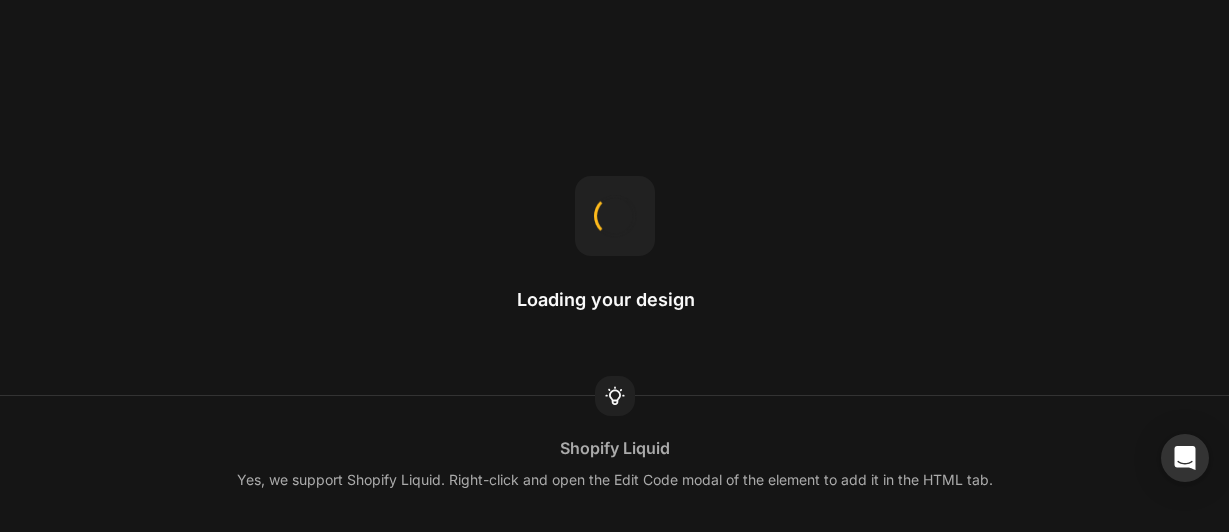 scroll, scrollTop: 0, scrollLeft: 0, axis: both 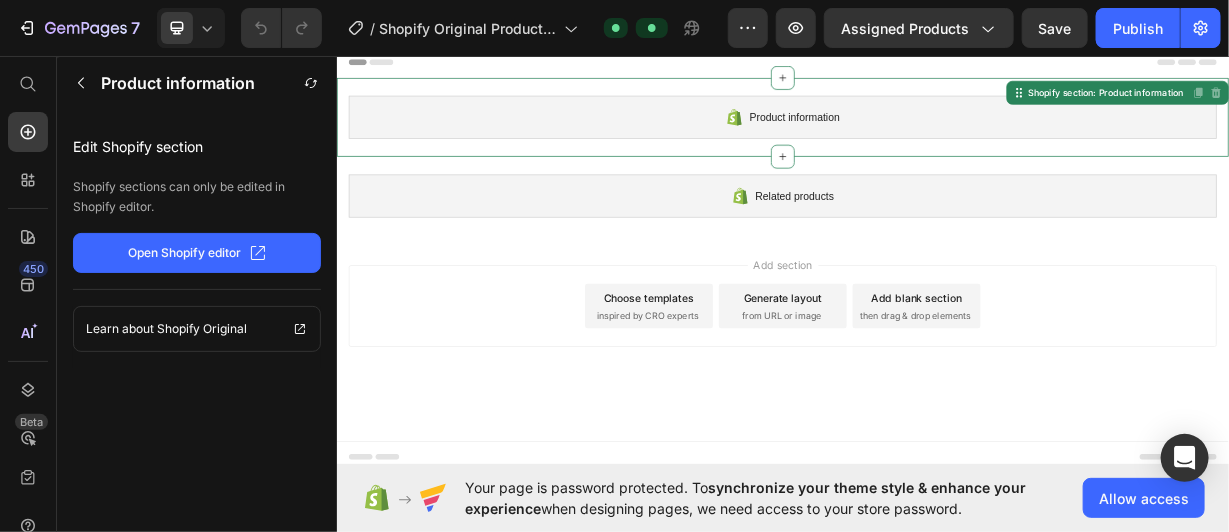 click on "Open Shopify editor" 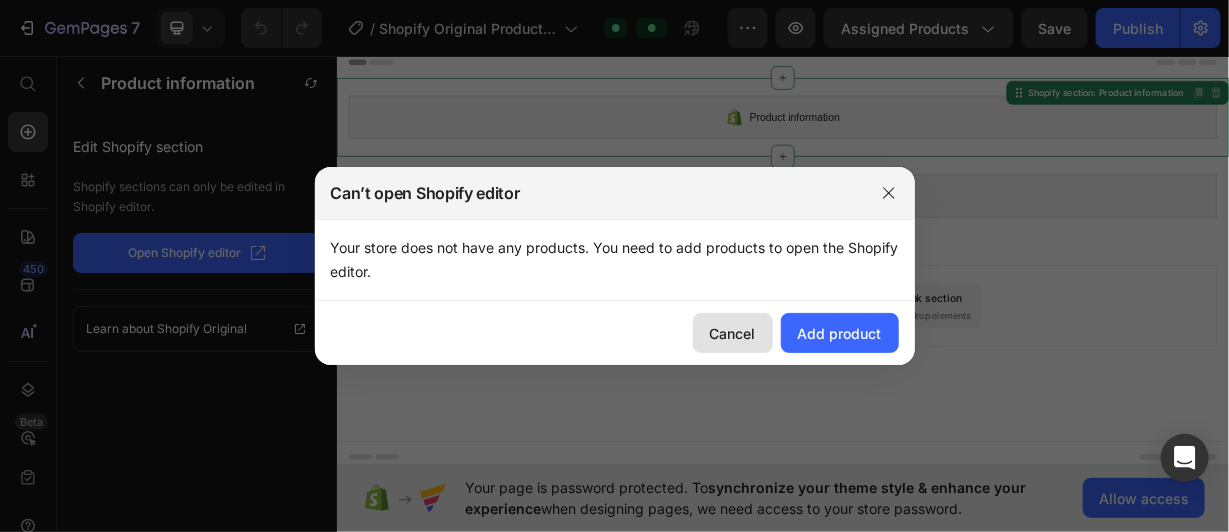 click on "Cancel" at bounding box center [733, 333] 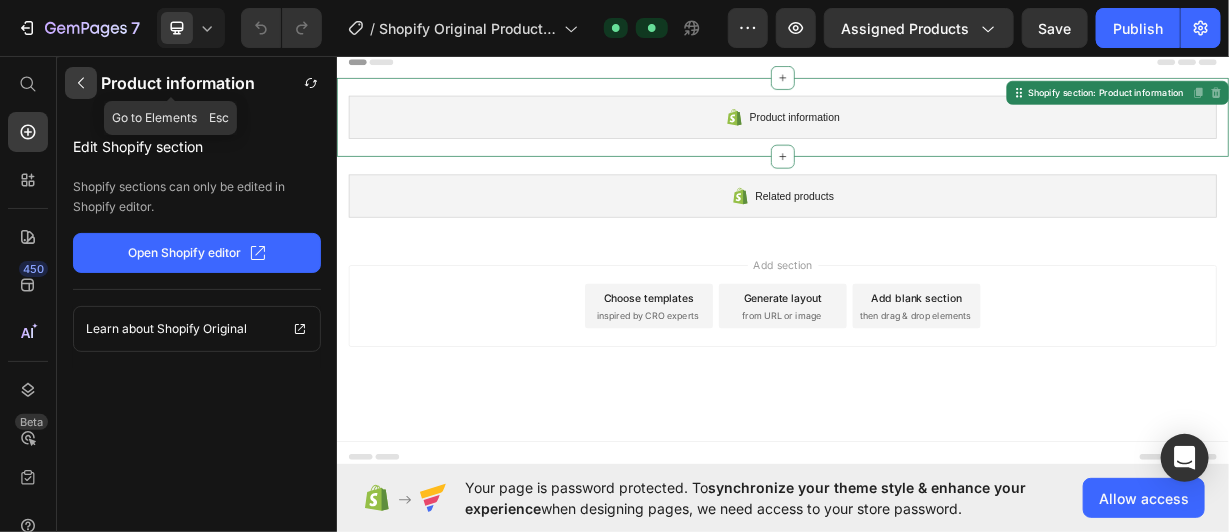 click at bounding box center [81, 83] 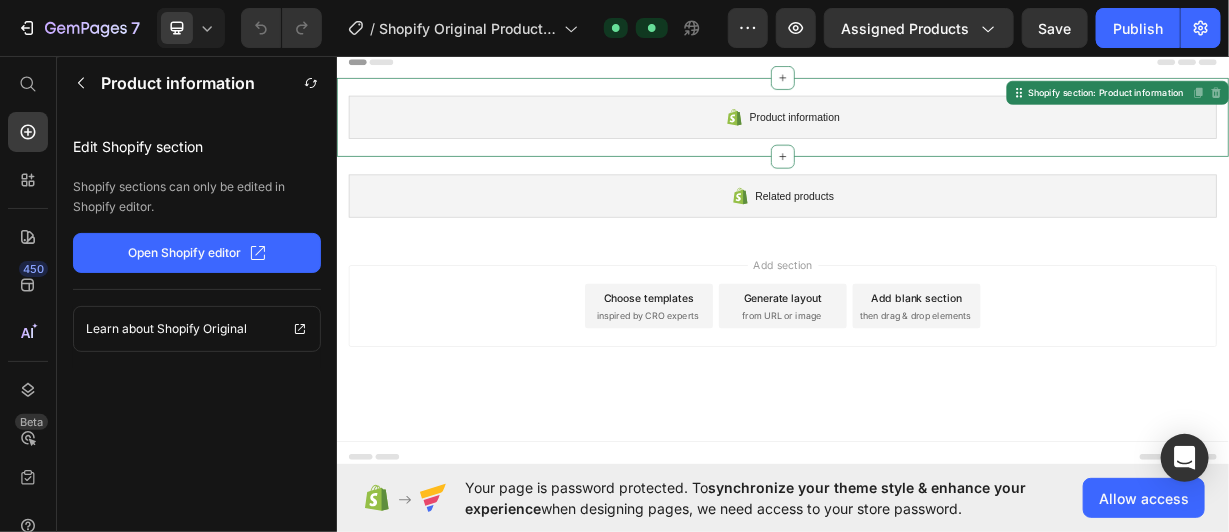 click on "Open Shopify editor" 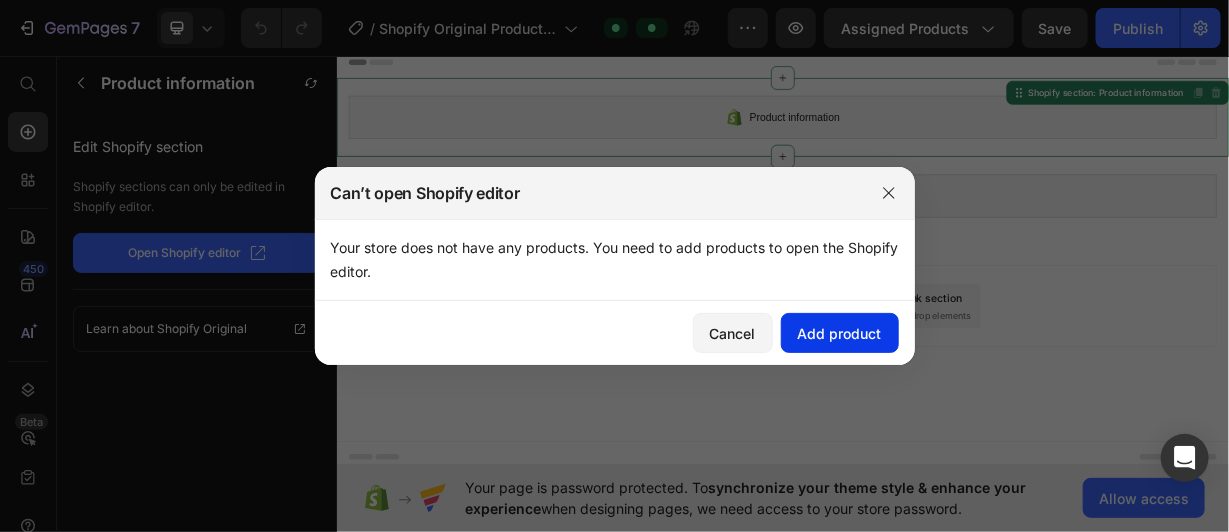 click on "Add product" at bounding box center [840, 333] 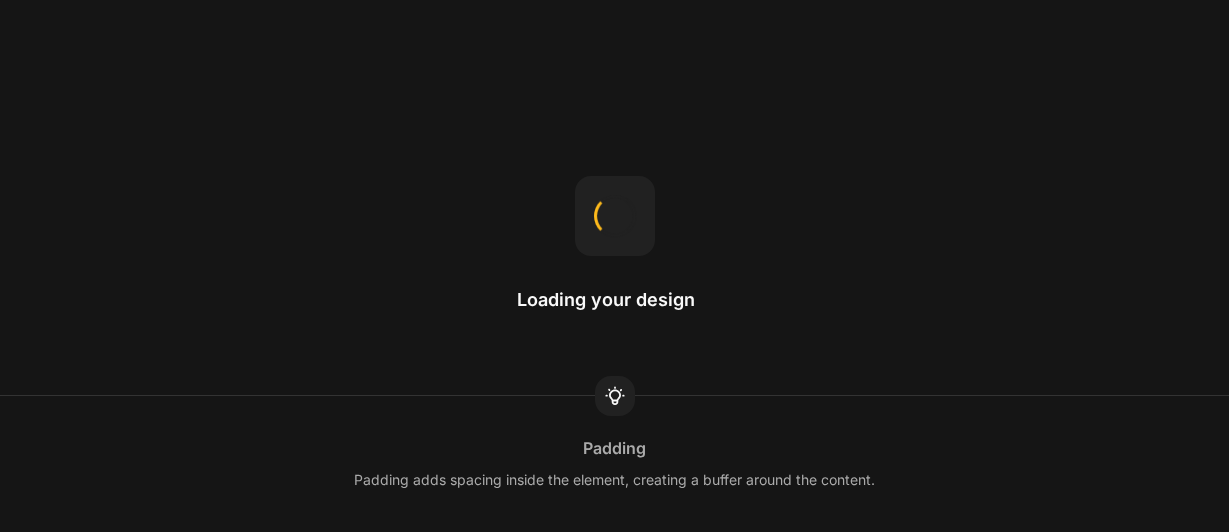 scroll, scrollTop: 0, scrollLeft: 0, axis: both 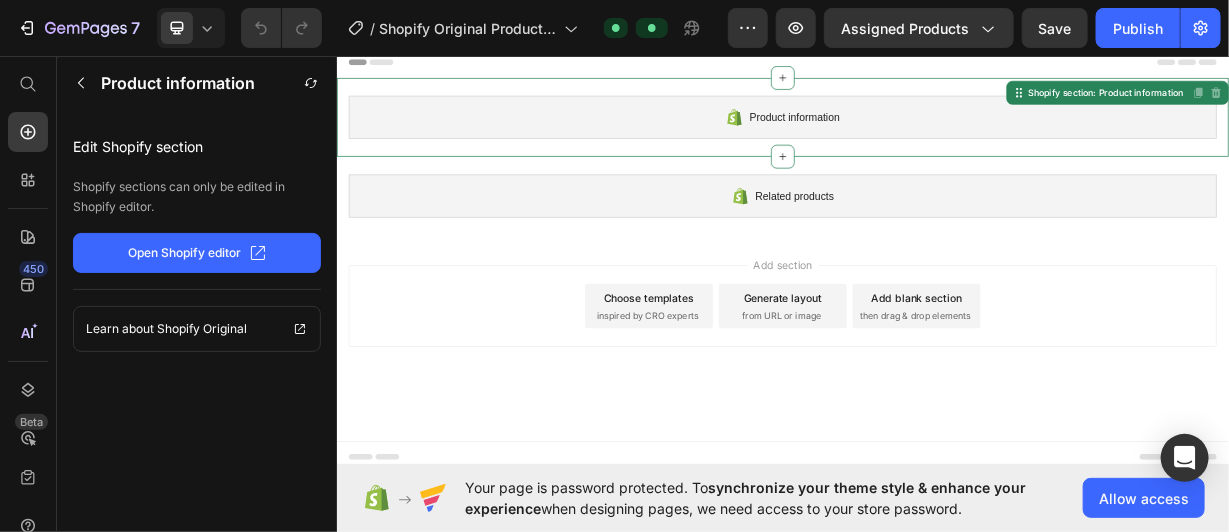 click on "Open Shopify editor" 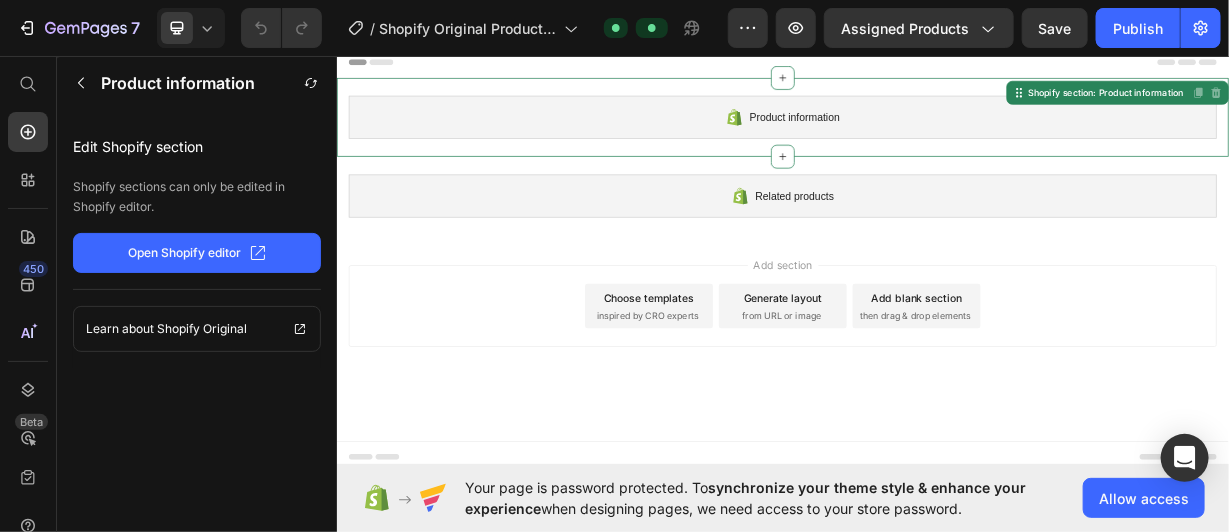 type 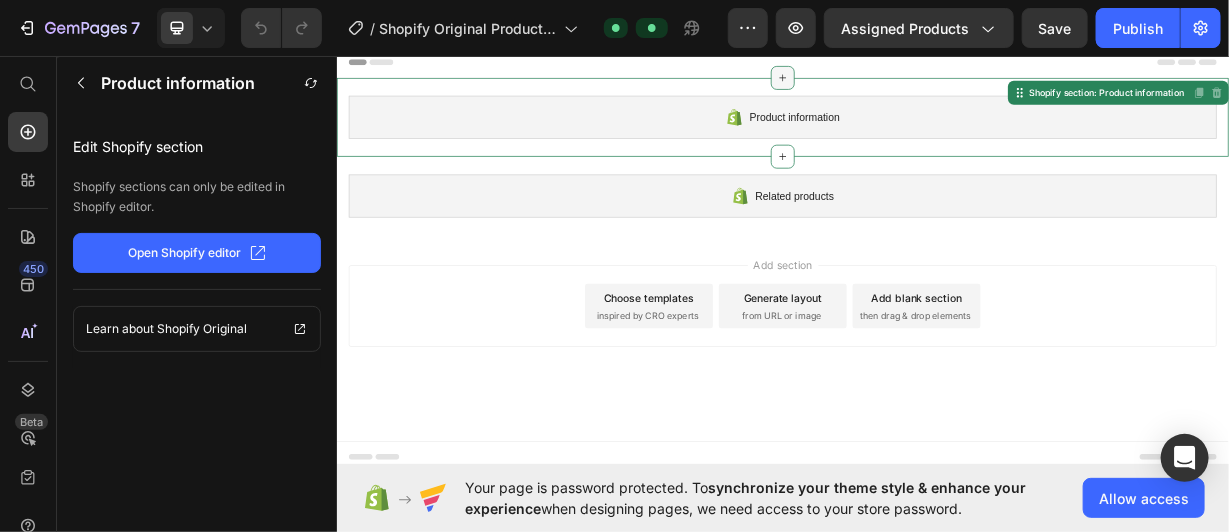 click at bounding box center [936, 88] 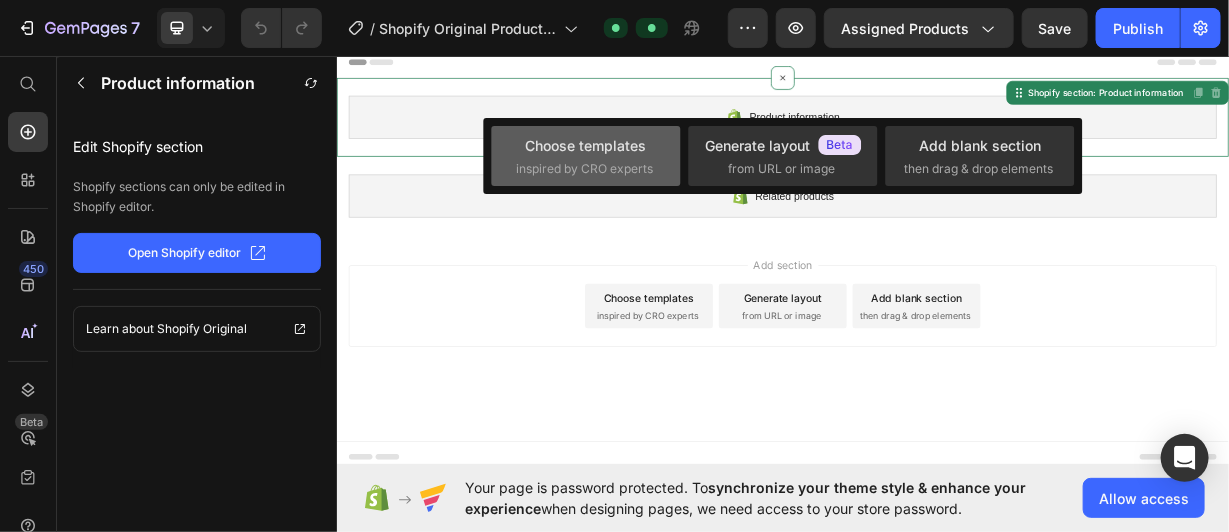 click on "inspired by CRO experts" at bounding box center (584, 169) 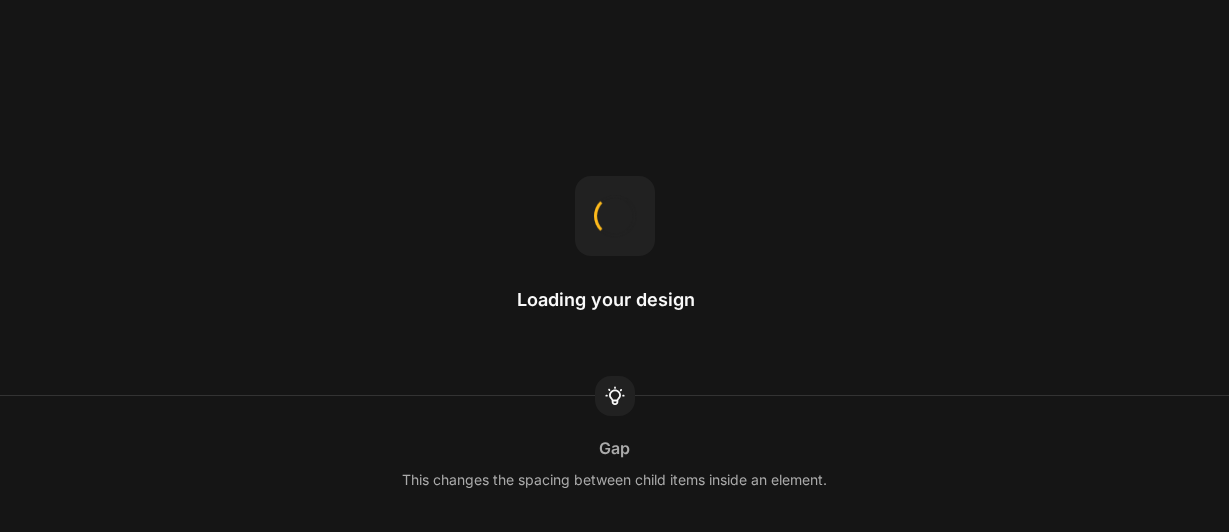 scroll, scrollTop: 0, scrollLeft: 0, axis: both 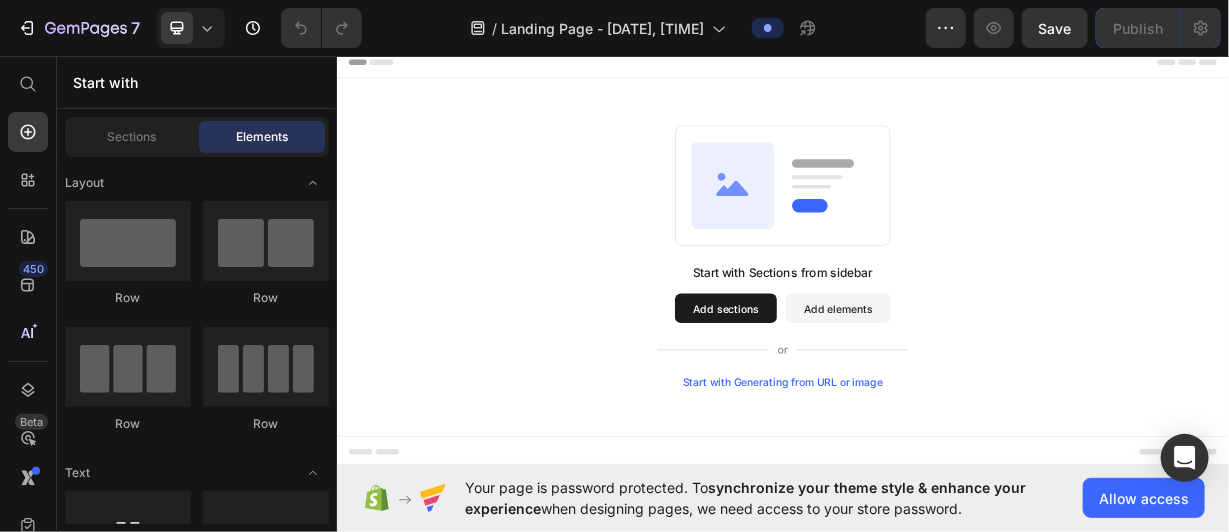 click on "Add sections" at bounding box center (859, 398) 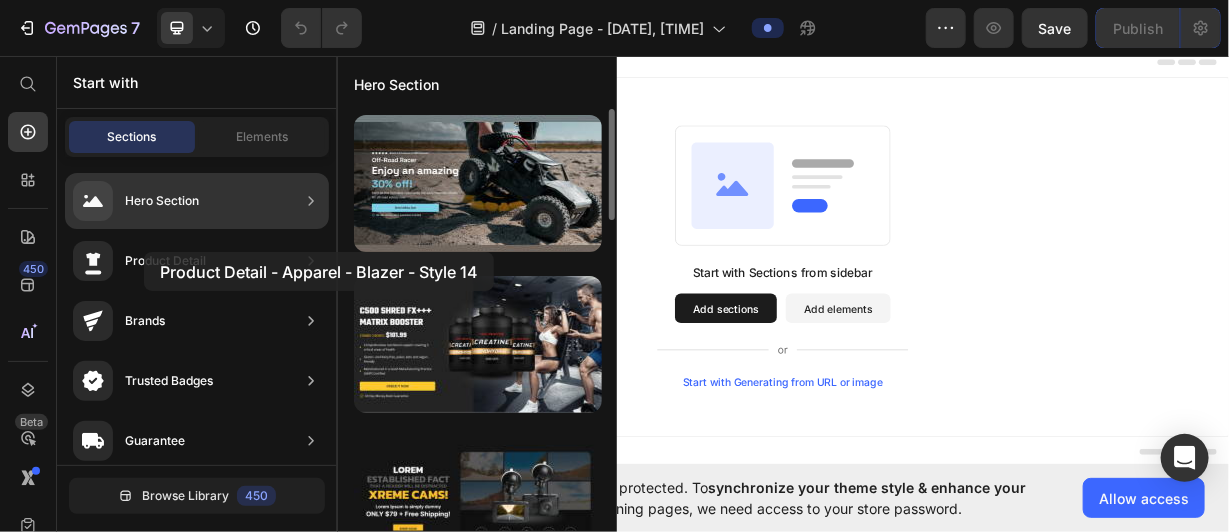drag, startPoint x: 434, startPoint y: 238, endPoint x: 144, endPoint y: 252, distance: 290.33774 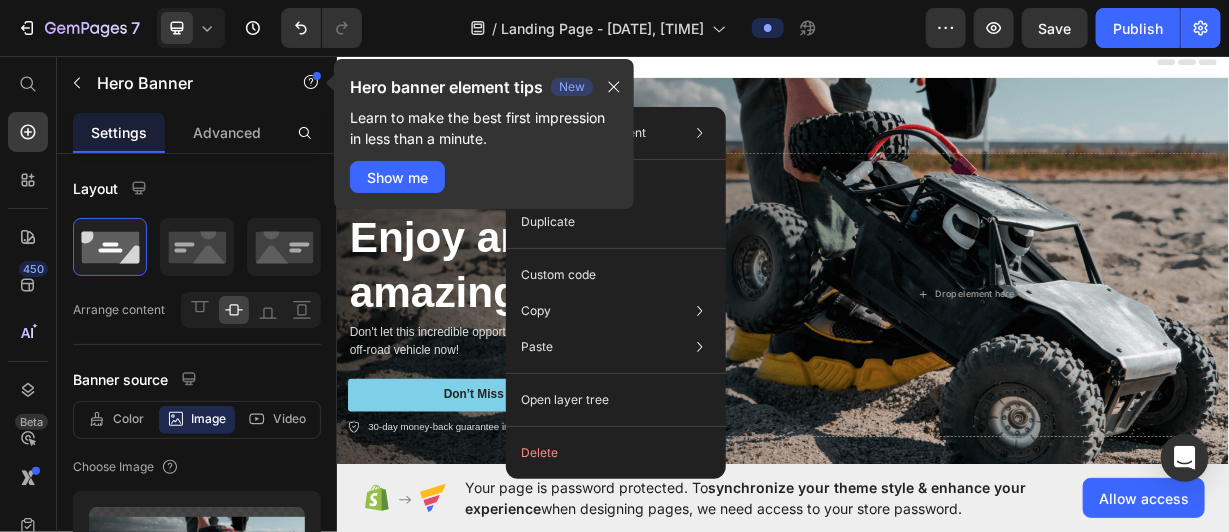 click on "Header" at bounding box center [936, 67] 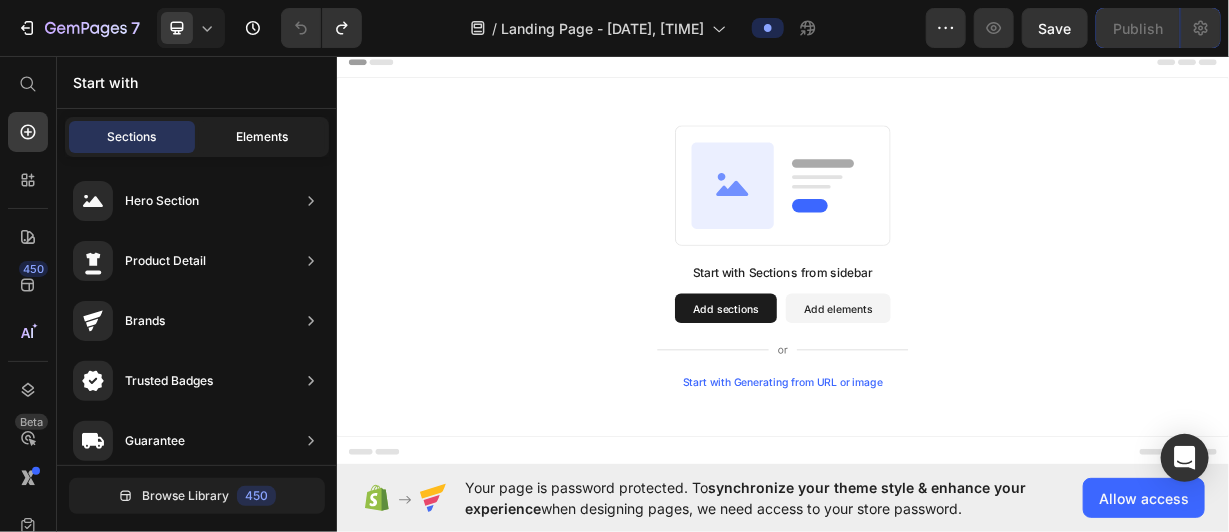 click on "Elements" at bounding box center (262, 137) 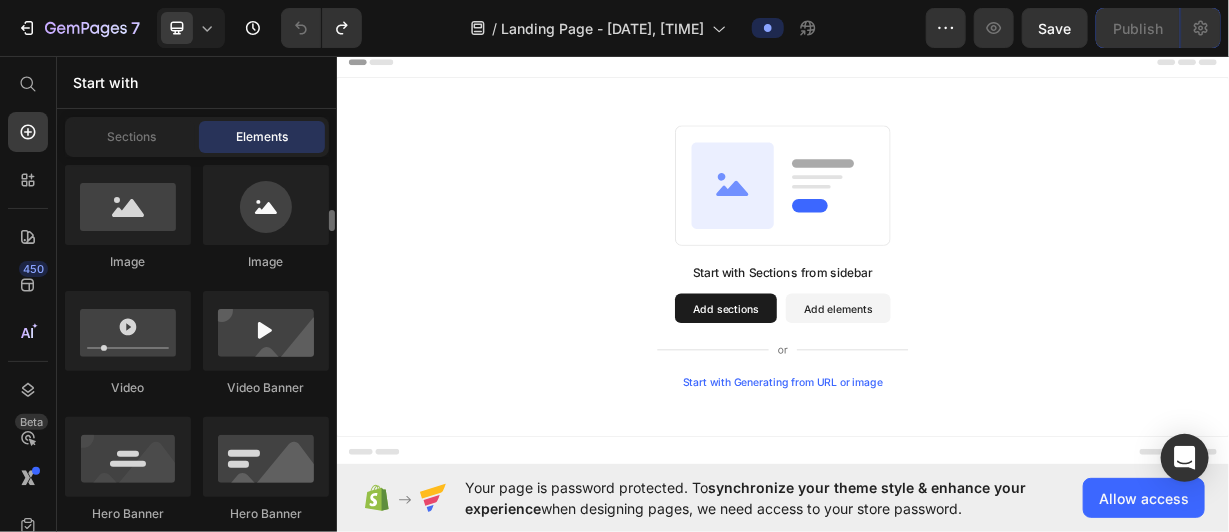 scroll, scrollTop: 788, scrollLeft: 0, axis: vertical 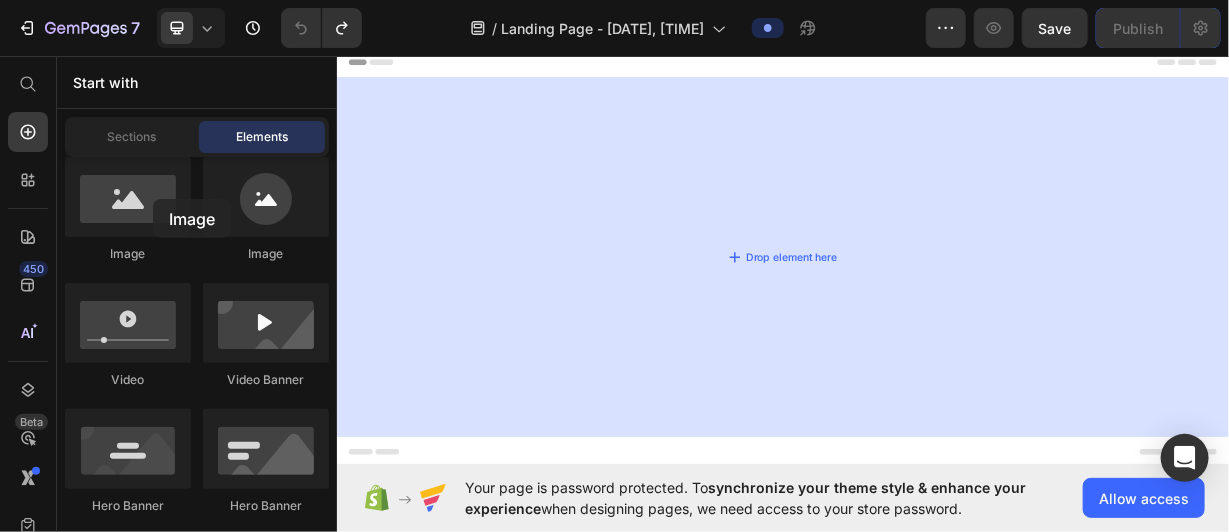 drag, startPoint x: 489, startPoint y: 246, endPoint x: 784, endPoint y: 211, distance: 297.06903 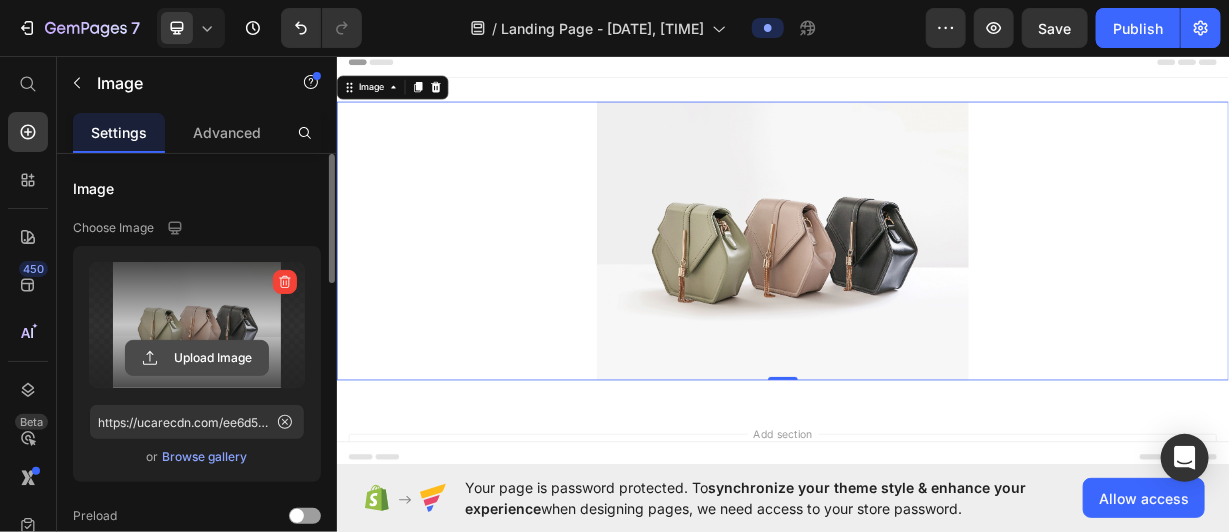 click 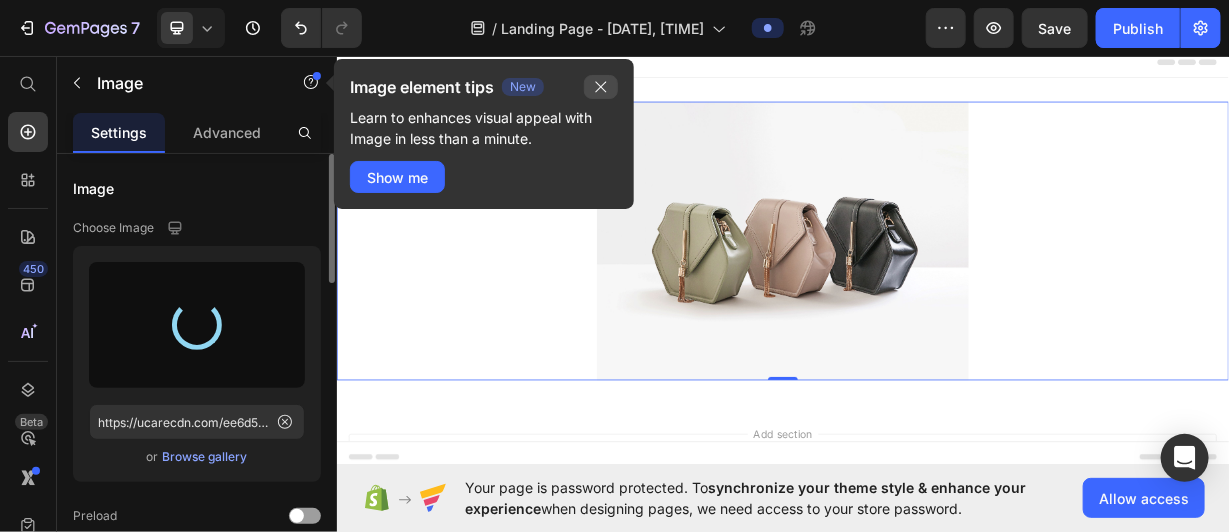 click at bounding box center [601, 87] 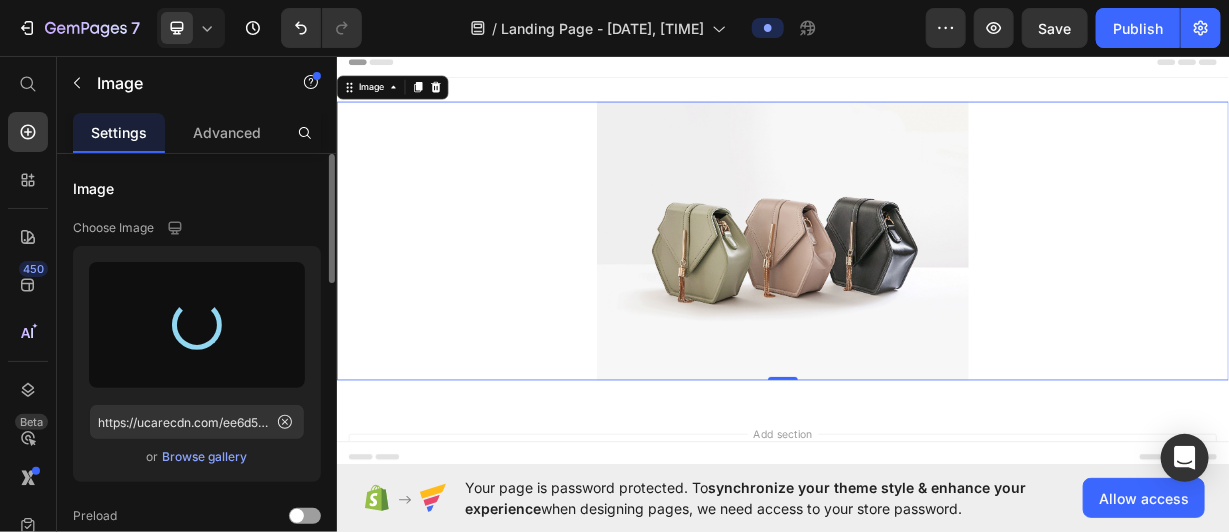 type on "https://cdn.shopify.com/s/files/1/0713/9203/4984/files/gempages_575346547575751619-c1267a20-2150-42c4-b6fa-d3d85b342a34.jpg" 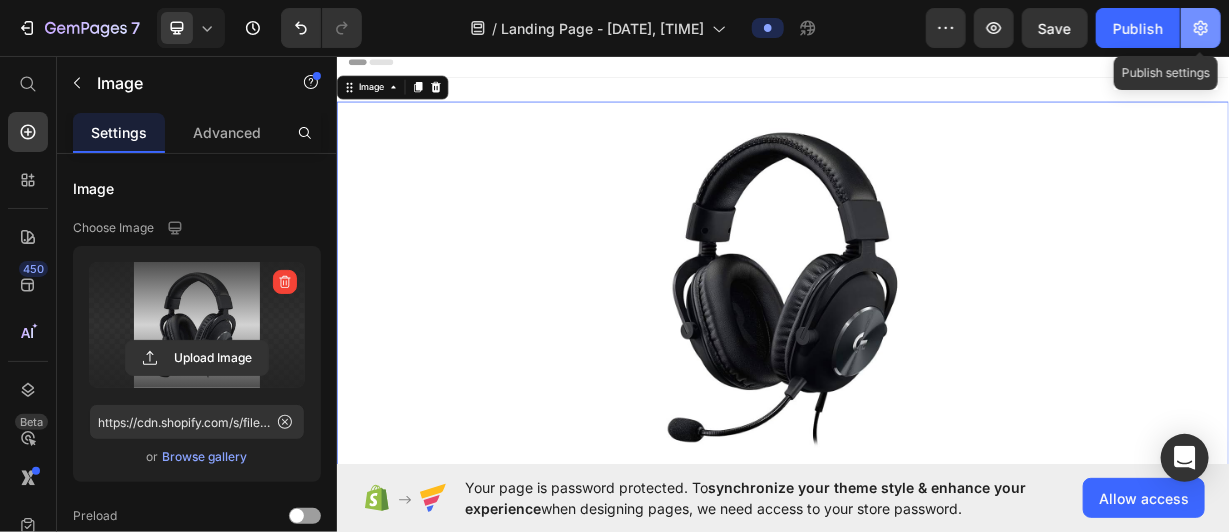 click 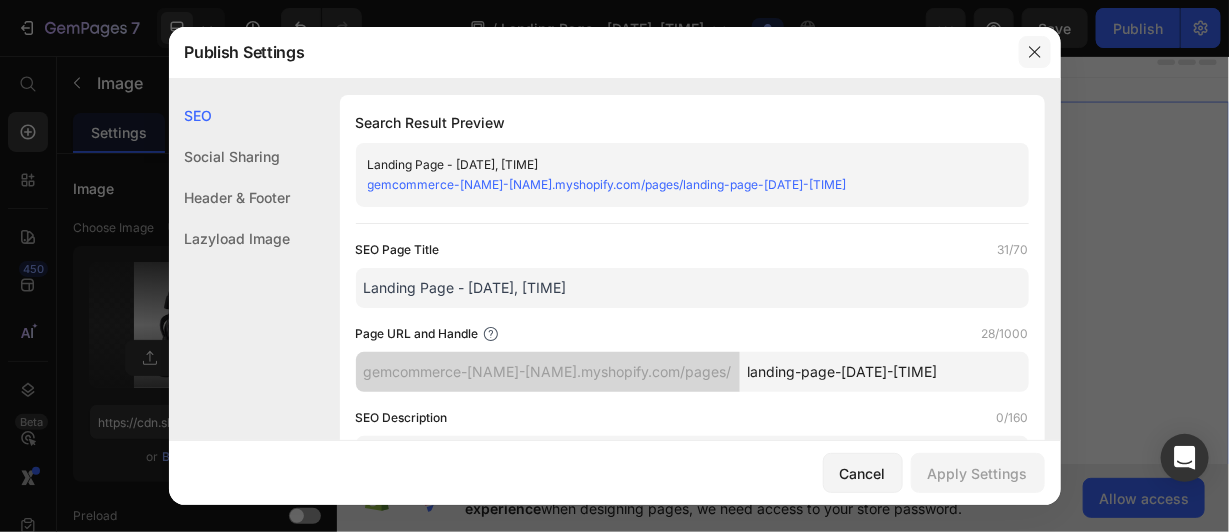 click 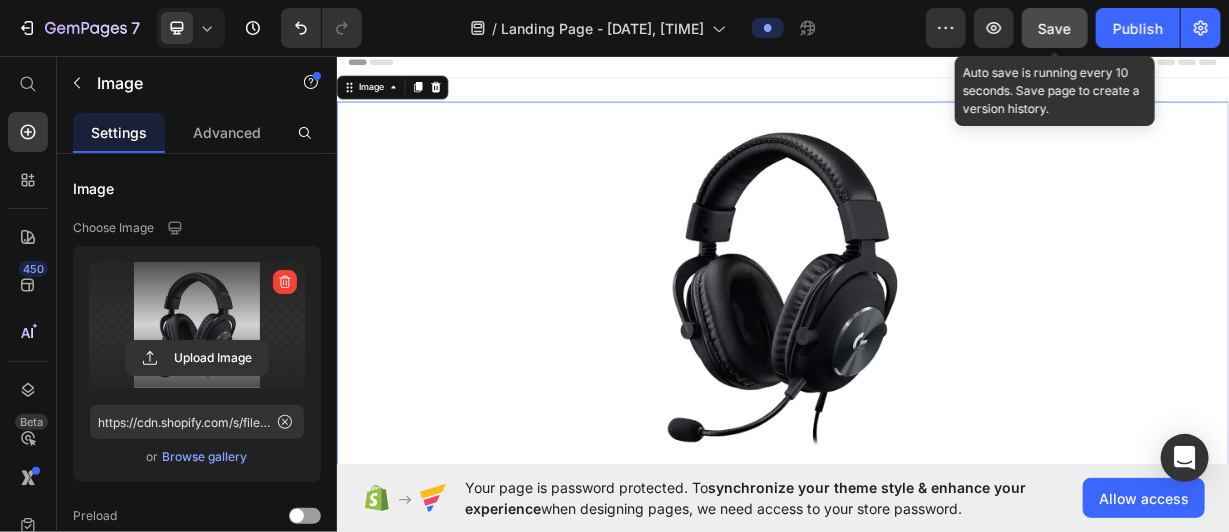 click on "Save" 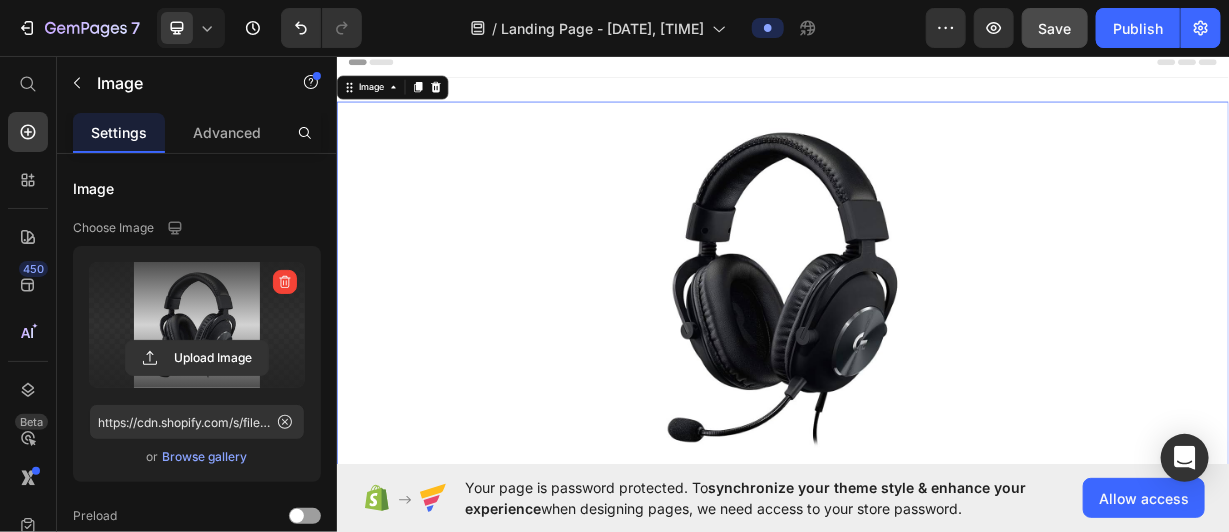 type 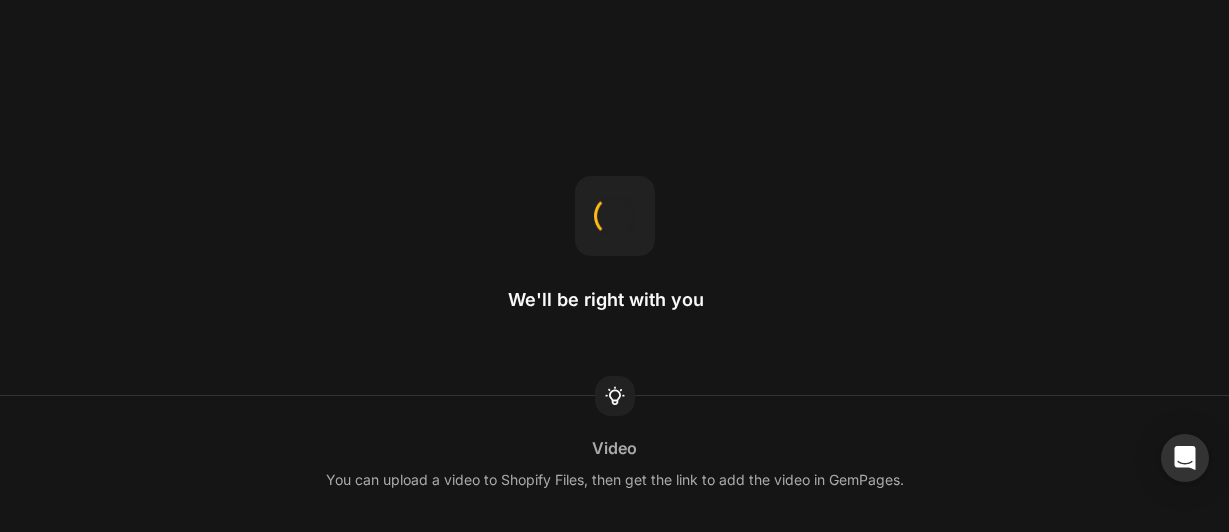 scroll, scrollTop: 0, scrollLeft: 0, axis: both 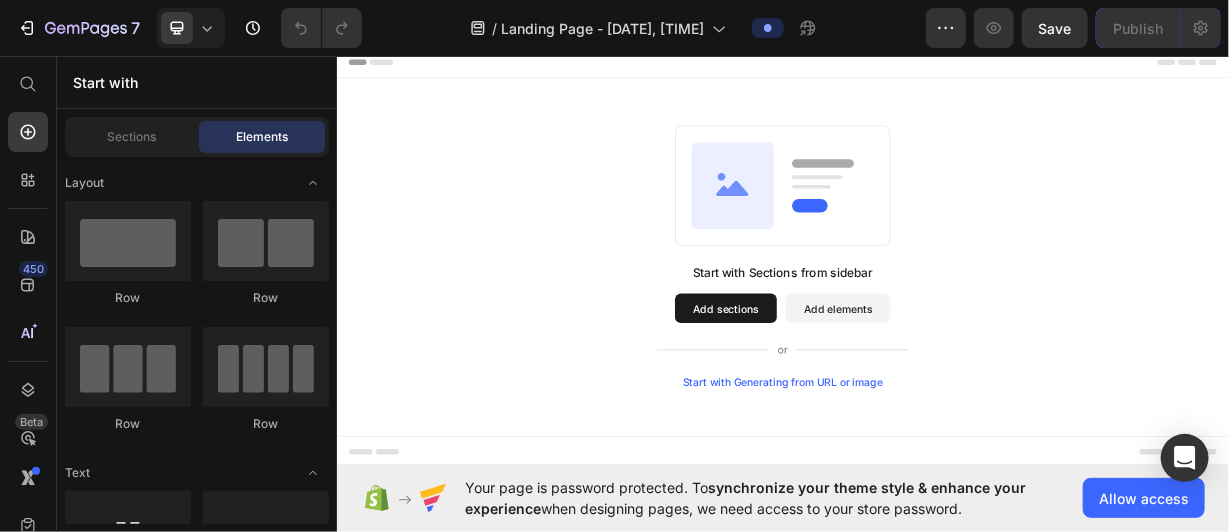 click on "Start with Sections from sidebar Add sections Add elements Start with Generating from URL or image" at bounding box center [936, 329] 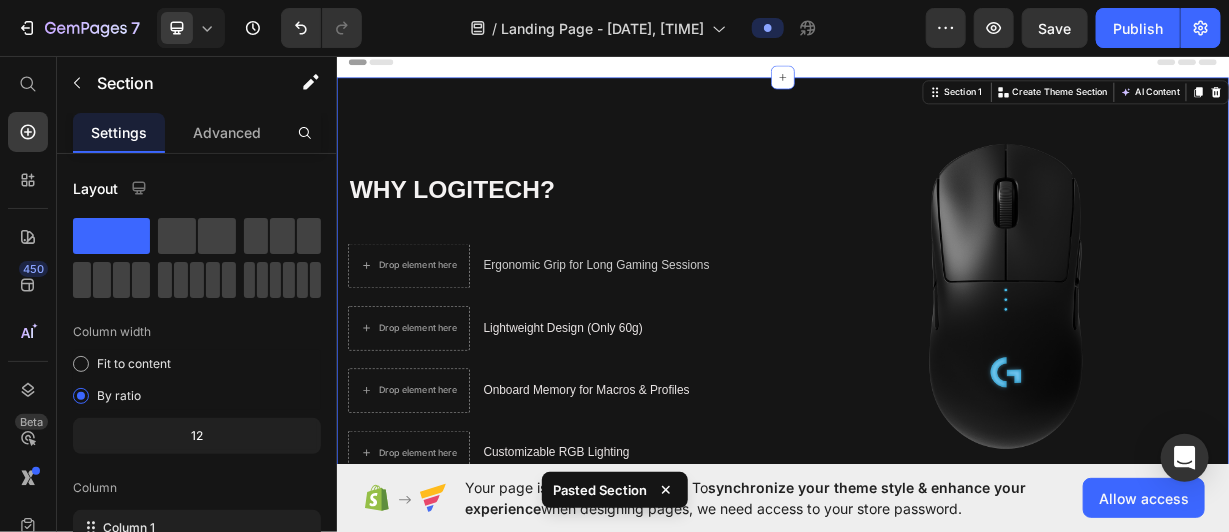 scroll, scrollTop: 1, scrollLeft: 0, axis: vertical 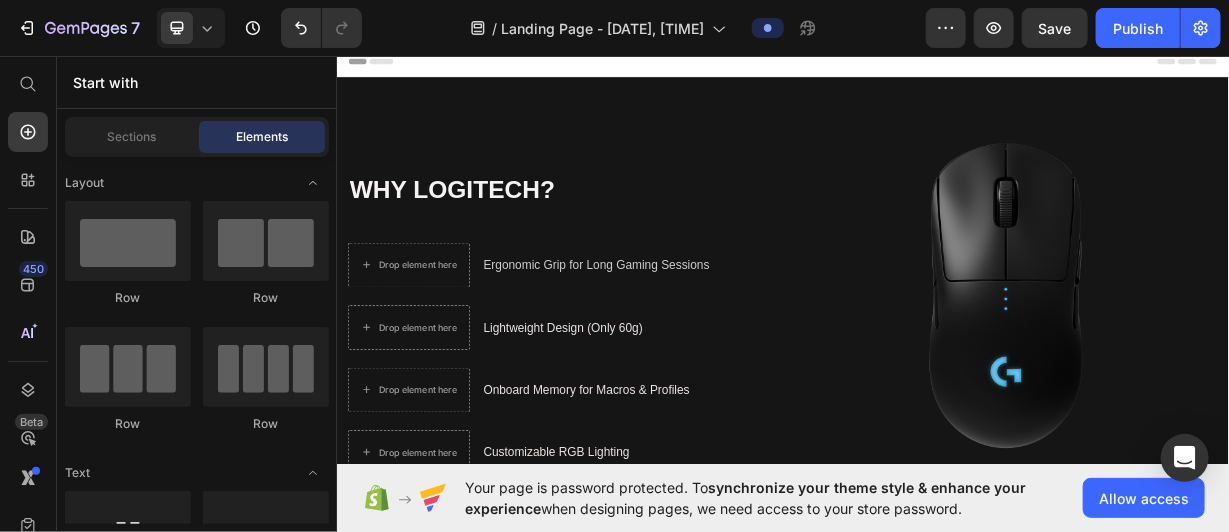click on "Header" at bounding box center (936, 66) 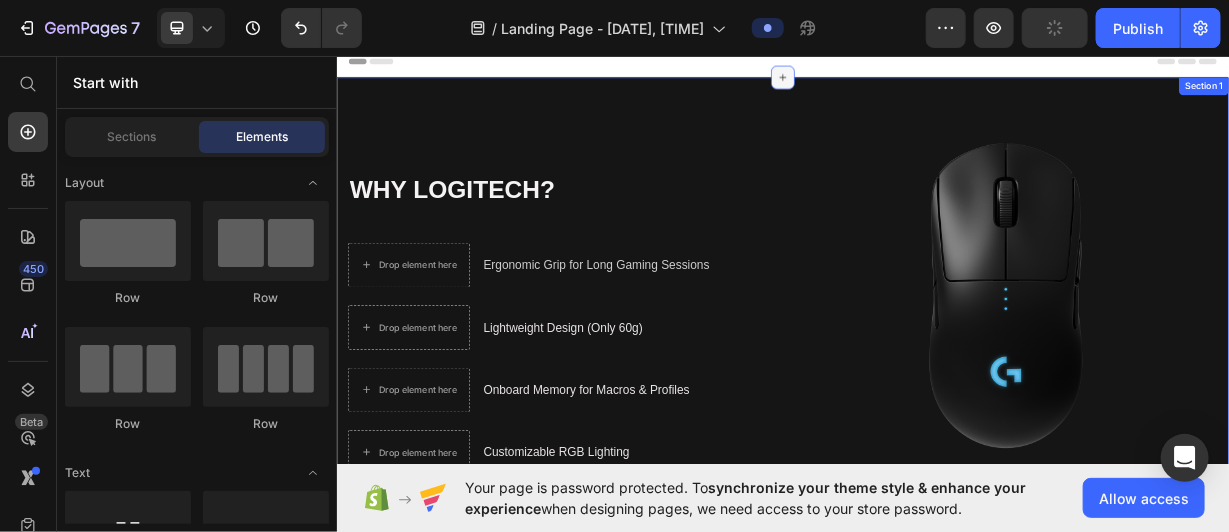 click 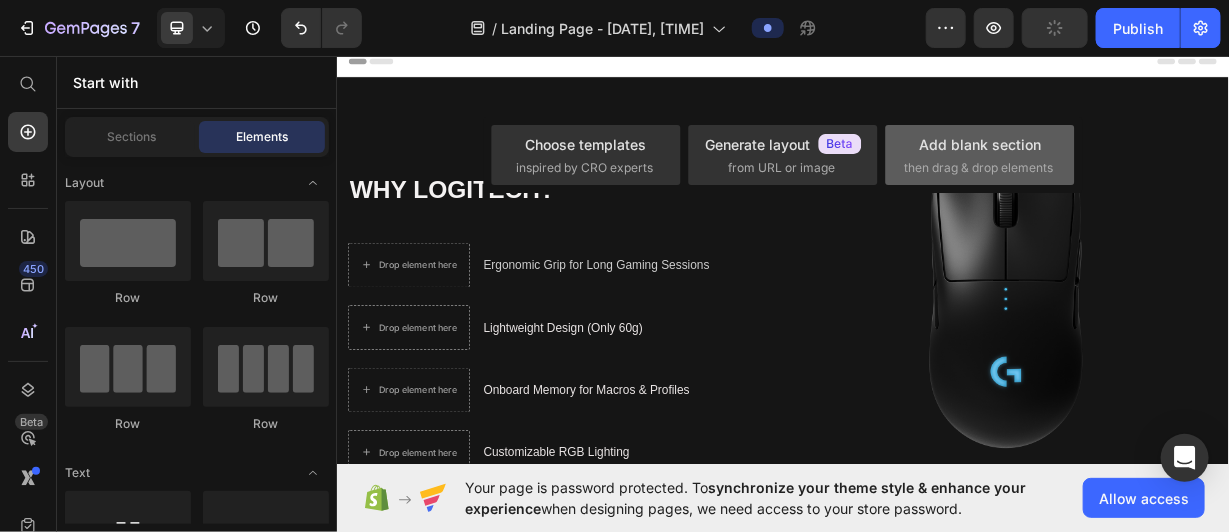 click on "Add blank section  then drag & drop elements" 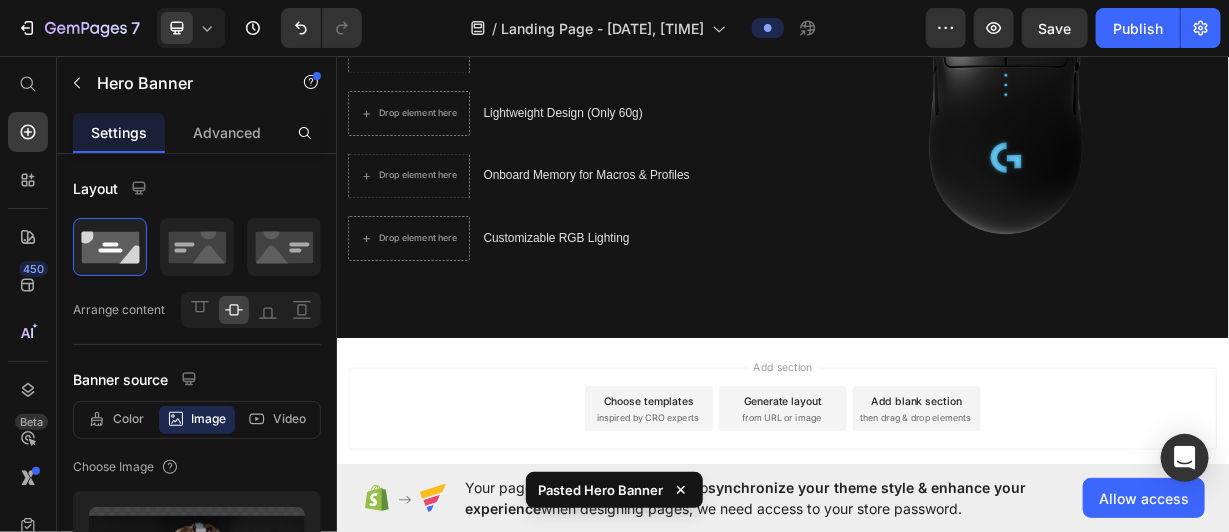 scroll, scrollTop: 898, scrollLeft: 0, axis: vertical 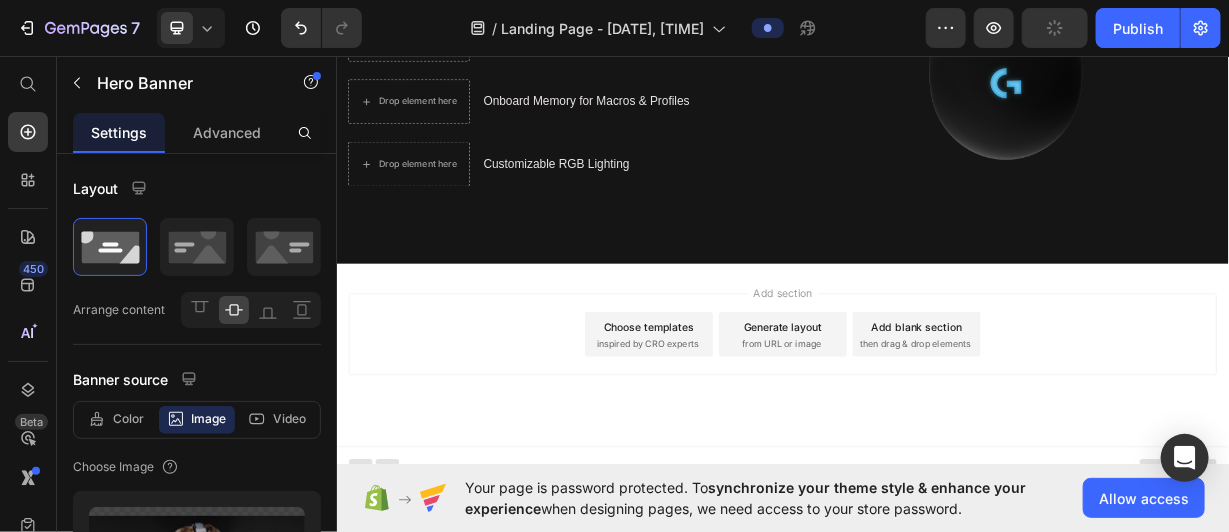 type on "https://cdn.shopify.com/s/files/1/0713/9203/4984/files/gempages_575346547575751619-fc994e45-f0e5-44e5-bbf7-f4d2a87861a1.jpg" 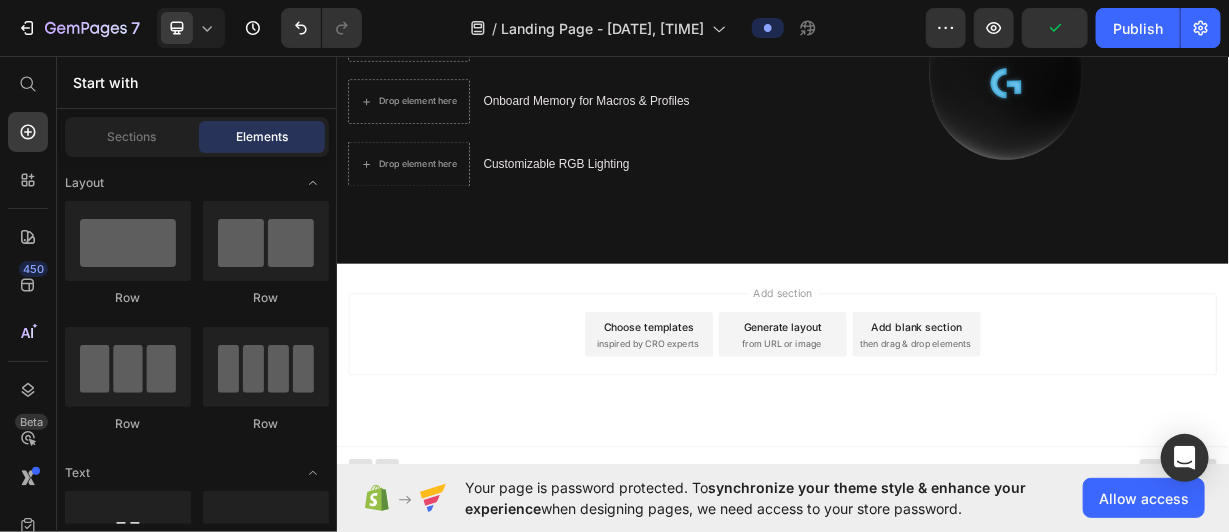 click on "Add blank section" at bounding box center [1116, 422] 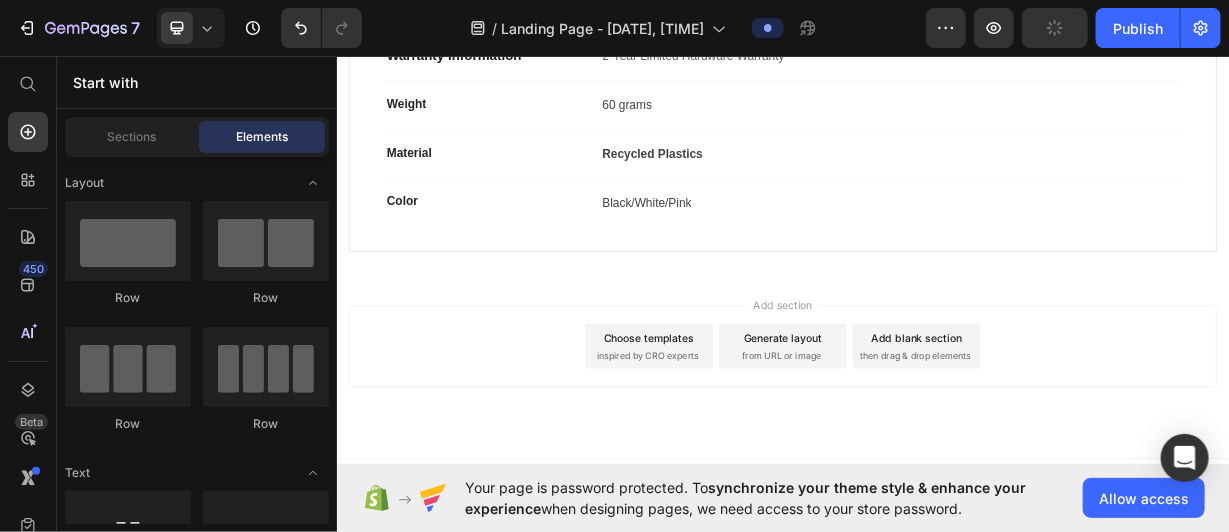 click on "Add blank section then drag & drop elements" at bounding box center (1116, 449) 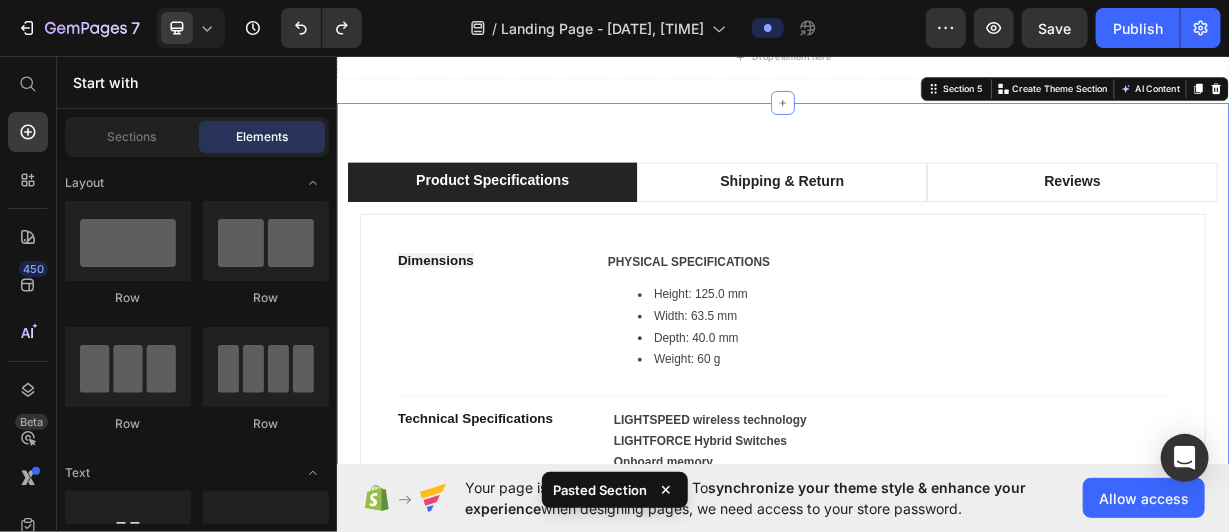 scroll, scrollTop: 2344, scrollLeft: 0, axis: vertical 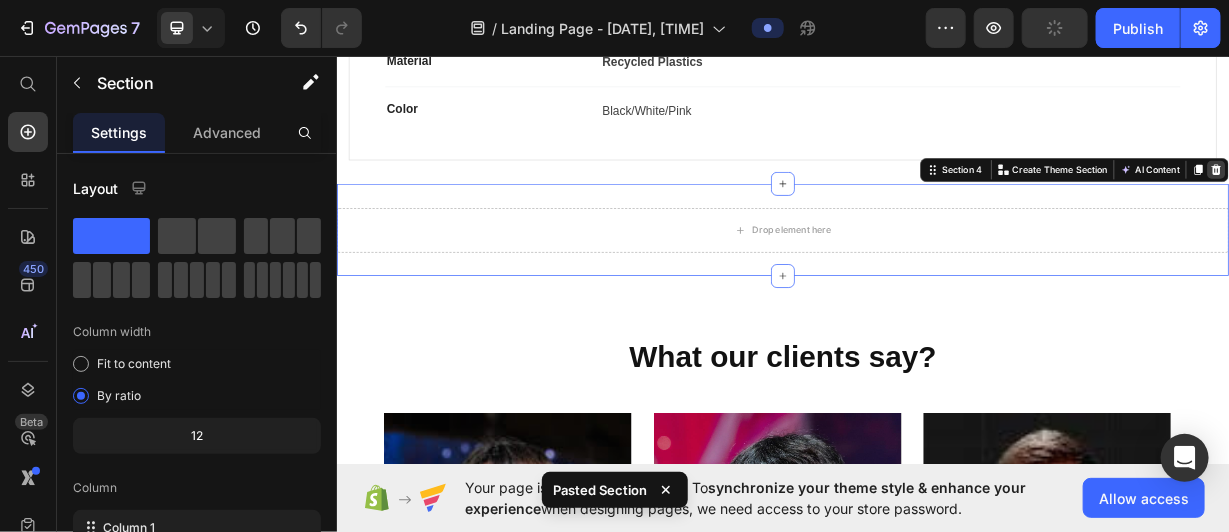 click 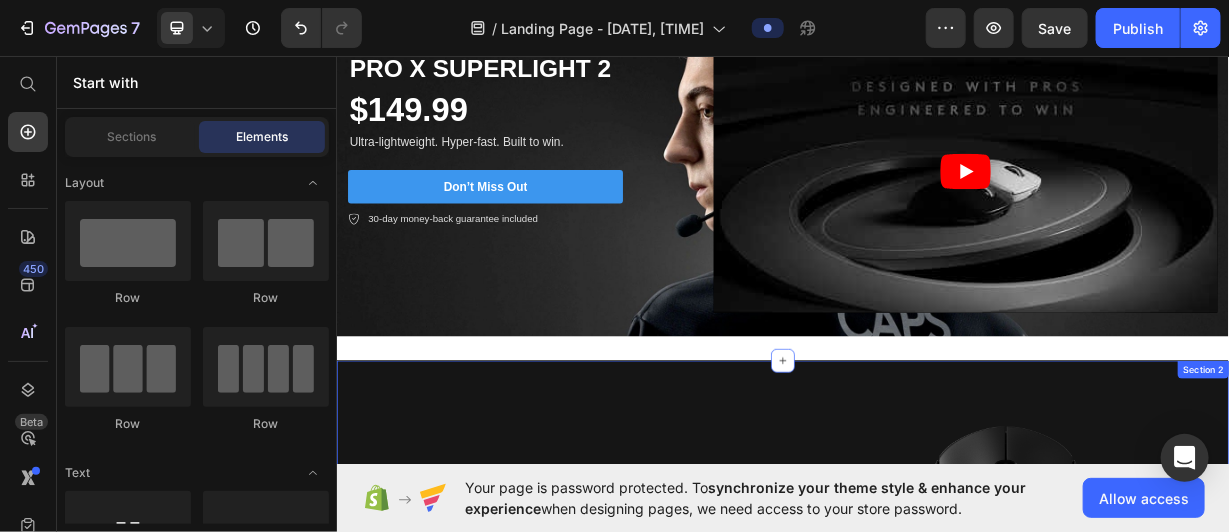 scroll, scrollTop: 122, scrollLeft: 0, axis: vertical 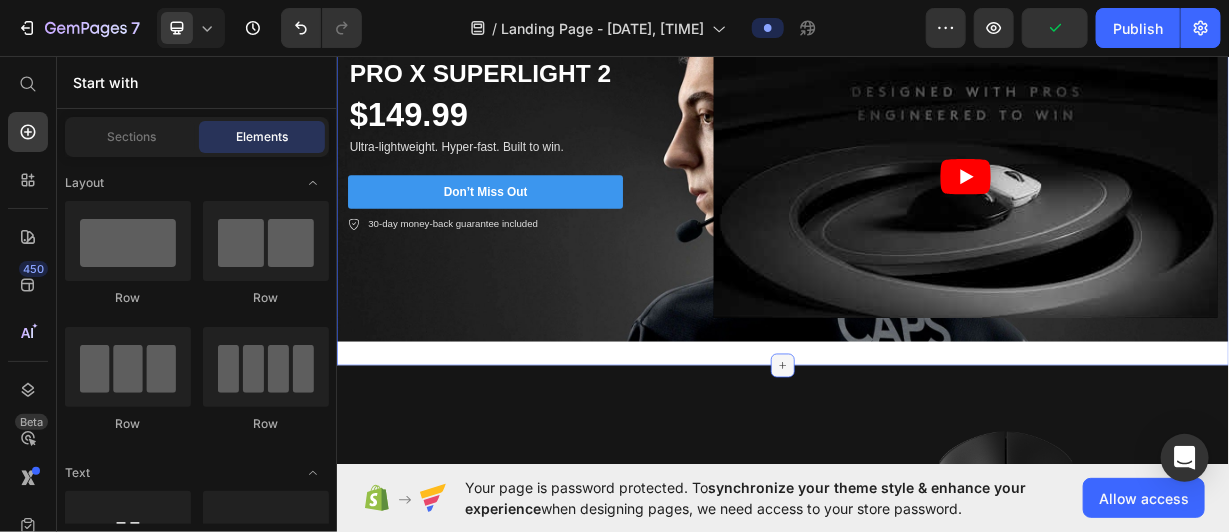 click 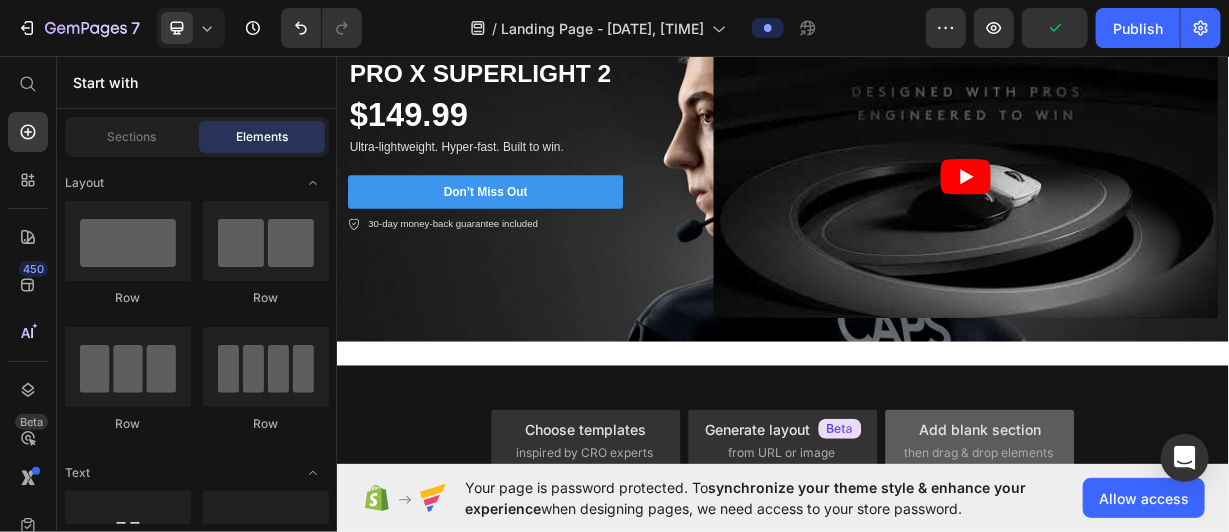 click on "then drag & drop elements" at bounding box center [978, 453] 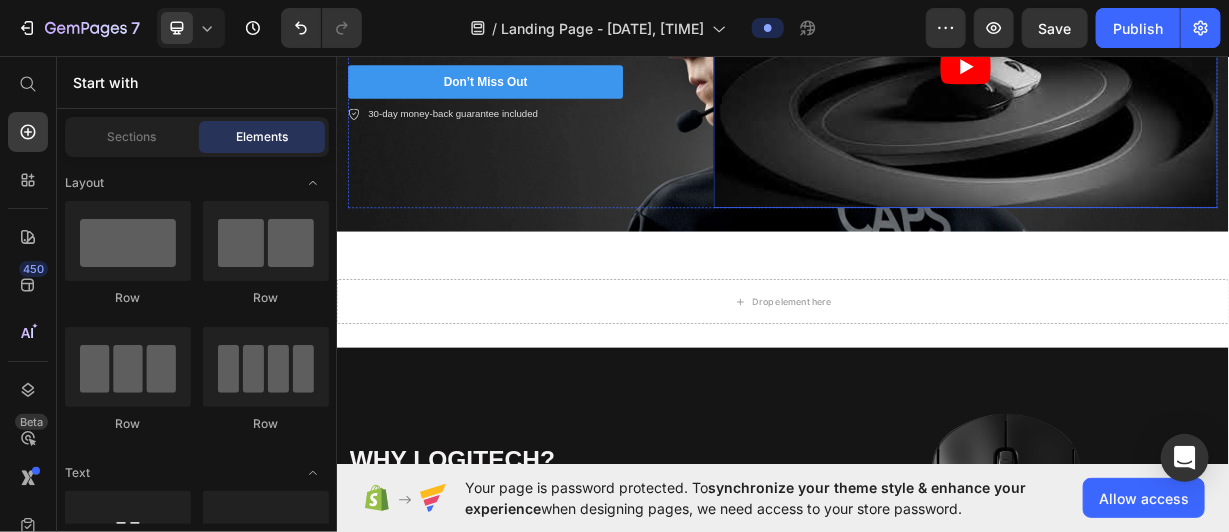 scroll, scrollTop: 272, scrollLeft: 0, axis: vertical 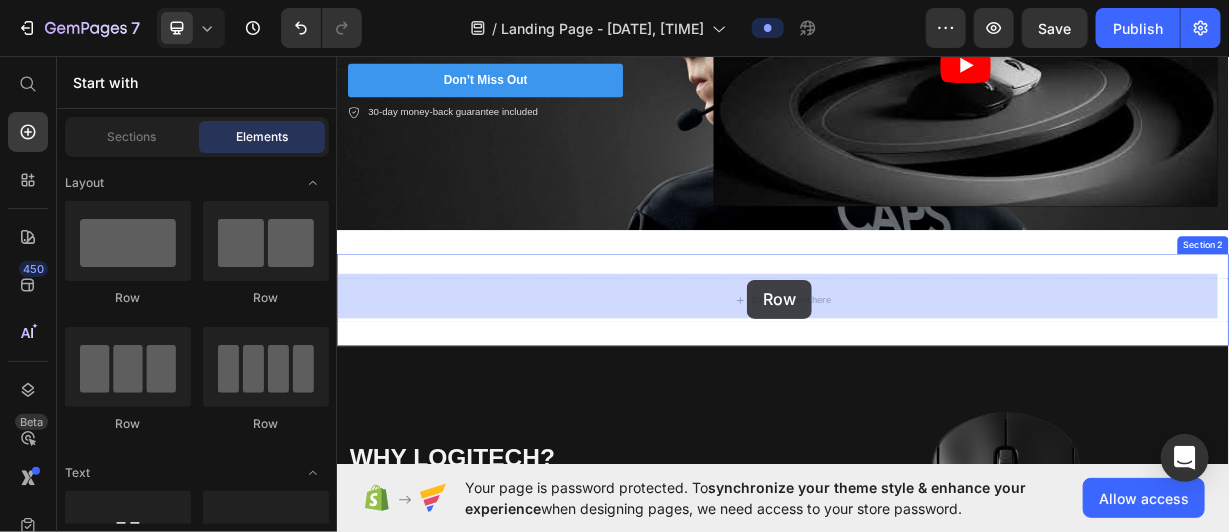 drag, startPoint x: 487, startPoint y: 409, endPoint x: 877, endPoint y: 378, distance: 391.2301 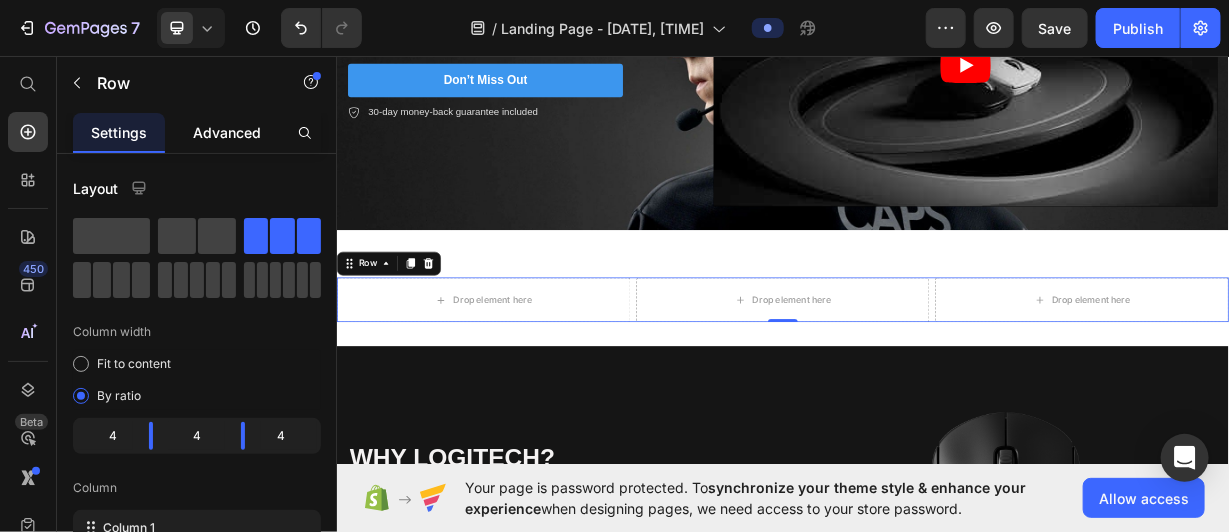 click on "Advanced" at bounding box center (227, 132) 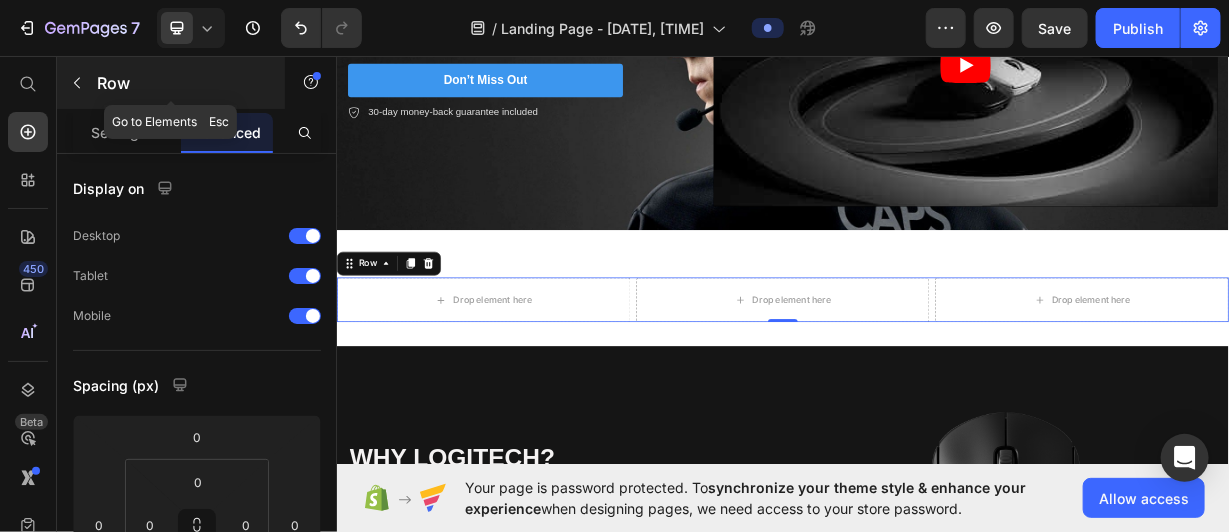 click 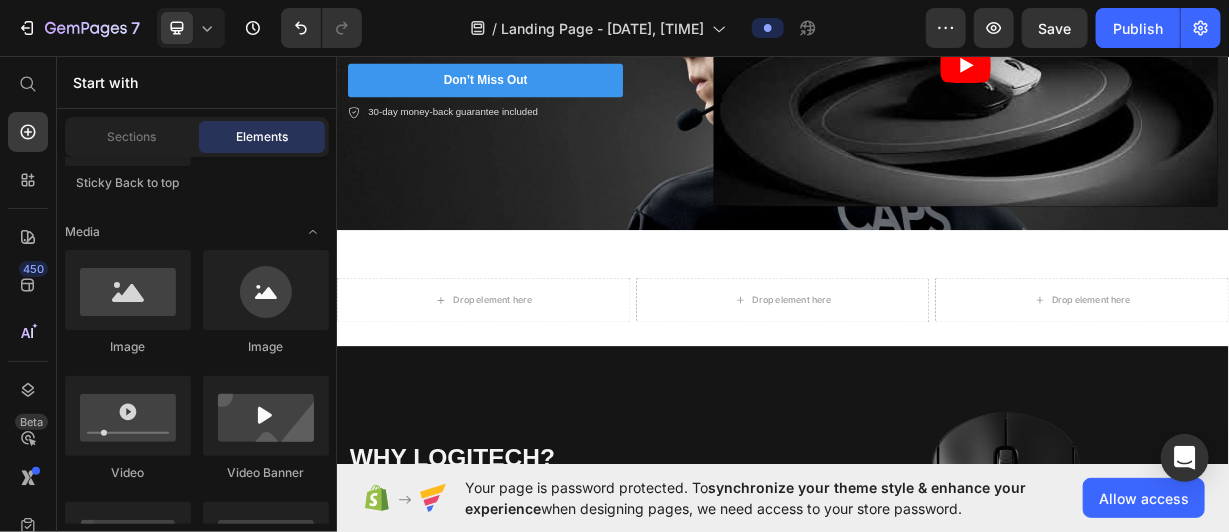scroll, scrollTop: 695, scrollLeft: 0, axis: vertical 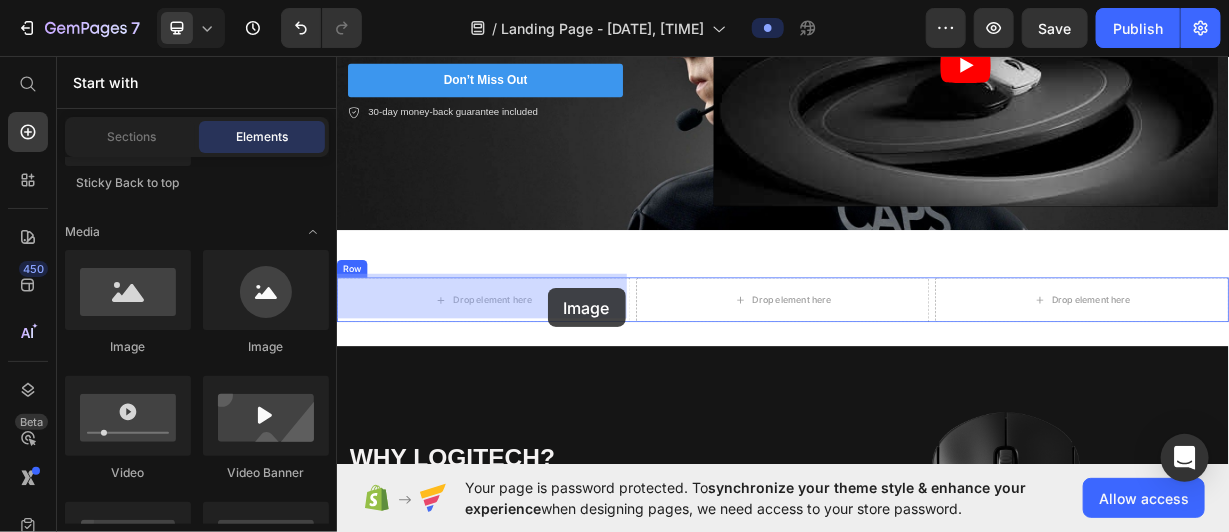 drag, startPoint x: 475, startPoint y: 363, endPoint x: 619, endPoint y: 372, distance: 144.28098 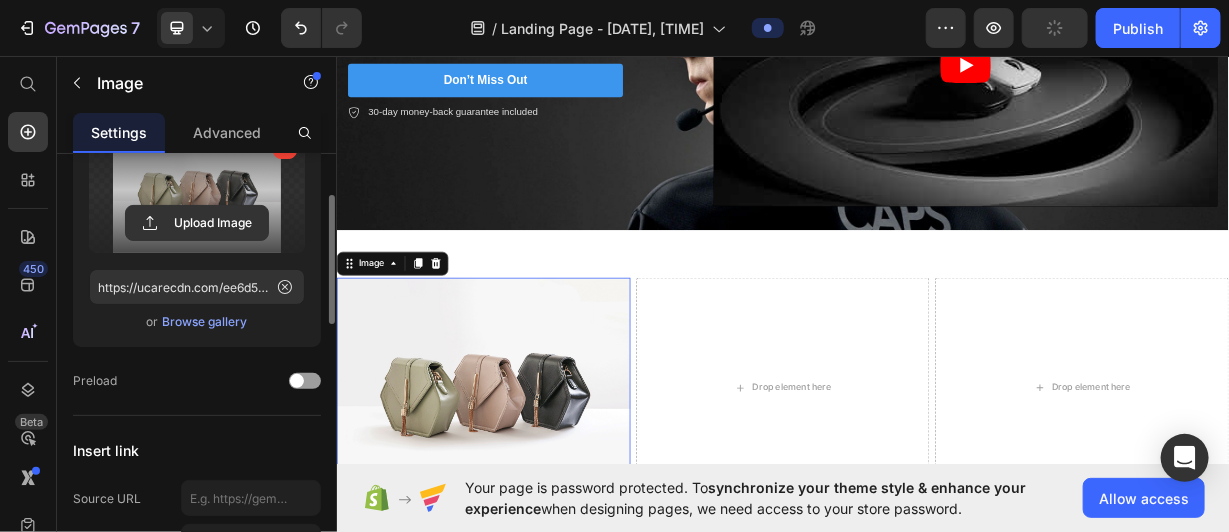 scroll, scrollTop: 0, scrollLeft: 0, axis: both 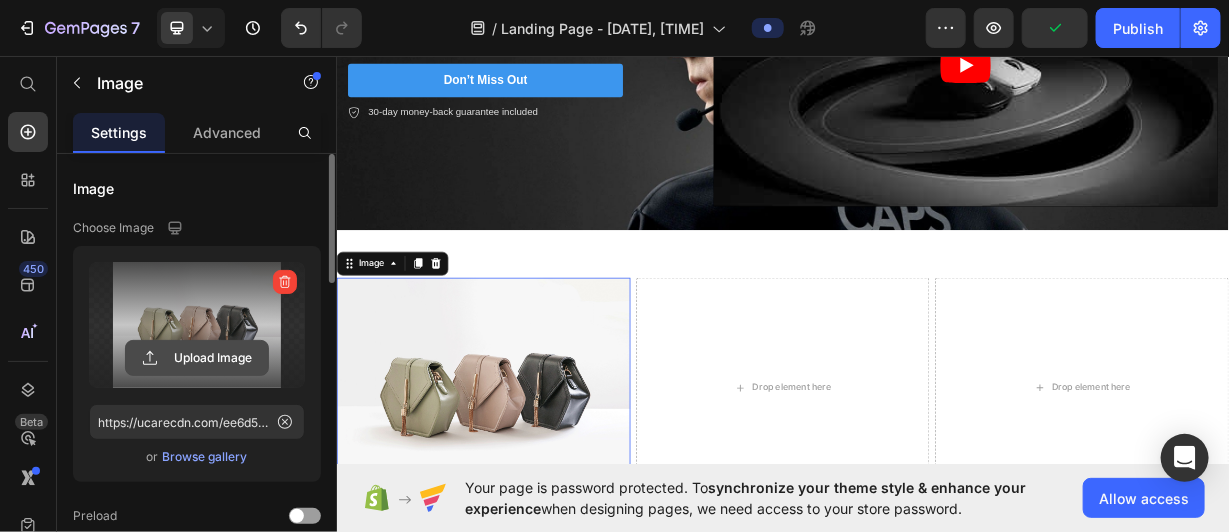 click 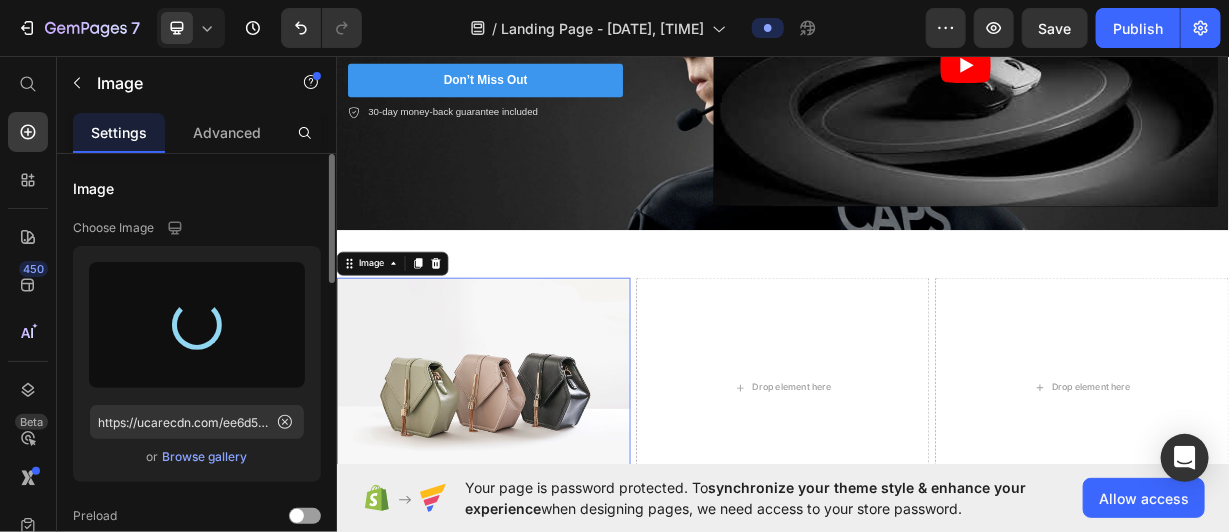 type on "https://cdn.shopify.com/s/files/1/0713/9203/4984/files/gempages_575346547575751619-c1267a20-2150-42c4-b6fa-d3d85b342a34.jpg" 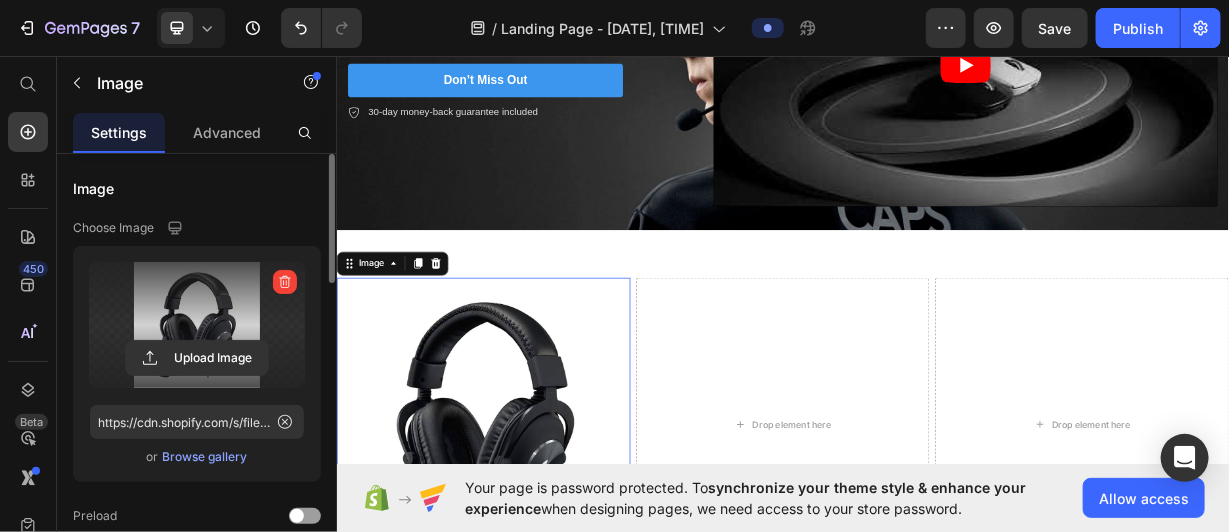 click on "Your page is password protected. To  synchronize your theme style & enhance your experience  when designing pages, we need access to your store password.  Allow access" 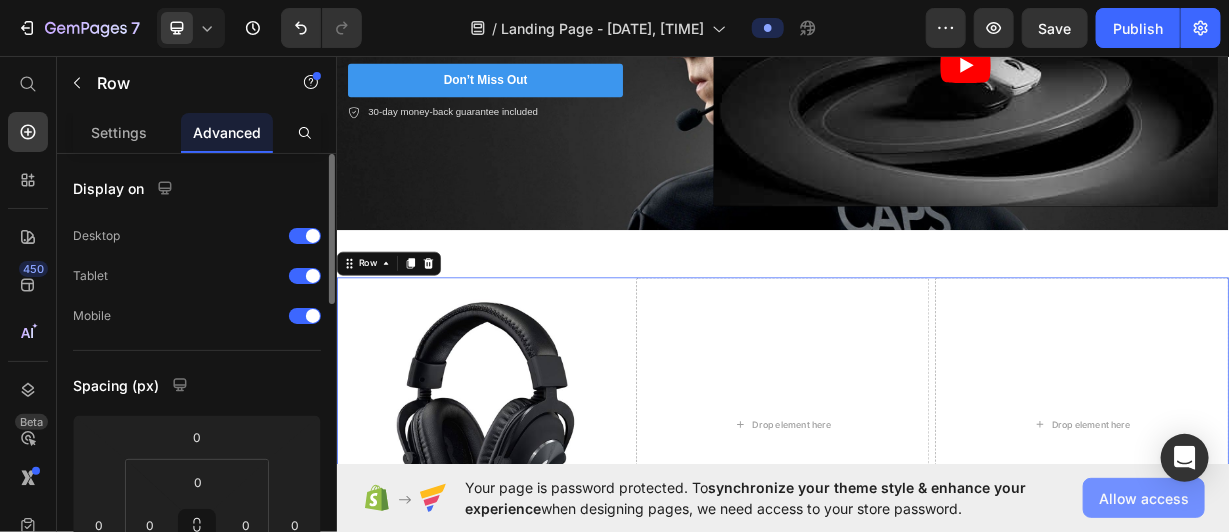 click on "Allow access" 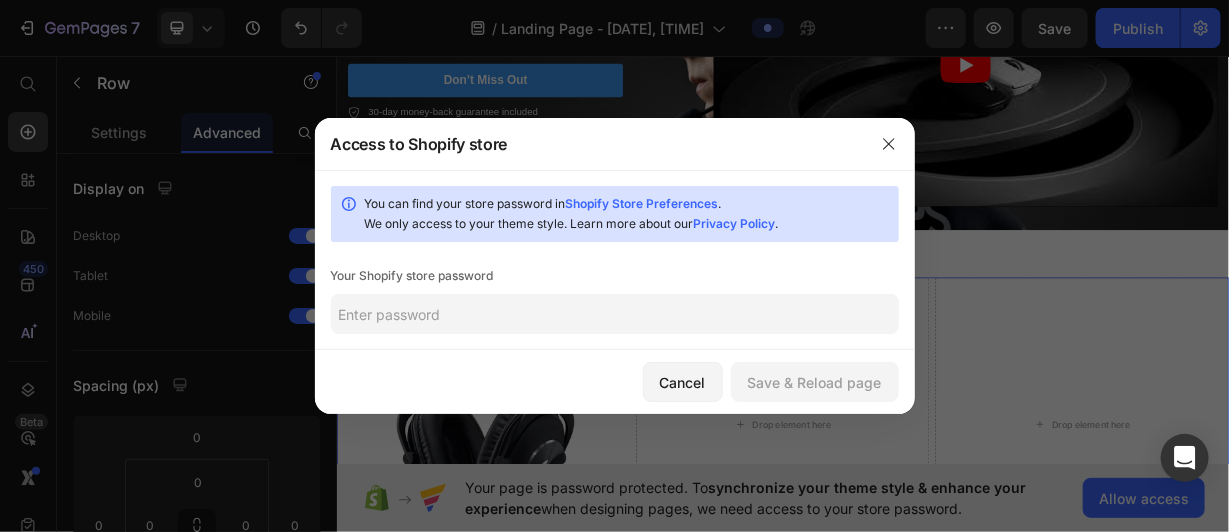 click on "You can find your store password in  Shopify Store Preferences .   We only access to your theme style. Learn more about our  Privacy Policy .  Your Shopify store password" 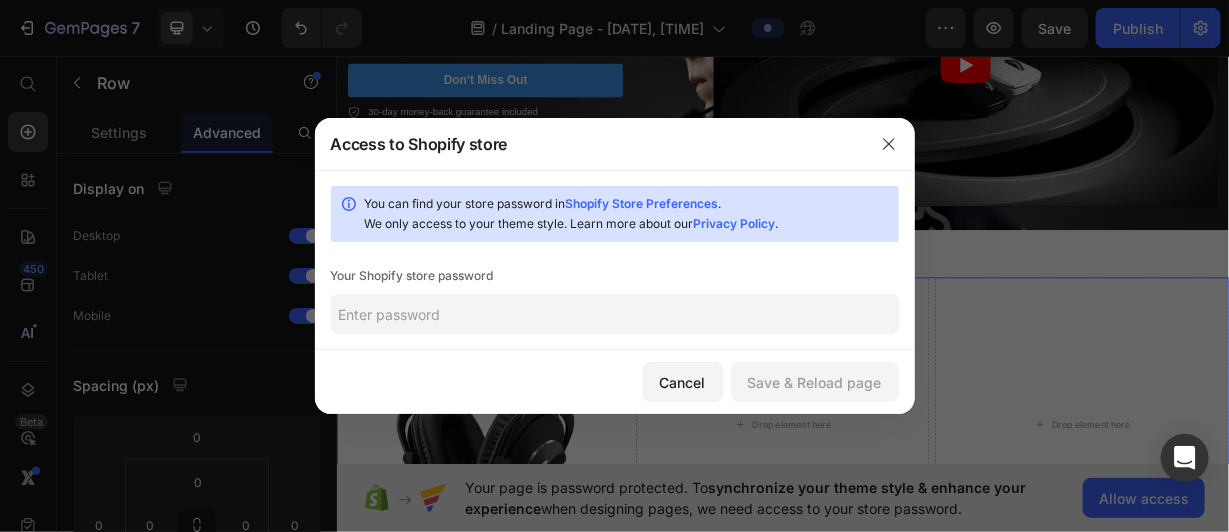 click 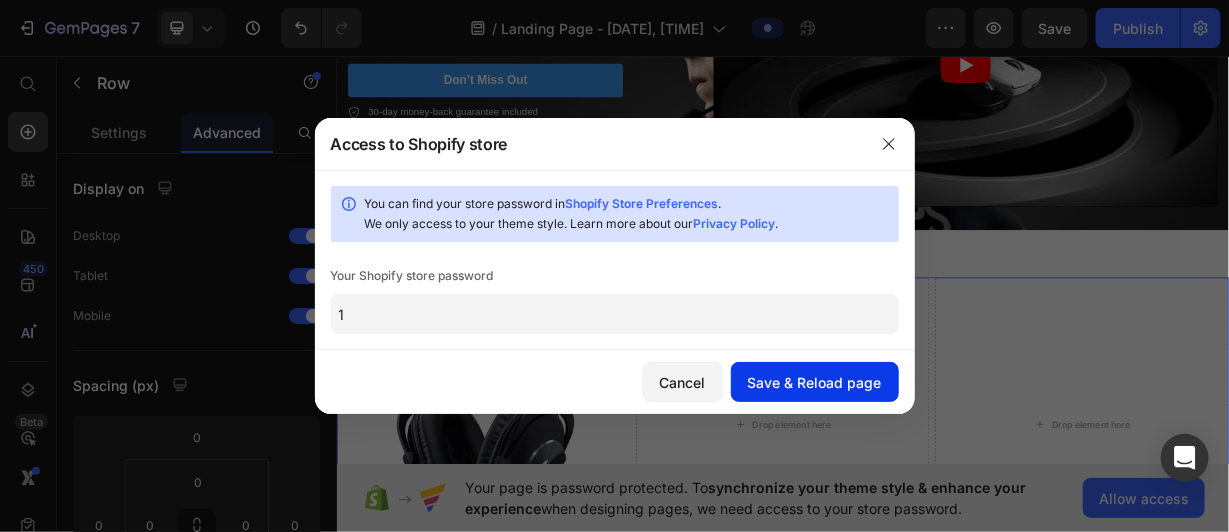 type on "1" 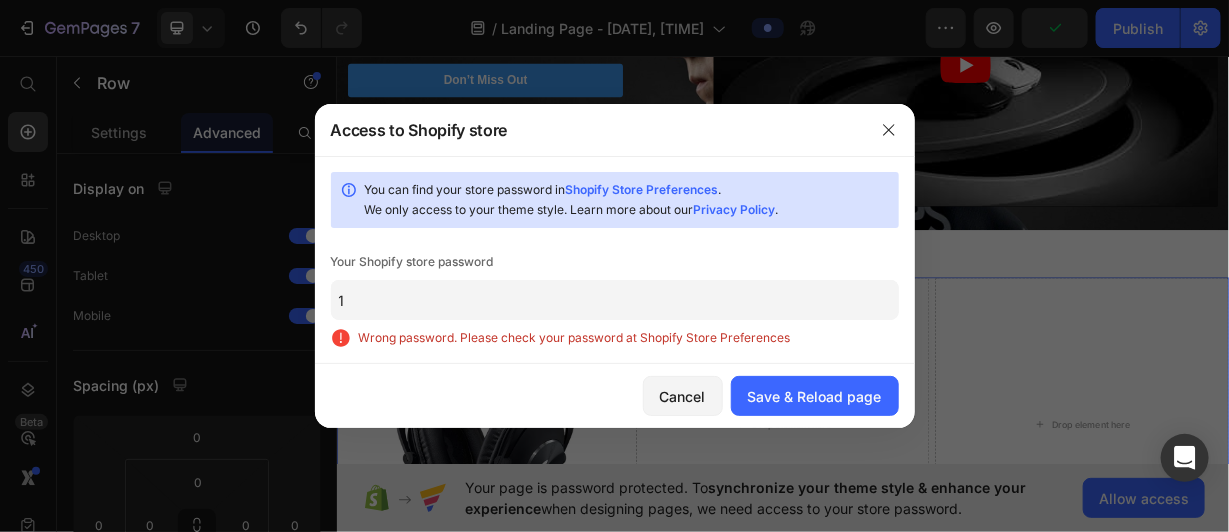 click on "Shopify Store Preferences" at bounding box center (642, 189) 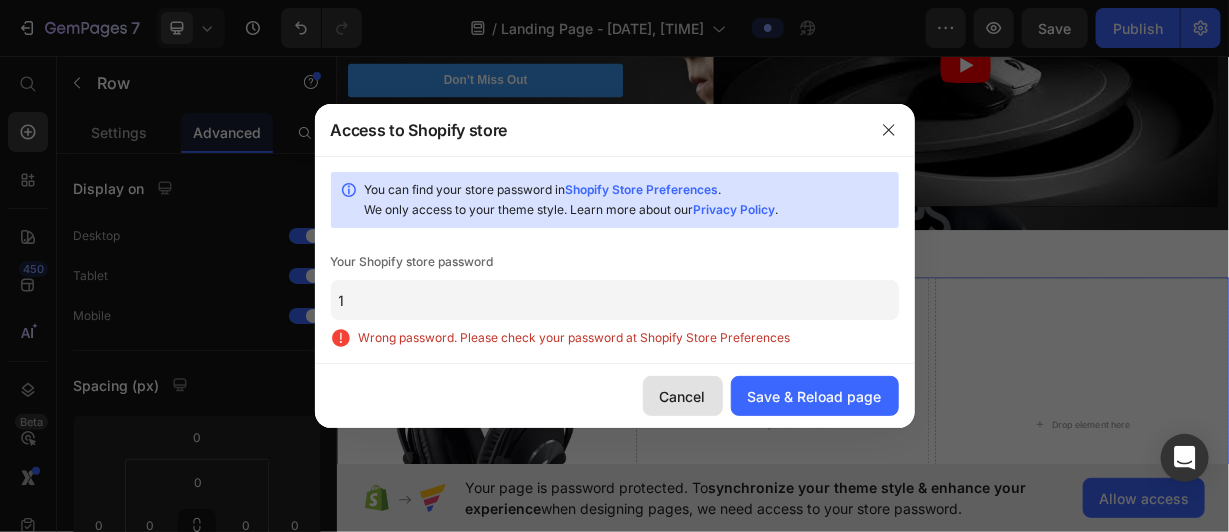 click on "Cancel" at bounding box center [683, 396] 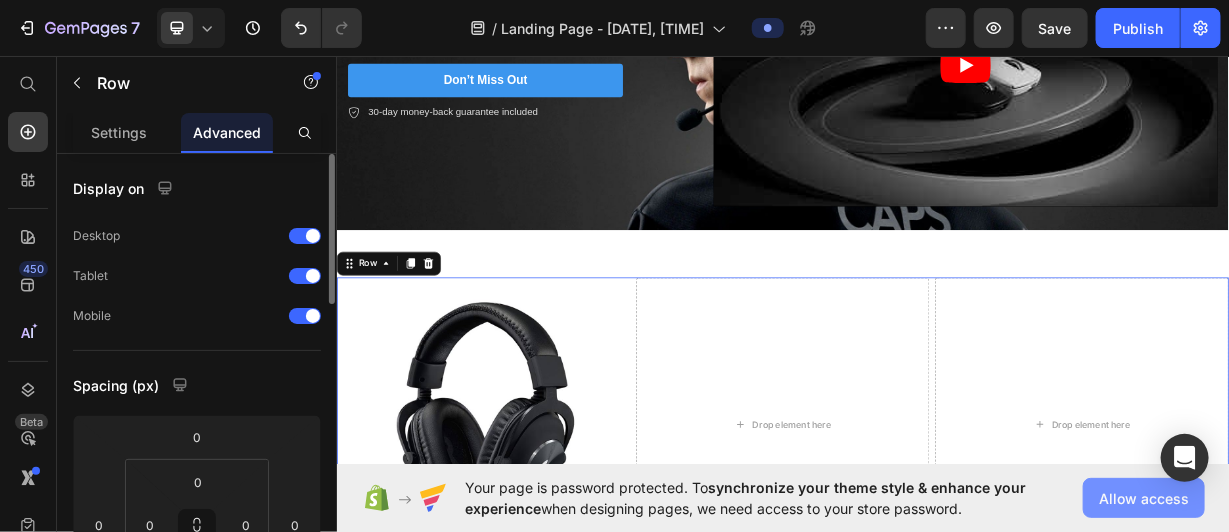 click on "Allow access" at bounding box center [1144, 498] 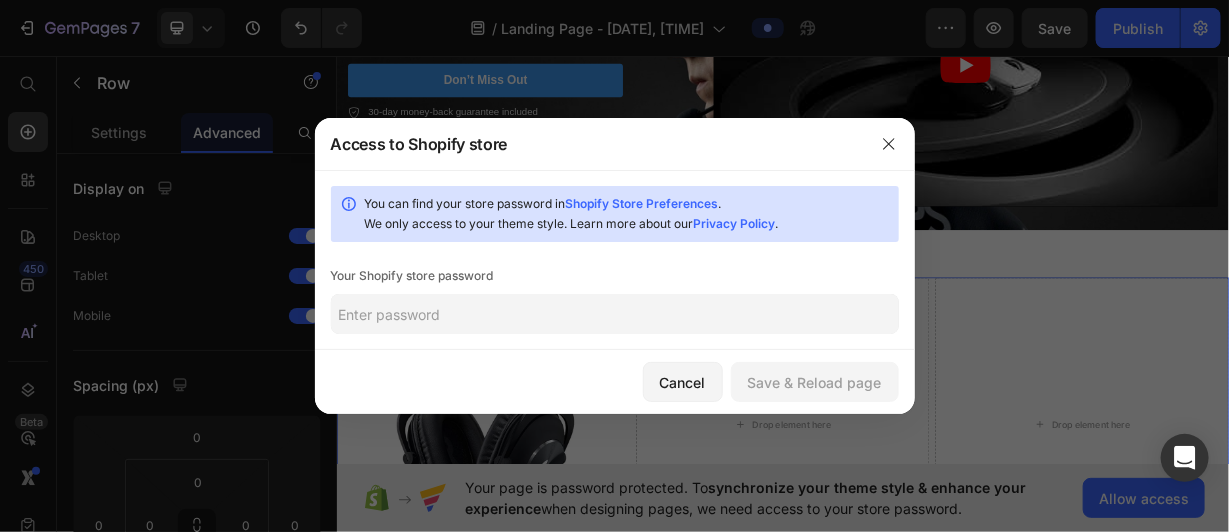 click 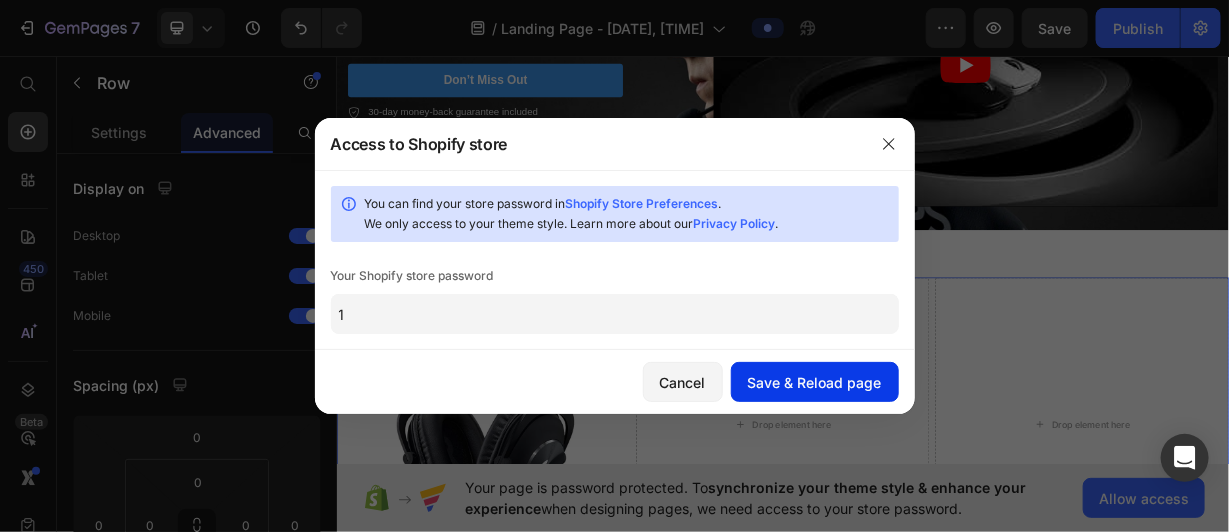 type on "1" 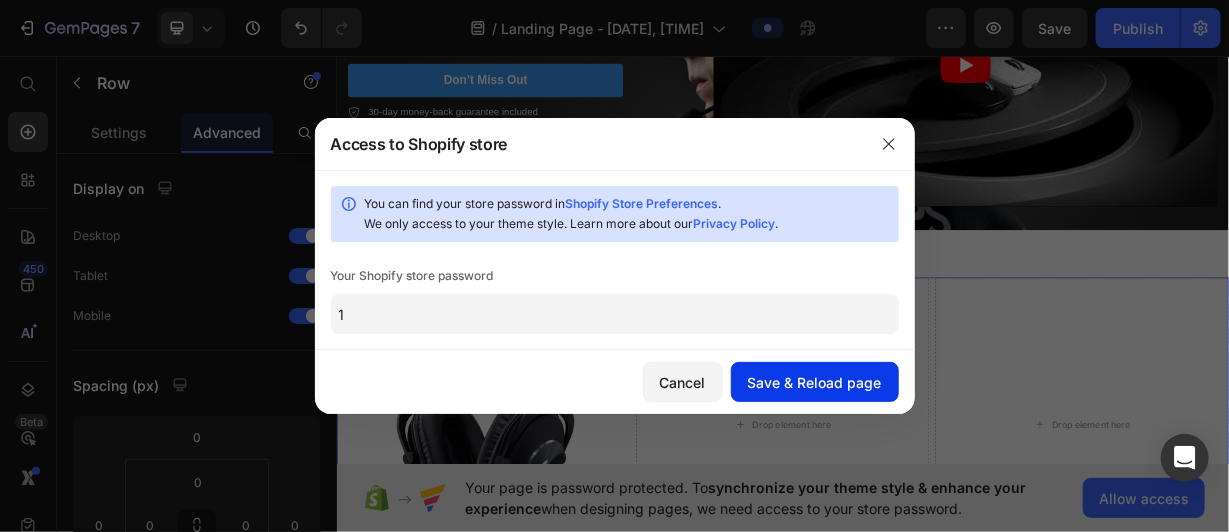 click on "Save & Reload page" at bounding box center [815, 382] 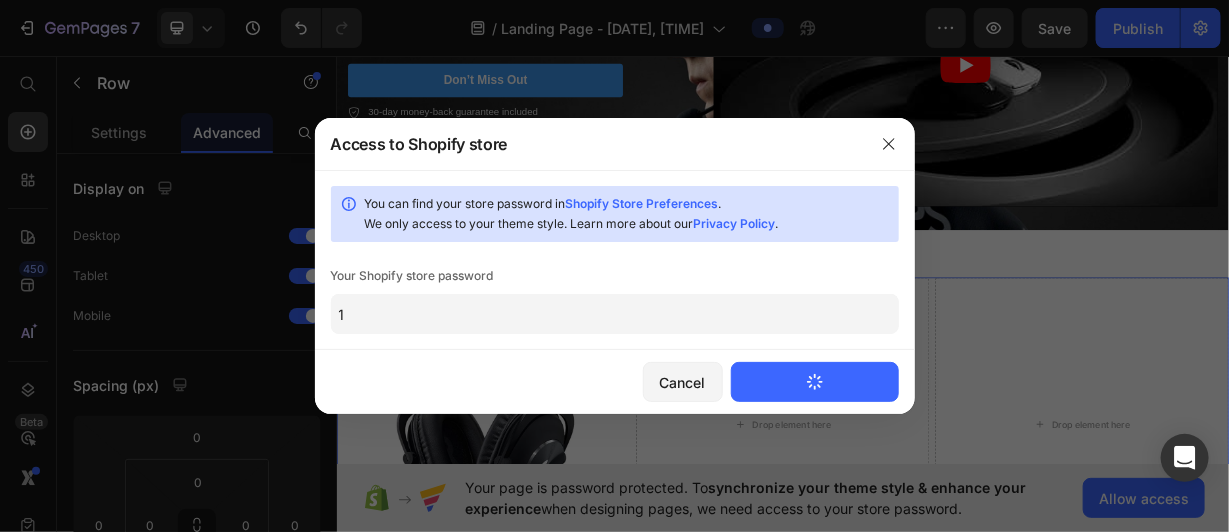 type 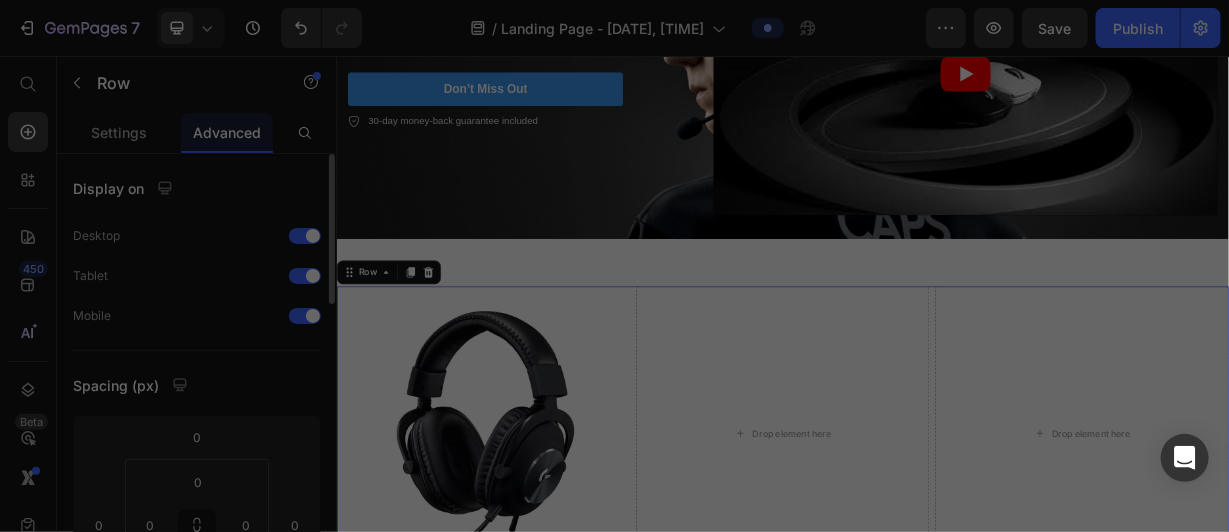 scroll, scrollTop: 0, scrollLeft: 0, axis: both 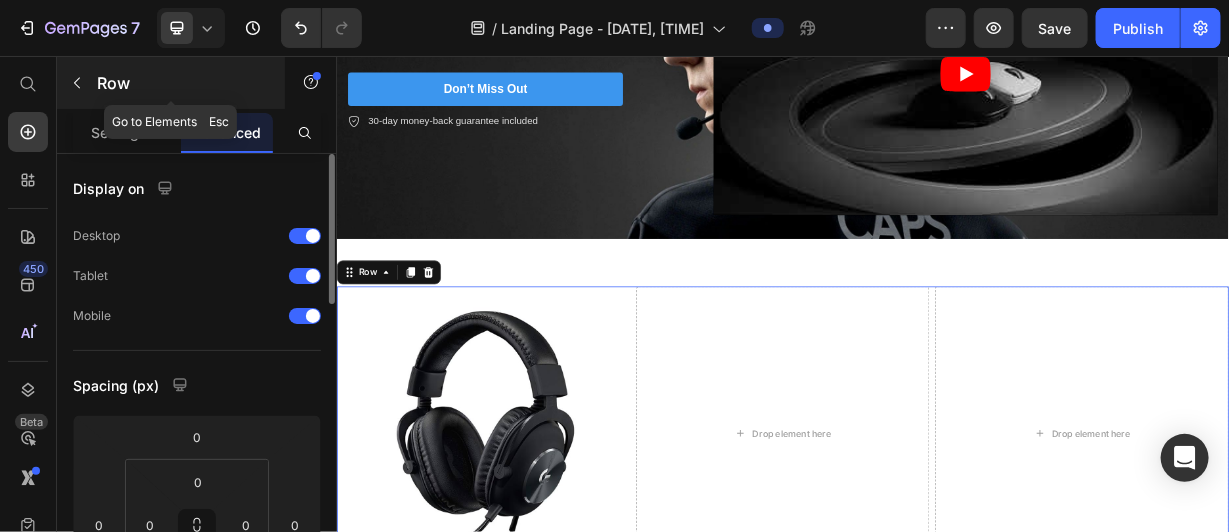 click at bounding box center (77, 83) 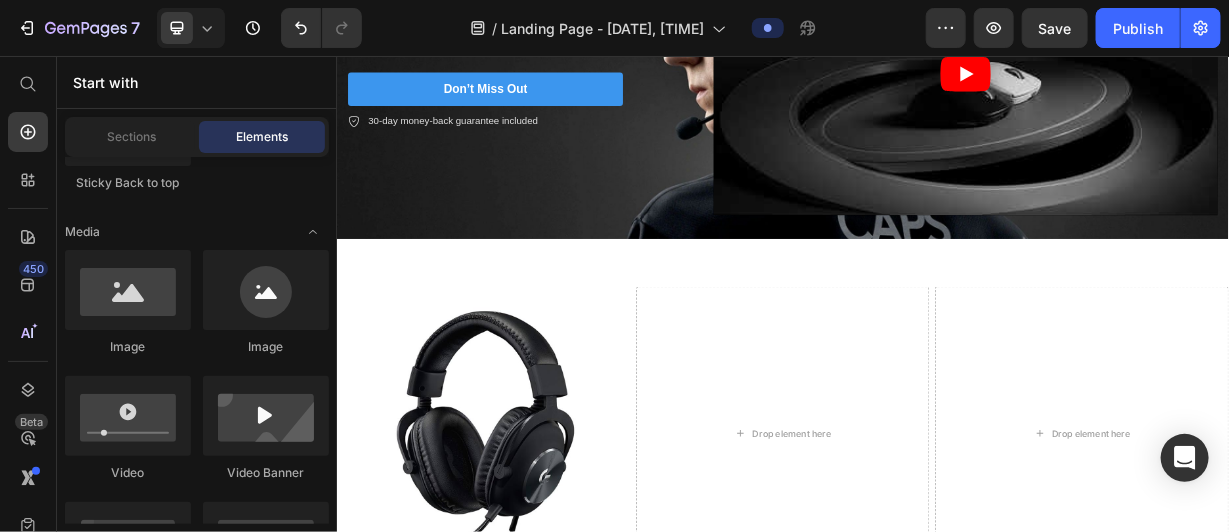 click on "Start with" at bounding box center [197, 82] 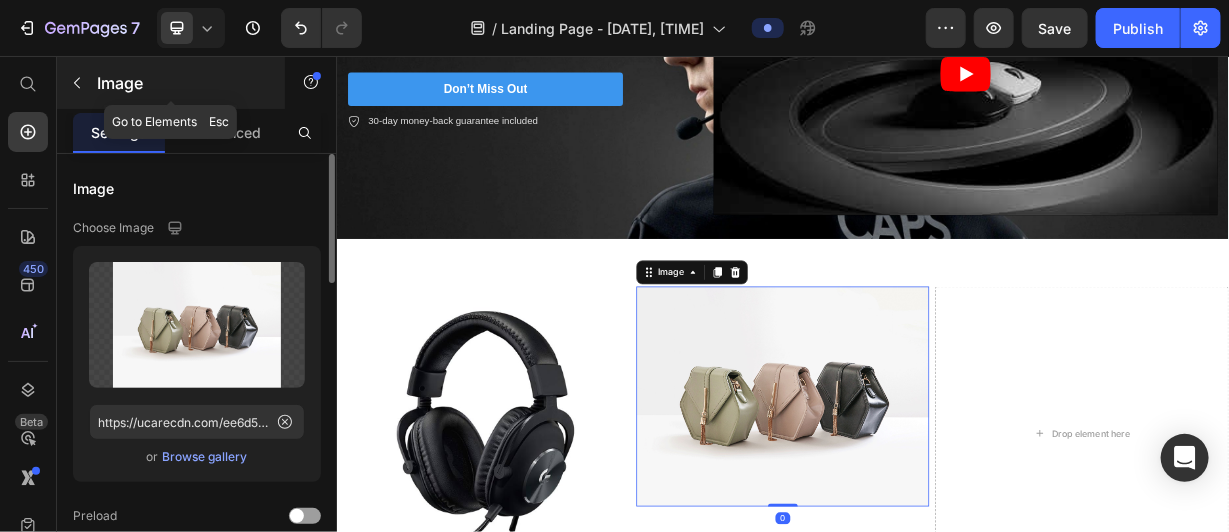 click 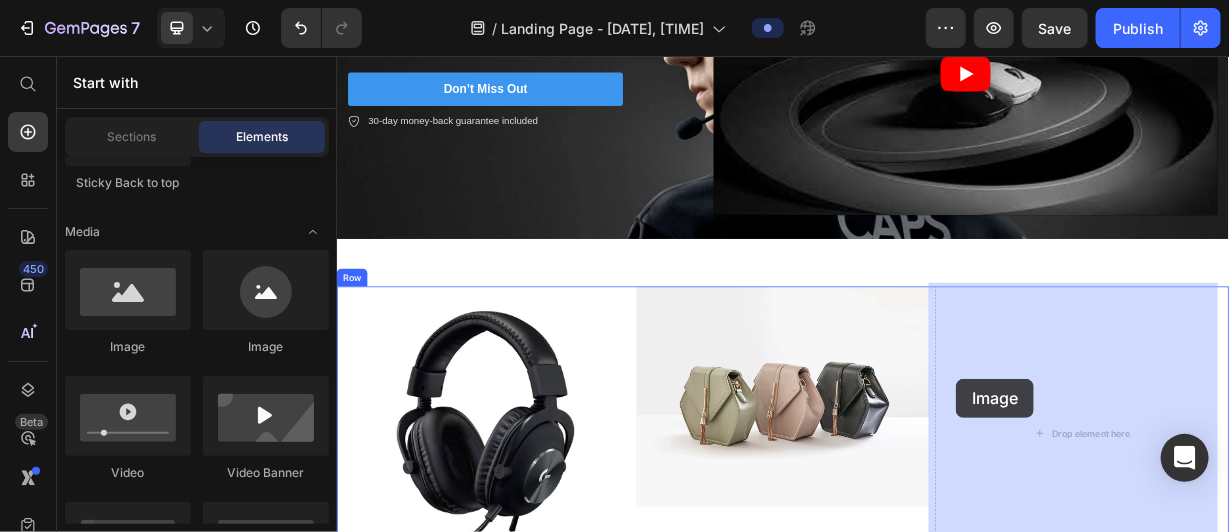 drag, startPoint x: 490, startPoint y: 342, endPoint x: 1256, endPoint y: 485, distance: 779.2336 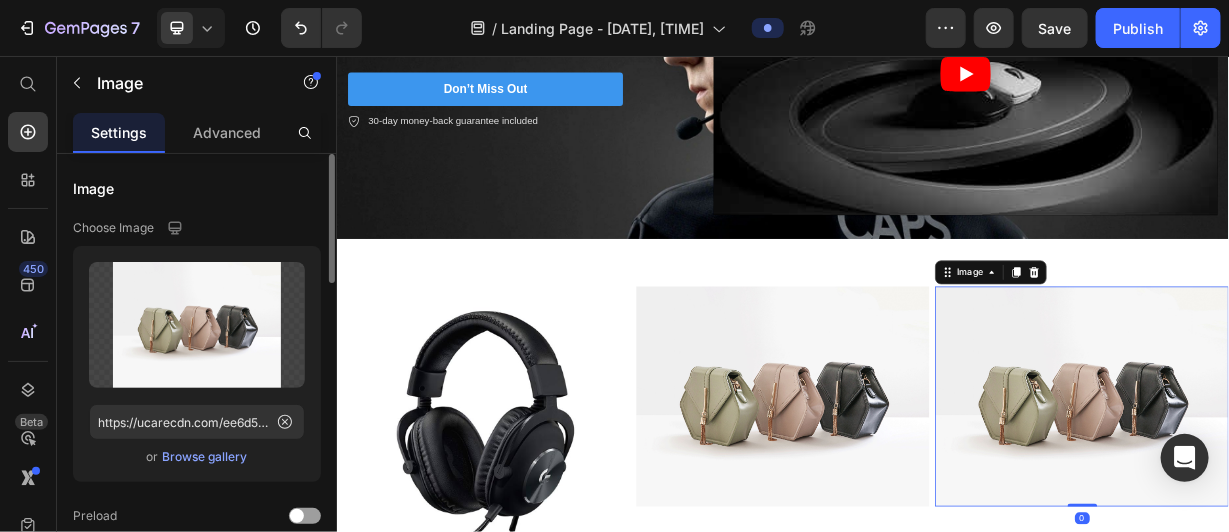 scroll, scrollTop: 284, scrollLeft: 0, axis: vertical 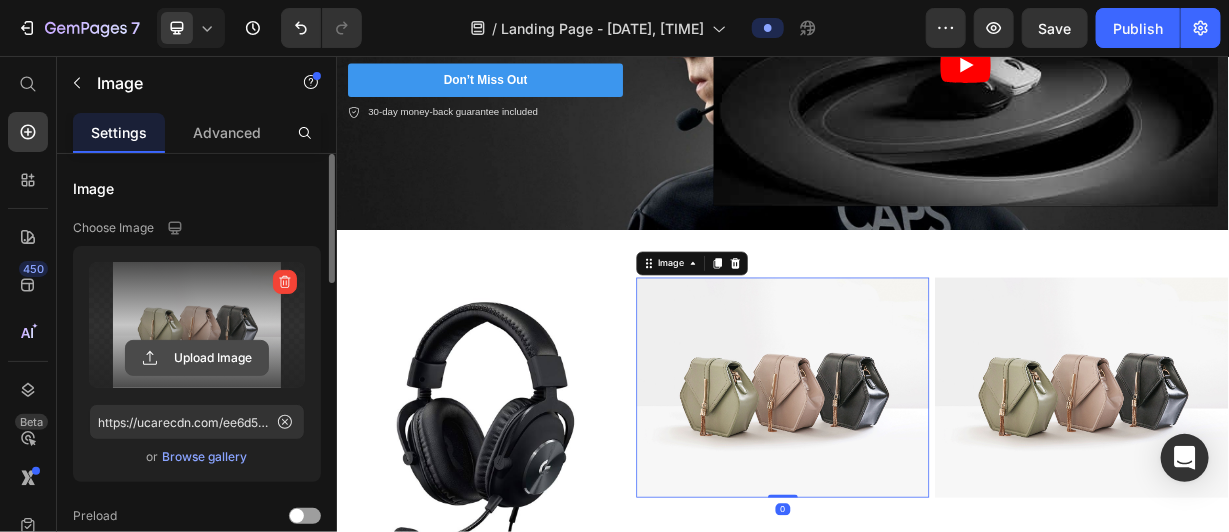click 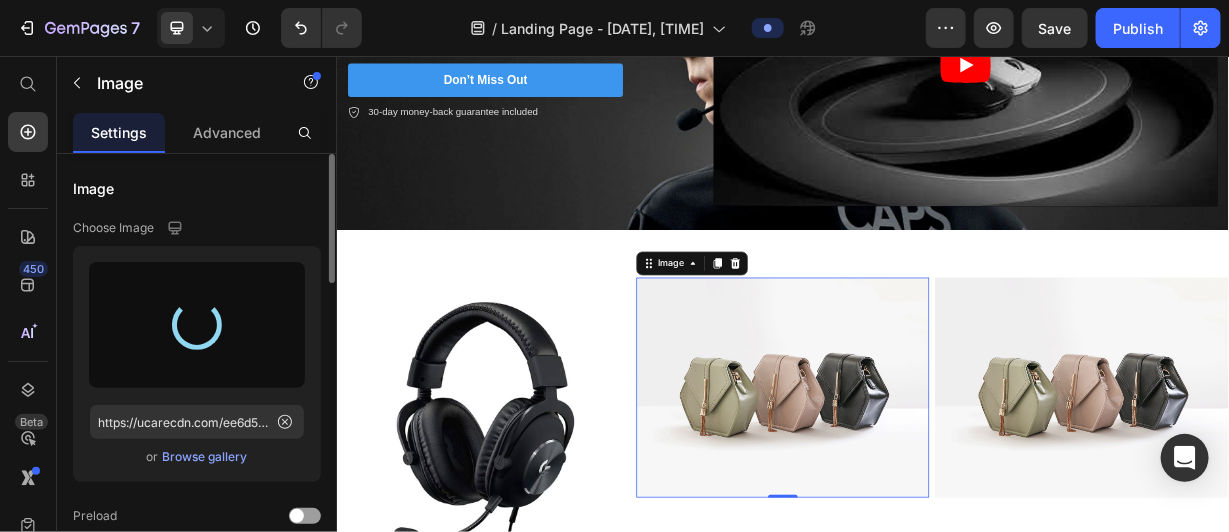 type on "https://cdn.shopify.com/s/files/1/0713/9203/4984/files/gempages_575346547575751619-c1267a20-2150-42c4-b6fa-d3d85b342a34.jpg" 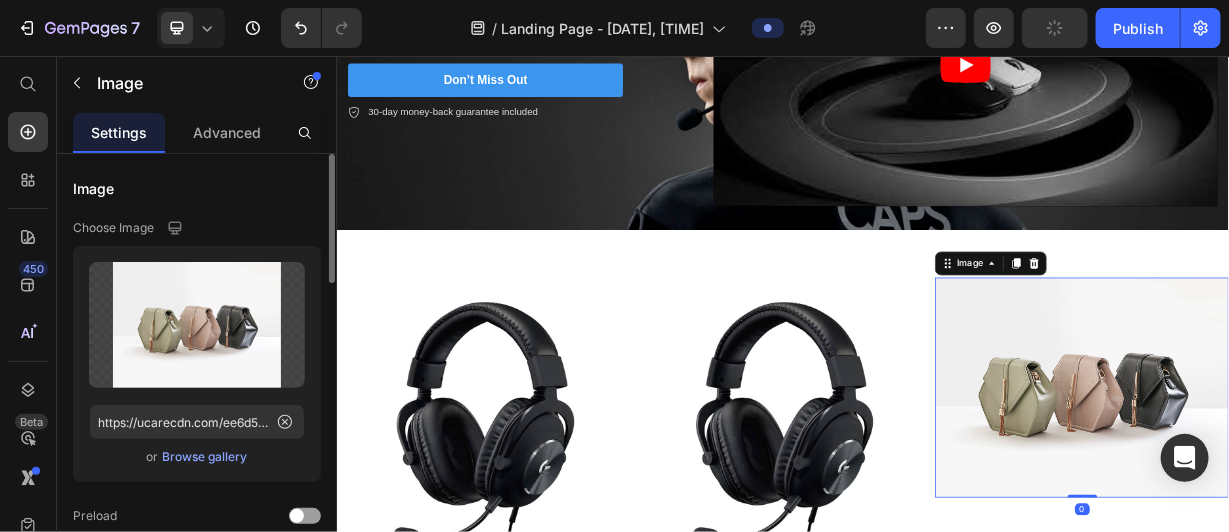 click at bounding box center [1338, 501] 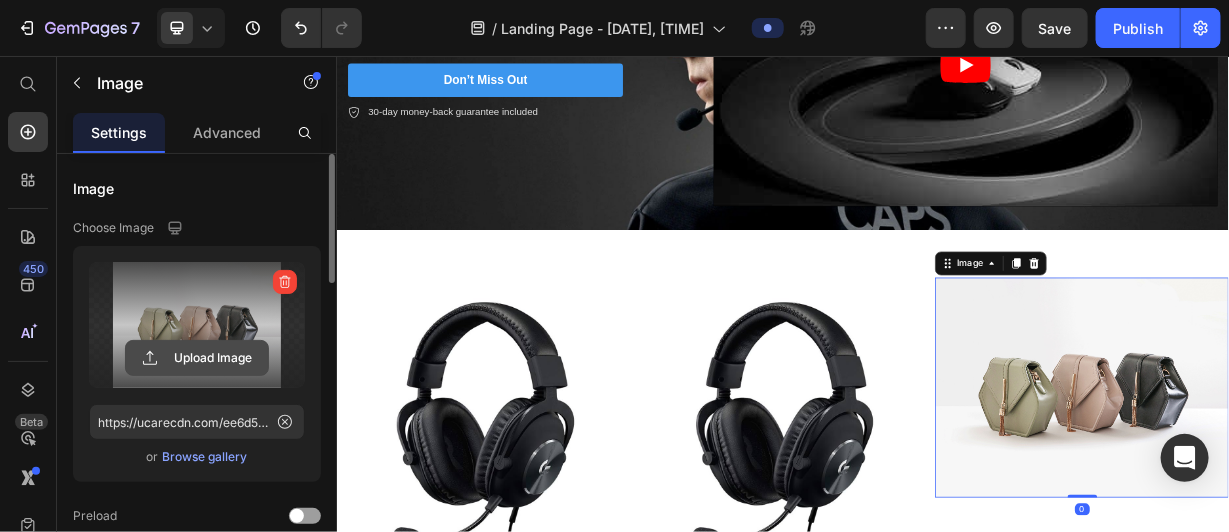 click 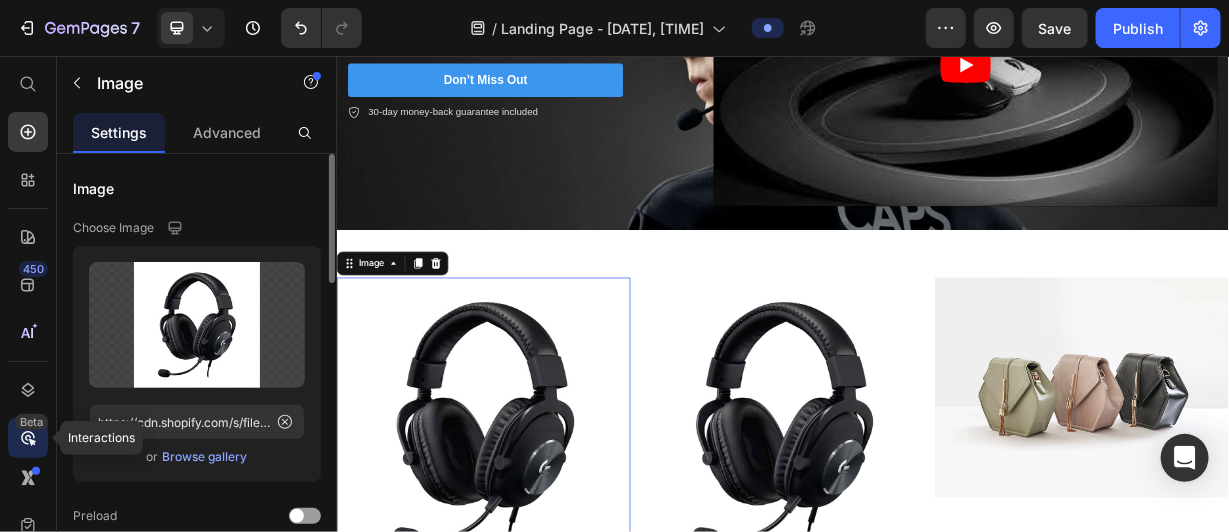 click on "Beta" at bounding box center (31, 422) 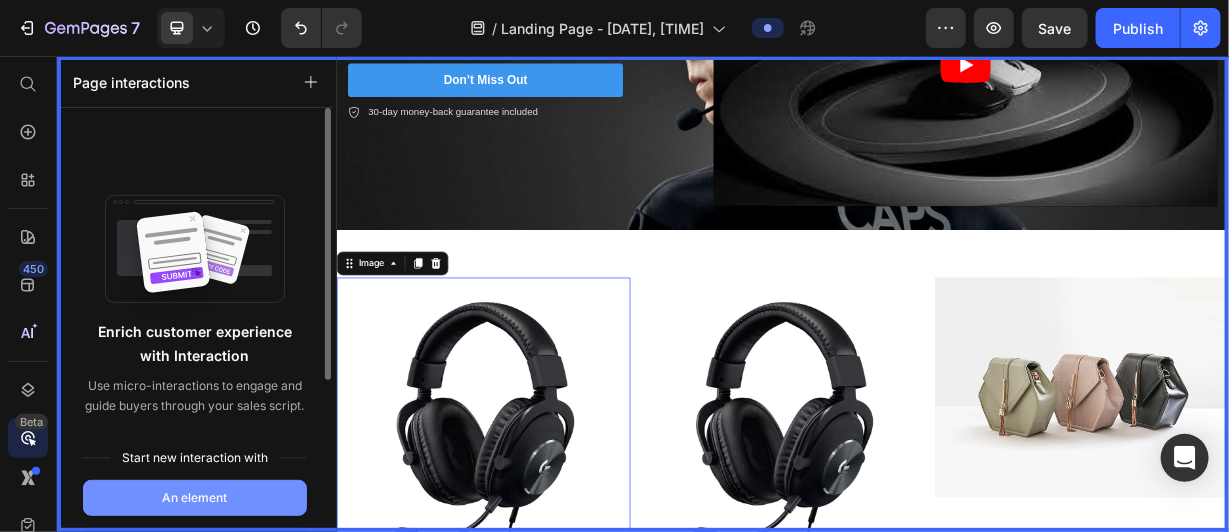 click on "An element" at bounding box center [195, 498] 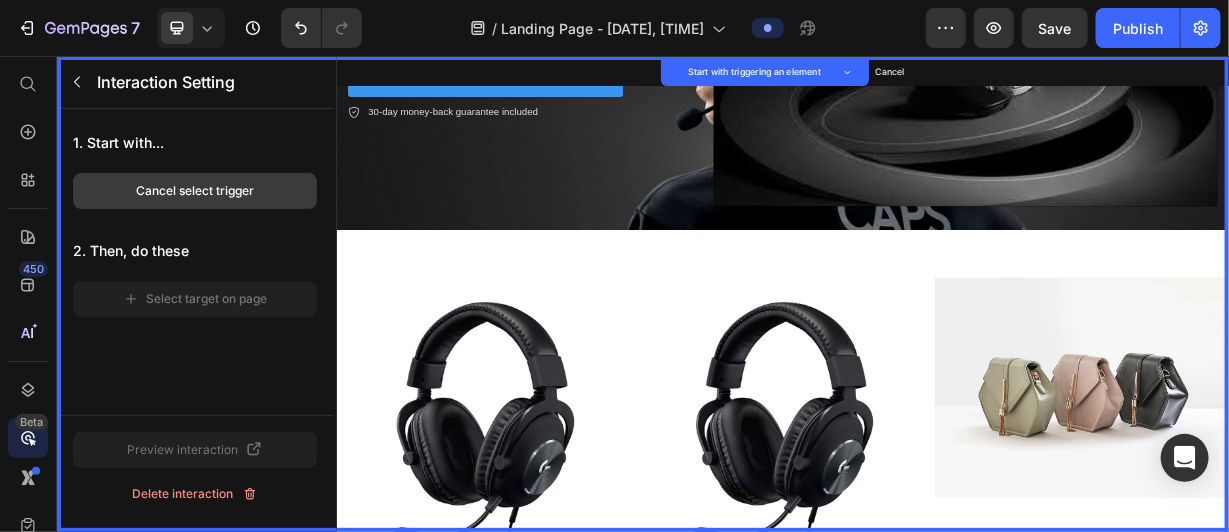 click on "Cancel select trigger" at bounding box center [195, 191] 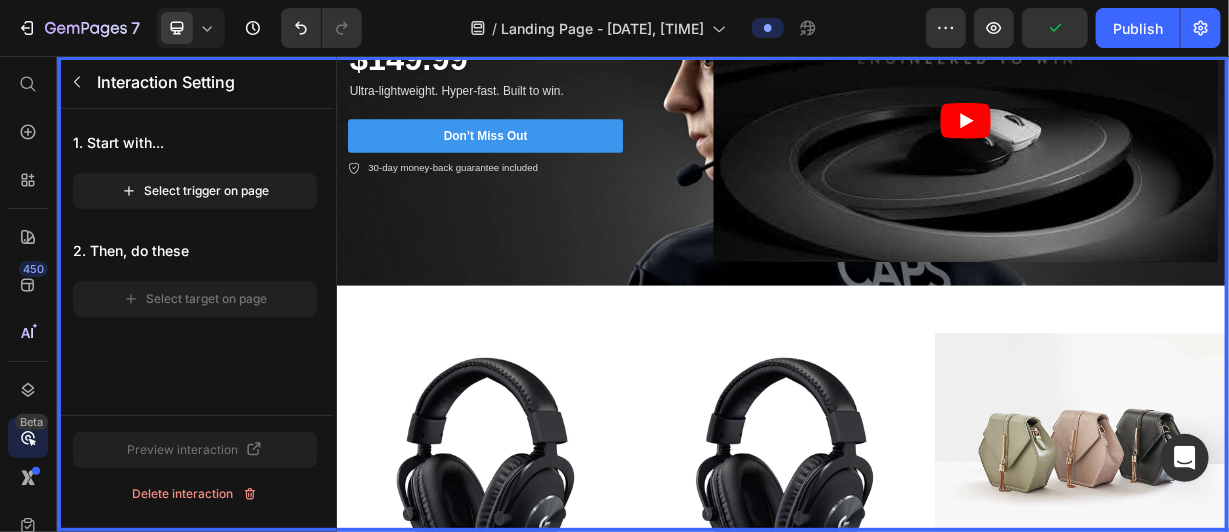 scroll, scrollTop: 211, scrollLeft: 0, axis: vertical 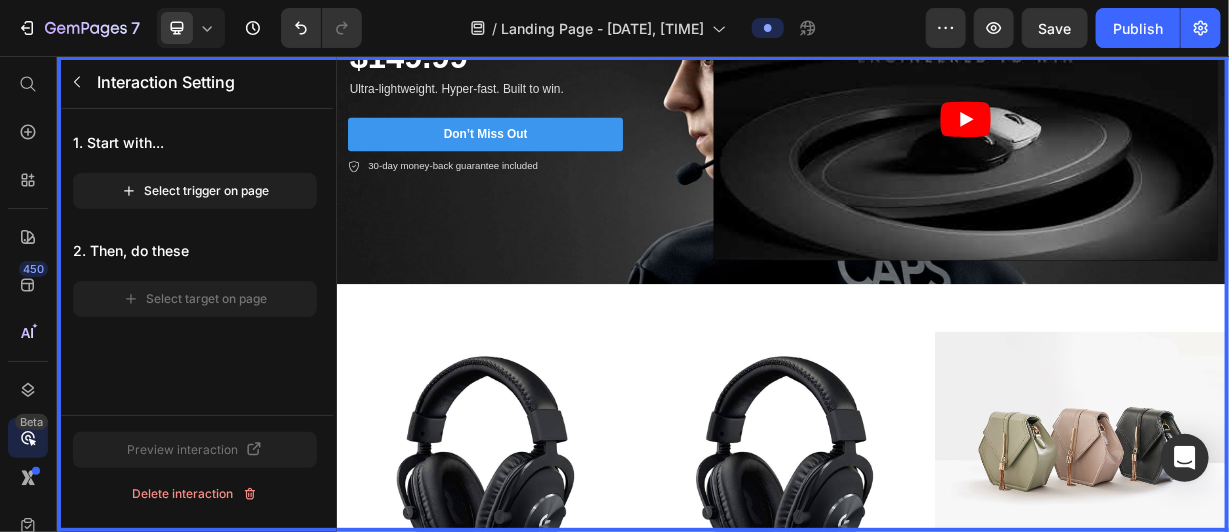 click at bounding box center (936, 375) 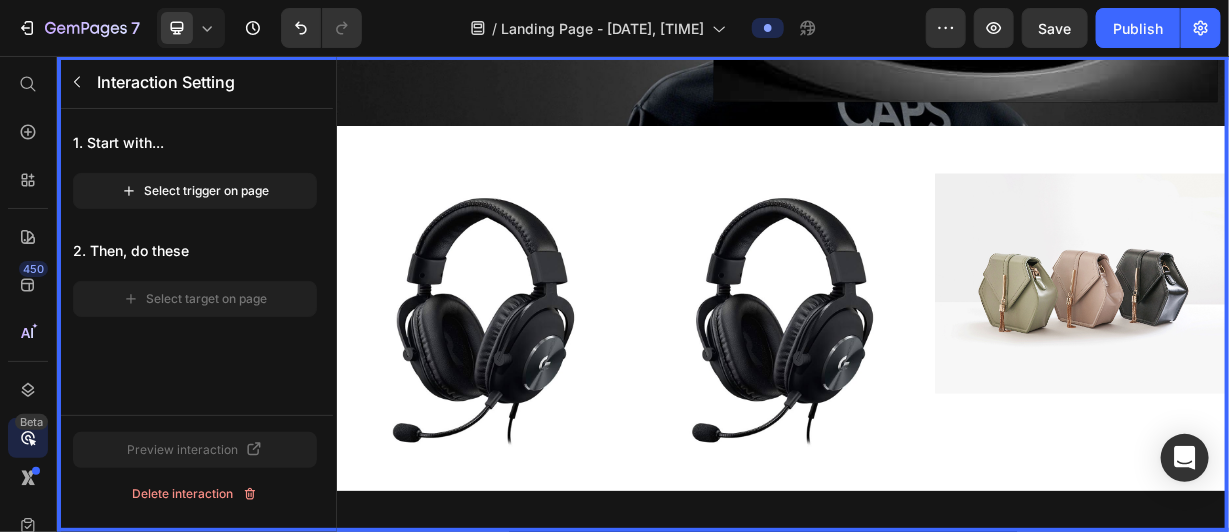 scroll, scrollTop: 426, scrollLeft: 0, axis: vertical 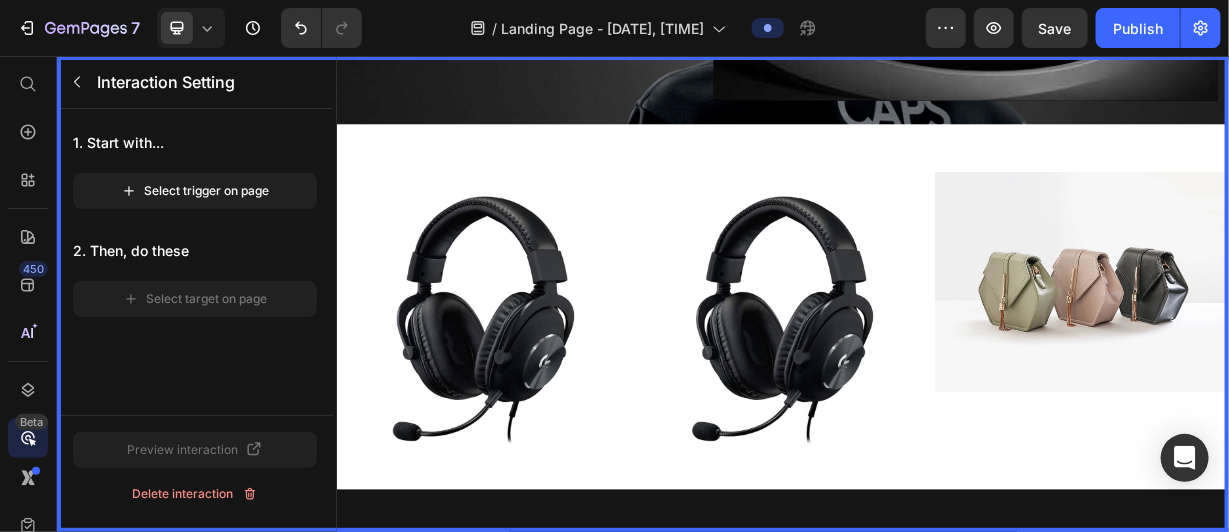 click at bounding box center [936, 375] 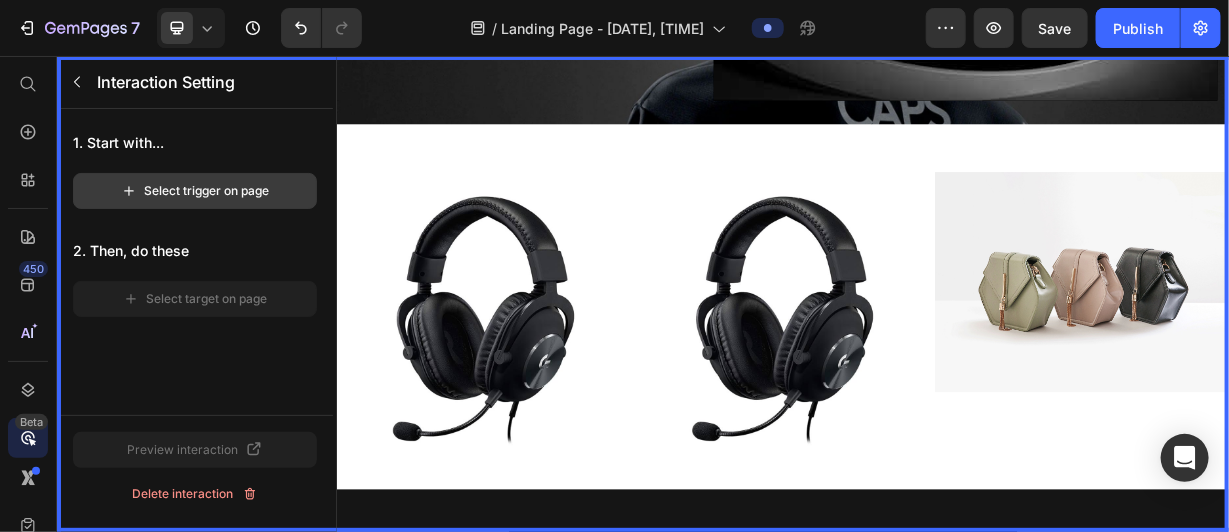 click on "Select trigger on page" at bounding box center (195, 191) 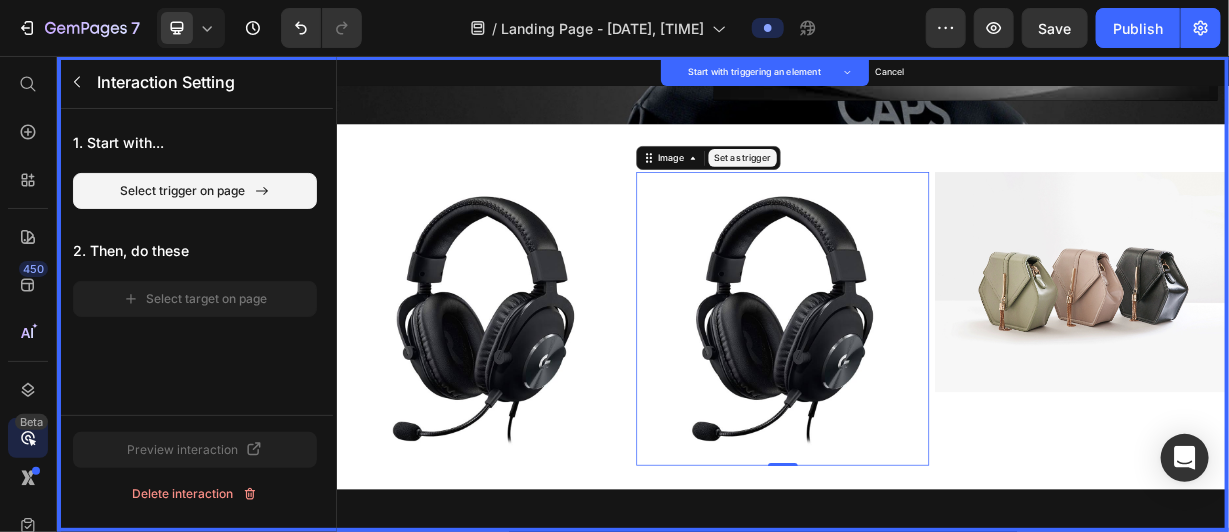 click on "Set as trigger" at bounding box center (882, 192) 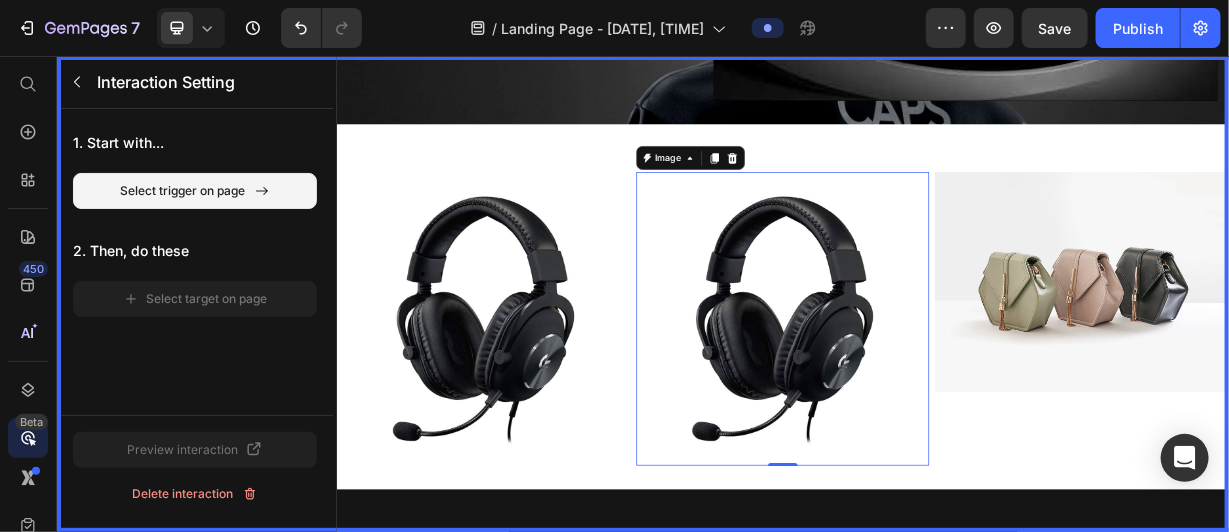 click at bounding box center [936, 375] 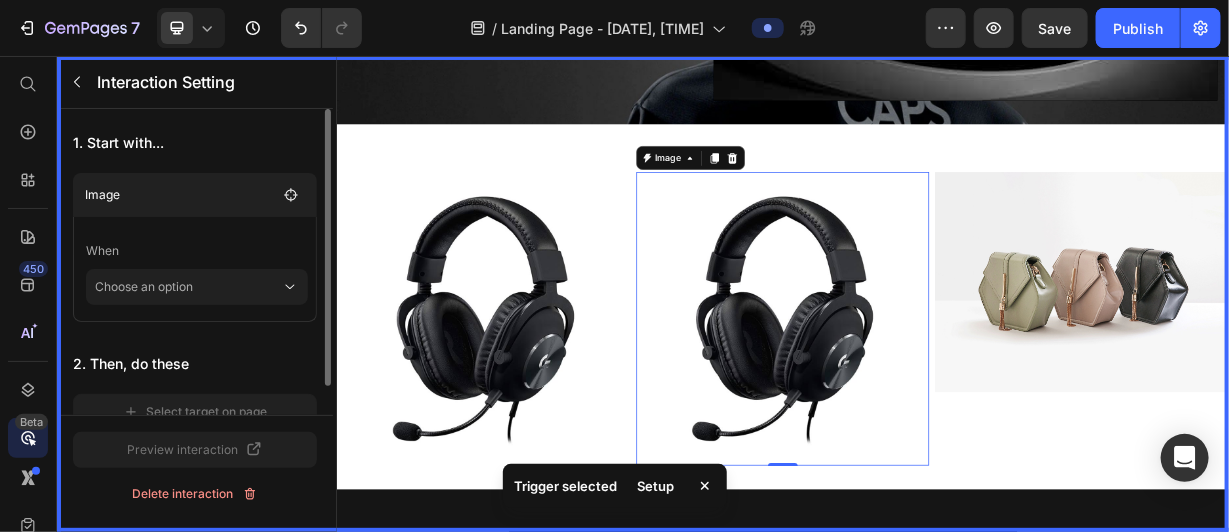click at bounding box center [936, 375] 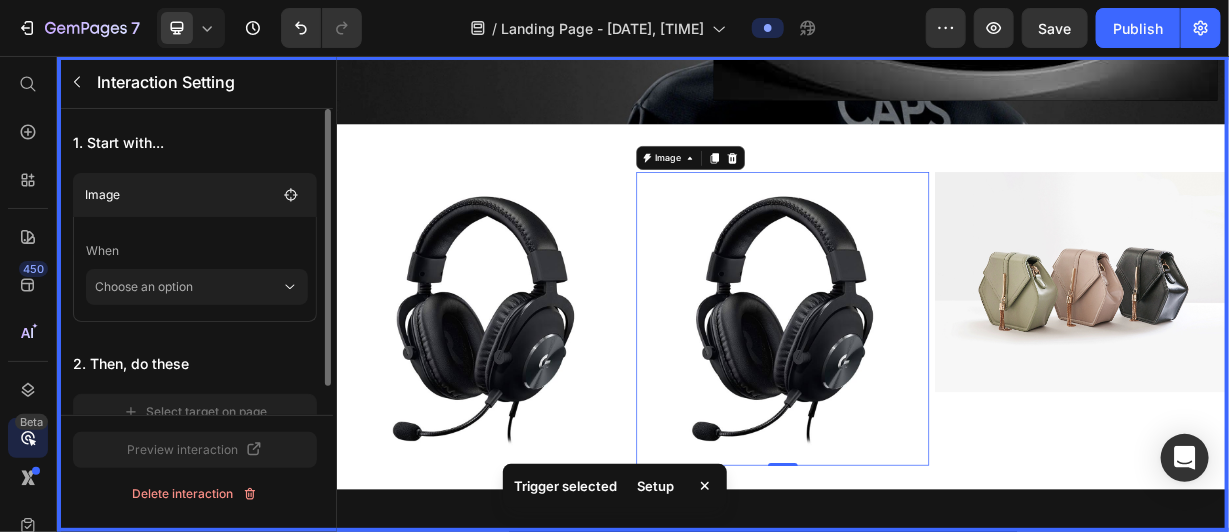 scroll, scrollTop: 30, scrollLeft: 0, axis: vertical 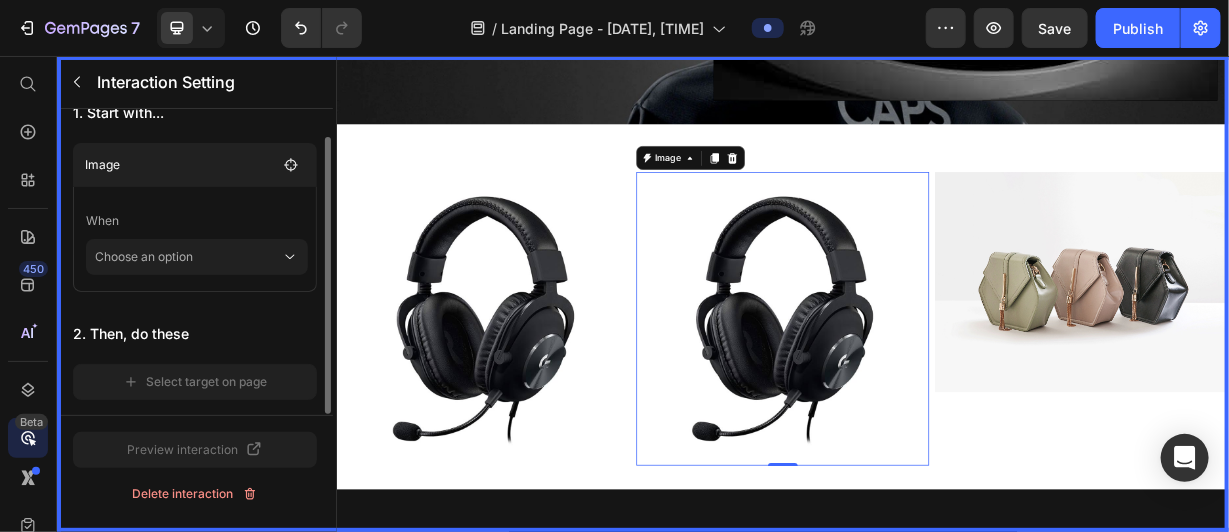 click on "Choose an option" at bounding box center [188, 257] 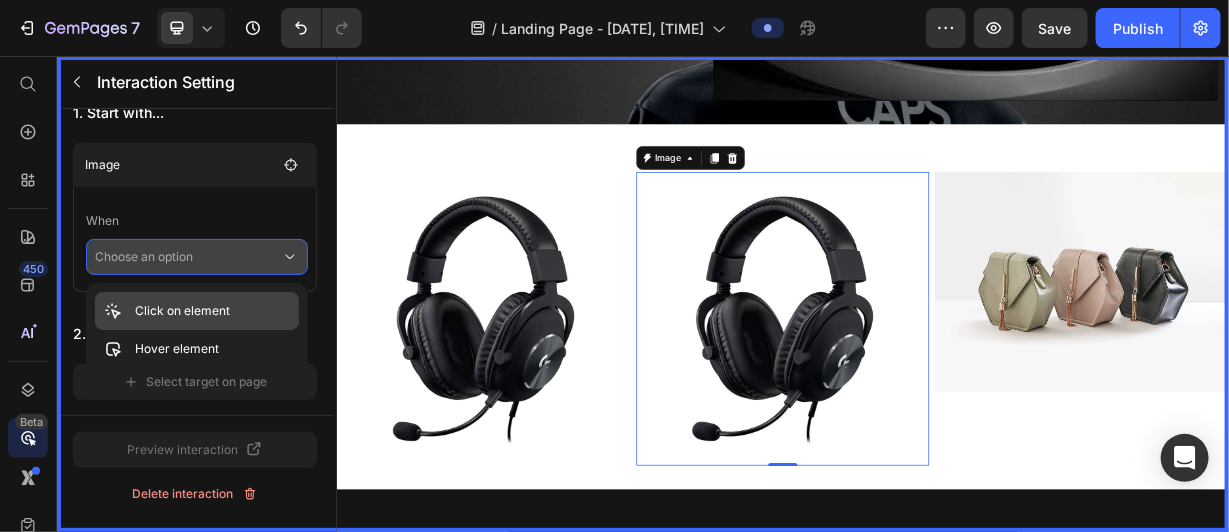 click on "Click on element" at bounding box center [182, 311] 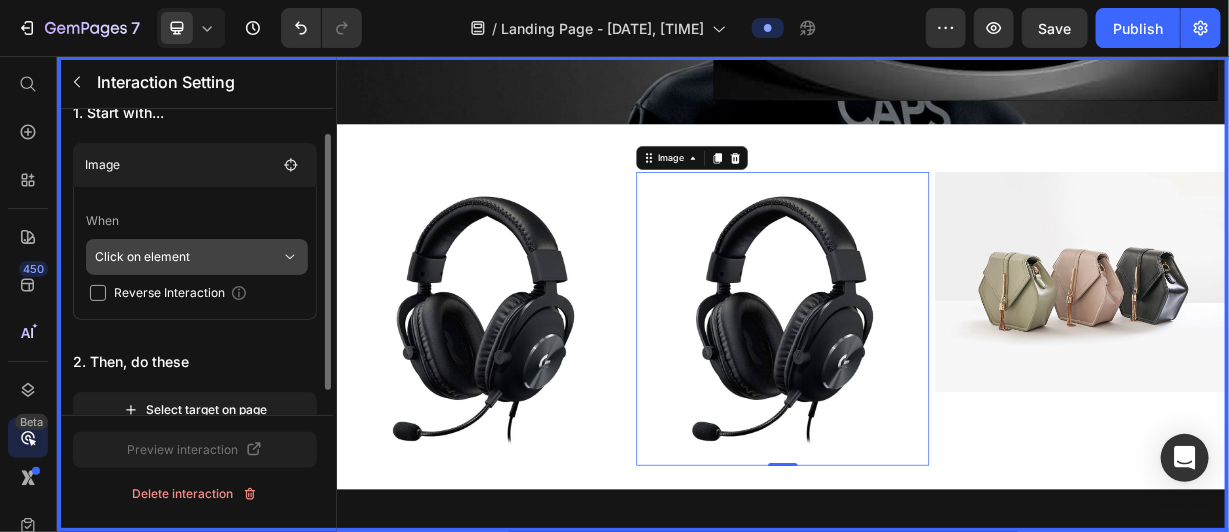 click on "Click on element" at bounding box center [188, 257] 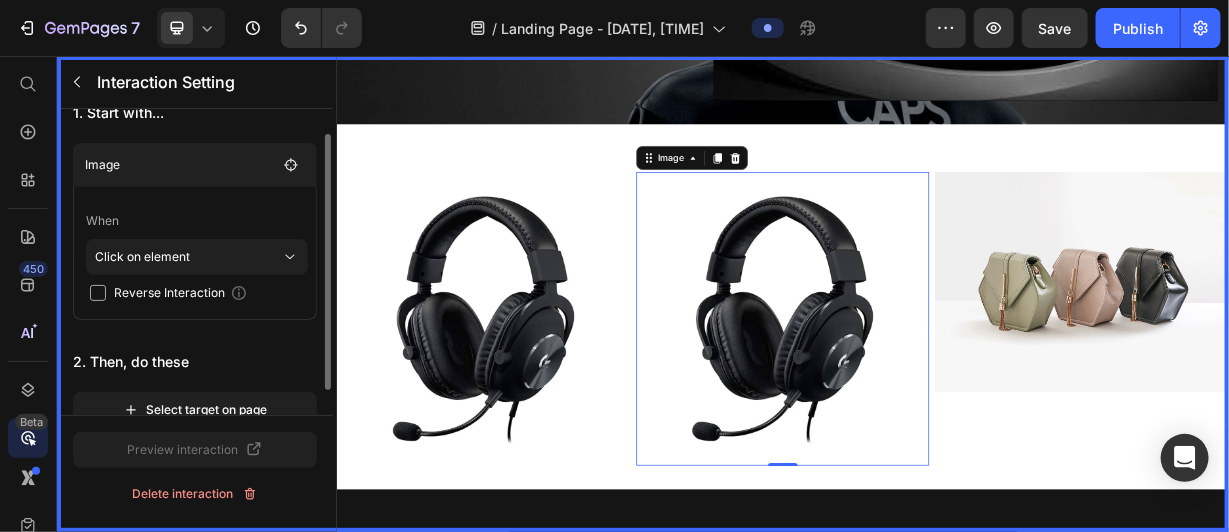 click on "When" at bounding box center (197, 221) 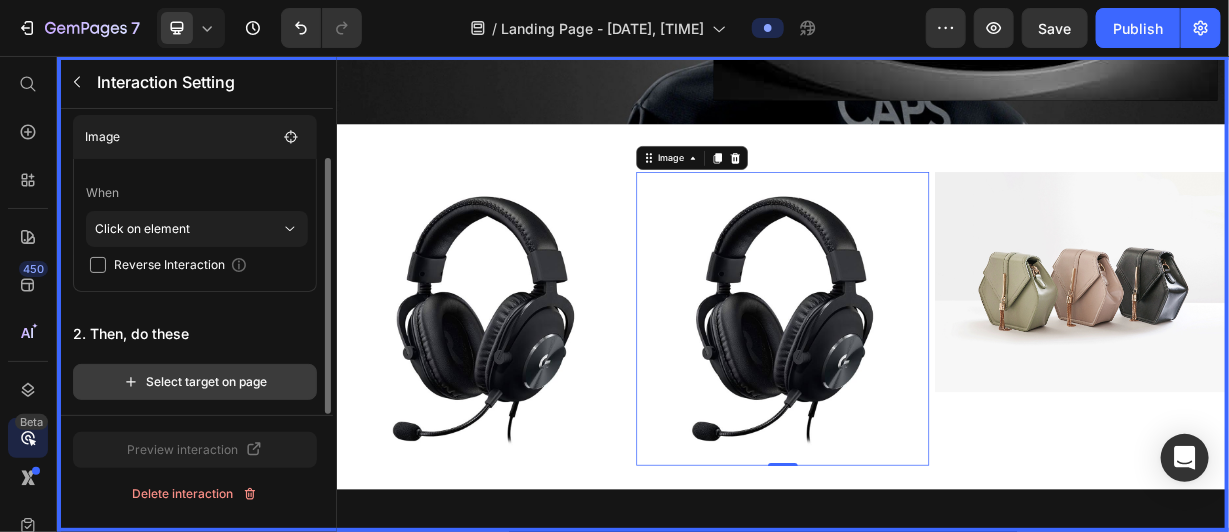 click on "Select target on page" 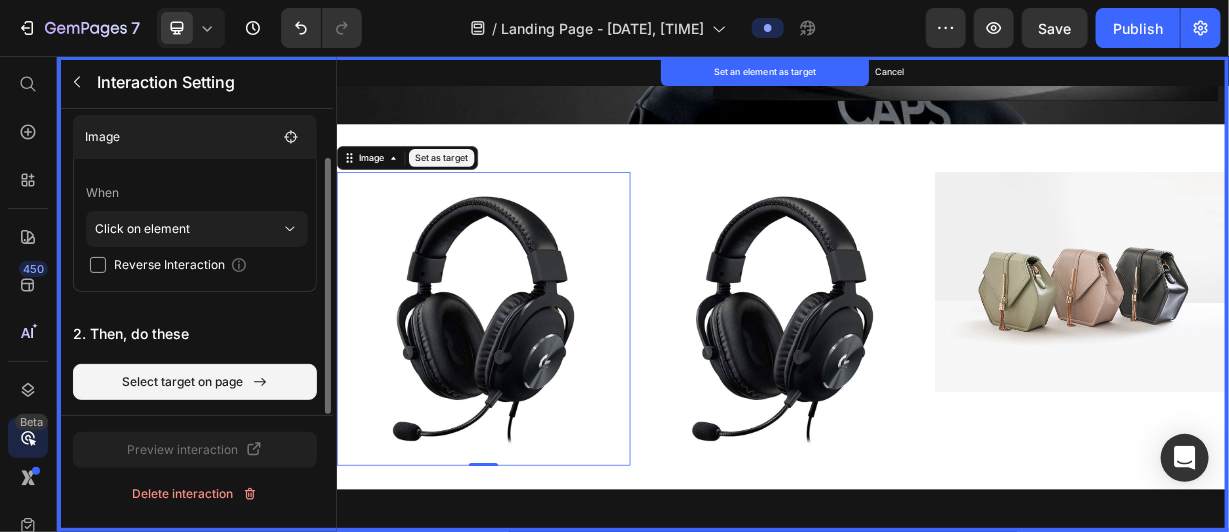 click on "Set as target" at bounding box center (477, 192) 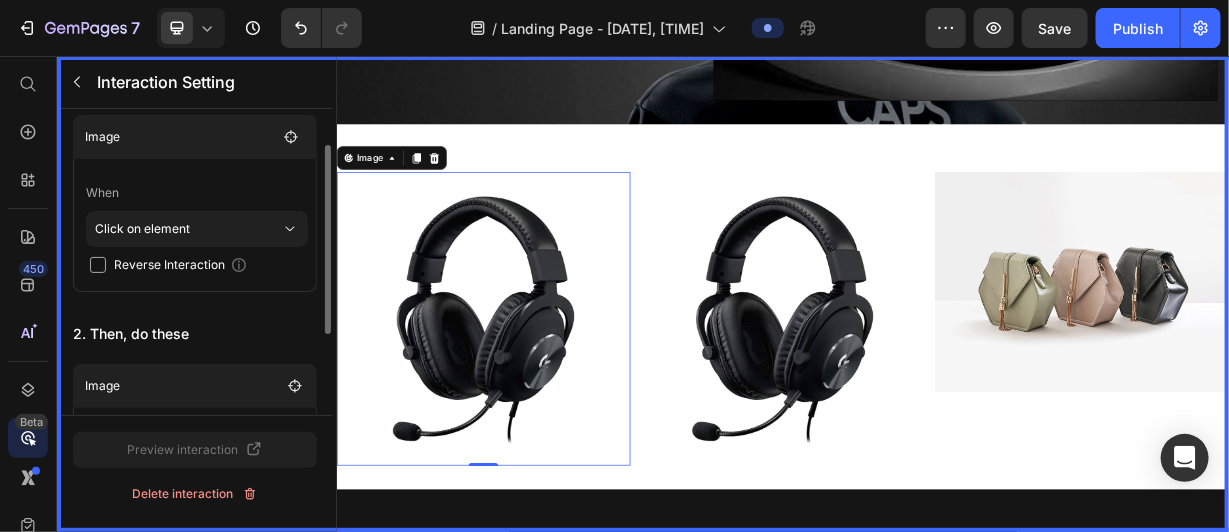 click at bounding box center [936, 375] 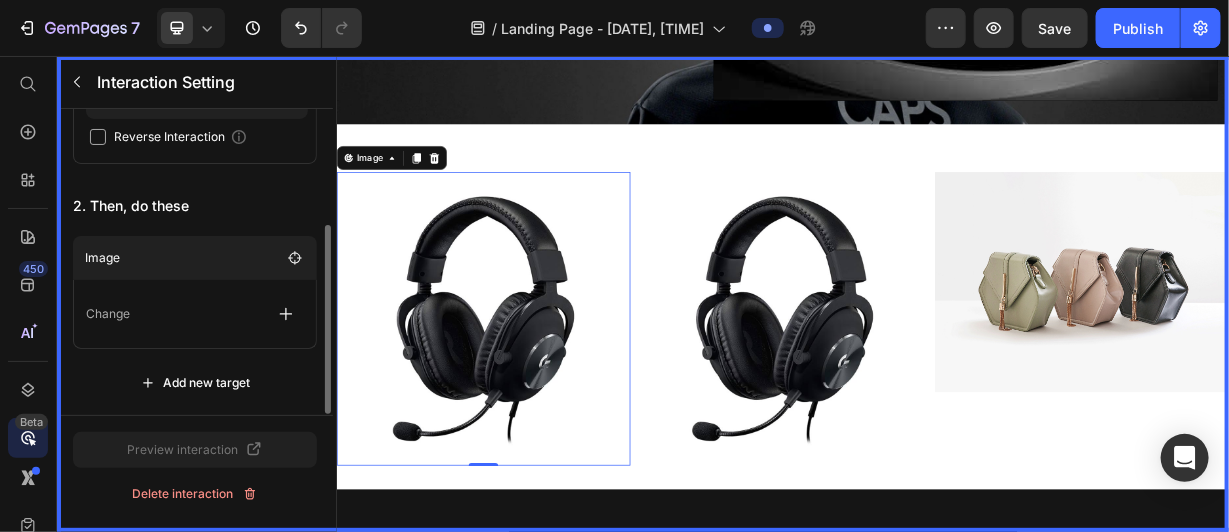 click on "Change" at bounding box center [195, 314] 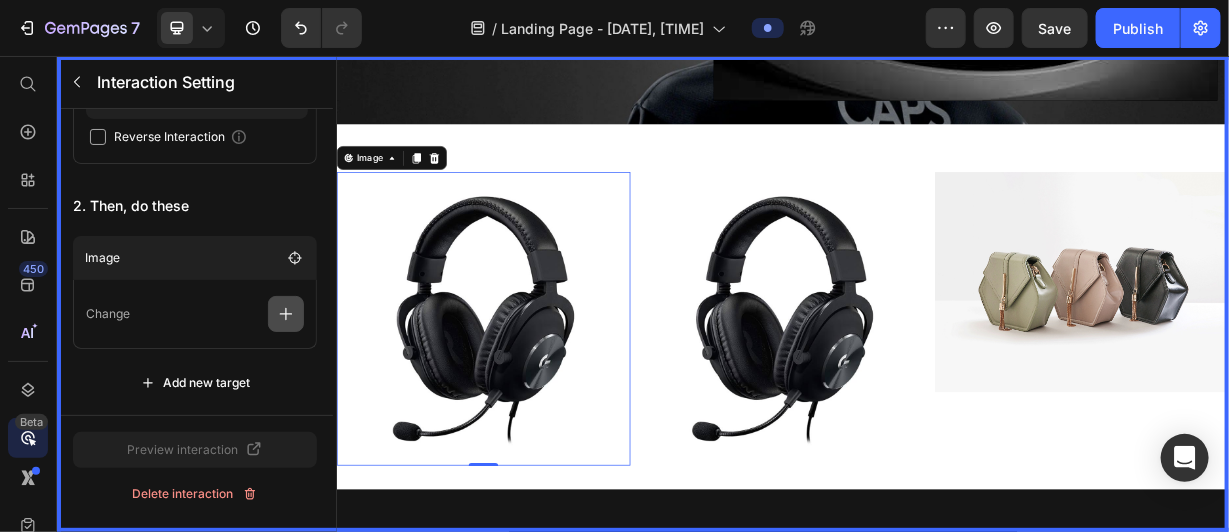 click 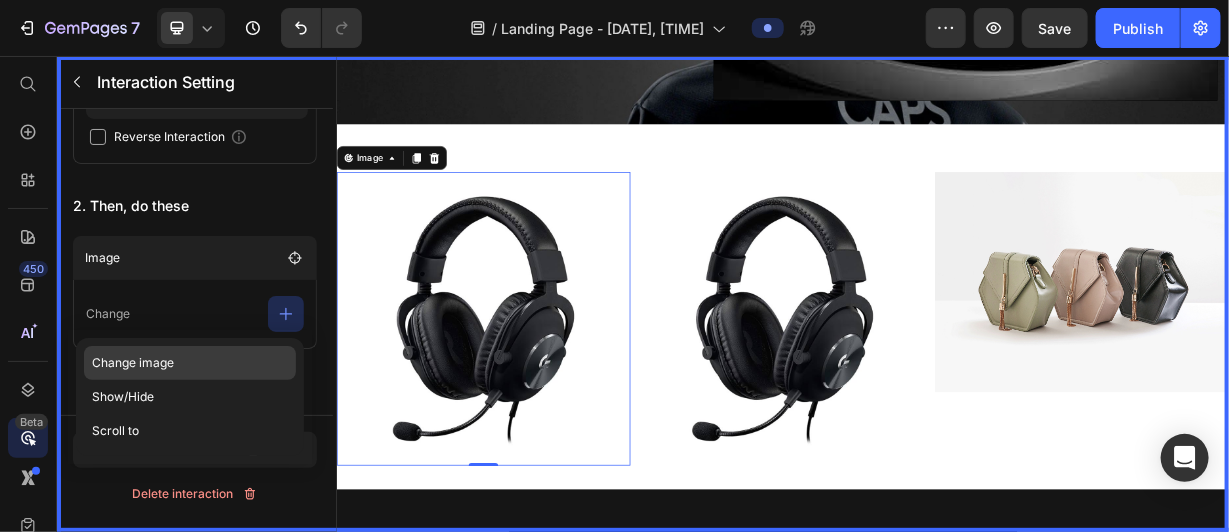 click on "Change image" 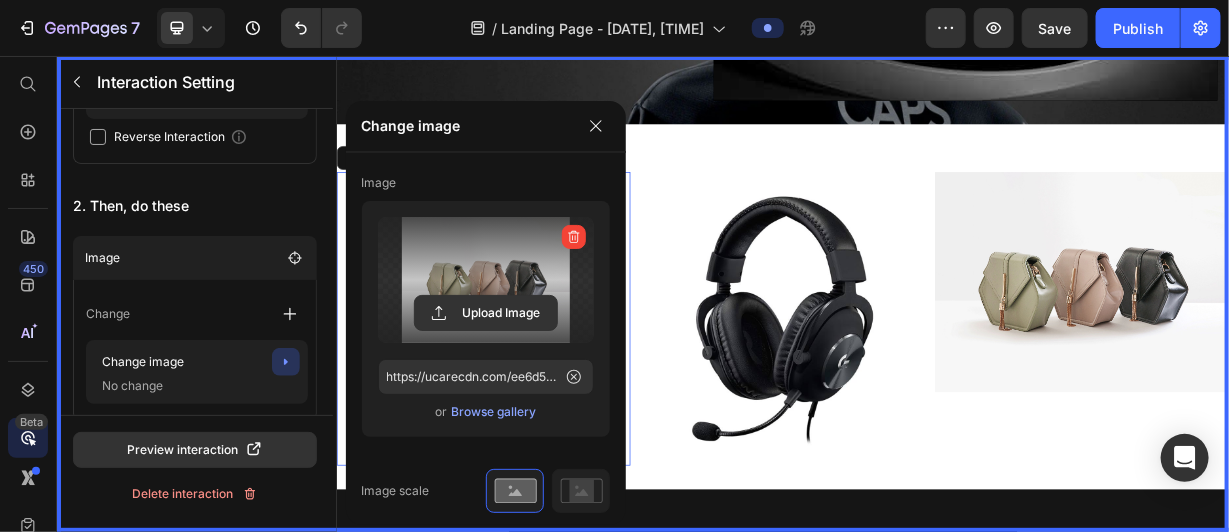click at bounding box center (486, 280) 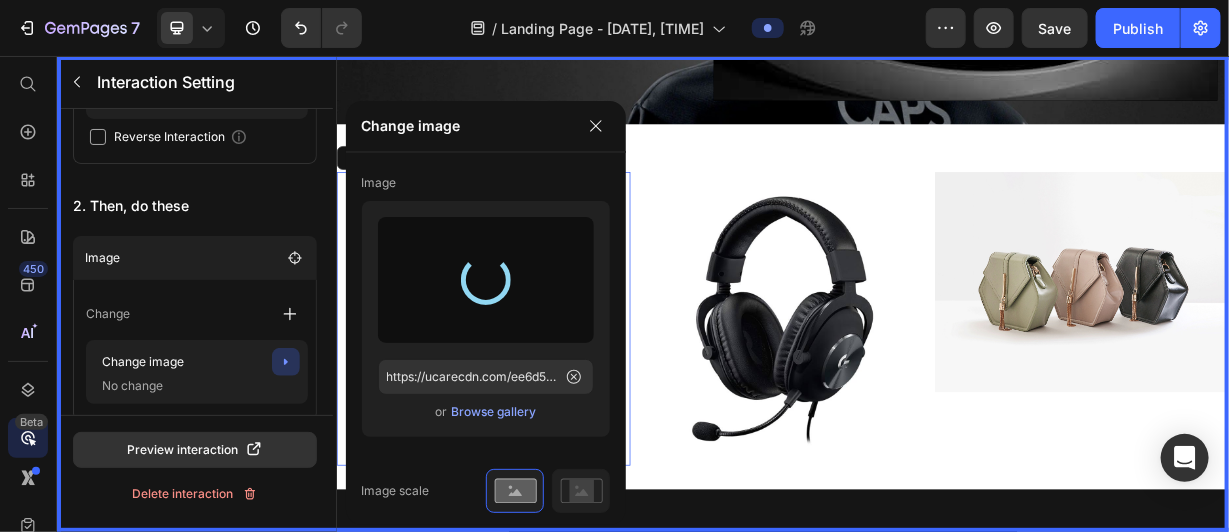 type on "https://cdn.shopify.com/s/files/1/0713/9203/4984/files/gempages_575346547575751619-c1267a20-2150-42c4-b6fa-d3d85b342a34.jpg" 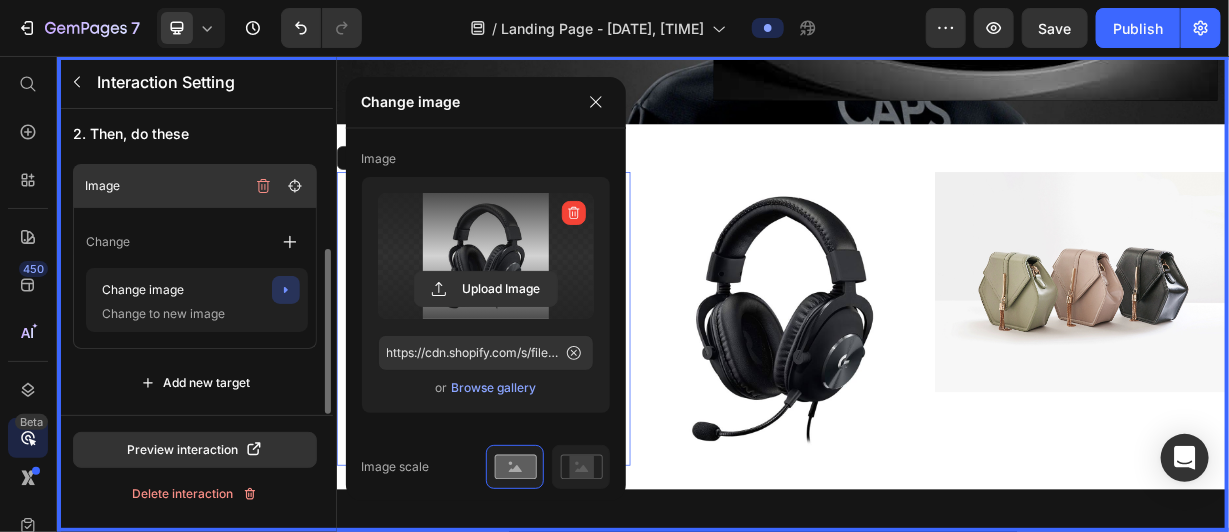 scroll, scrollTop: 0, scrollLeft: 0, axis: both 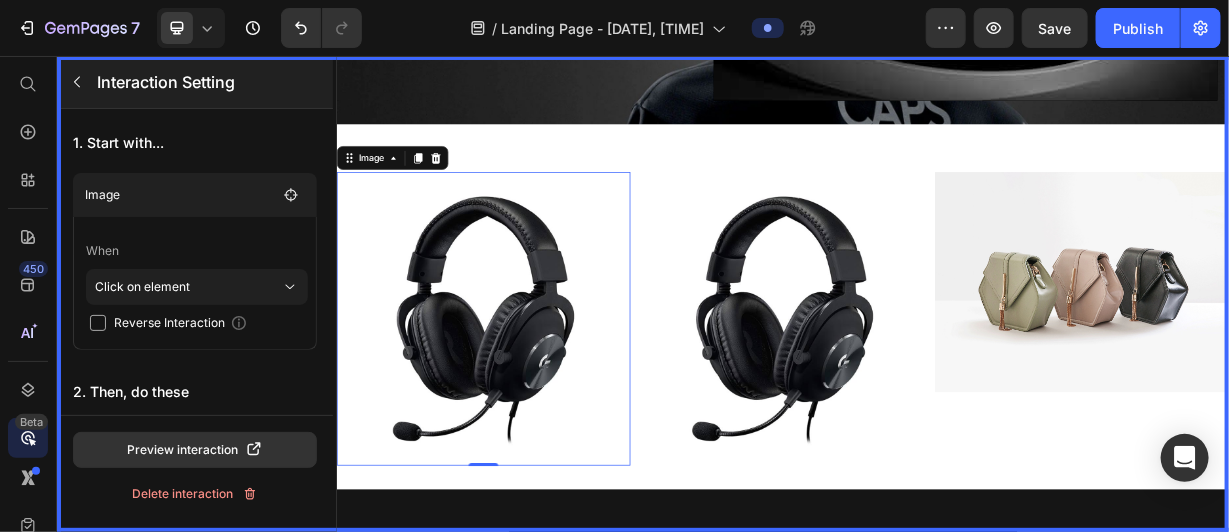 click 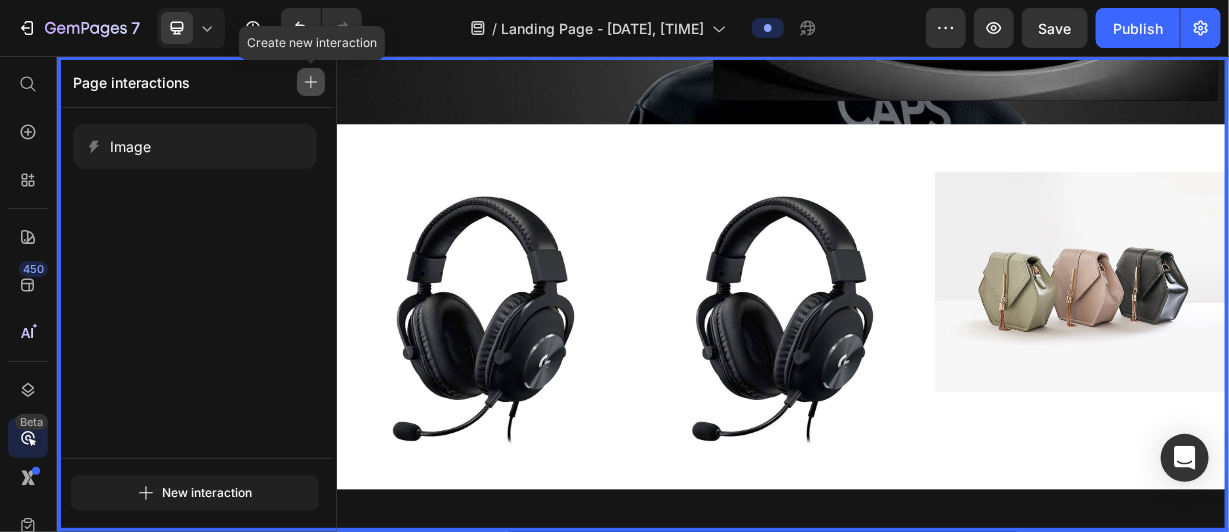 click 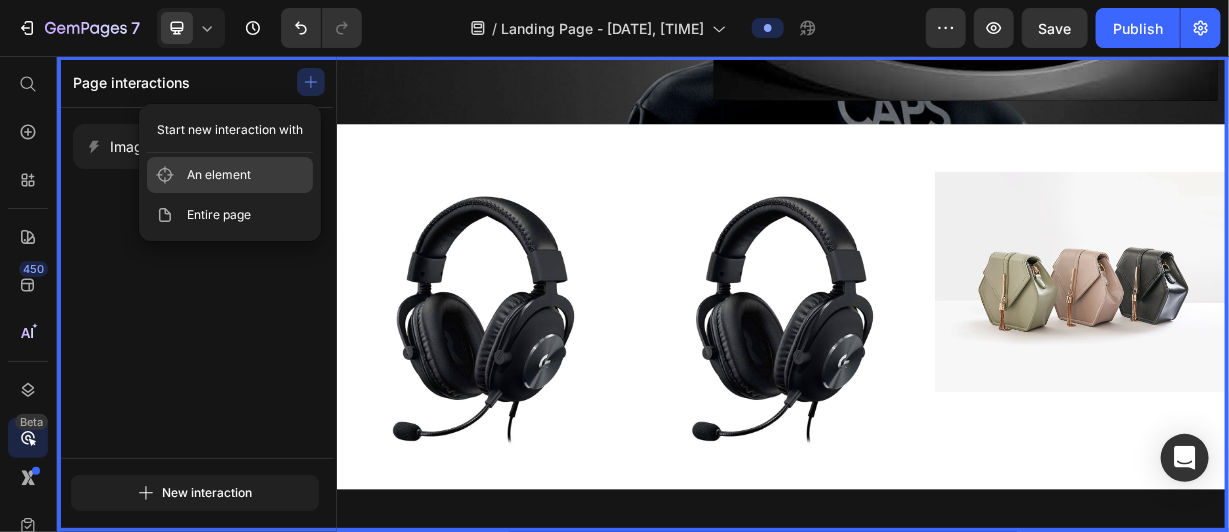 click on "An element" at bounding box center [219, 175] 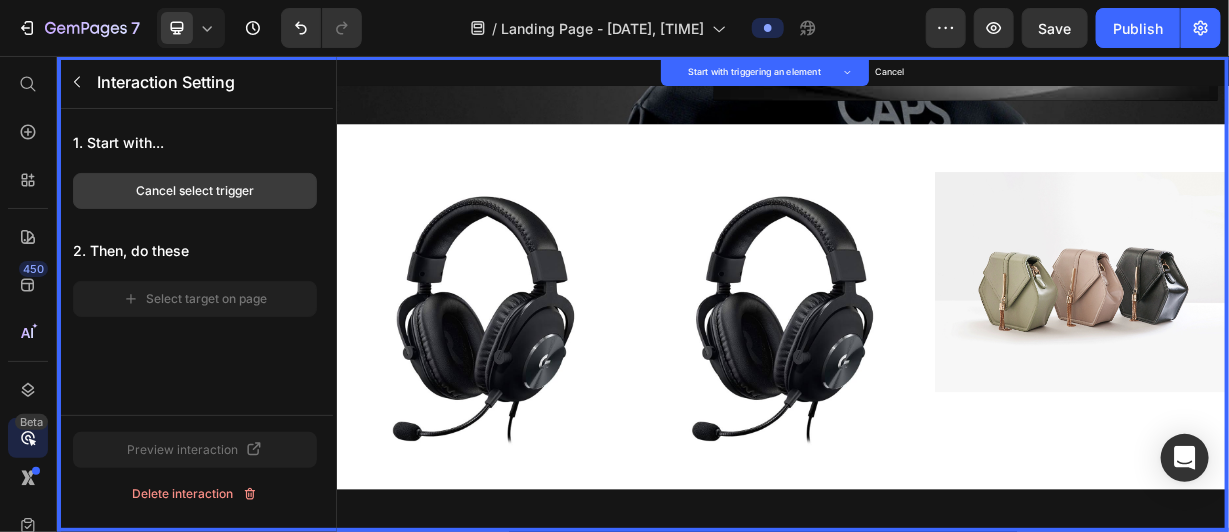 click on "Cancel select trigger" at bounding box center [195, 191] 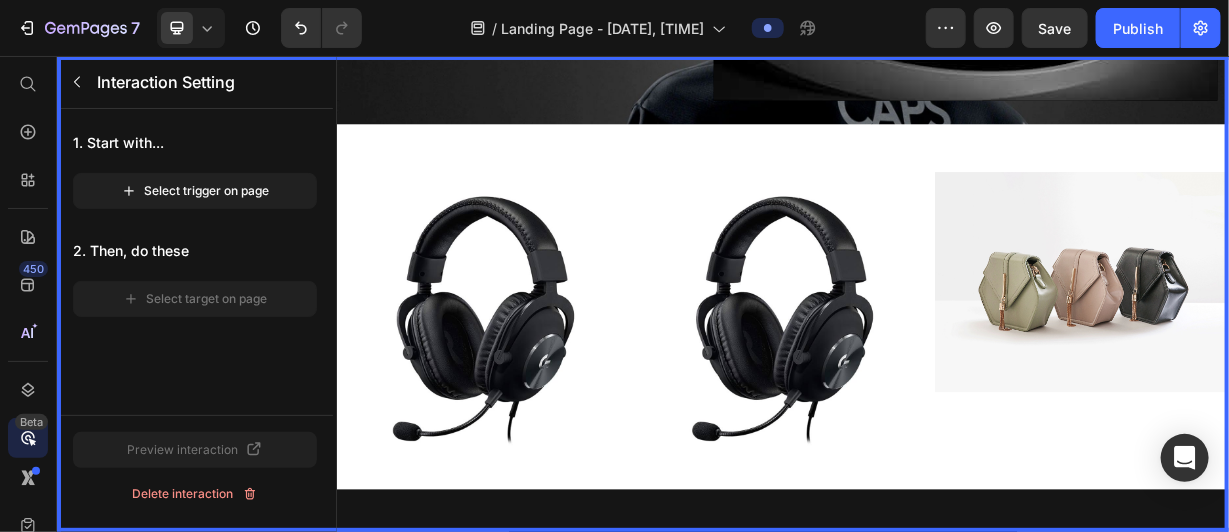click at bounding box center [936, 375] 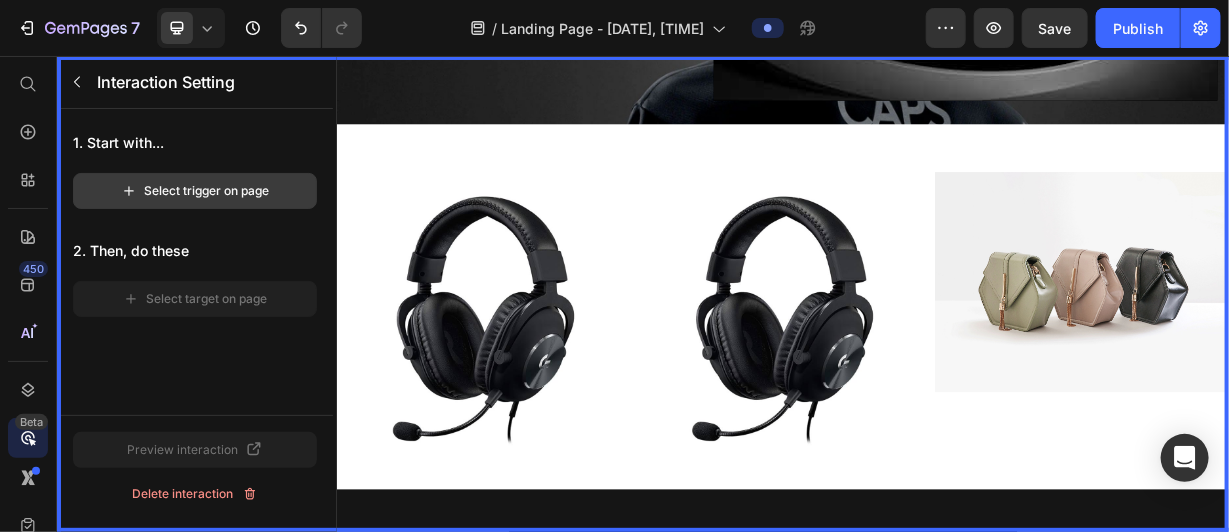 click on "Select trigger on page" at bounding box center [195, 191] 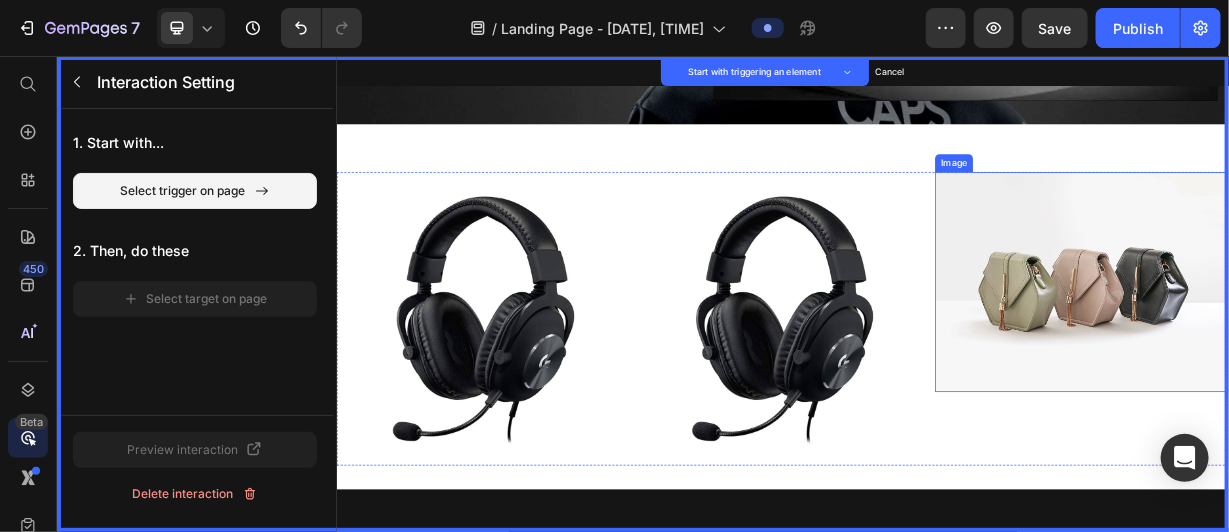 click at bounding box center [1338, 359] 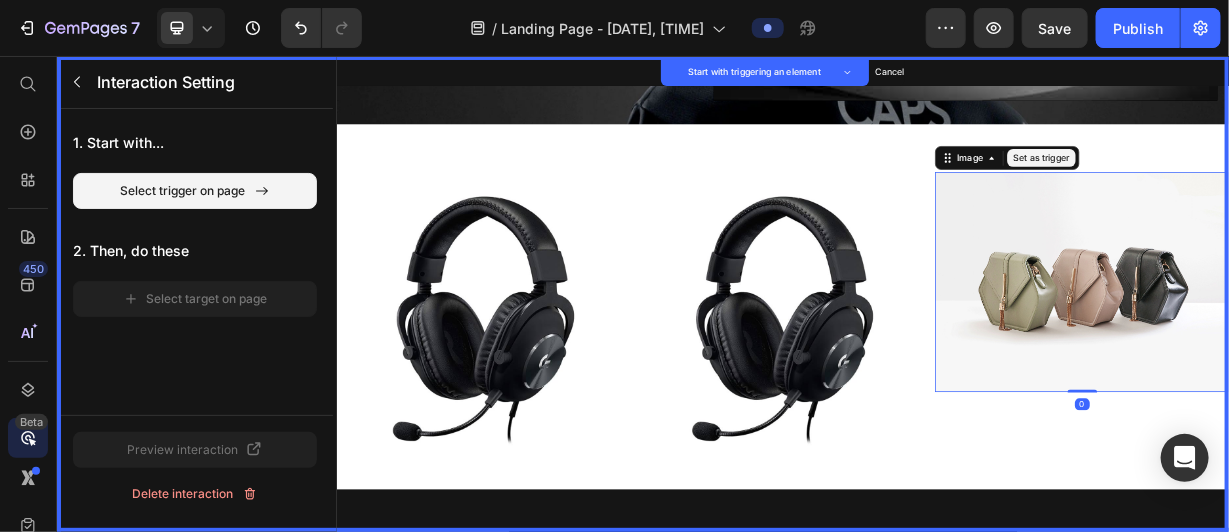 click on "Set as trigger" at bounding box center [1284, 192] 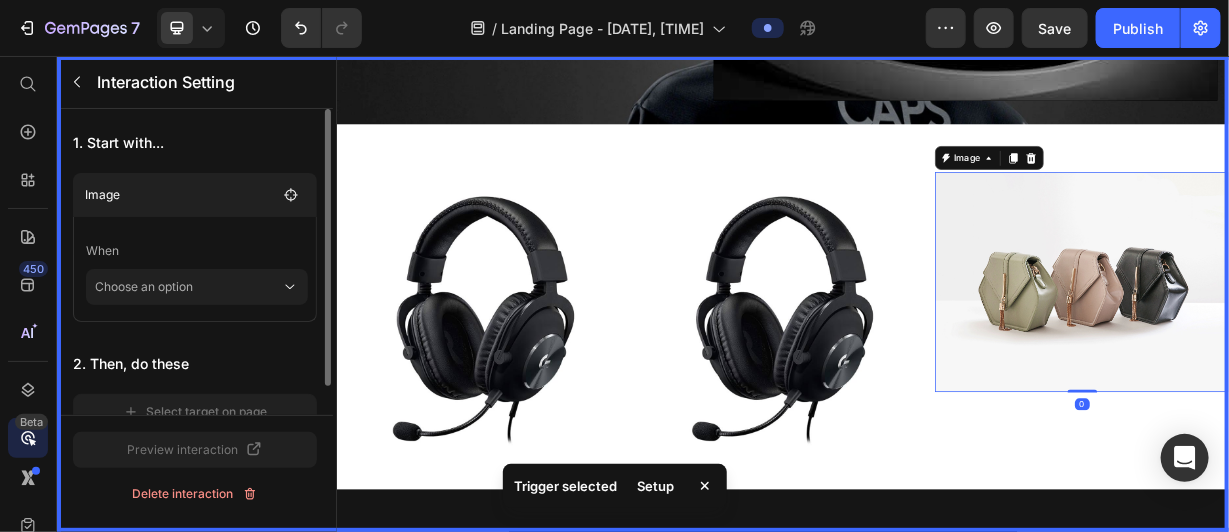 click at bounding box center [936, 375] 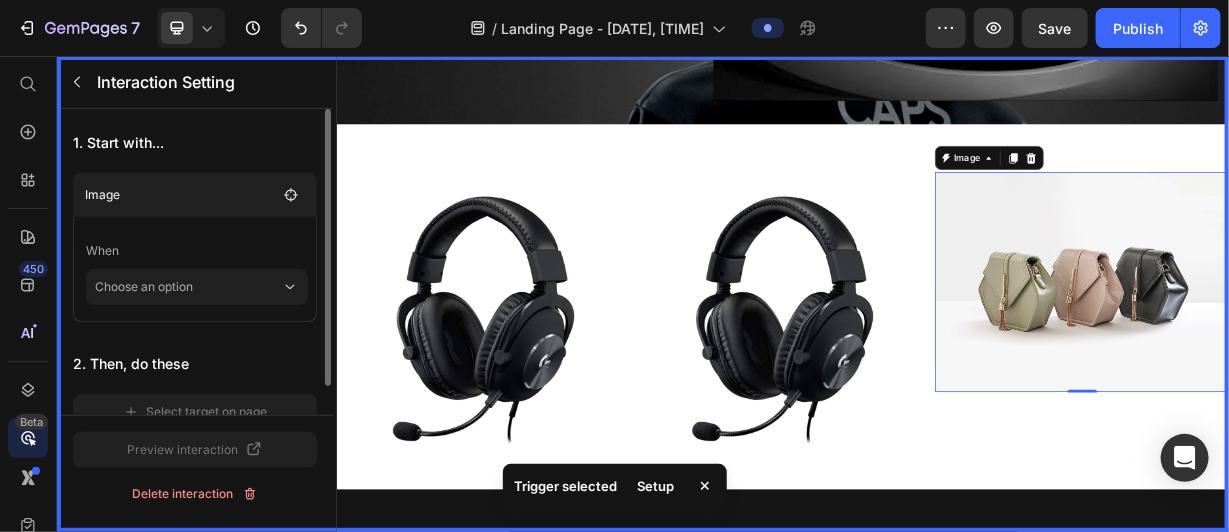 click at bounding box center (936, 375) 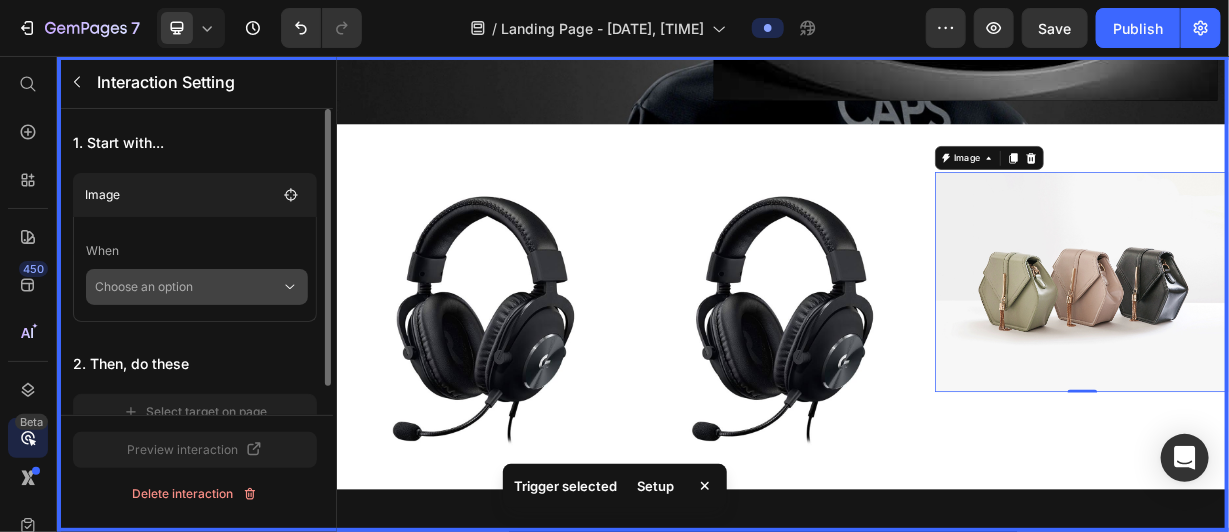 click on "Choose an option" at bounding box center (188, 287) 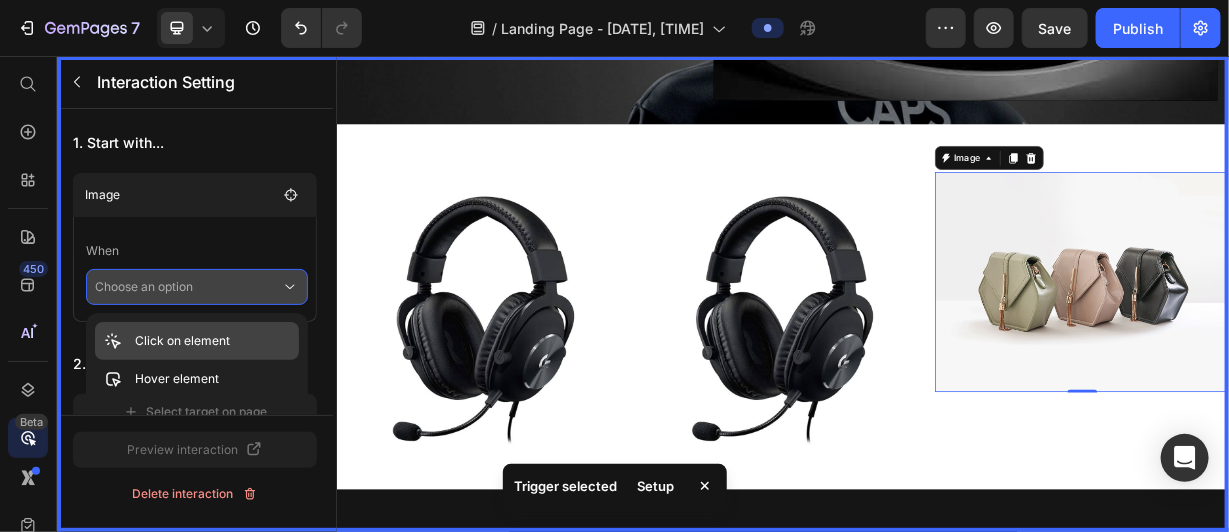 click on "Click on element" at bounding box center (182, 341) 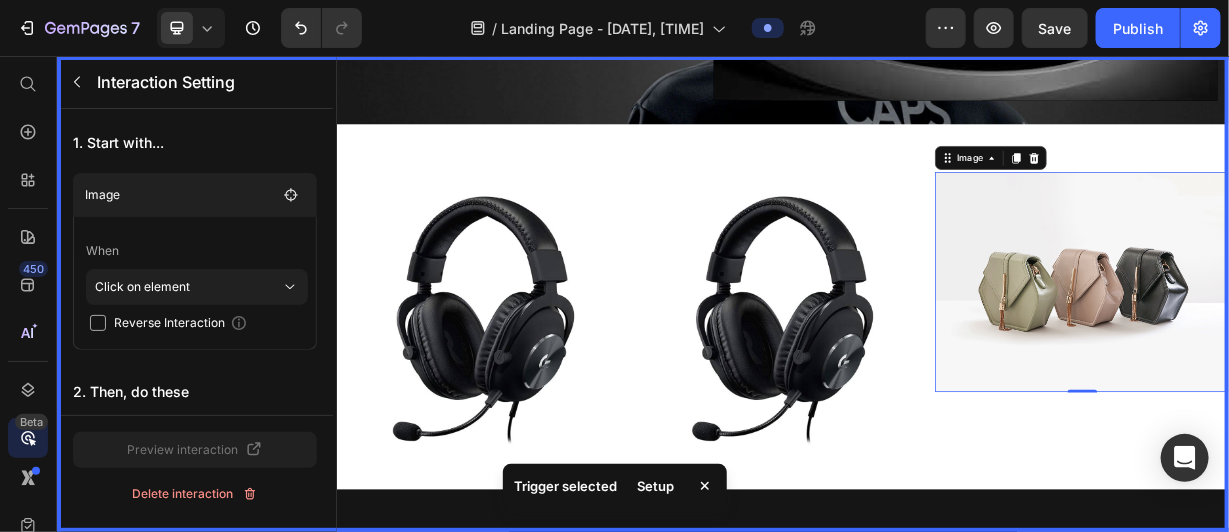 scroll, scrollTop: 58, scrollLeft: 0, axis: vertical 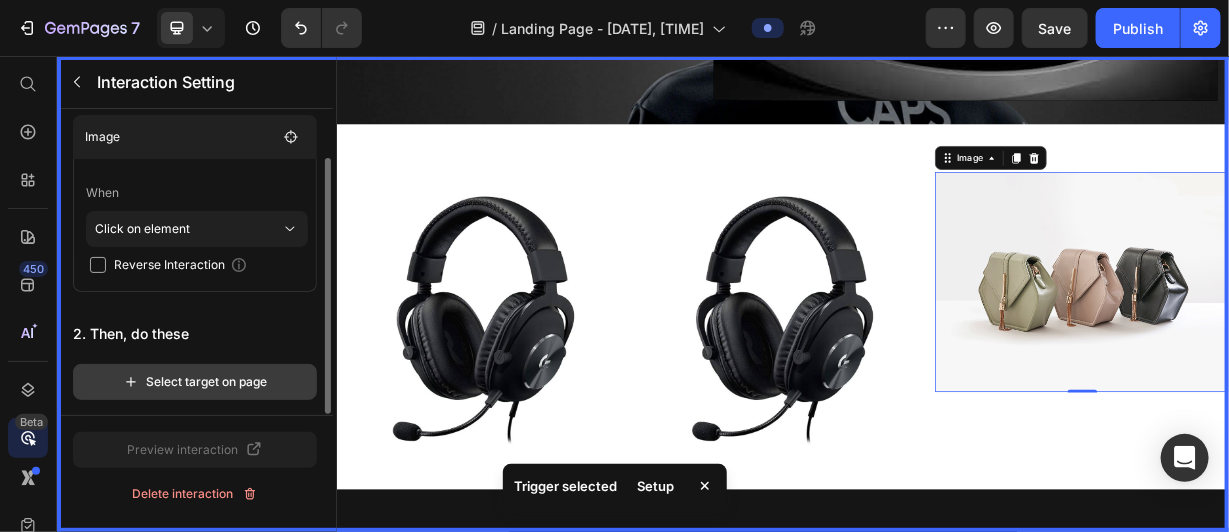 click on "Select target on page" at bounding box center [195, 382] 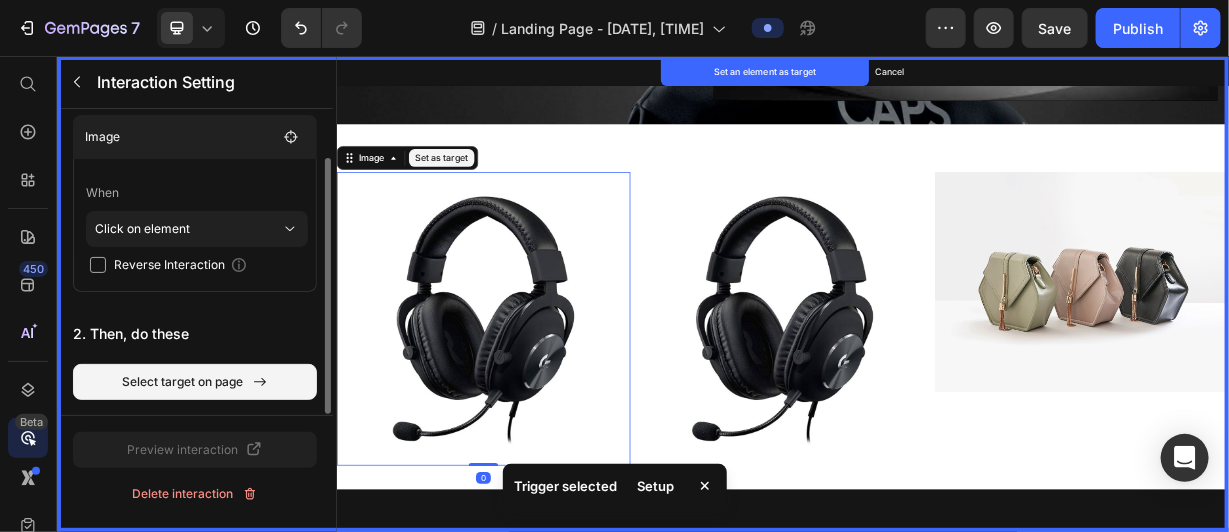 click at bounding box center (533, 408) 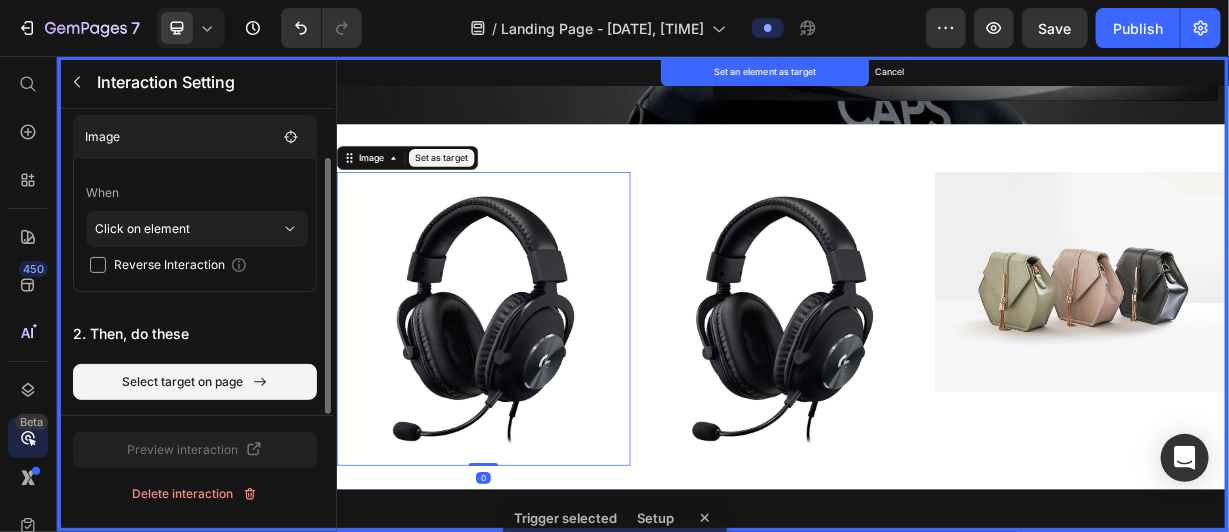 drag, startPoint x: 660, startPoint y: 386, endPoint x: 528, endPoint y: 335, distance: 141.50972 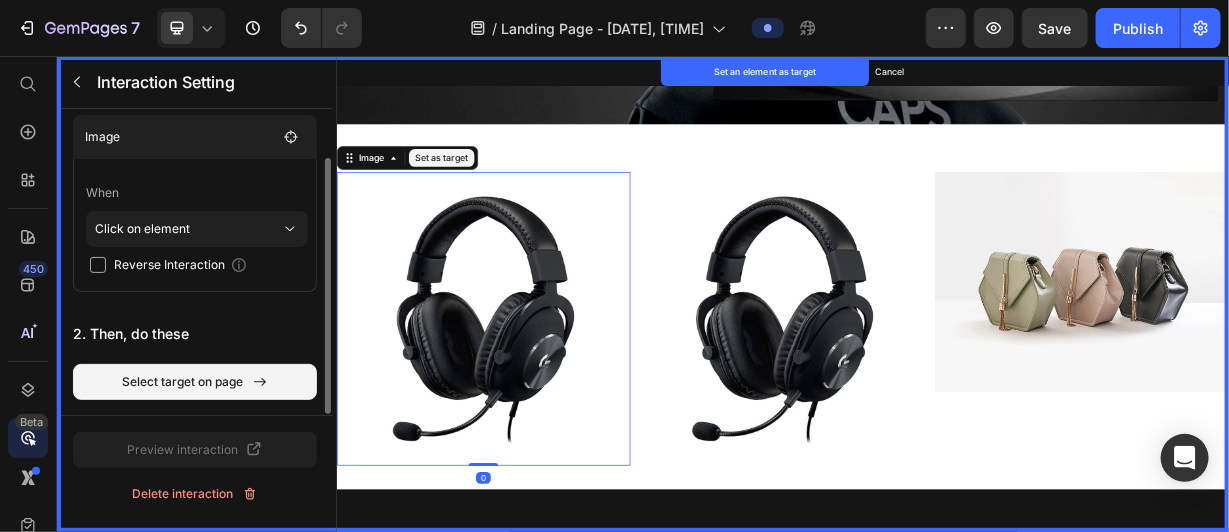 click on "Set as target" at bounding box center [477, 192] 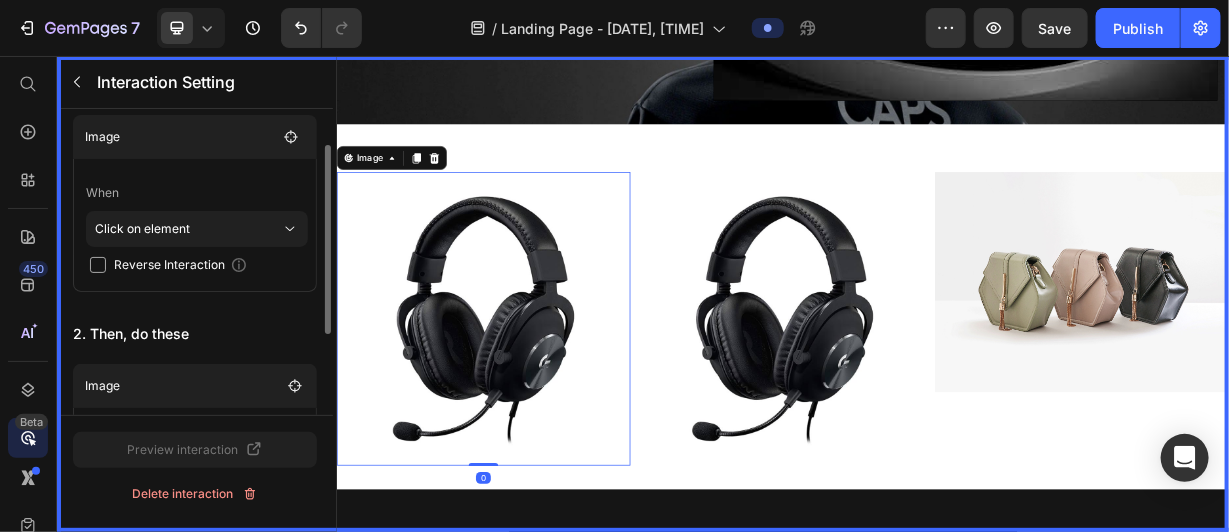click at bounding box center [936, 375] 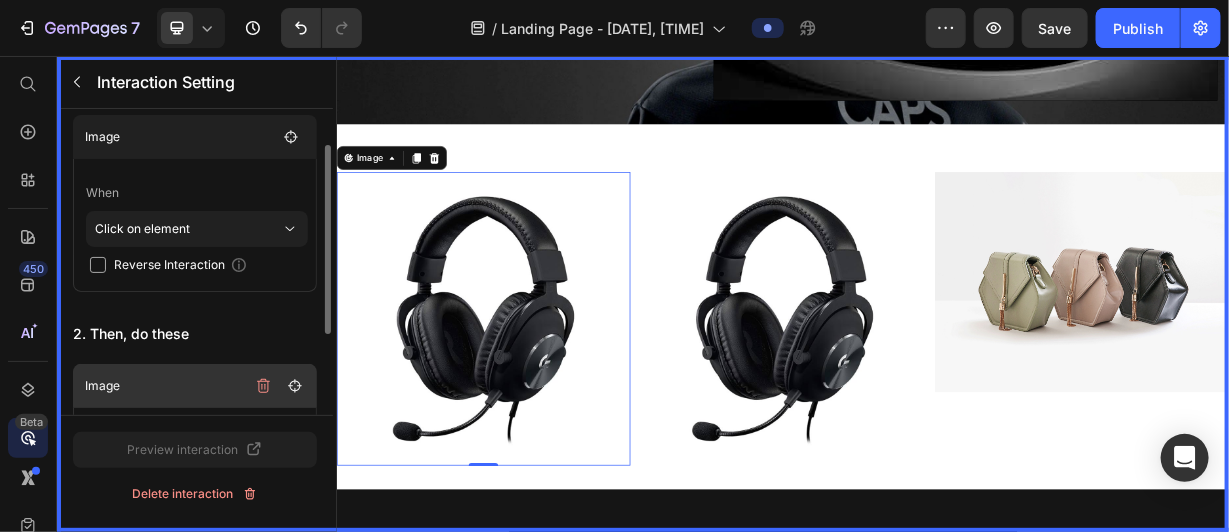 click on "Image" at bounding box center (165, 386) 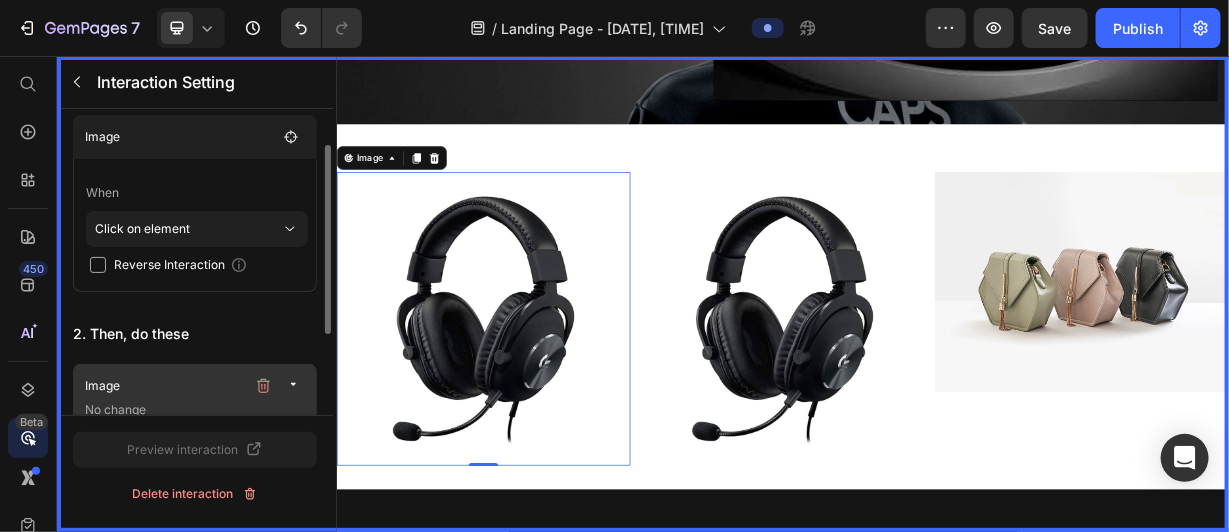 scroll, scrollTop: 138, scrollLeft: 0, axis: vertical 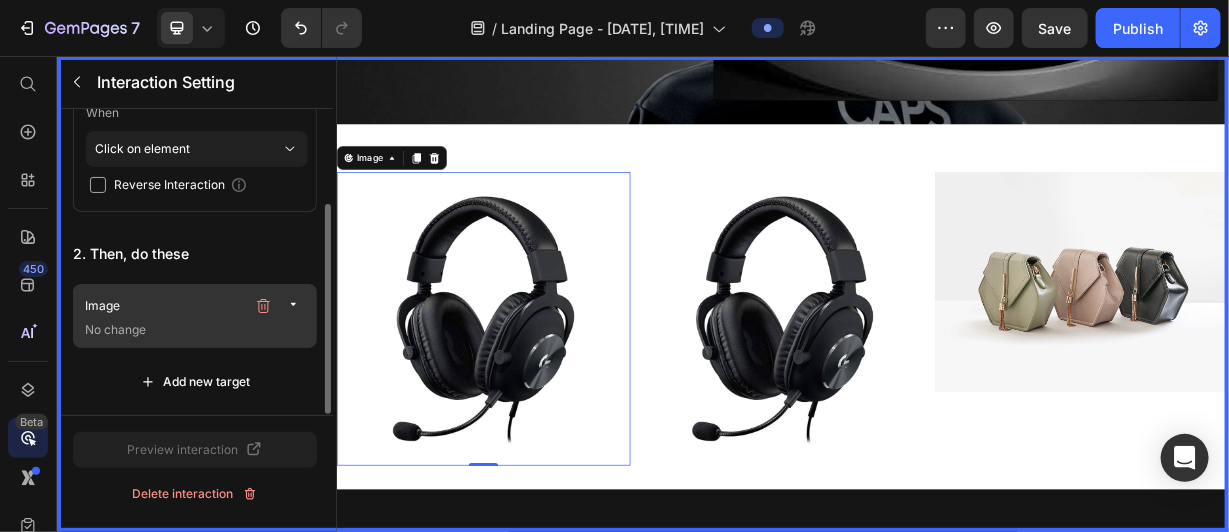 click on "Add new target" at bounding box center (195, 382) 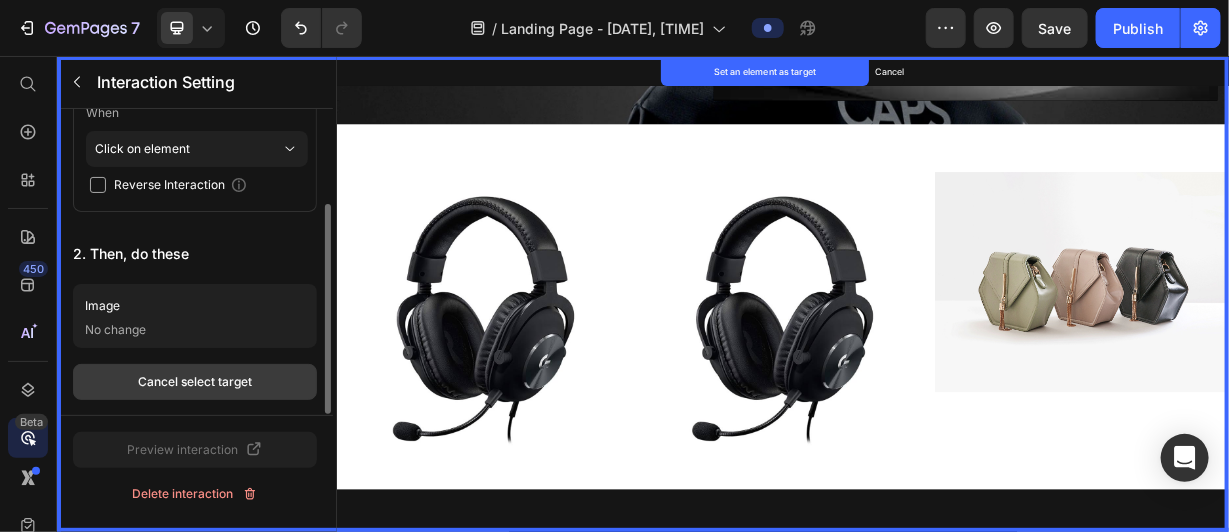 click on "Cancel select target" at bounding box center [195, 382] 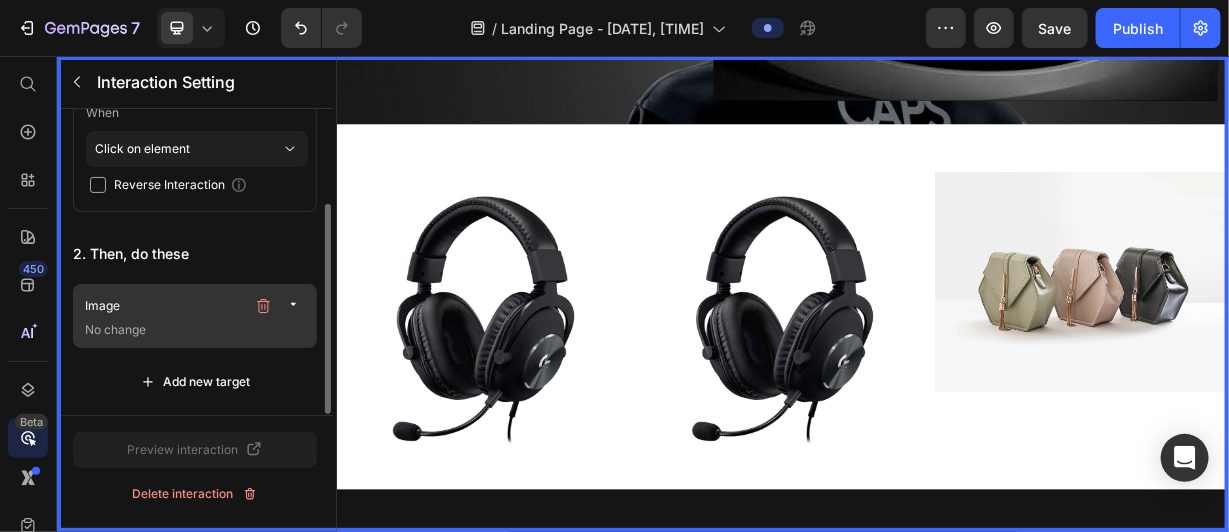 click on "Image" at bounding box center (165, 306) 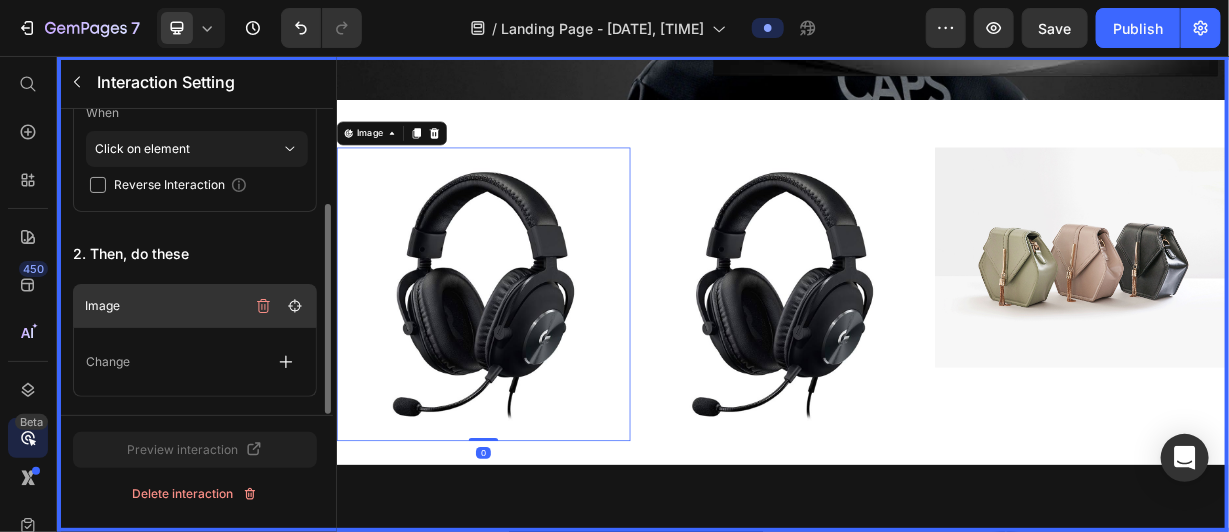 scroll, scrollTop: 506, scrollLeft: 0, axis: vertical 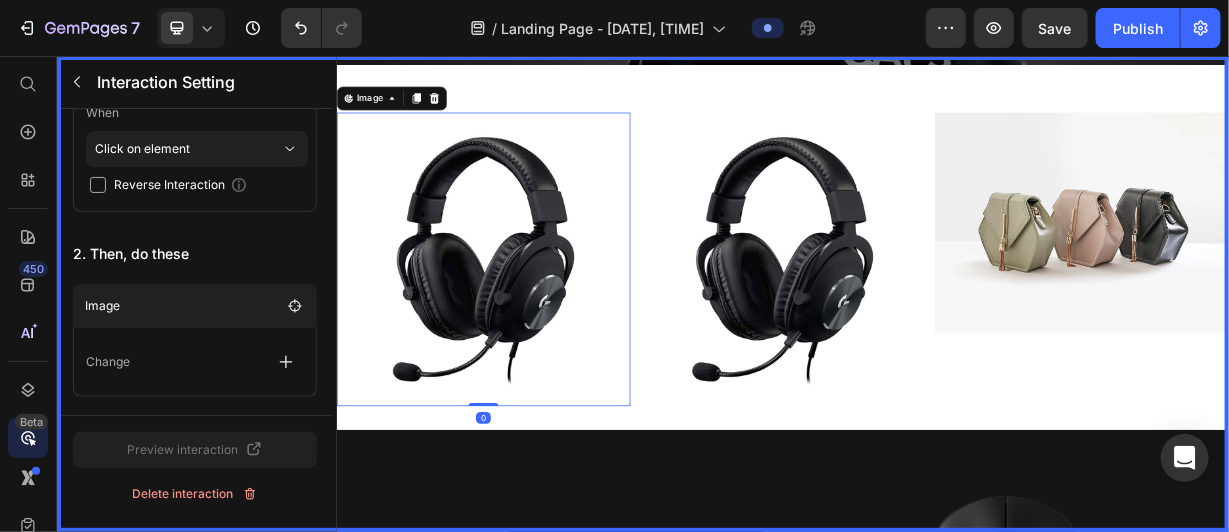 click at bounding box center [936, 375] 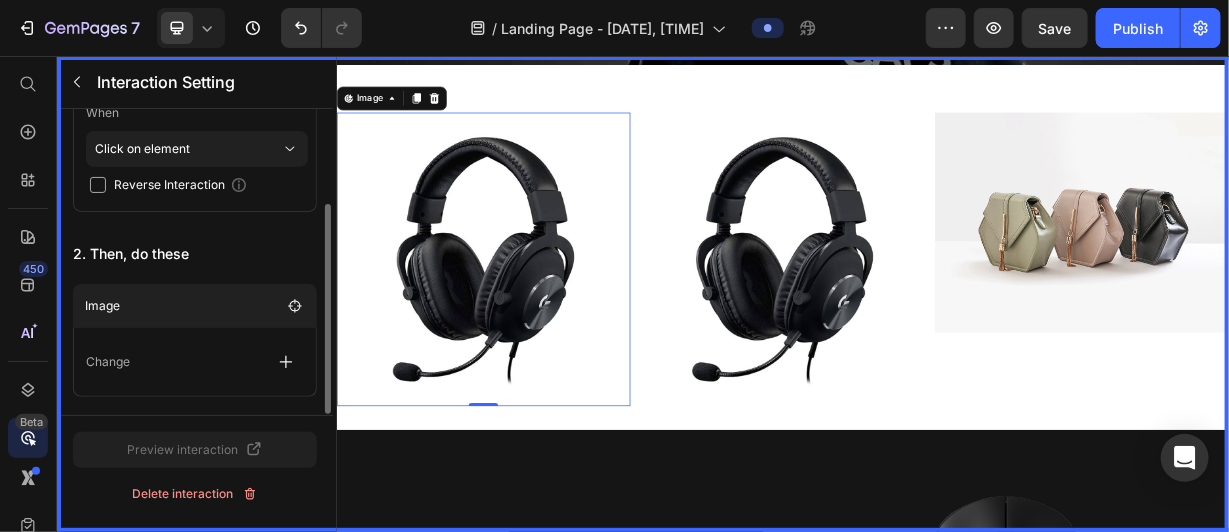 click on "Change" at bounding box center [195, 362] 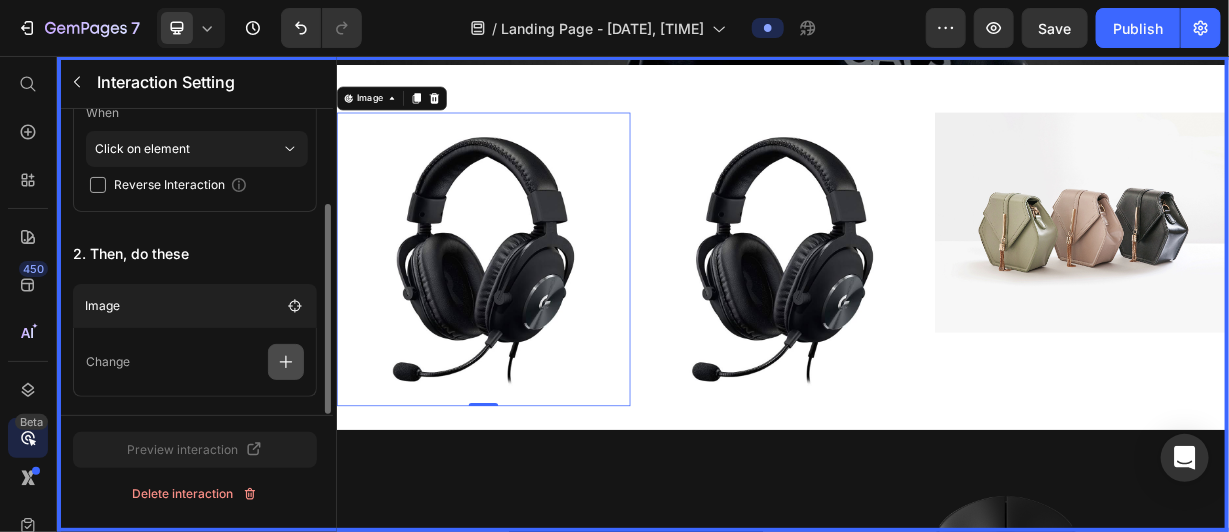 click 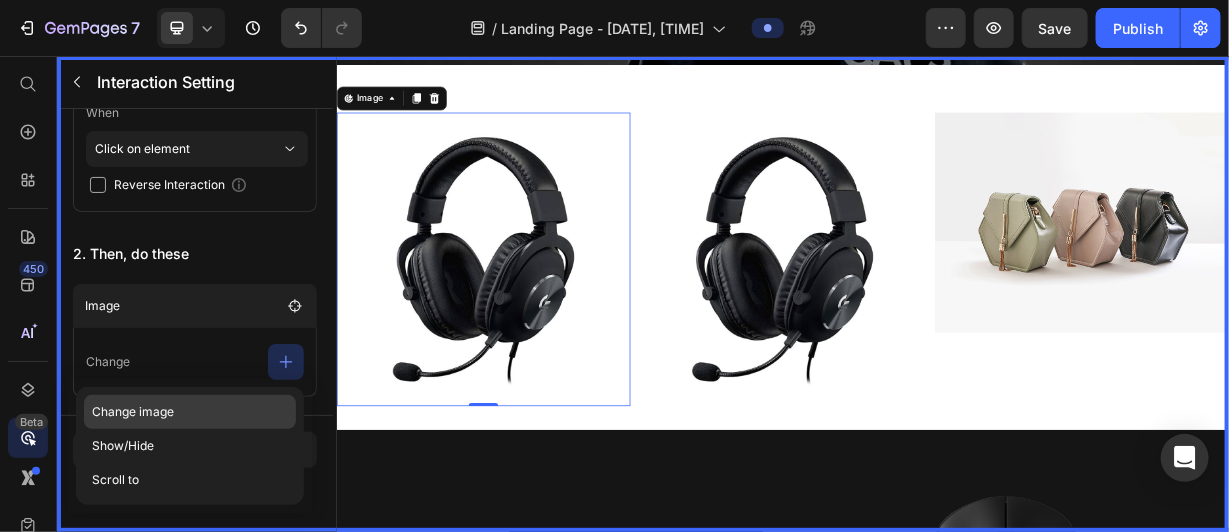 click on "Change image" 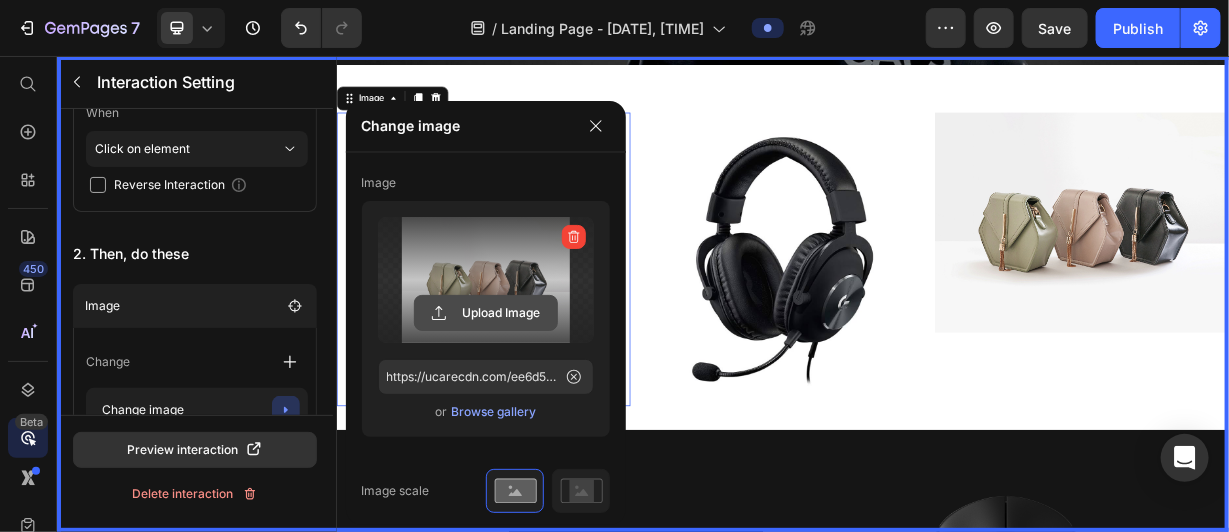 click 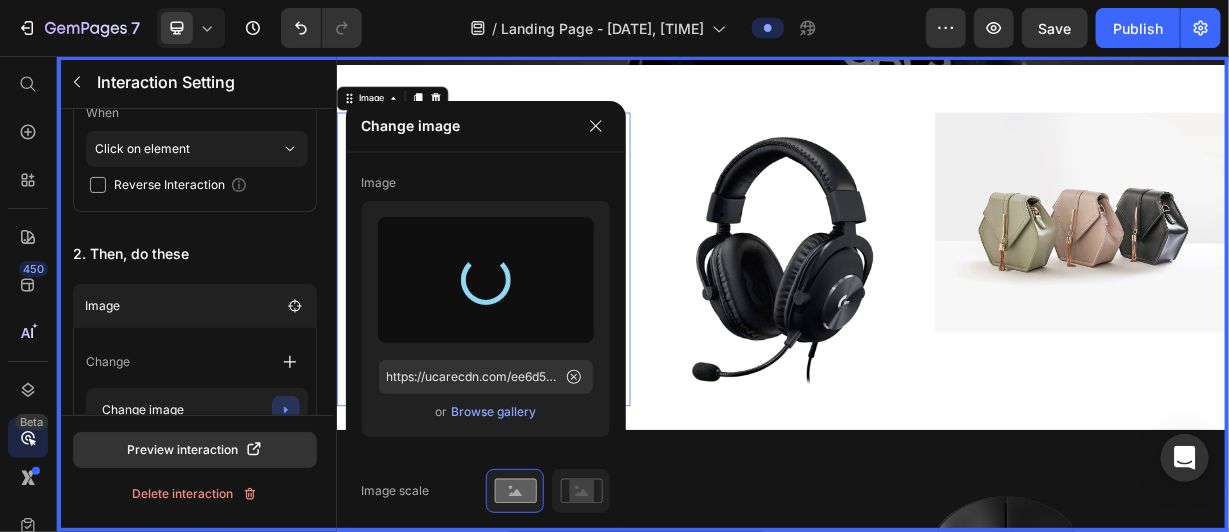 type on "https://cdn.shopify.com/s/files/1/0713/9203/4984/files/gempages_575346547575751619-3786447d-ed16-4ad9-98a7-b52bfa4ac9ec.jpg" 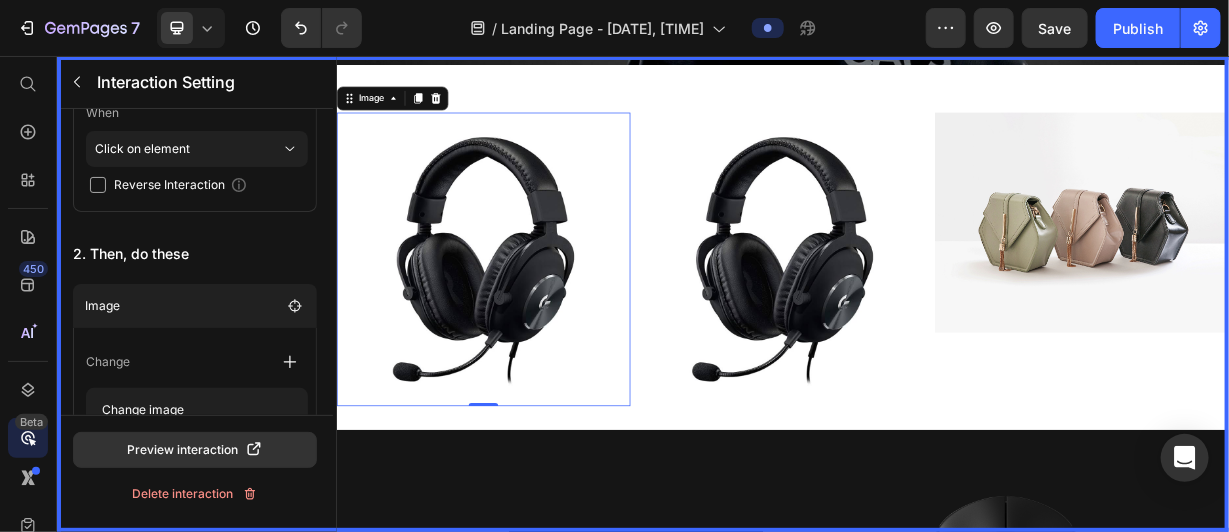 click at bounding box center (936, 375) 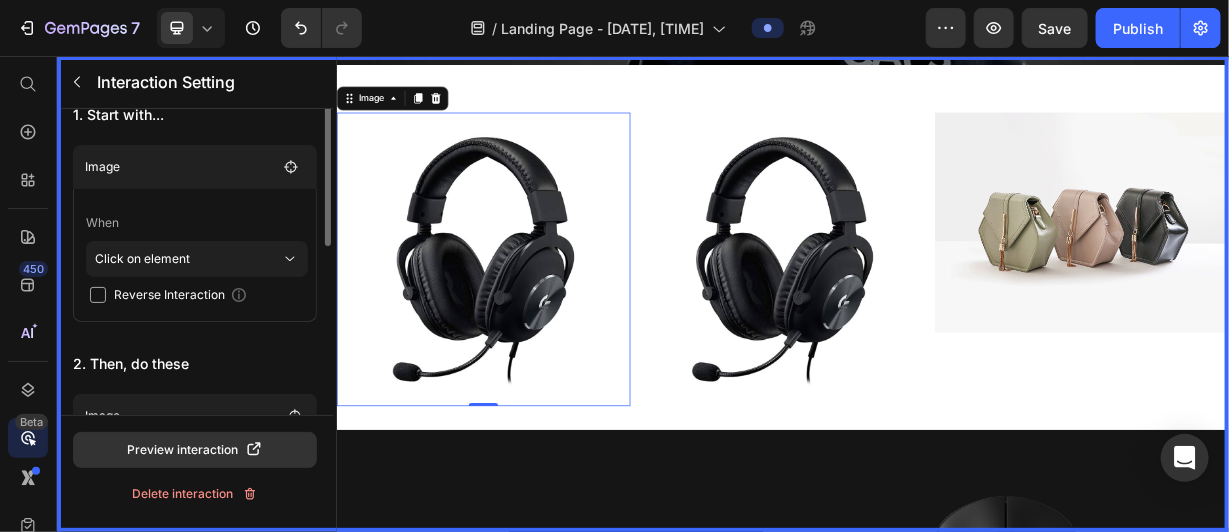 scroll, scrollTop: 0, scrollLeft: 0, axis: both 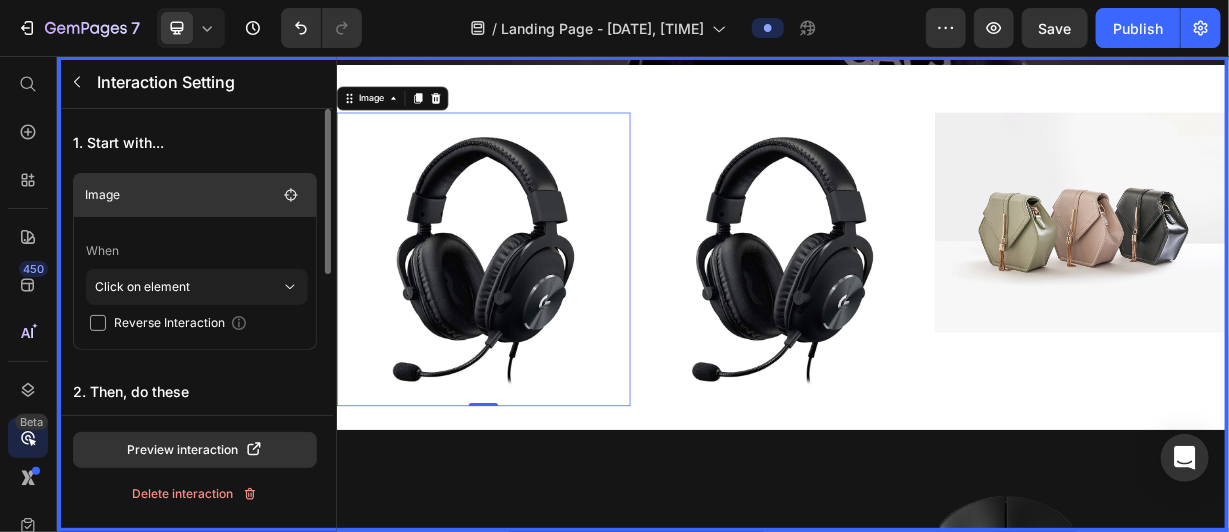 click on "Image" at bounding box center [181, 195] 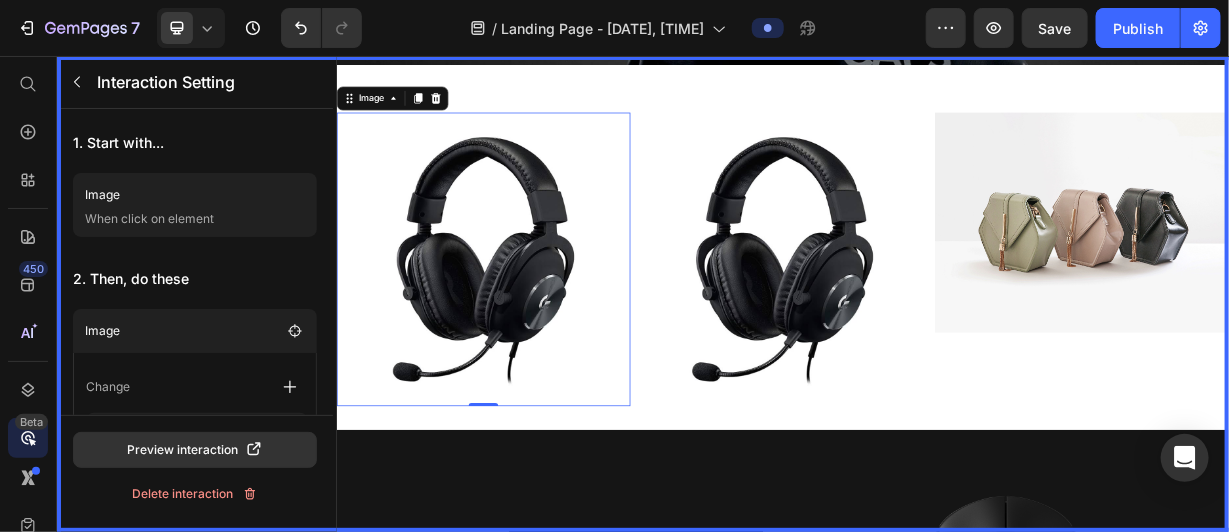 click at bounding box center [936, 375] 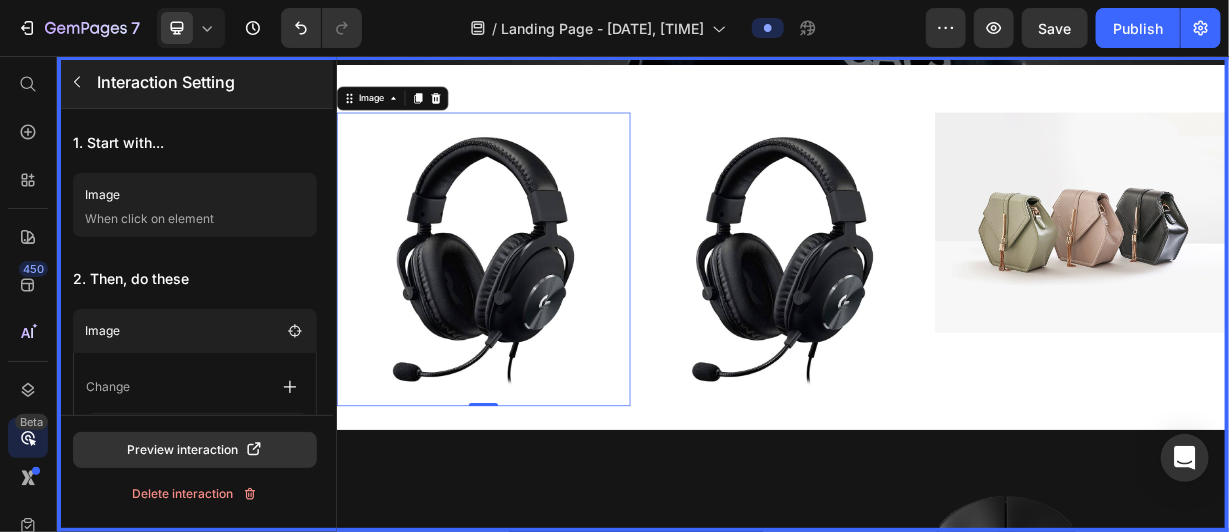 click at bounding box center [77, 82] 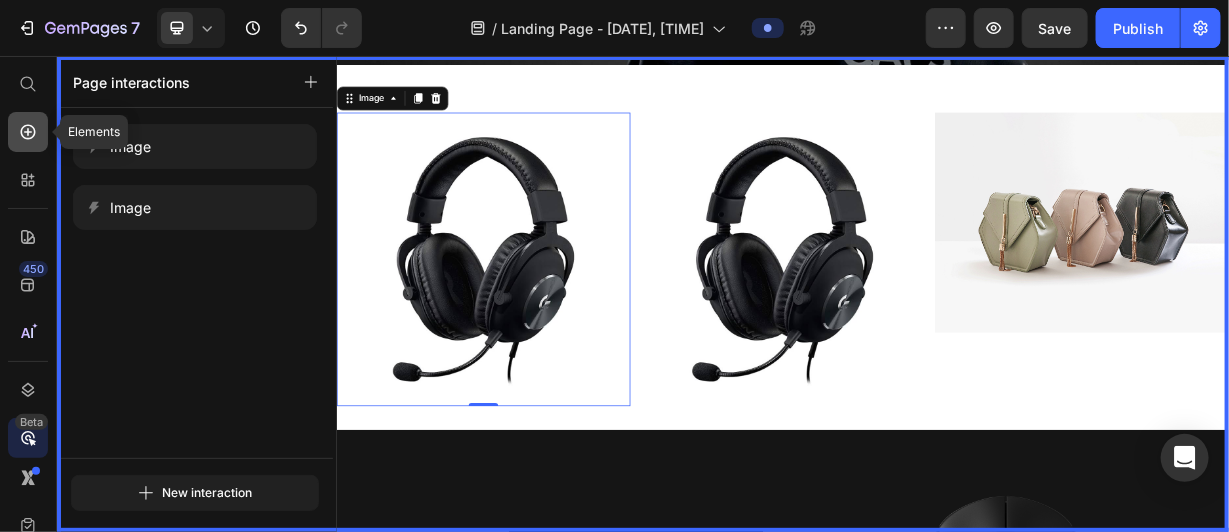 click 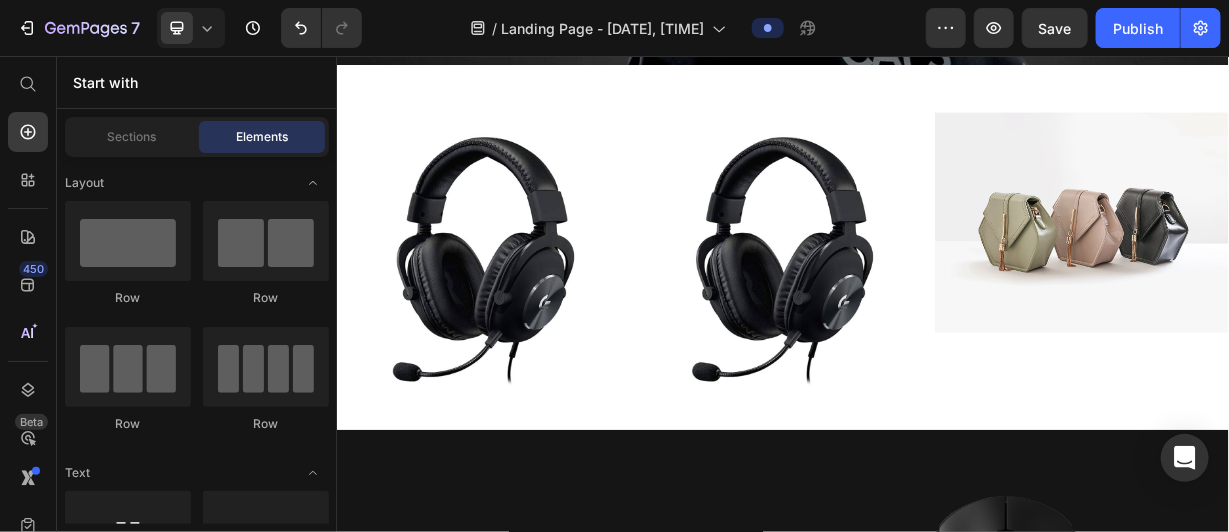 scroll, scrollTop: 695, scrollLeft: 0, axis: vertical 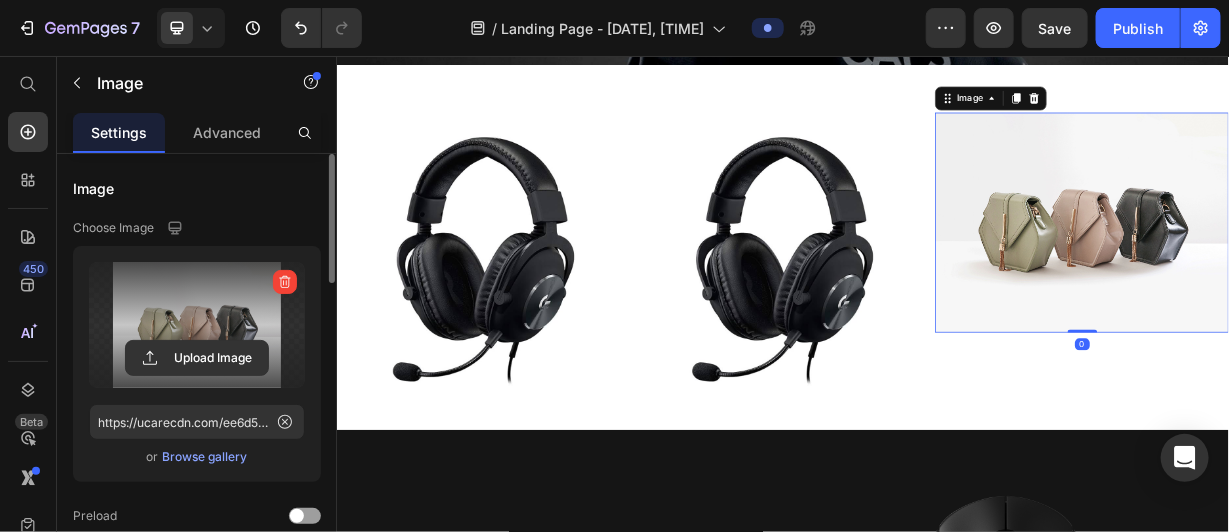 click on "Upload Image" at bounding box center (197, 358) 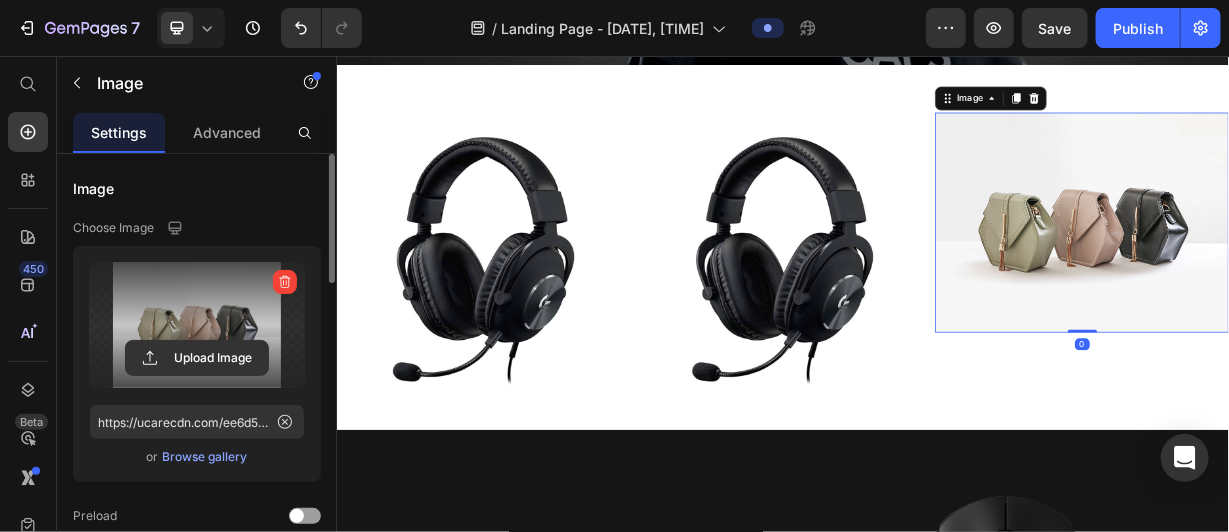 click at bounding box center (197, 325) 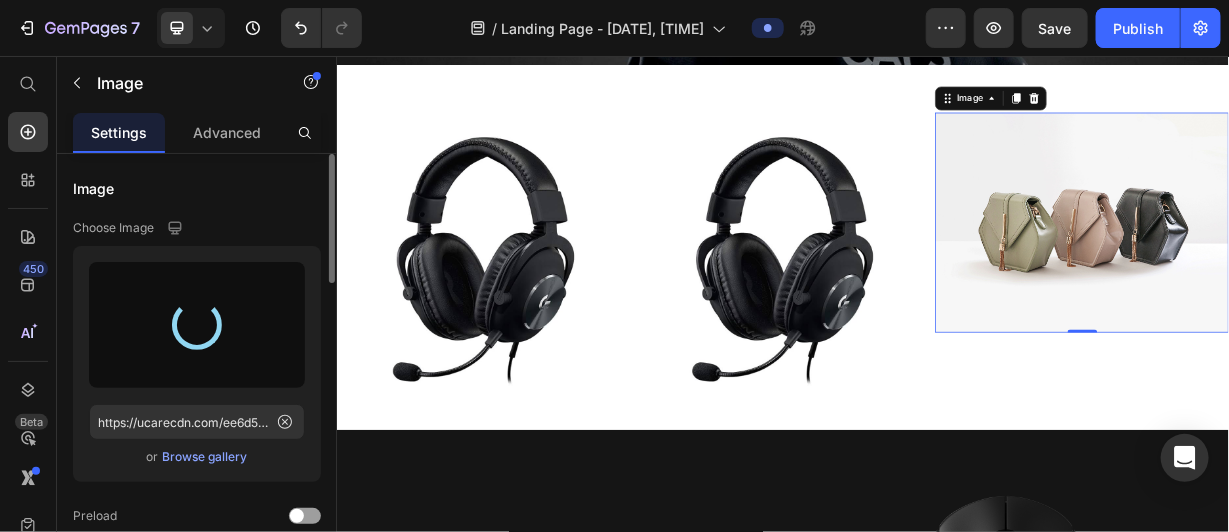 type on "https://cdn.shopify.com/s/files/1/0713/9203/4984/files/gempages_575346547575751619-3786447d-ed16-4ad9-98a7-b52bfa4ac9ec.jpg" 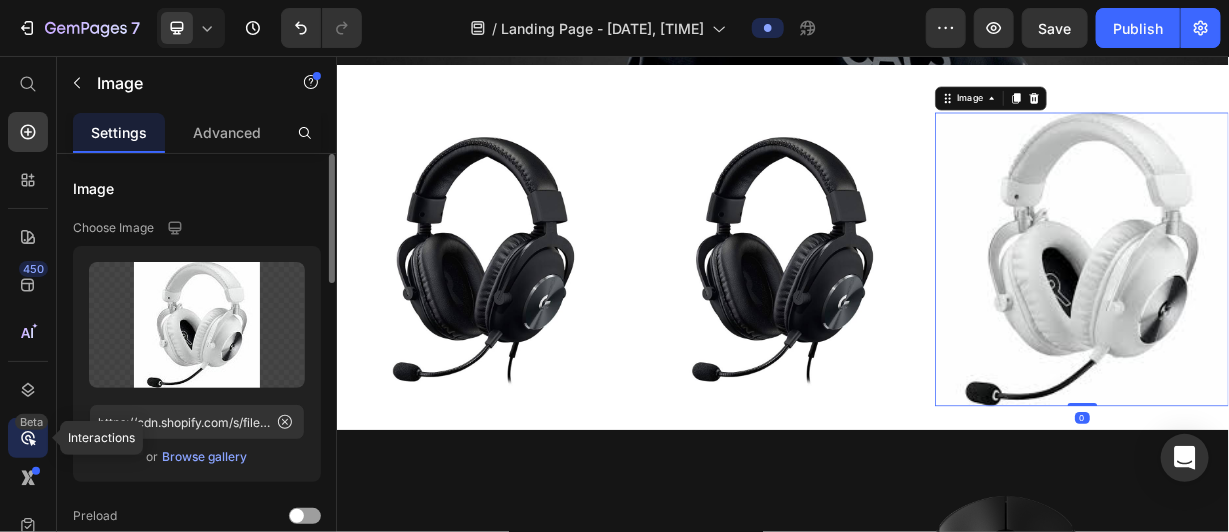 click 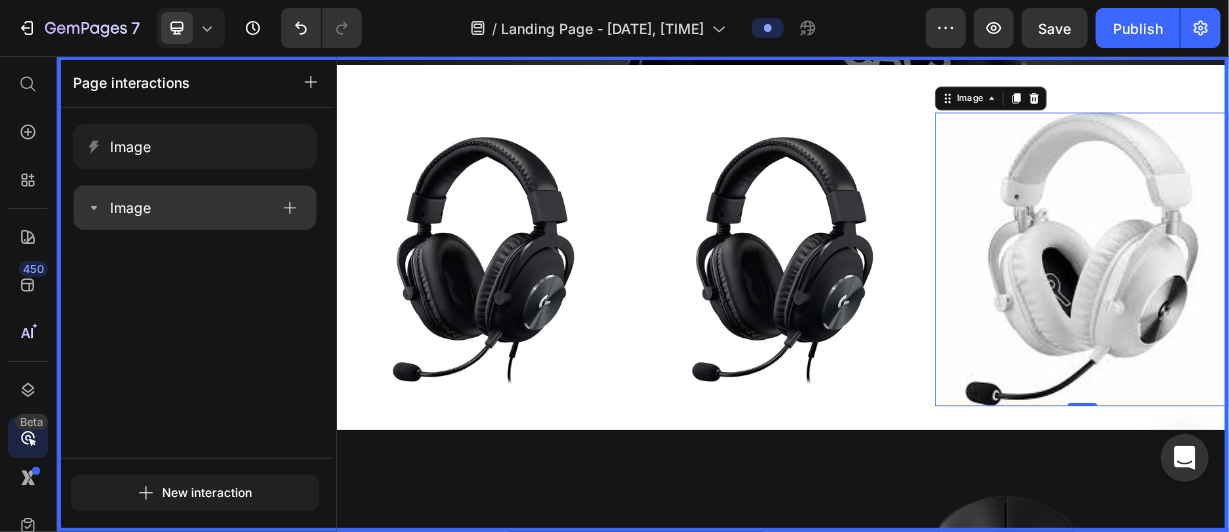 click on "Image" at bounding box center [177, 208] 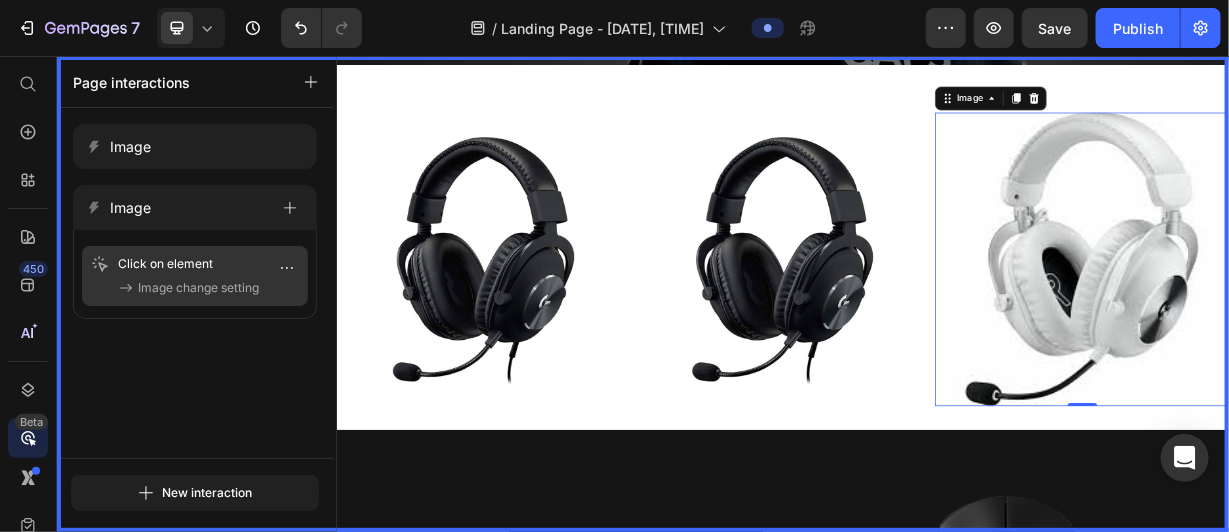 click on "Click on element" at bounding box center (165, 264) 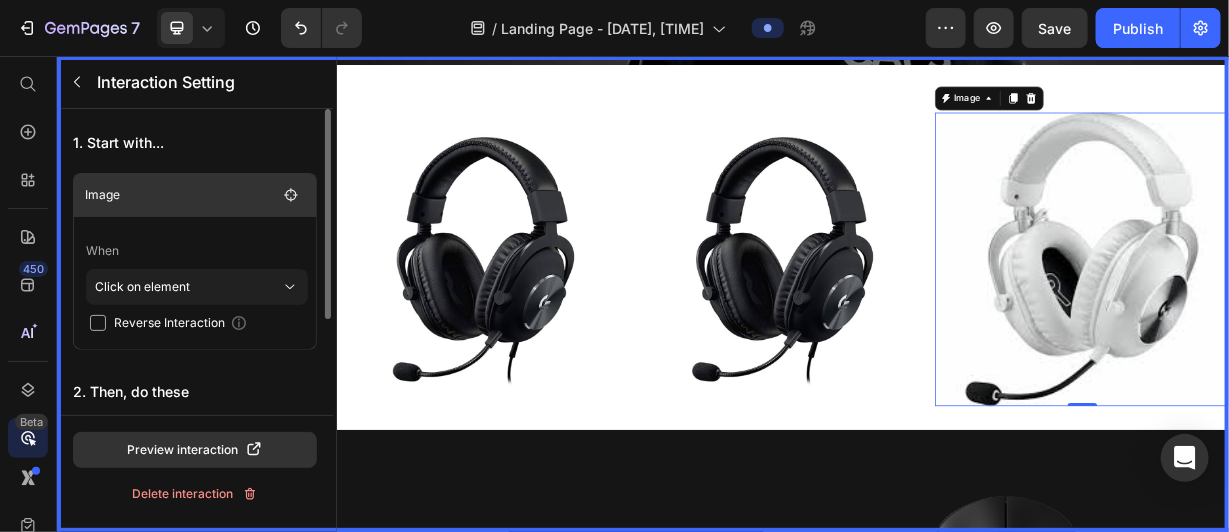 click on "Image" at bounding box center [181, 195] 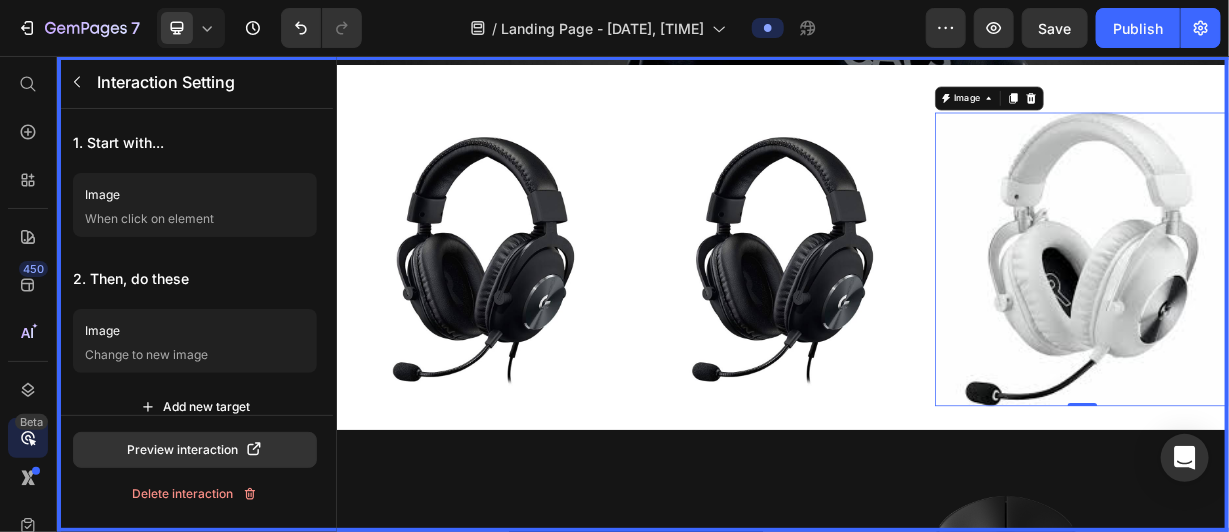 click at bounding box center [936, 375] 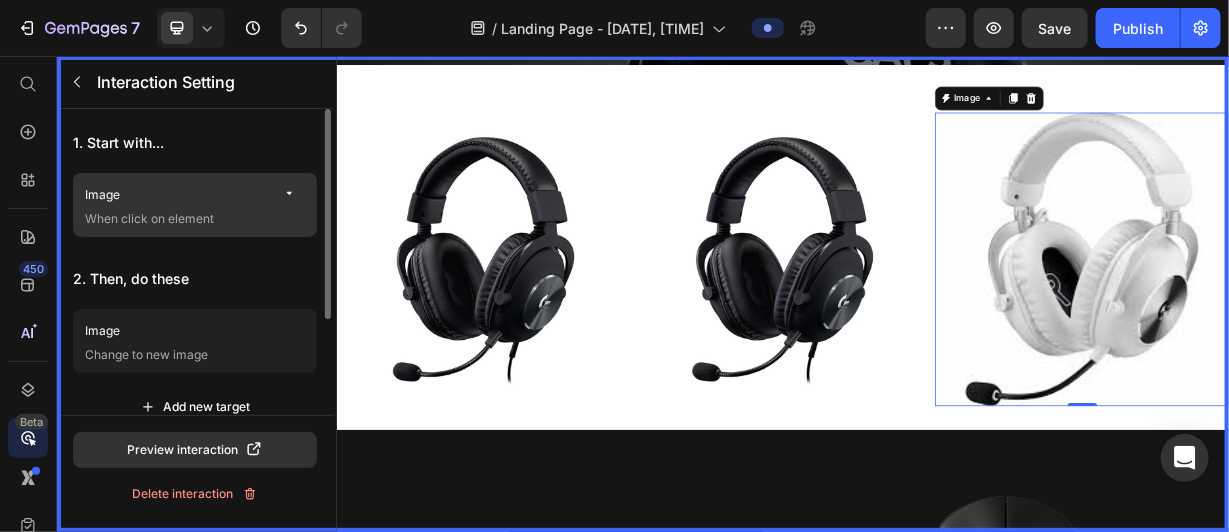 click on "When click on element" at bounding box center [195, 219] 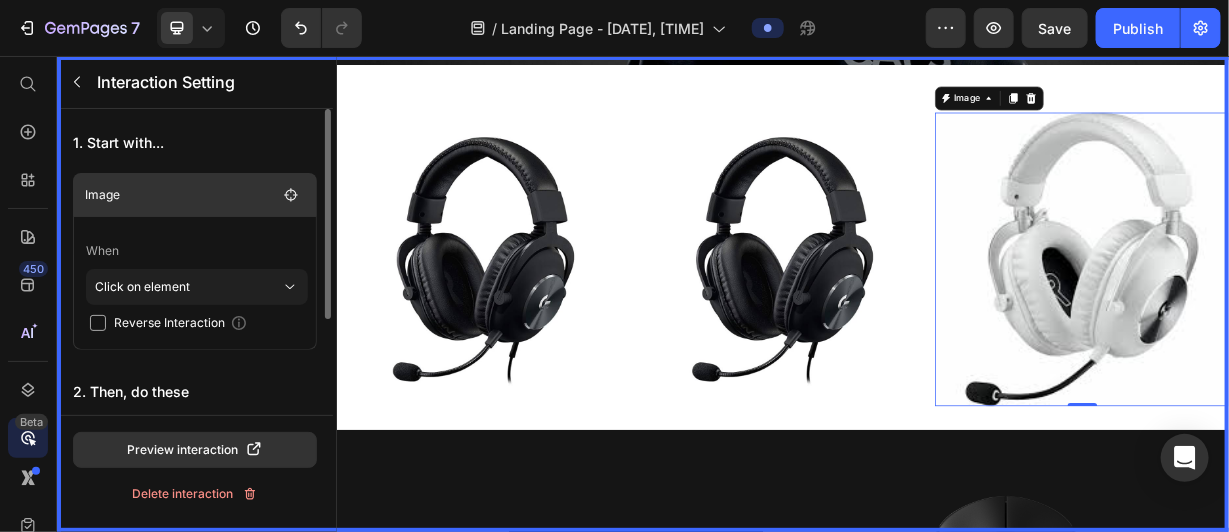 click on "Image" at bounding box center [181, 195] 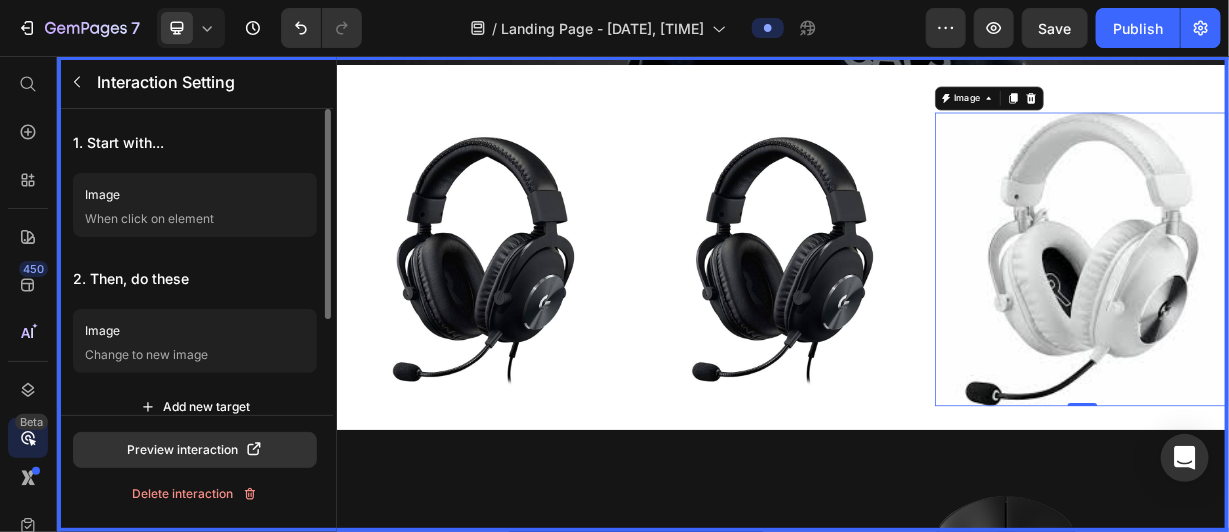 scroll, scrollTop: 25, scrollLeft: 0, axis: vertical 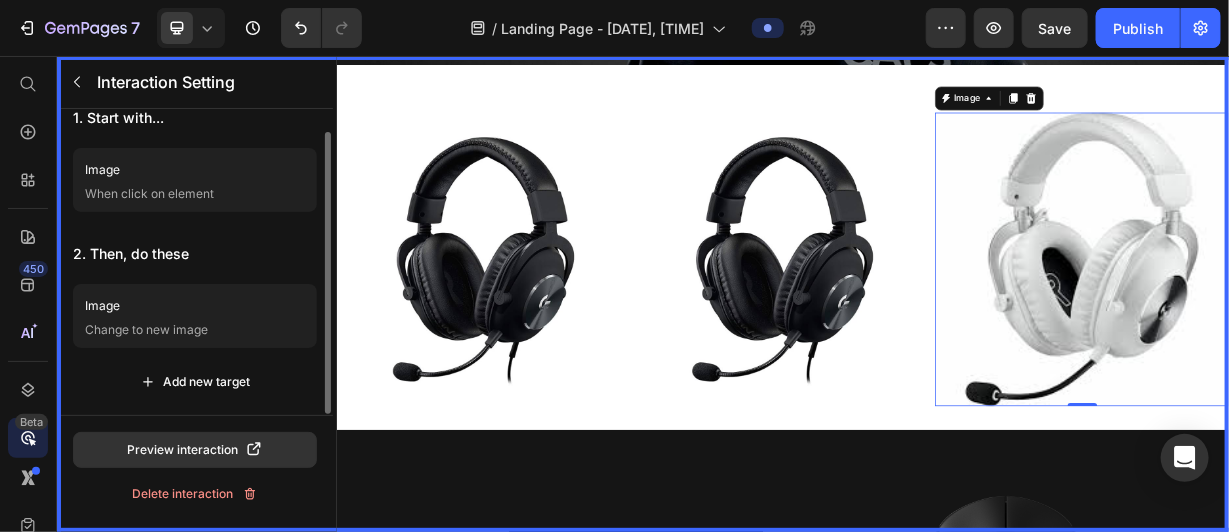 click on "Image Change to new image" at bounding box center [195, 316] 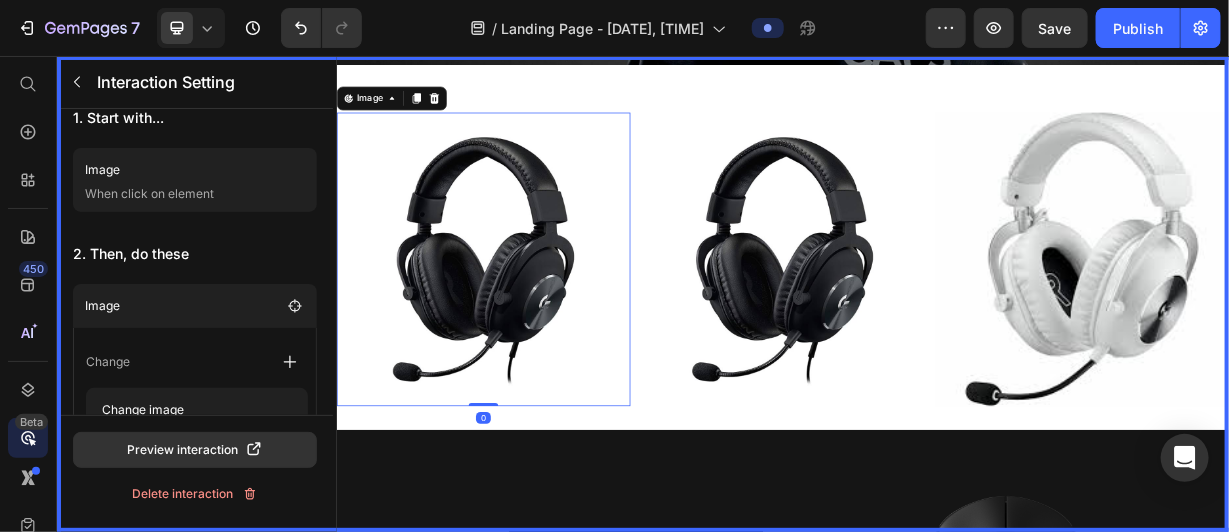 click at bounding box center [936, 375] 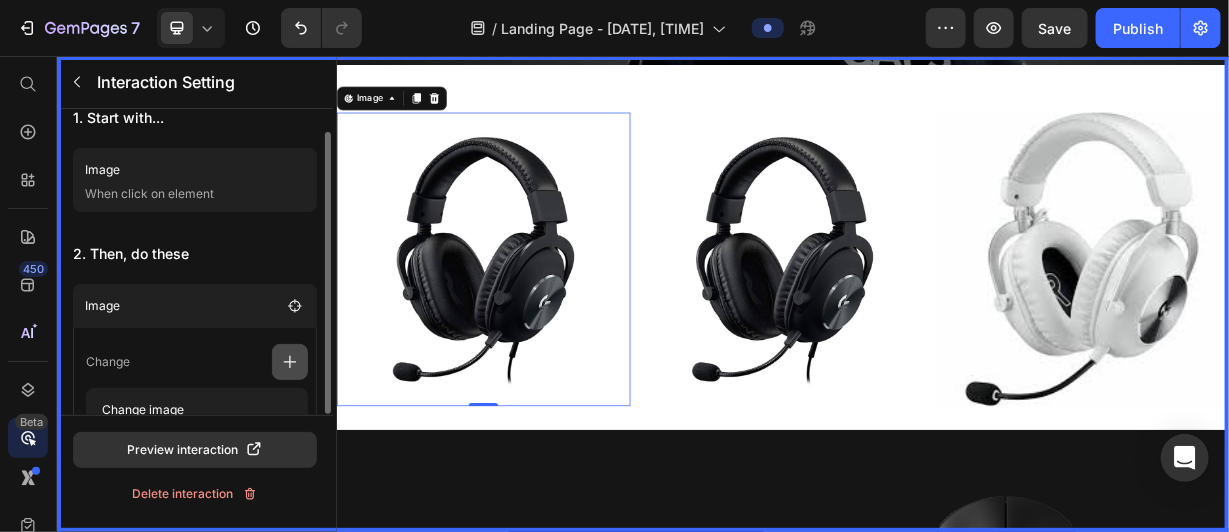 click 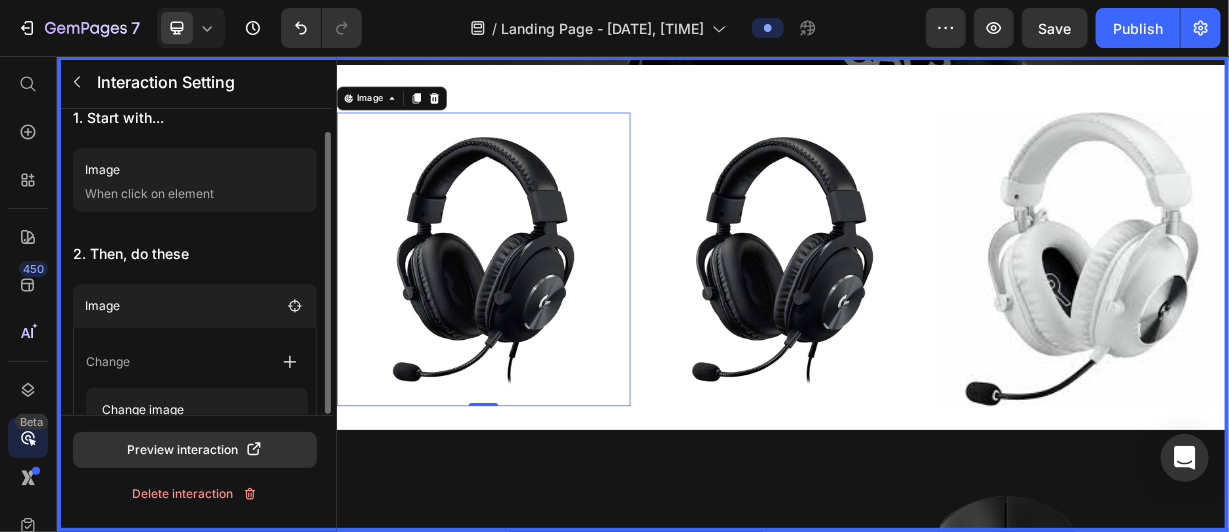 click on "Change" at bounding box center (197, 362) 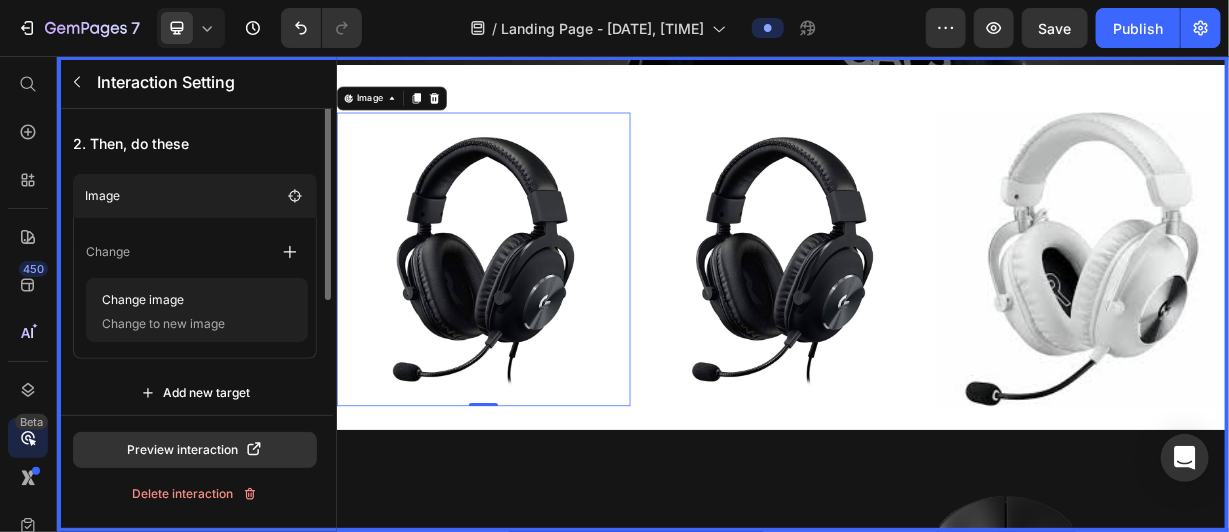 scroll, scrollTop: 145, scrollLeft: 0, axis: vertical 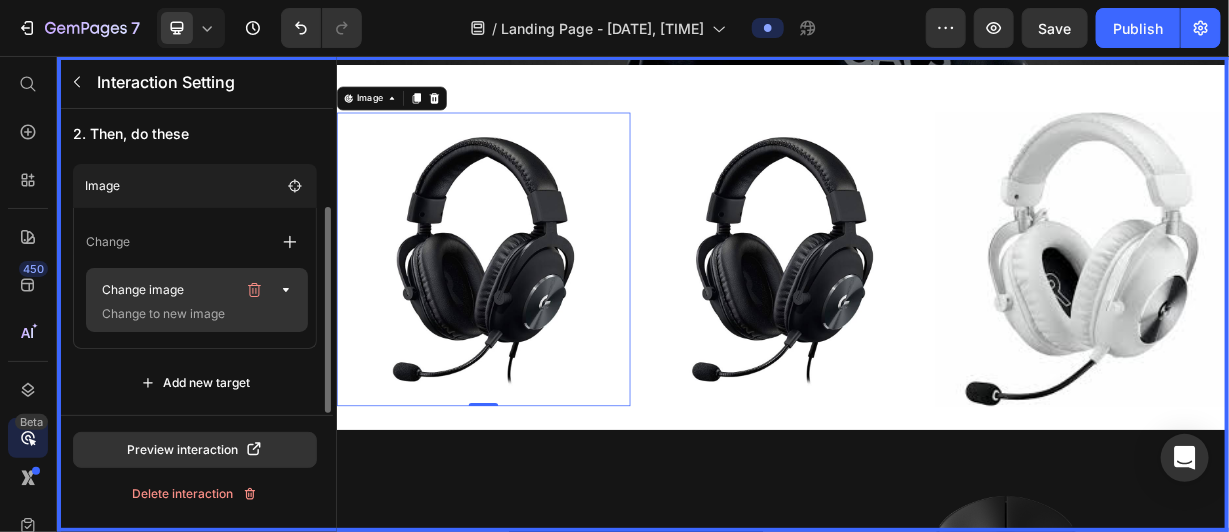 click on "Change image" at bounding box center [165, 290] 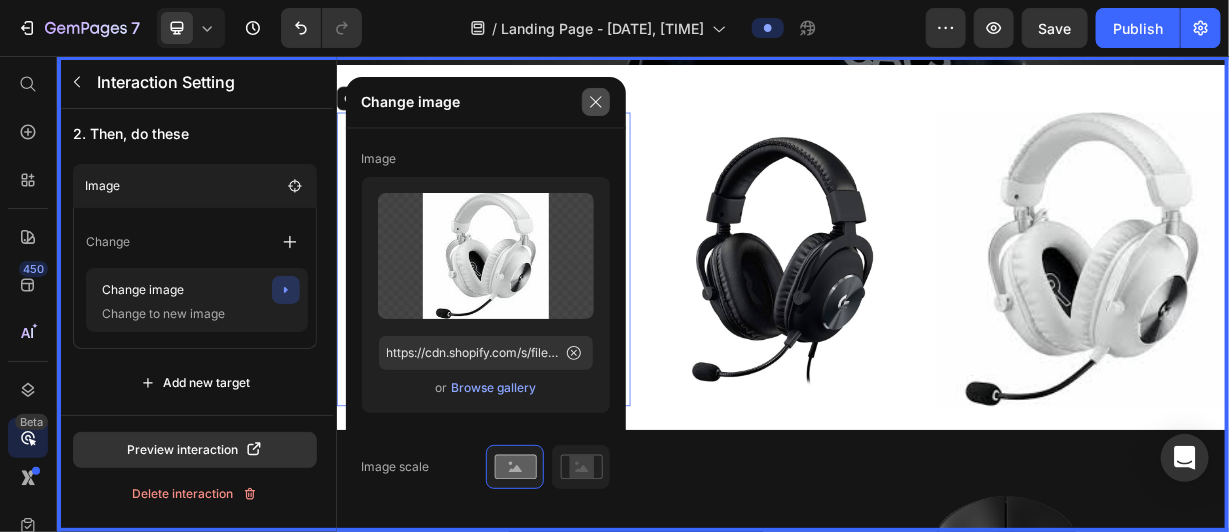 click 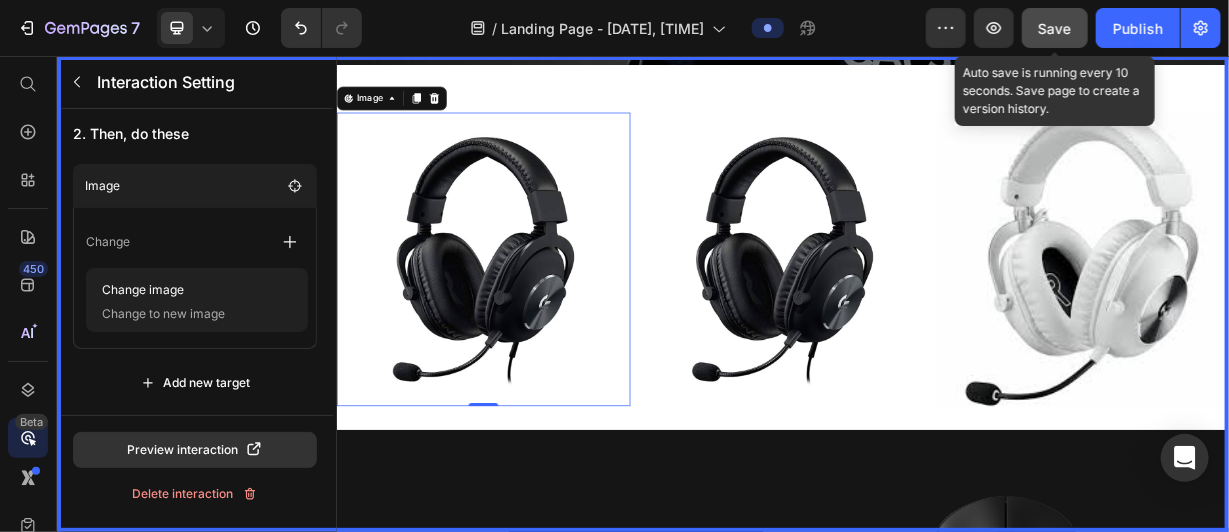 click on "Save" 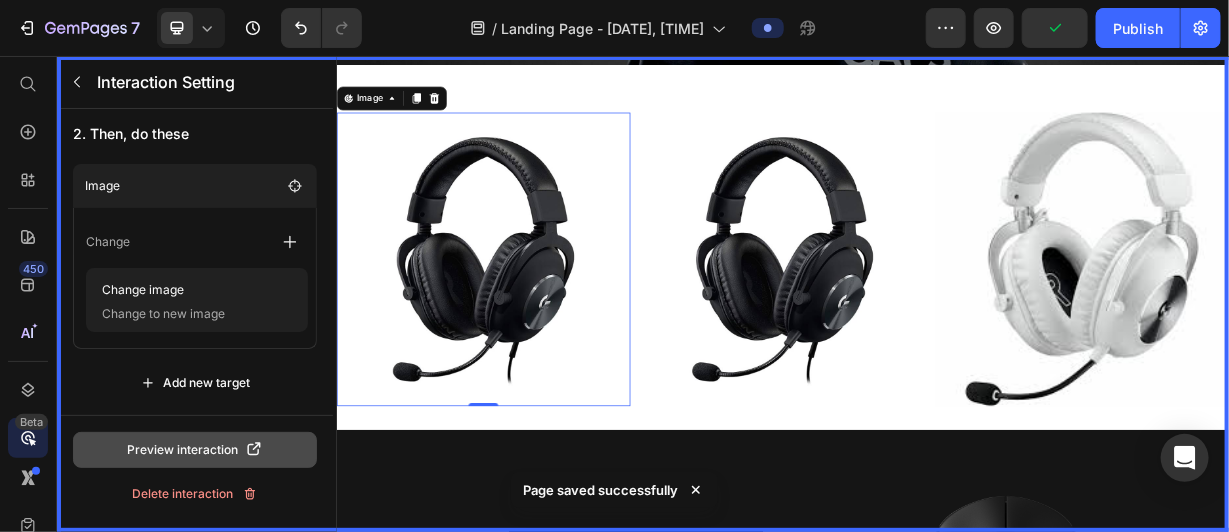 click on "Preview interaction" at bounding box center (195, 450) 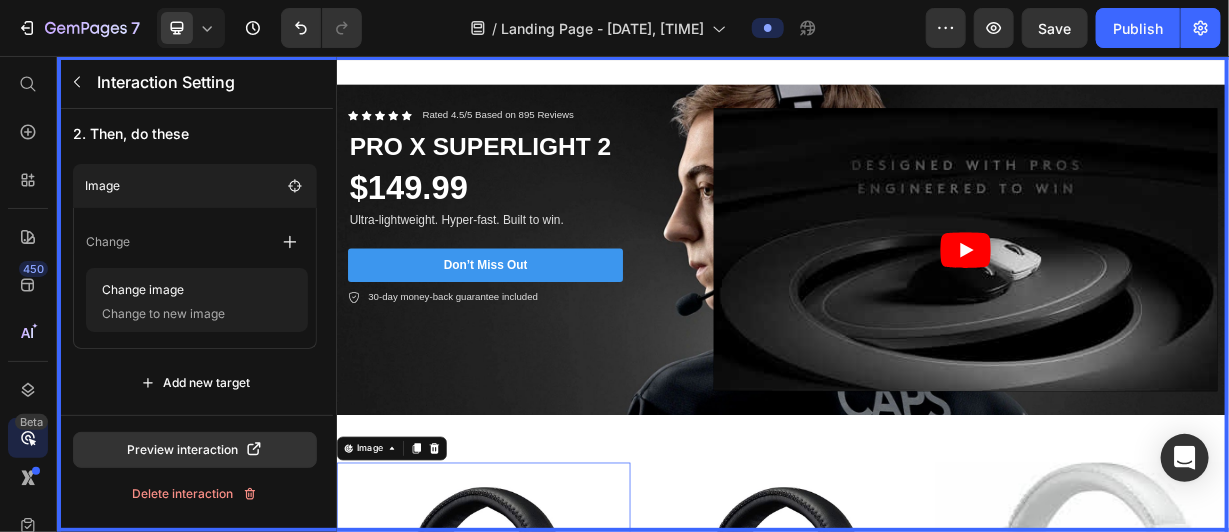 scroll, scrollTop: 0, scrollLeft: 0, axis: both 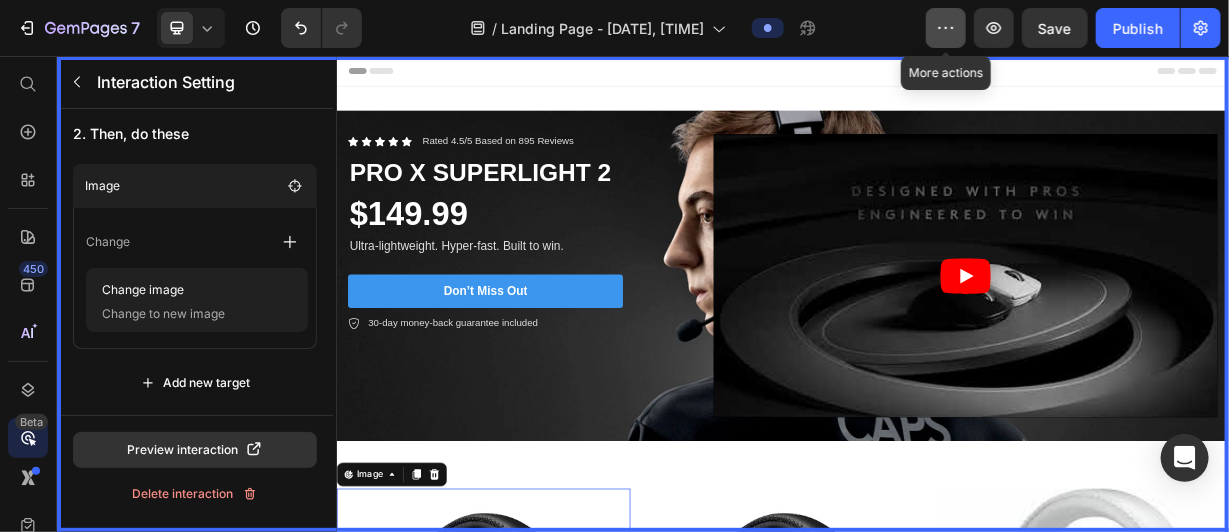 click 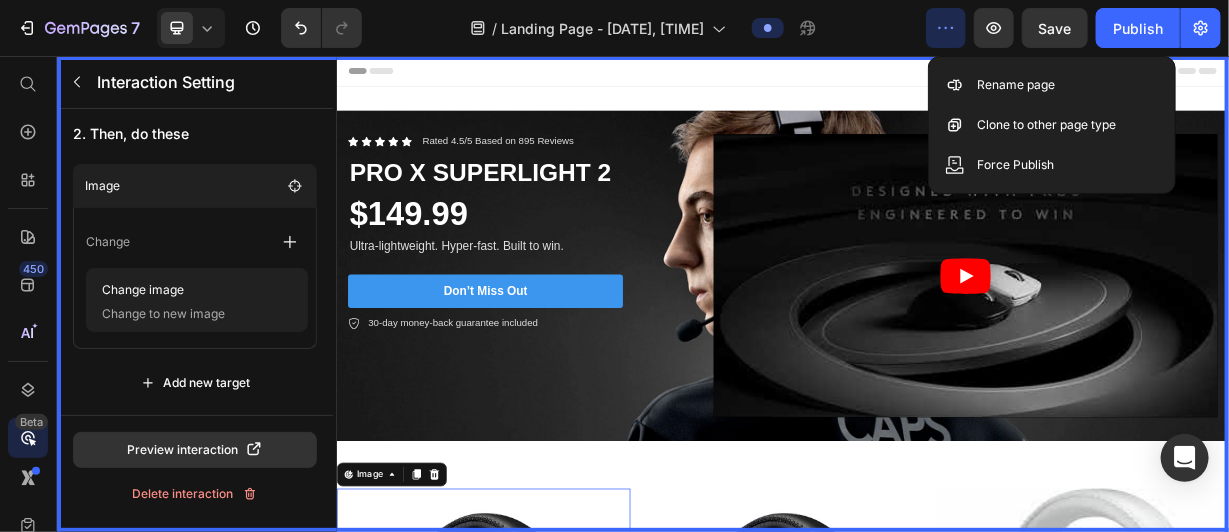 click 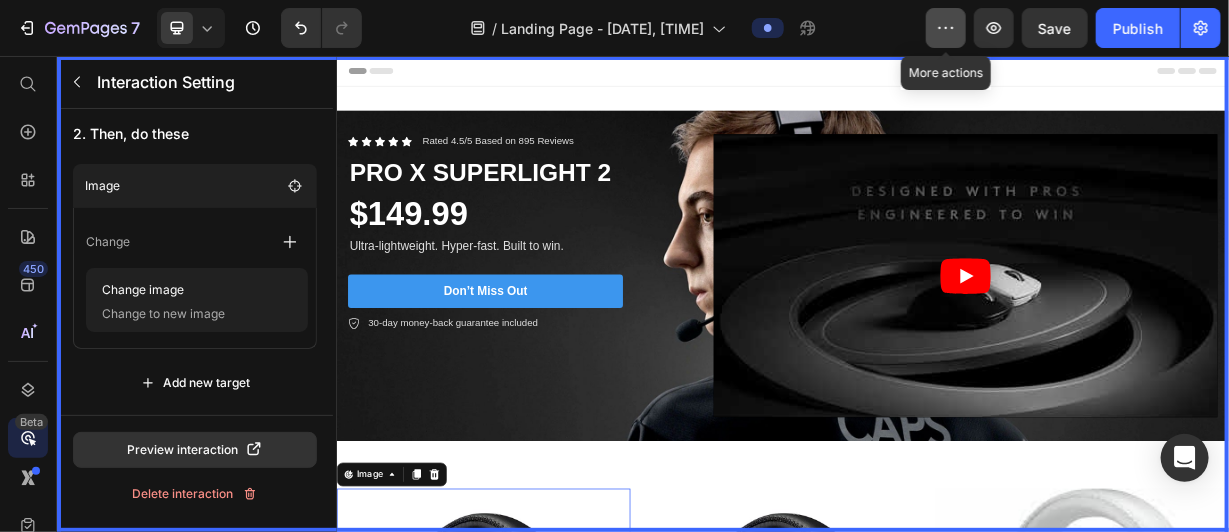 click 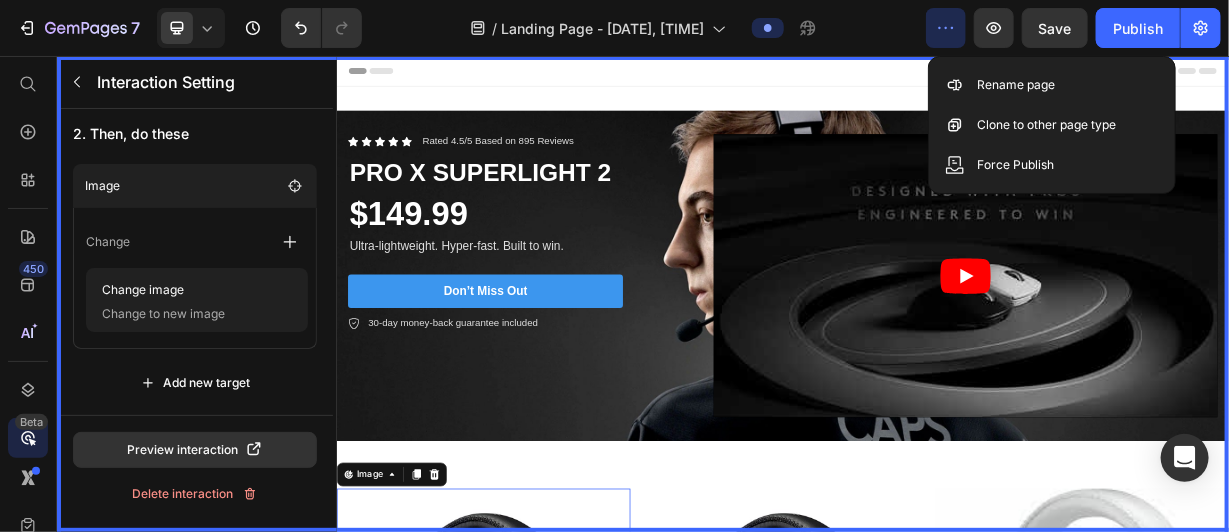 click 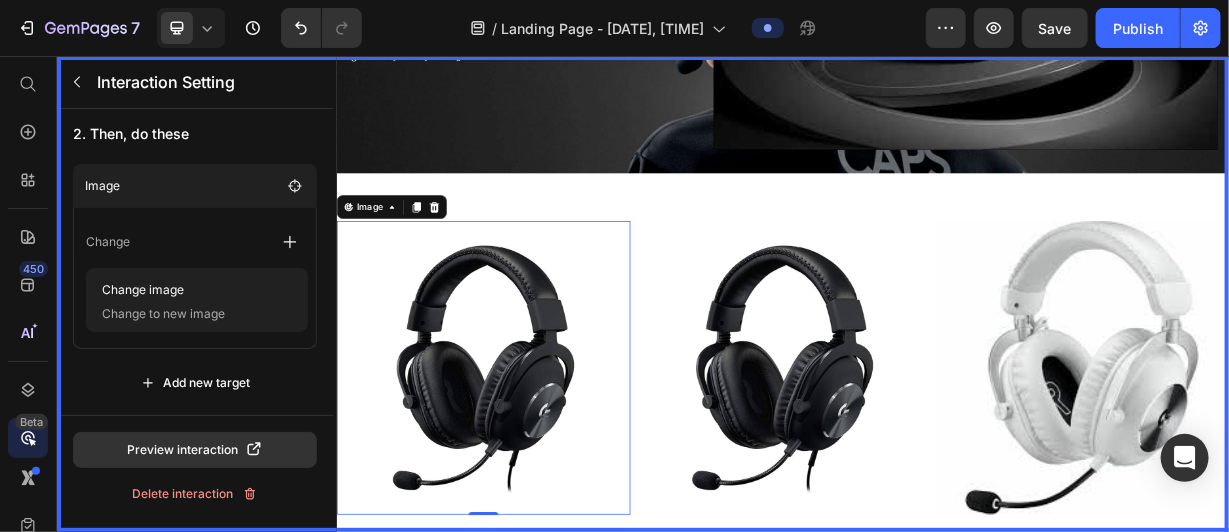 scroll, scrollTop: 360, scrollLeft: 0, axis: vertical 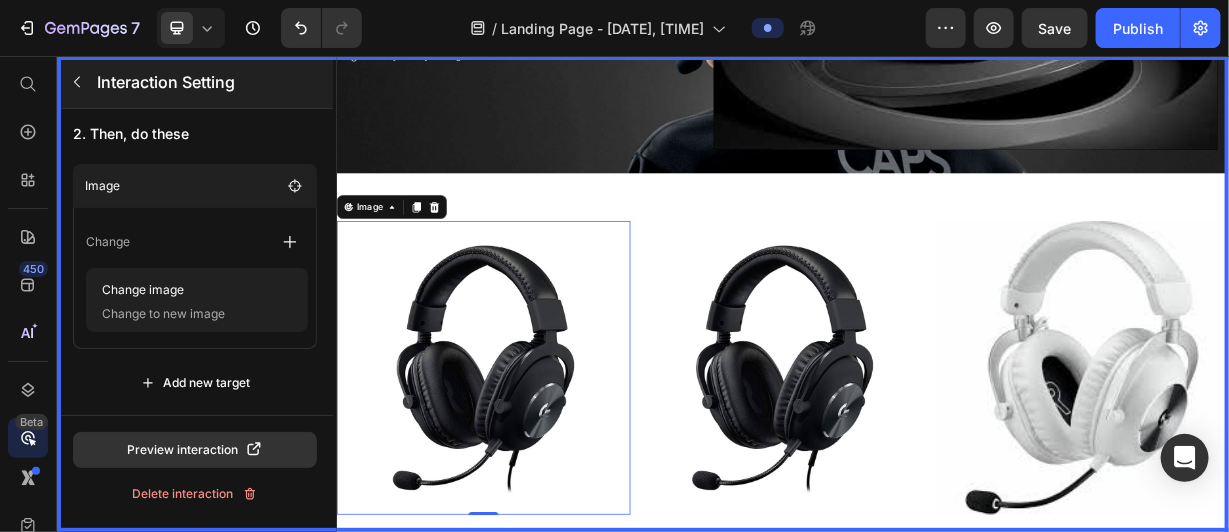 click at bounding box center (77, 82) 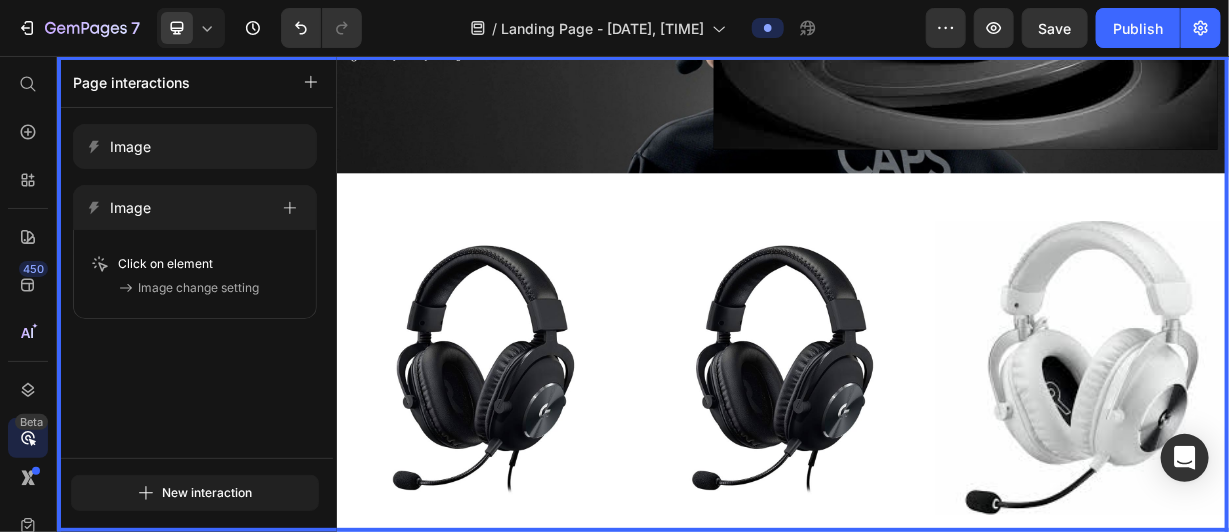 click at bounding box center (936, 375) 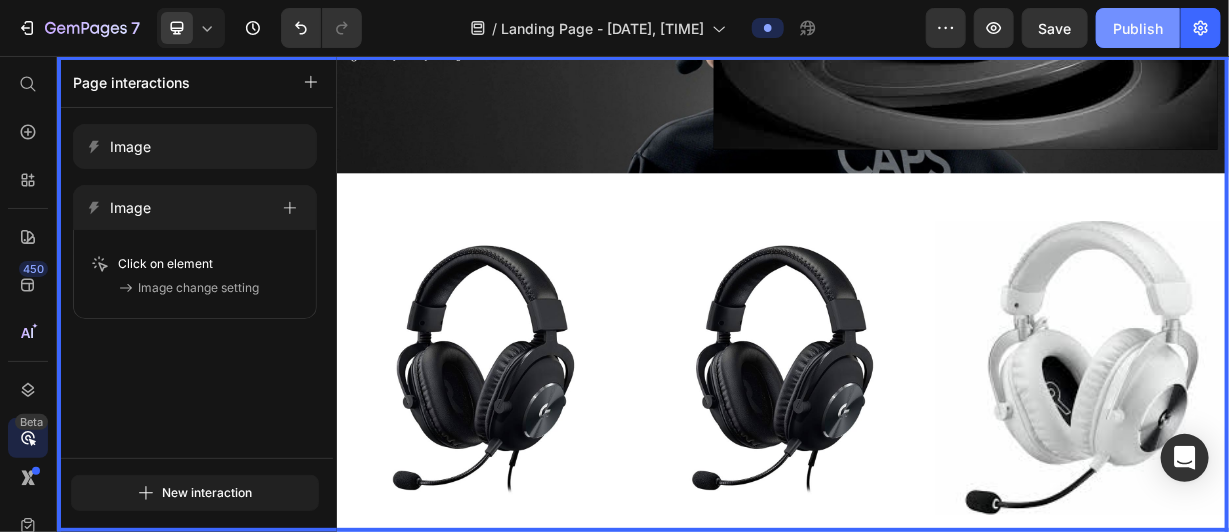 click on "Publish" at bounding box center [1138, 28] 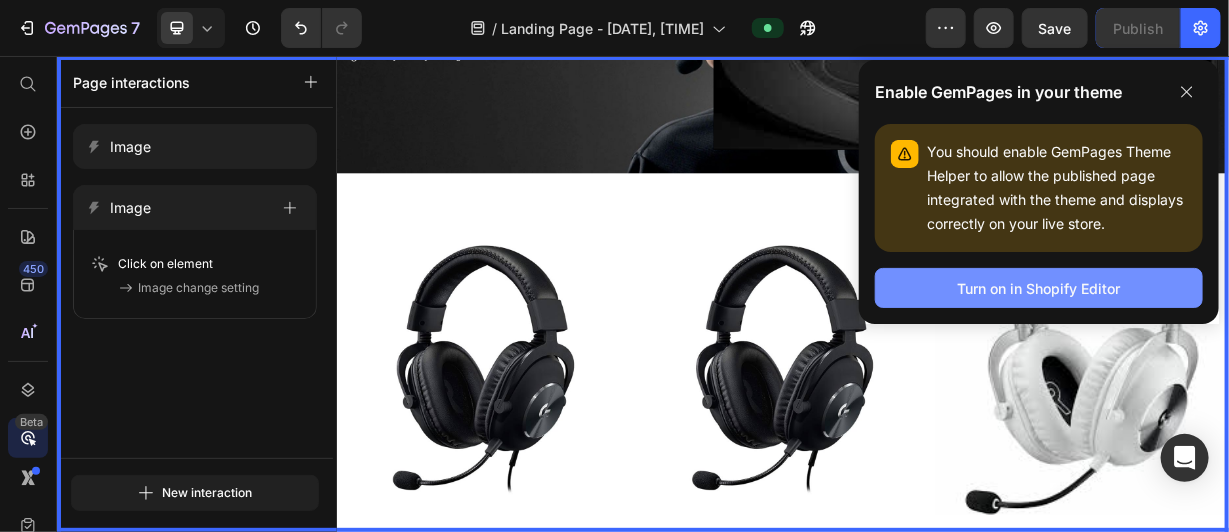 click on "Turn on in Shopify Editor" at bounding box center (1039, 288) 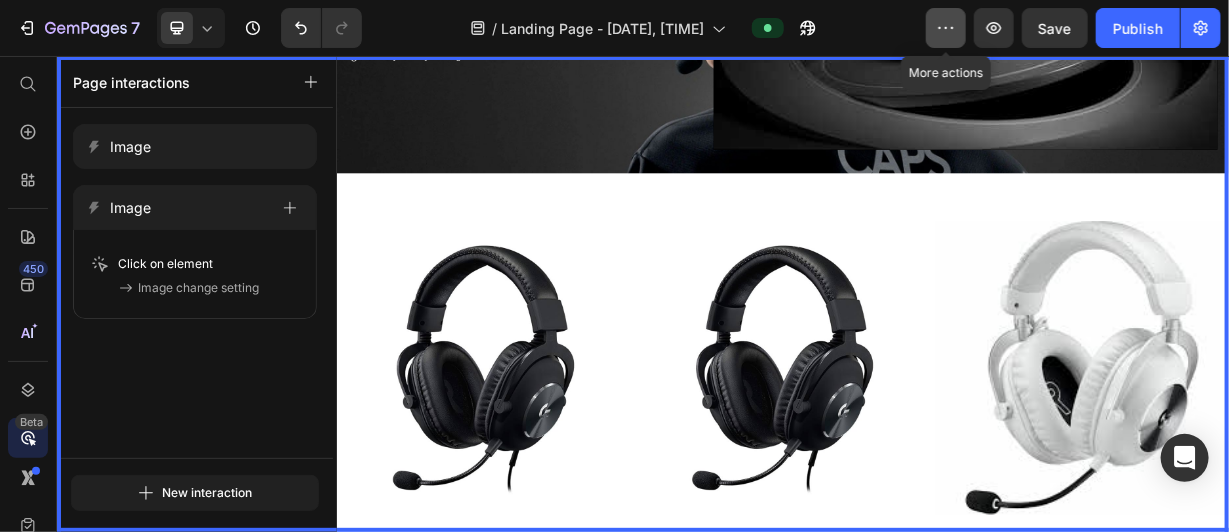 click 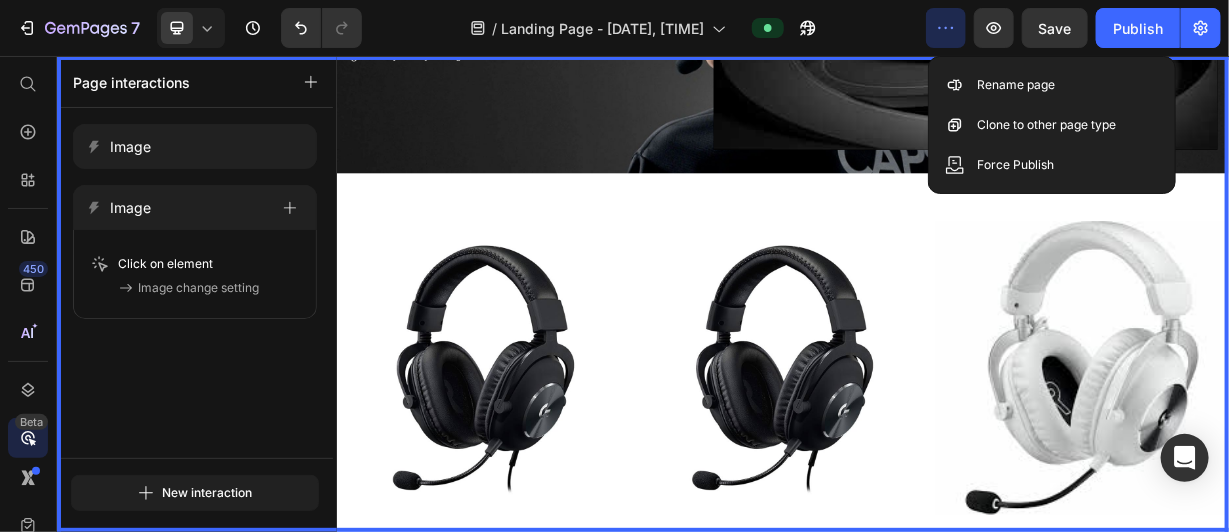 click 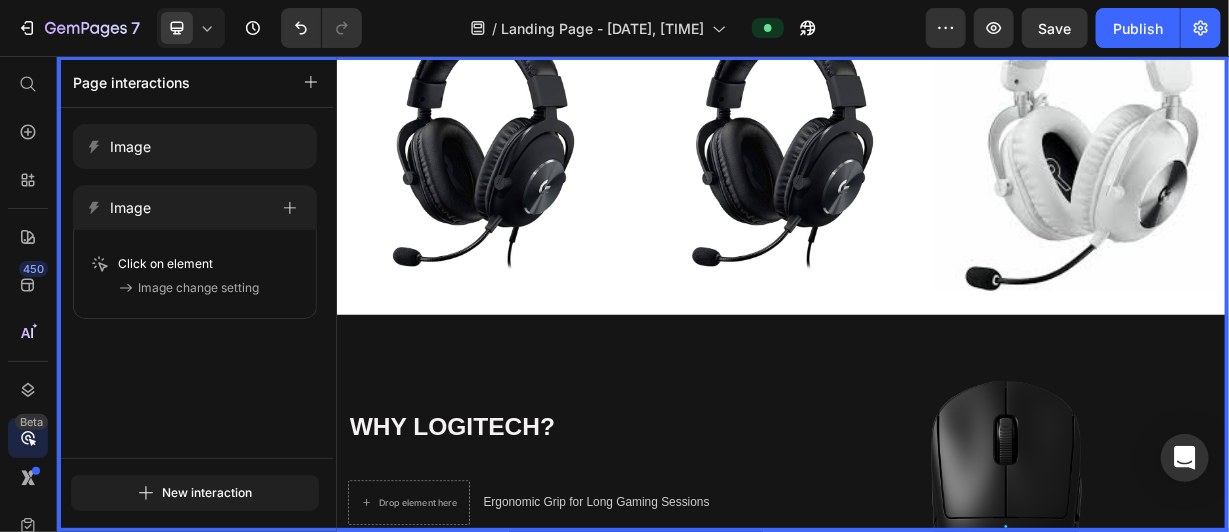 scroll, scrollTop: 661, scrollLeft: 0, axis: vertical 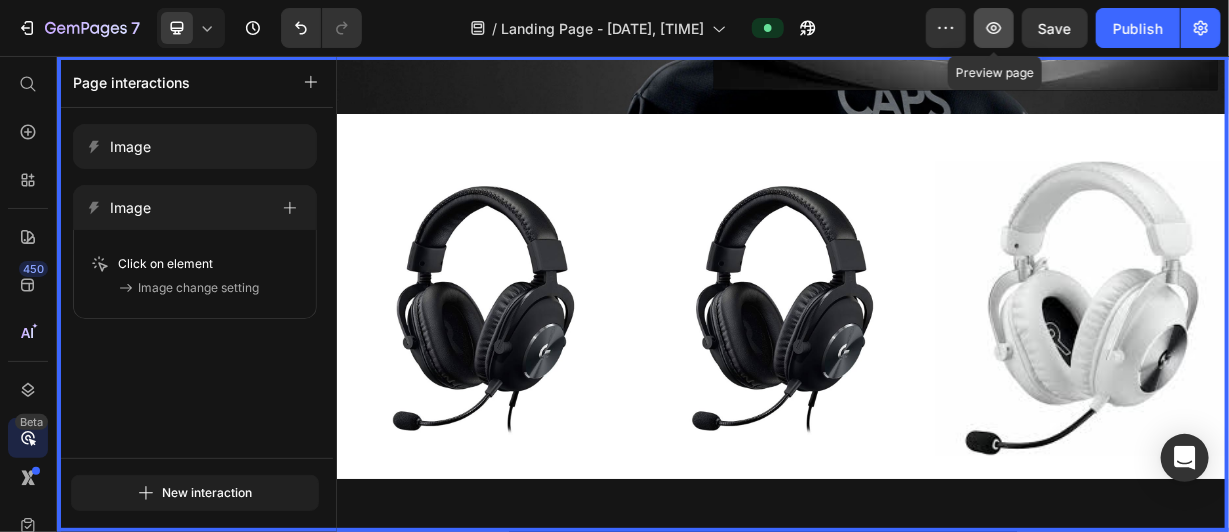 click 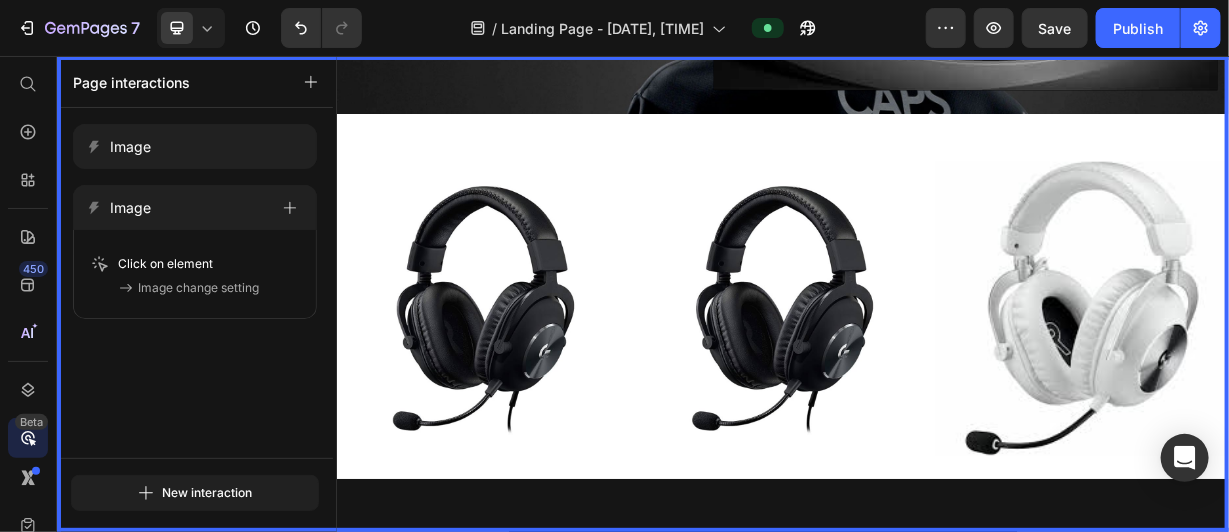 click at bounding box center (936, 375) 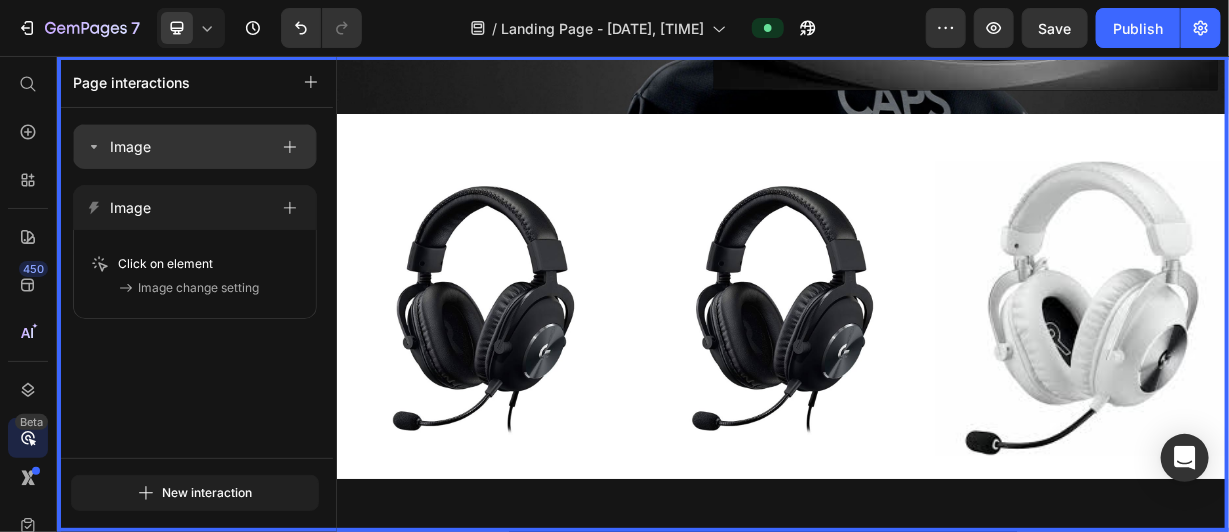 click on "Image" at bounding box center [195, 146] 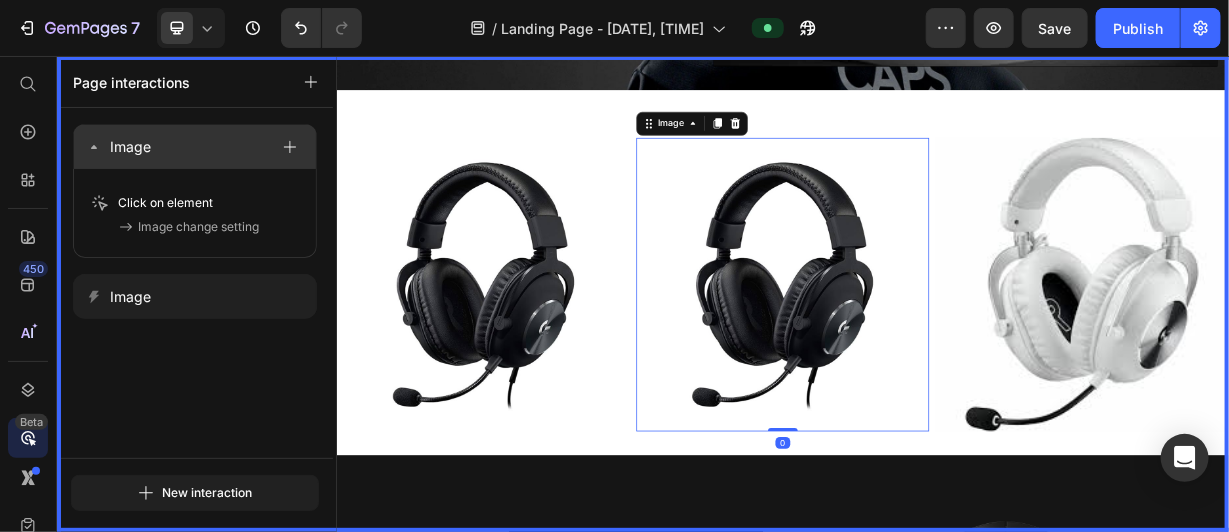 scroll, scrollTop: 506, scrollLeft: 0, axis: vertical 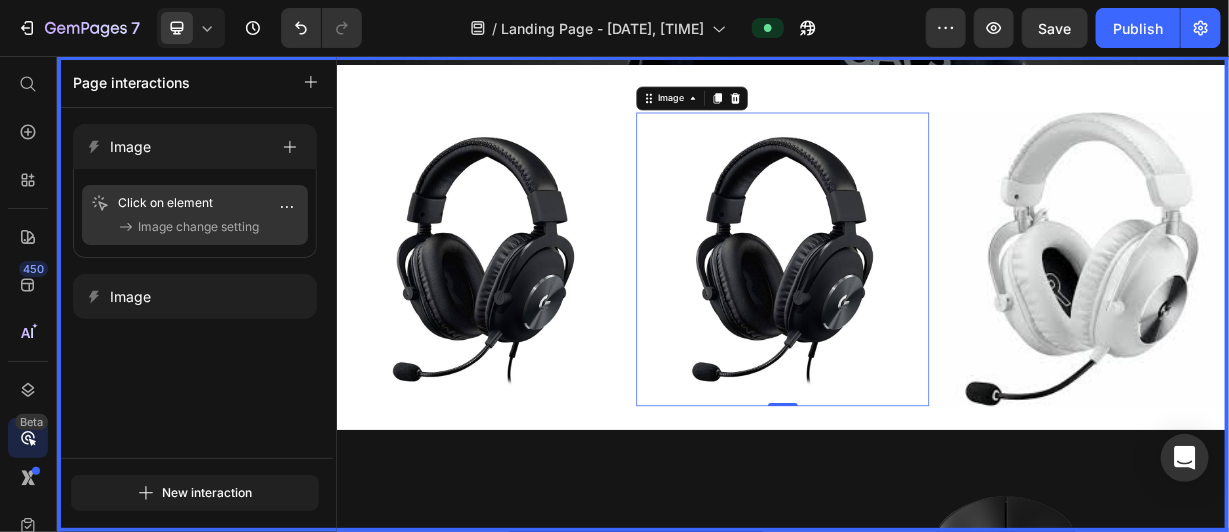 click on "Image change setting" at bounding box center [198, 227] 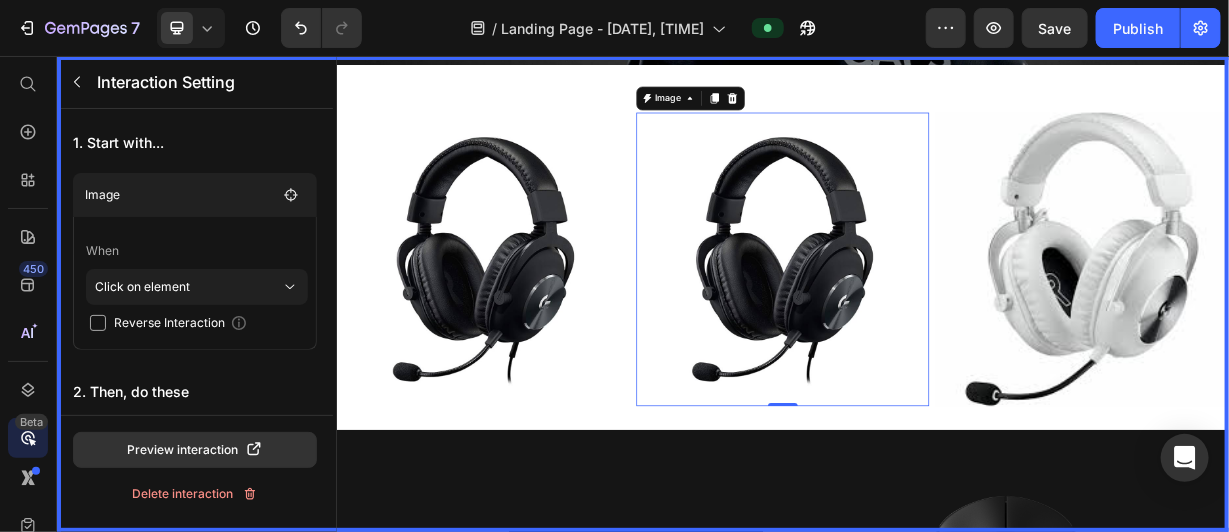 click at bounding box center (936, 375) 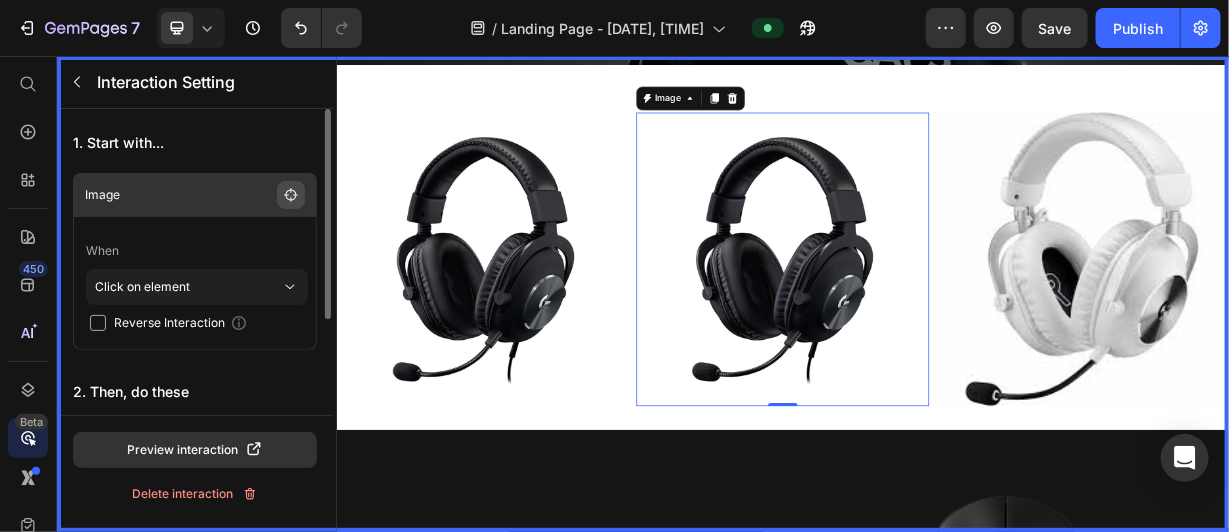 click 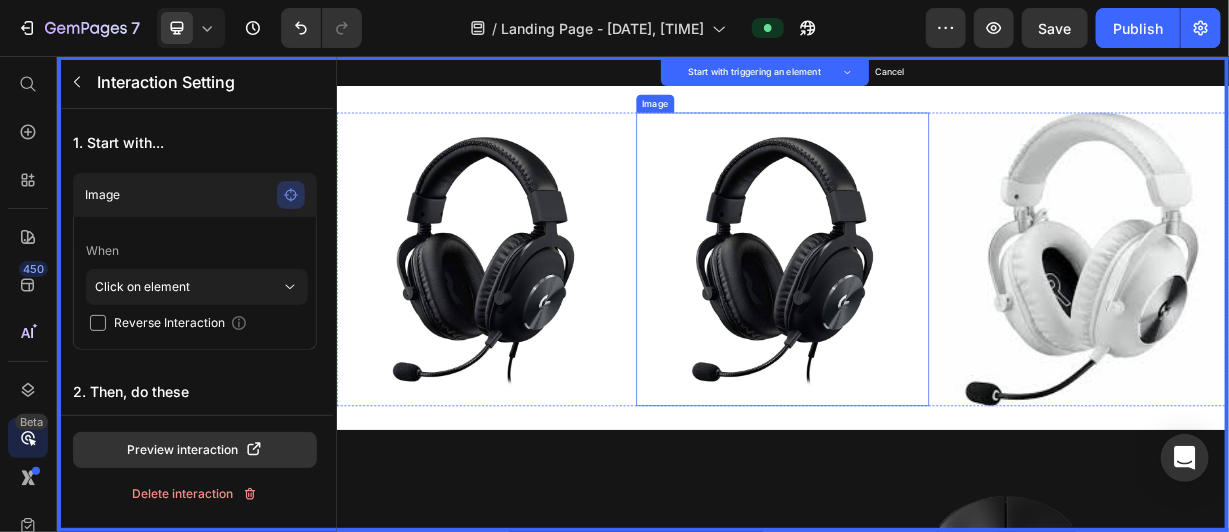 click at bounding box center (936, 328) 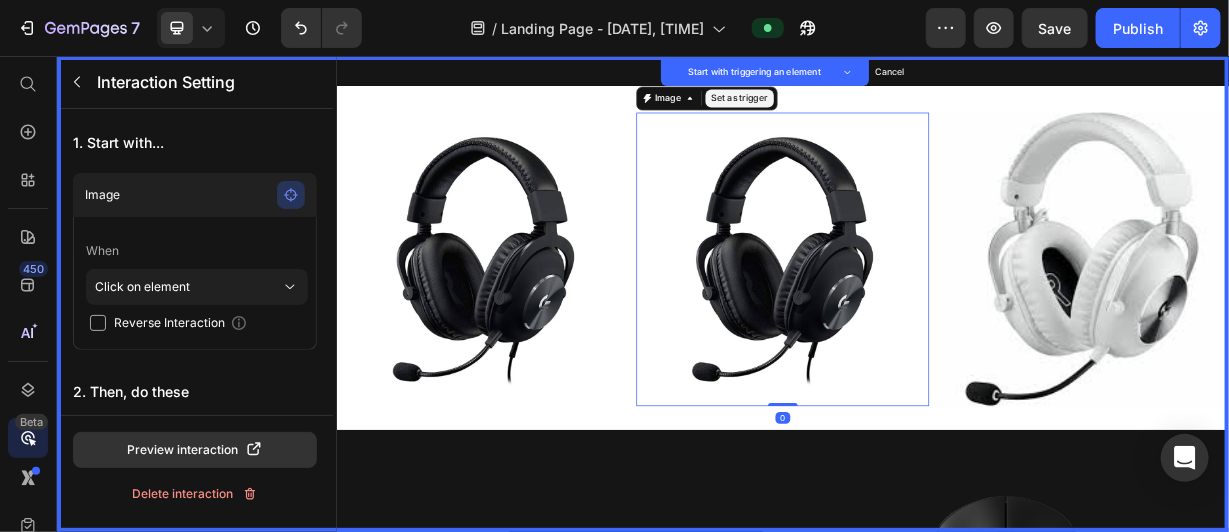 click on "Set as trigger" at bounding box center [878, 112] 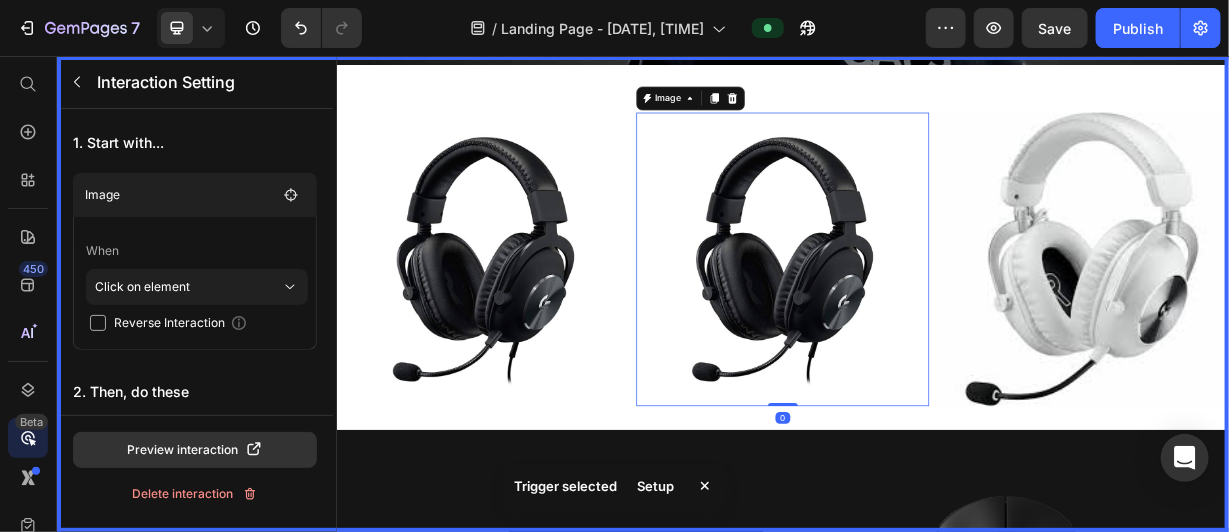 click at bounding box center (936, 375) 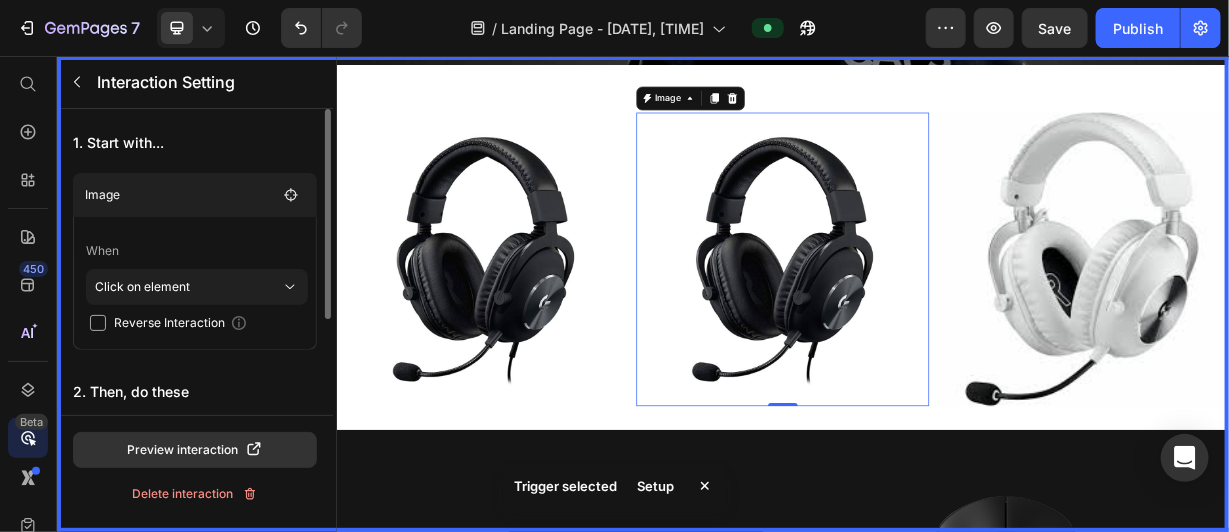 scroll, scrollTop: 138, scrollLeft: 0, axis: vertical 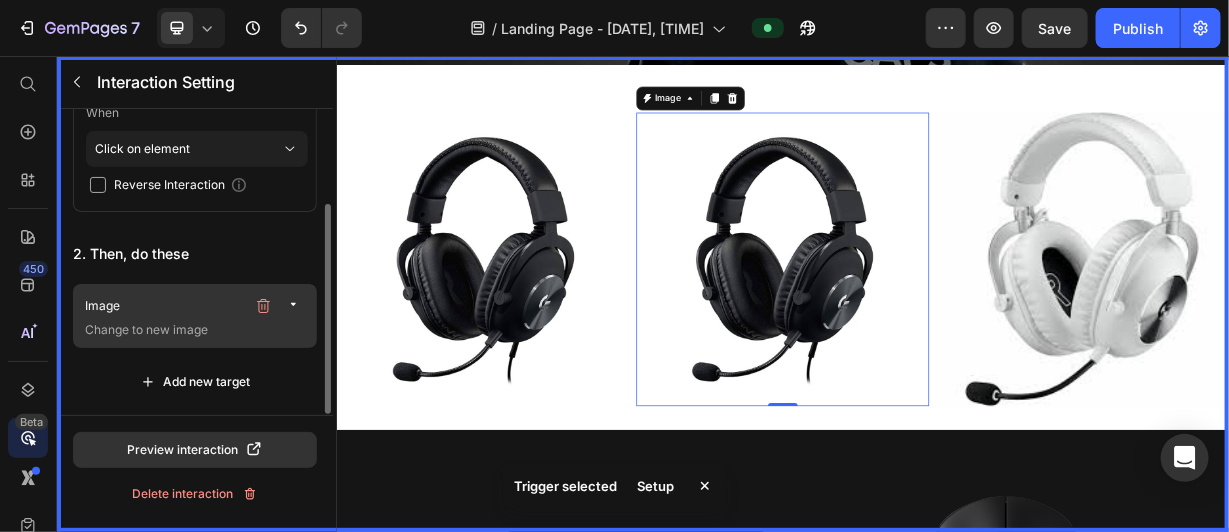 click on "Image Change to new image" at bounding box center [195, 316] 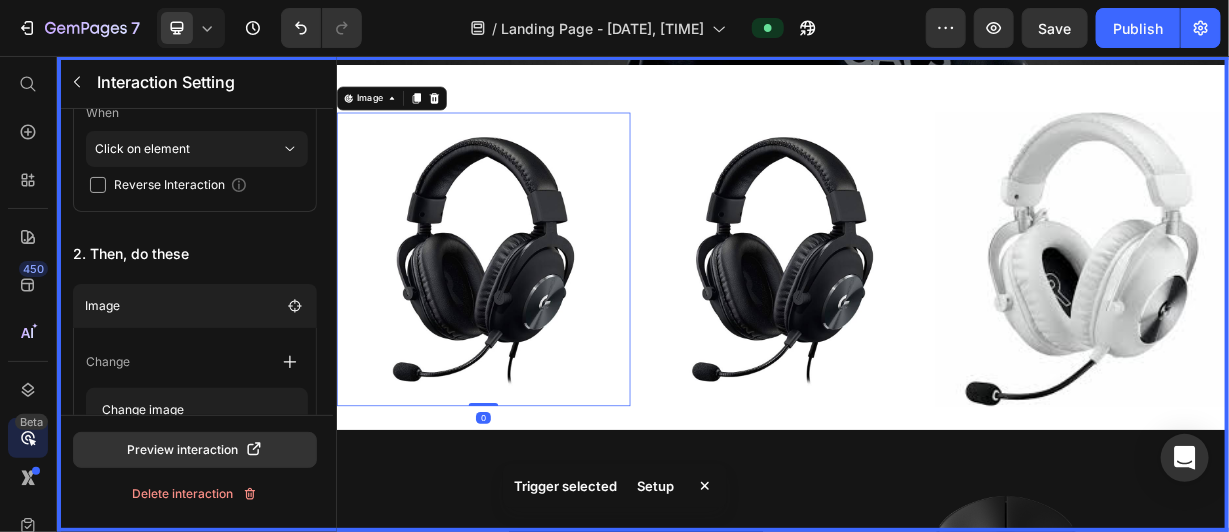 click at bounding box center (936, 375) 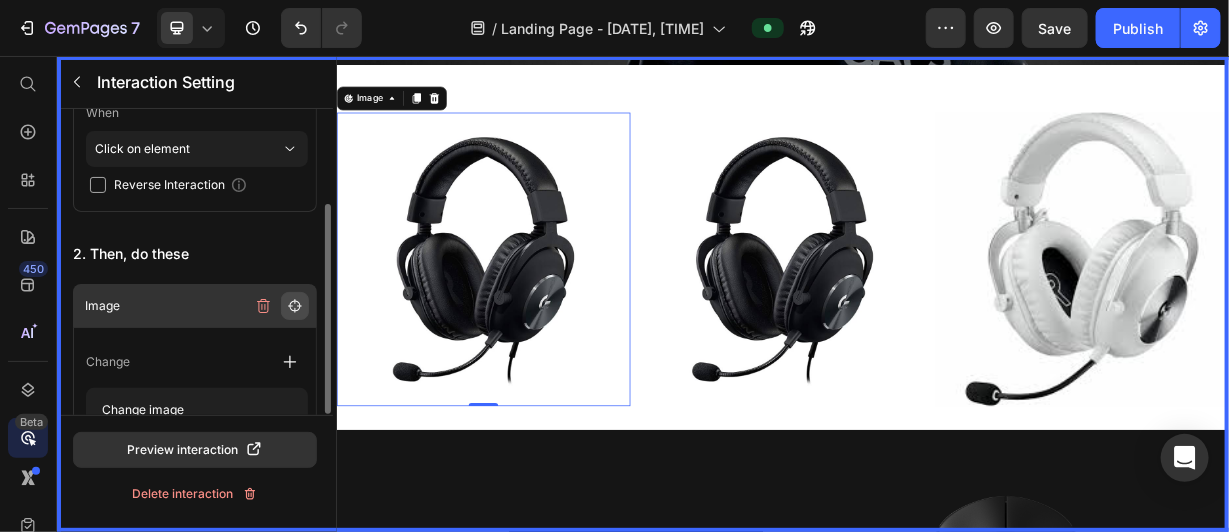 click at bounding box center [295, 306] 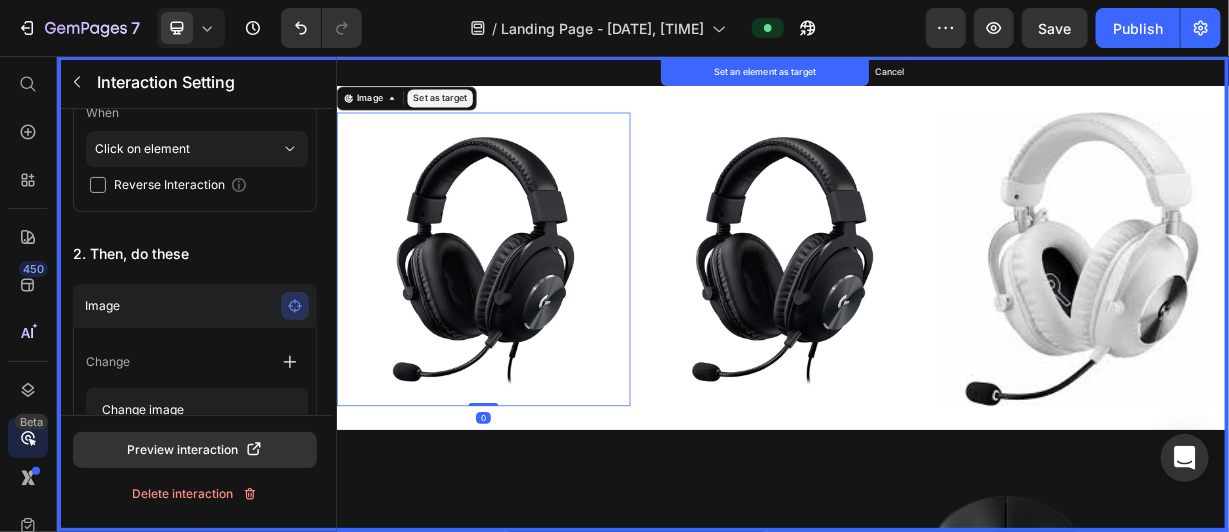 click at bounding box center [533, 328] 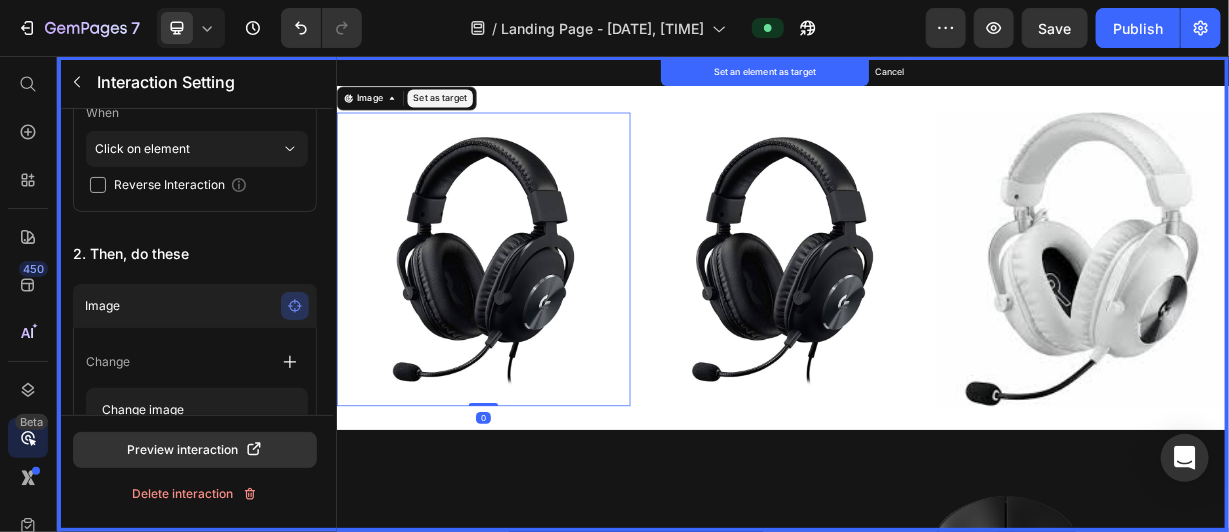 click on "Set as target" at bounding box center (475, 112) 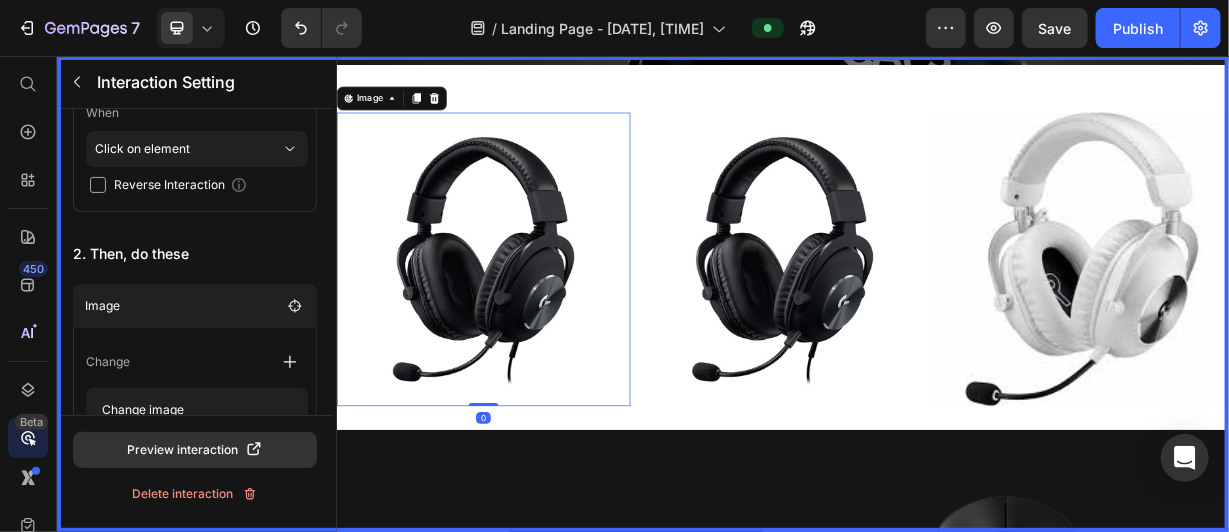 click at bounding box center [936, 375] 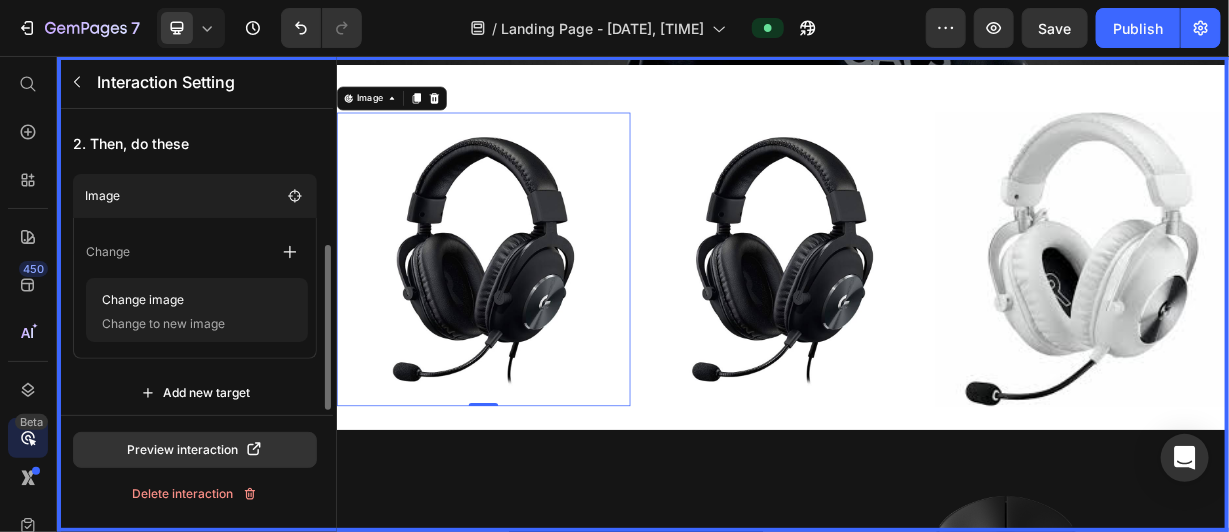 scroll, scrollTop: 249, scrollLeft: 0, axis: vertical 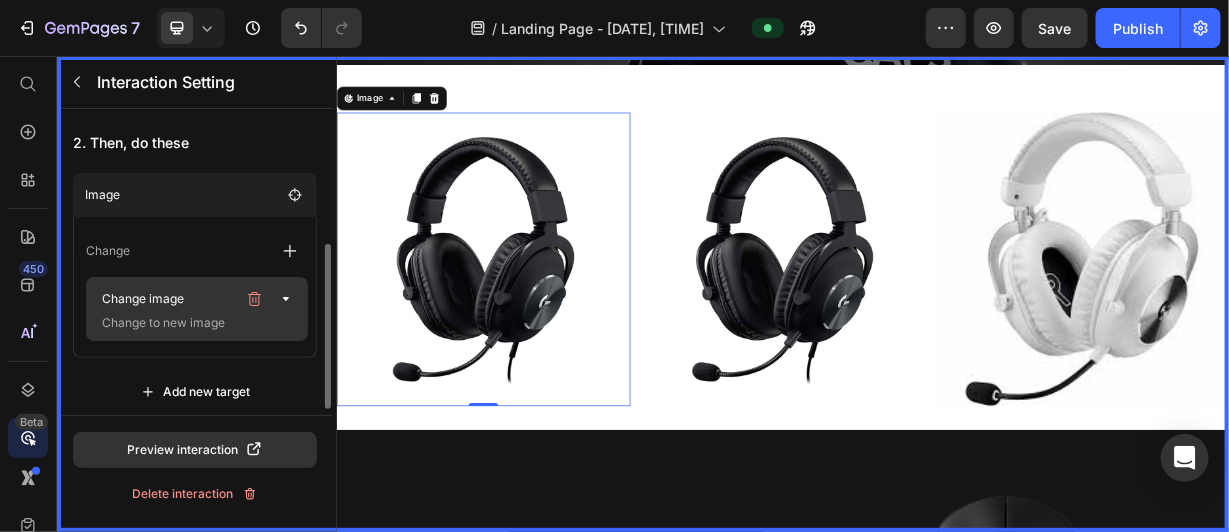 click on "Change to new image" at bounding box center (194, 323) 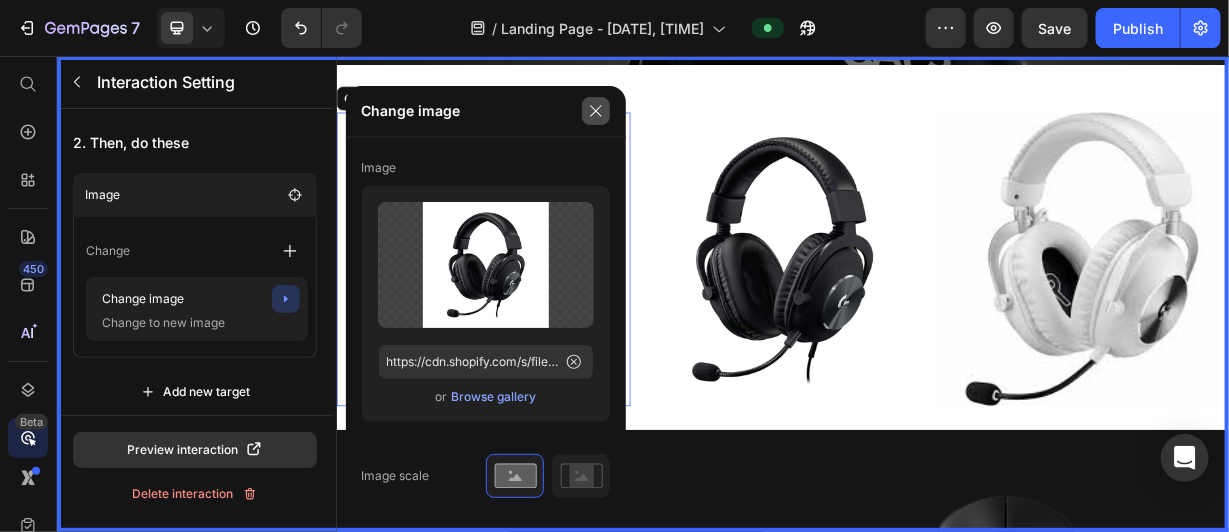 click 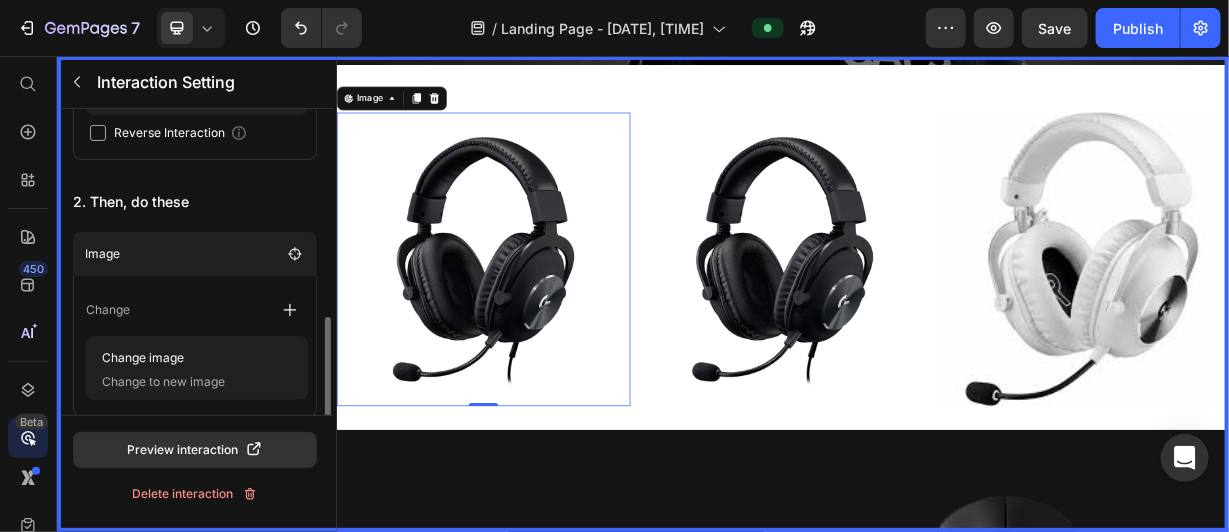 scroll, scrollTop: 258, scrollLeft: 0, axis: vertical 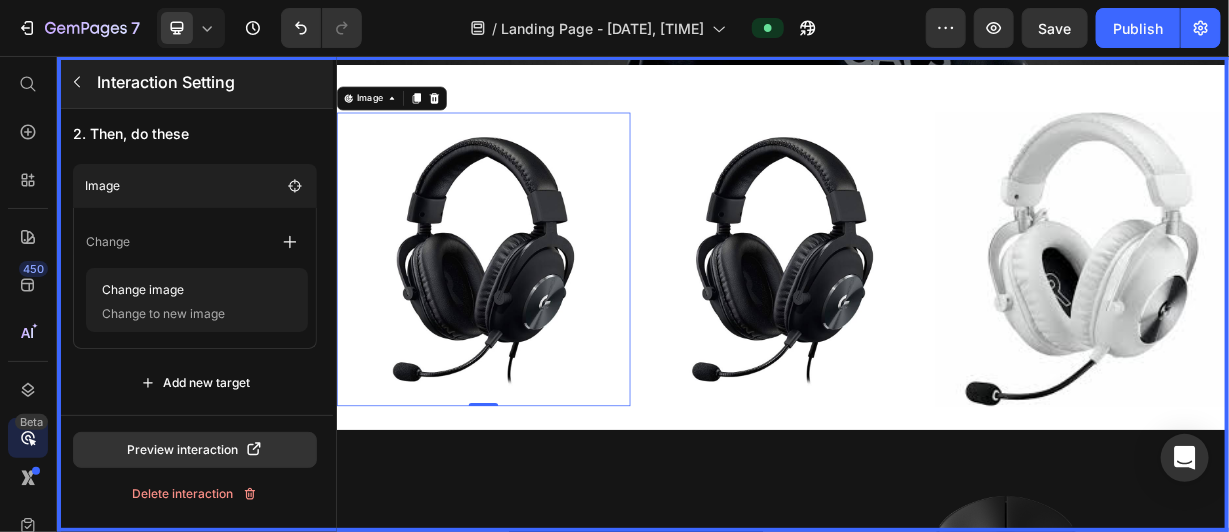 click 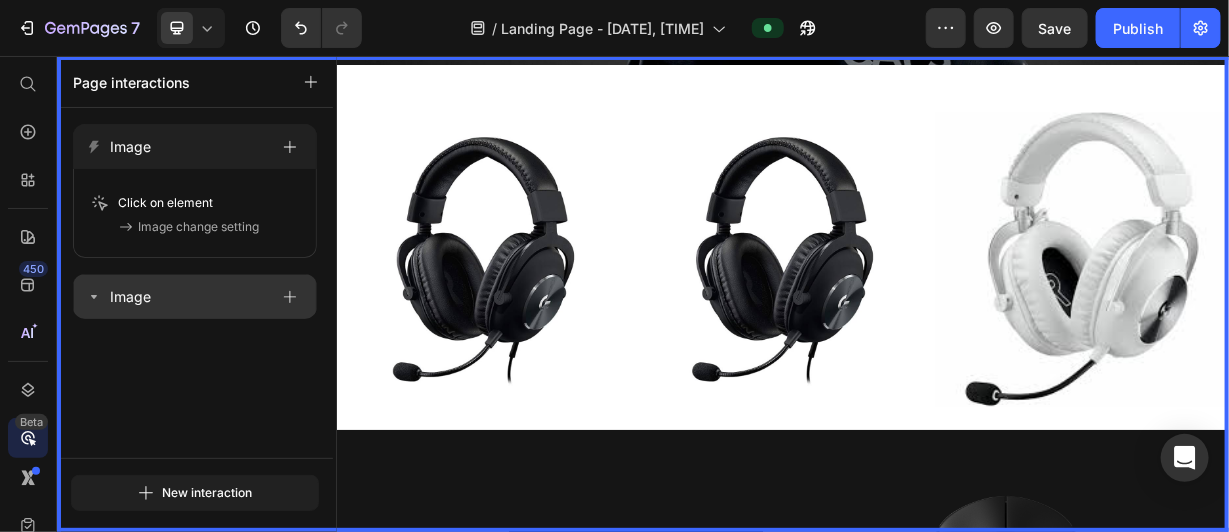 click on "Image" at bounding box center [177, 297] 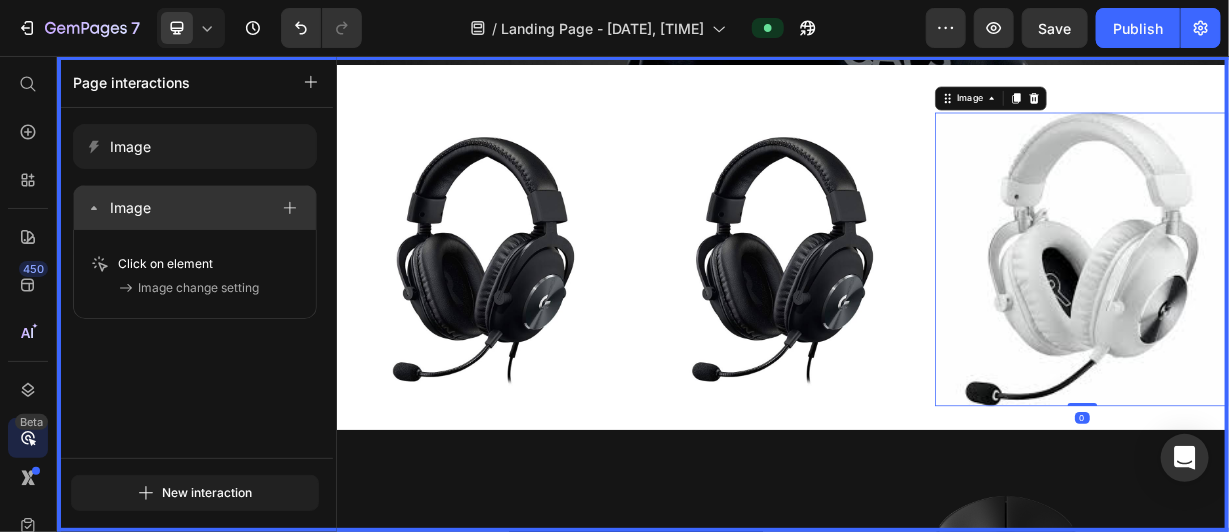 click on "Image" at bounding box center (177, 208) 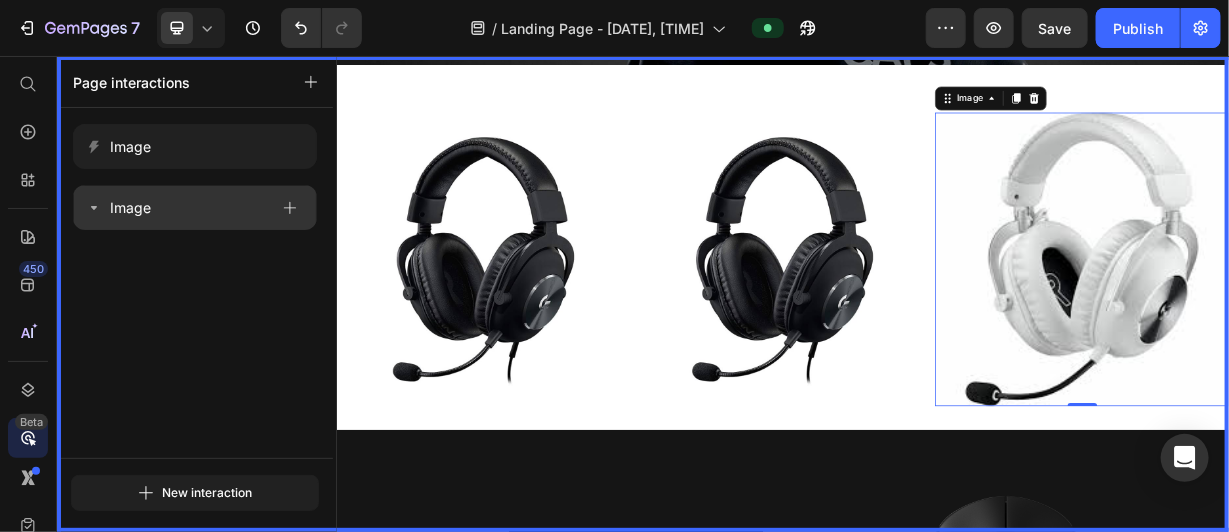 click on "Image" at bounding box center (177, 208) 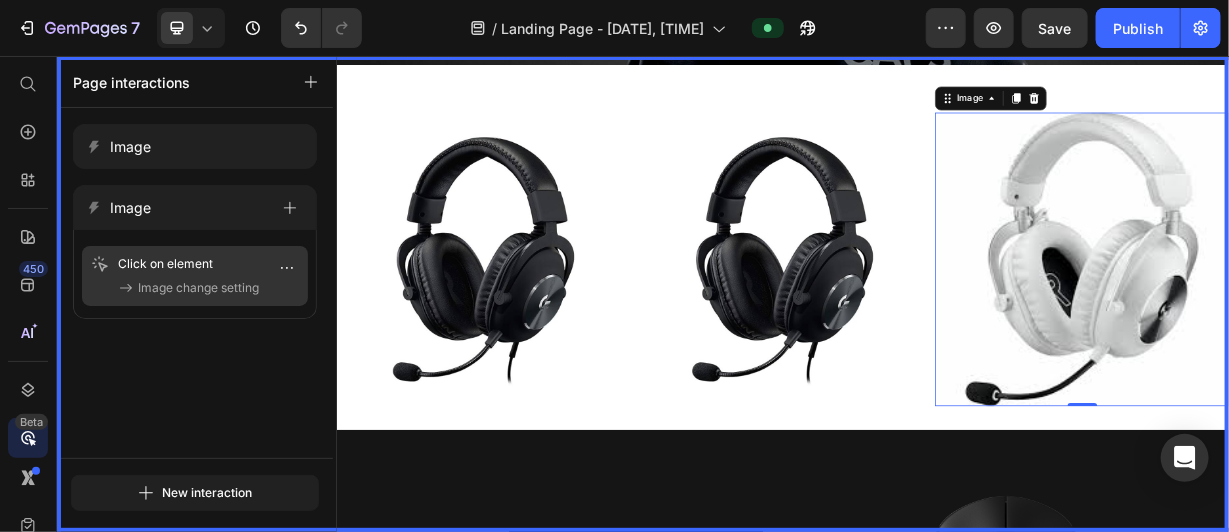 click on "Click on element" at bounding box center [195, 264] 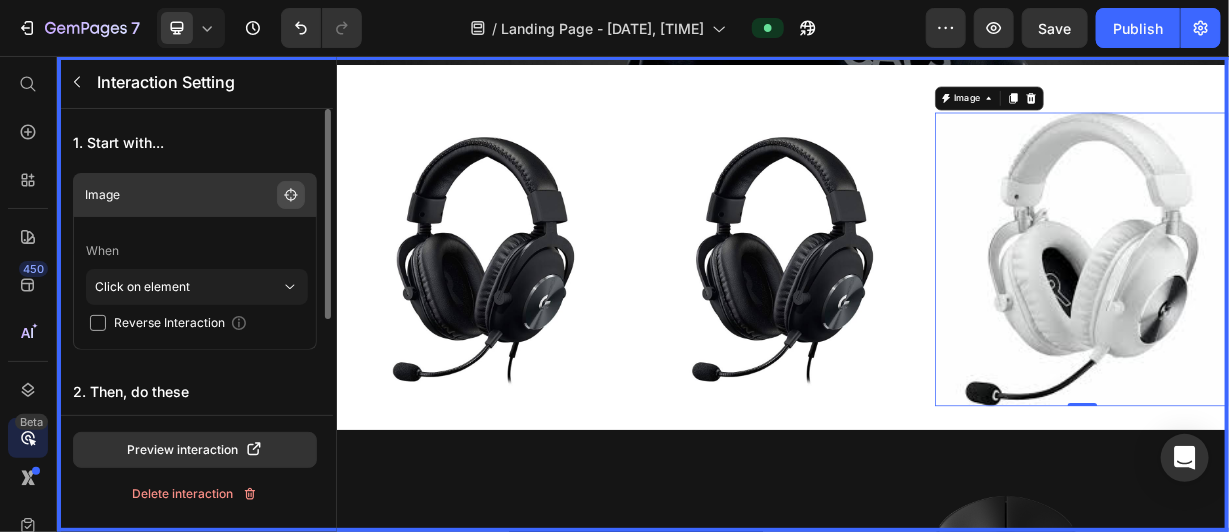 click 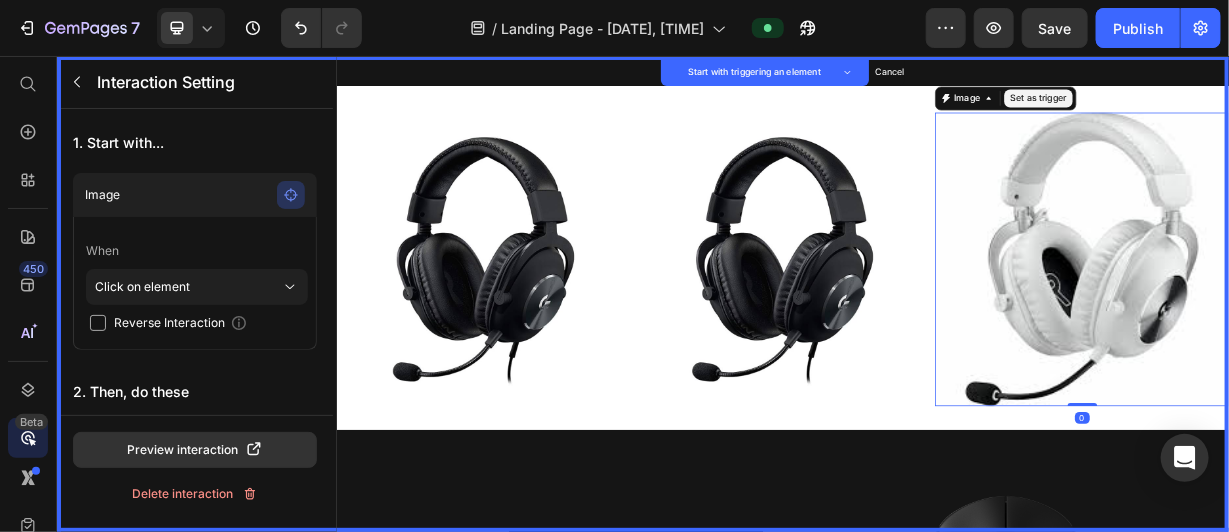 click at bounding box center (1338, 328) 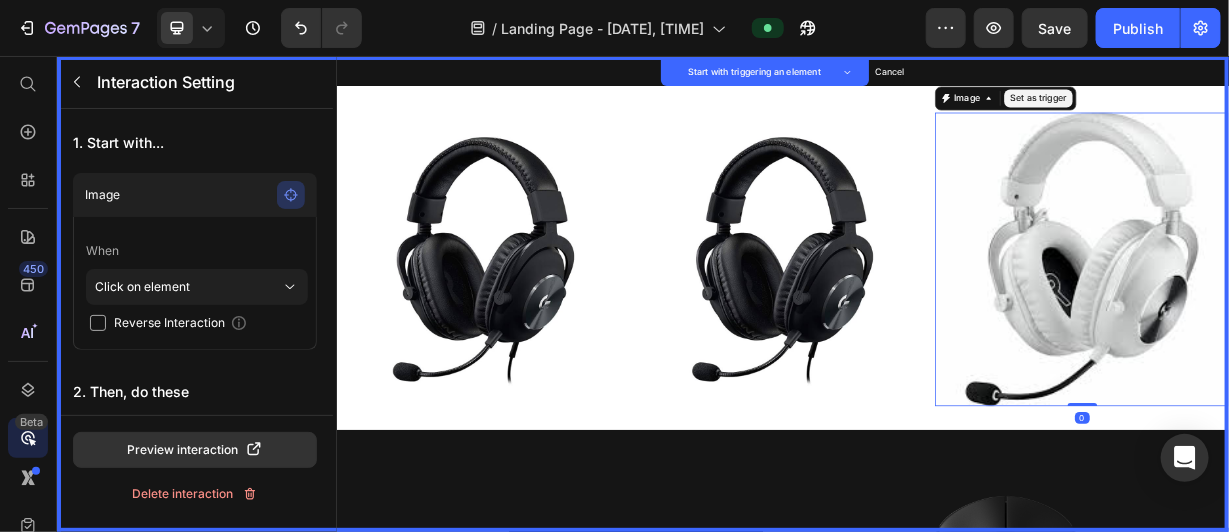 click on "Set as trigger" at bounding box center [1280, 112] 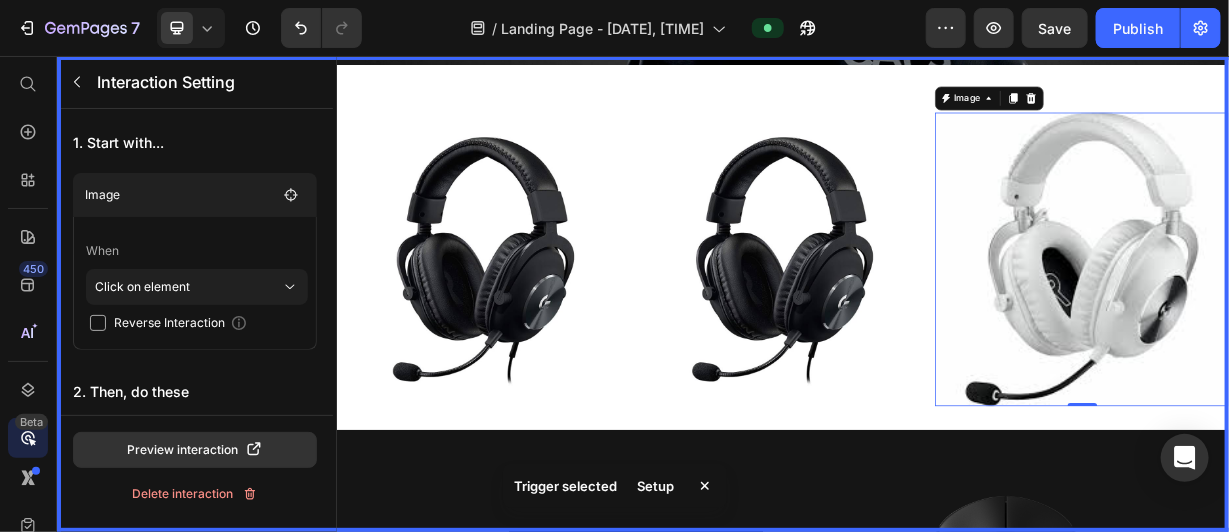 click at bounding box center (936, 375) 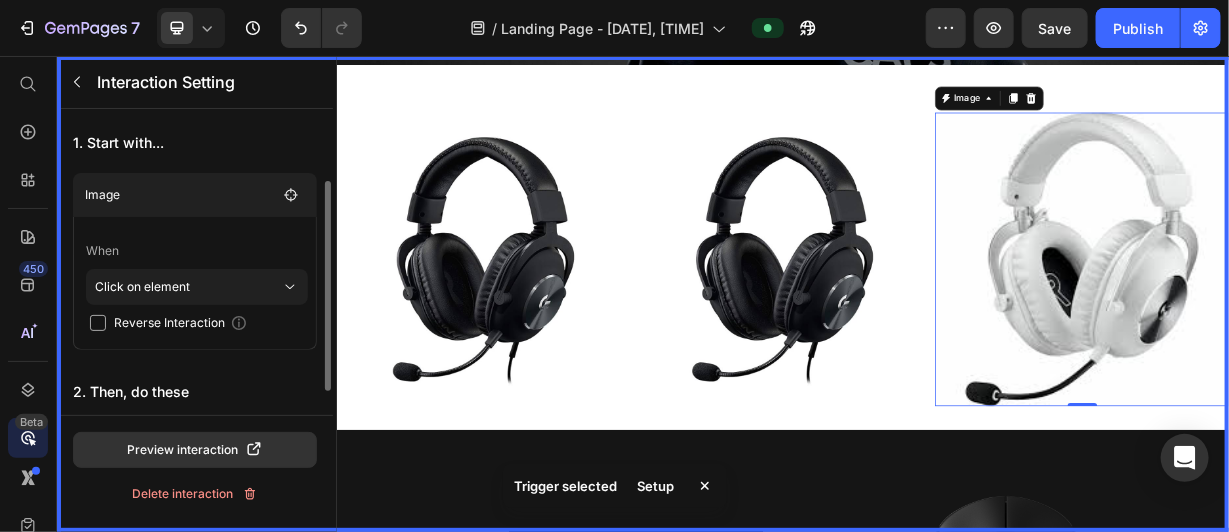 scroll, scrollTop: 138, scrollLeft: 0, axis: vertical 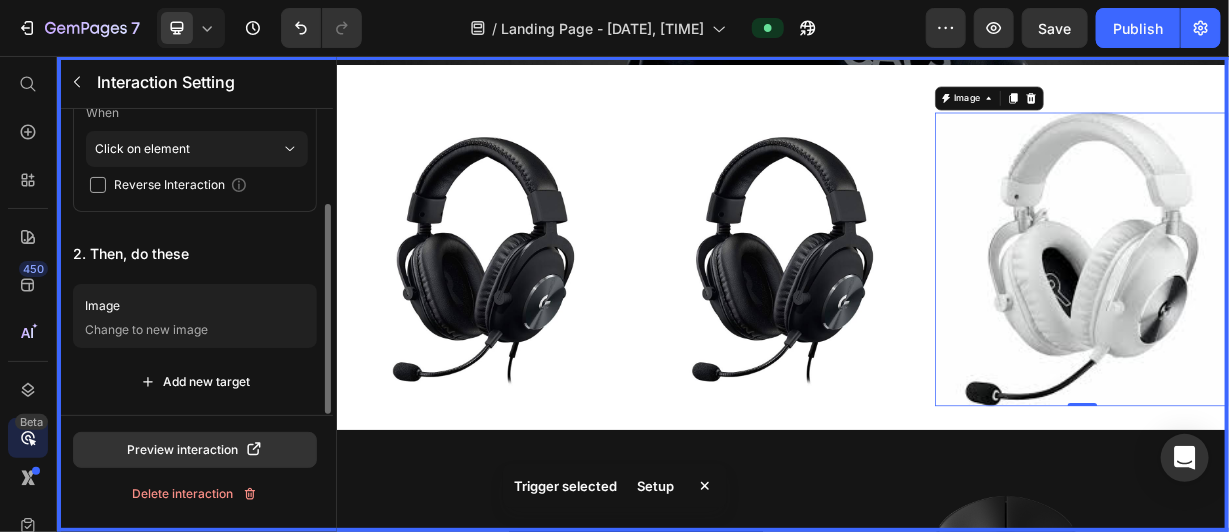 click on "Image" at bounding box center (165, 306) 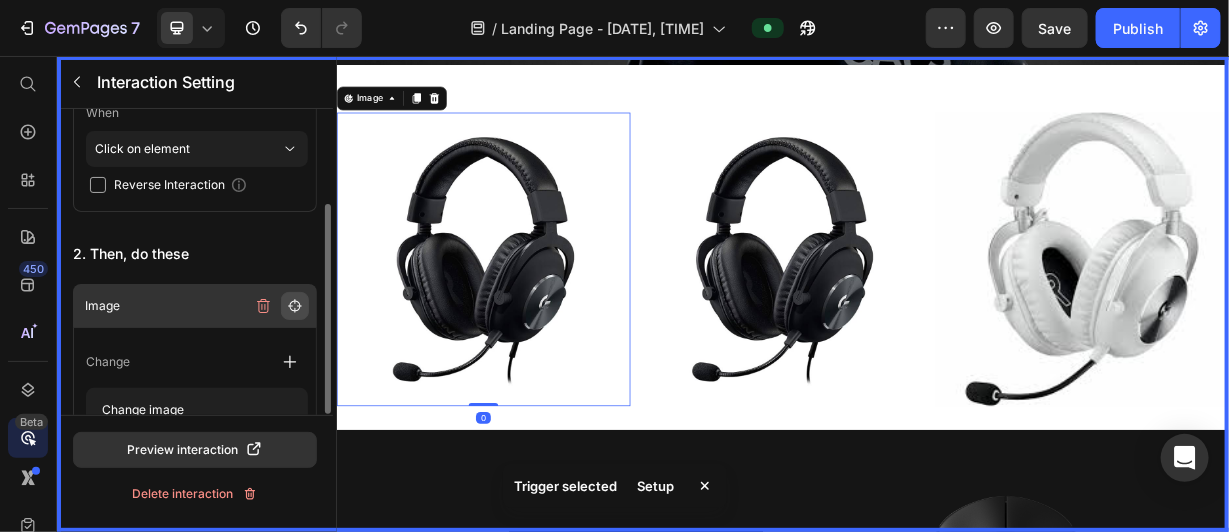 click 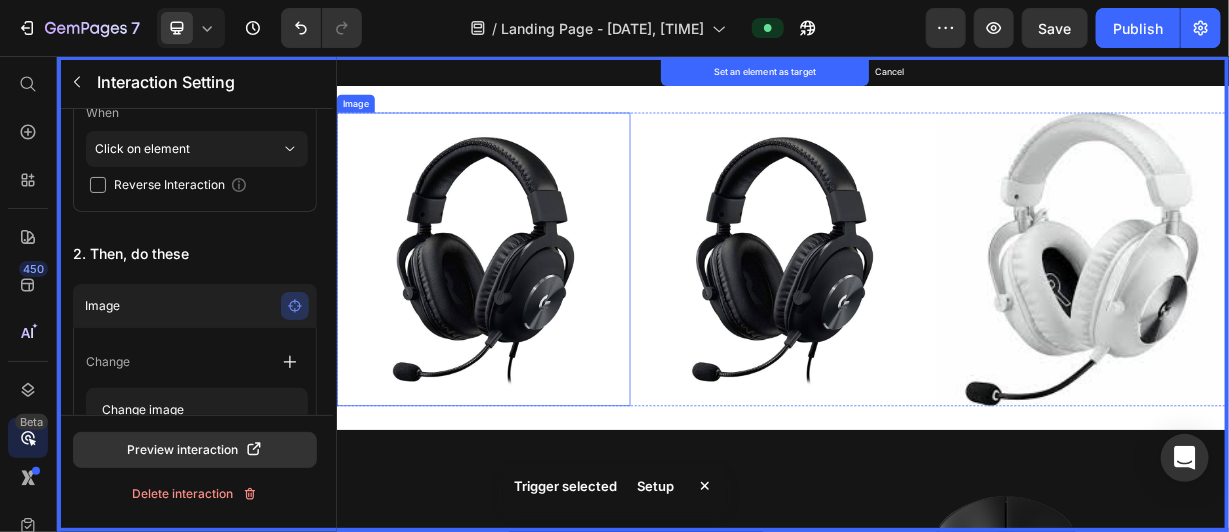click at bounding box center (533, 328) 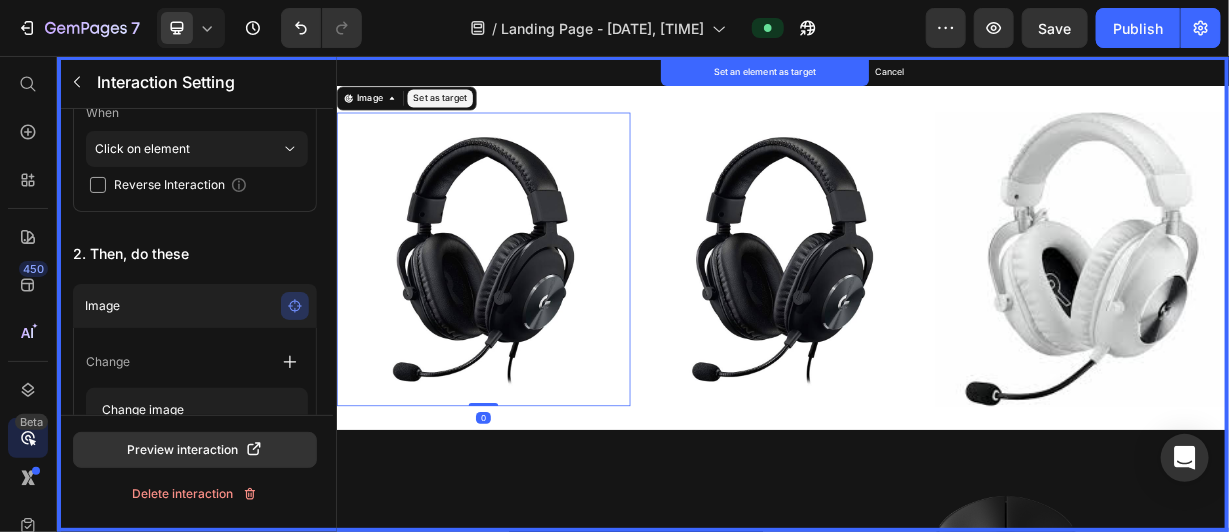 click on "Set as target" at bounding box center [475, 112] 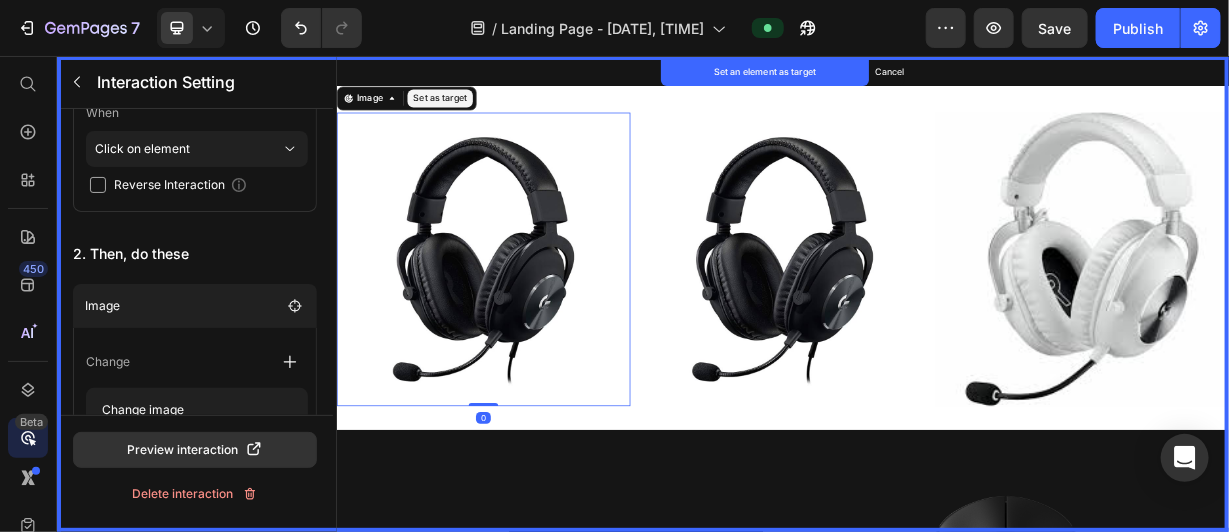 click at bounding box center (936, 375) 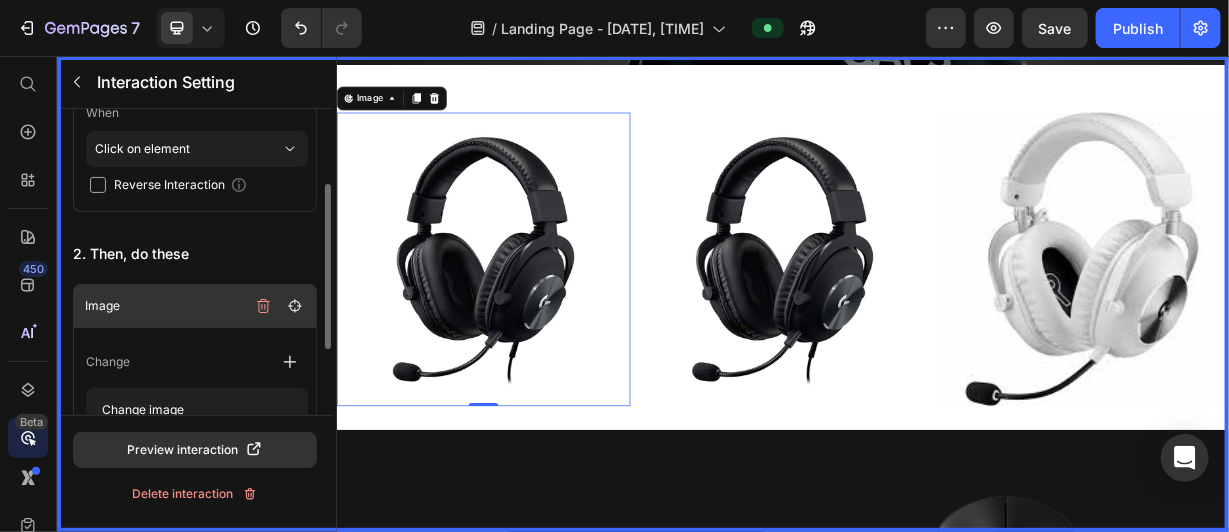 scroll, scrollTop: 258, scrollLeft: 0, axis: vertical 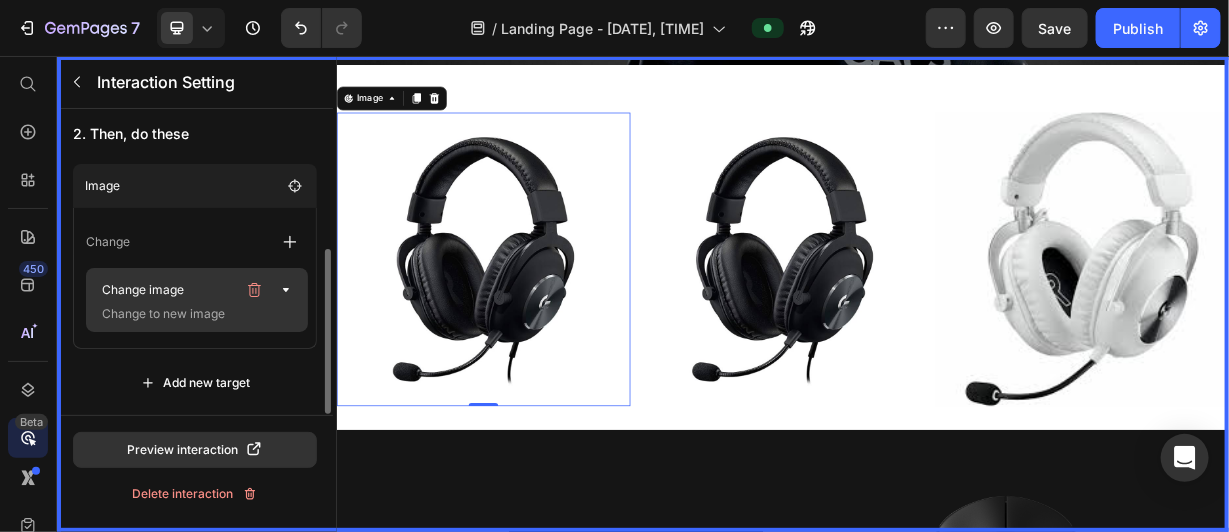 click on "Change image" at bounding box center (165, 290) 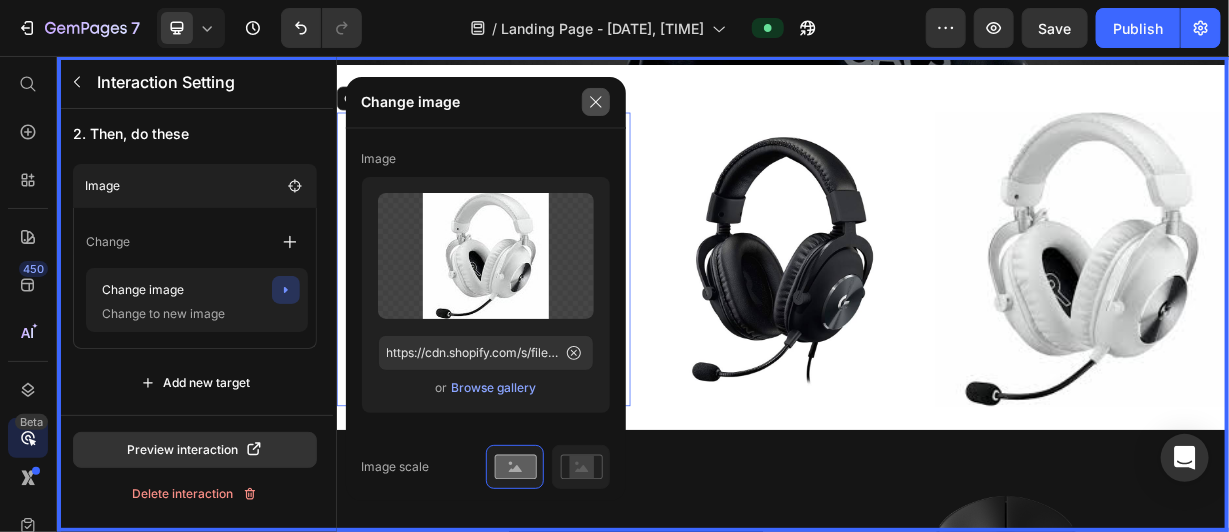 click 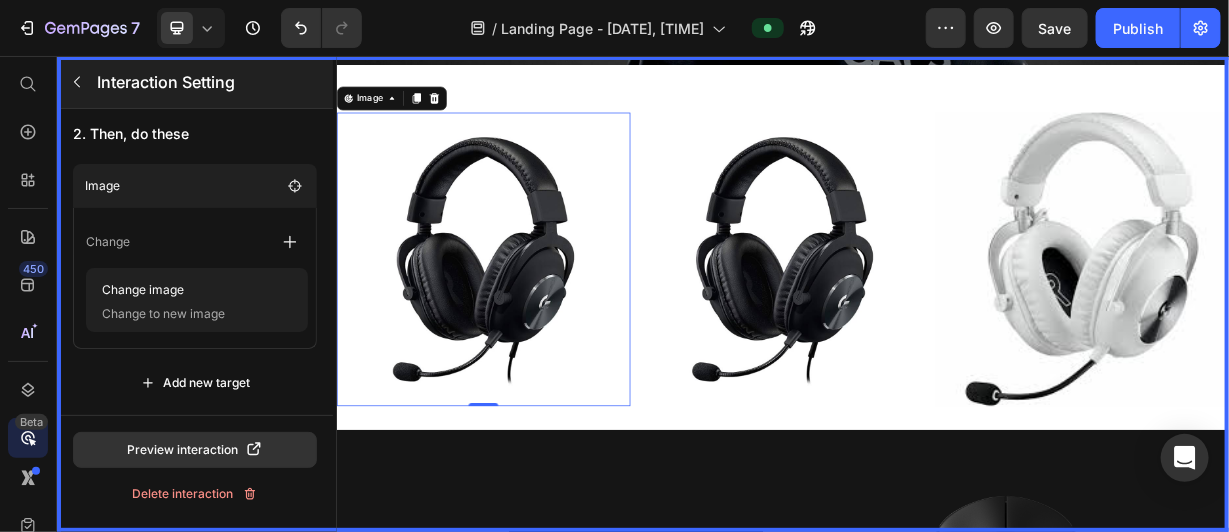 click 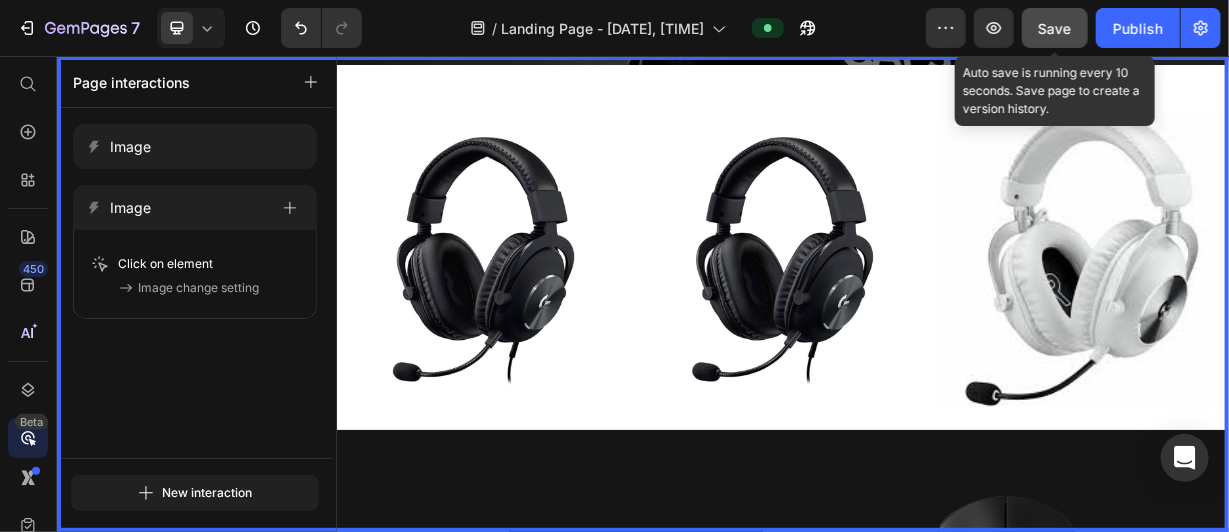 click on "Save" at bounding box center (1055, 28) 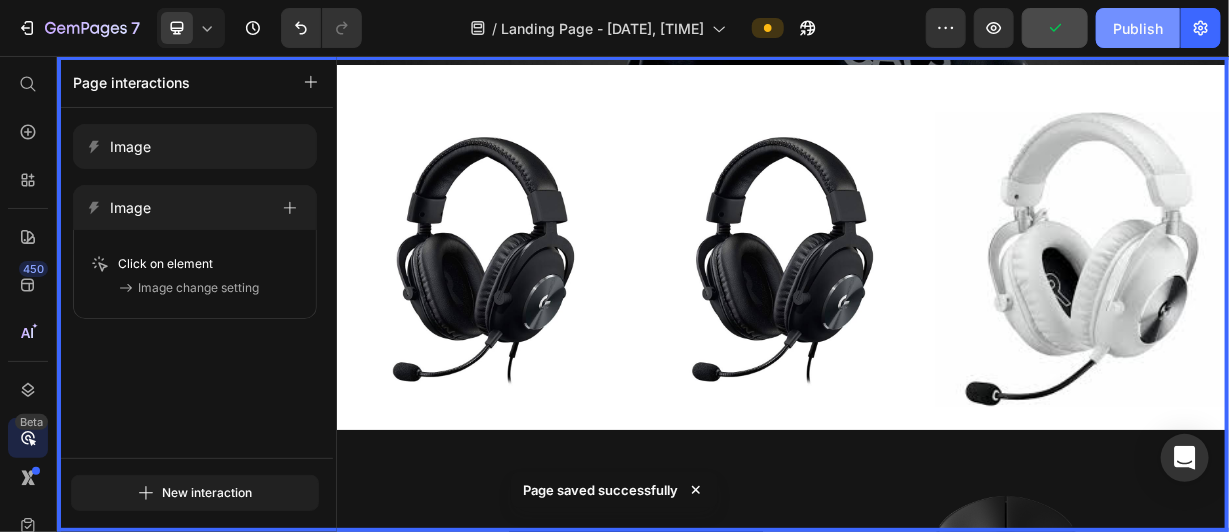 click on "Publish" at bounding box center [1138, 28] 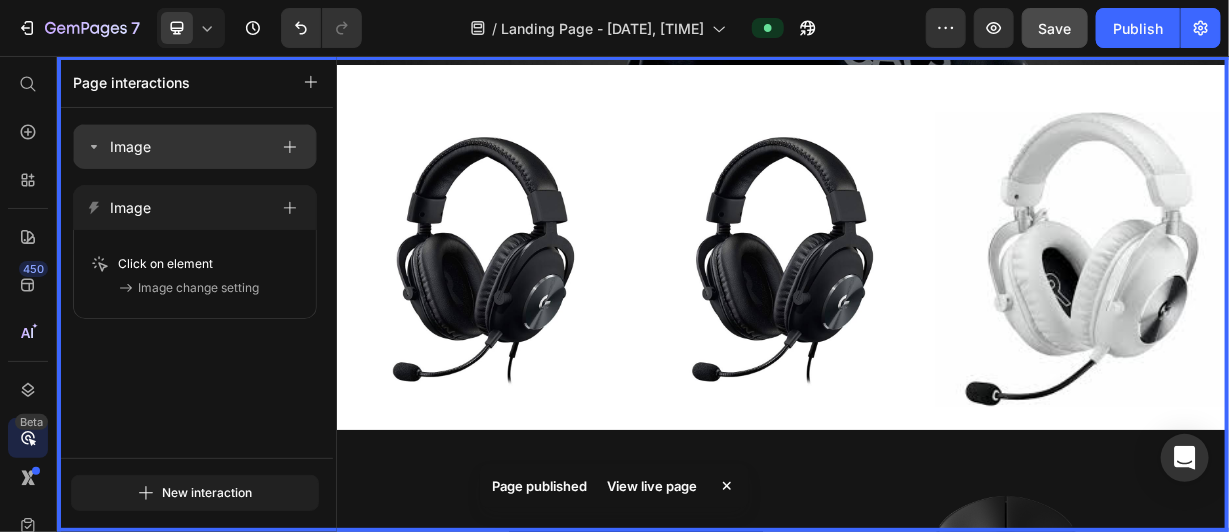 click on "Image" at bounding box center [177, 147] 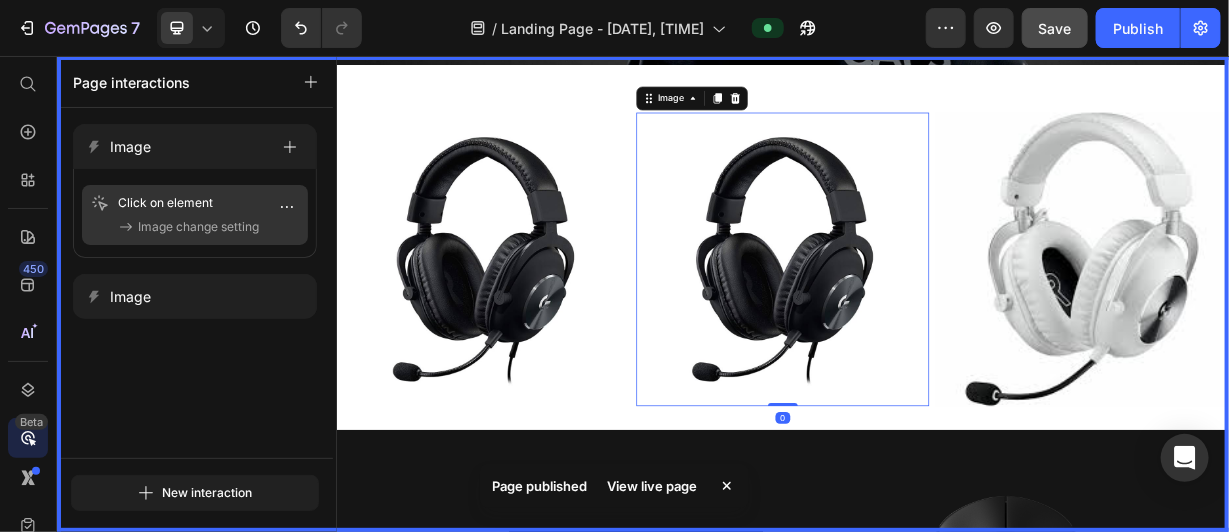 click on "Image change setting" at bounding box center [198, 227] 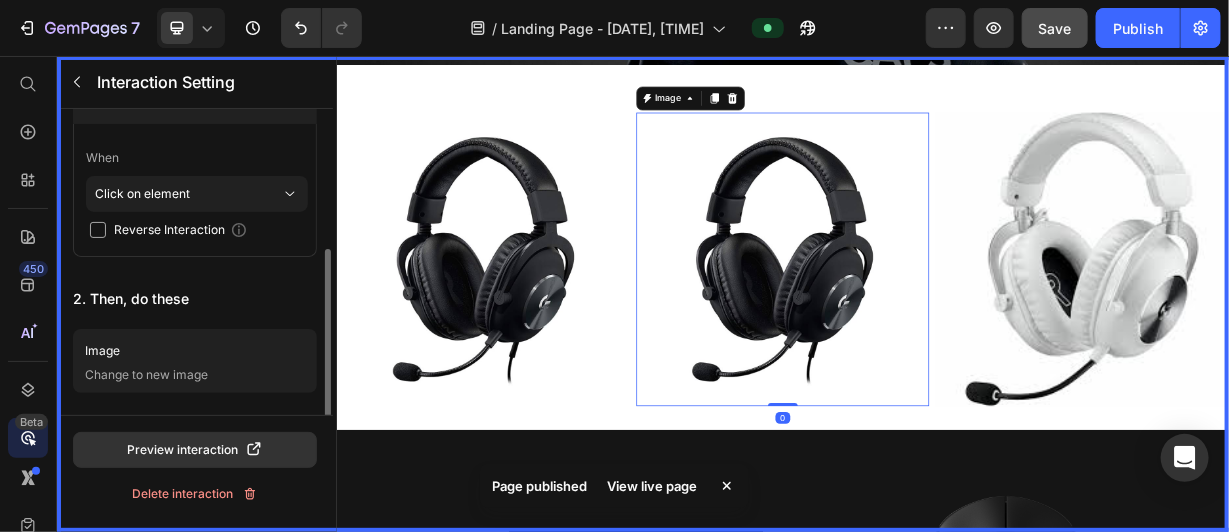 scroll, scrollTop: 138, scrollLeft: 0, axis: vertical 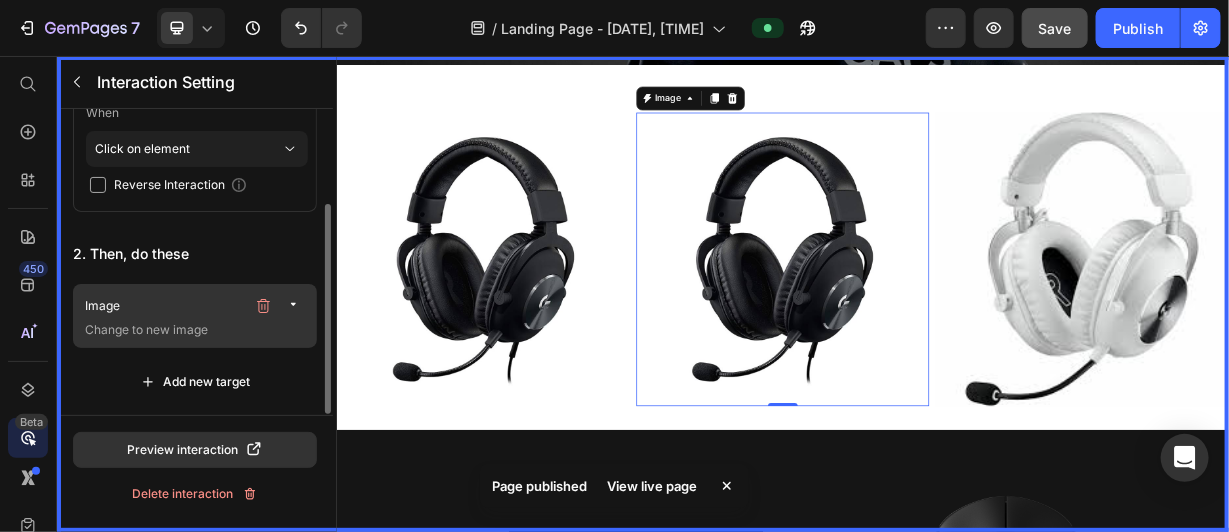 click on "Image" at bounding box center (165, 306) 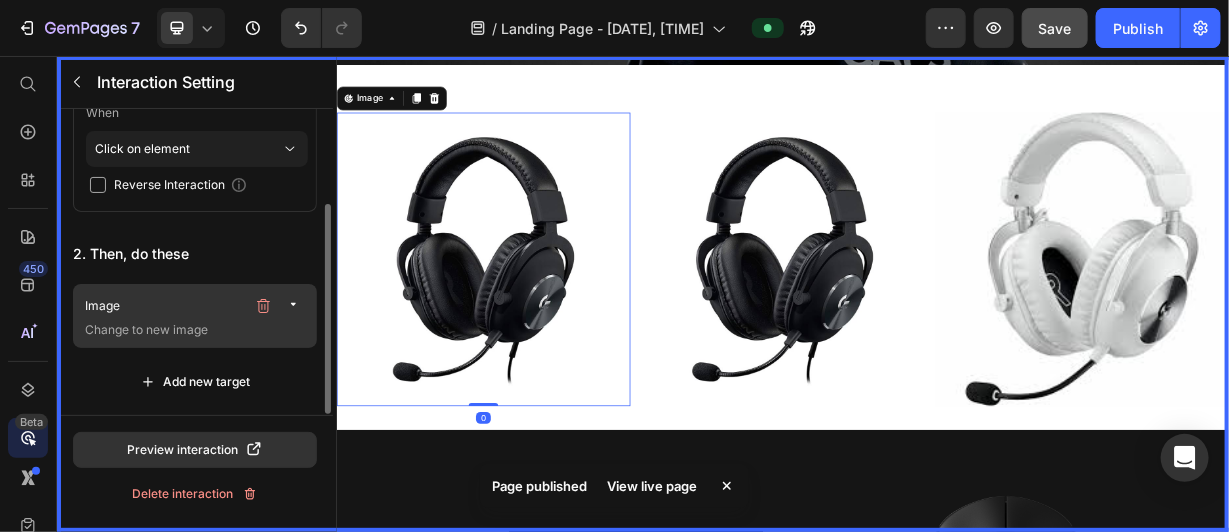 click on "Image" at bounding box center (165, 306) 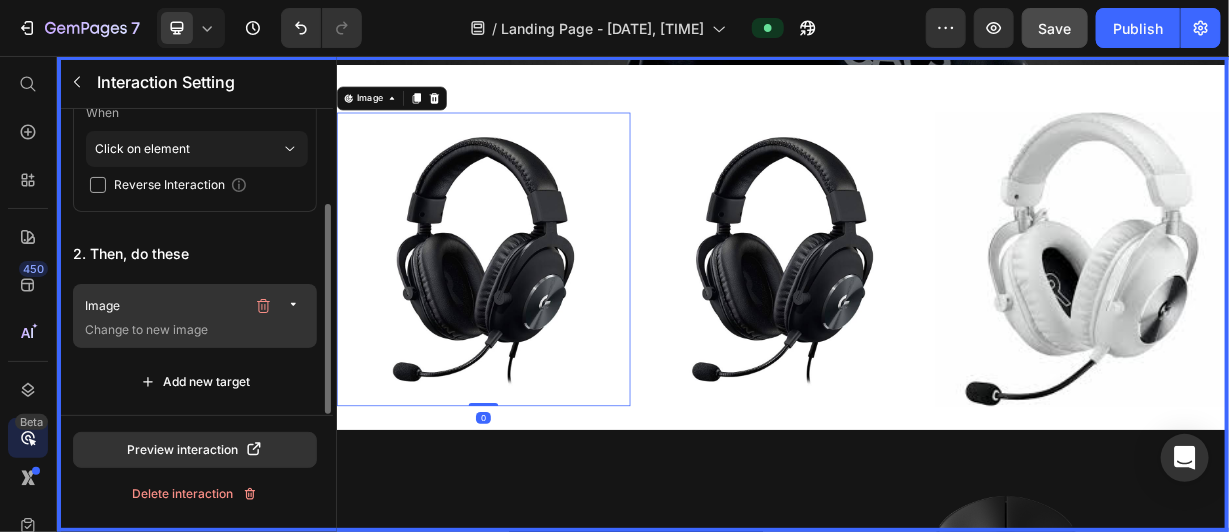 click on "Image" at bounding box center (165, 306) 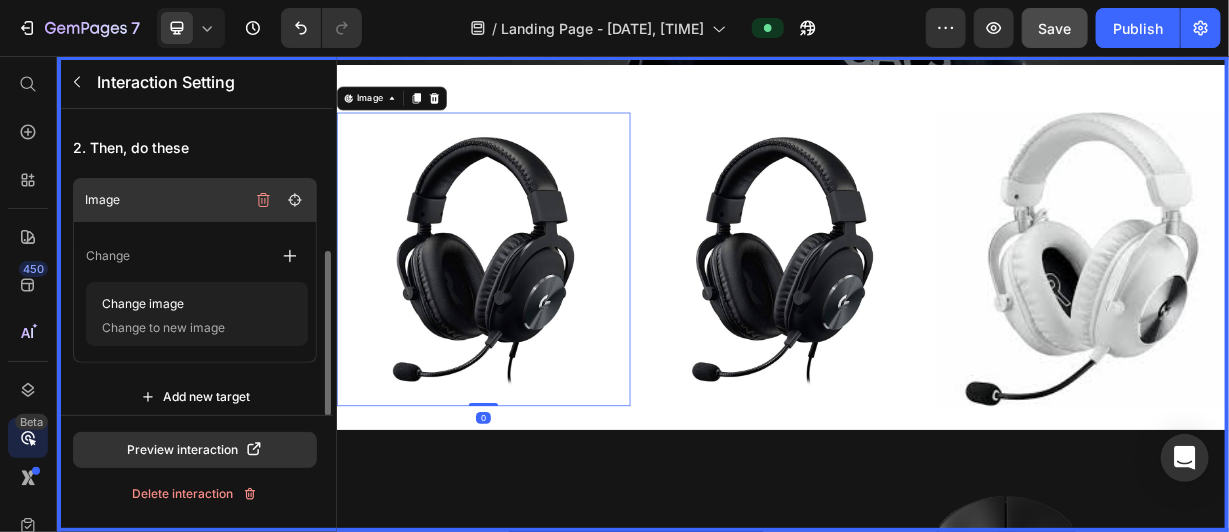 scroll, scrollTop: 254, scrollLeft: 0, axis: vertical 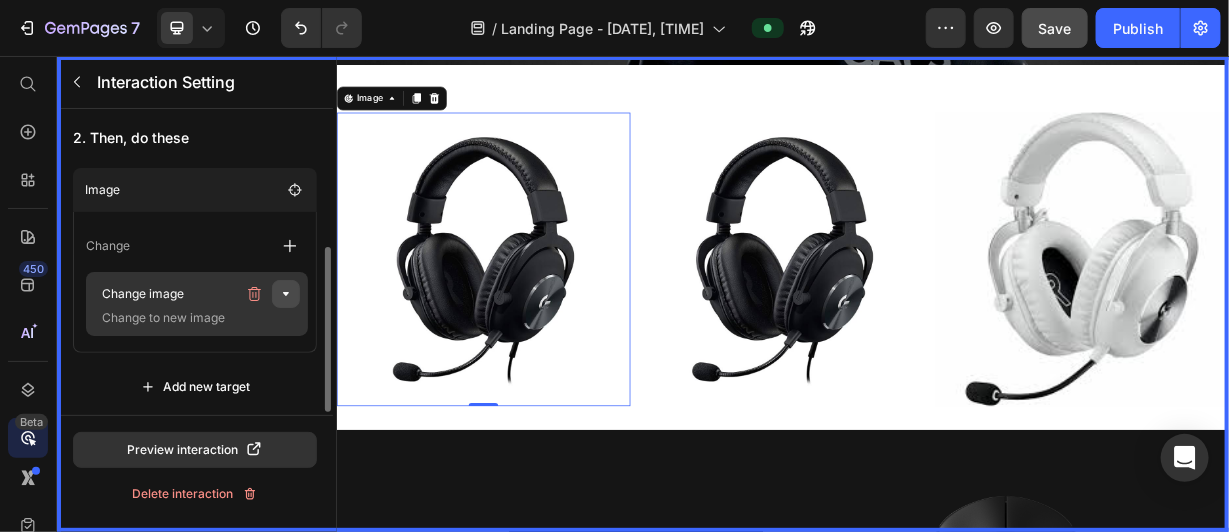 click 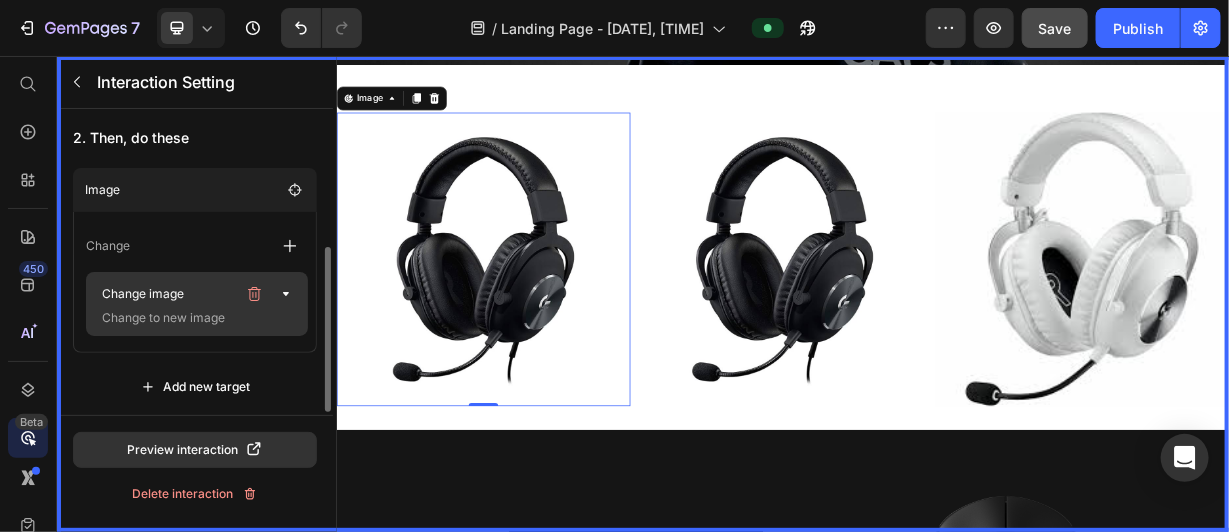 click on "Change to new image" at bounding box center [194, 318] 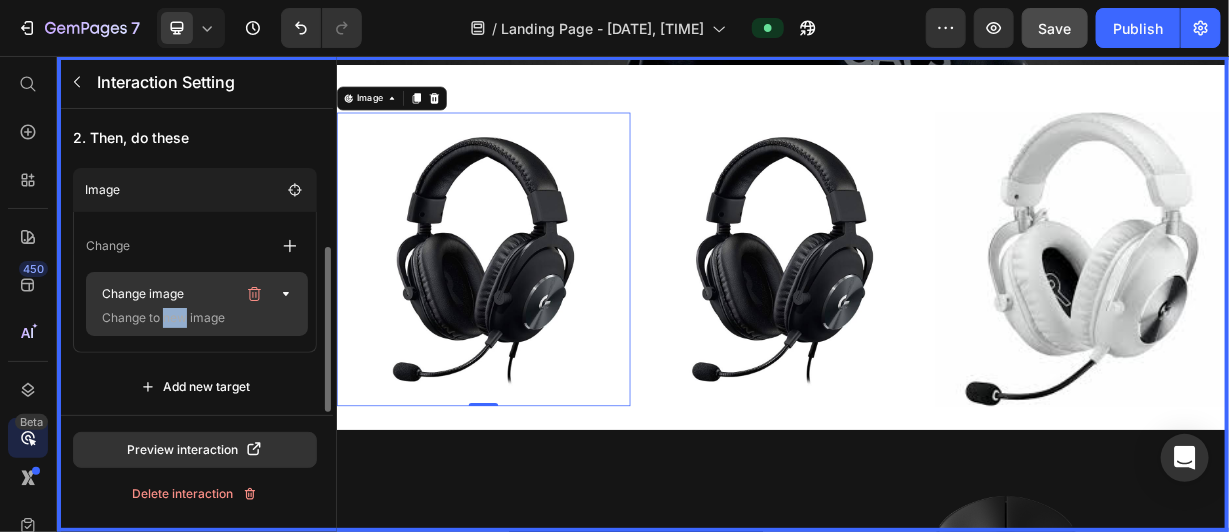 click on "Change to new image" at bounding box center (194, 318) 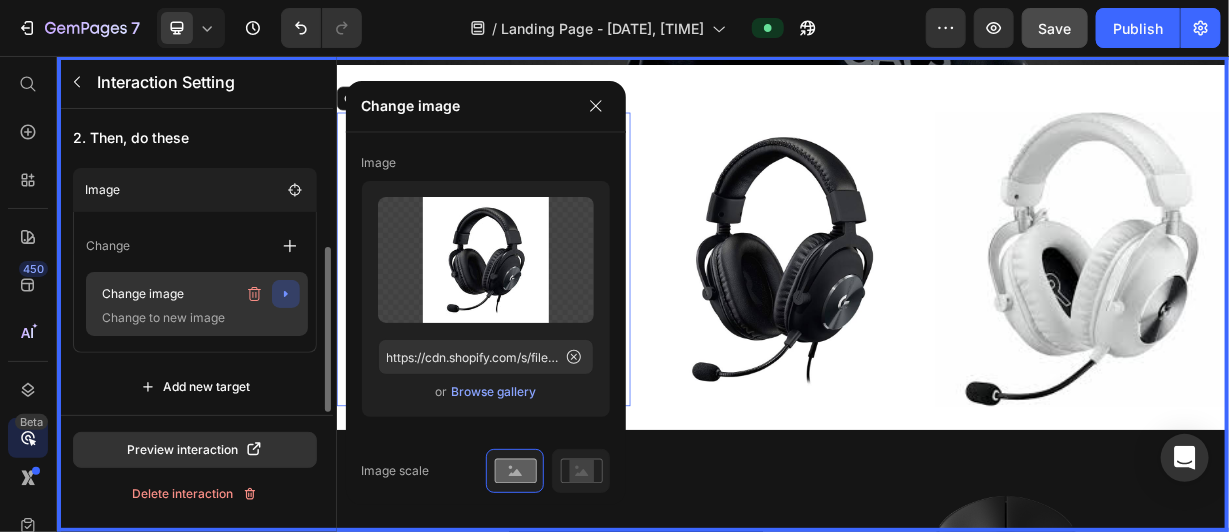 click on "Change image" at bounding box center (165, 294) 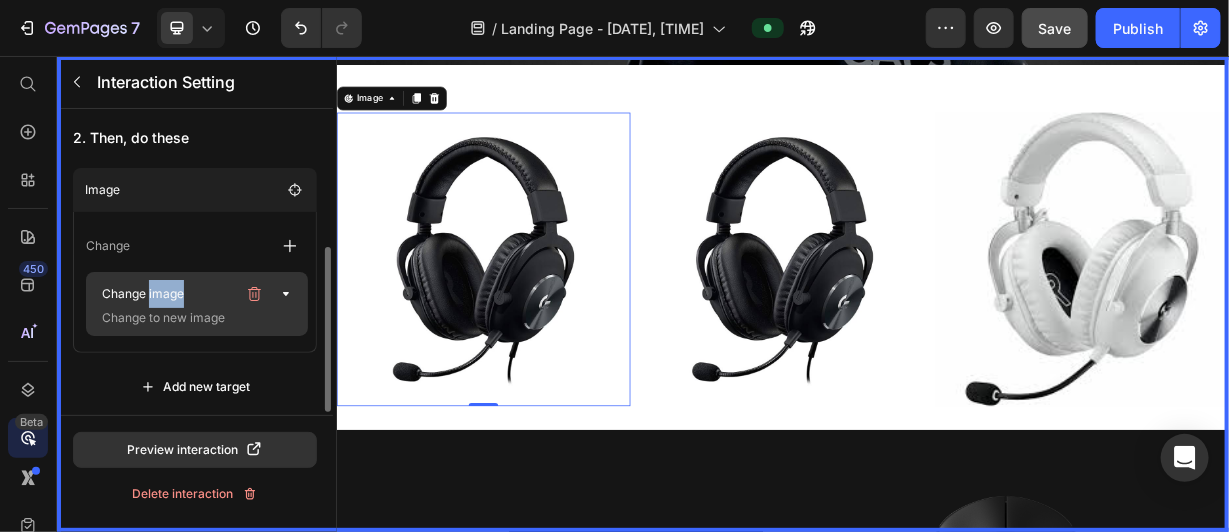click on "Change image" at bounding box center [165, 294] 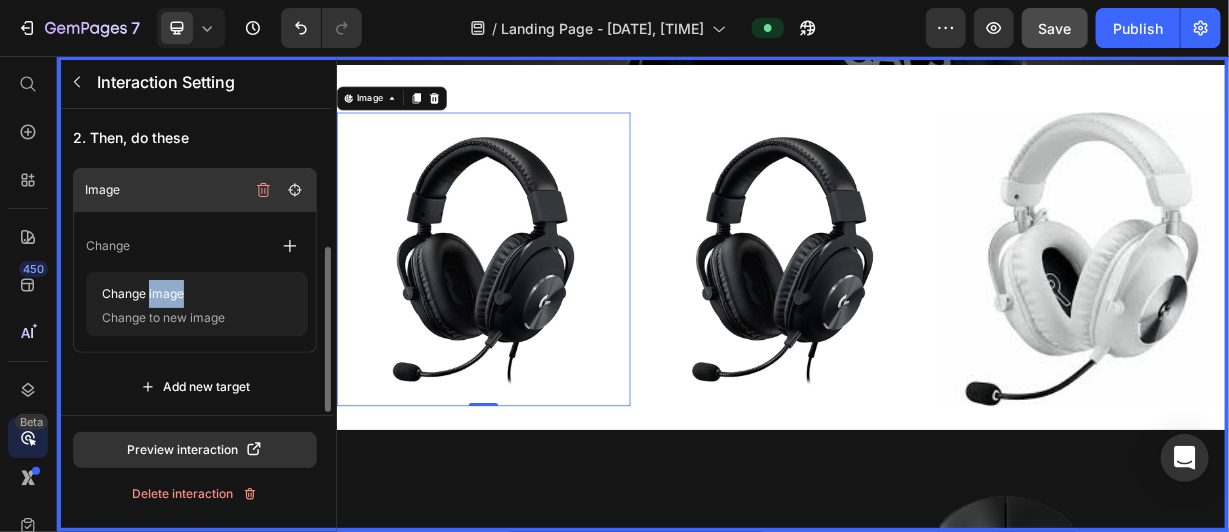 click on "Image" at bounding box center (165, 190) 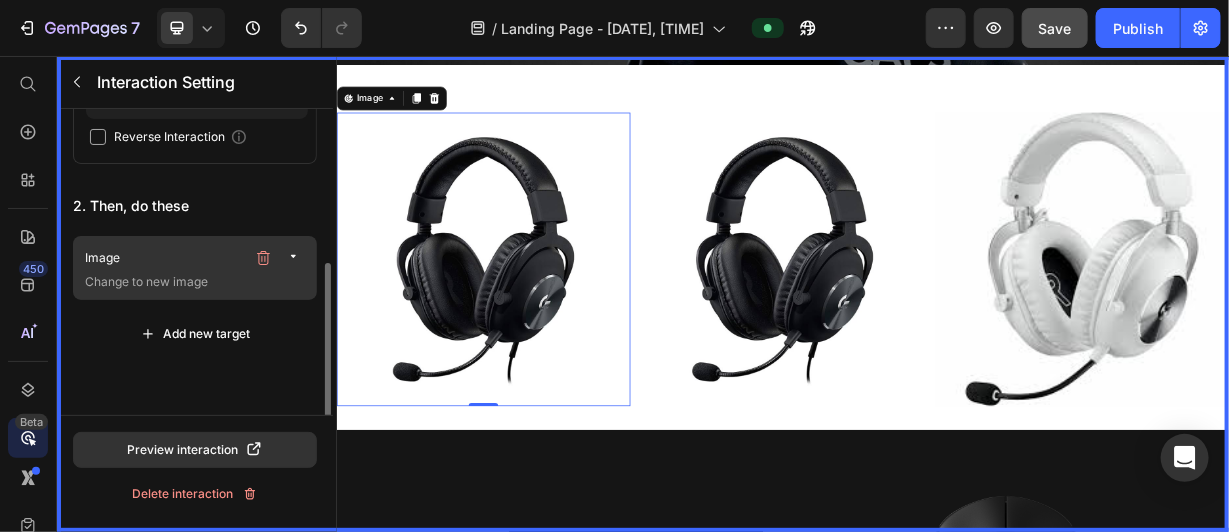click on "1. Start with... Image When Click on element Reverse Interaction 2. Then, do these Image Change to new image Change Change image Change to new image  Add new target" at bounding box center (195, 145) 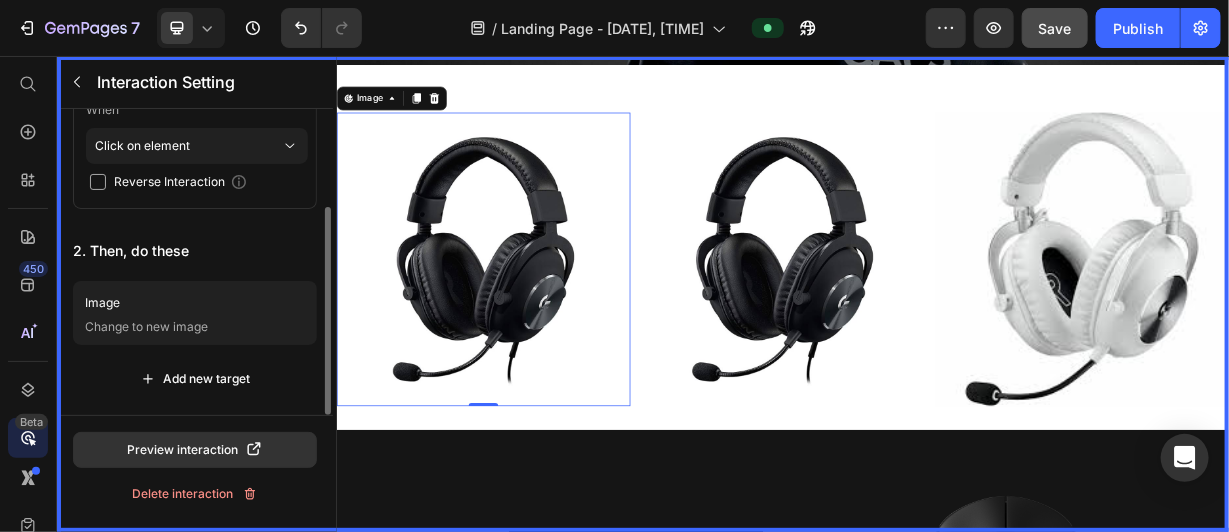 scroll, scrollTop: 138, scrollLeft: 0, axis: vertical 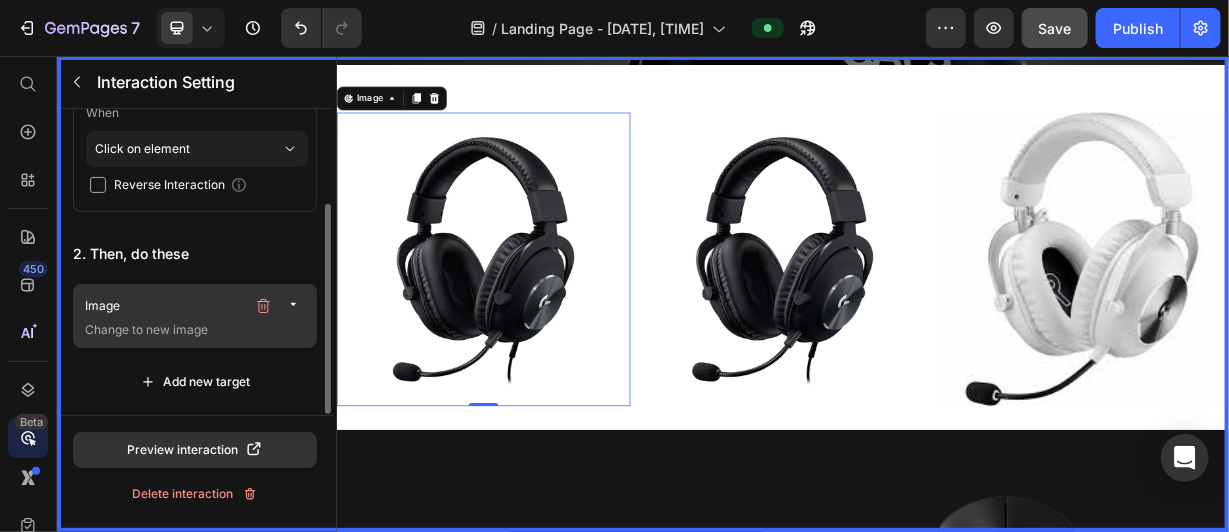 click on "Image Change to new image" at bounding box center (195, 316) 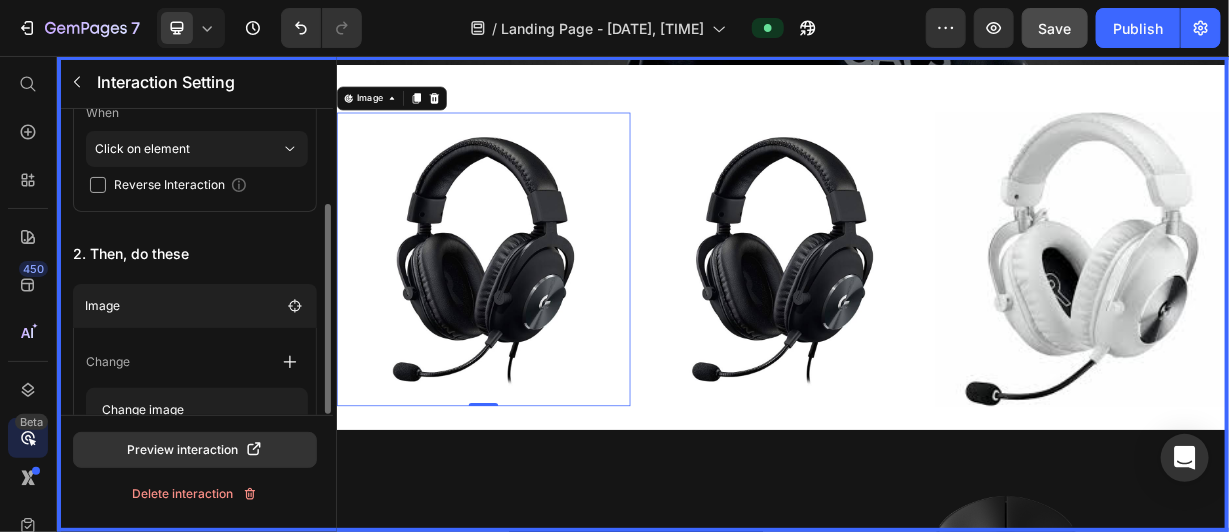 scroll, scrollTop: 258, scrollLeft: 0, axis: vertical 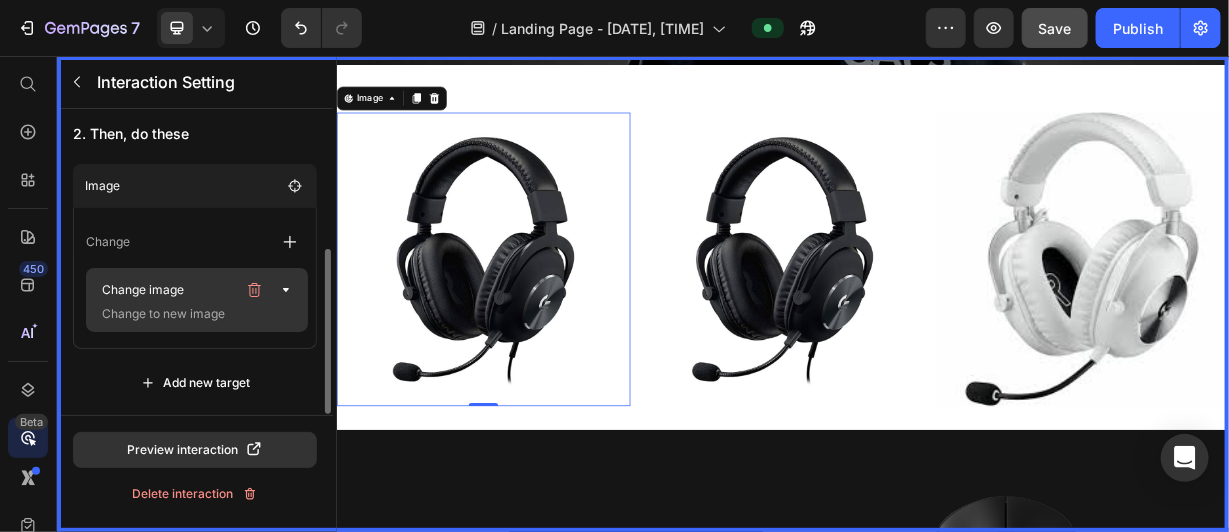 click on "Change image Change to new image" 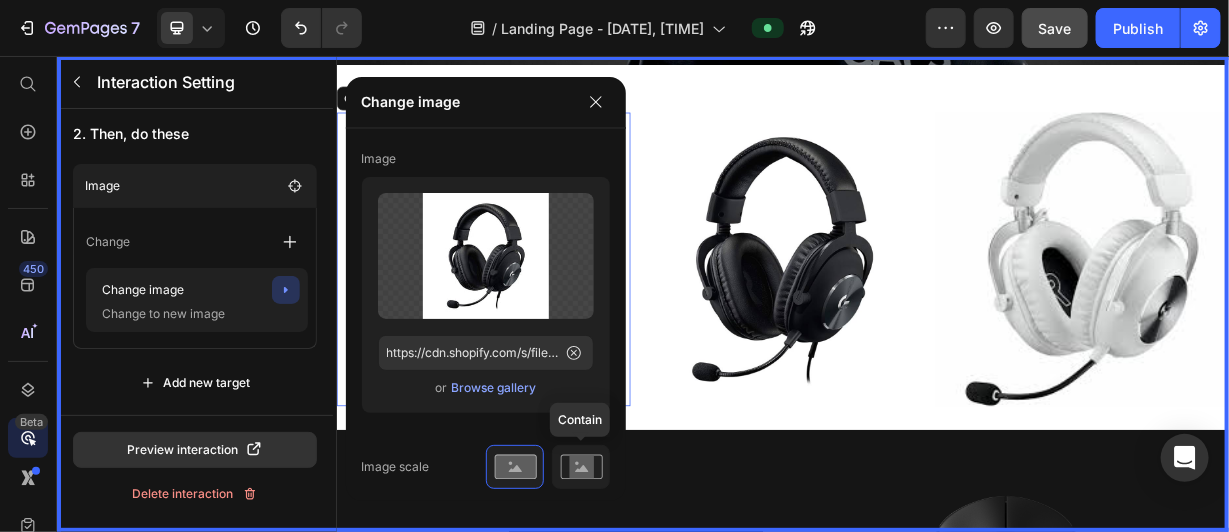 click 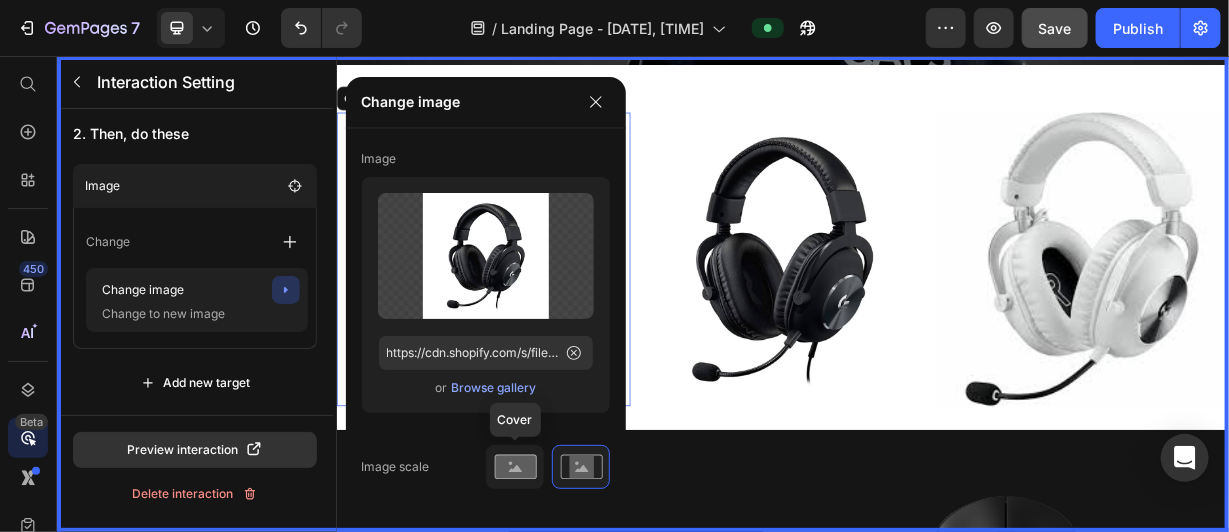 click 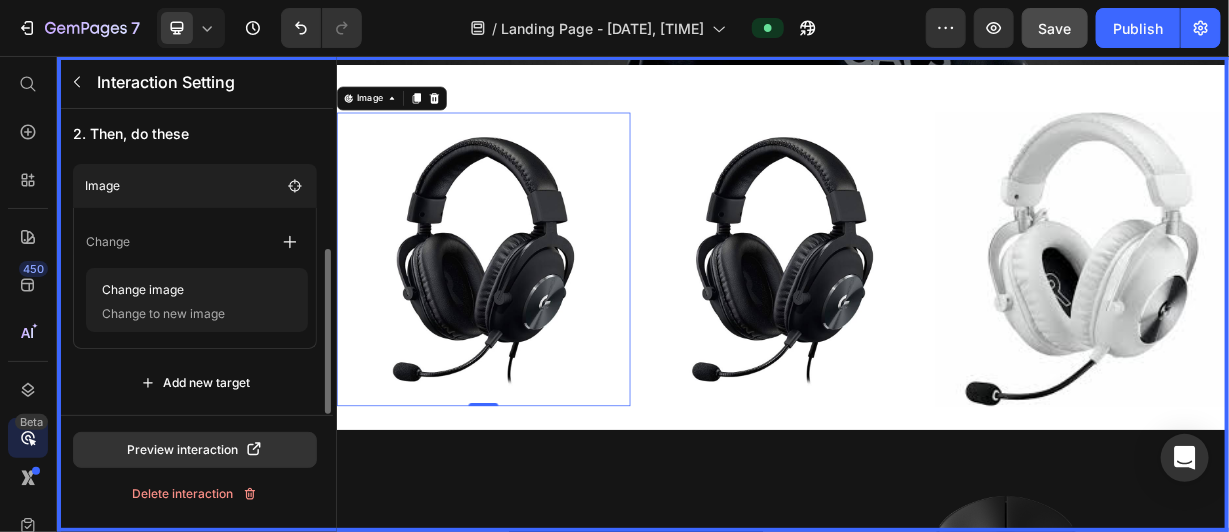 click on "Image Change Change image Change to new image  Add new target" at bounding box center (195, 282) 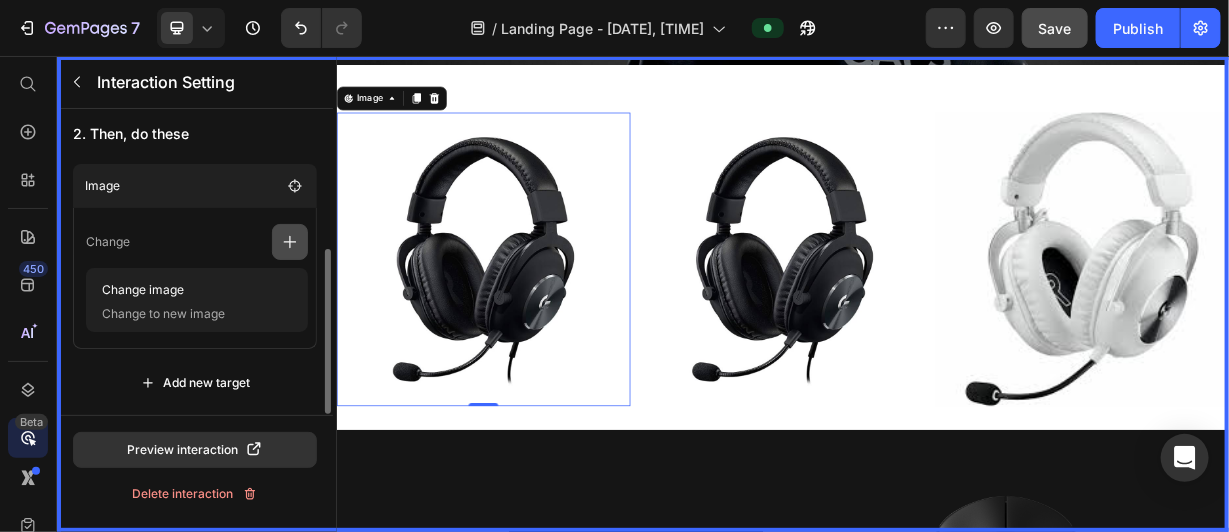 click 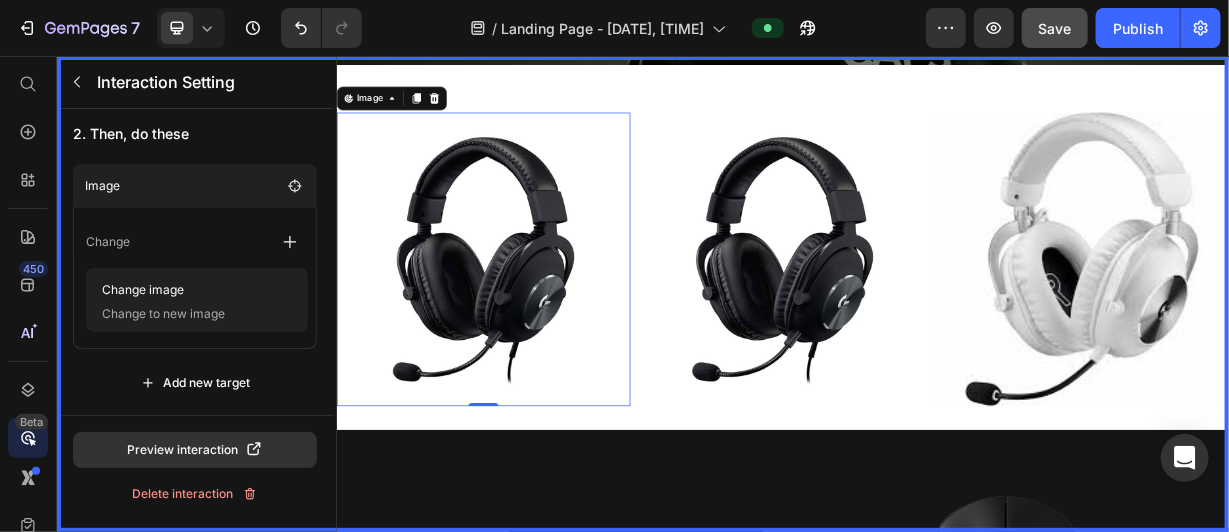 click at bounding box center (936, 375) 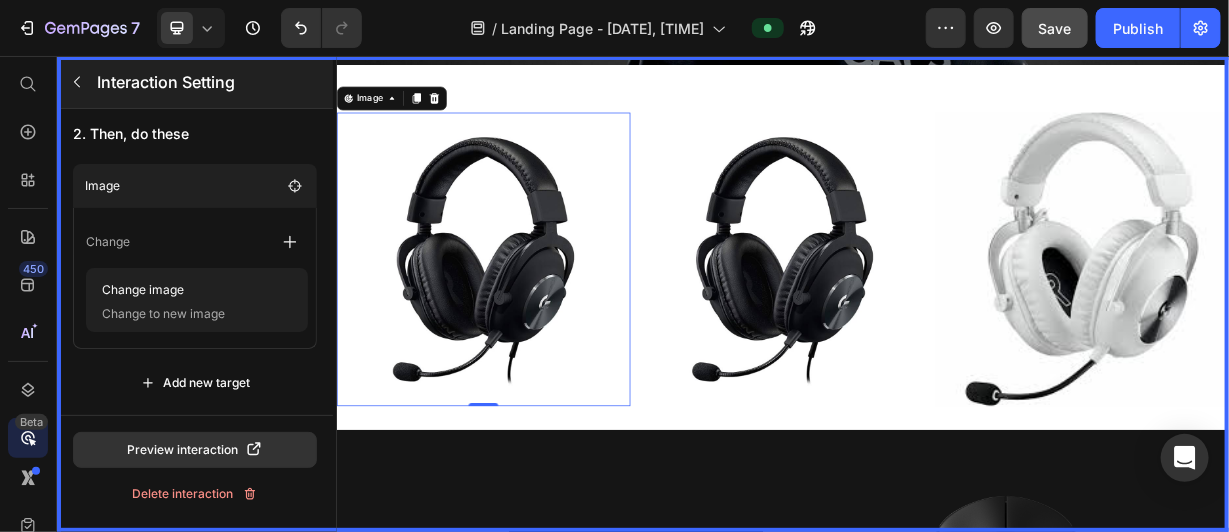 click 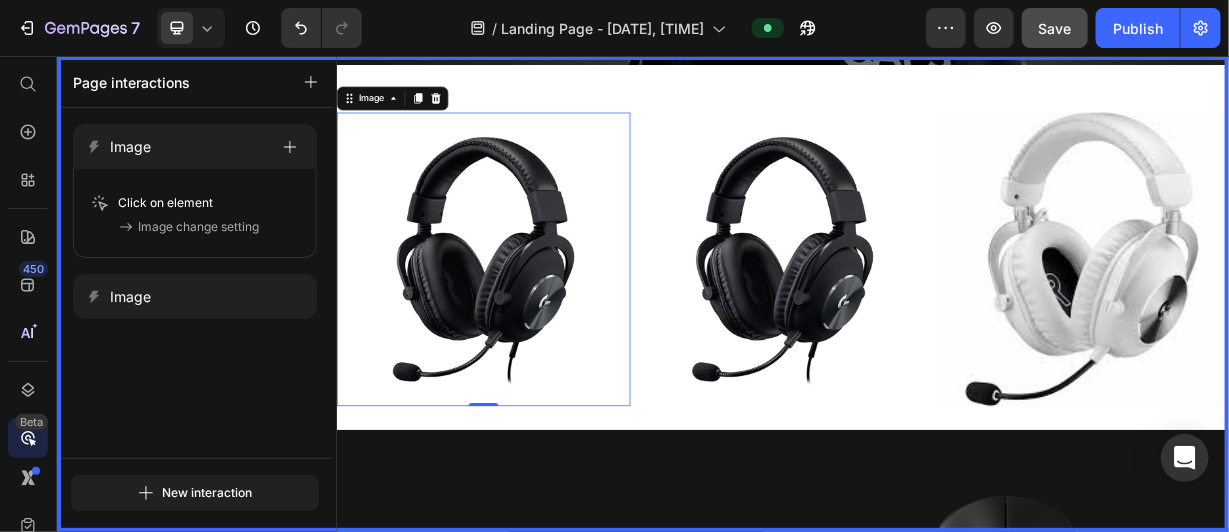 click at bounding box center (936, 375) 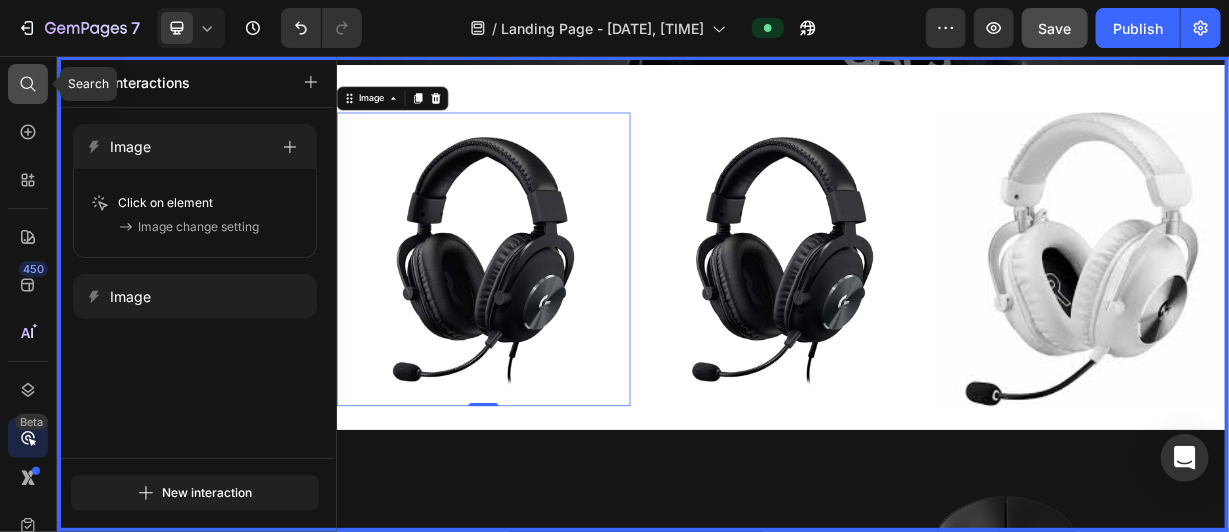 click 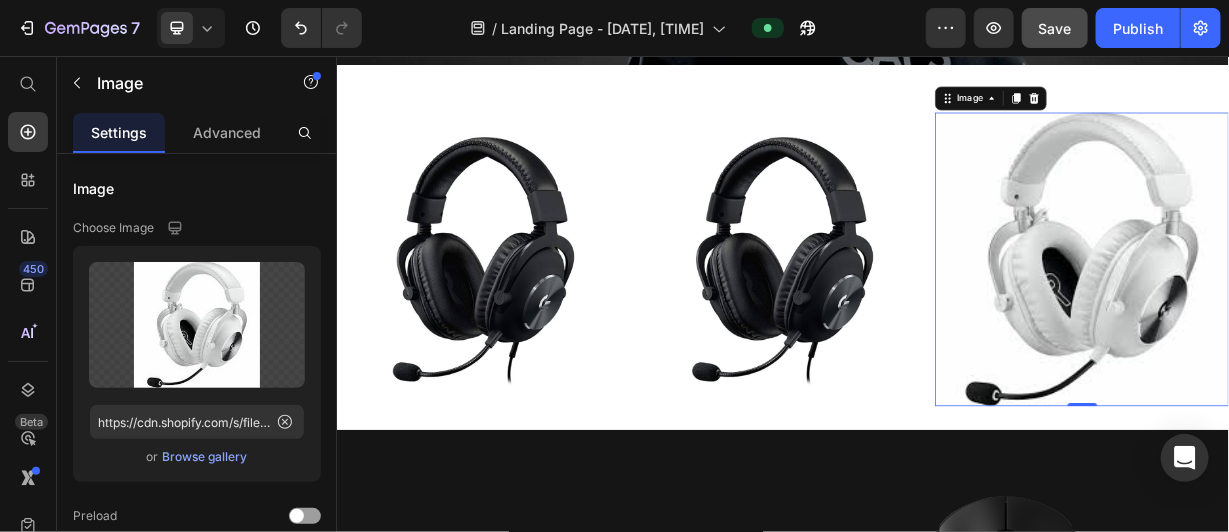 click at bounding box center (1338, 328) 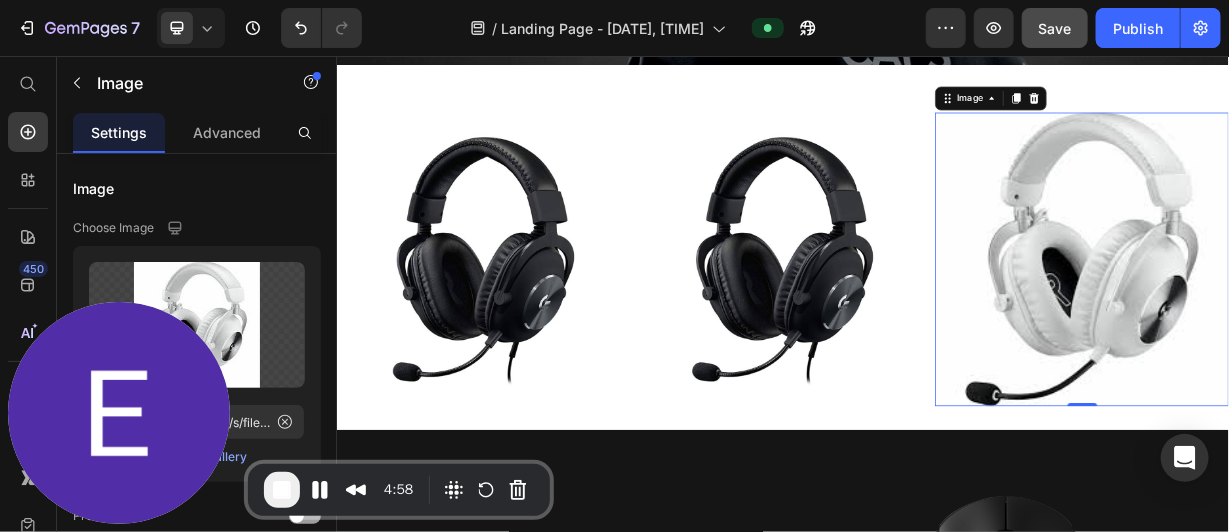 click at bounding box center [1338, 328] 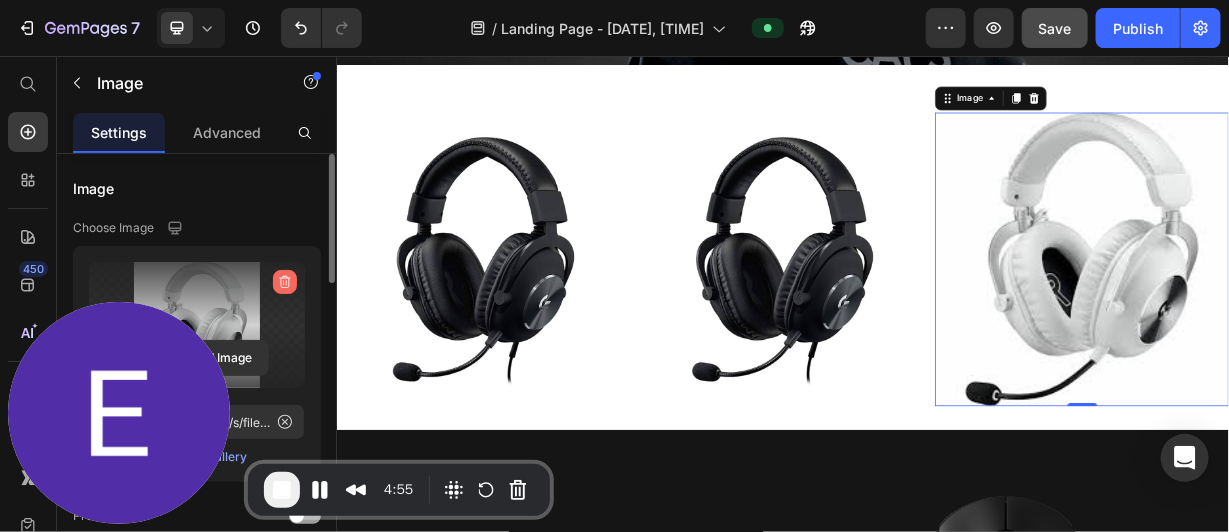 click 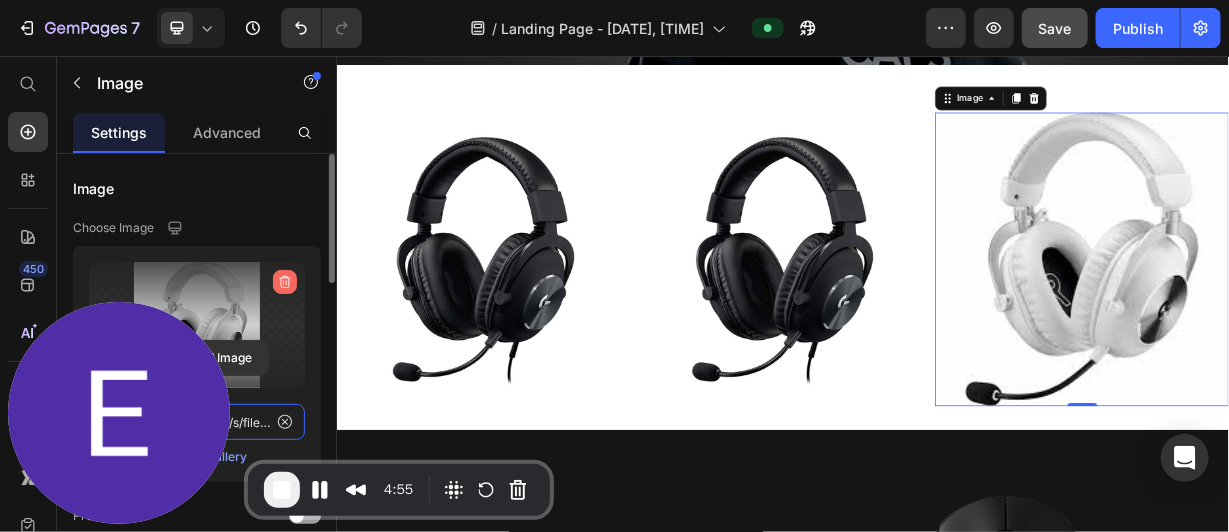 type 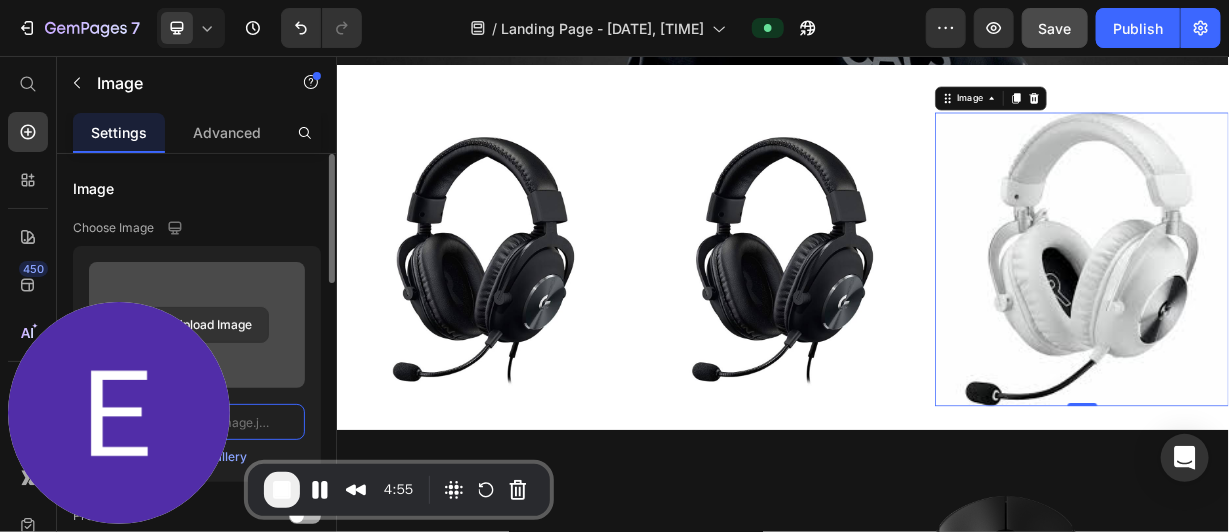 scroll, scrollTop: 0, scrollLeft: 0, axis: both 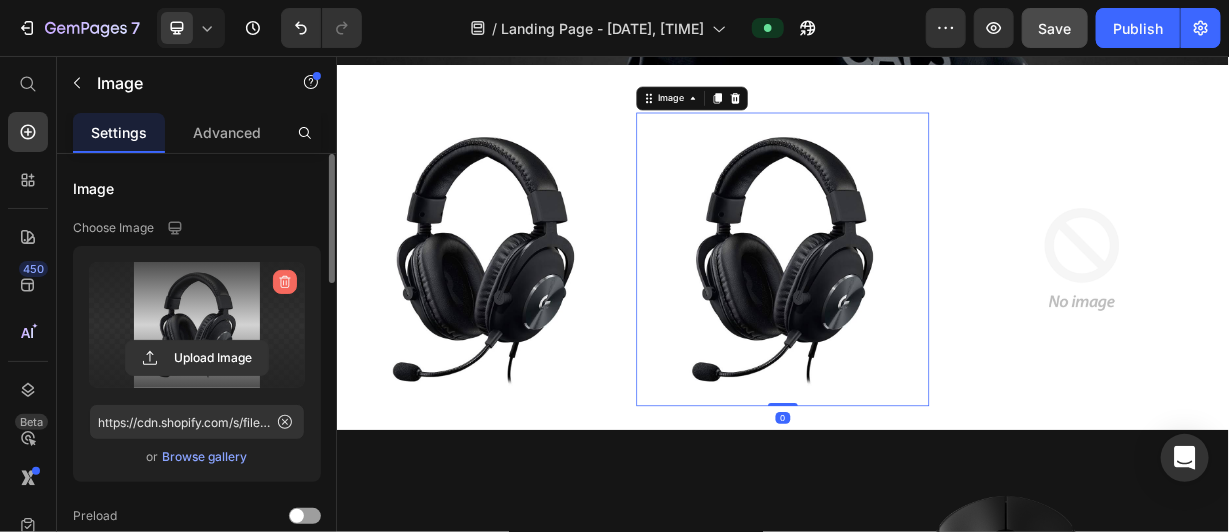 click 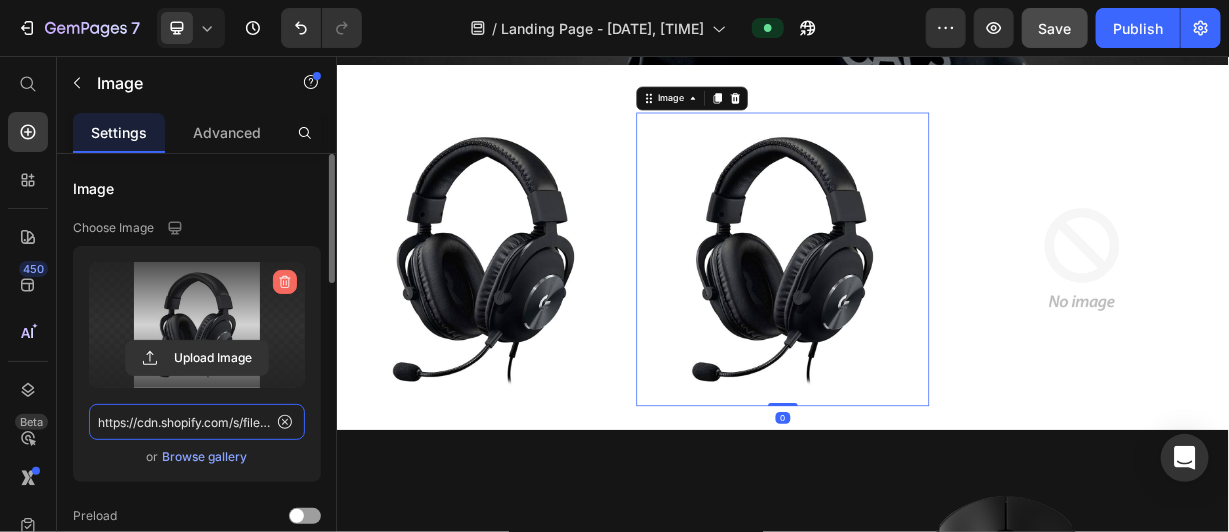 type 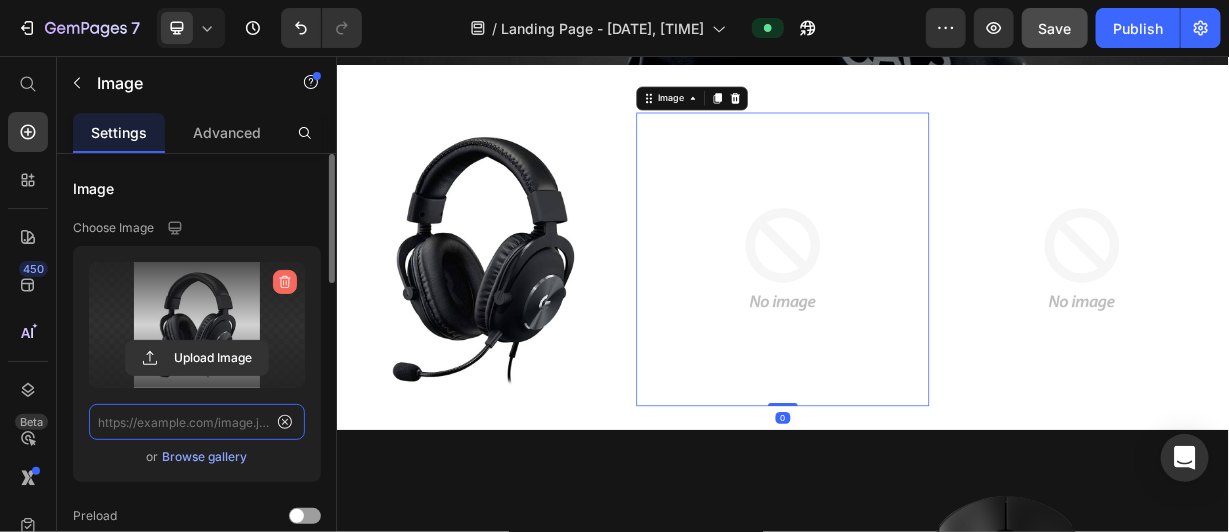 scroll, scrollTop: 0, scrollLeft: 0, axis: both 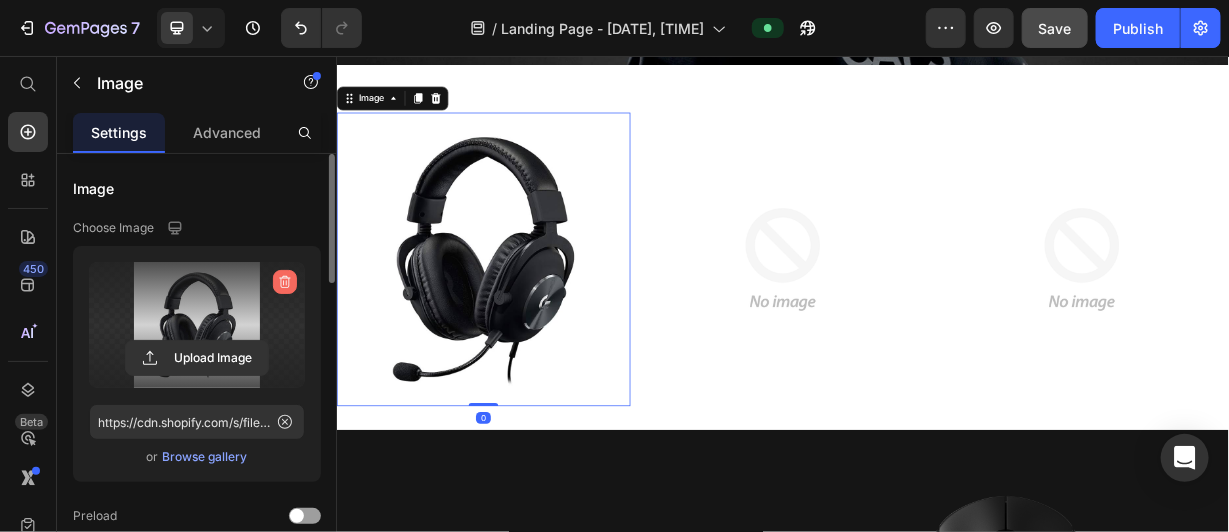 click 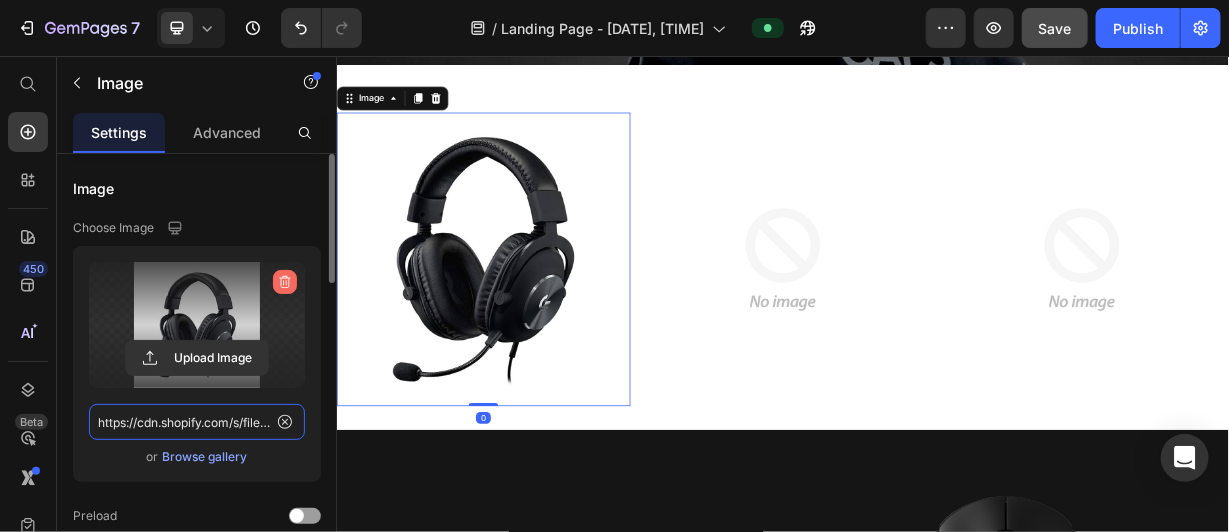 type 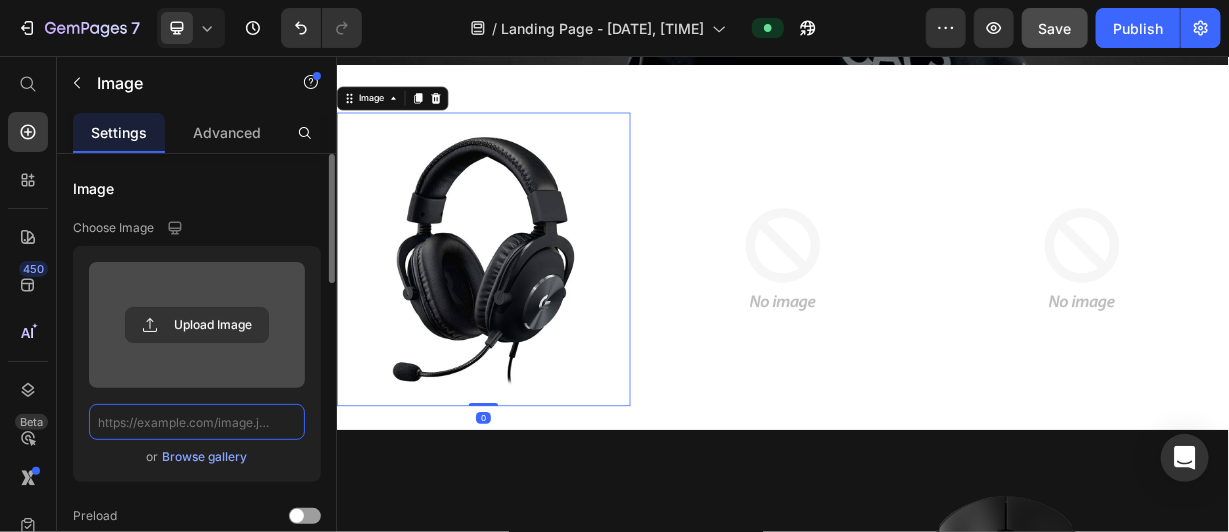 scroll, scrollTop: 0, scrollLeft: 0, axis: both 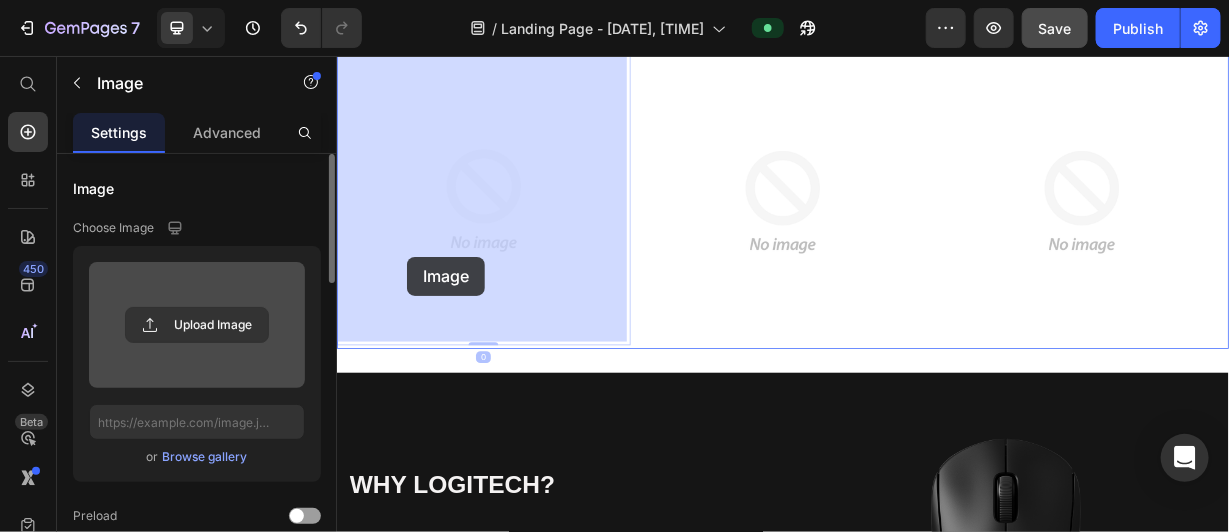 drag, startPoint x: 456, startPoint y: 288, endPoint x: 434, endPoint y: 326, distance: 43.908997 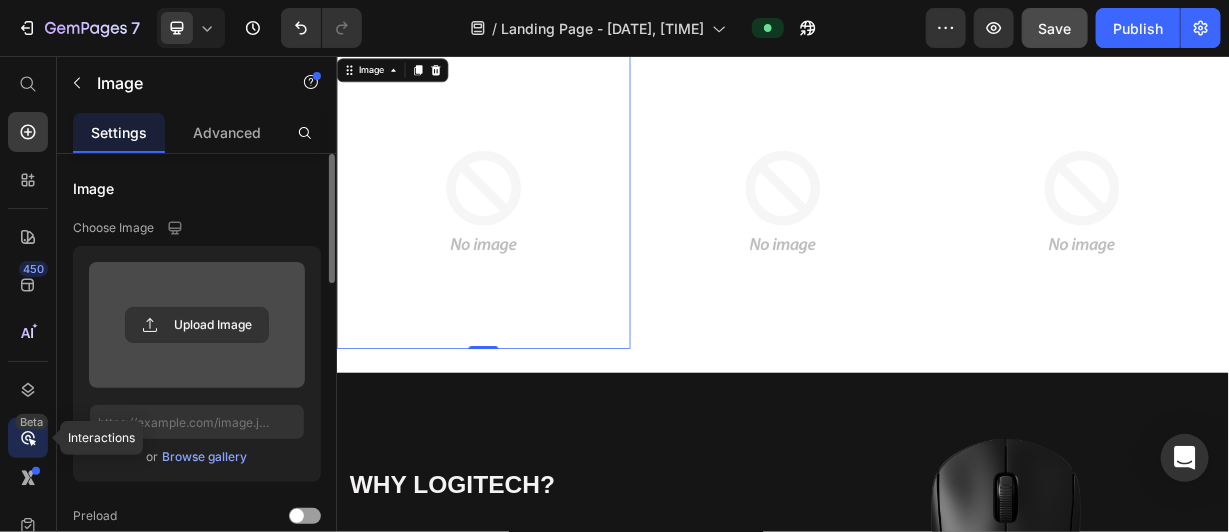 click on "Beta" 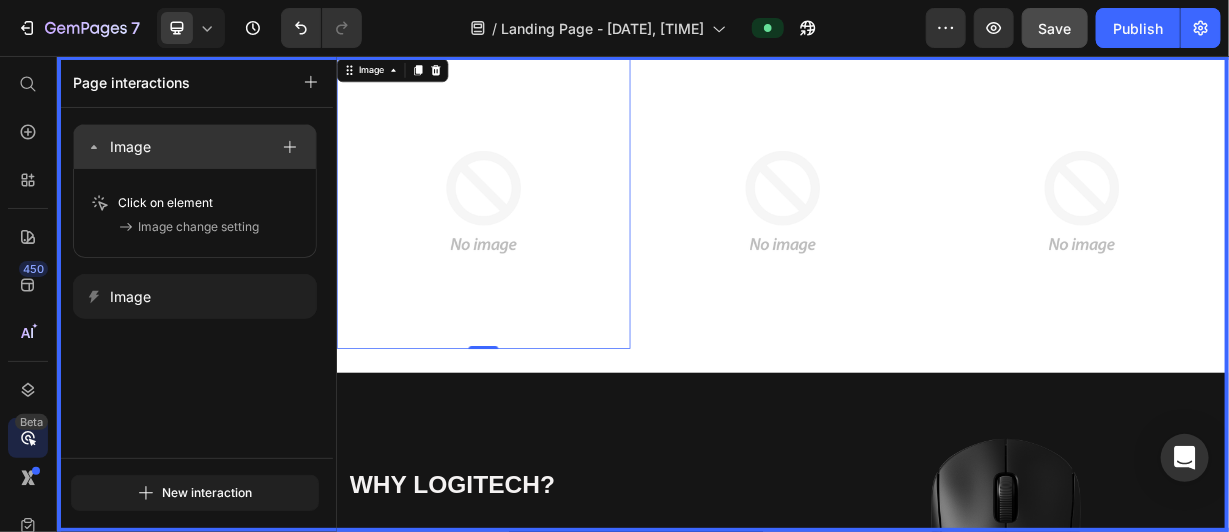 click on "Image" at bounding box center [177, 147] 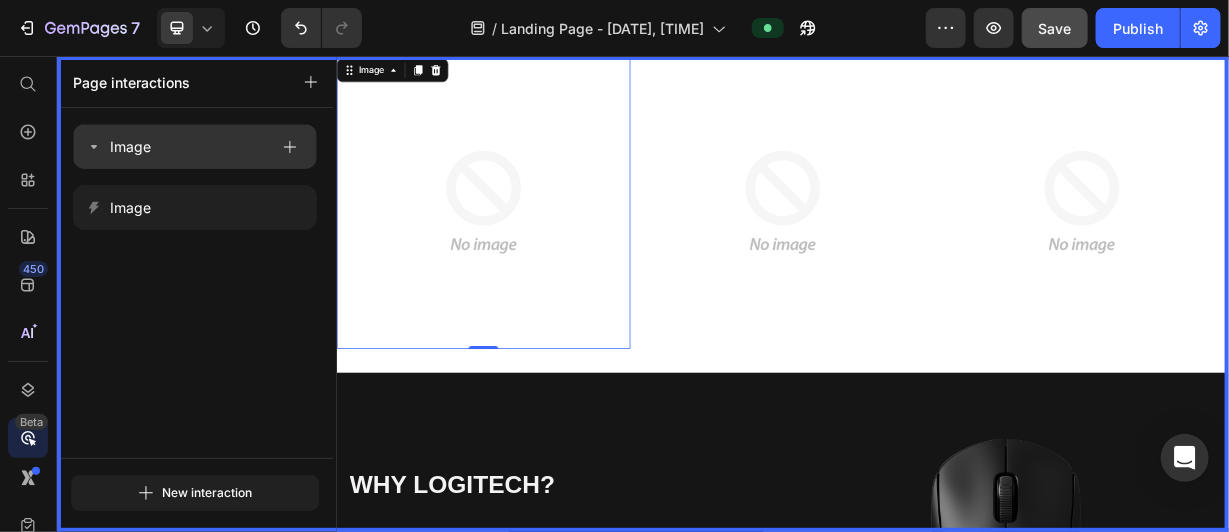 click on "Image" at bounding box center [177, 147] 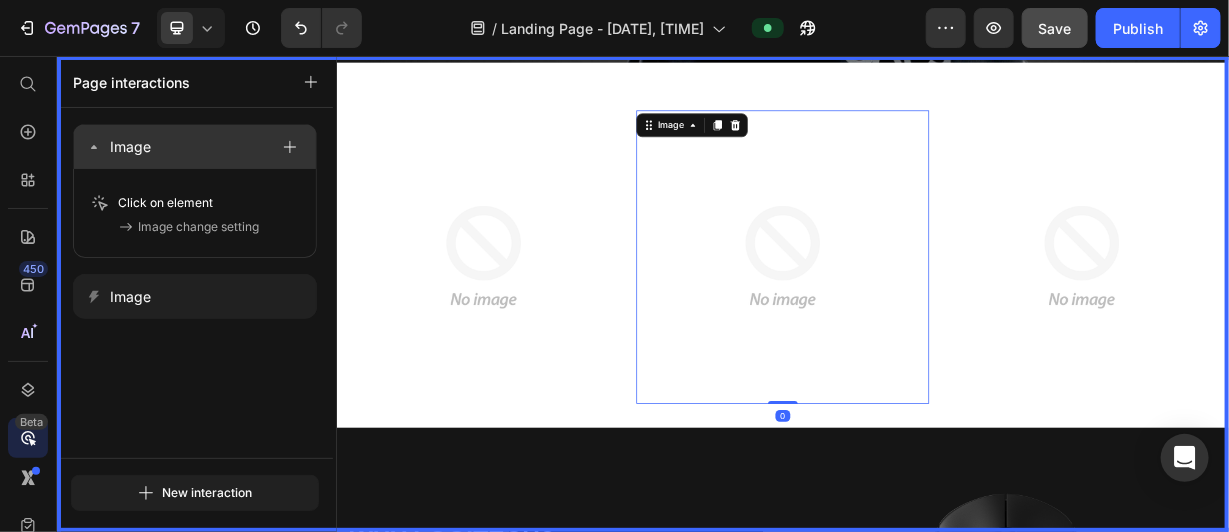 scroll, scrollTop: 506, scrollLeft: 0, axis: vertical 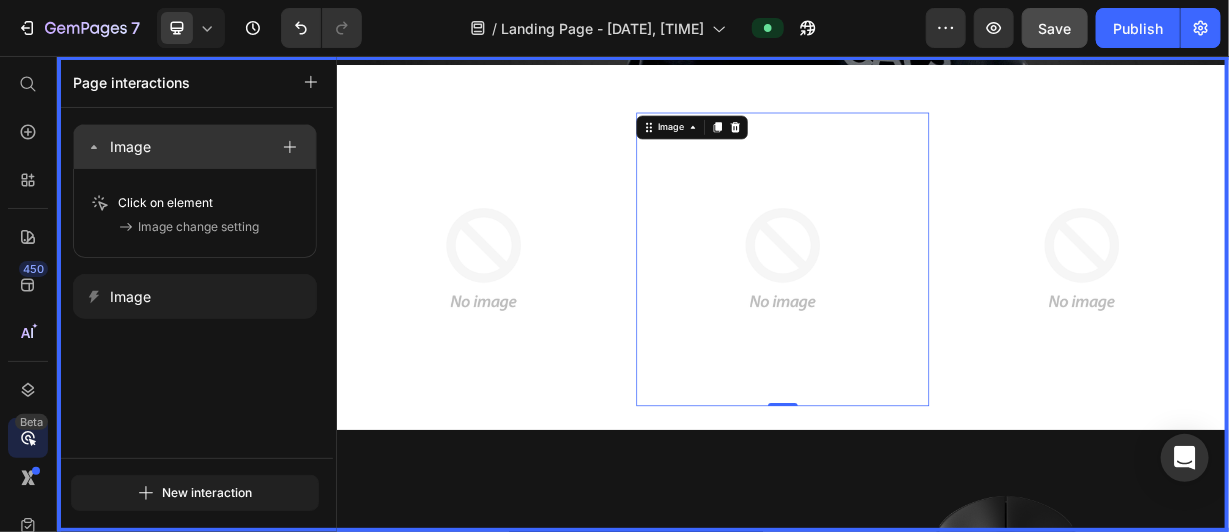 click on "Image" at bounding box center (177, 147) 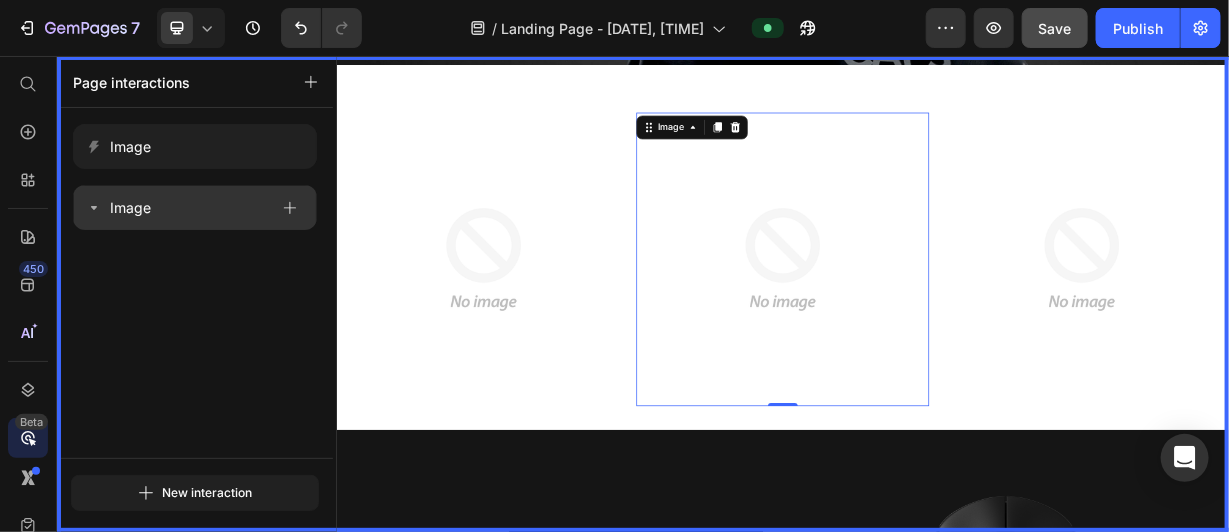 click on "Image" at bounding box center [177, 208] 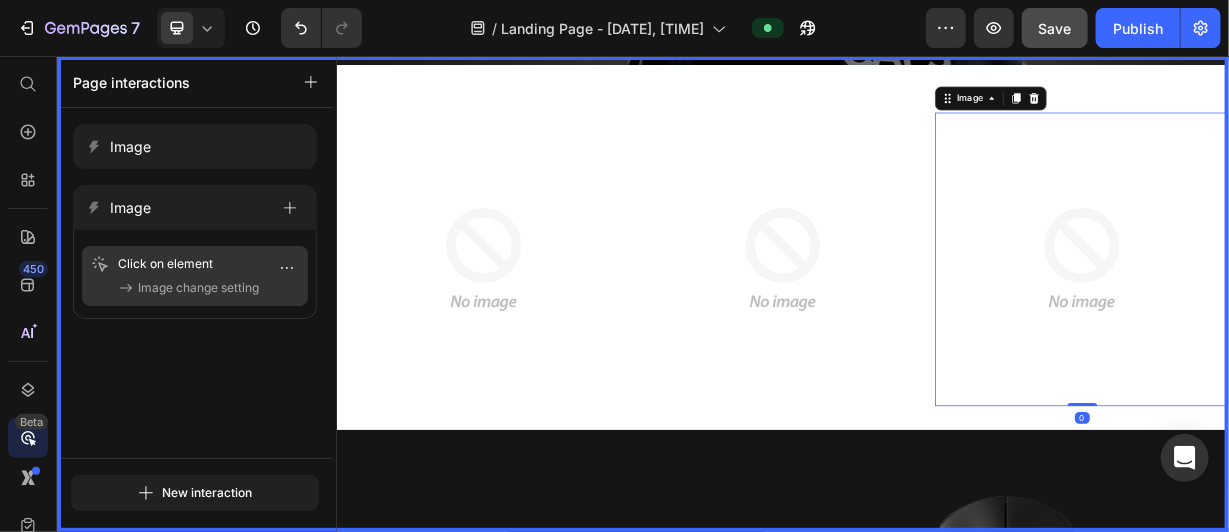 click on "Click on element" at bounding box center (165, 264) 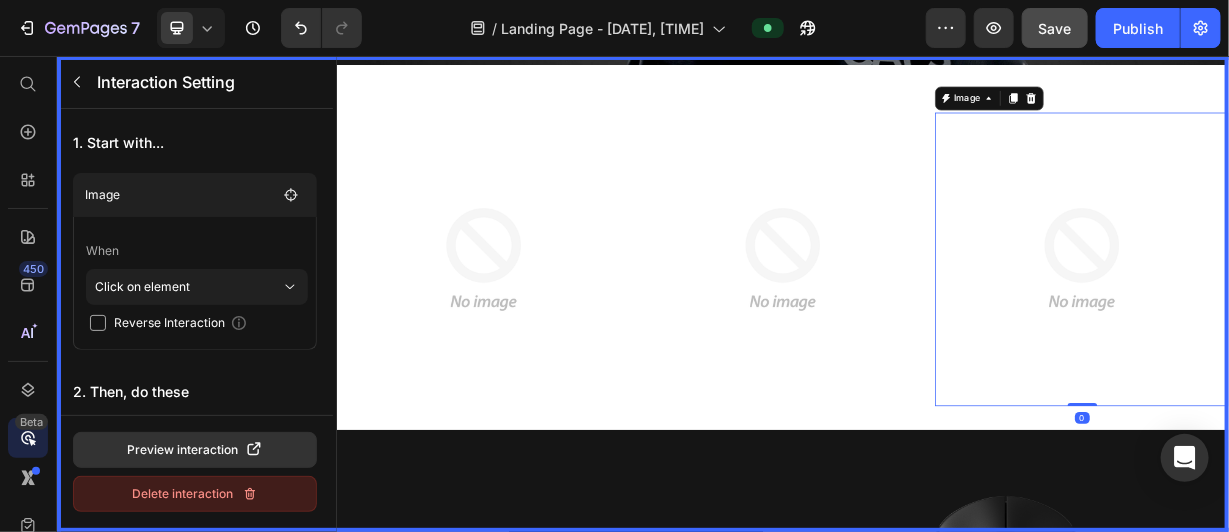 click on "Delete interaction" at bounding box center (195, 494) 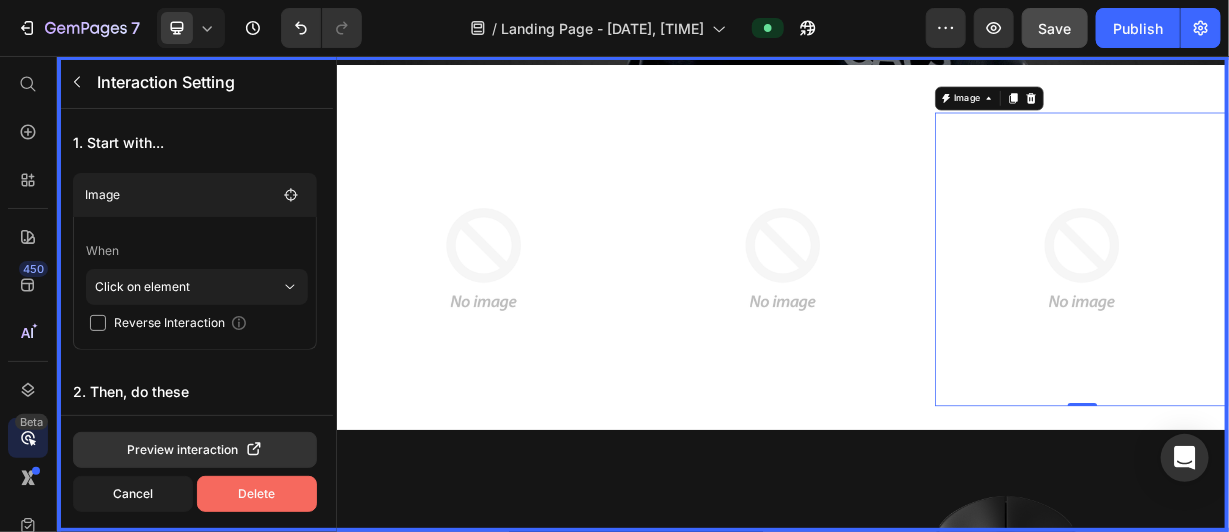 click on "Delete" at bounding box center [257, 494] 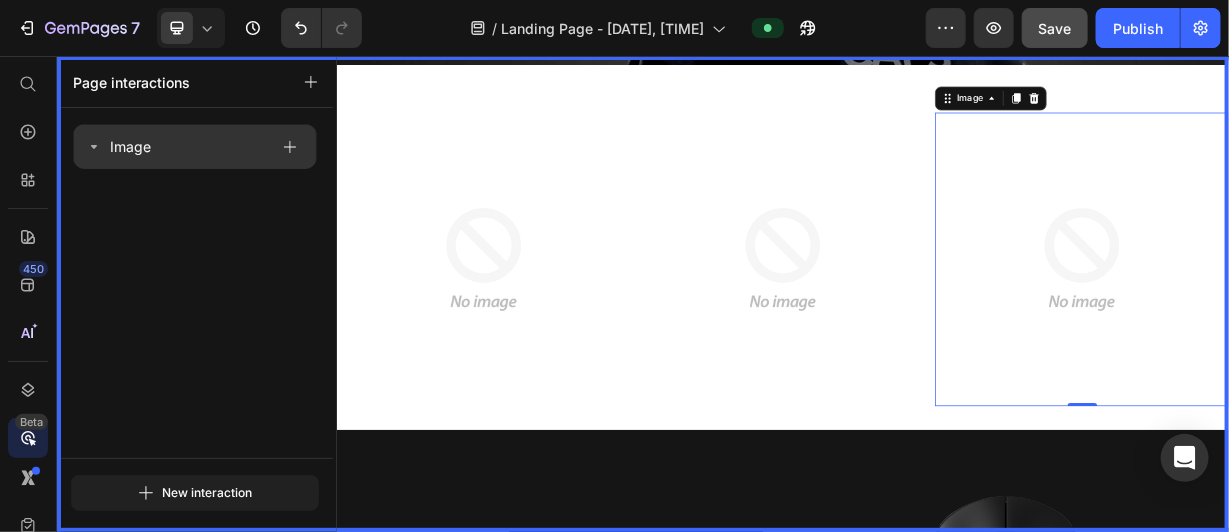 click on "Image" at bounding box center (177, 147) 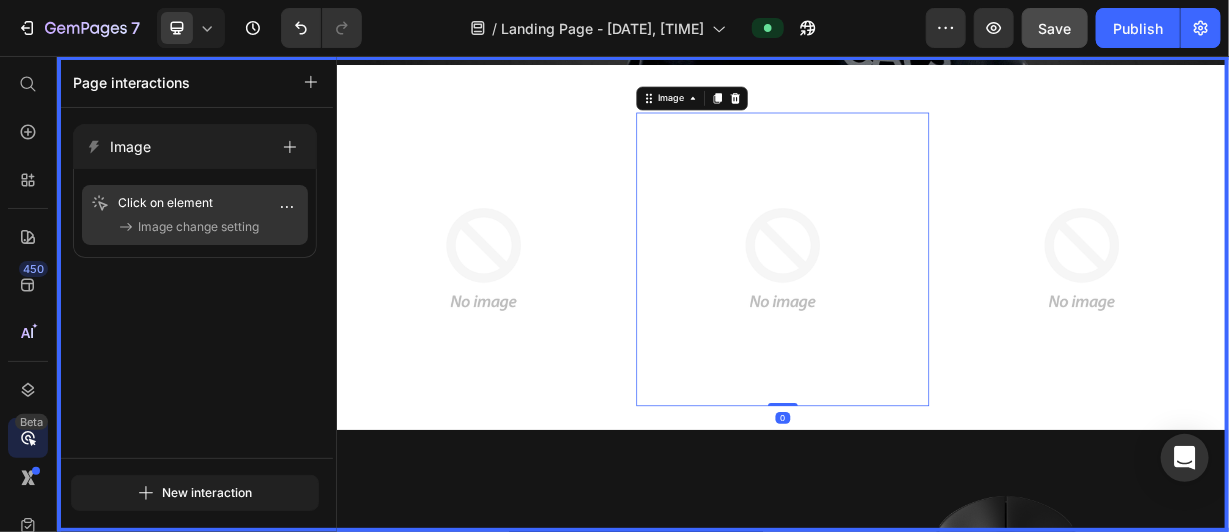 click on "Click on element" at bounding box center [165, 203] 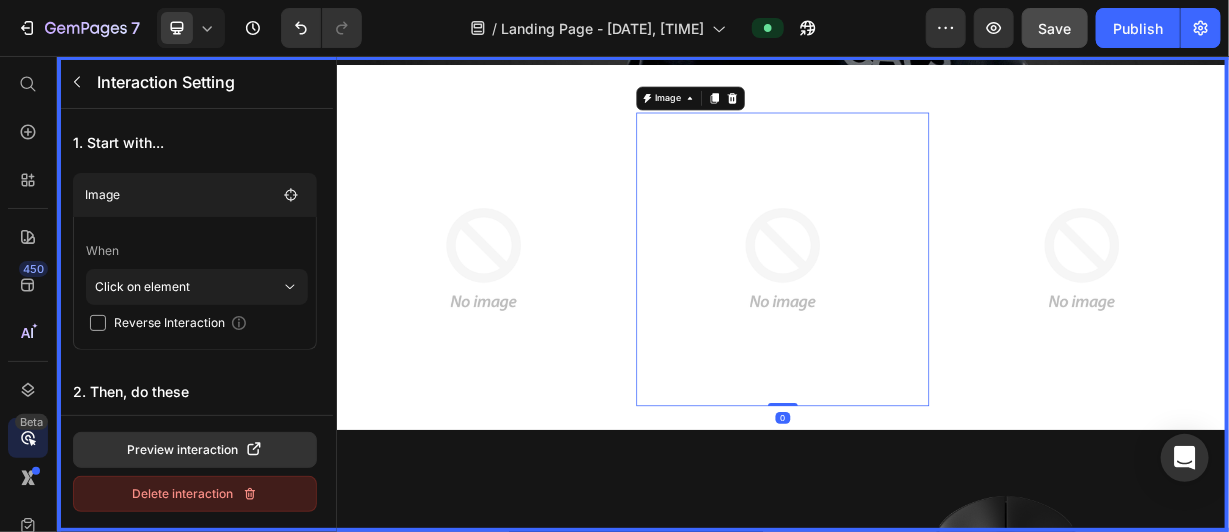 click on "Delete interaction" at bounding box center (195, 494) 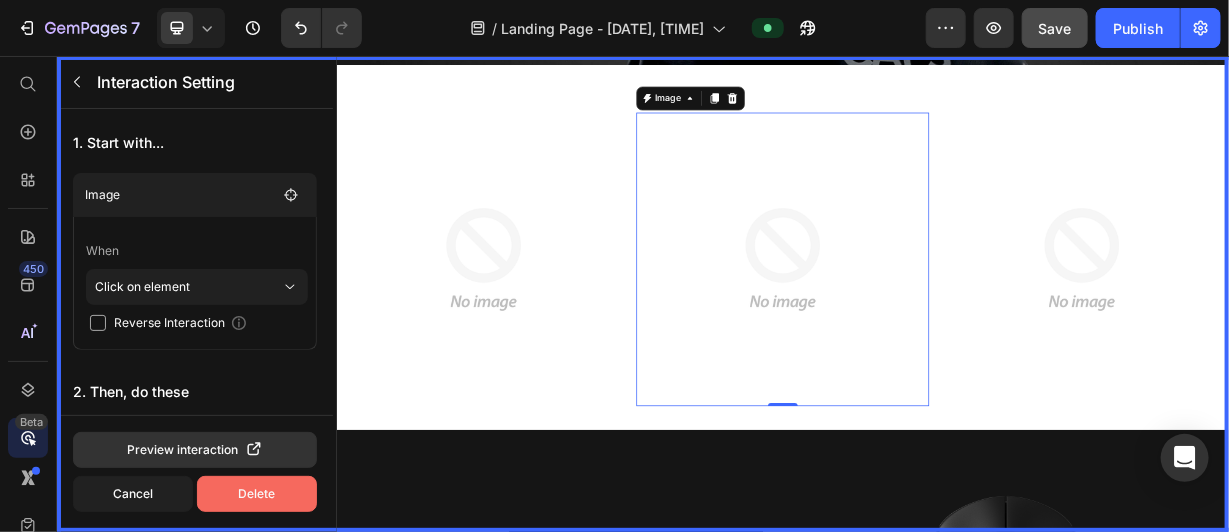 click on "Delete" at bounding box center [257, 494] 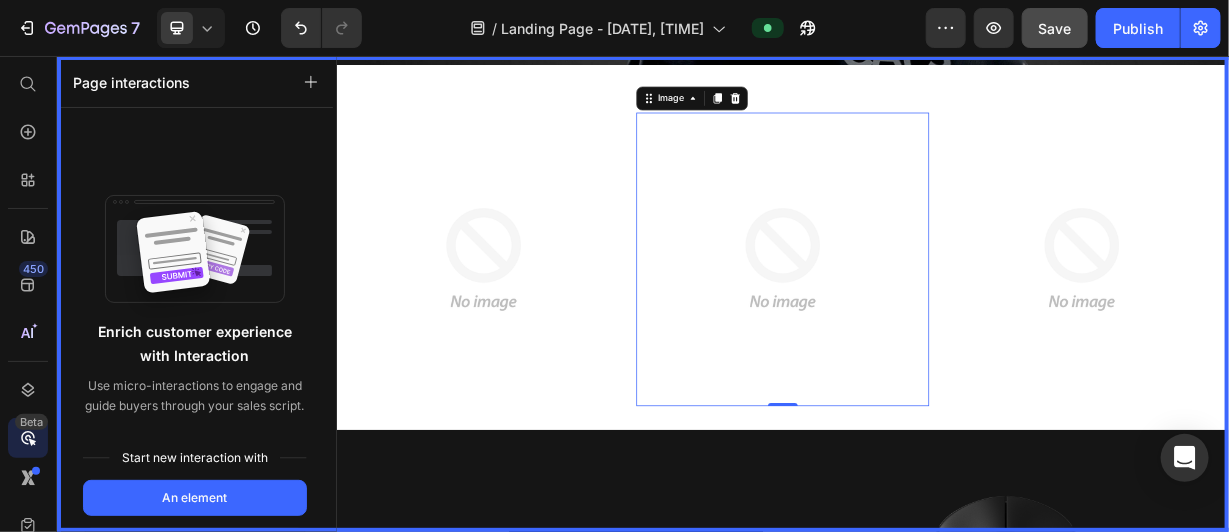 click at bounding box center (936, 375) 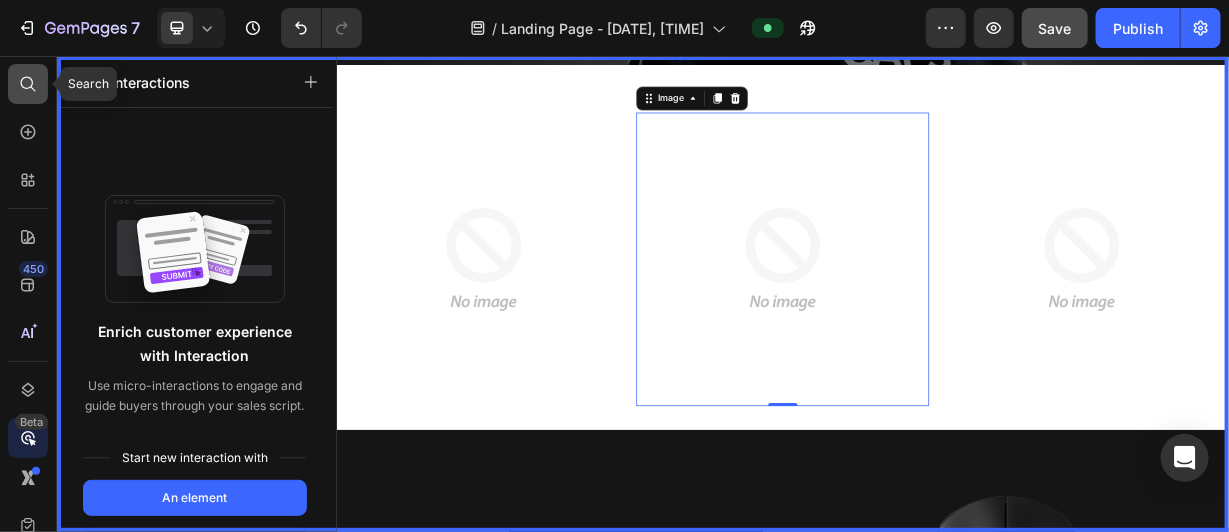 click 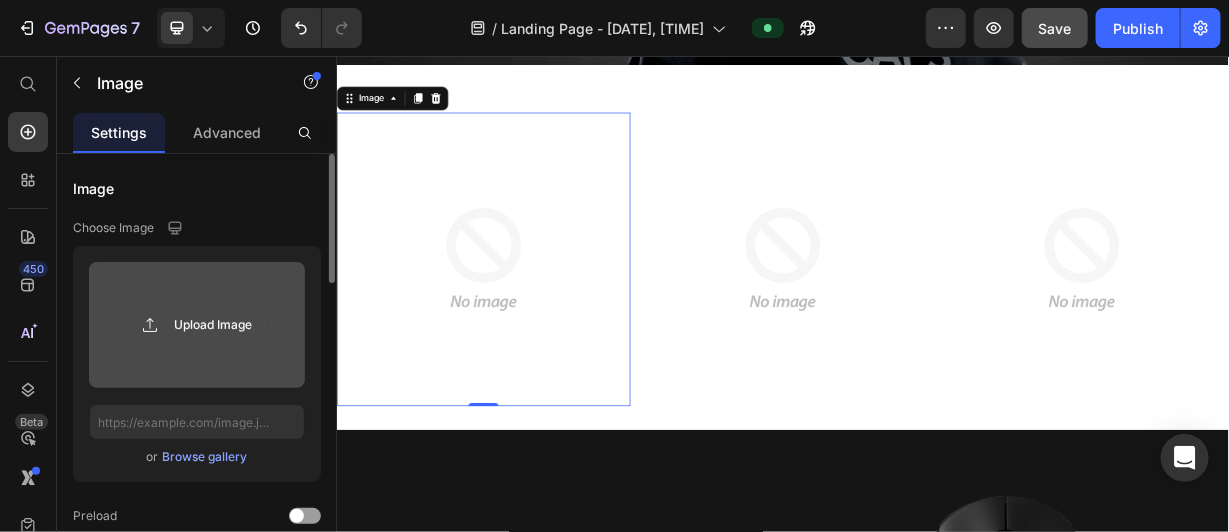 click 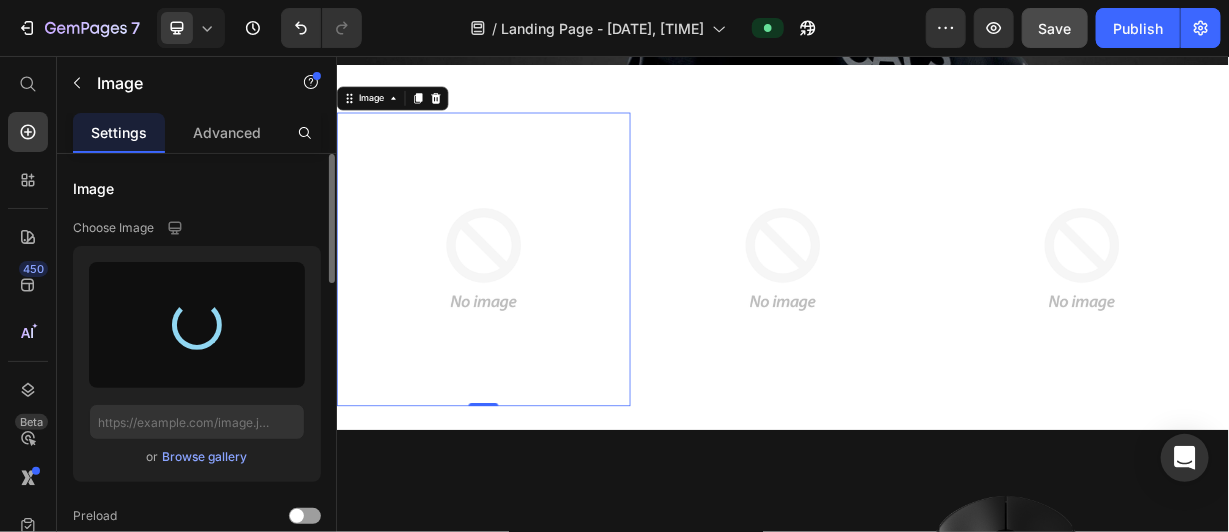 type on "https://cdn.shopify.com/s/files/1/0713/9203/4984/files/gempages_575346547575751619-c1267a20-2150-42c4-b6fa-d3d85b342a34.jpg" 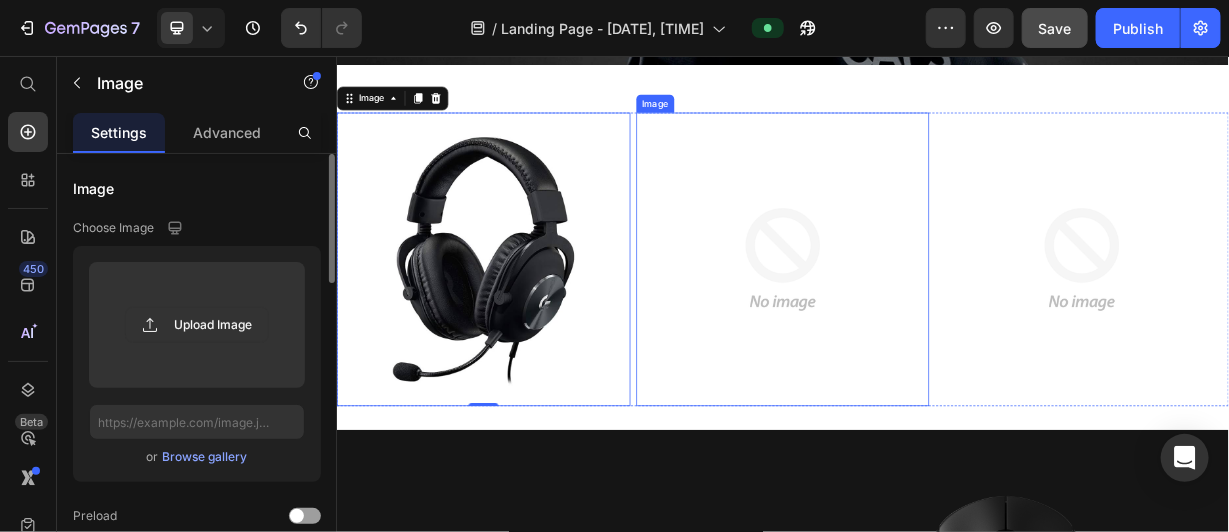 click at bounding box center [936, 328] 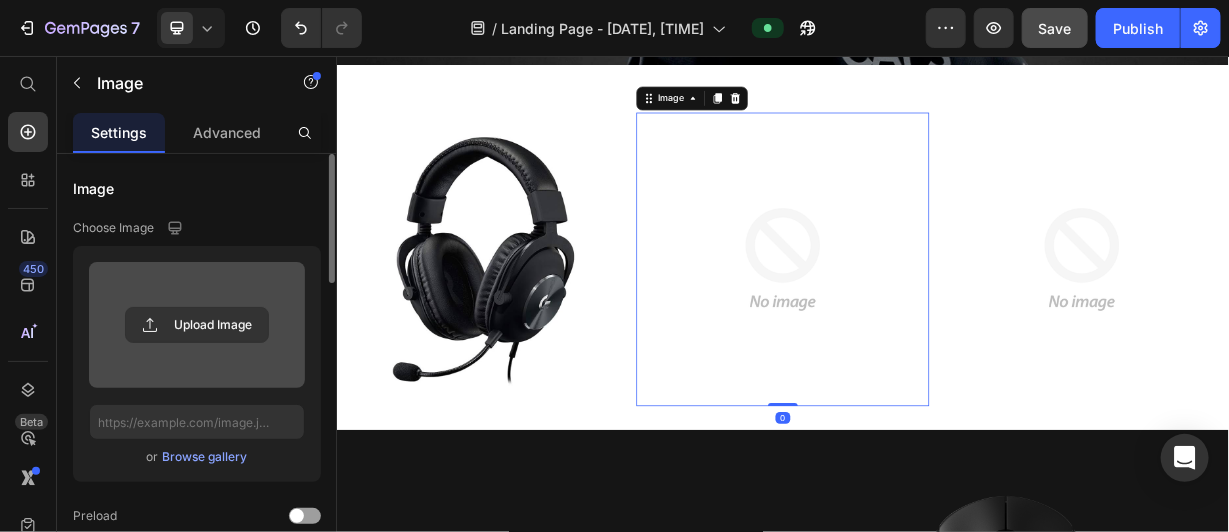 click at bounding box center [197, 325] 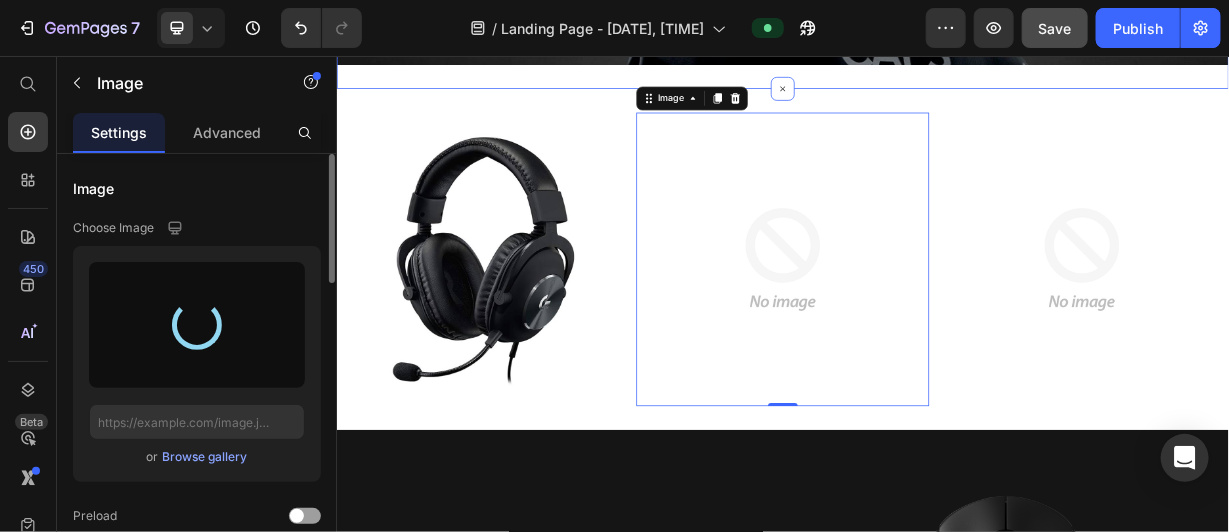 type on "https://cdn.shopify.com/s/files/1/0713/9203/4984/files/gempages_575346547575751619-c1267a20-2150-42c4-b6fa-d3d85b342a34.jpg" 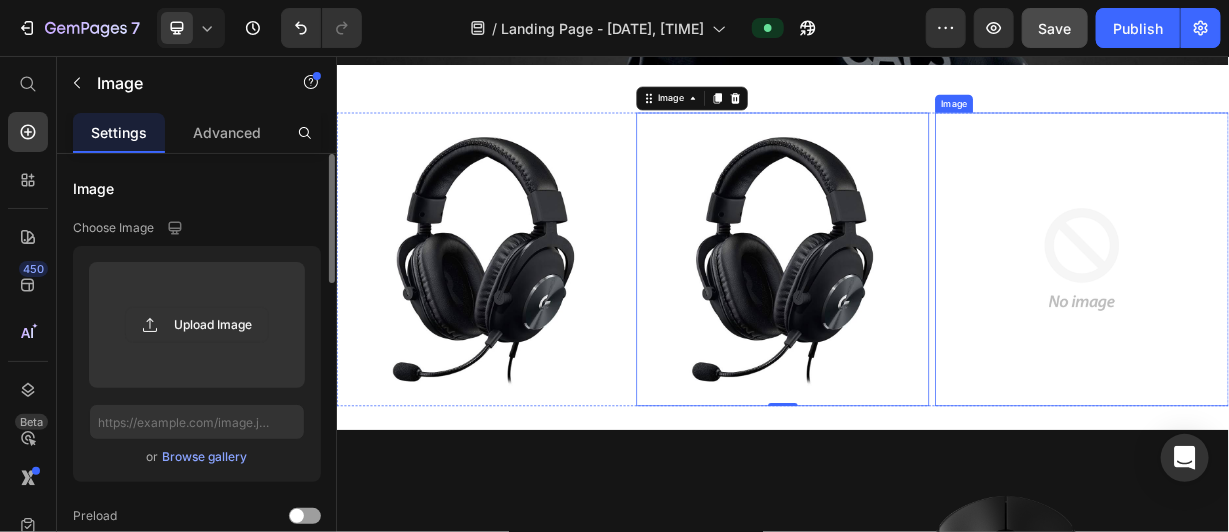 click at bounding box center [1338, 328] 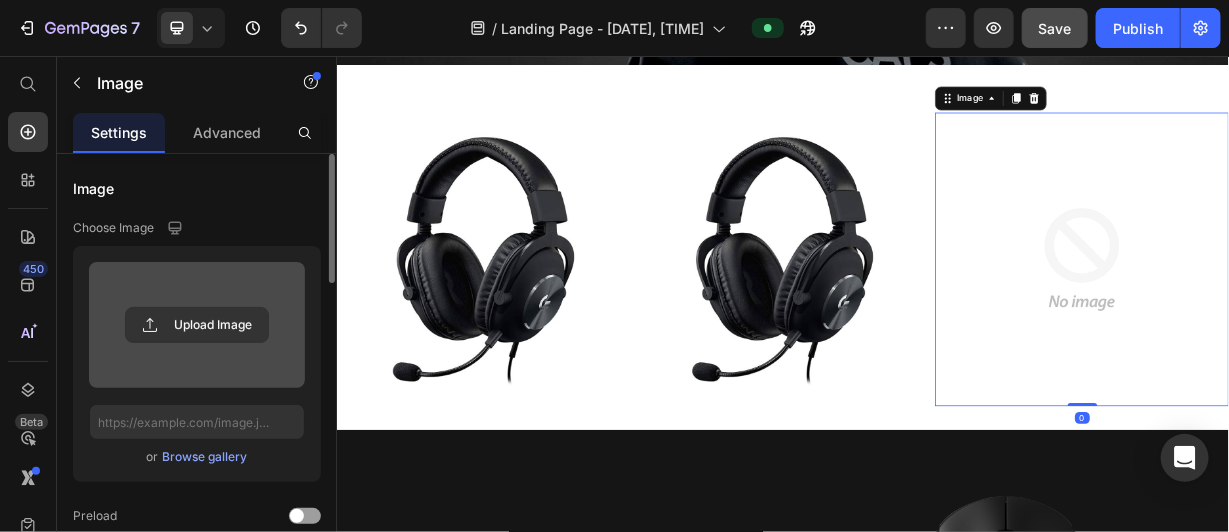 click at bounding box center [197, 325] 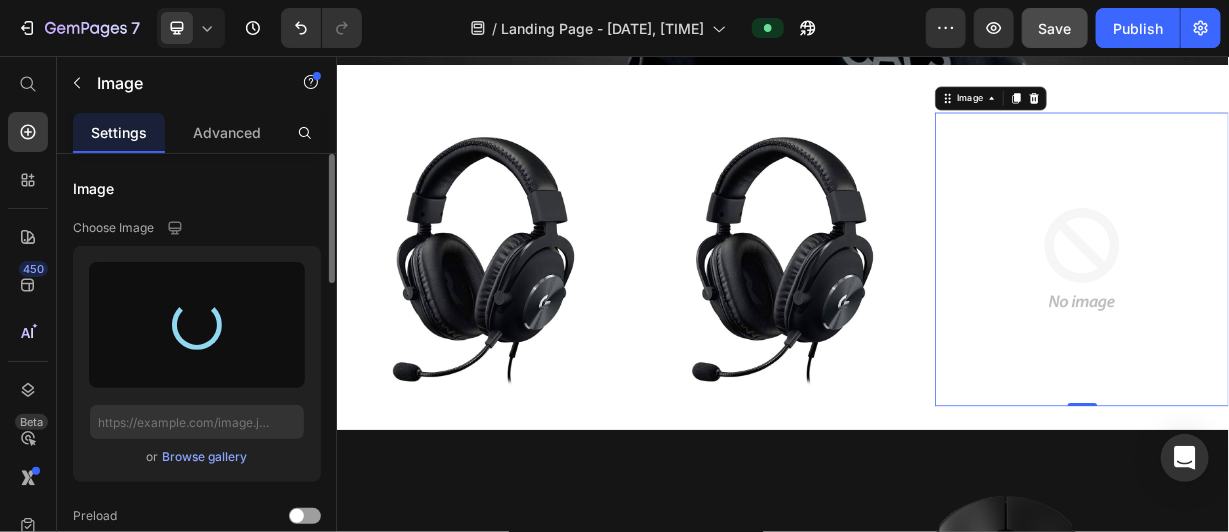 type on "https://cdn.shopify.com/s/files/1/0713/9203/4984/files/gempages_575346547575751619-3786447d-ed16-4ad9-98a7-b52bfa4ac9ec.jpg" 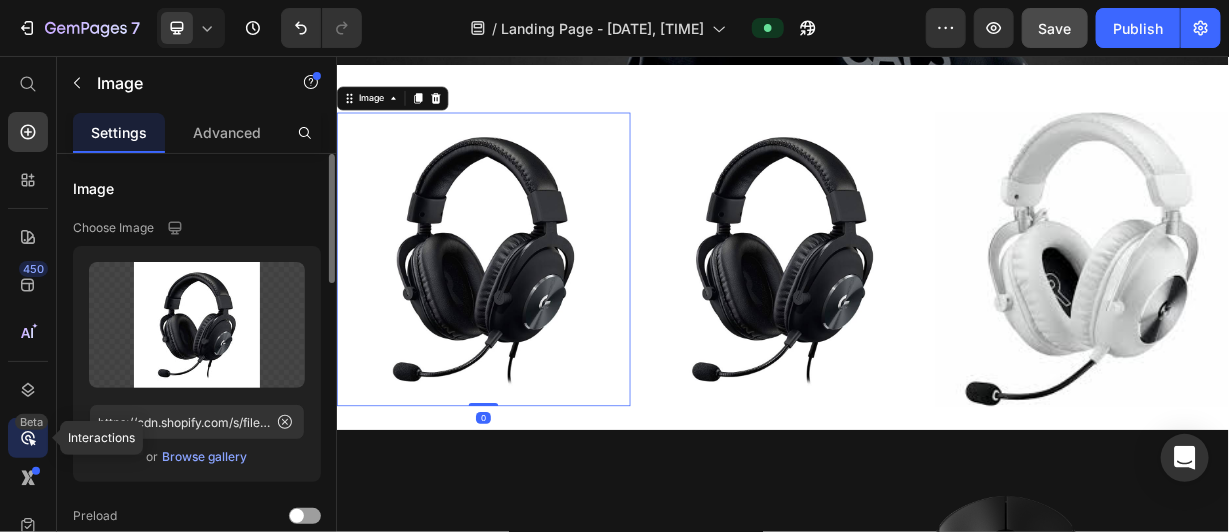 click on "Beta" at bounding box center (31, 422) 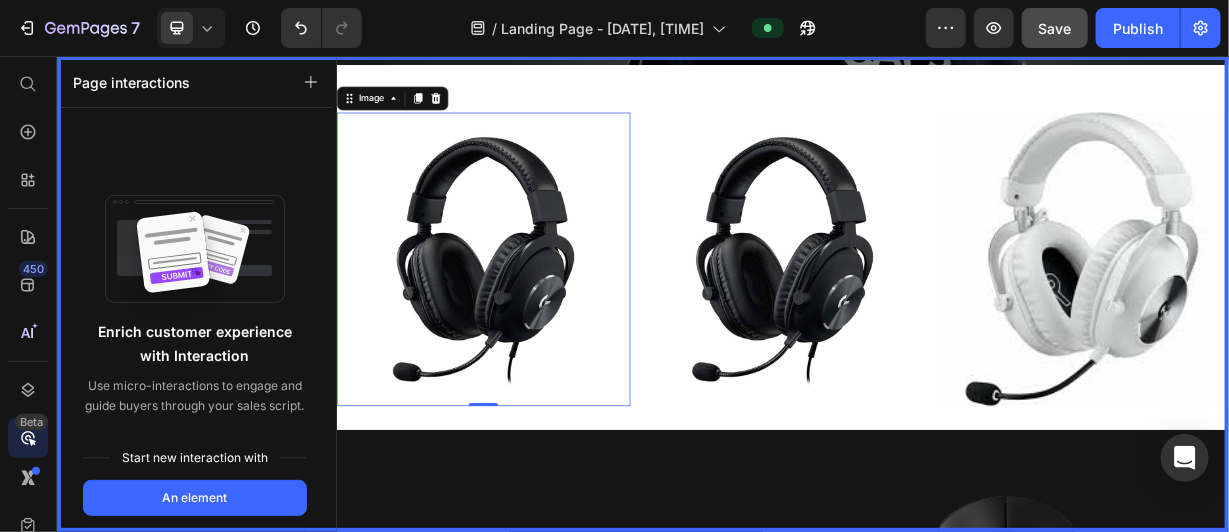 click at bounding box center (936, 375) 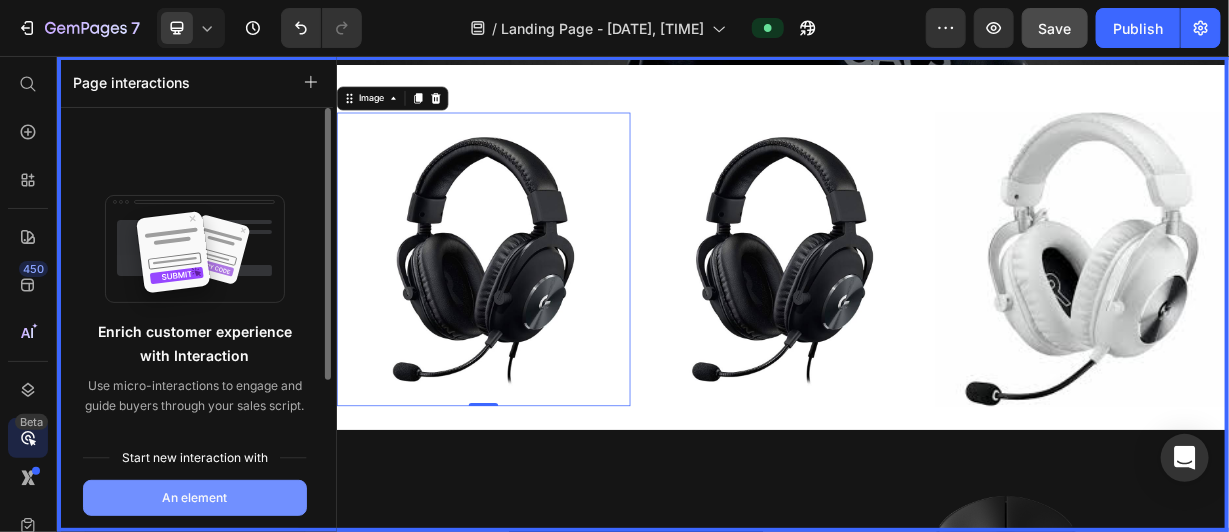 click on "An element" at bounding box center (195, 498) 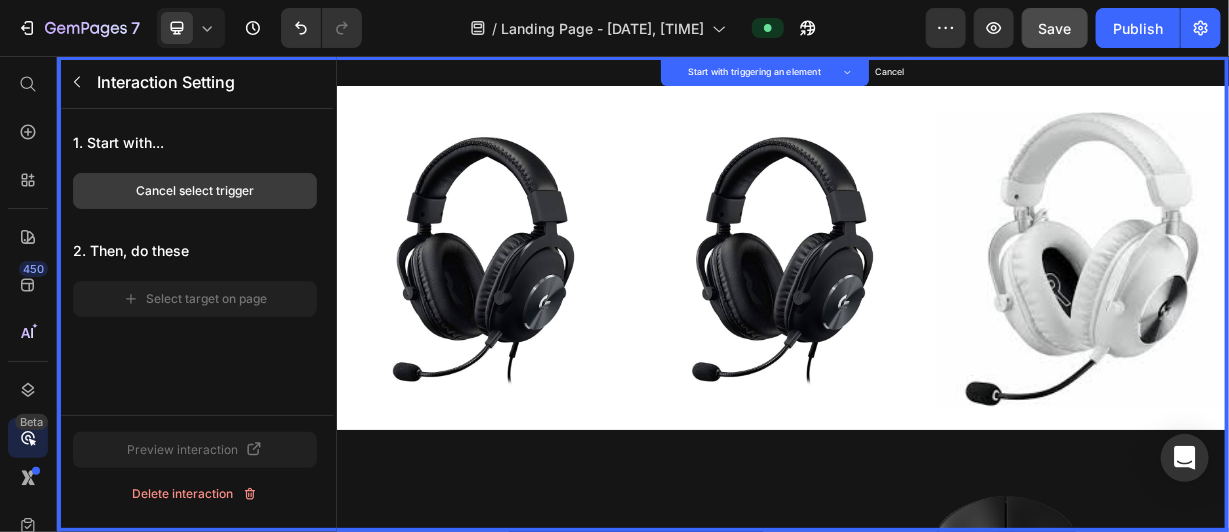 click on "Cancel select trigger" at bounding box center [195, 191] 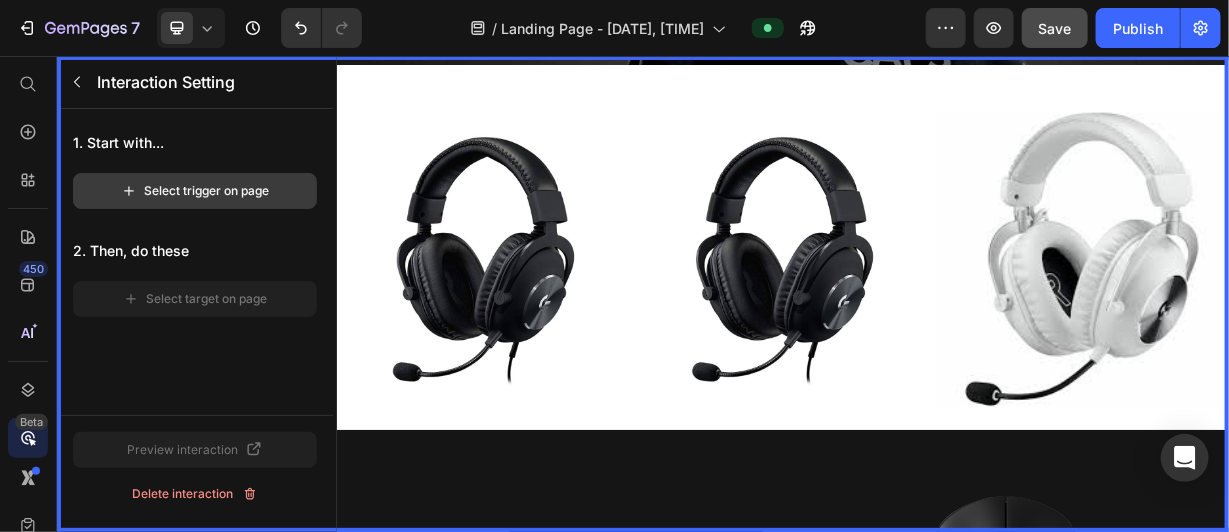 click on "Select trigger on page" at bounding box center (195, 191) 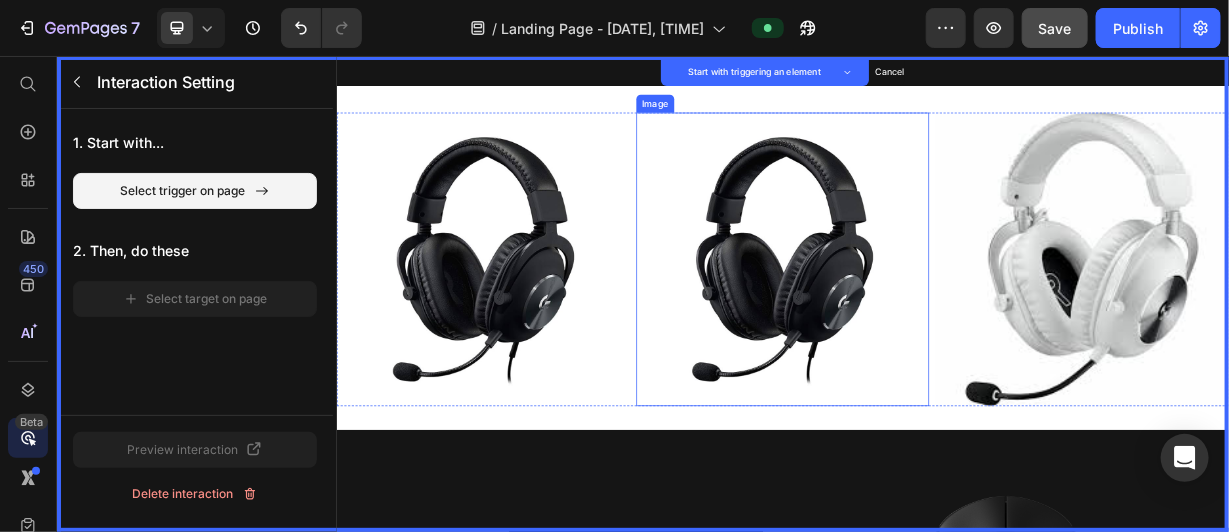 click at bounding box center [936, 328] 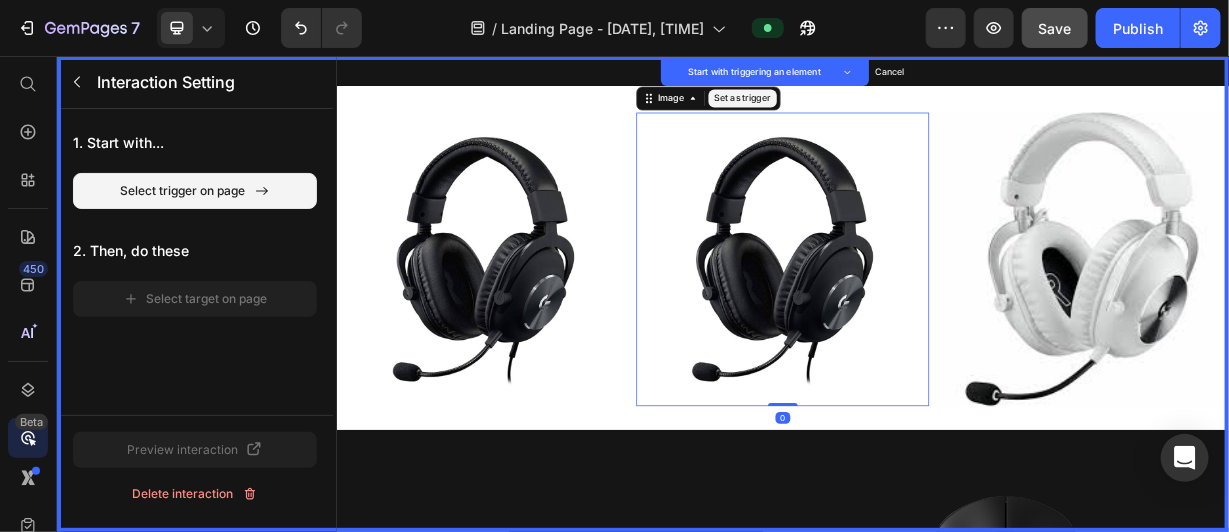click on "Set as trigger" at bounding box center [882, 112] 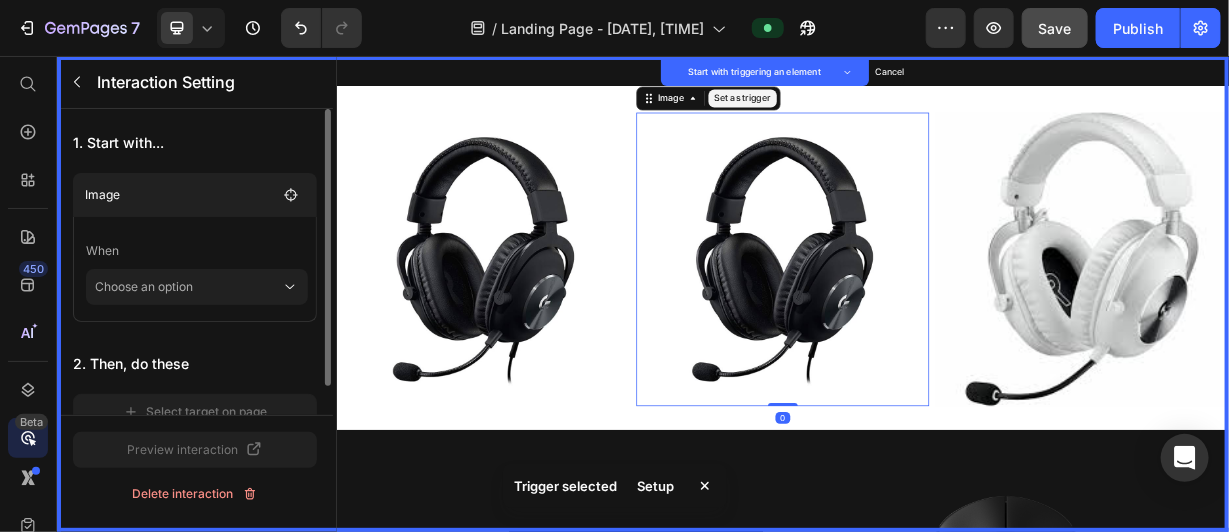 click at bounding box center (936, 375) 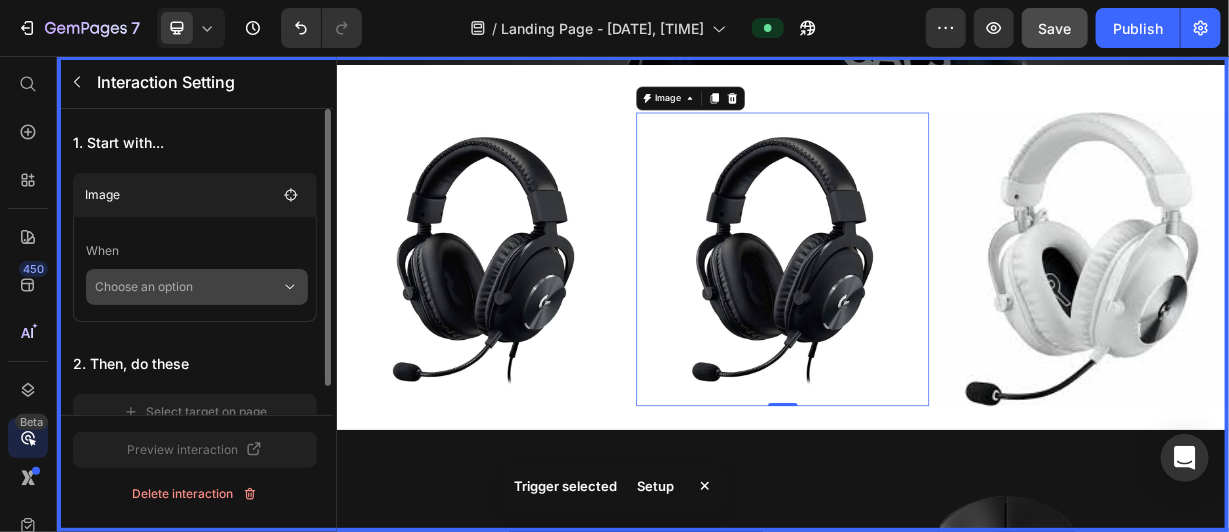 click on "Choose an option" at bounding box center [188, 287] 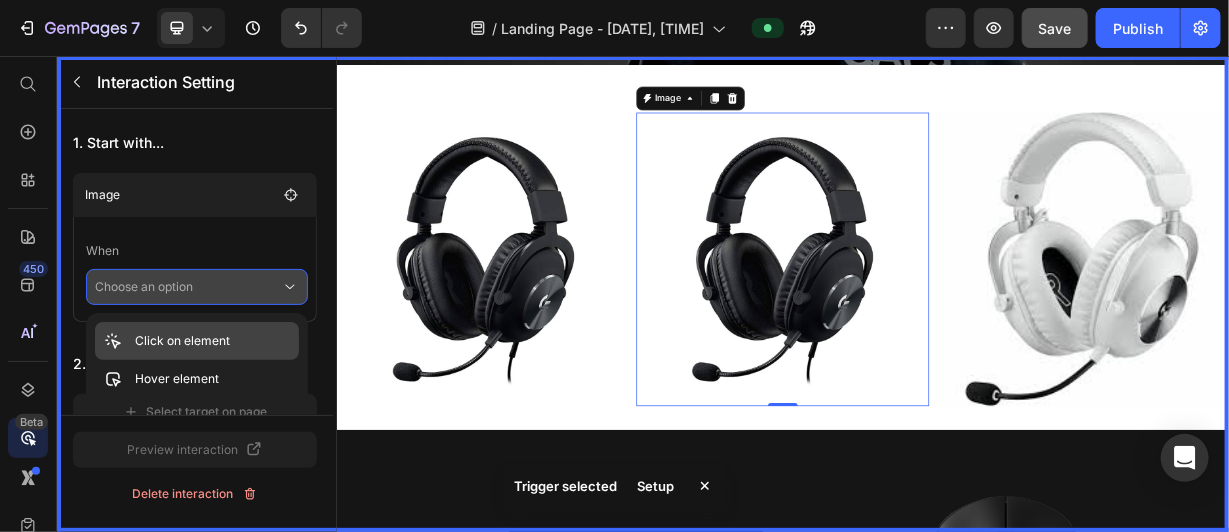 click on "Click on element" at bounding box center (182, 341) 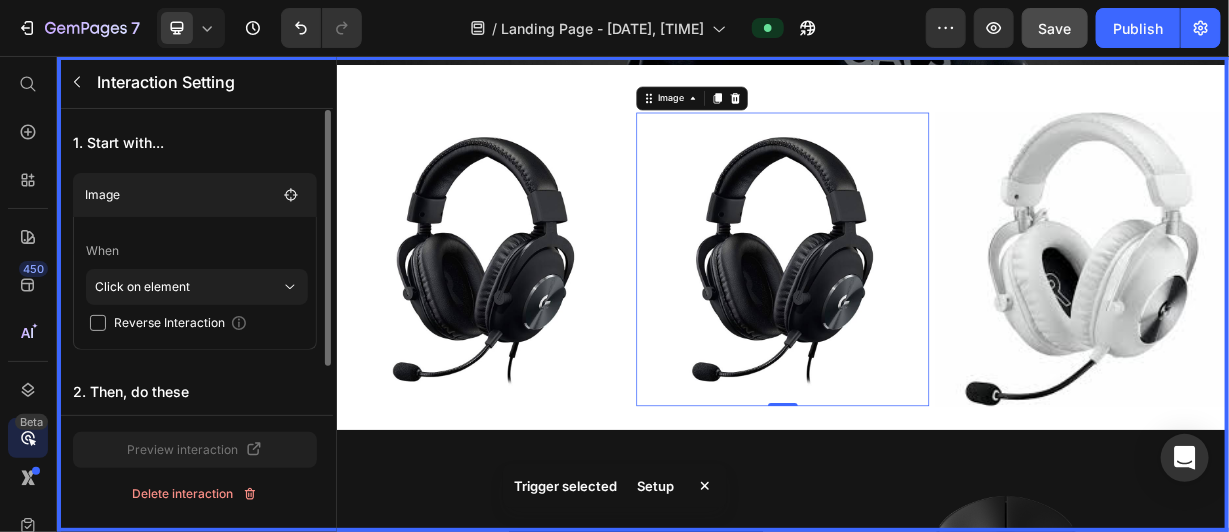 scroll, scrollTop: 58, scrollLeft: 0, axis: vertical 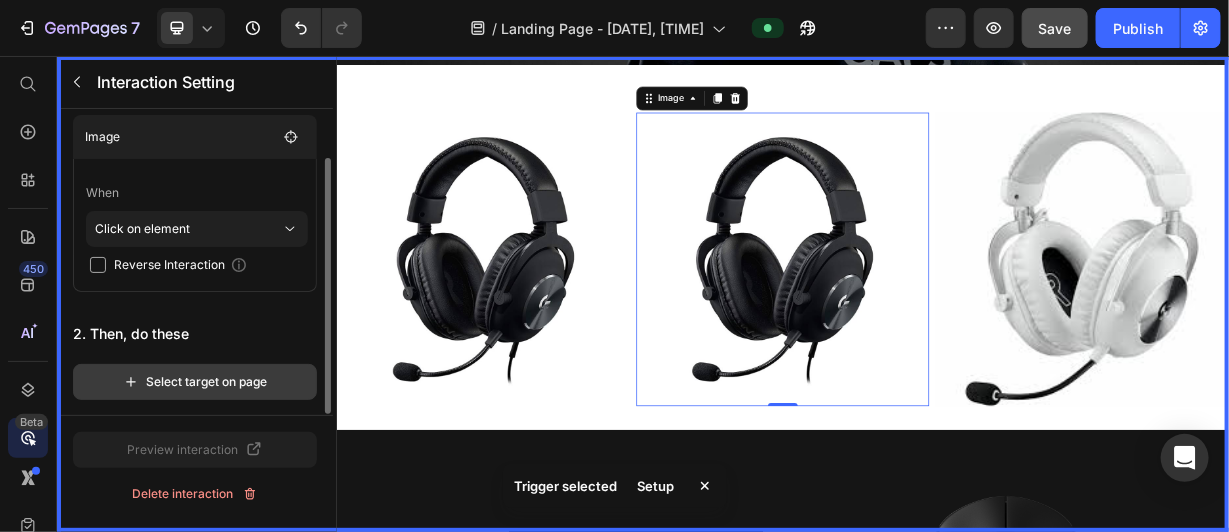 click on "Select target on page" at bounding box center [195, 382] 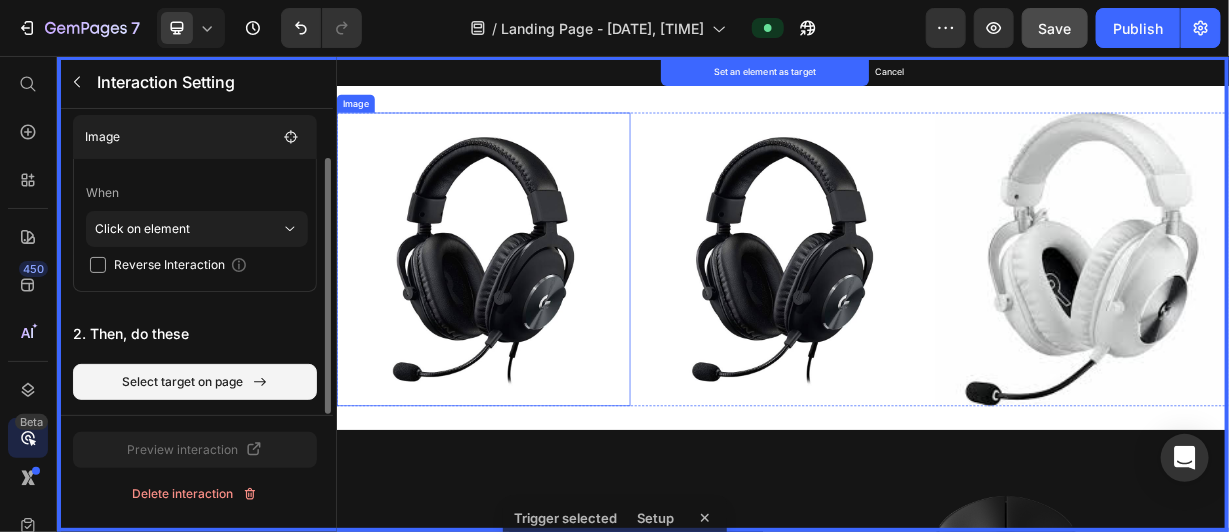 click at bounding box center (533, 328) 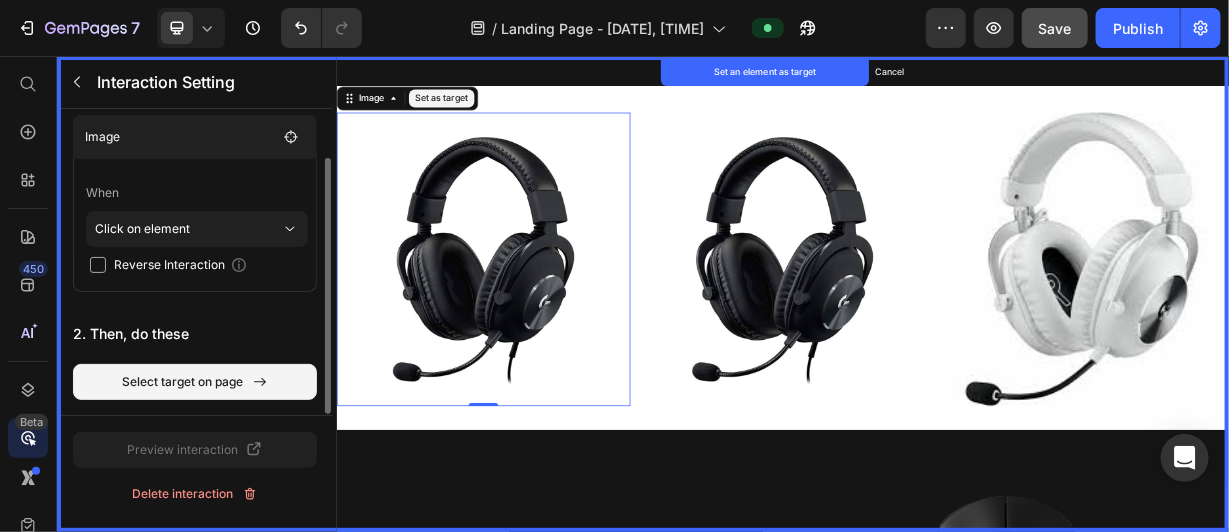 click on "Set as target" at bounding box center [477, 112] 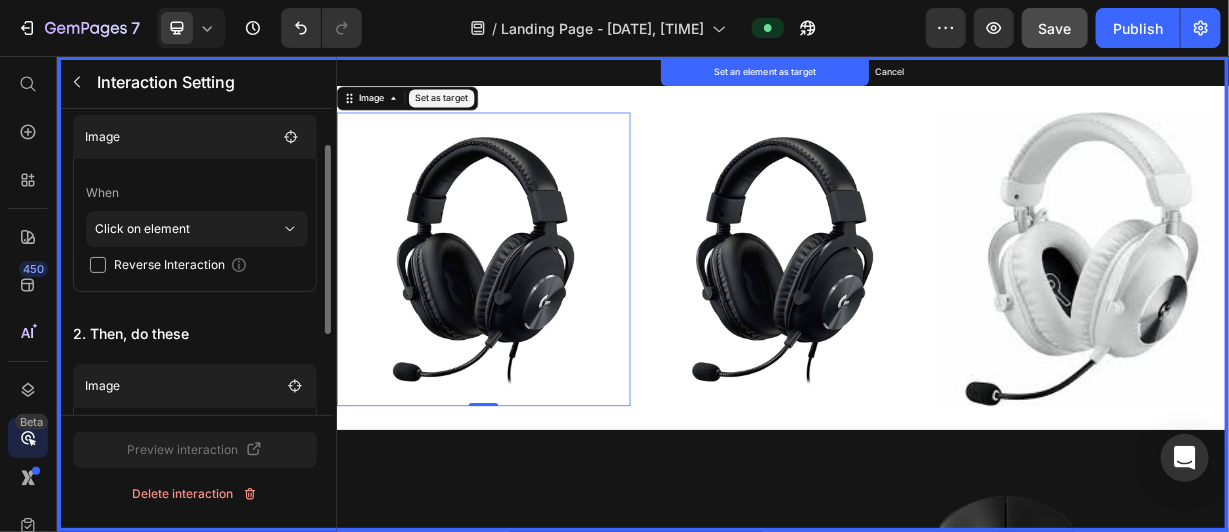 click at bounding box center [936, 375] 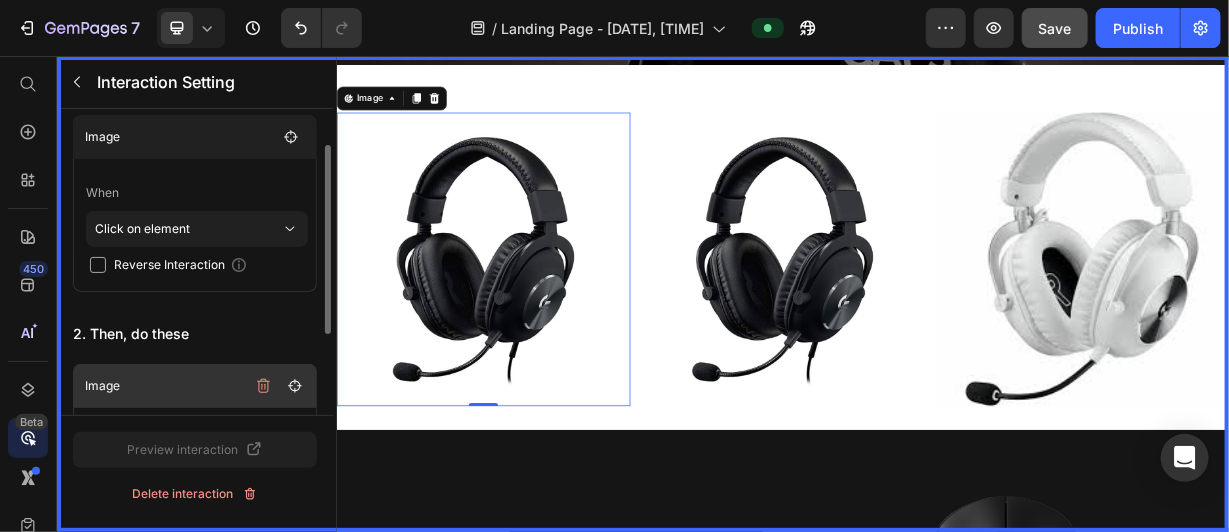 scroll, scrollTop: 186, scrollLeft: 0, axis: vertical 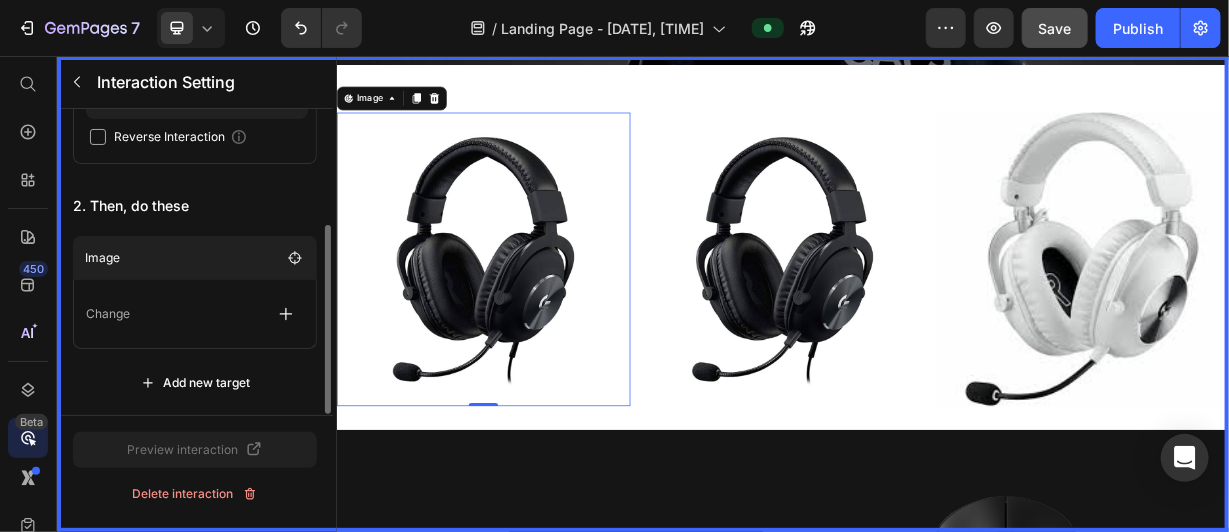 click on "Change" at bounding box center [195, 314] 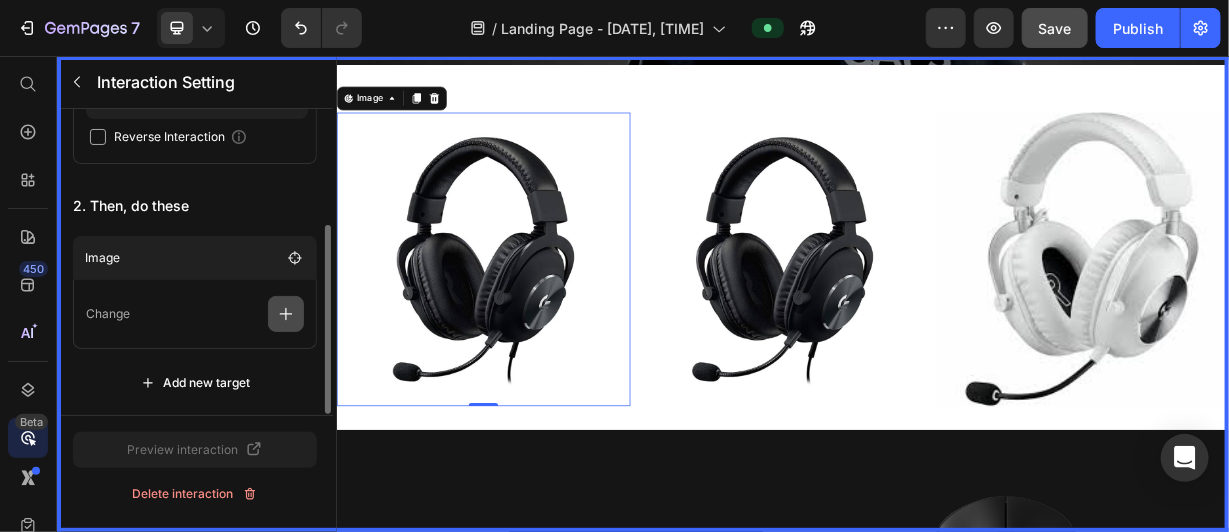 click 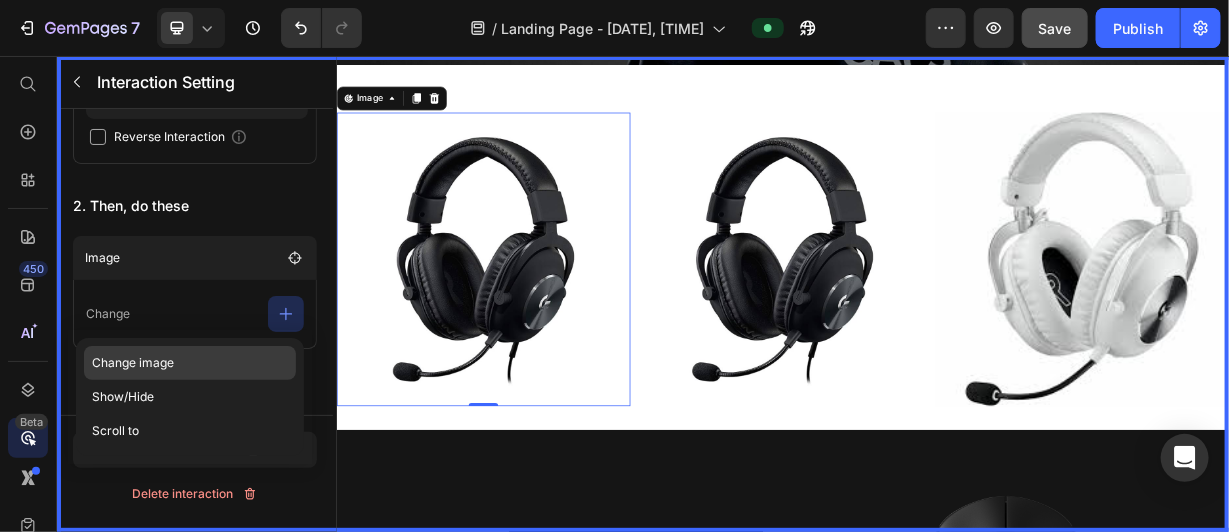 click on "Change image" 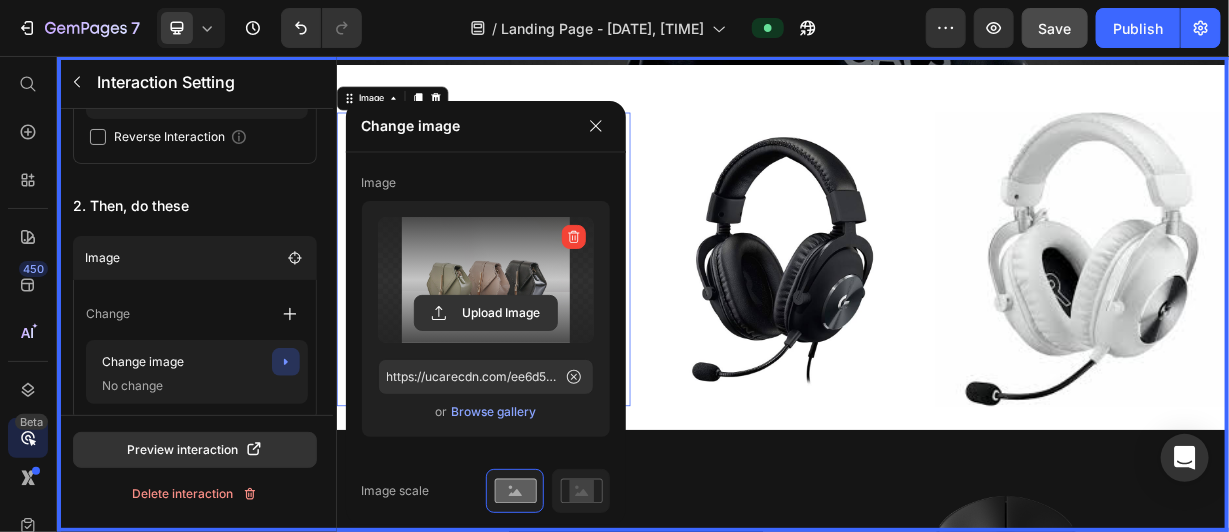 click at bounding box center [486, 280] 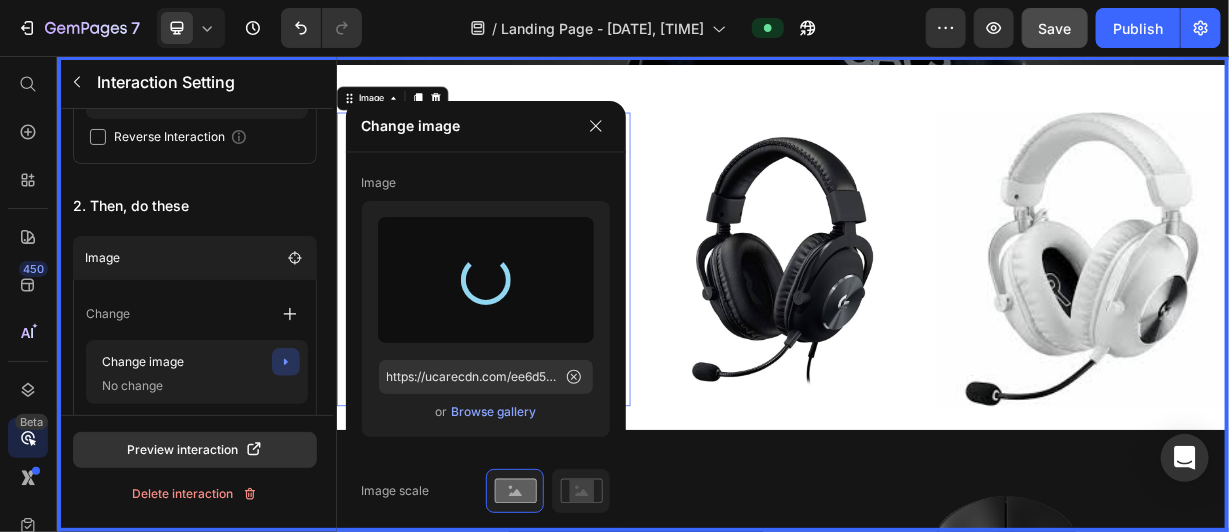 type on "https://cdn.shopify.com/s/files/1/0713/9203/4984/files/gempages_575346547575751619-c1267a20-2150-42c4-b6fa-d3d85b342a34.jpg" 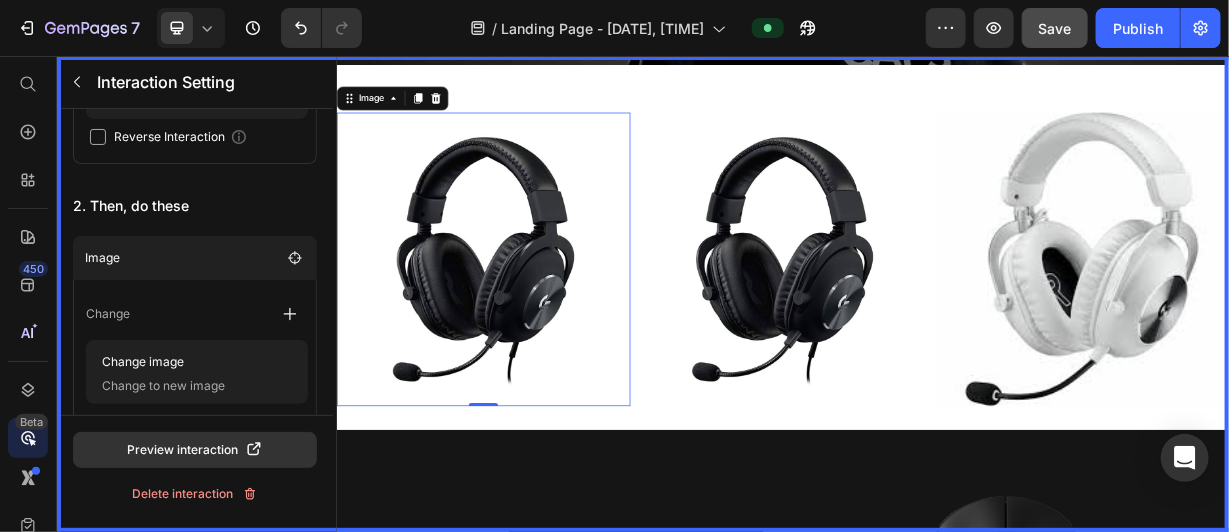 click at bounding box center (936, 375) 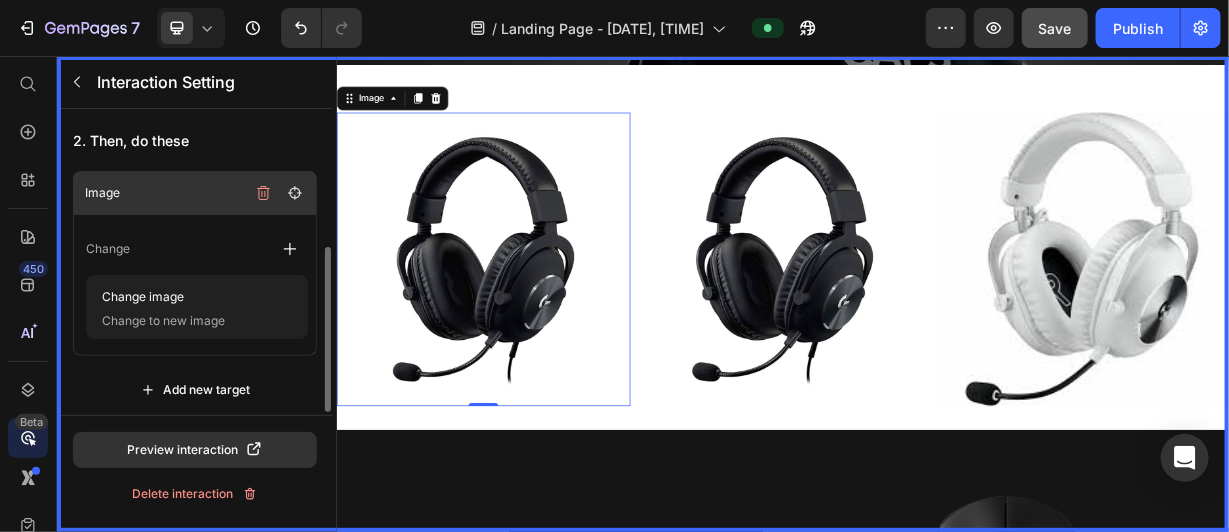 scroll, scrollTop: 252, scrollLeft: 0, axis: vertical 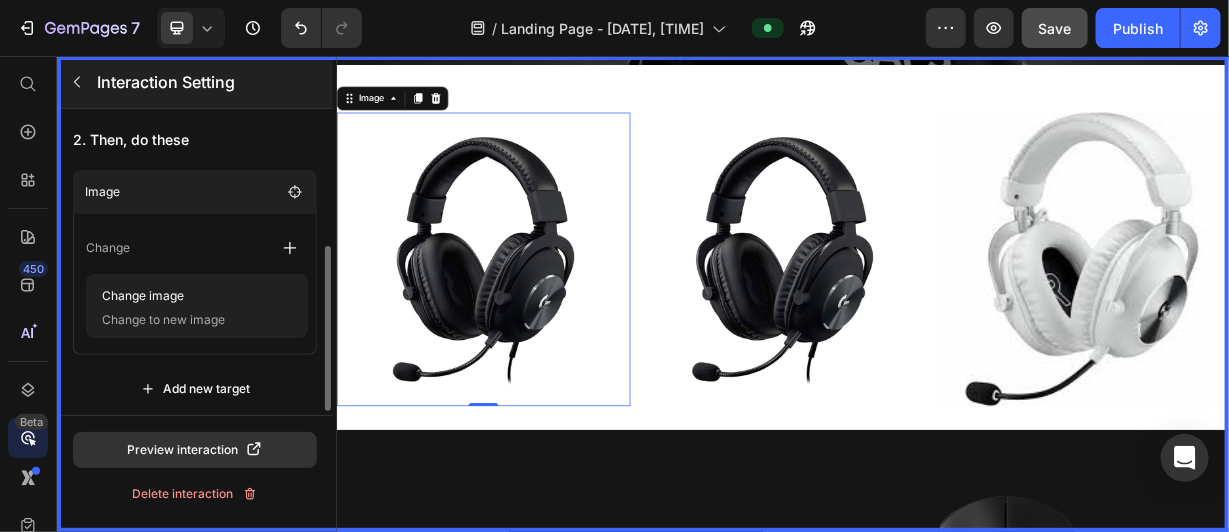 click at bounding box center [77, 82] 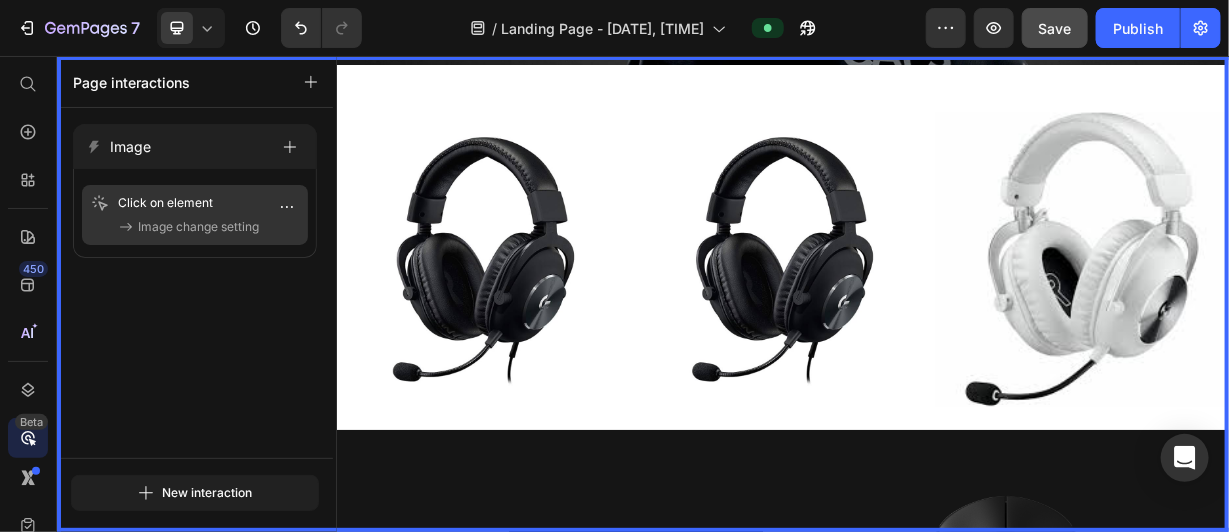 click on "Image change setting" at bounding box center (198, 227) 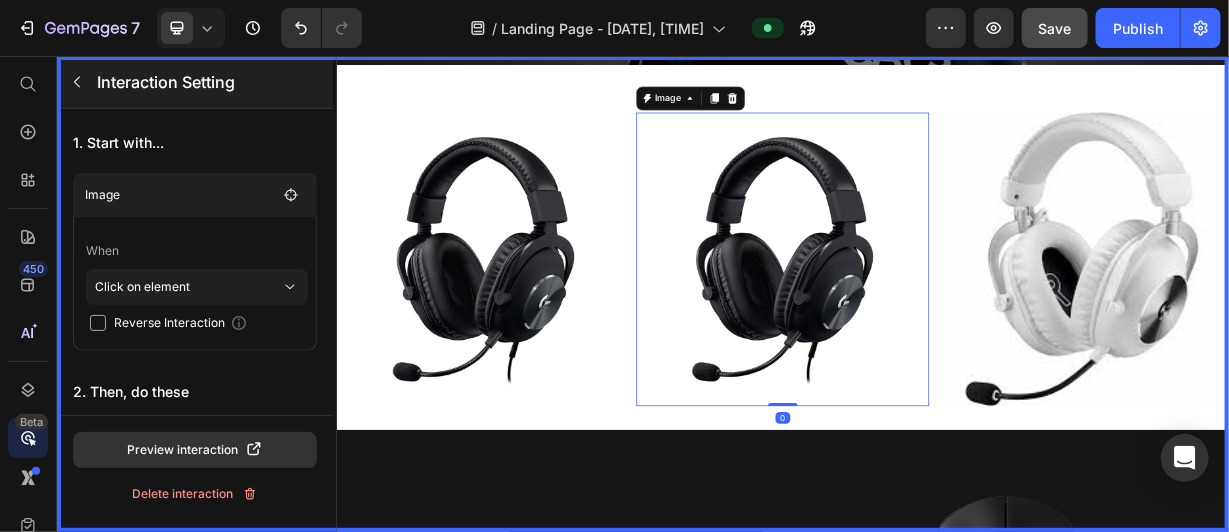 click at bounding box center [77, 82] 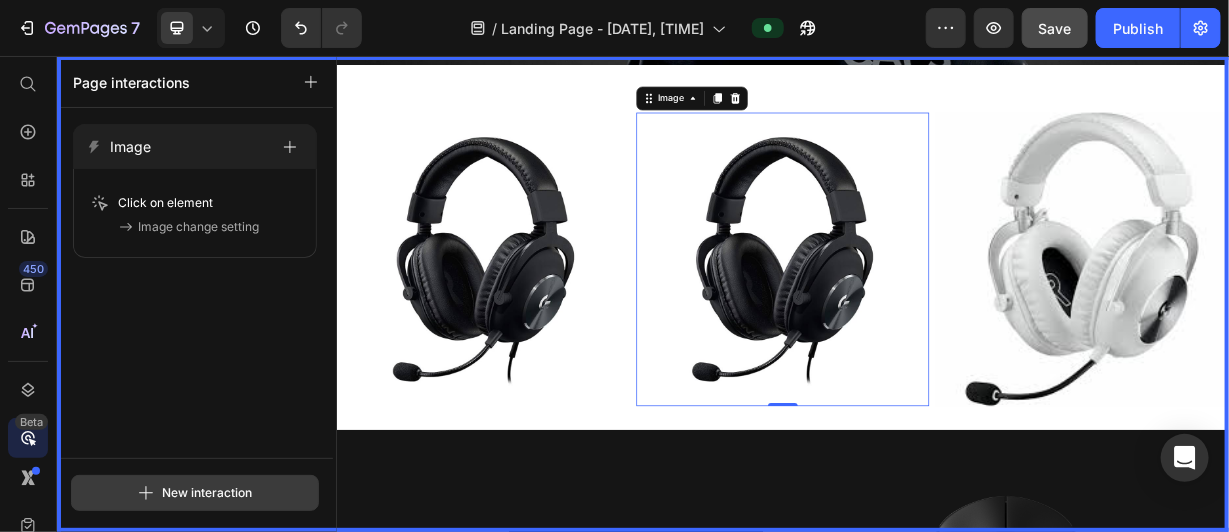 click on "New interaction" at bounding box center (195, 493) 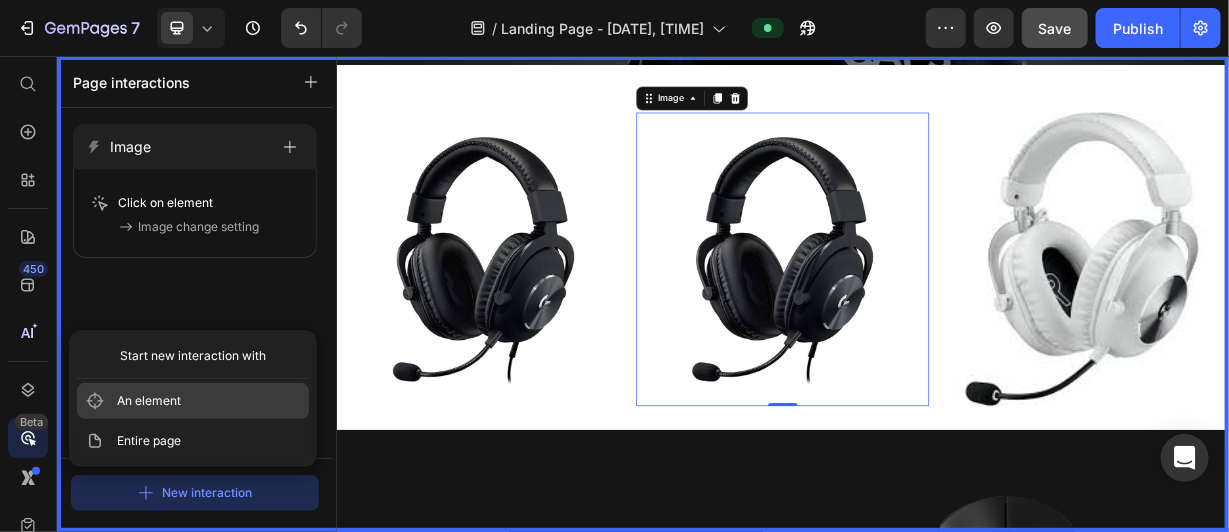click on "An element" at bounding box center [149, 401] 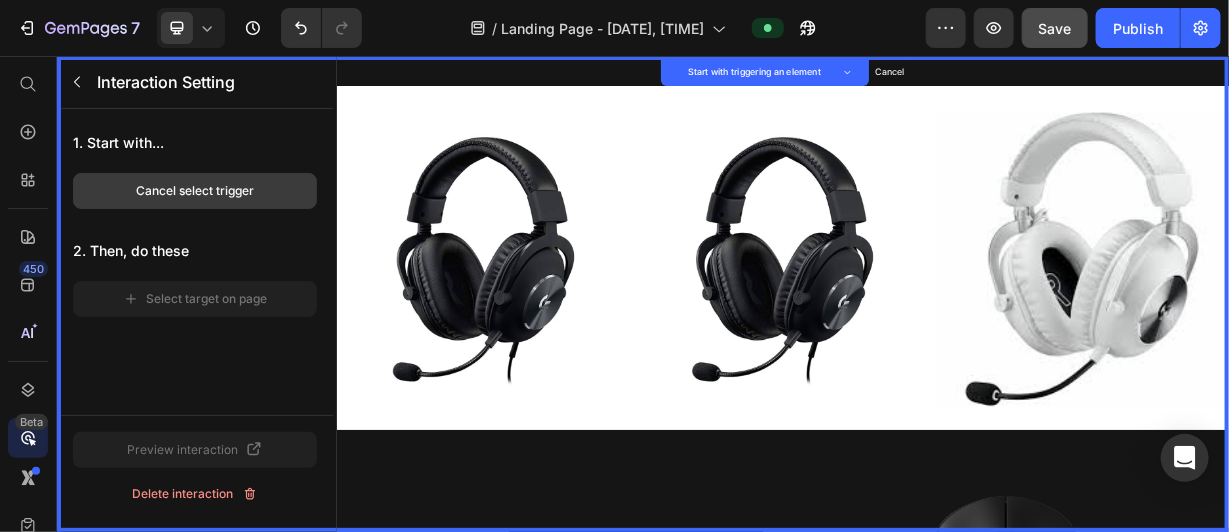 click on "Cancel select trigger" at bounding box center [195, 191] 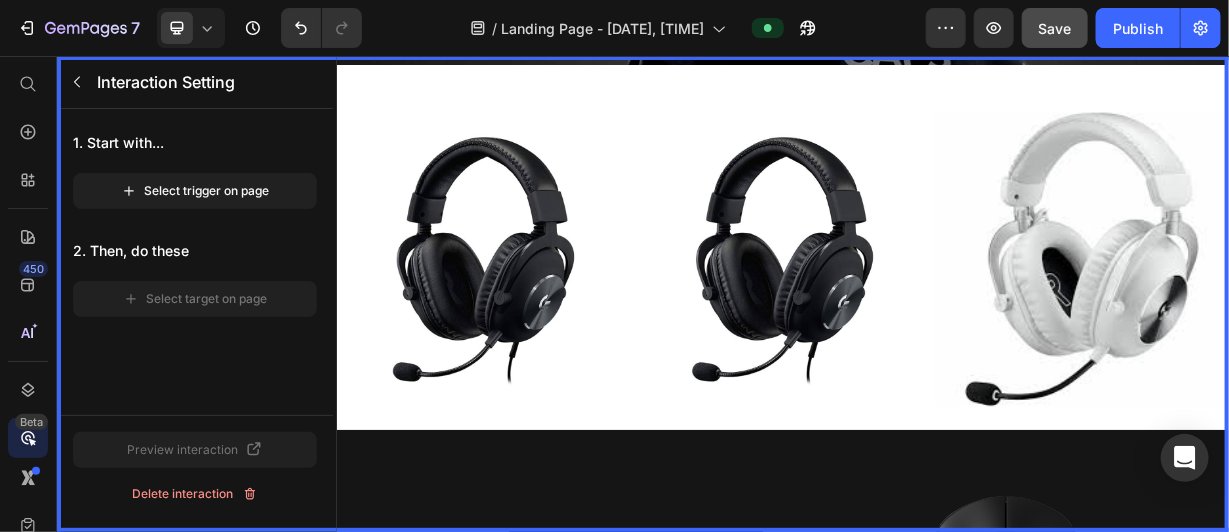 click at bounding box center (936, 375) 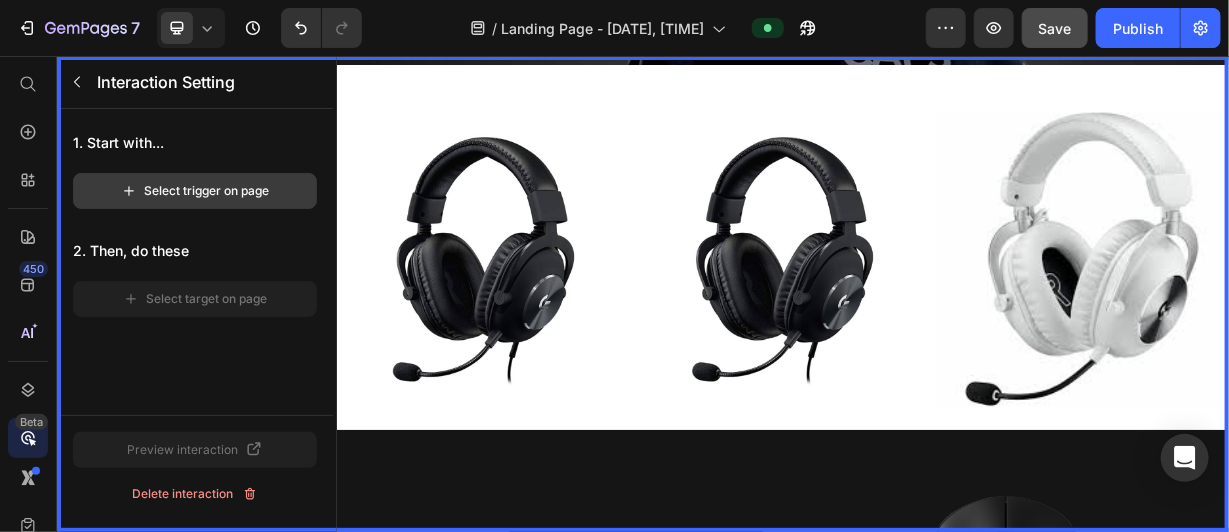click on "Select trigger on page" at bounding box center (195, 191) 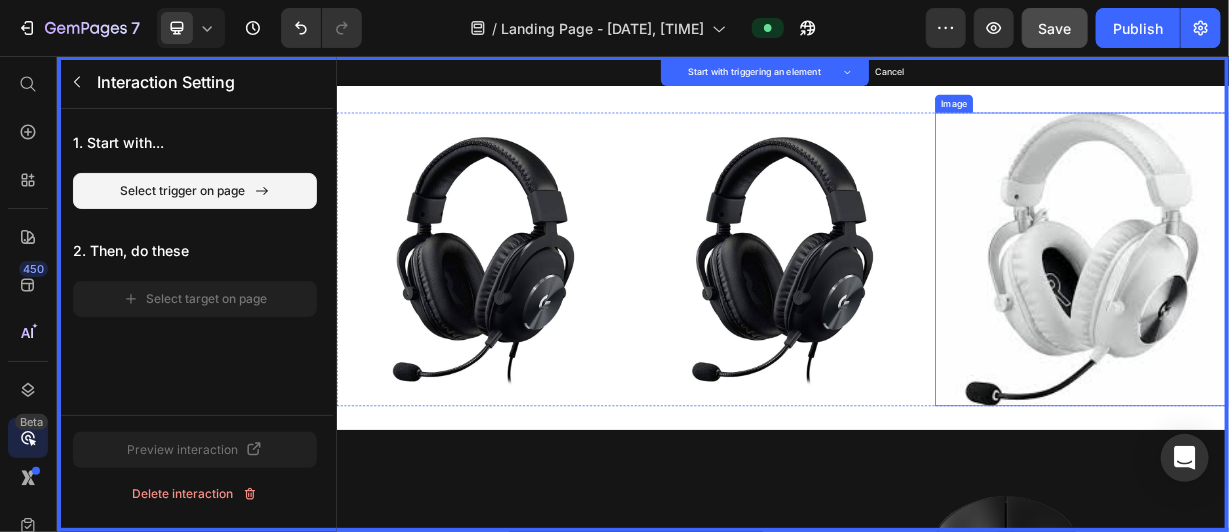 click at bounding box center [1338, 328] 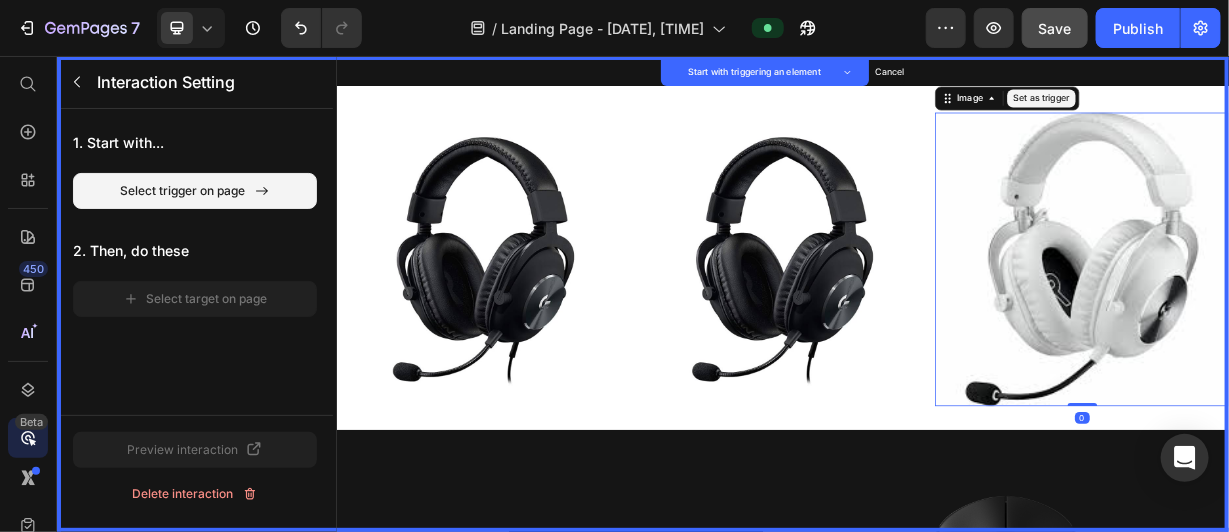 click on "Set as trigger" at bounding box center [1284, 112] 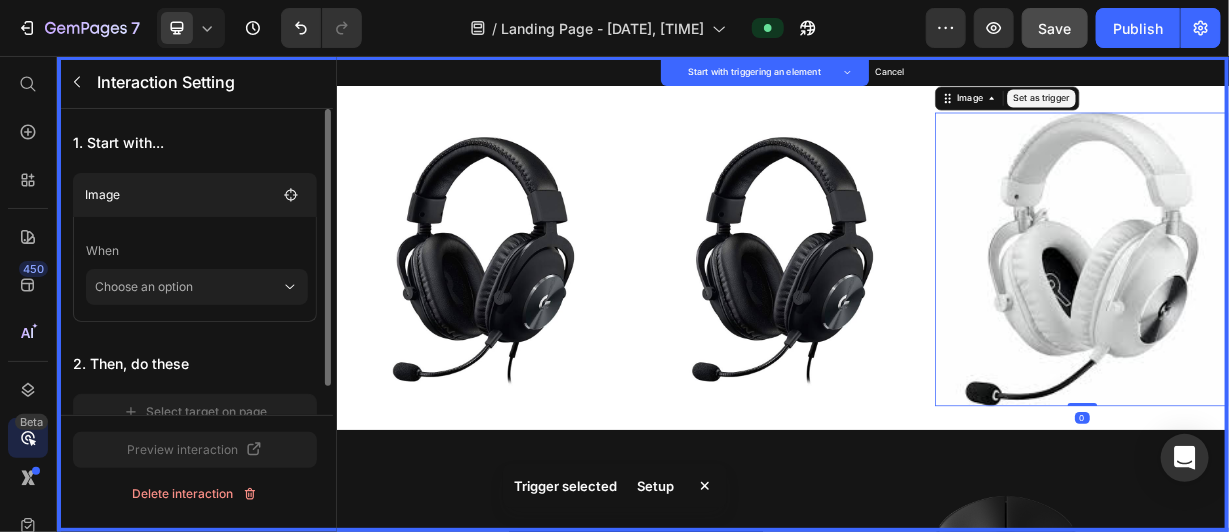 click at bounding box center (936, 375) 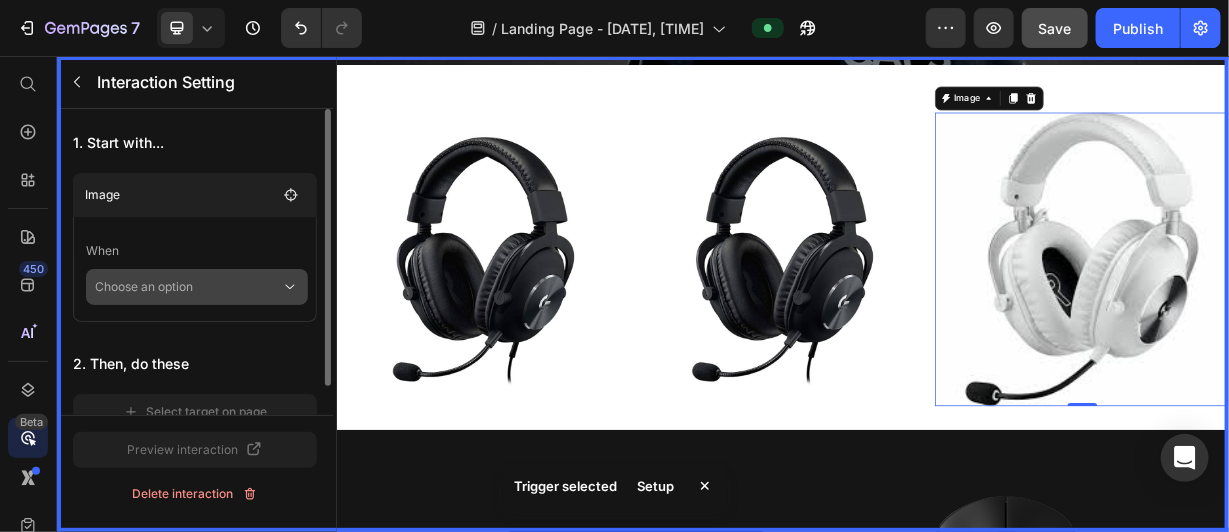 click on "Choose an option" at bounding box center (188, 287) 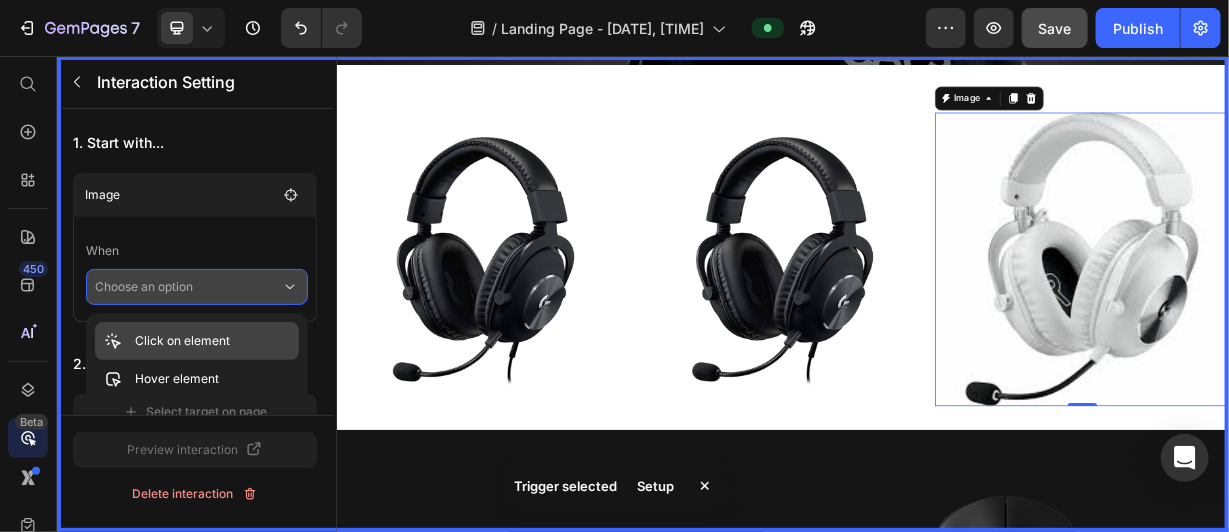 click on "Click on element" at bounding box center (182, 341) 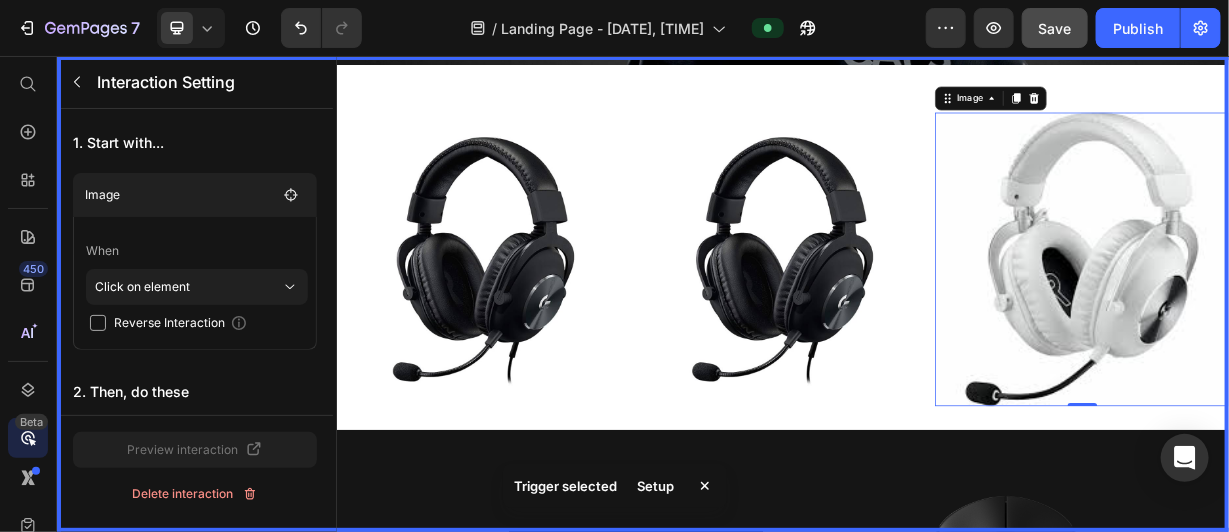 scroll, scrollTop: 58, scrollLeft: 0, axis: vertical 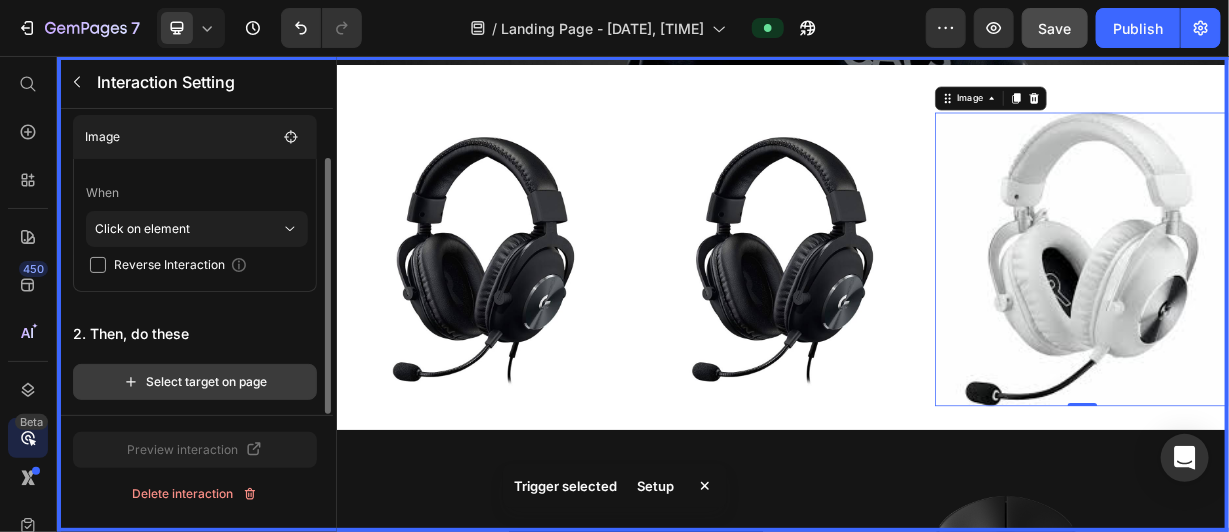 click on "Select target on page" at bounding box center [195, 382] 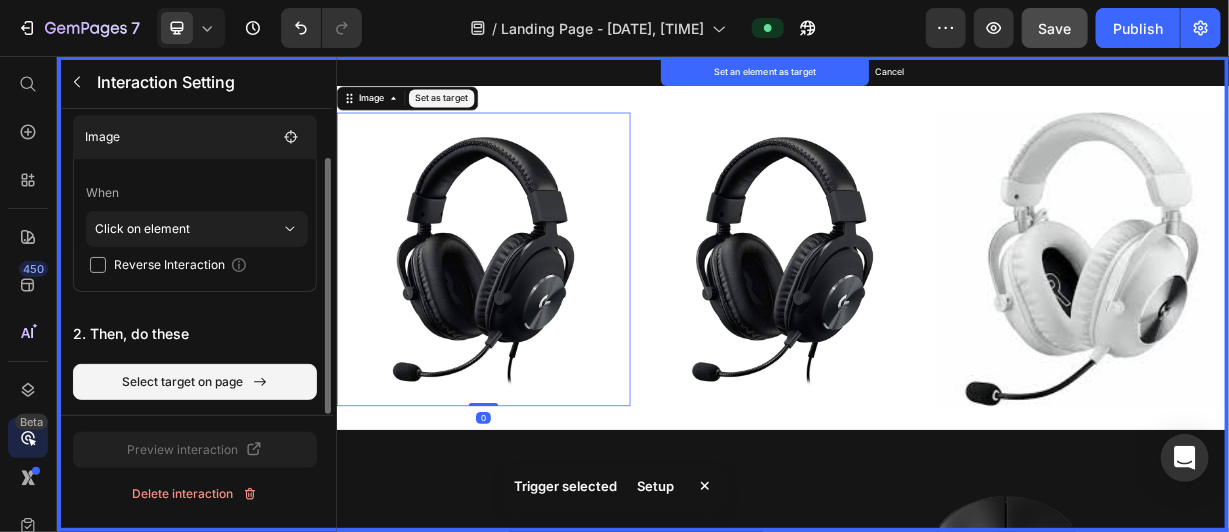 click at bounding box center [533, 328] 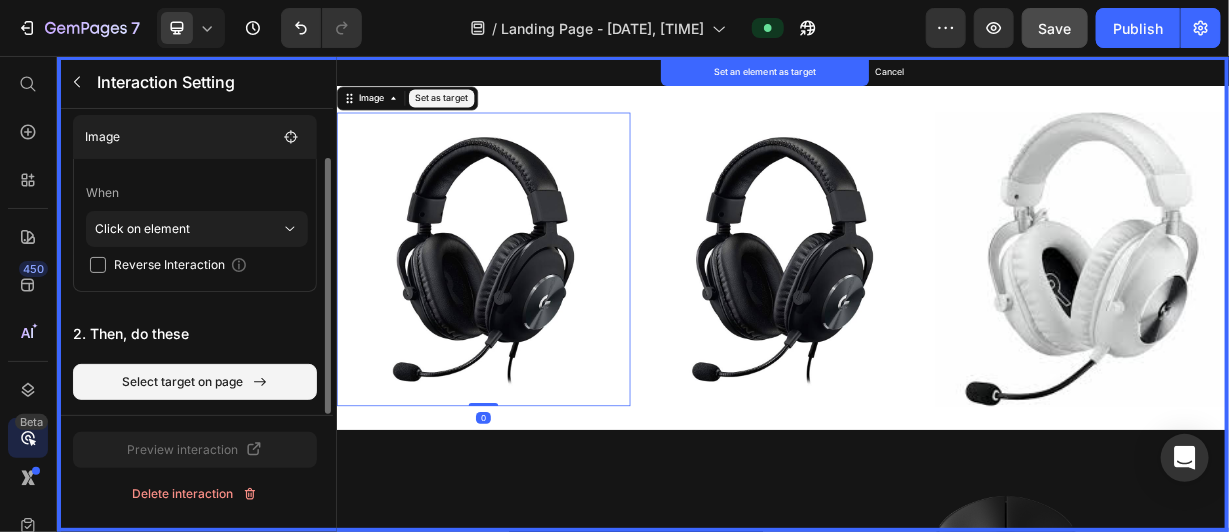 click on "Set as target" at bounding box center (477, 112) 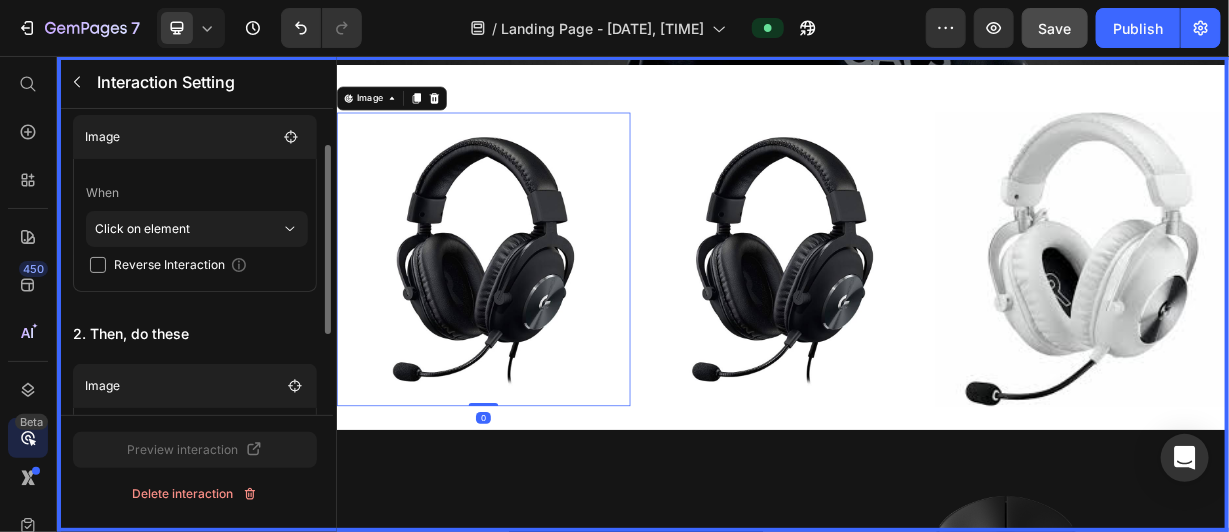click at bounding box center (936, 375) 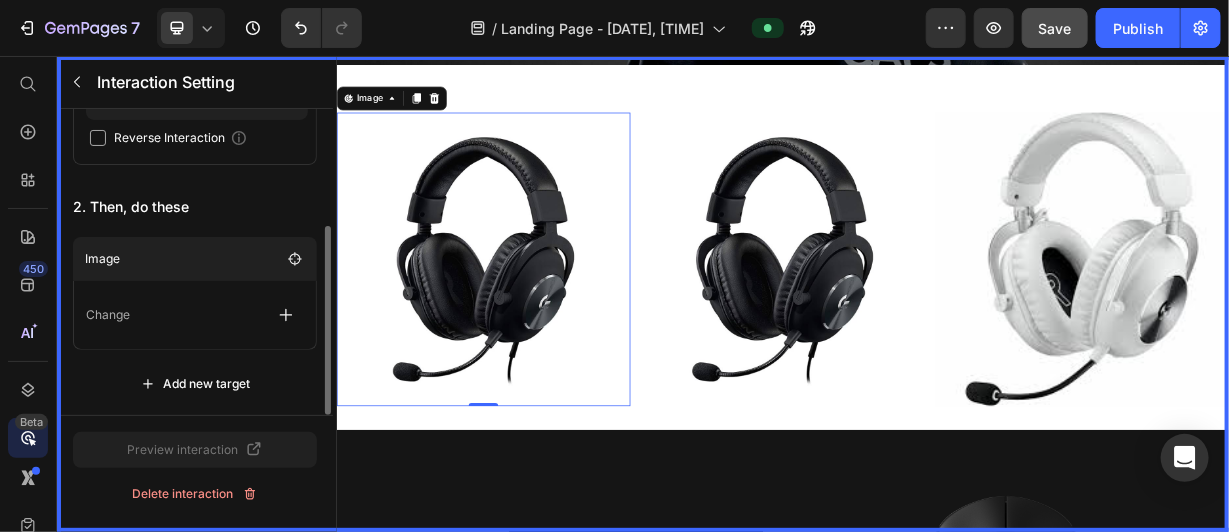 scroll, scrollTop: 186, scrollLeft: 0, axis: vertical 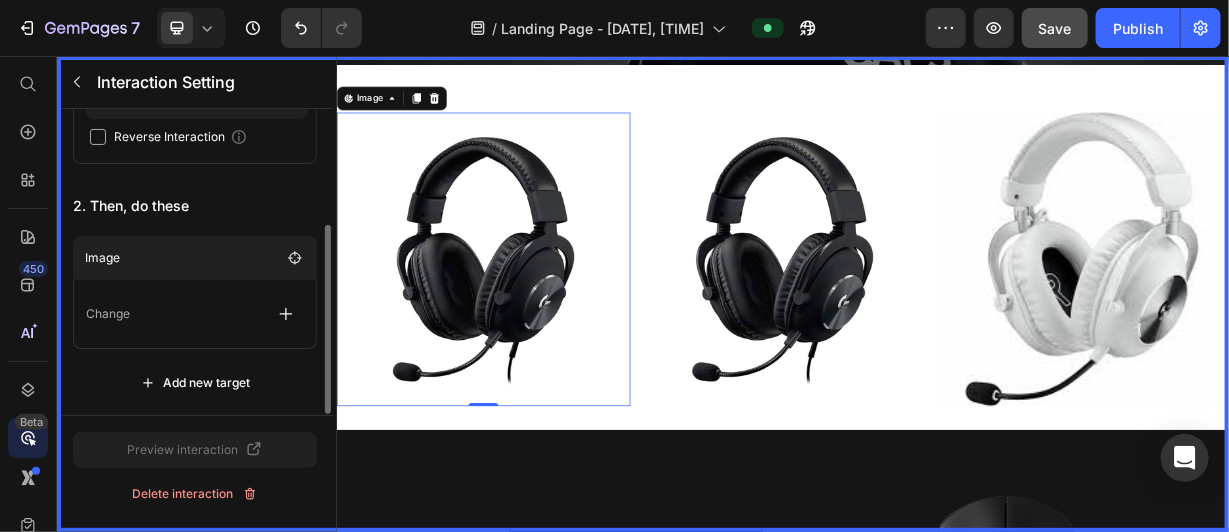 click on "Change" at bounding box center [195, 314] 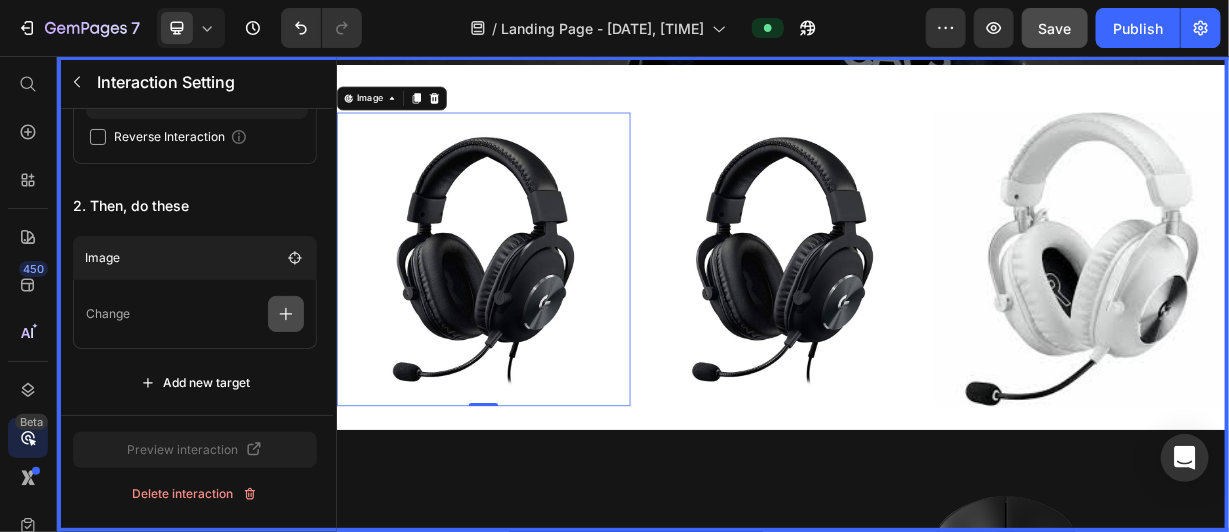 click 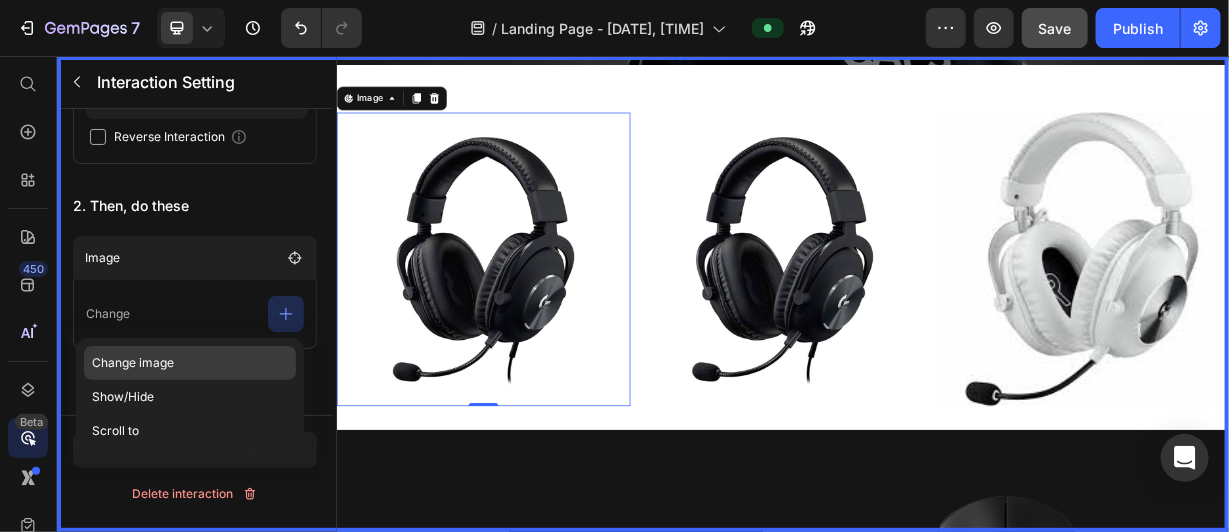click on "Change image" 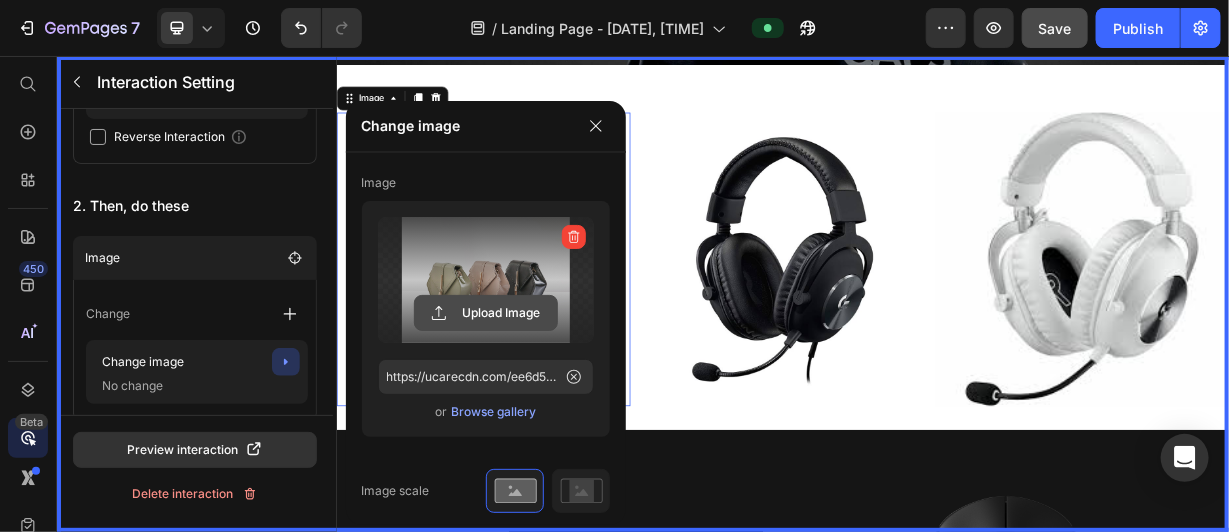 click 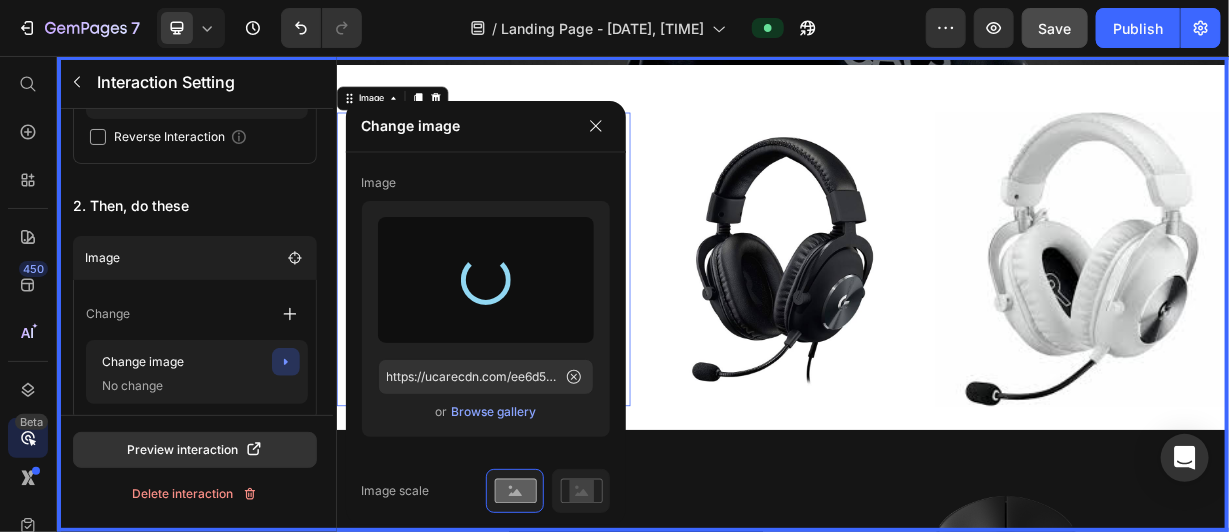 type on "https://cdn.shopify.com/s/files/1/0713/9203/4984/files/gempages_575346547575751619-3786447d-ed16-4ad9-98a7-b52bfa4ac9ec.jpg" 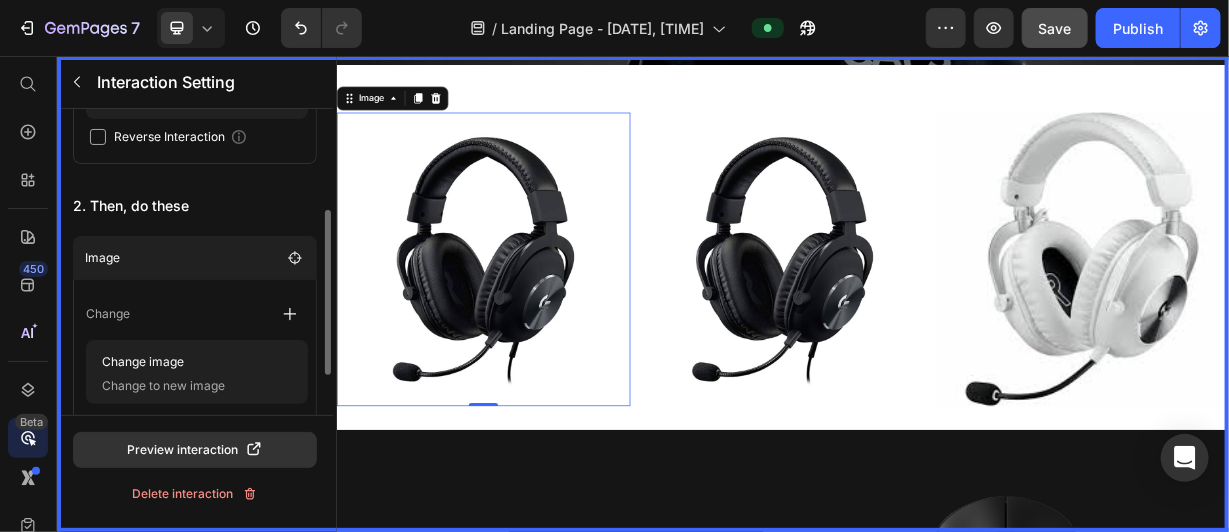 click on "Change Change image Change to new image" at bounding box center (195, 350) 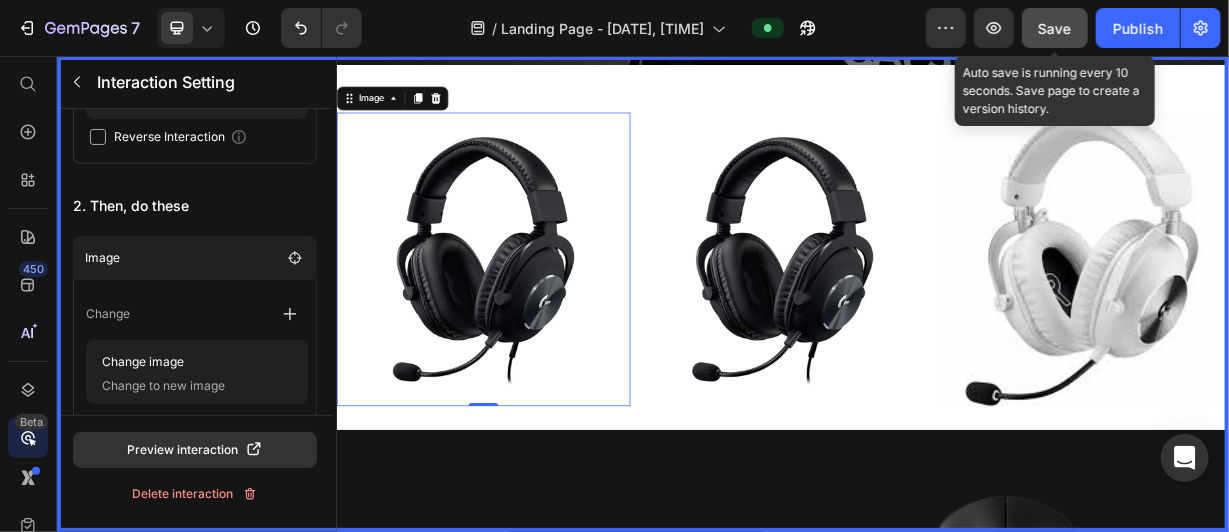 click on "Save" at bounding box center (1055, 28) 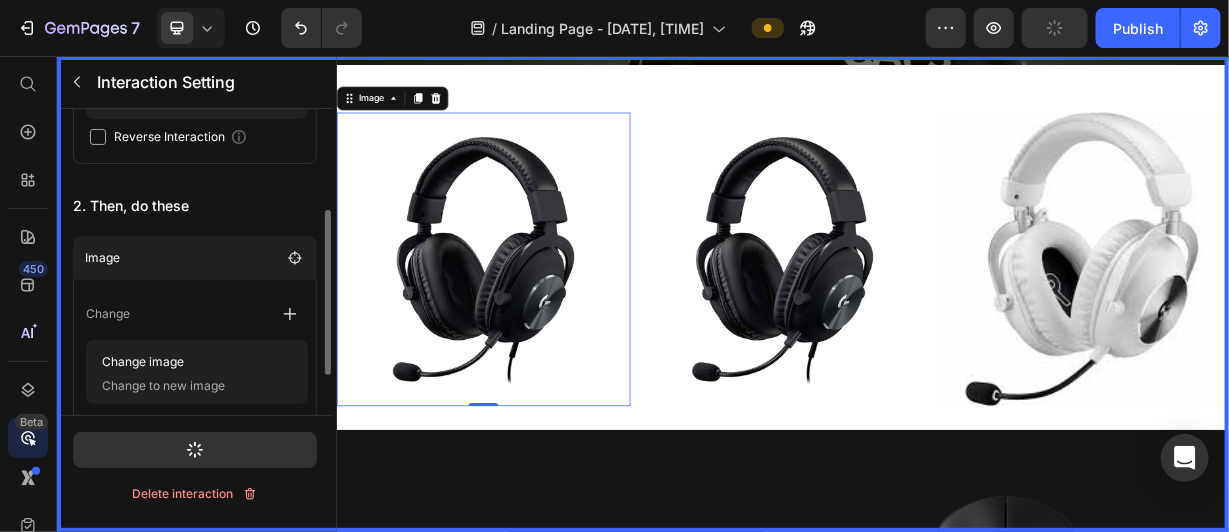 scroll, scrollTop: 258, scrollLeft: 0, axis: vertical 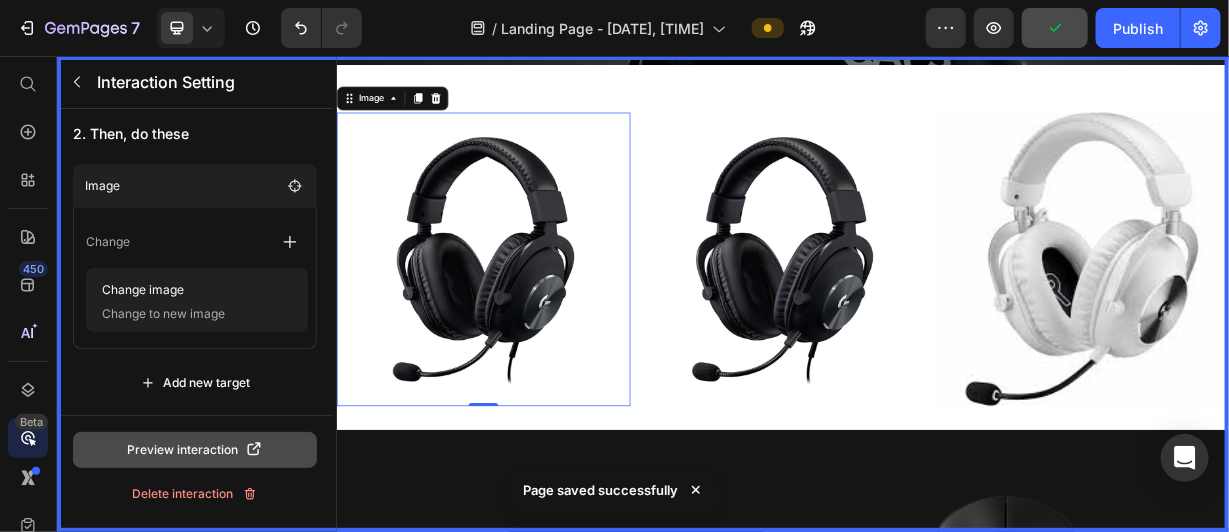 click on "Preview interaction" at bounding box center [195, 450] 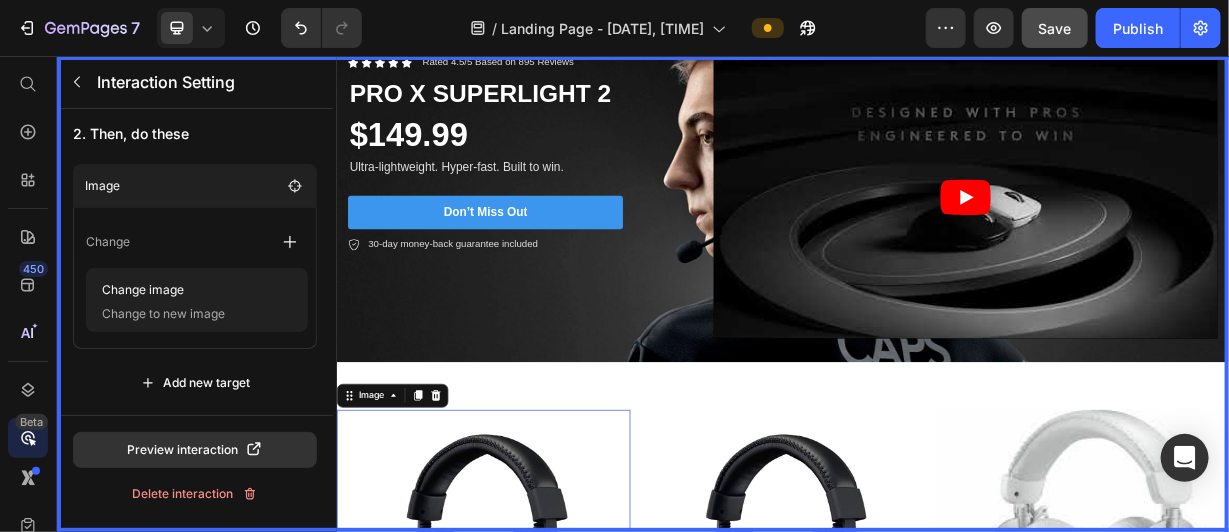 scroll, scrollTop: 0, scrollLeft: 0, axis: both 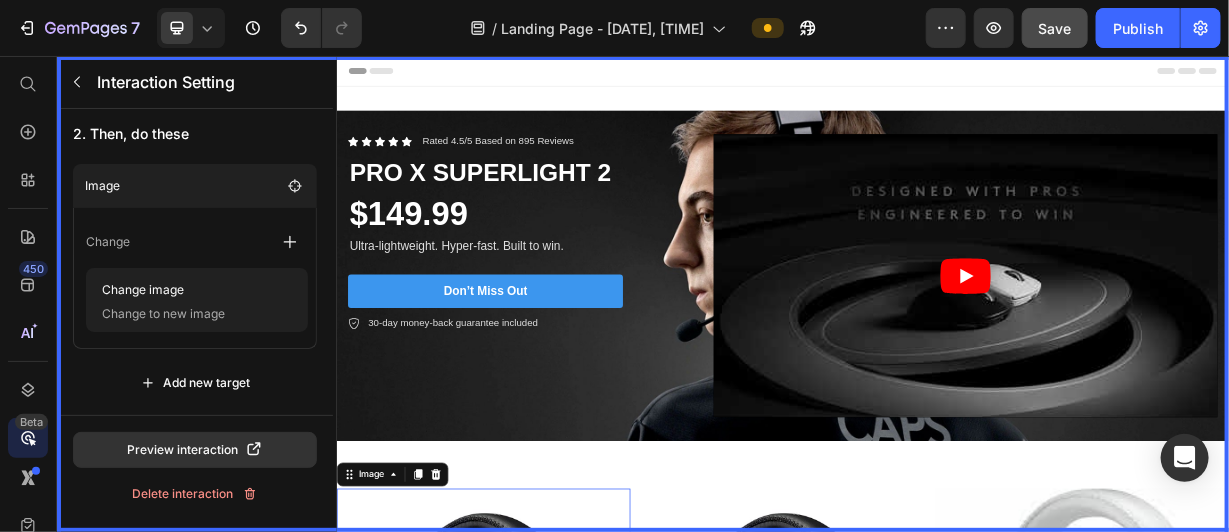 click at bounding box center (936, 375) 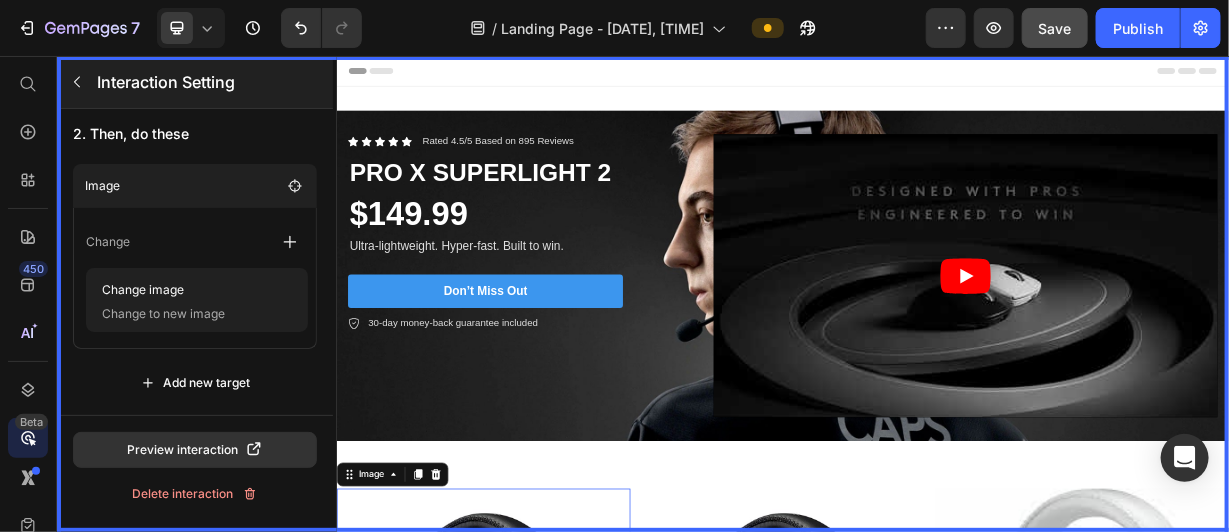 click at bounding box center (77, 82) 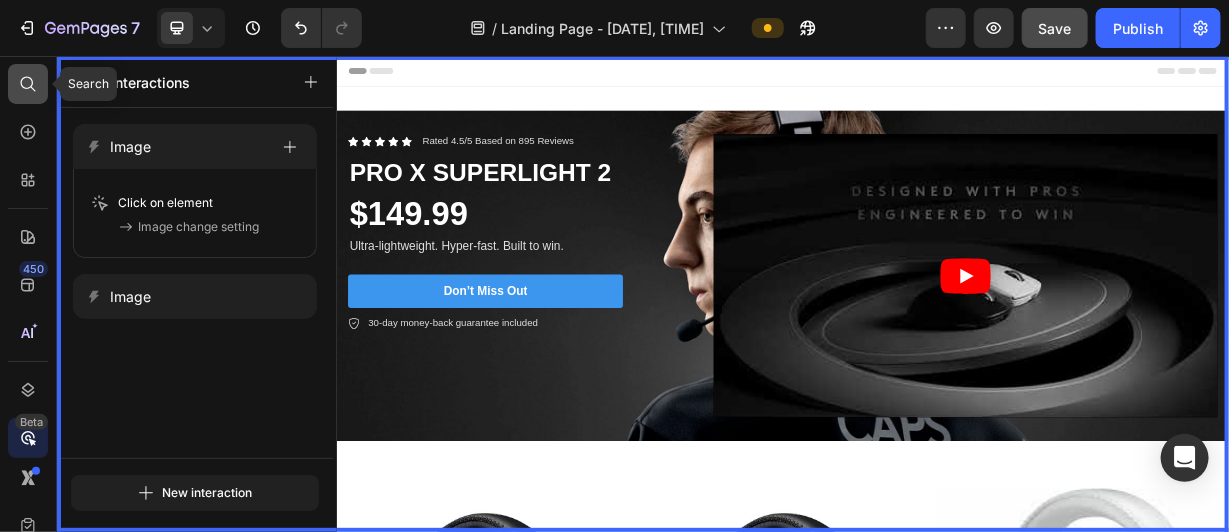 click 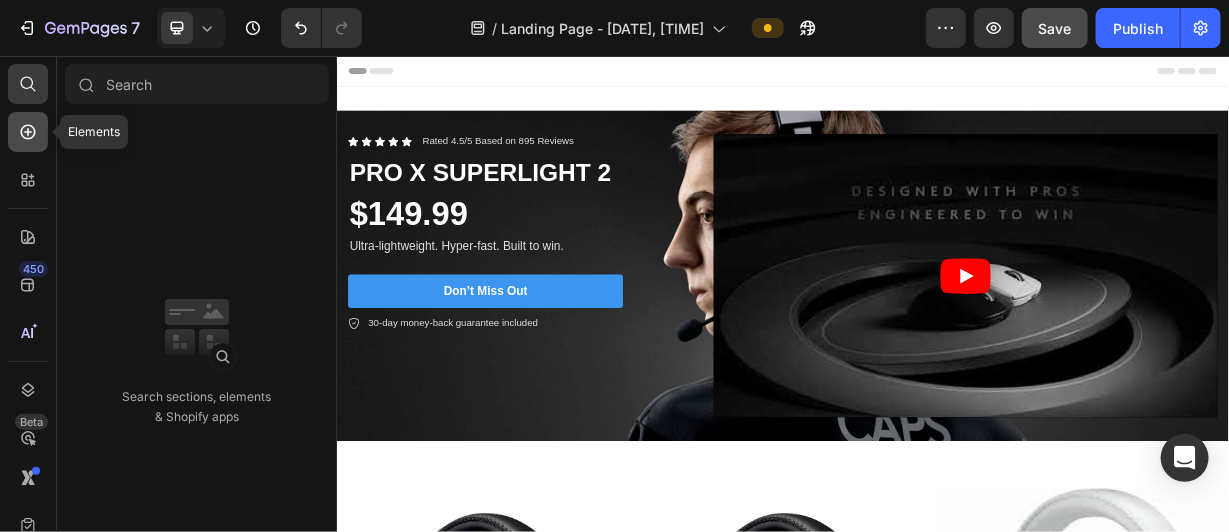 click 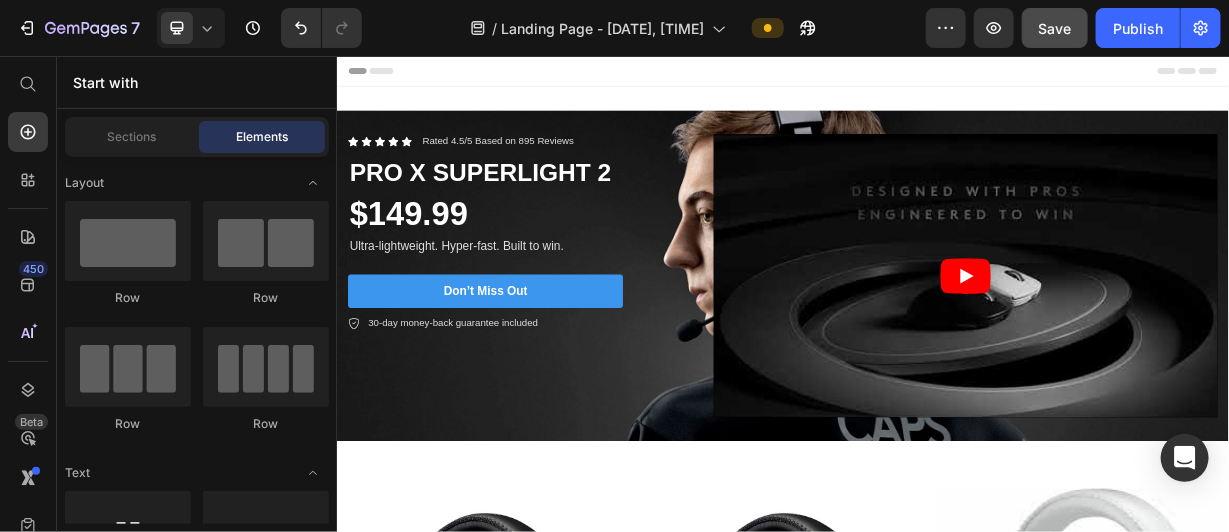 scroll, scrollTop: 695, scrollLeft: 0, axis: vertical 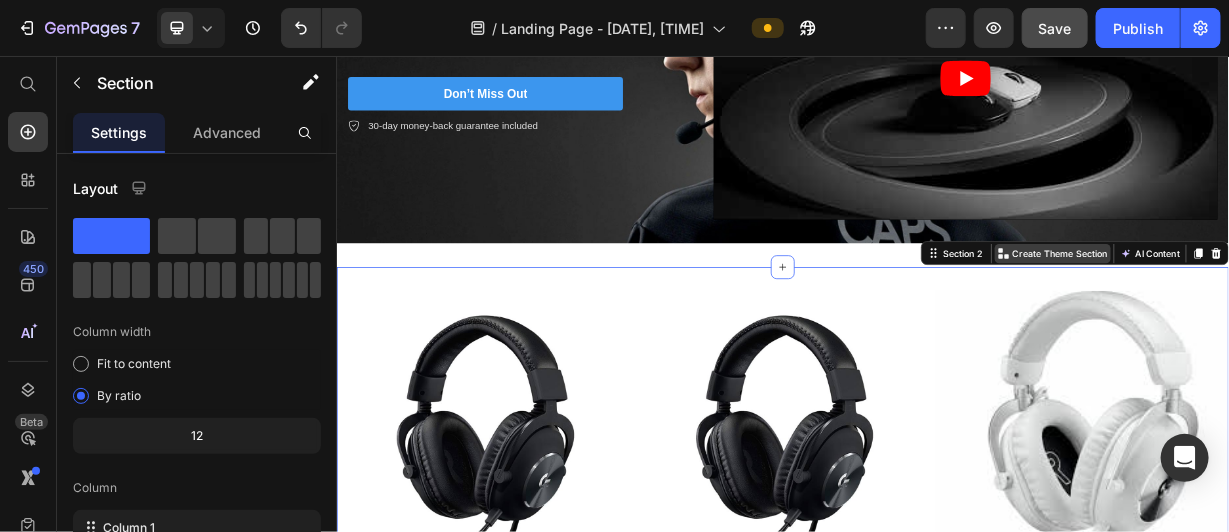 click on "Create Theme Section" at bounding box center (1309, 320) 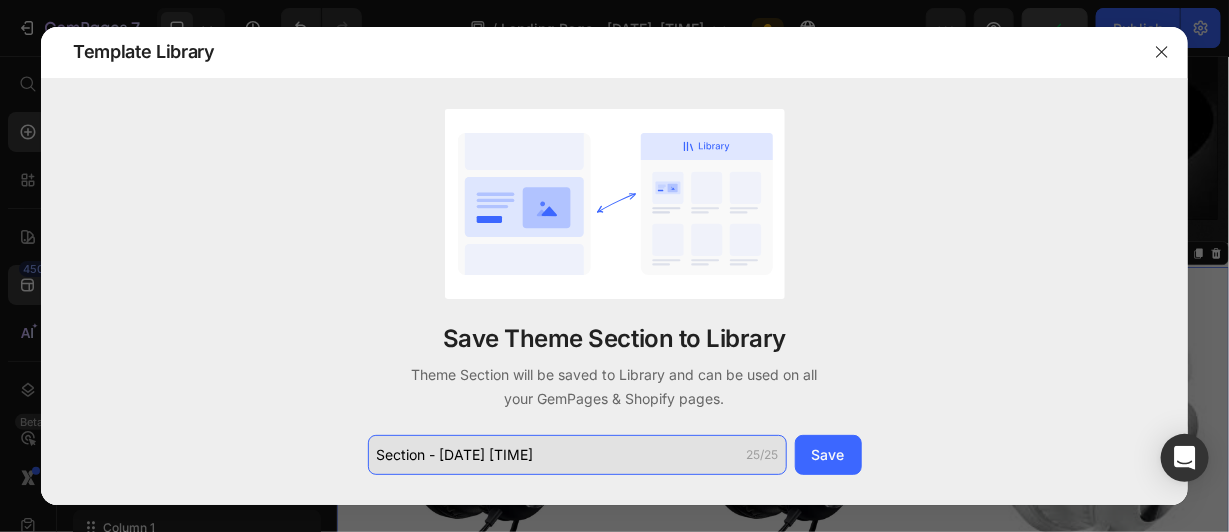 click on "Section - Jul 14 10:56:55" 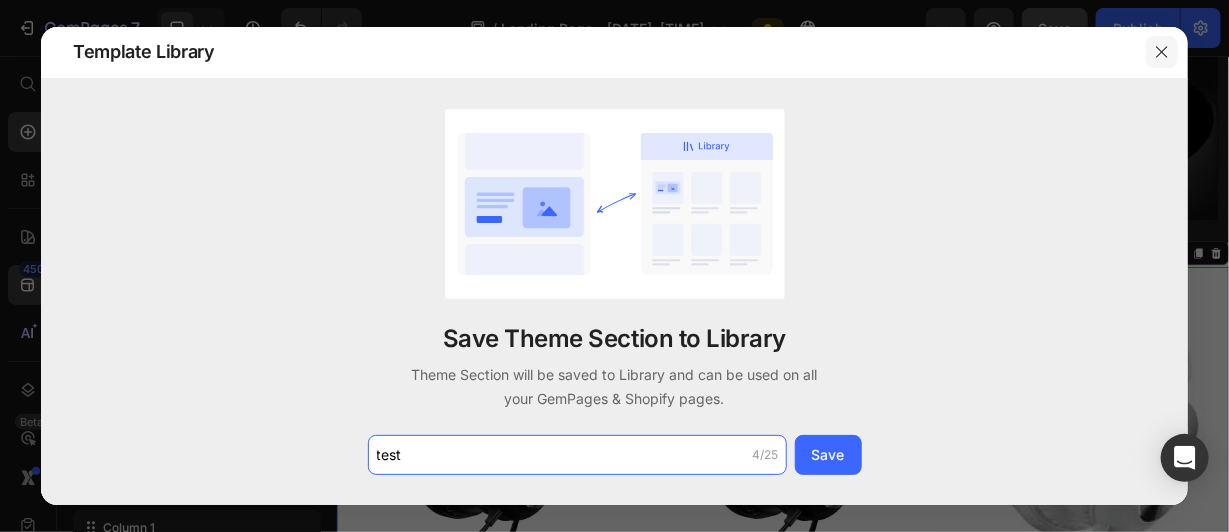 type on "test" 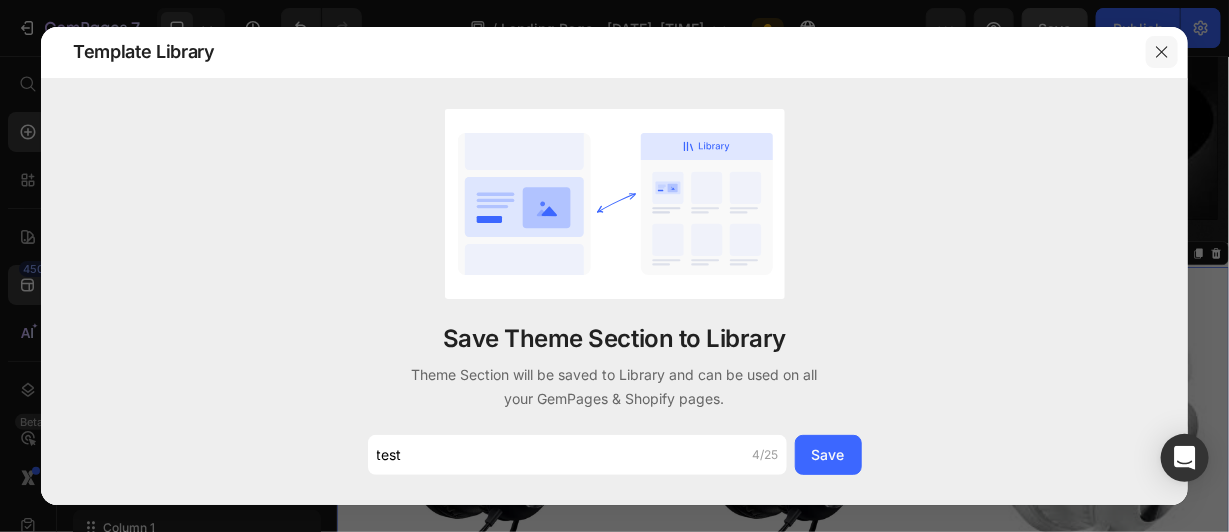 click 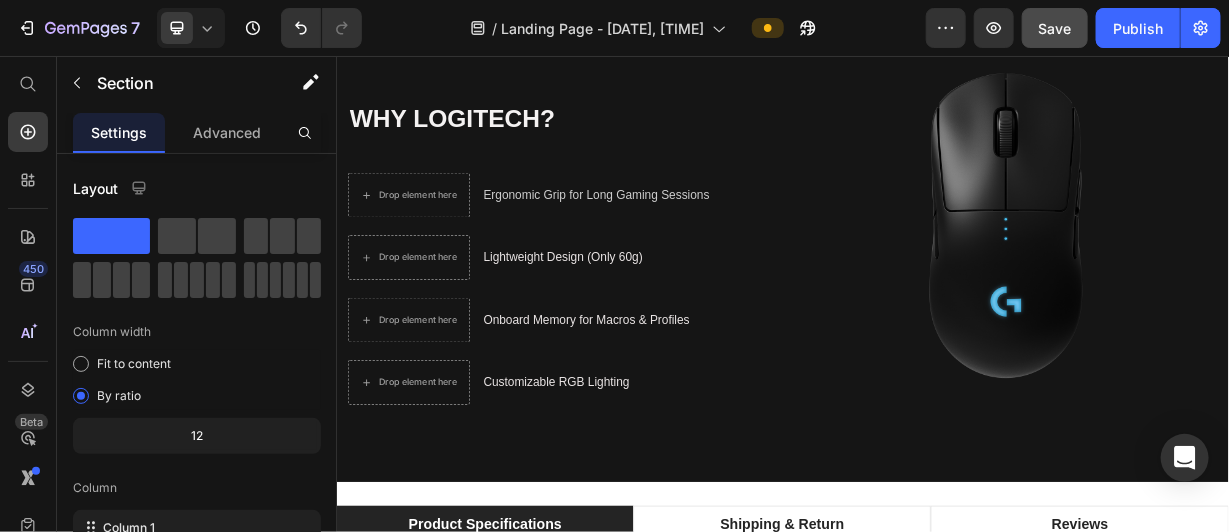 scroll, scrollTop: 1072, scrollLeft: 0, axis: vertical 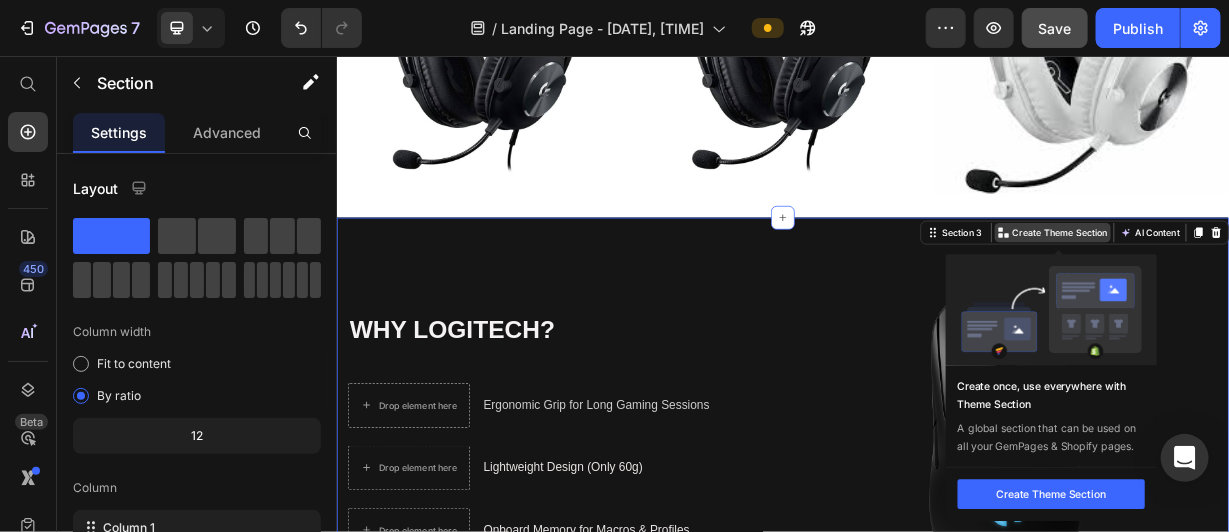 click on "Create Theme Section" at bounding box center [1309, 292] 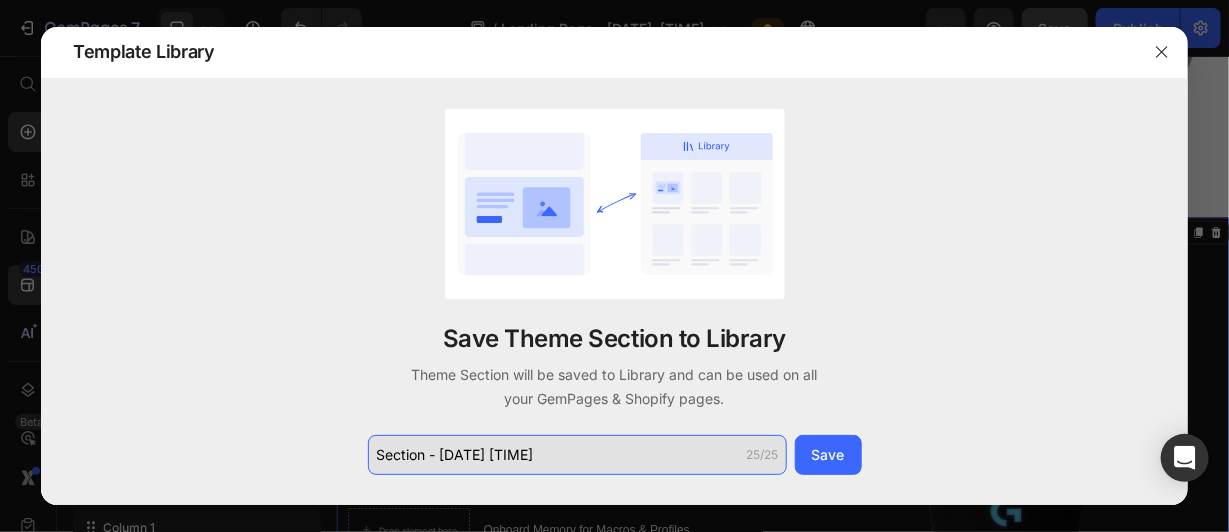 click on "Section - Jul 14 10:57:20" 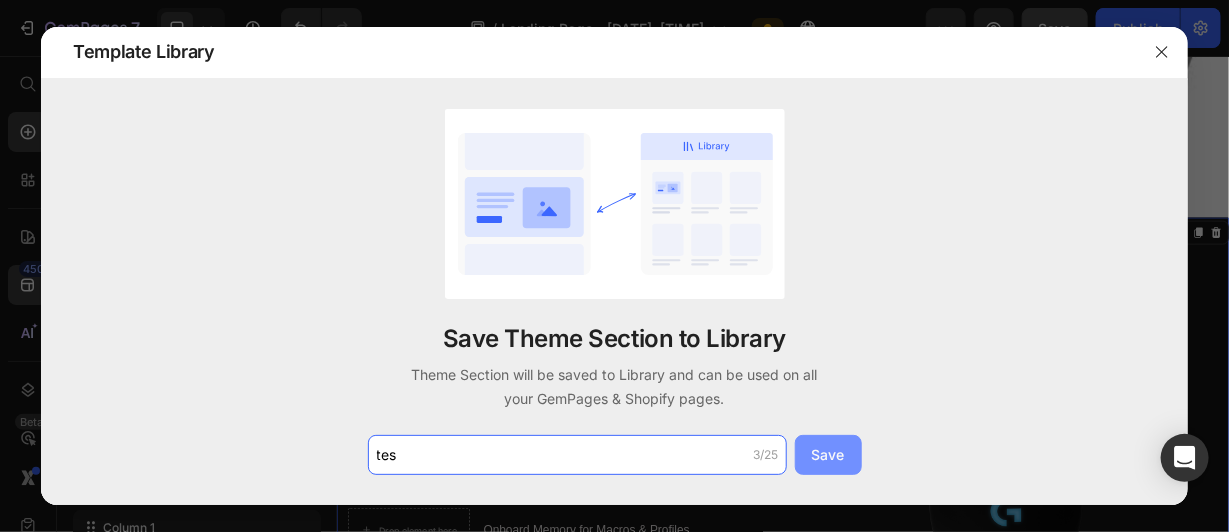 type on "tes" 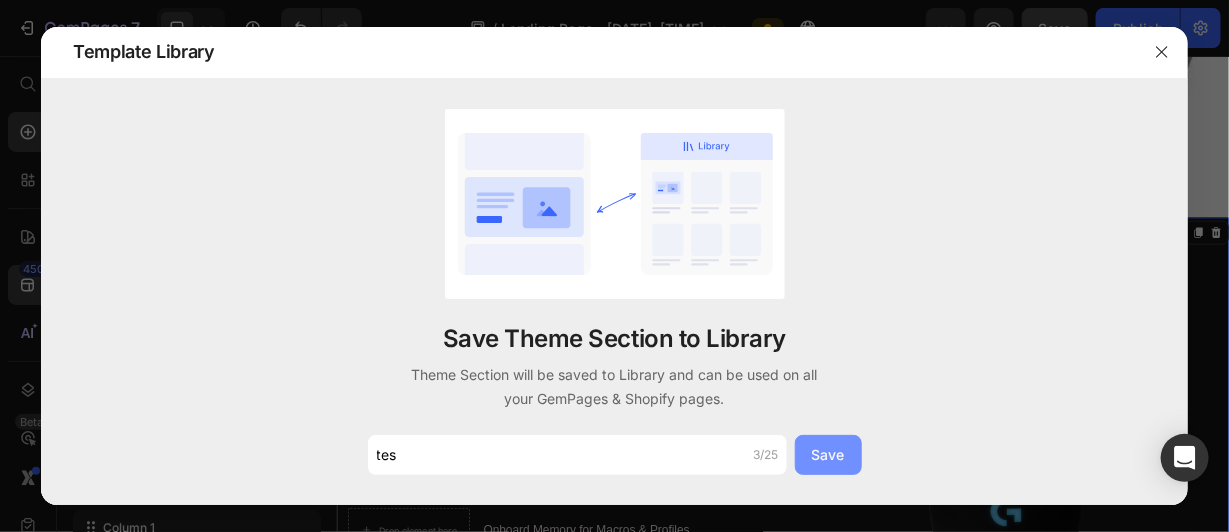 click on "Save" at bounding box center (828, 454) 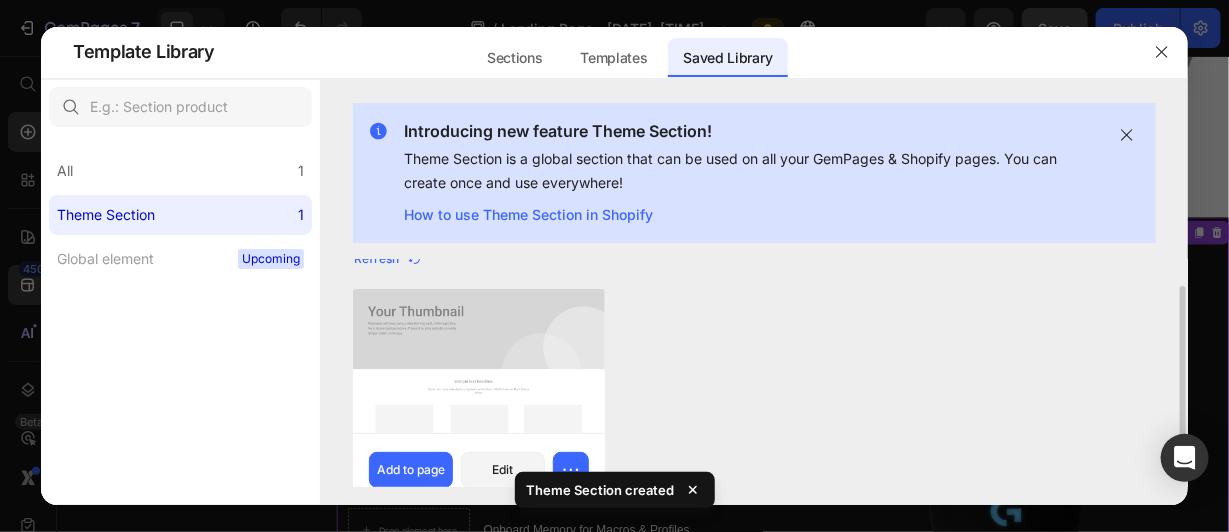 scroll, scrollTop: 56, scrollLeft: 0, axis: vertical 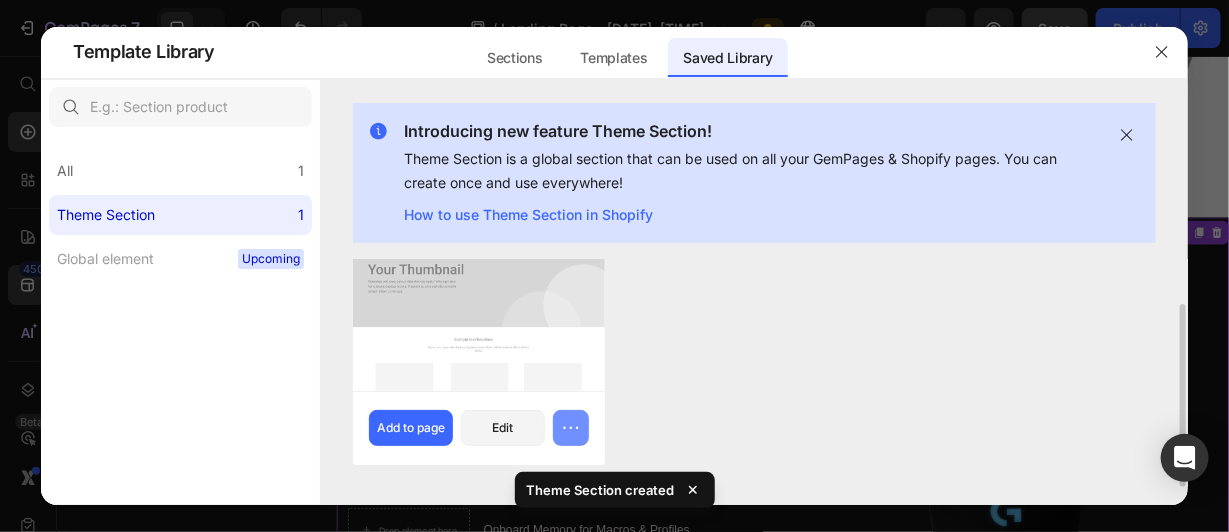 click 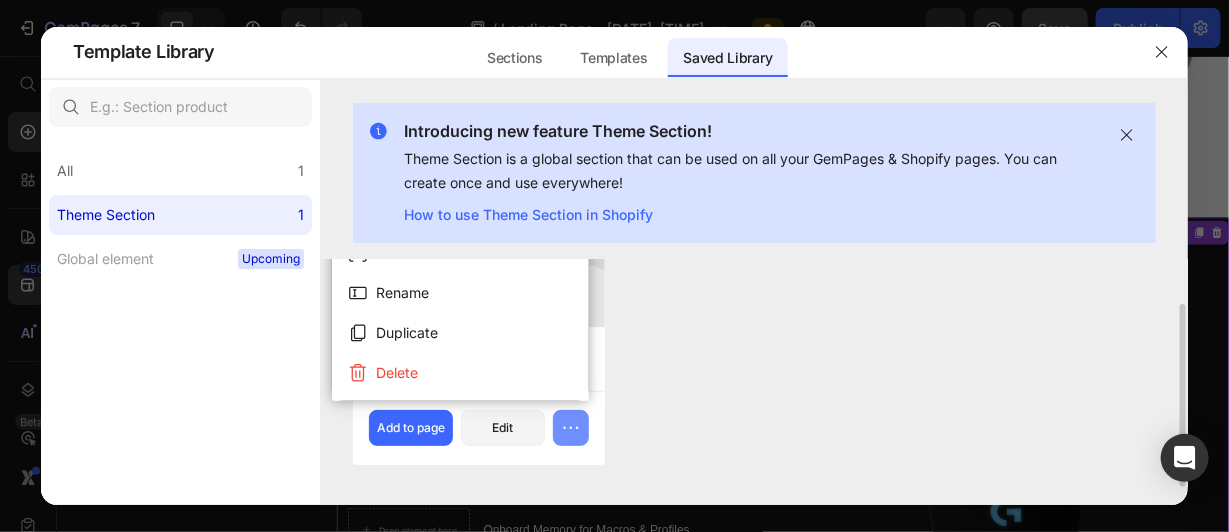 click 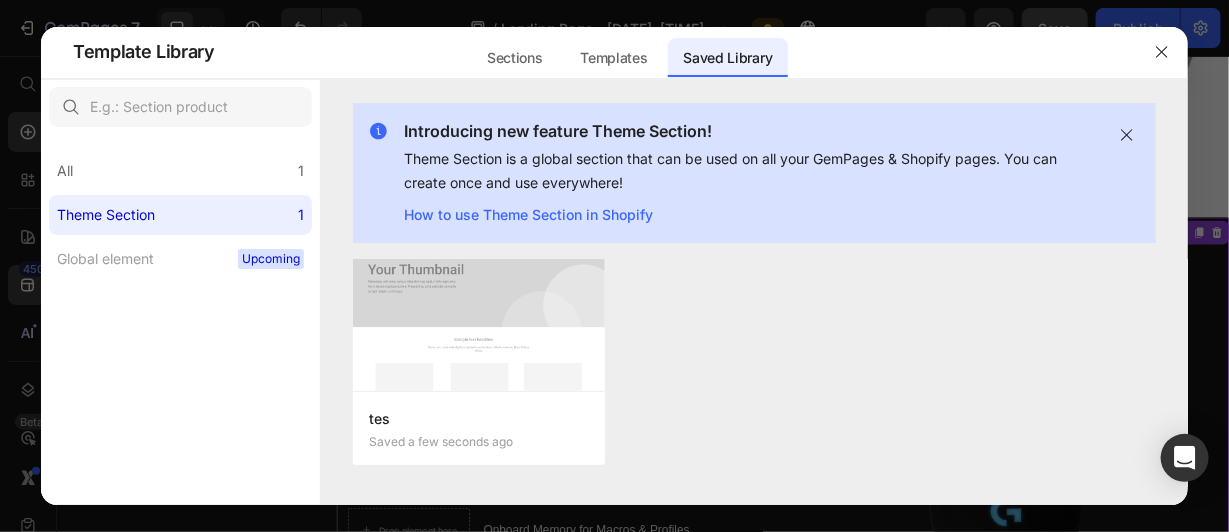 click at bounding box center (614, 266) 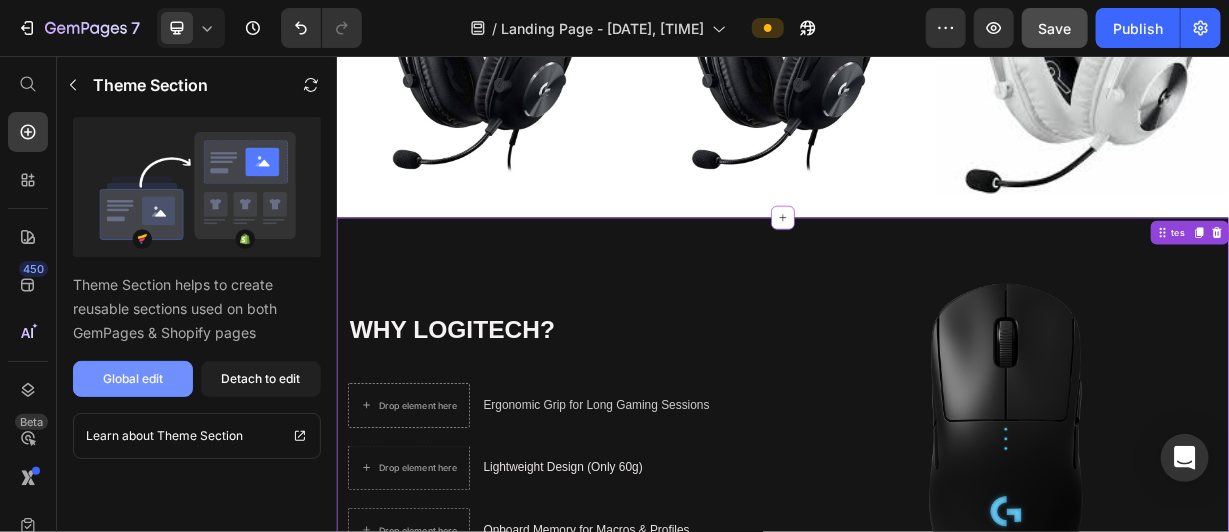 click on "Global edit" at bounding box center (133, 379) 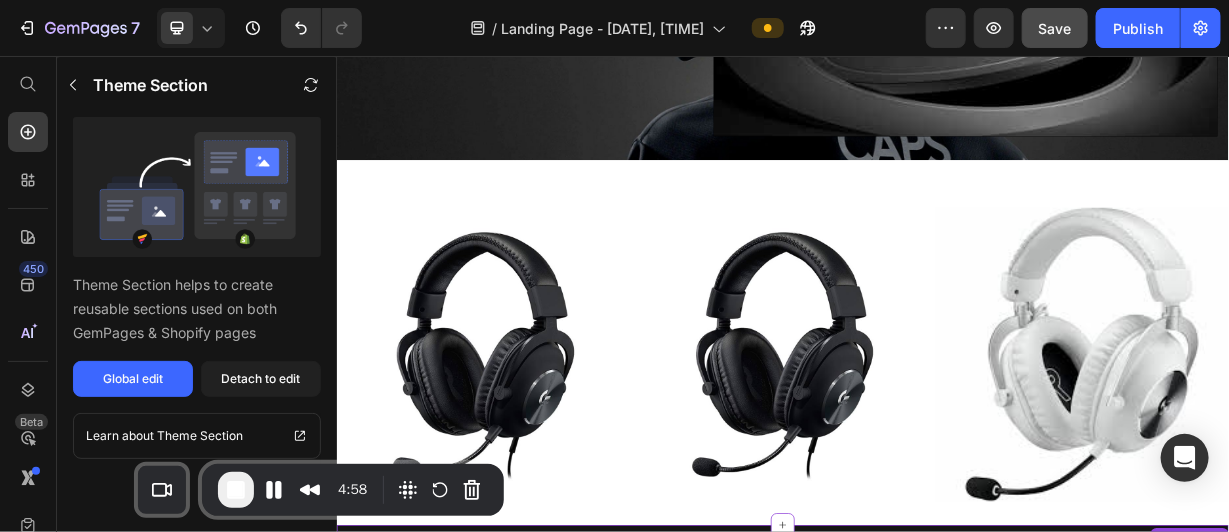 scroll, scrollTop: 376, scrollLeft: 0, axis: vertical 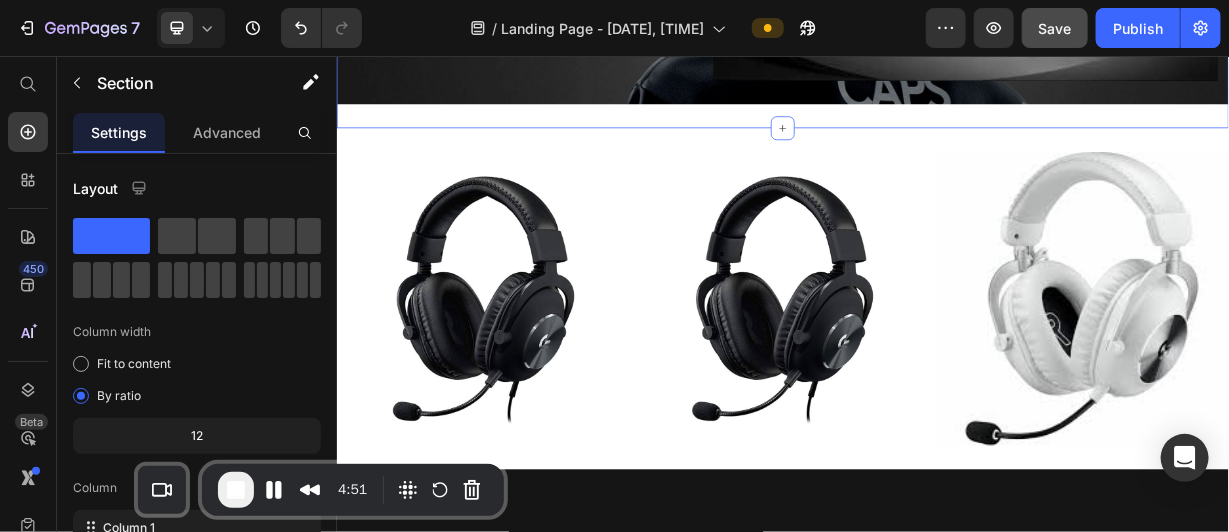 click on "Icon Icon Icon Icon Icon Icon List Rated 4.5/5 Based on 895 Reviews Text Block Row PRO X SUPERLIGHT 2 Text Block  $149.99 Heading Ultra-lightweight. Hyper-fast. Built to win. Text Block Don’t Miss Out Button
30-day money-back guarantee included  Item List Video Row Hero Banner Section 1   Create Theme Section AI Content Write with GemAI What would you like to describe here? Tone and Voice Persuasive Product logitech headset Show more Generate" at bounding box center [936, -103] 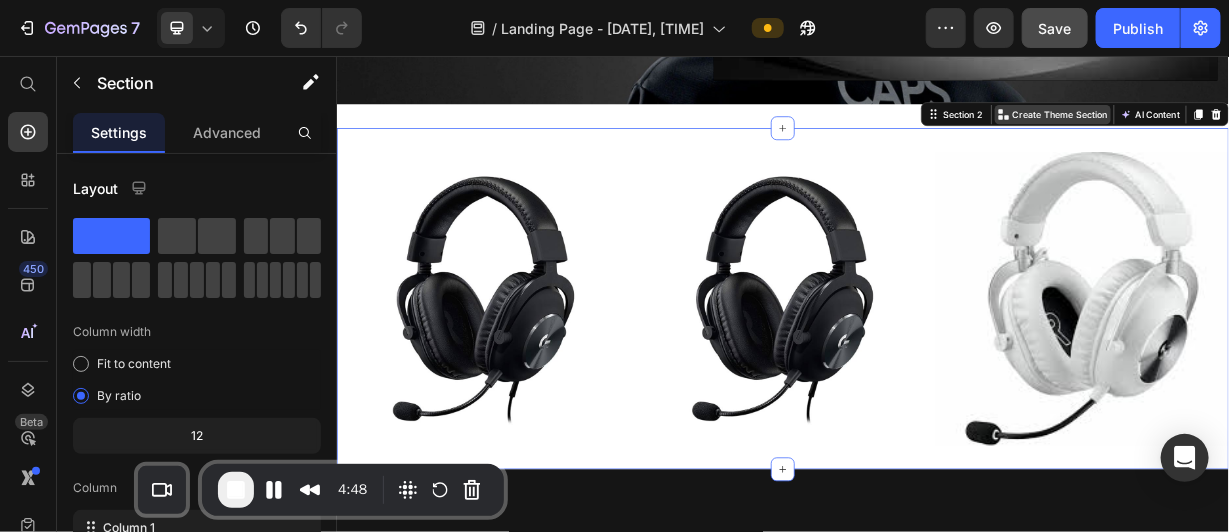 click on "Create Theme Section" at bounding box center (1309, 133) 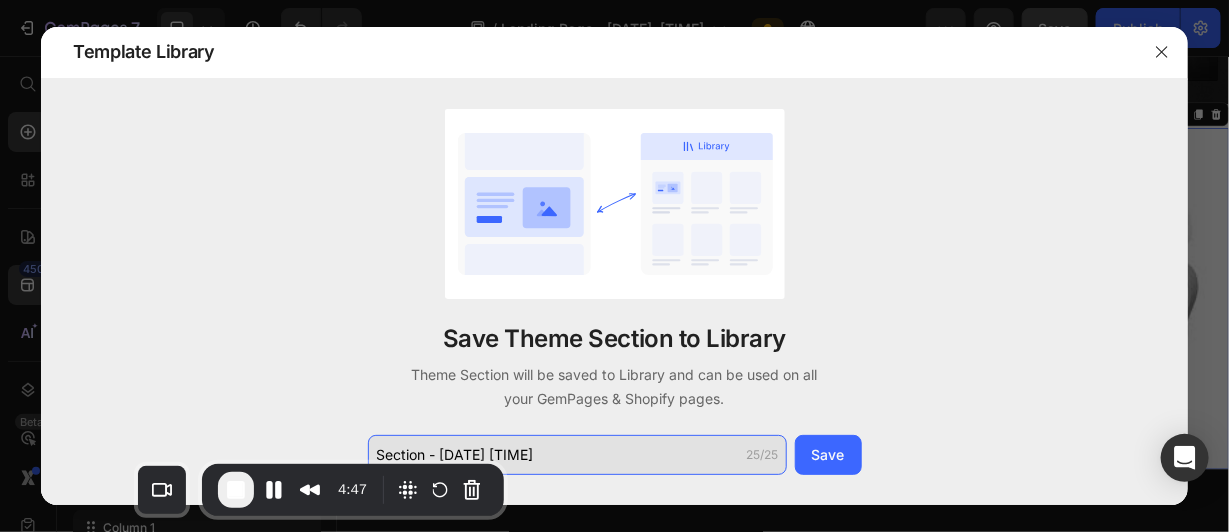 click on "Section - Jul 14 11:00:33" 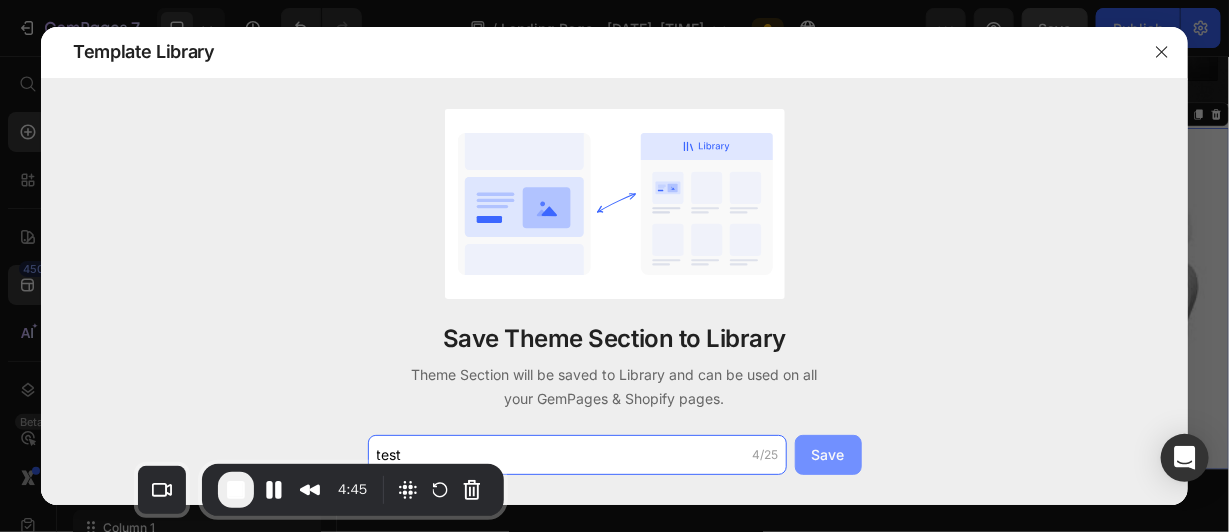 type on "test" 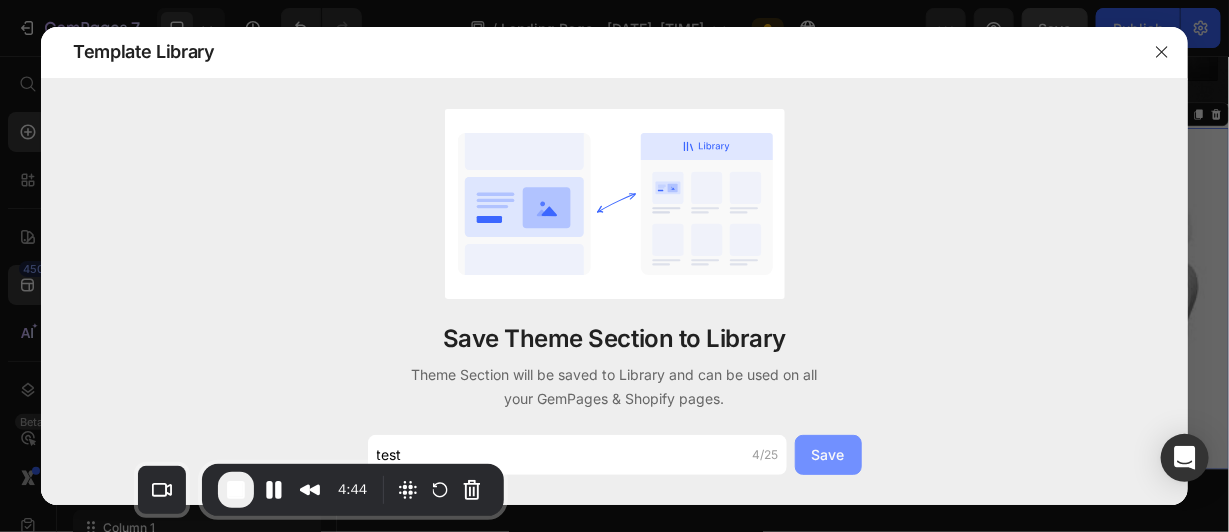 click on "Save" at bounding box center [828, 455] 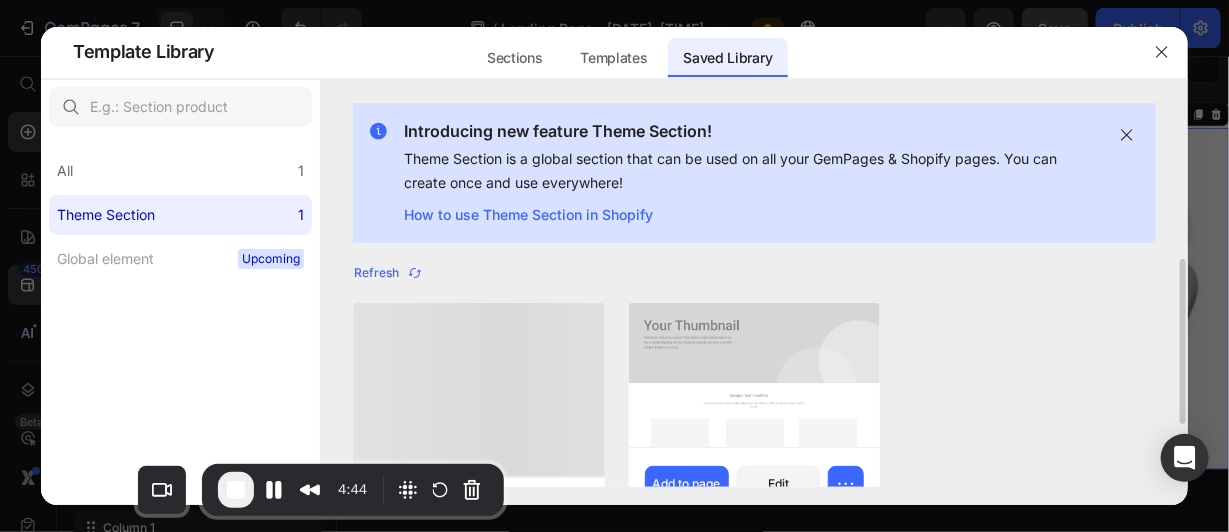 scroll, scrollTop: 87, scrollLeft: 0, axis: vertical 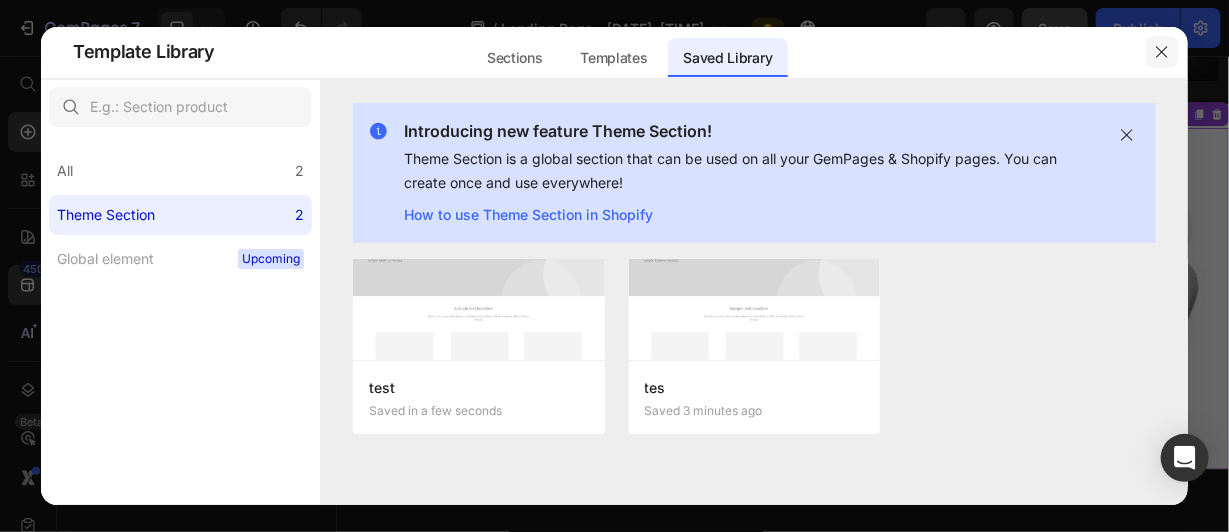 click 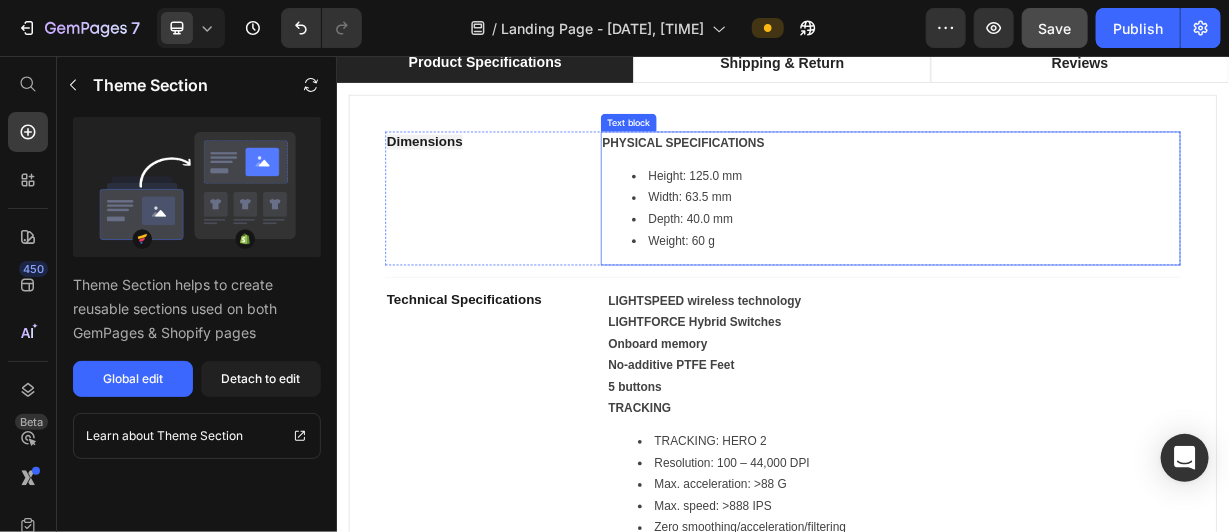 scroll, scrollTop: 1420, scrollLeft: 0, axis: vertical 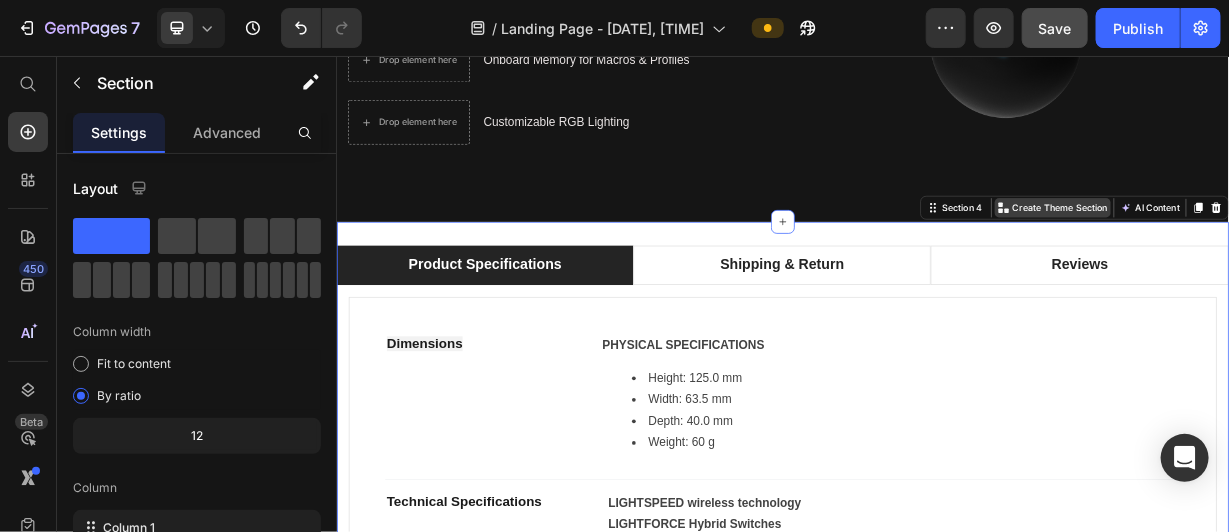 click on "Create Theme Section" at bounding box center (1309, 259) 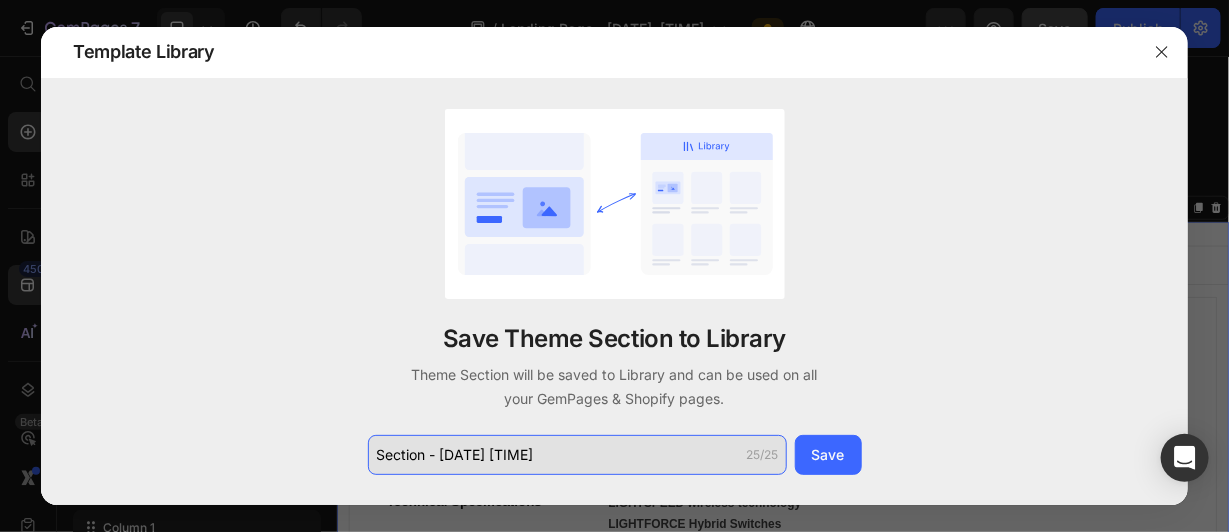 click on "Section - Jul 14 11:02:03" 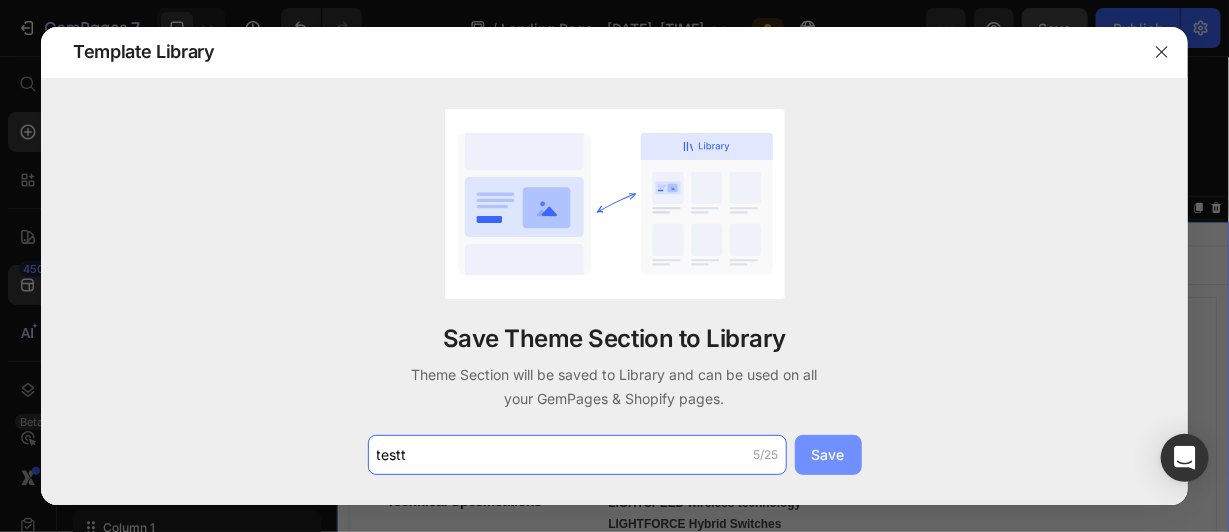 type on "testt" 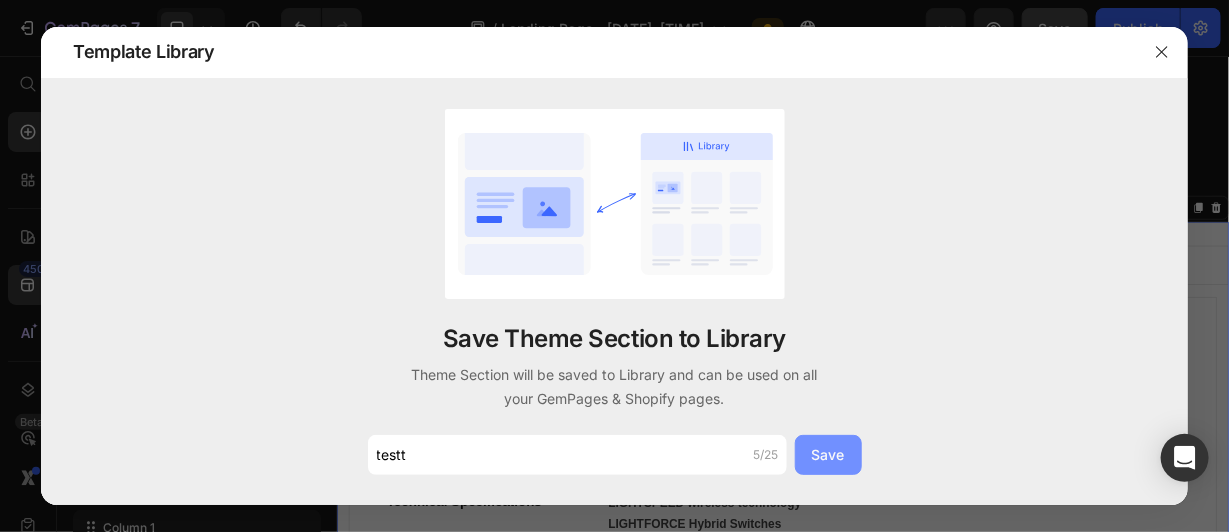 click on "Save" at bounding box center [828, 455] 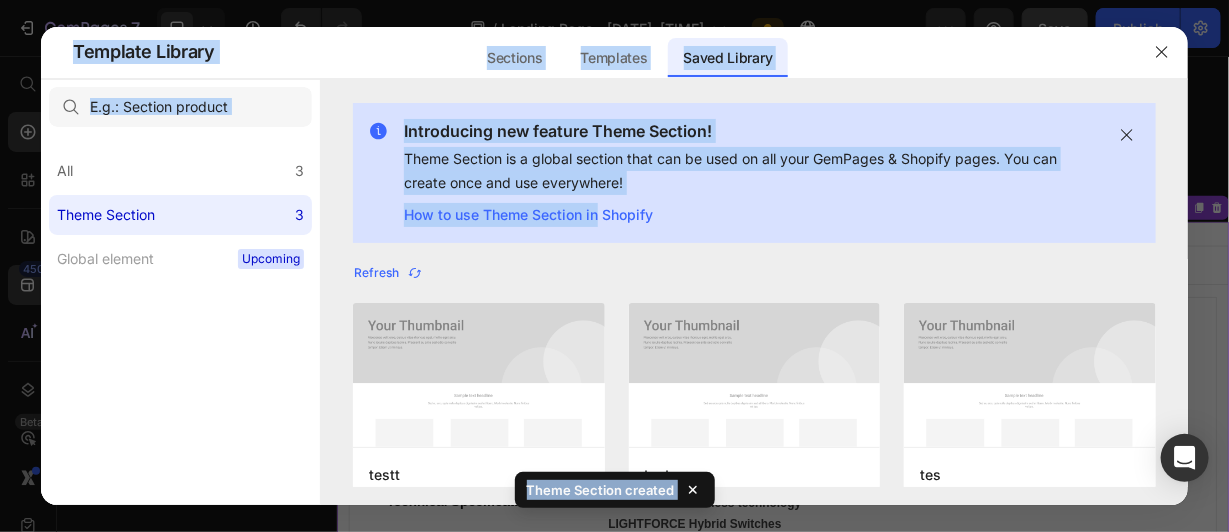 drag, startPoint x: 598, startPoint y: 235, endPoint x: 628, endPoint y: -121, distance: 357.2618 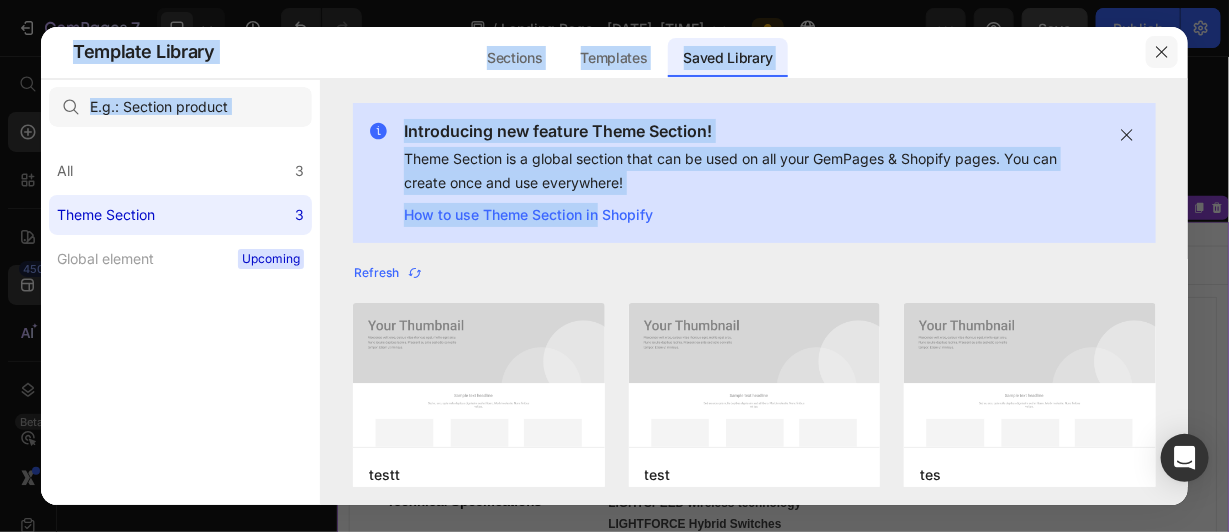 click 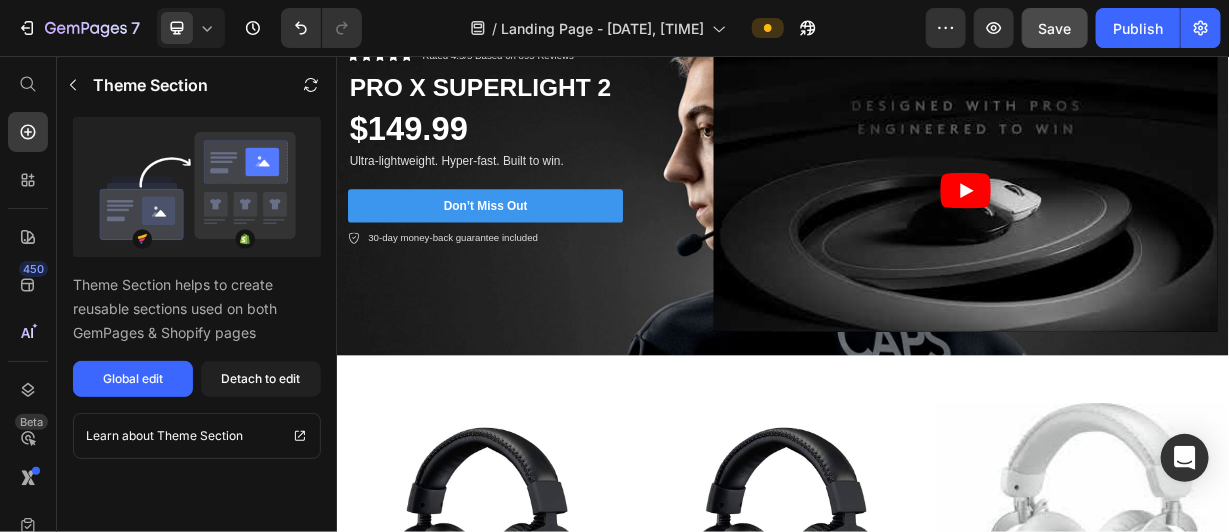 scroll, scrollTop: 0, scrollLeft: 0, axis: both 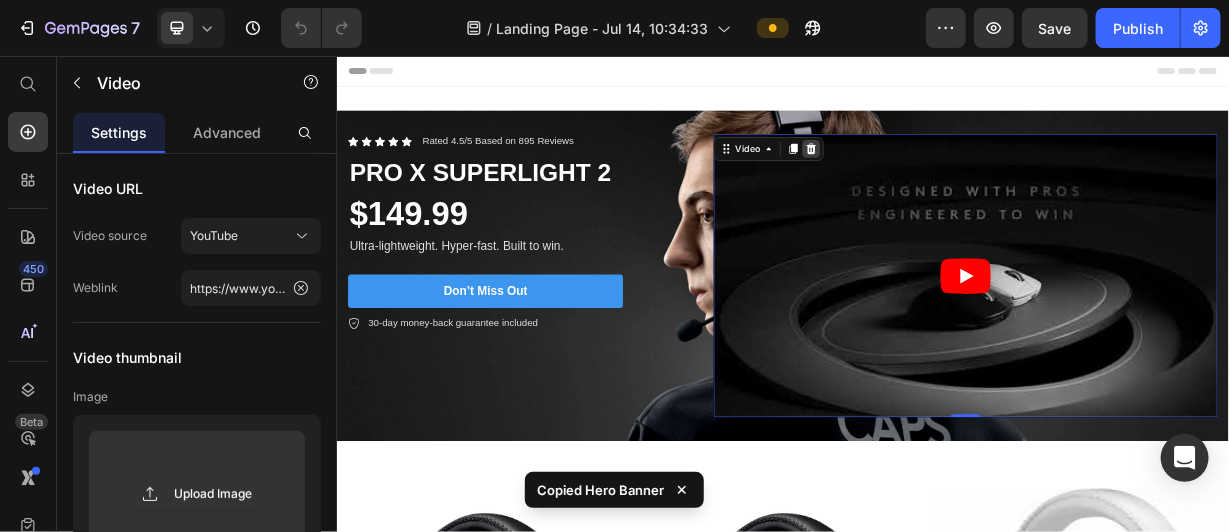 click 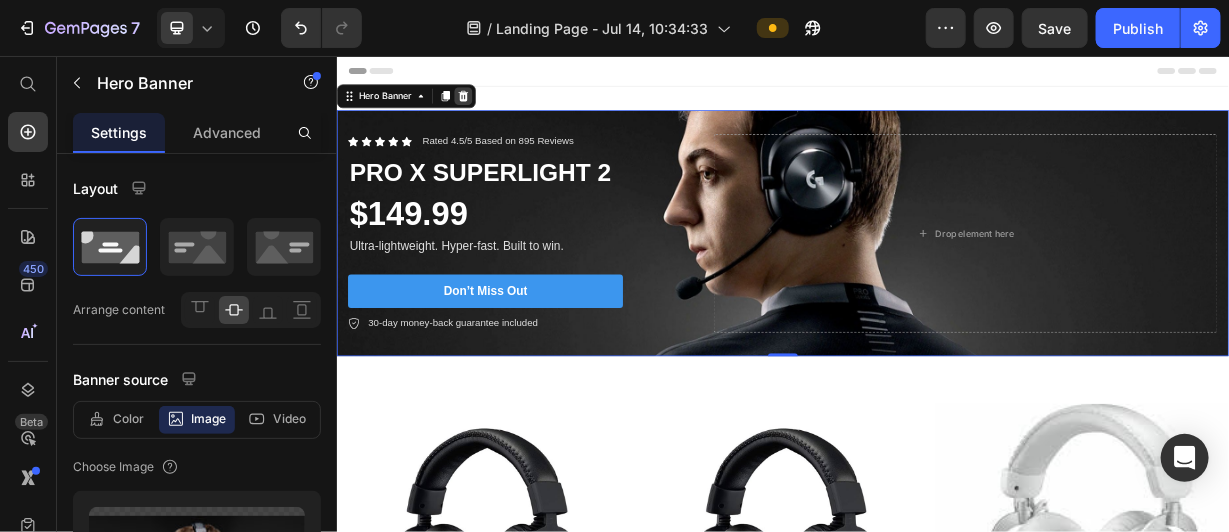 click 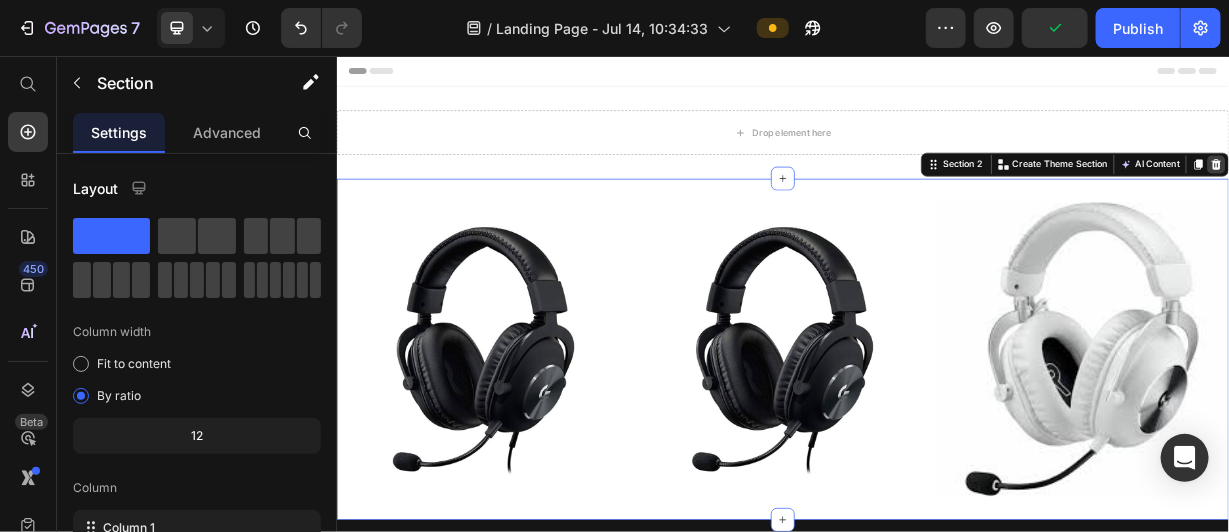 click 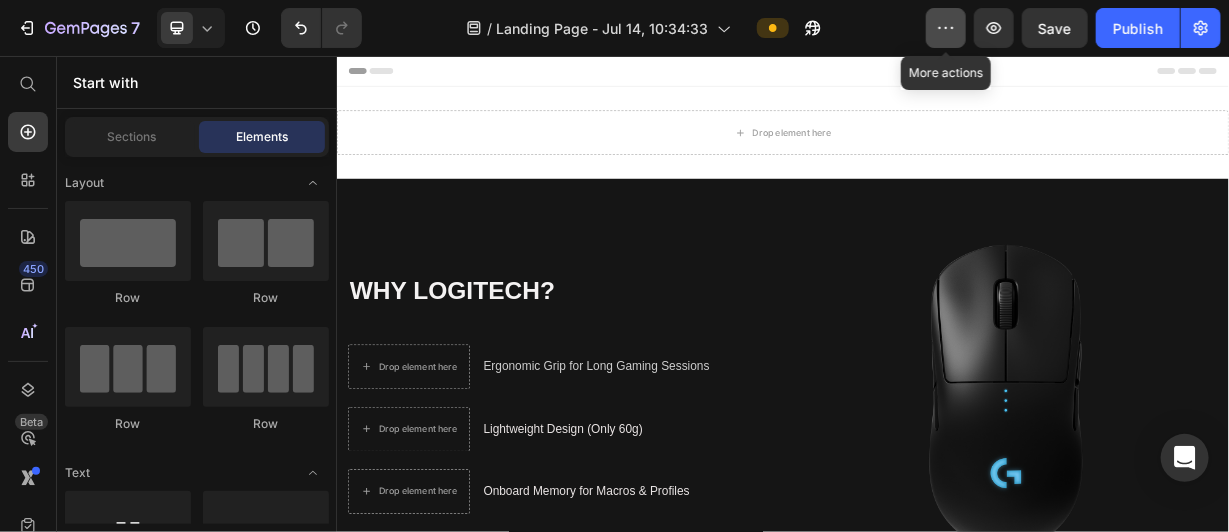 click 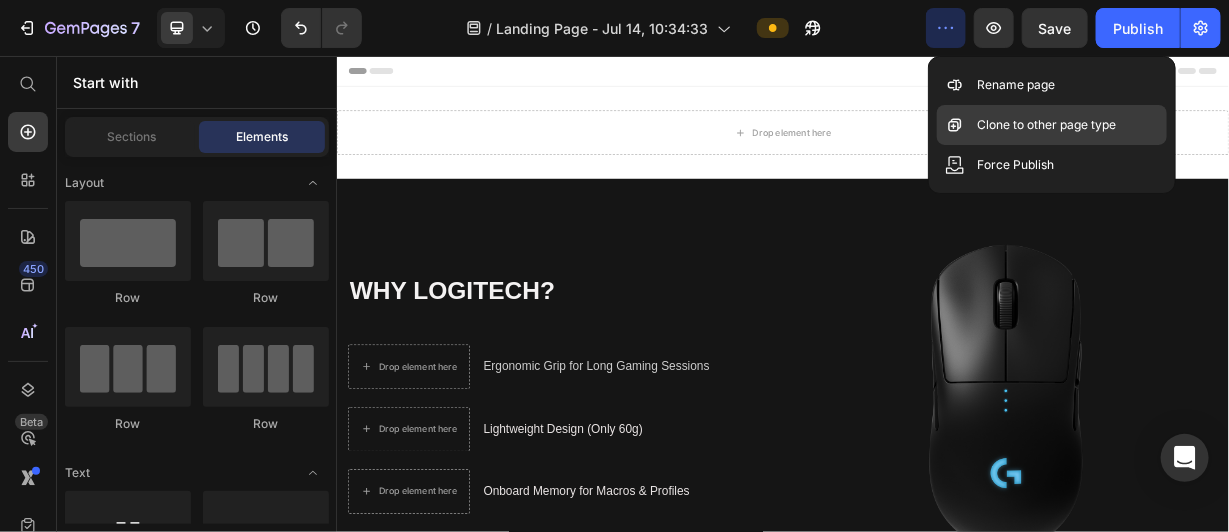 click on "Clone to other page type" at bounding box center (1046, 125) 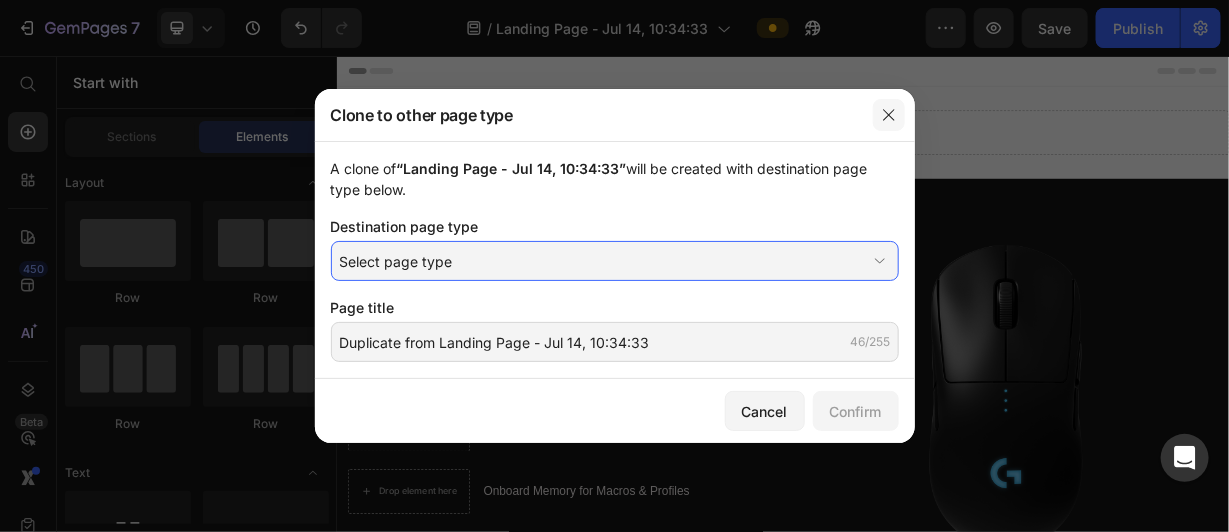 click 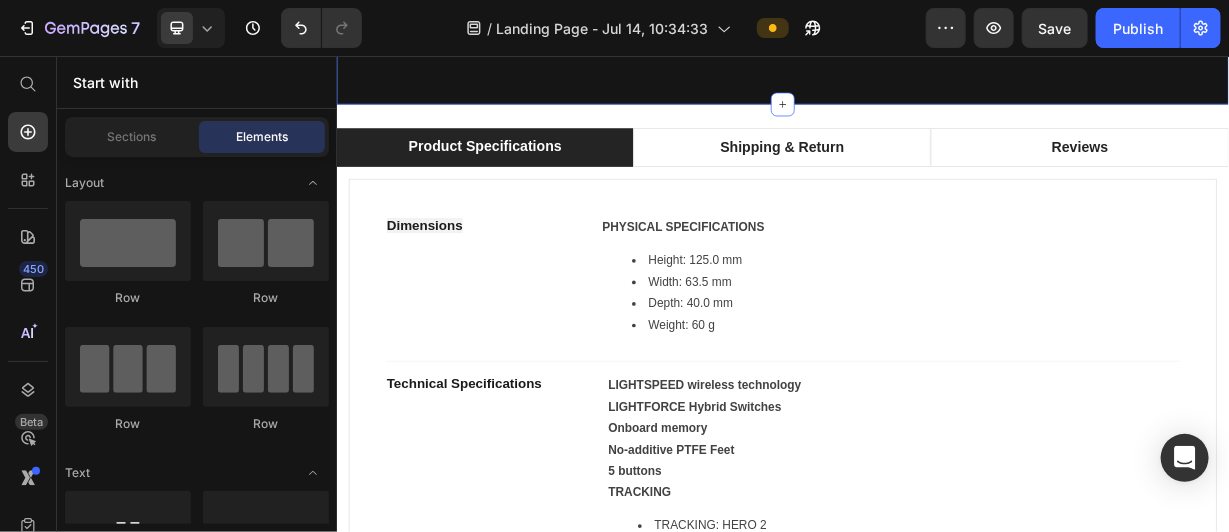 scroll, scrollTop: 778, scrollLeft: 0, axis: vertical 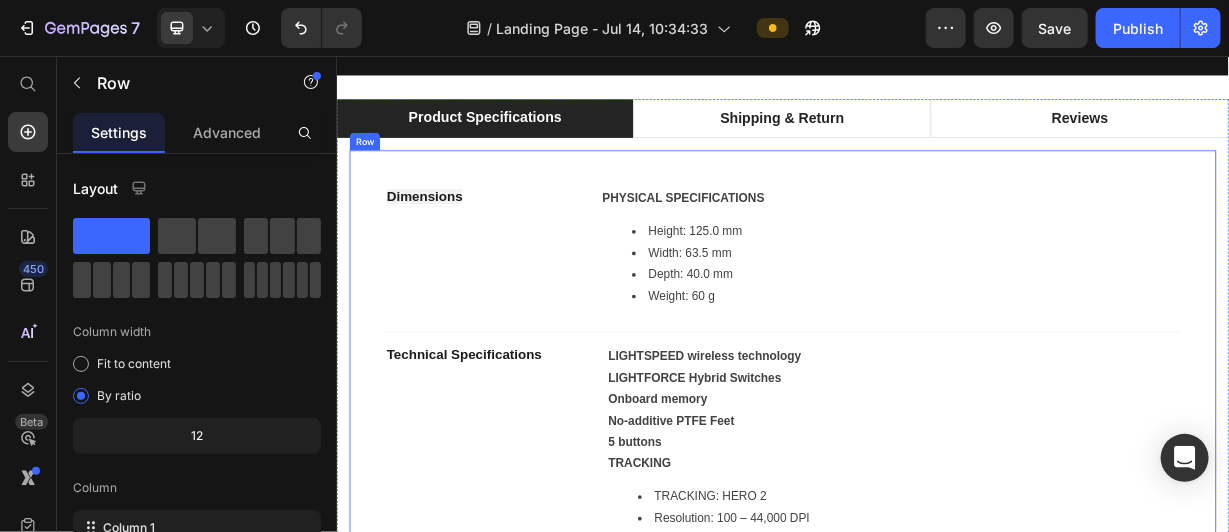 click on "Dimensions Text block PHYSICAL SPECIFICATIONS Height: 125.0 mm Width: 63.5 mm Depth: 40.0 mm Weight: 60 g Text block Row                Title Line Technical Specifications Text block LIGHTSPEED wireless technology LIGHTFORCE Hybrid Switches Onboard memory  No-additive PTFE Feet 5 buttons TRACKING TRACKING: HERO 2 Resolution: 100 – 44,000 DPI  Max. acceleration: >88 G  Max. speed: >888 IPS  Zero smoothing/acceleration/filtering RESPONSIVENESS Max Report Rate: 8000Hz (0.125)  Microprocessor: 32-bit ARM  Battery life  Constant motion : 95 h Text block Row                Title Line System Requirements Text block PC with Windows® 10 or later and USB 2.0 port. Internet access for Logitech G HUB Software. Text block Row                Title Line Warranty Information Text block 2-Year Limited Hardware Warranty Text block Row                Title Line Weight Text block 60 grams Text block Row                Title Line Material Text block Recycled Plastics Text block Row                Title Line Color Row" at bounding box center (936, 778) 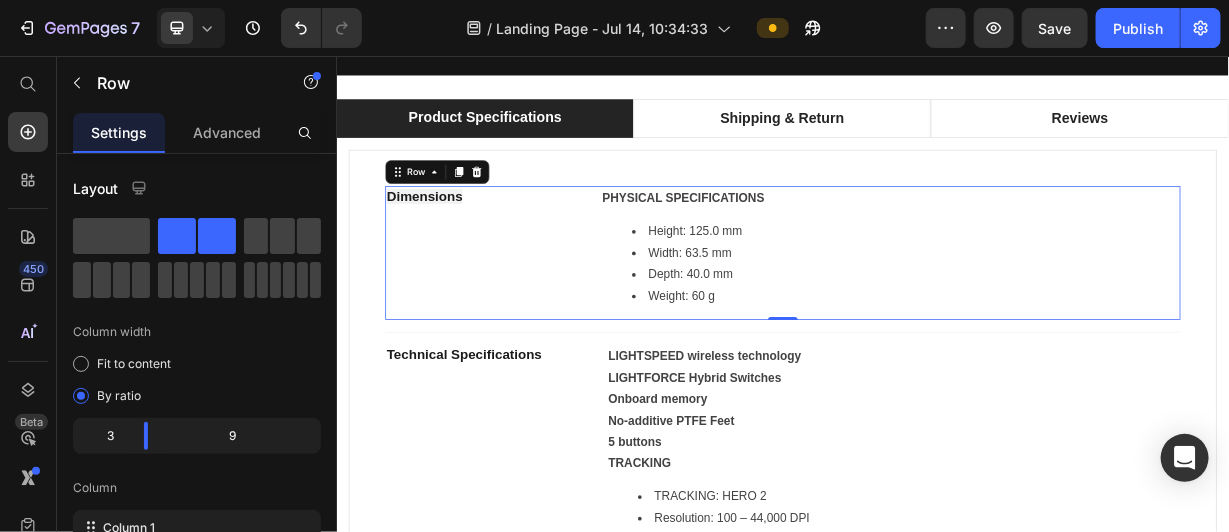 click on "Dimensions Text block" at bounding box center (531, 320) 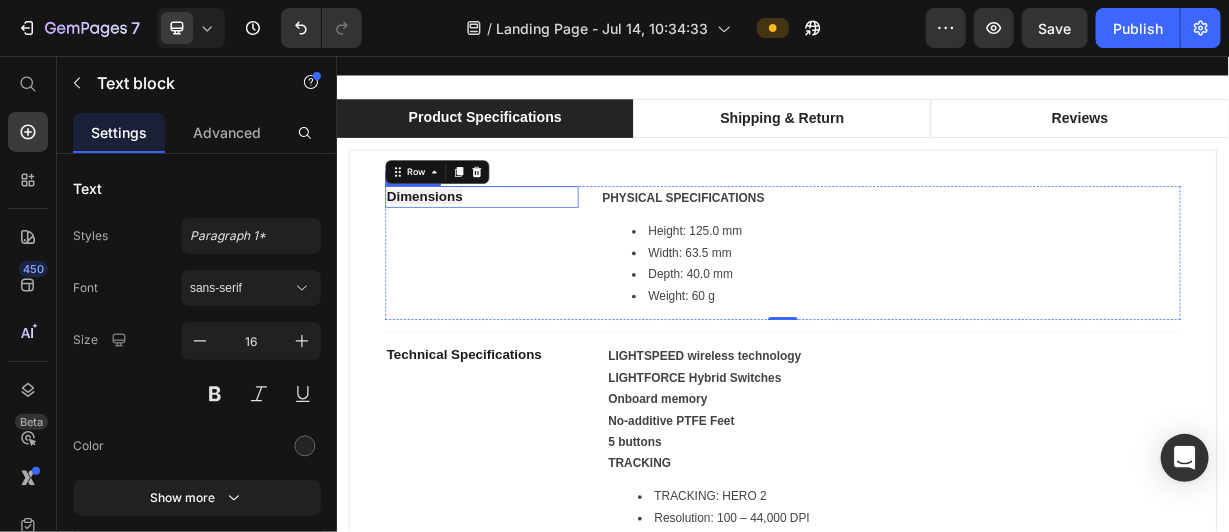 click on "Dimensions Text block" at bounding box center (531, 244) 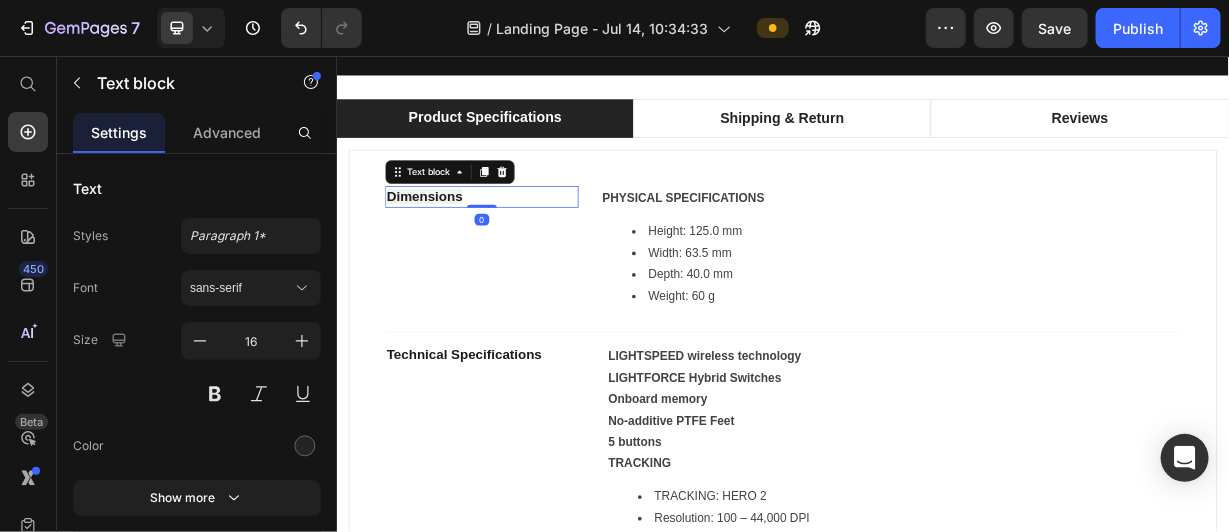 click at bounding box center [531, 257] 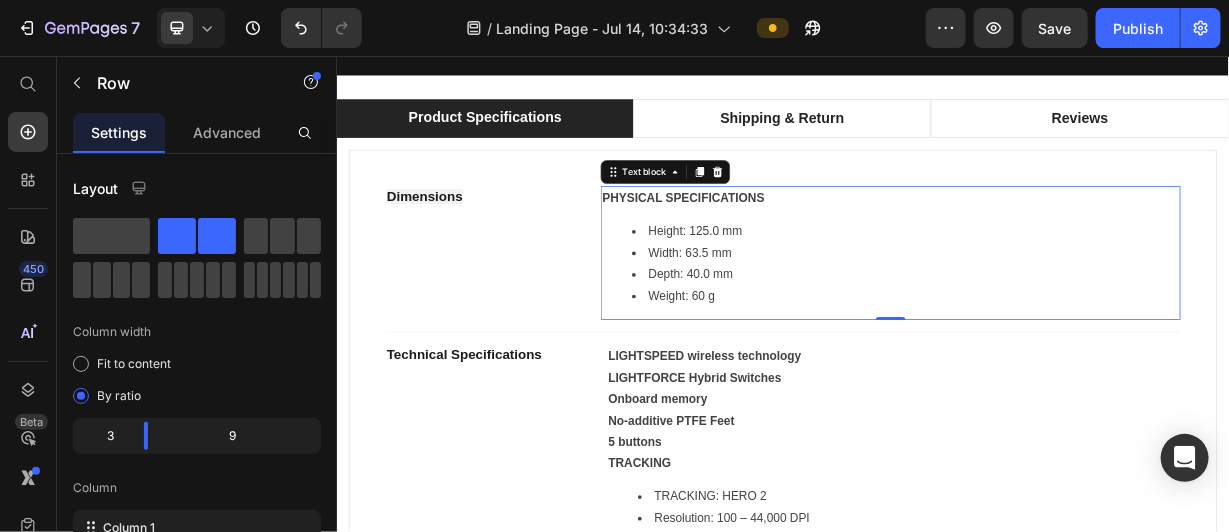 click on "PHYSICAL SPECIFICATIONS" at bounding box center [802, 245] 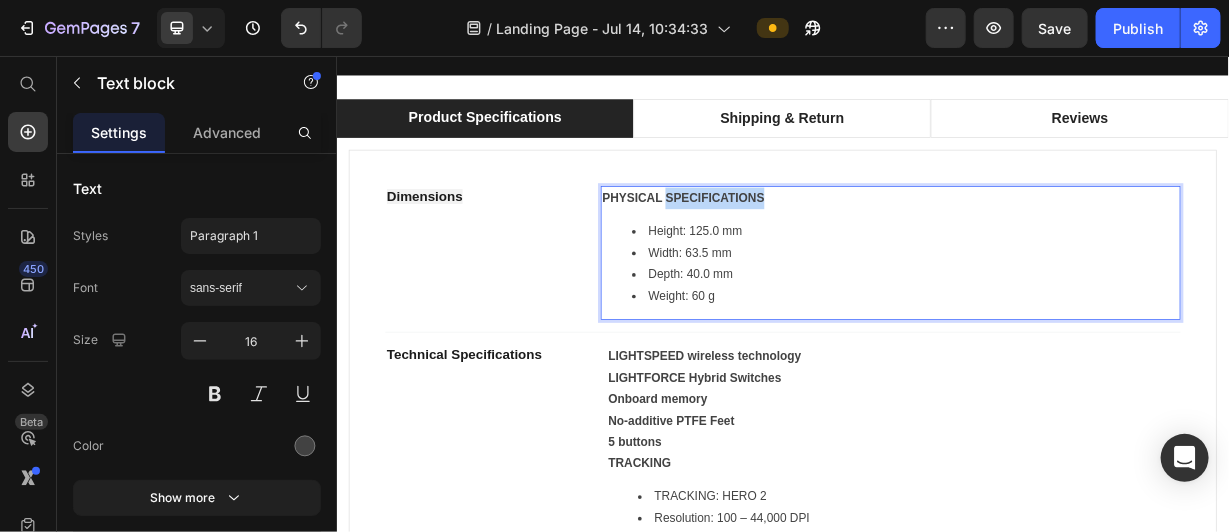 click on "PHYSICAL SPECIFICATIONS" at bounding box center [802, 245] 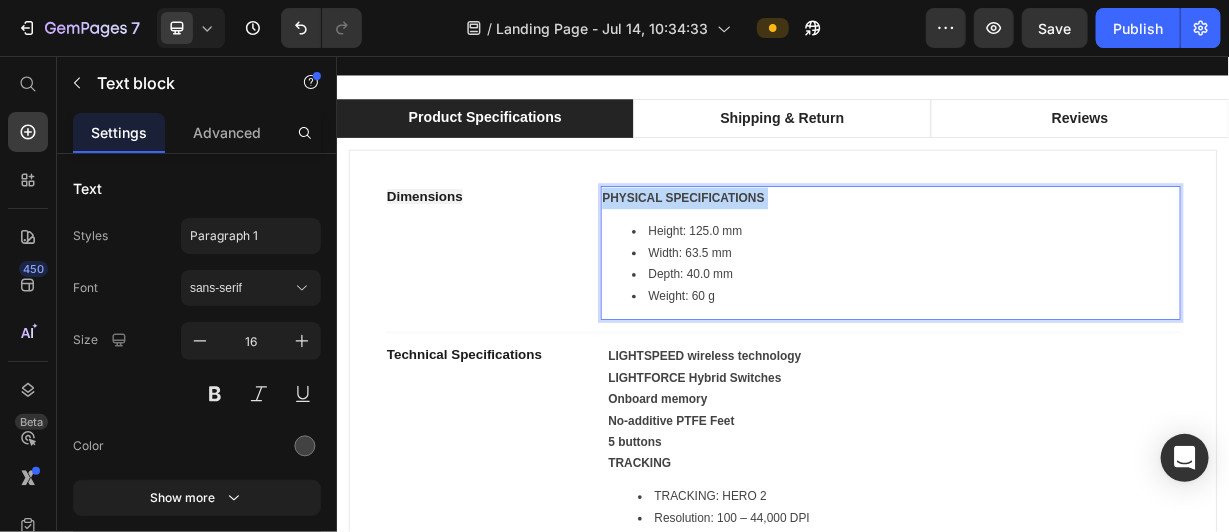 click on "PHYSICAL SPECIFICATIONS" at bounding box center [802, 245] 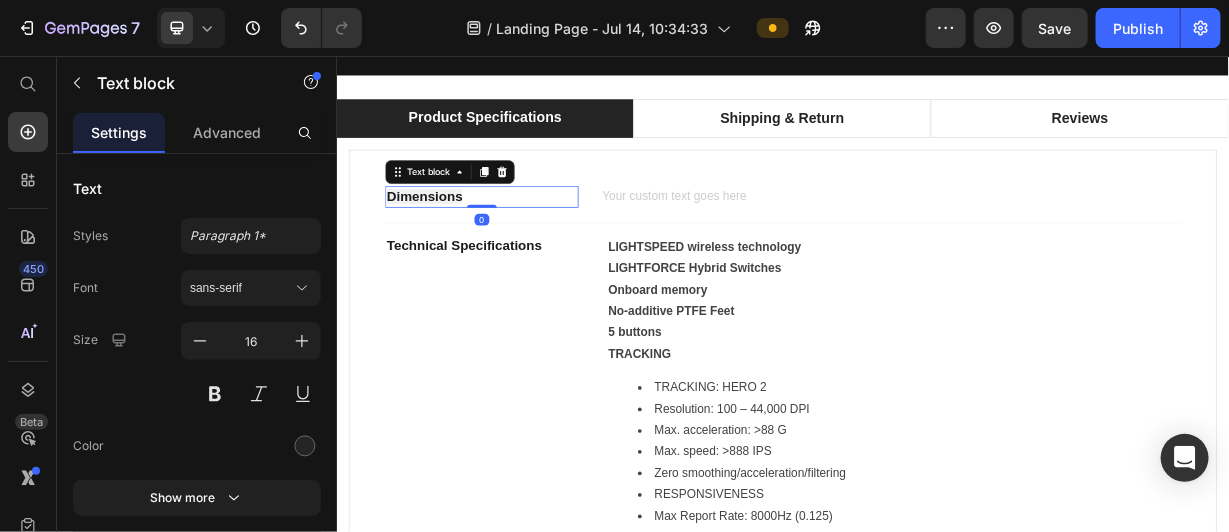 click on "Dimensions" at bounding box center (531, 244) 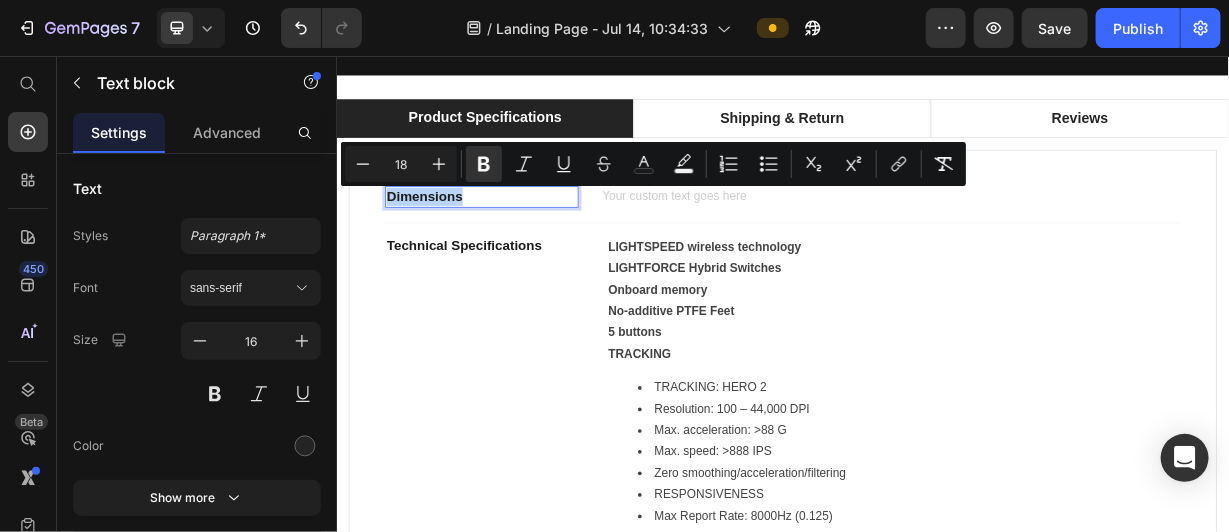 click on "Dimensions" at bounding box center [531, 244] 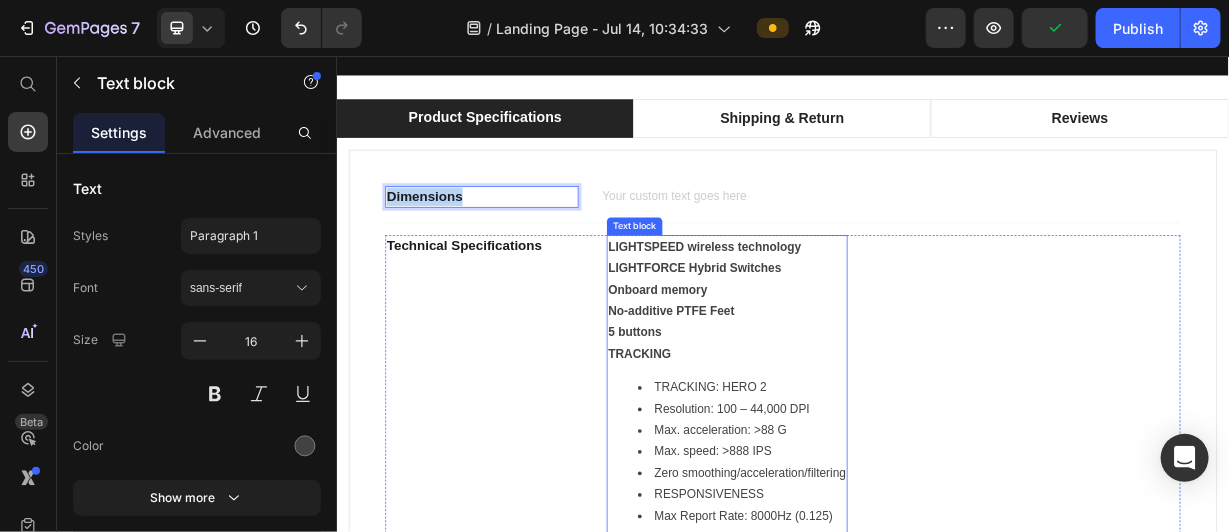 click on "LIGHTSPEED wireless technology LIGHTFORCE Hybrid Switches Onboard memory  No-additive PTFE Feet 5 buttons TRACKING" at bounding box center (861, 384) 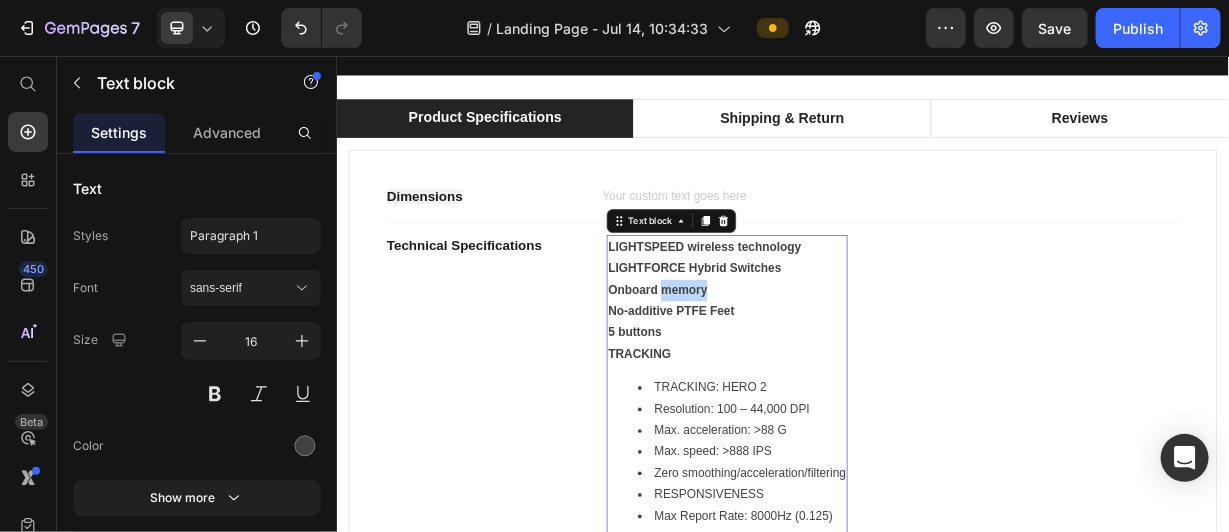 click on "LIGHTSPEED wireless technology LIGHTFORCE Hybrid Switches Onboard memory  No-additive PTFE Feet 5 buttons TRACKING" at bounding box center (861, 384) 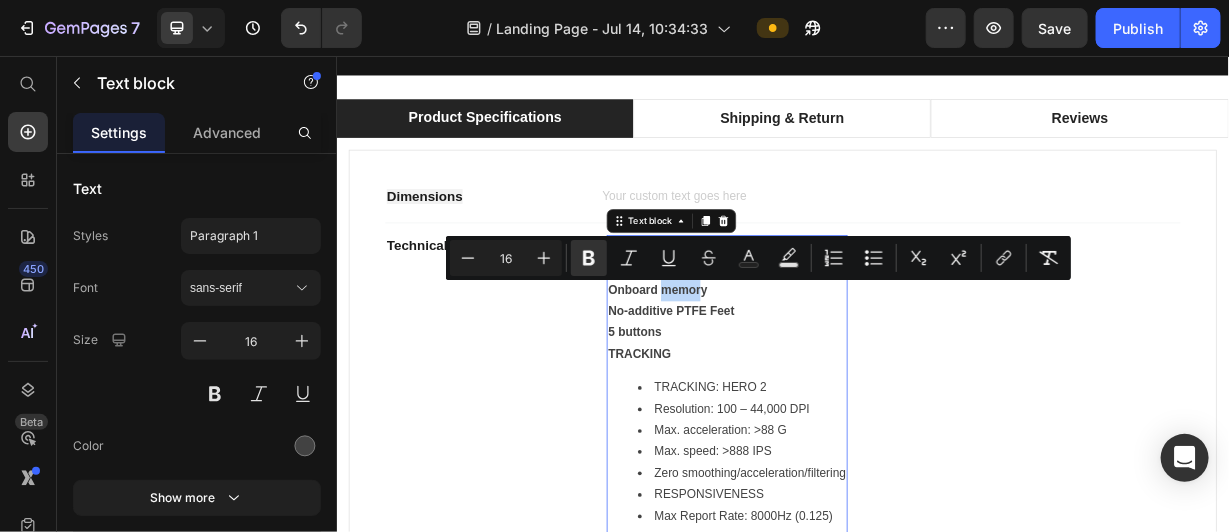 click on "LIGHTSPEED wireless technology LIGHTFORCE Hybrid Switches Onboard memory  No-additive PTFE Feet 5 buttons TRACKING" at bounding box center [861, 384] 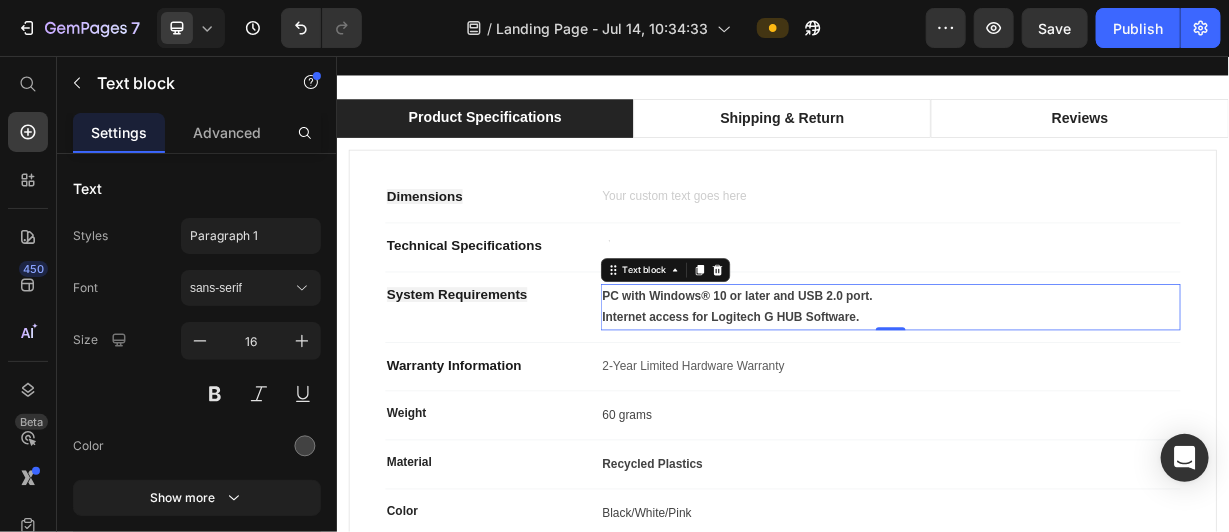 click on "PC with Windows® 10 or later and USB 2.0 port." at bounding box center (875, 377) 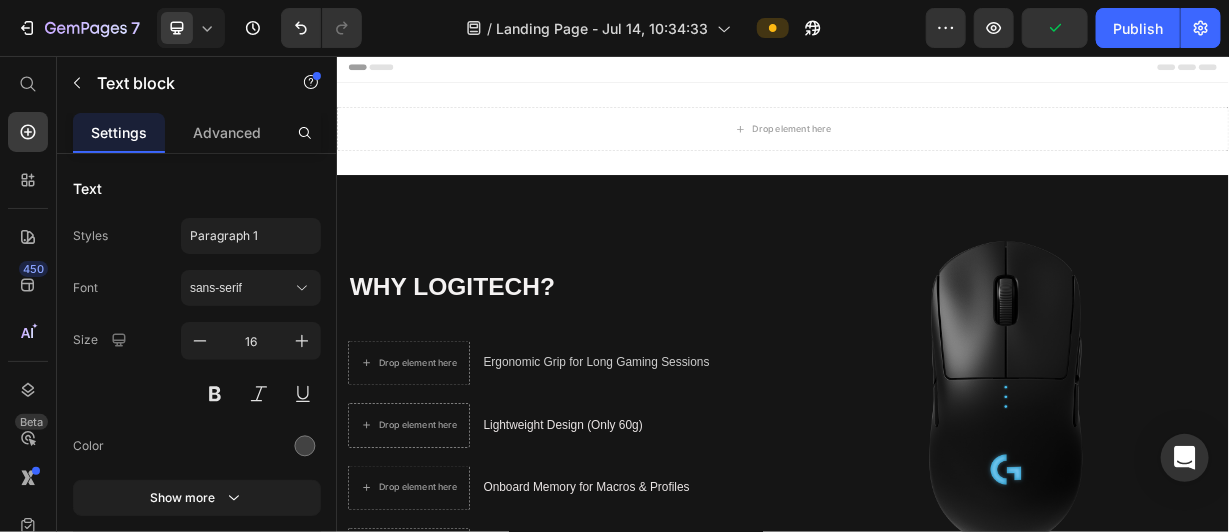 scroll, scrollTop: 0, scrollLeft: 0, axis: both 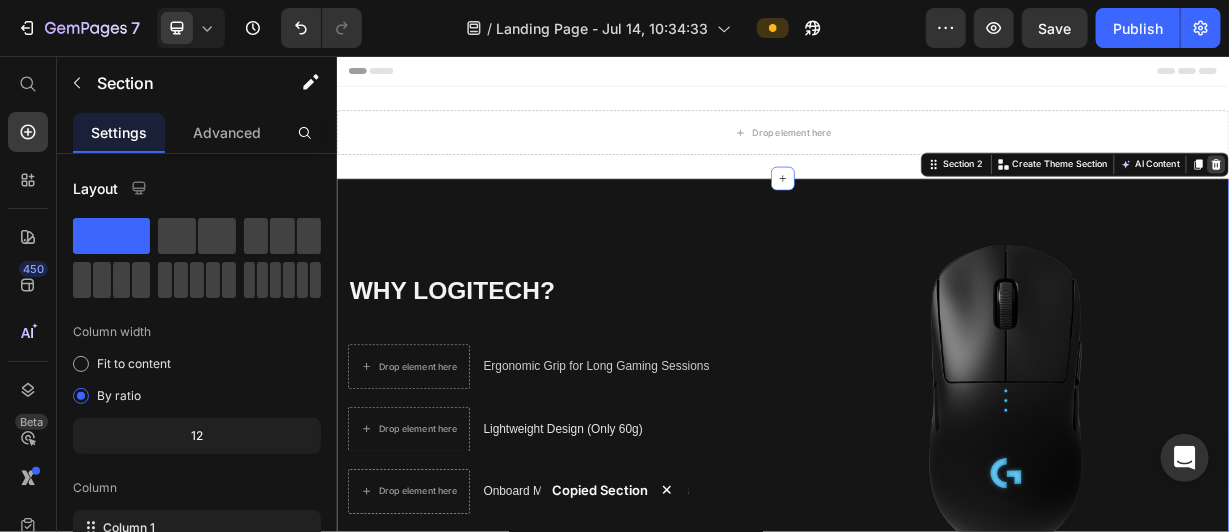 click at bounding box center (1519, 201) 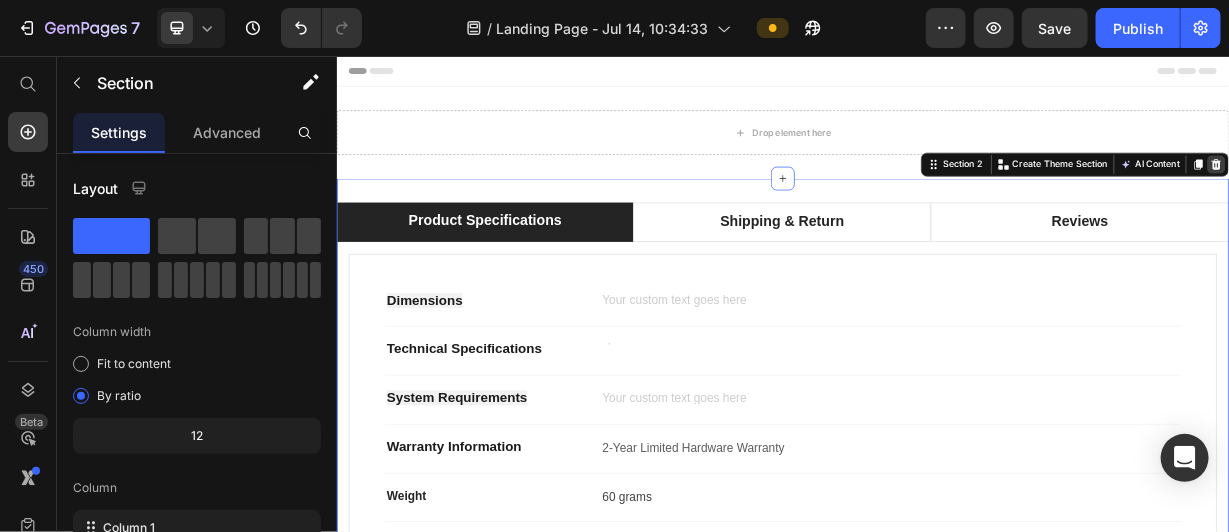 click 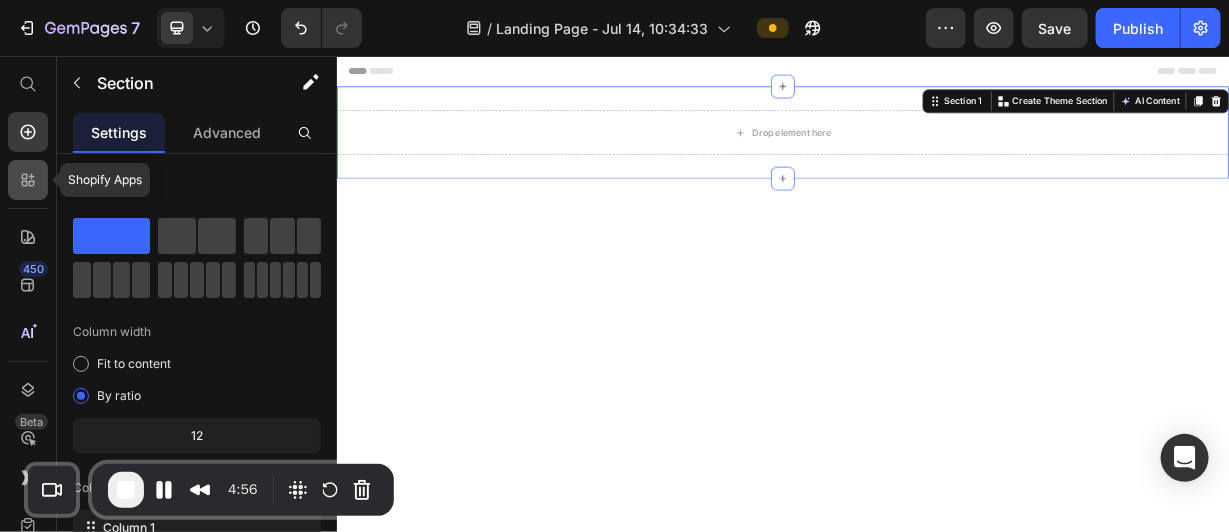 click 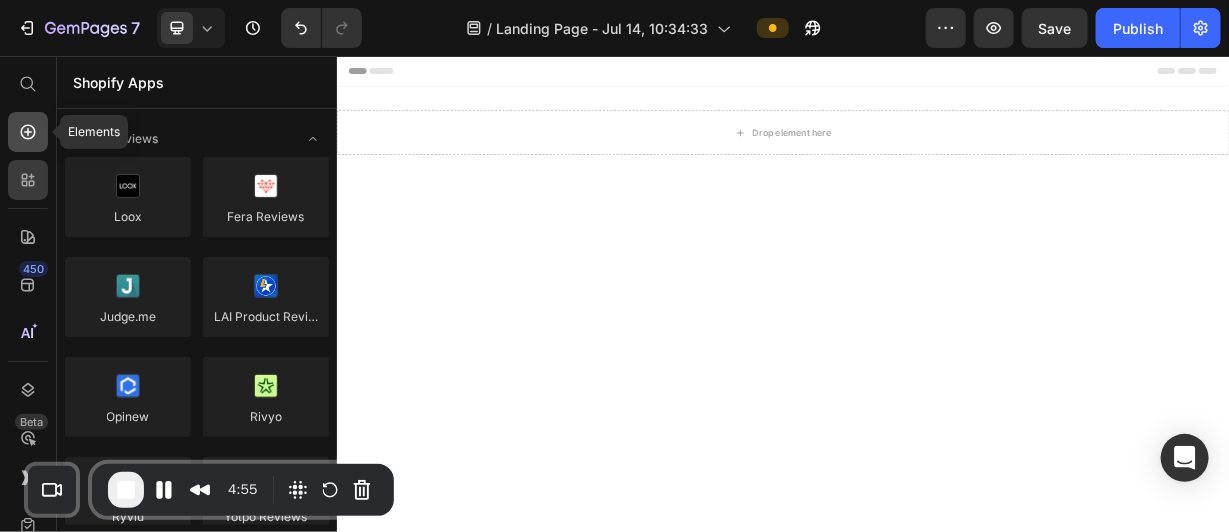 click 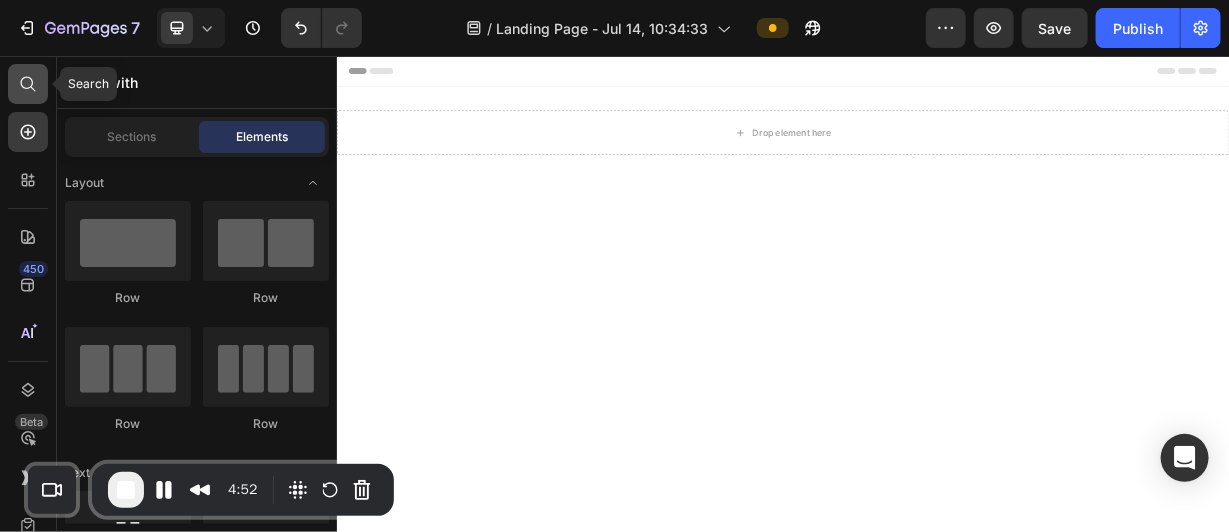 click 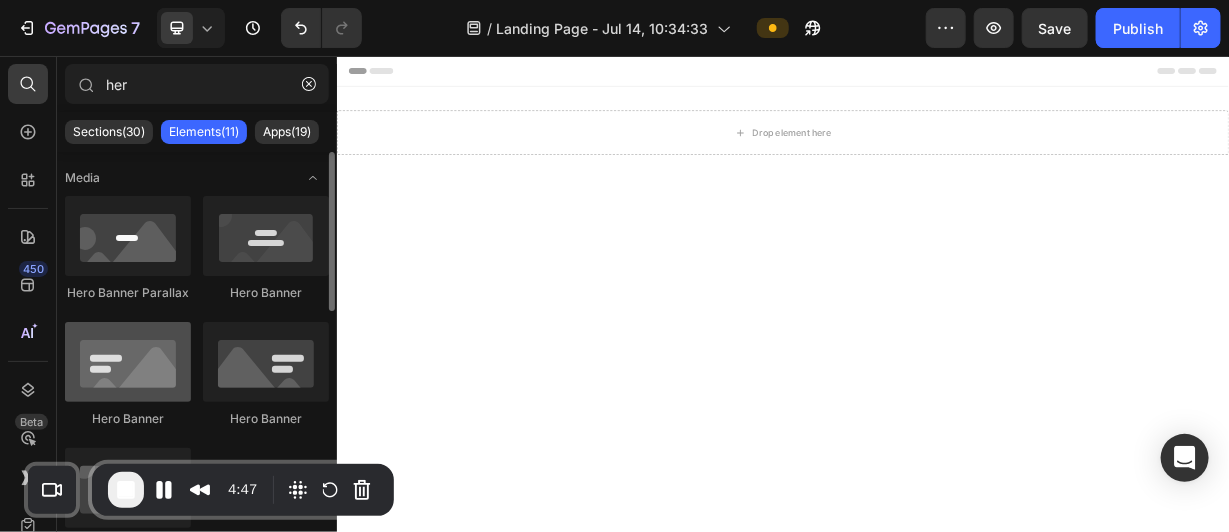 type on "her" 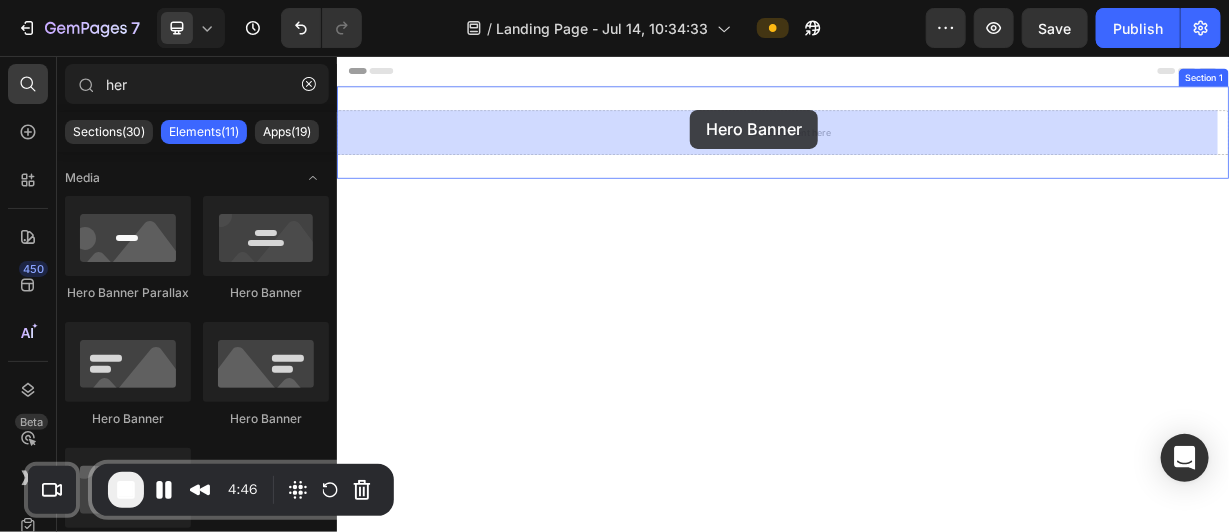 drag, startPoint x: 497, startPoint y: 418, endPoint x: 802, endPoint y: 150, distance: 406.01602 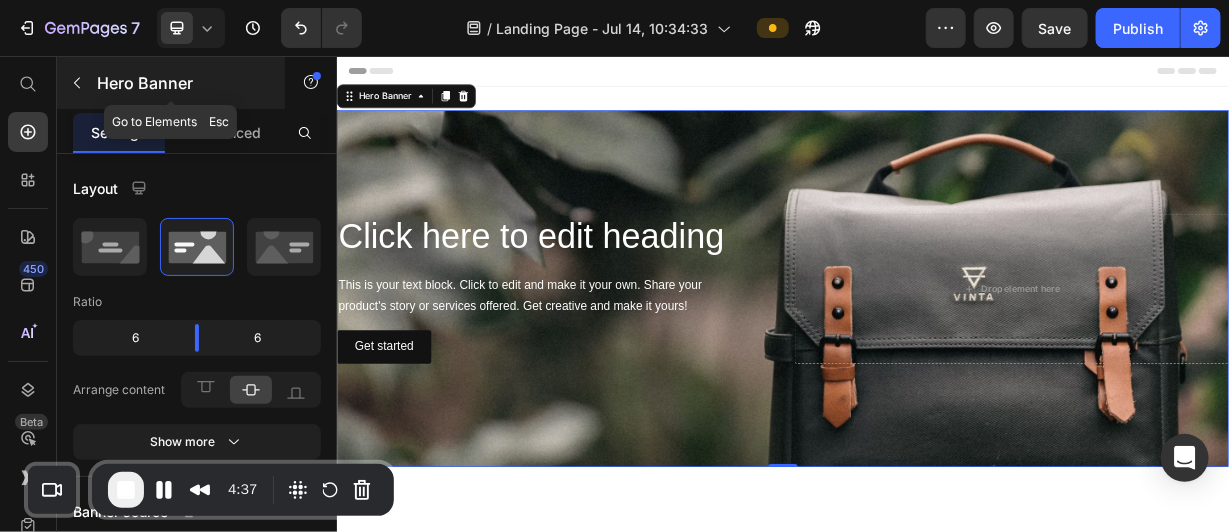click 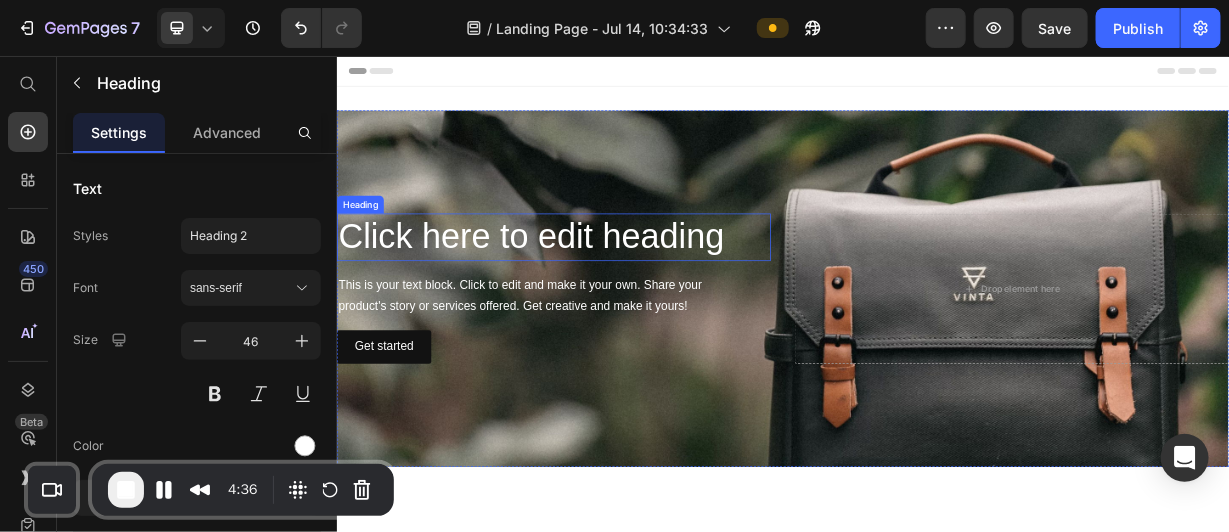click on "Click here to edit heading" at bounding box center [628, 299] 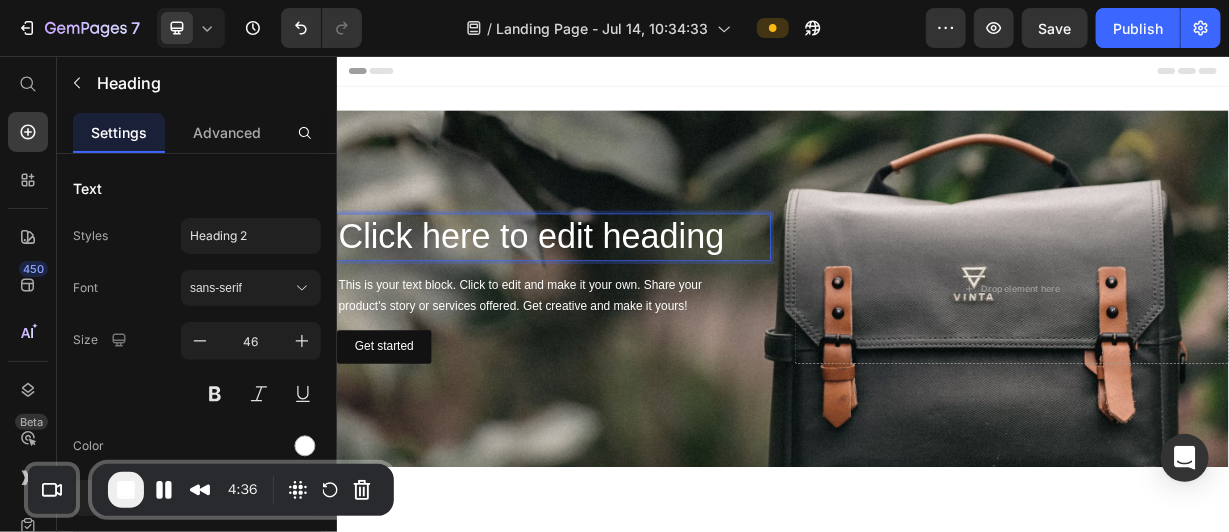 click on "Click here to edit heading" at bounding box center (628, 299) 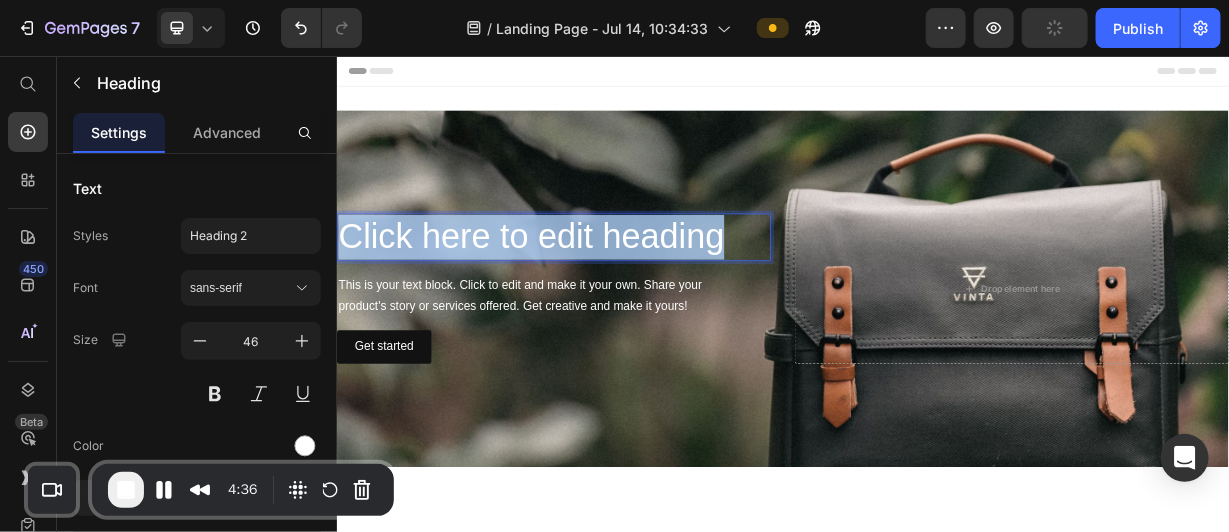 click on "Click here to edit heading" at bounding box center (628, 299) 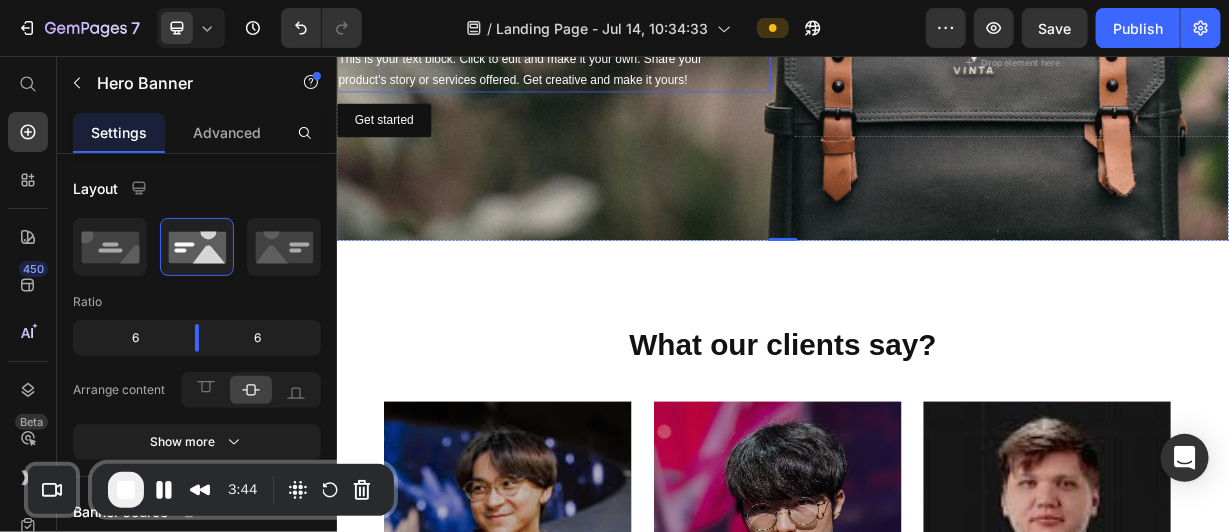 scroll, scrollTop: 305, scrollLeft: 0, axis: vertical 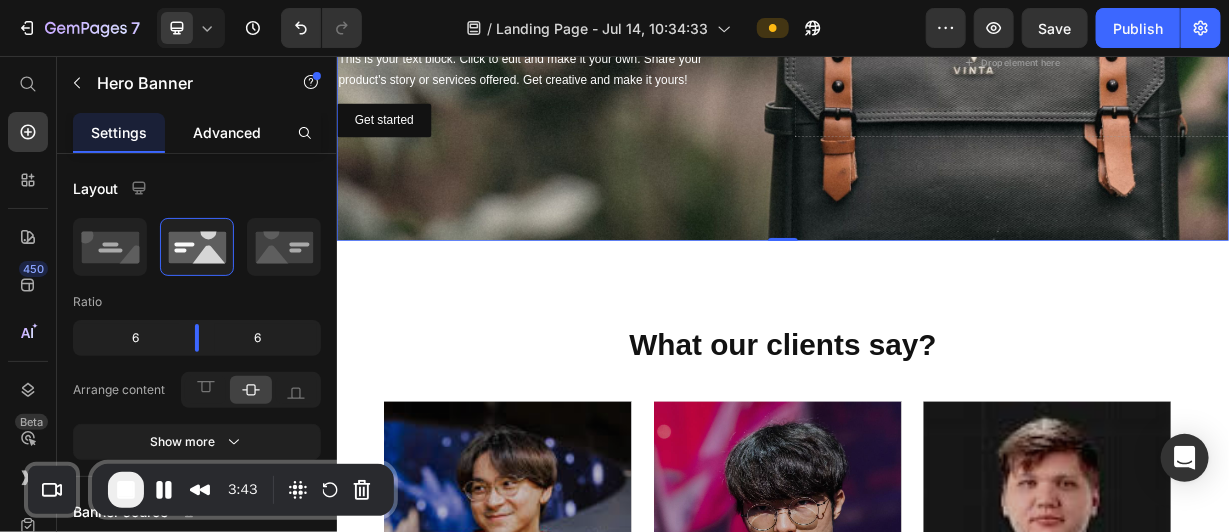 click on "Advanced" at bounding box center [227, 132] 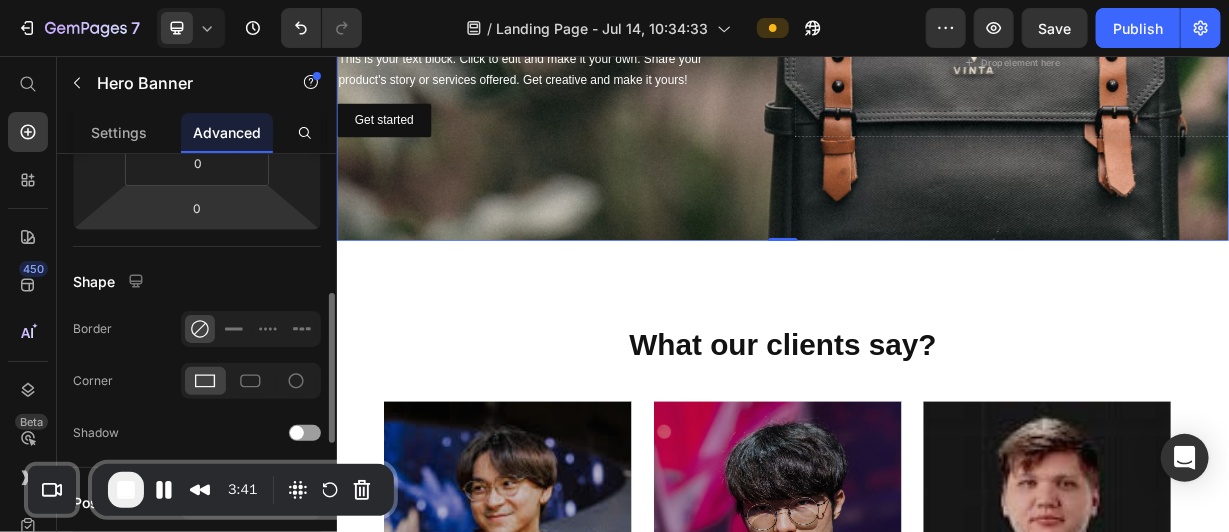 scroll, scrollTop: 403, scrollLeft: 0, axis: vertical 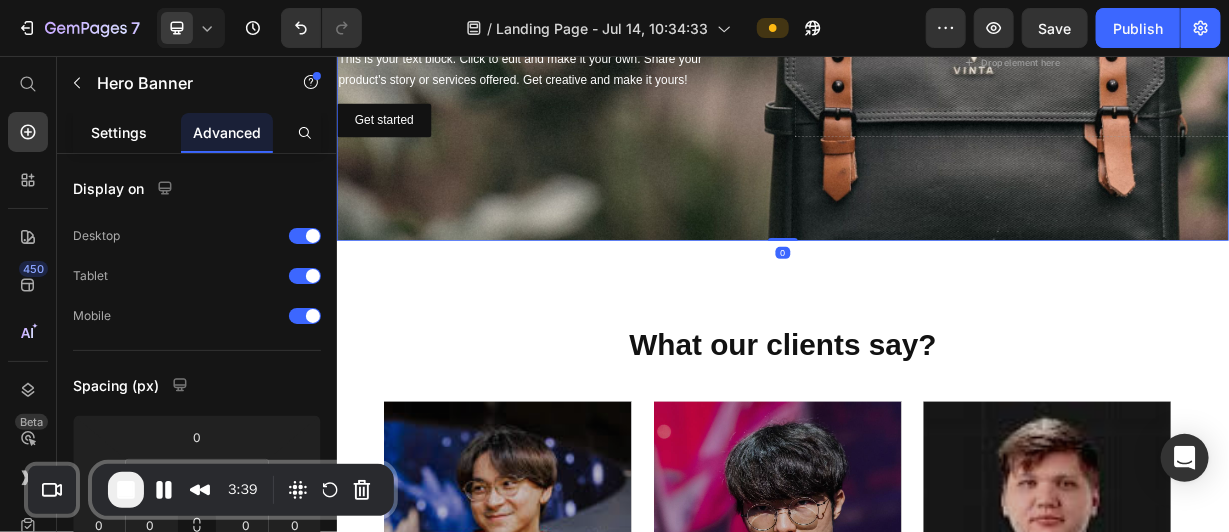 click on "Settings" at bounding box center (119, 132) 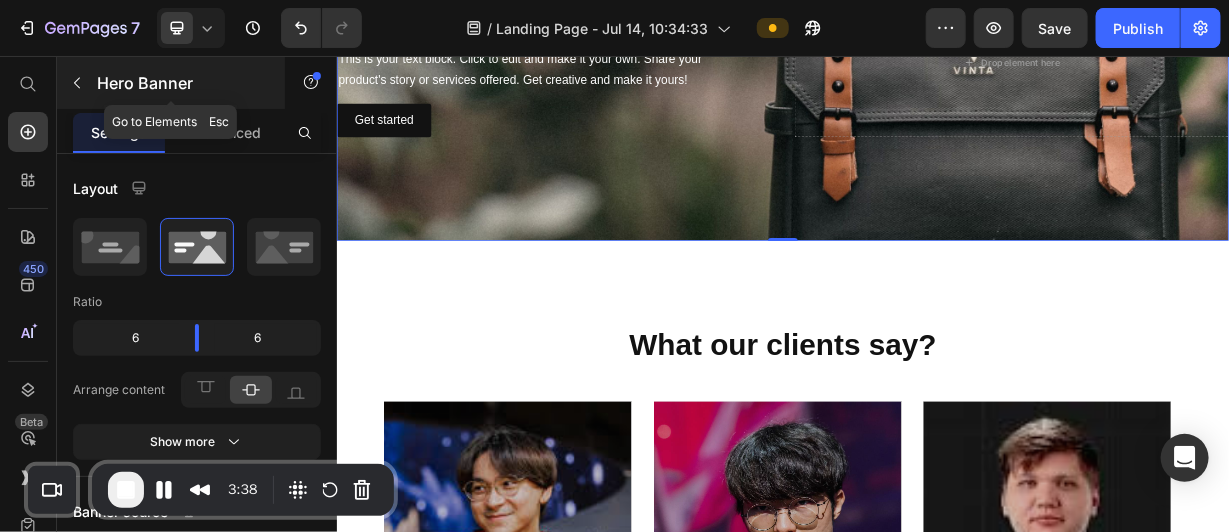 click 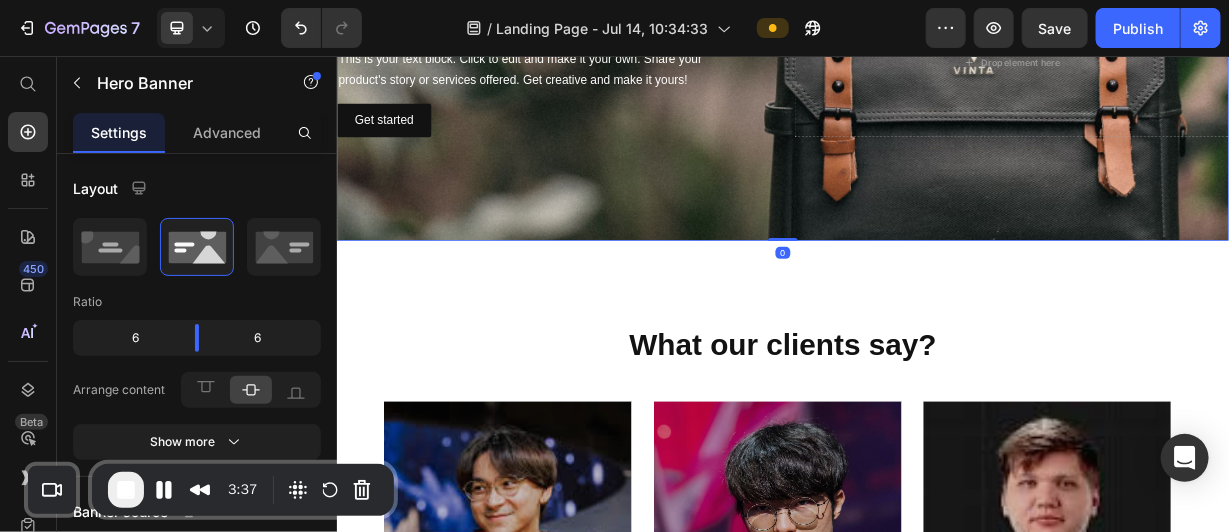 click on "Logitech x superlight 2 Heading This is your text block. Click to edit and make it your own. Share your                       product's story or services offered. Get creative and make it yours! Text Block Get started Button
Drop element here" at bounding box center [936, 63] 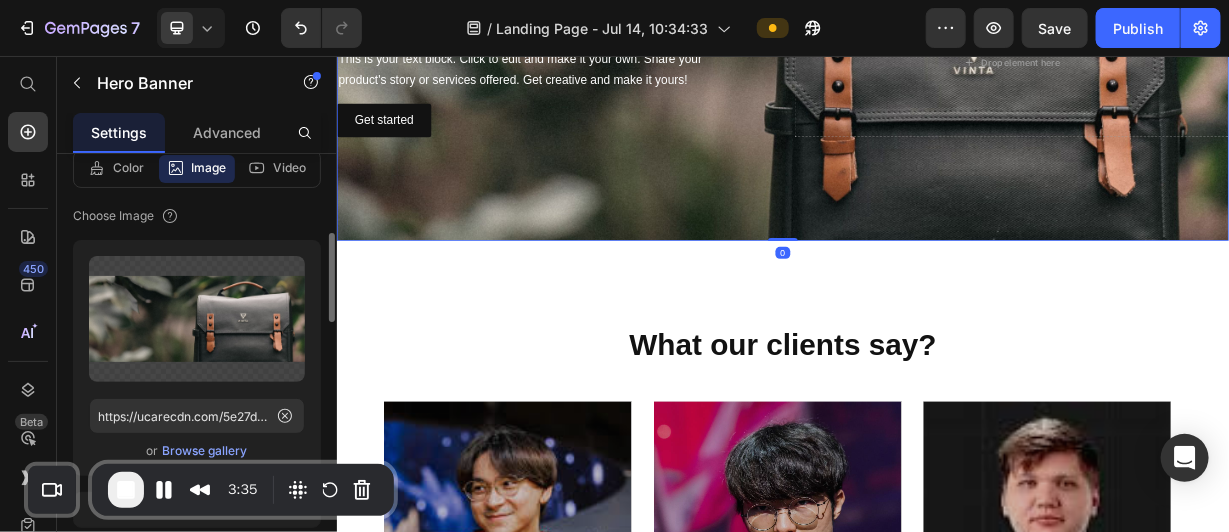 scroll, scrollTop: 384, scrollLeft: 0, axis: vertical 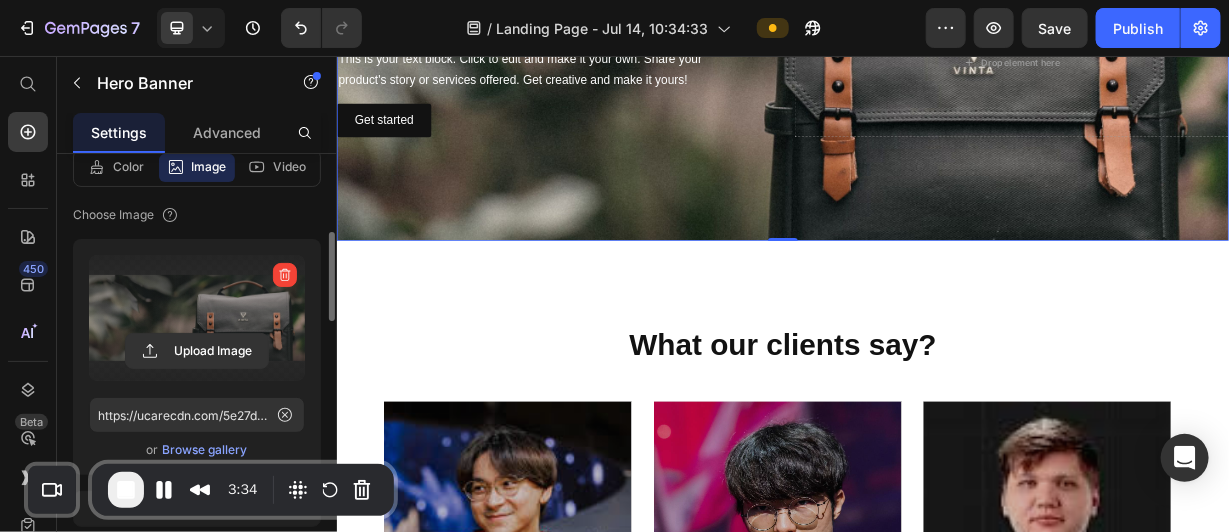 click at bounding box center [197, 318] 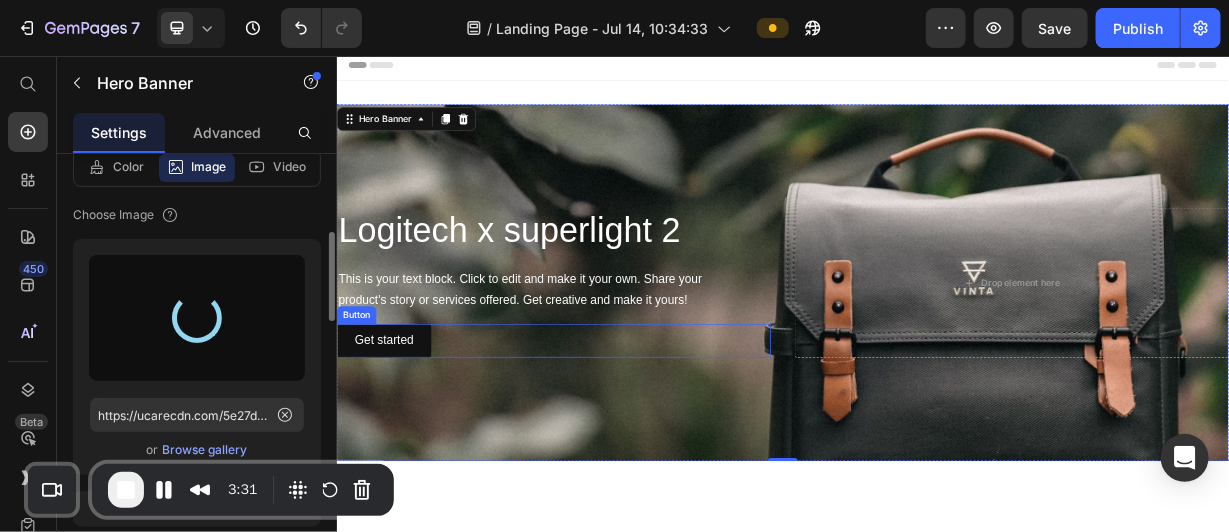 scroll, scrollTop: 5, scrollLeft: 0, axis: vertical 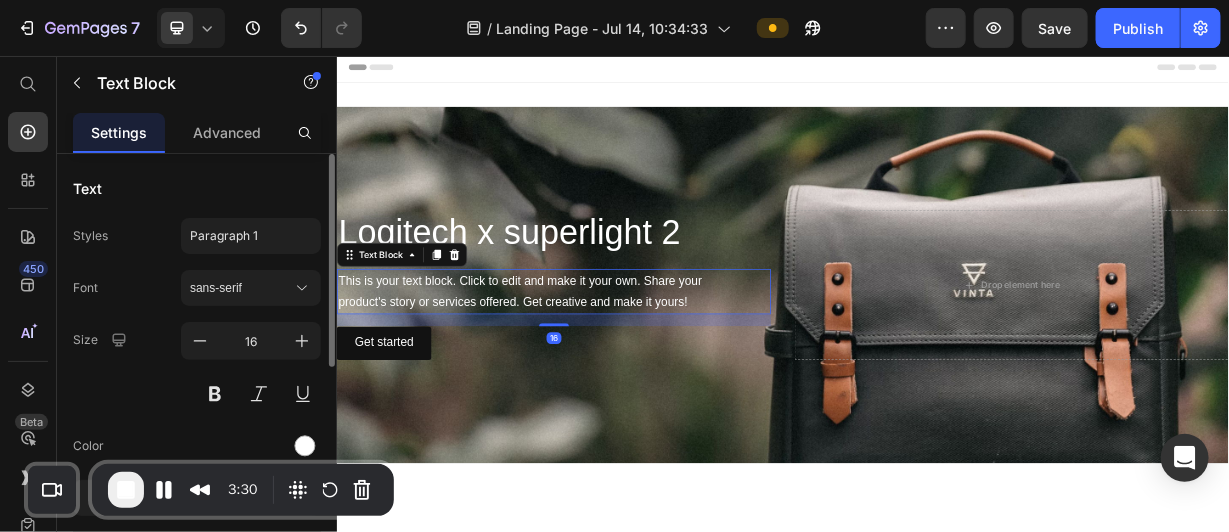 click on "This is your text block. Click to edit and make it your own. Share your                       product's story or services offered. Get creative and make it yours!" at bounding box center [628, 373] 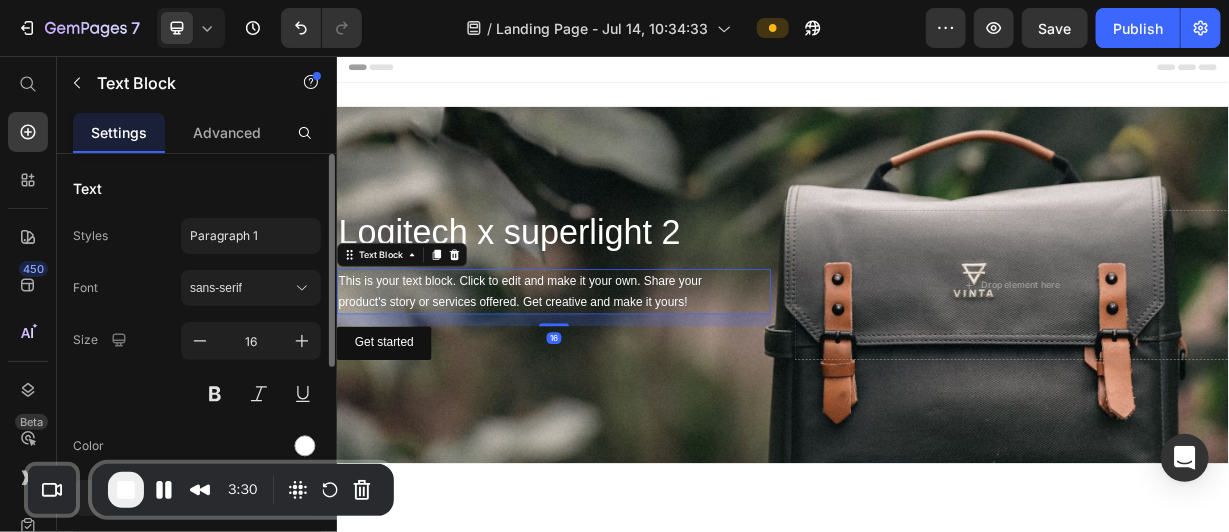 scroll, scrollTop: 0, scrollLeft: 0, axis: both 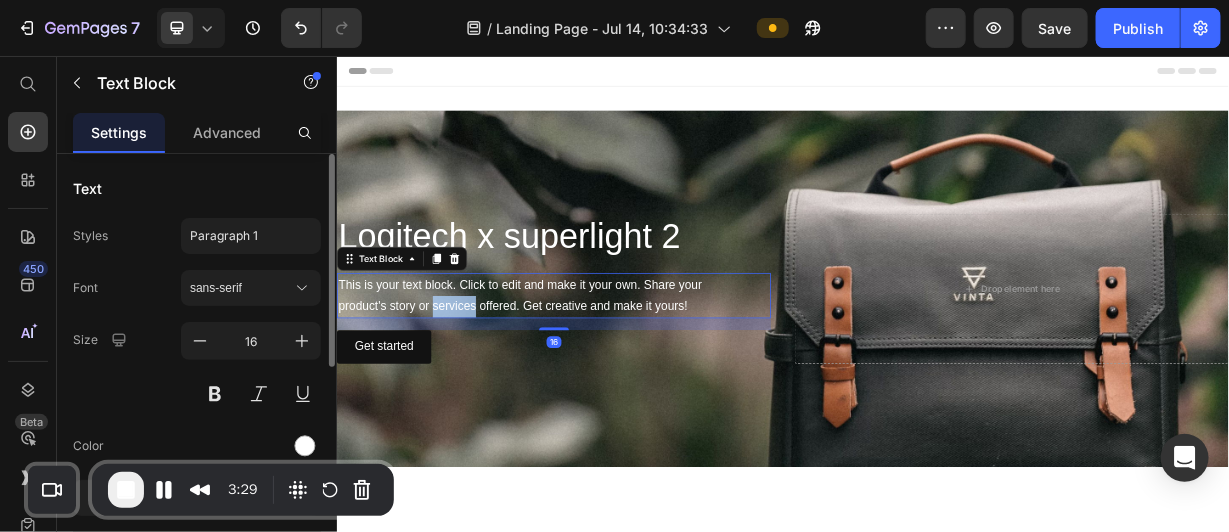 click on "This is your text block. Click to edit and make it your own. Share your product's story or services offered. Get creative and make it yours!" at bounding box center [628, 378] 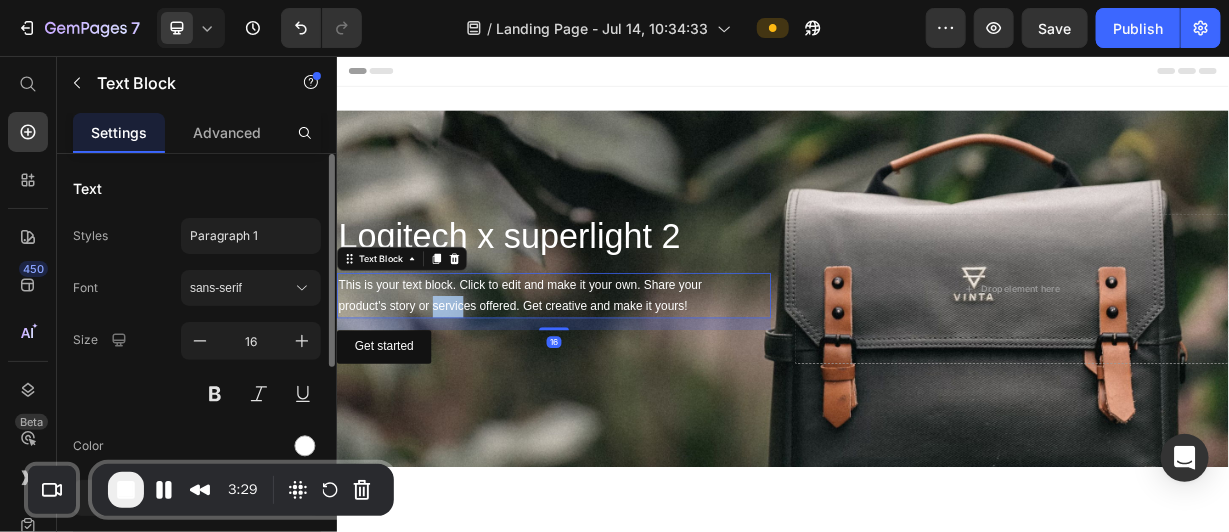 click on "This is your text block. Click to edit and make it your own. Share your product's story or services offered. Get creative and make it yours!" at bounding box center [628, 378] 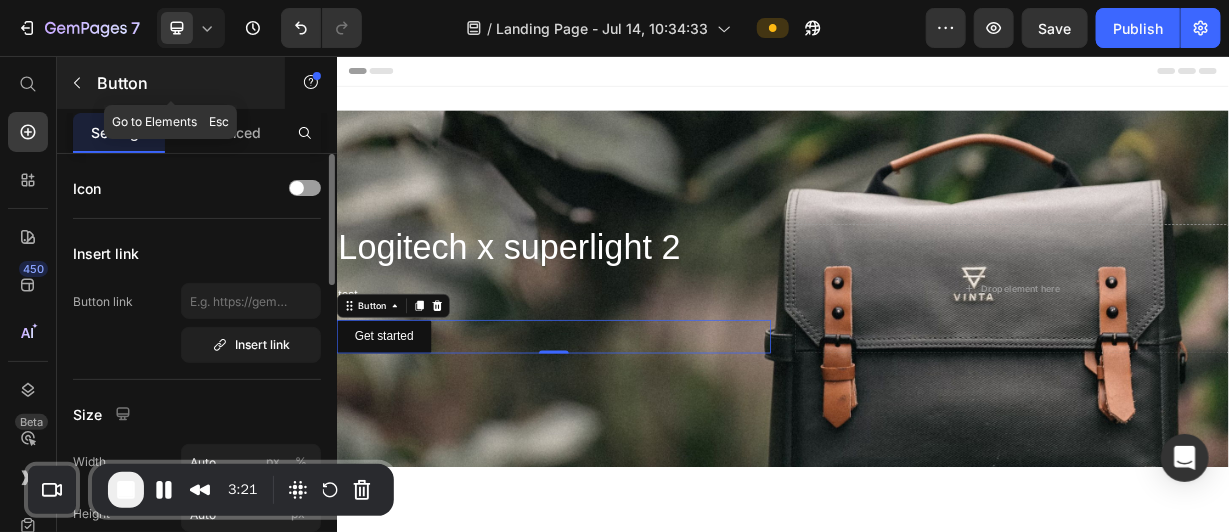 click 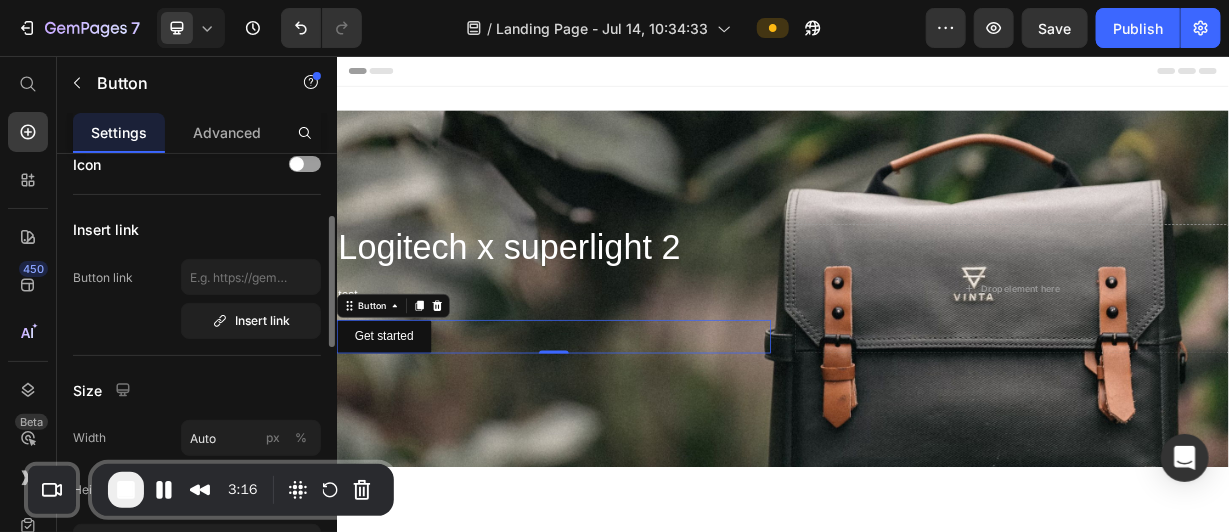 scroll, scrollTop: 0, scrollLeft: 0, axis: both 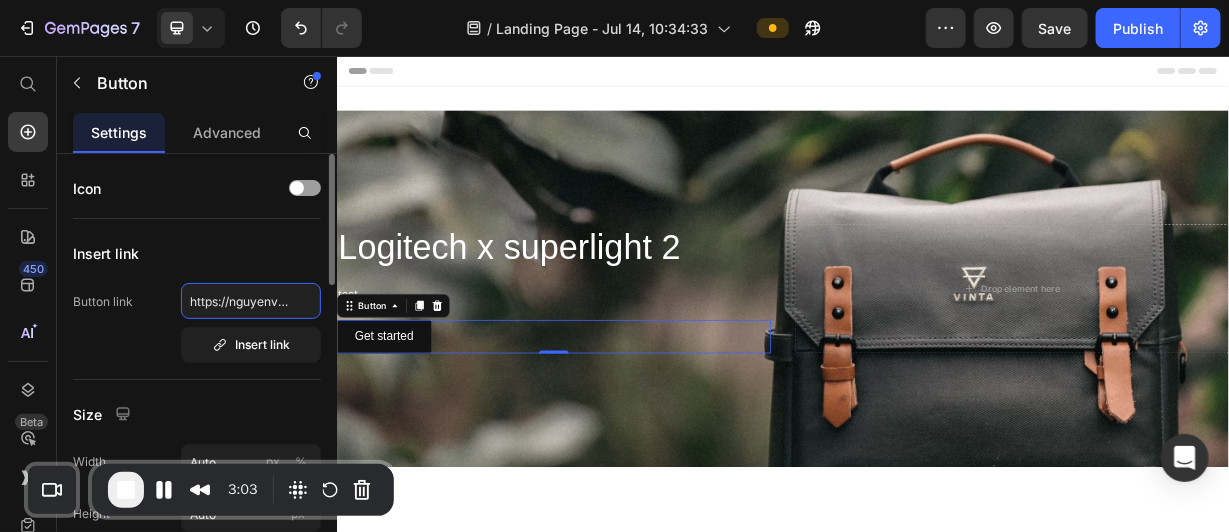 click on "https://nguyenvu.store/san-pham/chuot-gaming-logitech-g-pro-x-superlight-2/?srsltid=AfmBOopXAJd8JIMOWQcksf5MX8Ii8AxT1WymDiJfMVoGgSbTt2ccrJnE" 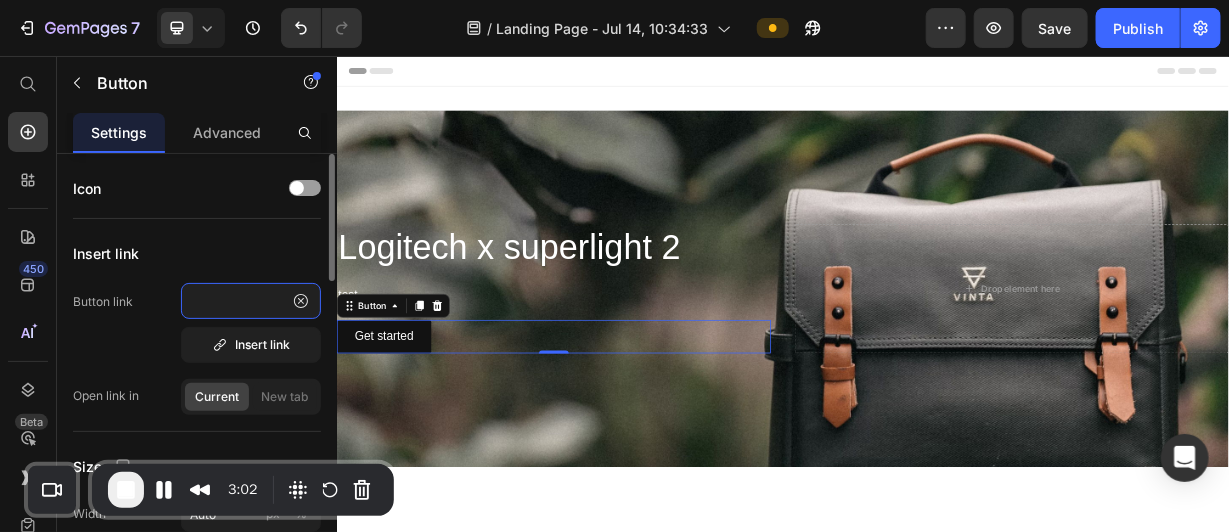 type on "https://nguyenvu.store/san-pham/chuot-gaming-logitech-g-pro-x-superlight-2/?srsltid=AfmBOopXAJd8JIMOWQcksf5MX8Ii8AxT1WymDiJfMVoGgSbTt2ccrJnE" 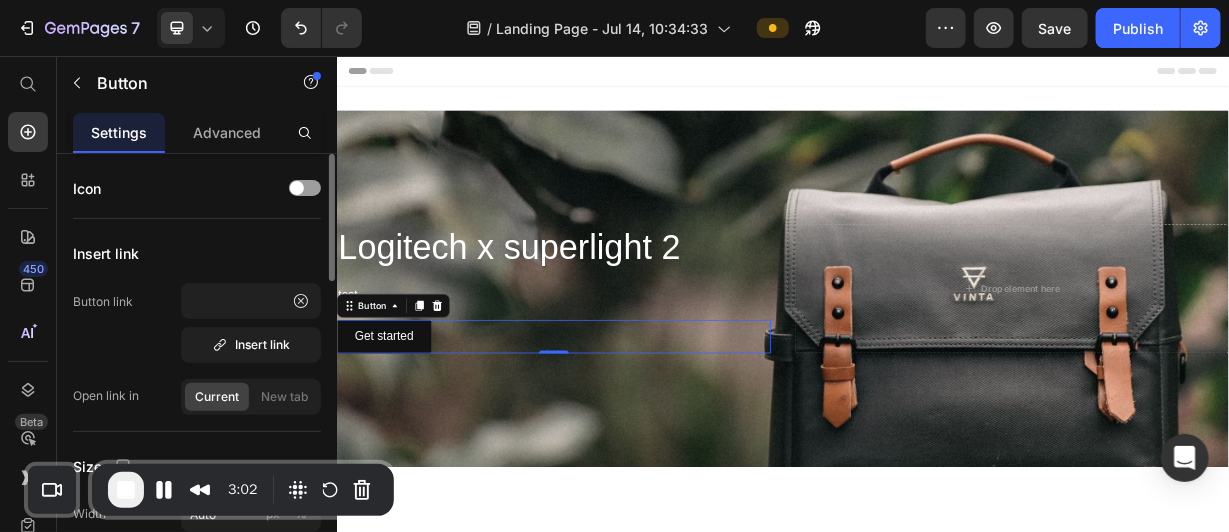 scroll, scrollTop: 0, scrollLeft: 0, axis: both 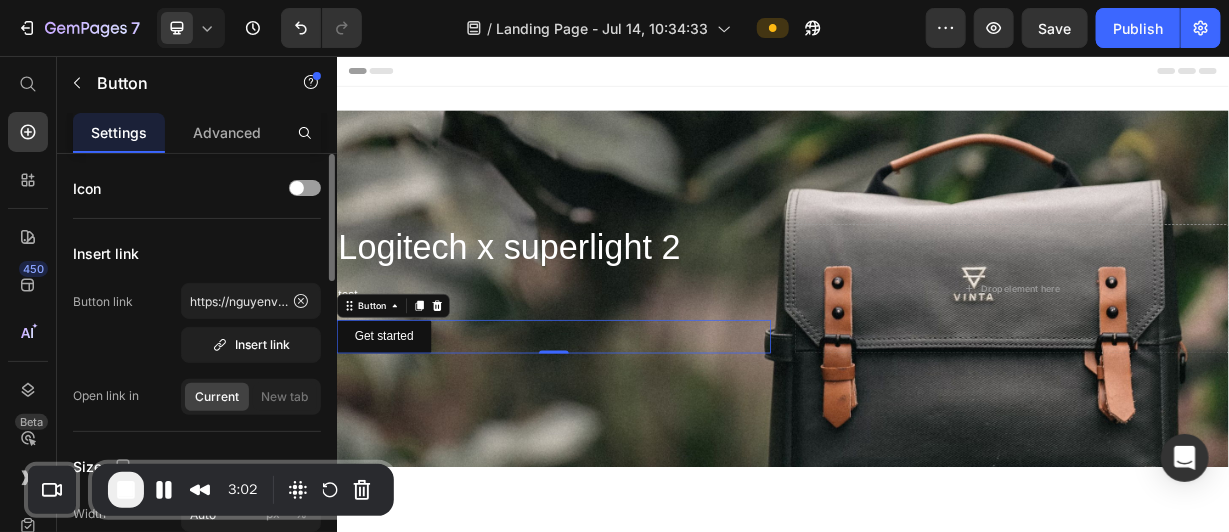 click on "Button link https://nguyenvu.store/san-pham/chuot-gaming-logitech-g-pro-x-superlight-2/?srsltid=AfmBOopXAJd8JIMOWQcksf5MX8Ii8AxT1WymDiJfMVoGgSbTt2ccrJnE  Insert link" at bounding box center [197, 323] 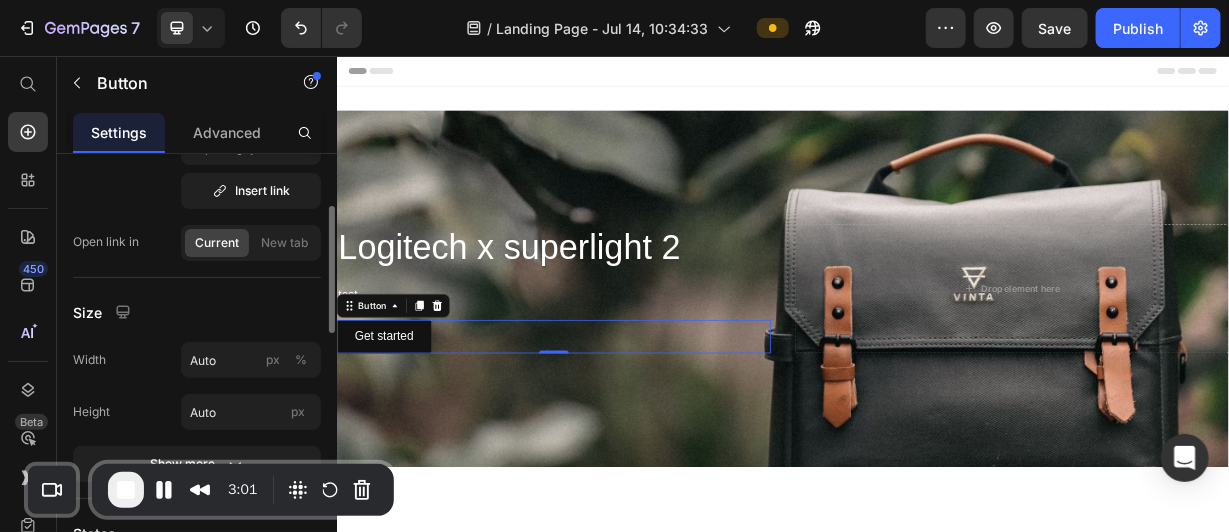 scroll, scrollTop: 160, scrollLeft: 0, axis: vertical 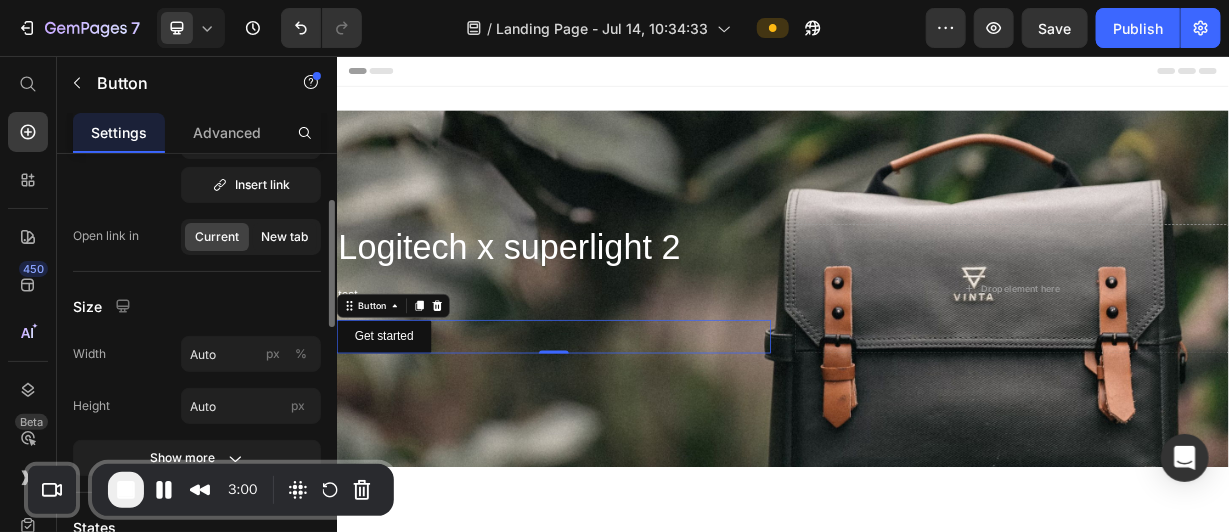 click on "New tab" 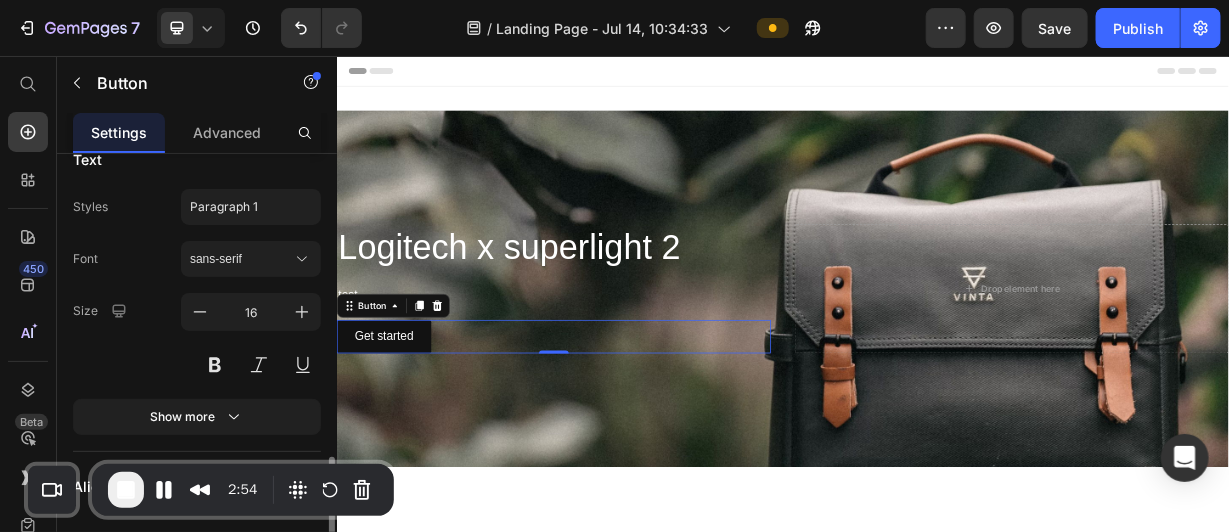 scroll, scrollTop: 1057, scrollLeft: 0, axis: vertical 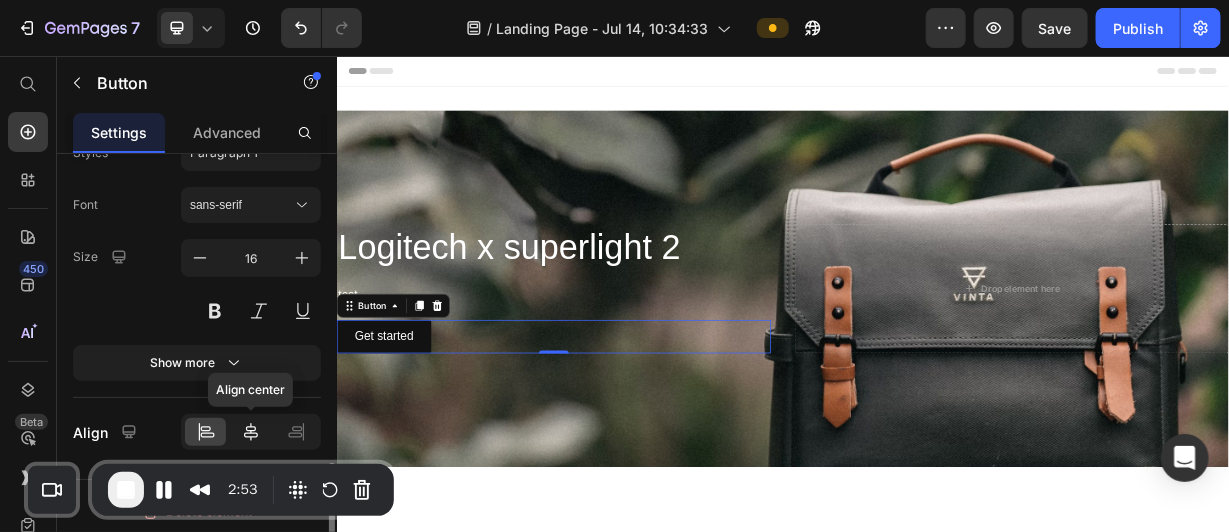 click 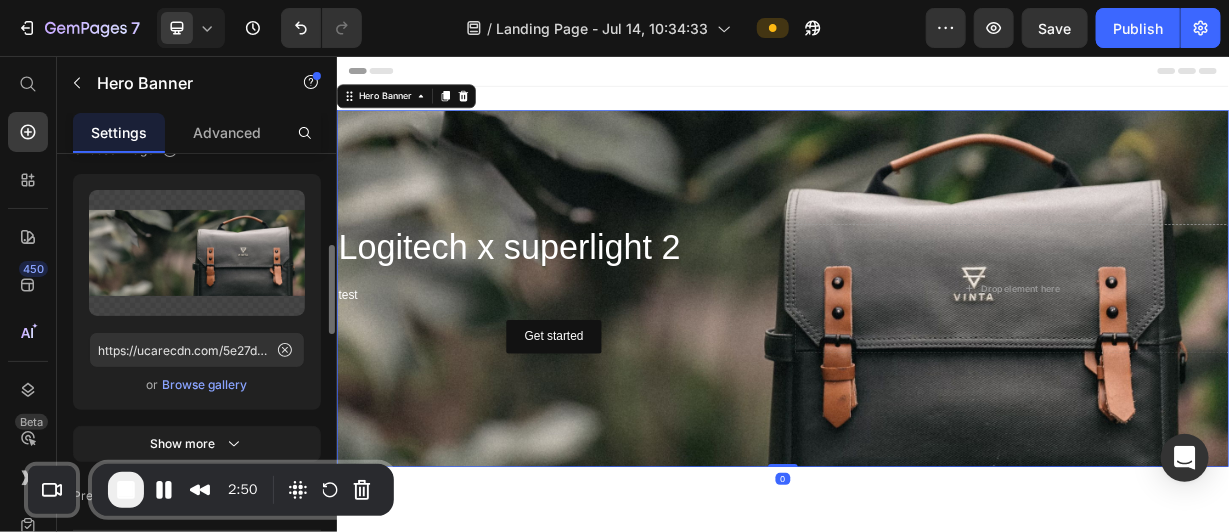 scroll, scrollTop: 452, scrollLeft: 0, axis: vertical 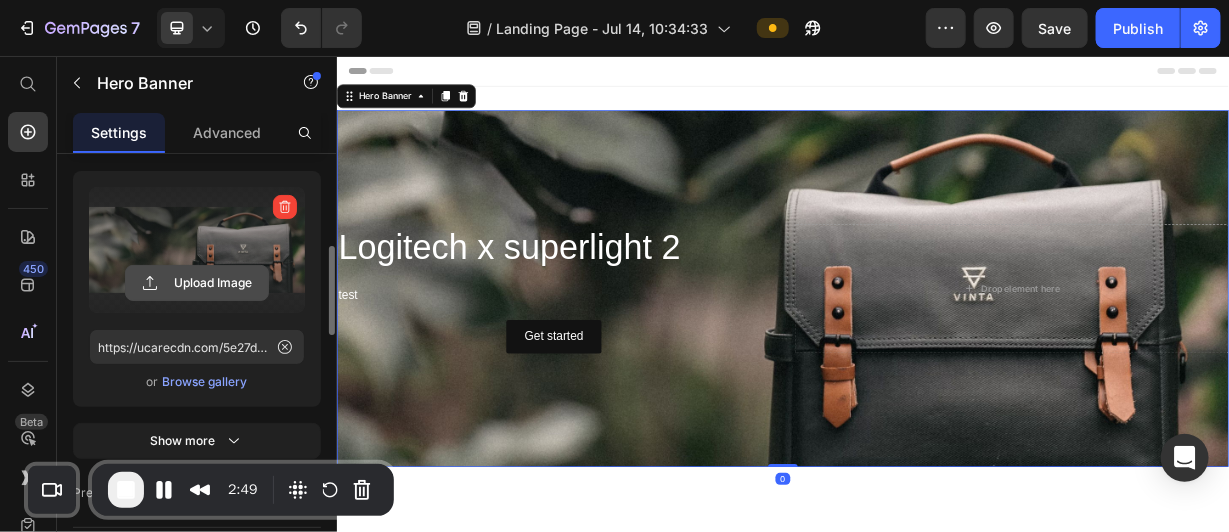 click 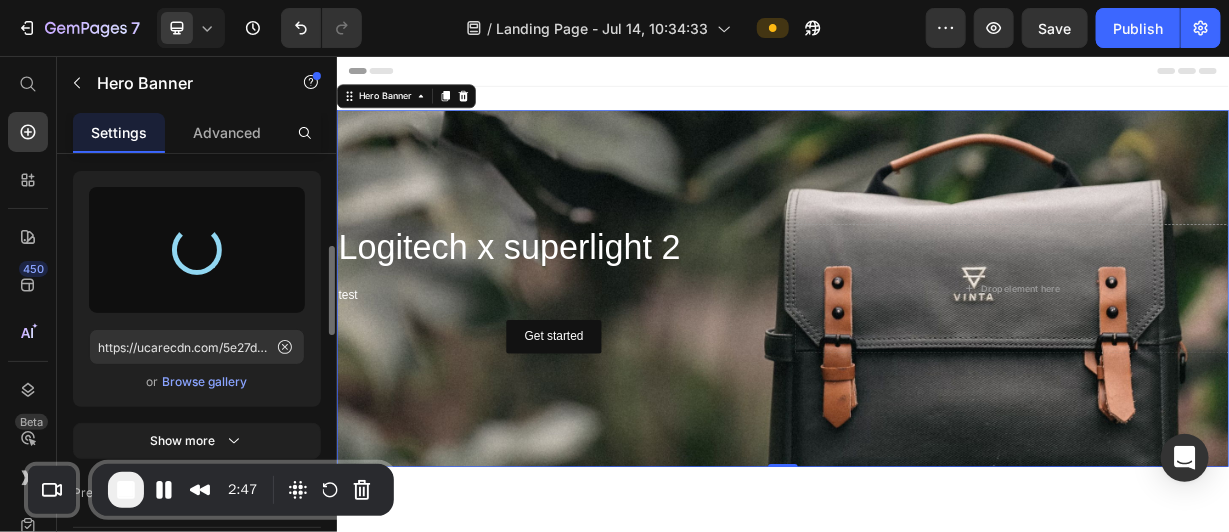 type on "https://cdn.shopify.com/s/files/1/0713/9203/4984/files/gempages_575346547575751619-70a40d53-21ee-4d19-93f7-b9cbec9f9e33.jpg" 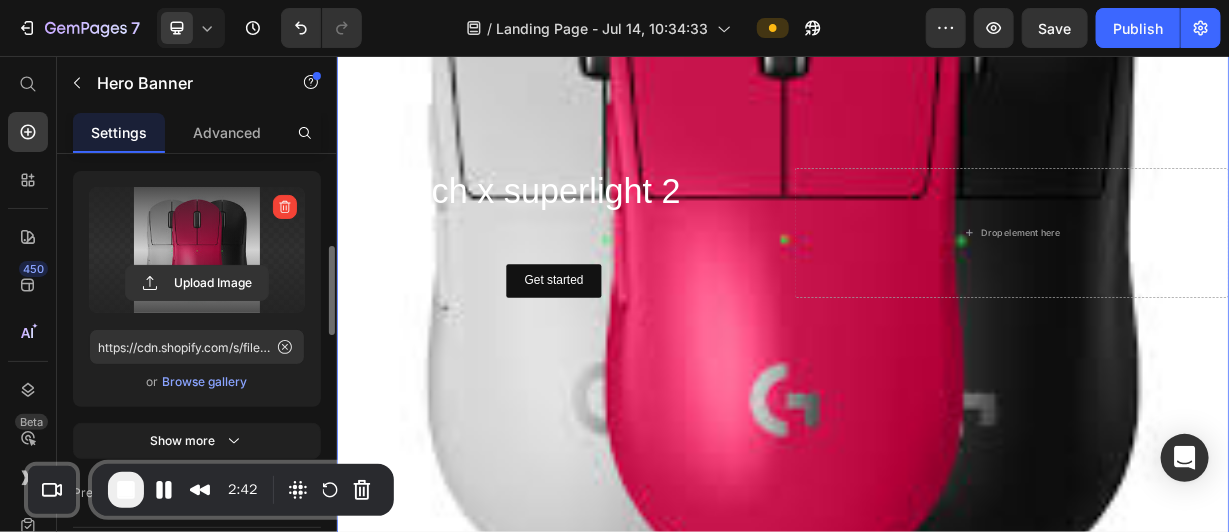 scroll, scrollTop: 435, scrollLeft: 0, axis: vertical 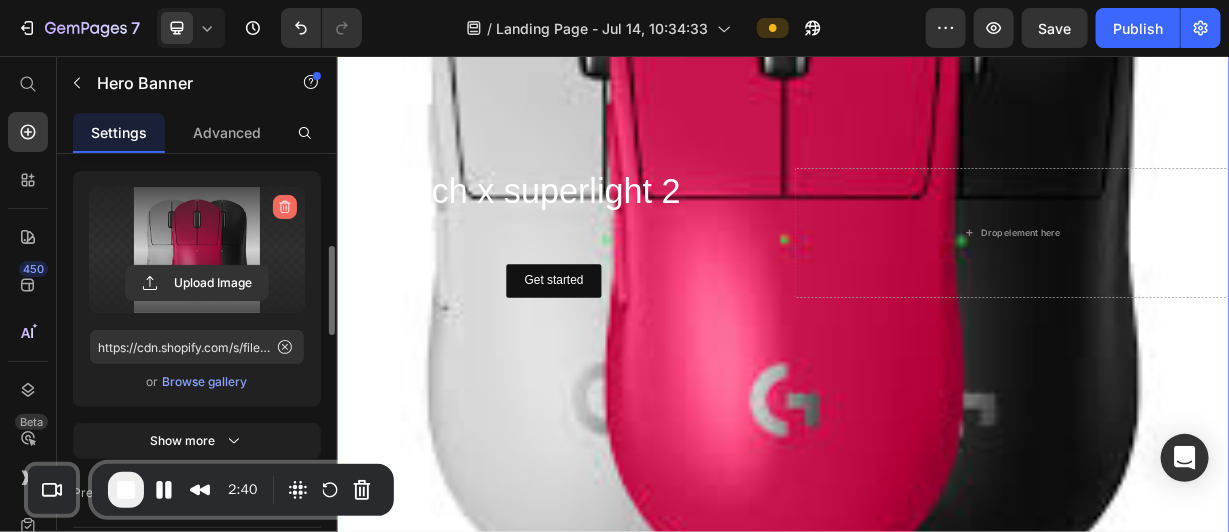 click 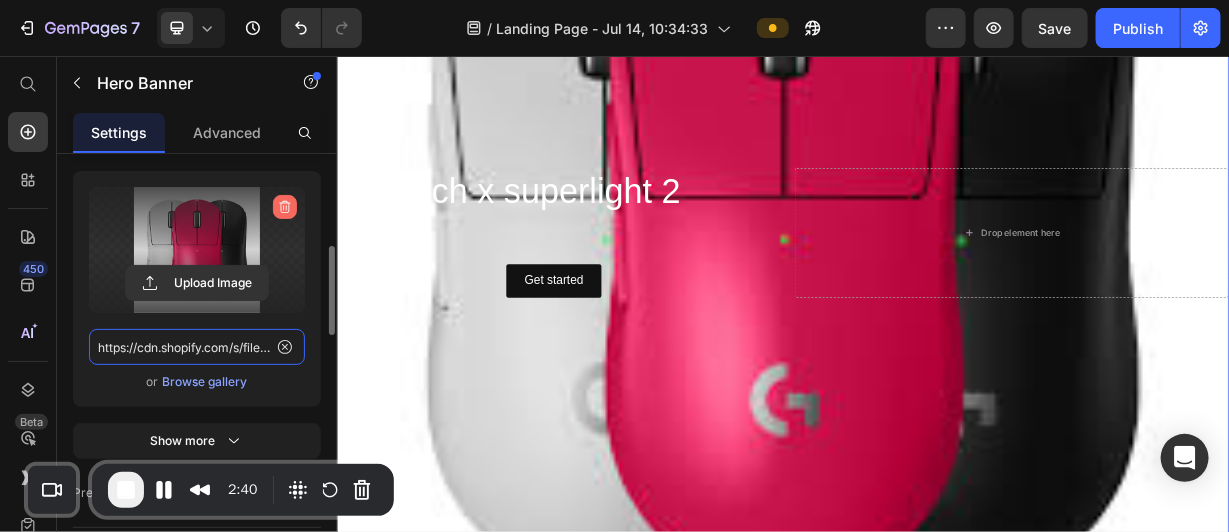 type 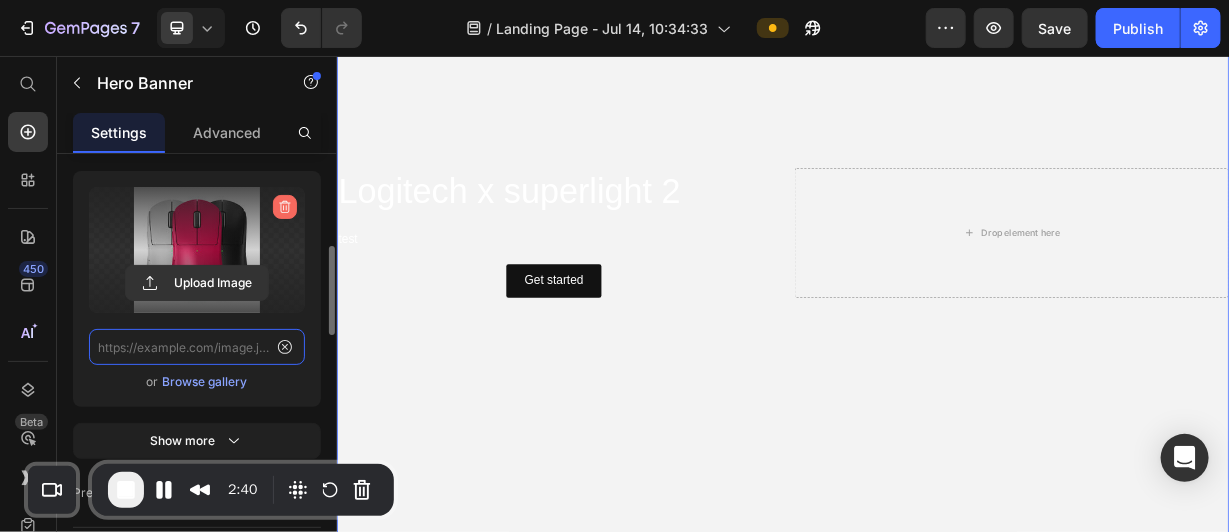 scroll, scrollTop: 0, scrollLeft: 0, axis: both 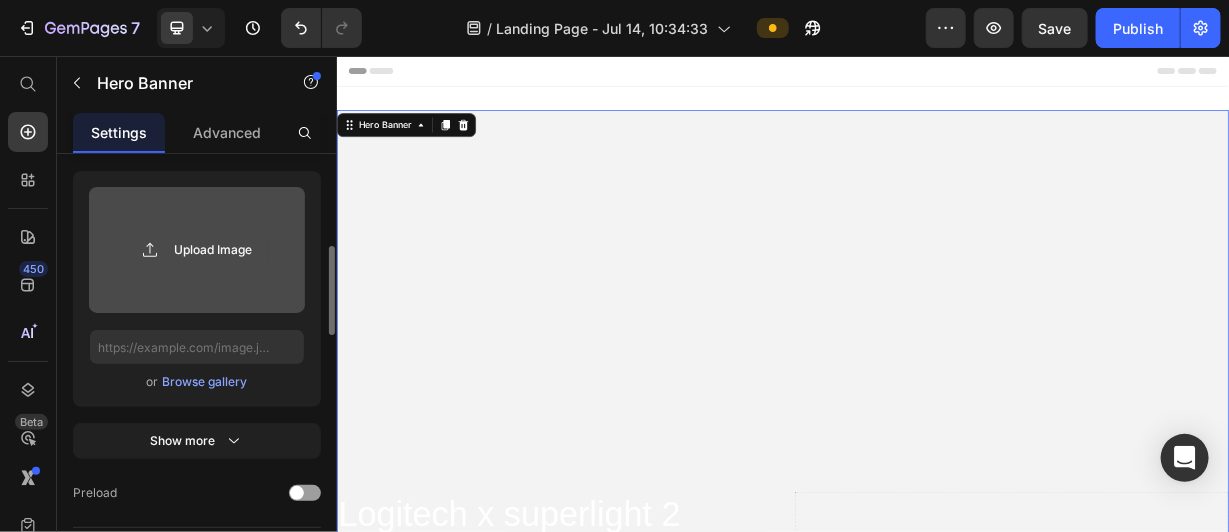 click 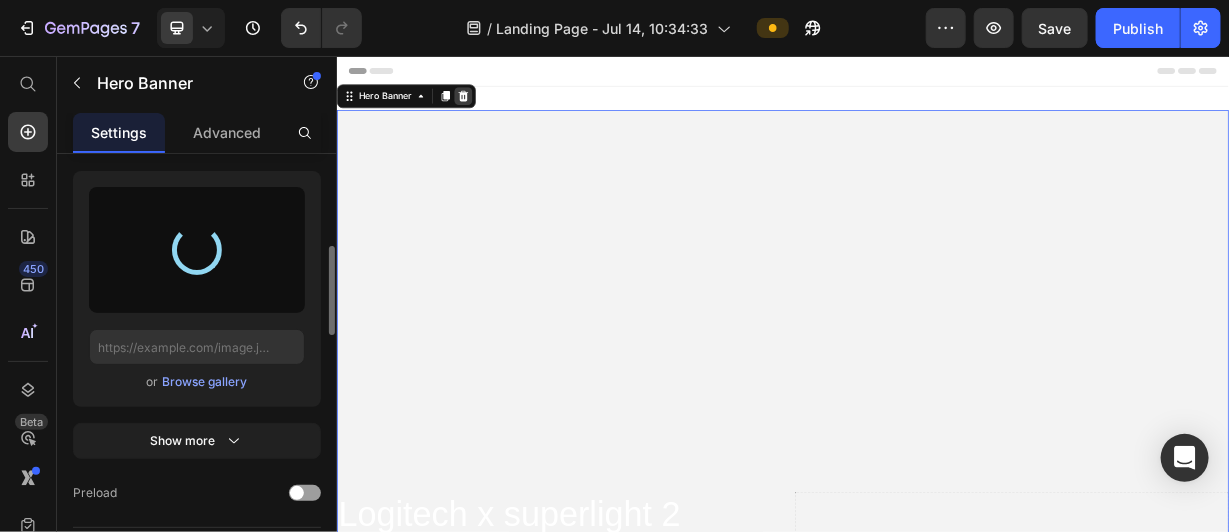 click 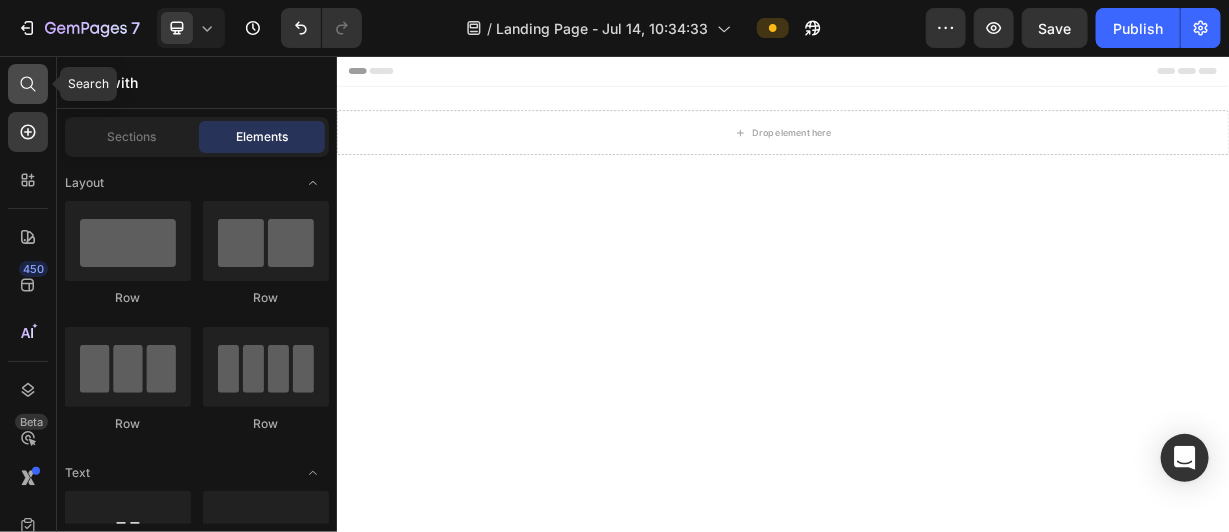 click 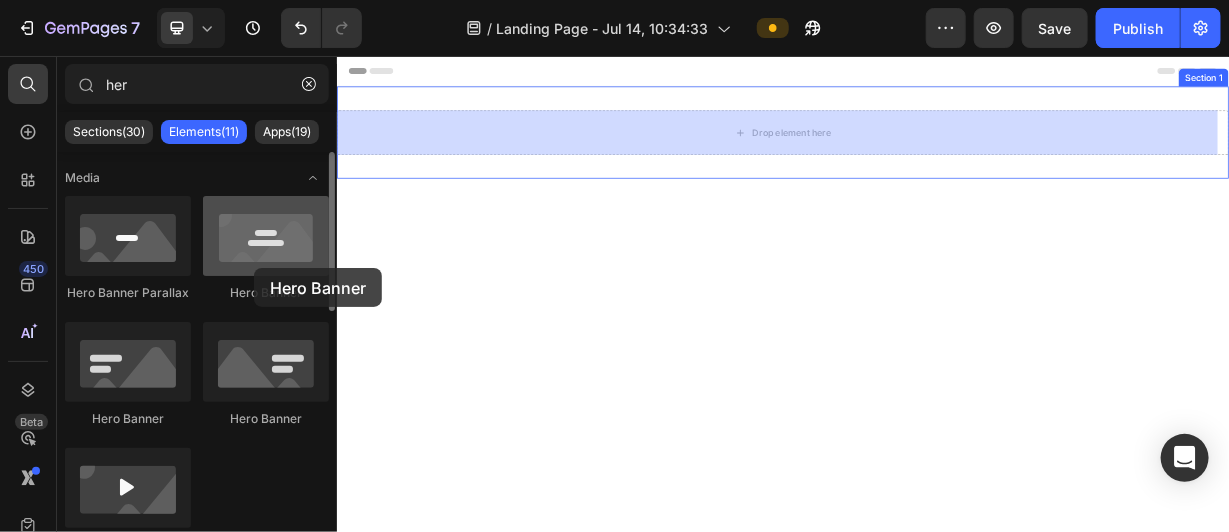 drag, startPoint x: 250, startPoint y: 238, endPoint x: 254, endPoint y: 268, distance: 30.265491 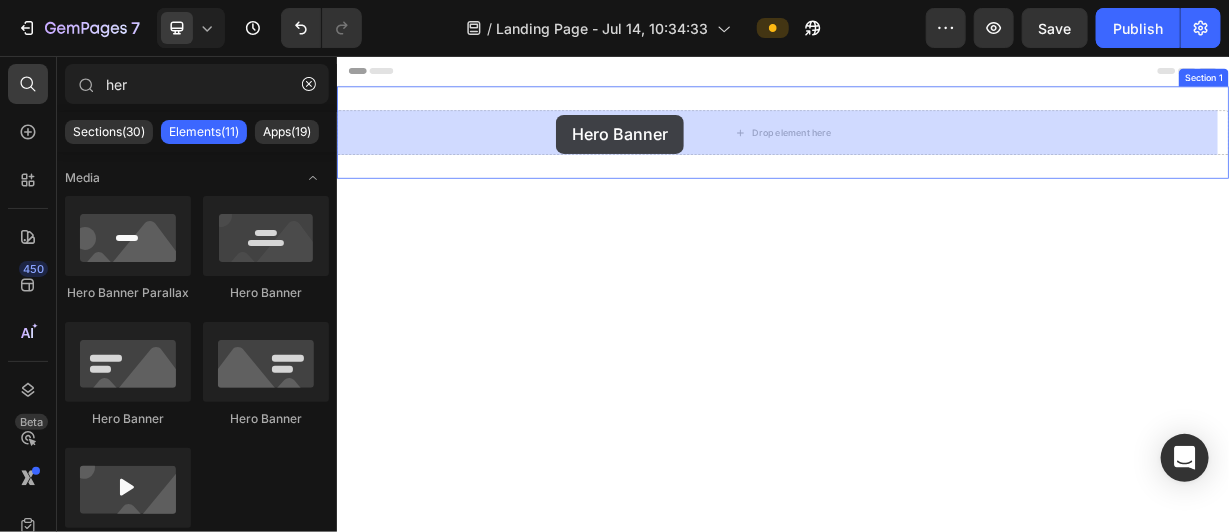 drag, startPoint x: 469, startPoint y: 430, endPoint x: 630, endPoint y: 150, distance: 322.9876 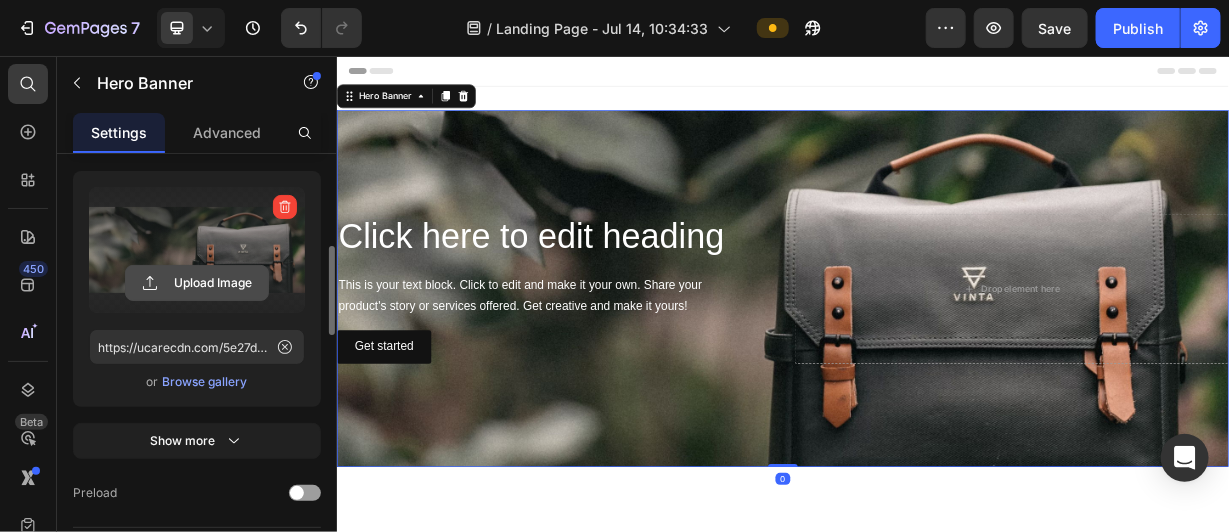 click 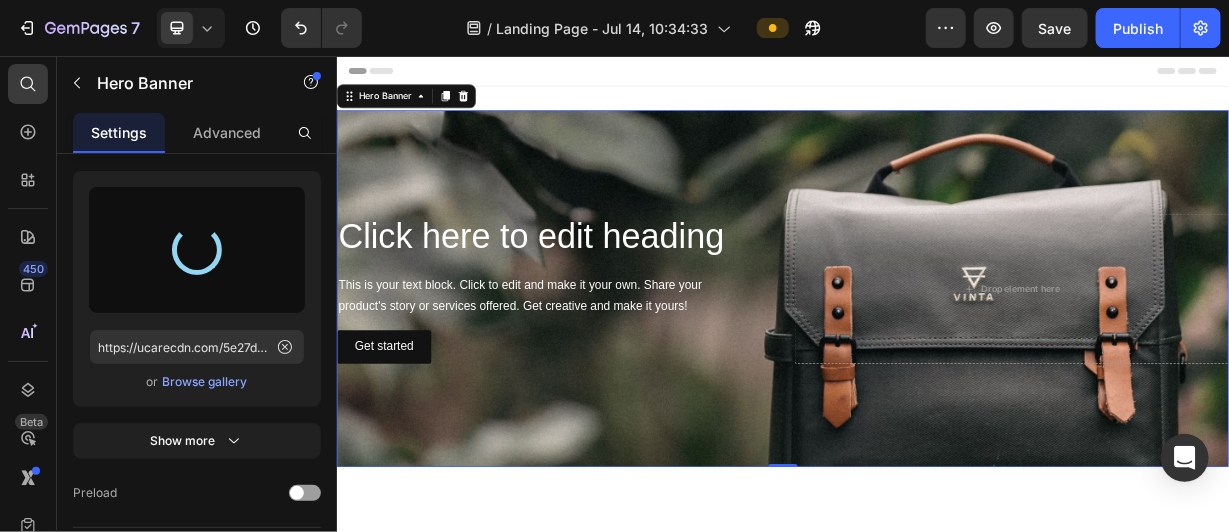 type on "https://cdn.shopify.com/s/files/1/0713/9203/4984/files/gempages_575346547575751619-b1f3f7ba-ada4-48a3-b2fe-c855809c7996.jpg" 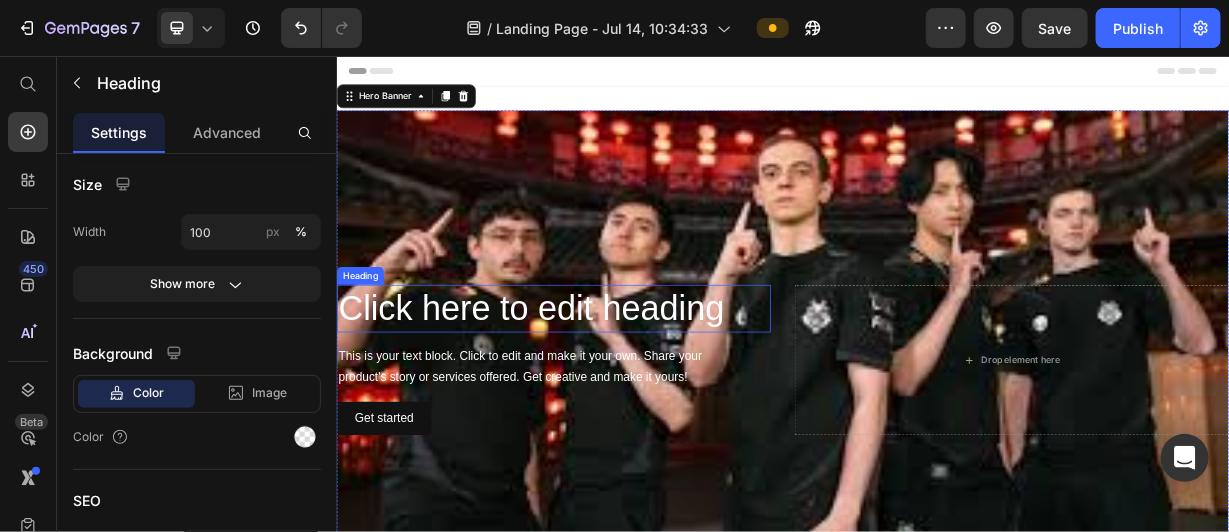 click on "Click here to edit heading" at bounding box center [628, 395] 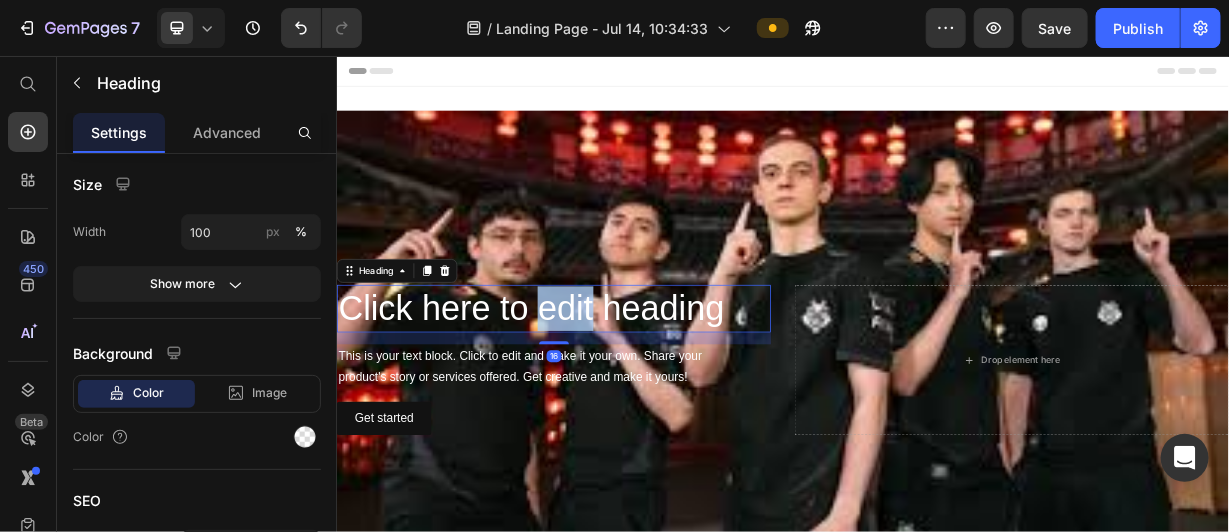 scroll, scrollTop: 0, scrollLeft: 0, axis: both 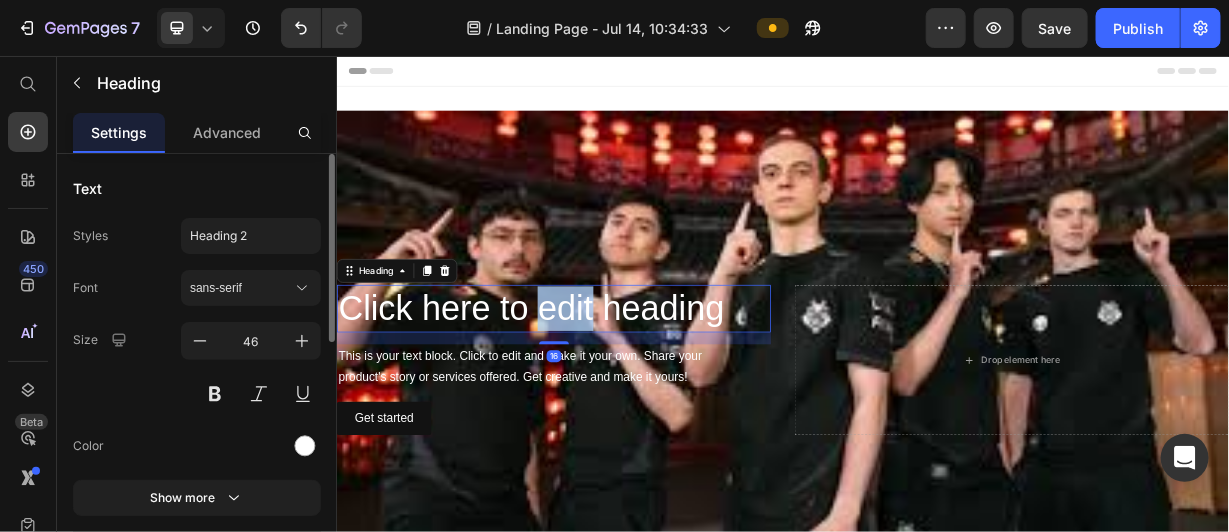 click on "Click here to edit heading" at bounding box center [628, 395] 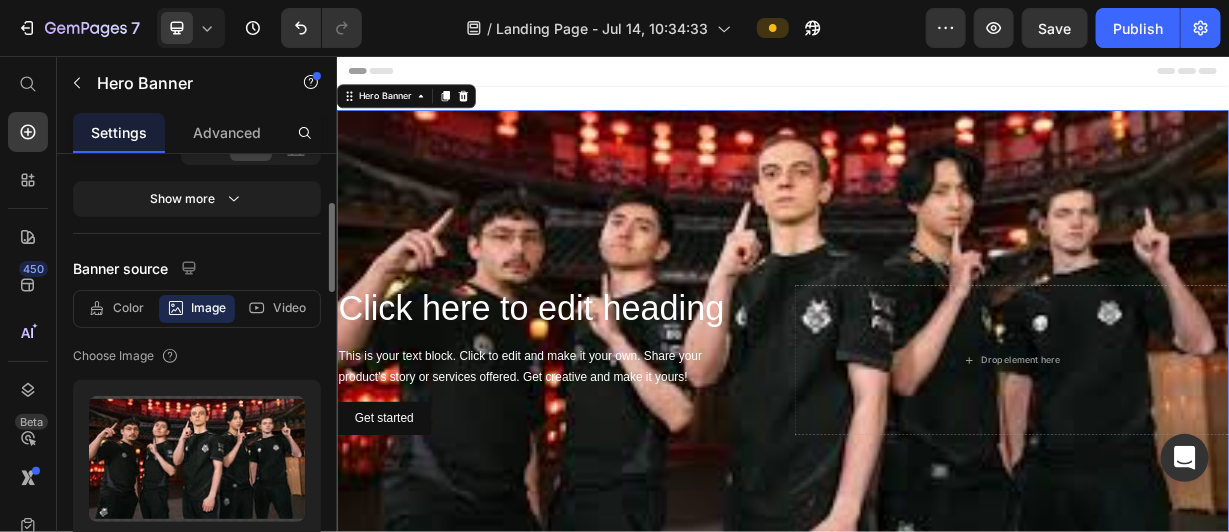 scroll, scrollTop: 262, scrollLeft: 0, axis: vertical 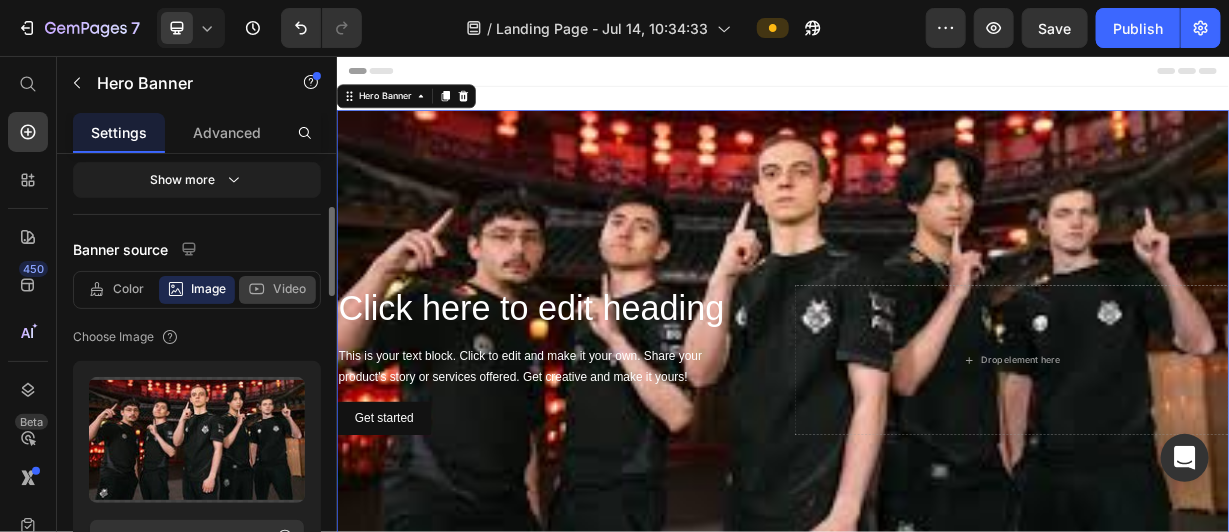 click on "Video" 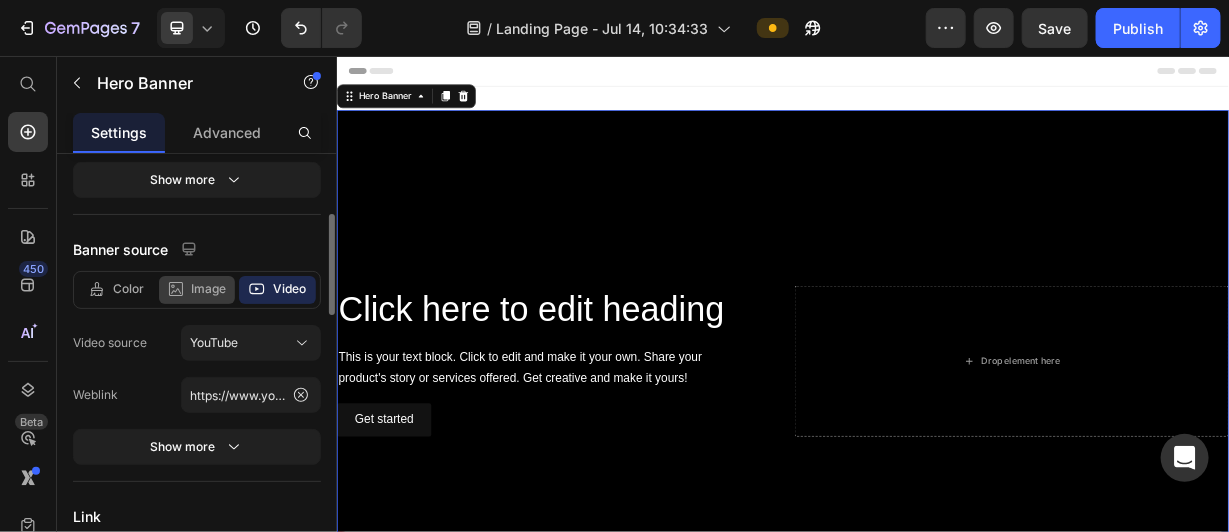 click on "Image" at bounding box center [209, 289] 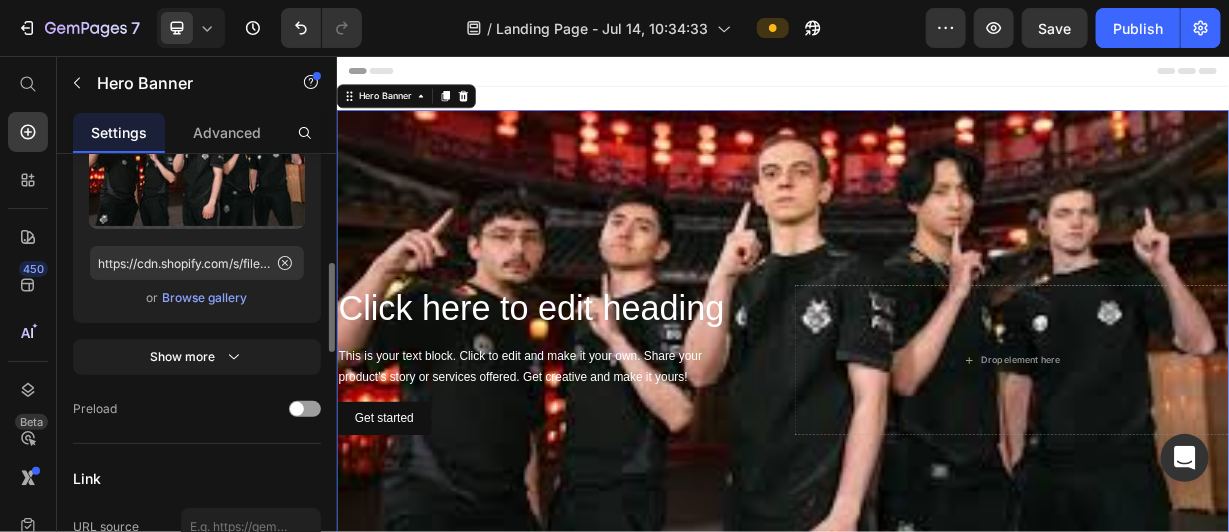 scroll, scrollTop: 570, scrollLeft: 0, axis: vertical 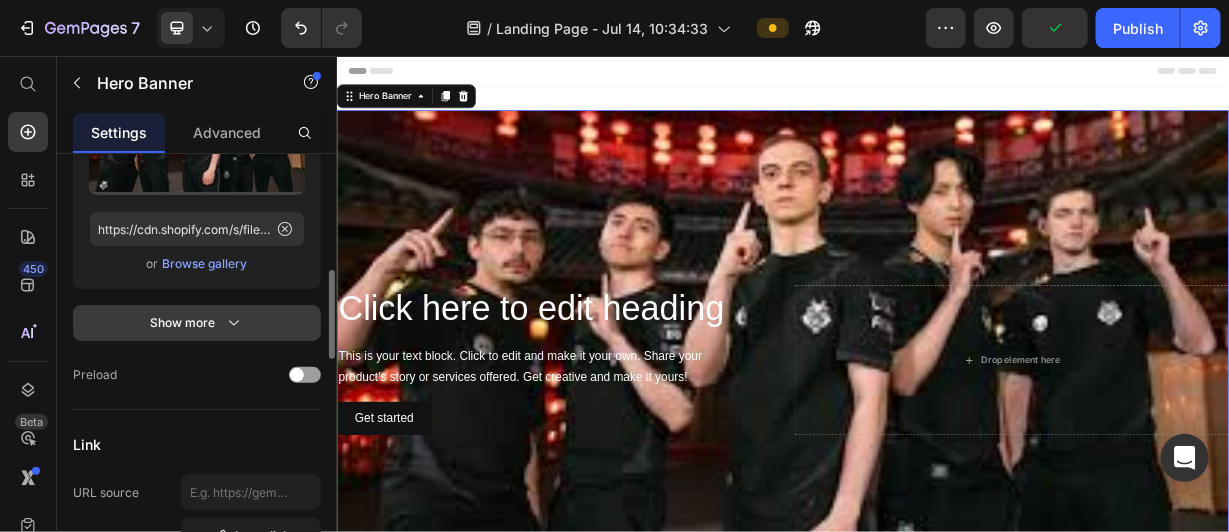 click 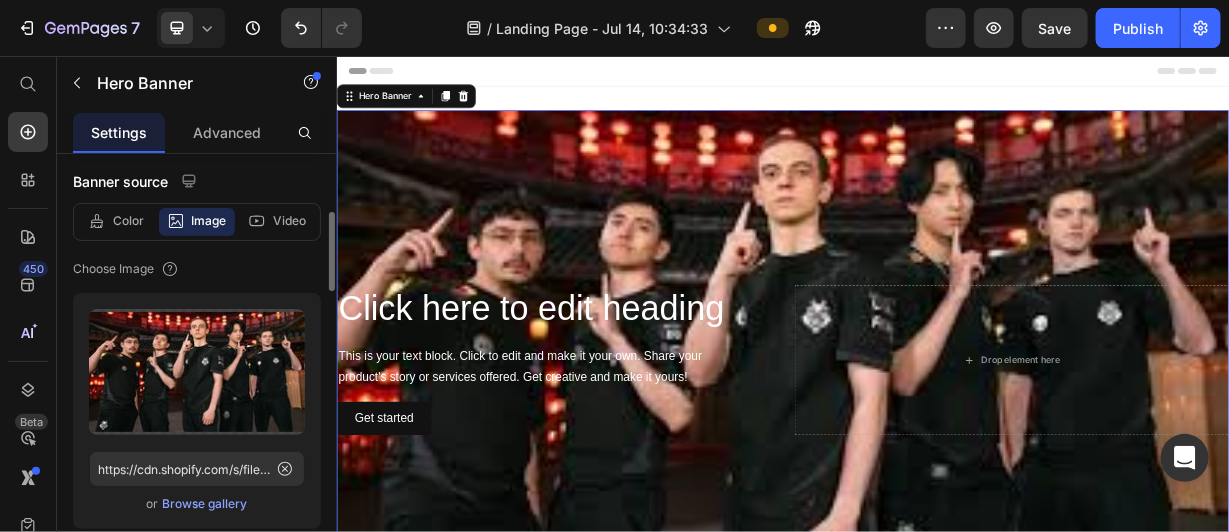 scroll, scrollTop: 329, scrollLeft: 0, axis: vertical 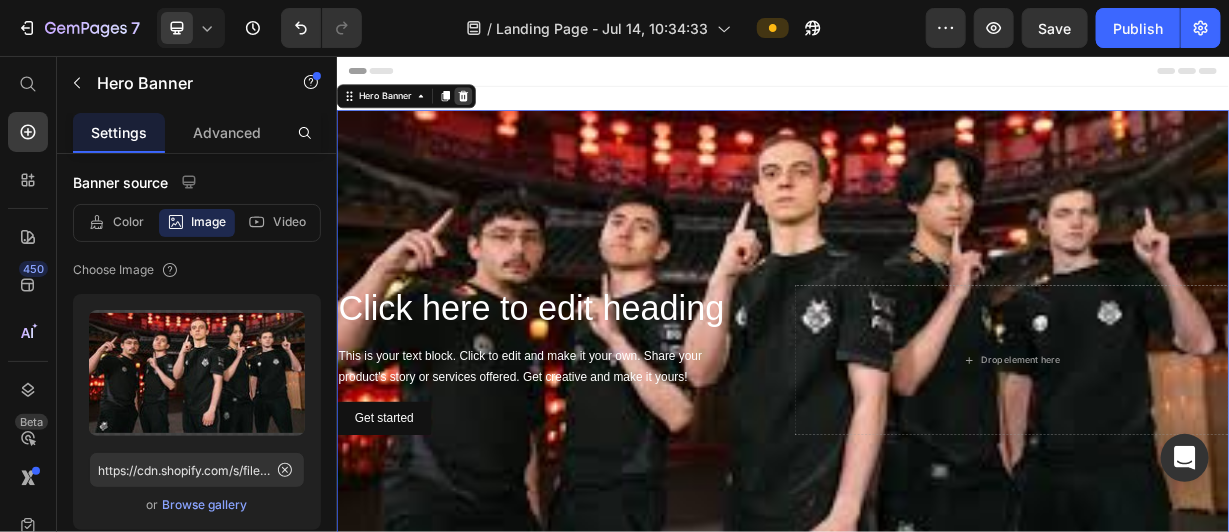 click 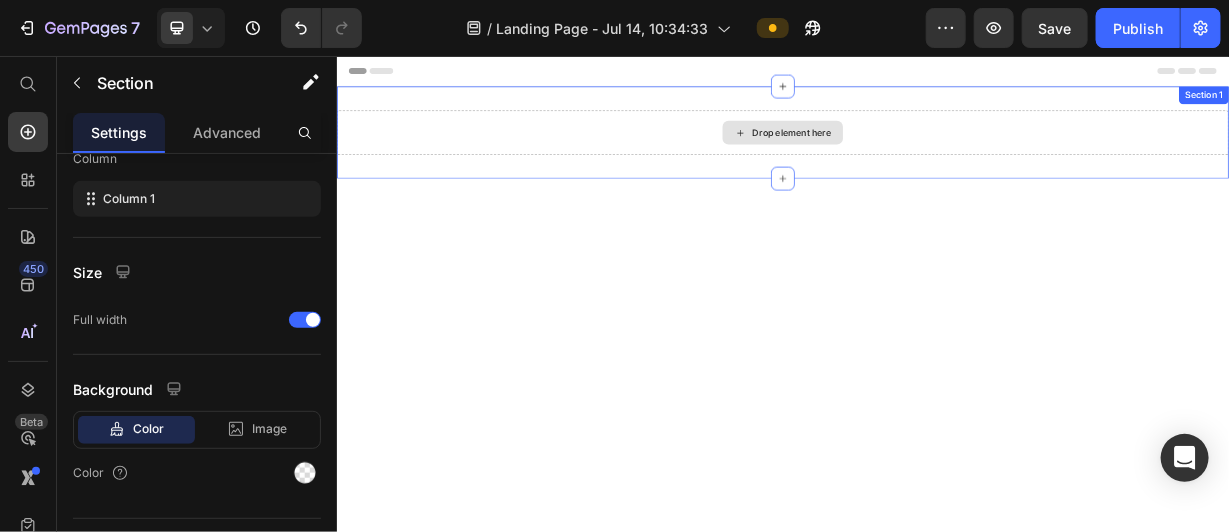 scroll, scrollTop: 0, scrollLeft: 0, axis: both 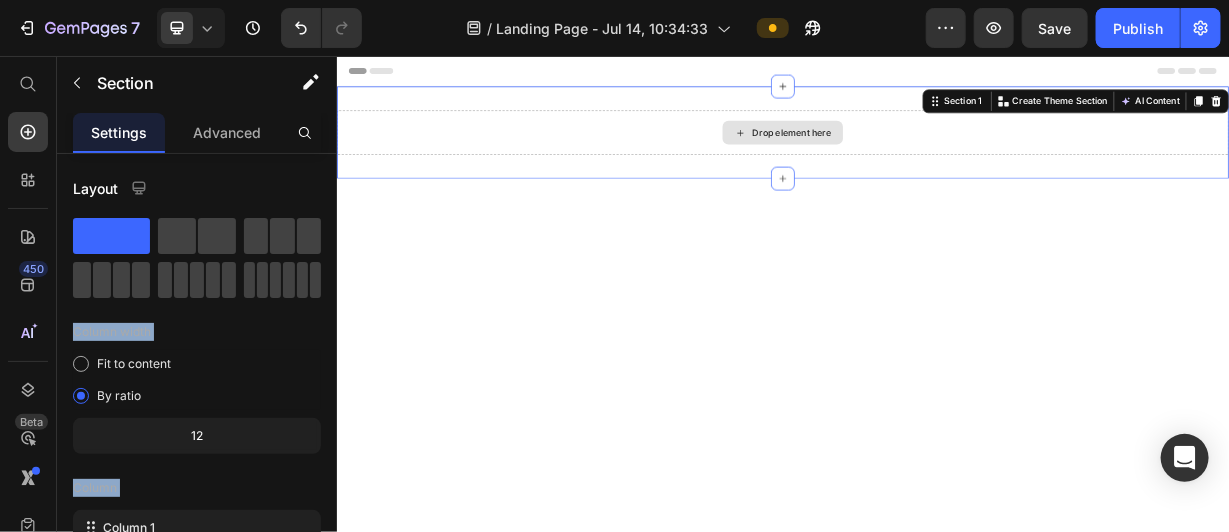 drag, startPoint x: 457, startPoint y: 300, endPoint x: 813, endPoint y: 153, distance: 385.15582 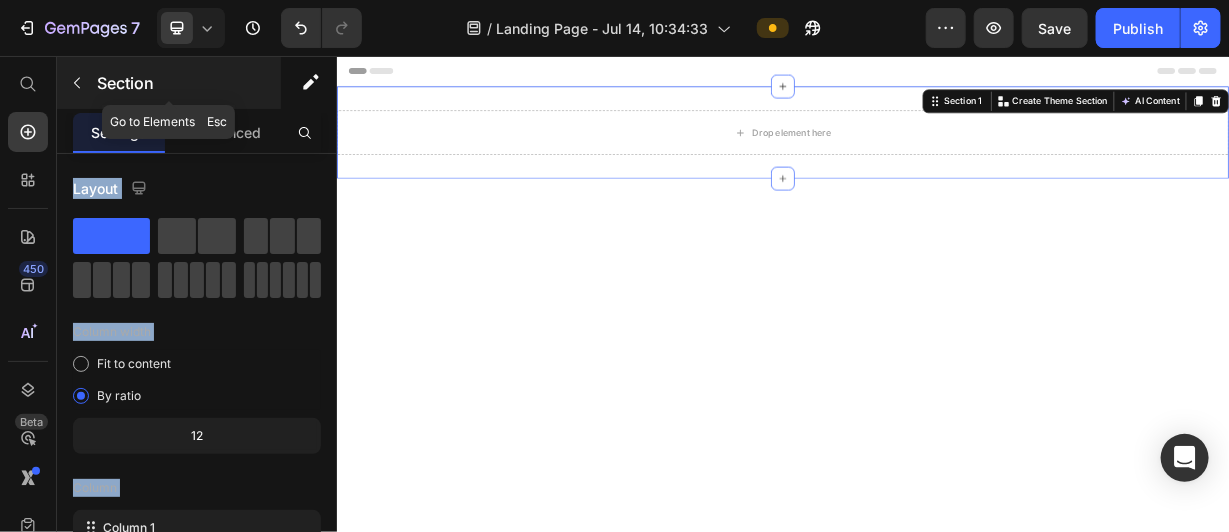 click 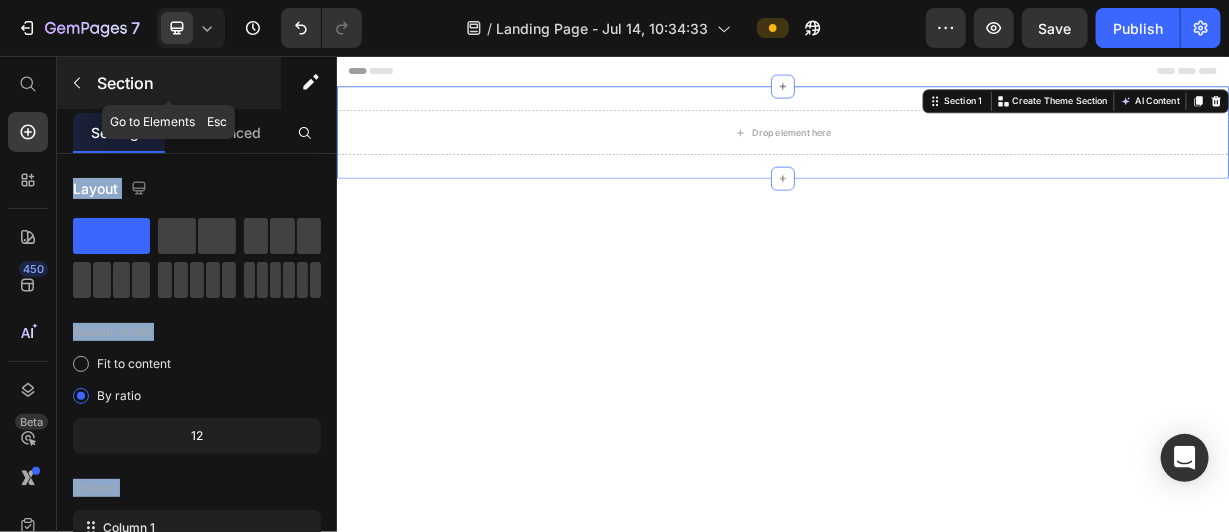 click at bounding box center (77, 83) 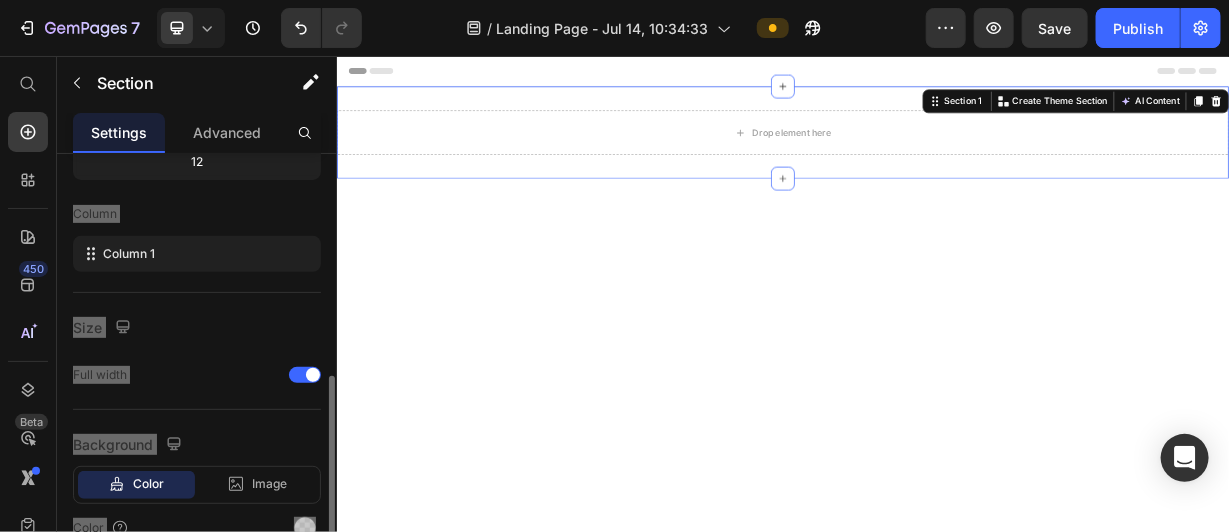 scroll, scrollTop: 362, scrollLeft: 0, axis: vertical 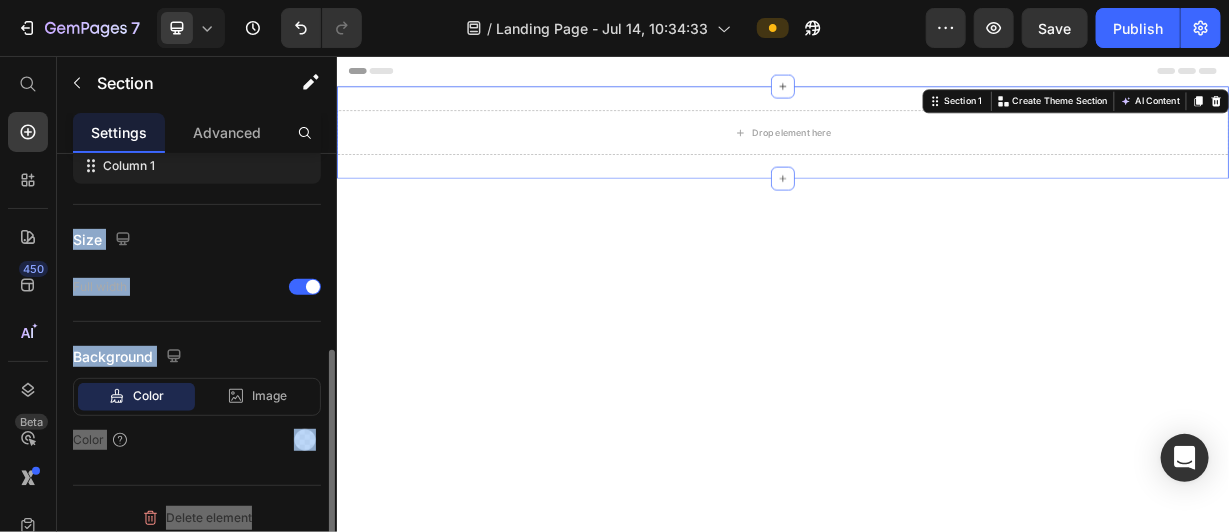 click on "Size" at bounding box center [197, 239] 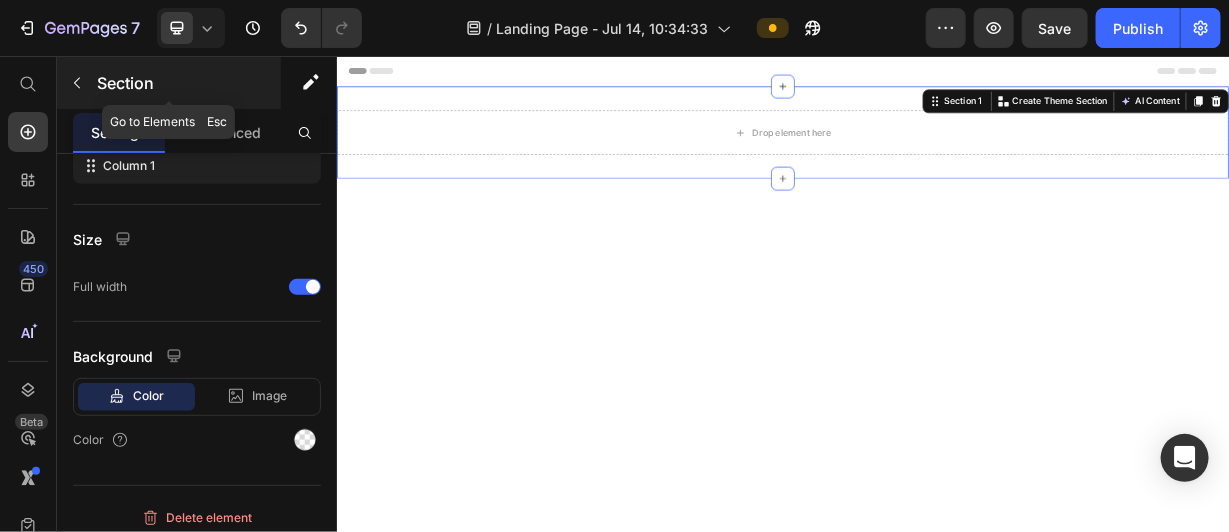 click 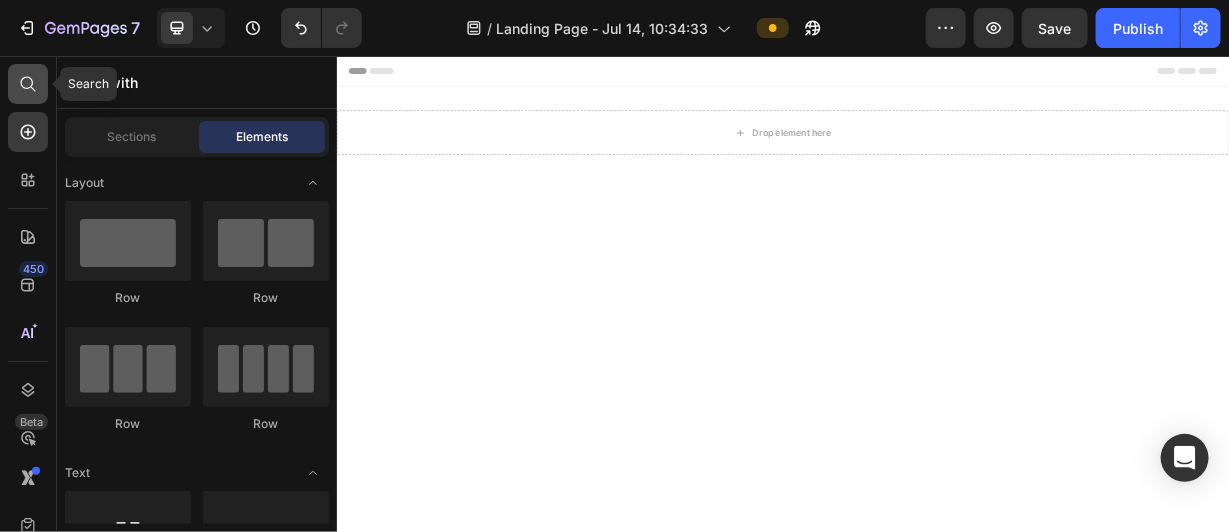 click 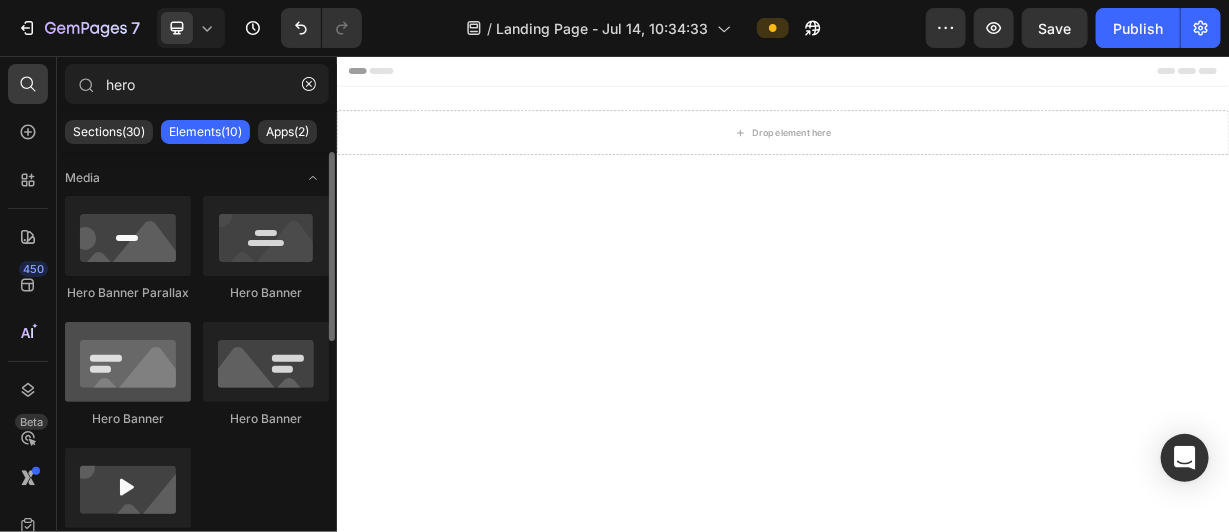 type on "hero" 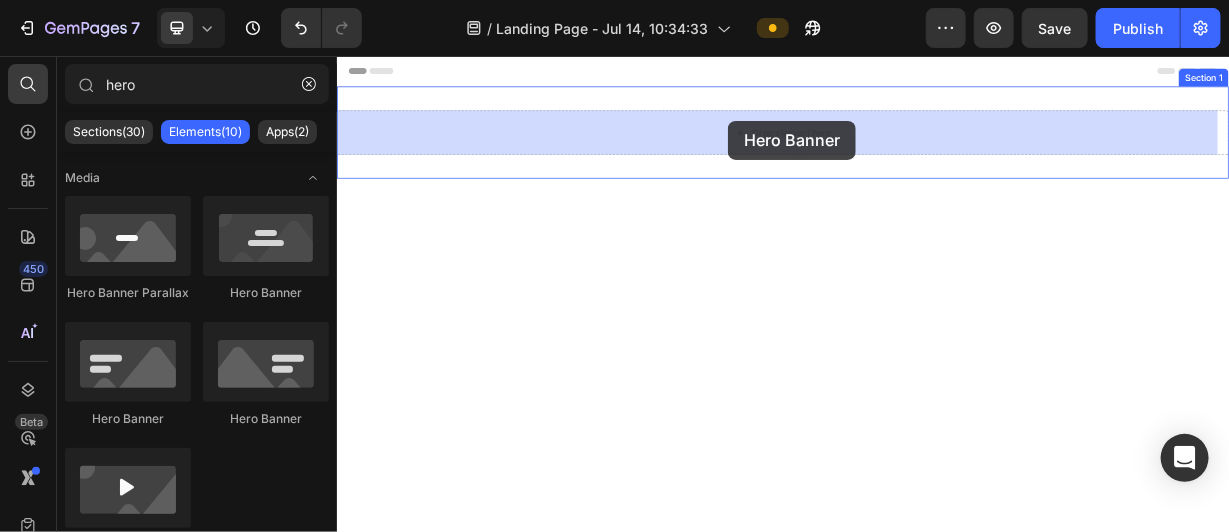drag, startPoint x: 485, startPoint y: 450, endPoint x: 862, endPoint y: 140, distance: 488.0871 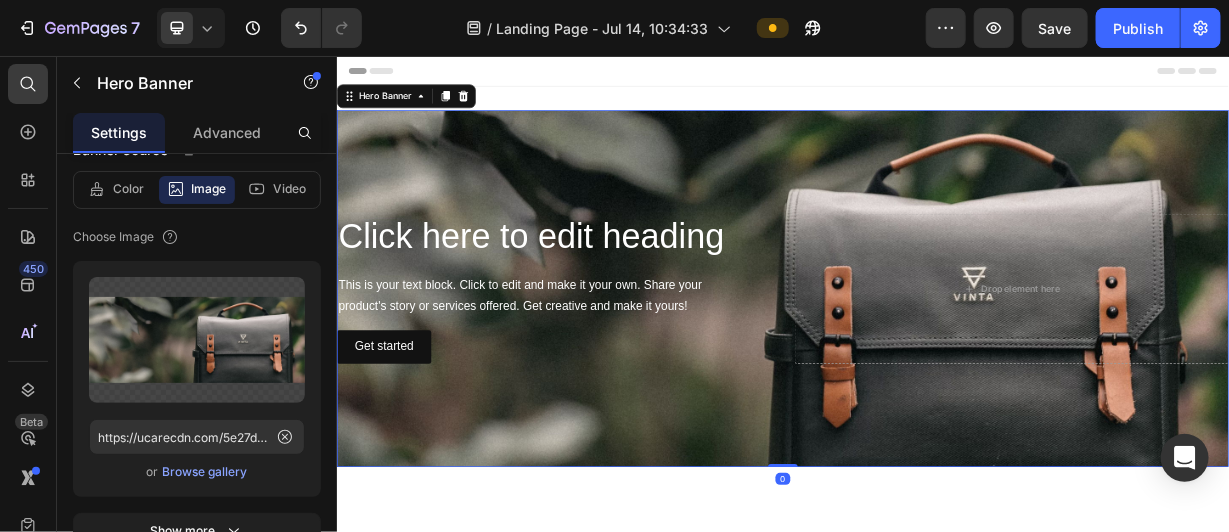 scroll, scrollTop: 0, scrollLeft: 0, axis: both 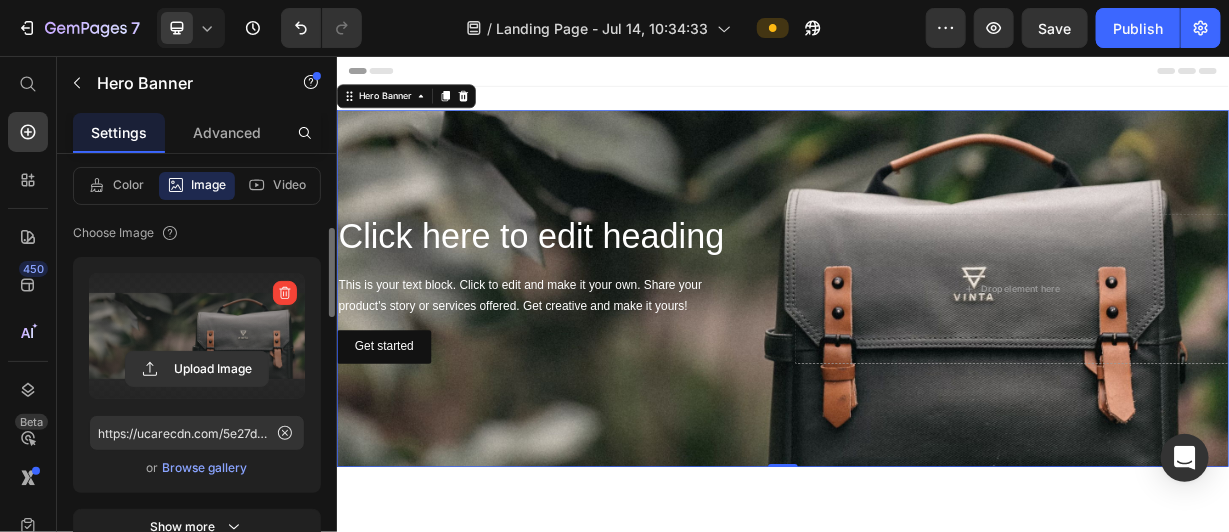 click at bounding box center [197, 336] 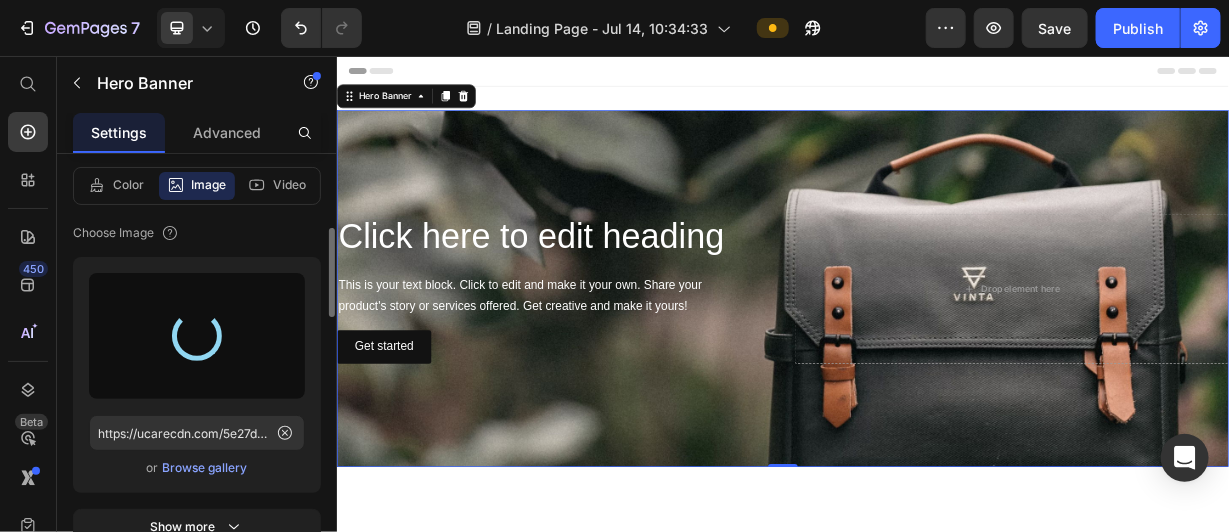 type on "https://cdn.shopify.com/s/files/1/0713/9203/4984/files/gempages_575346547575751619-df8f1cb5-54f8-4ecb-8318-795a87a367f1.jpg" 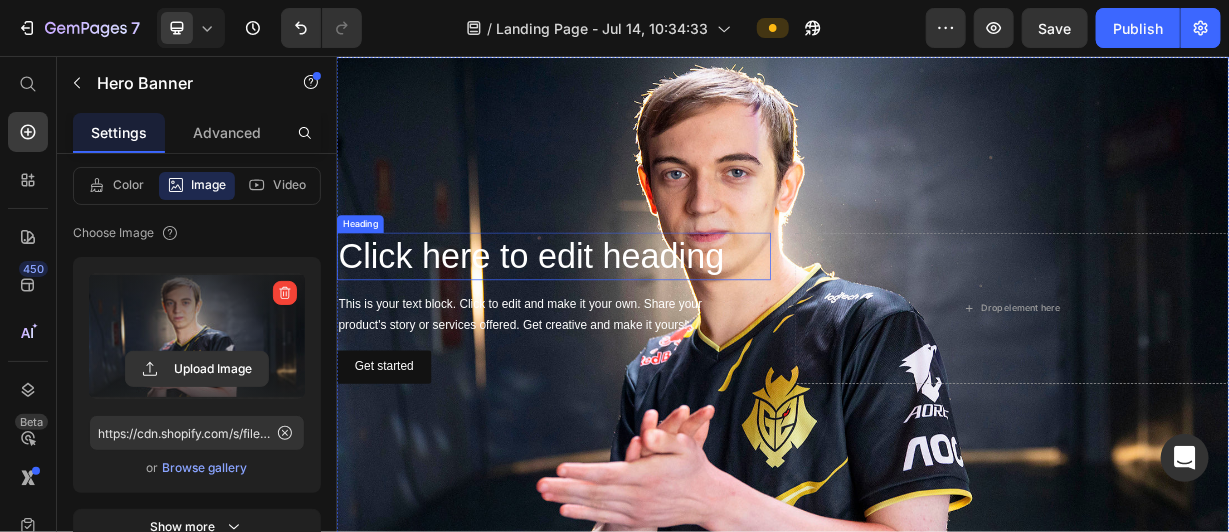 scroll, scrollTop: 69, scrollLeft: 0, axis: vertical 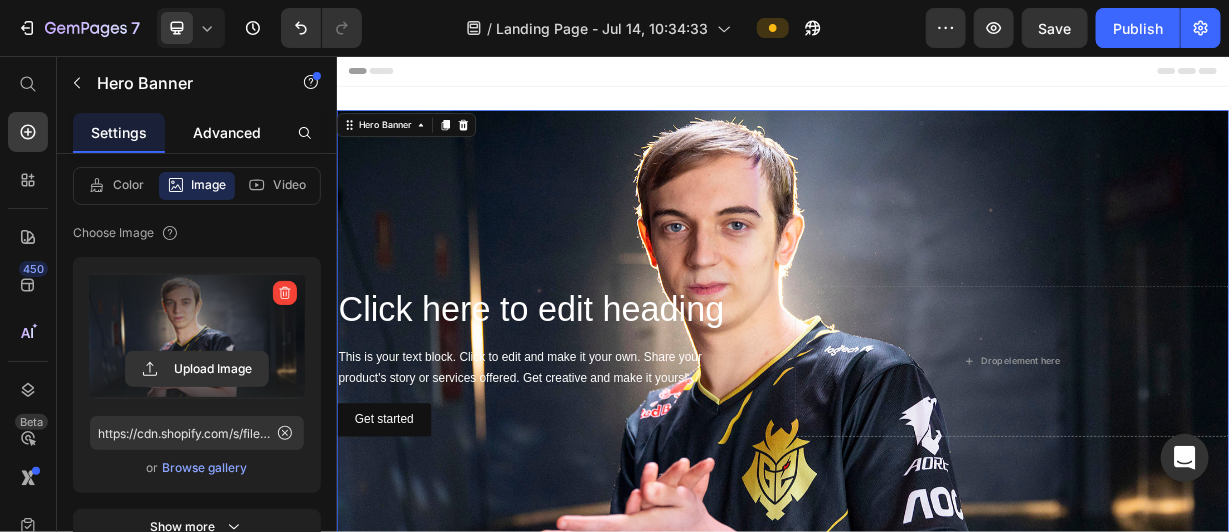click on "Advanced" at bounding box center [227, 132] 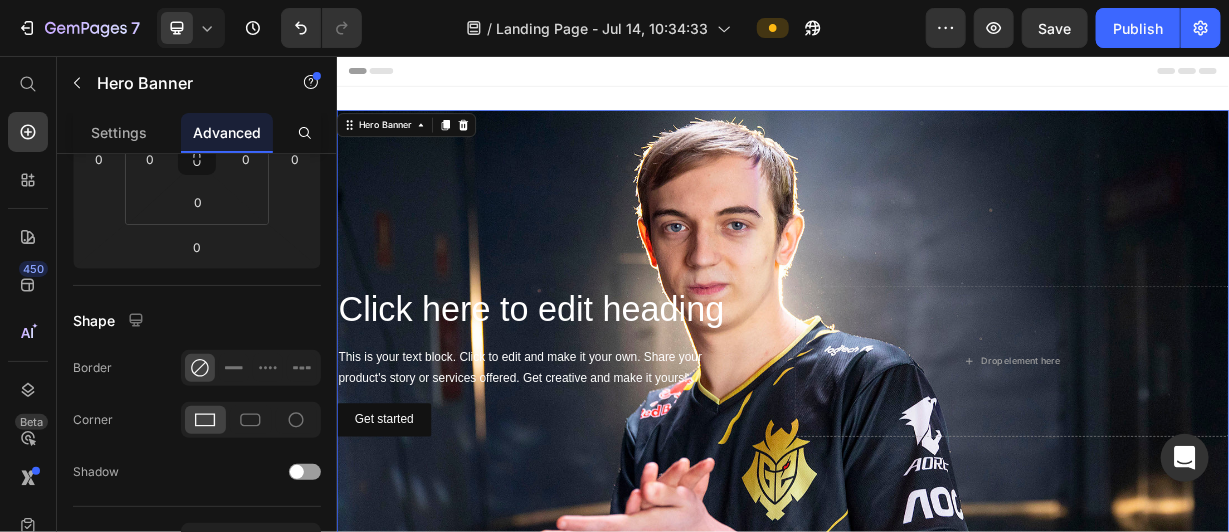 scroll, scrollTop: 0, scrollLeft: 0, axis: both 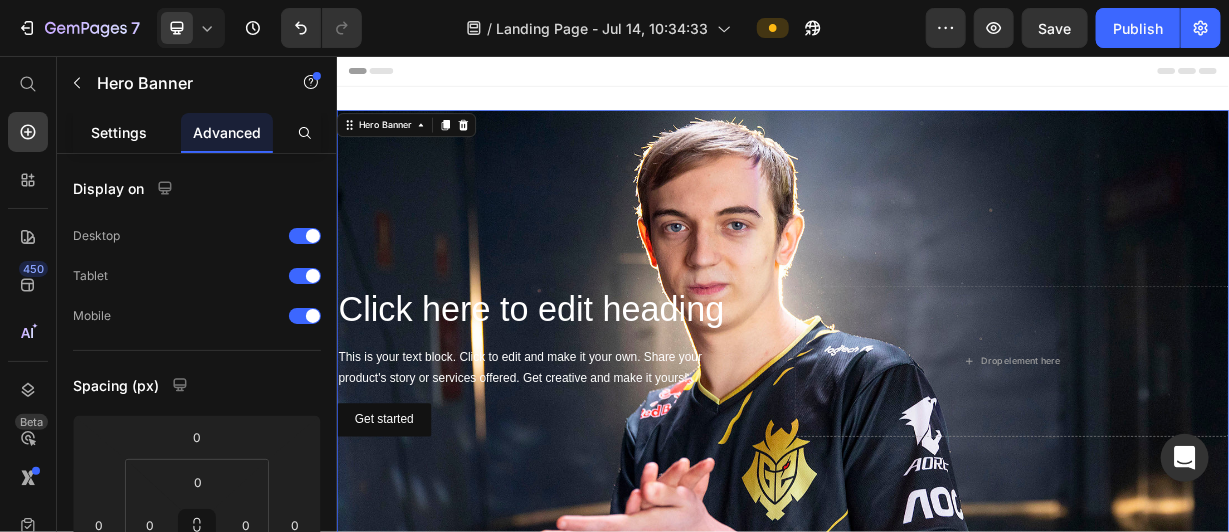 click on "Settings" at bounding box center (119, 132) 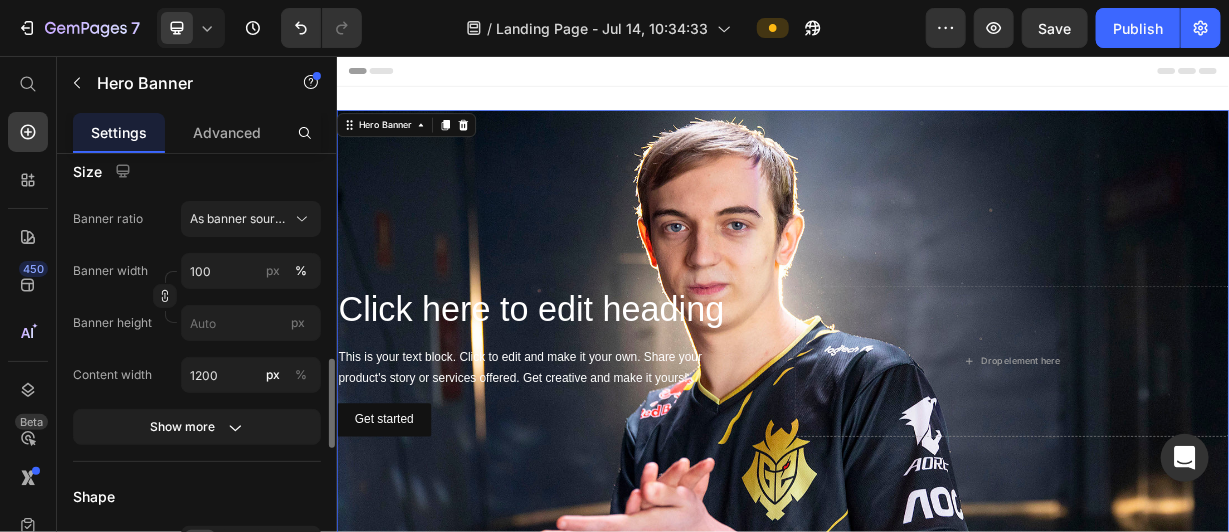 scroll, scrollTop: 1047, scrollLeft: 0, axis: vertical 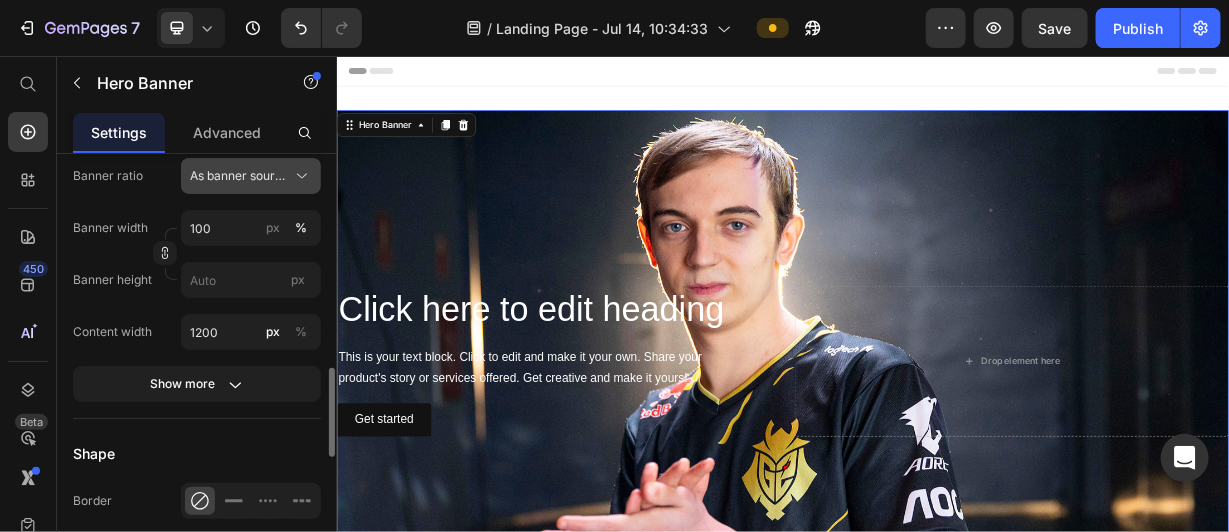 click on "As banner source" at bounding box center (251, 176) 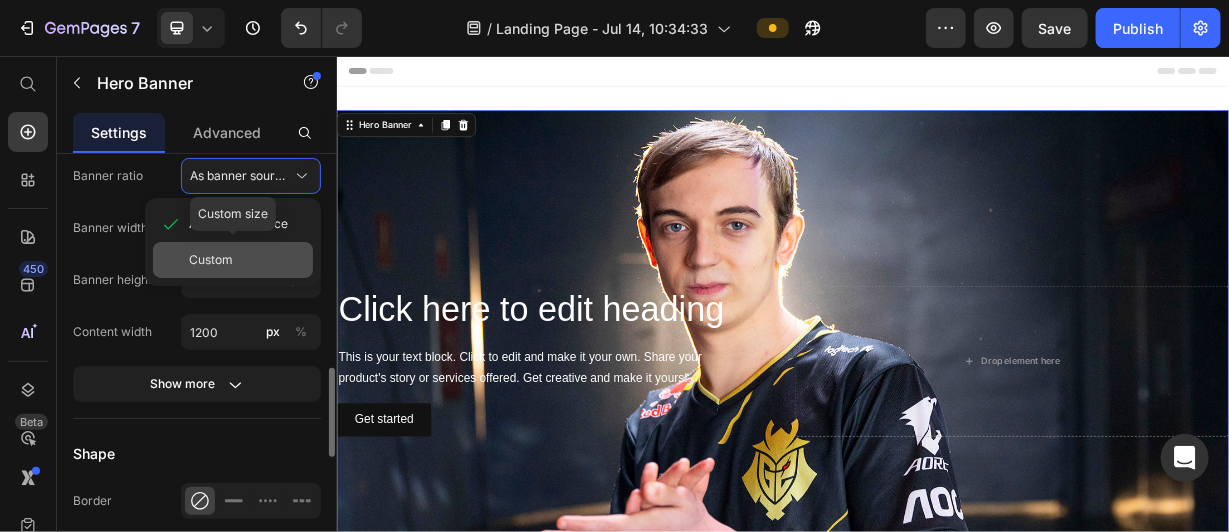 click on "Custom" at bounding box center [211, 260] 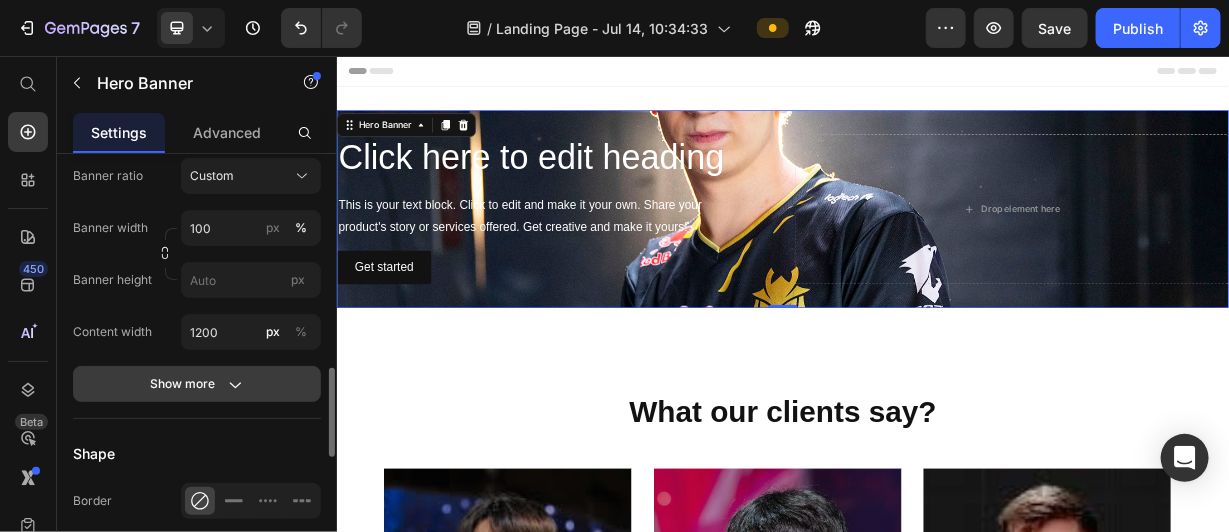 click on "Show more" at bounding box center (197, 384) 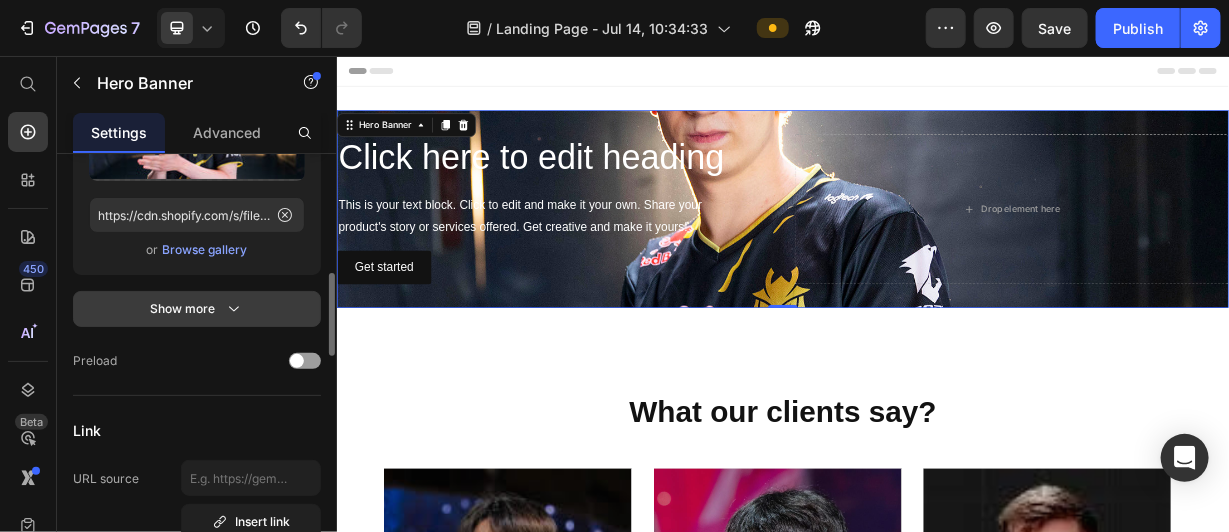 scroll, scrollTop: 583, scrollLeft: 0, axis: vertical 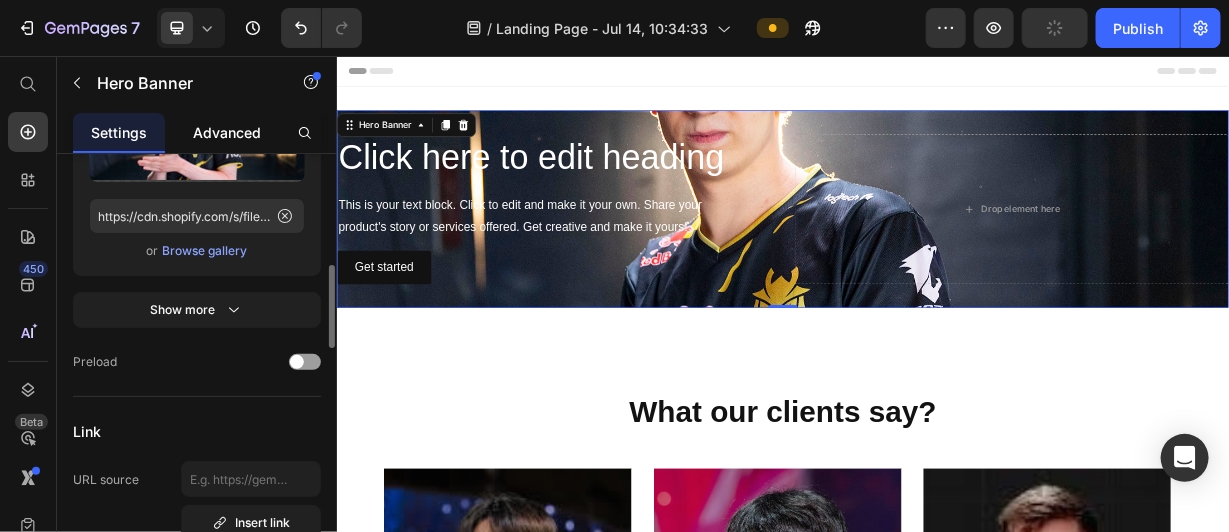 click on "Advanced" 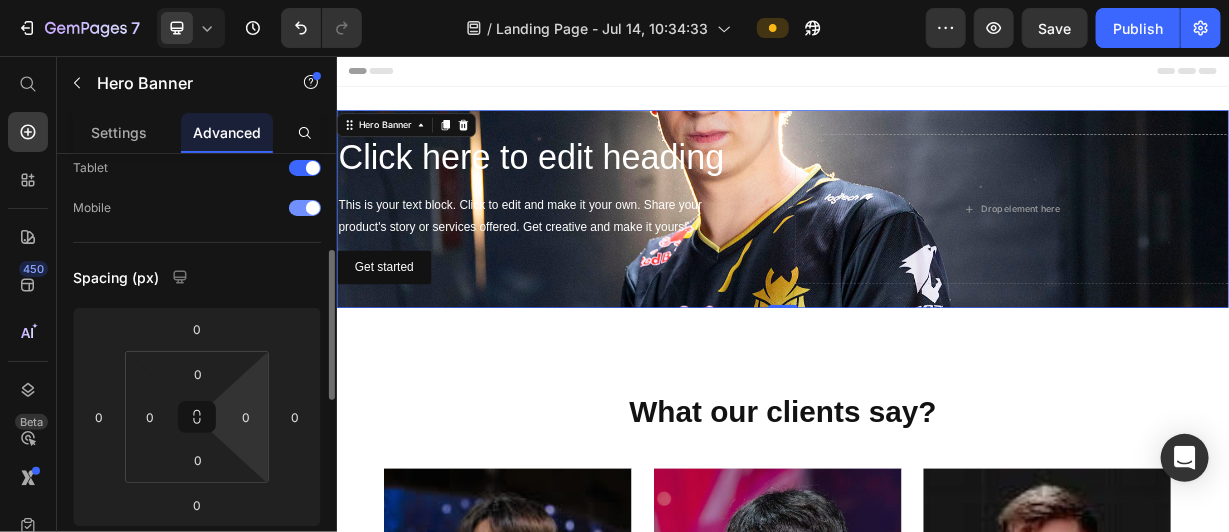 scroll, scrollTop: 0, scrollLeft: 0, axis: both 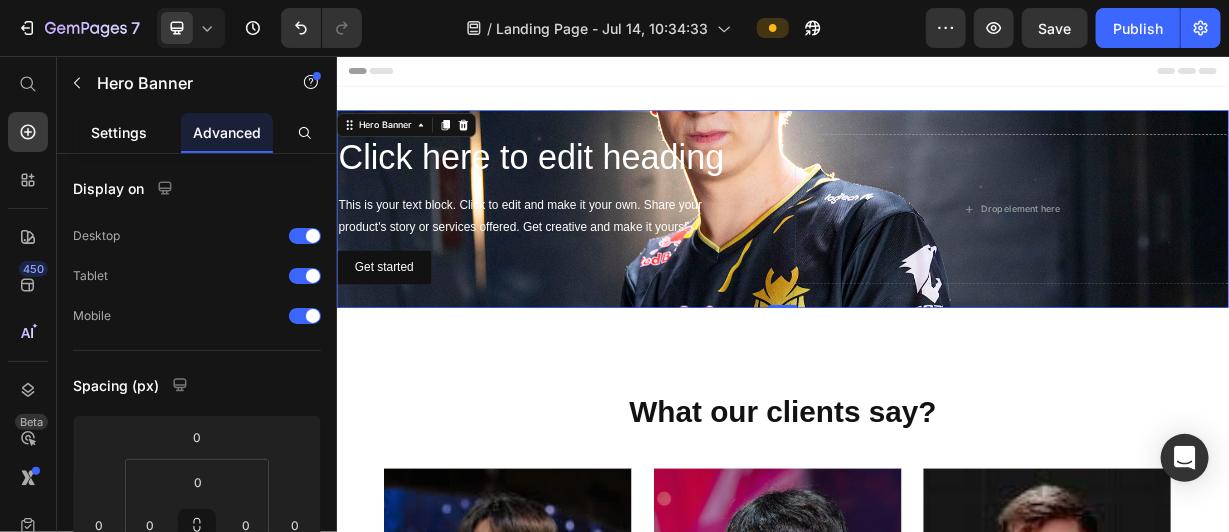 click on "Settings" 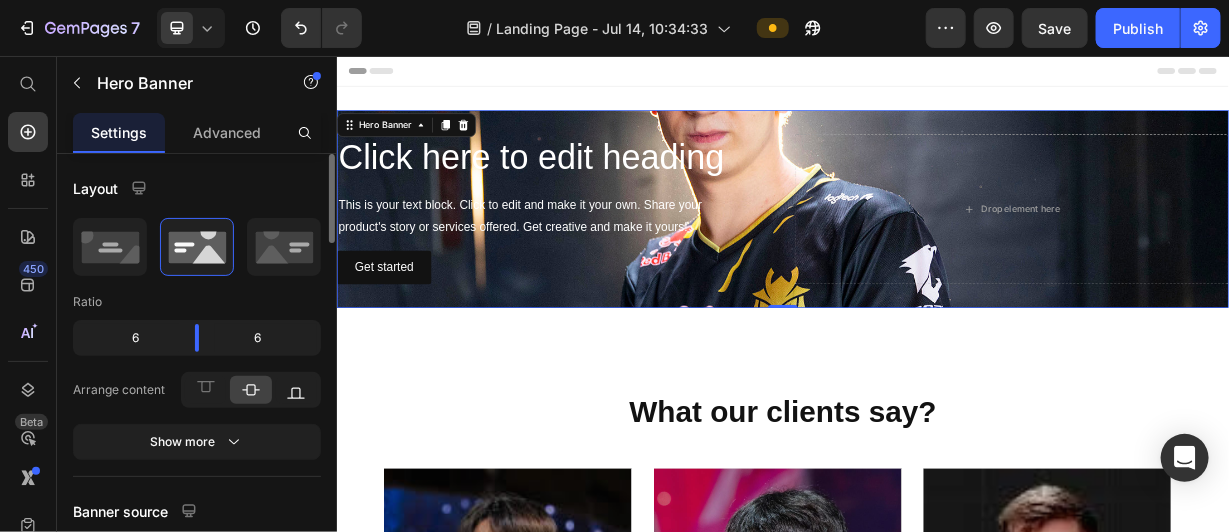 click 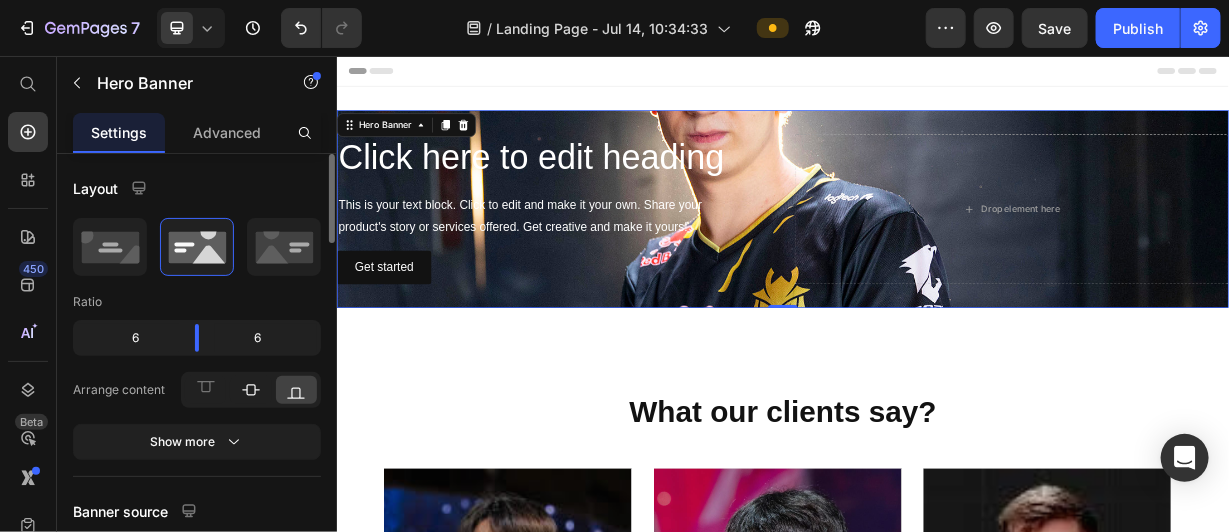 click 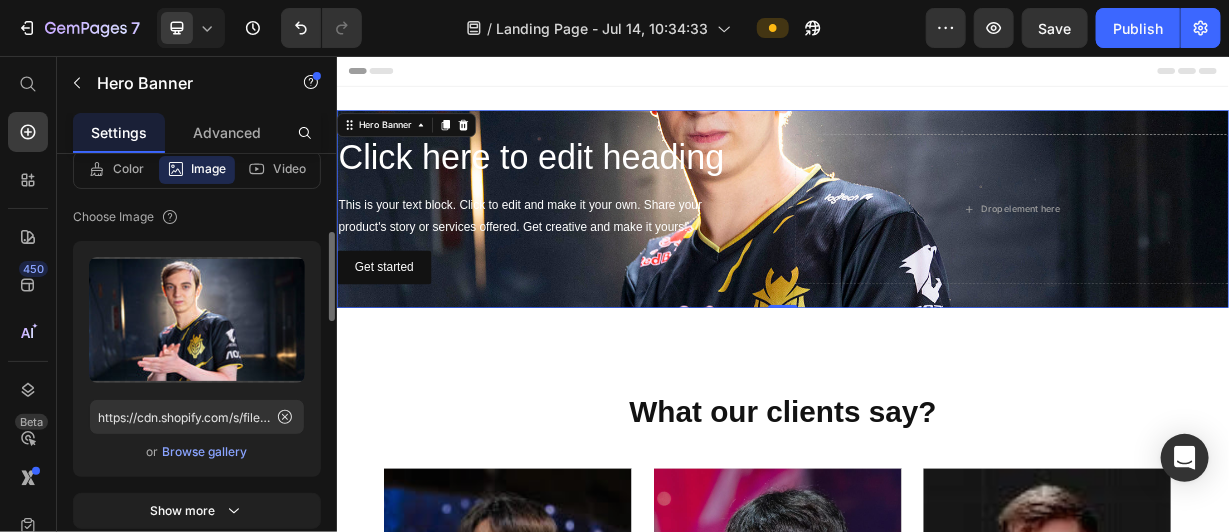 scroll, scrollTop: 445, scrollLeft: 0, axis: vertical 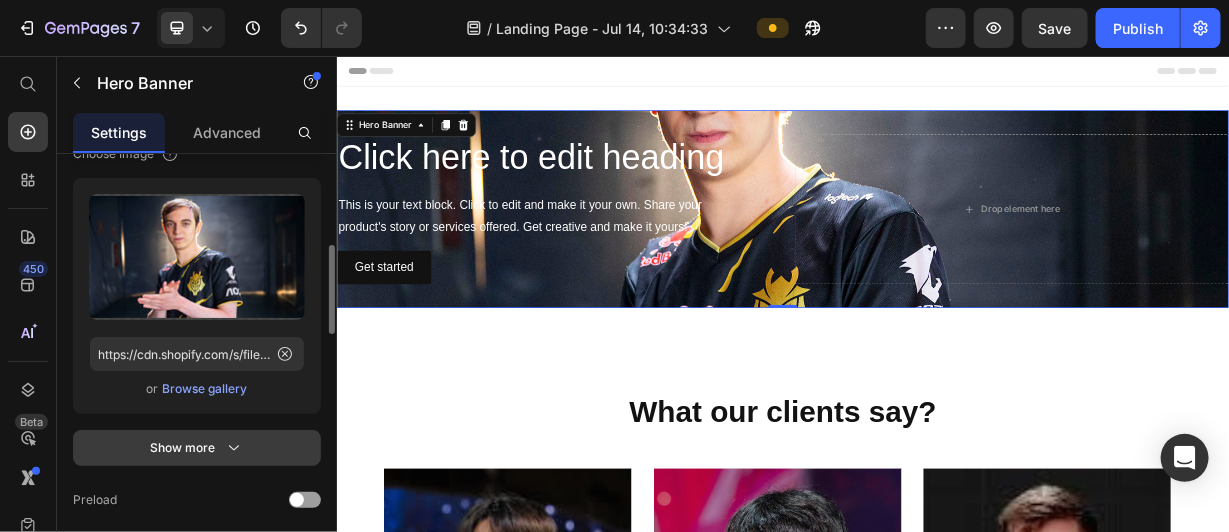 click on "Show more" at bounding box center [197, 448] 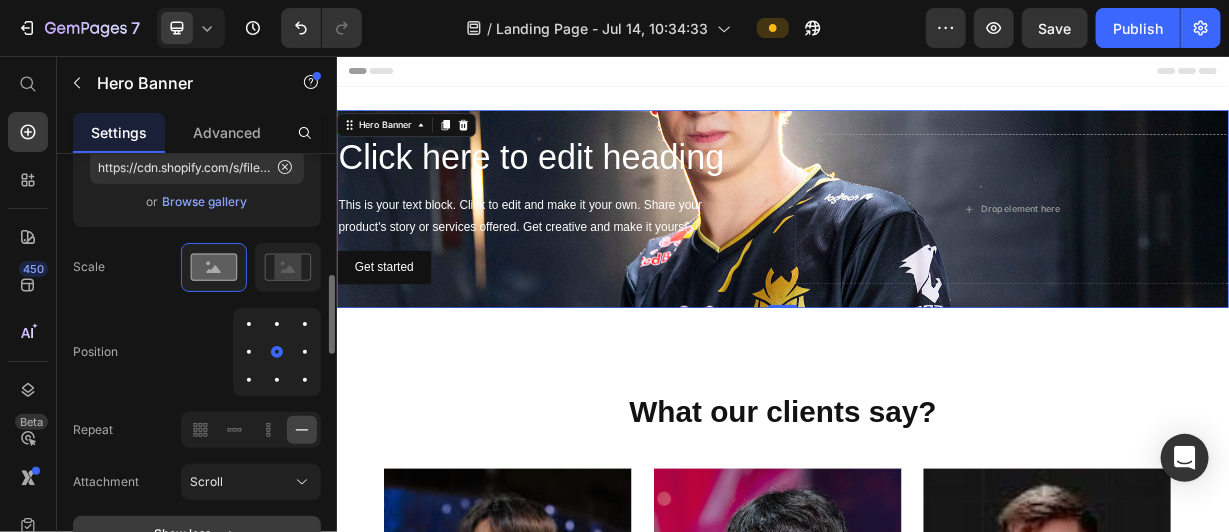 scroll, scrollTop: 638, scrollLeft: 0, axis: vertical 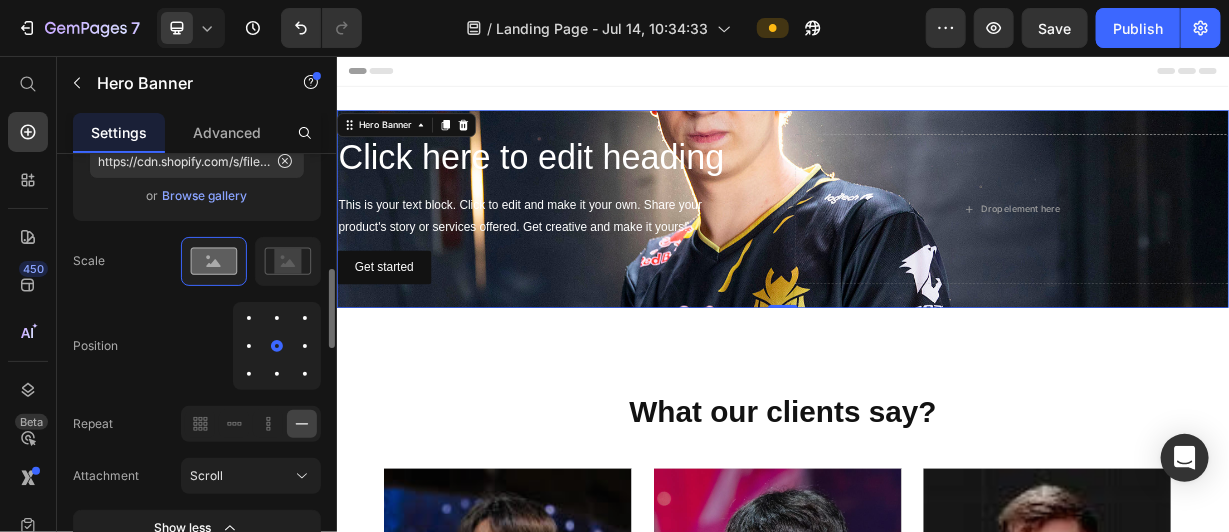 click at bounding box center [277, 318] 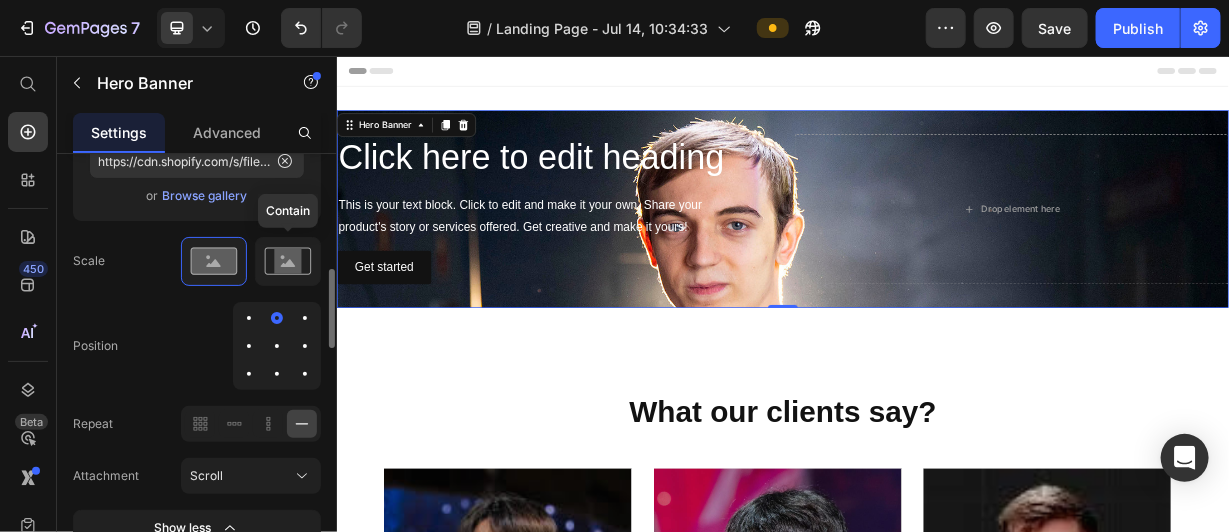 click 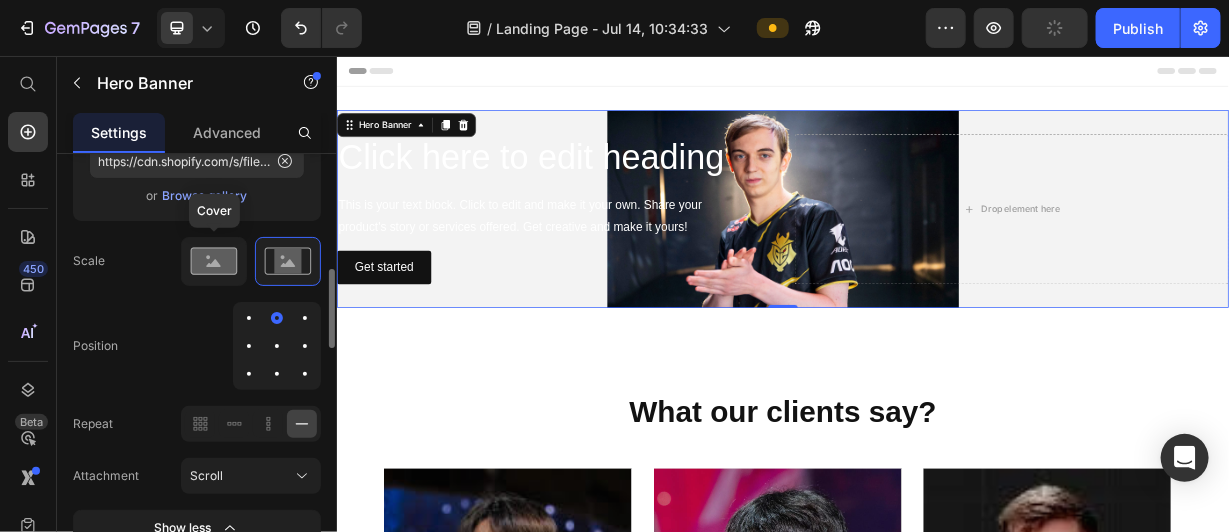 click 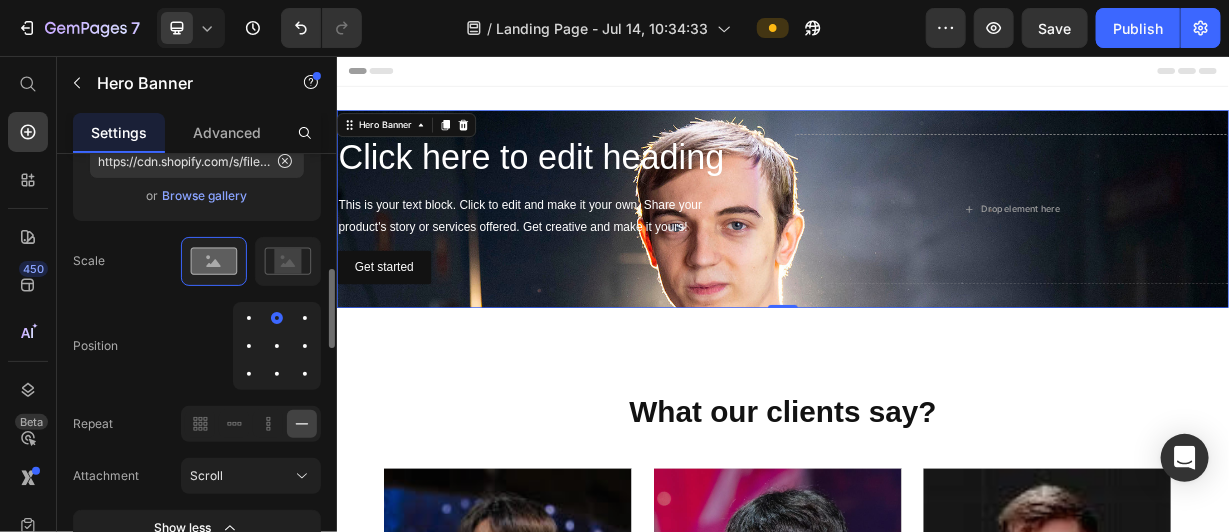 drag, startPoint x: 248, startPoint y: 338, endPoint x: 275, endPoint y: 343, distance: 27.45906 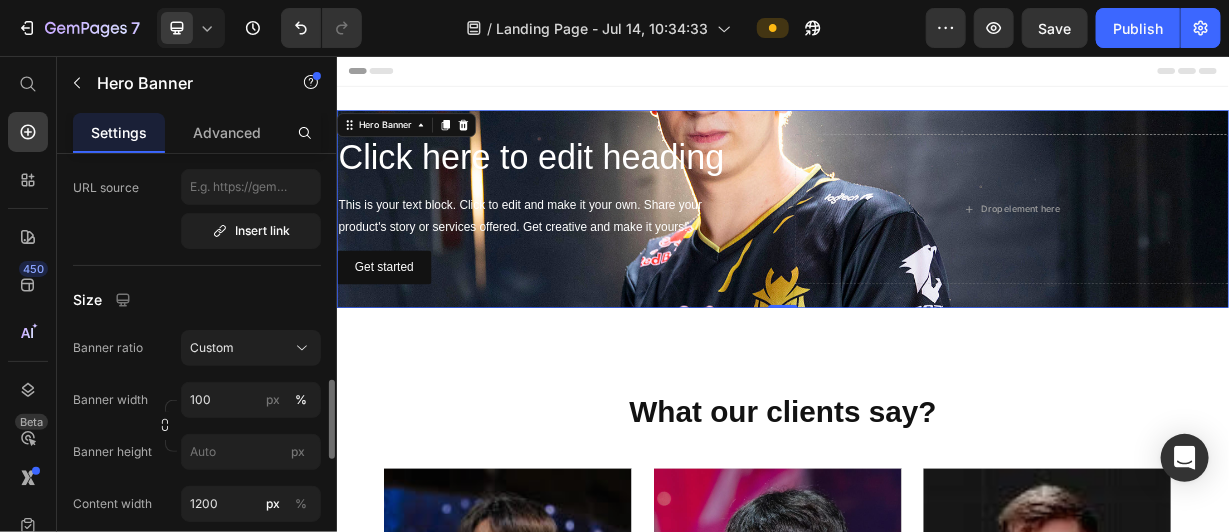 scroll, scrollTop: 1187, scrollLeft: 0, axis: vertical 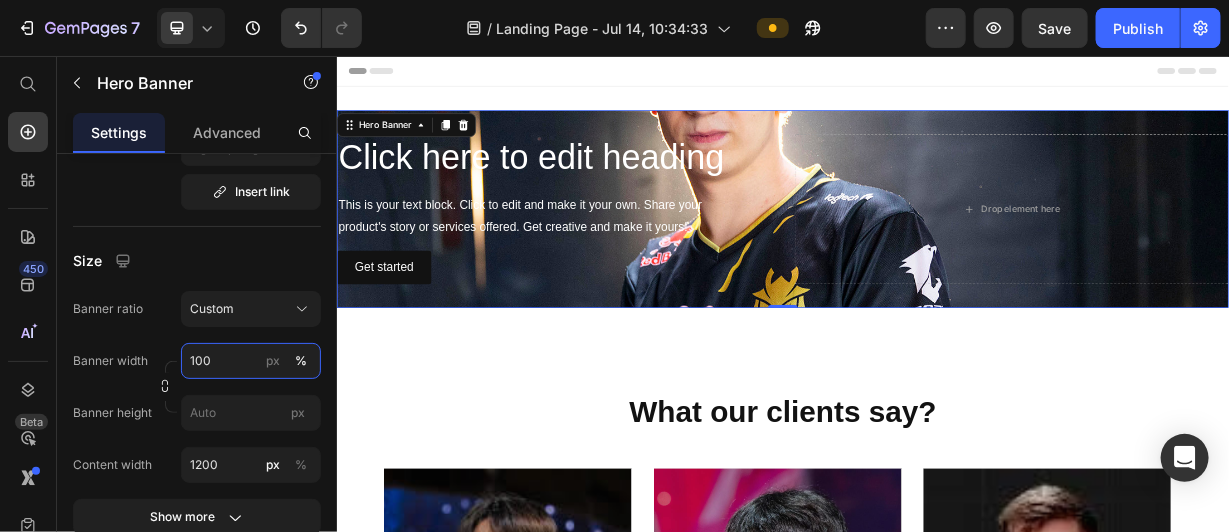 click on "100" at bounding box center (251, 361) 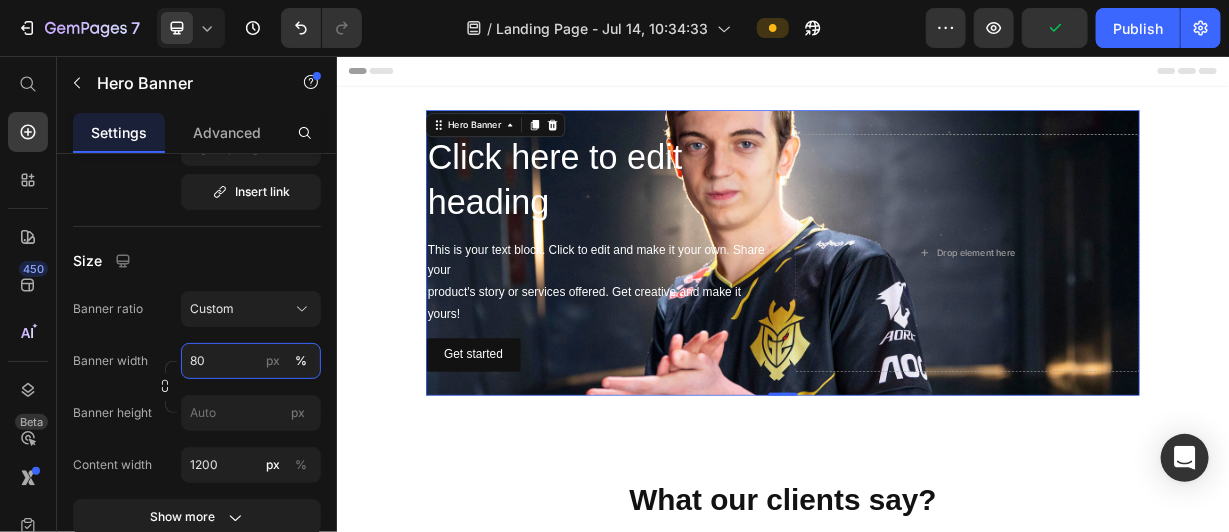 type on "8" 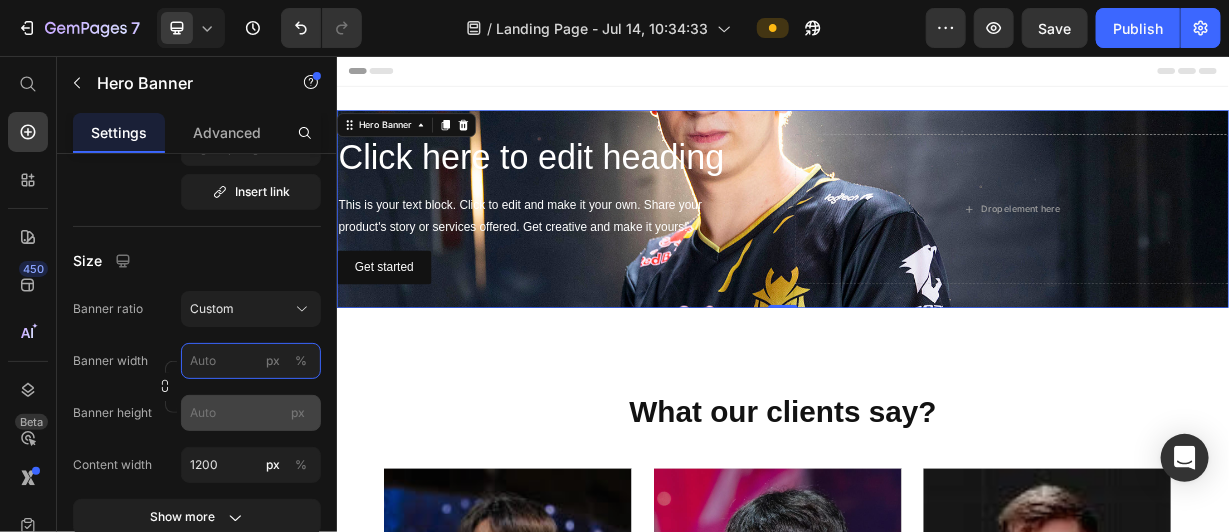 type 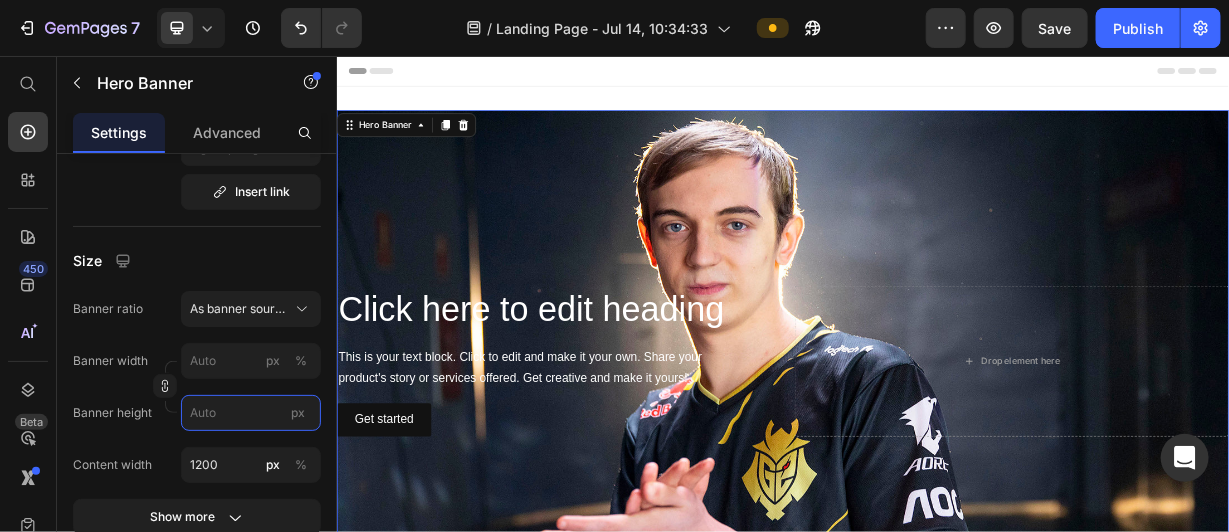 click on "px" at bounding box center (251, 413) 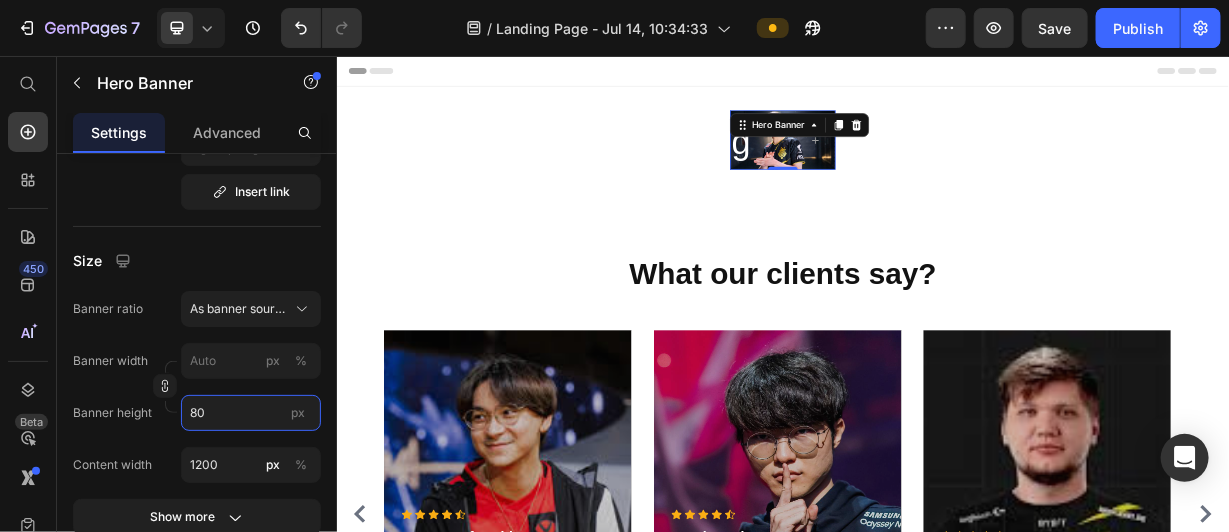 type on "8" 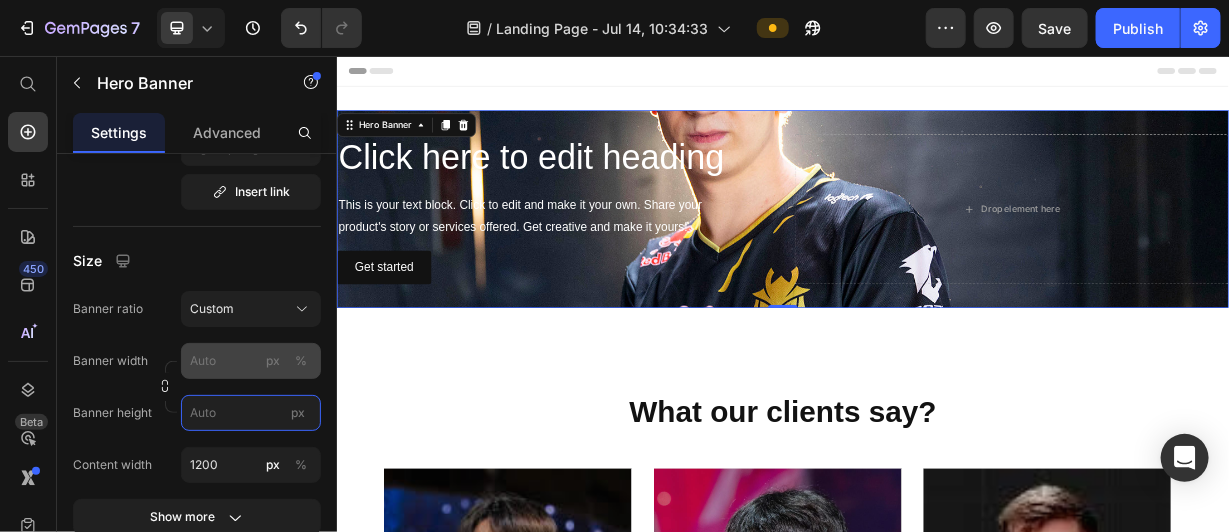 type on "8" 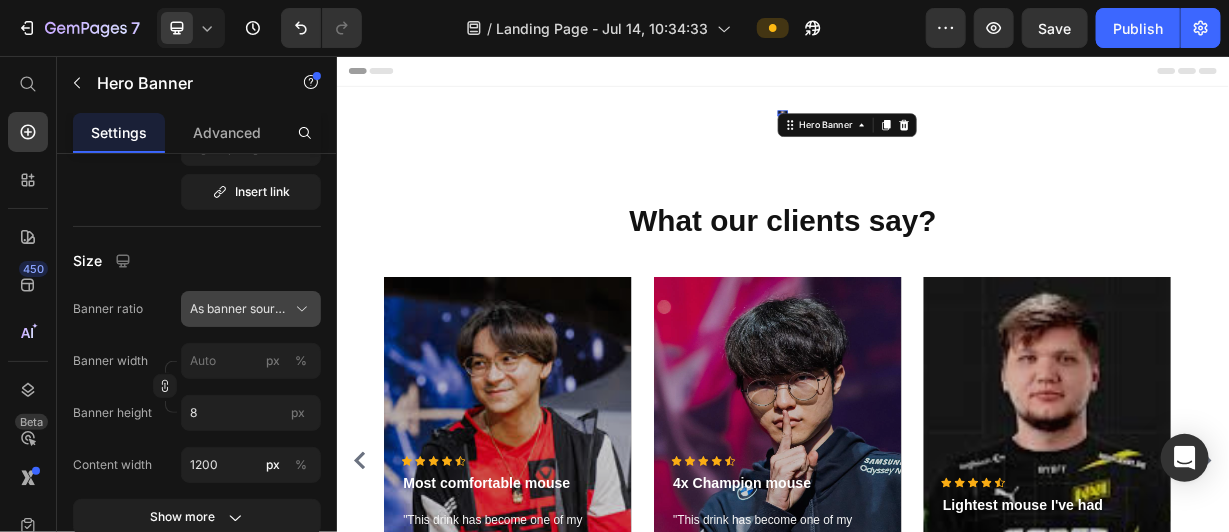 click on "As banner source" at bounding box center [239, 309] 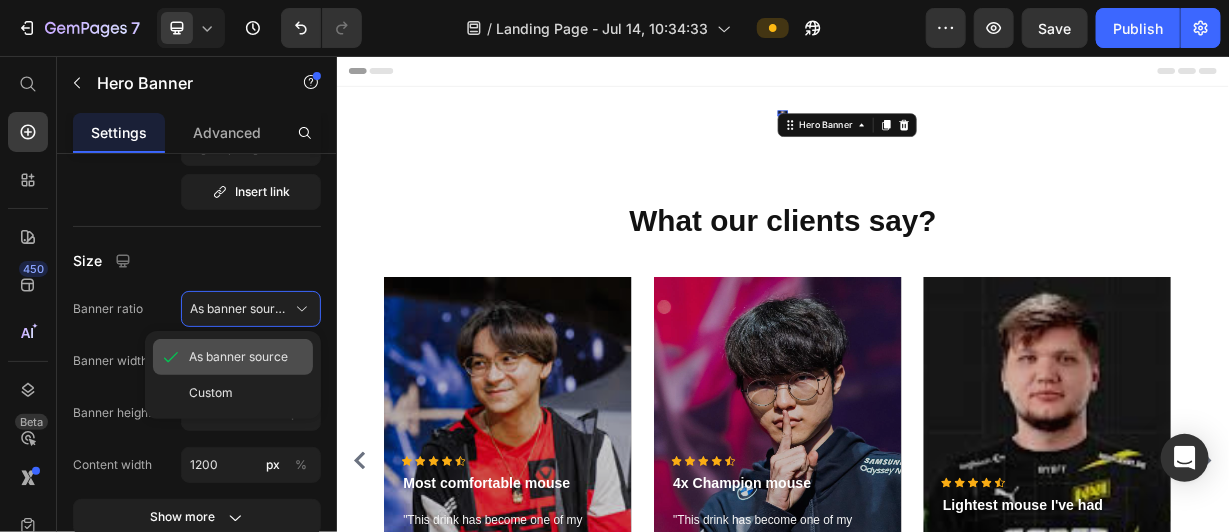click on "As banner source" at bounding box center [238, 357] 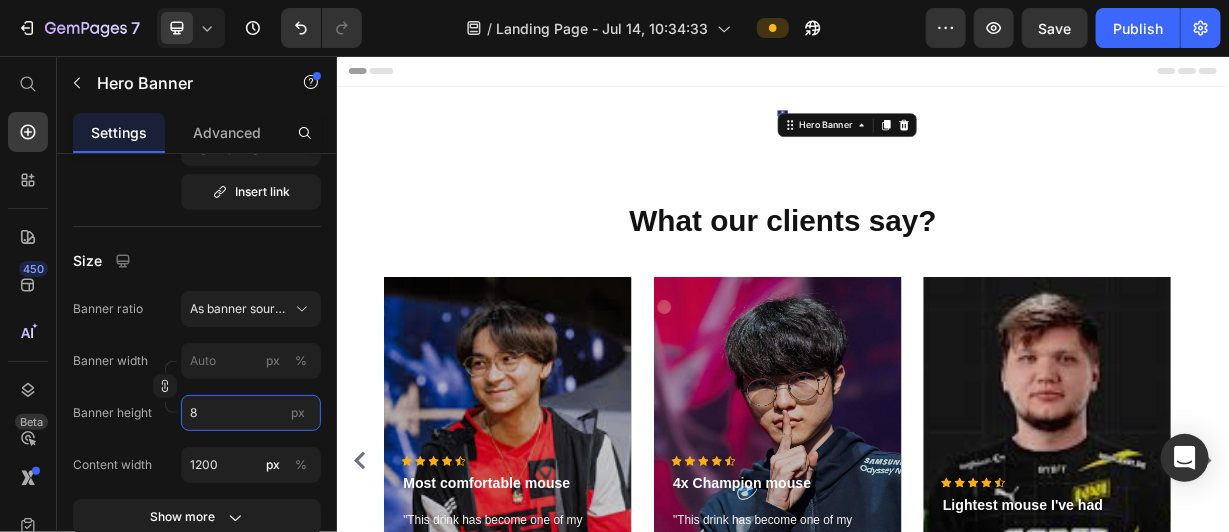click on "8" at bounding box center (251, 413) 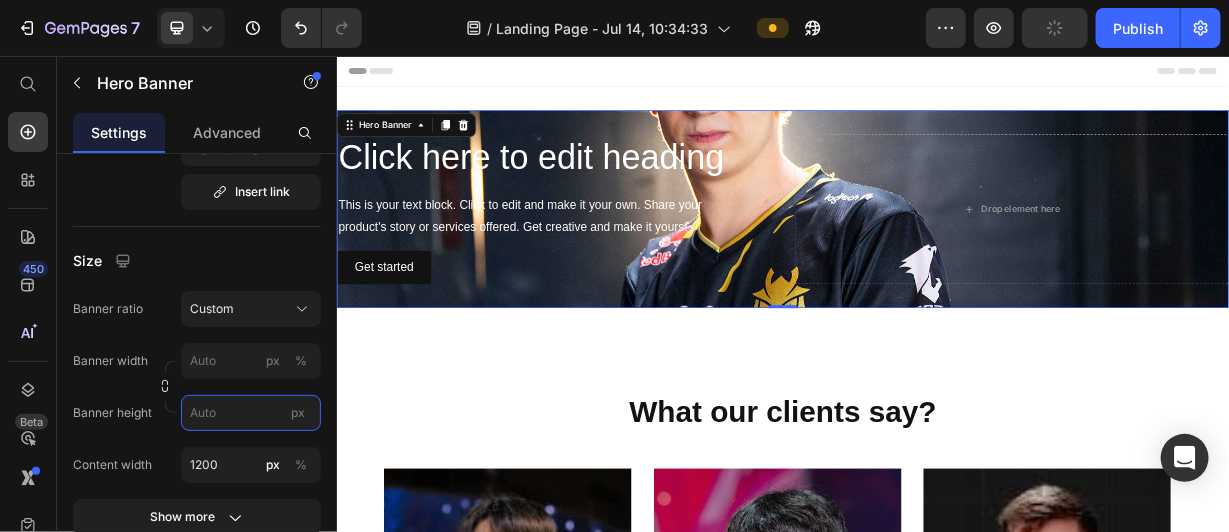 type on "8" 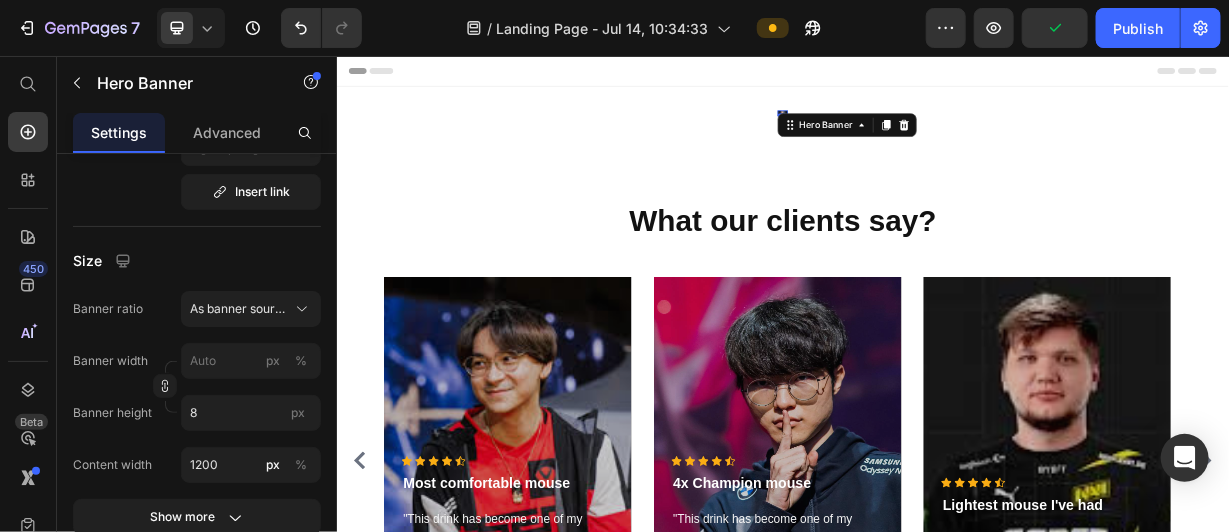 click on "URL source  Insert link" at bounding box center [197, 170] 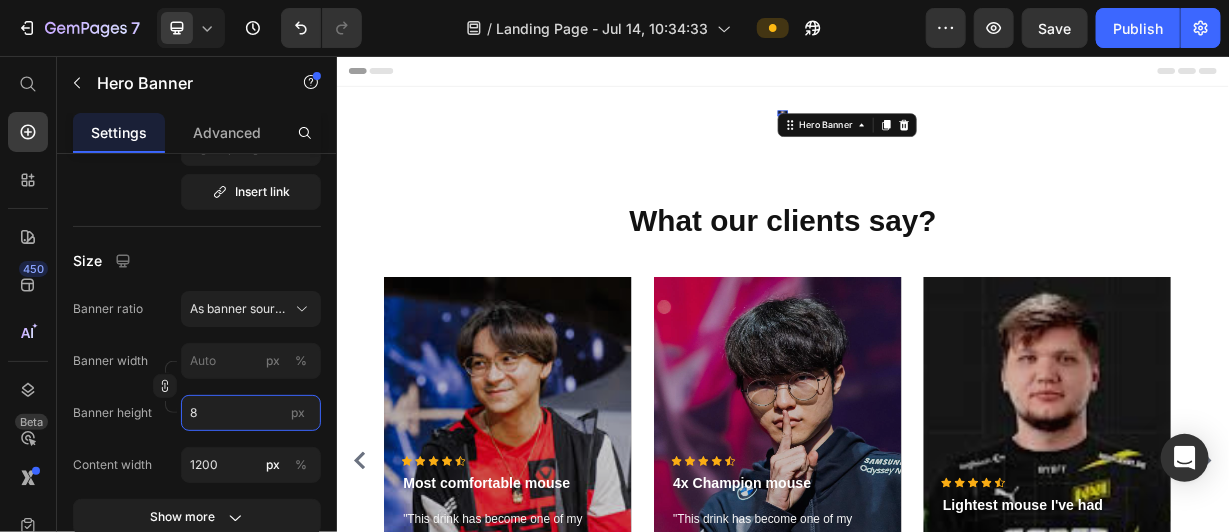 click on "8" at bounding box center (251, 413) 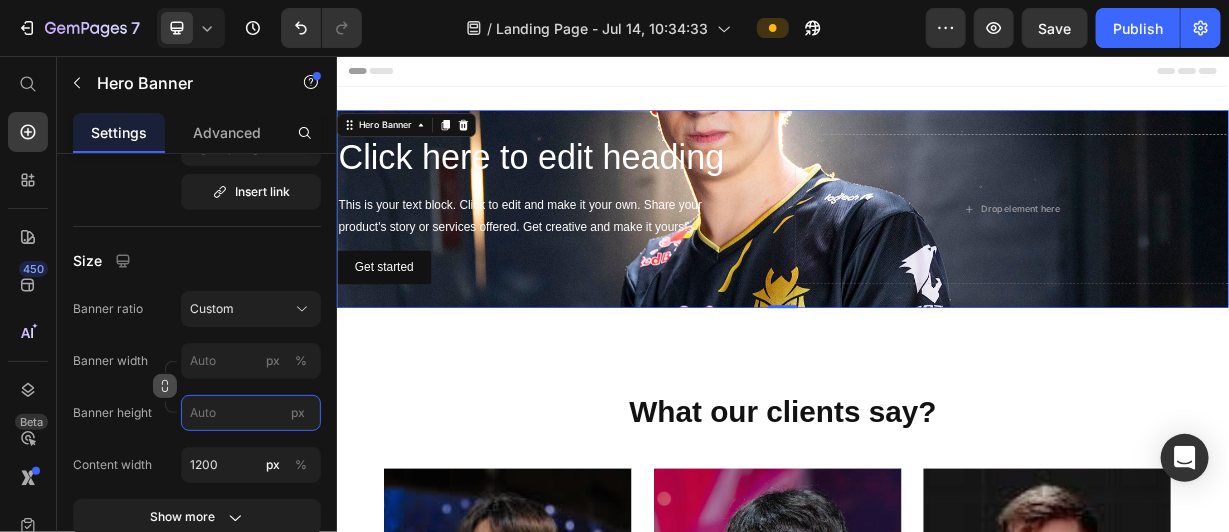 type 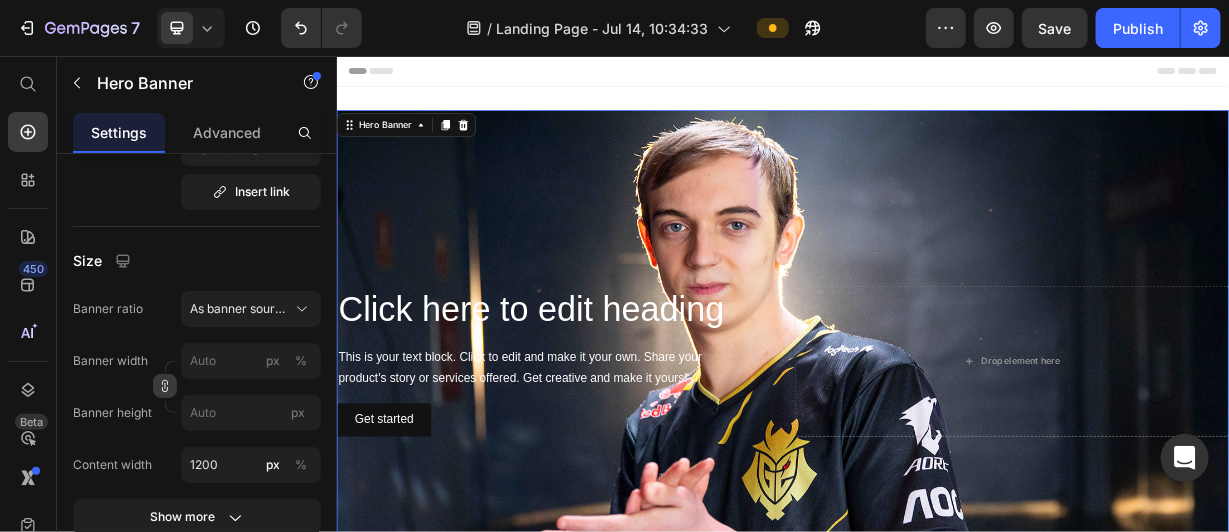 click 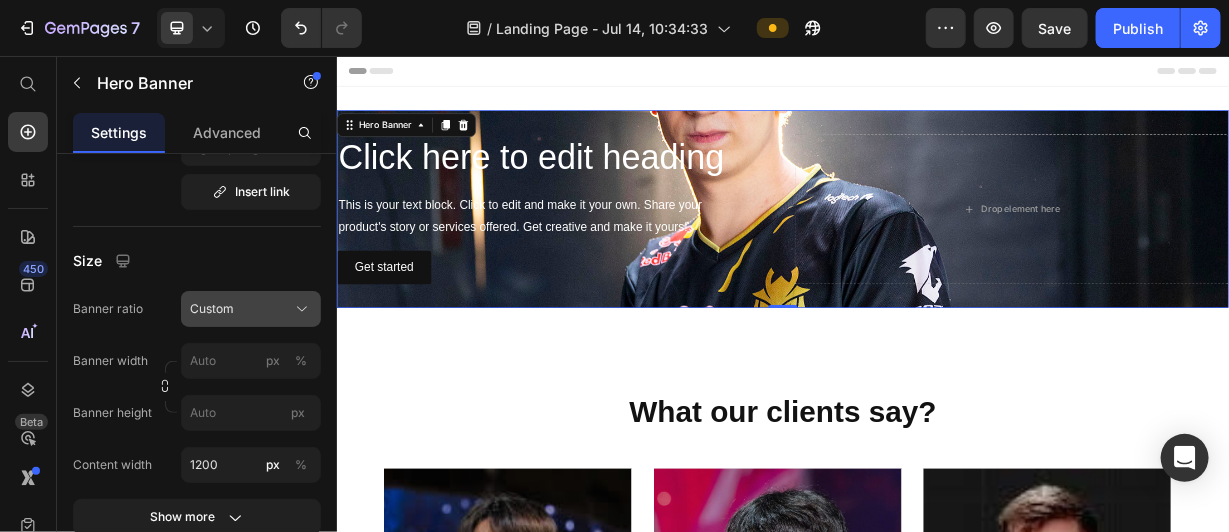 click on "Custom" at bounding box center [212, 309] 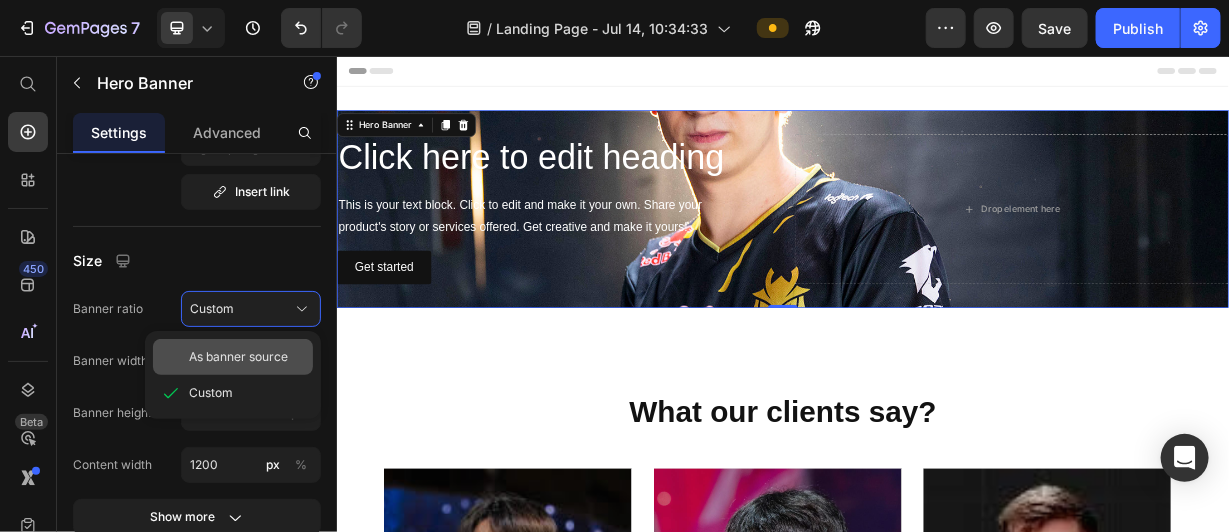 click on "As banner source" 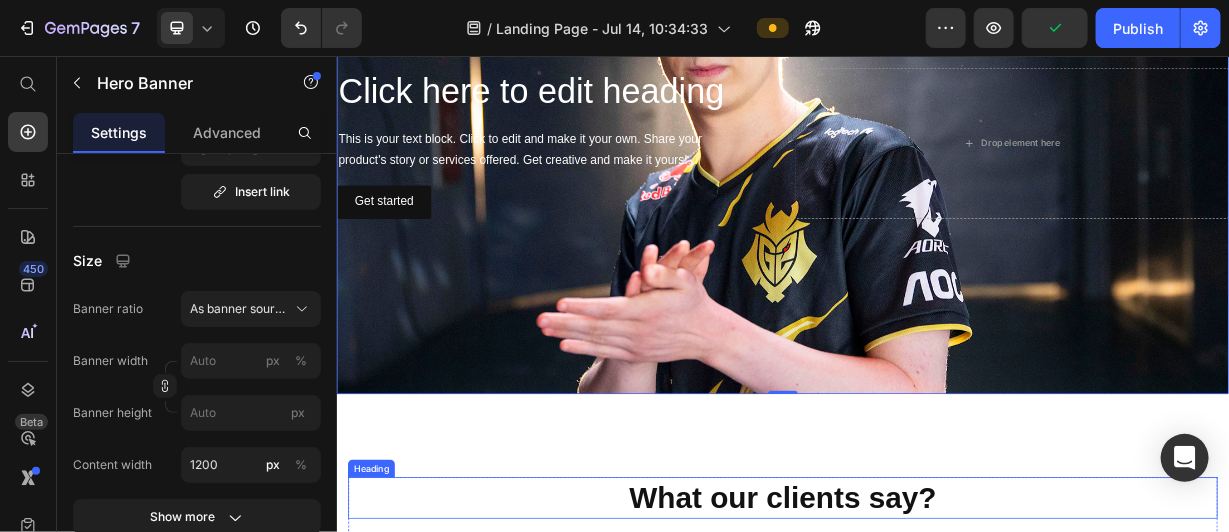 scroll, scrollTop: 272, scrollLeft: 0, axis: vertical 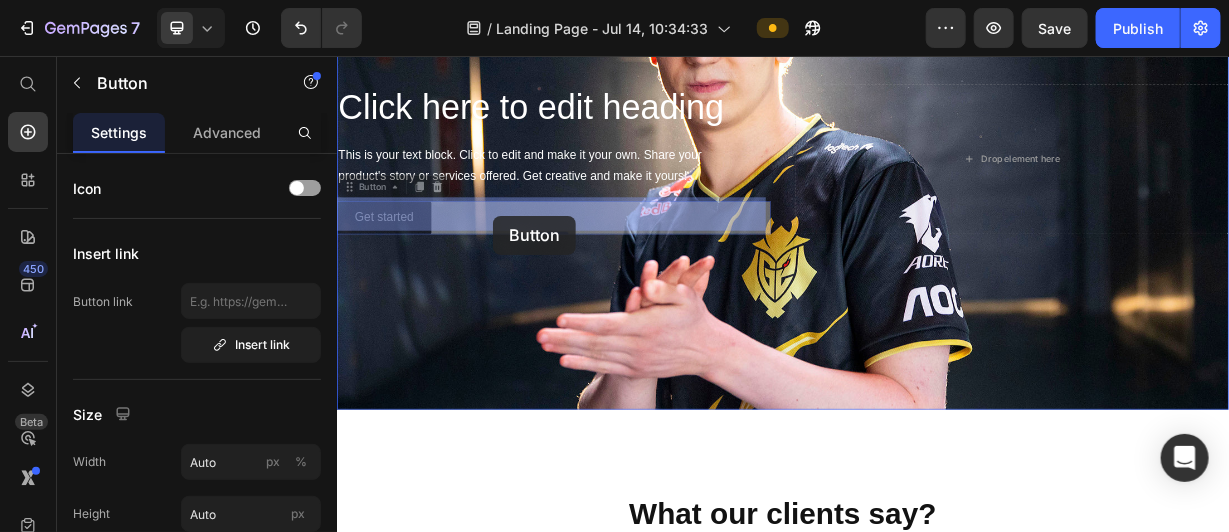 drag, startPoint x: 514, startPoint y: 283, endPoint x: 546, endPoint y: 270, distance: 34.539833 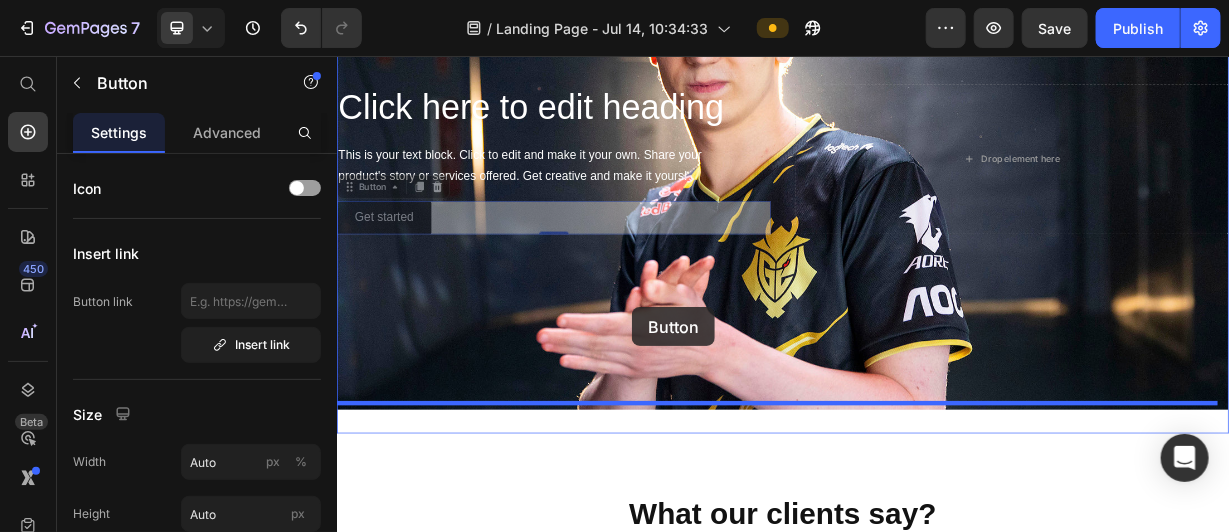 drag, startPoint x: 546, startPoint y: 270, endPoint x: 752, endPoint y: 395, distance: 240.9585 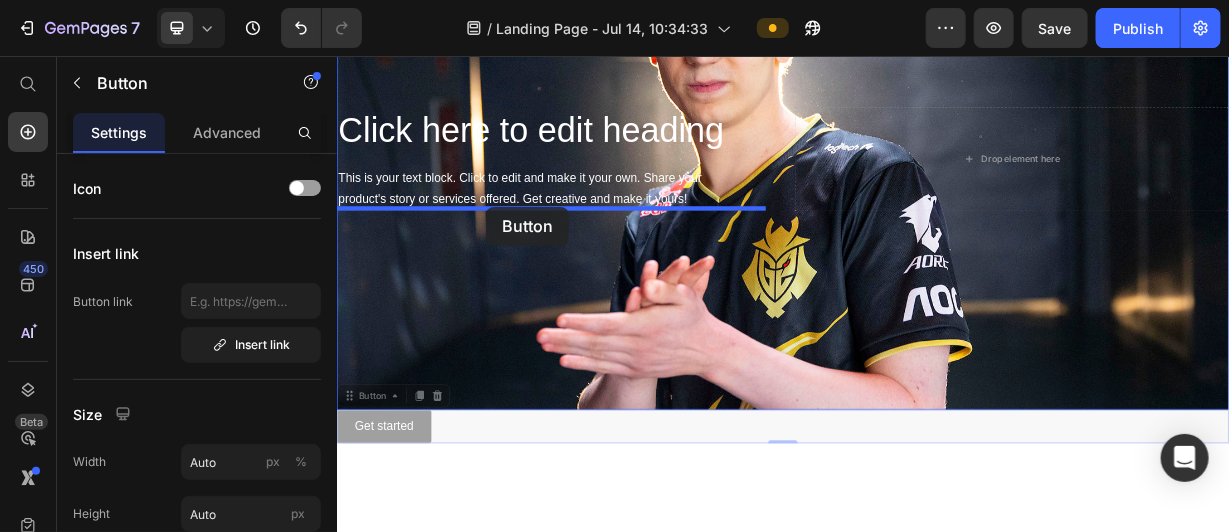 drag, startPoint x: 532, startPoint y: 549, endPoint x: 536, endPoint y: 259, distance: 290.0276 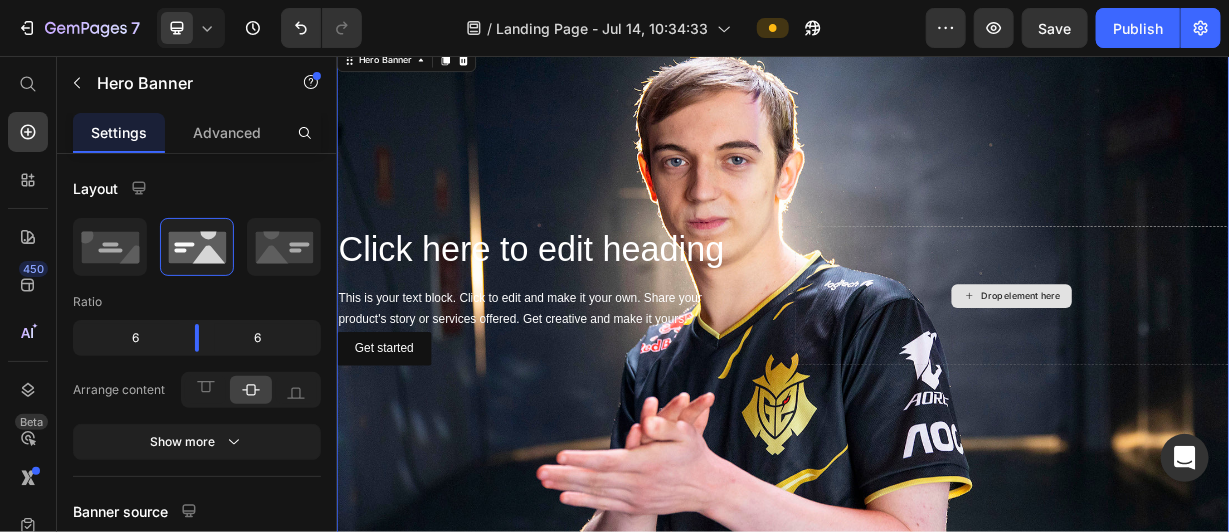 scroll, scrollTop: 64, scrollLeft: 0, axis: vertical 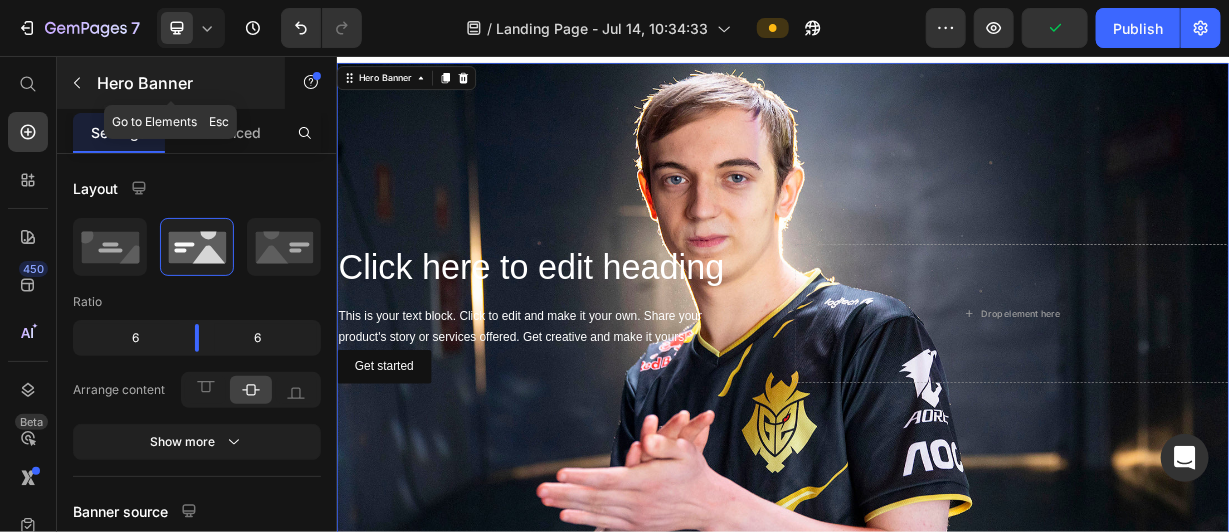 click 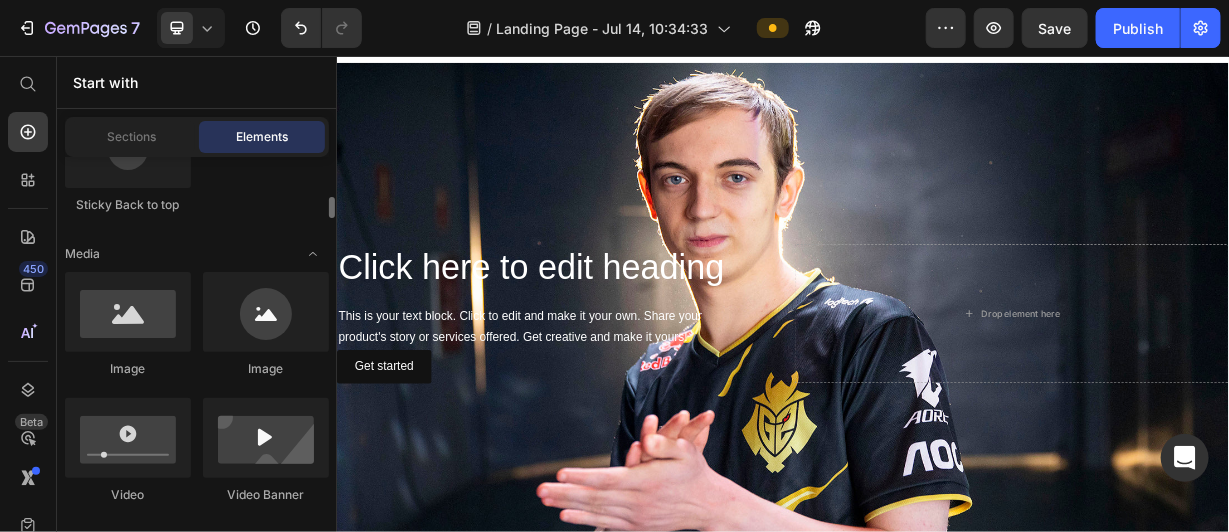 scroll, scrollTop: 829, scrollLeft: 0, axis: vertical 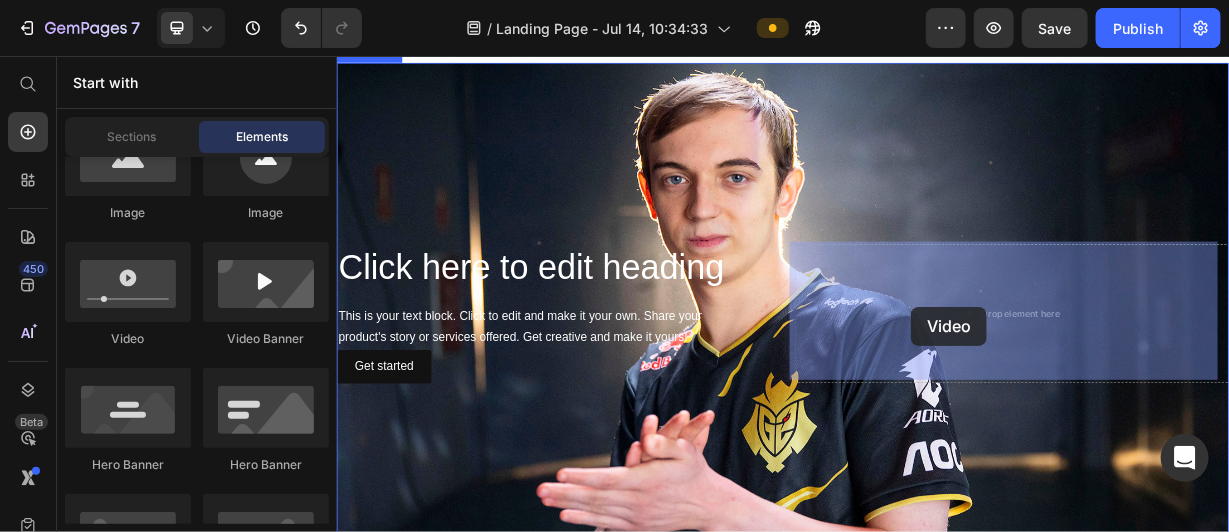 drag, startPoint x: 485, startPoint y: 342, endPoint x: 1110, endPoint y: 392, distance: 626.9968 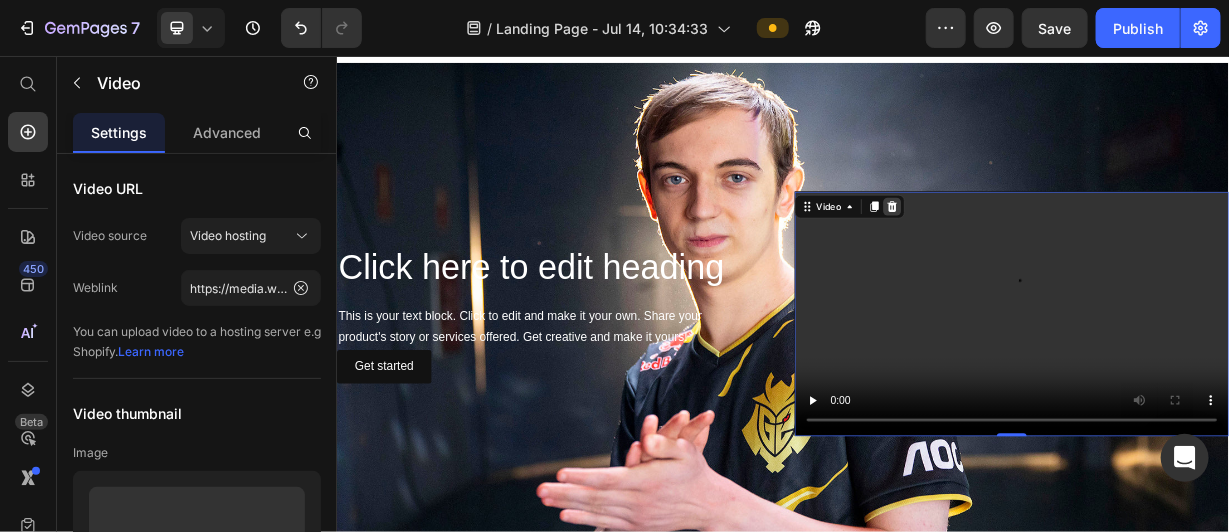 click 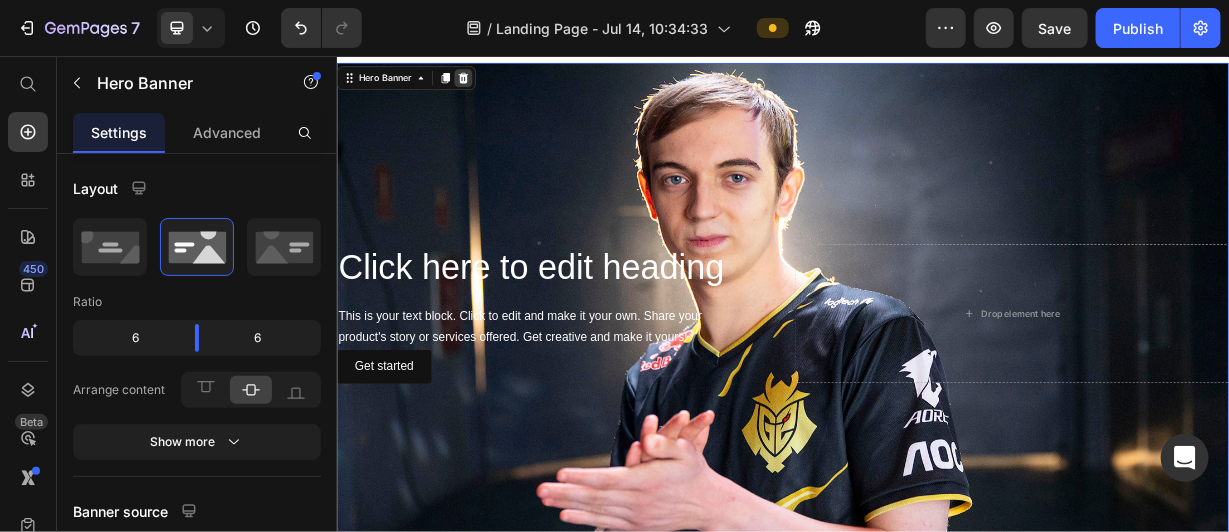 click 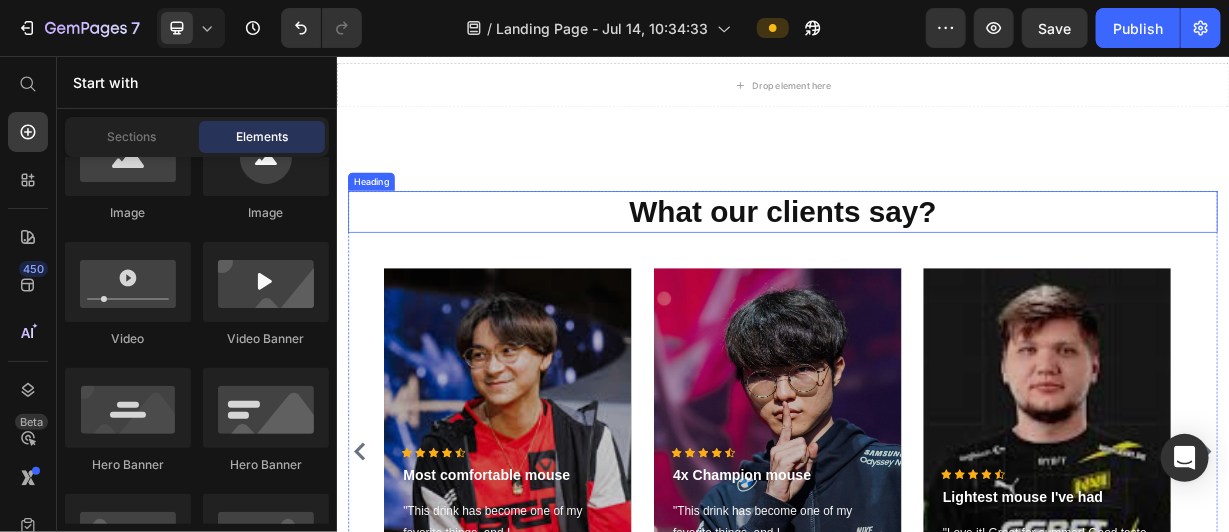 scroll, scrollTop: 0, scrollLeft: 0, axis: both 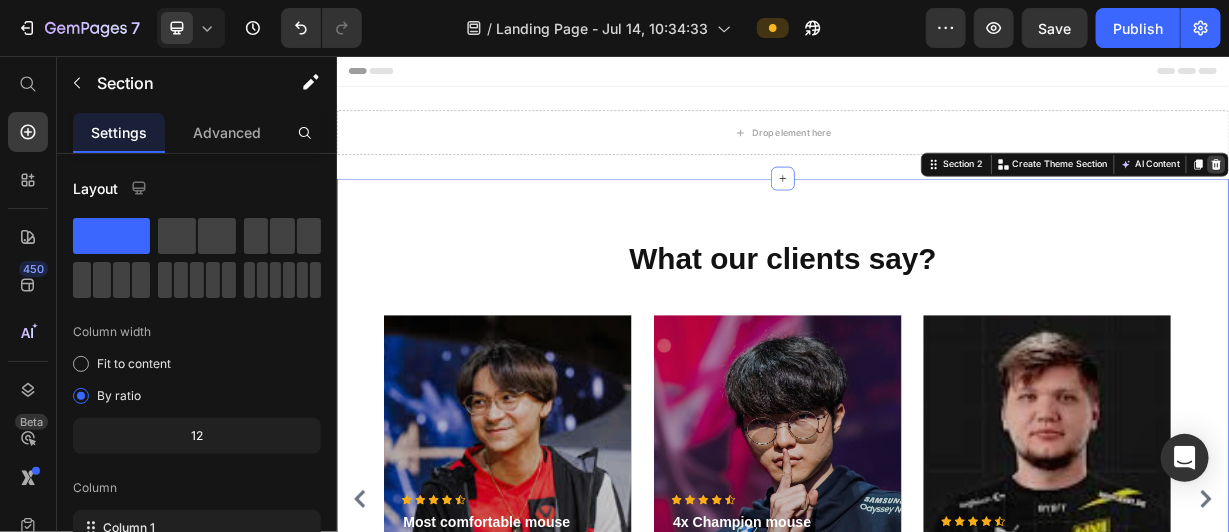click 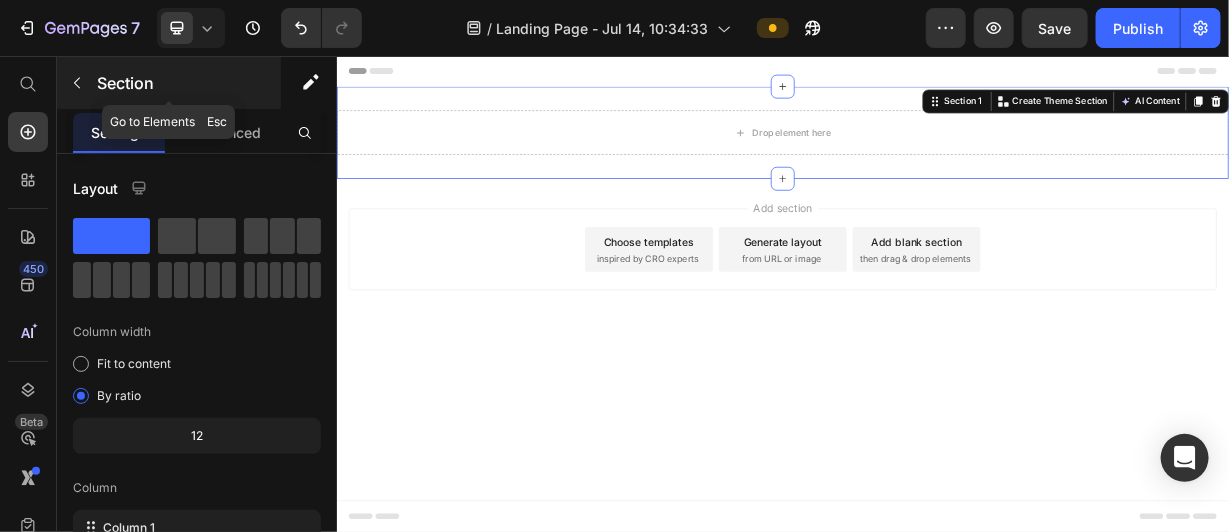 click 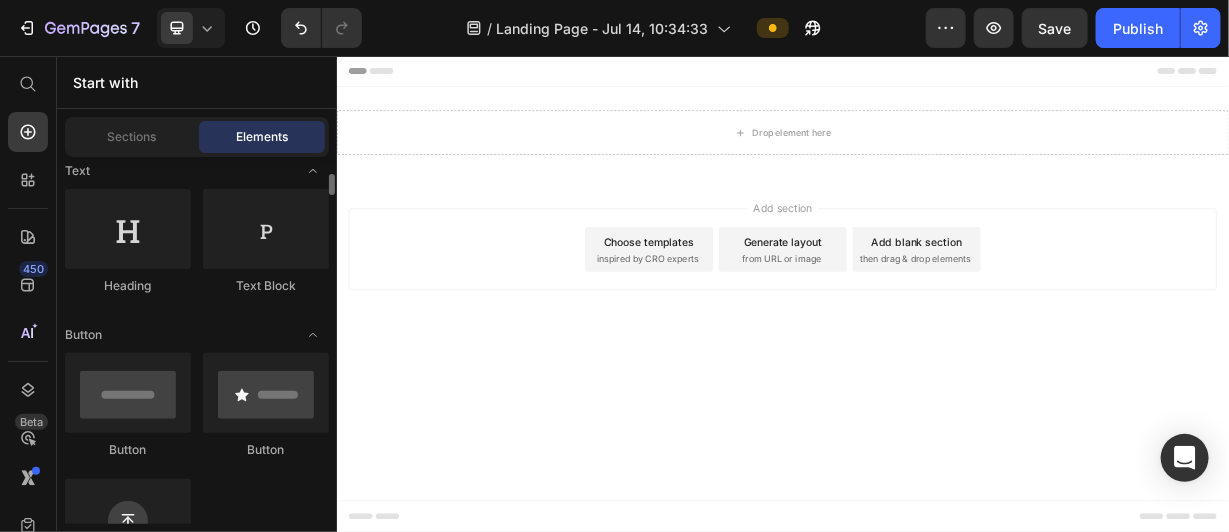 scroll, scrollTop: 301, scrollLeft: 0, axis: vertical 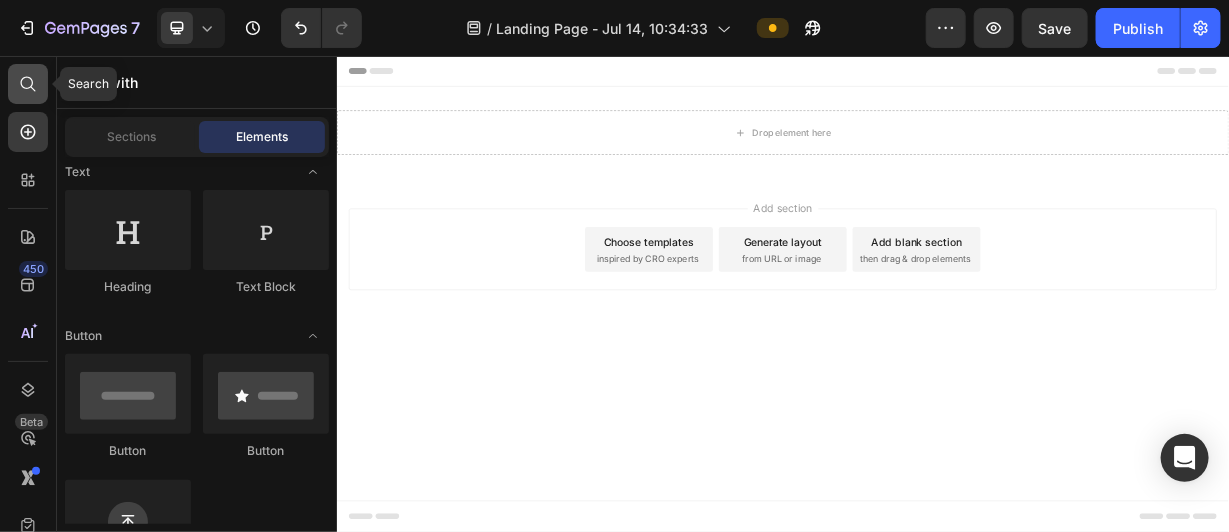 click 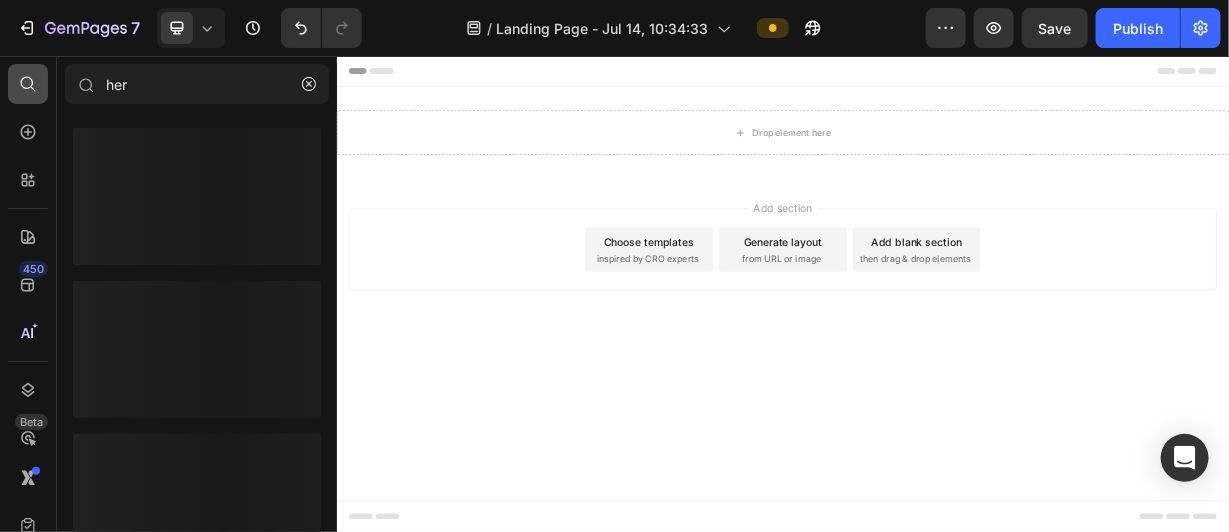 type on "hero" 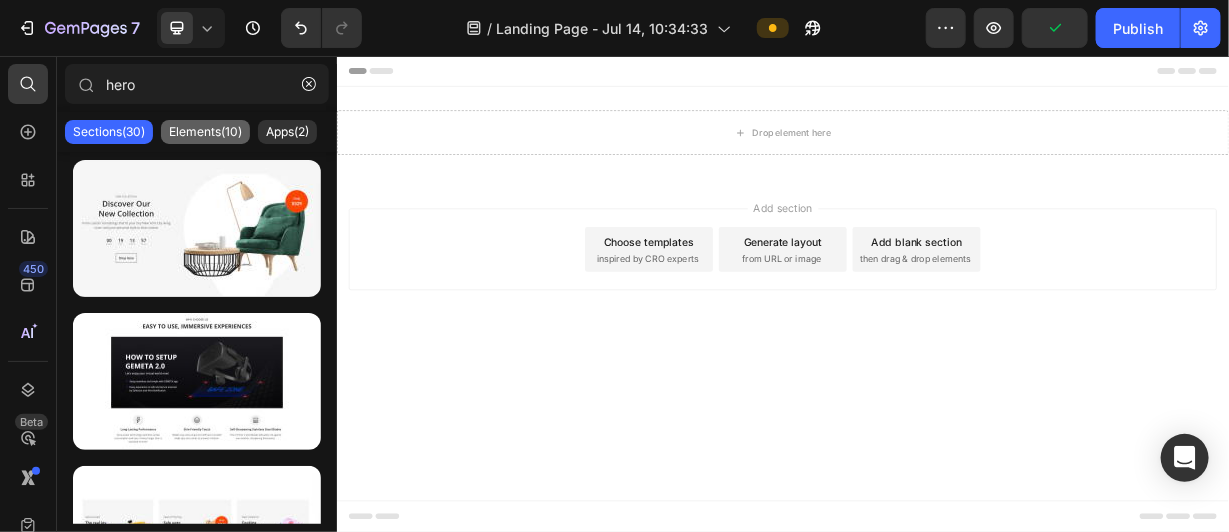 click on "Elements(10)" at bounding box center (205, 132) 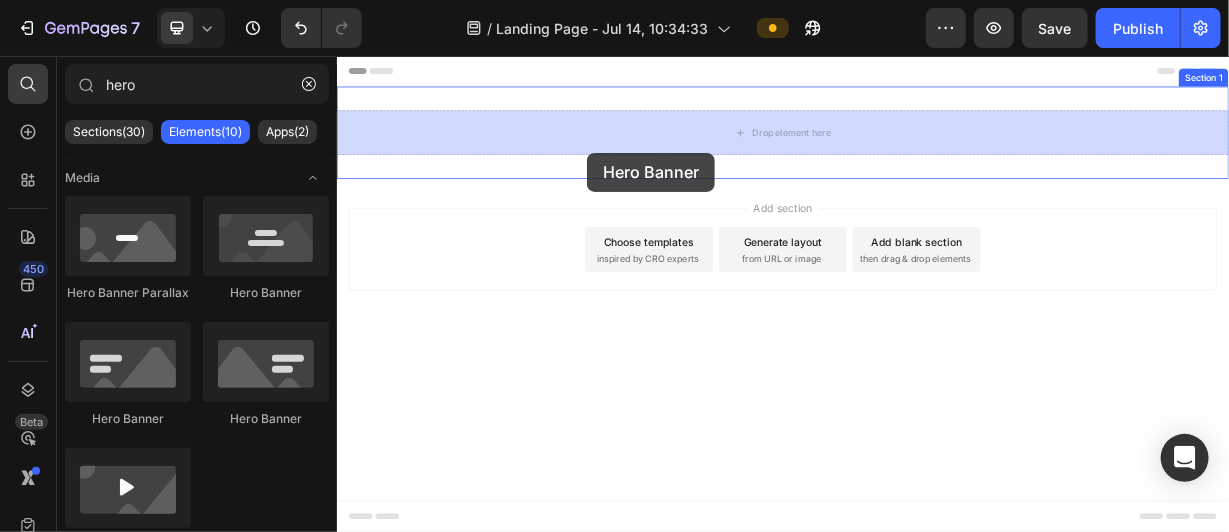 drag, startPoint x: 501, startPoint y: 400, endPoint x: 672, endPoint y: 184, distance: 275.4941 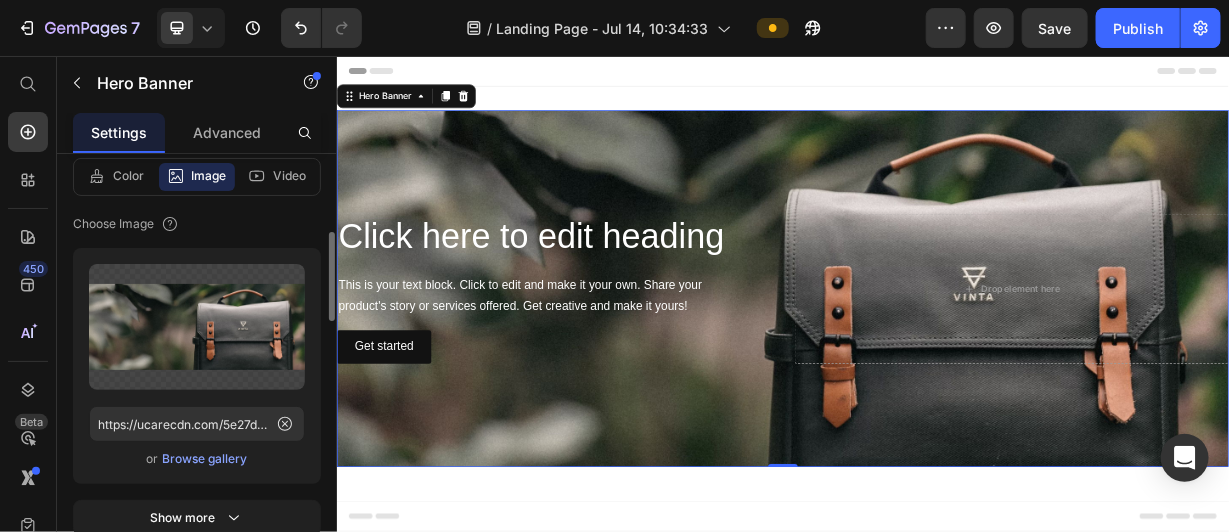 scroll, scrollTop: 376, scrollLeft: 0, axis: vertical 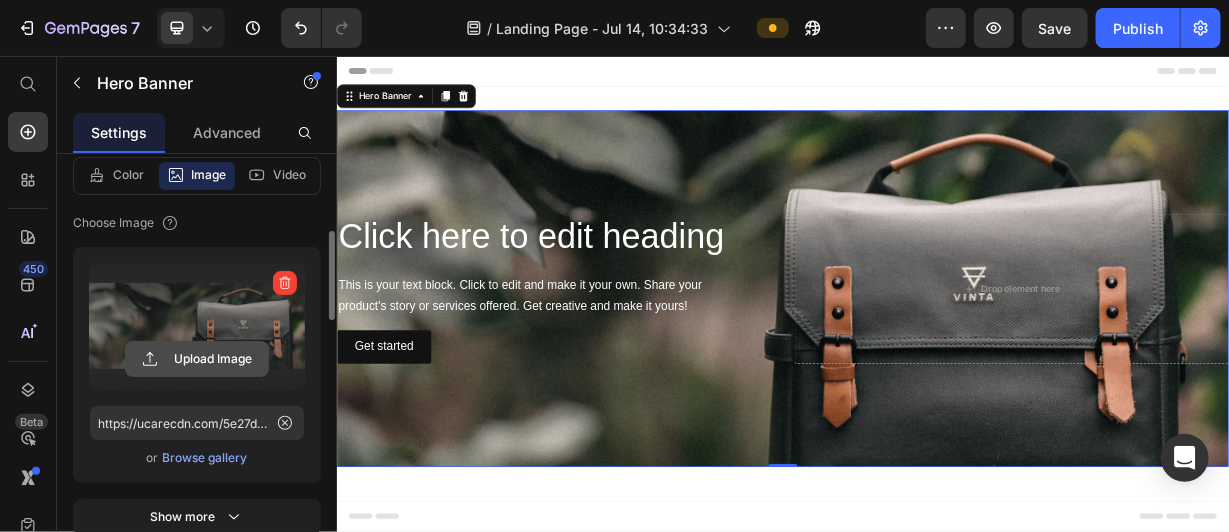 click 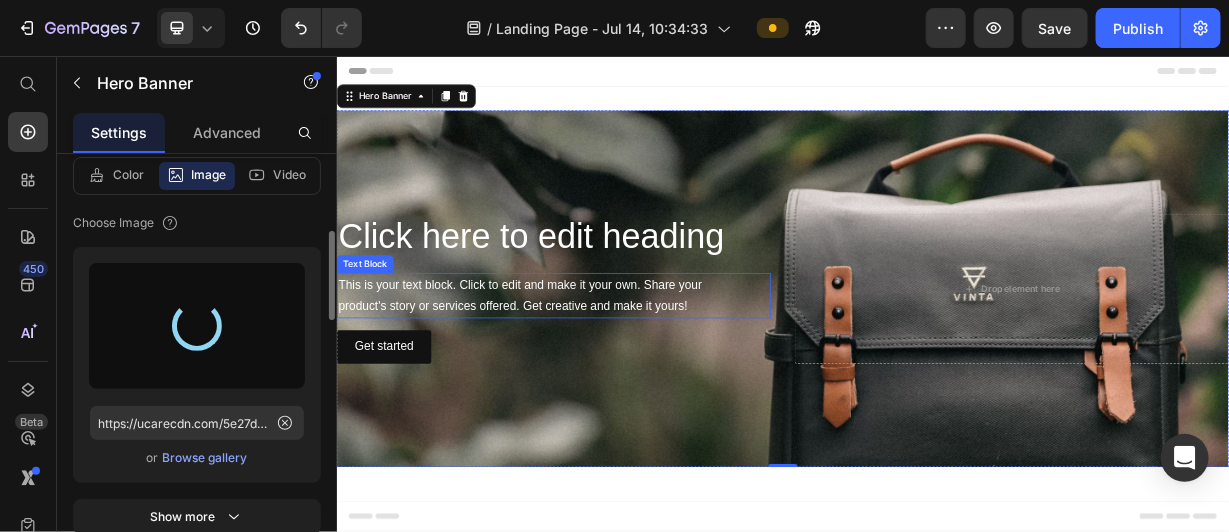 type on "https://cdn.shopify.com/s/files/1/0713/9203/4984/files/gempages_575346547575751619-df8f1cb5-54f8-4ecb-8318-795a87a367f1.jpg" 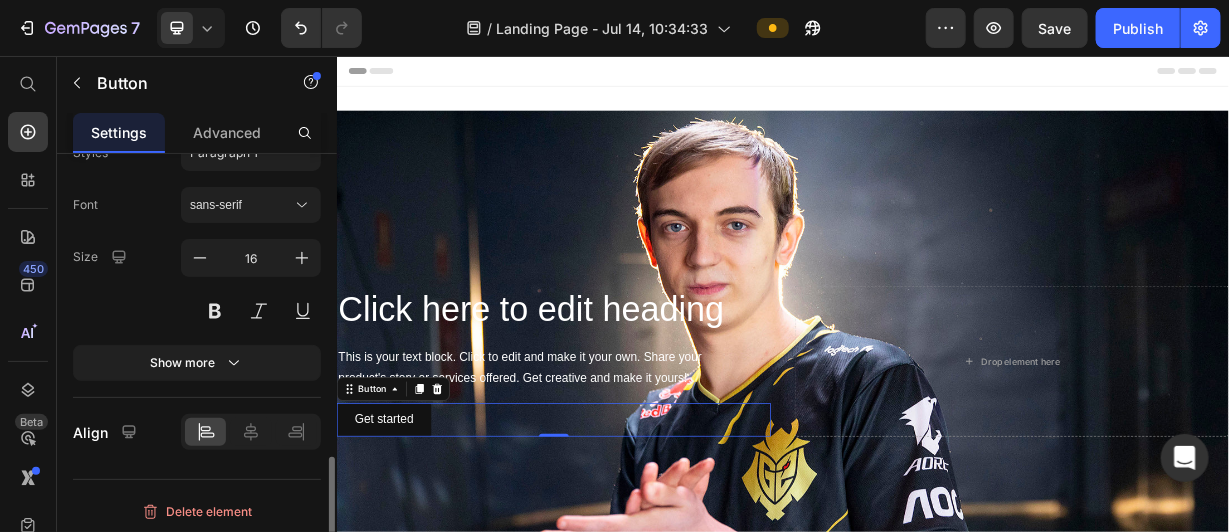 scroll, scrollTop: 1004, scrollLeft: 0, axis: vertical 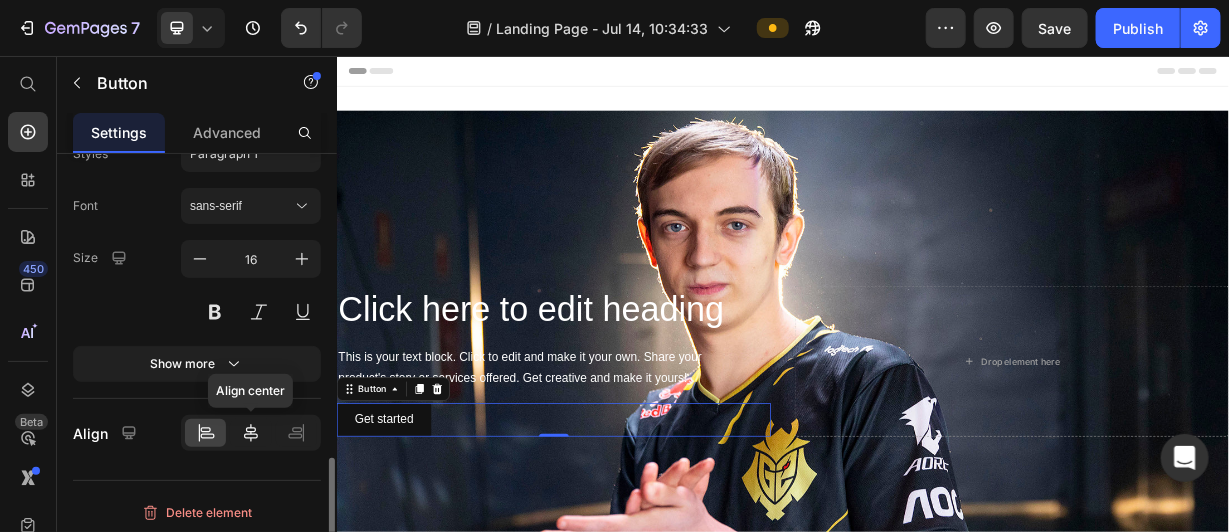 click 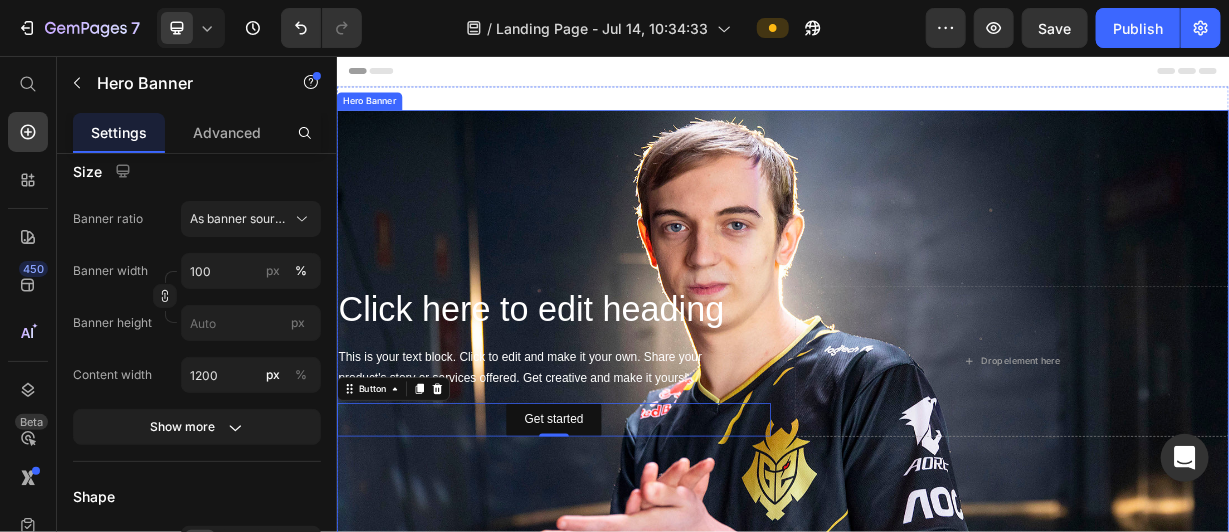 scroll, scrollTop: 0, scrollLeft: 0, axis: both 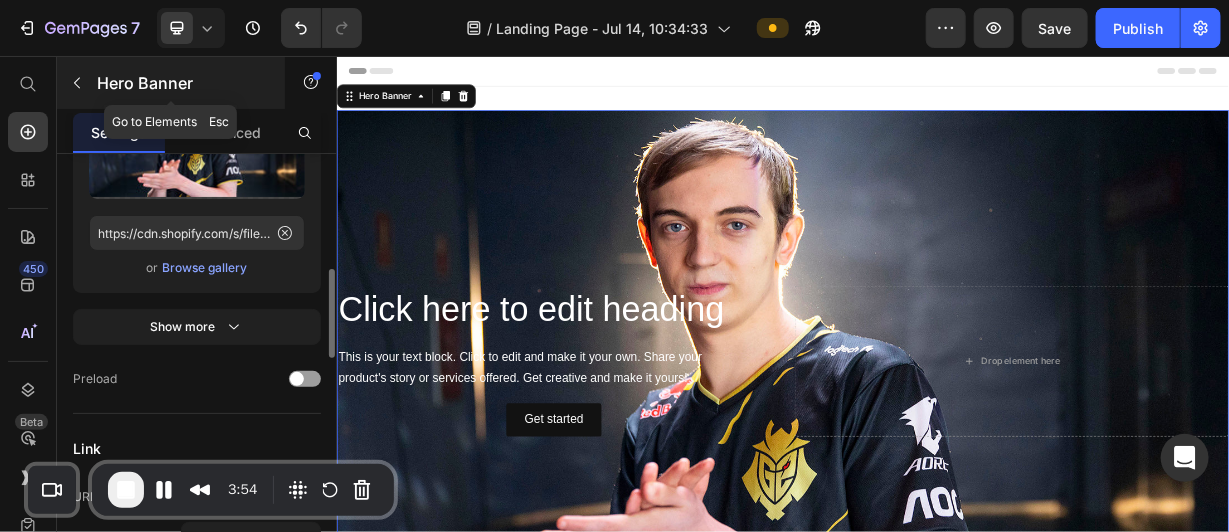 click on "Hero Banner" at bounding box center [171, 83] 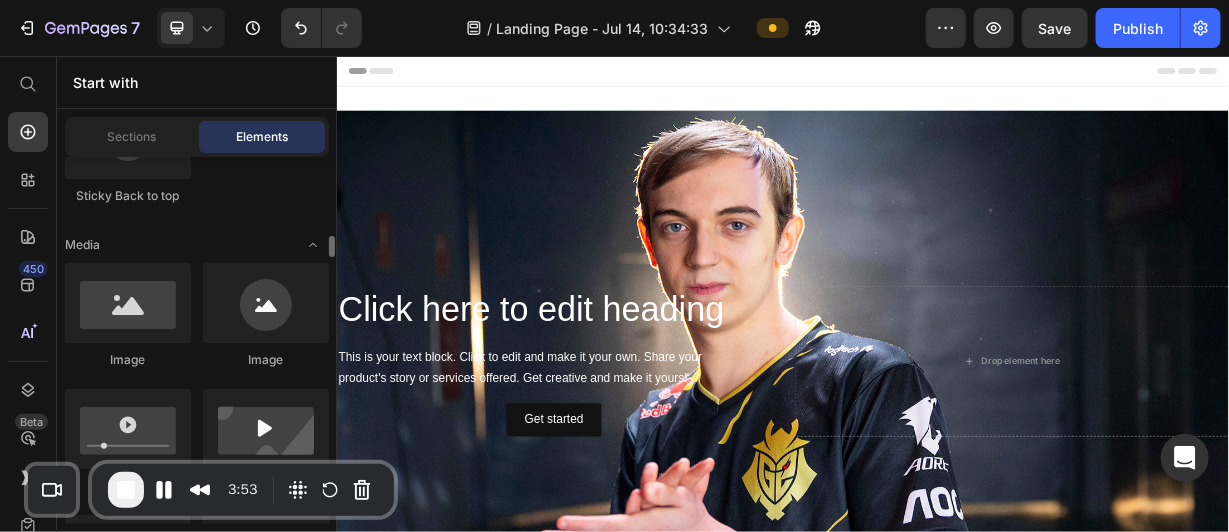 scroll, scrollTop: 739, scrollLeft: 0, axis: vertical 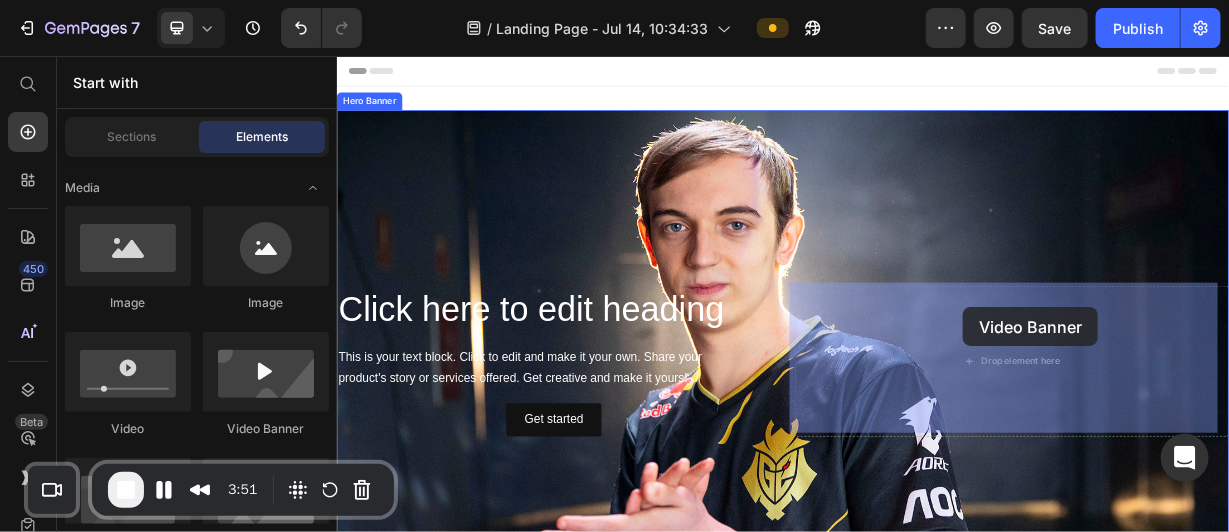drag, startPoint x: 563, startPoint y: 444, endPoint x: 1145, endPoint y: 447, distance: 582.00775 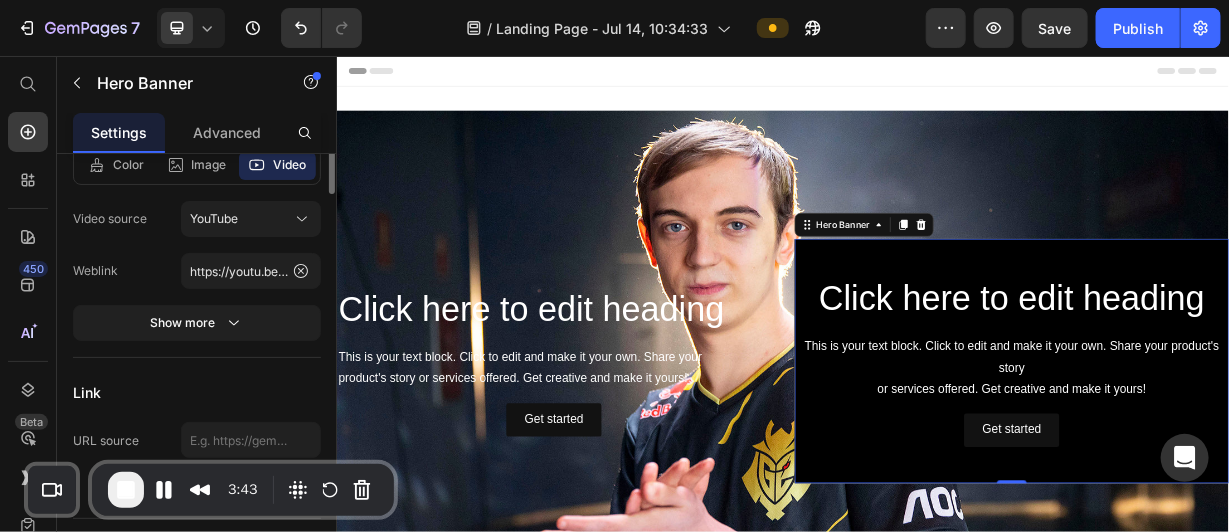 scroll, scrollTop: 258, scrollLeft: 0, axis: vertical 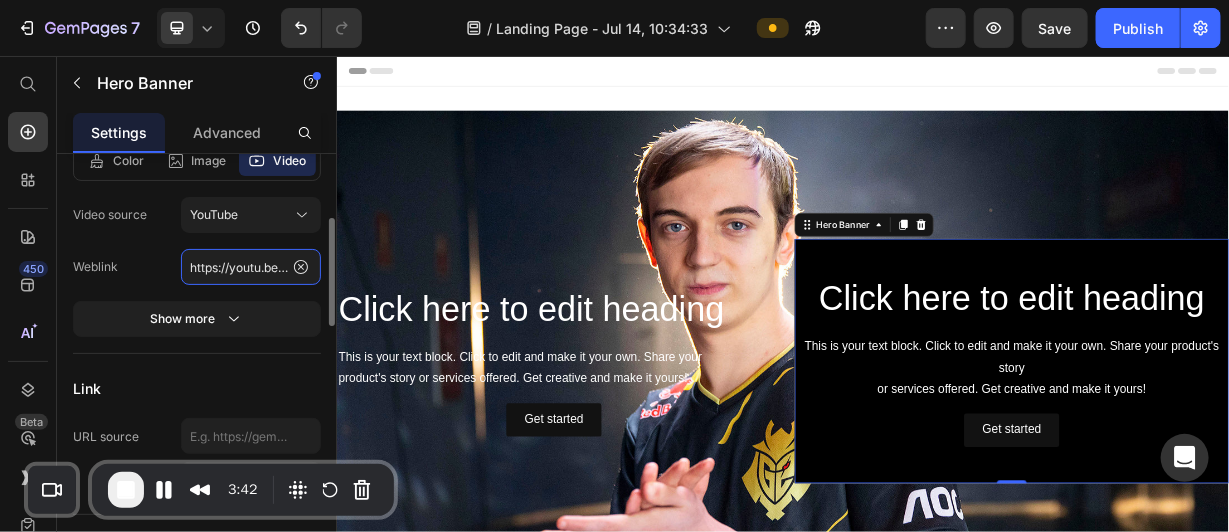 click on "https://youtu.be/KOxfzBp72uk" 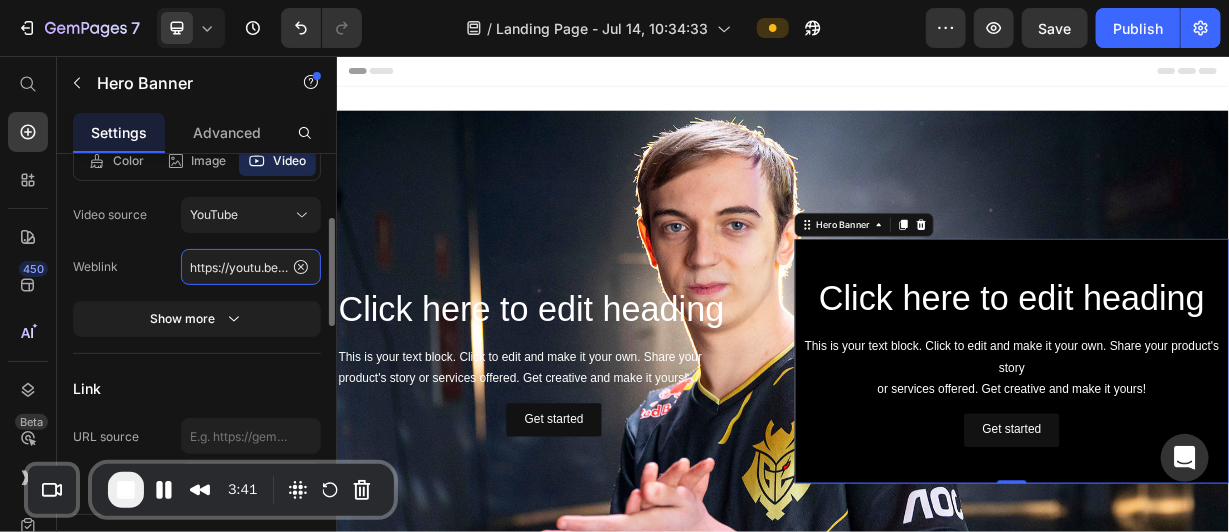 paste on "www.youtube.com/watch?v=VI5o4UvZsyI" 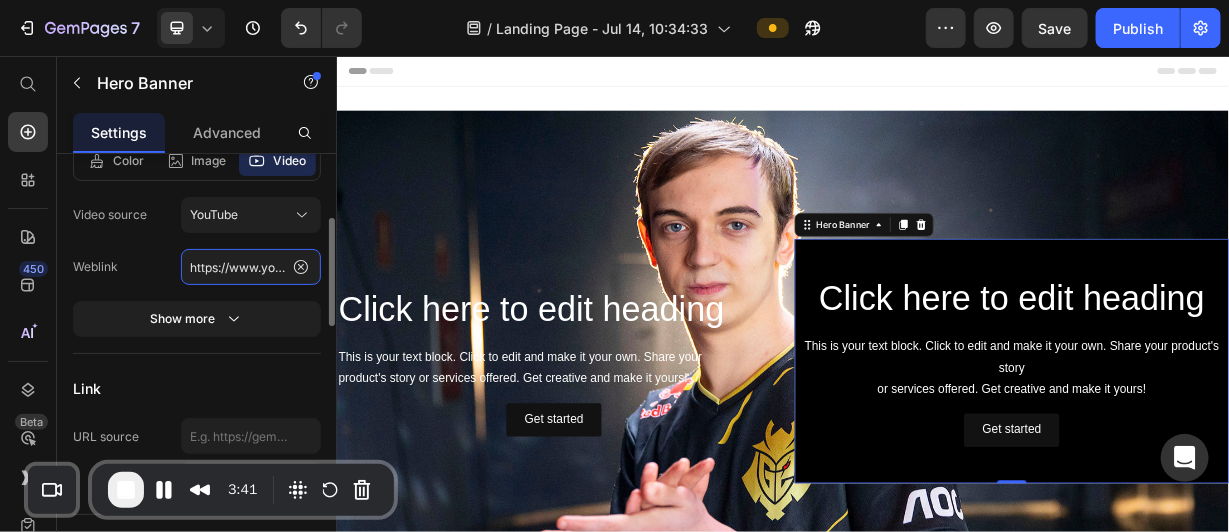 scroll, scrollTop: 0, scrollLeft: 179, axis: horizontal 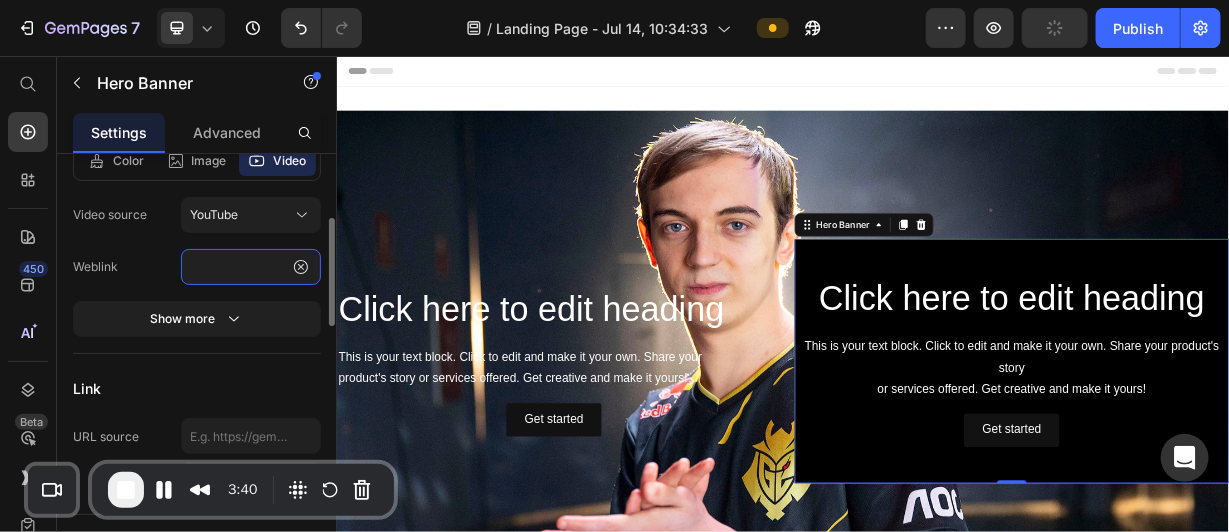 type on "https://www.youtube.com/watch?v=VI5o4UvZsyI" 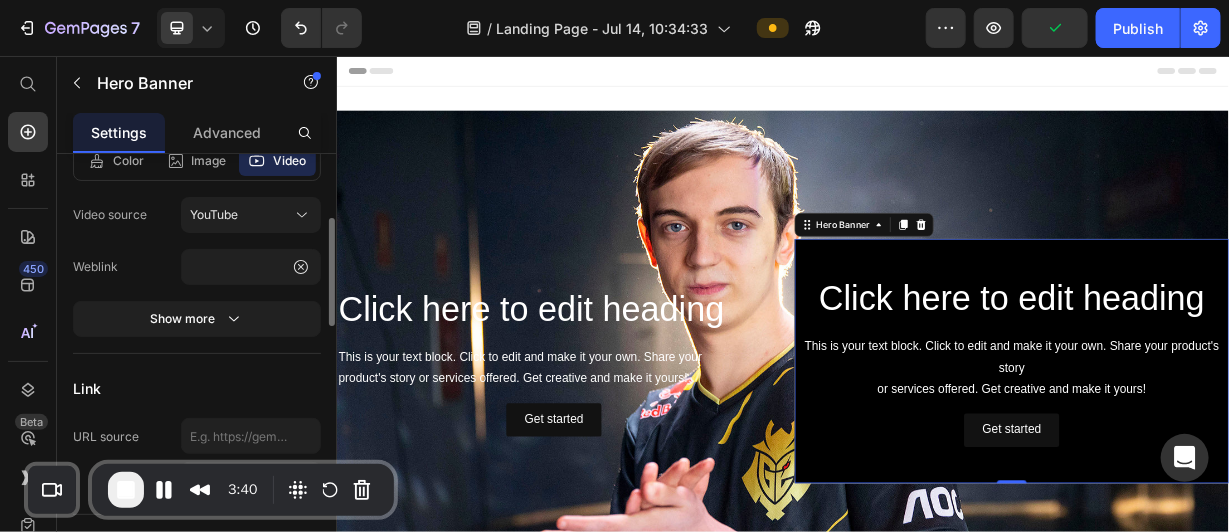 scroll, scrollTop: 0, scrollLeft: 0, axis: both 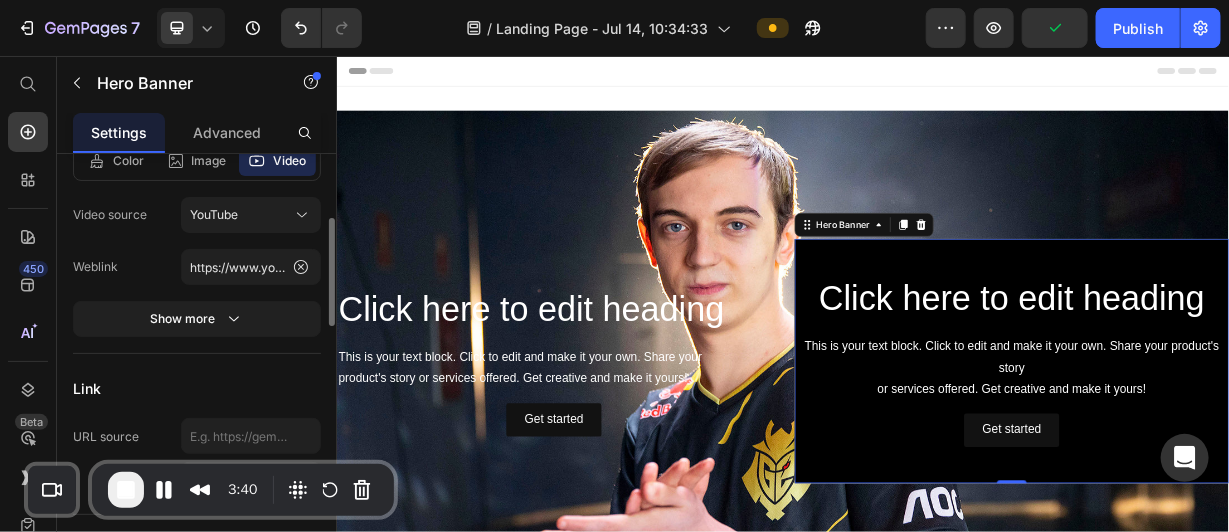 click on "Color Image Video Video source YouTube Weblink https://www.youtube.com/watch?v=VI5o4UvZsyI Show more" 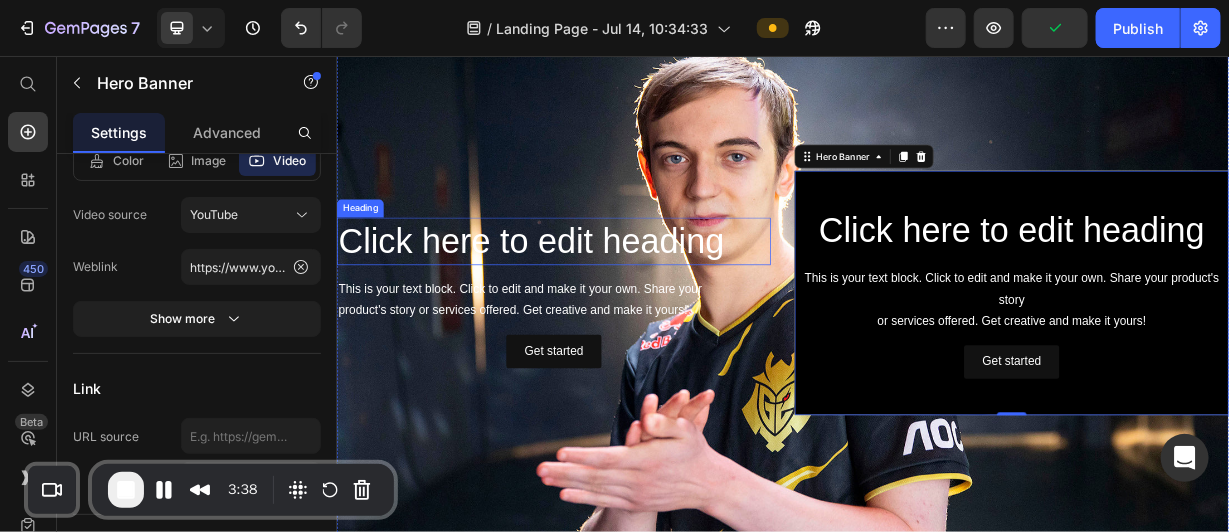 scroll, scrollTop: 92, scrollLeft: 0, axis: vertical 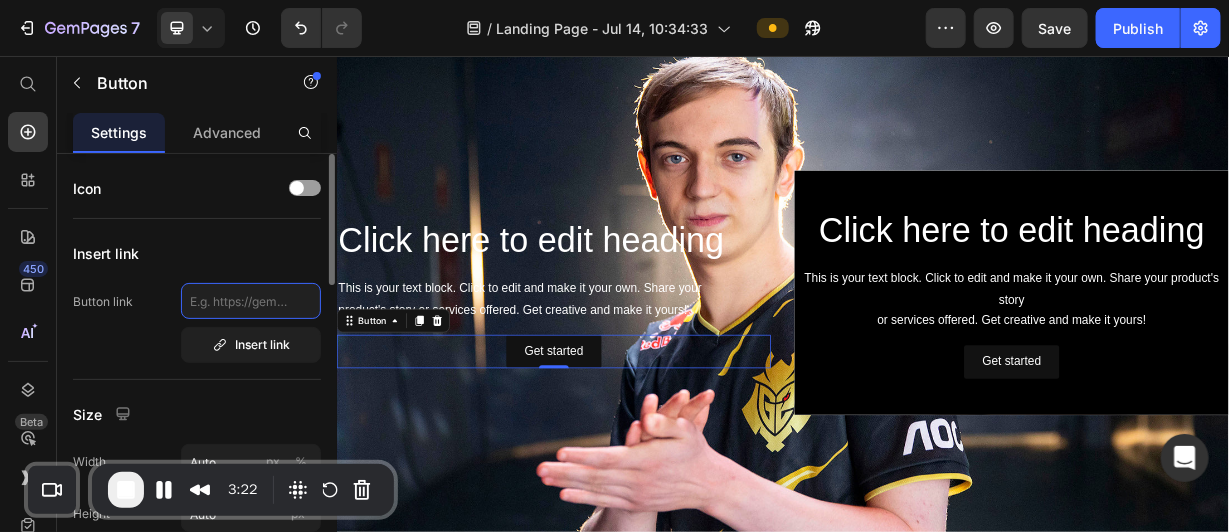 click 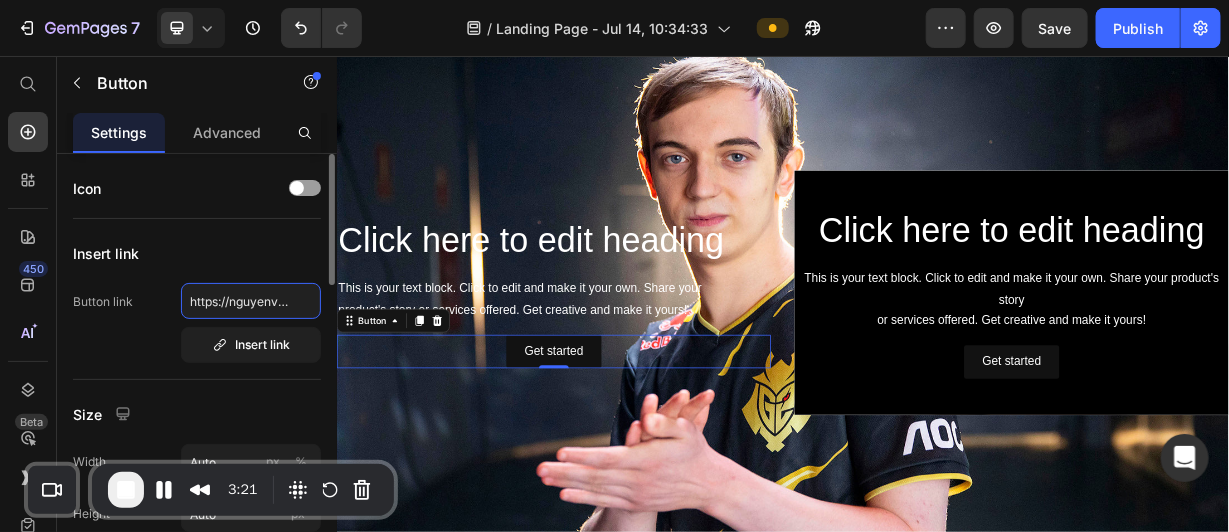 scroll, scrollTop: 0, scrollLeft: 807, axis: horizontal 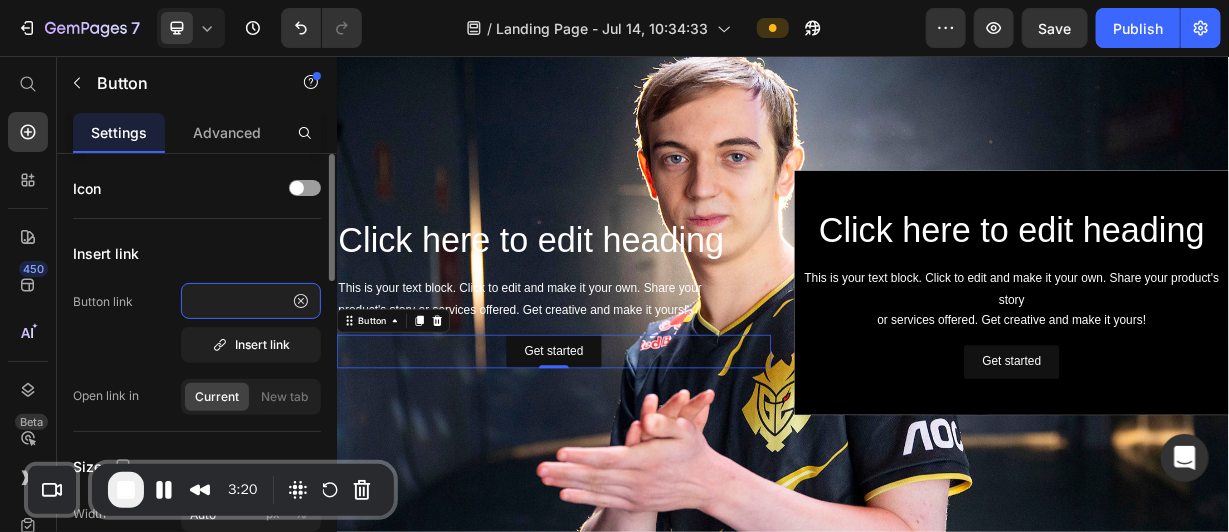 type on "https://nguyenvu.store/san-pham/chuot-gaming-logitech-g-pro-x-superlight-2/?srsltid=AfmBOopXAJd8JIMOWQcksf5MX8Ii8AxT1WymDiJfMVoGgSbTt2ccrJnE" 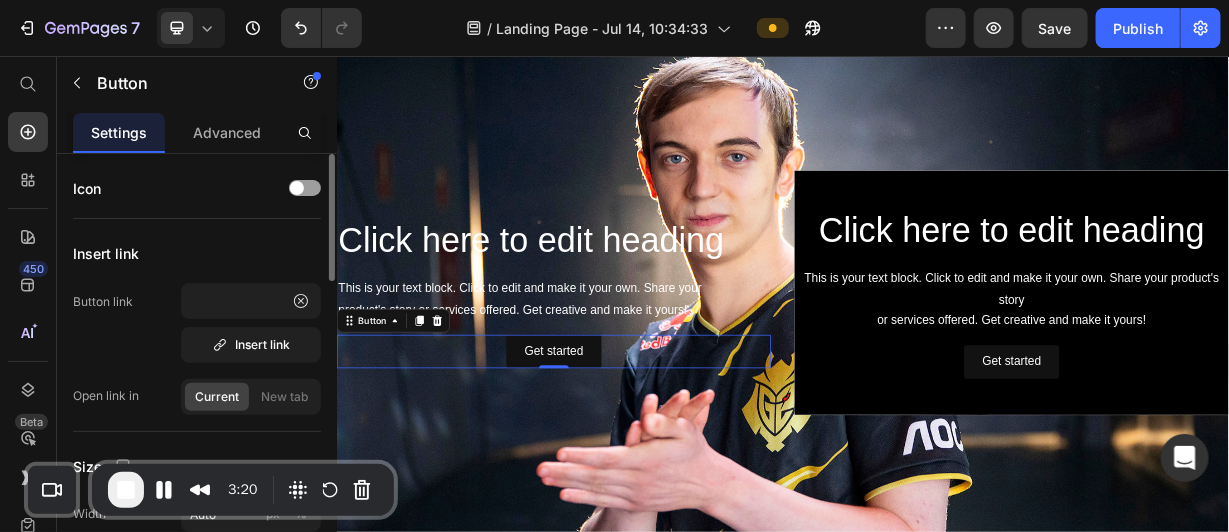 scroll, scrollTop: 0, scrollLeft: 0, axis: both 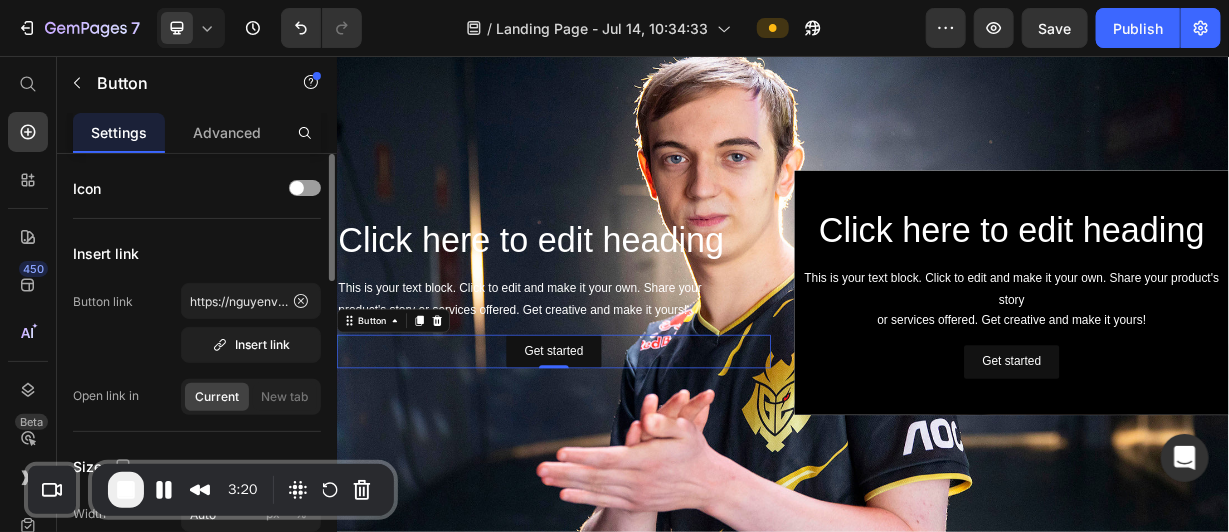 click on "Button link https://nguyenvu.store/san-pham/chuot-gaming-logitech-g-pro-x-superlight-2/?srsltid=AfmBOopXAJd8JIMOWQcksf5MX8Ii8AxT1WymDiJfMVoGgSbTt2ccrJnE  Insert link" at bounding box center [197, 323] 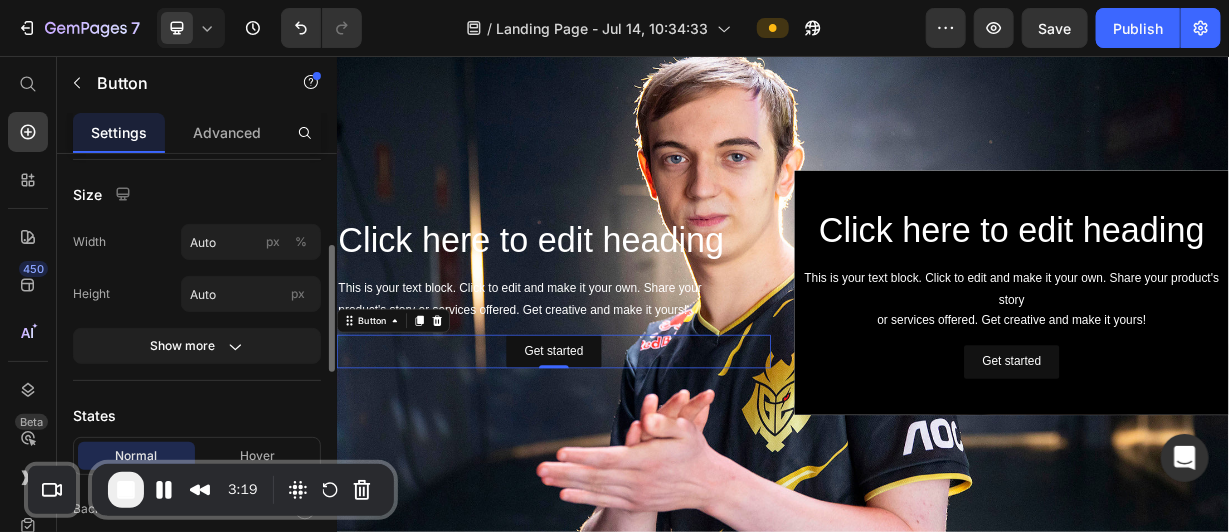 scroll, scrollTop: 454, scrollLeft: 0, axis: vertical 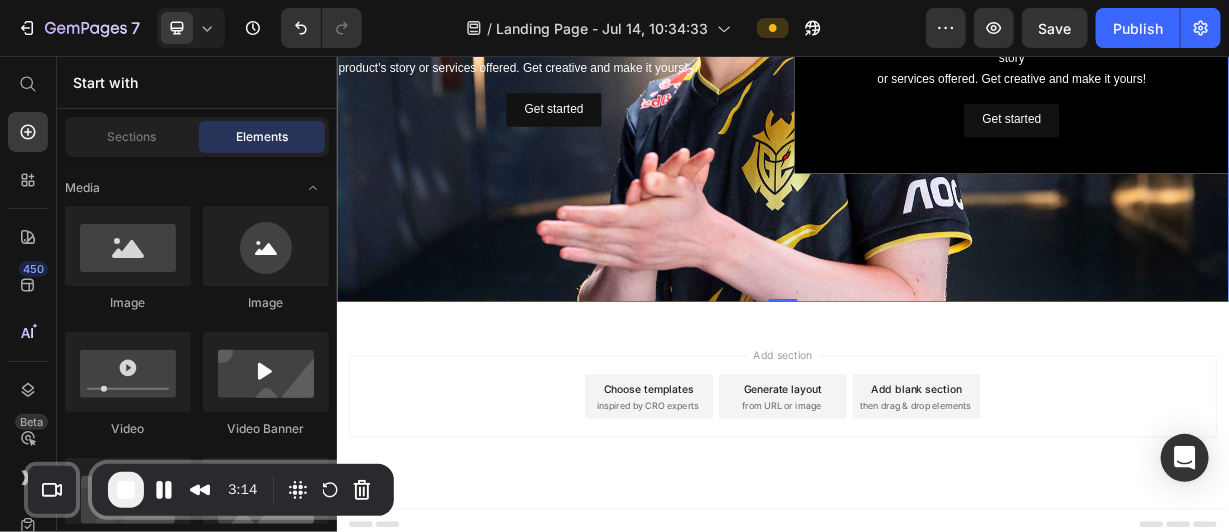 click on "Add blank section then drag & drop elements" at bounding box center [1116, 513] 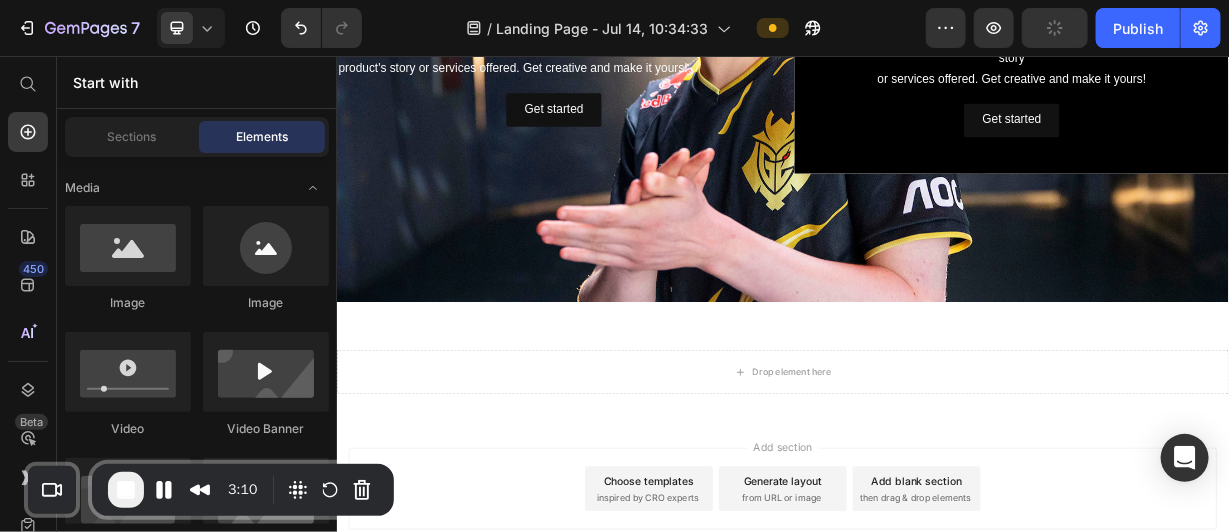 click on "450 Beta" at bounding box center [28, 294] 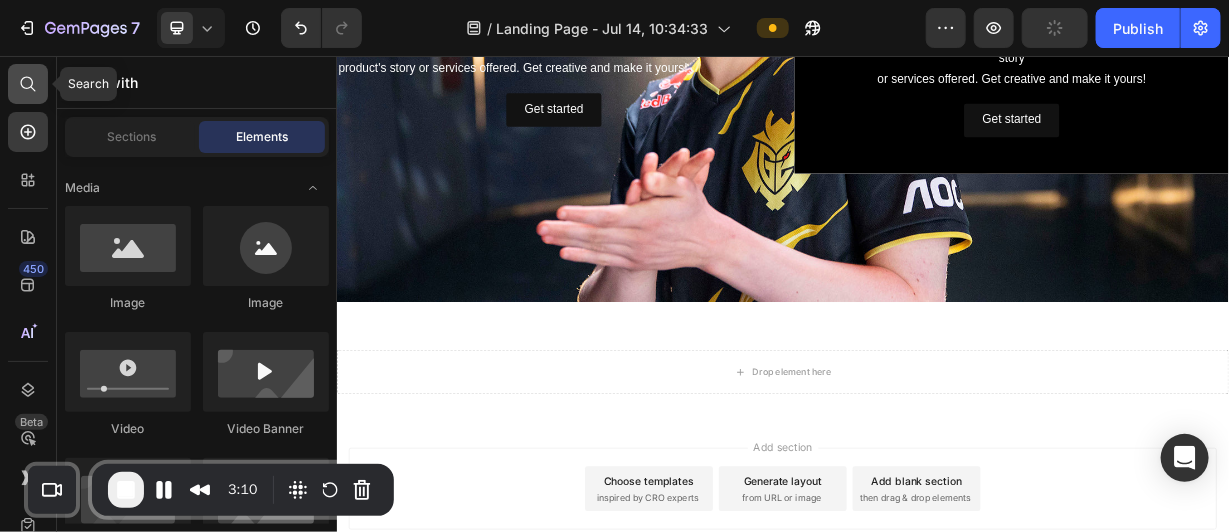 click 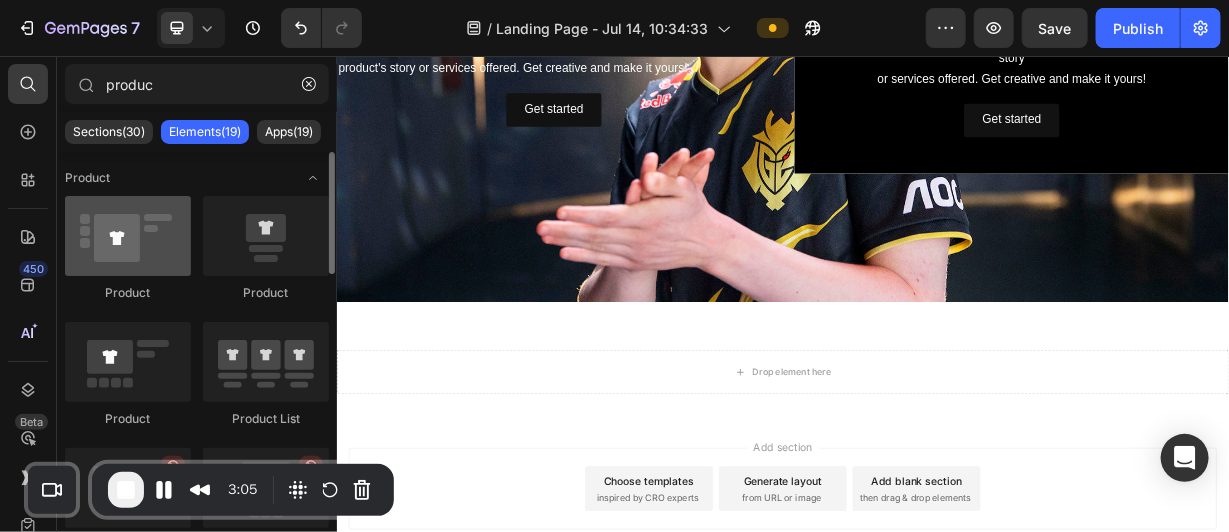 type on "produc" 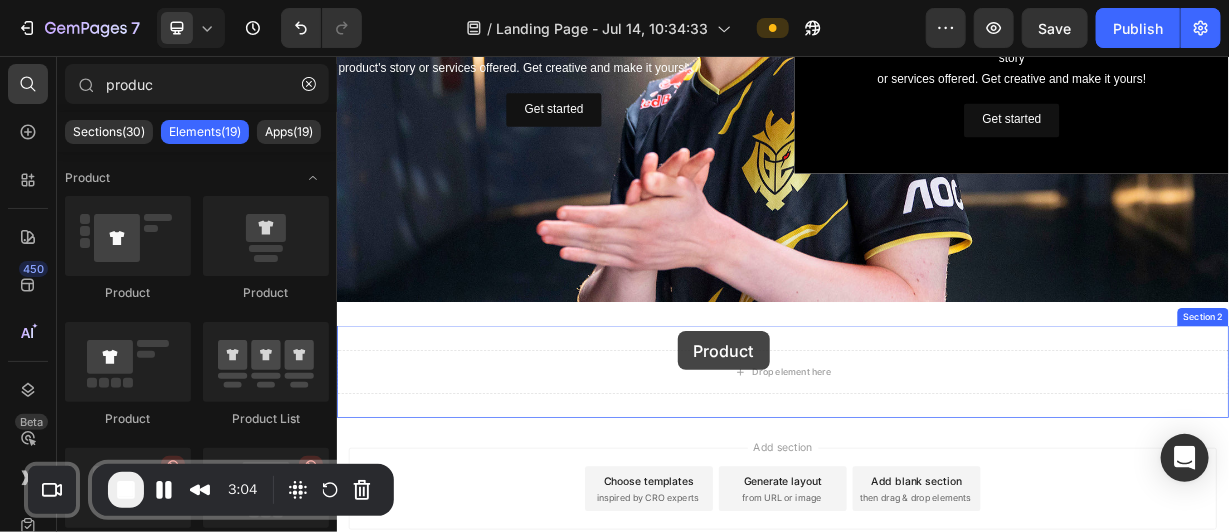 scroll, scrollTop: 541, scrollLeft: 0, axis: vertical 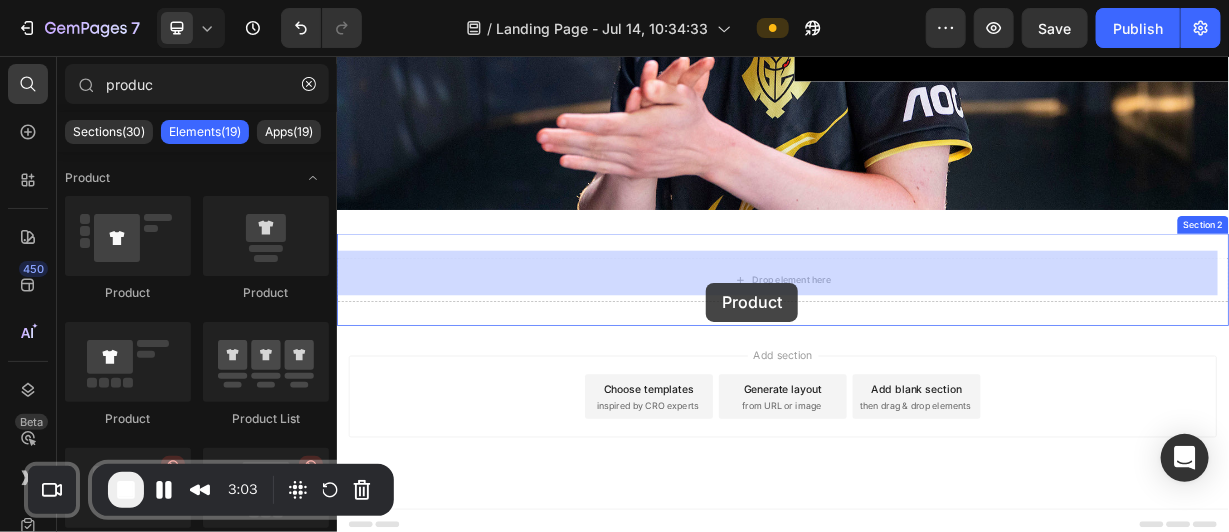 drag, startPoint x: 488, startPoint y: 312, endPoint x: 832, endPoint y: 360, distance: 347.3327 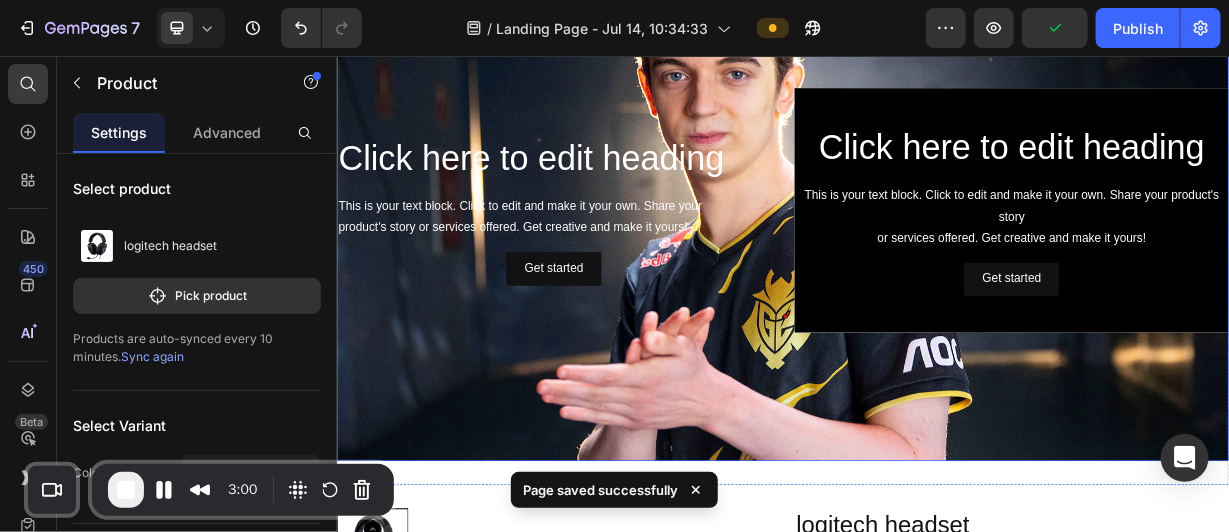scroll, scrollTop: 204, scrollLeft: 0, axis: vertical 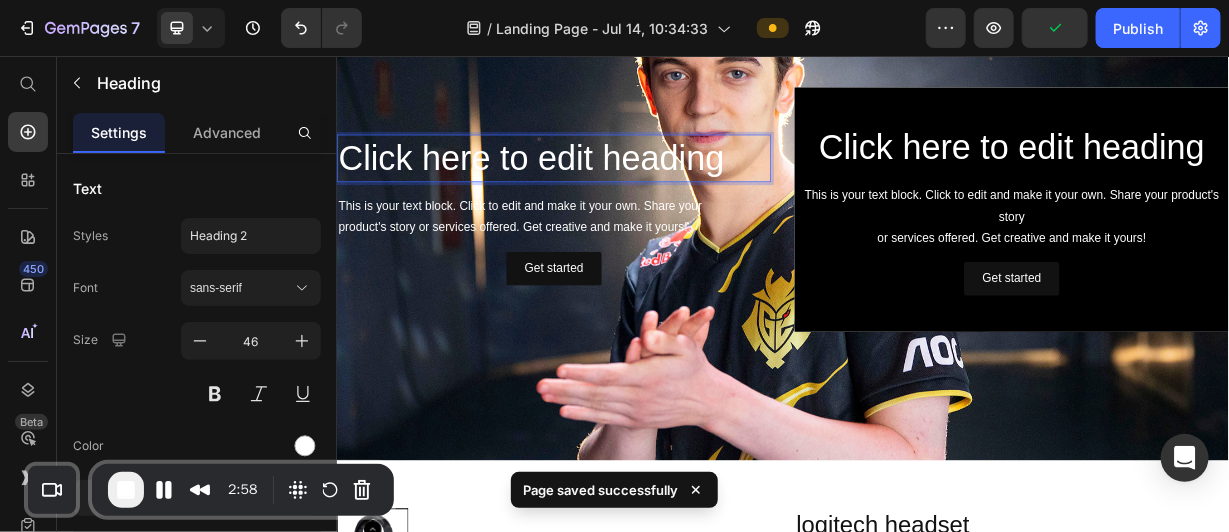 click on "Click here to edit heading Heading   16 This is your text block. Click to edit and make it your own. Share your                       product's story or services offered. Get creative and make it yours! Text Block Get started Button" at bounding box center (628, 261) 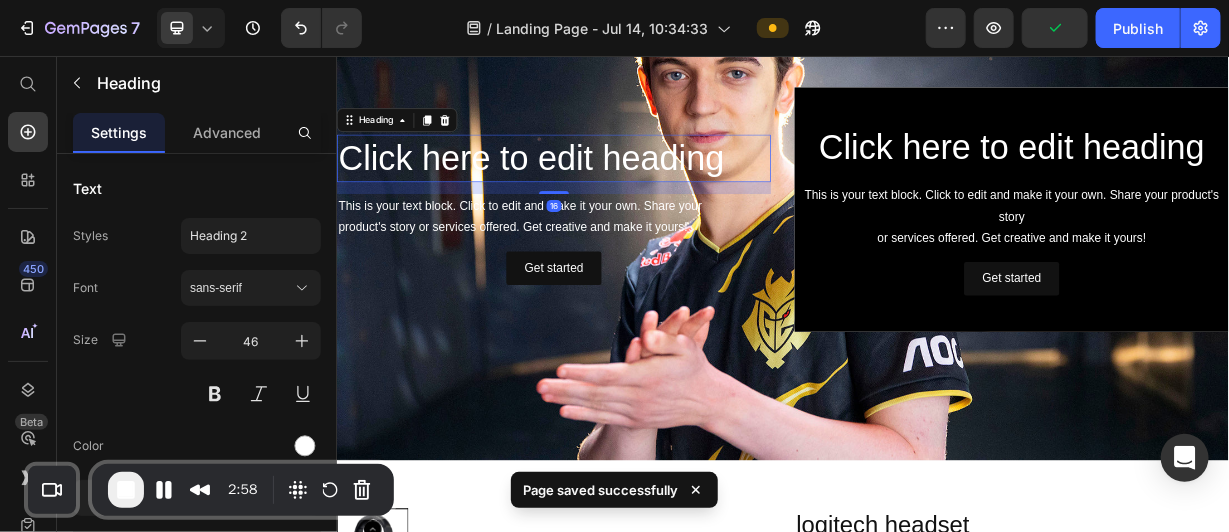scroll, scrollTop: 164, scrollLeft: 0, axis: vertical 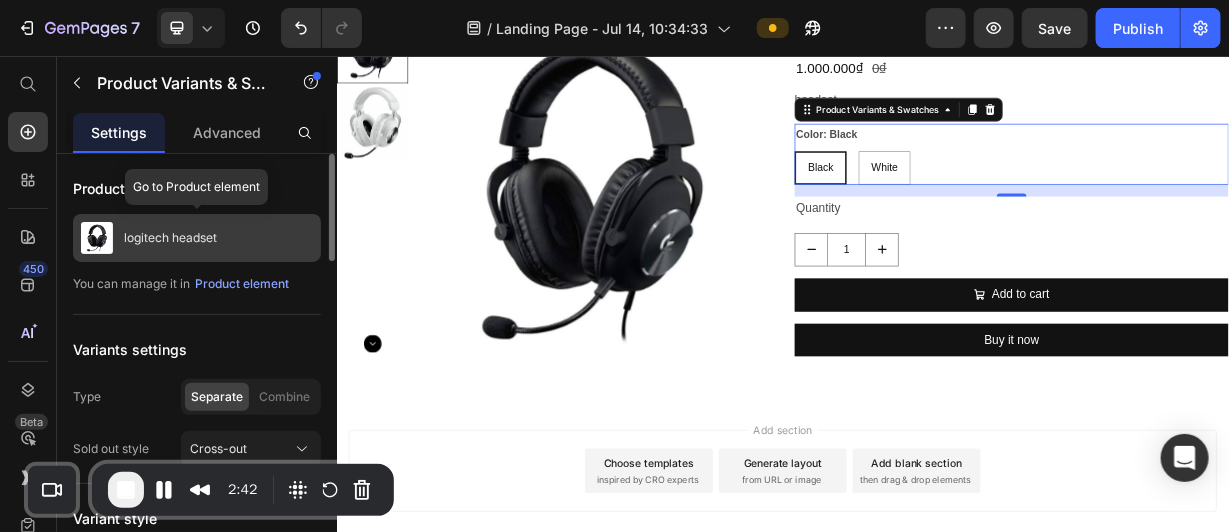 click on "logitech headset" at bounding box center (170, 238) 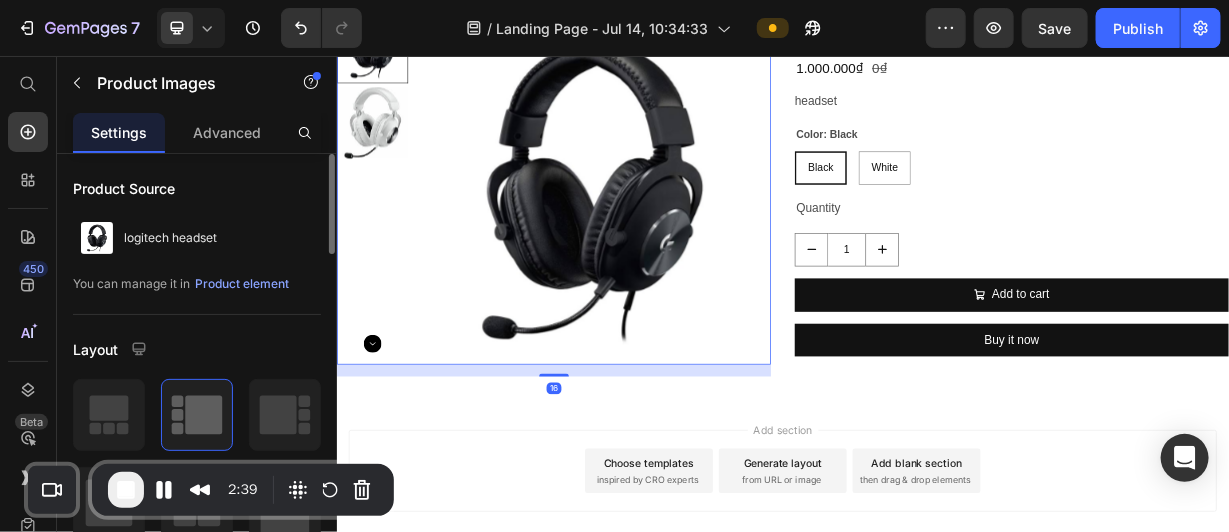 scroll, scrollTop: 971, scrollLeft: 0, axis: vertical 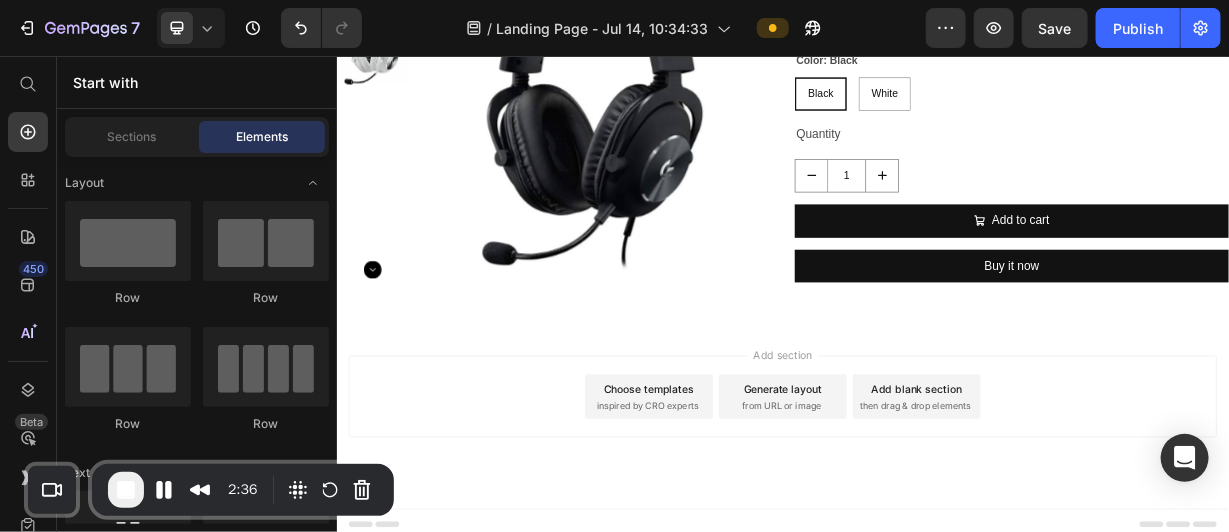 click on "Add blank section" at bounding box center (1116, 502) 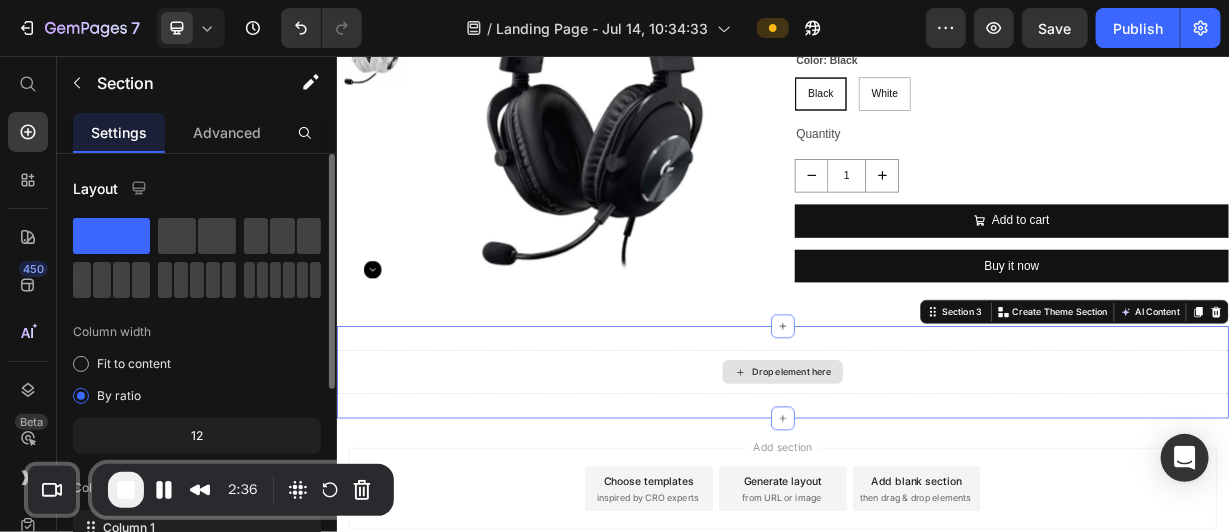 click on "Drop element here" at bounding box center (936, 480) 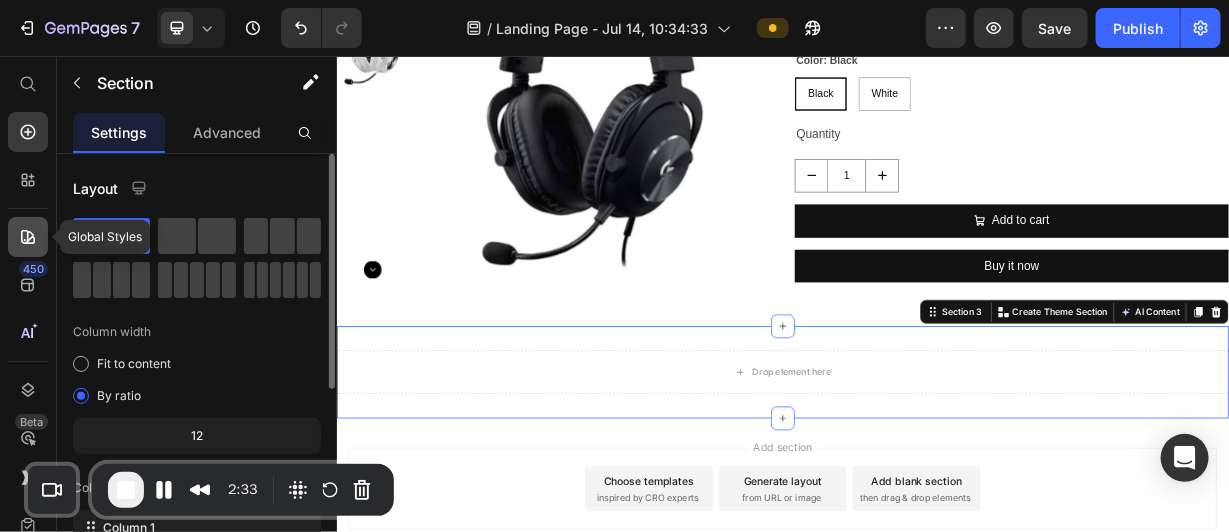 click 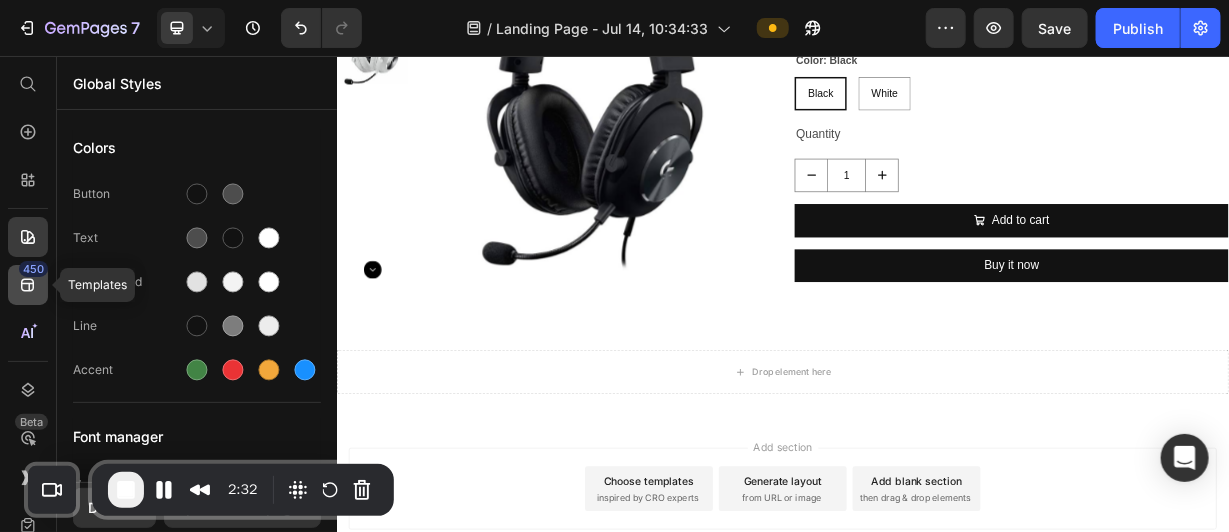 click 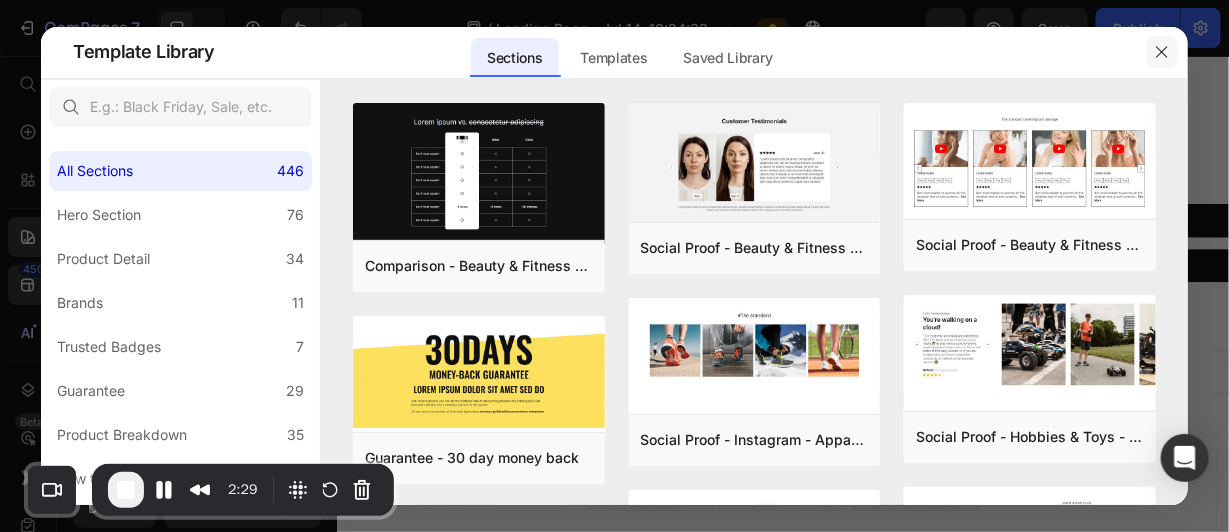 click 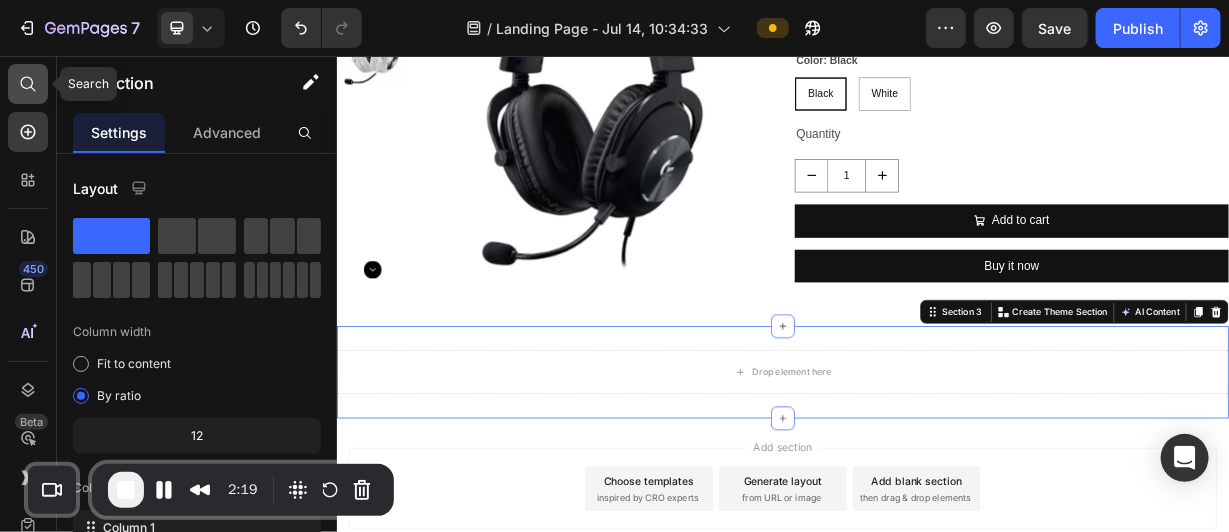 click 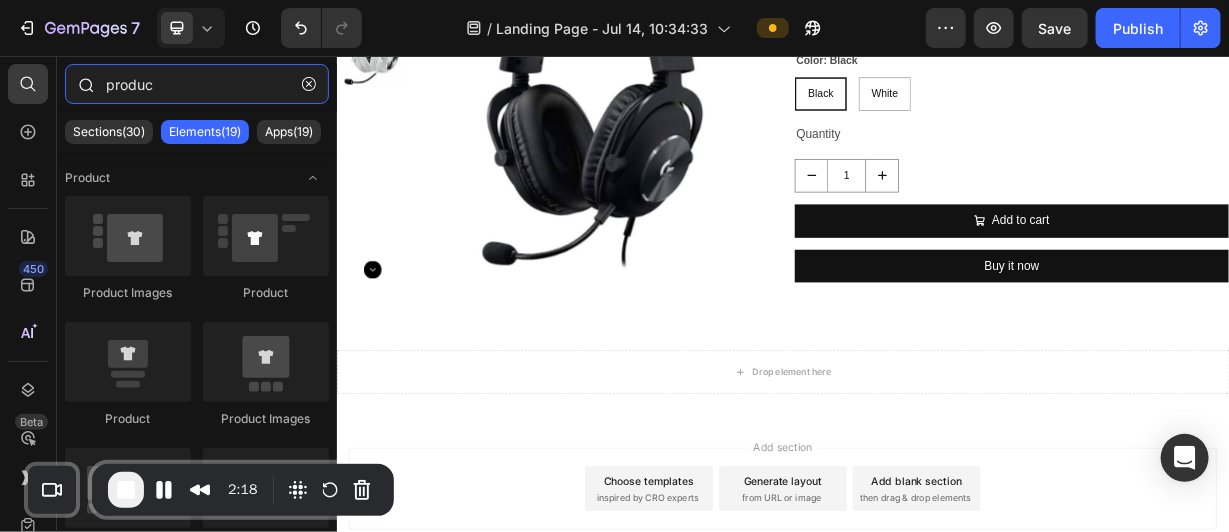 click on "produc" at bounding box center [197, 84] 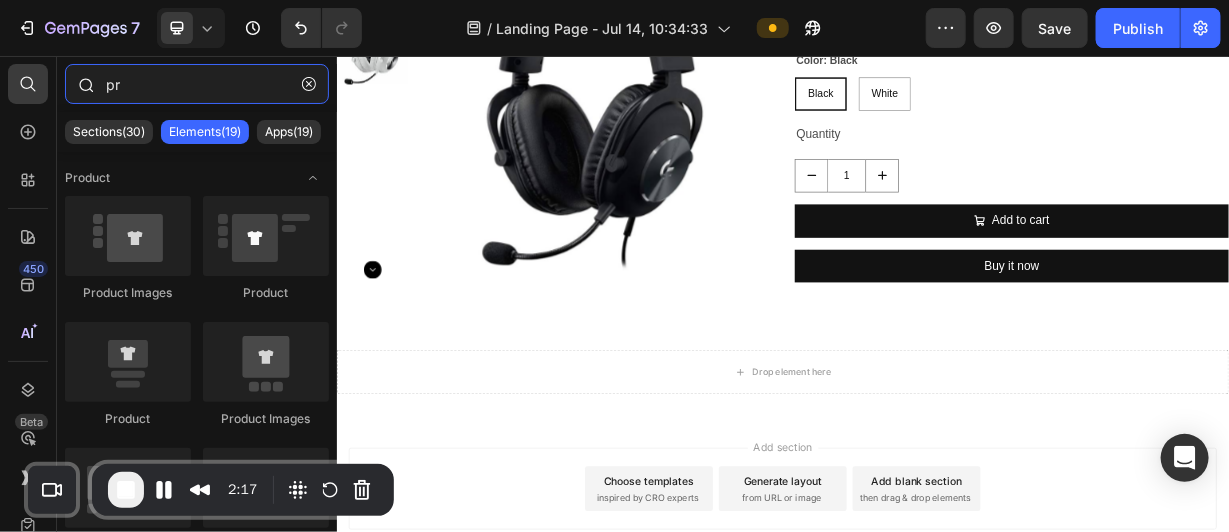 type on "p" 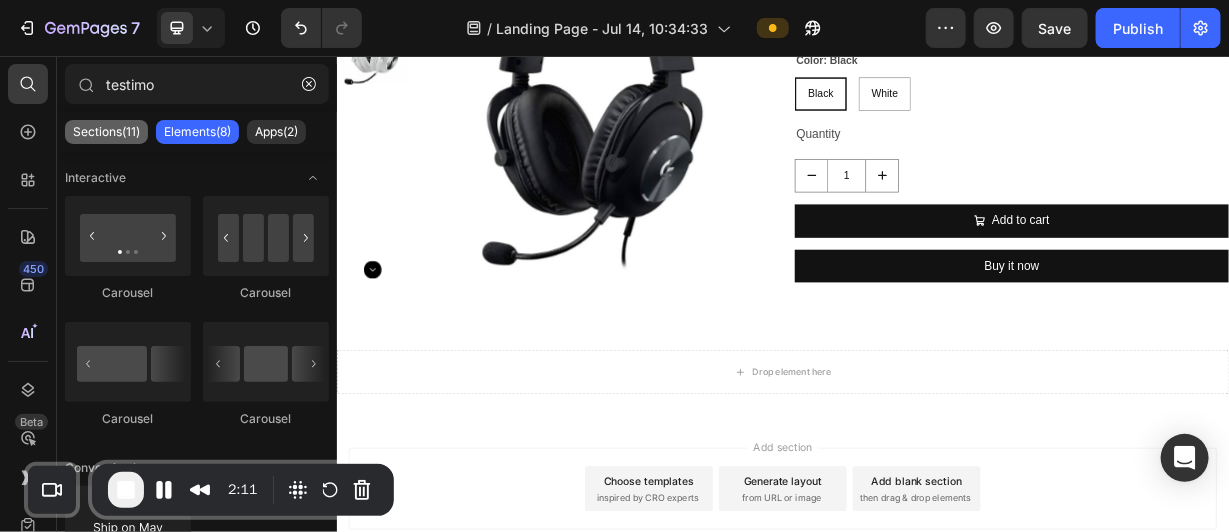 click on "Sections(11)" at bounding box center (106, 132) 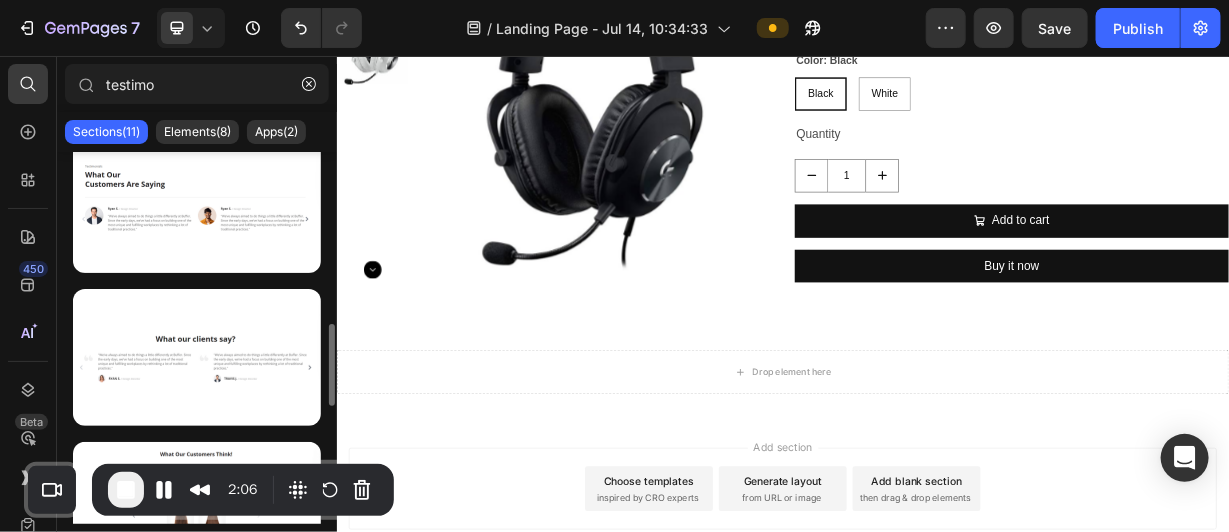 scroll, scrollTop: 883, scrollLeft: 0, axis: vertical 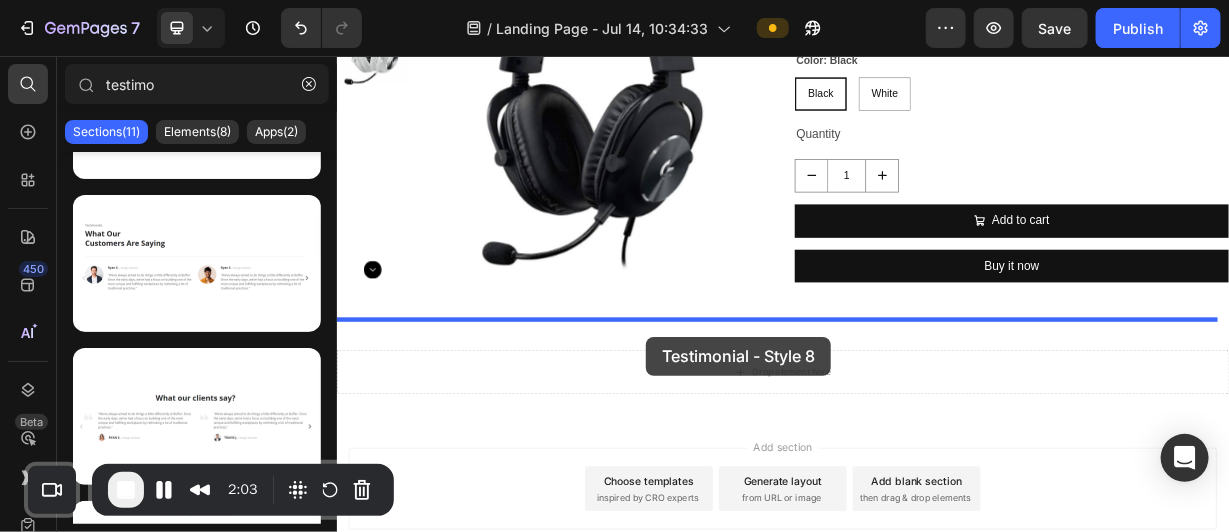 drag, startPoint x: 565, startPoint y: 345, endPoint x: 740, endPoint y: 446, distance: 202.05444 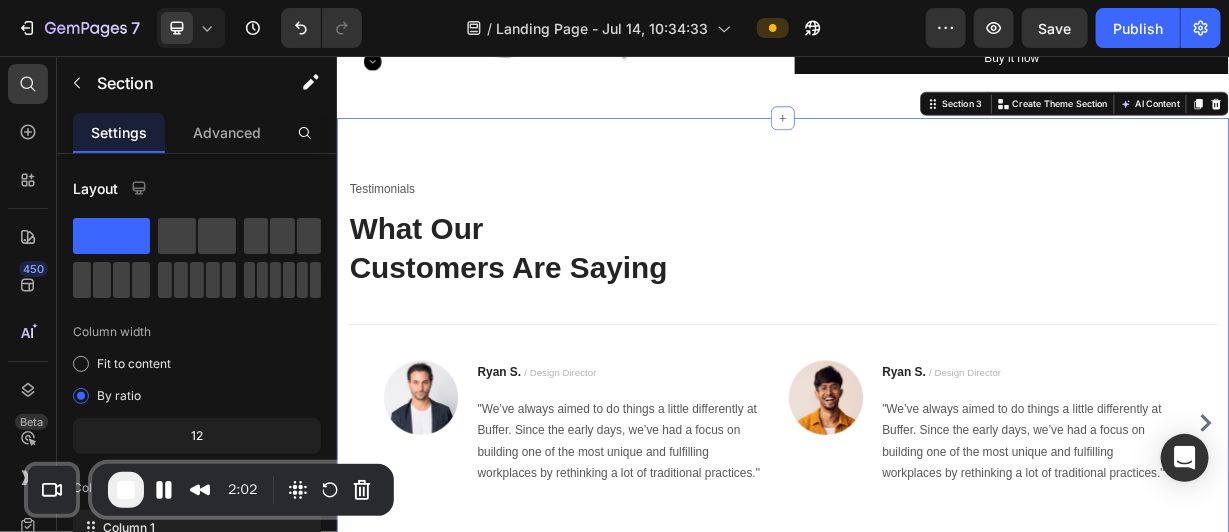 scroll, scrollTop: 1255, scrollLeft: 0, axis: vertical 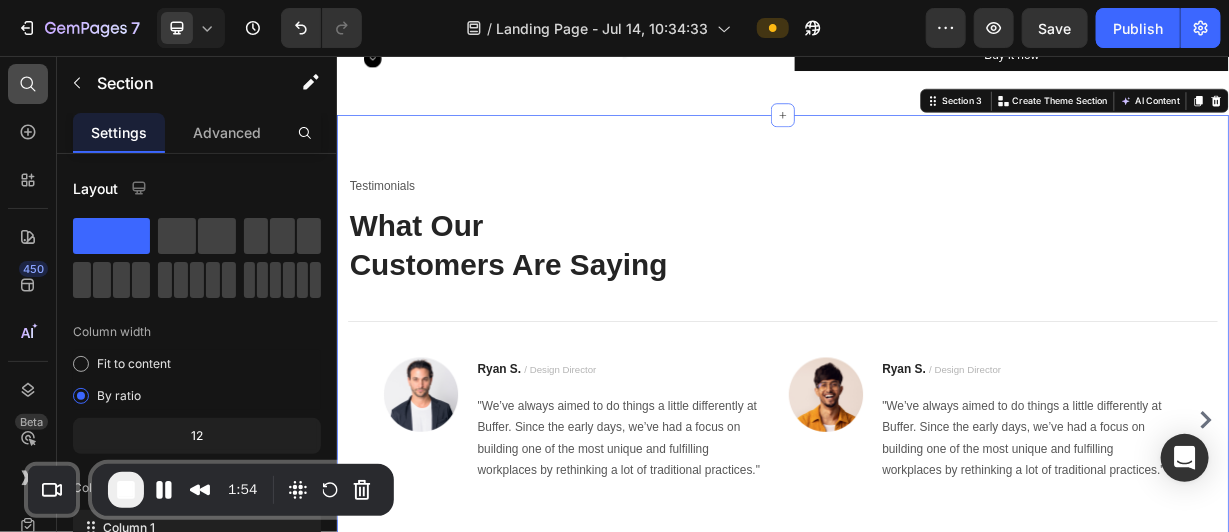 click 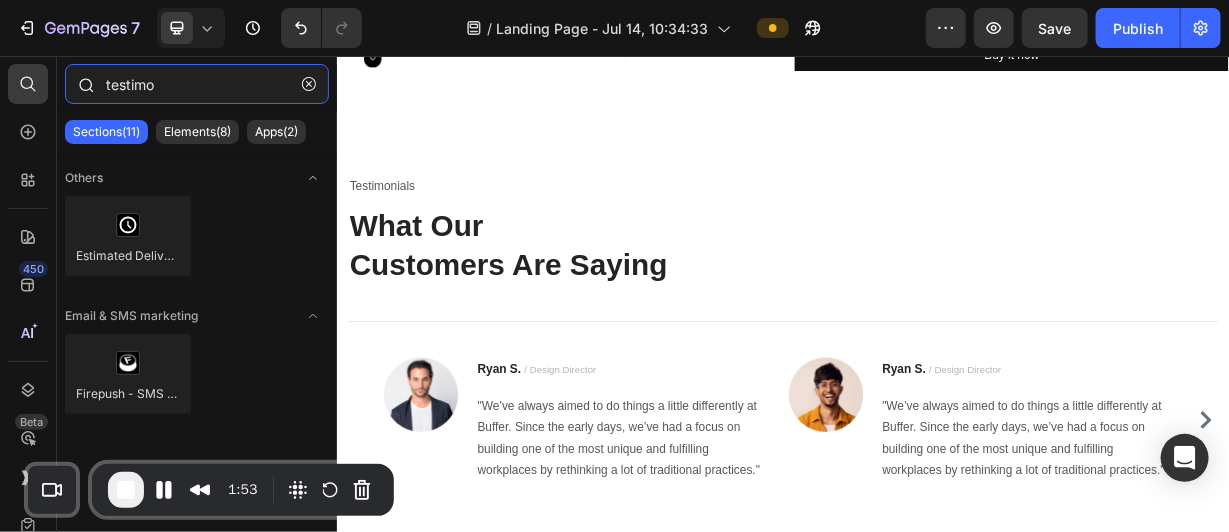 click on "testimo" at bounding box center (197, 84) 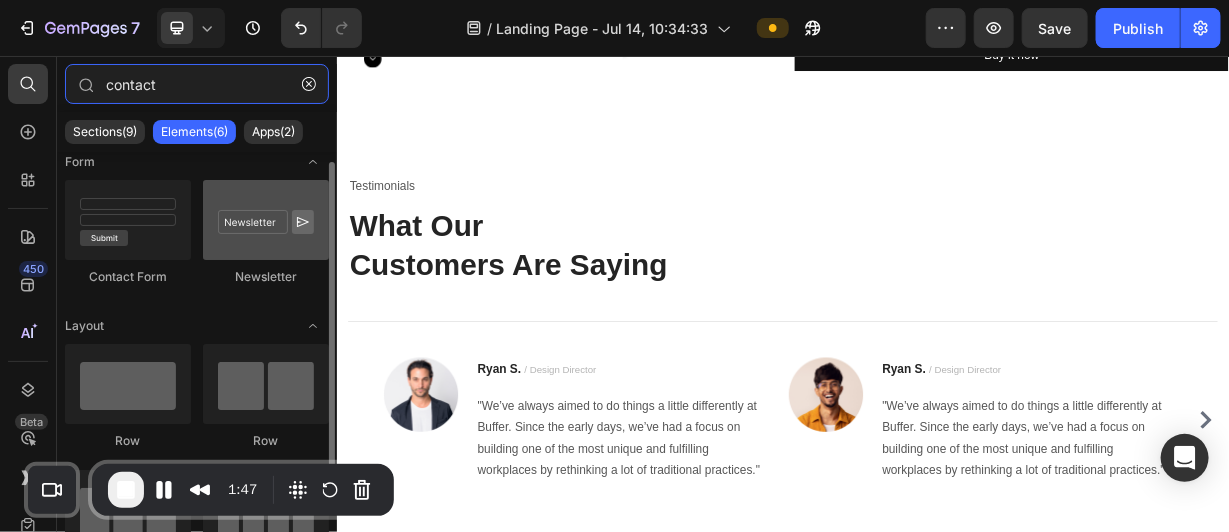 scroll, scrollTop: 0, scrollLeft: 0, axis: both 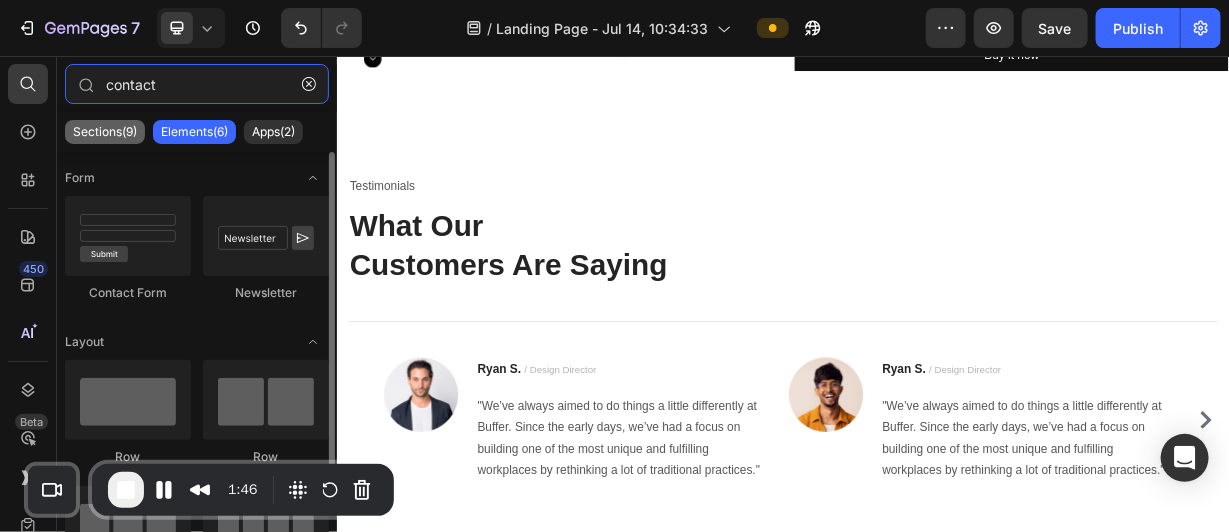 type on "contact" 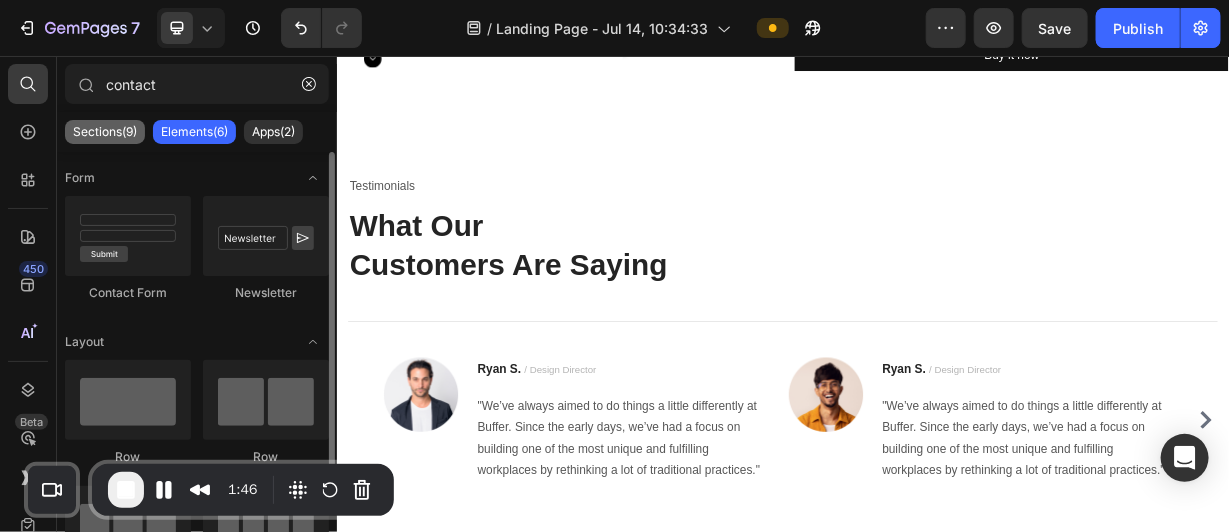 click on "Sections(9)" at bounding box center (105, 132) 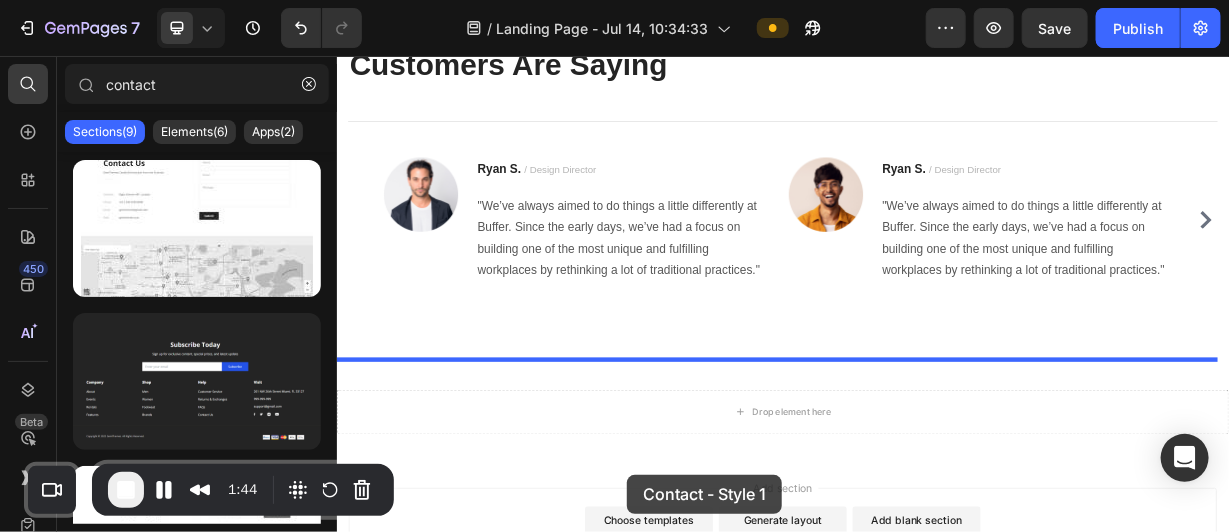 scroll, scrollTop: 1701, scrollLeft: 0, axis: vertical 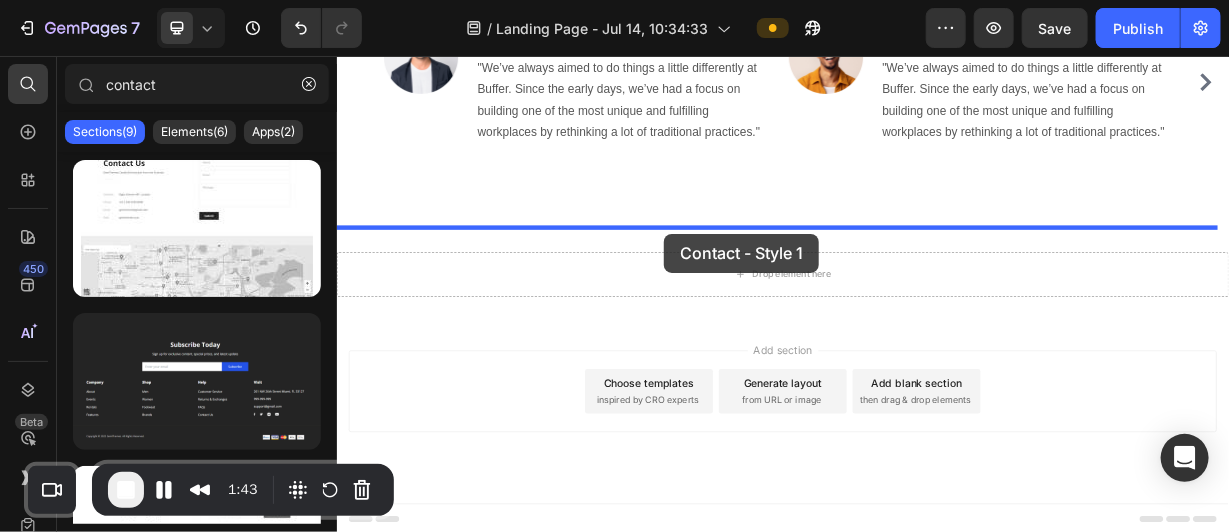 drag, startPoint x: 593, startPoint y: 282, endPoint x: 776, endPoint y: 294, distance: 183.39302 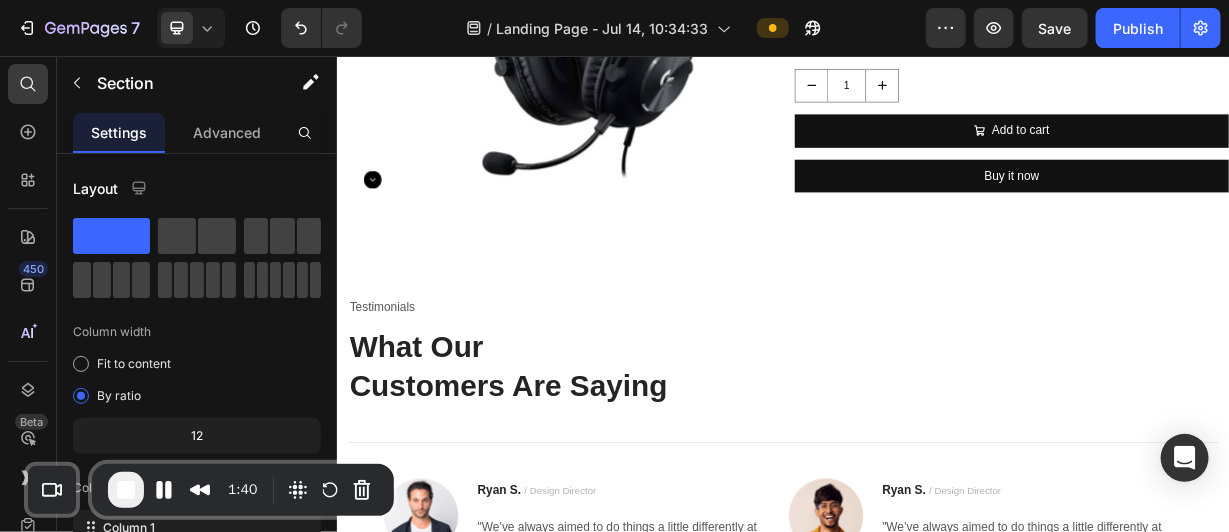 scroll, scrollTop: 1093, scrollLeft: 0, axis: vertical 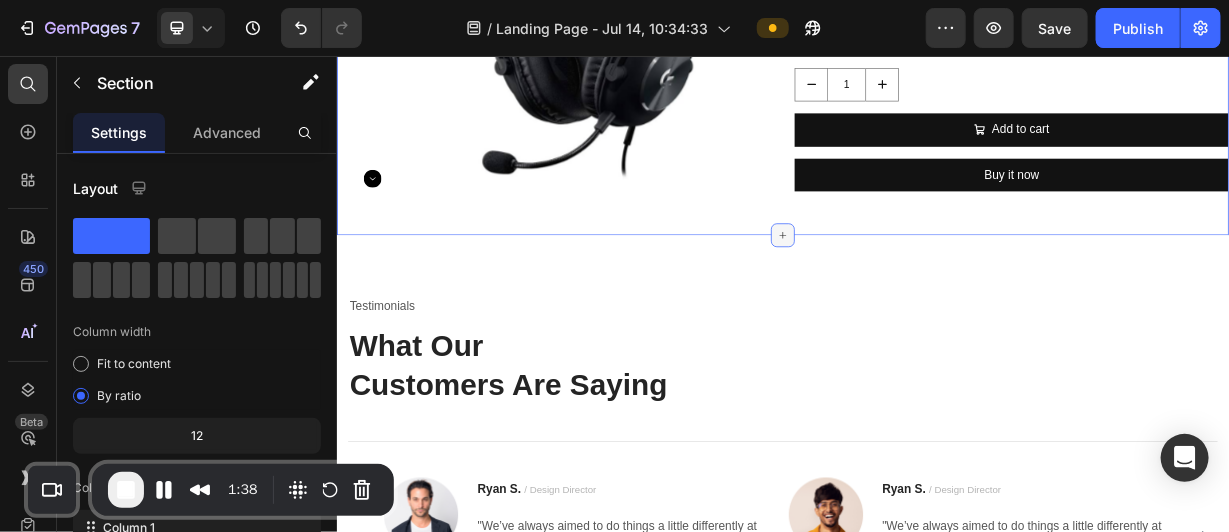 click at bounding box center (936, 296) 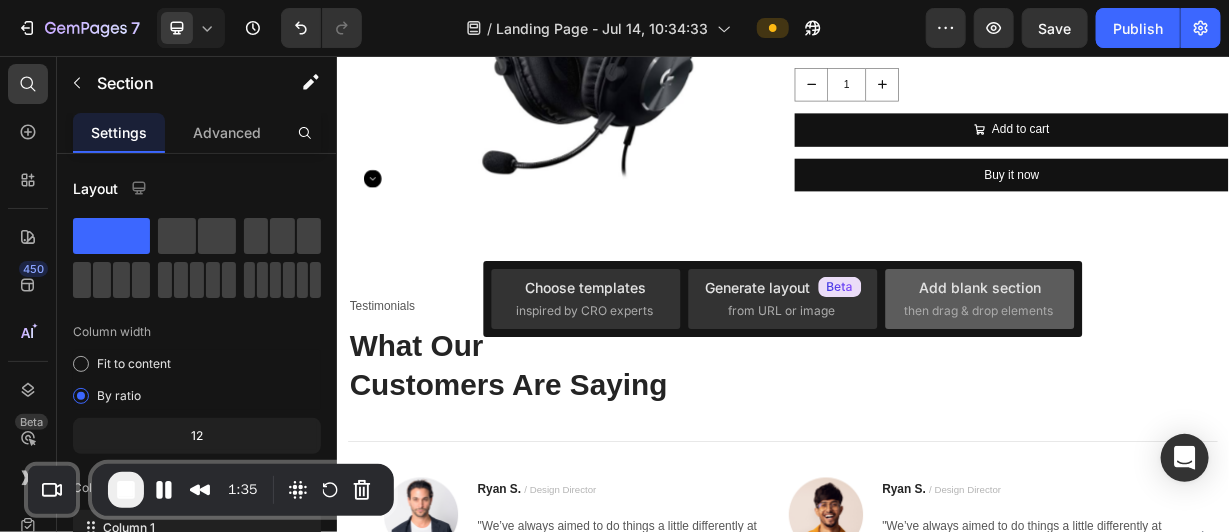 click on "Add blank section" at bounding box center [980, 287] 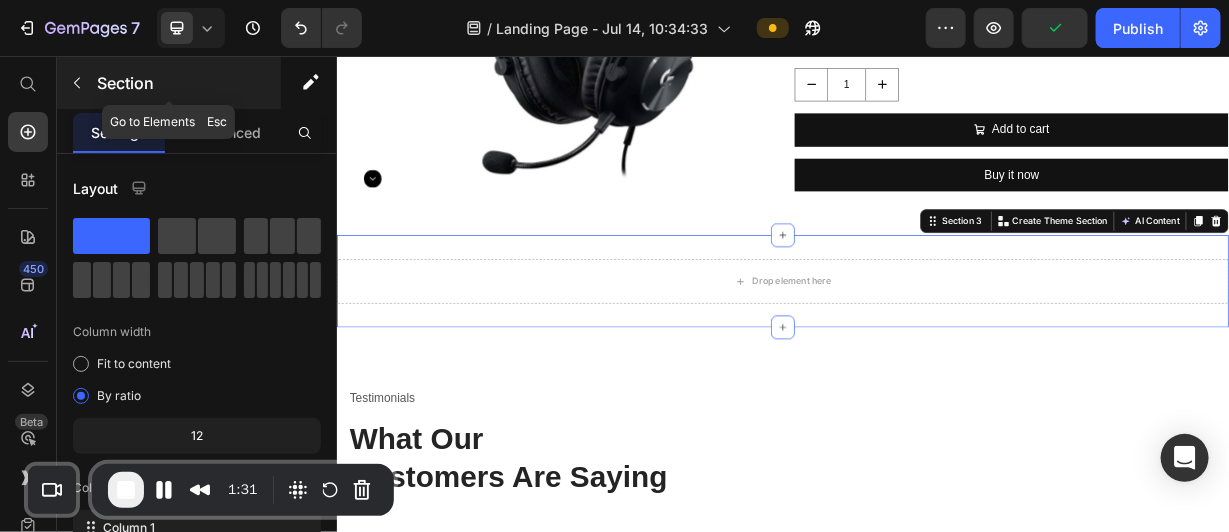 click 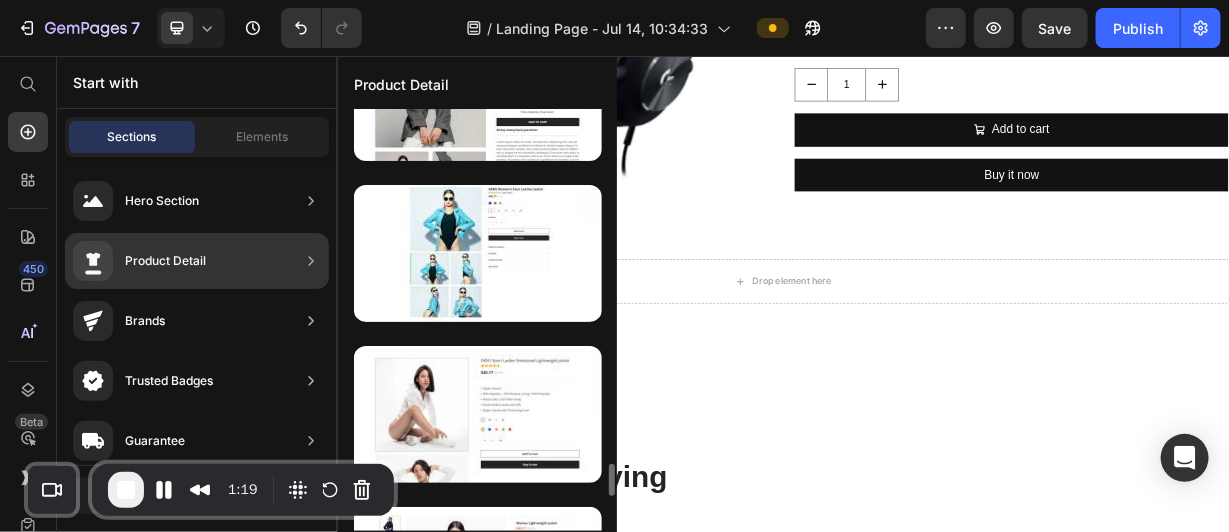 scroll, scrollTop: 370, scrollLeft: 0, axis: vertical 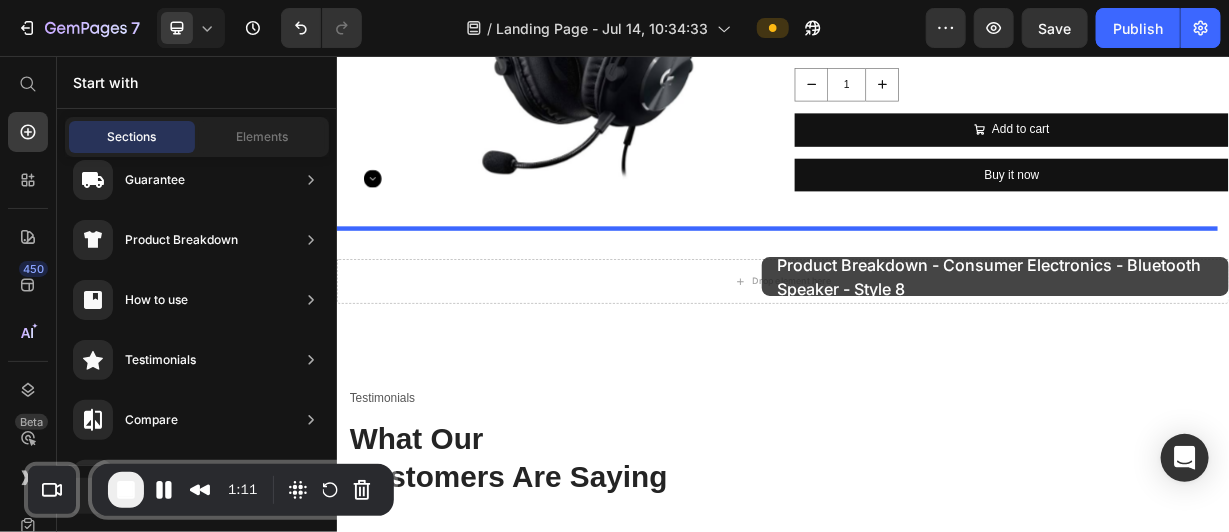 drag, startPoint x: 814, startPoint y: 350, endPoint x: 899, endPoint y: 323, distance: 89.1852 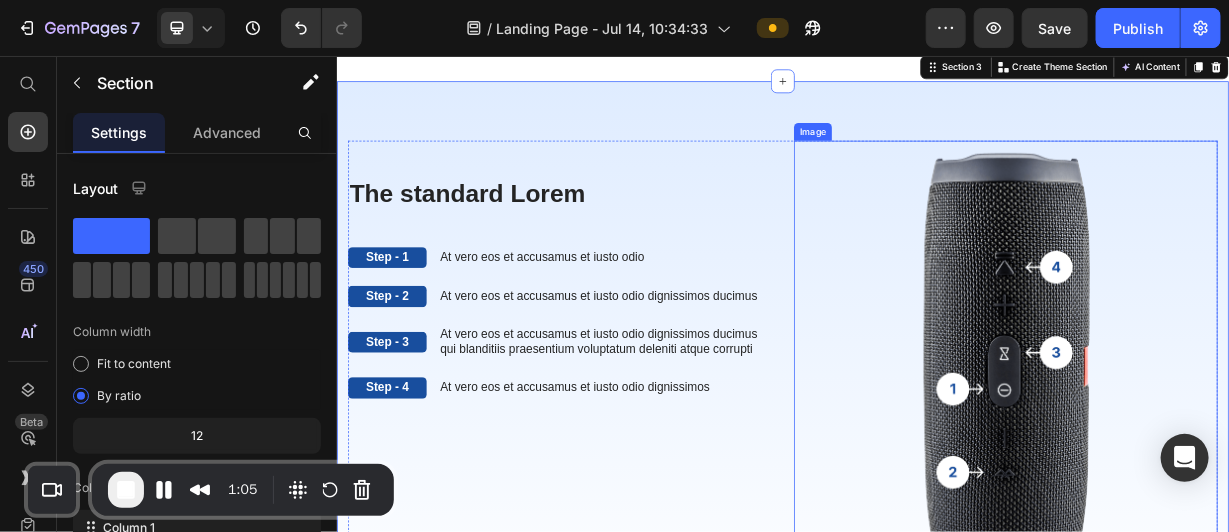 scroll, scrollTop: 1336, scrollLeft: 0, axis: vertical 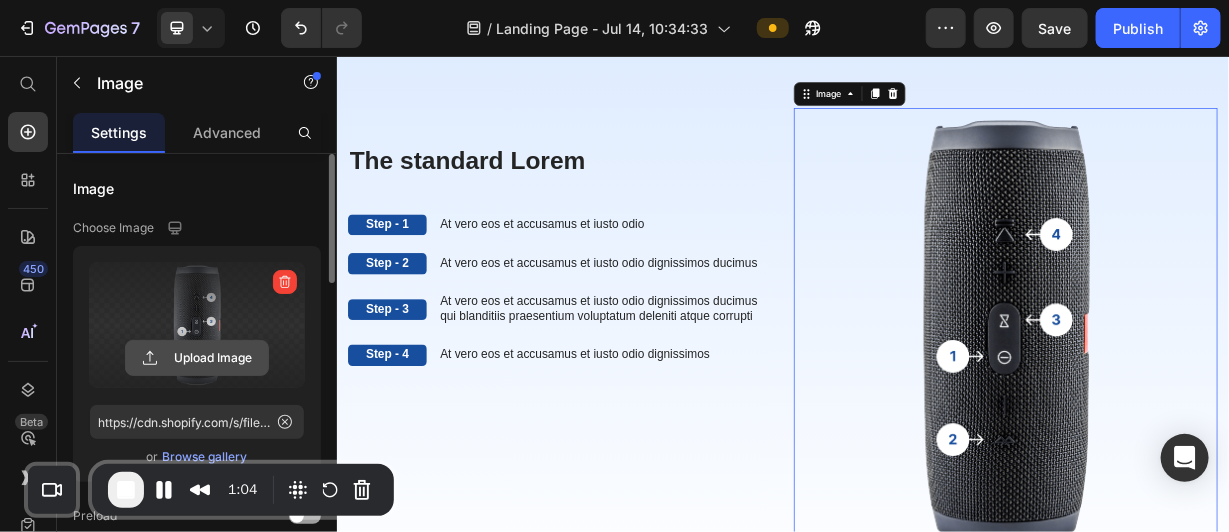 click 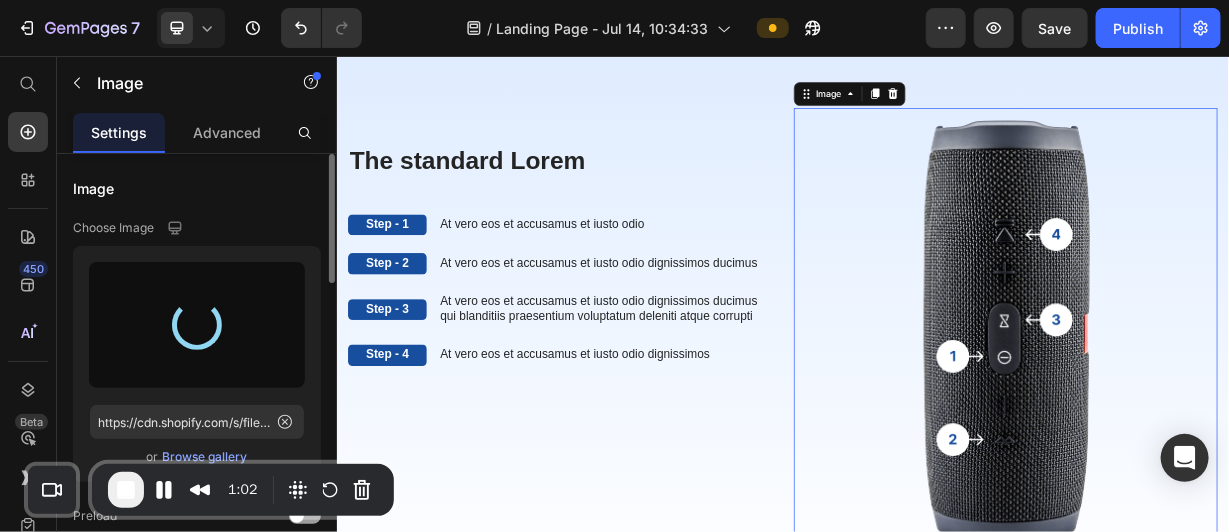 type on "https://cdn.shopify.com/s/files/1/0713/9203/4984/files/gempages_575346547575751619-c1267a20-2150-42c4-b6fa-d3d85b342a34.jpg" 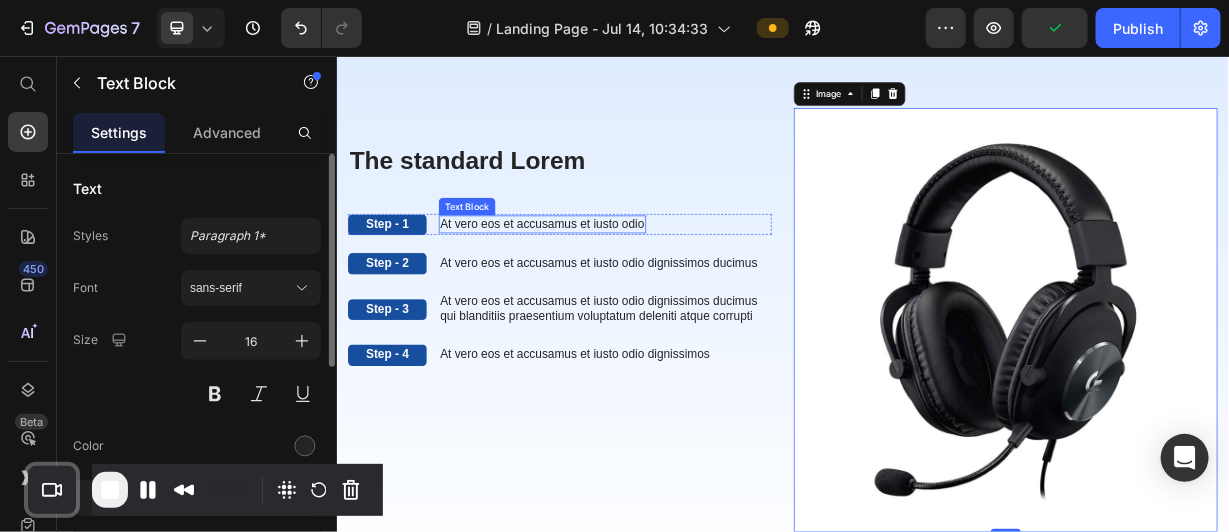 click on "At vero eos et accusamus et iusto odio" at bounding box center [612, 282] 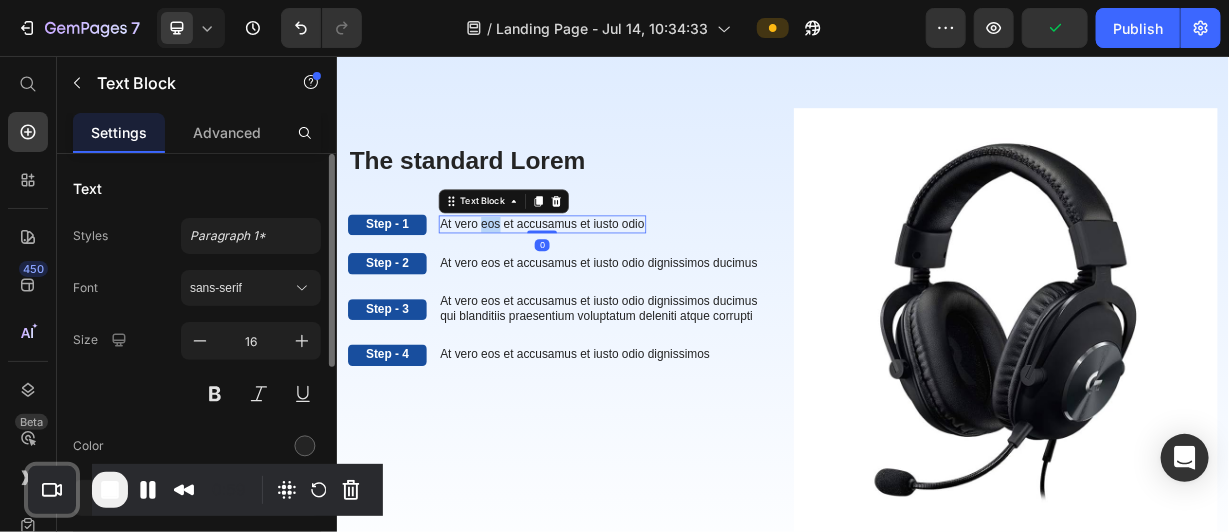 scroll, scrollTop: 1335, scrollLeft: 0, axis: vertical 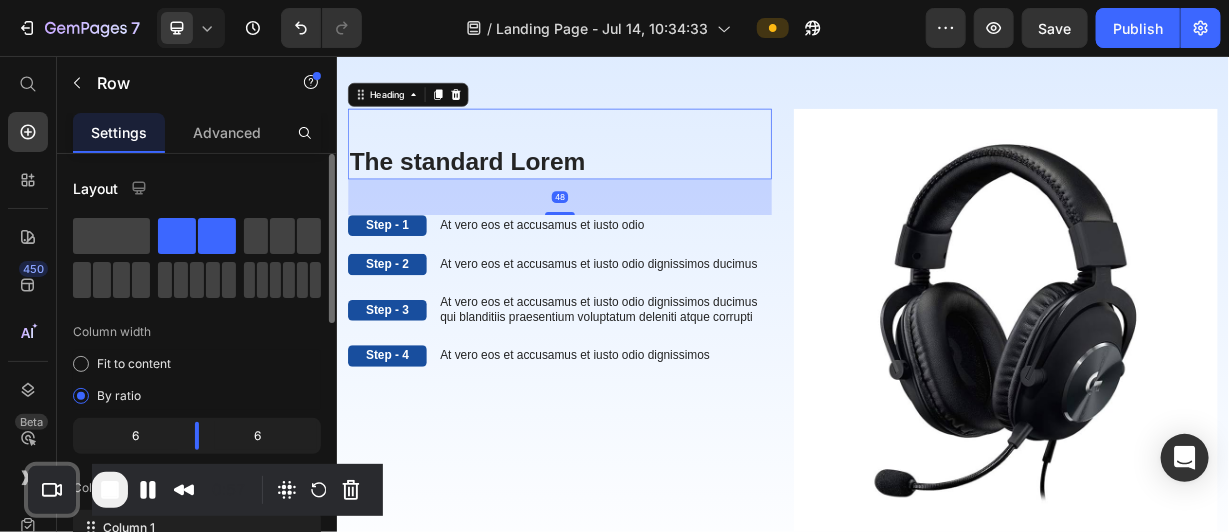 click on "The standard Lorem" at bounding box center (636, 197) 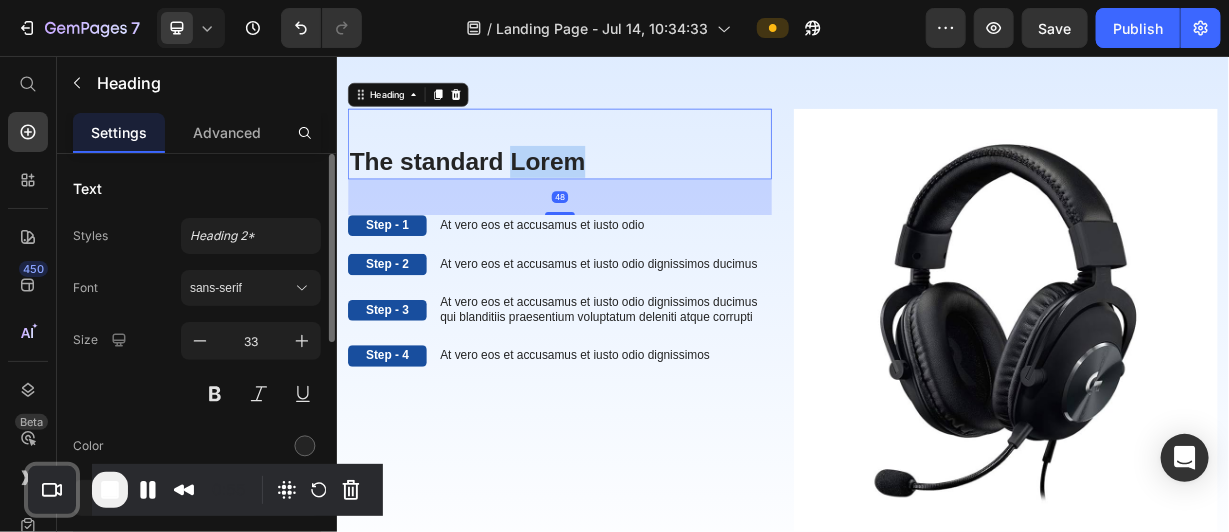 click on "The standard Lorem" at bounding box center [636, 197] 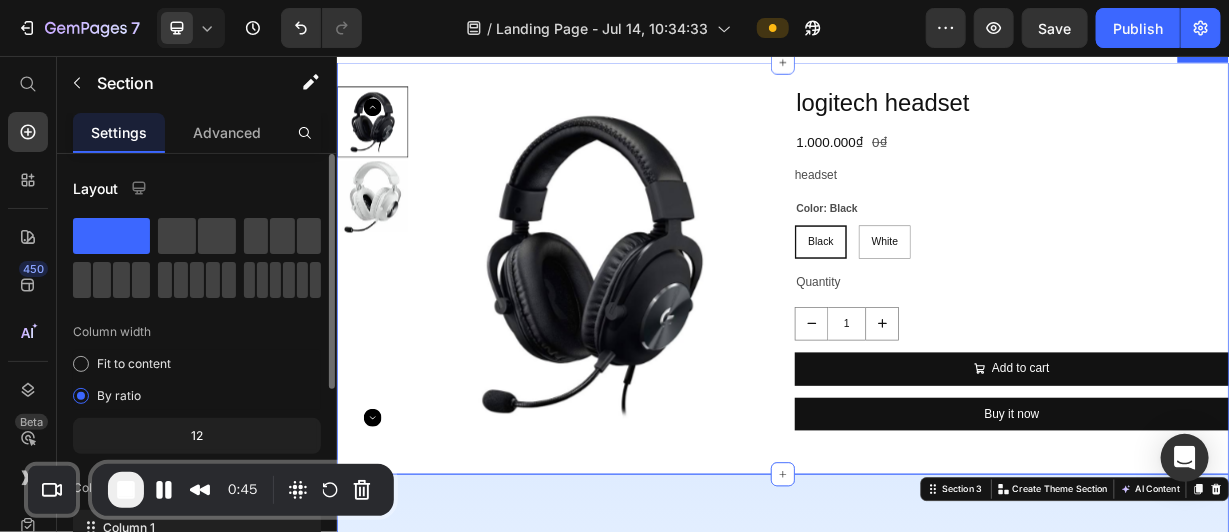 scroll, scrollTop: 906, scrollLeft: 0, axis: vertical 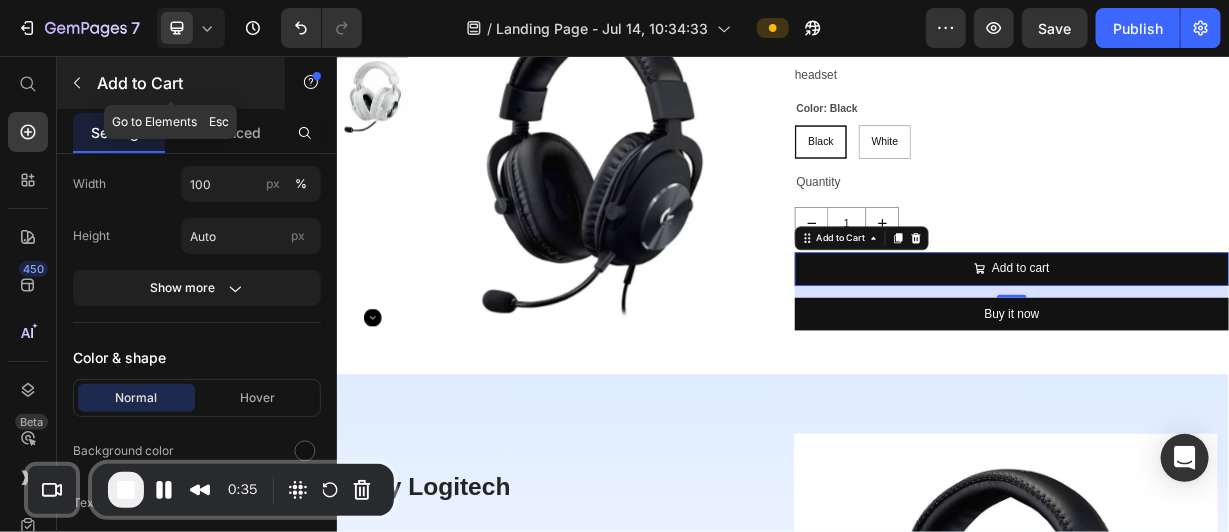 click 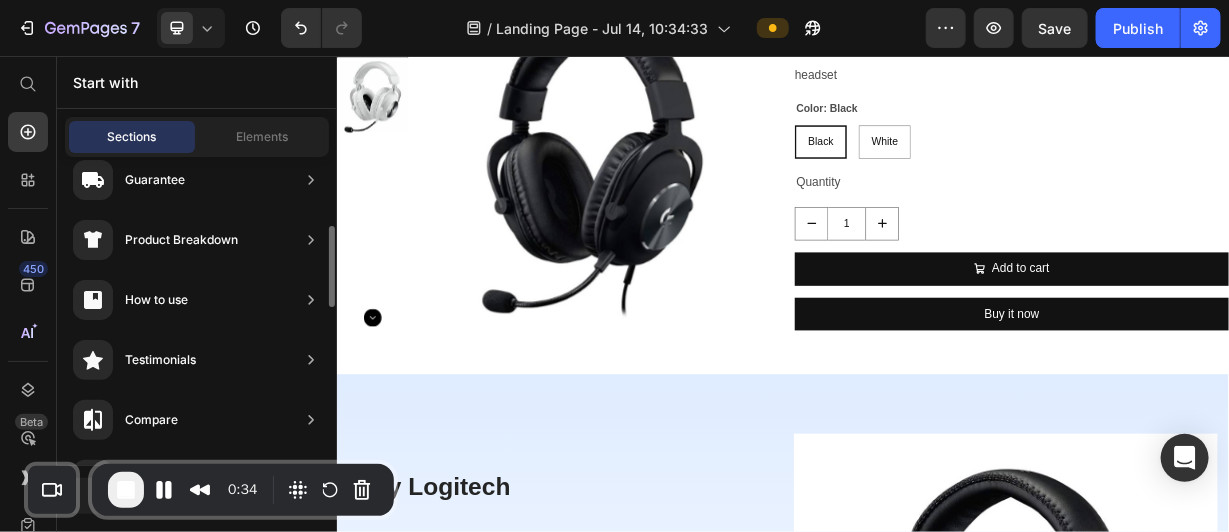 scroll, scrollTop: 370, scrollLeft: 0, axis: vertical 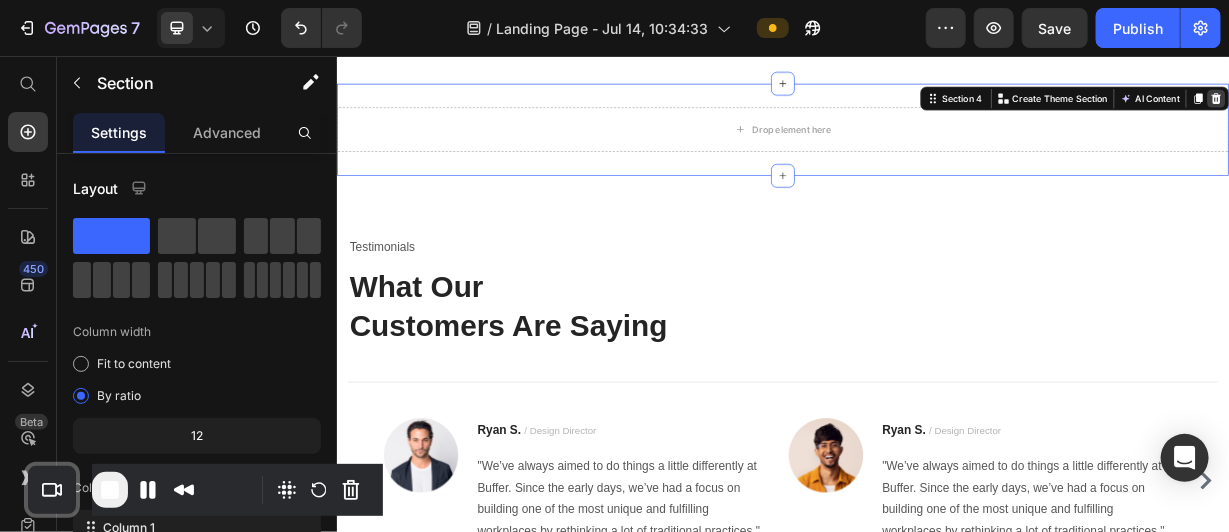 click 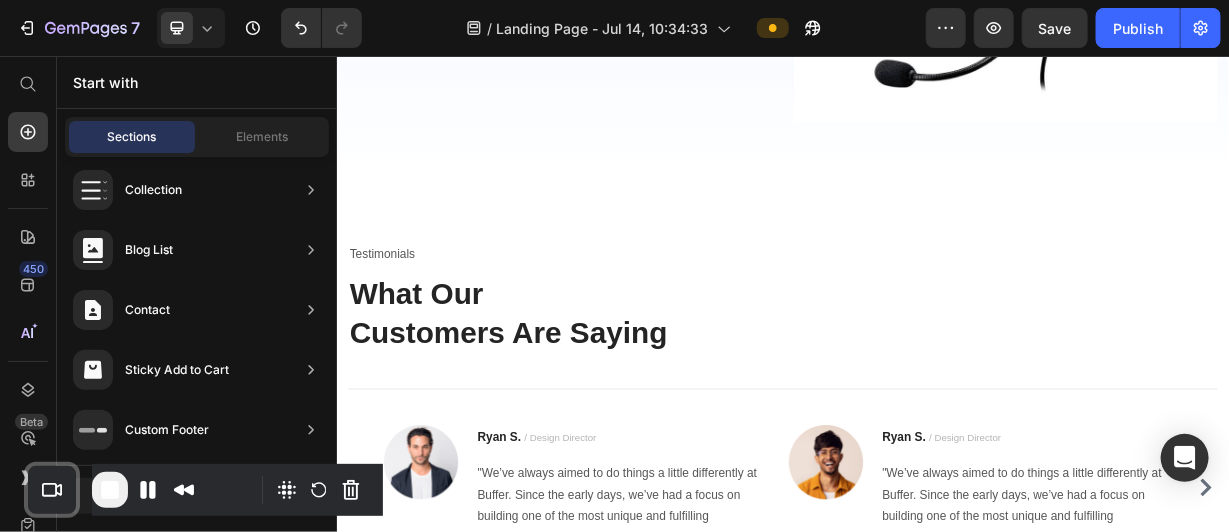 scroll, scrollTop: 1886, scrollLeft: 0, axis: vertical 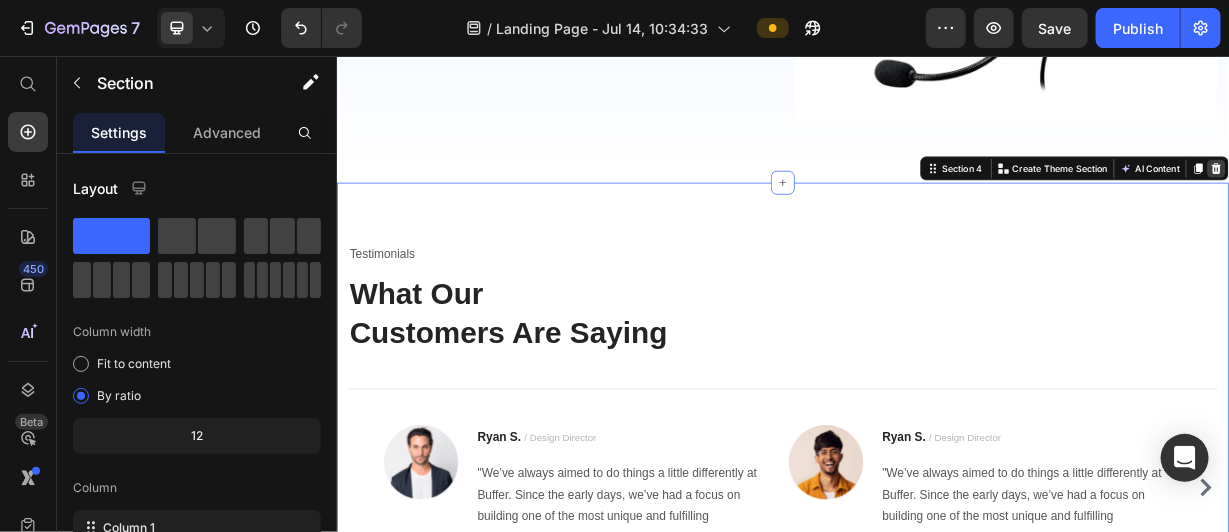click 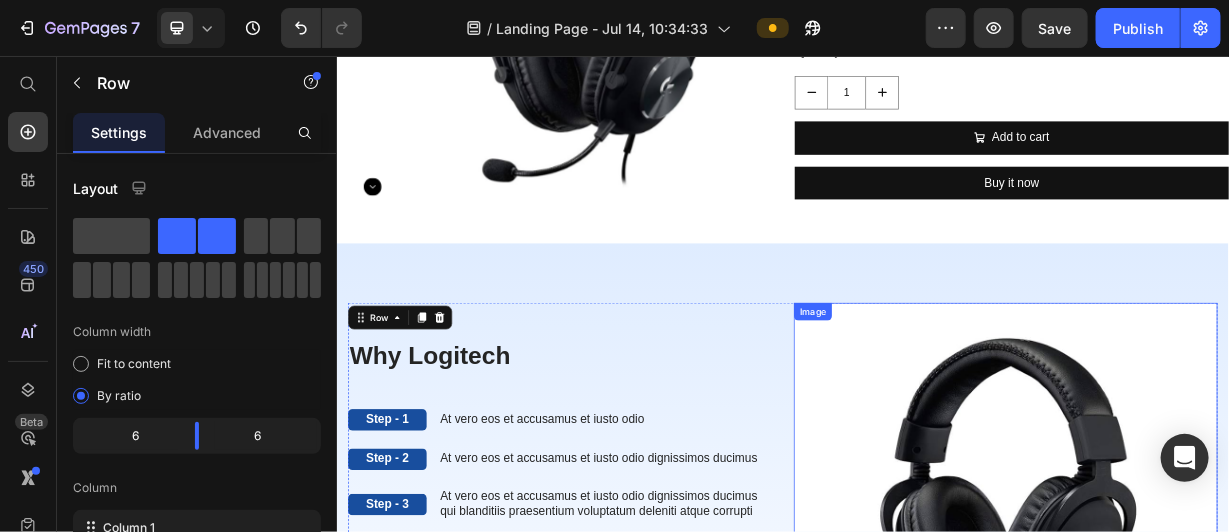 scroll, scrollTop: 1083, scrollLeft: 0, axis: vertical 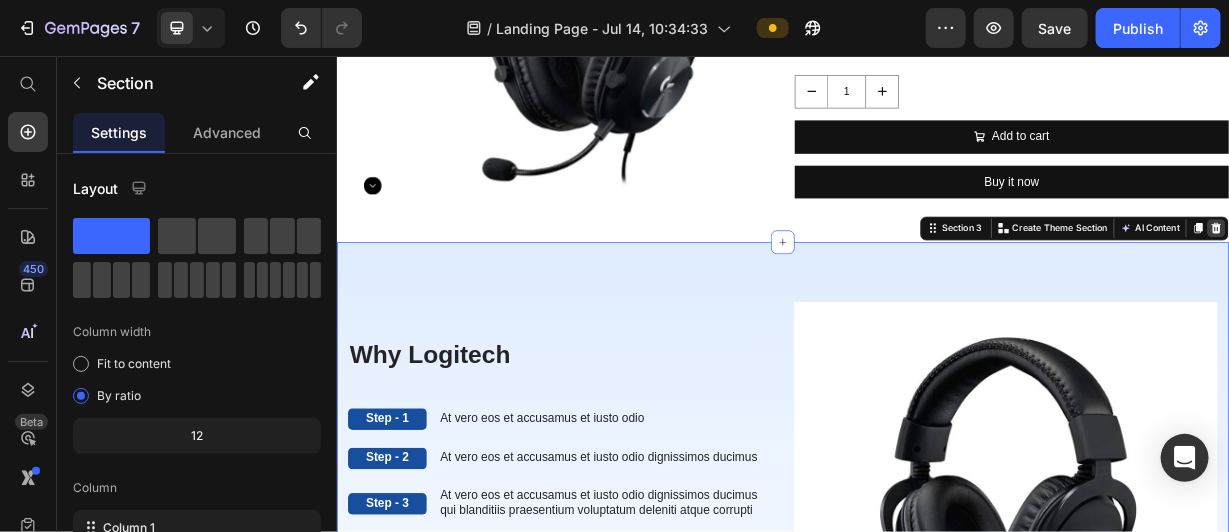 click 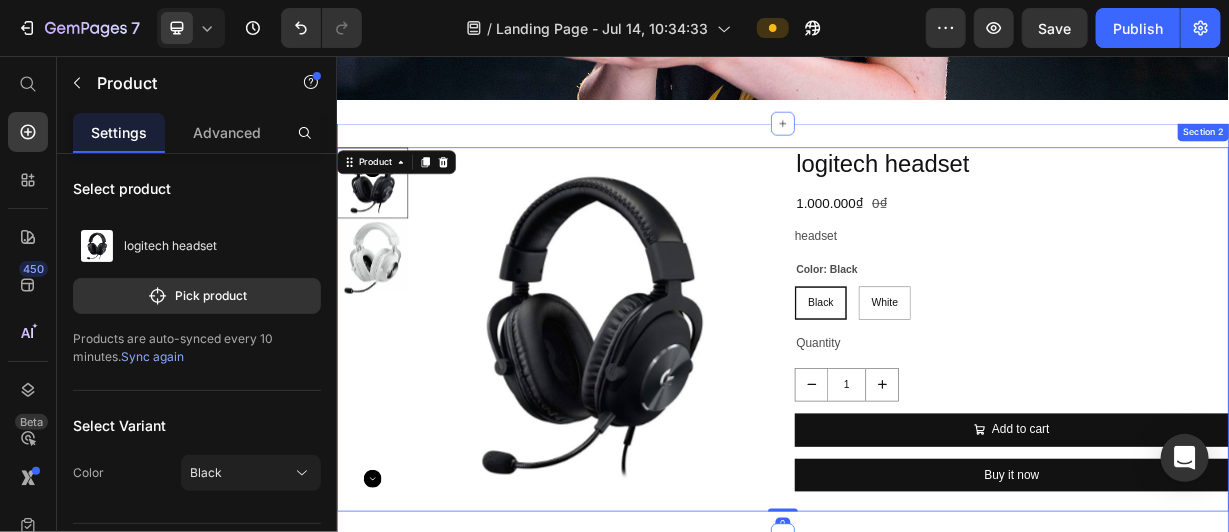 scroll, scrollTop: 685, scrollLeft: 0, axis: vertical 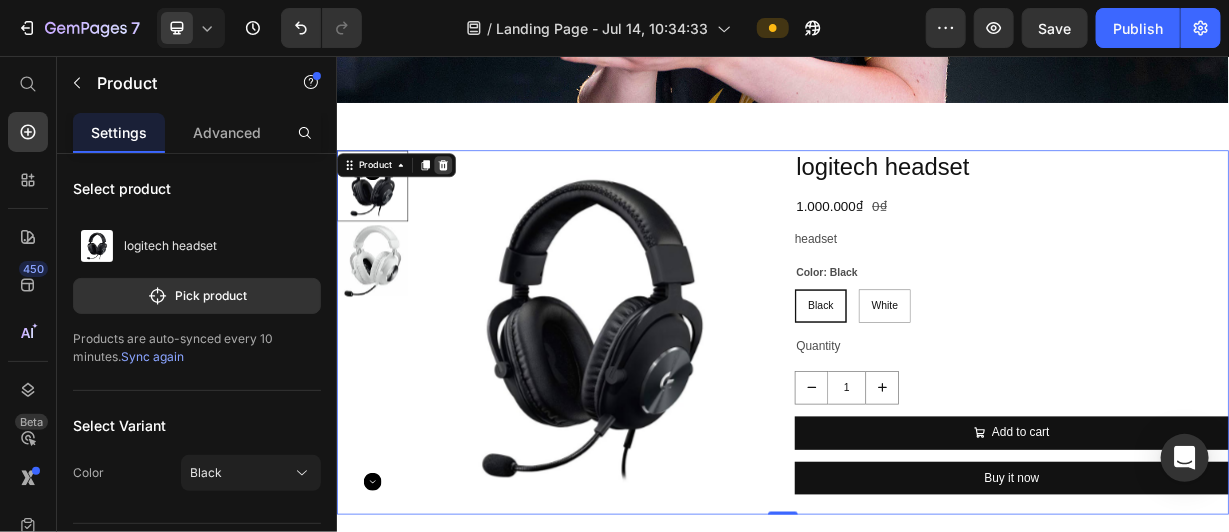 click 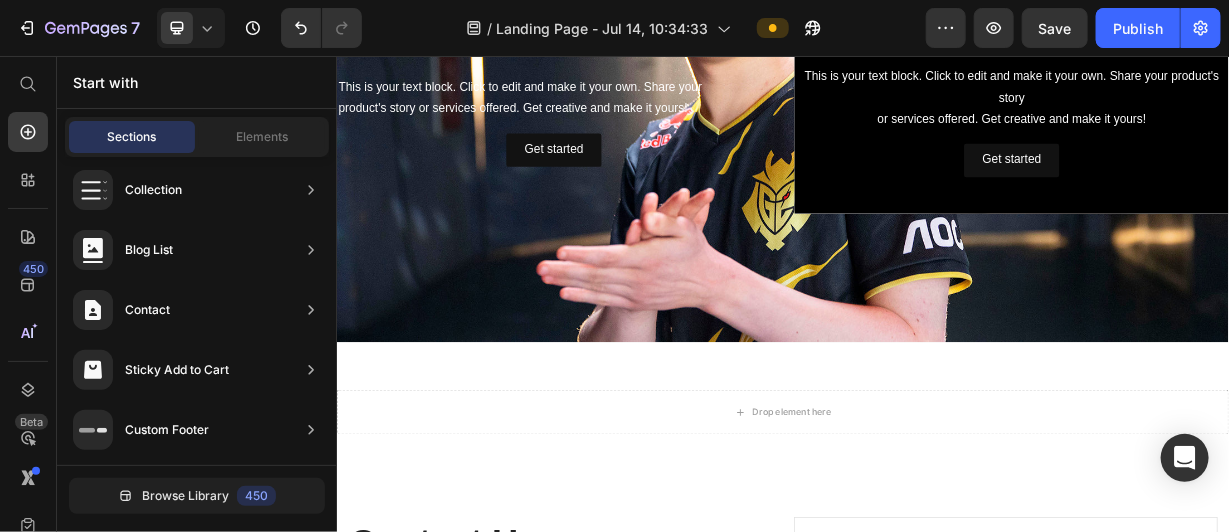 scroll, scrollTop: 357, scrollLeft: 0, axis: vertical 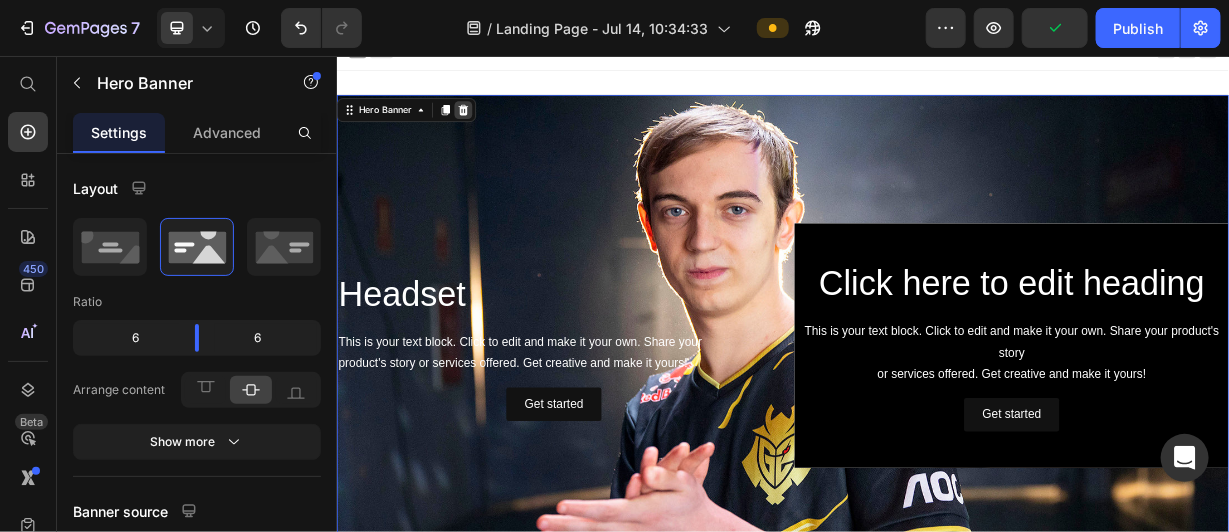 click 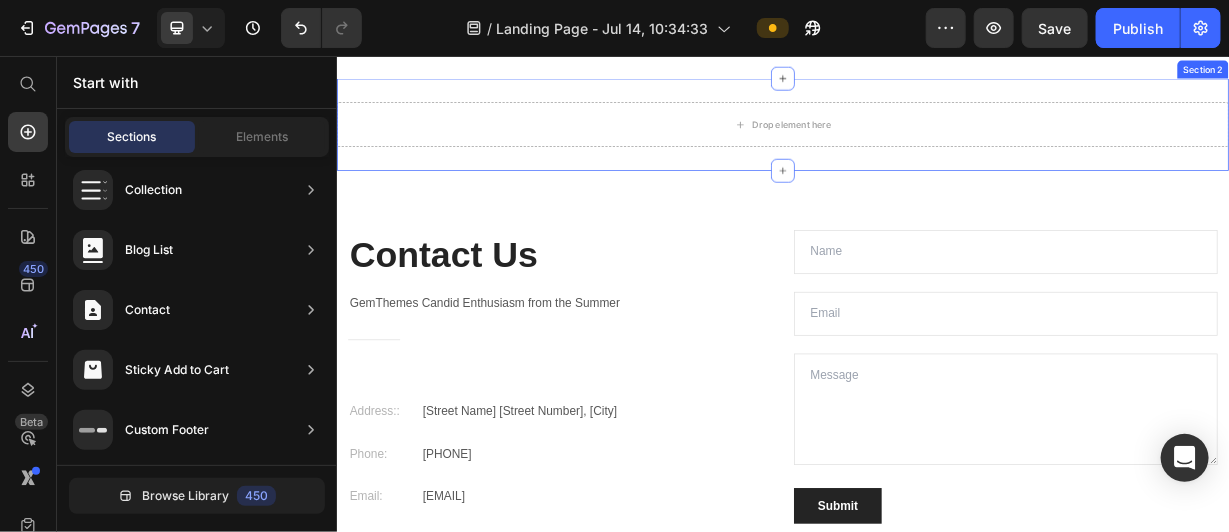 scroll, scrollTop: 136, scrollLeft: 0, axis: vertical 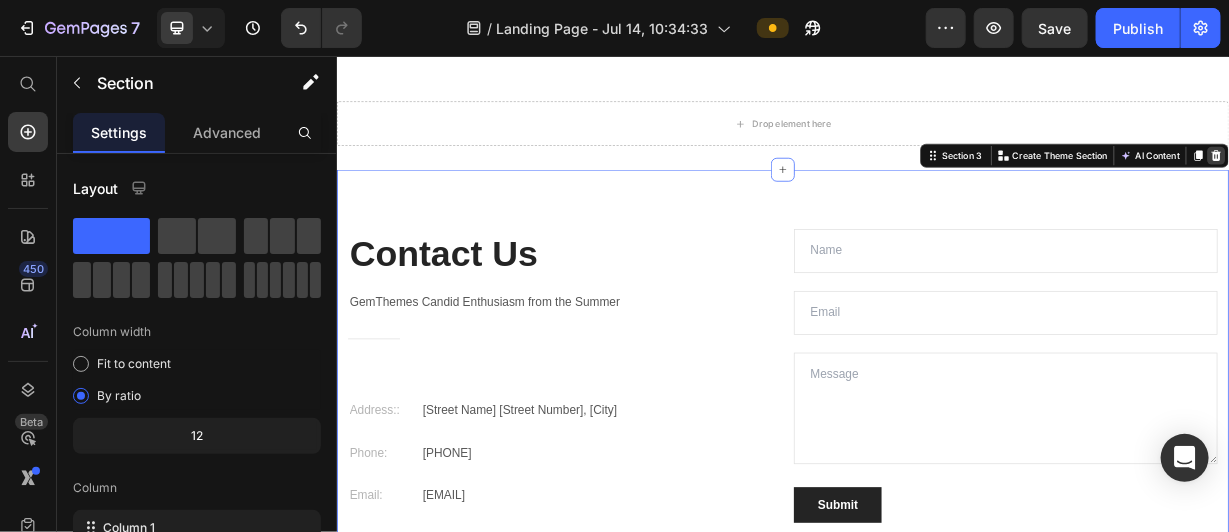 click 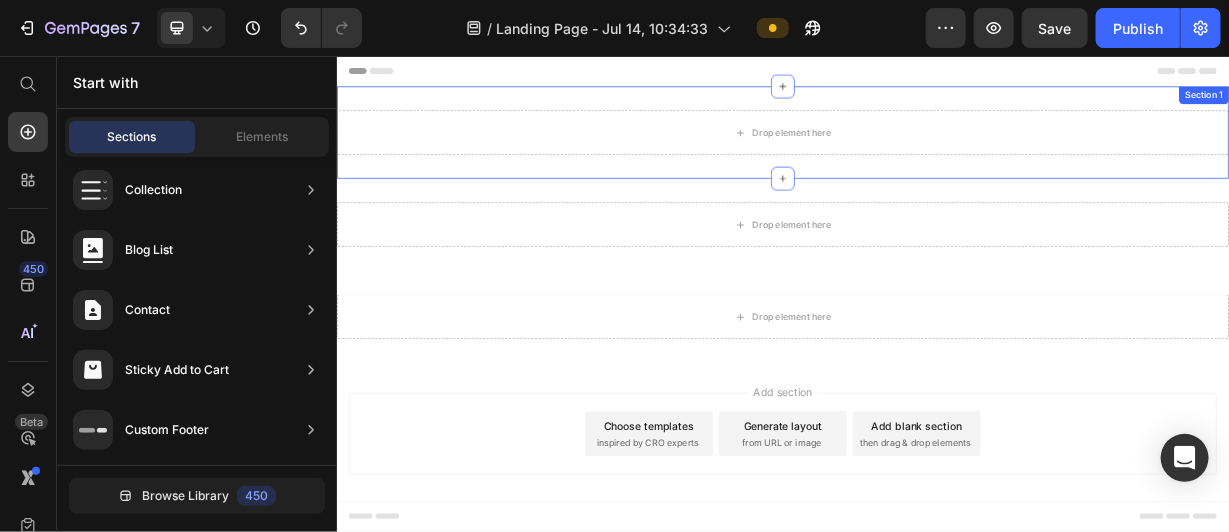 scroll, scrollTop: 1, scrollLeft: 0, axis: vertical 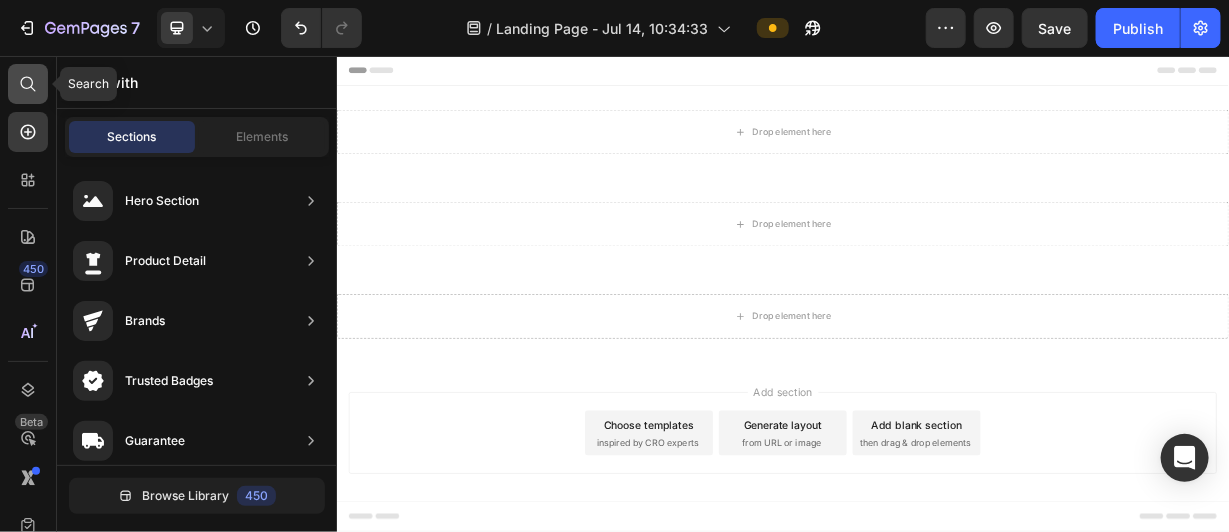 click 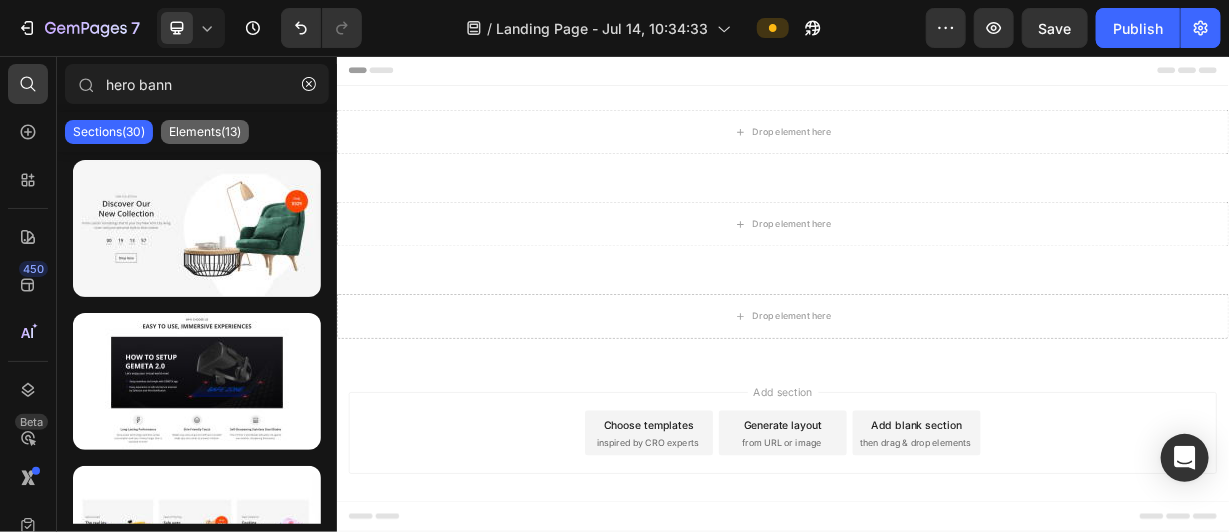 type on "hero bann" 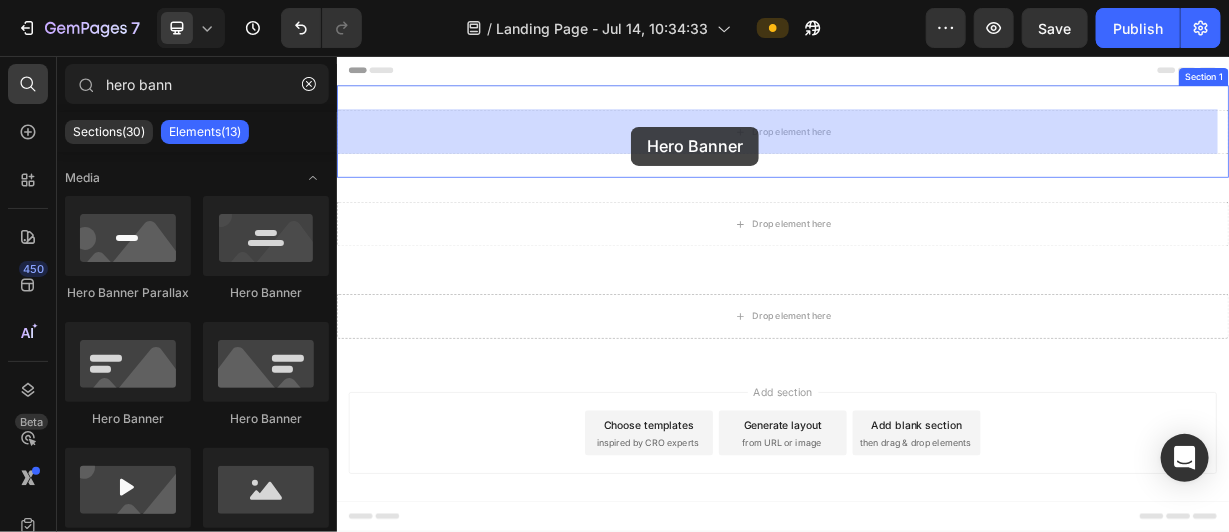 drag, startPoint x: 492, startPoint y: 397, endPoint x: 731, endPoint y: 150, distance: 343.70044 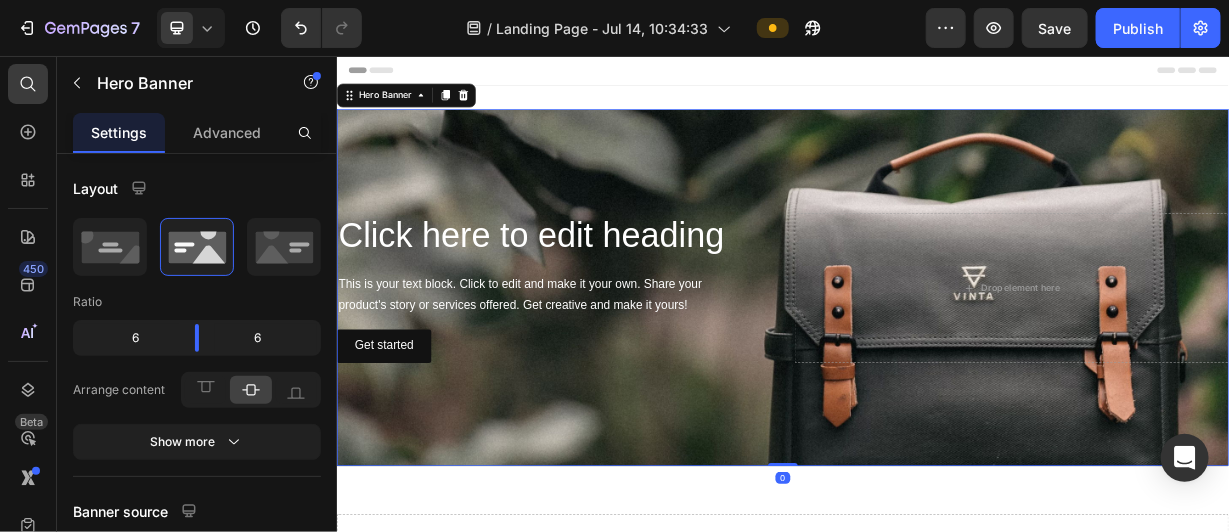 scroll, scrollTop: 0, scrollLeft: 0, axis: both 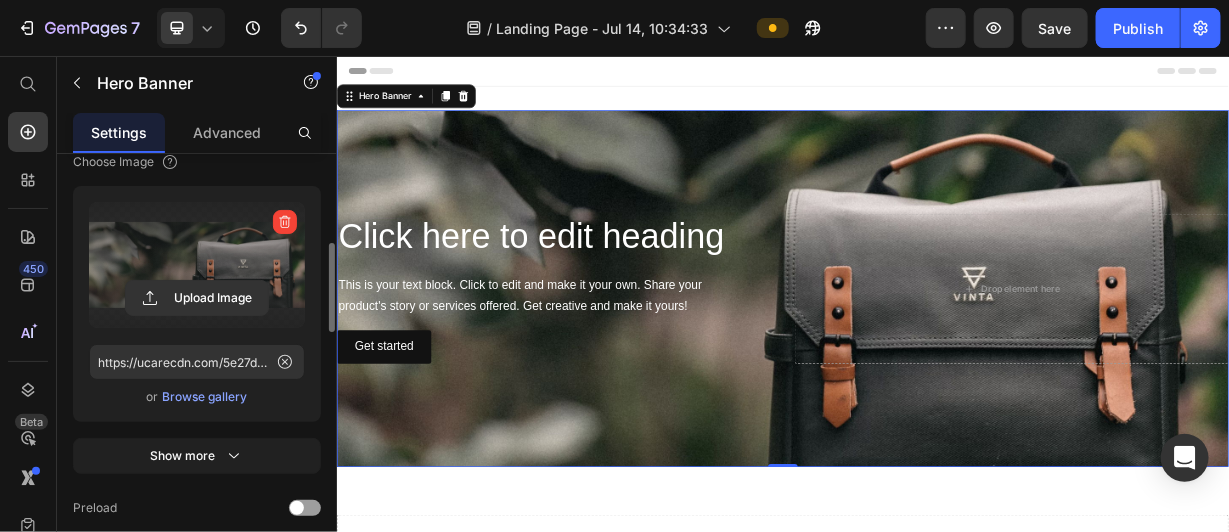 click at bounding box center (197, 265) 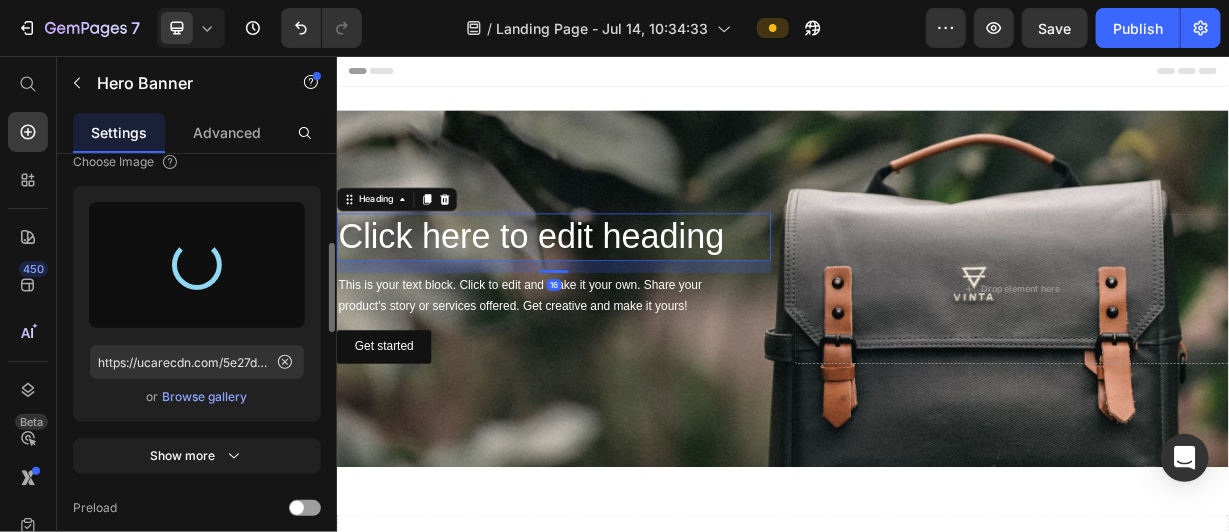 click on "Click here to edit heading" at bounding box center [628, 299] 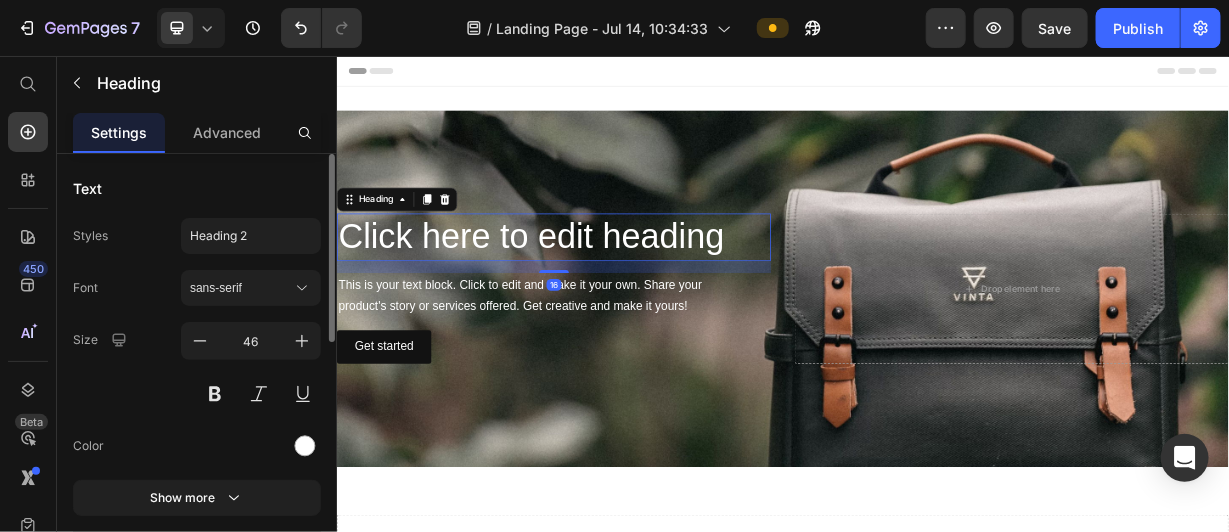 click on "Click here to edit heading" at bounding box center (628, 299) 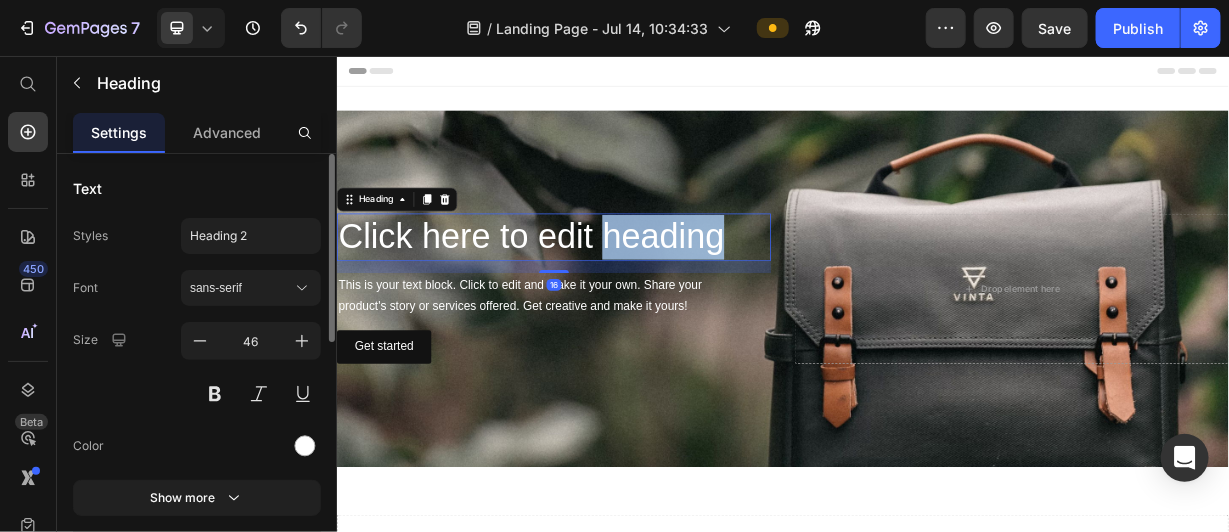 click on "Click here to edit heading" at bounding box center [628, 299] 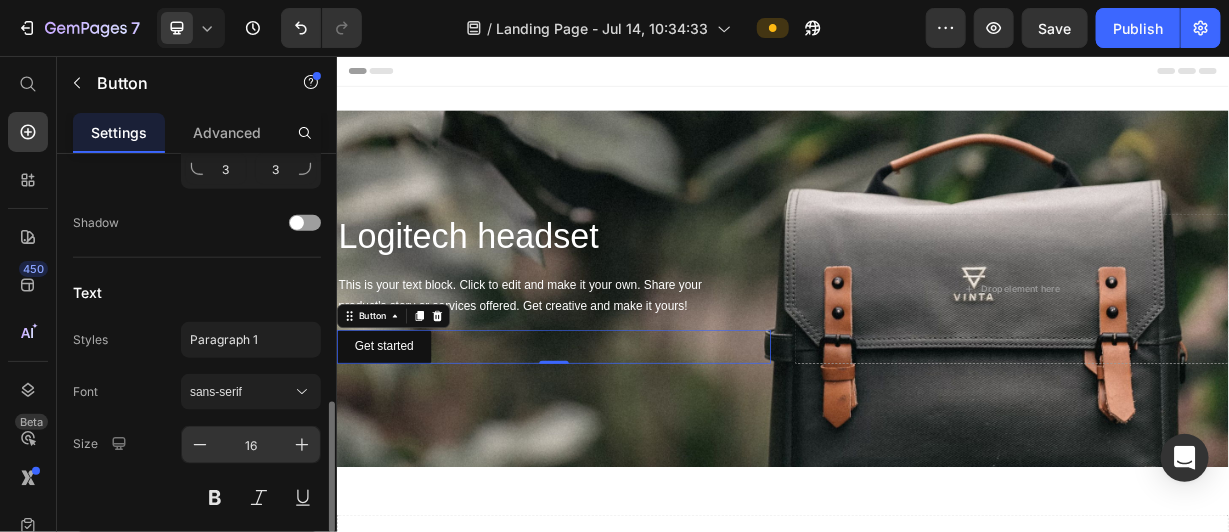 scroll, scrollTop: 1005, scrollLeft: 0, axis: vertical 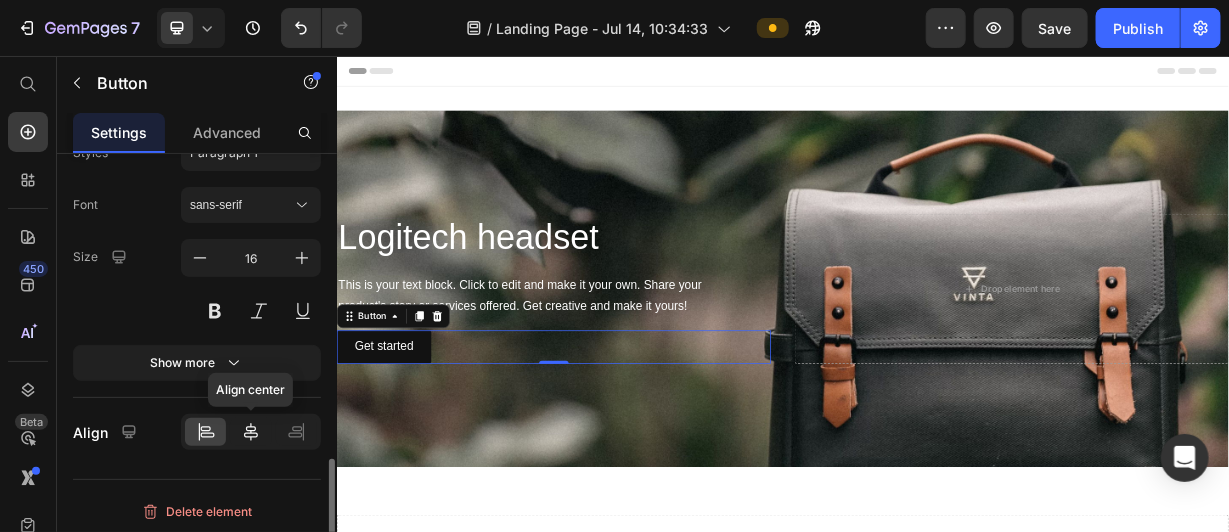 click 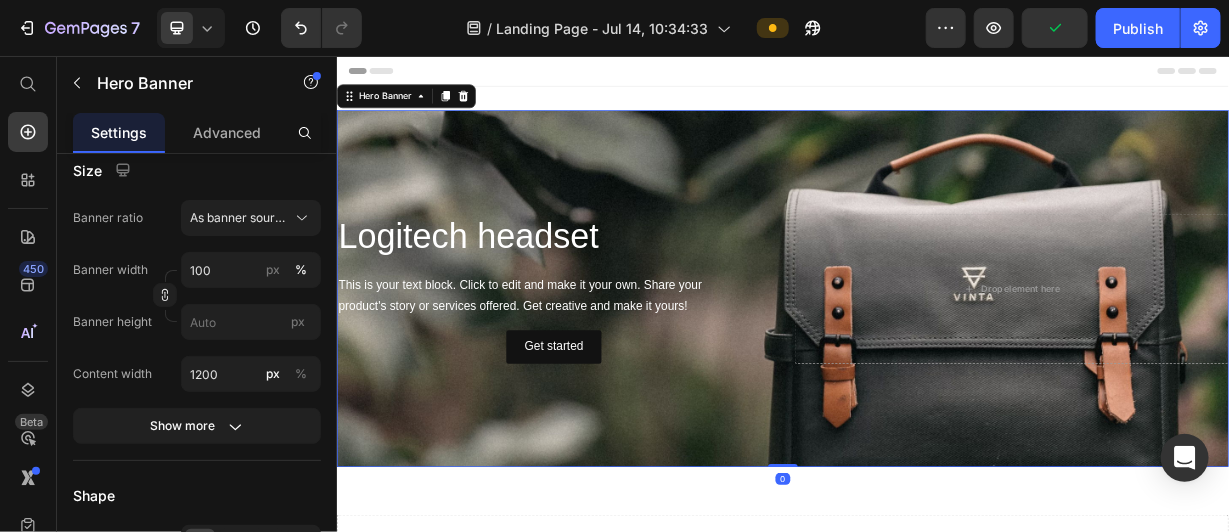 scroll, scrollTop: 0, scrollLeft: 0, axis: both 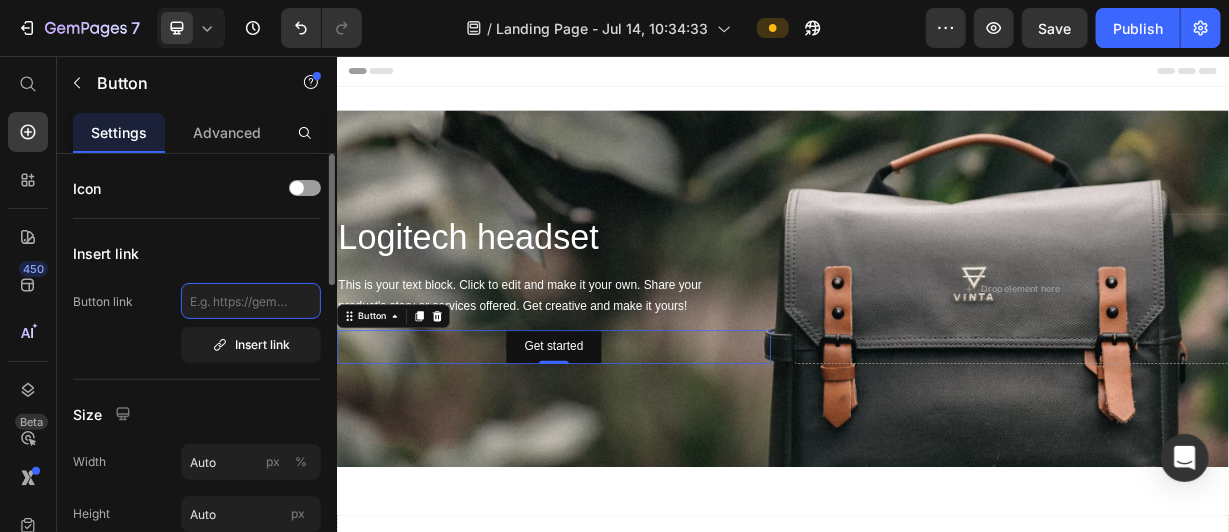 click 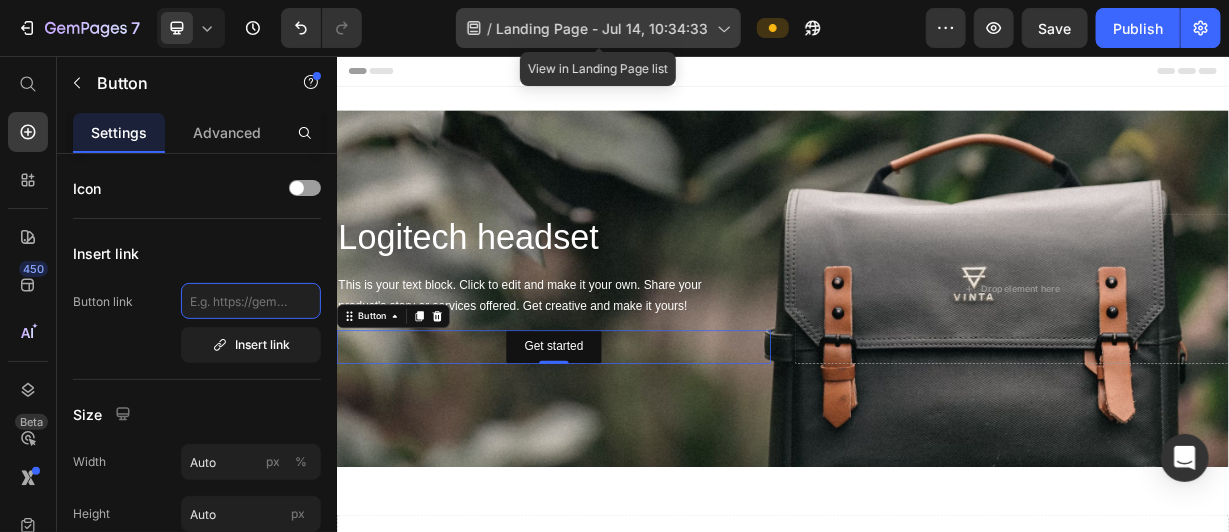 type on "v" 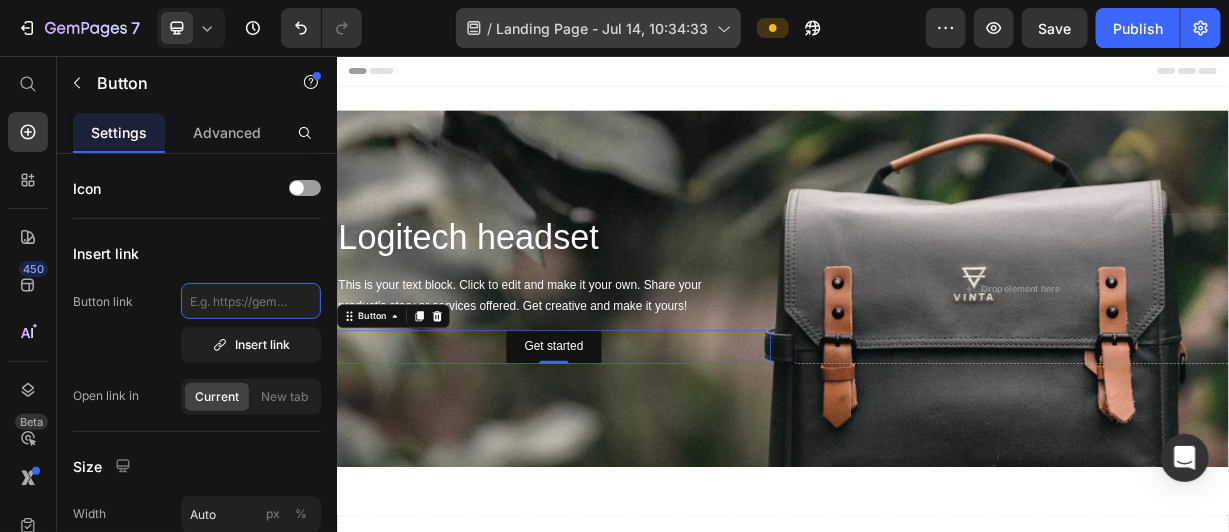 paste on "https://nguyenvu.store/san-pham/chuot-gaming-logitech-g-pro-x-superlight-2/?srsltid=AfmBOopXAJd8JIMOWQcksf5MX8Ii8AxT1WymDiJfMVoGgSbTt2ccrJnE" 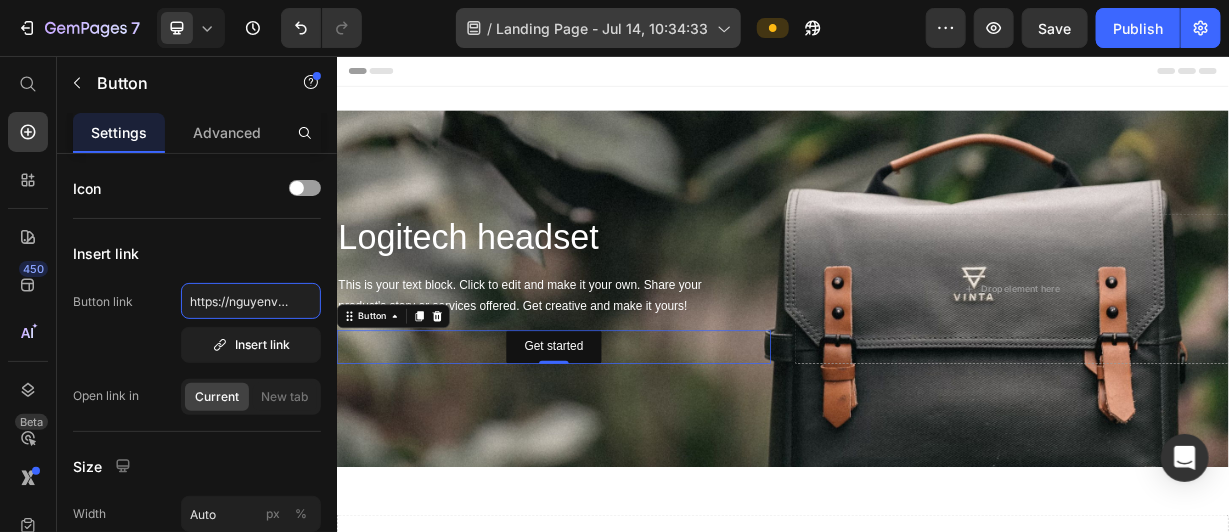 scroll, scrollTop: 0, scrollLeft: 807, axis: horizontal 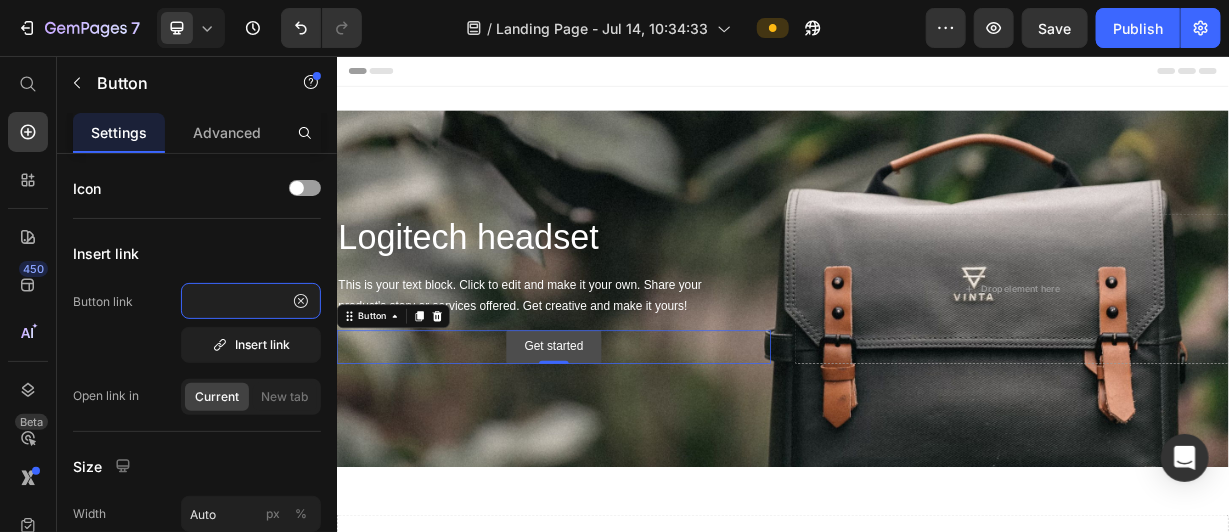 type on "https://nguyenvu.store/san-pham/chuot-gaming-logitech-g-pro-x-superlight-2/?srsltid=AfmBOopXAJd8JIMOWQcksf5MX8Ii8AxT1WymDiJfMVoGgSbTt2ccrJnE" 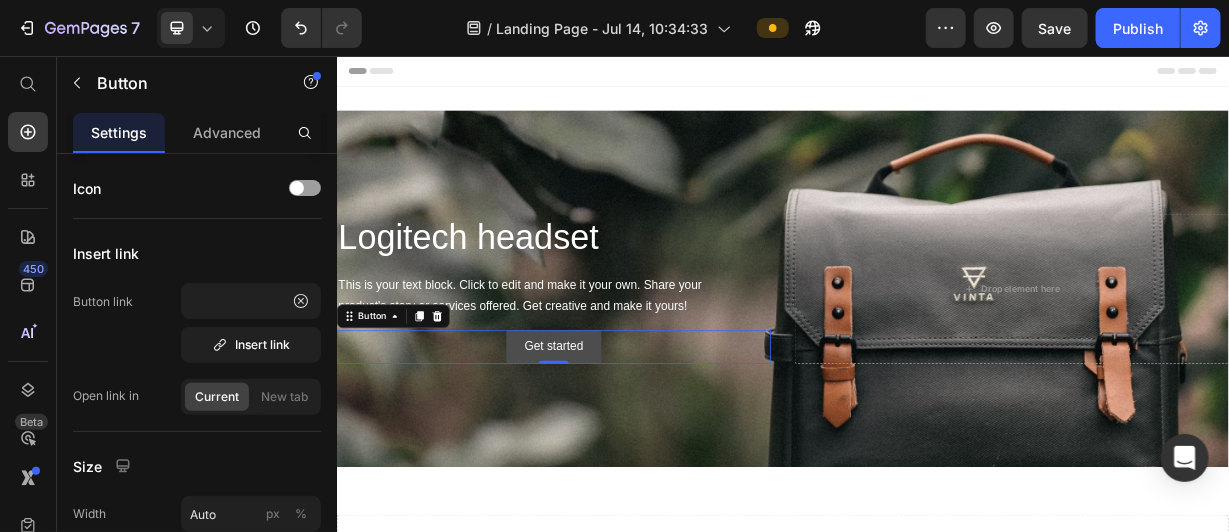 scroll, scrollTop: 0, scrollLeft: 0, axis: both 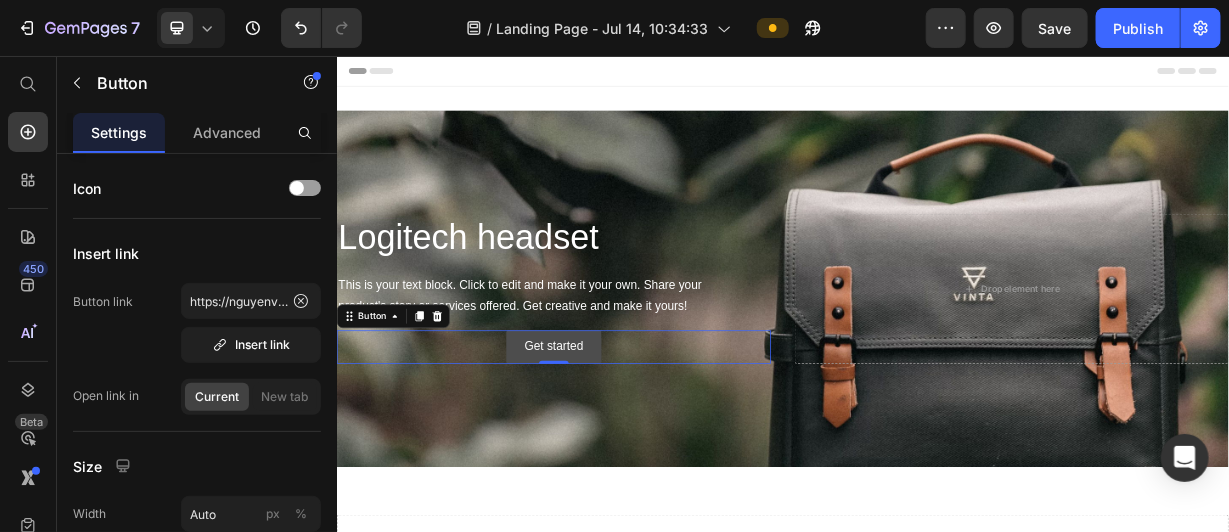 click on "Get started" at bounding box center [627, 446] 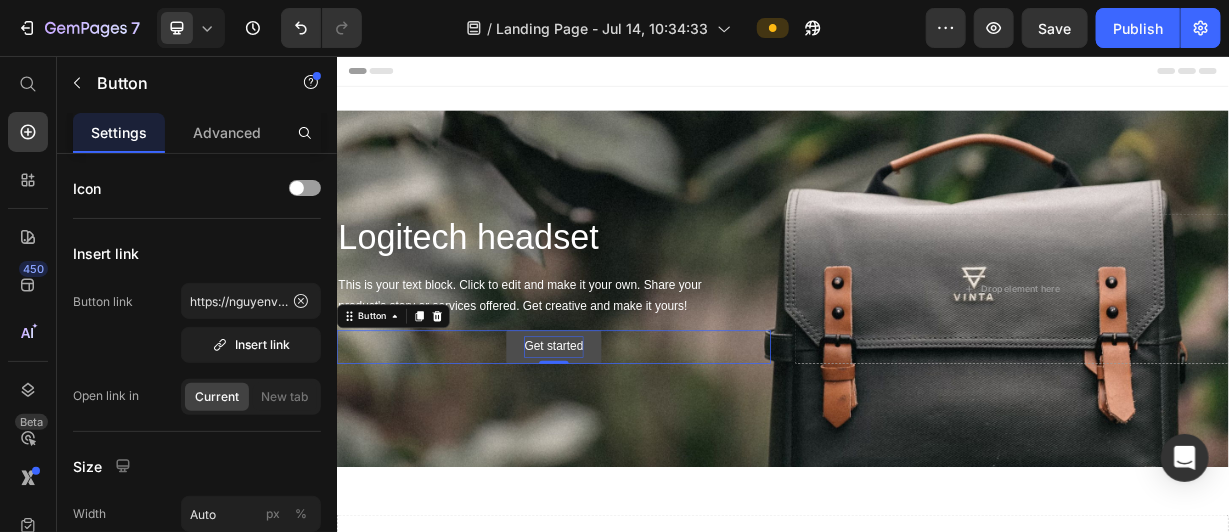 click on "Get started" at bounding box center [627, 446] 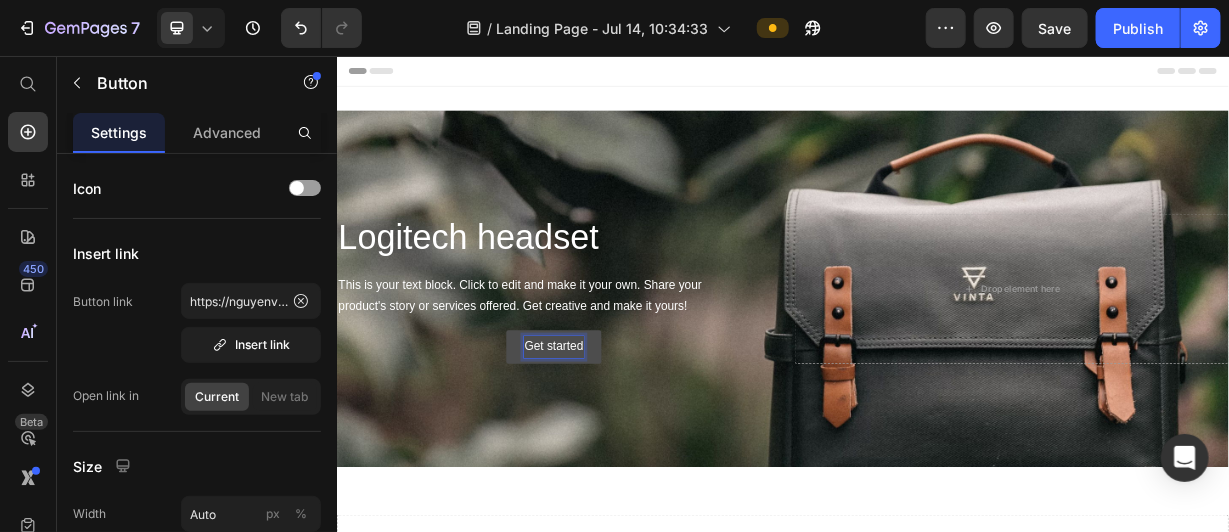 click on "Get started" at bounding box center (627, 446) 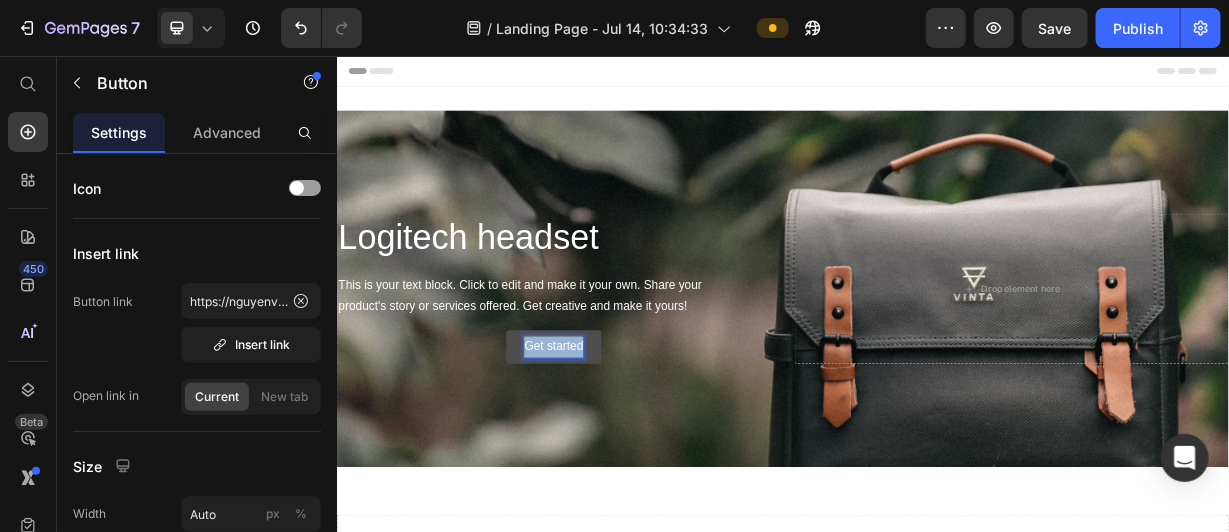 click on "Get started" at bounding box center (627, 446) 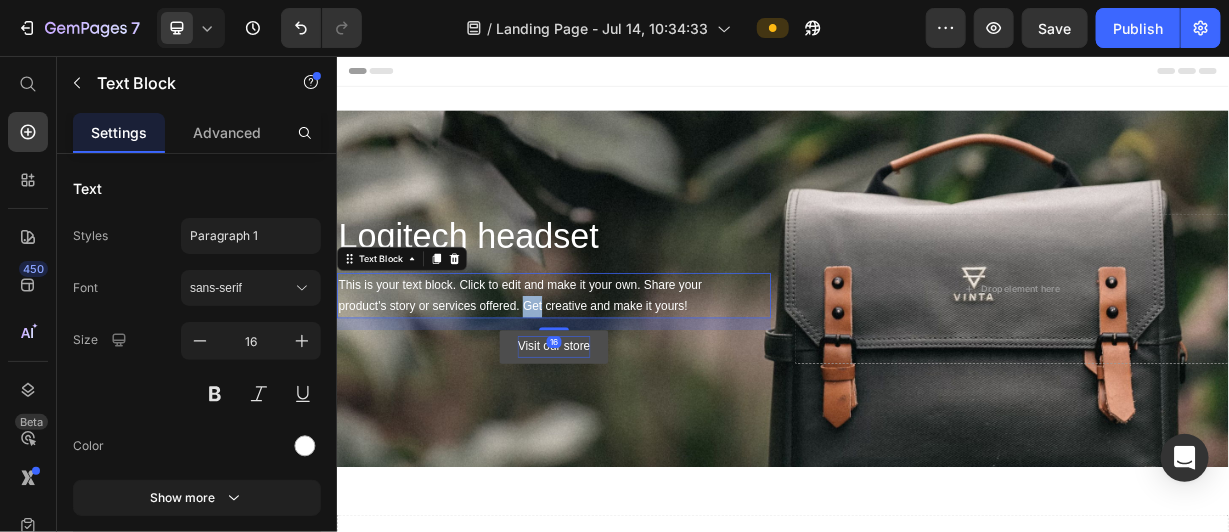 click on "This is your text block. Click to edit and make it your own. Share your product's story or services offered. Get creative and make it yours!" at bounding box center [628, 378] 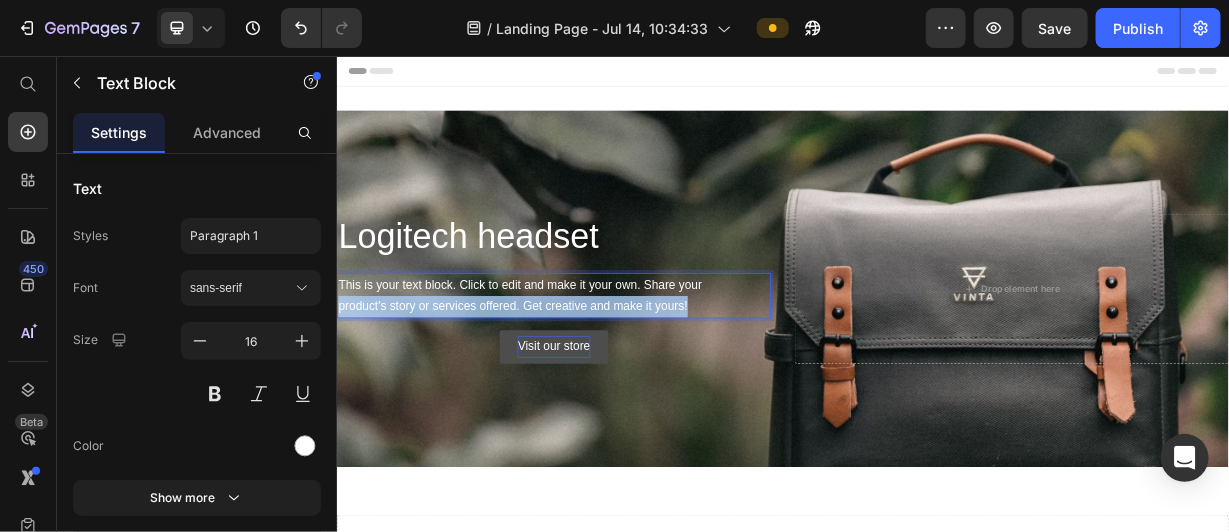 click on "This is your text block. Click to edit and make it your own. Share your product's story or services offered. Get creative and make it yours!" at bounding box center [628, 378] 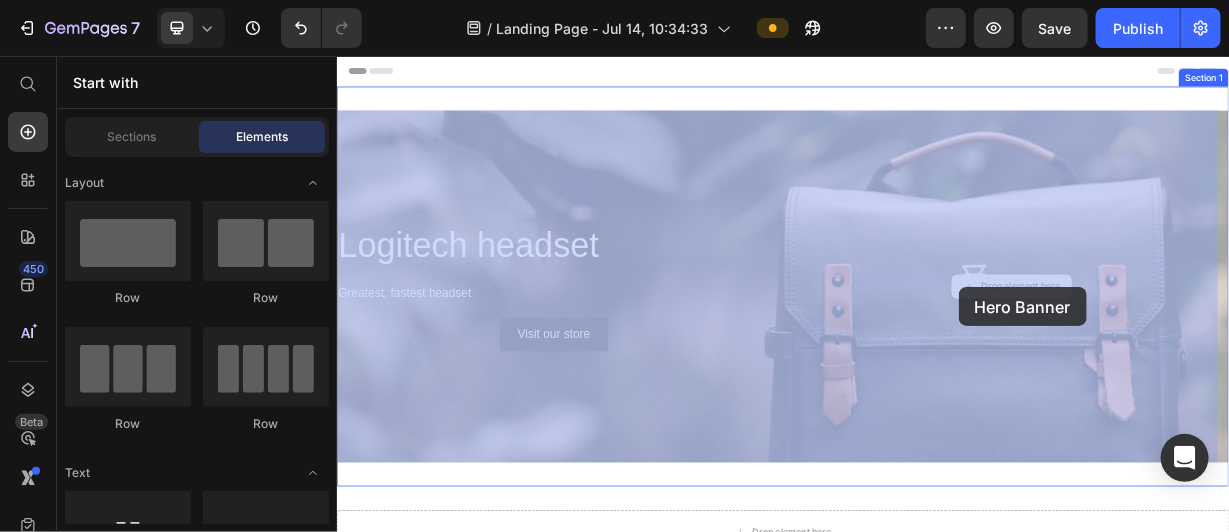 drag, startPoint x: 1164, startPoint y: 367, endPoint x: 1200, endPoint y: 365, distance: 36.05551 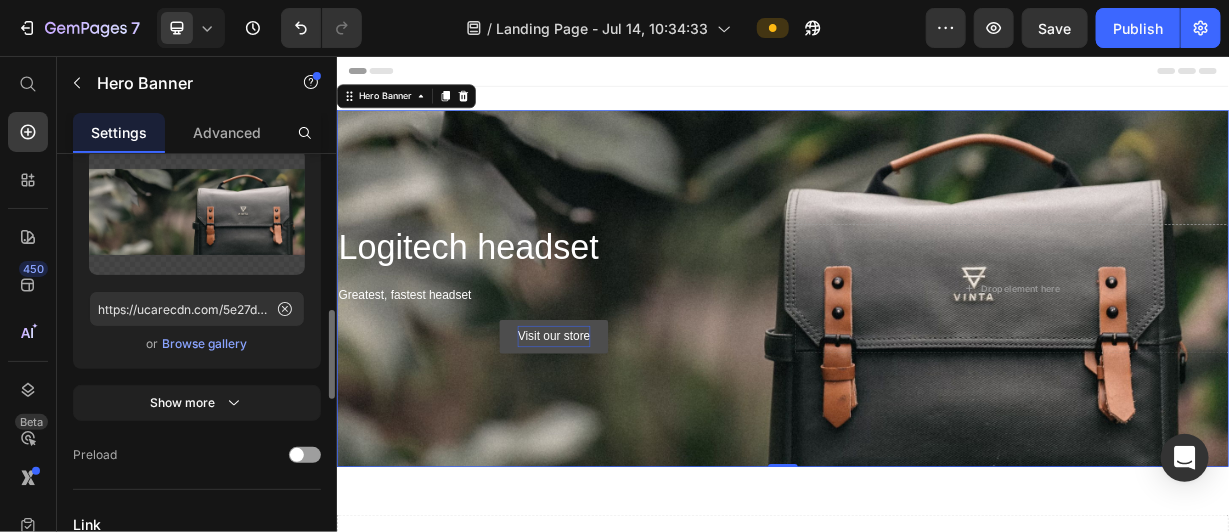 scroll, scrollTop: 486, scrollLeft: 0, axis: vertical 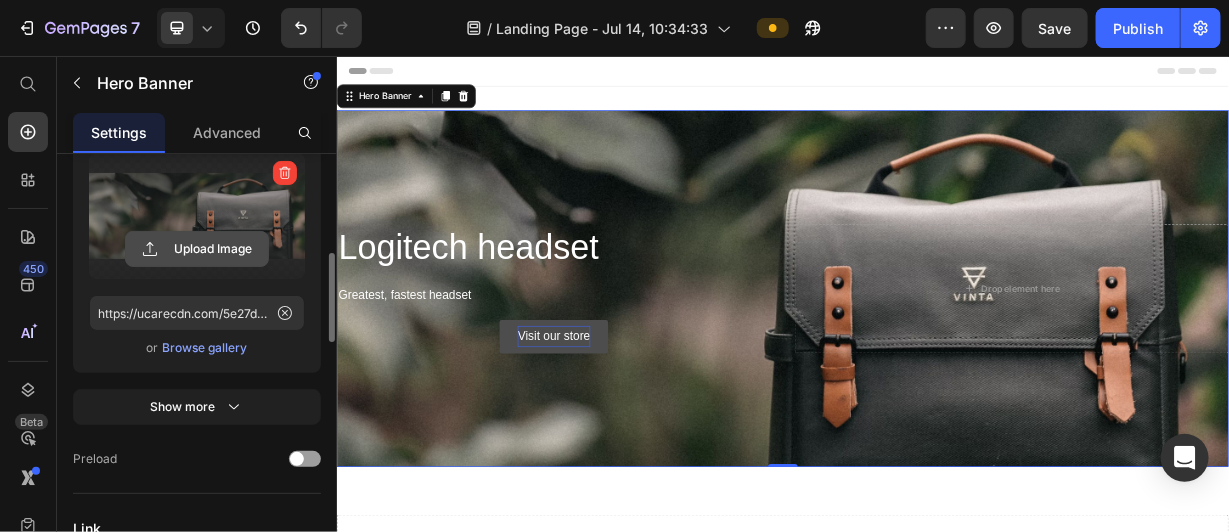 click 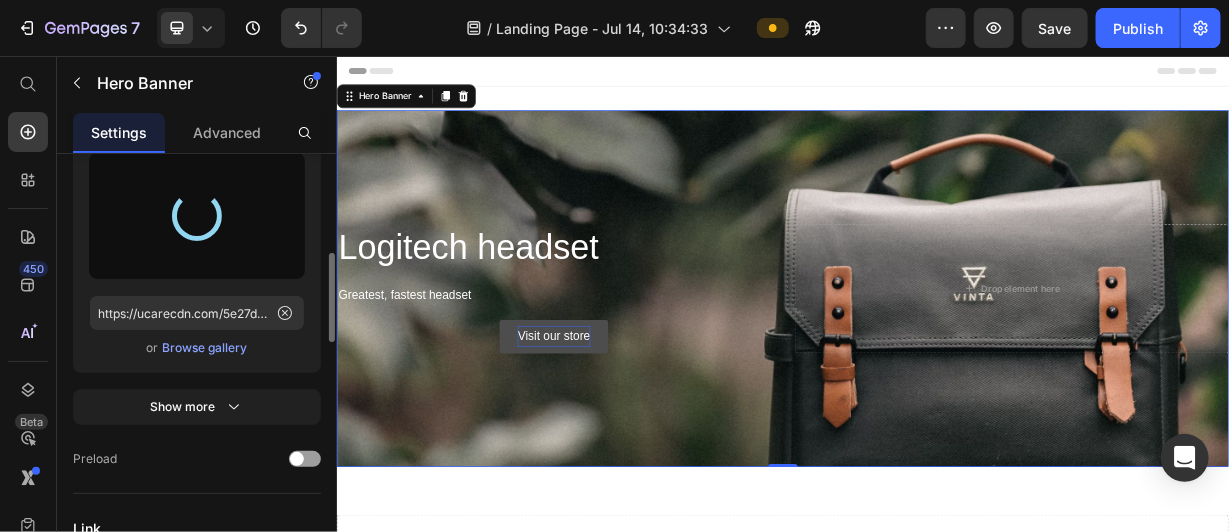 type on "https://cdn.shopify.com/s/files/1/0713/9203/4984/files/gempages_575346547575751619-df8f1cb5-54f8-4ecb-8318-795a87a367f1.jpg" 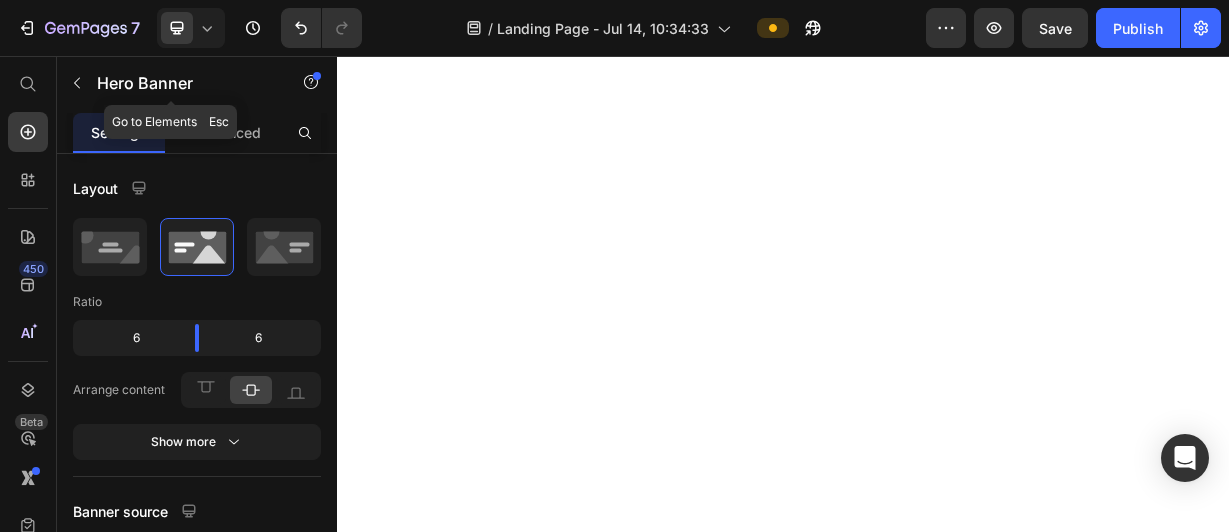 scroll, scrollTop: 0, scrollLeft: 0, axis: both 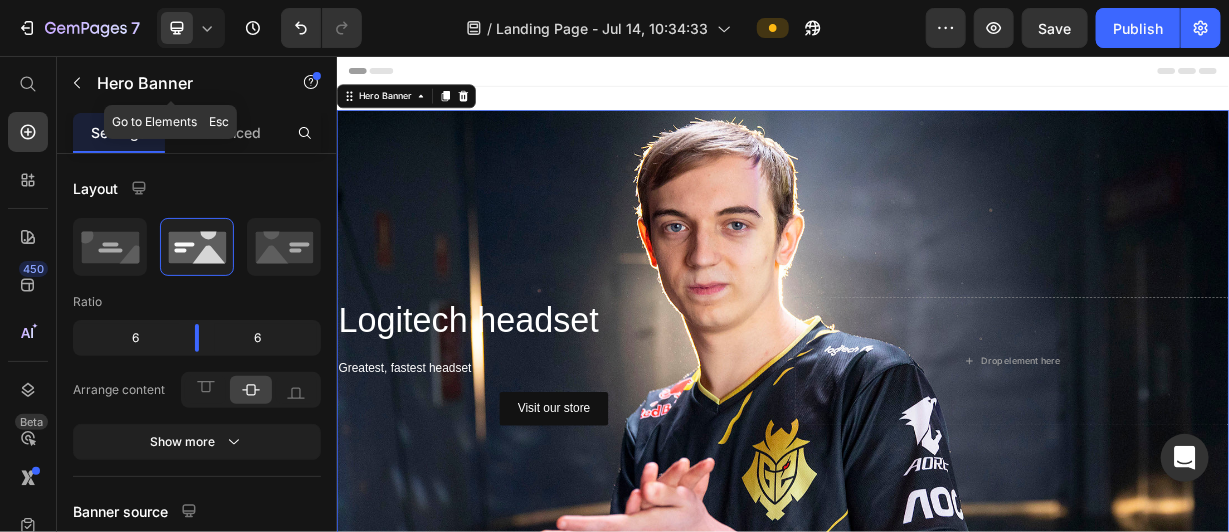 click 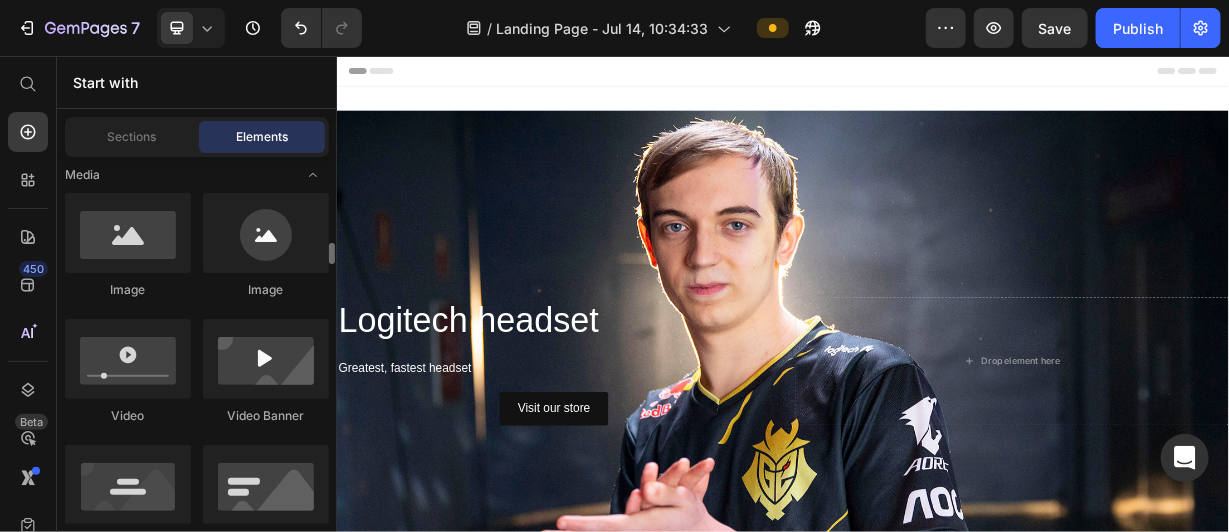 scroll, scrollTop: 791, scrollLeft: 0, axis: vertical 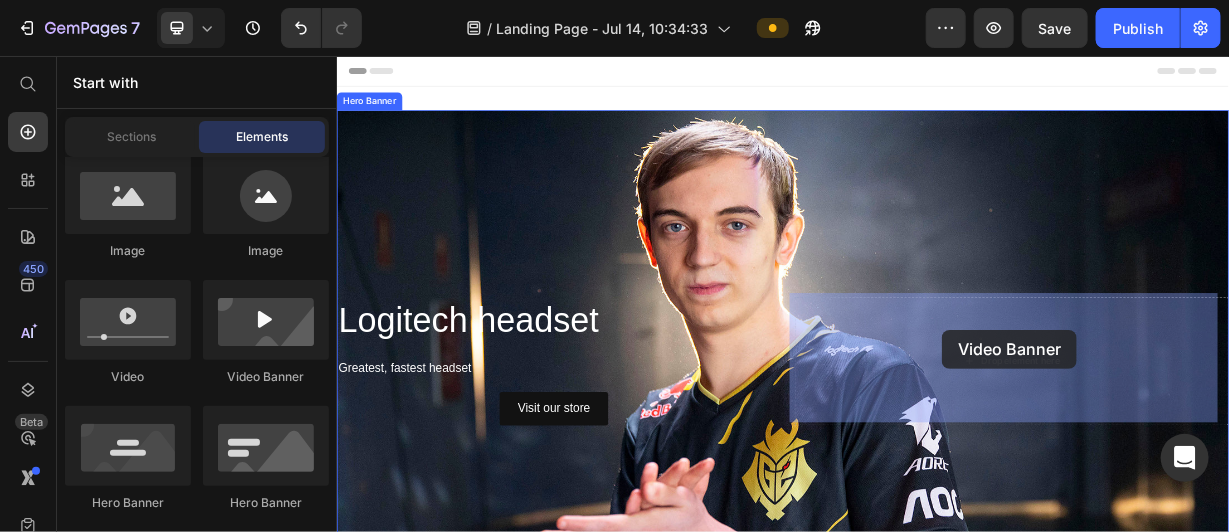 drag, startPoint x: 577, startPoint y: 394, endPoint x: 1149, endPoint y: 423, distance: 572.7347 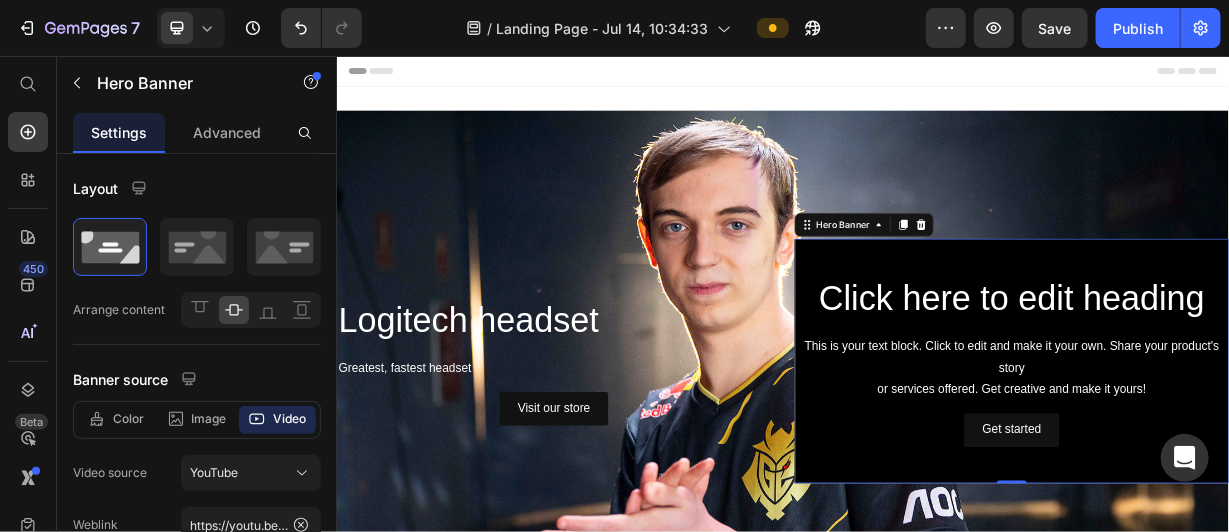 click 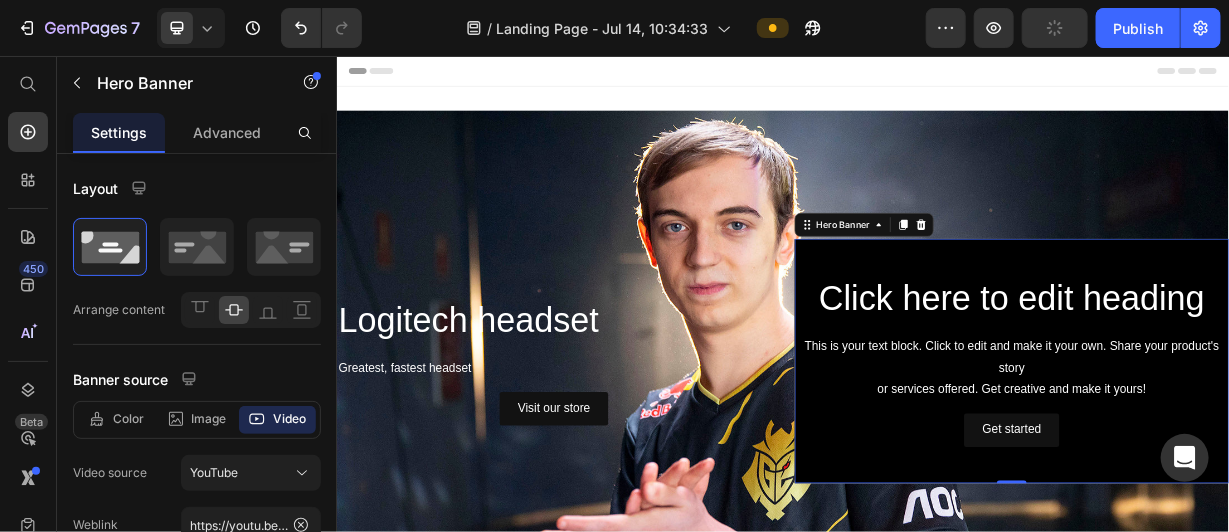 type on "v" 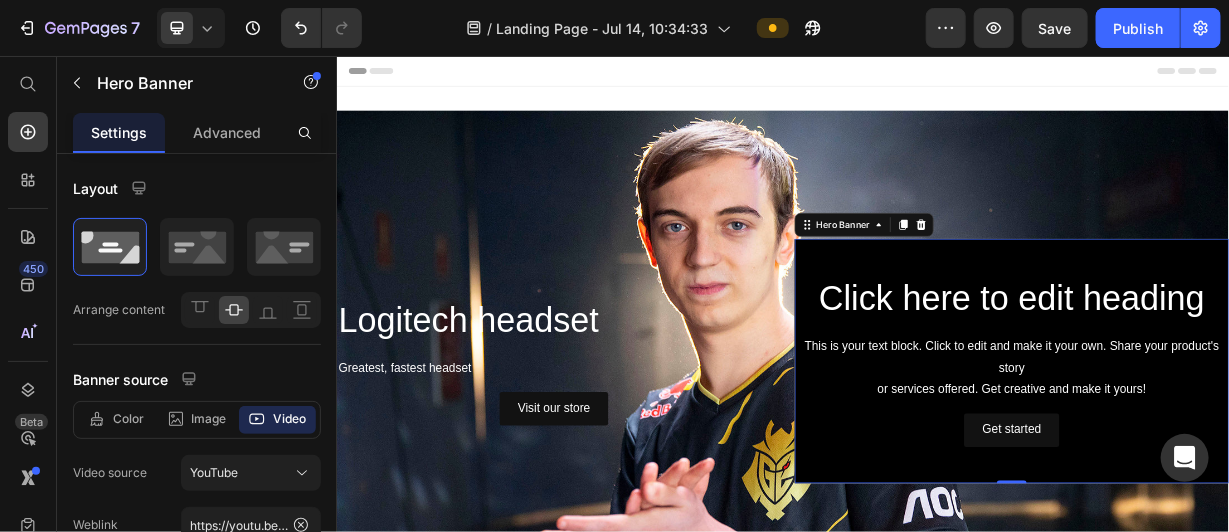 paste on "https://www.youtube.com/watch?v=VI5o4UvZsyI" 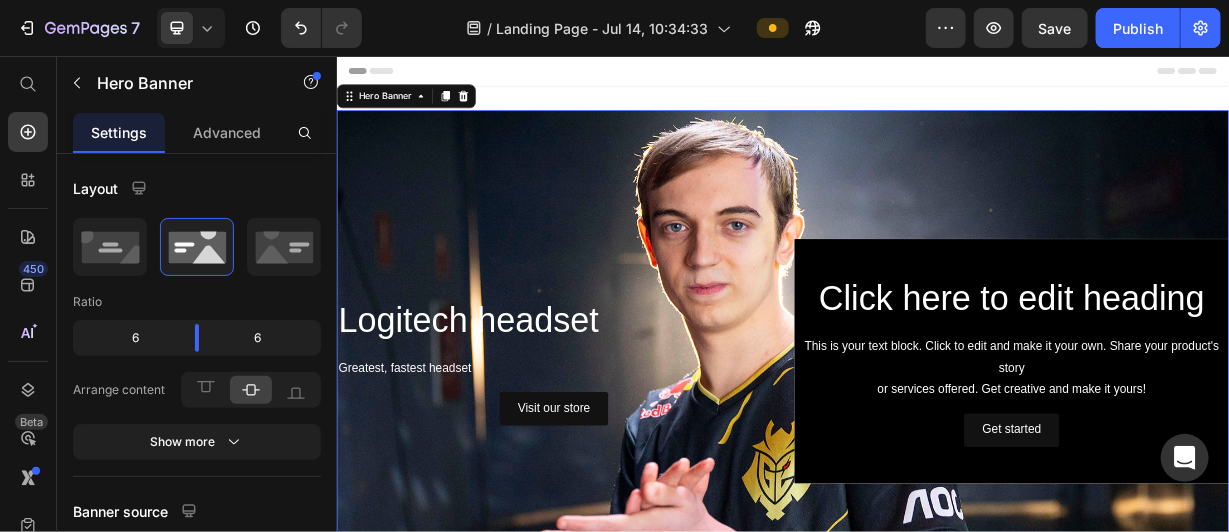 scroll, scrollTop: 485, scrollLeft: 0, axis: vertical 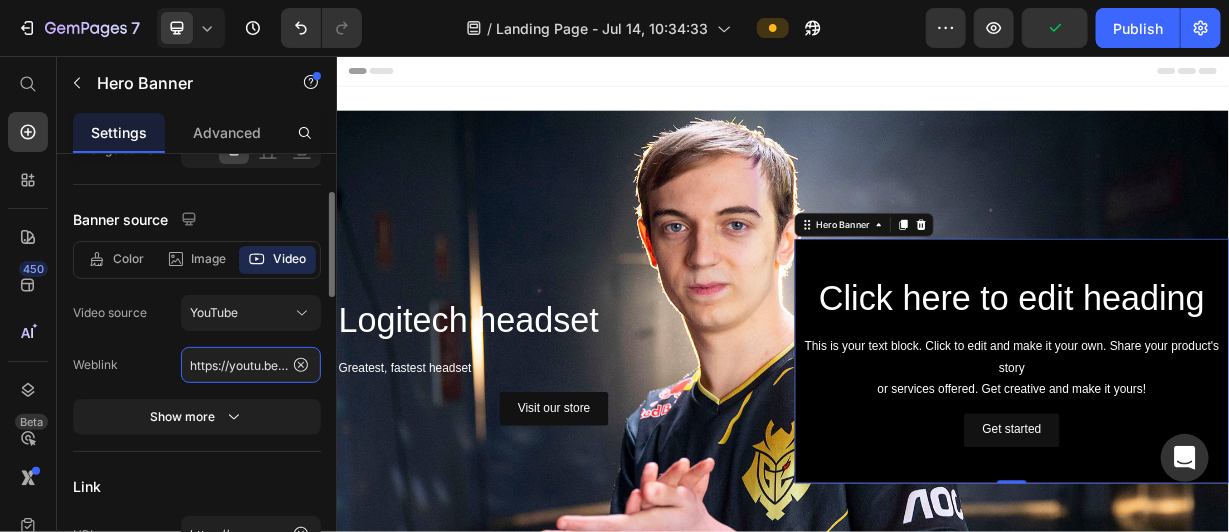 click on "https://youtu.be/KOxfzBp72uk" 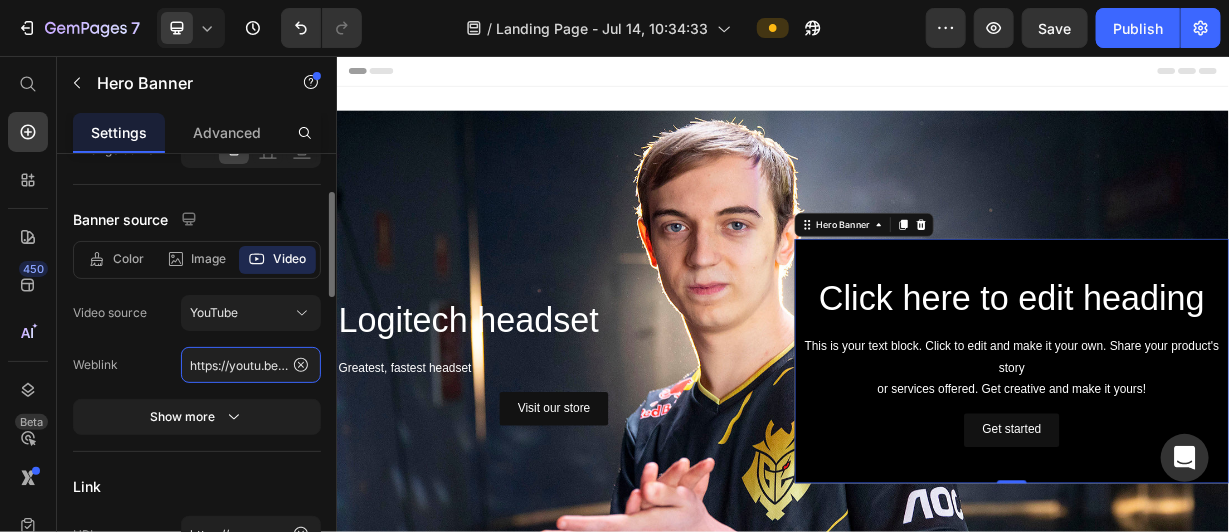 type on "v" 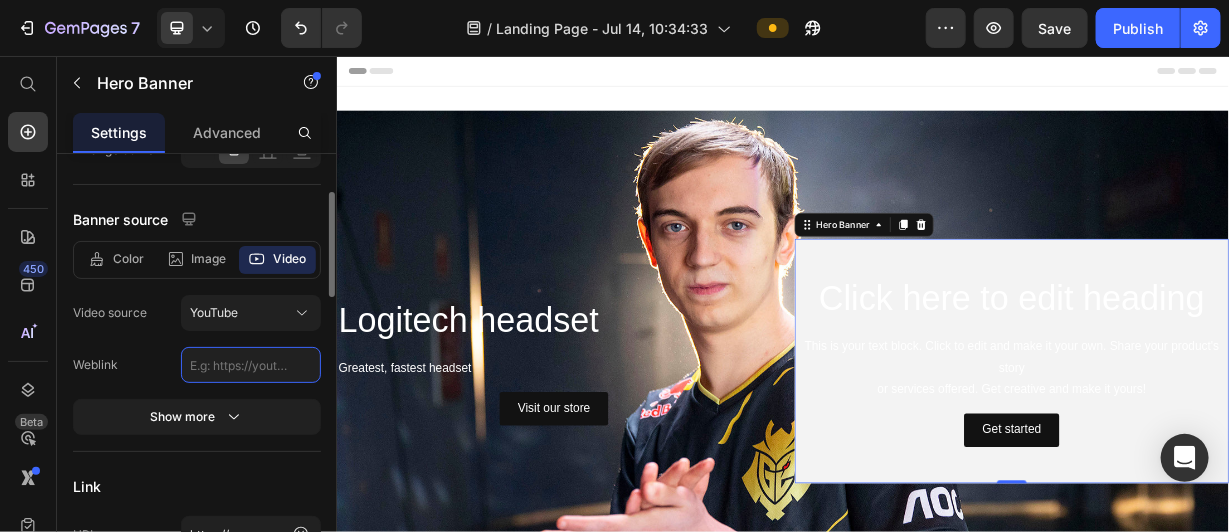 paste on "https://www.youtube.com/watch?v=VI5o4UvZsyI" 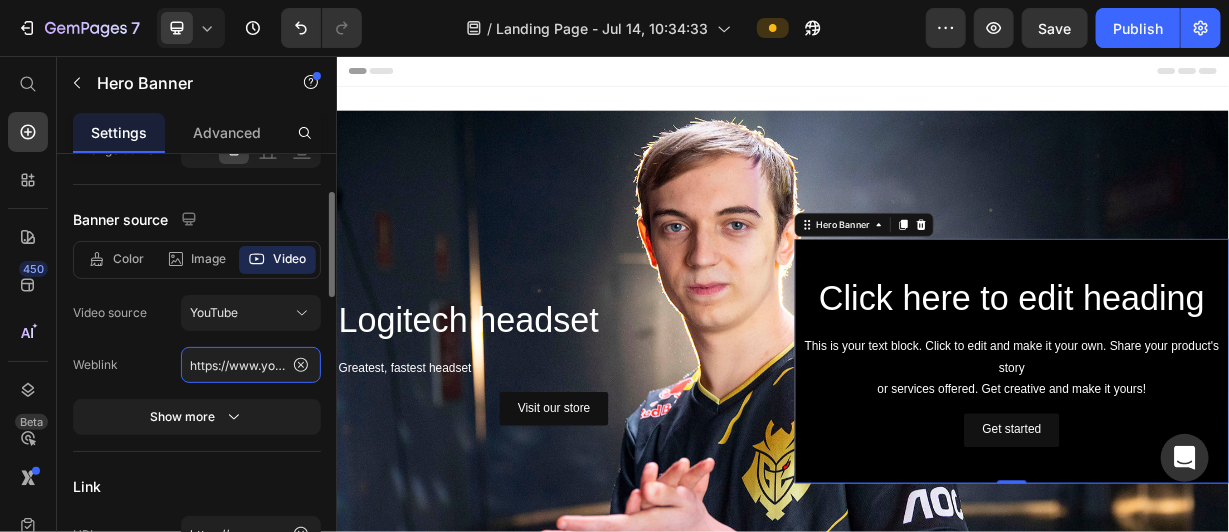 scroll, scrollTop: 0, scrollLeft: 179, axis: horizontal 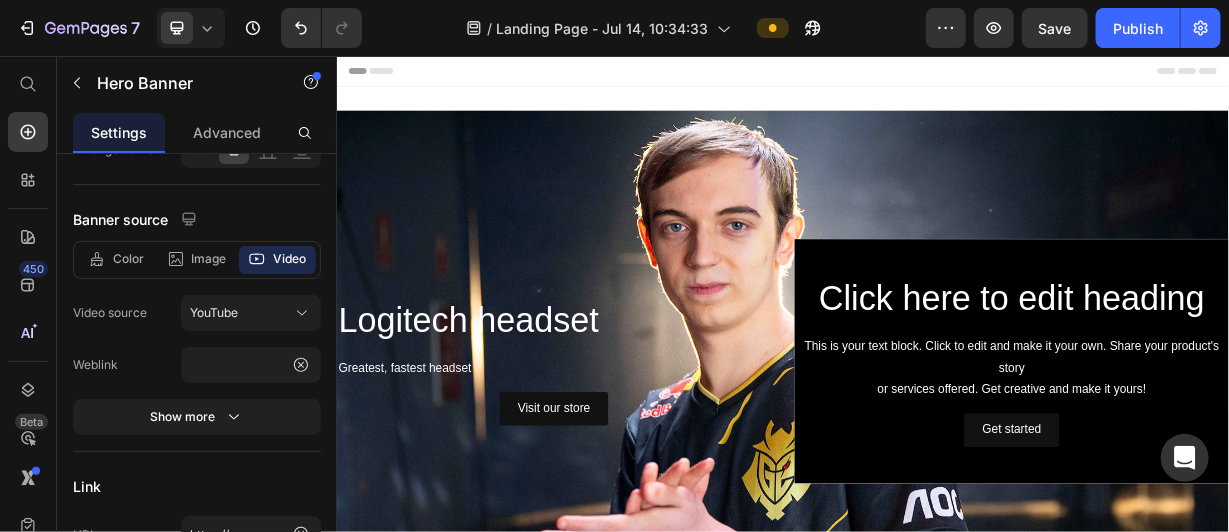 click on "Header" at bounding box center (936, 75) 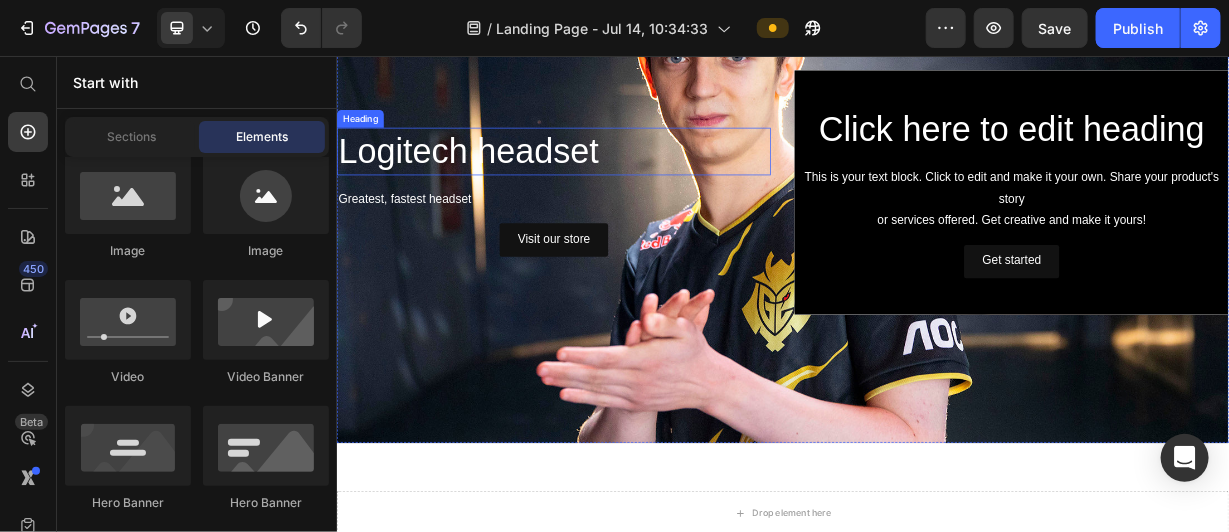scroll, scrollTop: 225, scrollLeft: 0, axis: vertical 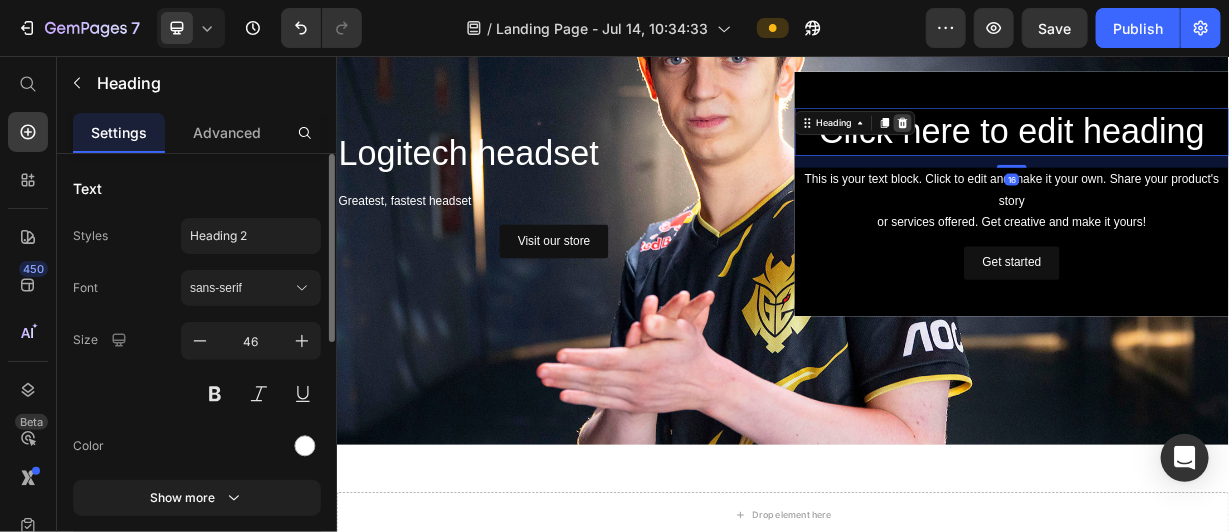 click 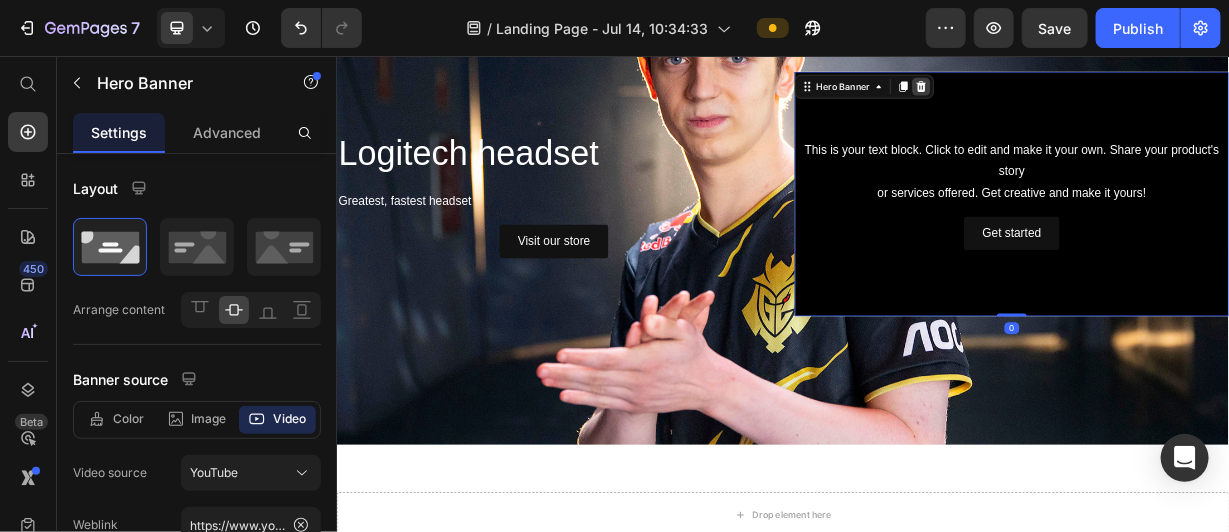 click 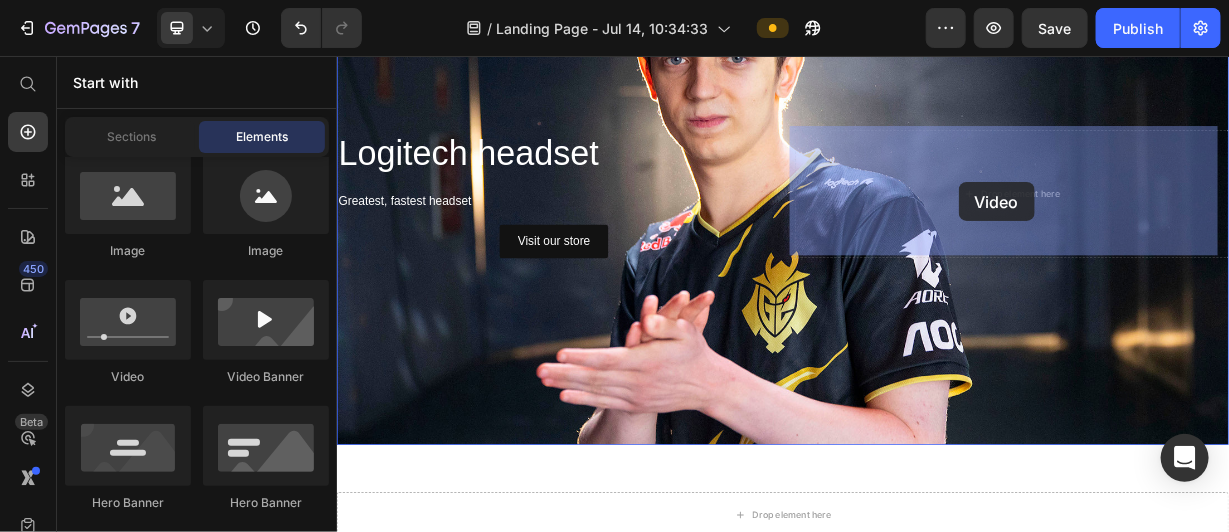 drag, startPoint x: 496, startPoint y: 390, endPoint x: 1172, endPoint y: 225, distance: 695.8455 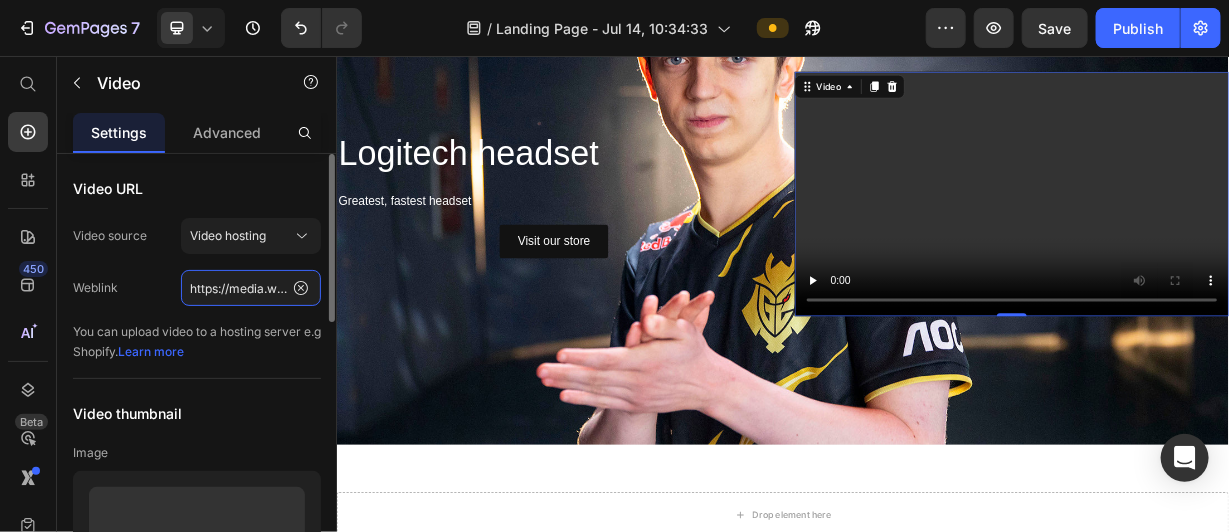 click on "https://media.w3.org/2010/05/sintel/trailer.mp4" 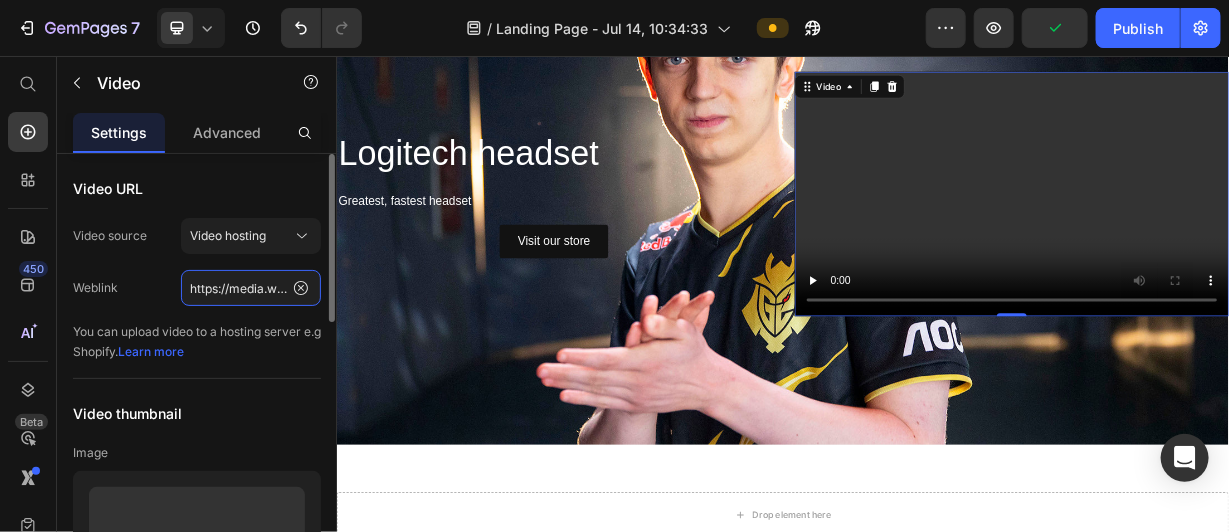paste on "www.youtube.com/watch?v=VI5o4UvZsyI" 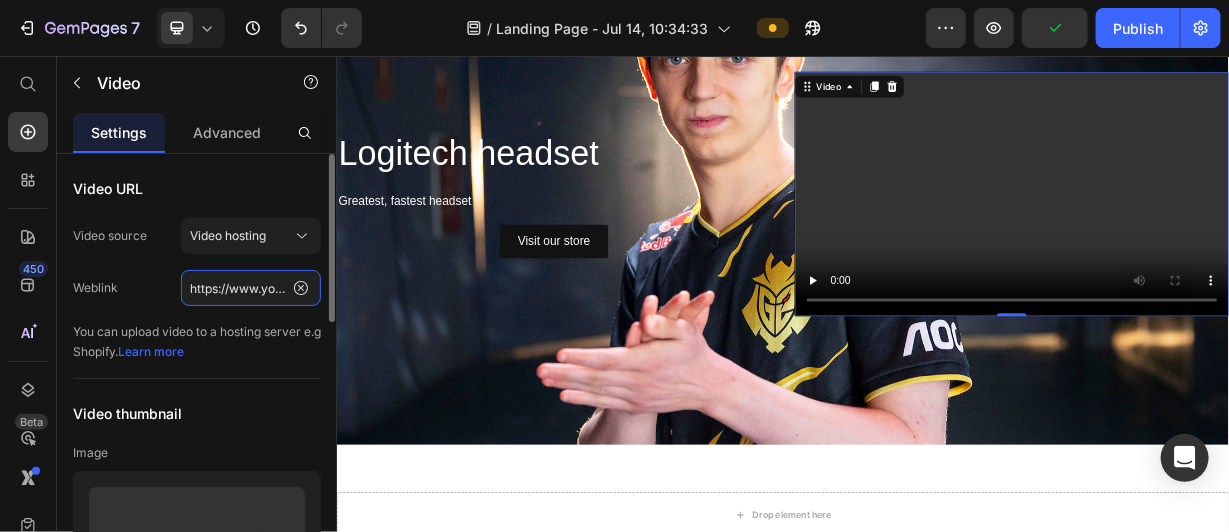 scroll, scrollTop: 0, scrollLeft: 179, axis: horizontal 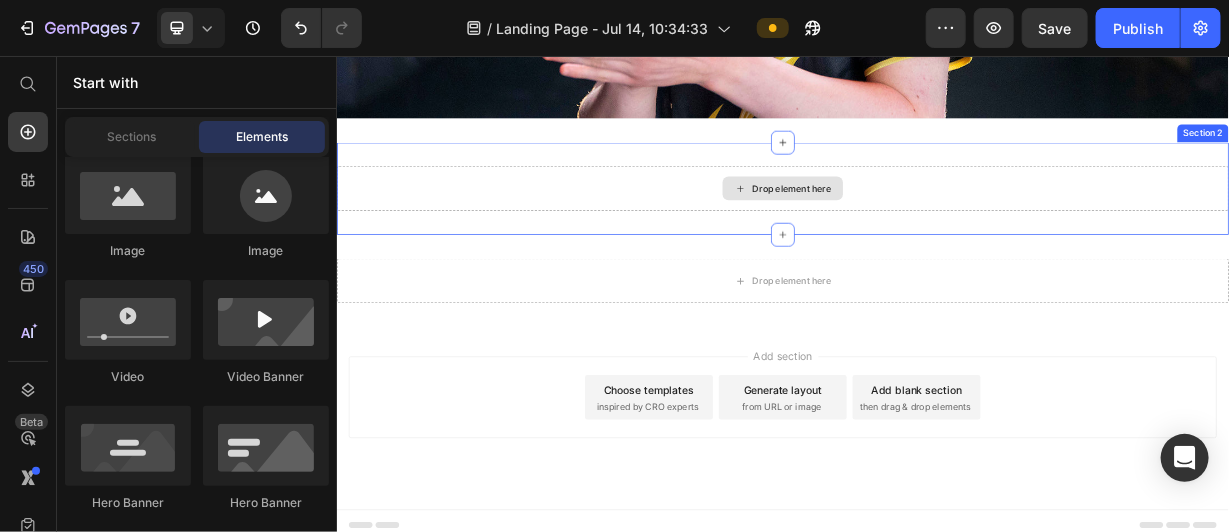 click on "Drop element here" at bounding box center [936, 233] 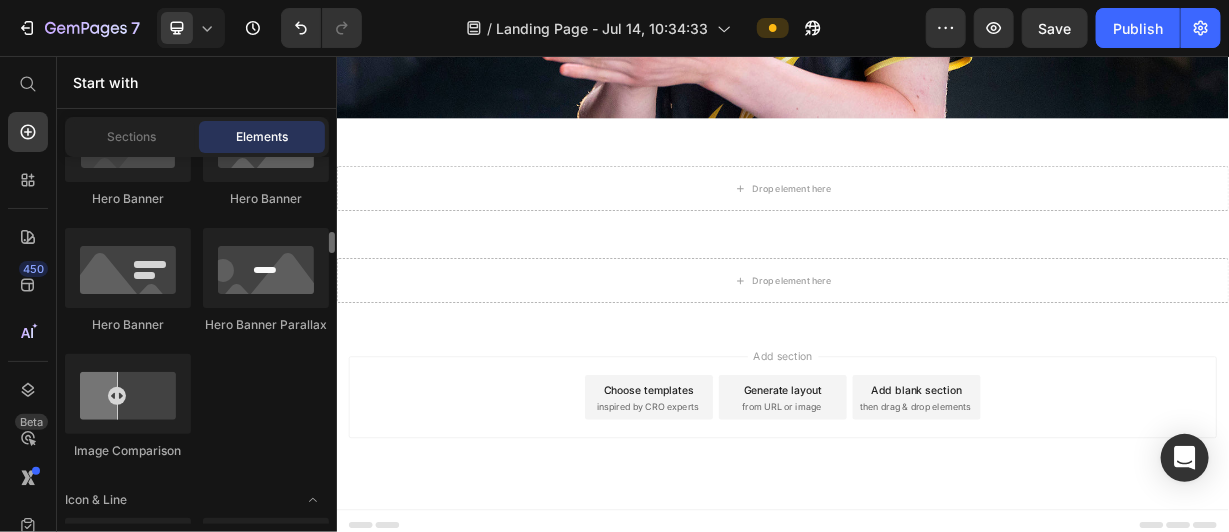 scroll, scrollTop: 1110, scrollLeft: 0, axis: vertical 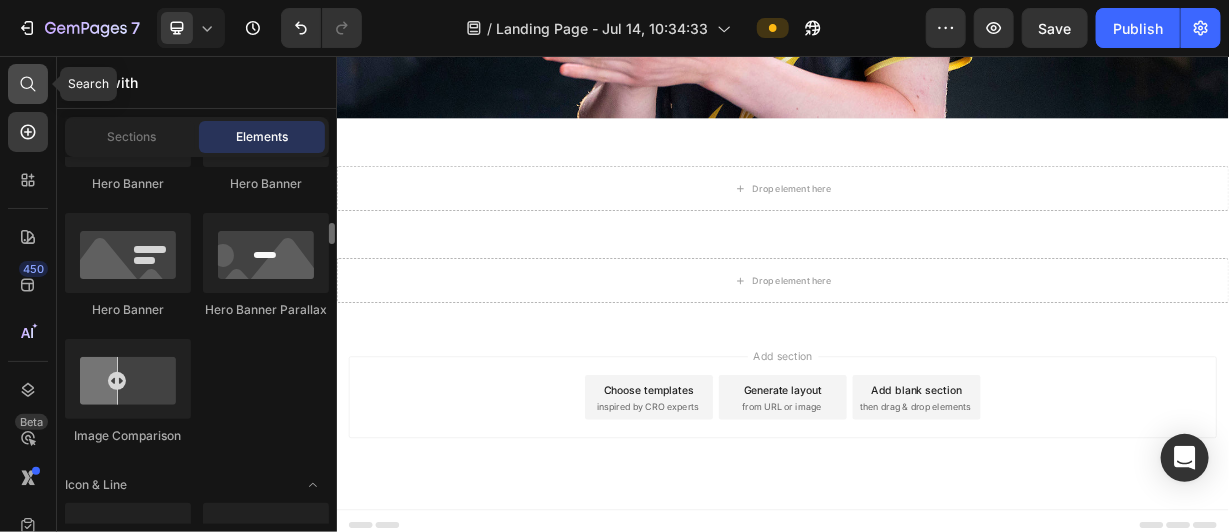 click 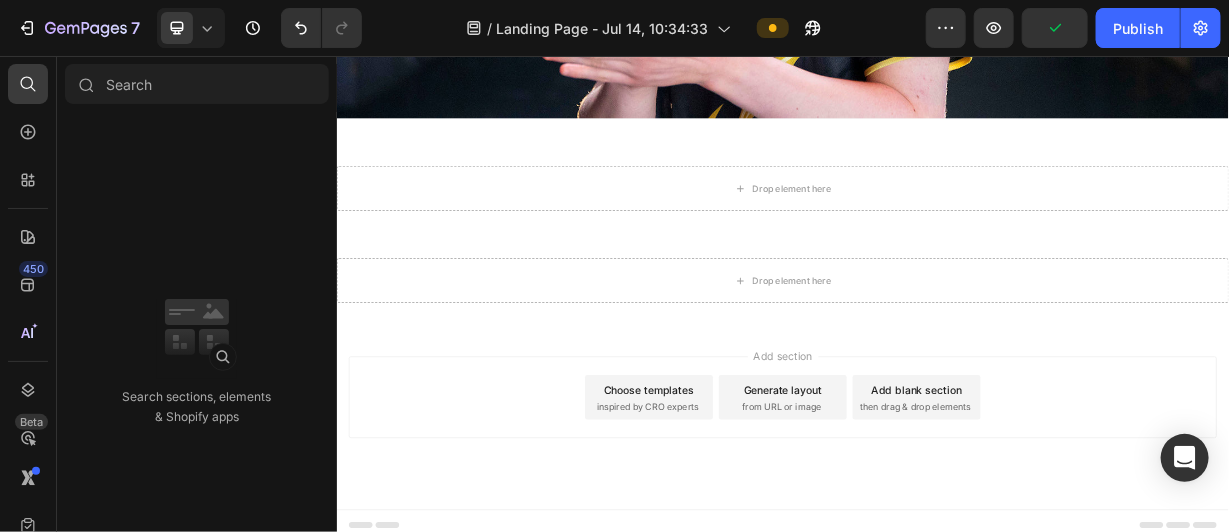 type 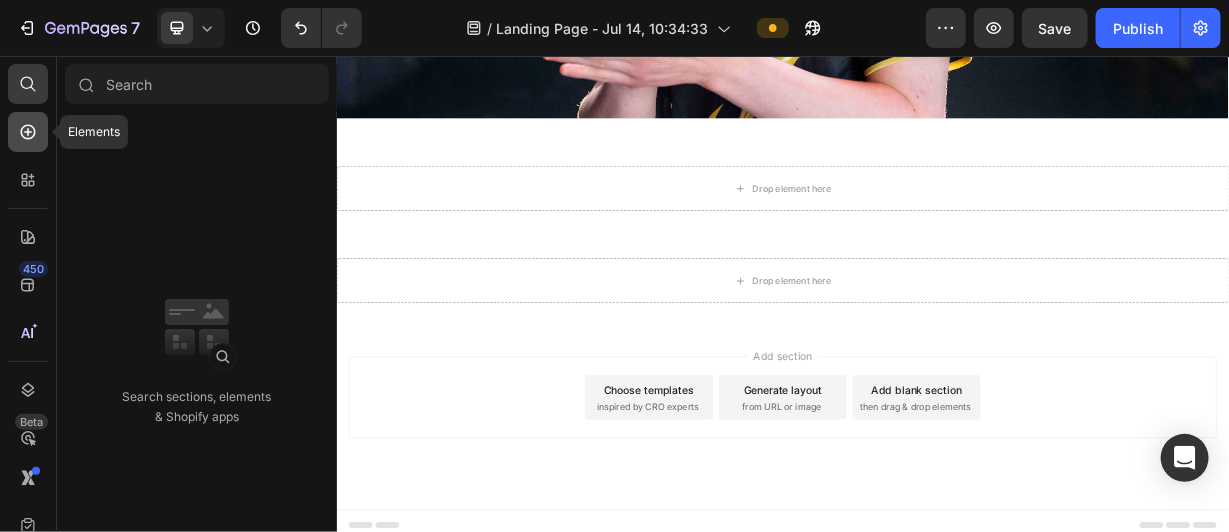 click 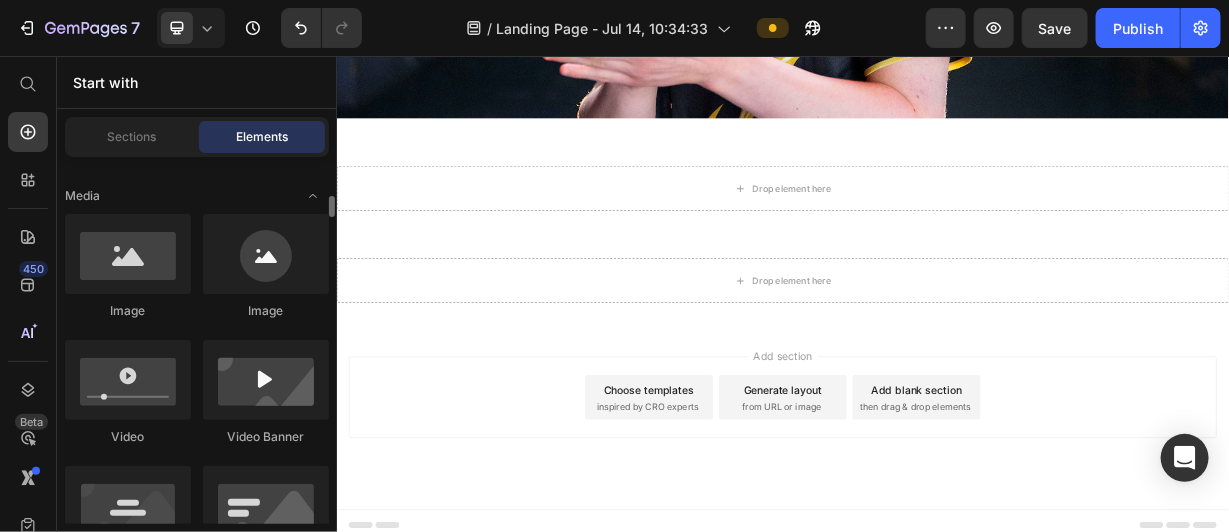 scroll, scrollTop: 734, scrollLeft: 0, axis: vertical 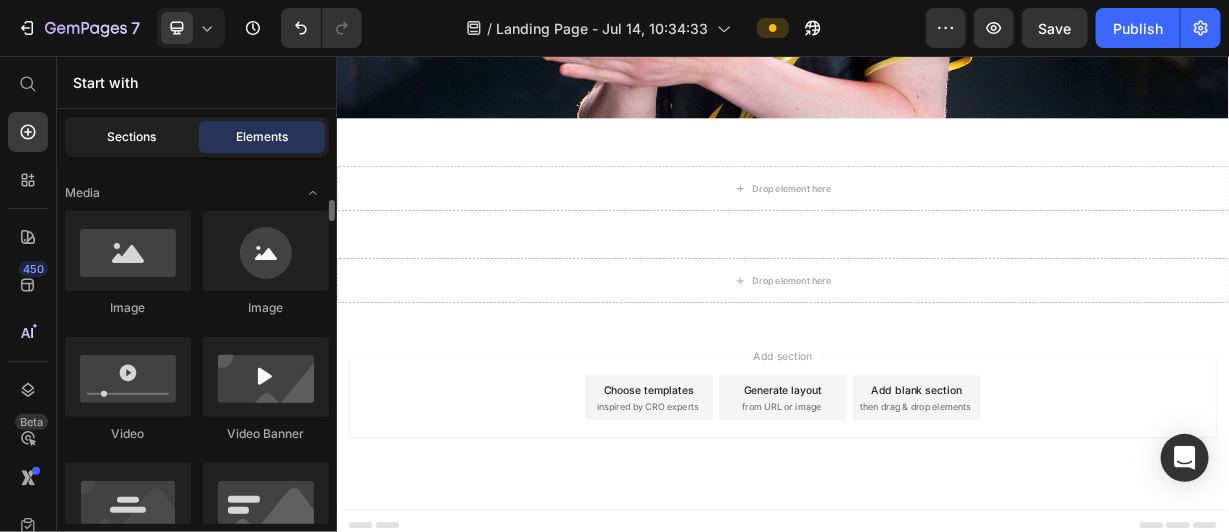 click on "Sections" at bounding box center [132, 137] 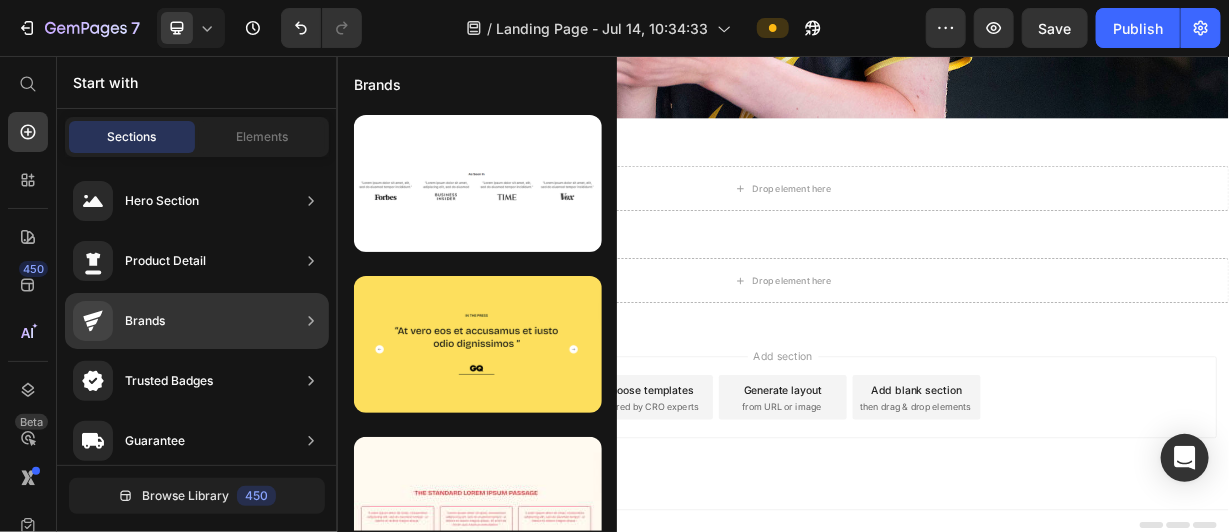drag, startPoint x: 215, startPoint y: 332, endPoint x: 457, endPoint y: 271, distance: 249.56963 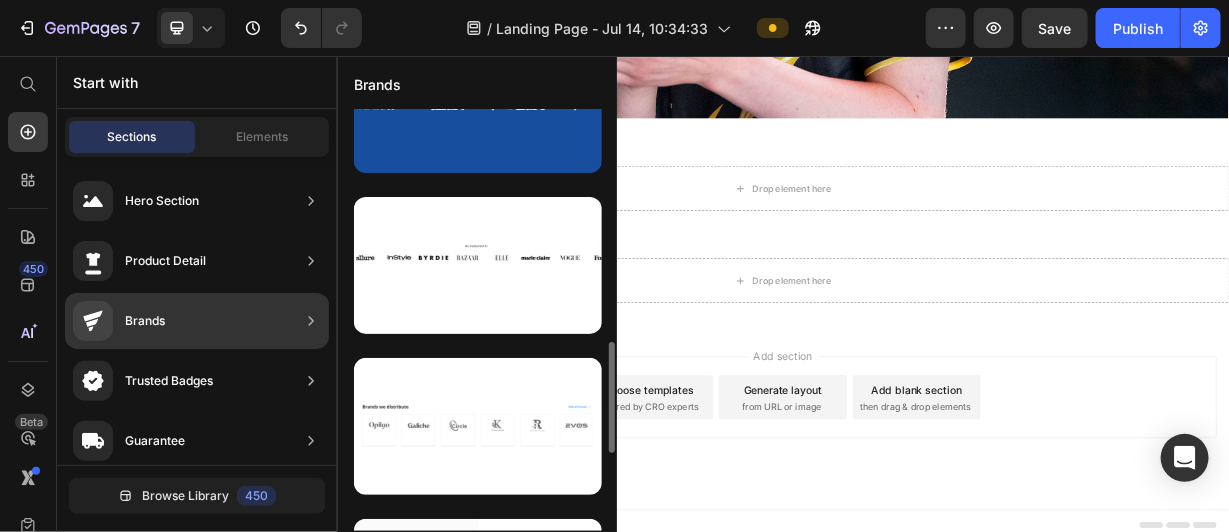 scroll, scrollTop: 883, scrollLeft: 0, axis: vertical 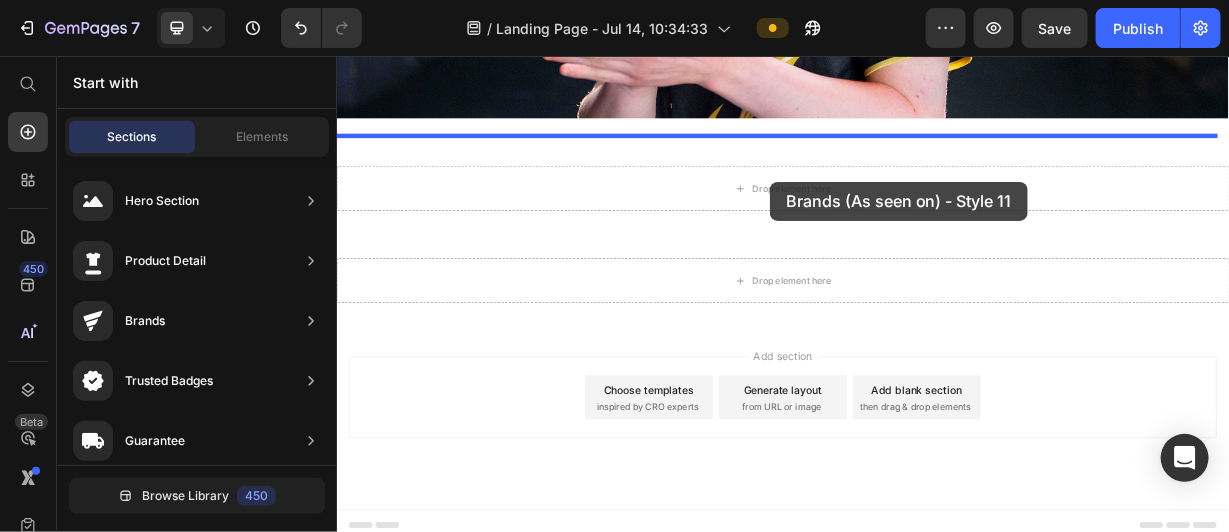 drag, startPoint x: 793, startPoint y: 326, endPoint x: 918, endPoint y: 223, distance: 161.96913 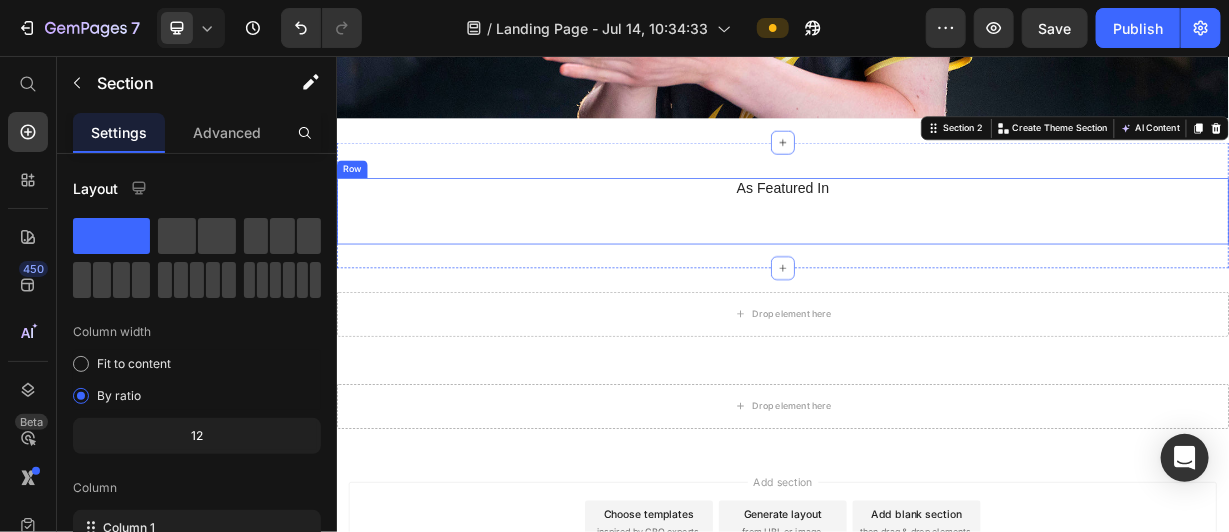 scroll, scrollTop: 816, scrollLeft: 0, axis: vertical 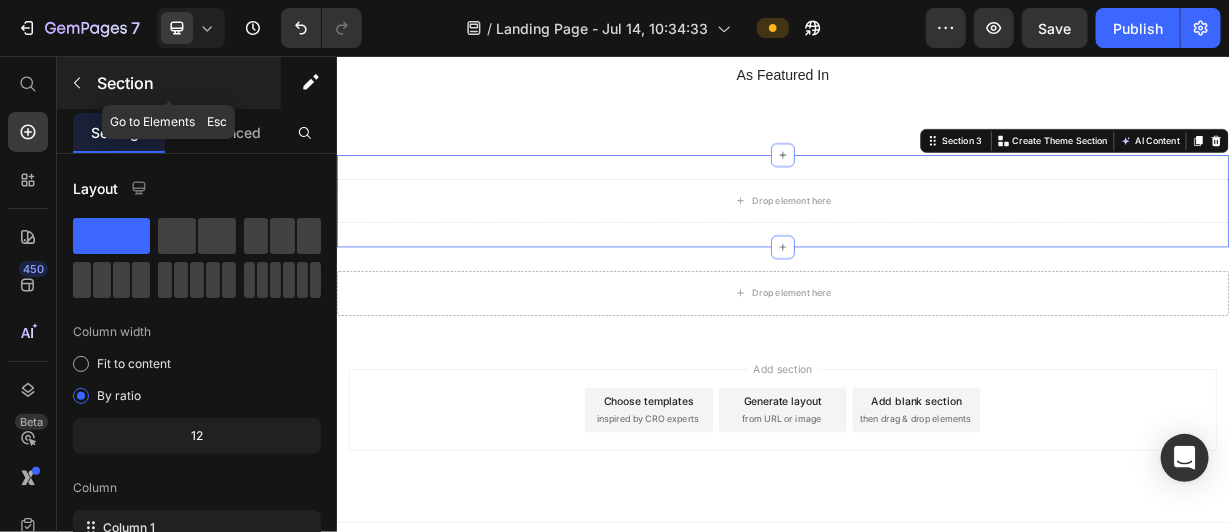 click at bounding box center [77, 83] 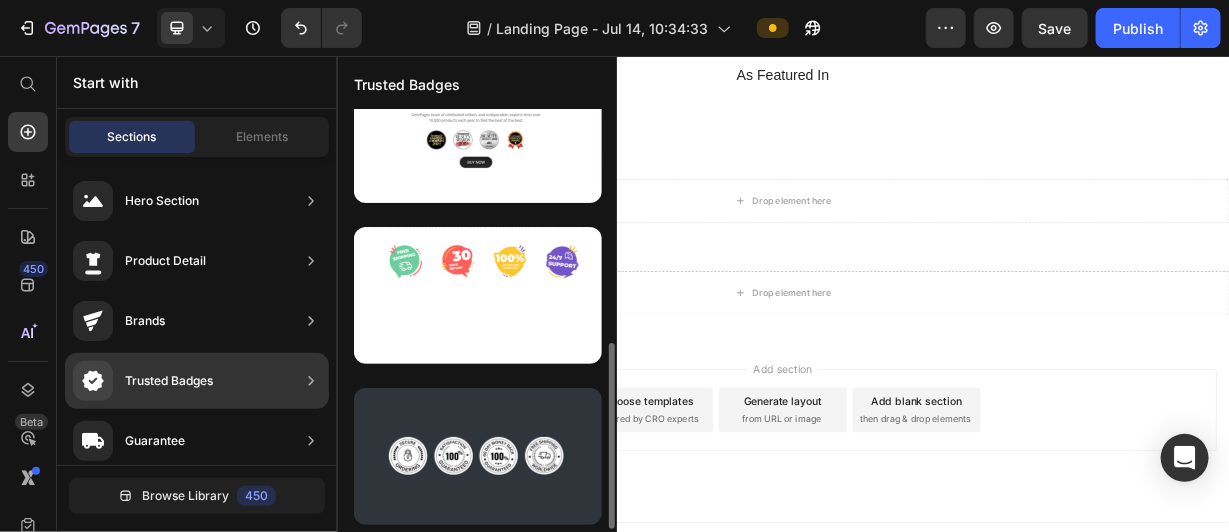 scroll, scrollTop: 531, scrollLeft: 0, axis: vertical 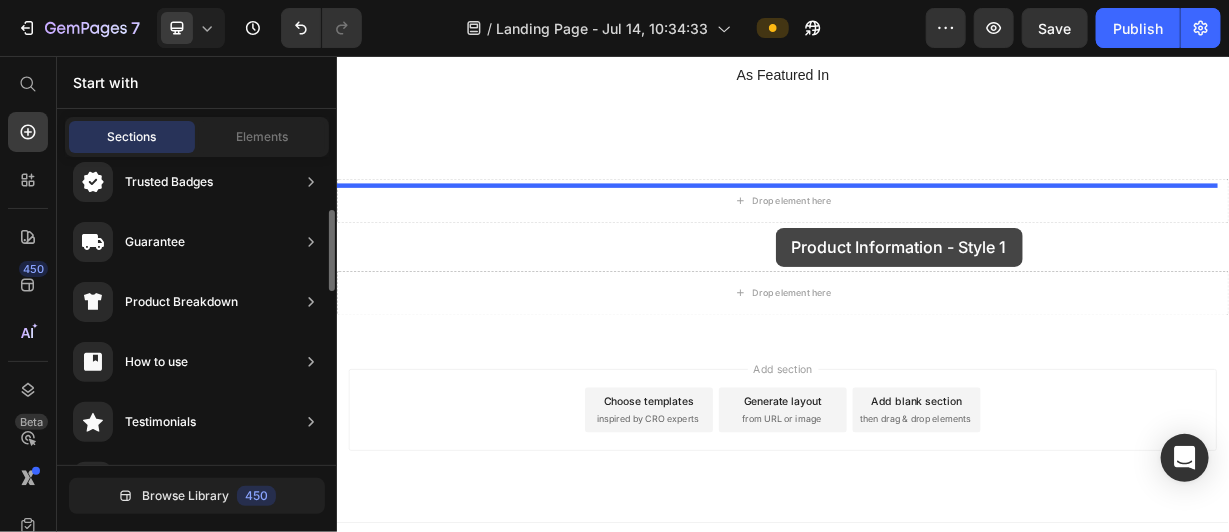 drag, startPoint x: 857, startPoint y: 369, endPoint x: 926, endPoint y: 286, distance: 107.935165 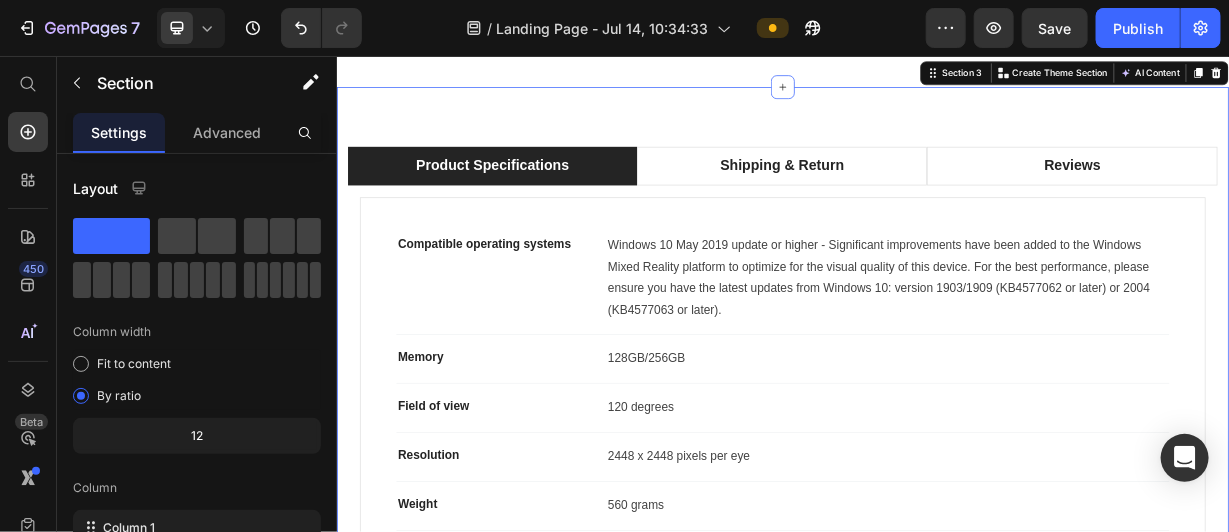 scroll, scrollTop: 920, scrollLeft: 0, axis: vertical 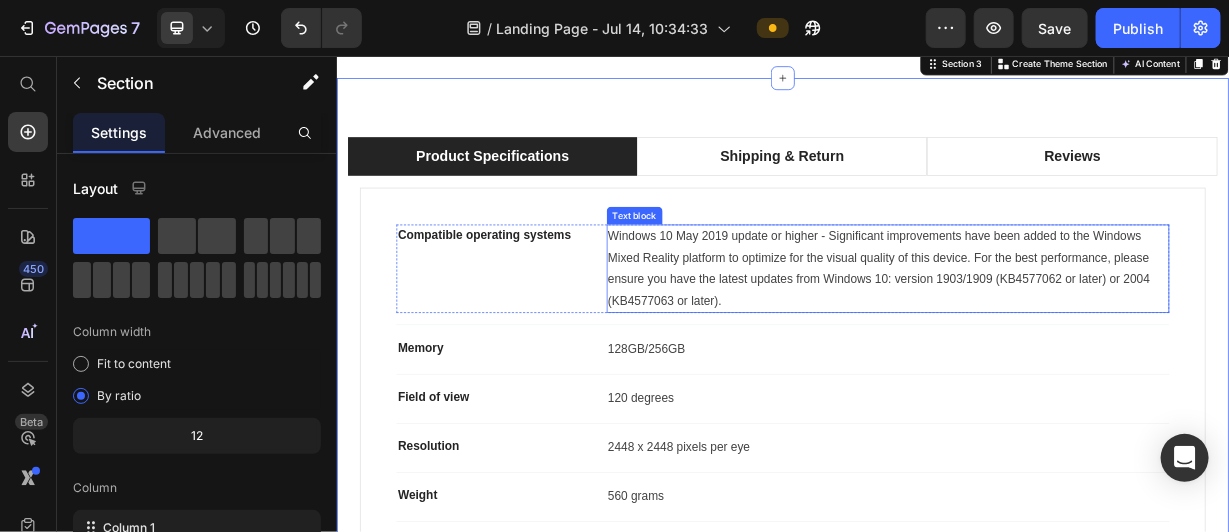click on "Windows 10 May 2019 update or higher - Significant improvements have been added to the Windows Mixed Reality platform to optimize for the visual quality of this device. For the best performance, please ensure you have the latest updates from Windows 10: version 1903/1909 (KB4577062 or later) or 2004 (KB4577063 or later)." at bounding box center [1078, 340] 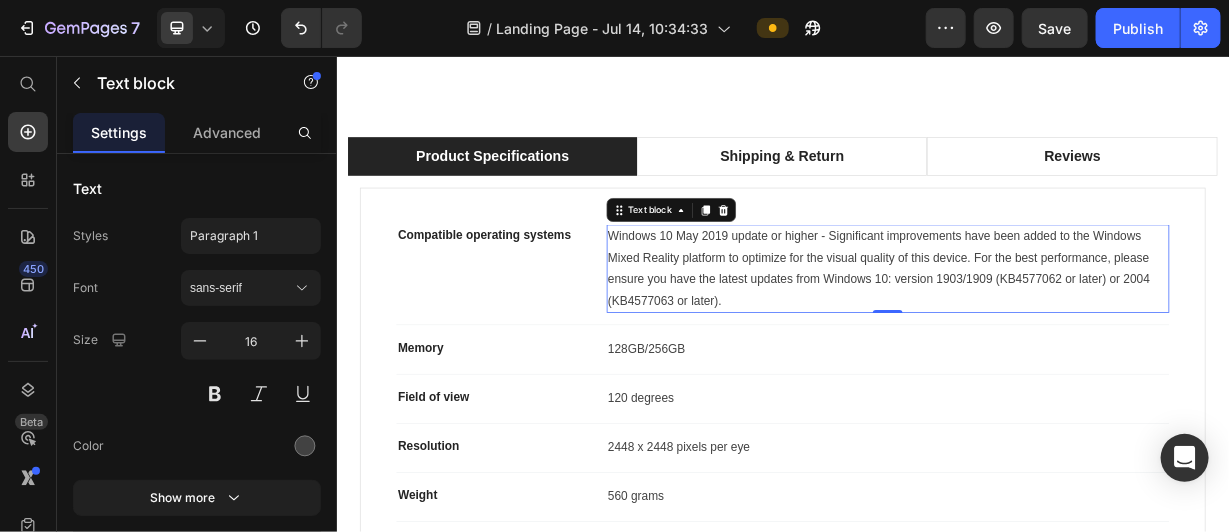 click on "Windows 10 May 2019 update or higher - Significant improvements have been added to the Windows Mixed Reality platform to optimize for the visual quality of this device. For the best performance, please ensure you have the latest updates from Windows 10: version 1903/1909 (KB4577062 or later) or 2004 (KB4577063 or later)." at bounding box center [1078, 340] 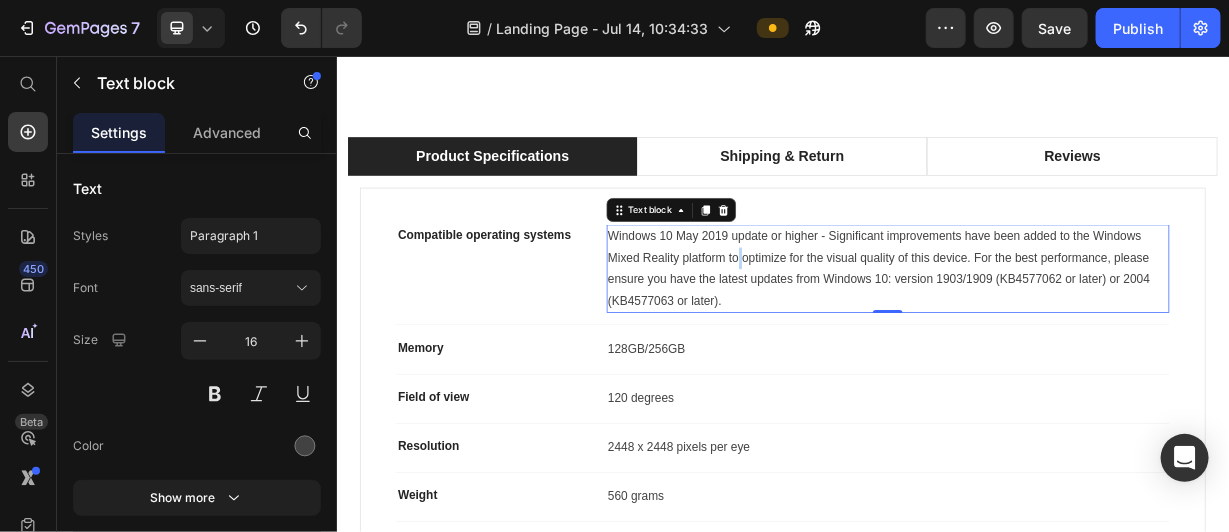 click on "Windows 10 May 2019 update or higher - Significant improvements have been added to the Windows Mixed Reality platform to optimize for the visual quality of this device. For the best performance, please ensure you have the latest updates from Windows 10: version 1903/1909 (KB4577062 or later) or 2004 (KB4577063 or later)." at bounding box center [1078, 340] 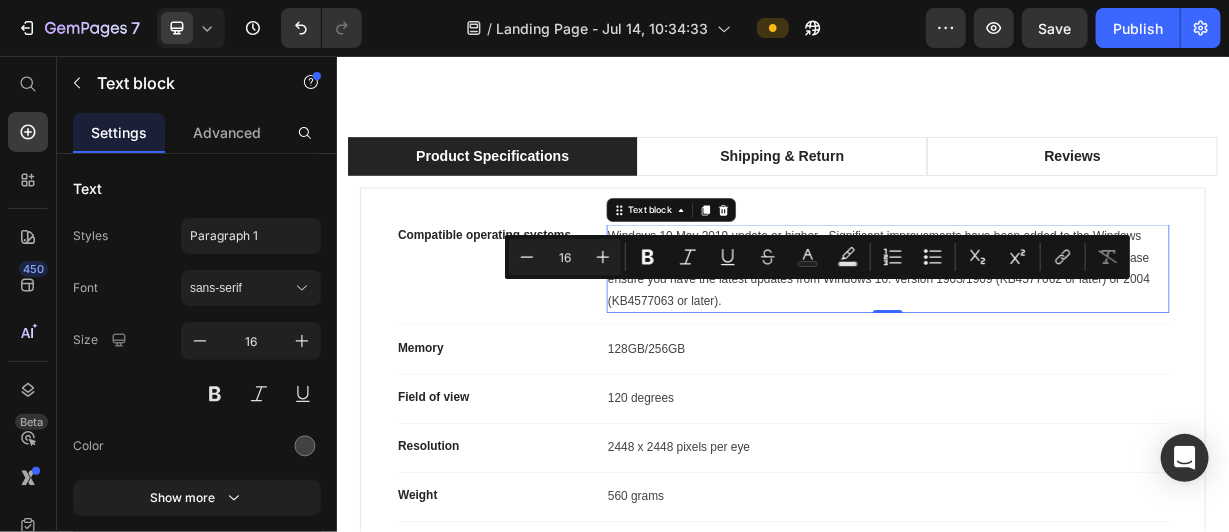 click on "Windows 10 May 2019 update or higher - Significant improvements have been added to the Windows Mixed Reality platform to optimize for the visual quality of this device. For the best performance, please ensure you have the latest updates from Windows 10: version 1903/1909 (KB4577062 or later) or 2004 (KB4577063 or later)." at bounding box center (1078, 340) 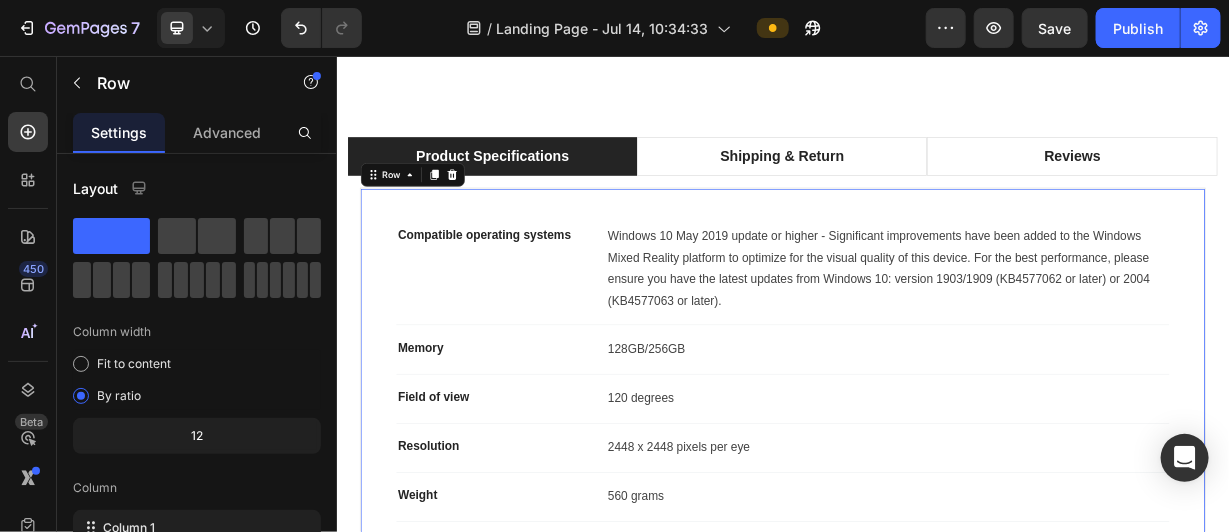 click on "Compatible operating systems Text block Windows 10 May 2019 update or higher - Significant improvements have been added to the Windows Mixed Reality platform to optimize for the visual quality of this device. For the best performance, please ensure you have the latest updates from Windows 10: version 1903/1909 (KB4577062 or later) or 2004 (KB4577063 or later). Text block Row                Title Line Memory Text block 128GB/256GB Text block Row                Title Line Field of view Text block 120 degrees Text block Row                Title Line Resolution Text block 2448 x 2448 pixels per eye Text block Row                Title Line Weight Text block 560 grams Text block Row                Title Line Material Text block Magnesium alloy, plastic Text block Row                Title Line Color Text block Black Text block Row Row   0" at bounding box center (936, 538) 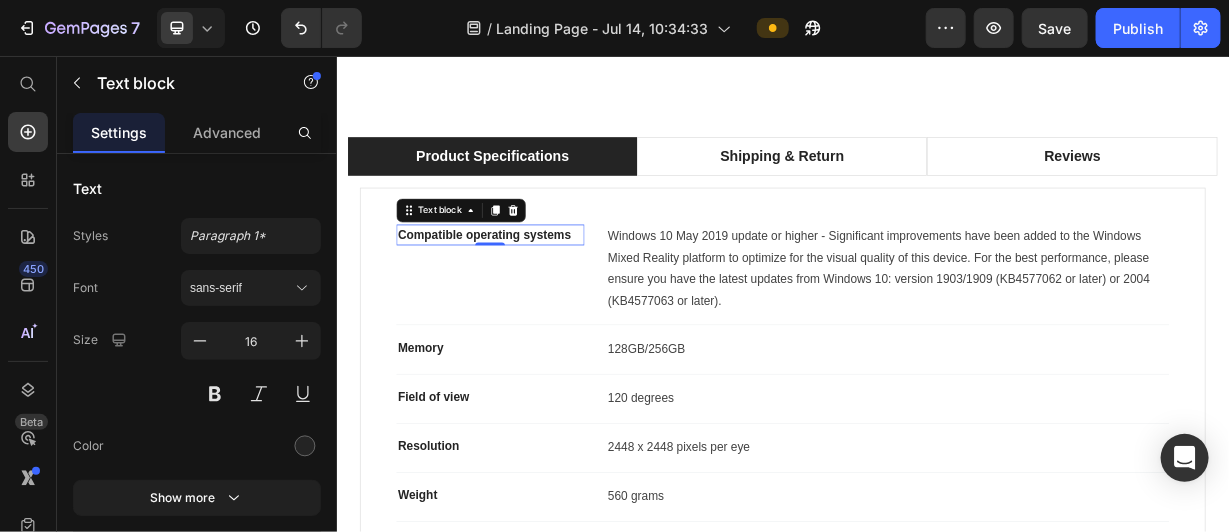 click on "Compatible operating systems" at bounding box center (542, 295) 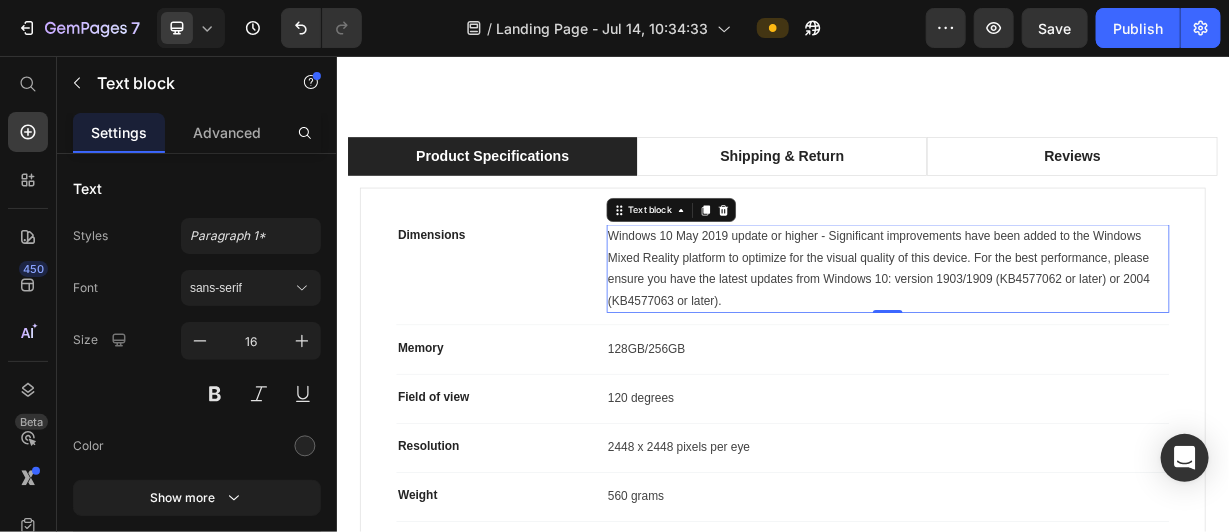 click on "Windows 10 May 2019 update or higher - Significant improvements have been added to the Windows Mixed Reality platform to optimize for the visual quality of this device. For the best performance, please ensure you have the latest updates from Windows 10: version 1903/1909 (KB4577062 or later) or 2004 (KB4577063 or later)." at bounding box center [1078, 340] 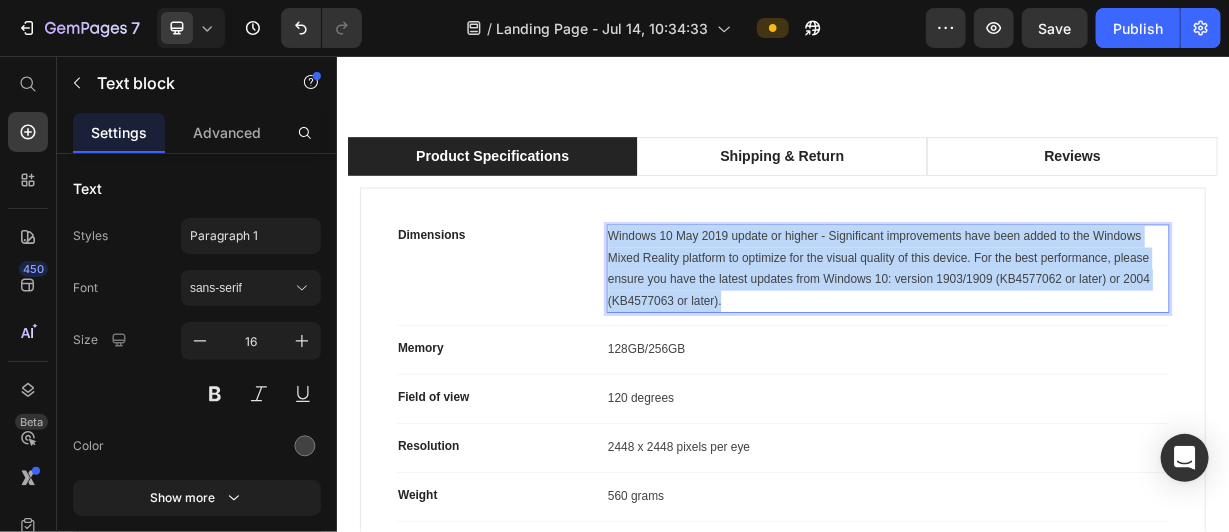 click on "Windows 10 May 2019 update or higher - Significant improvements have been added to the Windows Mixed Reality platform to optimize for the visual quality of this device. For the best performance, please ensure you have the latest updates from Windows 10: version 1903/1909 (KB4577062 or later) or 2004 (KB4577063 or later)." at bounding box center [1078, 340] 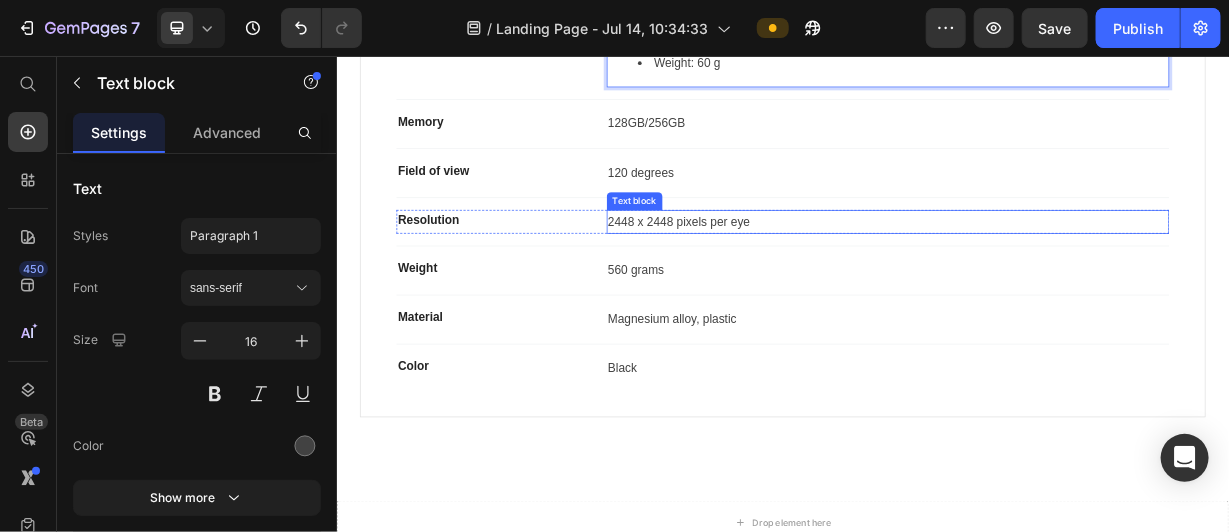 scroll, scrollTop: 1271, scrollLeft: 0, axis: vertical 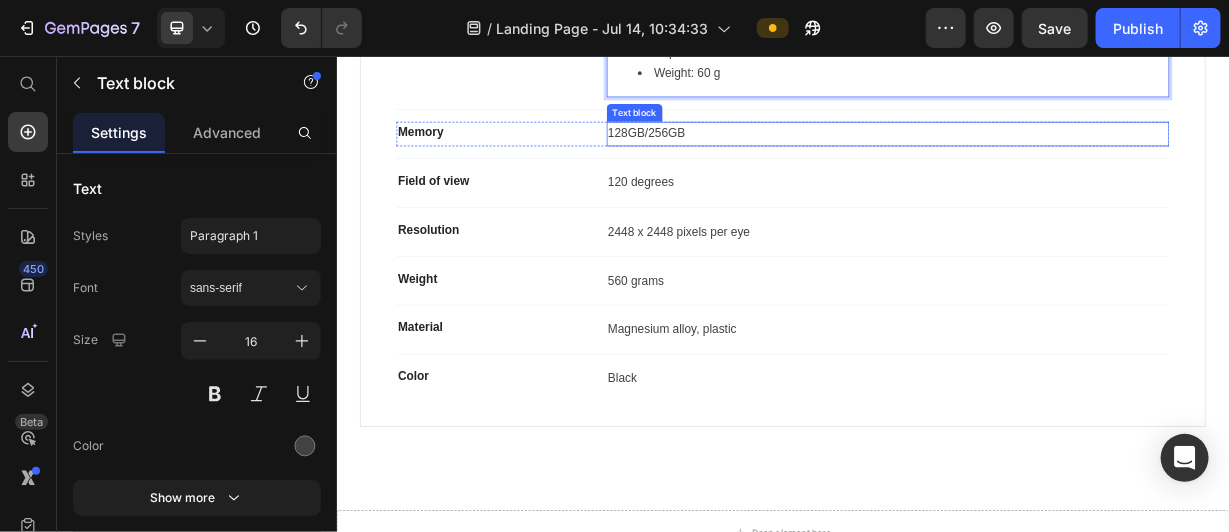 click on "128GB/256GB" at bounding box center (1078, 159) 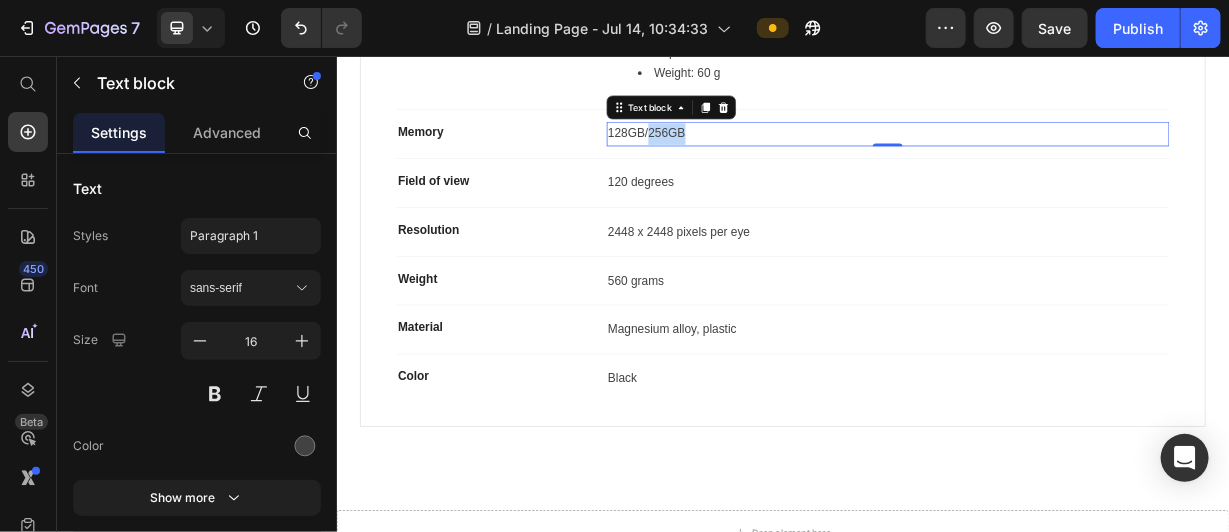 click on "128GB/256GB" at bounding box center [1078, 159] 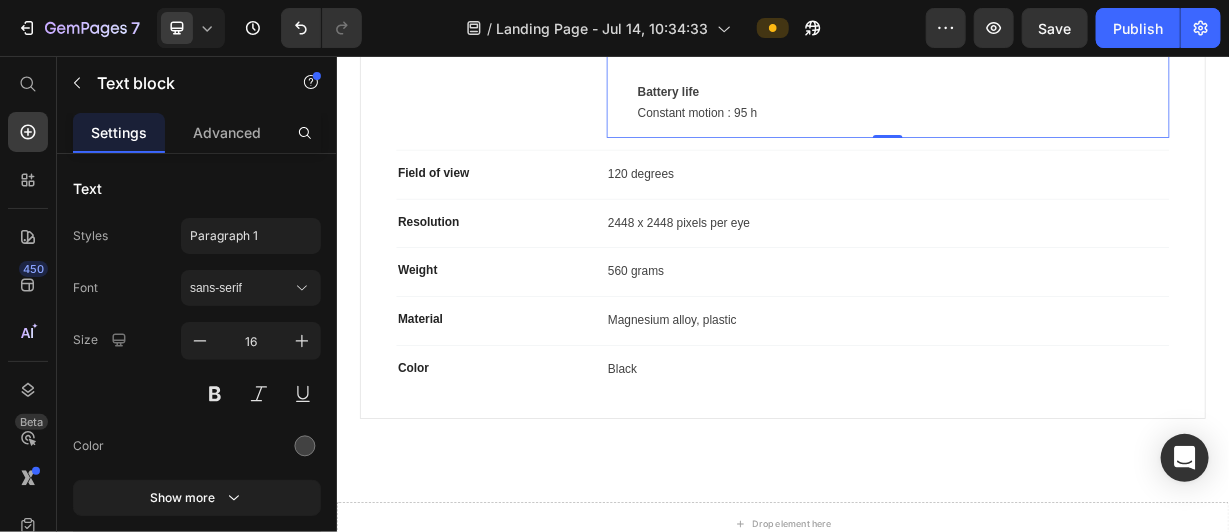 scroll, scrollTop: 1813, scrollLeft: 0, axis: vertical 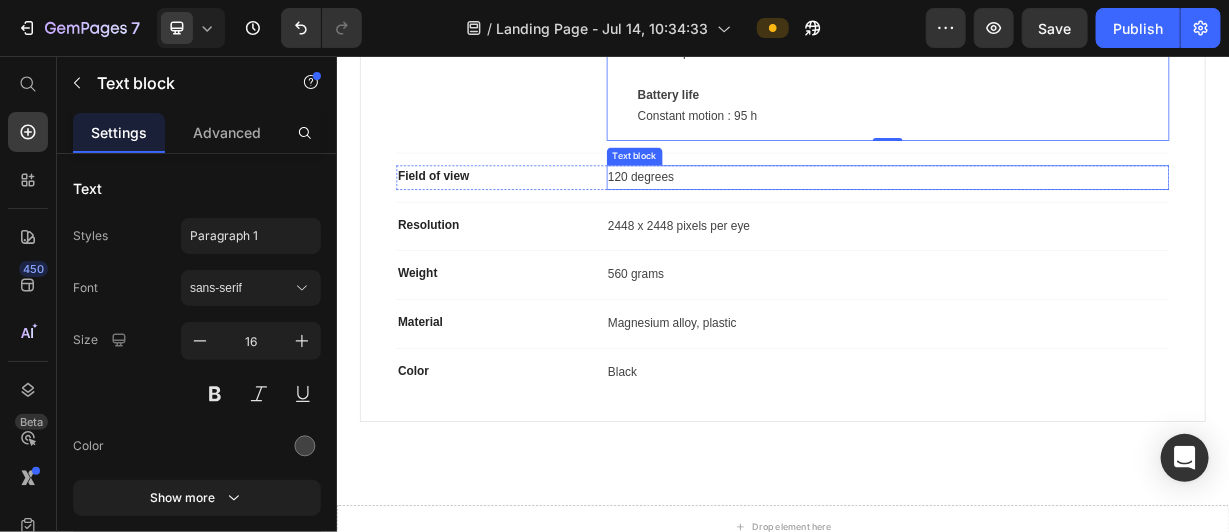 click on "120 degrees" at bounding box center [1078, 218] 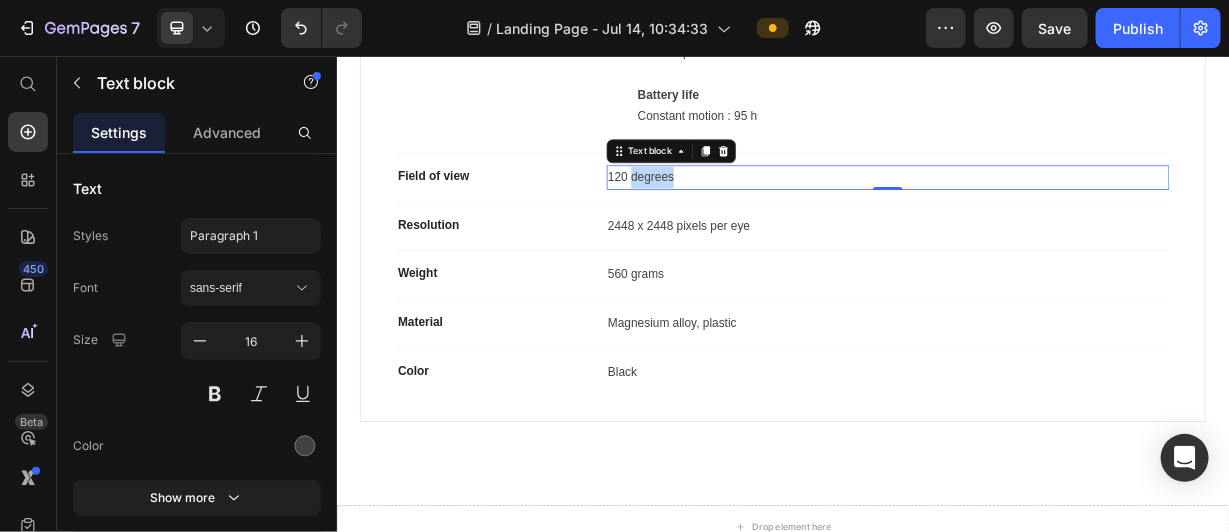 click on "120 degrees" at bounding box center (1078, 218) 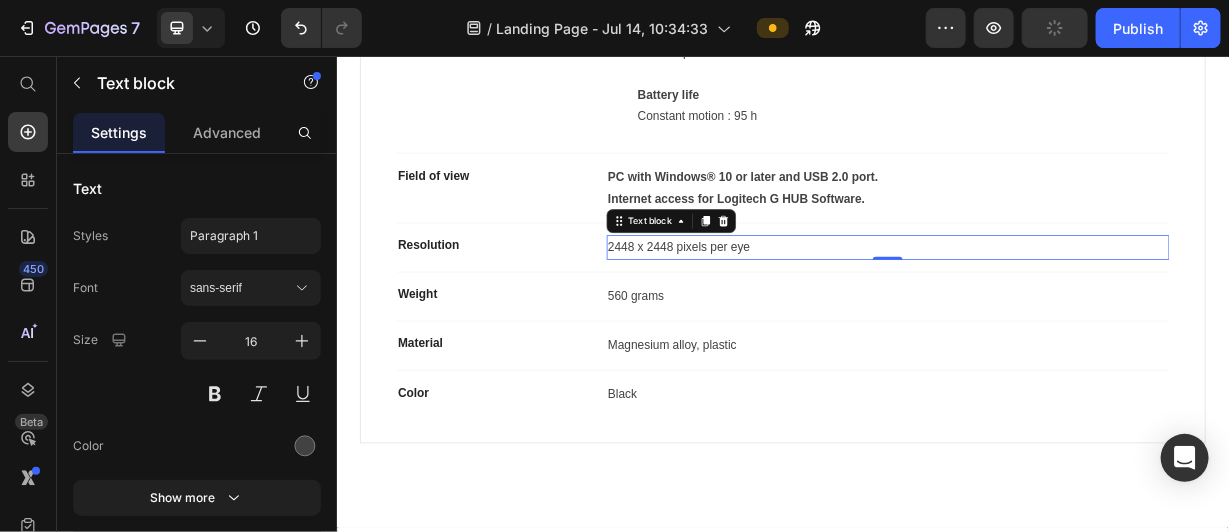click on "2448 x 2448 pixels per eye" at bounding box center [1078, 312] 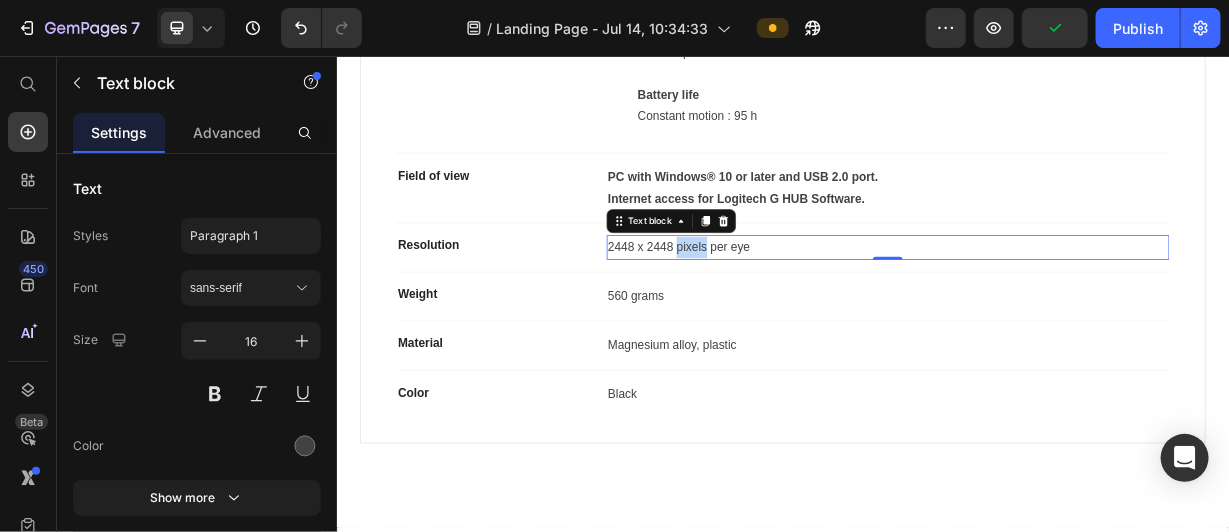 click on "2448 x 2448 pixels per eye" at bounding box center (1078, 312) 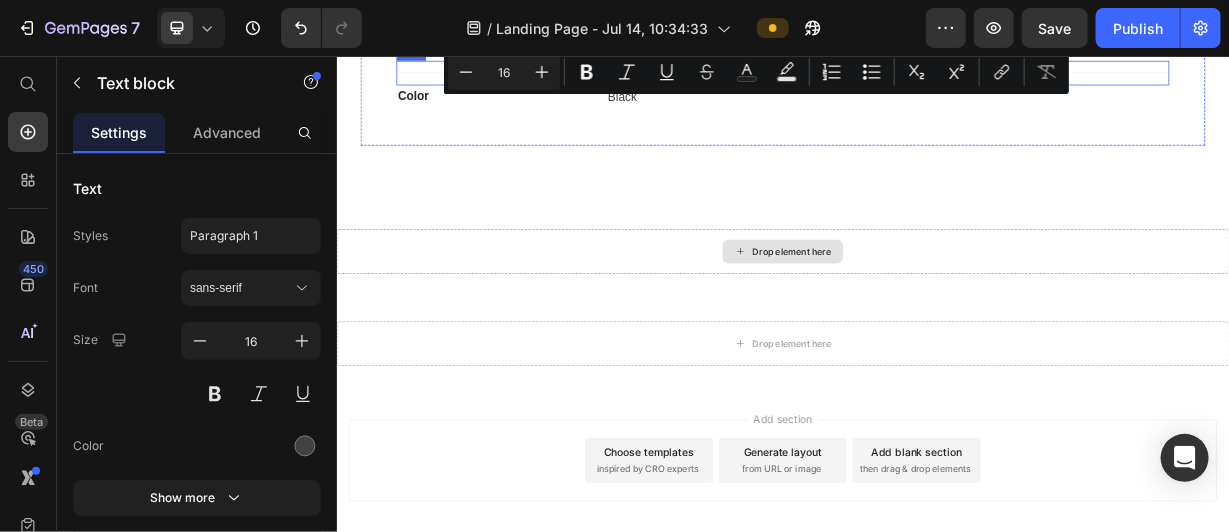 scroll, scrollTop: 2214, scrollLeft: 0, axis: vertical 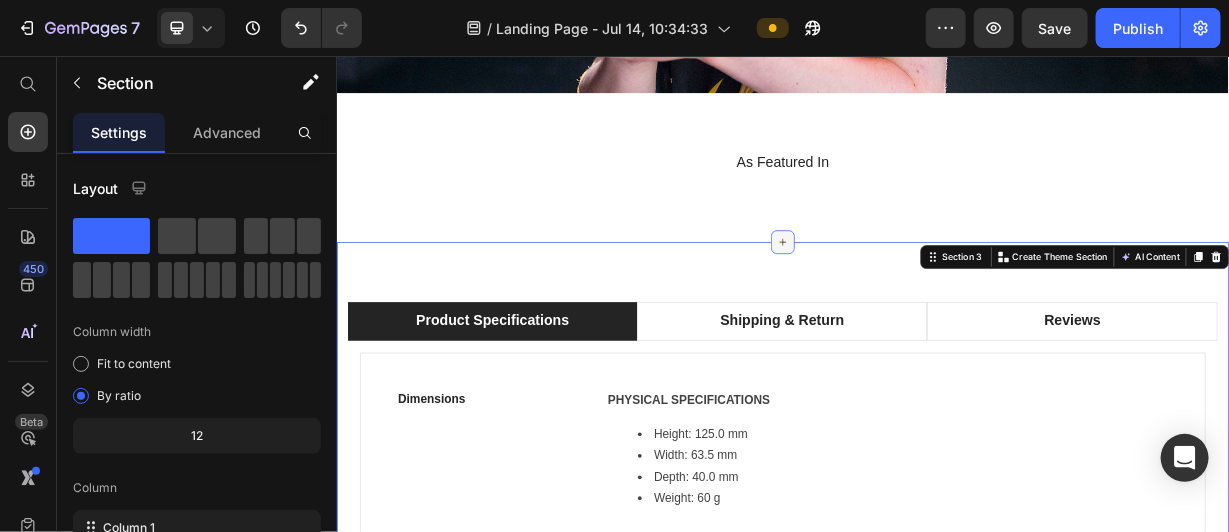 click 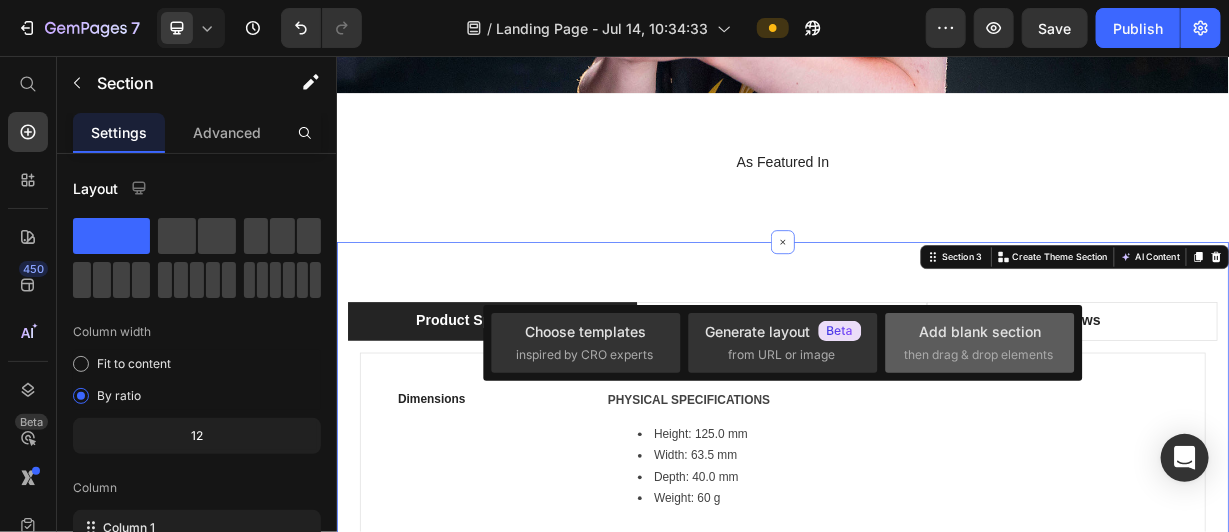 click on "Add blank section  then drag & drop elements" 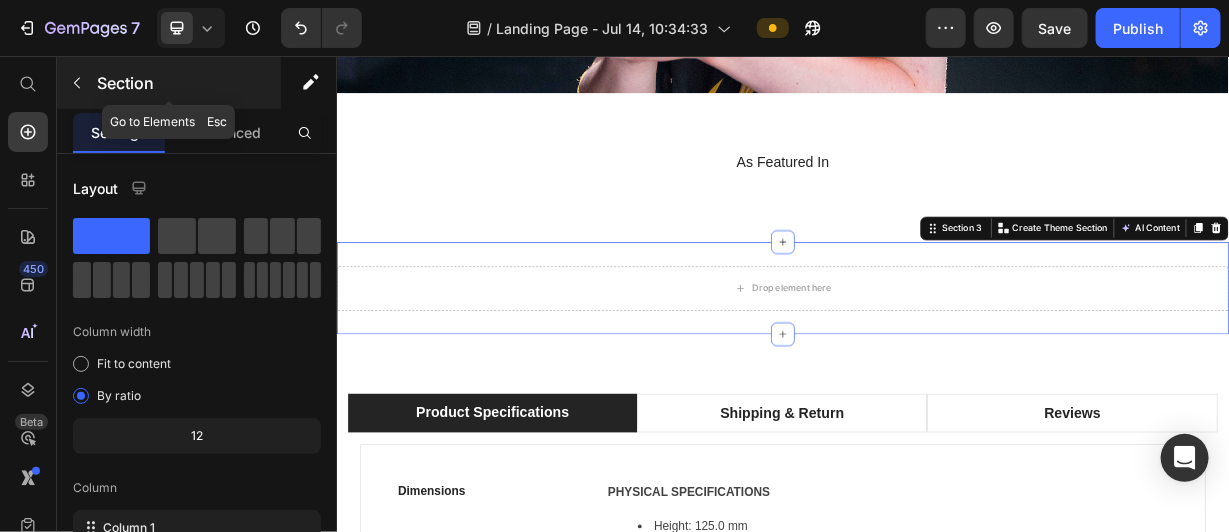 click 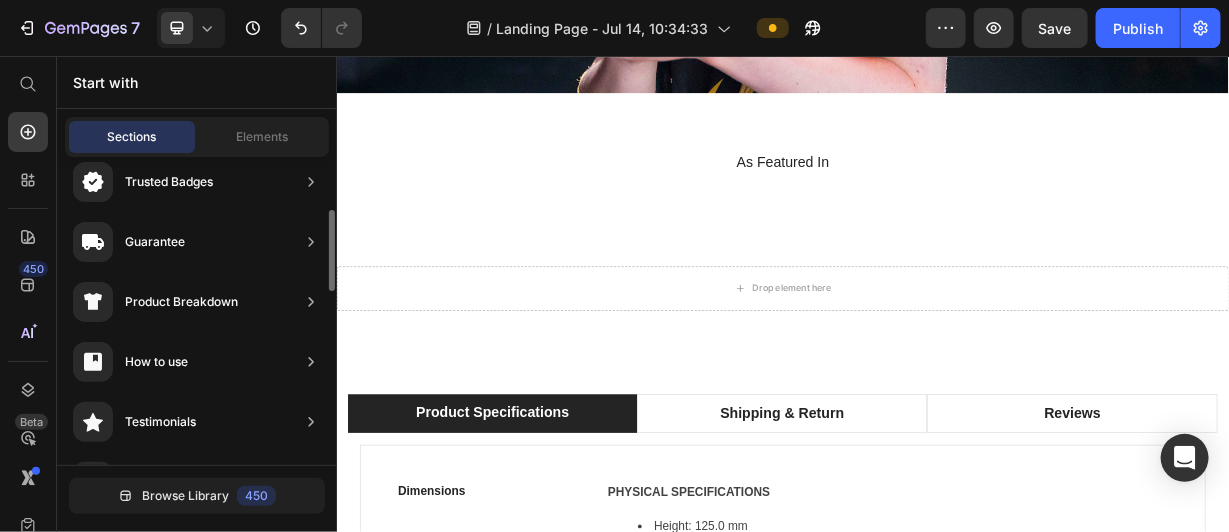 scroll, scrollTop: 531, scrollLeft: 0, axis: vertical 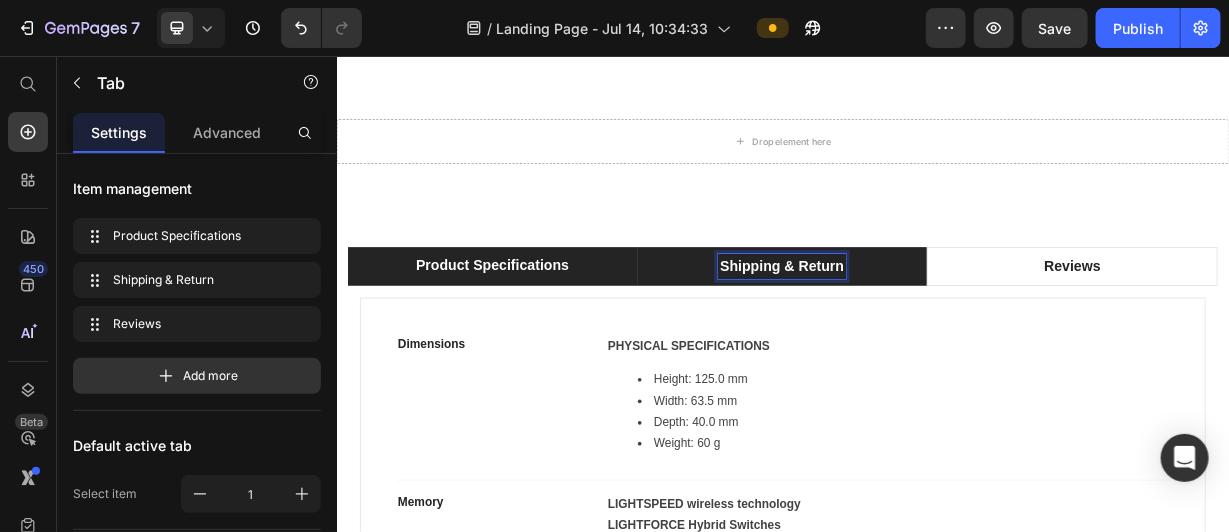 click on "Shipping & Return" at bounding box center [935, 338] 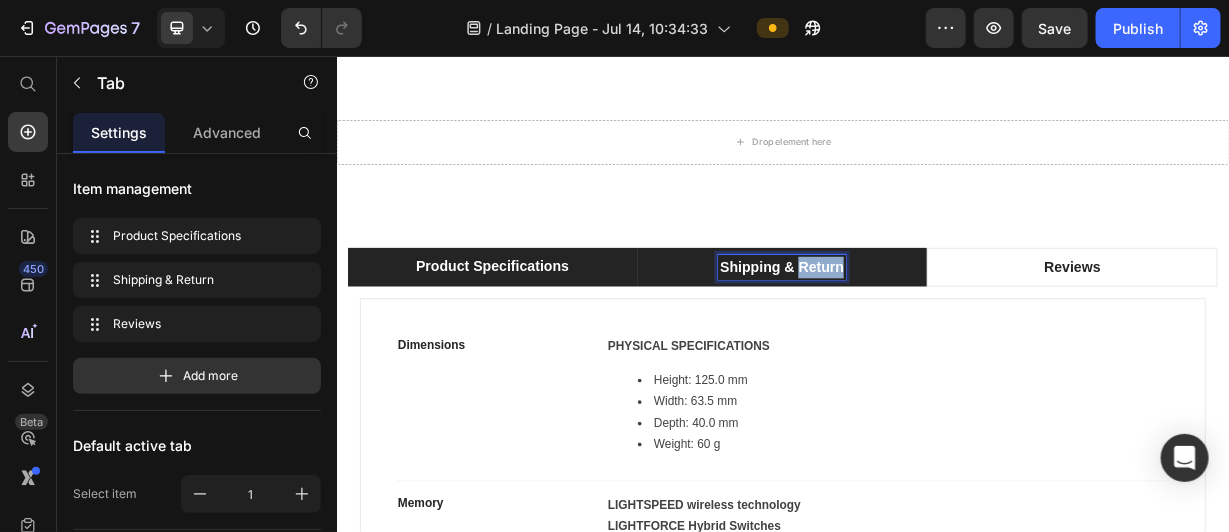 click on "Shipping & Return" at bounding box center [935, 339] 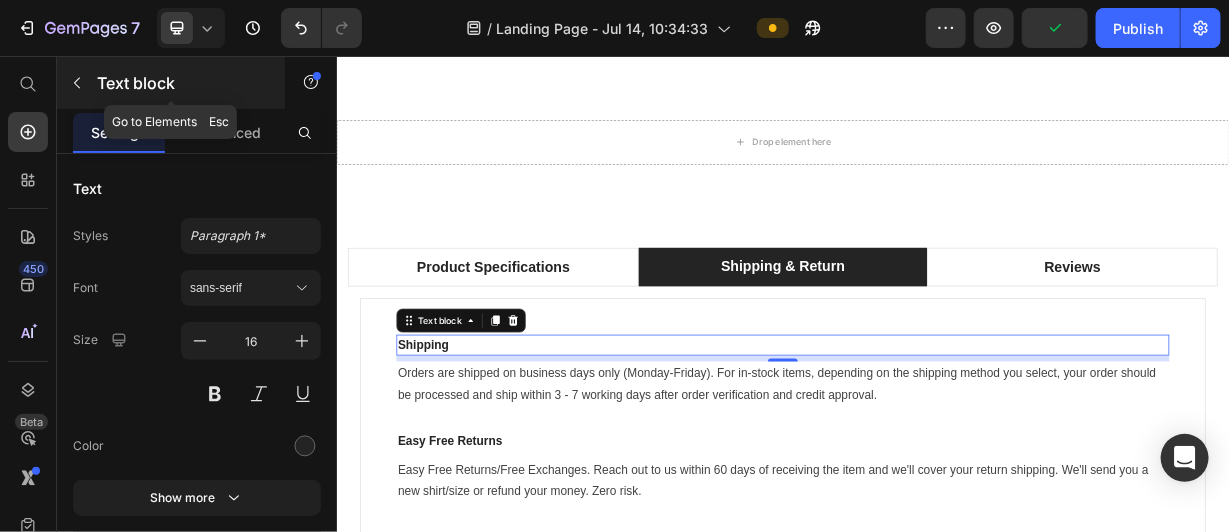 click 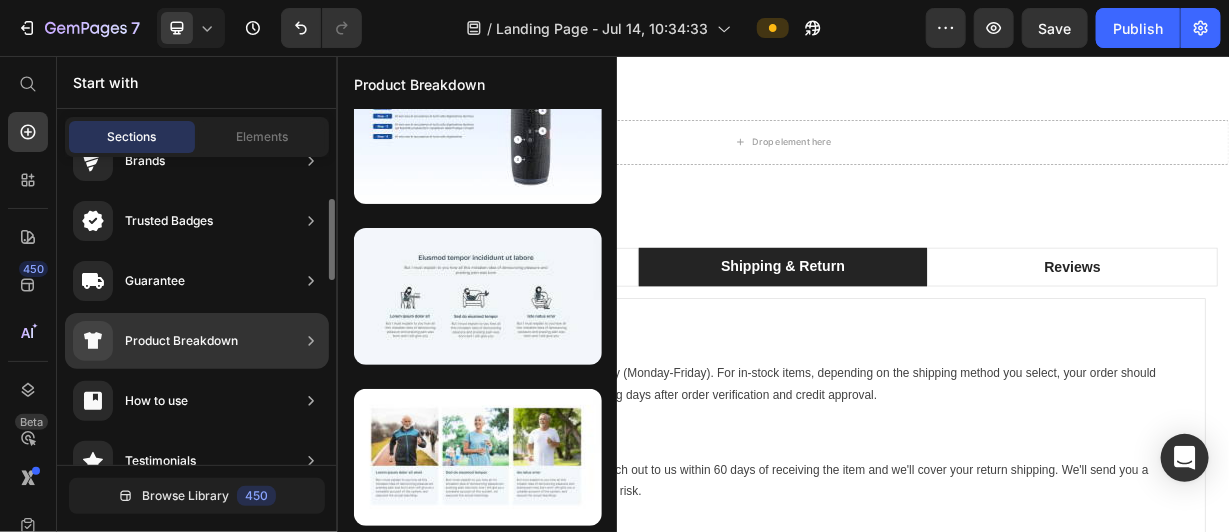 scroll, scrollTop: 137, scrollLeft: 0, axis: vertical 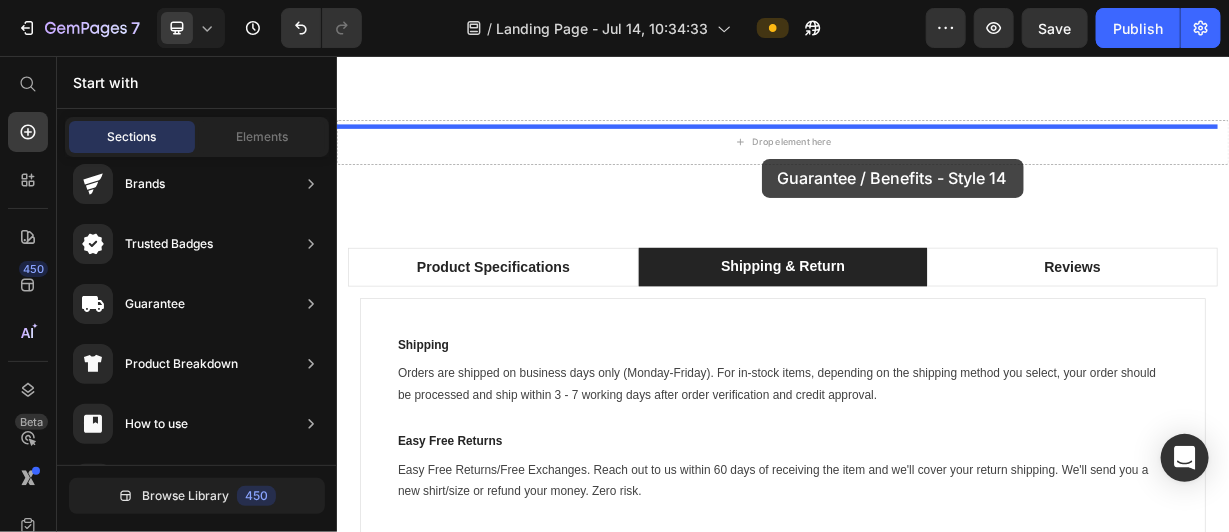 drag, startPoint x: 788, startPoint y: 348, endPoint x: 905, endPoint y: 195, distance: 192.60841 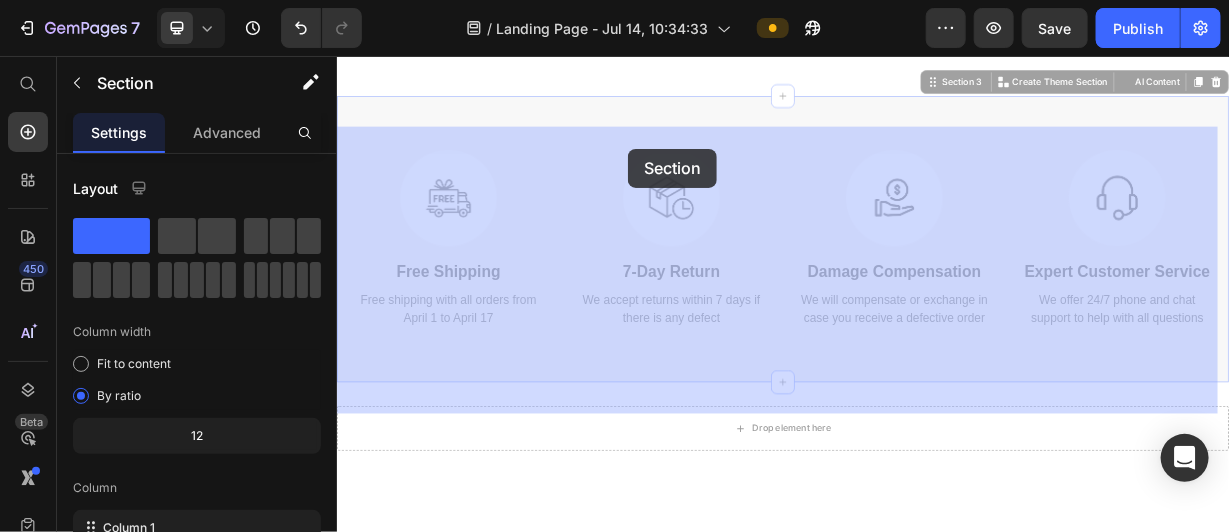 drag, startPoint x: 583, startPoint y: 200, endPoint x: 681, endPoint y: 175, distance: 101.13852 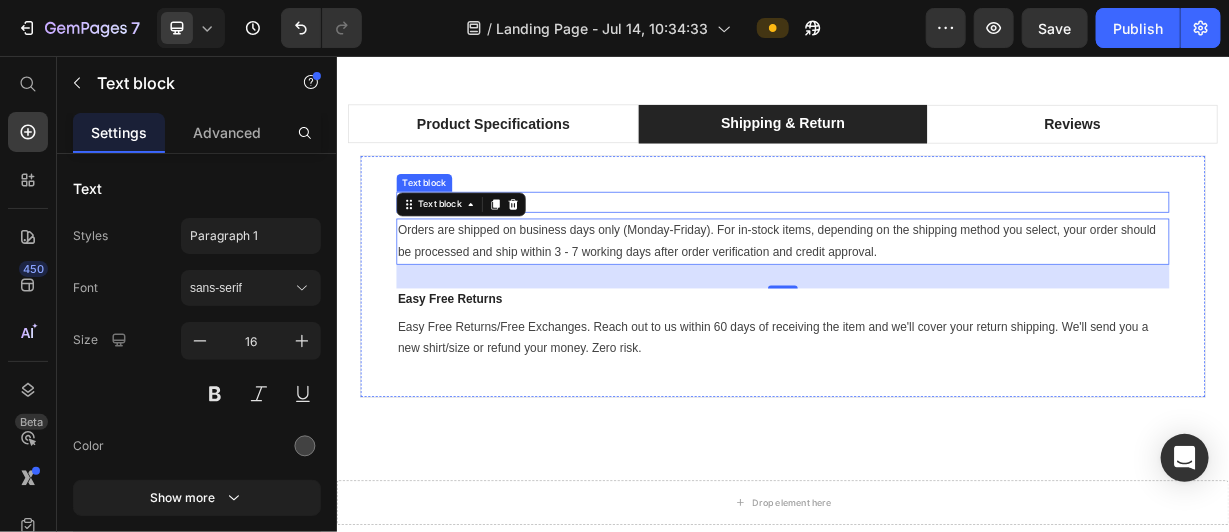 scroll, scrollTop: 1470, scrollLeft: 0, axis: vertical 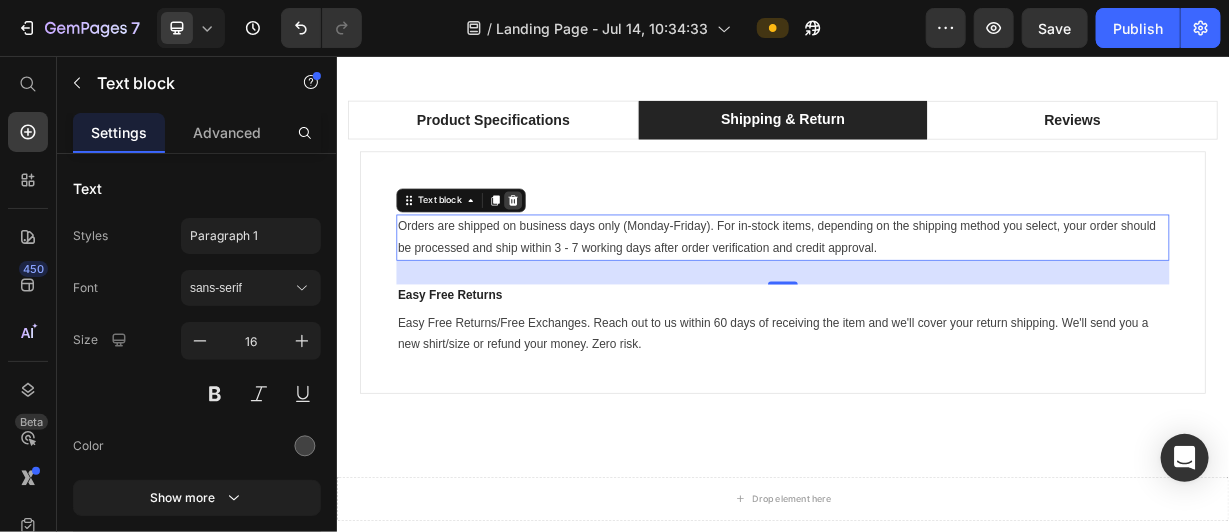 click at bounding box center (573, 249) 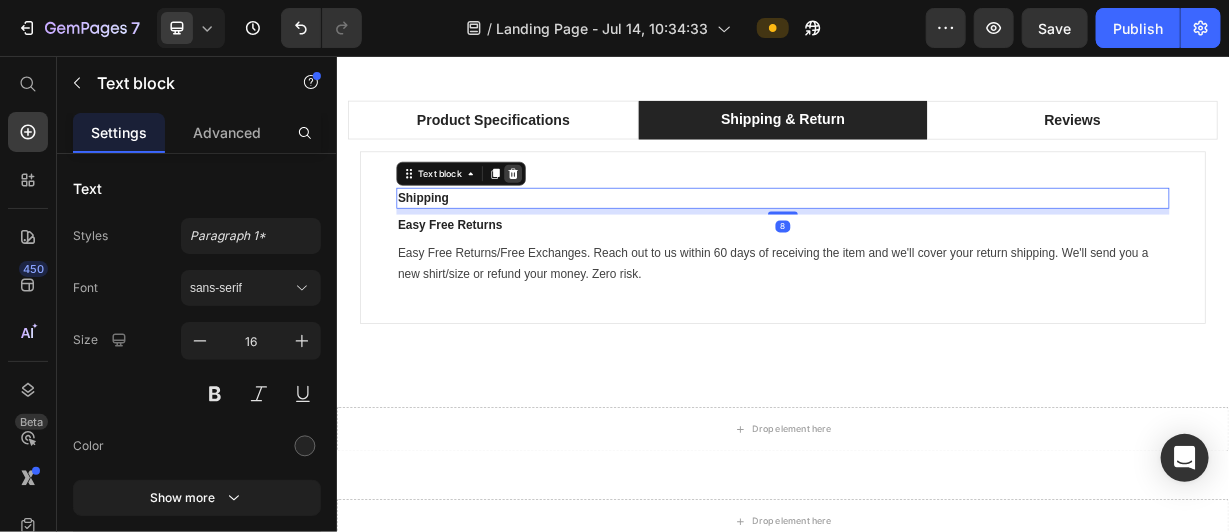 click 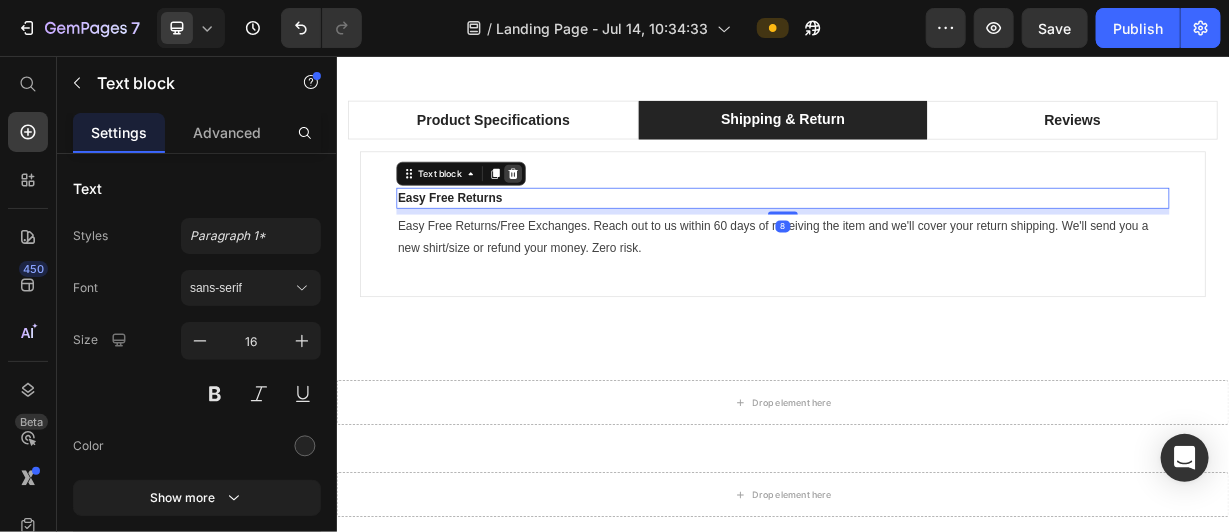 click 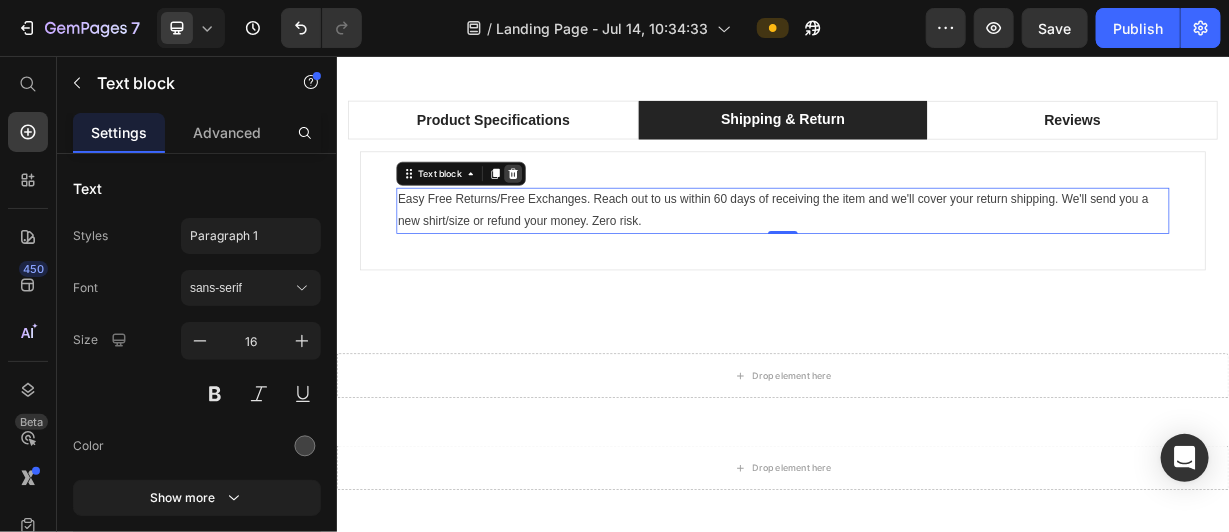 click 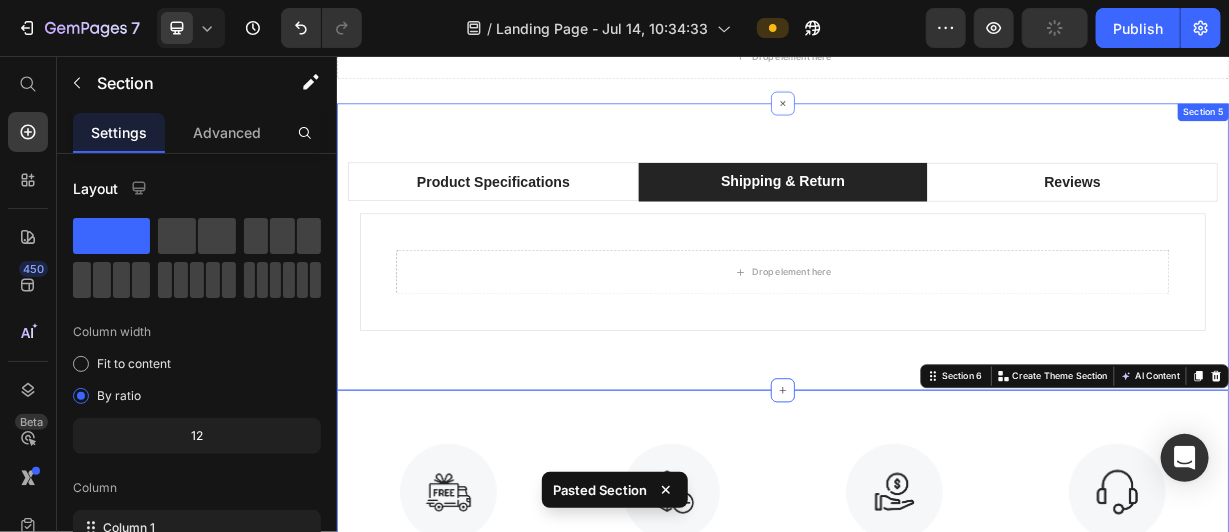 scroll, scrollTop: 1386, scrollLeft: 0, axis: vertical 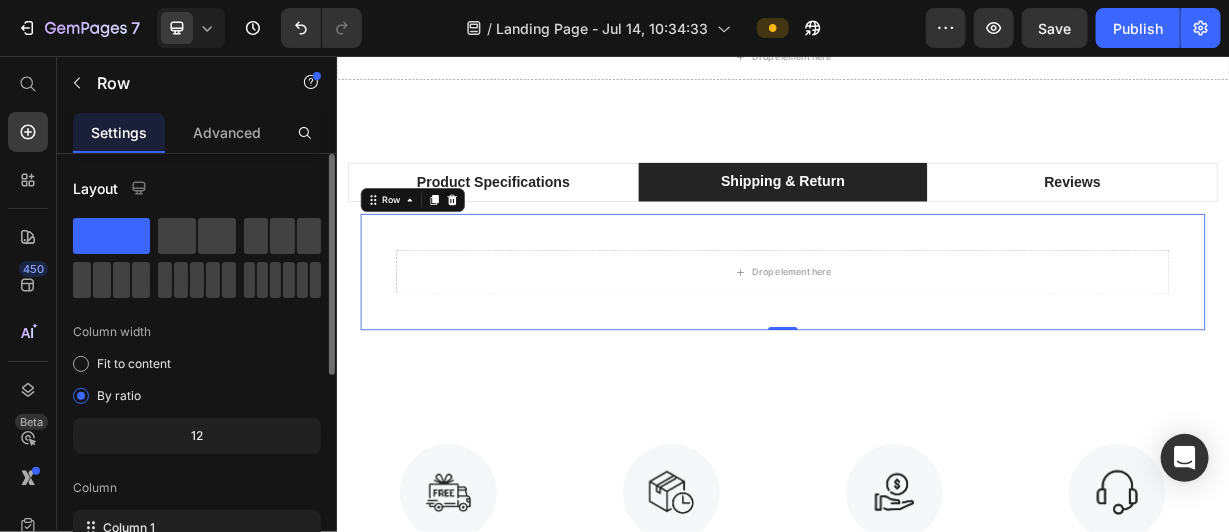 drag, startPoint x: 120, startPoint y: 289, endPoint x: 128, endPoint y: 204, distance: 85.37564 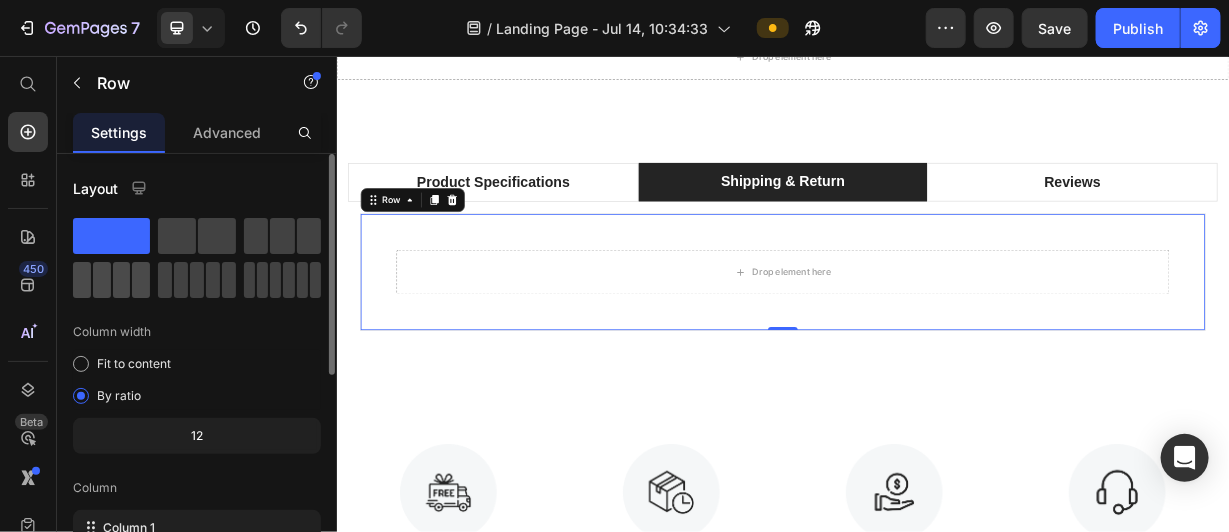 click 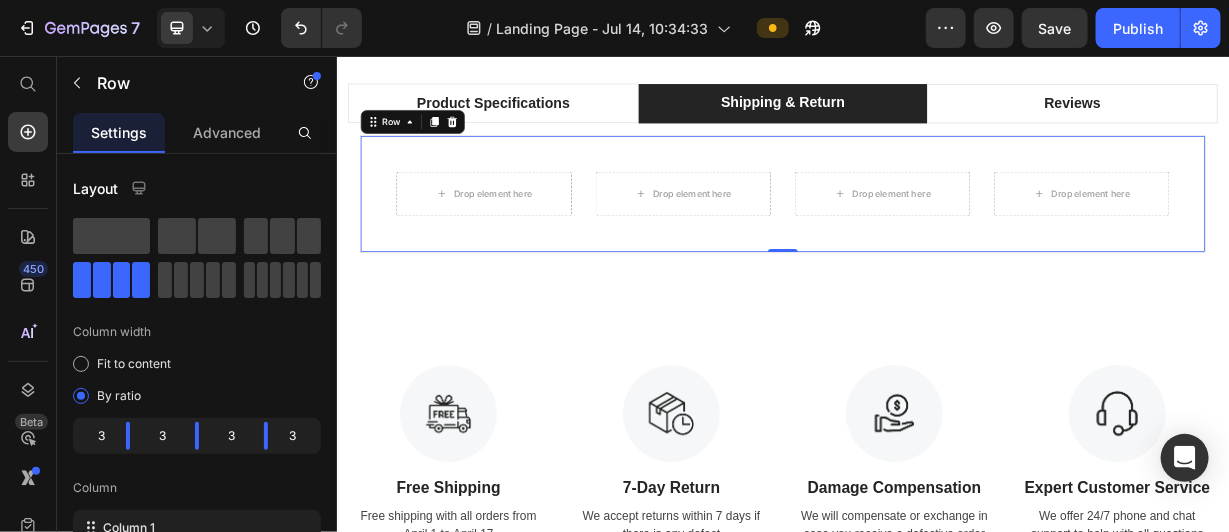scroll, scrollTop: 1545, scrollLeft: 0, axis: vertical 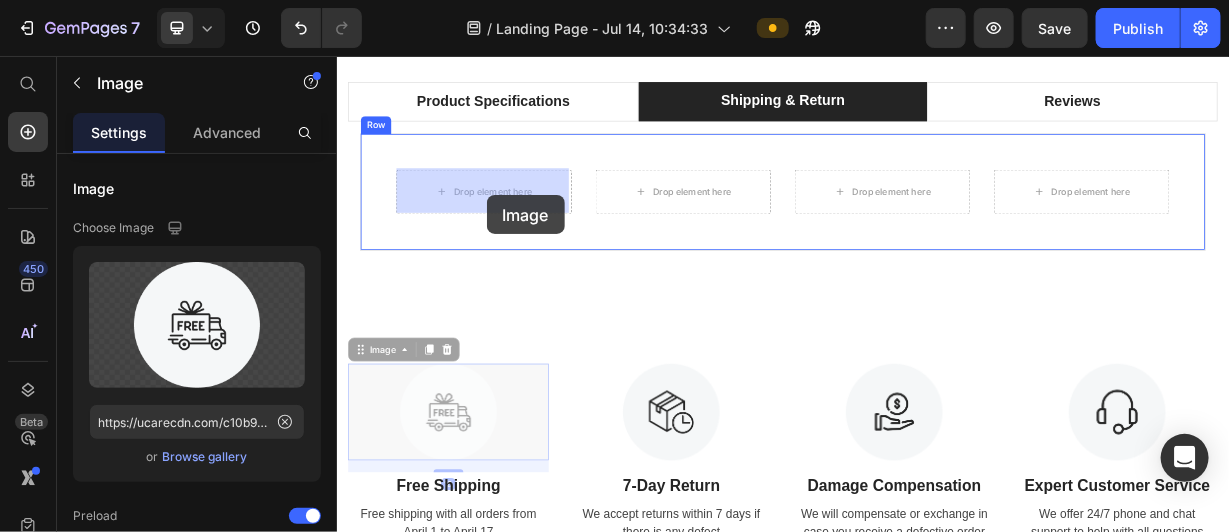 drag, startPoint x: 504, startPoint y: 504, endPoint x: 537, endPoint y: 241, distance: 265.06226 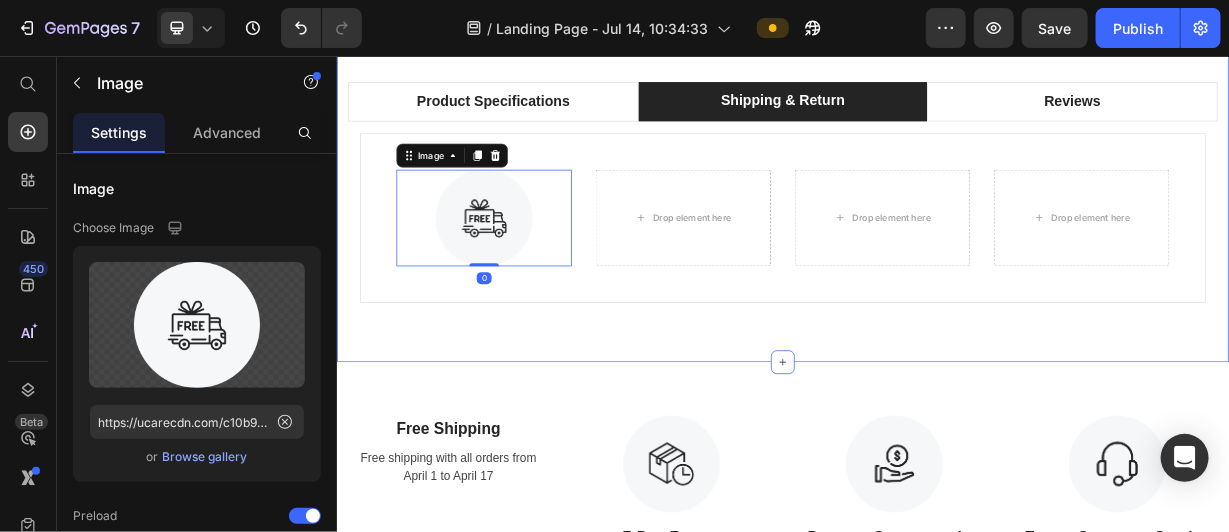 scroll, scrollTop: 1653, scrollLeft: 0, axis: vertical 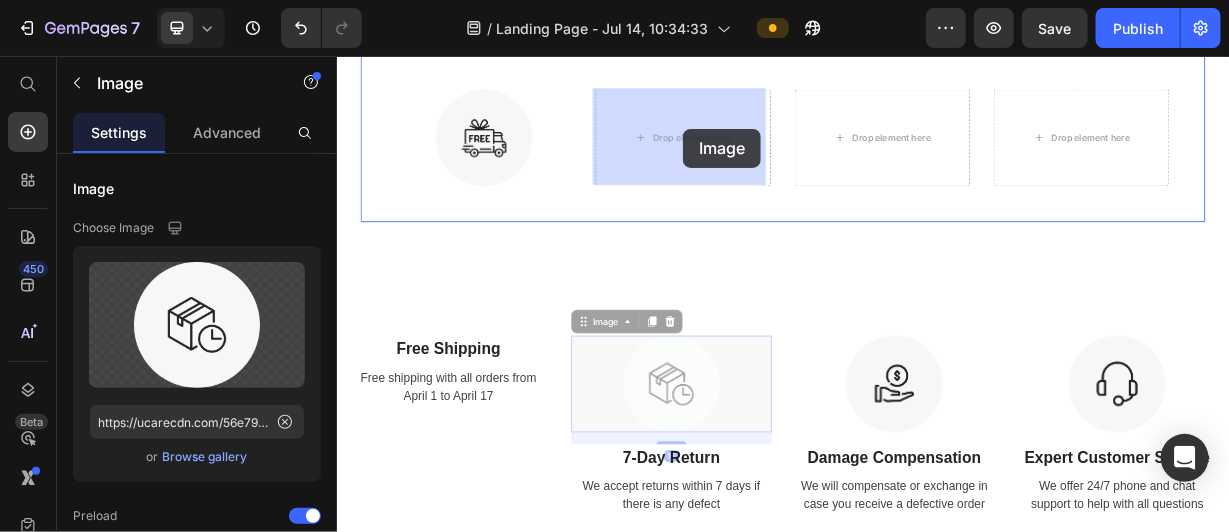 drag, startPoint x: 762, startPoint y: 466, endPoint x: 801, endPoint y: 150, distance: 318.39755 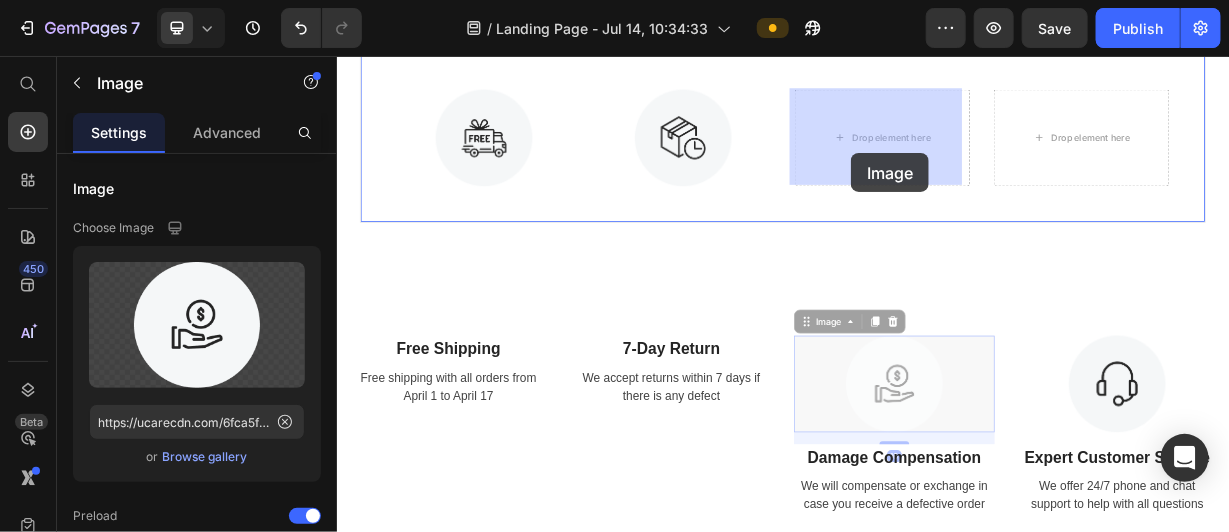 drag, startPoint x: 1061, startPoint y: 491, endPoint x: 1034, endPoint y: 181, distance: 311.17358 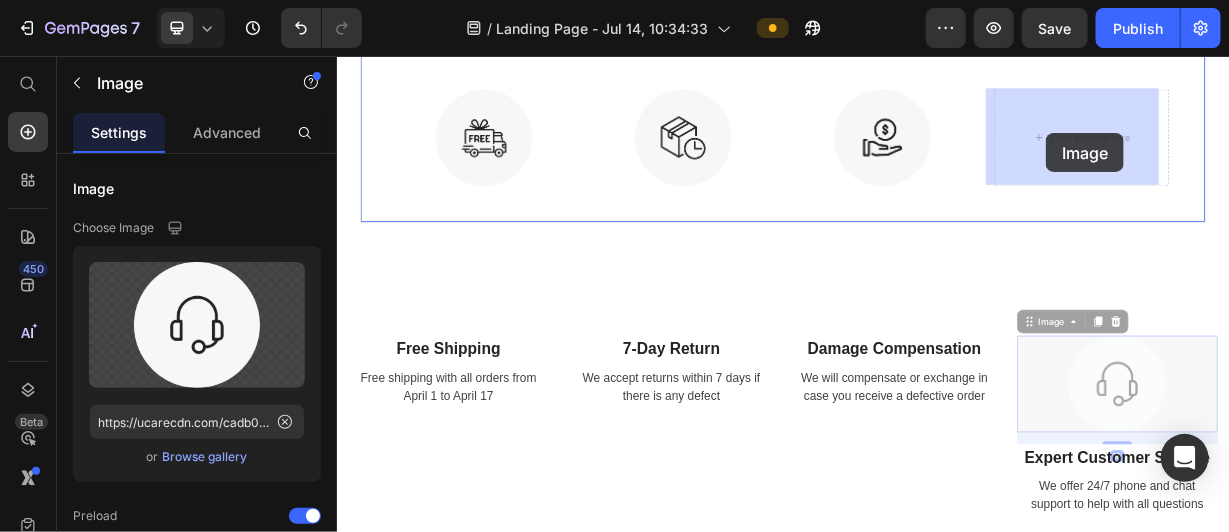 drag, startPoint x: 1383, startPoint y: 527, endPoint x: 1290, endPoint y: 157, distance: 381.50885 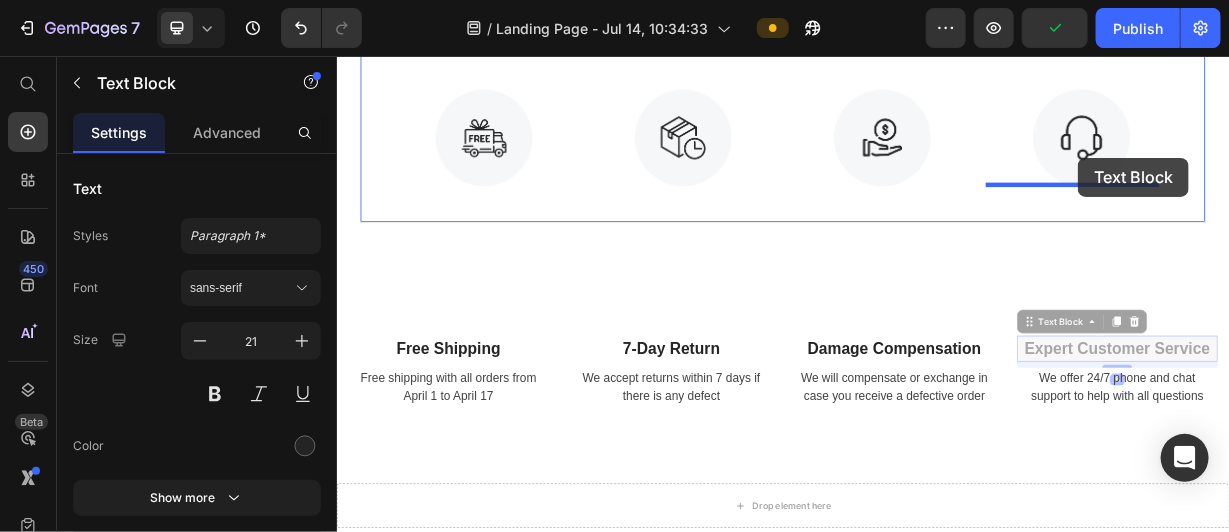 drag, startPoint x: 1358, startPoint y: 447, endPoint x: 1333, endPoint y: 192, distance: 256.22256 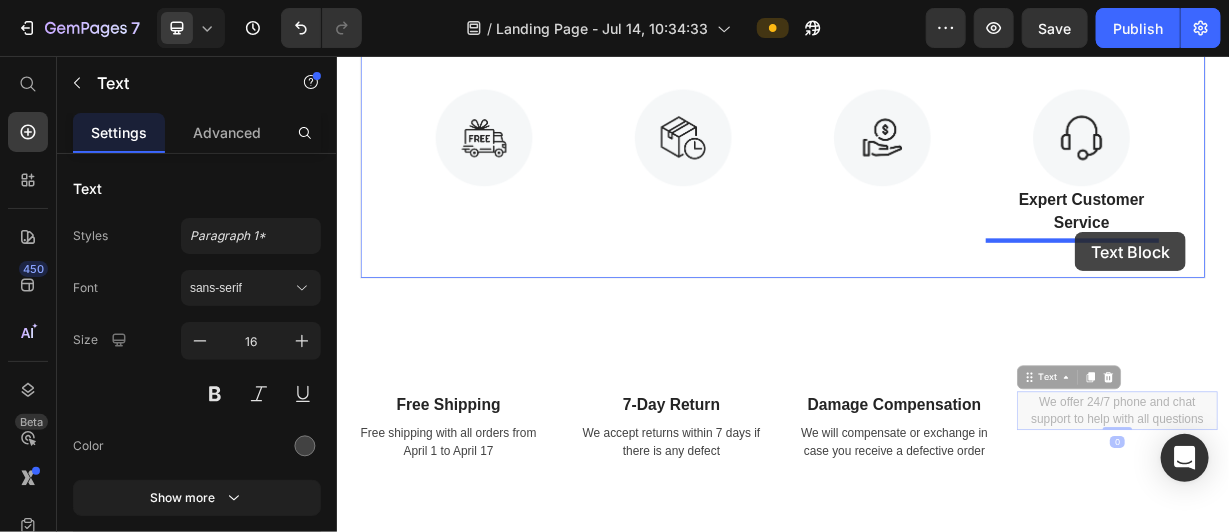 drag, startPoint x: 1342, startPoint y: 519, endPoint x: 1329, endPoint y: 292, distance: 227.37195 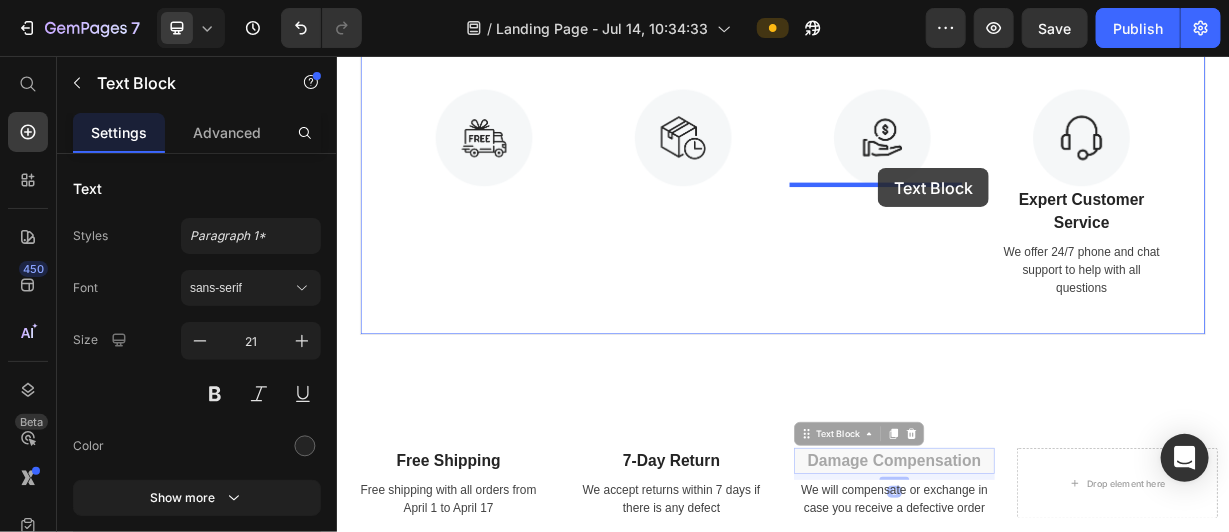 drag, startPoint x: 1113, startPoint y: 590, endPoint x: 1064, endPoint y: 207, distance: 386.12173 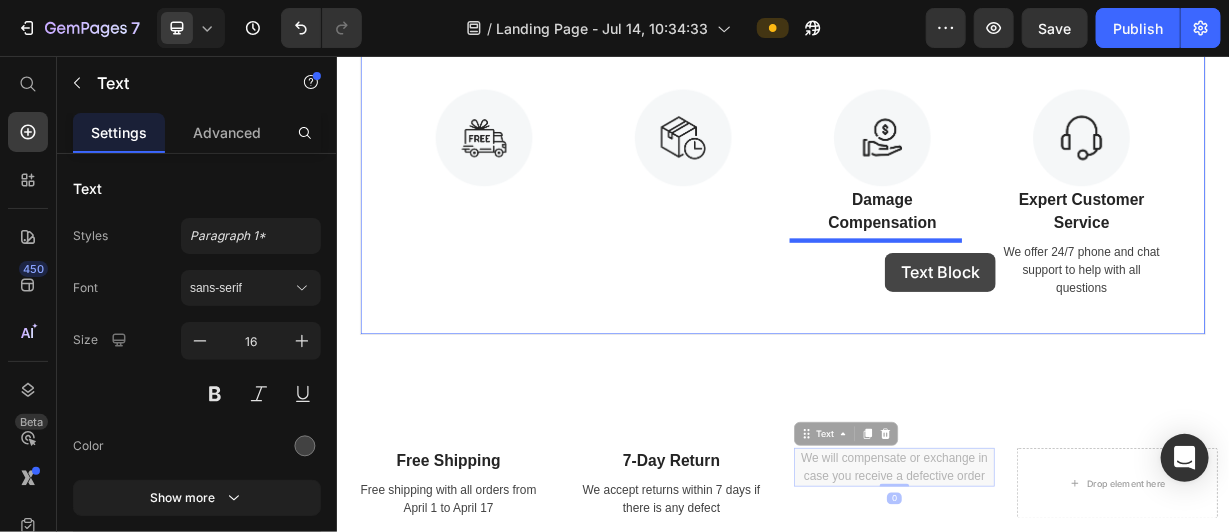drag, startPoint x: 1104, startPoint y: 615, endPoint x: 1073, endPoint y: 320, distance: 296.62433 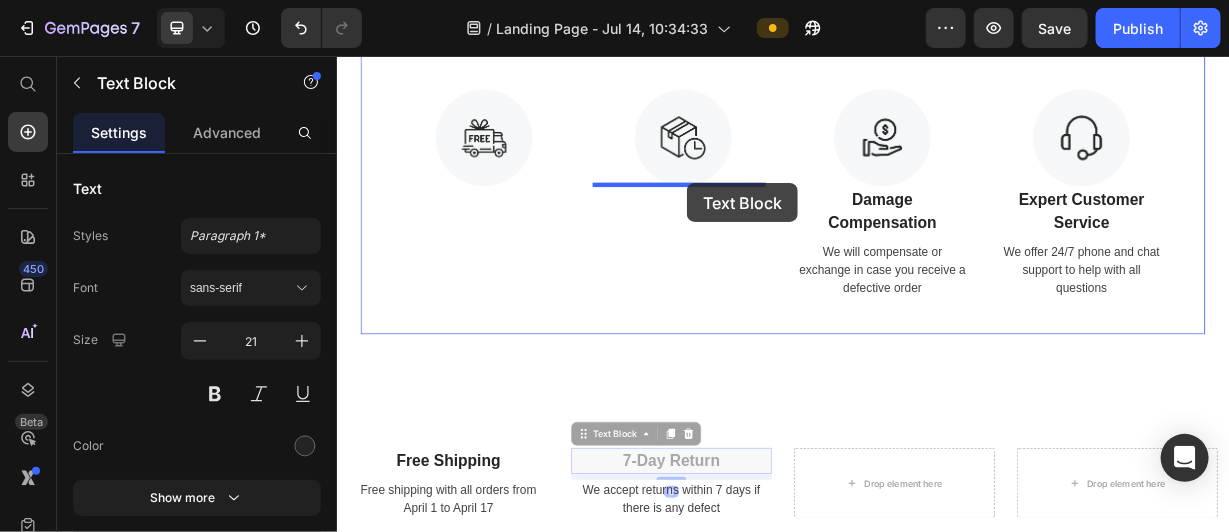 drag, startPoint x: 790, startPoint y: 584, endPoint x: 807, endPoint y: 232, distance: 352.41028 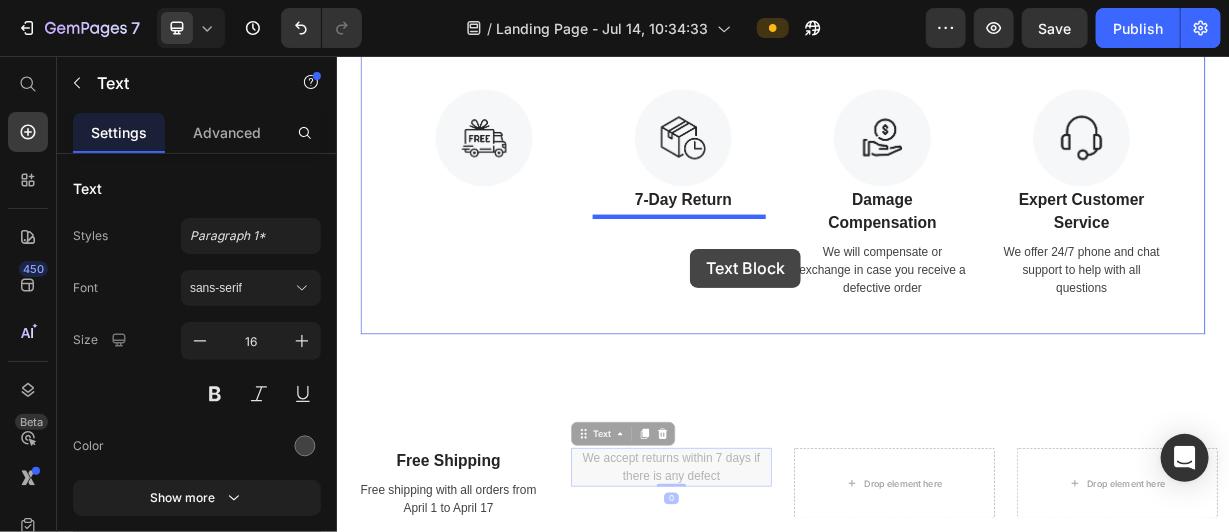 drag, startPoint x: 796, startPoint y: 591, endPoint x: 811, endPoint y: 314, distance: 277.40585 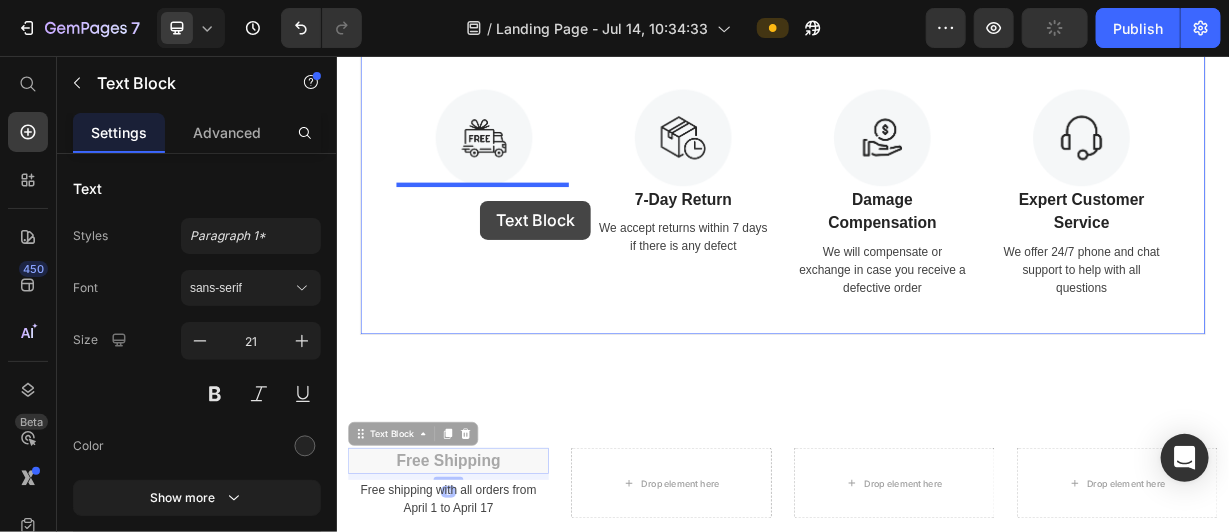 drag, startPoint x: 534, startPoint y: 591, endPoint x: 528, endPoint y: 250, distance: 341.0528 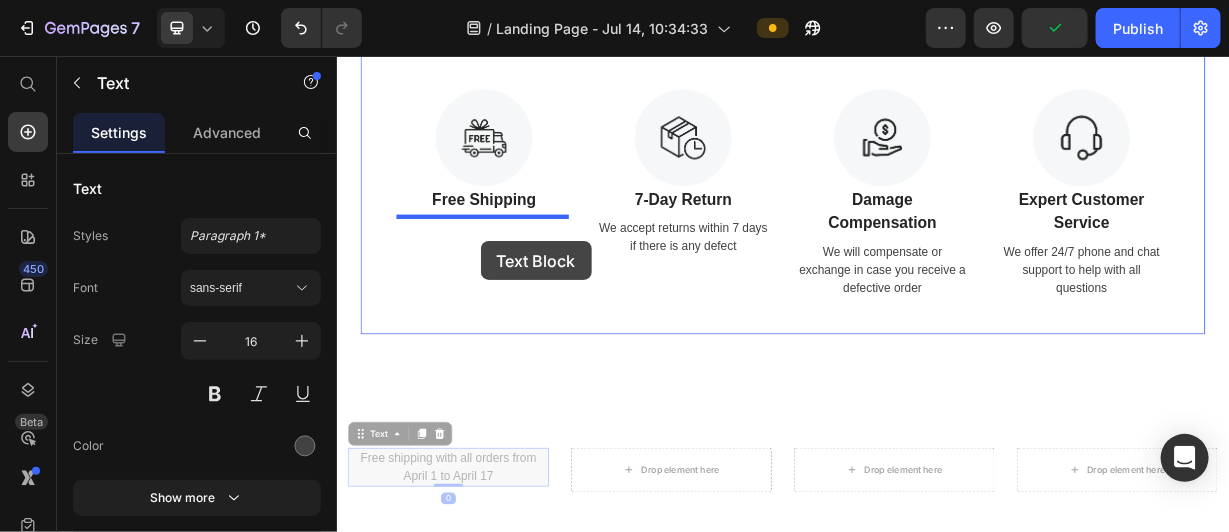drag, startPoint x: 503, startPoint y: 594, endPoint x: 529, endPoint y: 305, distance: 290.1672 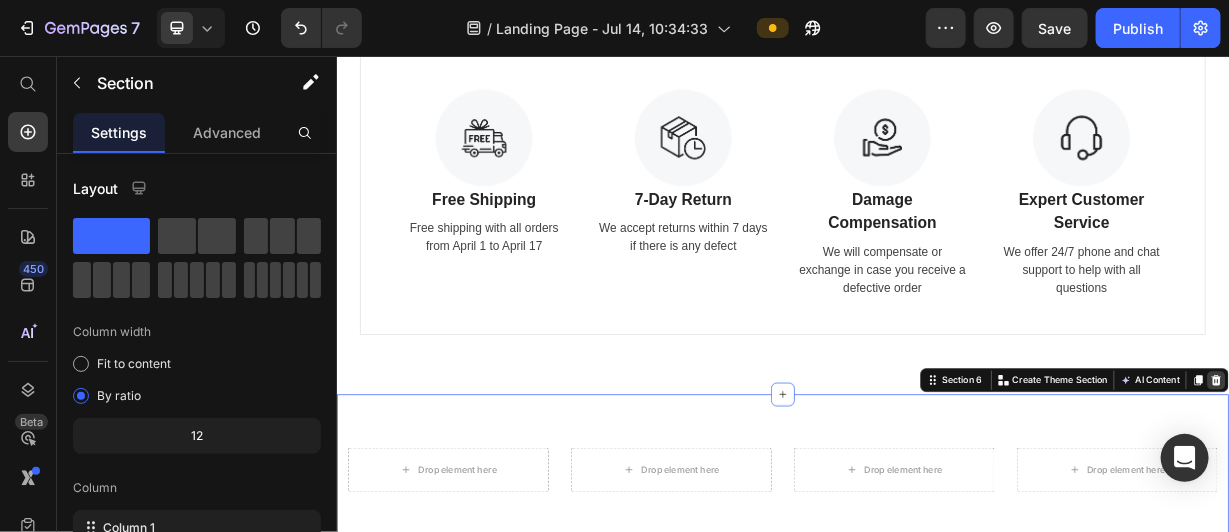 click 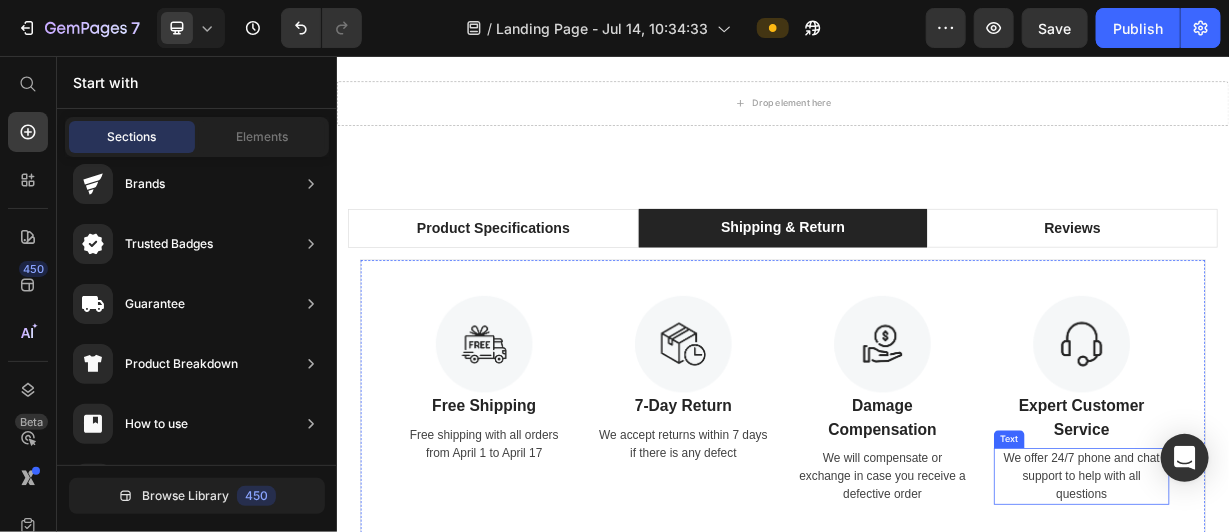 scroll, scrollTop: 1296, scrollLeft: 0, axis: vertical 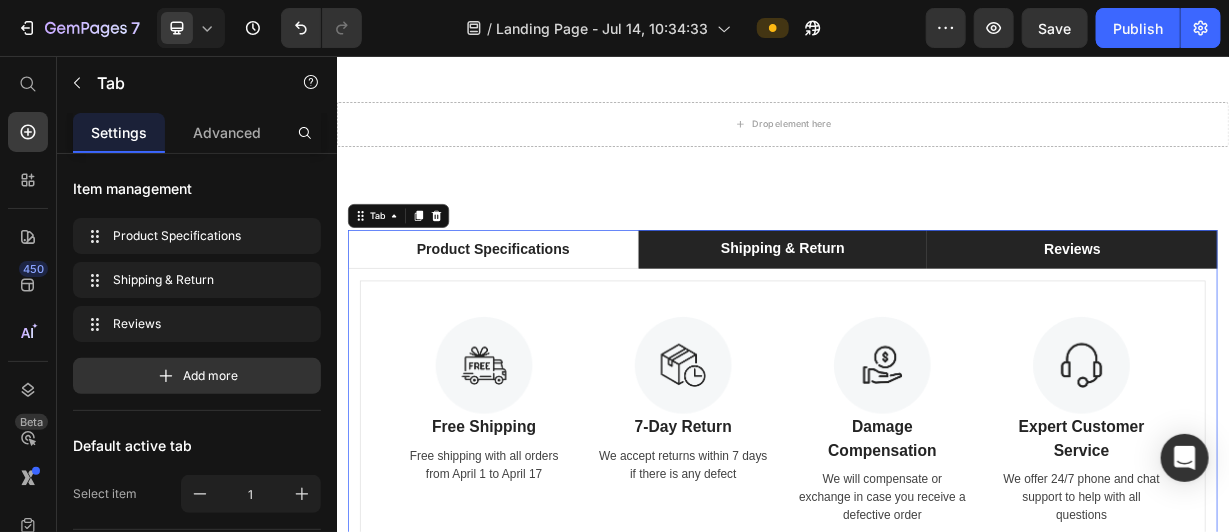 click on "Reviews" at bounding box center (1325, 315) 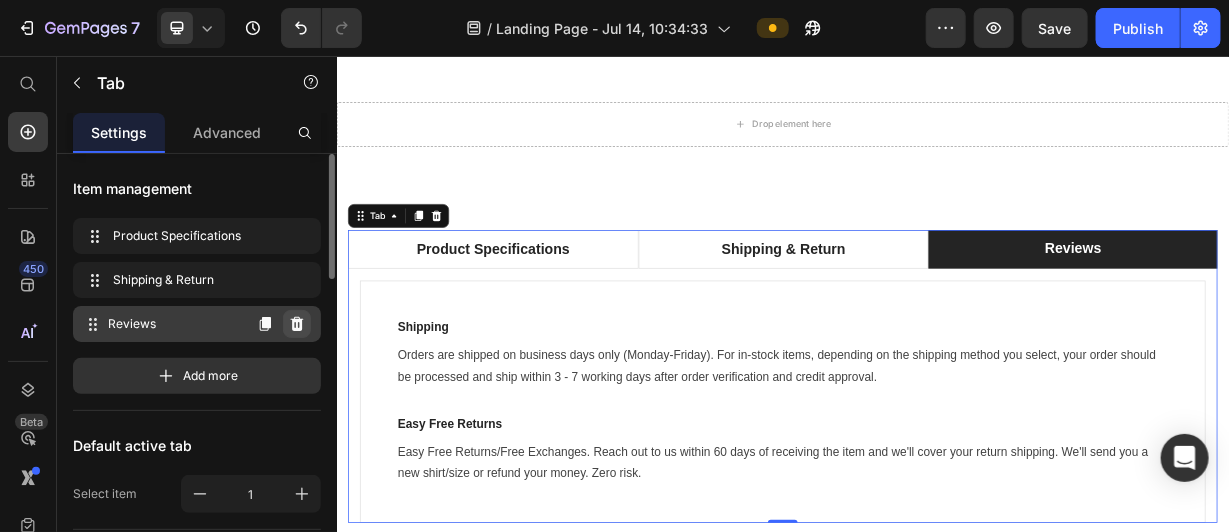 click 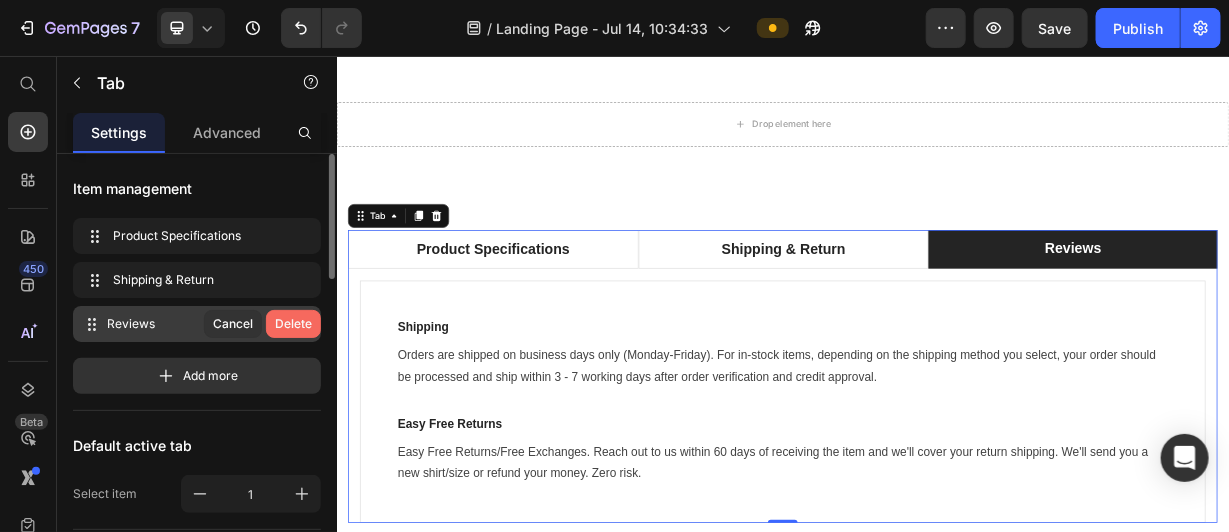 click on "Delete" at bounding box center (293, 324) 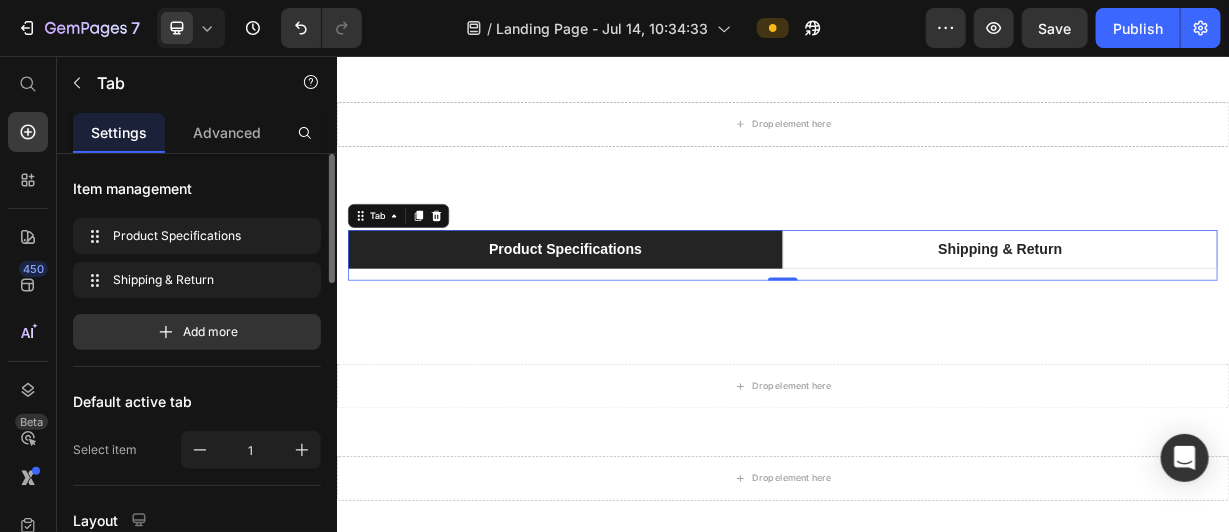 click on "Product Specifications" at bounding box center (643, 315) 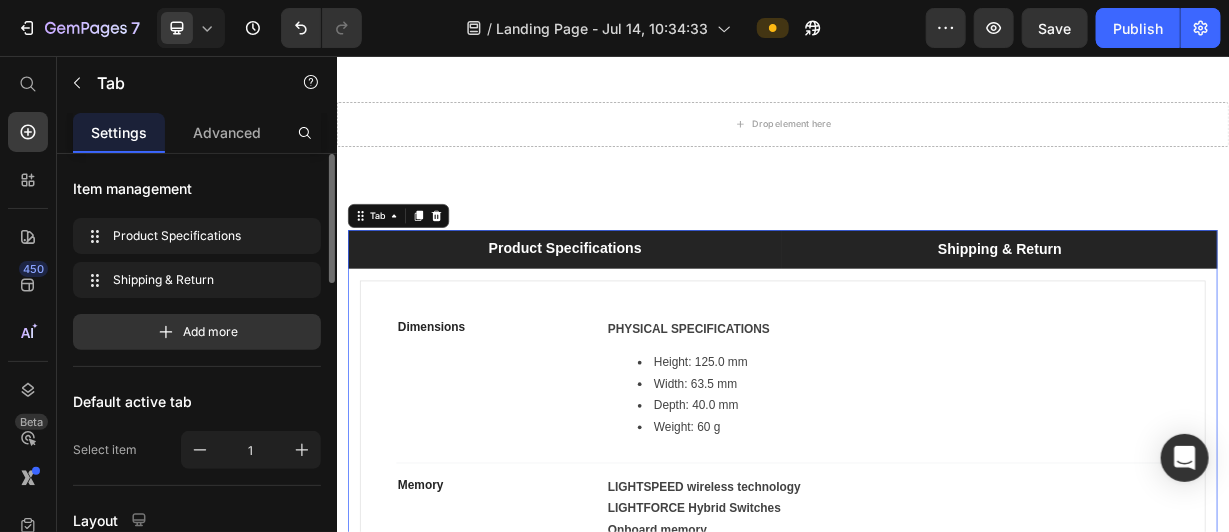 click on "Shipping & Return" at bounding box center (1228, 315) 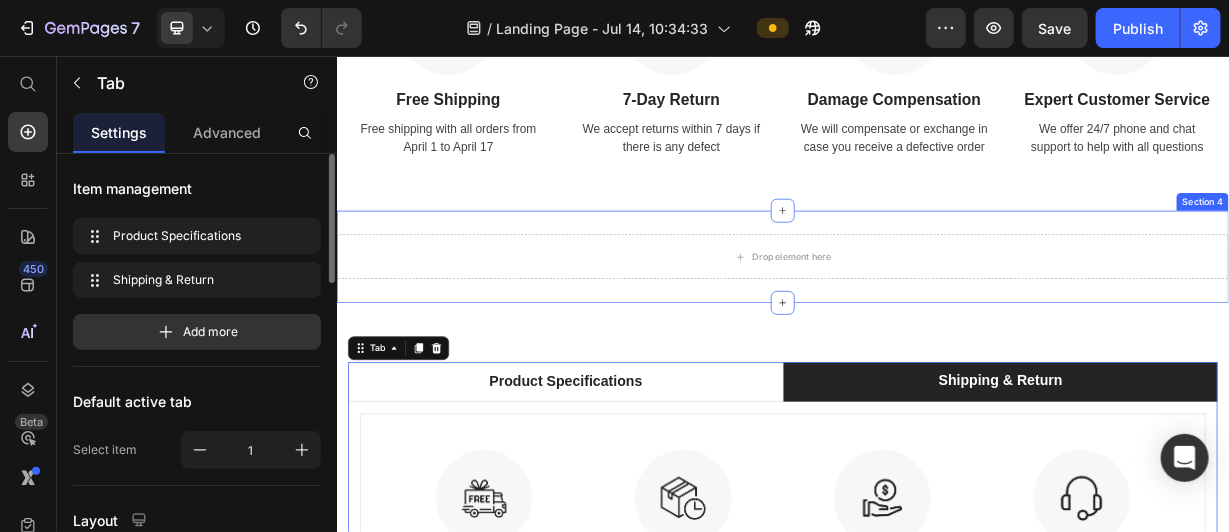 scroll, scrollTop: 891, scrollLeft: 0, axis: vertical 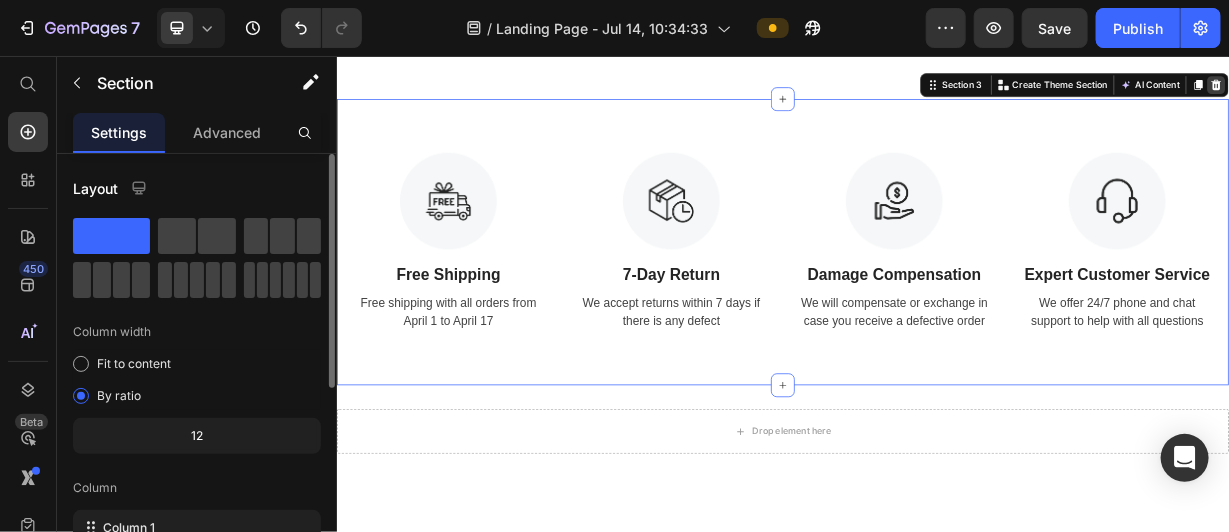 click 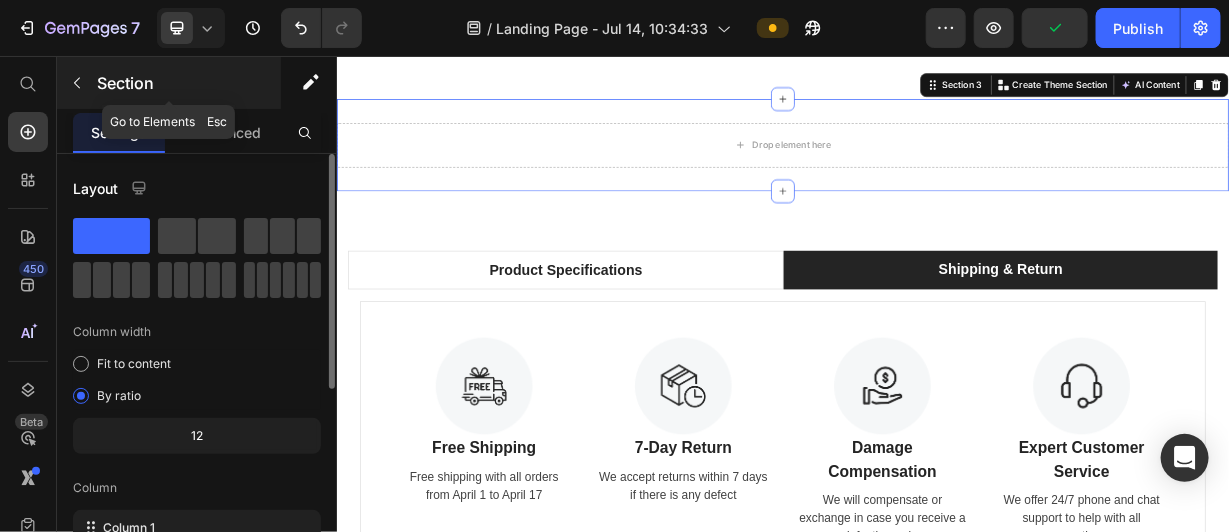 click 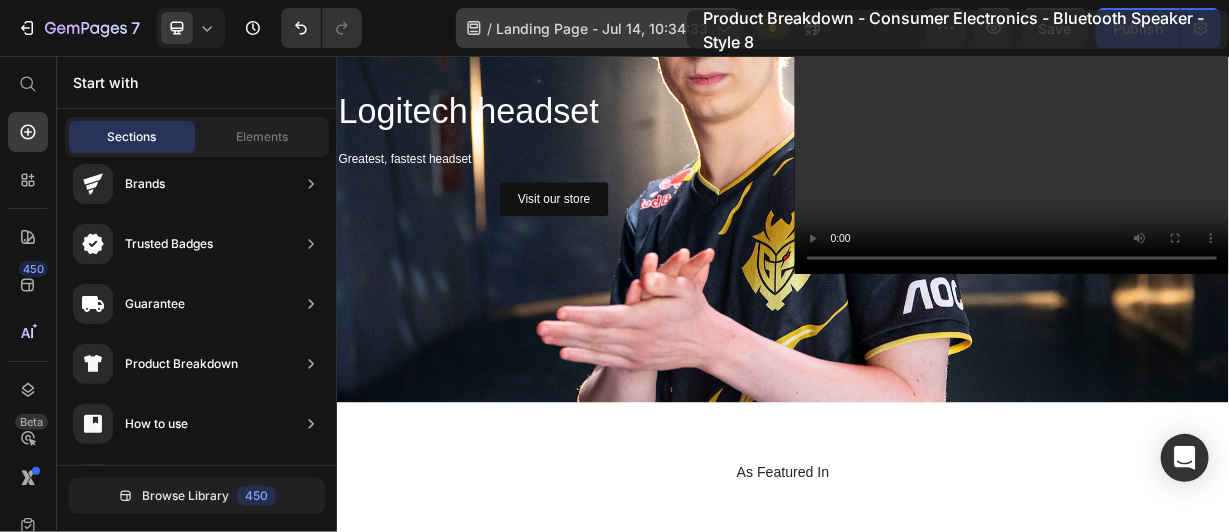 scroll, scrollTop: 0, scrollLeft: 0, axis: both 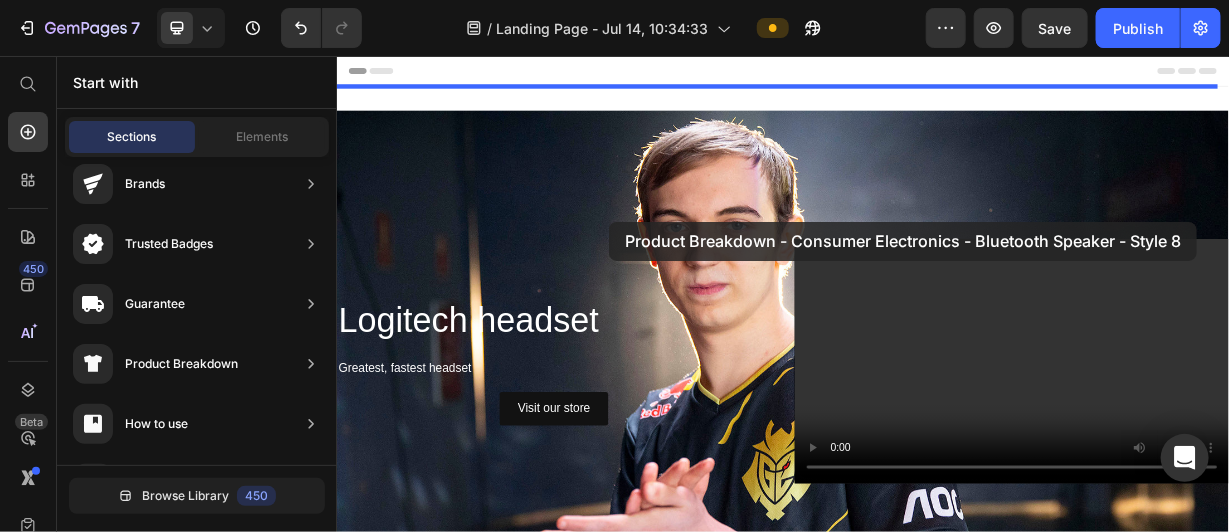 click at bounding box center [936, 1163] 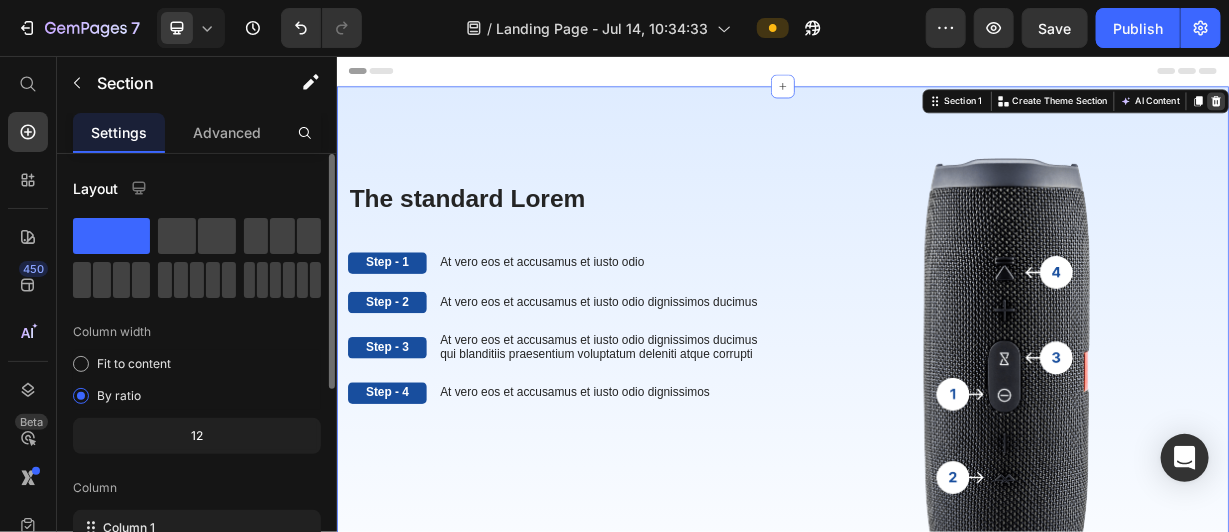 click 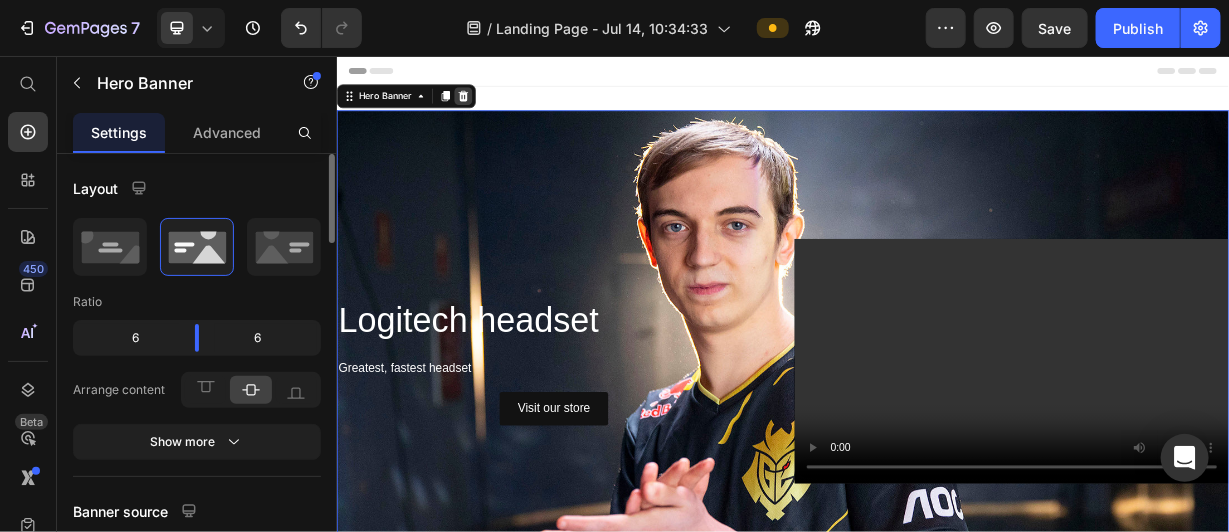 click 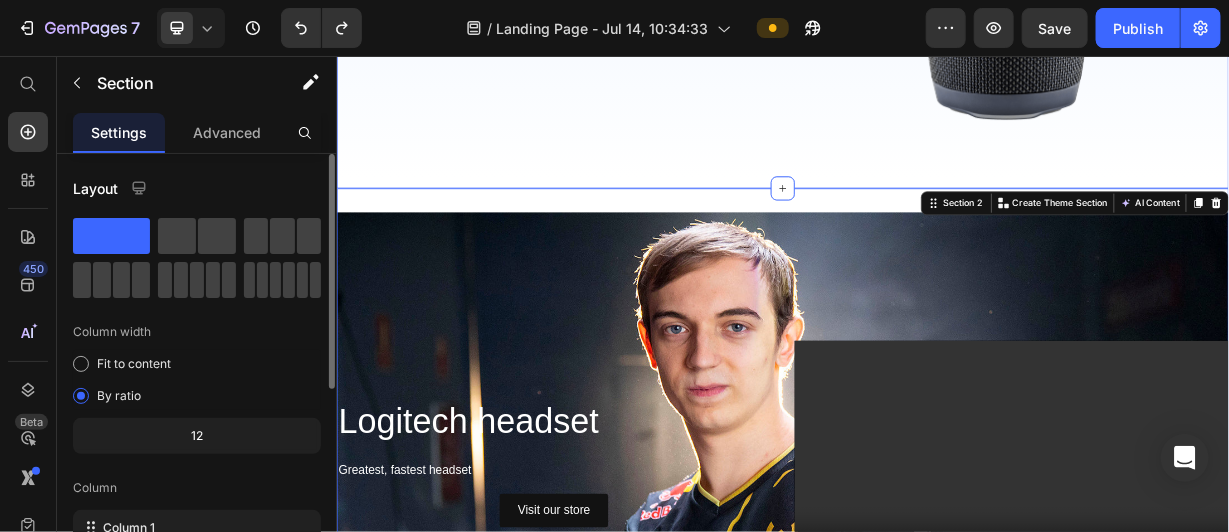 scroll, scrollTop: 627, scrollLeft: 0, axis: vertical 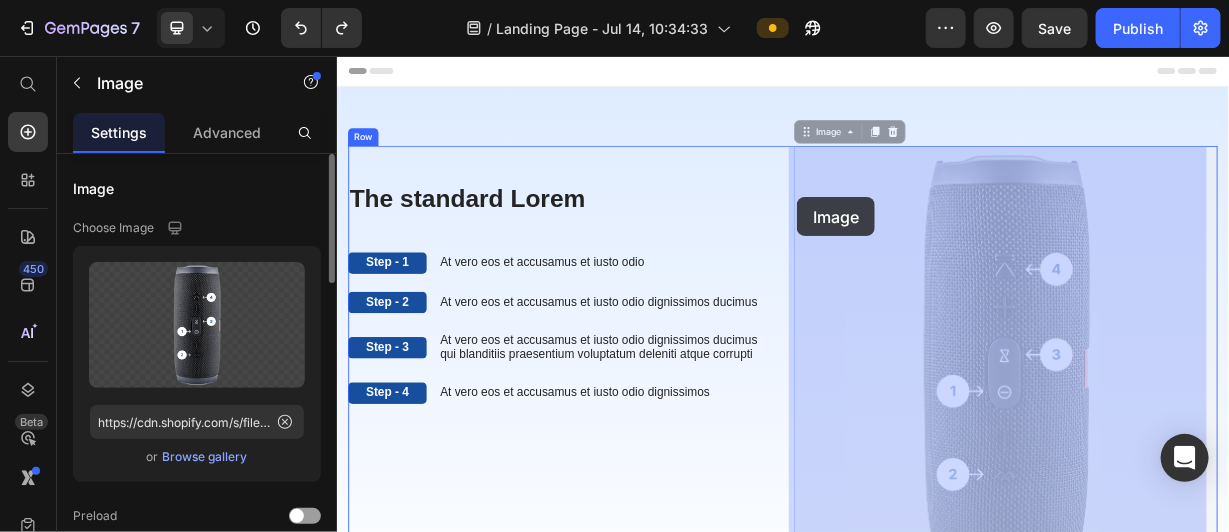 drag, startPoint x: 975, startPoint y: 222, endPoint x: 955, endPoint y: 244, distance: 29.732138 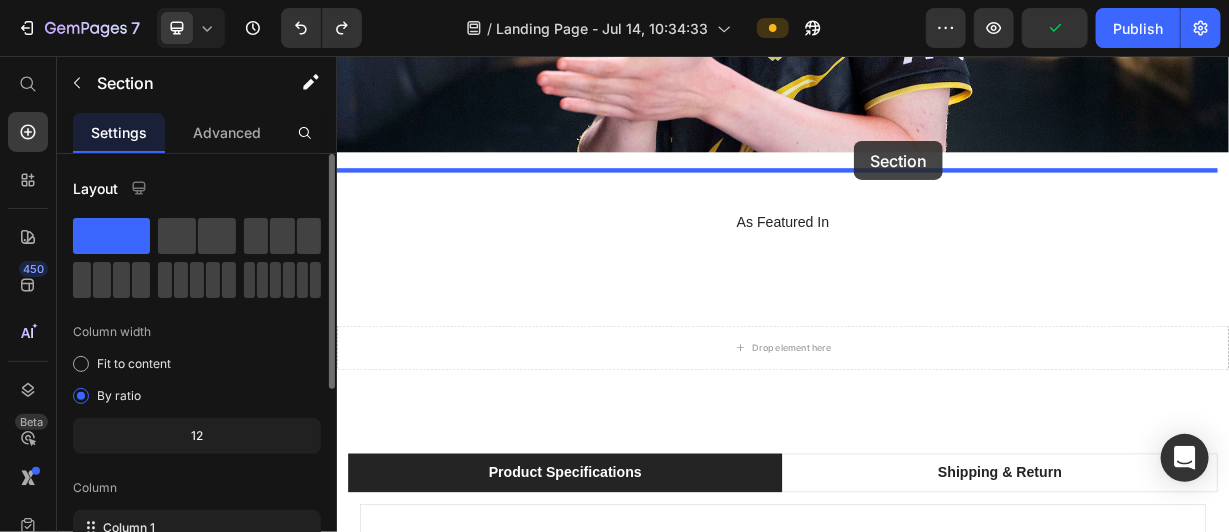 drag, startPoint x: 977, startPoint y: 123, endPoint x: 1032, endPoint y: 170, distance: 72.34639 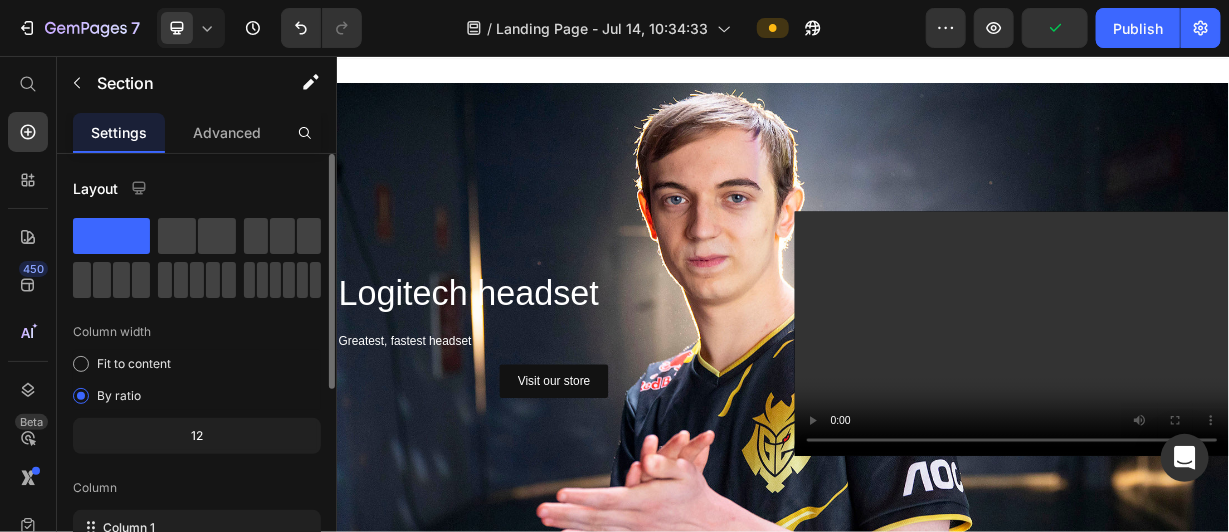 scroll, scrollTop: 0, scrollLeft: 0, axis: both 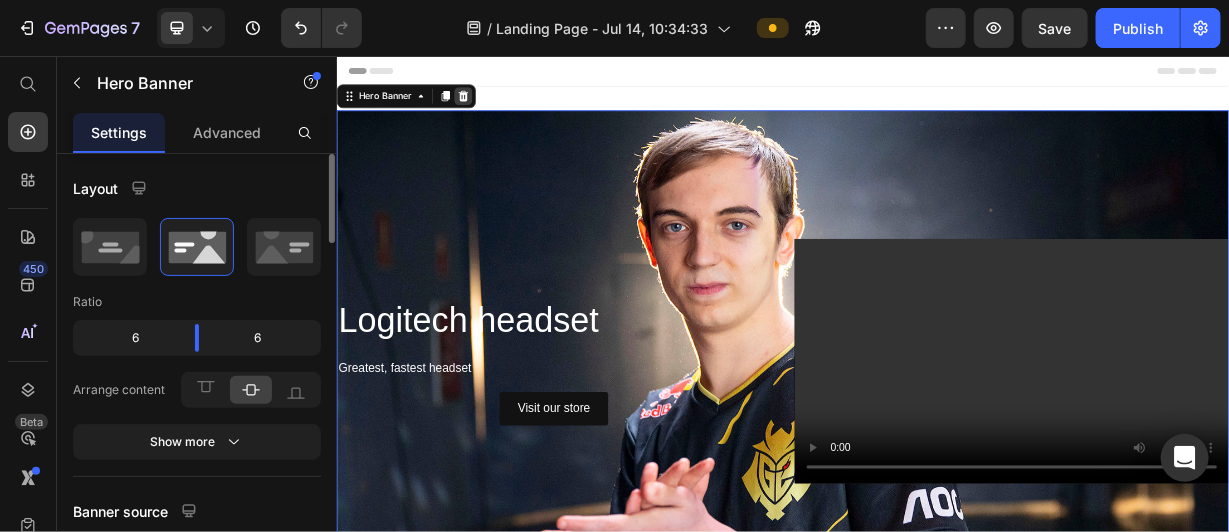 click at bounding box center [506, 109] 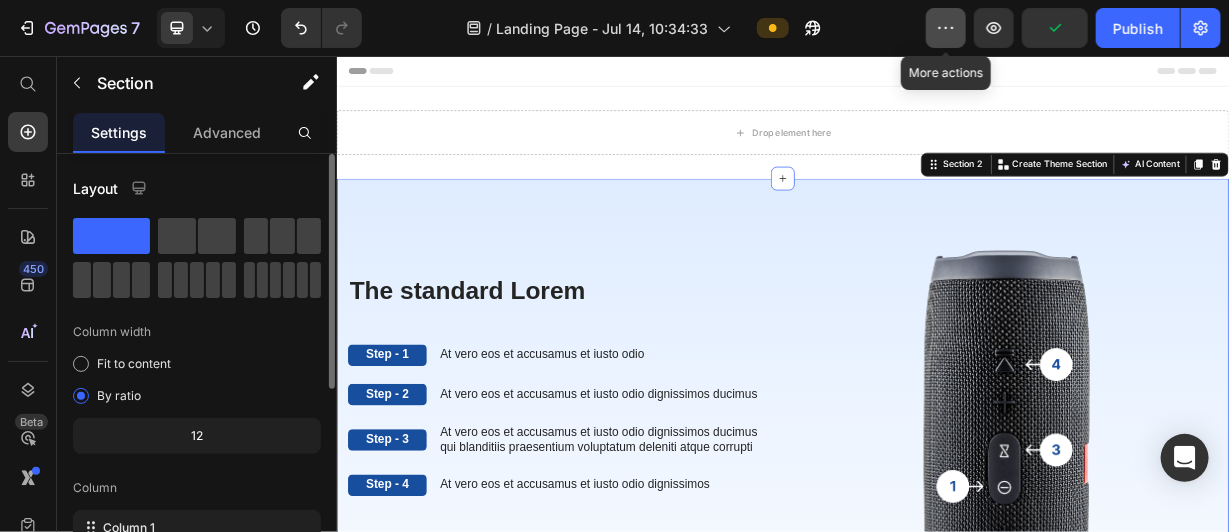 click 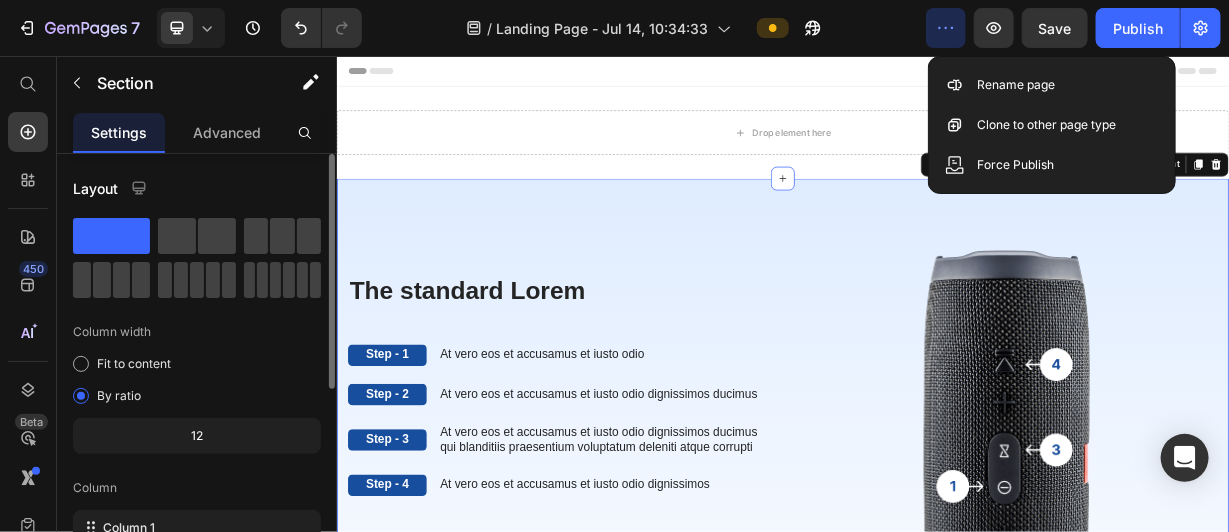 click 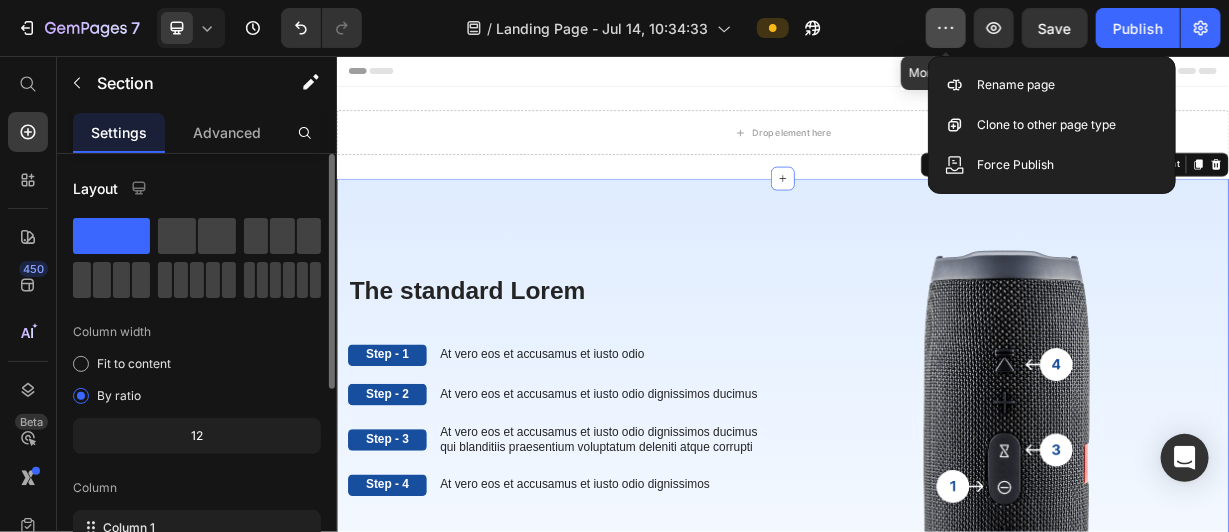 type 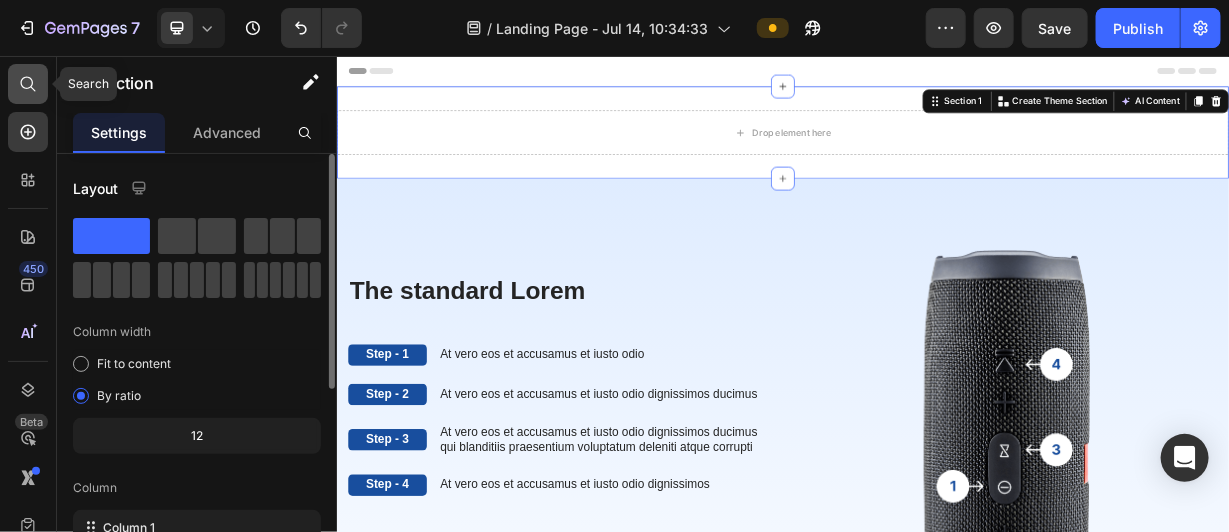 click 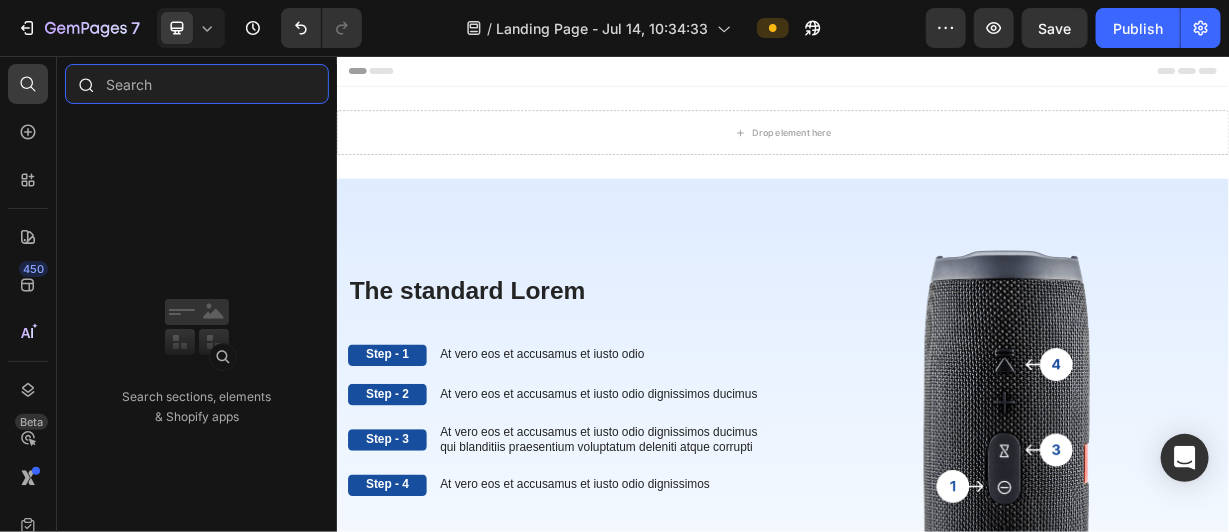 click at bounding box center [197, 84] 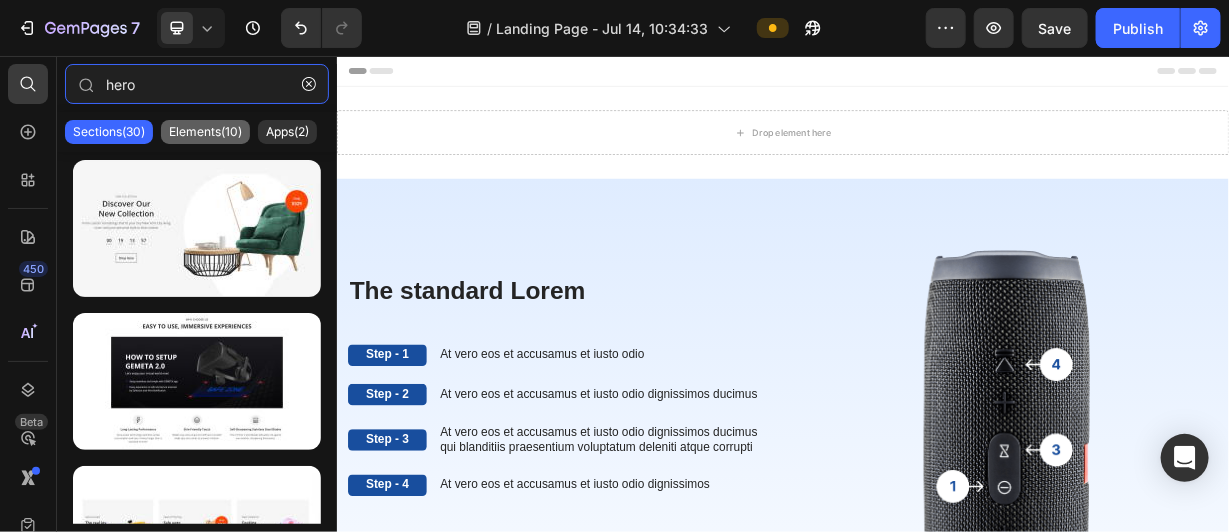 type on "hero" 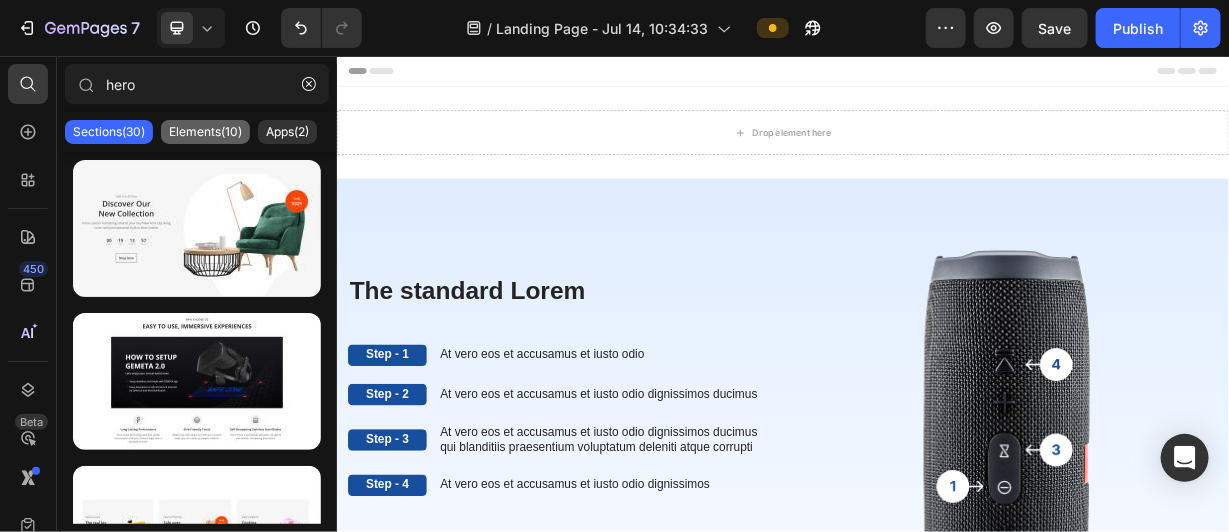 click on "Elements(10)" 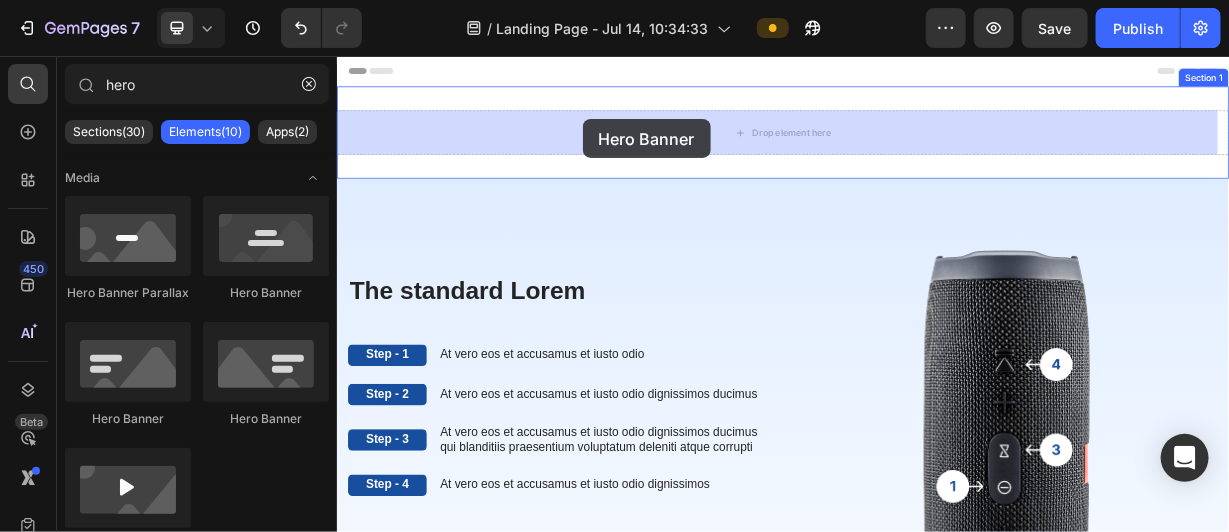 drag, startPoint x: 483, startPoint y: 422, endPoint x: 666, endPoint y: 140, distance: 336.17407 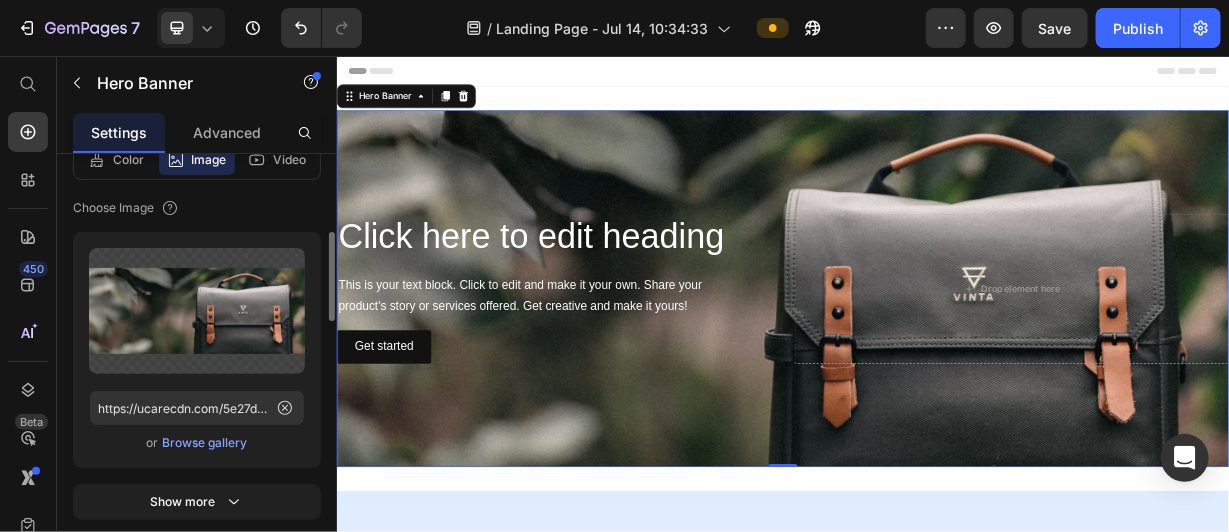 scroll, scrollTop: 390, scrollLeft: 0, axis: vertical 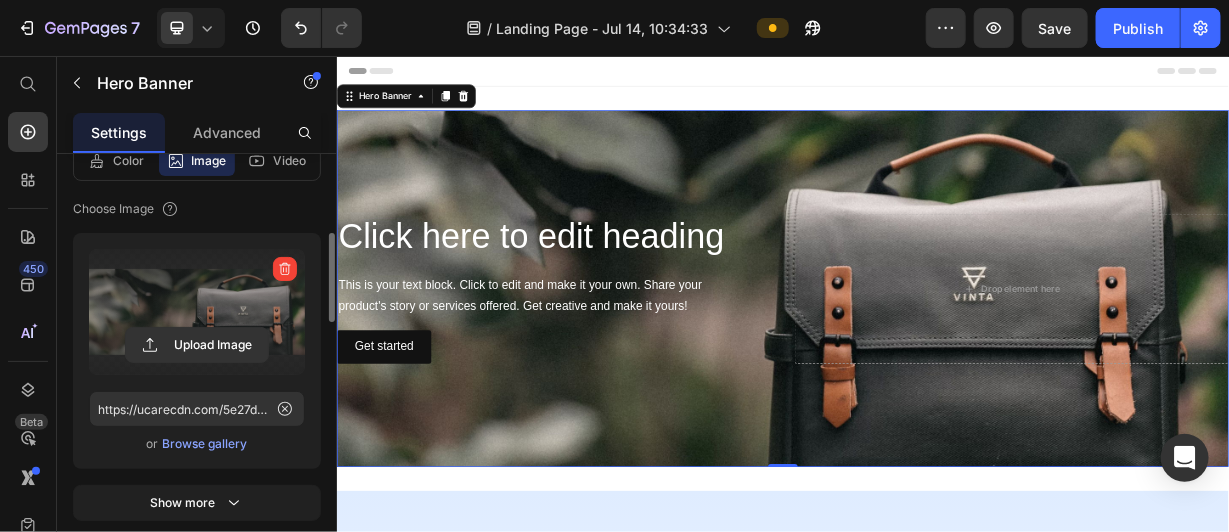 click at bounding box center (197, 312) 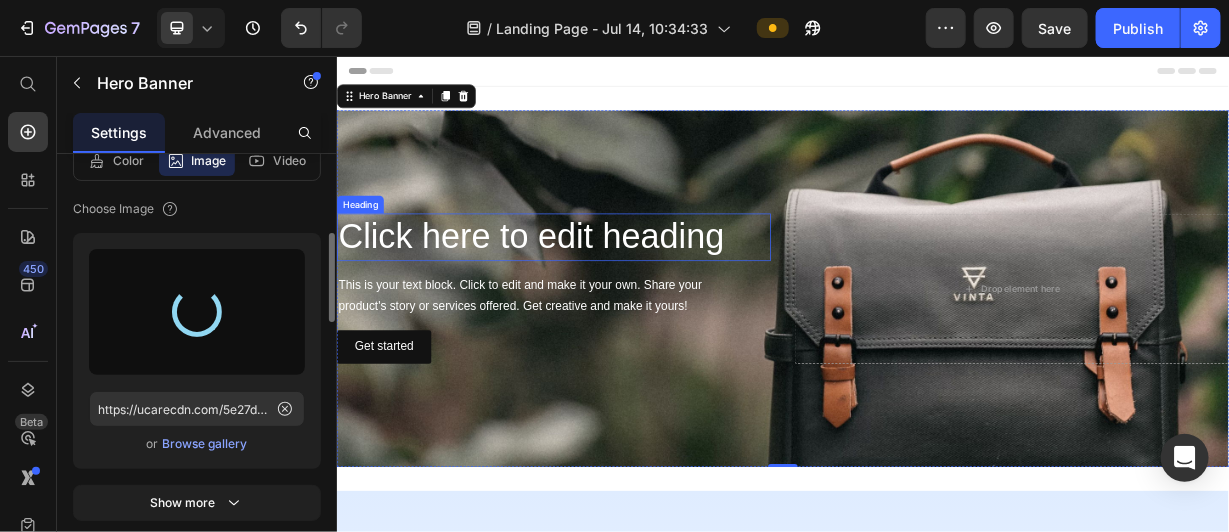 type on "https://cdn.shopify.com/s/files/1/0713/9203/4984/files/gempages_575346547575751619-df8f1cb5-54f8-4ecb-8318-795a87a367f1.jpg" 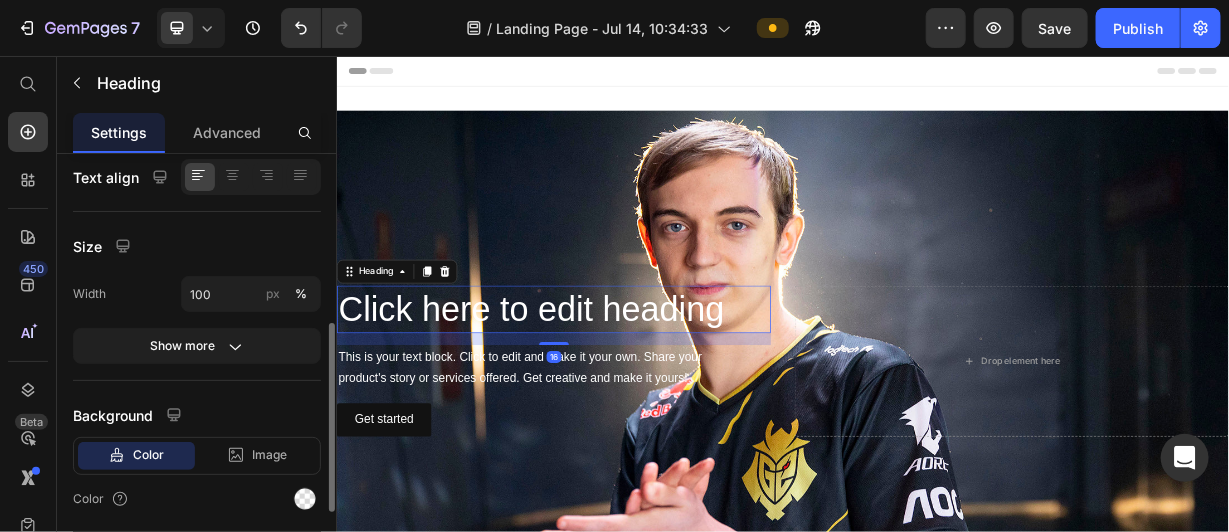 click on "Click here to edit heading" at bounding box center [628, 396] 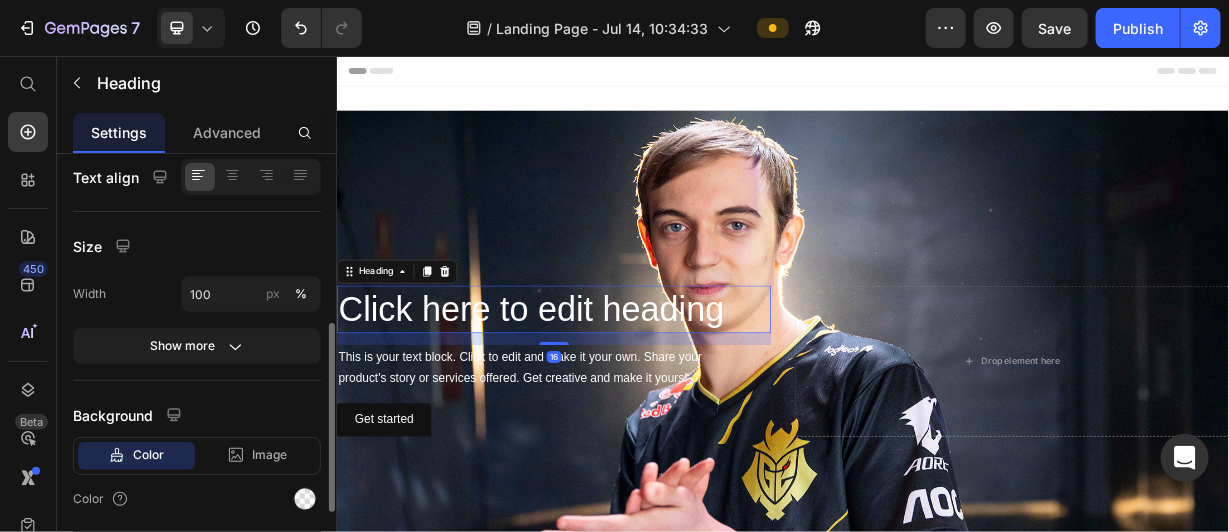 scroll, scrollTop: 0, scrollLeft: 0, axis: both 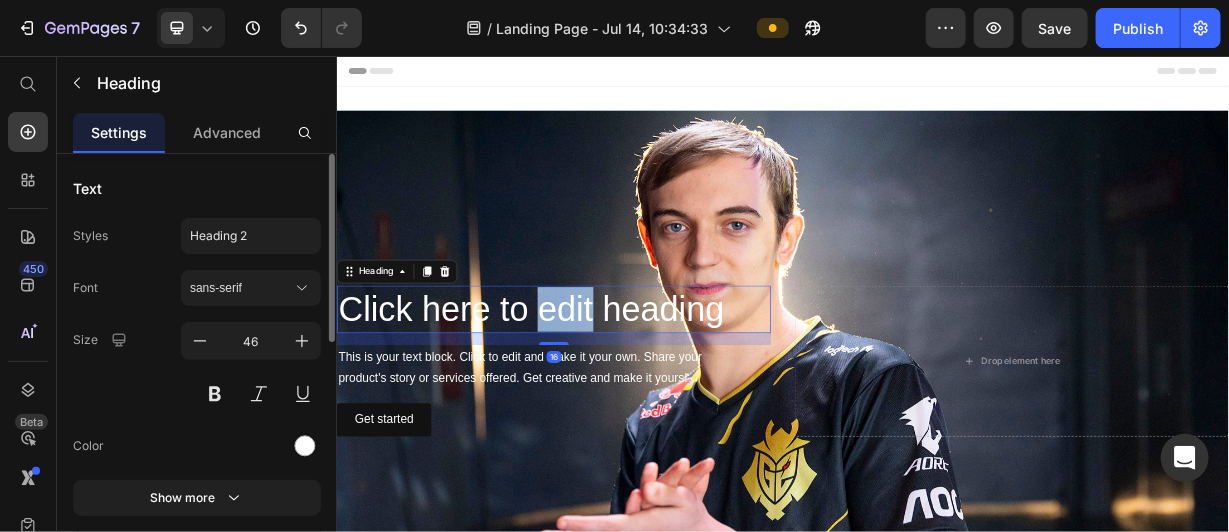 click on "Click here to edit heading" at bounding box center (628, 396) 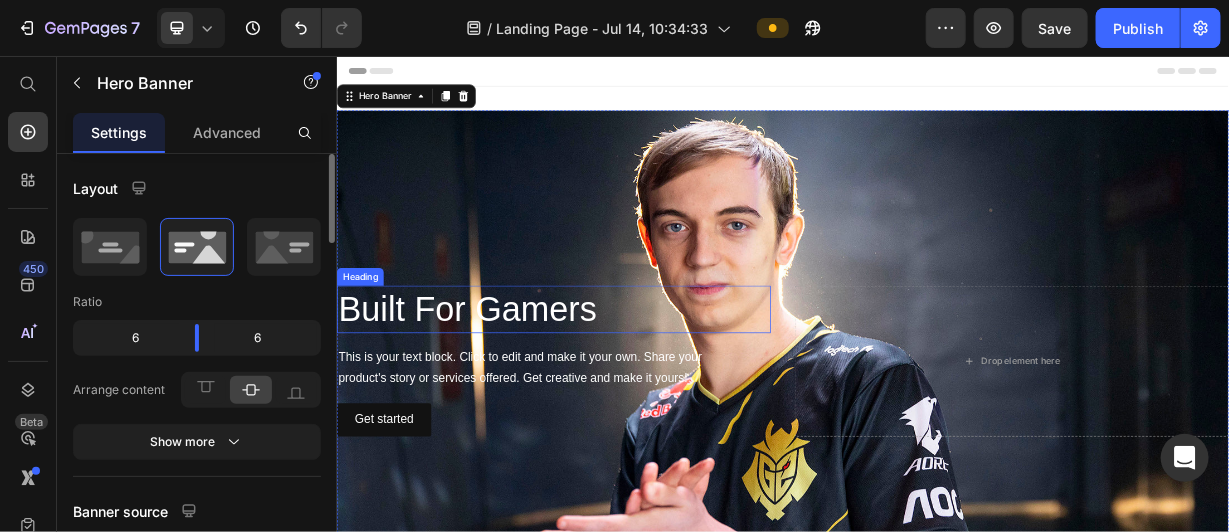 click on "Built For Gamers" at bounding box center (628, 396) 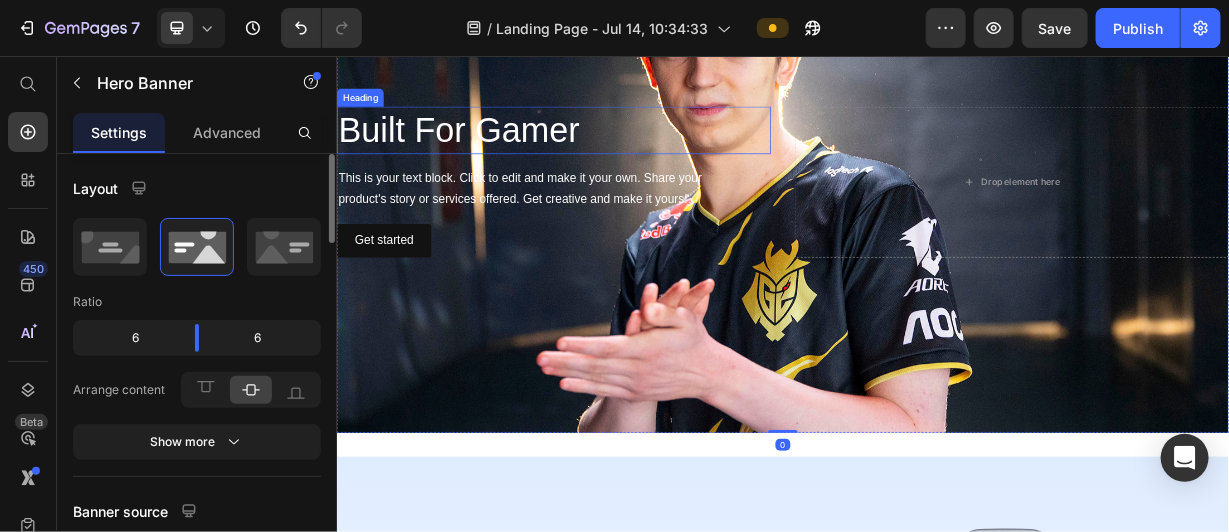 scroll, scrollTop: 241, scrollLeft: 0, axis: vertical 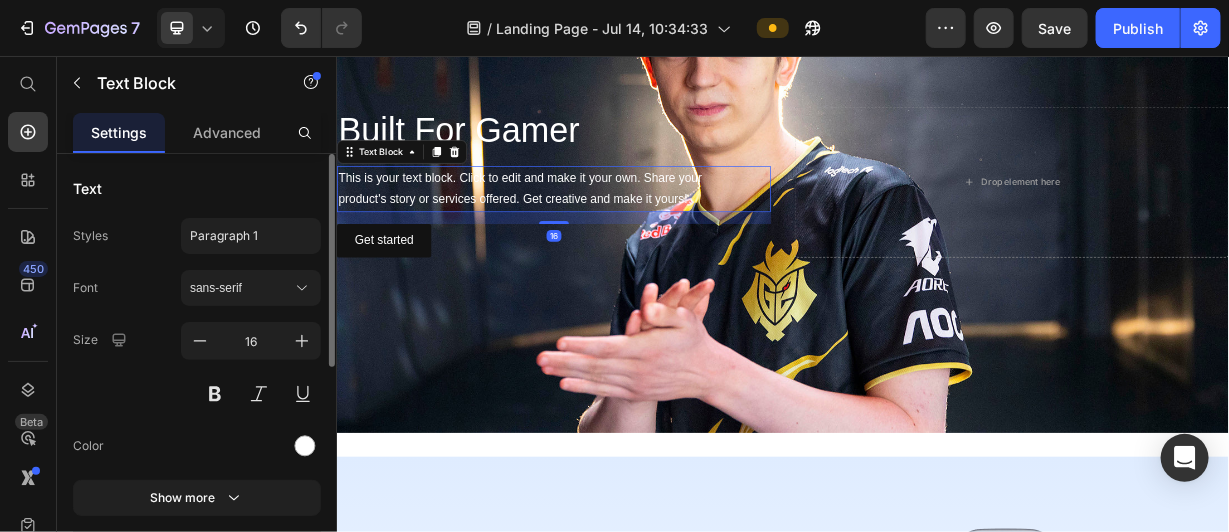 click on "This is your text block. Click to edit and make it your own. Share your                       product's story or services offered. Get creative and make it yours!" at bounding box center [628, 234] 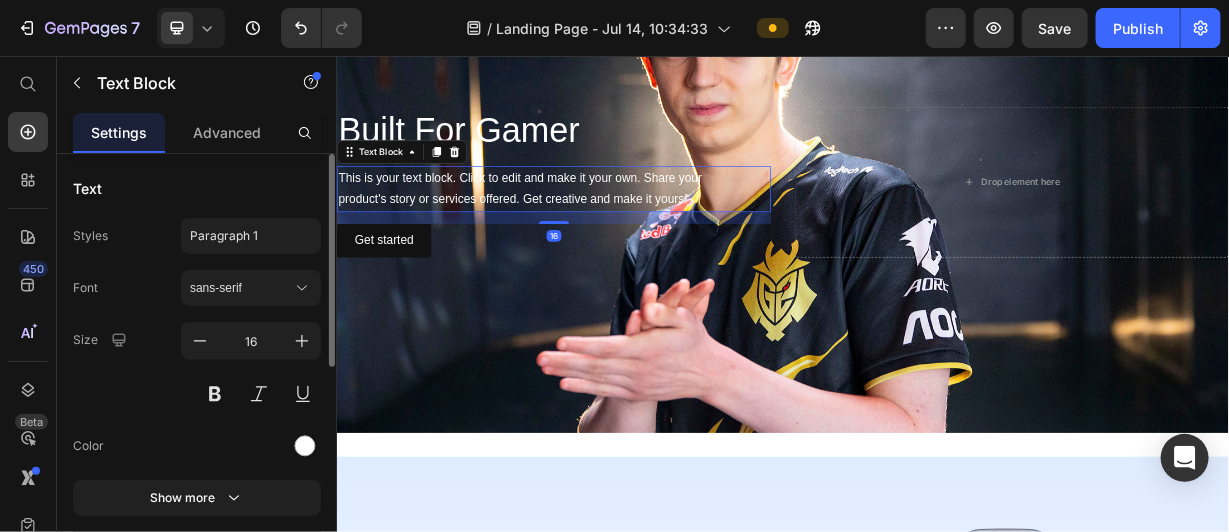 click on "Built For Gamer Heading This is your text block. Click to edit and make it your own. Share your                       product's story or services offered. Get creative and make it yours! Text Block   16 Get started Button" at bounding box center (628, 224) 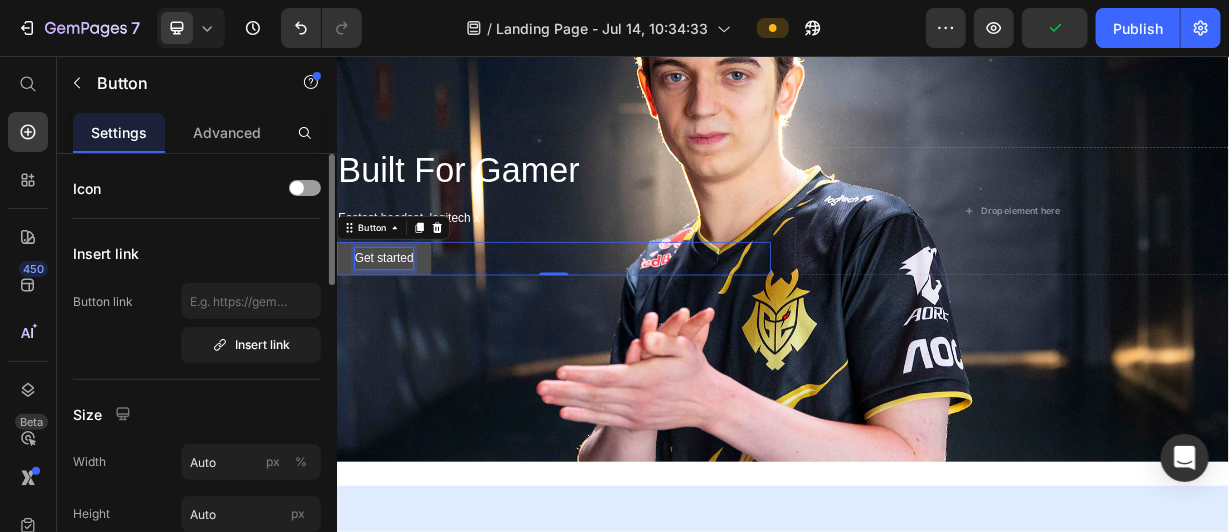 scroll, scrollTop: 179, scrollLeft: 0, axis: vertical 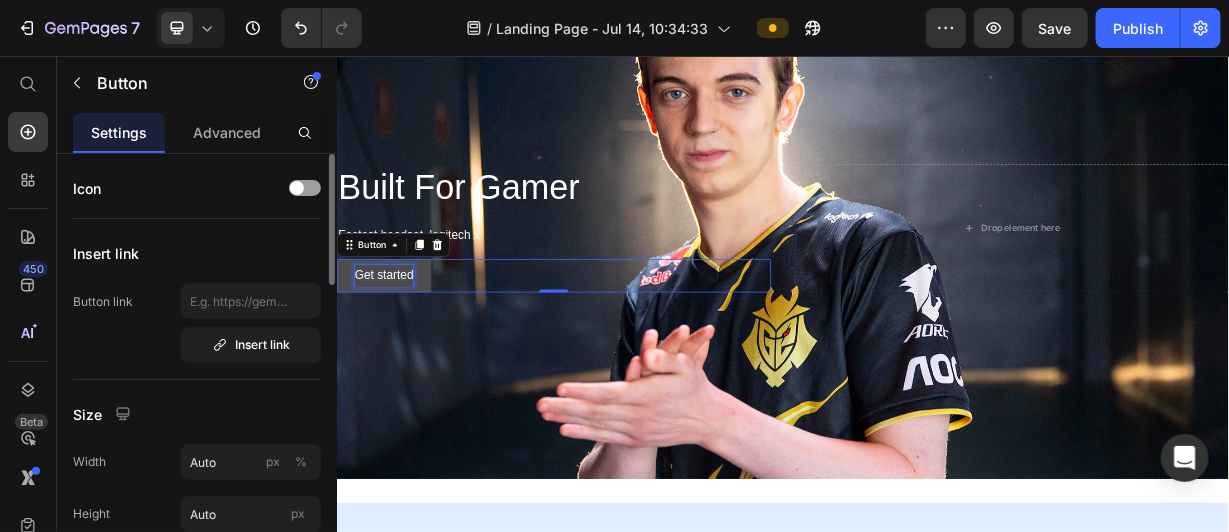 click on "Get started" at bounding box center (399, 350) 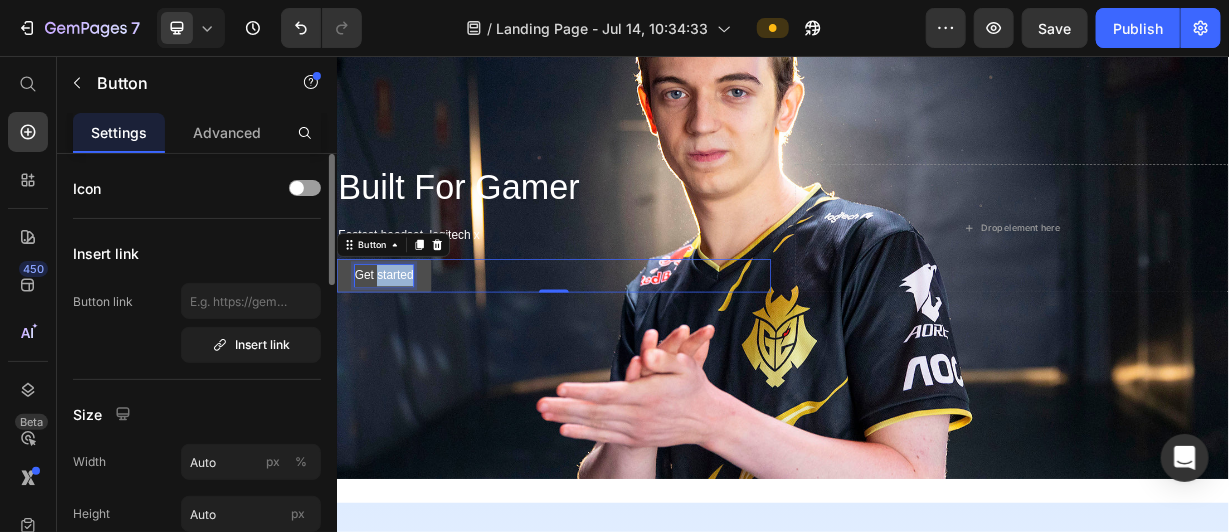 click on "Get started" at bounding box center [399, 350] 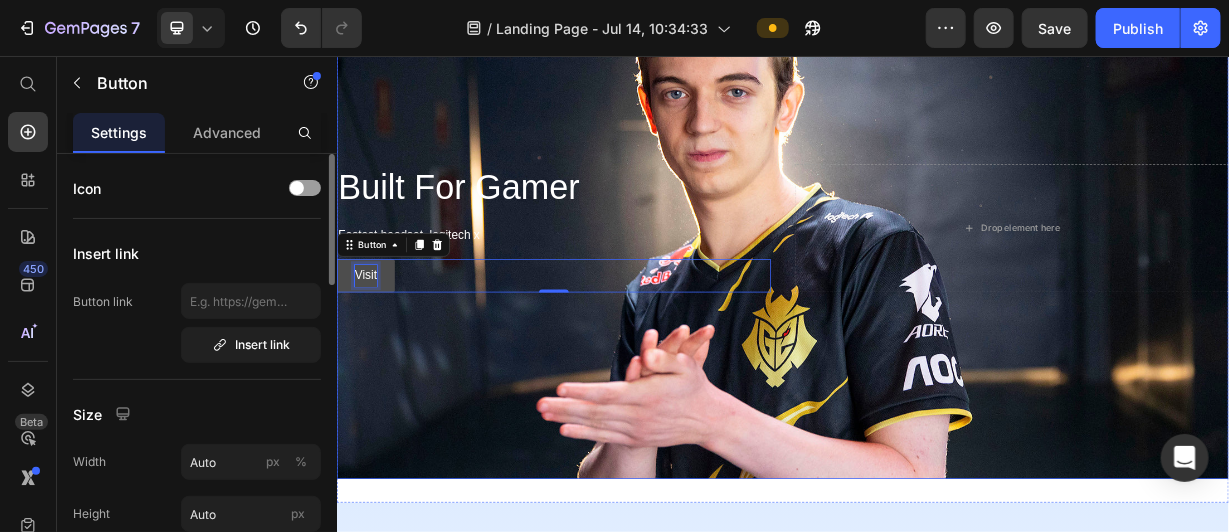 click on "Visit" at bounding box center [375, 350] 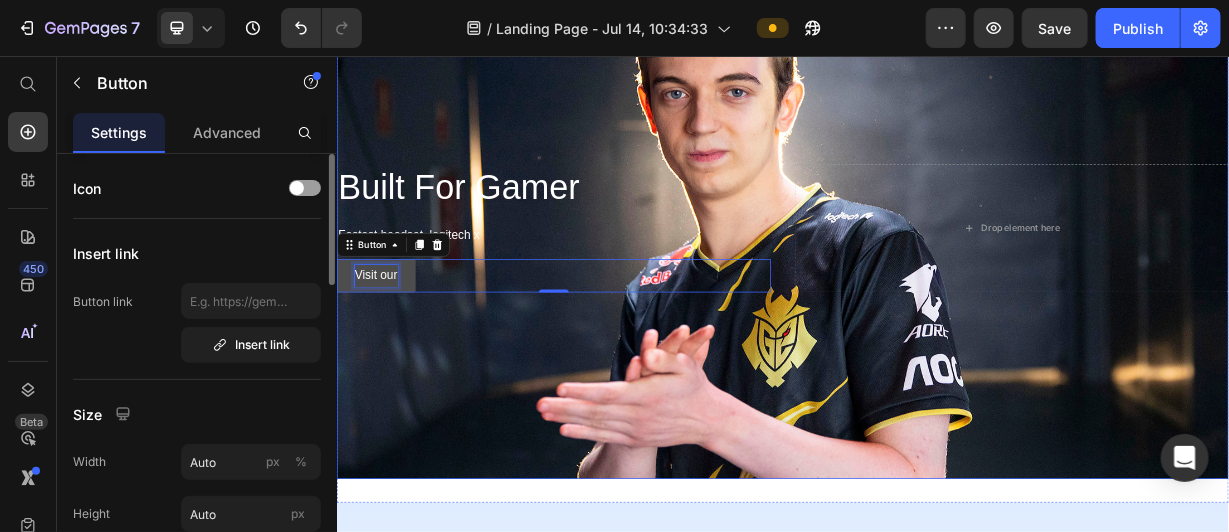 click on "Visit our" at bounding box center [389, 350] 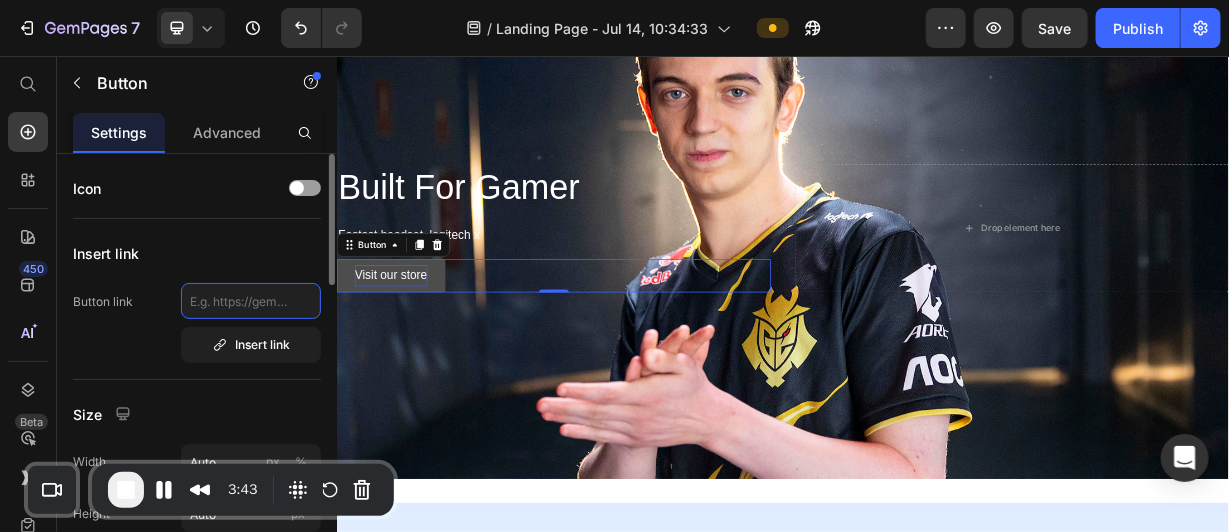 type on "https://www.logitech.com/en-us" 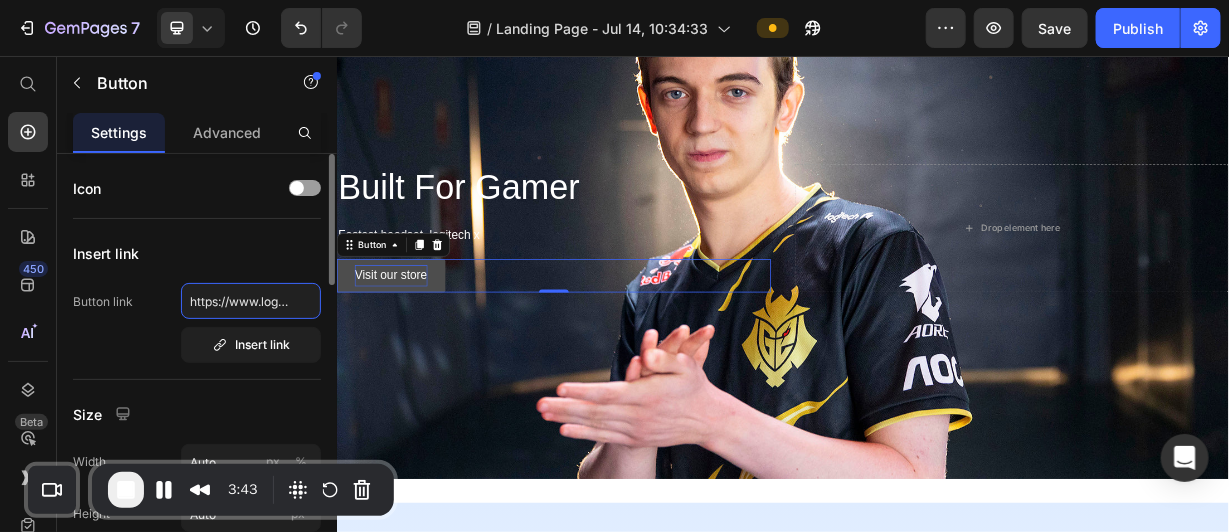 click on "https://www.logitech.com/en-us" 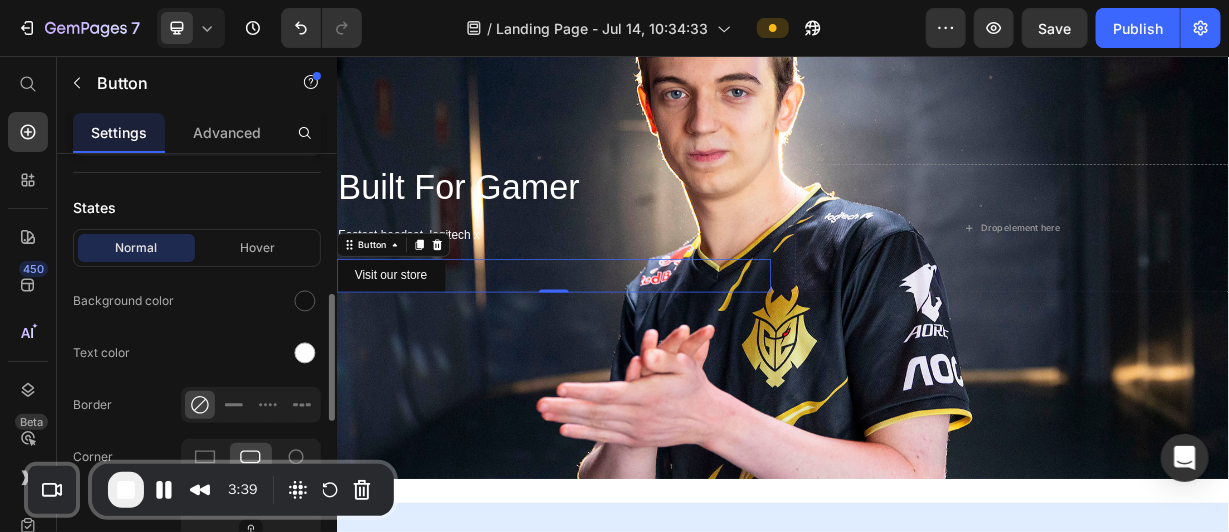 scroll, scrollTop: 553, scrollLeft: 0, axis: vertical 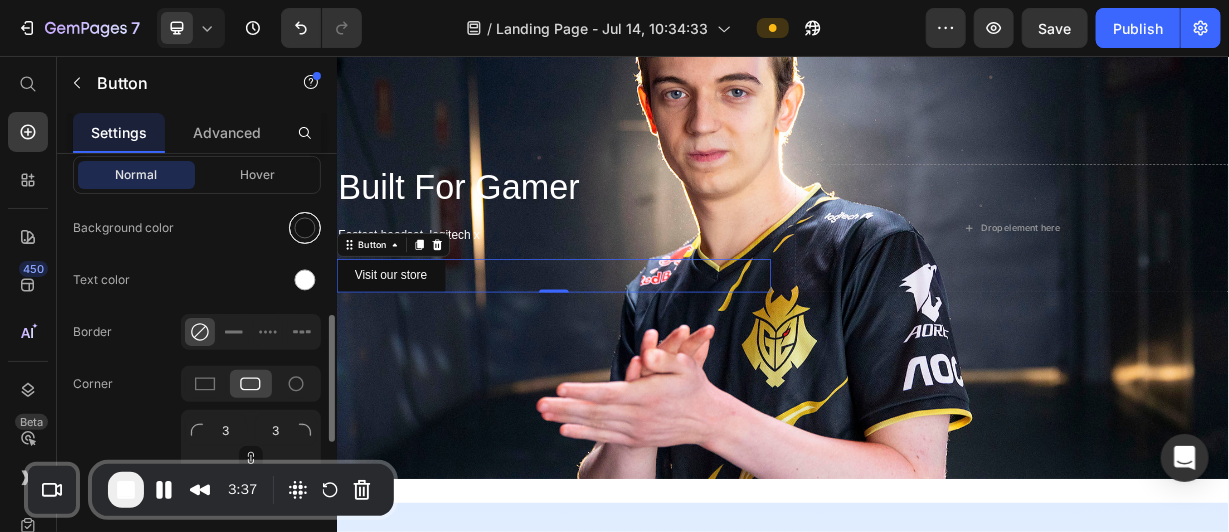 click at bounding box center [305, 228] 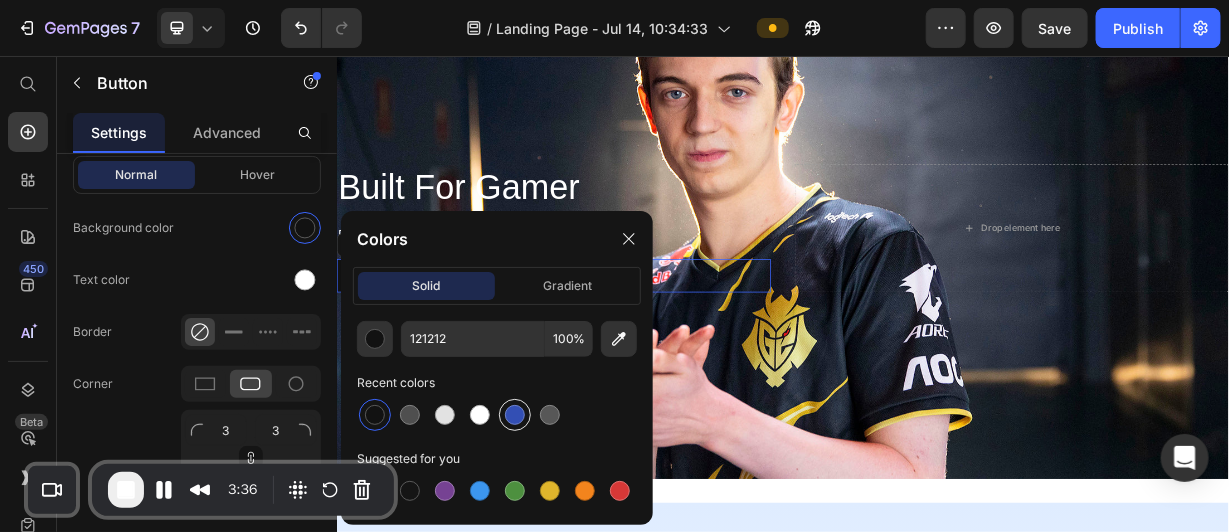 click at bounding box center [515, 415] 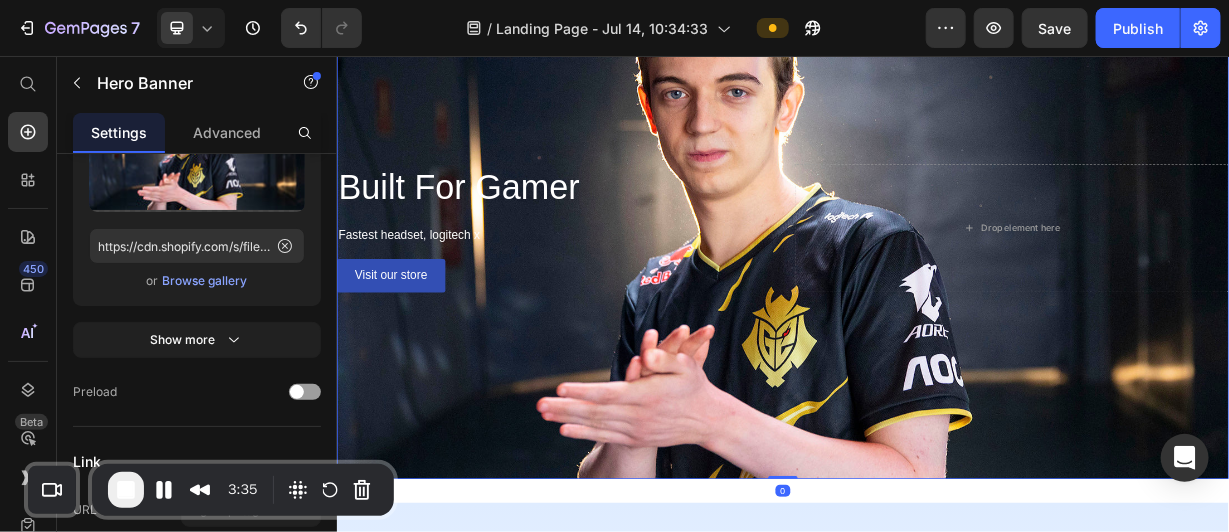 scroll, scrollTop: 0, scrollLeft: 0, axis: both 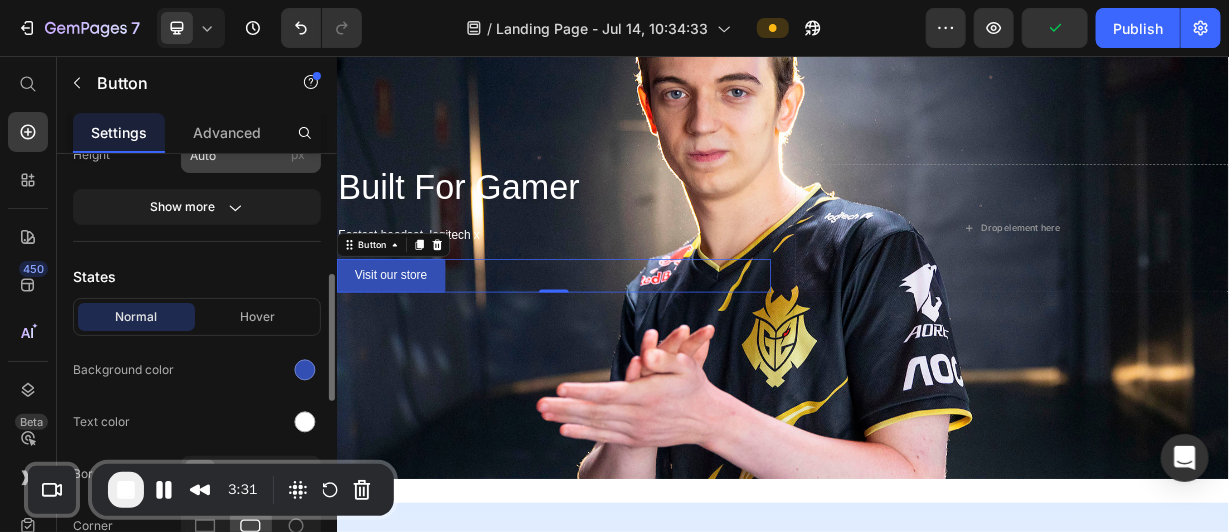click on "Hover" at bounding box center [257, 317] 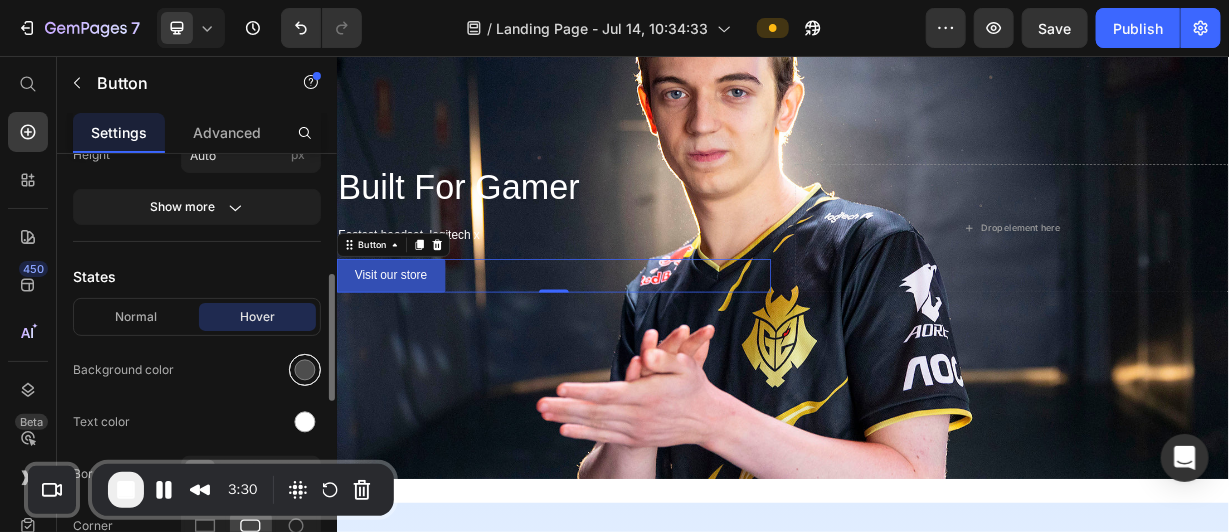 click at bounding box center (305, 370) 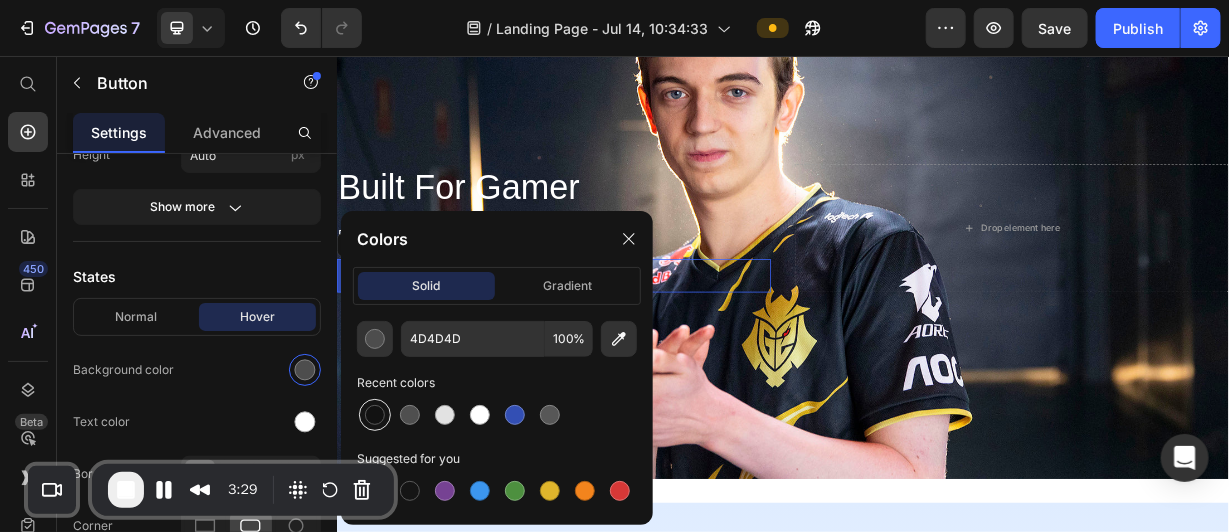 click at bounding box center [375, 415] 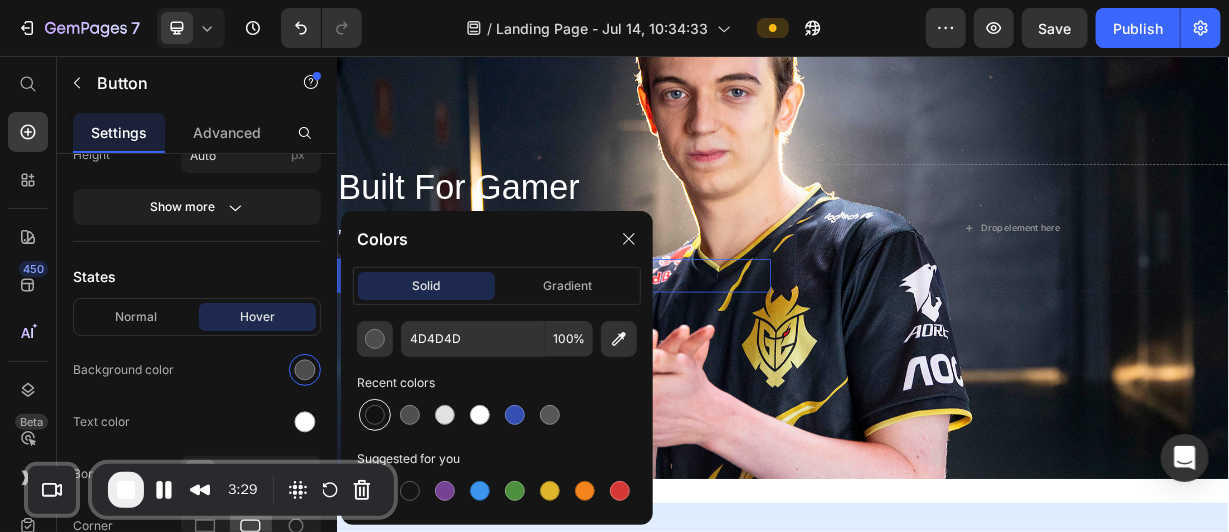 type on "121212" 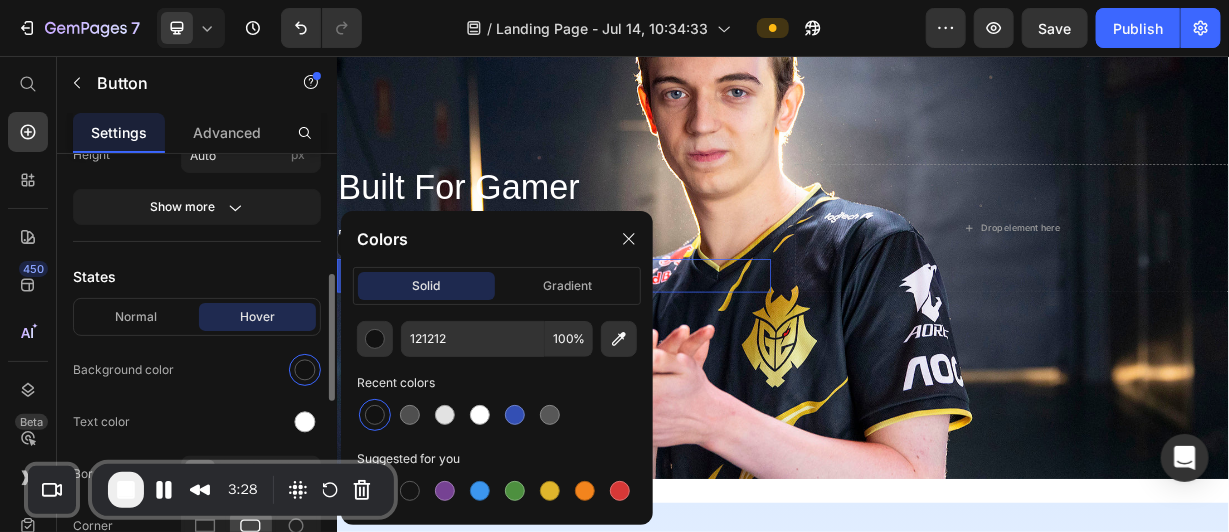 click on "States" at bounding box center (197, 276) 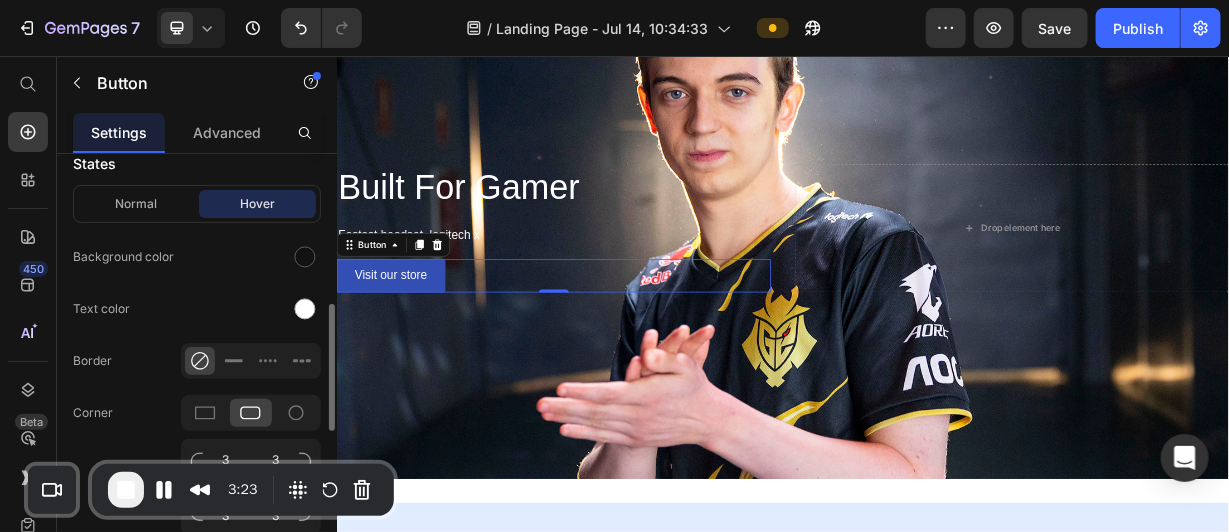 scroll, scrollTop: 524, scrollLeft: 0, axis: vertical 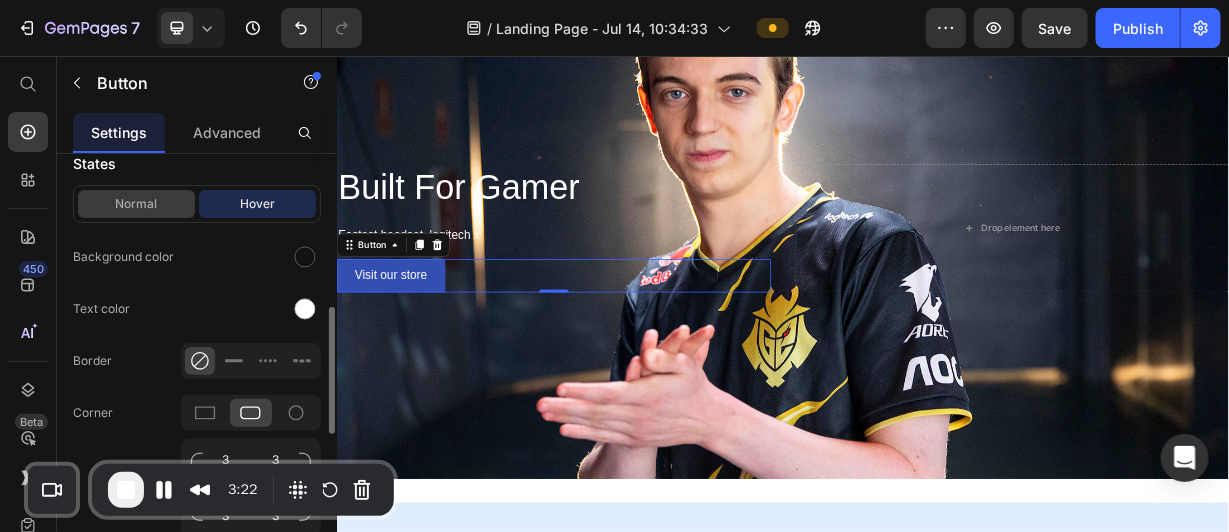 click on "Normal" at bounding box center [136, 204] 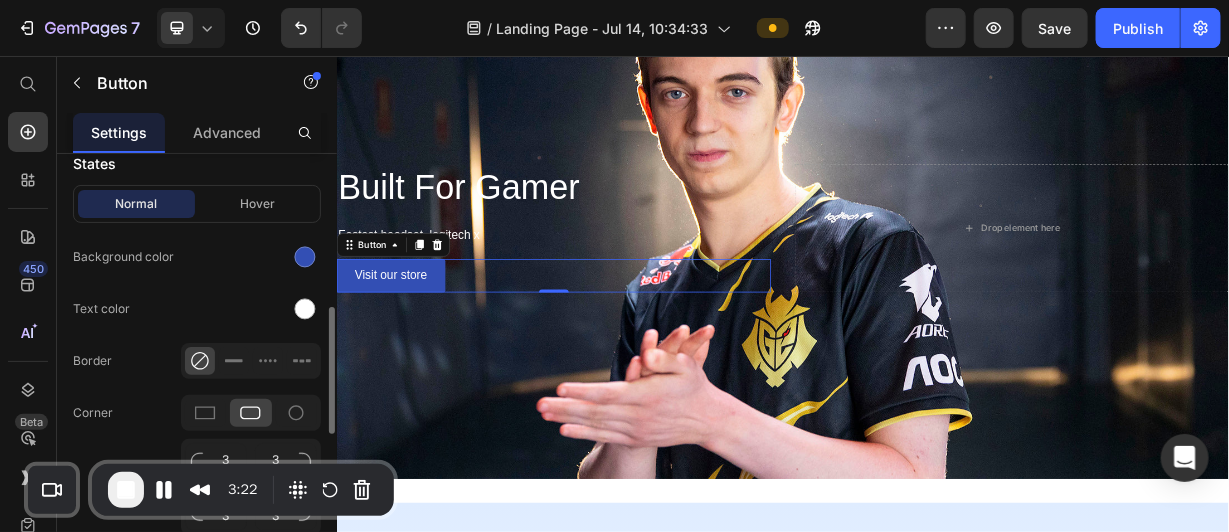 scroll, scrollTop: 582, scrollLeft: 0, axis: vertical 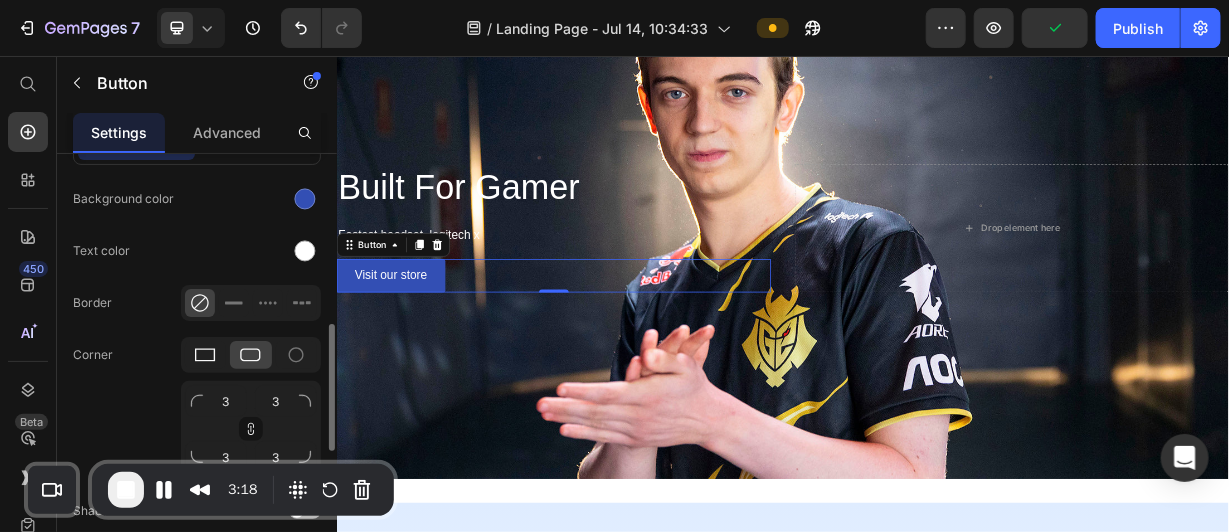 click 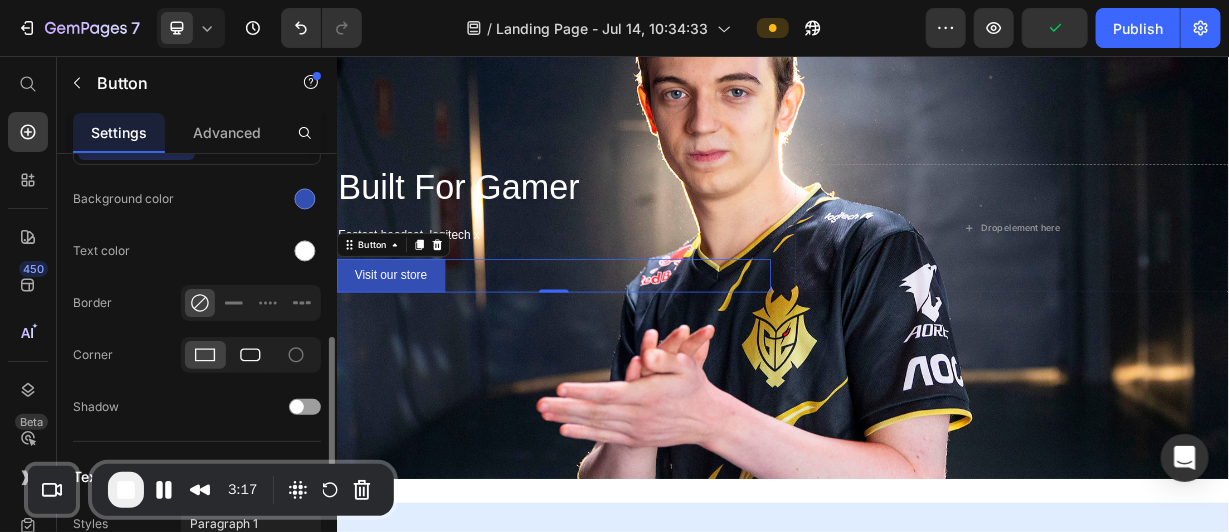 click 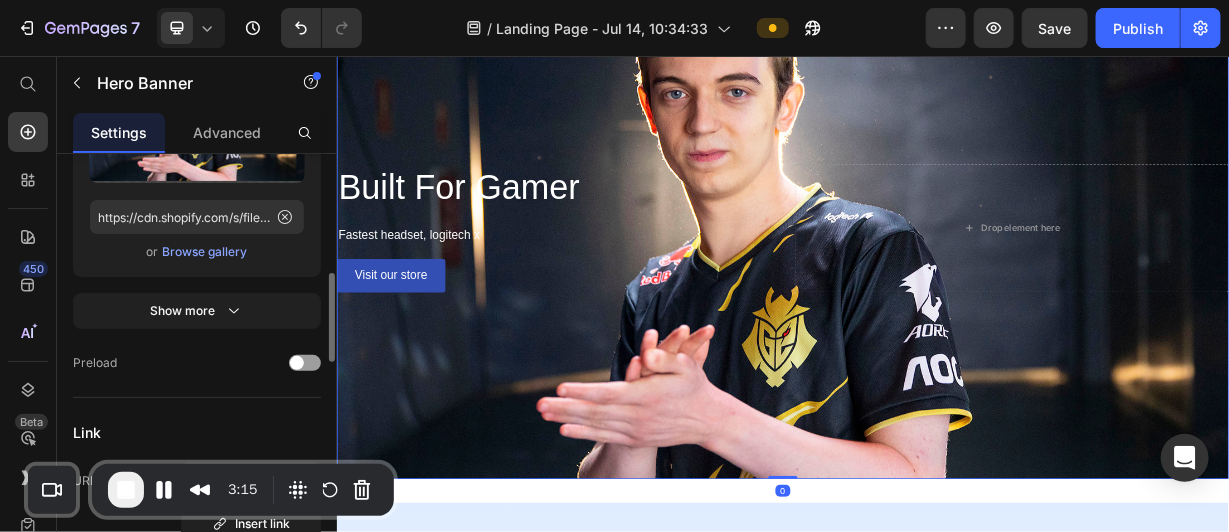 scroll, scrollTop: 0, scrollLeft: 0, axis: both 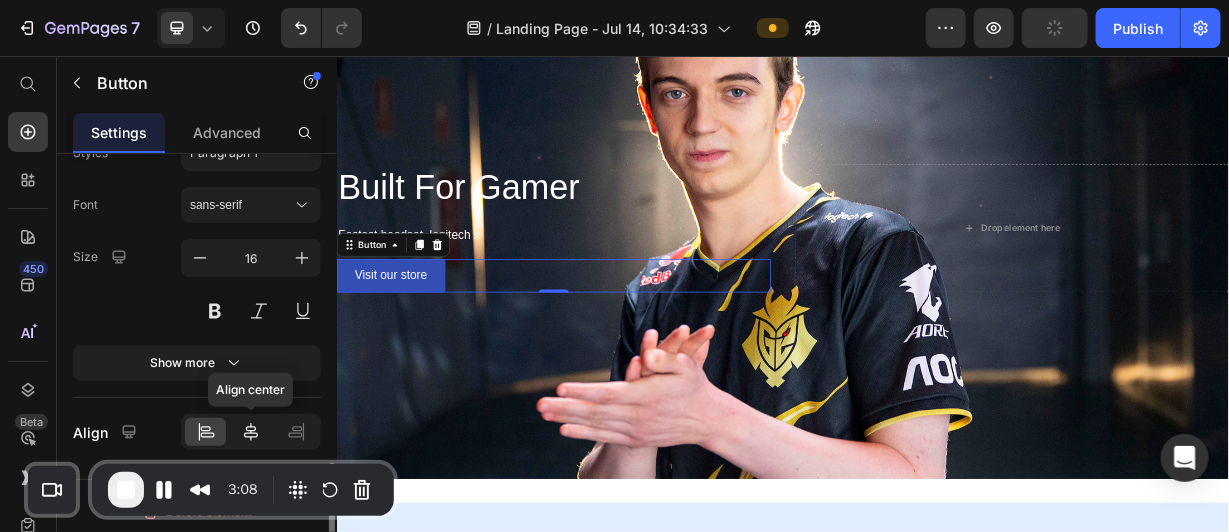 click on "Align center" 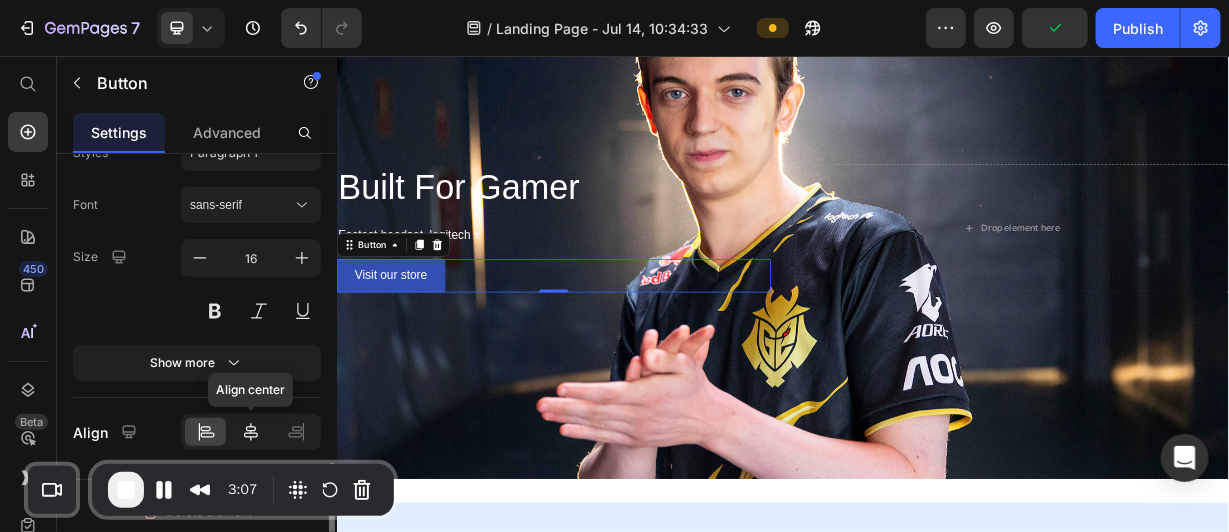click 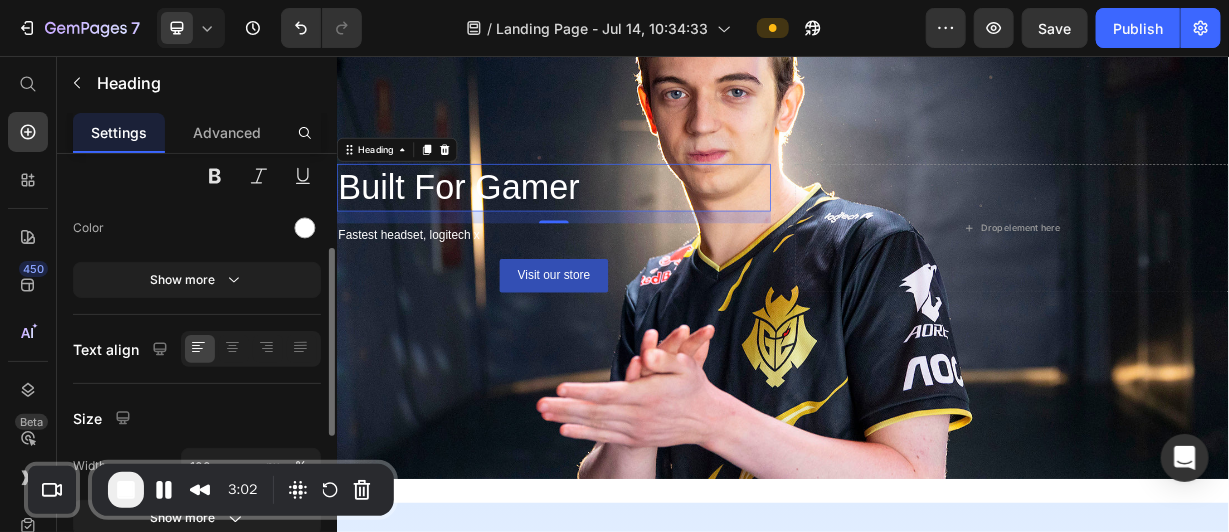 scroll, scrollTop: 219, scrollLeft: 0, axis: vertical 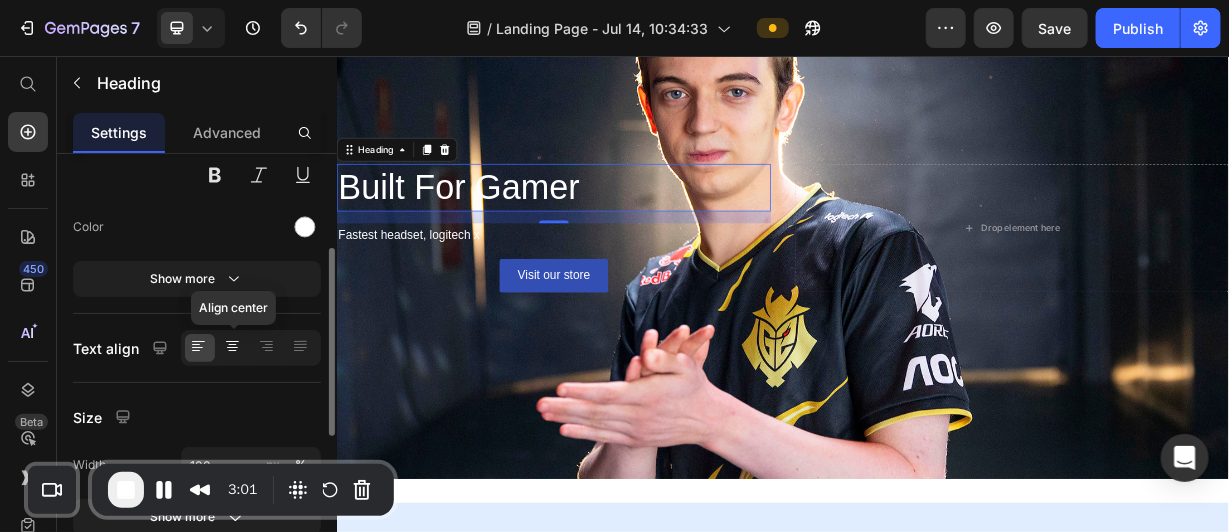 click 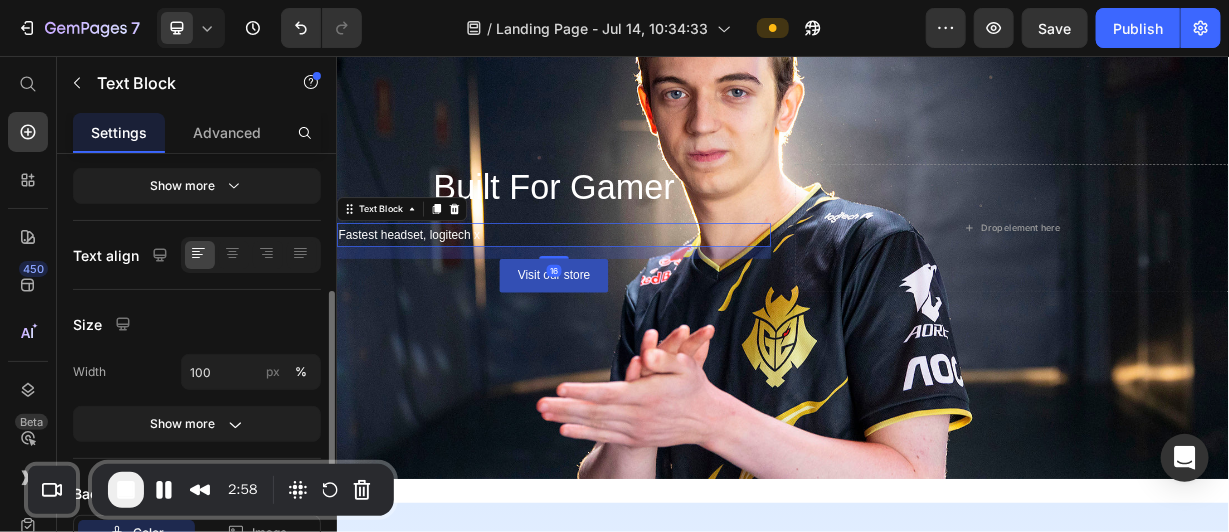 scroll, scrollTop: 316, scrollLeft: 0, axis: vertical 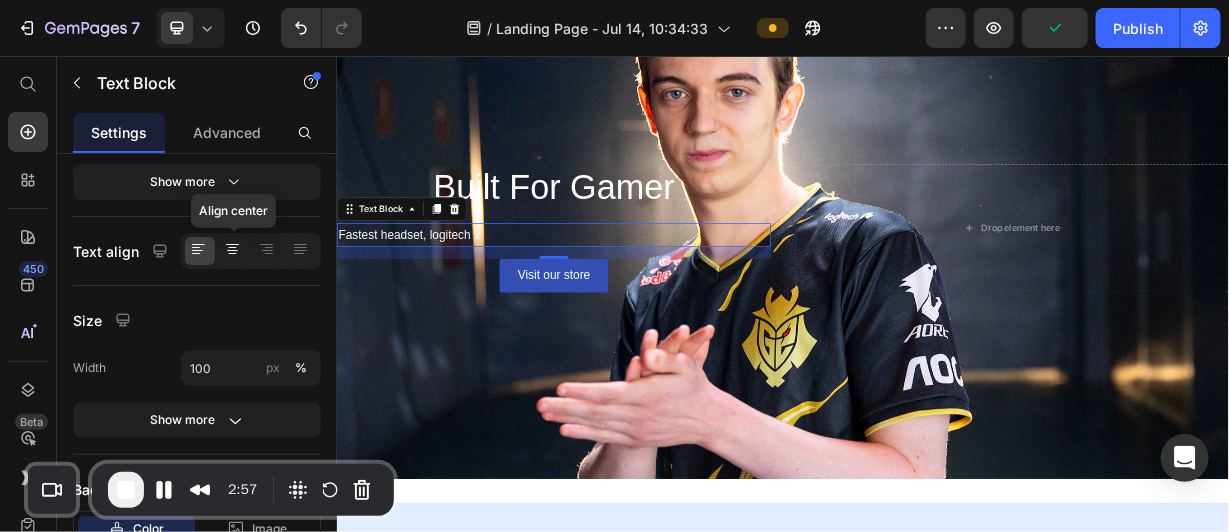 click 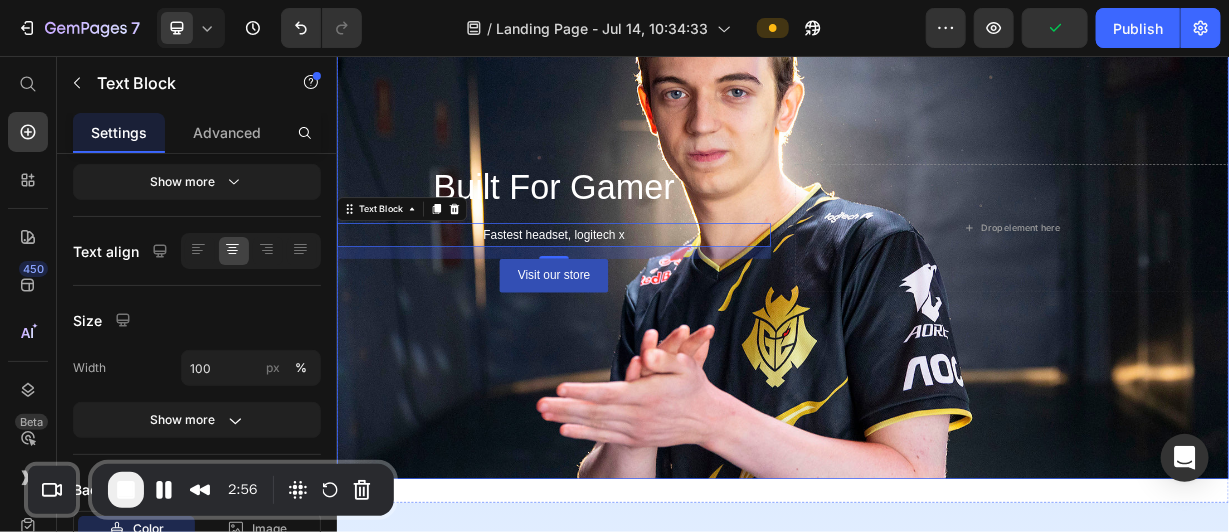 scroll, scrollTop: 0, scrollLeft: 0, axis: both 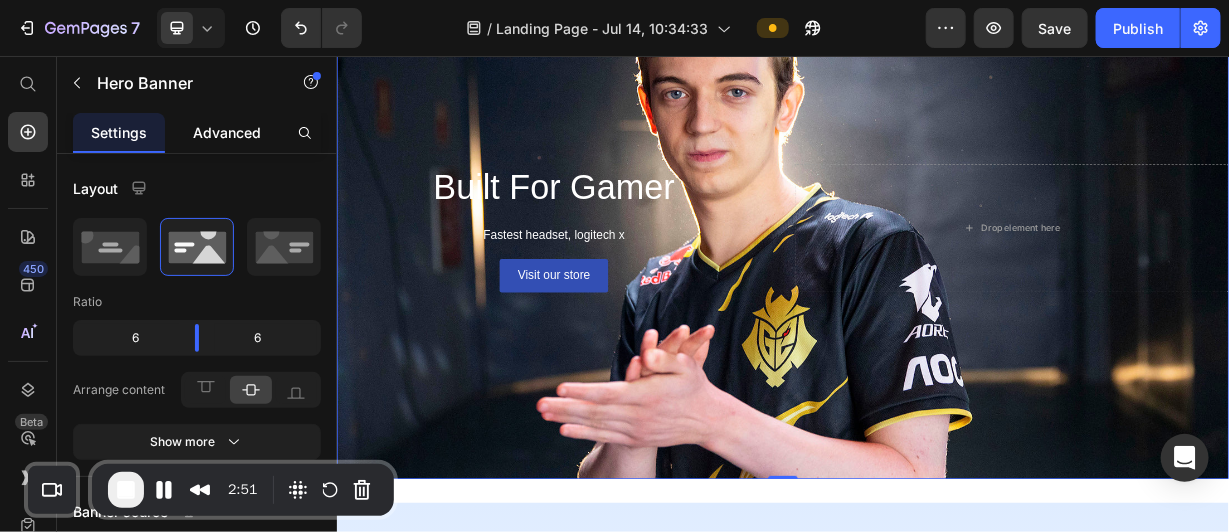 click on "Advanced" at bounding box center (227, 132) 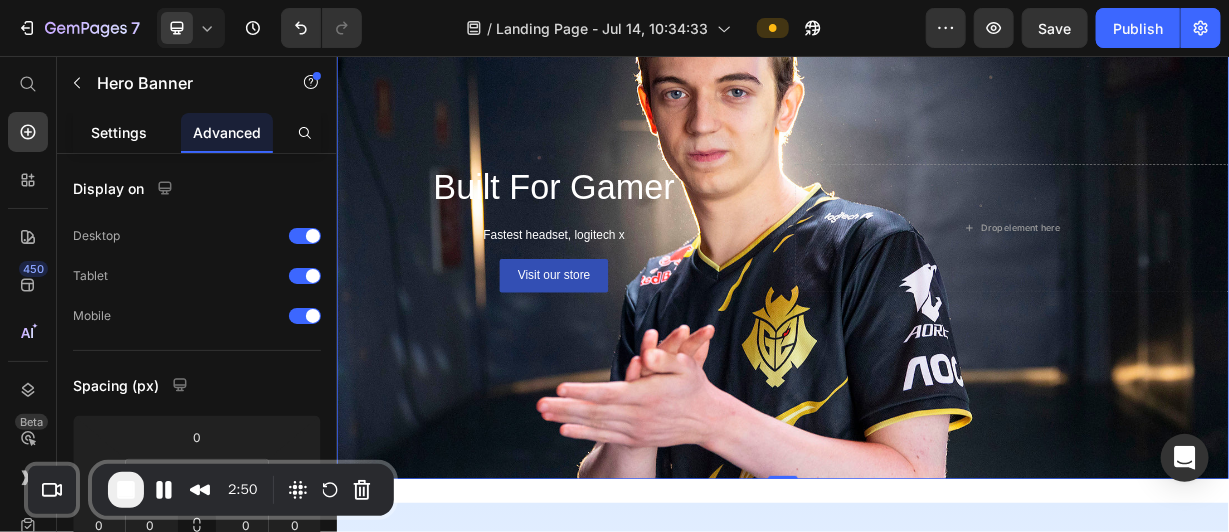click on "Settings" 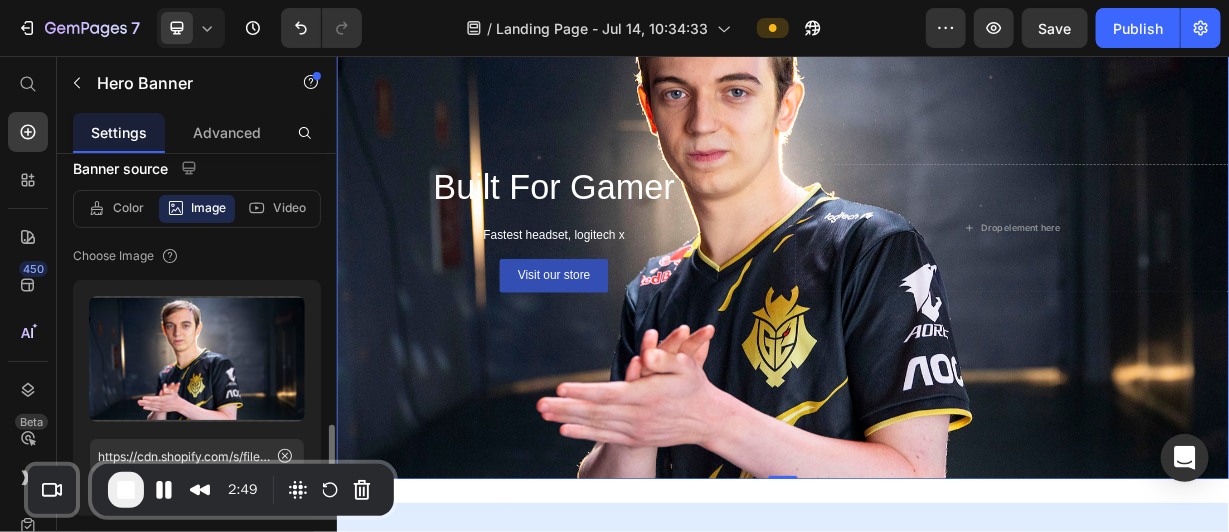 scroll, scrollTop: 340, scrollLeft: 0, axis: vertical 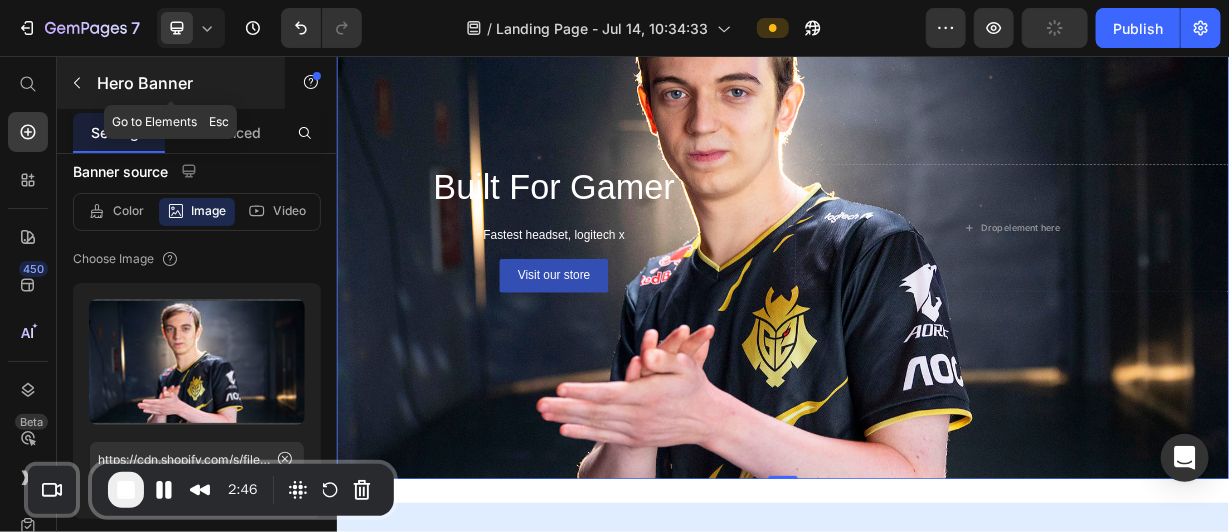 click 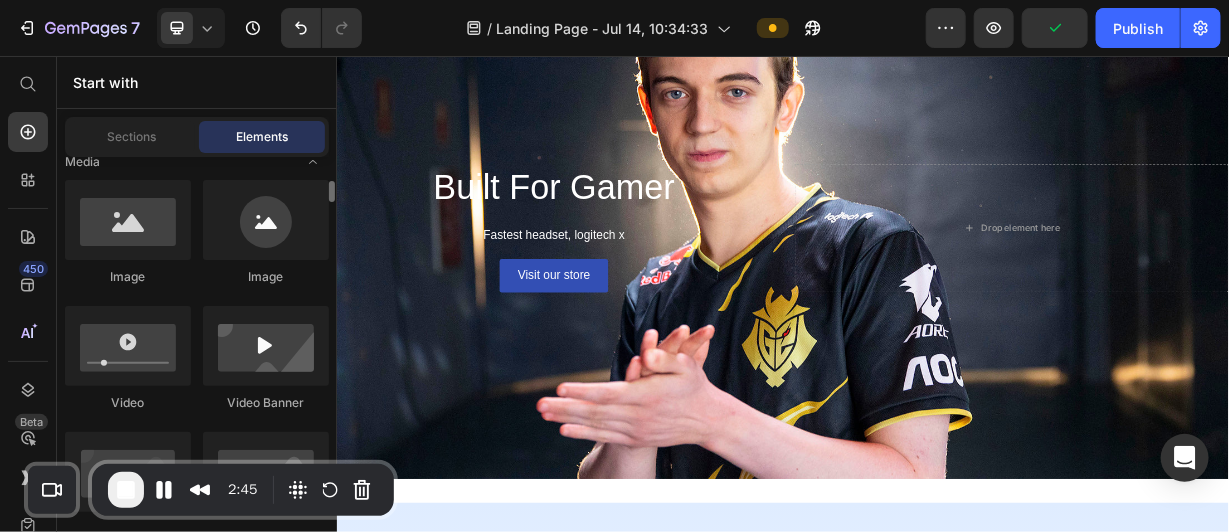 scroll, scrollTop: 789, scrollLeft: 0, axis: vertical 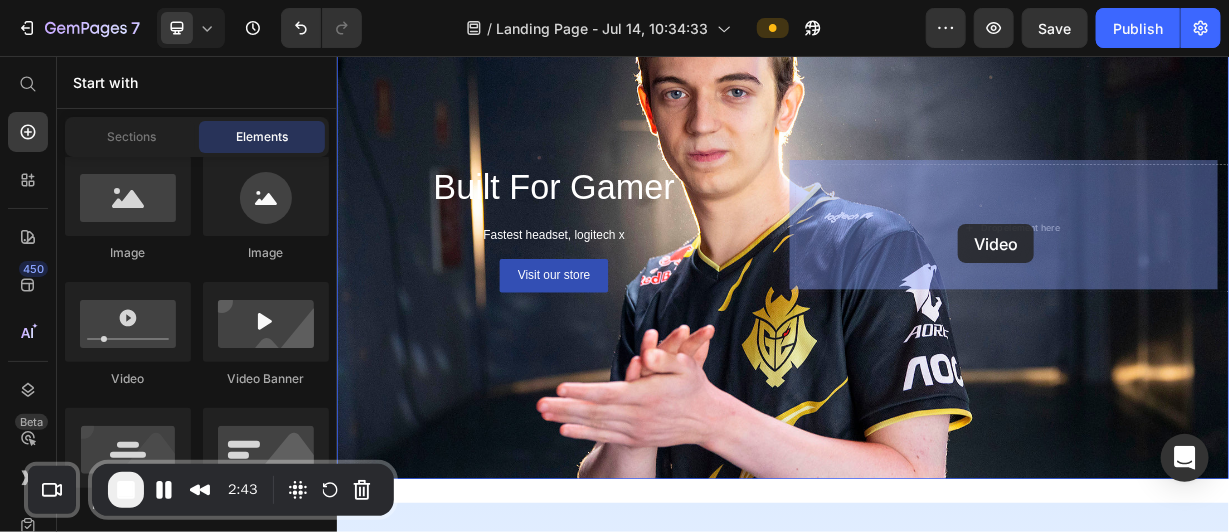 drag, startPoint x: 505, startPoint y: 383, endPoint x: 1172, endPoint y: 280, distance: 674.90594 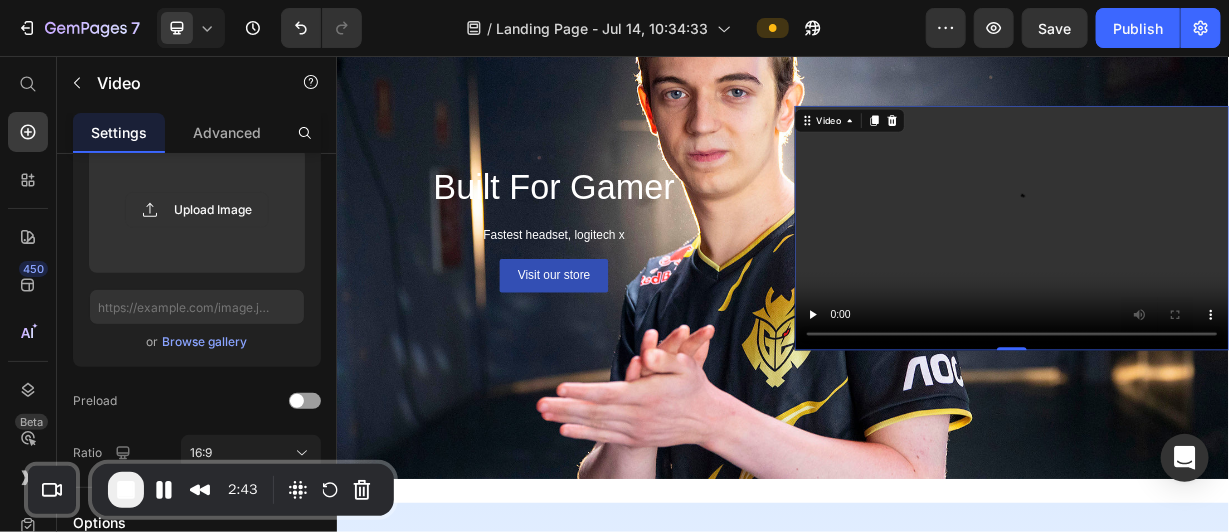 scroll, scrollTop: 0, scrollLeft: 0, axis: both 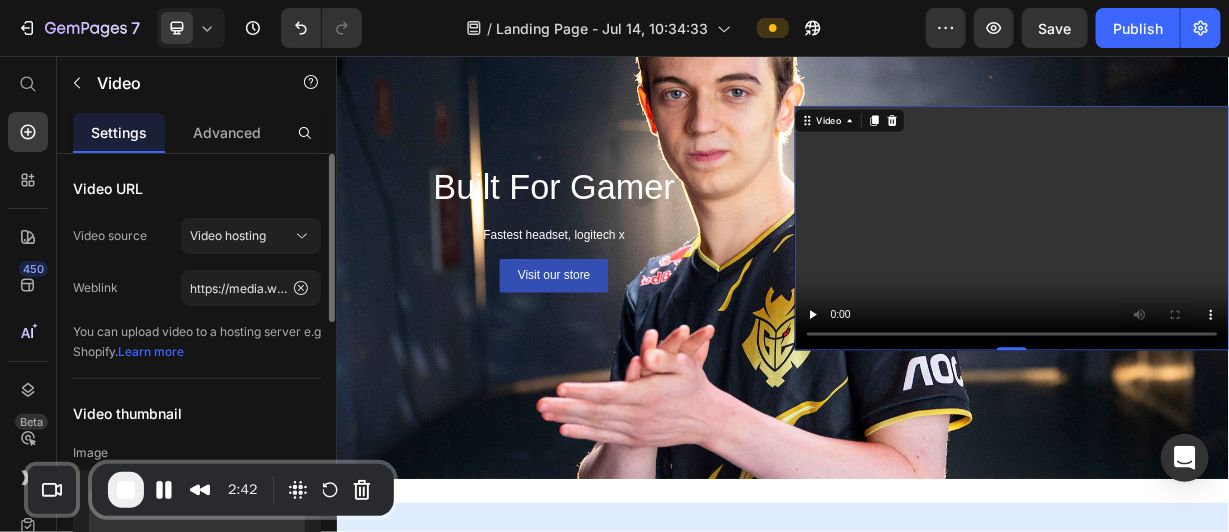drag, startPoint x: 266, startPoint y: 239, endPoint x: 252, endPoint y: 307, distance: 69.426216 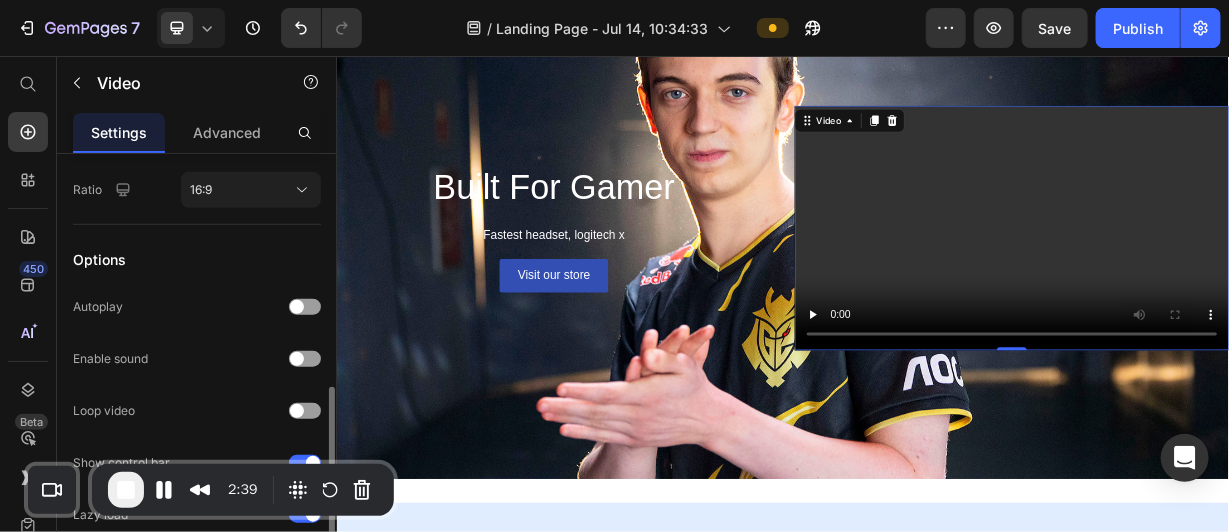 scroll, scrollTop: 604, scrollLeft: 0, axis: vertical 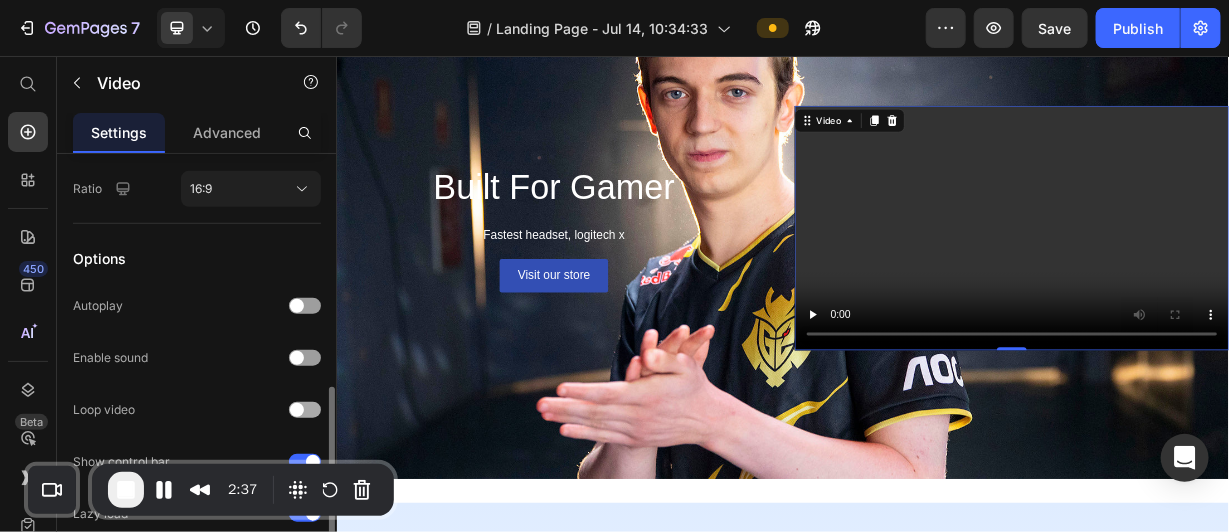 click at bounding box center (305, 410) 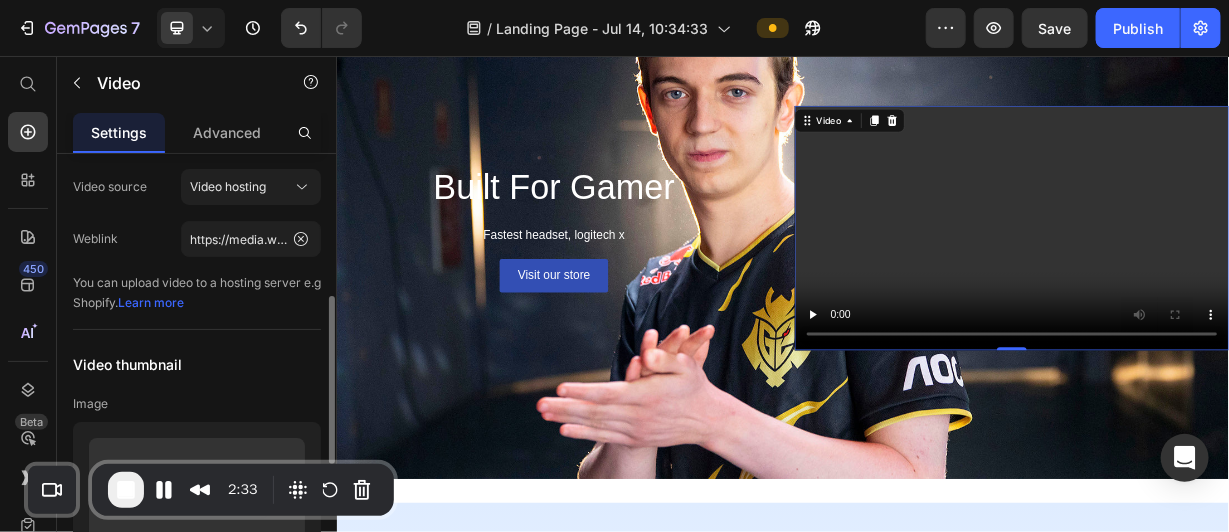 scroll, scrollTop: 0, scrollLeft: 0, axis: both 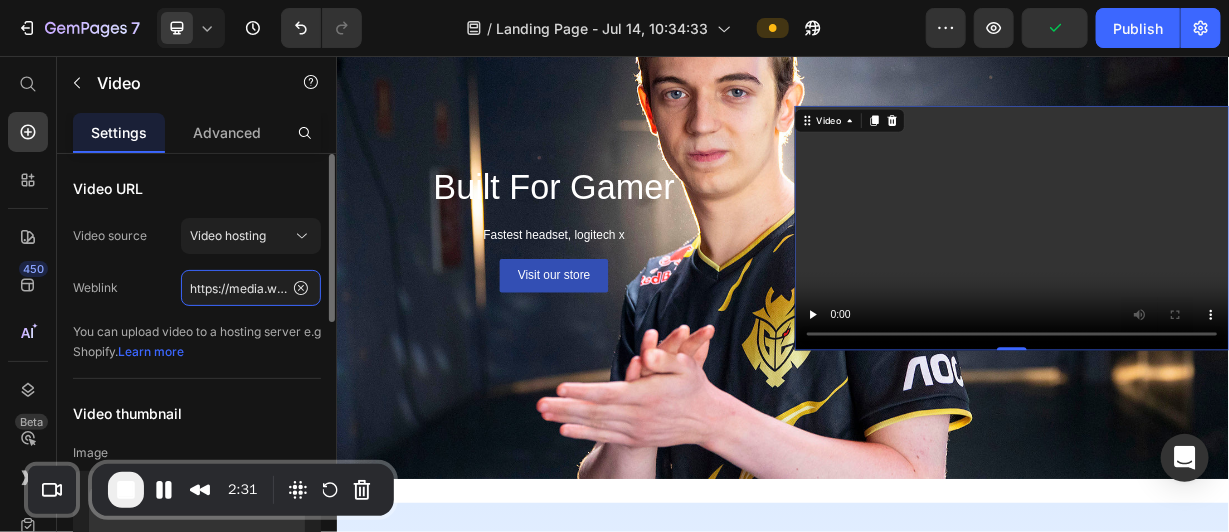 click on "https://media.w3.org/2010/05/sintel/trailer.mp4" 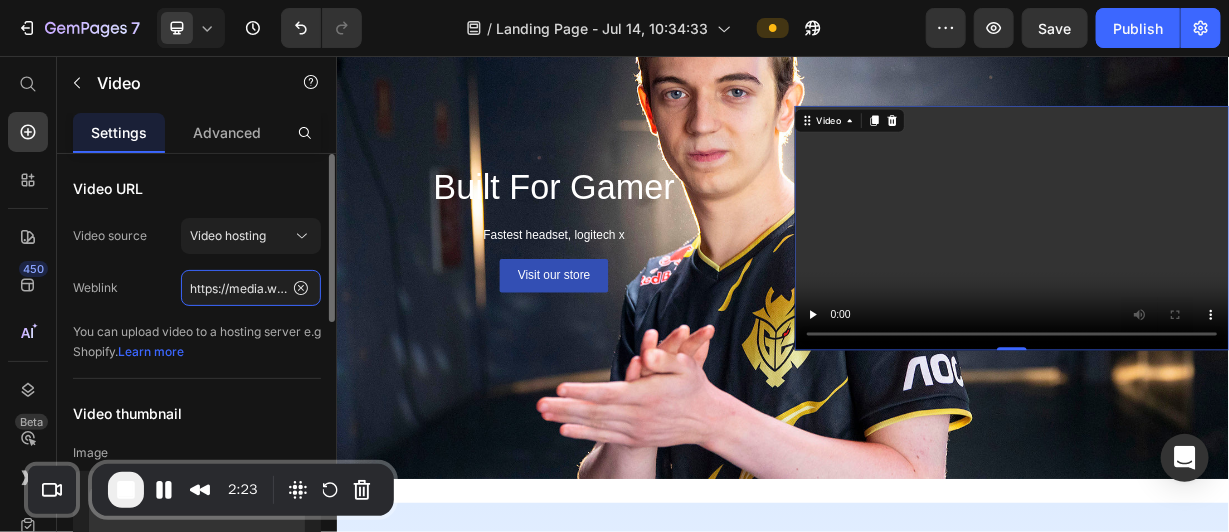 paste on "www.youtube.com/watch?v=VI5o4UvZsyI" 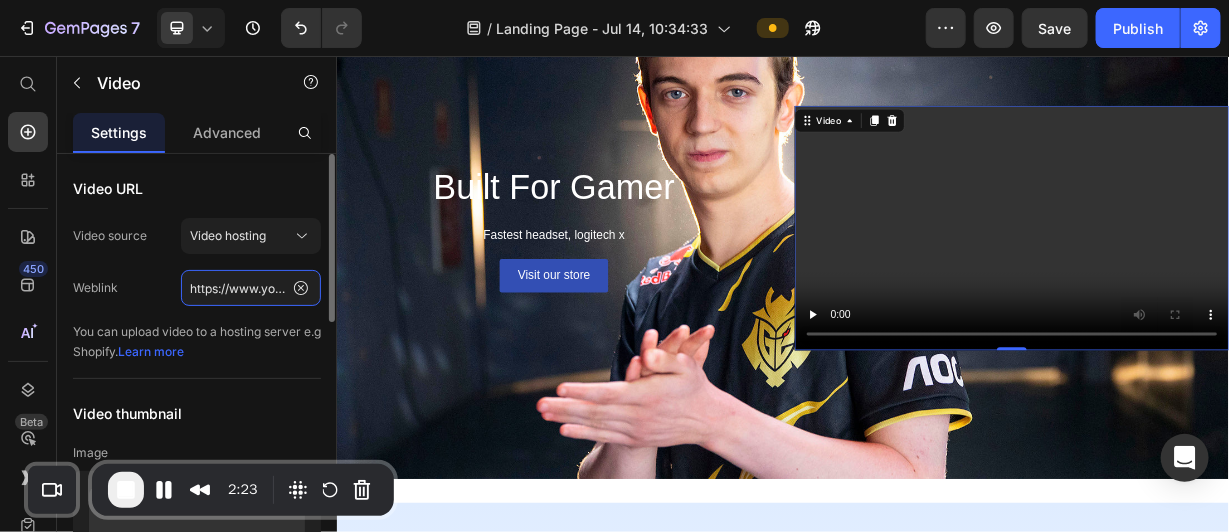 scroll, scrollTop: 0, scrollLeft: 179, axis: horizontal 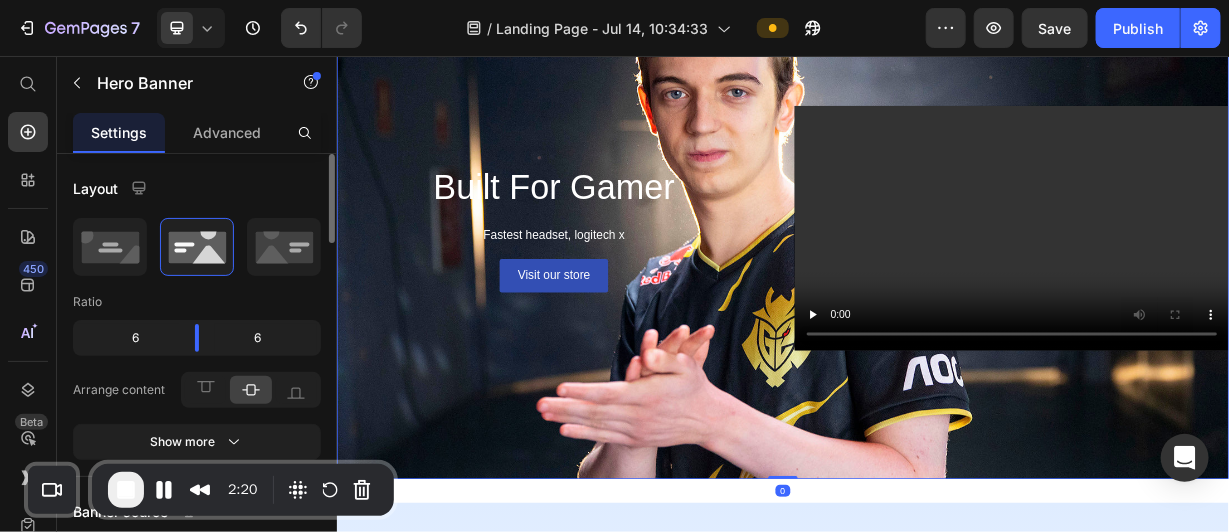 click on "Built For Gamer Heading Fastest headset, logitech x  Text Block Visit our store Button" at bounding box center [628, 286] 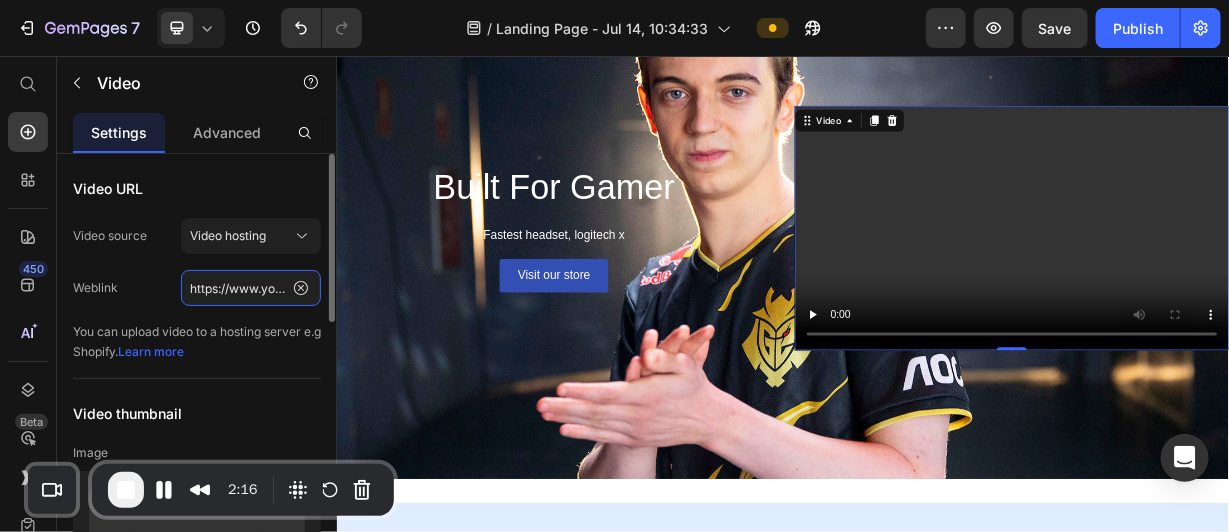 click on "https://www.youtube.com/watch?v=VI5o4UvZsyI" 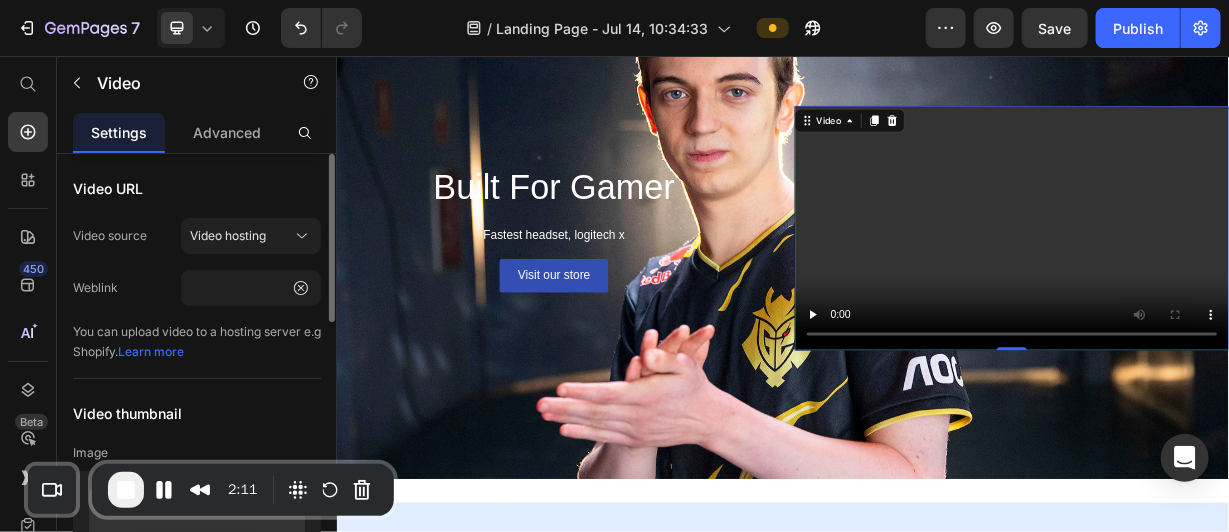 scroll, scrollTop: 0, scrollLeft: 0, axis: both 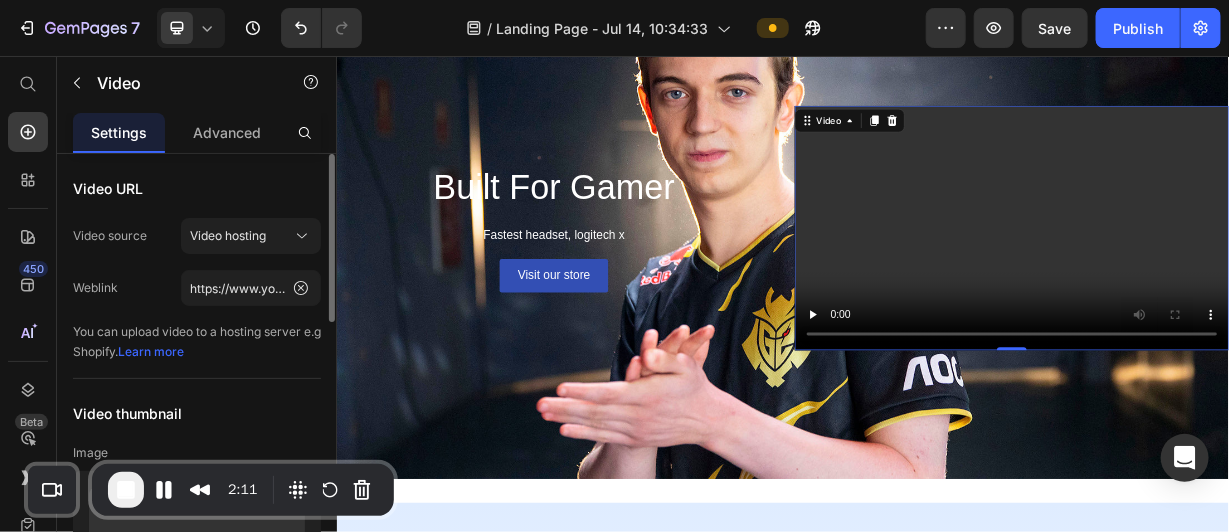 click on "Video URL Video source Video hosting Weblink https://www.youtube.com/watch?v=VI5o4UvZsyI You can upload video to a hosting server e.g Shopify.   Learn more" 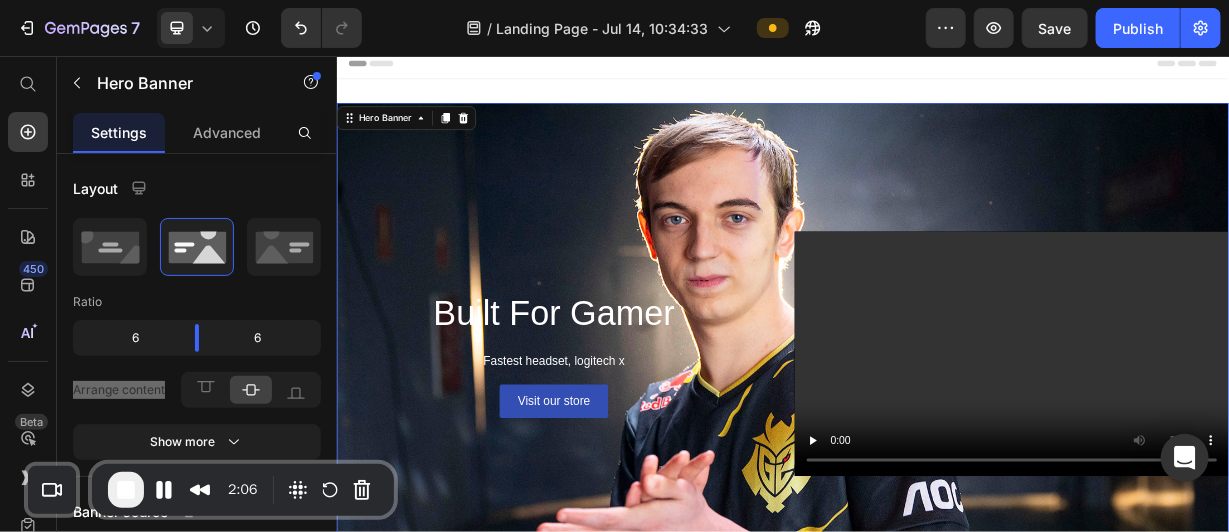 scroll, scrollTop: 11, scrollLeft: 0, axis: vertical 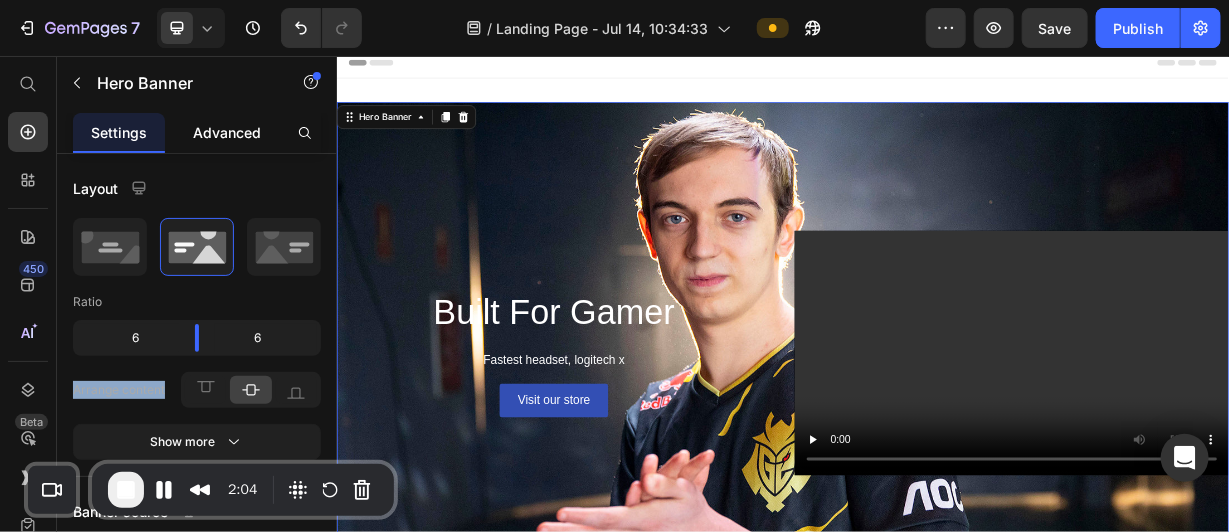 click on "Advanced" at bounding box center [227, 132] 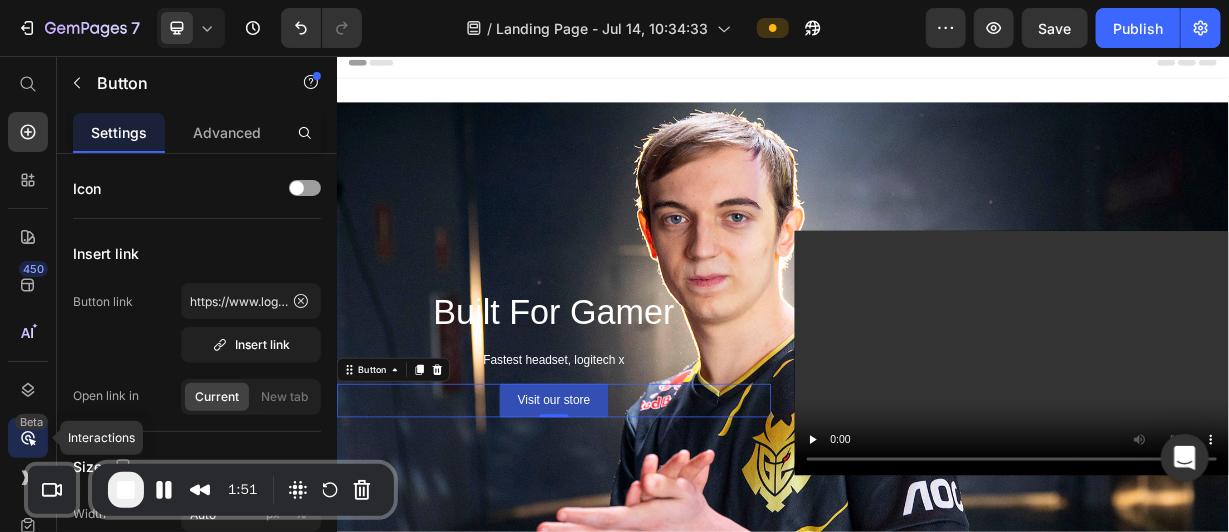 click on "Beta" at bounding box center [31, 422] 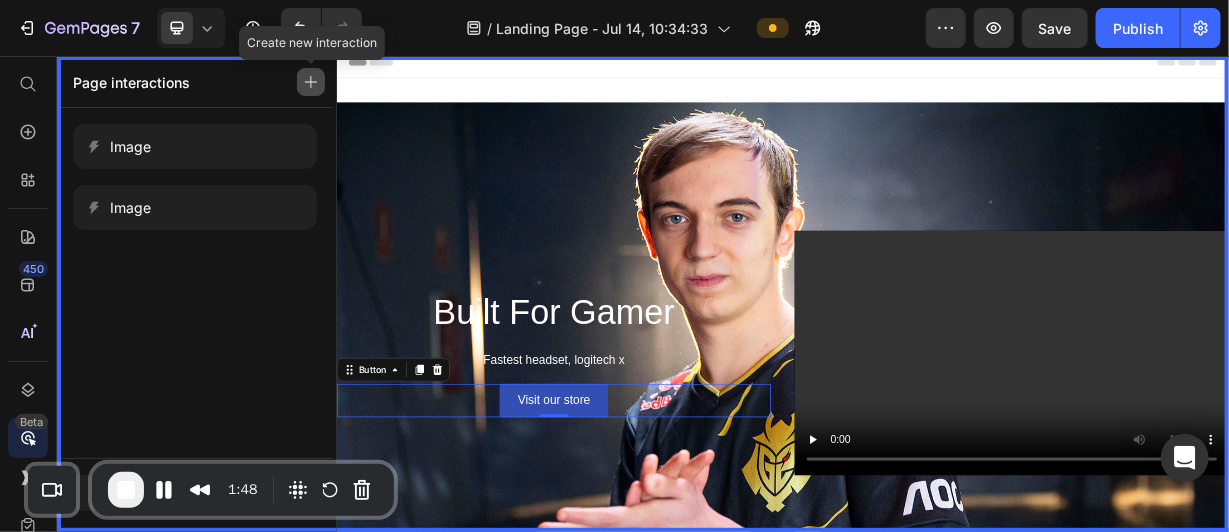 click 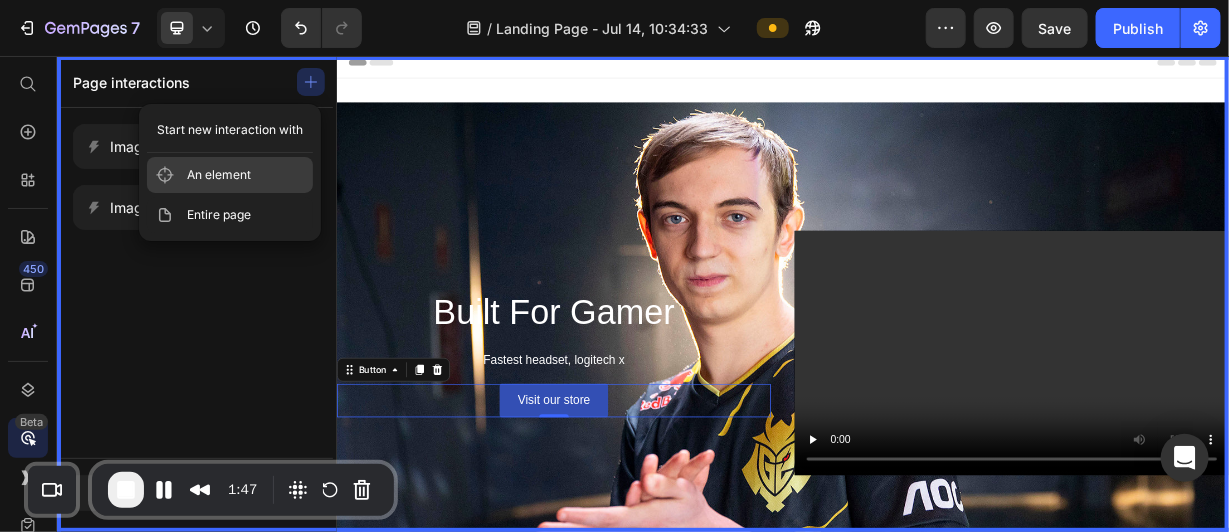 click on "An element" at bounding box center (219, 175) 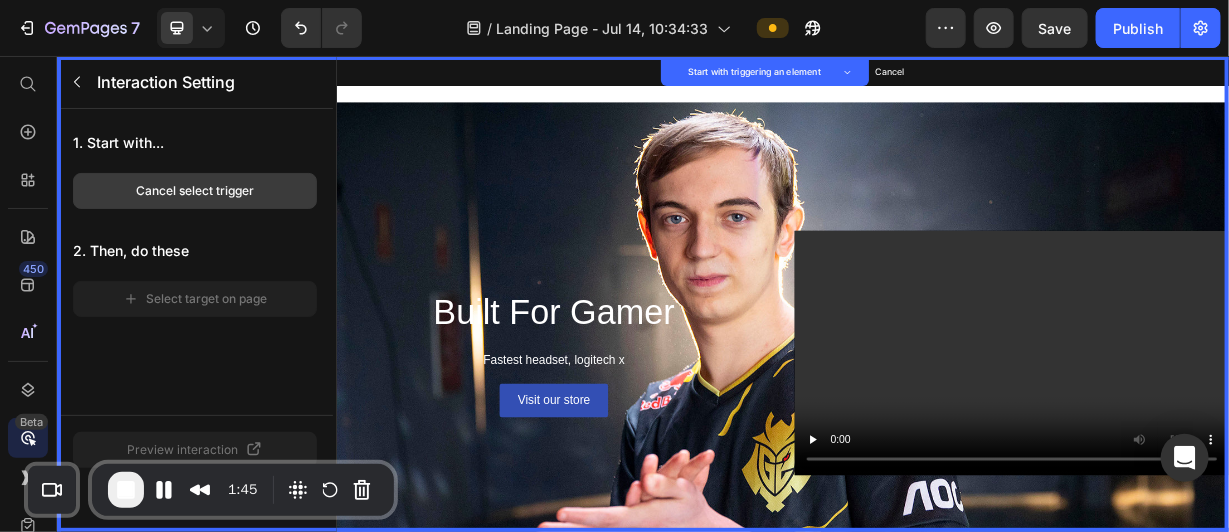 click on "Cancel select trigger" at bounding box center [195, 191] 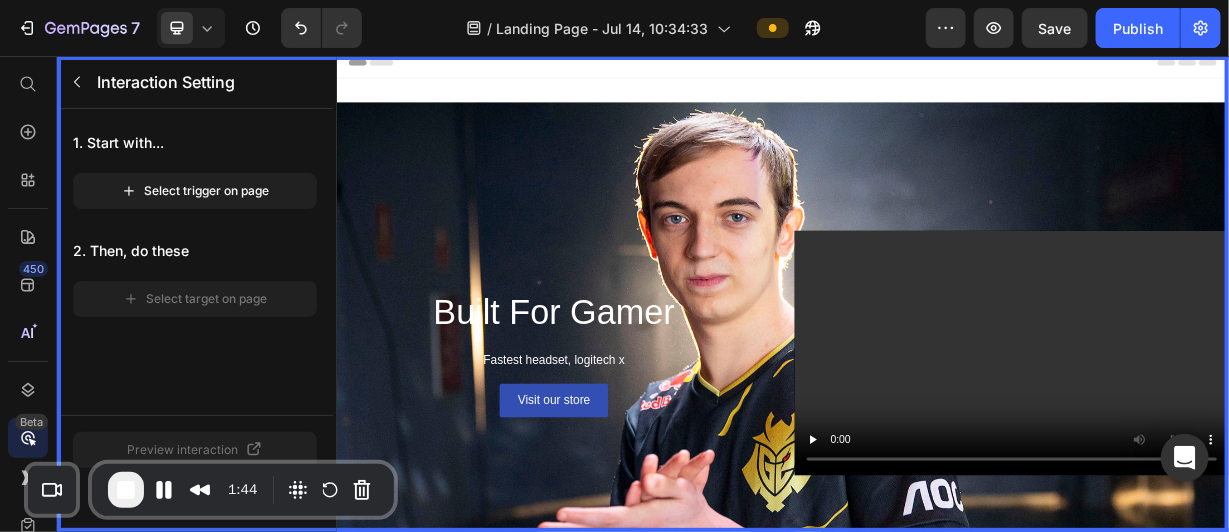 click at bounding box center (936, 375) 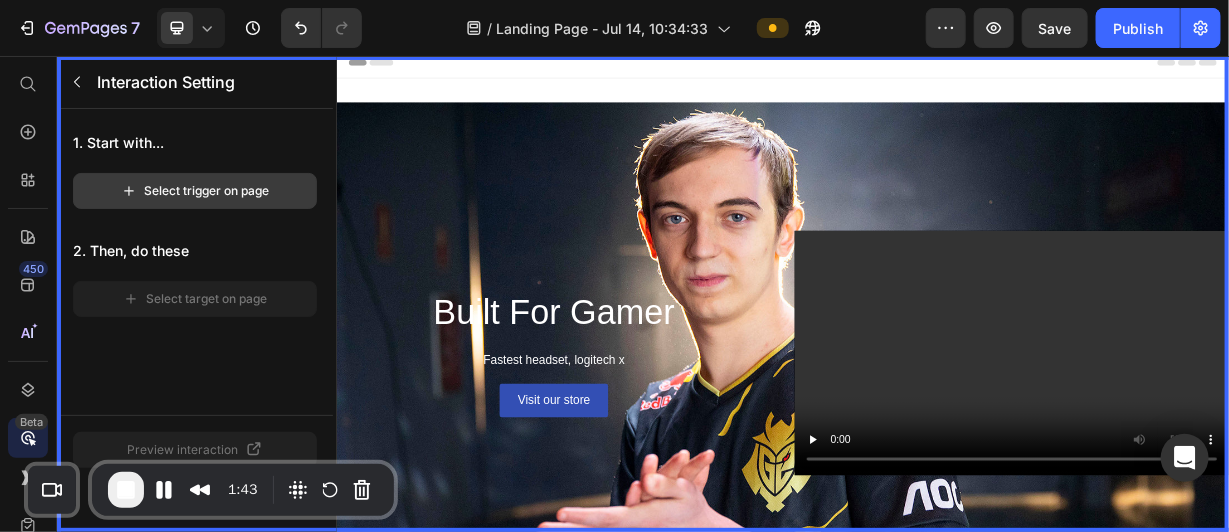 click on "Select trigger on page" 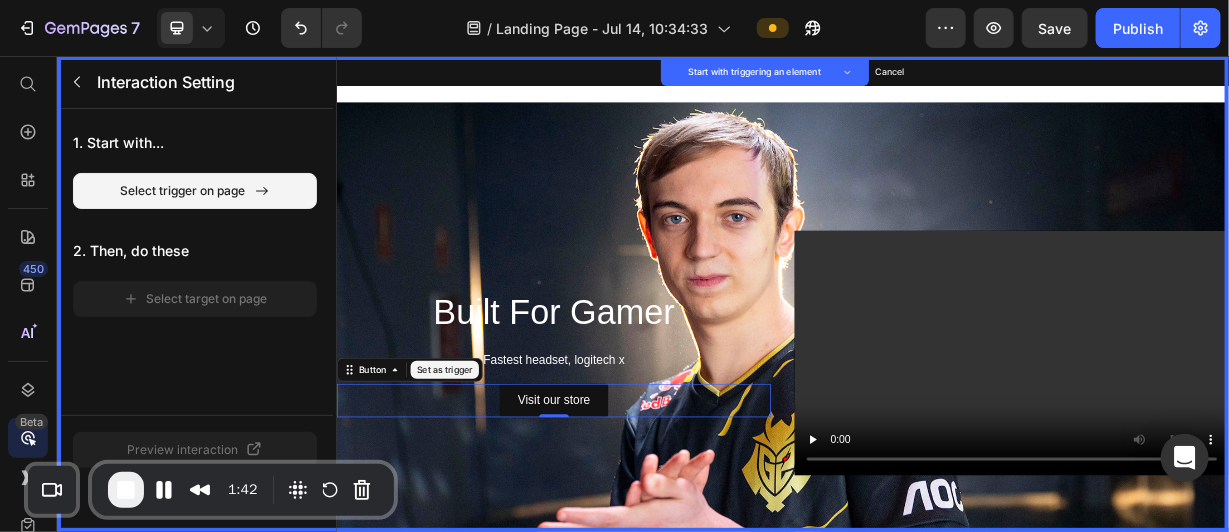 click on "Visit our store" at bounding box center [628, 518] 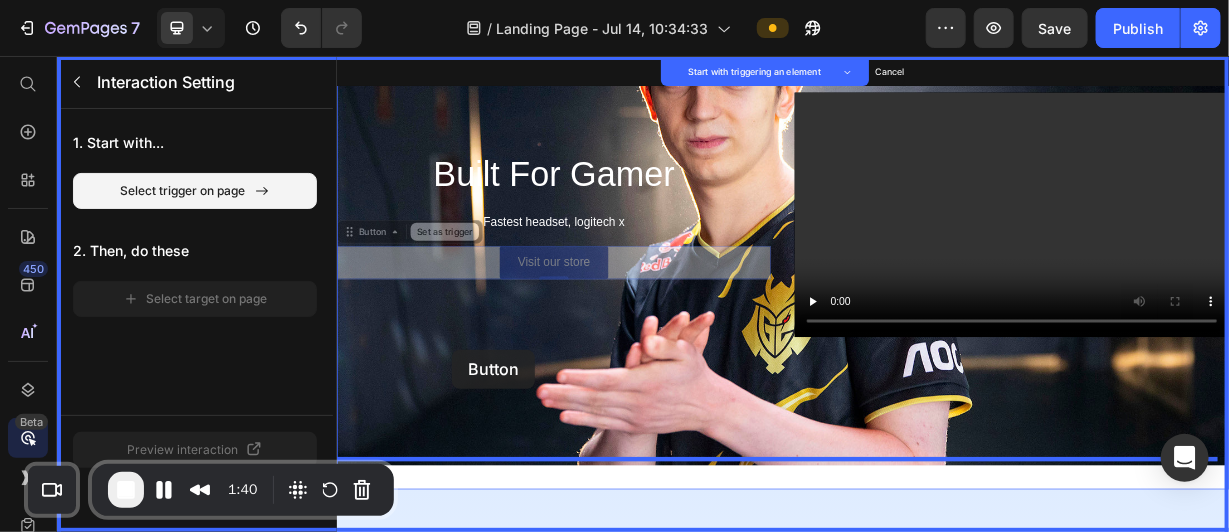 scroll, scrollTop: 258, scrollLeft: 0, axis: vertical 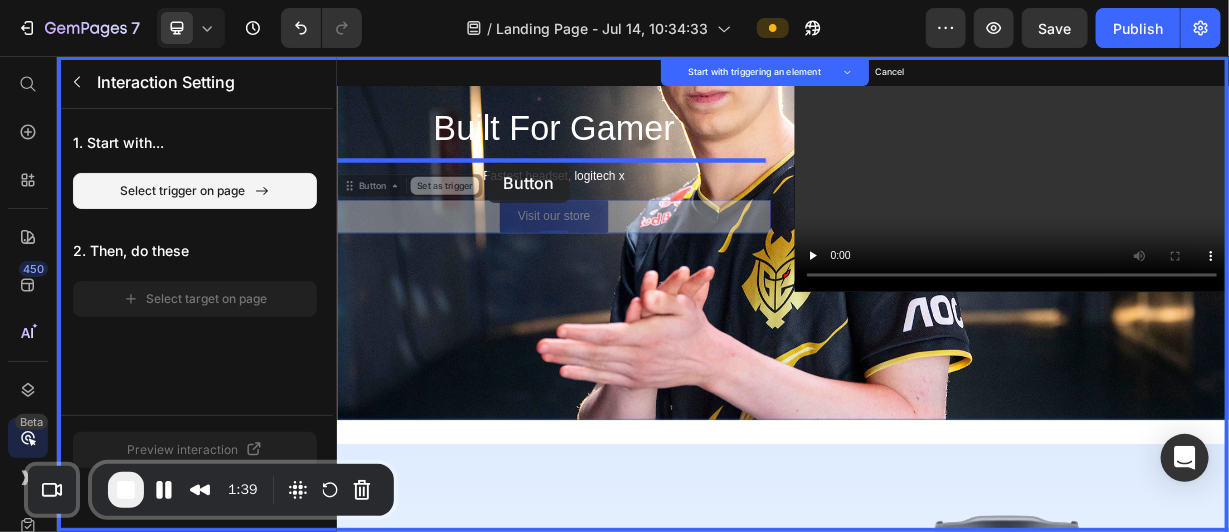 drag, startPoint x: 493, startPoint y: 459, endPoint x: 538, endPoint y: 200, distance: 262.8802 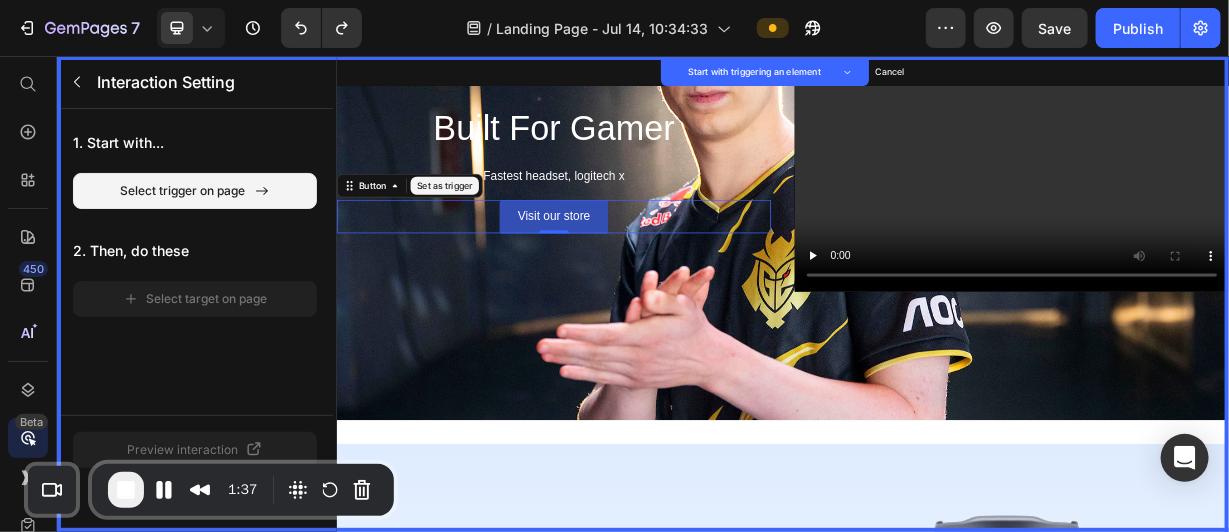 click on "Set as trigger" at bounding box center (481, 230) 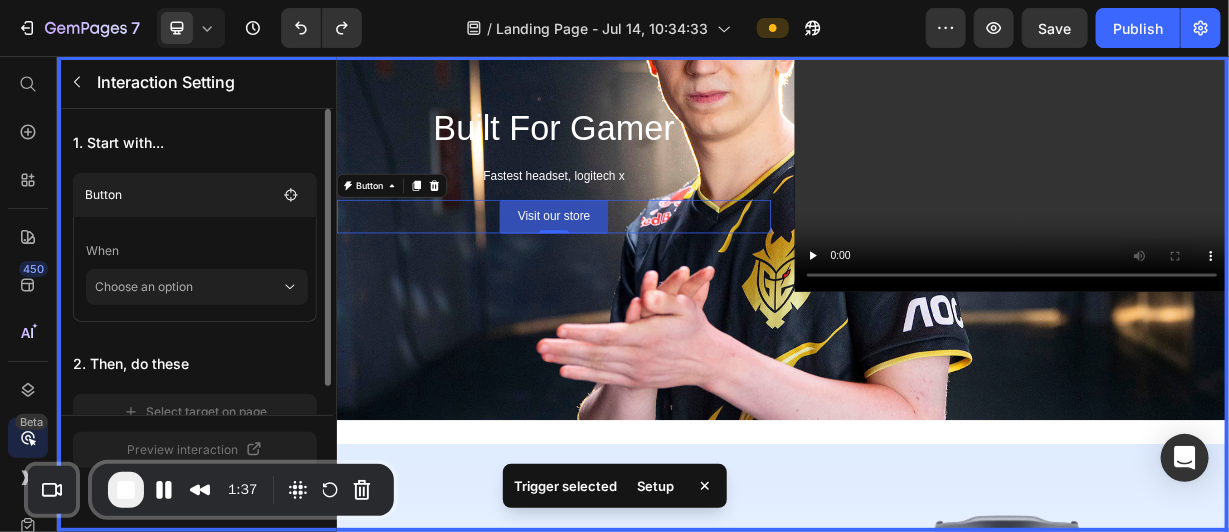 click at bounding box center (936, 375) 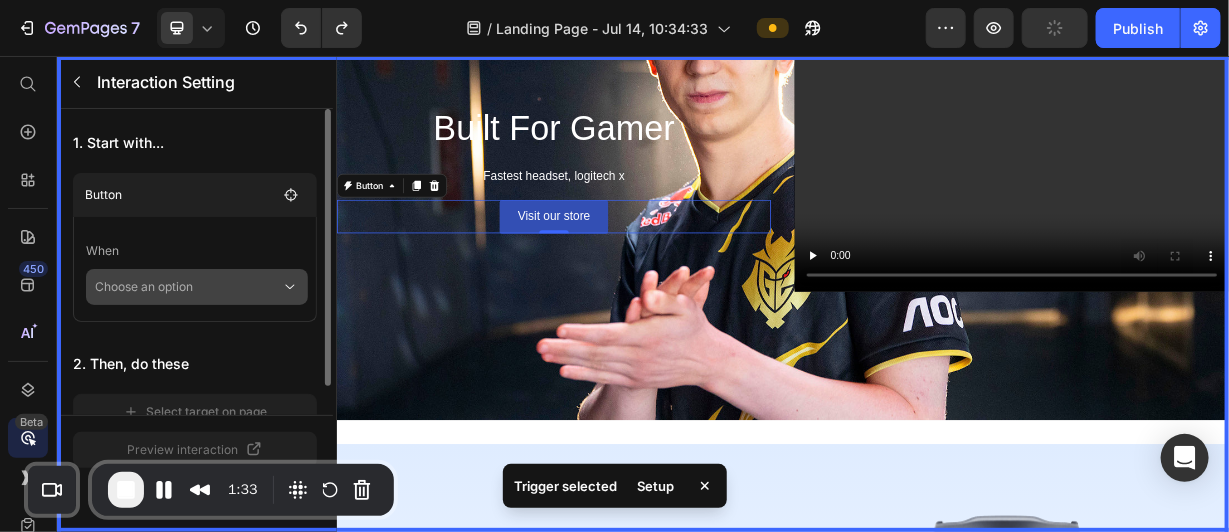 click on "Choose an option" at bounding box center (188, 287) 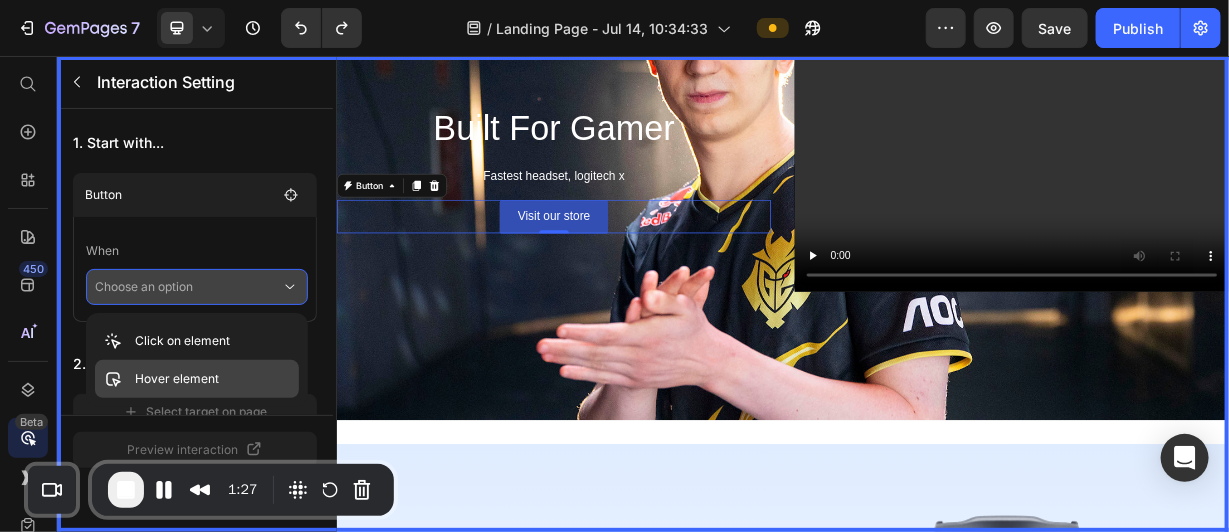 click on "Hover element" at bounding box center [177, 379] 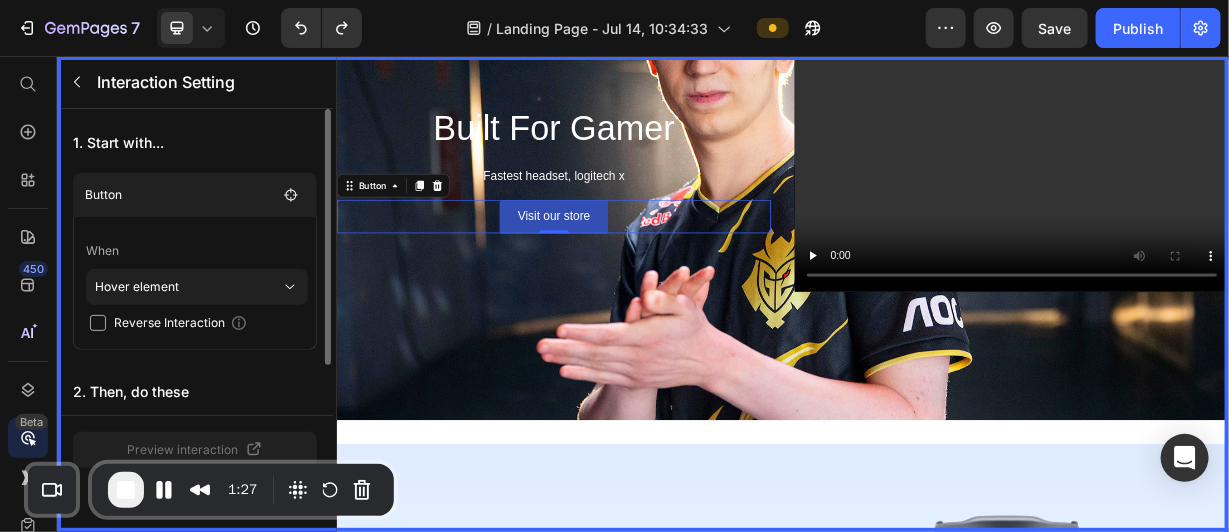 scroll, scrollTop: 58, scrollLeft: 0, axis: vertical 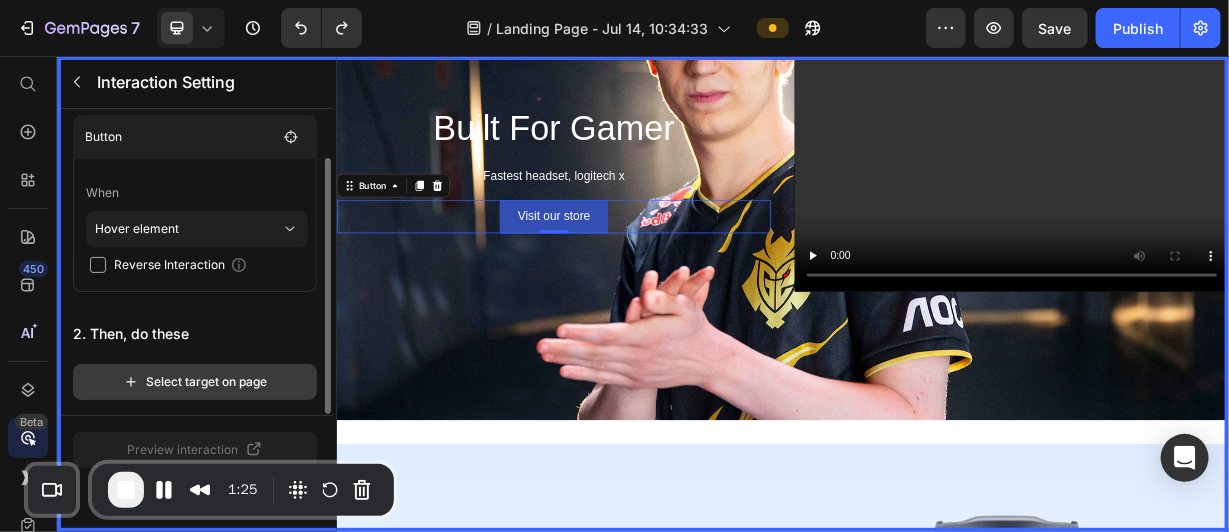click on "Select target on page" at bounding box center (195, 382) 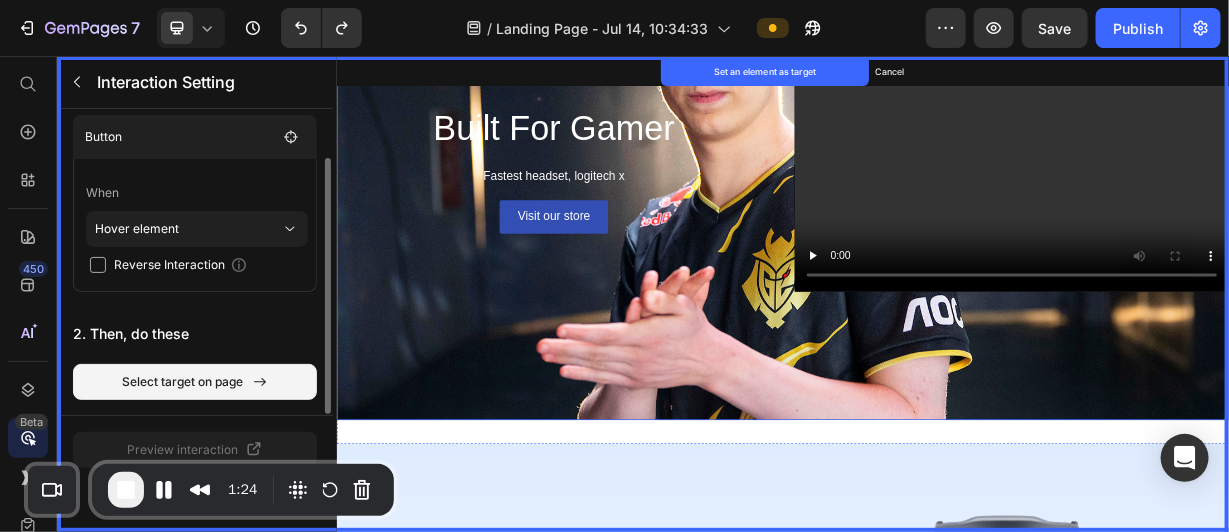 scroll, scrollTop: 9, scrollLeft: 0, axis: vertical 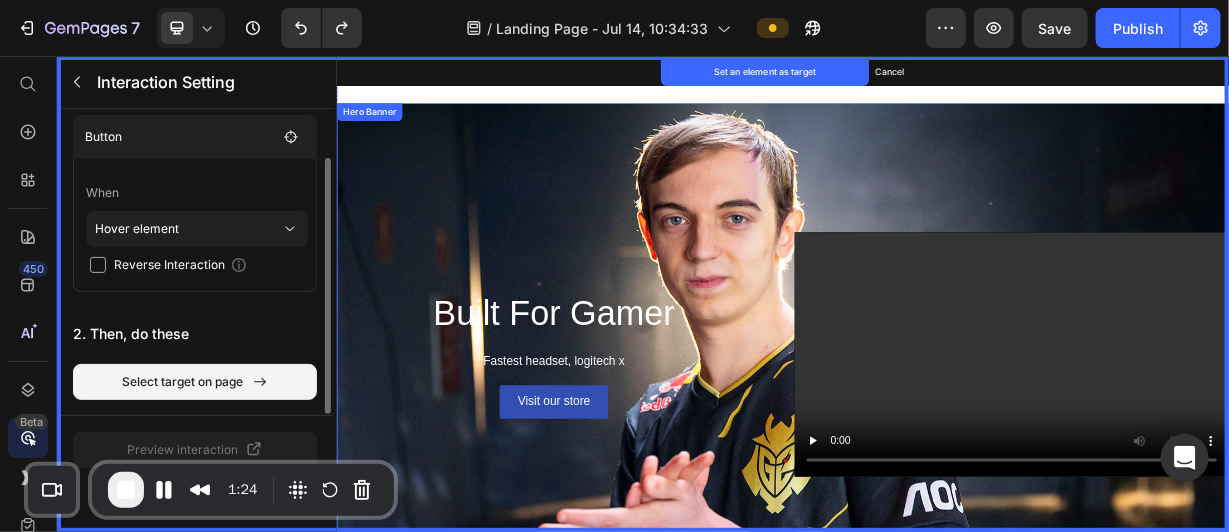 click at bounding box center (936, 456) 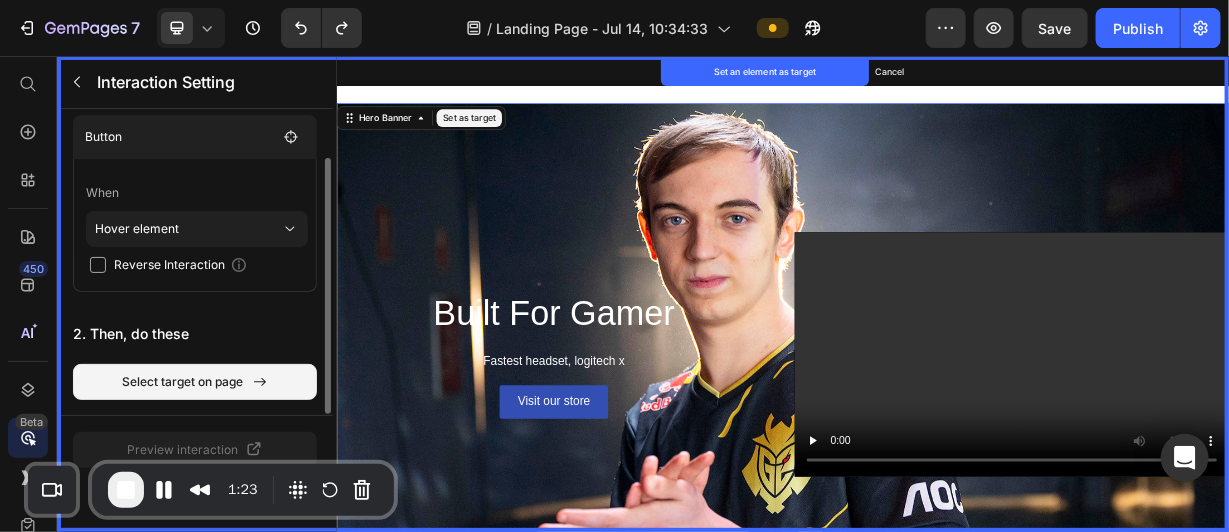 click on "Set as target" at bounding box center (514, 139) 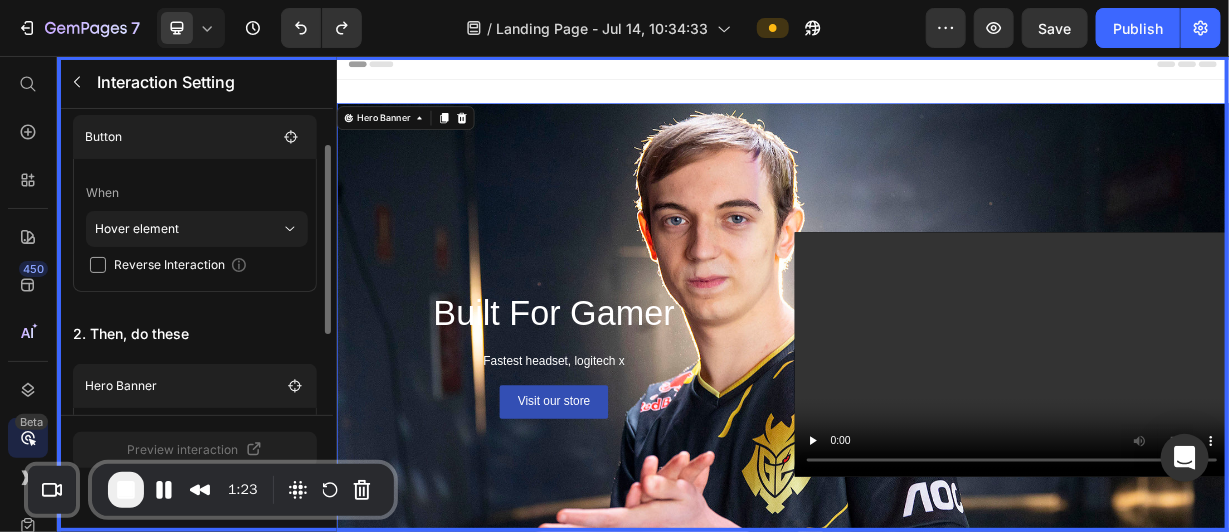 click at bounding box center (936, 375) 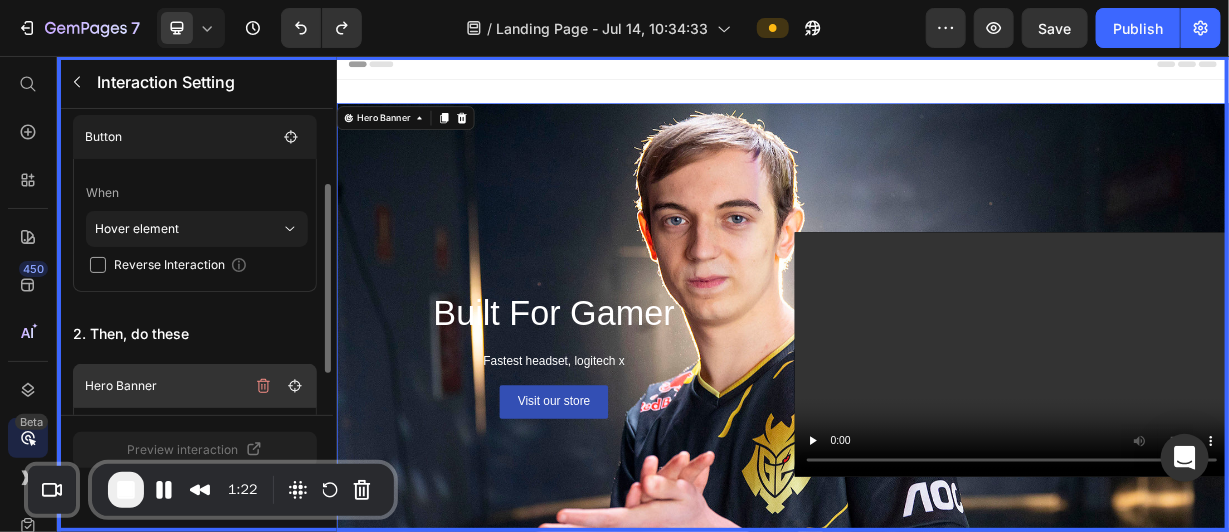scroll, scrollTop: 186, scrollLeft: 0, axis: vertical 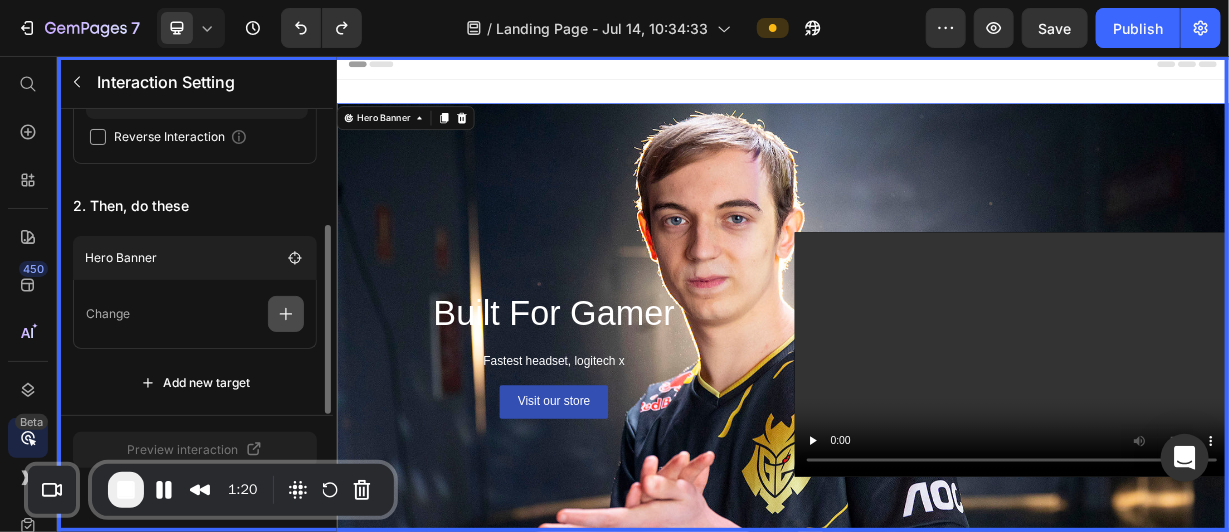 click 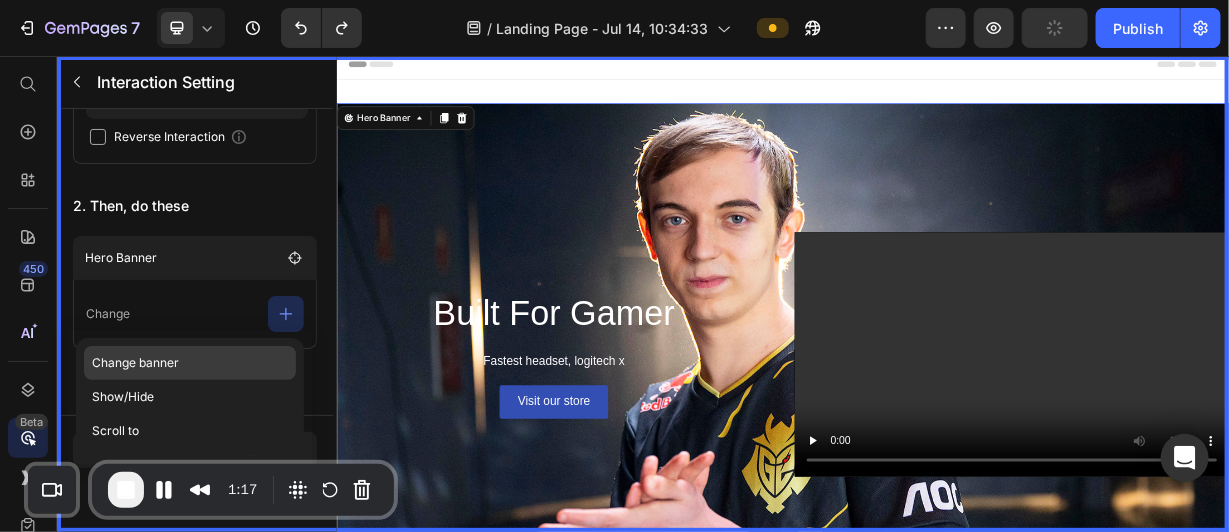 click on "Change banner" 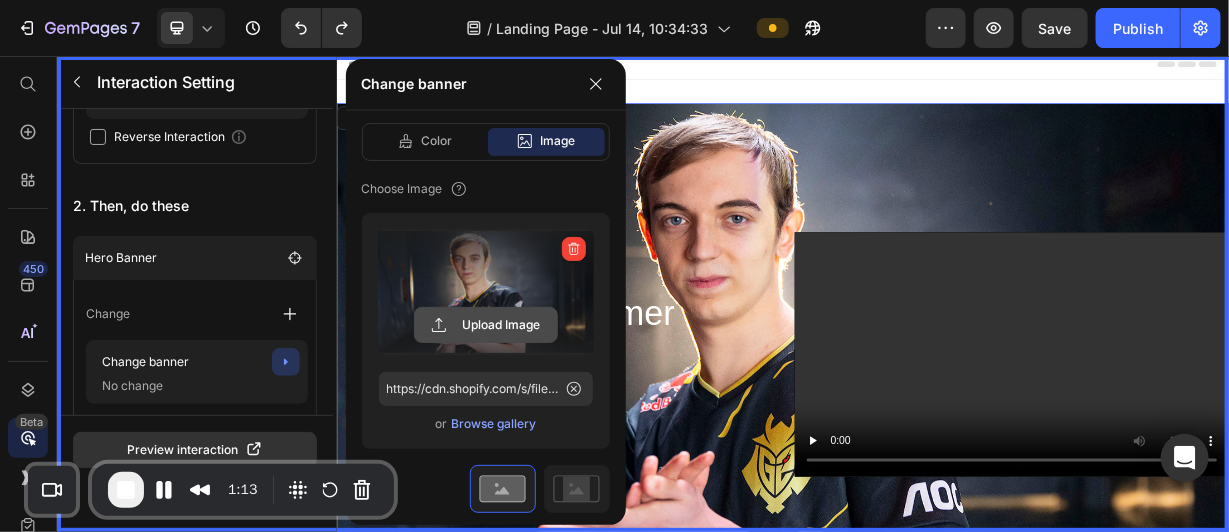 click 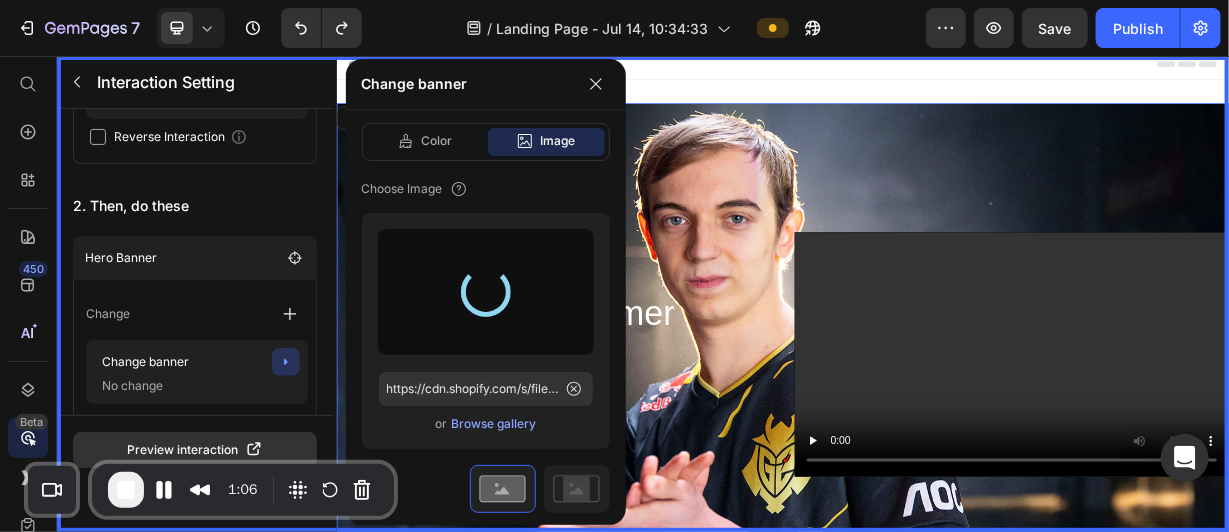type on "https://cdn.shopify.com/s/files/1/0713/9203/4984/files/gempages_575346547575751619-a9d42431-d4da-4555-8391-797e7ac6c9a3.png" 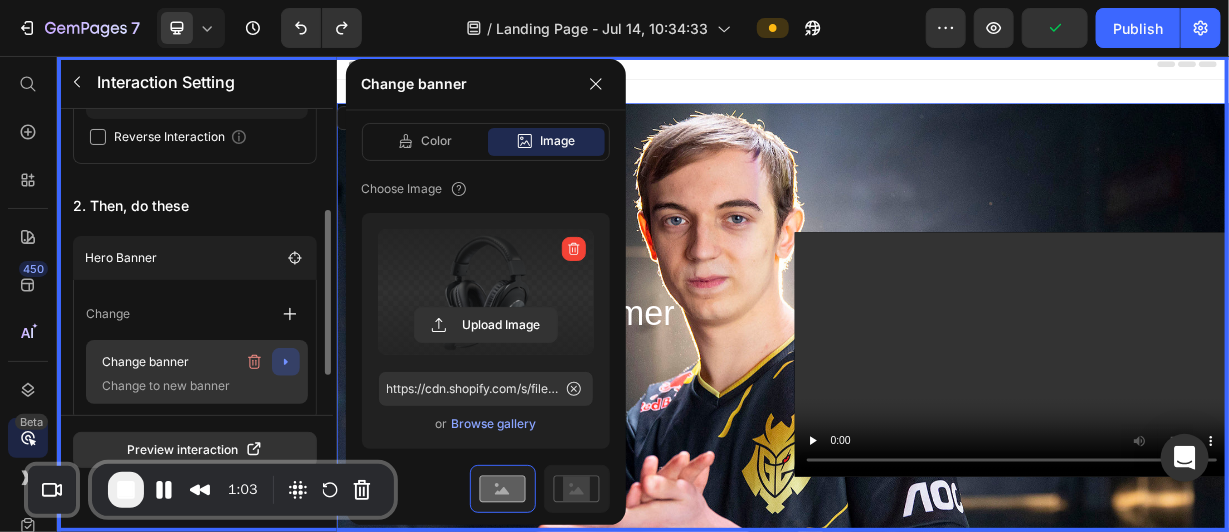 scroll, scrollTop: 258, scrollLeft: 0, axis: vertical 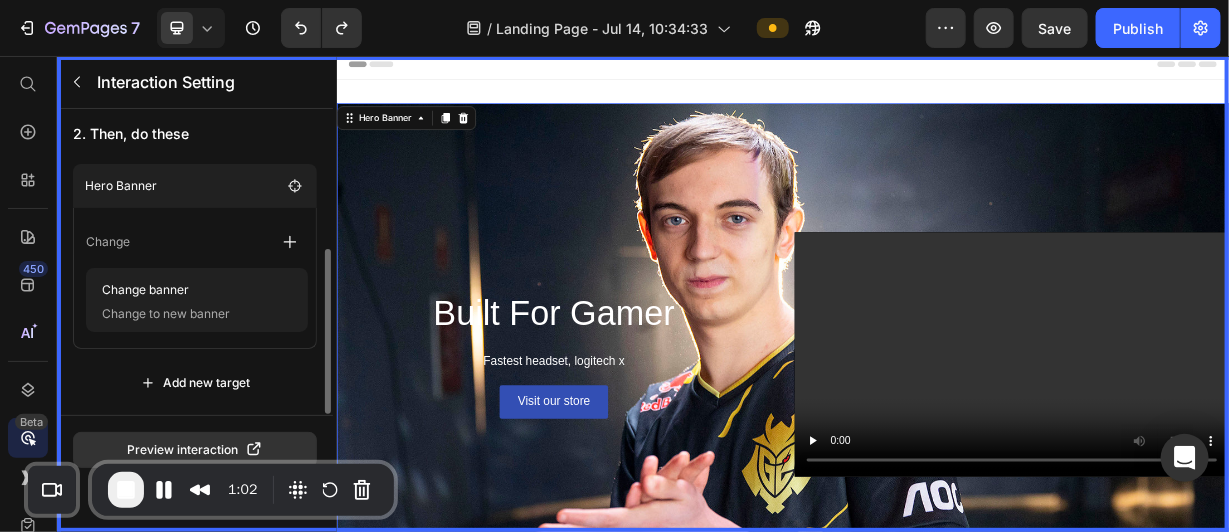 click on "Change Change banner Change to new banner" at bounding box center (195, 278) 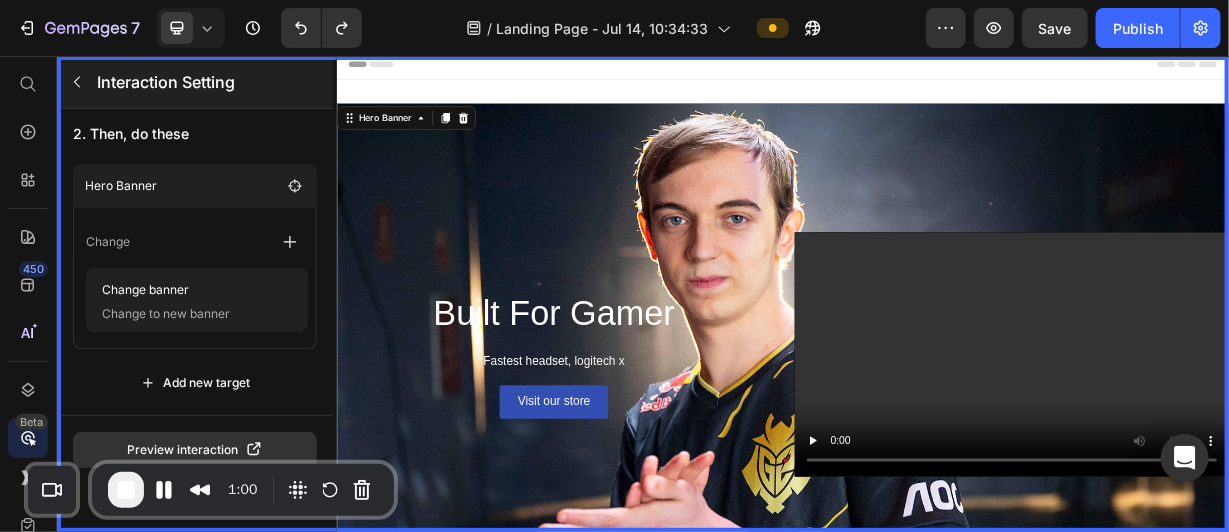 click at bounding box center (77, 82) 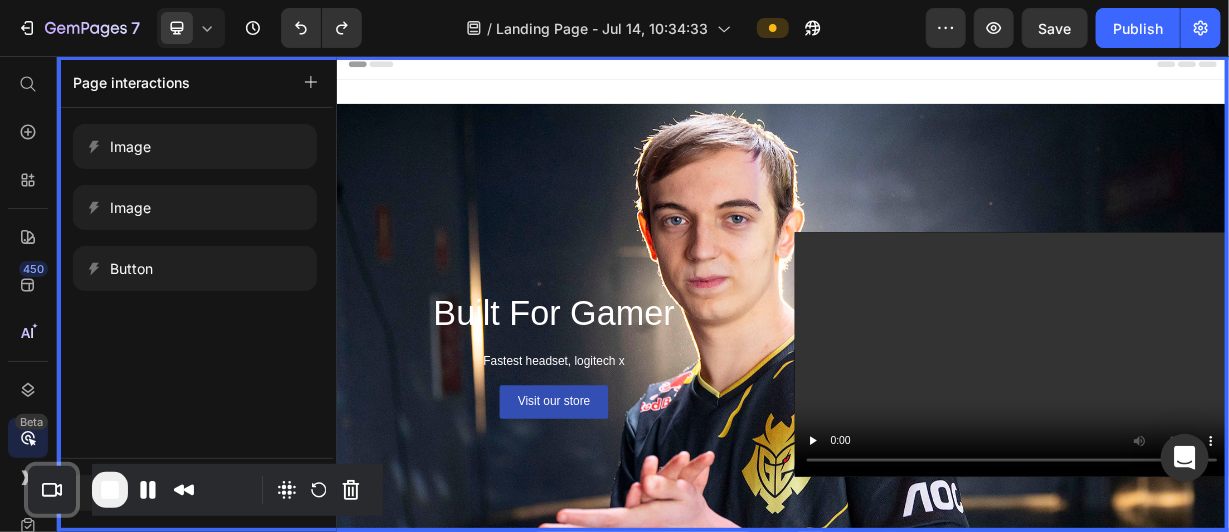 click at bounding box center (936, 375) 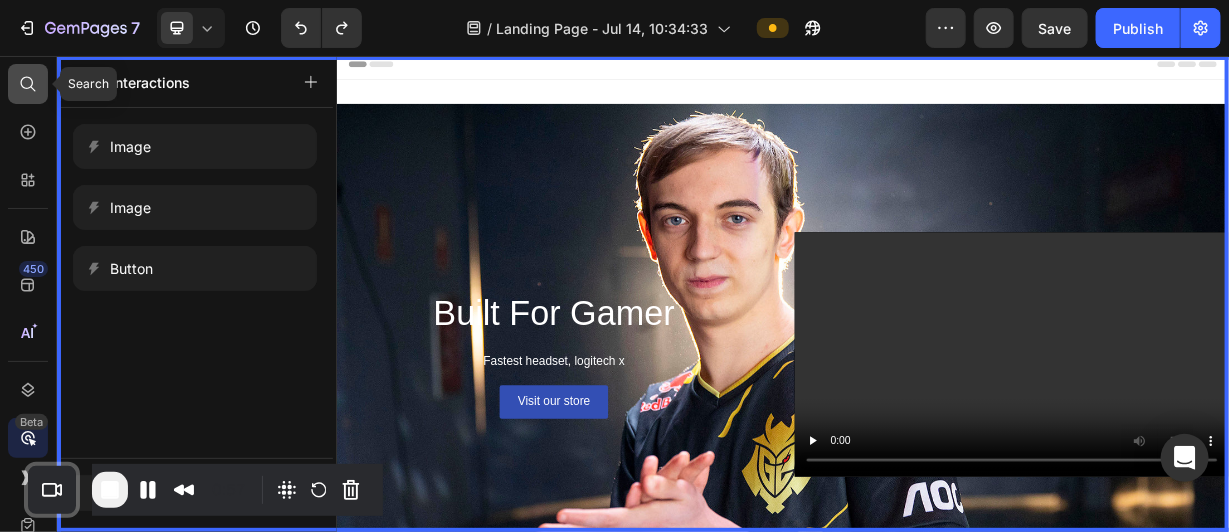click 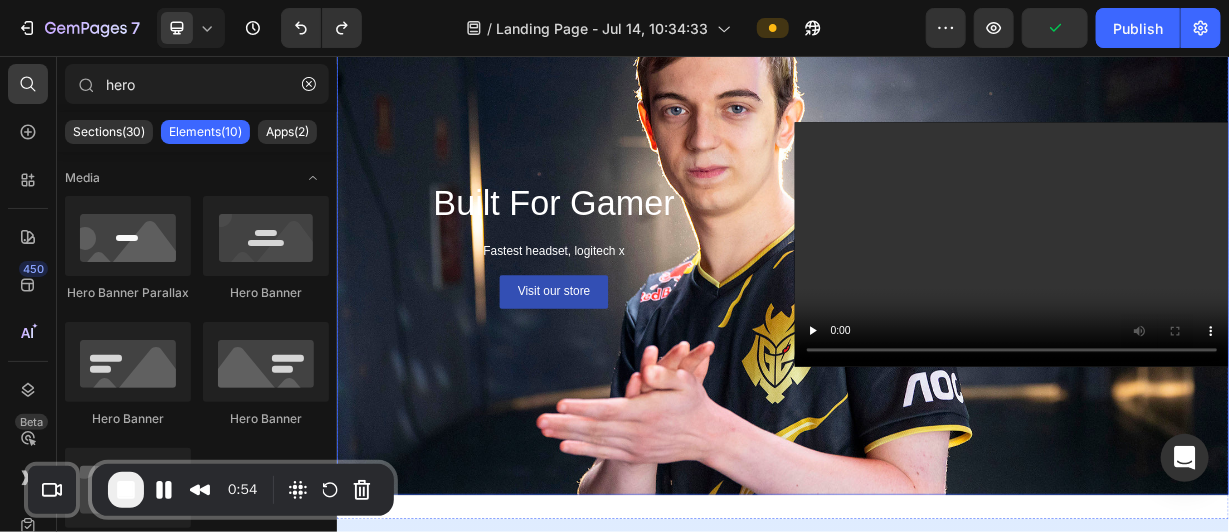 scroll, scrollTop: 156, scrollLeft: 0, axis: vertical 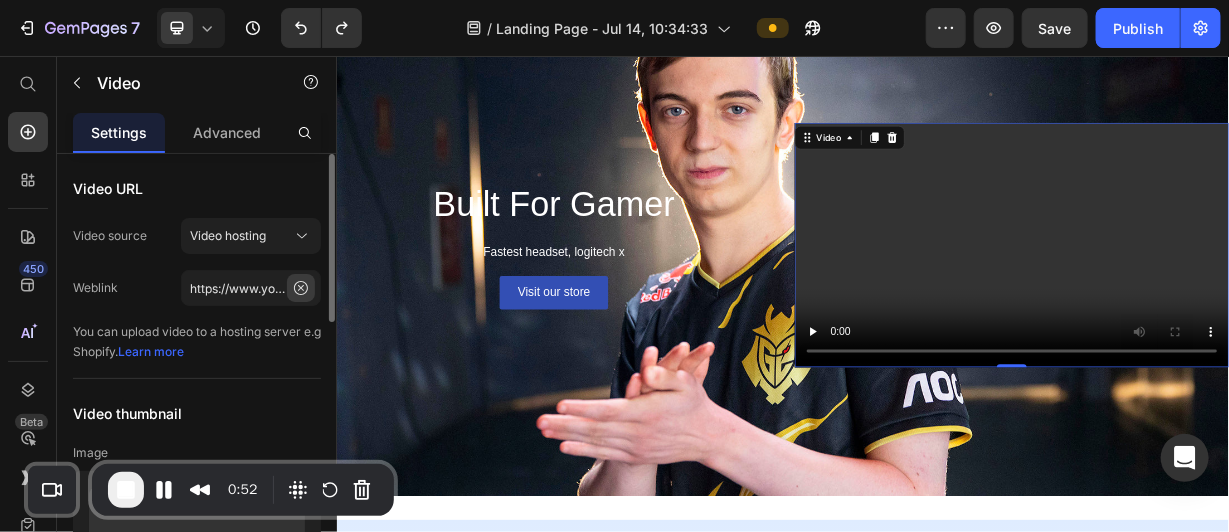 click 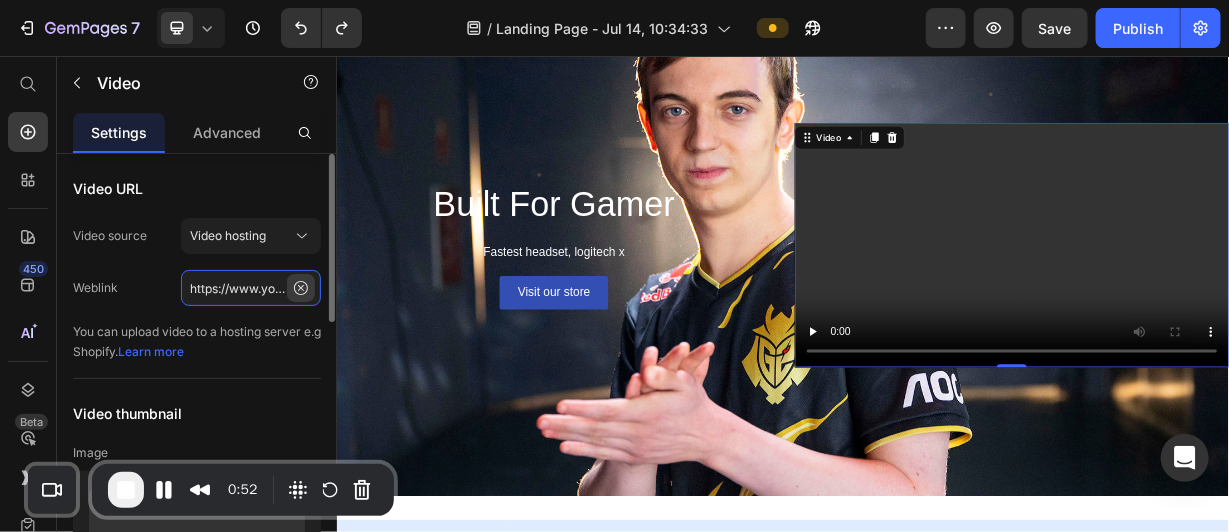 type 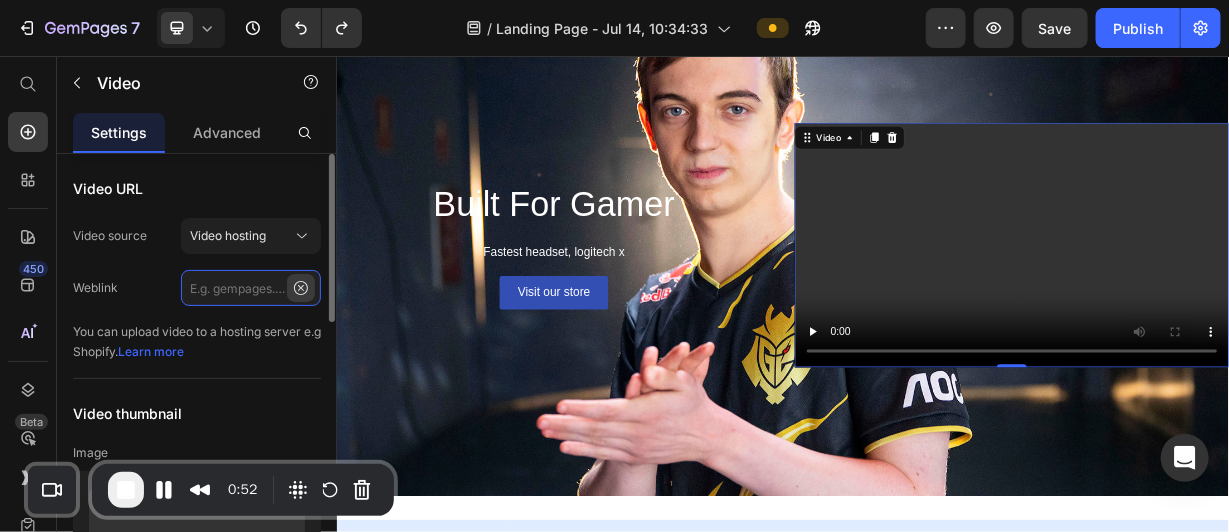 scroll, scrollTop: 0, scrollLeft: 0, axis: both 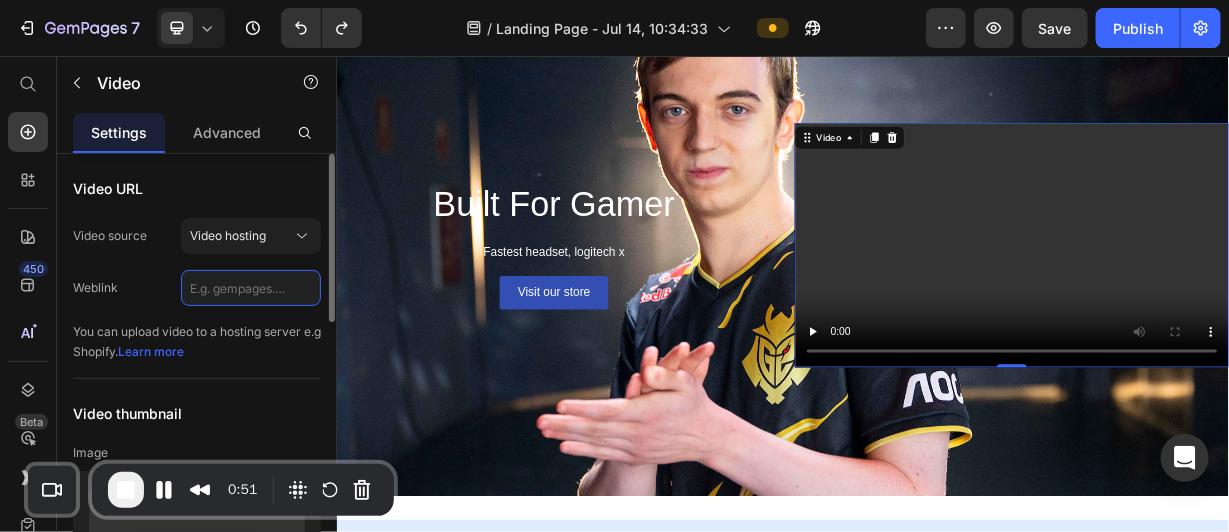 click 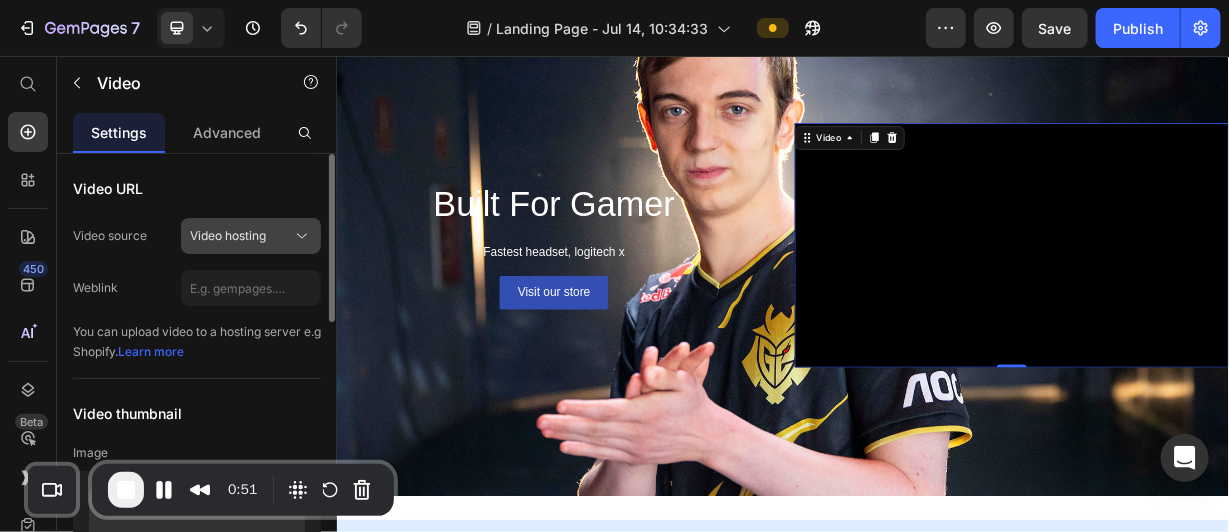 click on "Video hosting" at bounding box center [251, 236] 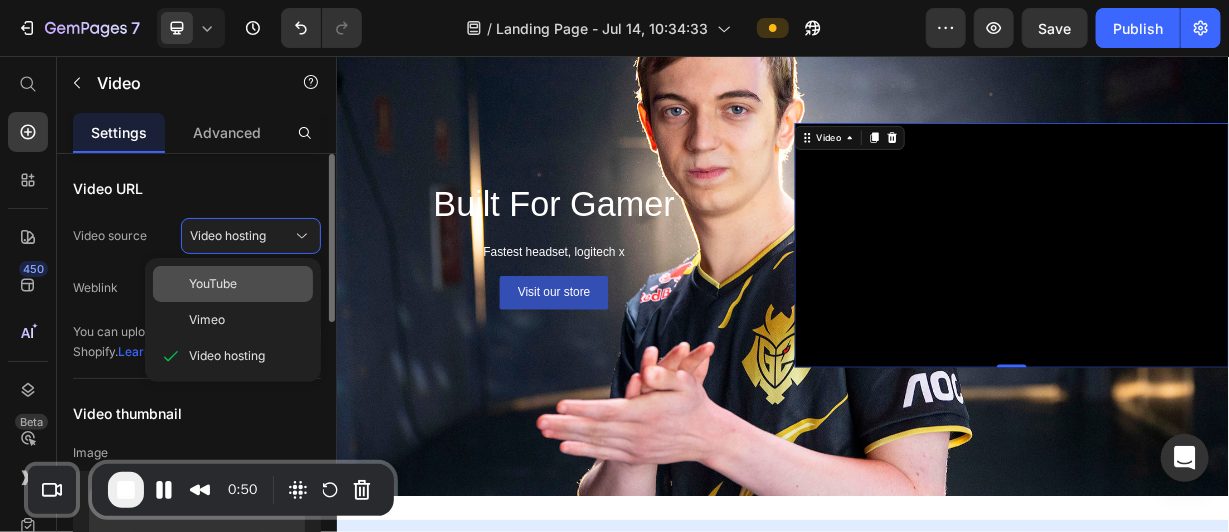 click on "YouTube" at bounding box center (213, 284) 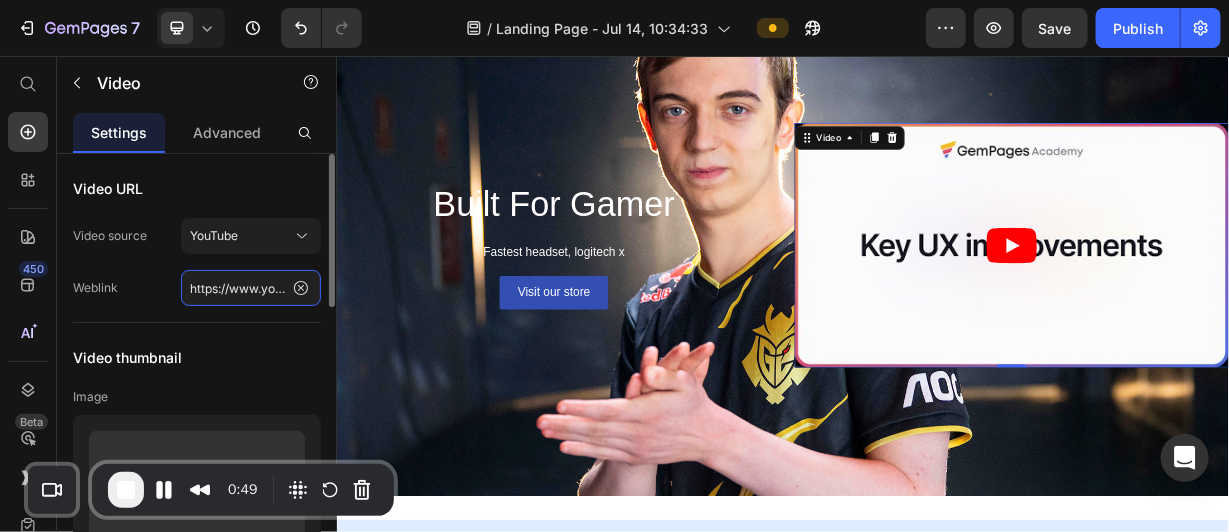 click on "https://www.youtube.com/watch?v=cyzh48XRS4M" 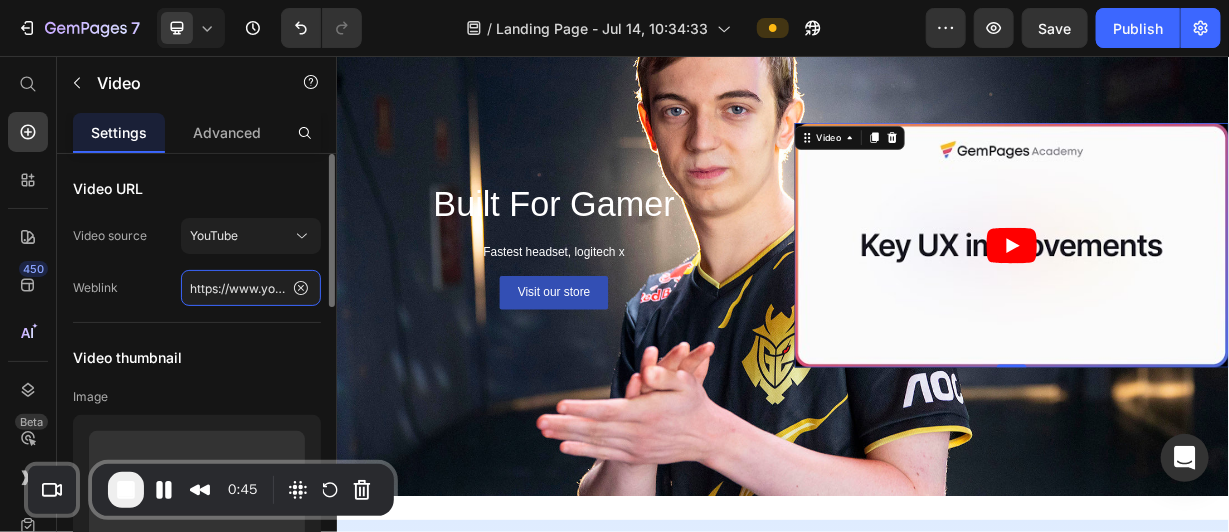 paste on "VI5o4UvZsyI" 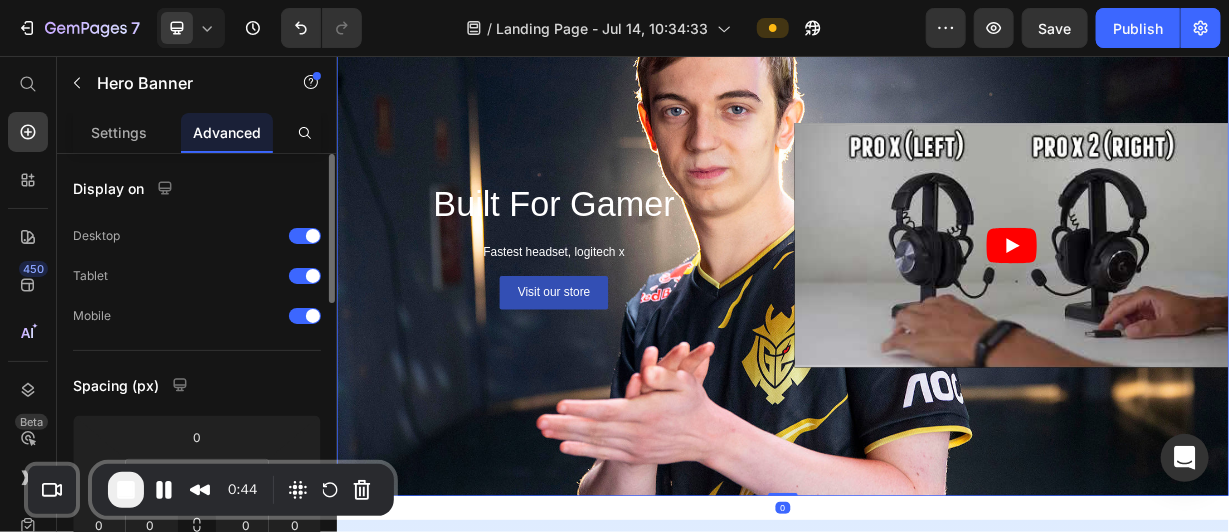 click on "Built For Gamer Heading Fastest headset, logitech x  Text Block Visit our store Button Video" at bounding box center [936, 309] 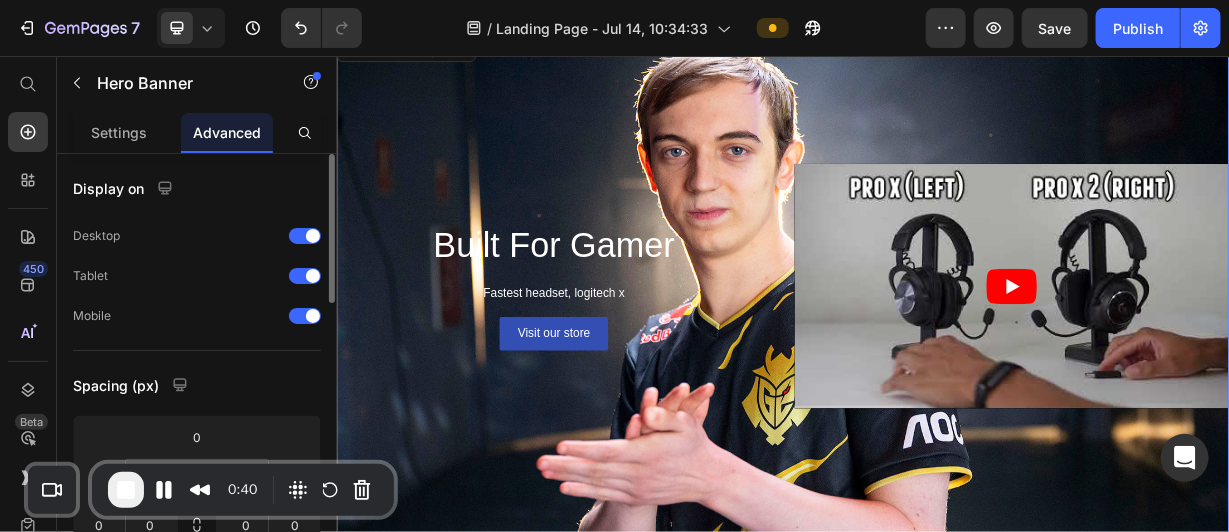 scroll, scrollTop: 97, scrollLeft: 0, axis: vertical 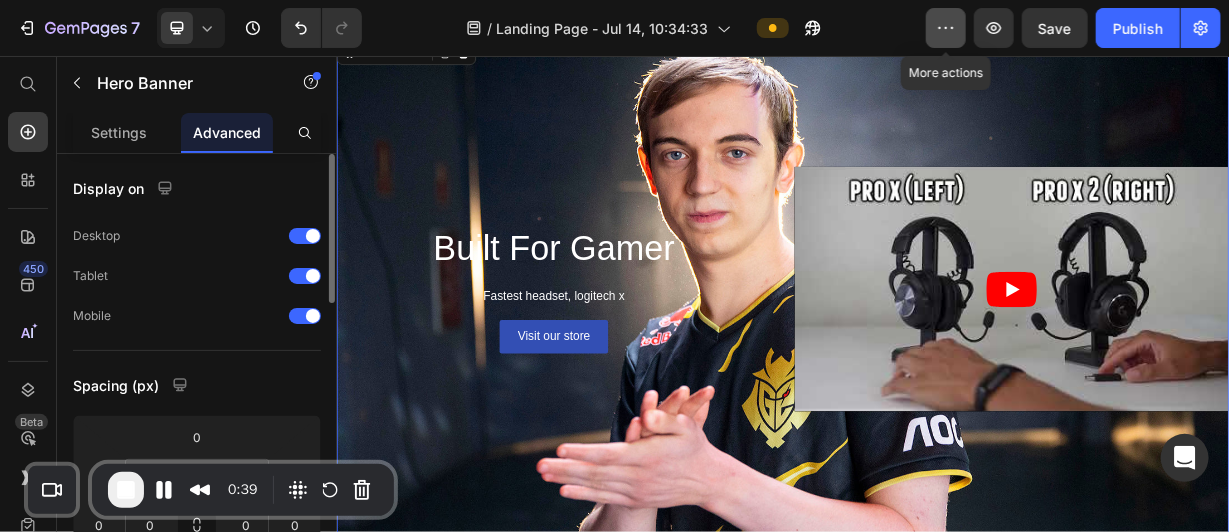 click 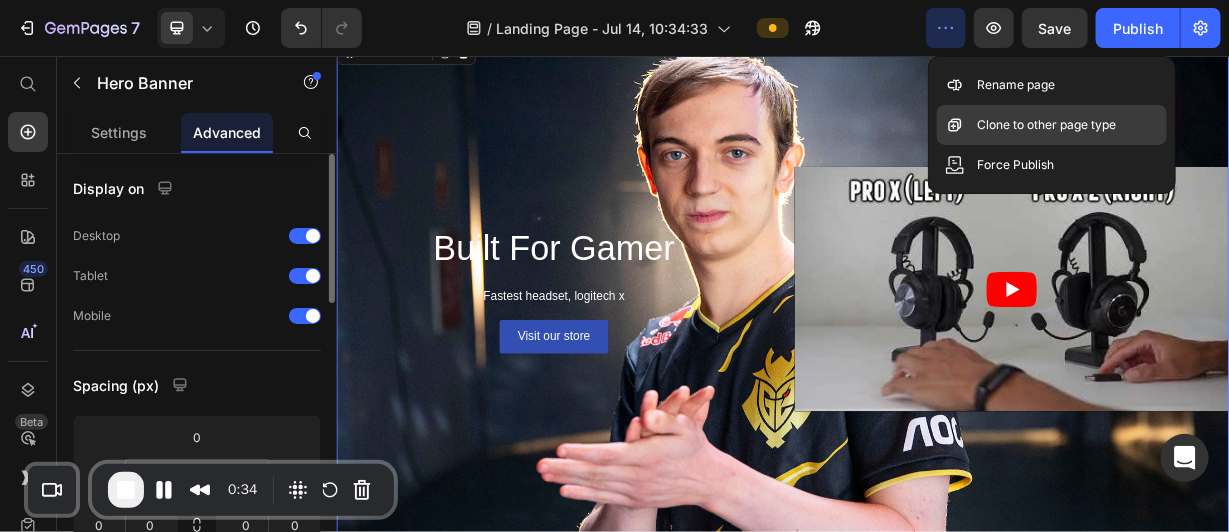click on "Clone to other page type" at bounding box center (1046, 125) 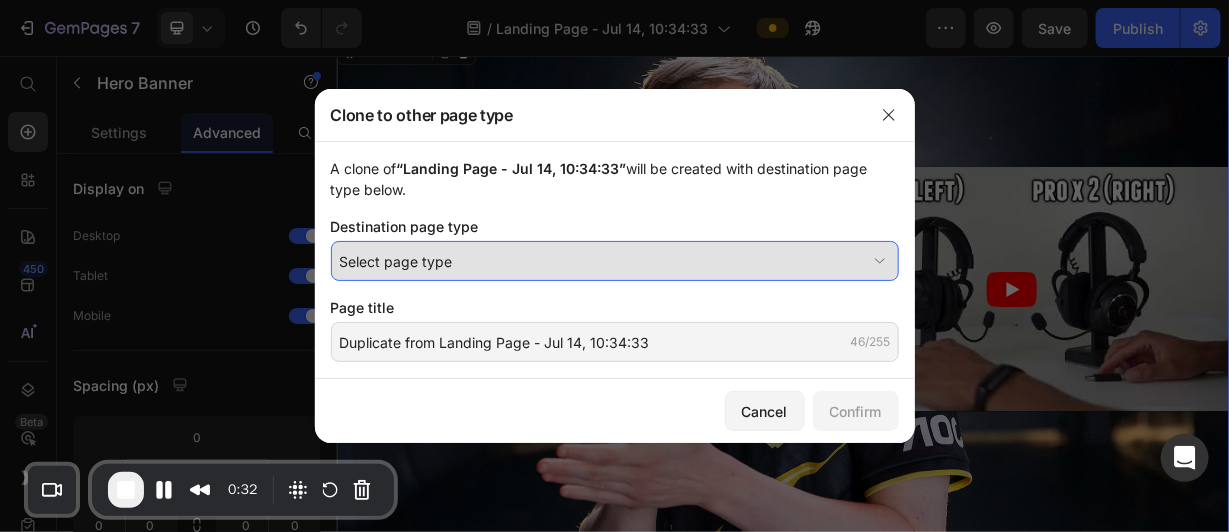 click on "Select page type" at bounding box center (603, 261) 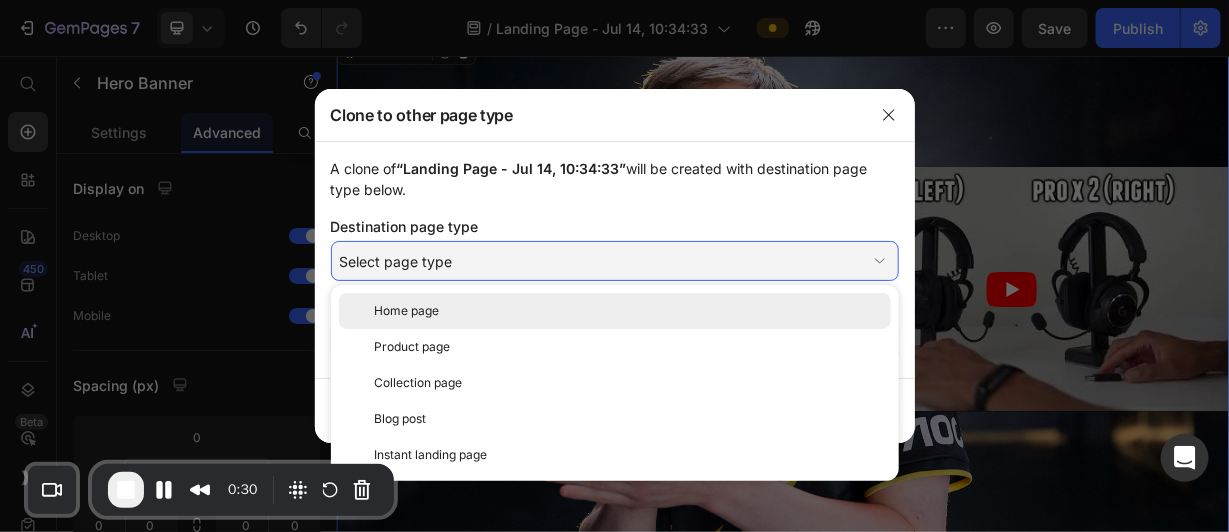 click on "Home page" at bounding box center (629, 311) 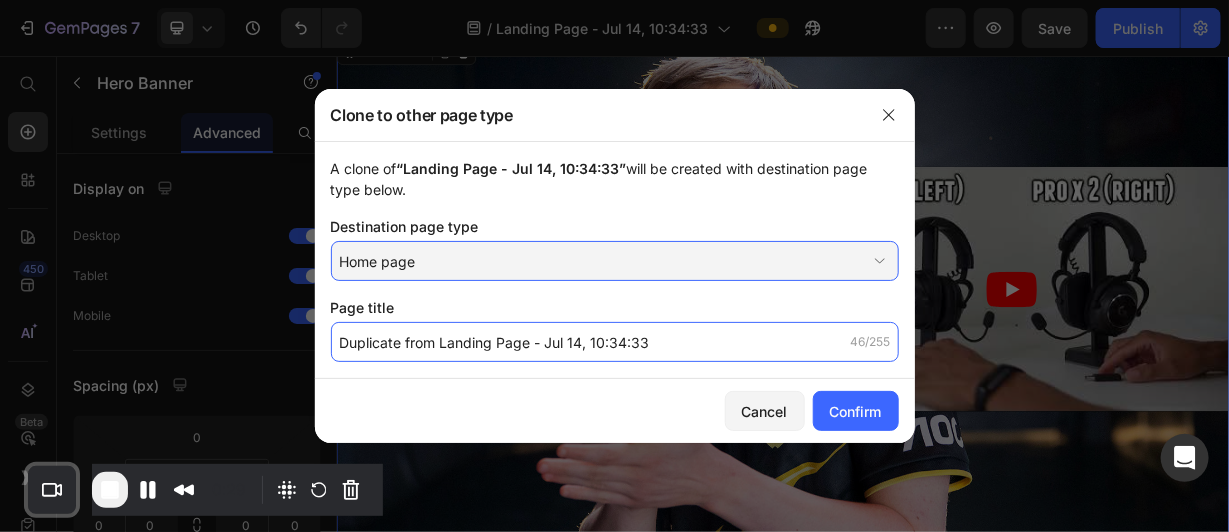 click on "Duplicate from Landing Page - Jul 14, 10:34:33" 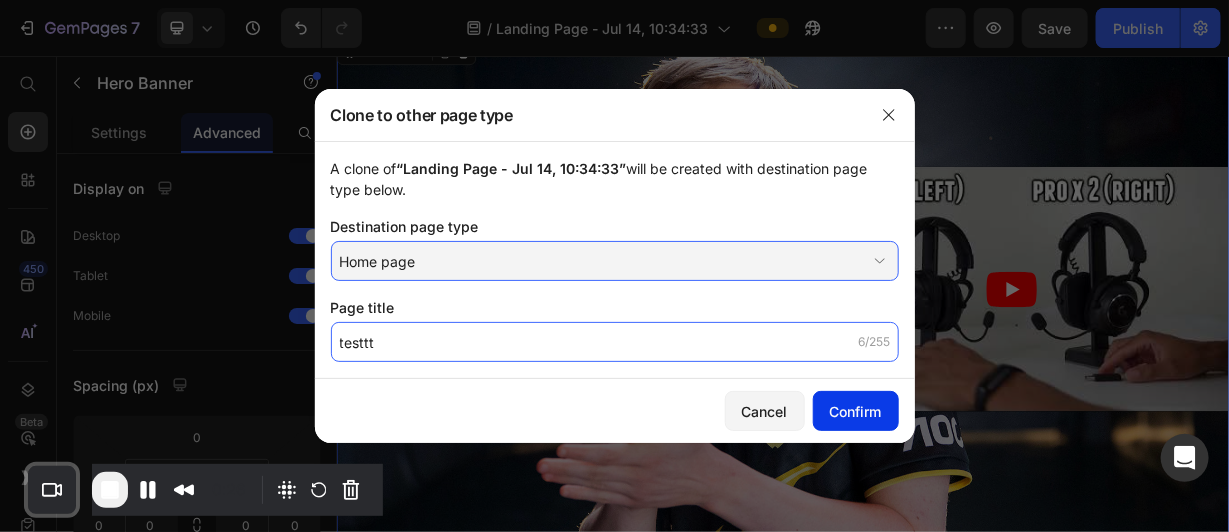 type on "testtt" 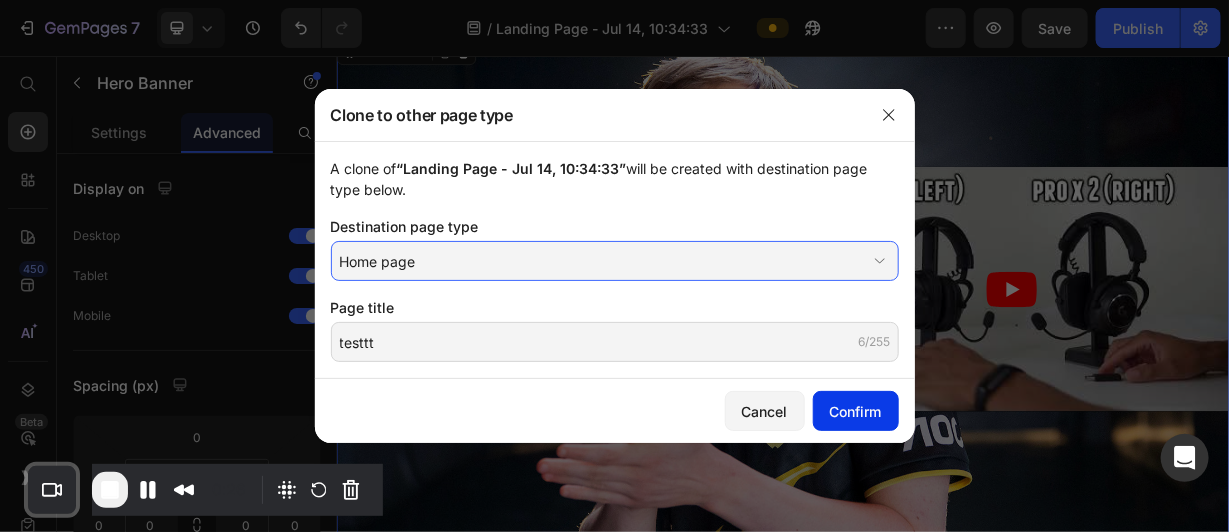 click on "Confirm" 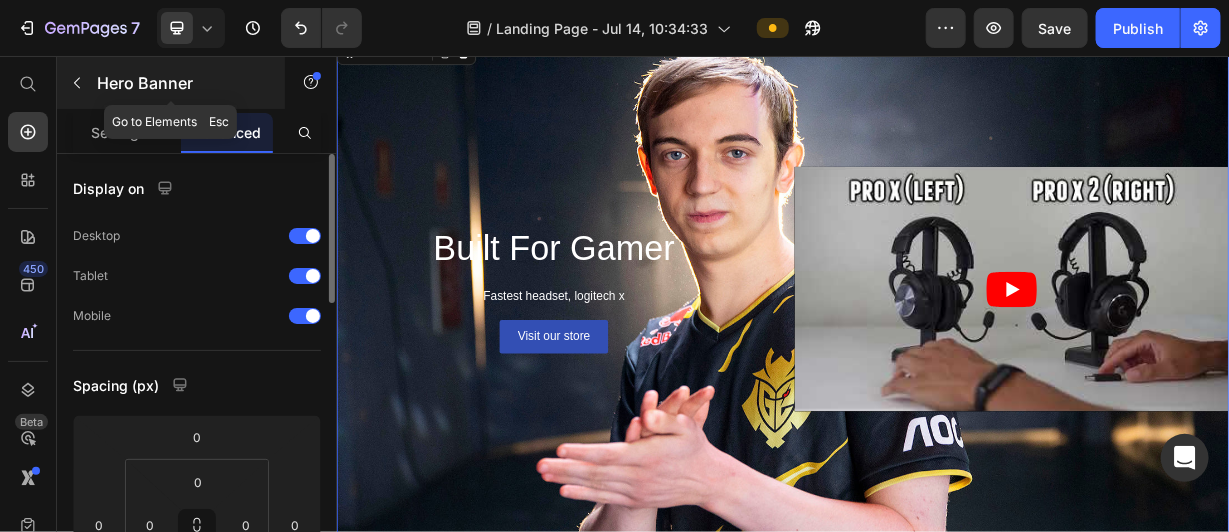 click 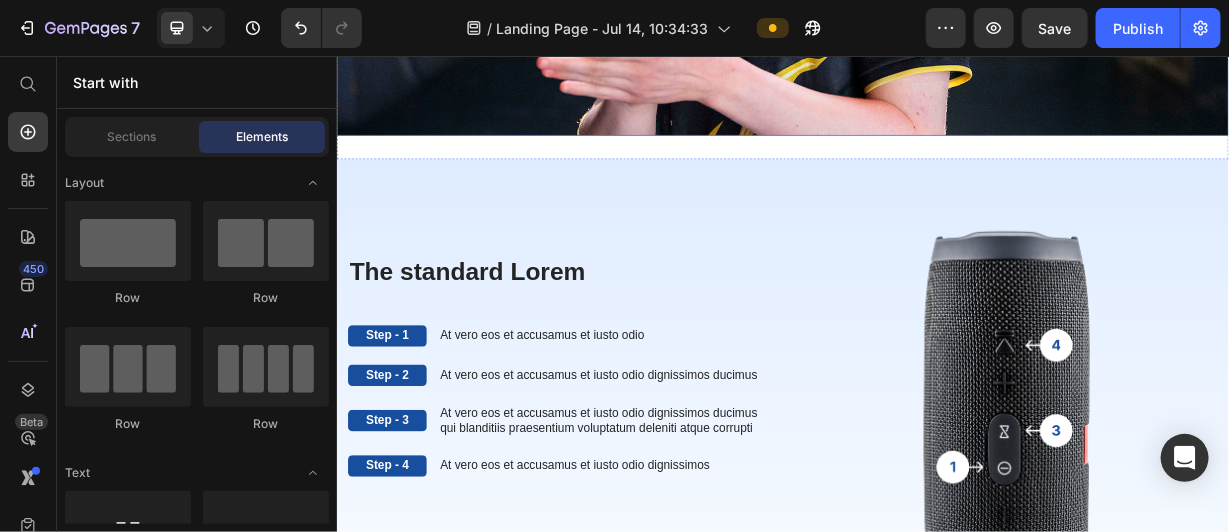 scroll, scrollTop: 643, scrollLeft: 0, axis: vertical 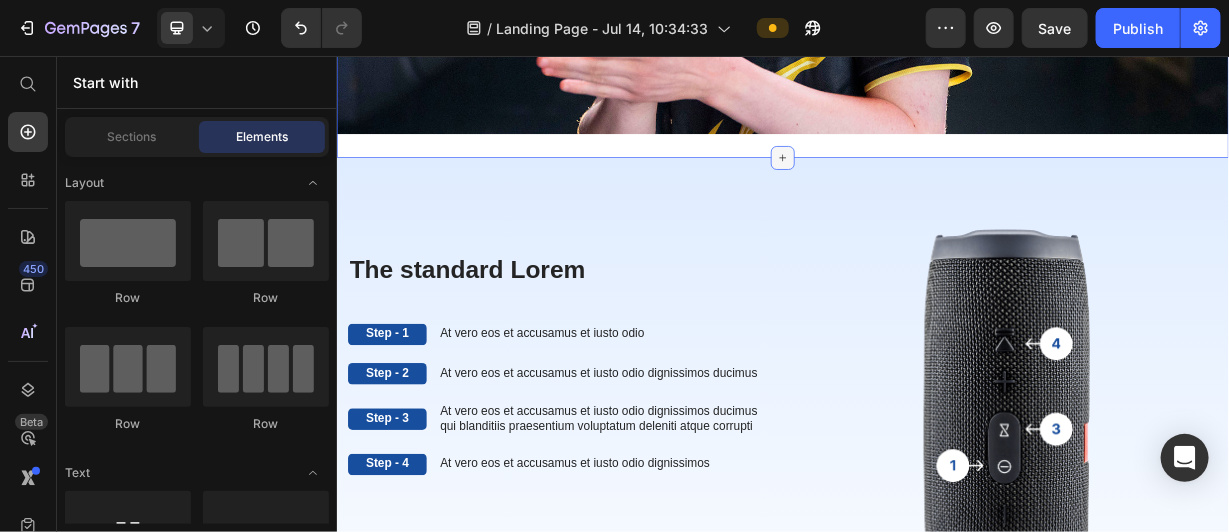 click 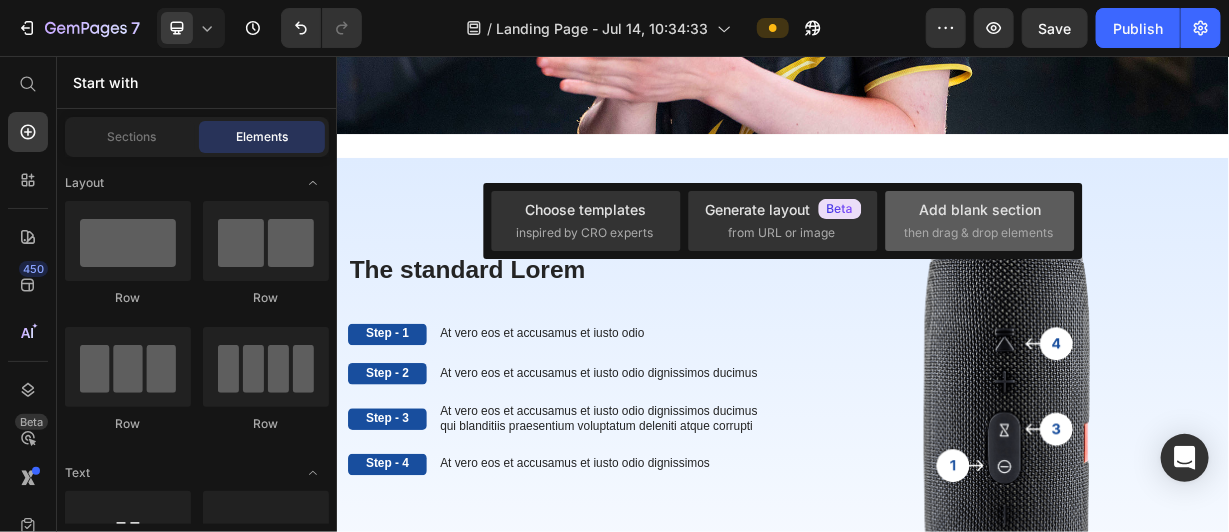 click on "Add blank section  then drag & drop elements" 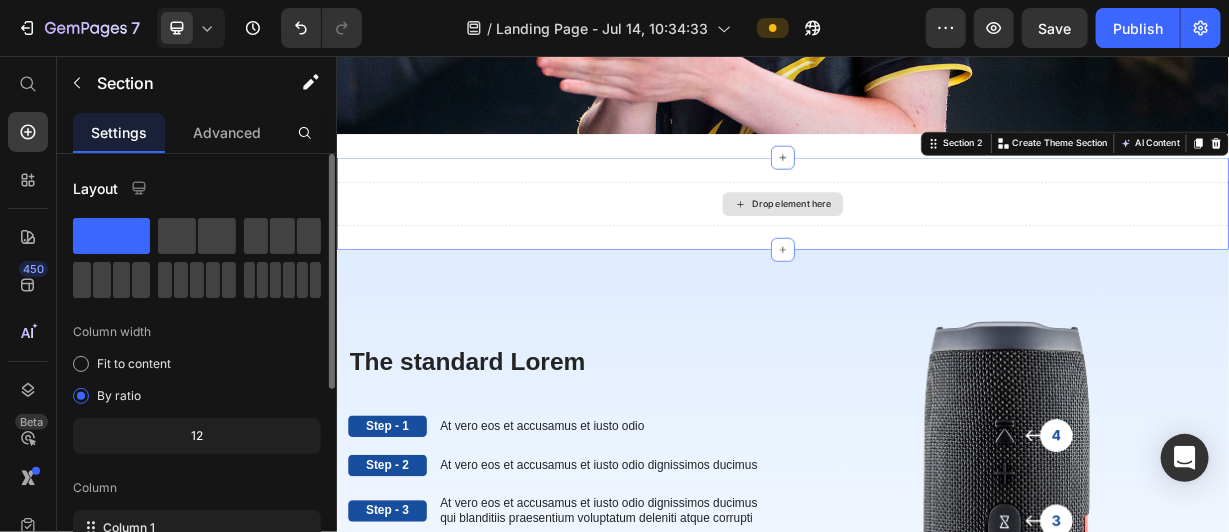 click on "Drop element here" at bounding box center [936, 254] 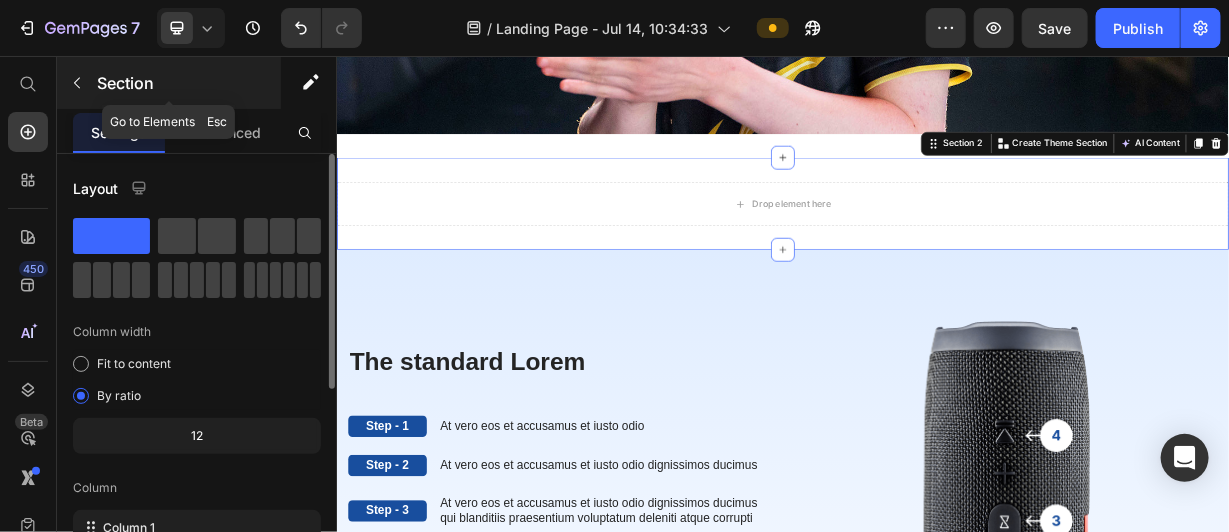 click 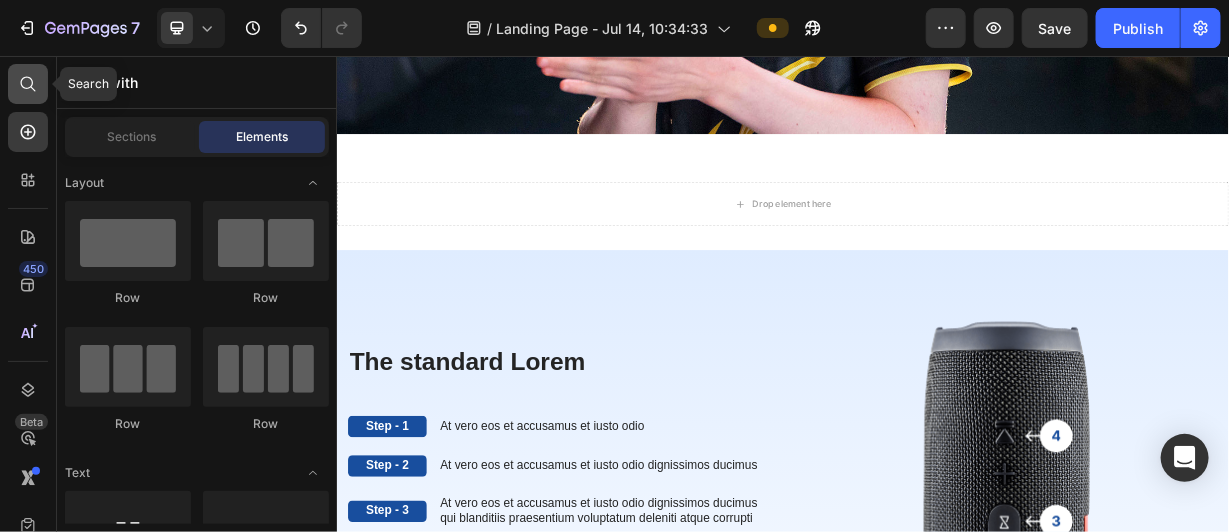 click 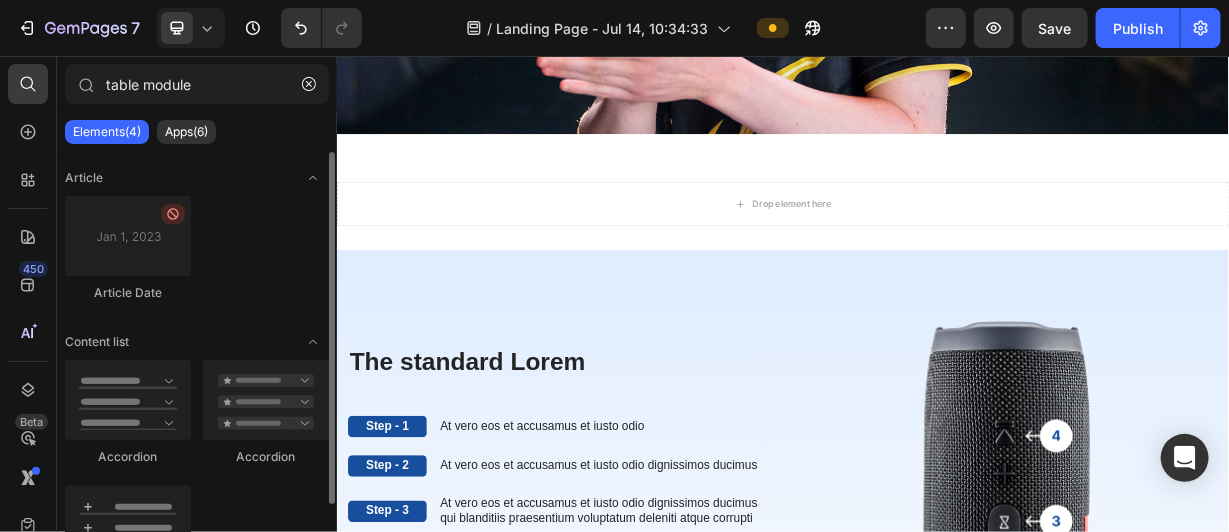scroll, scrollTop: 69, scrollLeft: 0, axis: vertical 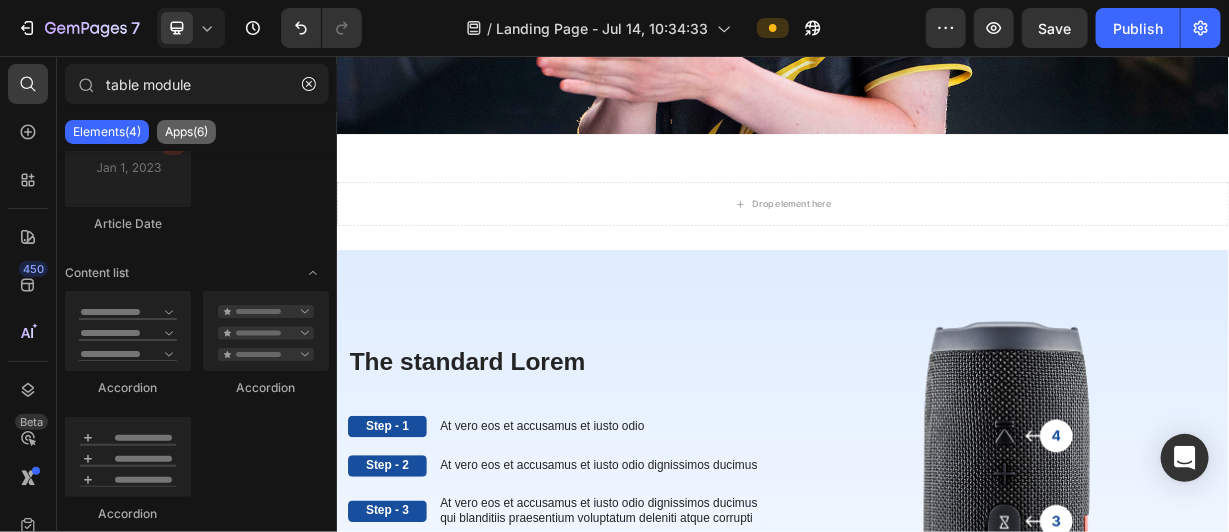click on "Apps(6)" at bounding box center [186, 132] 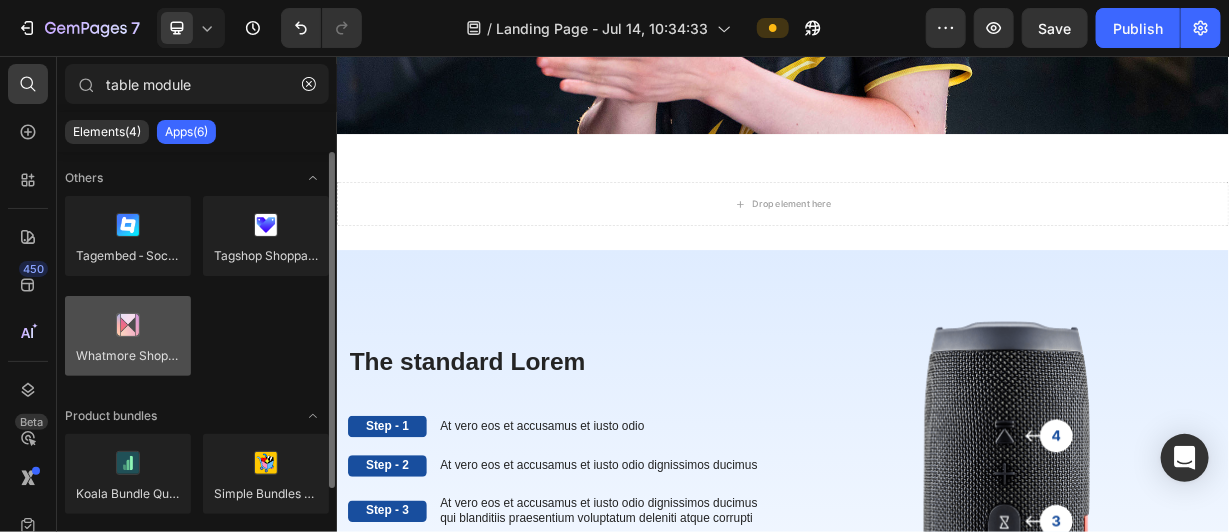 scroll, scrollTop: 91, scrollLeft: 0, axis: vertical 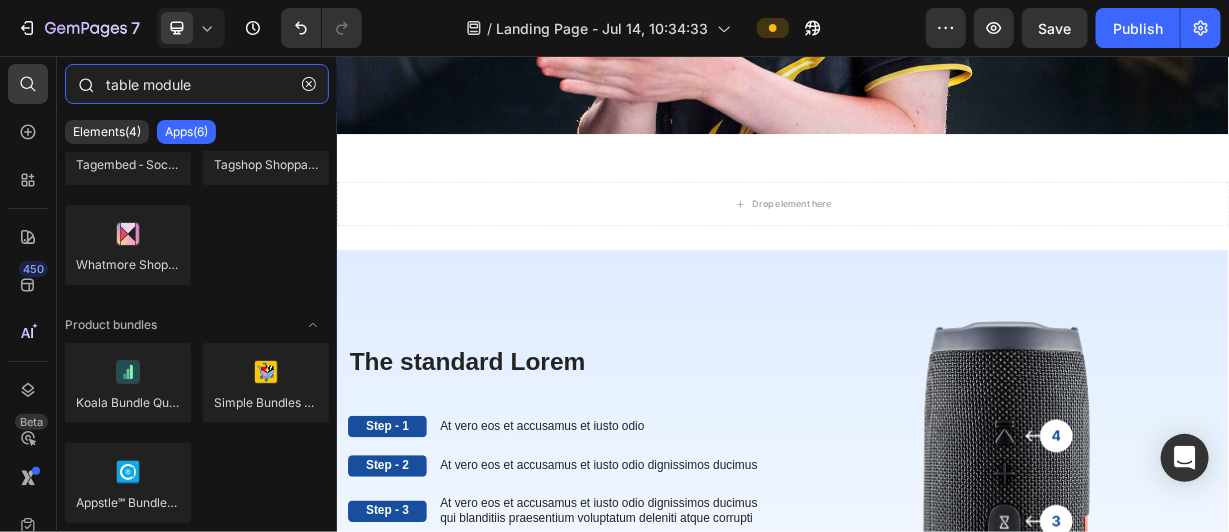 click on "table module" at bounding box center (197, 84) 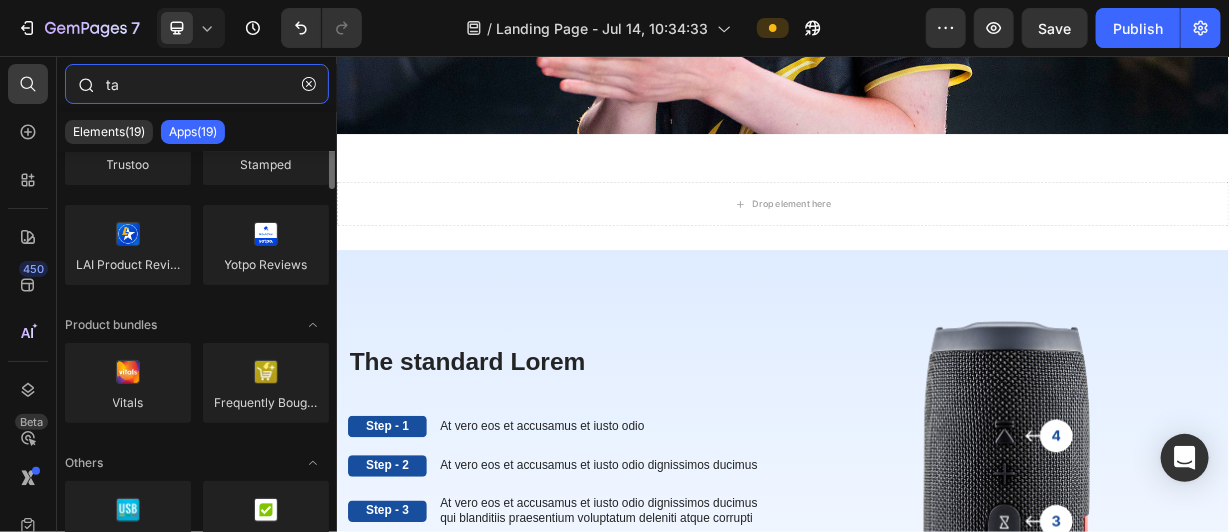 scroll, scrollTop: 0, scrollLeft: 0, axis: both 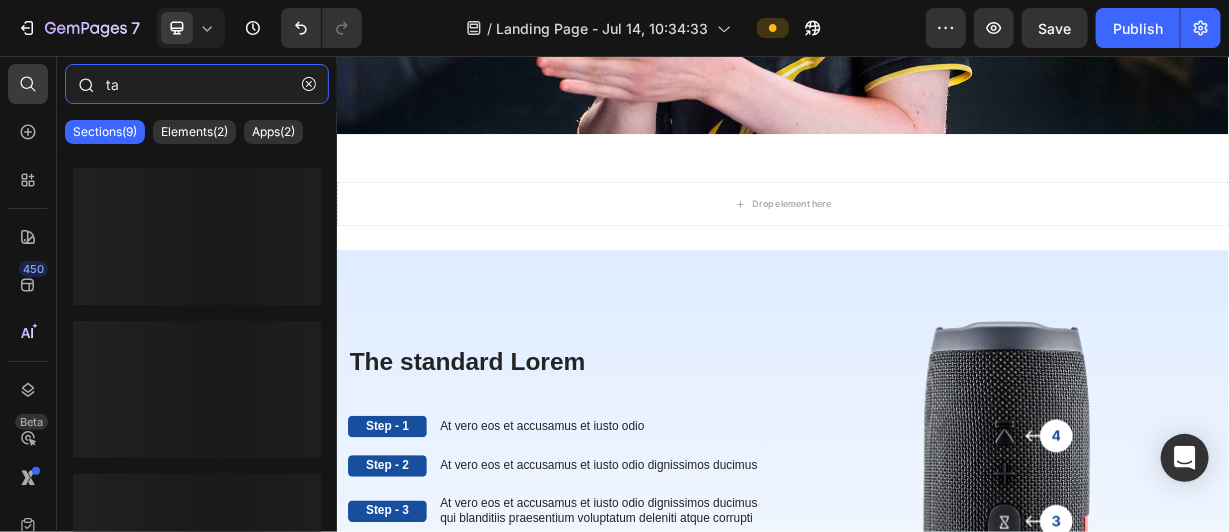 type on "t" 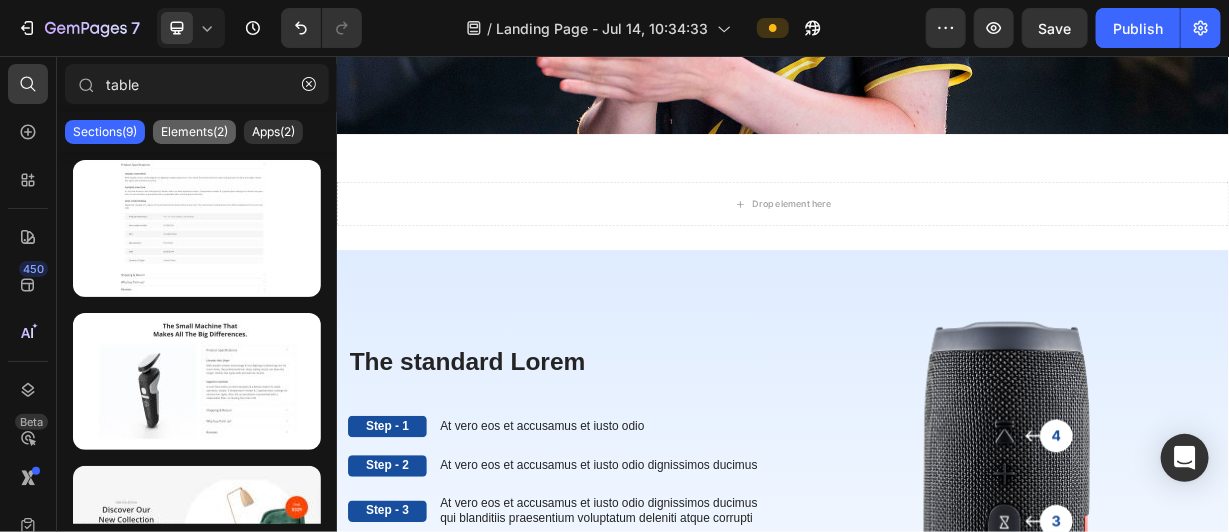 click on "Elements(2)" at bounding box center [194, 132] 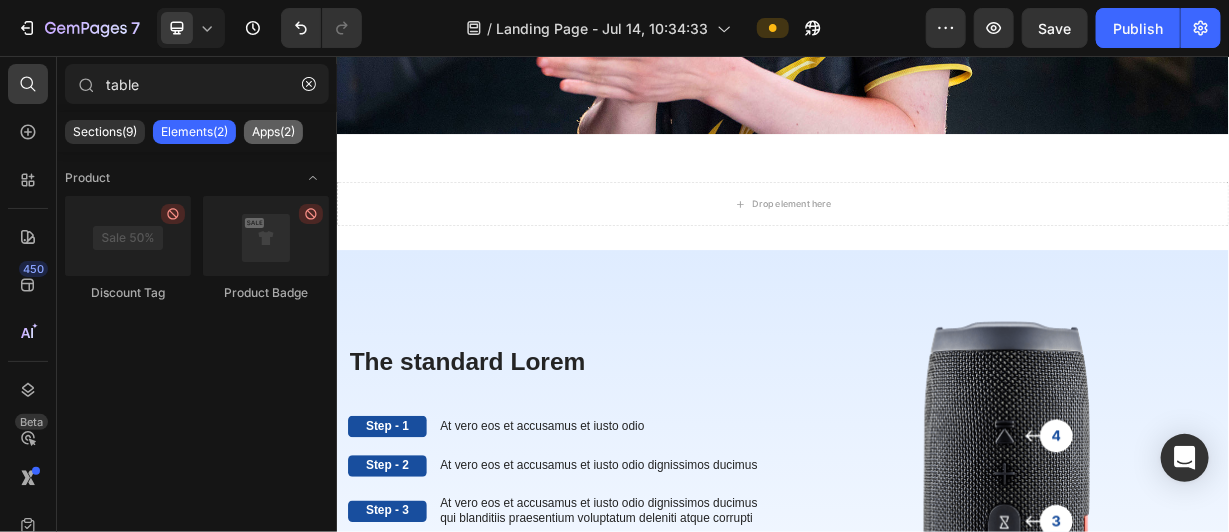 click on "Apps(2)" at bounding box center [273, 132] 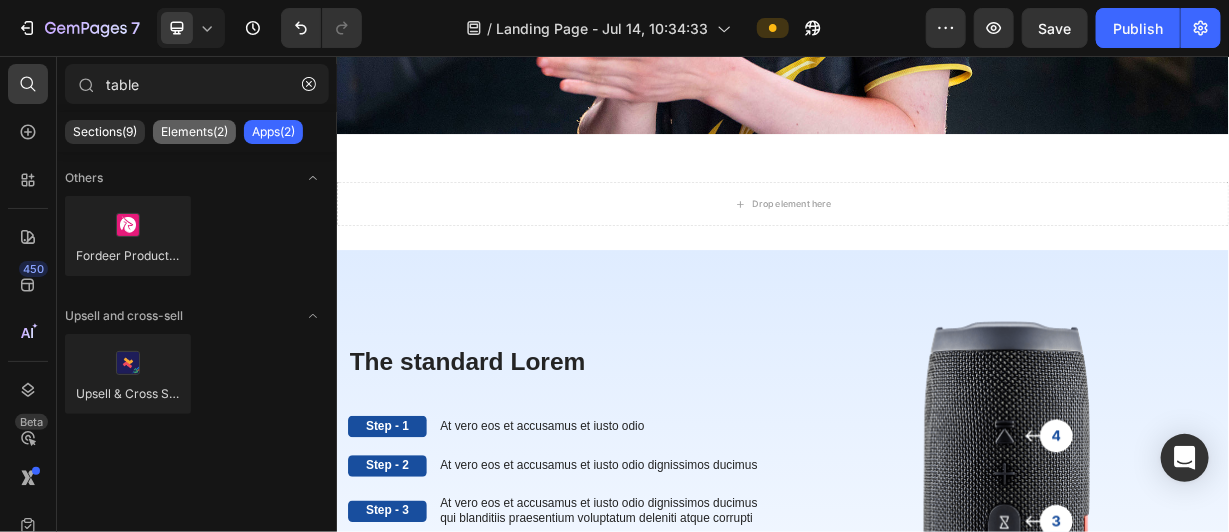 click on "Elements(2)" at bounding box center (194, 132) 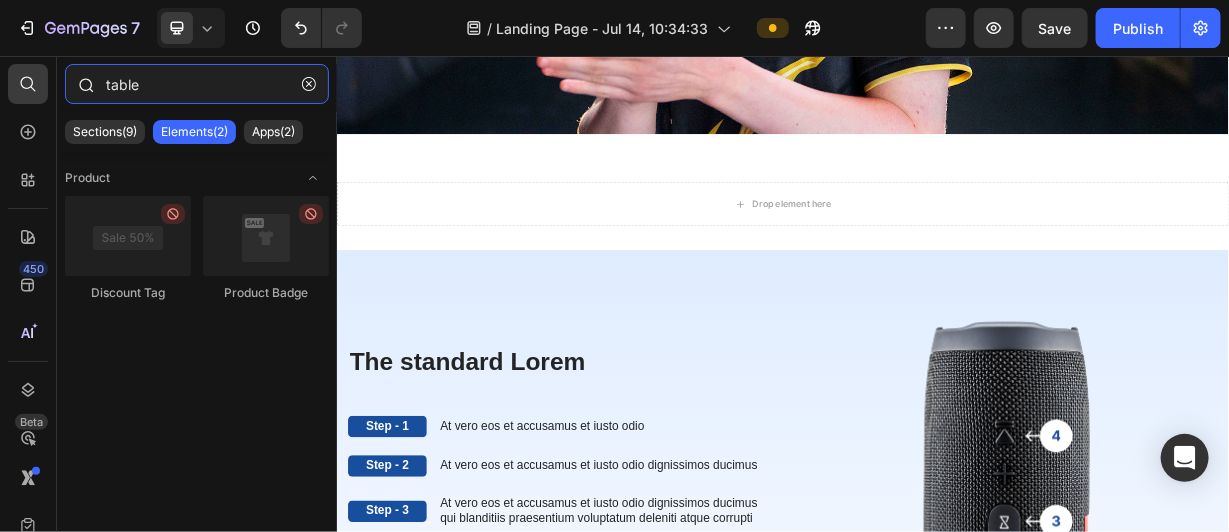 click on "table" at bounding box center [197, 84] 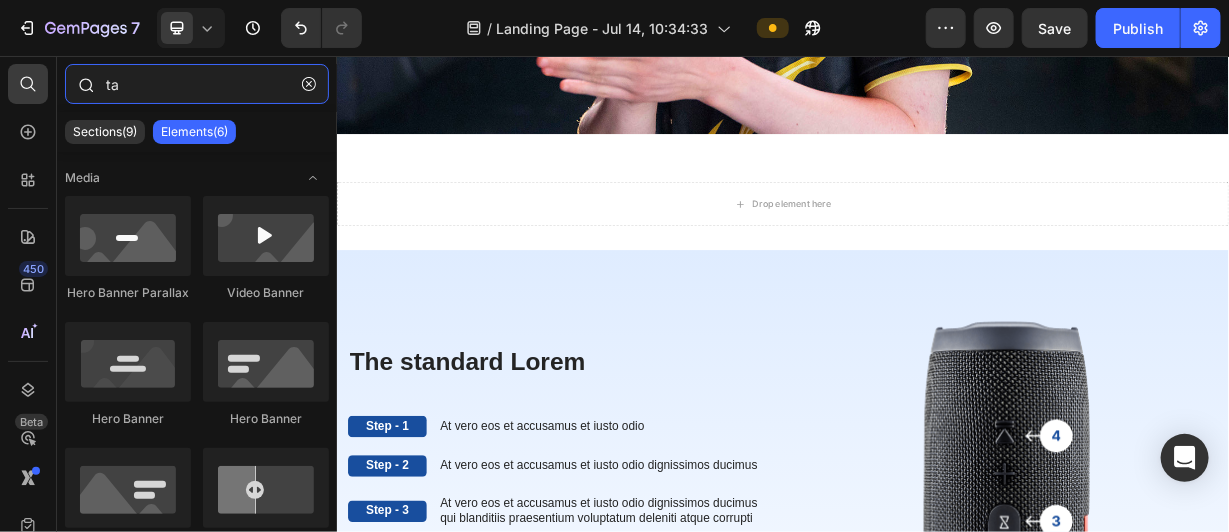type on "t" 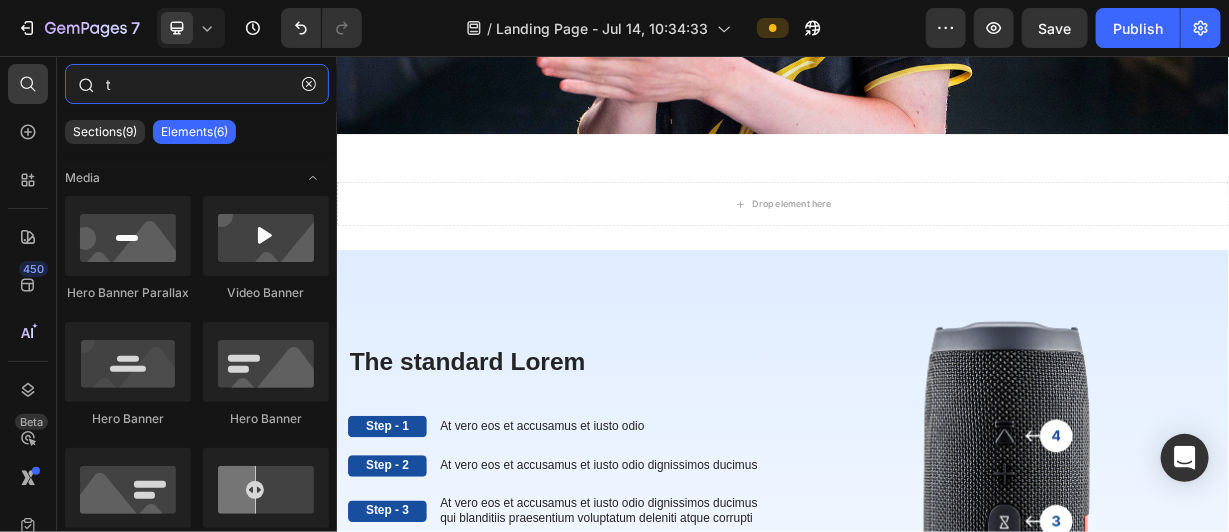 type 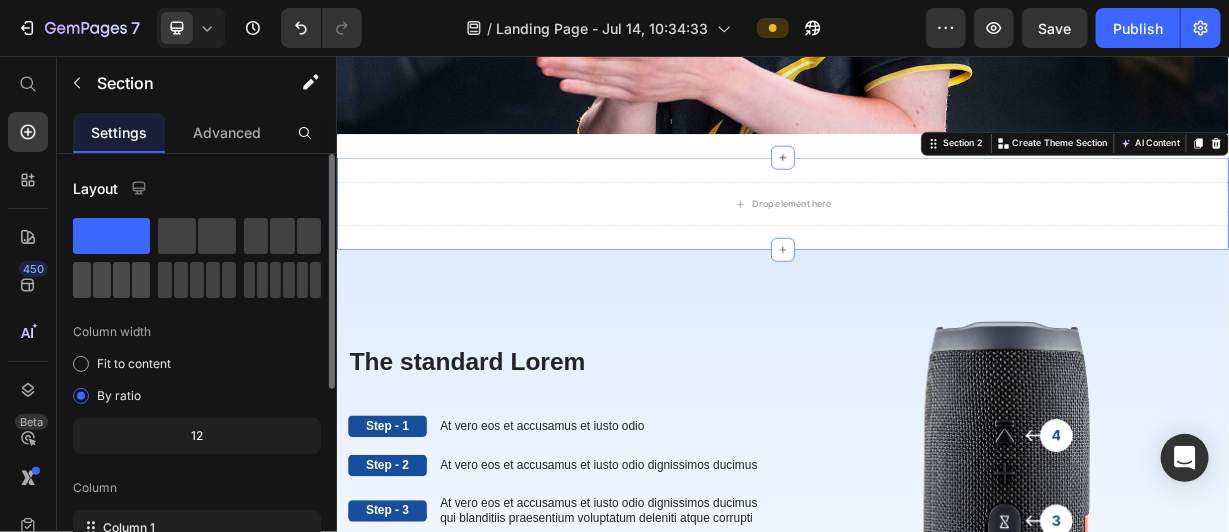 click 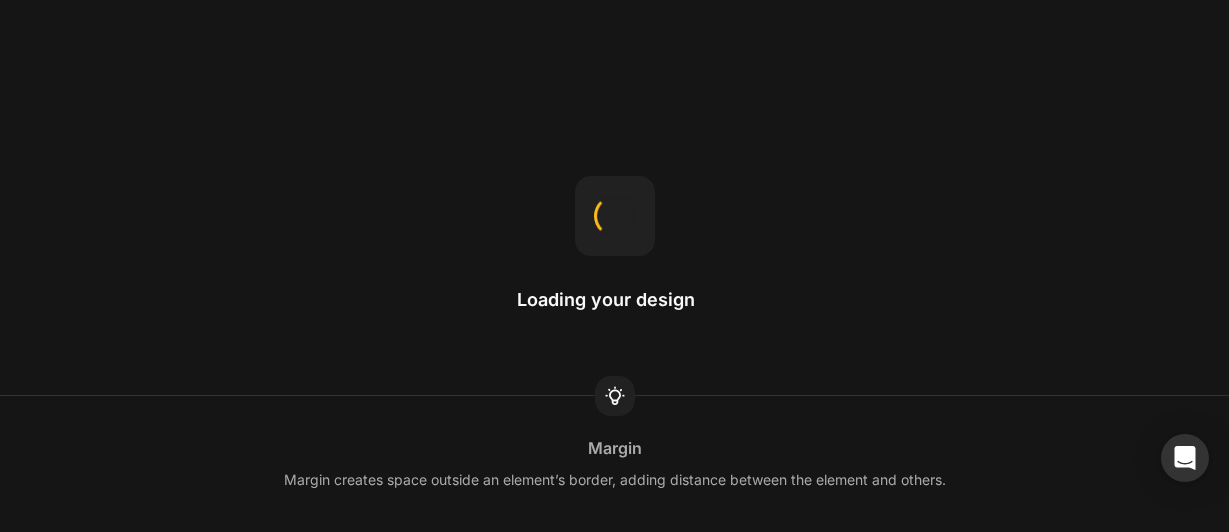 scroll, scrollTop: 0, scrollLeft: 0, axis: both 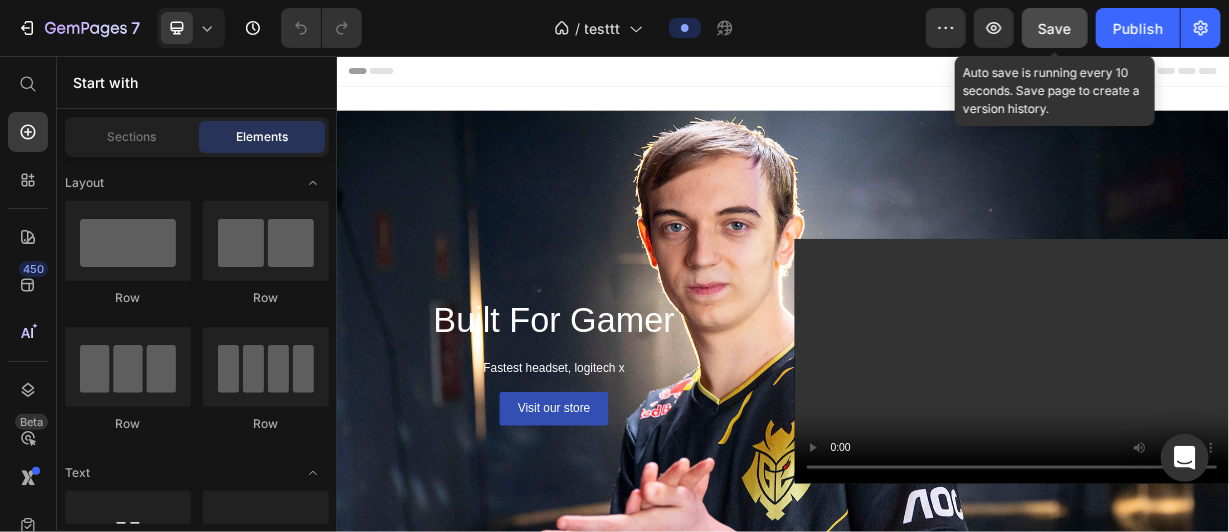 click on "7  Version history  /  testtt Preview  Save  Auto save is running every 10 seconds. Save page to create a version history.  Publish" 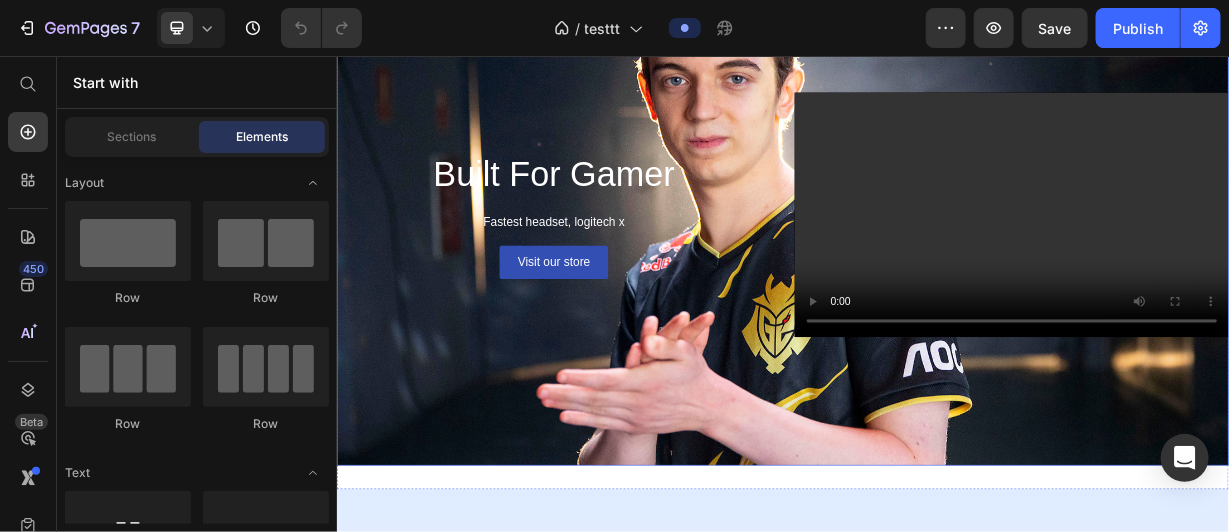scroll, scrollTop: 197, scrollLeft: 0, axis: vertical 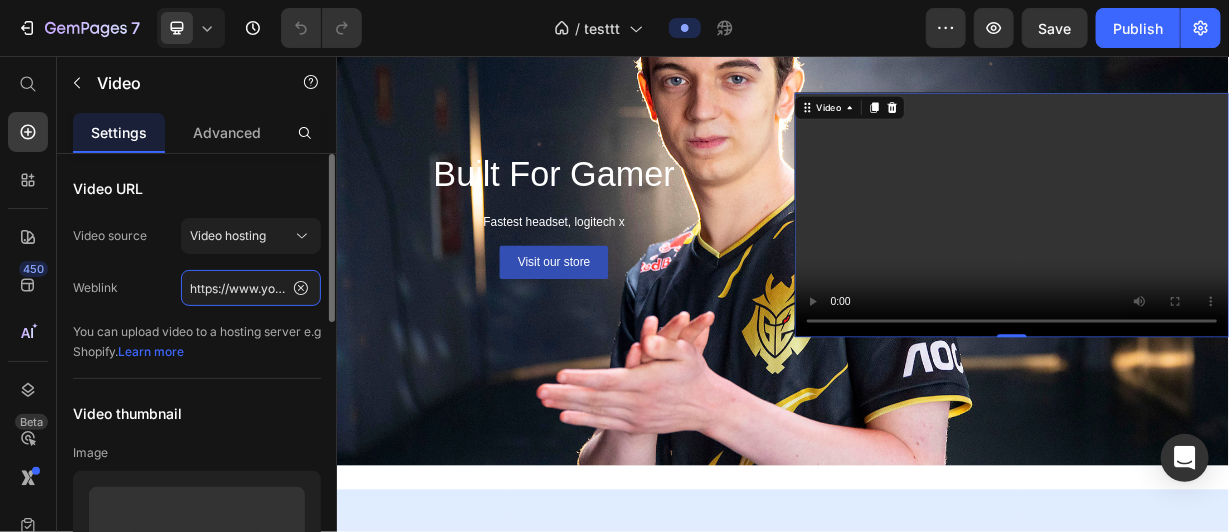 click on "https://www.youtube.com/watch?v=VI5o4UvZsyI" 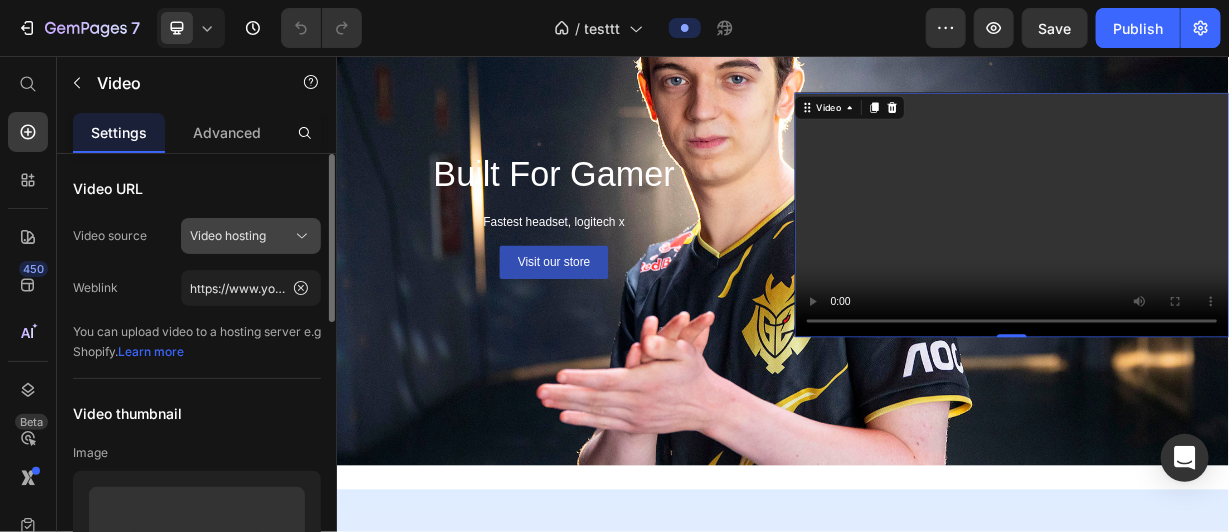 click on "Video hosting" at bounding box center [251, 236] 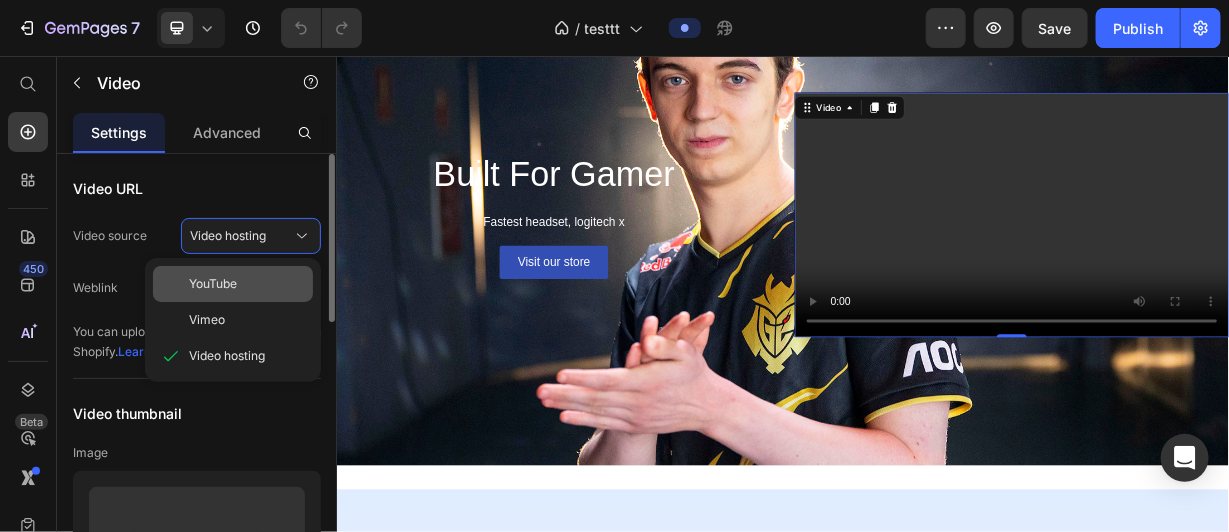 click on "YouTube" at bounding box center (247, 284) 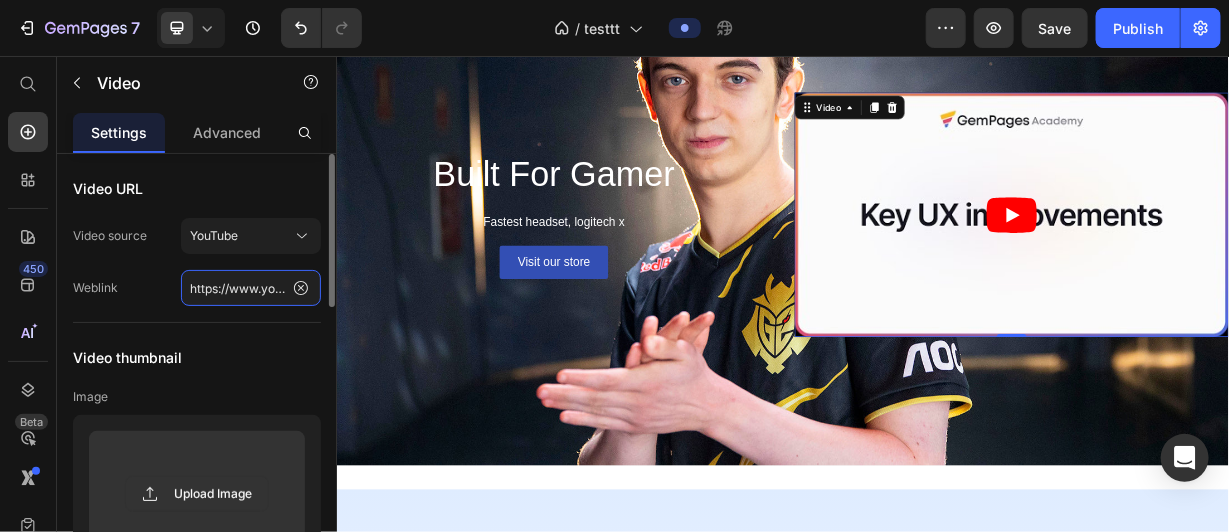 click on "https://www.youtube.com/watch?v=cyzh48XRS4M" 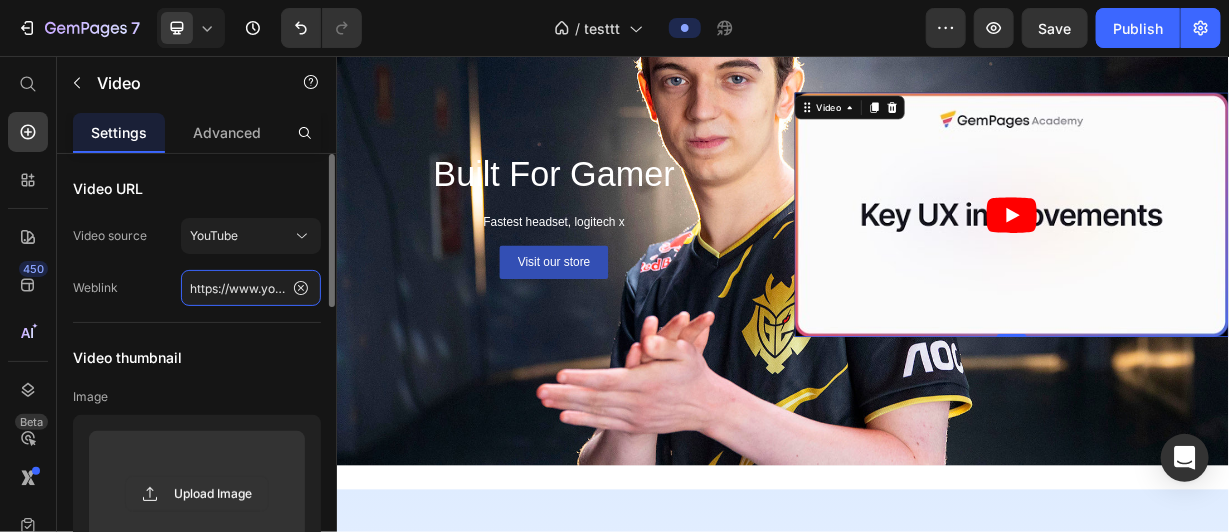 paste on "VI5o4UvZsyI" 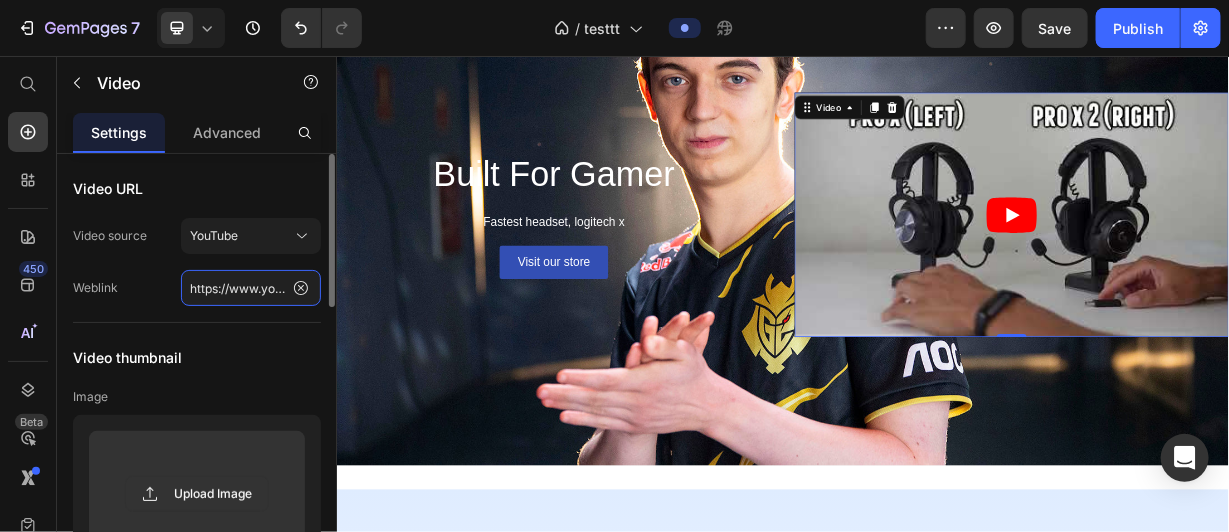 scroll, scrollTop: 0, scrollLeft: 179, axis: horizontal 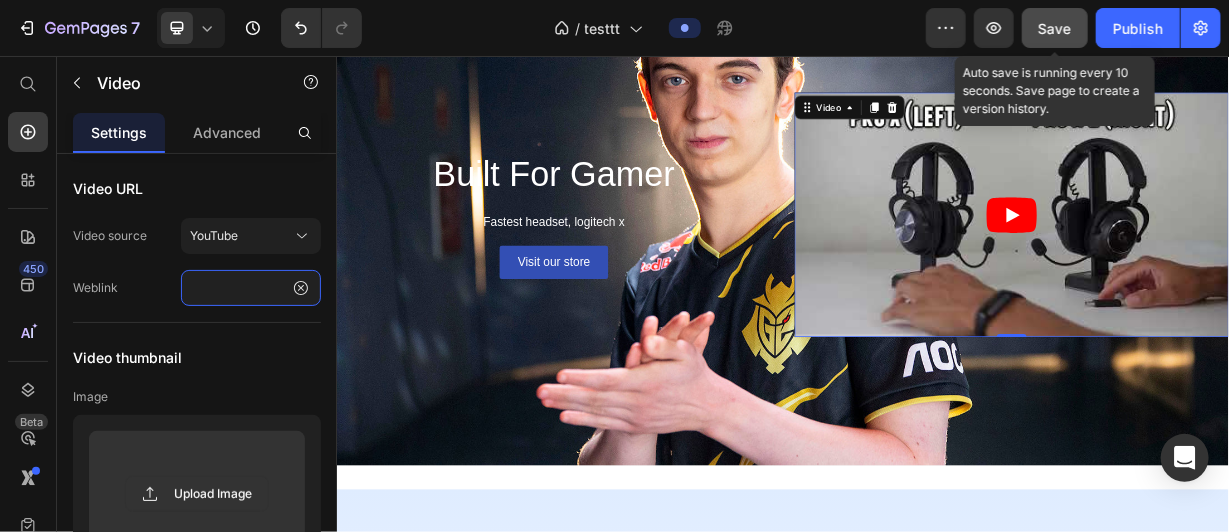 type on "https://www.youtube.com/watch?v=VI5o4UvZsyI" 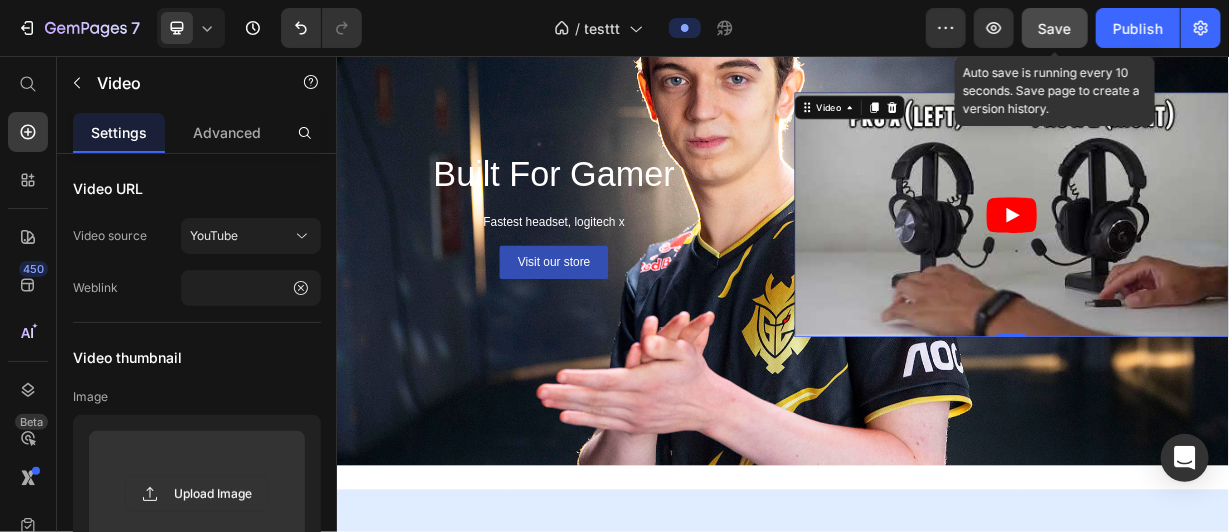 scroll, scrollTop: 0, scrollLeft: 0, axis: both 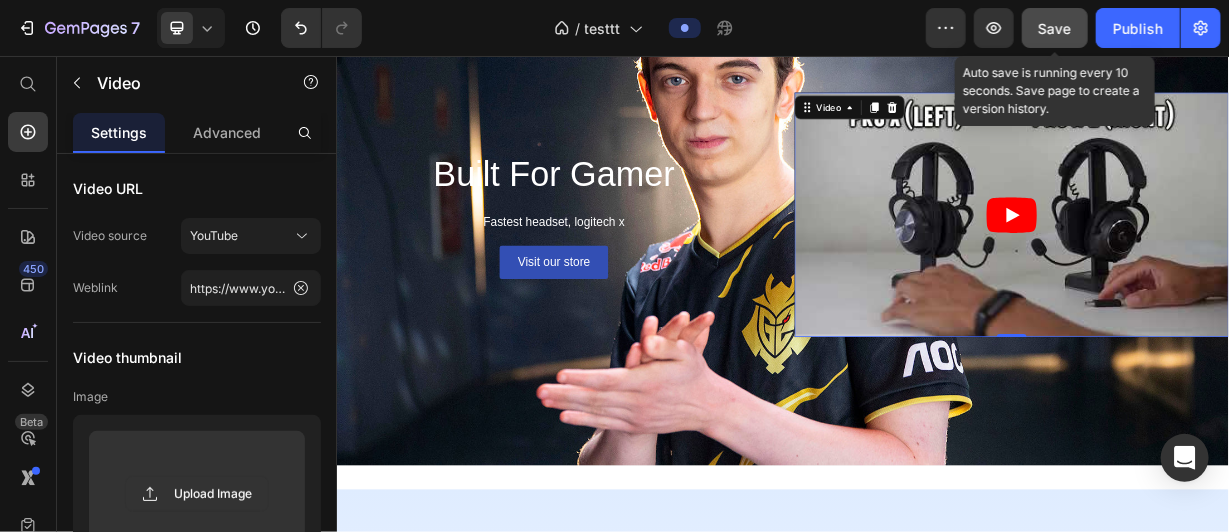 click on "Save" at bounding box center (1055, 28) 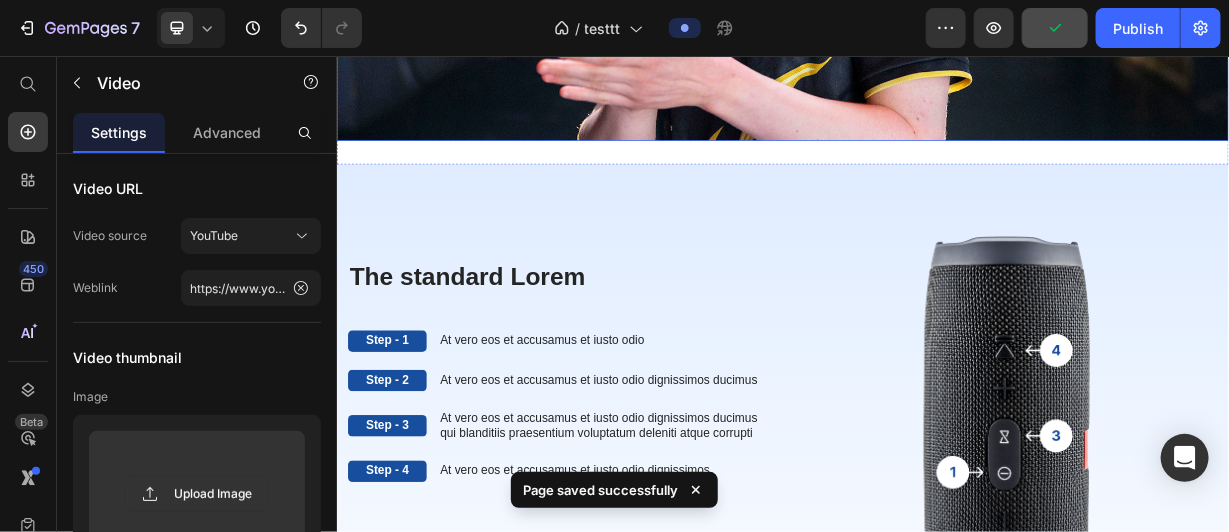 scroll, scrollTop: 634, scrollLeft: 0, axis: vertical 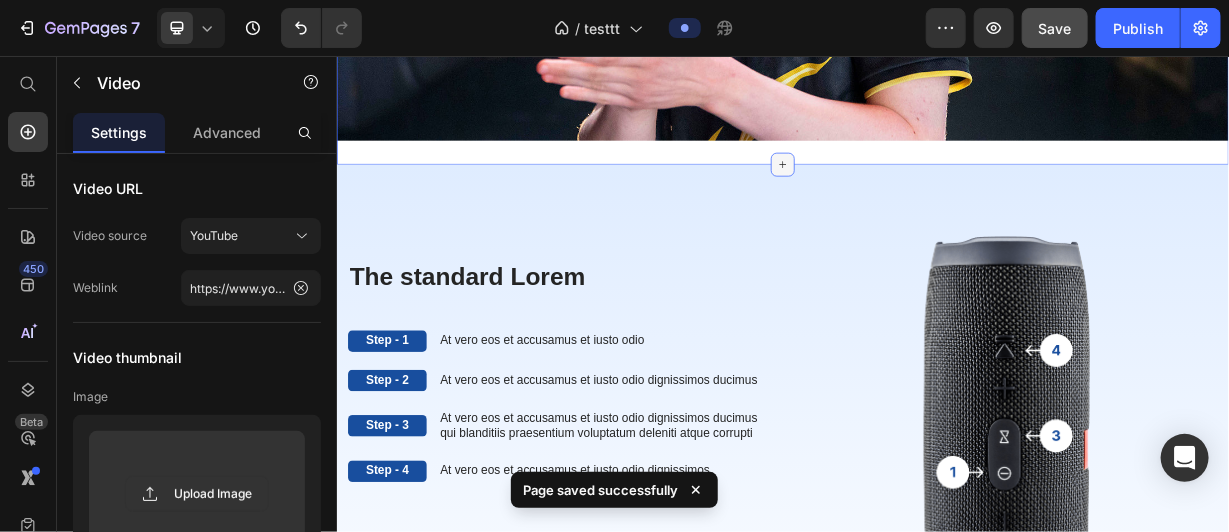 click 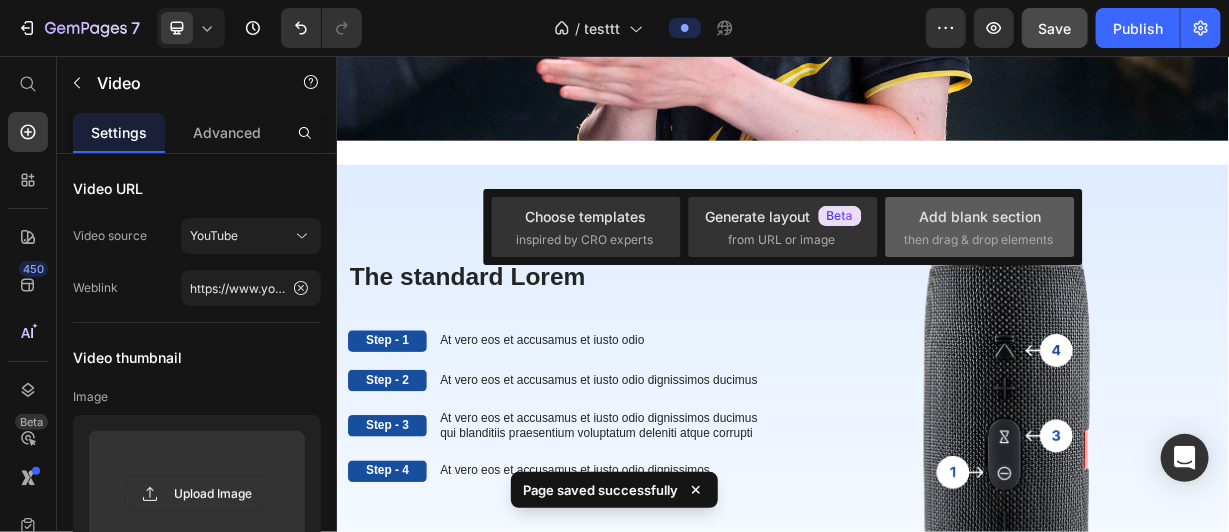 click on "then drag & drop elements" at bounding box center [978, 240] 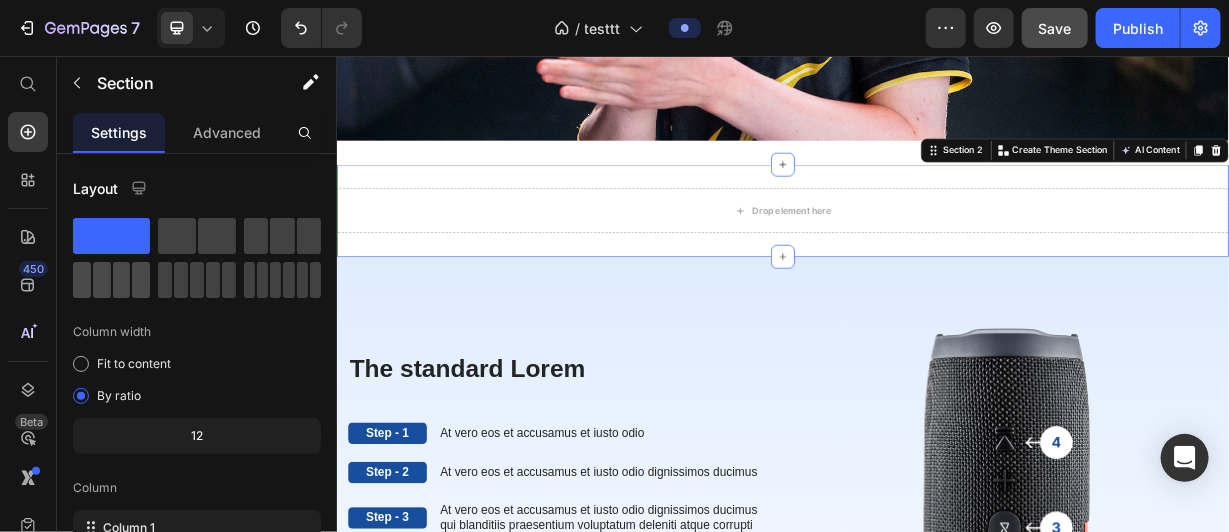 click 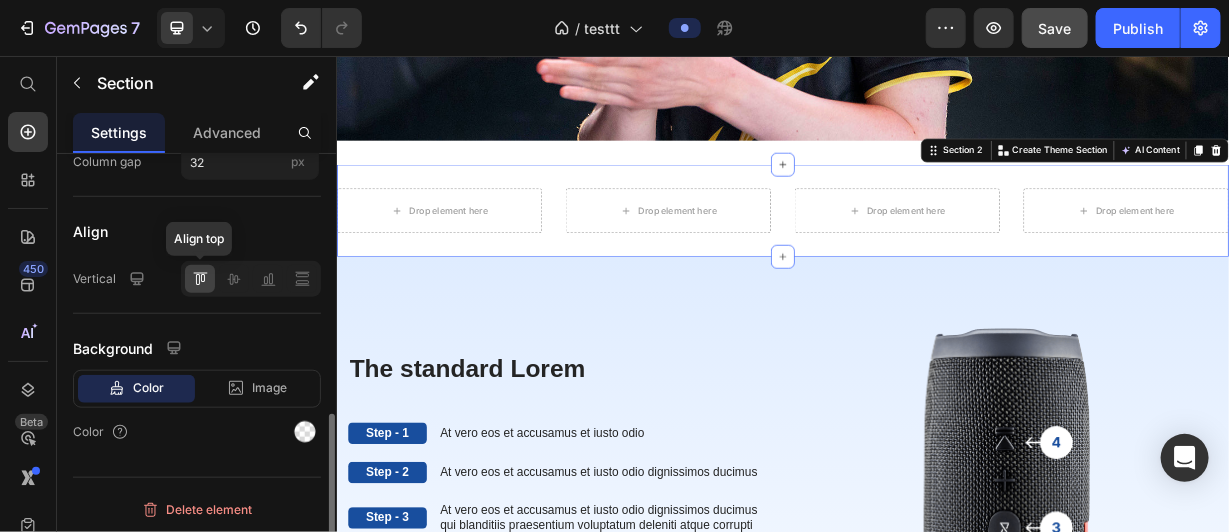 scroll, scrollTop: 657, scrollLeft: 0, axis: vertical 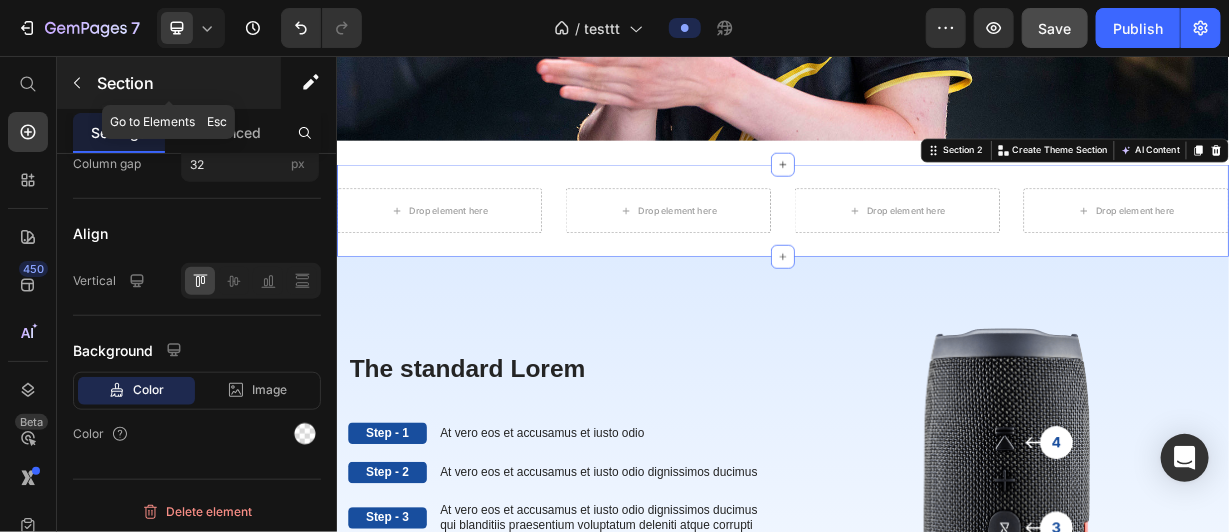 click 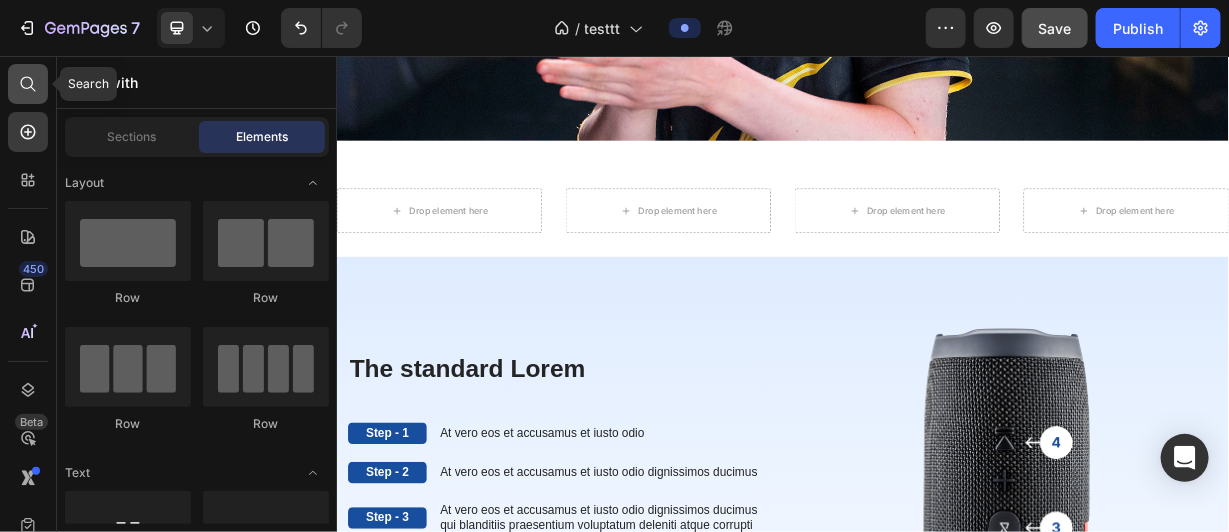 click 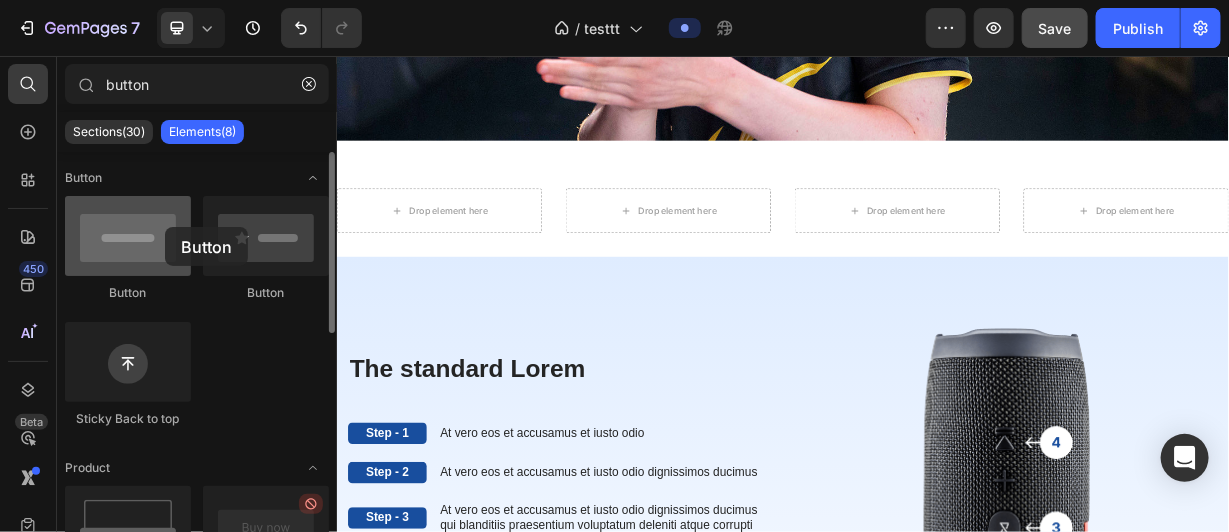 drag, startPoint x: 136, startPoint y: 215, endPoint x: 158, endPoint y: 232, distance: 27.802877 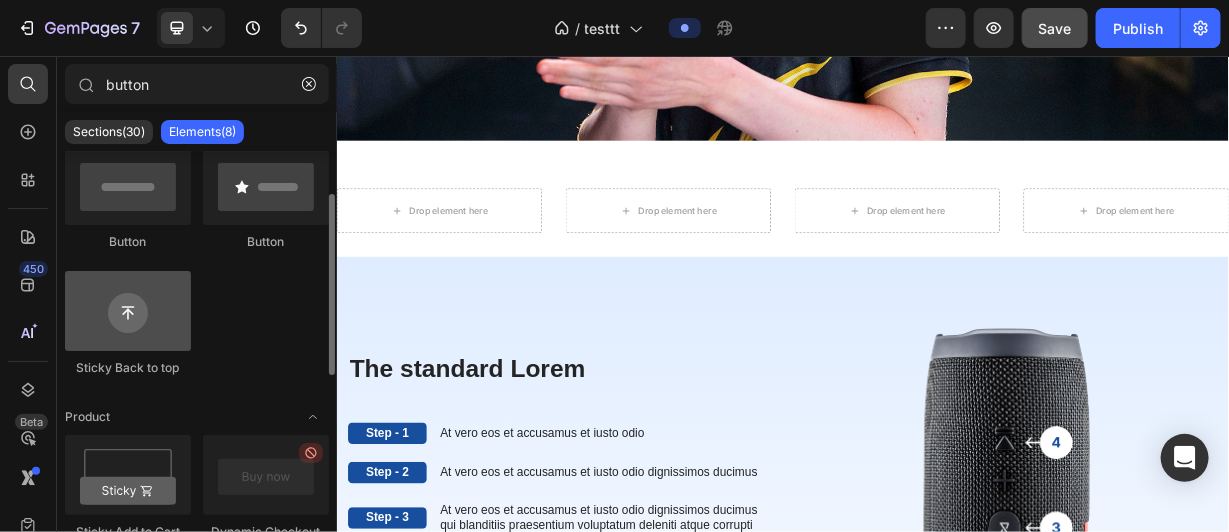 scroll, scrollTop: 0, scrollLeft: 0, axis: both 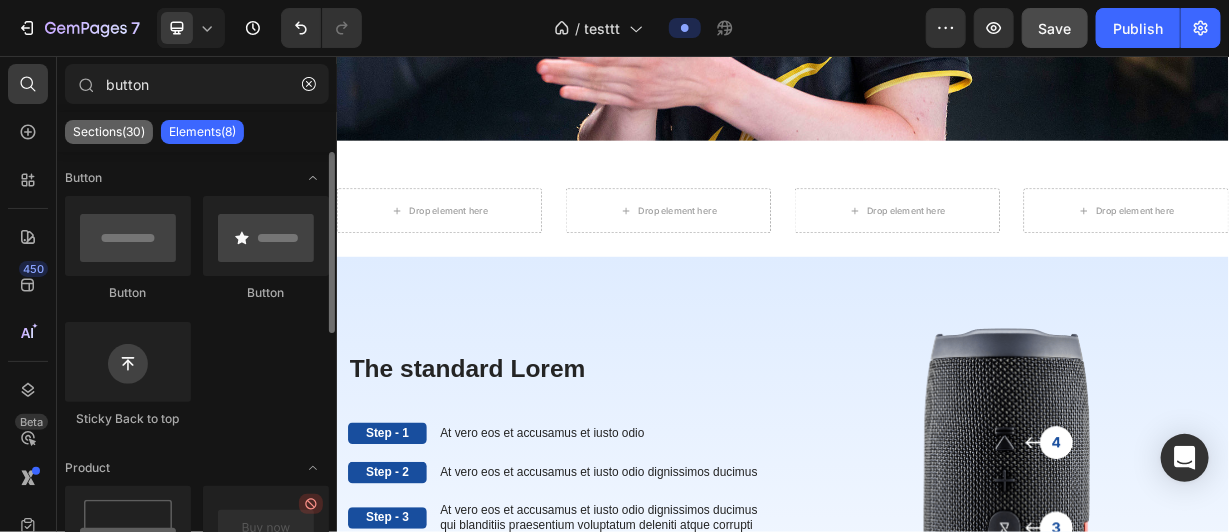 click on "Sections(30)" at bounding box center (109, 132) 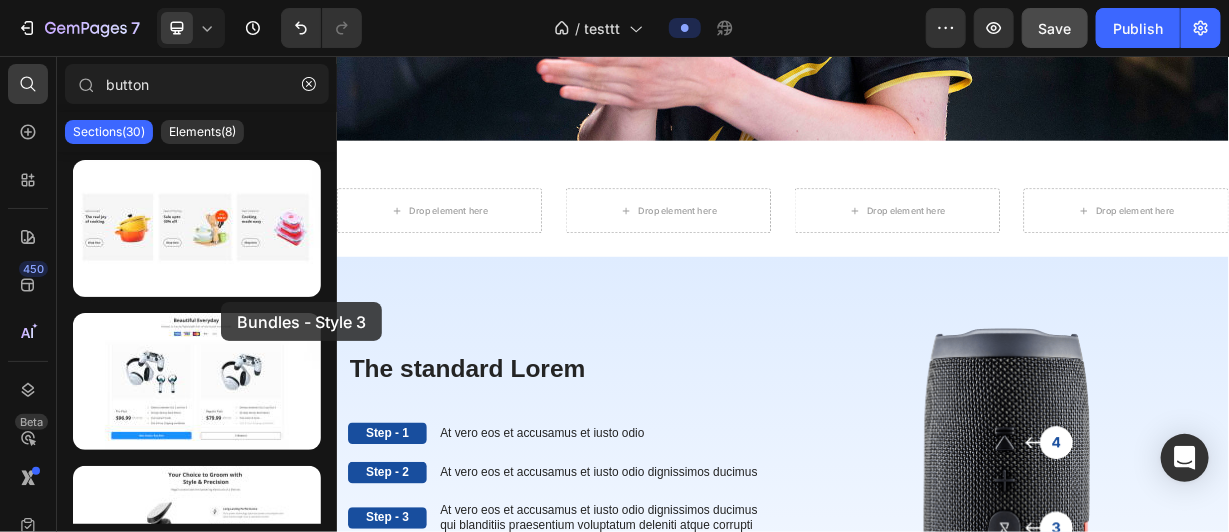 drag, startPoint x: 227, startPoint y: 383, endPoint x: 221, endPoint y: 302, distance: 81.22192 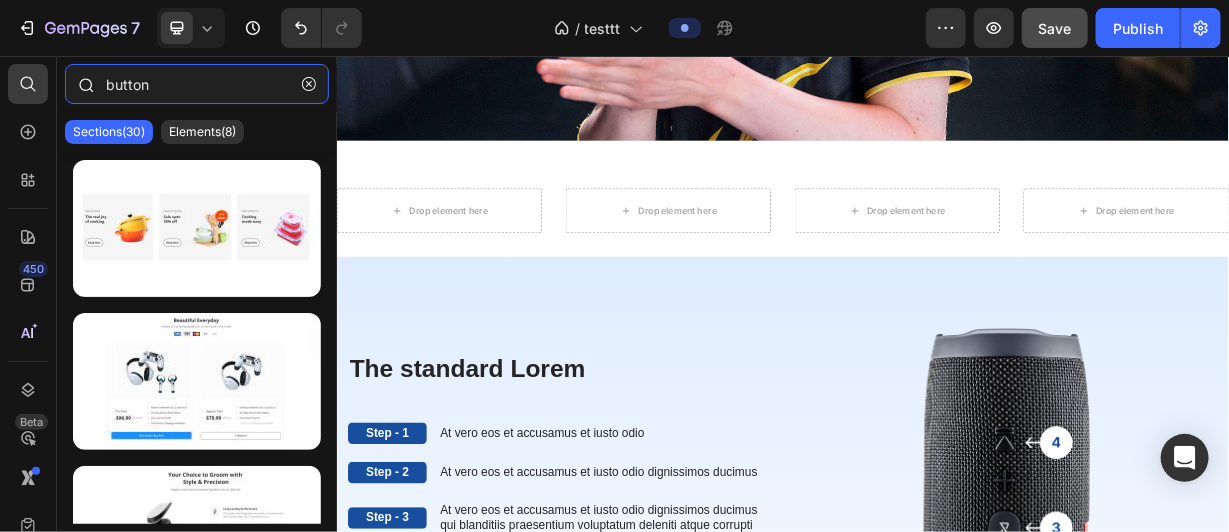 click on "button" at bounding box center [197, 84] 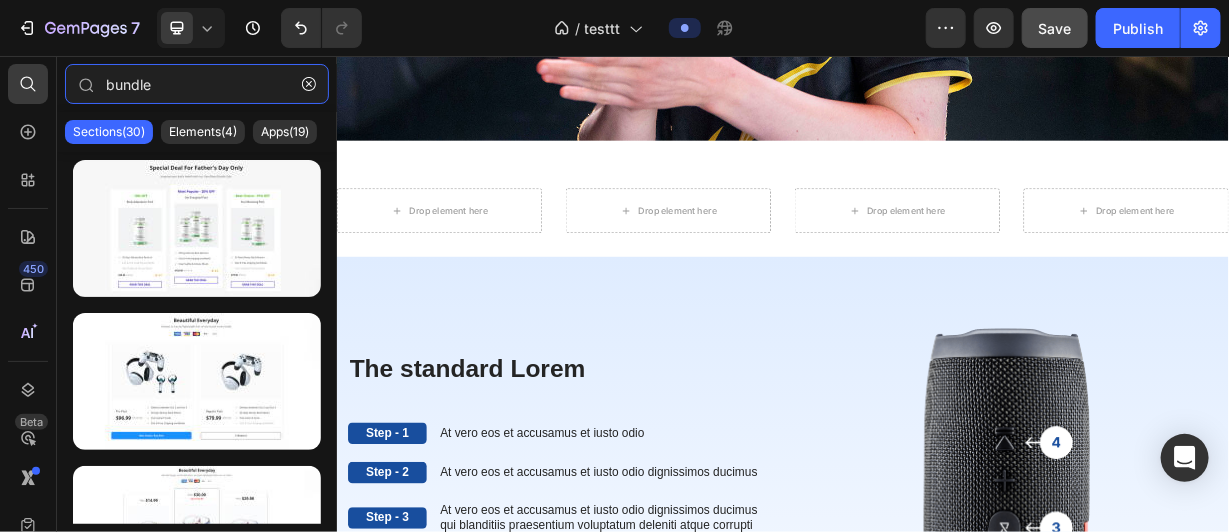 type on "bundle" 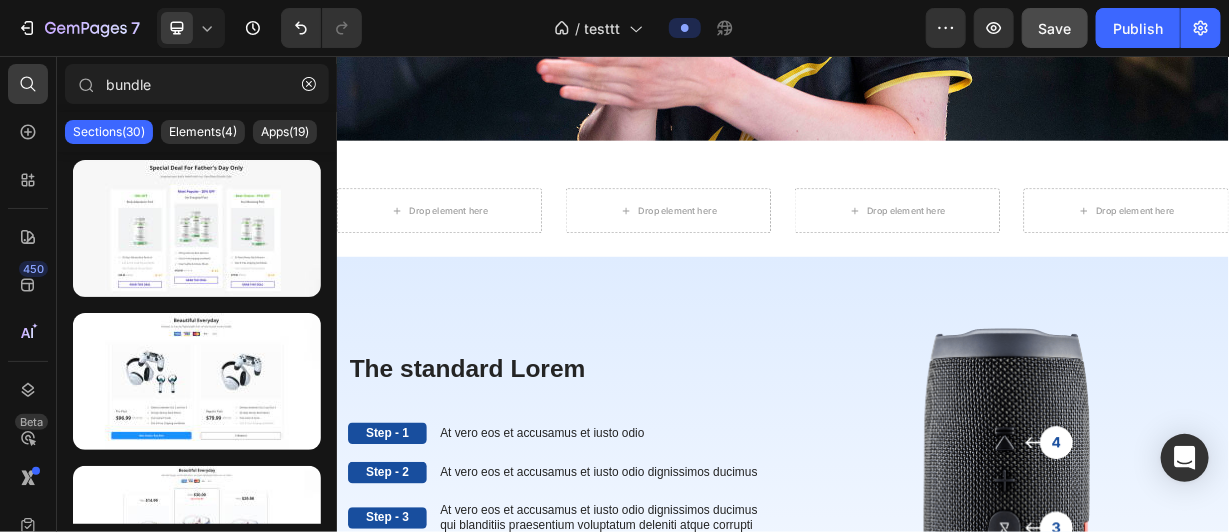 click on "Sections(30) Elements(4) Apps(19)" 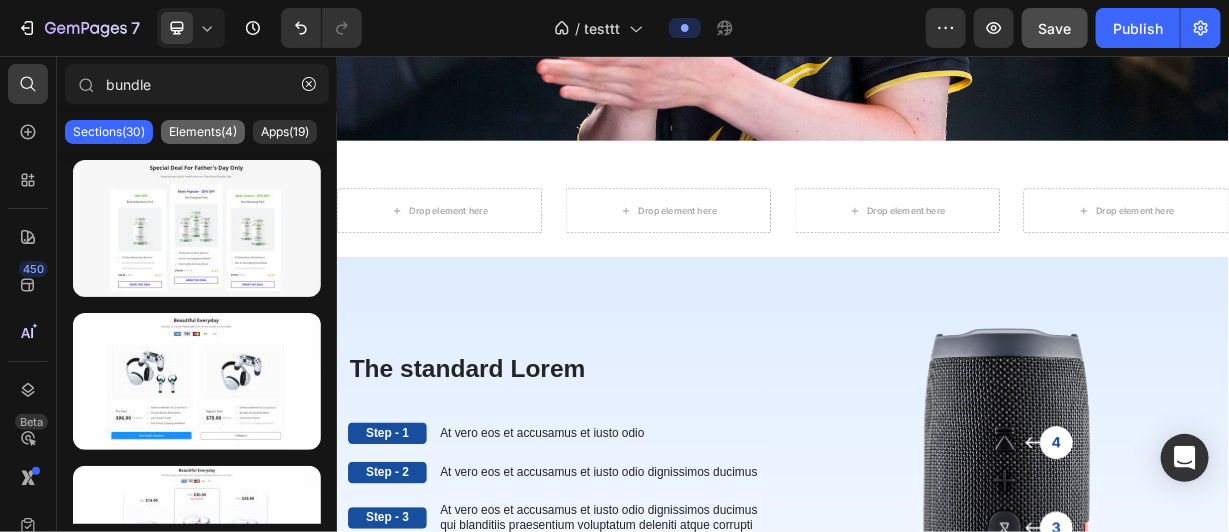 click on "Elements(4)" 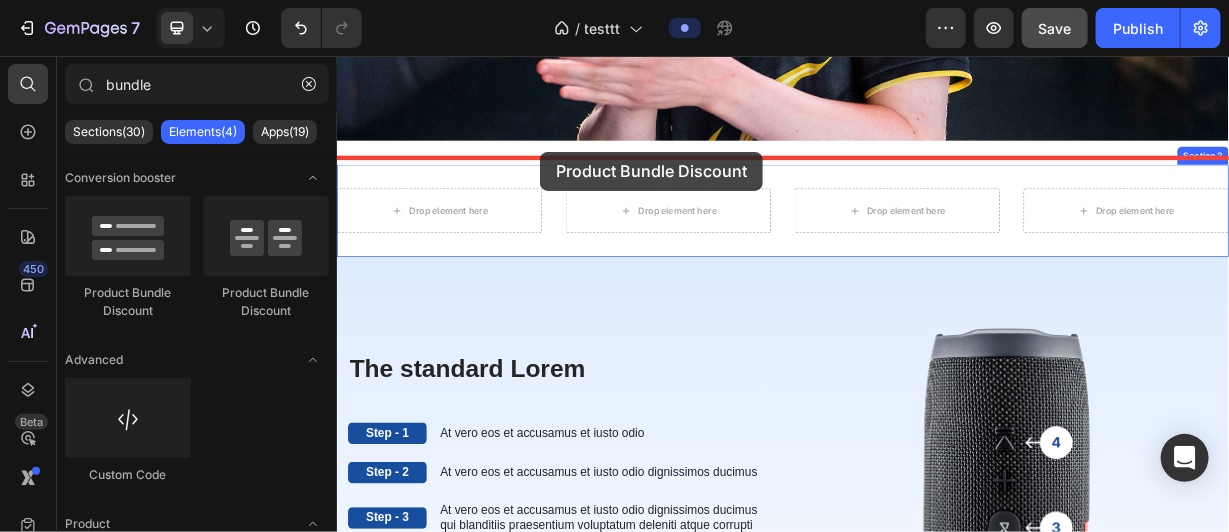 drag, startPoint x: 585, startPoint y: 289, endPoint x: 609, endPoint y: 184, distance: 107.70794 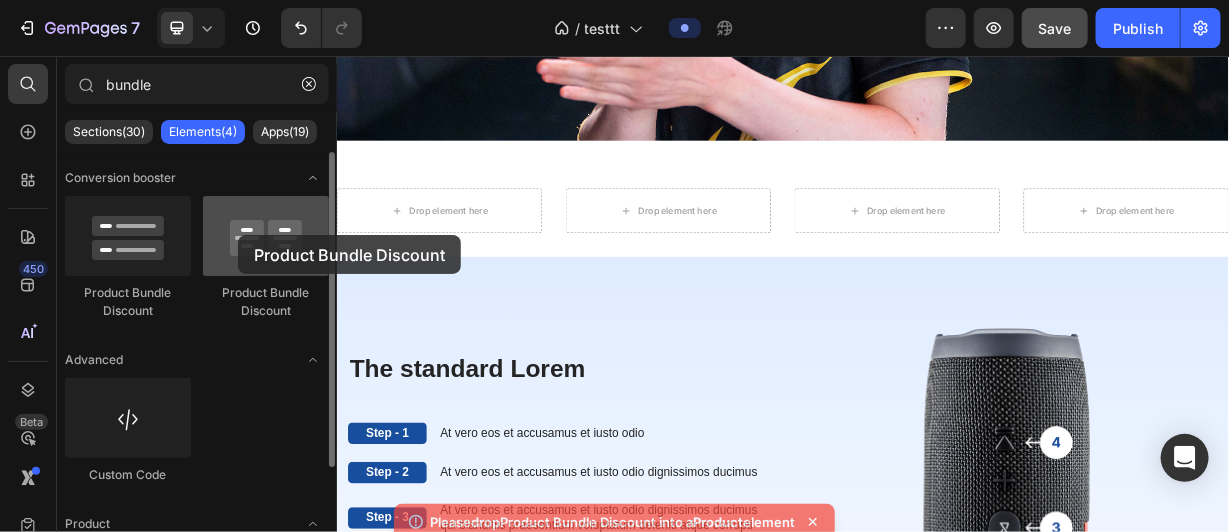 drag, startPoint x: 229, startPoint y: 250, endPoint x: 238, endPoint y: 235, distance: 17.492855 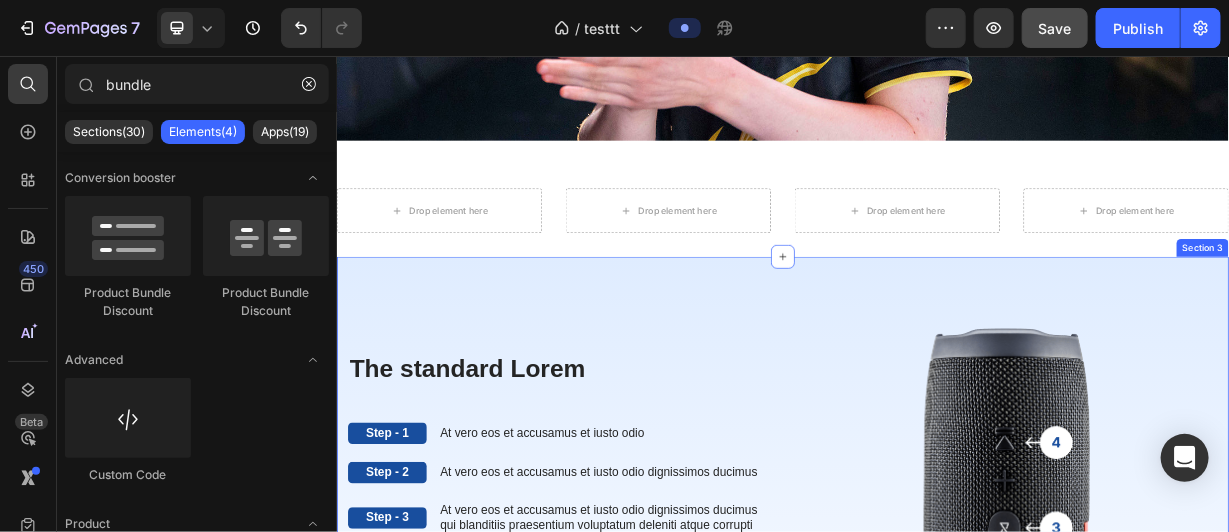 click on "The standard Lorem Heading Step - 1 Text Block At vero eos et accusamus et iusto odio  Text Block Row Step - 2 Text Block At vero eos et accusamus et iusto odio dignissimos ducimus Text Block Row Step - 3 Text Block At vero eos et accusamus et iusto odio dignissimos ducimus qui blanditiis praesentium voluptatum deleniti atque corrupti Text Block Row Step - 4 Text Block At vero eos et accusamus et iusto odio dignissimos  Text Block Row The standard Lorem Heading Image Row Section 3" at bounding box center [936, 707] 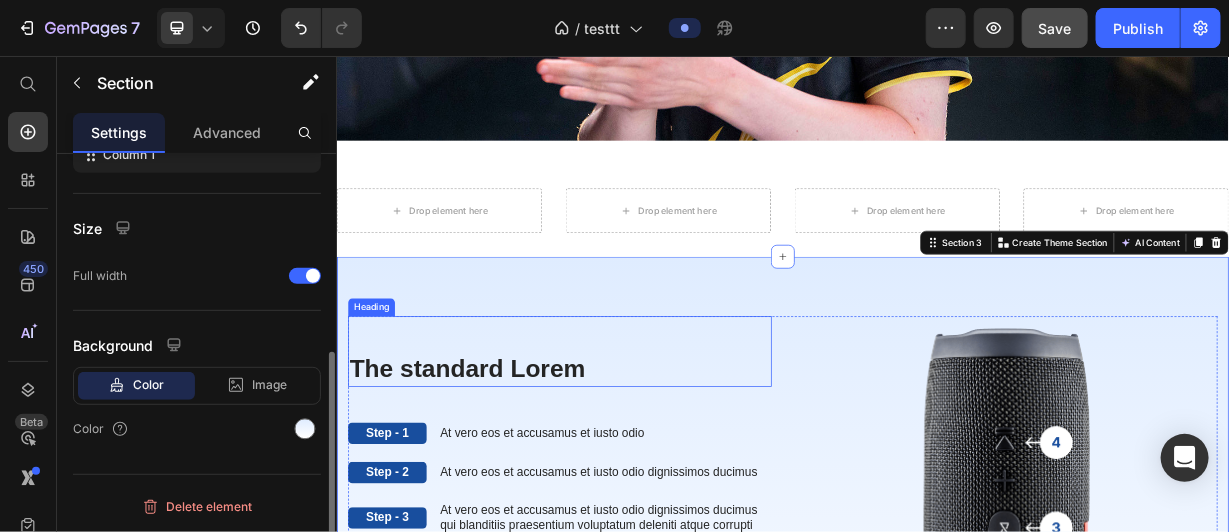 scroll, scrollTop: 370, scrollLeft: 0, axis: vertical 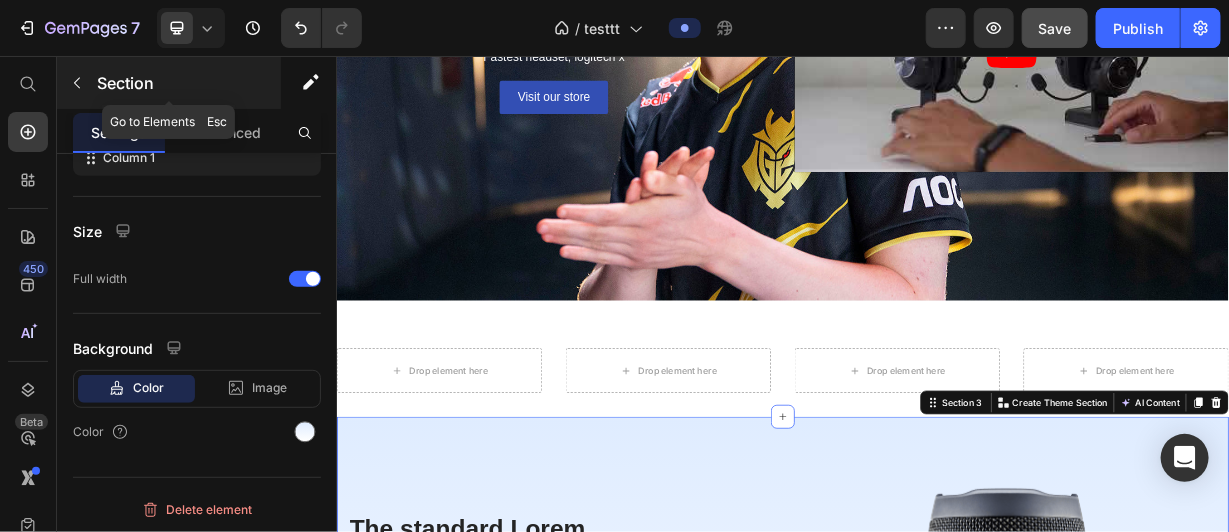 click at bounding box center [77, 83] 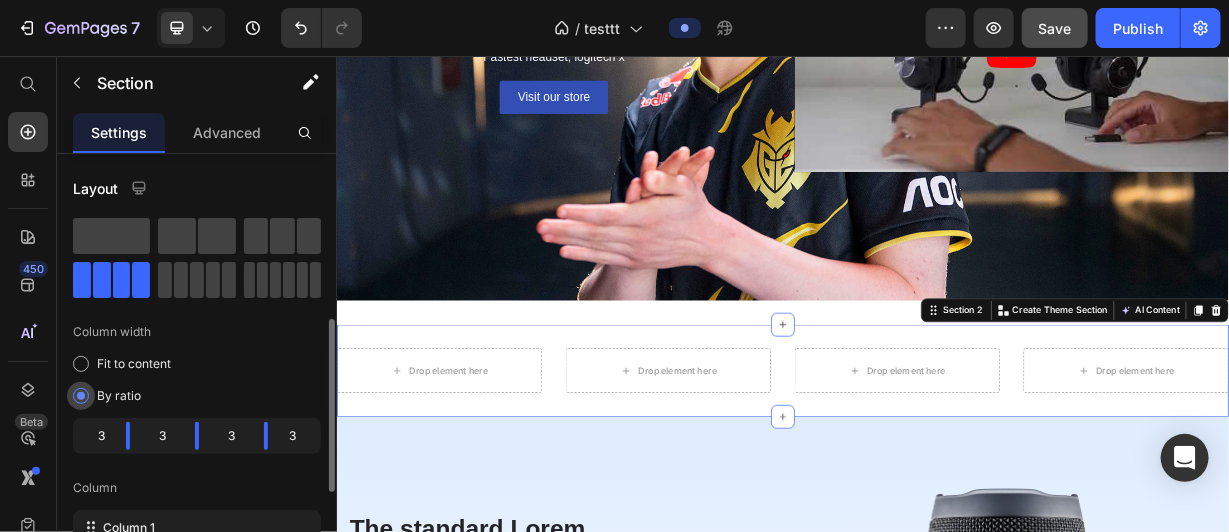 scroll, scrollTop: 270, scrollLeft: 0, axis: vertical 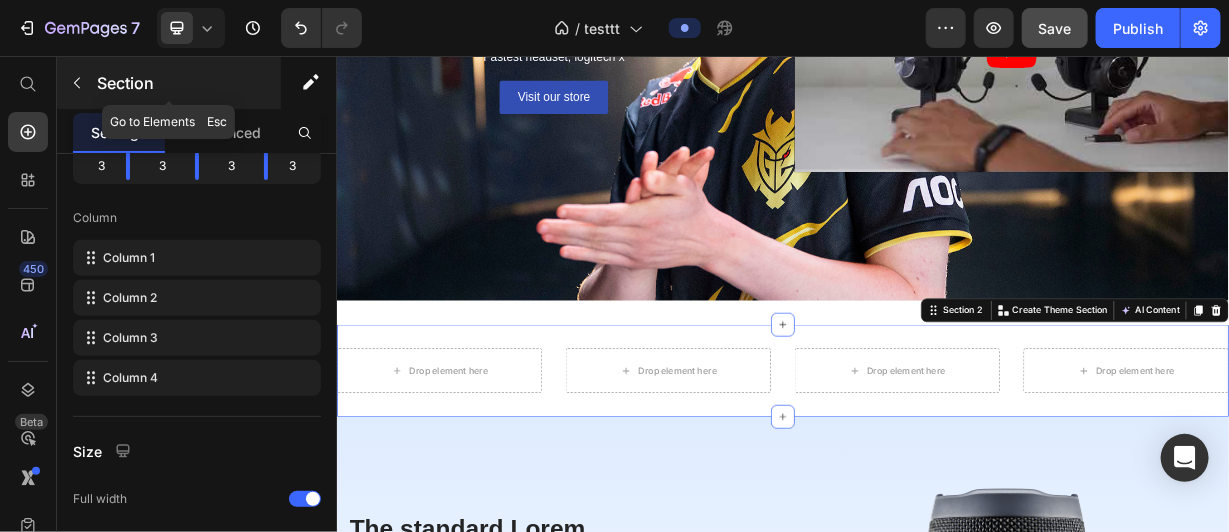 click at bounding box center [77, 83] 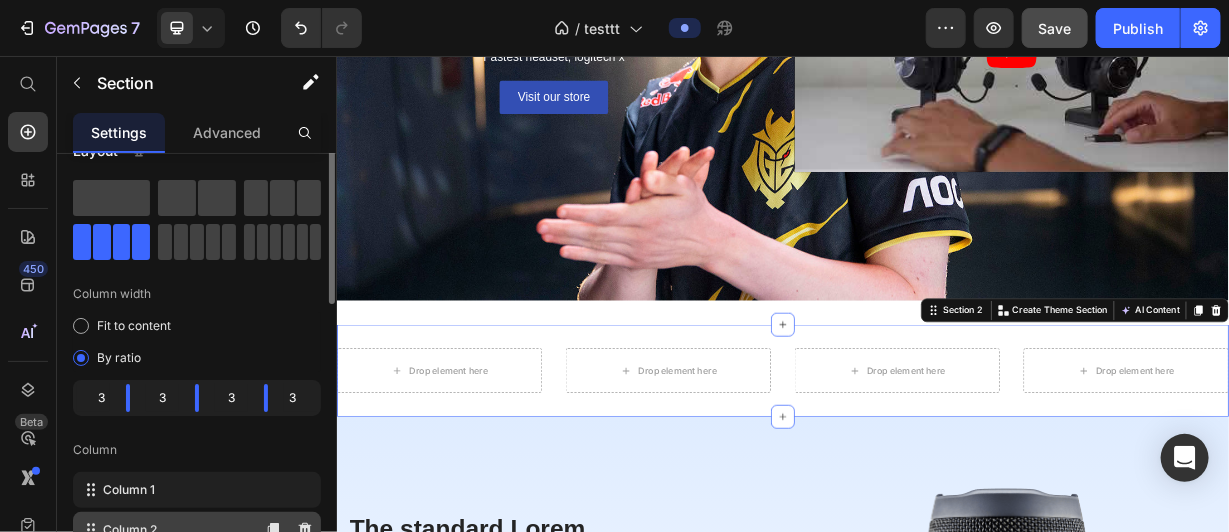 scroll, scrollTop: 0, scrollLeft: 0, axis: both 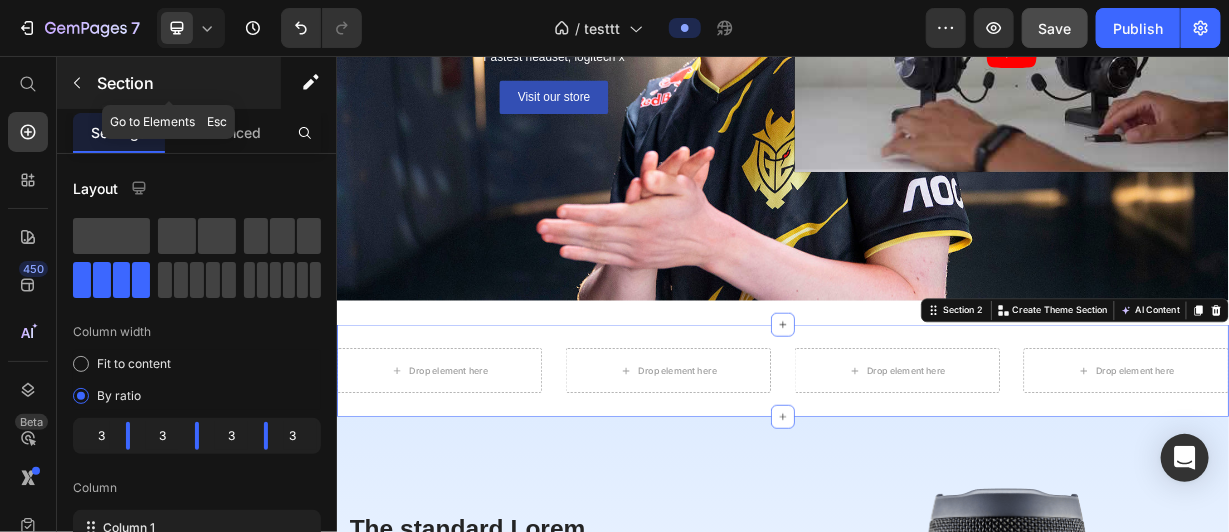 click 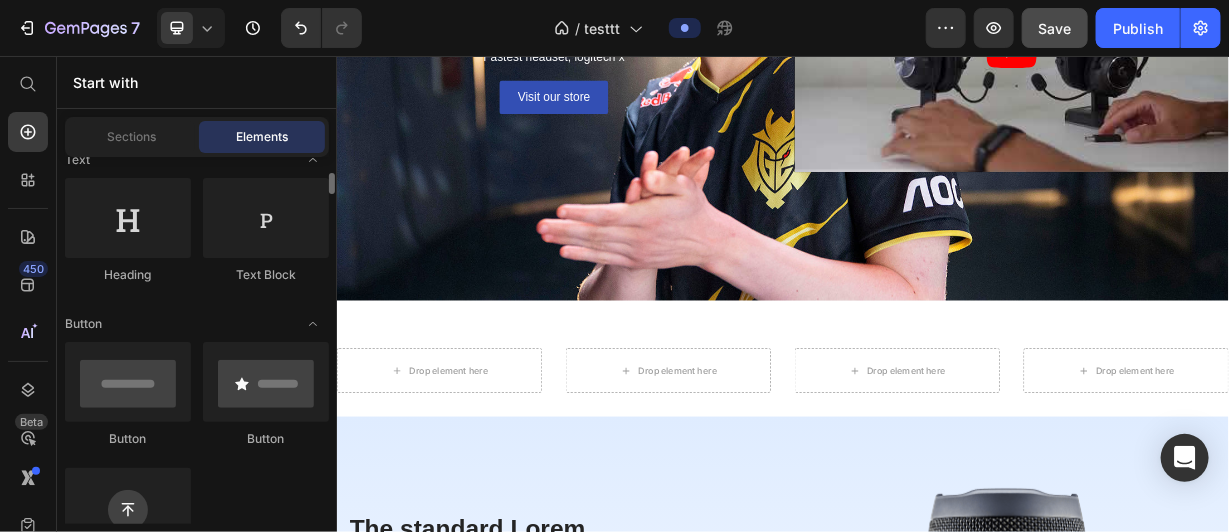scroll, scrollTop: 306, scrollLeft: 0, axis: vertical 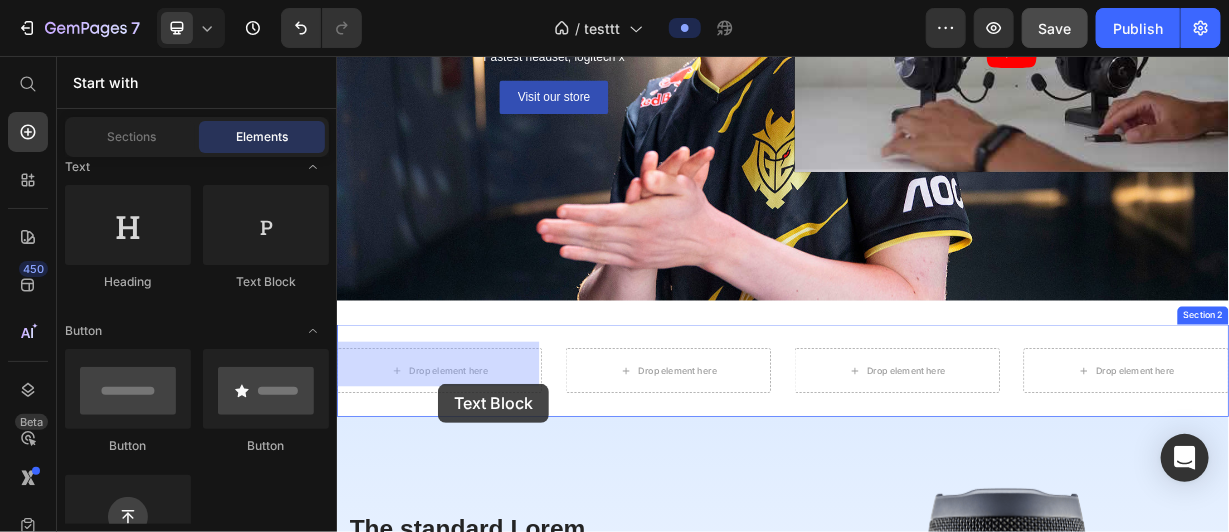 drag, startPoint x: 633, startPoint y: 294, endPoint x: 472, endPoint y: 487, distance: 251.33643 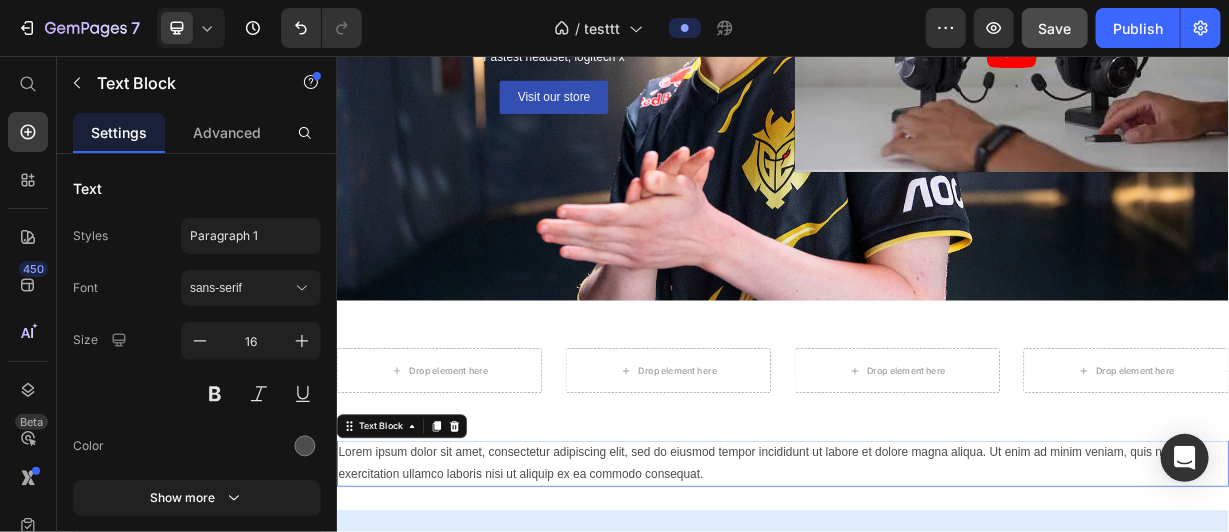 scroll, scrollTop: 524, scrollLeft: 0, axis: vertical 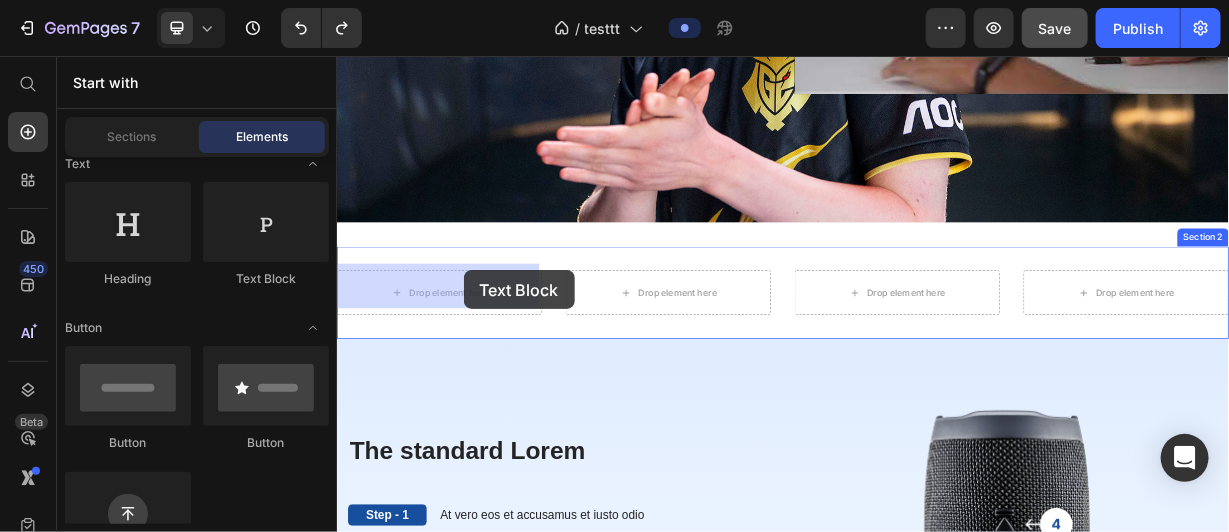 drag, startPoint x: 615, startPoint y: 266, endPoint x: 506, endPoint y: 347, distance: 135.80133 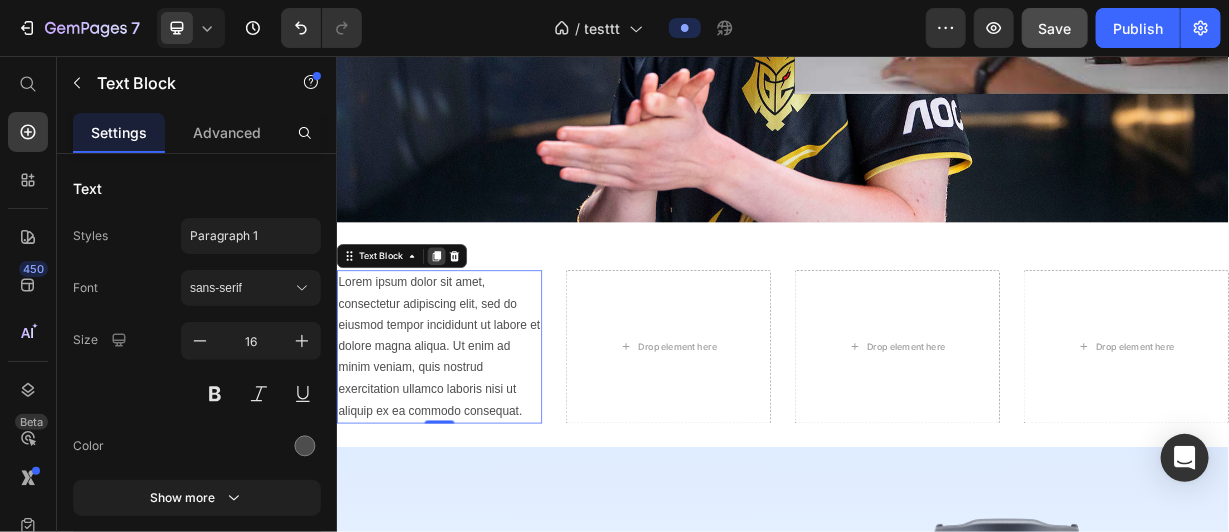 click 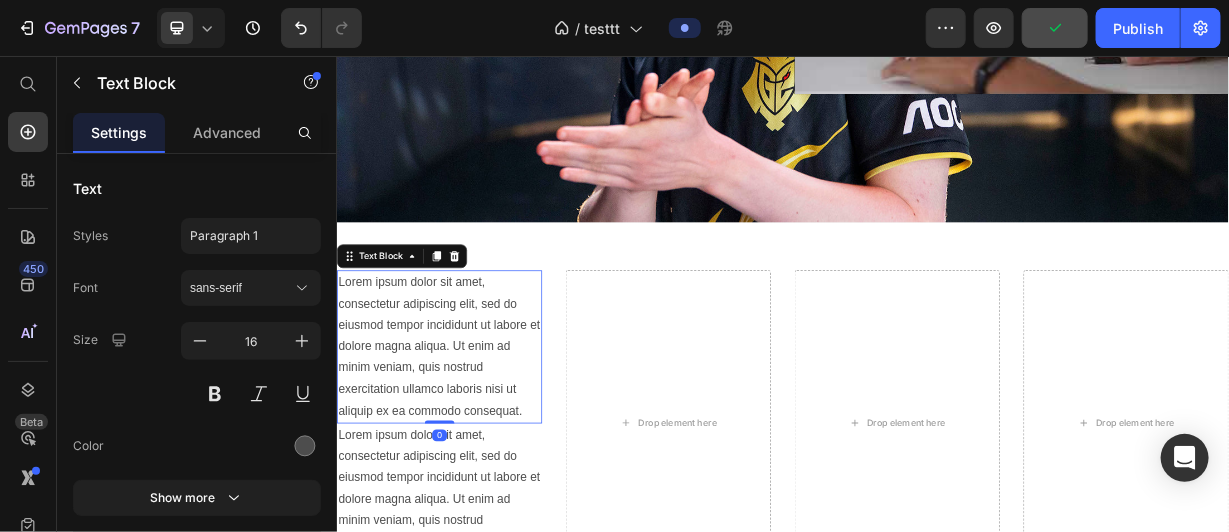 click on "Lorem ipsum dolor sit amet, consectetur adipiscing elit, sed do eiusmod tempor incididunt ut labore et dolore magna aliqua. Ut enim ad minim veniam, quis nostrud exercitation ullamco laboris nisi ut aliquip ex ea commodo consequat." at bounding box center [474, 446] 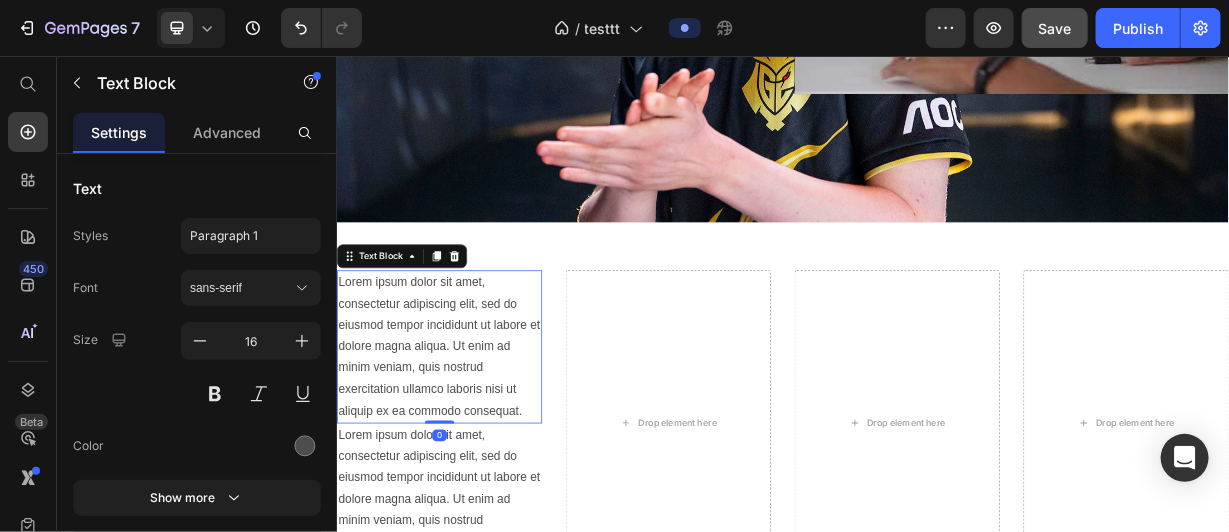 click on "Lorem ipsum dolor sit amet, consectetur adipiscing elit, sed do eiusmod tempor incididunt ut labore et dolore magna aliqua. Ut enim ad minim veniam, quis nostrud exercitation ullamco laboris nisi ut aliquip ex ea commodo consequat." at bounding box center (474, 446) 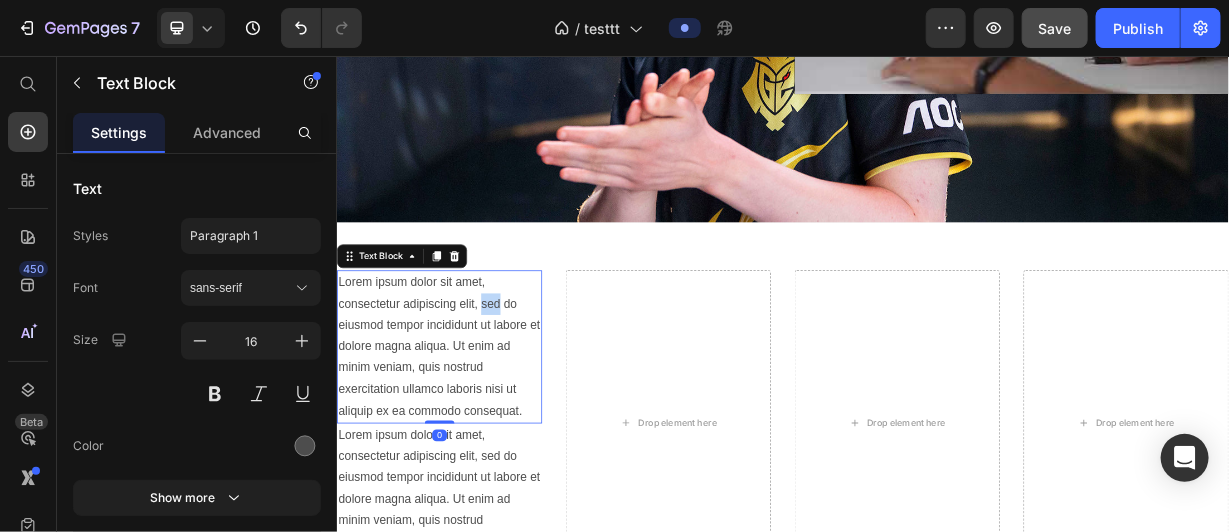 click on "Lorem ipsum dolor sit amet, consectetur adipiscing elit, sed do eiusmod tempor incididunt ut labore et dolore magna aliqua. Ut enim ad minim veniam, quis nostrud exercitation ullamco laboris nisi ut aliquip ex ea commodo consequat." at bounding box center (474, 446) 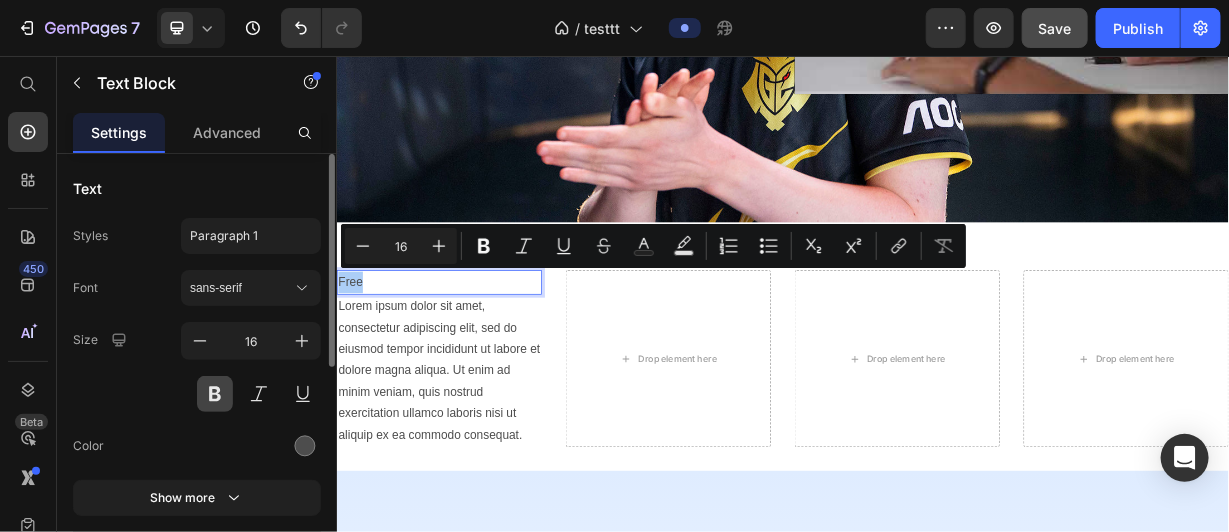 click at bounding box center [215, 394] 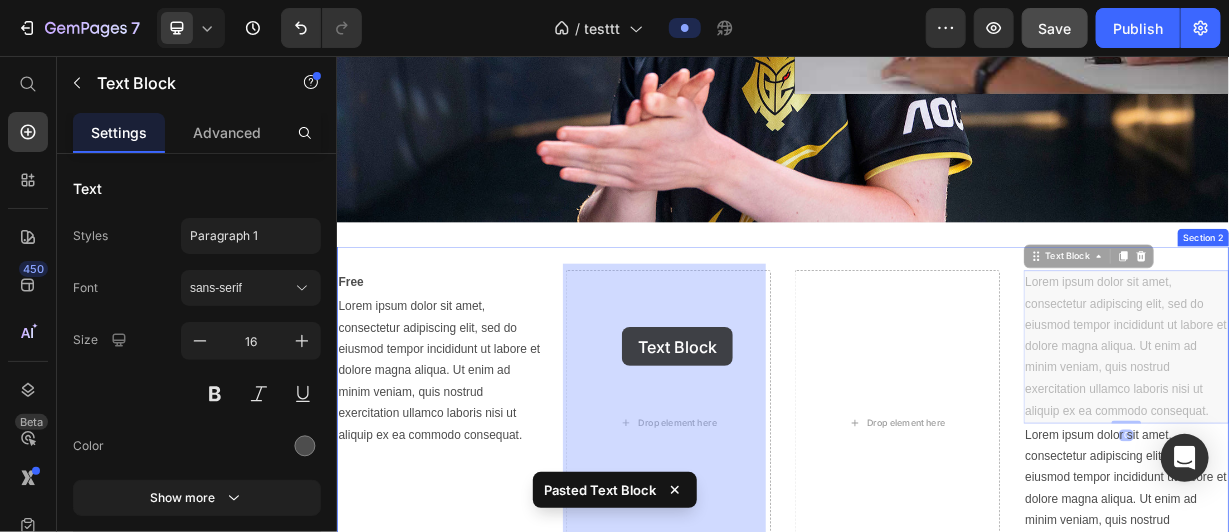 drag, startPoint x: 1290, startPoint y: 428, endPoint x: 719, endPoint y: 420, distance: 571.056 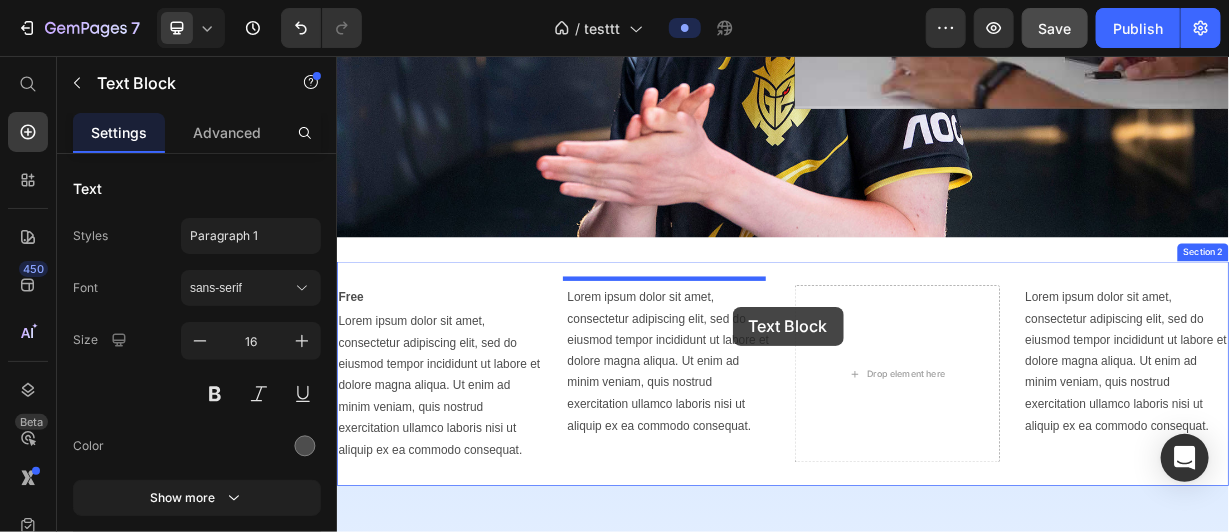 scroll, scrollTop: 821, scrollLeft: 0, axis: vertical 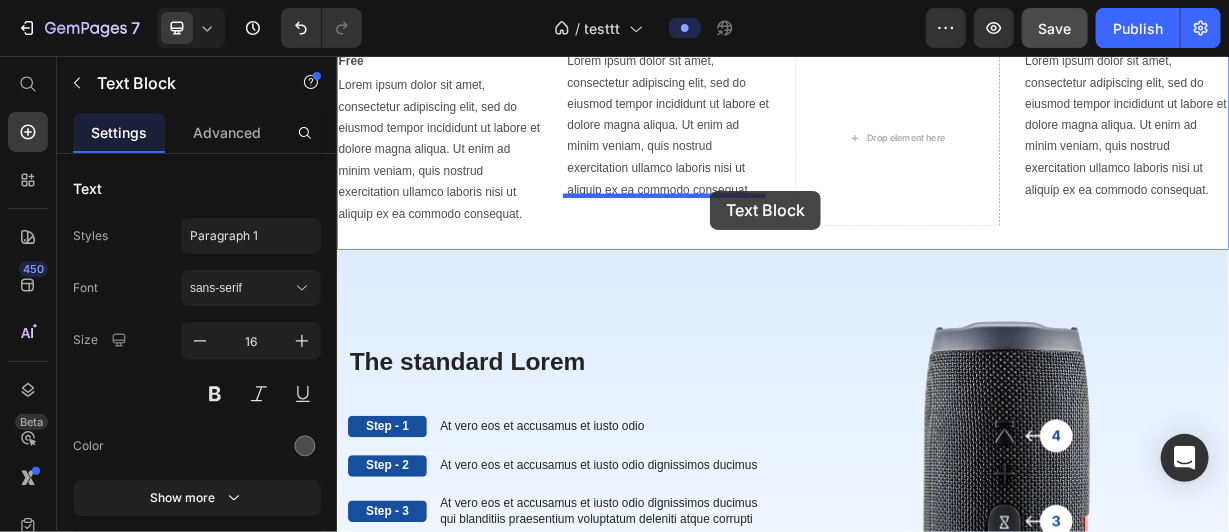 drag, startPoint x: 1349, startPoint y: 472, endPoint x: 838, endPoint y: 236, distance: 562.865 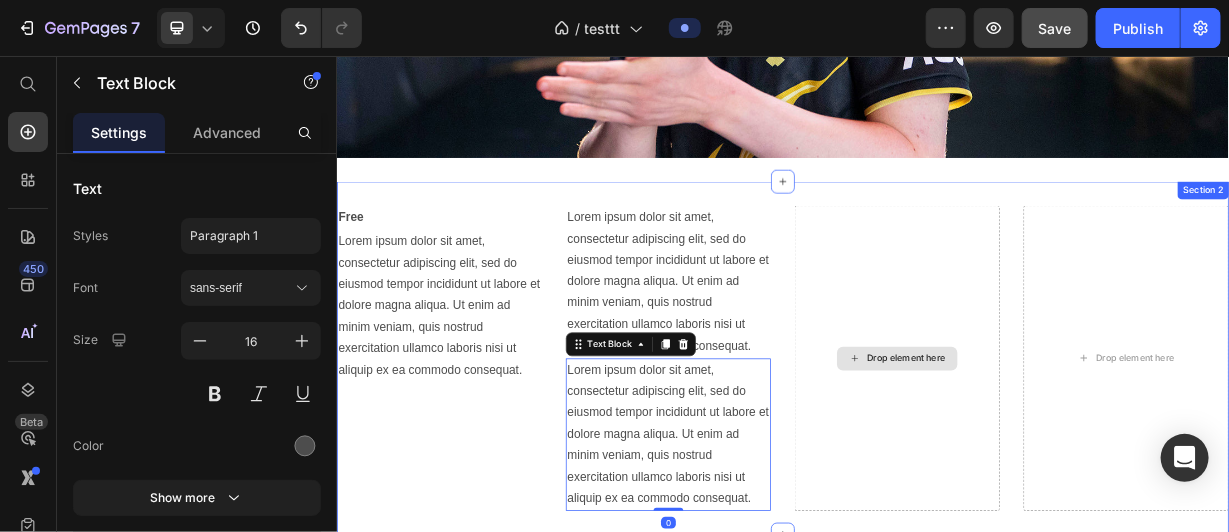scroll, scrollTop: 611, scrollLeft: 0, axis: vertical 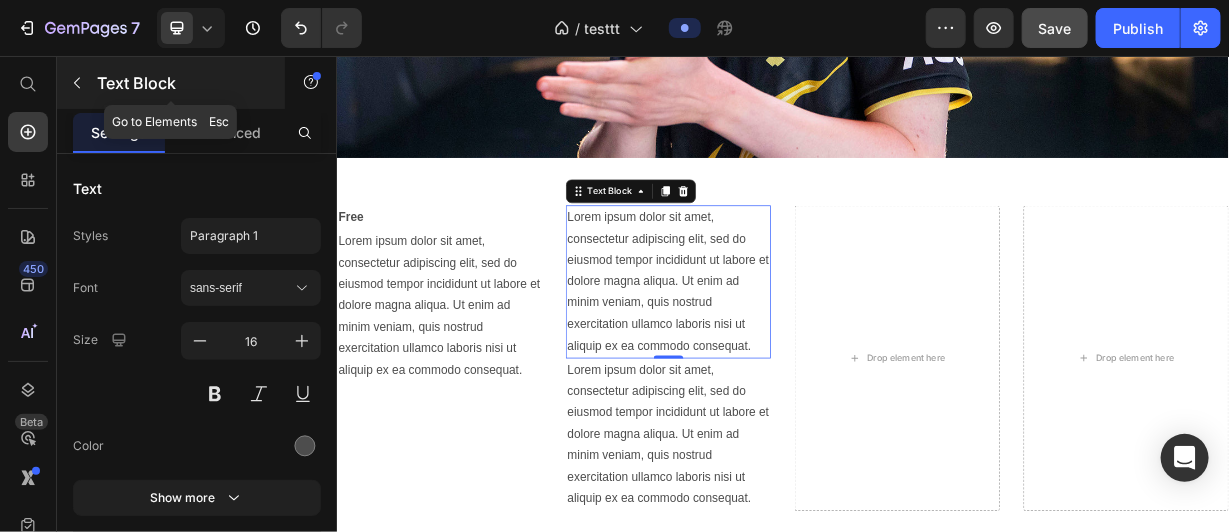 click 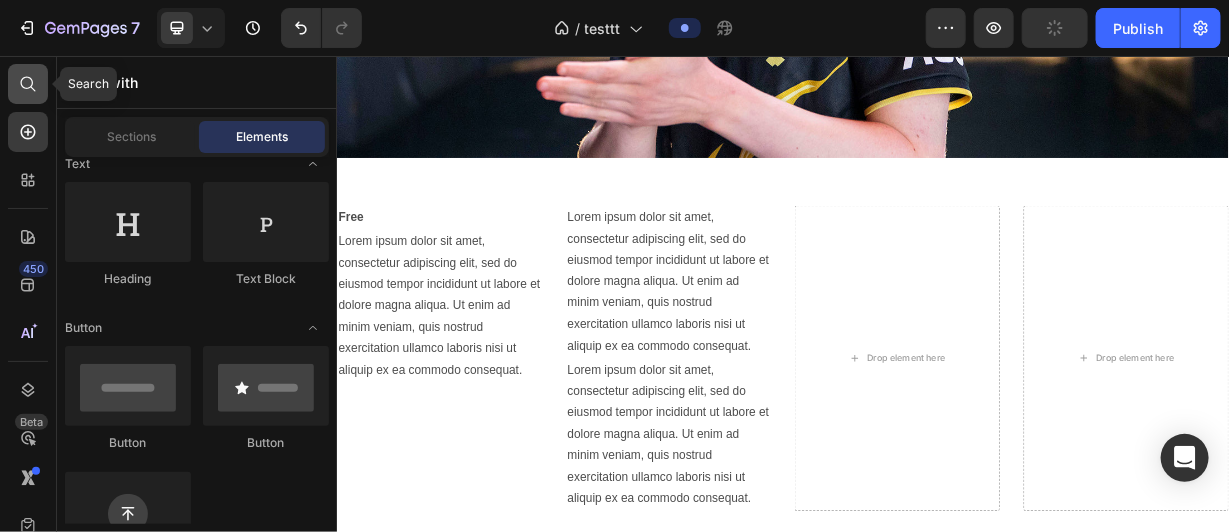 click 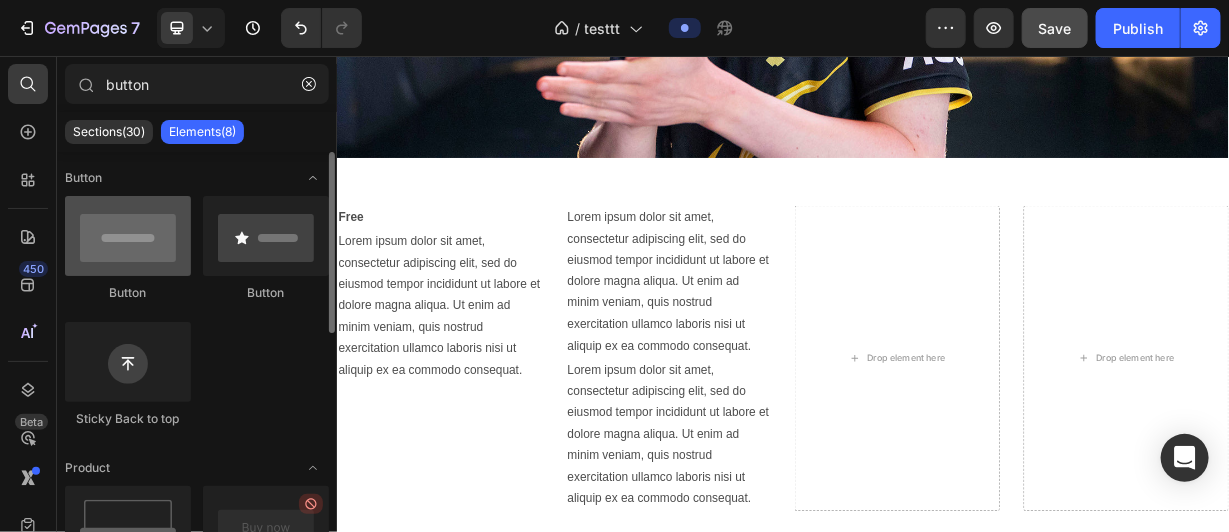 type on "button" 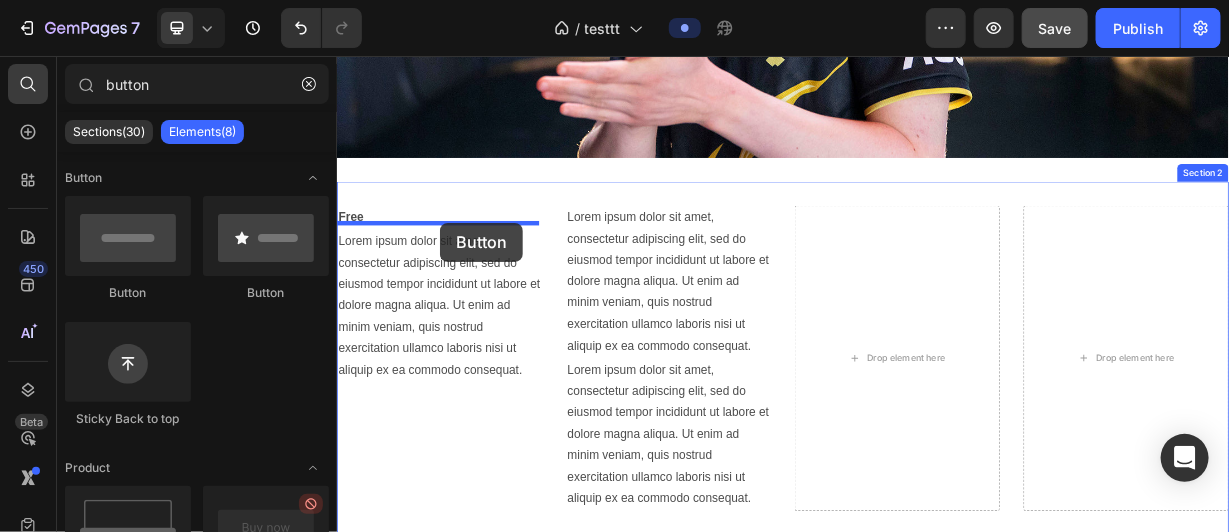 drag, startPoint x: 471, startPoint y: 301, endPoint x: 474, endPoint y: 280, distance: 21.213203 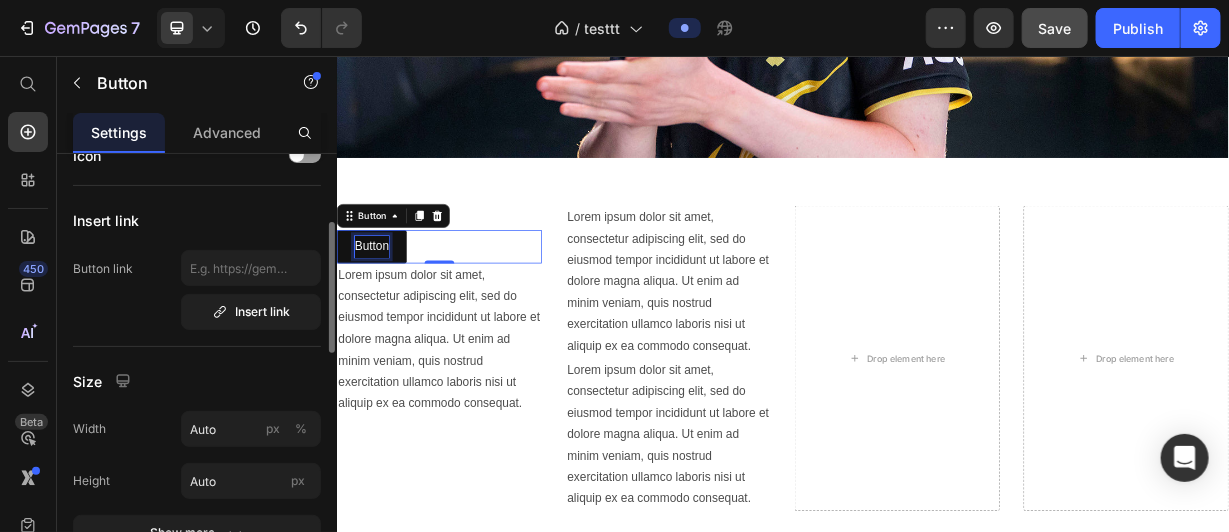 scroll, scrollTop: 0, scrollLeft: 0, axis: both 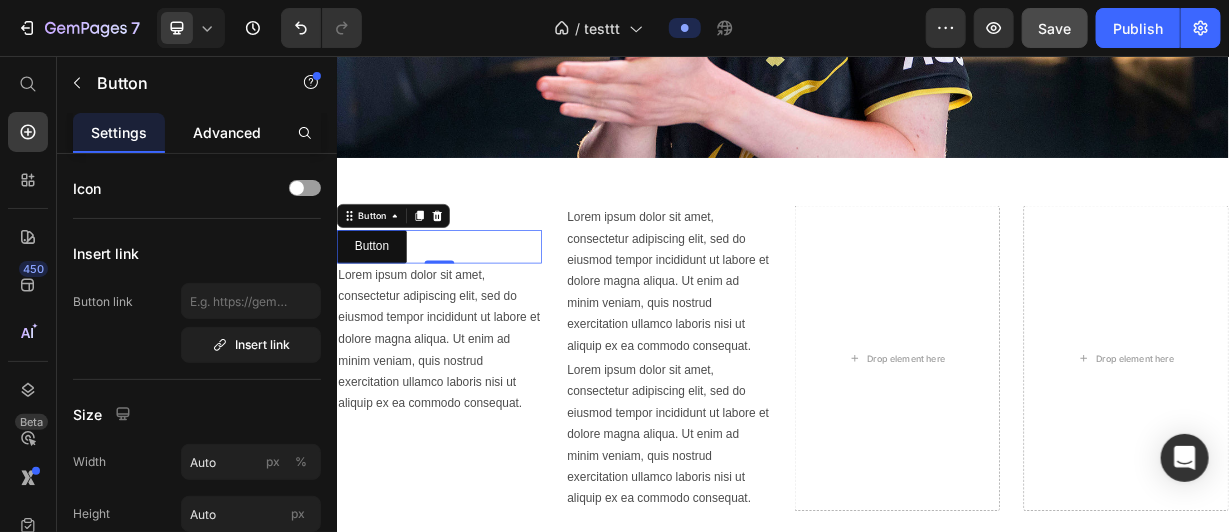 click on "Advanced" at bounding box center (227, 132) 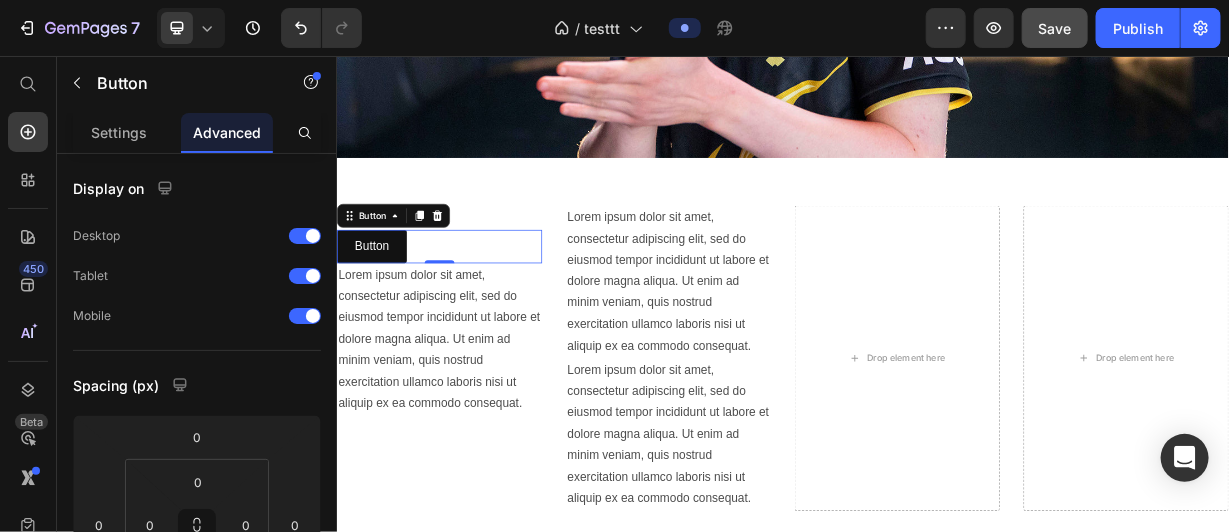 click on "Button Button   0" at bounding box center (474, 311) 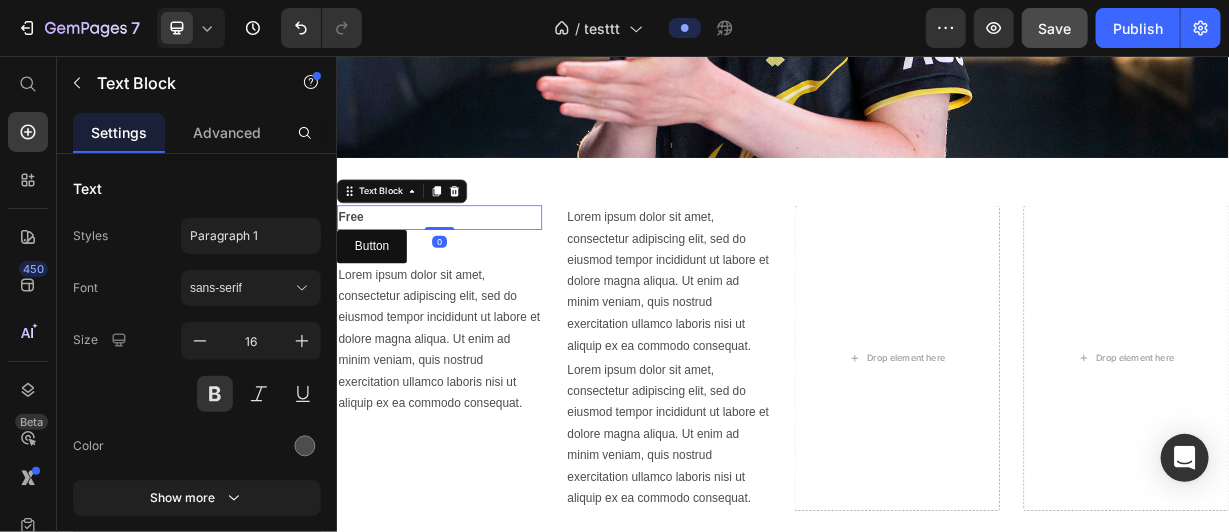 click on "Free" at bounding box center [474, 272] 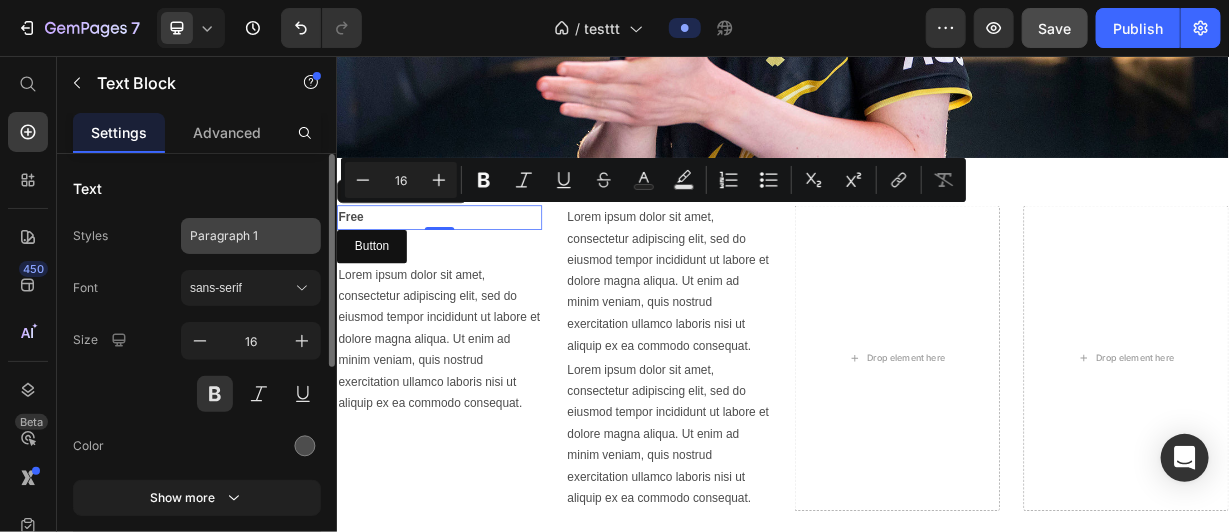click on "Paragraph 1" 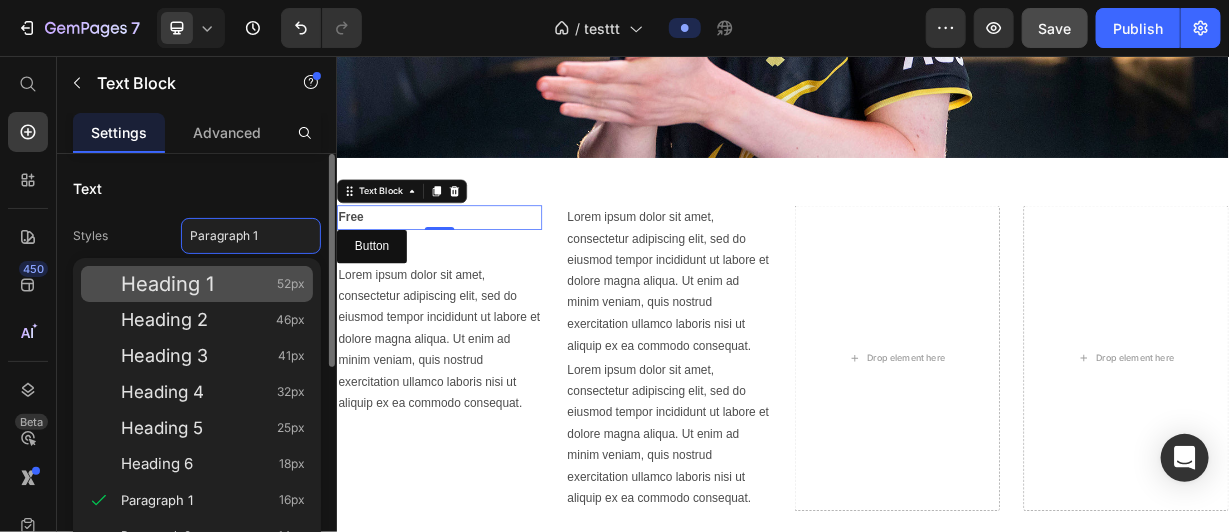 click on "Heading 1" at bounding box center (167, 284) 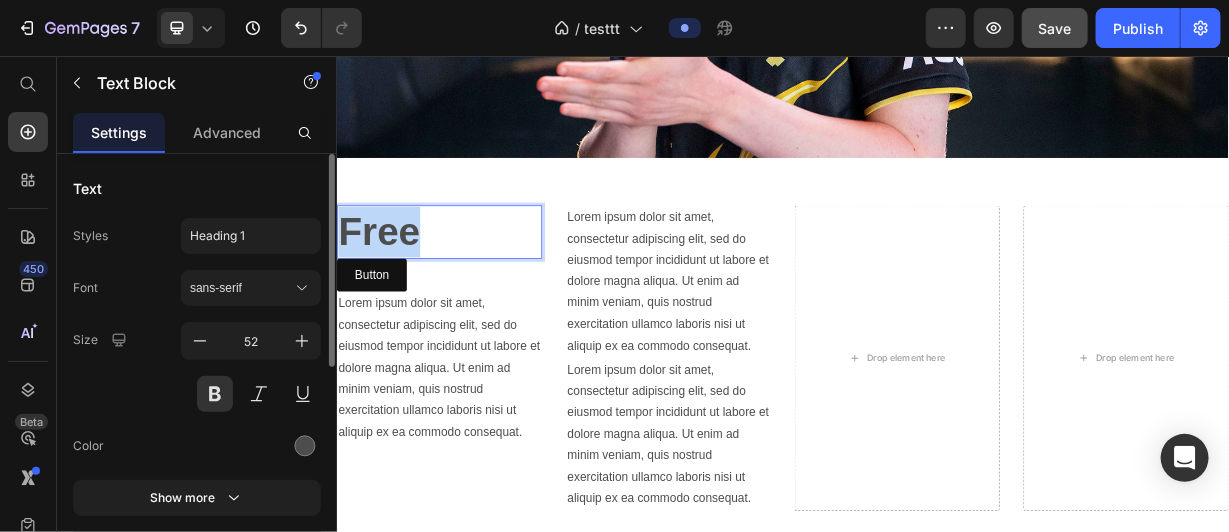 click on "Free" at bounding box center [474, 292] 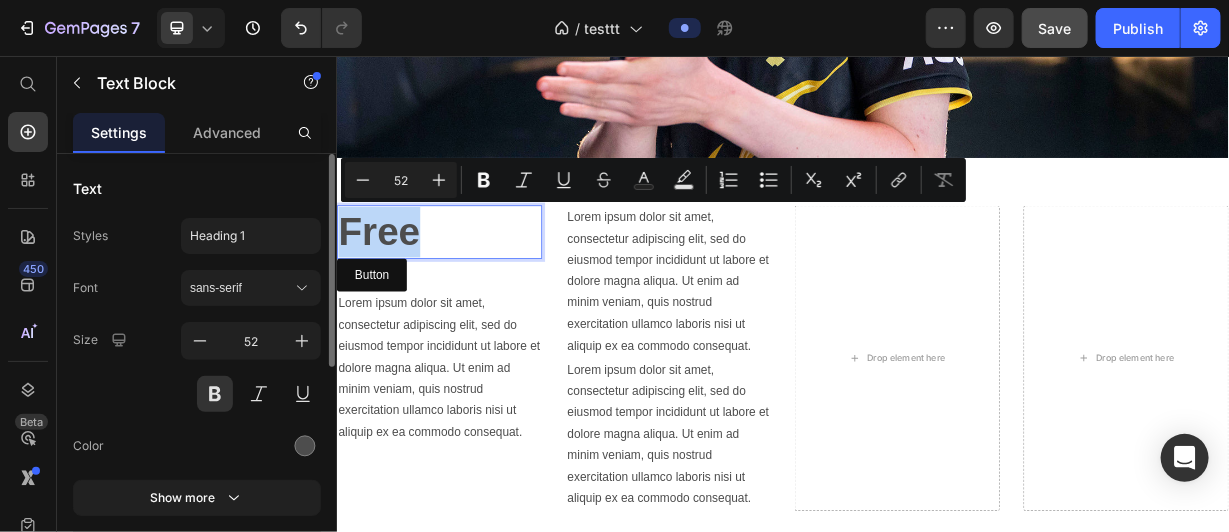 click on "Free" at bounding box center [474, 292] 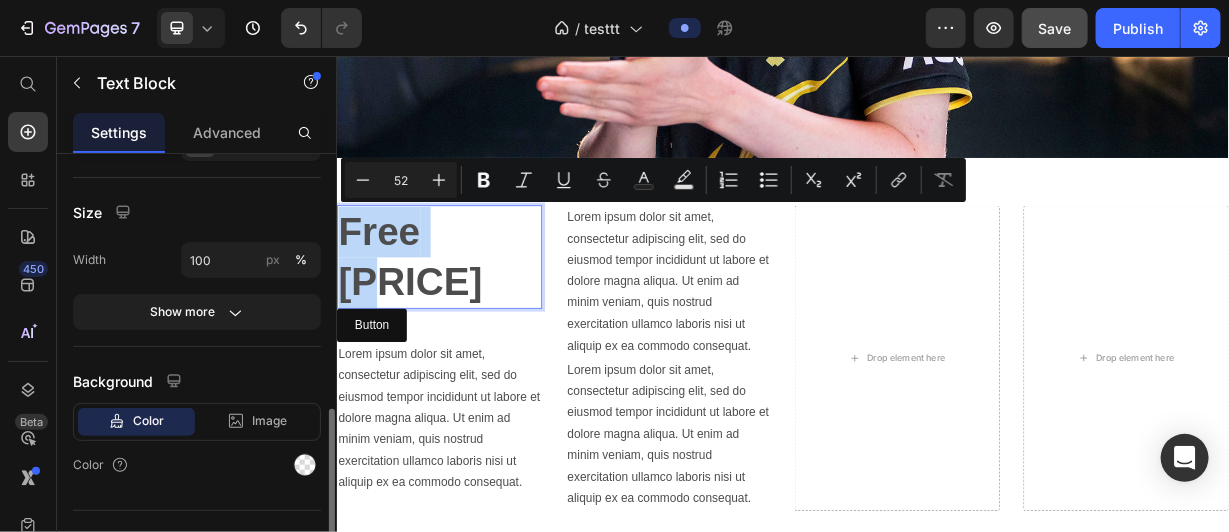 scroll, scrollTop: 456, scrollLeft: 0, axis: vertical 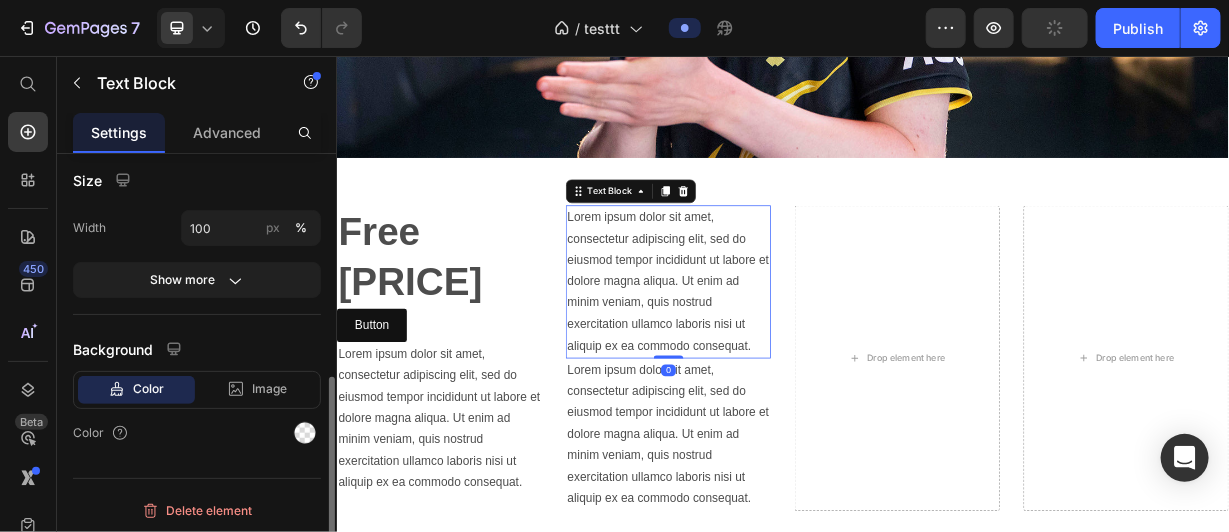 click on "Lorem ipsum dolor sit amet, consectetur adipiscing elit, sed do eiusmod tempor incididunt ut labore et dolore magna aliqua. Ut enim ad minim veniam, quis nostrud exercitation ullamco laboris nisi ut aliquip ex ea commodo consequat." at bounding box center (782, 359) 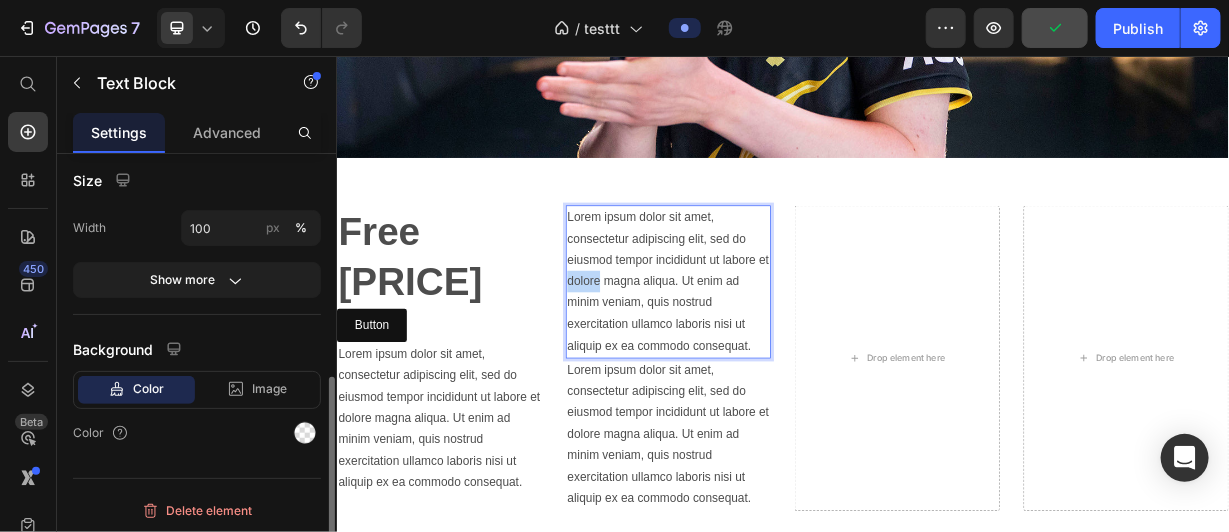 click on "Lorem ipsum dolor sit amet, consectetur adipiscing elit, sed do eiusmod tempor incididunt ut labore et dolore magna aliqua. Ut enim ad minim veniam, quis nostrud exercitation ullamco laboris nisi ut aliquip ex ea commodo consequat." at bounding box center (782, 359) 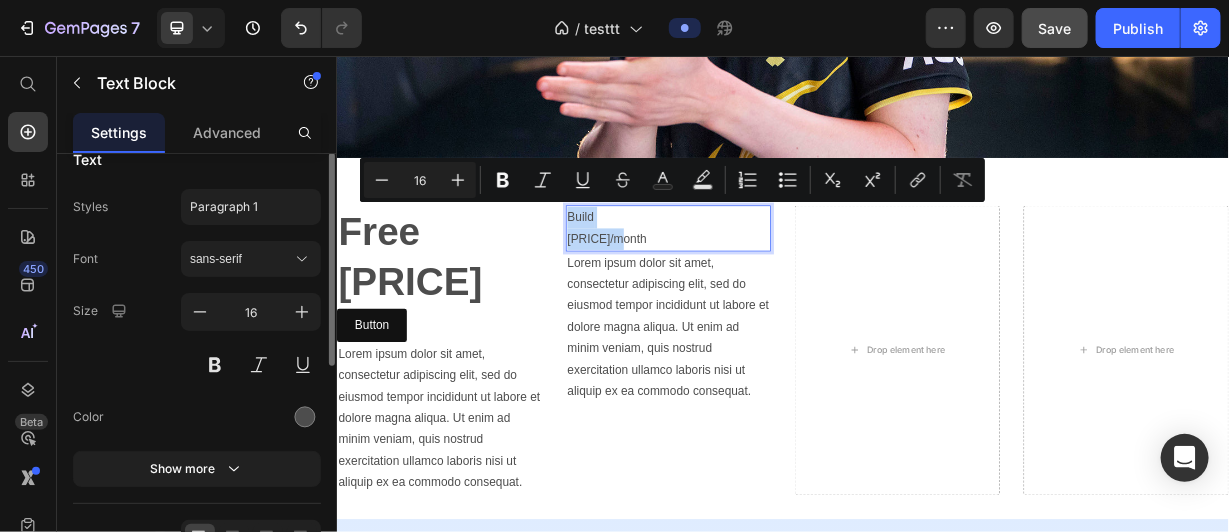 scroll, scrollTop: 0, scrollLeft: 0, axis: both 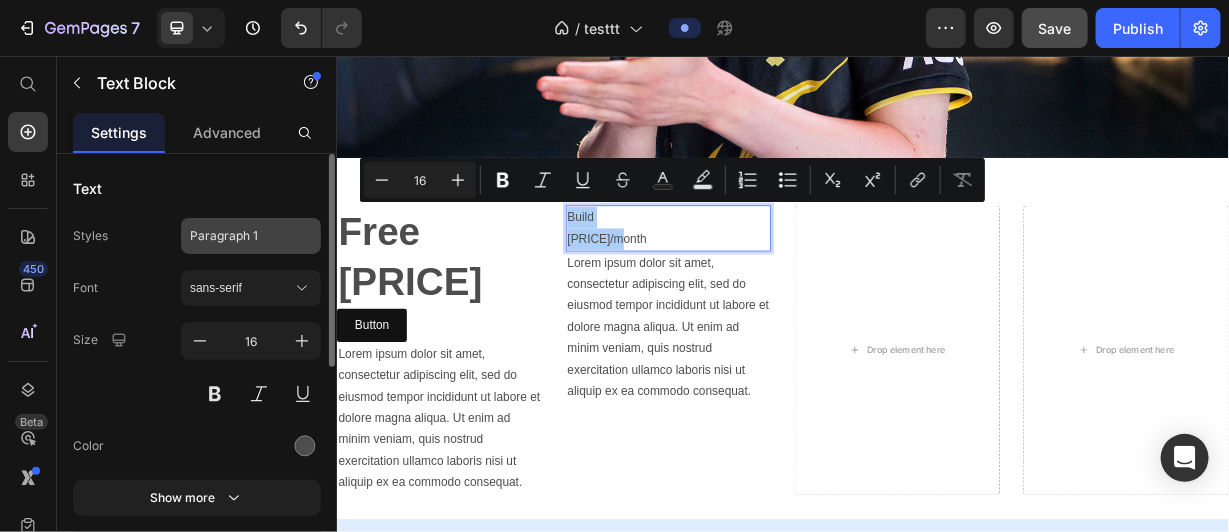 click on "Paragraph 1" 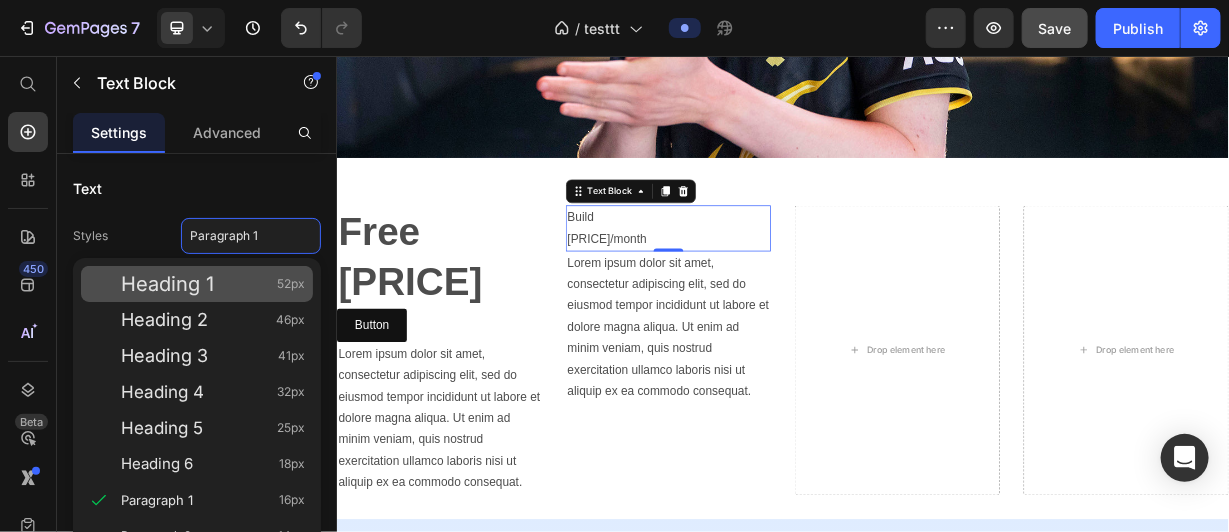 click on "Heading 1 52px" at bounding box center [213, 284] 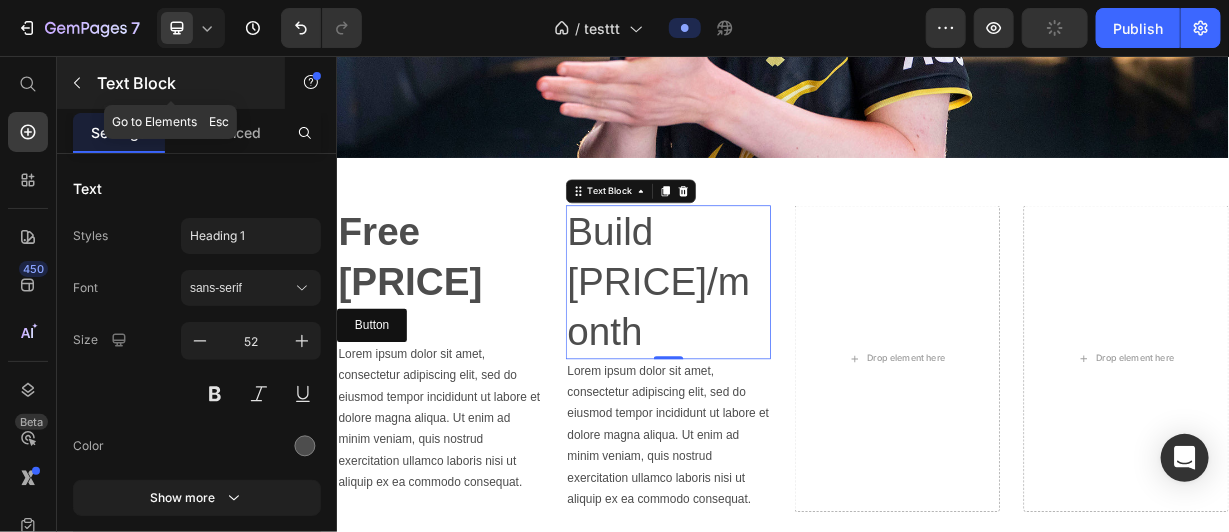 click 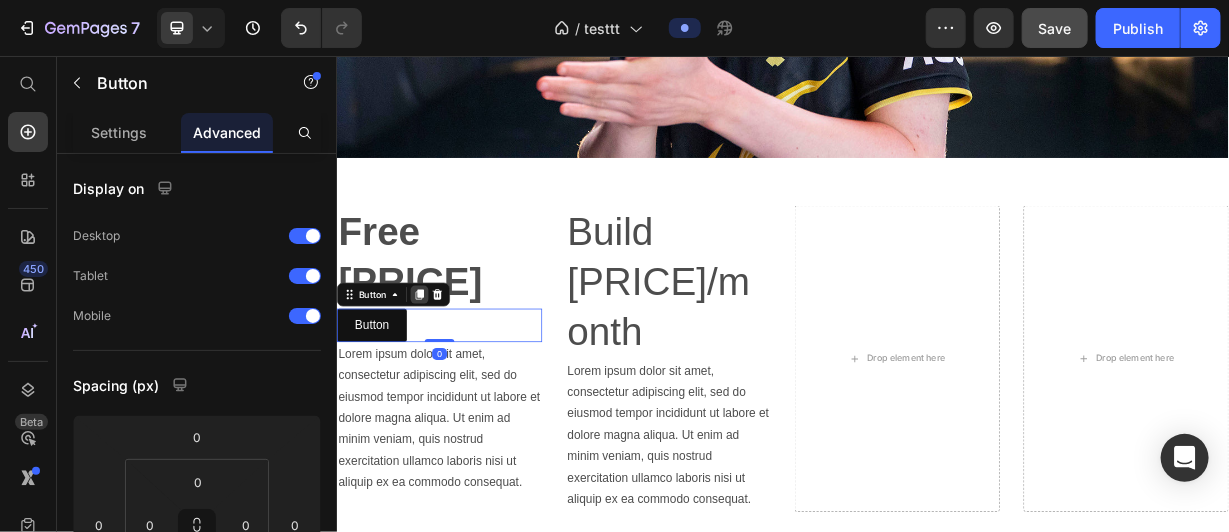 click 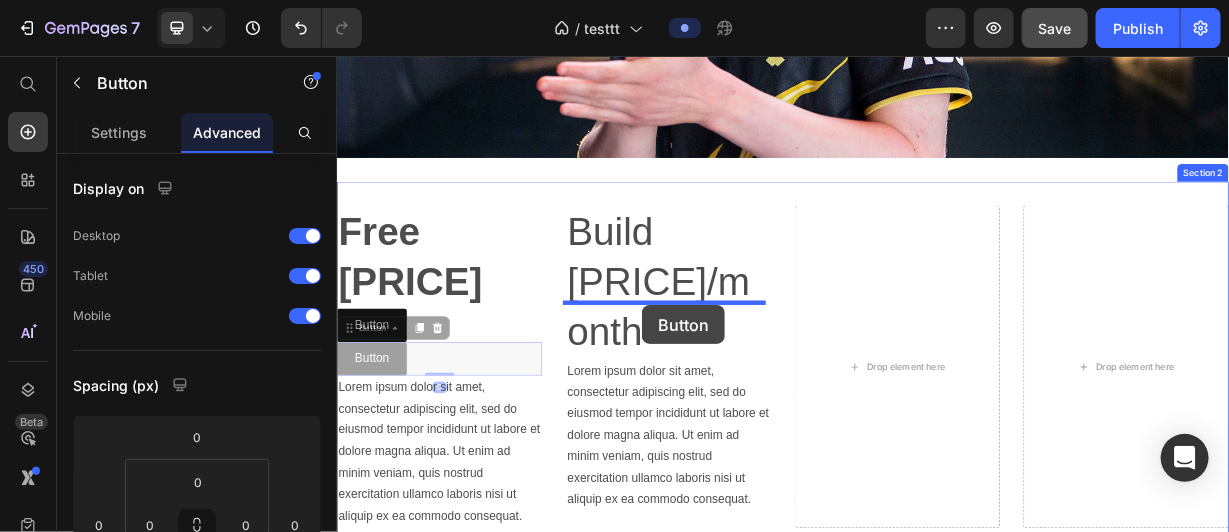 drag, startPoint x: 426, startPoint y: 456, endPoint x: 746, endPoint y: 390, distance: 326.73538 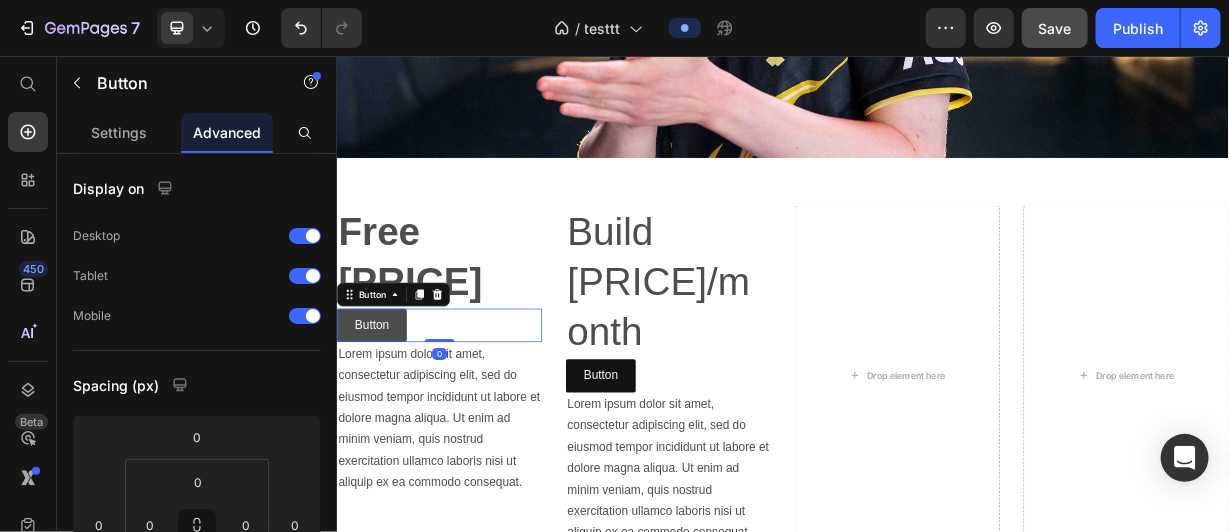 click on "Button" at bounding box center (383, 417) 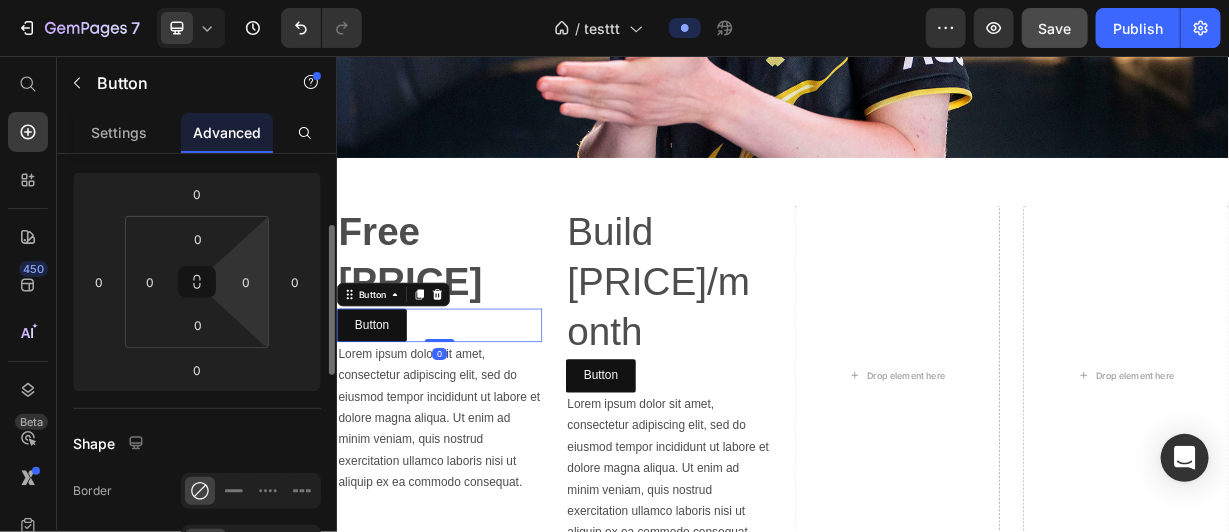 scroll, scrollTop: 241, scrollLeft: 0, axis: vertical 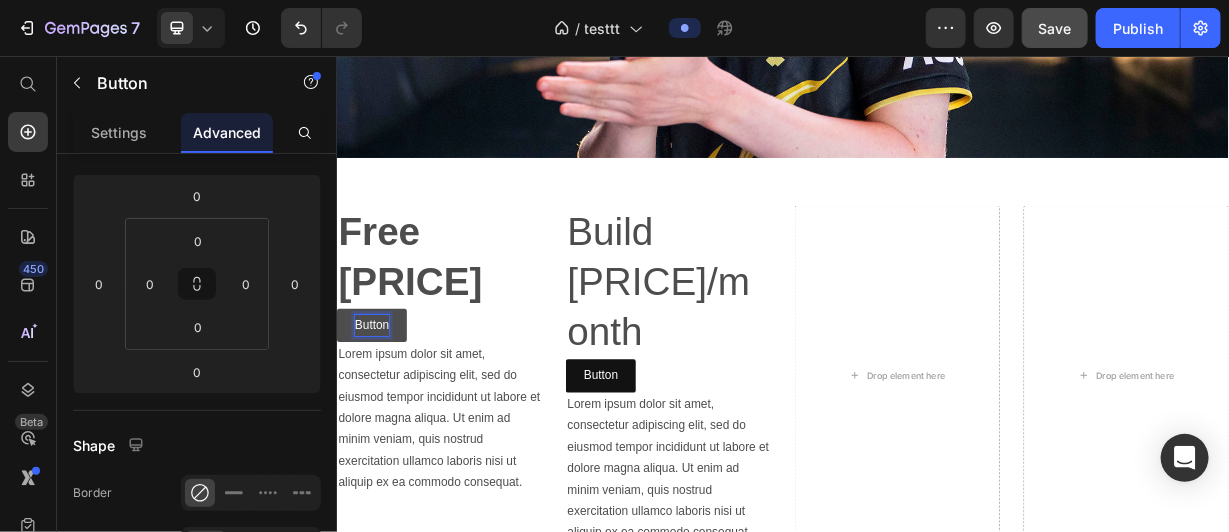 click on "Button" at bounding box center [383, 417] 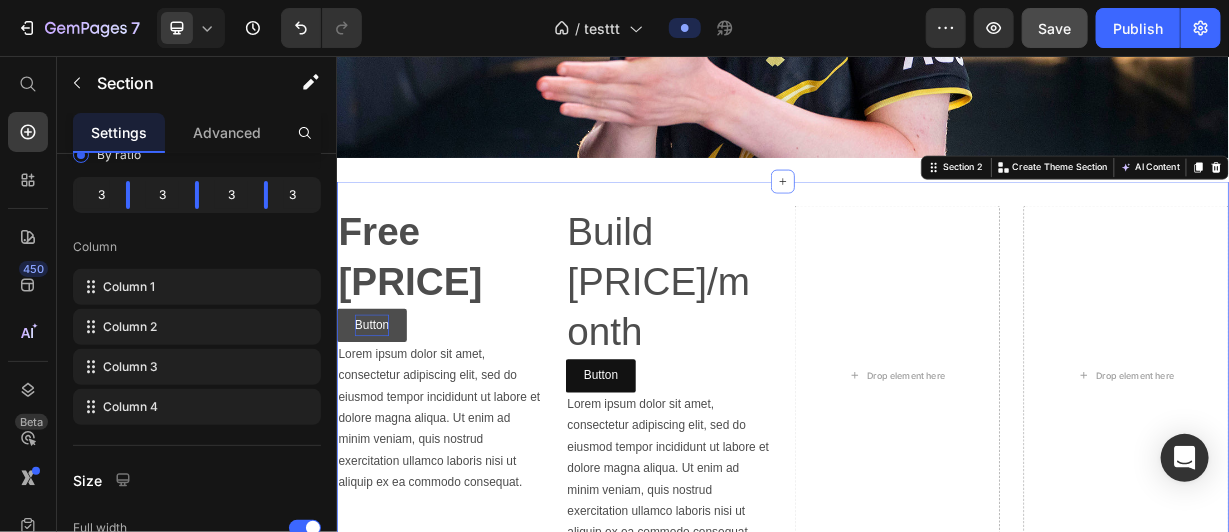 scroll, scrollTop: 0, scrollLeft: 0, axis: both 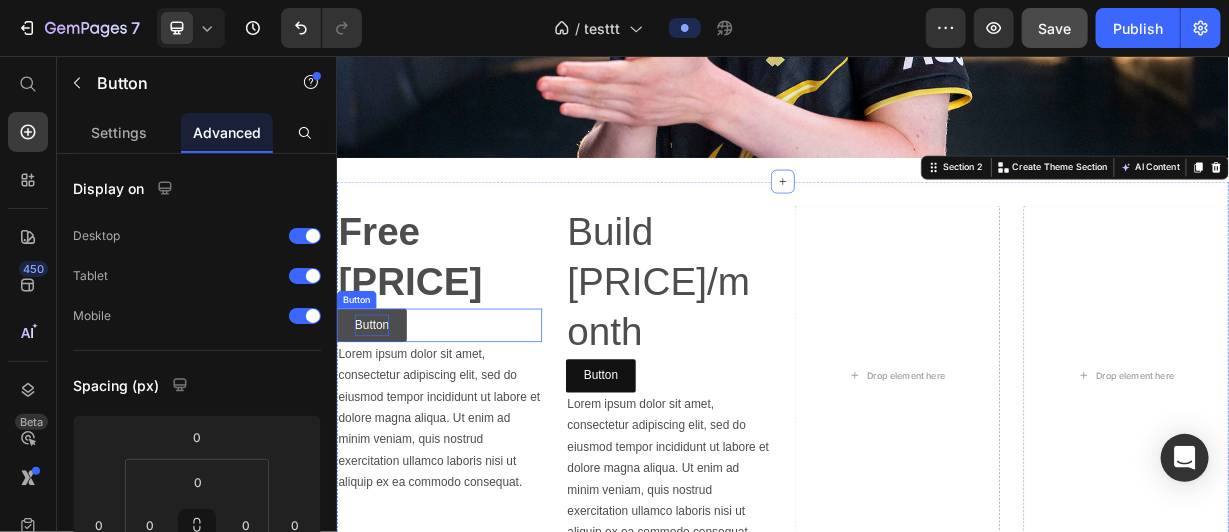 click on "Button" at bounding box center [383, 417] 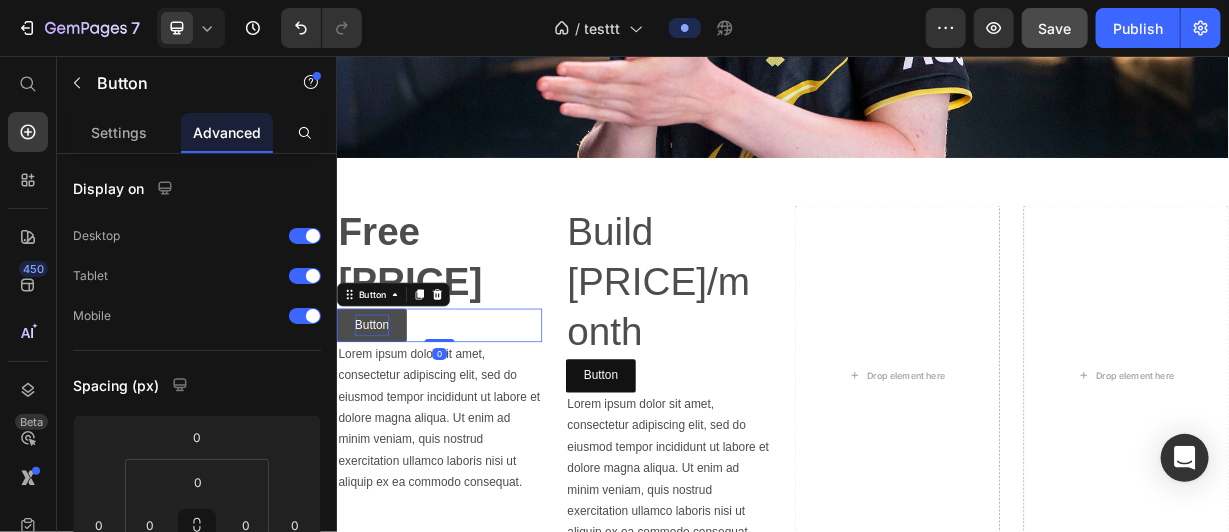type 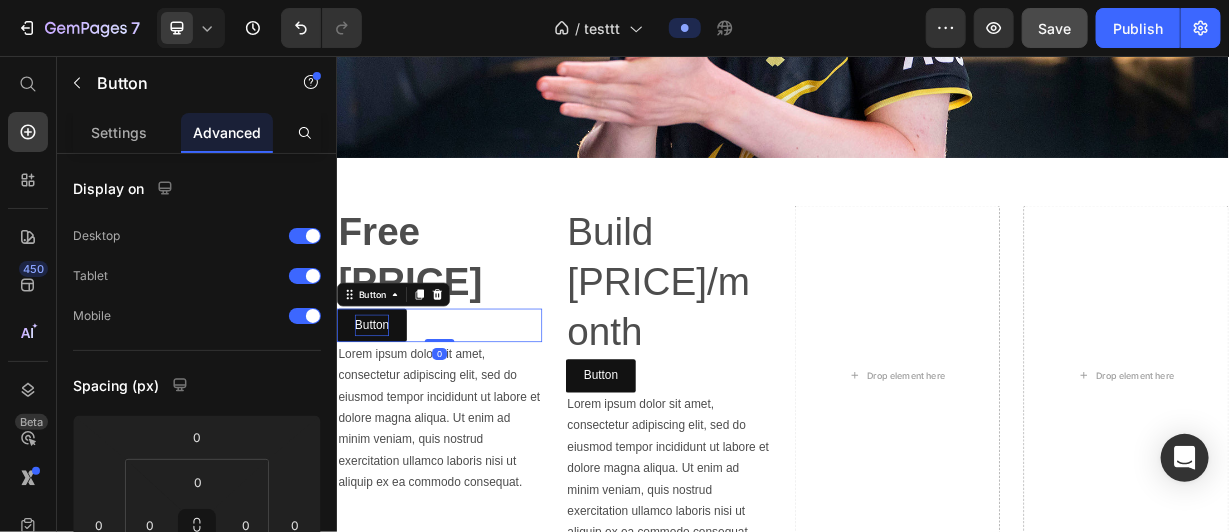 click on "Button" at bounding box center [383, 417] 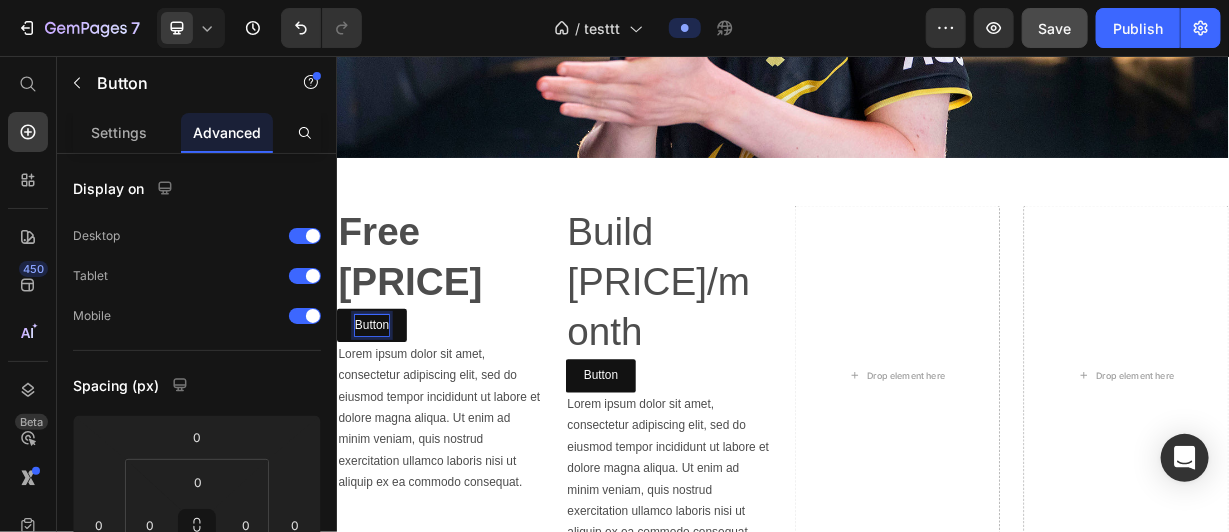 click on "Button" at bounding box center (383, 417) 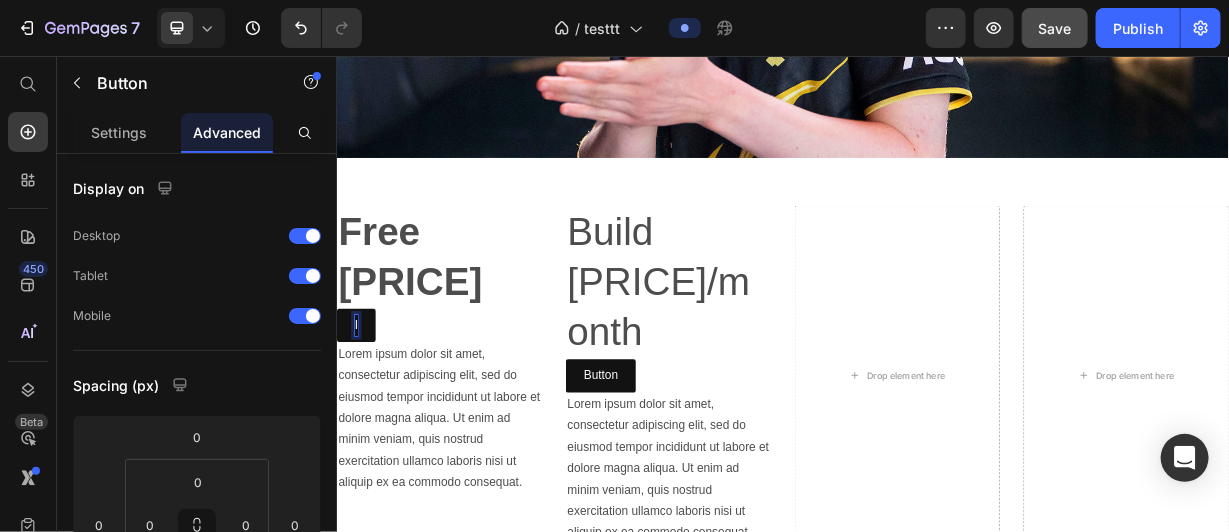 click on "I" at bounding box center (362, 417) 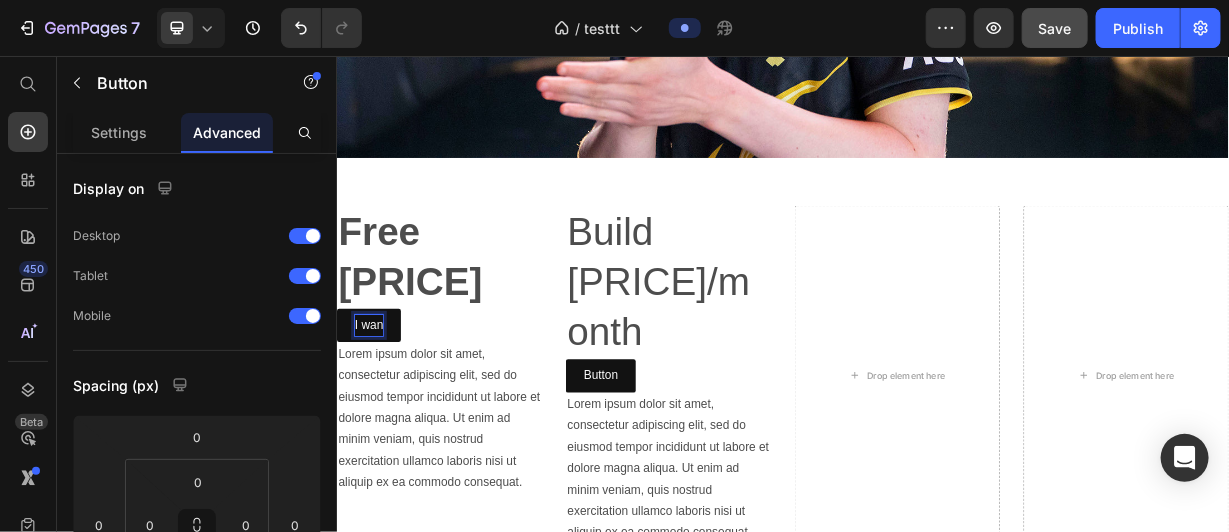 click on "I wan" at bounding box center (379, 417) 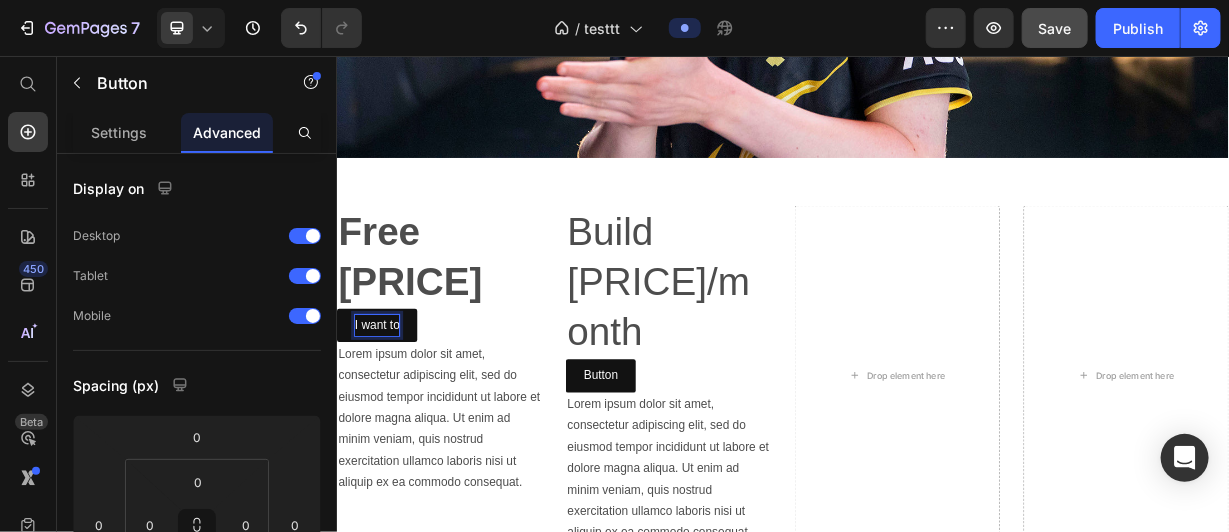 click on "I want to" at bounding box center [390, 417] 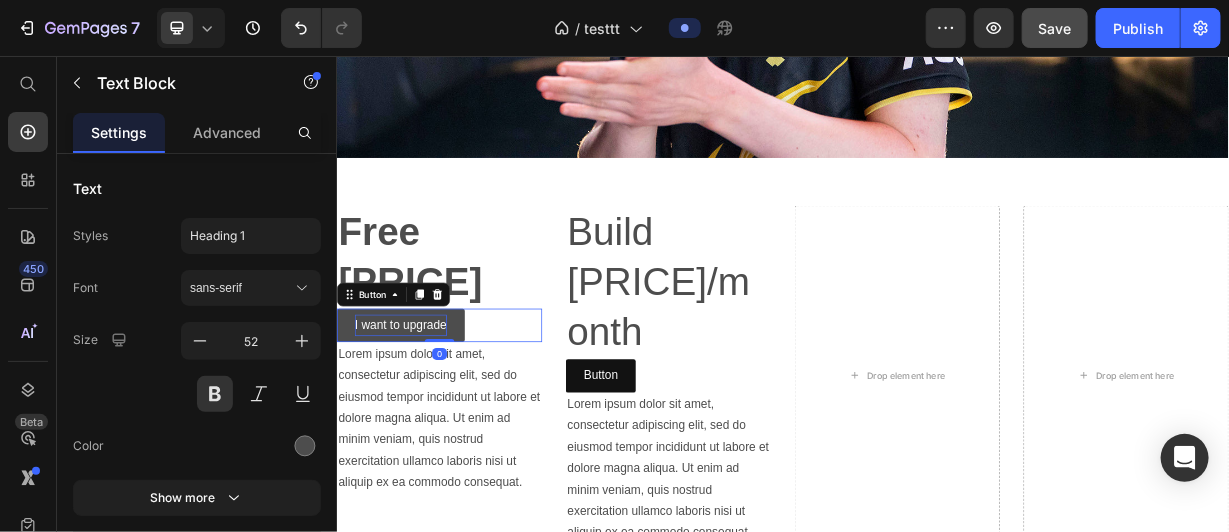 click on "I want to upgrade" at bounding box center (422, 417) 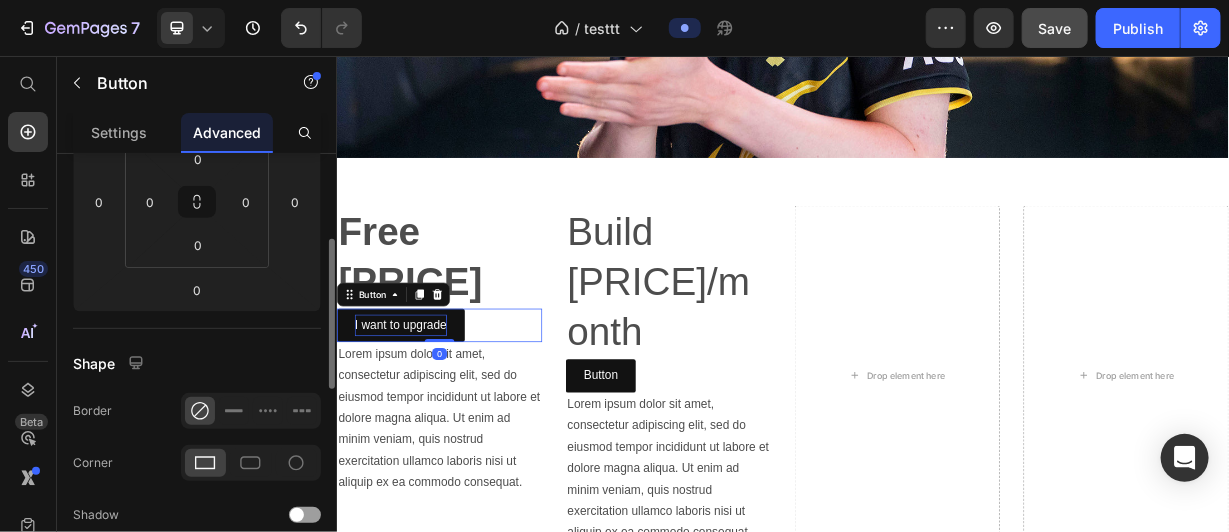 scroll, scrollTop: 324, scrollLeft: 0, axis: vertical 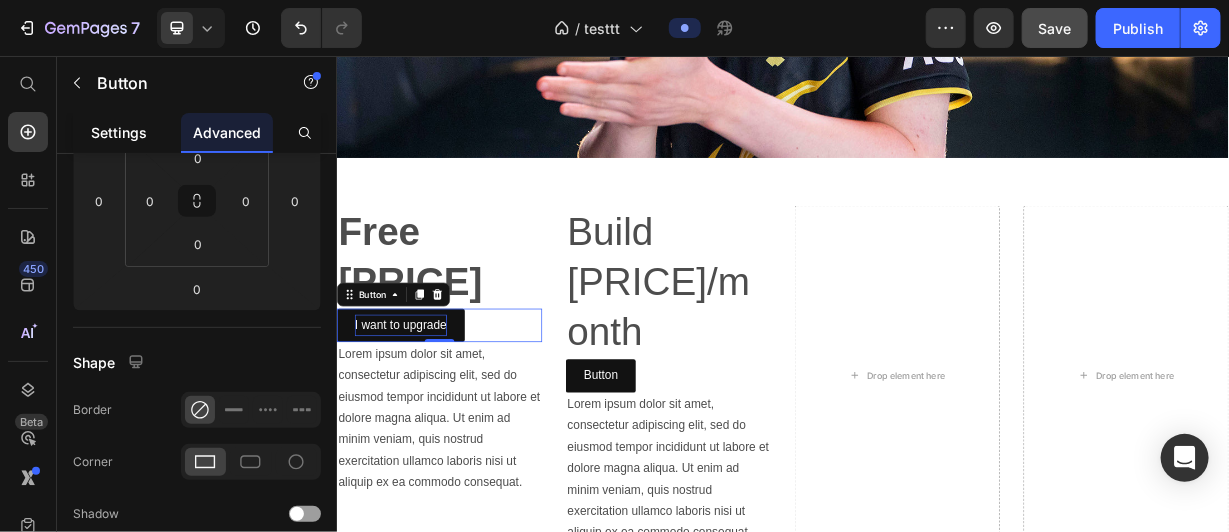 click on "Settings" at bounding box center (119, 132) 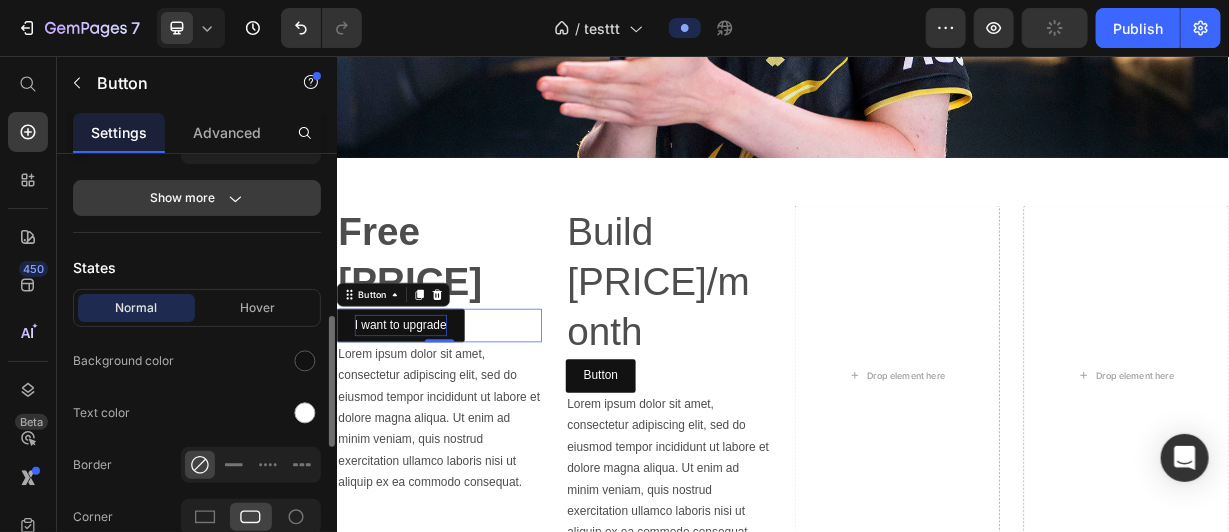 scroll, scrollTop: 440, scrollLeft: 0, axis: vertical 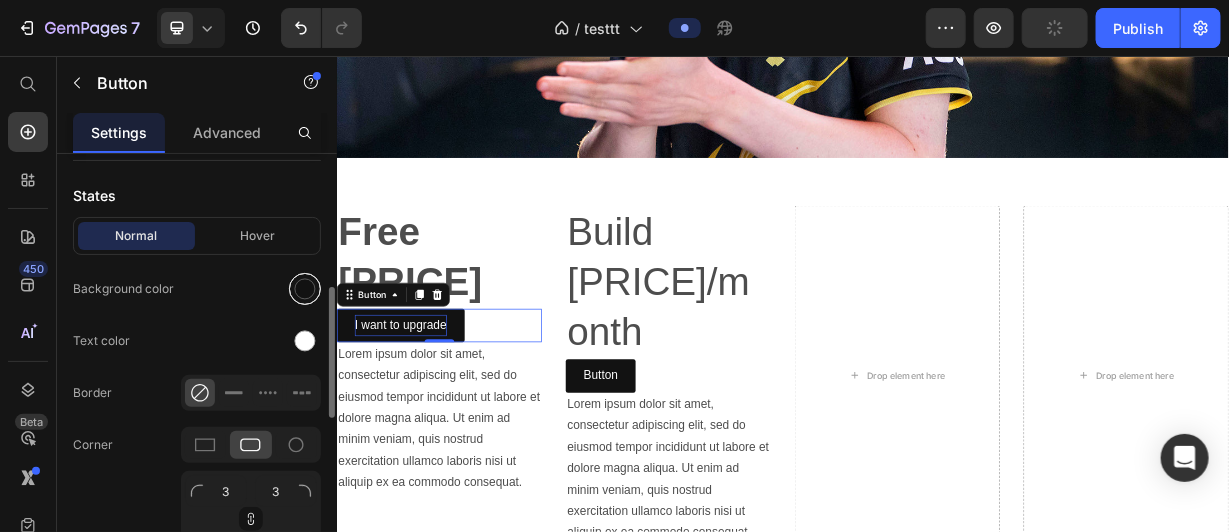 click at bounding box center (305, 289) 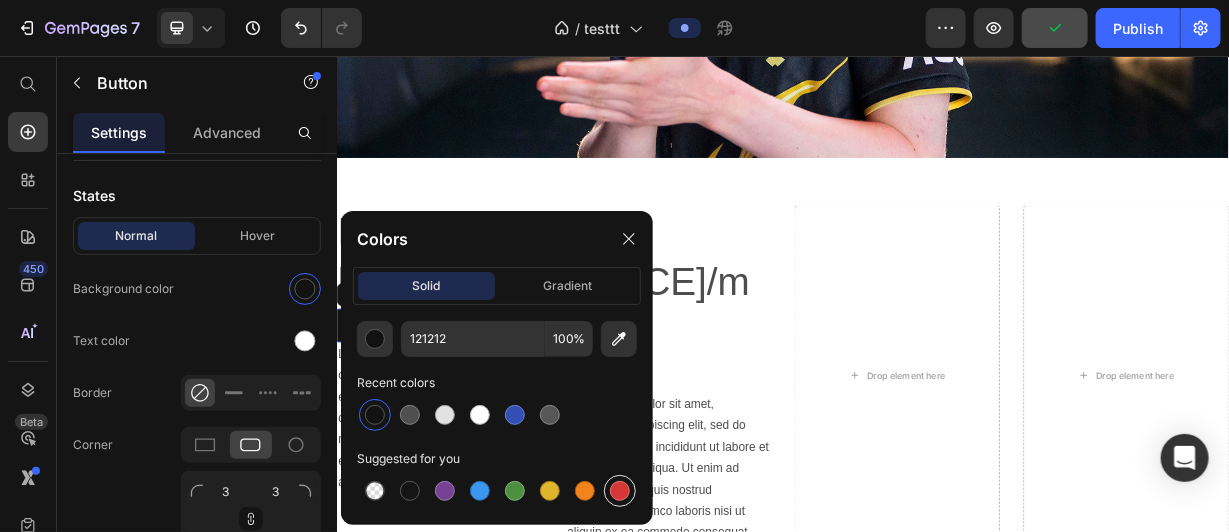 click at bounding box center [620, 491] 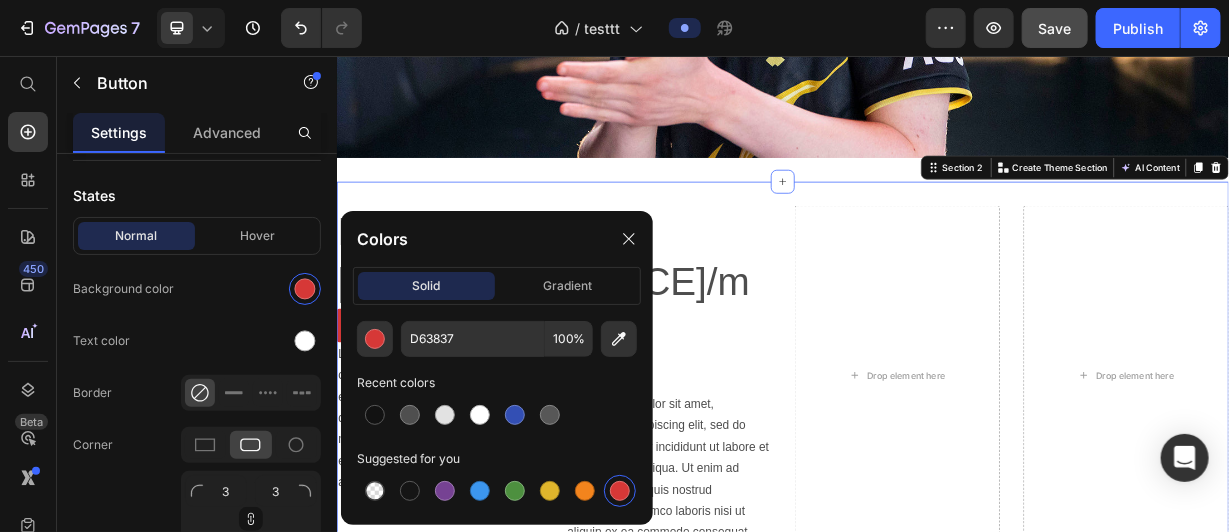 scroll, scrollTop: 0, scrollLeft: 0, axis: both 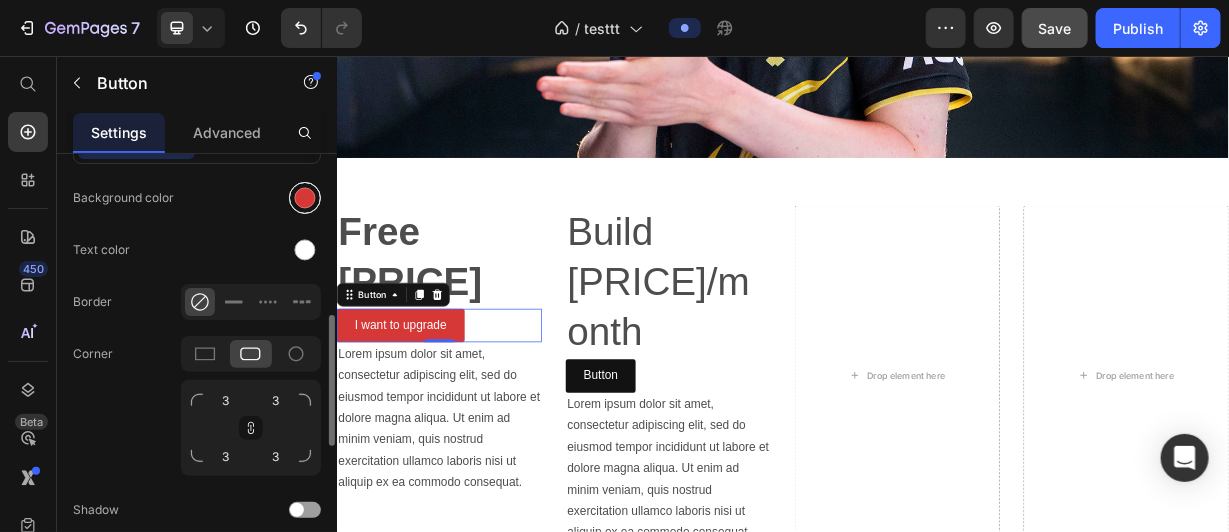 click at bounding box center [305, 198] 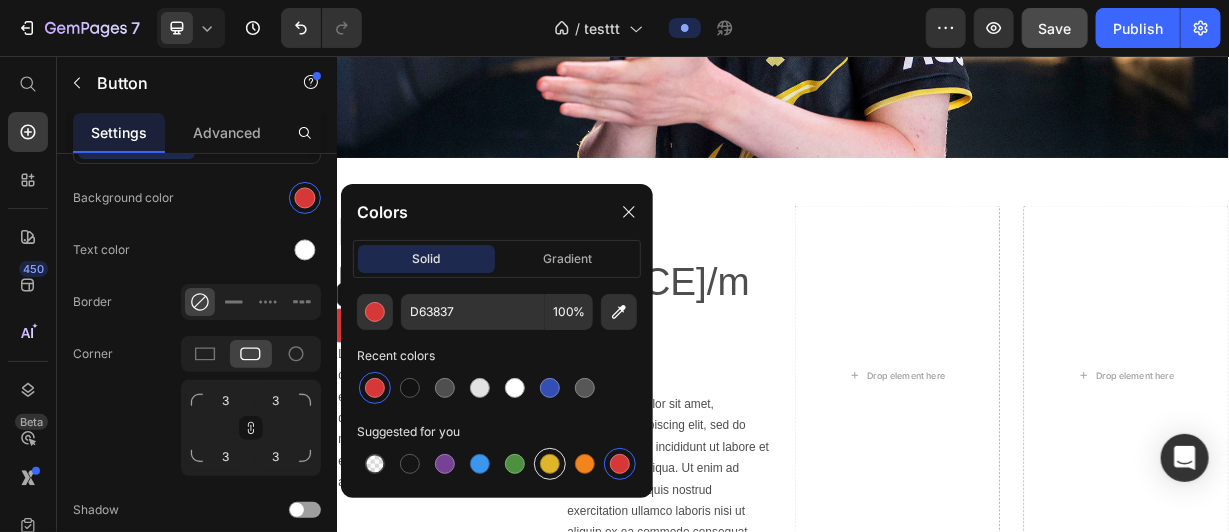 click at bounding box center (550, 464) 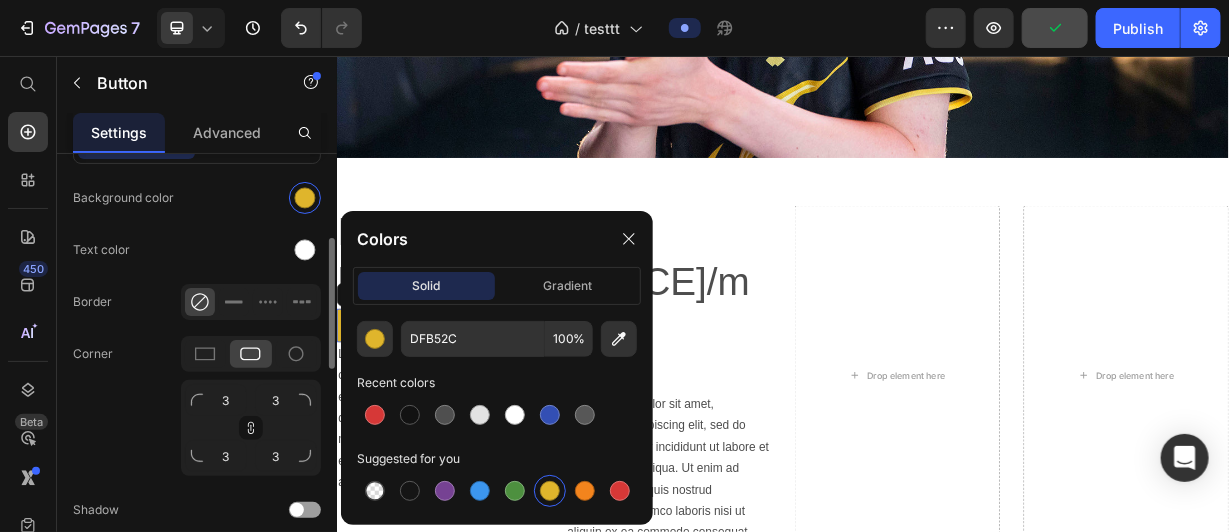 scroll, scrollTop: 451, scrollLeft: 0, axis: vertical 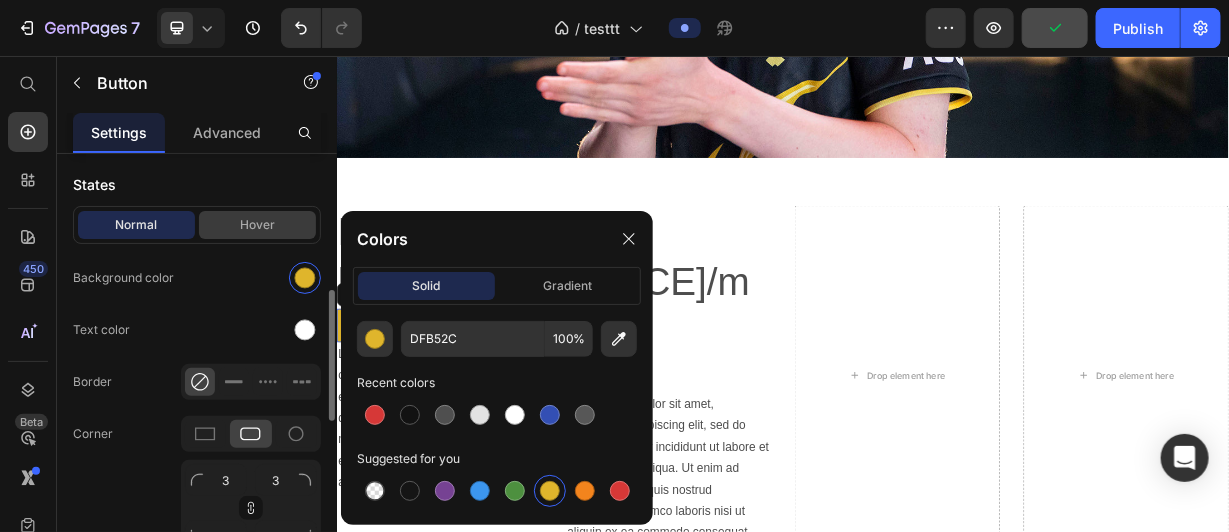 click on "Hover" at bounding box center [257, 225] 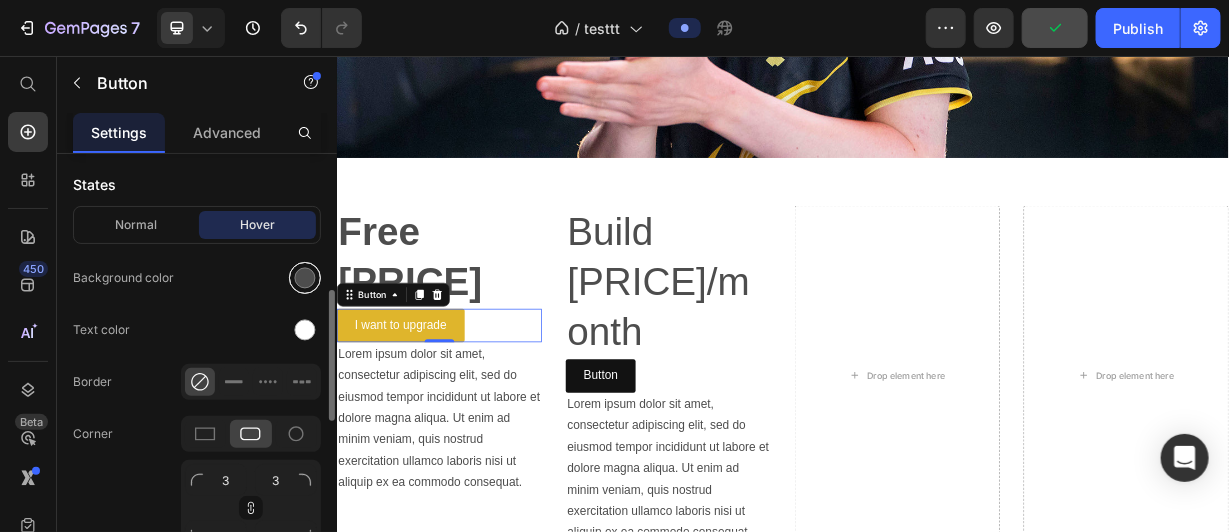 click at bounding box center (305, 278) 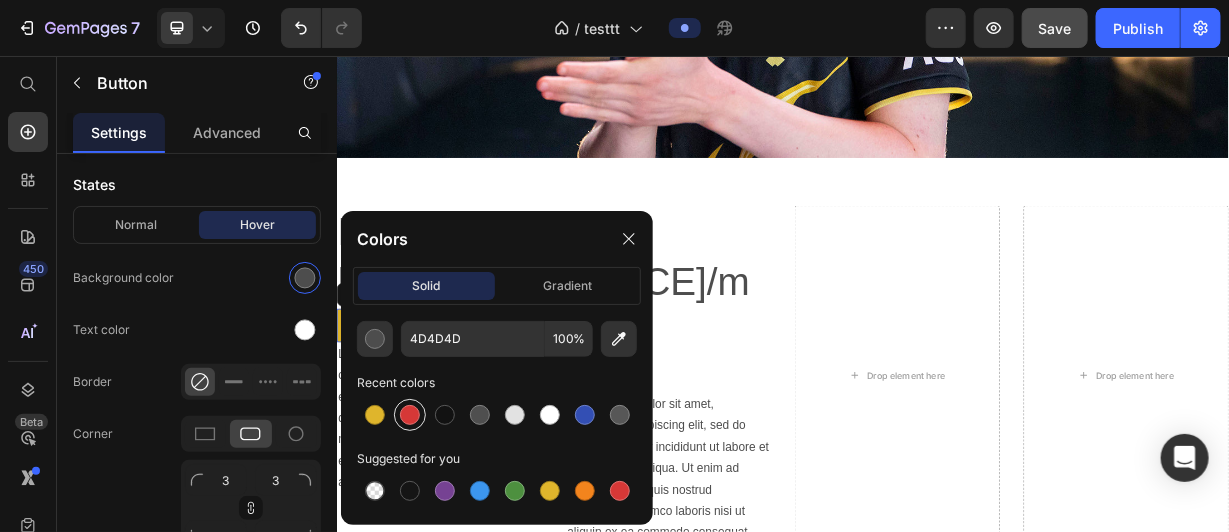 click at bounding box center [410, 415] 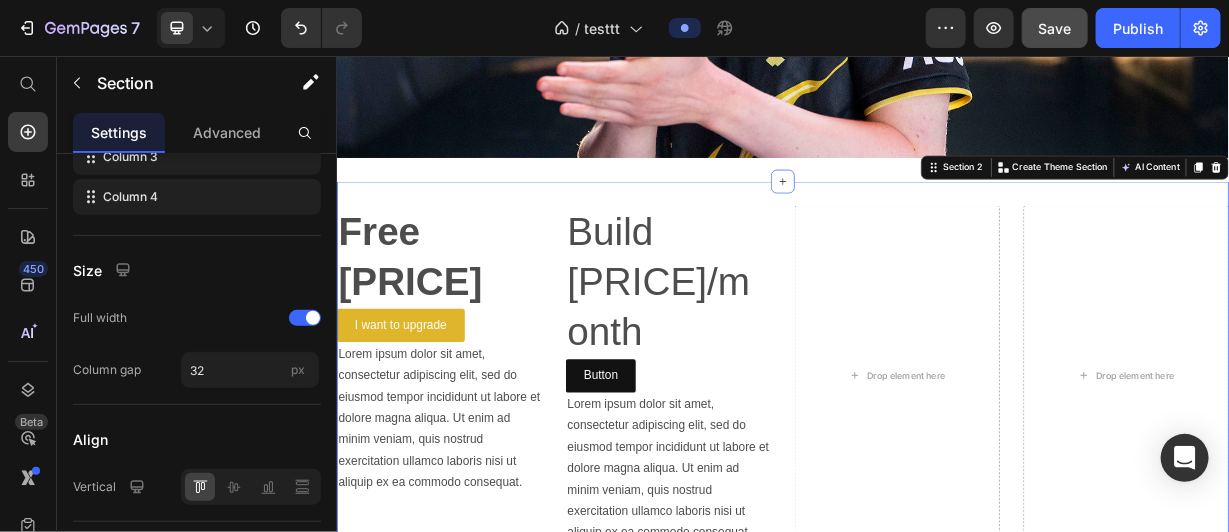 scroll, scrollTop: 0, scrollLeft: 0, axis: both 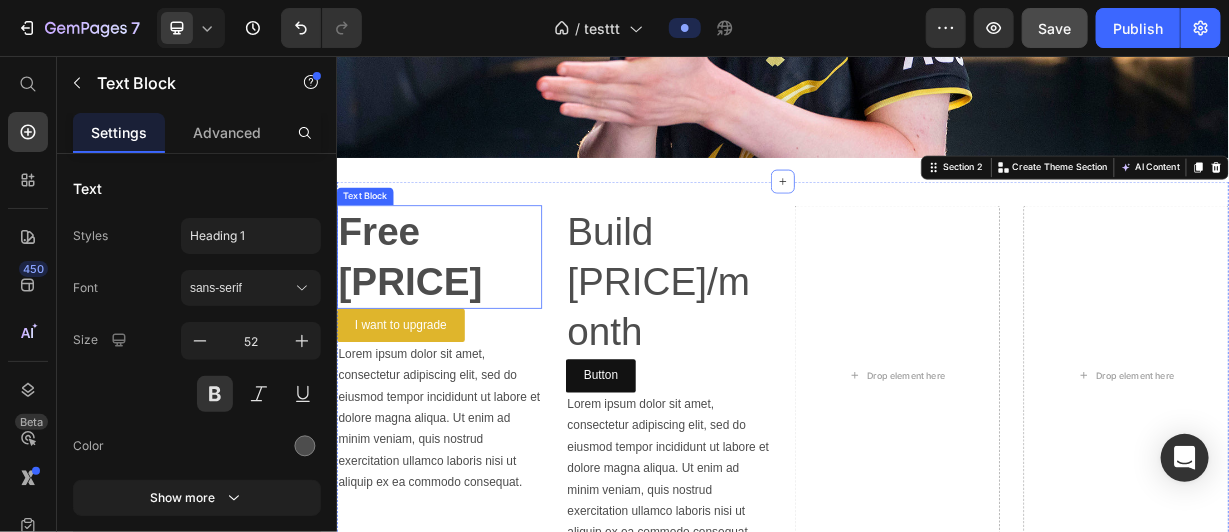 click on "Free 0$" at bounding box center [474, 325] 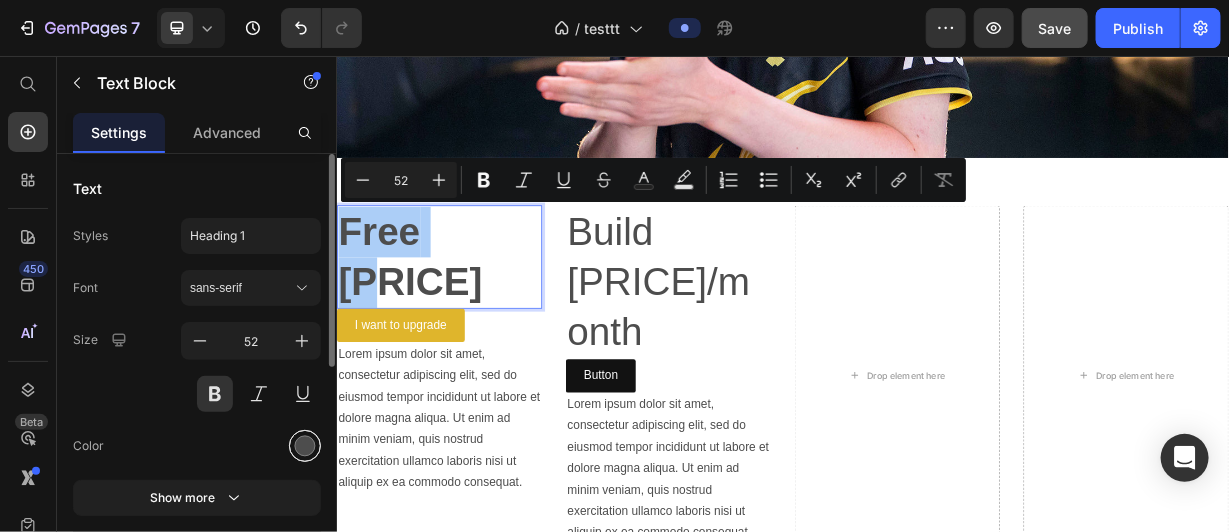 click at bounding box center [305, 446] 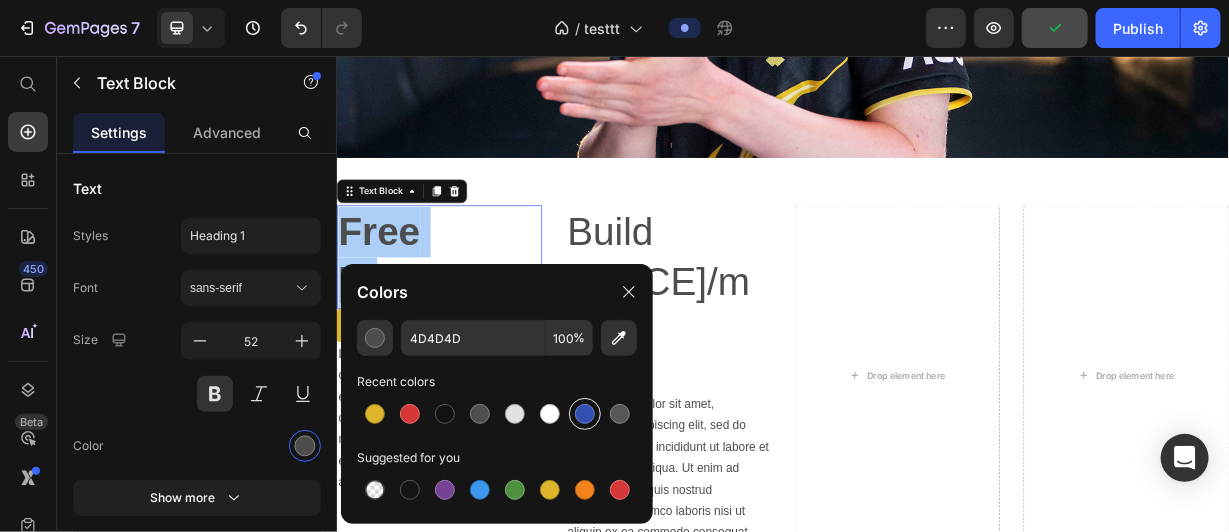 click at bounding box center [585, 414] 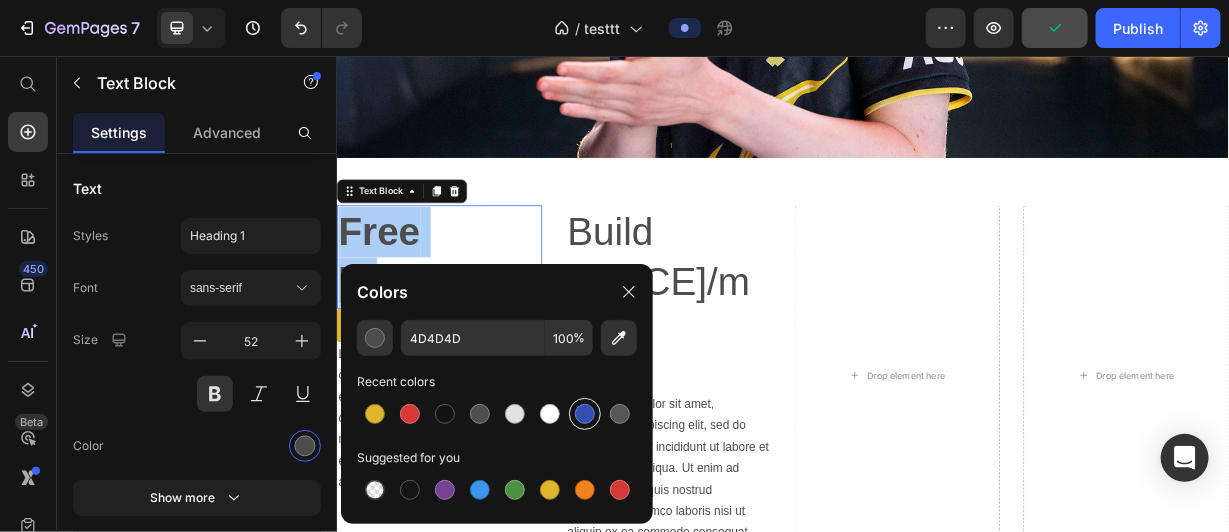 type on "334FB4" 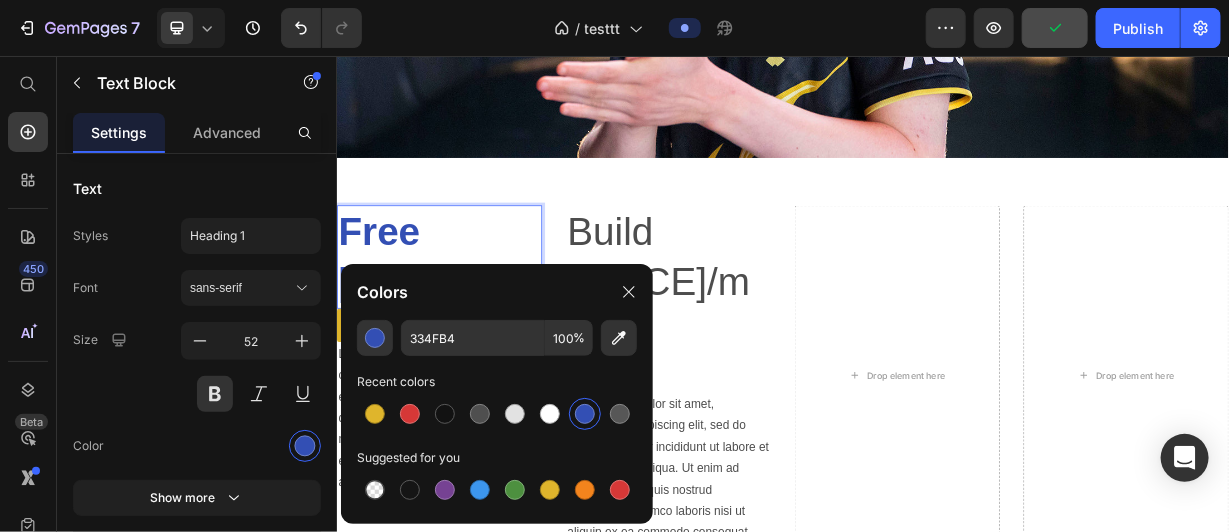click on "Free 0$" at bounding box center [474, 325] 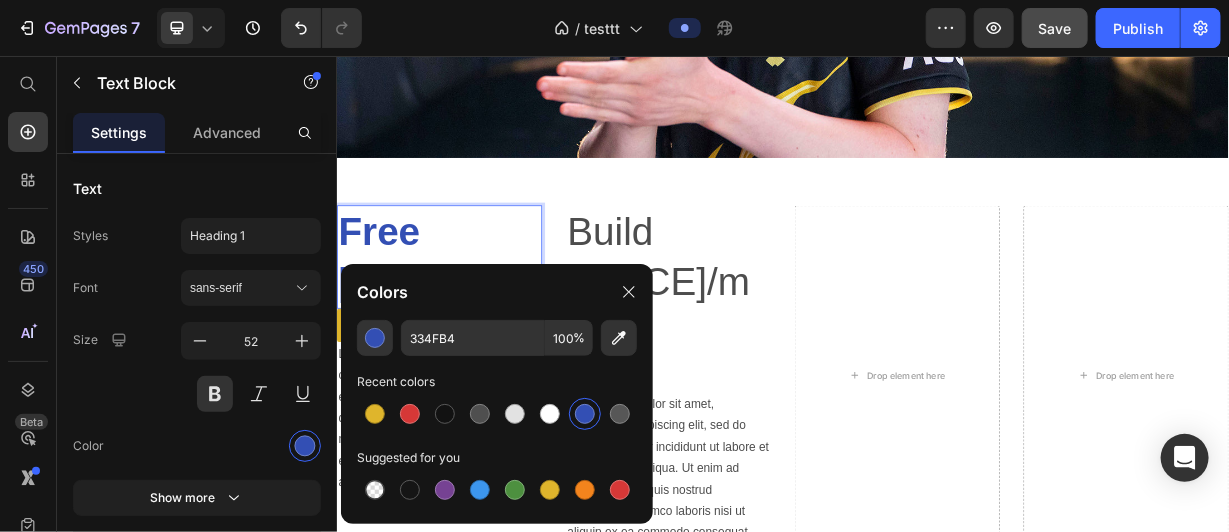 click on "Free 0$" at bounding box center [474, 325] 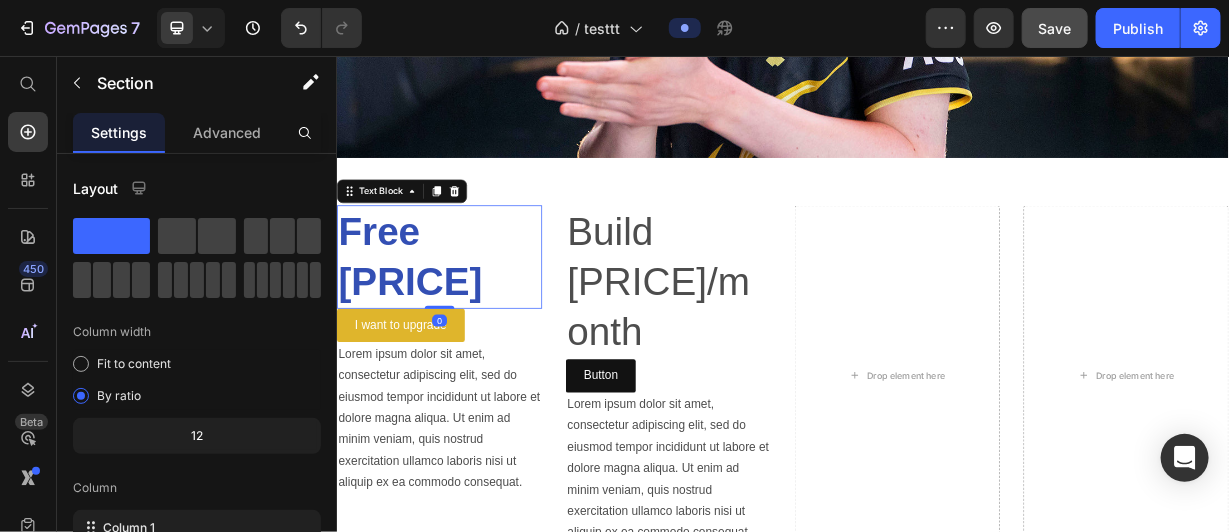 click on "Free 0$" at bounding box center (474, 325) 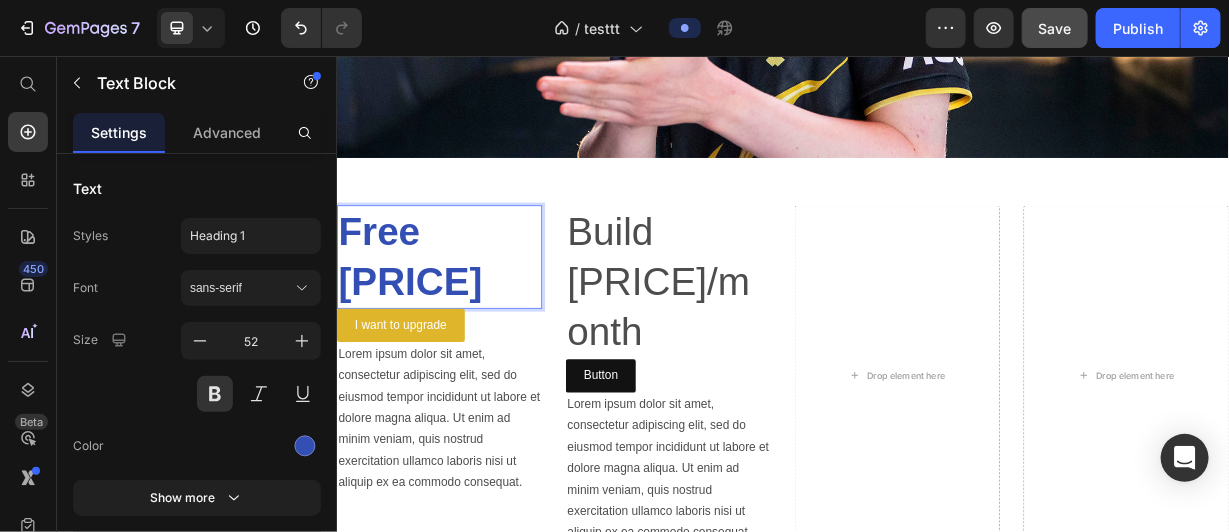 click on "Free 0$" at bounding box center (474, 325) 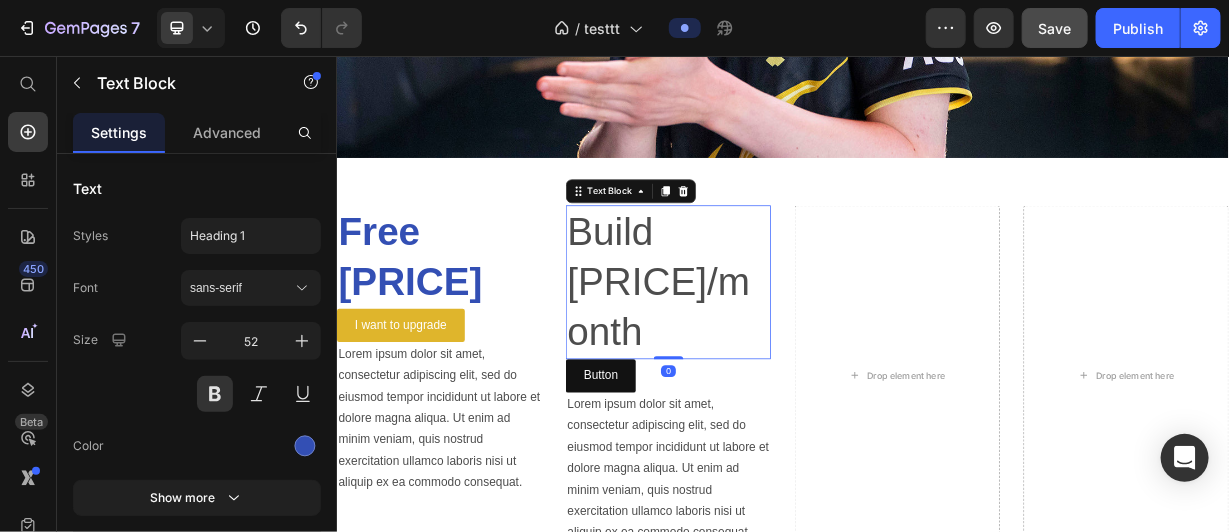 click on "Build 29$/month" at bounding box center [782, 359] 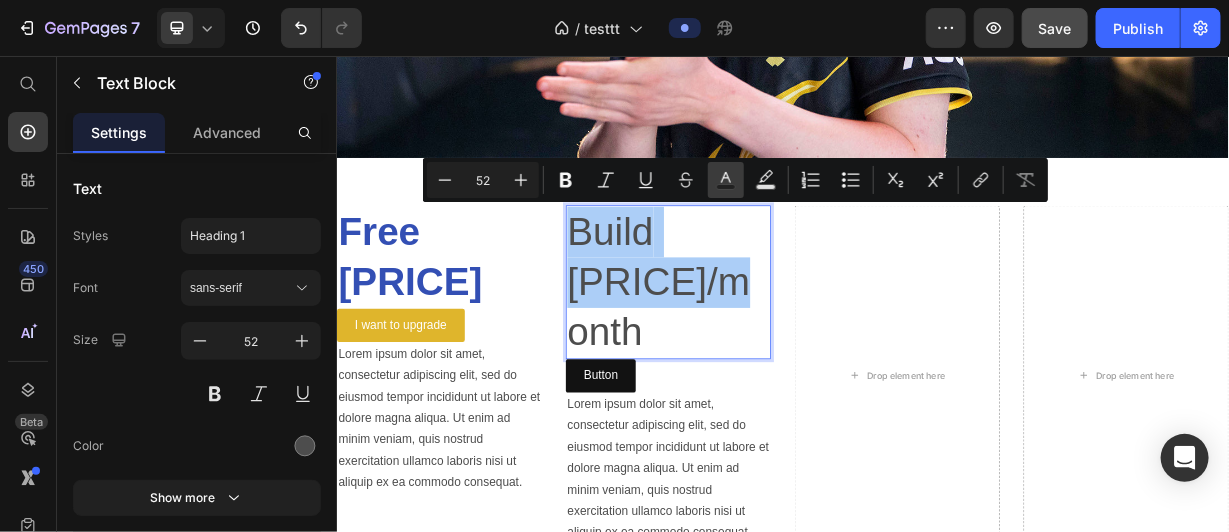 click 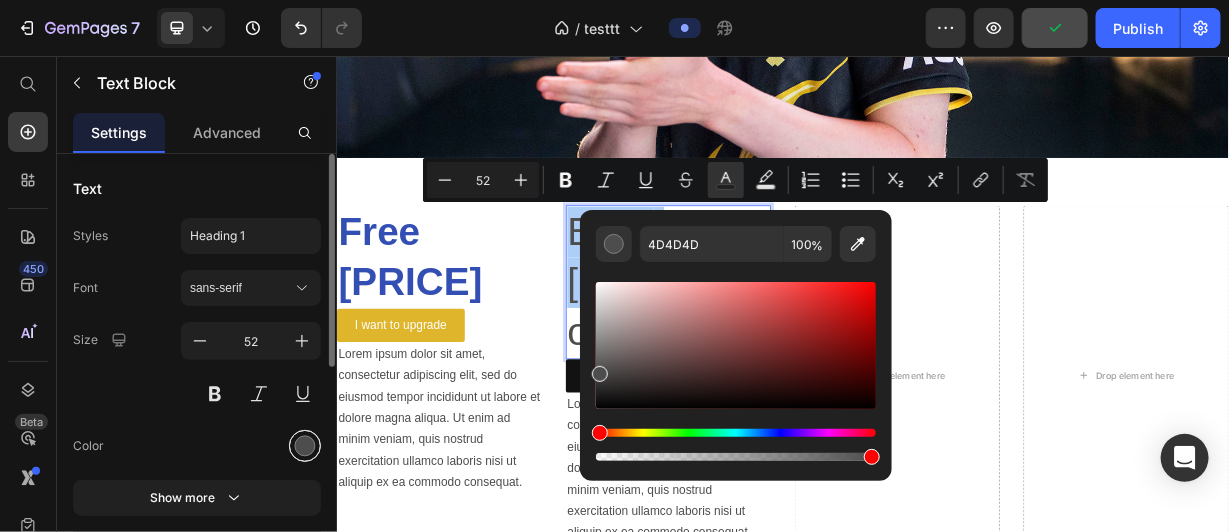 click at bounding box center [305, 446] 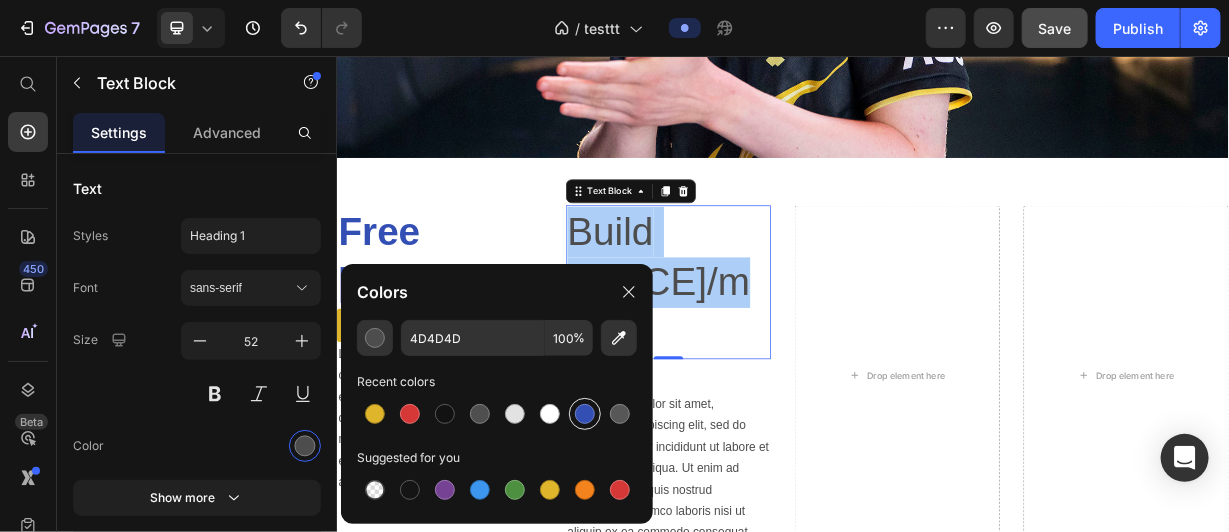 click at bounding box center [585, 414] 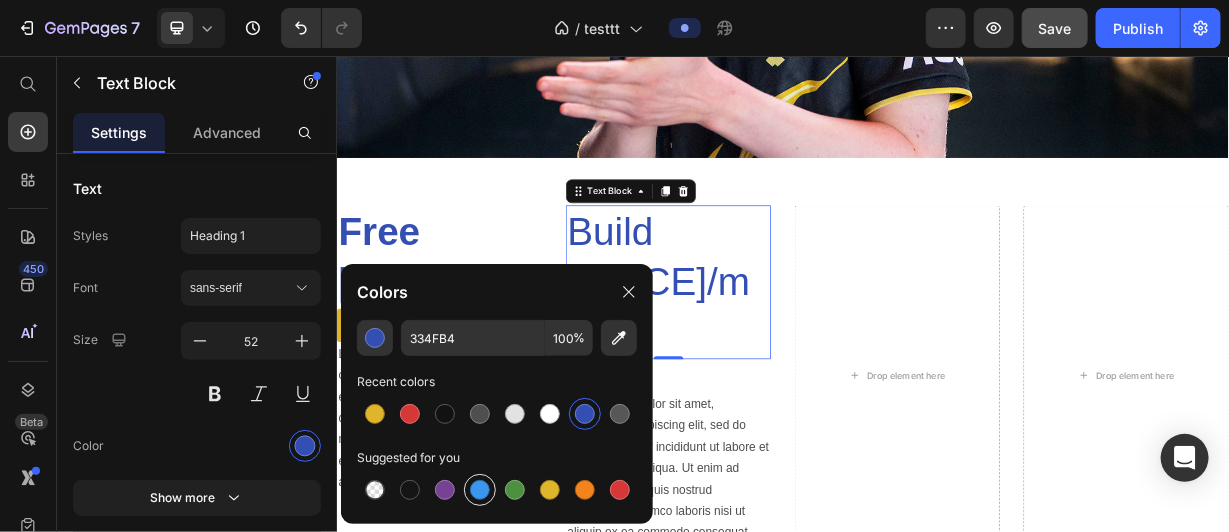 click at bounding box center [480, 490] 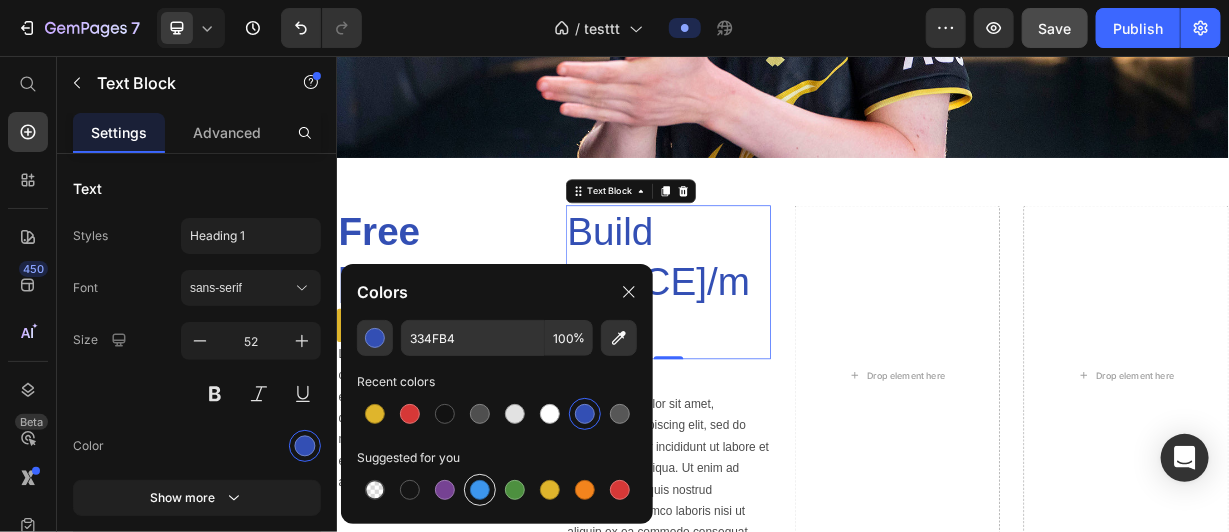 type on "3C96EE" 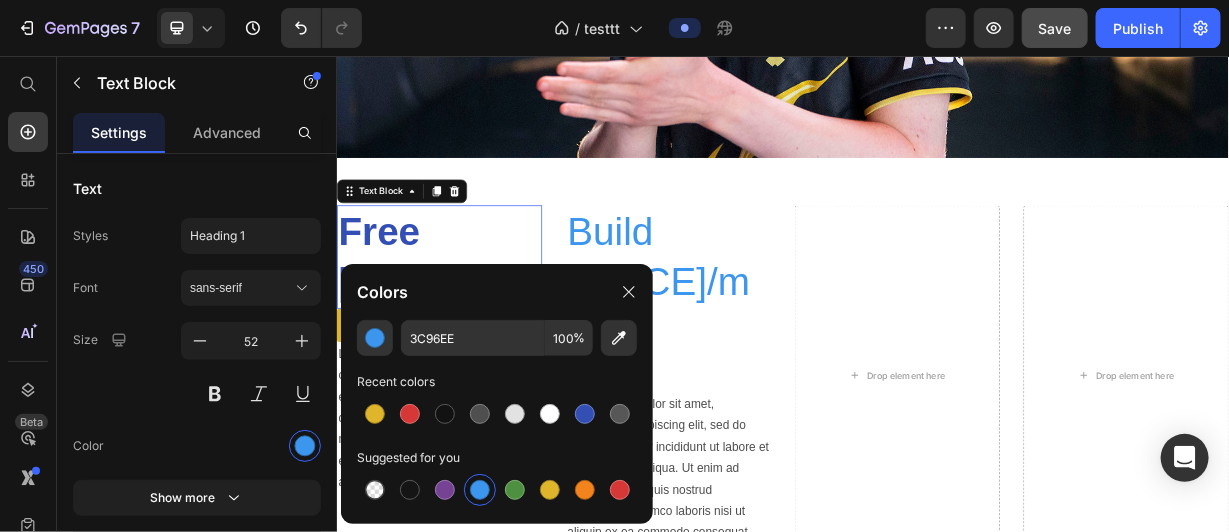 click on "Free 0$" at bounding box center (474, 325) 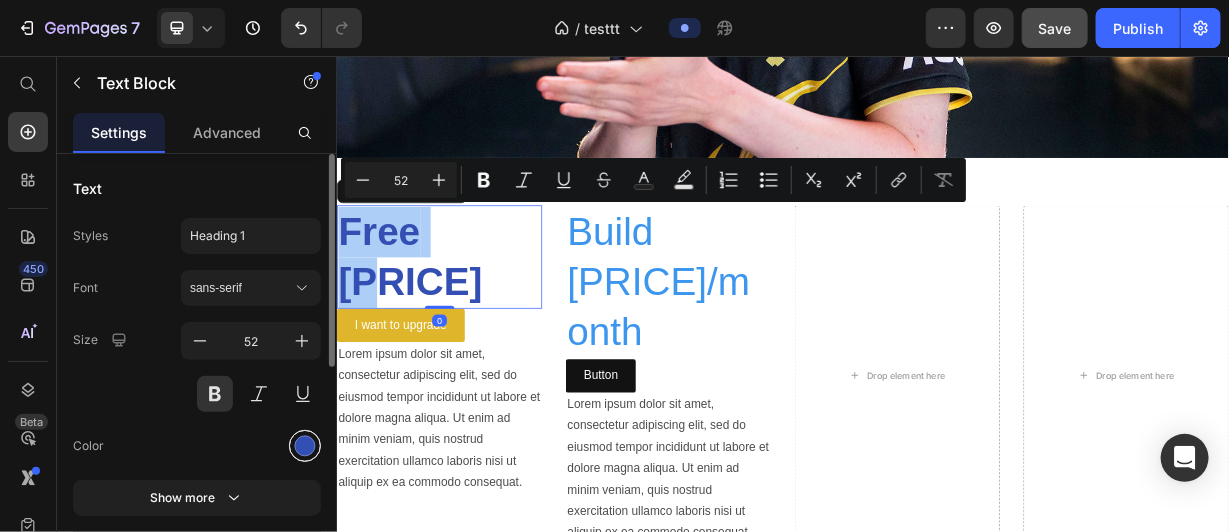 click at bounding box center (305, 446) 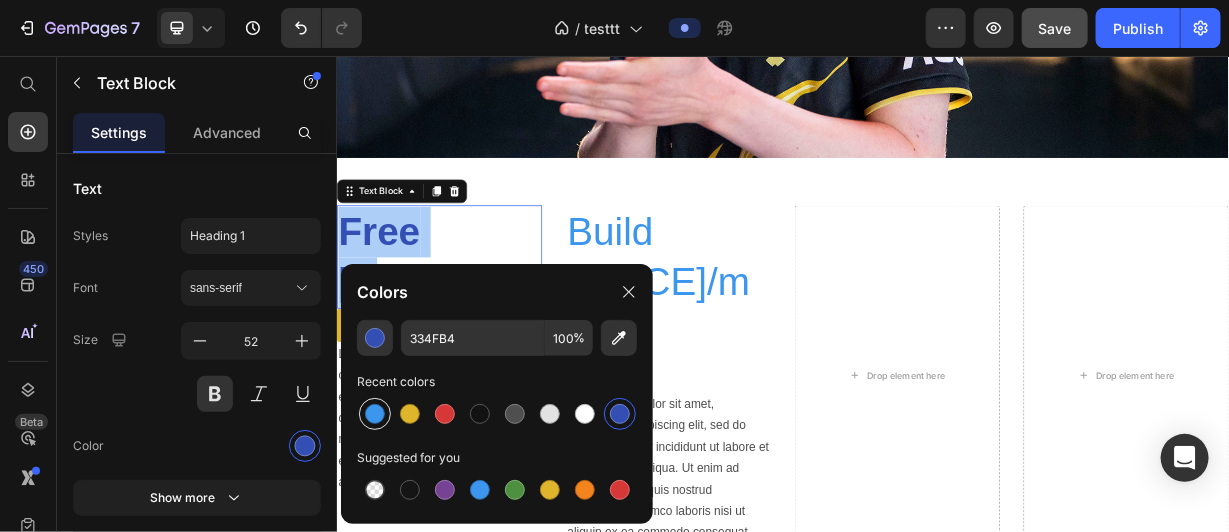 click at bounding box center [375, 414] 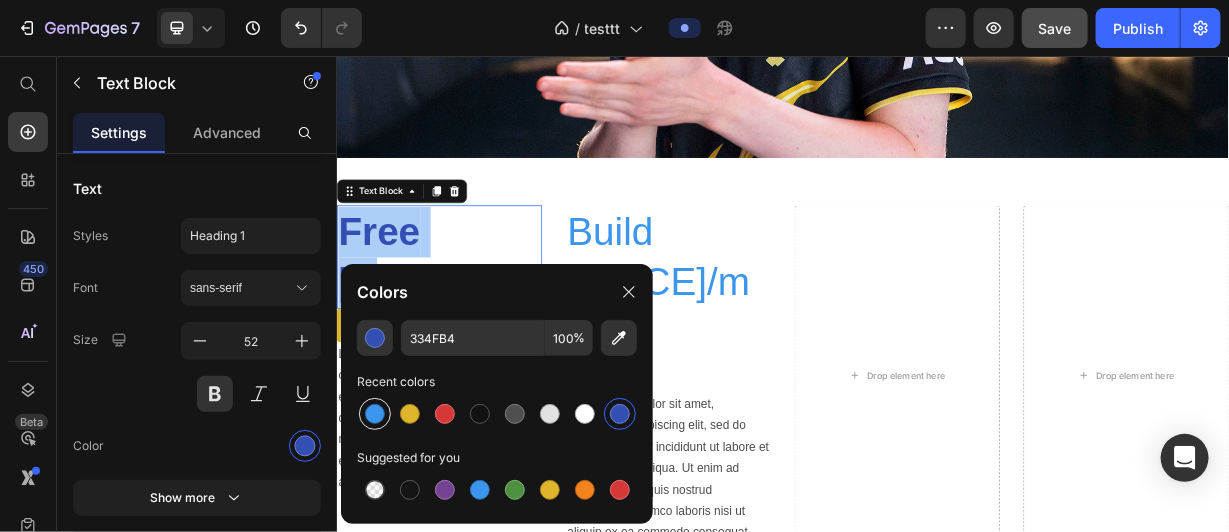 type on "3C96EE" 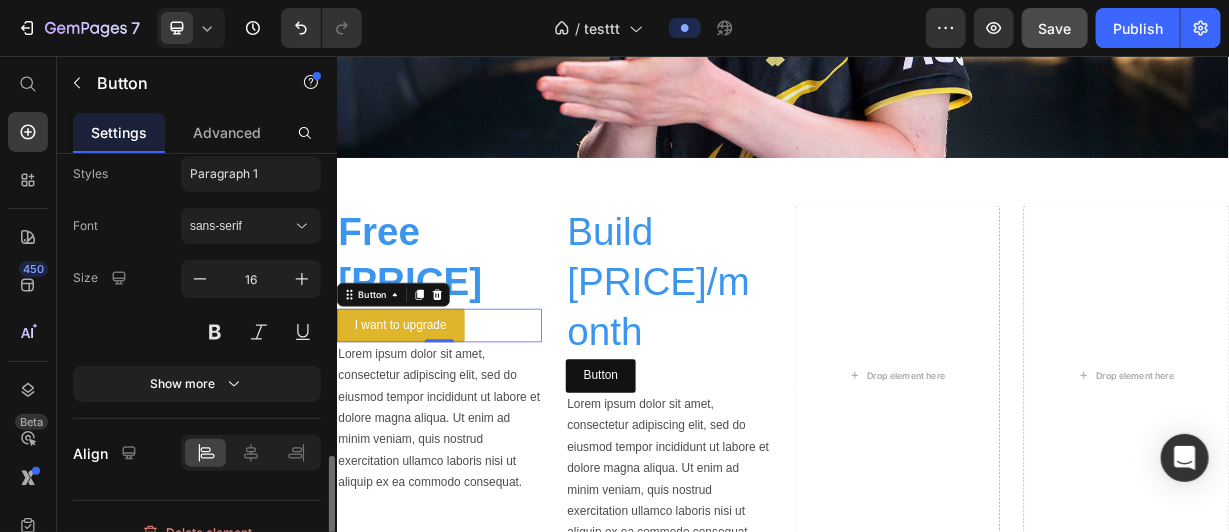 scroll, scrollTop: 1005, scrollLeft: 0, axis: vertical 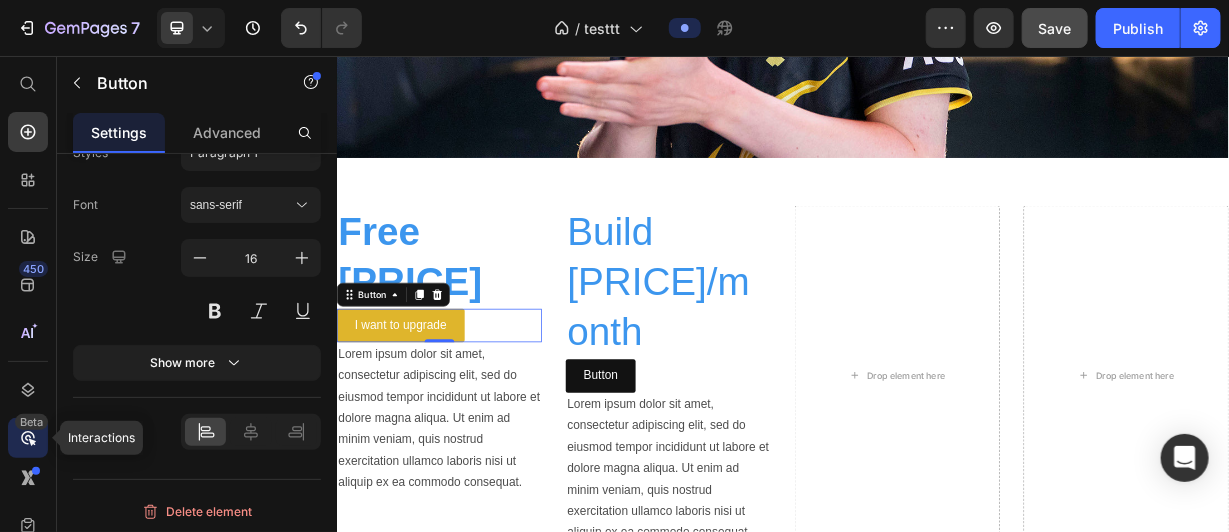 click 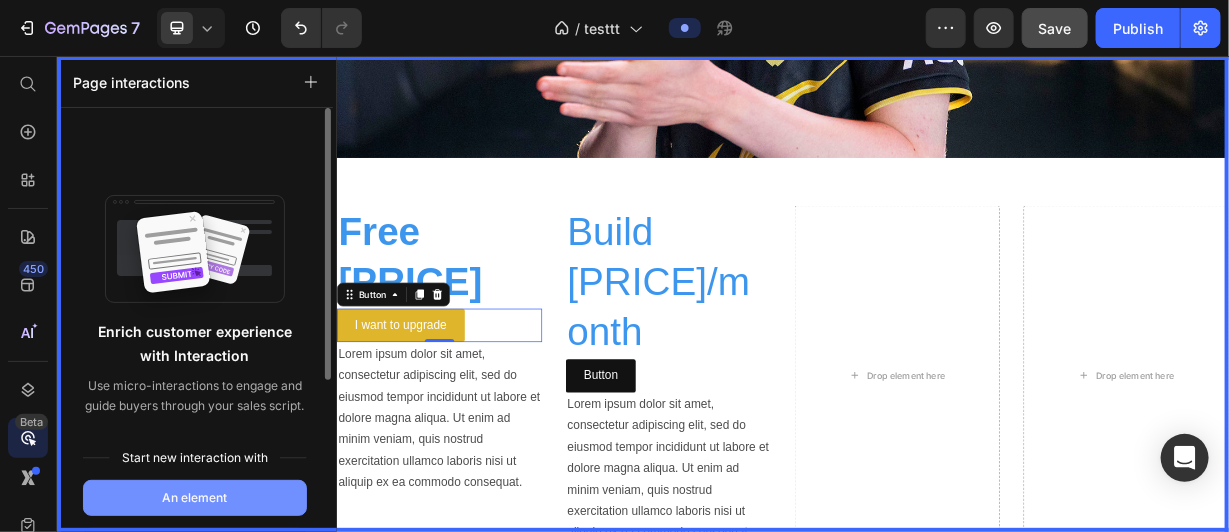 click on "An element" at bounding box center [195, 498] 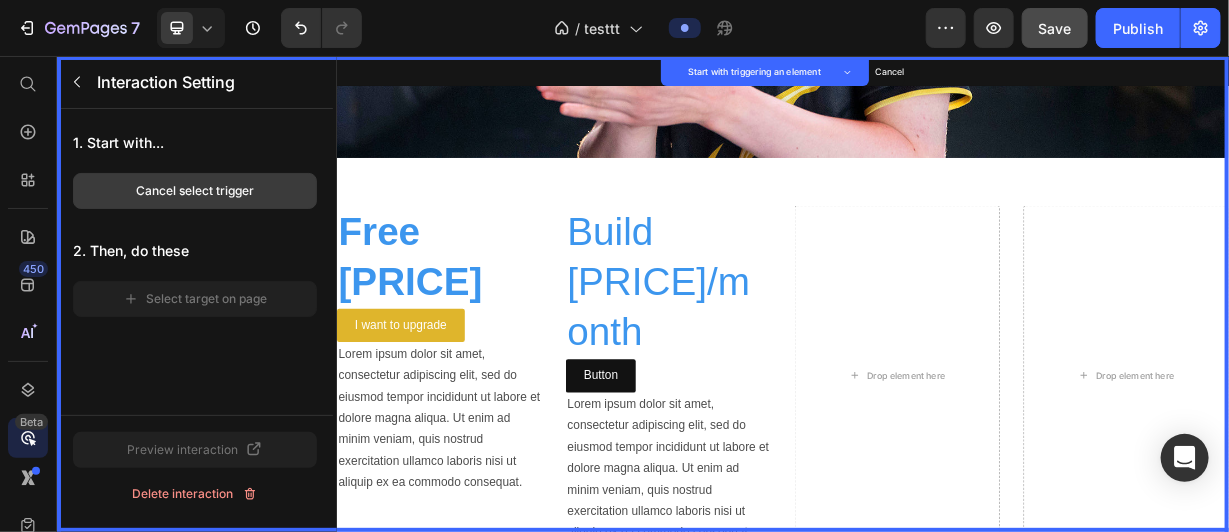 click on "Cancel select trigger" at bounding box center (195, 191) 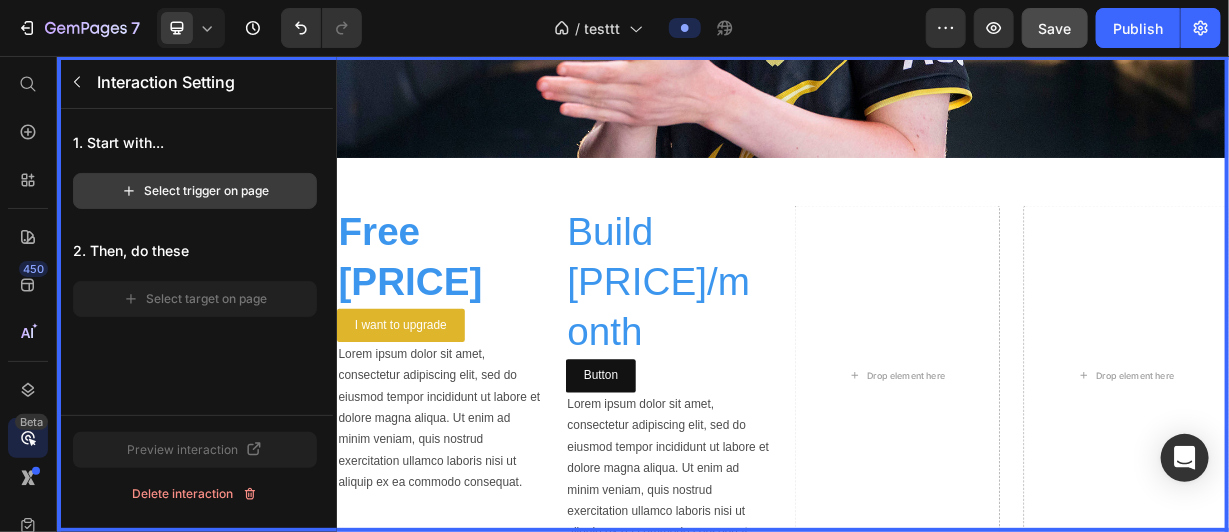 click on "Select trigger on page" at bounding box center [195, 191] 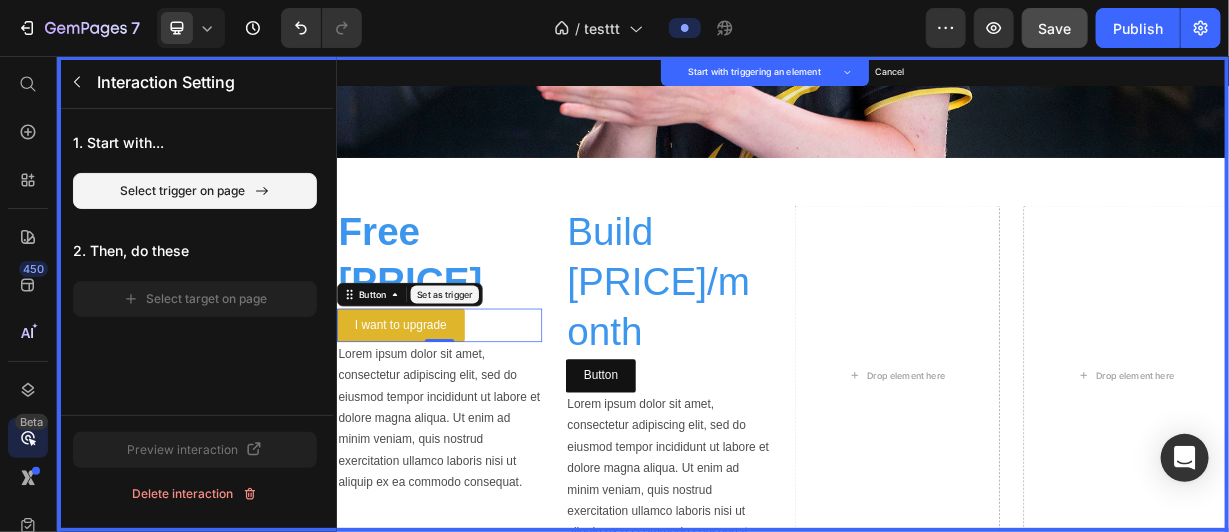 click on "Set as trigger" at bounding box center [481, 376] 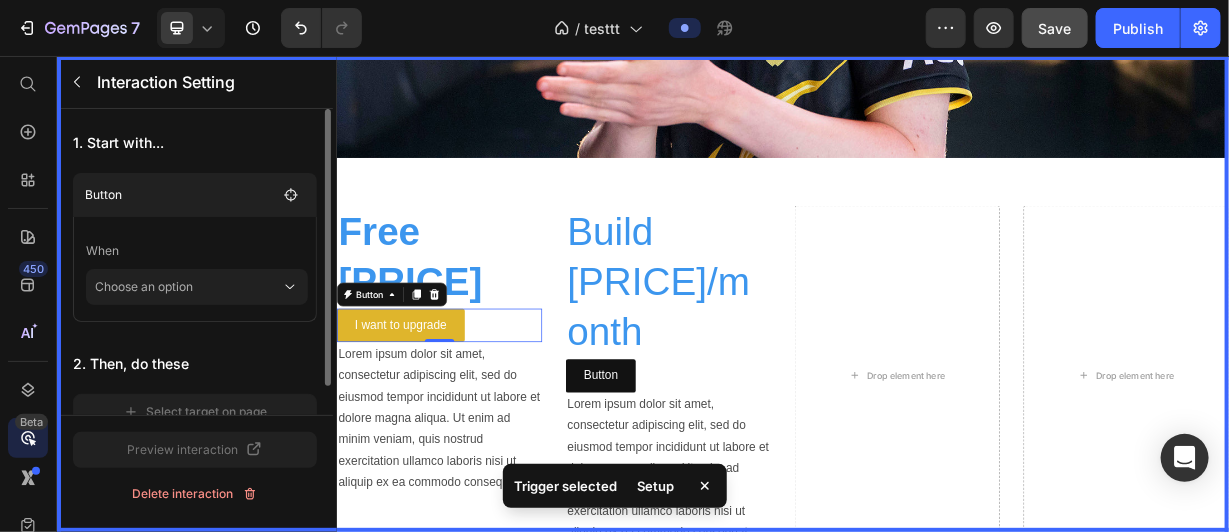 click at bounding box center (936, 375) 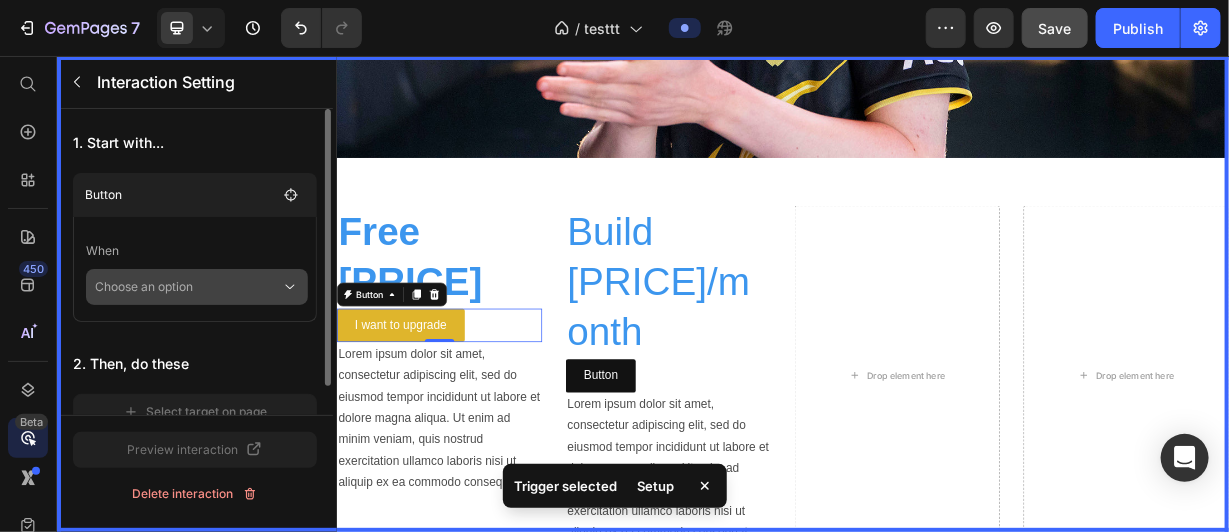 click on "Choose an option" at bounding box center (188, 287) 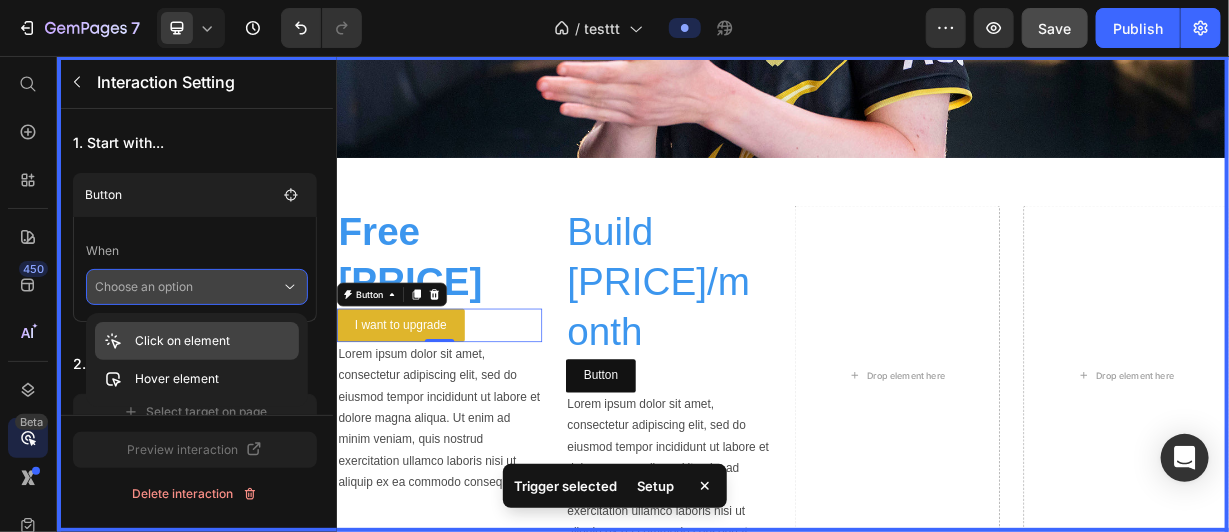 click on "Click on element" at bounding box center [182, 341] 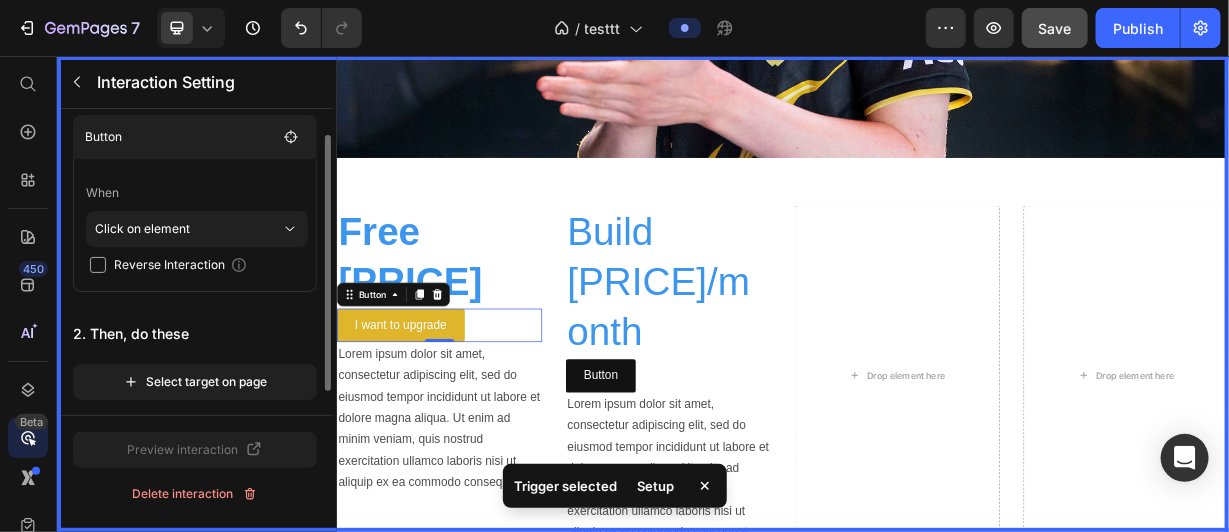 scroll, scrollTop: 56, scrollLeft: 0, axis: vertical 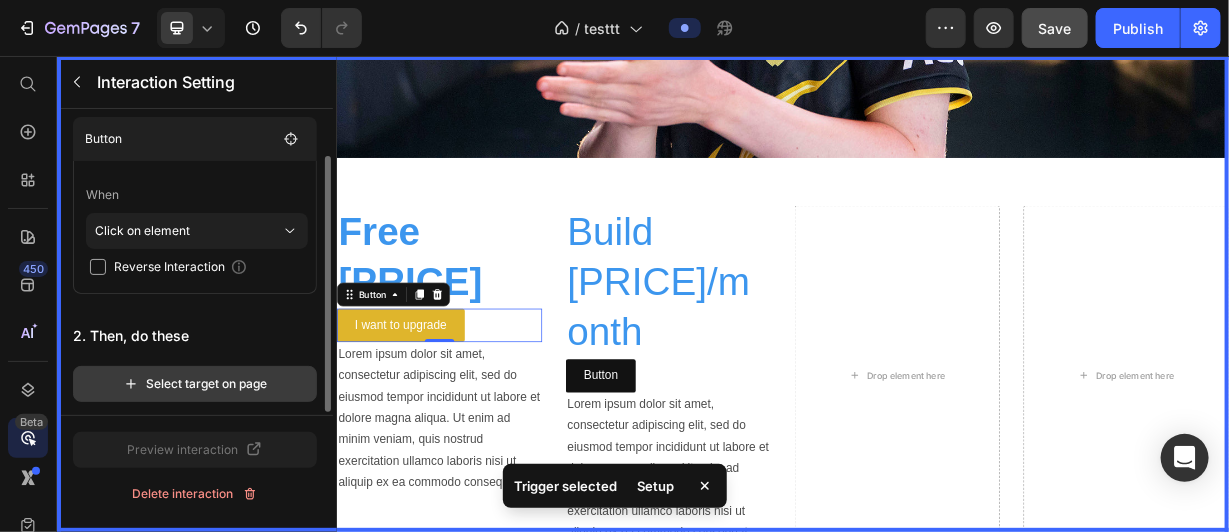 click on "Select target on page" at bounding box center (195, 384) 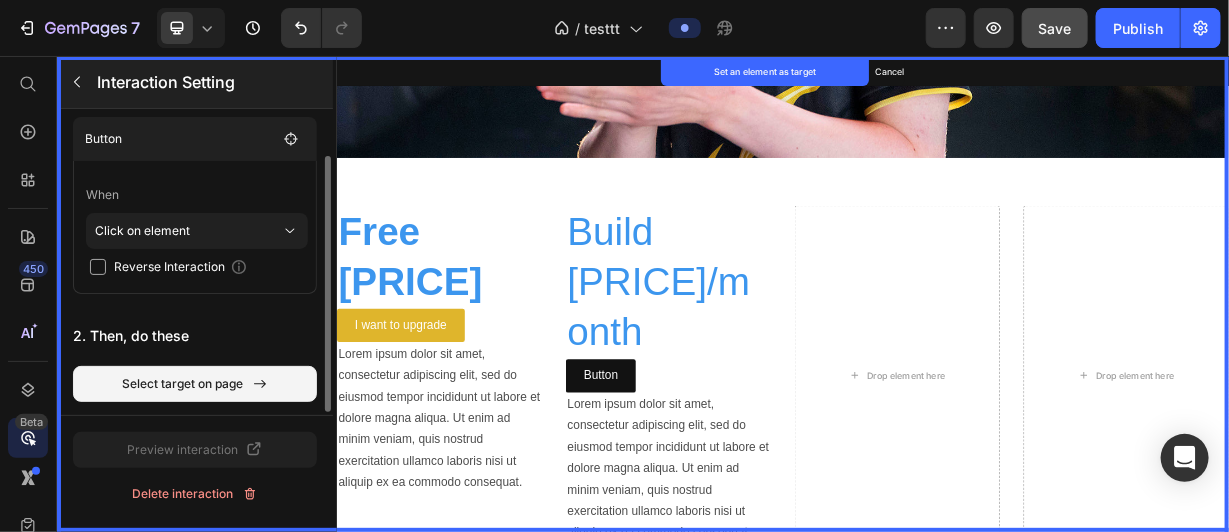 click on "Interaction Setting" at bounding box center (193, 82) 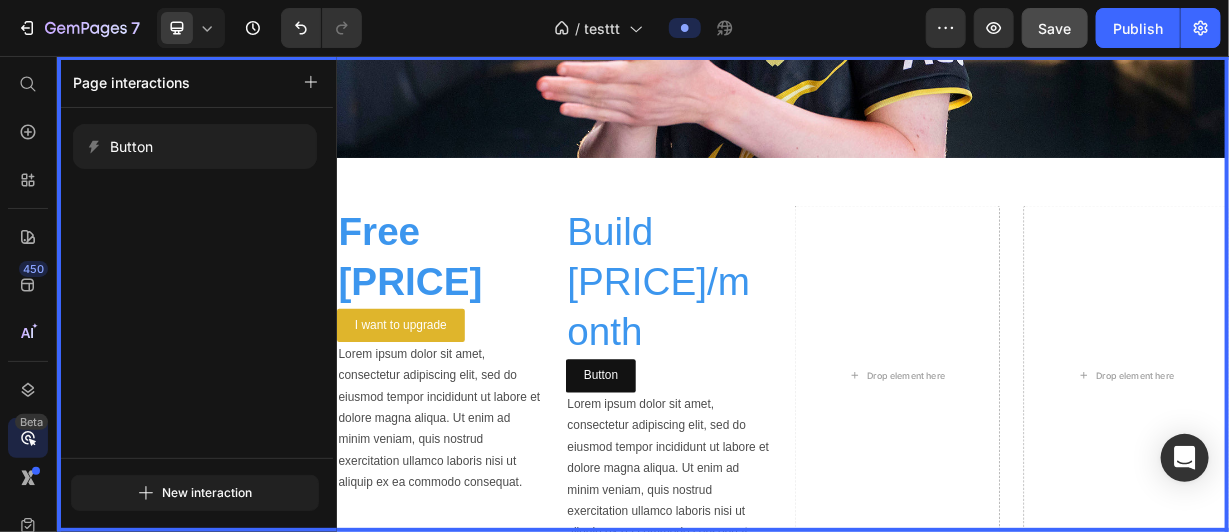 click at bounding box center [936, 375] 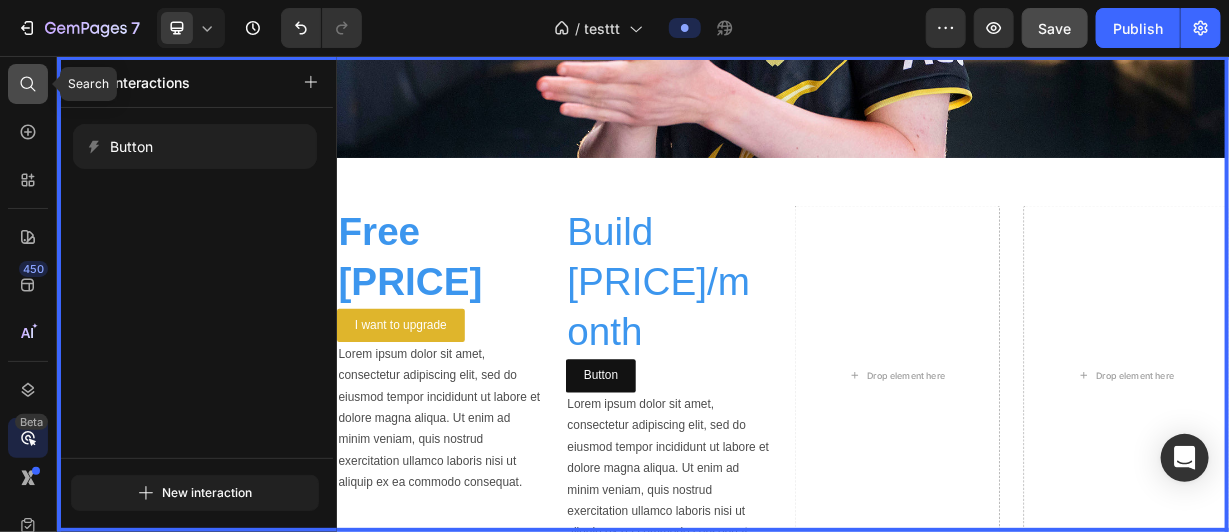 click 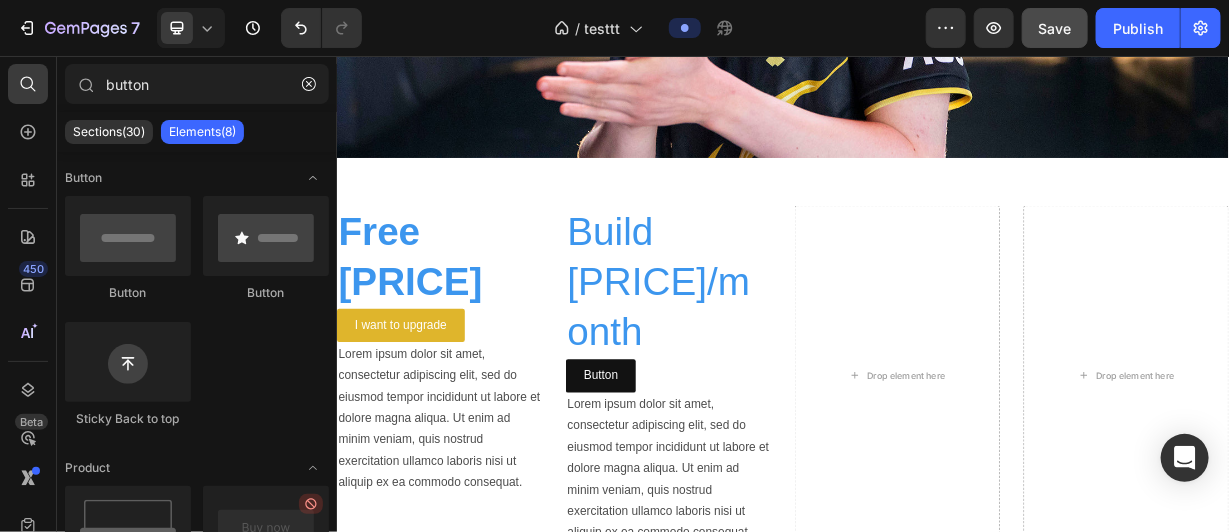 click on "Sections(30) Elements(8) Apps(0)" 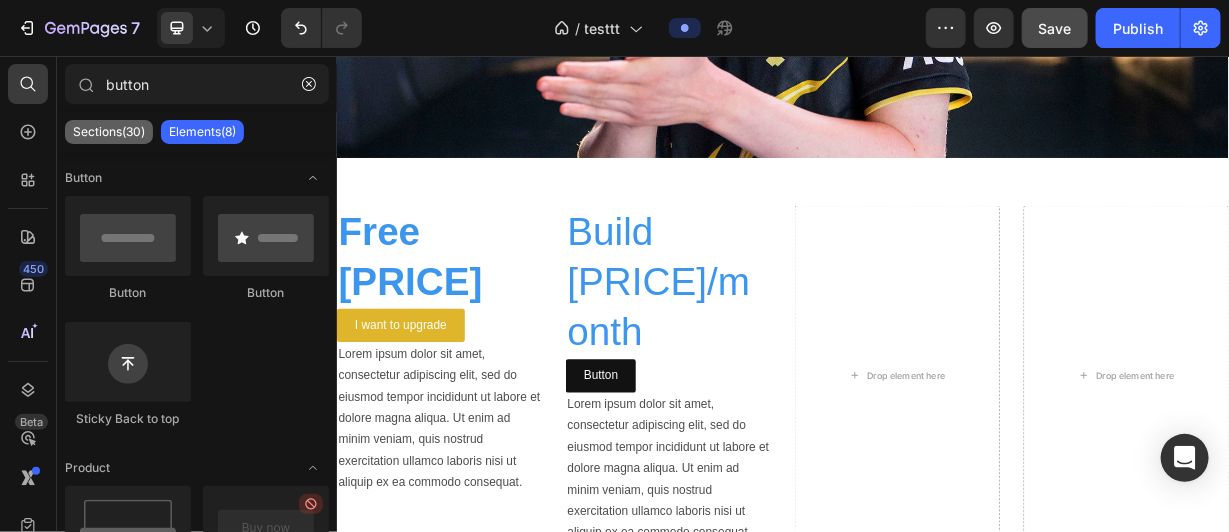 click on "Sections(30)" at bounding box center (109, 132) 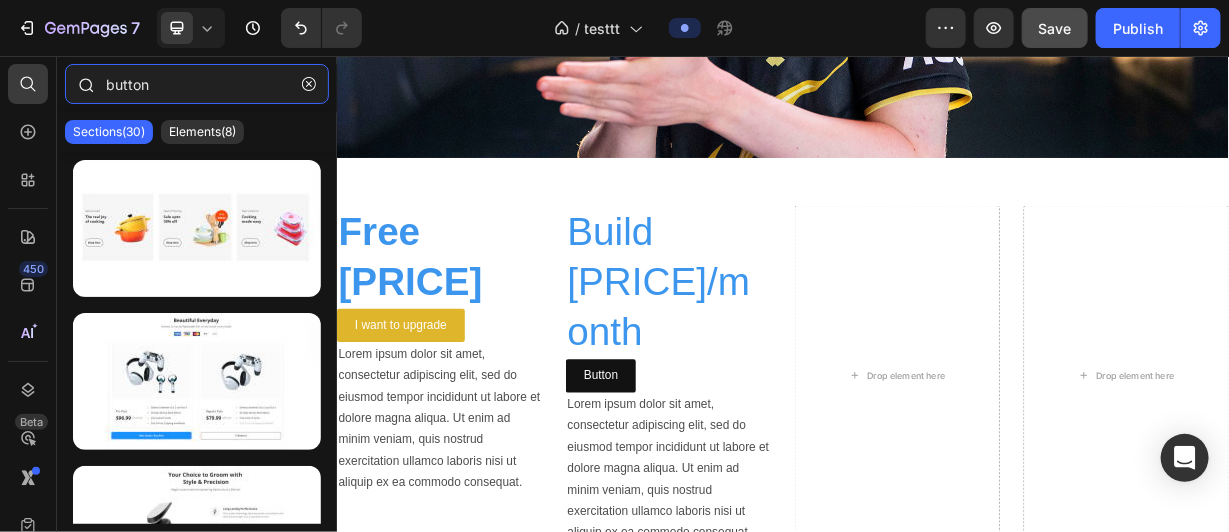 click on "button" at bounding box center (197, 84) 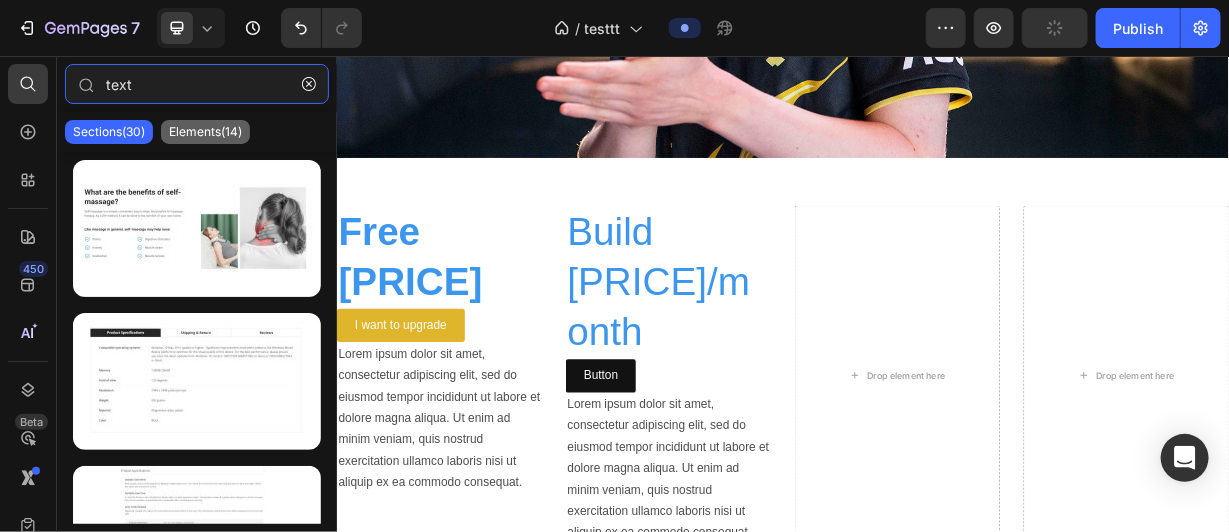 type on "text" 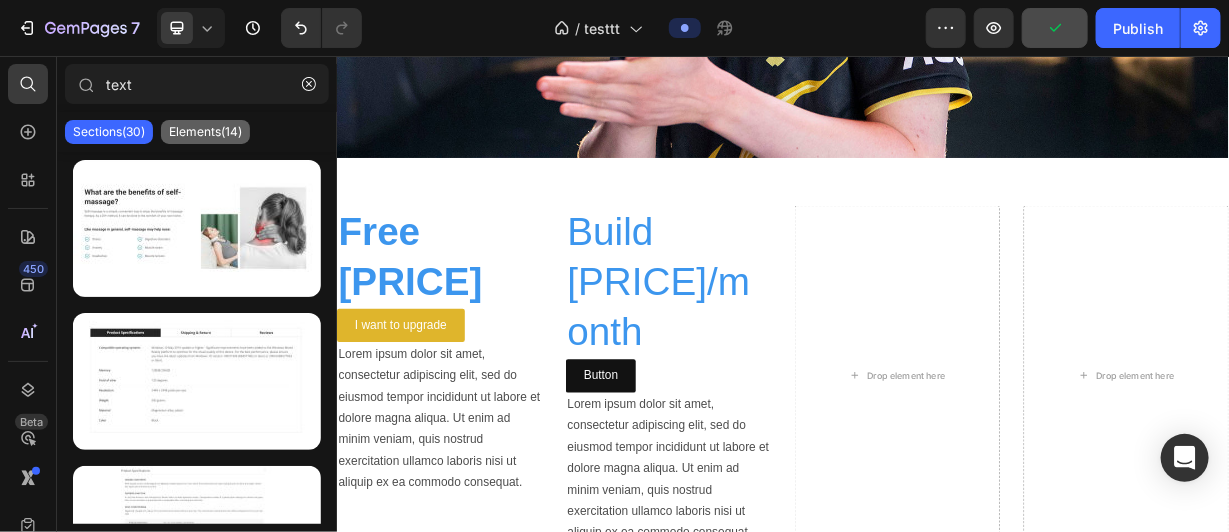 click on "Elements(14)" 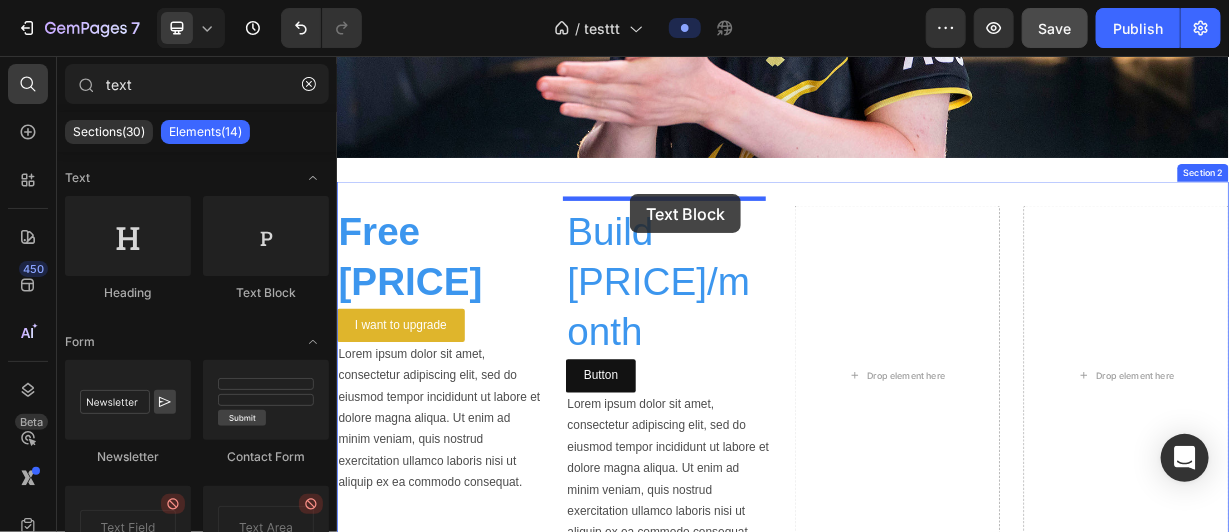 drag, startPoint x: 586, startPoint y: 292, endPoint x: 730, endPoint y: 241, distance: 152.76453 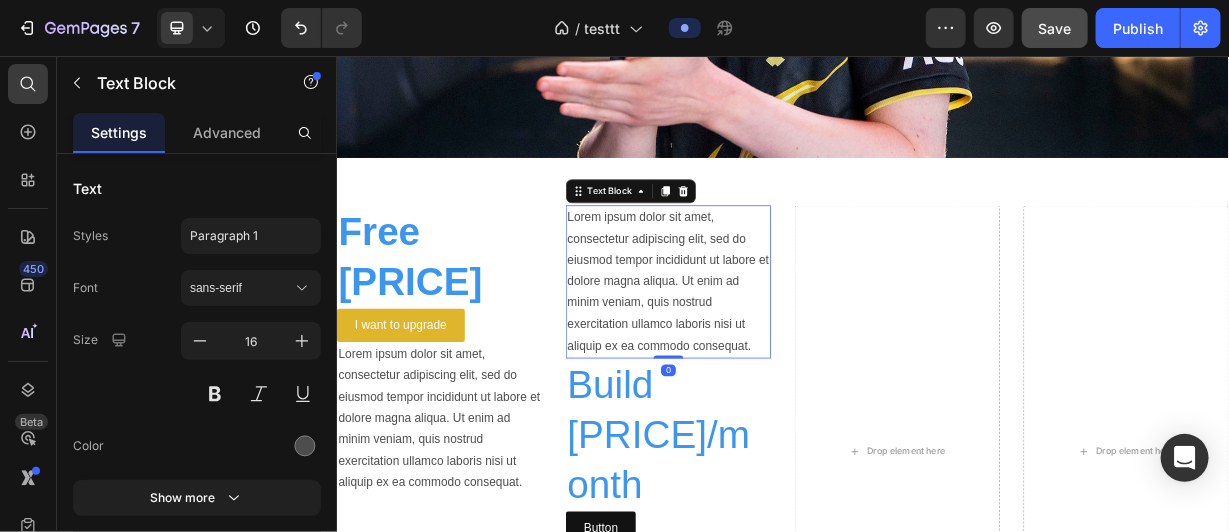 click on "Lorem ipsum dolor sit amet, consectetur adipiscing elit, sed do eiusmod tempor incididunt ut labore et dolore magna aliqua. Ut enim ad minim veniam, quis nostrud exercitation ullamco laboris nisi ut aliquip ex ea commodo consequat." at bounding box center (782, 359) 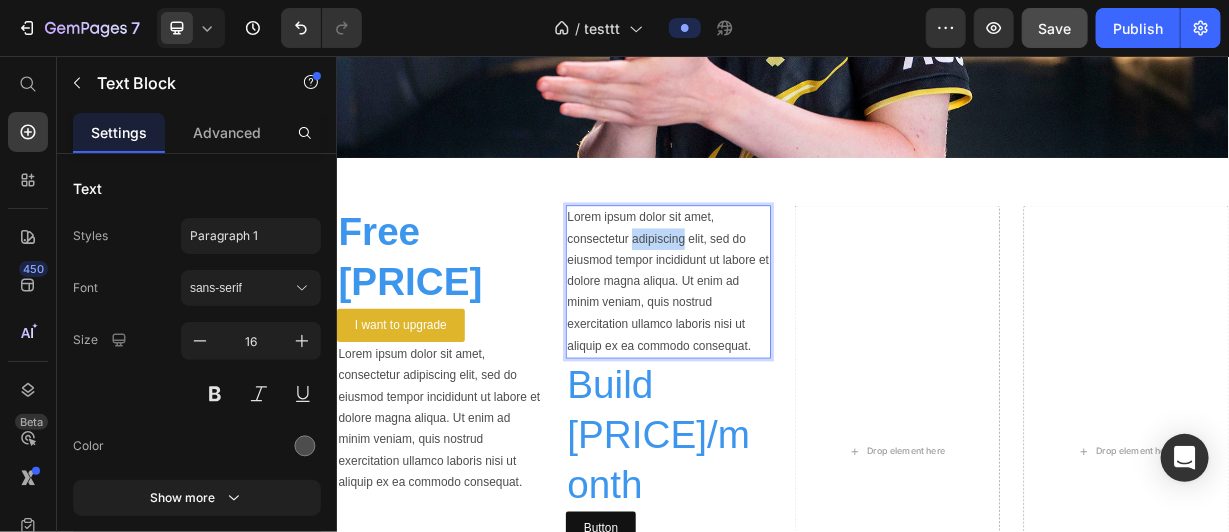 click on "Lorem ipsum dolor sit amet, consectetur adipiscing elit, sed do eiusmod tempor incididunt ut labore et dolore magna aliqua. Ut enim ad minim veniam, quis nostrud exercitation ullamco laboris nisi ut aliquip ex ea commodo consequat." at bounding box center (782, 359) 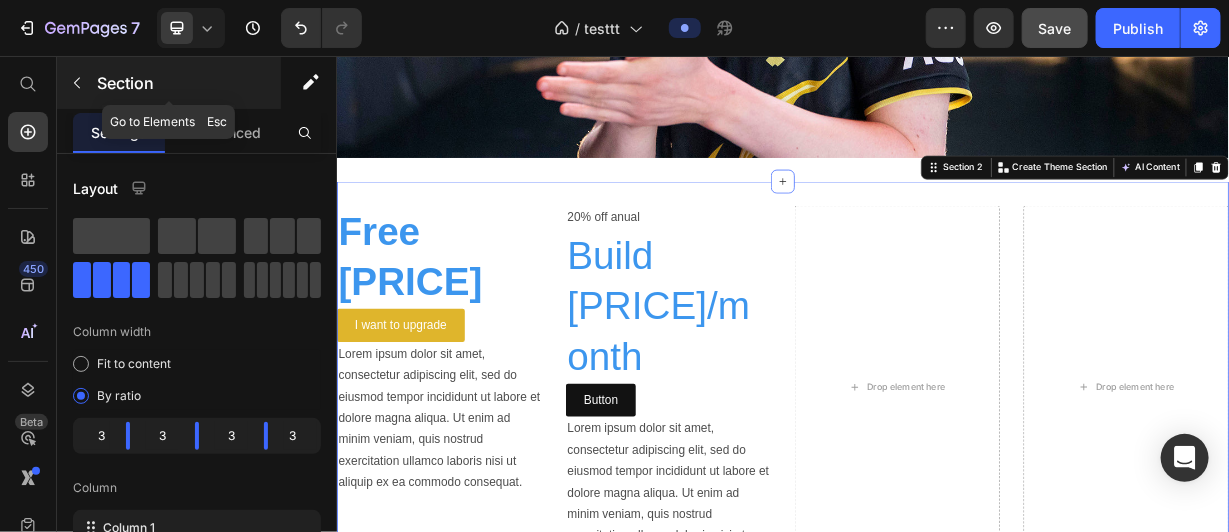 click at bounding box center [77, 83] 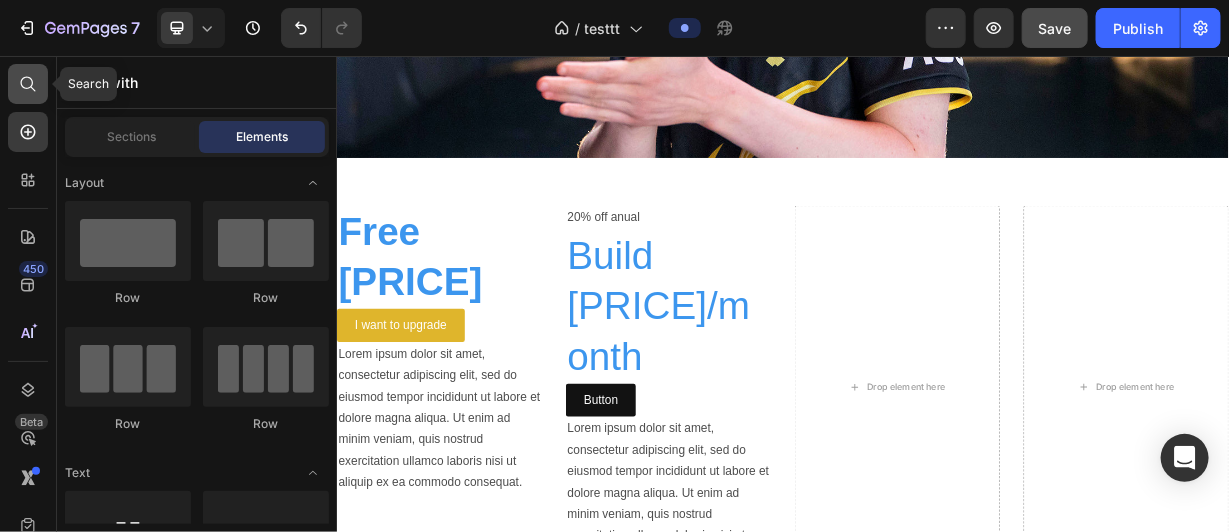 click 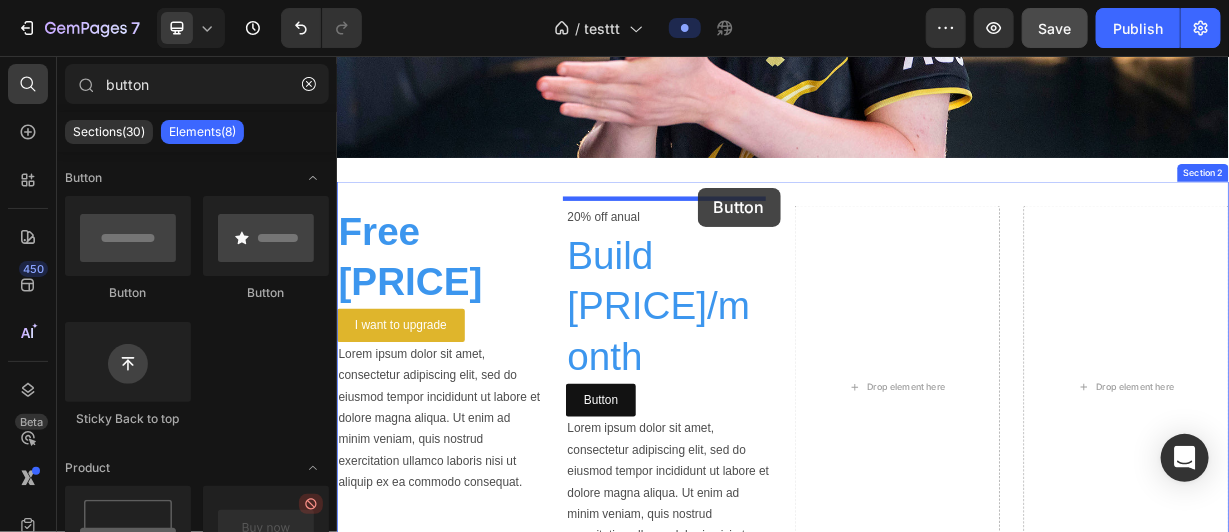 drag, startPoint x: 478, startPoint y: 275, endPoint x: 821, endPoint y: 232, distance: 345.6848 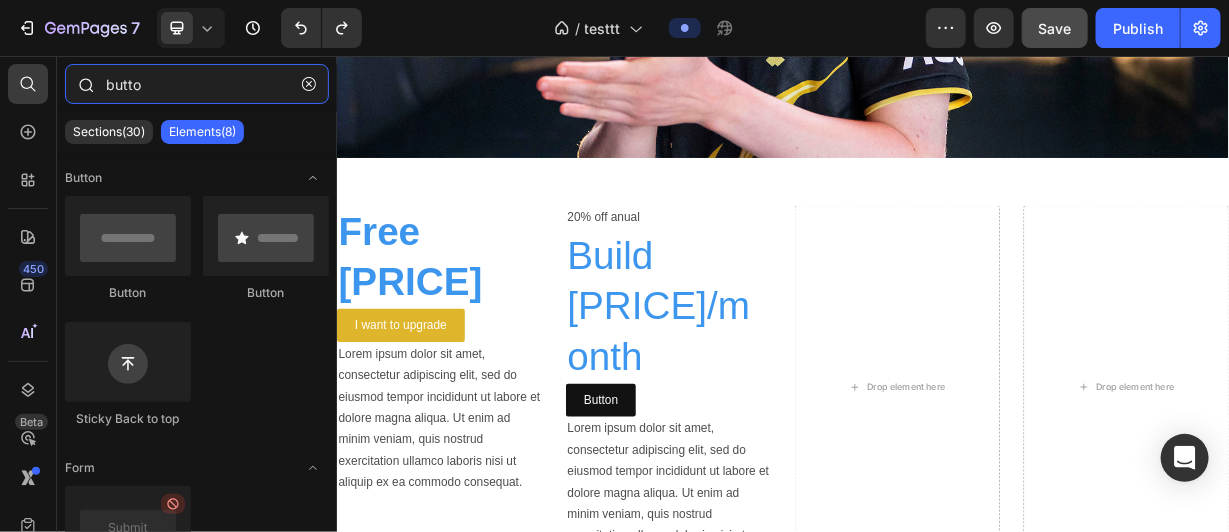 click on "butto" at bounding box center [197, 84] 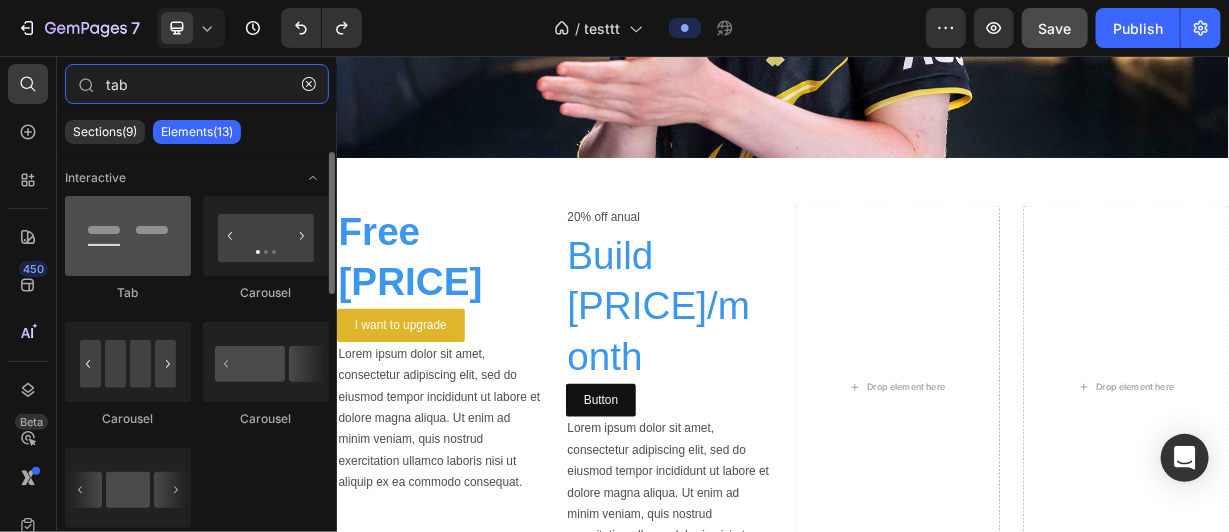 type on "tab" 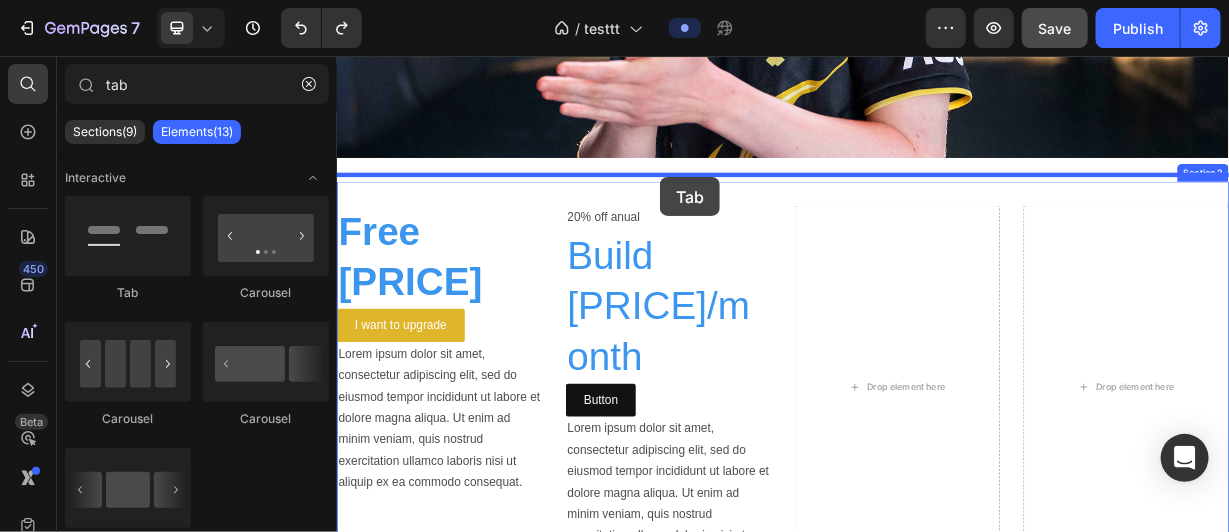 drag, startPoint x: 481, startPoint y: 321, endPoint x: 770, endPoint y: 218, distance: 306.80612 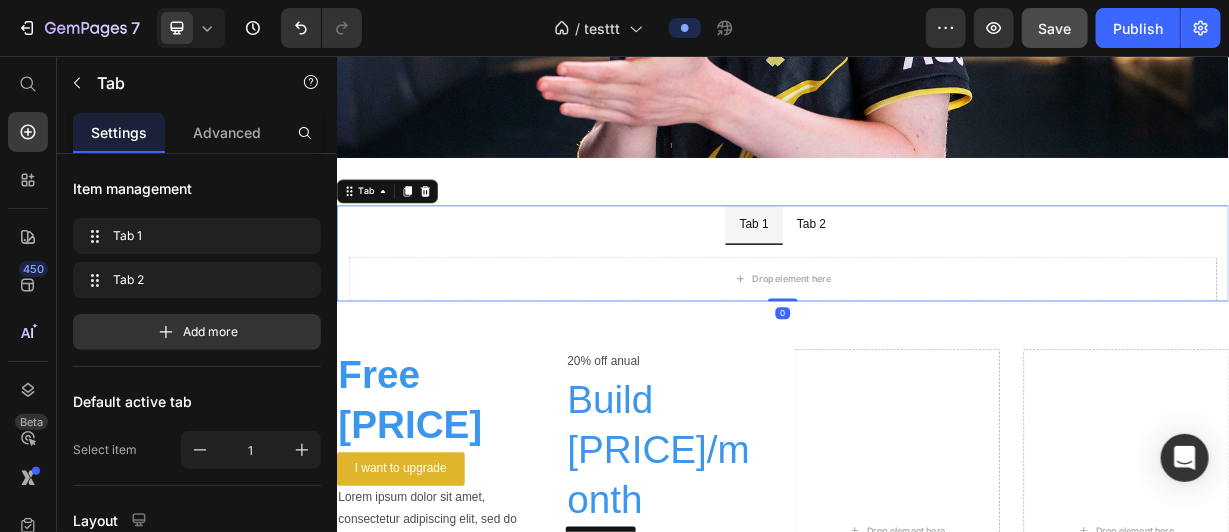 click on "Tab 1" at bounding box center (897, 281) 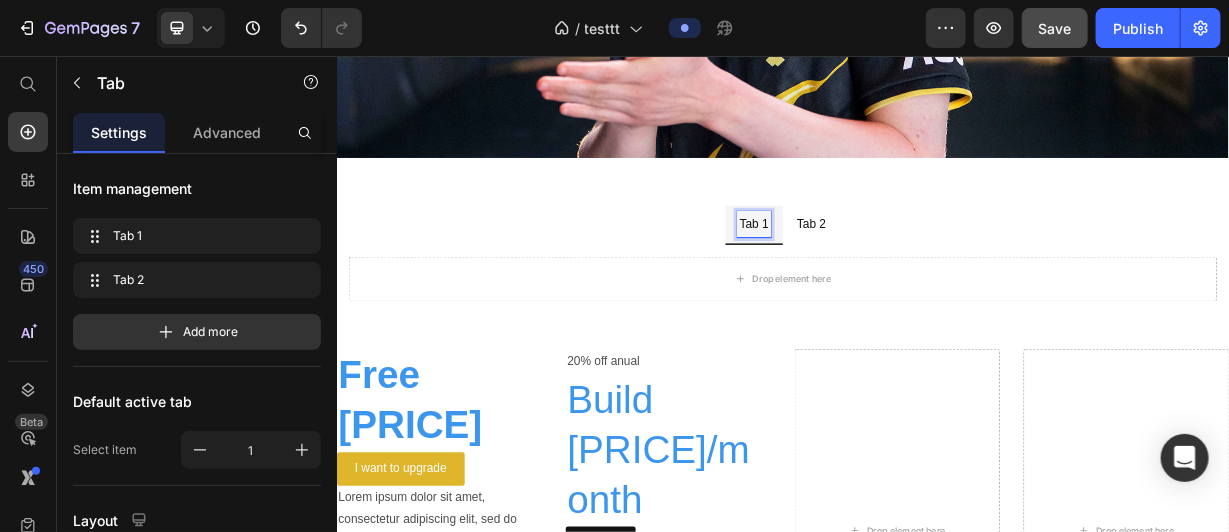 click on "Tab 1" at bounding box center (897, 281) 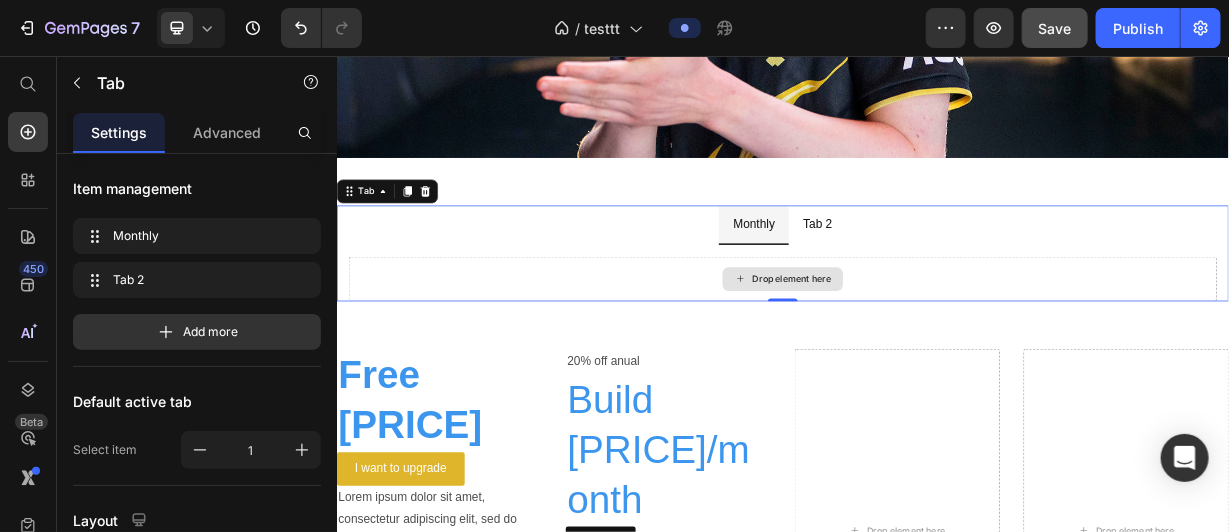 drag, startPoint x: 1128, startPoint y: 277, endPoint x: 1099, endPoint y: 325, distance: 56.0803 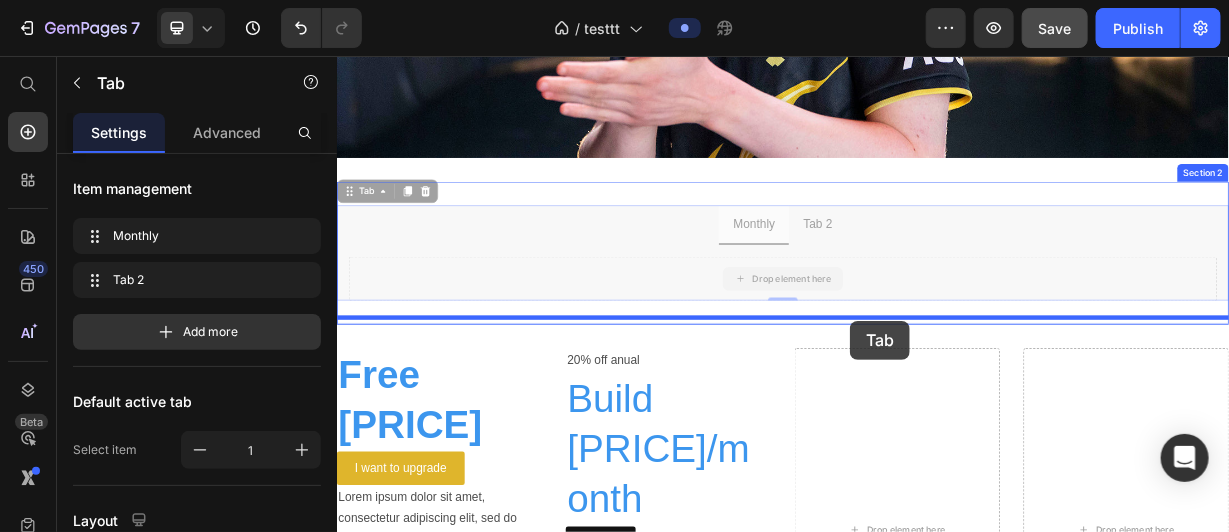 drag, startPoint x: 1099, startPoint y: 325, endPoint x: 1026, endPoint y: 411, distance: 112.805145 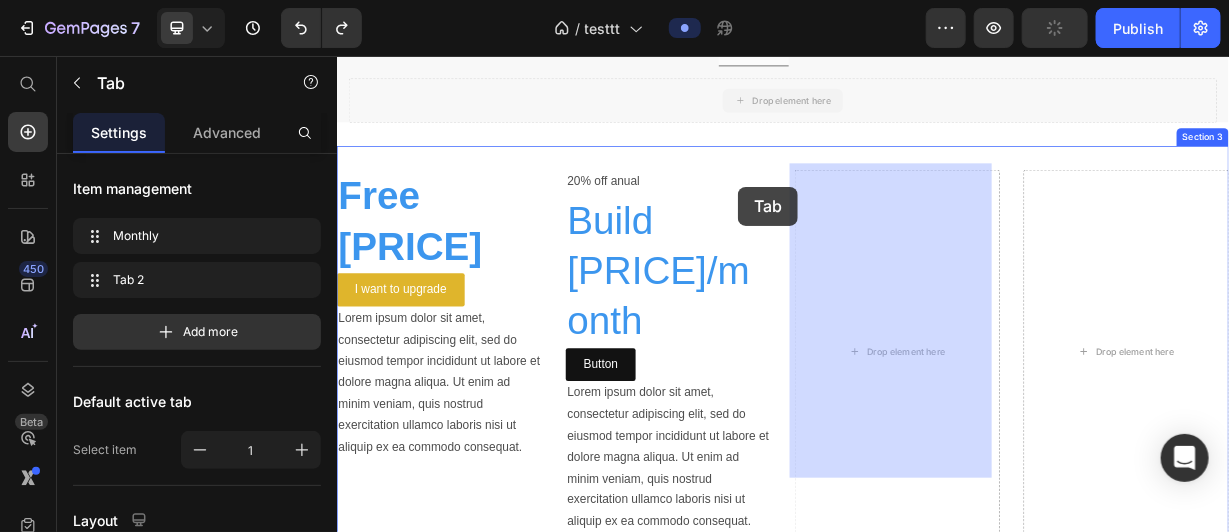 scroll, scrollTop: 817, scrollLeft: 0, axis: vertical 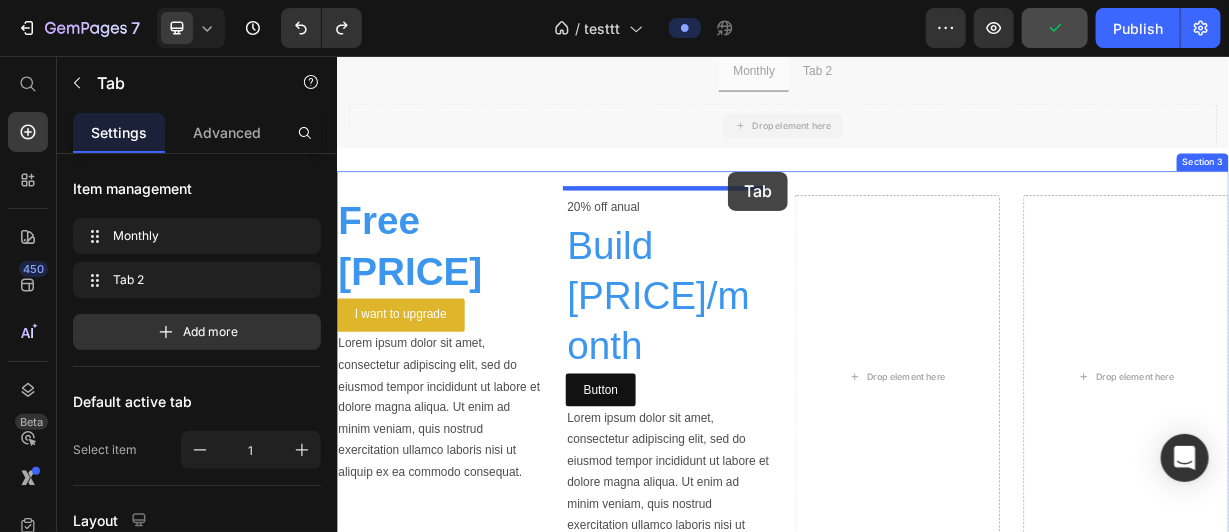 drag, startPoint x: 1081, startPoint y: 282, endPoint x: 863, endPoint y: 212, distance: 228.96288 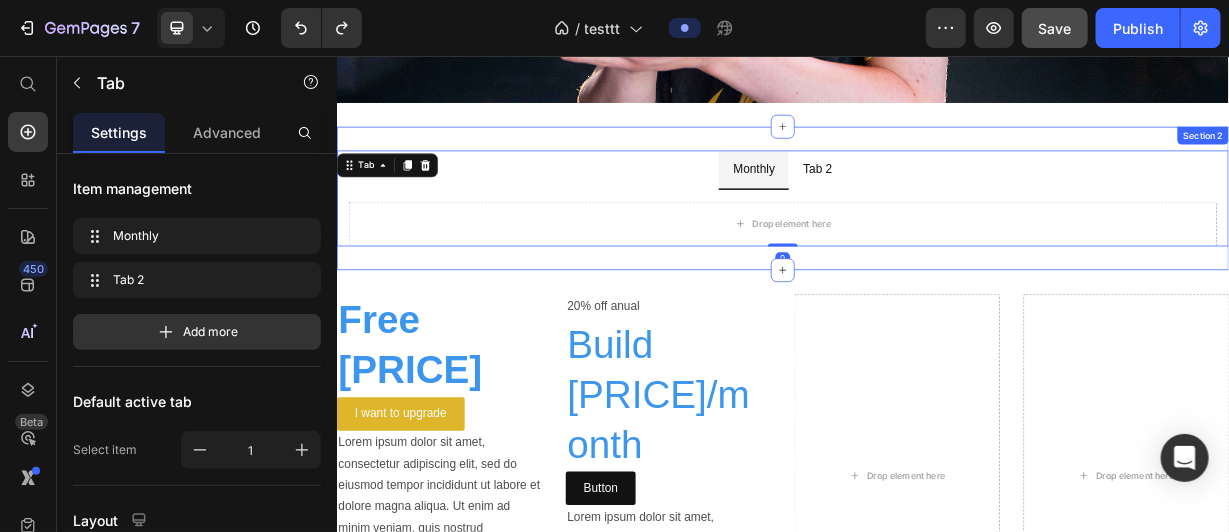 scroll, scrollTop: 684, scrollLeft: 0, axis: vertical 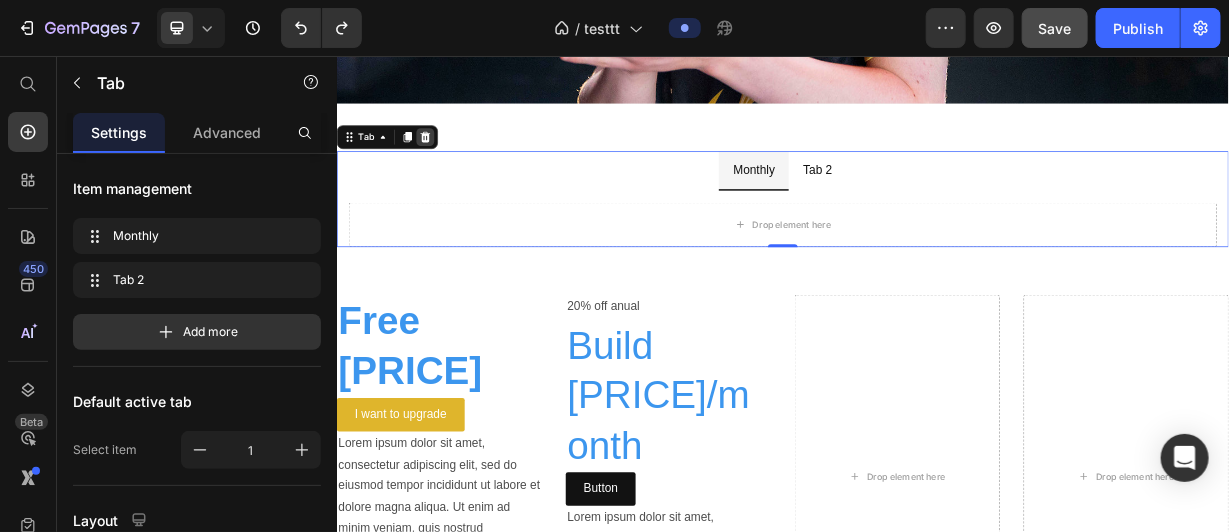 click 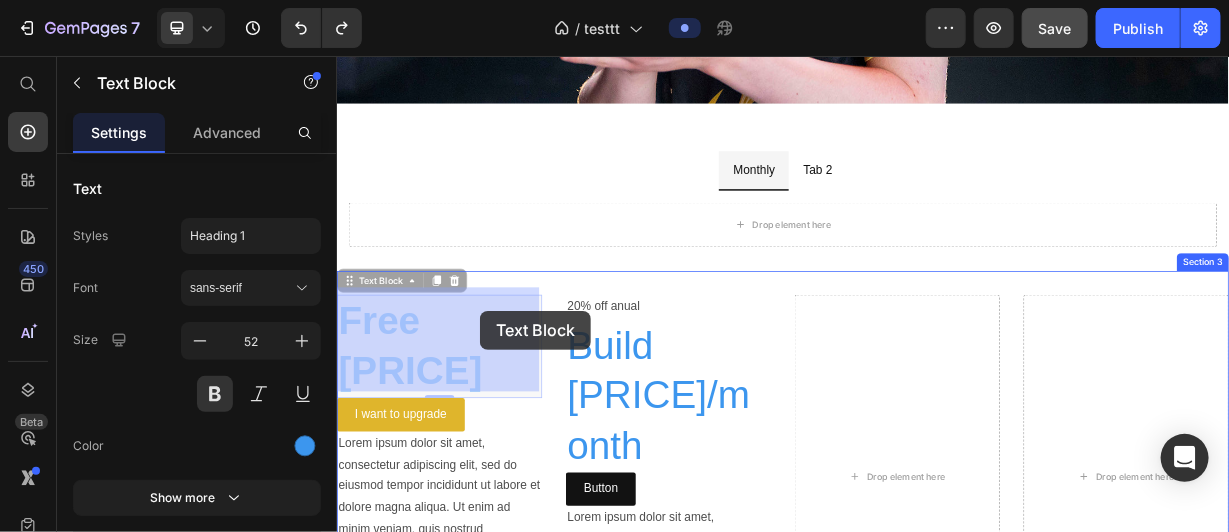 drag, startPoint x: 510, startPoint y: 388, endPoint x: 530, endPoint y: 397, distance: 21.931713 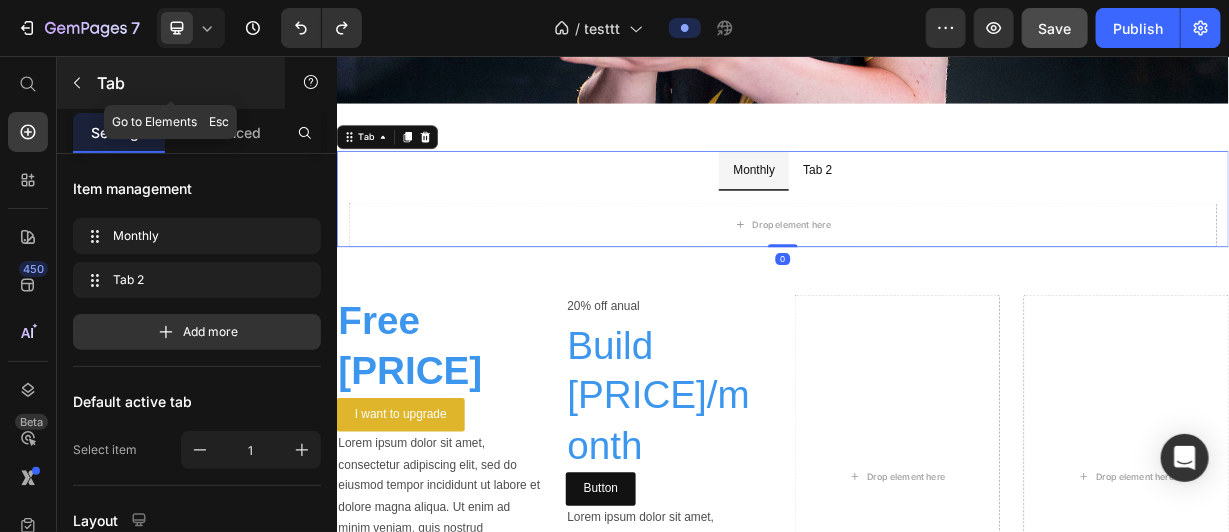 click at bounding box center (77, 83) 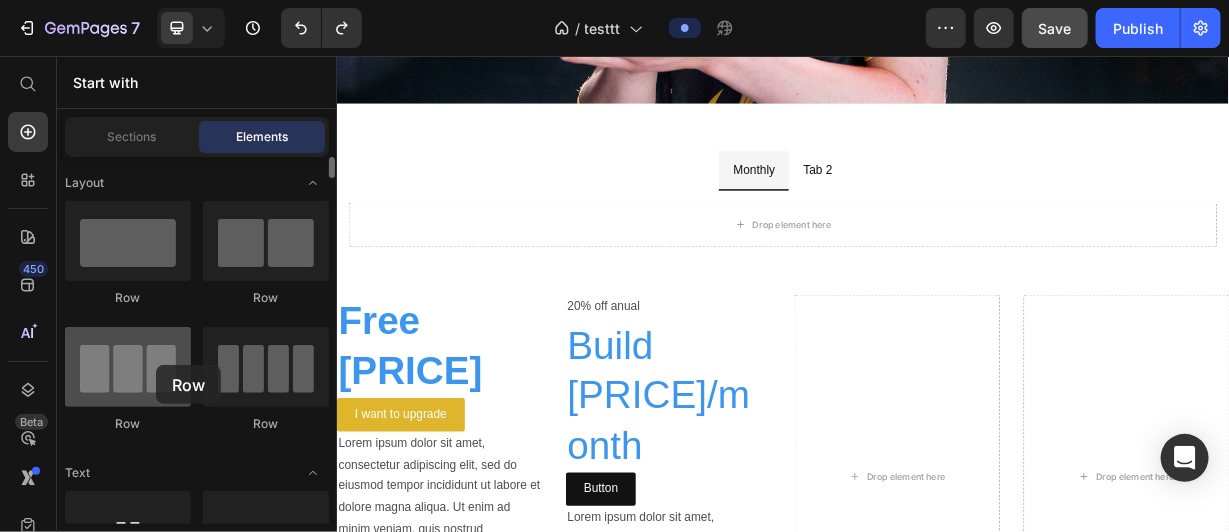 click at bounding box center (128, 367) 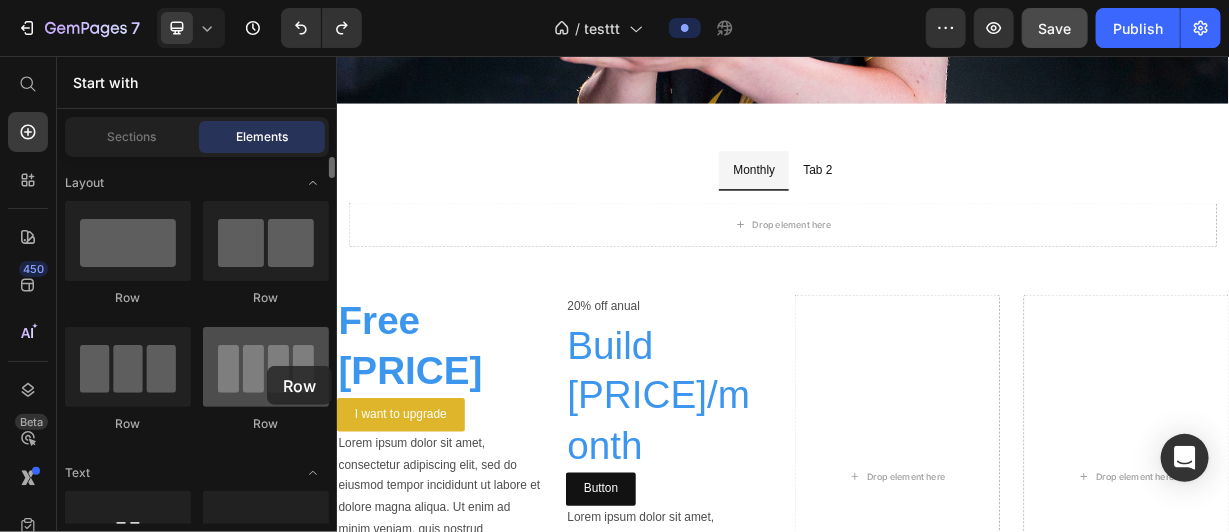 click at bounding box center (266, 367) 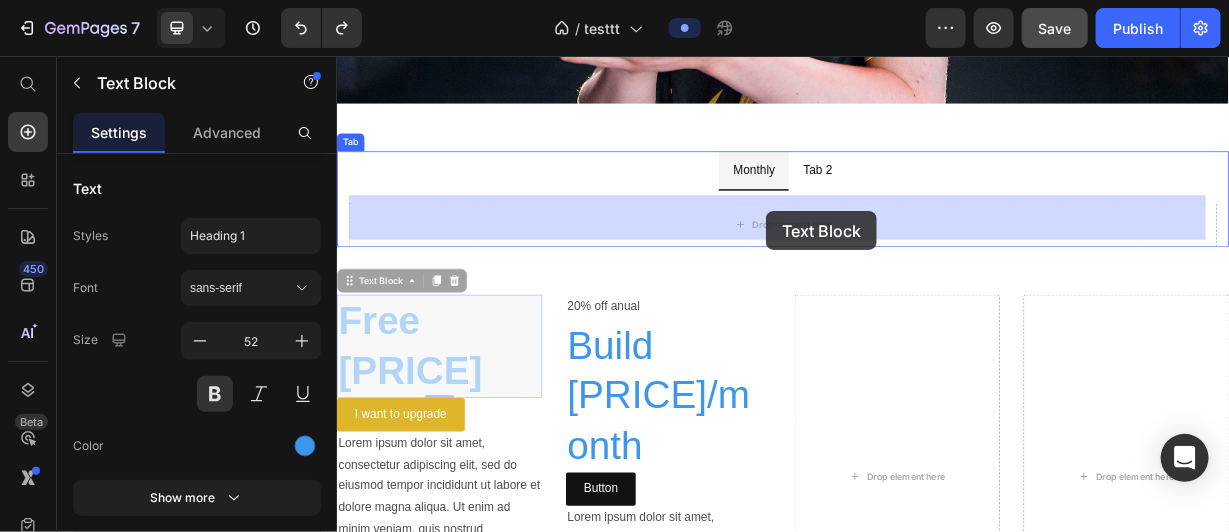 drag, startPoint x: 553, startPoint y: 454, endPoint x: 913, endPoint y: 267, distance: 405.67105 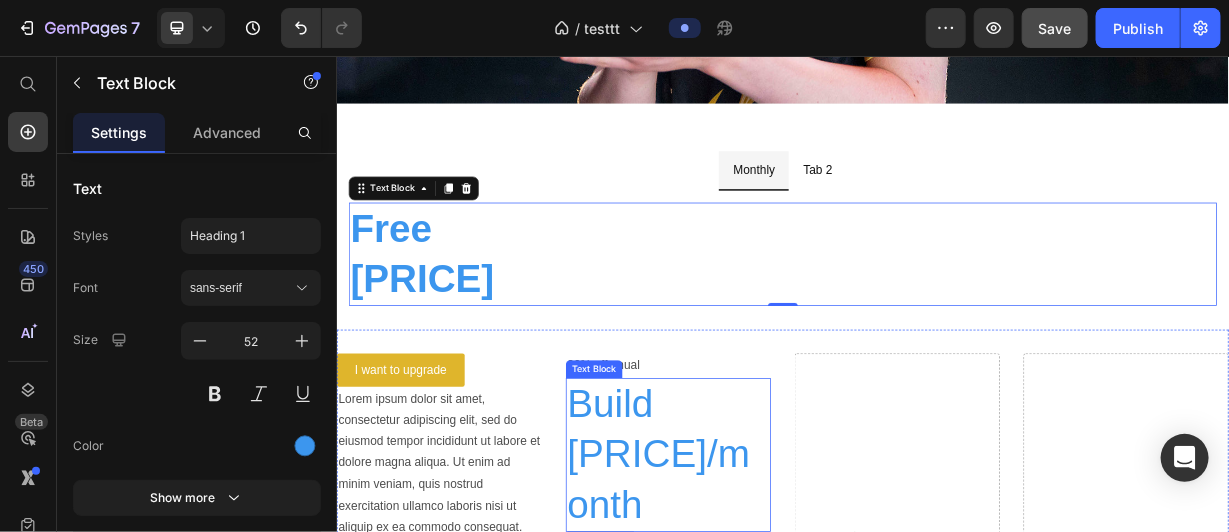 scroll, scrollTop: 456, scrollLeft: 0, axis: vertical 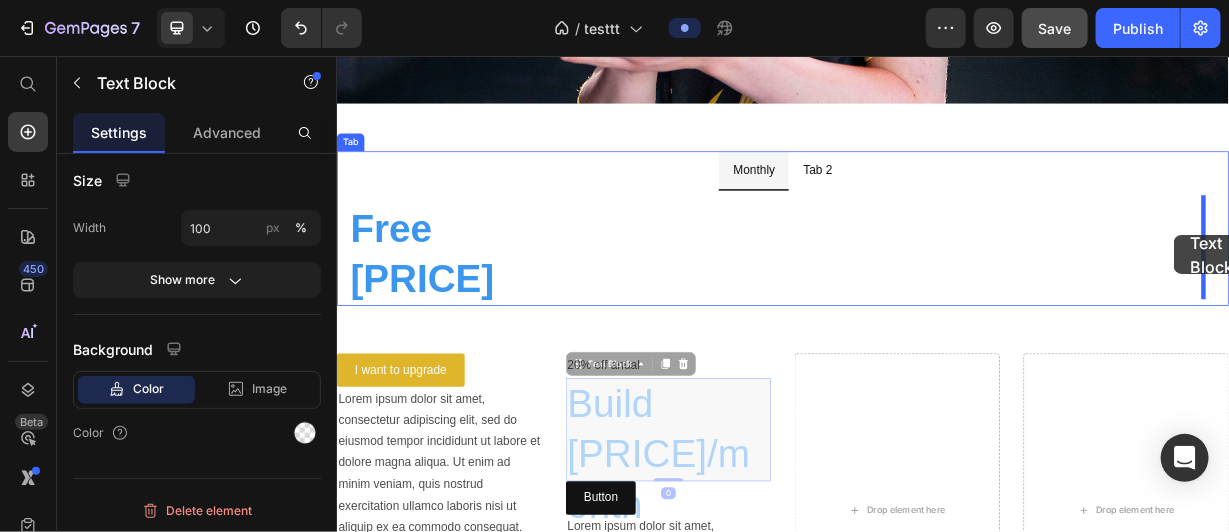 drag, startPoint x: 716, startPoint y: 512, endPoint x: 1494, endPoint y: 298, distance: 806.89526 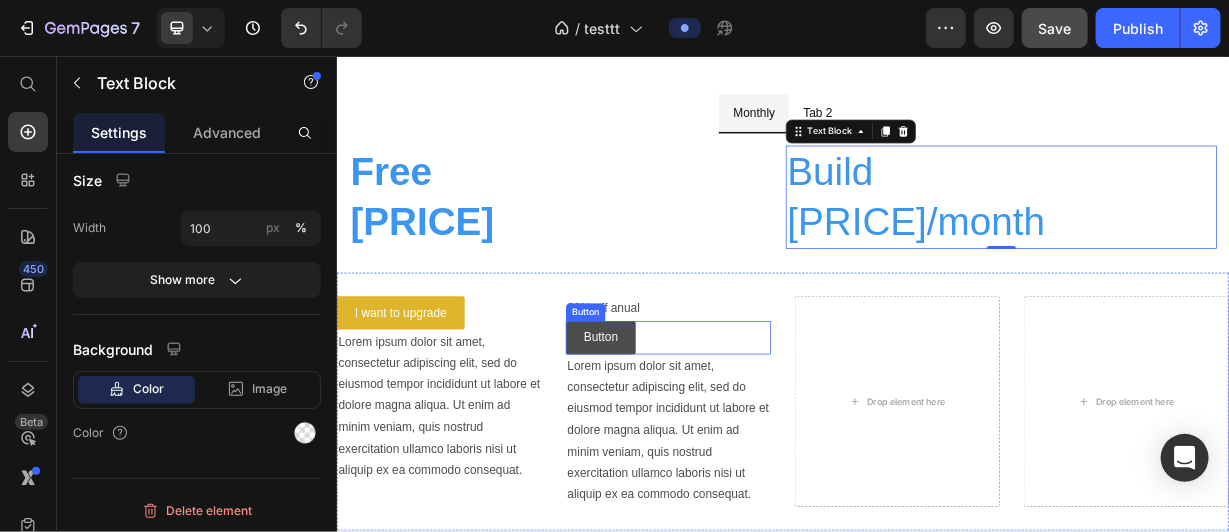 scroll, scrollTop: 724, scrollLeft: 0, axis: vertical 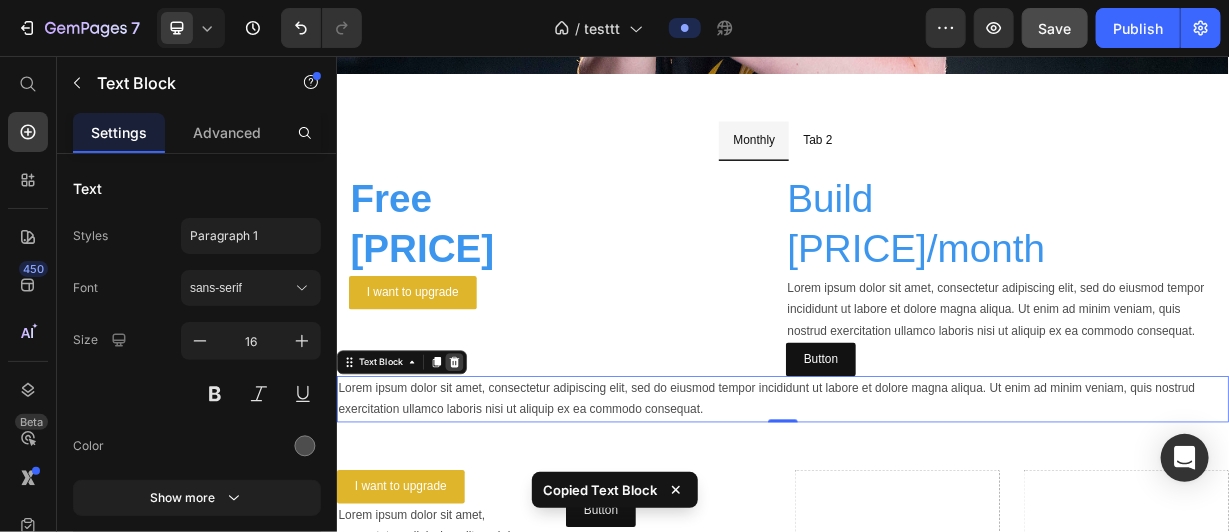 click at bounding box center (494, 467) 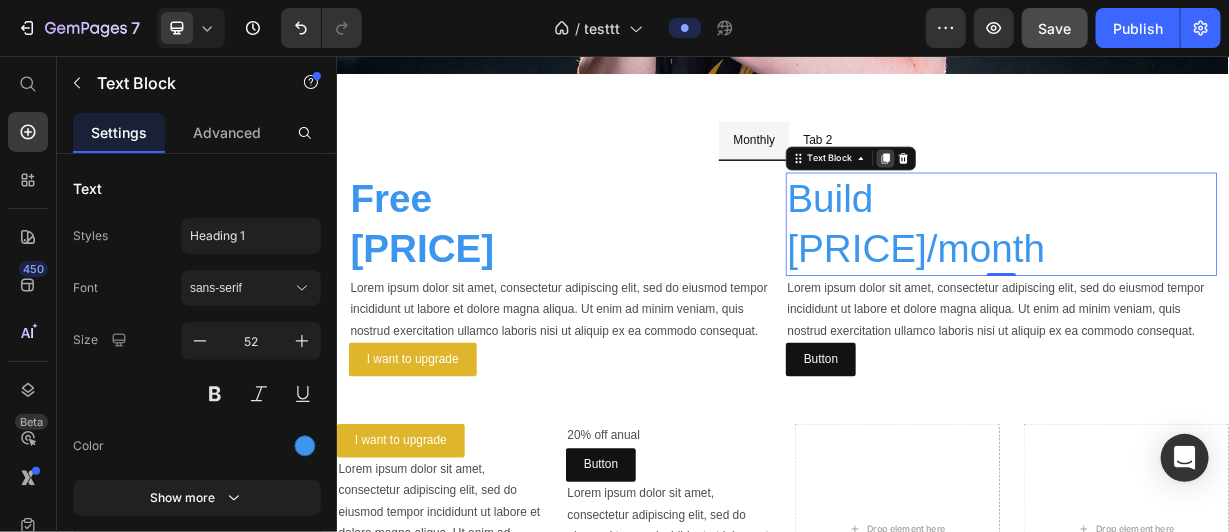 click 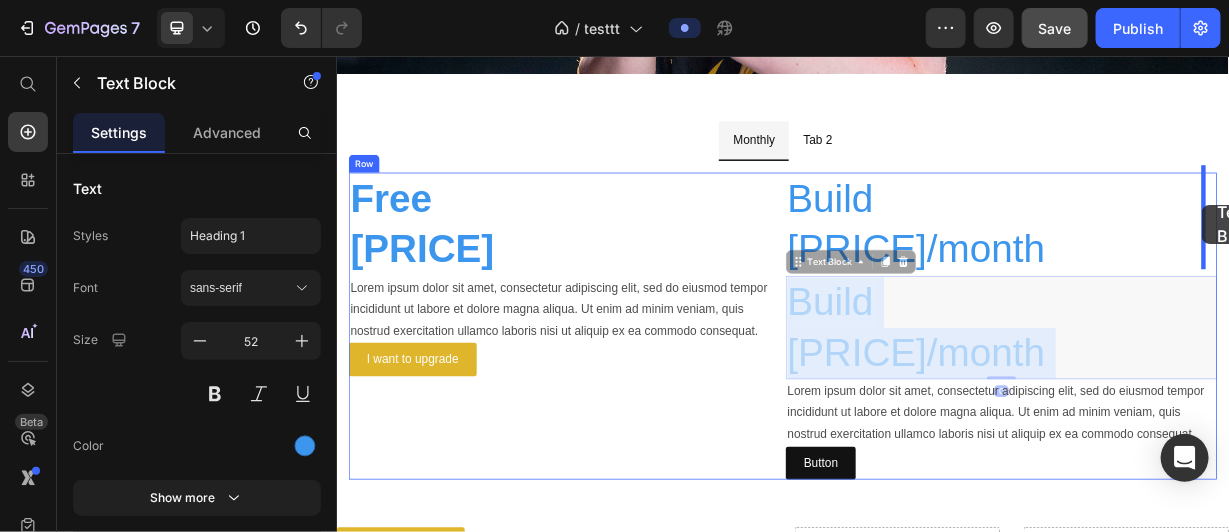 drag, startPoint x: 1082, startPoint y: 365, endPoint x: 1499, endPoint y: 255, distance: 431.26443 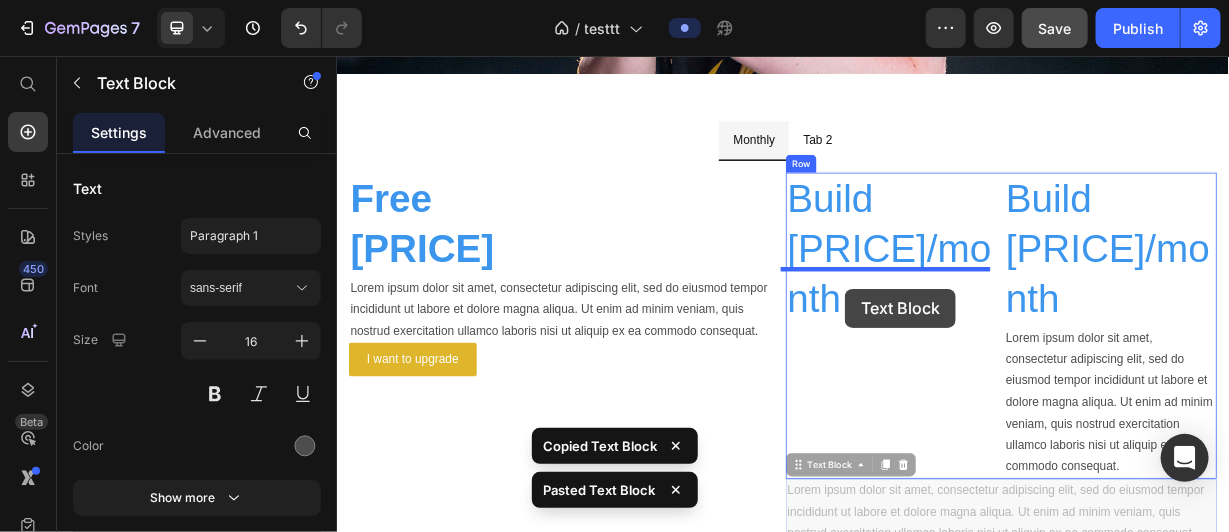 drag, startPoint x: 1119, startPoint y: 565, endPoint x: 1012, endPoint y: 361, distance: 230.35841 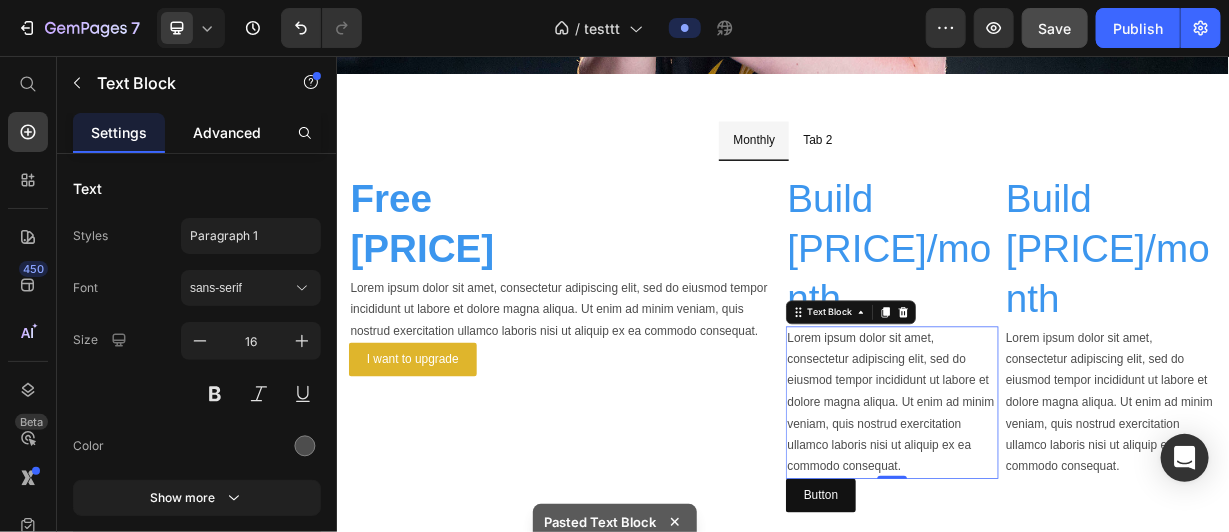 click on "Advanced" at bounding box center (227, 132) 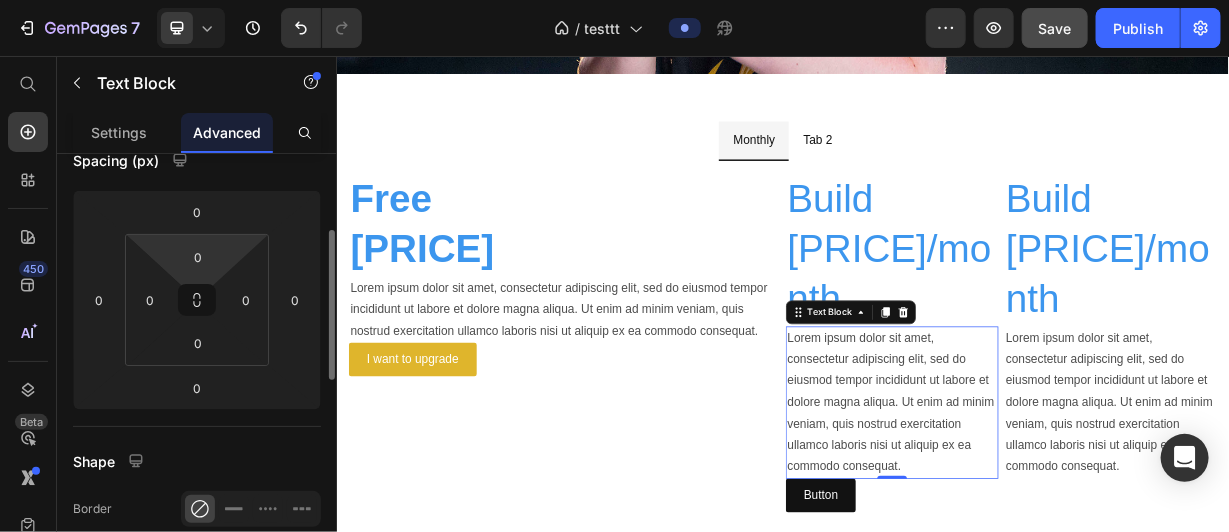 scroll, scrollTop: 224, scrollLeft: 0, axis: vertical 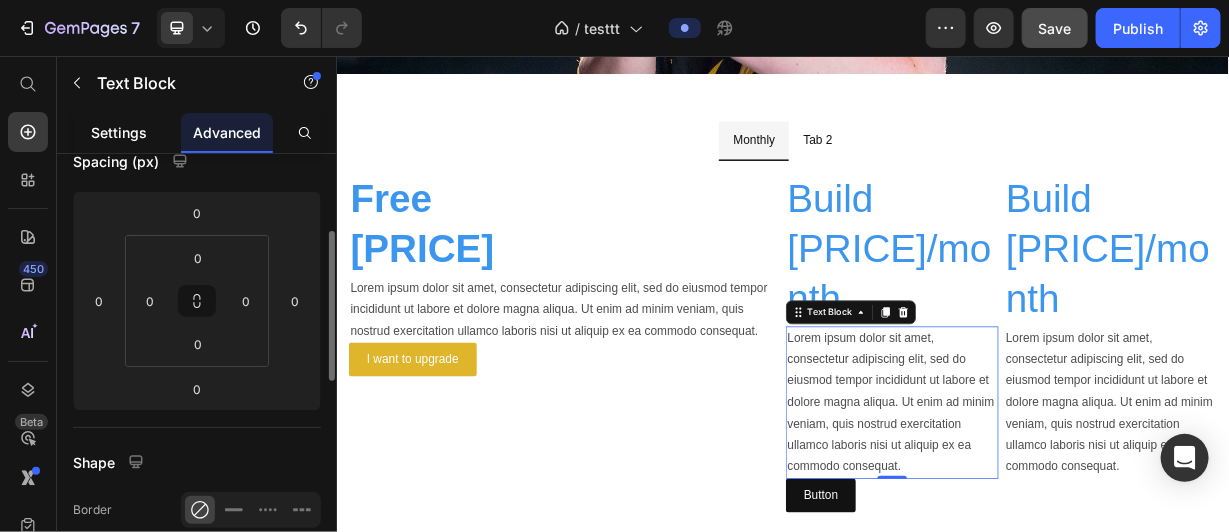 click on "Settings" at bounding box center (119, 132) 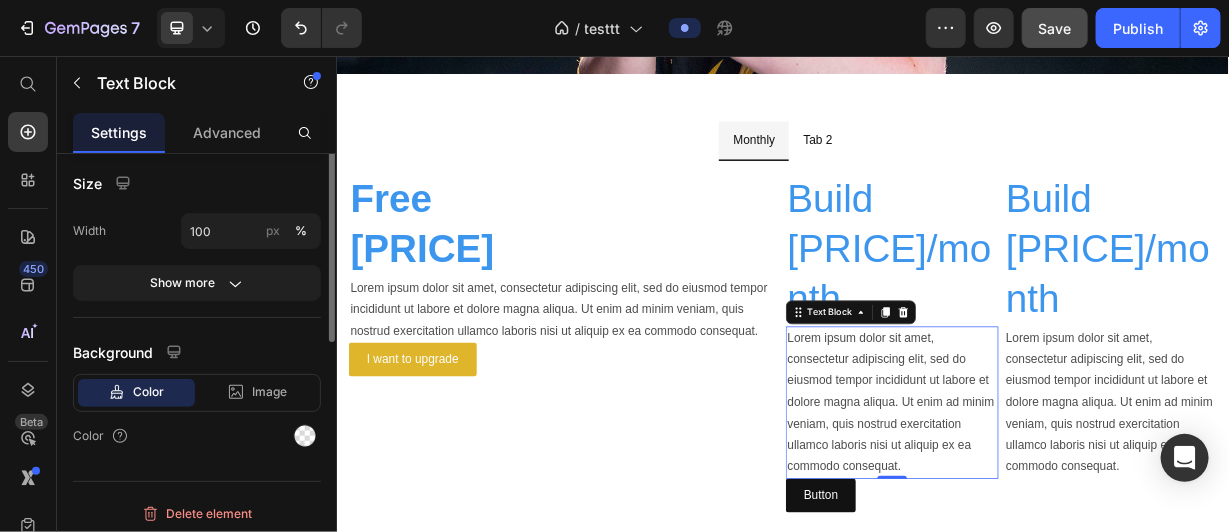 scroll, scrollTop: 456, scrollLeft: 0, axis: vertical 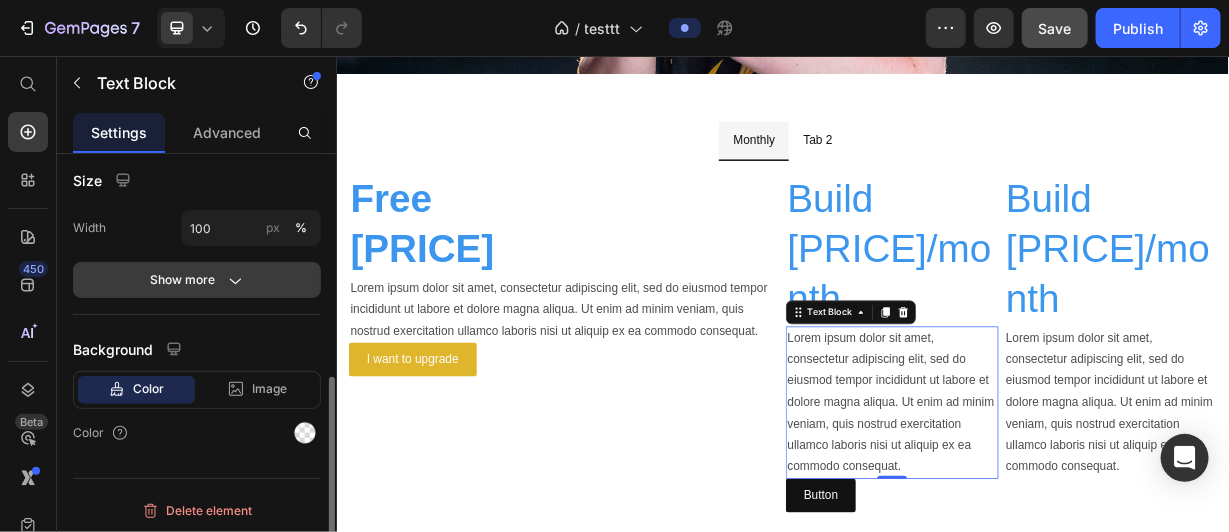 click on "Show more" 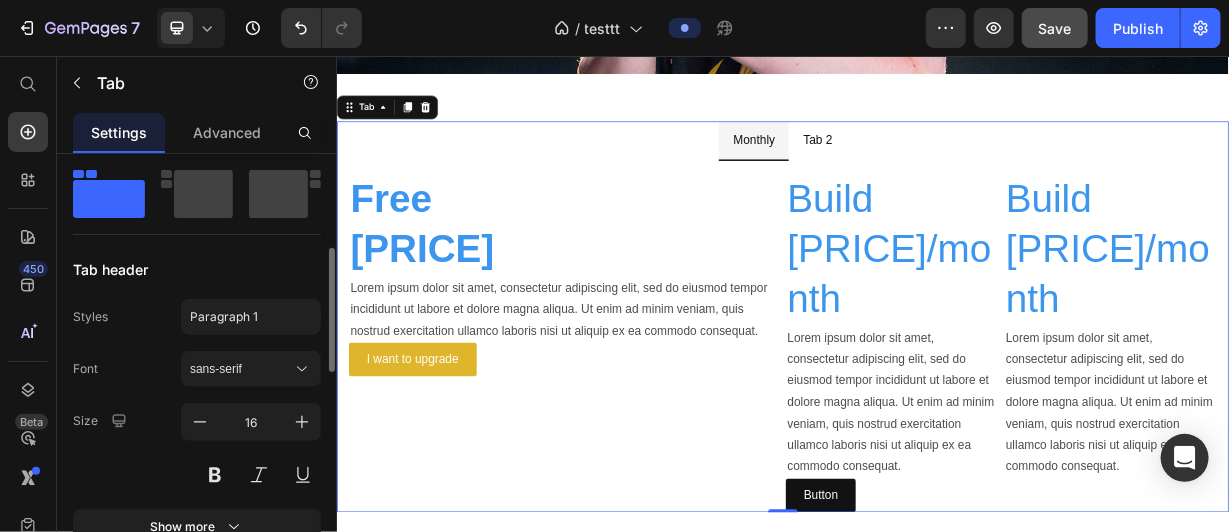 scroll, scrollTop: 0, scrollLeft: 0, axis: both 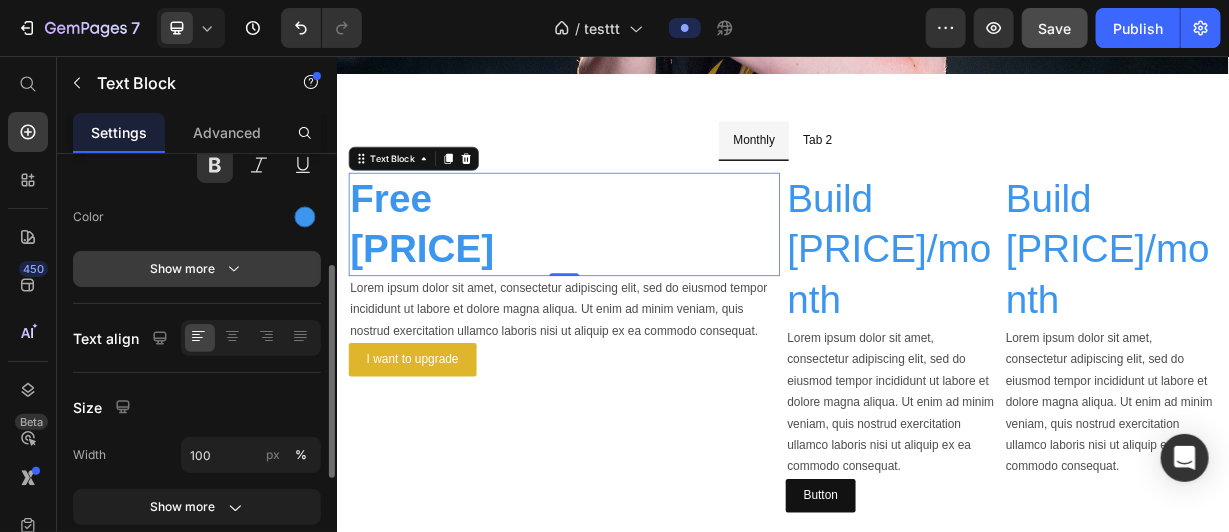 click on "Show more" at bounding box center (197, 269) 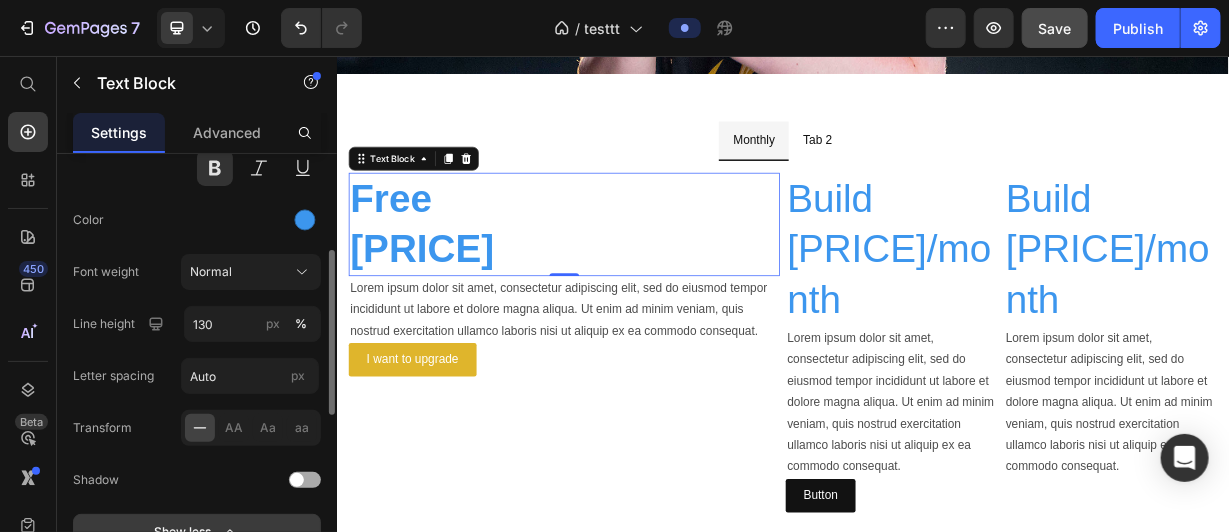 scroll, scrollTop: 0, scrollLeft: 0, axis: both 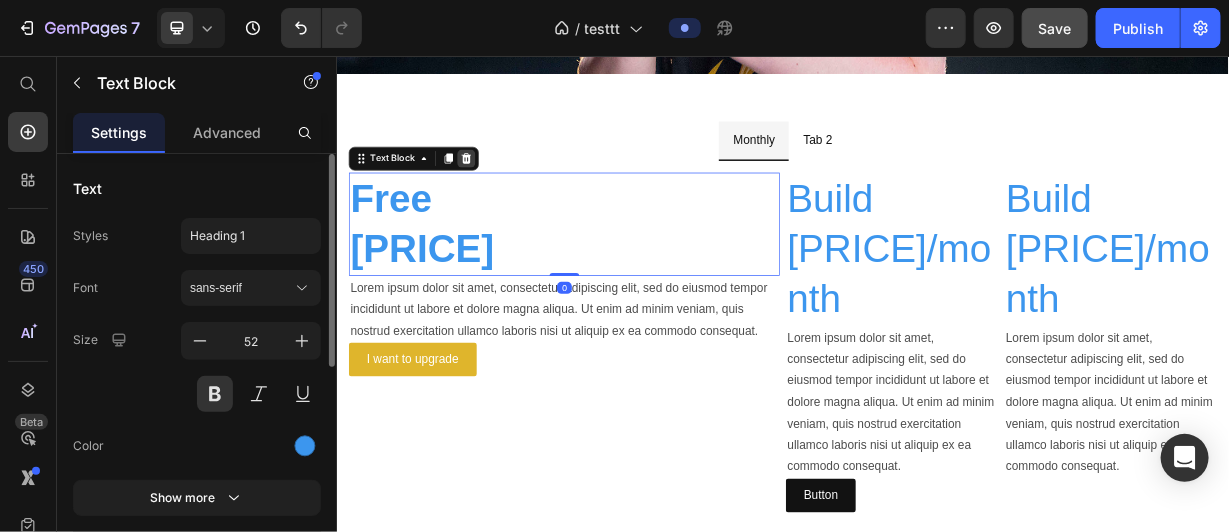 click 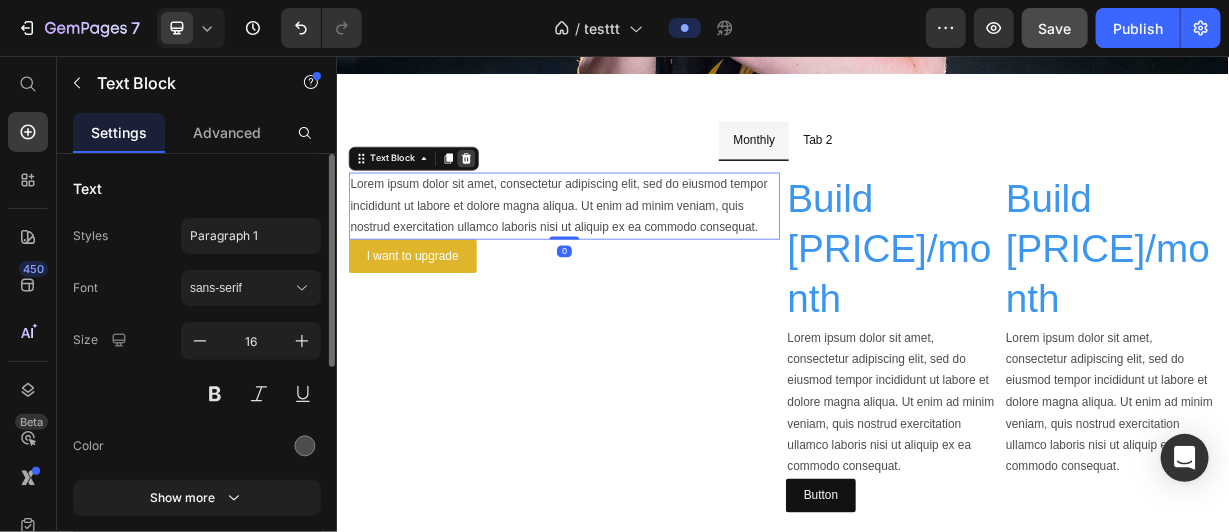 click 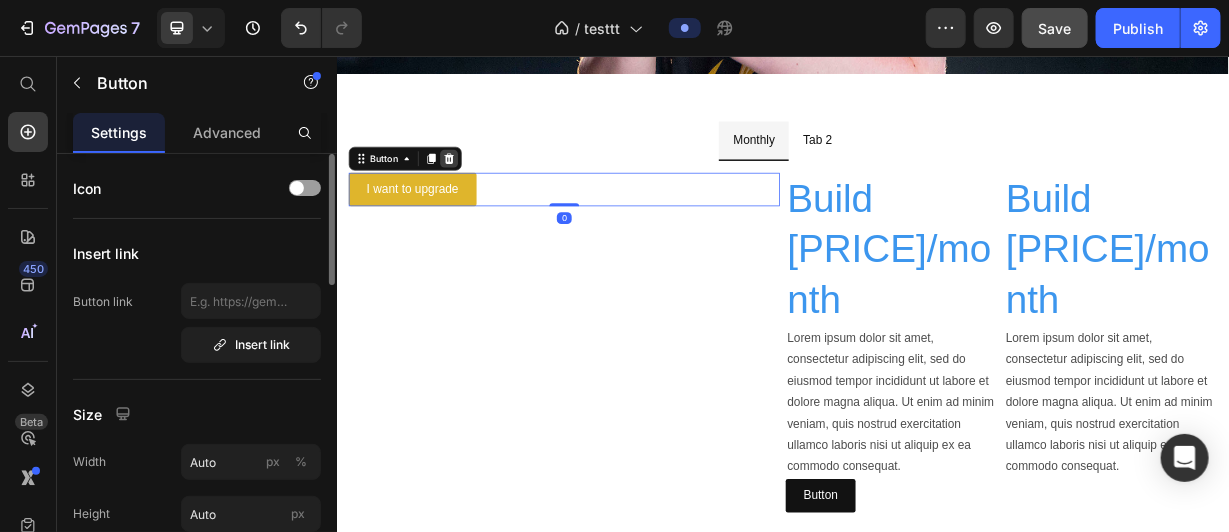 click at bounding box center [487, 193] 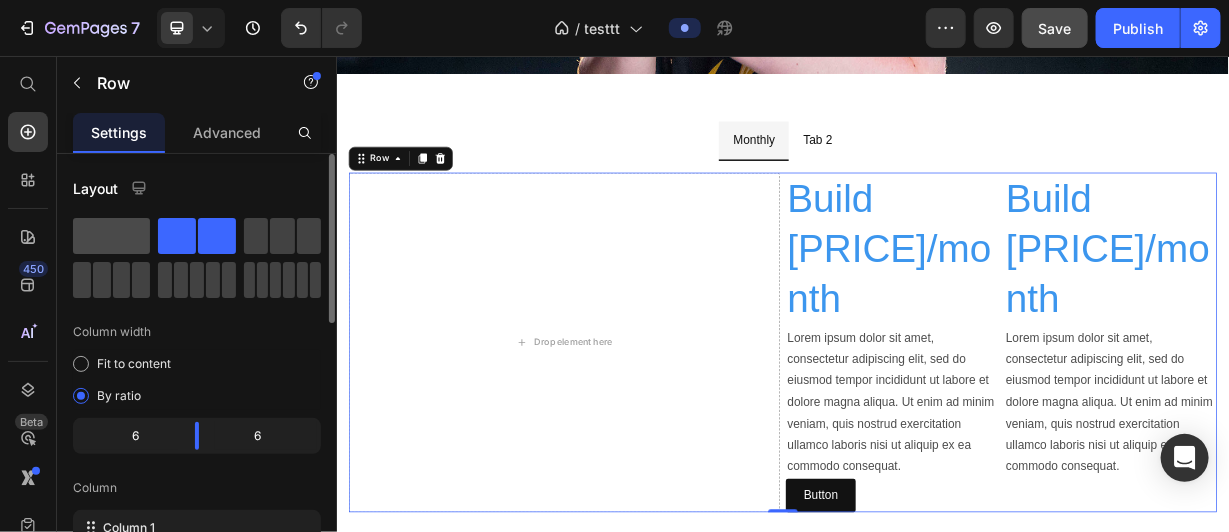 click 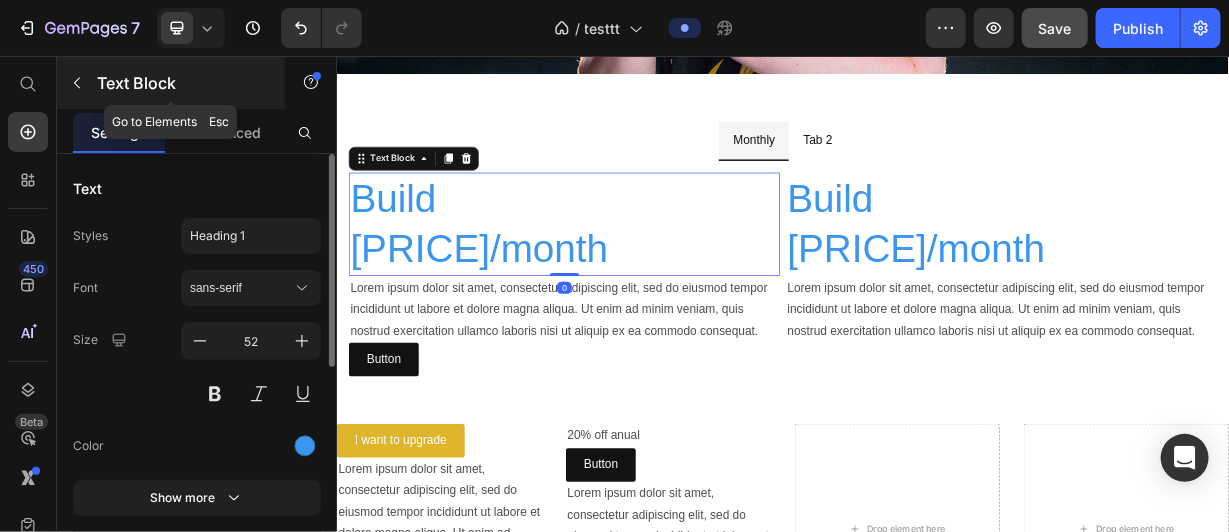 click at bounding box center (77, 83) 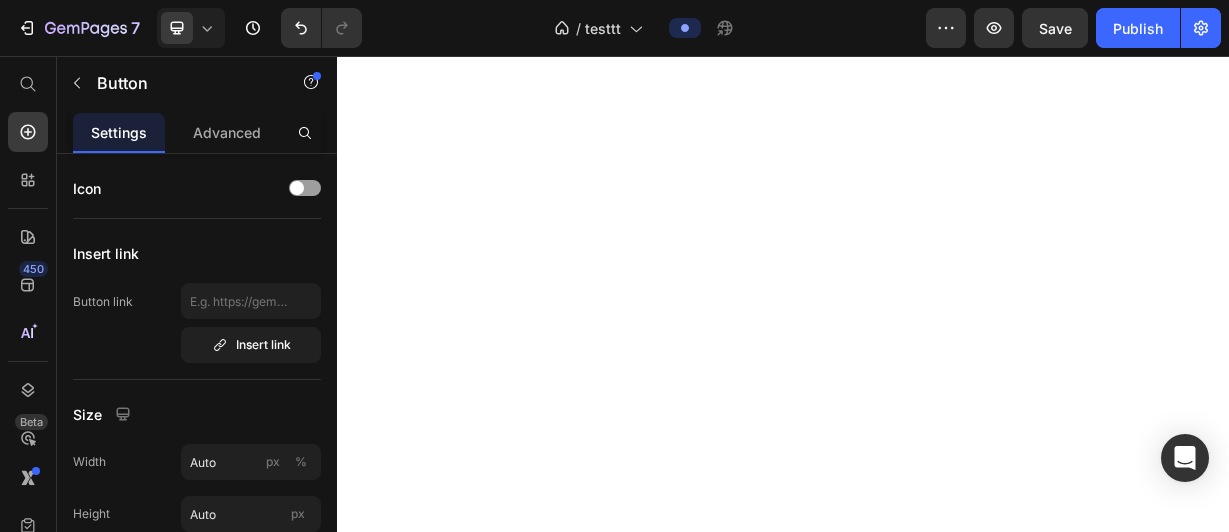 scroll, scrollTop: 0, scrollLeft: 0, axis: both 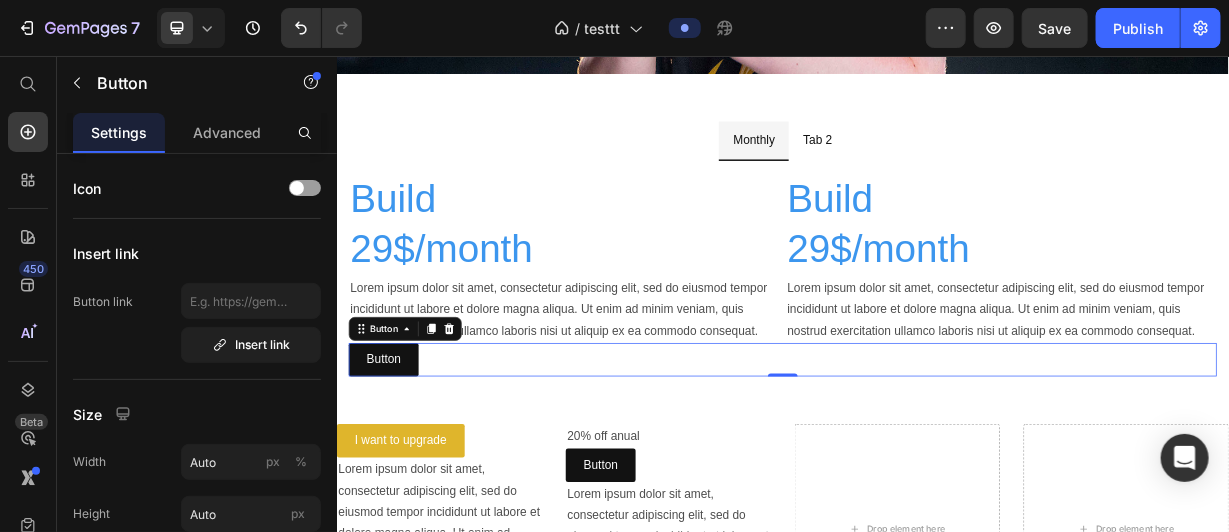 click at bounding box center [487, 422] 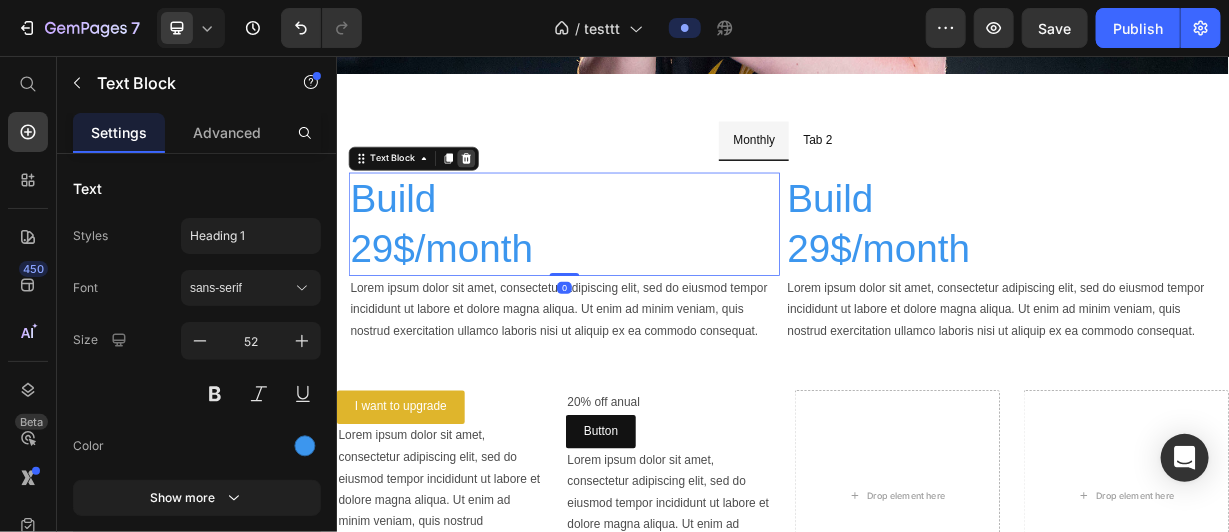 click 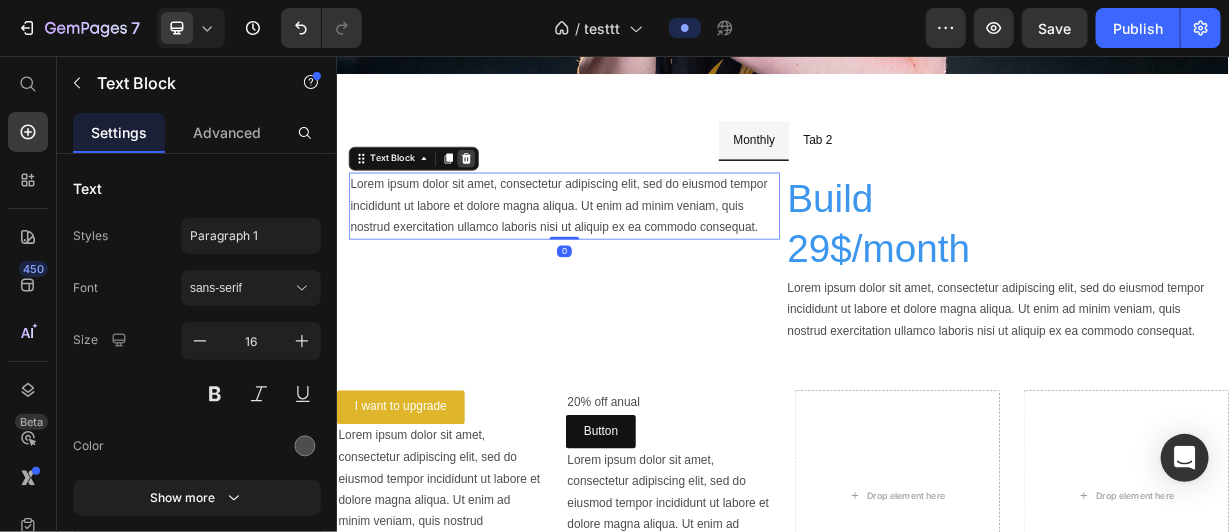 click 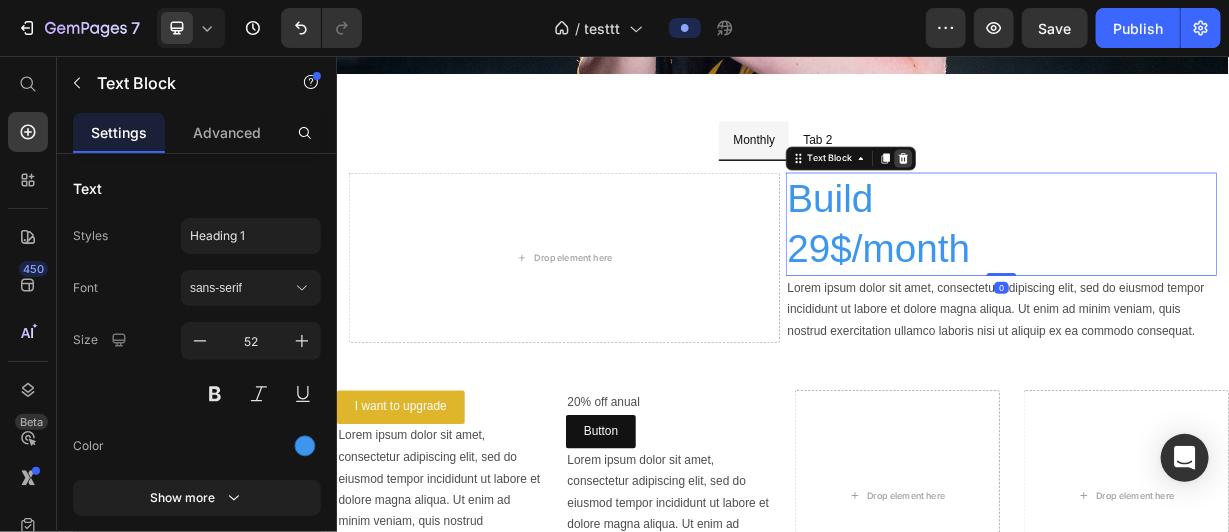 click 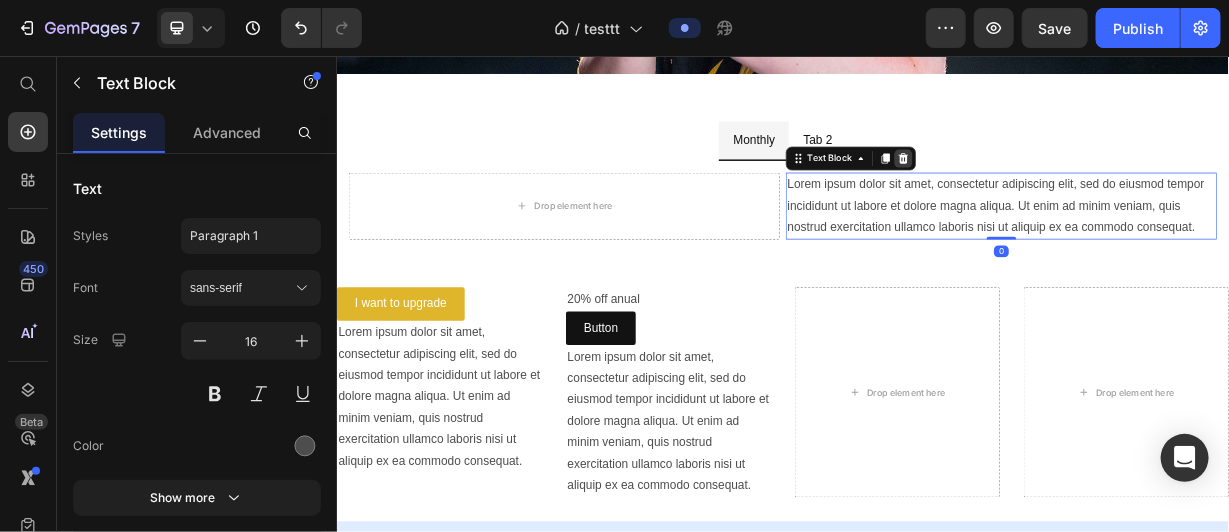click at bounding box center (1098, 193) 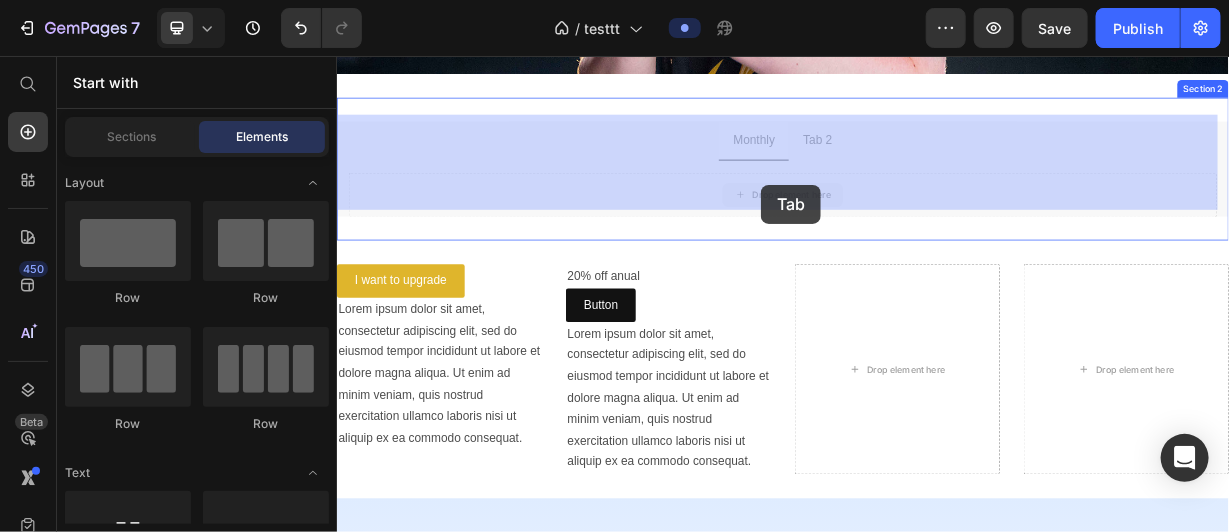 drag, startPoint x: 871, startPoint y: 237, endPoint x: 906, endPoint y: 228, distance: 36.138622 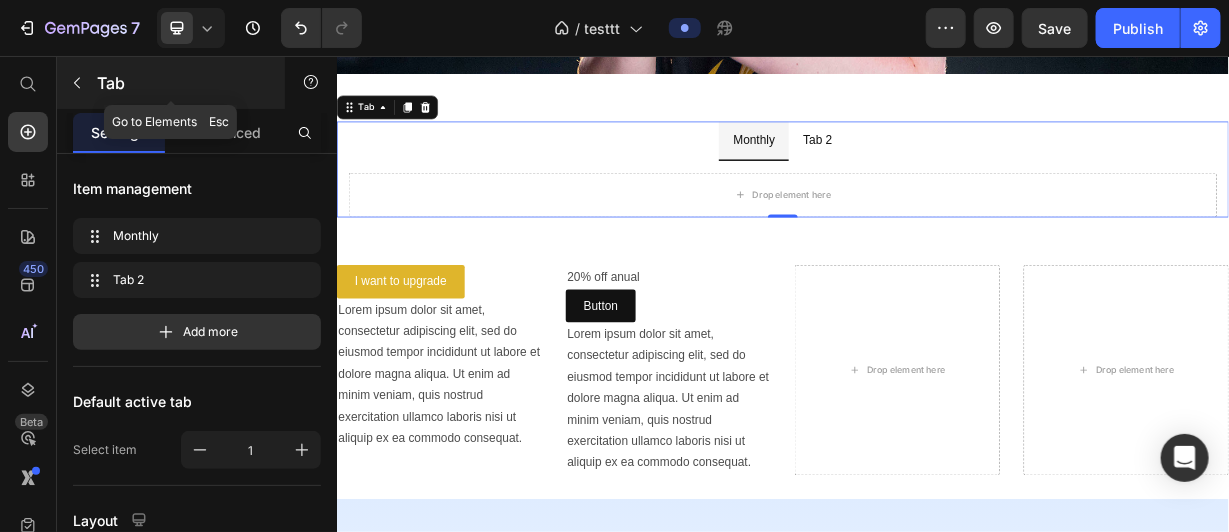 click 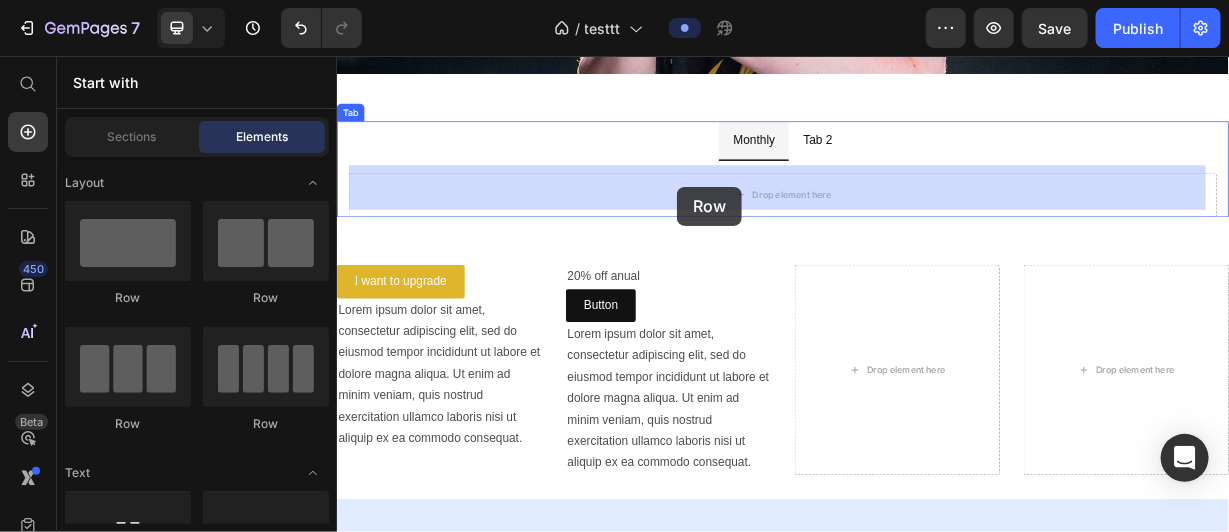 drag, startPoint x: 631, startPoint y: 421, endPoint x: 794, endPoint y: 232, distance: 249.57965 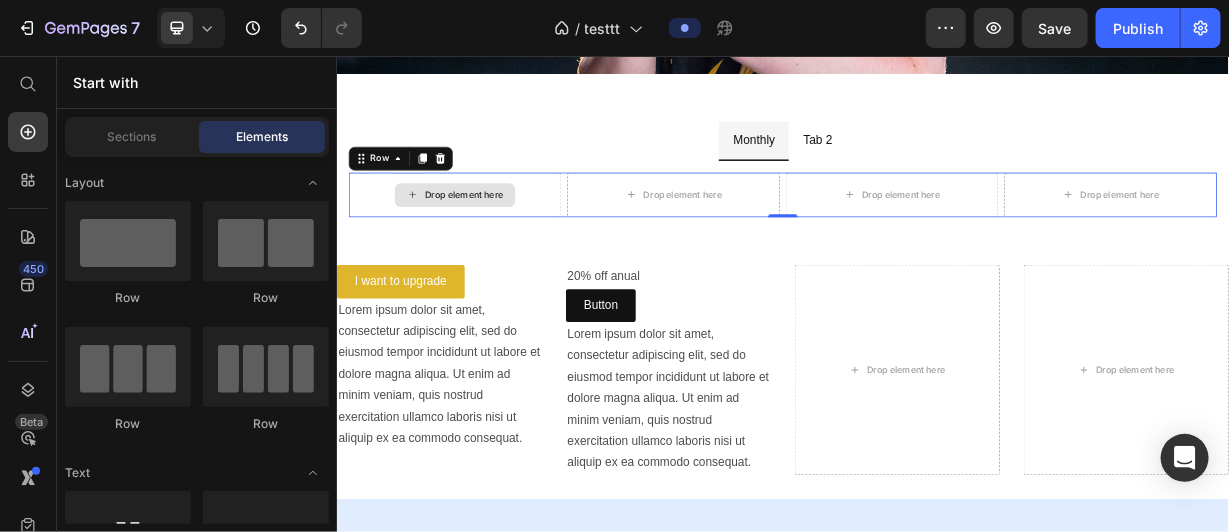 click on "Drop element here" at bounding box center [507, 242] 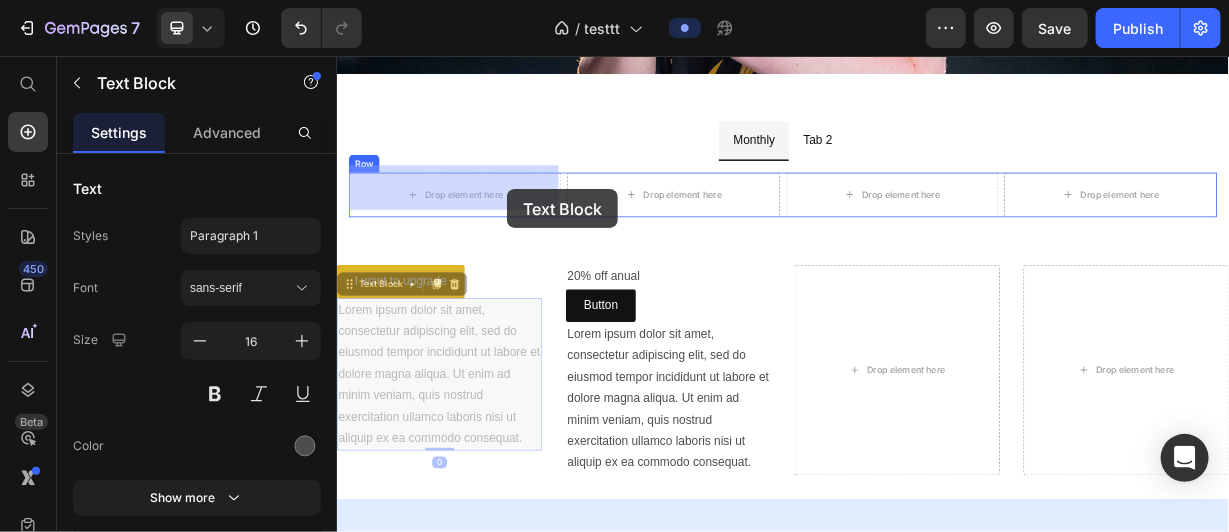 drag, startPoint x: 560, startPoint y: 401, endPoint x: 565, endPoint y: 231, distance: 170.07352 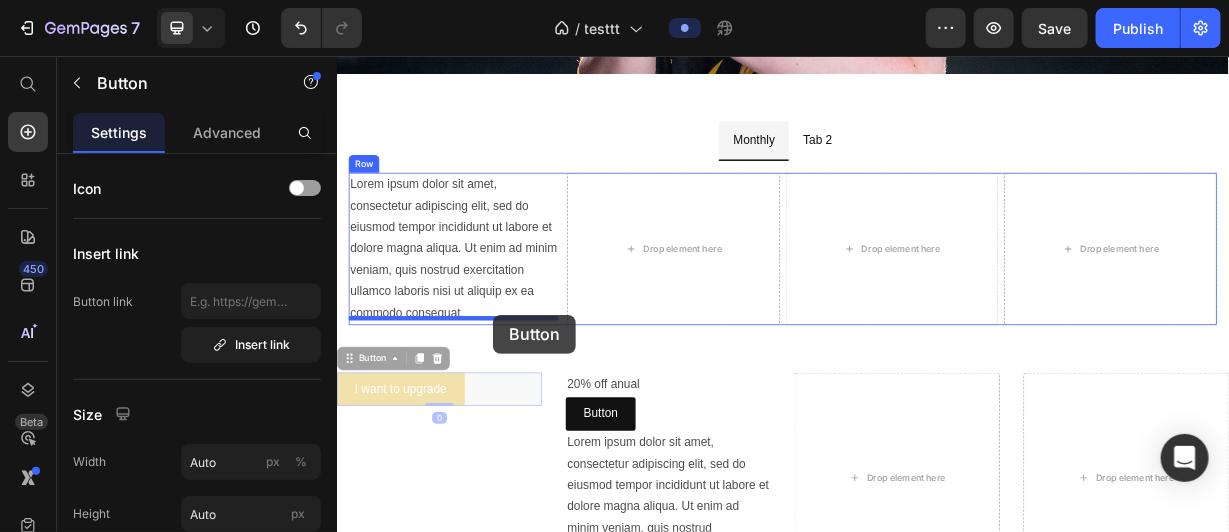drag, startPoint x: 495, startPoint y: 482, endPoint x: 544, endPoint y: 403, distance: 92.96236 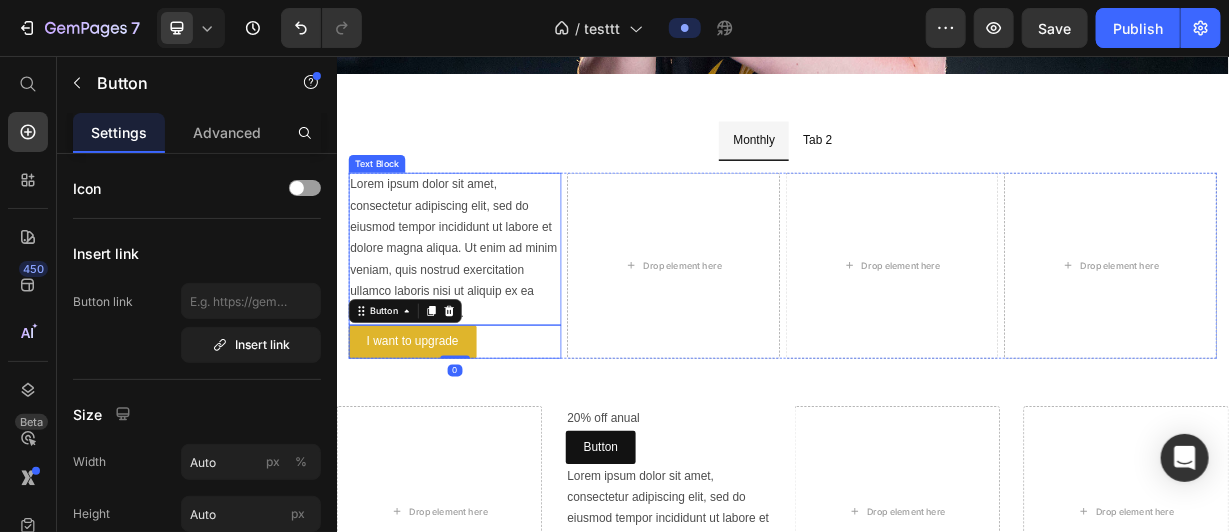 click on "Lorem ipsum dolor sit amet, consectetur adipiscing elit, sed do eiusmod tempor incididunt ut labore et dolore magna aliqua. Ut enim ad minim veniam, quis nostrud exercitation ullamco laboris nisi ut aliquip ex ea commodo consequat." at bounding box center [495, 315] 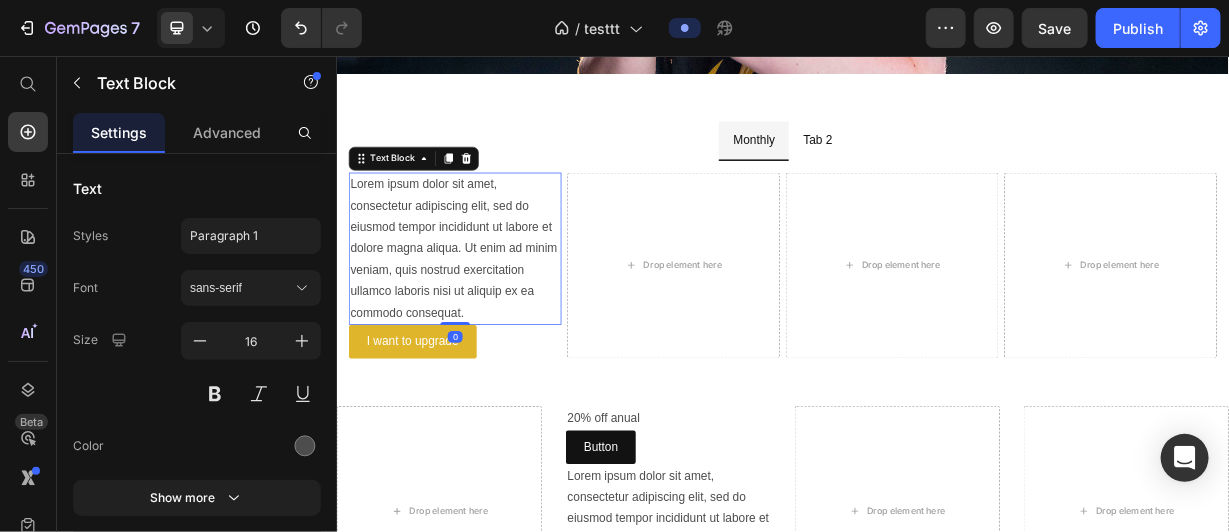 click on "Lorem ipsum dolor sit amet, consectetur adipiscing elit, sed do eiusmod tempor incididunt ut labore et dolore magna aliqua. Ut enim ad minim veniam, quis nostrud exercitation ullamco laboris nisi ut aliquip ex ea commodo consequat." at bounding box center (495, 315) 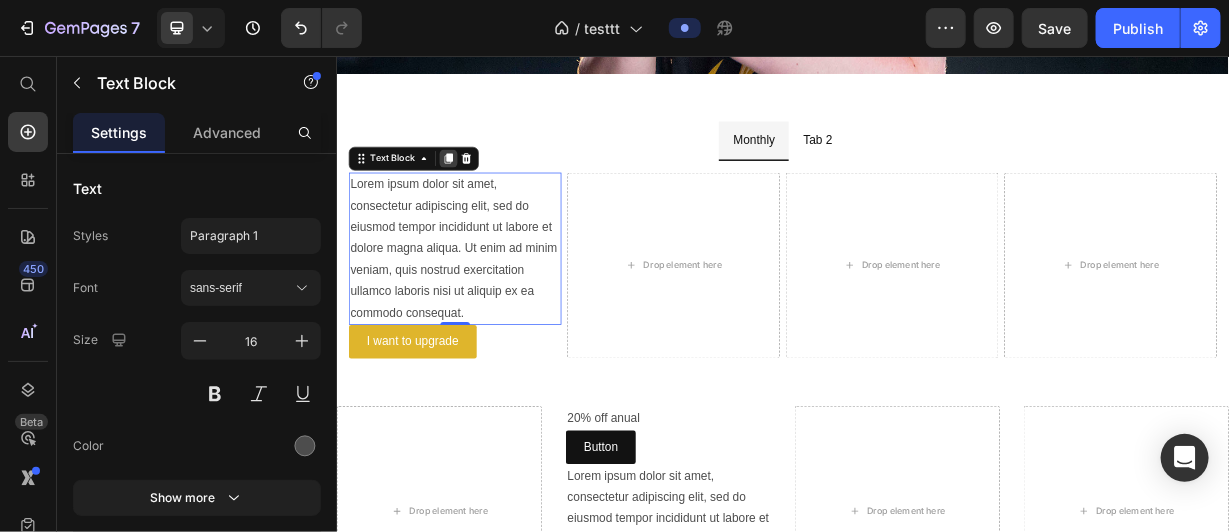 click at bounding box center (486, 193) 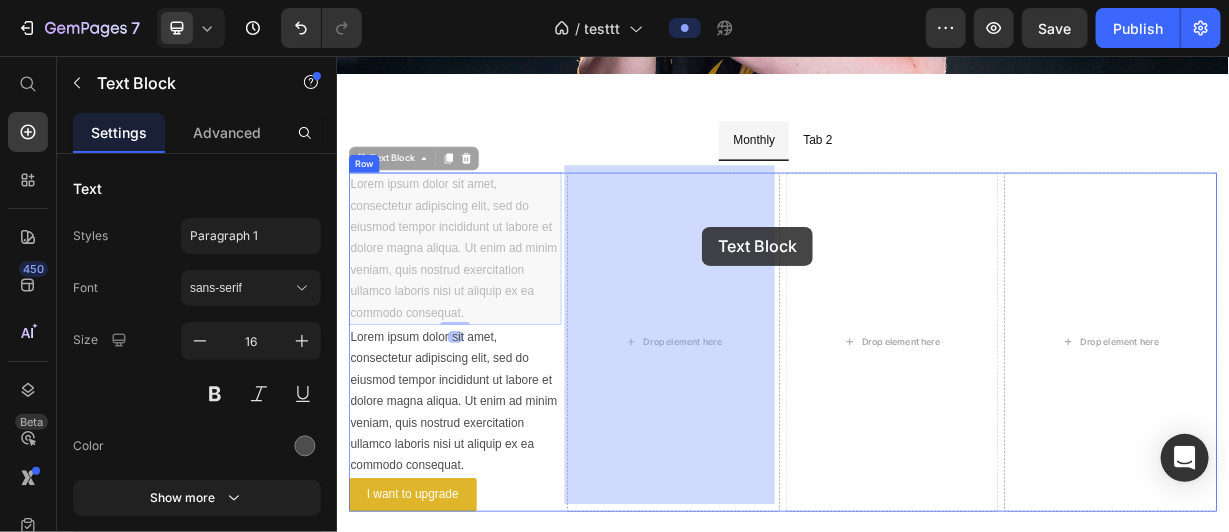 drag, startPoint x: 516, startPoint y: 323, endPoint x: 827, endPoint y: 285, distance: 313.31296 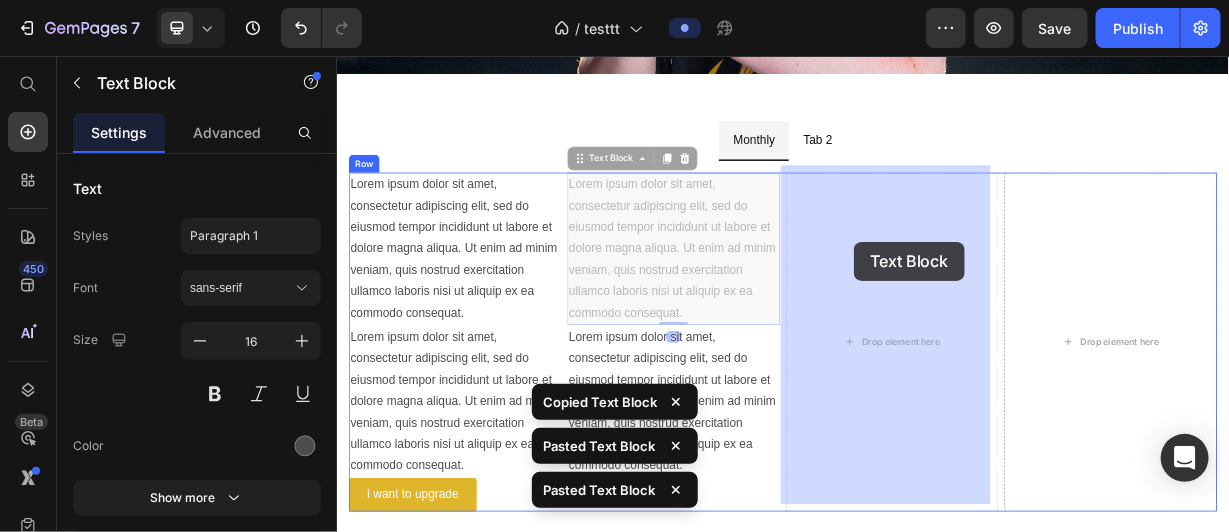 drag, startPoint x: 732, startPoint y: 326, endPoint x: 1032, endPoint y: 305, distance: 300.7341 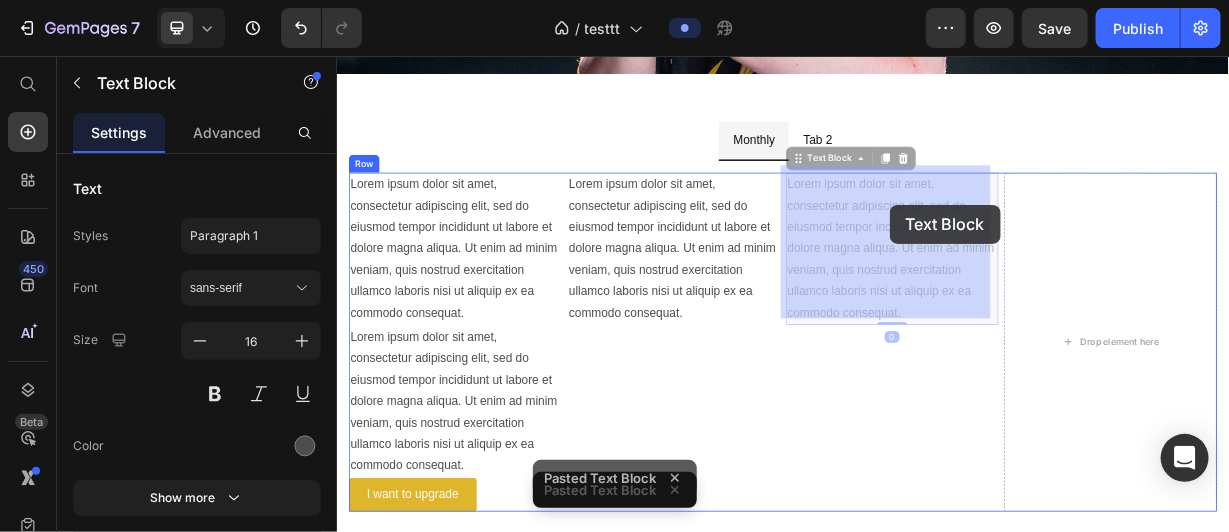 drag, startPoint x: 1031, startPoint y: 257, endPoint x: 1072, endPoint y: 255, distance: 41.04875 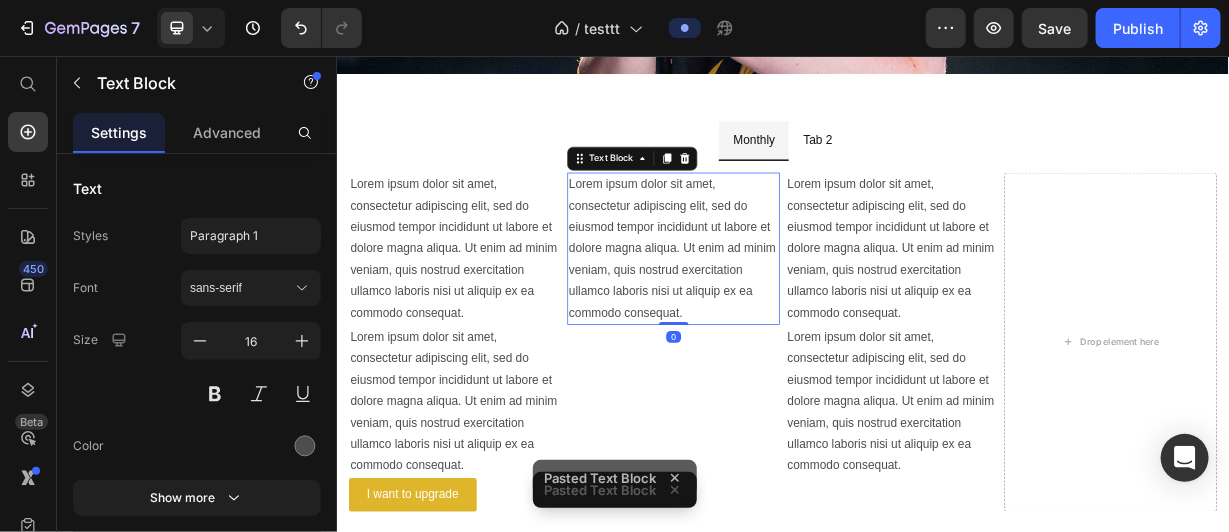 click on "Lorem ipsum dolor sit amet, consectetur adipiscing elit, sed do eiusmod tempor incididunt ut labore et dolore magna aliqua. Ut enim ad minim veniam, quis nostrud exercitation ullamco laboris nisi ut aliquip ex ea commodo consequat." at bounding box center (789, 315) 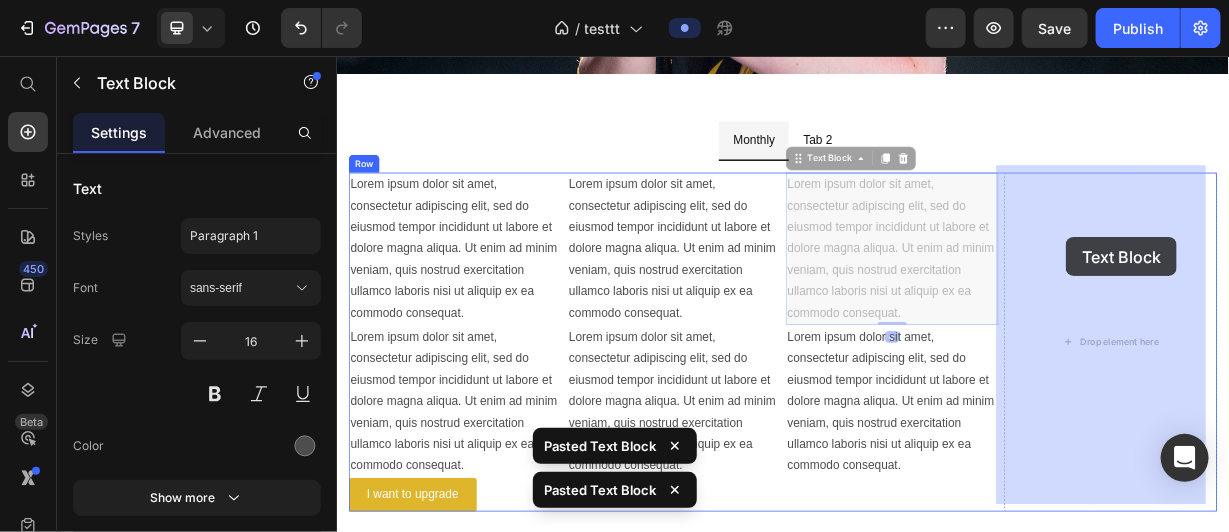 drag, startPoint x: 1049, startPoint y: 306, endPoint x: 1328, endPoint y: 298, distance: 279.1147 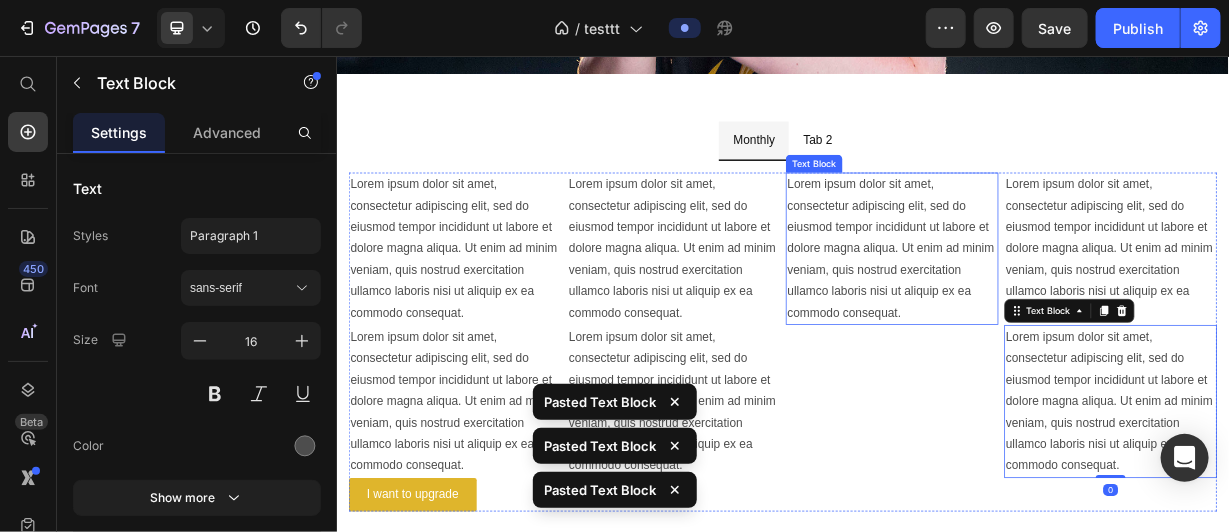 click on "Lorem ipsum dolor sit amet, consectetur adipiscing elit, sed do eiusmod tempor incididunt ut labore et dolore magna aliqua. Ut enim ad minim veniam, quis nostrud exercitation ullamco laboris nisi ut aliquip ex ea commodo consequat." at bounding box center (1083, 315) 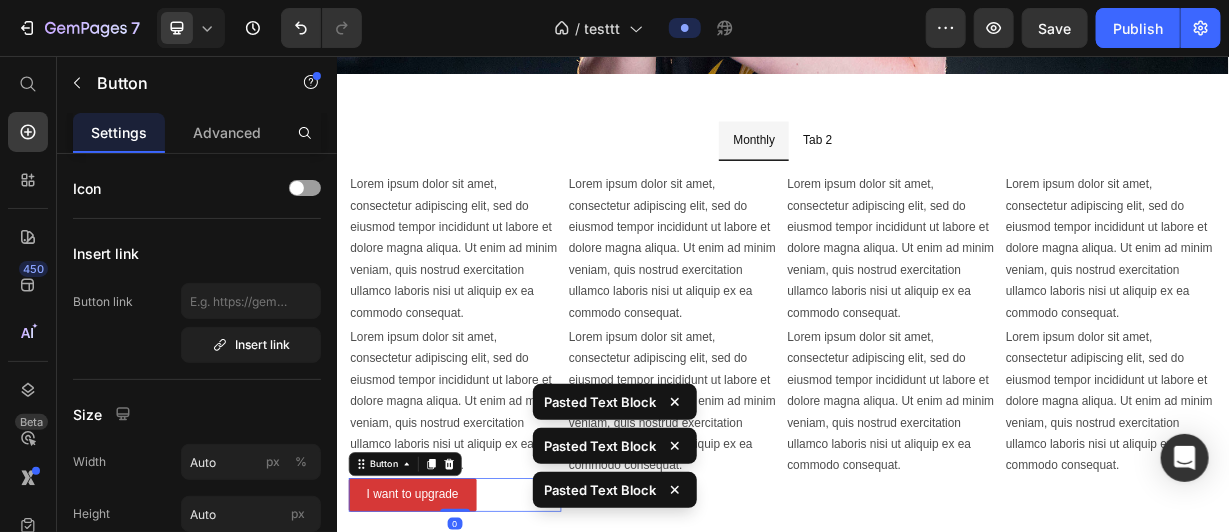 type 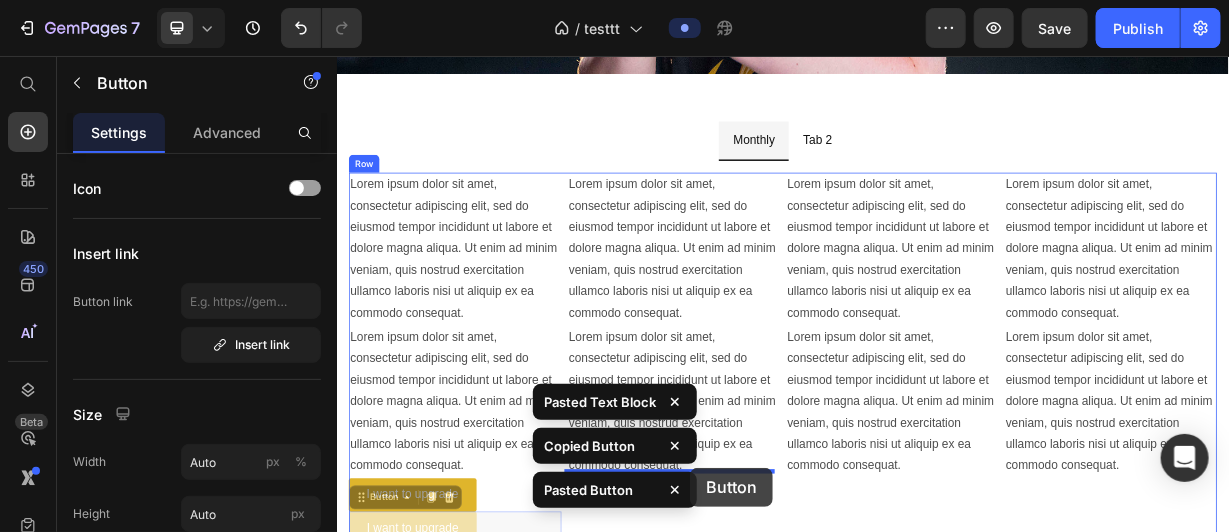 drag, startPoint x: 510, startPoint y: 674, endPoint x: 1025, endPoint y: 524, distance: 536.4 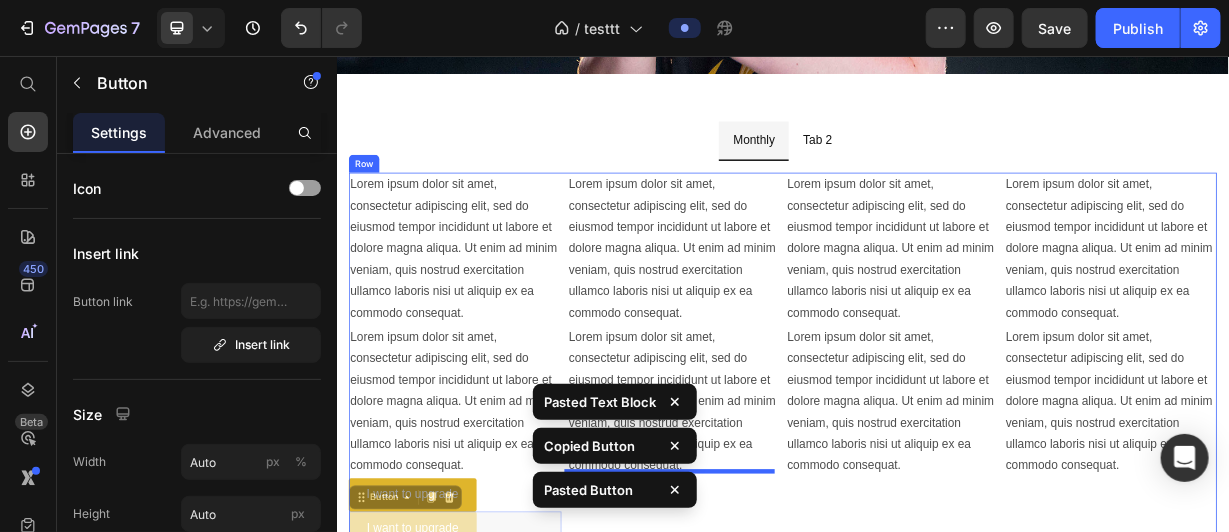 scroll, scrollTop: 951, scrollLeft: 0, axis: vertical 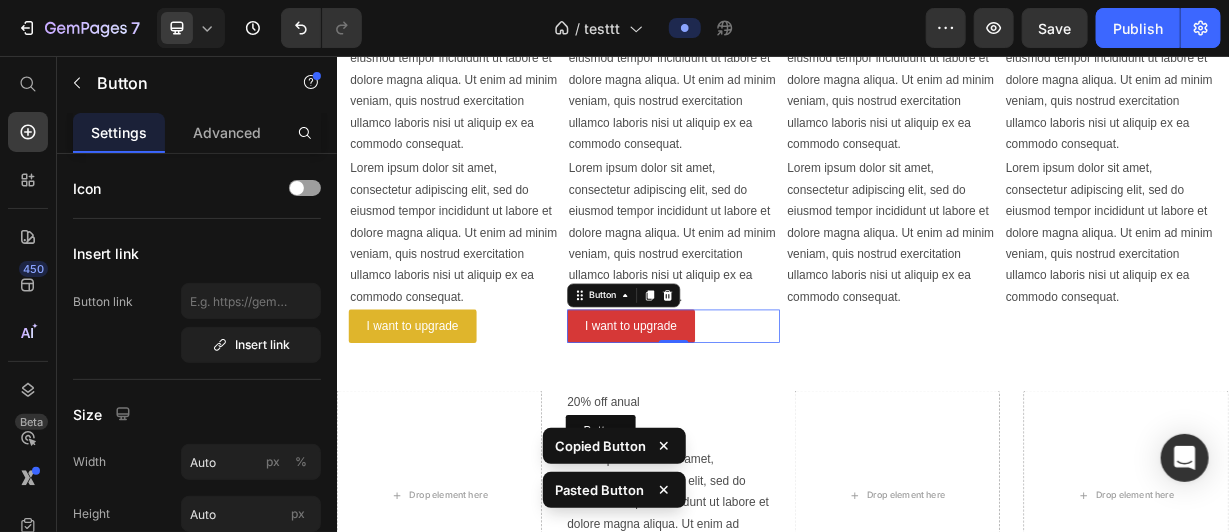 type 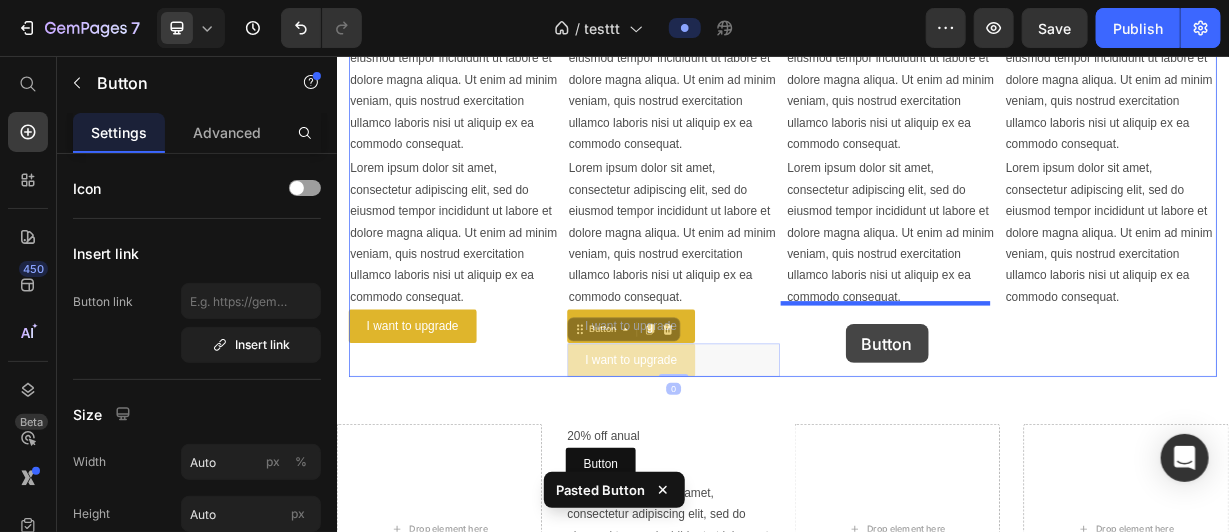 drag, startPoint x: 801, startPoint y: 446, endPoint x: 1020, endPoint y: 416, distance: 221.04524 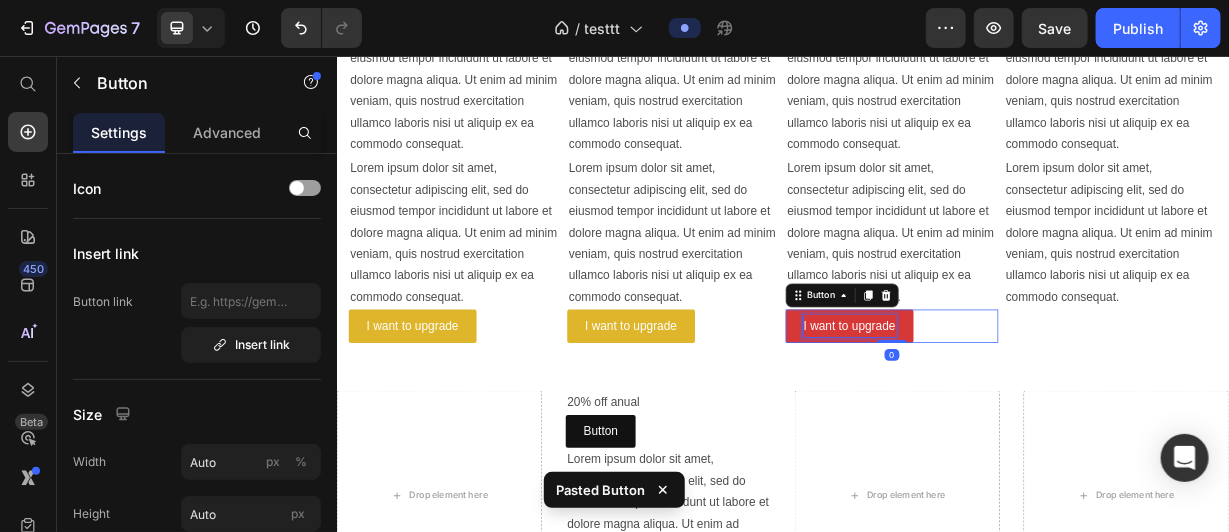 click on "I want to upgrade" at bounding box center (1026, 418) 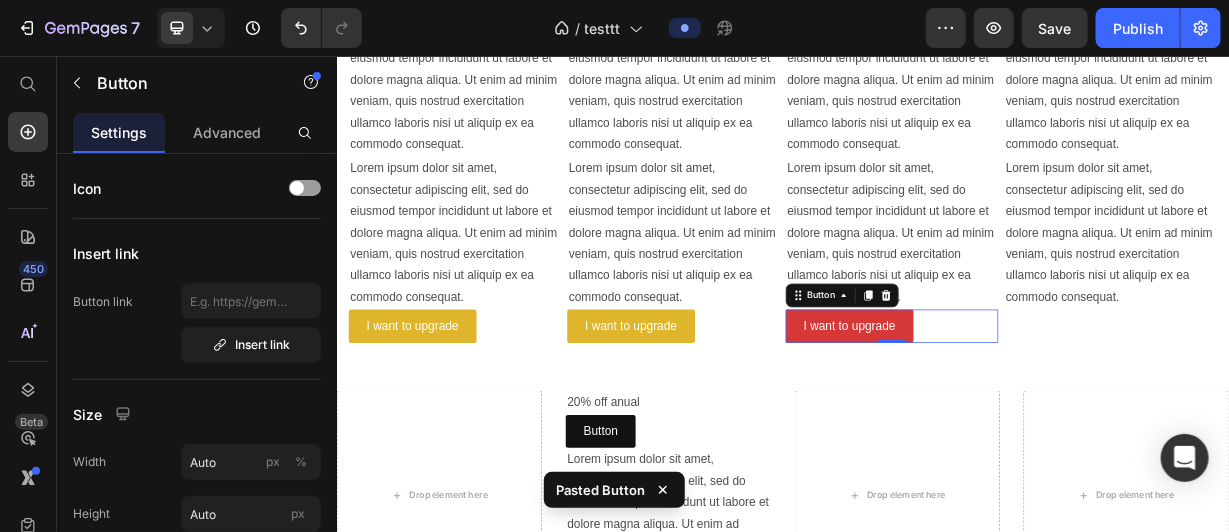 type 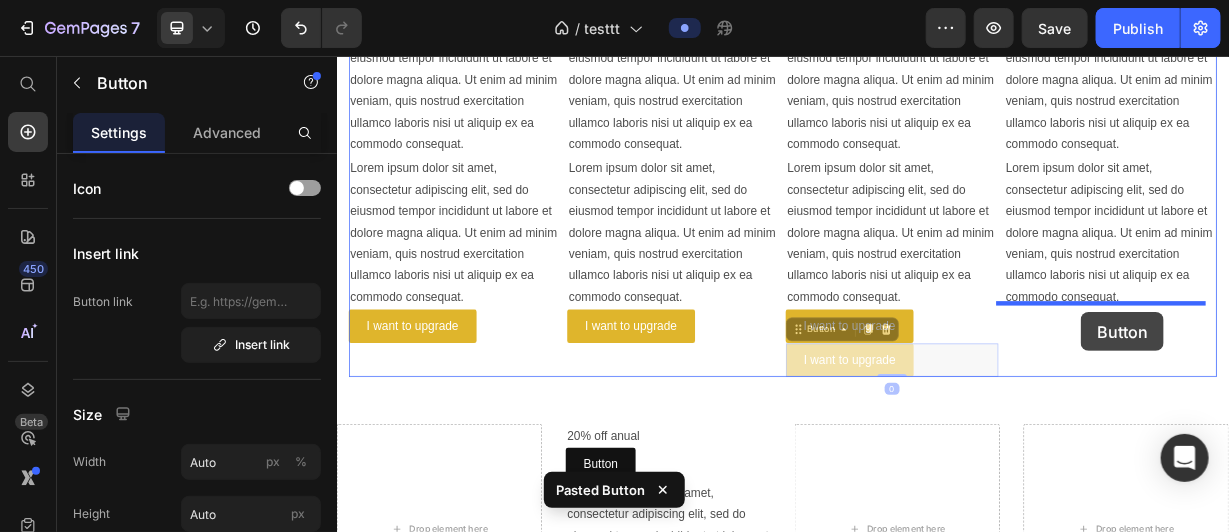 drag, startPoint x: 1101, startPoint y: 442, endPoint x: 1337, endPoint y: 399, distance: 239.88539 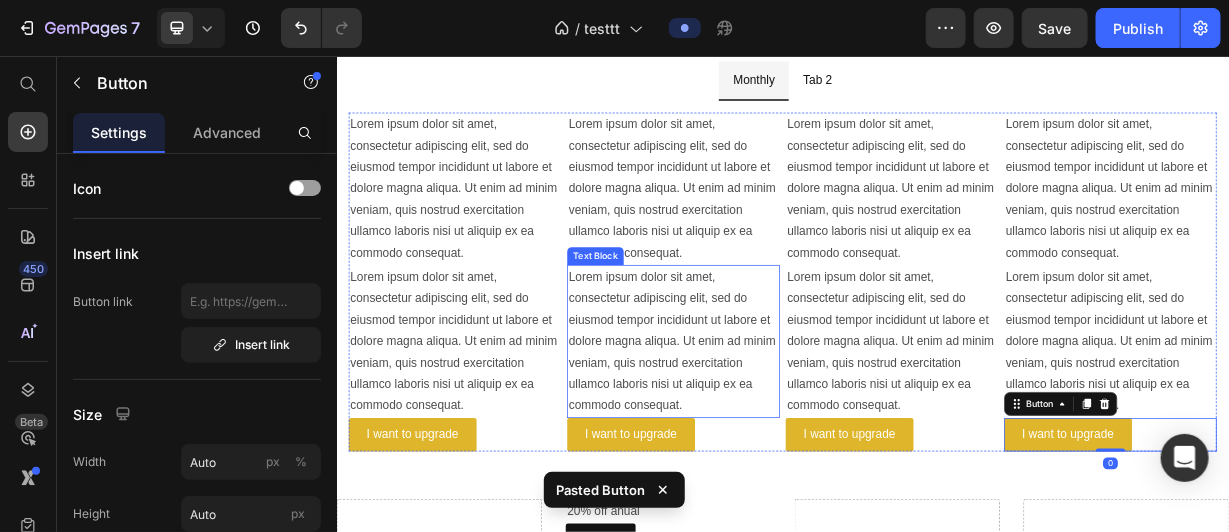 scroll, scrollTop: 805, scrollLeft: 0, axis: vertical 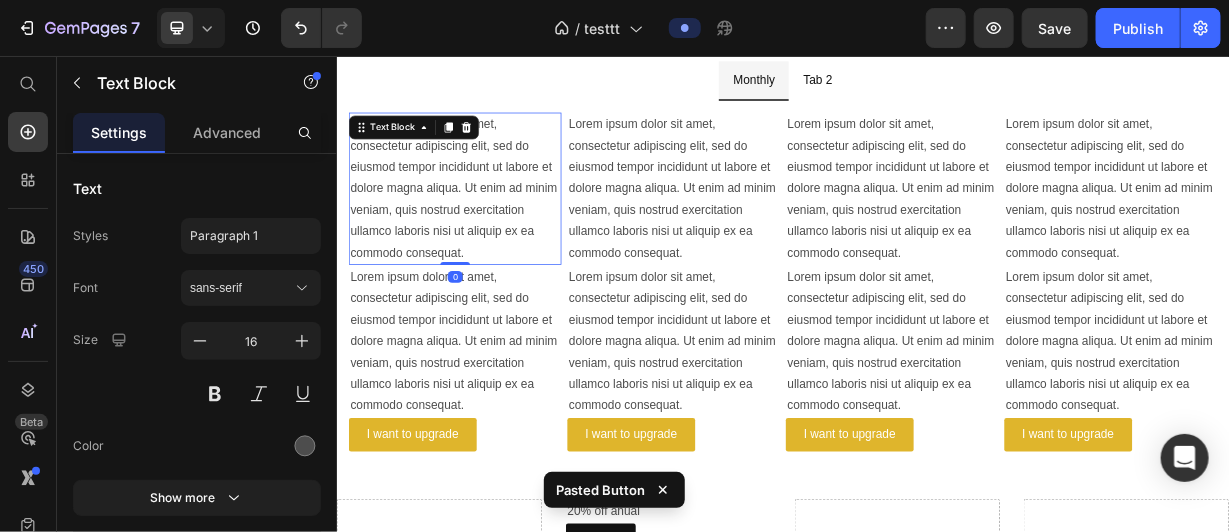 click on "Lorem ipsum dolor sit amet, consectetur adipiscing elit, sed do eiusmod tempor incididunt ut labore et dolore magna aliqua. Ut enim ad minim veniam, quis nostrud exercitation ullamco laboris nisi ut aliquip ex ea commodo consequat." at bounding box center (495, 234) 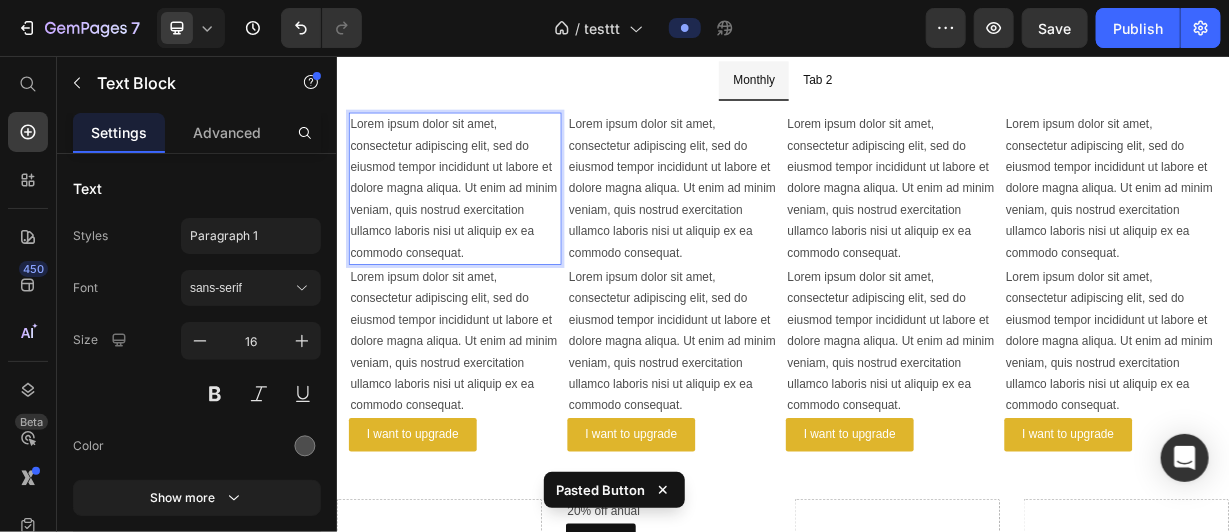 drag, startPoint x: 491, startPoint y: 246, endPoint x: 636, endPoint y: 284, distance: 149.89664 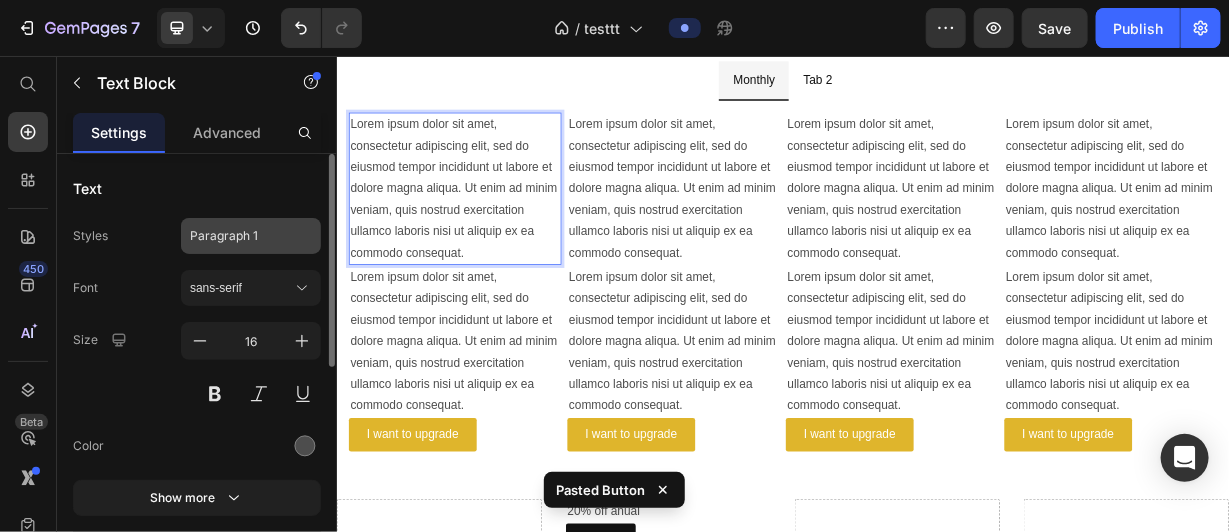 click on "Paragraph 1" at bounding box center (239, 236) 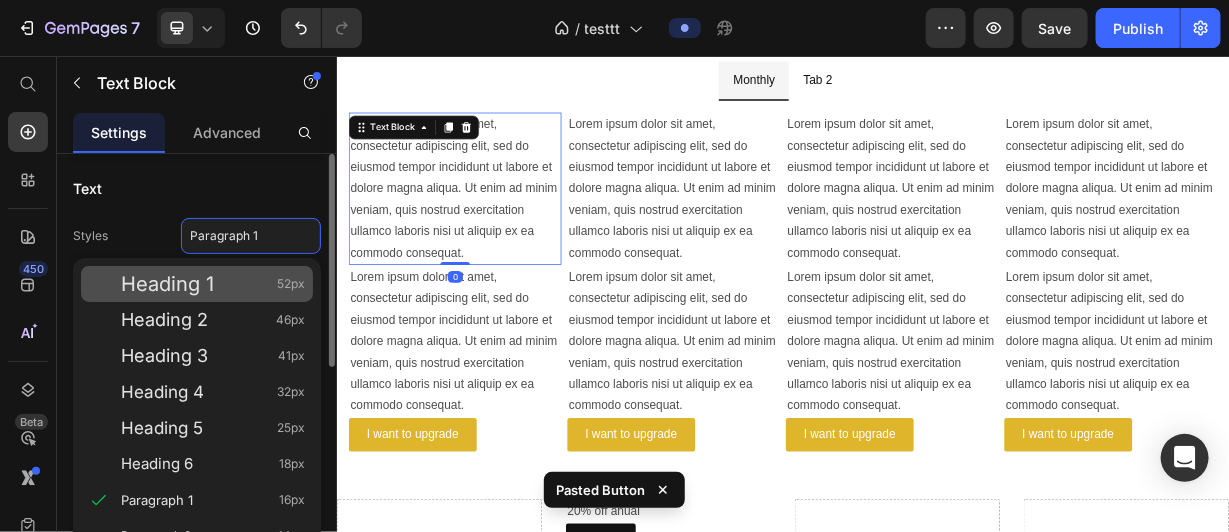 click on "Heading 1" at bounding box center (167, 284) 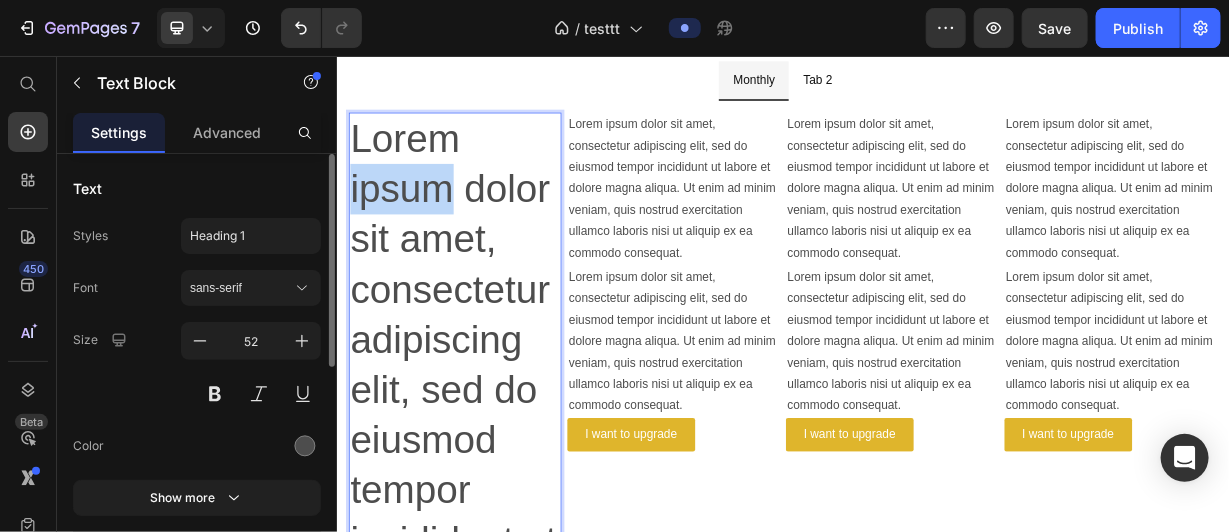 click on "Lorem ipsum dolor sit amet, consectetur adipiscing elit, sed do eiusmod tempor incididunt ut labore et dolore magna aliqua. Ut enim ad minim veniam, quis nostrud exercitation ullamco laboris nisi ut aliquip ex ea commodo consequat." at bounding box center [495, 978] 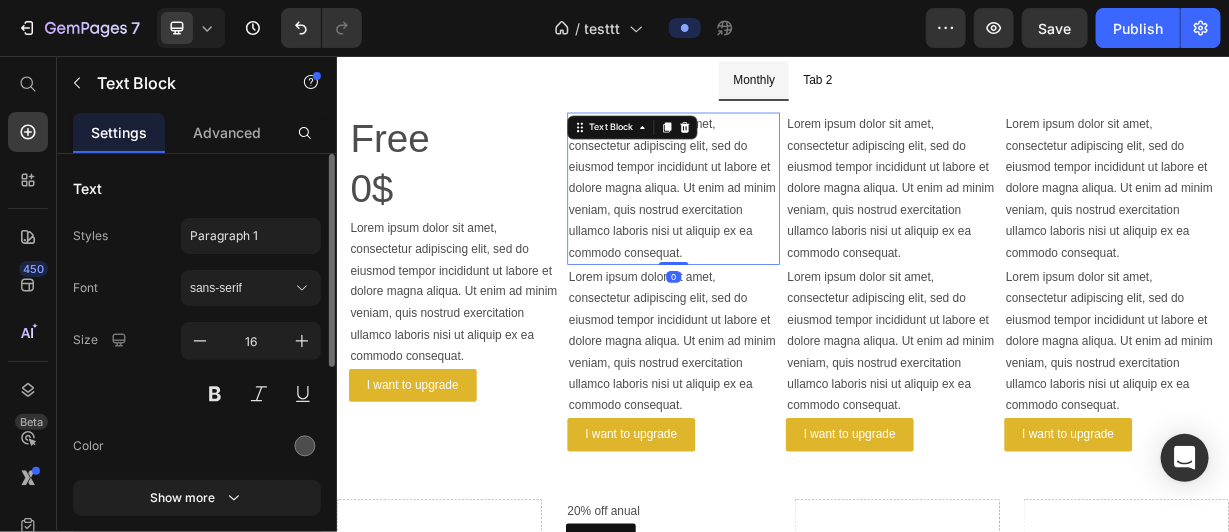 click on "Lorem ipsum dolor sit amet, consectetur adipiscing elit, sed do eiusmod tempor incididunt ut labore et dolore magna aliqua. Ut enim ad minim veniam, quis nostrud exercitation ullamco laboris nisi ut aliquip ex ea commodo consequat." at bounding box center (789, 234) 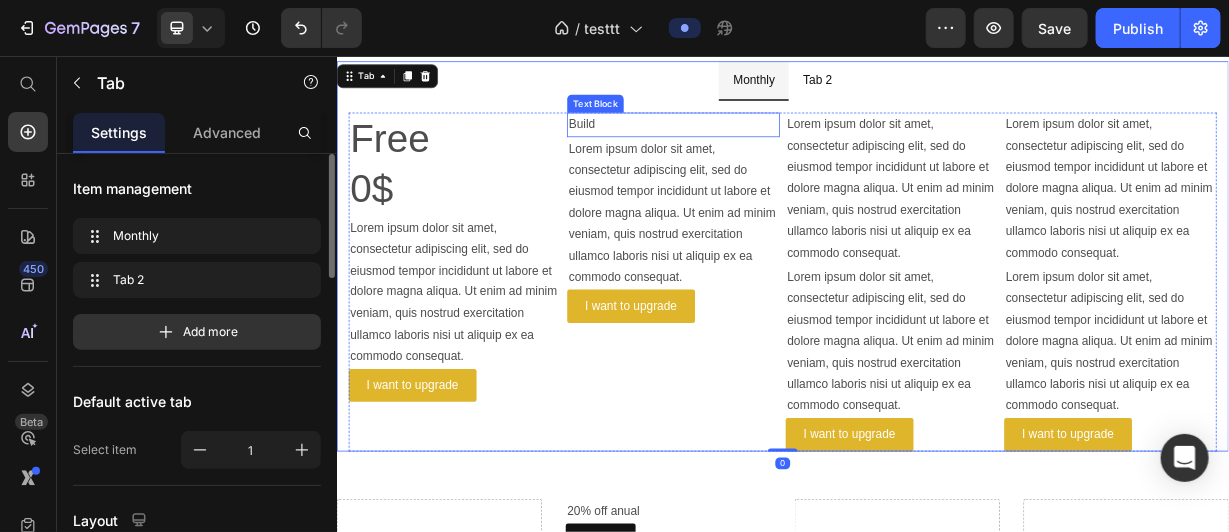 click on "Build" at bounding box center (789, 147) 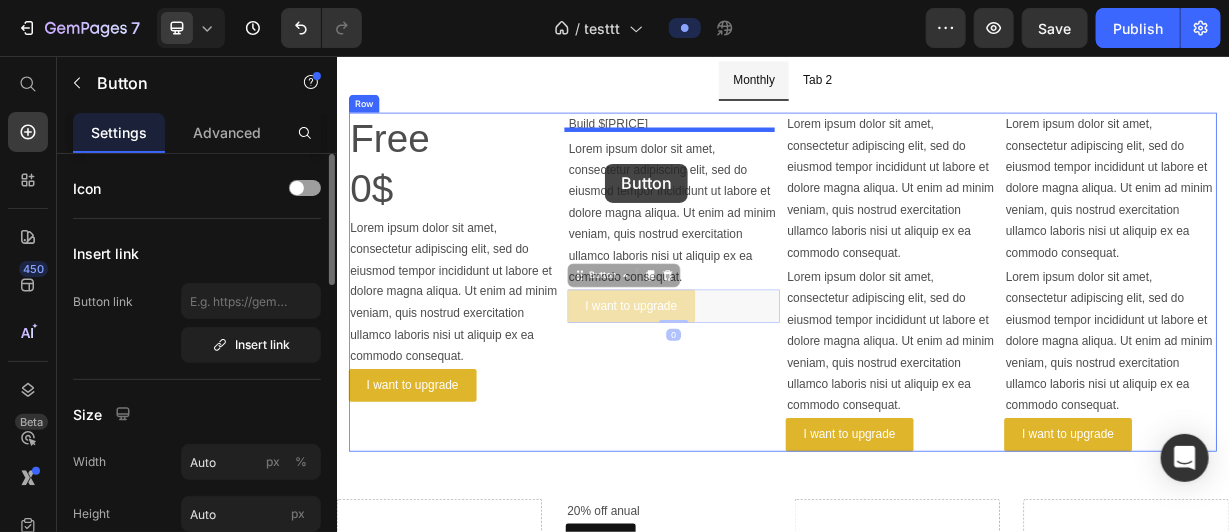 drag, startPoint x: 652, startPoint y: 377, endPoint x: 696, endPoint y: 200, distance: 182.38695 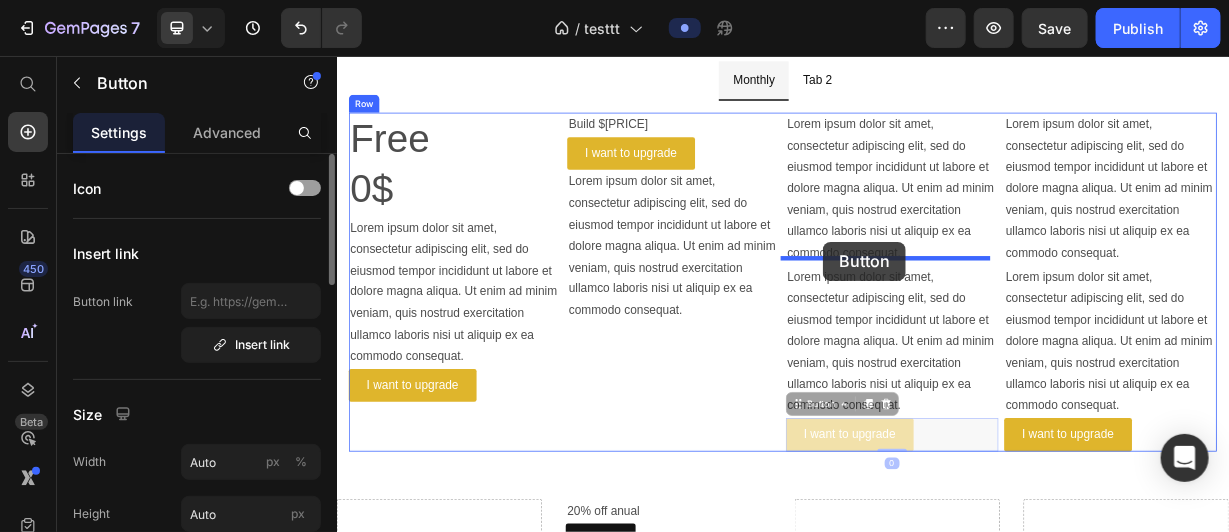 drag, startPoint x: 942, startPoint y: 553, endPoint x: 990, endPoint y: 305, distance: 252.60245 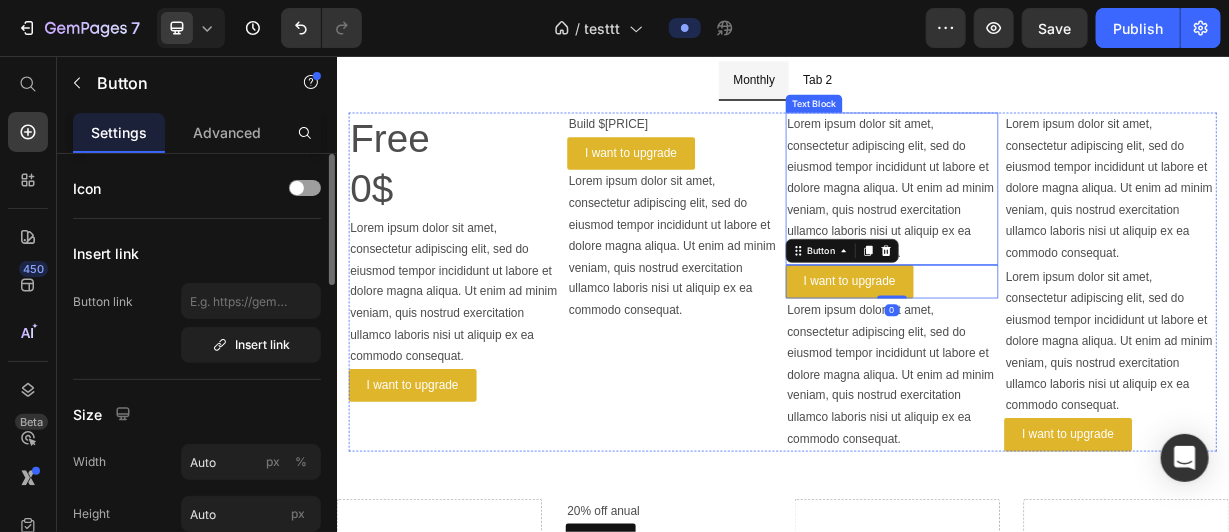 click on "Lorem ipsum dolor sit amet, consectetur adipiscing elit, sed do eiusmod tempor incididunt ut labore et dolore magna aliqua. Ut enim ad minim veniam, quis nostrud exercitation ullamco laboris nisi ut aliquip ex ea commodo consequat. Text Block" at bounding box center [1083, 234] 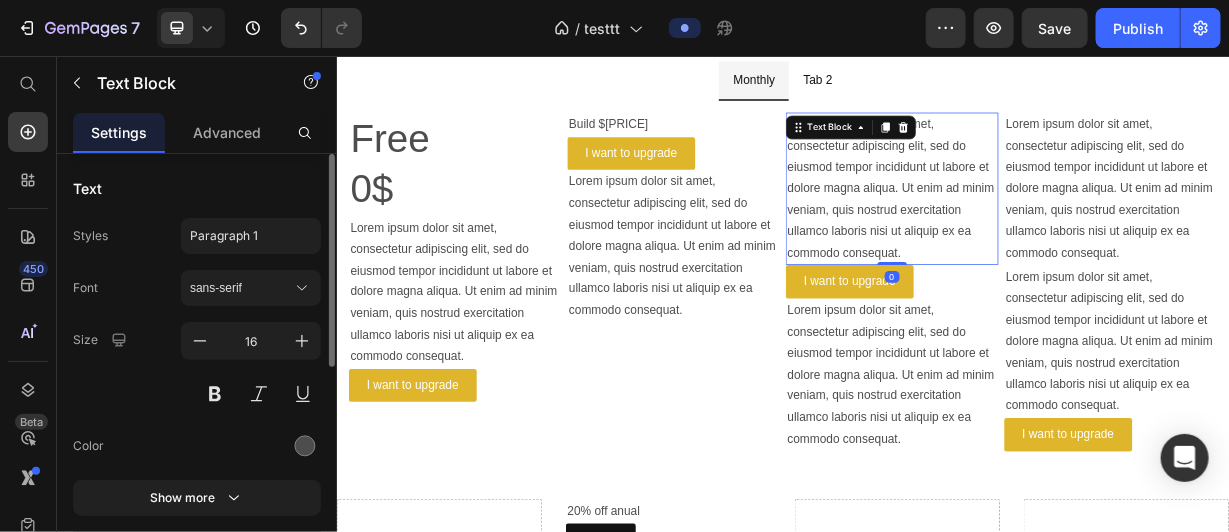 click on "Lorem ipsum dolor sit amet, consectetur adipiscing elit, sed do eiusmod tempor incididunt ut labore et dolore magna aliqua. Ut enim ad minim veniam, quis nostrud exercitation ullamco laboris nisi ut aliquip ex ea commodo consequat." at bounding box center (1083, 234) 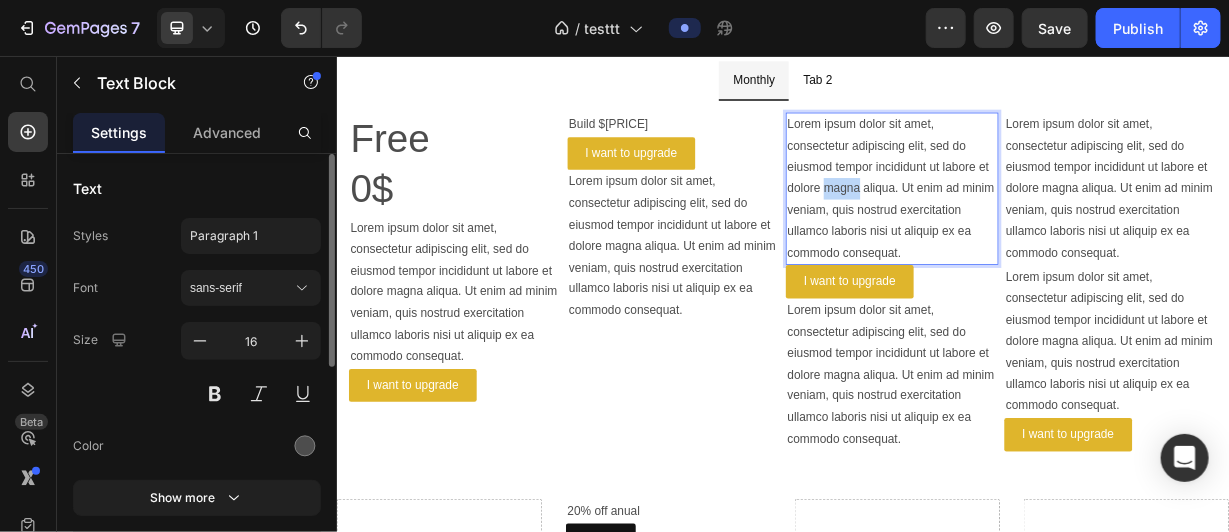 click on "Lorem ipsum dolor sit amet, consectetur adipiscing elit, sed do eiusmod tempor incididunt ut labore et dolore magna aliqua. Ut enim ad minim veniam, quis nostrud exercitation ullamco laboris nisi ut aliquip ex ea commodo consequat." at bounding box center (1083, 234) 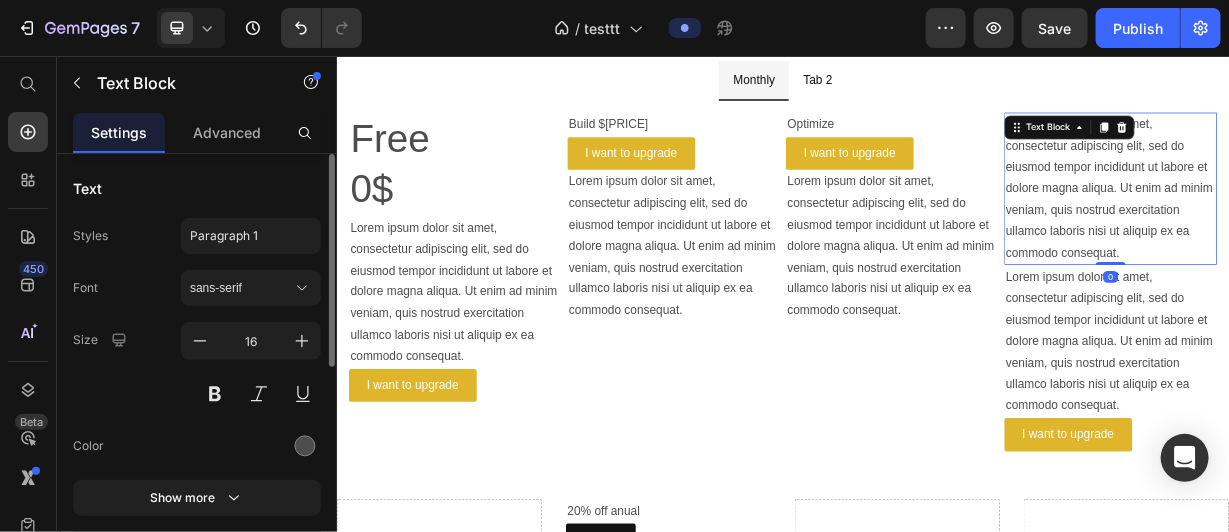 click on "Lorem ipsum dolor sit amet, consectetur adipiscing elit, sed do eiusmod tempor incididunt ut labore et dolore magna aliqua. Ut enim ad minim veniam, quis nostrud exercitation ullamco laboris nisi ut aliquip ex ea commodo consequat." at bounding box center [1377, 234] 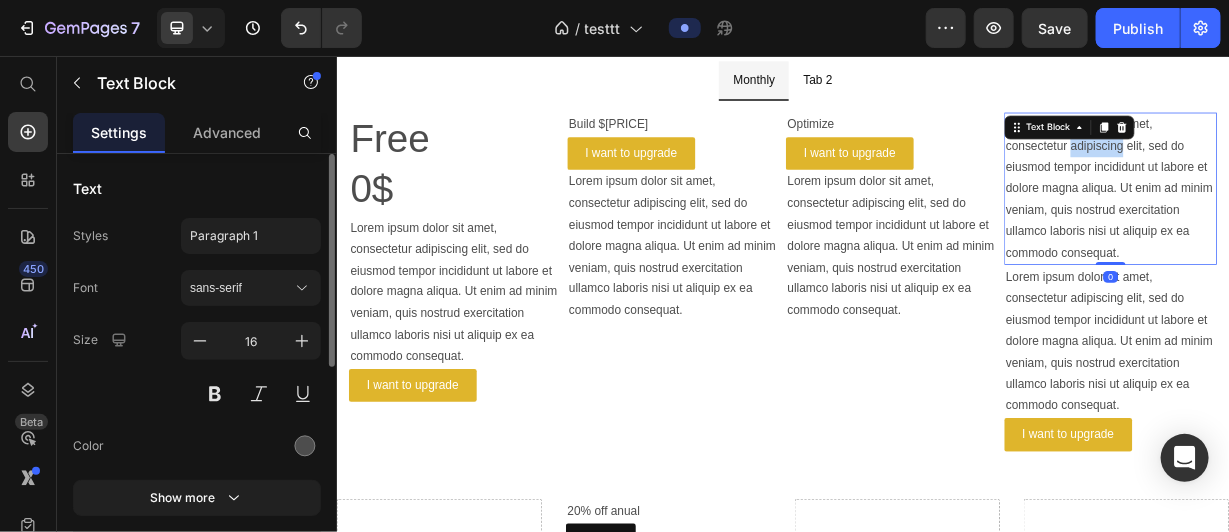 click on "Lorem ipsum dolor sit amet, consectetur adipiscing elit, sed do eiusmod tempor incididunt ut labore et dolore magna aliqua. Ut enim ad minim veniam, quis nostrud exercitation ullamco laboris nisi ut aliquip ex ea commodo consequat." at bounding box center (1377, 234) 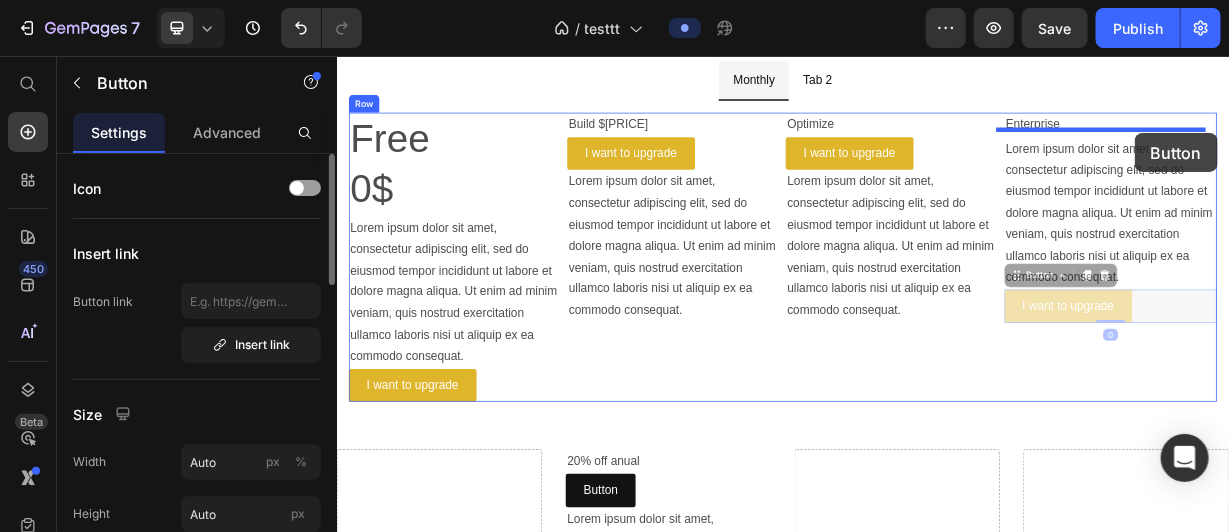 drag, startPoint x: 1388, startPoint y: 391, endPoint x: 1409, endPoint y: 159, distance: 232.94849 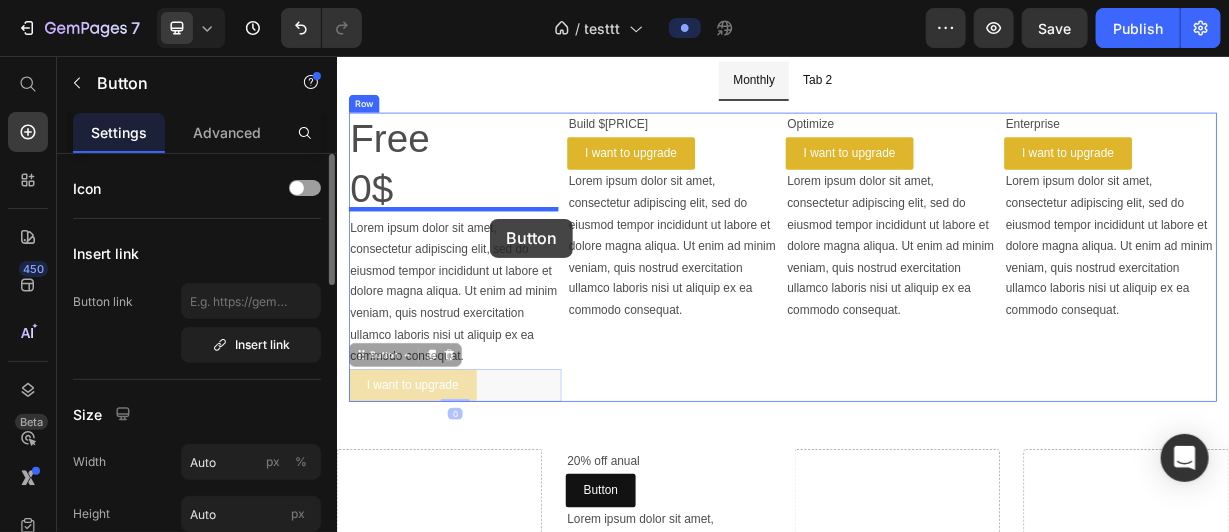 drag, startPoint x: 506, startPoint y: 502, endPoint x: 542, endPoint y: 274, distance: 230.82462 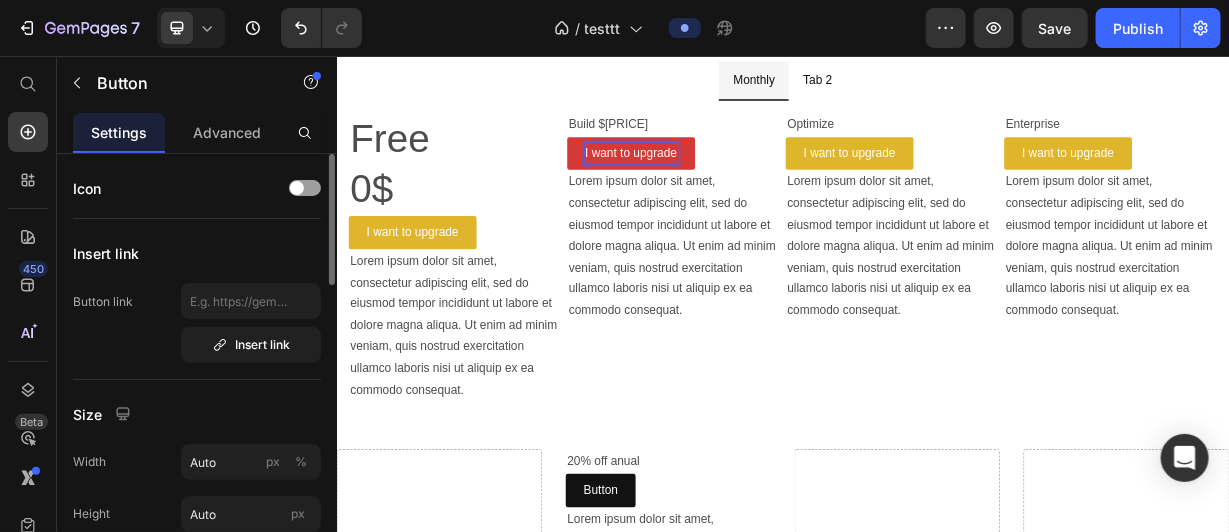 click on "I want to upgrade" at bounding box center (732, 186) 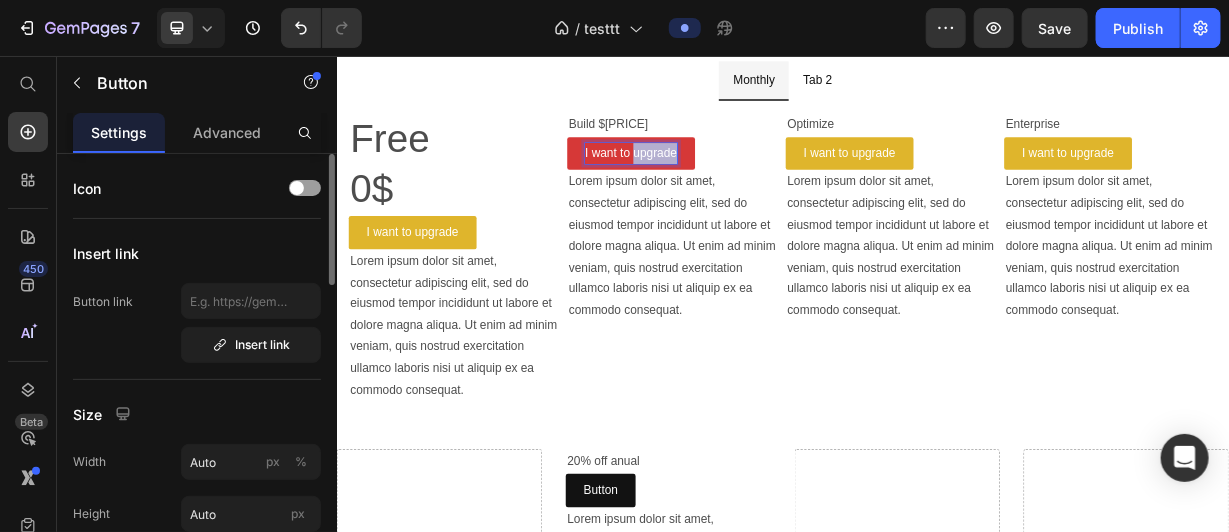 click on "I want to upgrade" at bounding box center (732, 186) 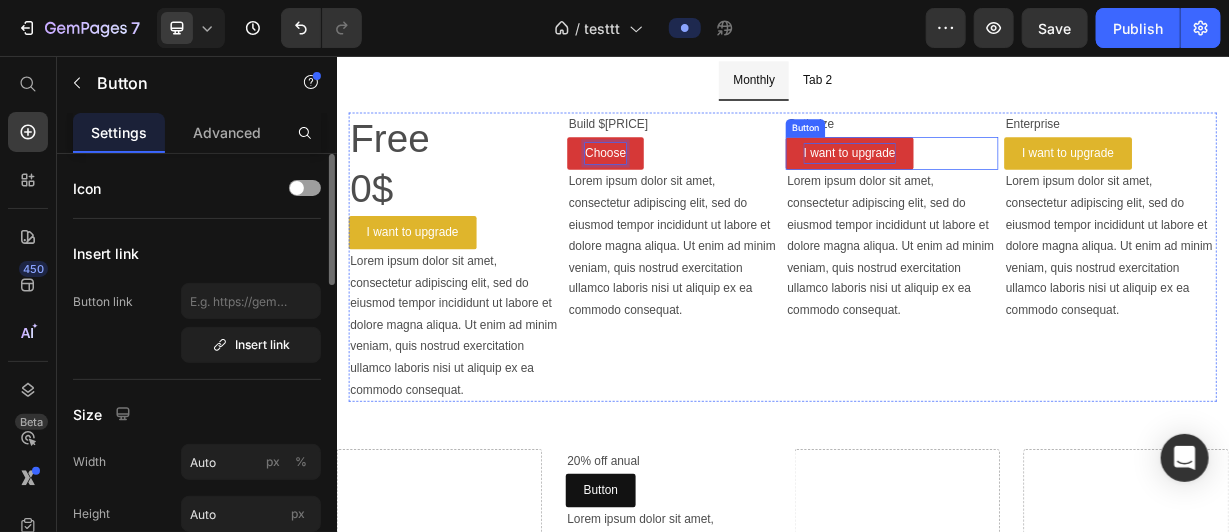 click on "Choose" at bounding box center [697, 186] 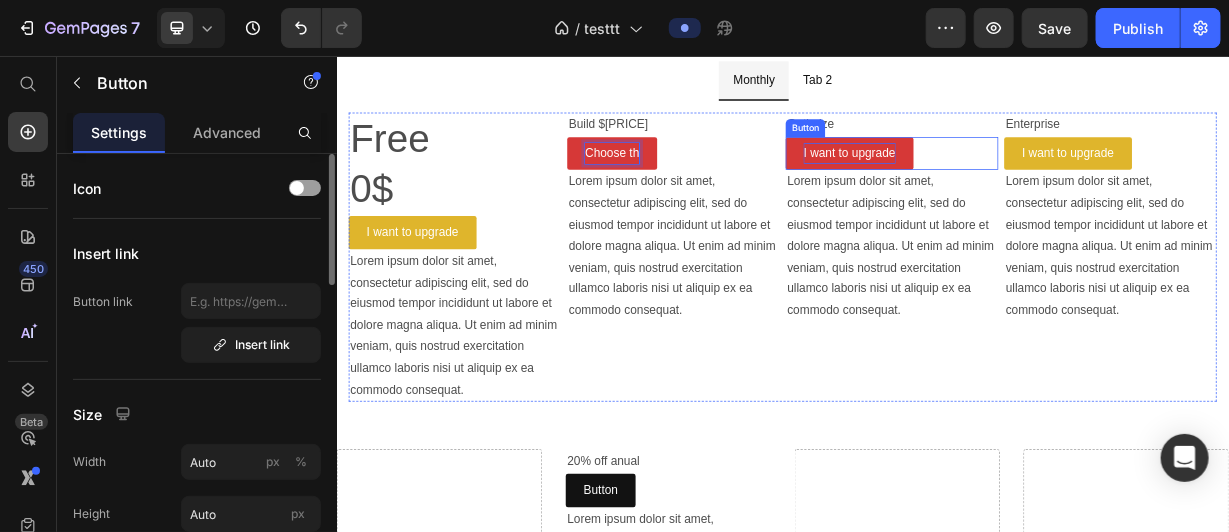 click on "Choose th" at bounding box center (706, 186) 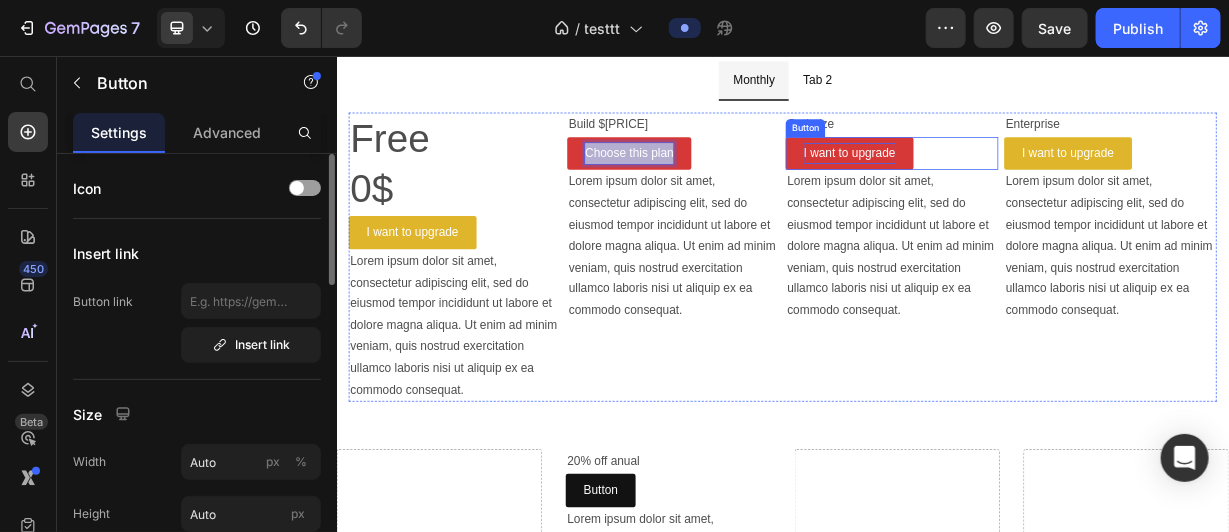 click on "I want to upgrade" at bounding box center (1026, 186) 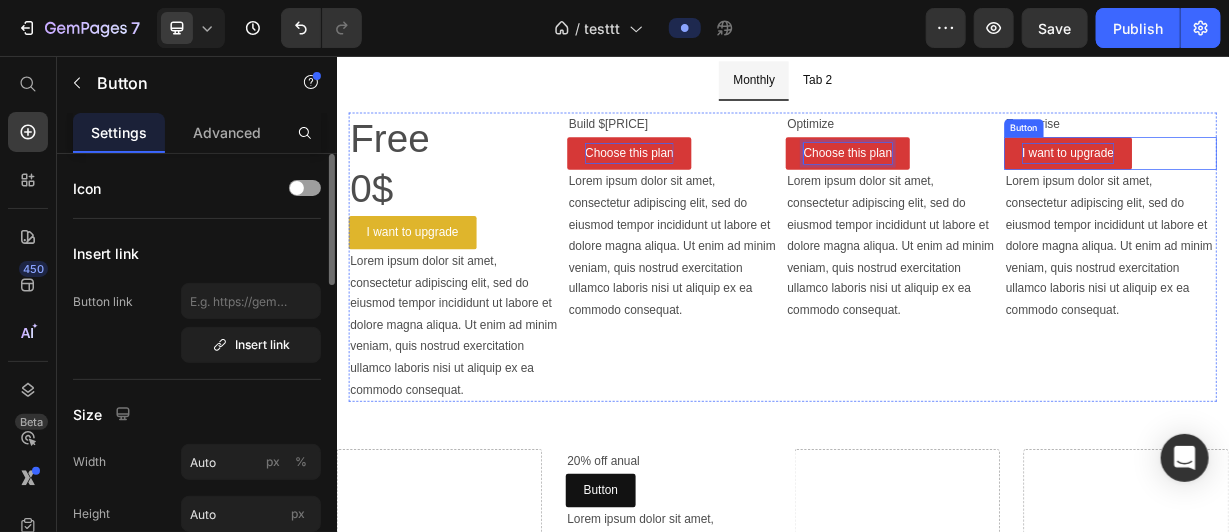 click on "I want to upgrade" at bounding box center (1320, 186) 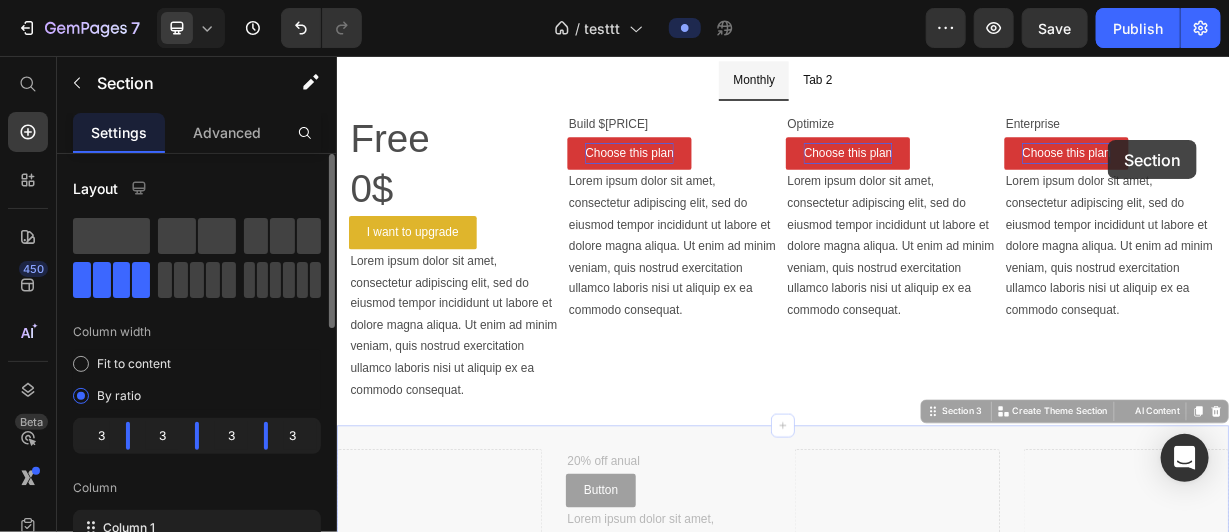drag, startPoint x: 1339, startPoint y: 550, endPoint x: 1373, endPoint y: 168, distance: 383.5101 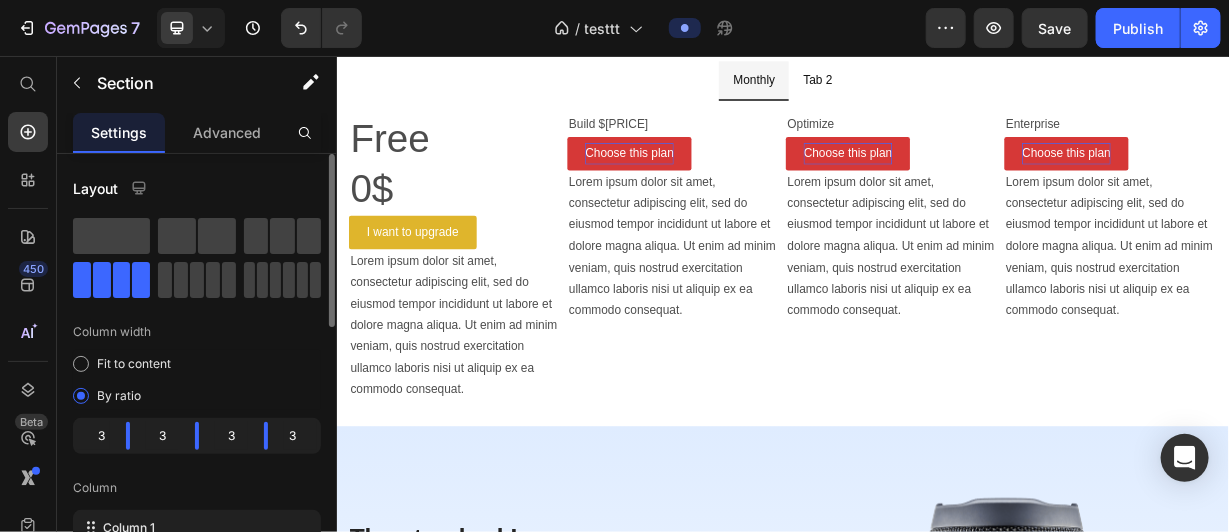 scroll, scrollTop: 805, scrollLeft: 0, axis: vertical 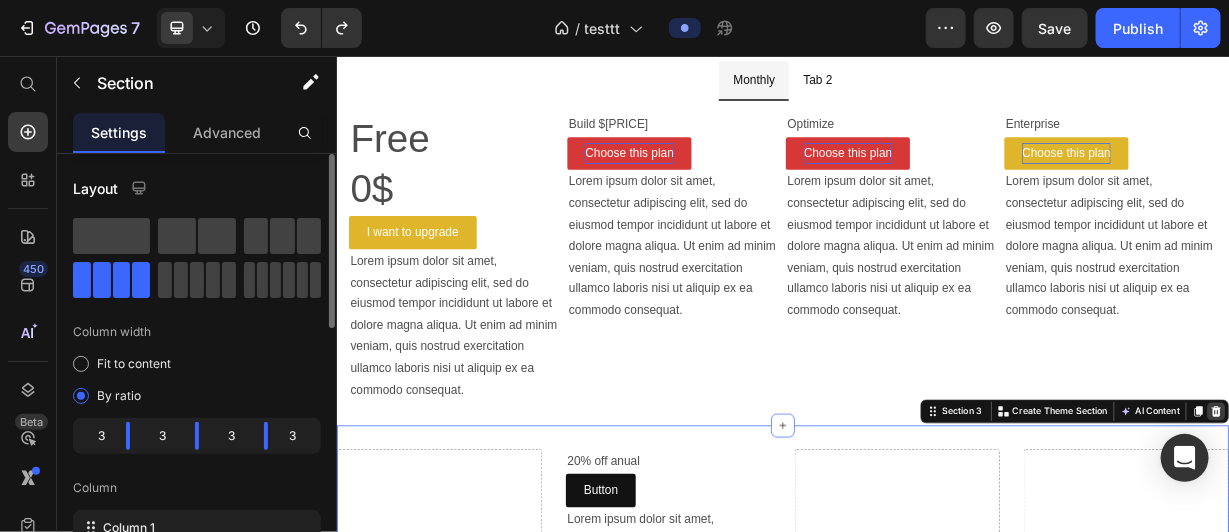 click 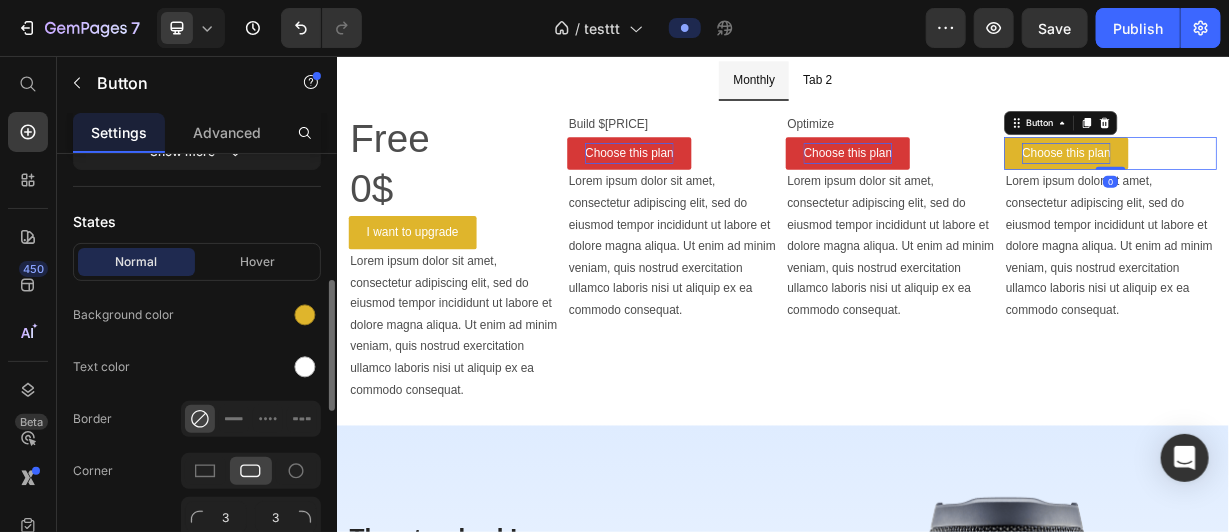 scroll, scrollTop: 416, scrollLeft: 0, axis: vertical 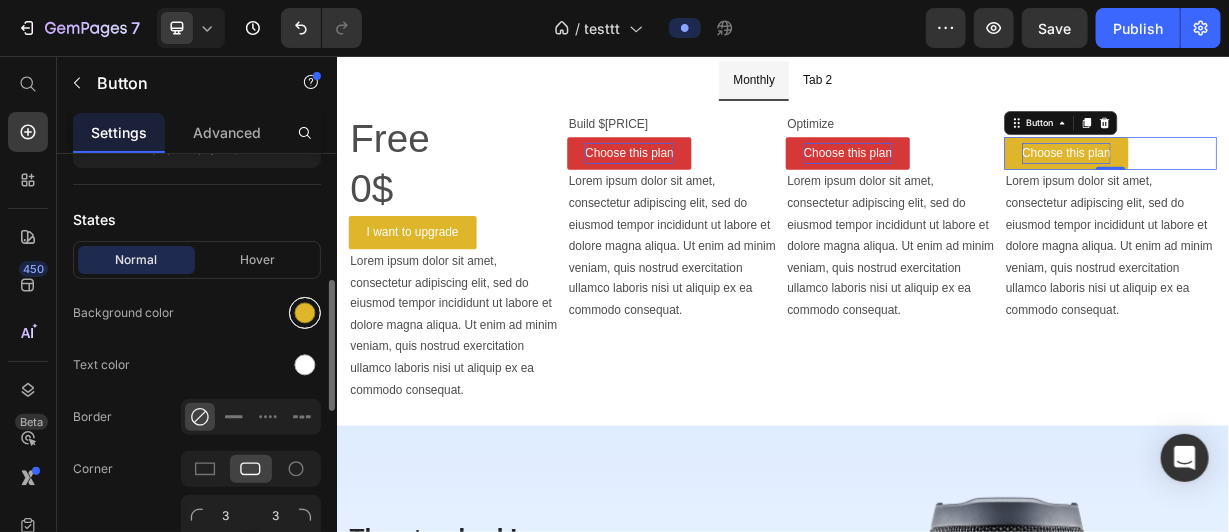 click at bounding box center [305, 313] 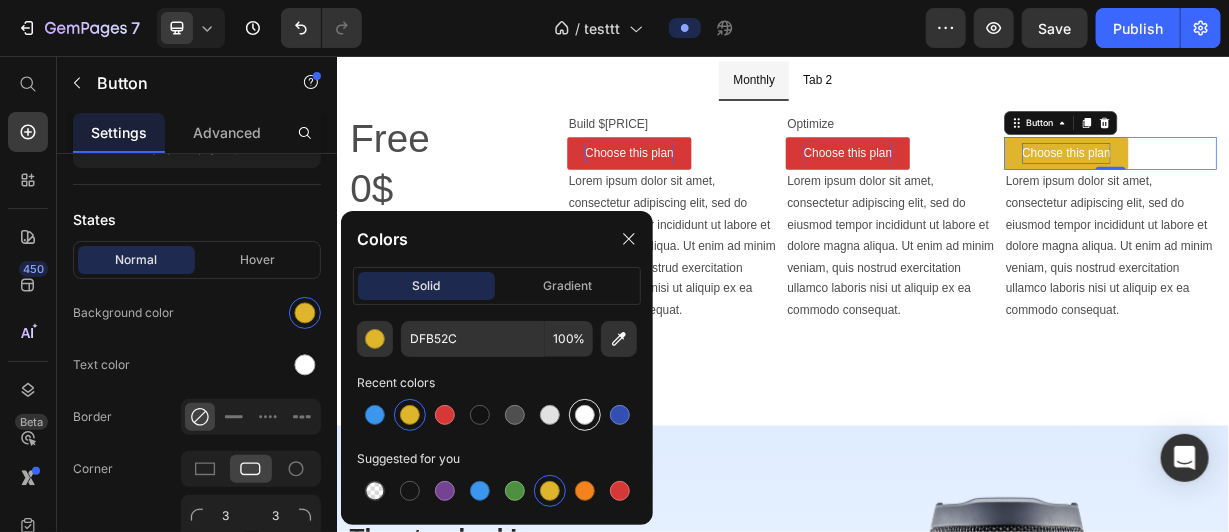 click at bounding box center (585, 415) 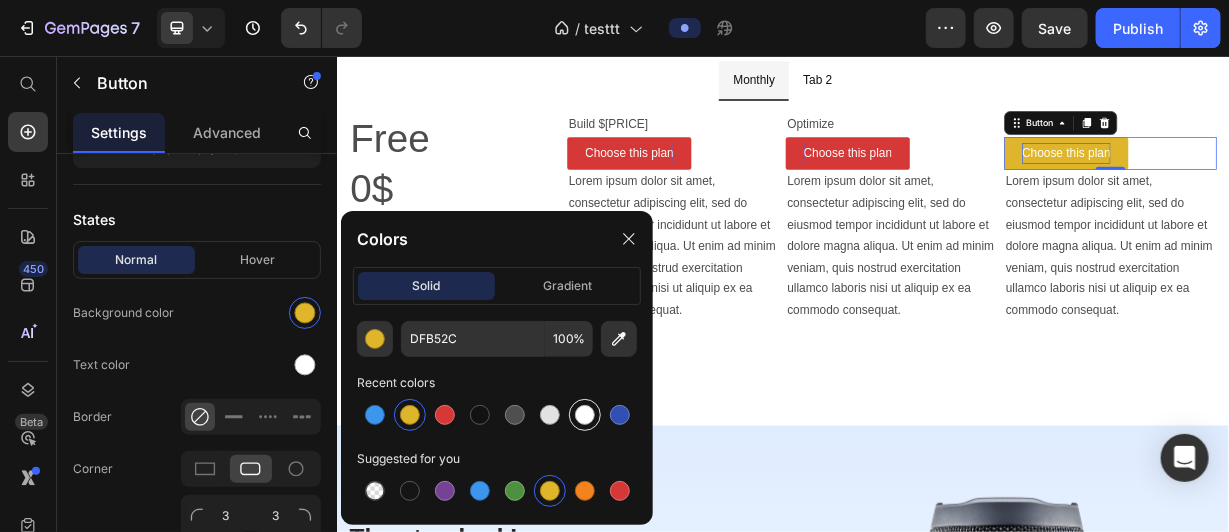 type on "FFFFFF" 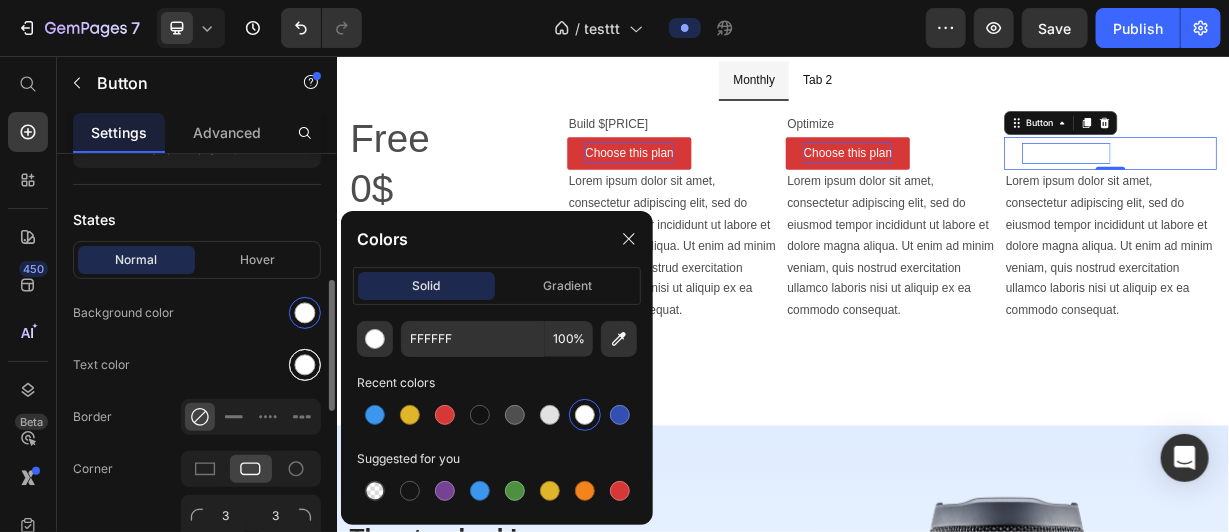 click at bounding box center (305, 365) 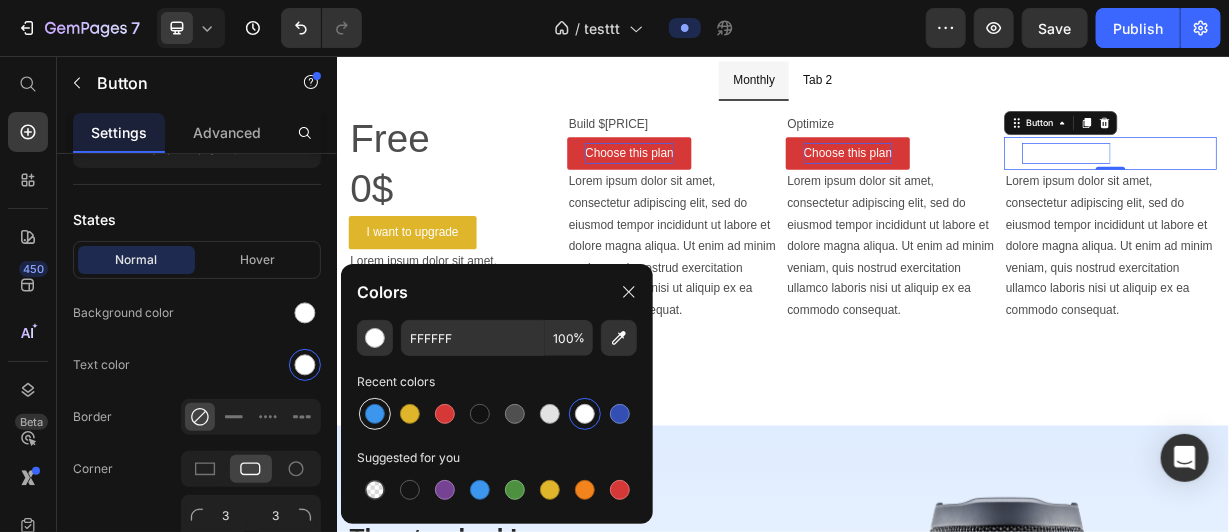 click at bounding box center (375, 414) 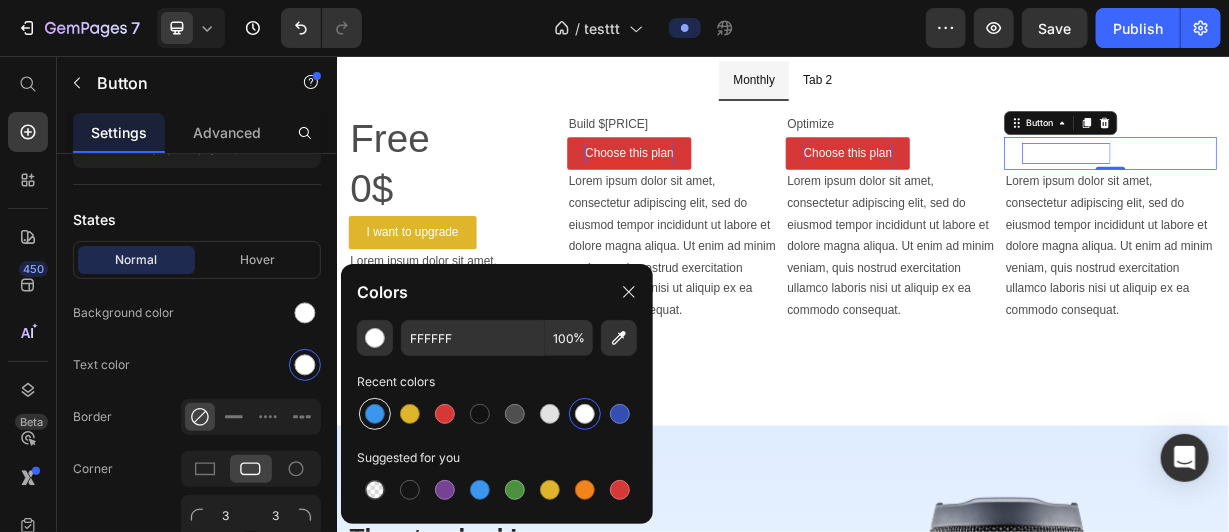 type on "3C96EE" 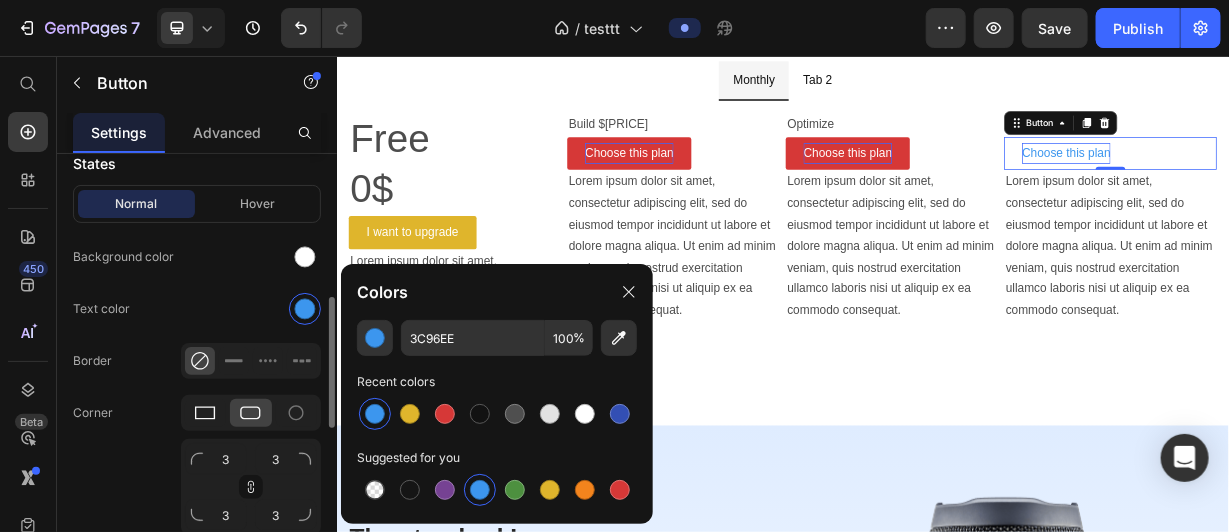 scroll, scrollTop: 474, scrollLeft: 0, axis: vertical 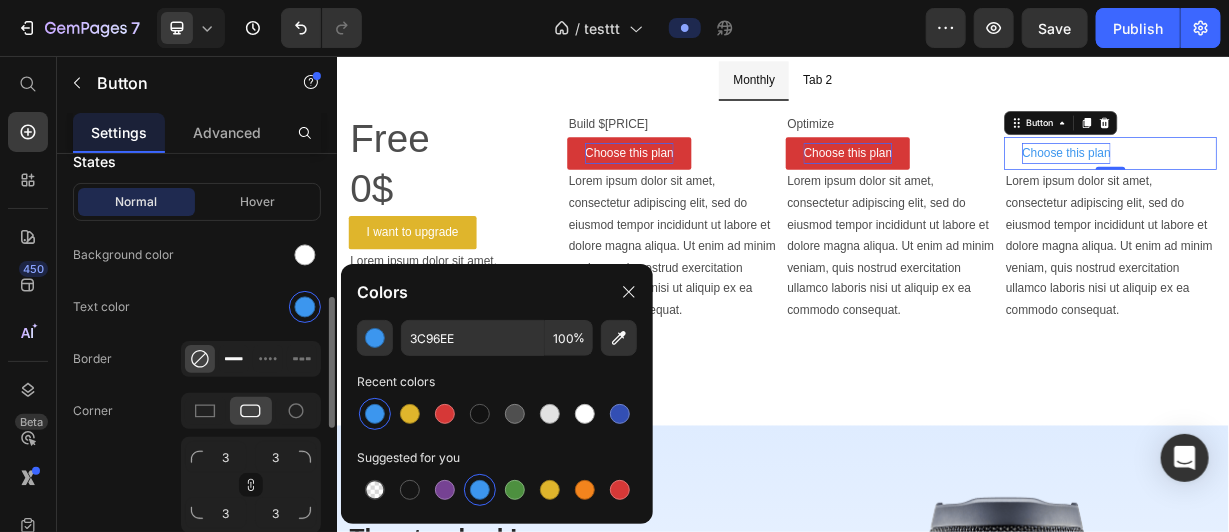 click 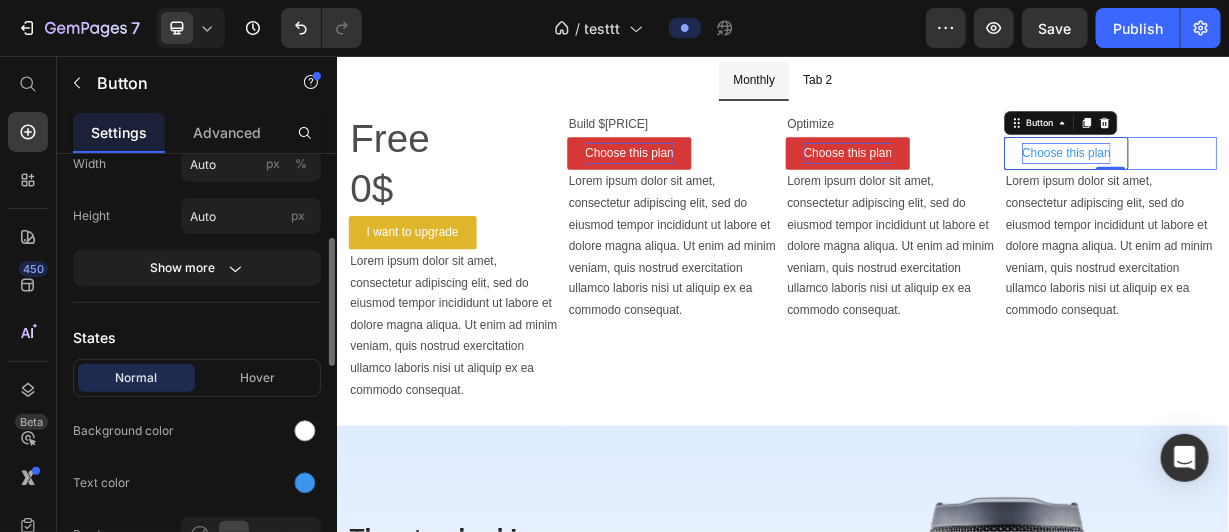 scroll, scrollTop: 296, scrollLeft: 0, axis: vertical 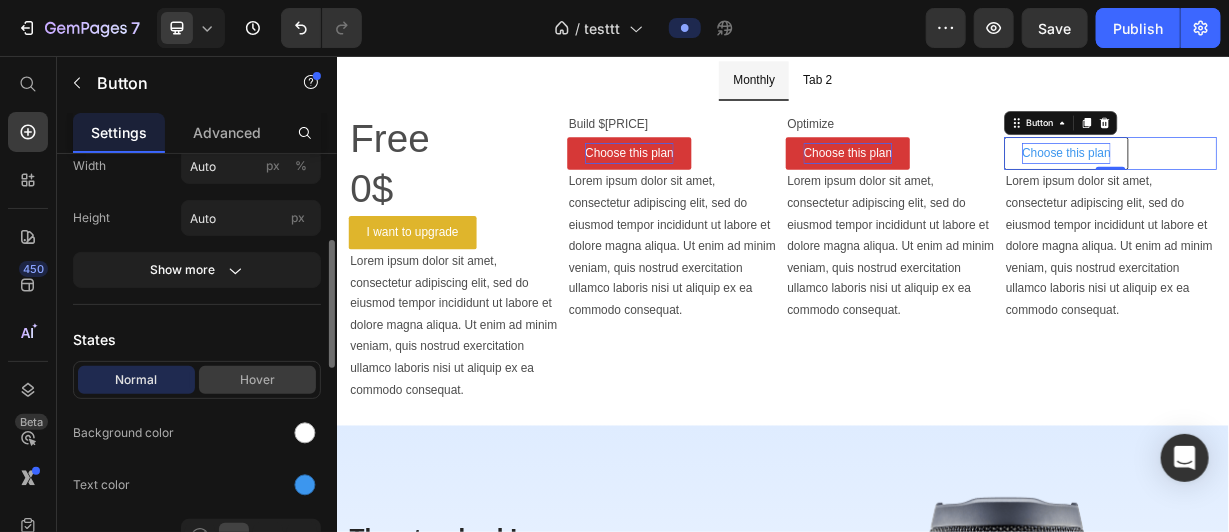 click on "Hover" at bounding box center (257, 380) 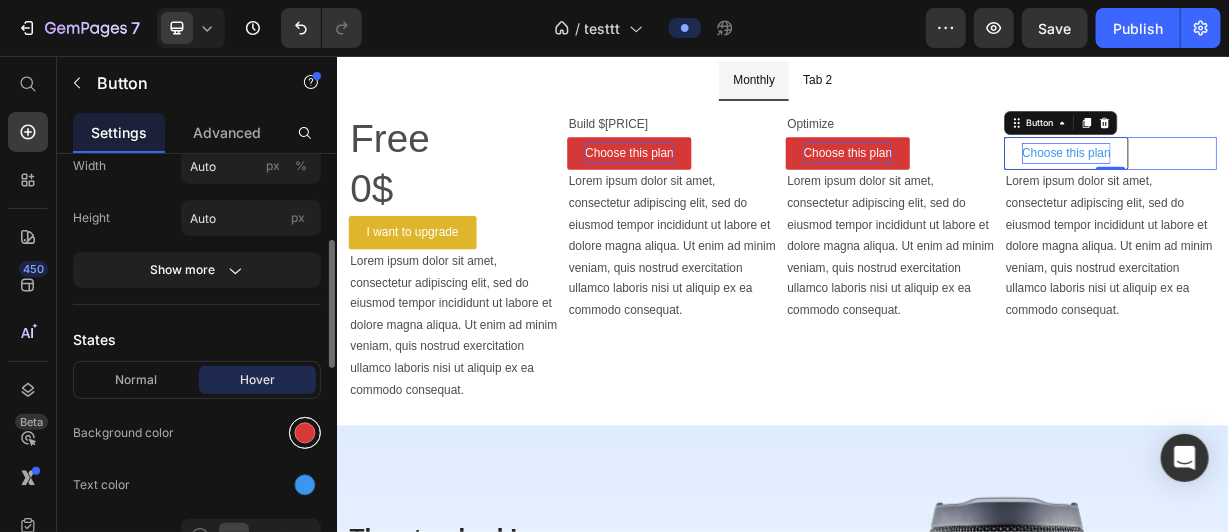 click at bounding box center (305, 433) 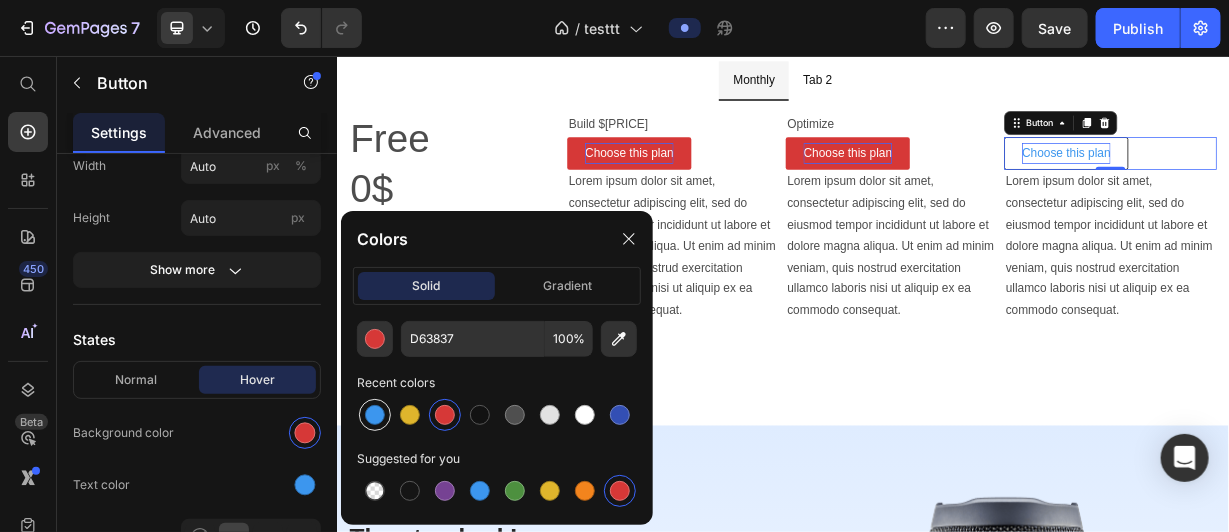 click at bounding box center (375, 415) 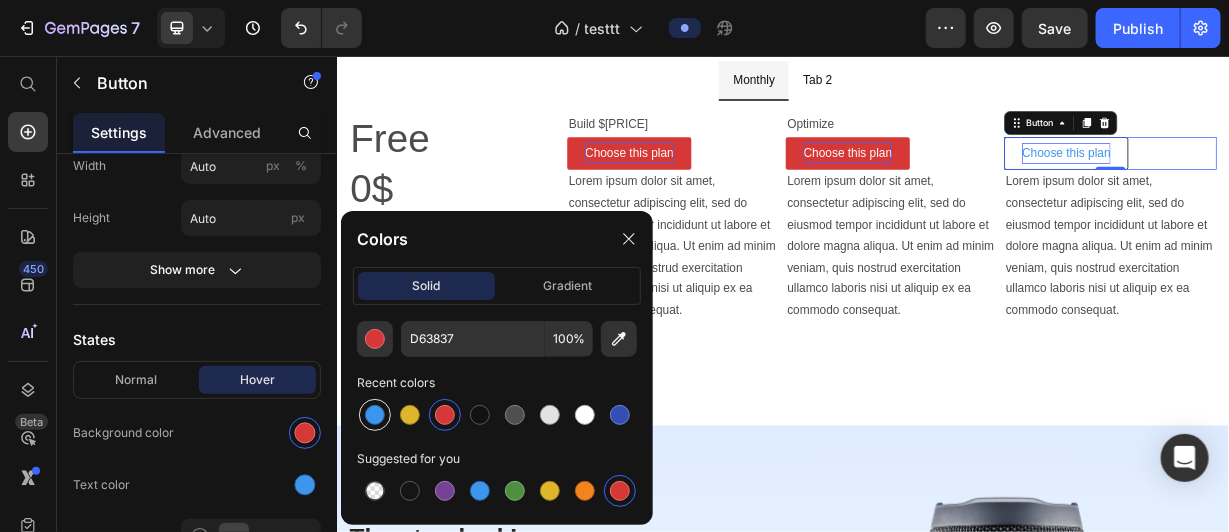 type on "3C96EE" 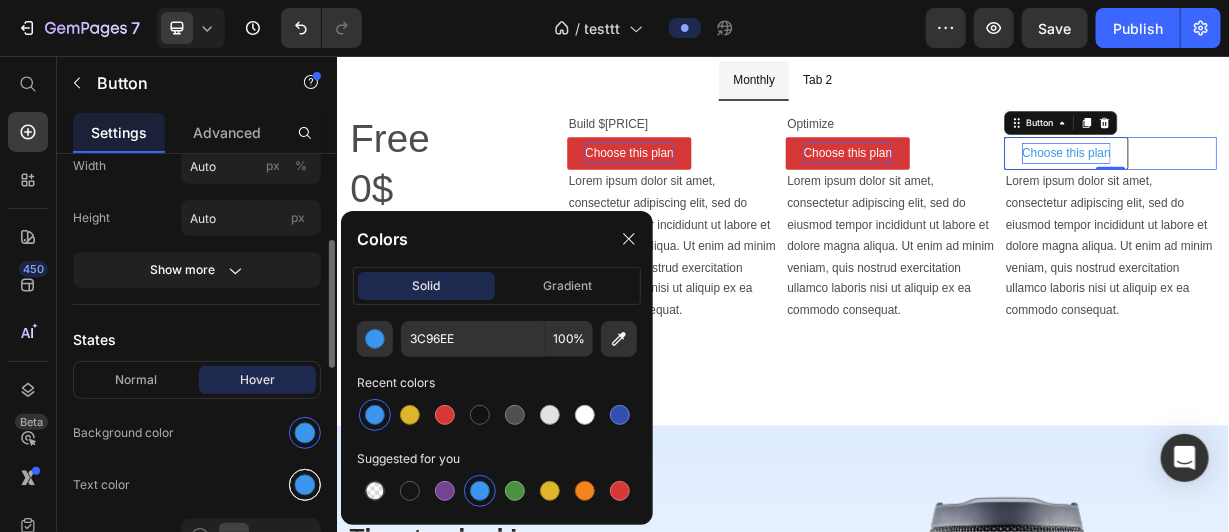 click at bounding box center [305, 485] 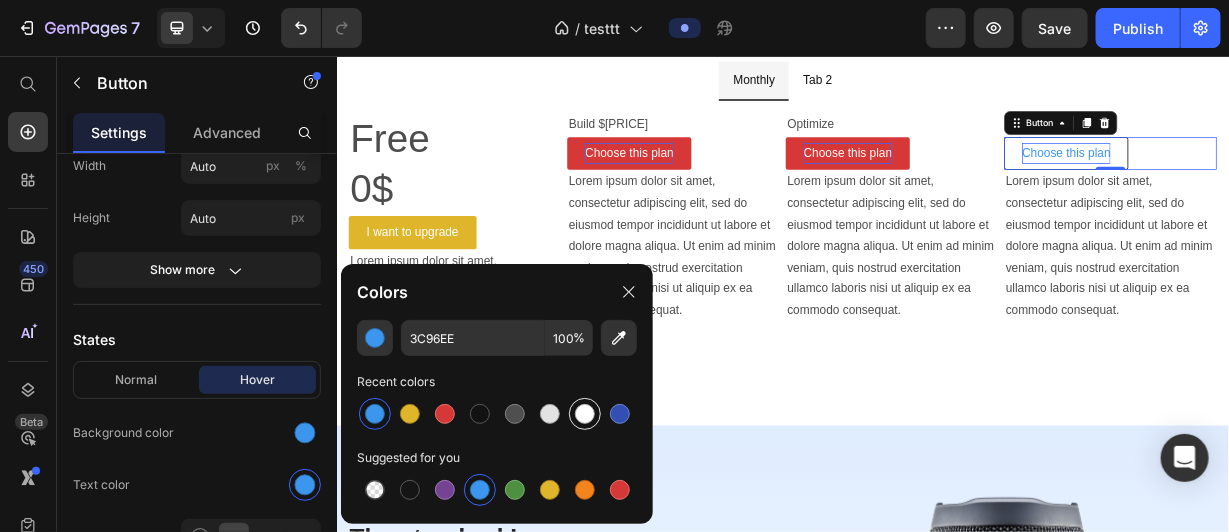 click at bounding box center [585, 414] 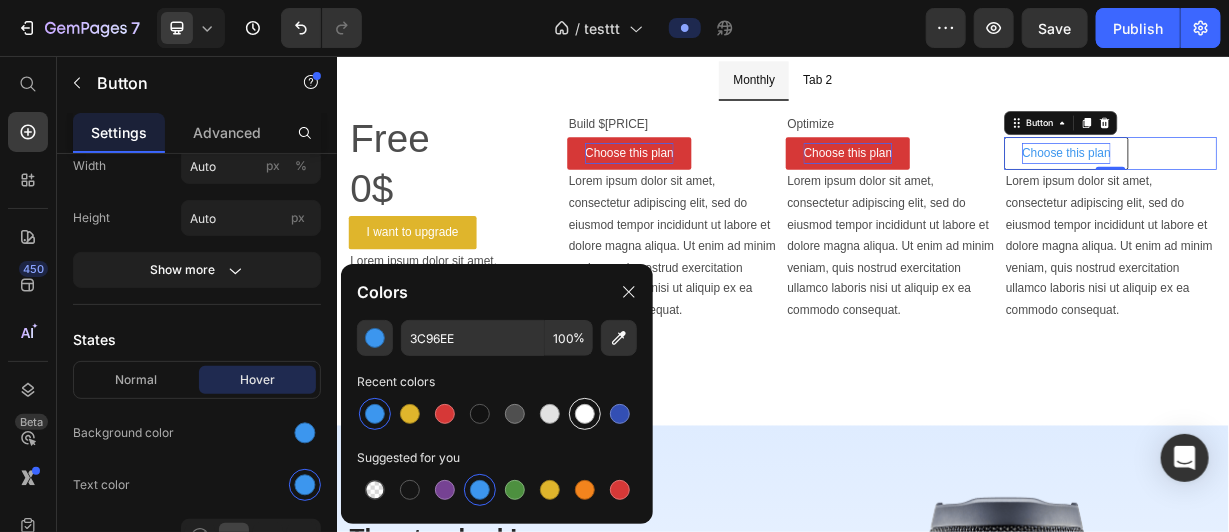type on "FFFFFF" 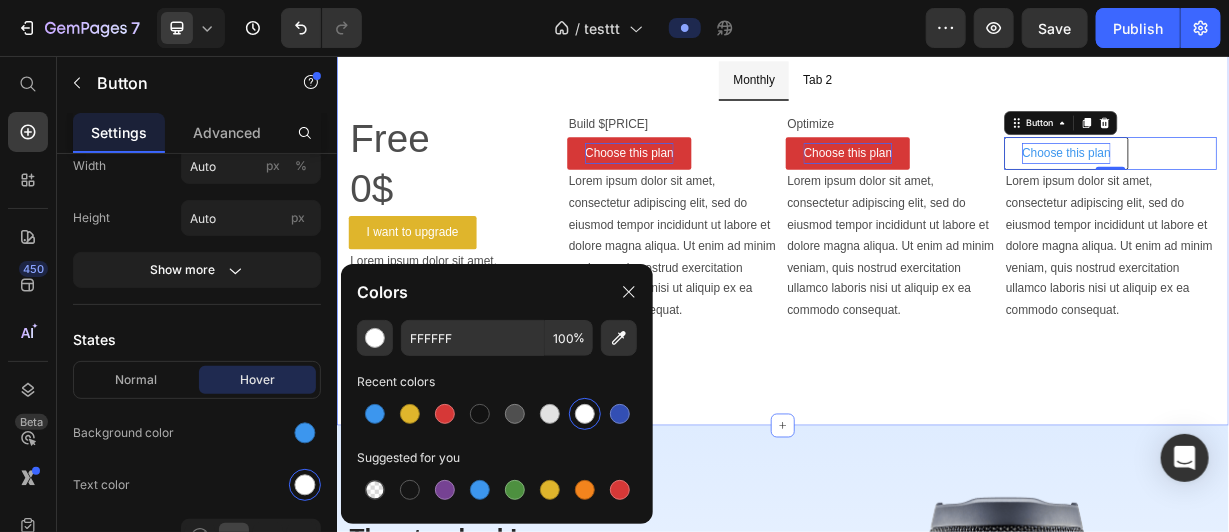 scroll, scrollTop: 0, scrollLeft: 0, axis: both 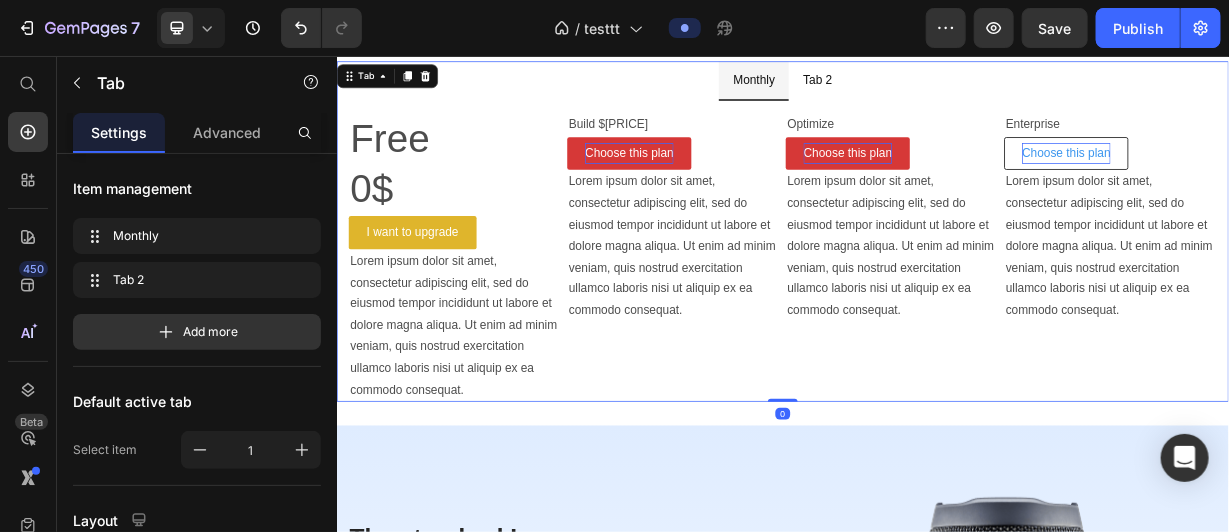 click on "Monthly Tab 2" at bounding box center [936, 88] 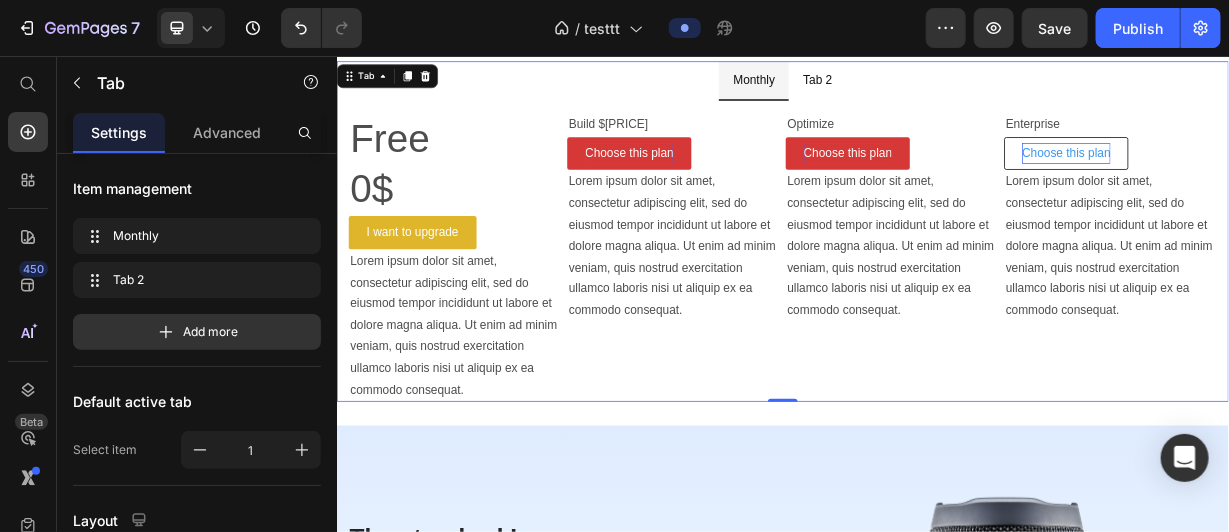 click on "Monthly Tab 2" at bounding box center (936, 88) 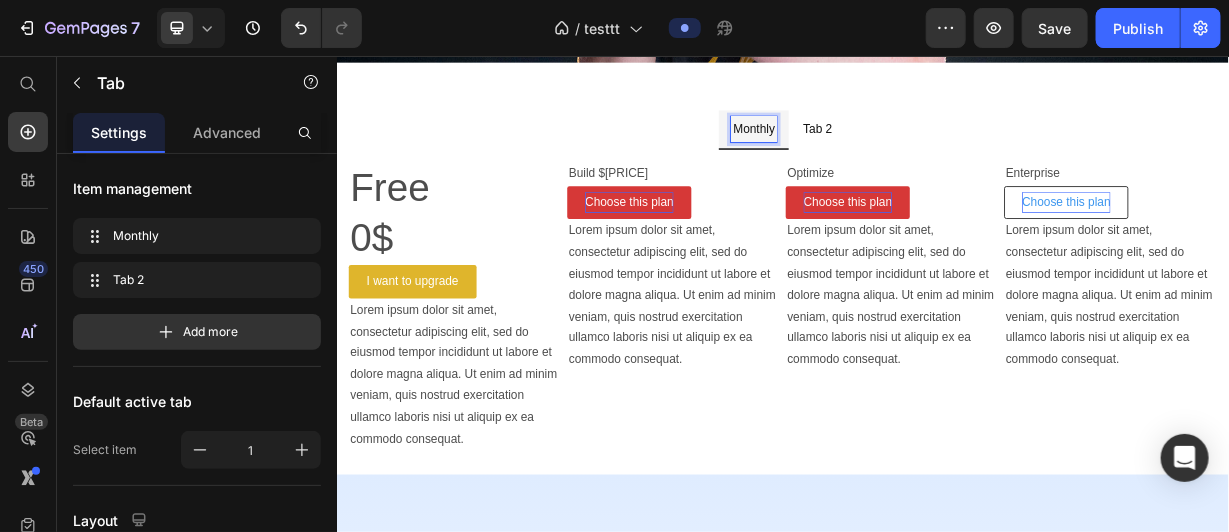 scroll, scrollTop: 718, scrollLeft: 0, axis: vertical 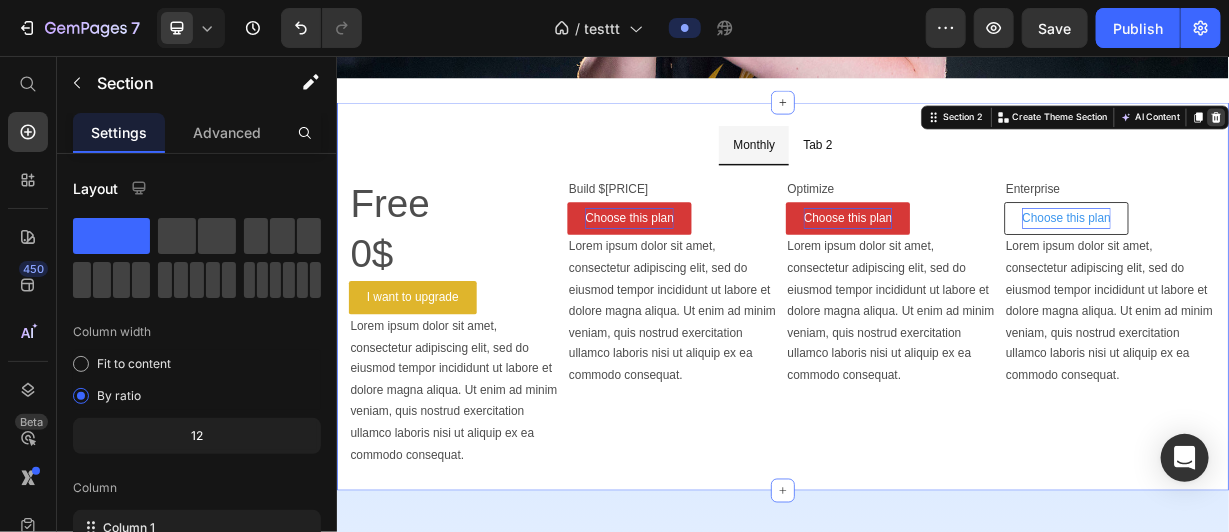click 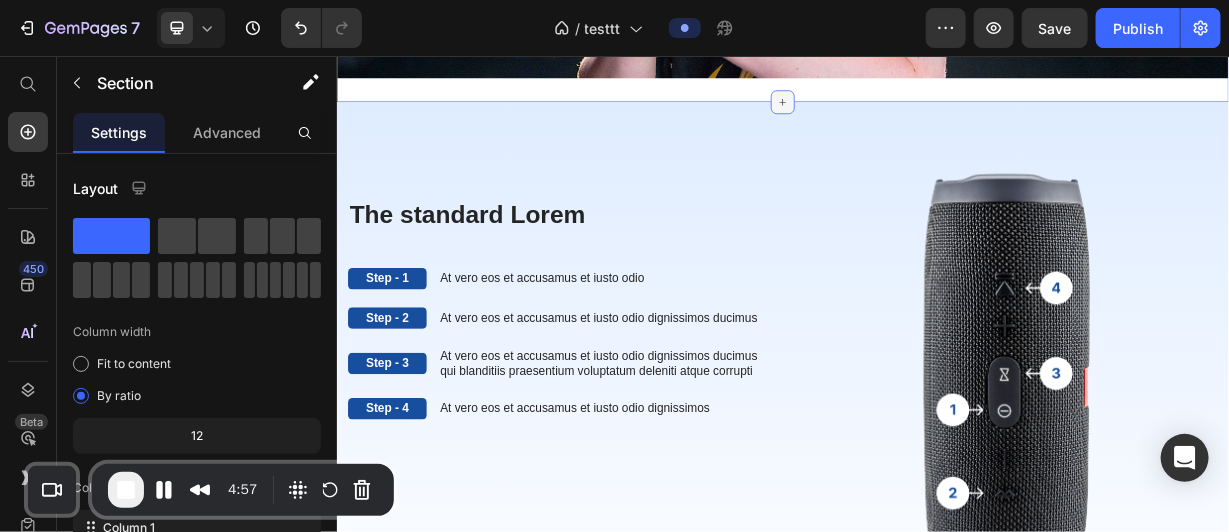 click at bounding box center (936, 117) 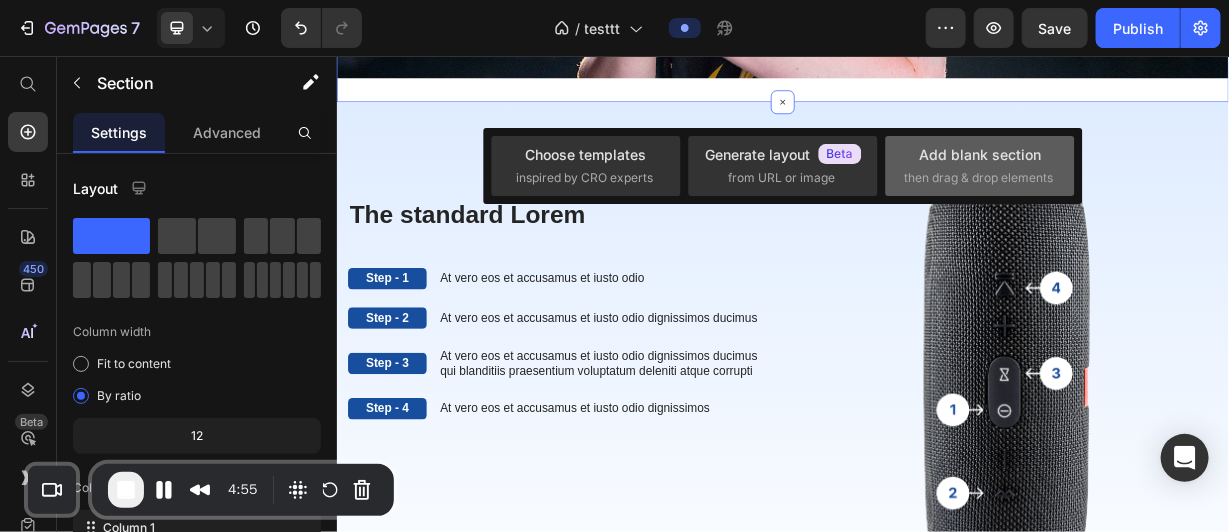 click on "Add blank section" at bounding box center [980, 154] 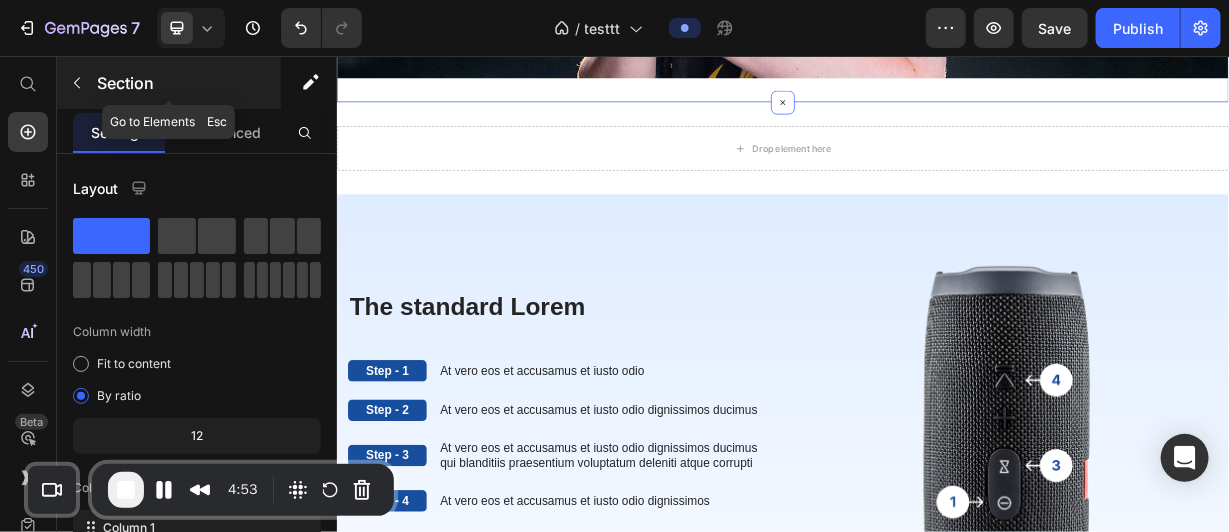 click 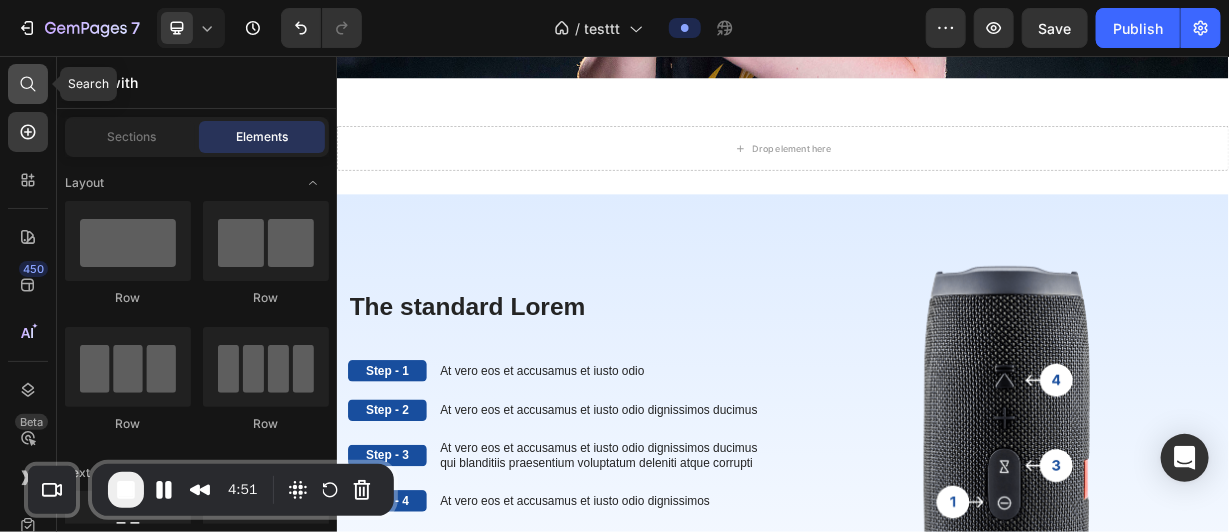 click 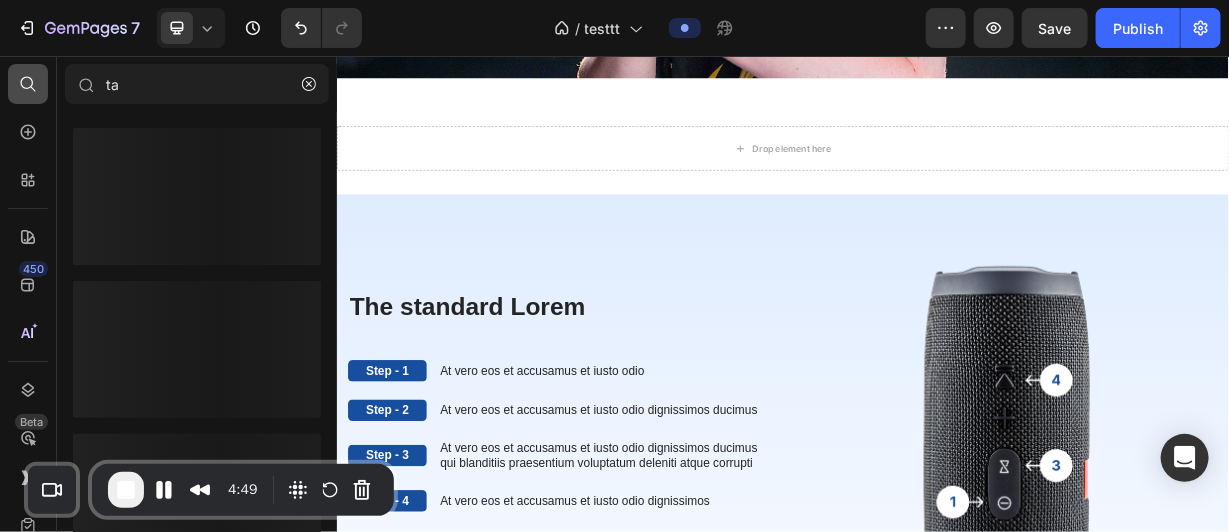 type on "tab" 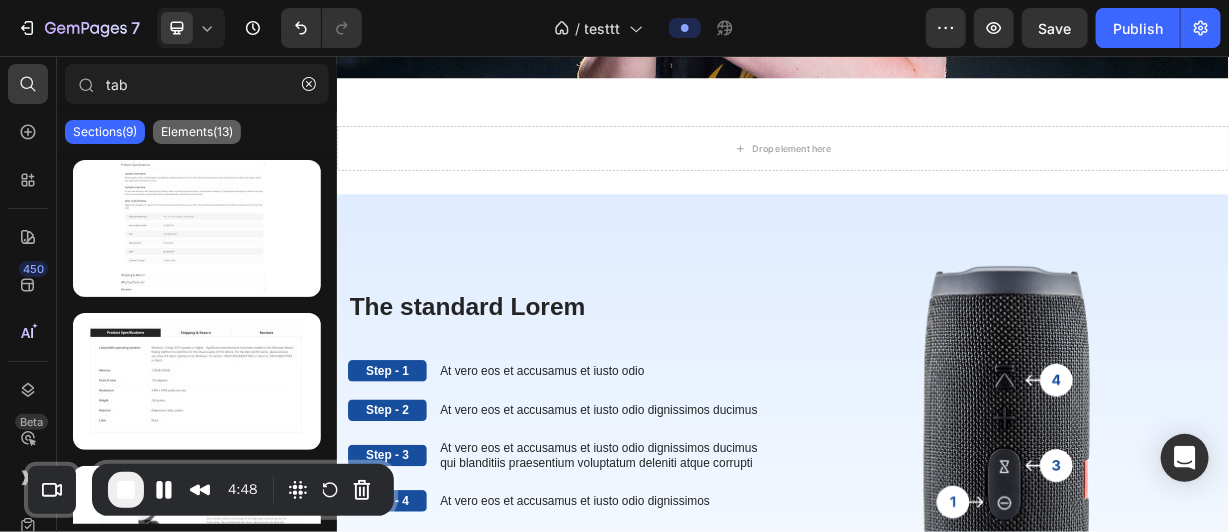 click on "Elements(13)" at bounding box center (197, 132) 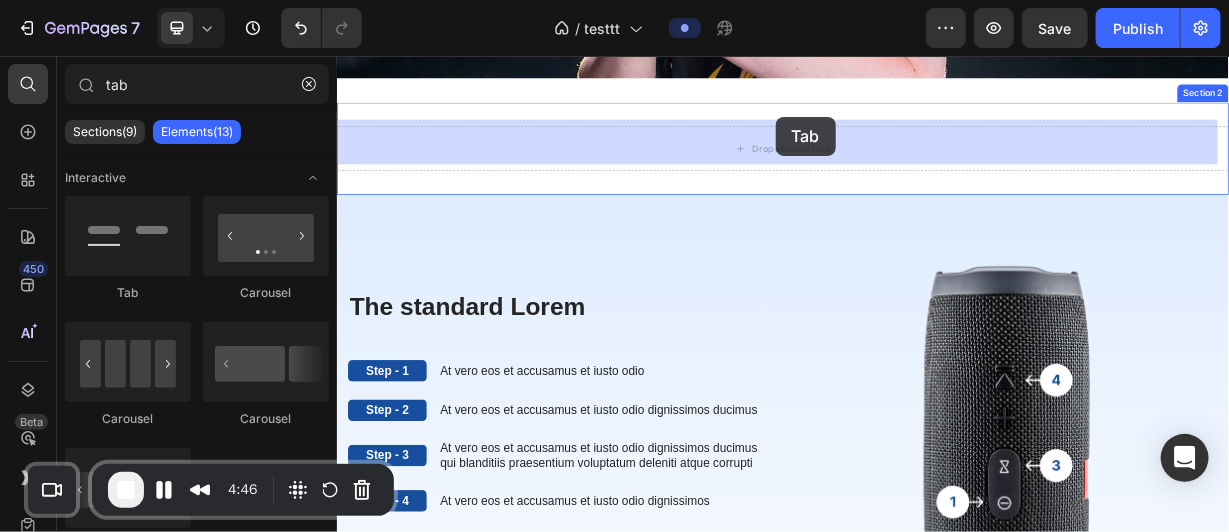 drag, startPoint x: 502, startPoint y: 290, endPoint x: 919, endPoint y: 144, distance: 441.8201 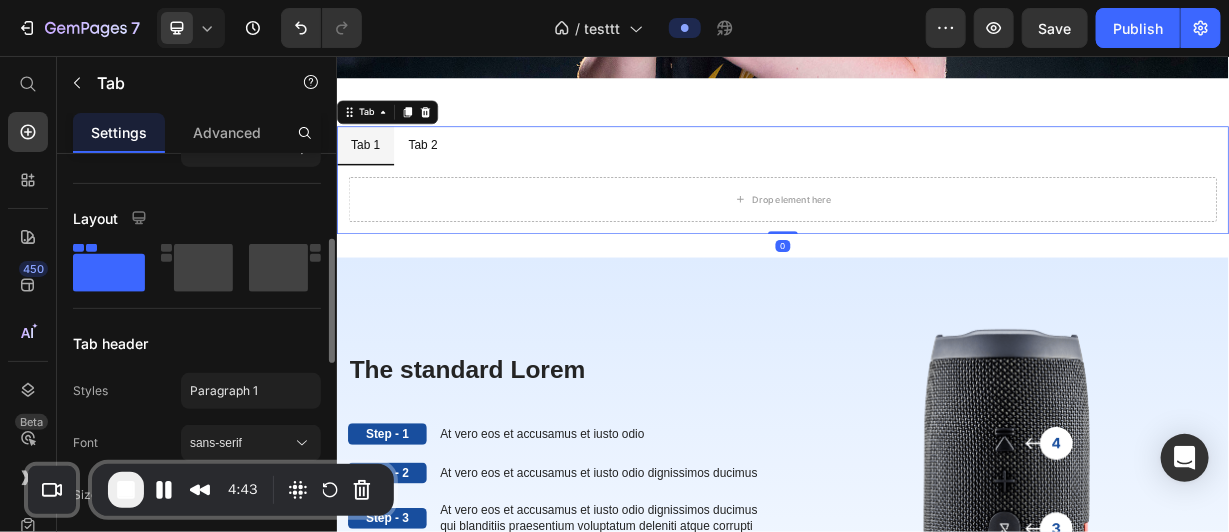 scroll, scrollTop: 302, scrollLeft: 0, axis: vertical 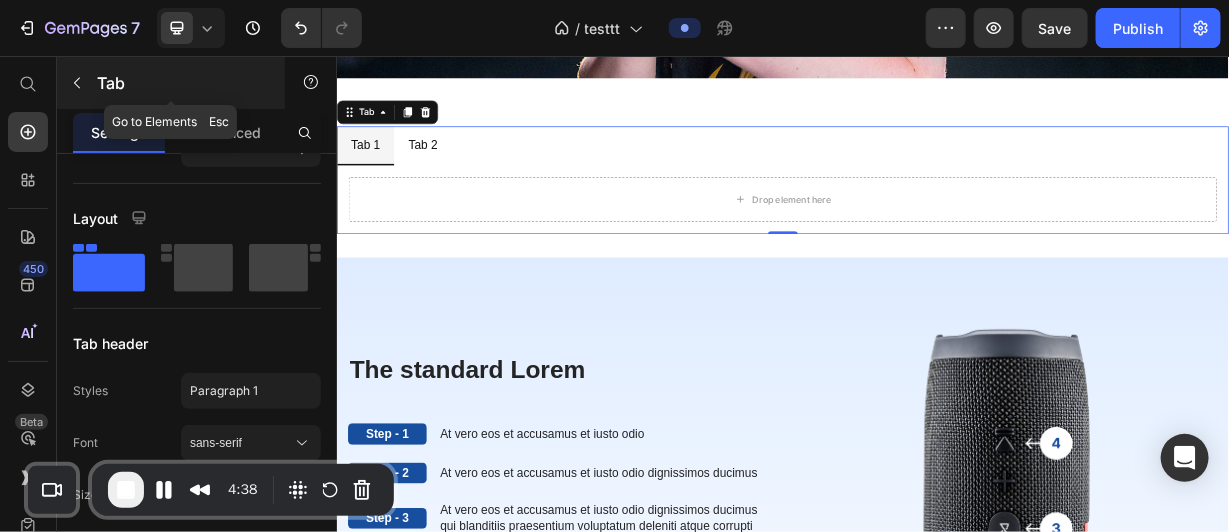 click 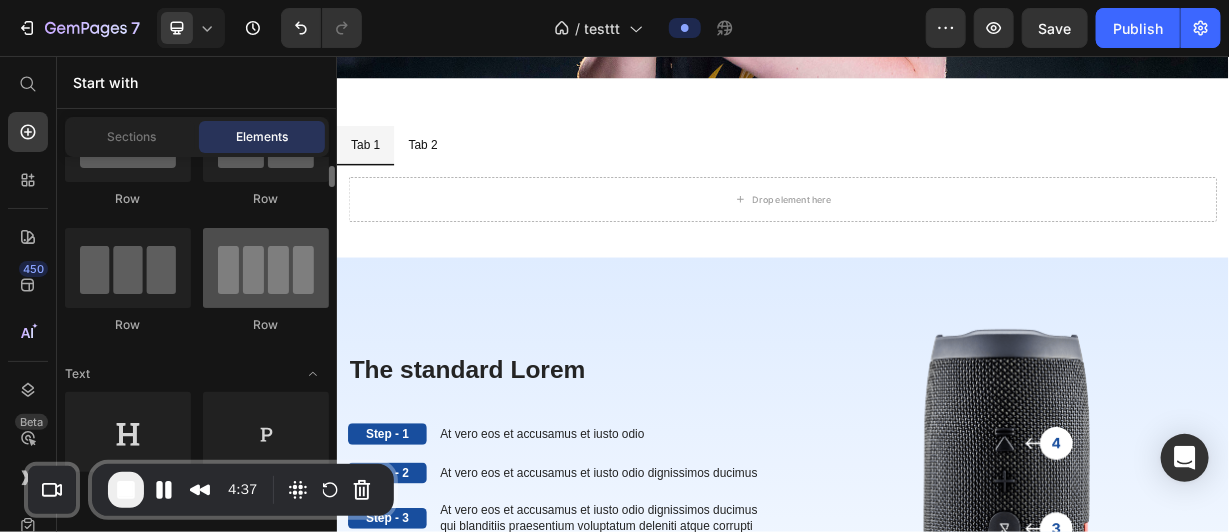 scroll, scrollTop: 106, scrollLeft: 0, axis: vertical 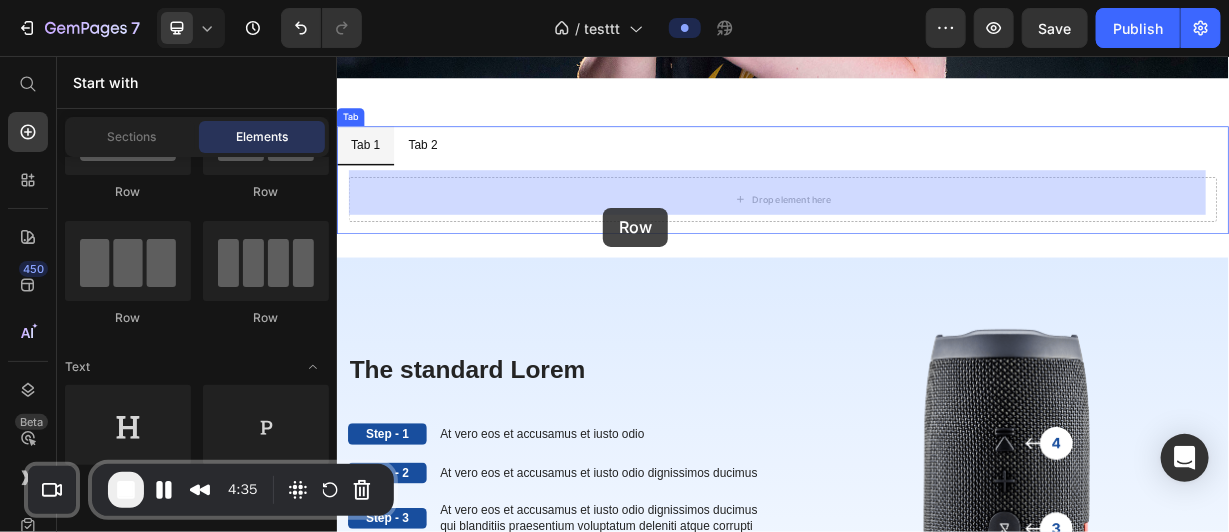 drag, startPoint x: 581, startPoint y: 326, endPoint x: 694, endPoint y: 259, distance: 131.3697 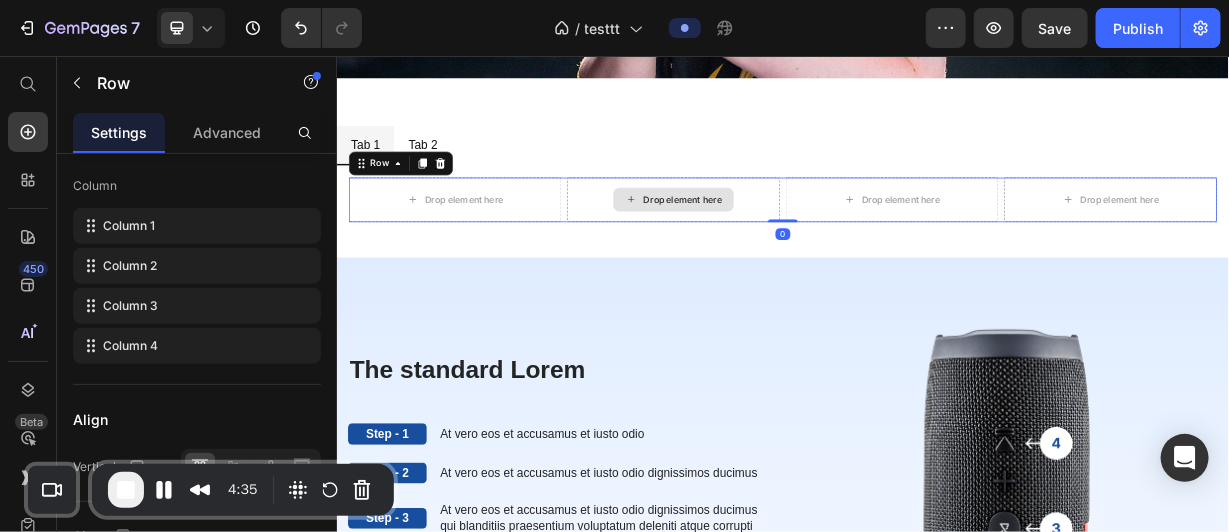 scroll, scrollTop: 0, scrollLeft: 0, axis: both 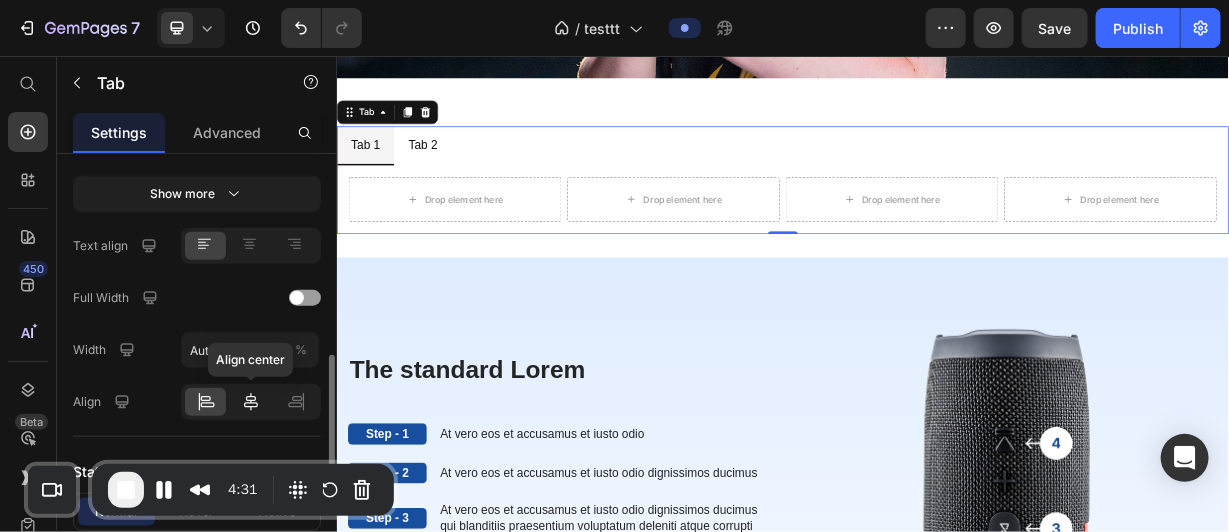 click 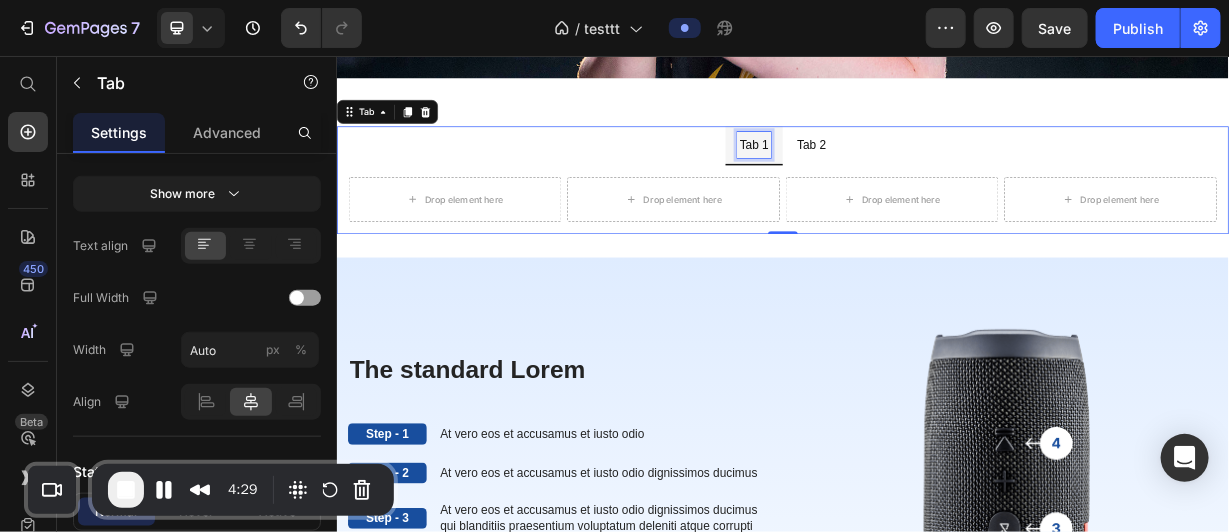 click on "Tab 1" at bounding box center (897, 174) 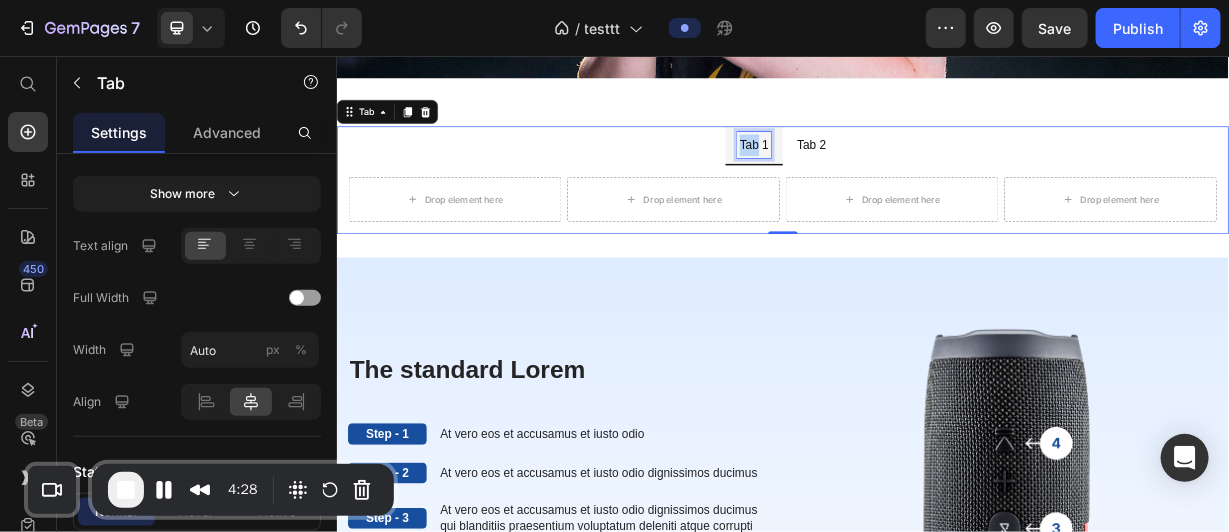 click on "Tab 1" at bounding box center (897, 174) 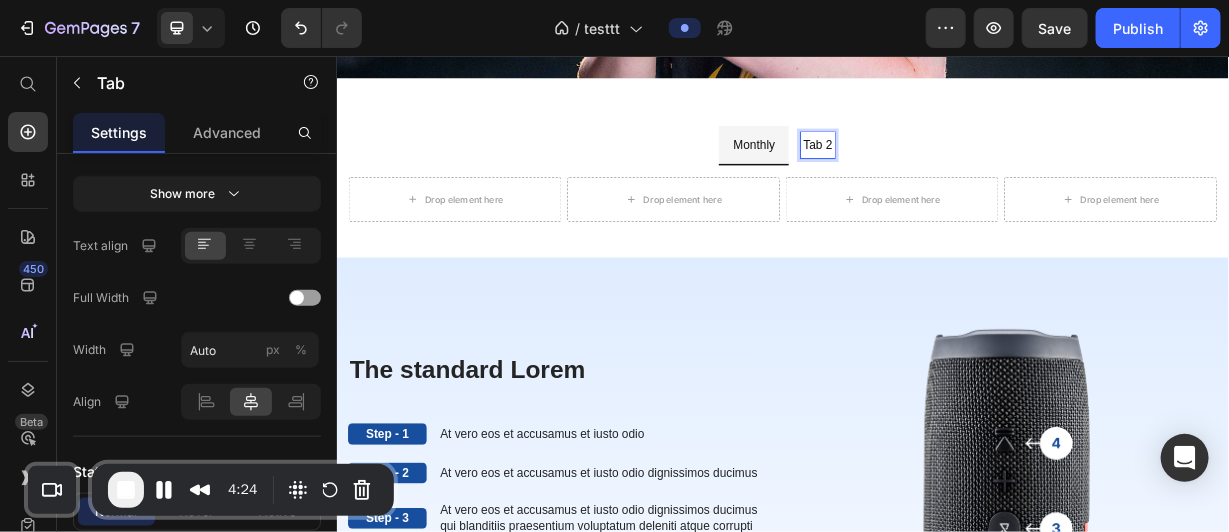 click on "Tab 2" at bounding box center [982, 174] 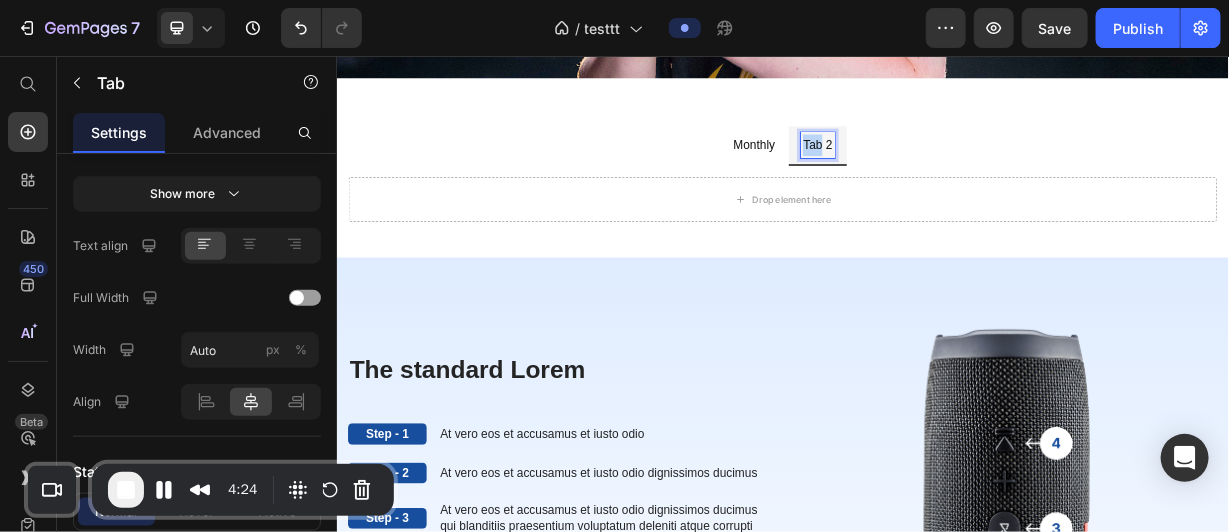 drag, startPoint x: 974, startPoint y: 165, endPoint x: 1500, endPoint y: 57, distance: 536.973 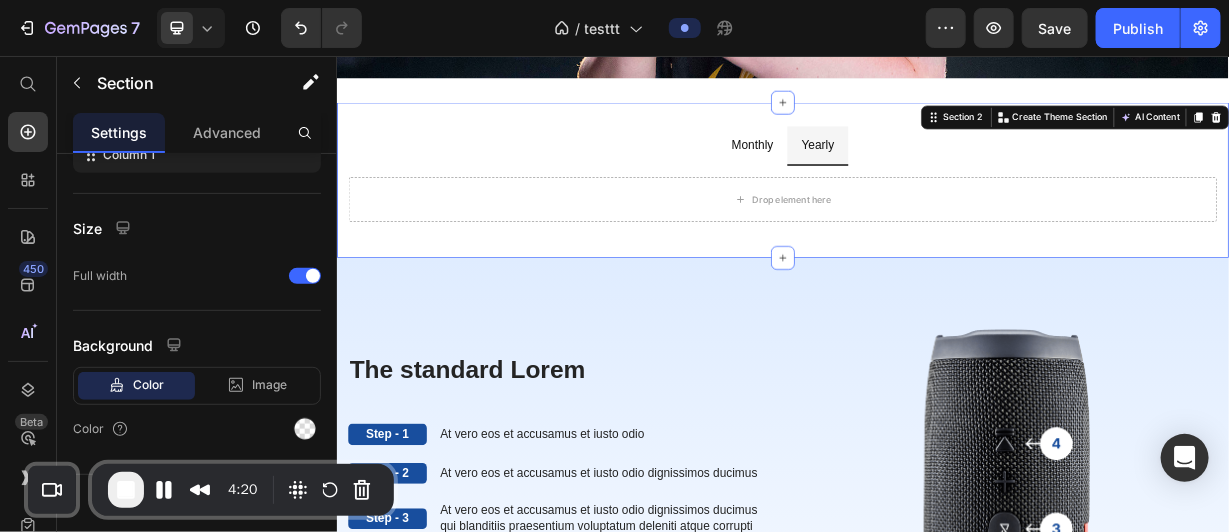 scroll, scrollTop: 0, scrollLeft: 0, axis: both 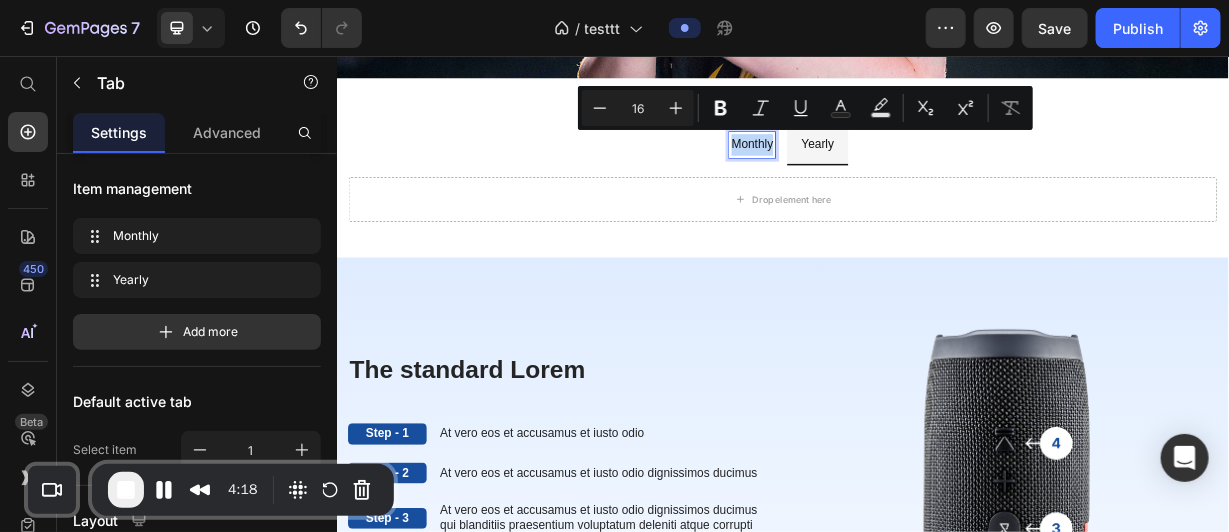 click on "Monthly" at bounding box center [895, 174] 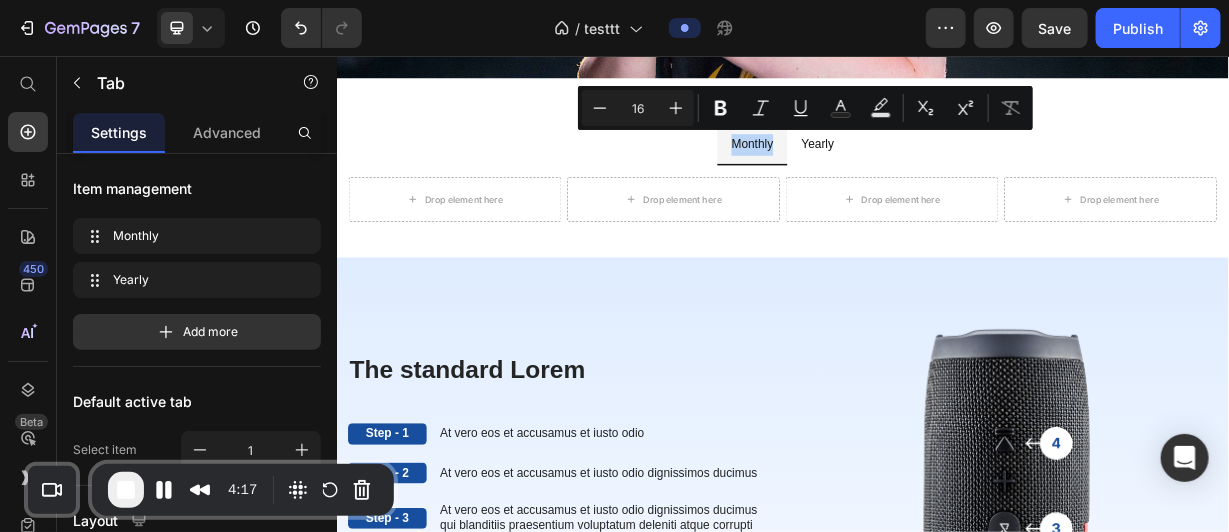 click on "Monthly Yearly" at bounding box center (936, 175) 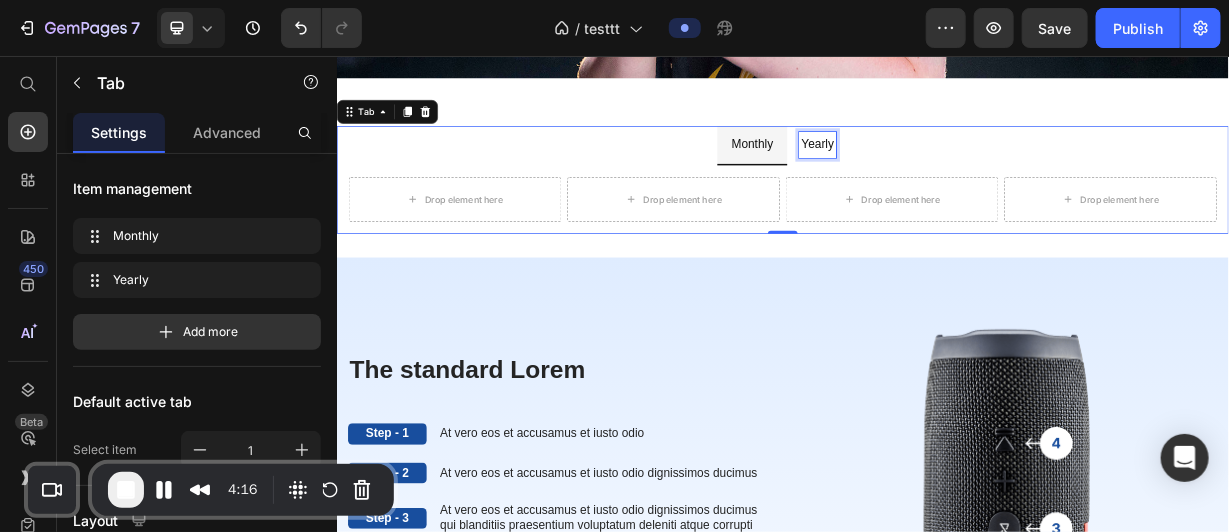 click on "Yearly" at bounding box center [983, 174] 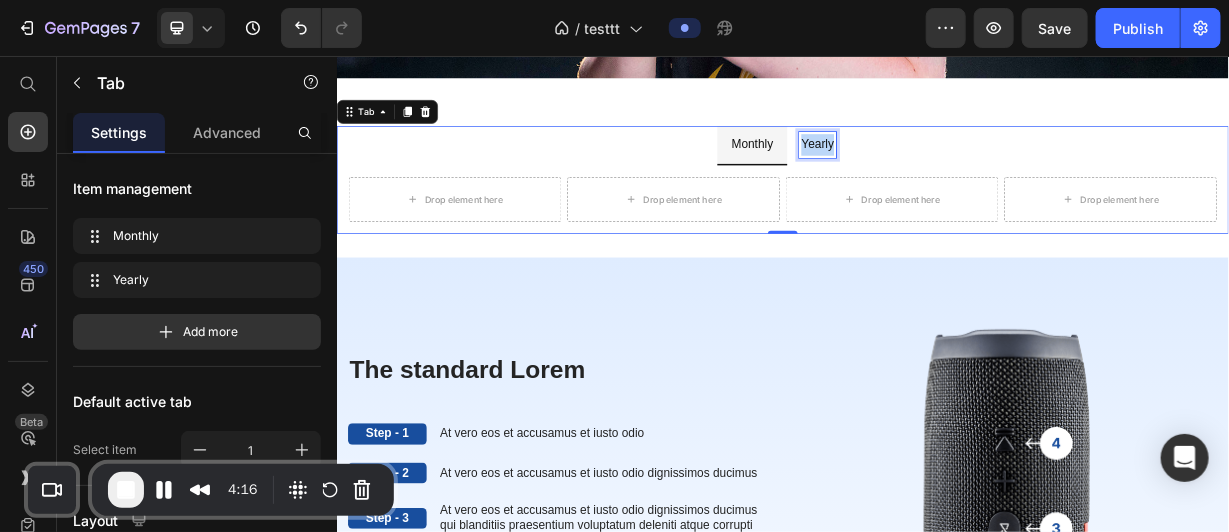 click on "Yearly" at bounding box center (983, 174) 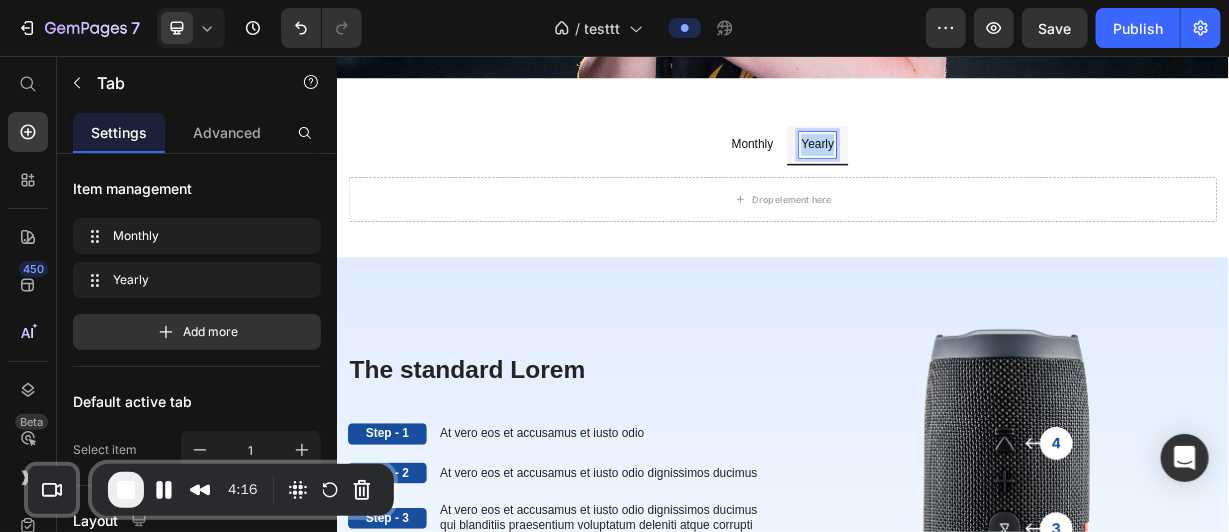 click on "Yearly" at bounding box center [983, 174] 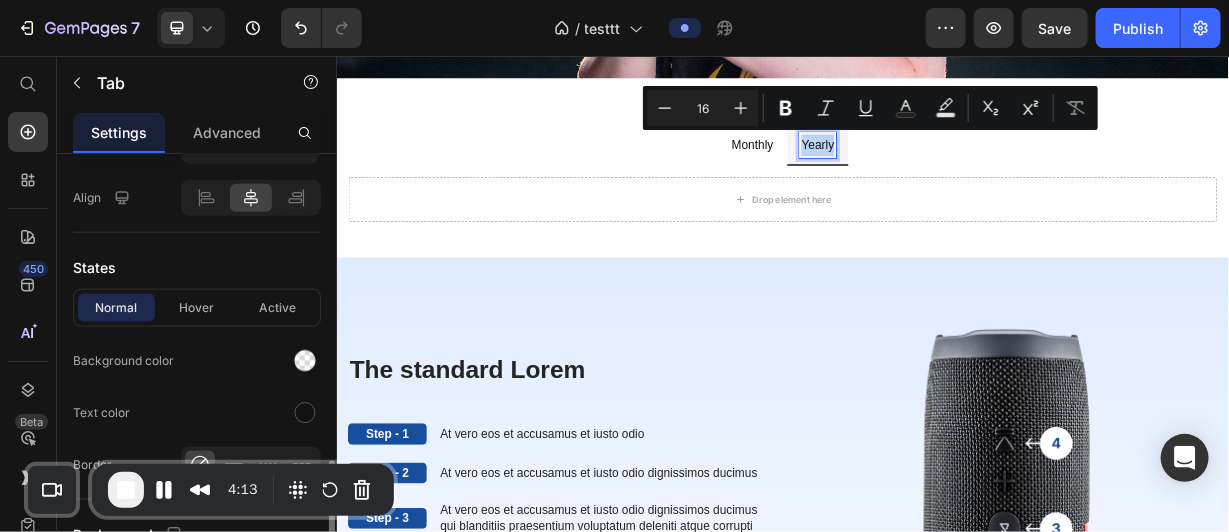 scroll, scrollTop: 975, scrollLeft: 0, axis: vertical 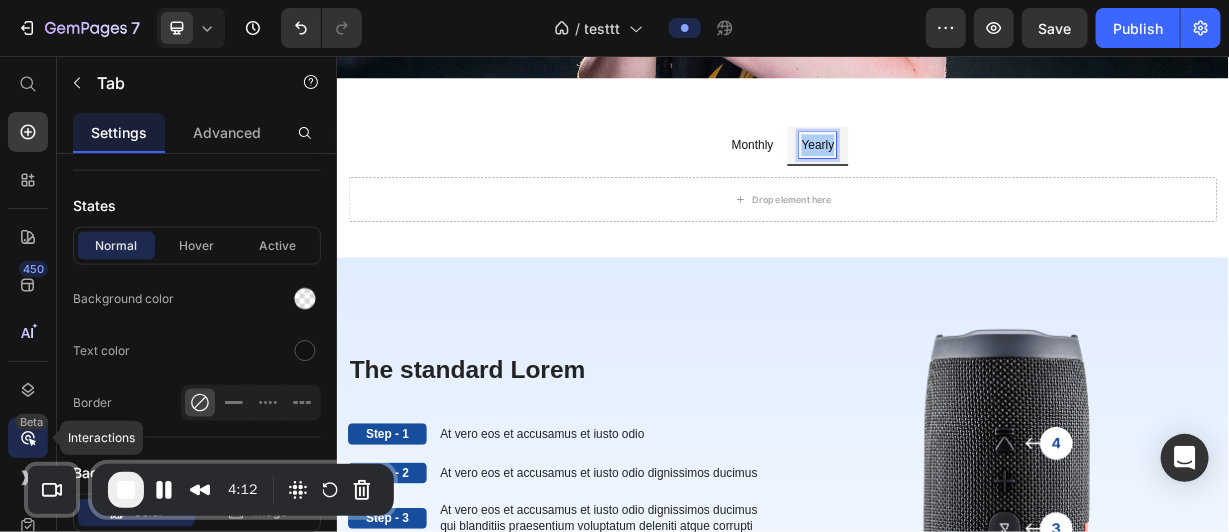 click 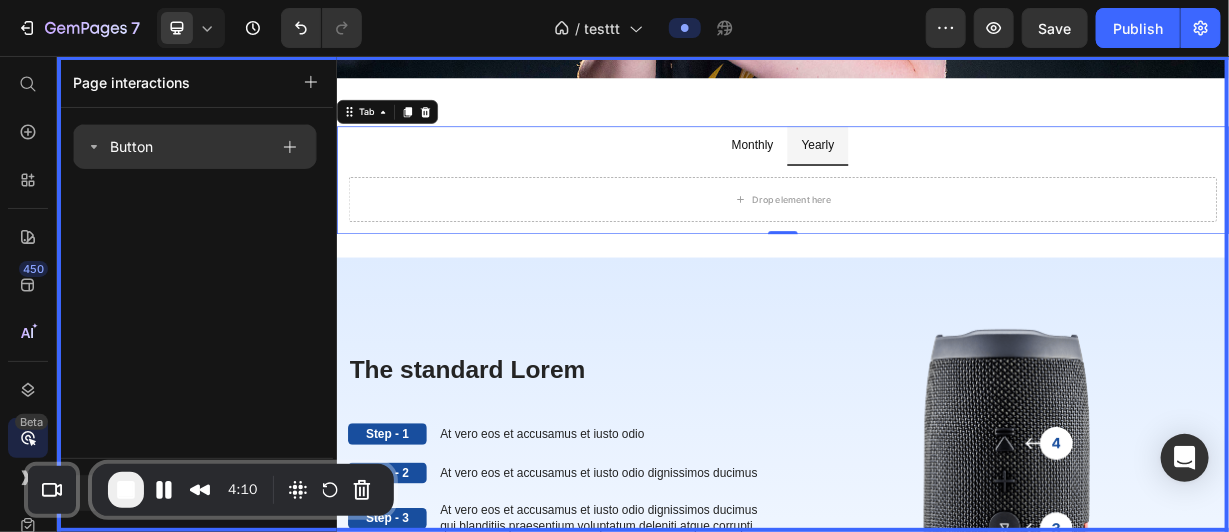 click on "Button" at bounding box center [177, 147] 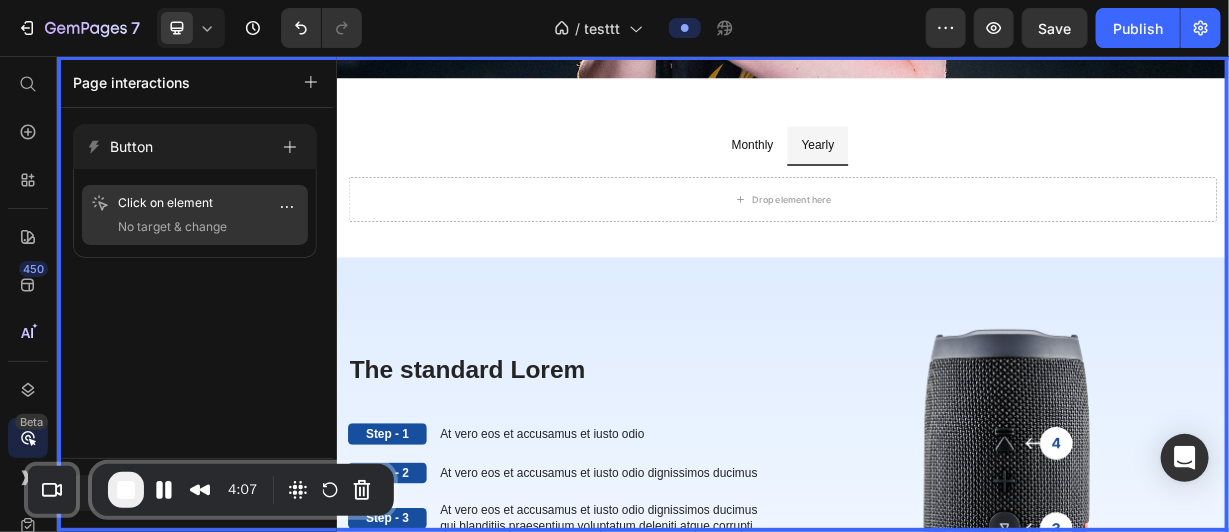 click on "Click on element No target & change" at bounding box center (195, 215) 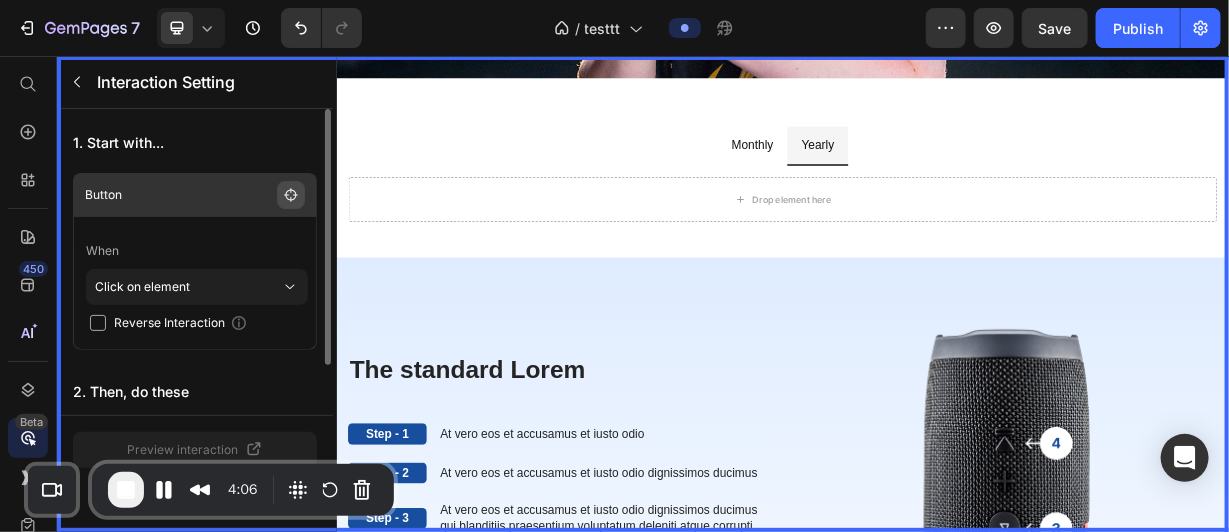 click 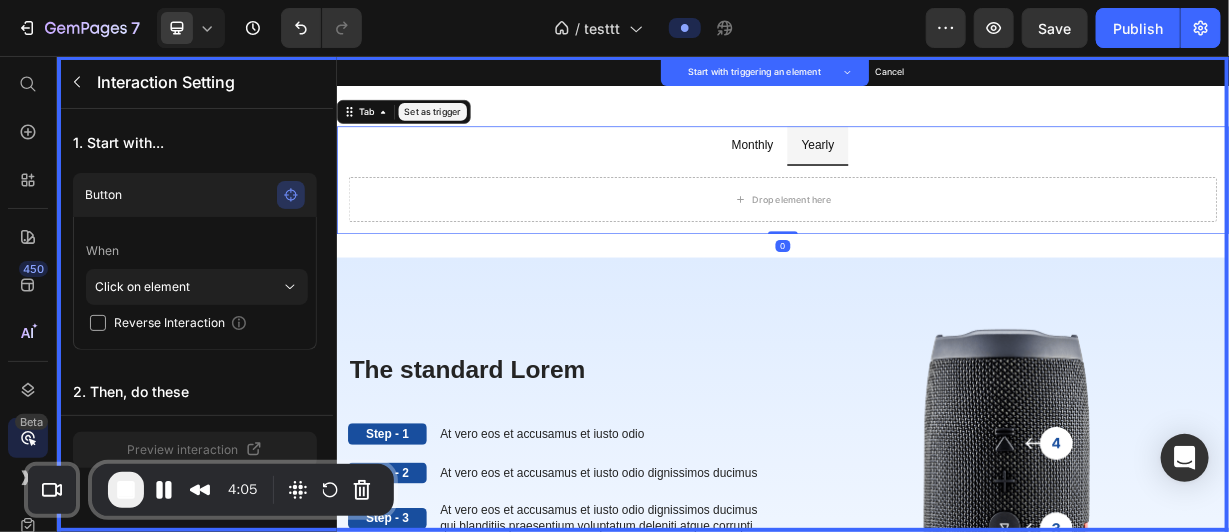 click on "Yearly" at bounding box center [983, 174] 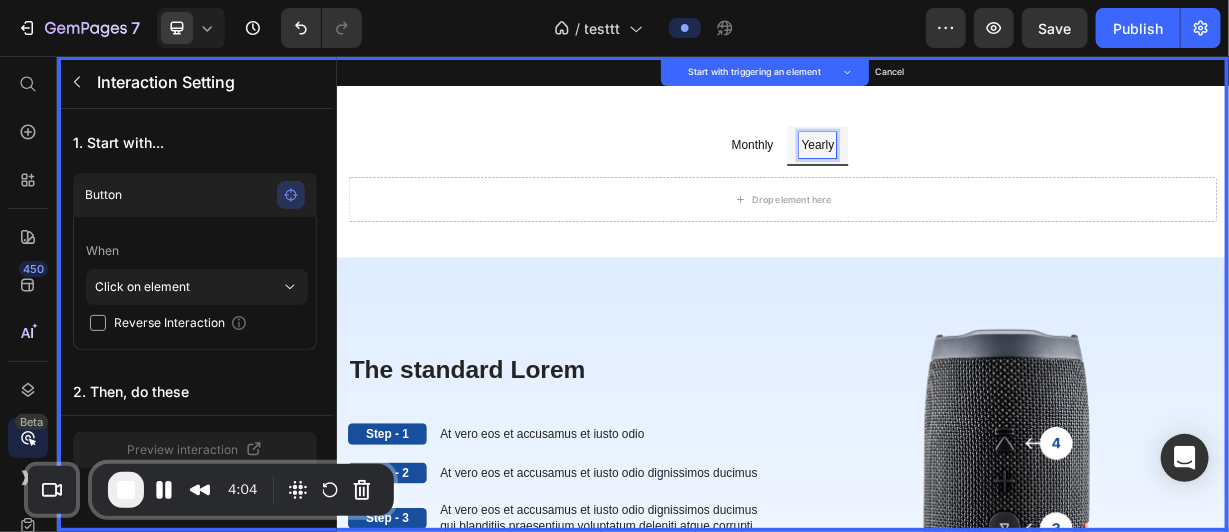 click on "Yearly" at bounding box center (983, 175) 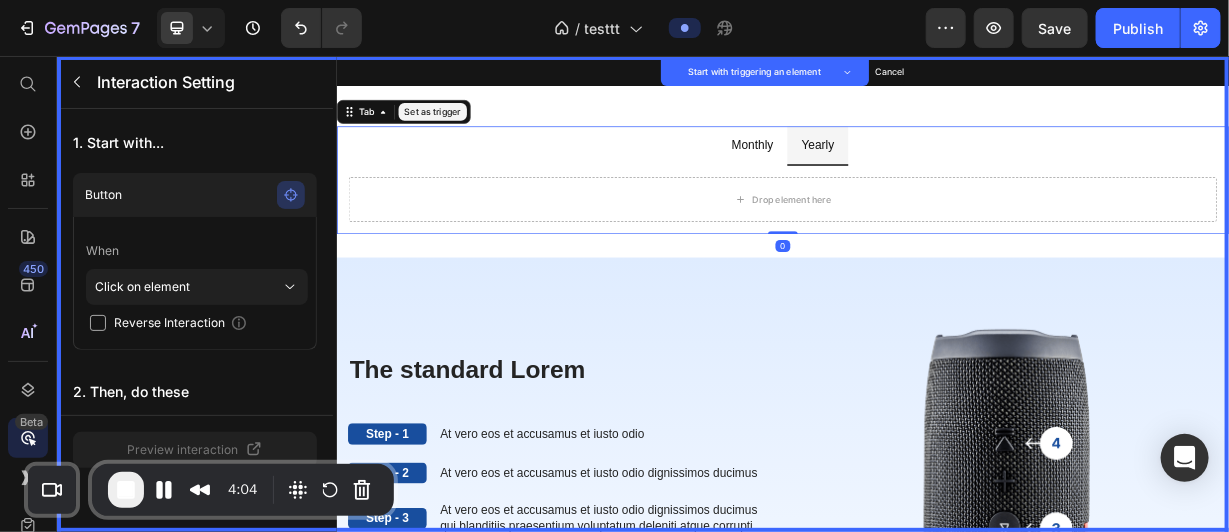 click on "Yearly" at bounding box center [983, 175] 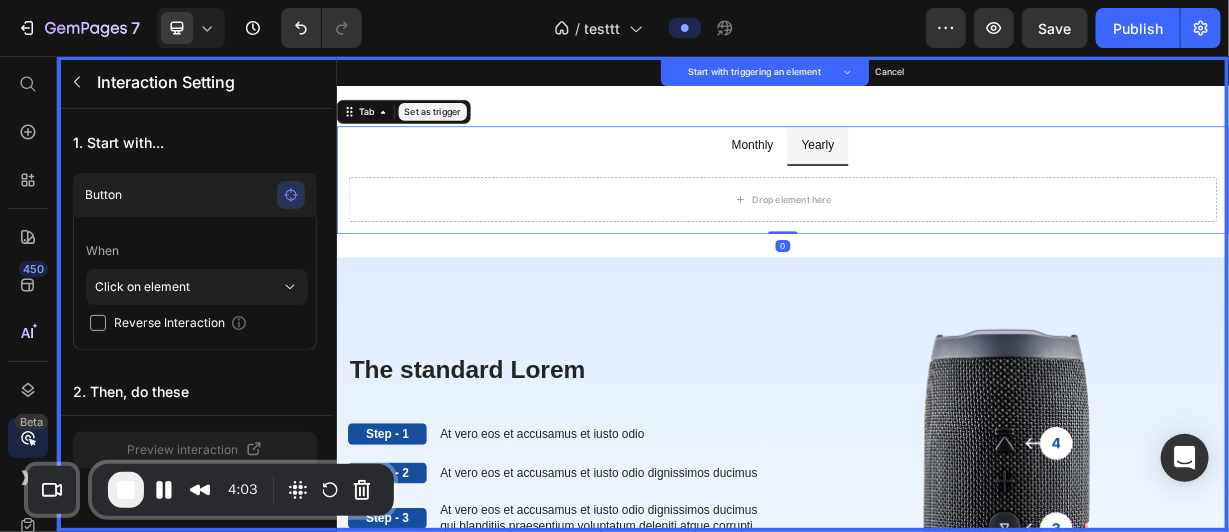 click on "Yearly" at bounding box center (983, 175) 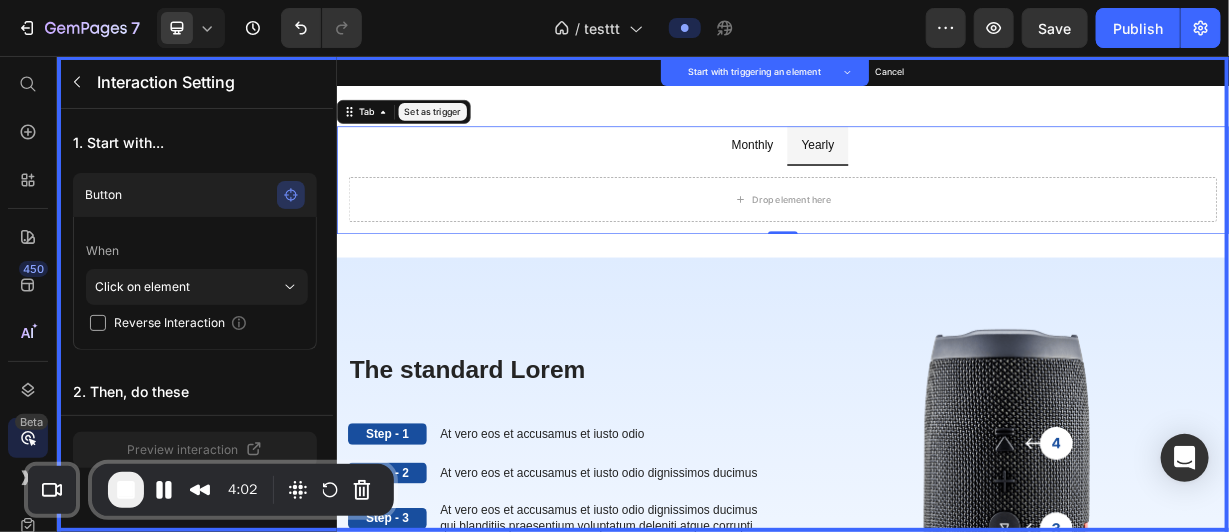 click on "Set as trigger" at bounding box center (465, 130) 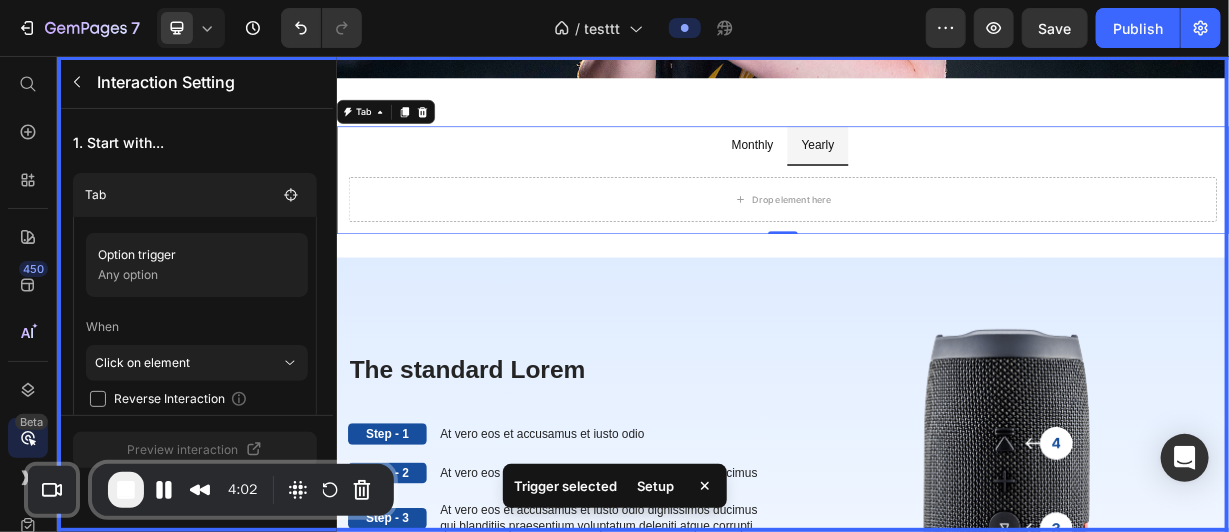 click at bounding box center [936, 375] 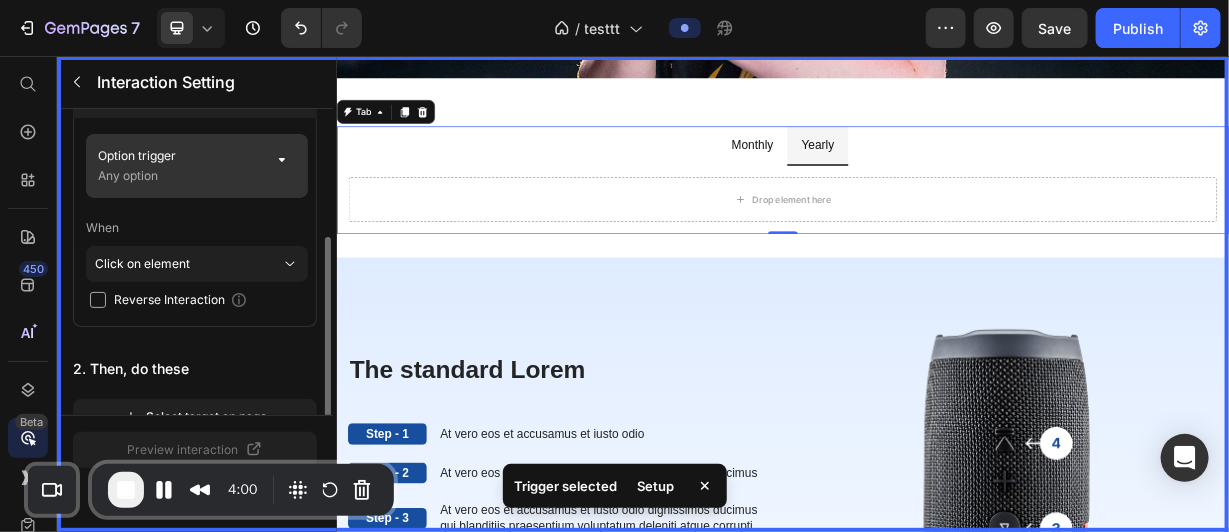 scroll, scrollTop: 134, scrollLeft: 0, axis: vertical 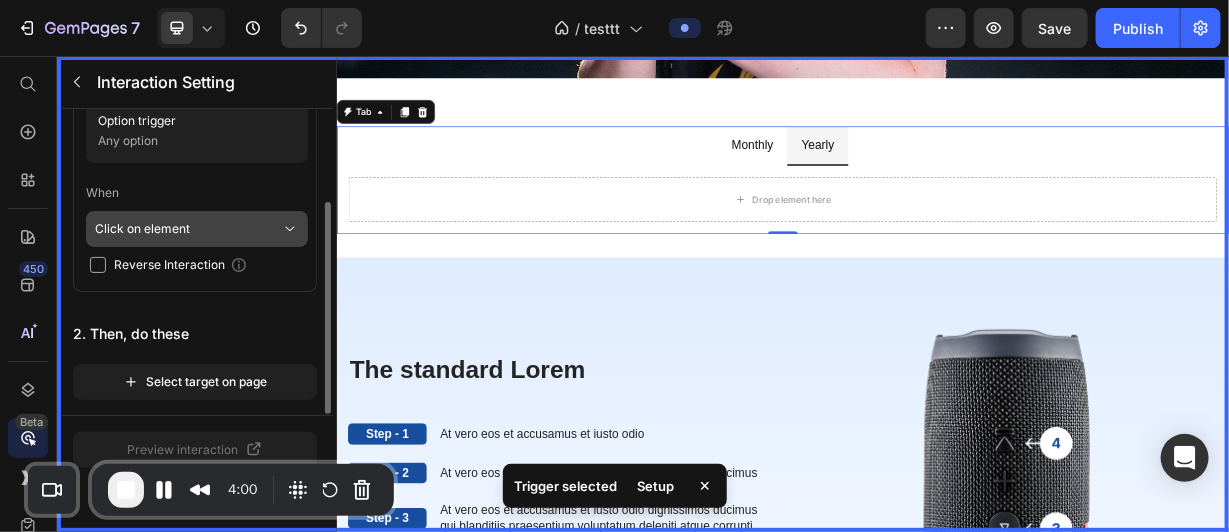click on "Click on element" at bounding box center [188, 229] 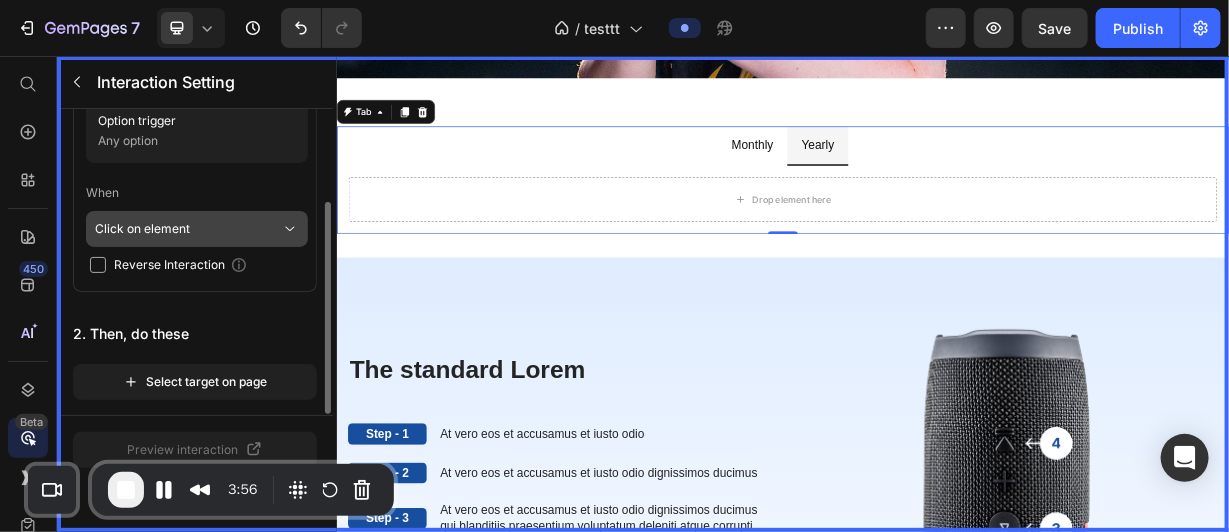 click on "Click on element" at bounding box center (188, 229) 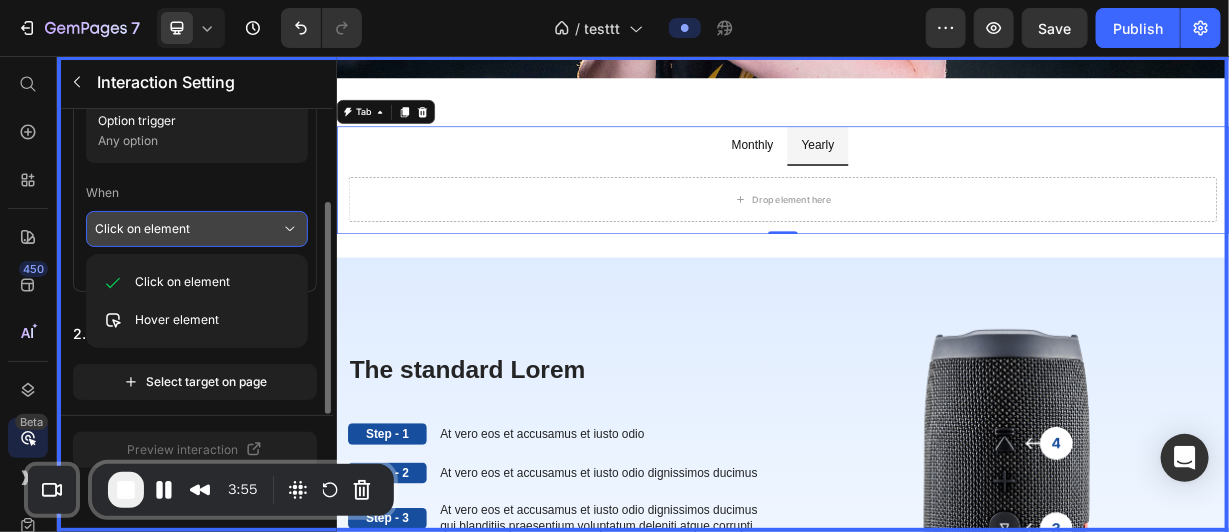 click on "When" at bounding box center [197, 193] 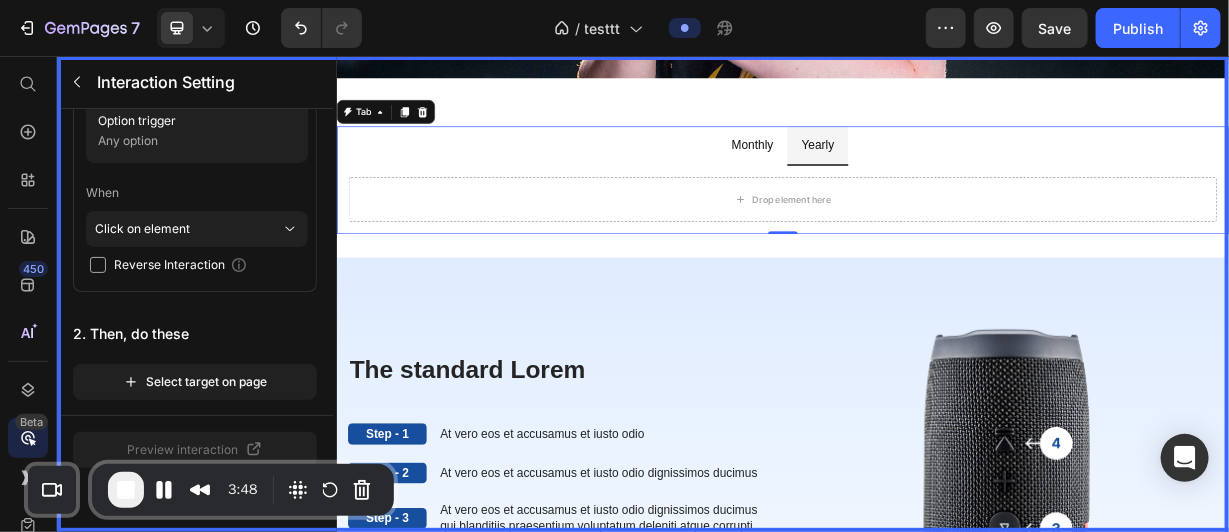 click at bounding box center (936, 375) 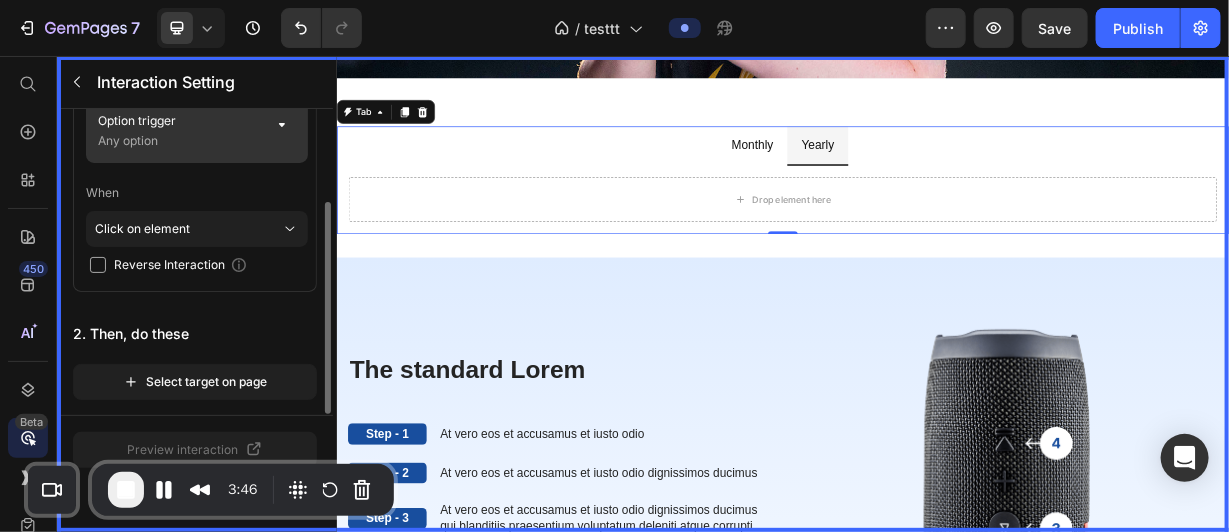 click on "Option trigger" at bounding box center [179, 121] 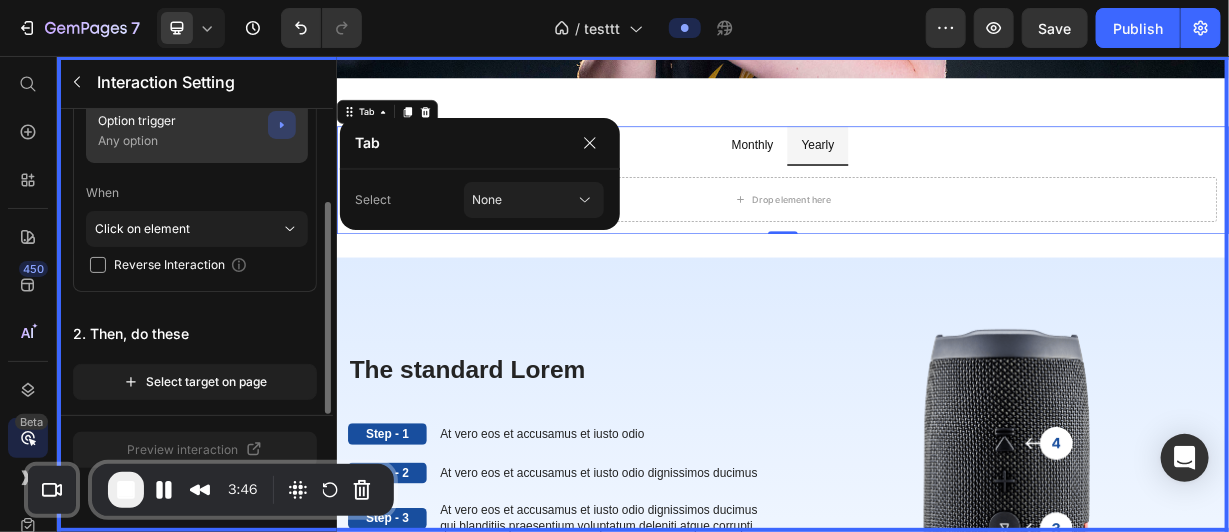 scroll, scrollTop: 0, scrollLeft: 0, axis: both 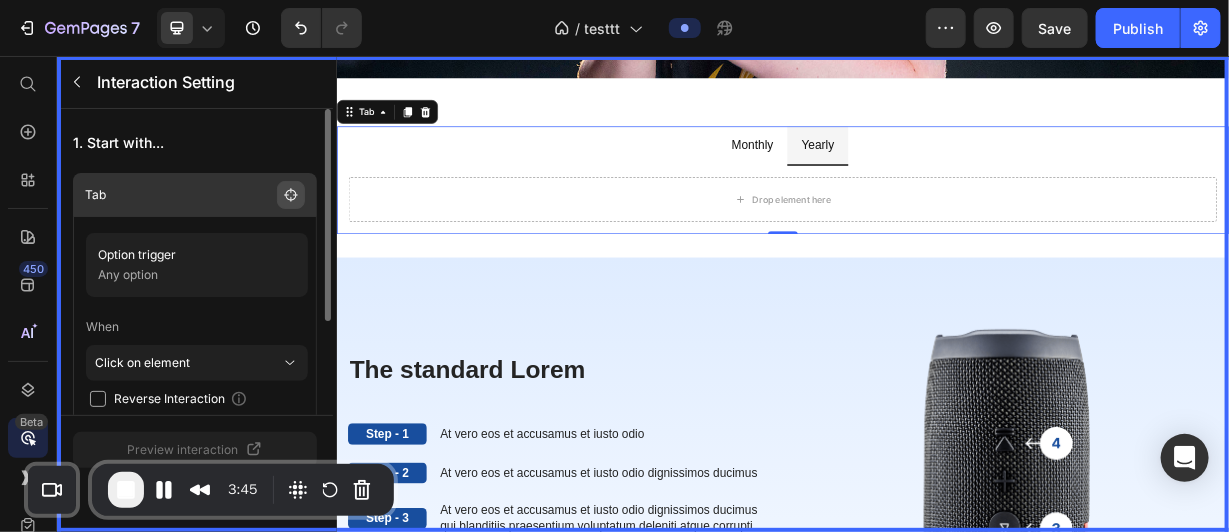 click at bounding box center (291, 195) 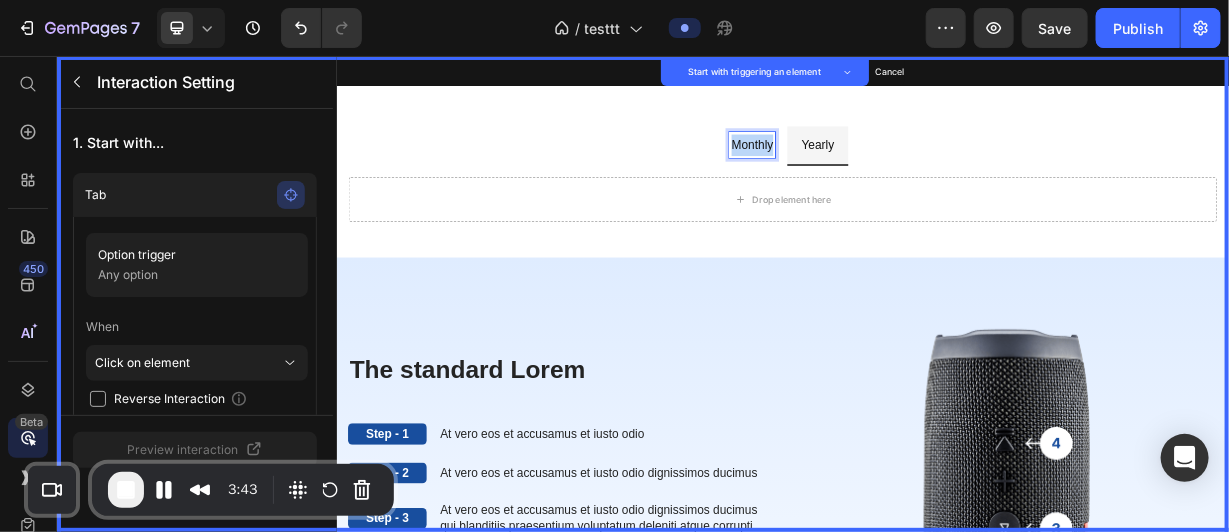 click on "Monthly" at bounding box center [895, 174] 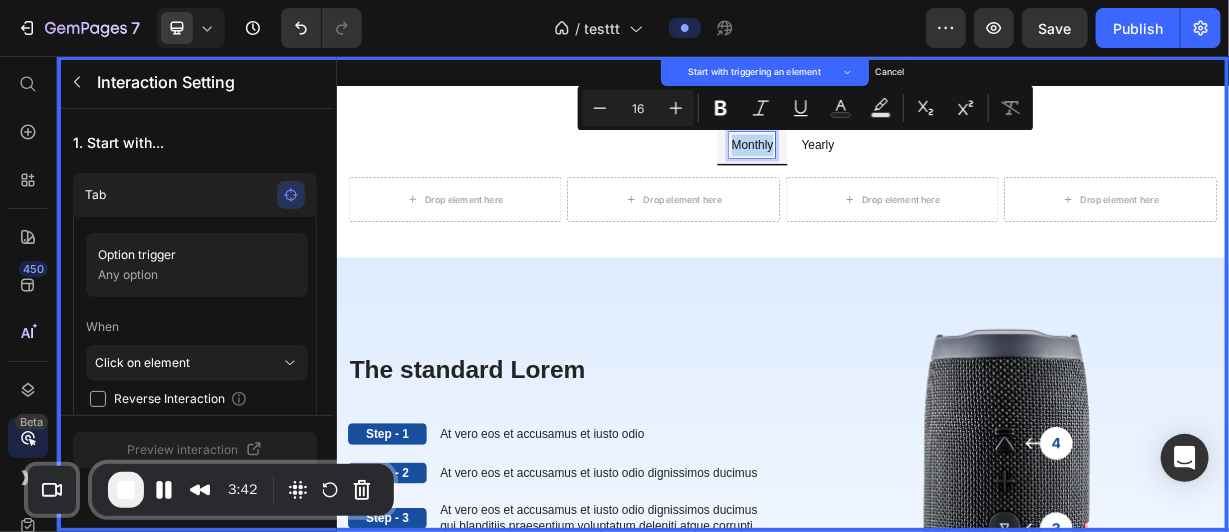 click on "Monthly" at bounding box center (895, 174) 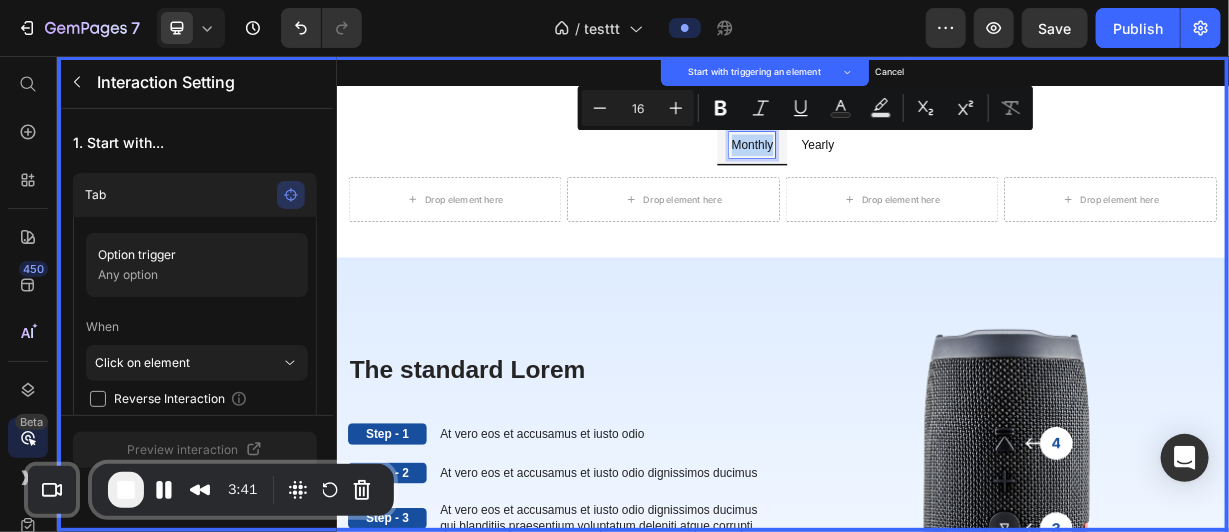 click on "Monthly" at bounding box center [895, 175] 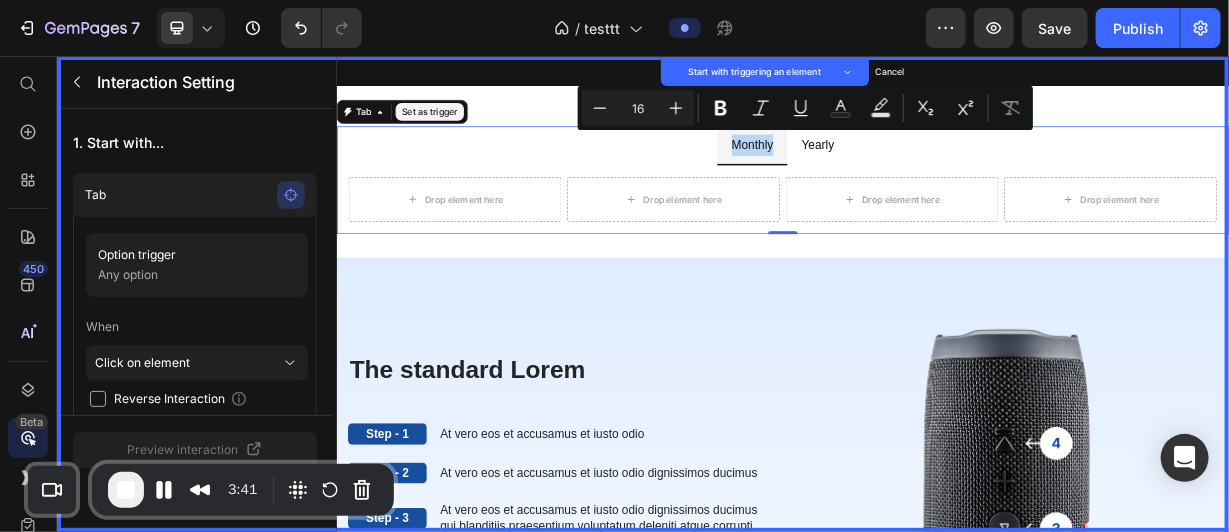 click on "Monthly" at bounding box center [895, 175] 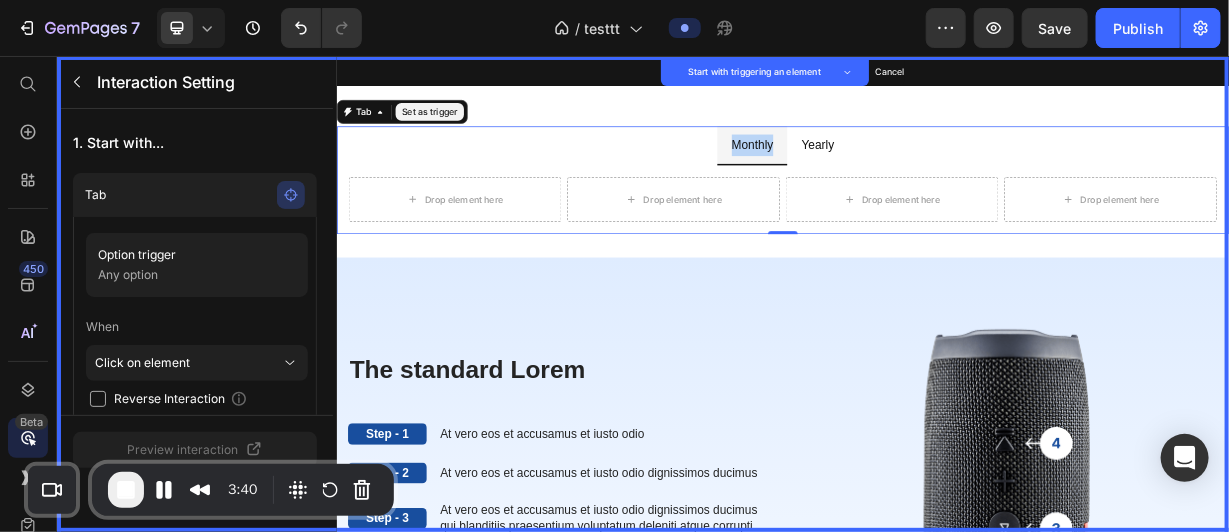 click on "Set as trigger" at bounding box center (461, 130) 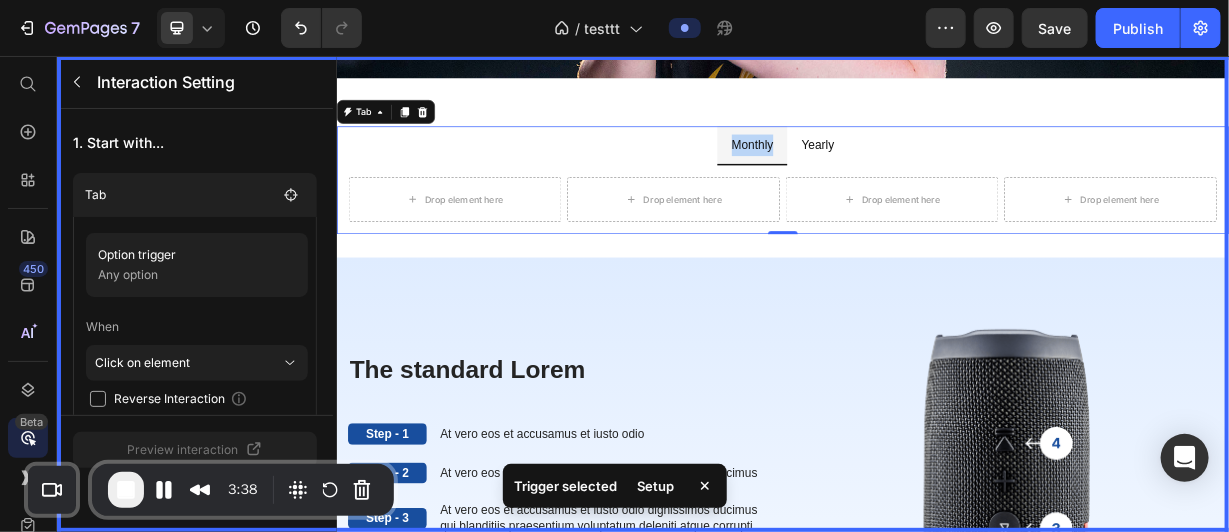 click at bounding box center [936, 375] 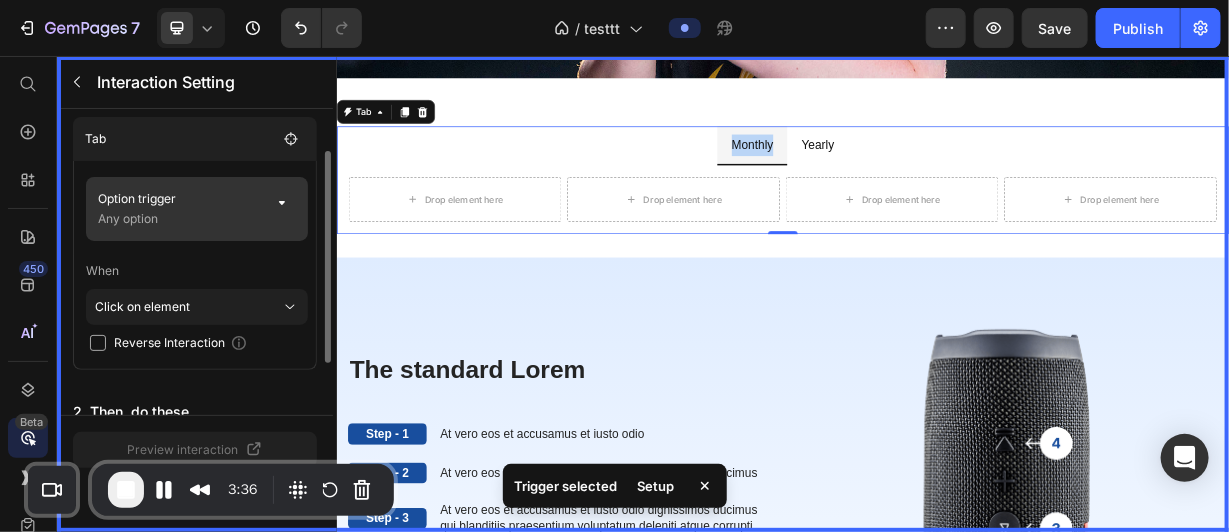 scroll, scrollTop: 58, scrollLeft: 0, axis: vertical 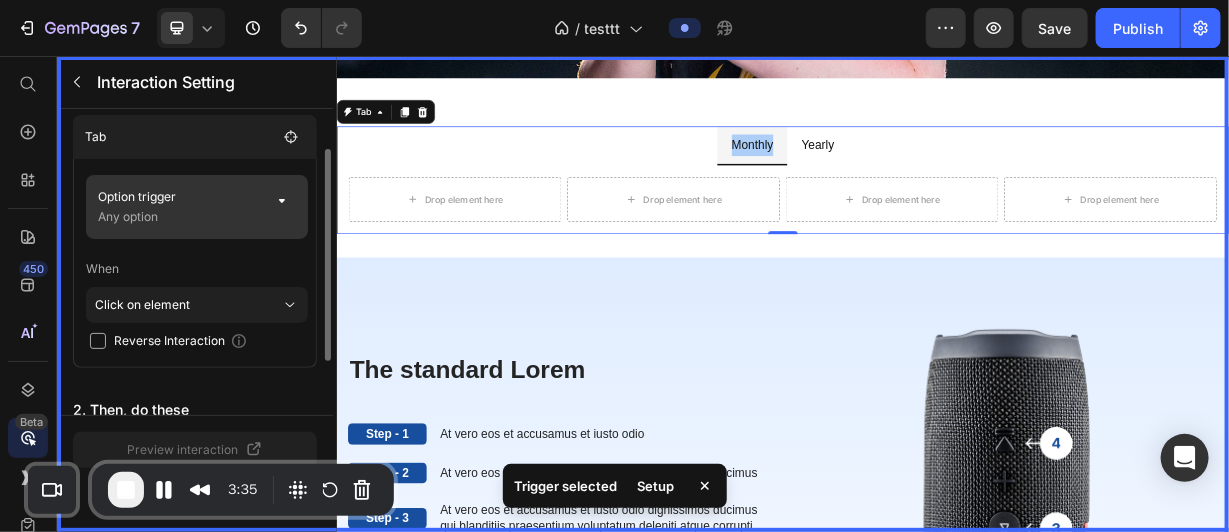 click on "Any option" at bounding box center (179, 217) 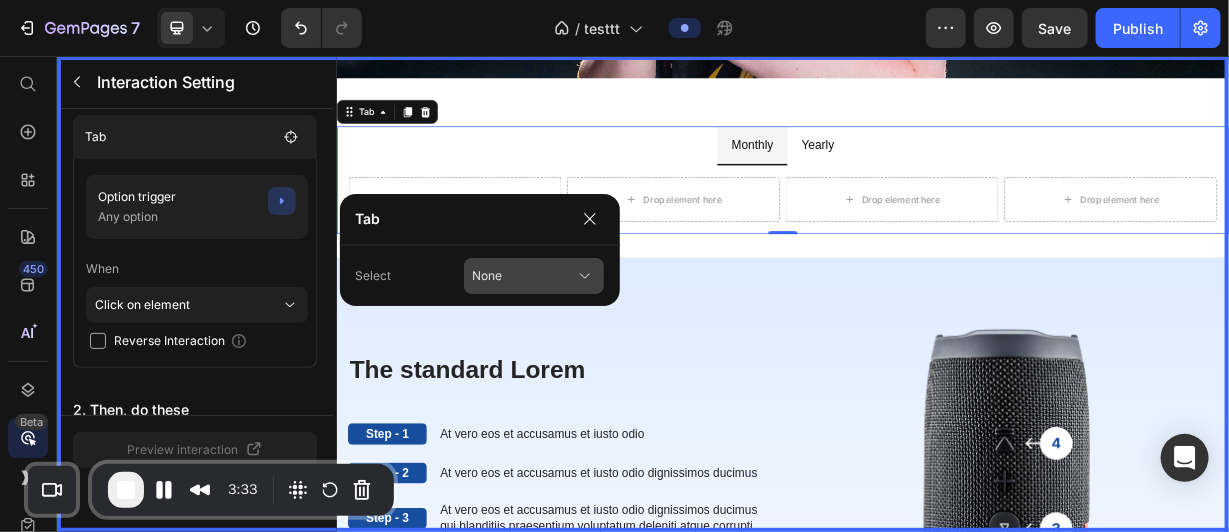 click 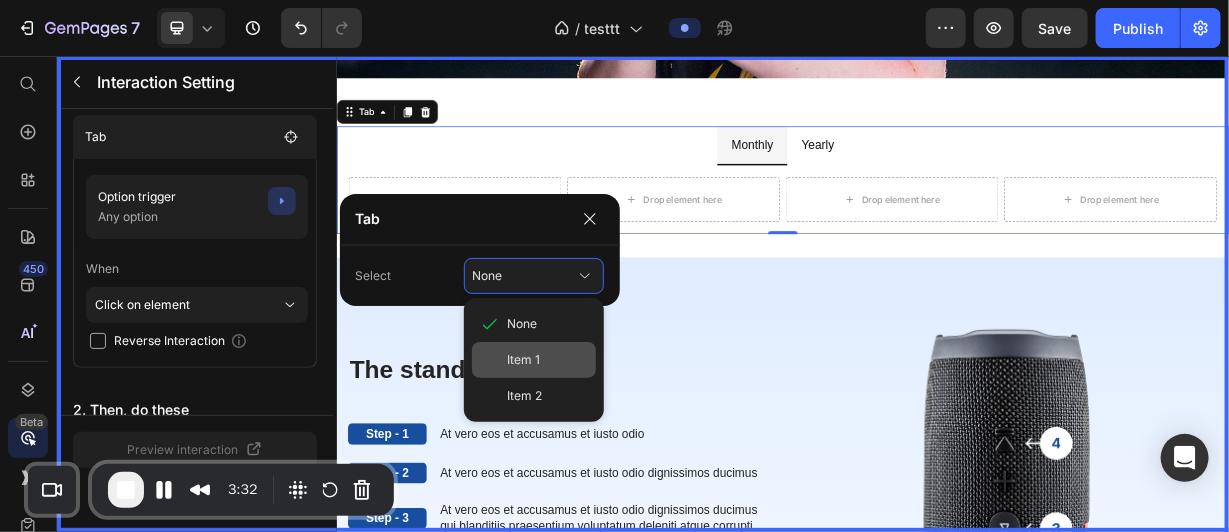click on "Item 1" at bounding box center (524, 360) 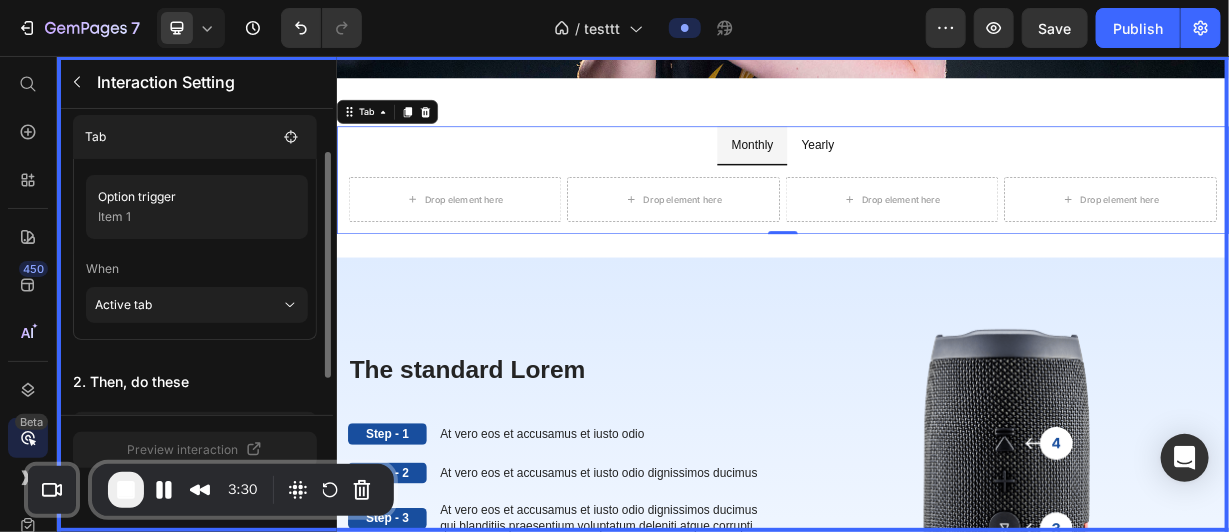 click on "When" at bounding box center (197, 269) 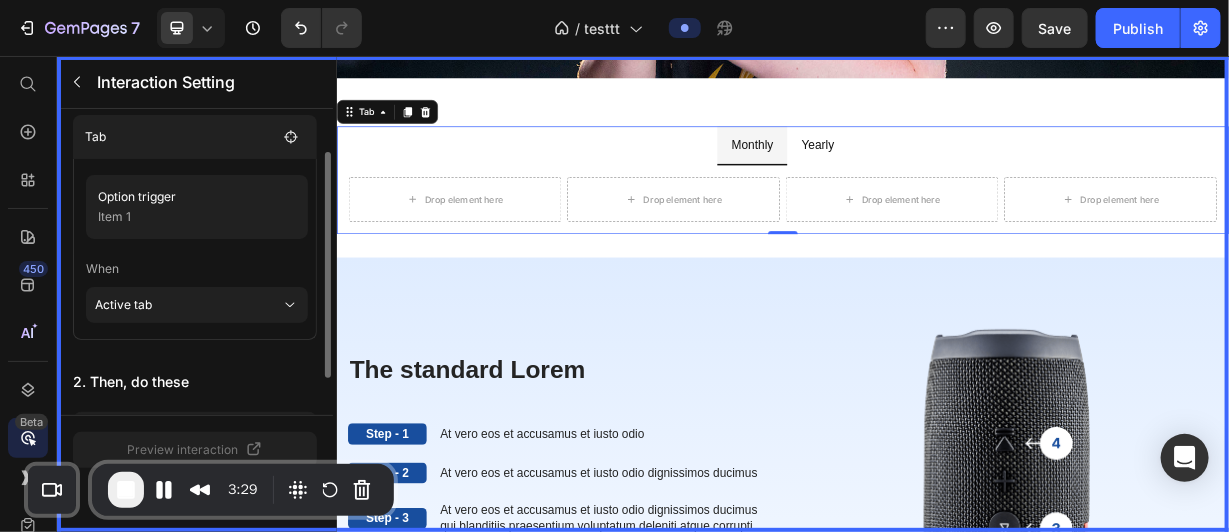 scroll, scrollTop: 106, scrollLeft: 0, axis: vertical 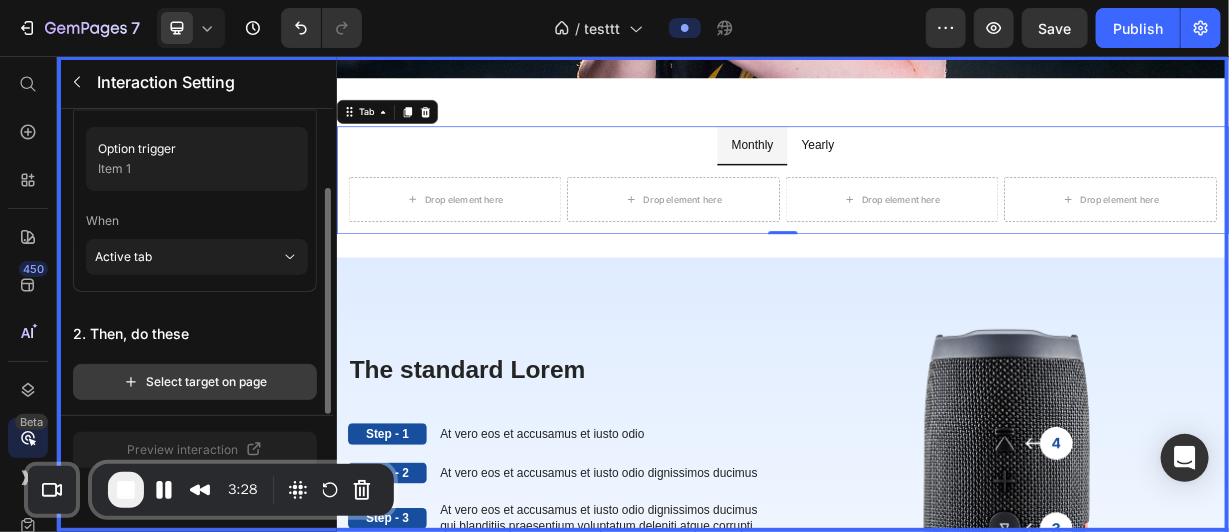 click on "Select target on page" at bounding box center [195, 382] 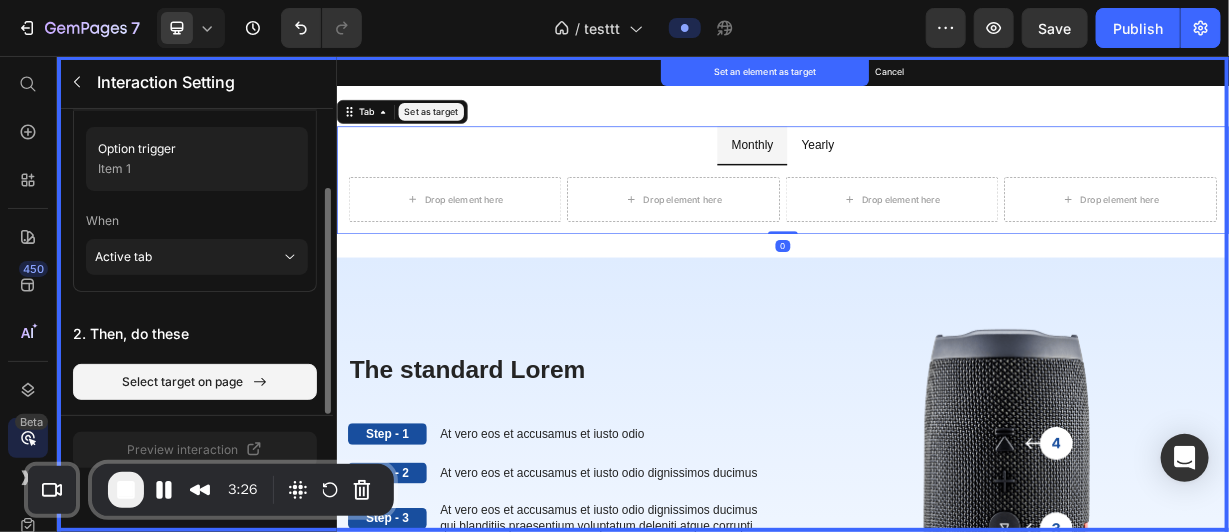 click on "Yearly" at bounding box center (983, 174) 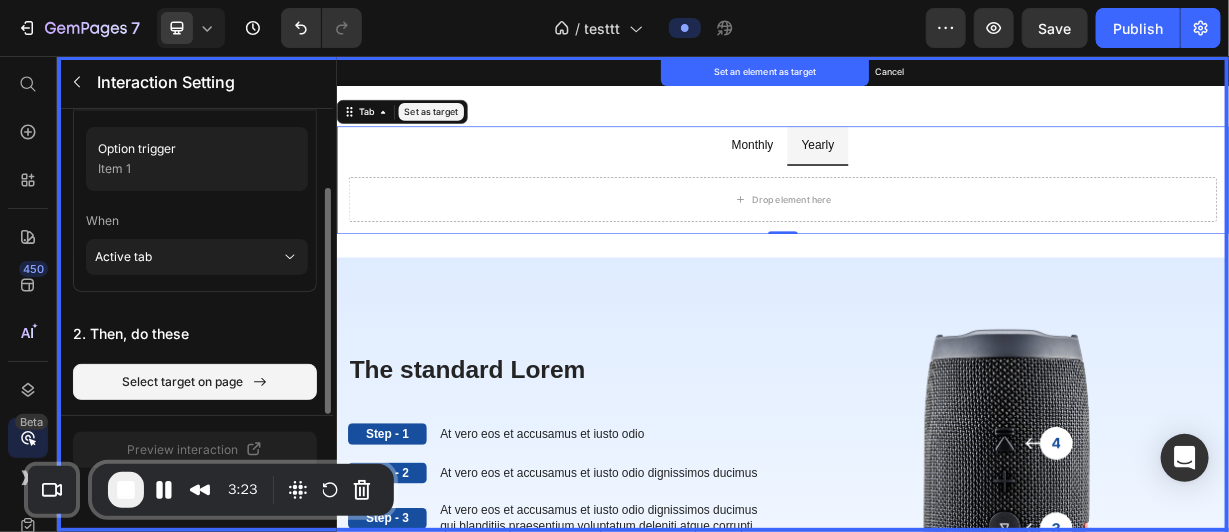 click on "Yearly" at bounding box center (983, 175) 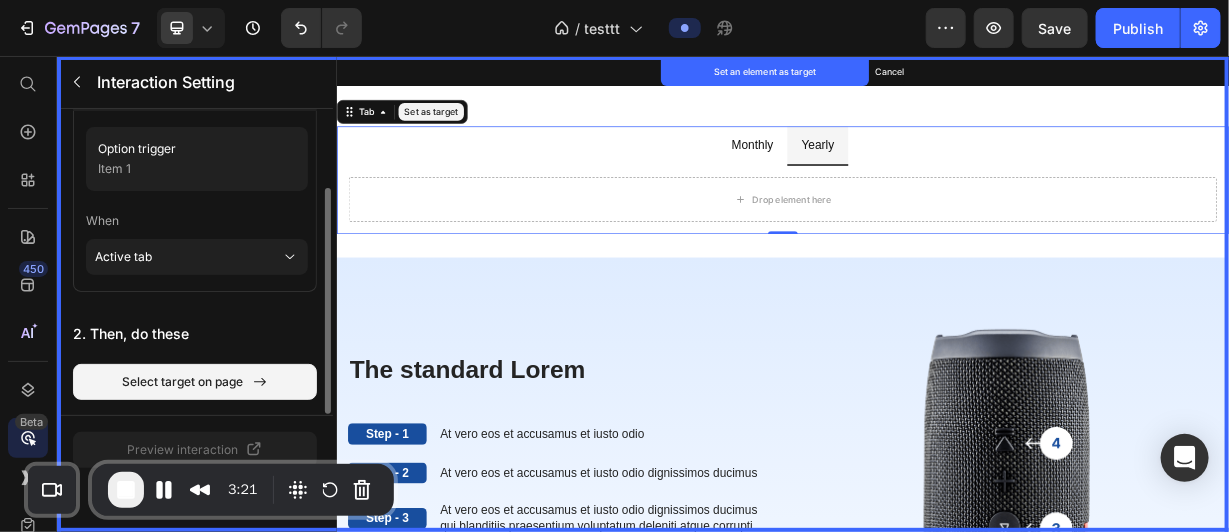 click on "Set as target" at bounding box center [463, 130] 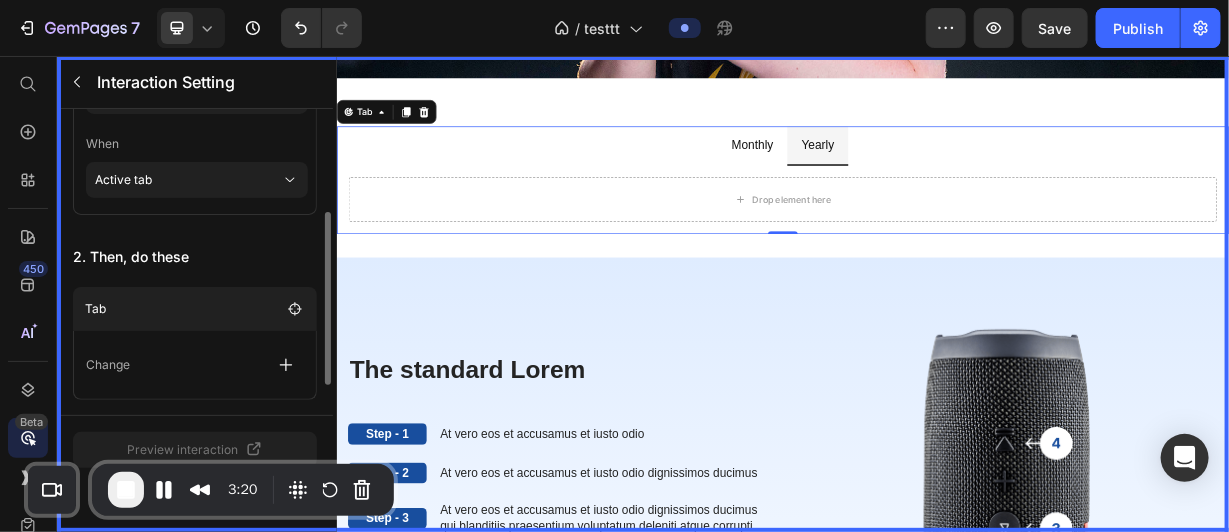 scroll, scrollTop: 184, scrollLeft: 0, axis: vertical 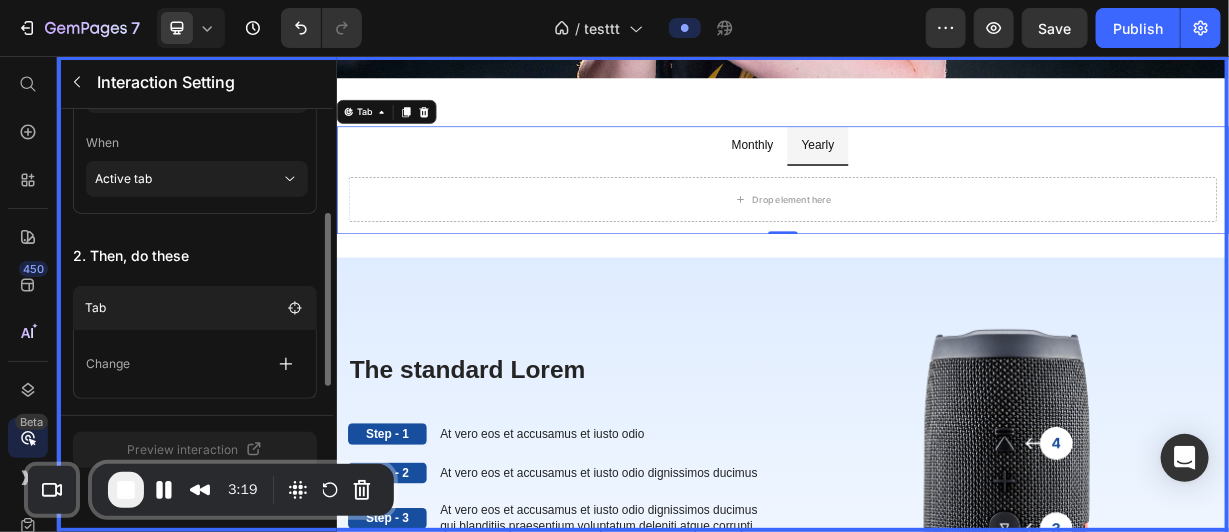 click on "Change" at bounding box center [195, 364] 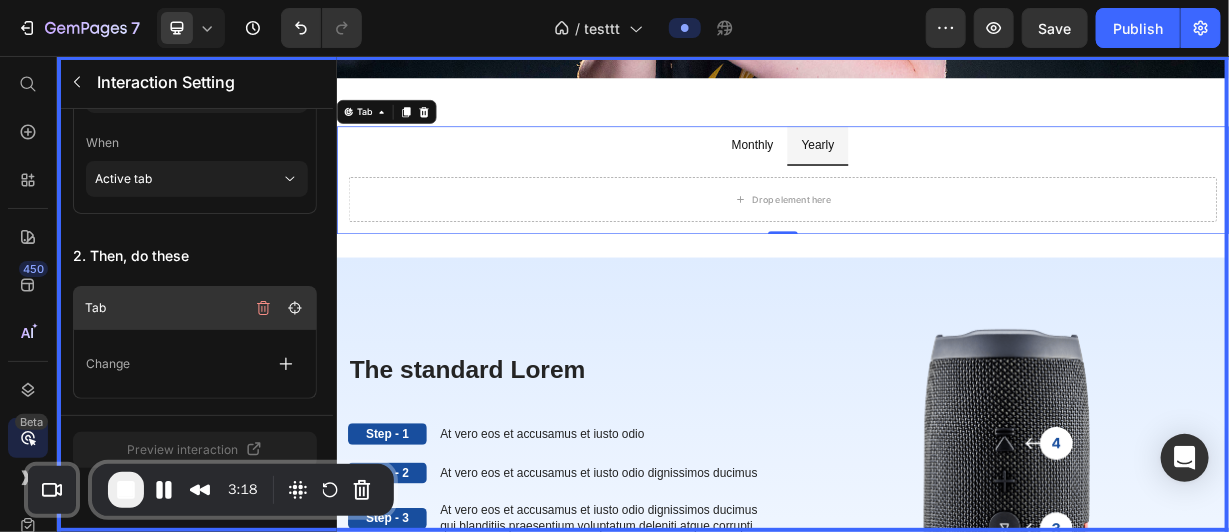 click on "Tab" at bounding box center (197, 308) 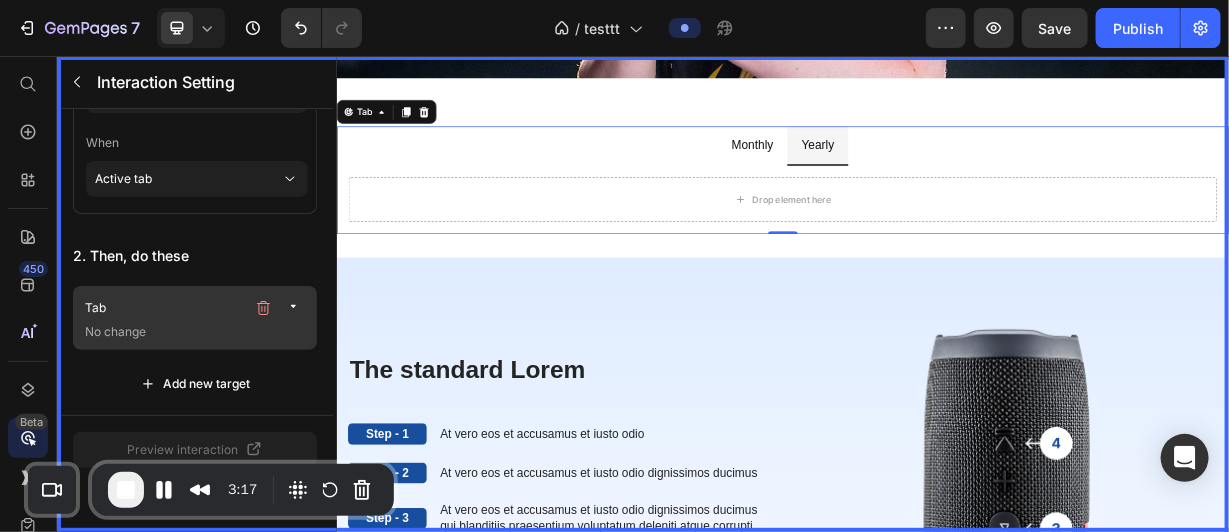 click on "Tab" at bounding box center (165, 308) 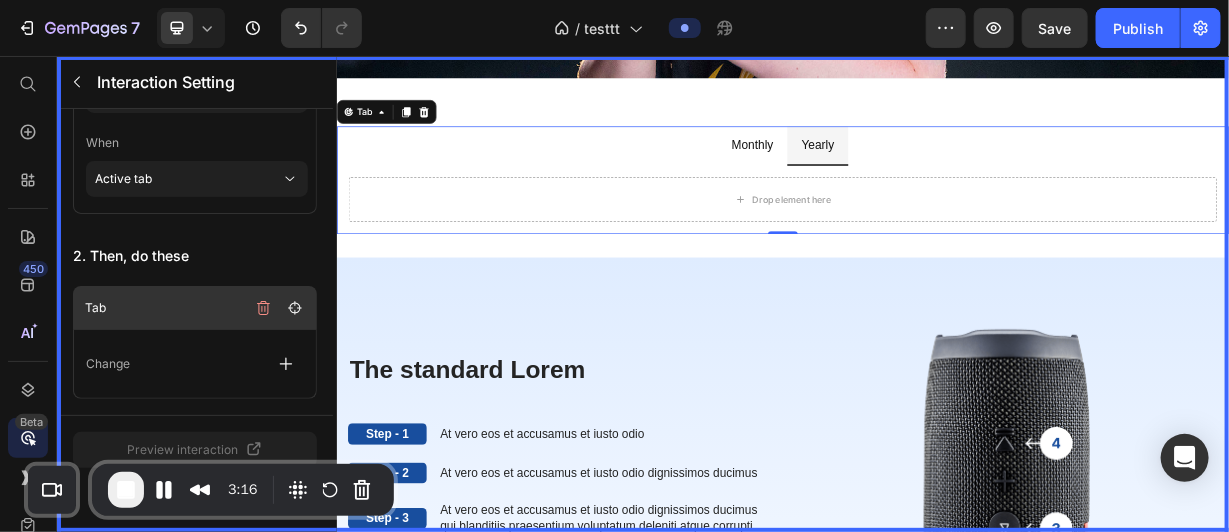 scroll, scrollTop: 733, scrollLeft: 0, axis: vertical 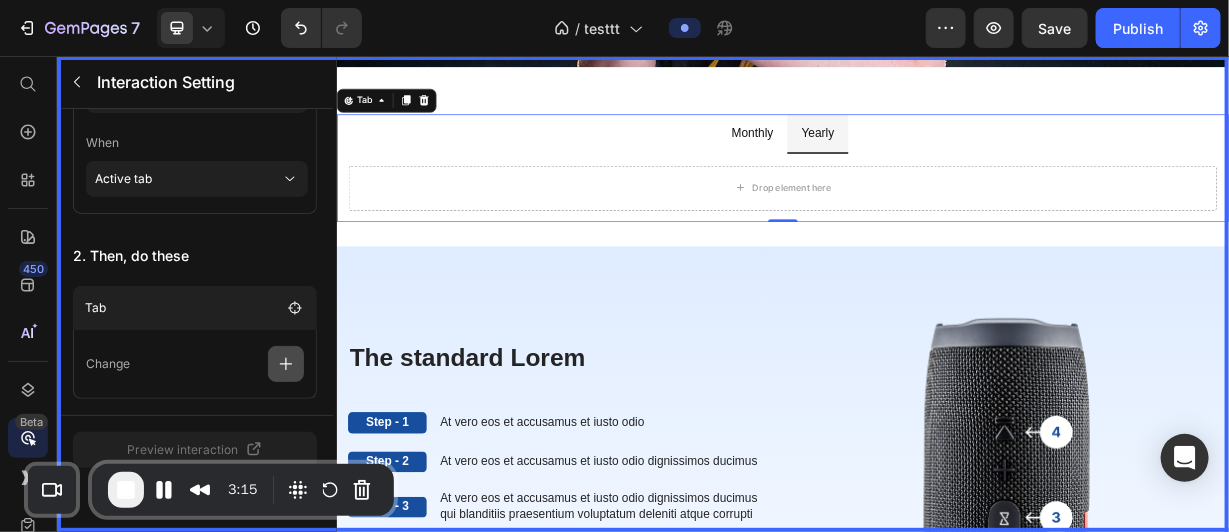 drag, startPoint x: 170, startPoint y: 351, endPoint x: 291, endPoint y: 356, distance: 121.103264 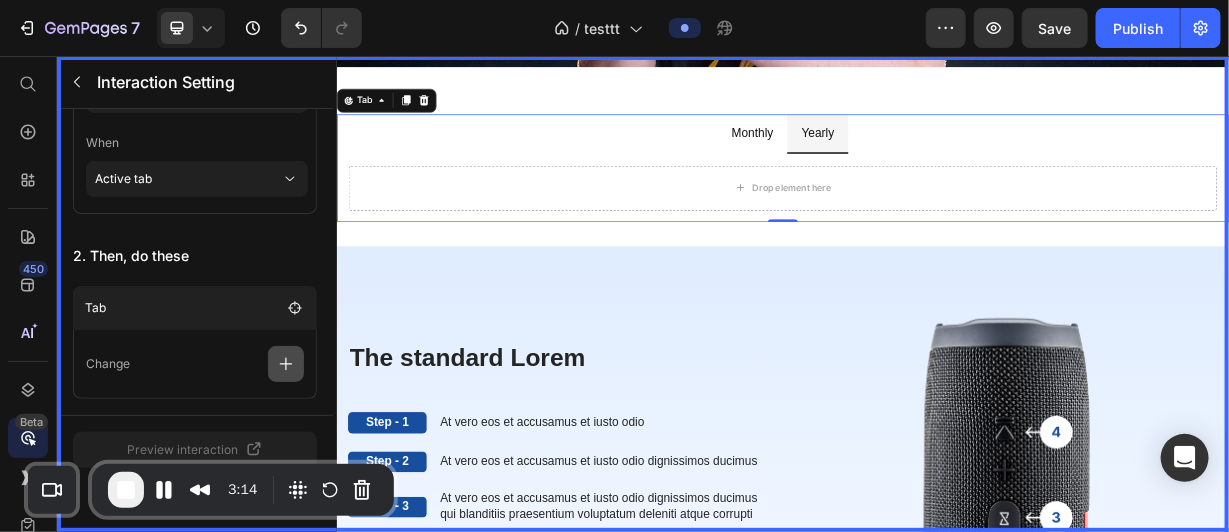 click 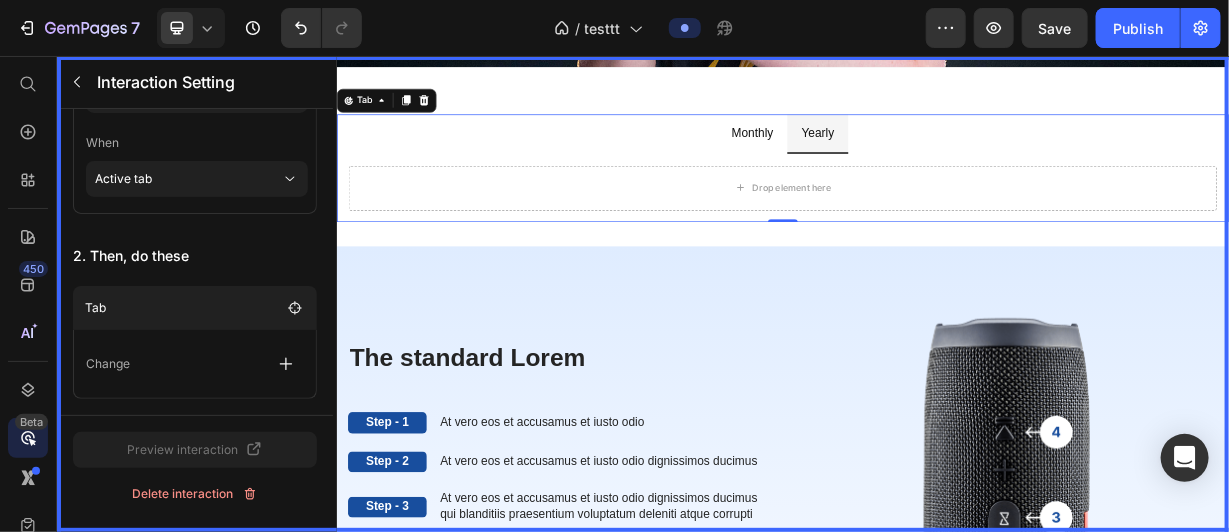 click at bounding box center [936, 375] 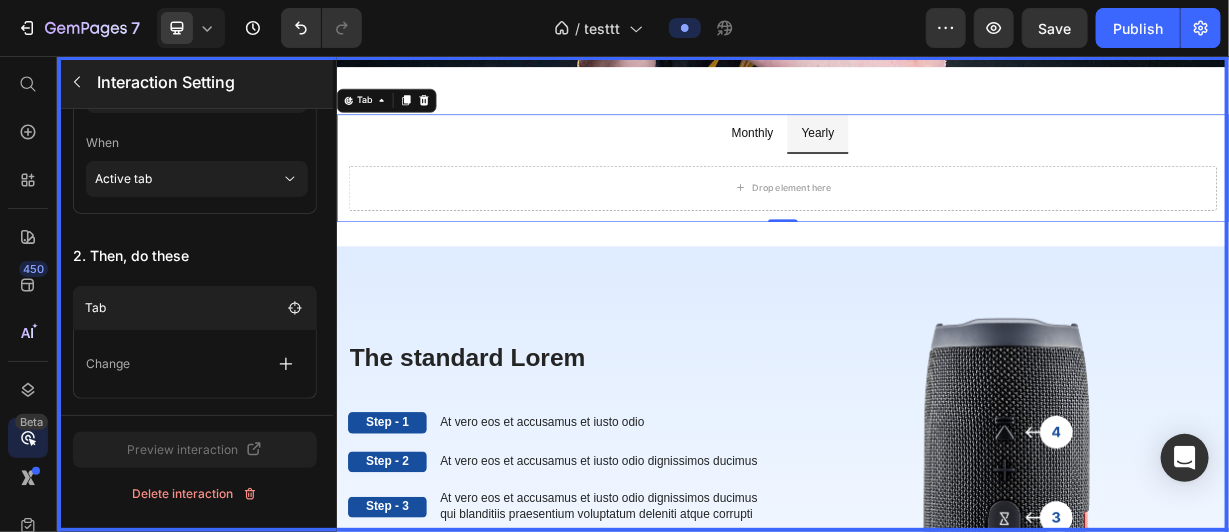 click 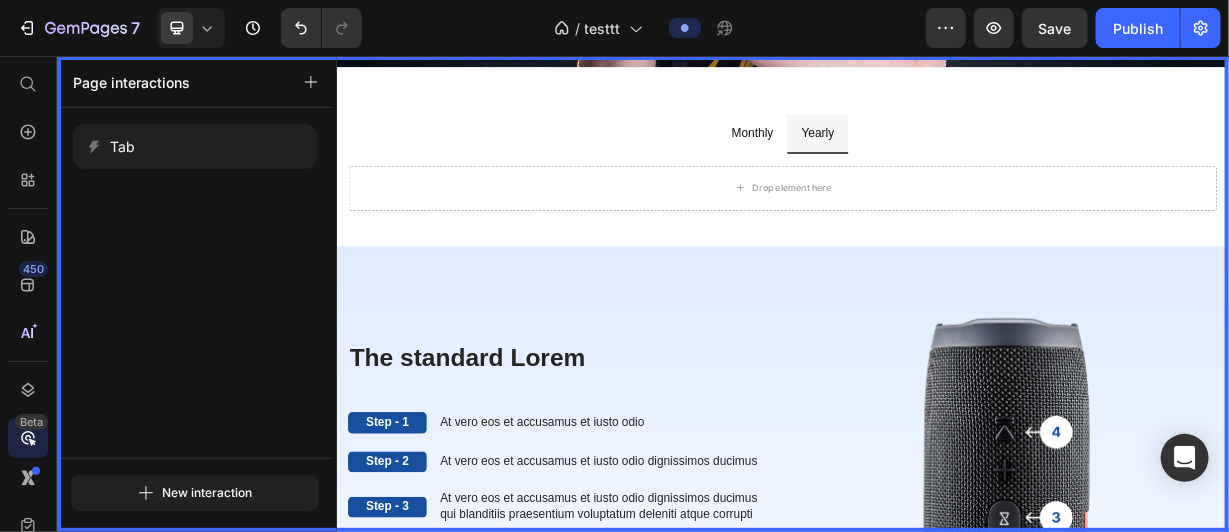 click at bounding box center [936, 375] 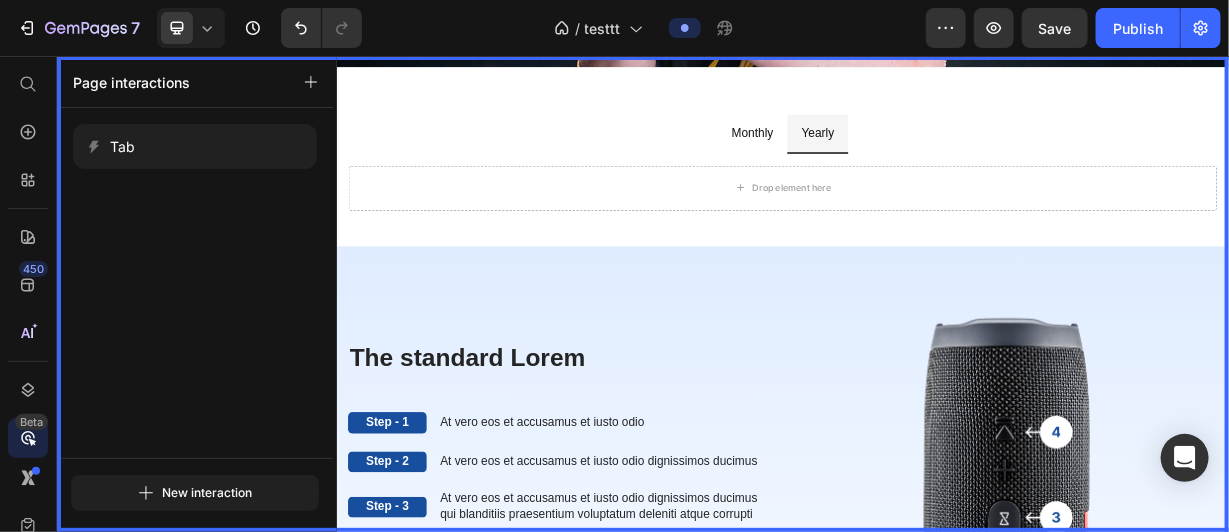 click at bounding box center [936, 375] 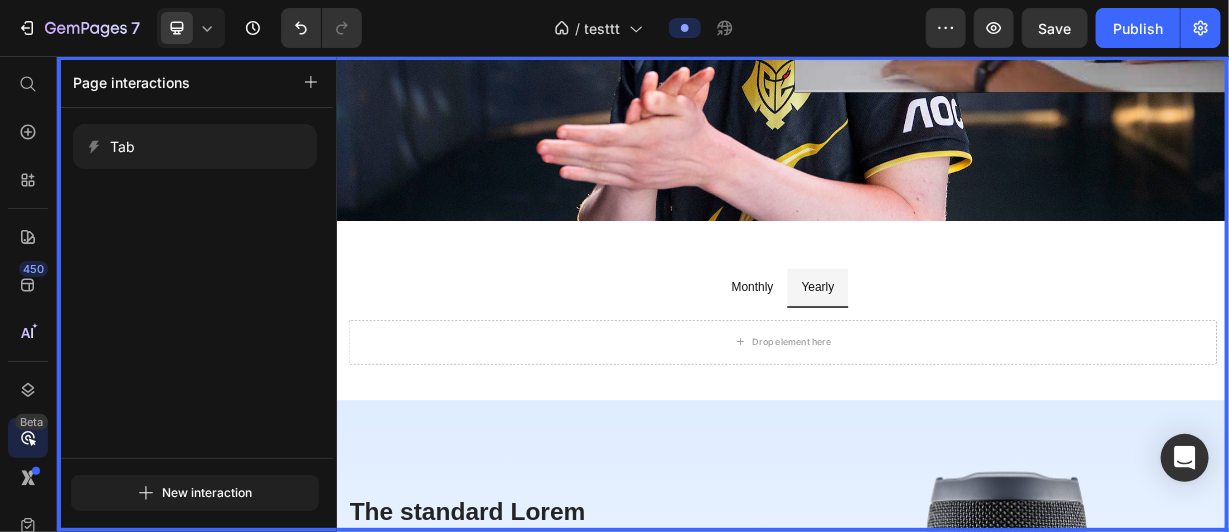 scroll, scrollTop: 527, scrollLeft: 0, axis: vertical 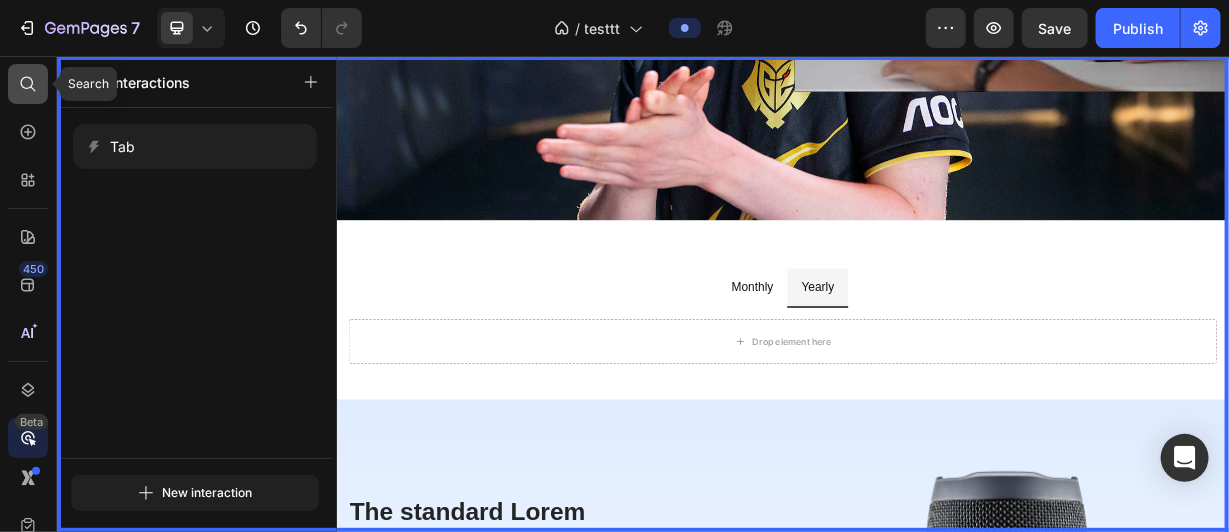 click 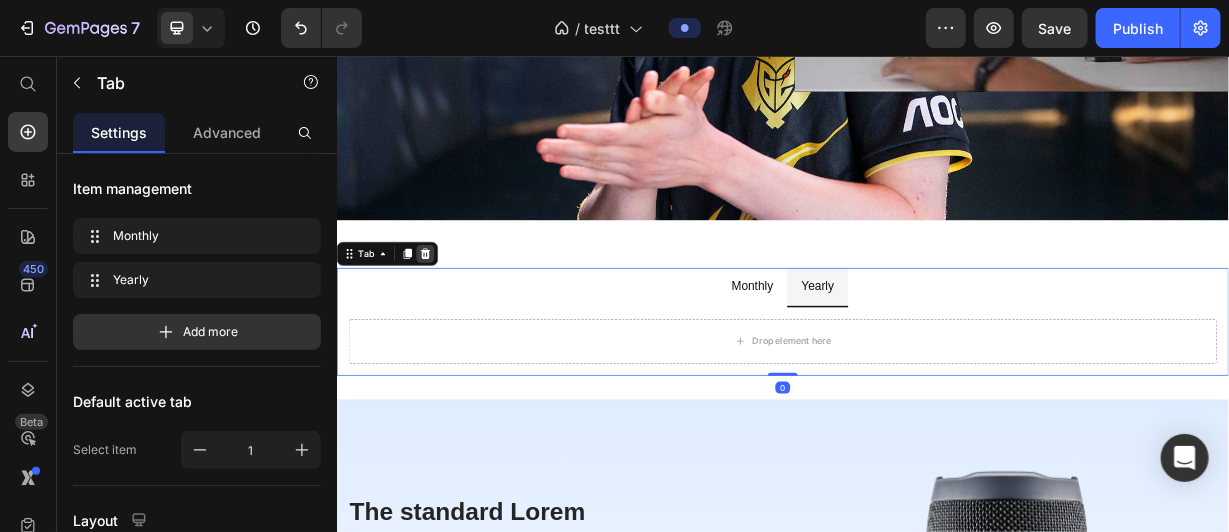 click 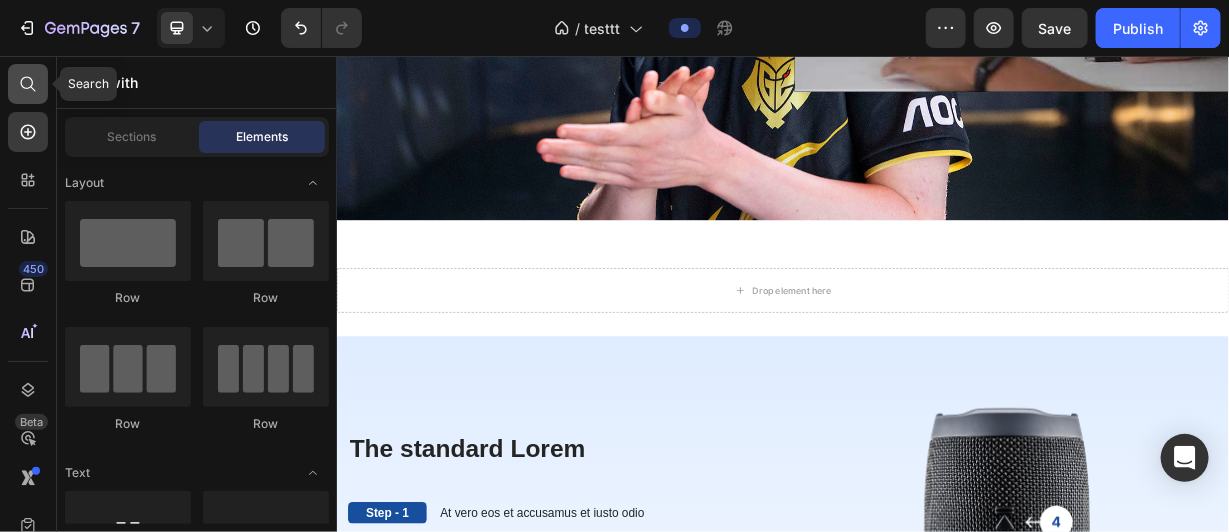 click 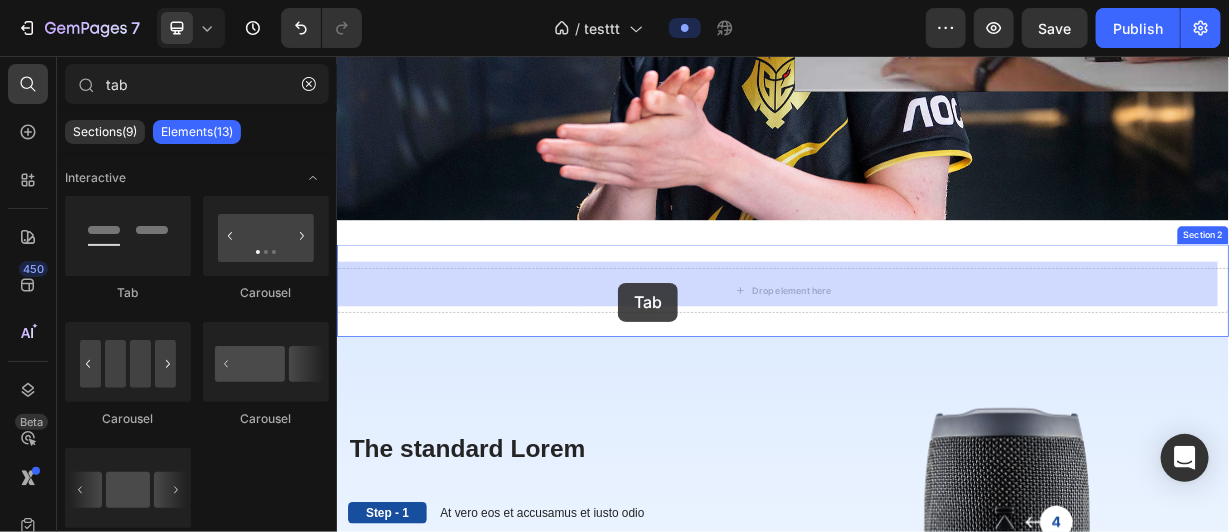 drag, startPoint x: 487, startPoint y: 305, endPoint x: 714, endPoint y: 359, distance: 233.33452 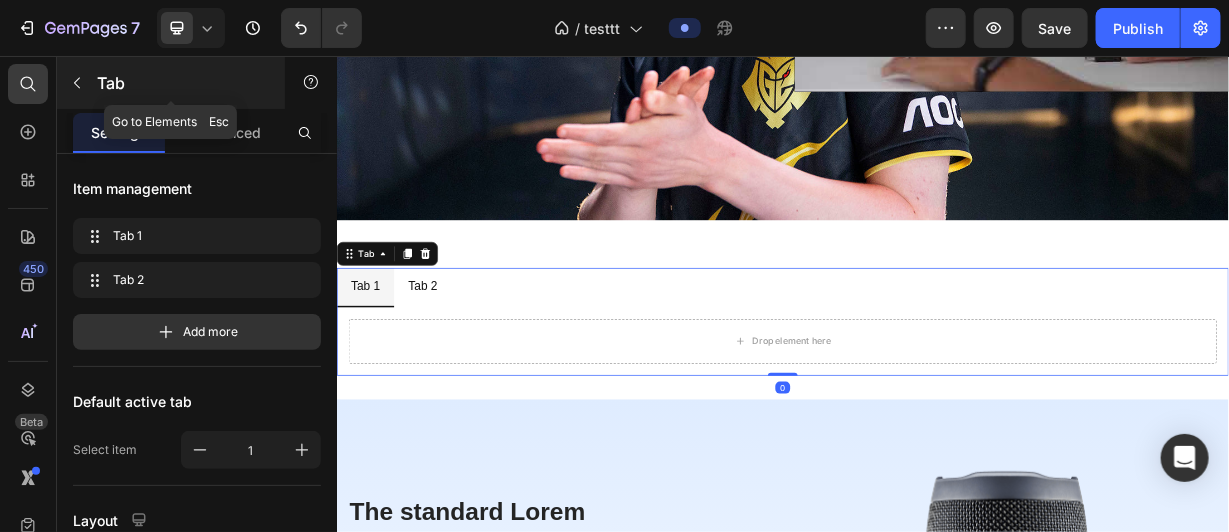 click 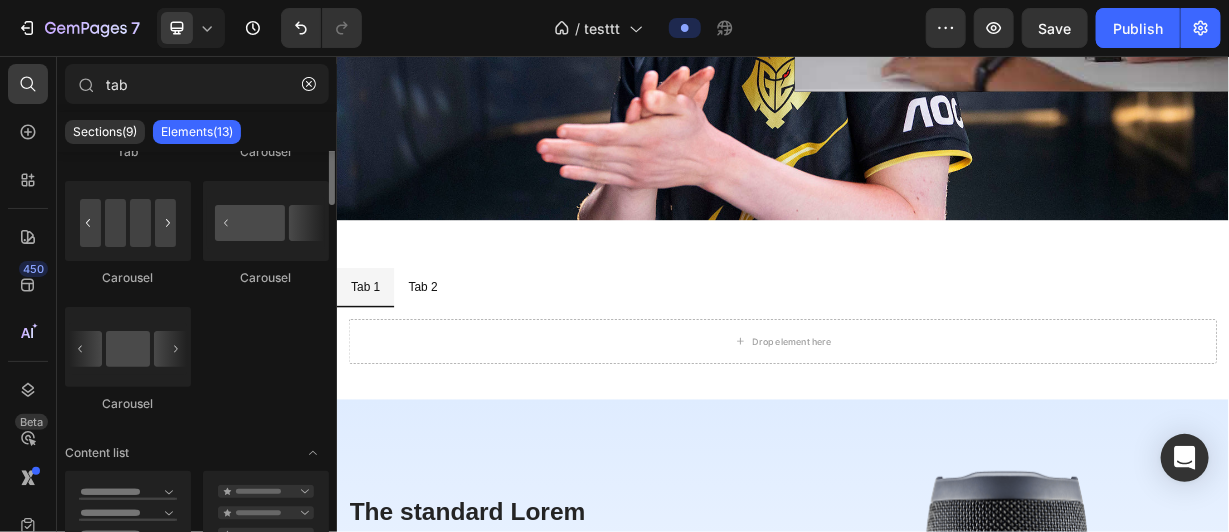 scroll, scrollTop: 0, scrollLeft: 0, axis: both 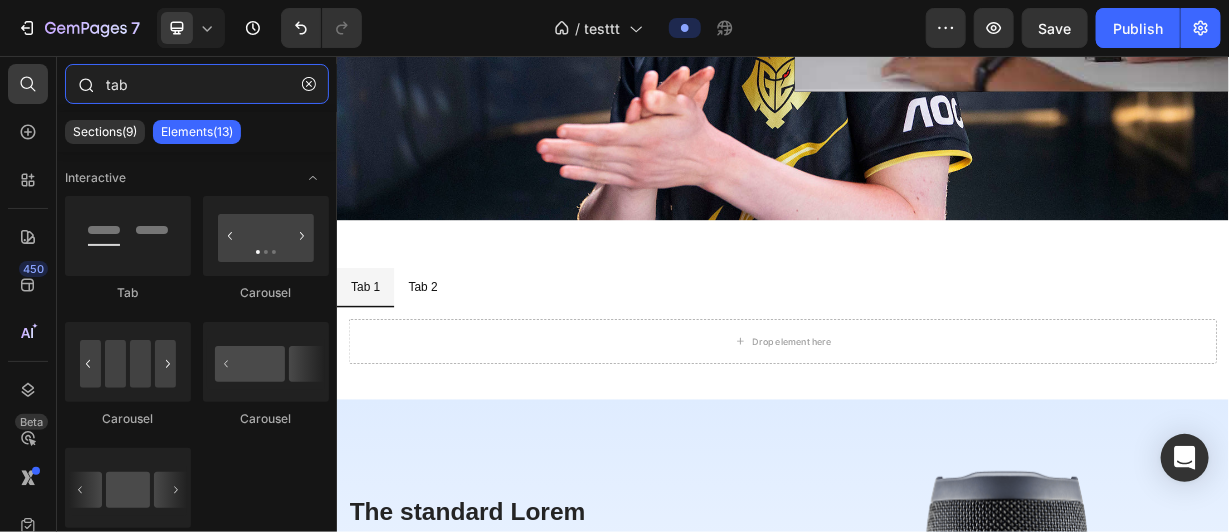 click on "tab" at bounding box center (197, 84) 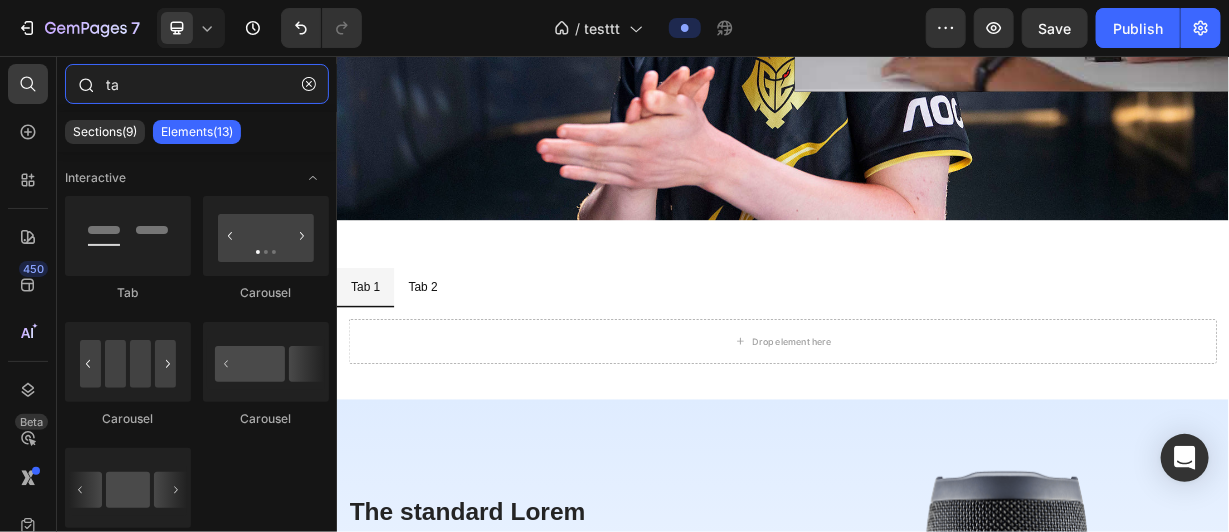 type on "t" 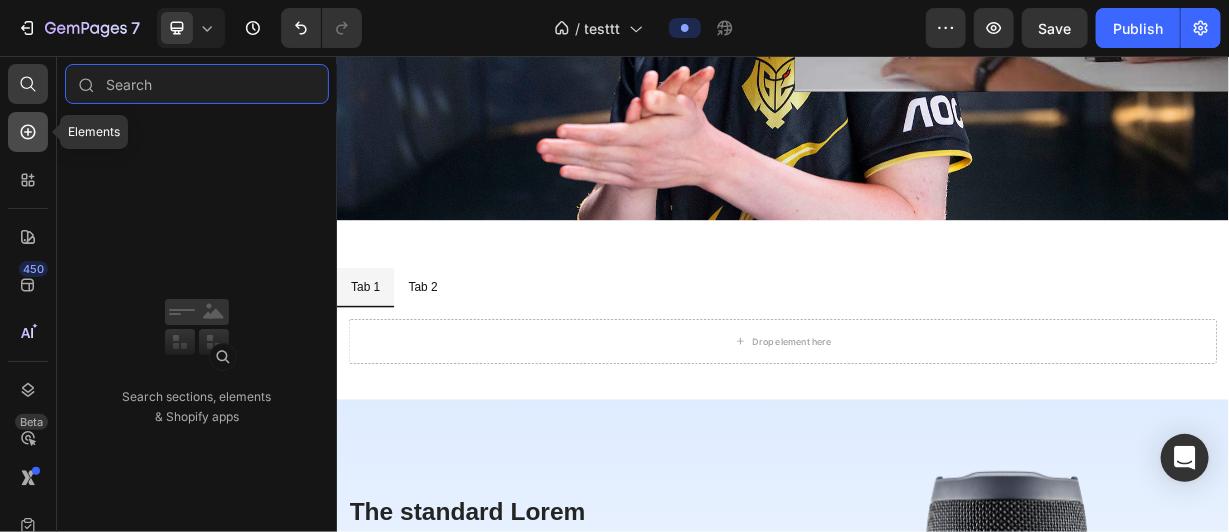 type 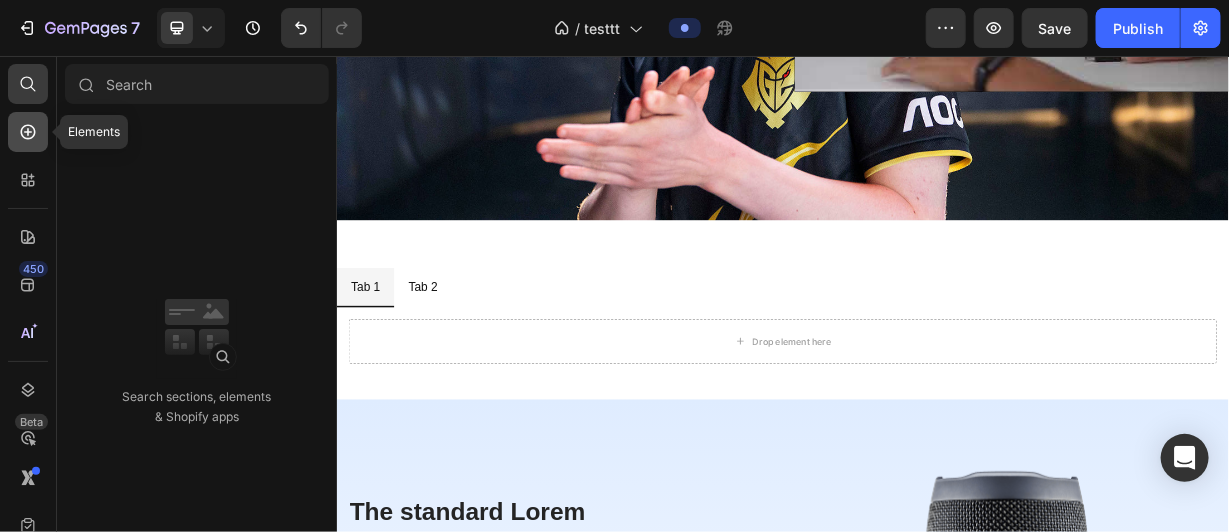 click 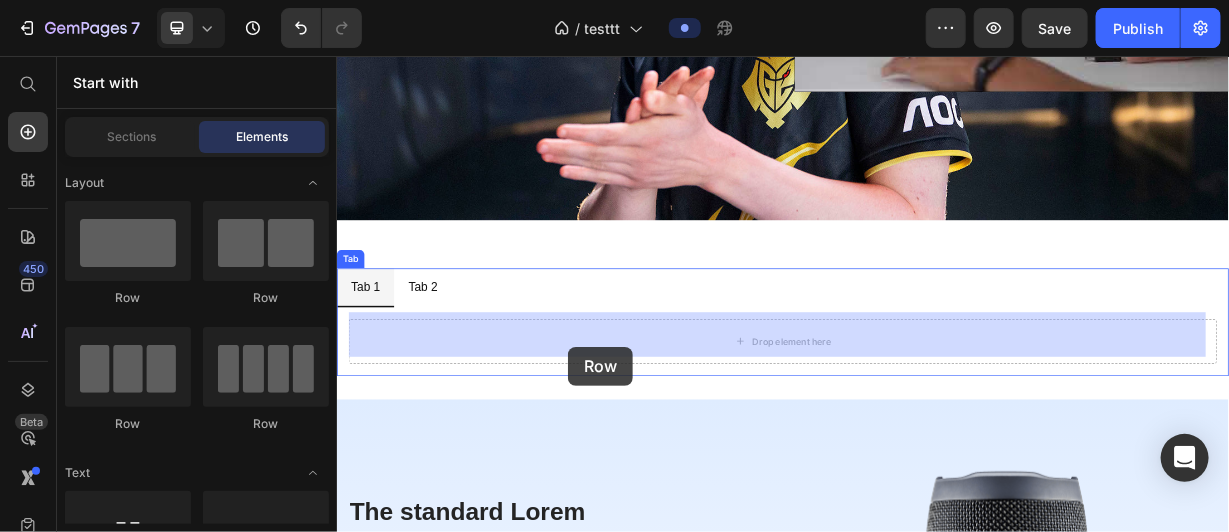 drag, startPoint x: 581, startPoint y: 413, endPoint x: 648, endPoint y: 443, distance: 73.409805 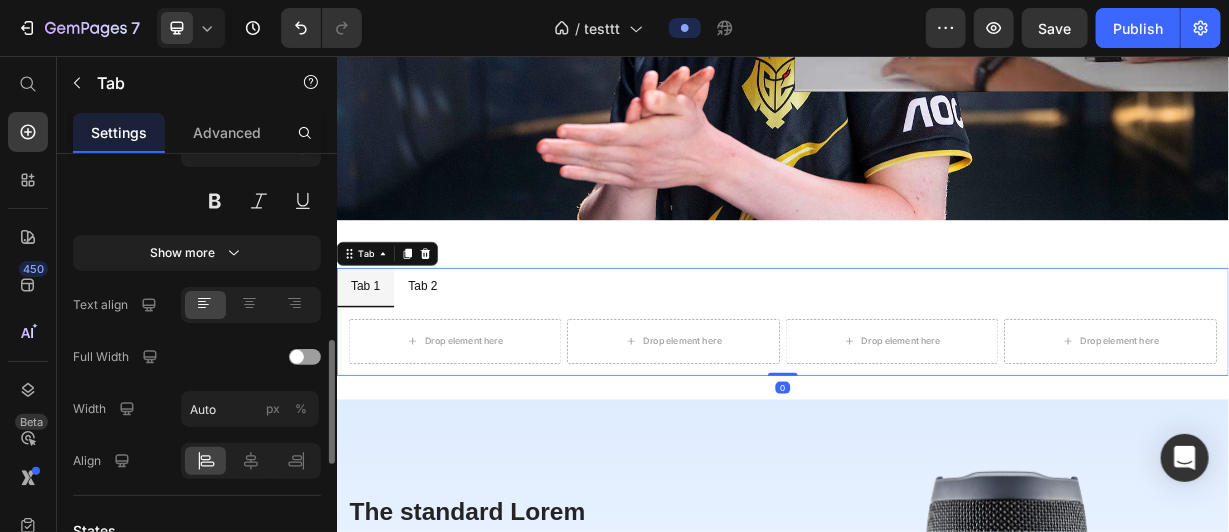 scroll, scrollTop: 651, scrollLeft: 0, axis: vertical 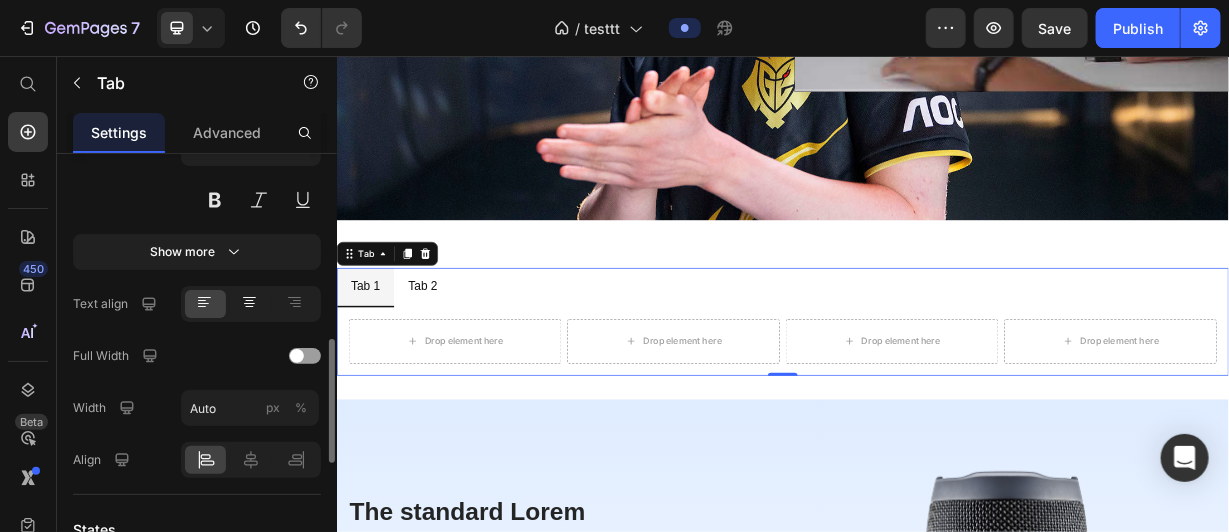 click 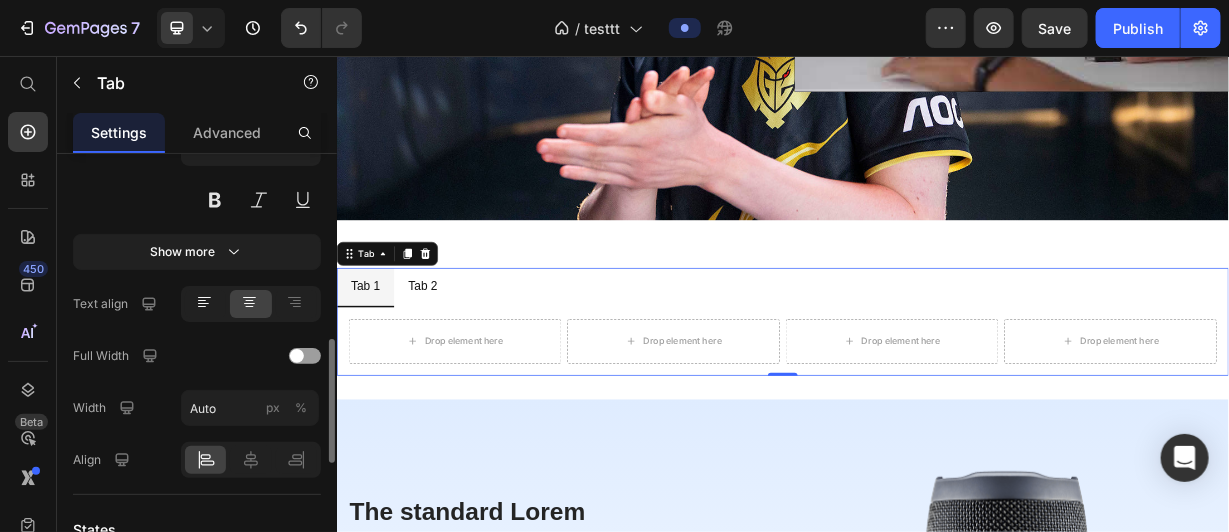 click 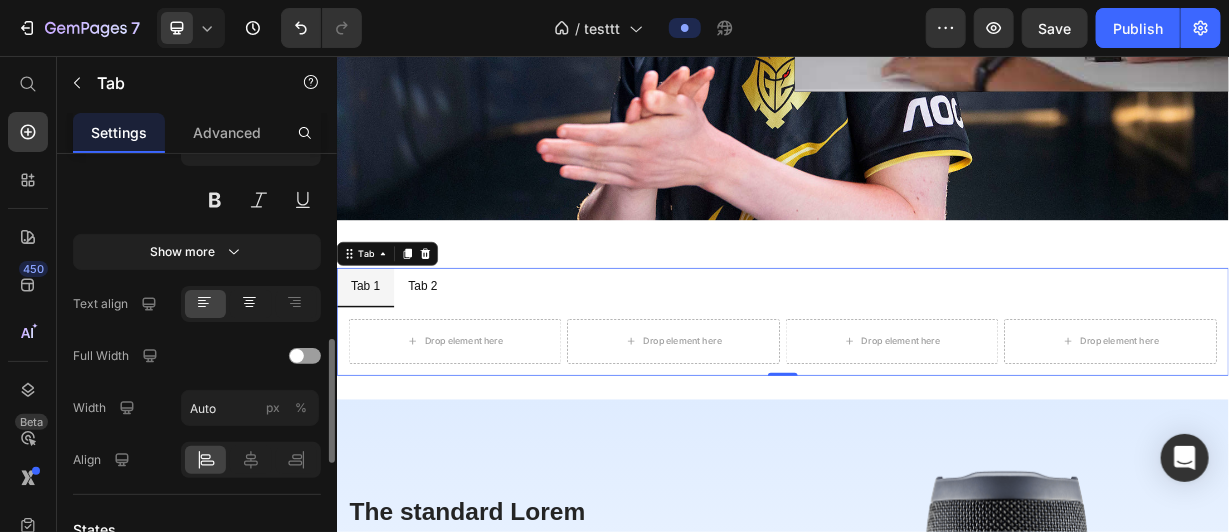 click 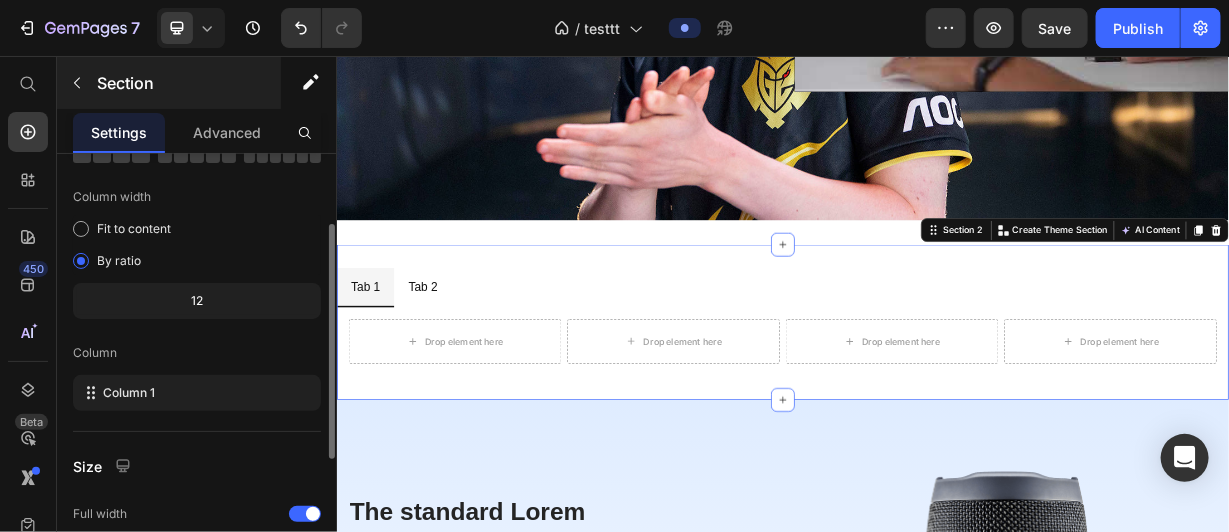 scroll, scrollTop: 133, scrollLeft: 0, axis: vertical 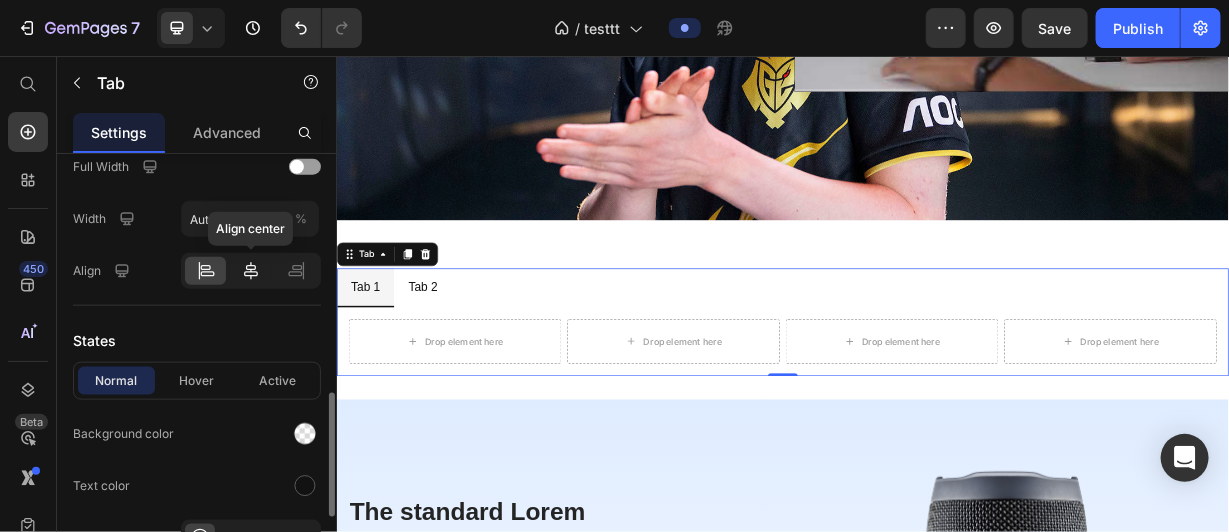 click 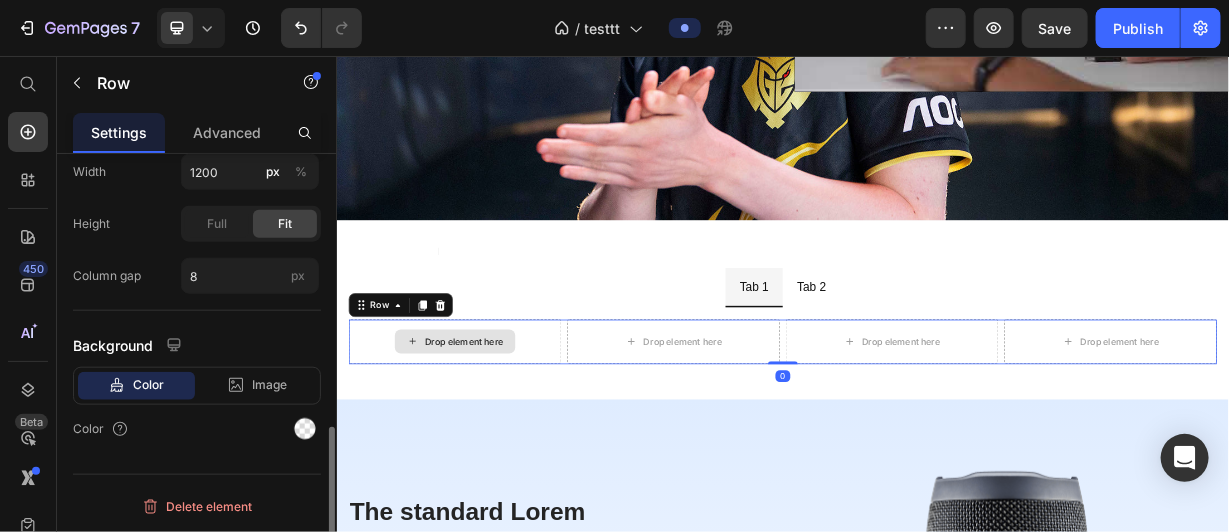 scroll, scrollTop: 0, scrollLeft: 0, axis: both 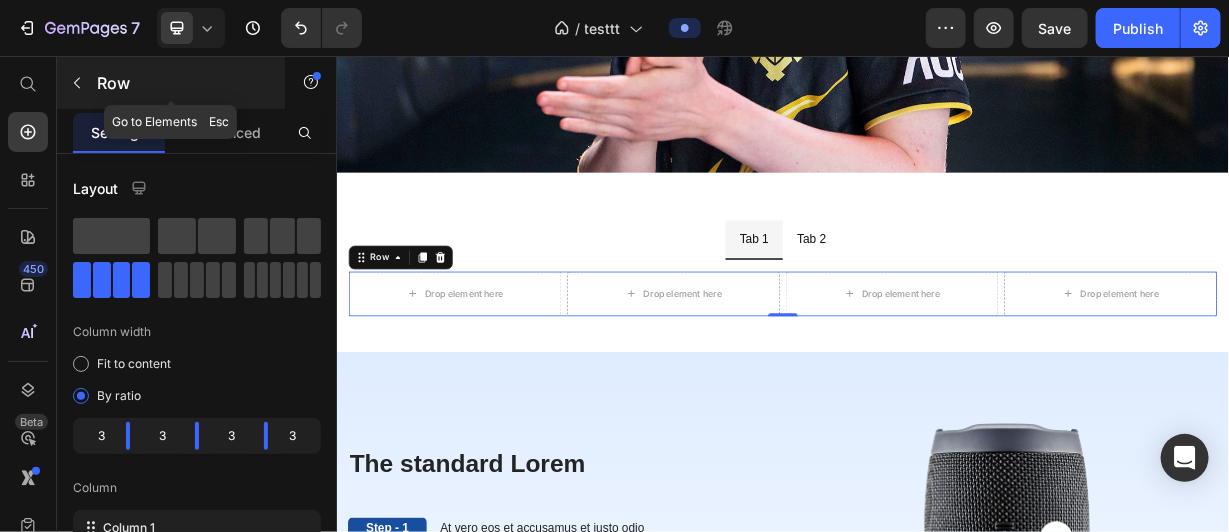 click at bounding box center (77, 83) 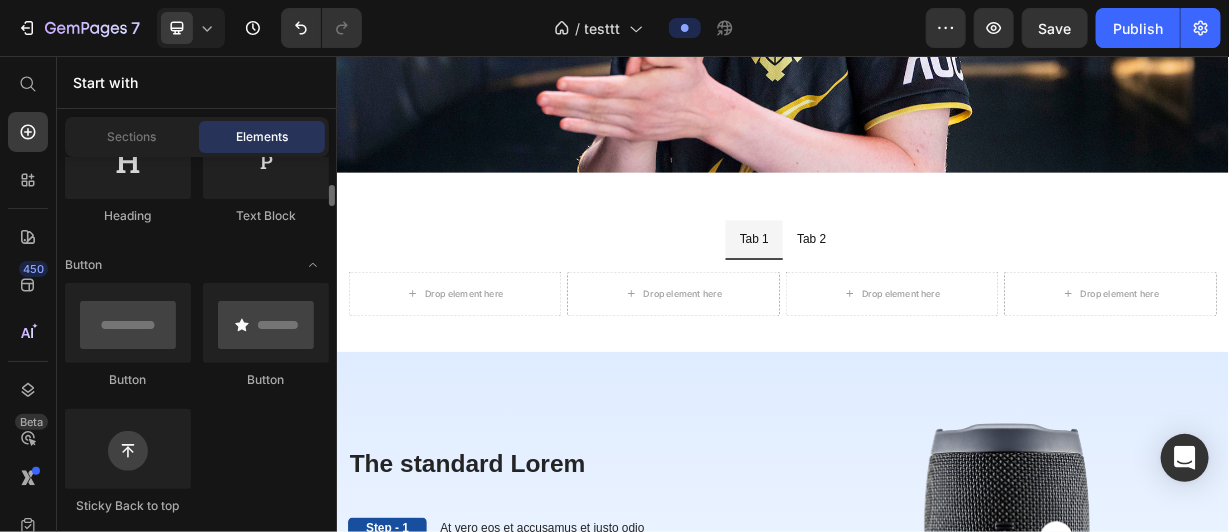 scroll, scrollTop: 341, scrollLeft: 0, axis: vertical 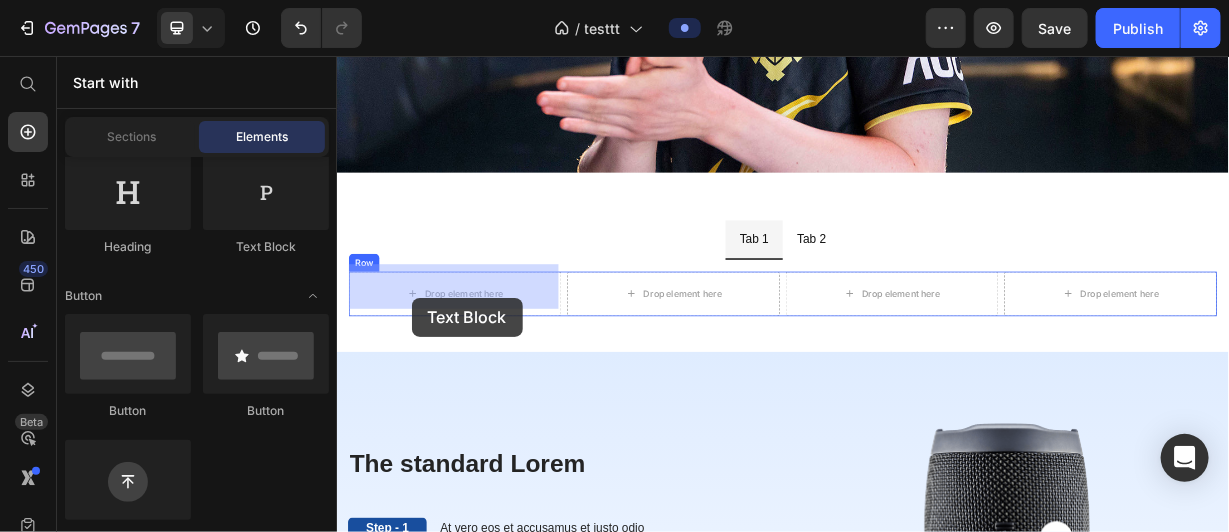 drag, startPoint x: 617, startPoint y: 270, endPoint x: 436, endPoint y: 380, distance: 211.80415 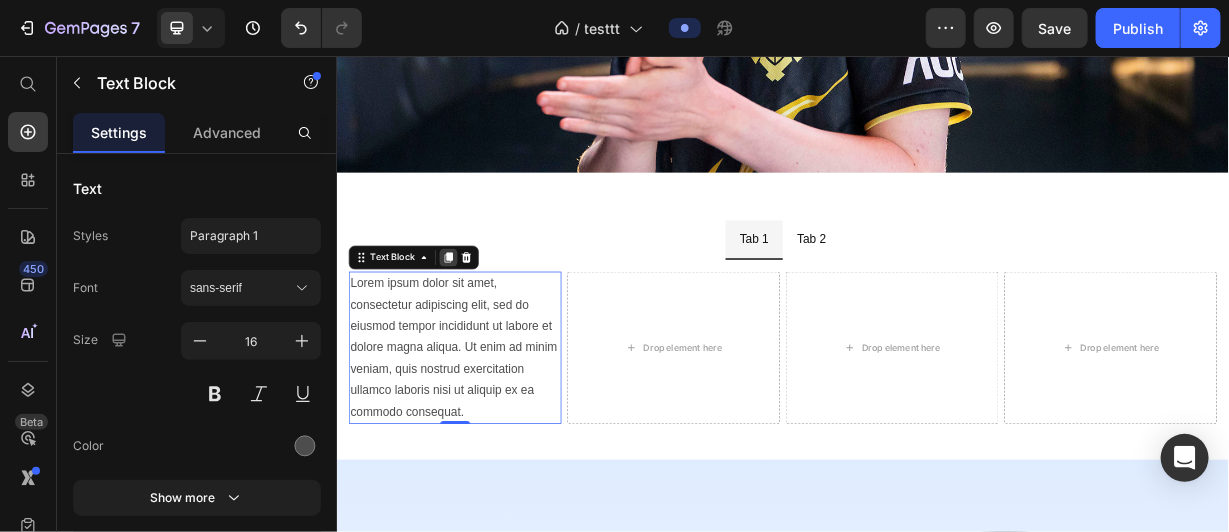 click 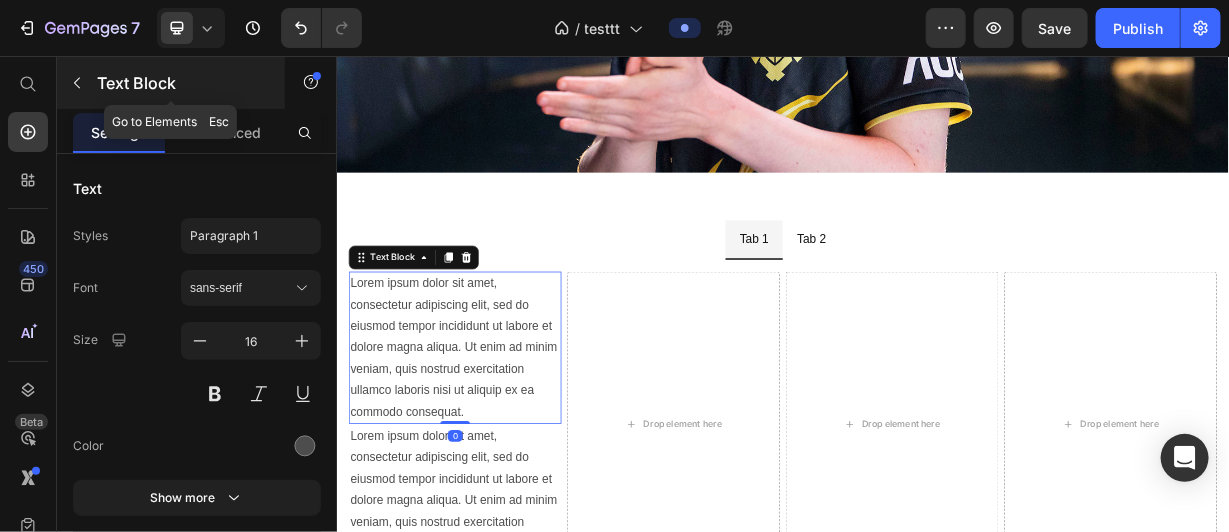 click 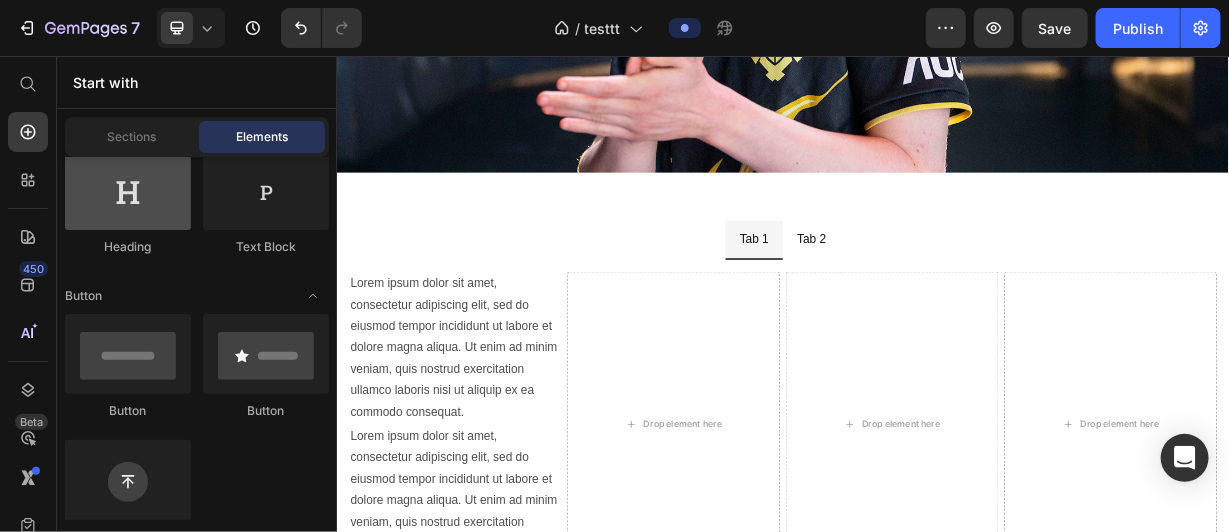 scroll, scrollTop: 0, scrollLeft: 0, axis: both 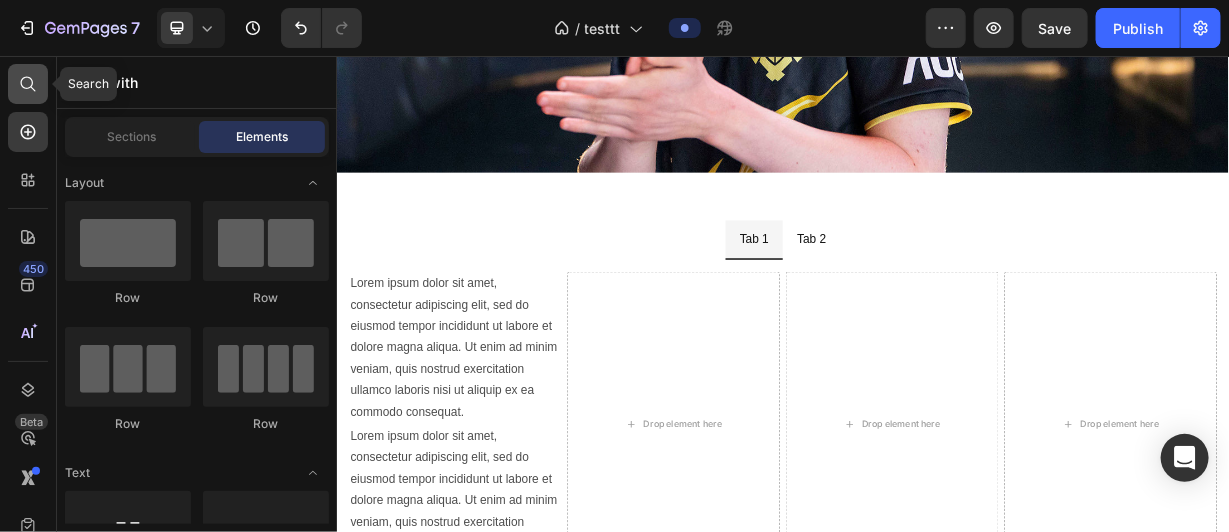 click 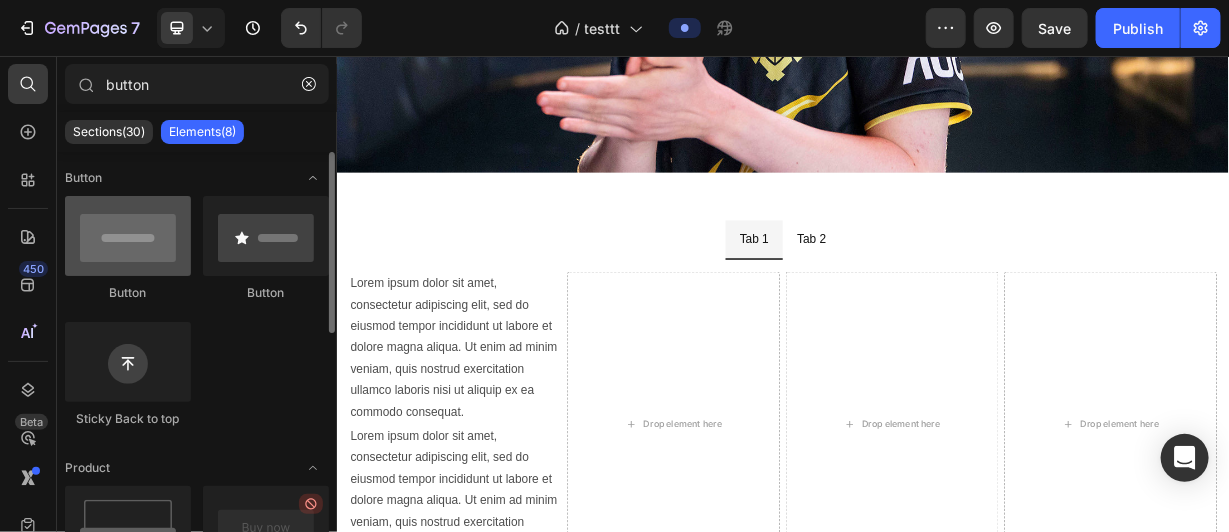 type on "button" 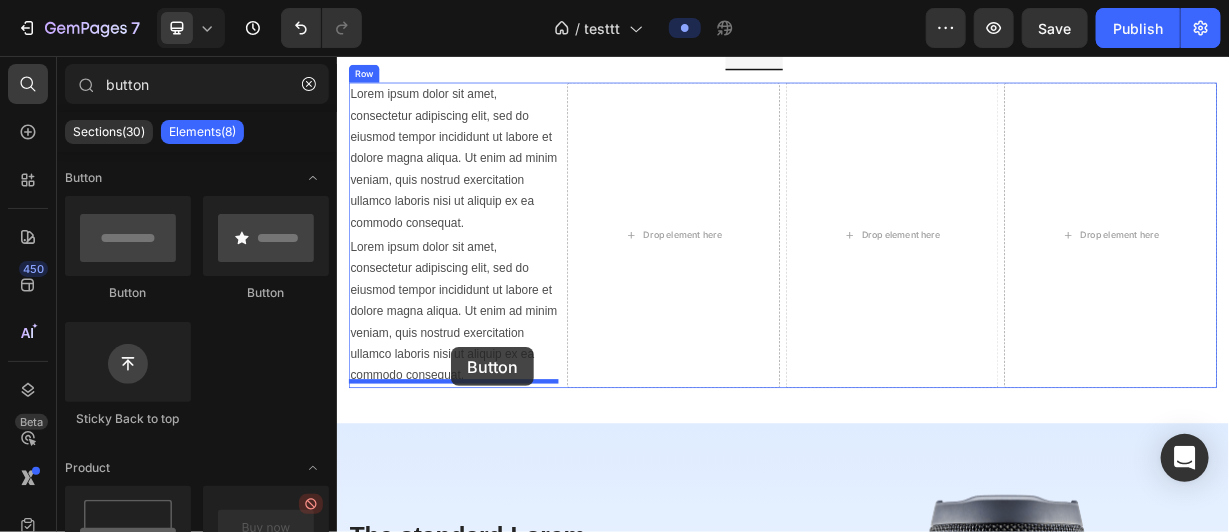 scroll, scrollTop: 909, scrollLeft: 0, axis: vertical 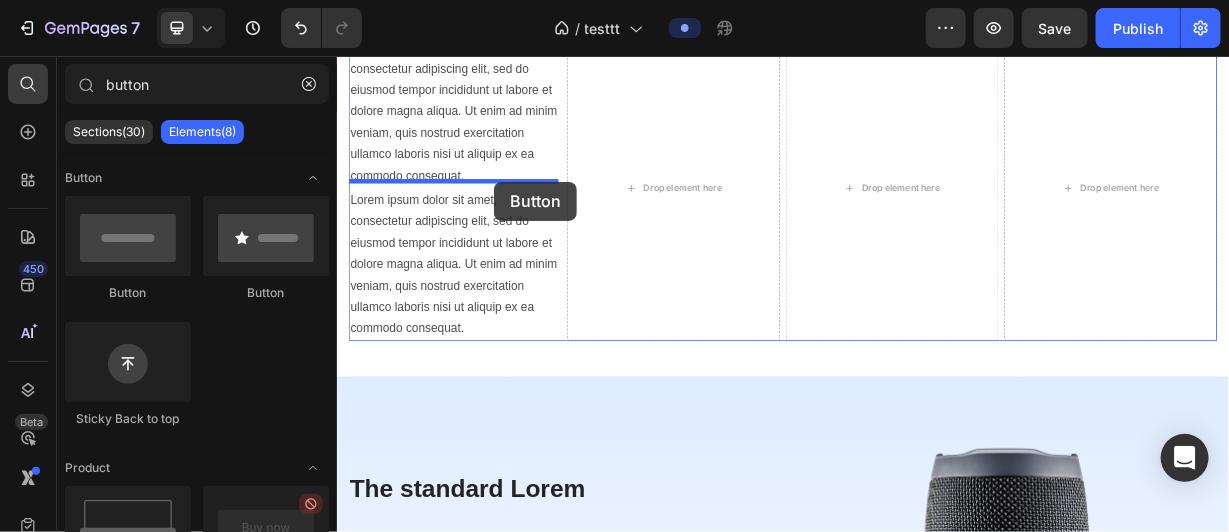 drag, startPoint x: 485, startPoint y: 296, endPoint x: 547, endPoint y: 227, distance: 92.76314 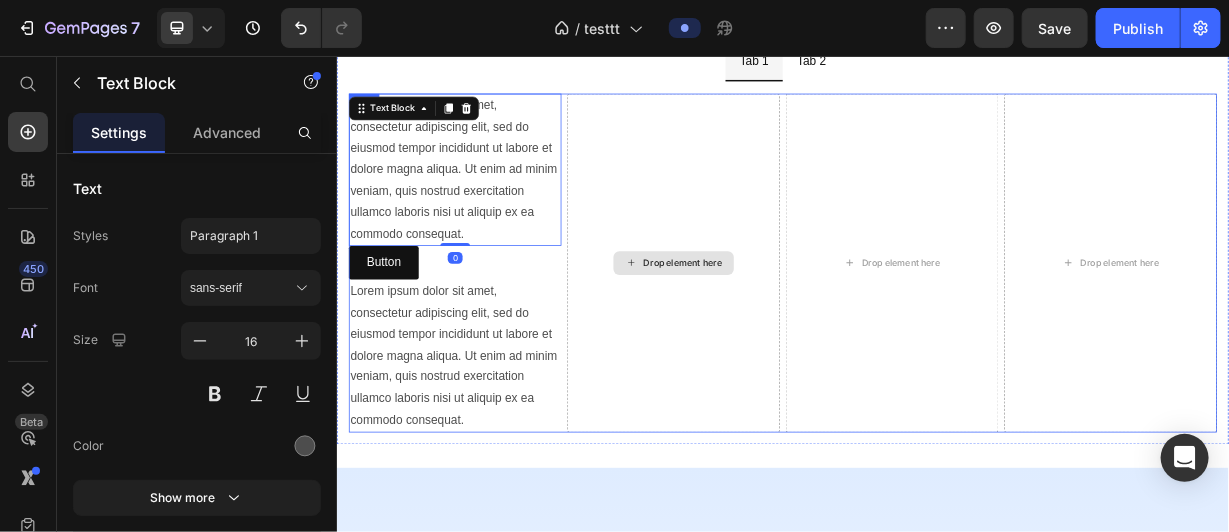 scroll, scrollTop: 803, scrollLeft: 0, axis: vertical 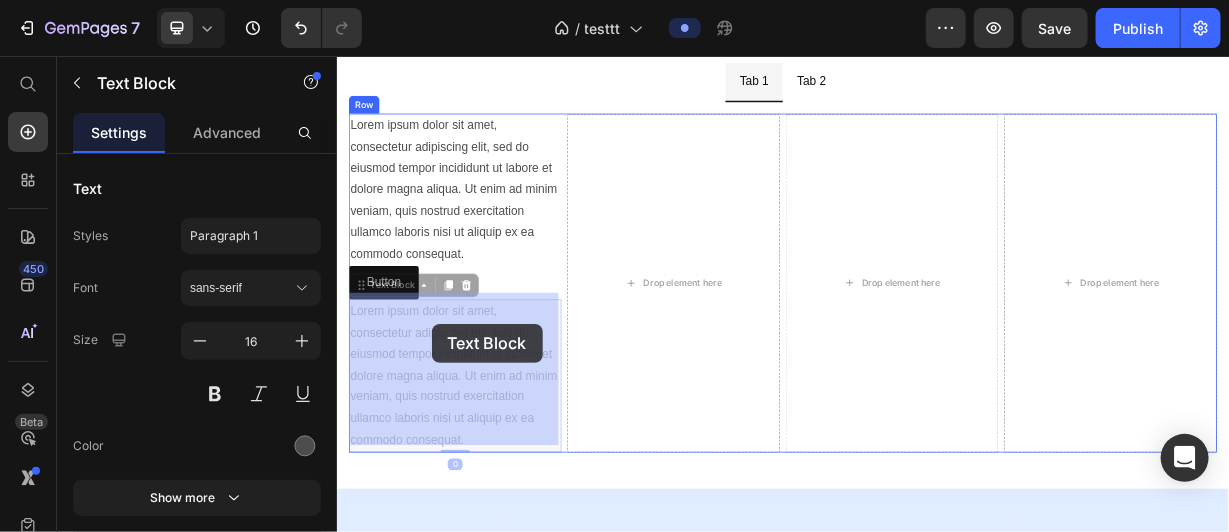 drag, startPoint x: 555, startPoint y: 437, endPoint x: 475, endPoint y: 447, distance: 80.622574 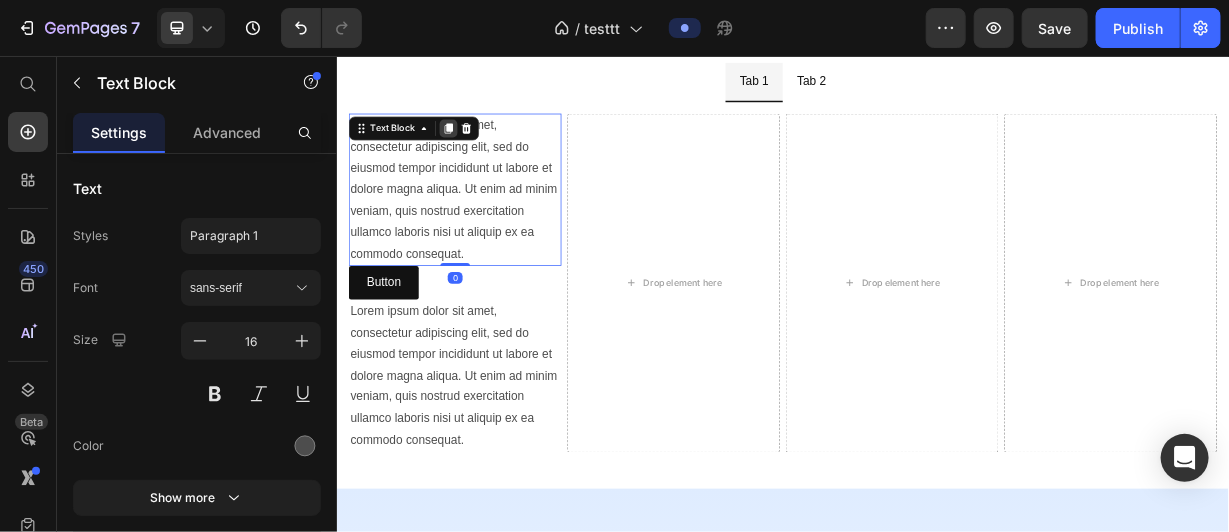 click 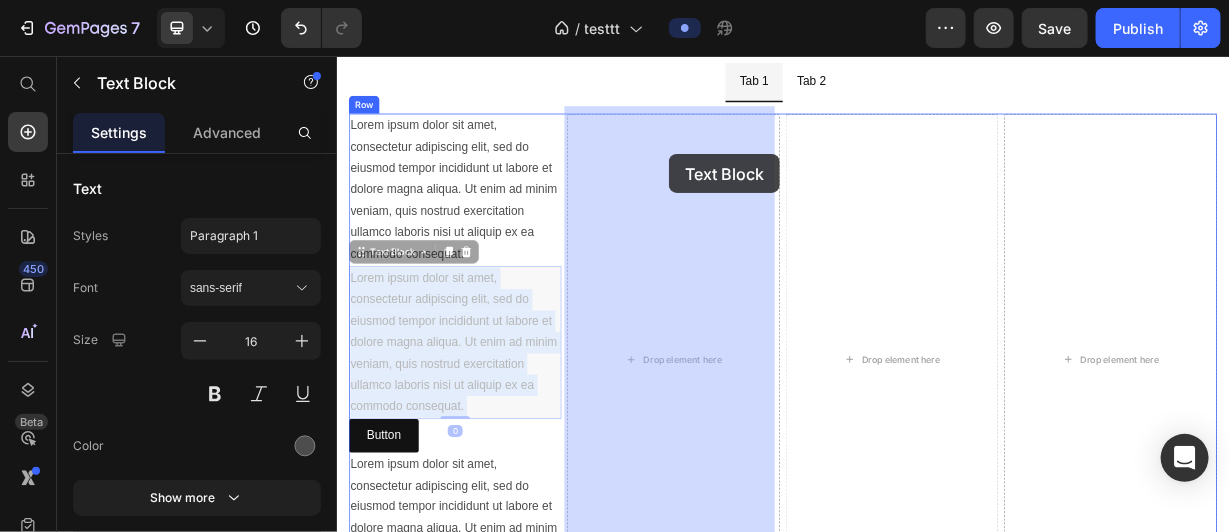 drag, startPoint x: 550, startPoint y: 393, endPoint x: 783, endPoint y: 187, distance: 311.00644 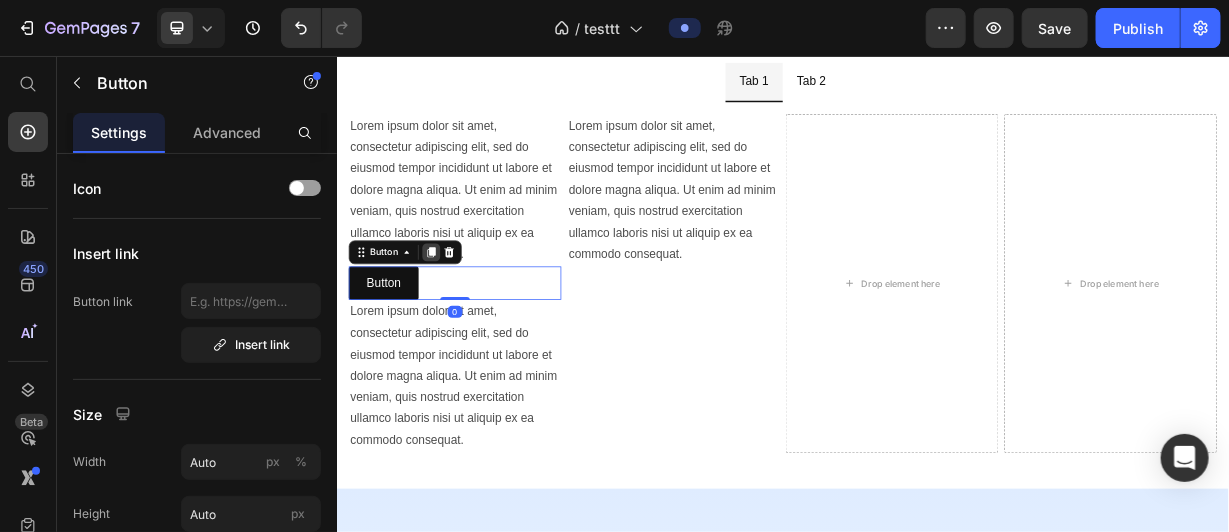 click 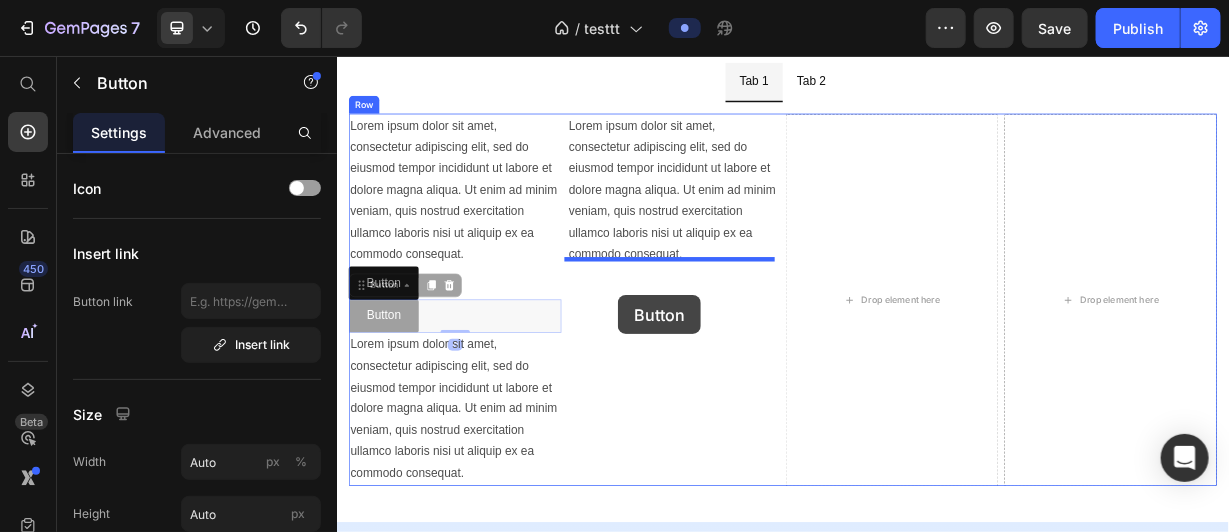 drag, startPoint x: 429, startPoint y: 385, endPoint x: 714, endPoint y: 373, distance: 285.25253 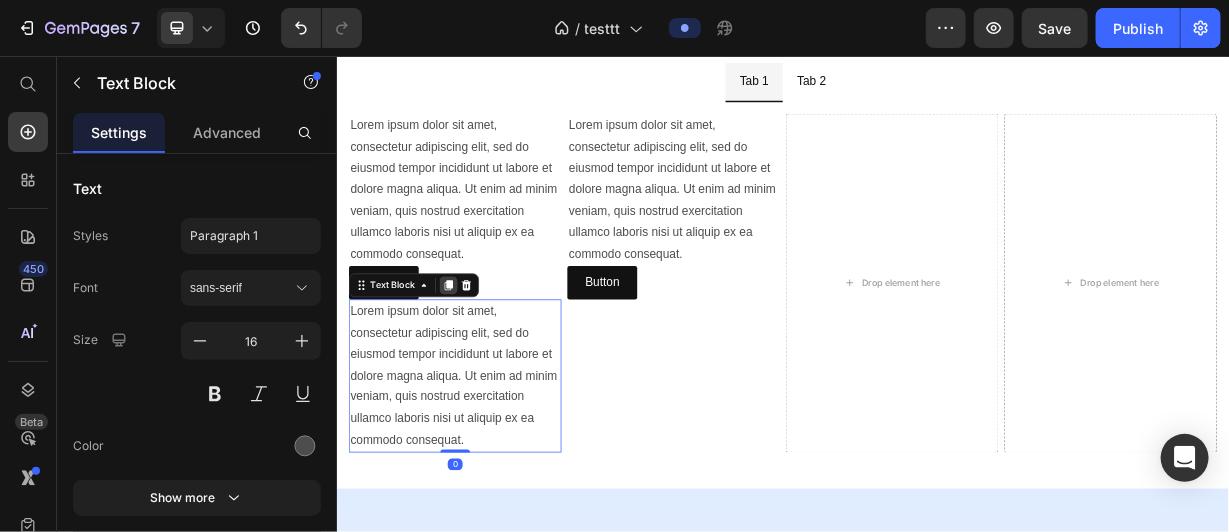 click 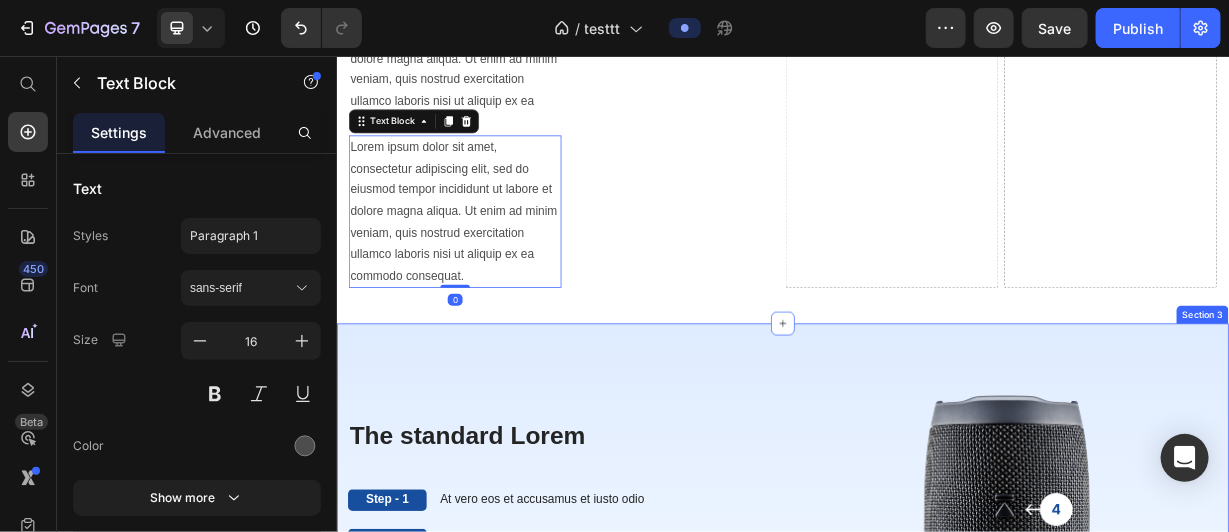 scroll, scrollTop: 1257, scrollLeft: 0, axis: vertical 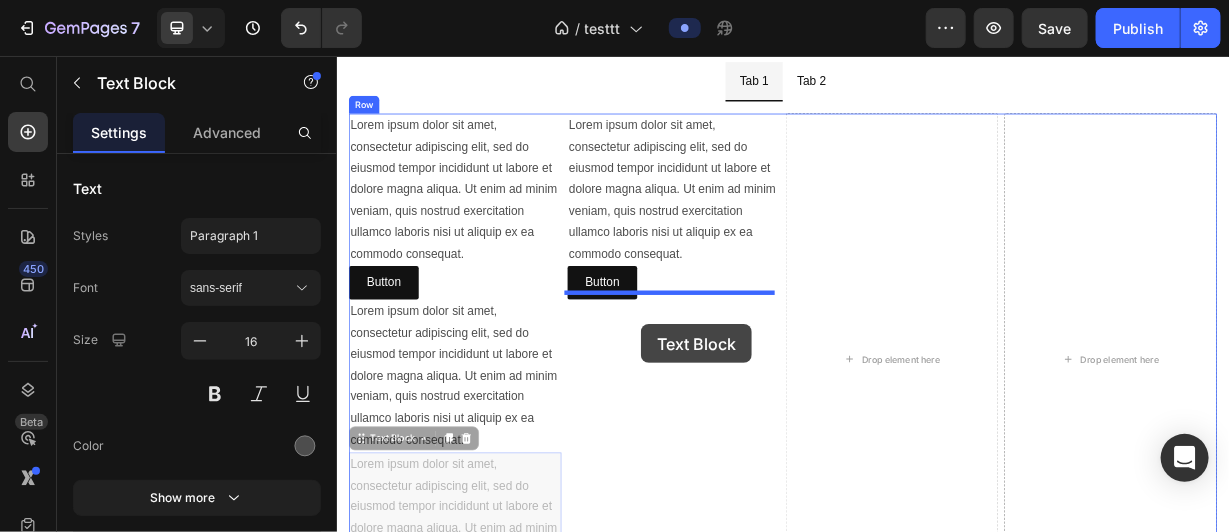 drag, startPoint x: 579, startPoint y: 204, endPoint x: 745, endPoint y: 416, distance: 269.25824 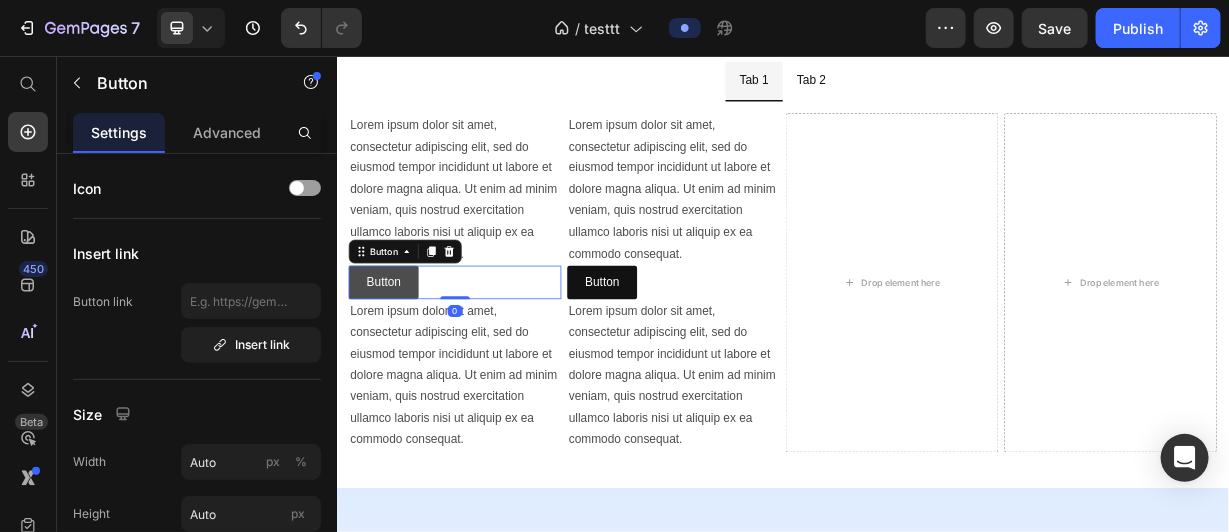 click on "Button" at bounding box center (399, 359) 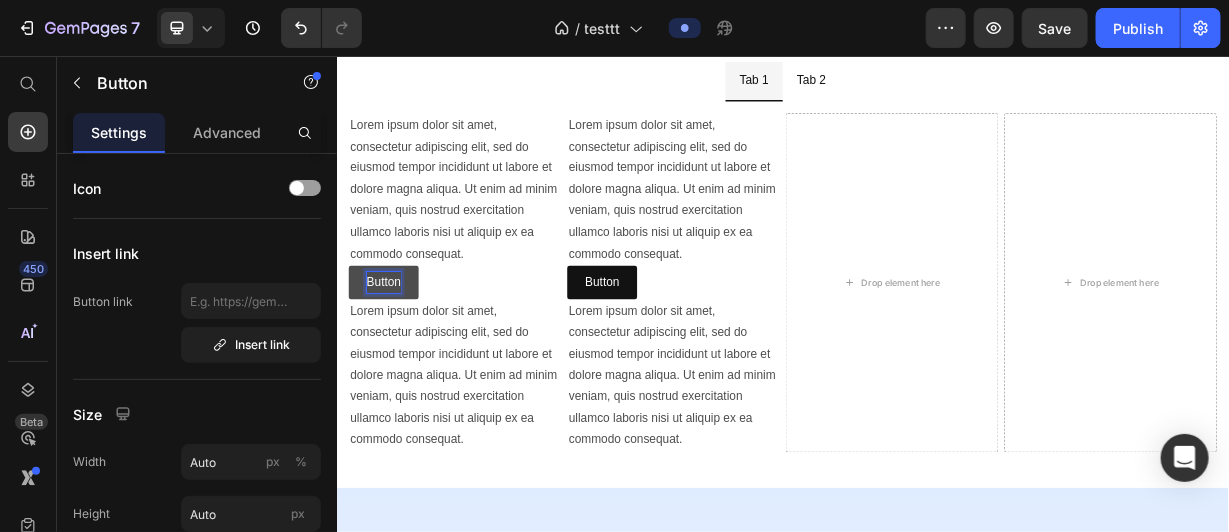 click on "Button" at bounding box center [399, 359] 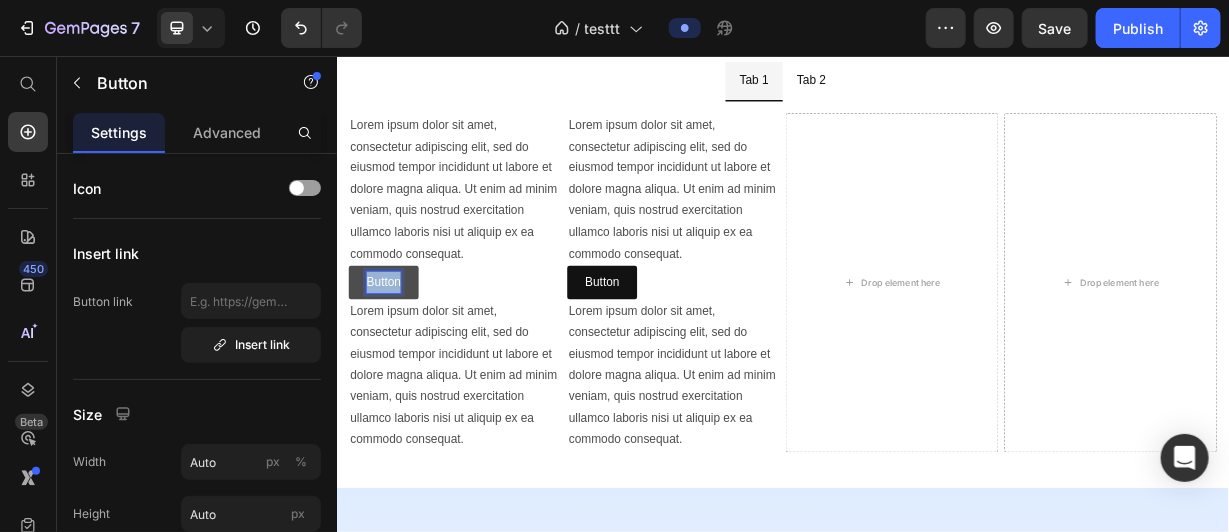 click on "Button" at bounding box center [399, 359] 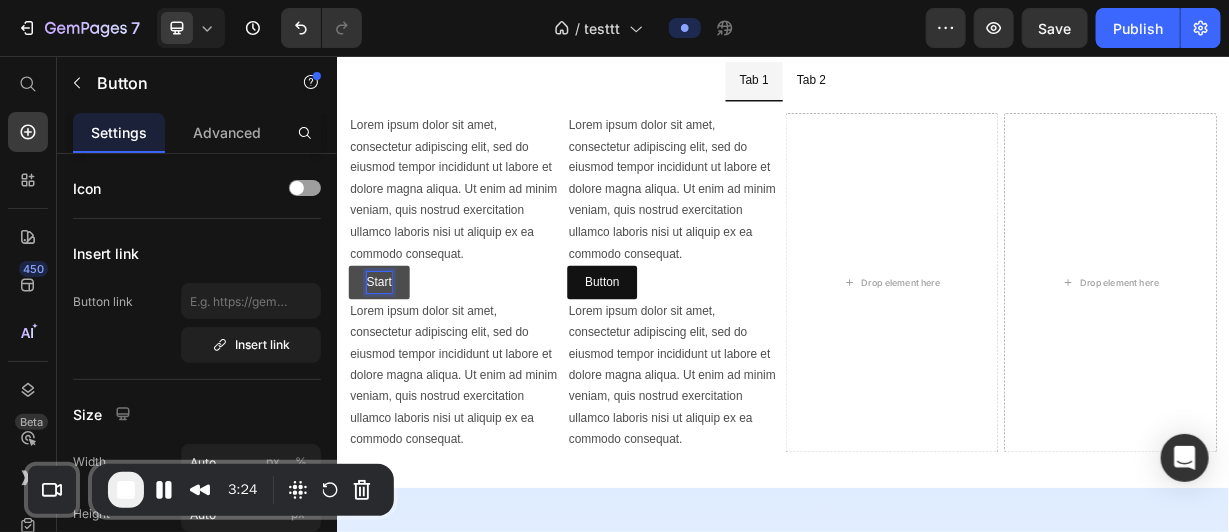 click on "Start" at bounding box center (393, 359) 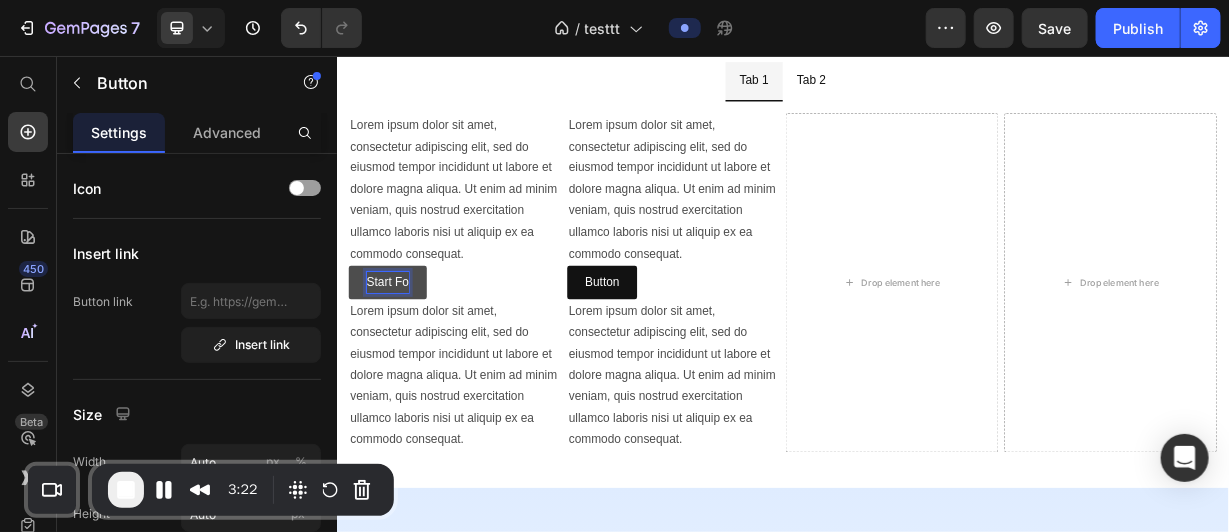 click on "Start Fo" at bounding box center (404, 359) 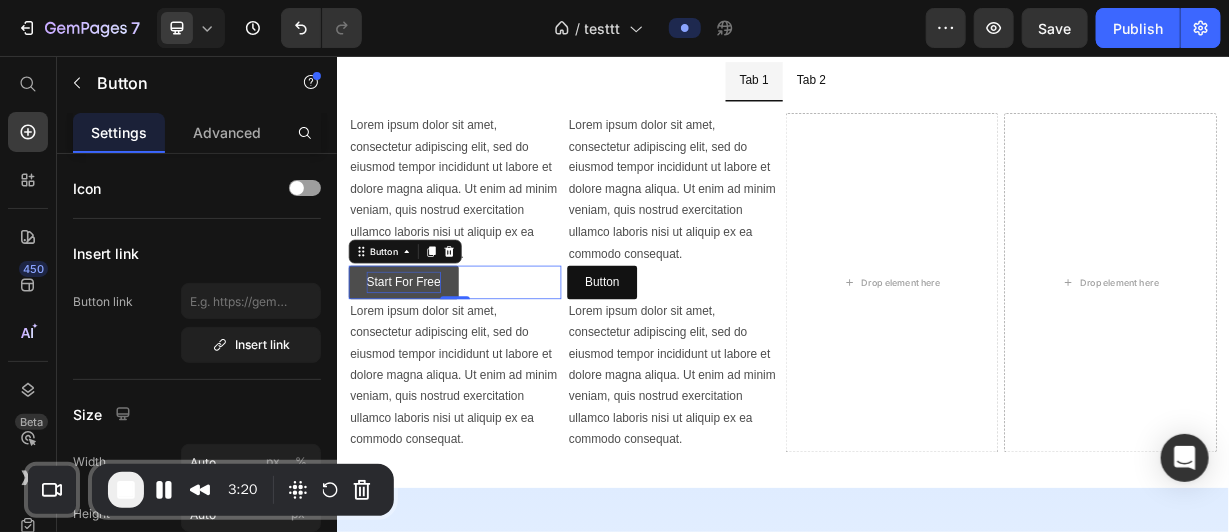 click on "Start For Free Button   0" at bounding box center (495, 359) 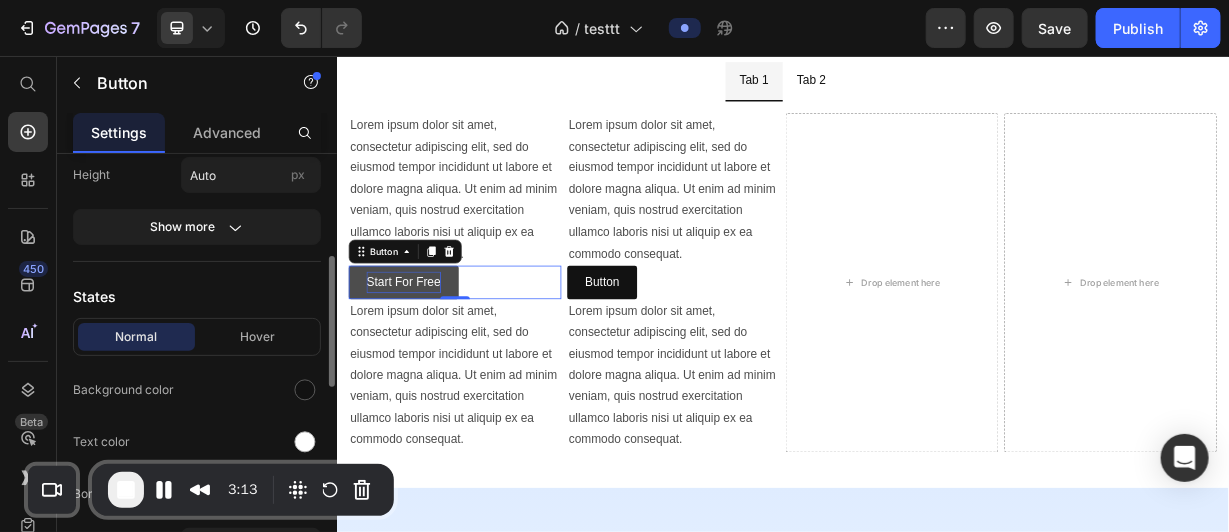 scroll, scrollTop: 339, scrollLeft: 0, axis: vertical 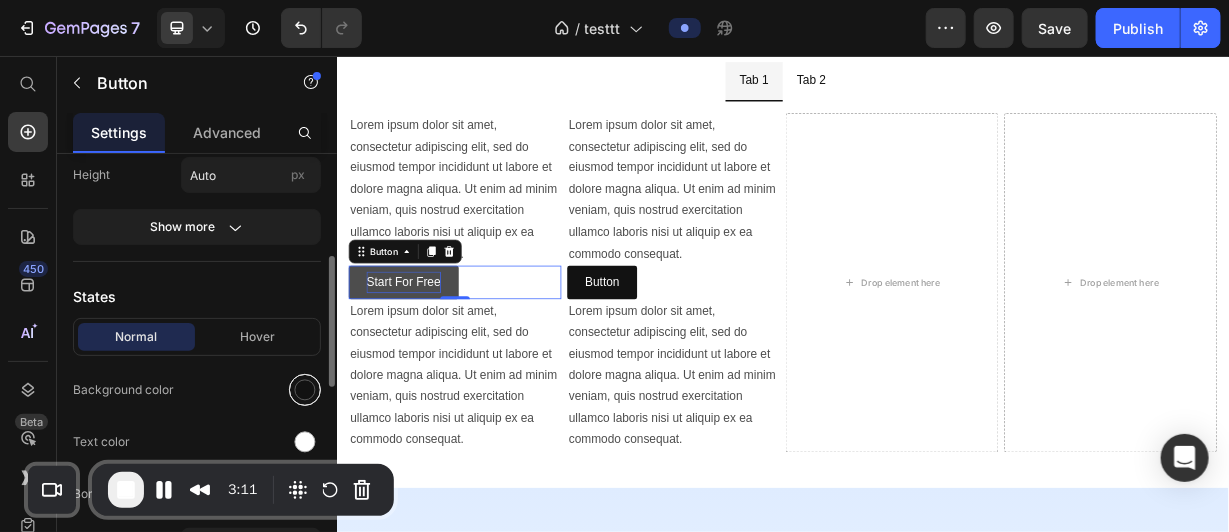 click at bounding box center (305, 390) 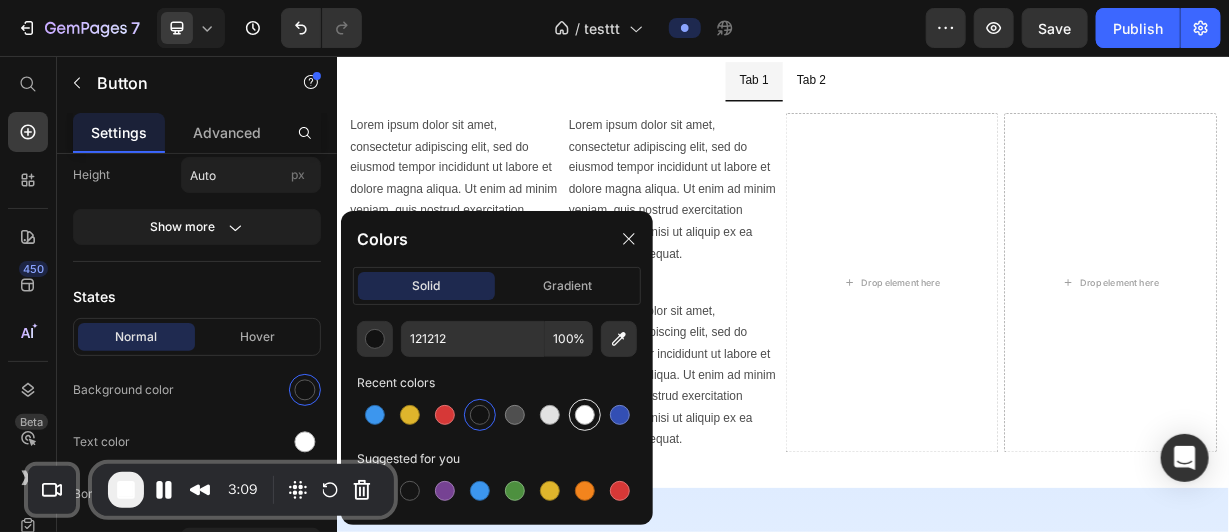 click at bounding box center [585, 415] 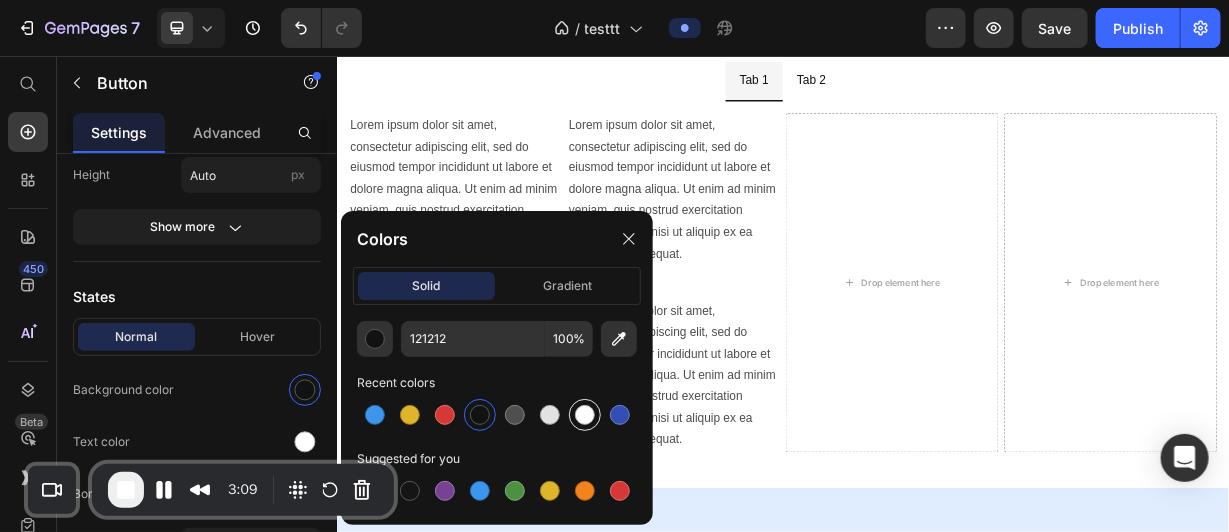 type on "FFFFFF" 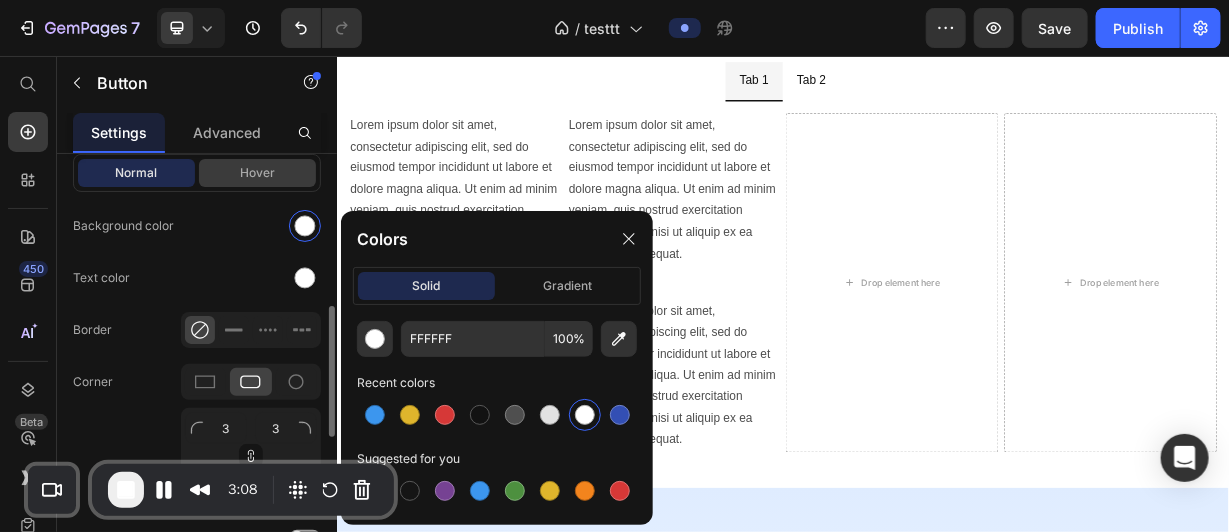 scroll, scrollTop: 504, scrollLeft: 0, axis: vertical 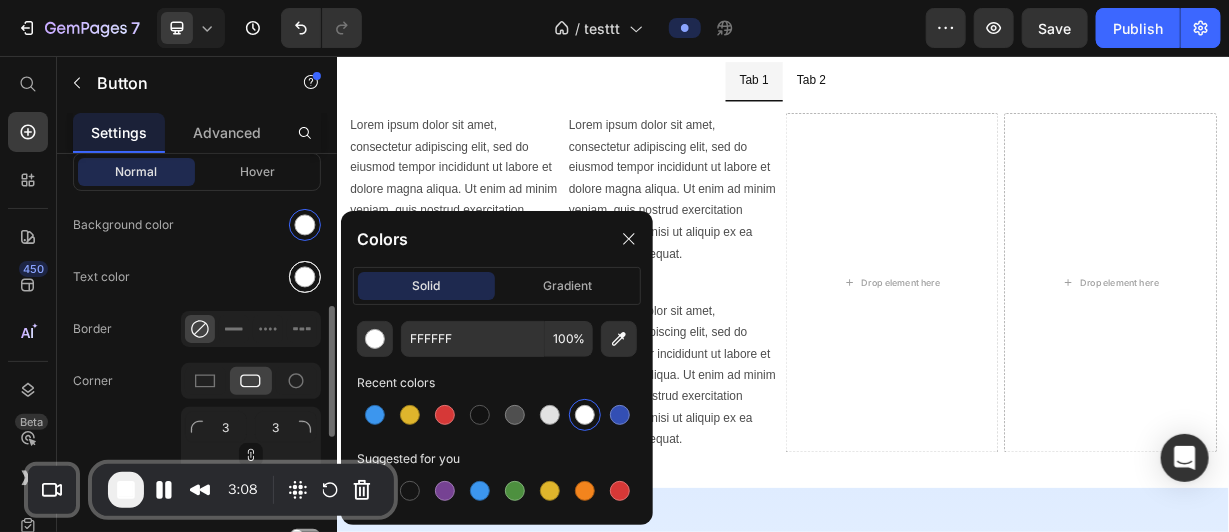 click at bounding box center [305, 277] 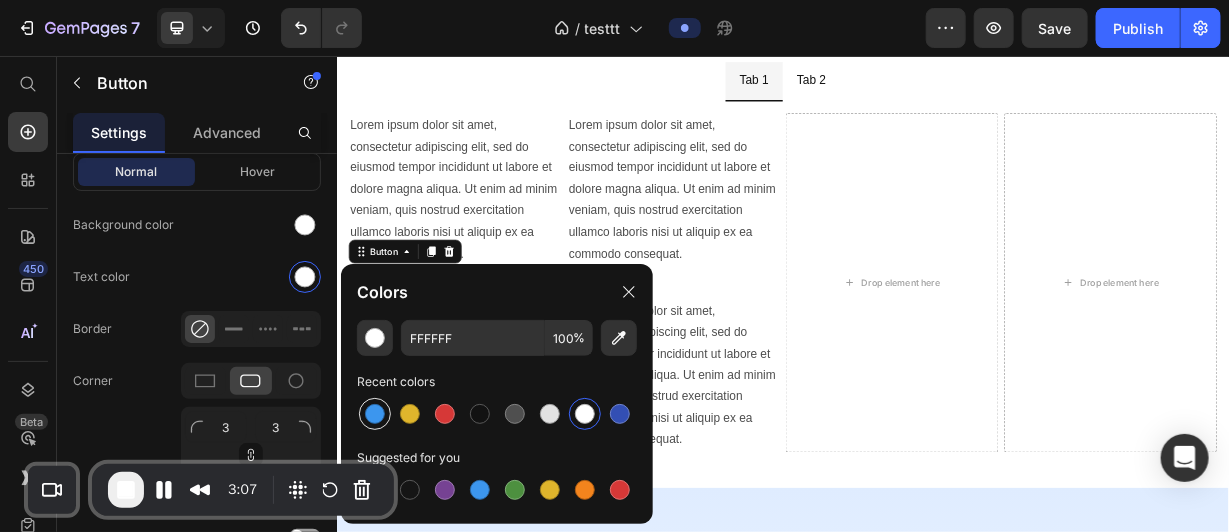 click at bounding box center (375, 414) 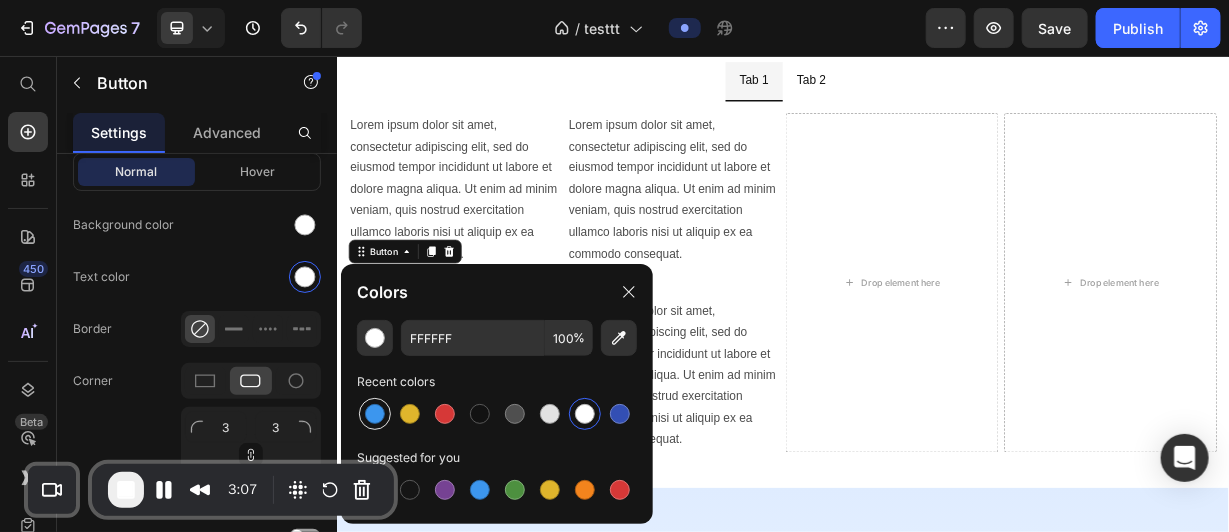 type on "3C96EE" 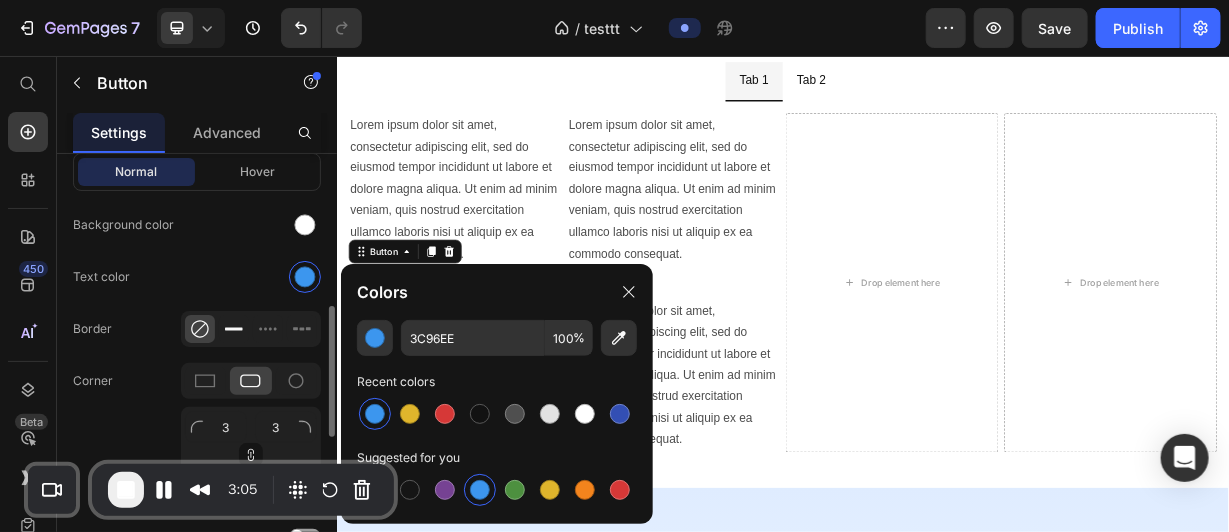 click 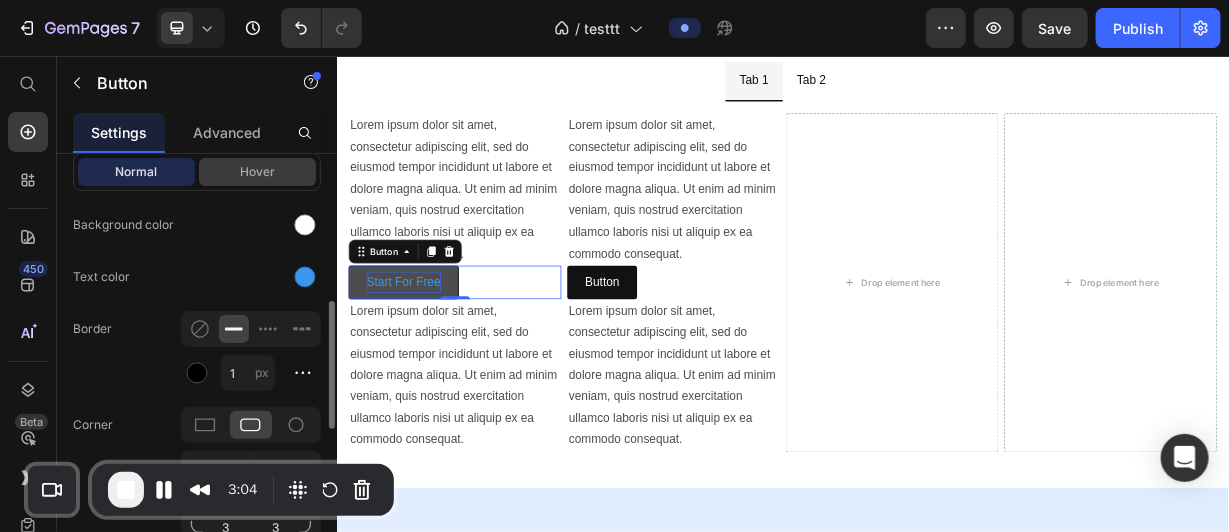 click on "Hover" at bounding box center (257, 172) 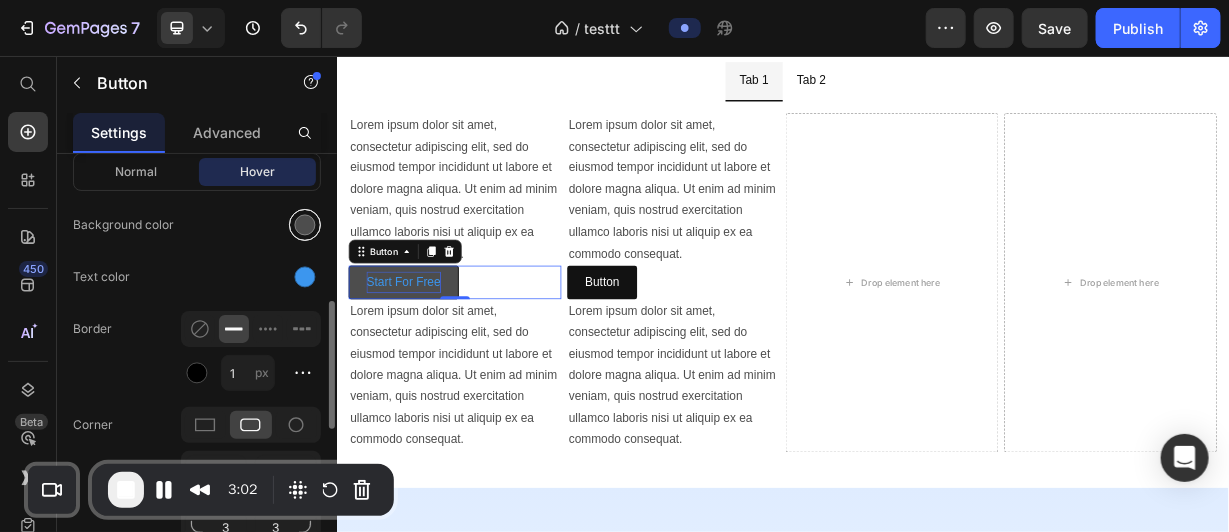 click at bounding box center (305, 225) 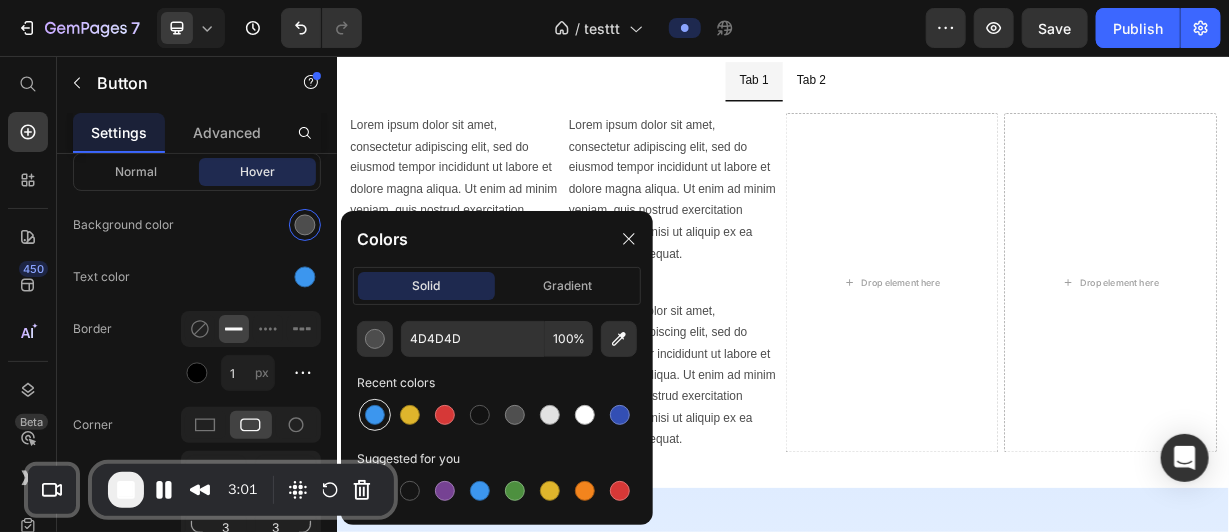 click at bounding box center (375, 415) 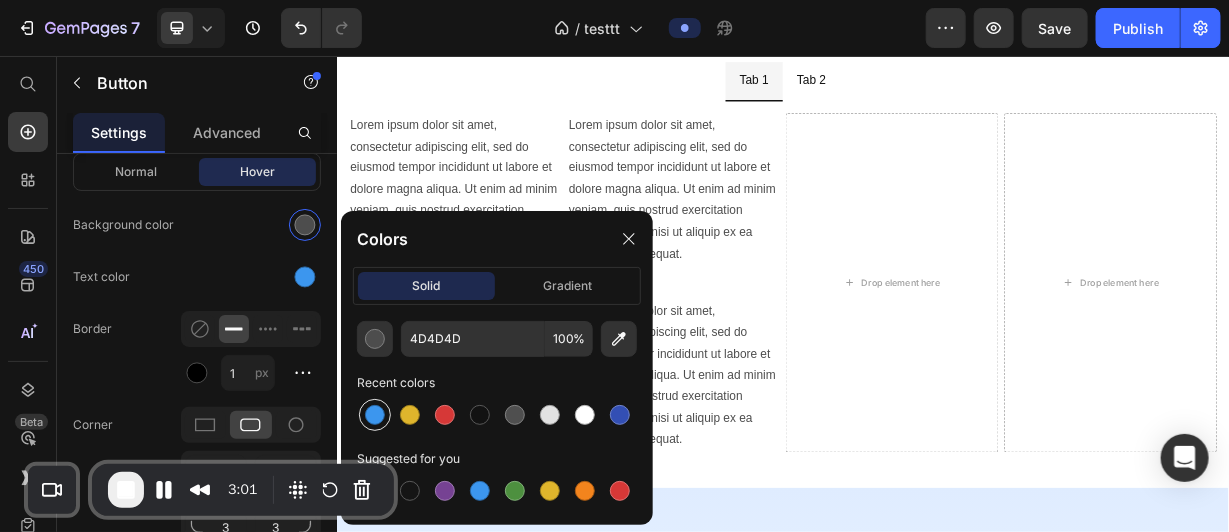 type on "3C96EE" 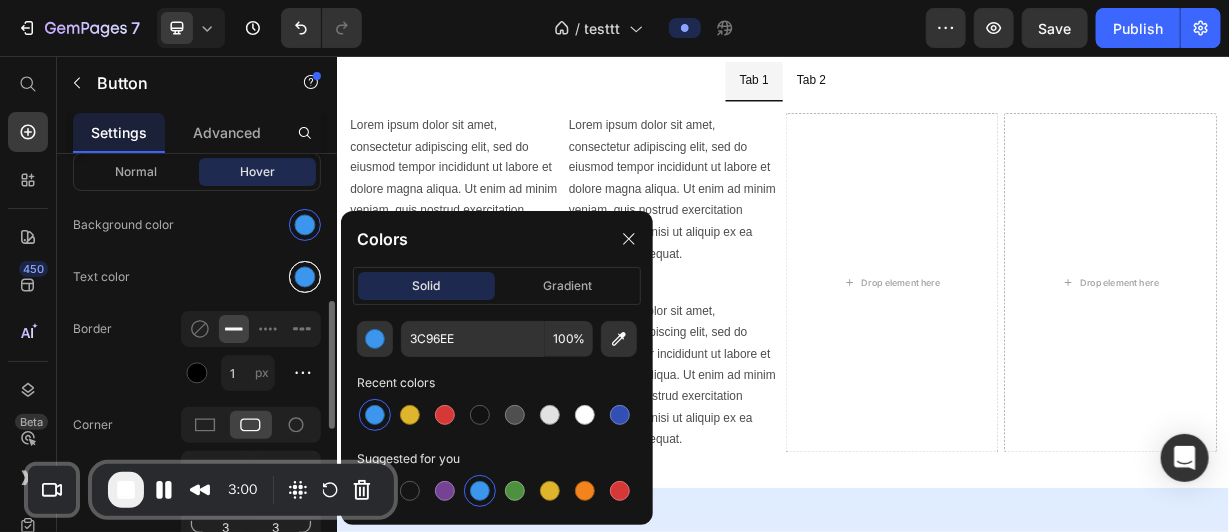 click at bounding box center [305, 277] 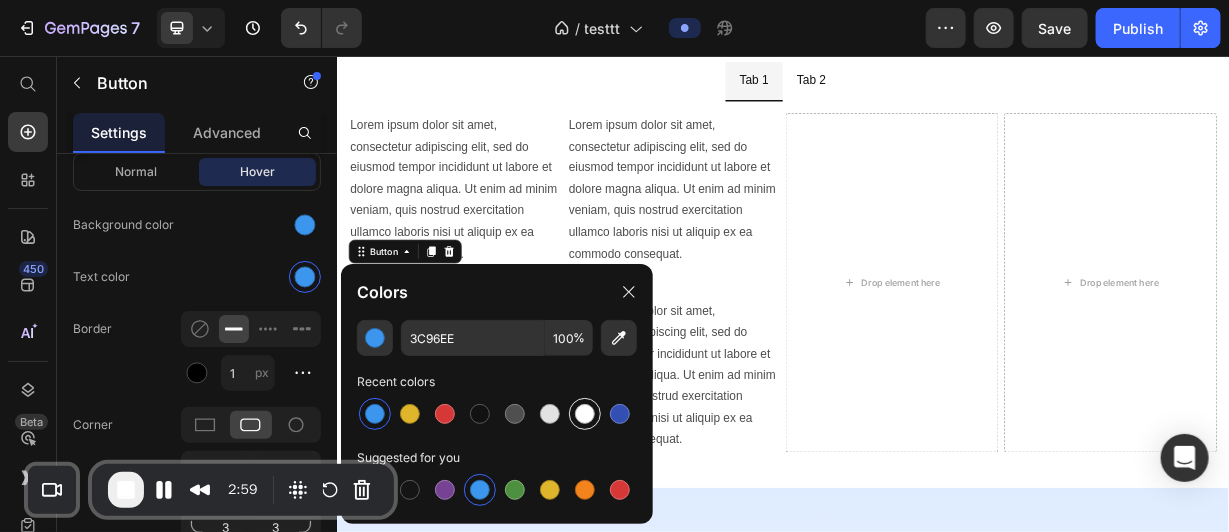 click at bounding box center [585, 414] 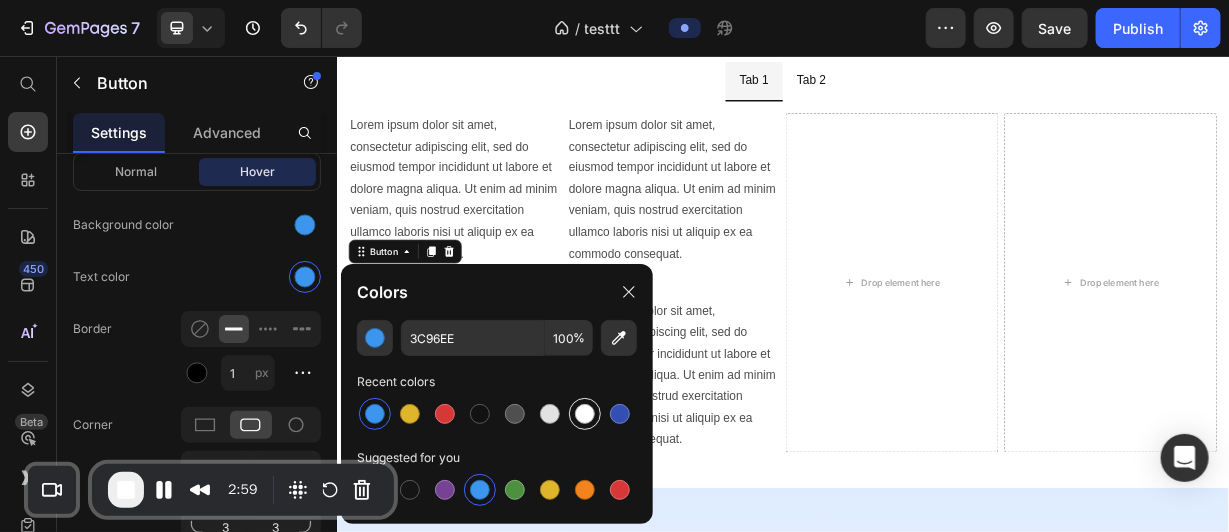 type on "FFFFFF" 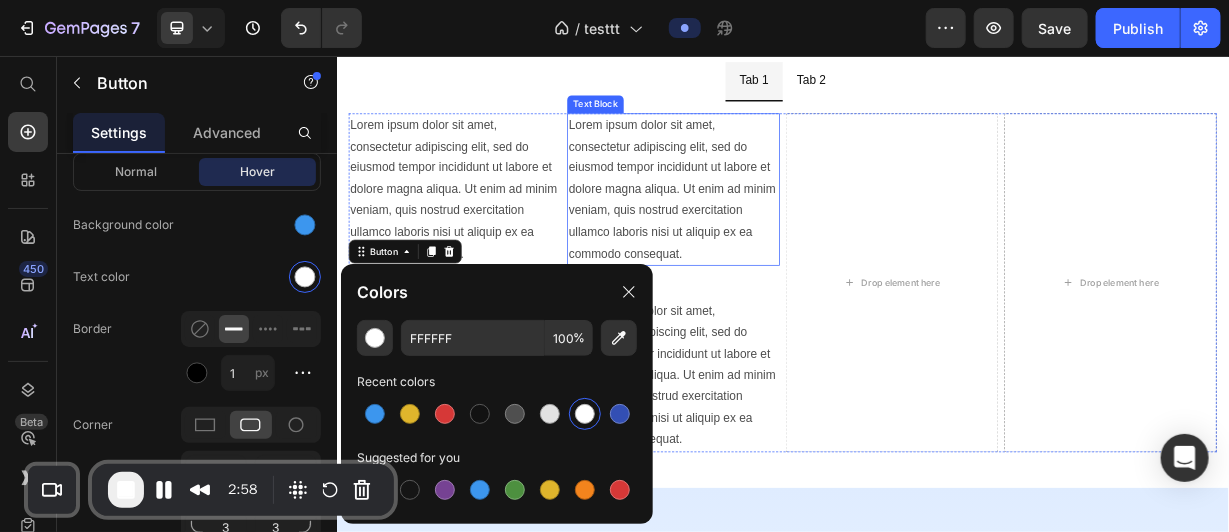scroll, scrollTop: 0, scrollLeft: 0, axis: both 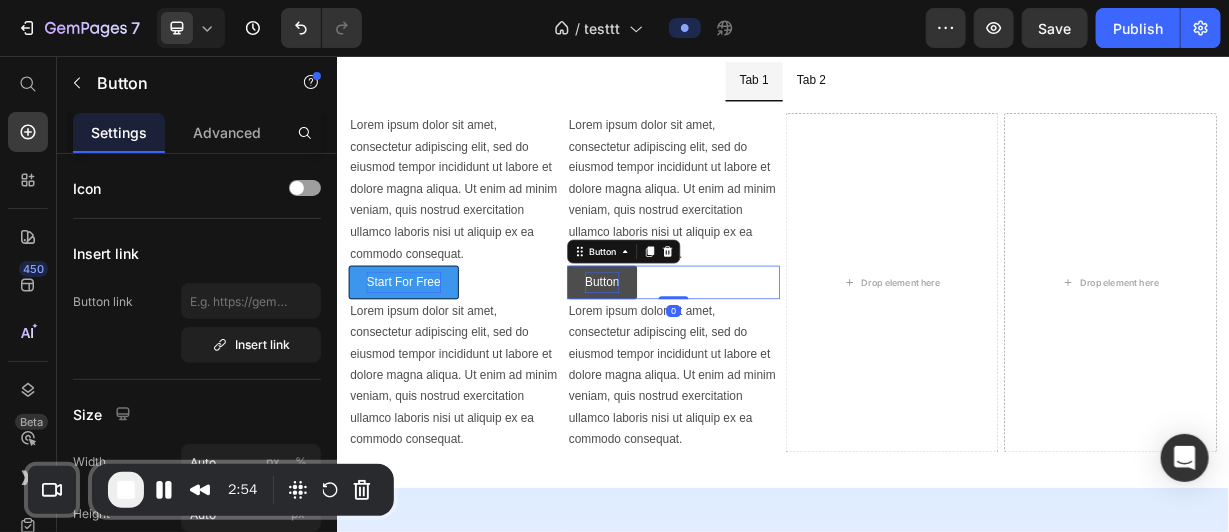 click on "Button" at bounding box center [693, 359] 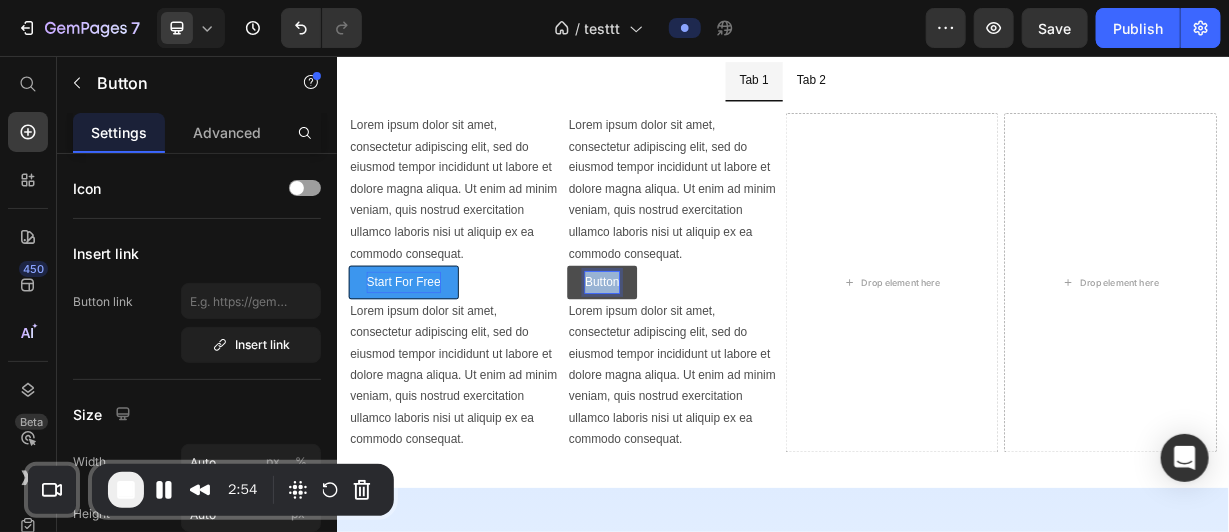 click on "Button" at bounding box center [693, 359] 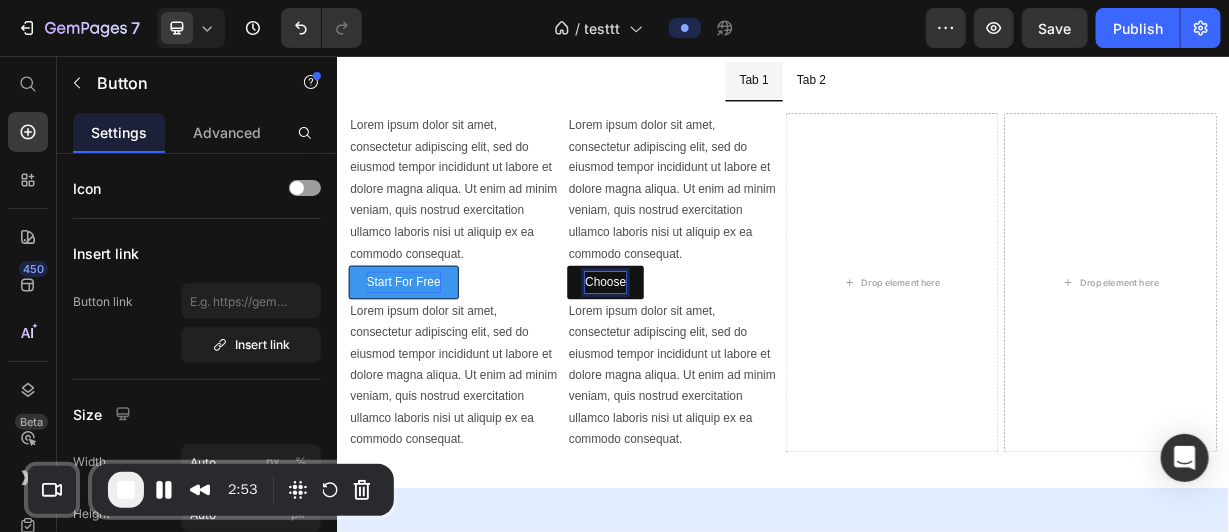 click on "Choose" at bounding box center (697, 359) 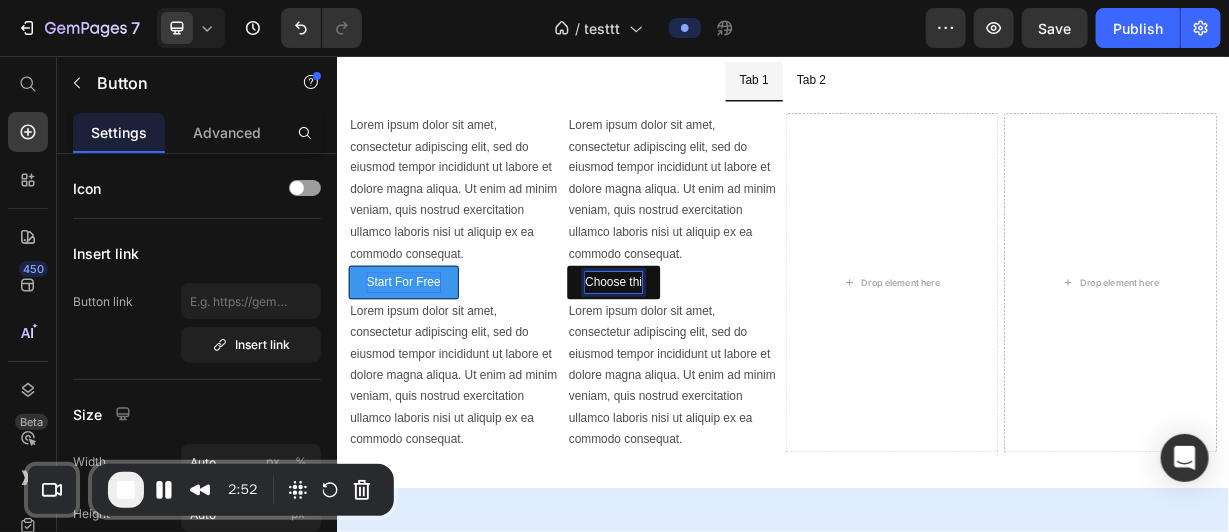 click on "Choose thi" at bounding box center (708, 359) 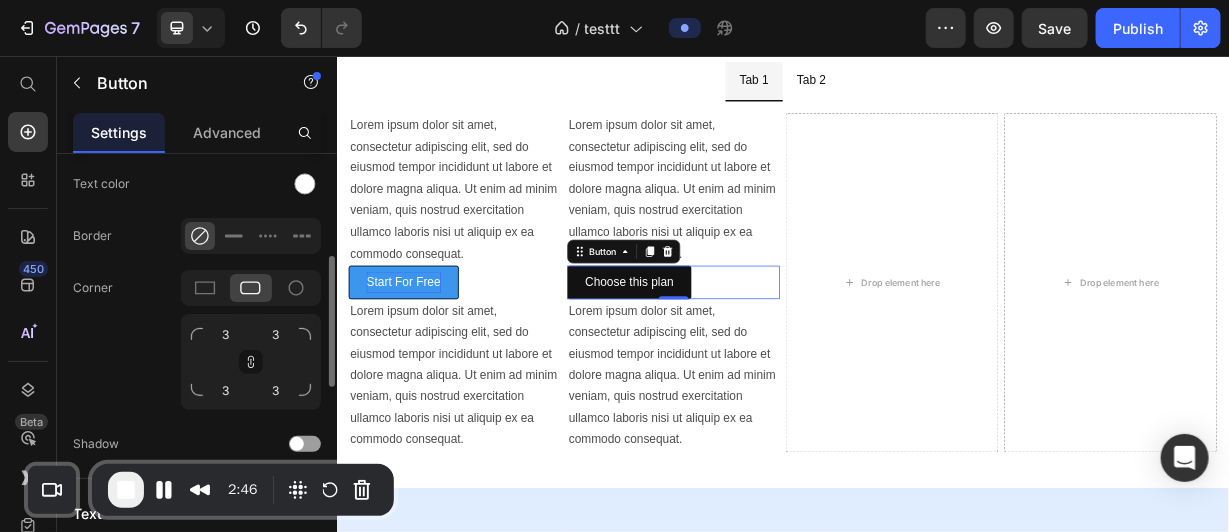 scroll, scrollTop: 526, scrollLeft: 0, axis: vertical 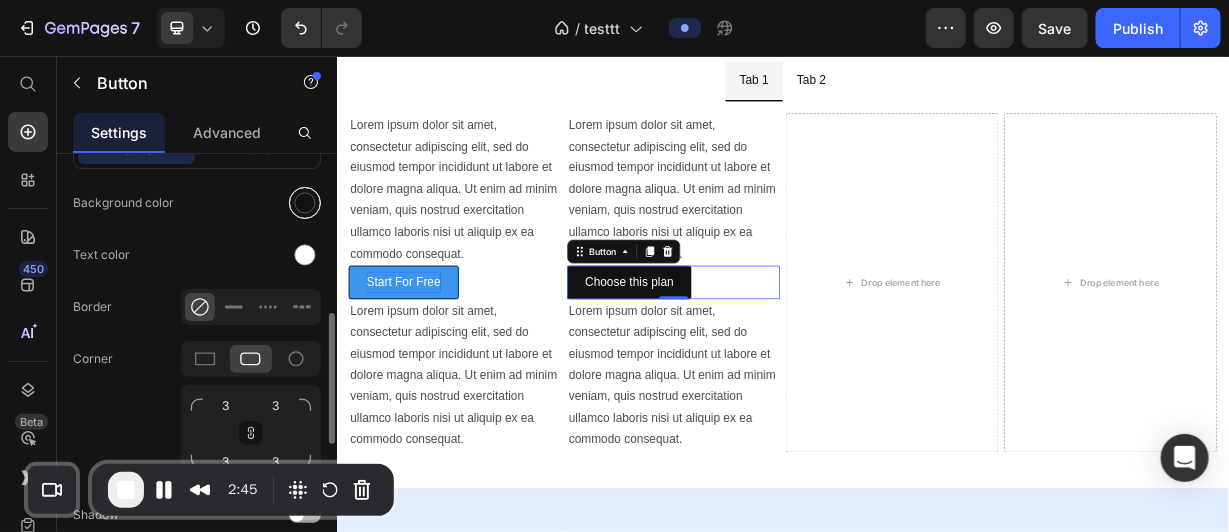 click at bounding box center [305, 203] 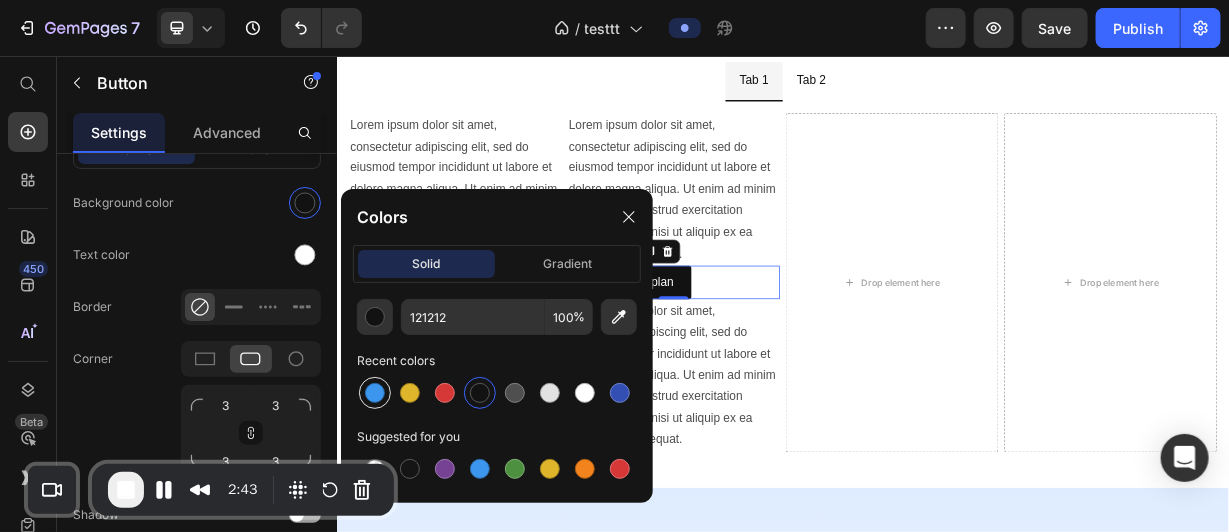 click at bounding box center [375, 393] 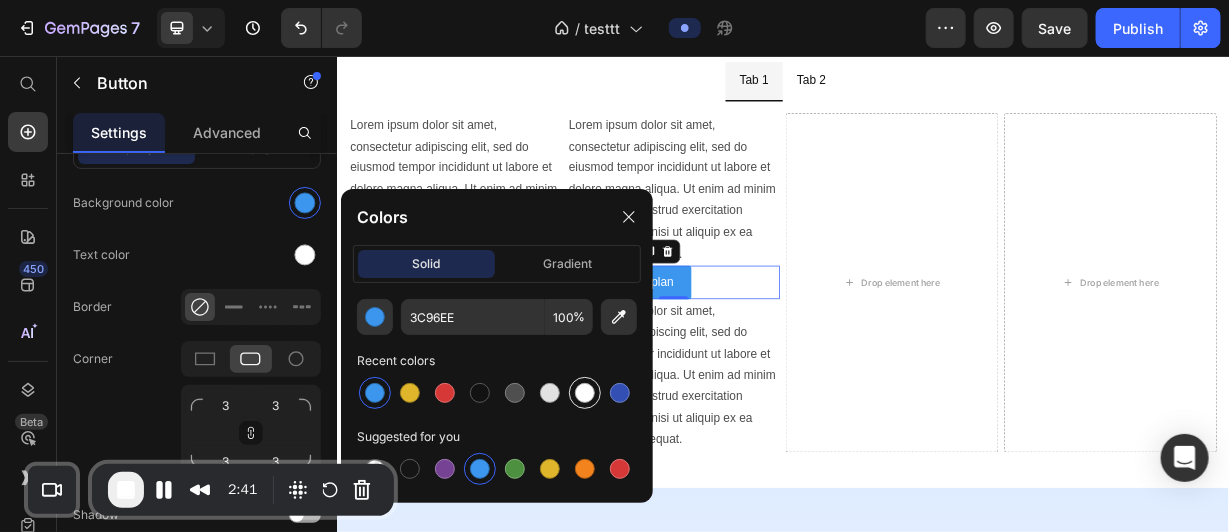 click at bounding box center [585, 393] 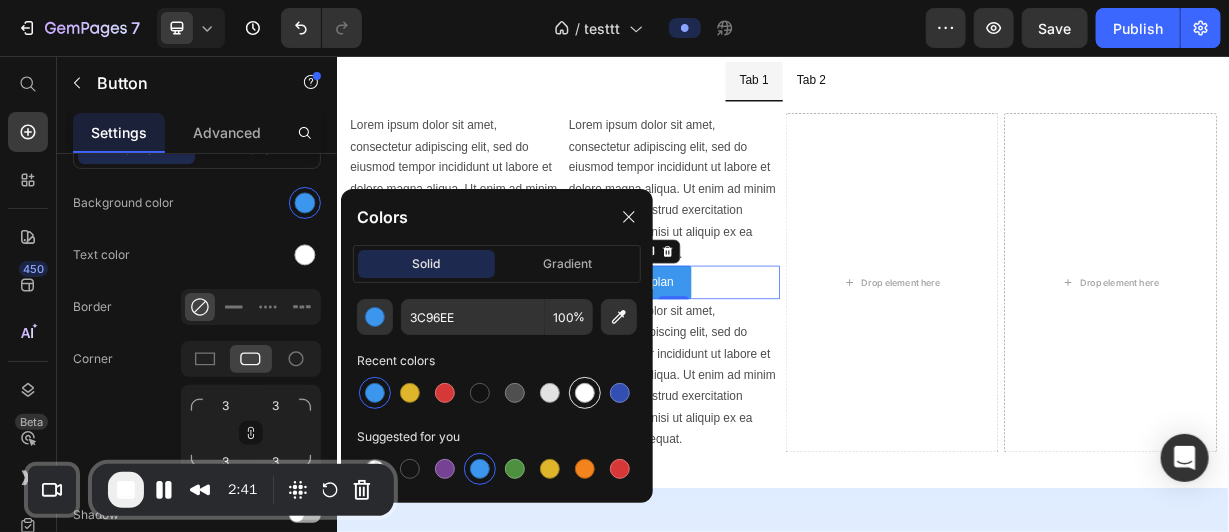 type on "FFFFFF" 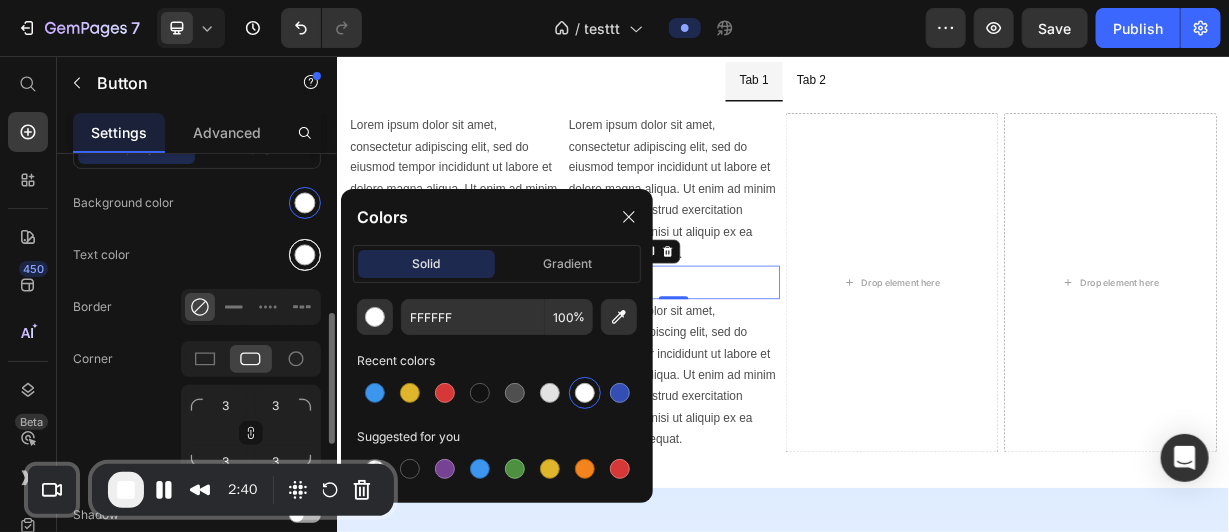 click at bounding box center [305, 255] 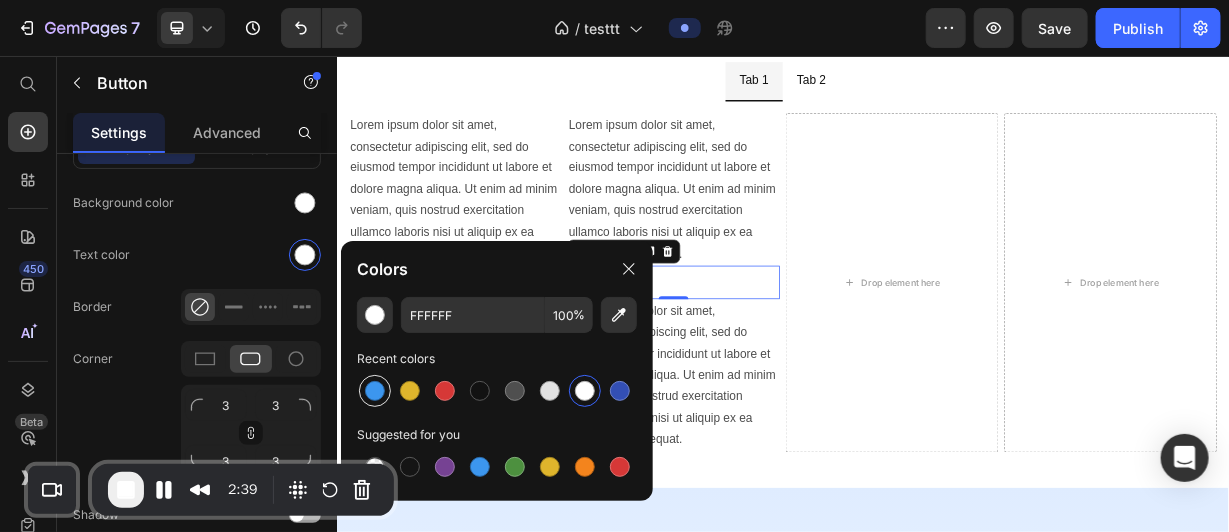 click at bounding box center (375, 391) 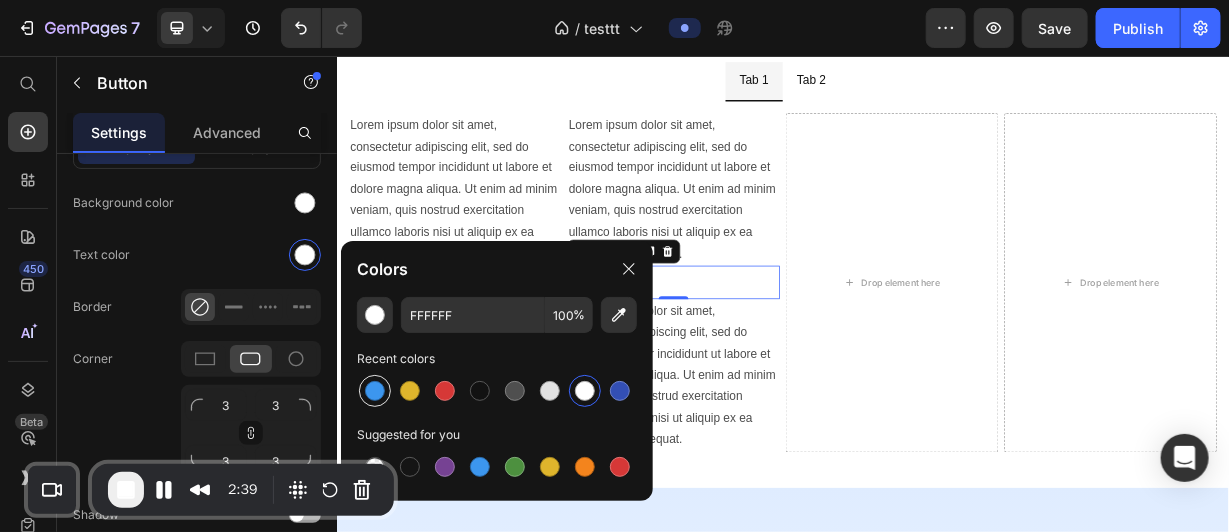type on "3C96EE" 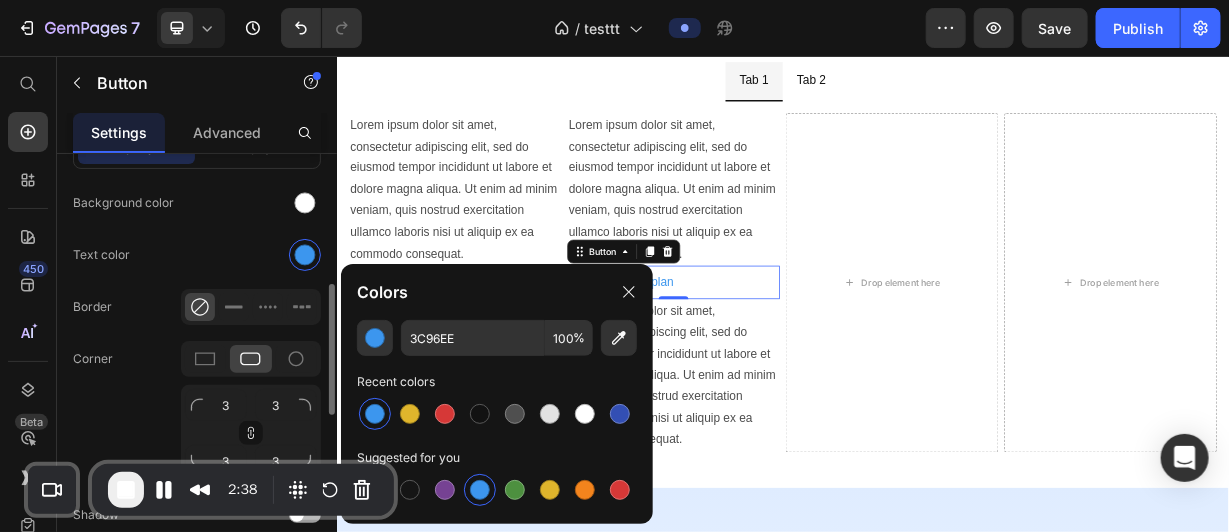 scroll, scrollTop: 468, scrollLeft: 0, axis: vertical 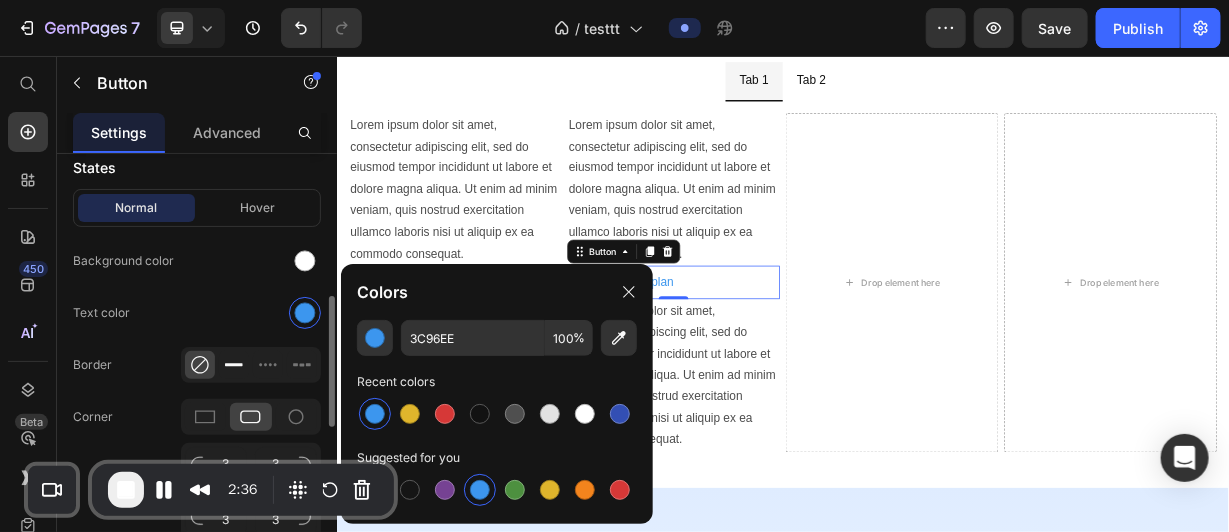 click 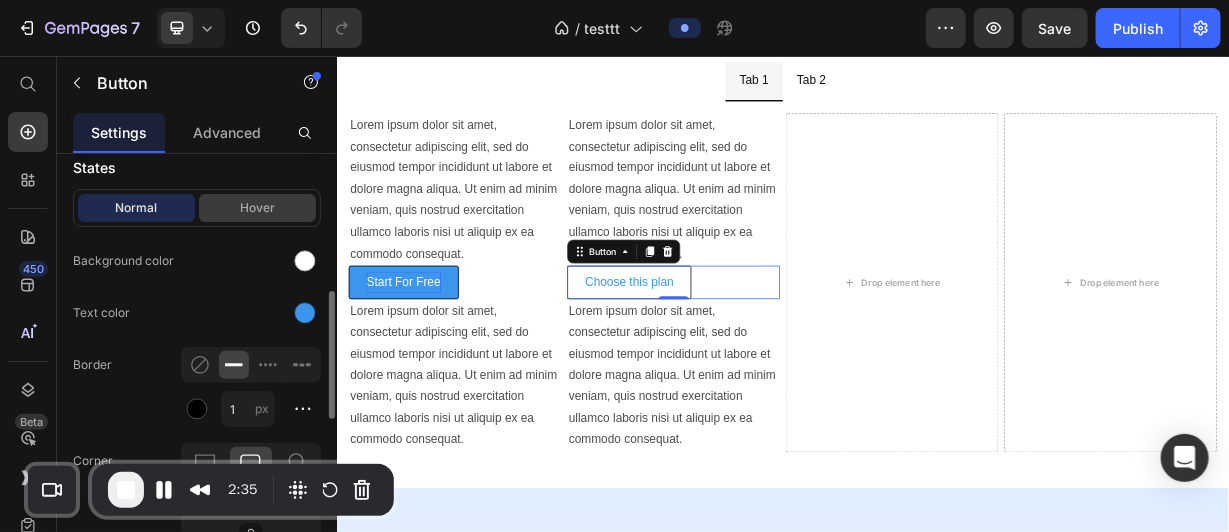click on "Hover" at bounding box center [257, 208] 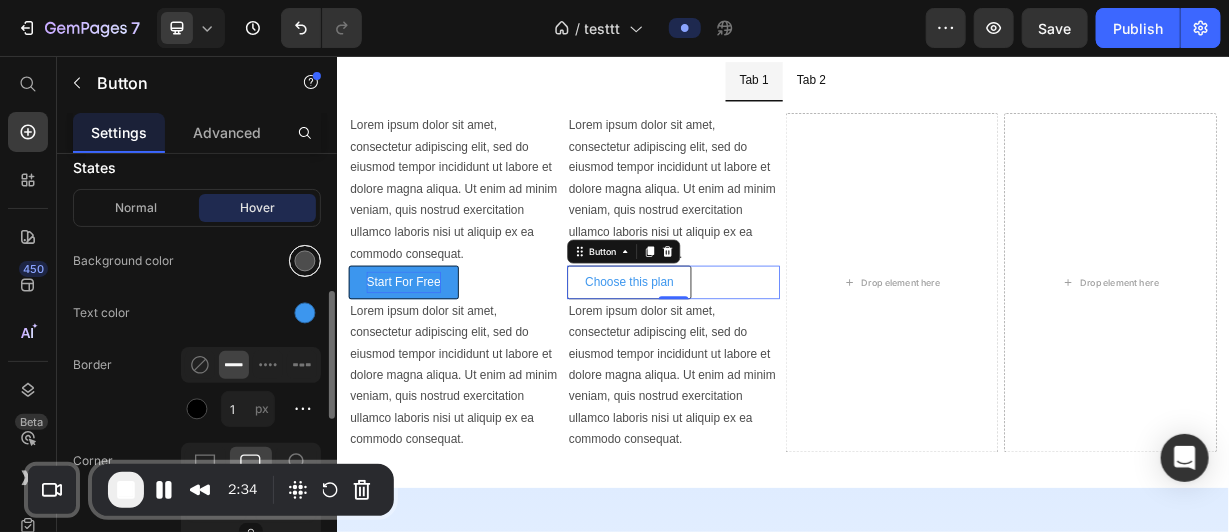 click at bounding box center (305, 261) 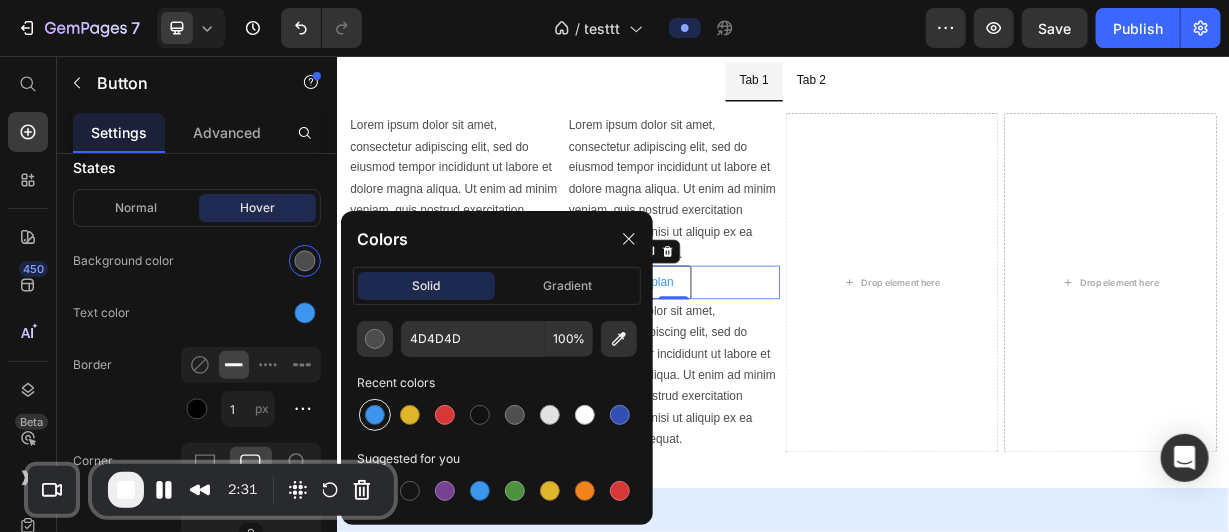 click at bounding box center (375, 415) 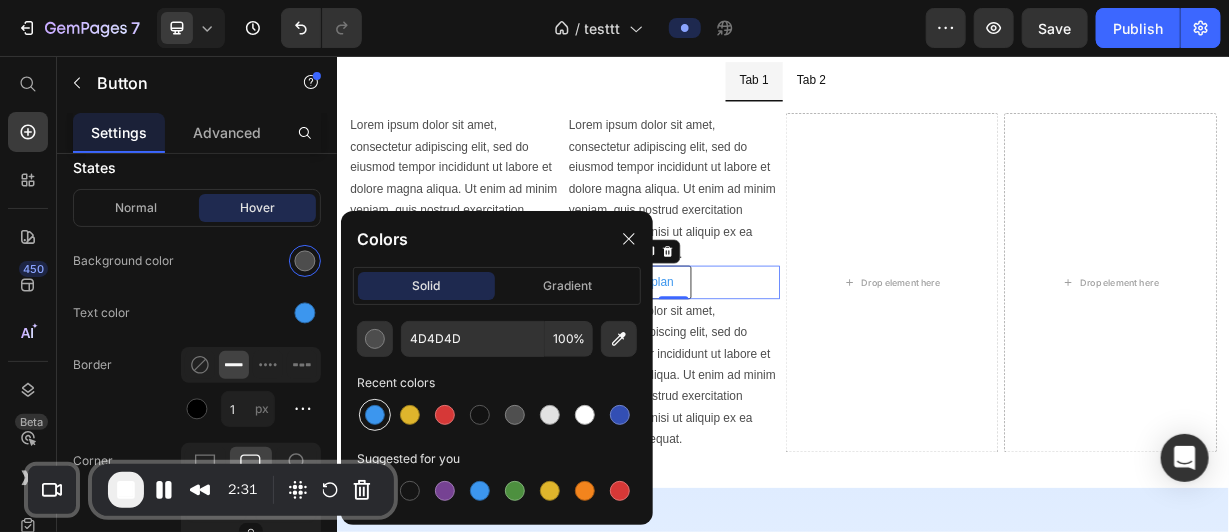 type on "3C96EE" 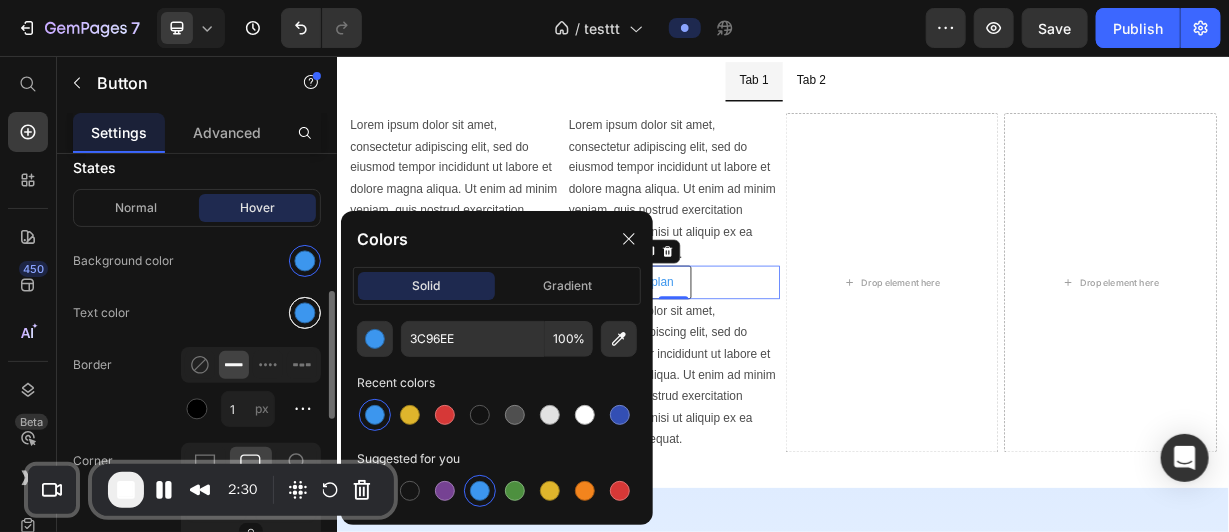 click at bounding box center [305, 313] 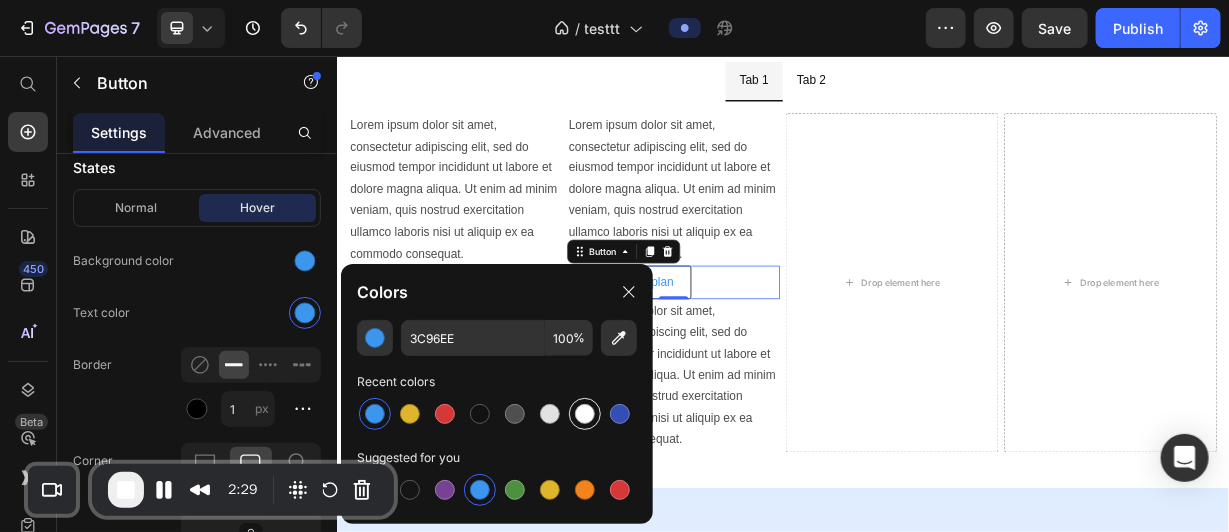 click at bounding box center (585, 414) 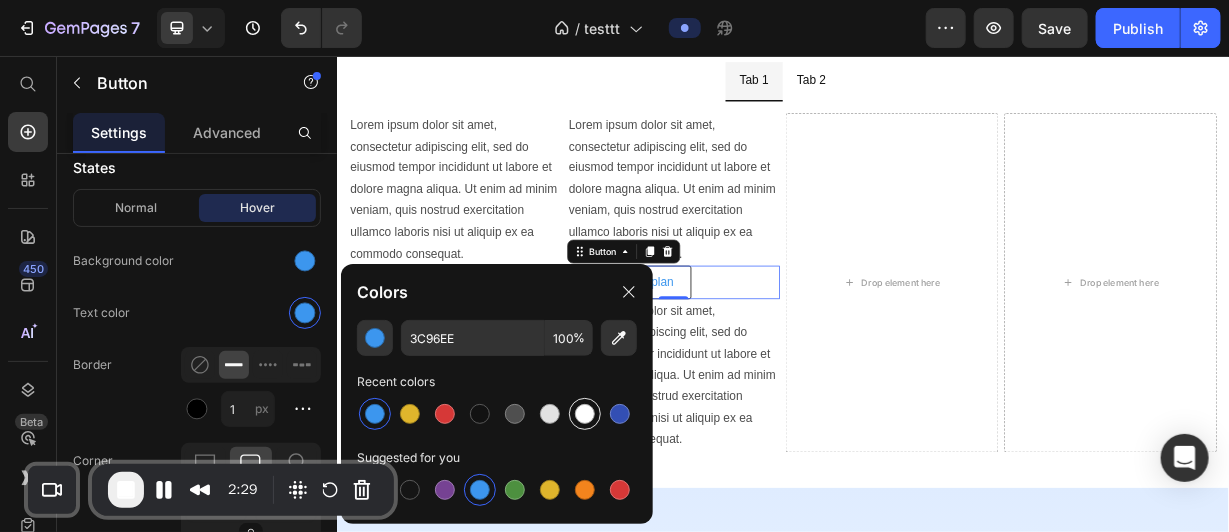 type on "FFFFFF" 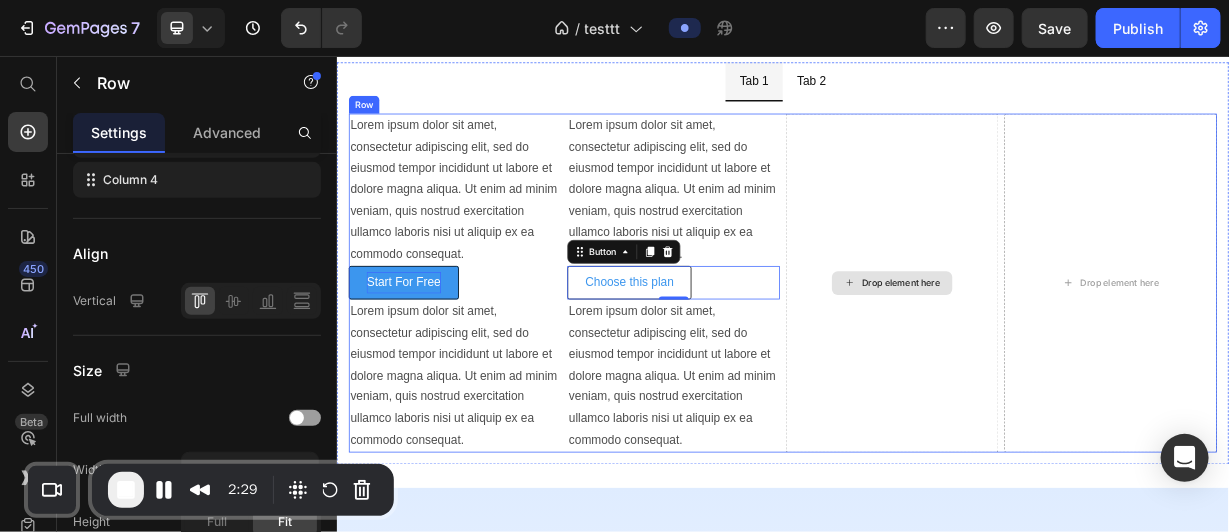 scroll, scrollTop: 0, scrollLeft: 0, axis: both 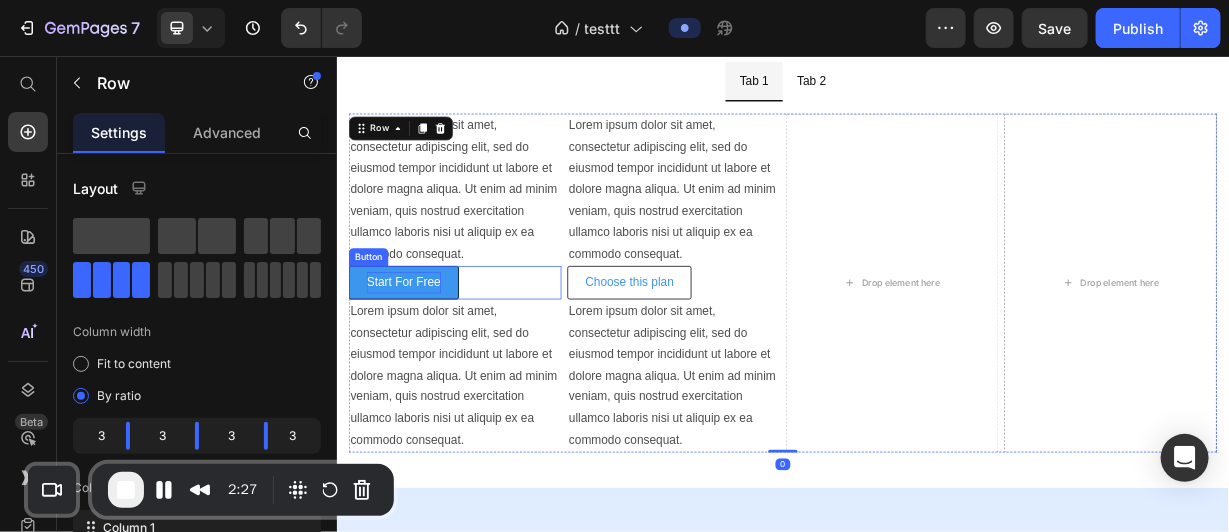 click on "Lorem ipsum dolor sit amet, consectetur adipiscing elit, sed do eiusmod tempor incididunt ut labore et dolore magna aliqua. Ut enim ad minim veniam, quis nostrud exercitation ullamco laboris nisi ut aliquip ex ea commodo consequat." at bounding box center (495, 235) 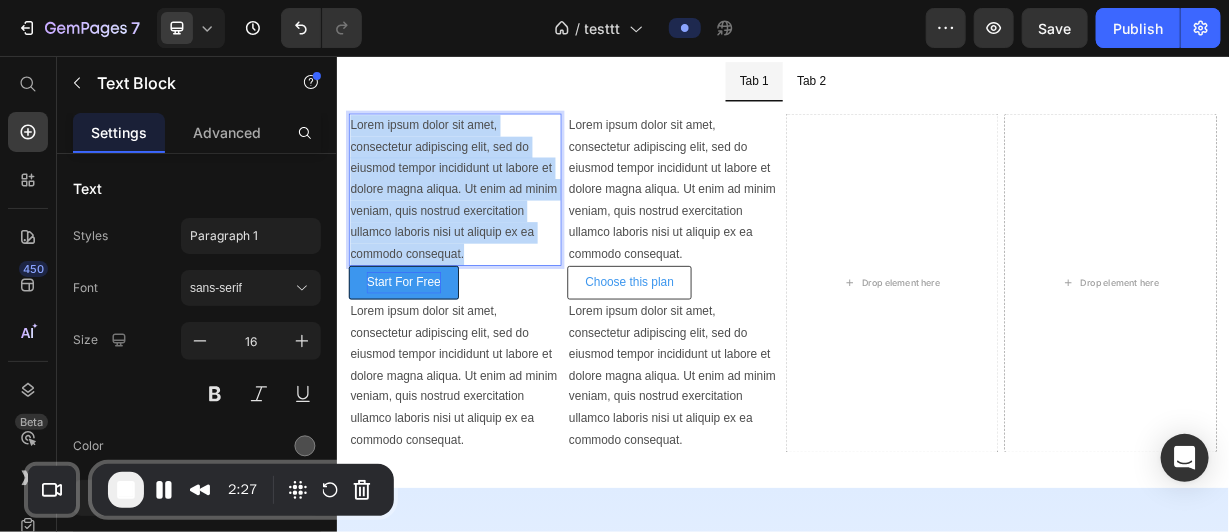 click on "Lorem ipsum dolor sit amet, consectetur adipiscing elit, sed do eiusmod tempor incididunt ut labore et dolore magna aliqua. Ut enim ad minim veniam, quis nostrud exercitation ullamco laboris nisi ut aliquip ex ea commodo consequat." at bounding box center (495, 235) 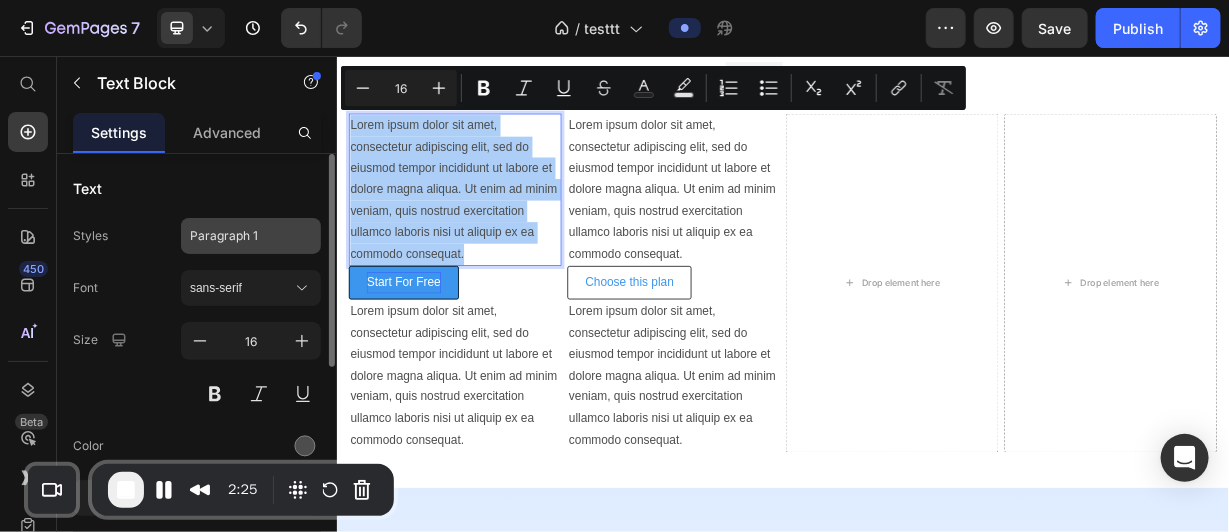 click on "Paragraph 1" 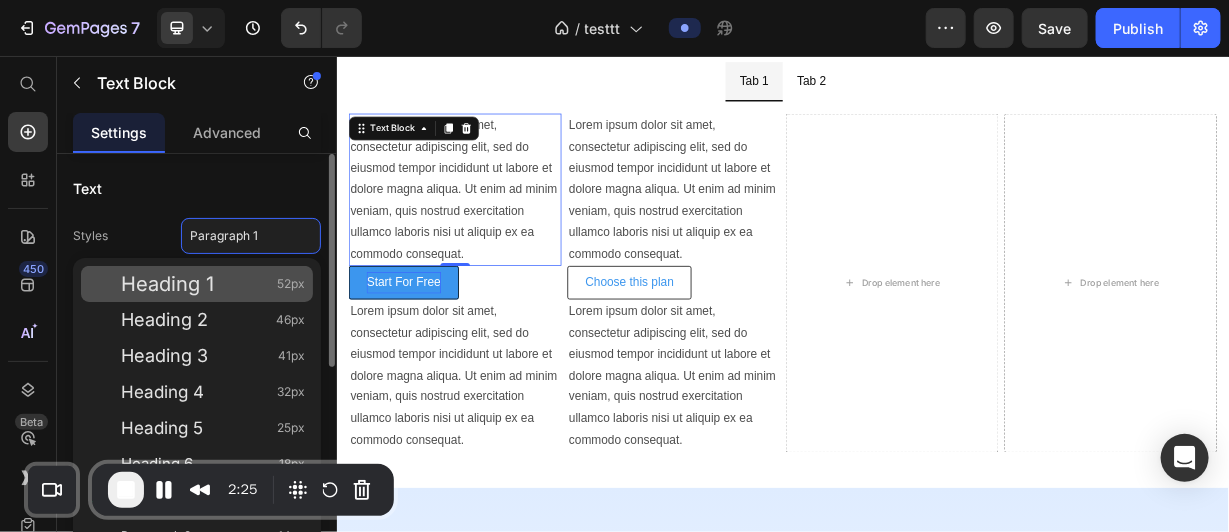 click on "Heading 1" at bounding box center [167, 284] 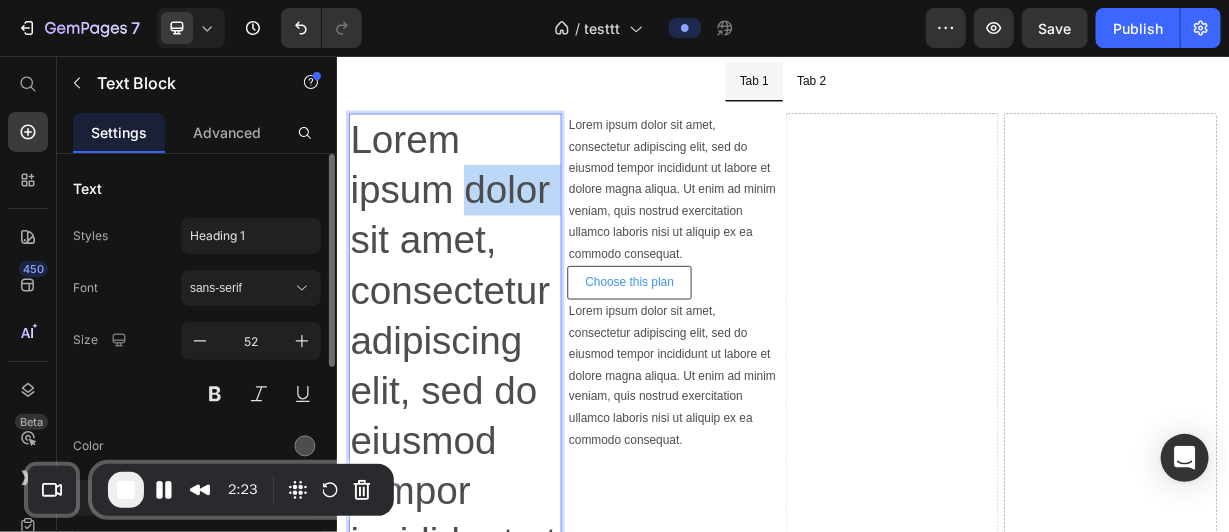 click on "Lorem ipsum dolor sit amet, consectetur adipiscing elit, sed do eiusmod tempor incididunt ut labore et dolore magna aliqua. Ut enim ad minim veniam, quis nostrud exercitation ullamco laboris nisi ut aliquip ex ea commodo consequat." at bounding box center [495, 979] 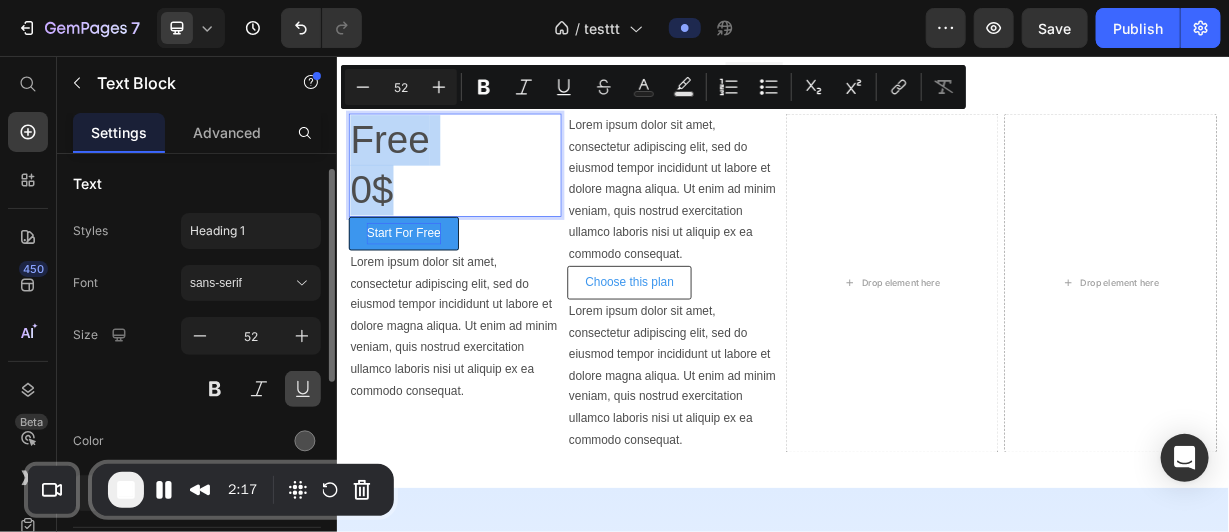 scroll, scrollTop: 39, scrollLeft: 0, axis: vertical 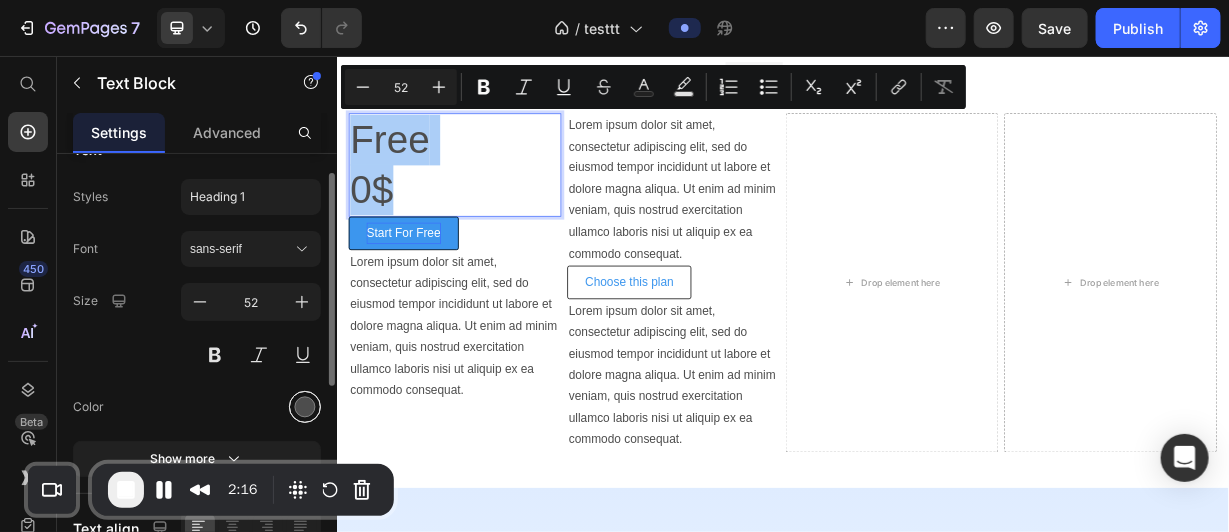 click at bounding box center (305, 407) 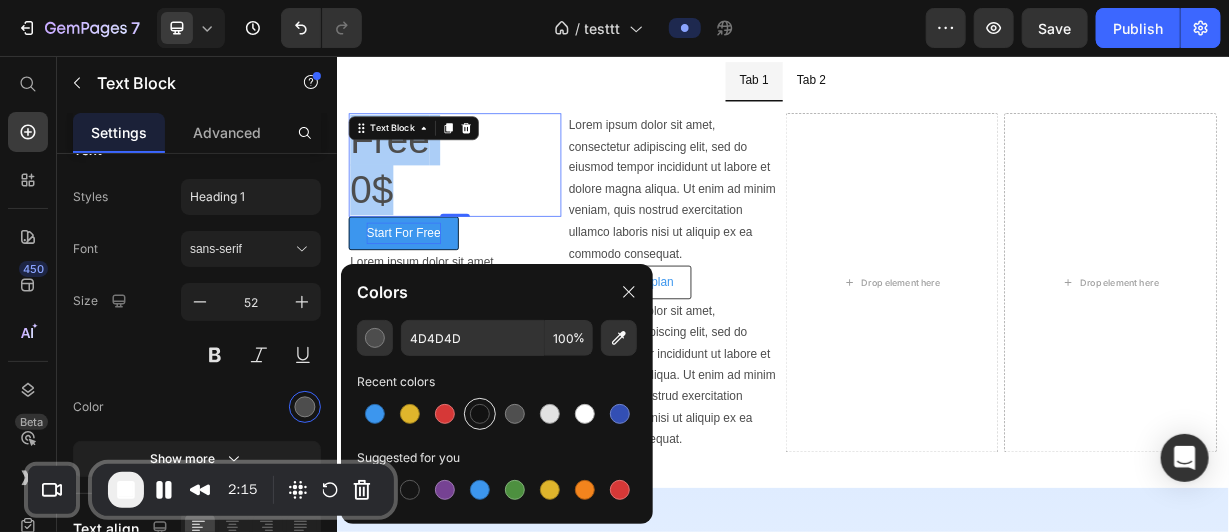 click at bounding box center (480, 414) 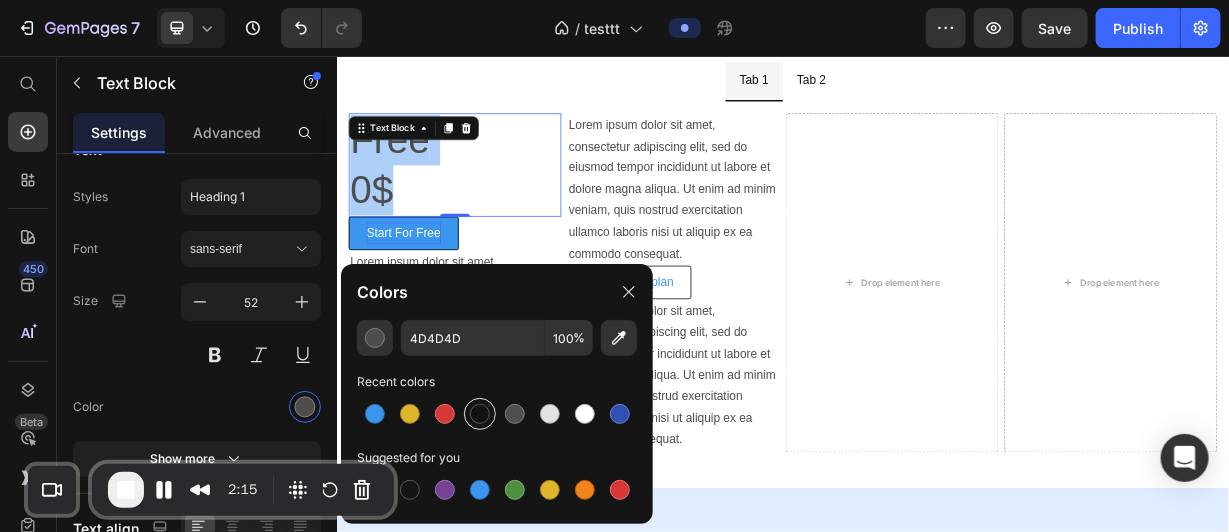 type on "121212" 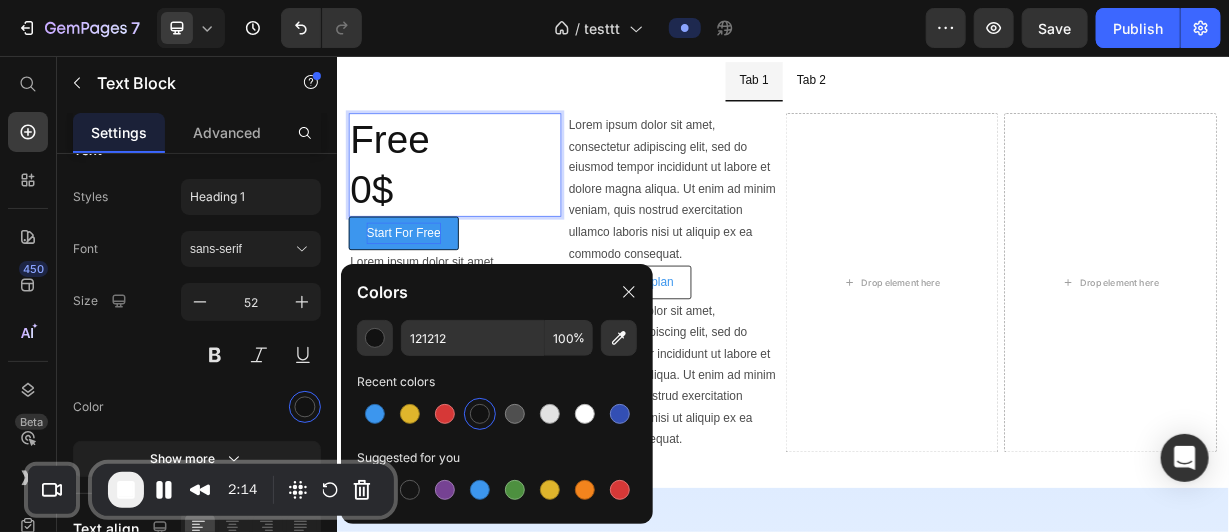 click on "Free  0$" at bounding box center (495, 201) 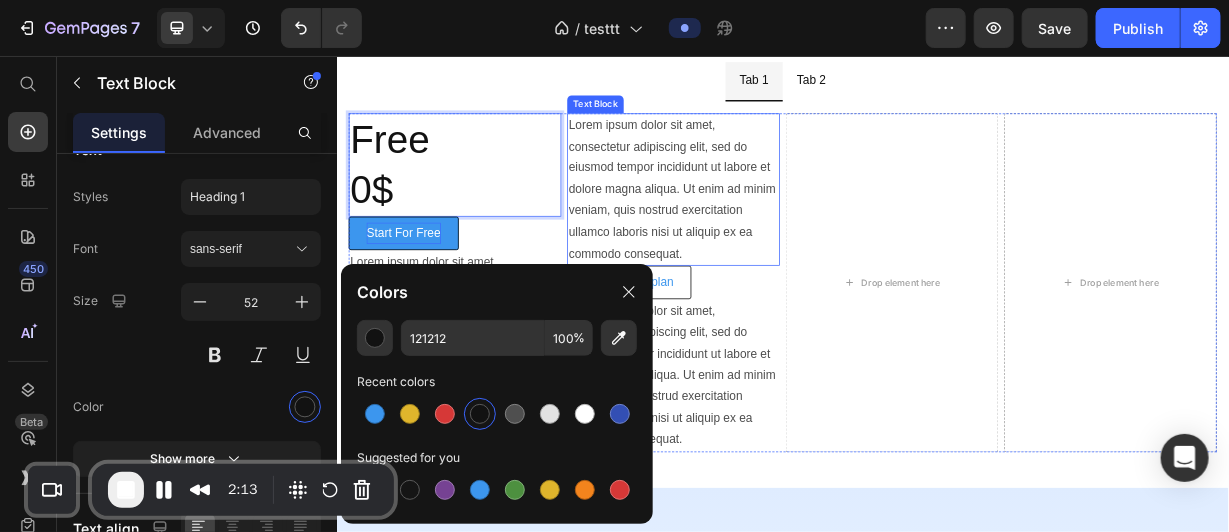 scroll, scrollTop: 682, scrollLeft: 0, axis: vertical 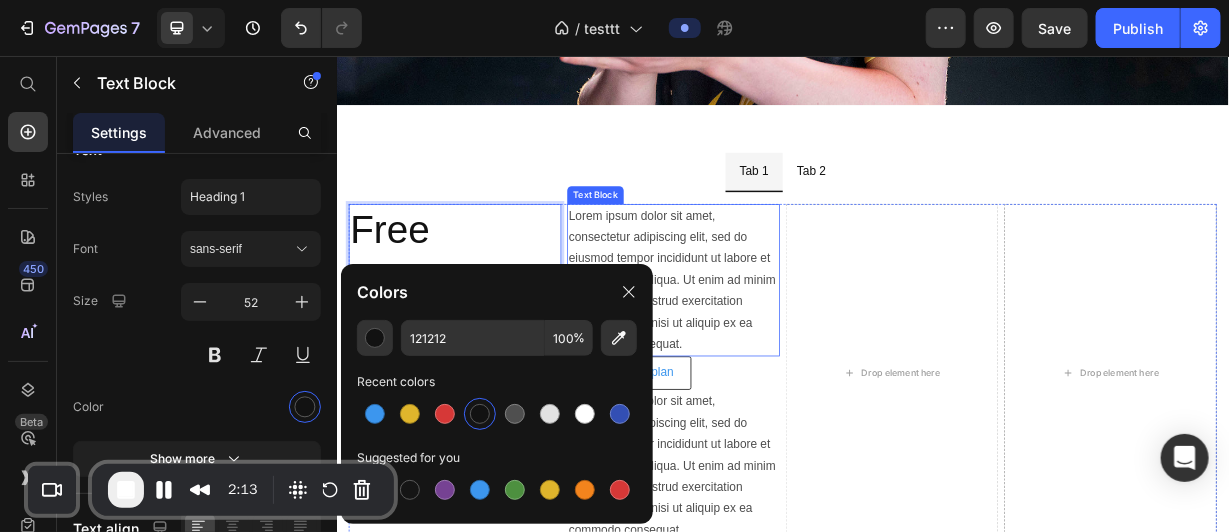 click on "Lorem ipsum dolor sit amet, consectetur adipiscing elit, sed do eiusmod tempor incididunt ut labore et dolore magna aliqua. Ut enim ad minim veniam, quis nostrud exercitation ullamco laboris nisi ut aliquip ex ea commodo consequat." at bounding box center (789, 357) 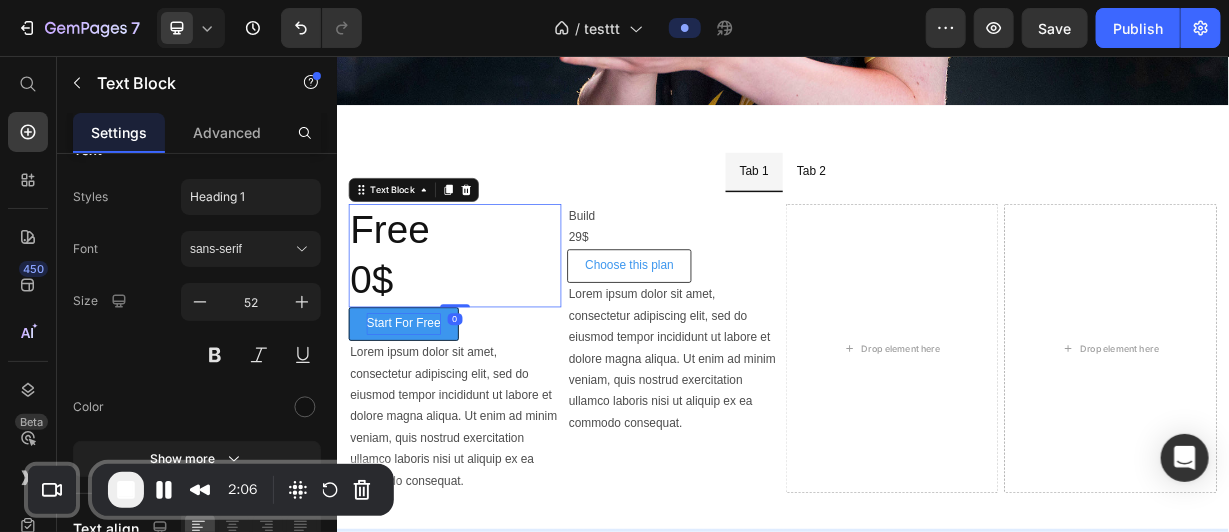 click on "Free  0$" at bounding box center (495, 323) 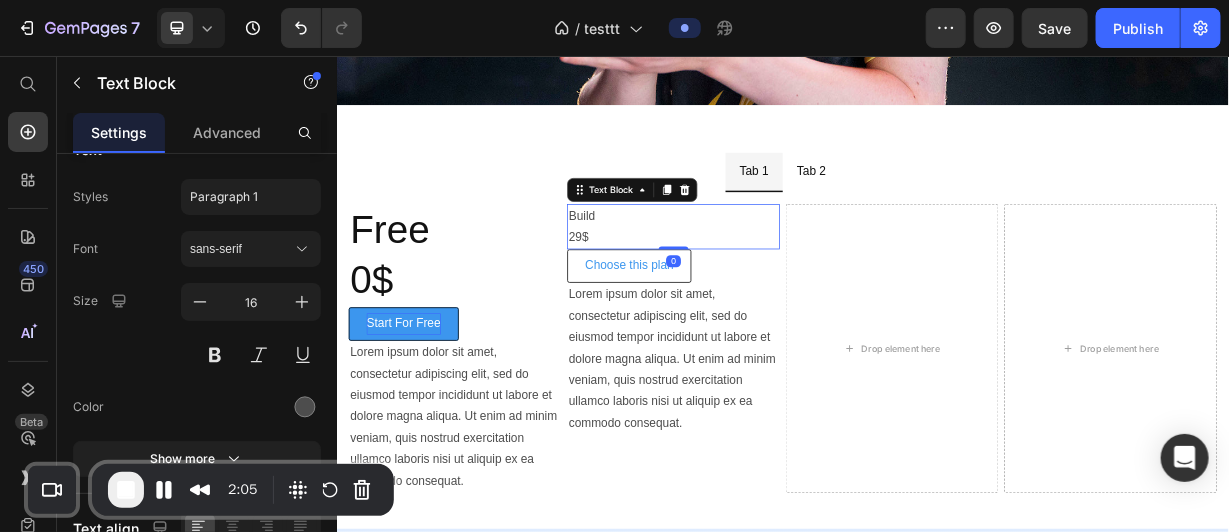 click on "Build 29$" at bounding box center [789, 285] 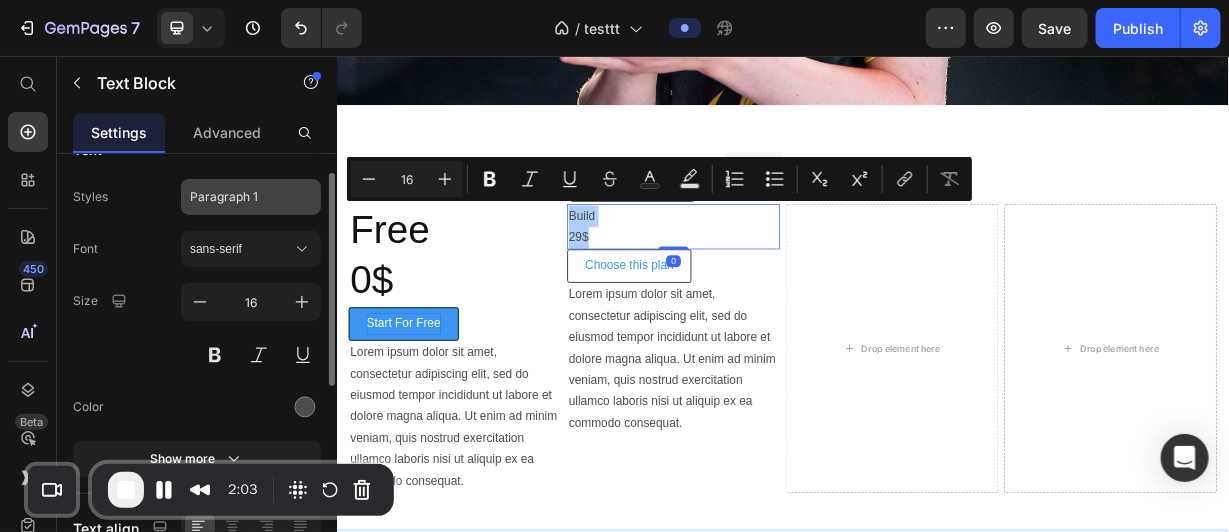 click on "Paragraph 1" at bounding box center [239, 197] 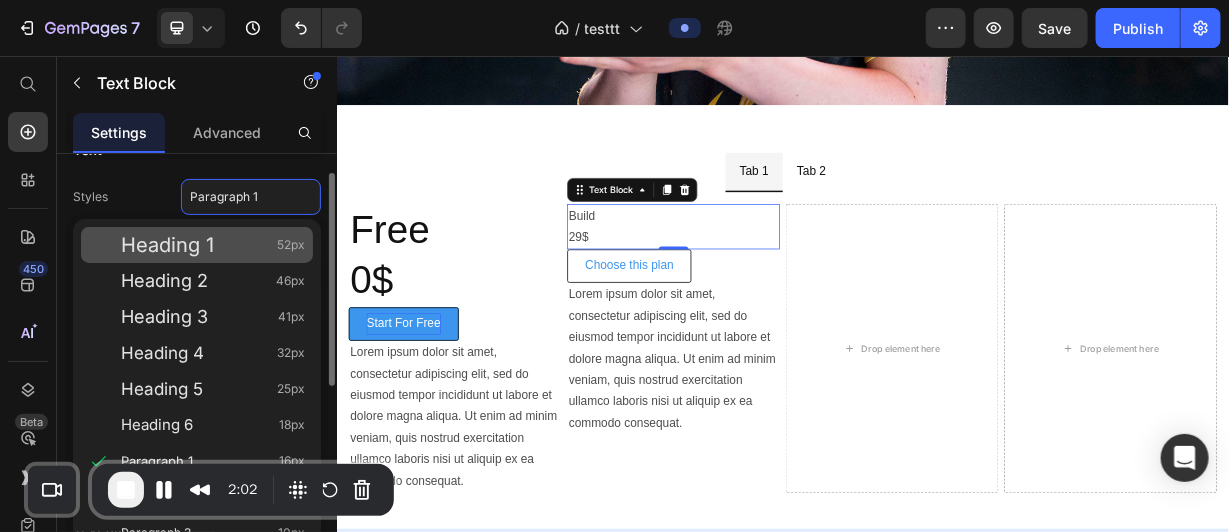 click on "Heading 1 52px" at bounding box center [213, 245] 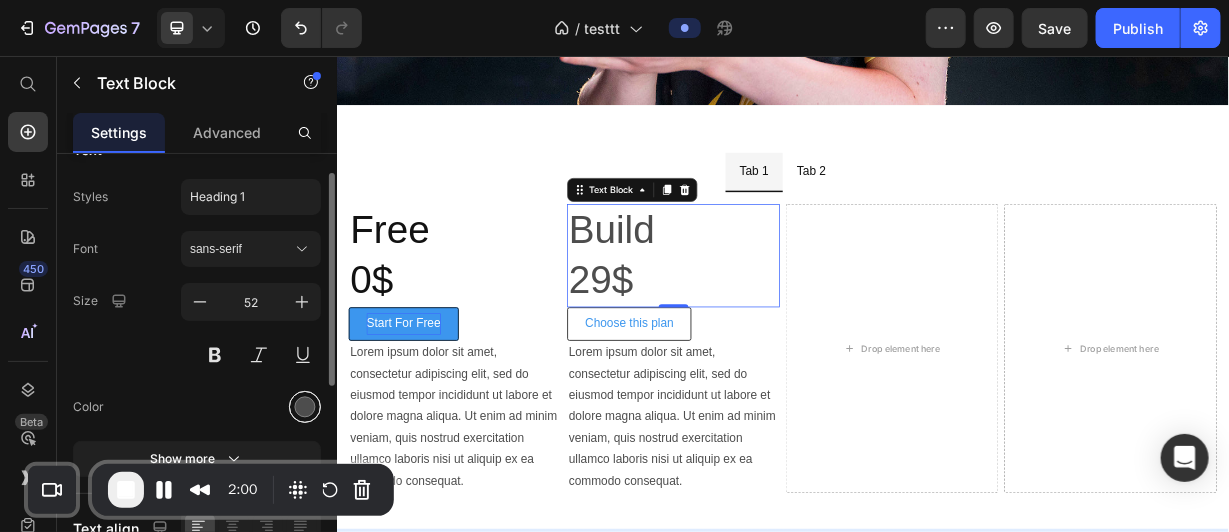 click at bounding box center [305, 407] 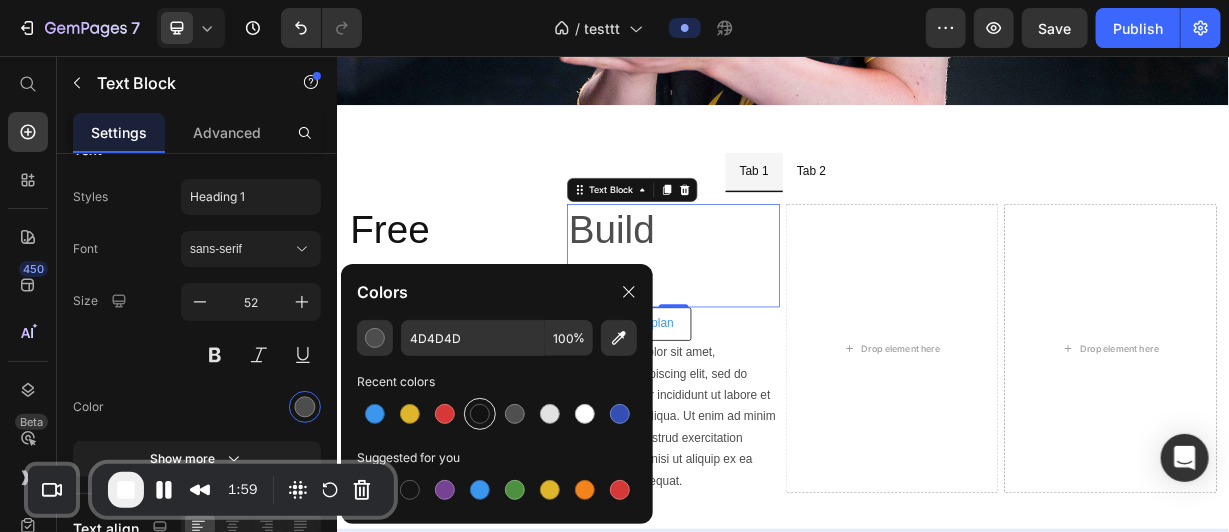click at bounding box center [480, 414] 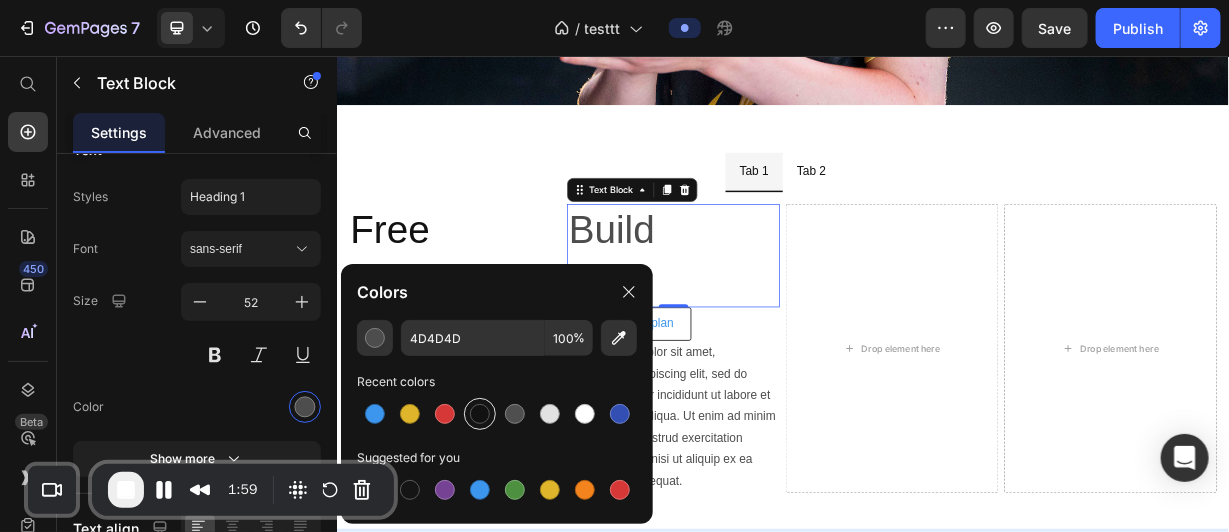 type on "121212" 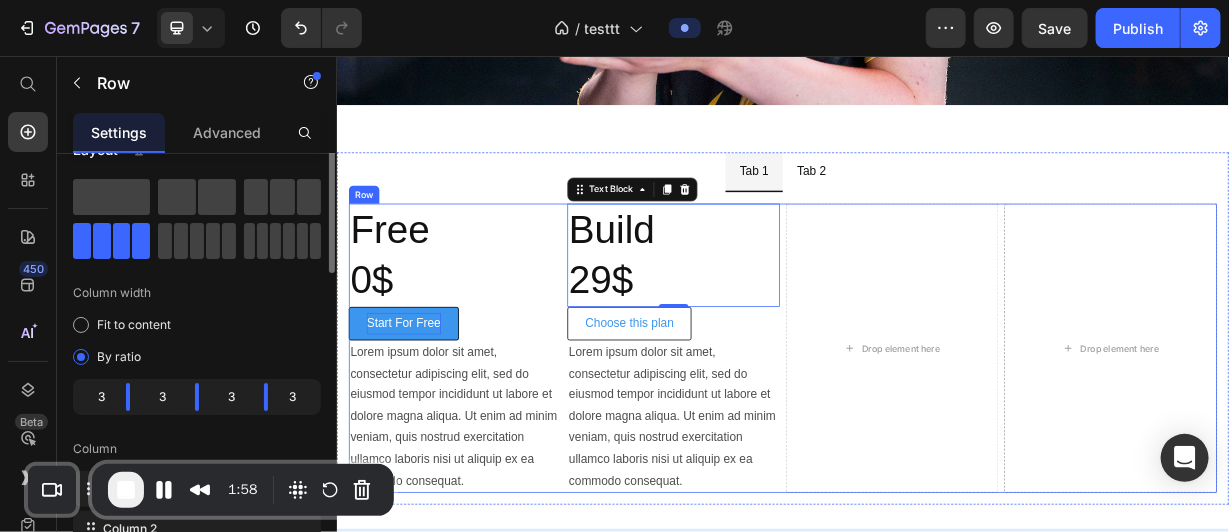 scroll, scrollTop: 0, scrollLeft: 0, axis: both 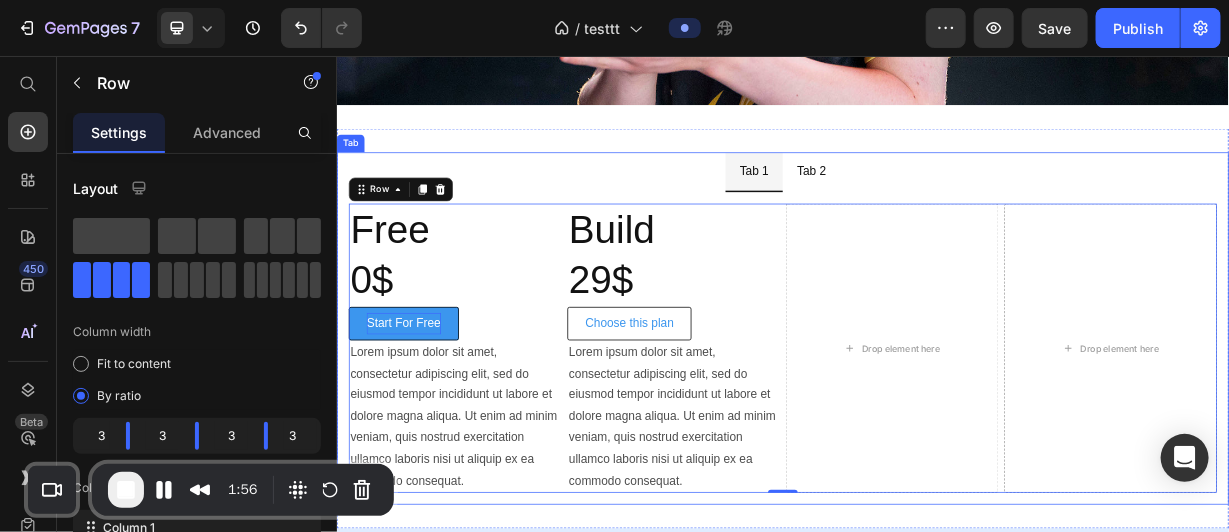 click on "Tab 2" at bounding box center [974, 210] 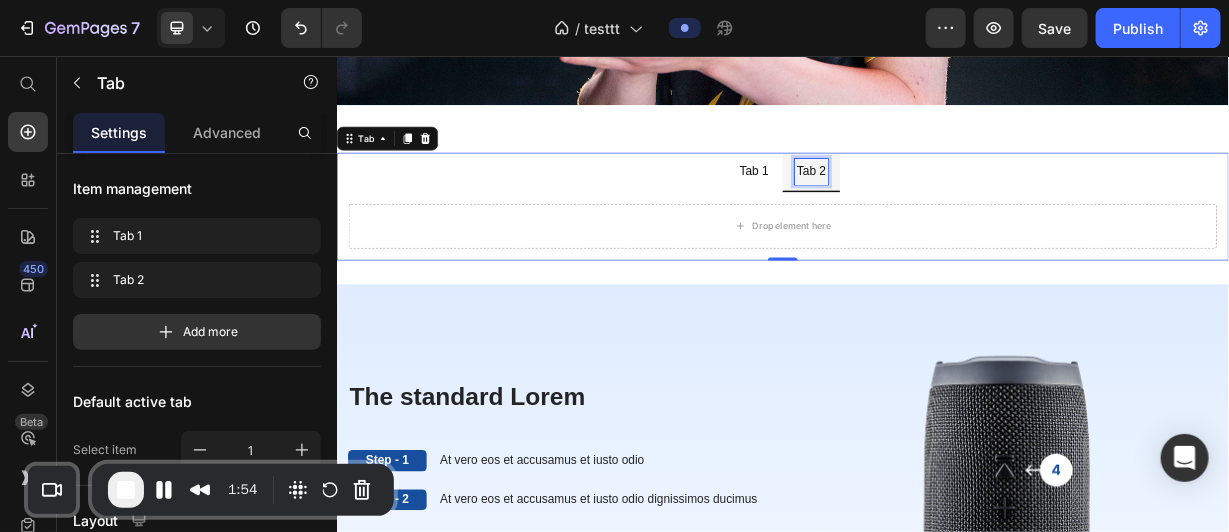 click on "Tab 1" at bounding box center [897, 210] 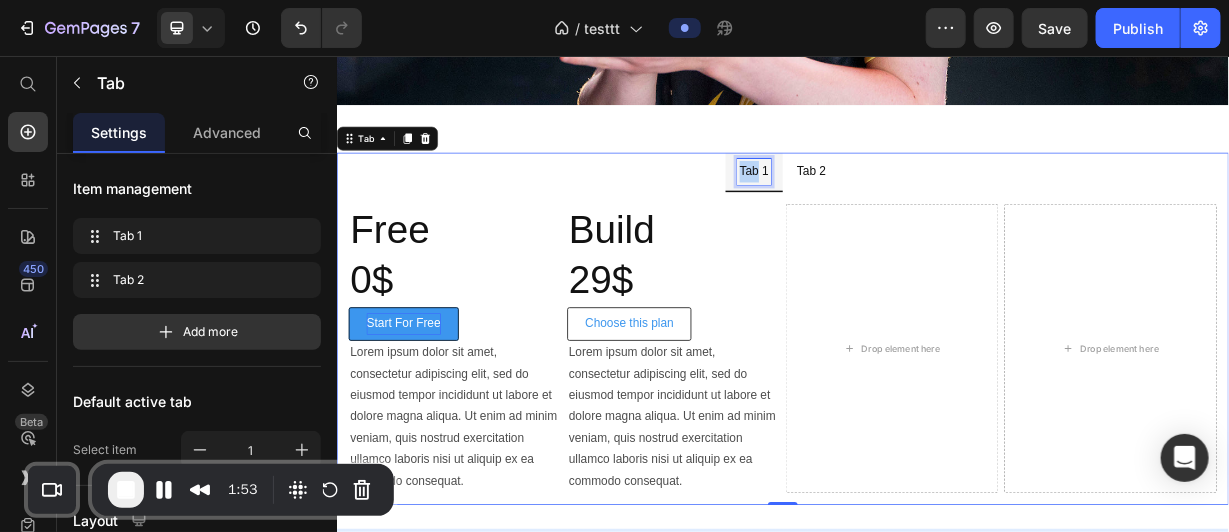 click on "Tab 1" at bounding box center (897, 210) 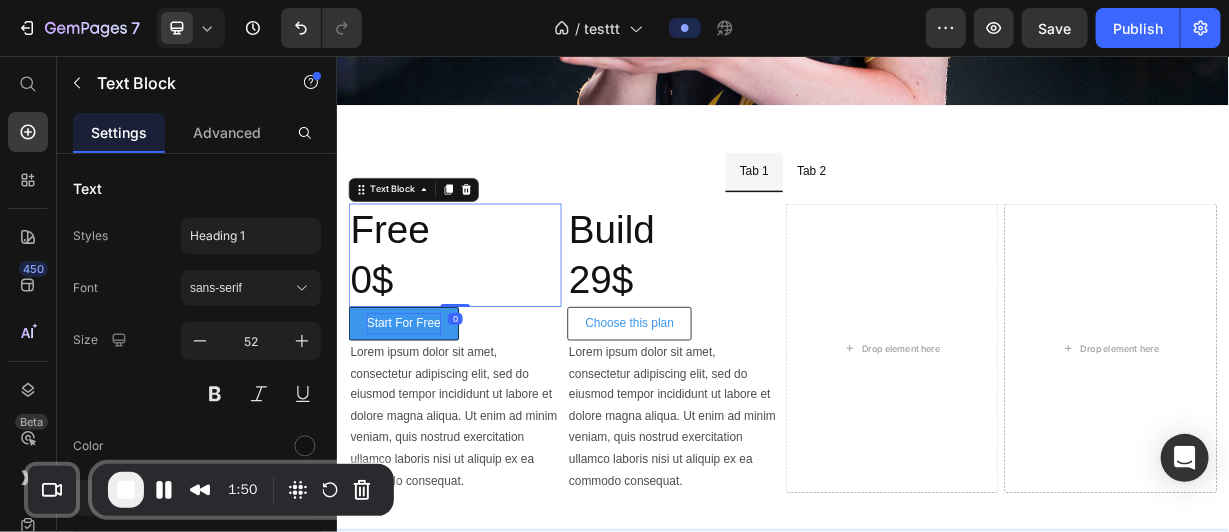 click on "Free  0$" at bounding box center (495, 323) 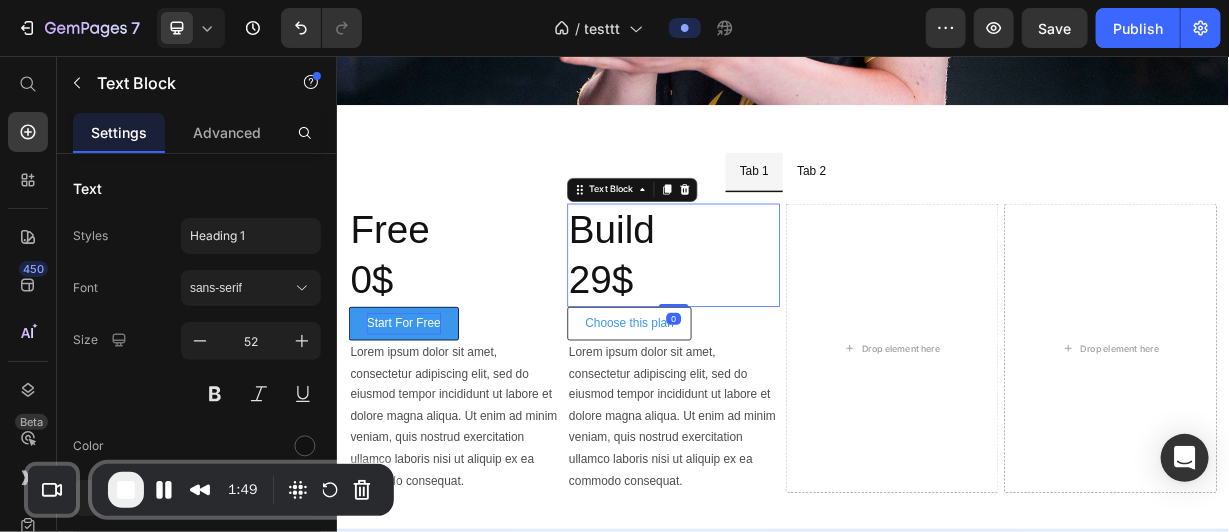 click on "Build 29$" at bounding box center [789, 323] 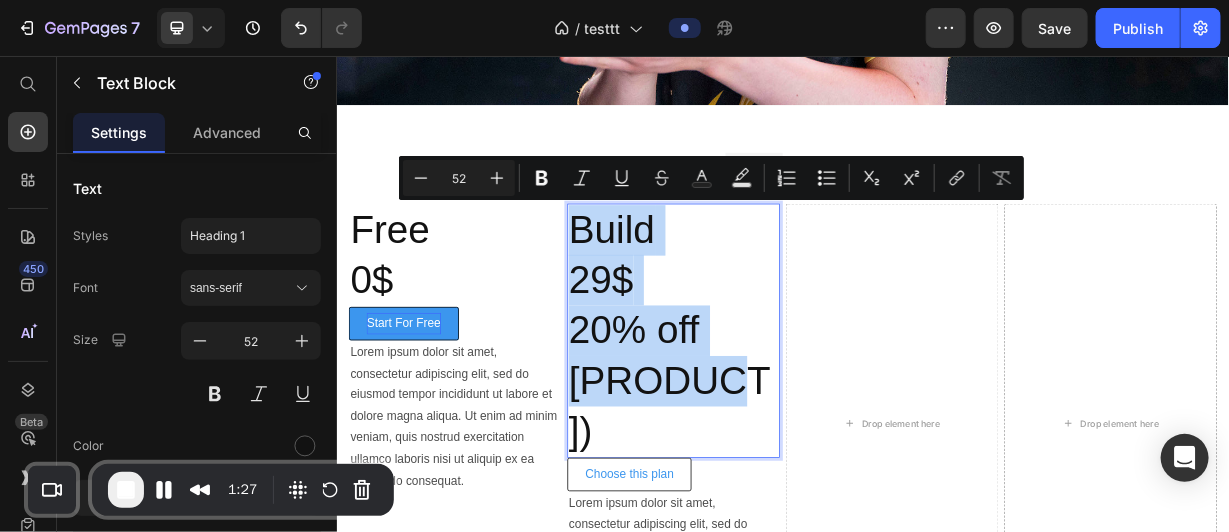 click on "Build 29$ 20% off anuall)" at bounding box center (789, 425) 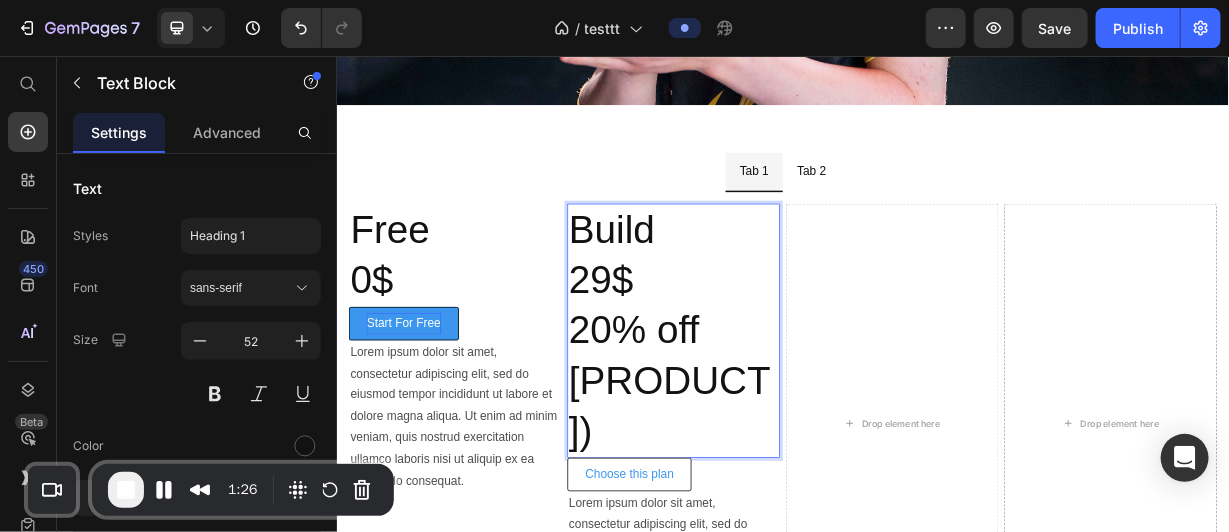 click on "Build 29$ 20% off anuall)" at bounding box center [789, 425] 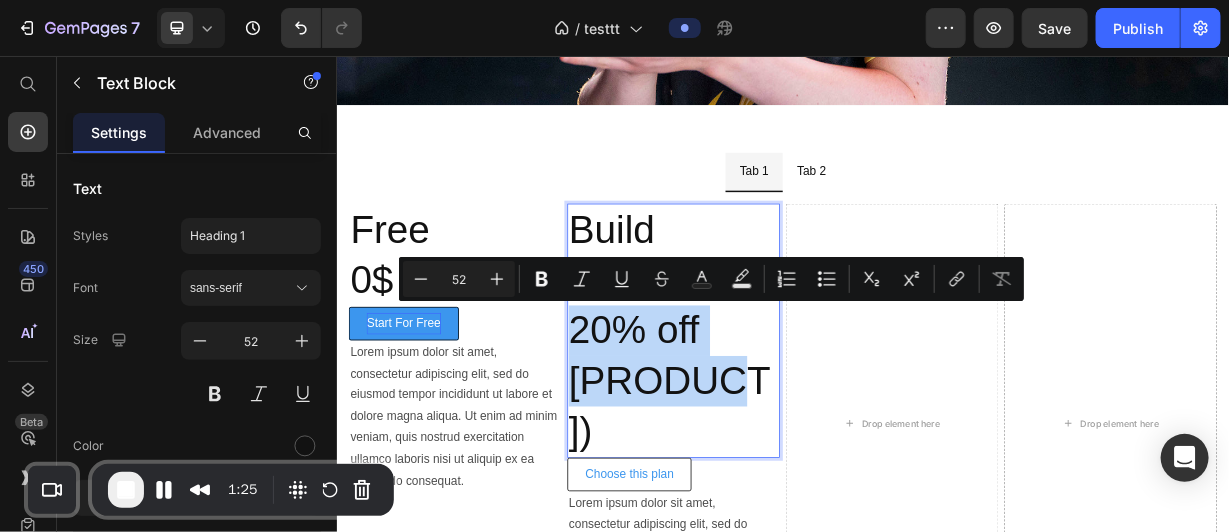 drag, startPoint x: 803, startPoint y: 481, endPoint x: 656, endPoint y: 421, distance: 158.77342 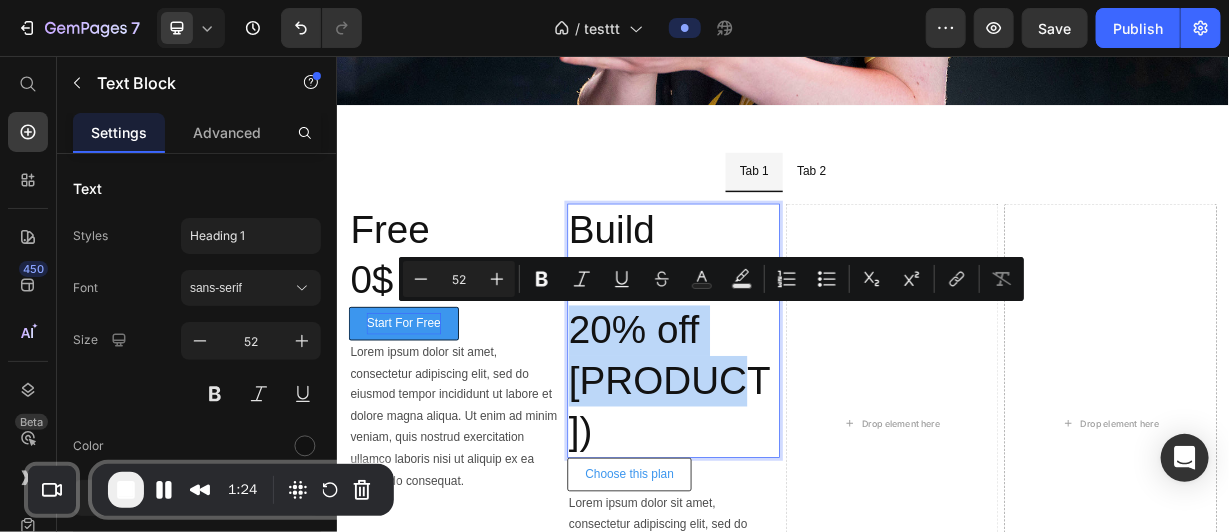 copy on "20% off anuall)" 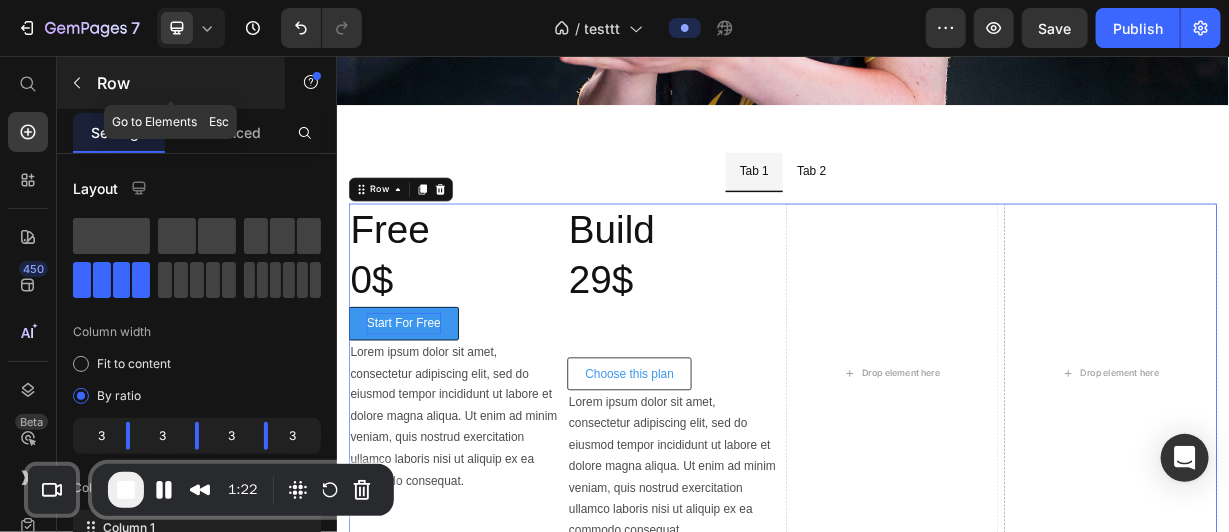 click 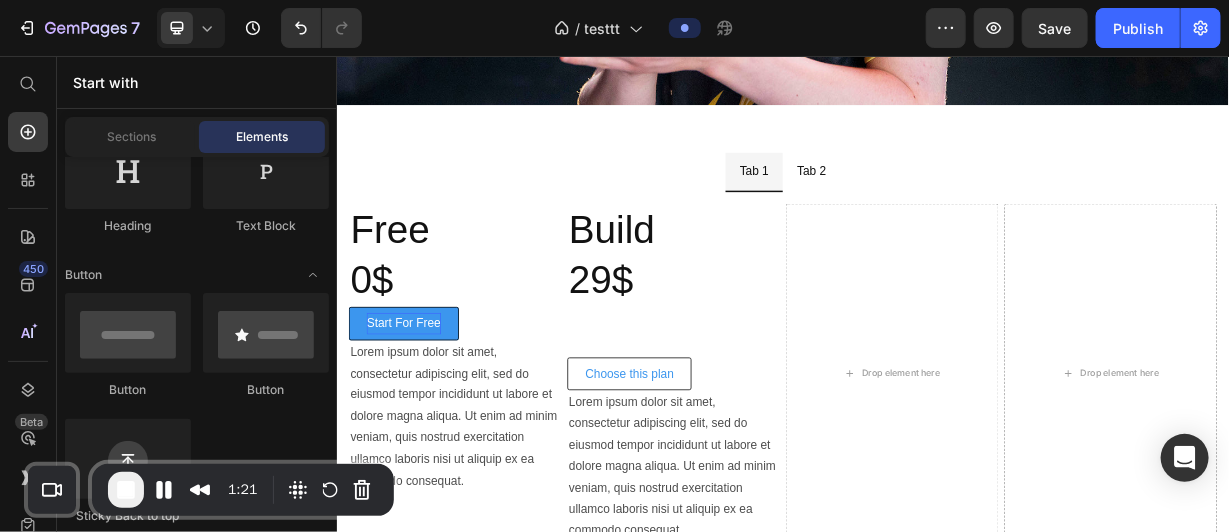 scroll, scrollTop: 368, scrollLeft: 0, axis: vertical 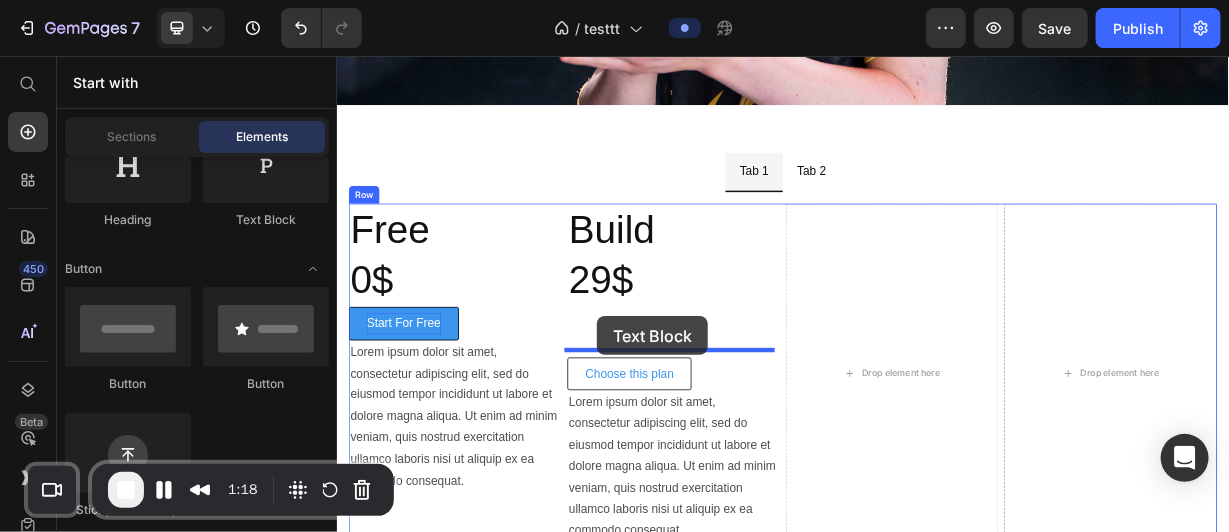 drag, startPoint x: 616, startPoint y: 248, endPoint x: 686, endPoint y: 405, distance: 171.89822 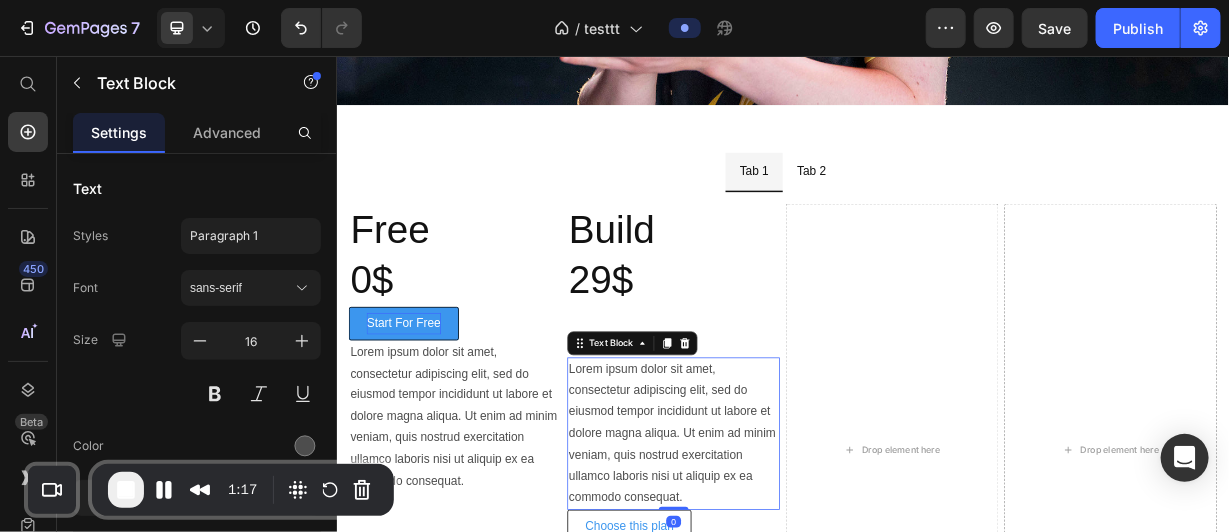 click on "Lorem ipsum dolor sit amet, consectetur adipiscing elit, sed do eiusmod tempor incididunt ut labore et dolore magna aliqua. Ut enim ad minim veniam, quis nostrud exercitation ullamco laboris nisi ut aliquip ex ea commodo consequat." at bounding box center (789, 564) 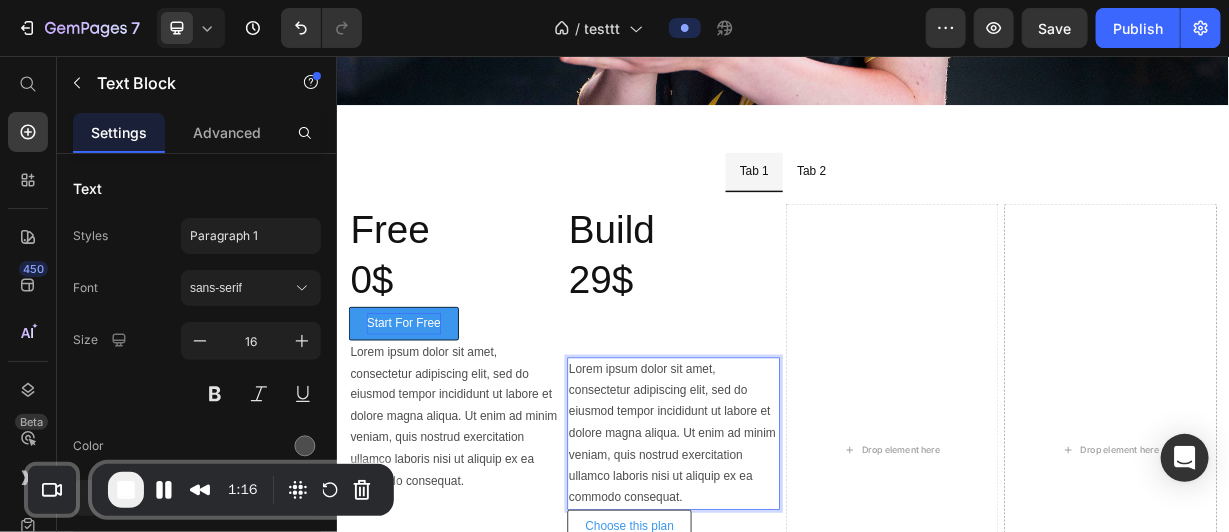 click on "Lorem ipsum dolor sit amet, consectetur adipiscing elit, sed do eiusmod tempor incididunt ut labore et dolore magna aliqua. Ut enim ad minim veniam, quis nostrud exercitation ullamco laboris nisi ut aliquip ex ea commodo consequat." at bounding box center [789, 564] 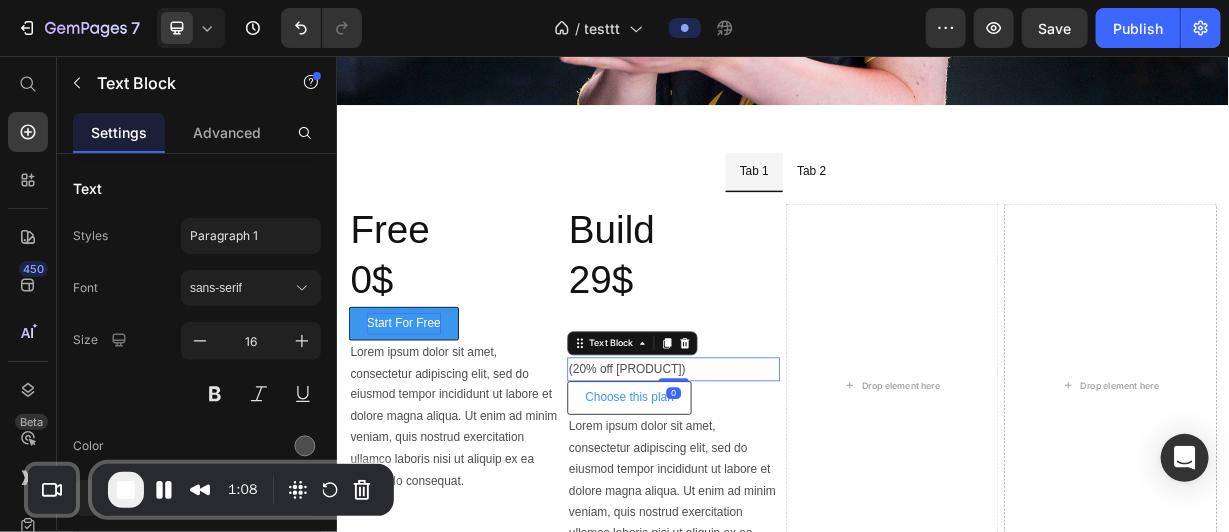 click on "(20% off anuall)" at bounding box center [789, 477] 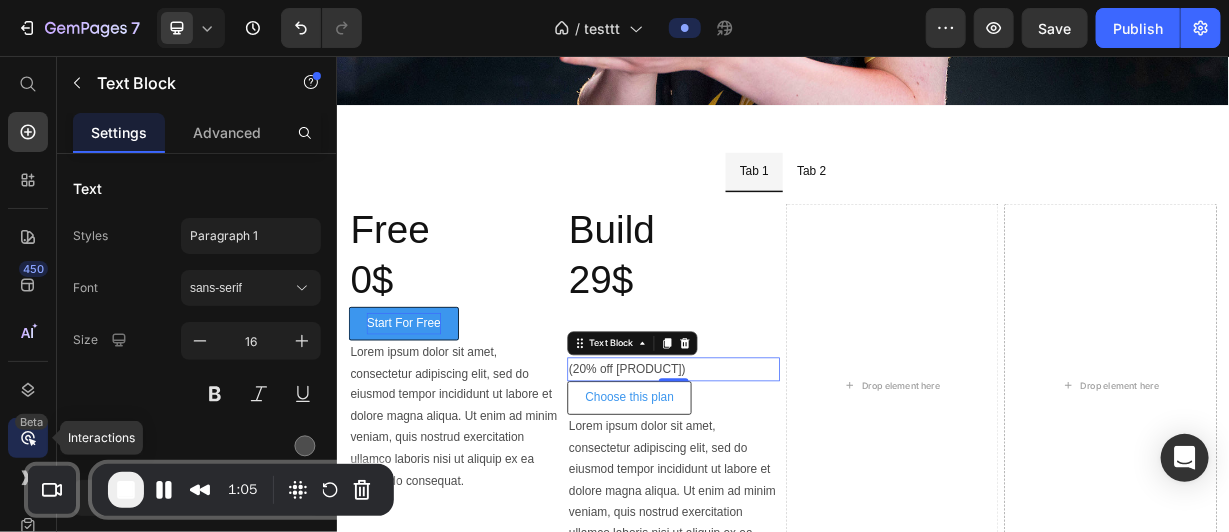 click 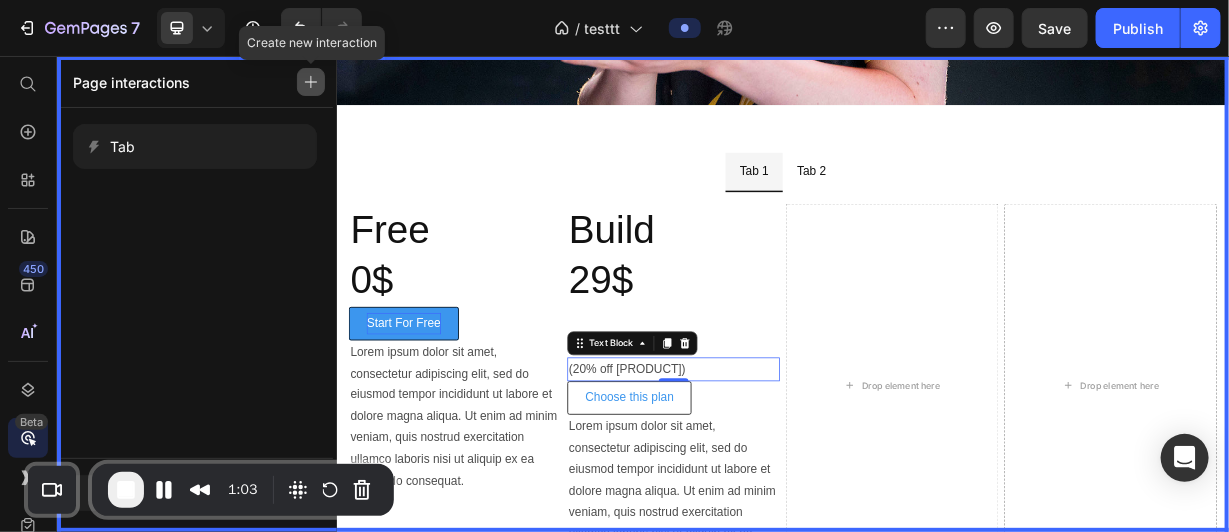 click 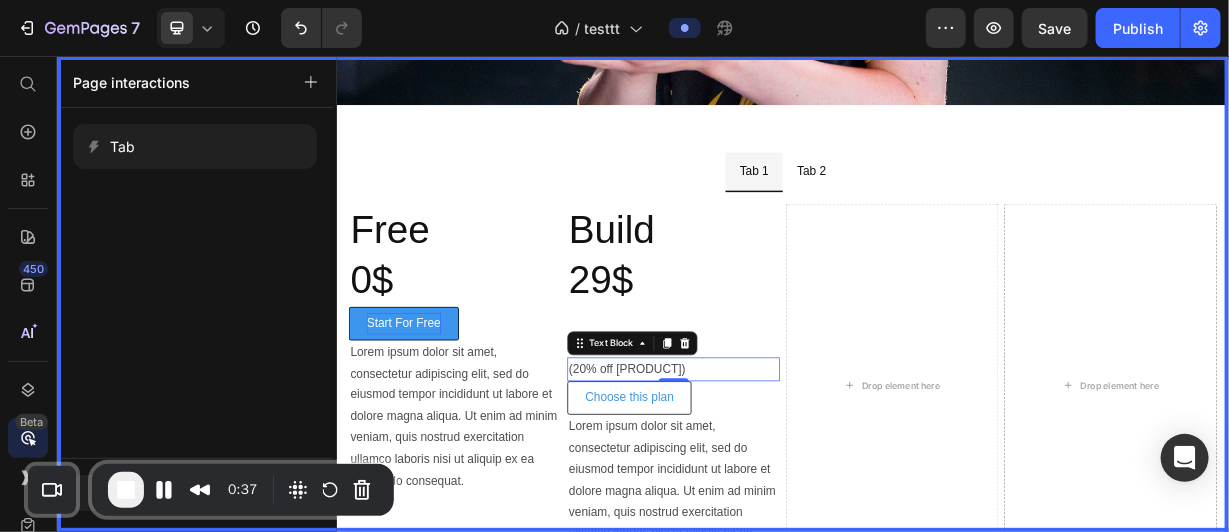 click at bounding box center (936, 375) 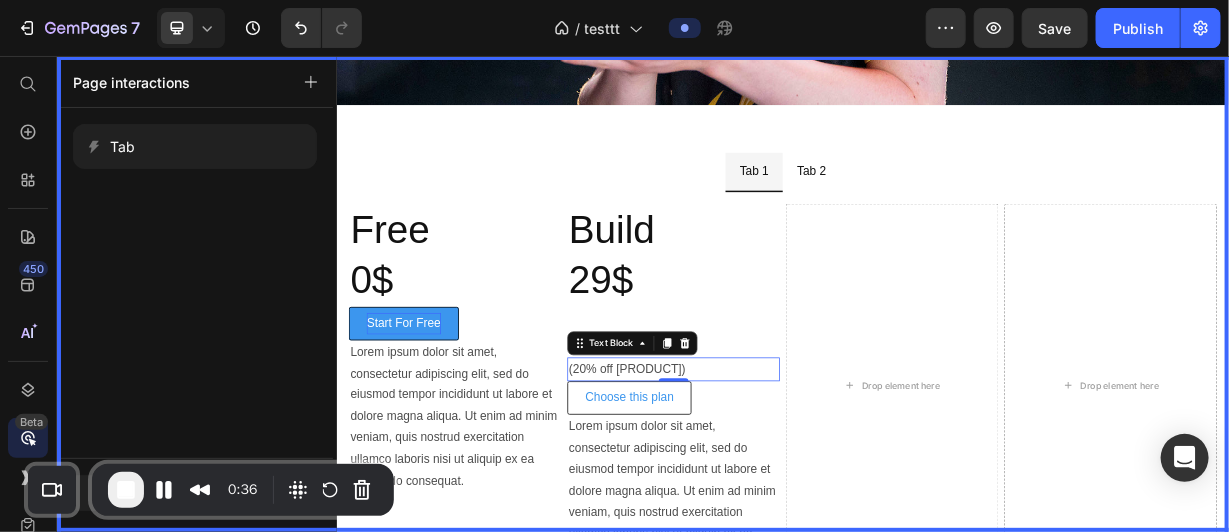 click at bounding box center (936, 375) 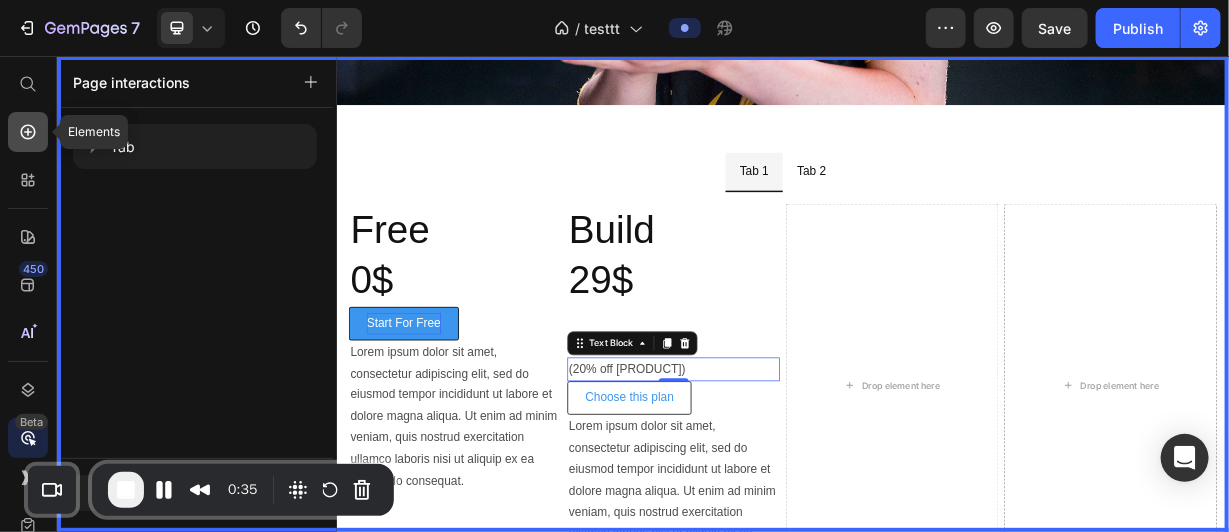 click 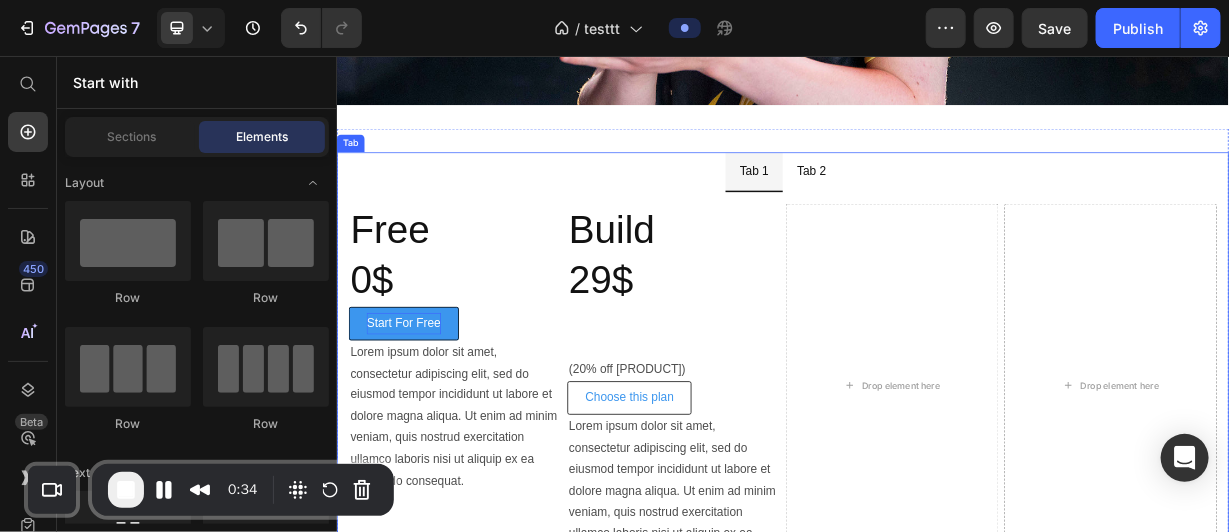 scroll, scrollTop: 368, scrollLeft: 0, axis: vertical 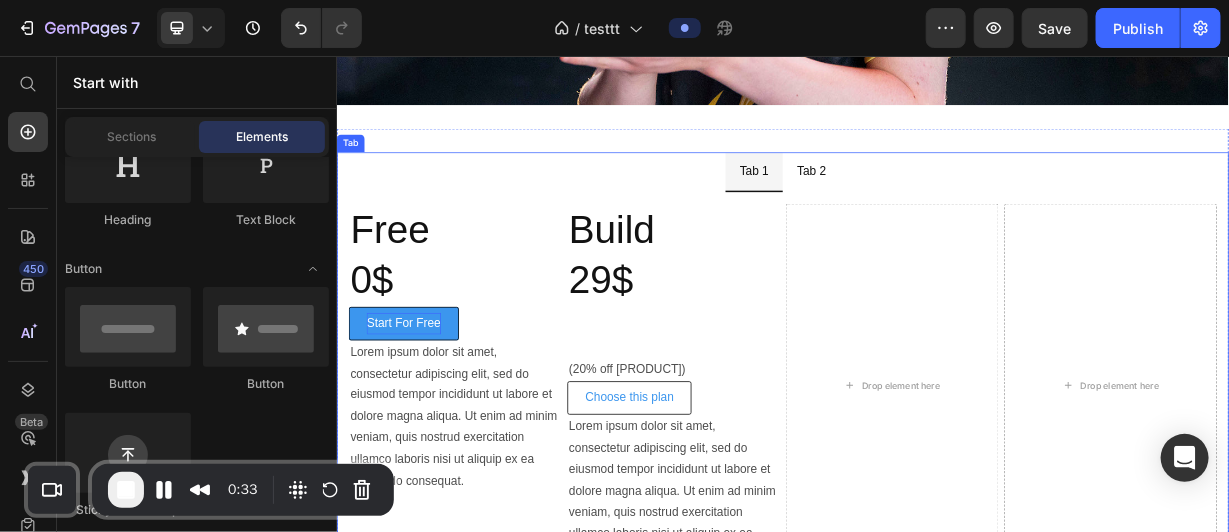 click on "Tab 2" at bounding box center [974, 210] 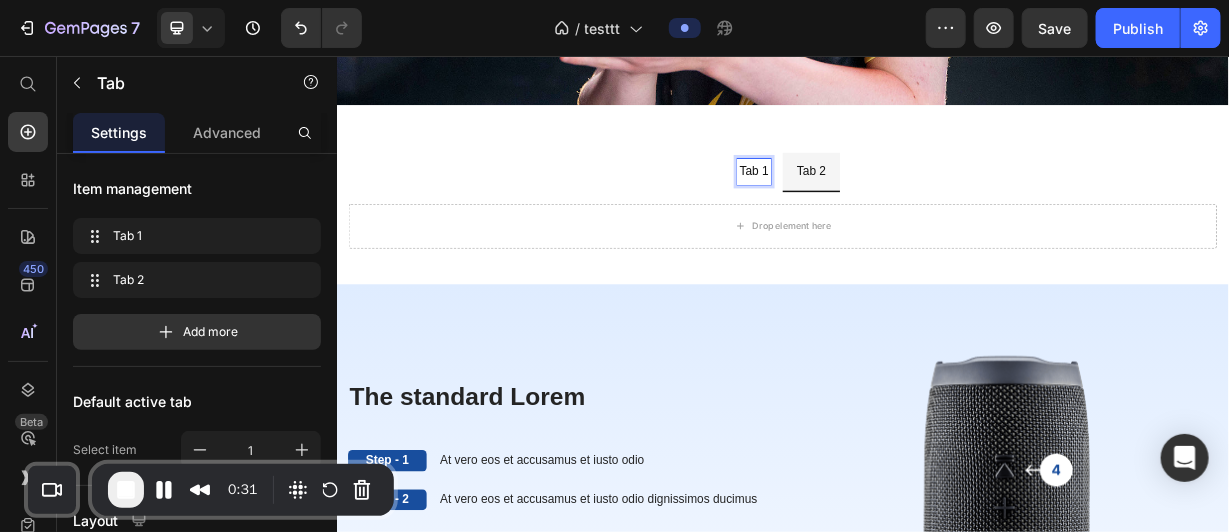click on "Tab 1" at bounding box center [897, 210] 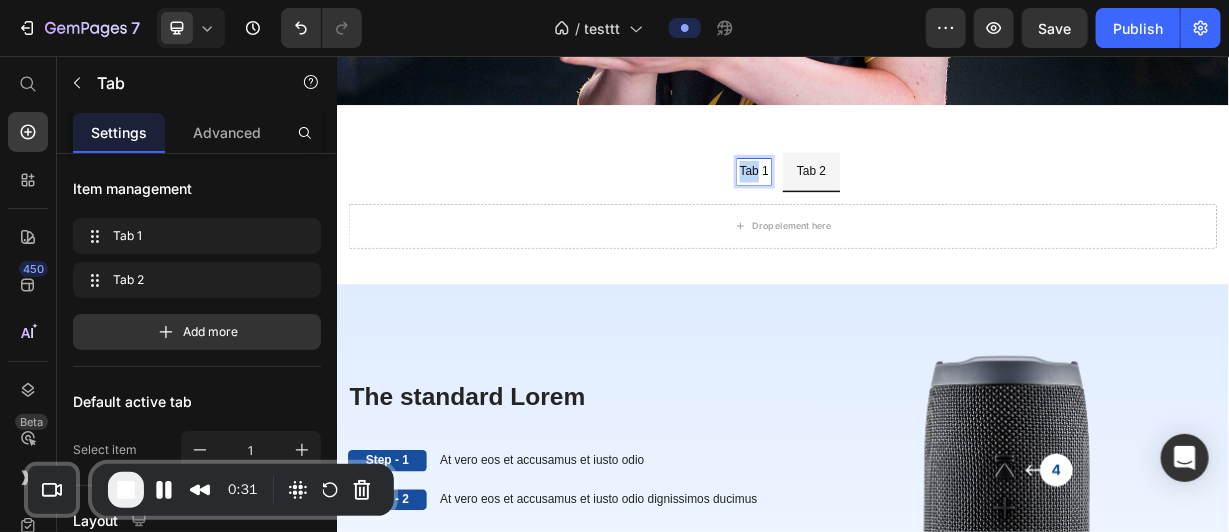 click on "Tab 1" at bounding box center [897, 210] 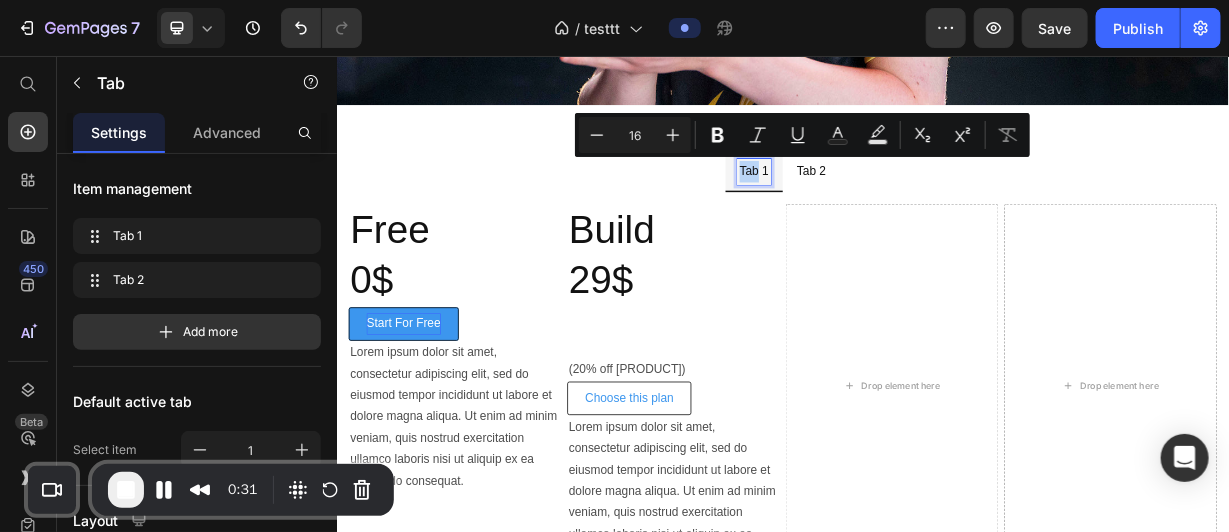 drag, startPoint x: 977, startPoint y: 191, endPoint x: 987, endPoint y: 193, distance: 10.198039 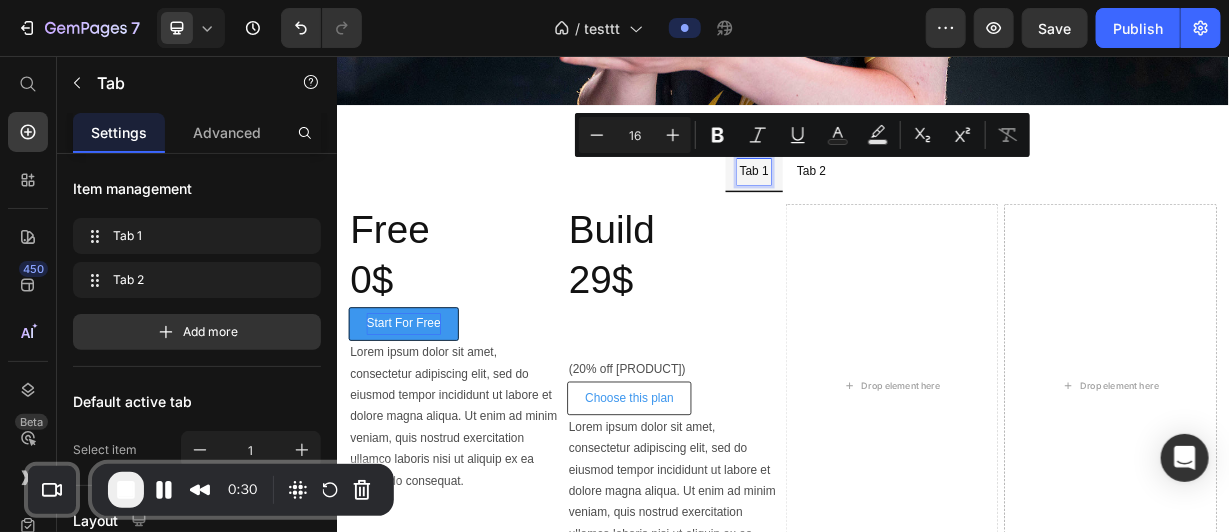 click on "Tab 2" at bounding box center (974, 210) 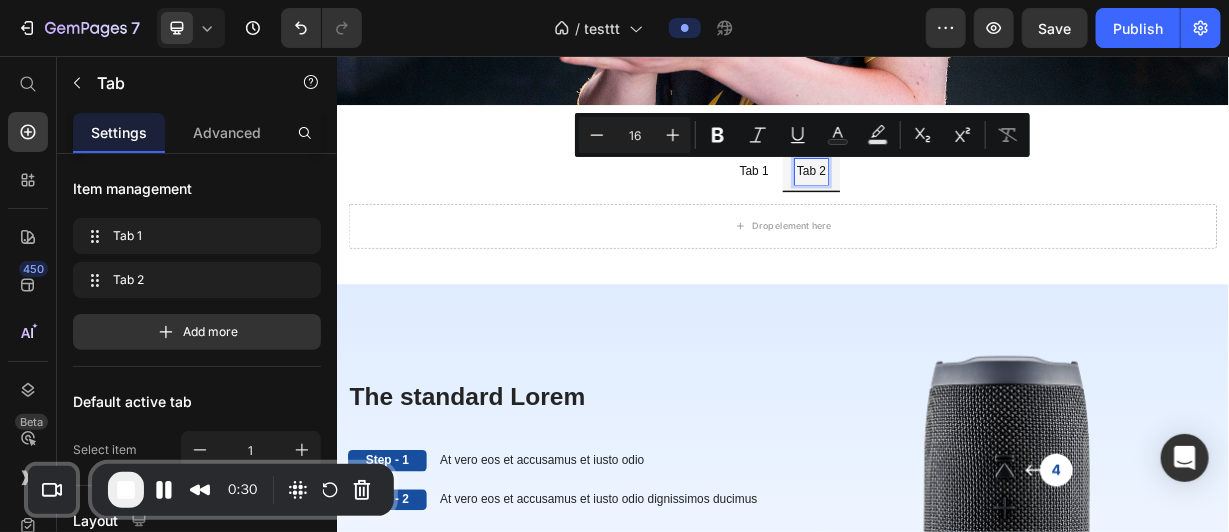 click on "Tab 2" at bounding box center [974, 210] 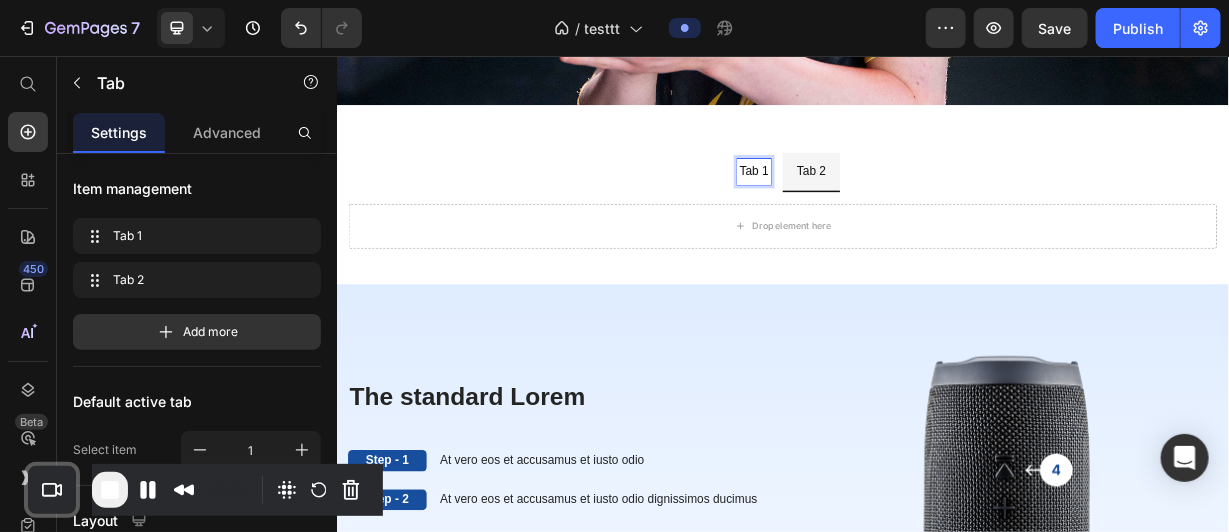 click on "Tab 1" at bounding box center (897, 210) 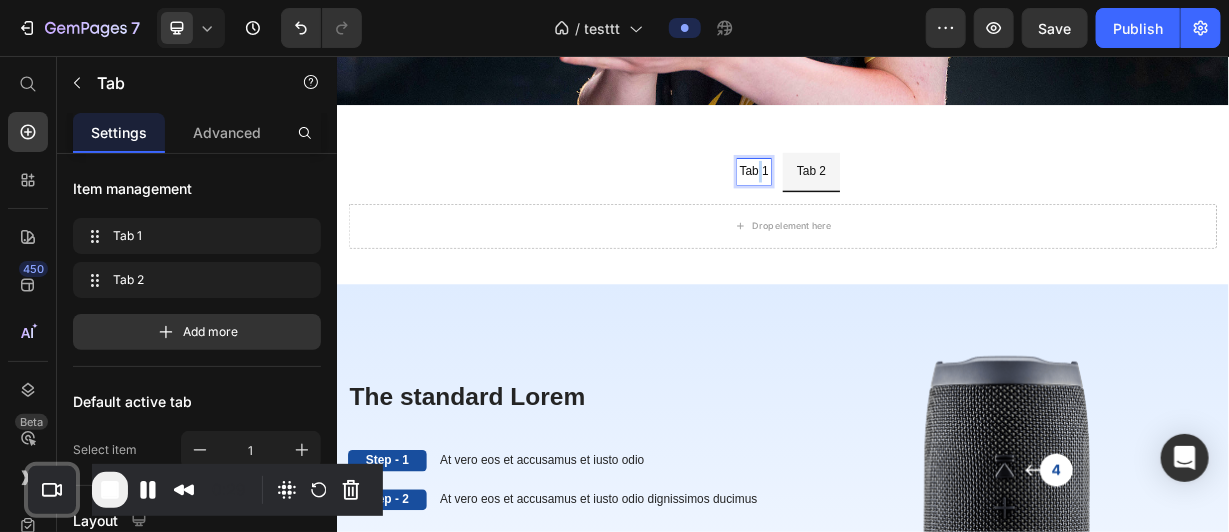 click on "Tab 1" at bounding box center [897, 210] 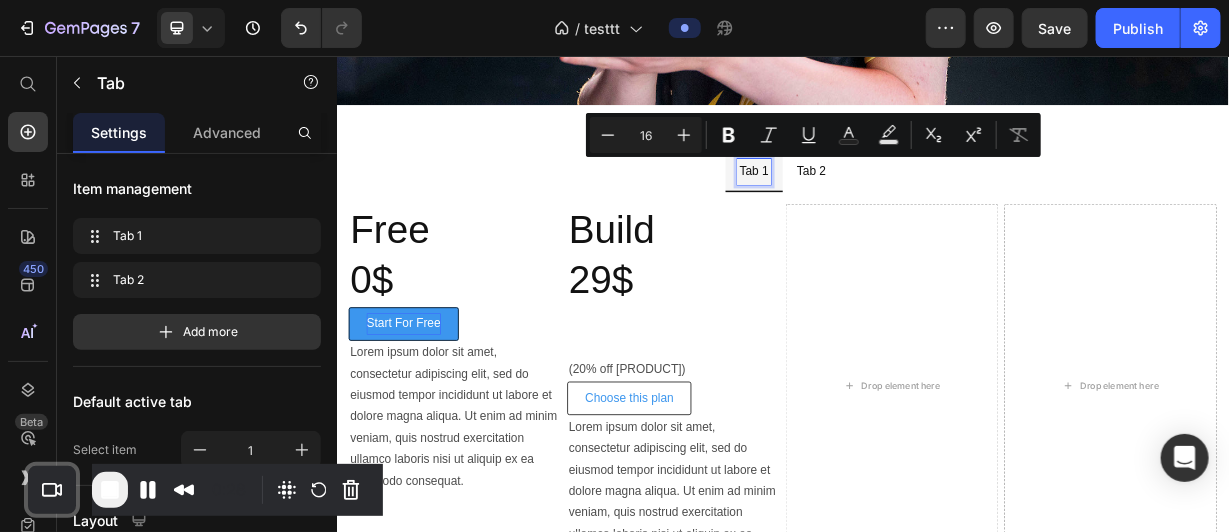 click on "Tab 2" at bounding box center [974, 210] 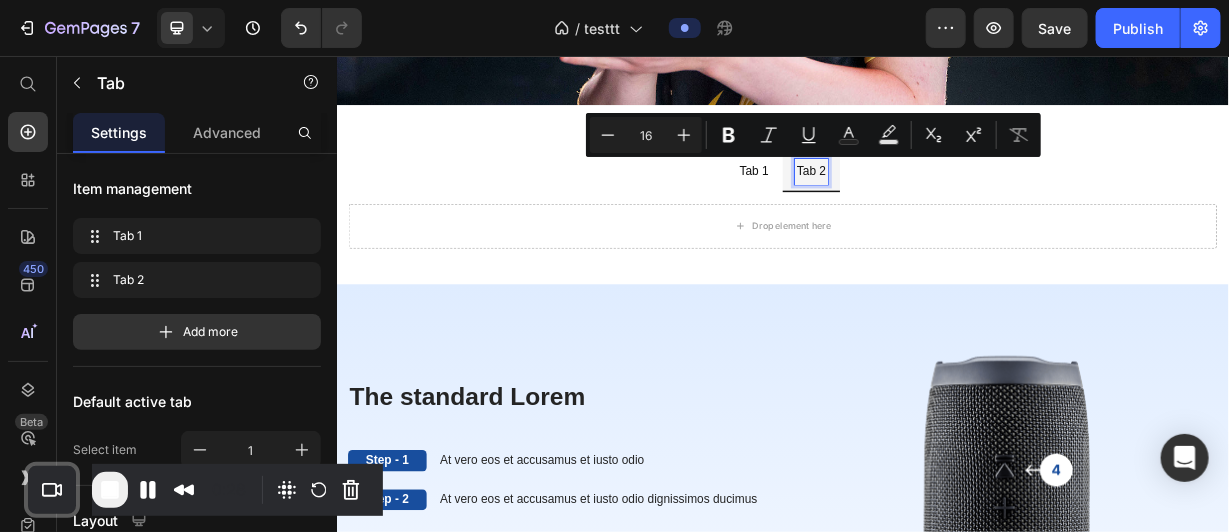 click on "Tab 2" at bounding box center [974, 210] 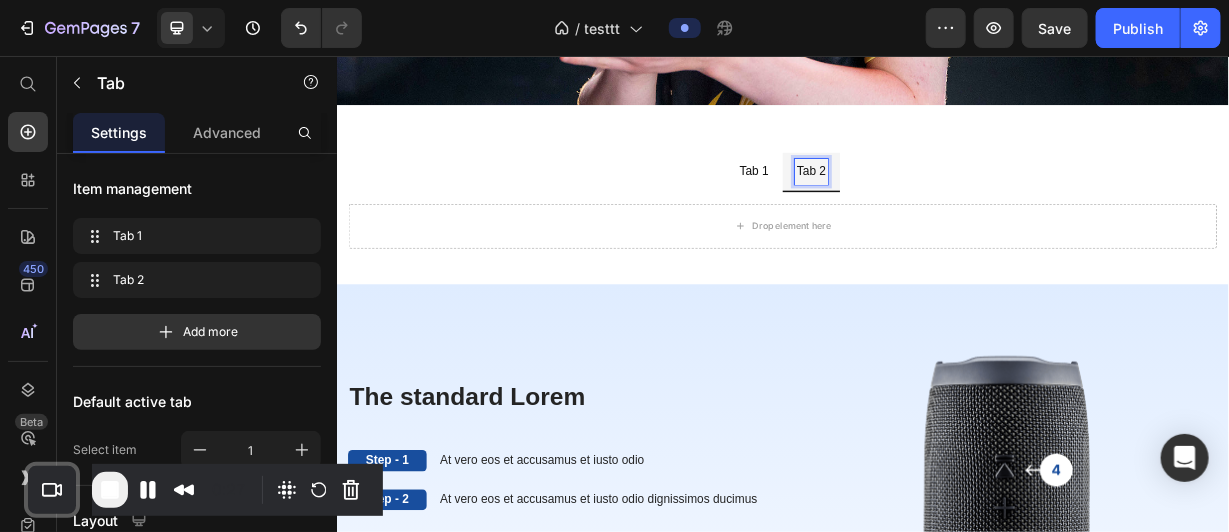 click on "Tab 1" at bounding box center [897, 210] 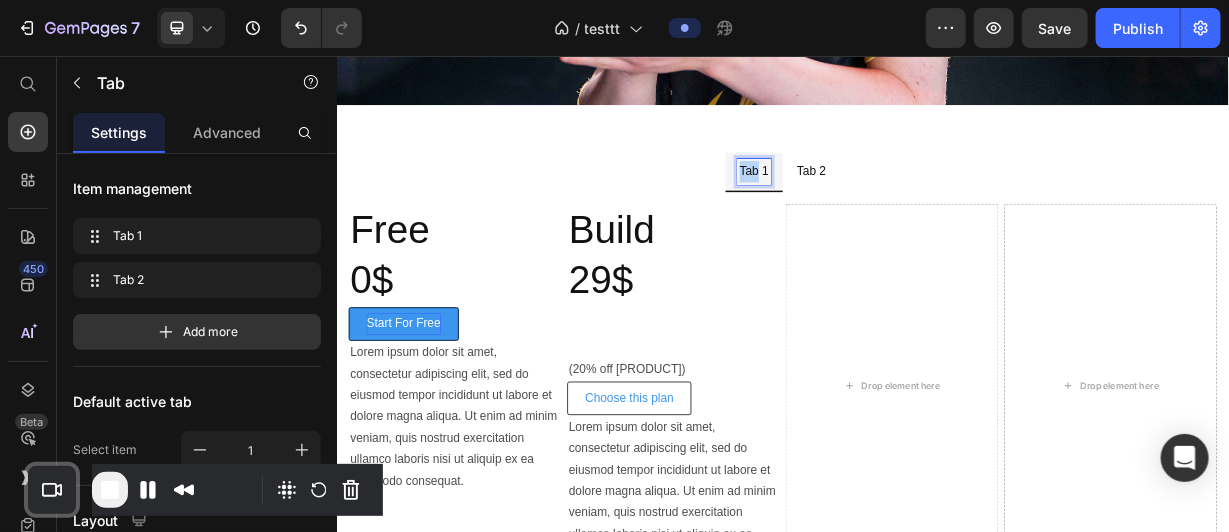 click on "Tab 1" at bounding box center [897, 210] 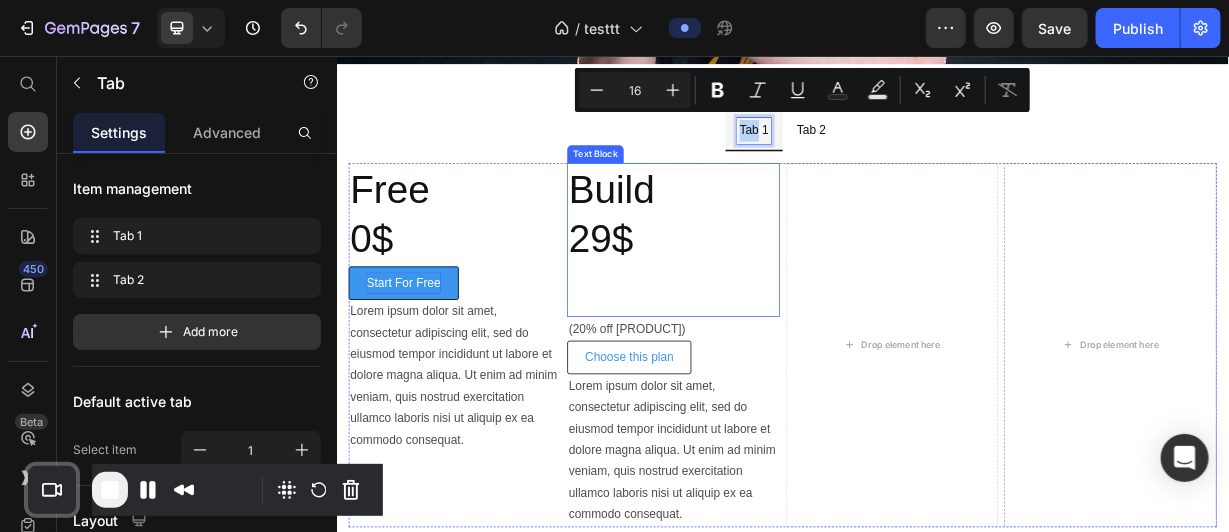 scroll, scrollTop: 726, scrollLeft: 0, axis: vertical 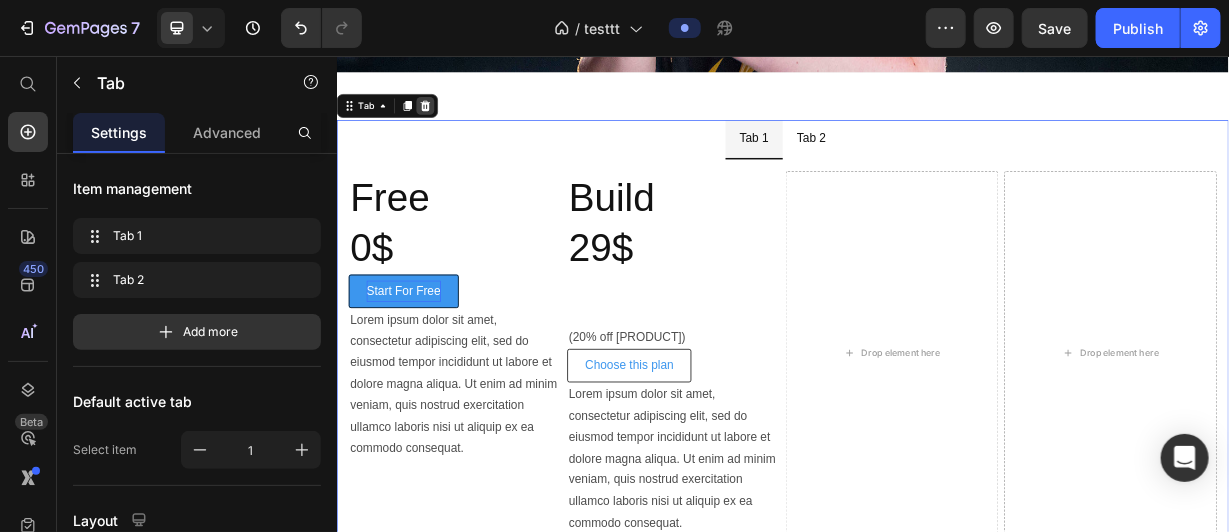 click 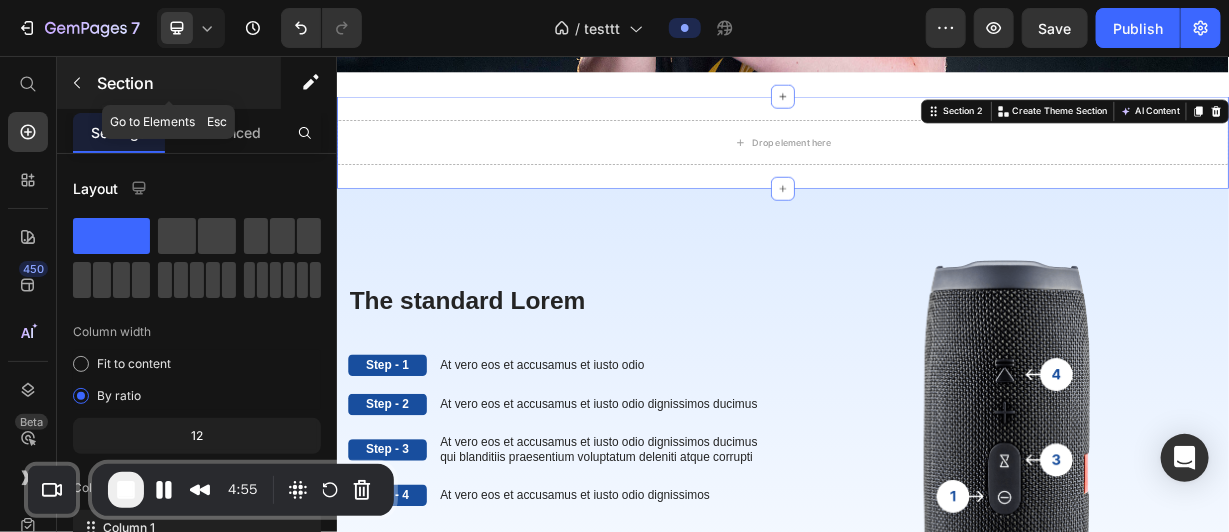 click 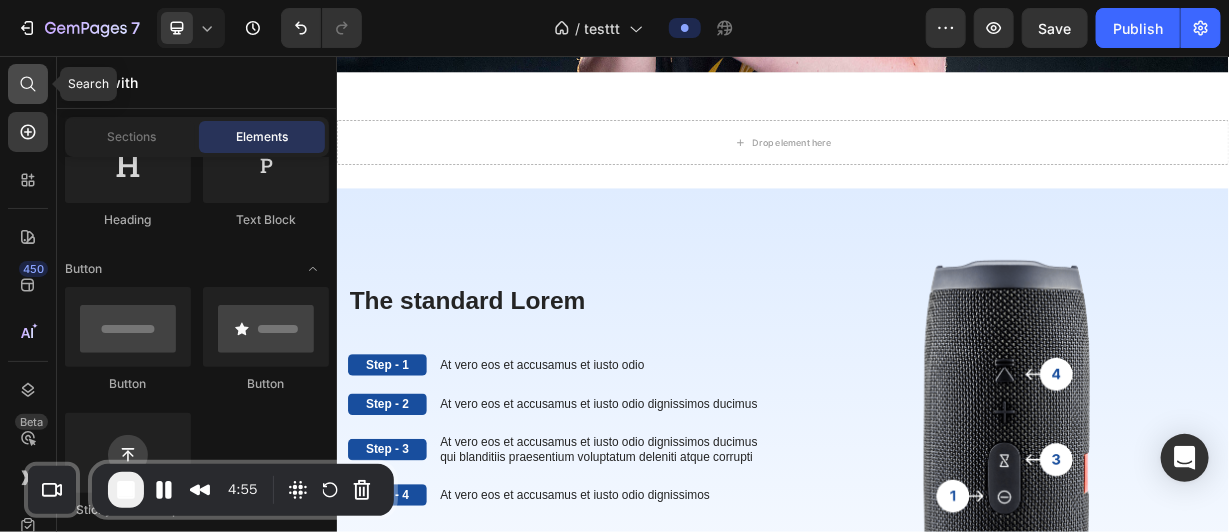 click 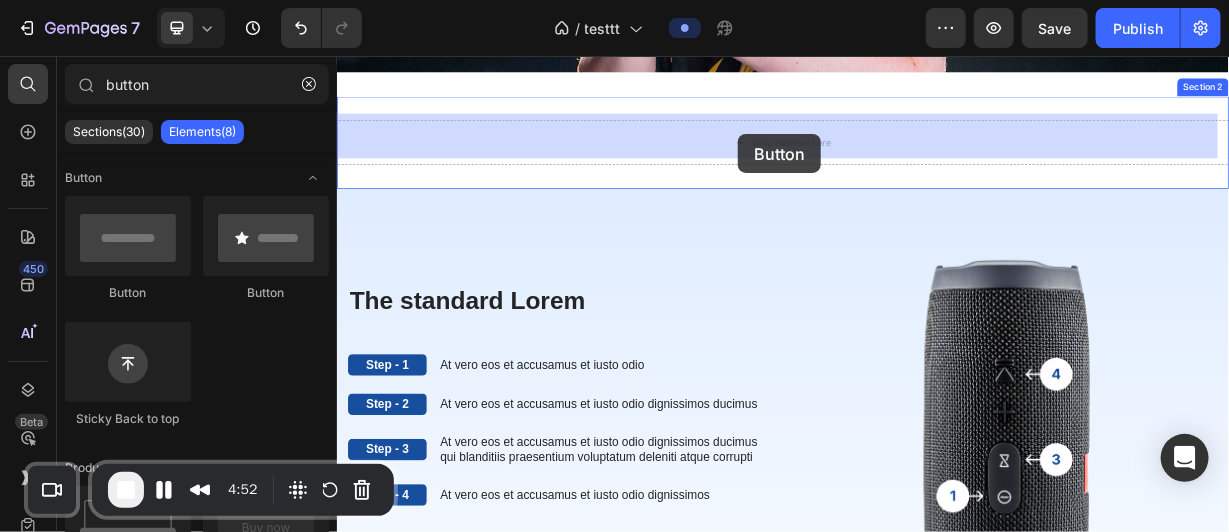 drag, startPoint x: 485, startPoint y: 268, endPoint x: 875, endPoint y: 160, distance: 404.67764 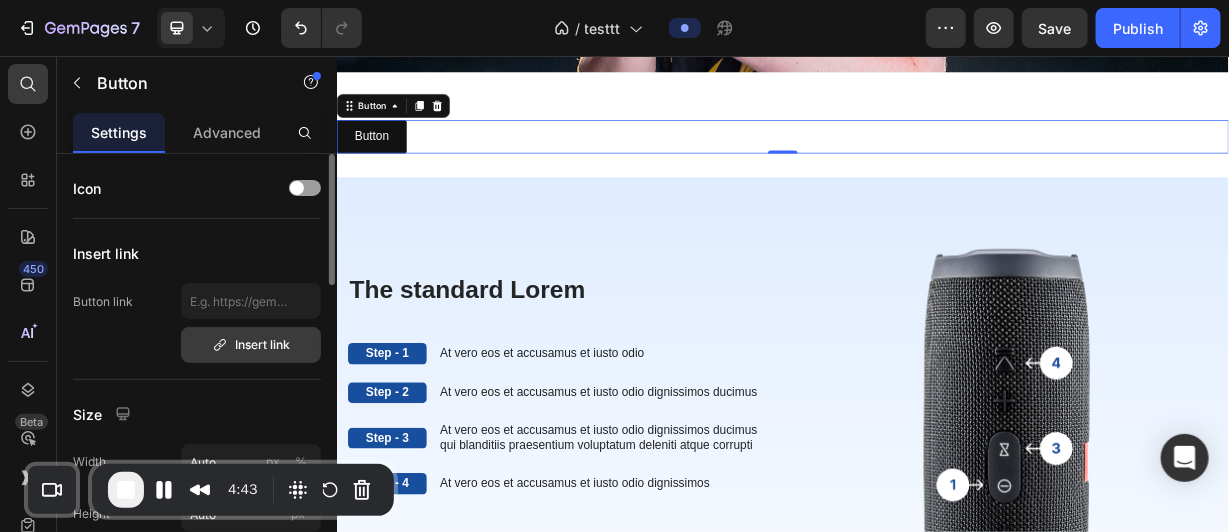 scroll, scrollTop: 209, scrollLeft: 0, axis: vertical 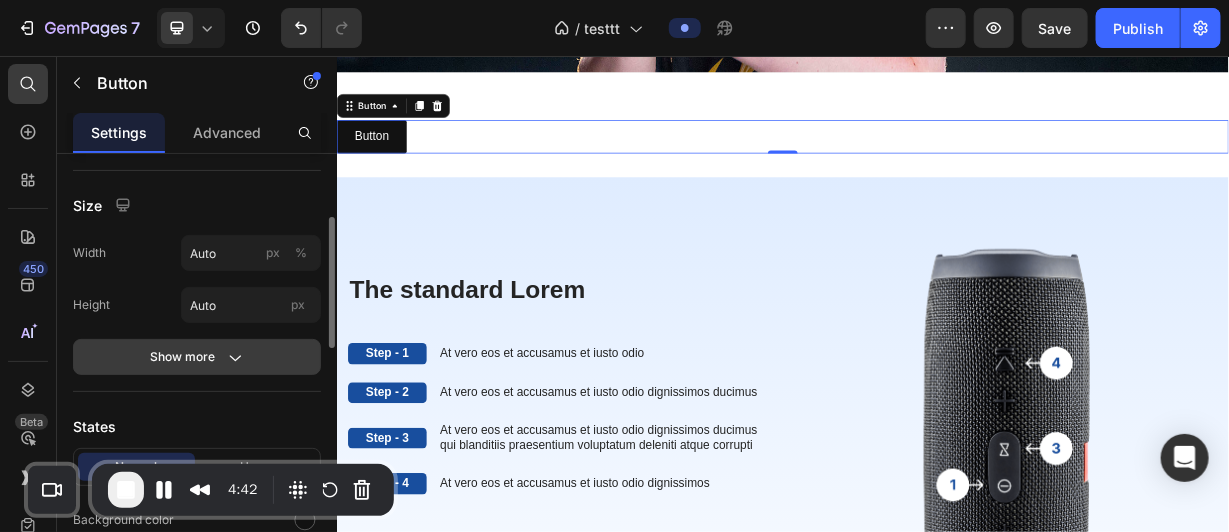 click 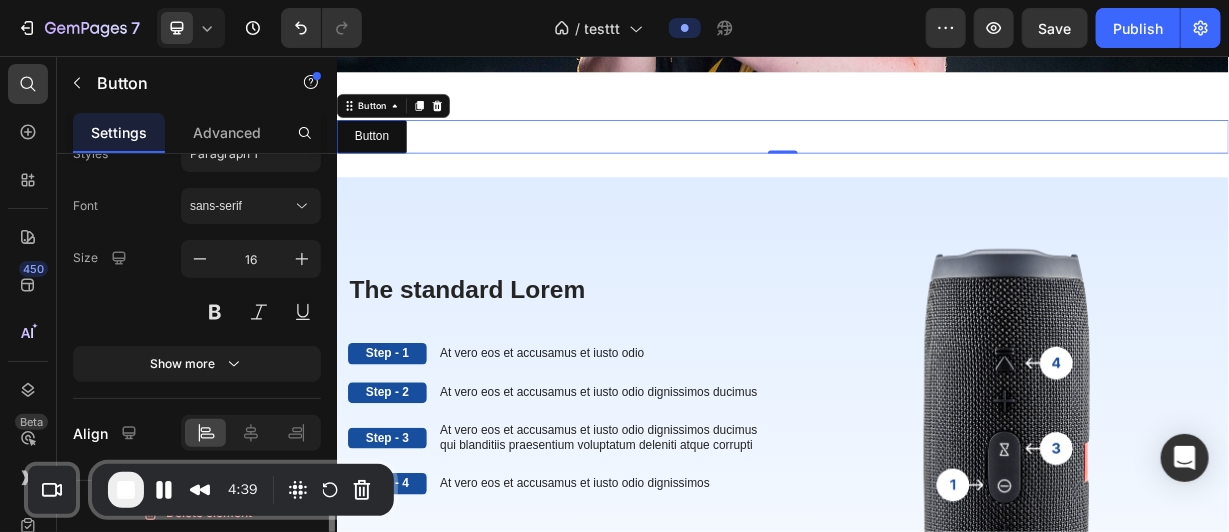 scroll, scrollTop: 1204, scrollLeft: 0, axis: vertical 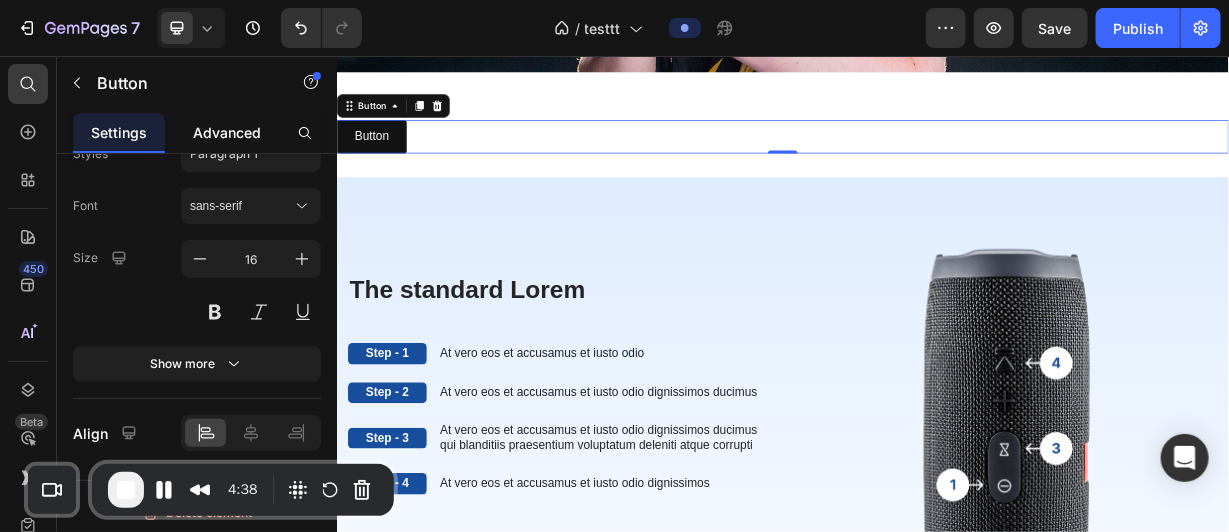 click on "Advanced" at bounding box center [227, 132] 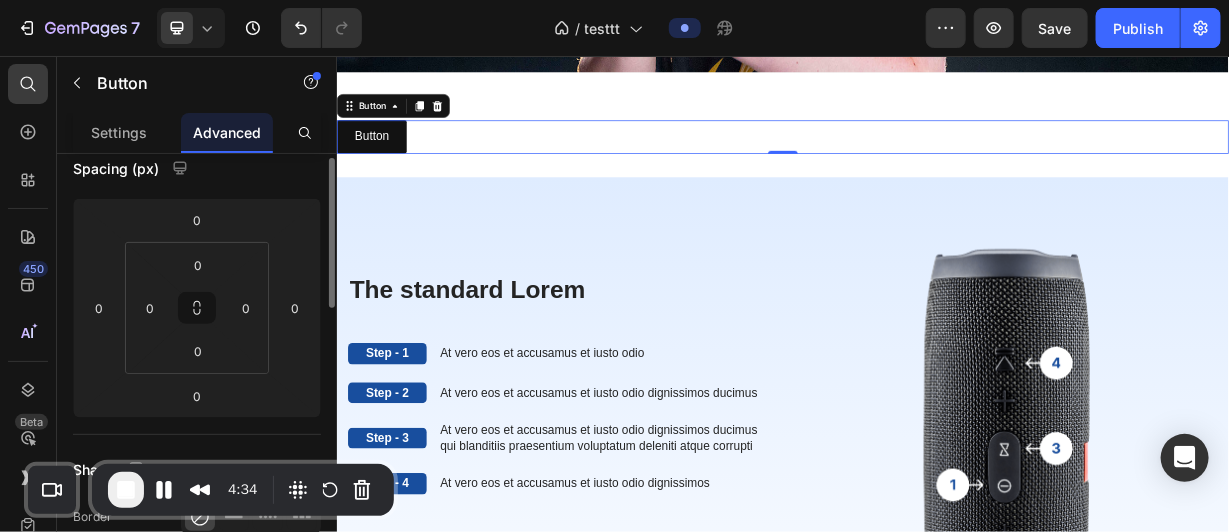 scroll, scrollTop: 0, scrollLeft: 0, axis: both 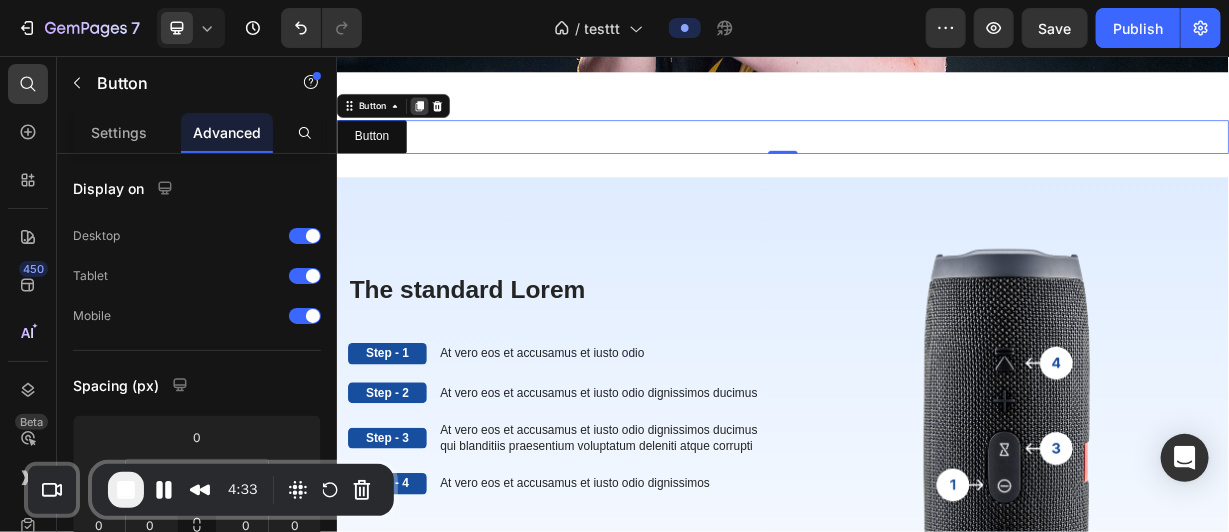 click at bounding box center (447, 122) 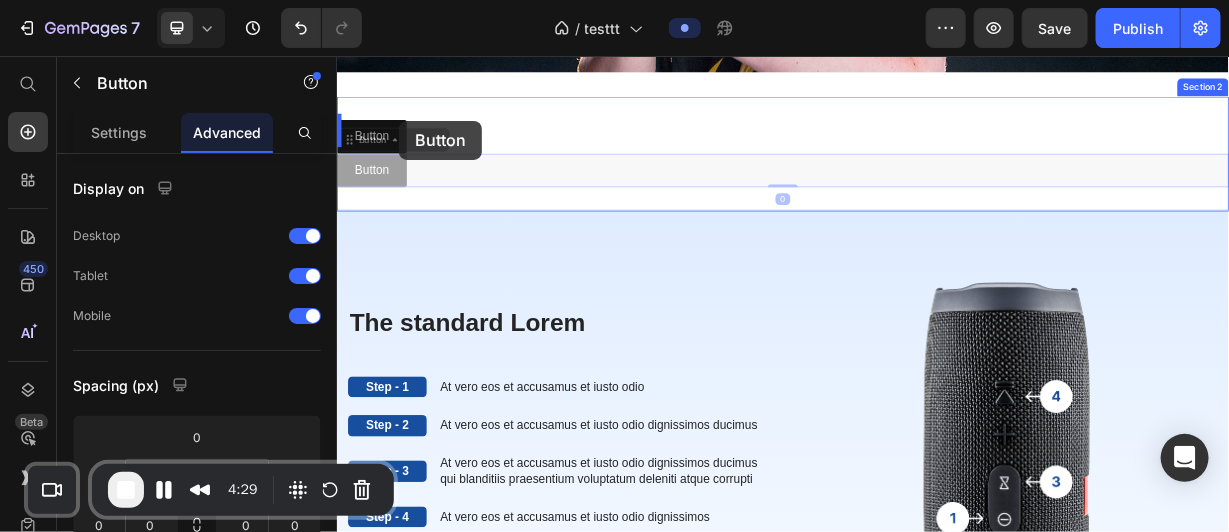 drag, startPoint x: 409, startPoint y: 209, endPoint x: 419, endPoint y: 142, distance: 67.74216 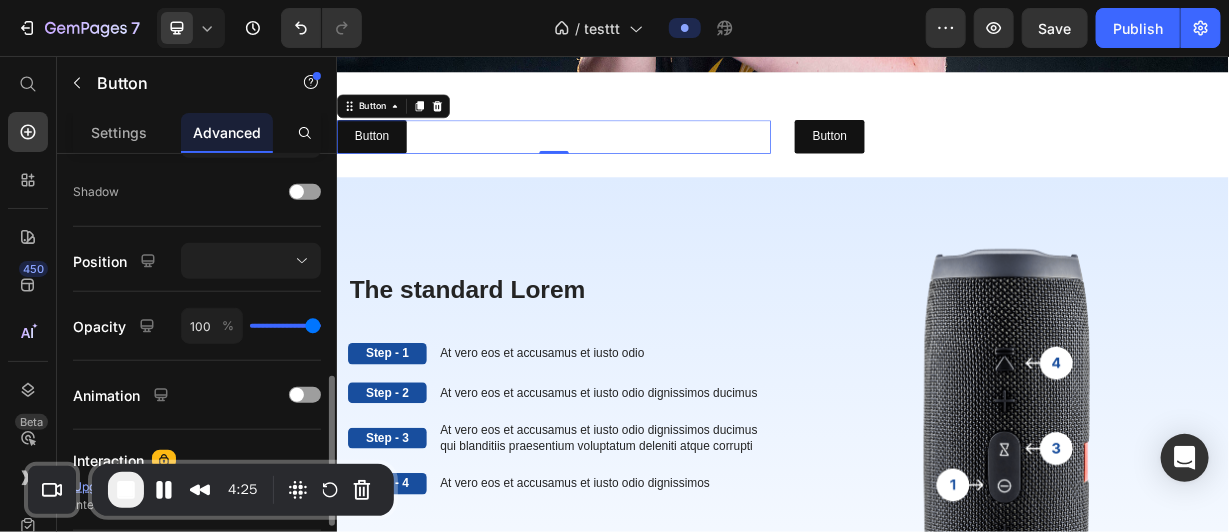 scroll, scrollTop: 829, scrollLeft: 0, axis: vertical 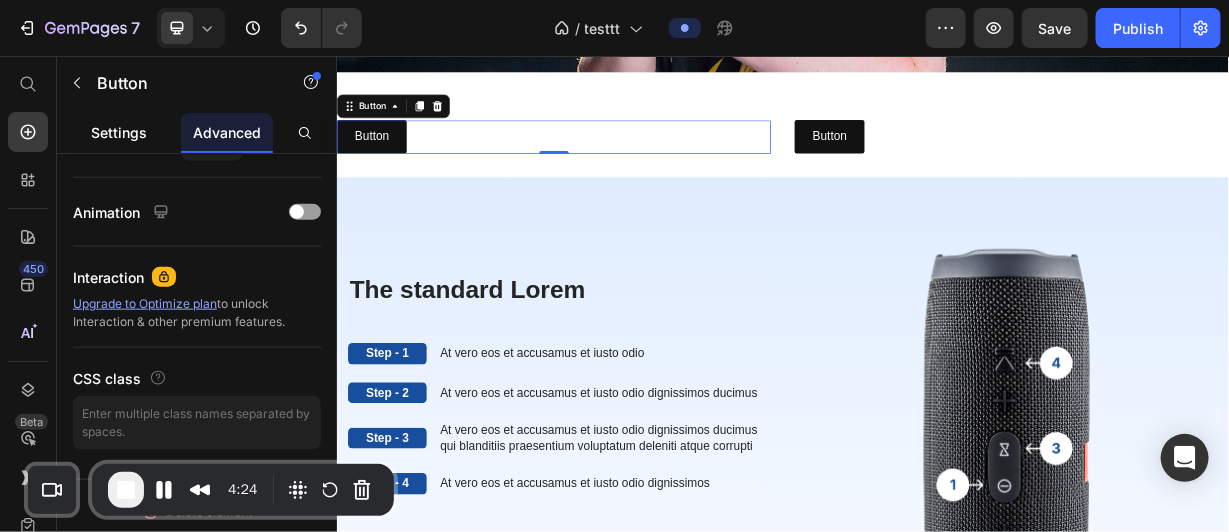 click on "Settings" 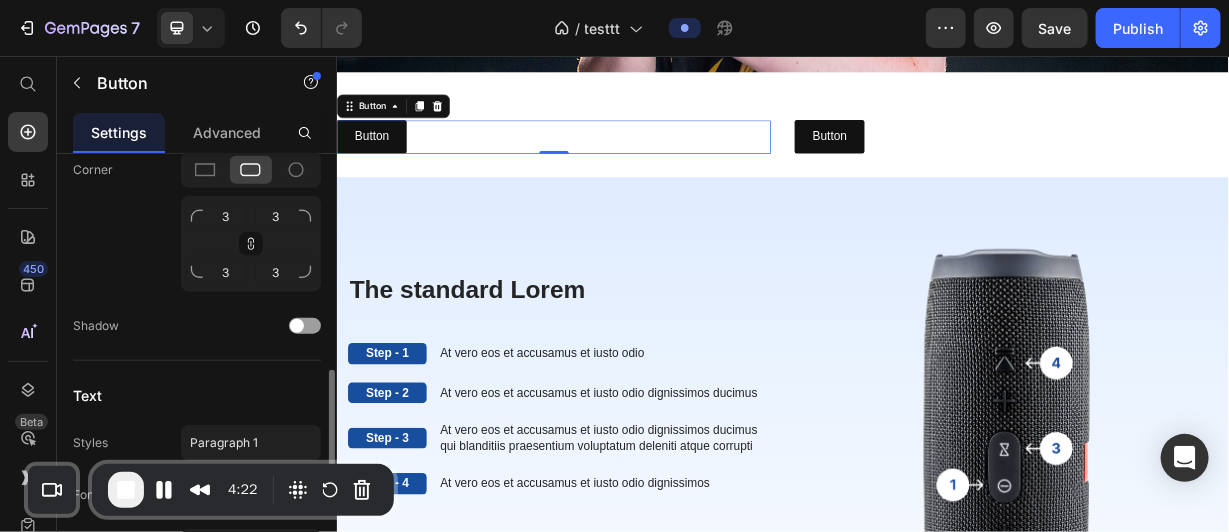 scroll, scrollTop: 1005, scrollLeft: 0, axis: vertical 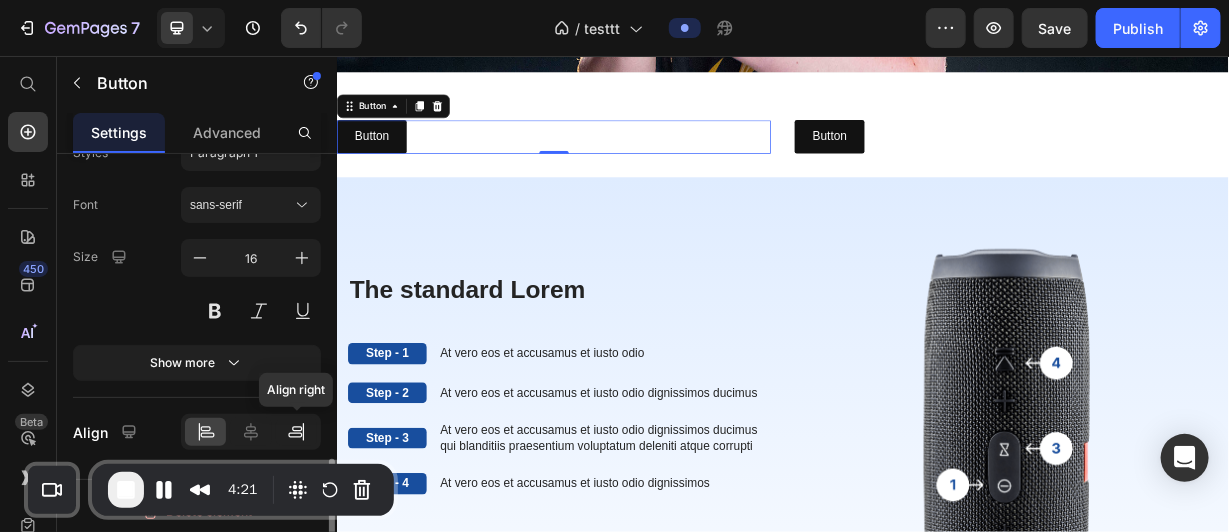 click 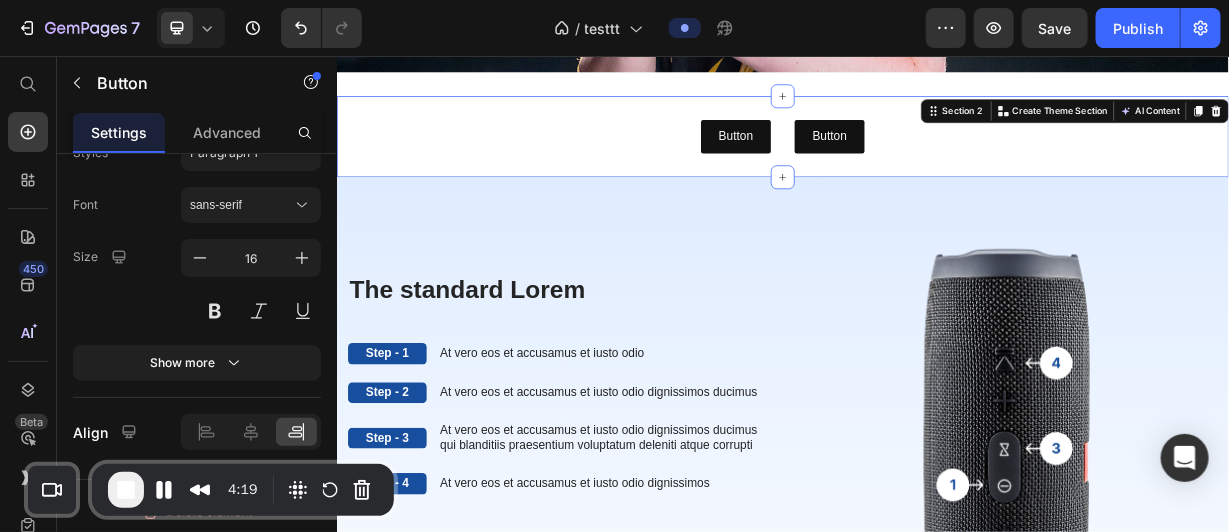 scroll, scrollTop: 0, scrollLeft: 0, axis: both 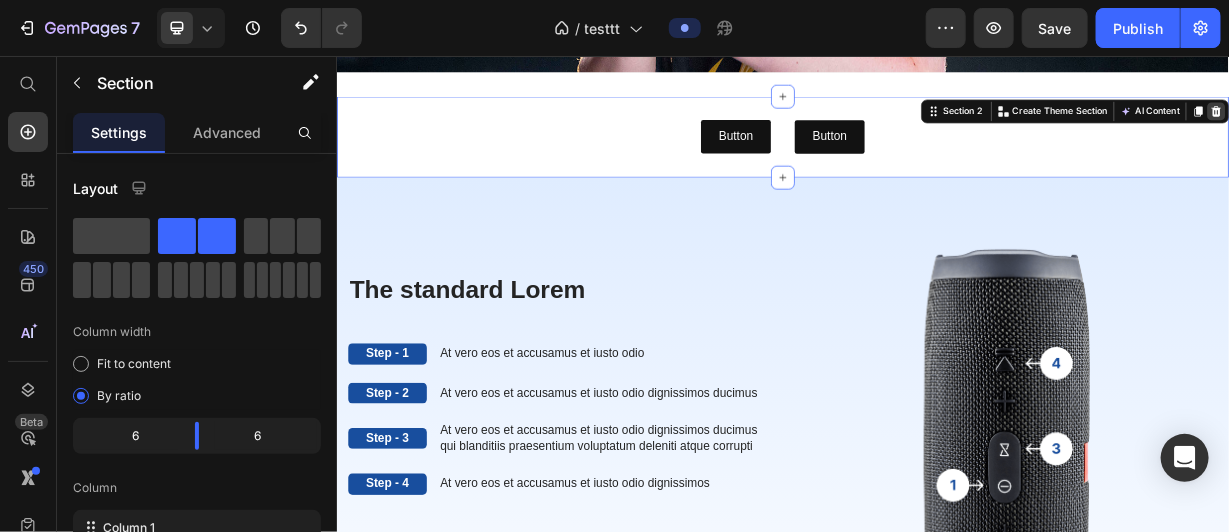 click 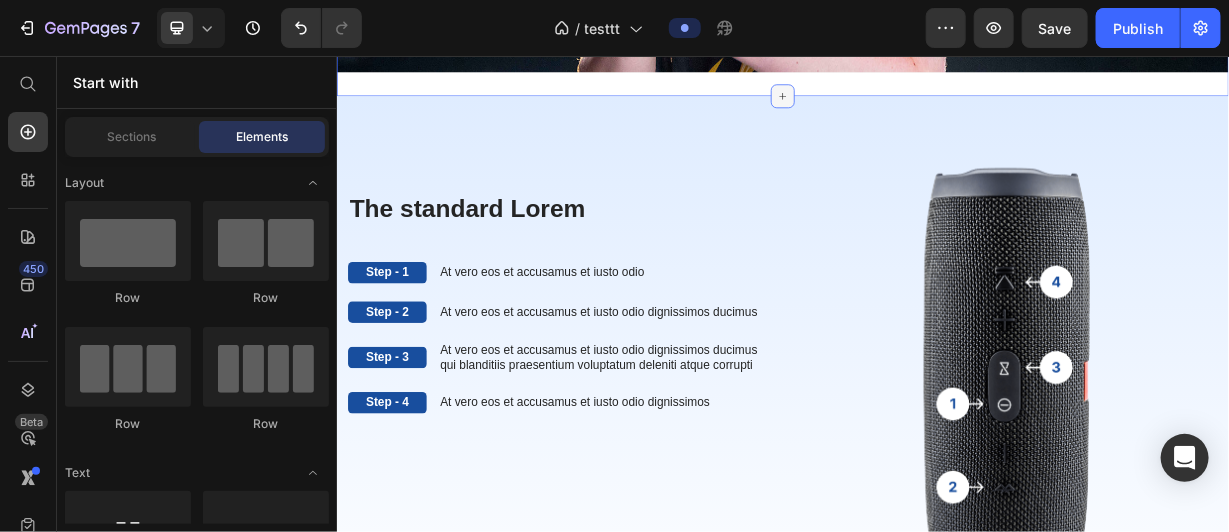 click 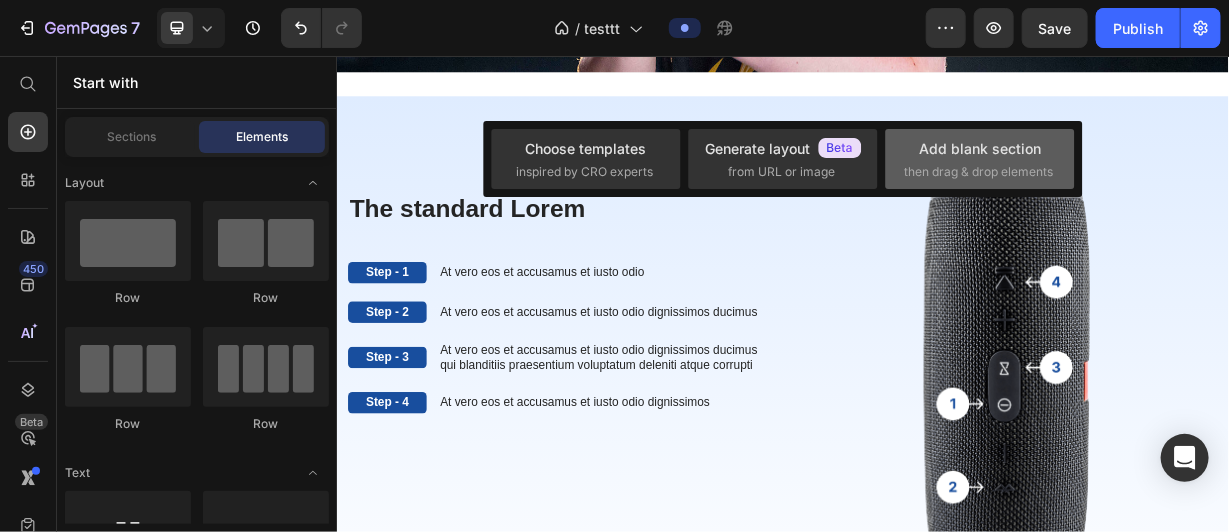 click on "Add blank section" at bounding box center (980, 148) 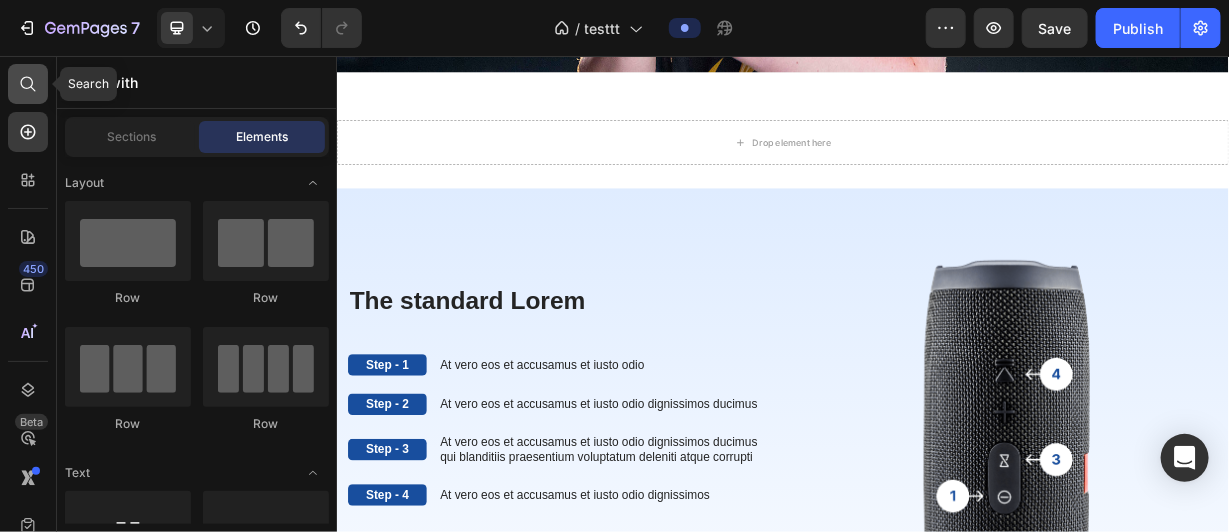click 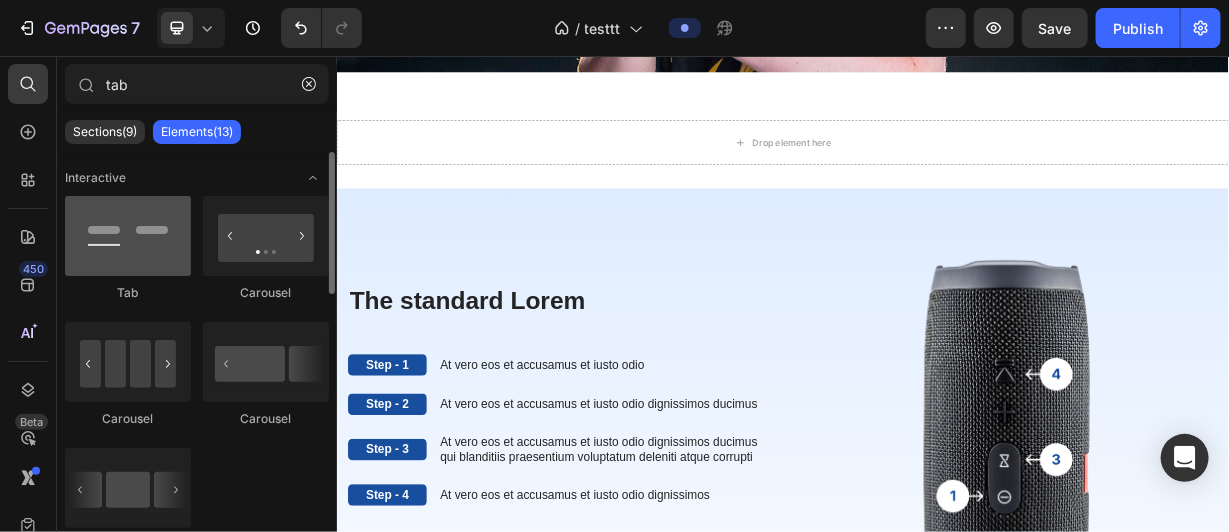 type on "tab" 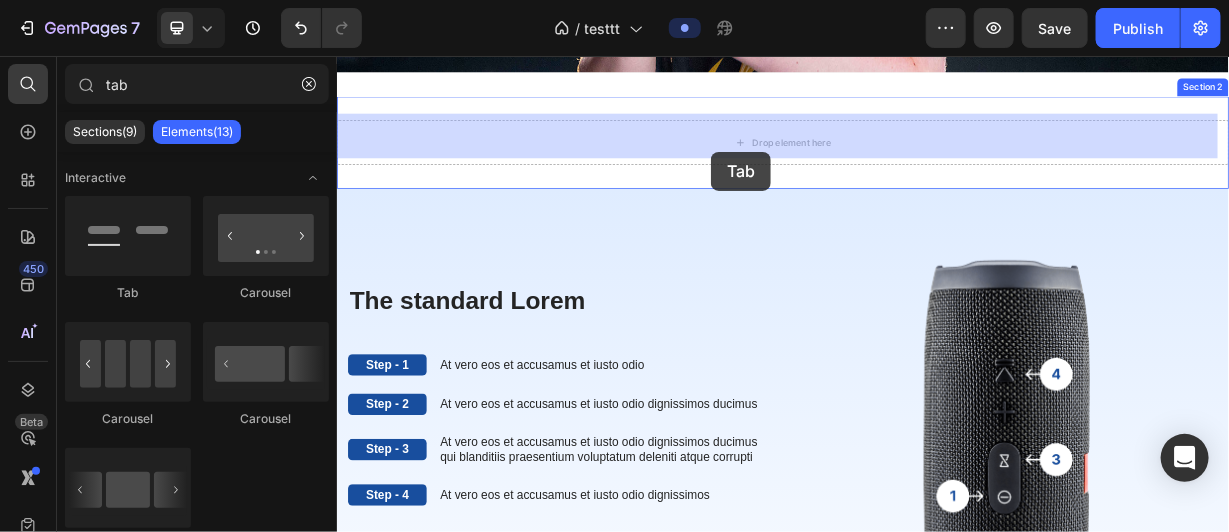 drag, startPoint x: 456, startPoint y: 281, endPoint x: 840, endPoint y: 167, distance: 400.5646 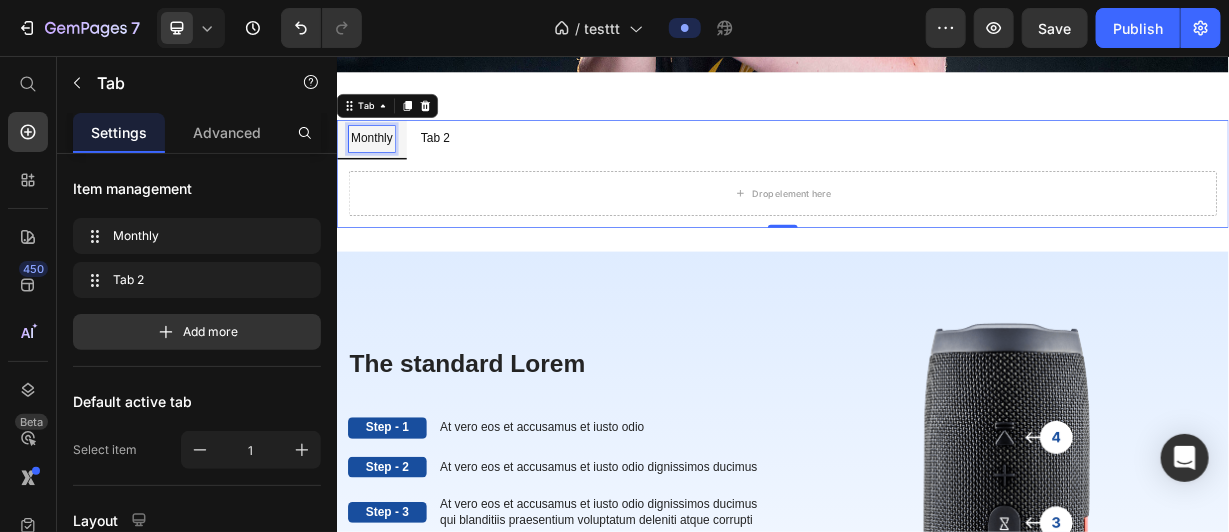 click on "Tab 2" at bounding box center (468, 166) 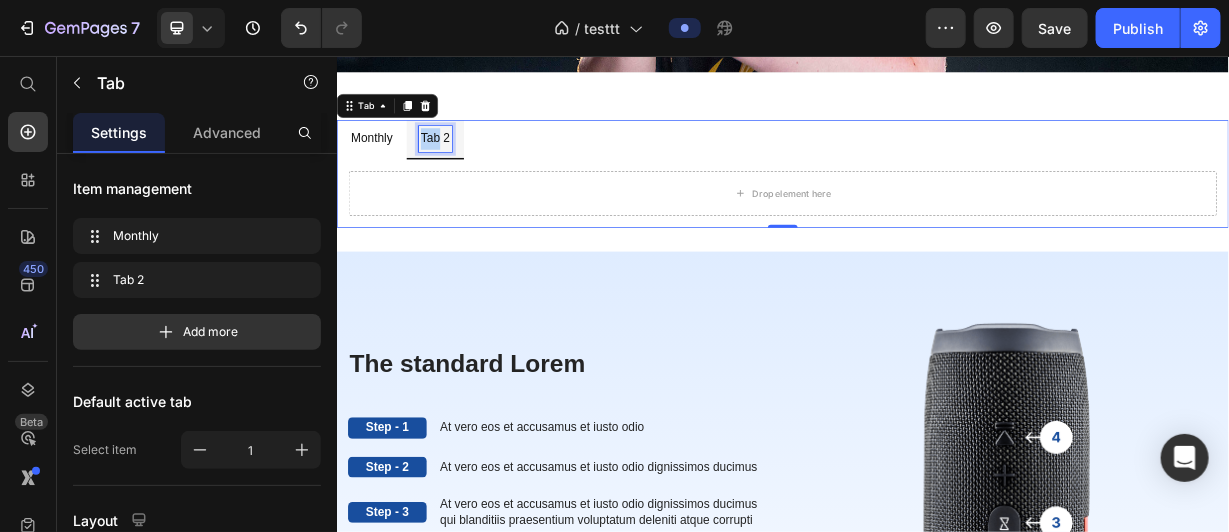 click on "Tab 2" at bounding box center [468, 166] 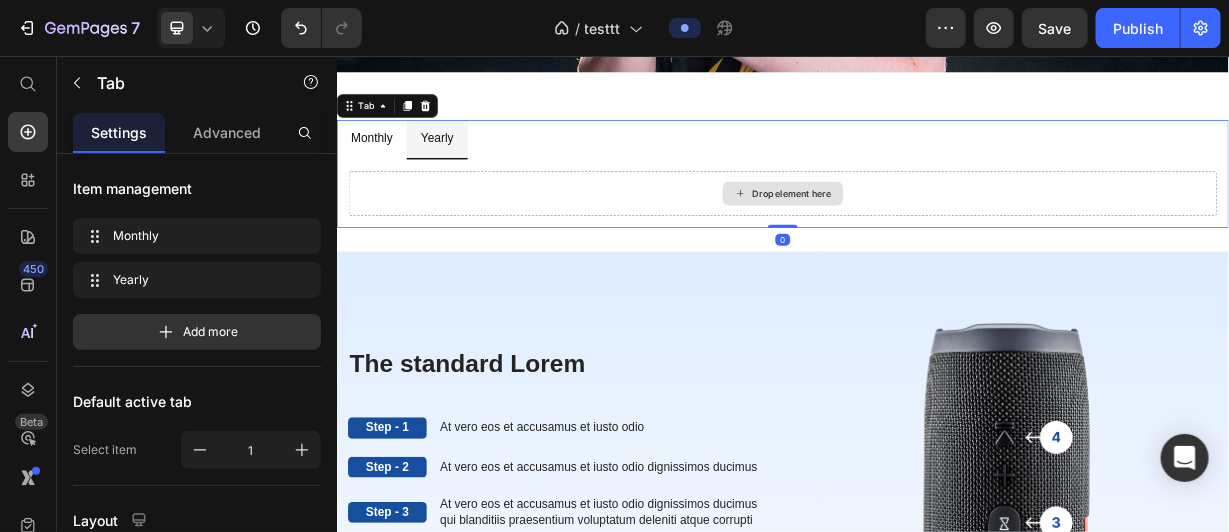 click on "Drop element here" at bounding box center (936, 240) 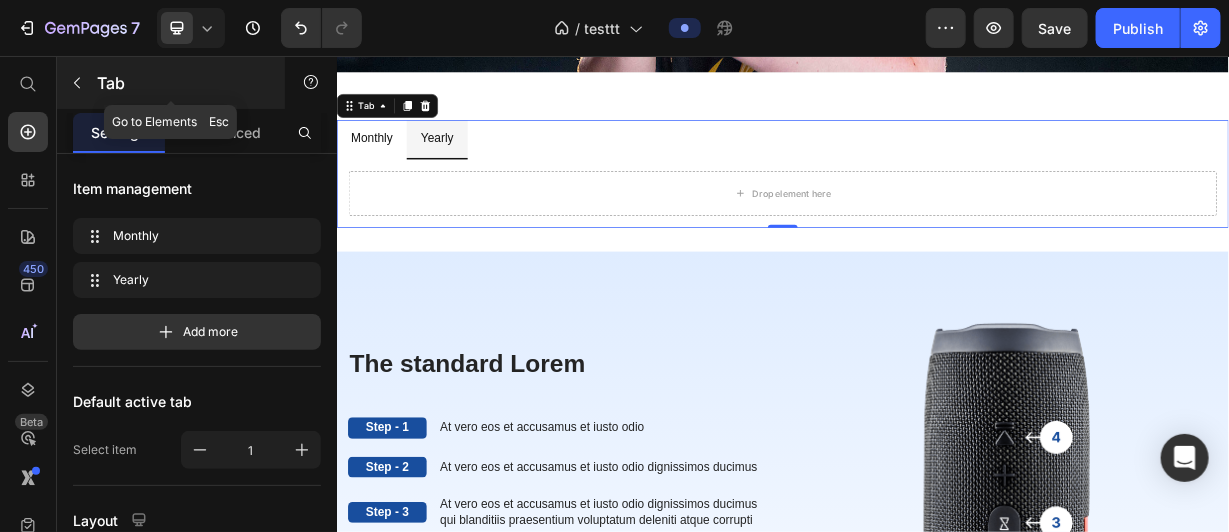 click 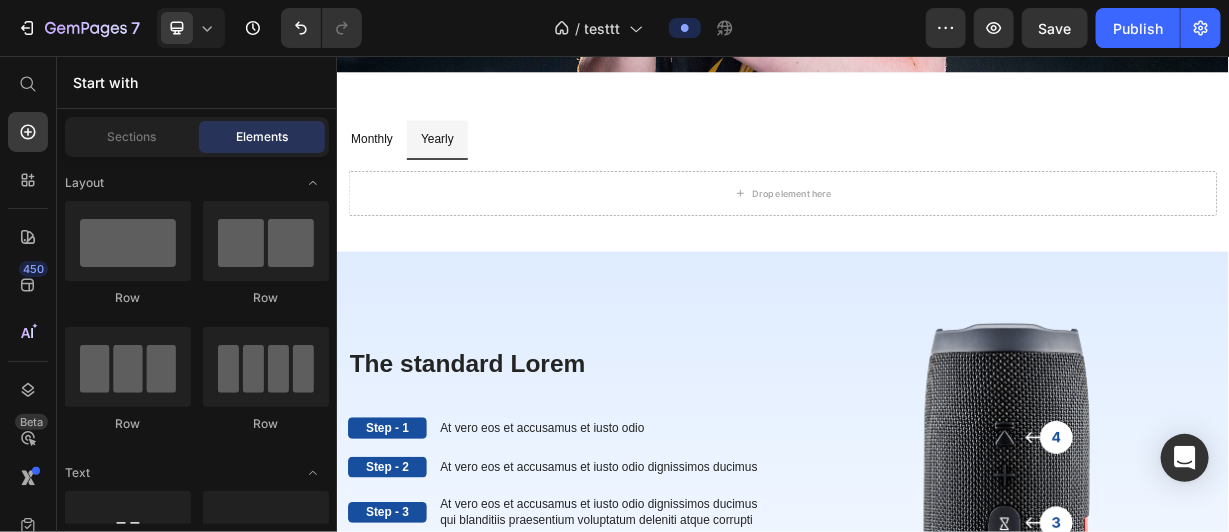 click on "Row
Row
Row
Row" 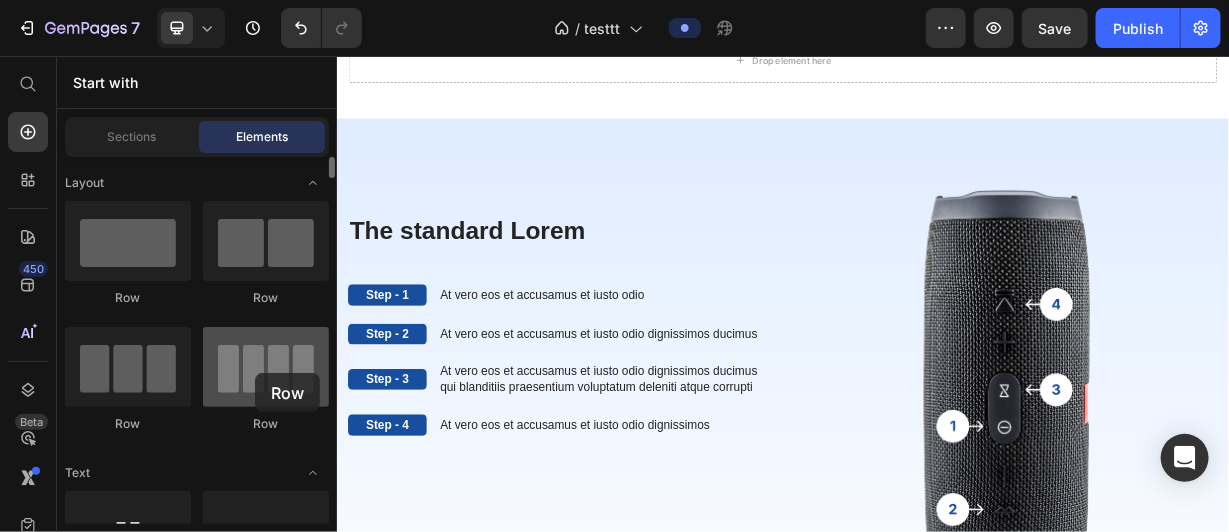 drag, startPoint x: 279, startPoint y: 380, endPoint x: 254, endPoint y: 371, distance: 26.57066 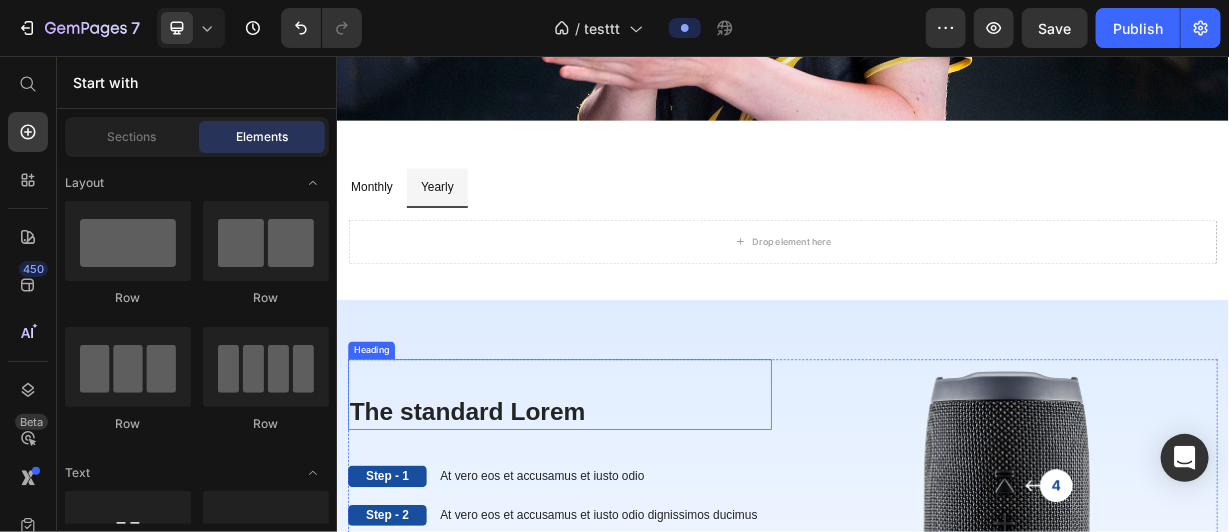 scroll, scrollTop: 660, scrollLeft: 0, axis: vertical 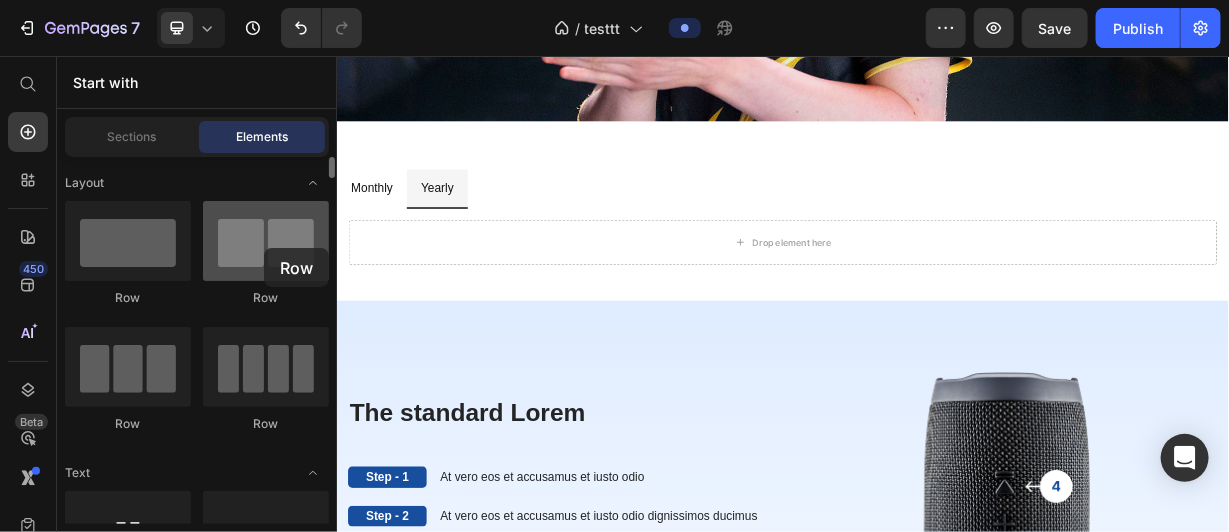 click at bounding box center [266, 241] 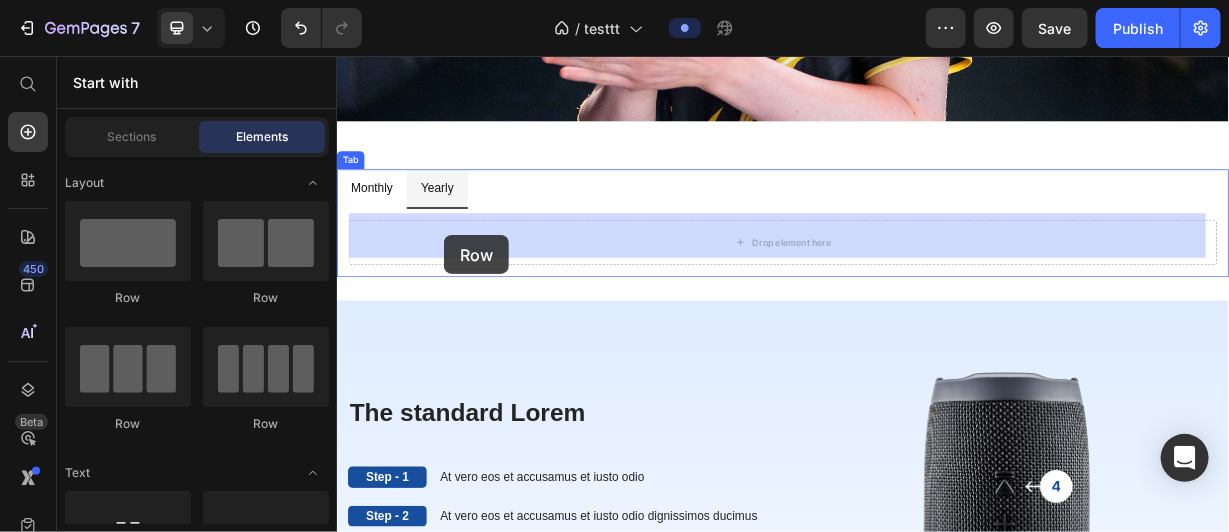 drag, startPoint x: 616, startPoint y: 427, endPoint x: 480, endPoint y: 296, distance: 188.83061 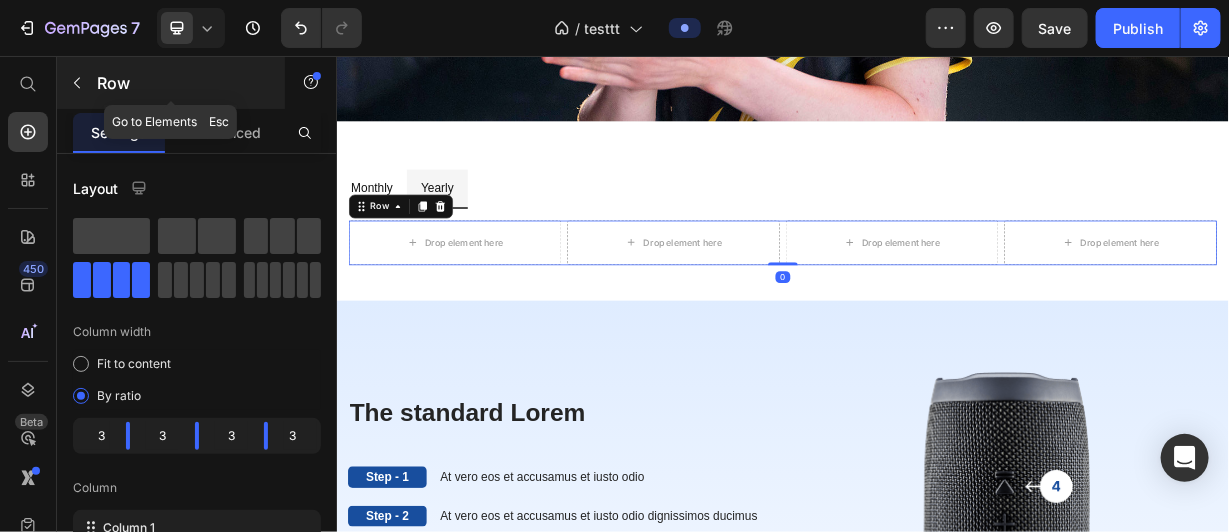 click 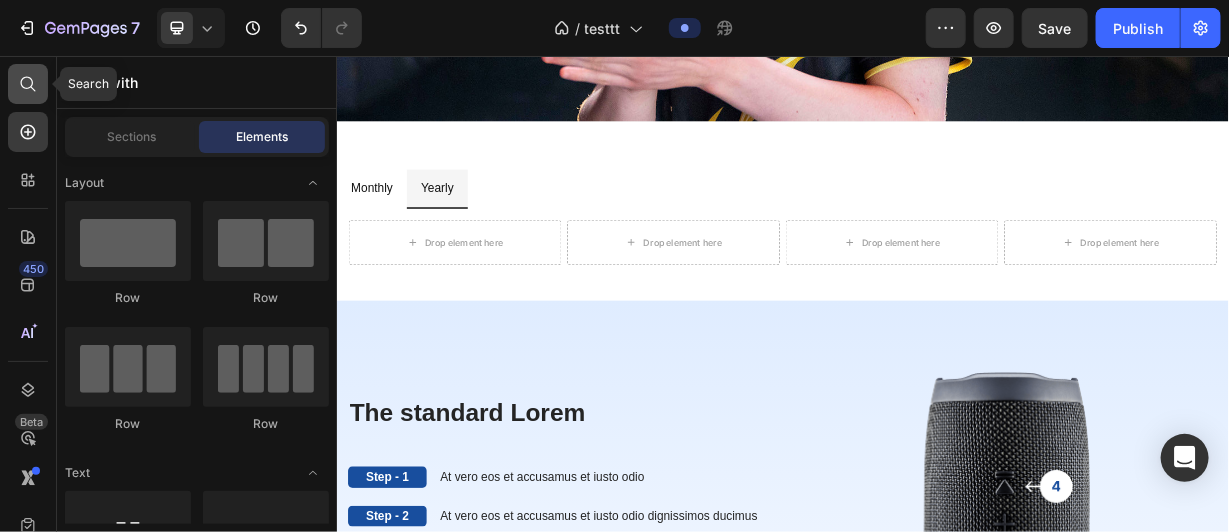 click 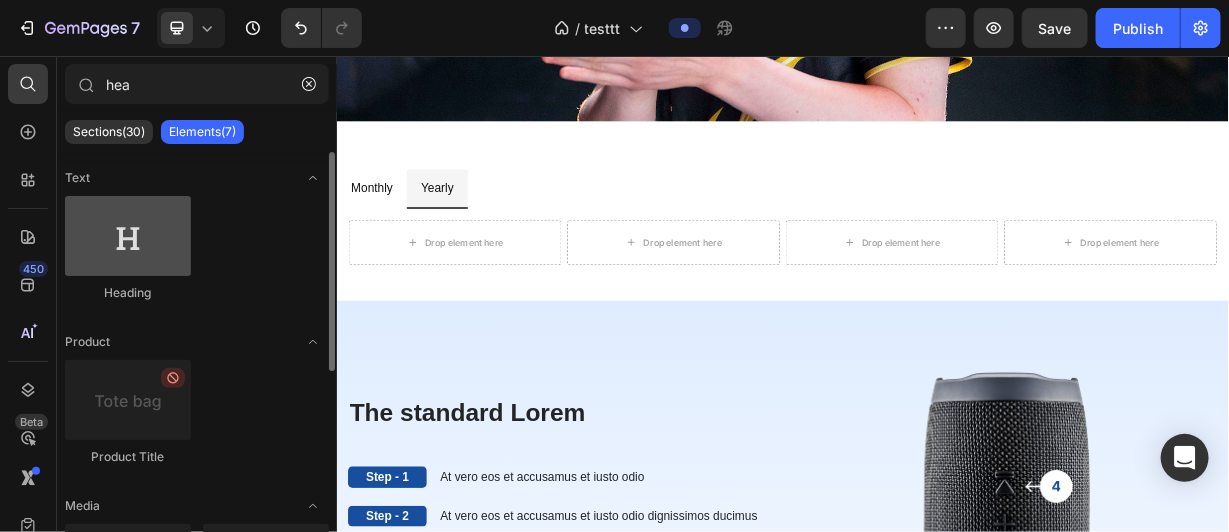type on "hea" 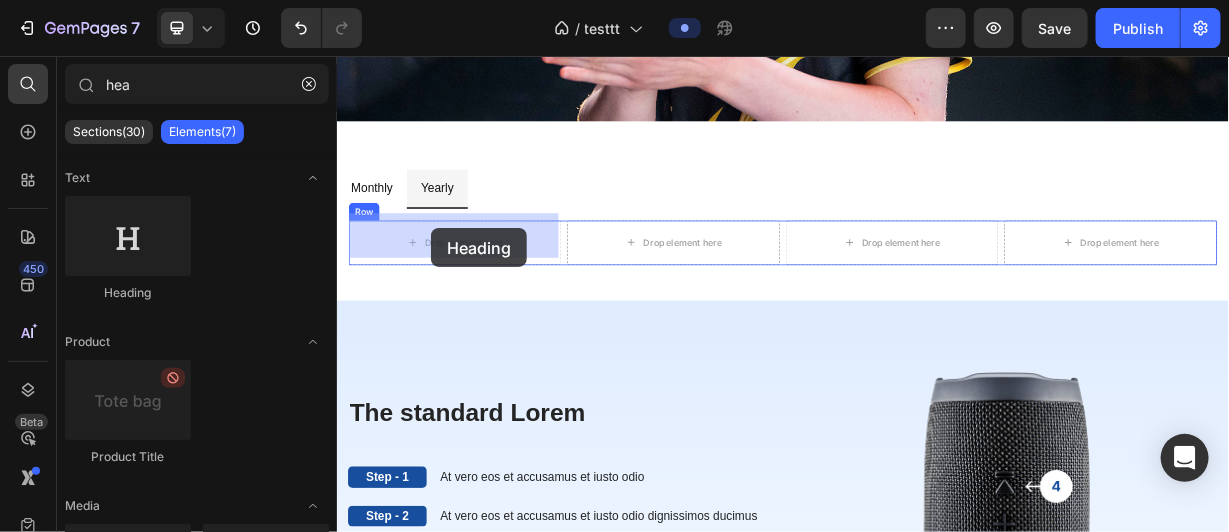 drag, startPoint x: 488, startPoint y: 289, endPoint x: 462, endPoint y: 288, distance: 26.019224 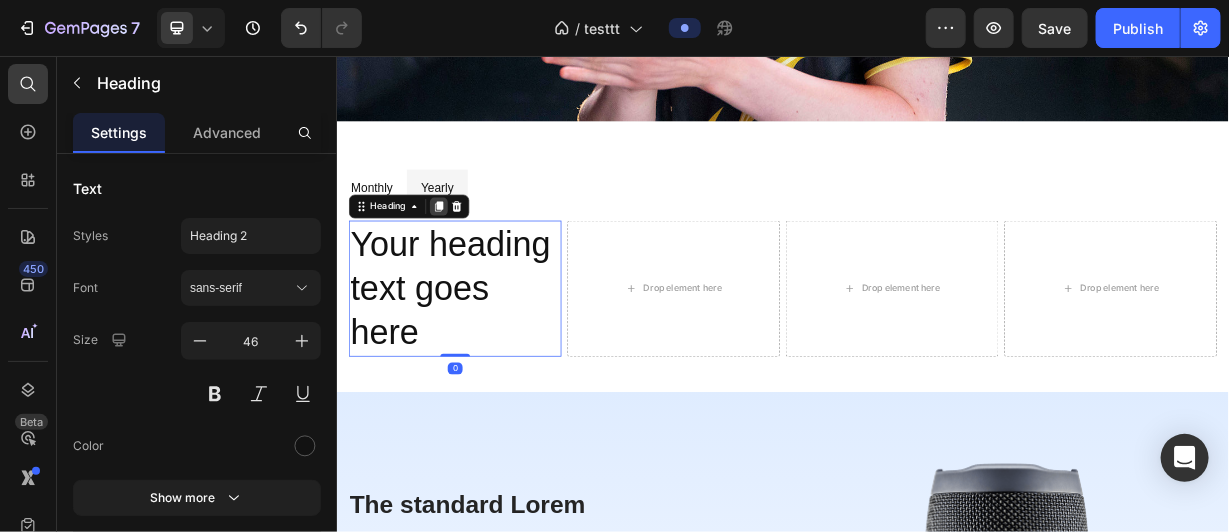 click 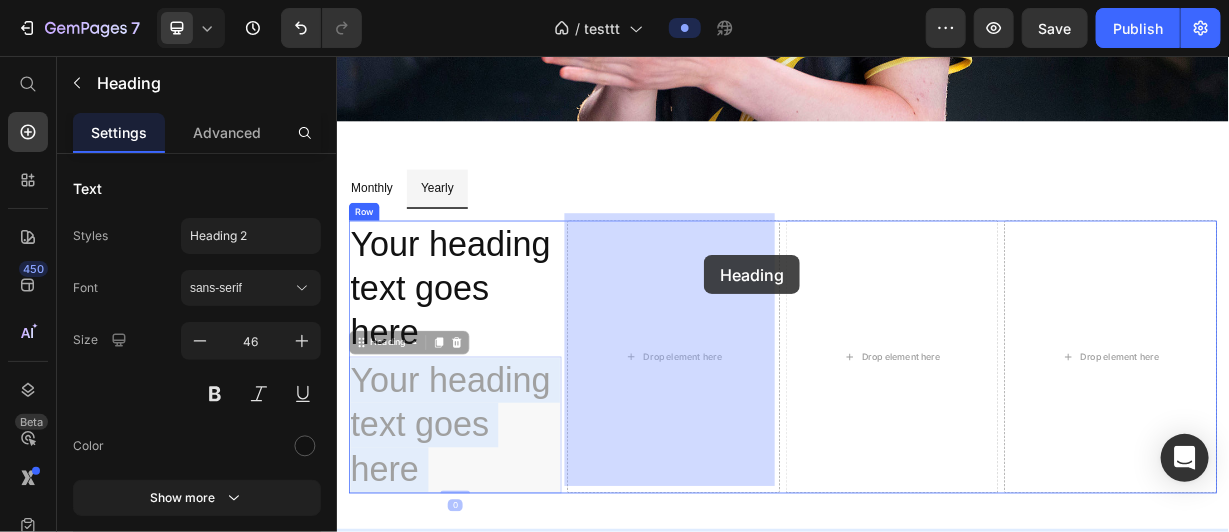 drag, startPoint x: 496, startPoint y: 480, endPoint x: 829, endPoint y: 323, distance: 368.15485 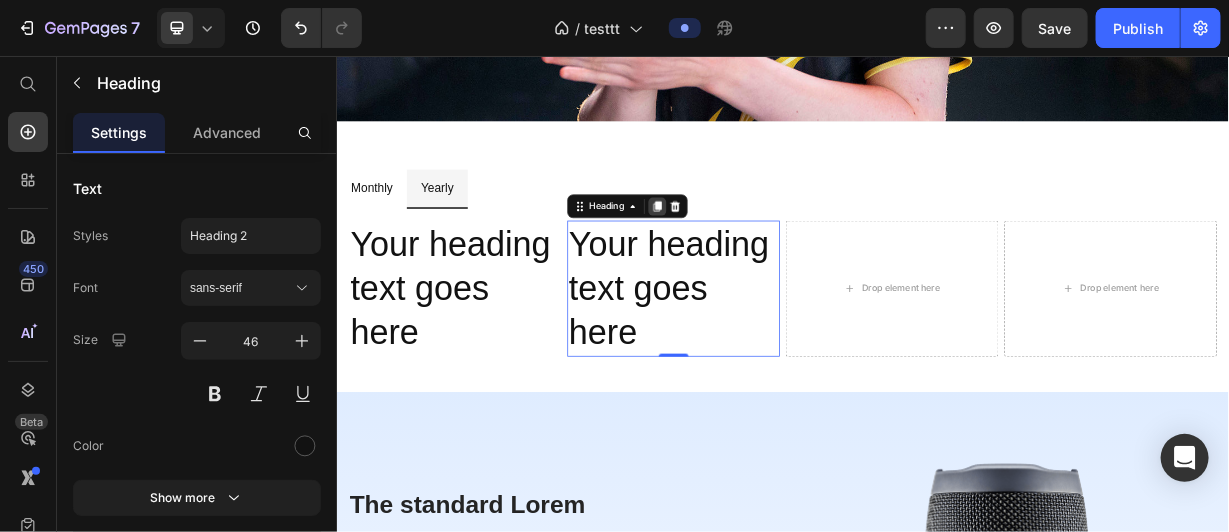 click 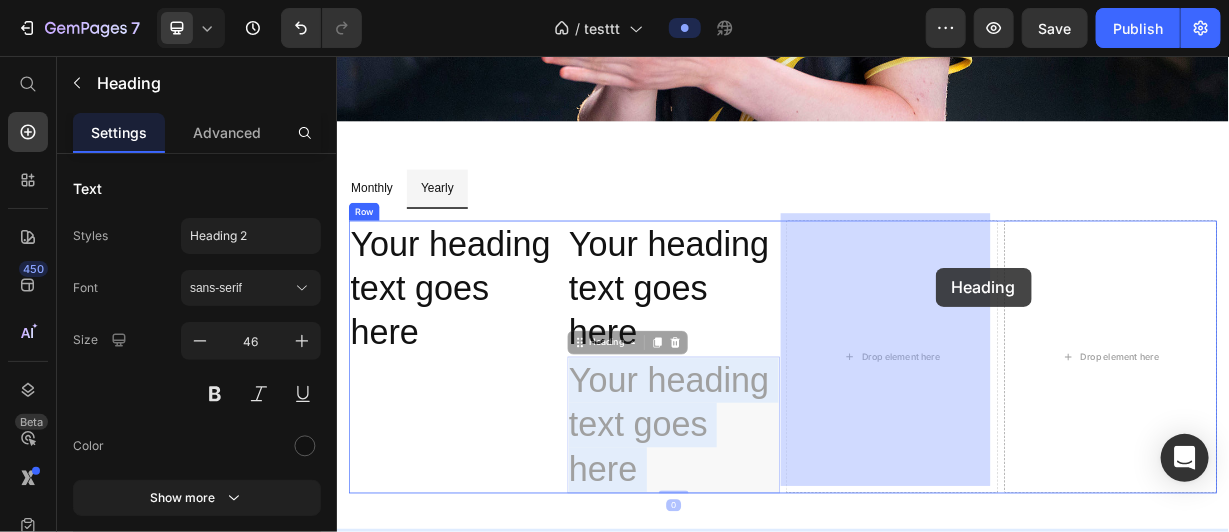 drag, startPoint x: 763, startPoint y: 461, endPoint x: 1136, endPoint y: 336, distance: 393.38785 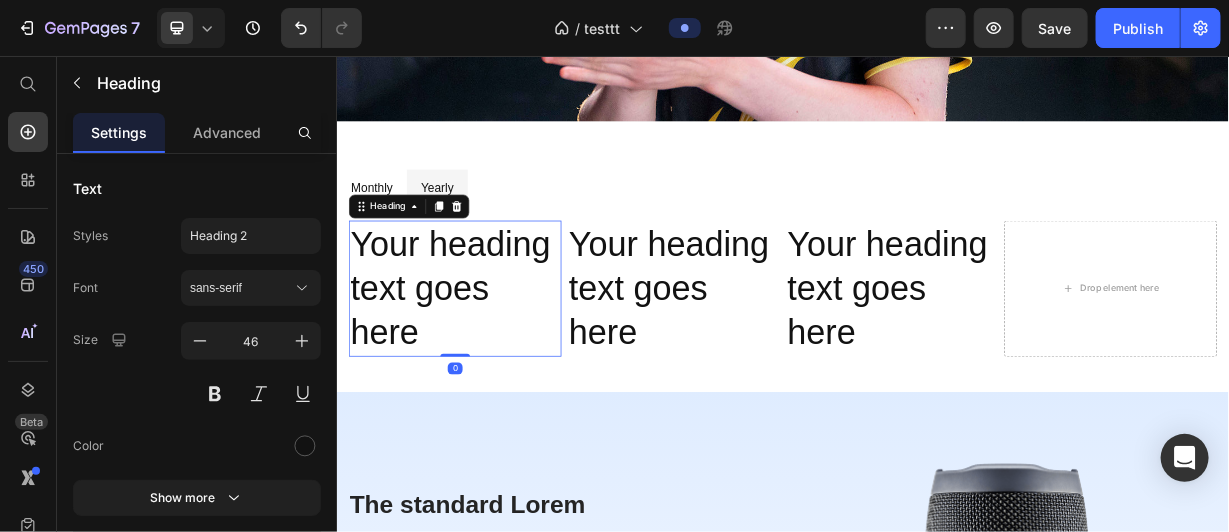 click on "Your heading text goes here" at bounding box center [495, 367] 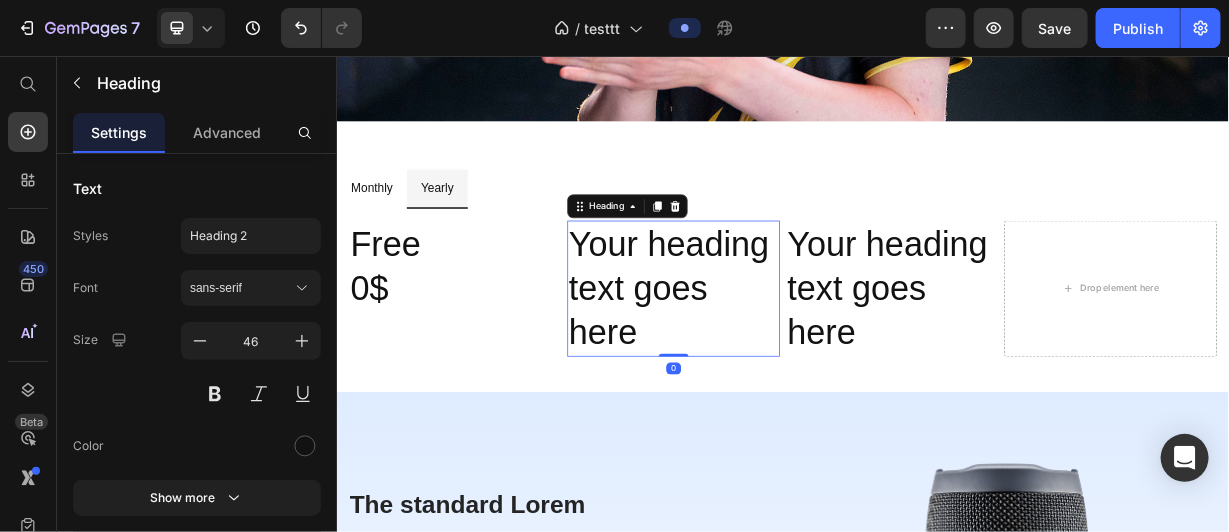 click on "Your heading text goes here" at bounding box center (789, 367) 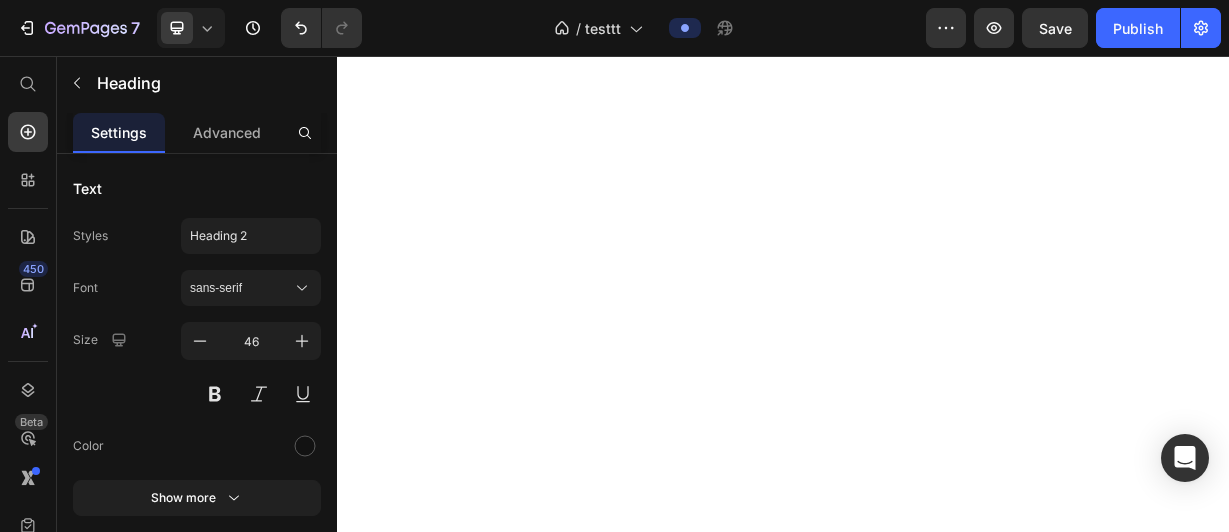 scroll, scrollTop: 0, scrollLeft: 0, axis: both 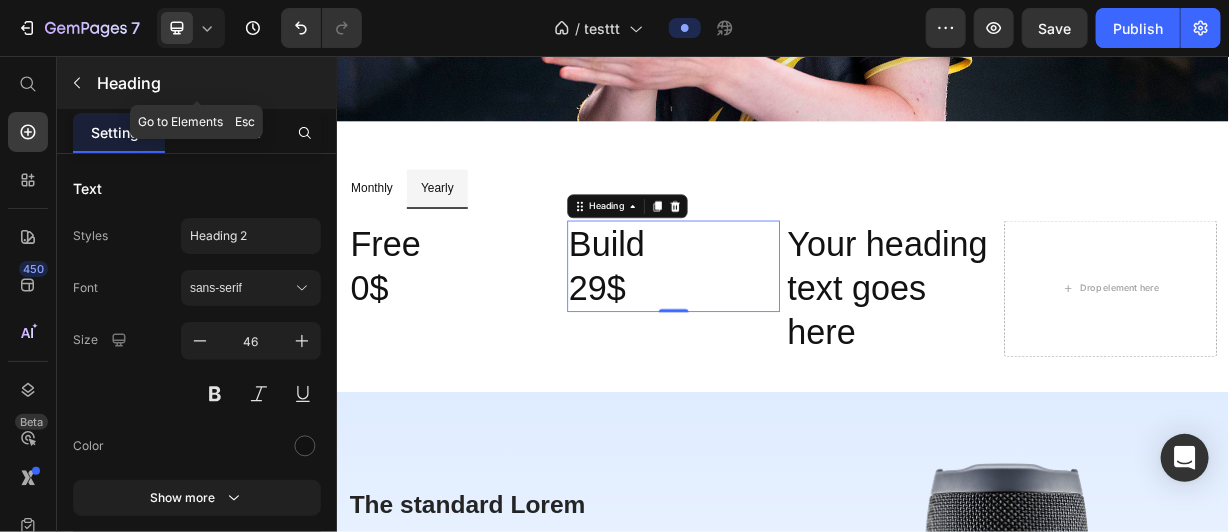 click 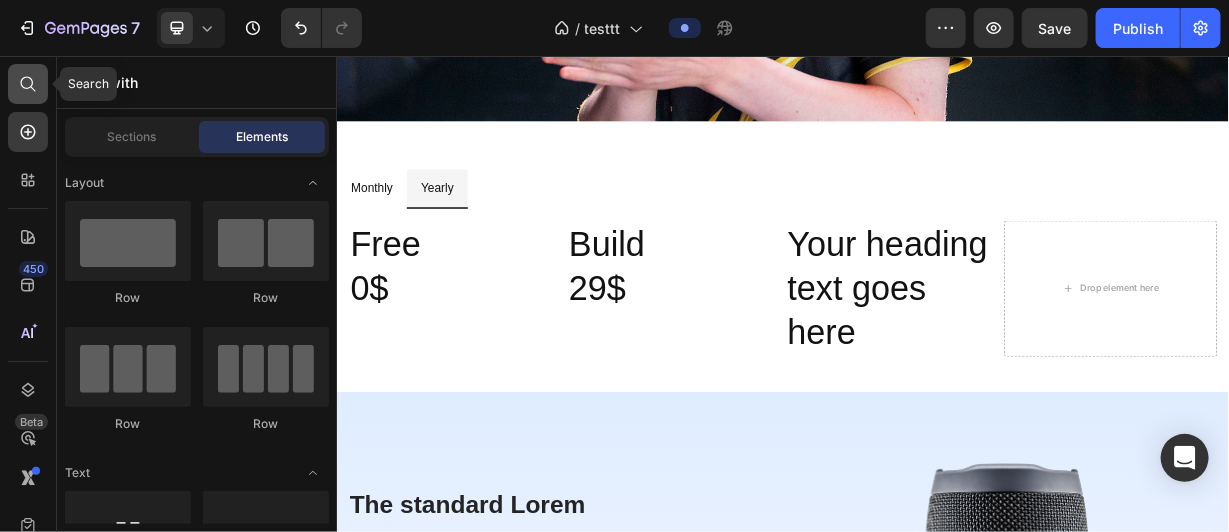 click 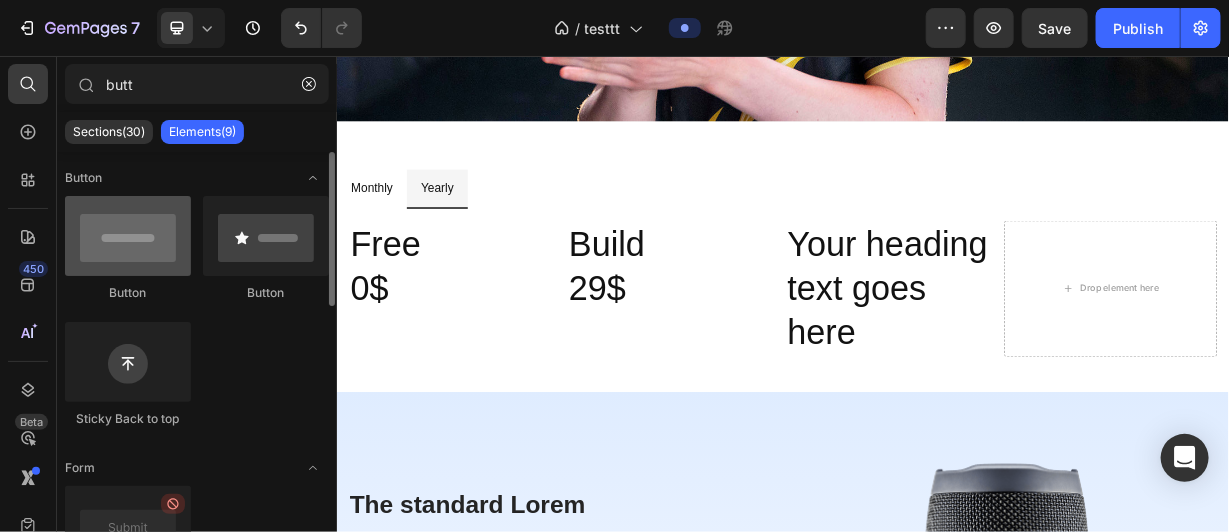 type on "butt" 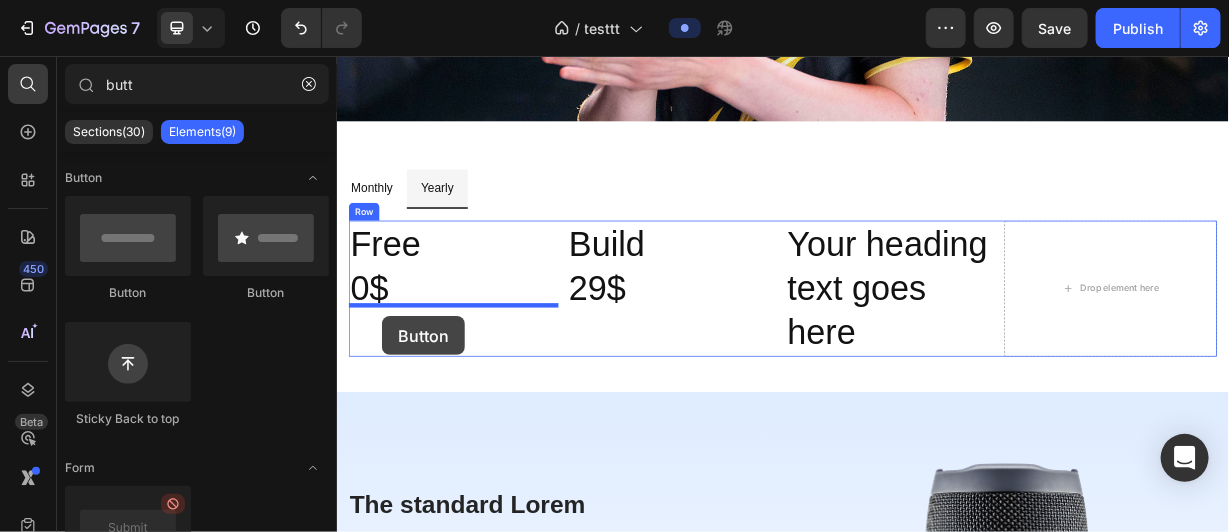 drag, startPoint x: 455, startPoint y: 279, endPoint x: 396, endPoint y: 404, distance: 138.22446 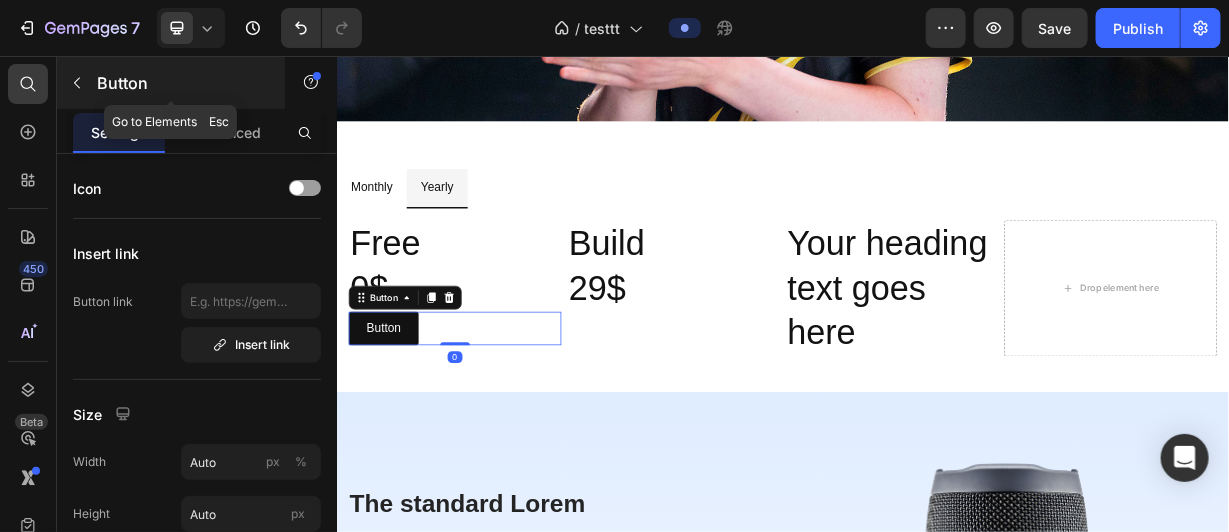 click 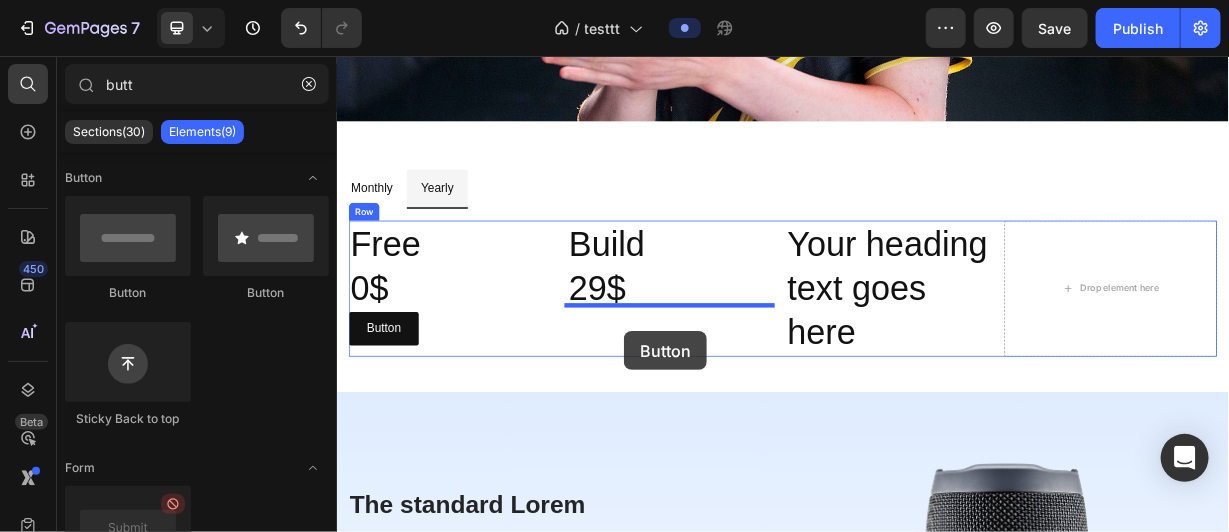 drag, startPoint x: 478, startPoint y: 307, endPoint x: 722, endPoint y: 416, distance: 267.2396 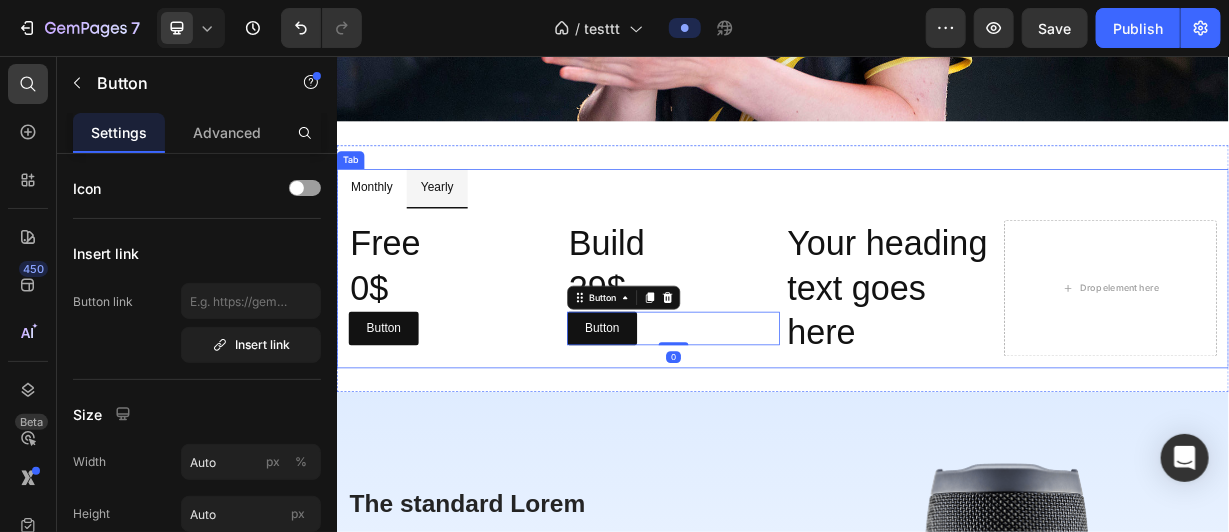 click on "Yearly" at bounding box center (471, 232) 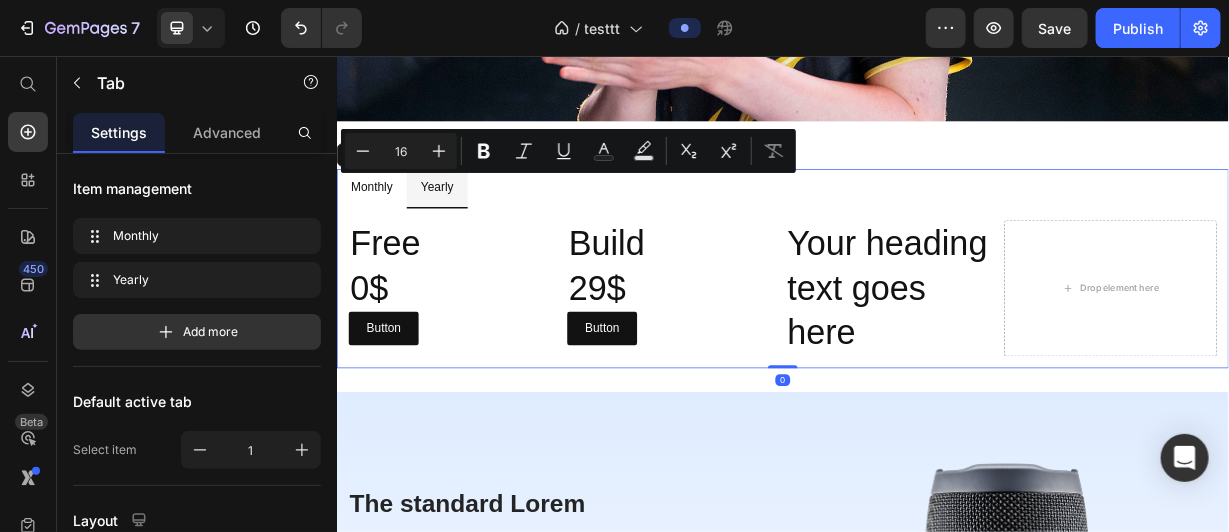 click on "Monthly Yearly" at bounding box center [936, 233] 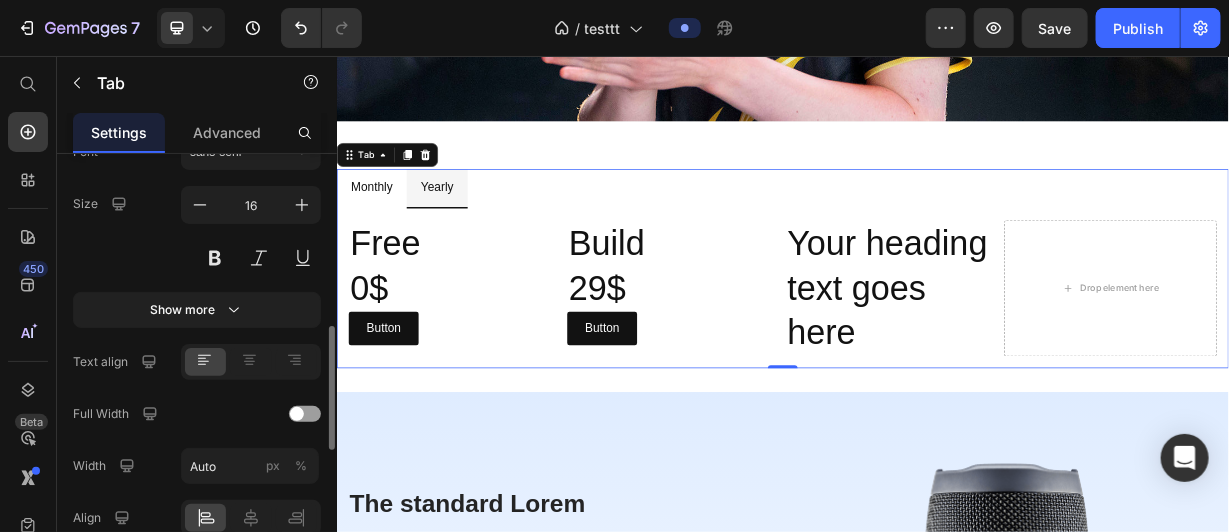scroll, scrollTop: 633, scrollLeft: 0, axis: vertical 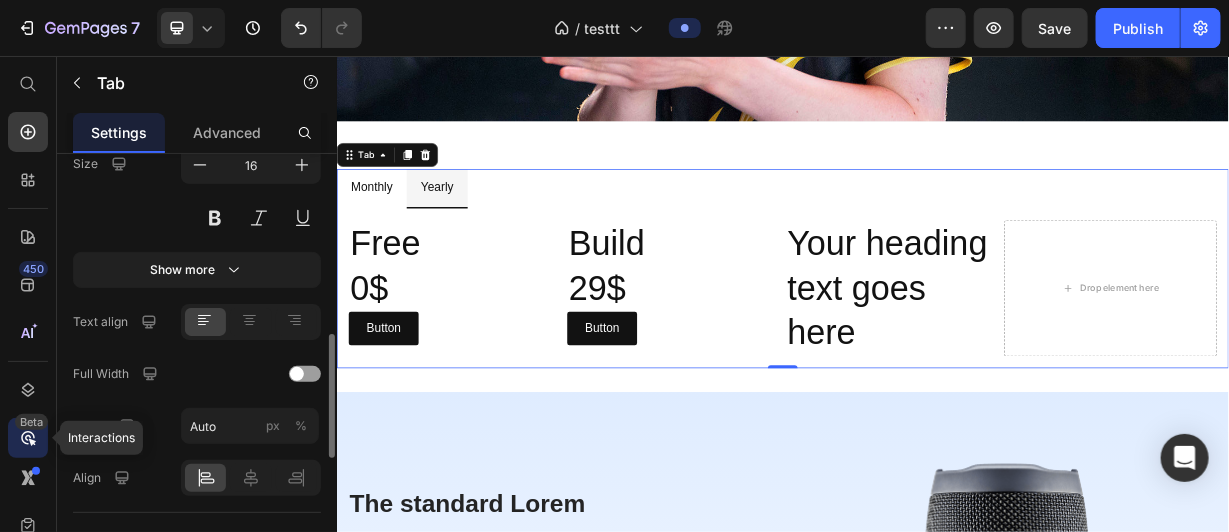 click 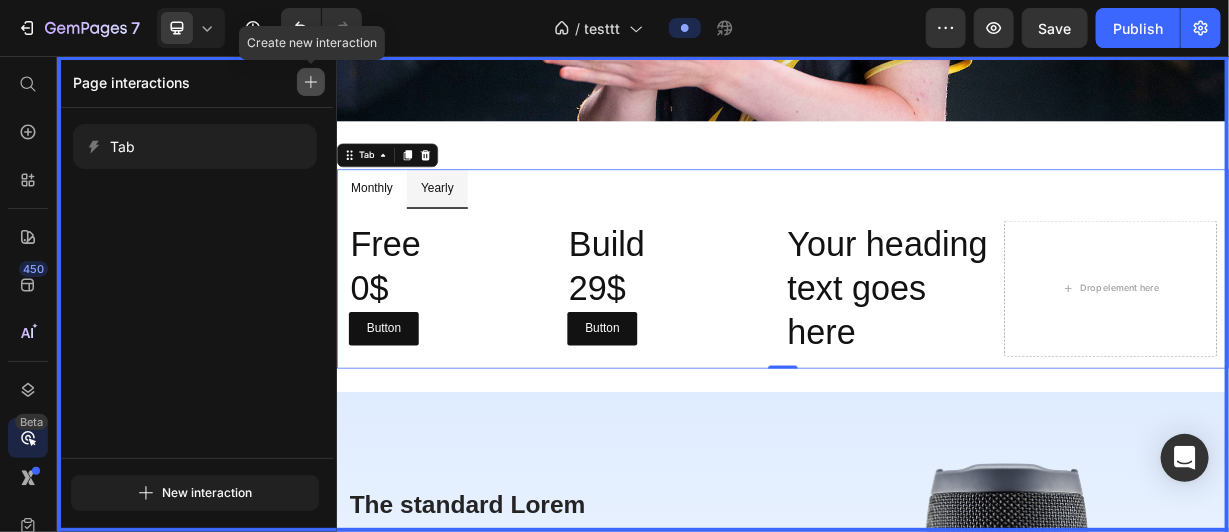 click 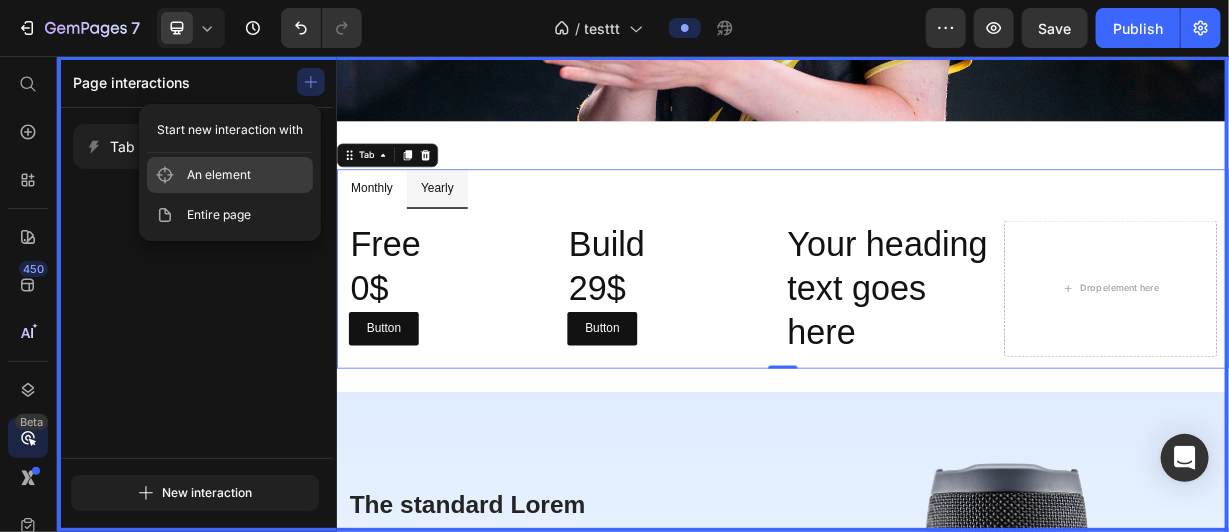 click on "An element" at bounding box center (230, 175) 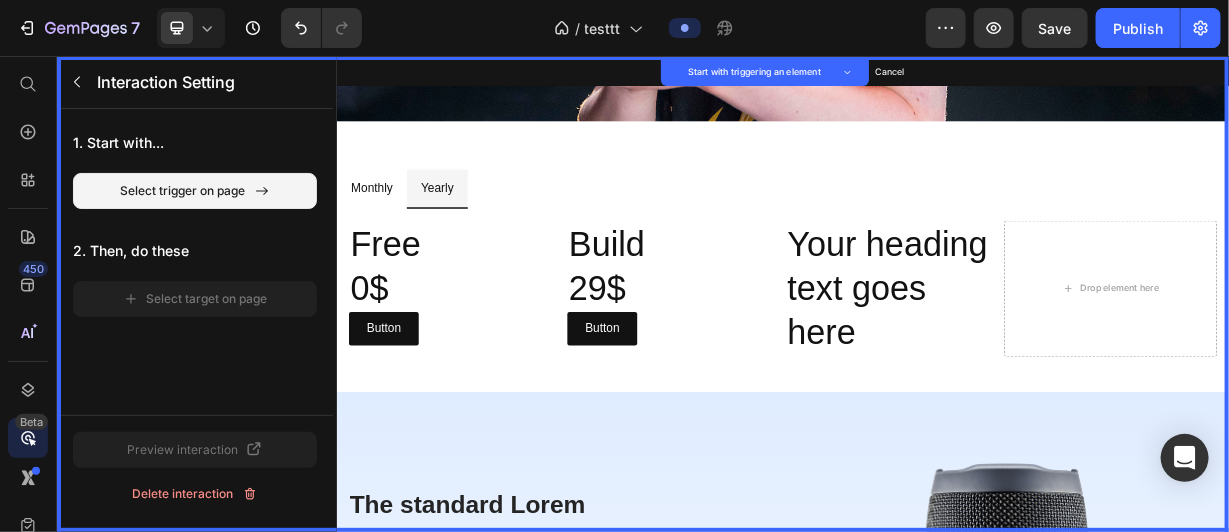 click on "1. Start with... Select trigger on page 2. Then, do these  Select target on page" at bounding box center [195, 221] 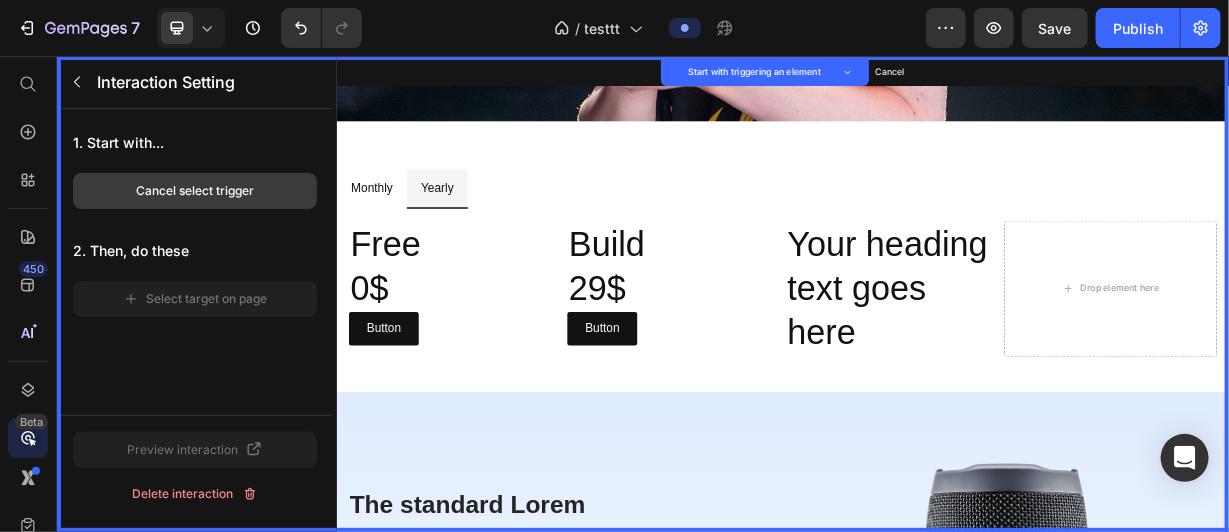 click on "Cancel select trigger" at bounding box center [195, 191] 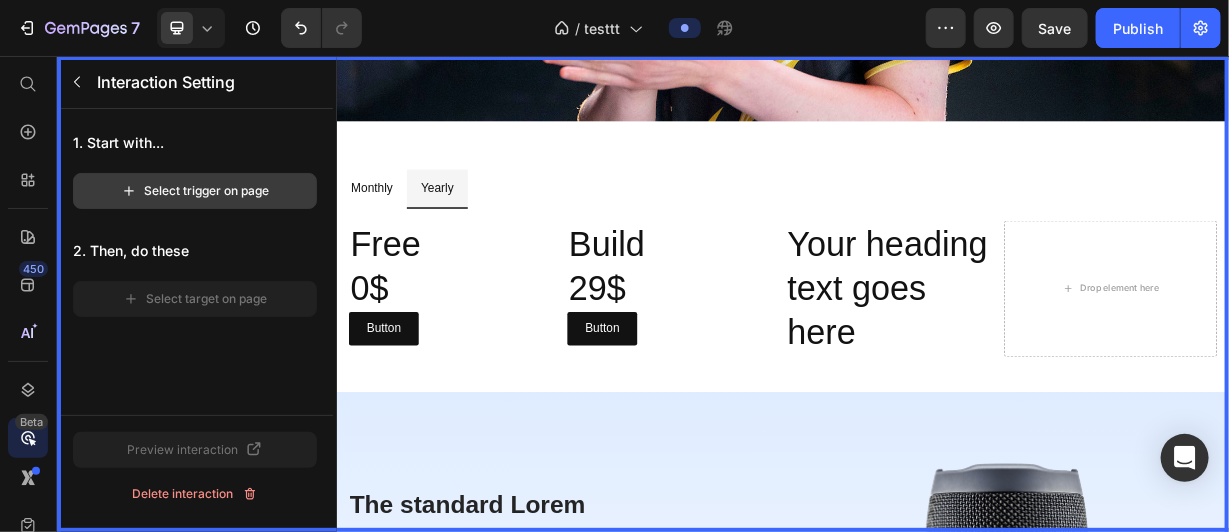 click on "Select trigger on page" 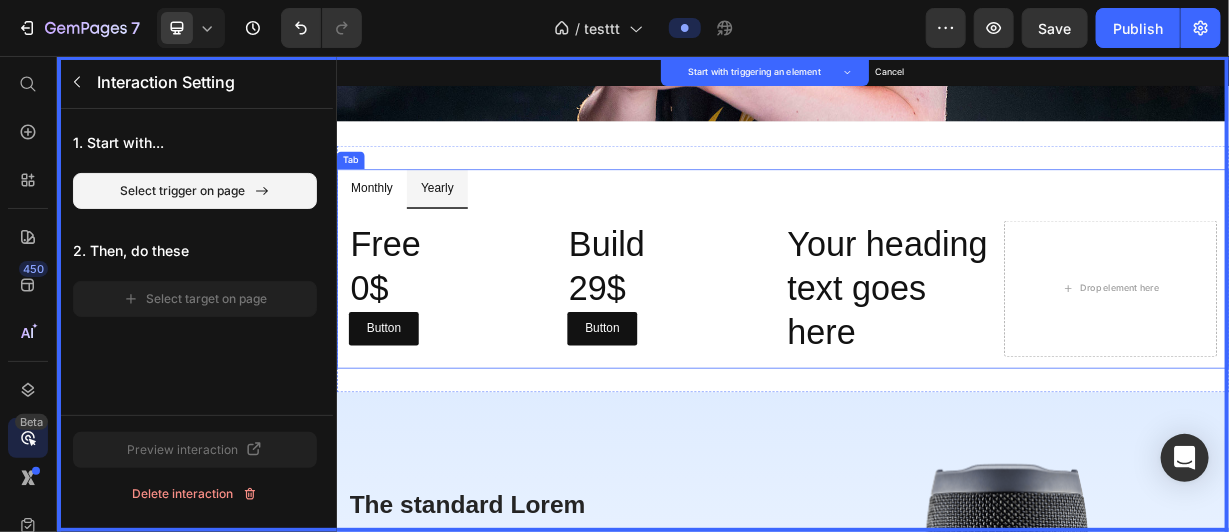 click on "Yearly" at bounding box center [471, 232] 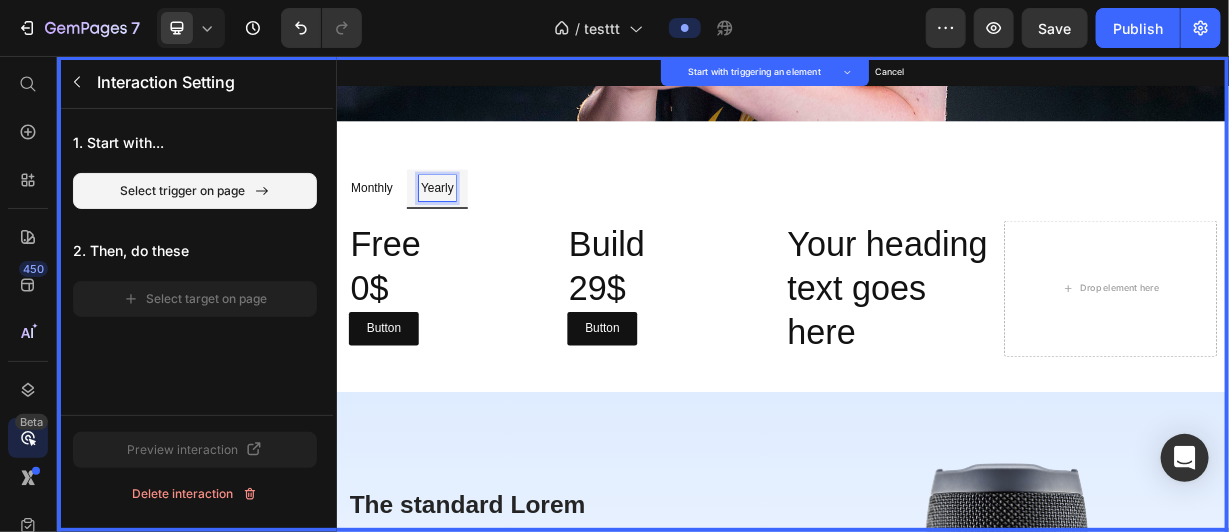 click on "Yearly" at bounding box center (471, 232) 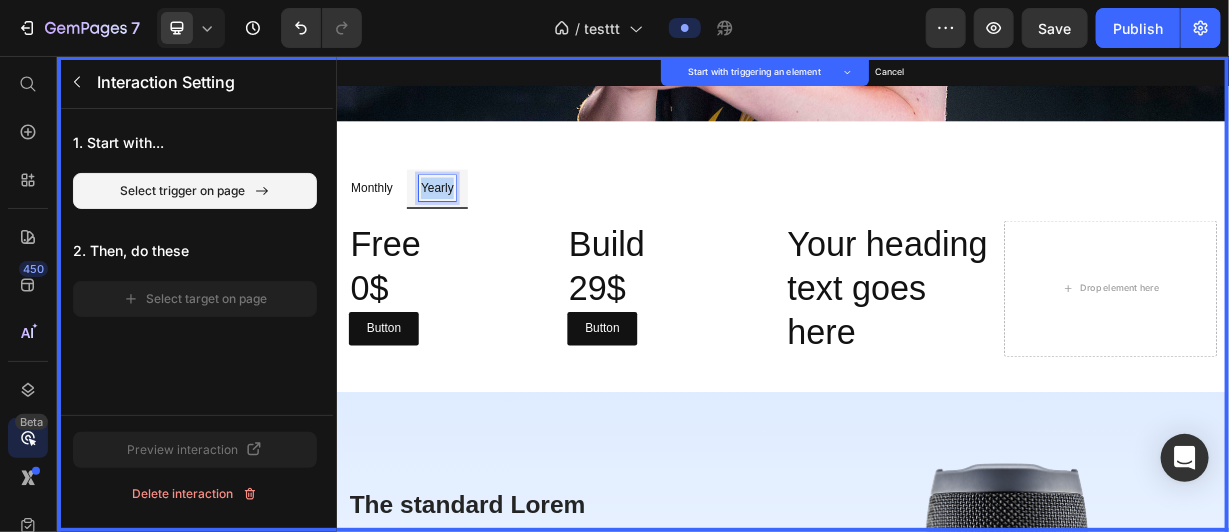 click on "Yearly" at bounding box center (471, 232) 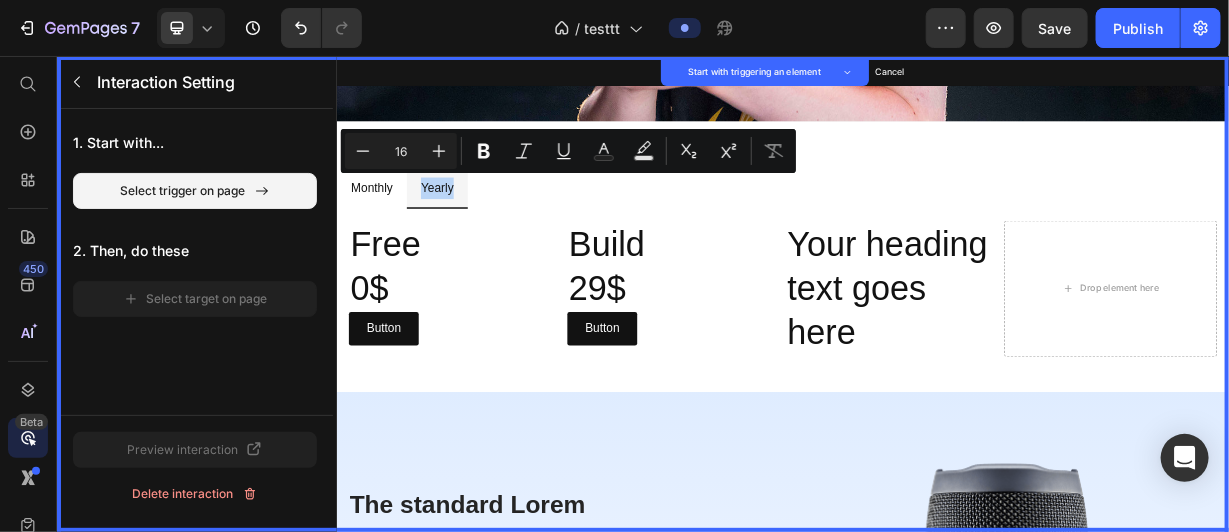 click on "Yearly" at bounding box center (471, 233) 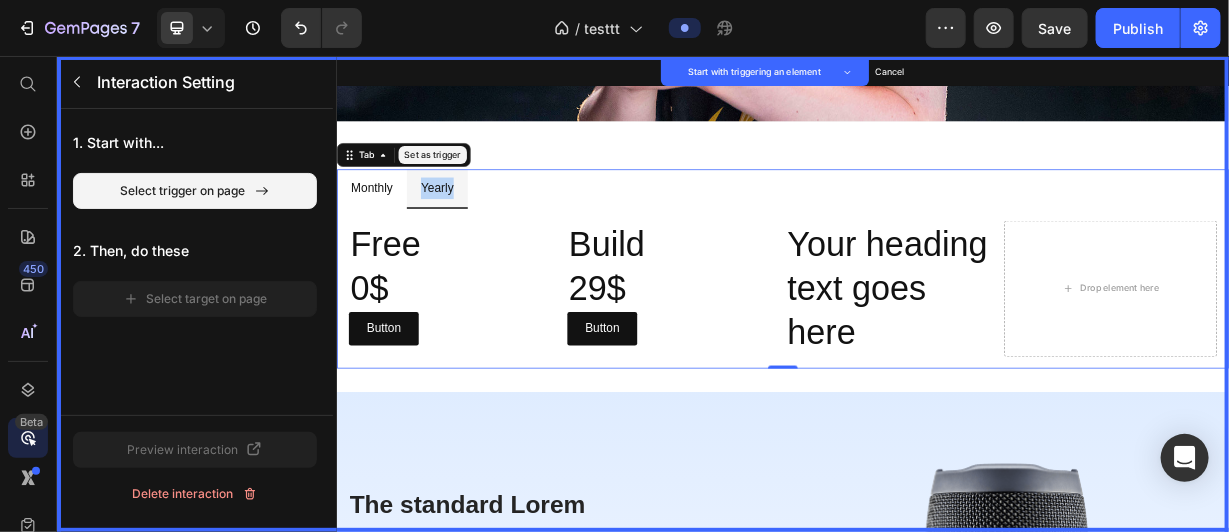 click on "Set as trigger" at bounding box center (465, 188) 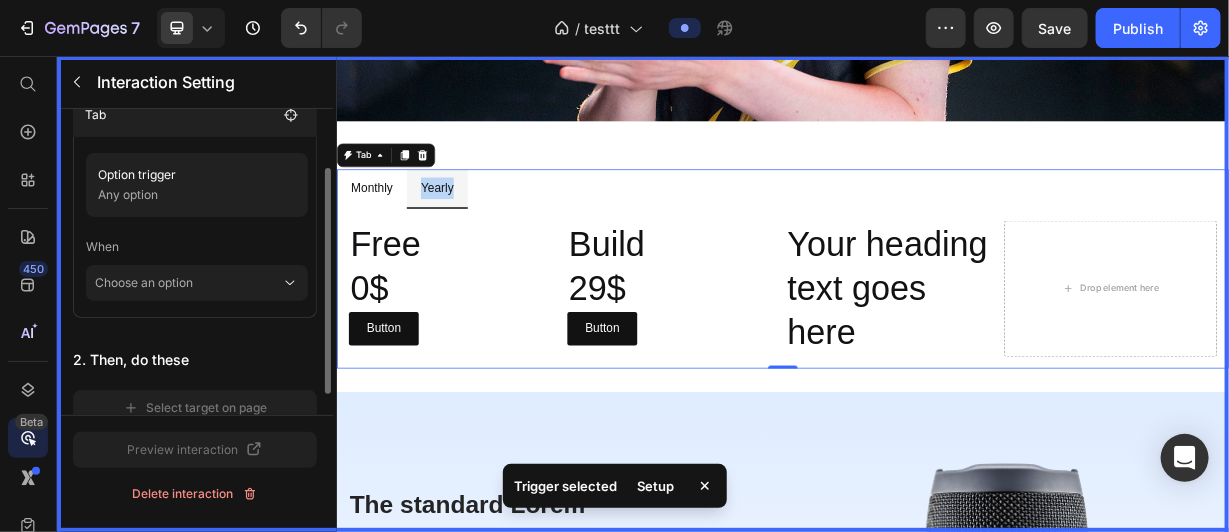 scroll, scrollTop: 81, scrollLeft: 0, axis: vertical 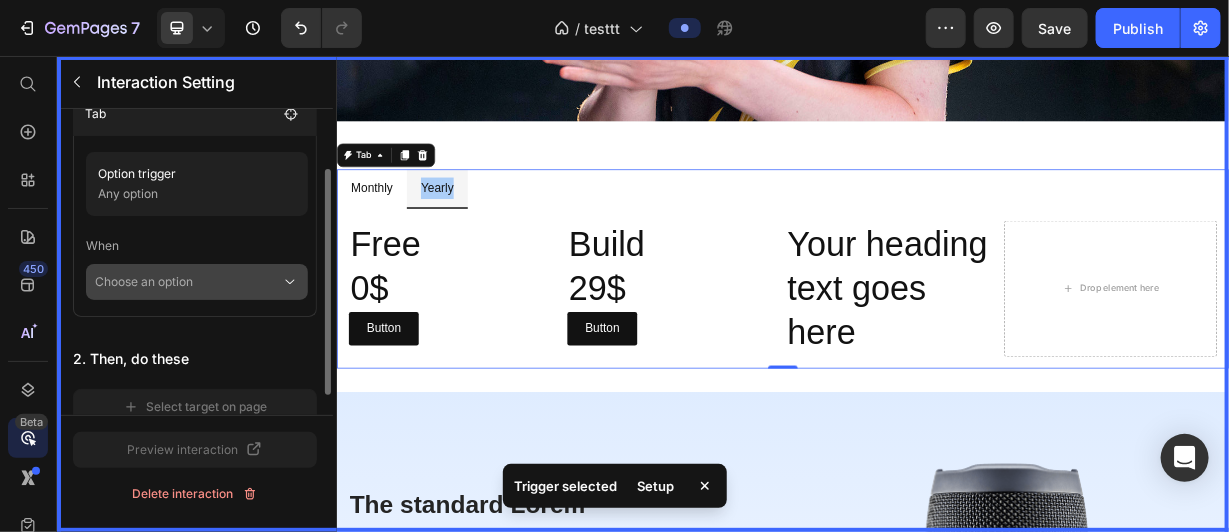 click on "Choose an option" at bounding box center [188, 282] 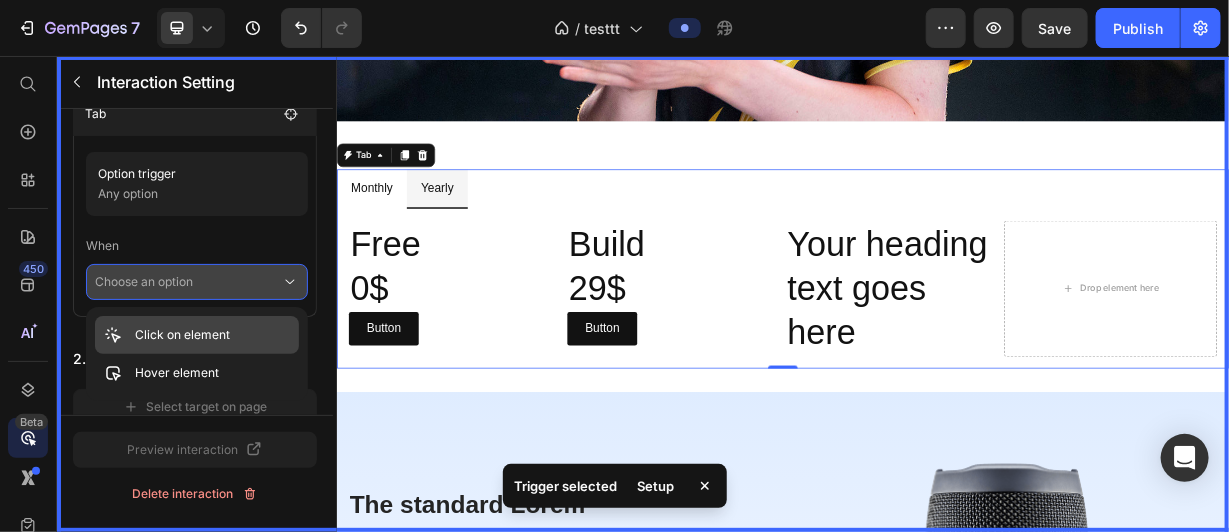 click on "Click on element" at bounding box center (182, 335) 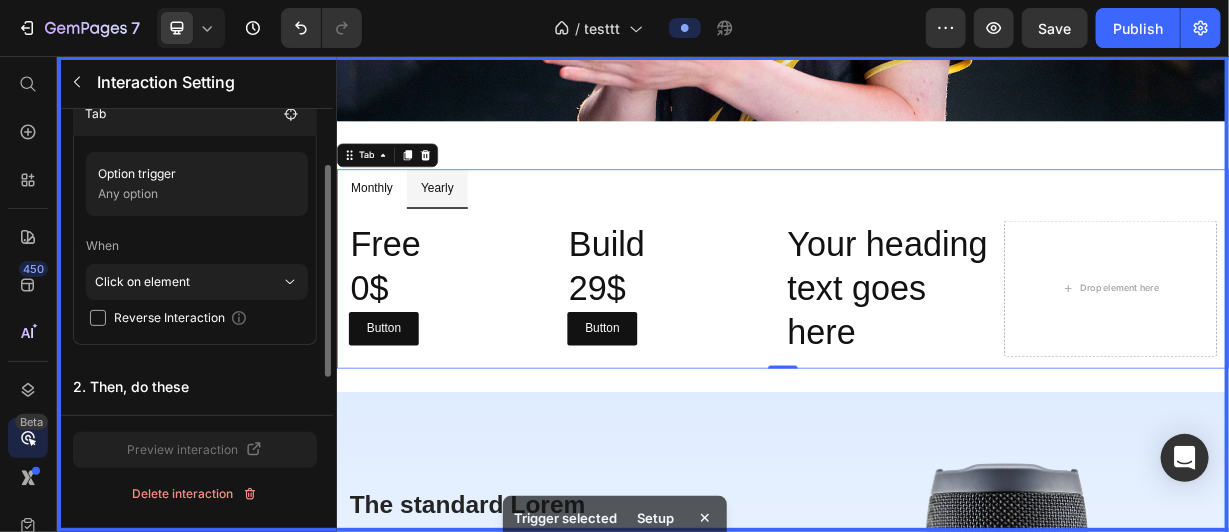 scroll, scrollTop: 134, scrollLeft: 0, axis: vertical 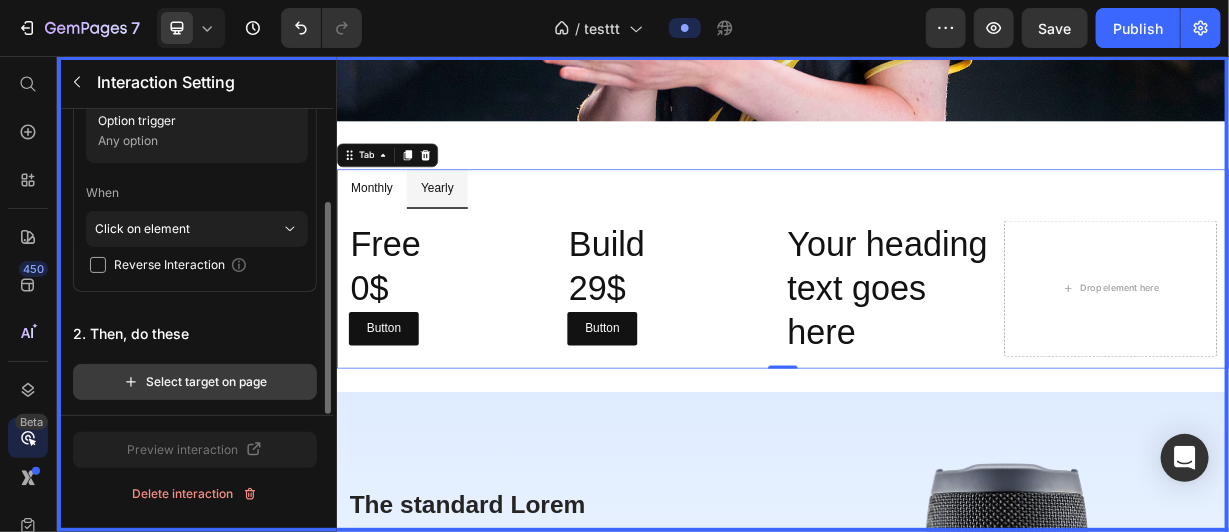 click on "Select target on page" 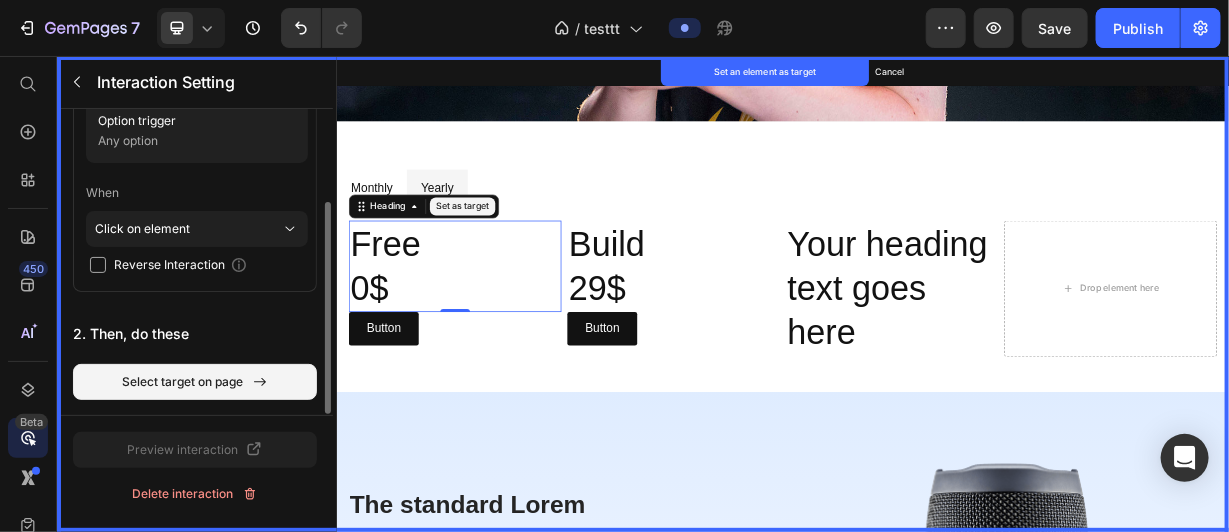 click on "Set as target" at bounding box center [505, 257] 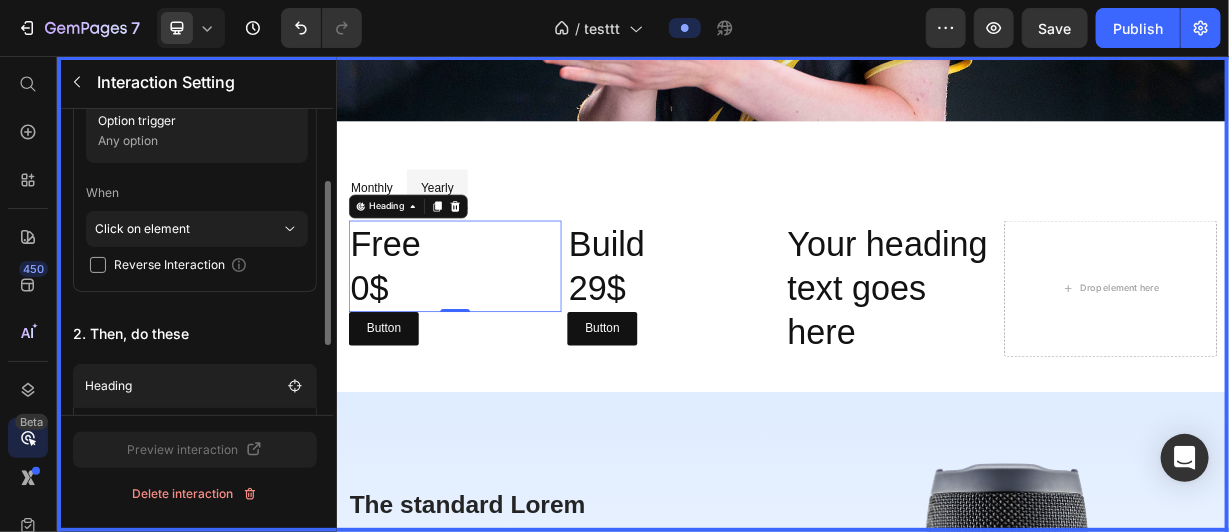 click at bounding box center (936, 375) 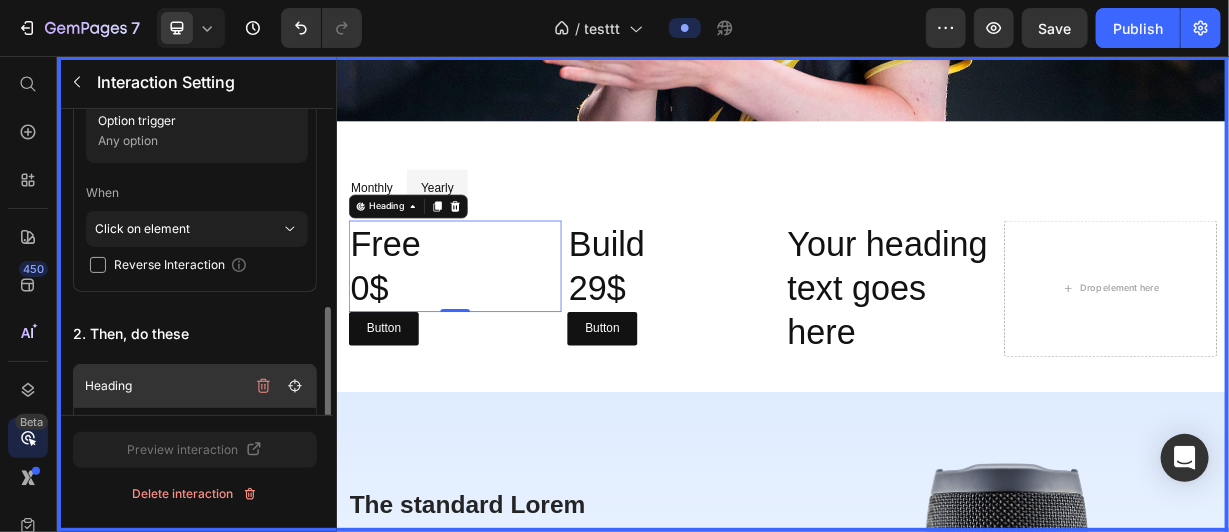 scroll, scrollTop: 263, scrollLeft: 0, axis: vertical 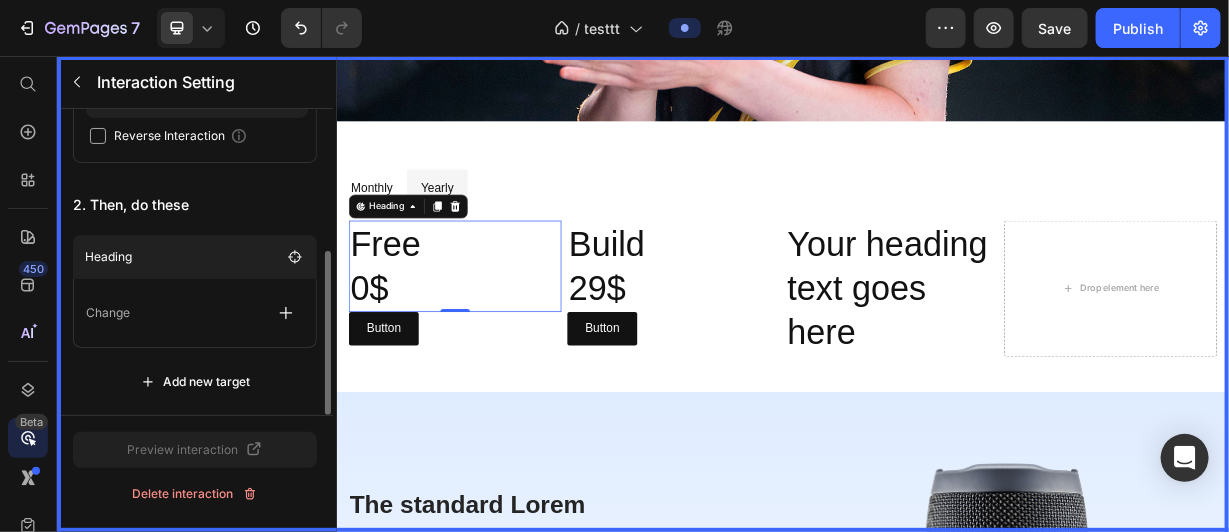 click on "Change" at bounding box center [195, 313] 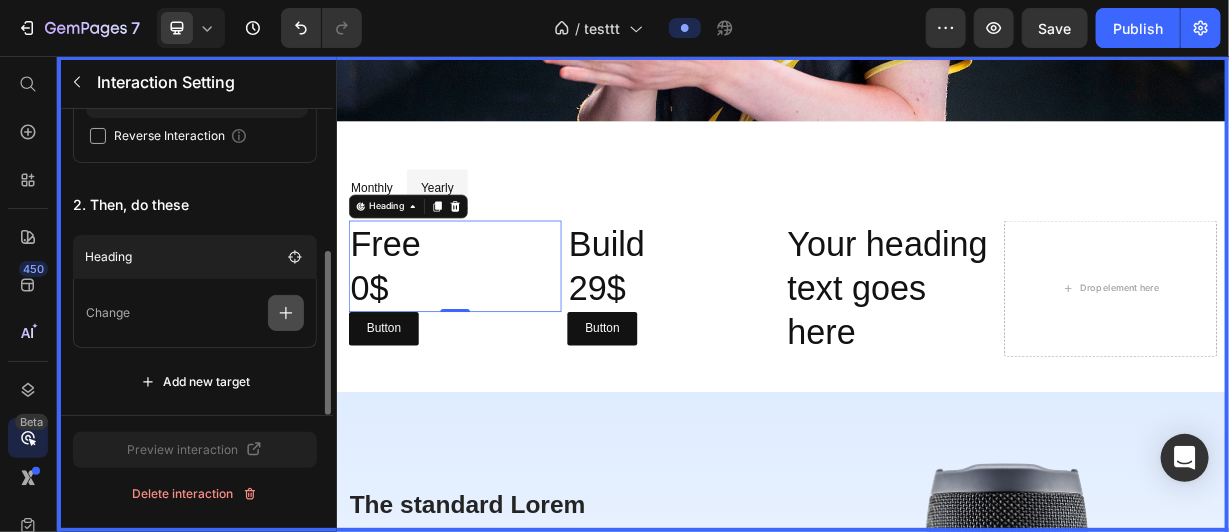 click 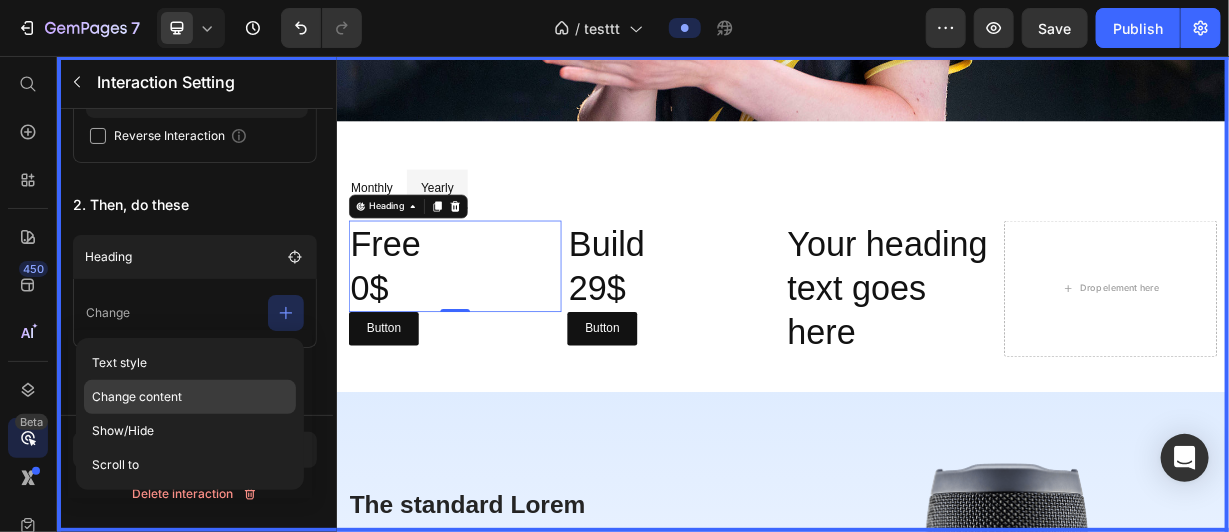 click on "Change content" 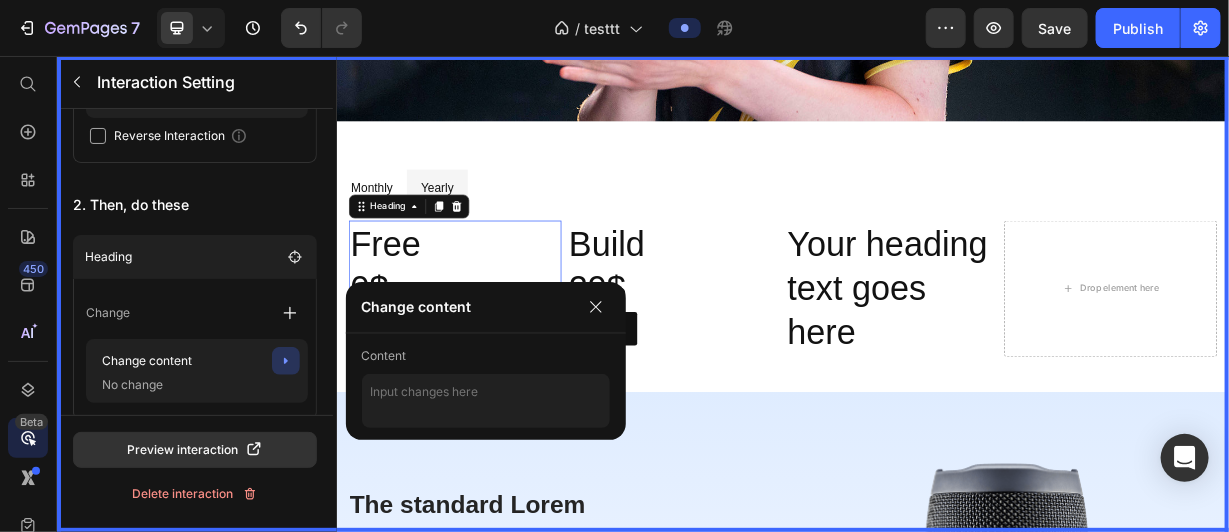click on "Content" at bounding box center (486, 356) 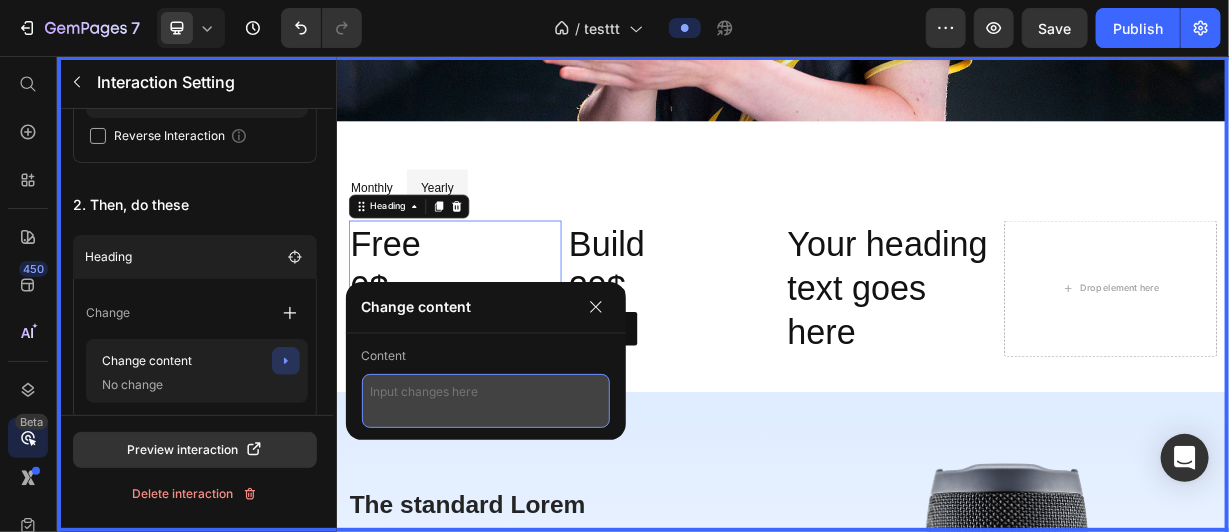 click at bounding box center (486, 401) 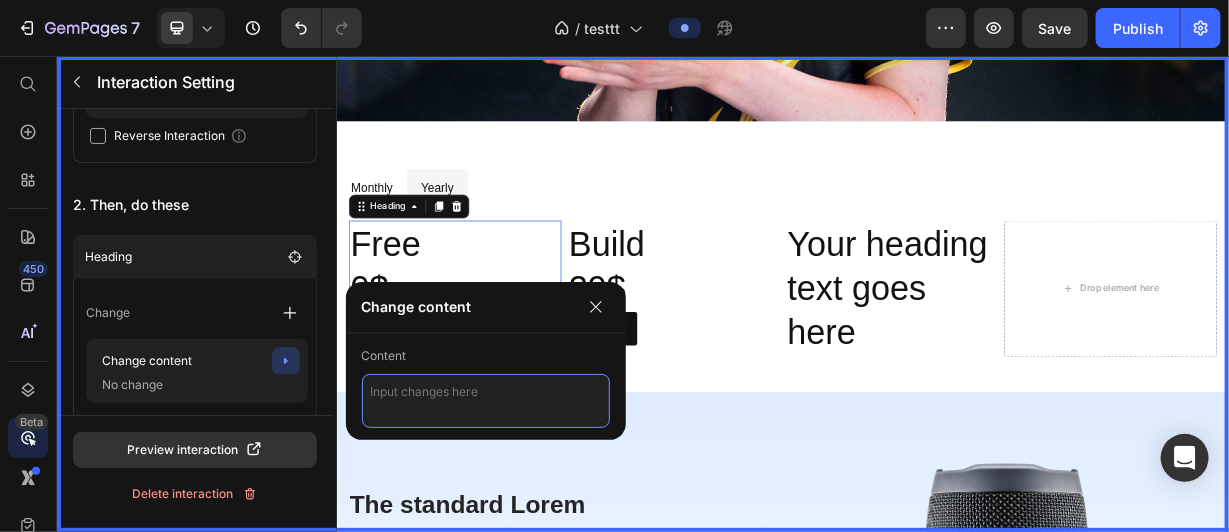type on "F" 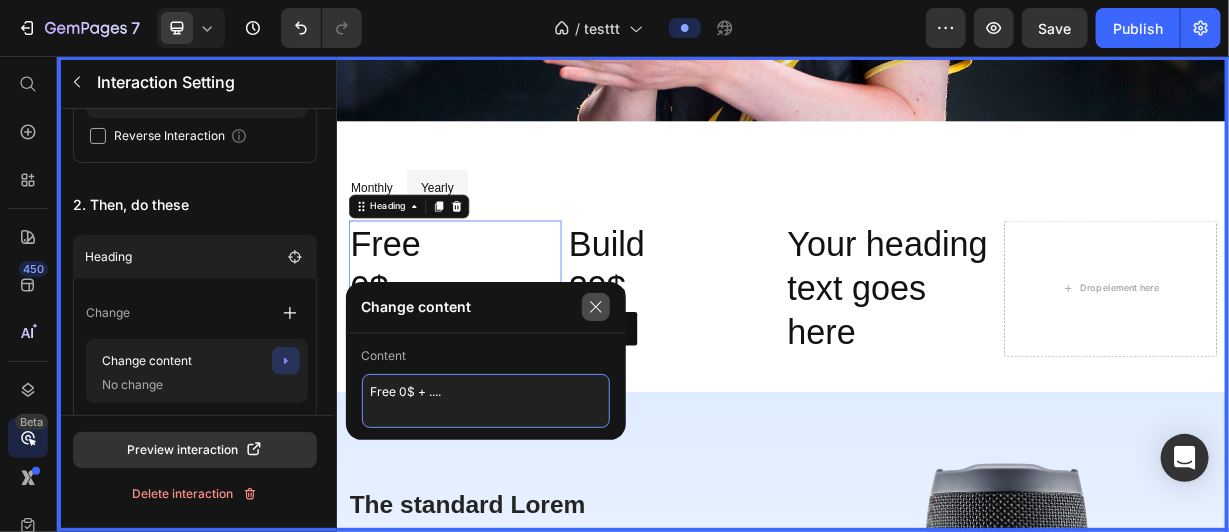 type on "Free 0$ + ...." 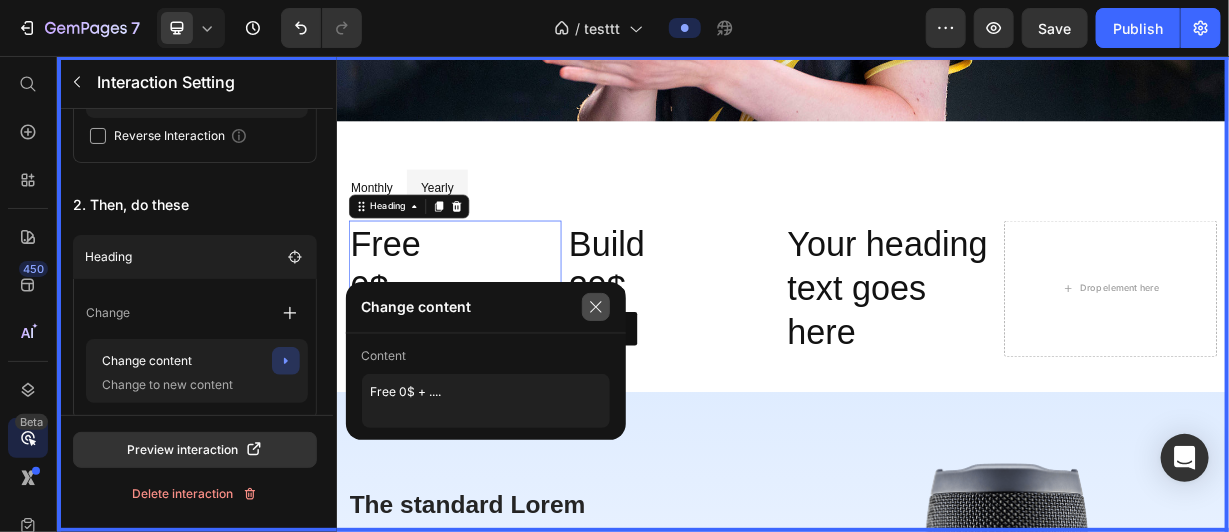 click 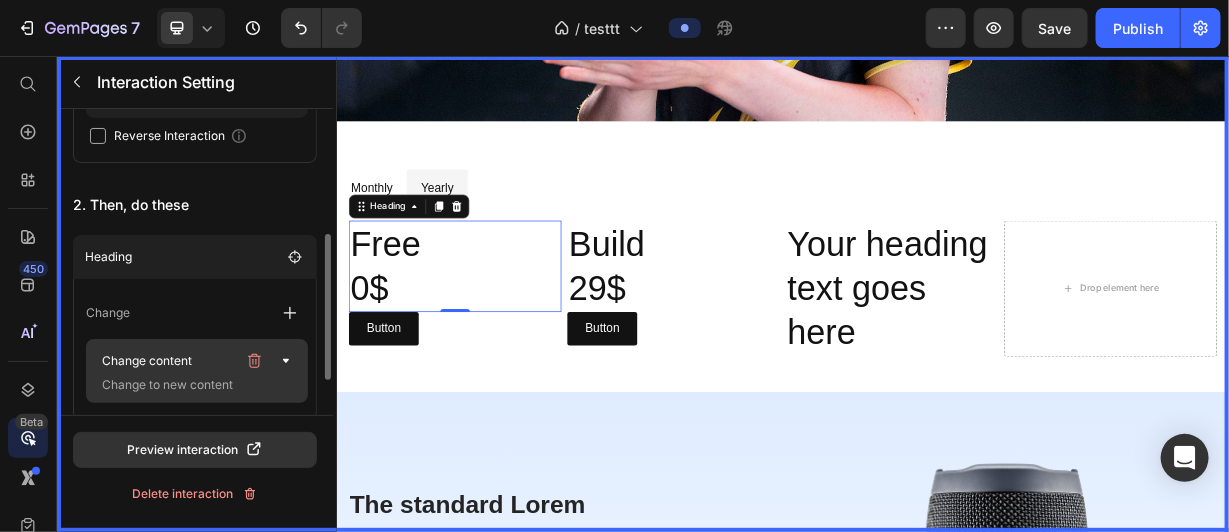 scroll, scrollTop: 334, scrollLeft: 0, axis: vertical 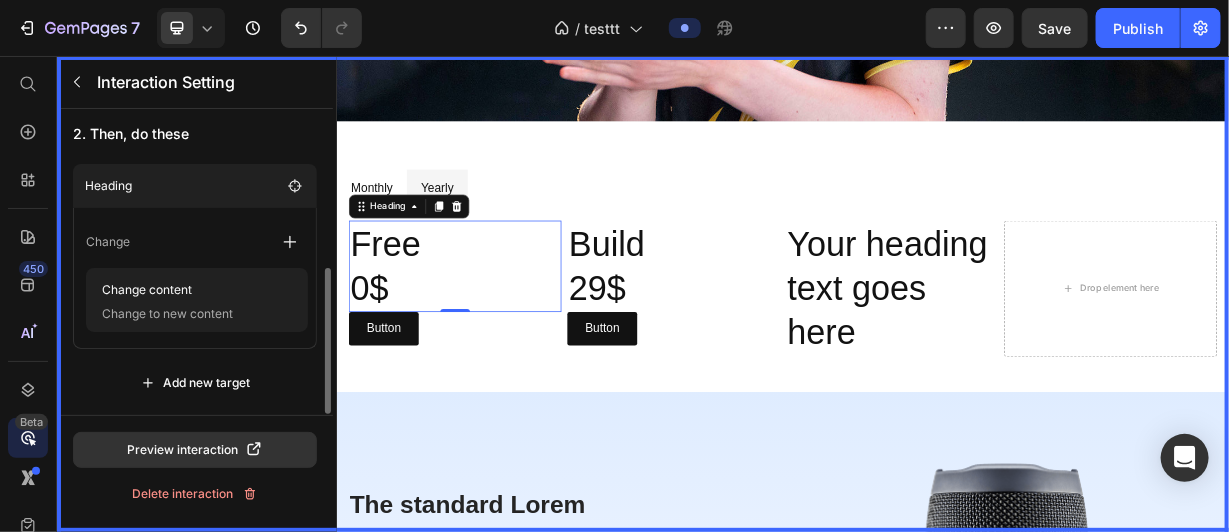 click at bounding box center (936, 375) 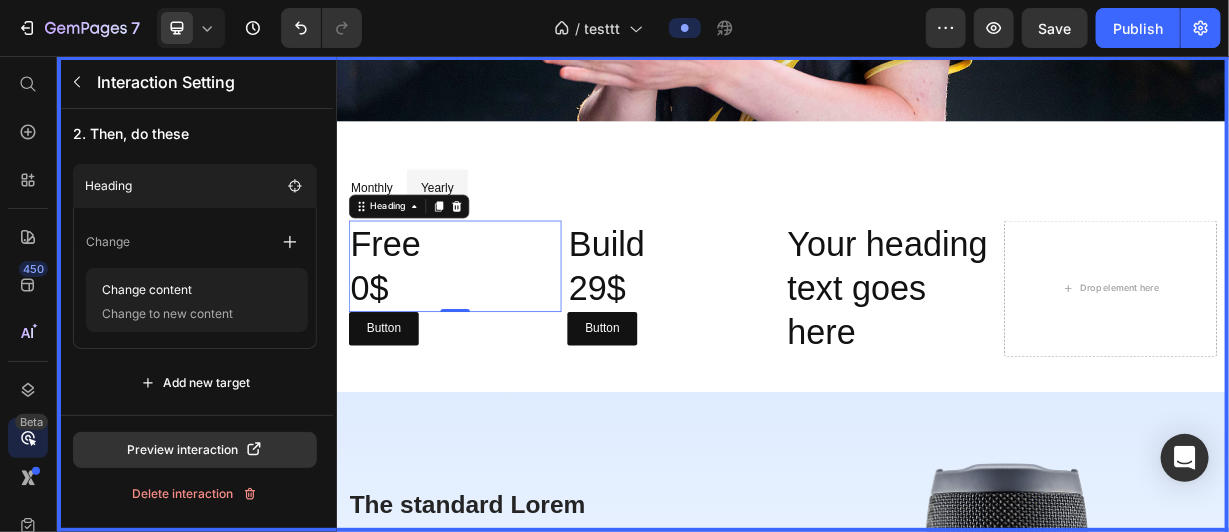 click at bounding box center (936, 375) 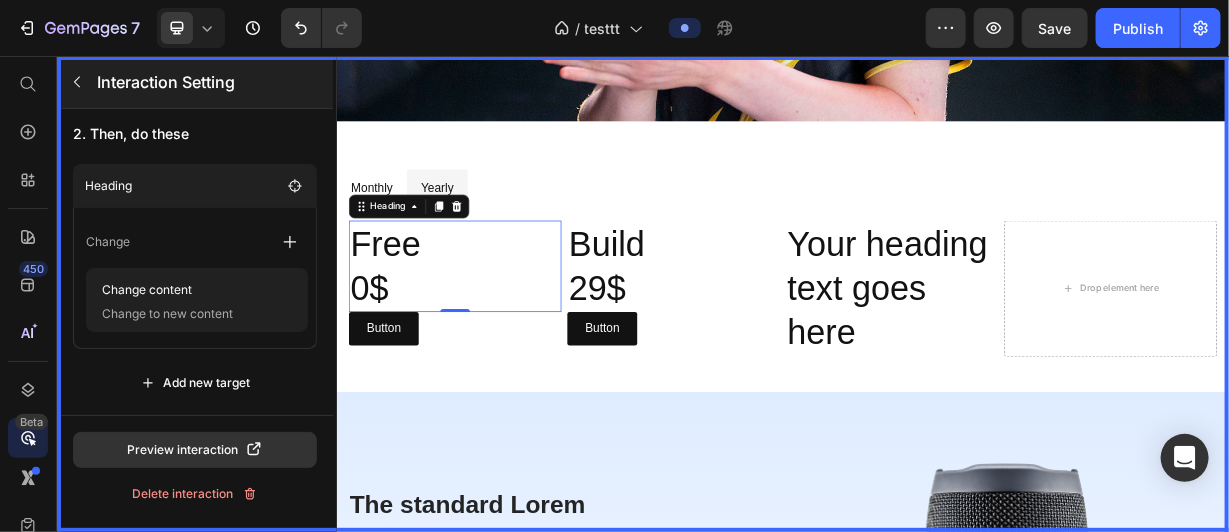 click 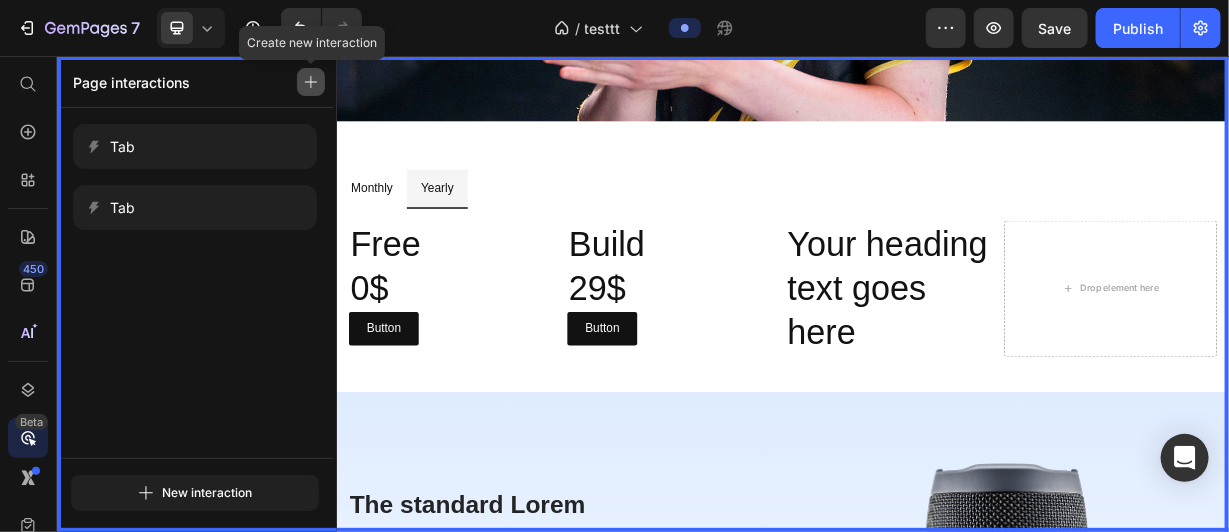 click 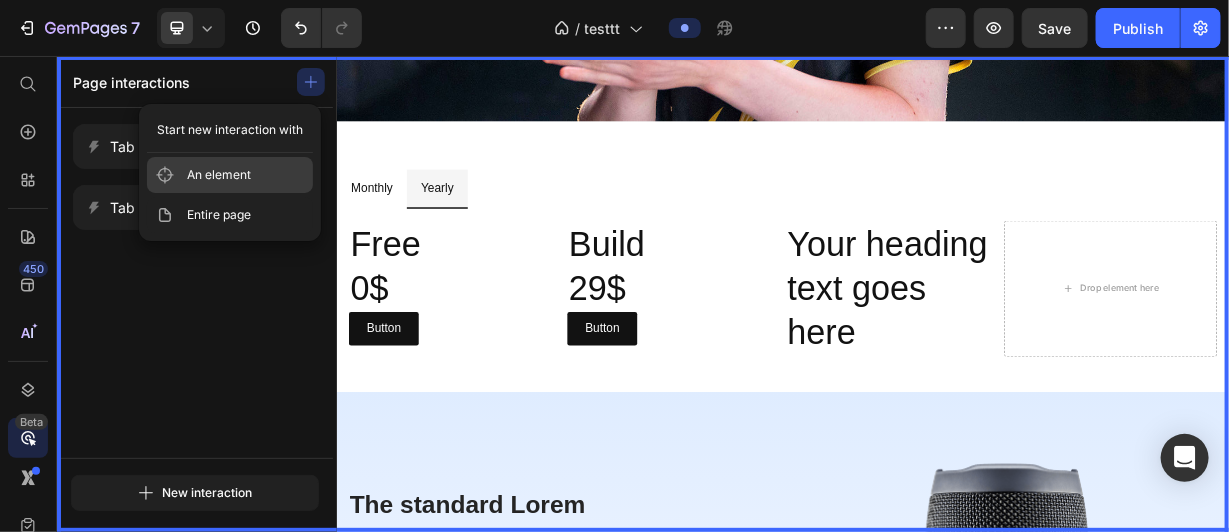 click on "An element" at bounding box center [219, 175] 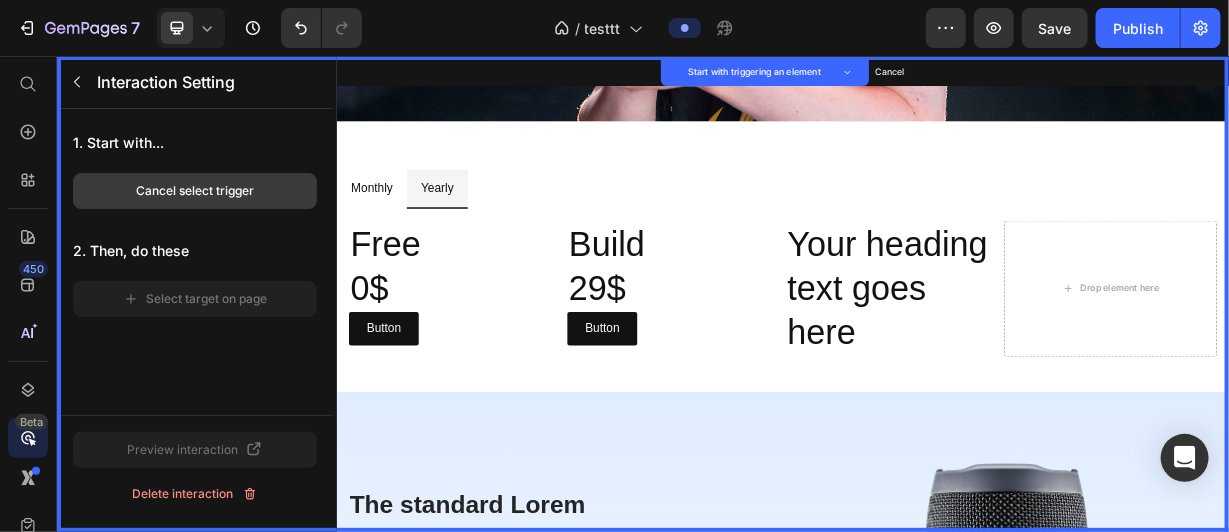 click on "Cancel select trigger" at bounding box center [195, 191] 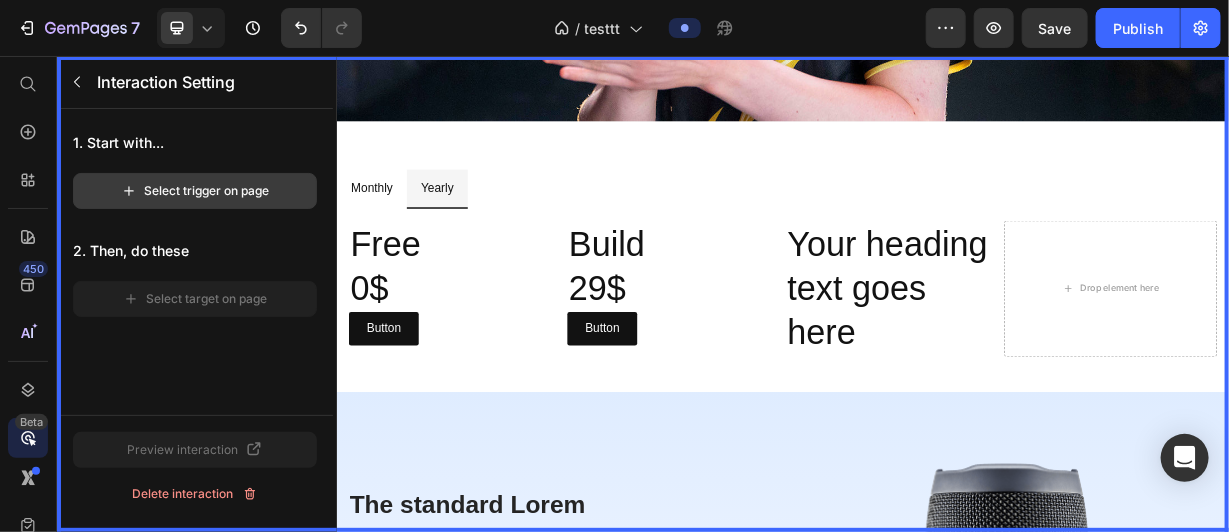 click on "Select trigger on page" 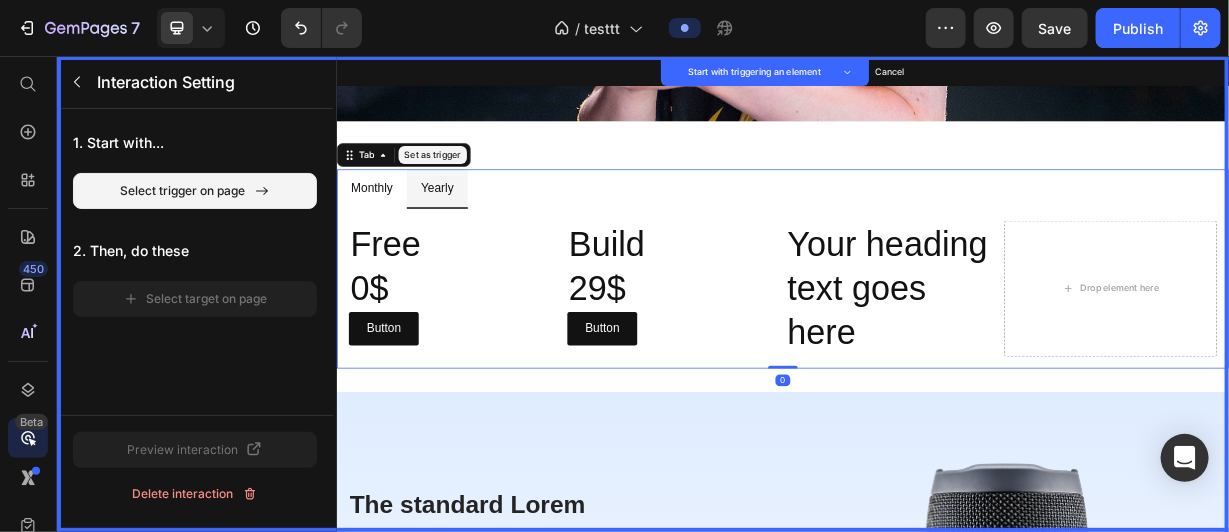 click on "Yearly" at bounding box center (471, 233) 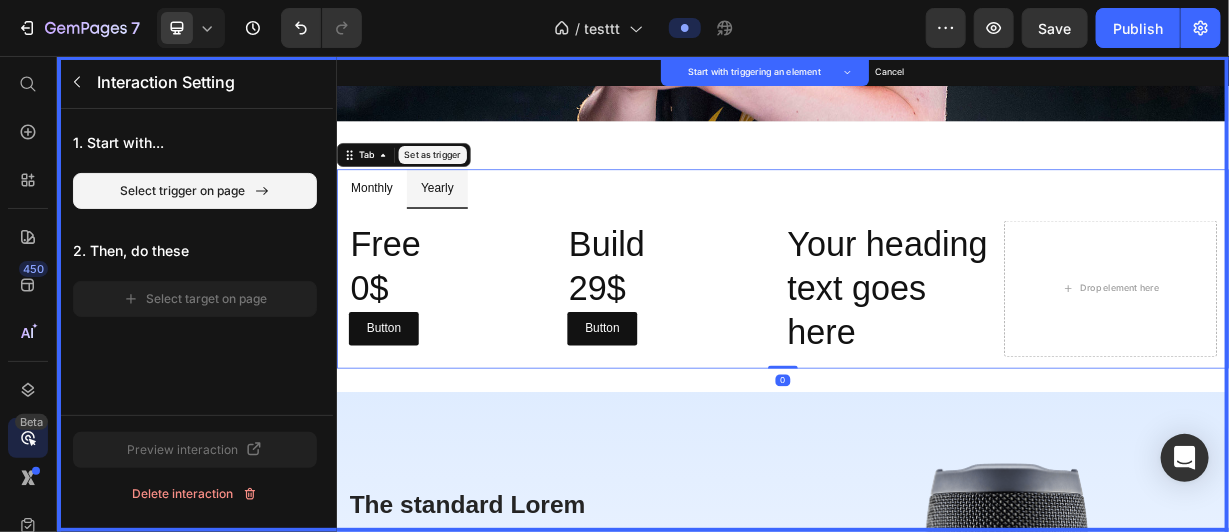 click on "Set as trigger" at bounding box center (465, 188) 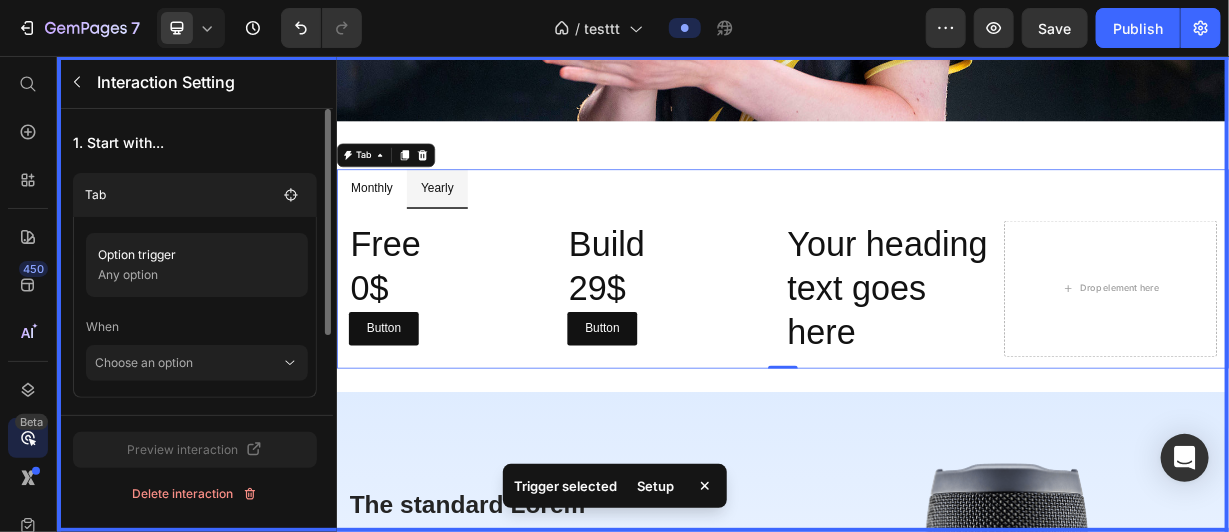 click at bounding box center (936, 375) 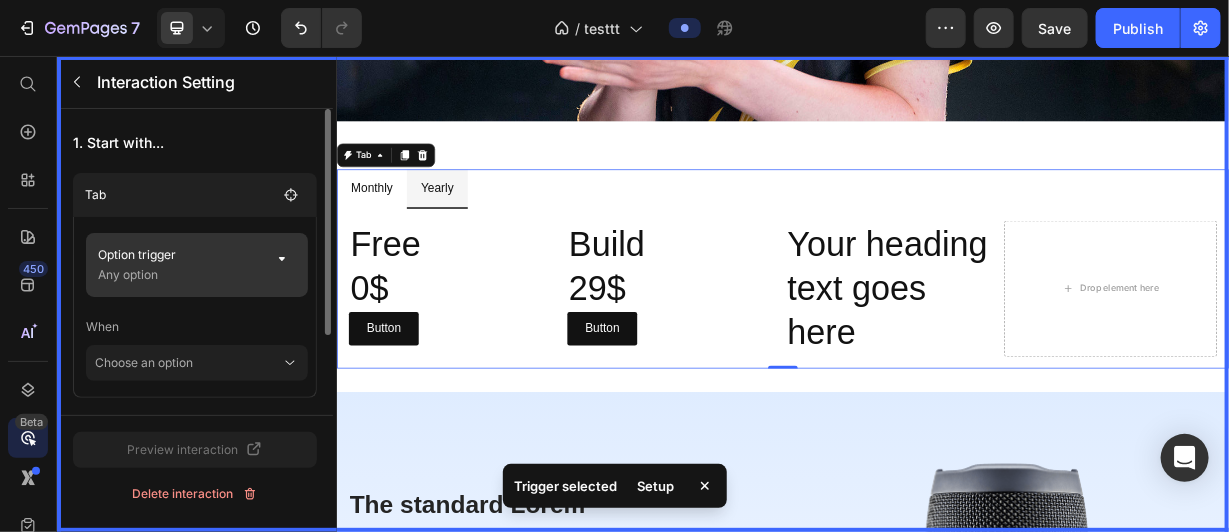 click on "Any option" at bounding box center [179, 275] 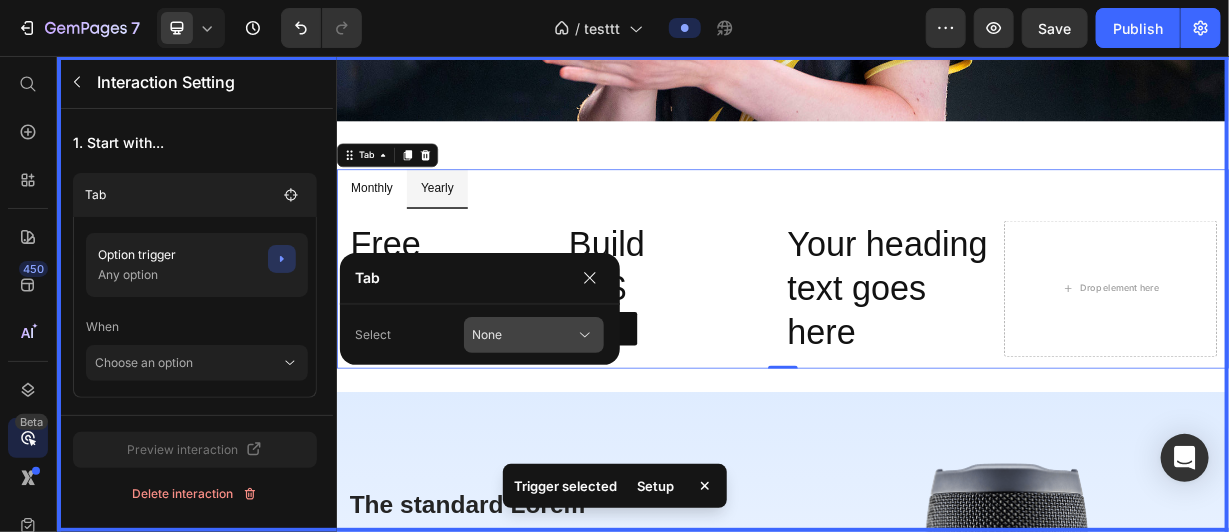 click on "None" 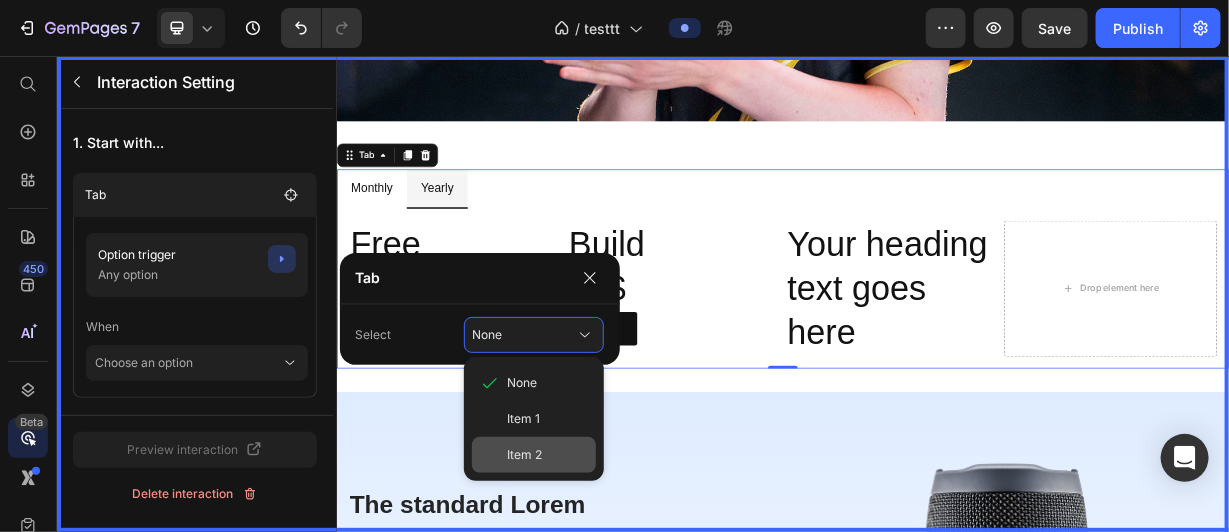 click on "Item 2" at bounding box center [525, 455] 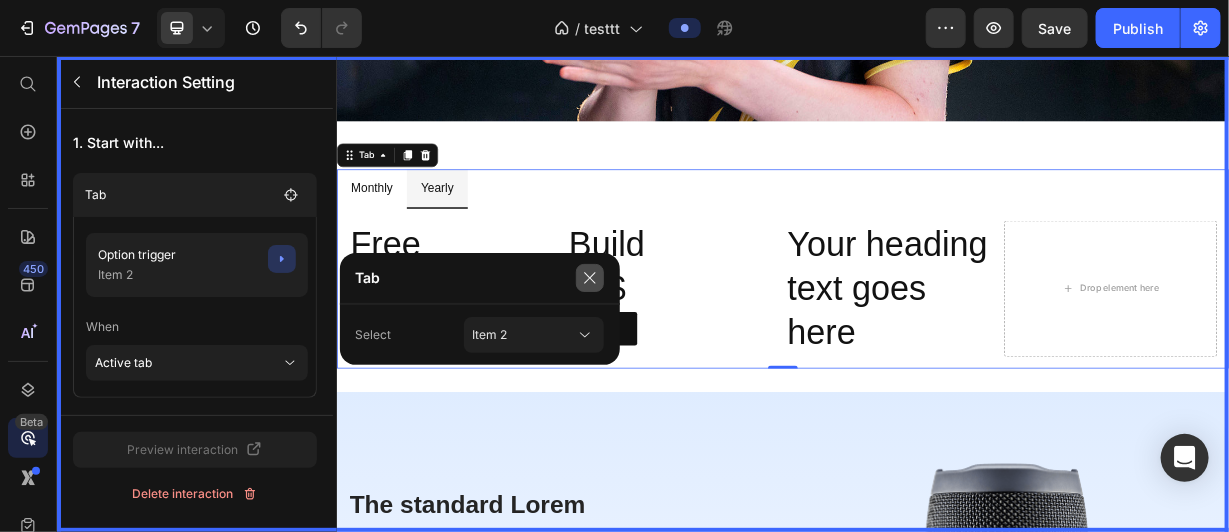click 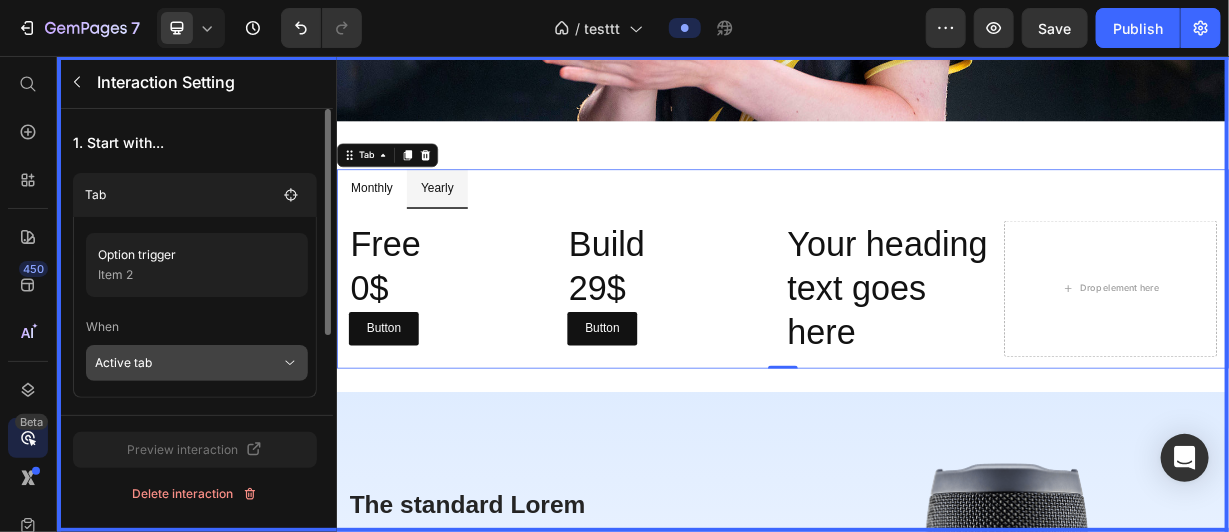 click on "Active tab" at bounding box center [188, 363] 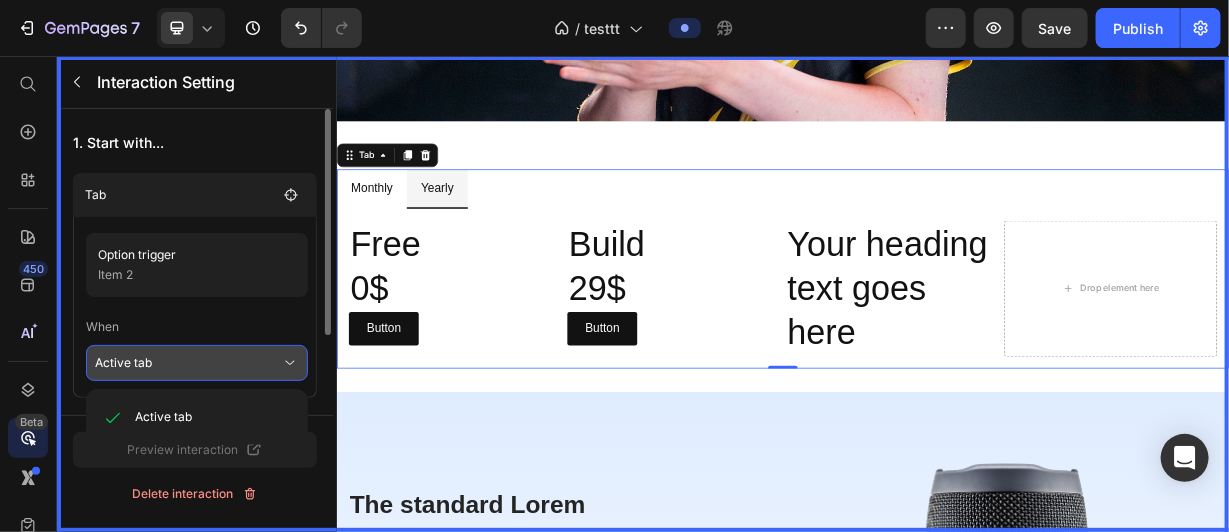 click on "Active tab" at bounding box center (188, 363) 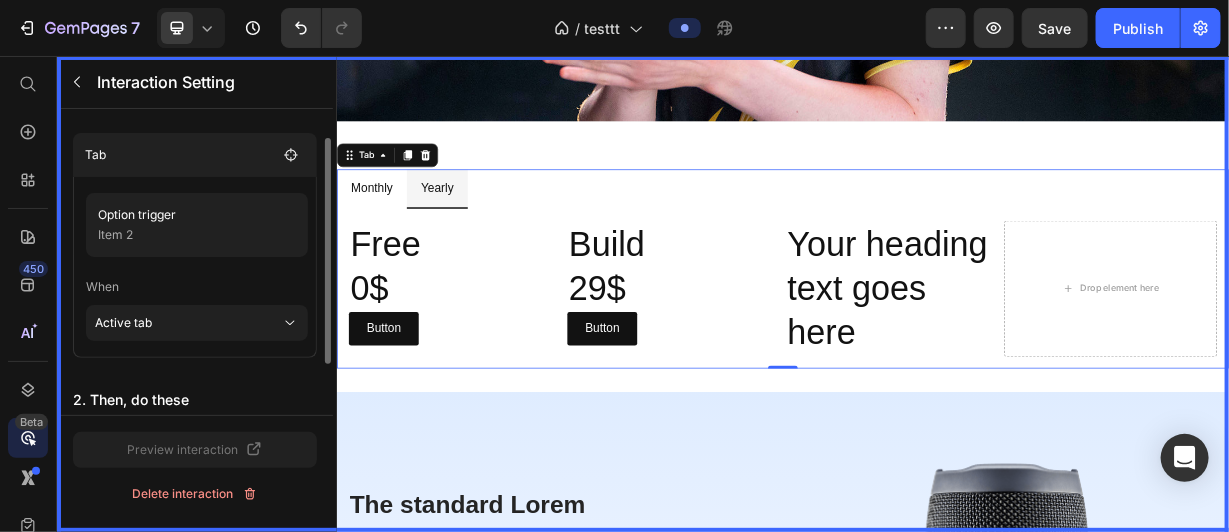 click on "2. Then, do these" at bounding box center [195, 400] 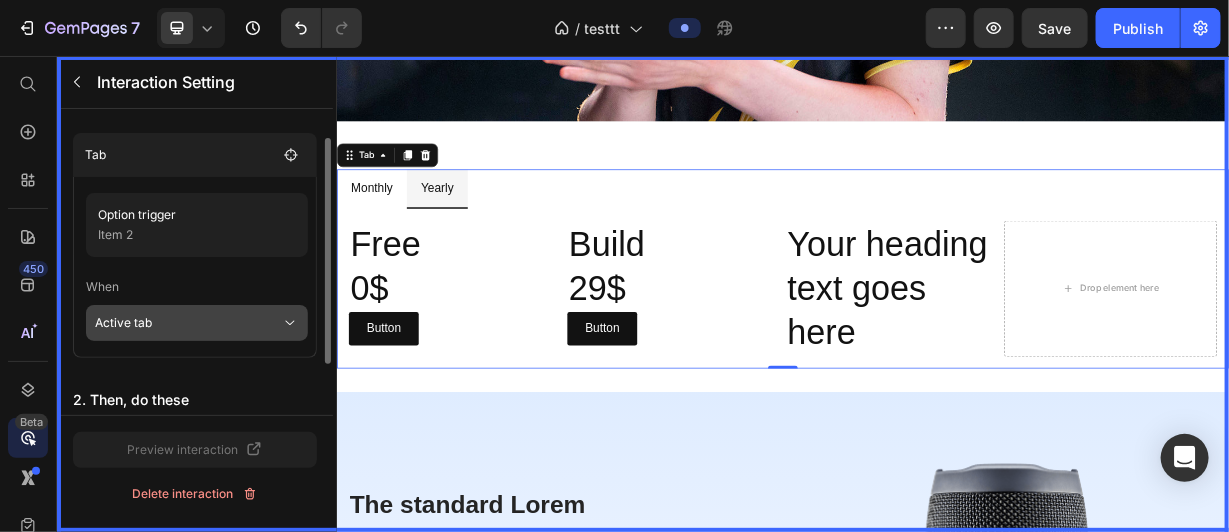 click on "2. Then, do these" at bounding box center [195, 400] 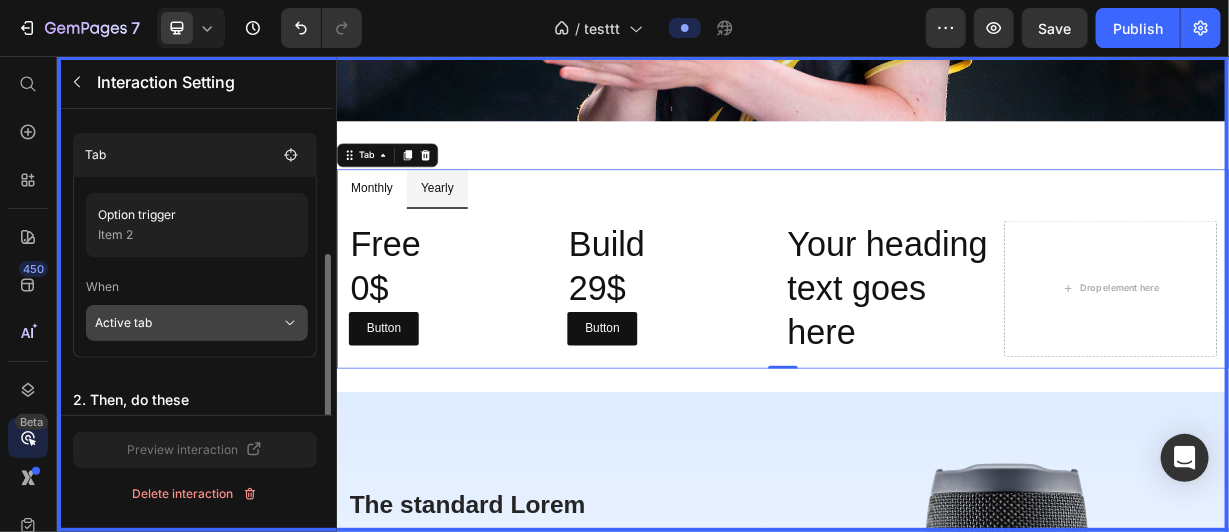 scroll, scrollTop: 106, scrollLeft: 0, axis: vertical 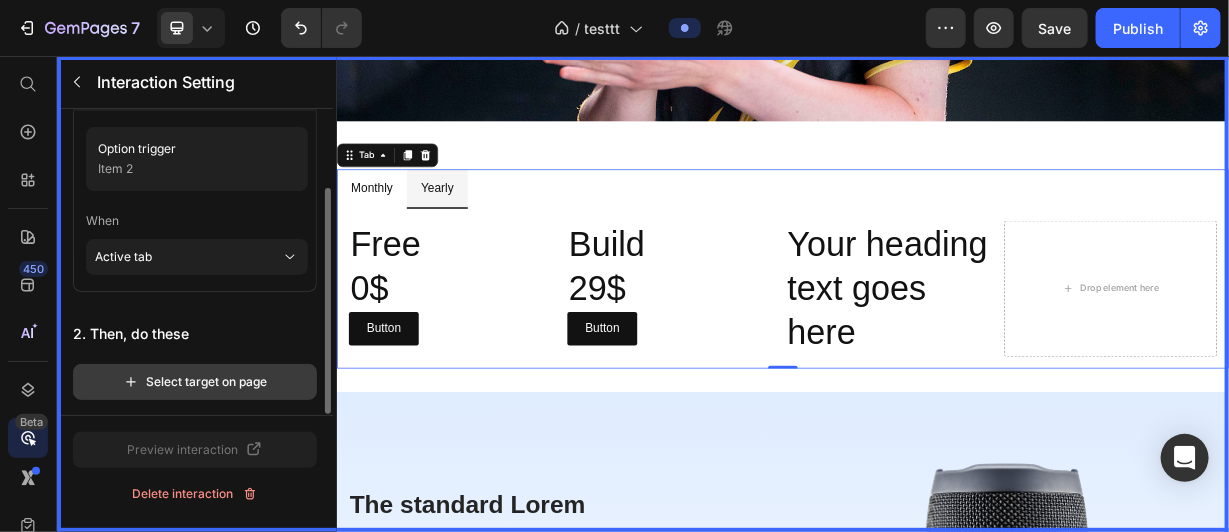 click on "Select target on page" at bounding box center (195, 382) 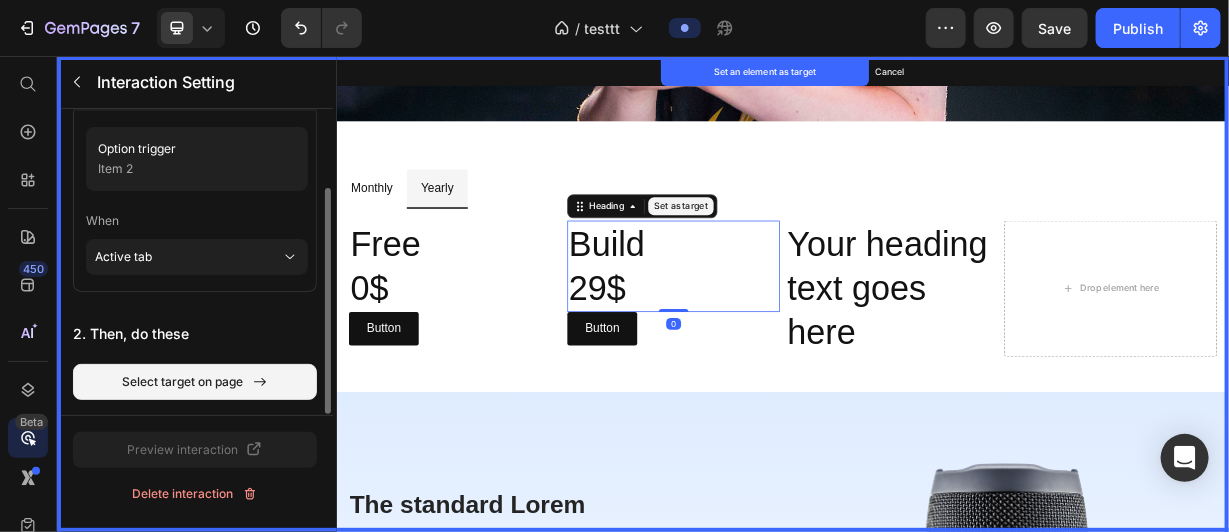 click on "Build 29$" at bounding box center [789, 338] 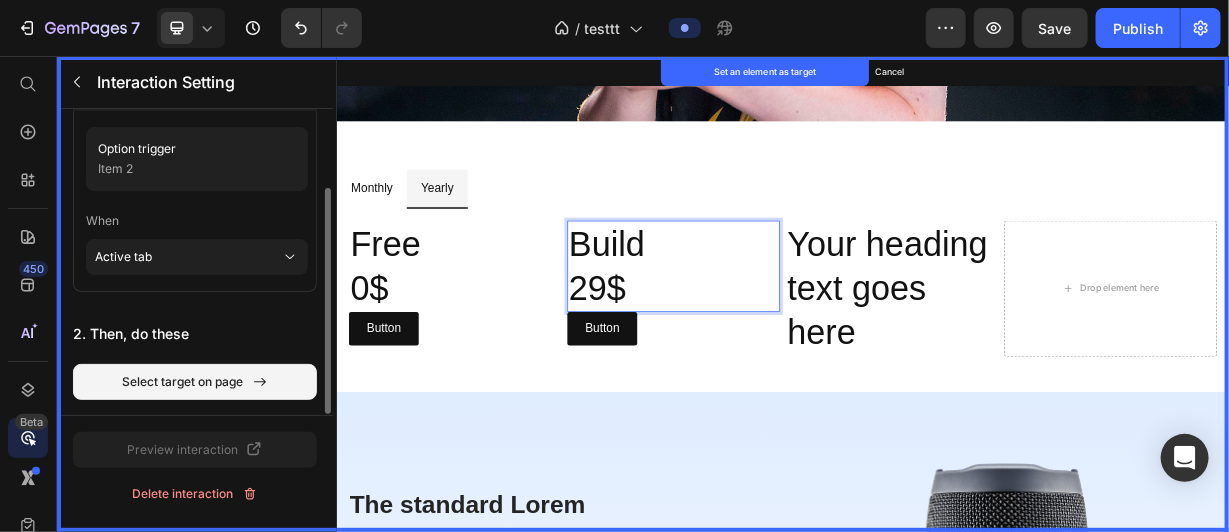 click on "Build 29$" at bounding box center [789, 338] 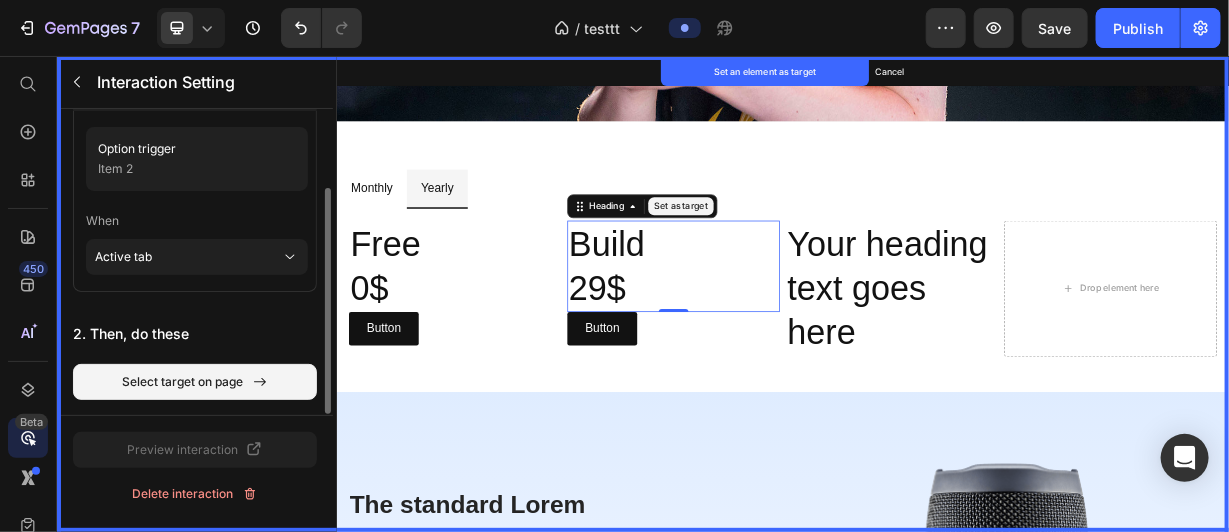 click on "Set as target" at bounding box center (799, 257) 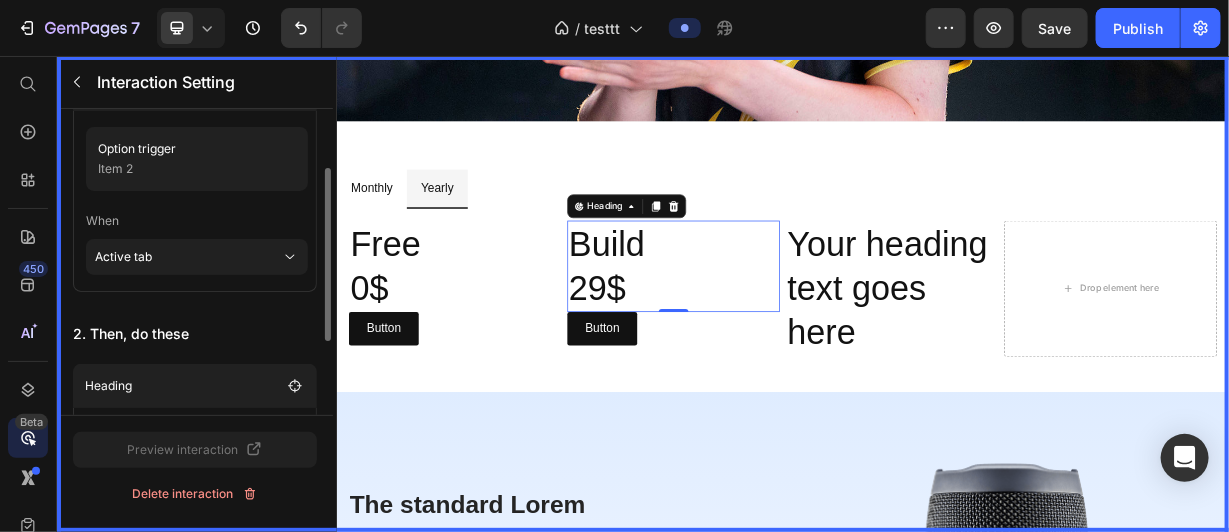click at bounding box center [936, 375] 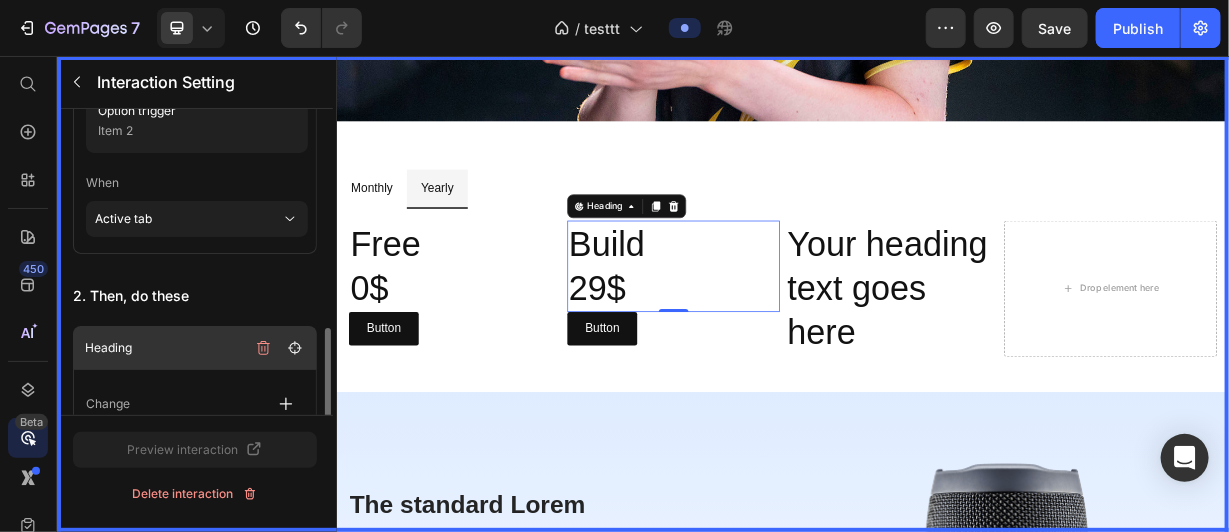 scroll, scrollTop: 234, scrollLeft: 0, axis: vertical 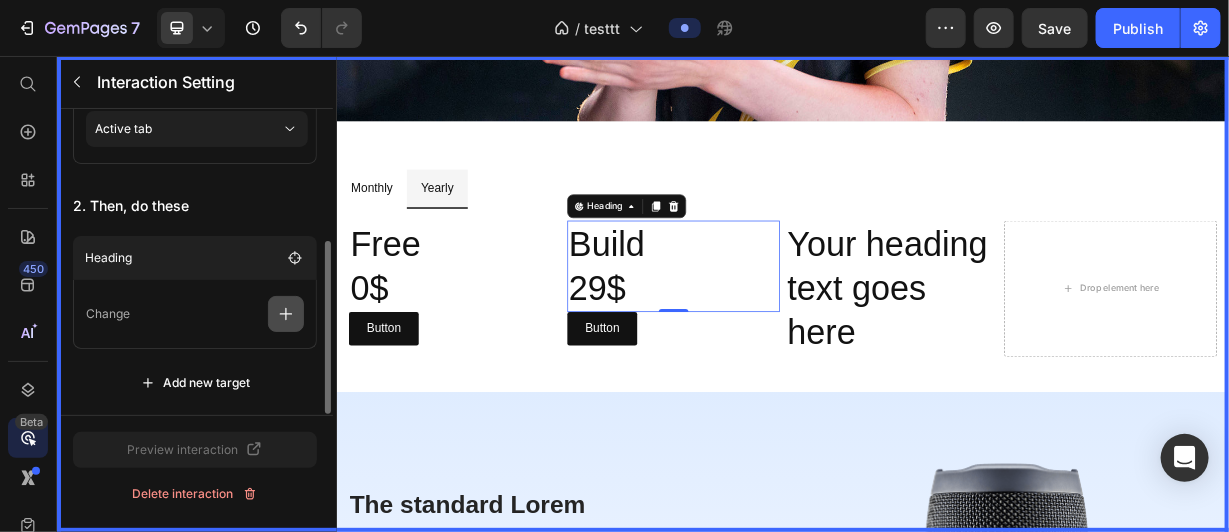 click 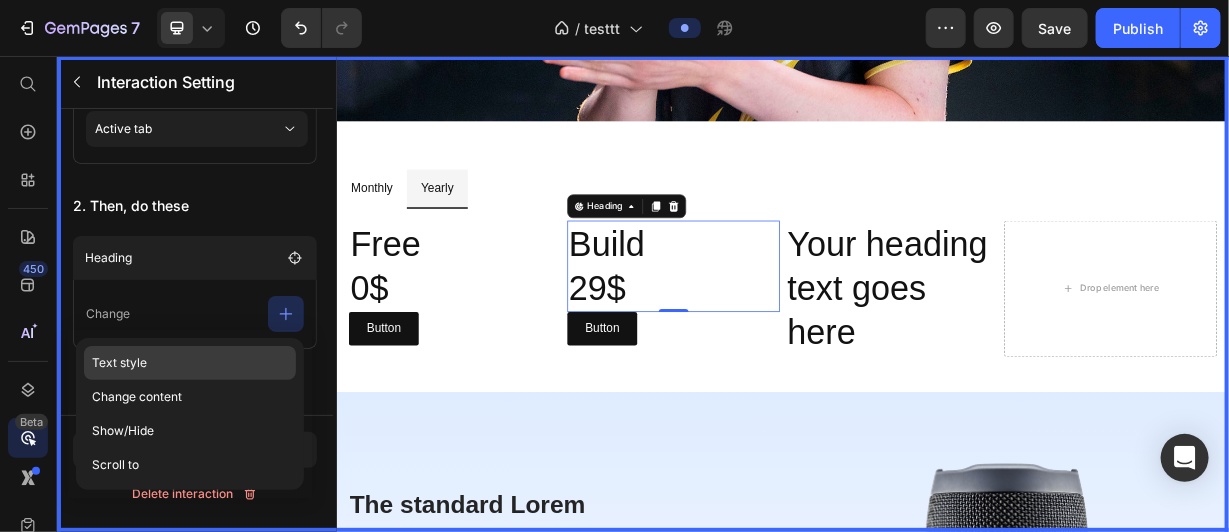 click on "Text style" 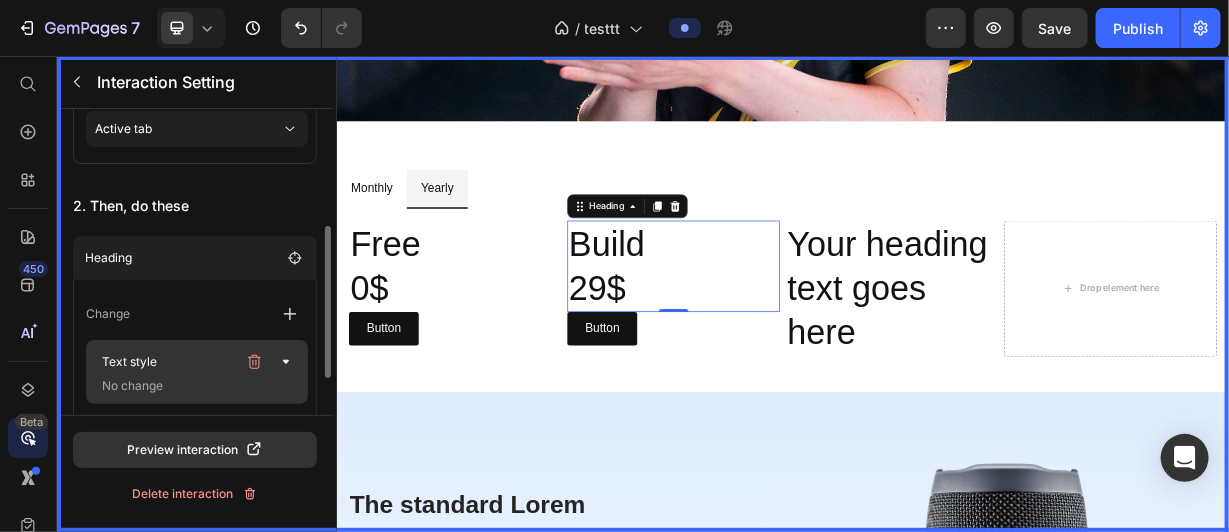 click on "No change" at bounding box center [194, 386] 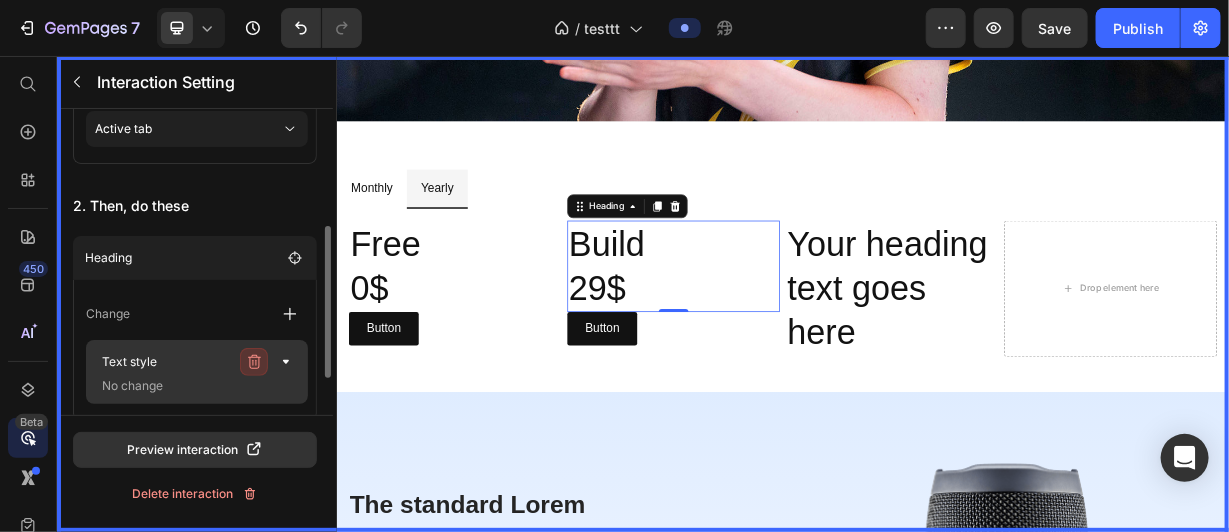 click 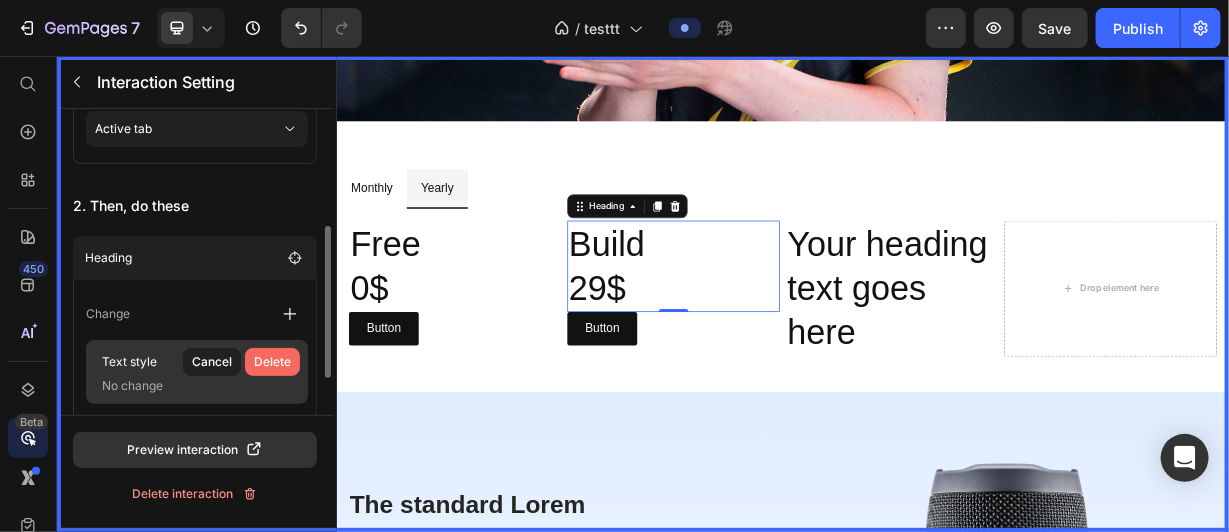 click on "Delete" at bounding box center [272, 362] 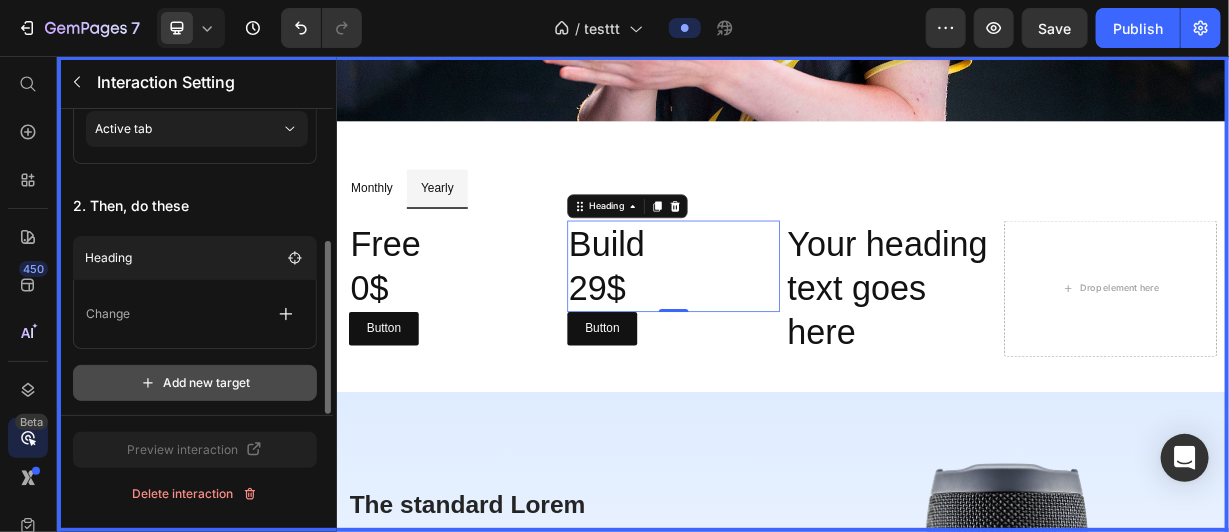 click on "Add new target" at bounding box center (195, 383) 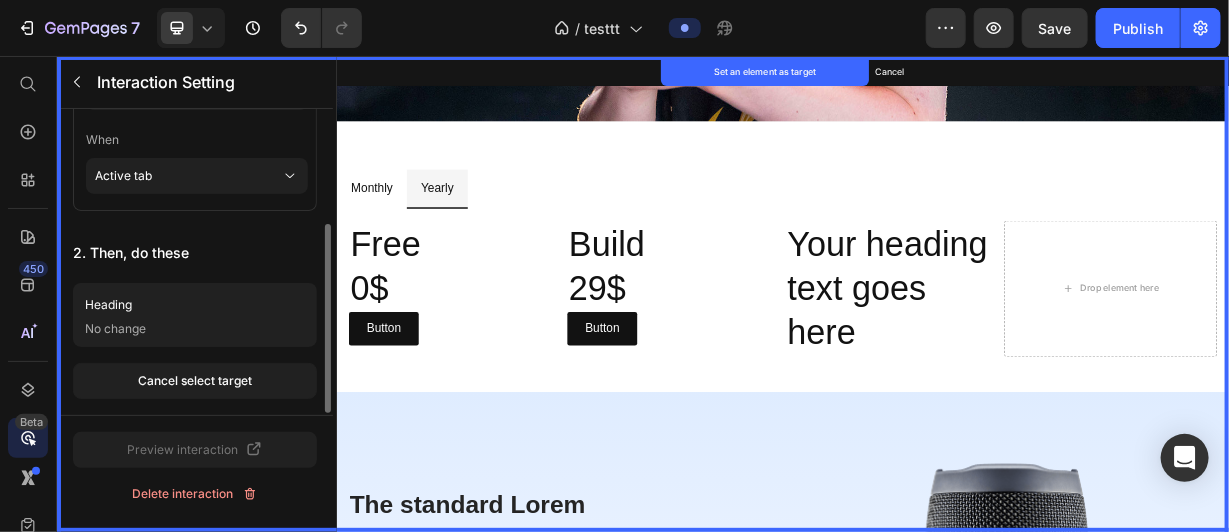 scroll, scrollTop: 186, scrollLeft: 0, axis: vertical 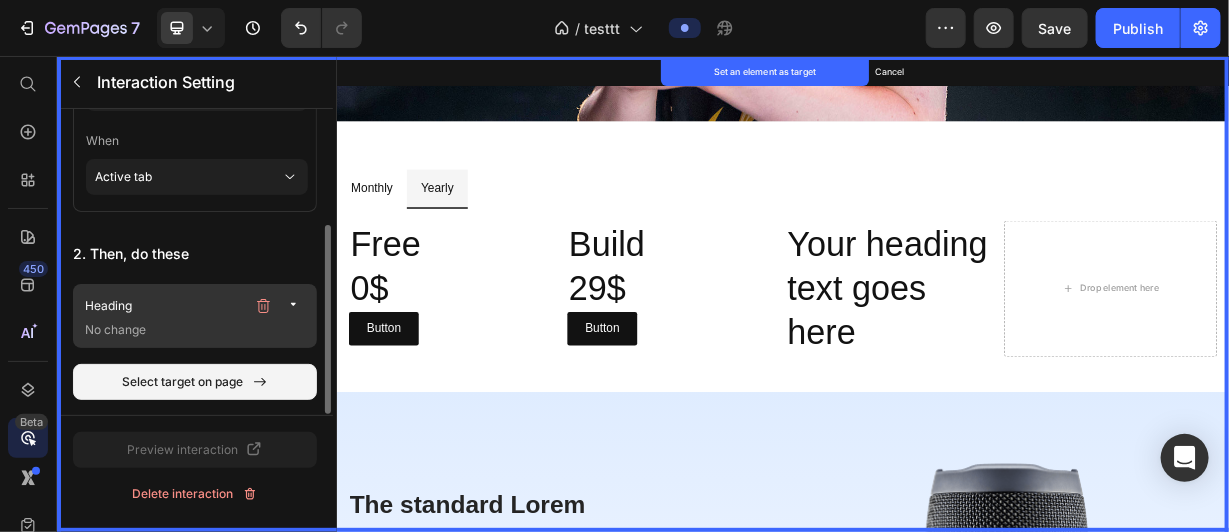 click on "Heading" at bounding box center (197, 306) 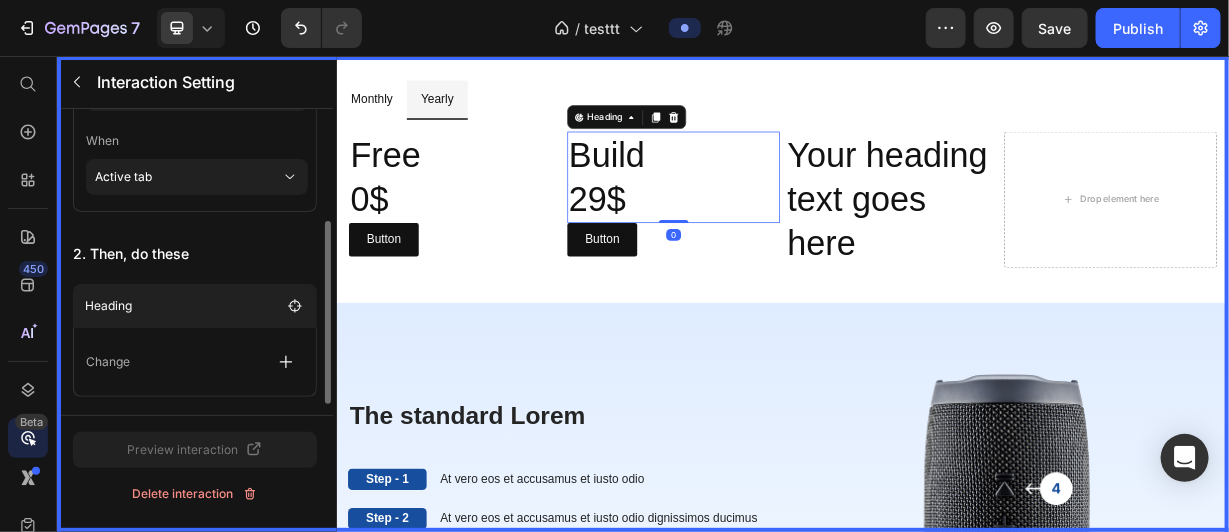 scroll, scrollTop: 801, scrollLeft: 0, axis: vertical 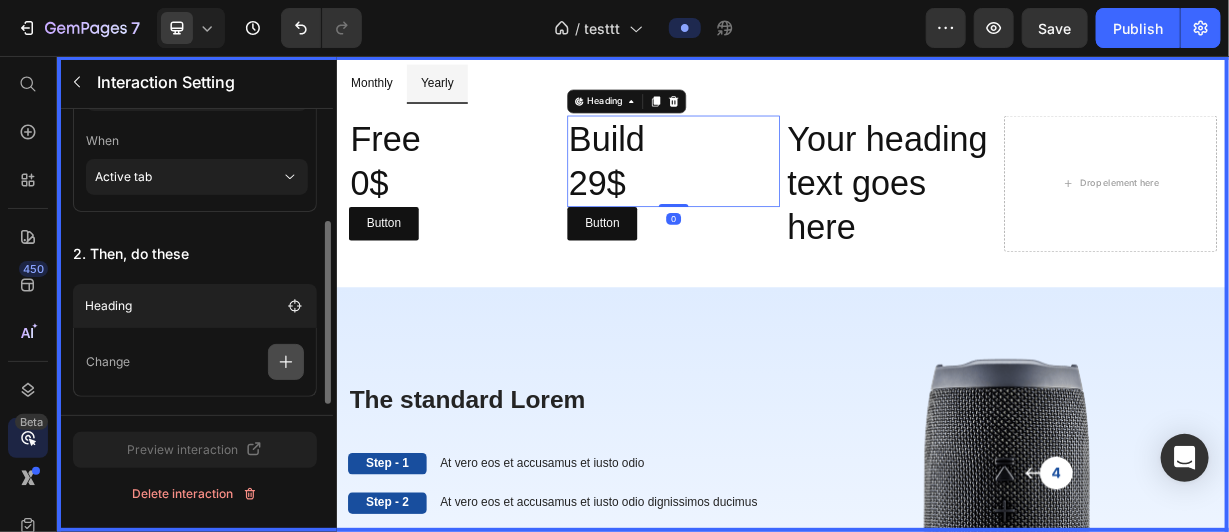 click 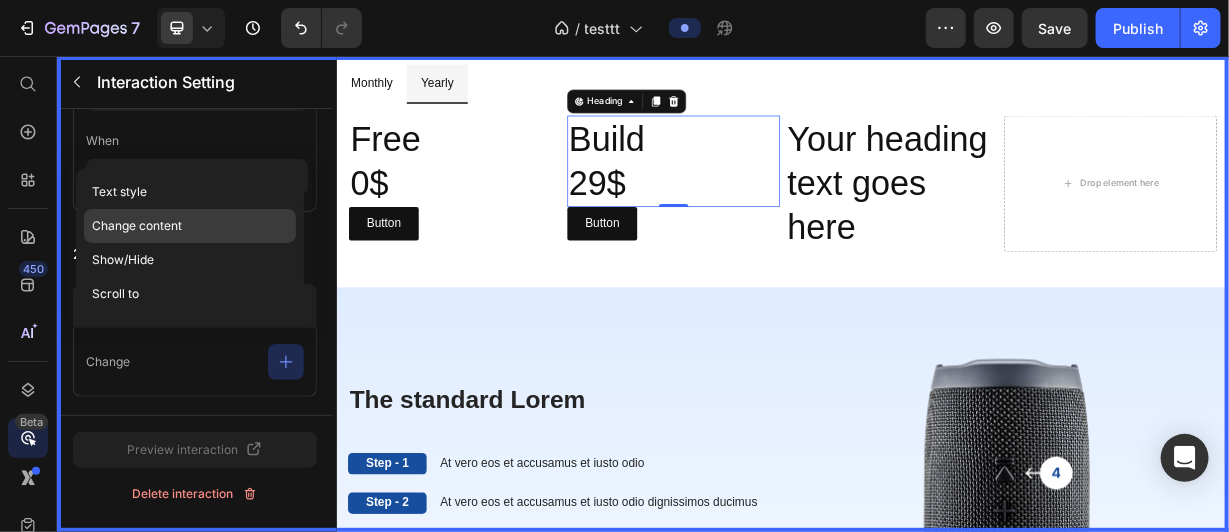 click on "Change content" 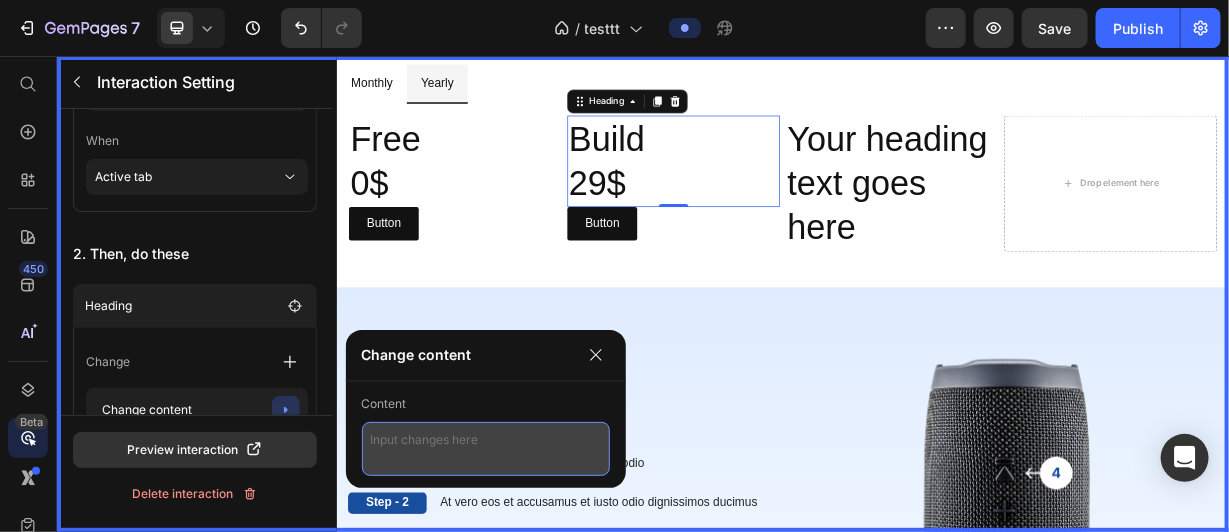 click at bounding box center [486, 449] 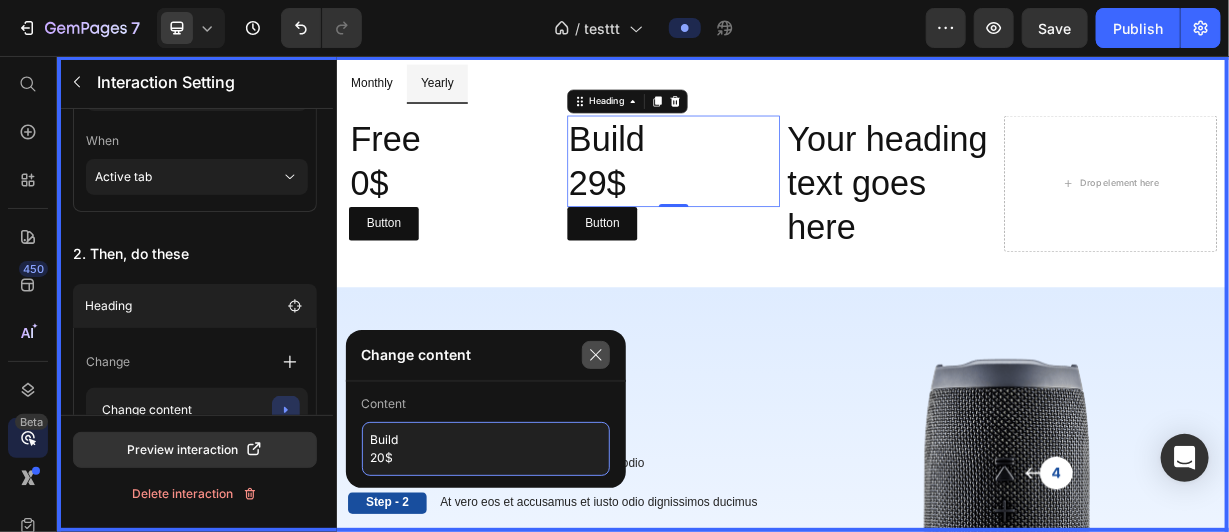 type on "Build
20$" 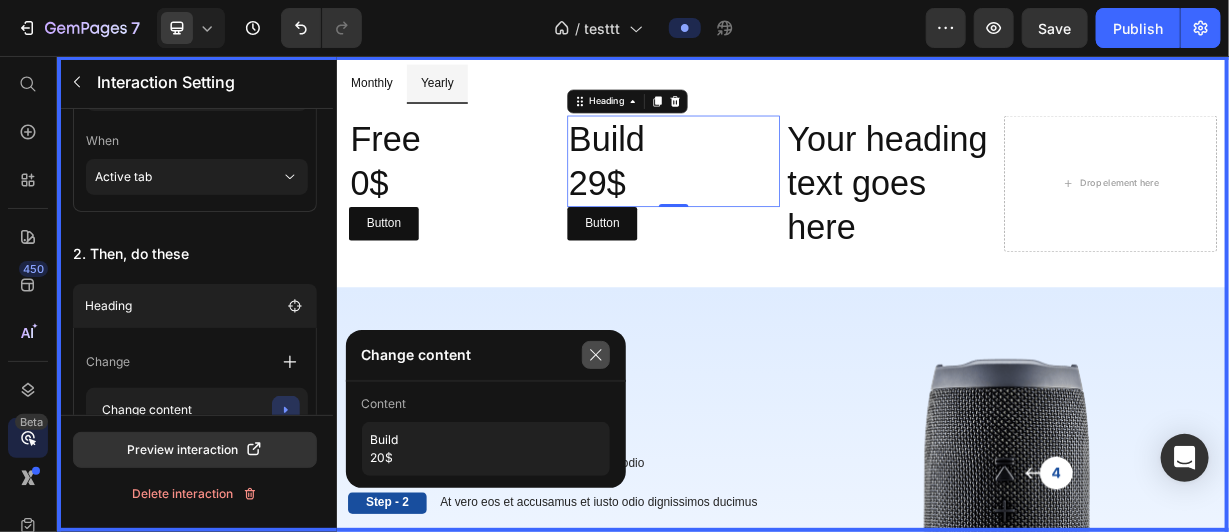 click 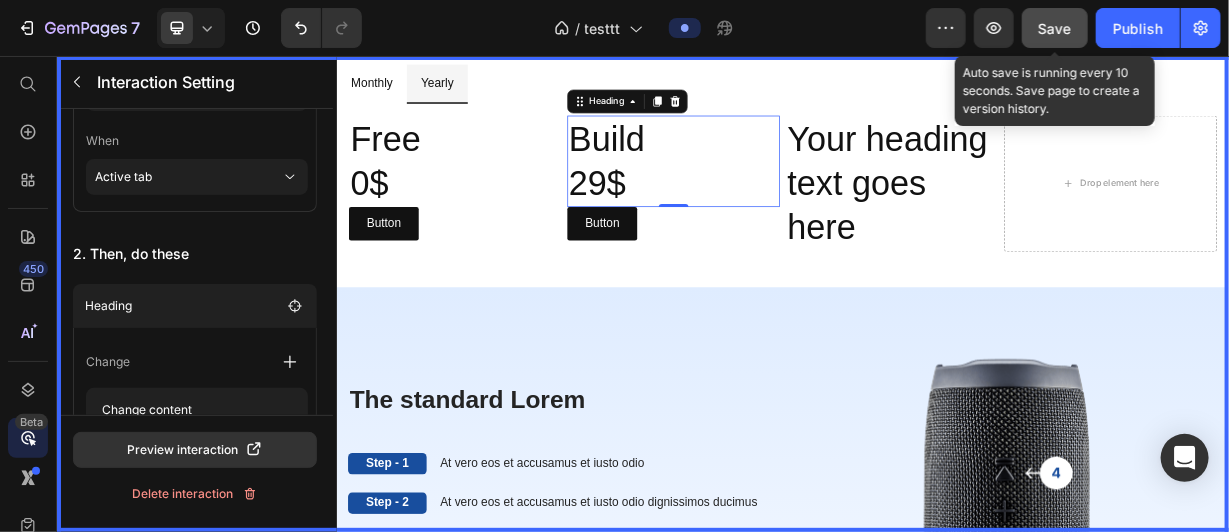 click on "Save" at bounding box center (1055, 28) 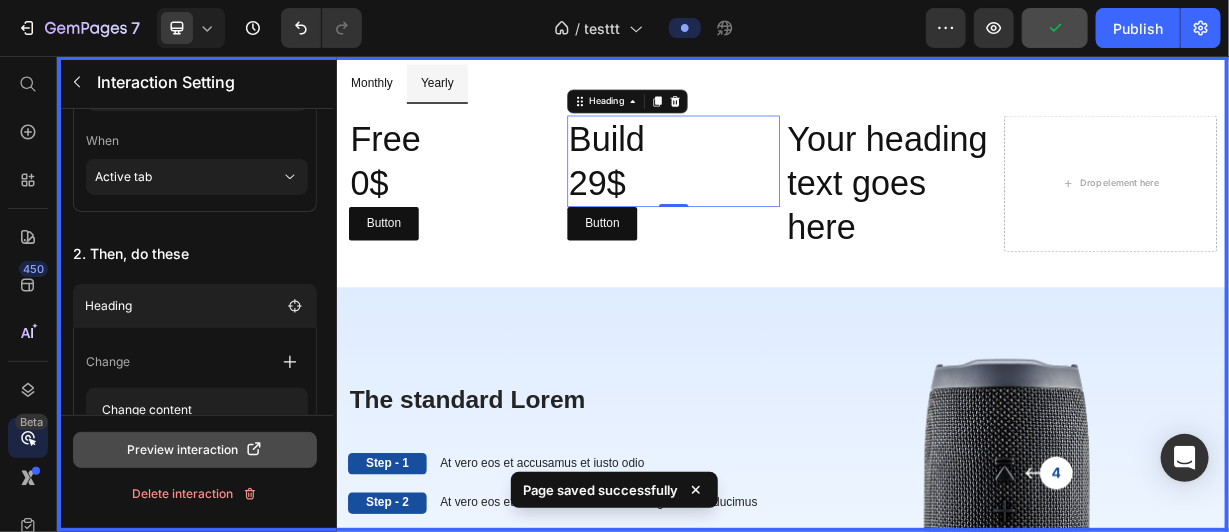 click on "Preview interaction" at bounding box center (195, 450) 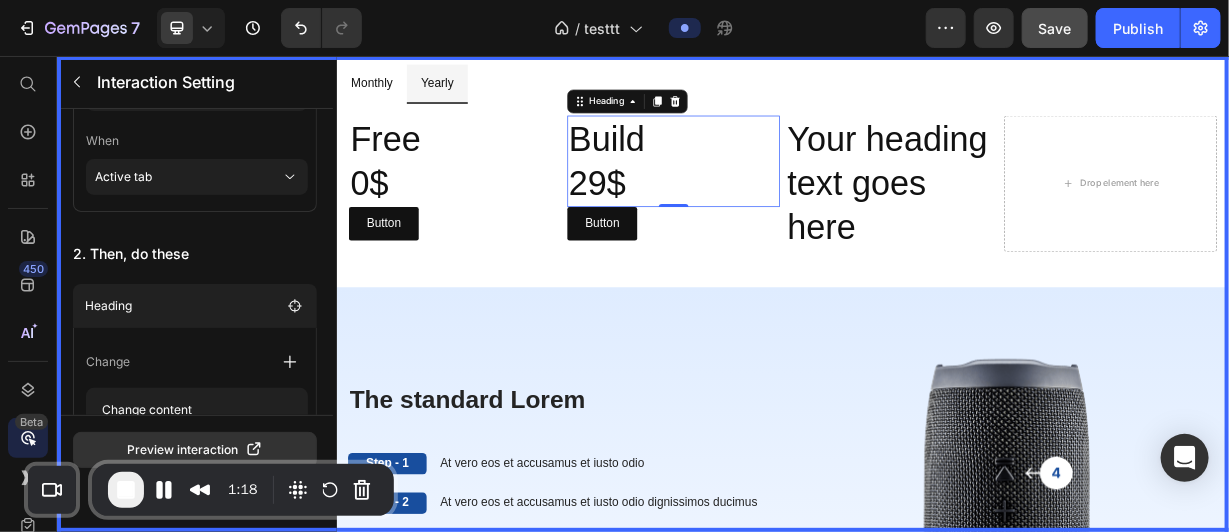 click at bounding box center (936, 375) 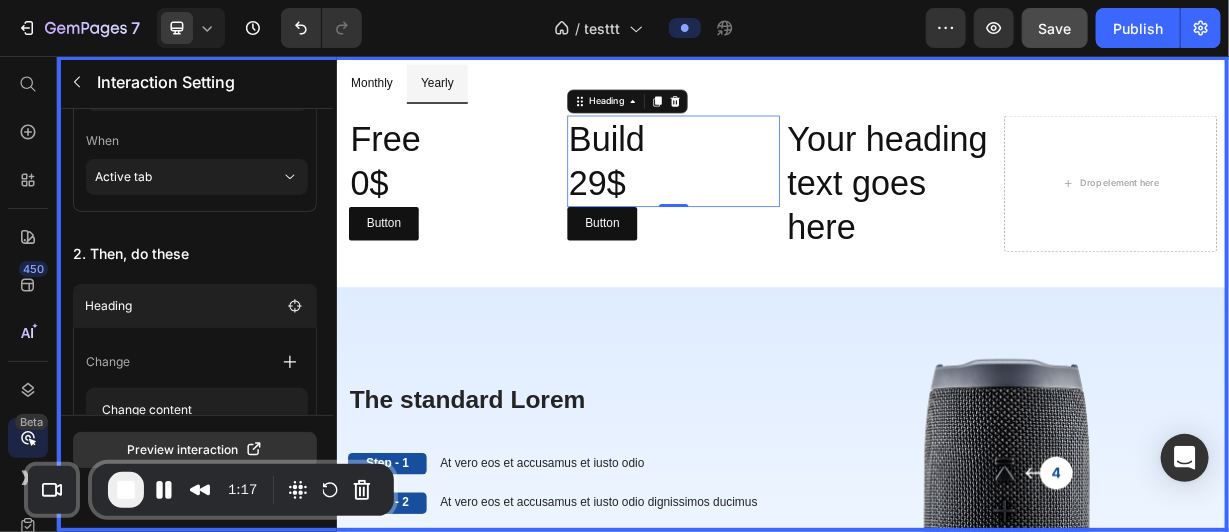 click at bounding box center [936, 375] 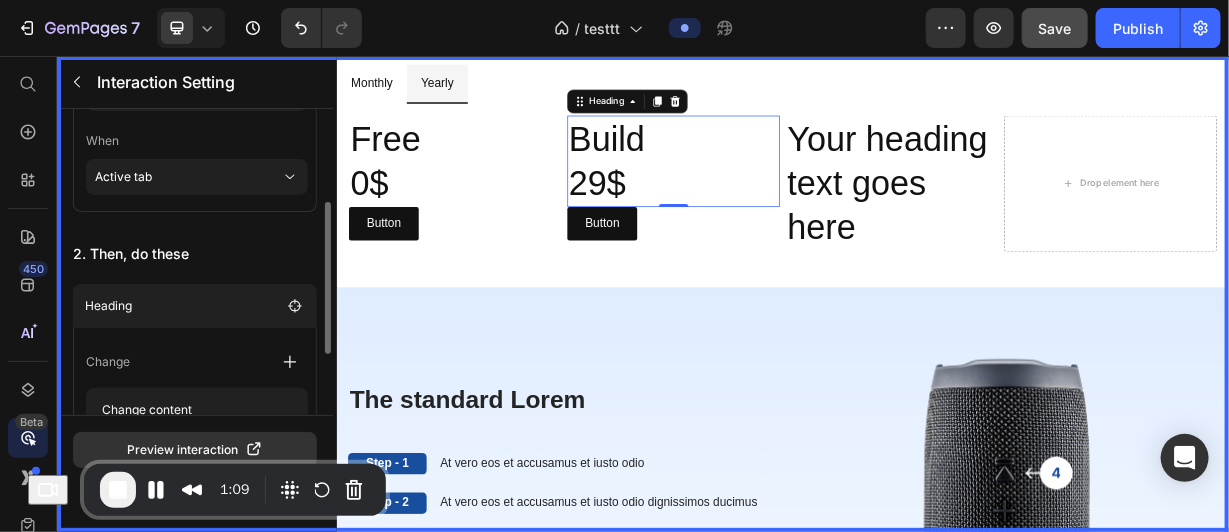 scroll, scrollTop: 0, scrollLeft: 0, axis: both 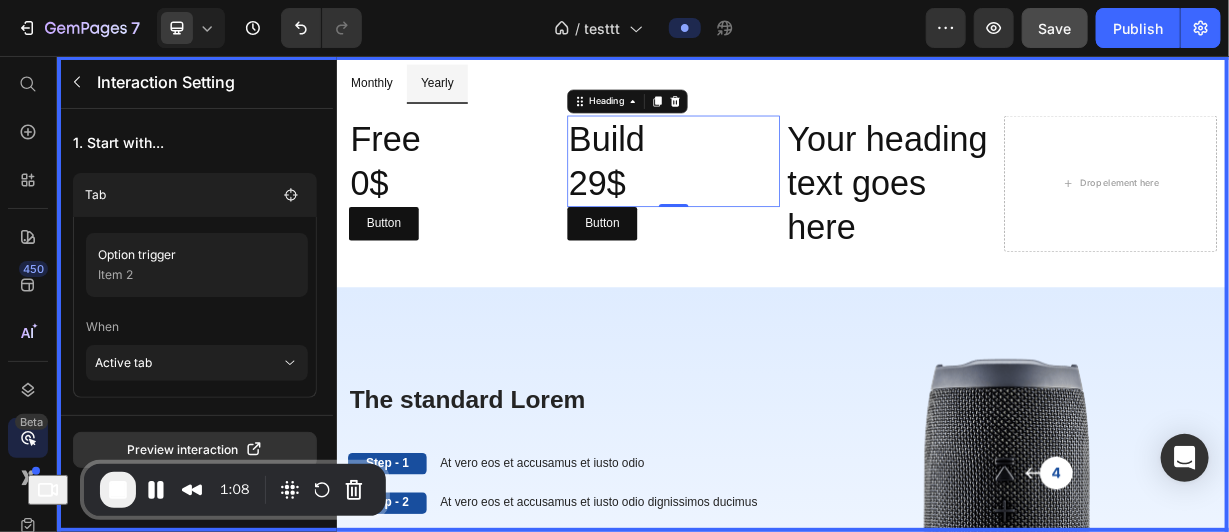 click at bounding box center [936, 375] 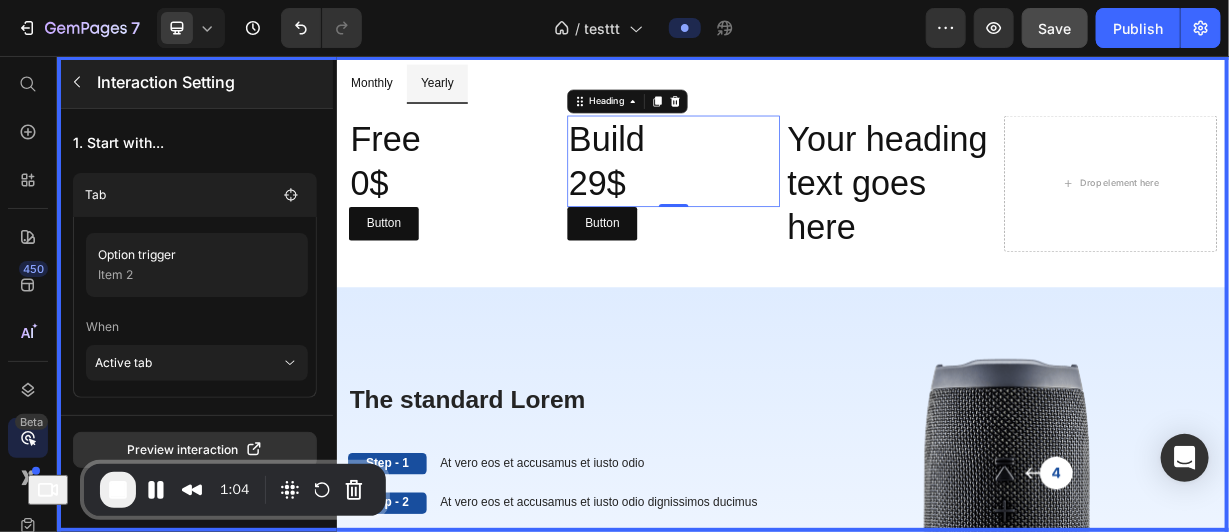 click 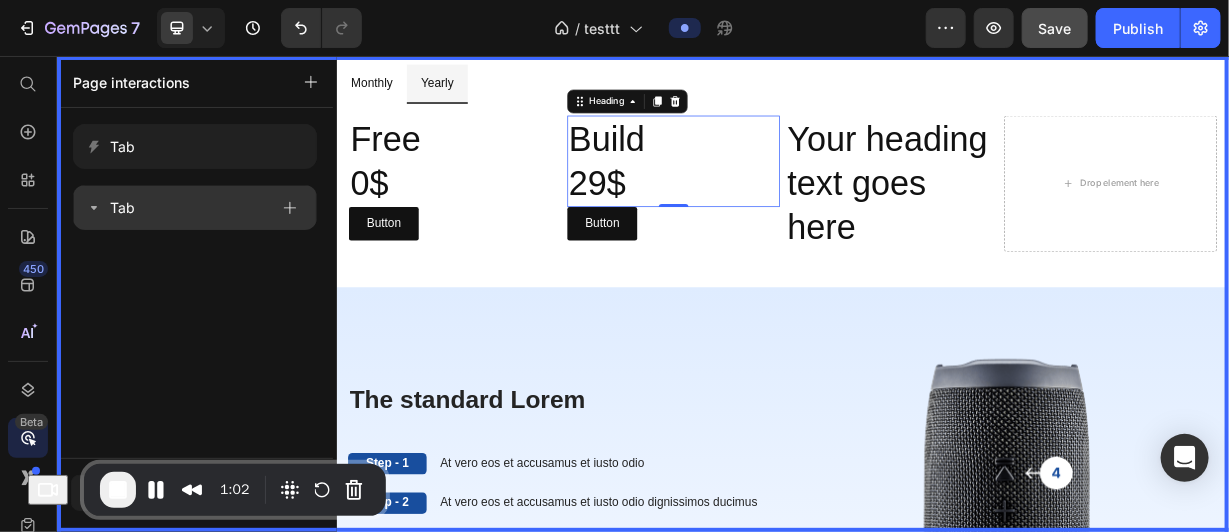 click on "Tab" at bounding box center (177, 208) 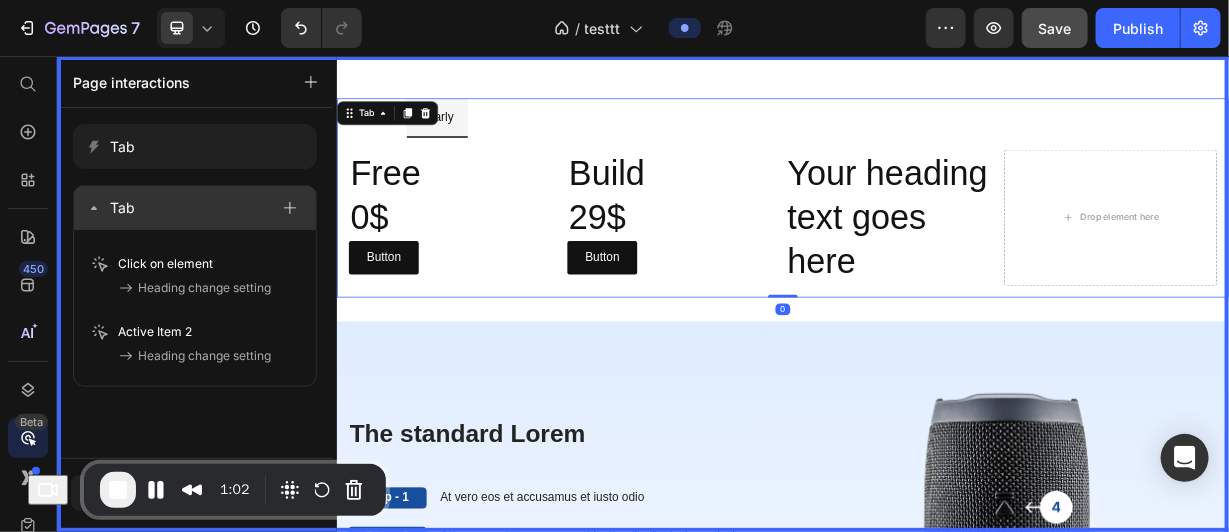 scroll, scrollTop: 733, scrollLeft: 0, axis: vertical 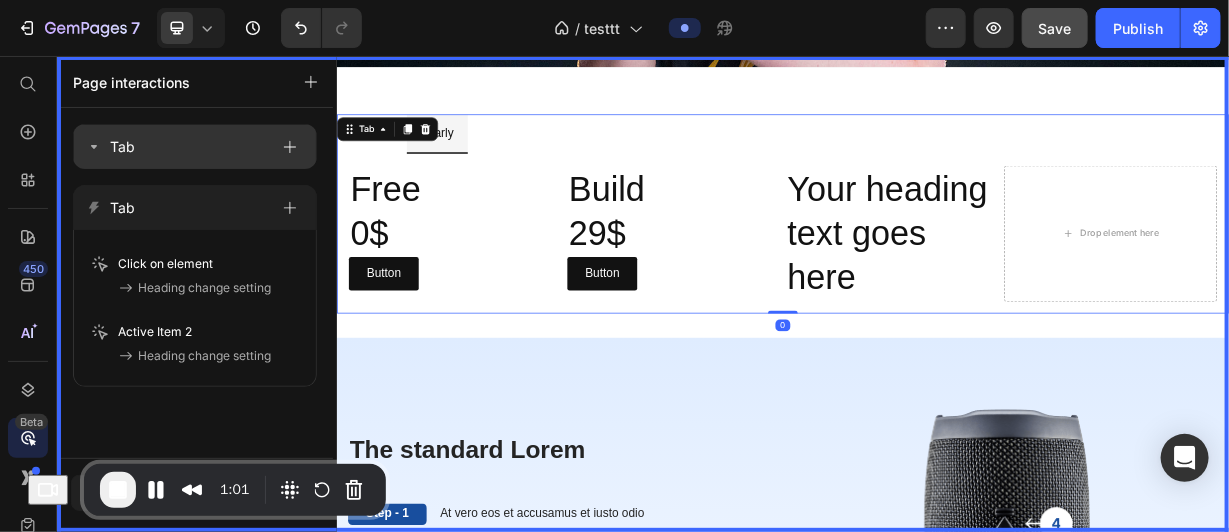 click on "Tab" at bounding box center (177, 147) 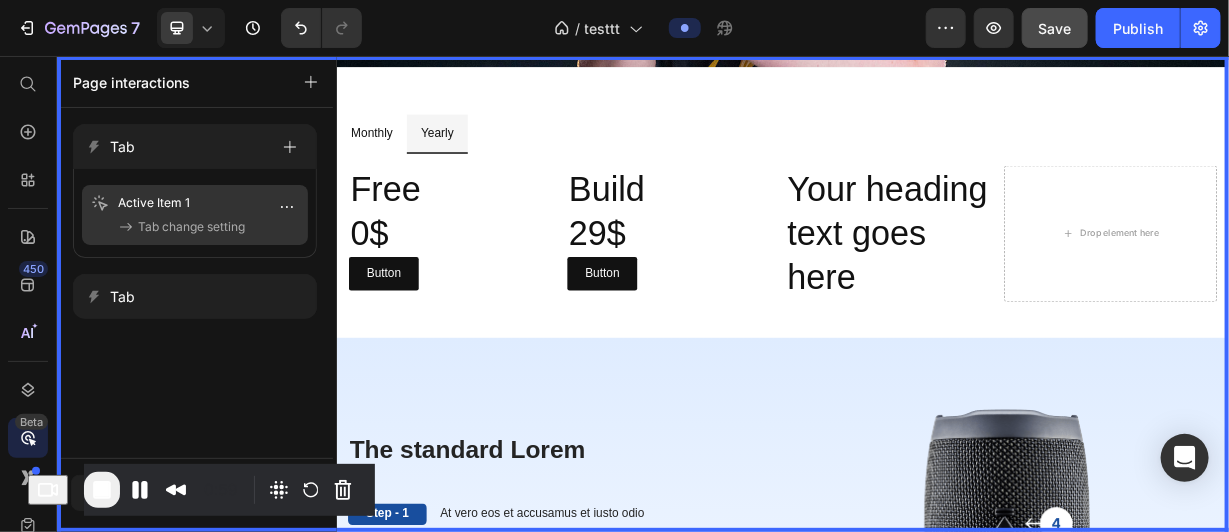 click on "Active Item 1" at bounding box center [195, 203] 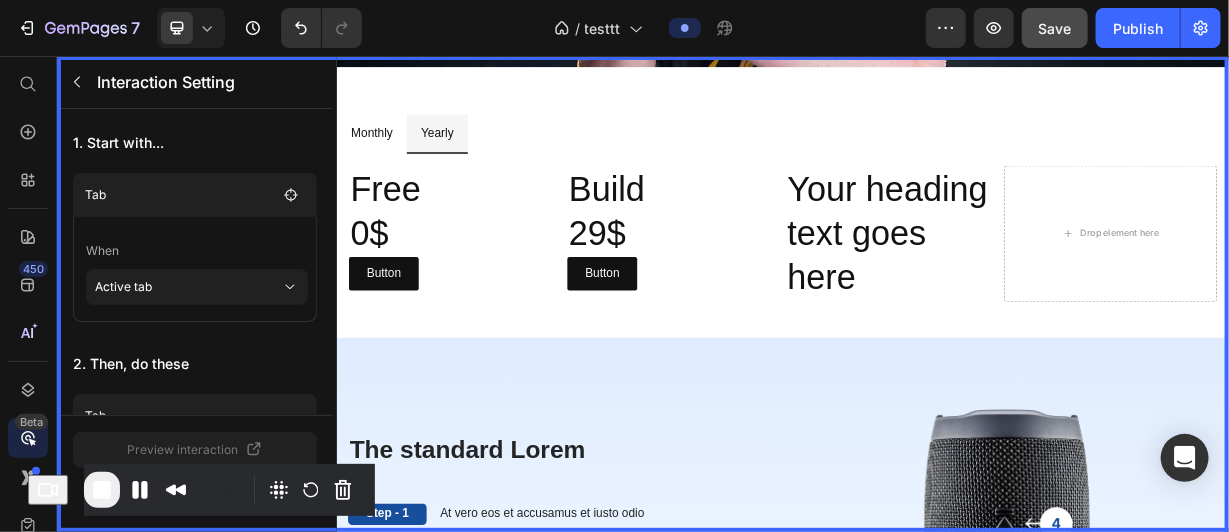 click on "Tab" at bounding box center (195, 195) 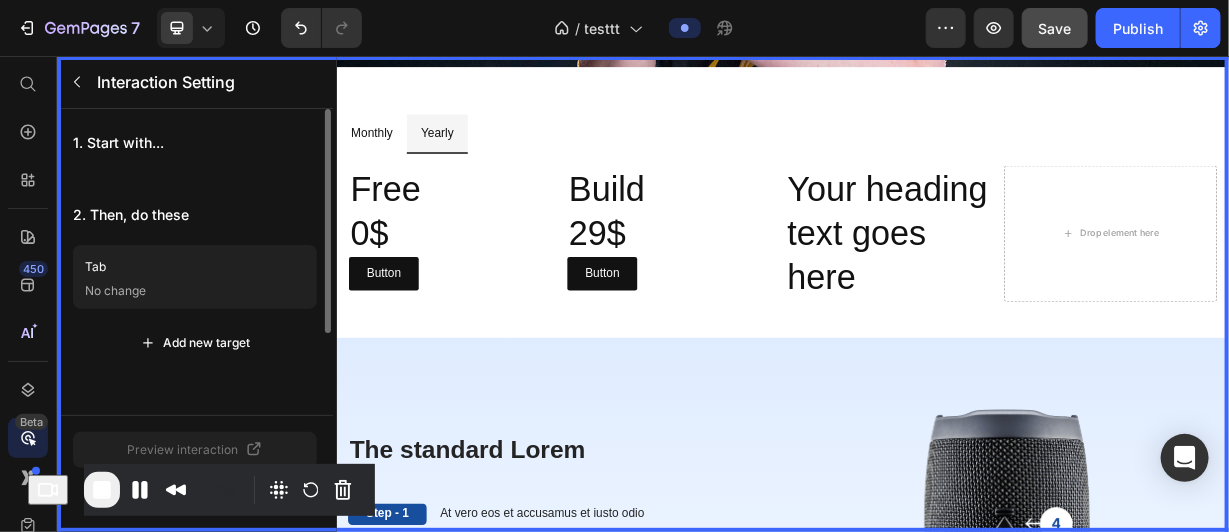 click on "1. Start with..." at bounding box center (195, 143) 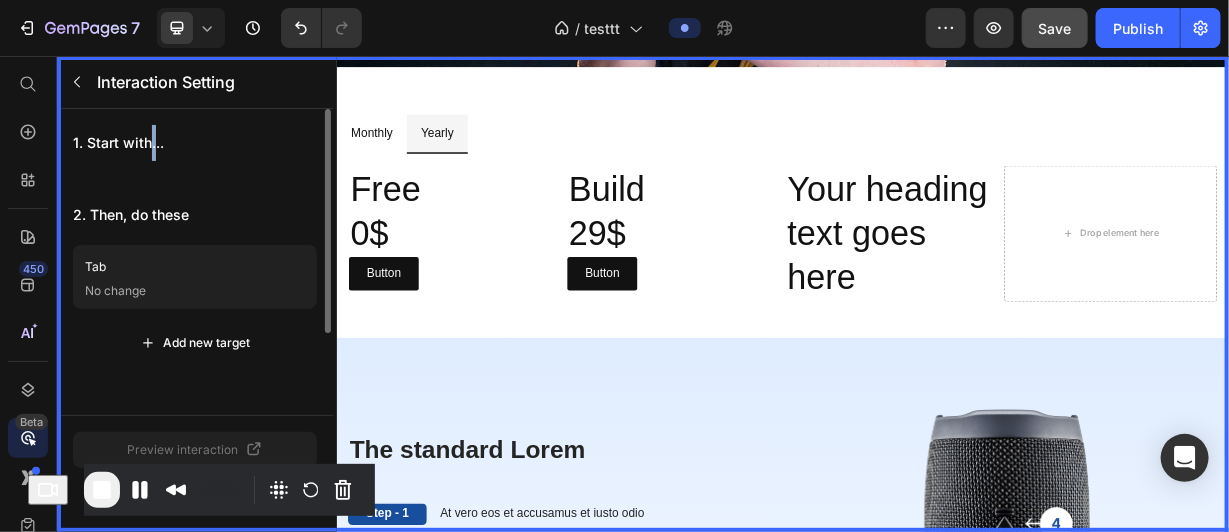 click on "1. Start with..." at bounding box center (195, 143) 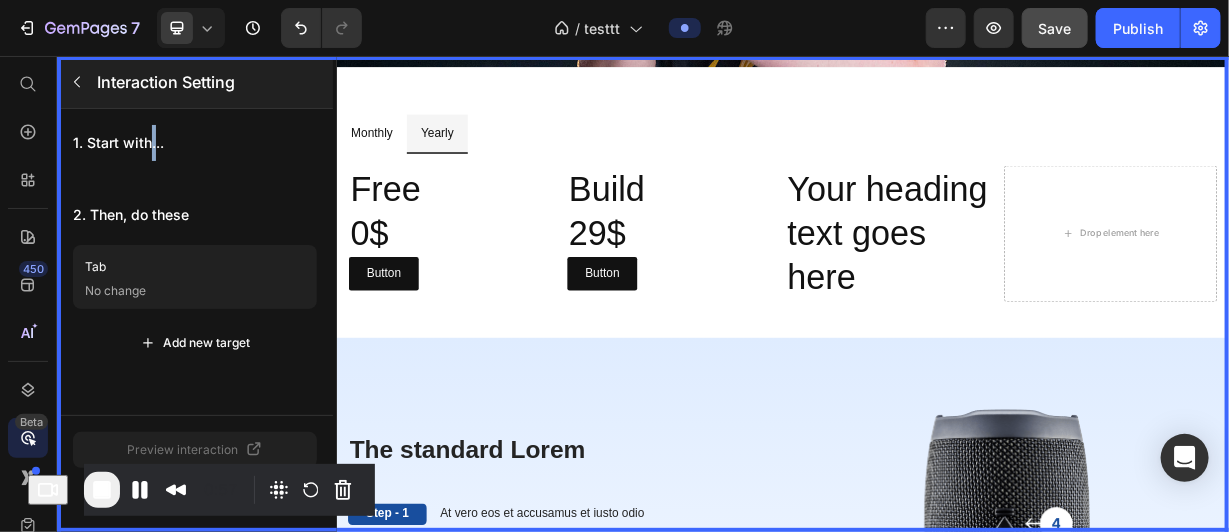 click 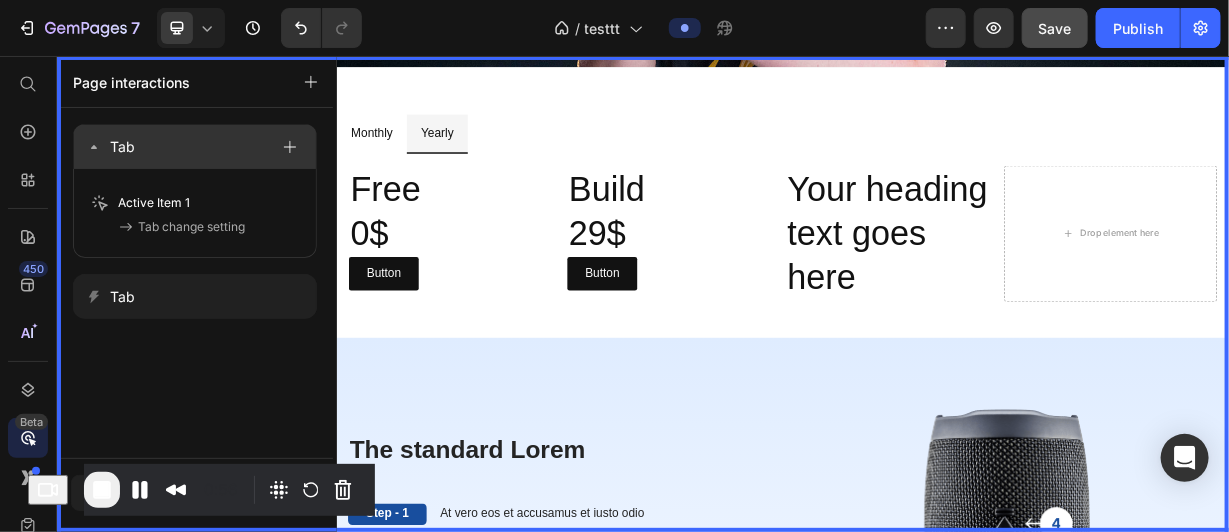 click on "Tab" at bounding box center (177, 147) 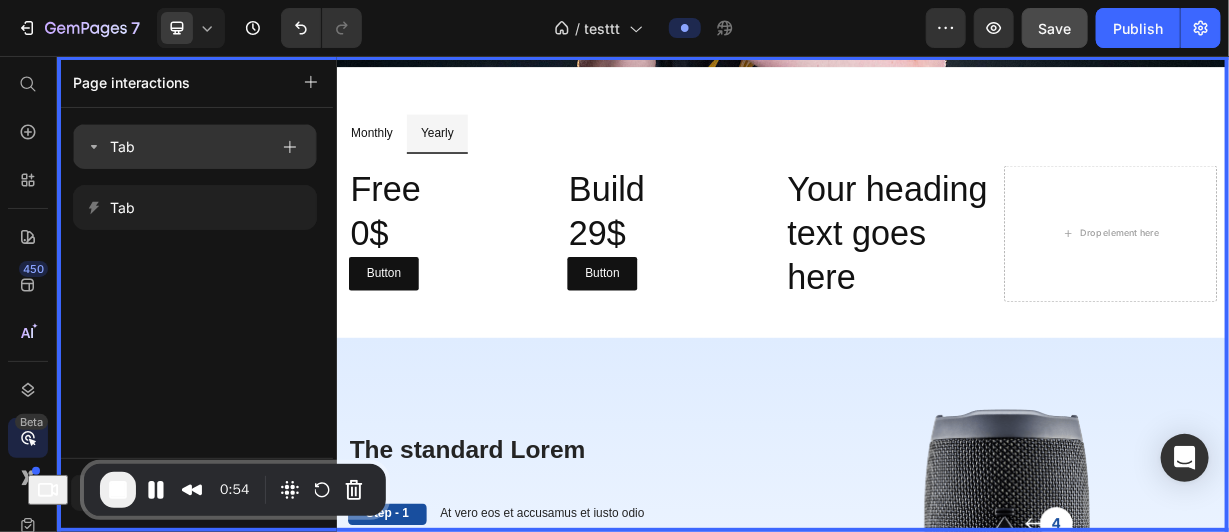 click on "Tab" at bounding box center [177, 147] 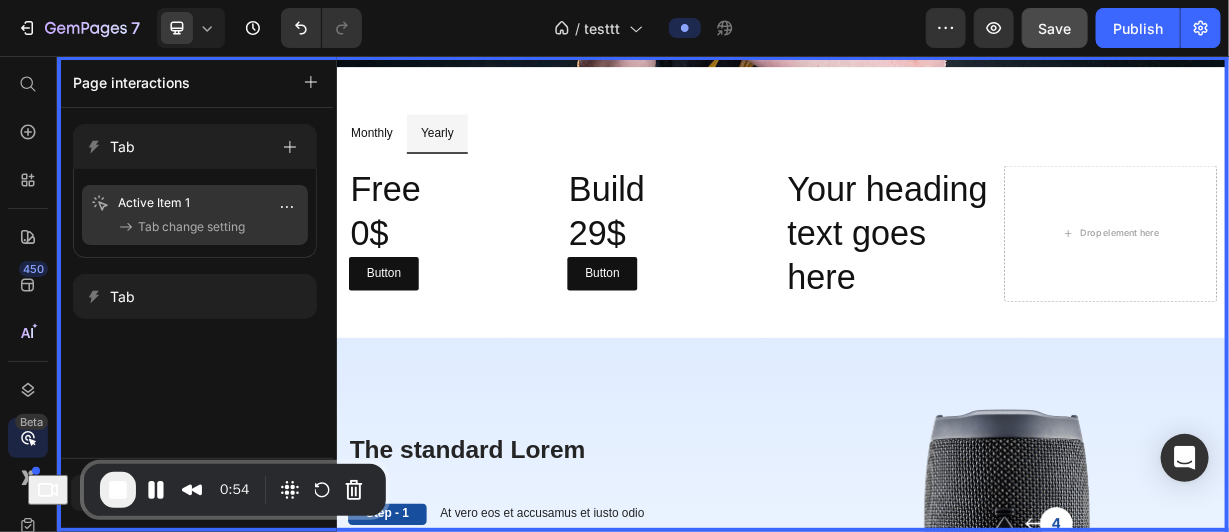 click on "Active Item 1" at bounding box center (154, 203) 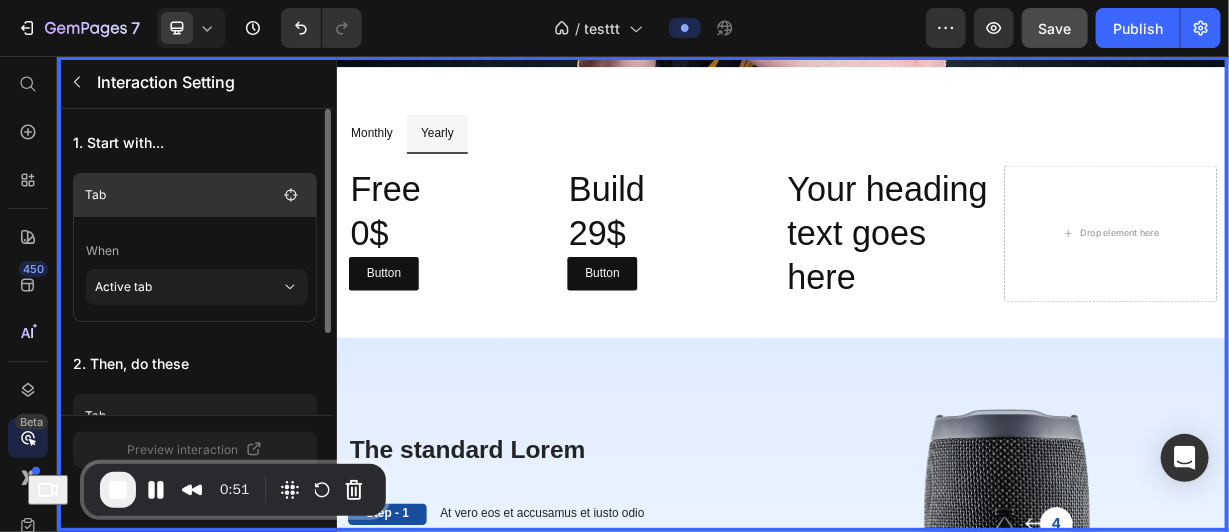 click on "Tab" at bounding box center (181, 195) 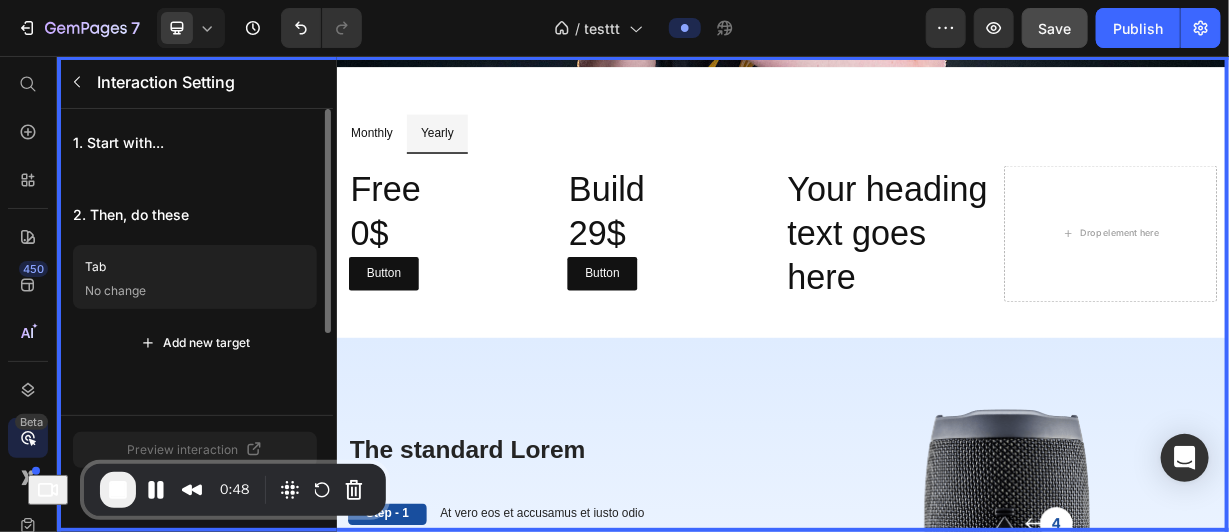 click on "1. Start with..." at bounding box center [195, 143] 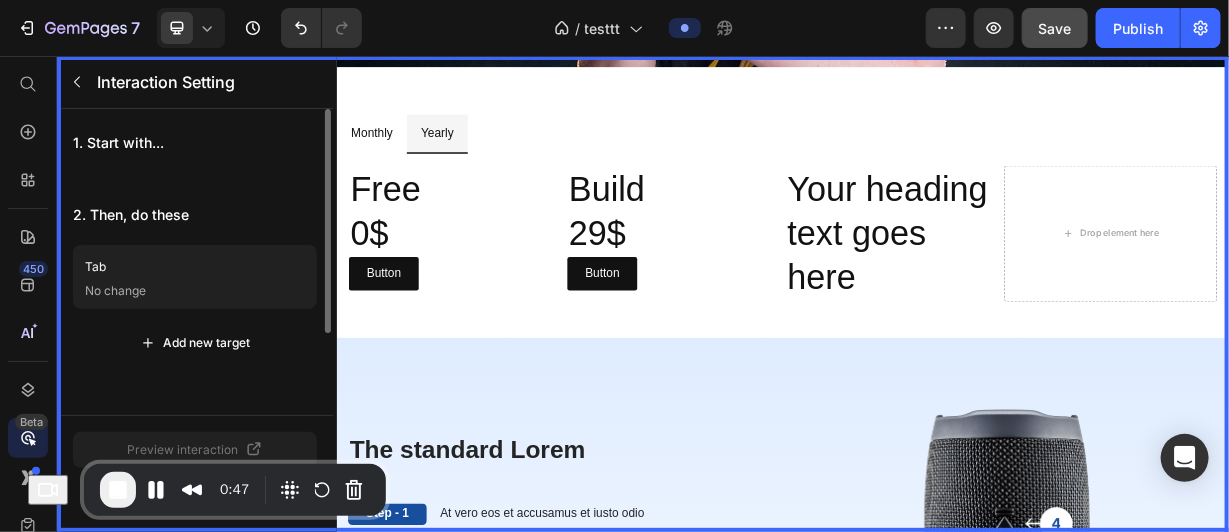 click on "1. Start with..." at bounding box center [195, 143] 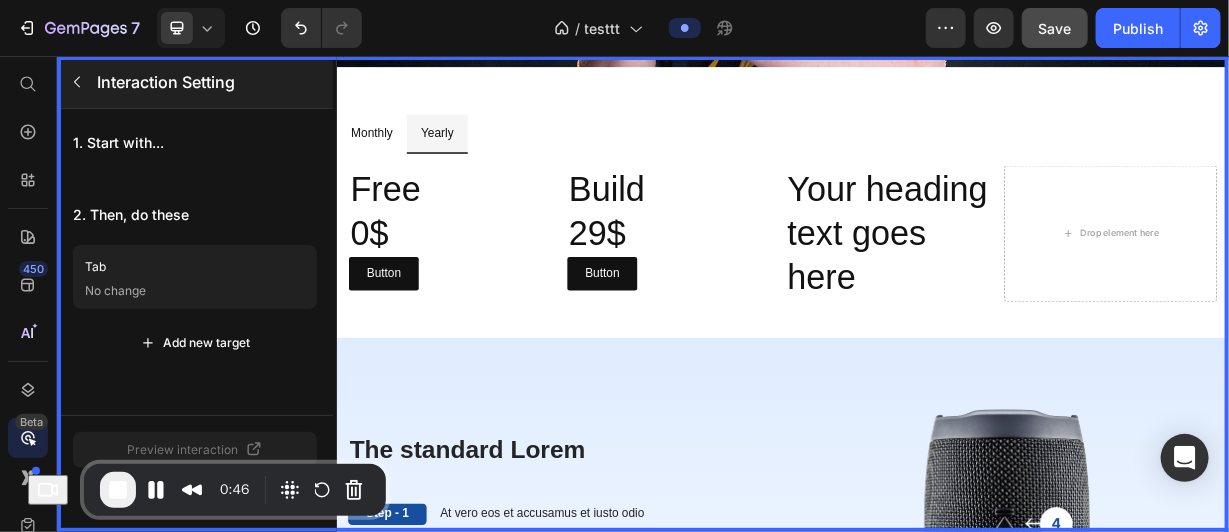 click at bounding box center [77, 82] 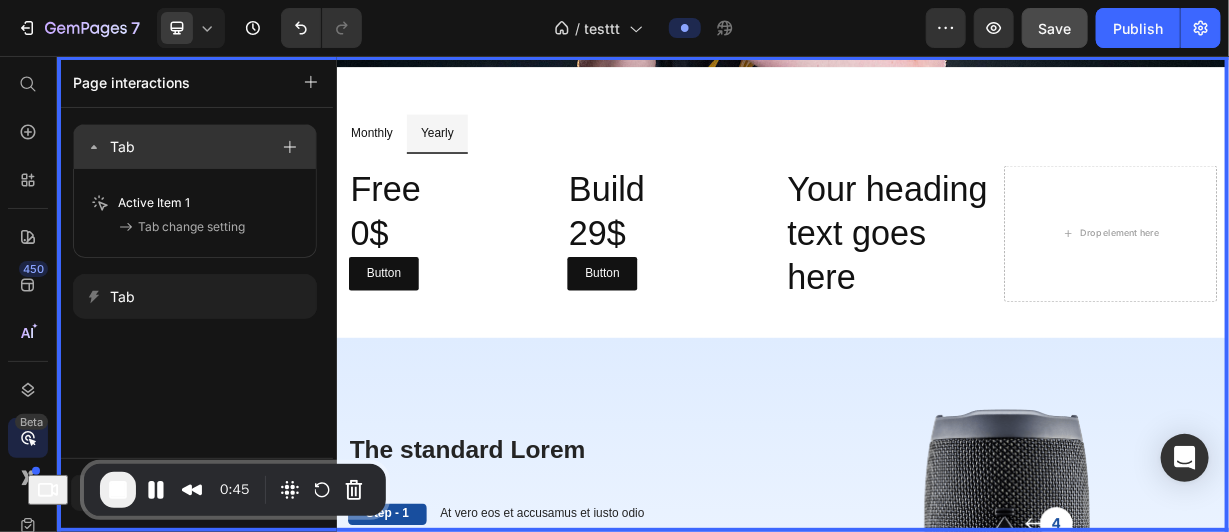 click on "Tab" at bounding box center [177, 147] 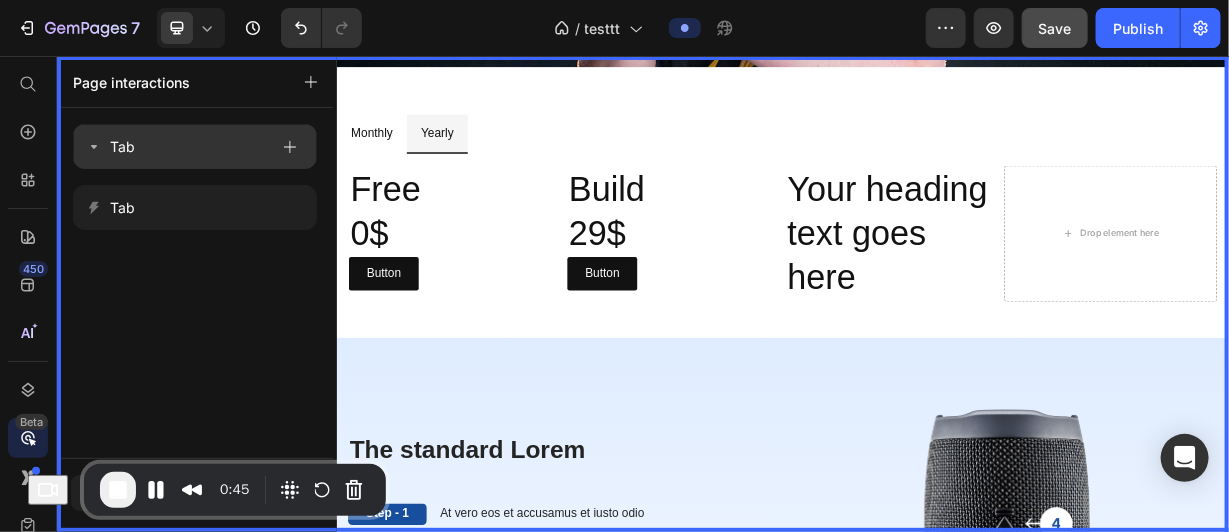 click on "Tab" at bounding box center (177, 147) 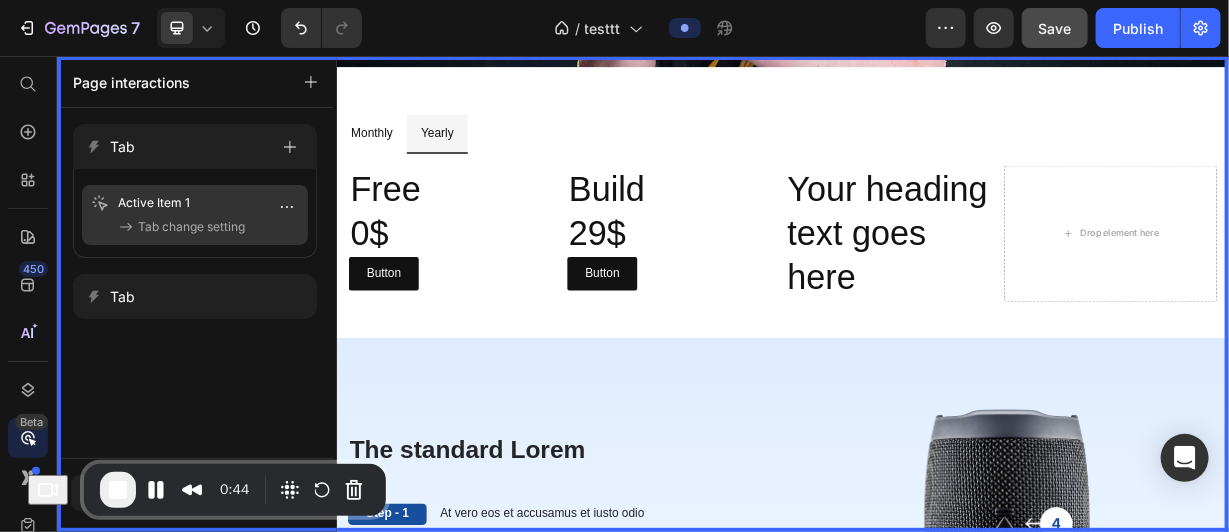 click on "Active Item 1 Tab change setting" at bounding box center [195, 215] 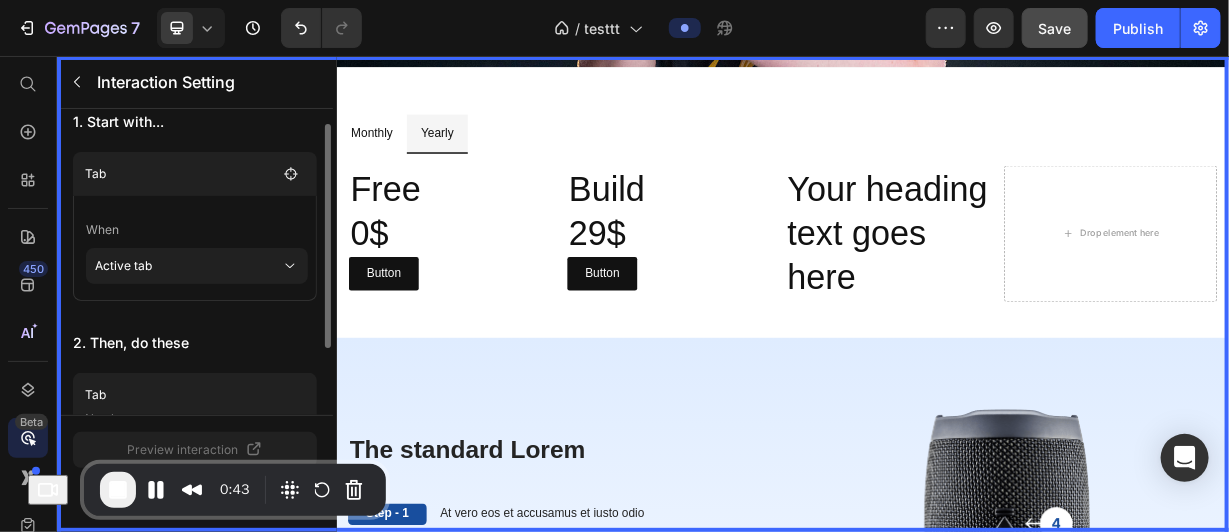 scroll, scrollTop: 23, scrollLeft: 0, axis: vertical 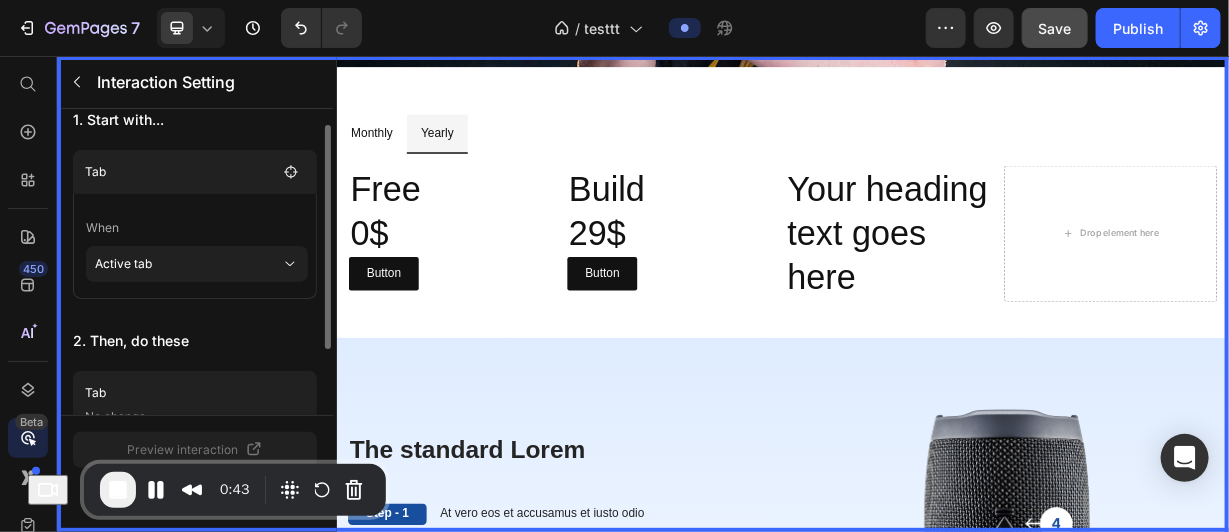 click on "Active tab" at bounding box center [188, 264] 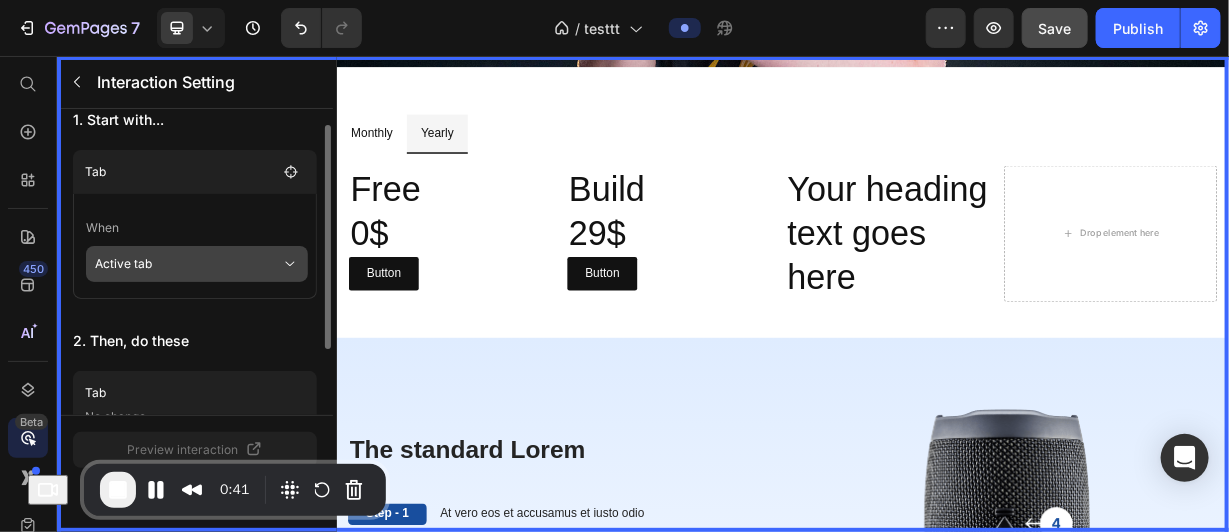 click on "Active tab" at bounding box center [188, 264] 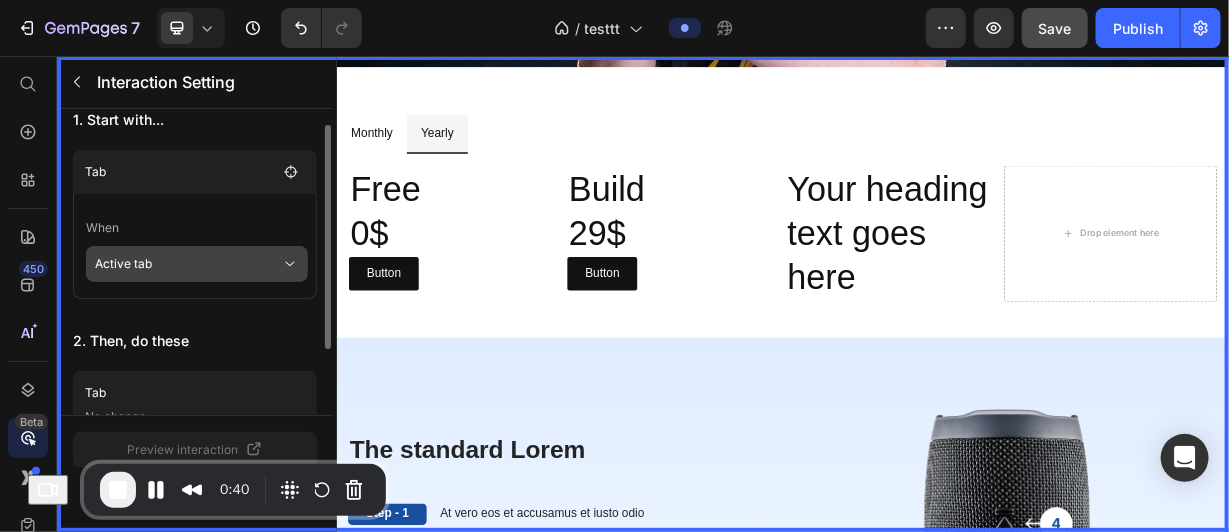 click on "Active tab" at bounding box center (188, 264) 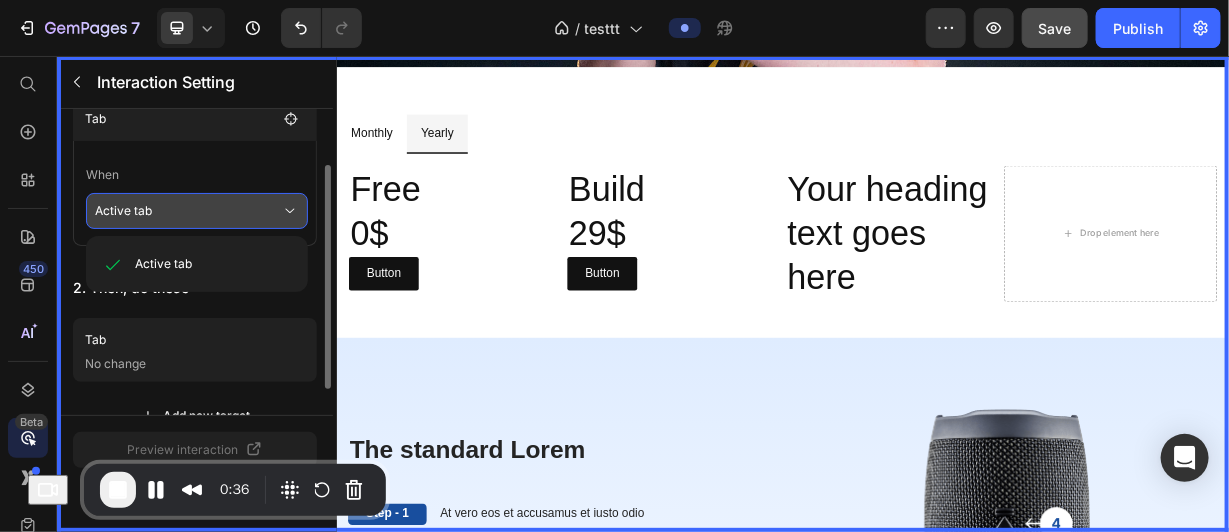 scroll, scrollTop: 106, scrollLeft: 0, axis: vertical 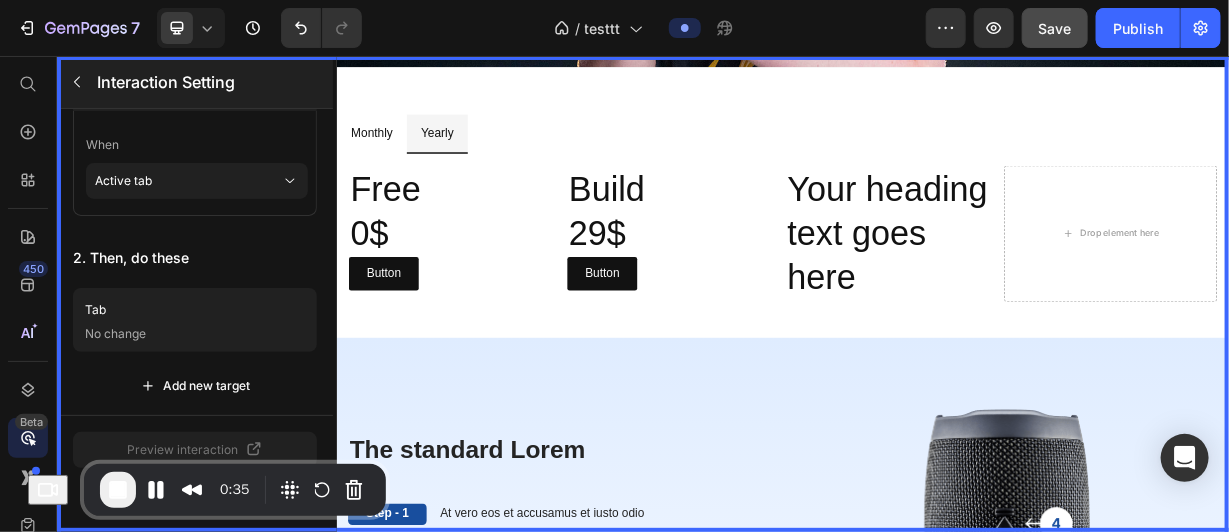 click 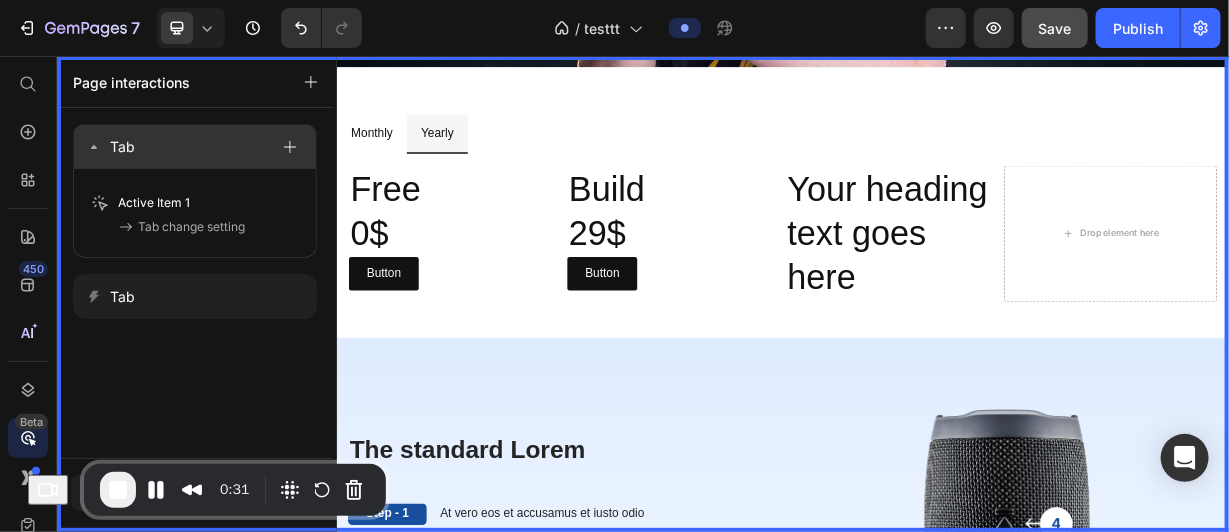 click on "Tab" at bounding box center (177, 147) 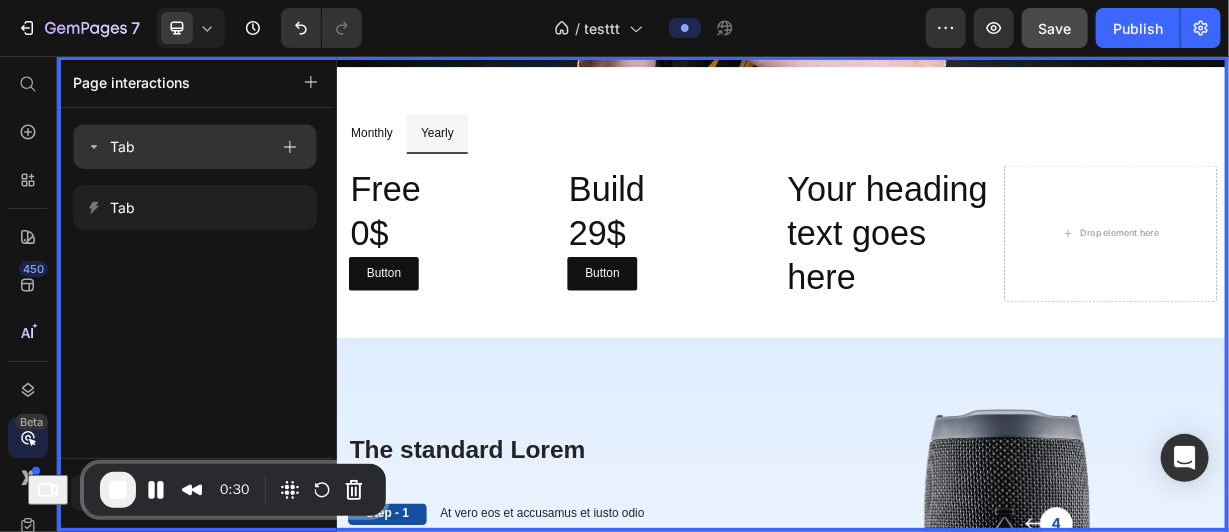 click on "Tab" at bounding box center (177, 147) 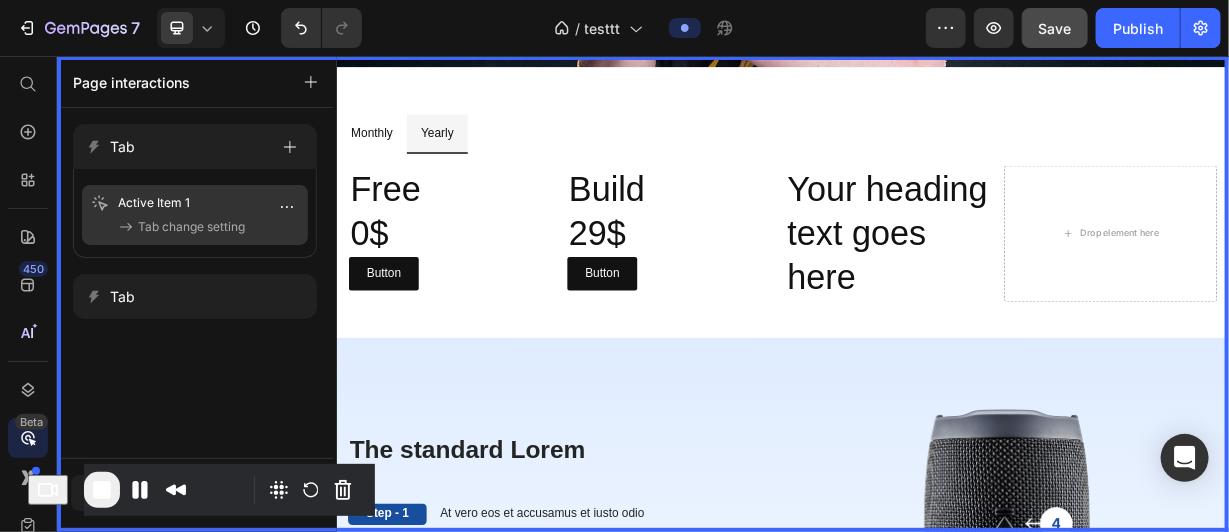 click on "Tab change setting" at bounding box center [191, 227] 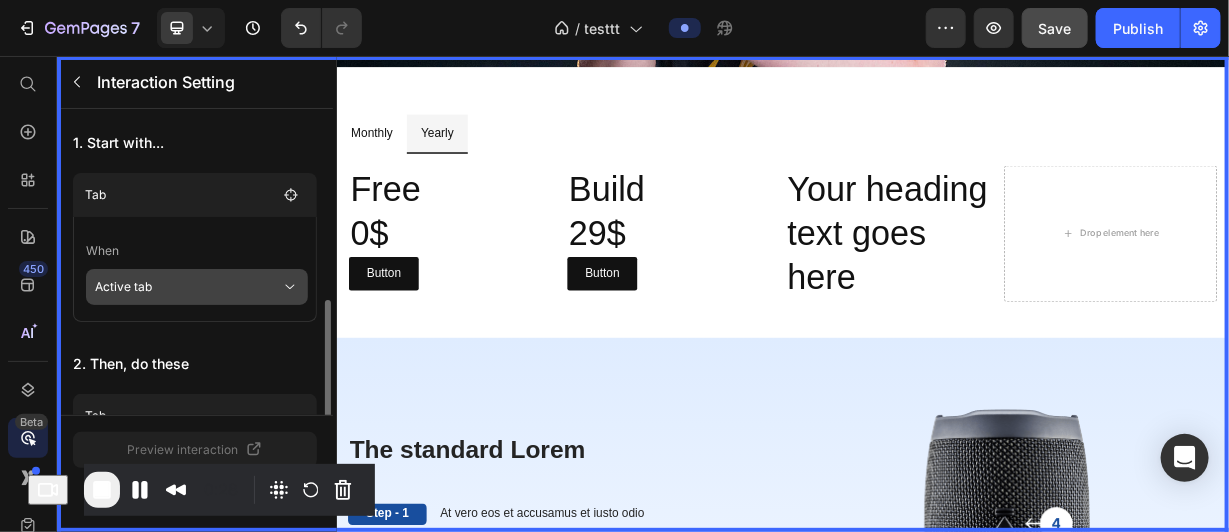scroll, scrollTop: 110, scrollLeft: 0, axis: vertical 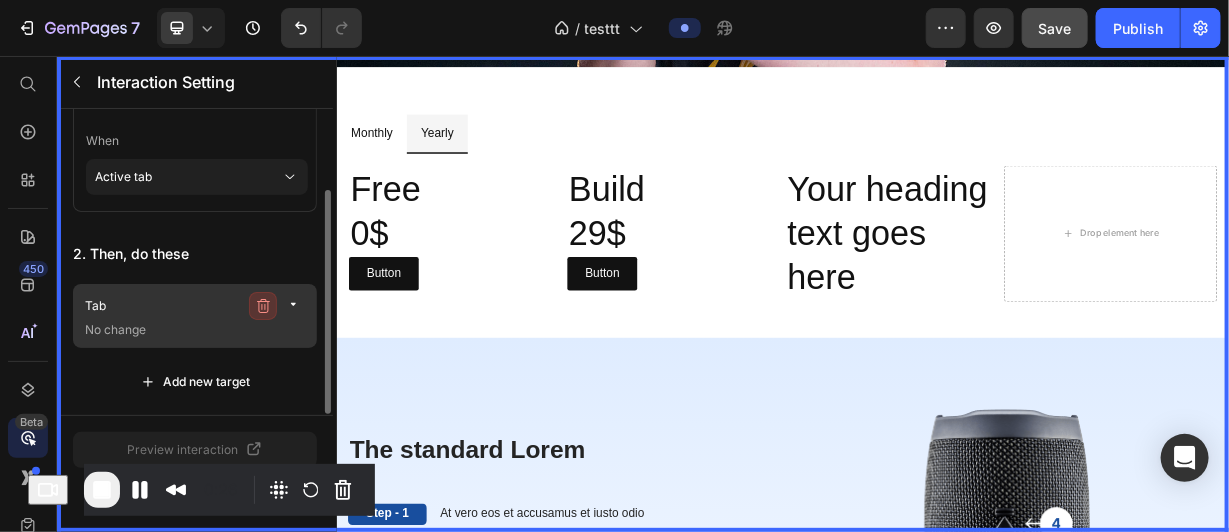click 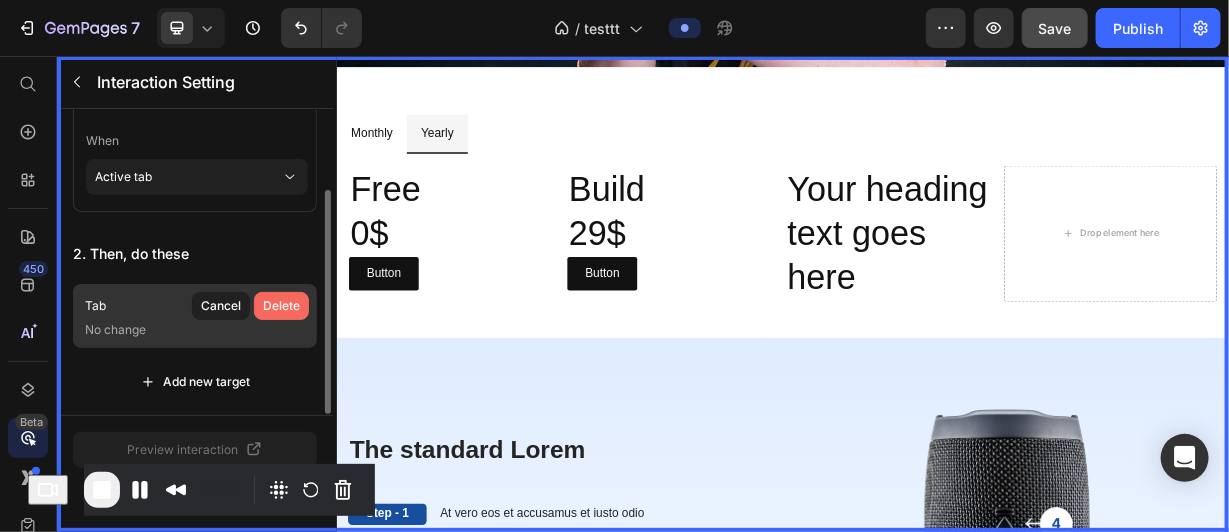 click on "Delete" at bounding box center [281, 306] 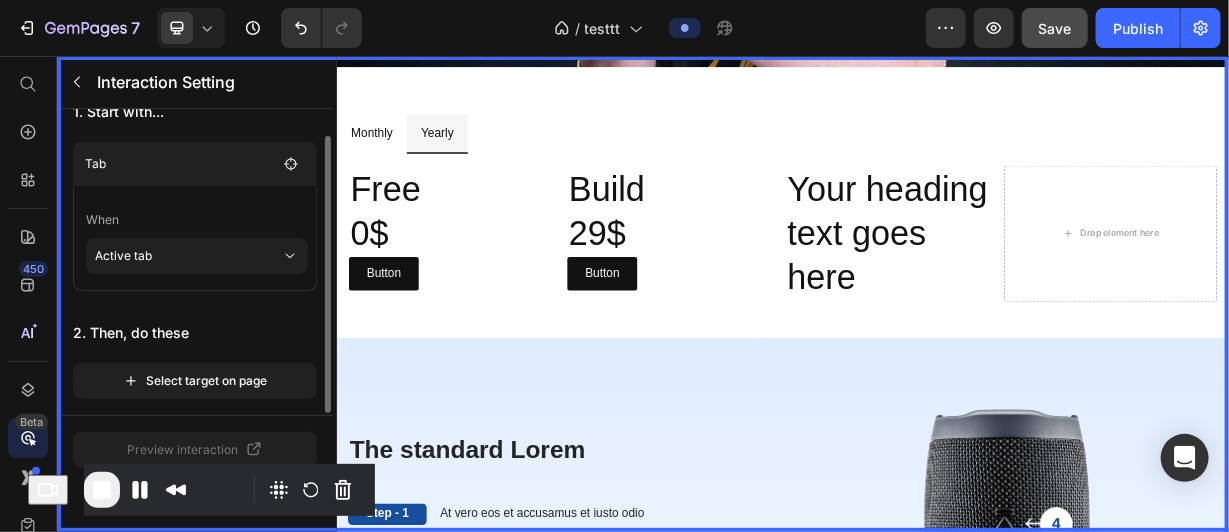 scroll, scrollTop: 30, scrollLeft: 0, axis: vertical 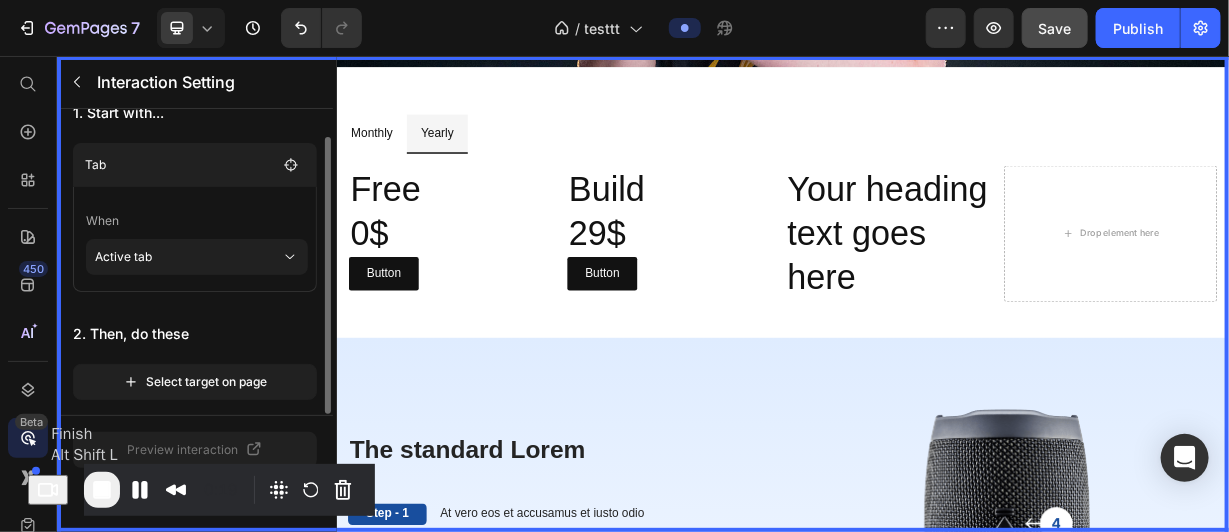 click at bounding box center (102, 490) 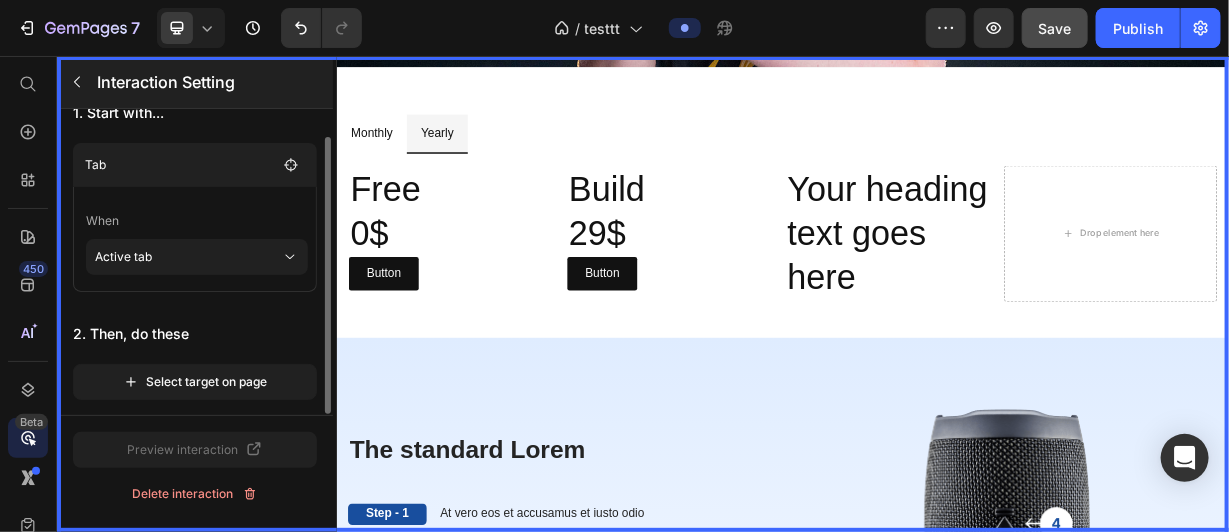 click 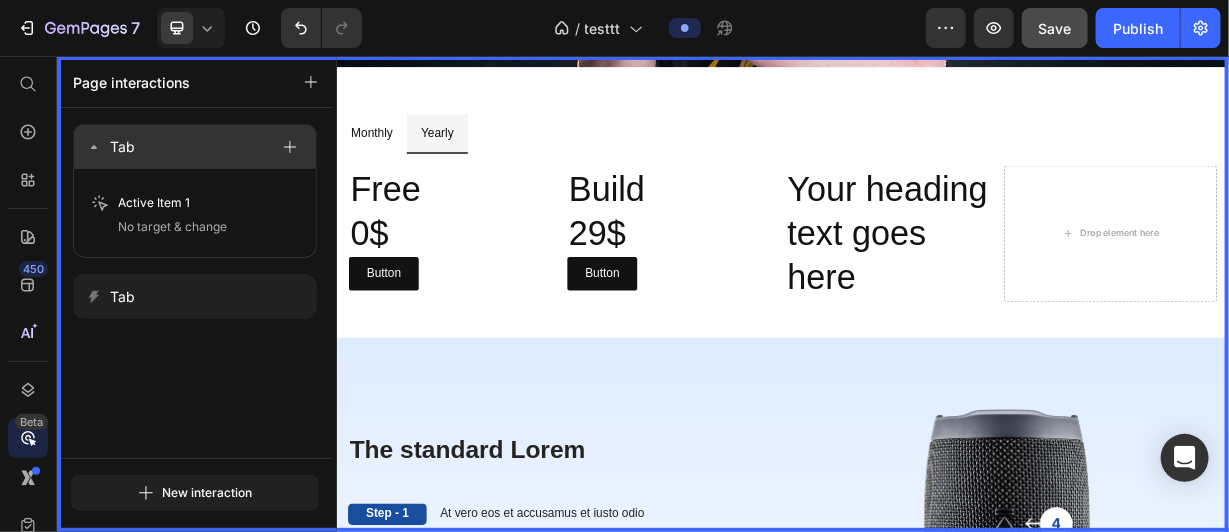 click on "Tab" at bounding box center [195, 146] 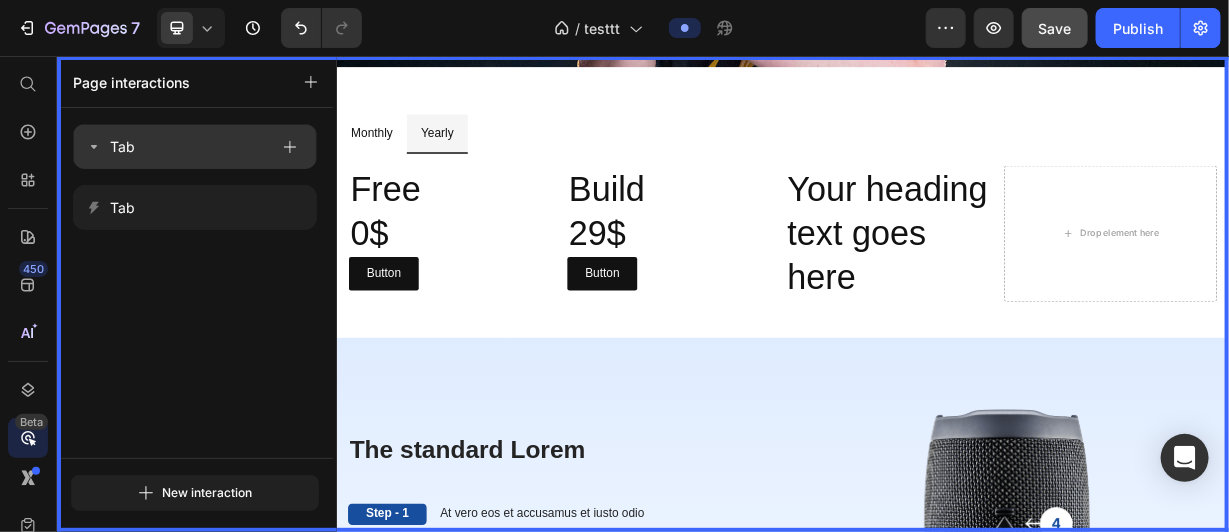 click on "Tab Active Item 1 No target & change Active Item 1 No target & change Tab Click on element Heading change setting Active Item 2 Heading change setting Click on element Heading change setting Active Item 2 Heading change setting" at bounding box center (195, 177) 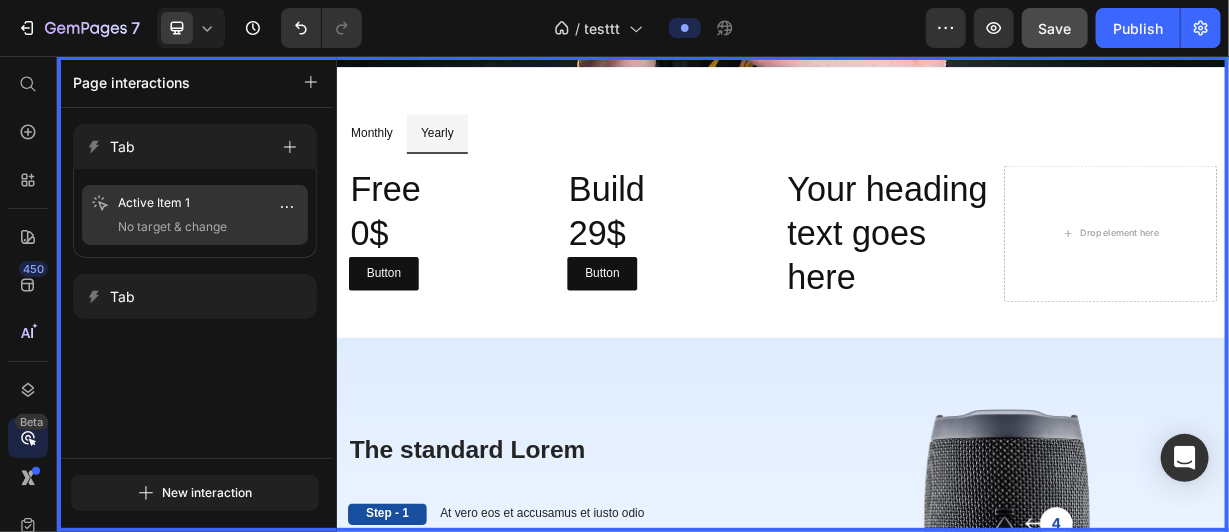 click on "Active Item 1" at bounding box center (195, 203) 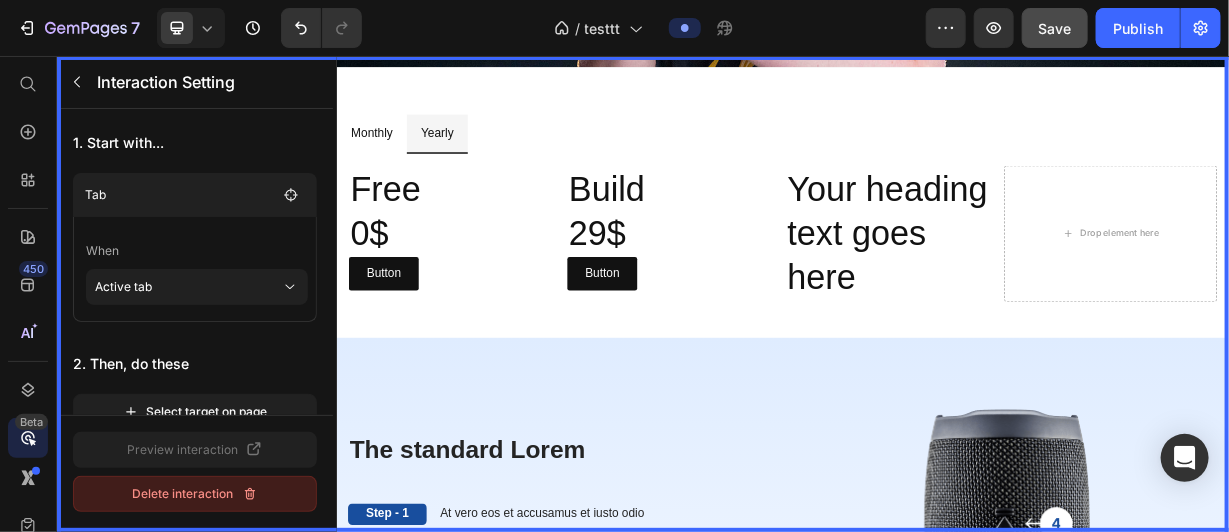 click on "Delete interaction" at bounding box center [195, 494] 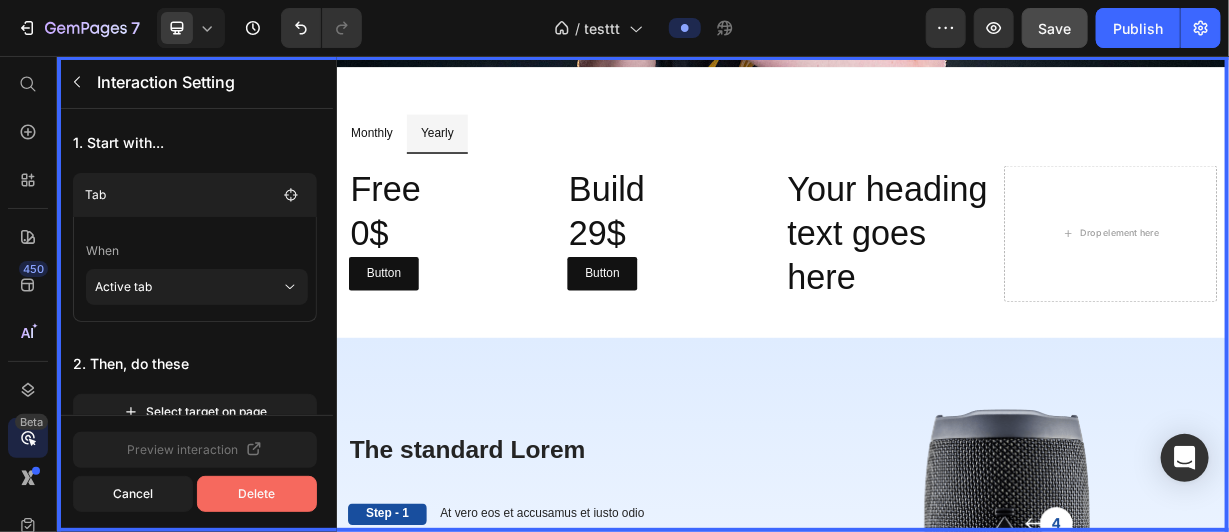 click on "Delete" at bounding box center (257, 494) 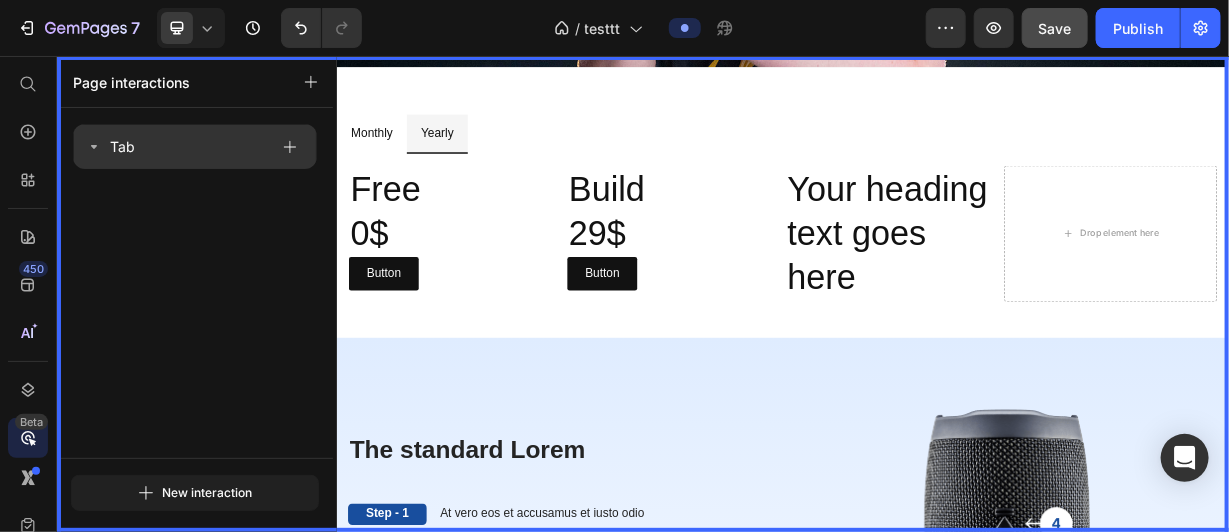 click on "Tab" at bounding box center (195, 146) 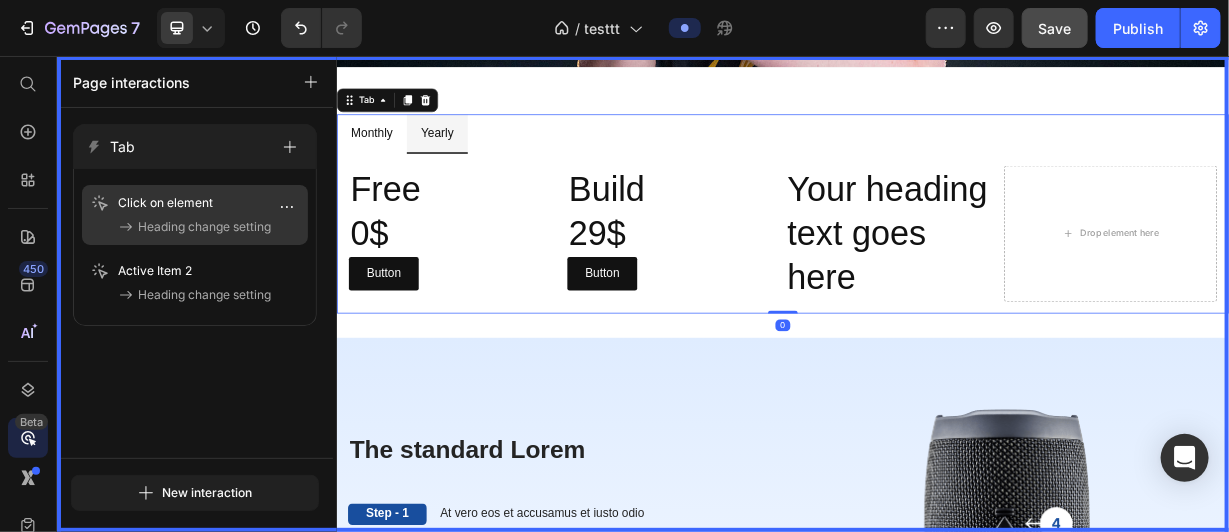 click on "Click on element" at bounding box center (165, 203) 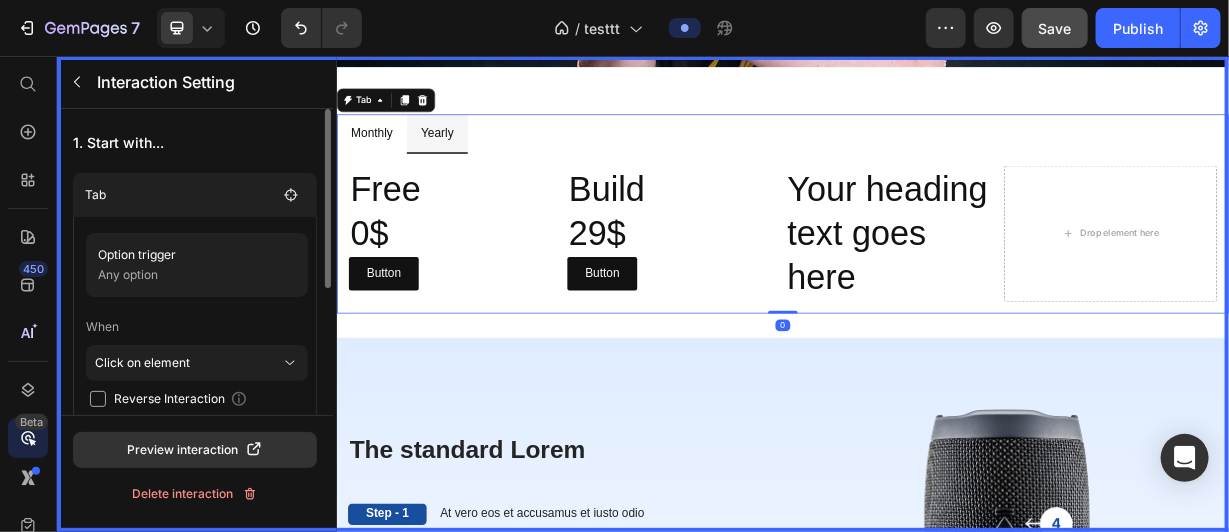 scroll, scrollTop: 214, scrollLeft: 0, axis: vertical 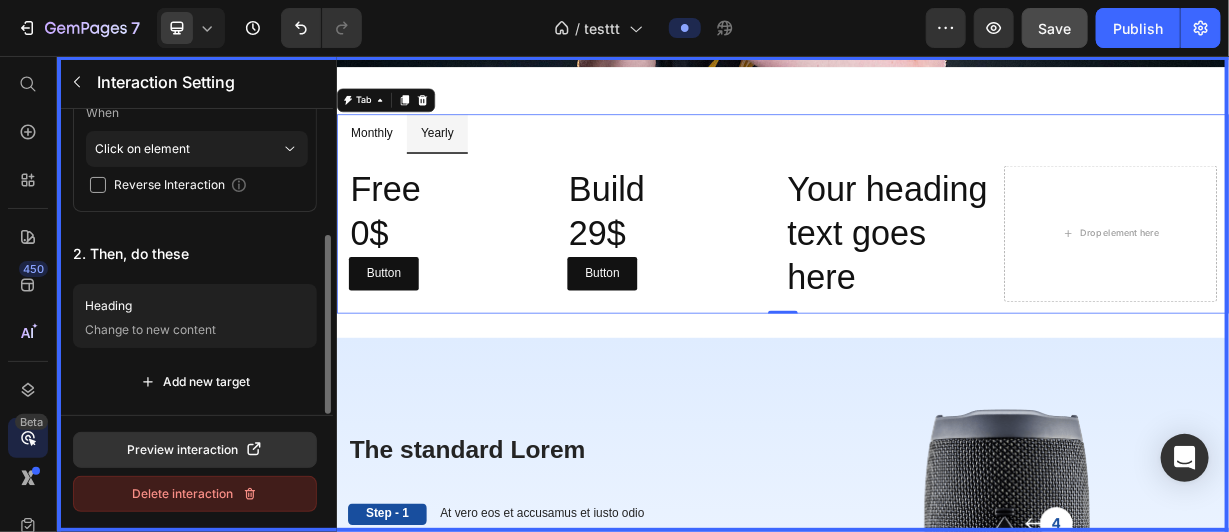 click on "Delete interaction" at bounding box center (195, 494) 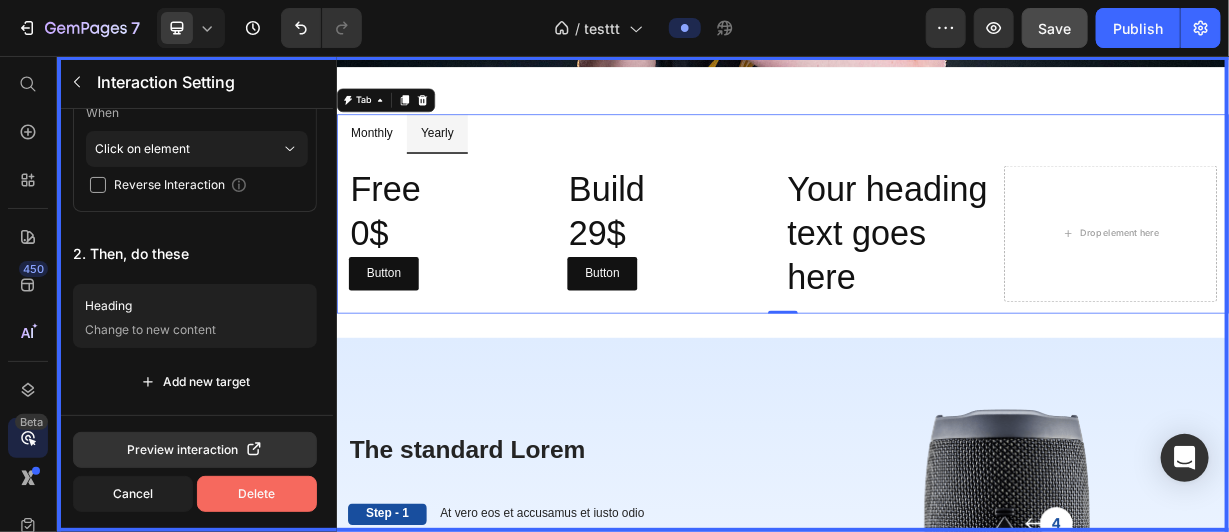 click on "Delete" at bounding box center [257, 494] 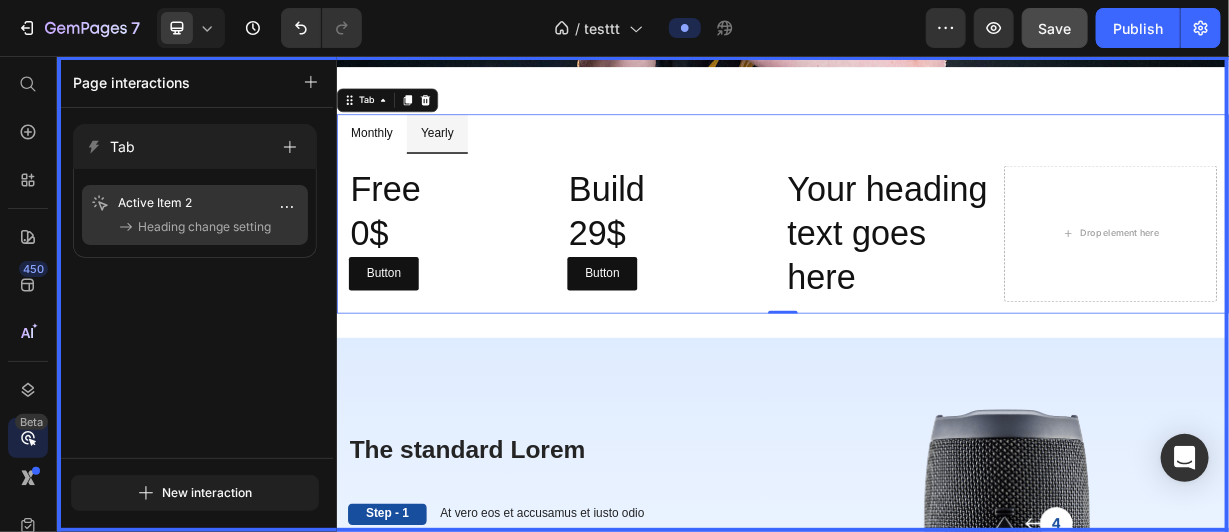 click on "Active Item 2 Heading change setting" at bounding box center [195, 215] 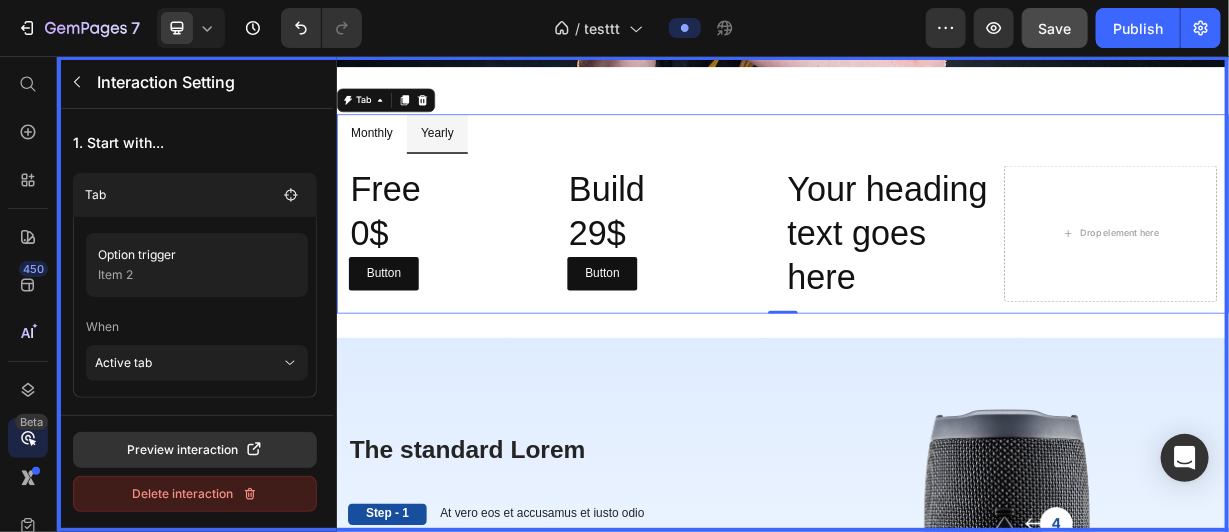 drag, startPoint x: 240, startPoint y: 494, endPoint x: 247, endPoint y: 479, distance: 16.552946 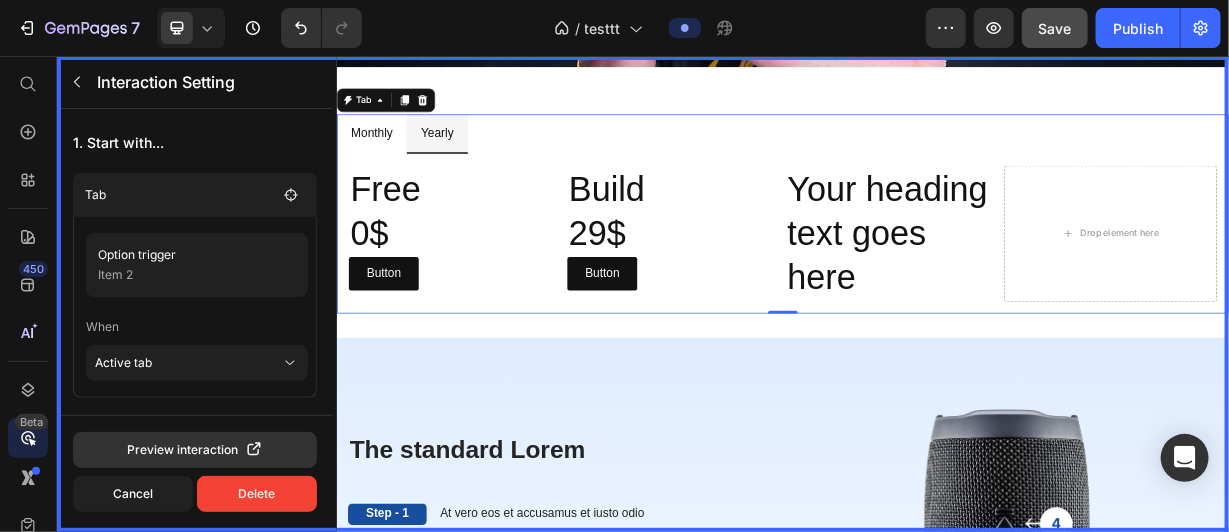 click on "Delete" at bounding box center (257, 494) 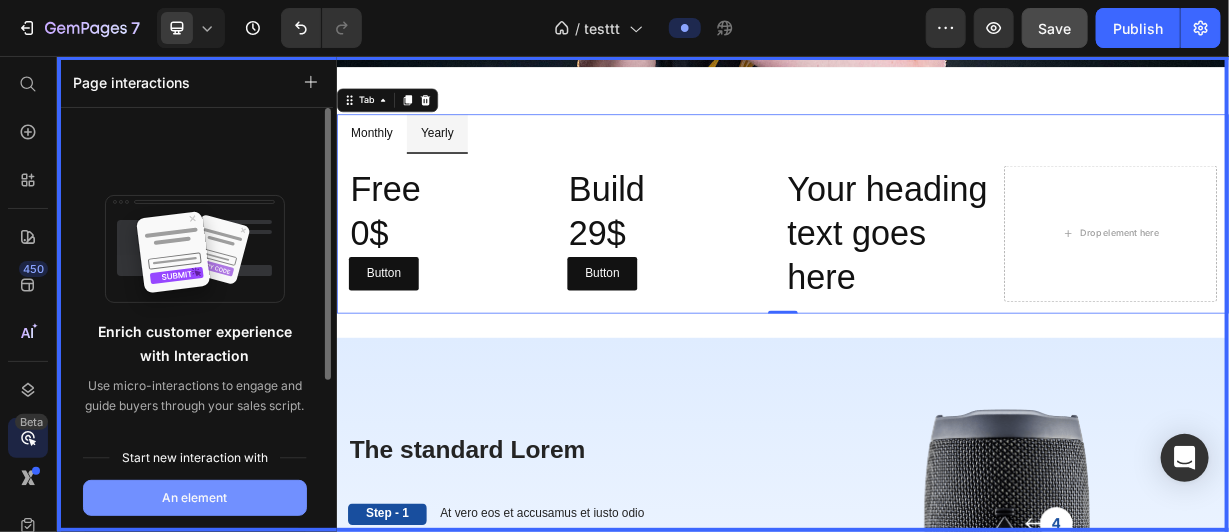 click on "An element" at bounding box center [195, 498] 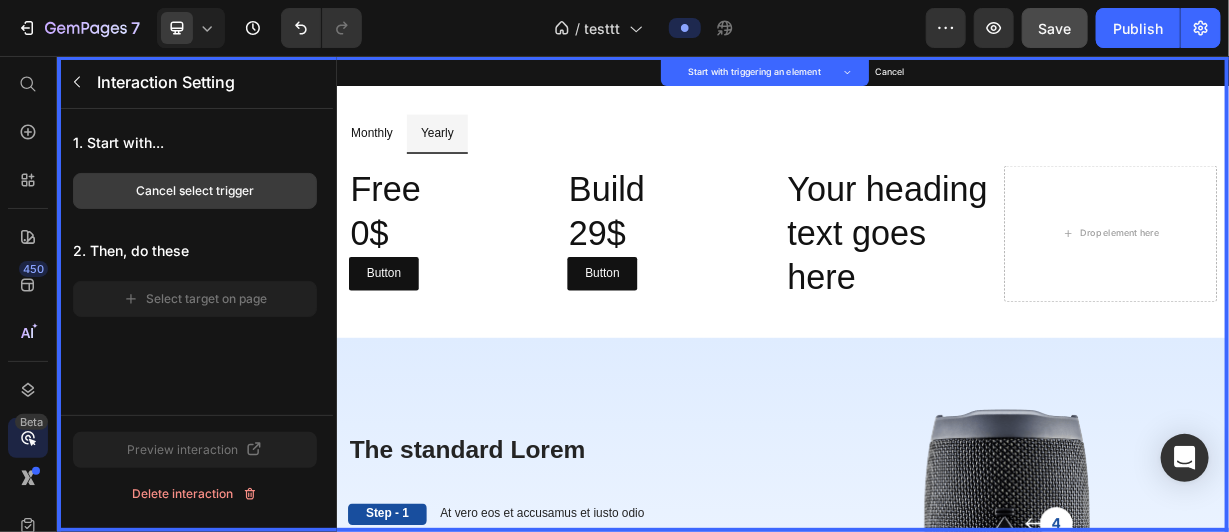 click on "Cancel select trigger" at bounding box center (195, 191) 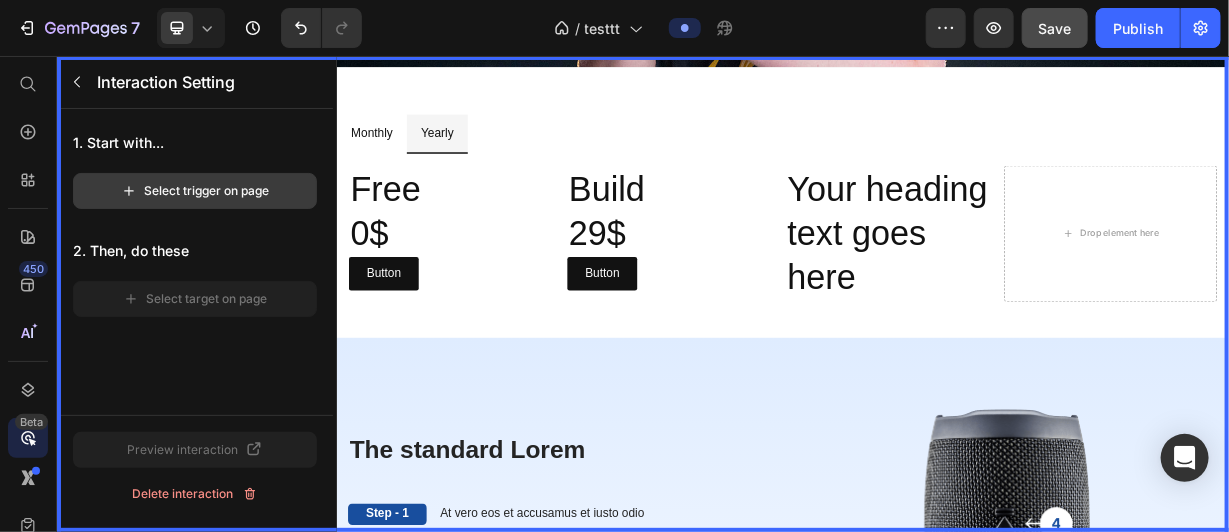 click on "Select trigger on page" 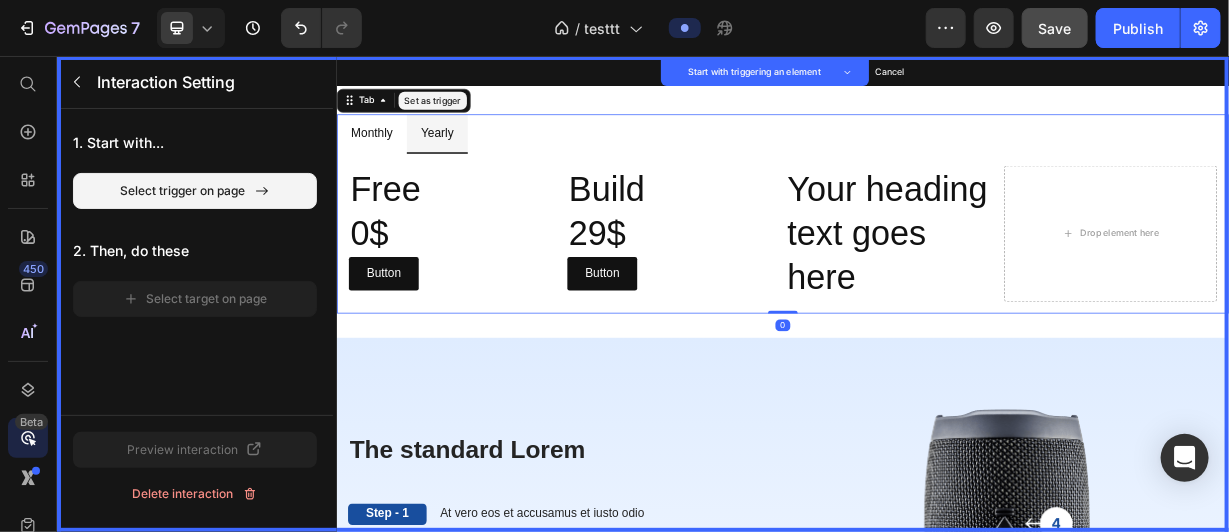 click on "Set as trigger" at bounding box center (465, 115) 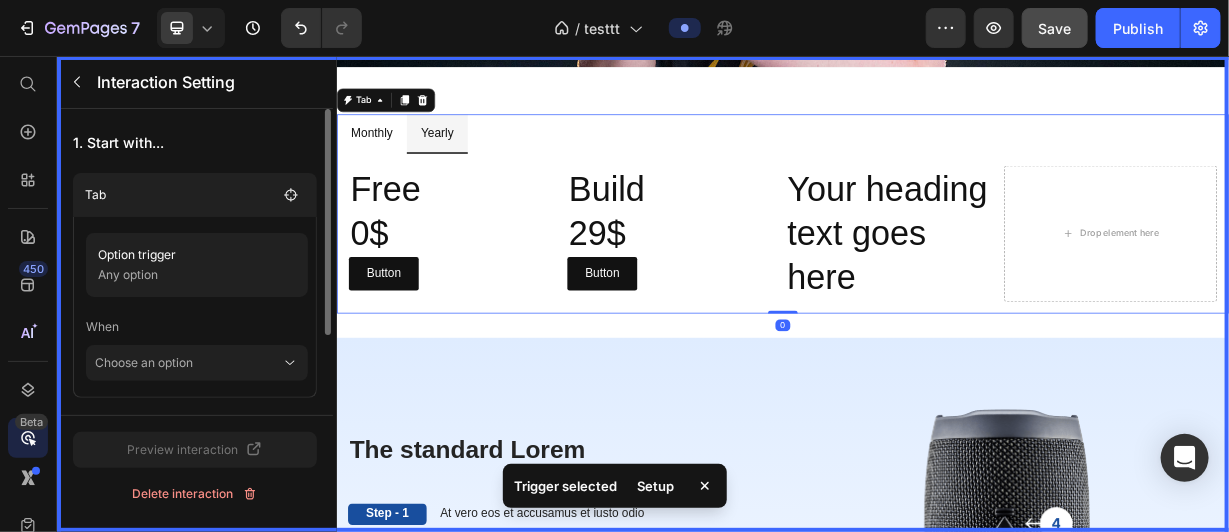 click at bounding box center [936, 375] 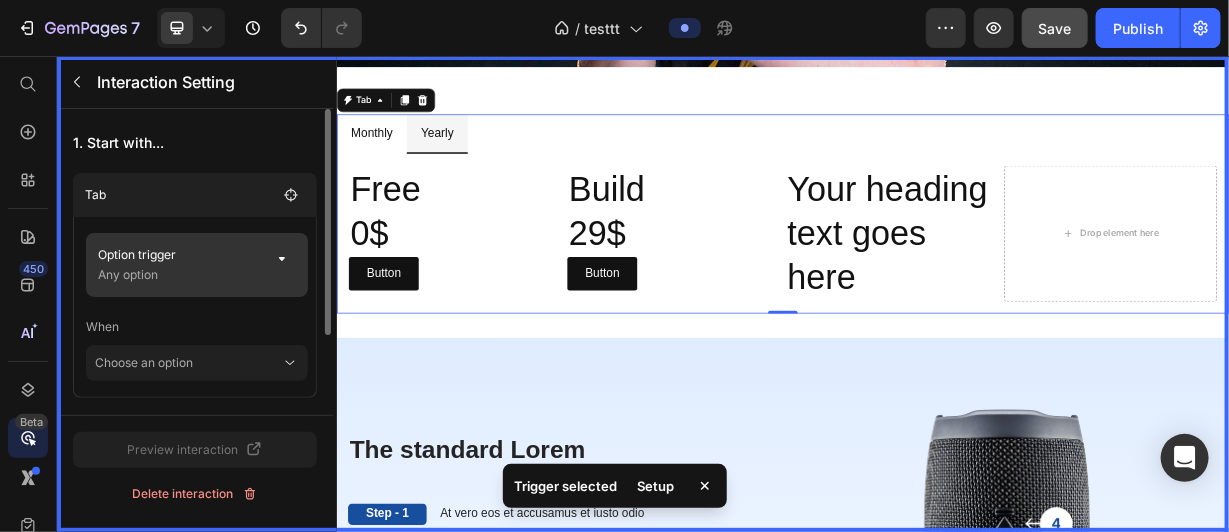 click on "Any option" at bounding box center [179, 275] 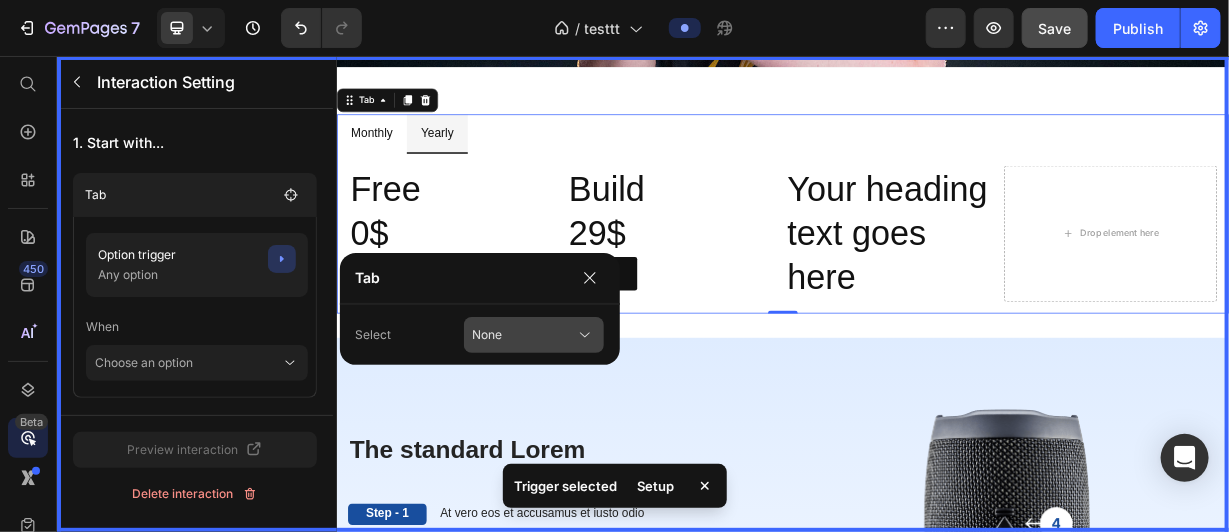 click on "None" 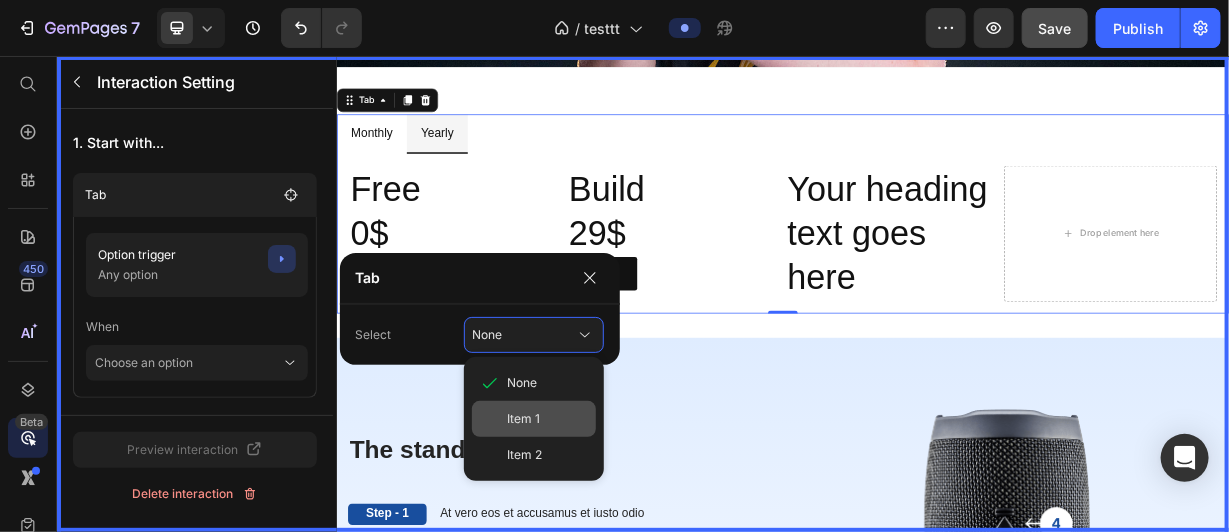 click on "Item 1" 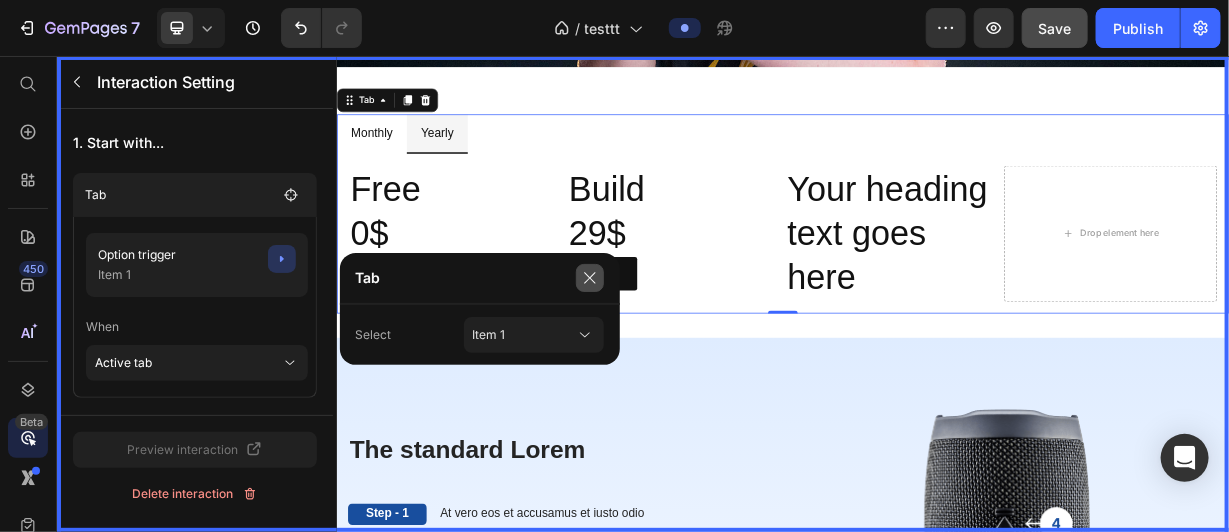 click 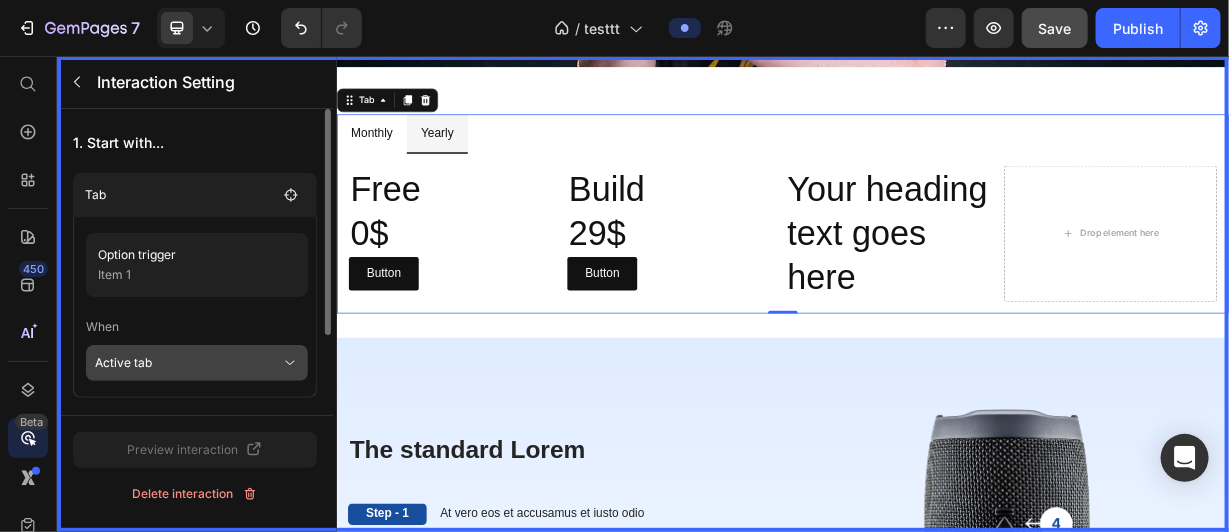 click on "Active tab" at bounding box center (188, 363) 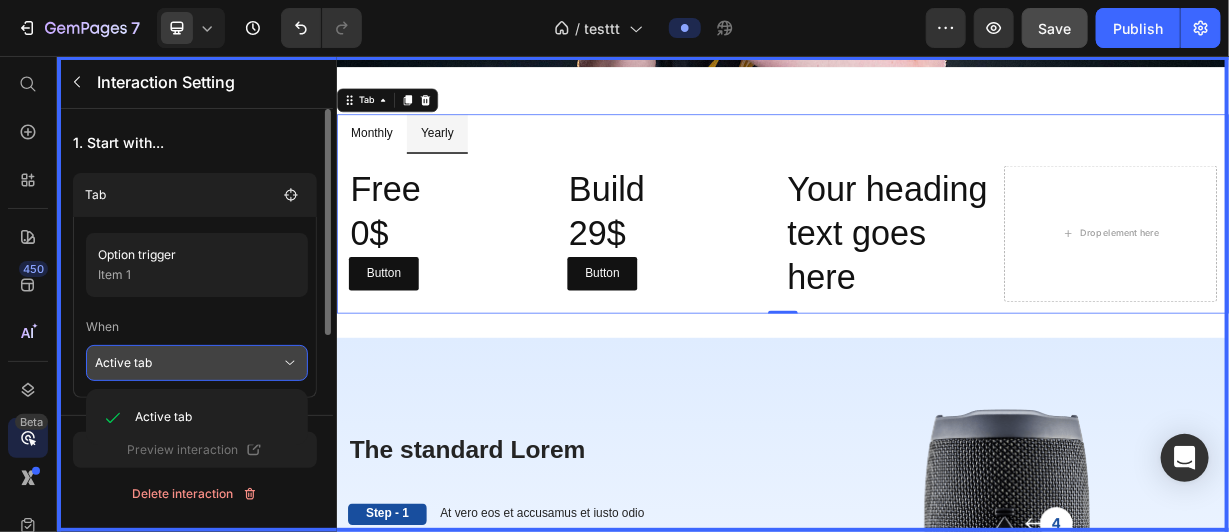 scroll, scrollTop: 23, scrollLeft: 0, axis: vertical 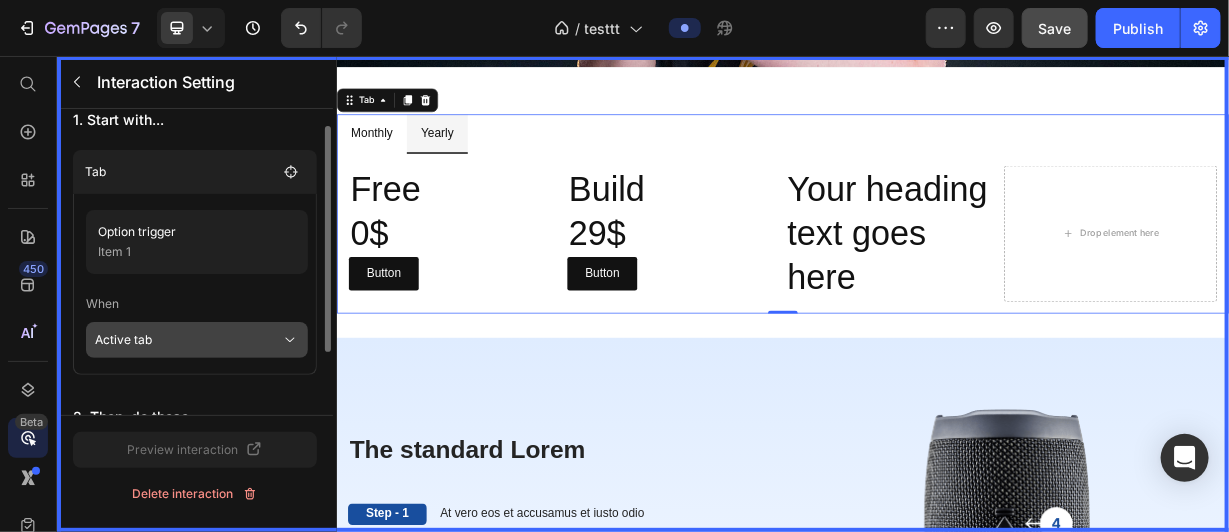 click on "Active tab" at bounding box center [188, 340] 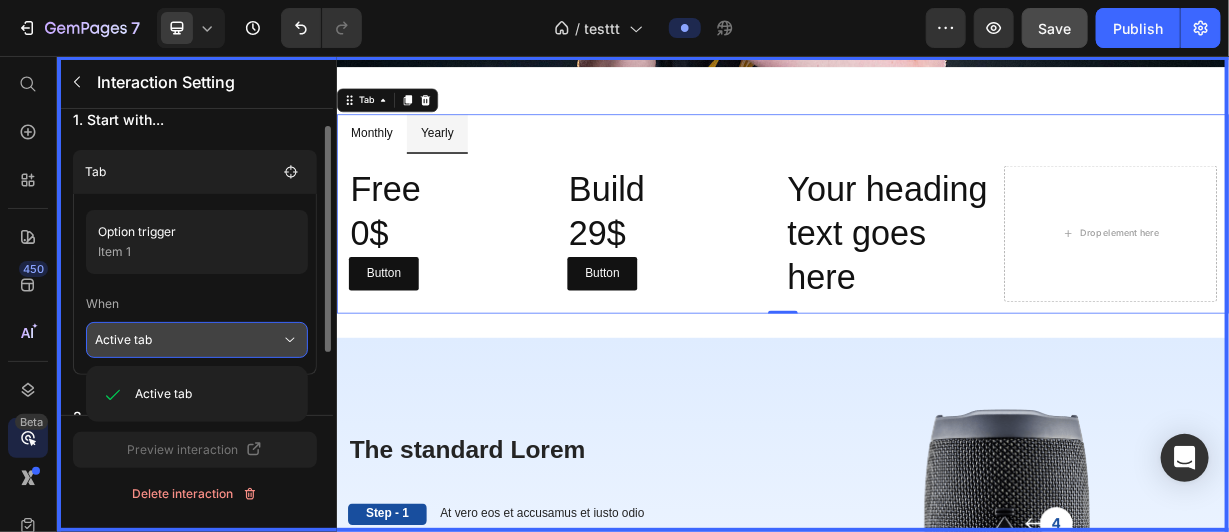 scroll, scrollTop: 106, scrollLeft: 0, axis: vertical 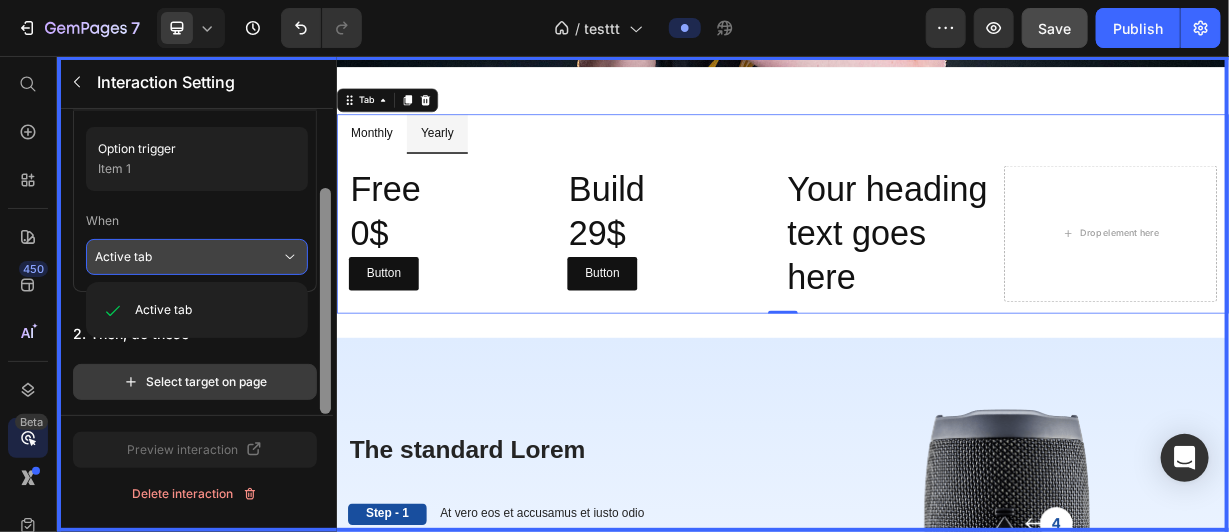 drag, startPoint x: 330, startPoint y: 271, endPoint x: 315, endPoint y: 376, distance: 106.06602 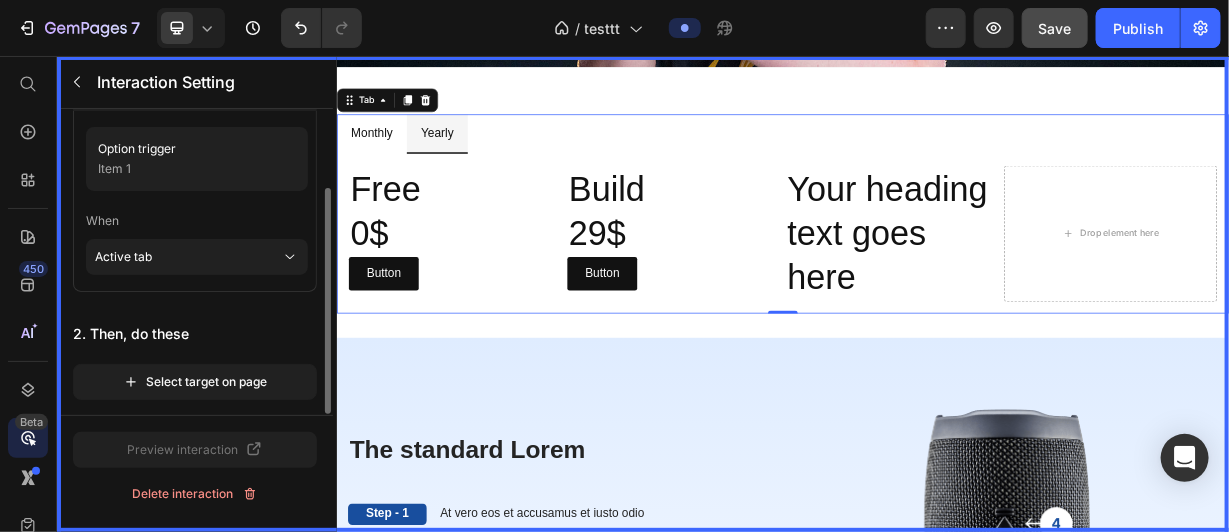 click on "Option trigger Item 1 When Active tab" at bounding box center [195, 201] 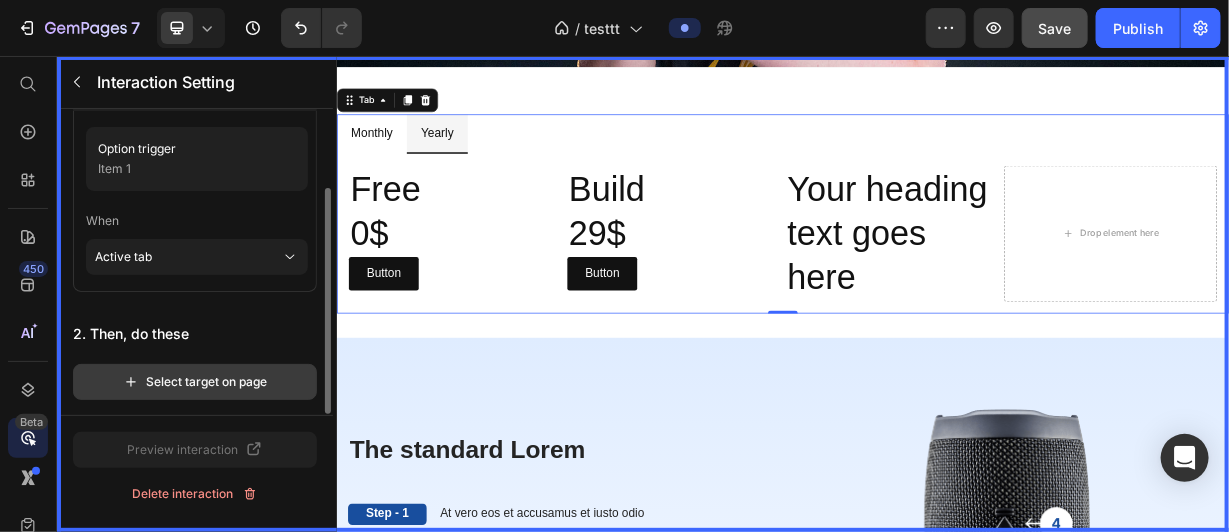 click on "Select target on page" 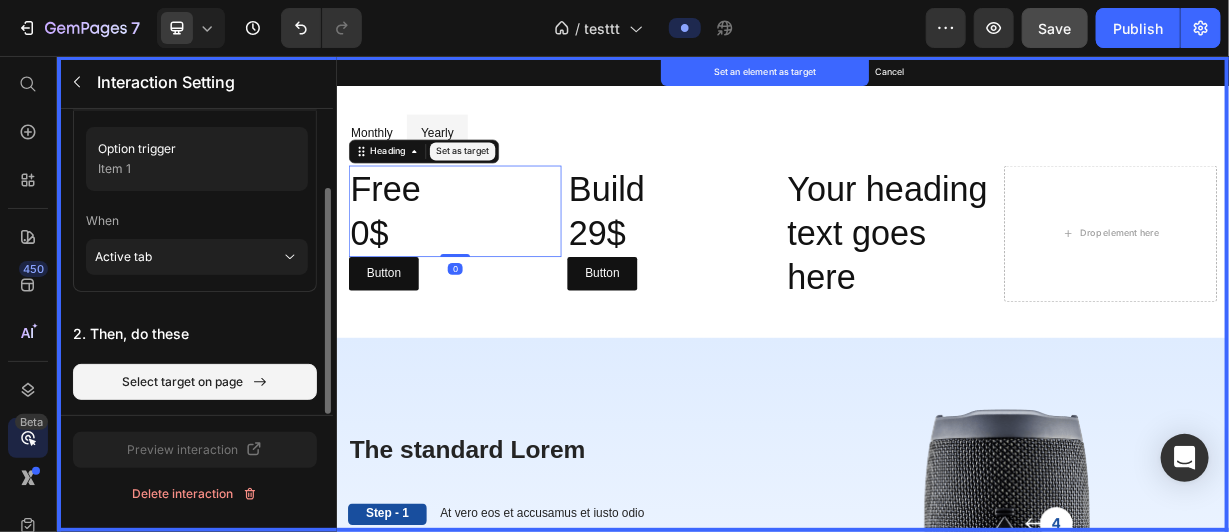 click on "Free 0$" at bounding box center [495, 265] 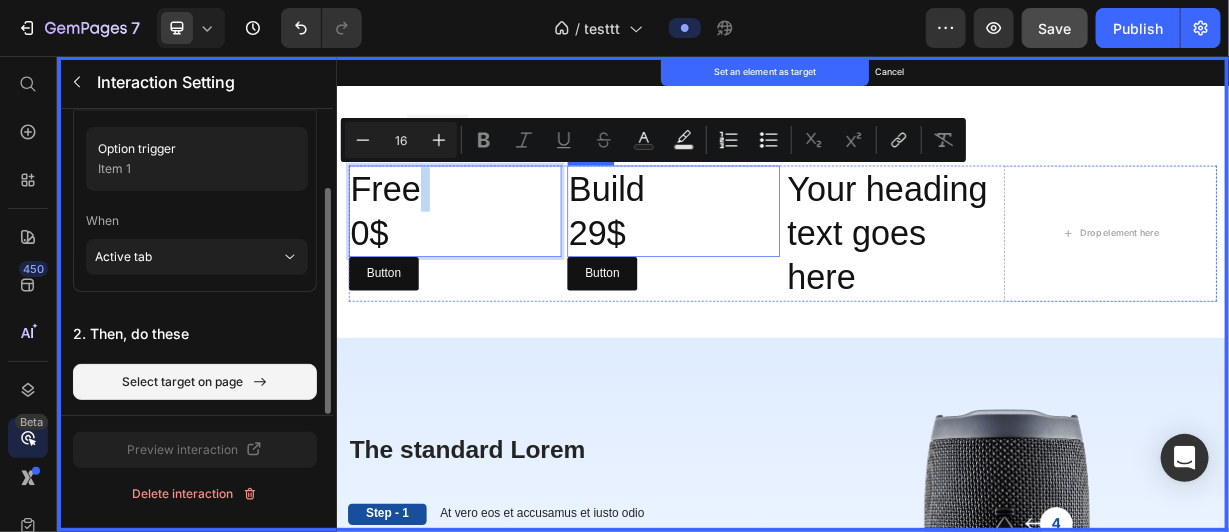 click on "Build 29$" at bounding box center (789, 265) 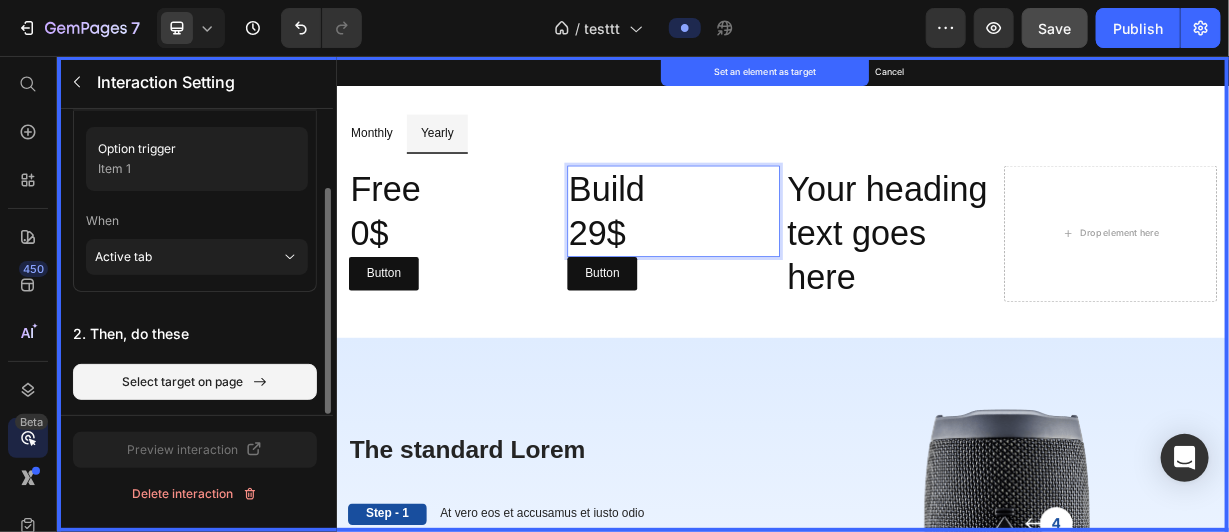 click on "Build 29$" at bounding box center (789, 265) 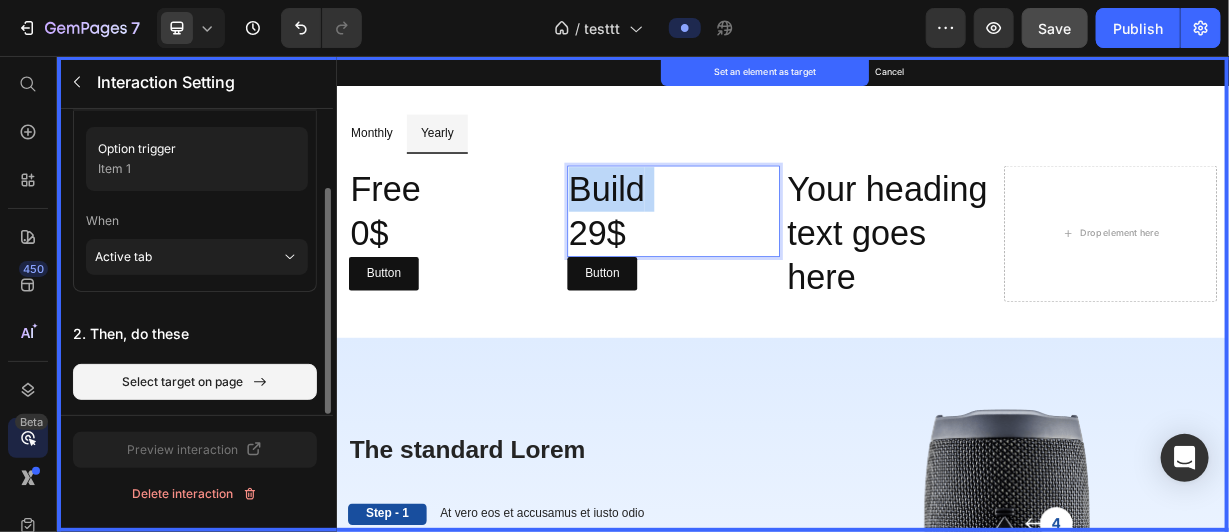click on "Build 29$" at bounding box center [789, 265] 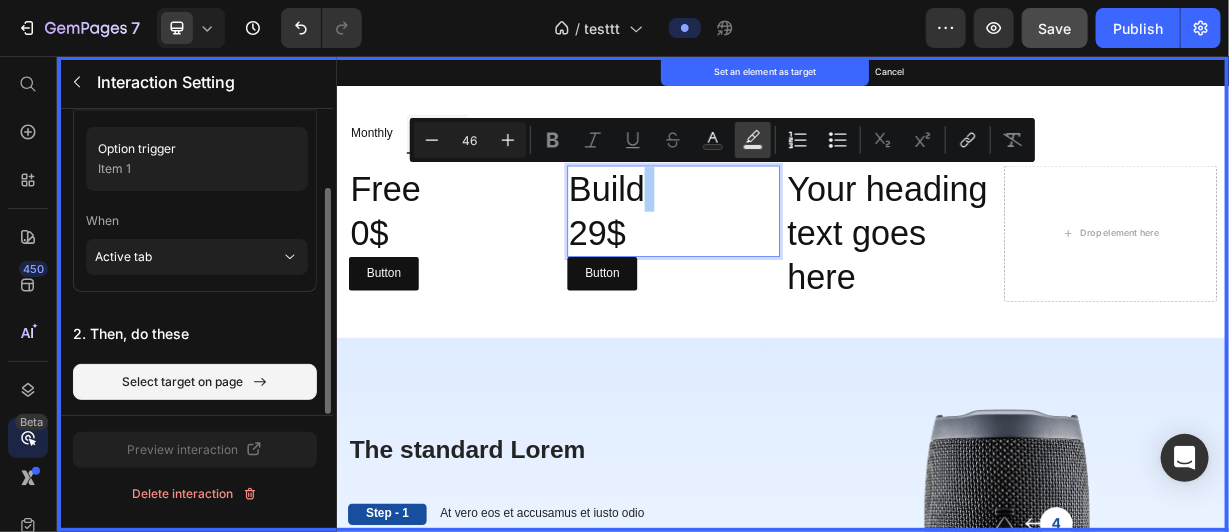 click on "Text Background Color" at bounding box center [753, 140] 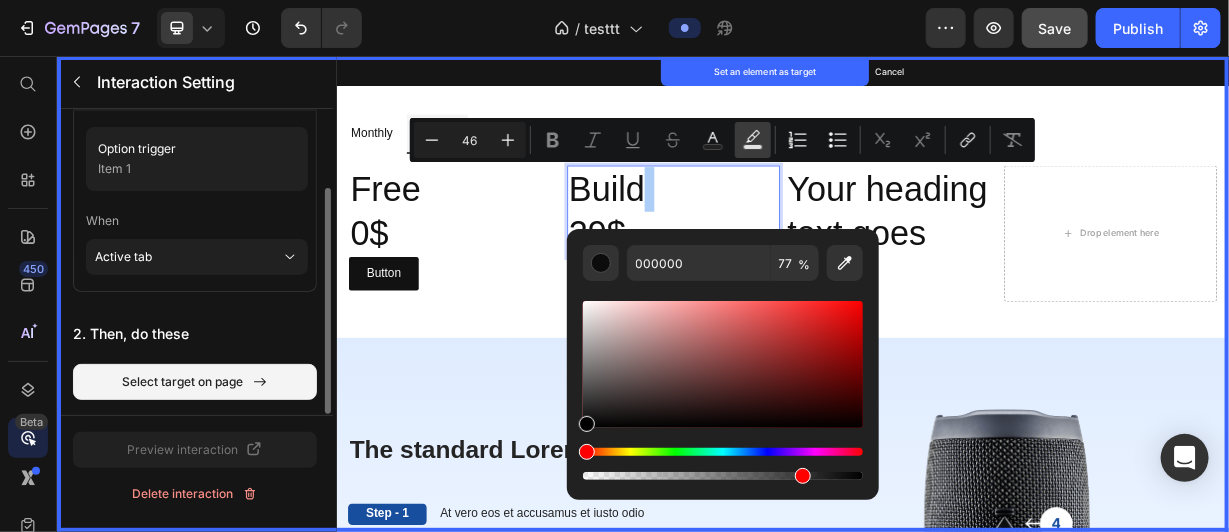 click on "Text Background Color" at bounding box center (753, 140) 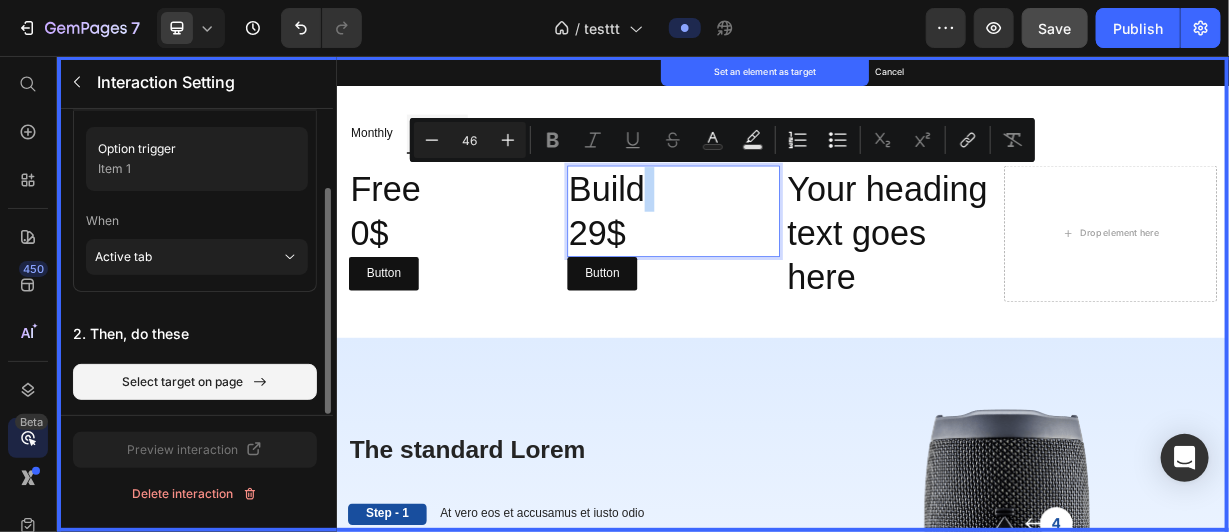 click on "Build 29$" at bounding box center [789, 265] 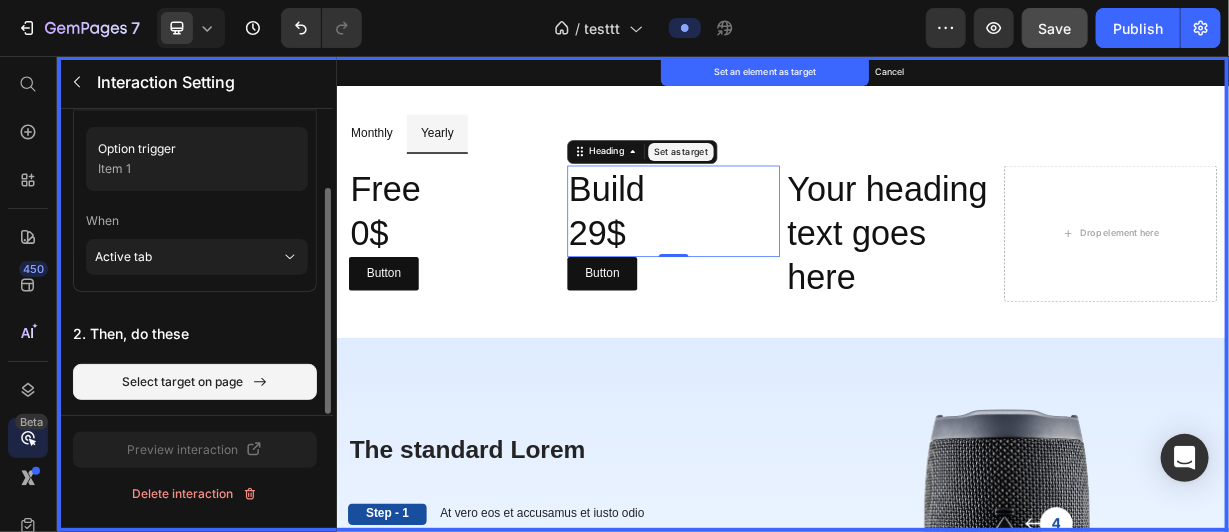 click on "Set as target" at bounding box center [799, 184] 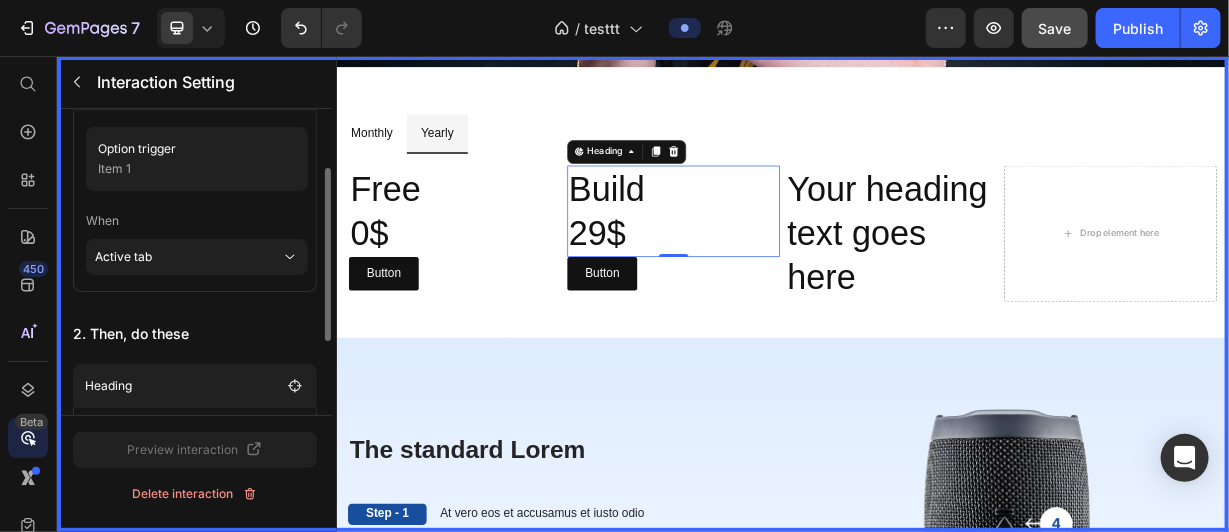 click at bounding box center [936, 375] 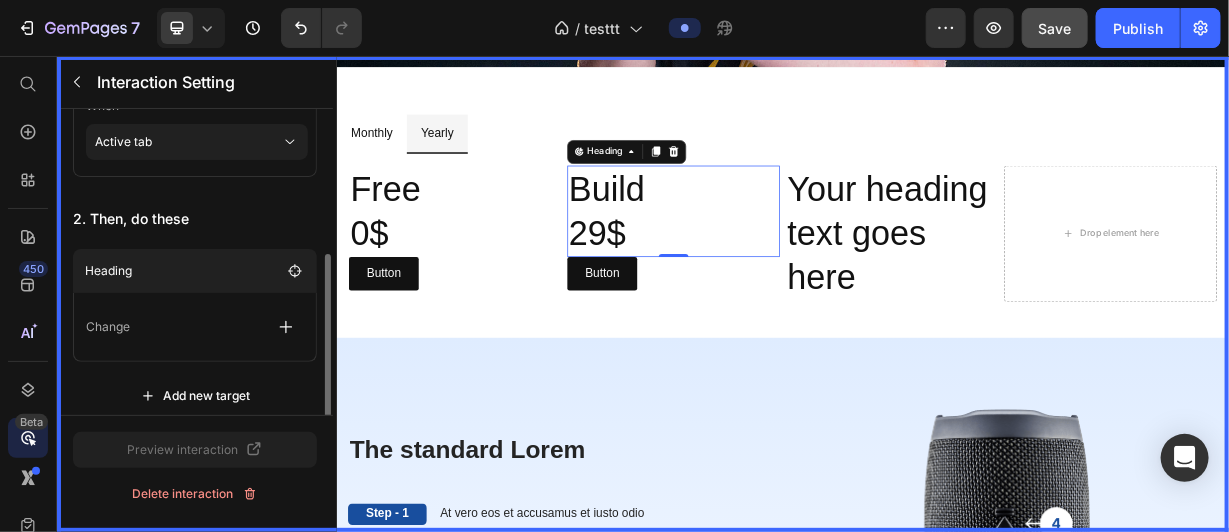 scroll, scrollTop: 234, scrollLeft: 0, axis: vertical 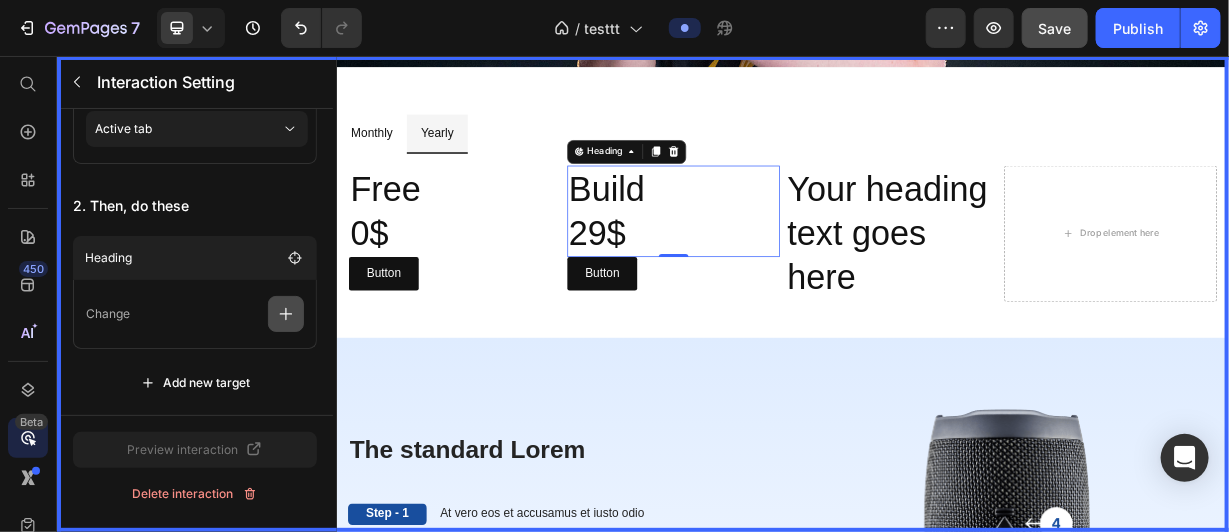 click 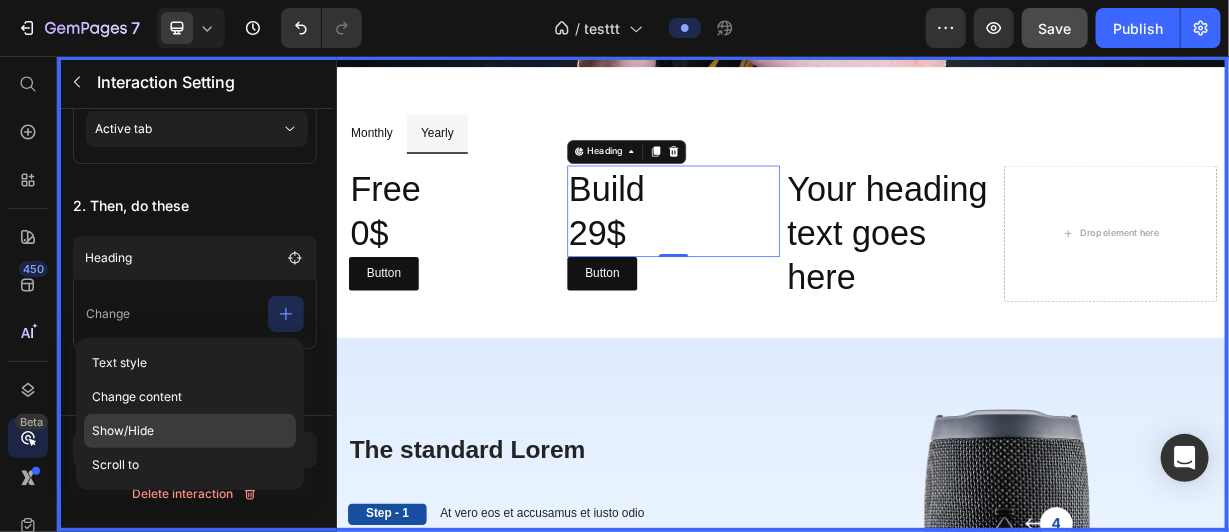 click on "Show/Hide" 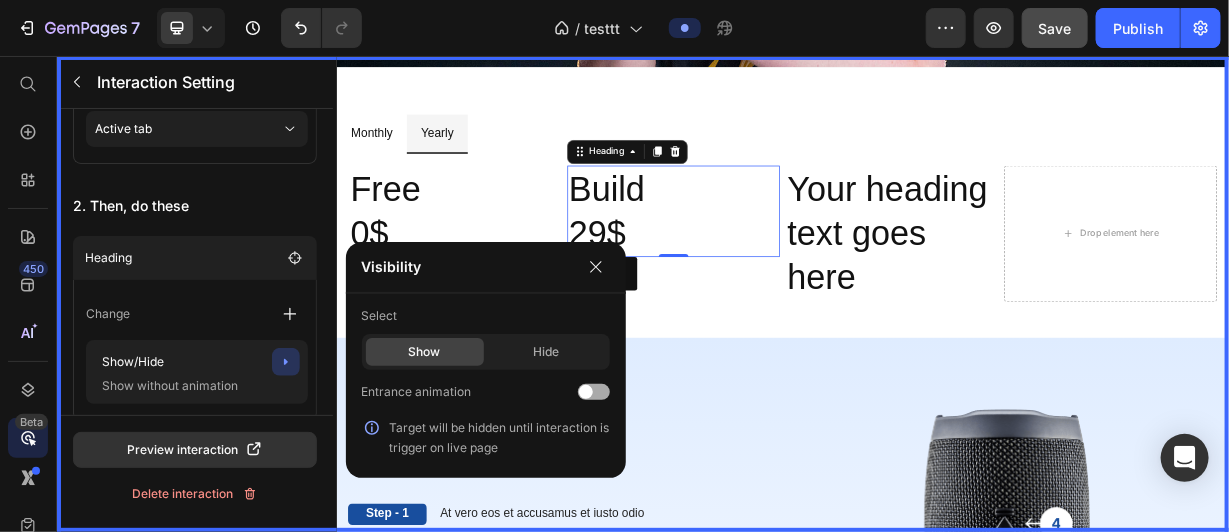 click at bounding box center (594, 392) 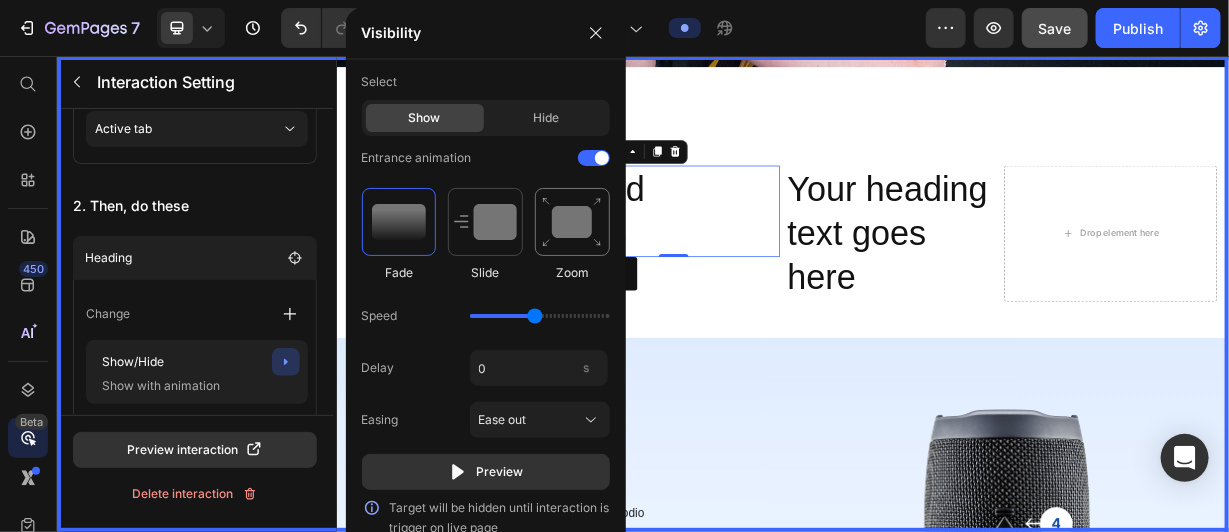 click at bounding box center (572, 222) 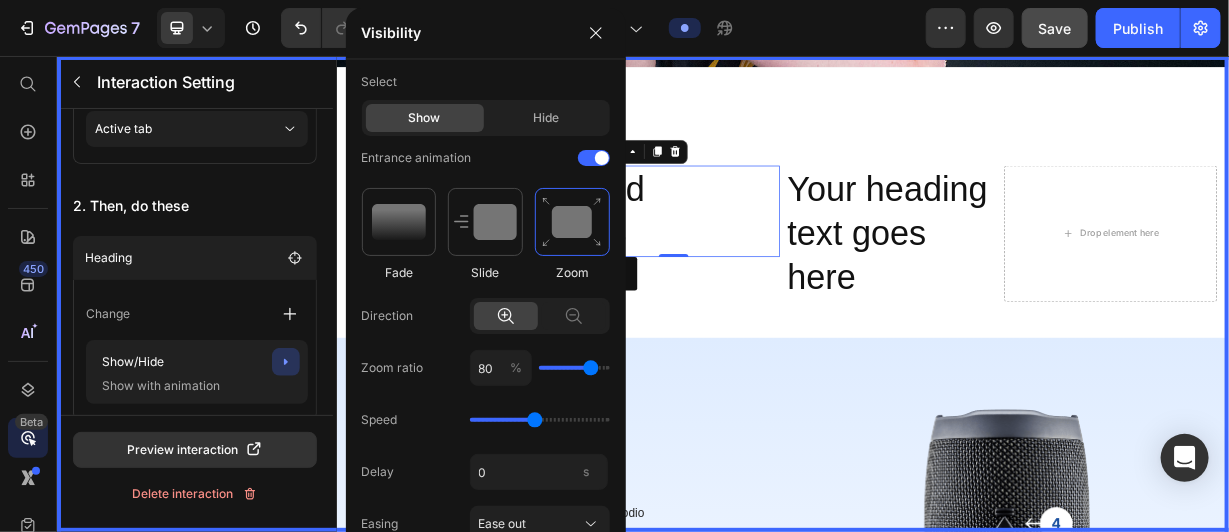 click at bounding box center [936, 375] 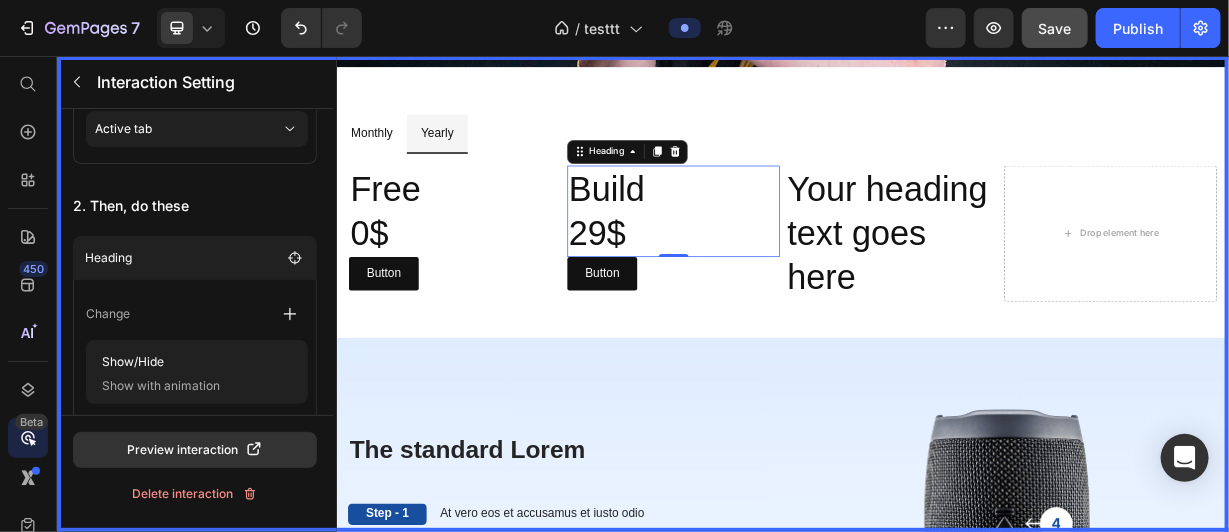 click at bounding box center [936, 375] 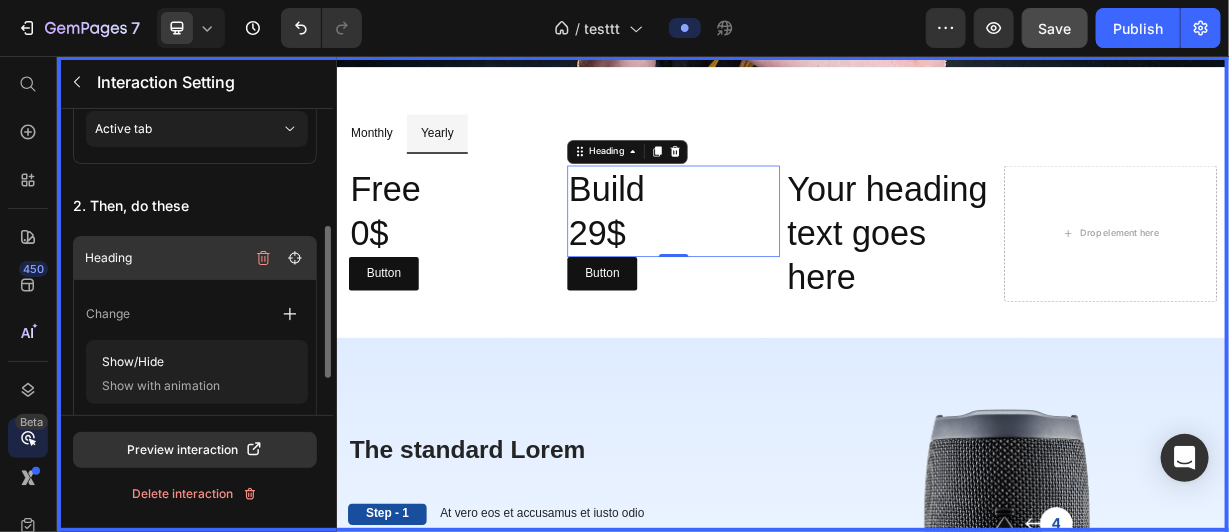 click on "Heading" at bounding box center [197, 258] 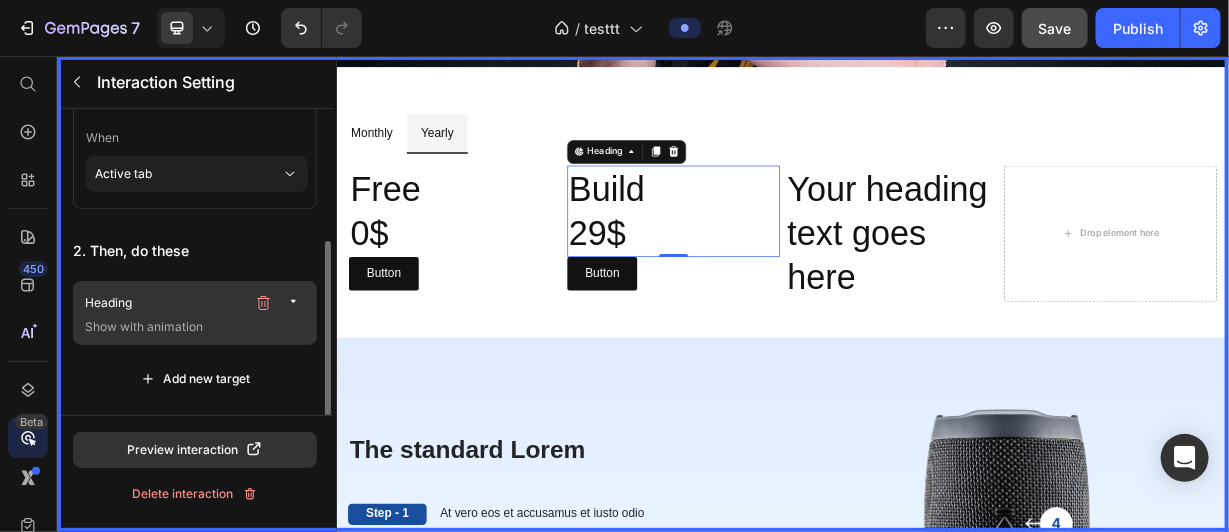 scroll, scrollTop: 186, scrollLeft: 0, axis: vertical 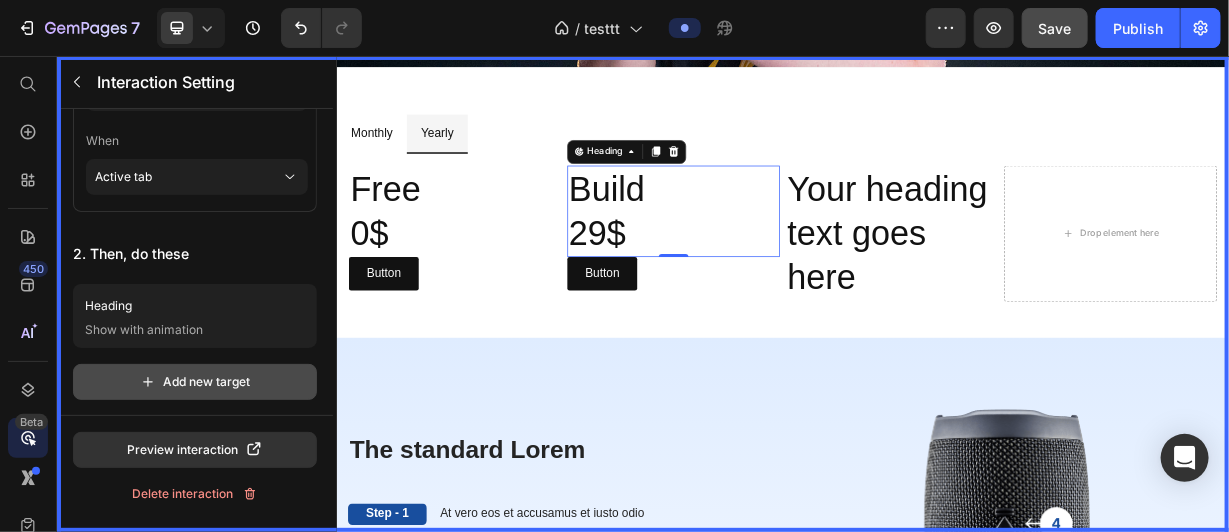 click on "Add new target" at bounding box center [195, 382] 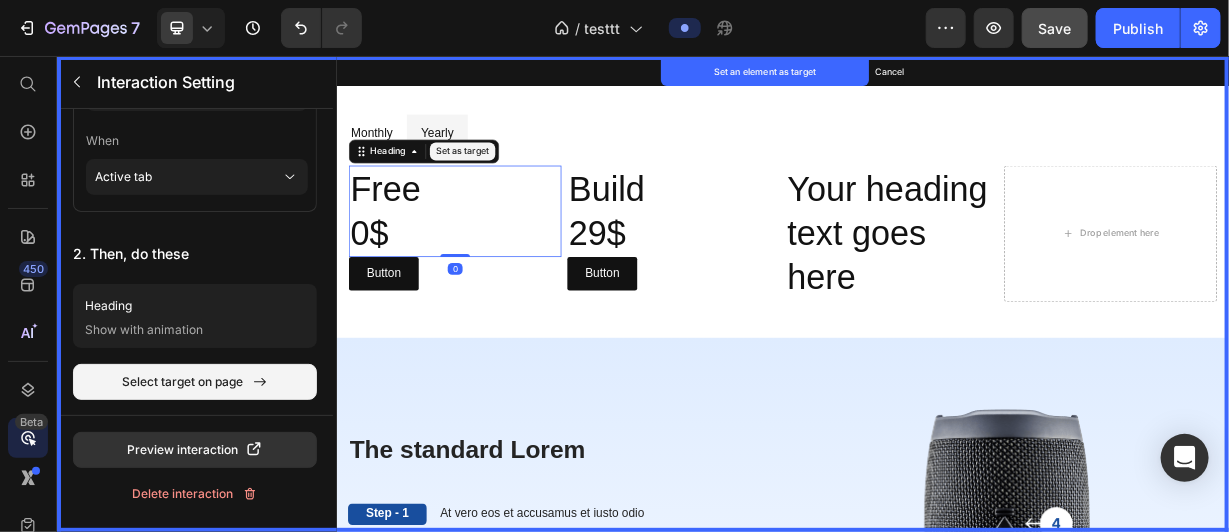 click on "Set as target" at bounding box center [505, 184] 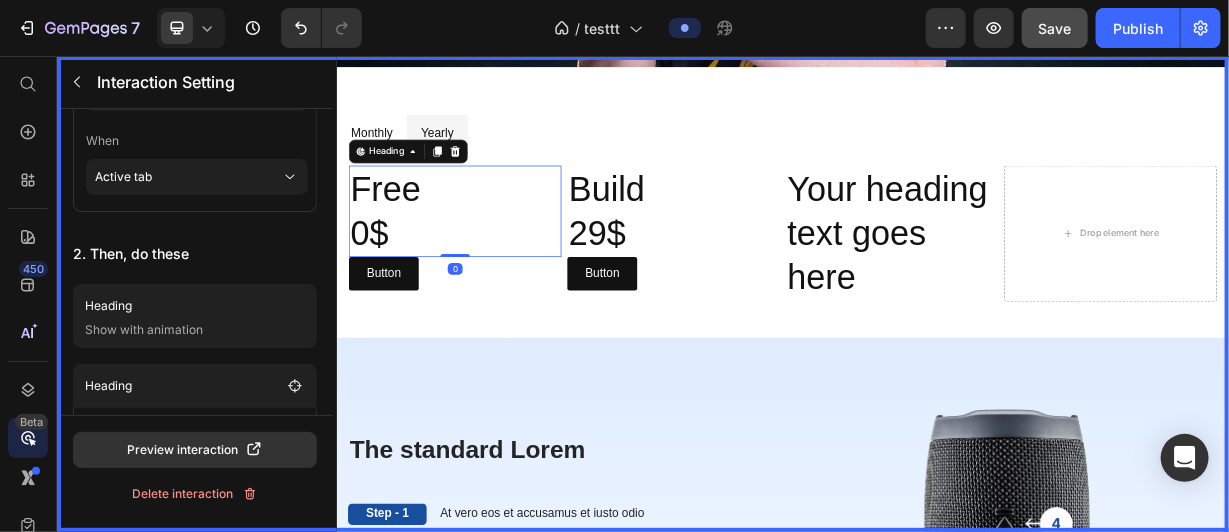 click at bounding box center (936, 375) 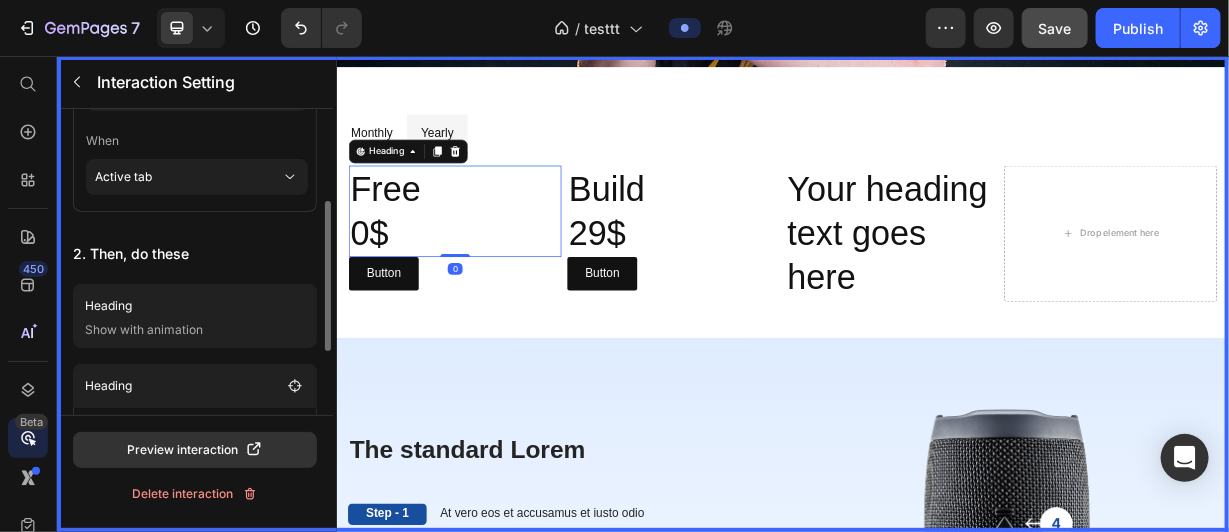 scroll, scrollTop: 296, scrollLeft: 0, axis: vertical 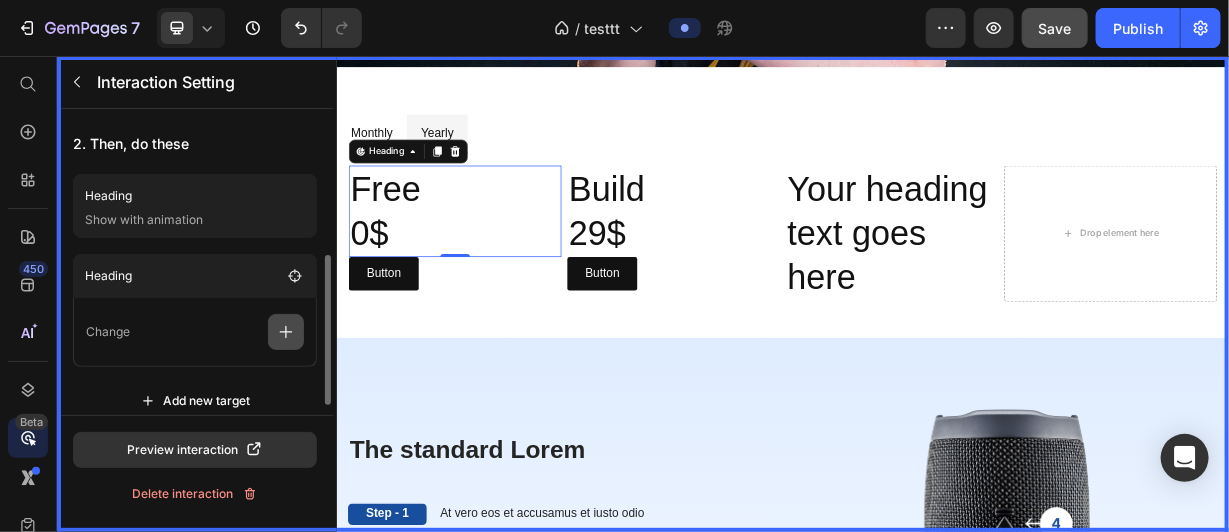 click 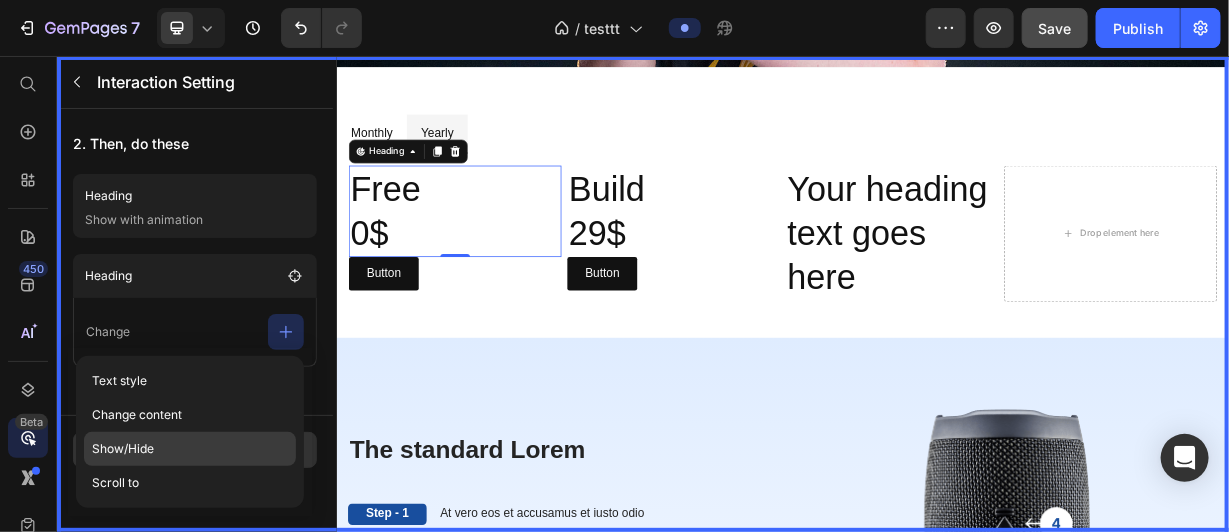 click on "Show/Hide" 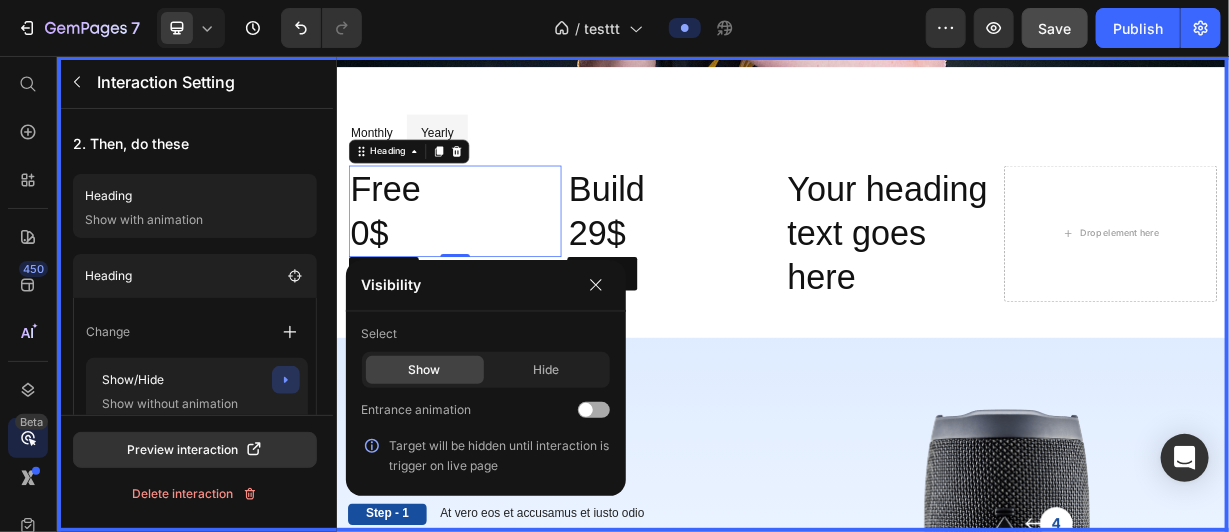 click on "Entrance animation" at bounding box center [486, 410] 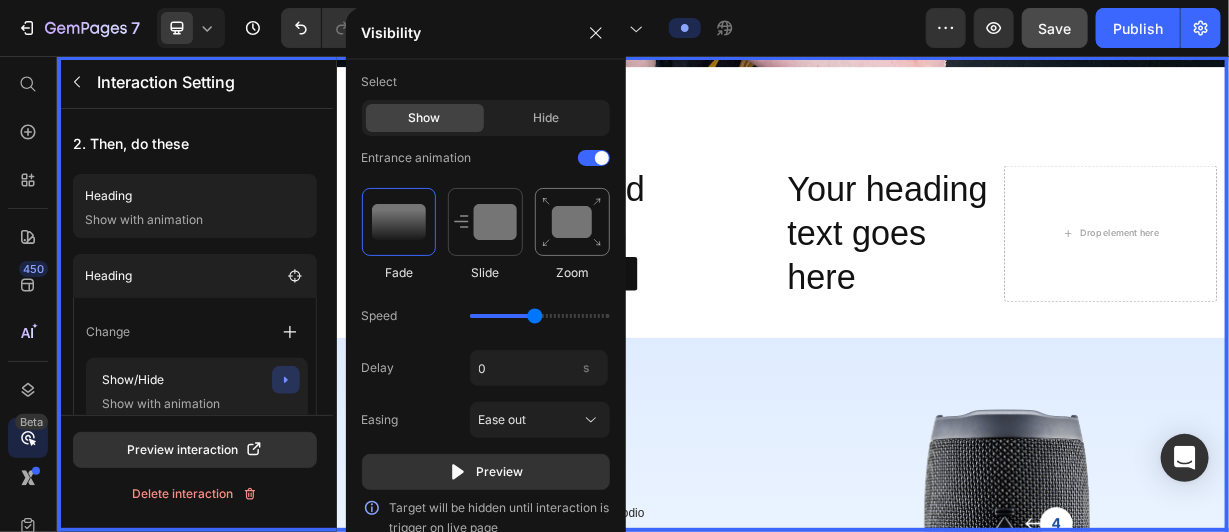 click at bounding box center [572, 222] 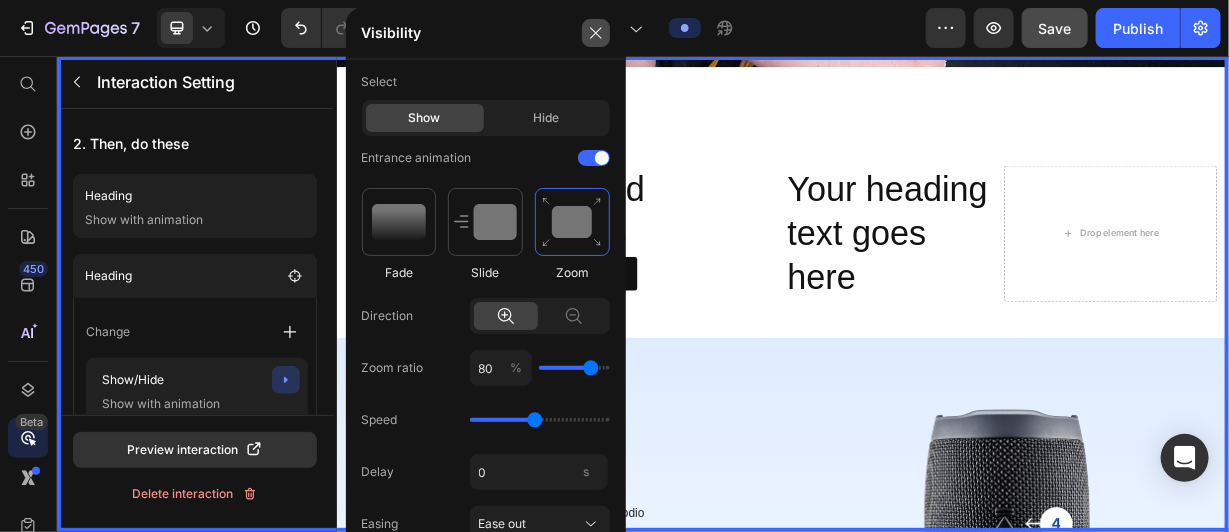 click 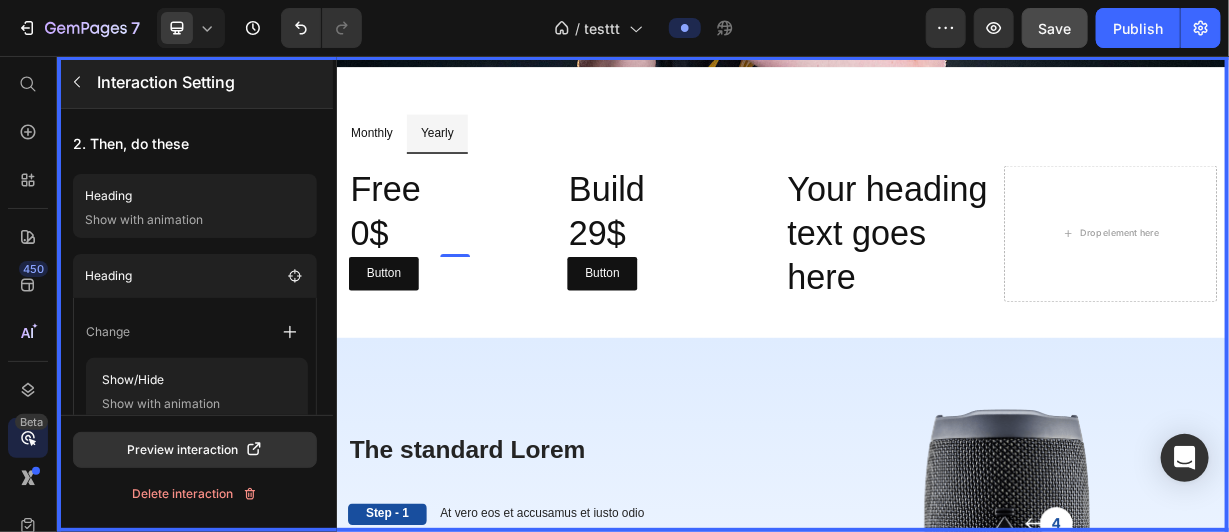 click at bounding box center (77, 82) 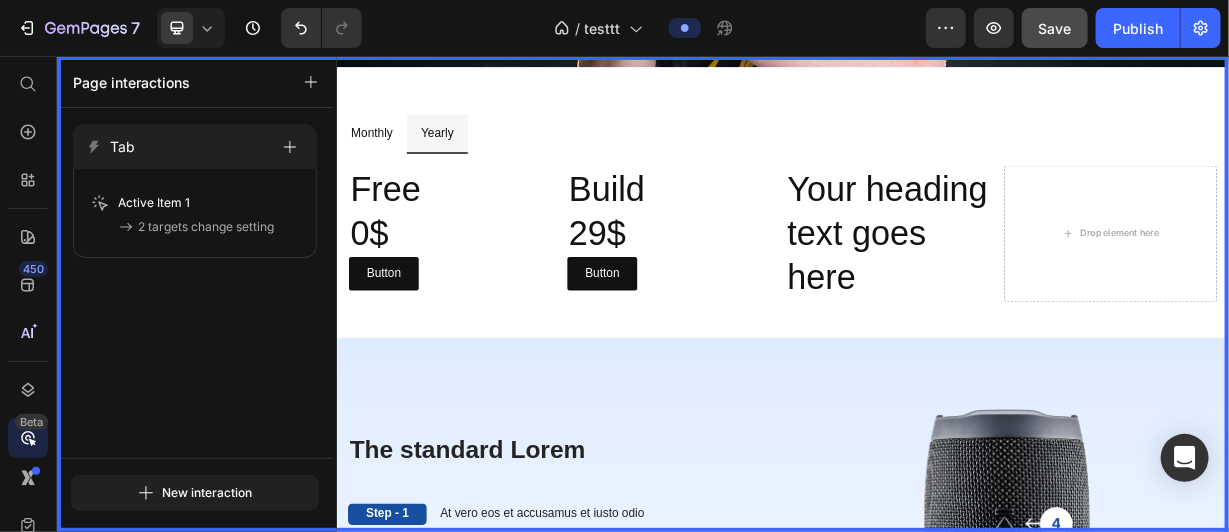 click at bounding box center [936, 375] 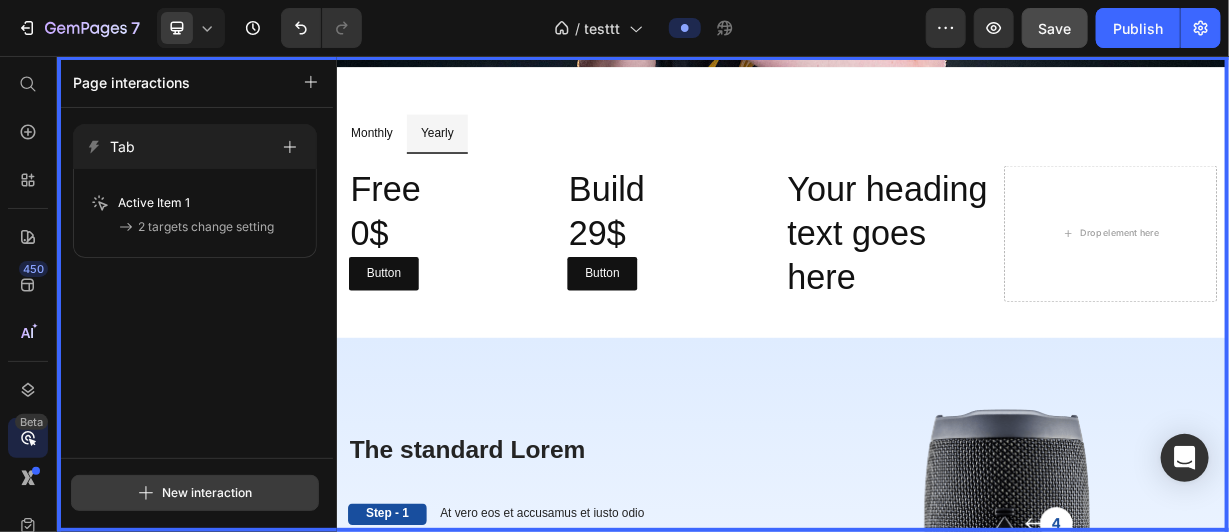 click on "New interaction" 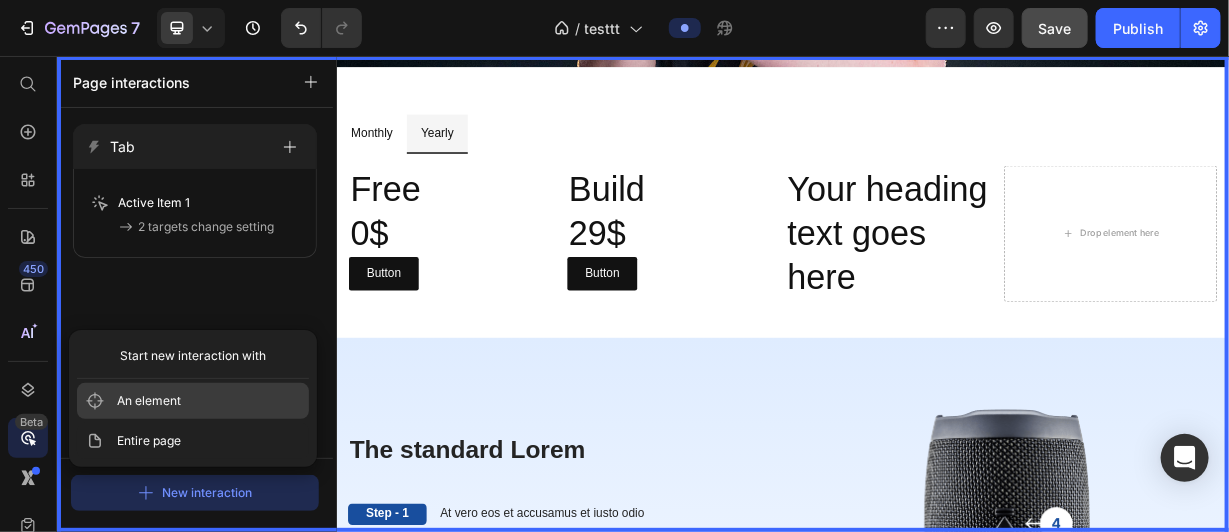 click on "An element" at bounding box center [149, 401] 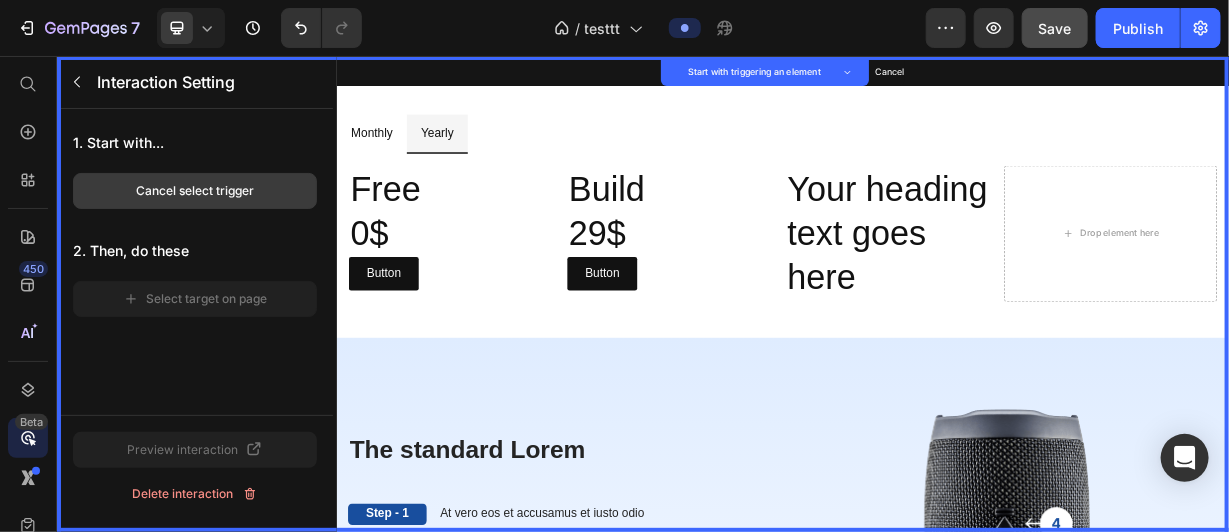 click on "Cancel select trigger" at bounding box center [195, 191] 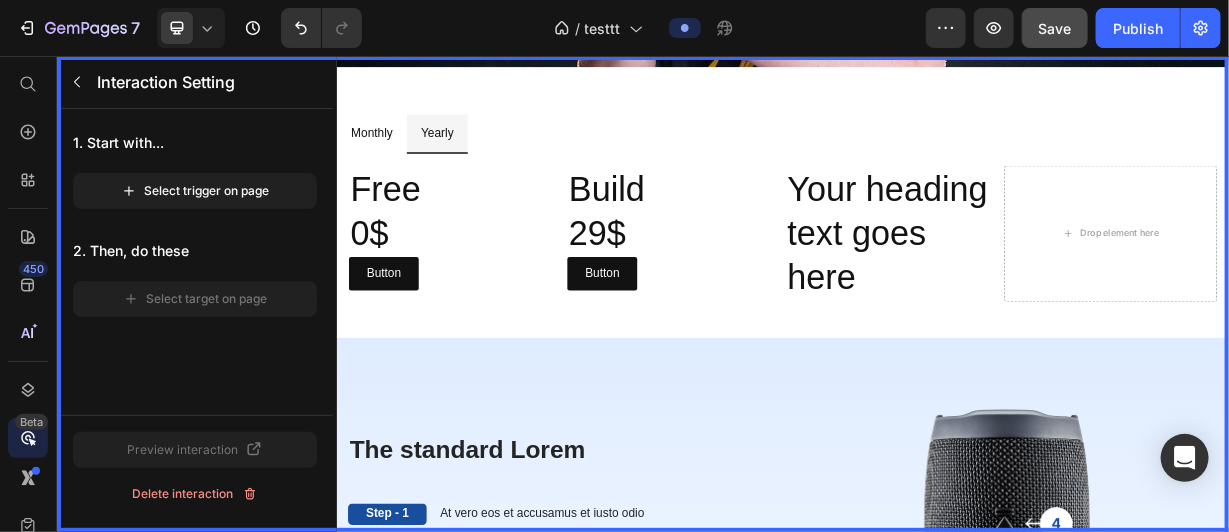 click at bounding box center [936, 375] 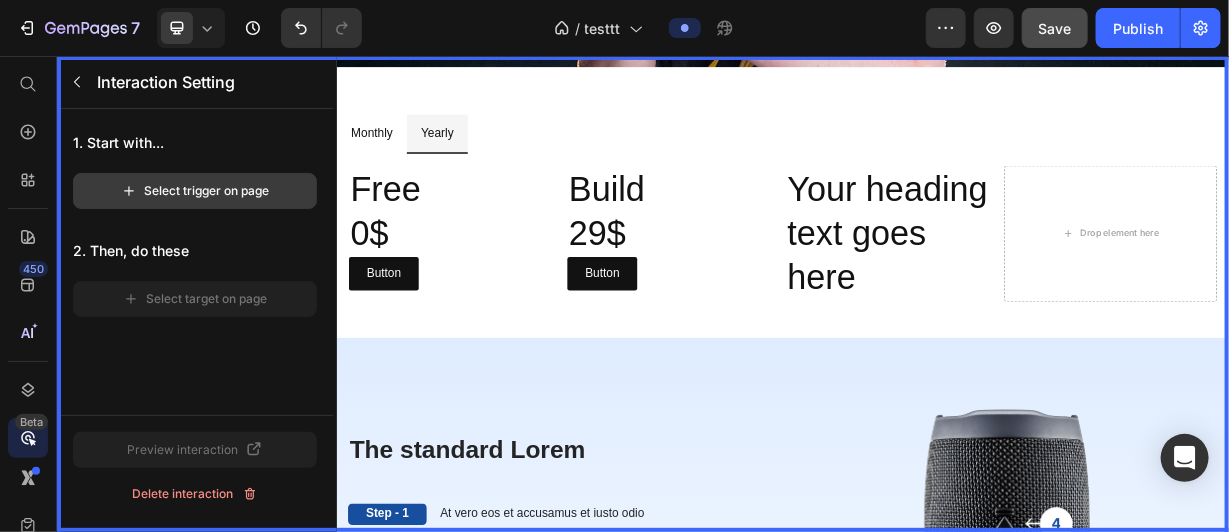 click on "Select trigger on page" at bounding box center (195, 191) 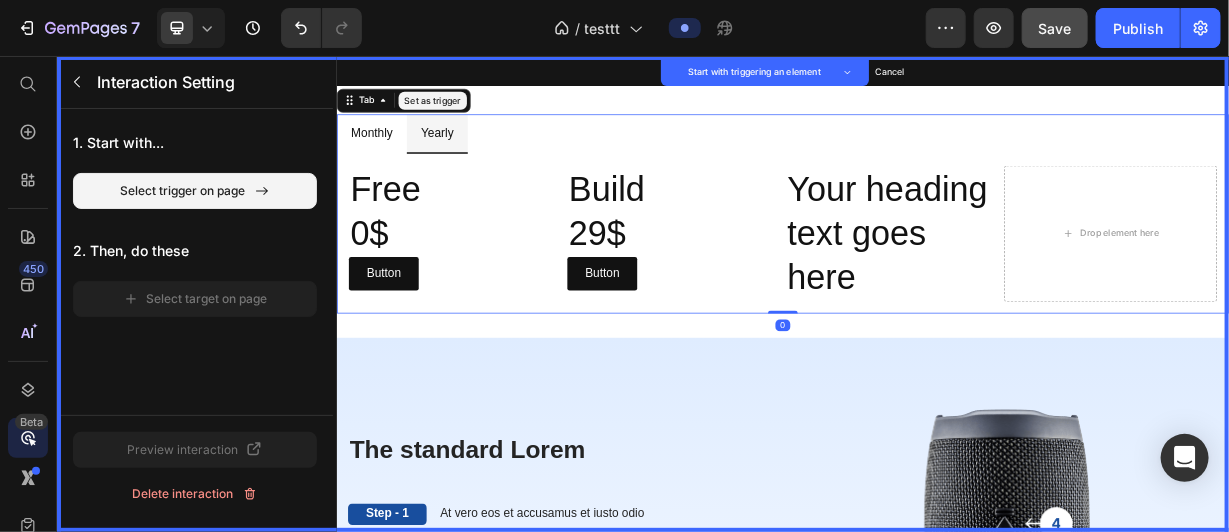 click on "Set as trigger" at bounding box center [465, 115] 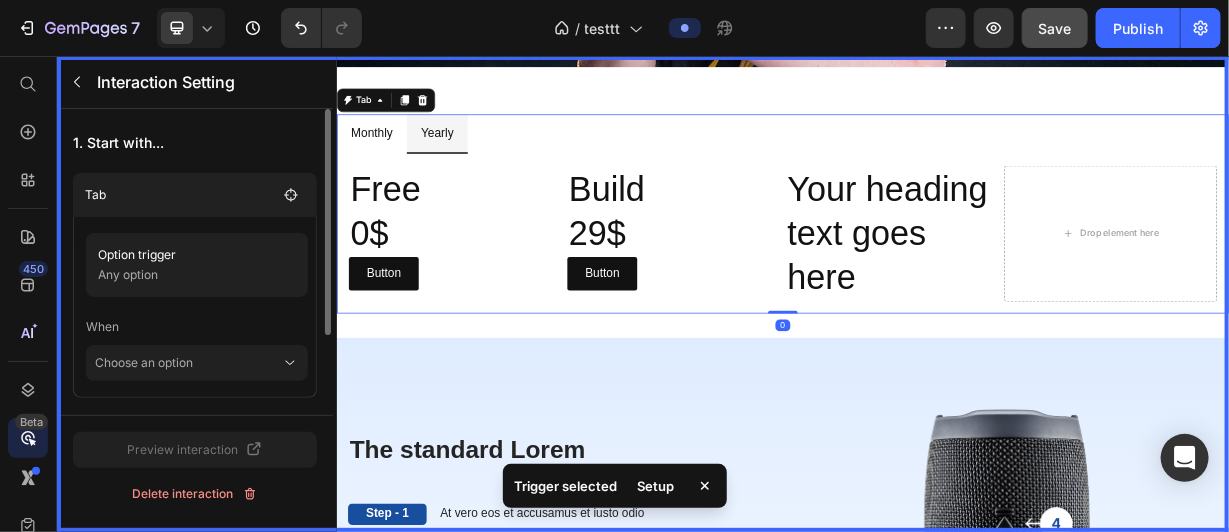 click at bounding box center [936, 375] 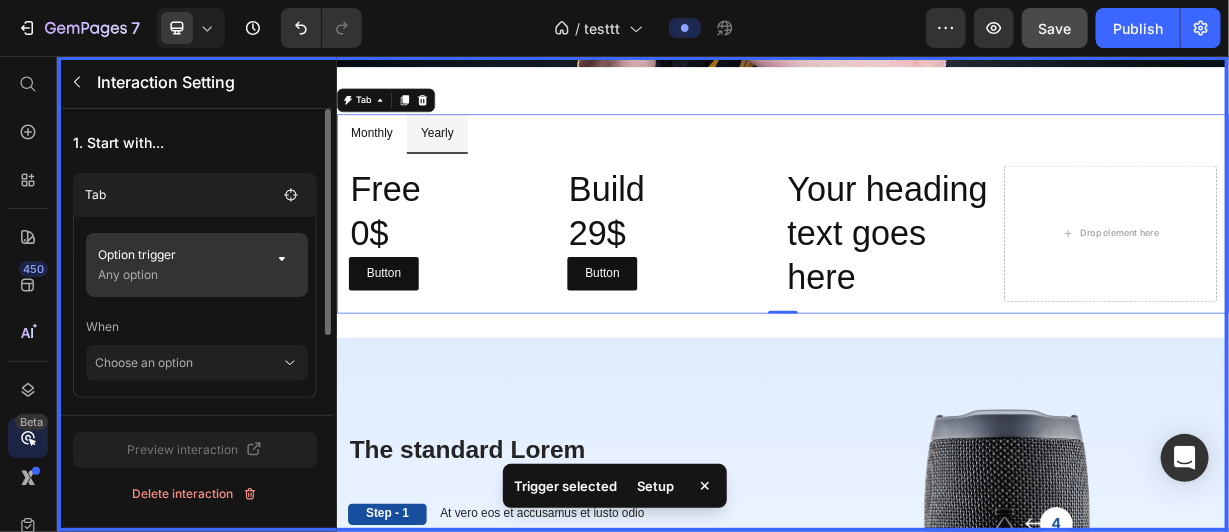 click on "Any option" at bounding box center (179, 275) 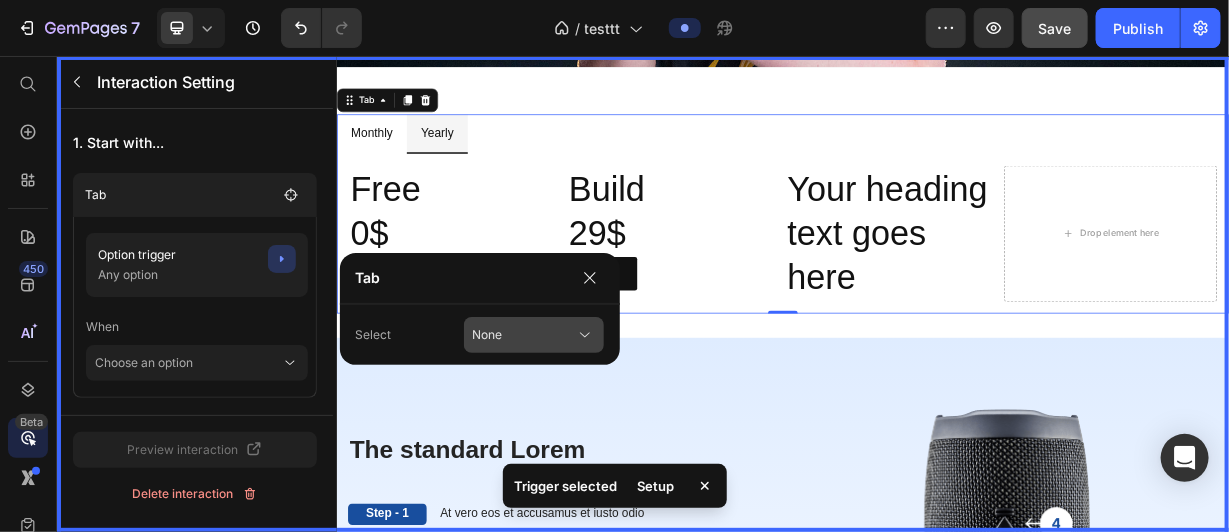 click on "None" 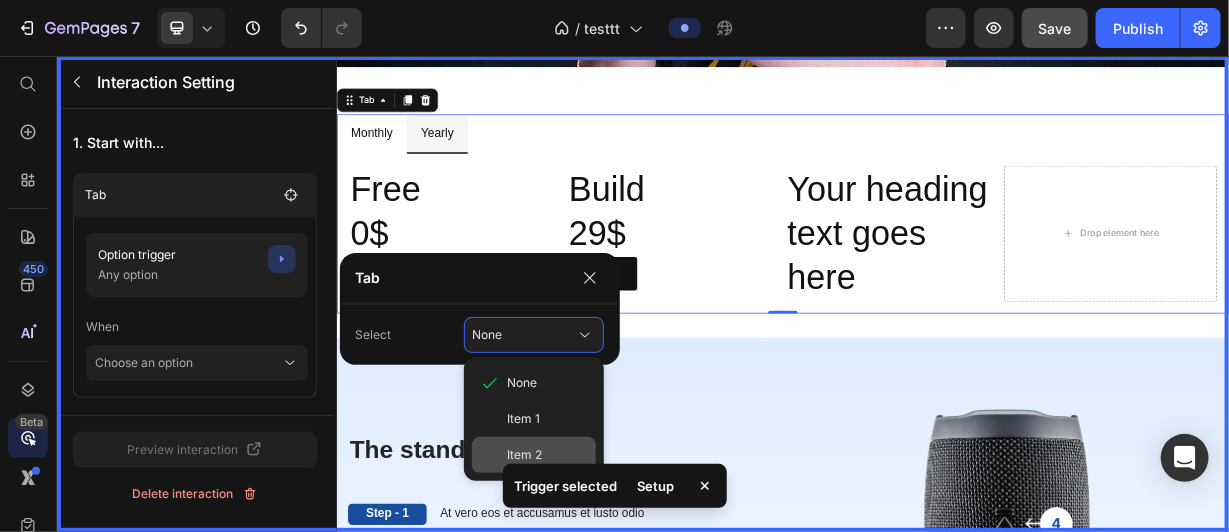click on "Item 2" 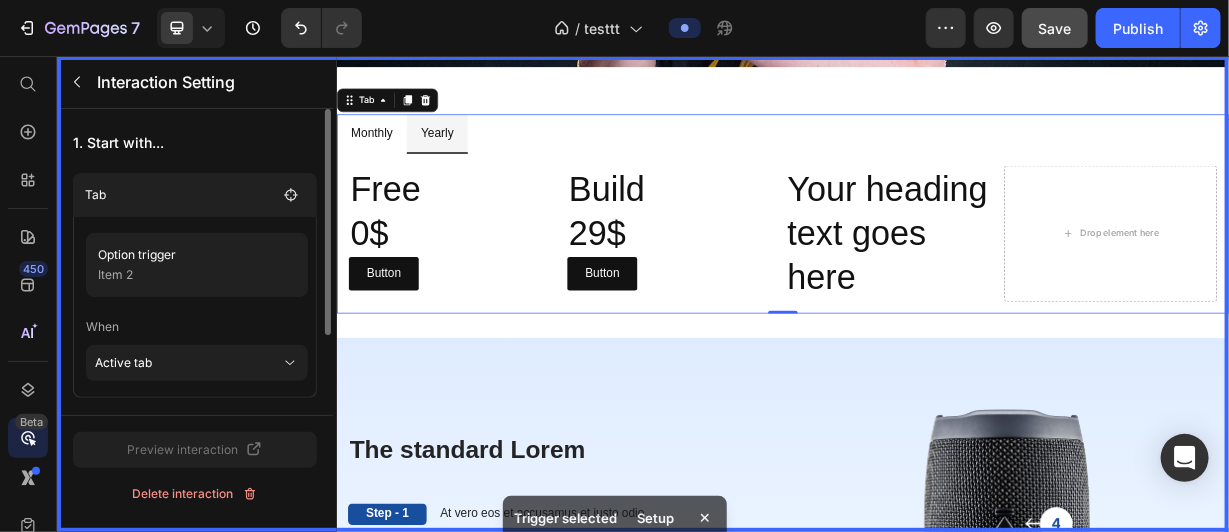 click on "When" at bounding box center (197, 327) 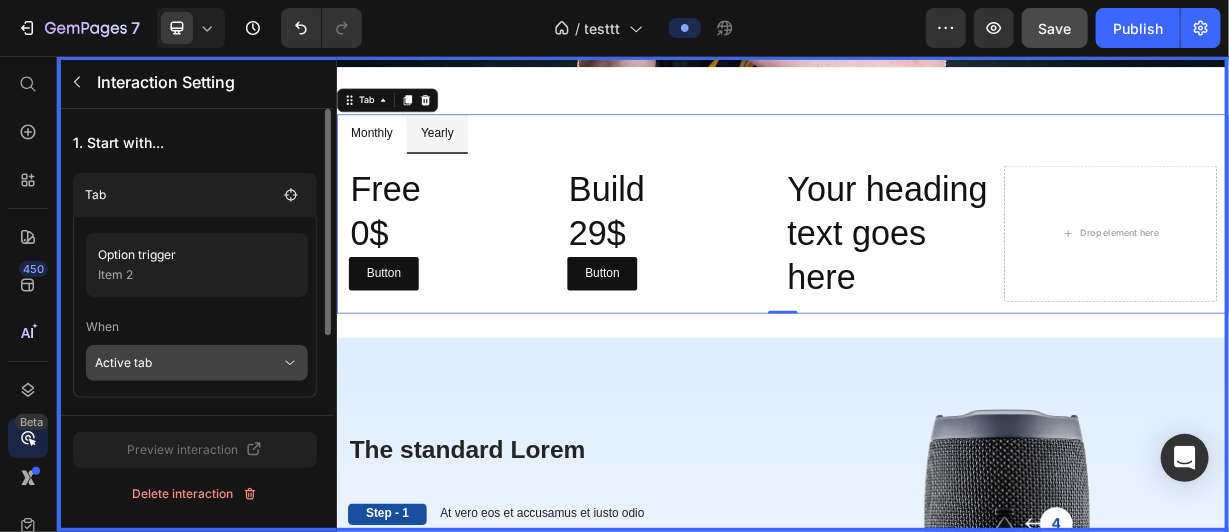click on "Active tab" at bounding box center [188, 363] 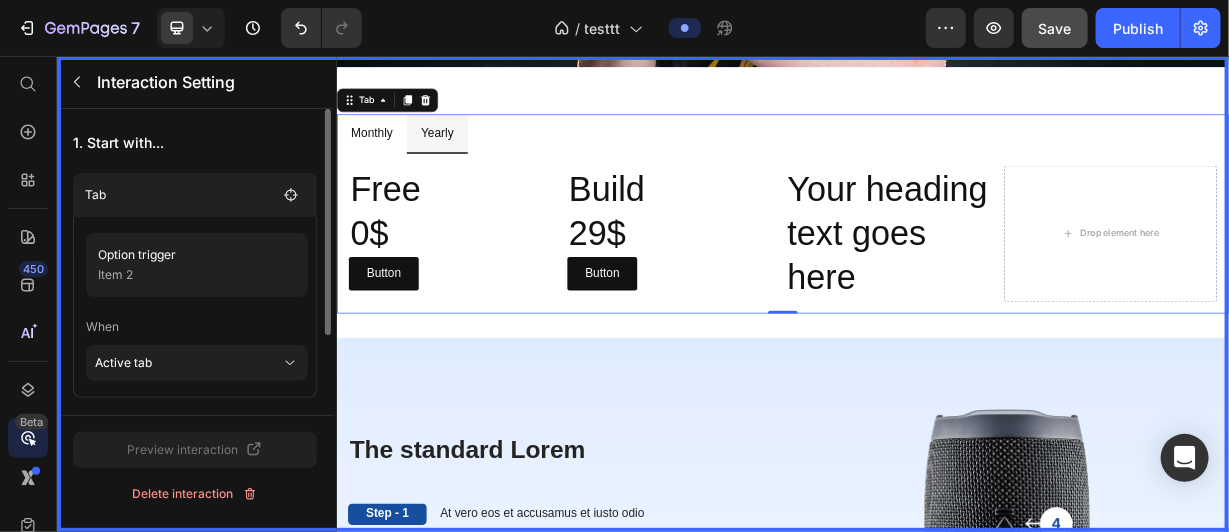 click on "1. Start with..." at bounding box center [195, 143] 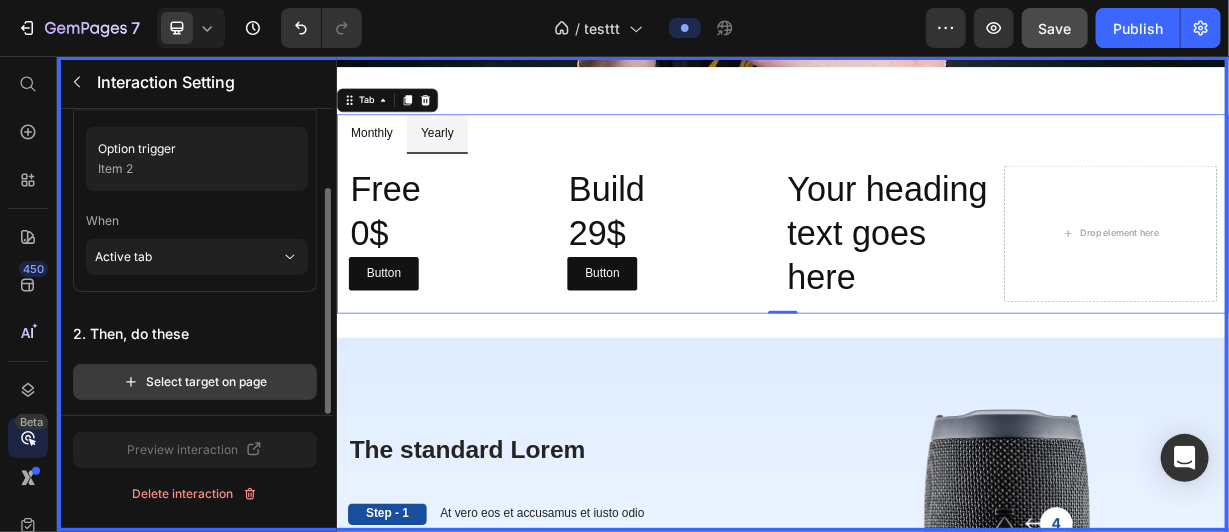 click on "Select target on page" 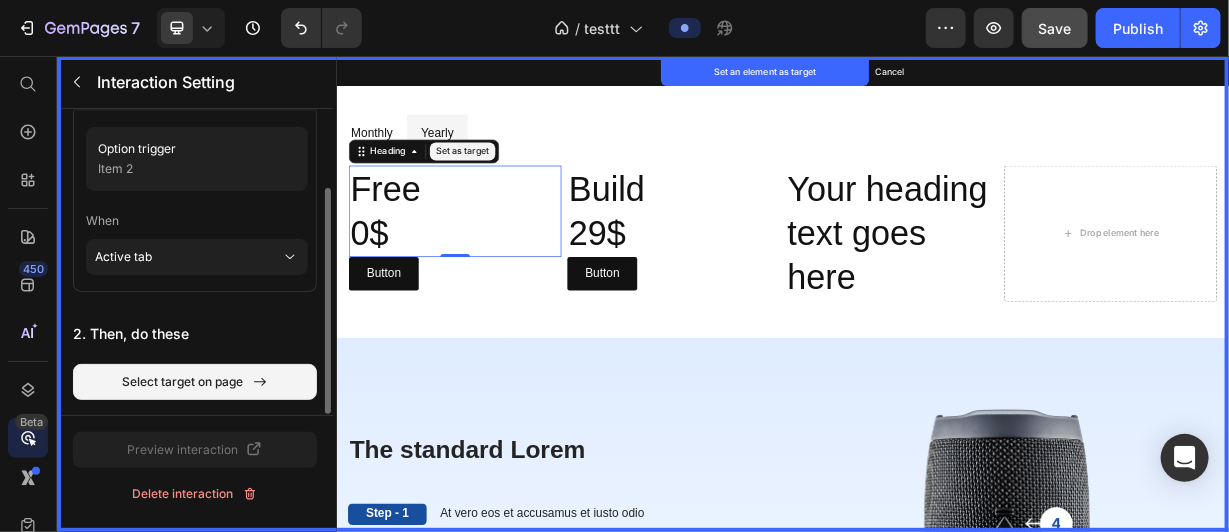 click on "Set as target" at bounding box center (505, 184) 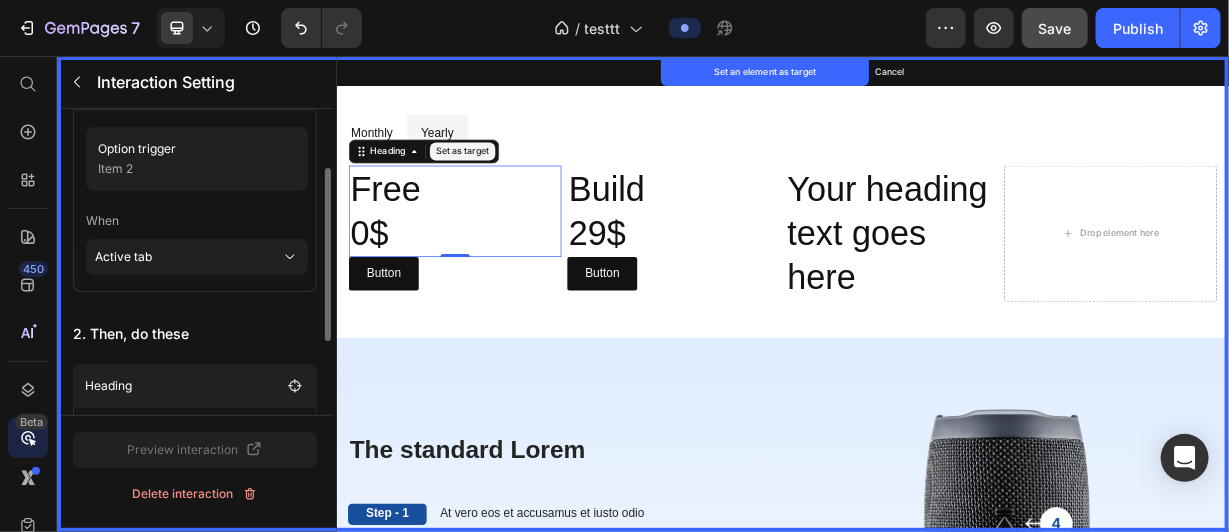 click at bounding box center [936, 375] 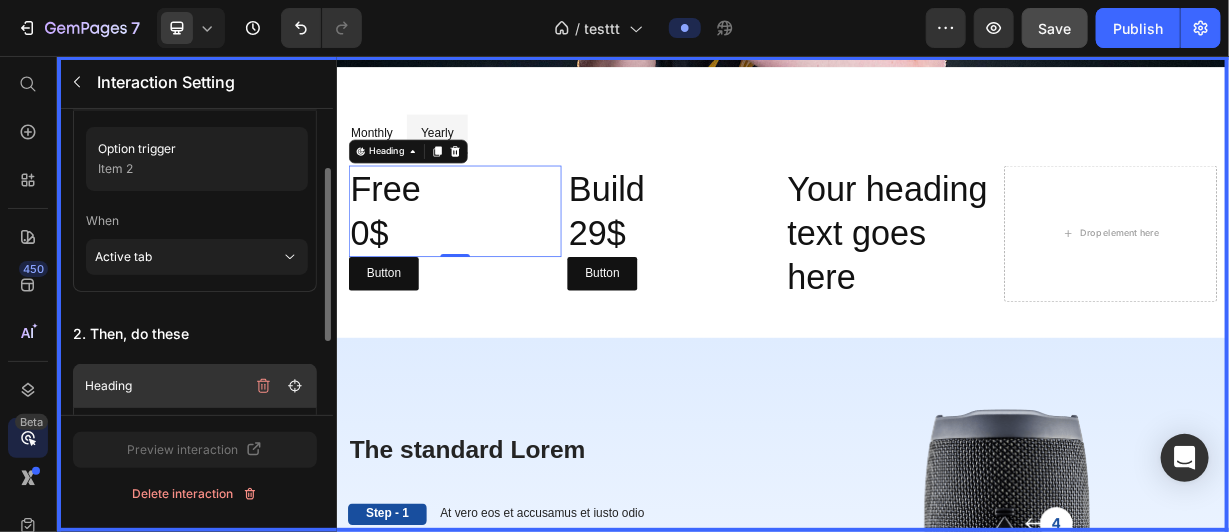 click on "Heading" at bounding box center [165, 386] 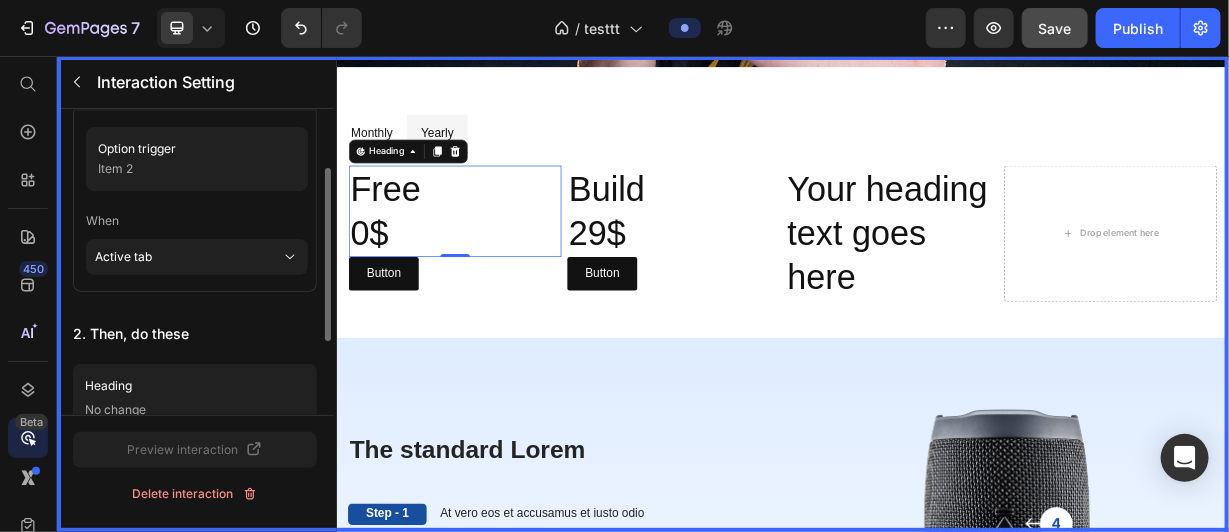 scroll, scrollTop: 186, scrollLeft: 0, axis: vertical 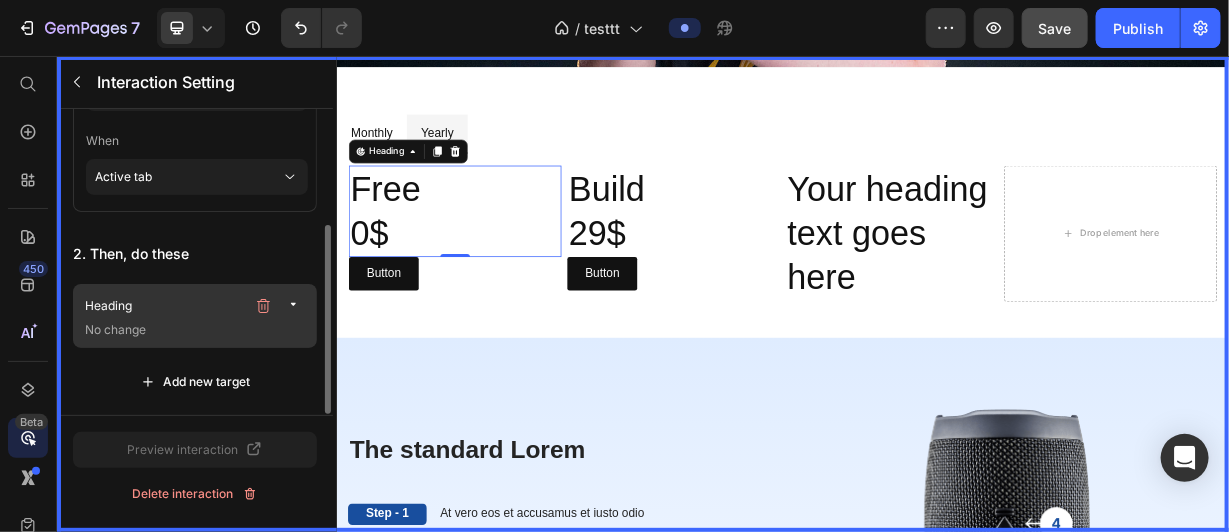 click on "No change" at bounding box center (197, 330) 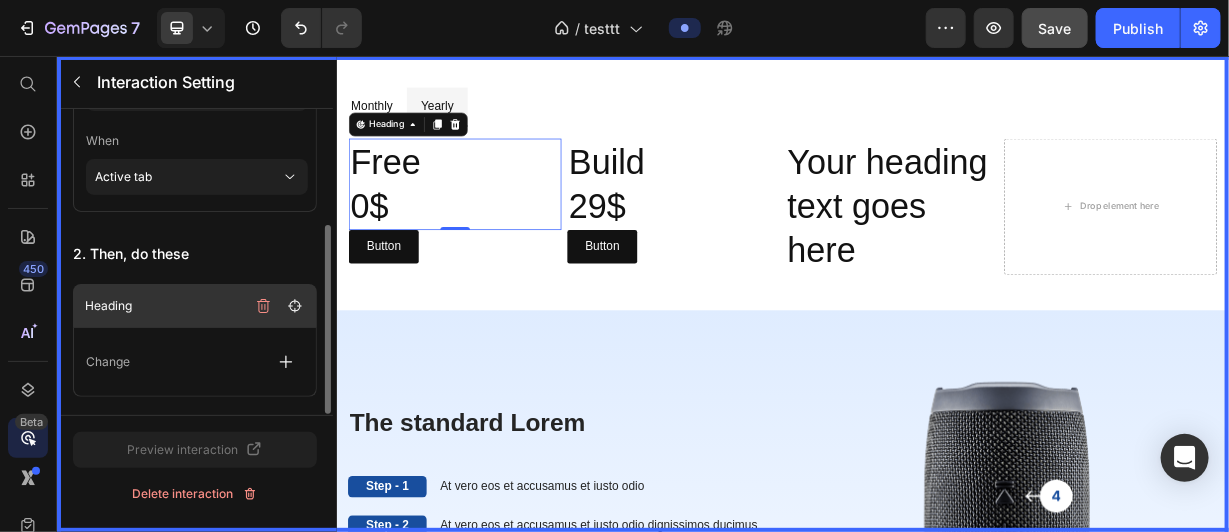 scroll, scrollTop: 801, scrollLeft: 0, axis: vertical 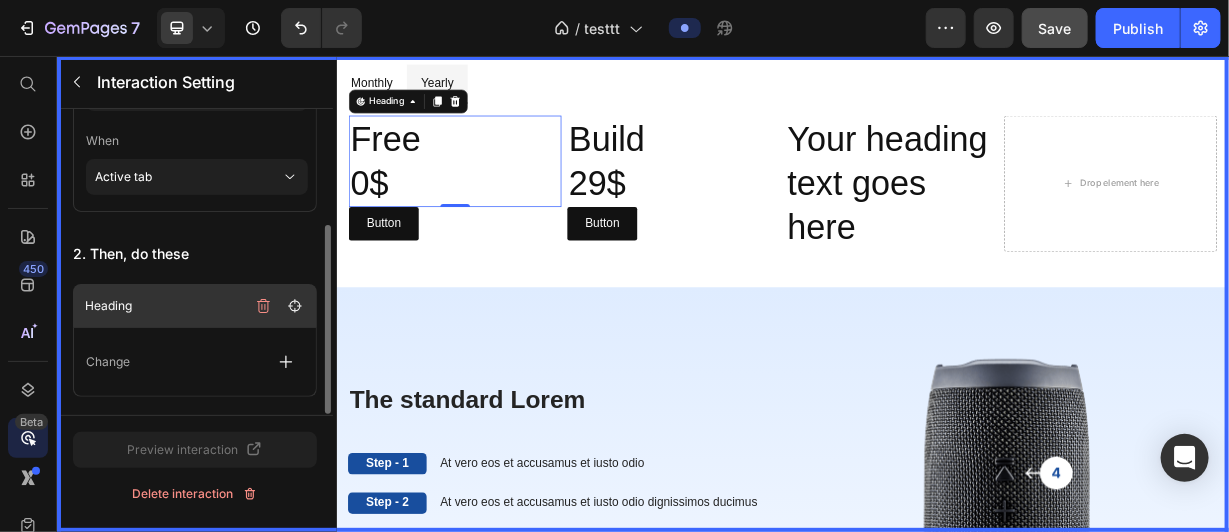 drag, startPoint x: 191, startPoint y: 359, endPoint x: 259, endPoint y: 368, distance: 68.593 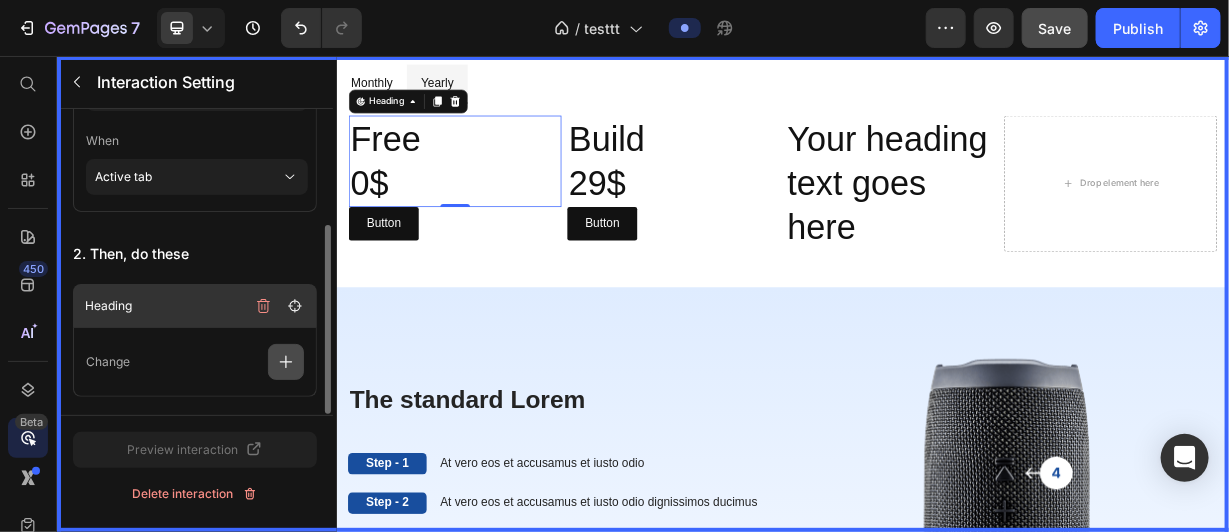 click 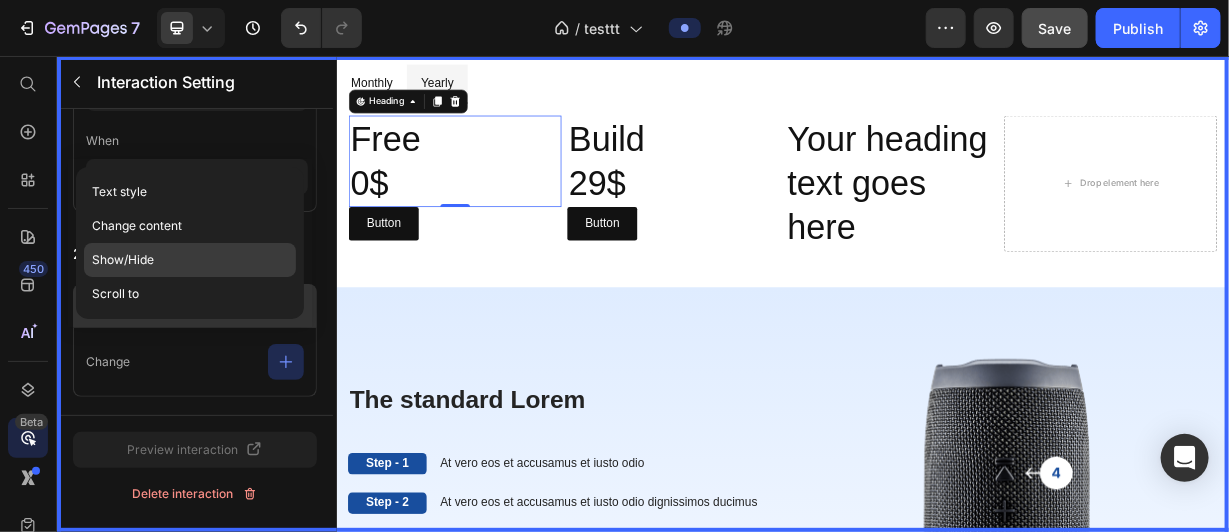 click on "Show/Hide" 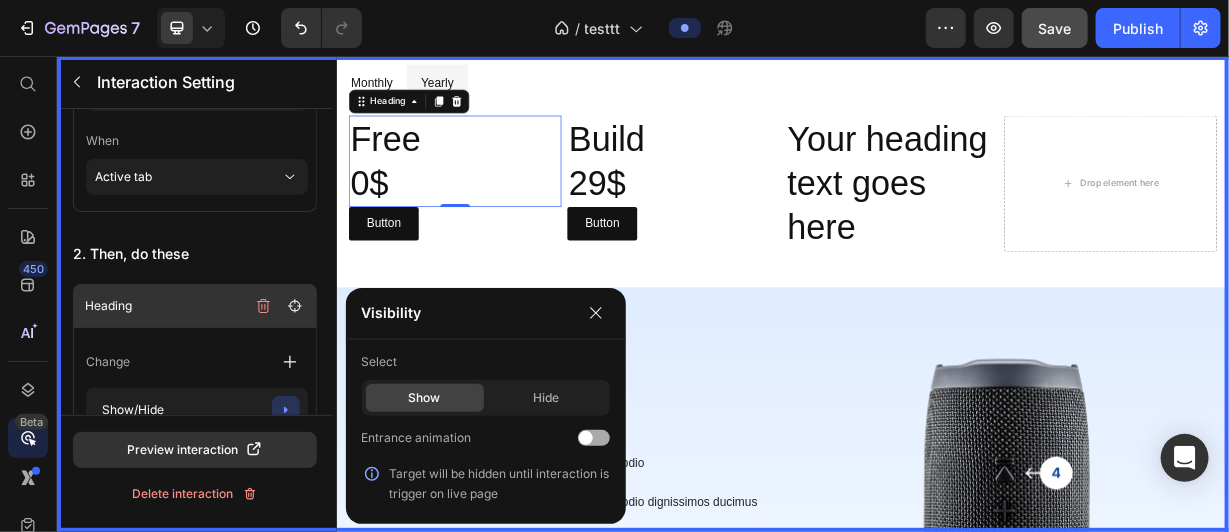 click at bounding box center [586, 438] 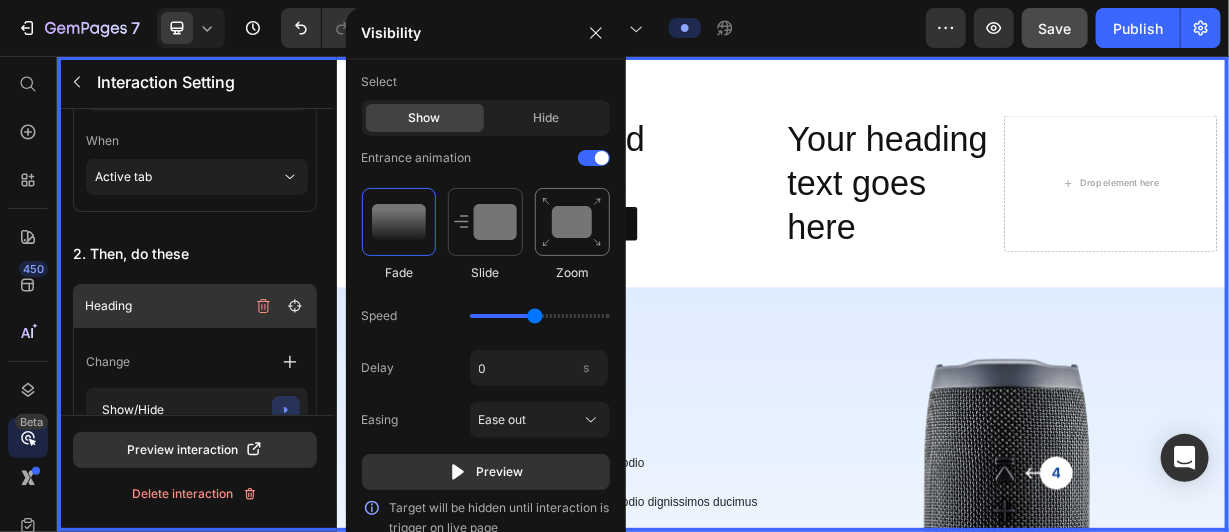 click at bounding box center [572, 222] 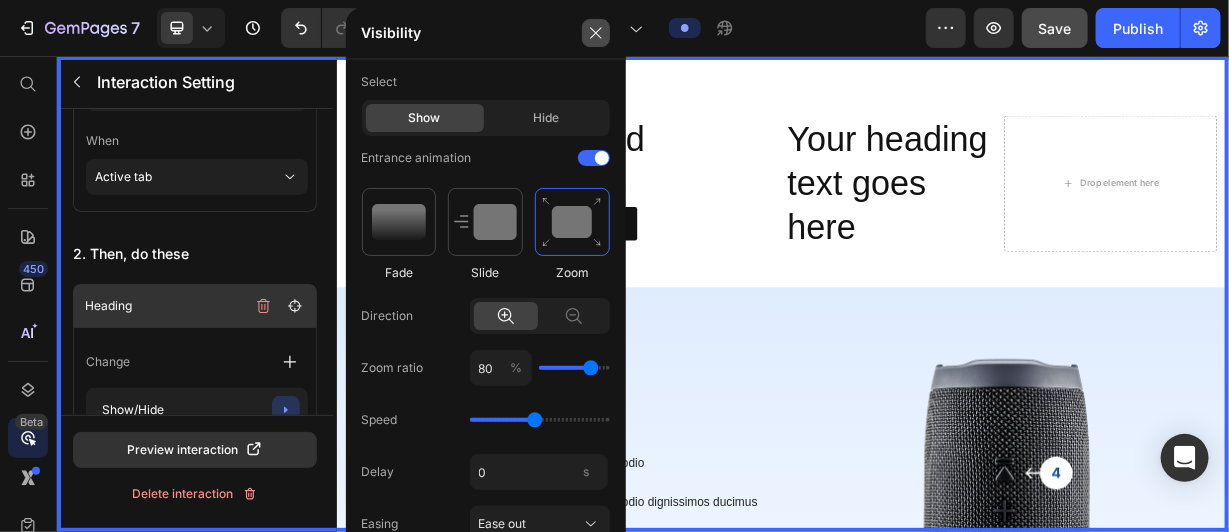 click 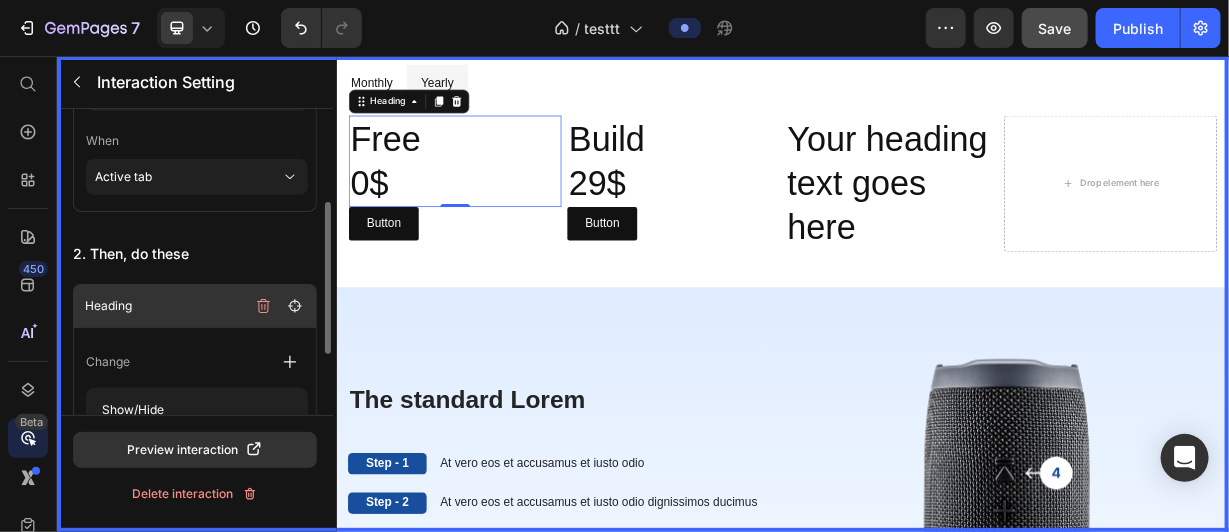 click on "Change" at bounding box center (197, 362) 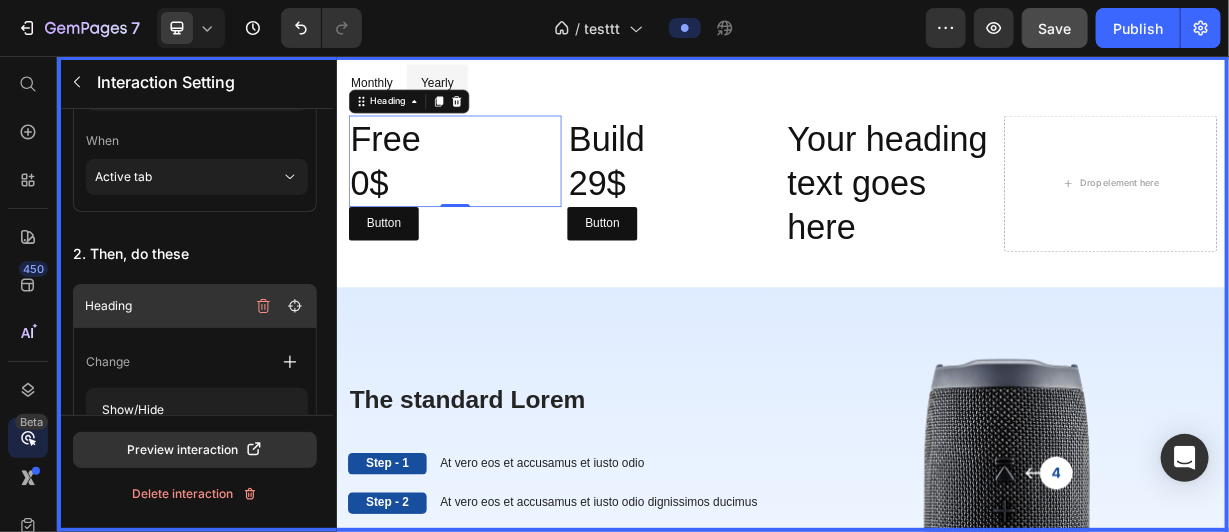 click on "Heading" at bounding box center (165, 306) 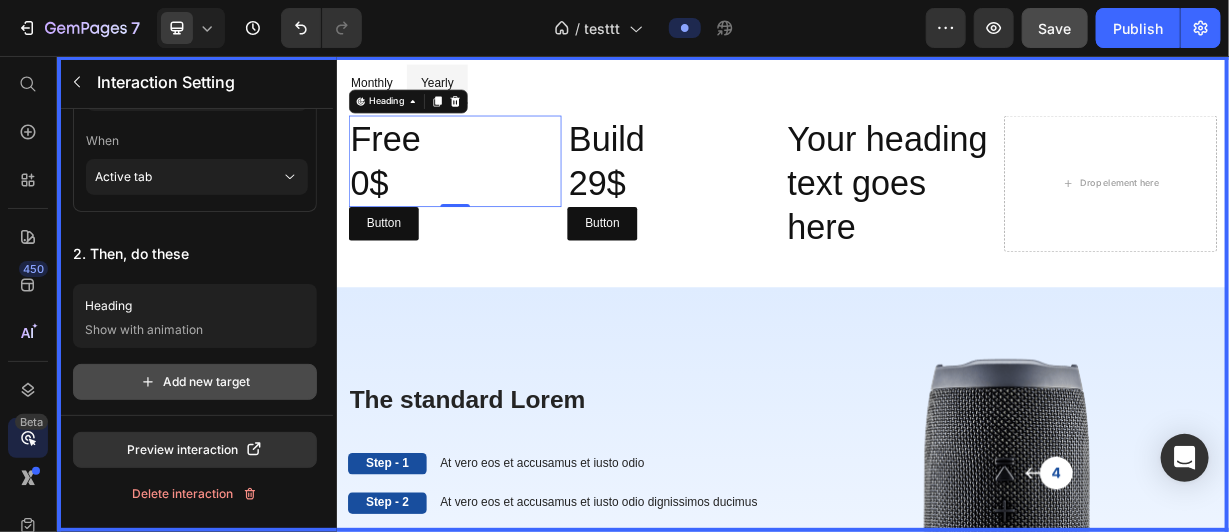 click on "Add new target" at bounding box center [195, 382] 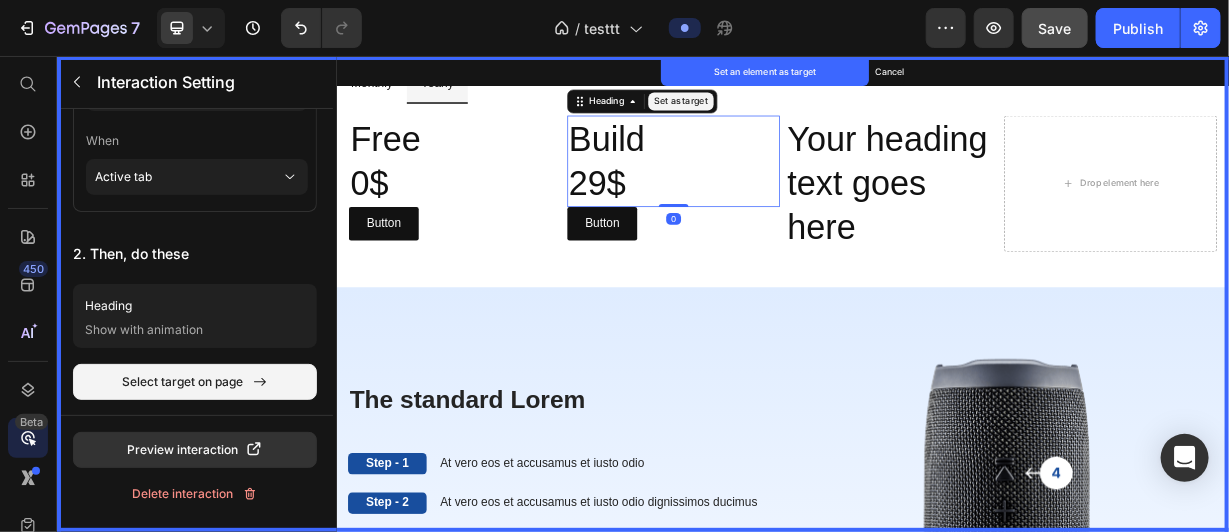 click on "Set as target" at bounding box center (799, 116) 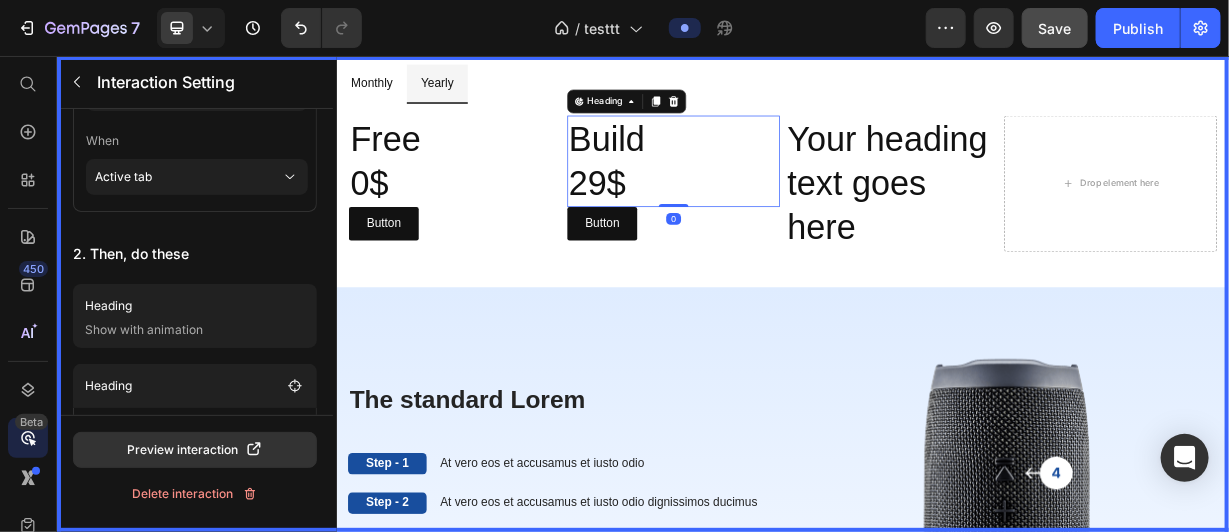 click at bounding box center (936, 375) 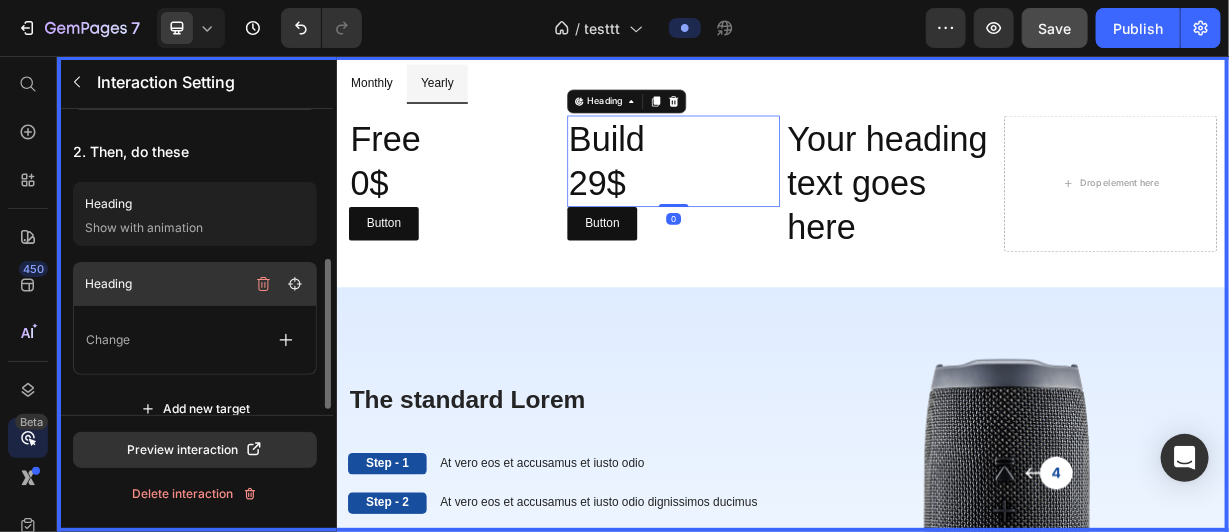 scroll, scrollTop: 293, scrollLeft: 0, axis: vertical 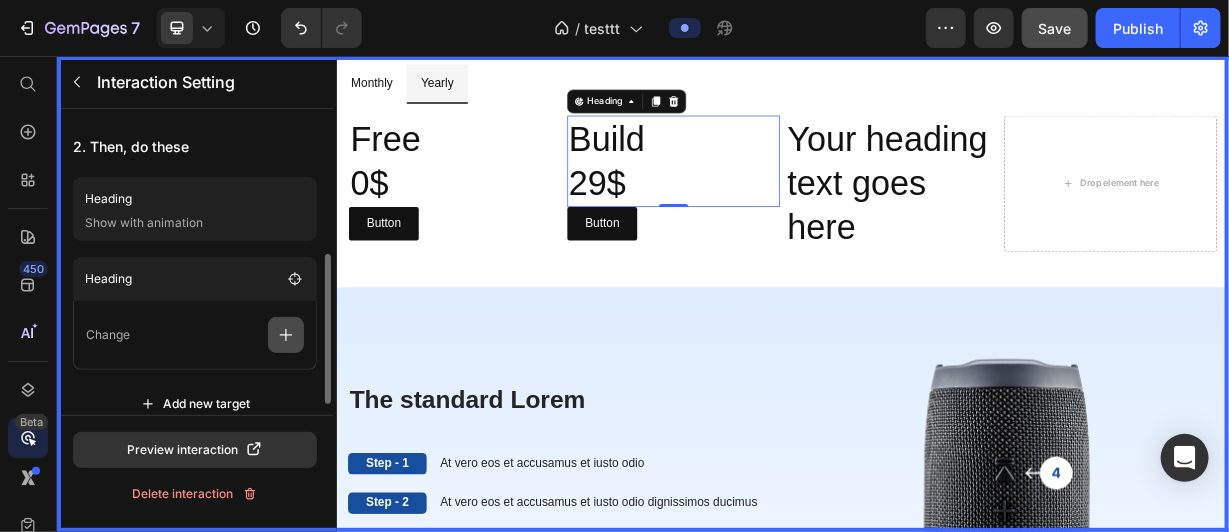 click 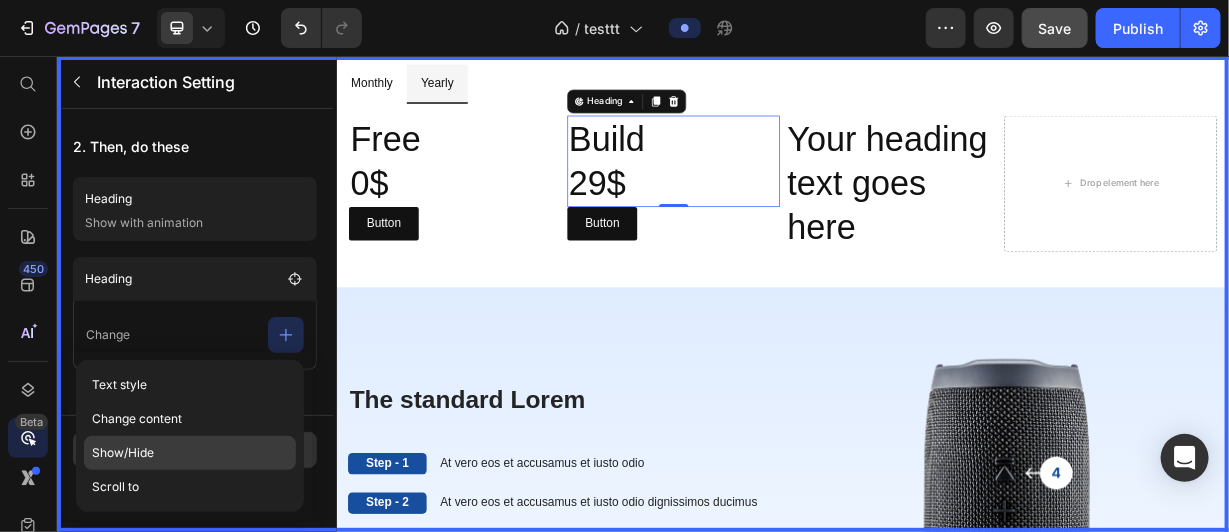 click on "Show/Hide" 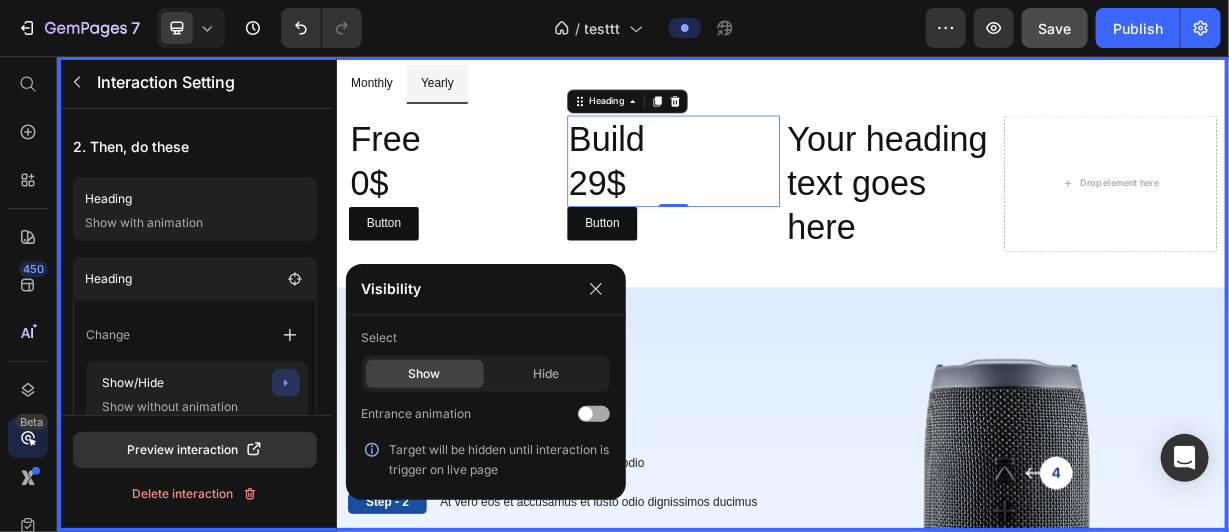click at bounding box center (594, 414) 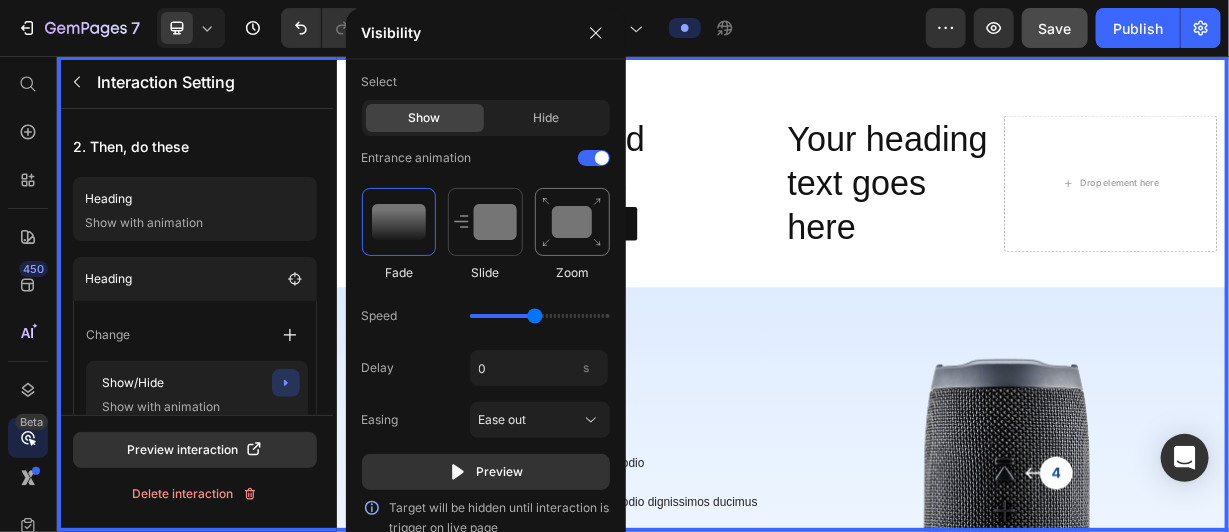 click at bounding box center (572, 222) 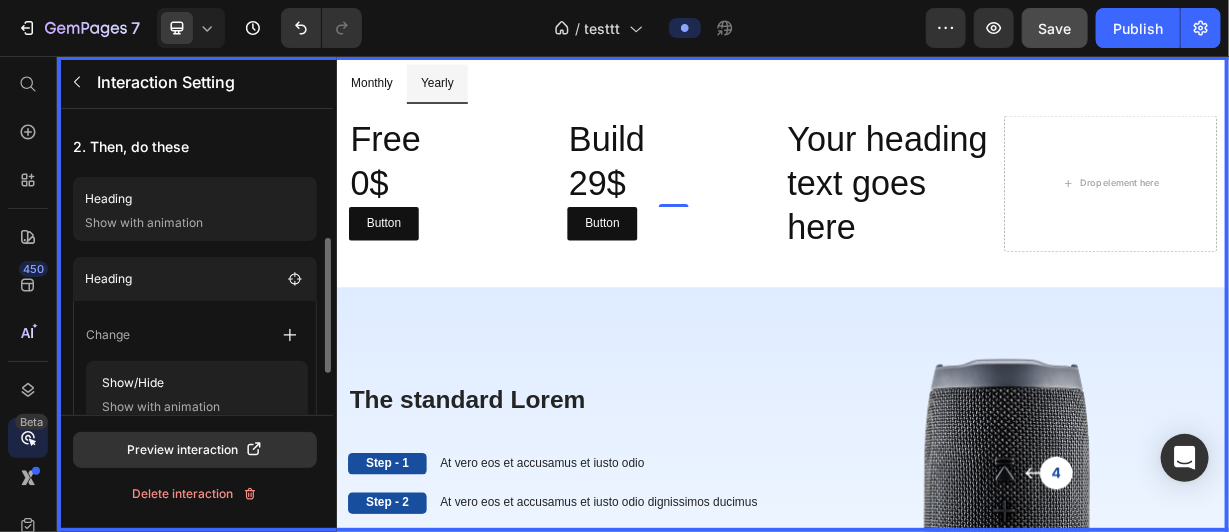 click on "1. Start with... Tab Option trigger Item 2 When Active tab 2. Then, do these Heading Show with animation Change Show/Hide Show with animation Heading Change Show/Hide Show with animation  Add new target" at bounding box center [195, 163] 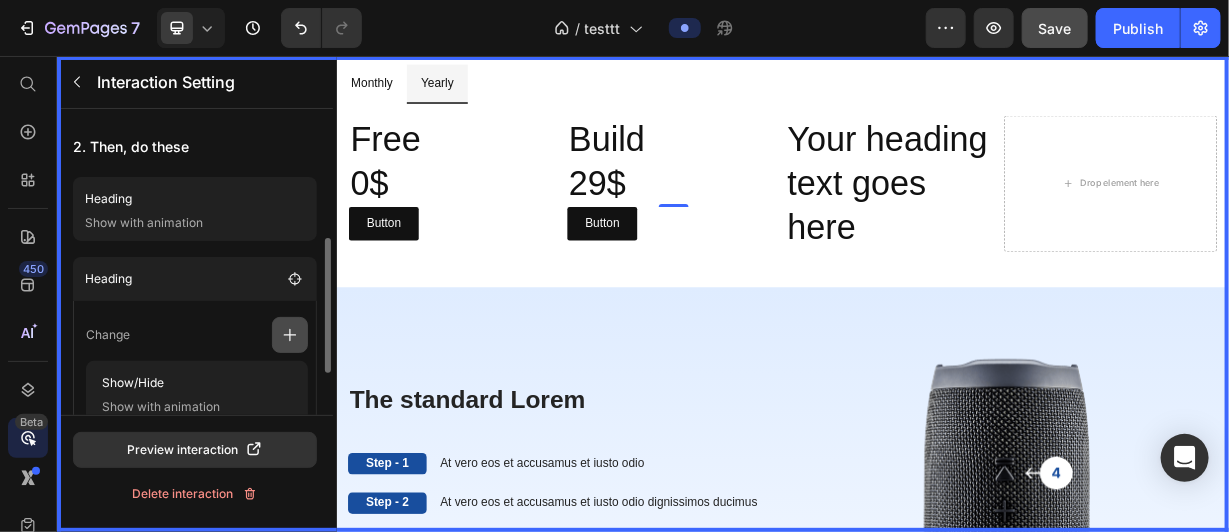 click 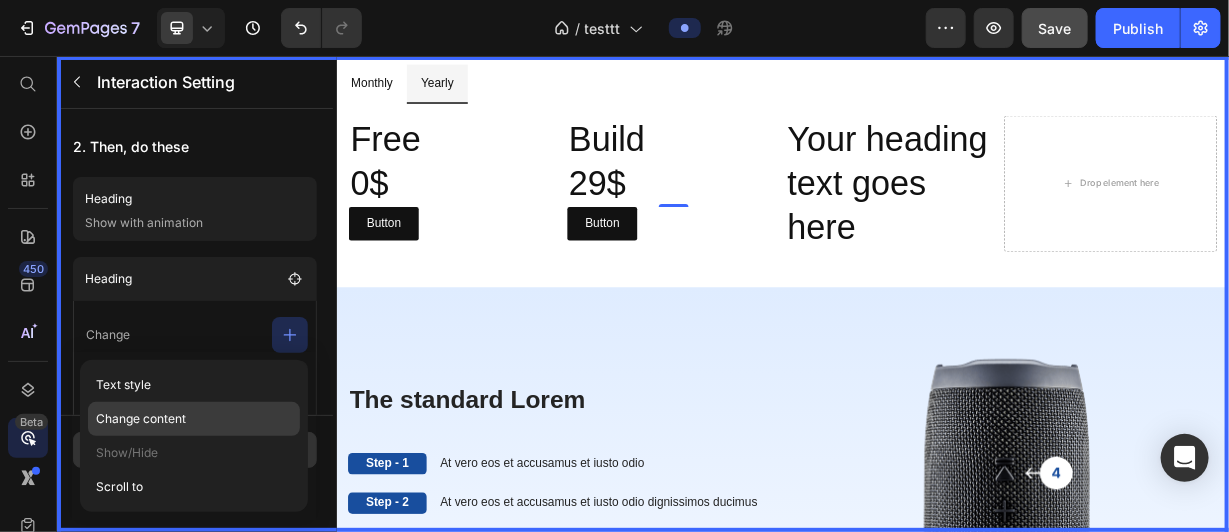 click on "Change content" 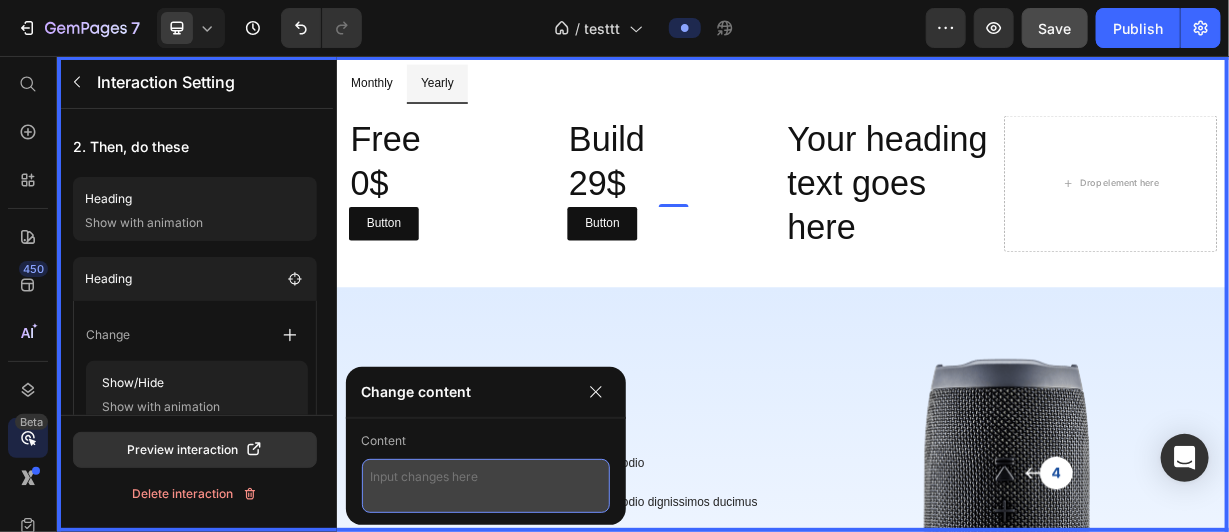 click at bounding box center [486, 486] 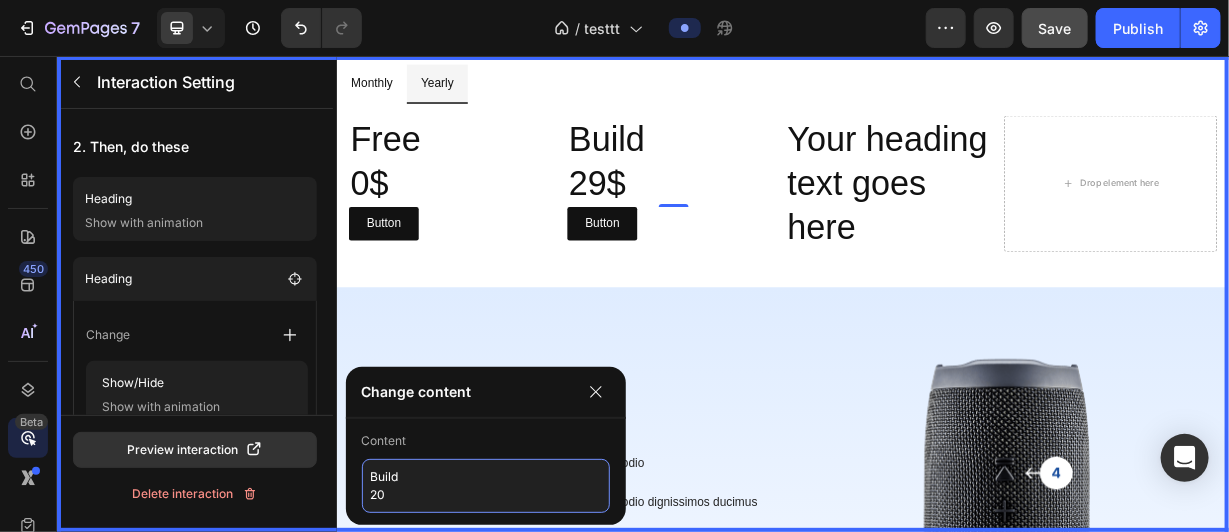 type on "Build
20$" 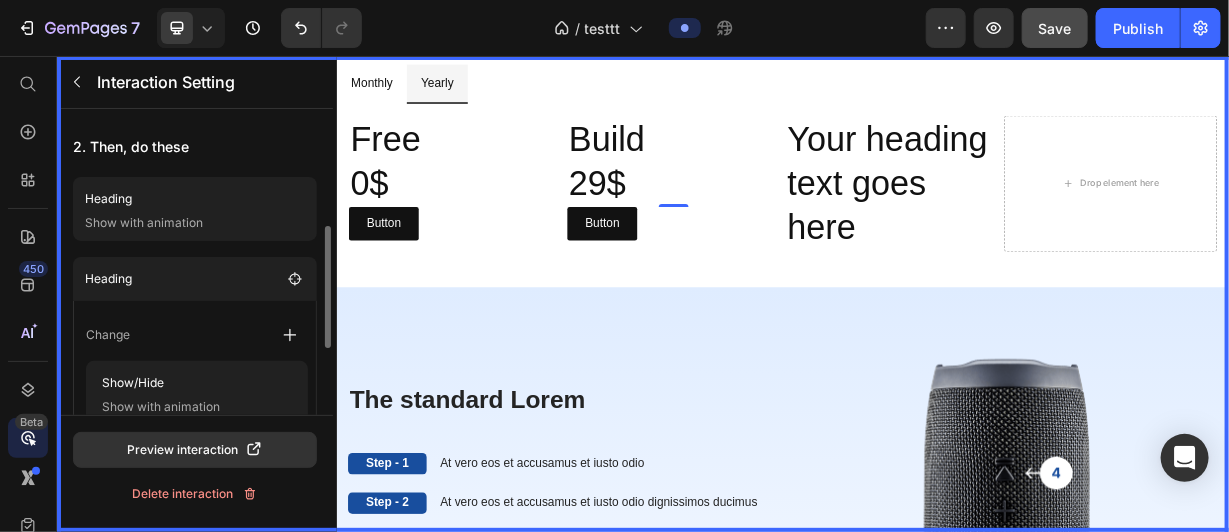click on "Change Show/Hide Show with animation Change content Change to new content" at bounding box center [195, 407] 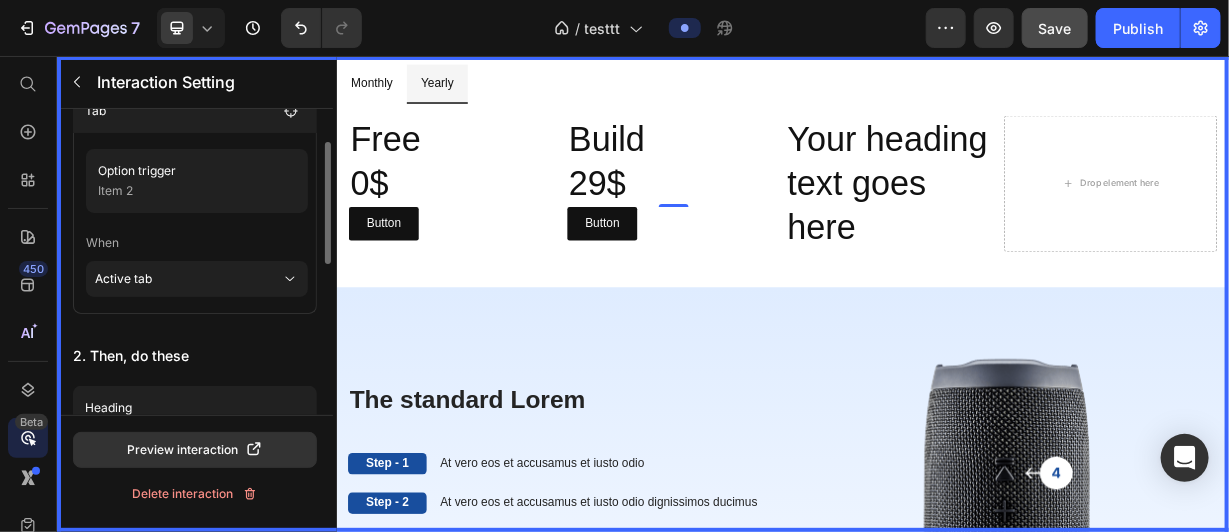 scroll, scrollTop: 0, scrollLeft: 0, axis: both 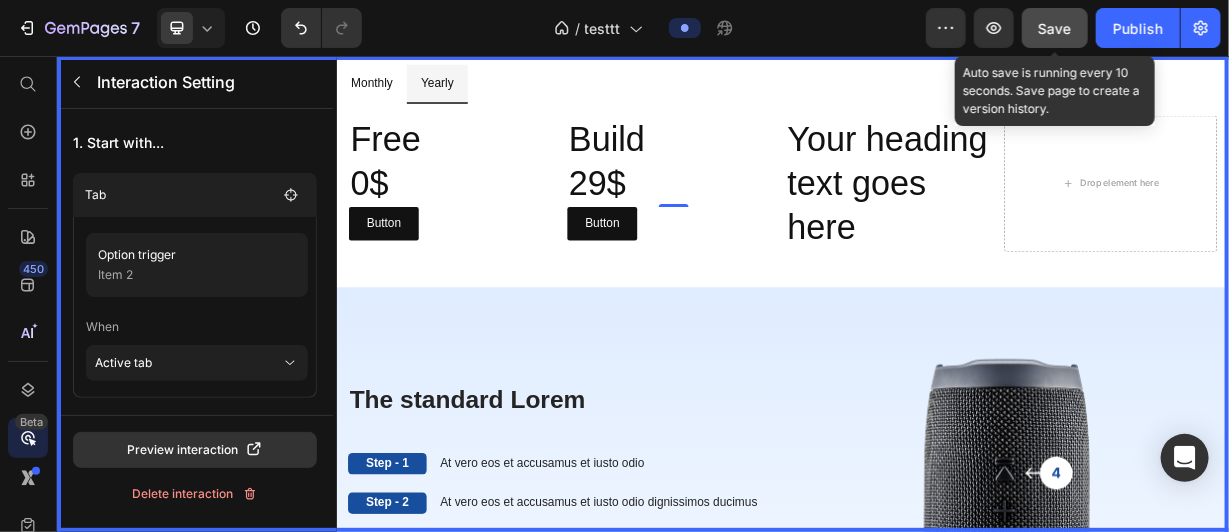 click on "Save" 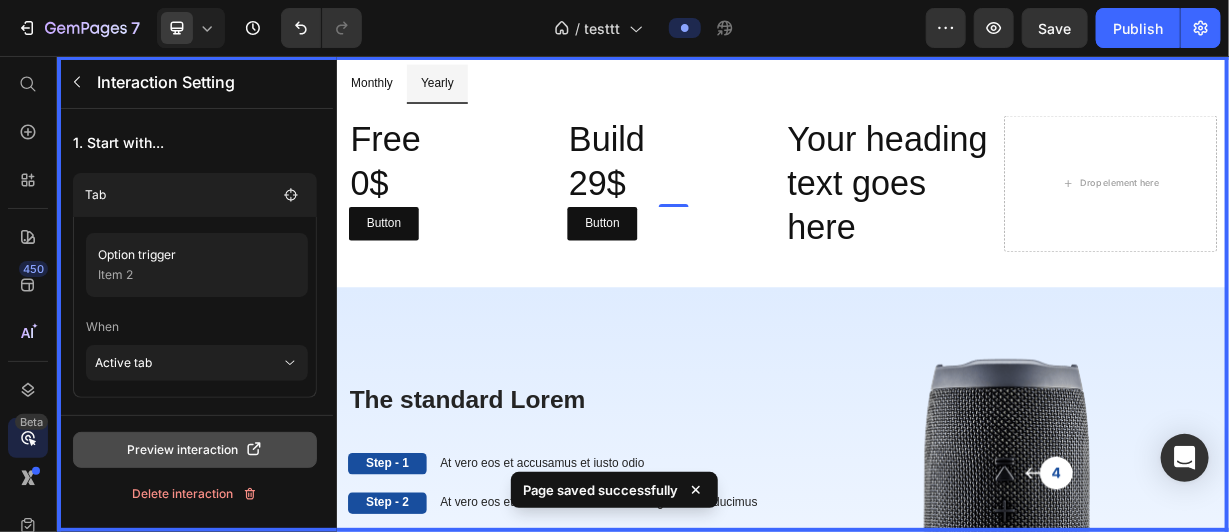 click on "Preview interaction" at bounding box center (195, 450) 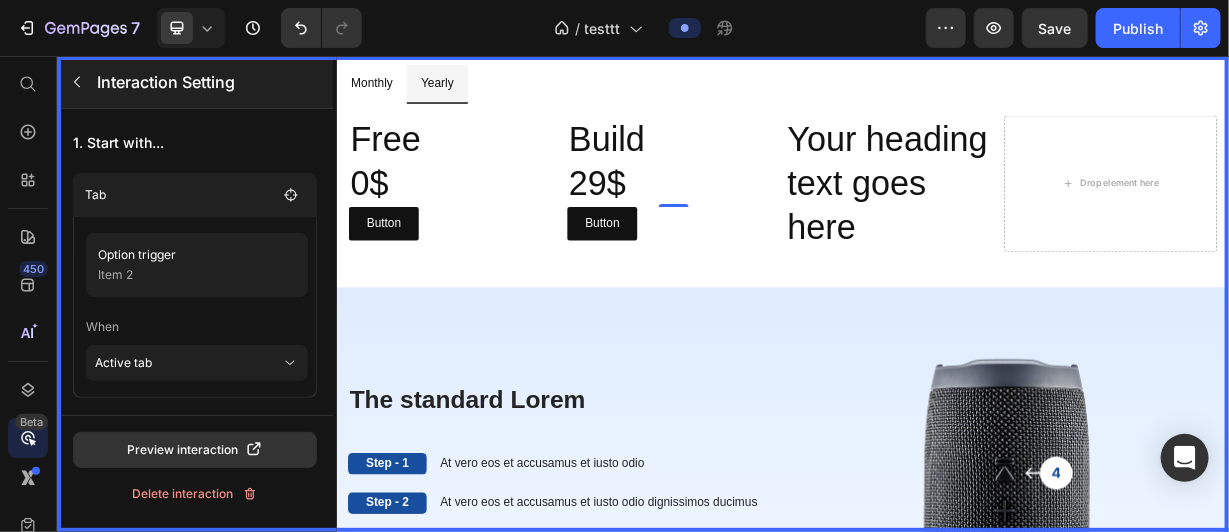 click 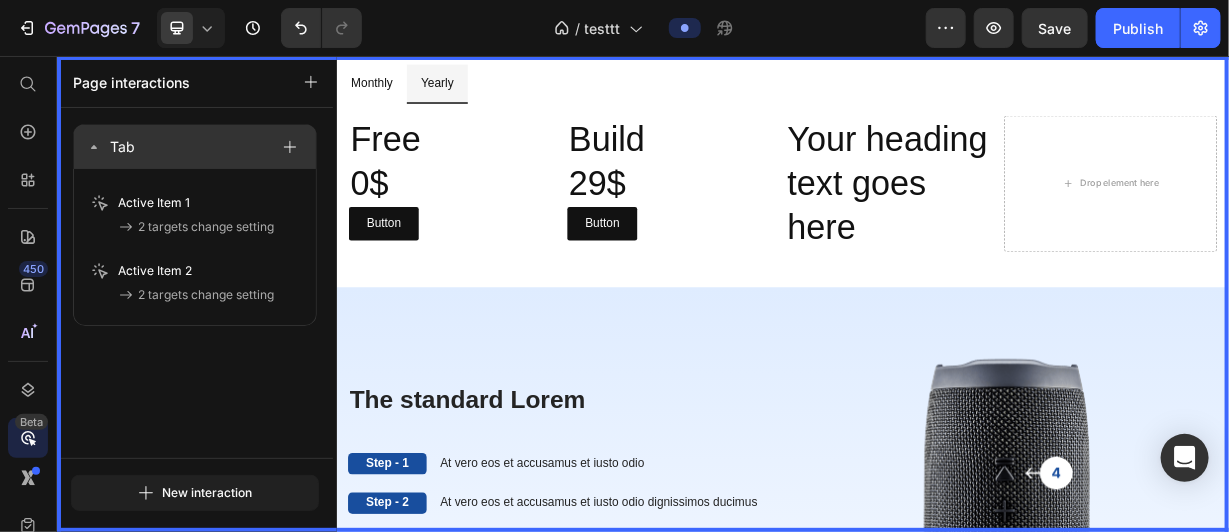 click on "Tab" at bounding box center [177, 147] 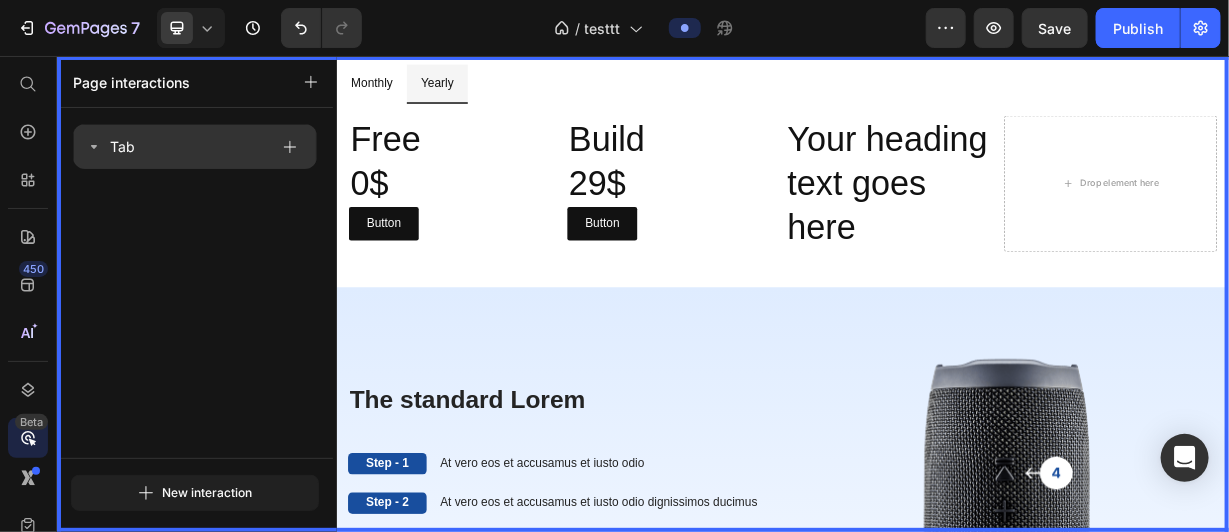 click on "Tab" at bounding box center (177, 147) 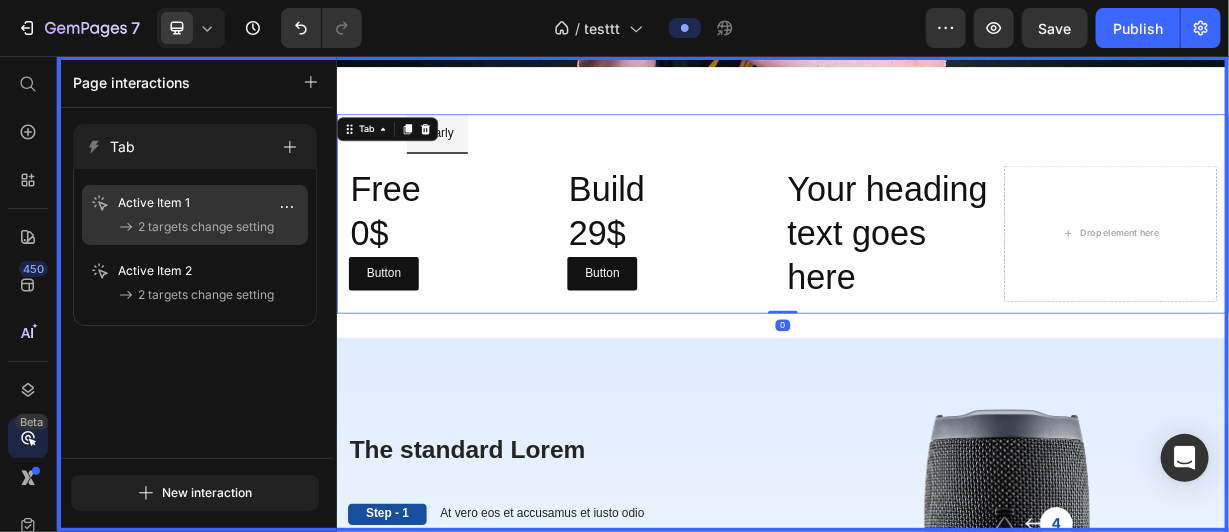 click on "2 targets change setting" at bounding box center [206, 227] 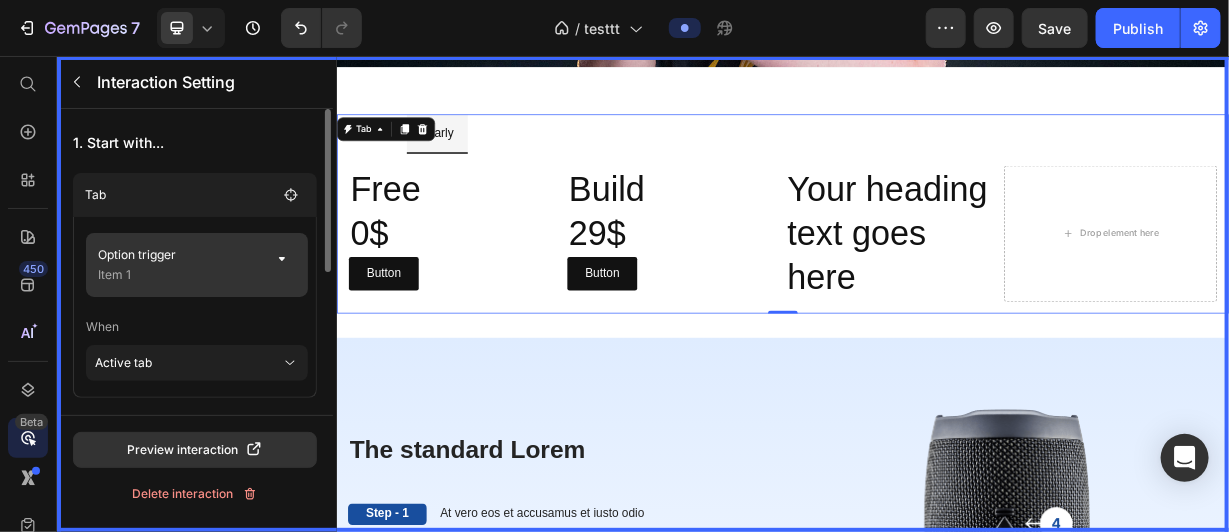 click on "Item 1" at bounding box center (179, 275) 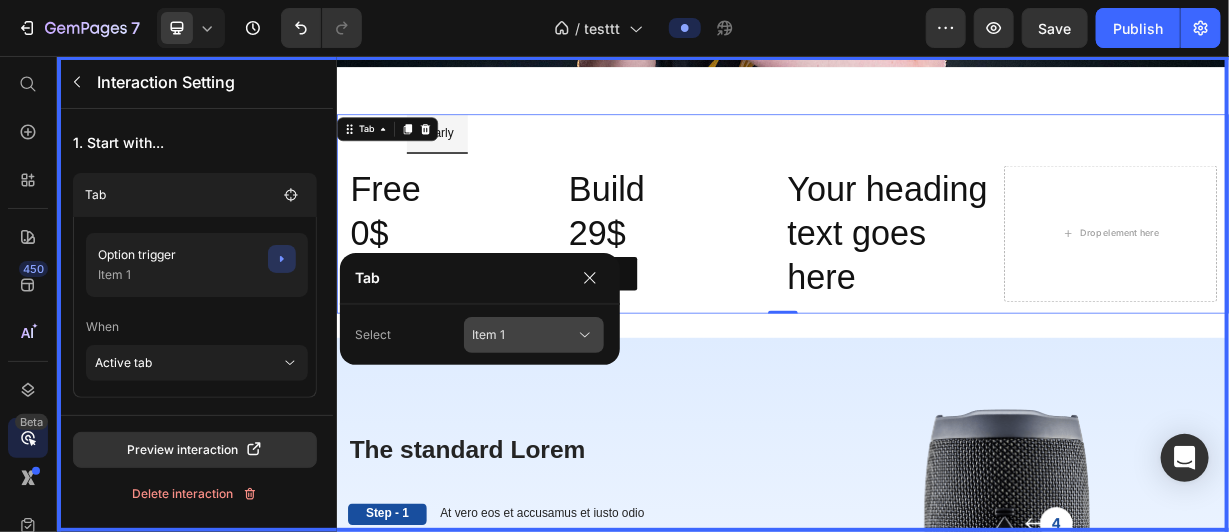 click on "Item 1" 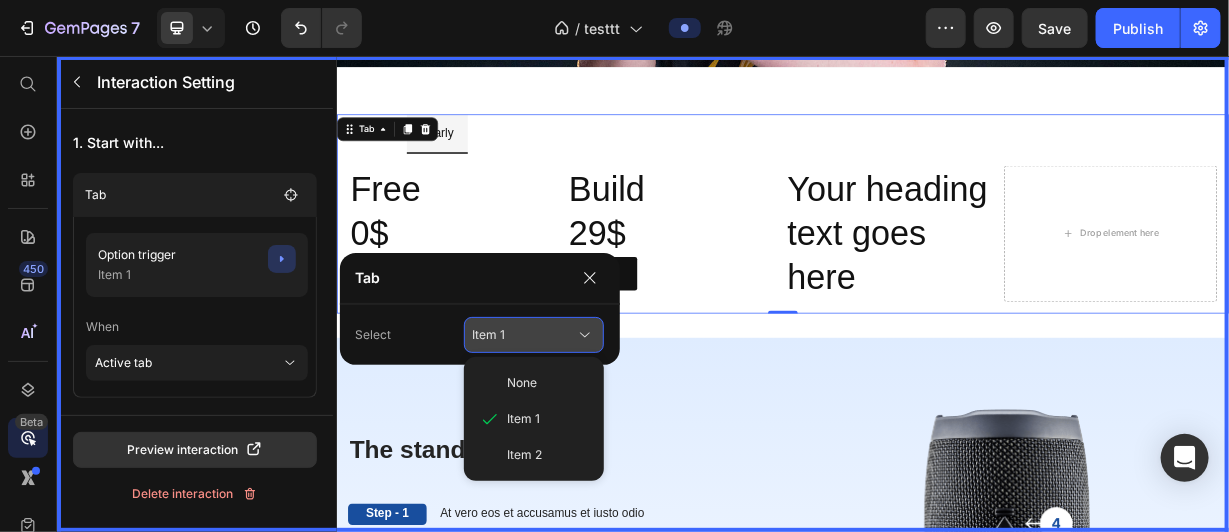 click on "Item 1" 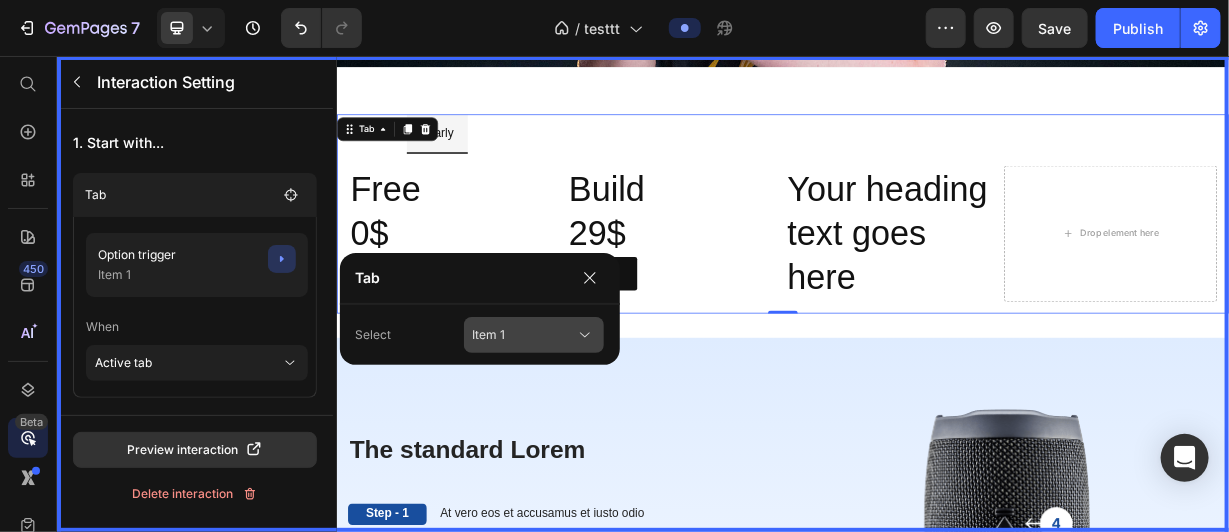 click on "Item 1" 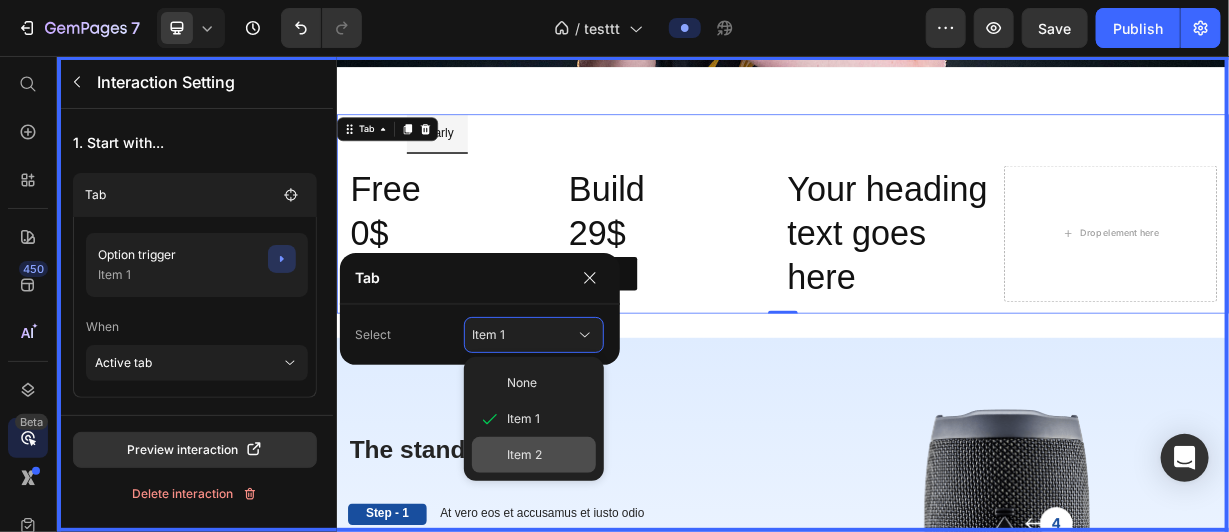 click on "Item 2" at bounding box center [525, 455] 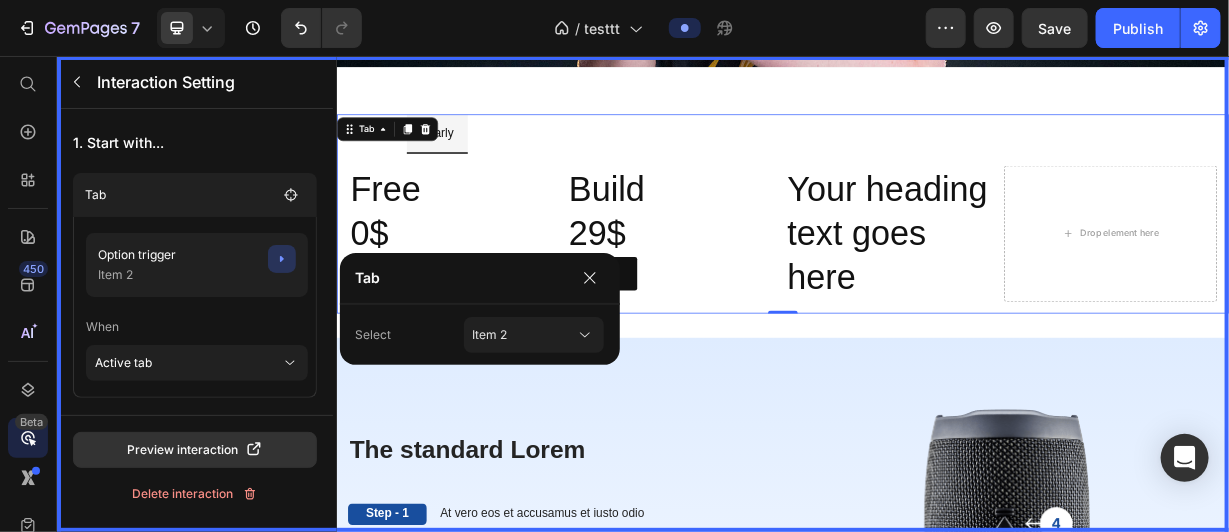 click on "Tab Select Item 2" at bounding box center [480, 265] 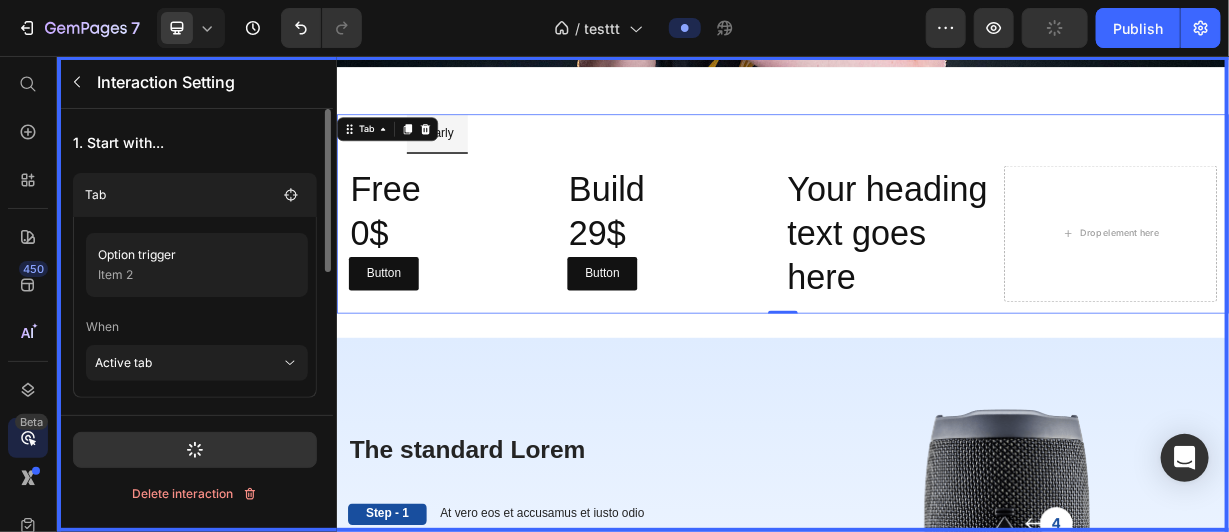 click on "Option trigger Item 2 When Active tab" at bounding box center (195, 307) 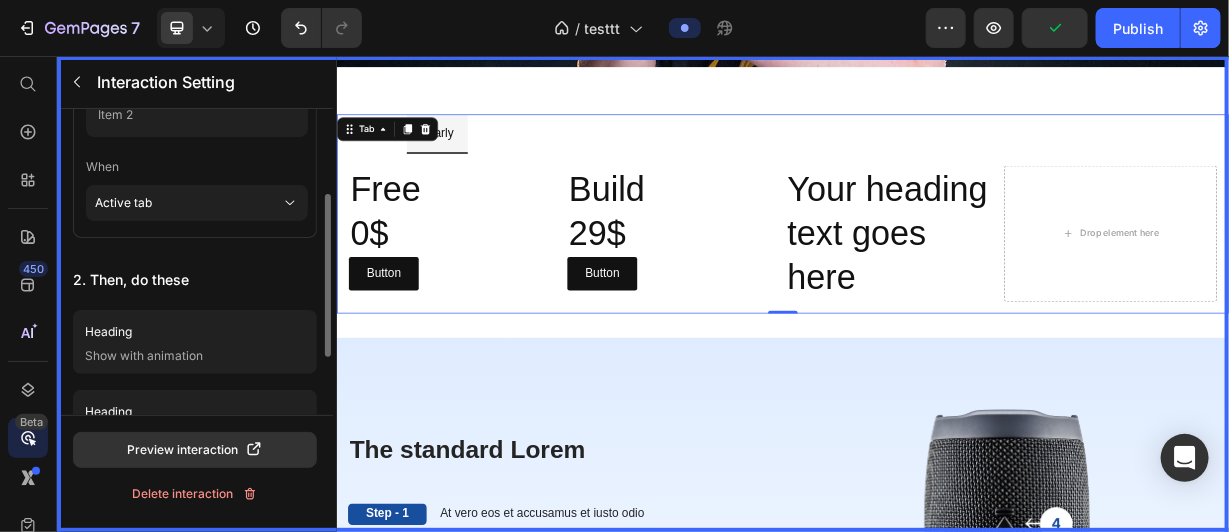 scroll, scrollTop: 214, scrollLeft: 0, axis: vertical 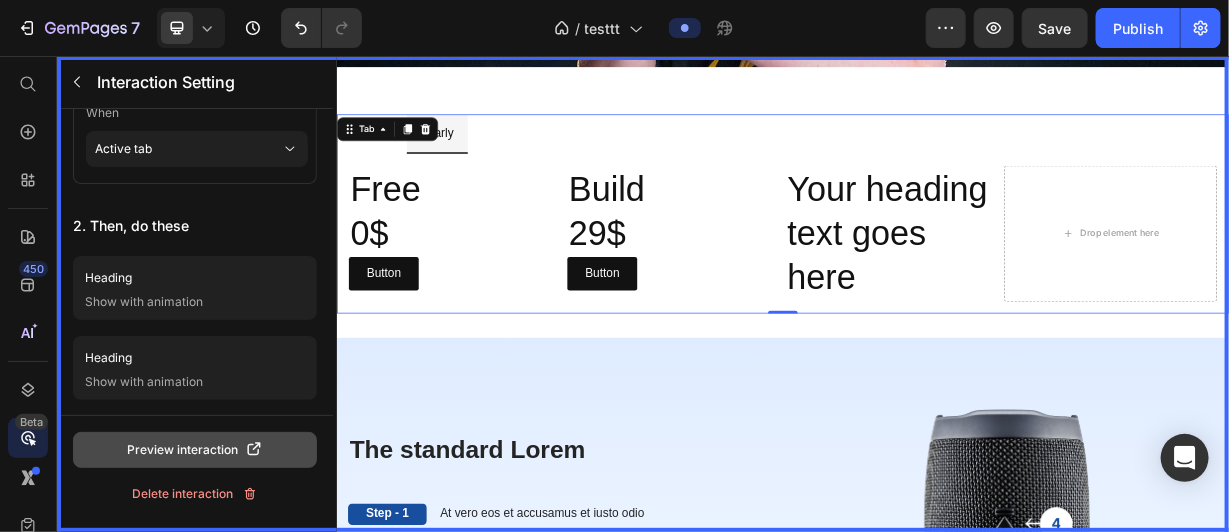 click on "Preview interaction" at bounding box center (195, 450) 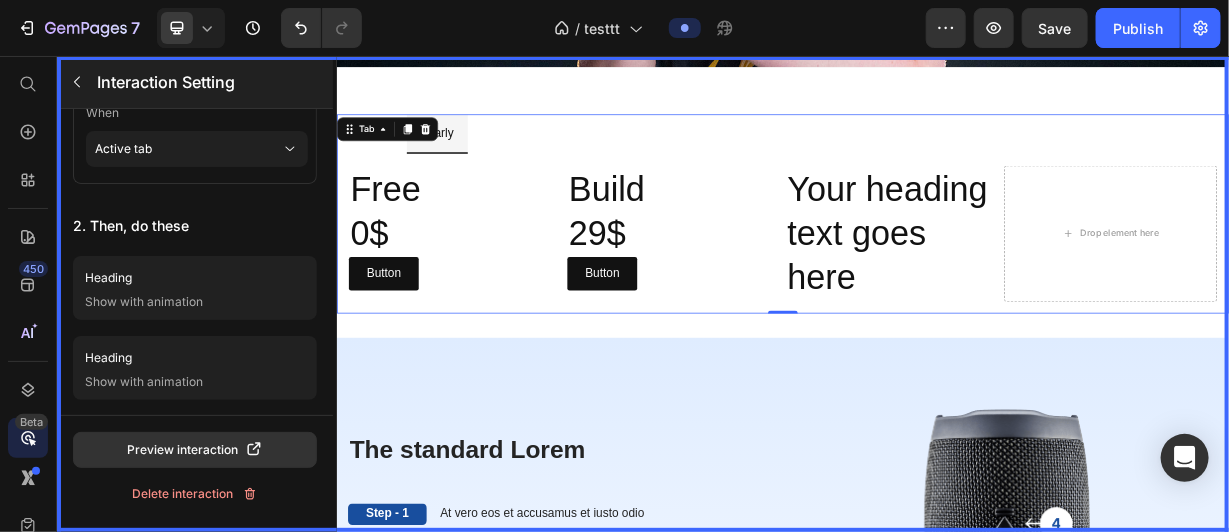 click 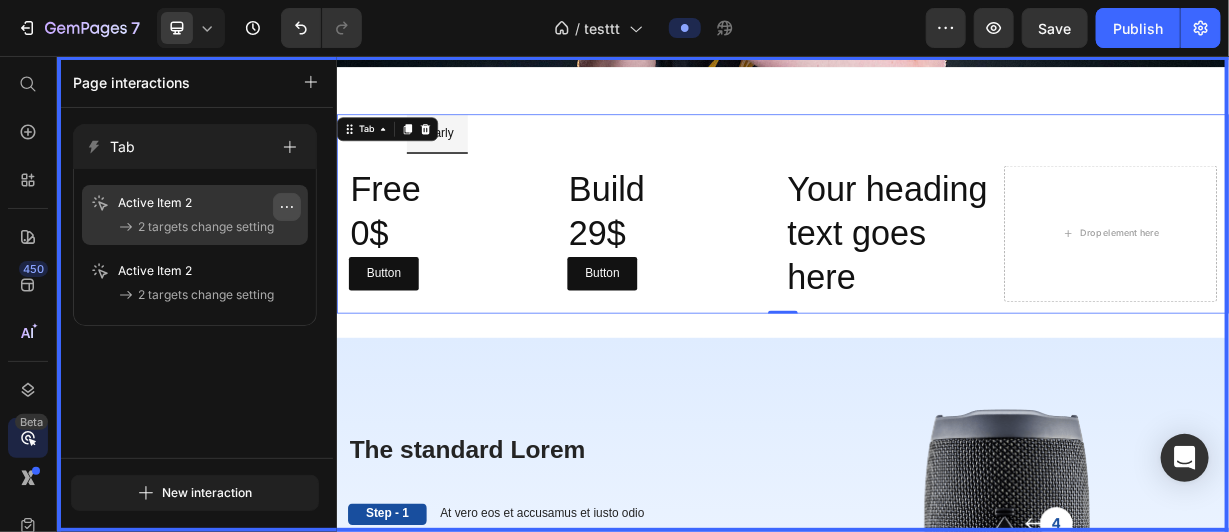 click 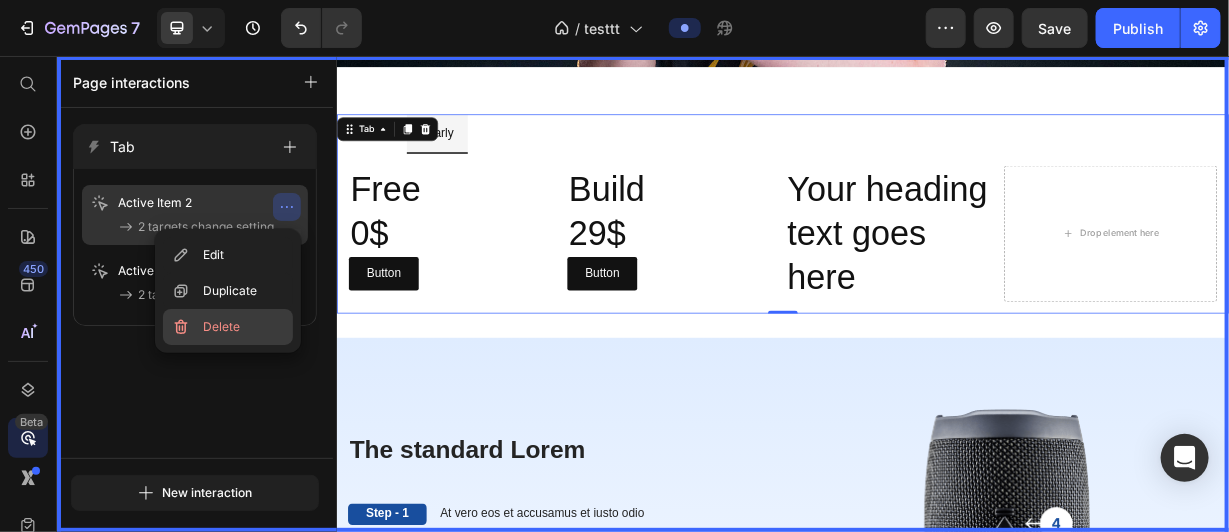 click on "Delete" at bounding box center (228, 327) 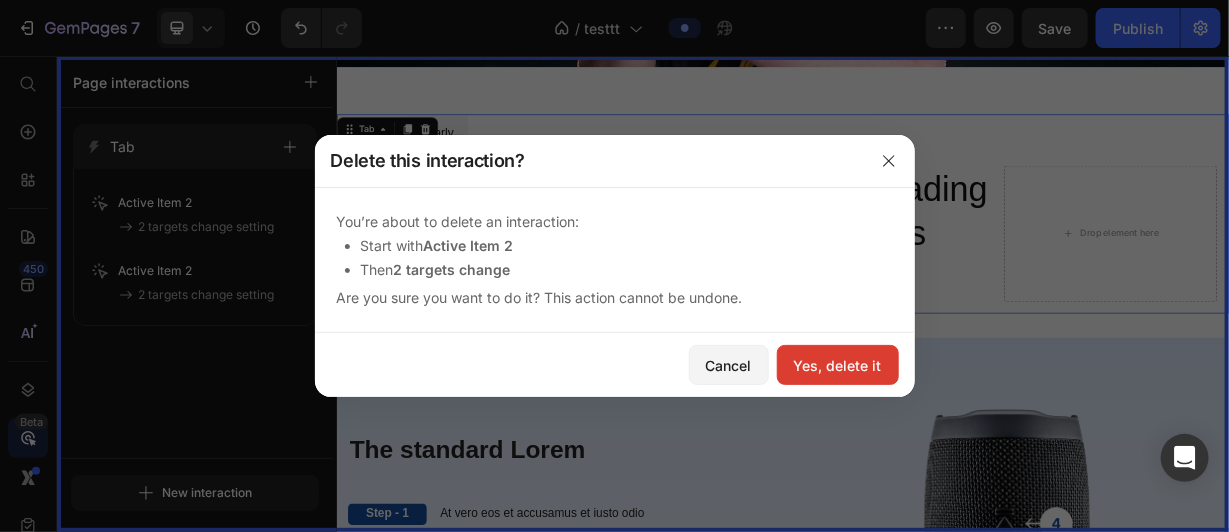click on "Yes, delete it" at bounding box center (838, 365) 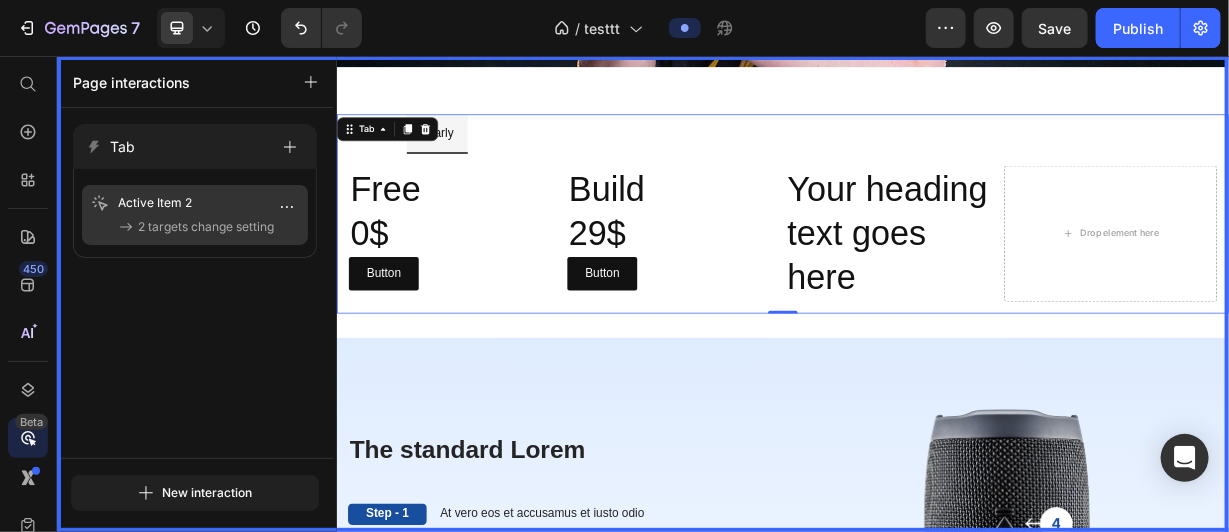 click on "Active Item 2 2 targets change setting" at bounding box center (195, 215) 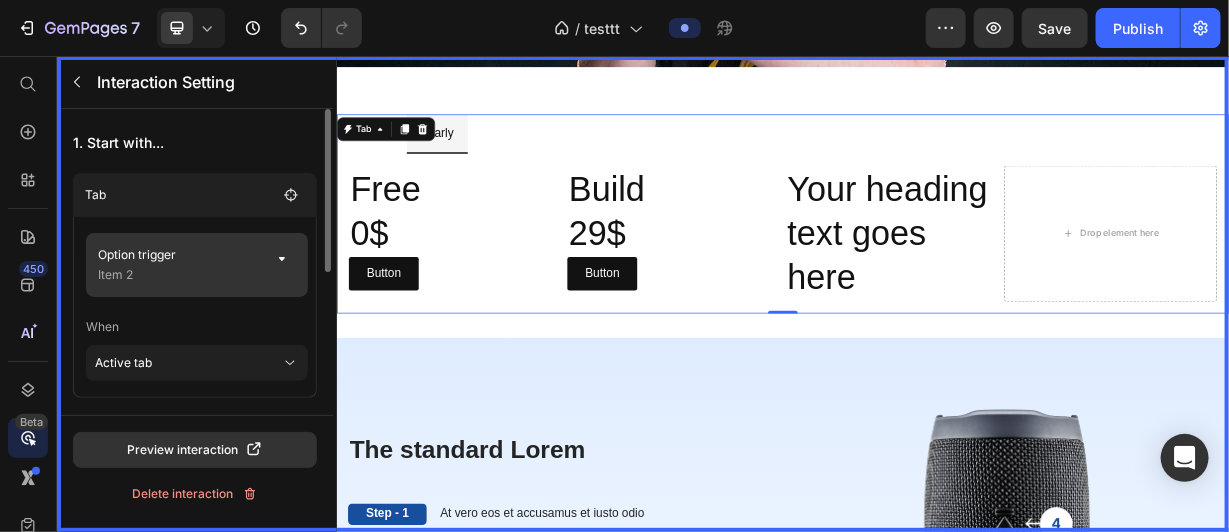 click on "Item 2" at bounding box center (179, 275) 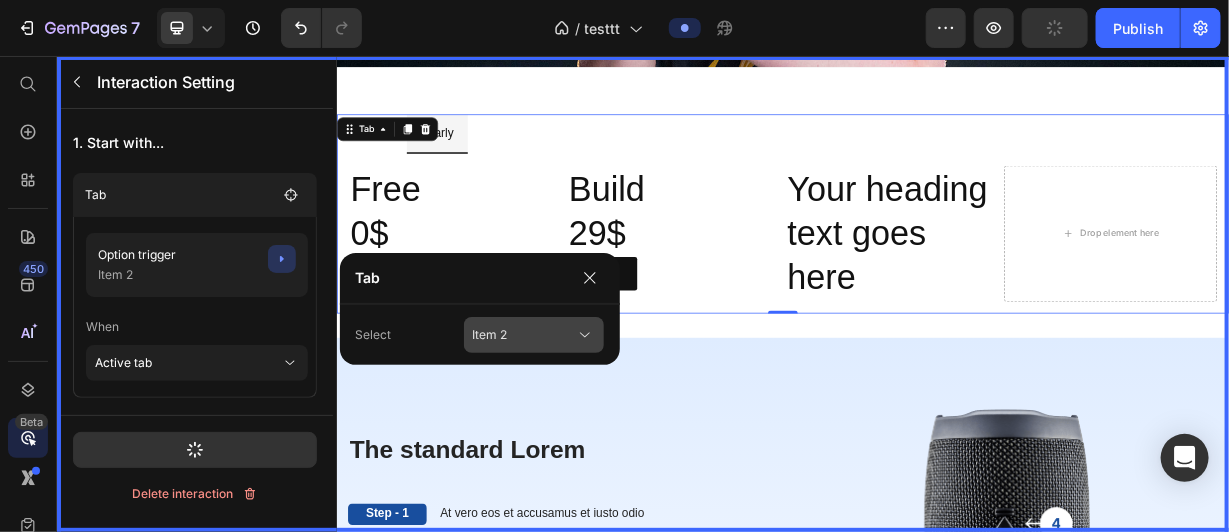 click on "Item 2" at bounding box center [490, 335] 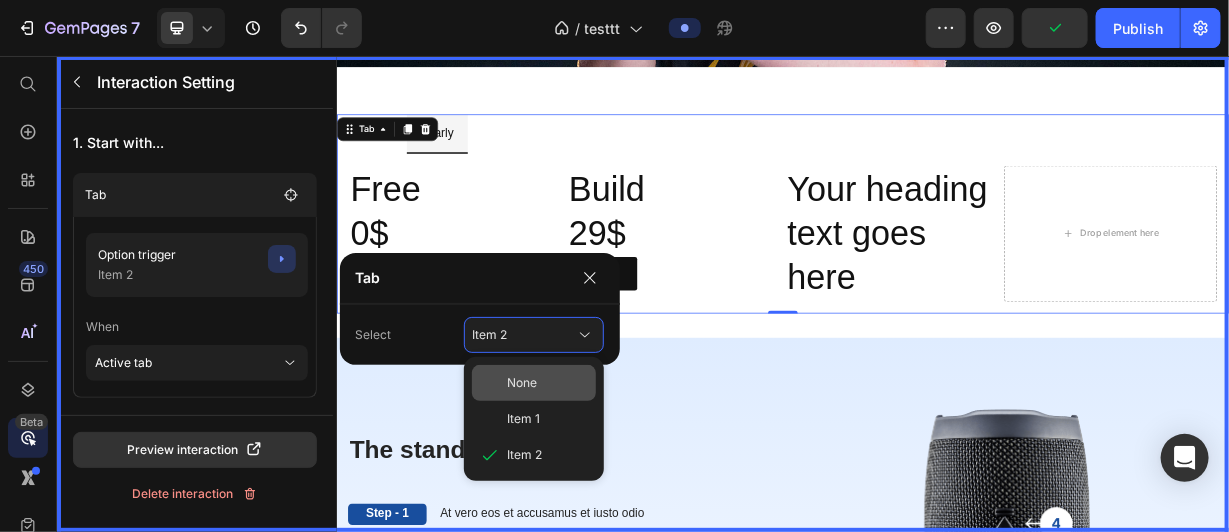 click on "None" at bounding box center (523, 383) 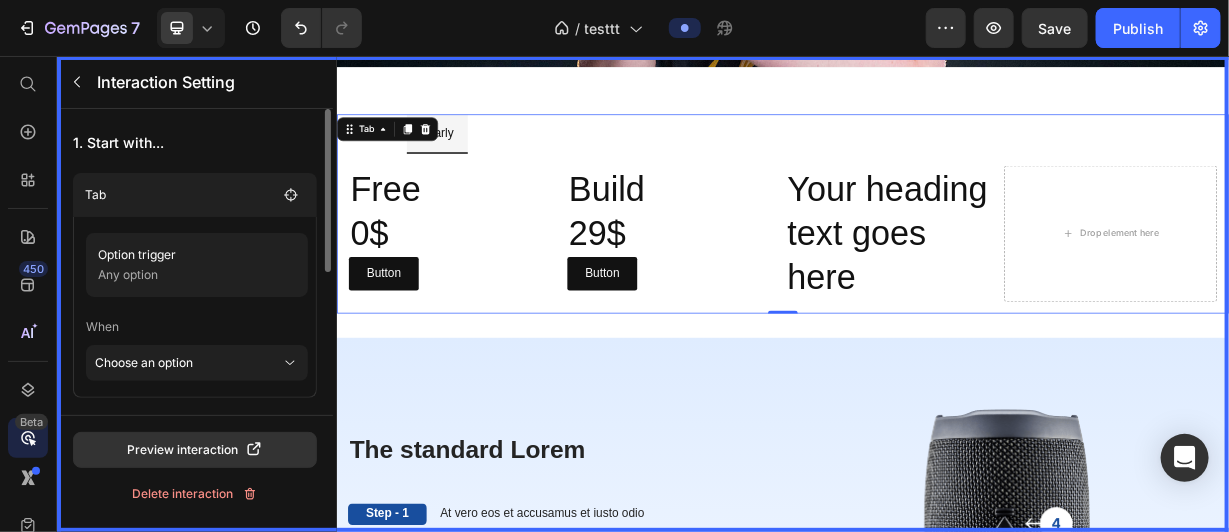 click on "1. Start with... Tab Option trigger Any option When Choose an option 2. Then, do these Heading Show with animation Change Show/Hide Show with animation Heading Change multiples setting Change Show/Hide Show with animation Change content Change to new content  Add new target" at bounding box center [195, 395] 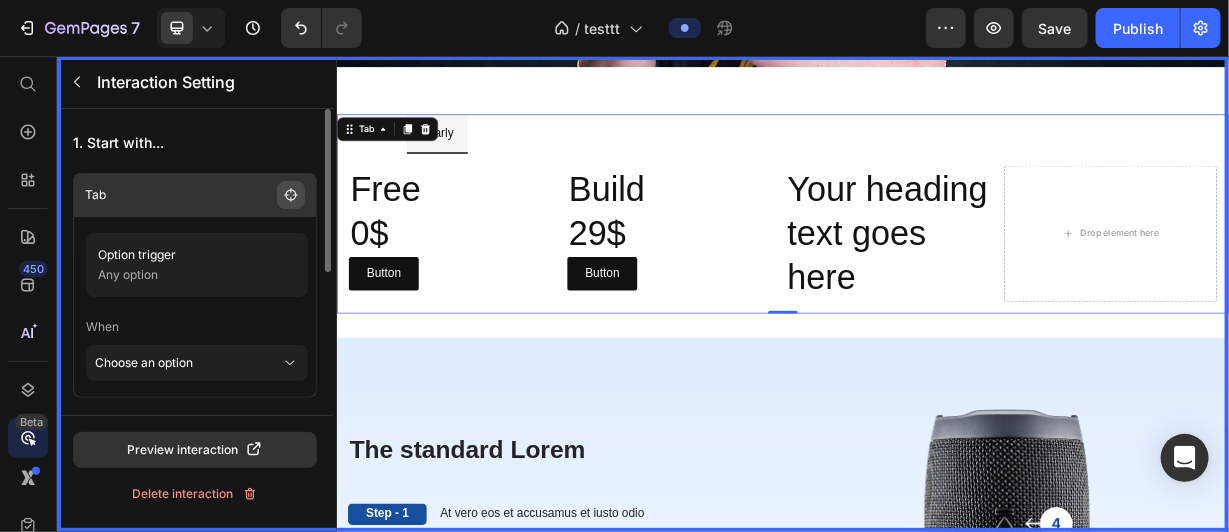 click 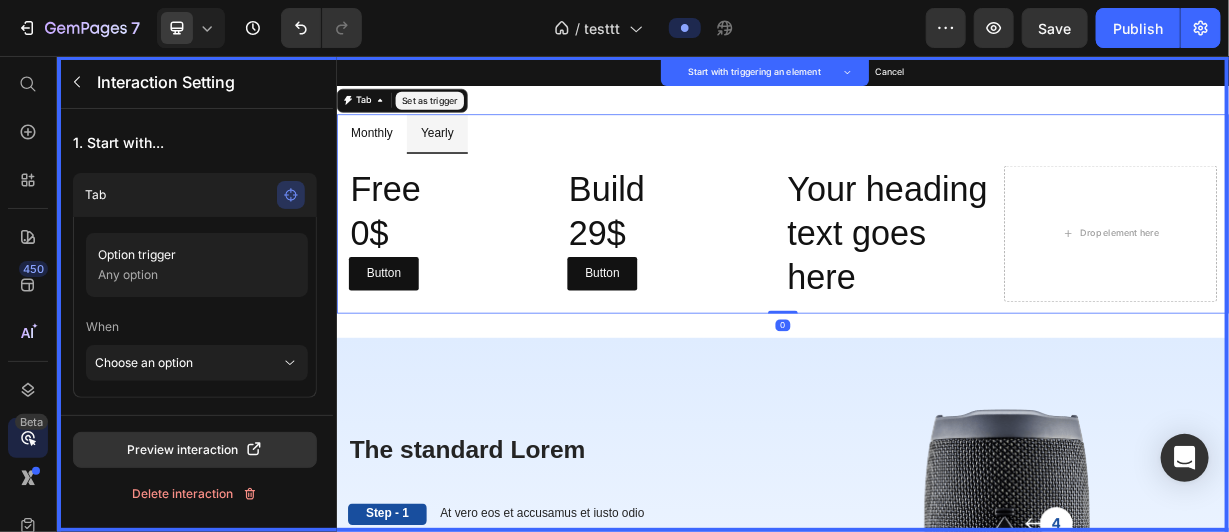 click on "Set as trigger" at bounding box center [461, 115] 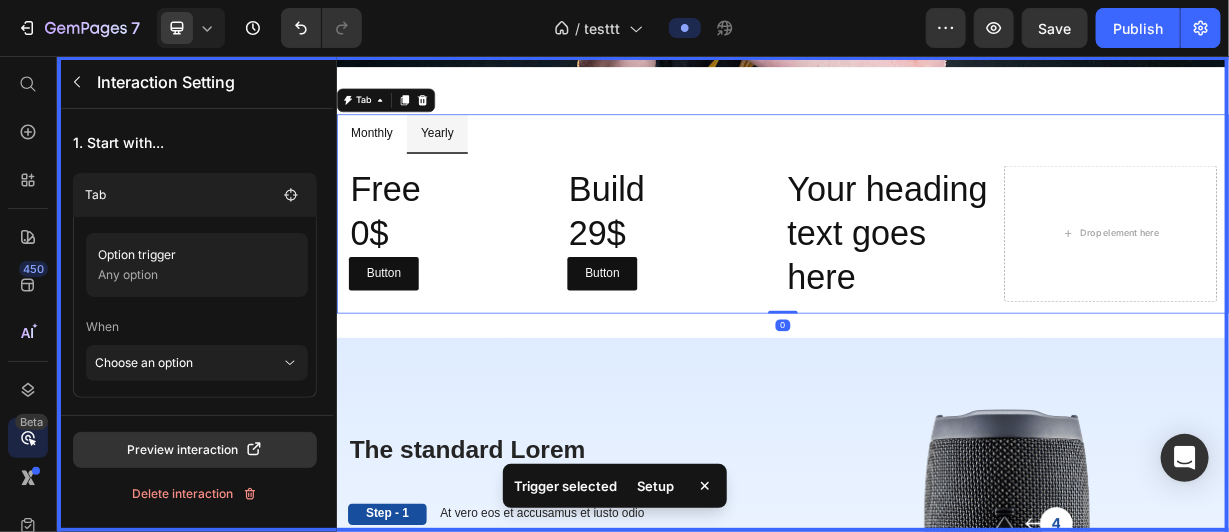 click at bounding box center (936, 375) 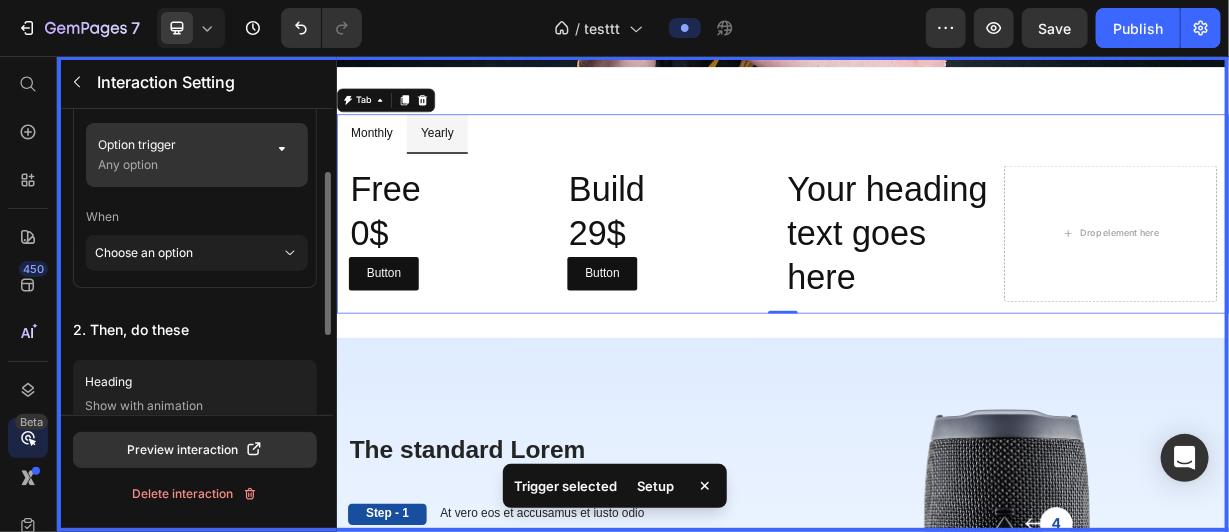 scroll, scrollTop: 114, scrollLeft: 0, axis: vertical 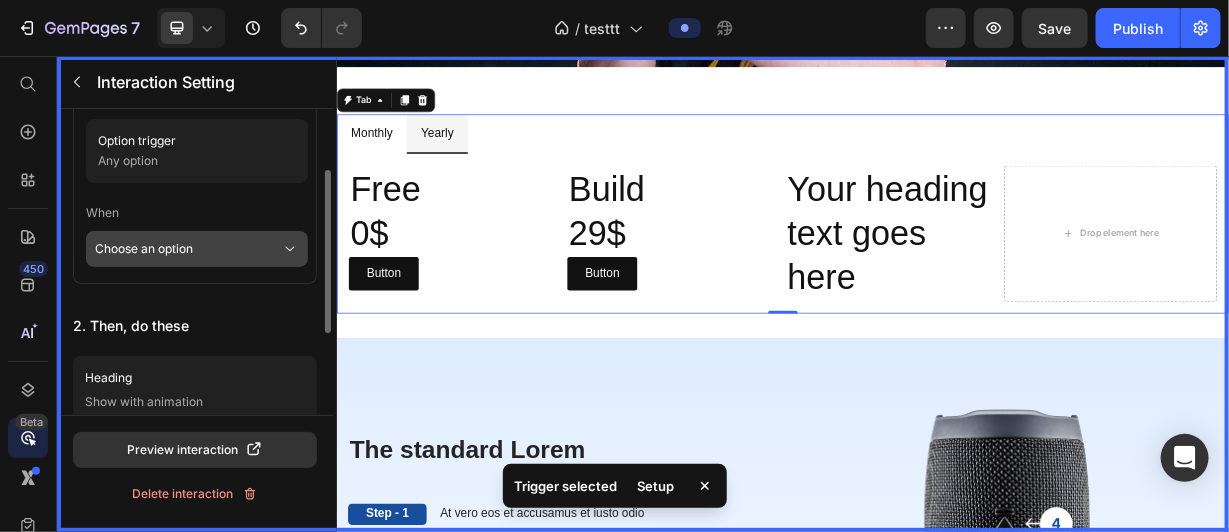 click on "Choose an option" at bounding box center (188, 249) 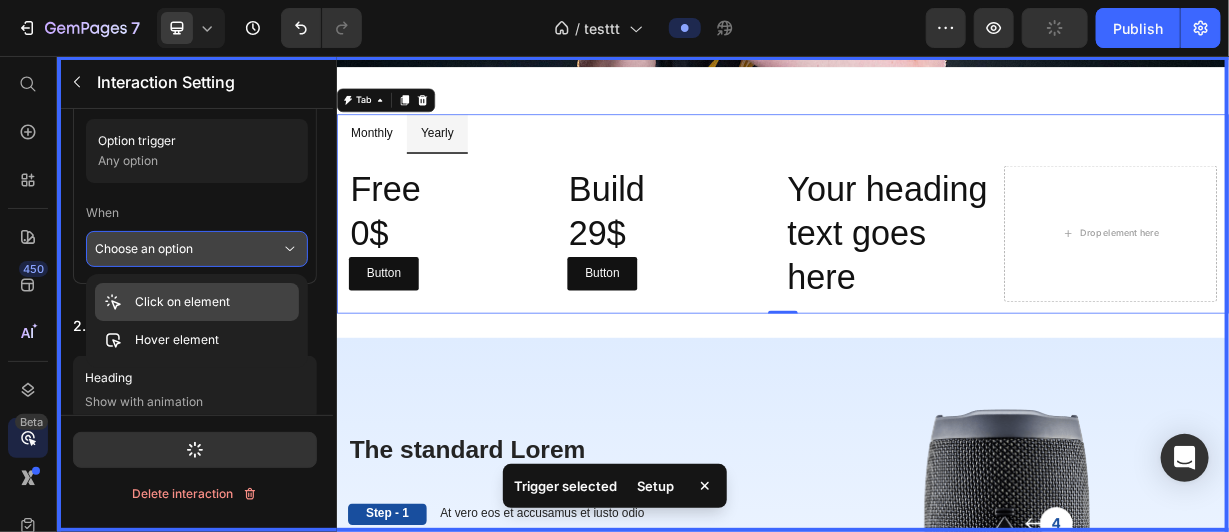 click on "Click on element" at bounding box center [182, 302] 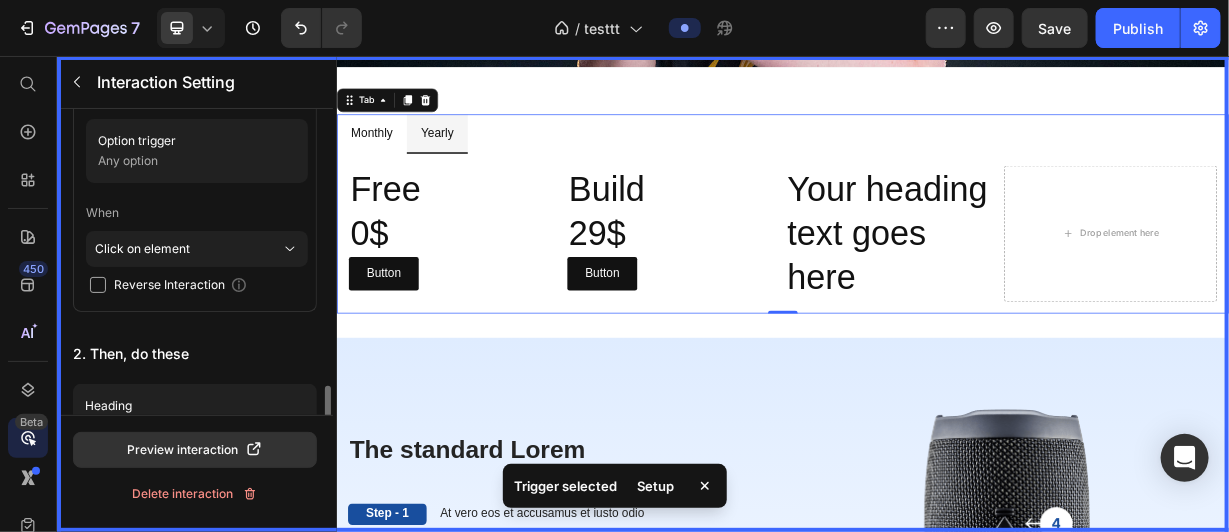 scroll, scrollTop: 280, scrollLeft: 0, axis: vertical 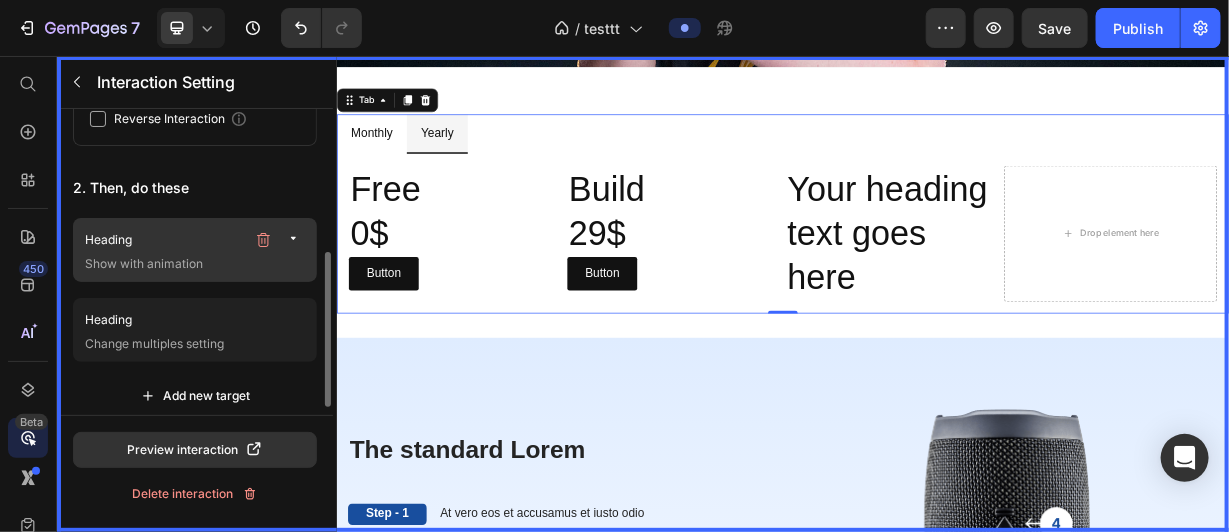 click on "Heading" at bounding box center (165, 240) 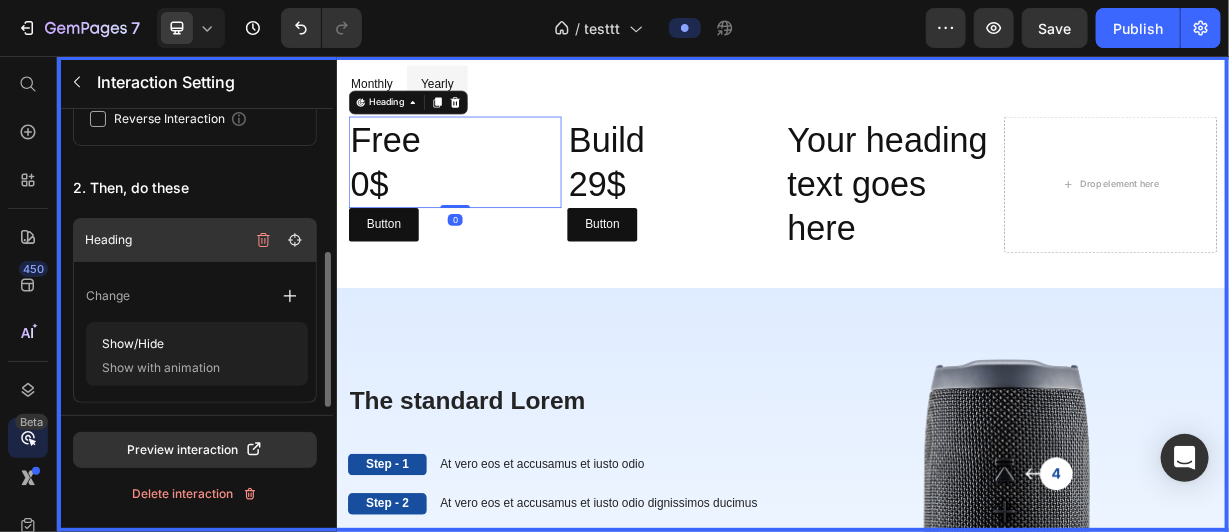 scroll, scrollTop: 801, scrollLeft: 0, axis: vertical 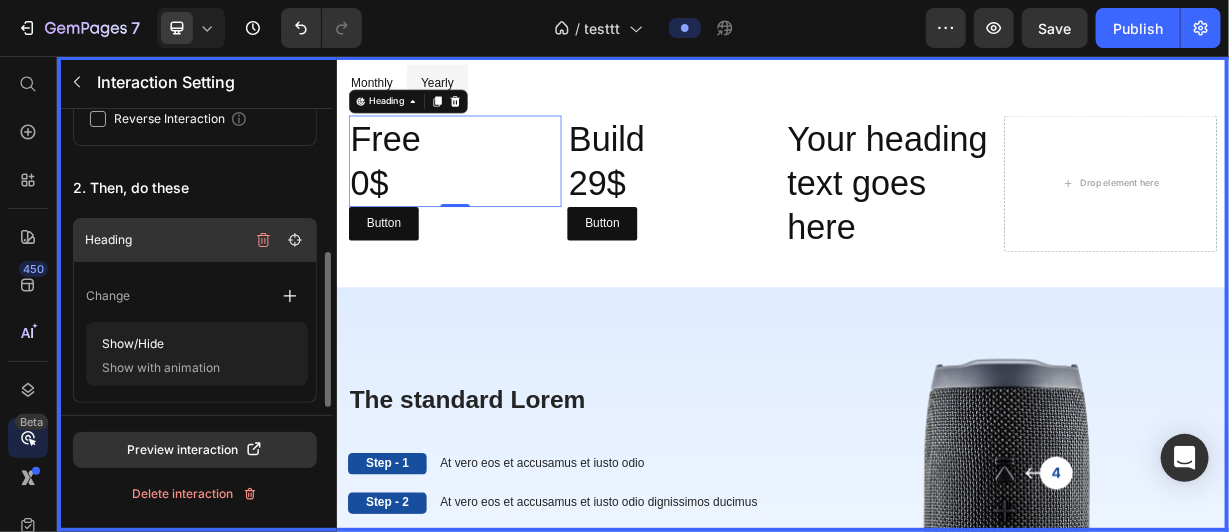 click on "Heading" at bounding box center (195, 240) 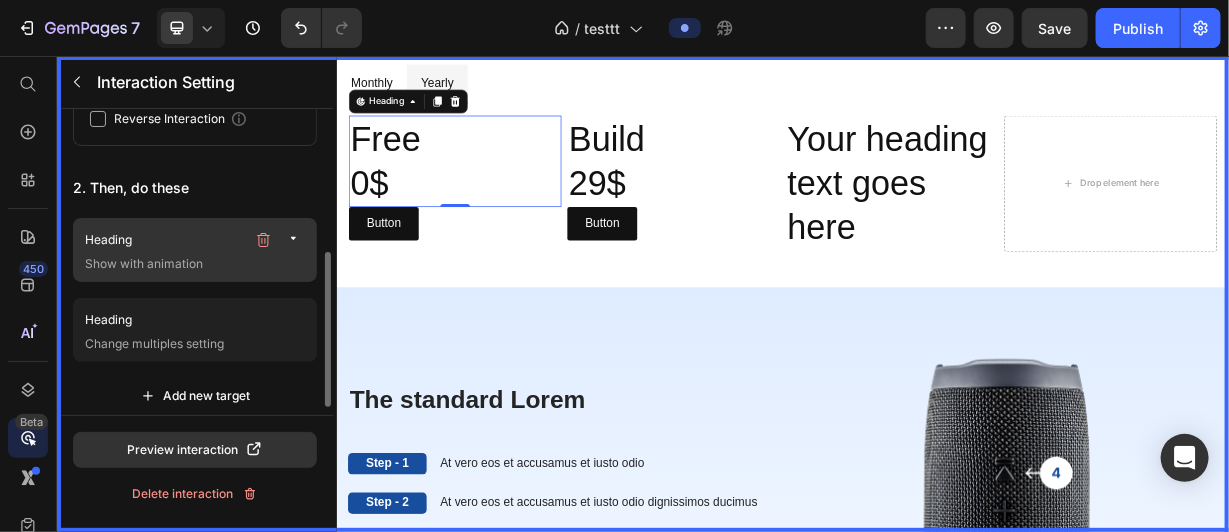 click on "Show with animation" at bounding box center [197, 264] 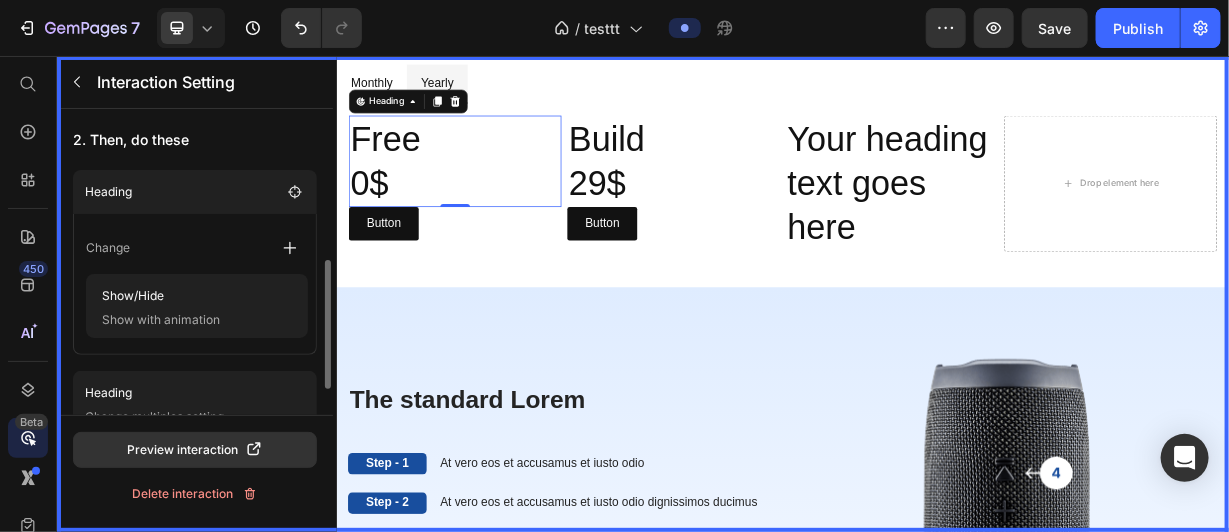 scroll, scrollTop: 343, scrollLeft: 0, axis: vertical 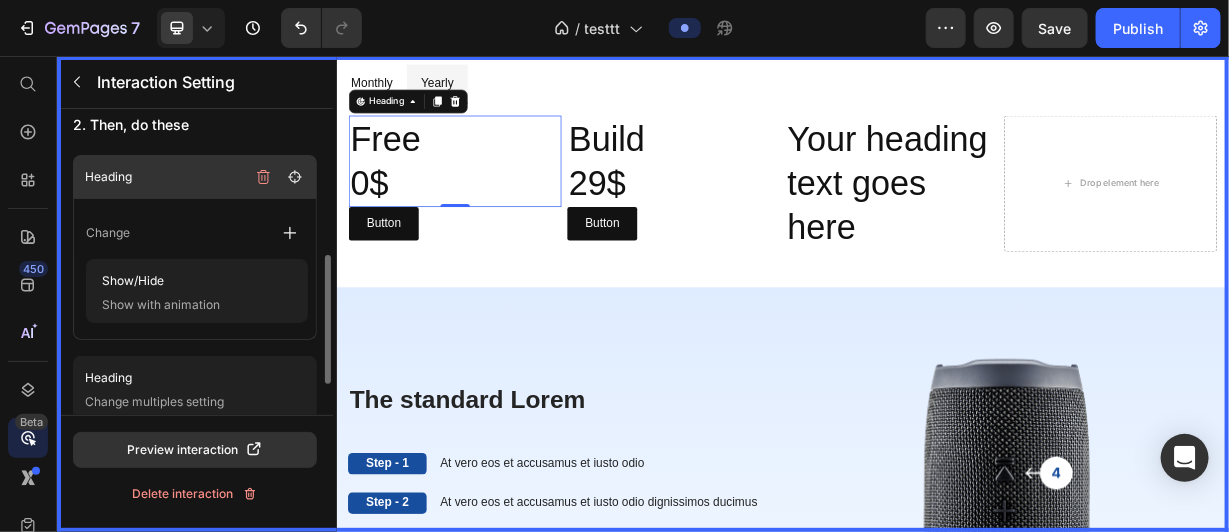 click on "Heading" at bounding box center (195, 177) 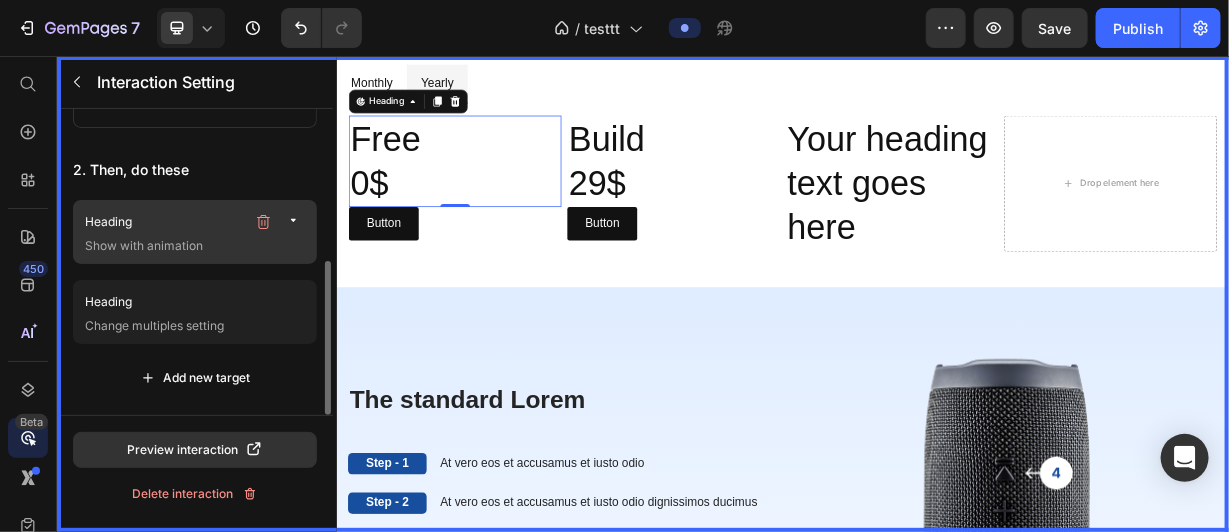 scroll, scrollTop: 294, scrollLeft: 0, axis: vertical 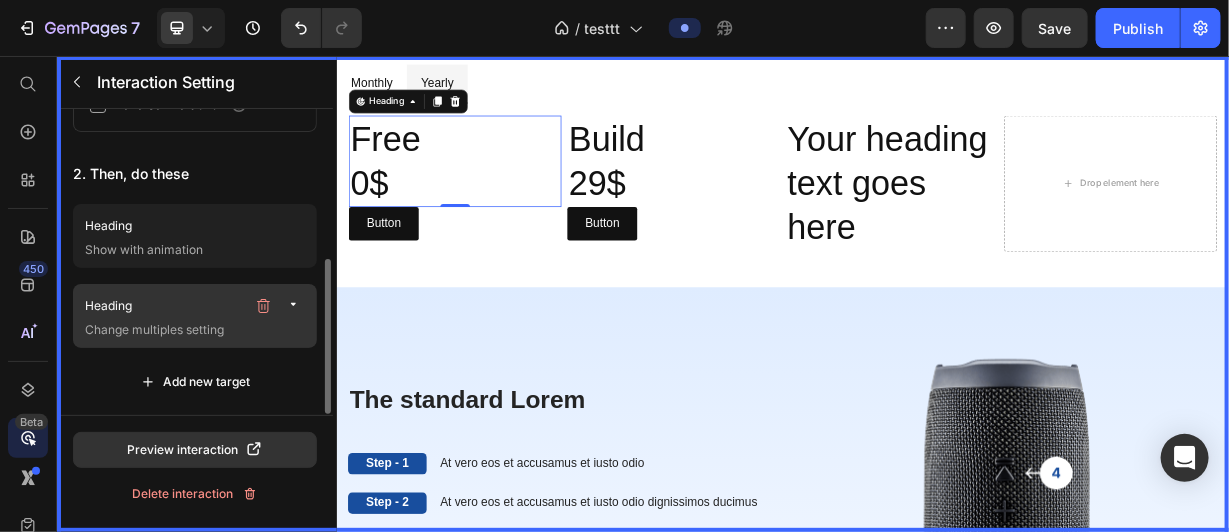 click on "Heading" at bounding box center [165, 306] 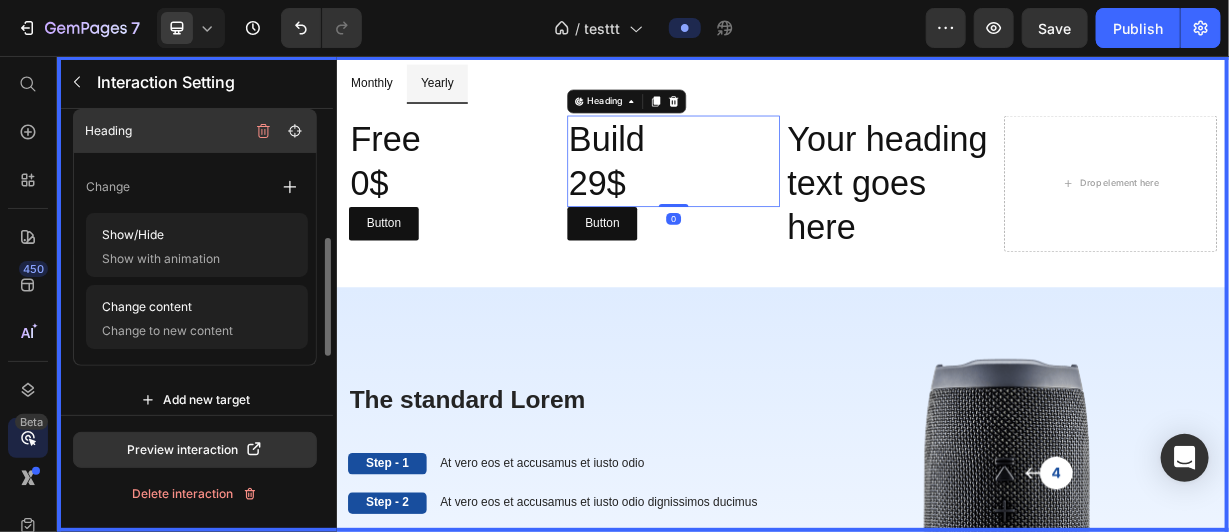 scroll, scrollTop: 476, scrollLeft: 0, axis: vertical 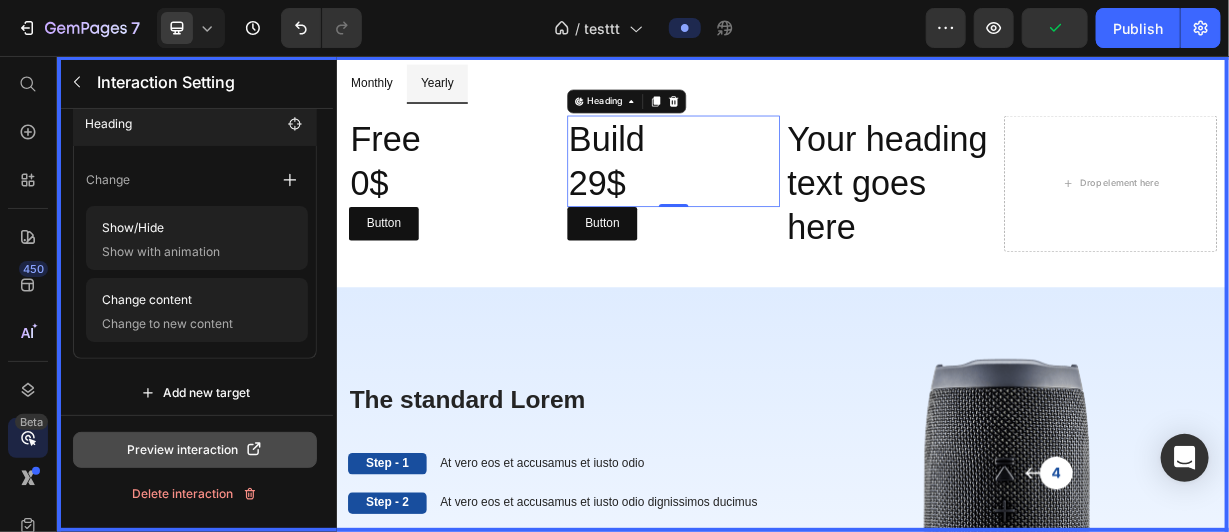 click on "Preview interaction" at bounding box center (195, 450) 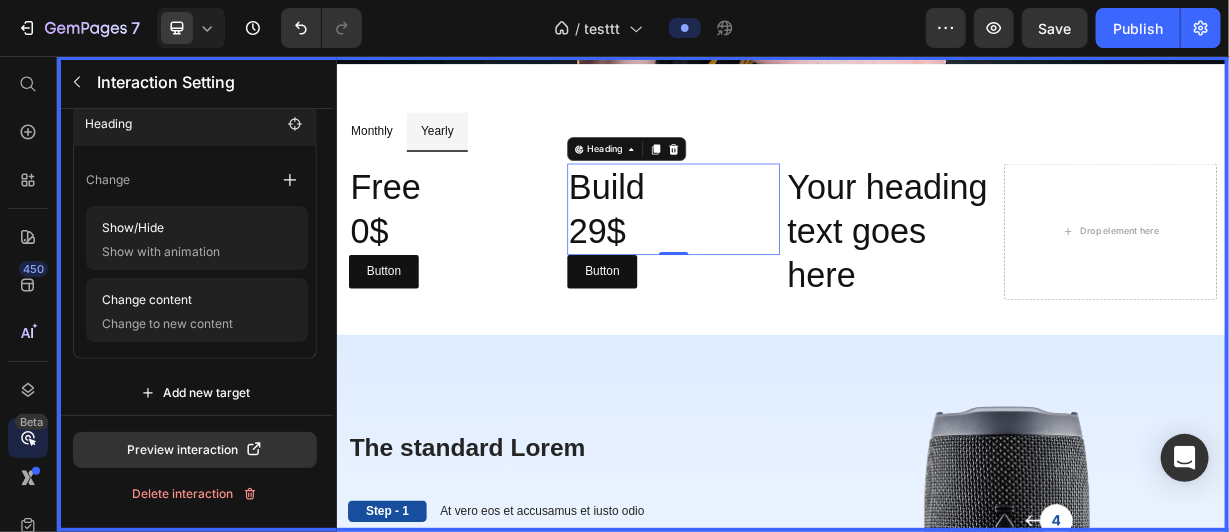 scroll, scrollTop: 735, scrollLeft: 0, axis: vertical 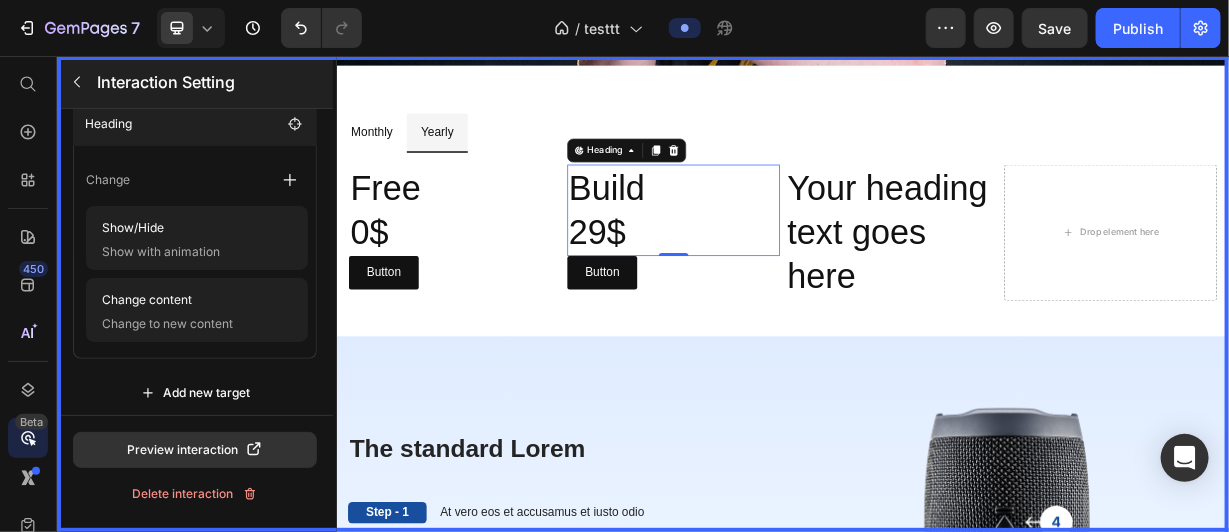 click 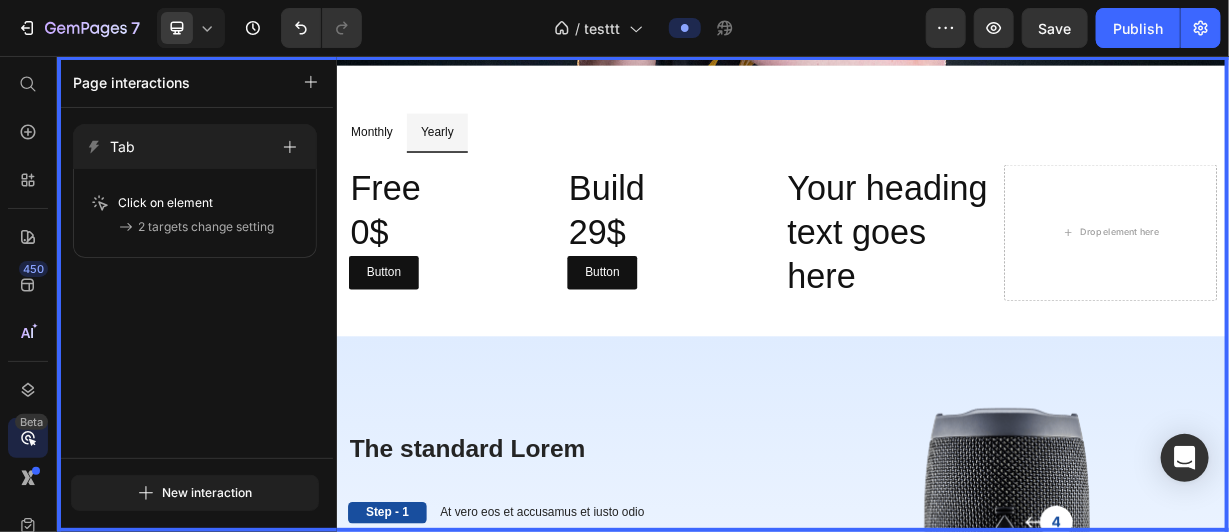 click at bounding box center [936, 375] 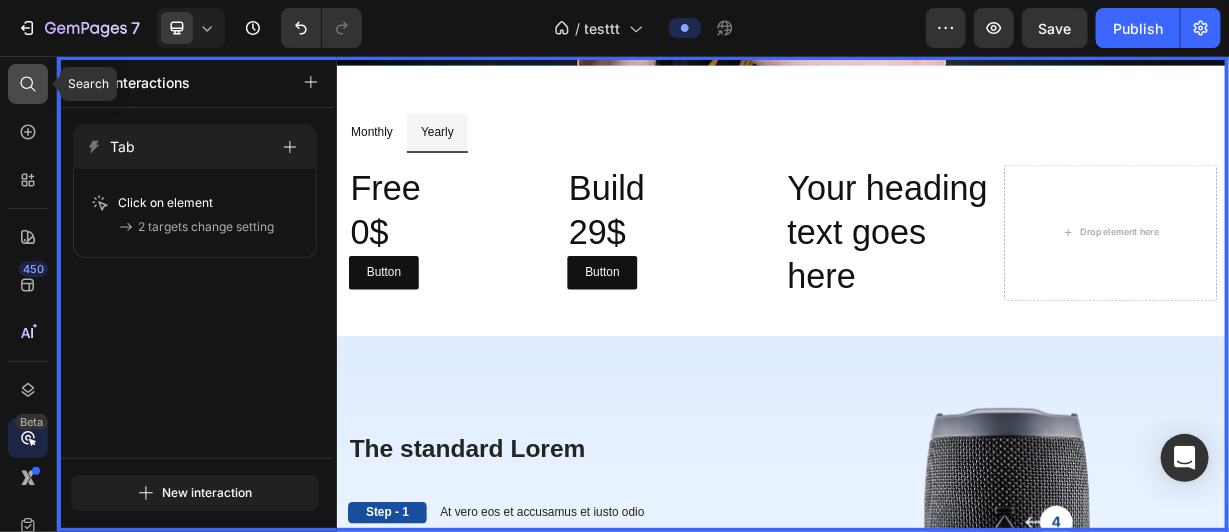 click 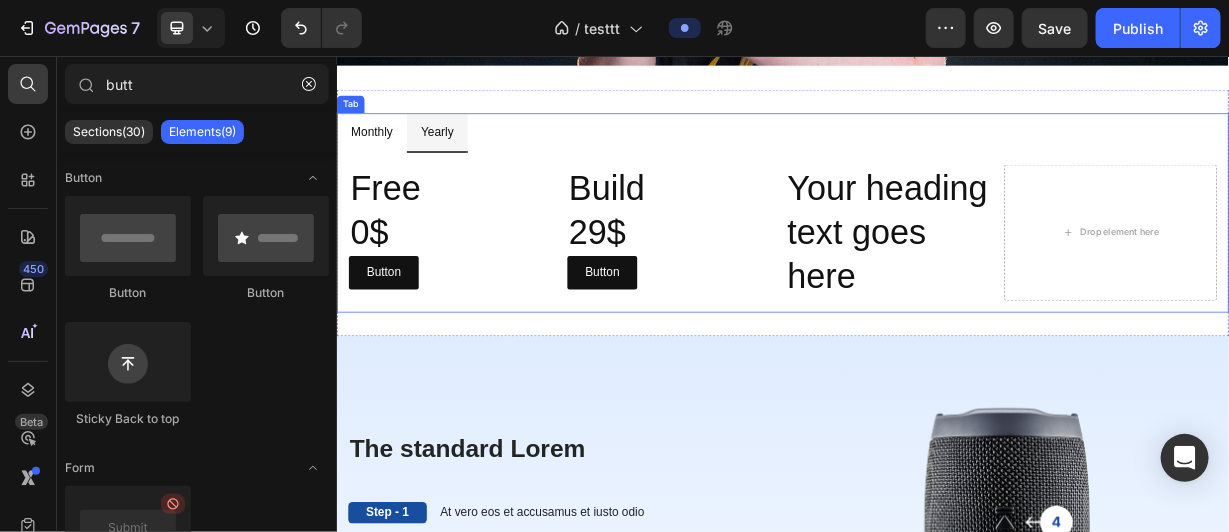 click on "Yearly" at bounding box center (471, 157) 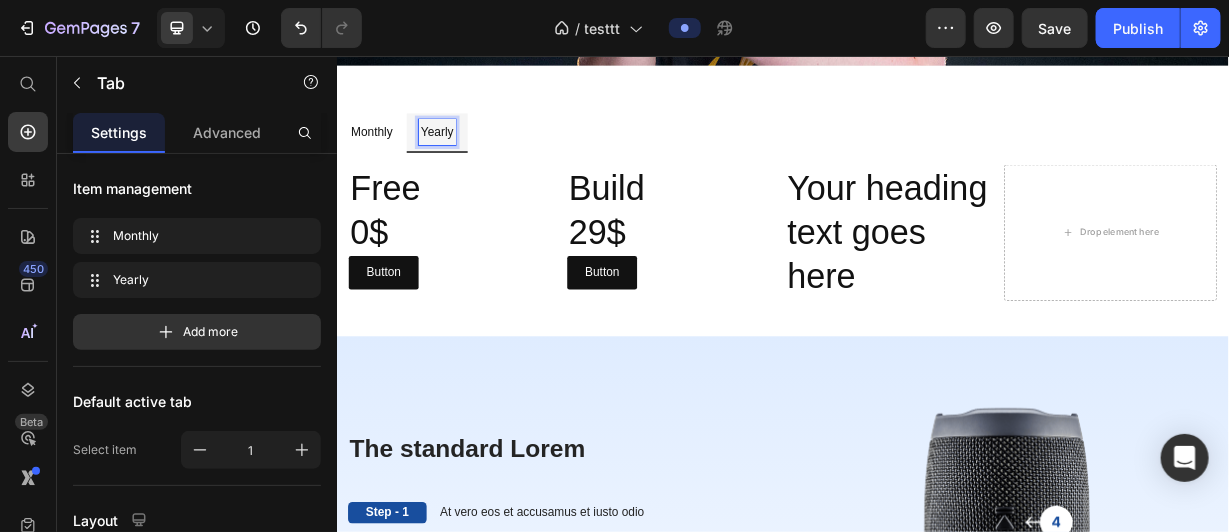click on "Yearly" at bounding box center [471, 157] 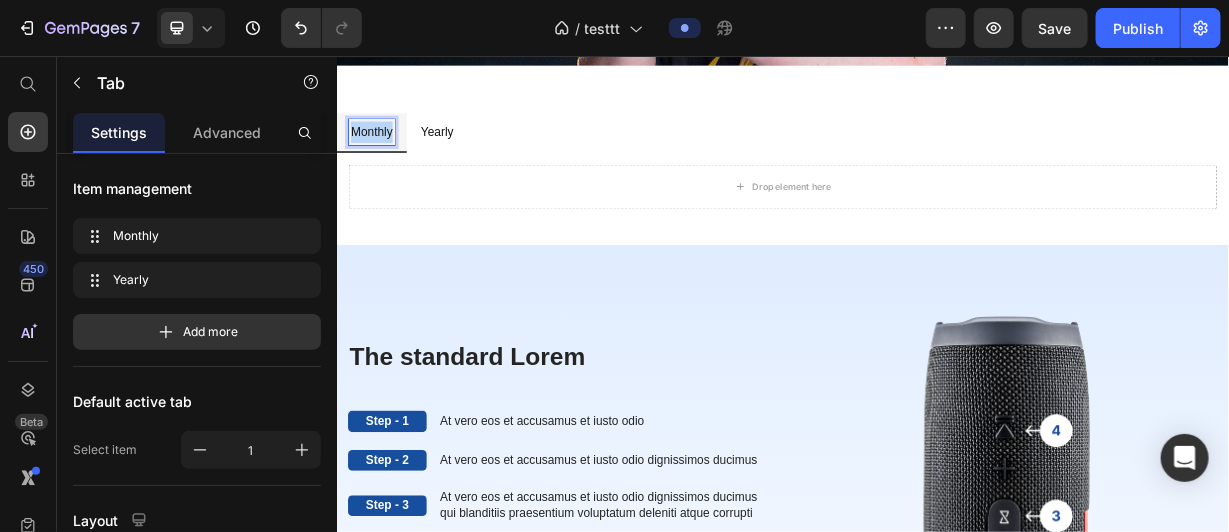 click on "Monthly" at bounding box center [383, 157] 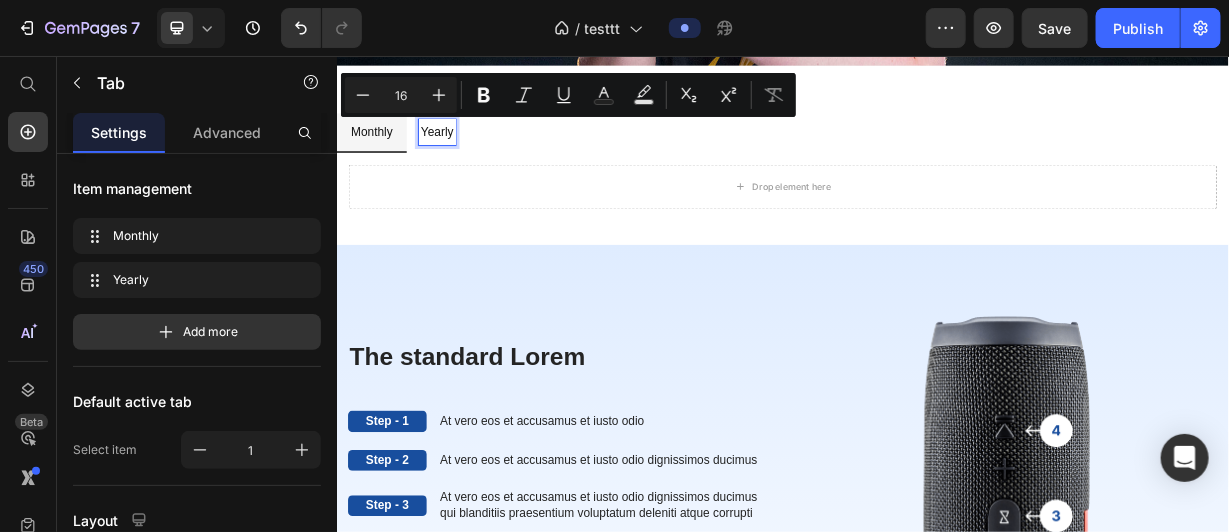 click on "Yearly" at bounding box center (471, 157) 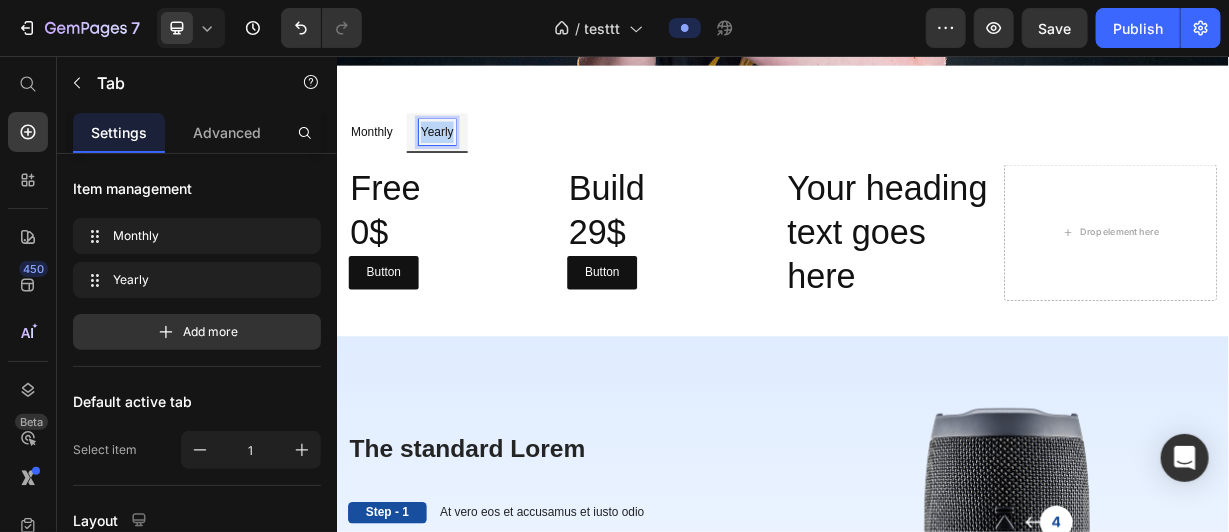 click on "Yearly" at bounding box center (471, 157) 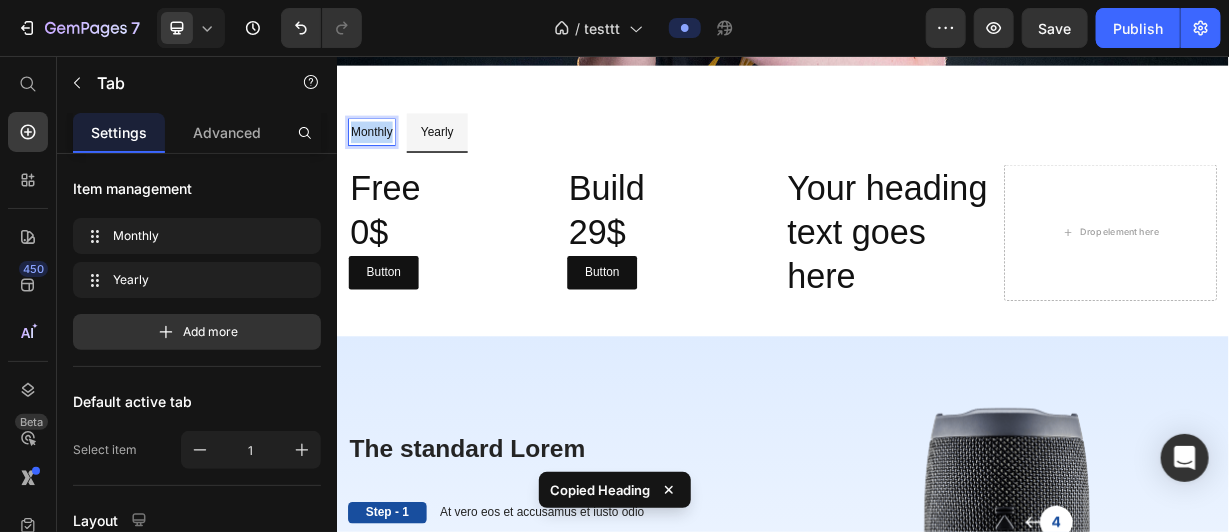 click on "Monthly" at bounding box center (383, 157) 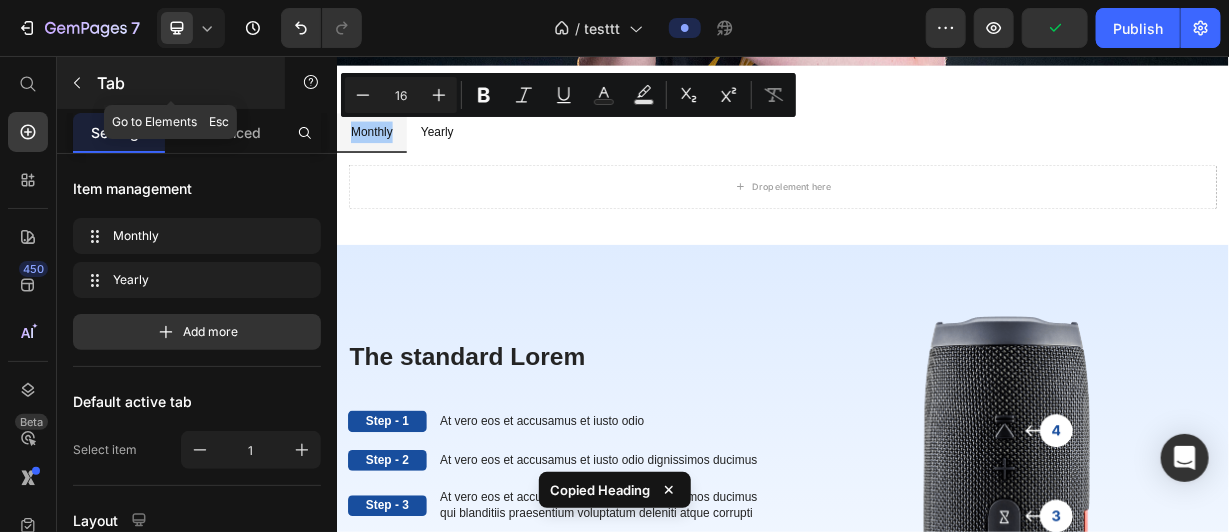 click at bounding box center (77, 83) 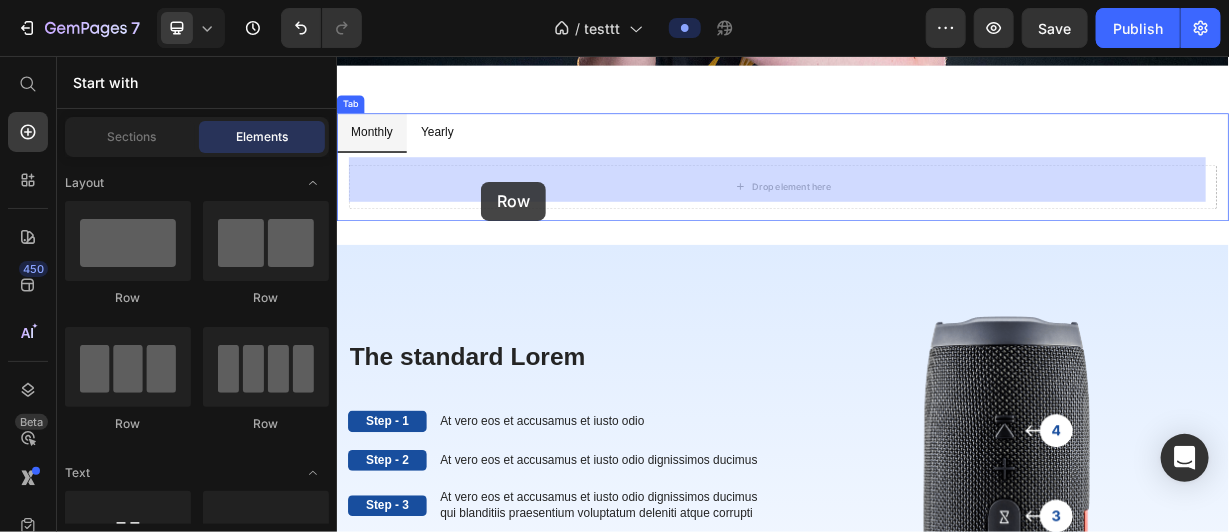 drag, startPoint x: 631, startPoint y: 433, endPoint x: 531, endPoint y: 224, distance: 231.6916 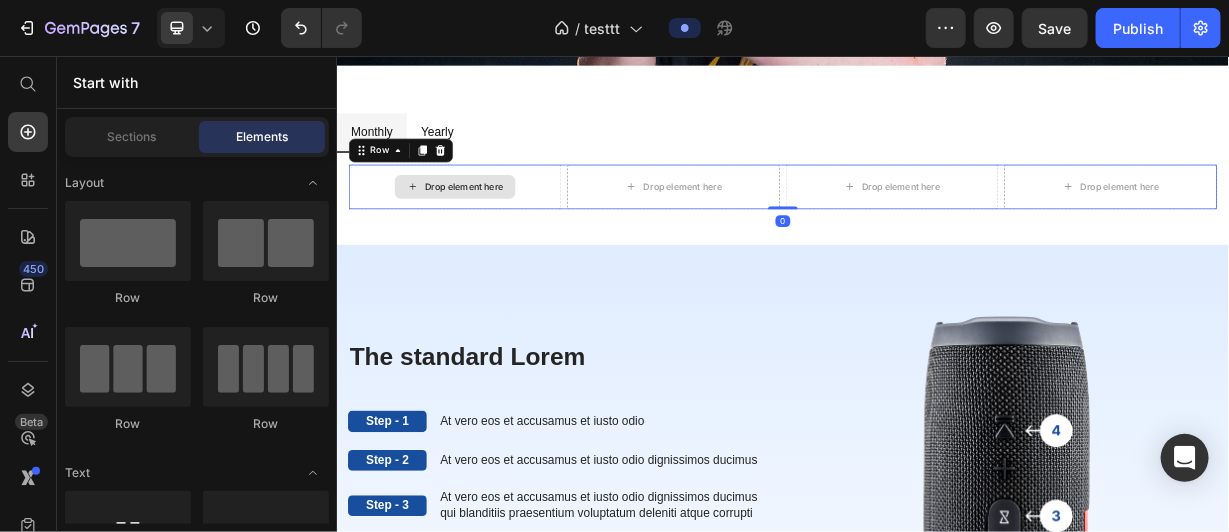 click on "Drop element here" at bounding box center (495, 231) 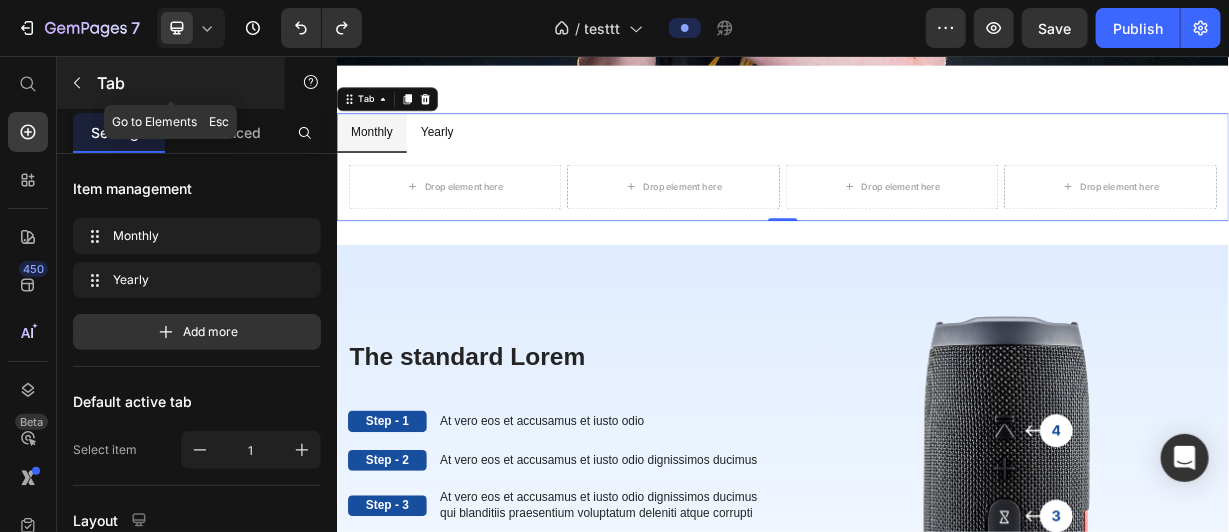 click 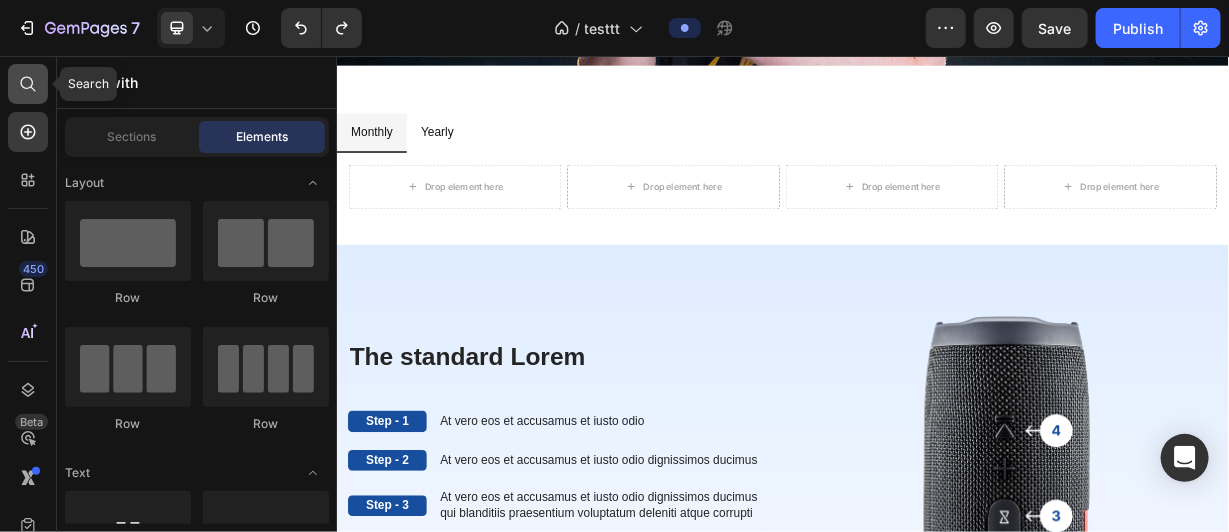 click 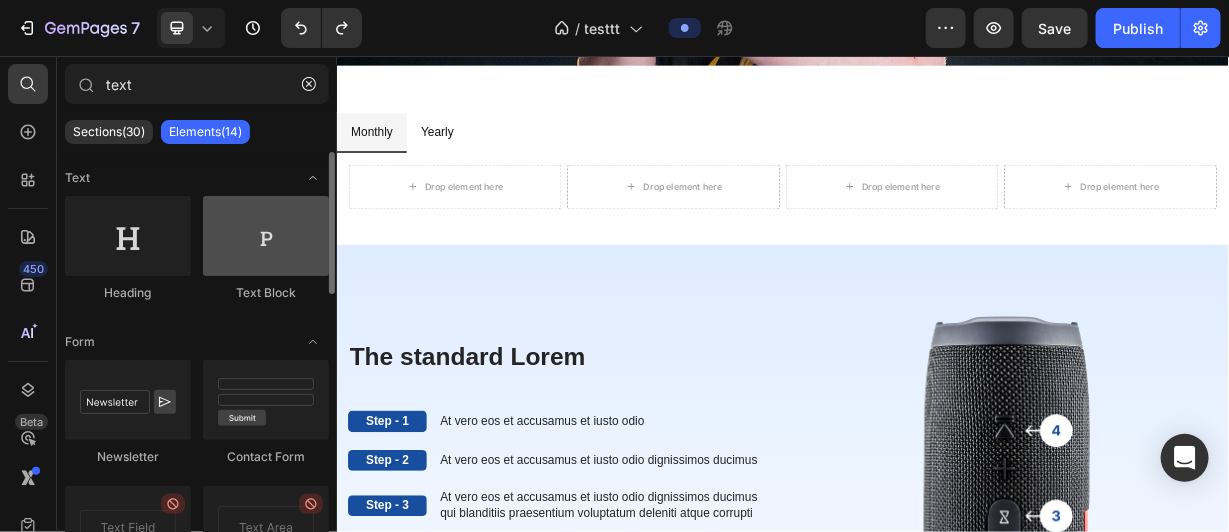 type on "text" 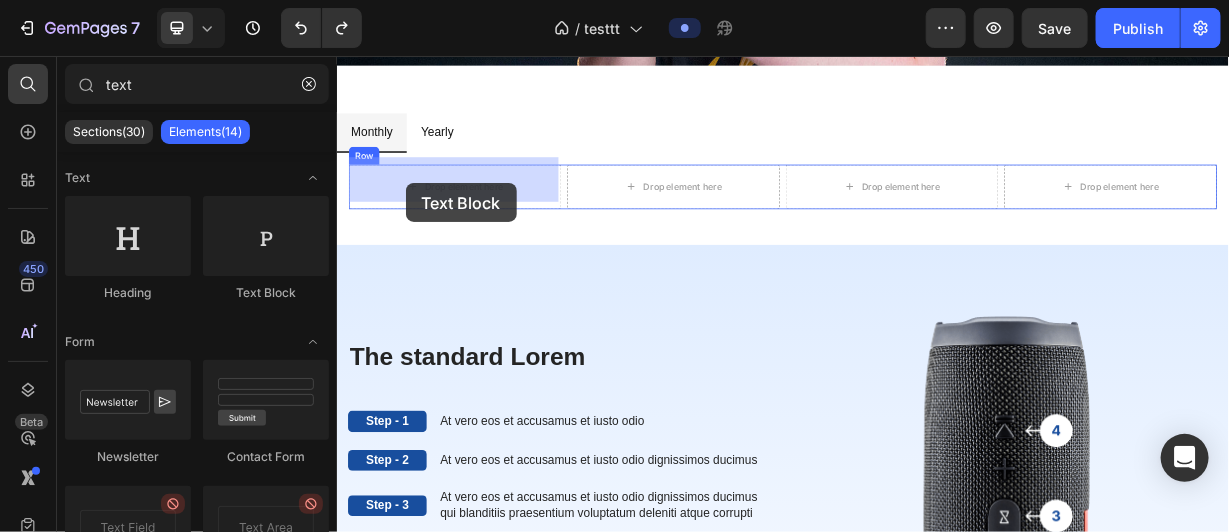 drag, startPoint x: 588, startPoint y: 289, endPoint x: 428, endPoint y: 226, distance: 171.95639 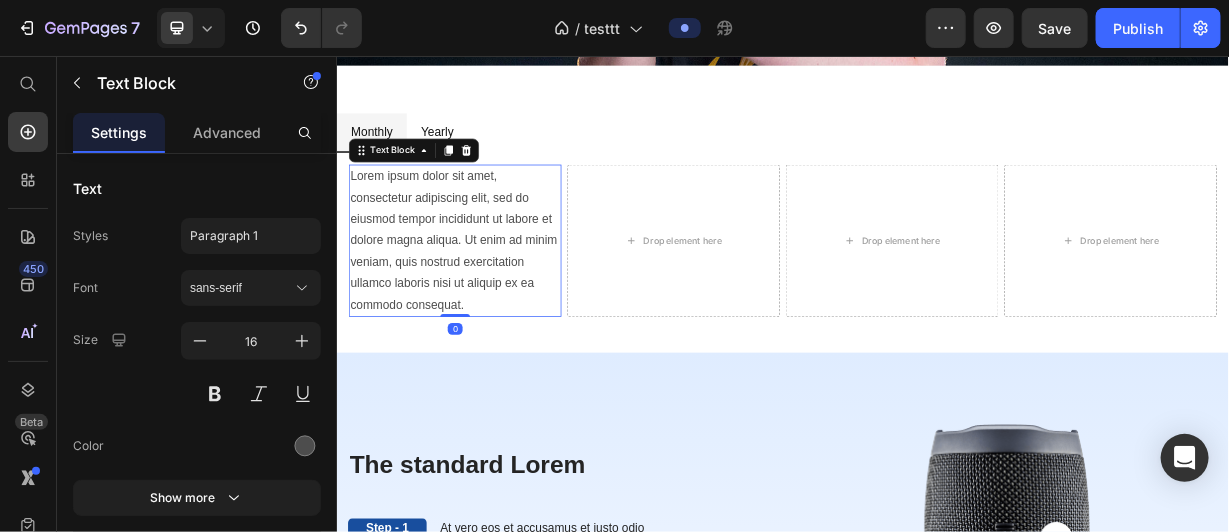 click on "Lorem ipsum dolor sit amet, consectetur adipiscing elit, sed do eiusmod tempor incididunt ut labore et dolore magna aliqua. Ut enim ad minim veniam, quis nostrud exercitation ullamco laboris nisi ut aliquip ex ea commodo consequat." at bounding box center (495, 304) 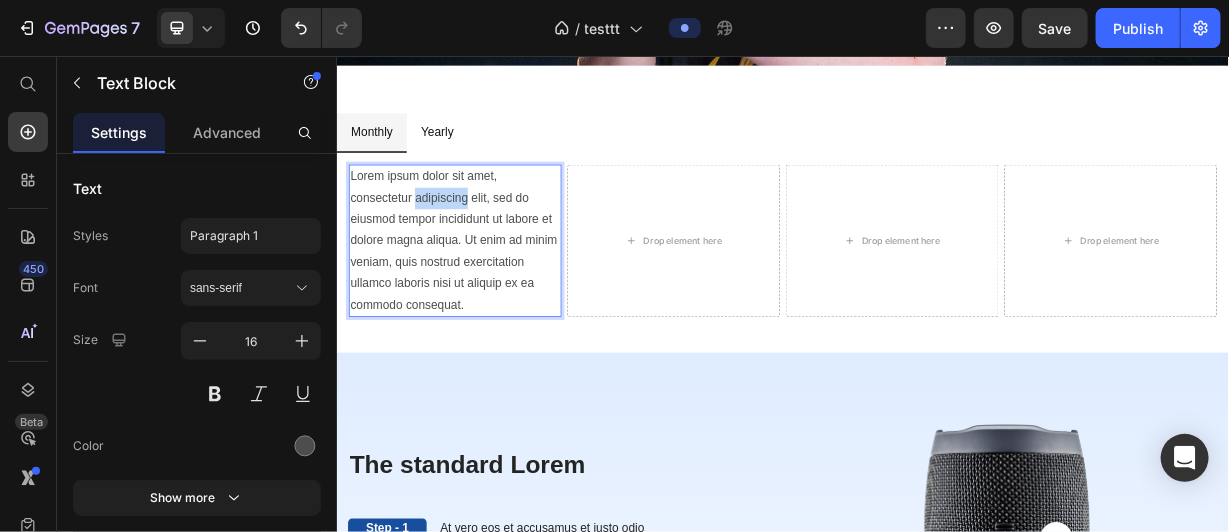 click on "Lorem ipsum dolor sit amet, consectetur adipiscing elit, sed do eiusmod tempor incididunt ut labore et dolore magna aliqua. Ut enim ad minim veniam, quis nostrud exercitation ullamco laboris nisi ut aliquip ex ea commodo consequat." at bounding box center [495, 304] 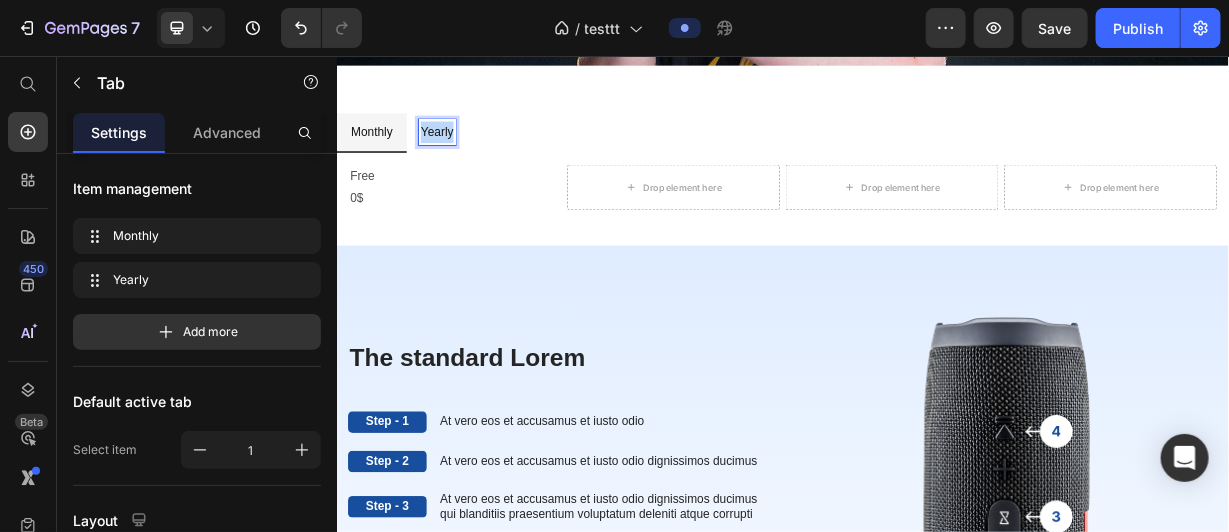 click on "Yearly" at bounding box center [471, 157] 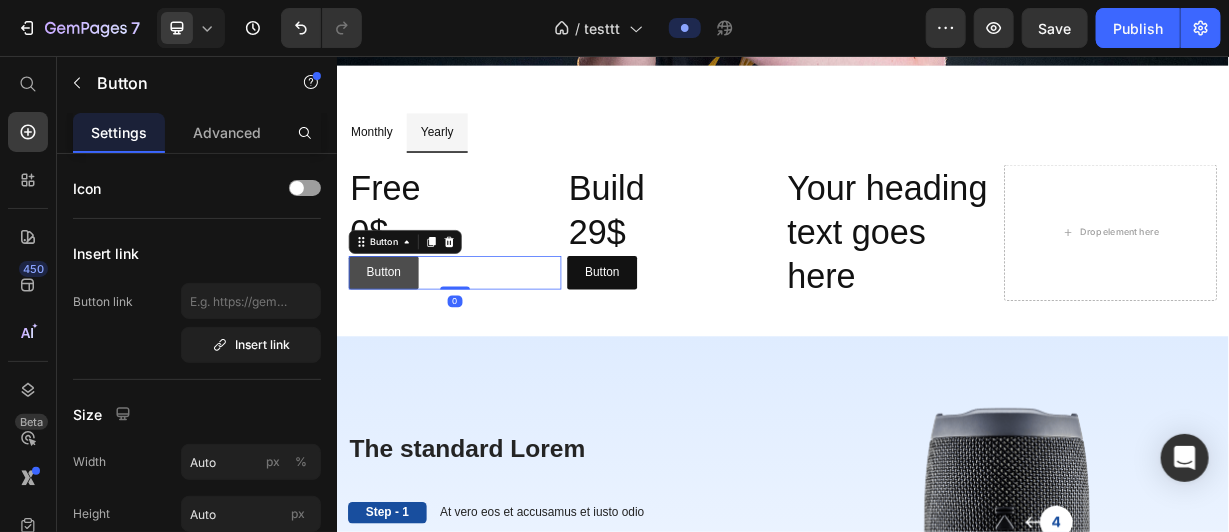 type 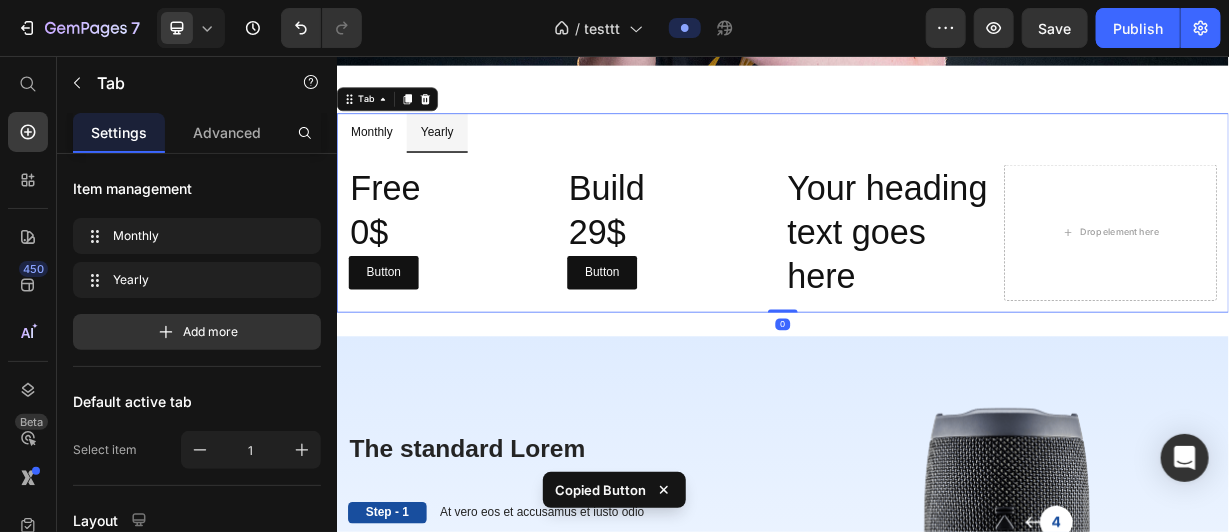 click on "Monthly" at bounding box center [383, 157] 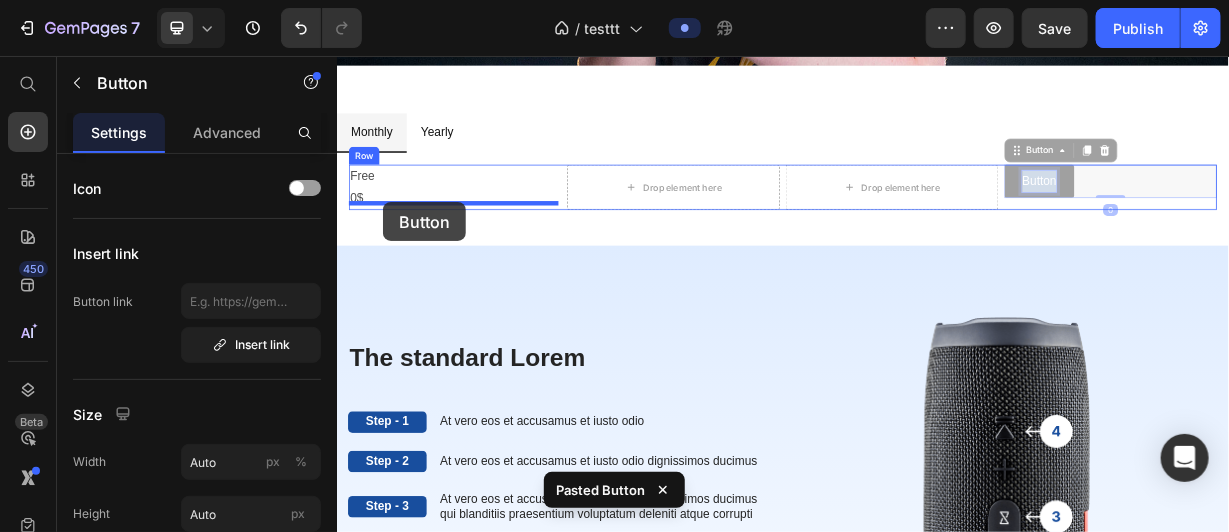 drag, startPoint x: 1290, startPoint y: 208, endPoint x: 398, endPoint y: 252, distance: 893.08453 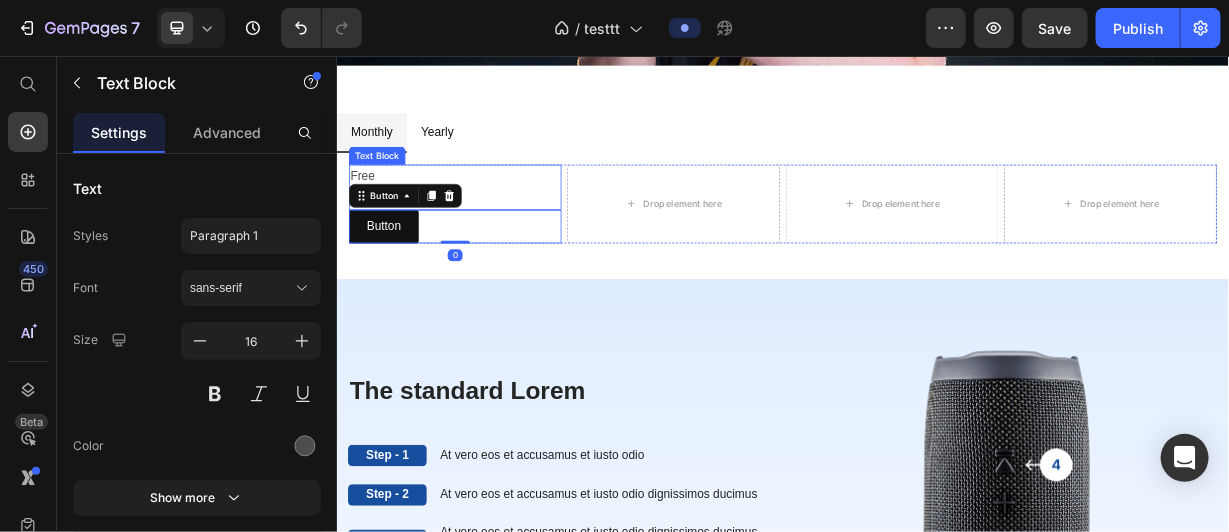 click on "Free 0$" at bounding box center [495, 232] 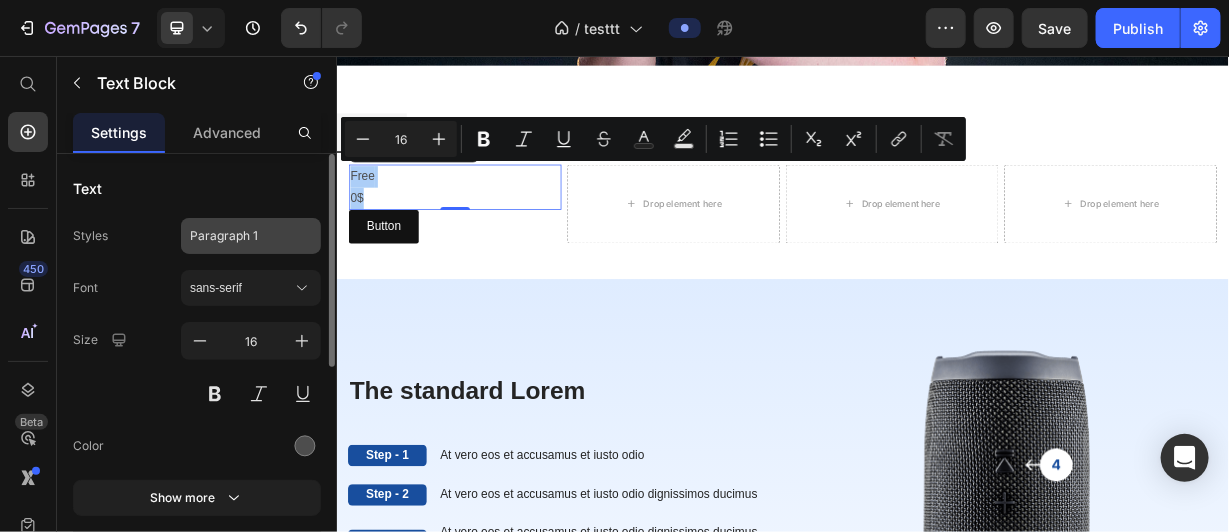 click on "Paragraph 1" 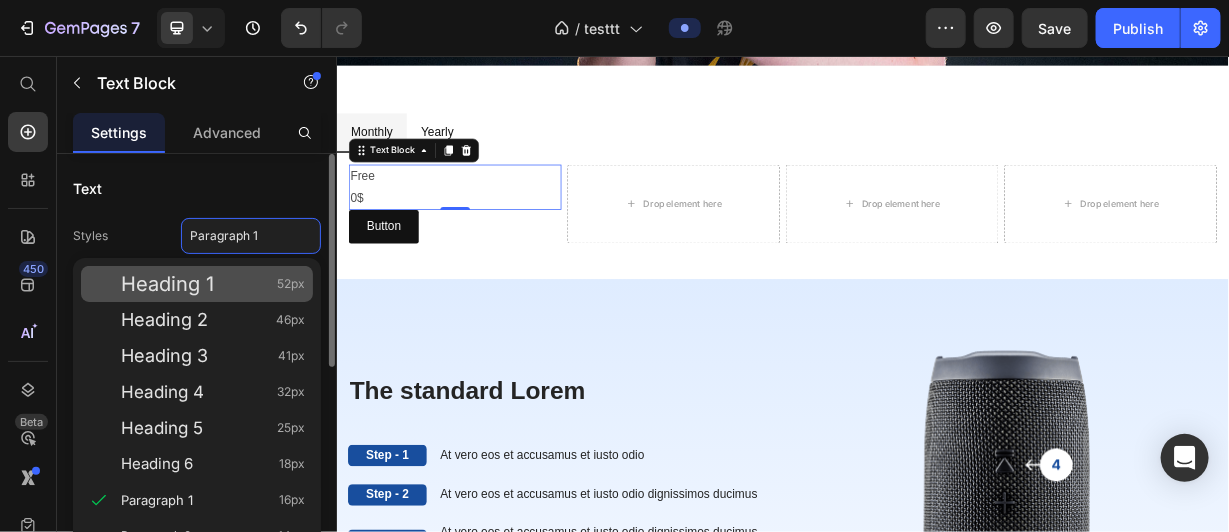 click on "Heading 1 52px" 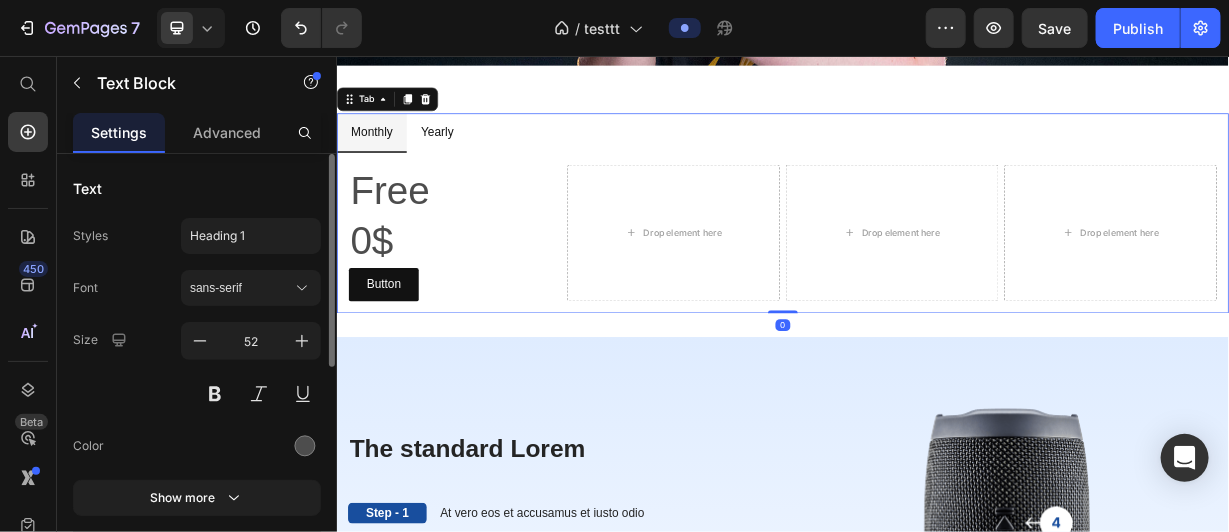 click on "Yearly" at bounding box center (471, 158) 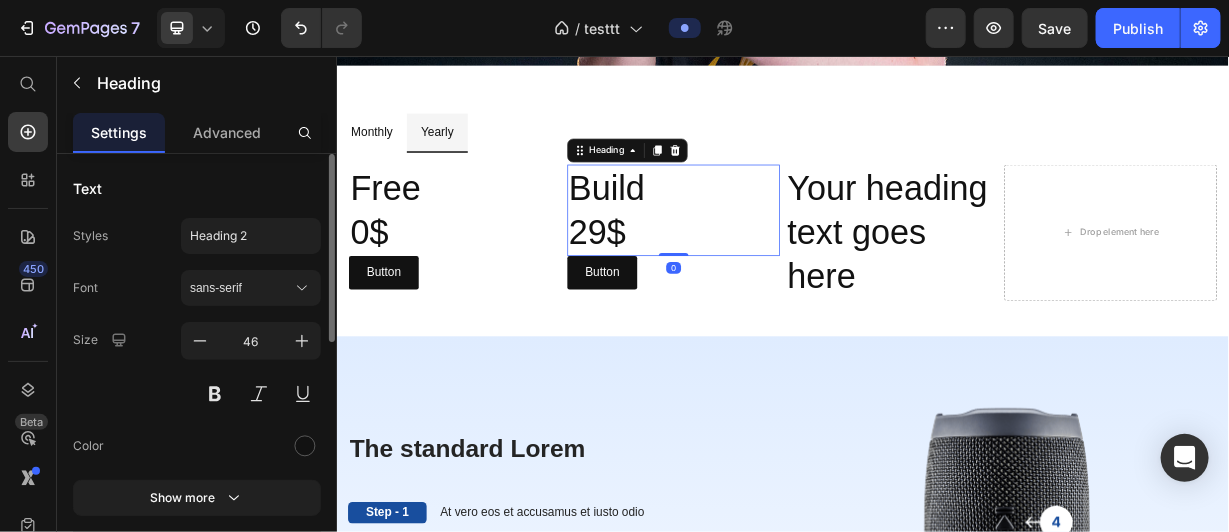 click on "Build 29$" at bounding box center [789, 263] 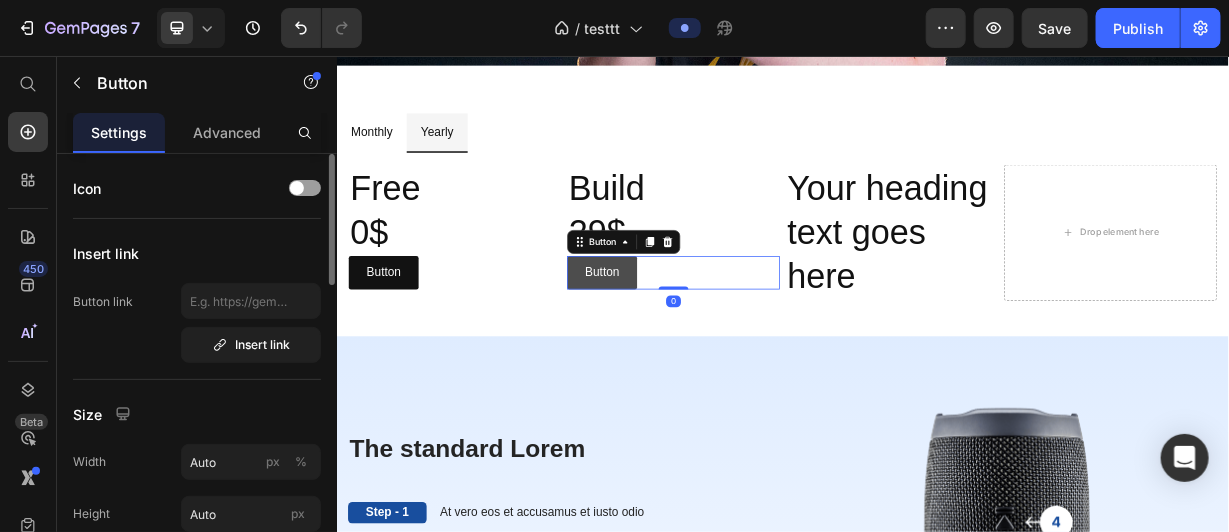 click on "Button" at bounding box center (693, 346) 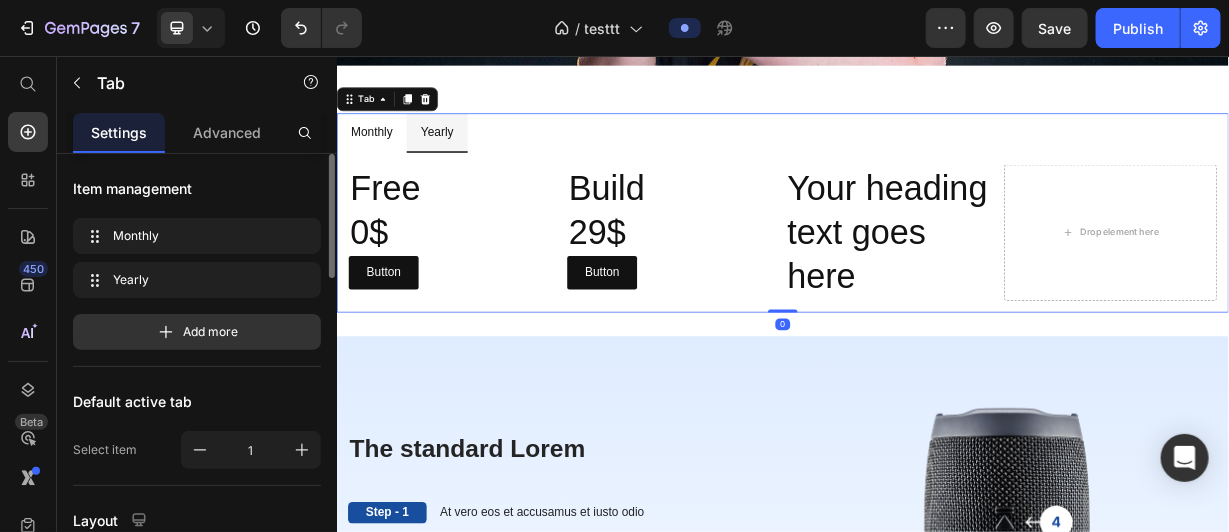 click on "Monthly" at bounding box center (383, 157) 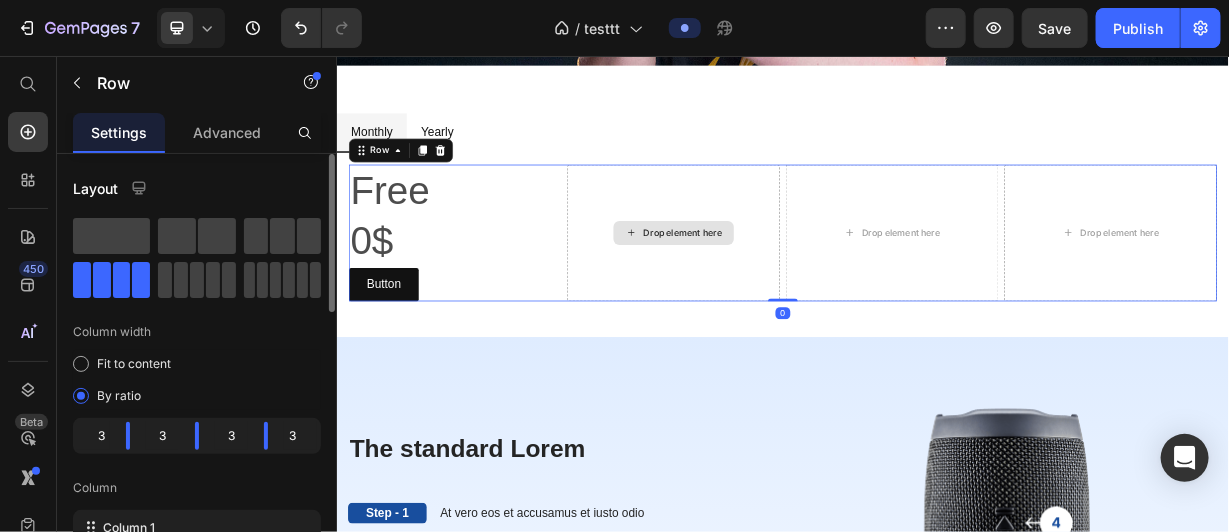 click on "Drop element here" at bounding box center (789, 293) 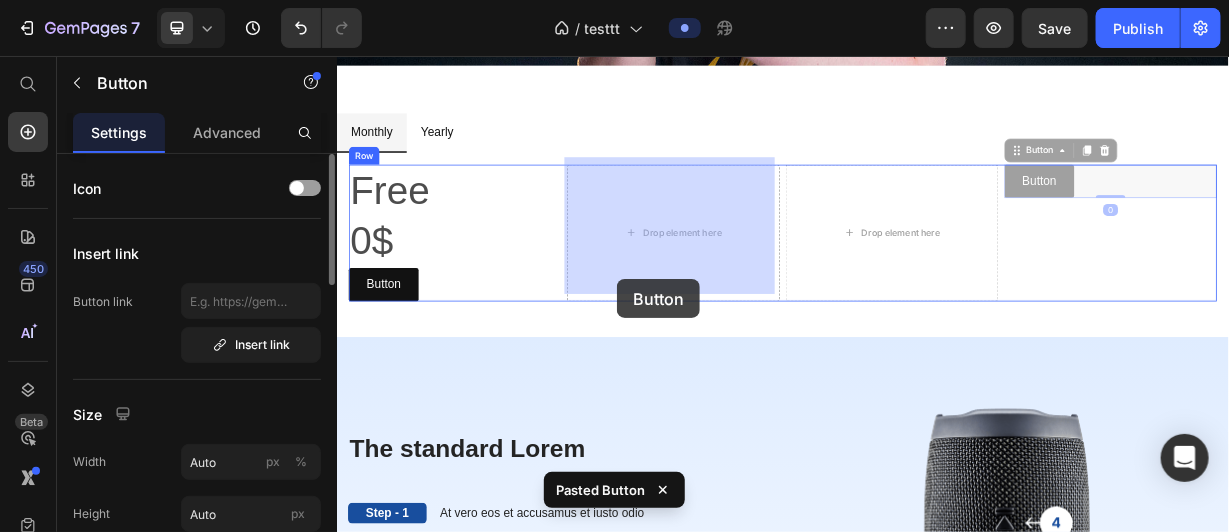 drag, startPoint x: 1308, startPoint y: 217, endPoint x: 713, endPoint y: 353, distance: 610.345 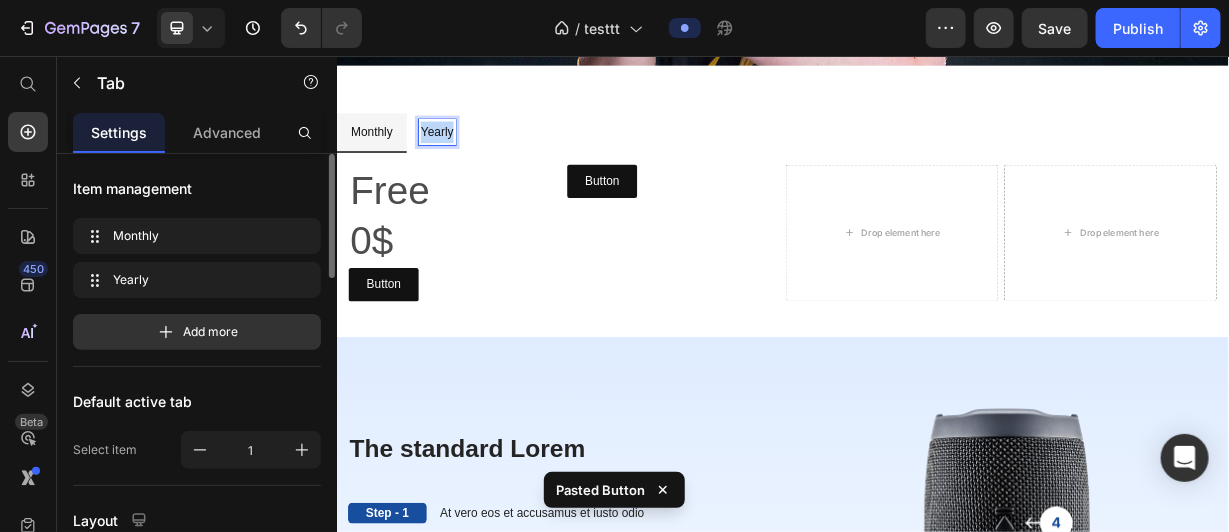 click on "Yearly" at bounding box center (471, 157) 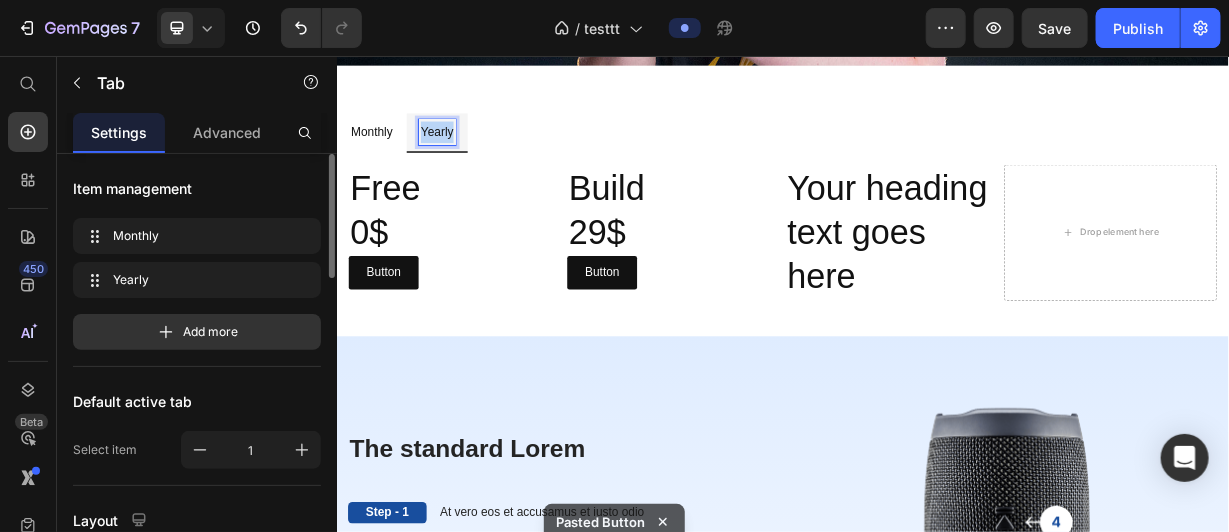 click on "Yearly" at bounding box center (471, 157) 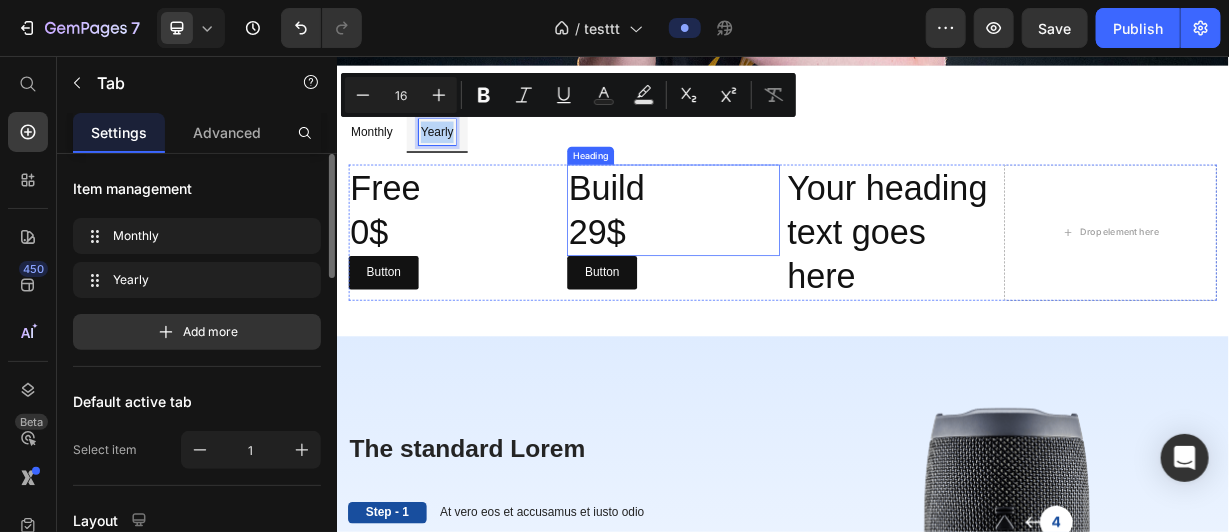 click on "Build 29$" at bounding box center (789, 263) 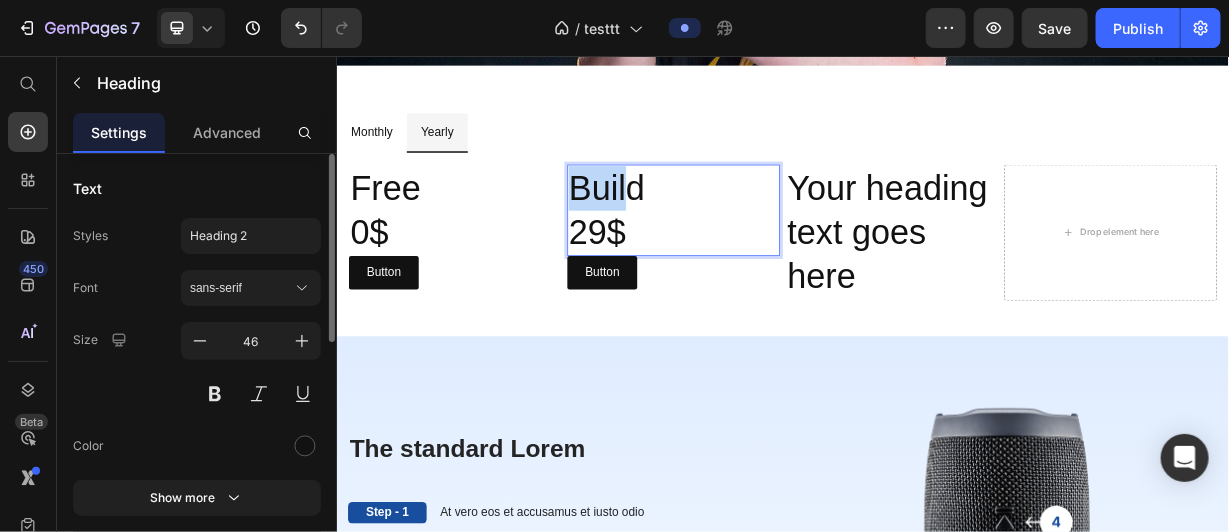 click on "Build 29$" at bounding box center [789, 263] 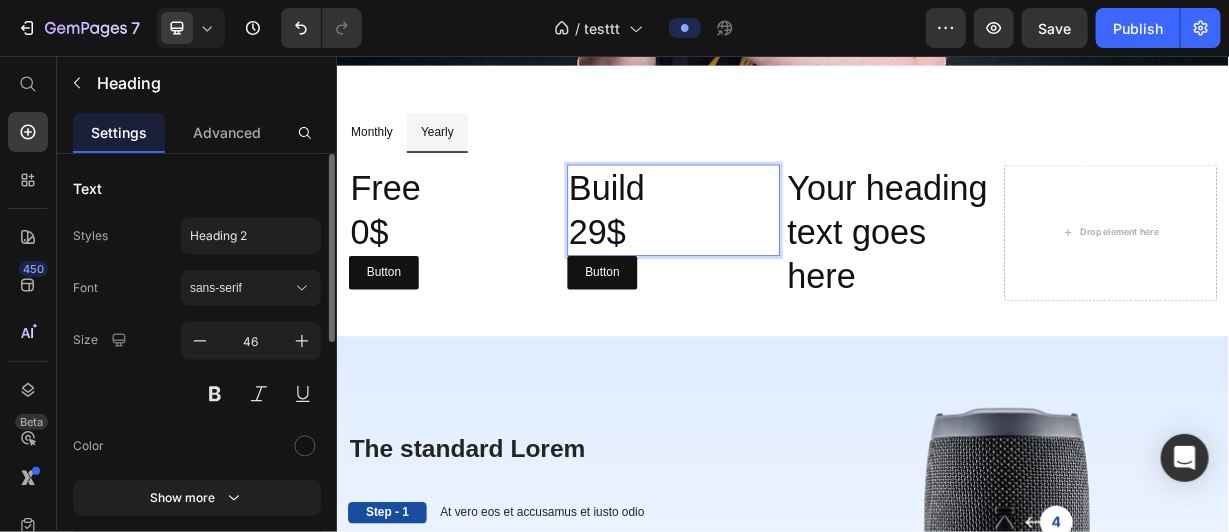 click on "Build 29$" at bounding box center [789, 263] 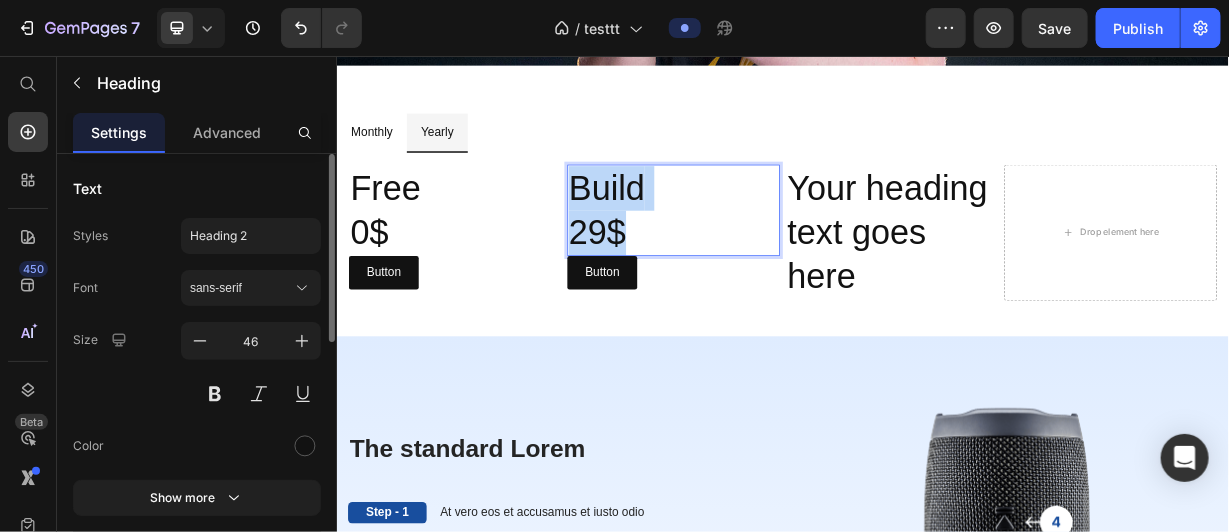 copy on "Build 29$" 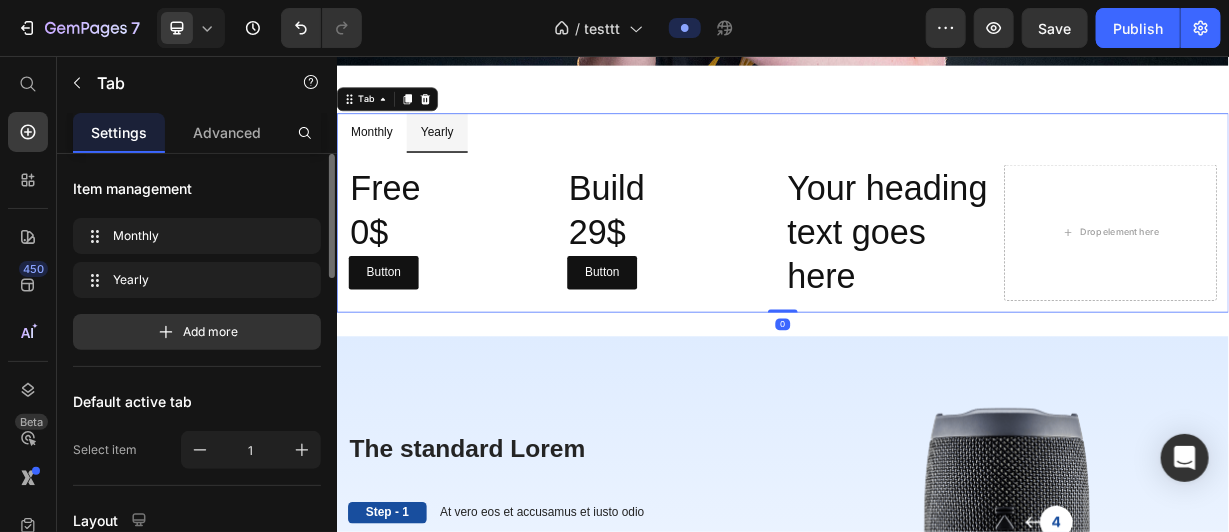 click on "Monthly" at bounding box center (383, 157) 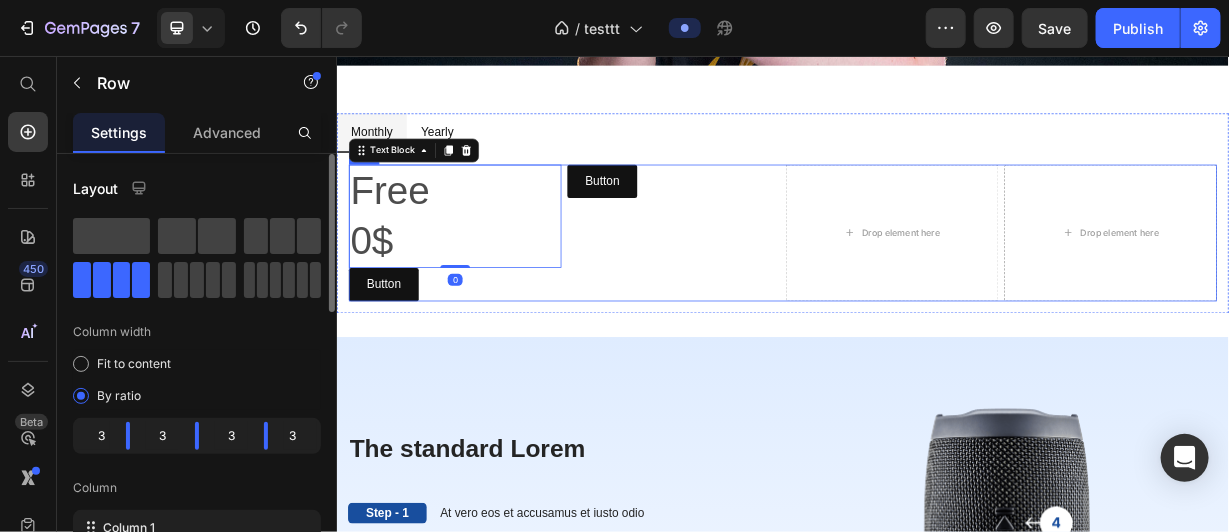 click on "Button Button" at bounding box center (789, 293) 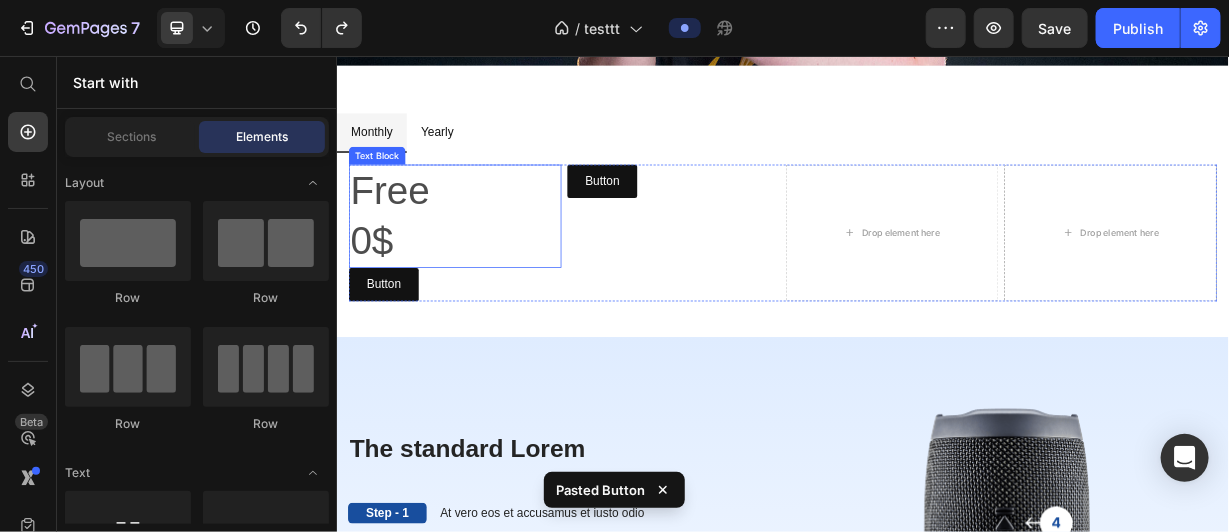 click on "Free 0$" at bounding box center [495, 270] 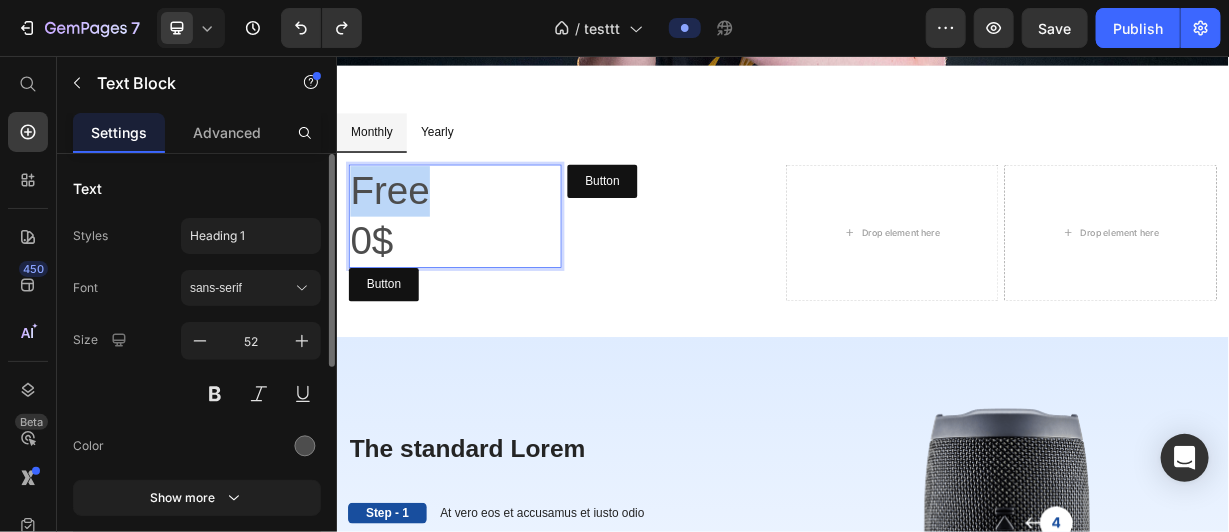 click on "Free 0$" at bounding box center [495, 270] 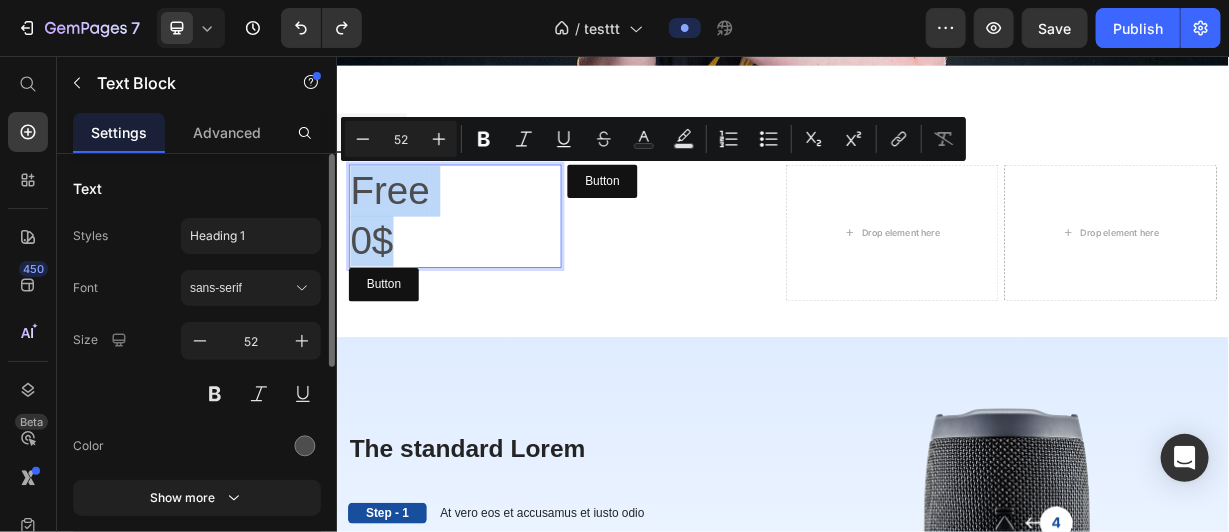 click on "Free 0$" at bounding box center (495, 270) 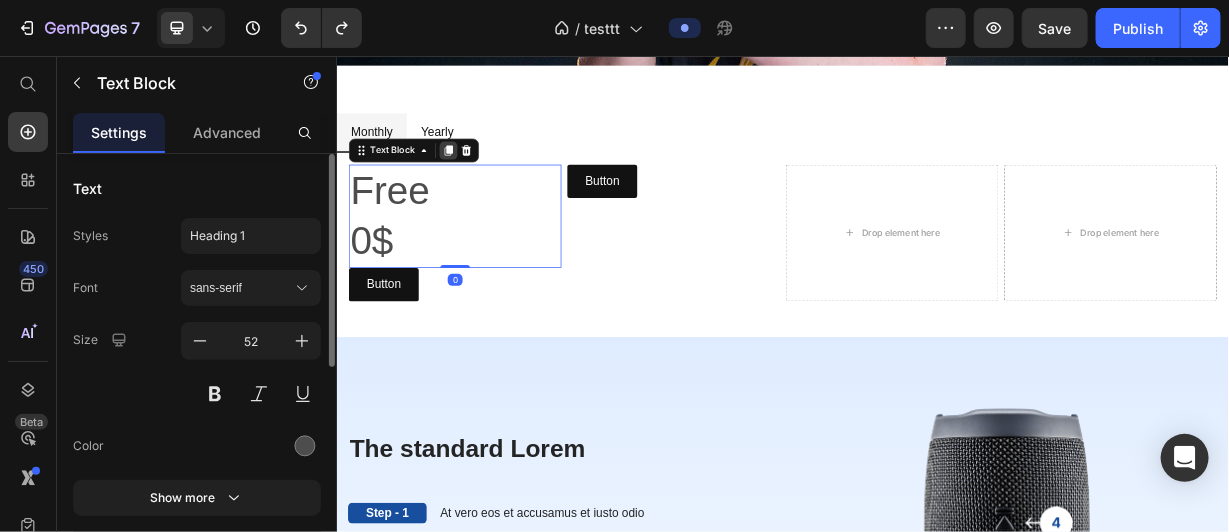 click 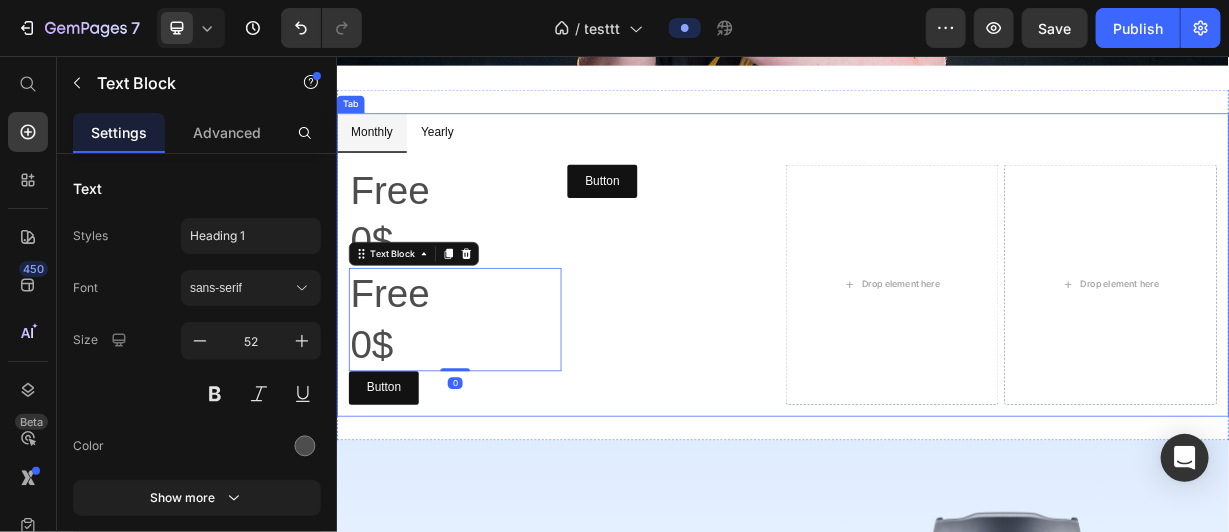 scroll, scrollTop: 456, scrollLeft: 0, axis: vertical 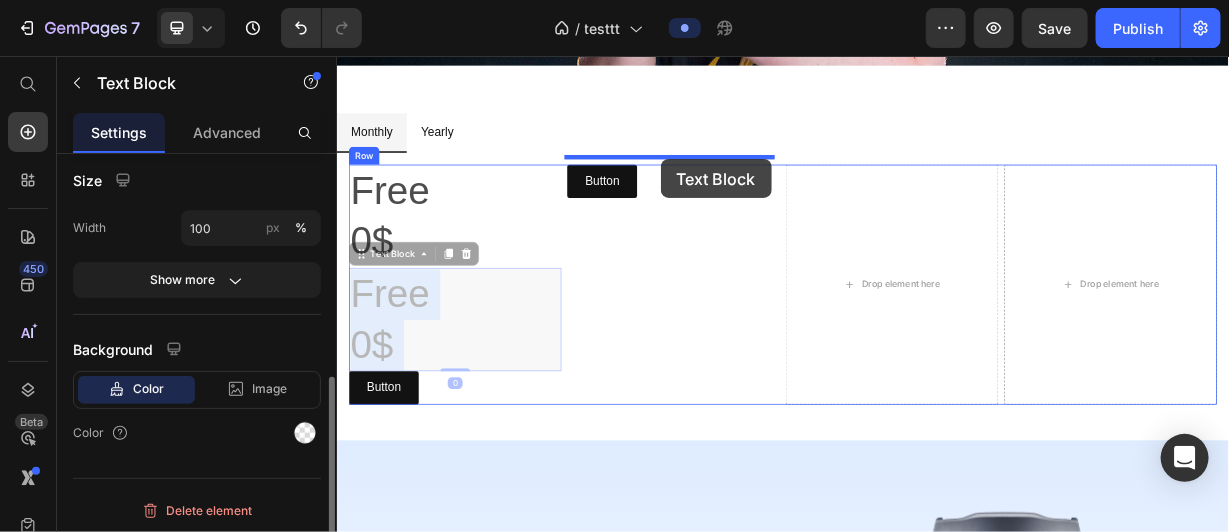 drag, startPoint x: 563, startPoint y: 380, endPoint x: 771, endPoint y: 194, distance: 279.03406 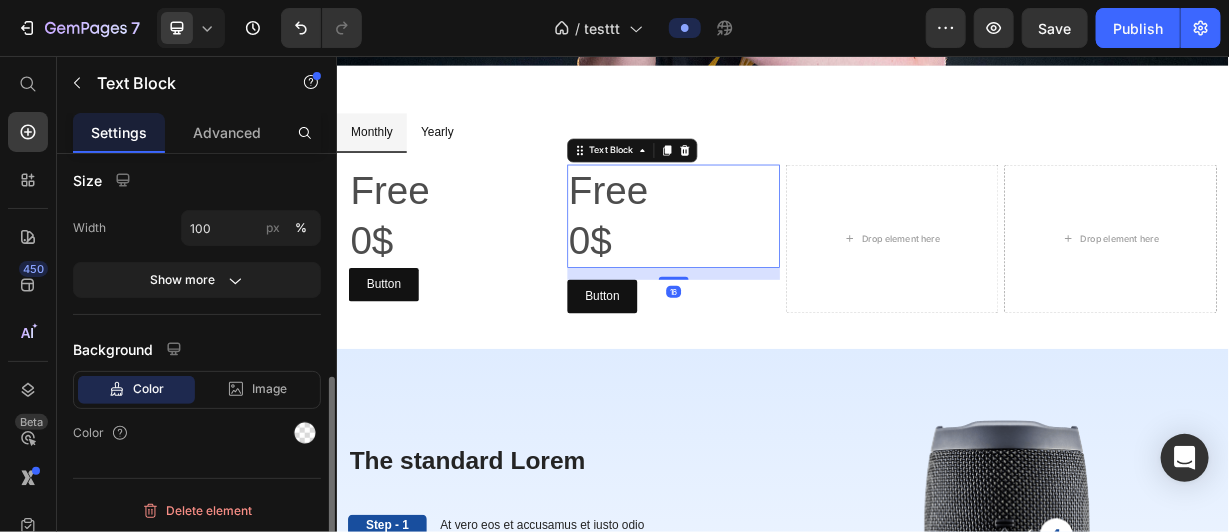 click on "Free 0$" at bounding box center [789, 270] 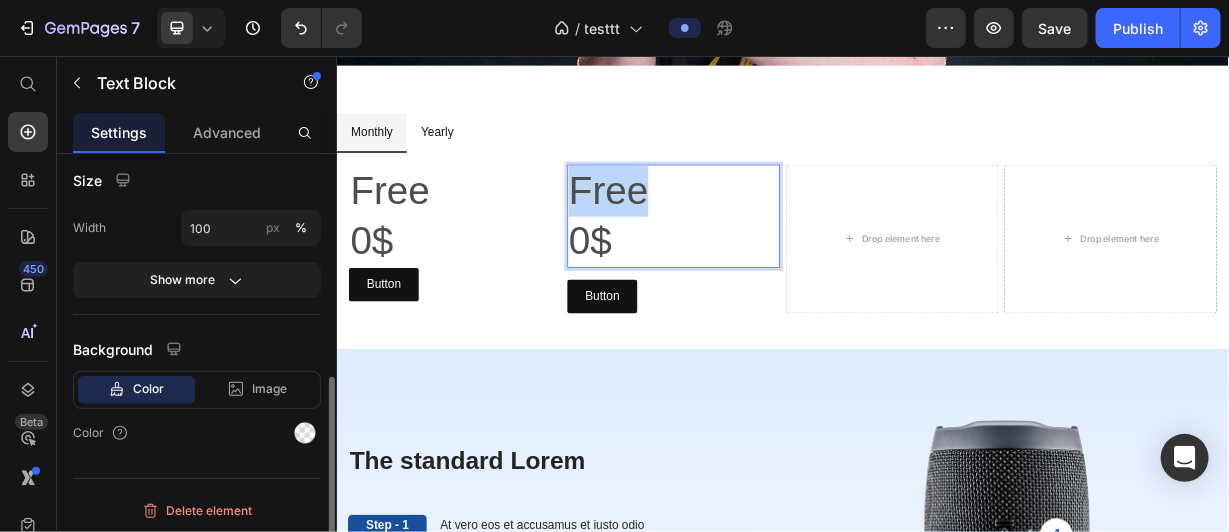 click on "Free 0$" at bounding box center (789, 270) 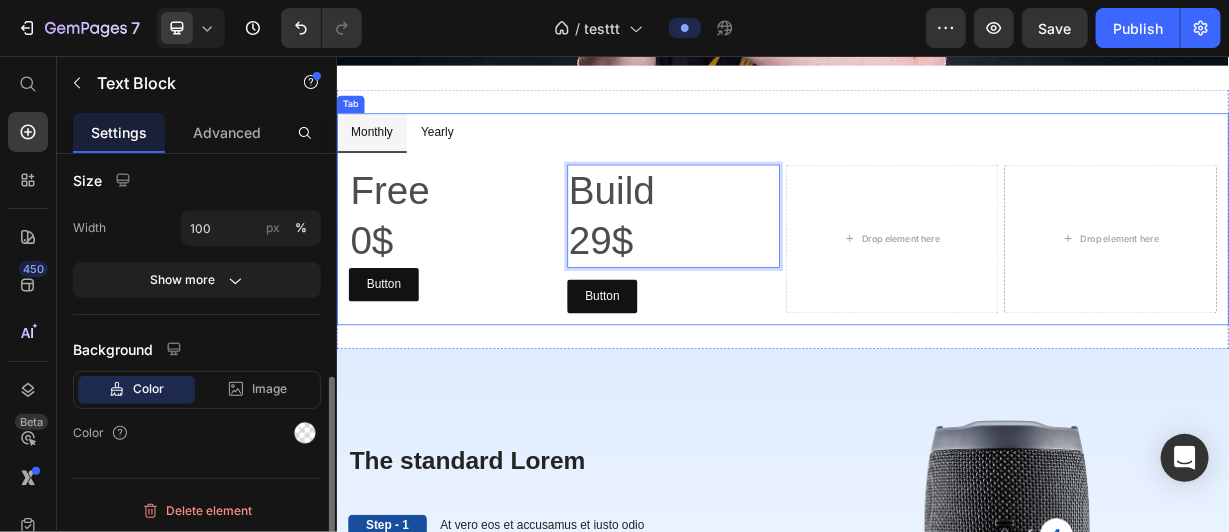 click on "Yearly" at bounding box center [471, 157] 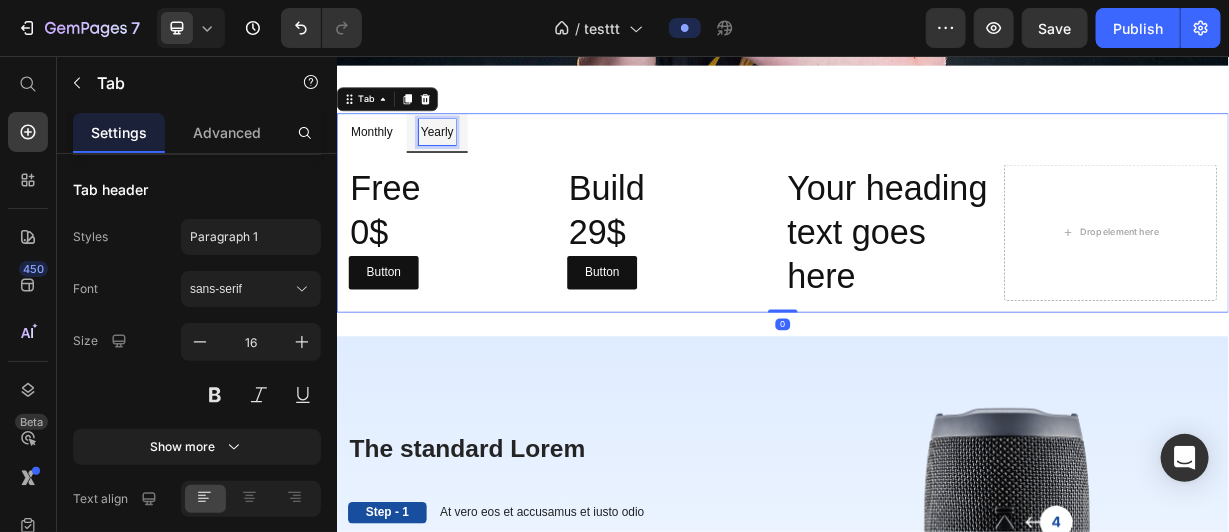 scroll, scrollTop: 0, scrollLeft: 0, axis: both 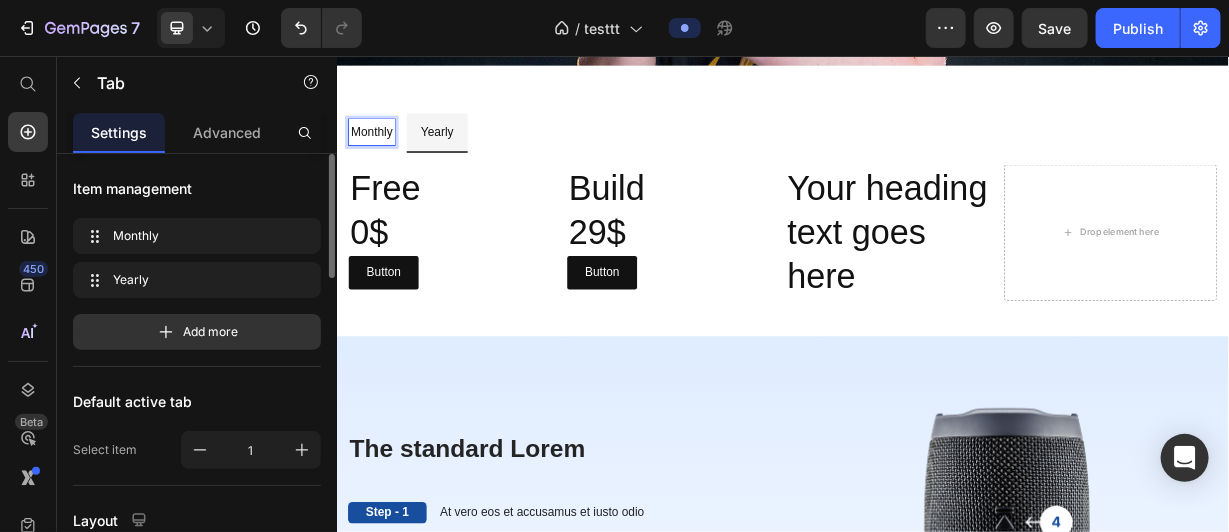 click on "Monthly" at bounding box center (383, 157) 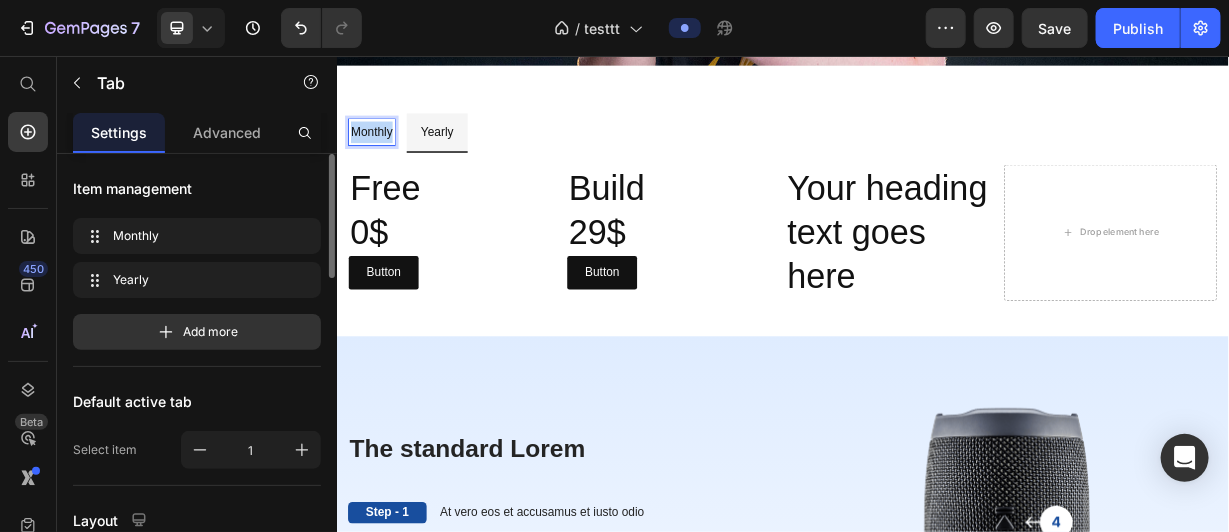 click on "Monthly" at bounding box center (383, 157) 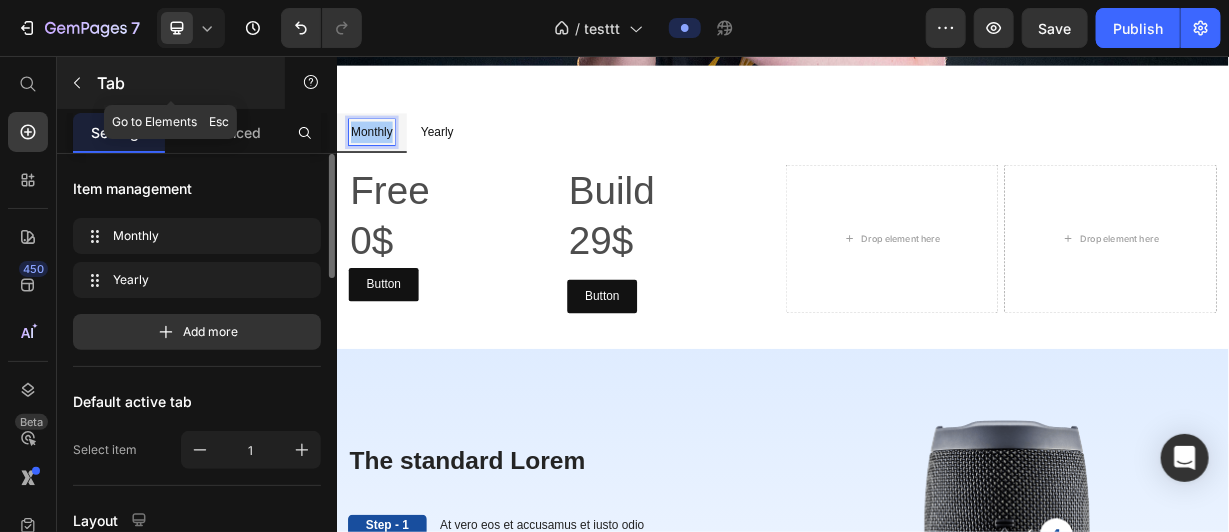 click at bounding box center (77, 83) 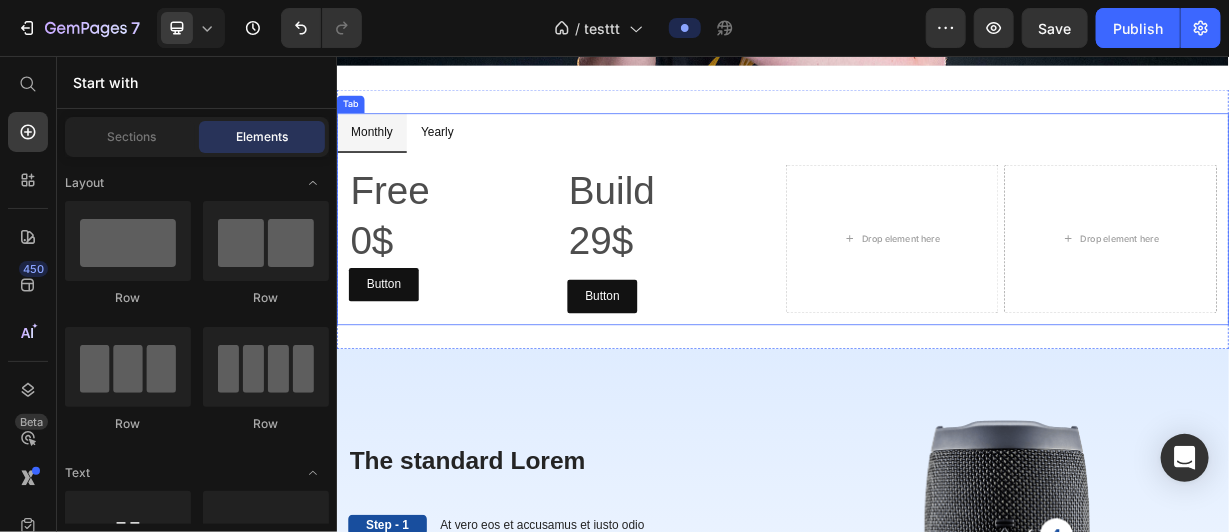 click on "Yearly" at bounding box center (471, 157) 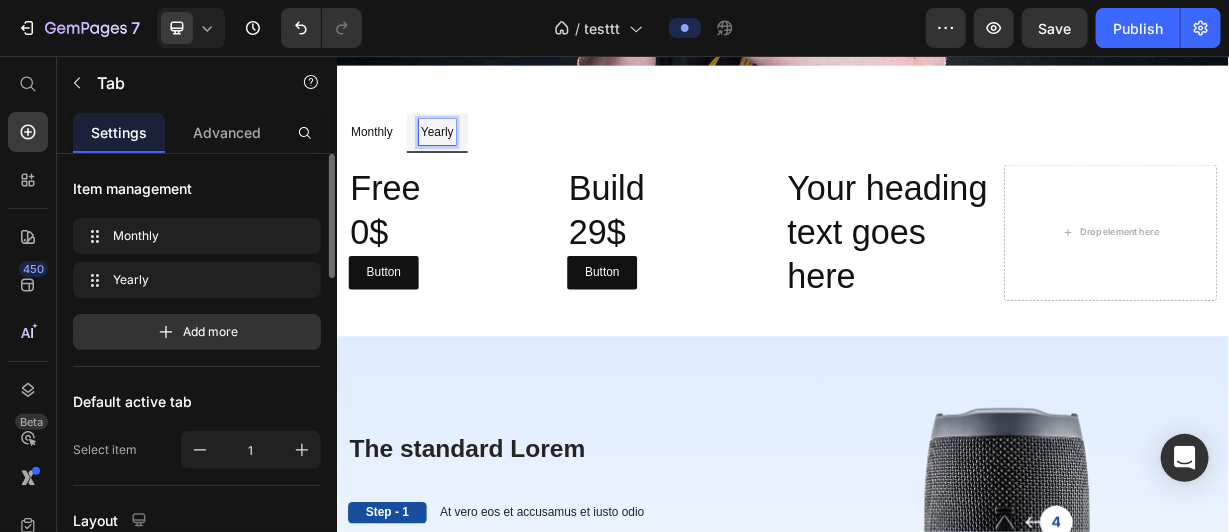 click on "Monthly" at bounding box center [383, 157] 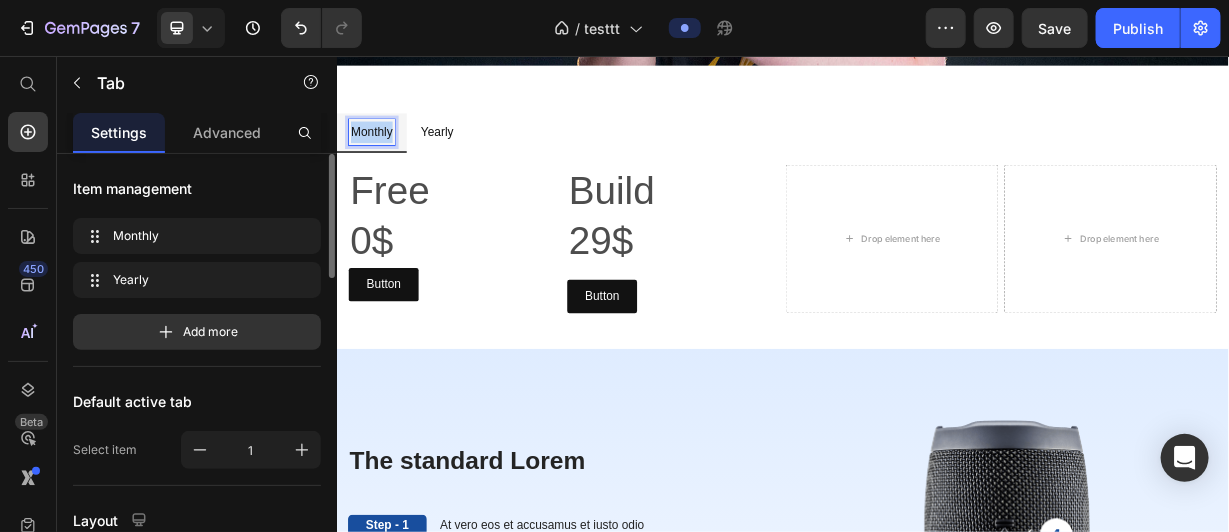 click on "Monthly" at bounding box center (383, 157) 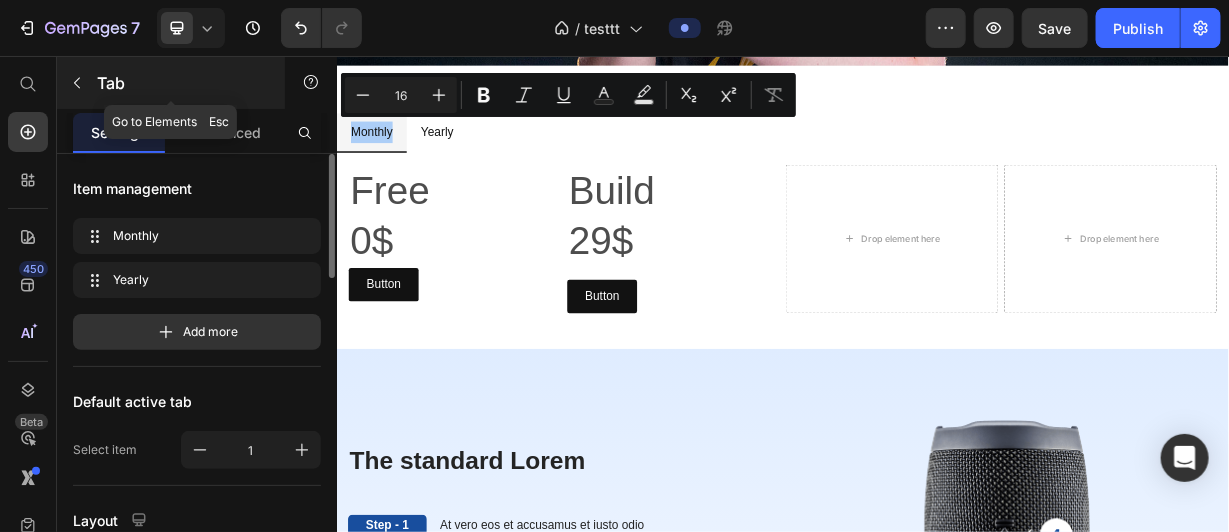 click 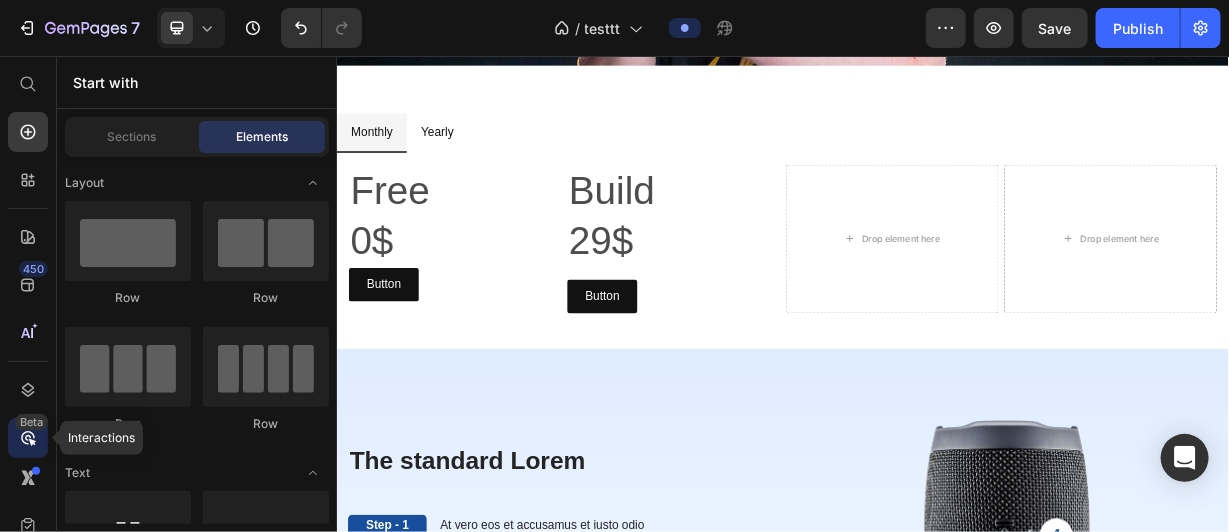 click 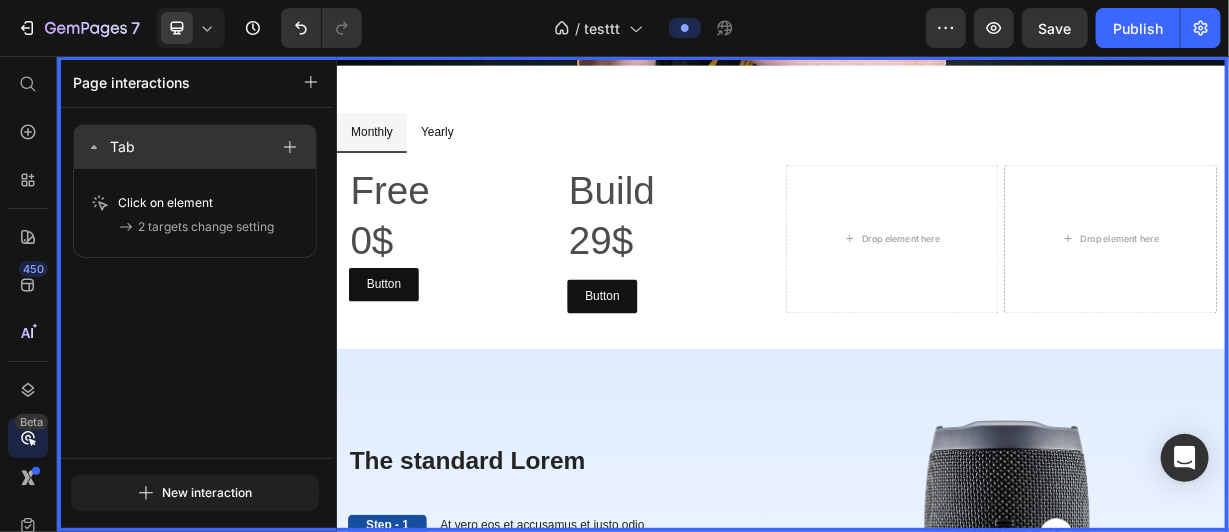 click on "Tab" at bounding box center [177, 147] 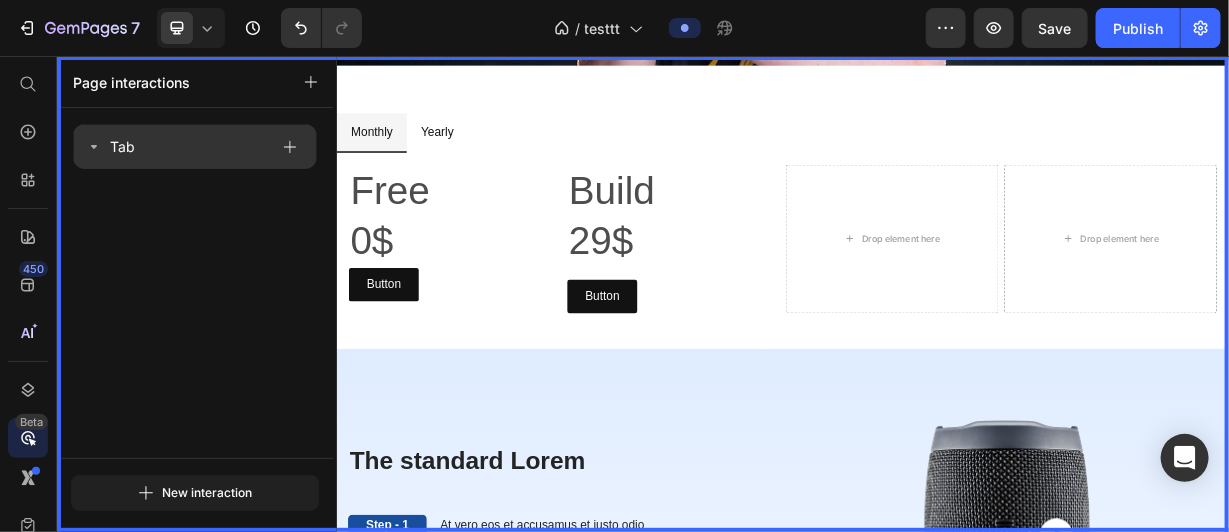 click on "Tab" at bounding box center [177, 147] 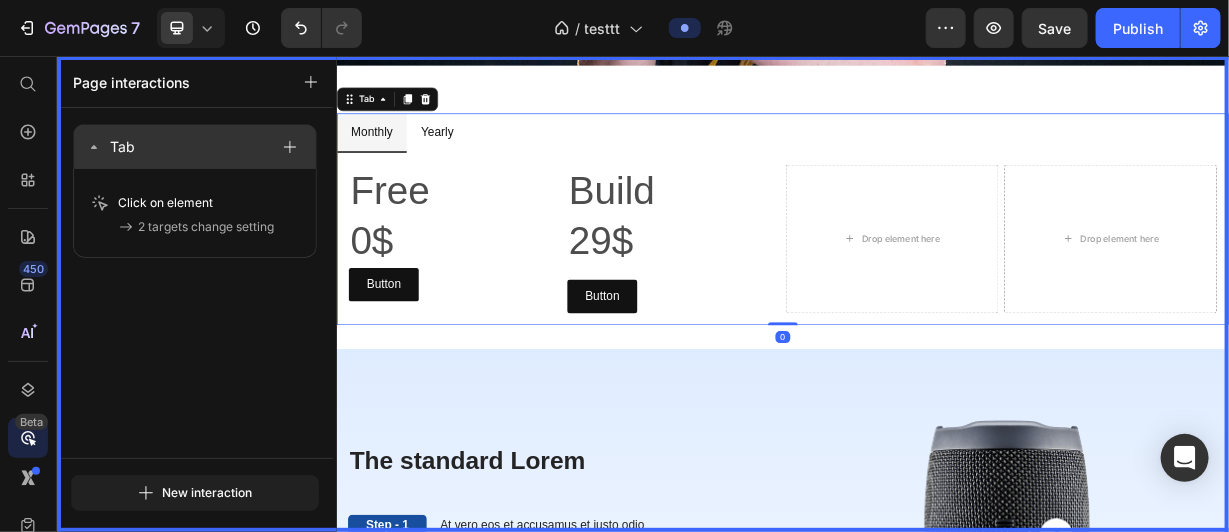 scroll, scrollTop: 733, scrollLeft: 0, axis: vertical 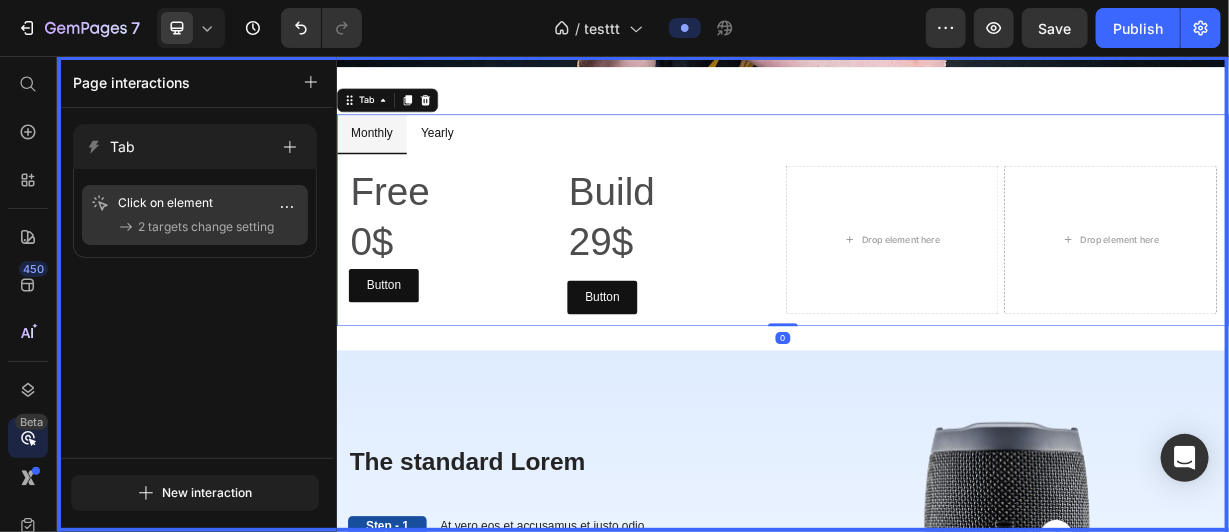 click on "Click on element" at bounding box center [195, 203] 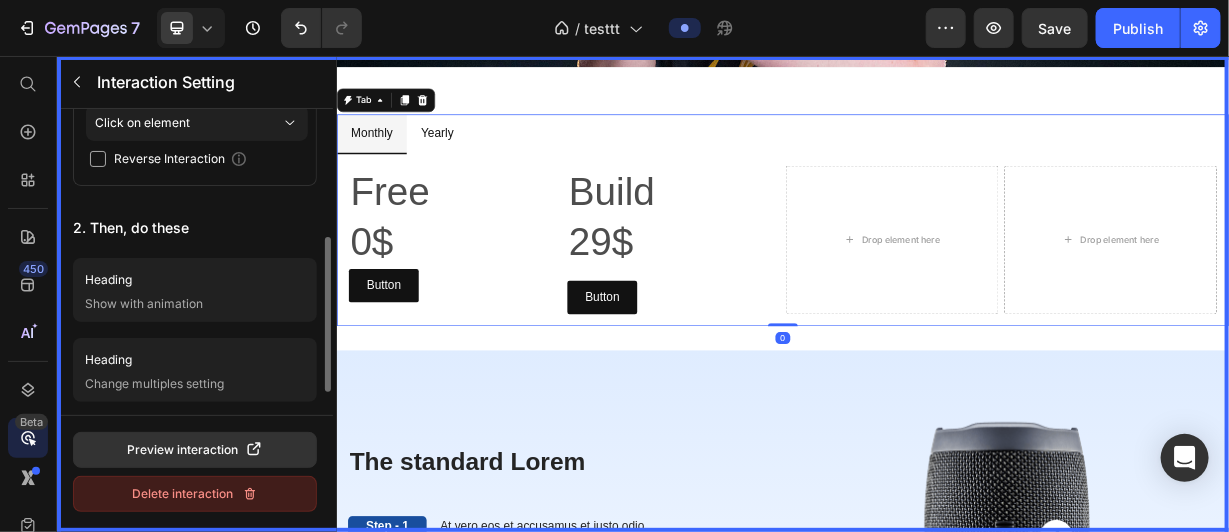 scroll, scrollTop: 243, scrollLeft: 0, axis: vertical 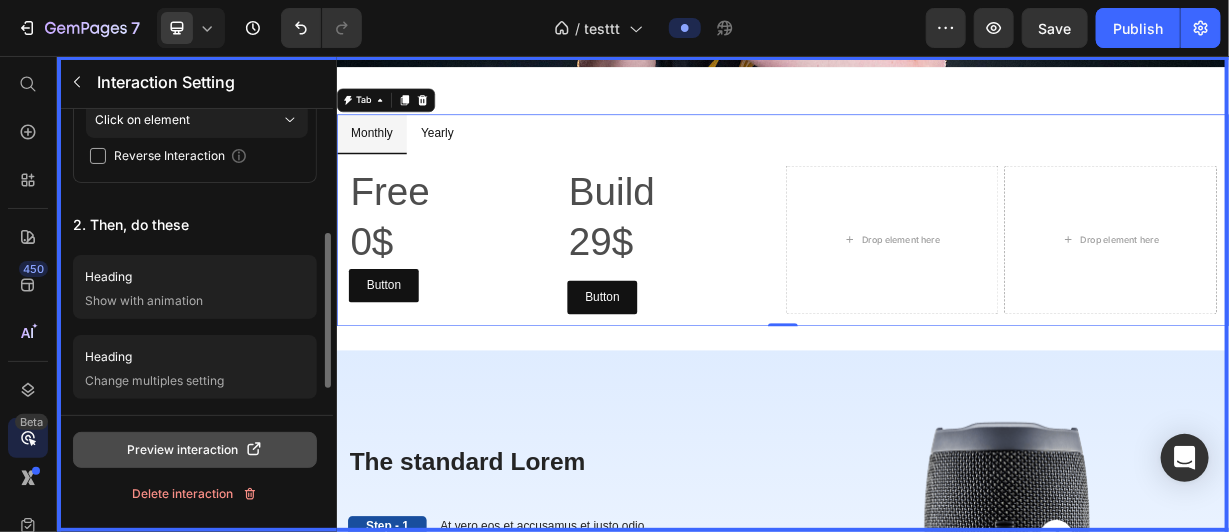 click on "Preview interaction" at bounding box center (195, 450) 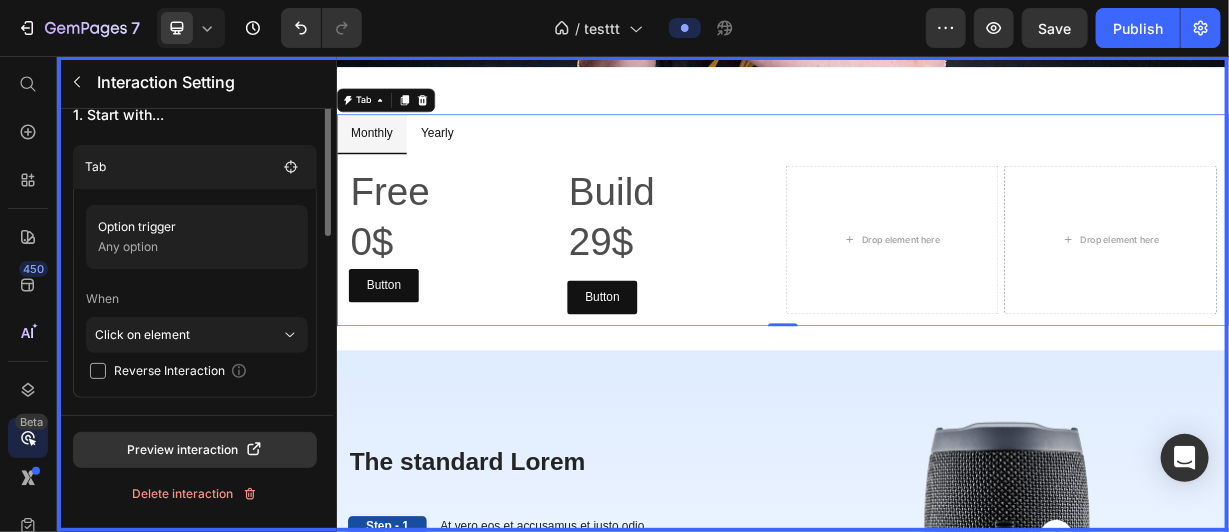 scroll, scrollTop: 0, scrollLeft: 0, axis: both 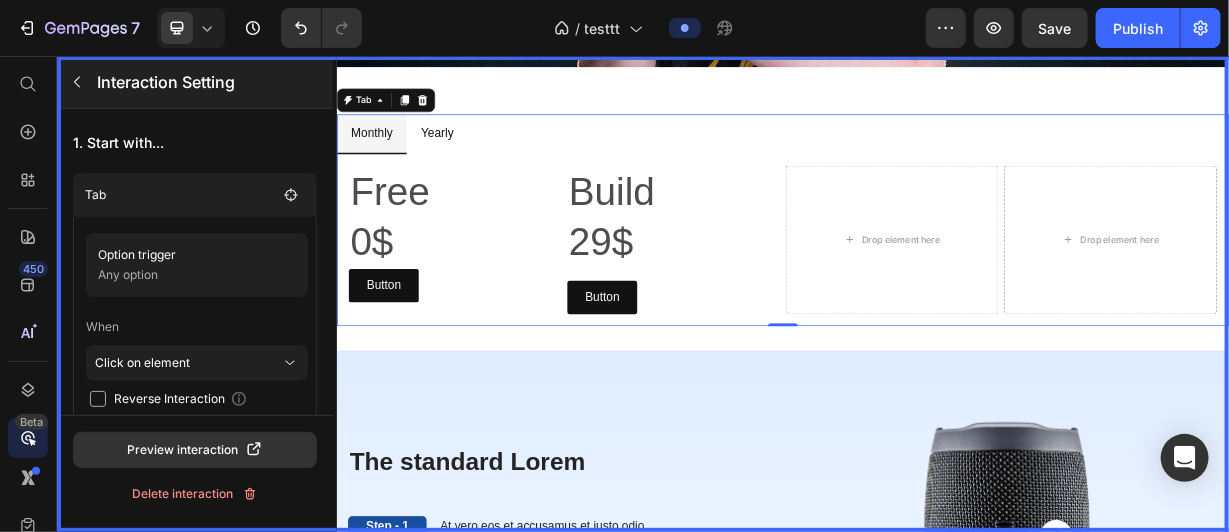 click 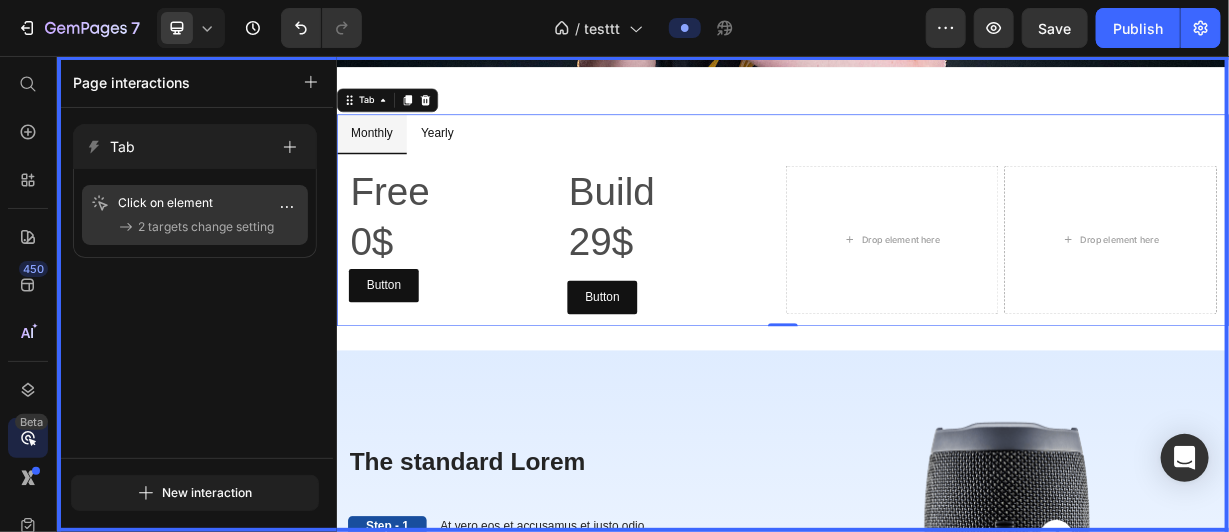 click on "Click on element" at bounding box center (195, 203) 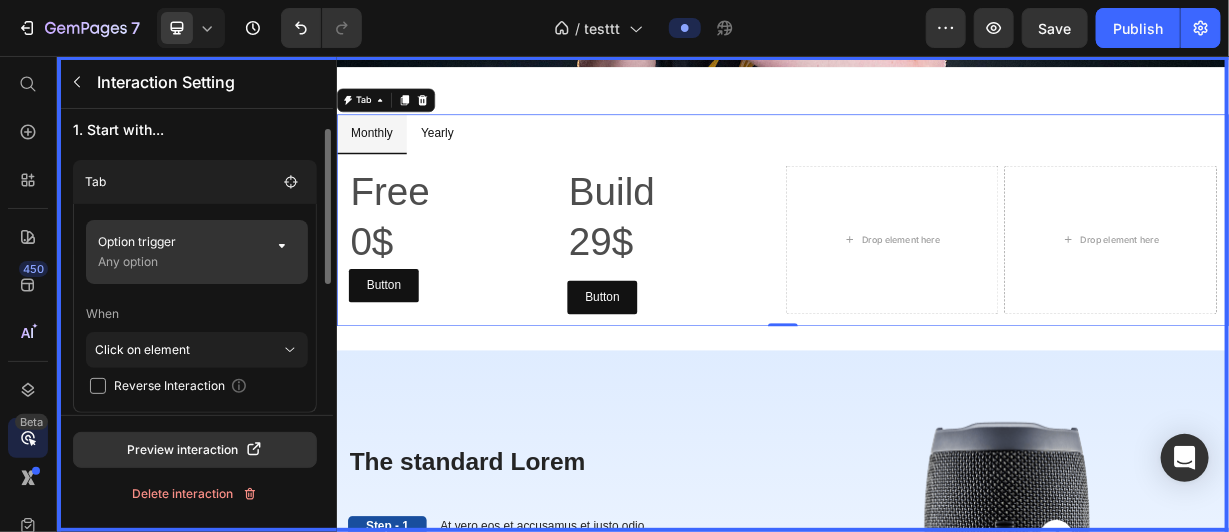 scroll, scrollTop: 3, scrollLeft: 0, axis: vertical 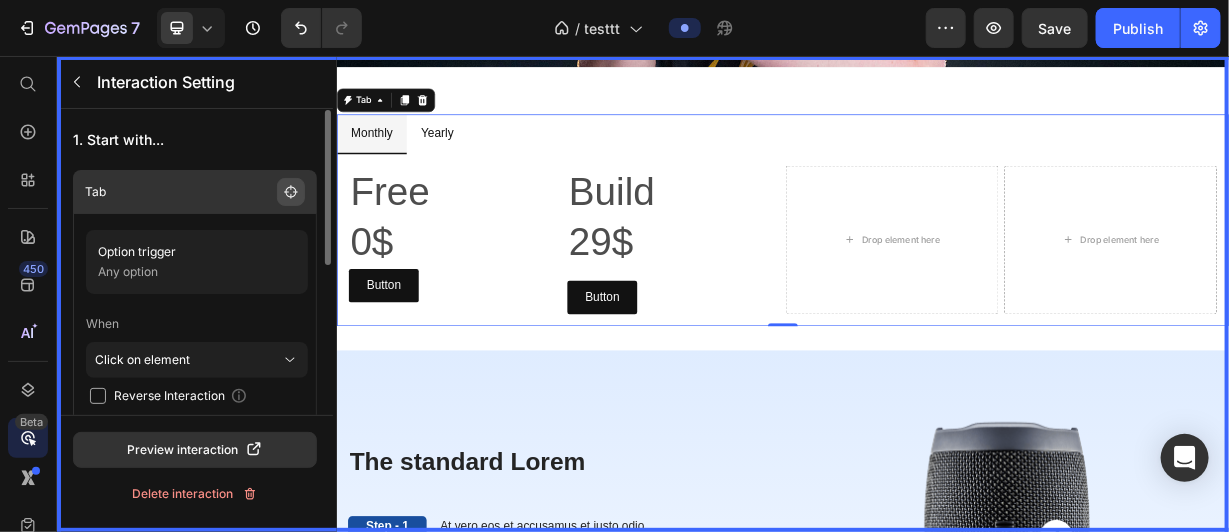 click at bounding box center (291, 192) 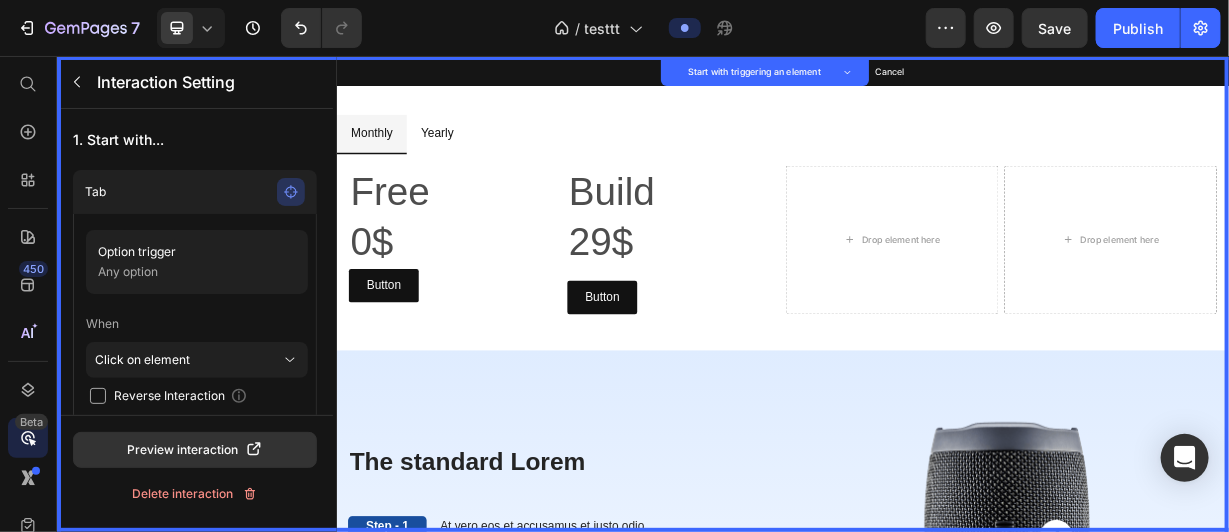 click on "Monthly Yearly" at bounding box center (936, 160) 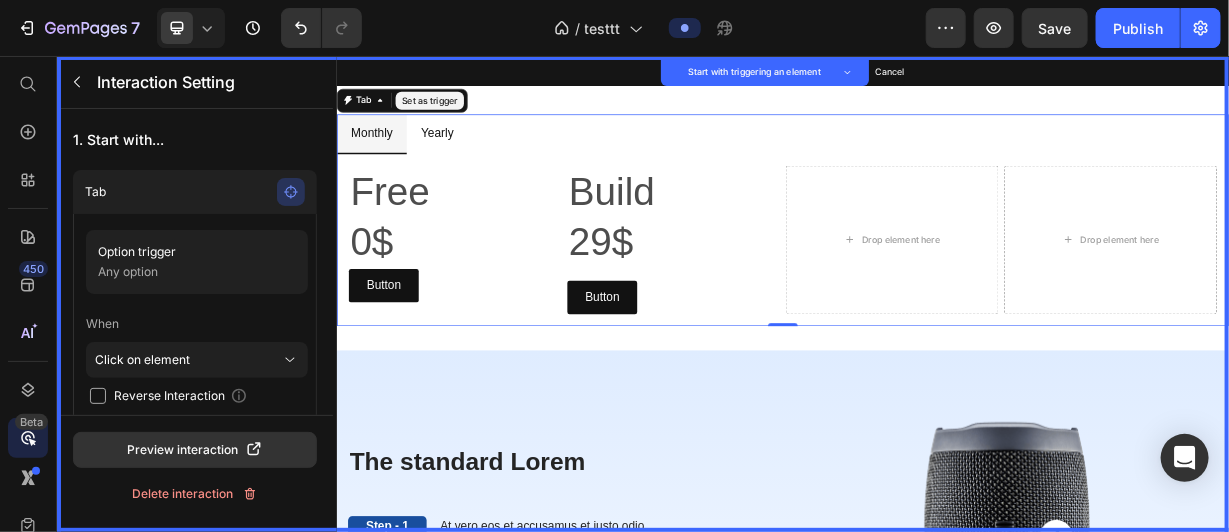 click on "Yearly" at bounding box center [471, 160] 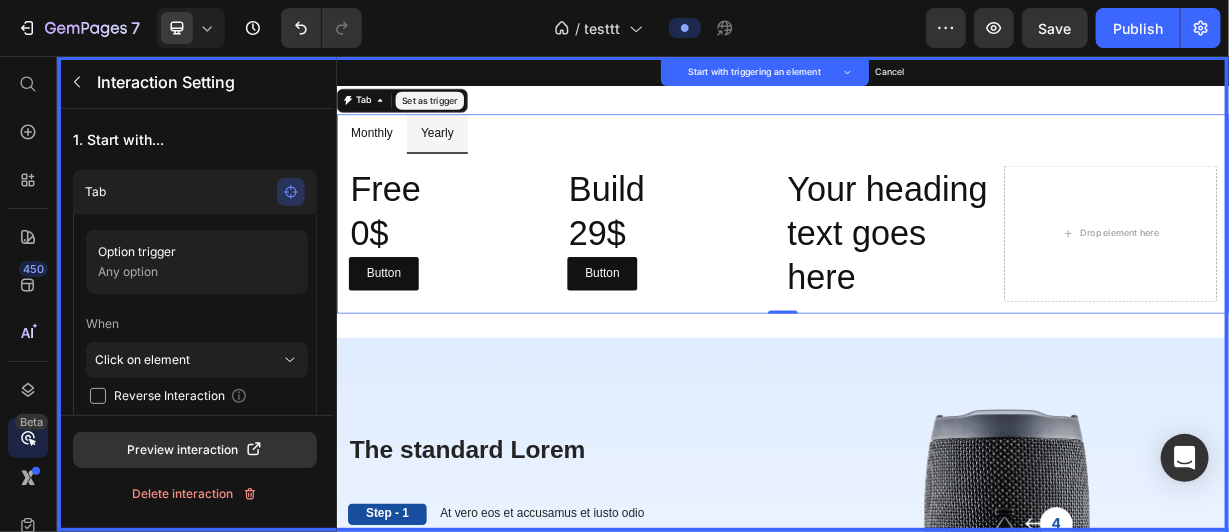 click on "Yearly" at bounding box center [471, 160] 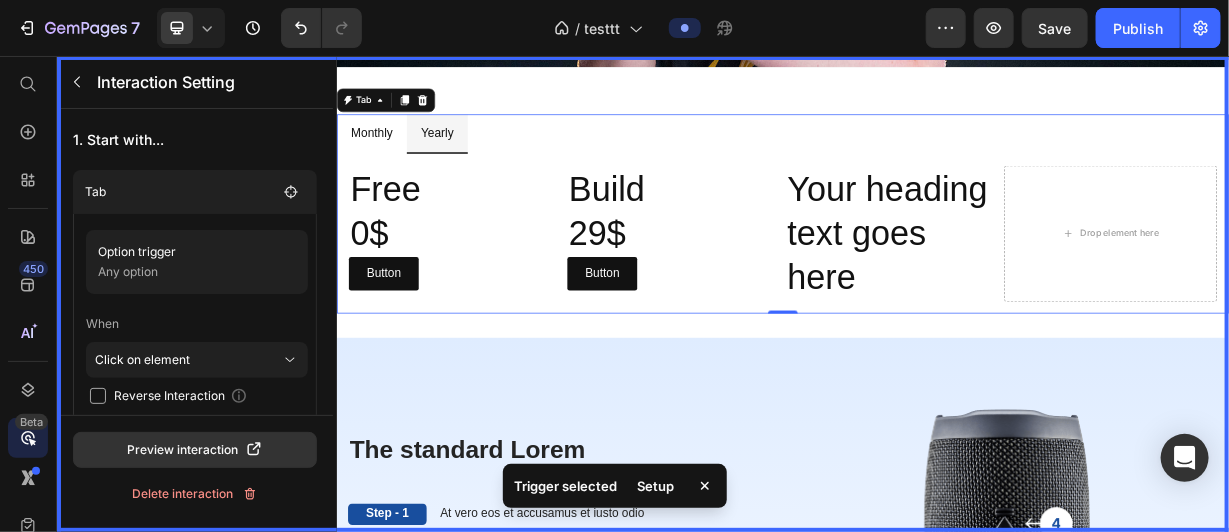 click at bounding box center [936, 375] 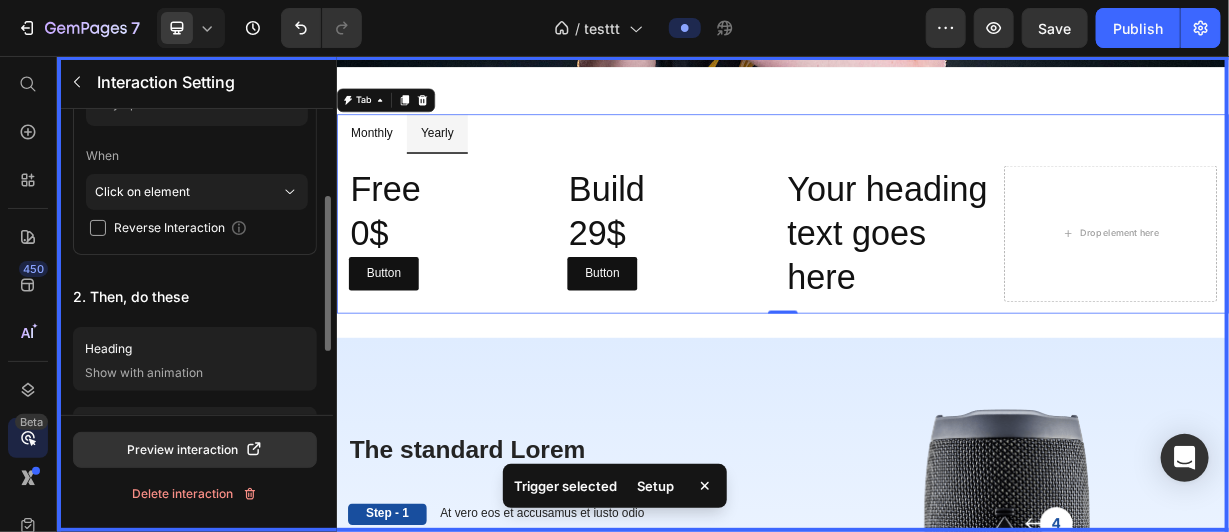scroll, scrollTop: 294, scrollLeft: 0, axis: vertical 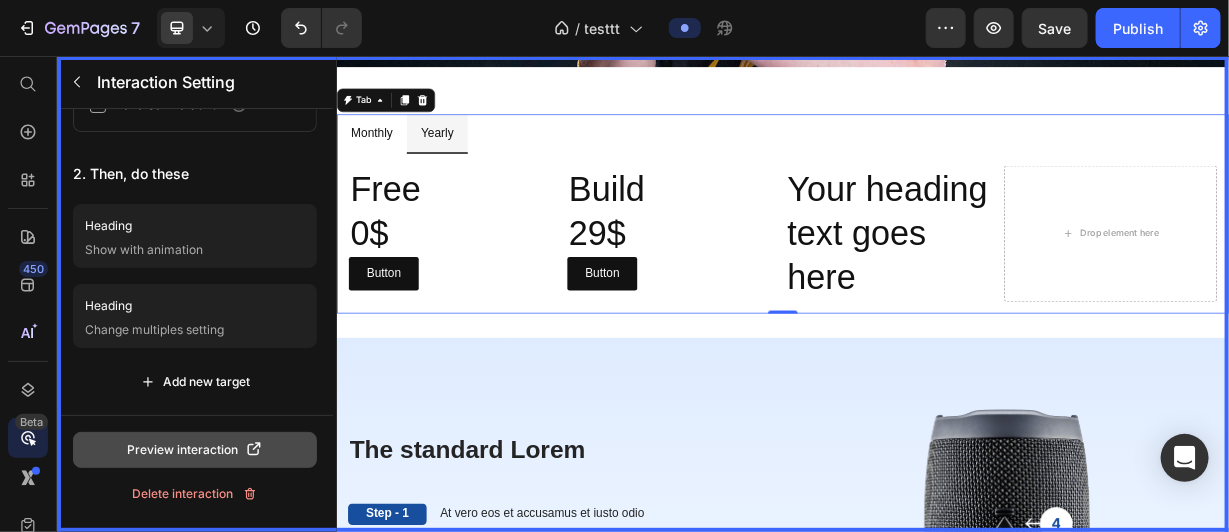 click on "Preview interaction" at bounding box center (195, 450) 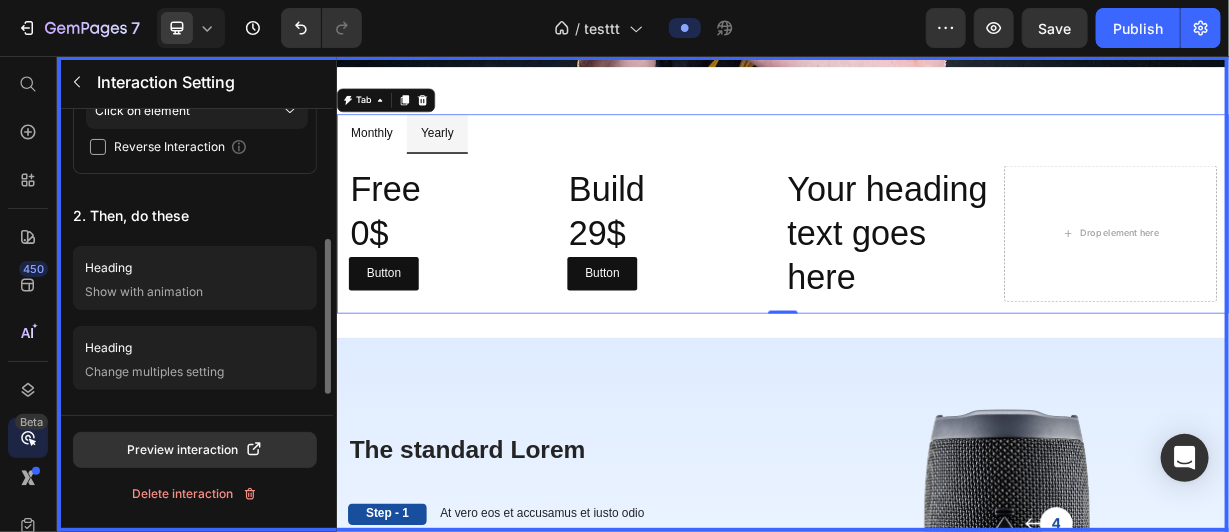 scroll, scrollTop: 253, scrollLeft: 0, axis: vertical 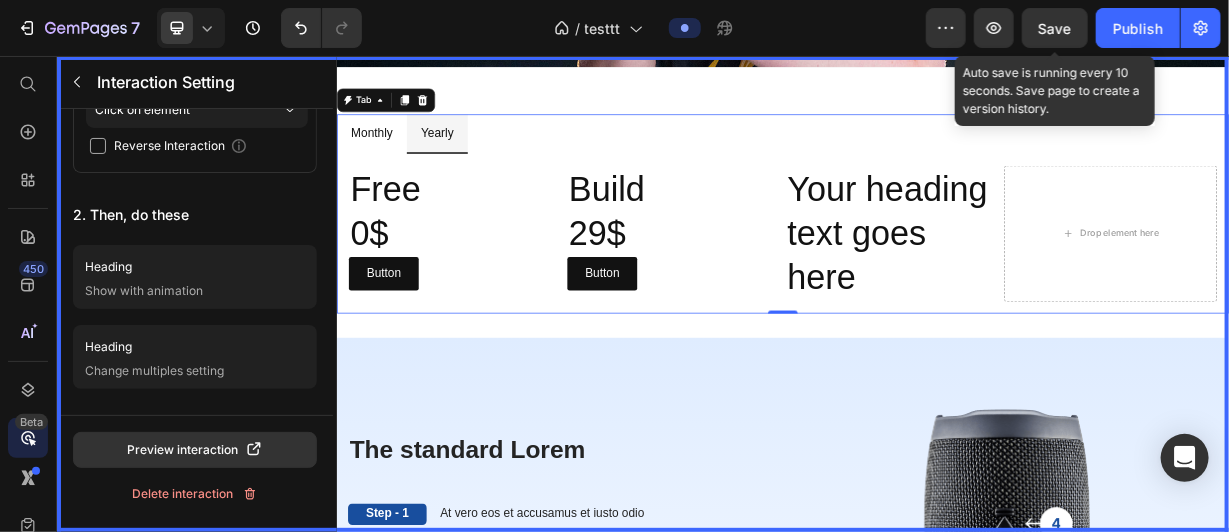 click on "Save" at bounding box center (1055, 28) 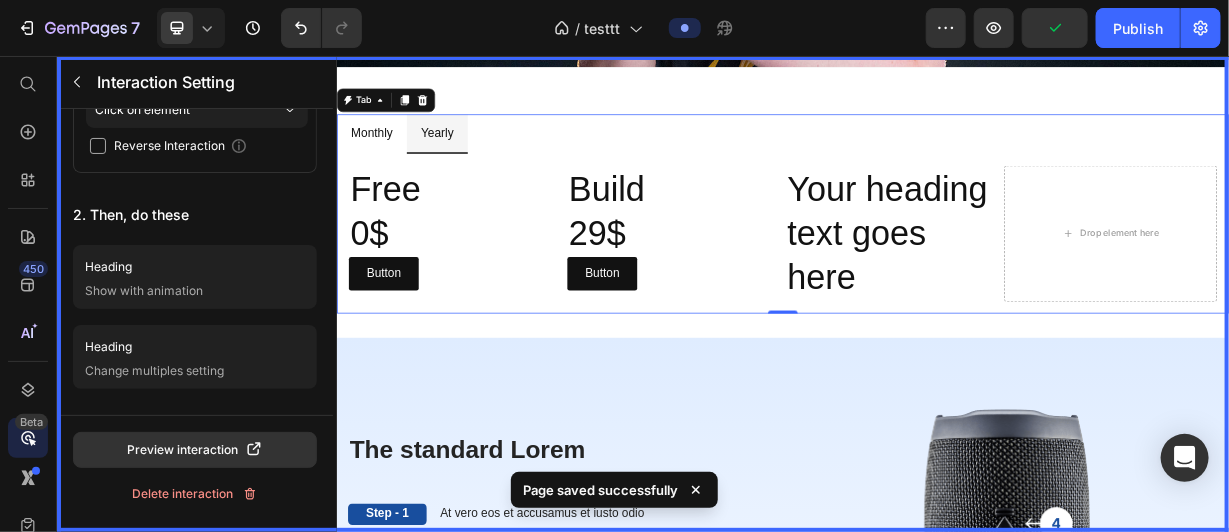 click at bounding box center (936, 375) 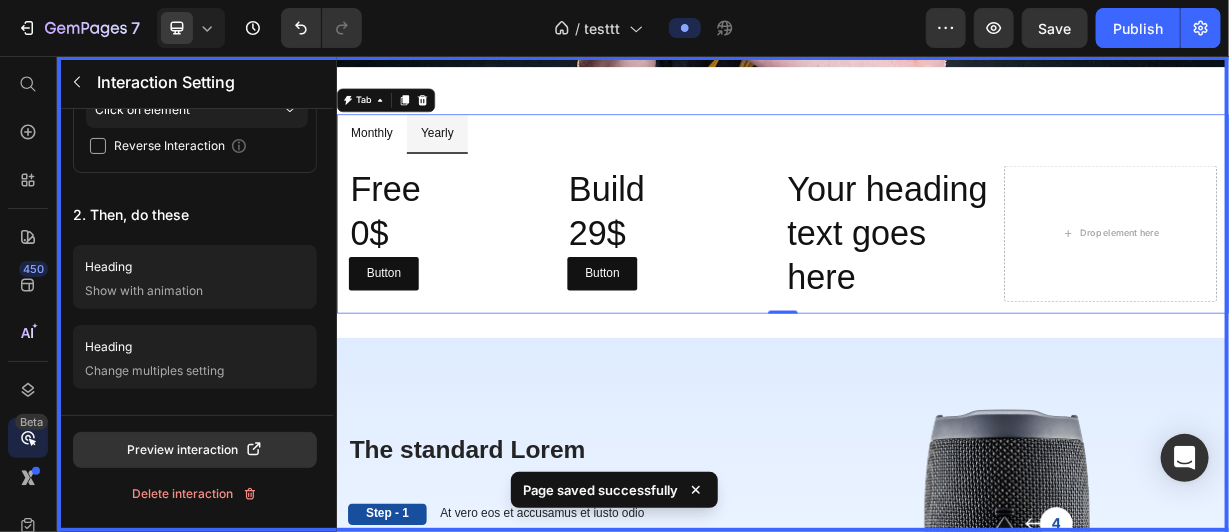 click at bounding box center (936, 375) 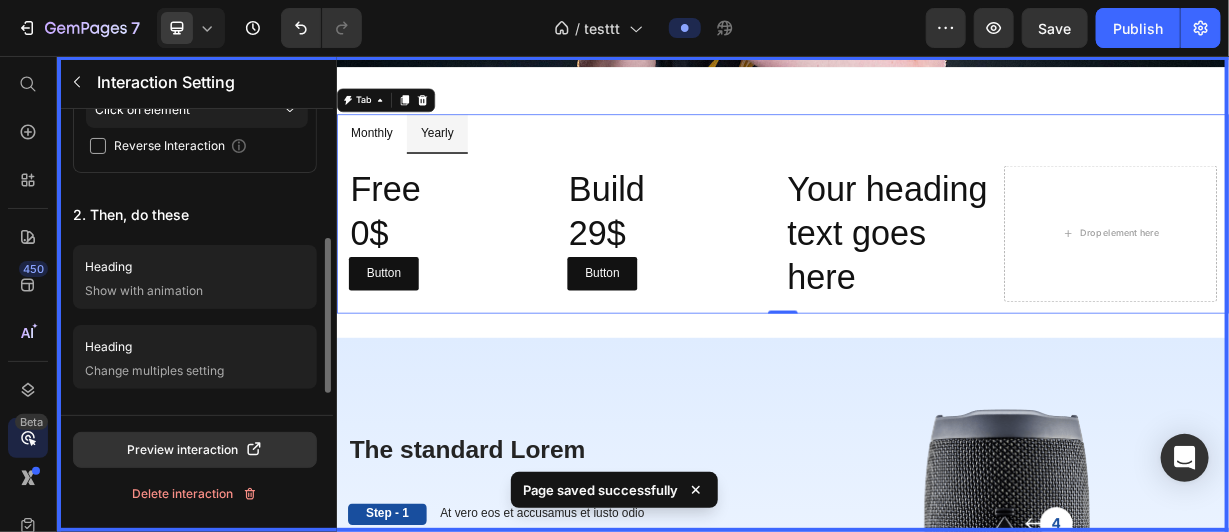 scroll, scrollTop: 0, scrollLeft: 0, axis: both 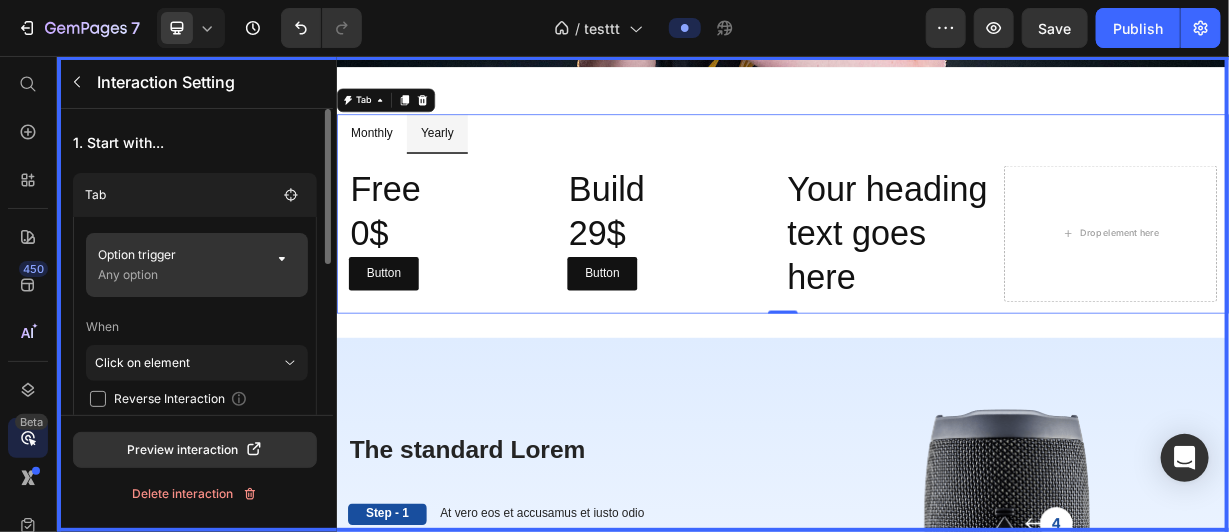 click on "Any option" at bounding box center [179, 275] 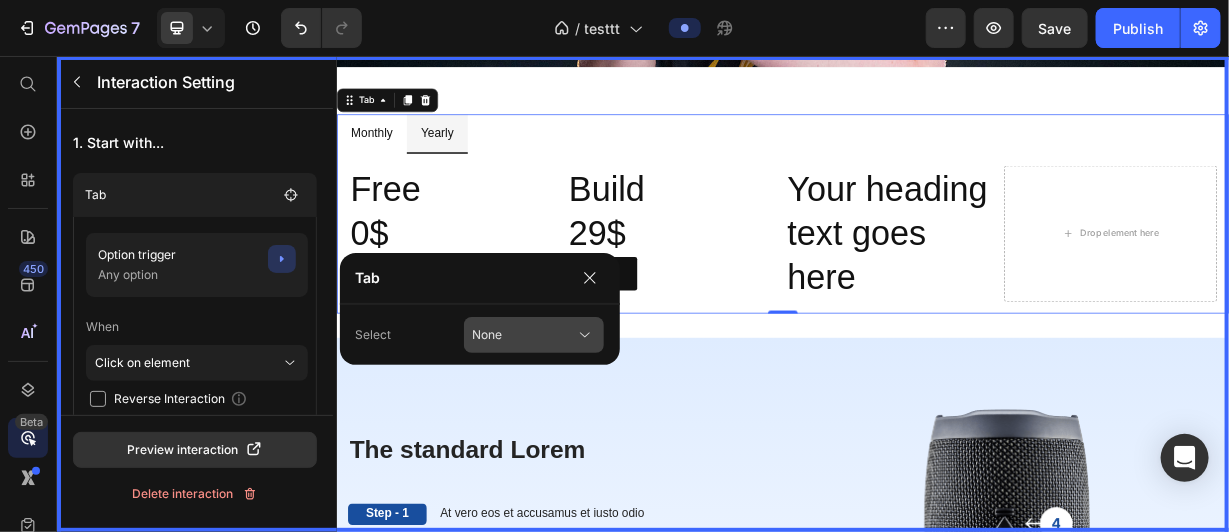 click on "None" 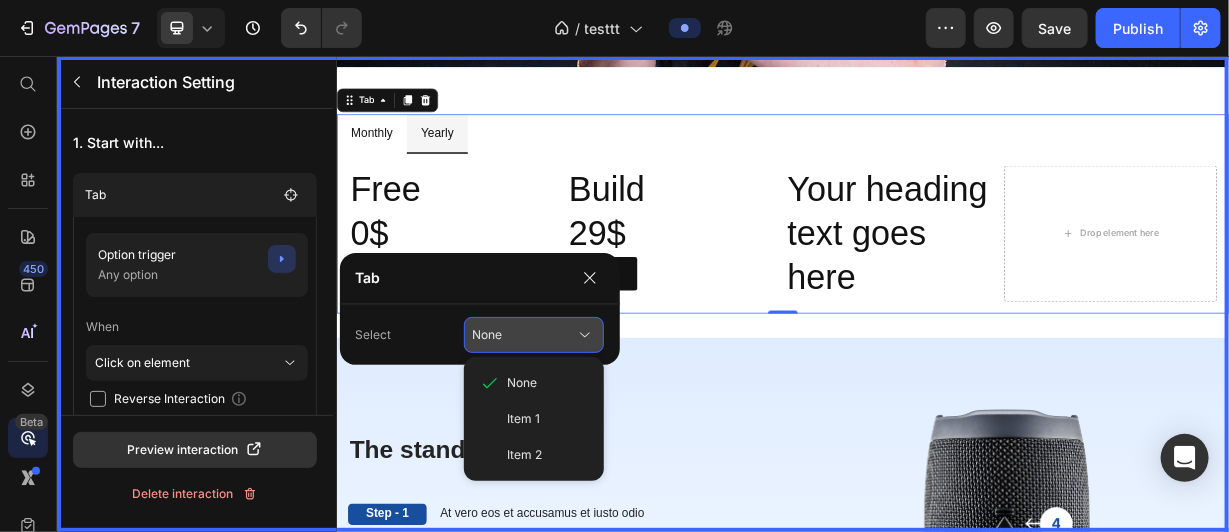 click on "None" 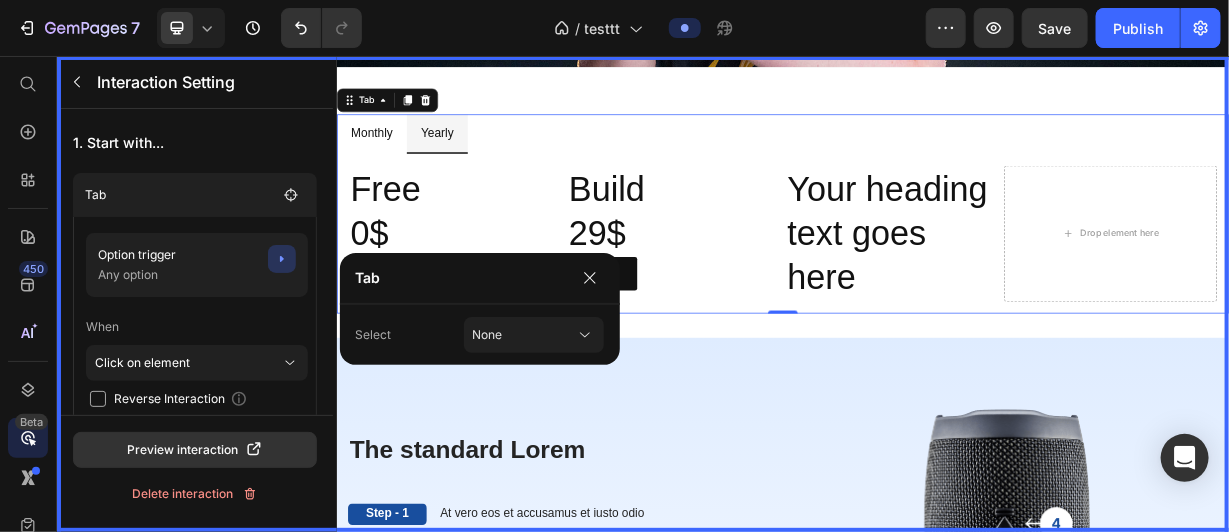 click on "Tab Select None" at bounding box center (480, 265) 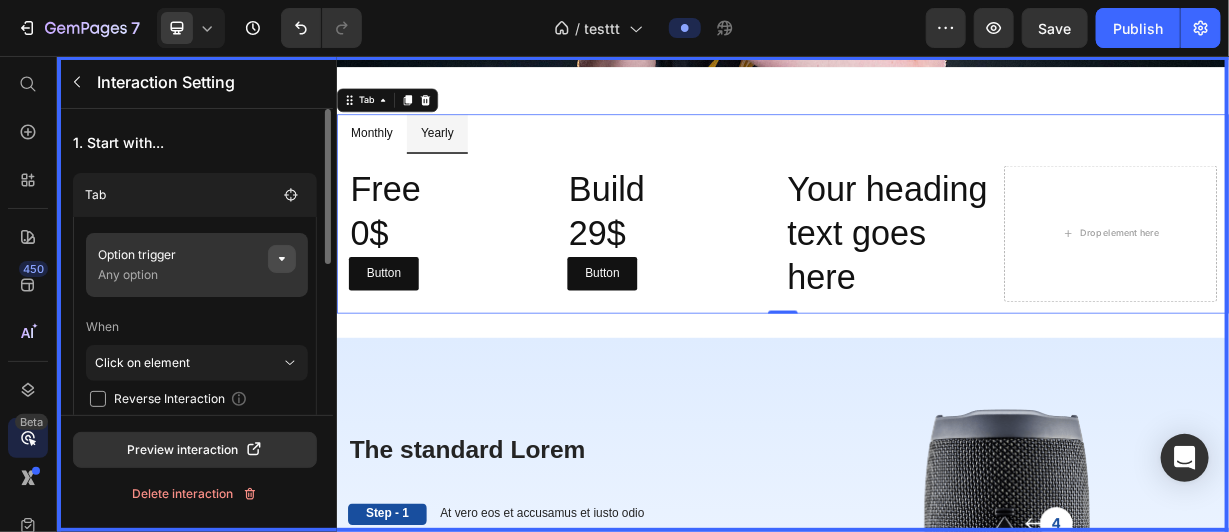click 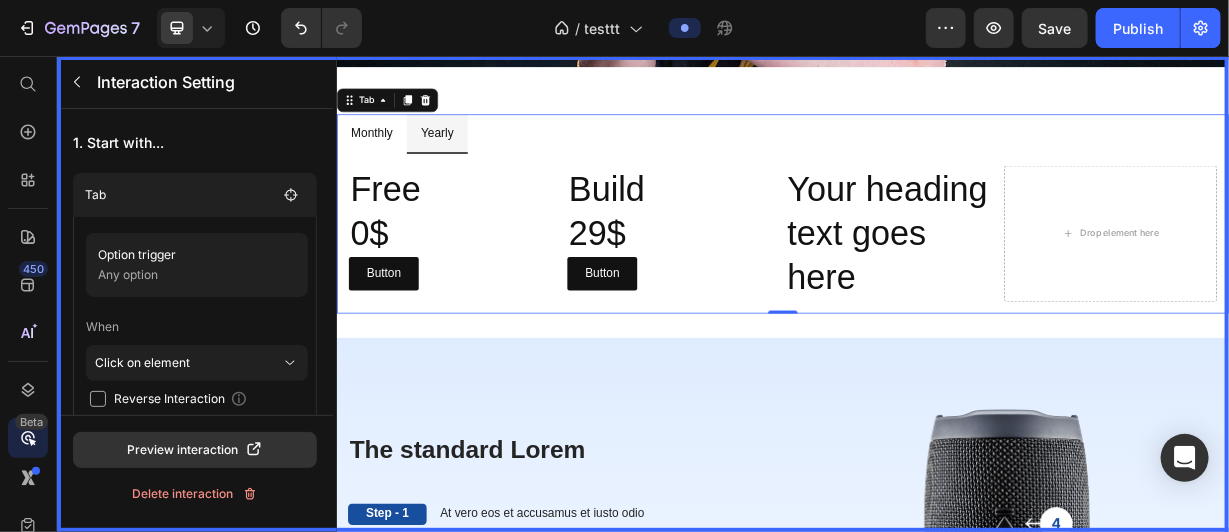 click at bounding box center (936, 375) 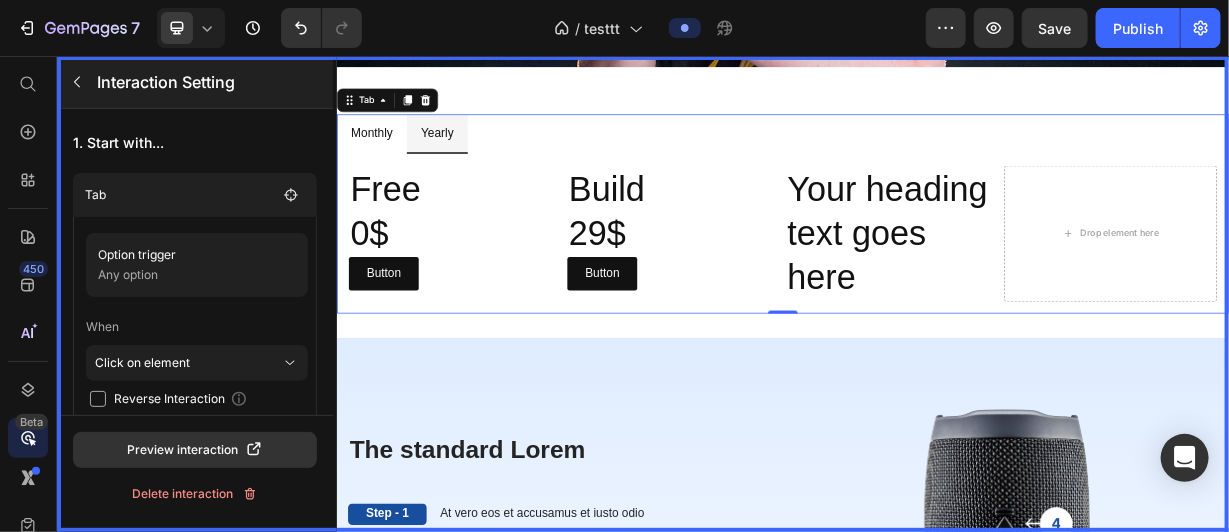 click 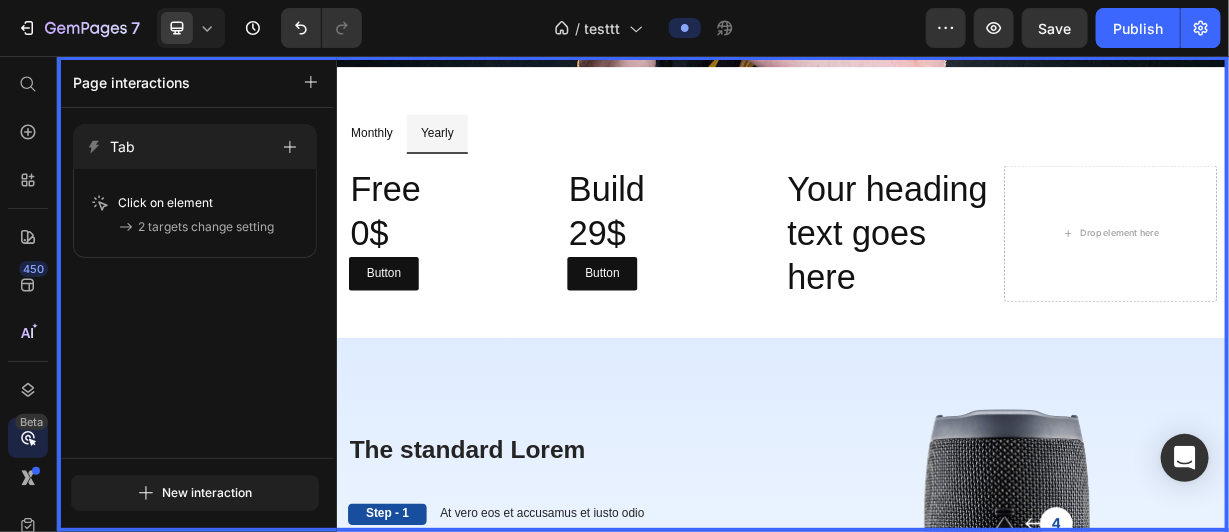 click at bounding box center [936, 375] 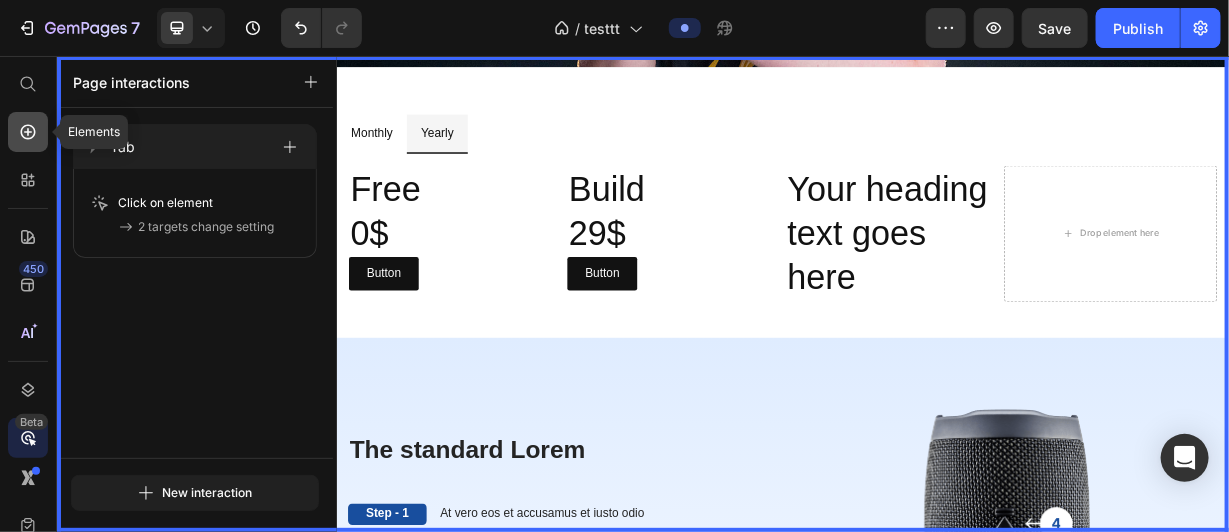 click 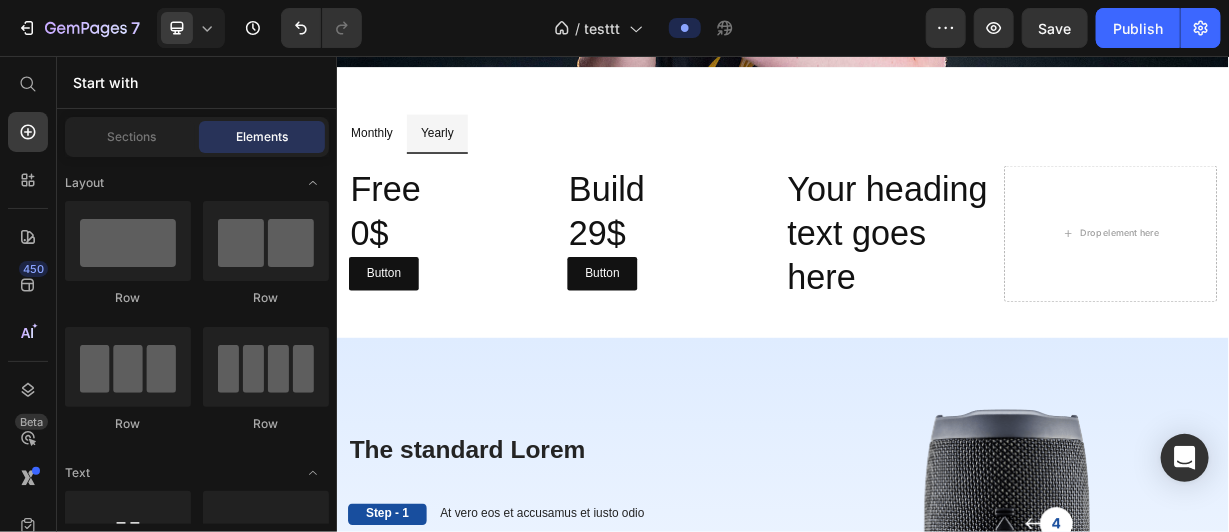scroll, scrollTop: 368, scrollLeft: 0, axis: vertical 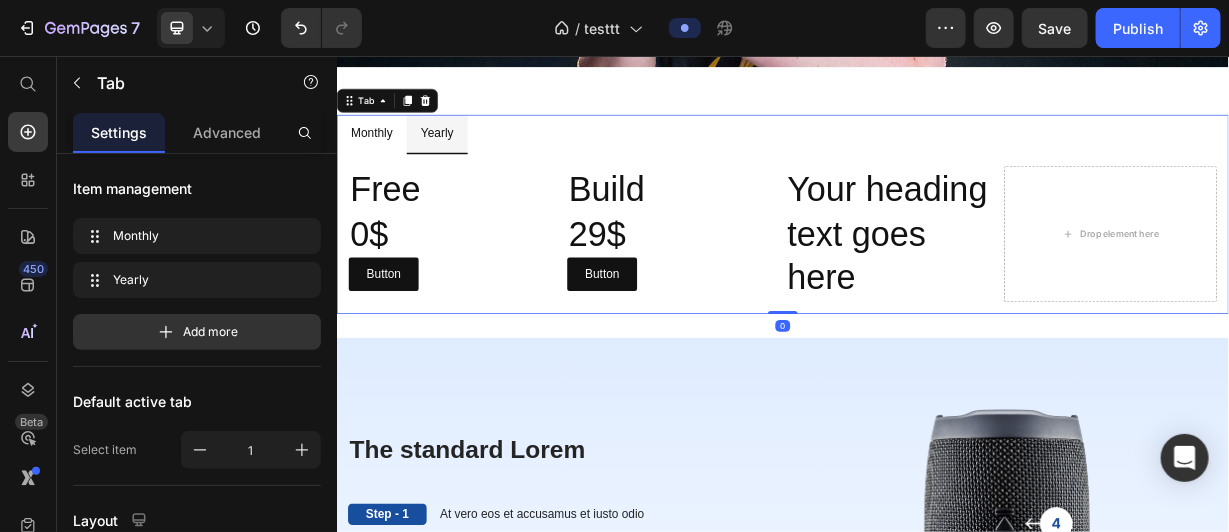 click on "Yearly" at bounding box center [471, 159] 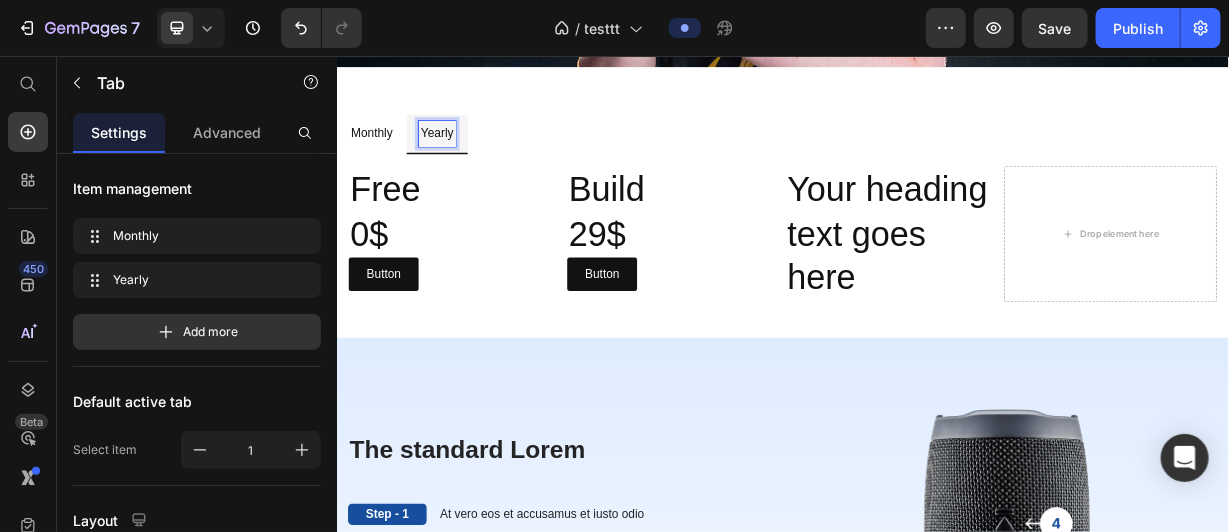 click on "Yearly" at bounding box center [471, 159] 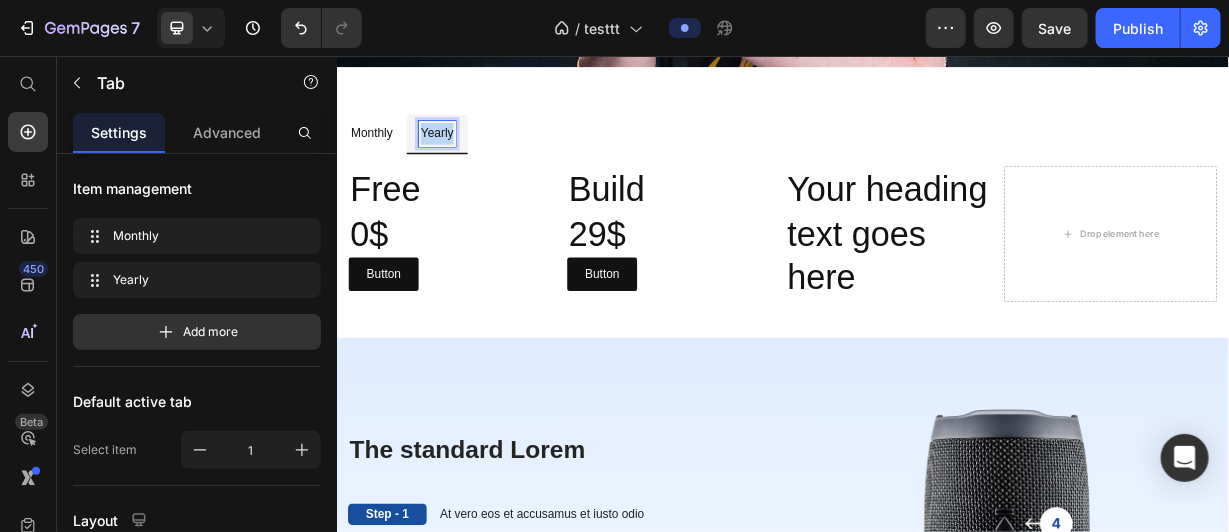 click on "Yearly" at bounding box center (471, 159) 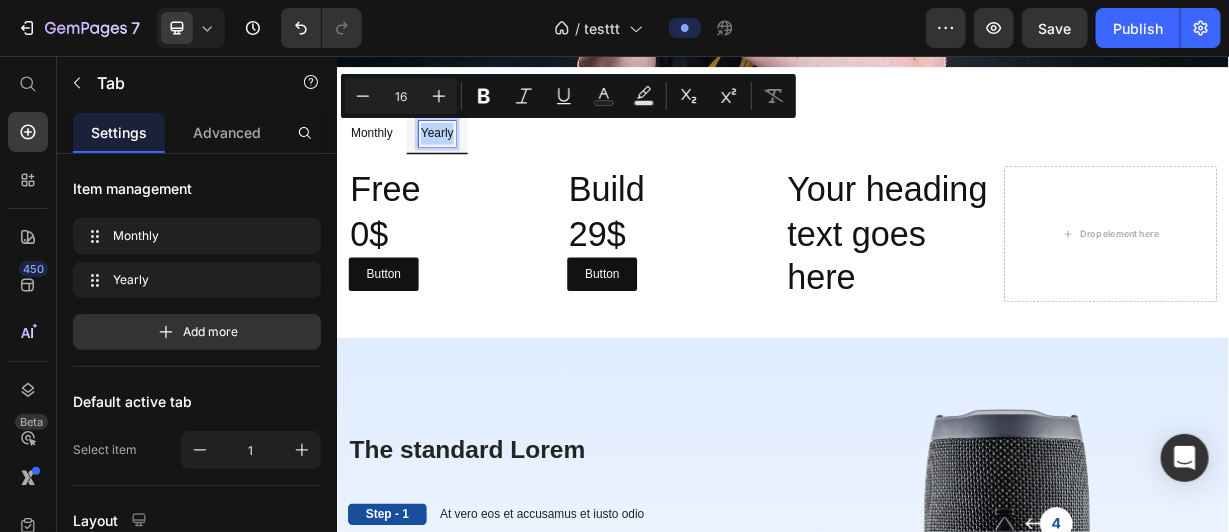 click on "Yearly" at bounding box center [471, 159] 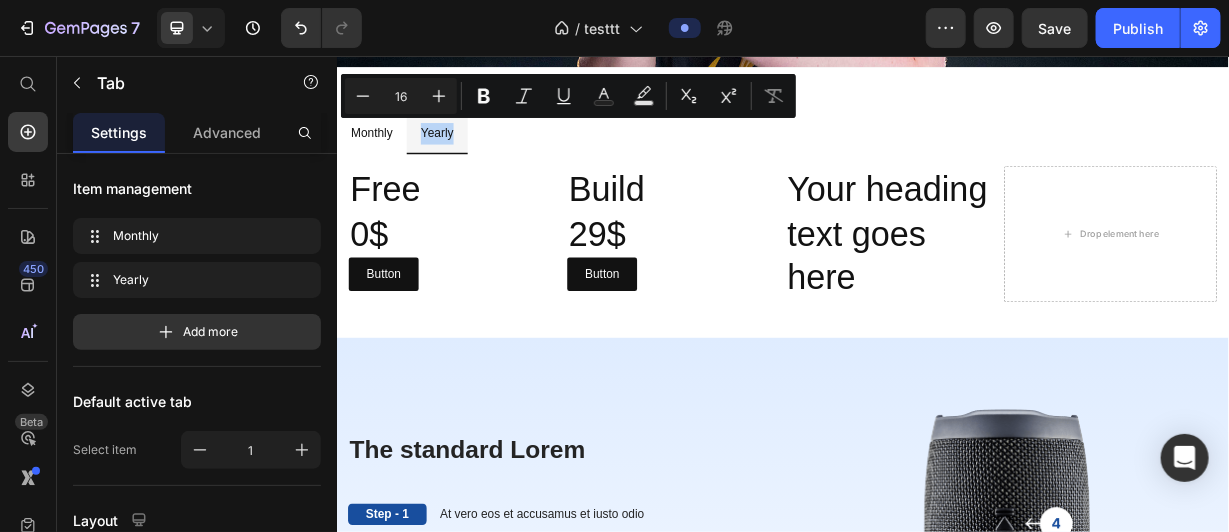 click on "Free 0$ Text Block Button Button Build 29$ Text Block Button Button
Row Free 0$ Heading Button Button Build 29$ Heading Button Button Your heading text goes here Heading
Drop element here Row" at bounding box center (936, 286) 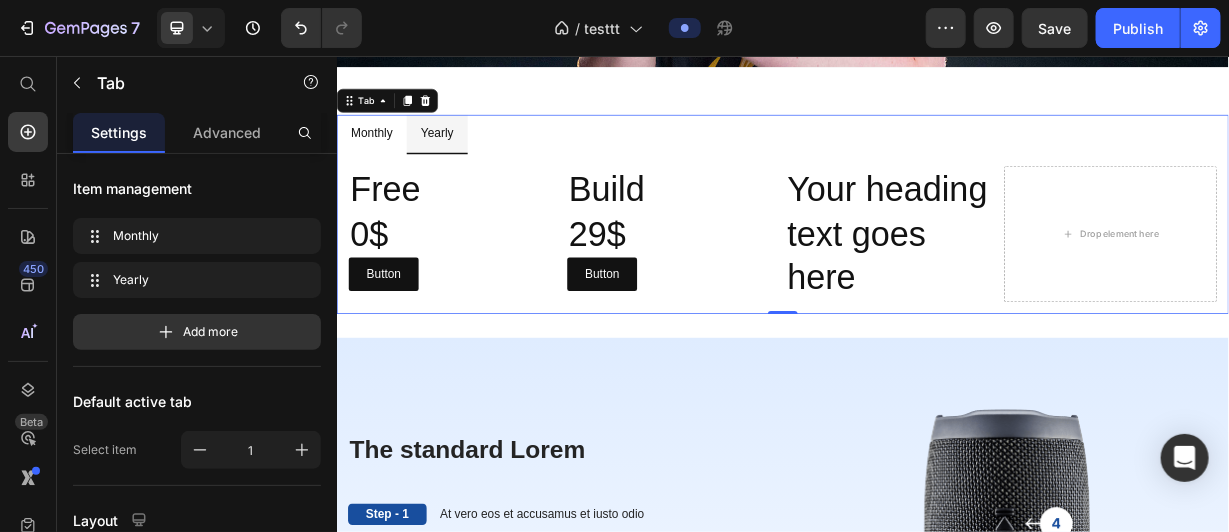 click on "Monthly" at bounding box center (383, 159) 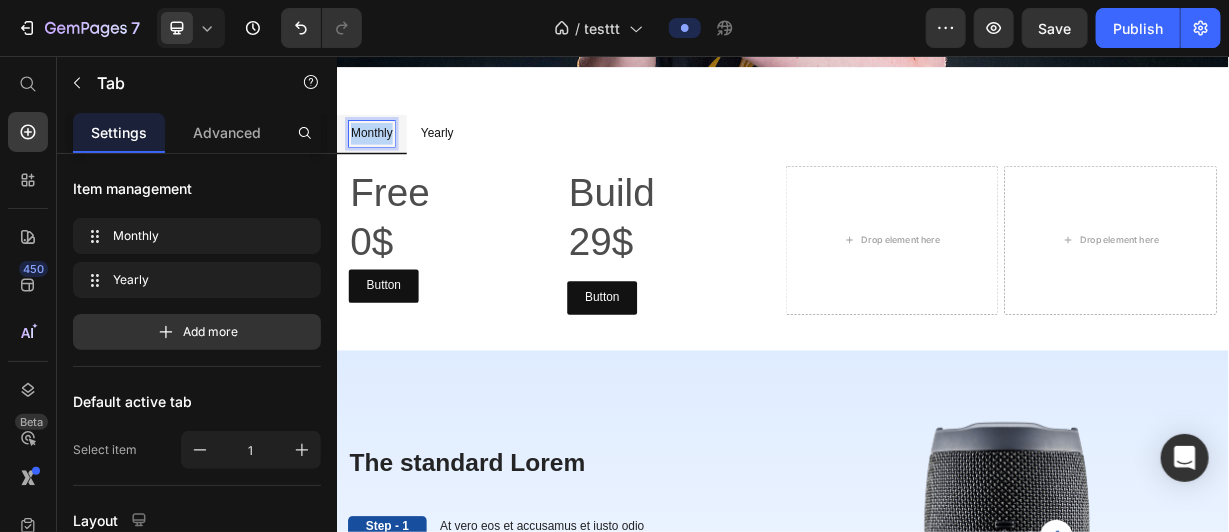 click on "Monthly" at bounding box center (383, 159) 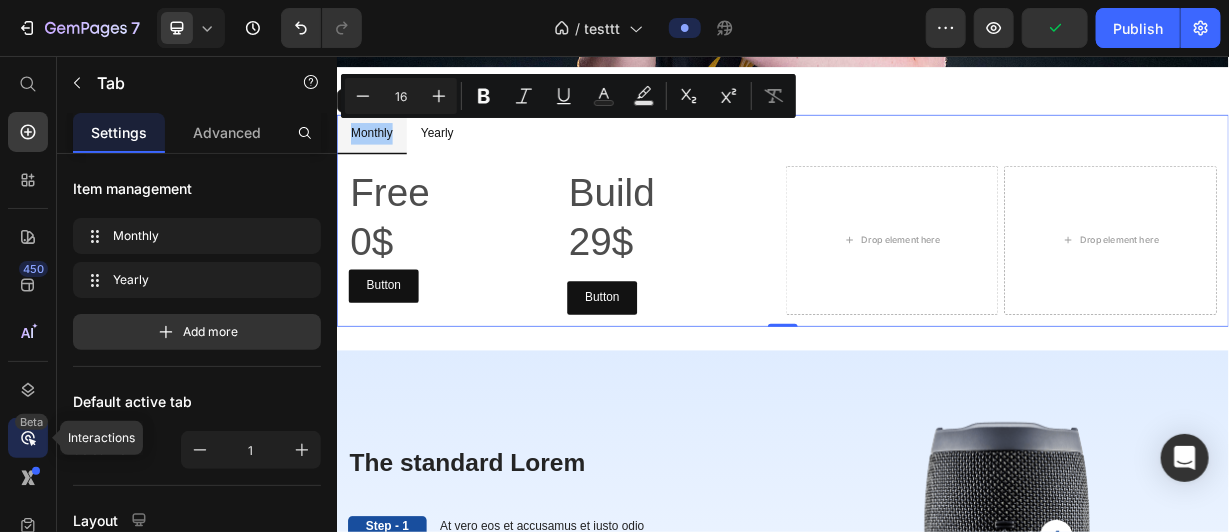 click on "Beta" 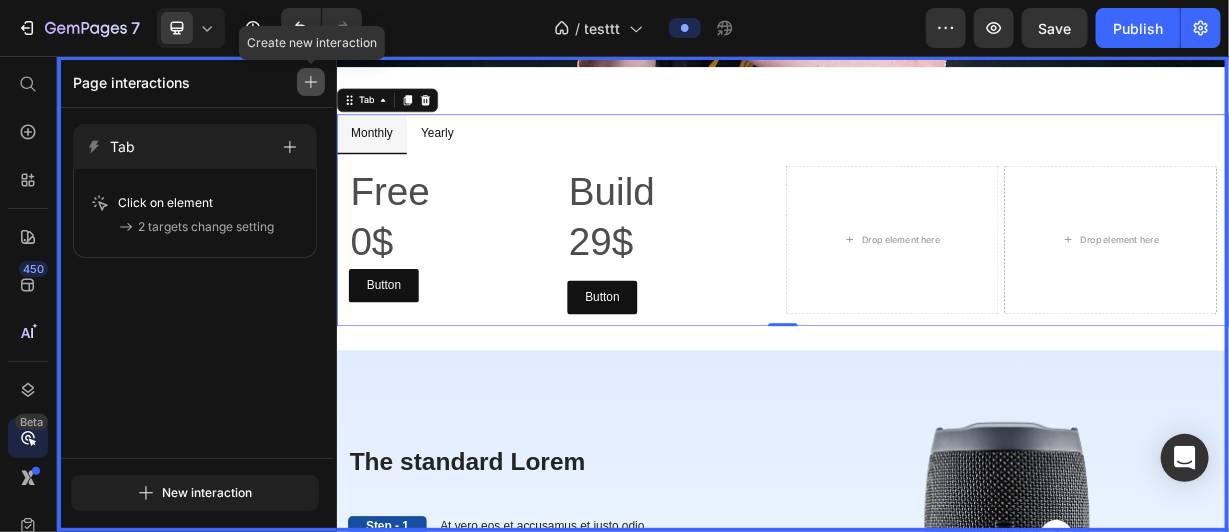 click 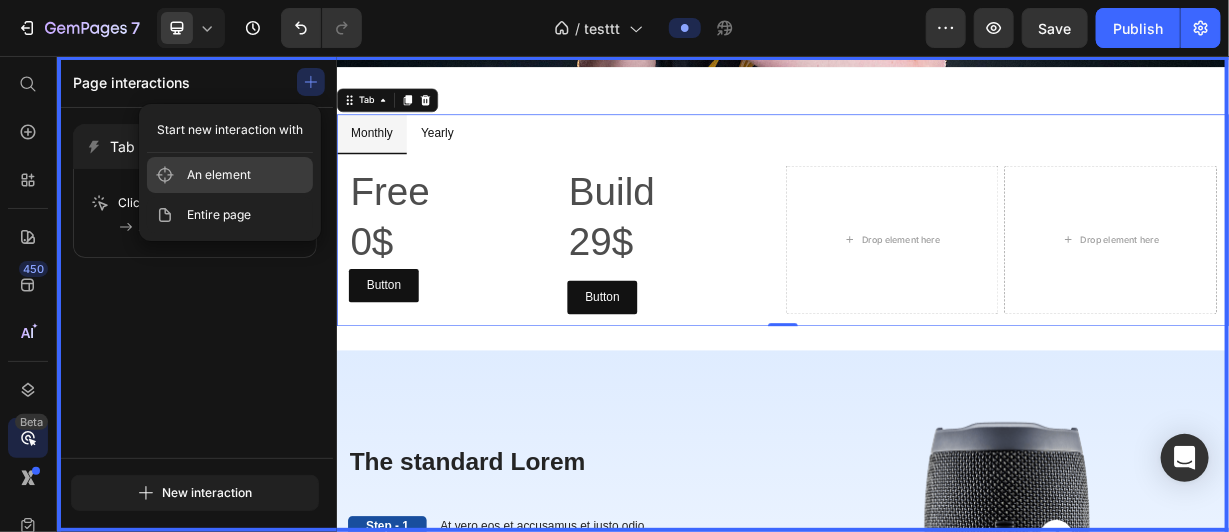 click on "An element" at bounding box center [219, 175] 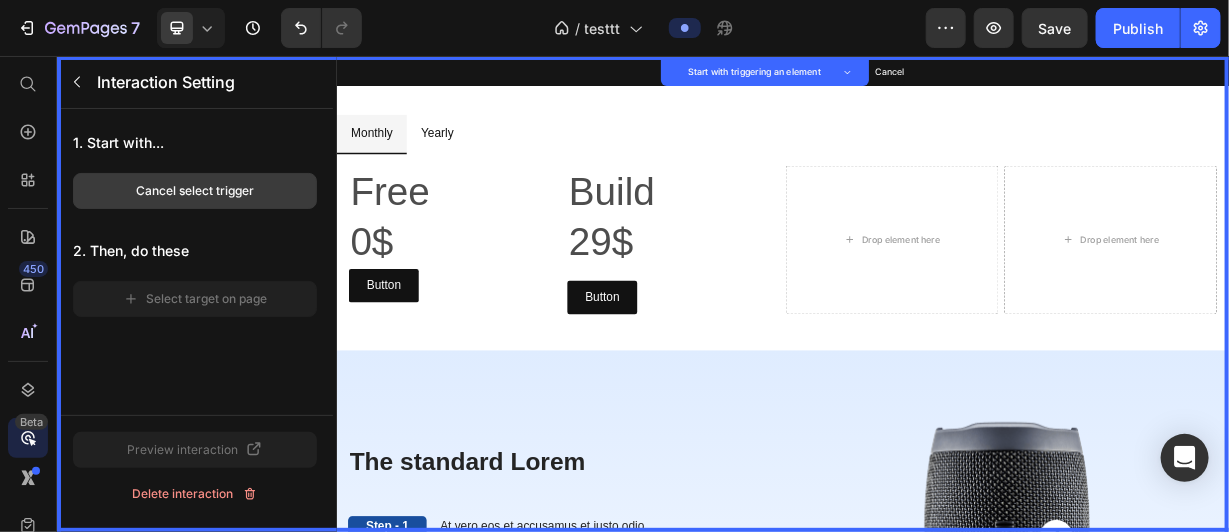 click on "Cancel select trigger" at bounding box center [195, 191] 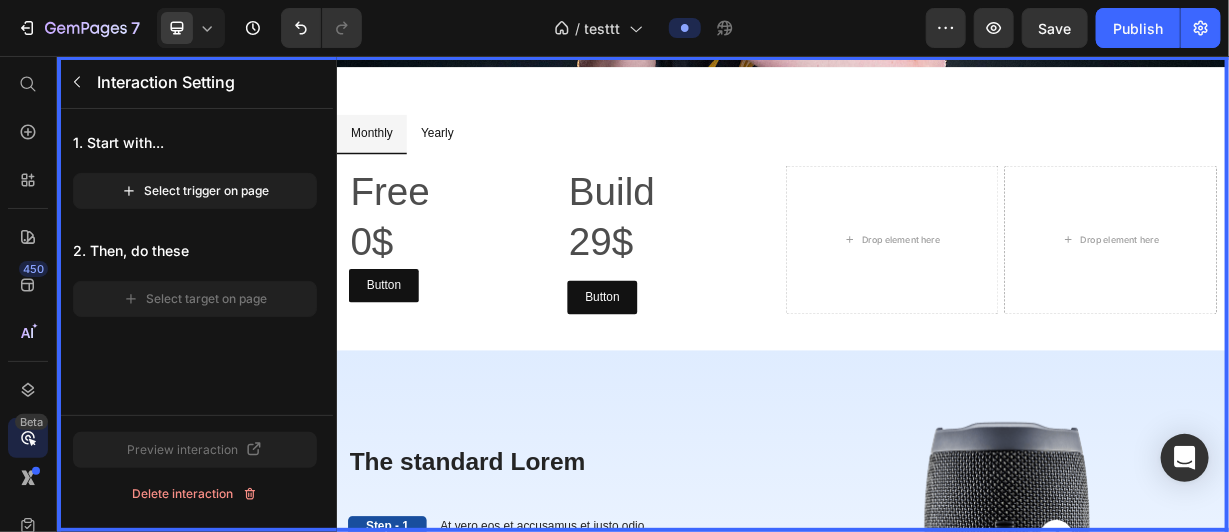 click at bounding box center (936, 375) 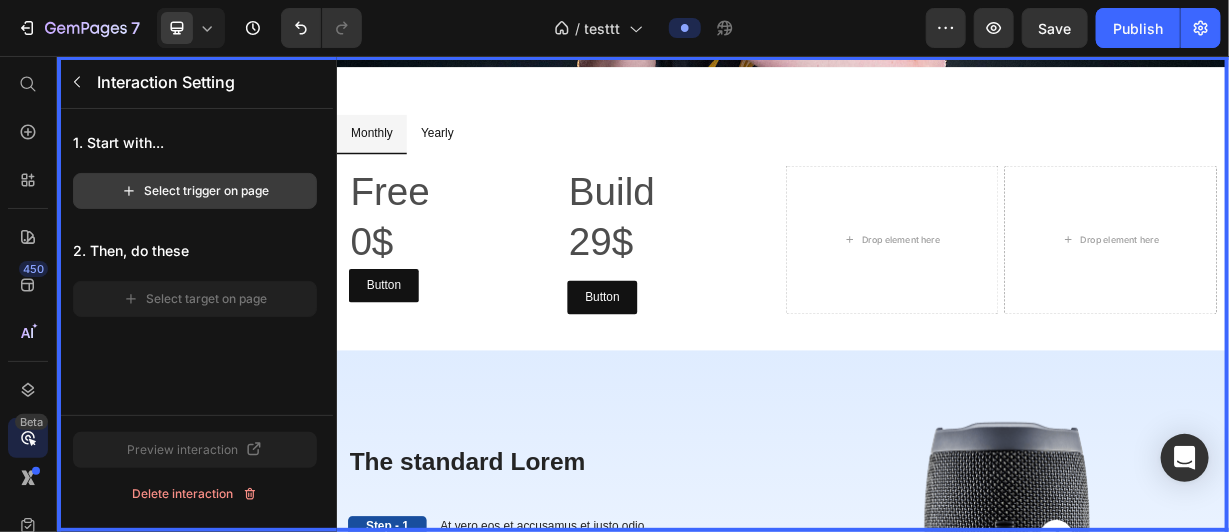 click on "Select trigger on page" 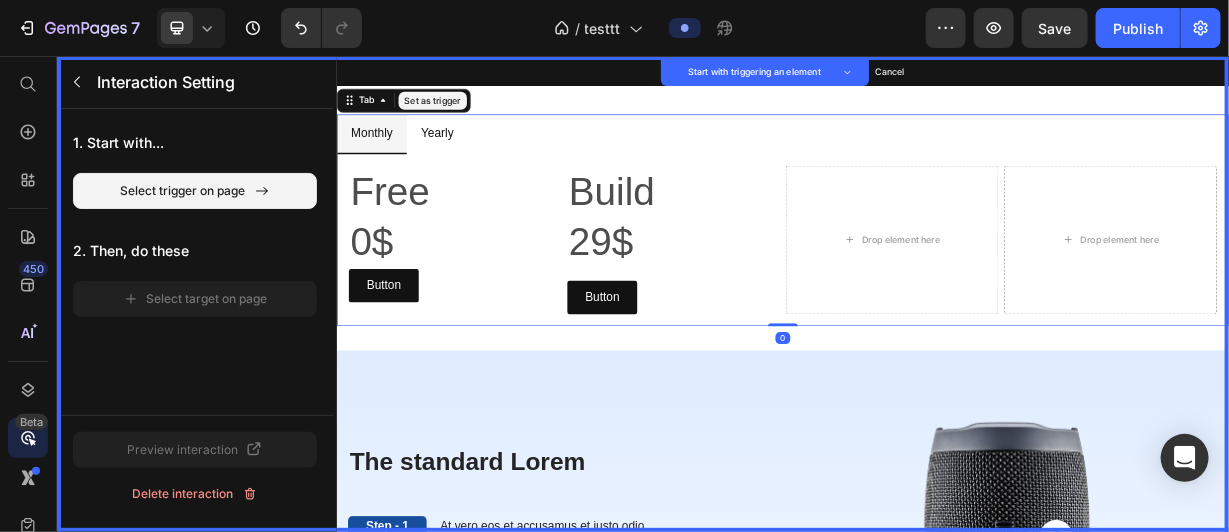 click on "Set as trigger" at bounding box center [465, 115] 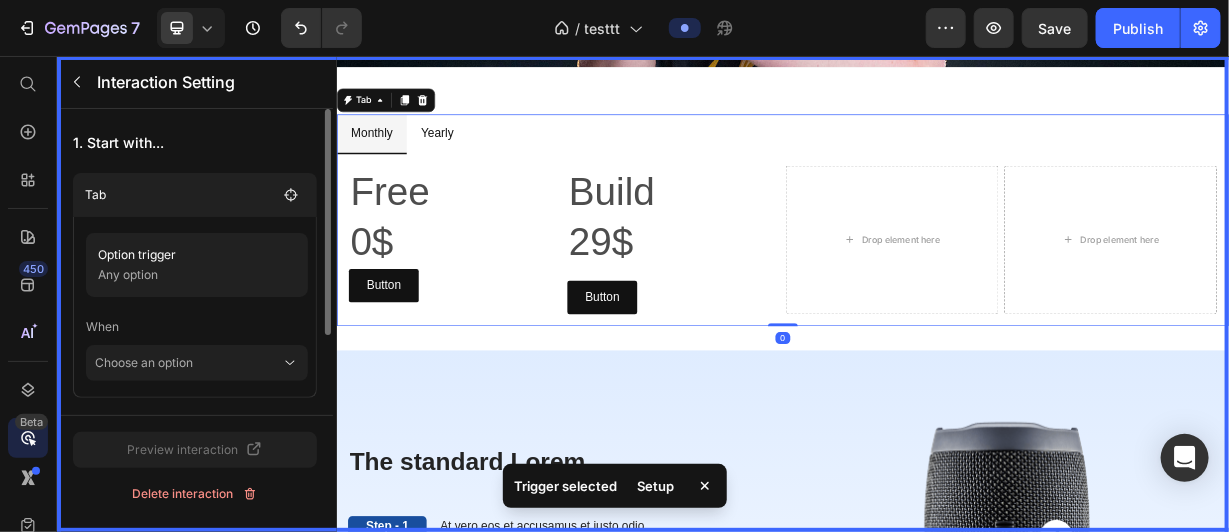 click at bounding box center (936, 375) 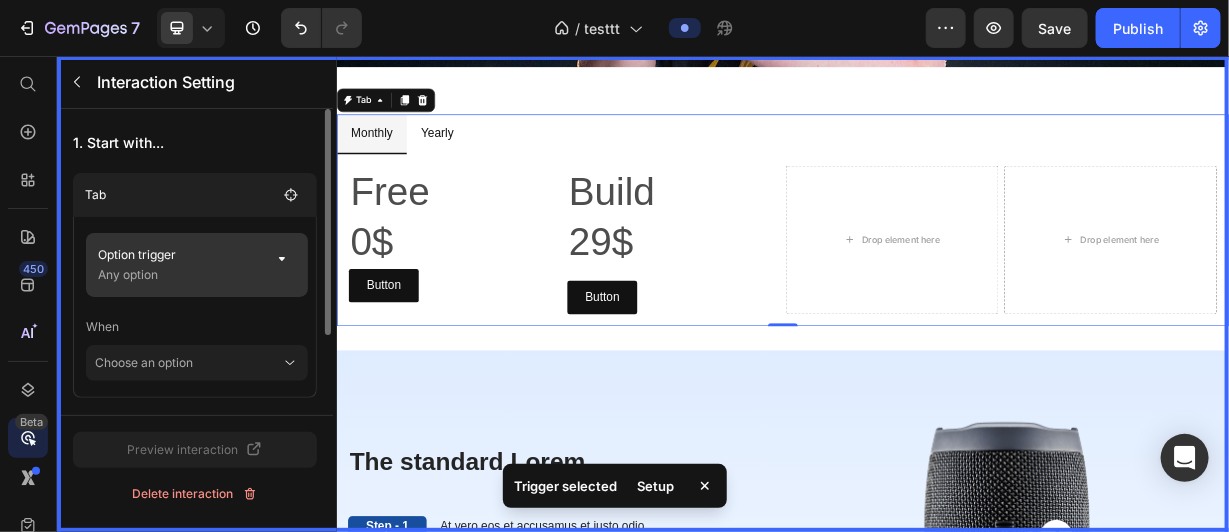 click on "Any option" at bounding box center (179, 275) 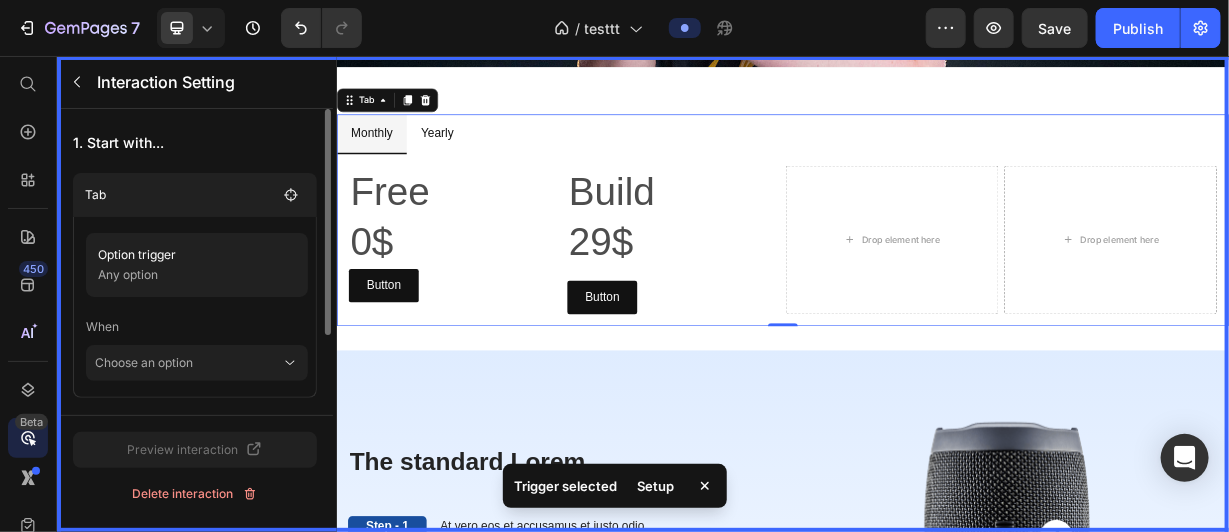 click on "When" at bounding box center [197, 327] 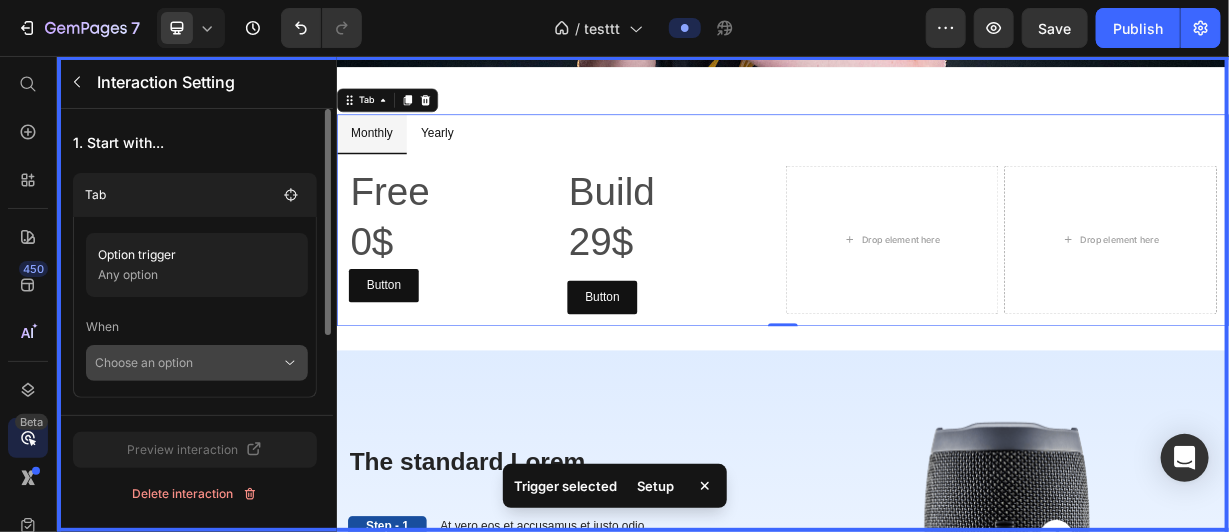 click on "Choose an option" at bounding box center (188, 363) 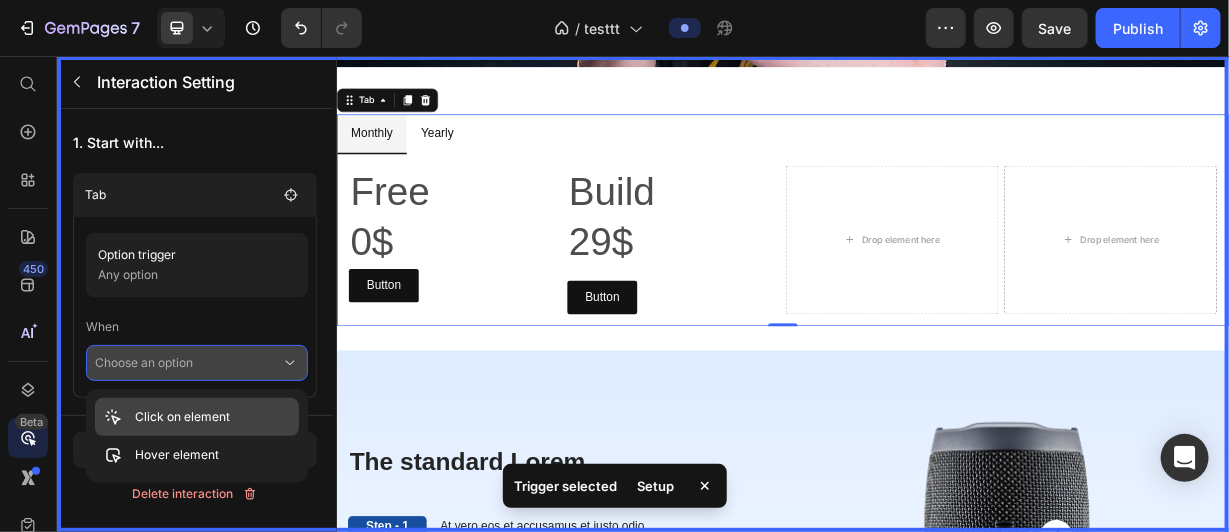 click on "Click on element" 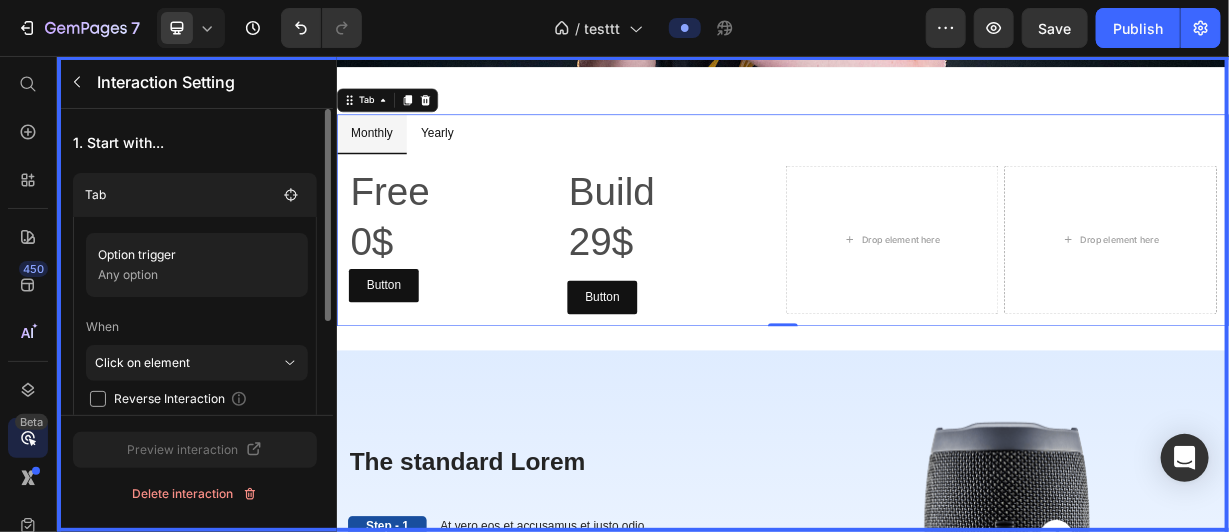 scroll, scrollTop: 134, scrollLeft: 0, axis: vertical 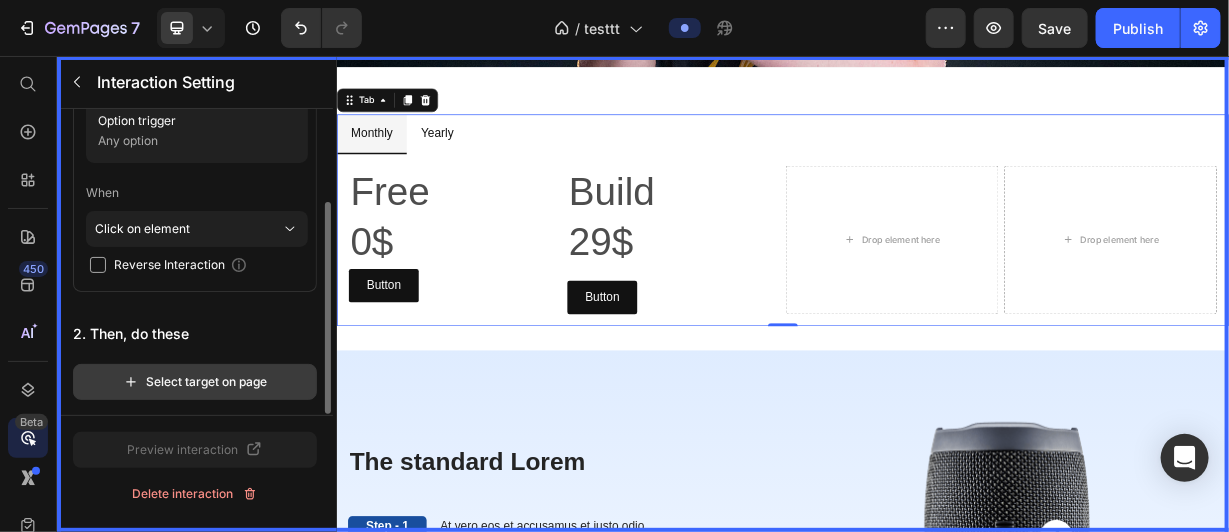 click on "Select target on page" 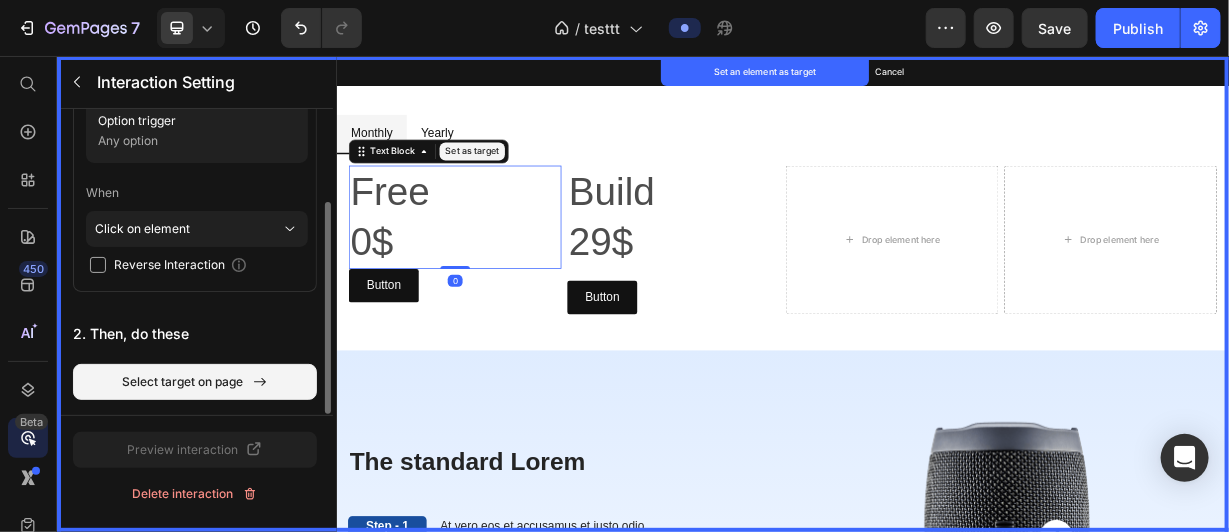 click on "Set as target" at bounding box center (518, 184) 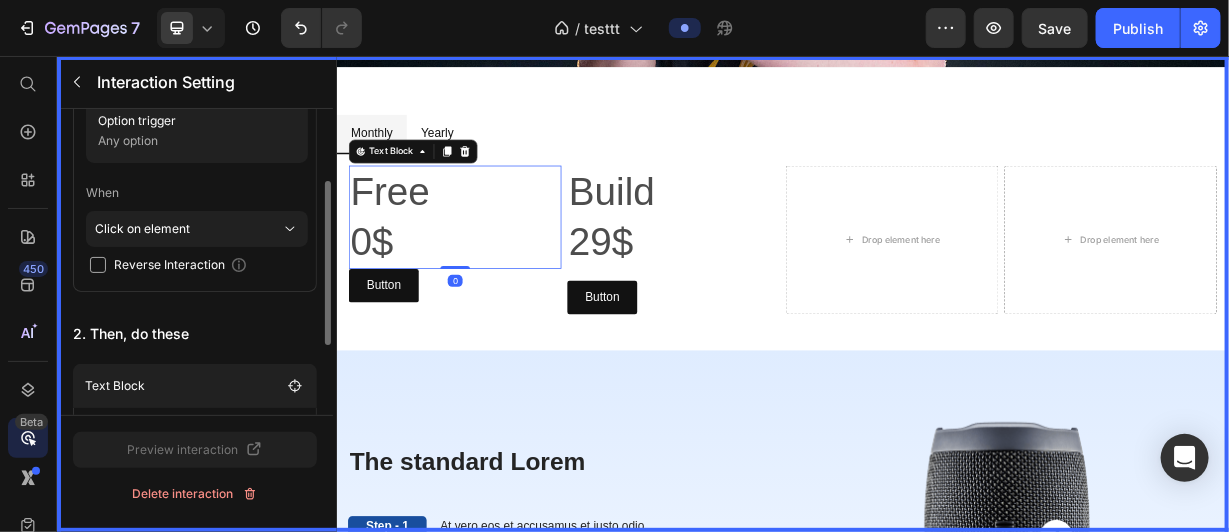 click at bounding box center (936, 375) 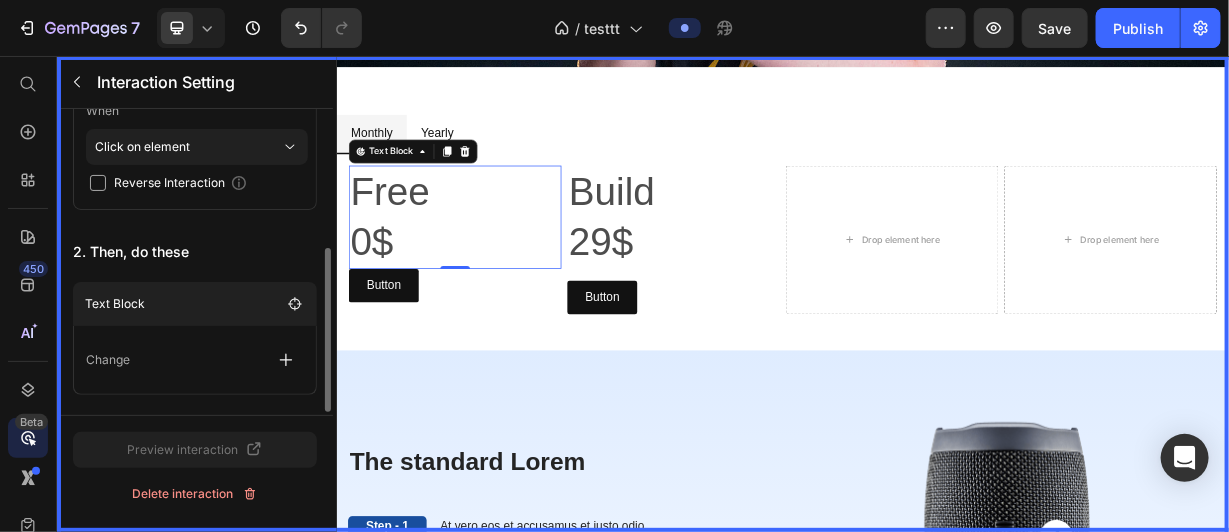 scroll, scrollTop: 263, scrollLeft: 0, axis: vertical 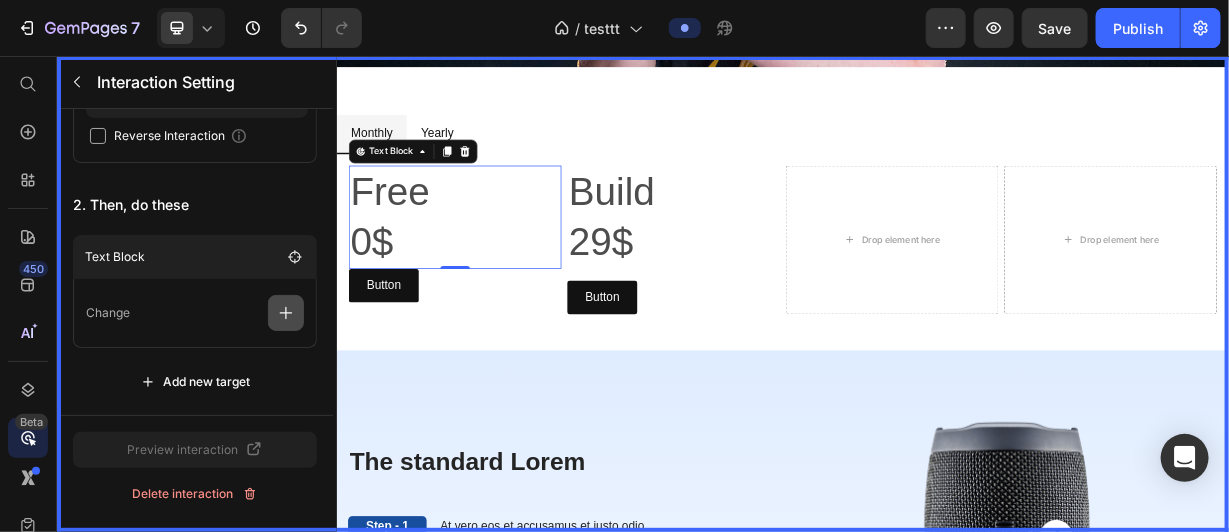 click 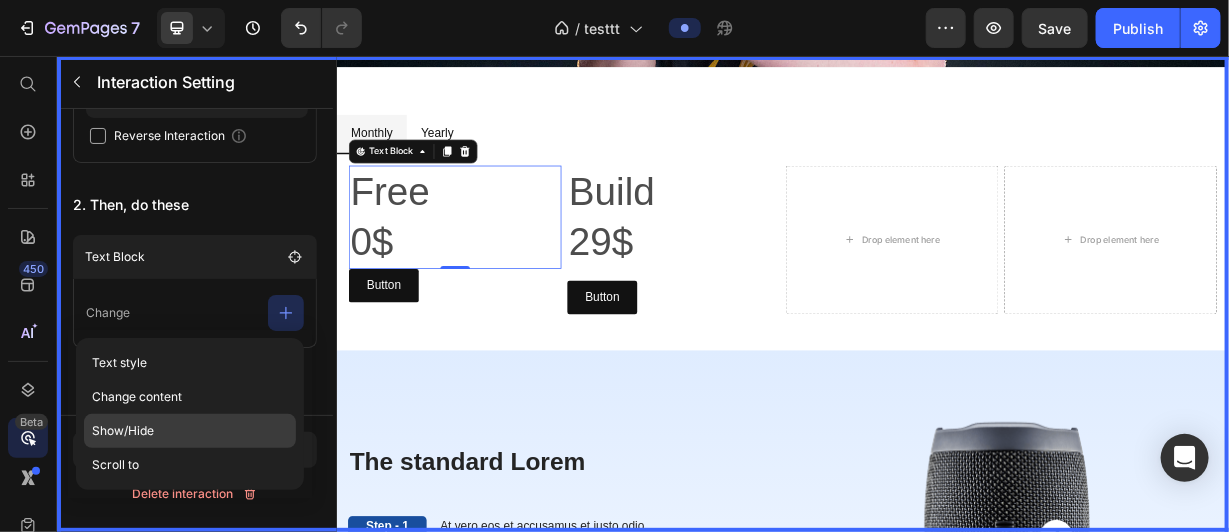 click on "Show/Hide" 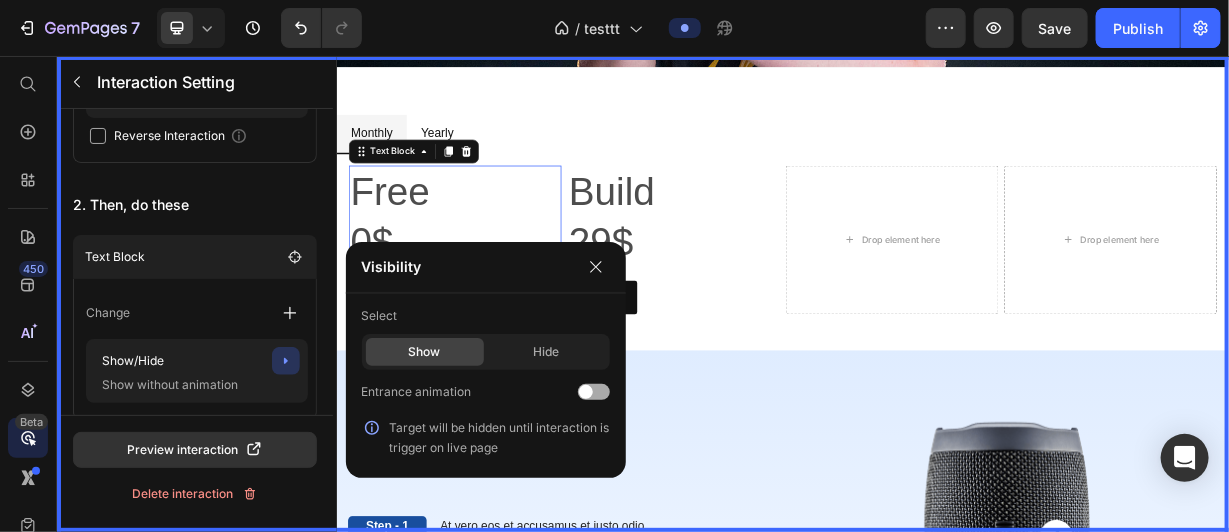 click at bounding box center [586, 392] 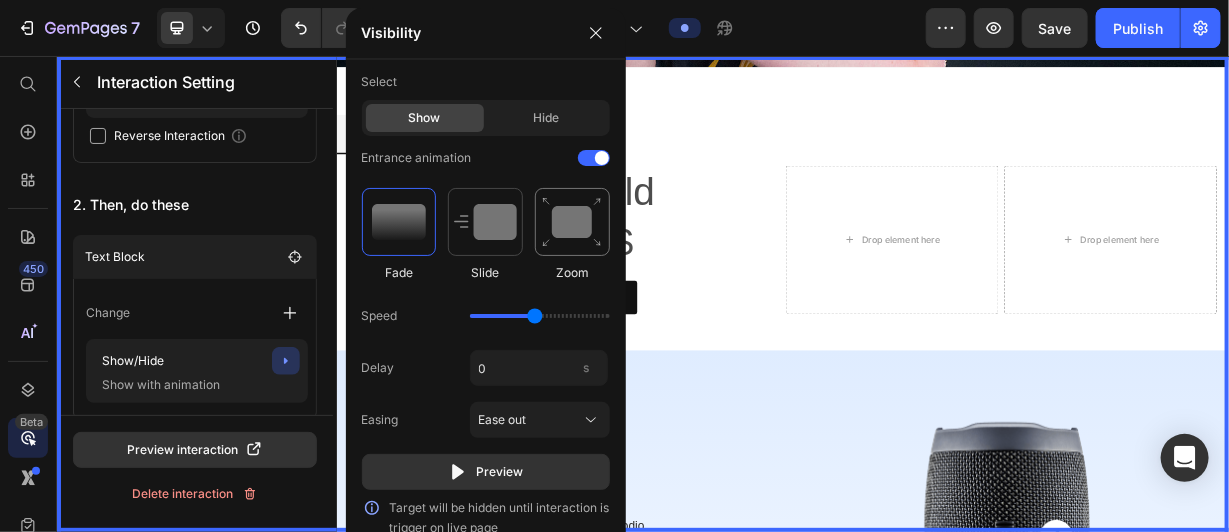 click at bounding box center (572, 222) 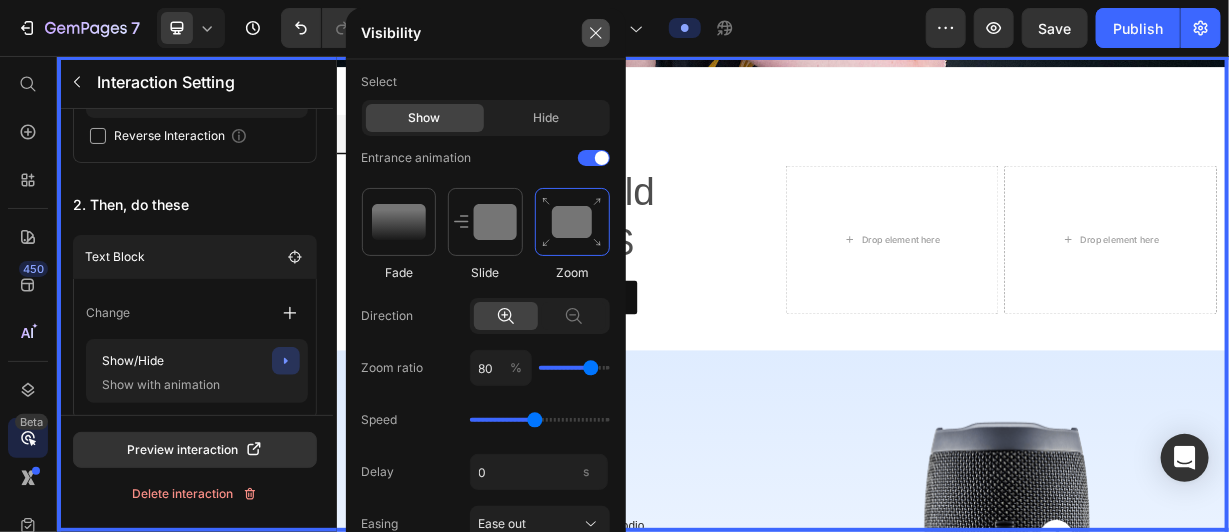 click at bounding box center (596, 33) 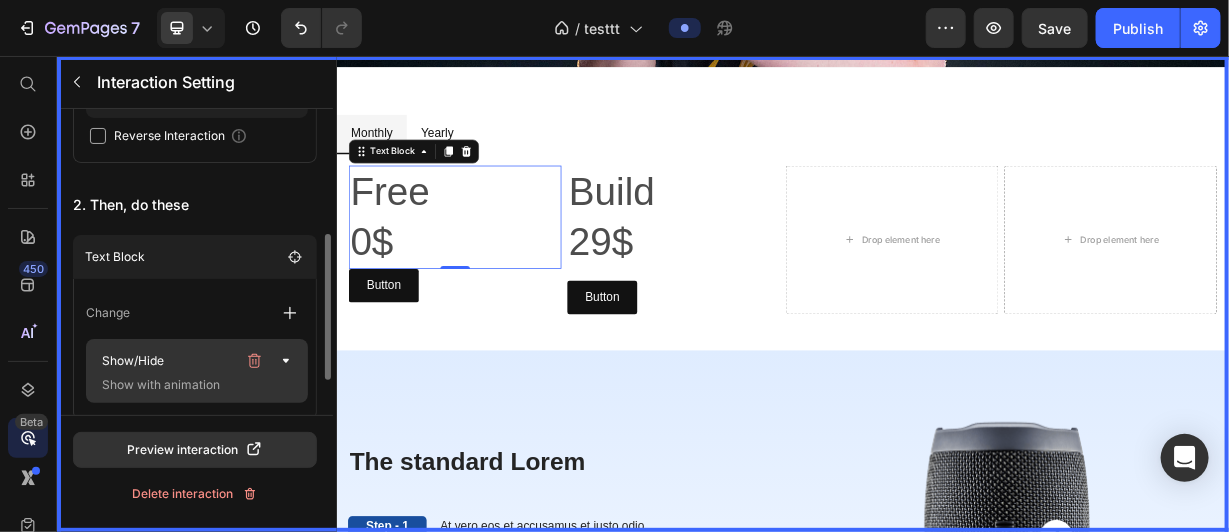 scroll, scrollTop: 334, scrollLeft: 0, axis: vertical 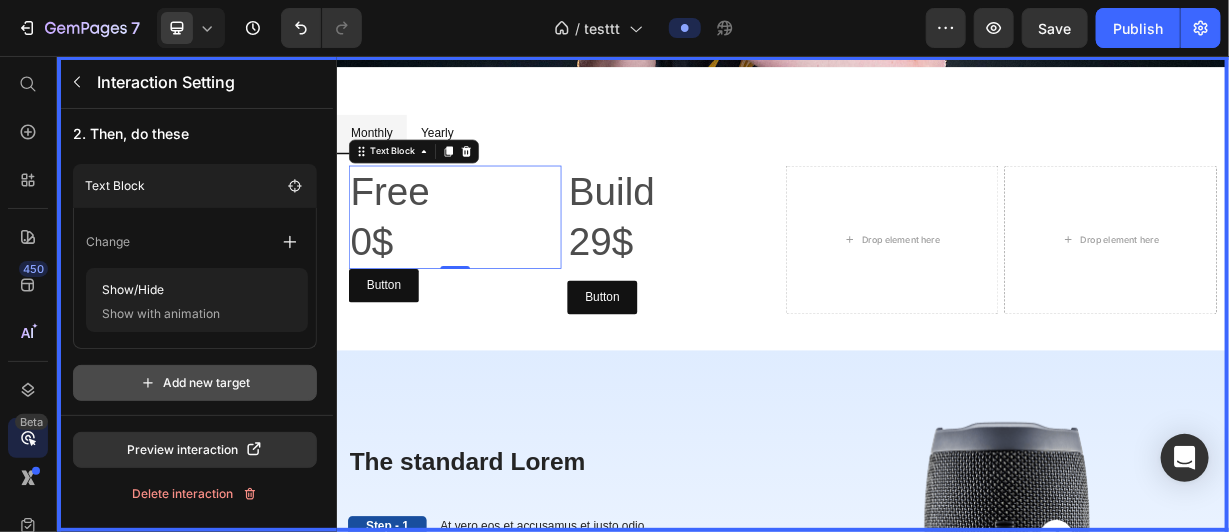 click on "Add new target" at bounding box center [195, 383] 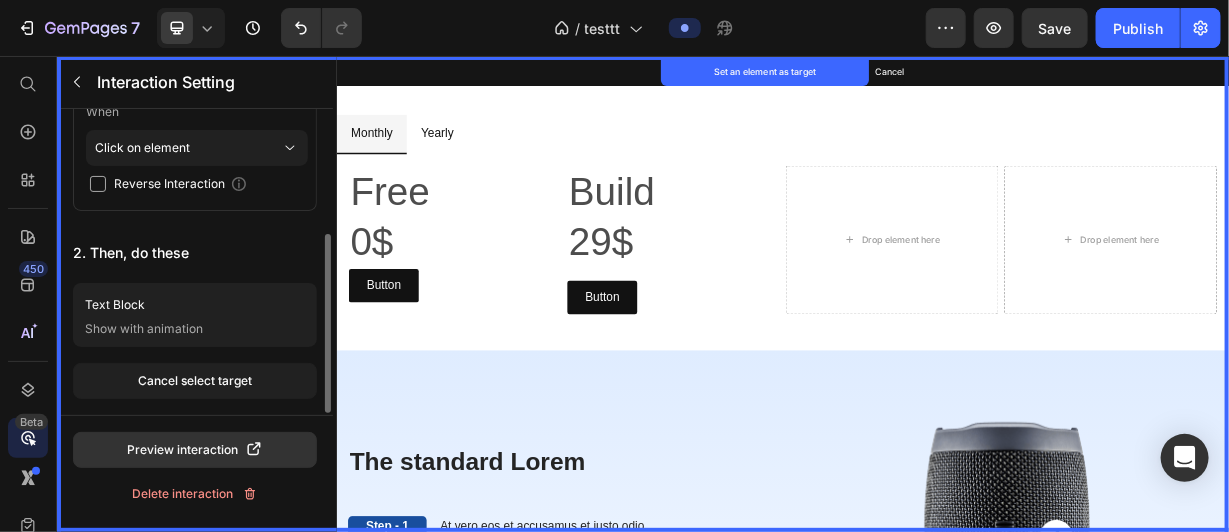 scroll, scrollTop: 214, scrollLeft: 0, axis: vertical 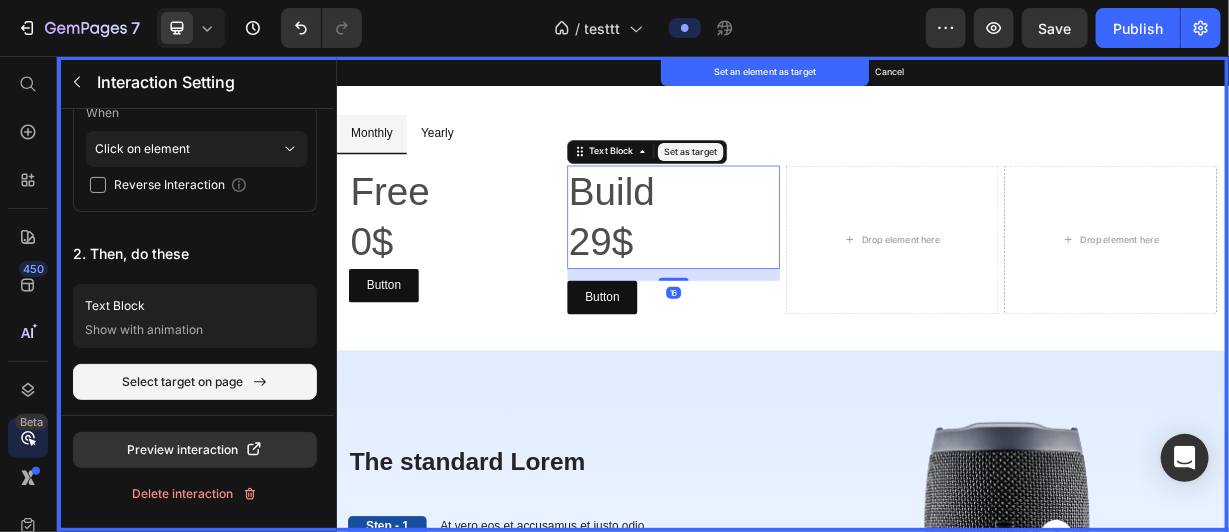click on "Set as target" at bounding box center (812, 184) 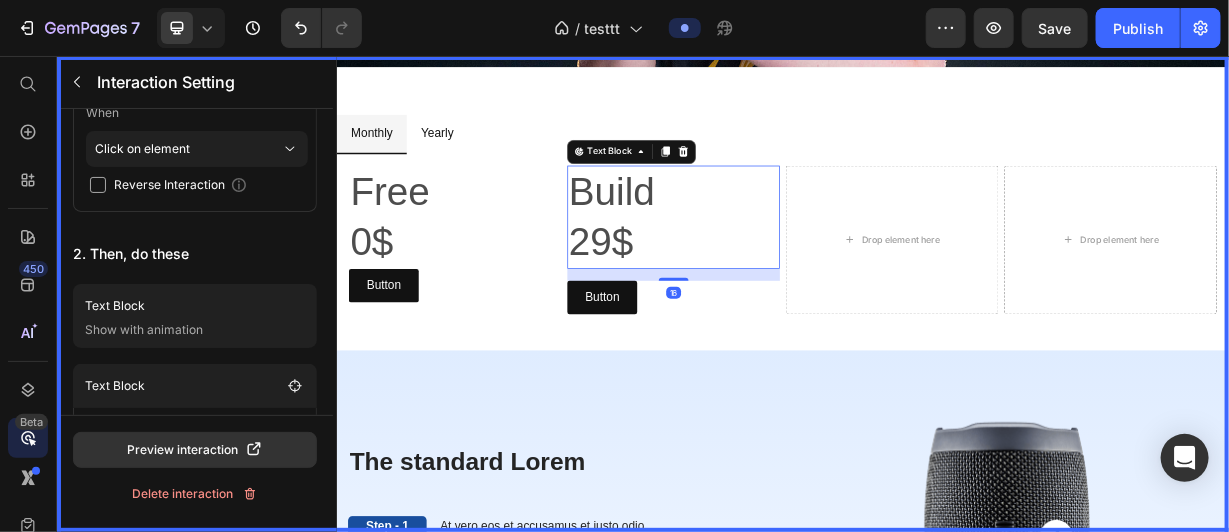 click at bounding box center [936, 375] 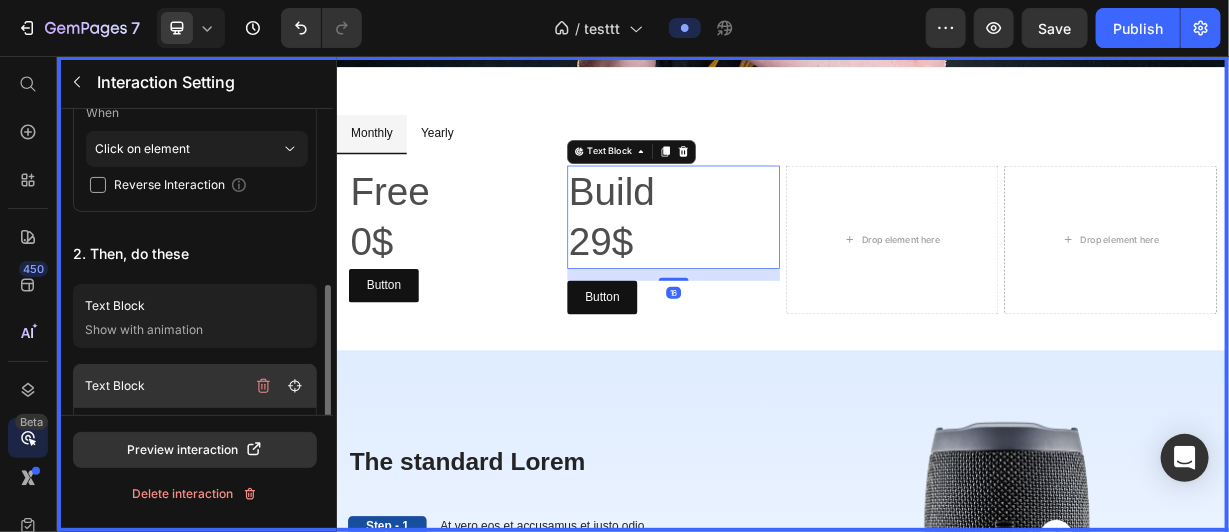 scroll, scrollTop: 343, scrollLeft: 0, axis: vertical 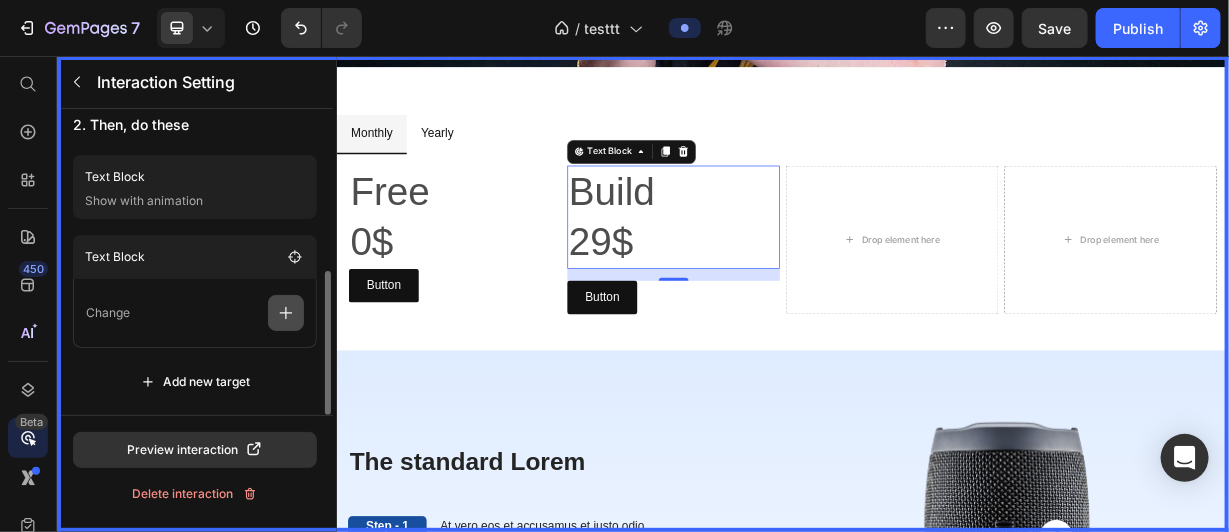click 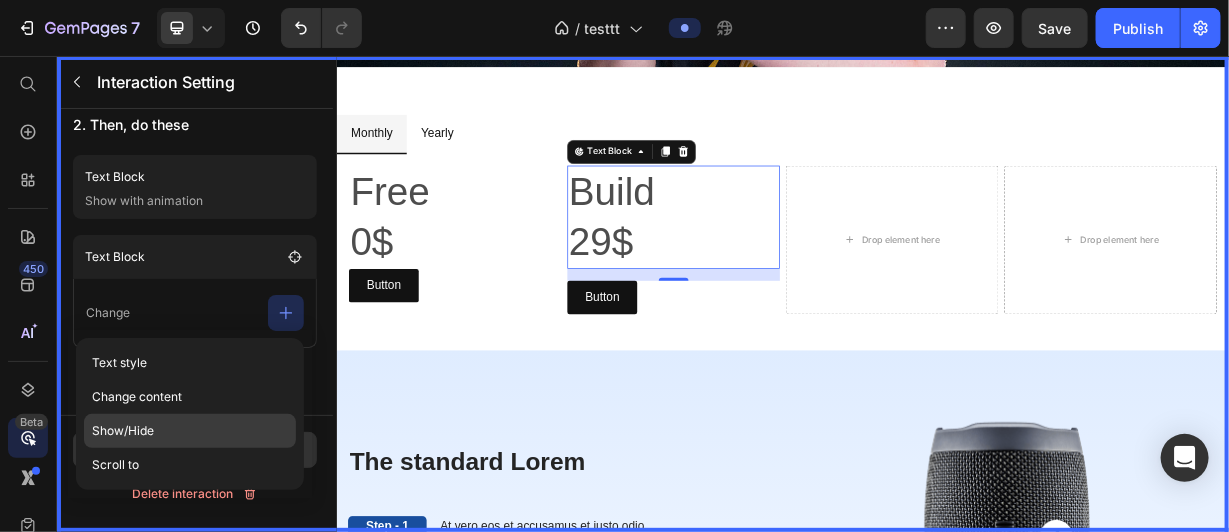 click on "Show/Hide" 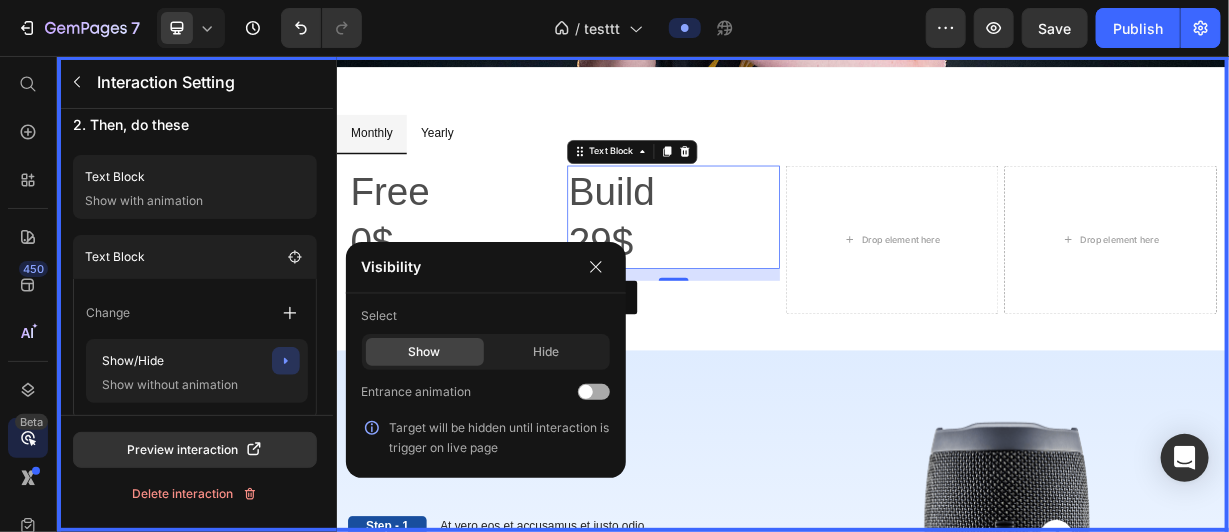 click at bounding box center [594, 392] 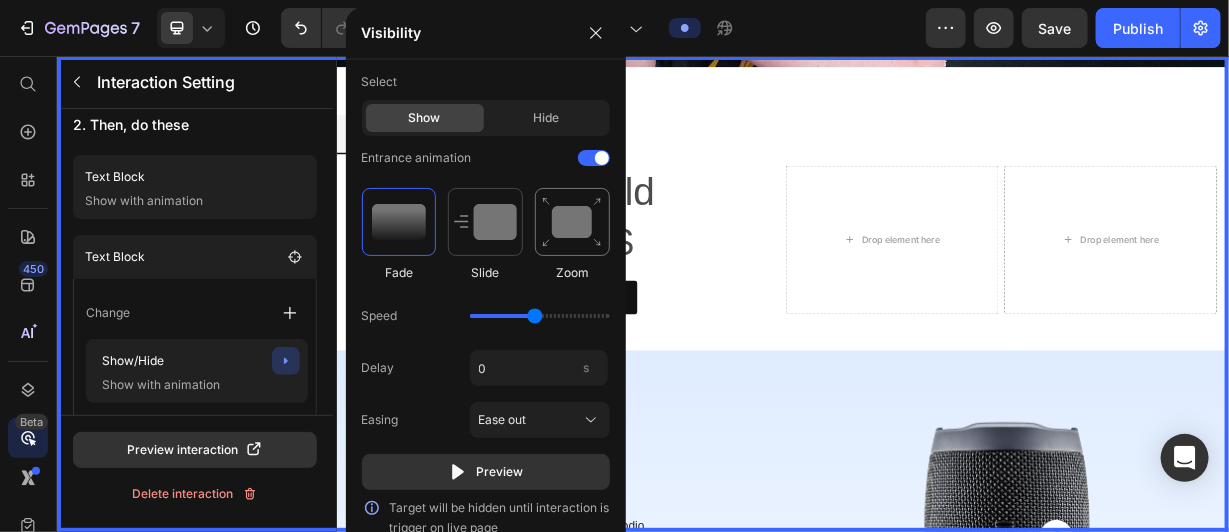 click at bounding box center (572, 222) 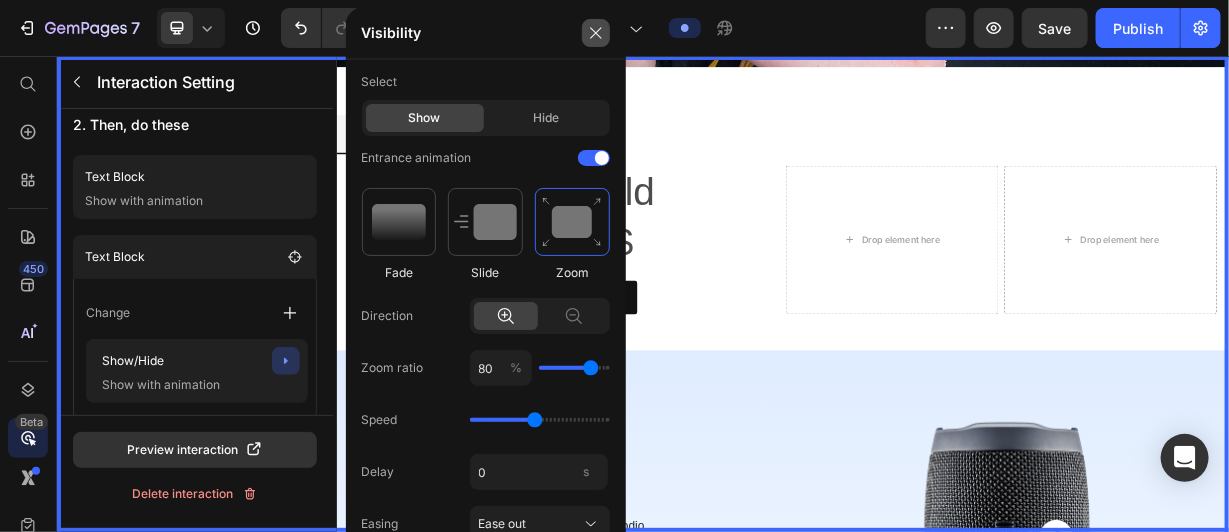 click 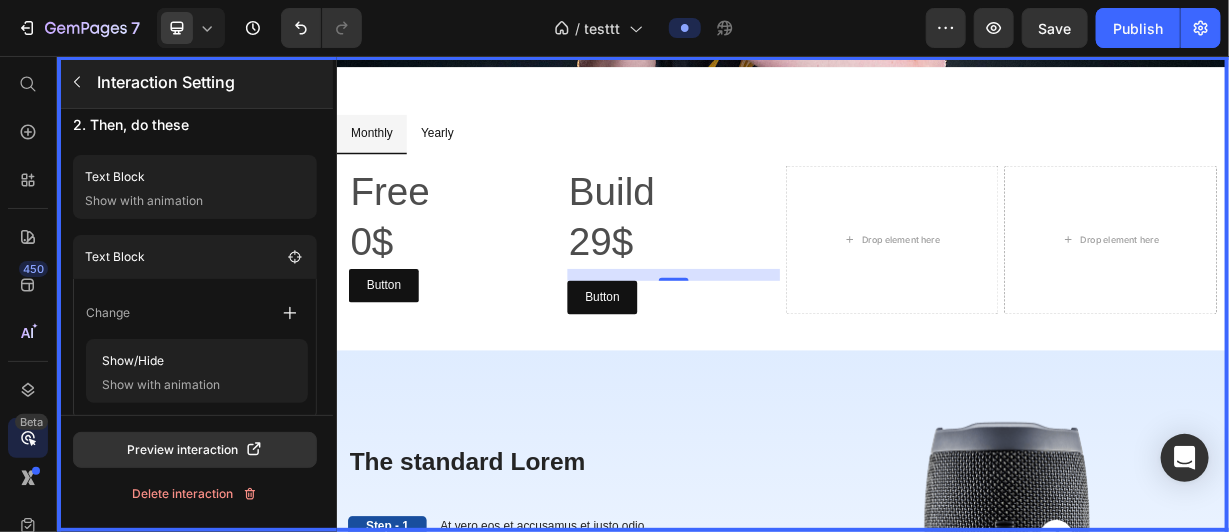 click 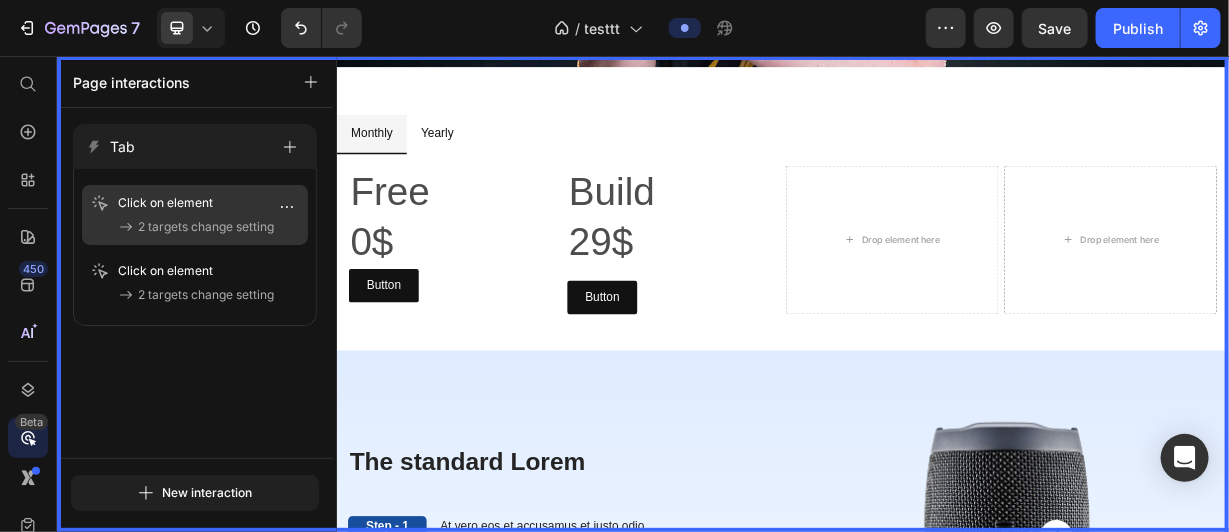 click on "2 targets change setting" at bounding box center [206, 227] 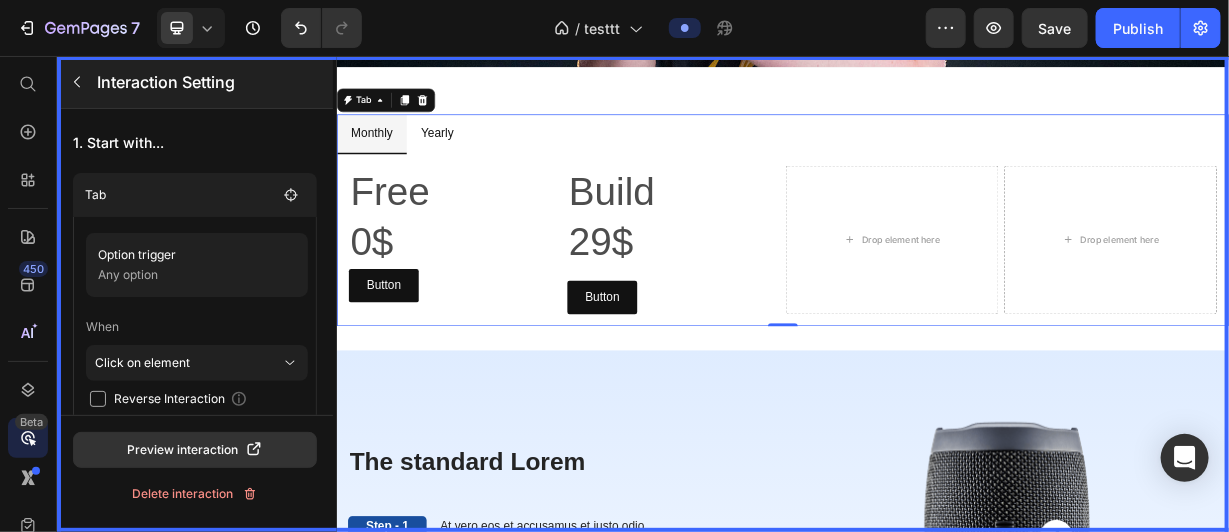 click 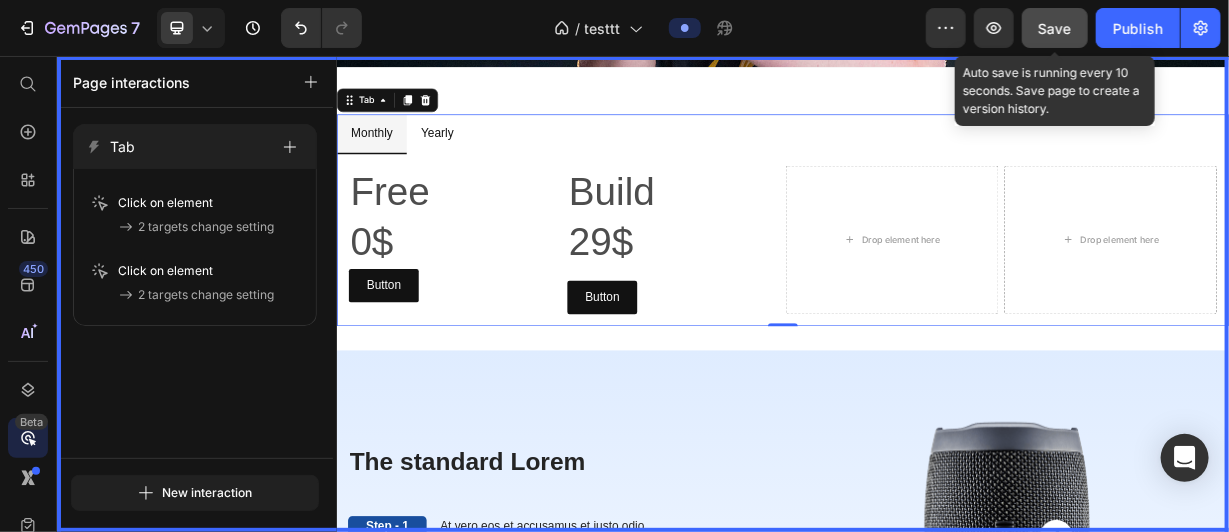 click on "Save" 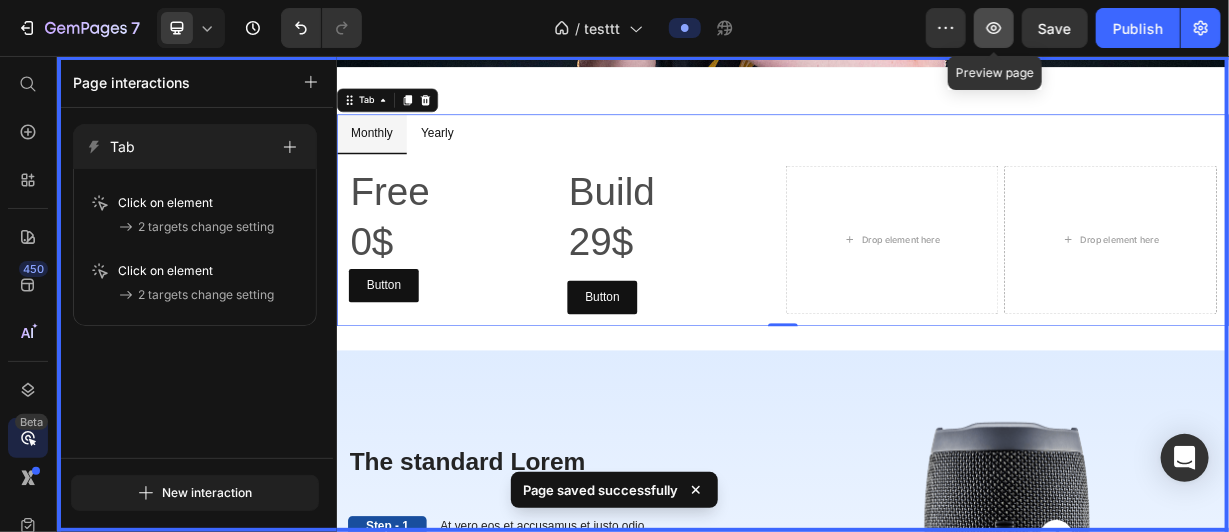 click 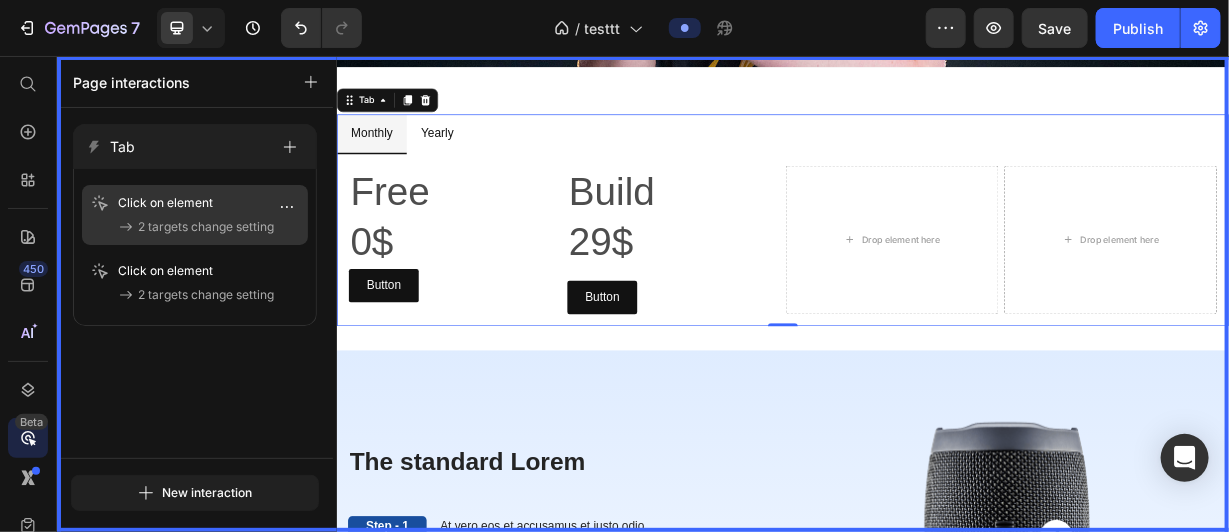 click on "2 targets change setting" at bounding box center [206, 227] 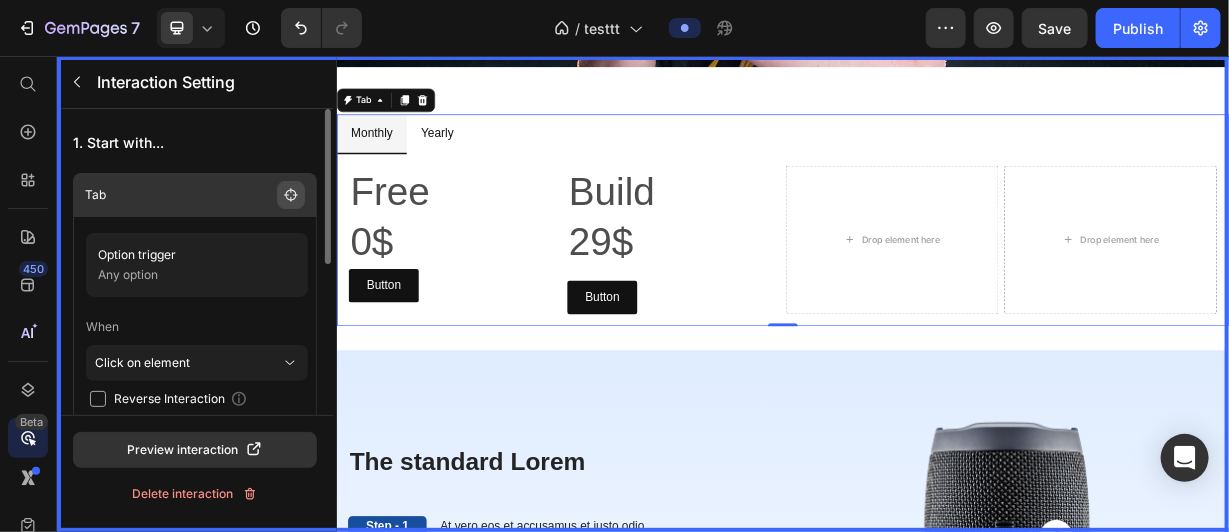 click at bounding box center [291, 195] 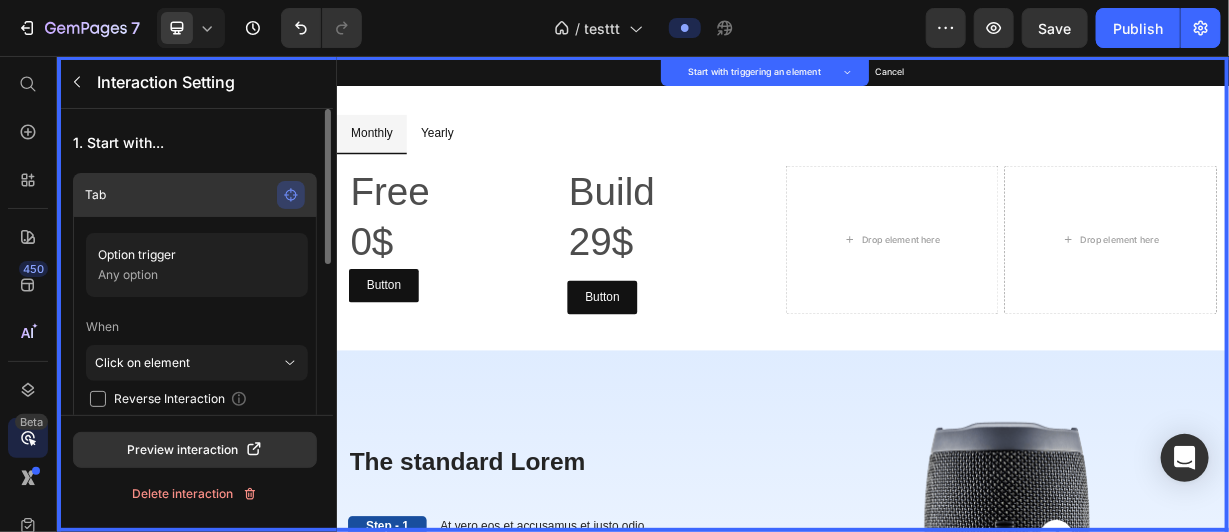 click 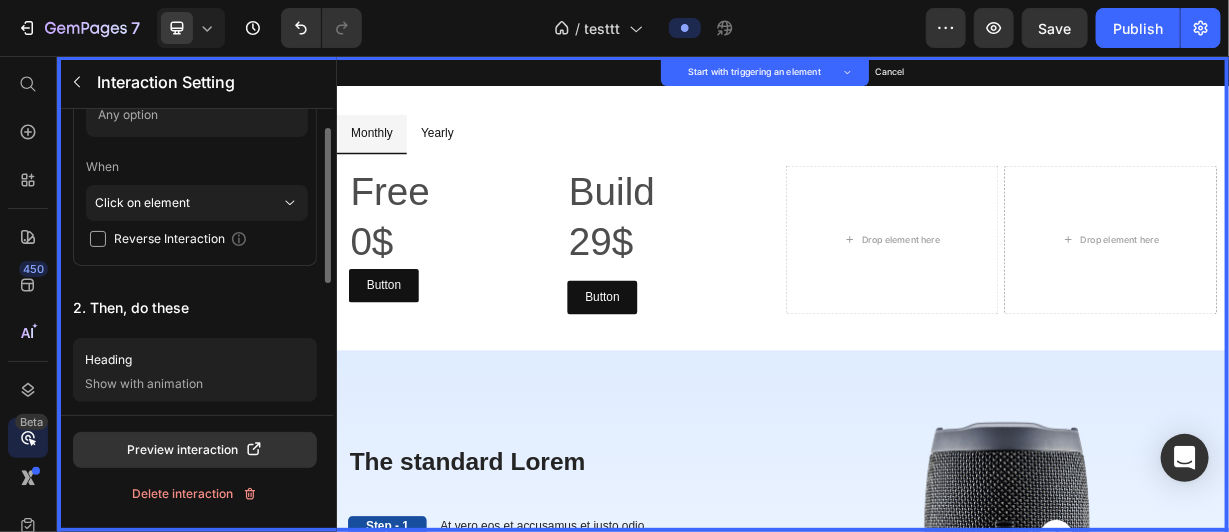 scroll, scrollTop: 52, scrollLeft: 0, axis: vertical 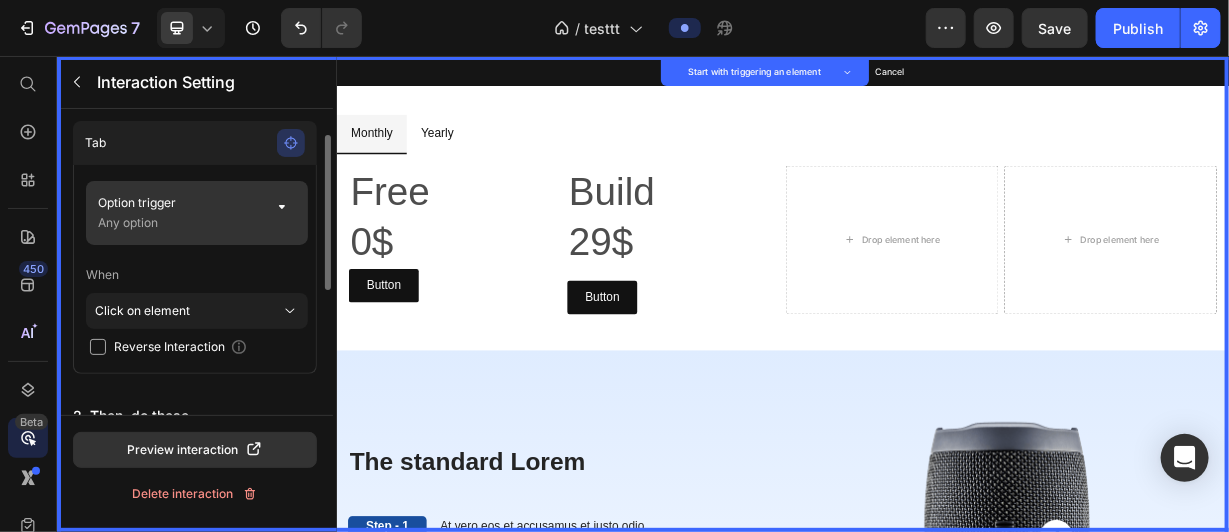 click on "Any option" at bounding box center [179, 223] 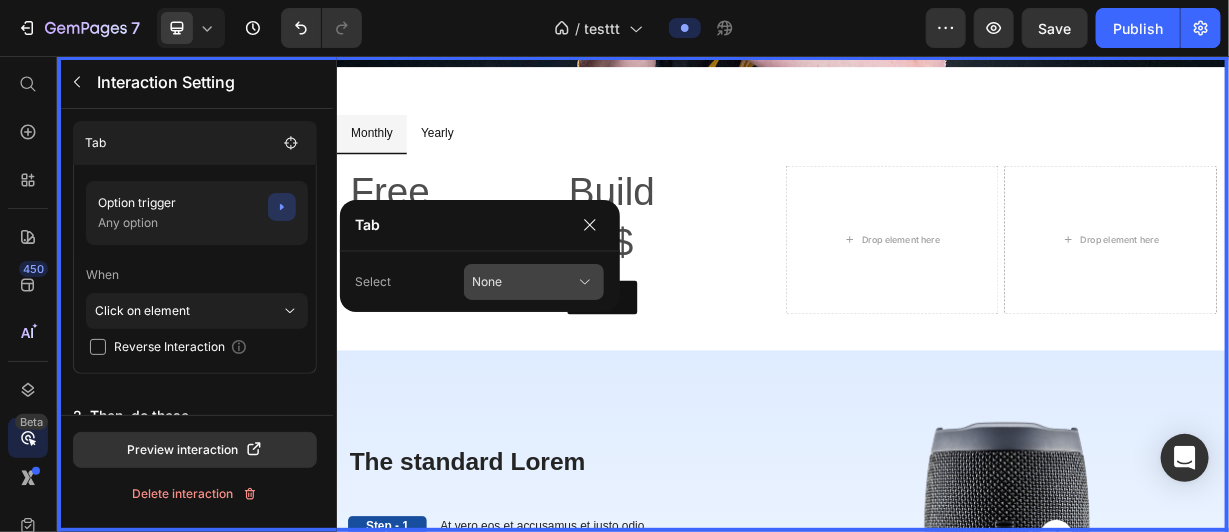 click on "None" at bounding box center [534, 282] 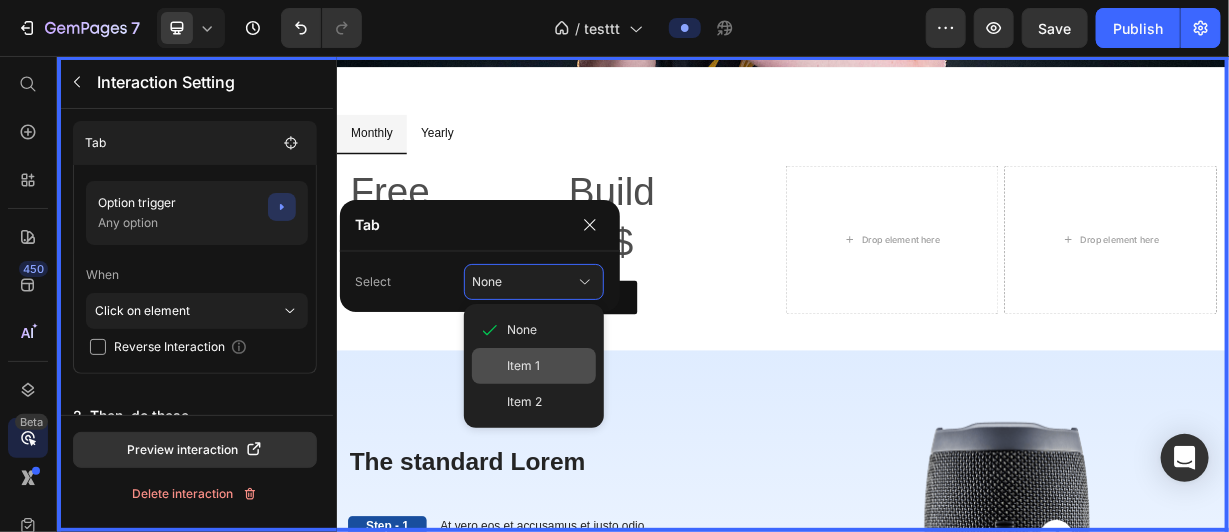 click on "Item 1" at bounding box center [524, 366] 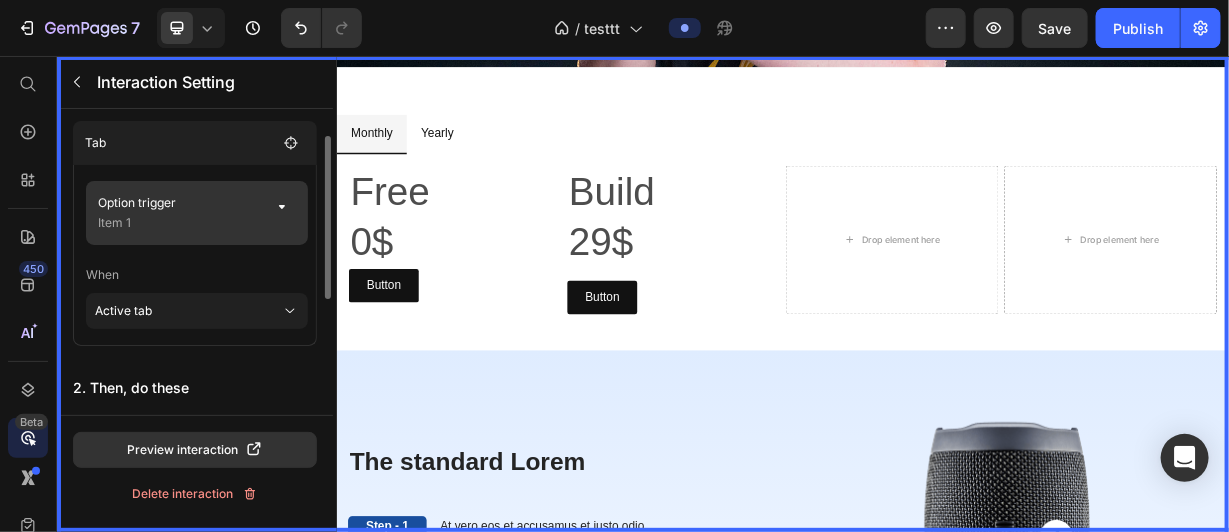 click on "Option trigger Item 1" 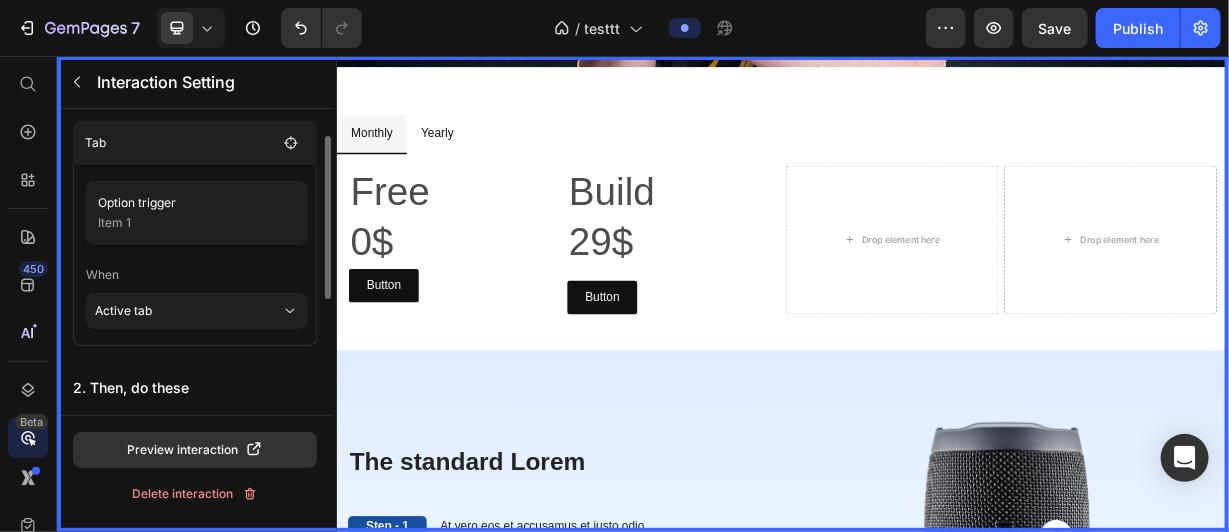 click on "When" at bounding box center [197, 275] 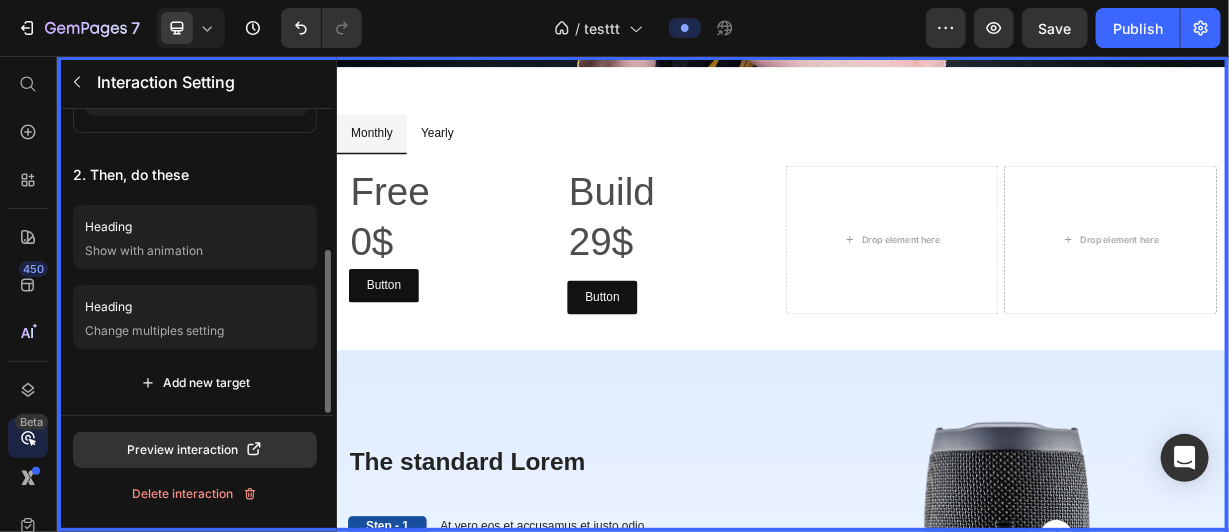 scroll, scrollTop: 266, scrollLeft: 0, axis: vertical 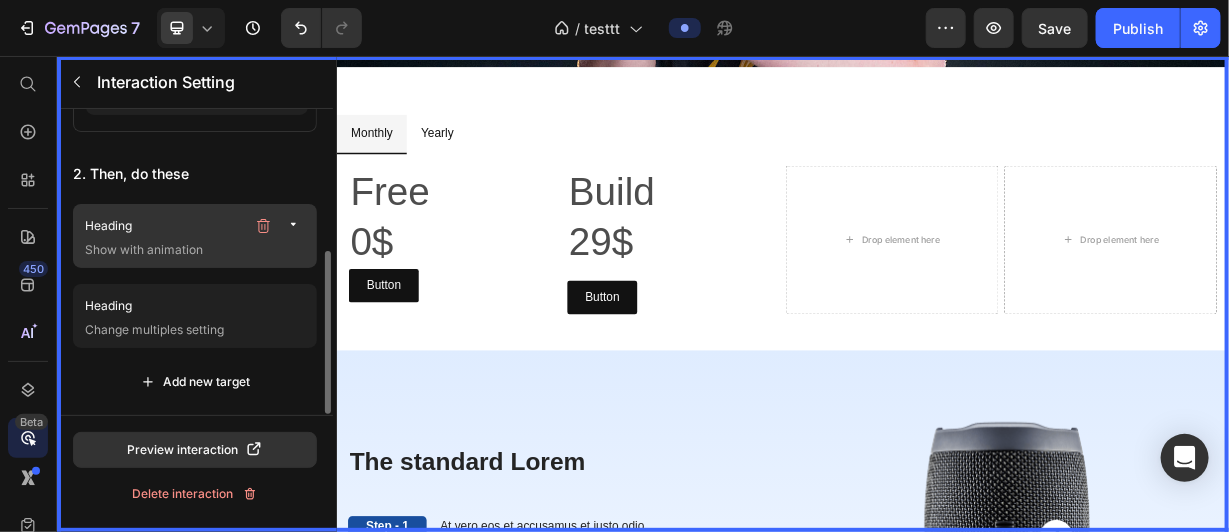 click on "Heading" at bounding box center (165, 226) 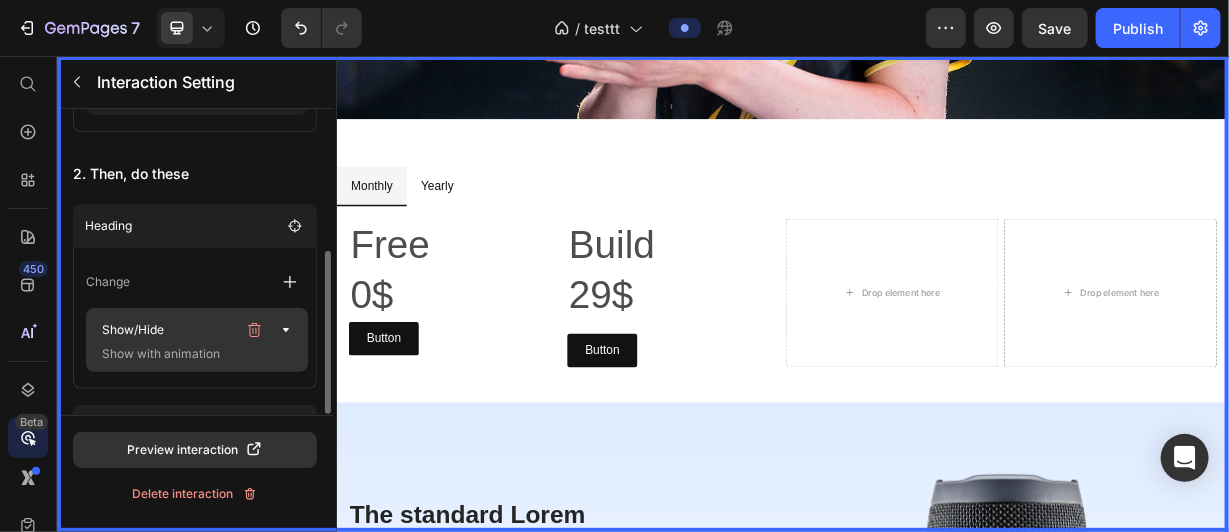 click on "Show/Hide" at bounding box center (165, 330) 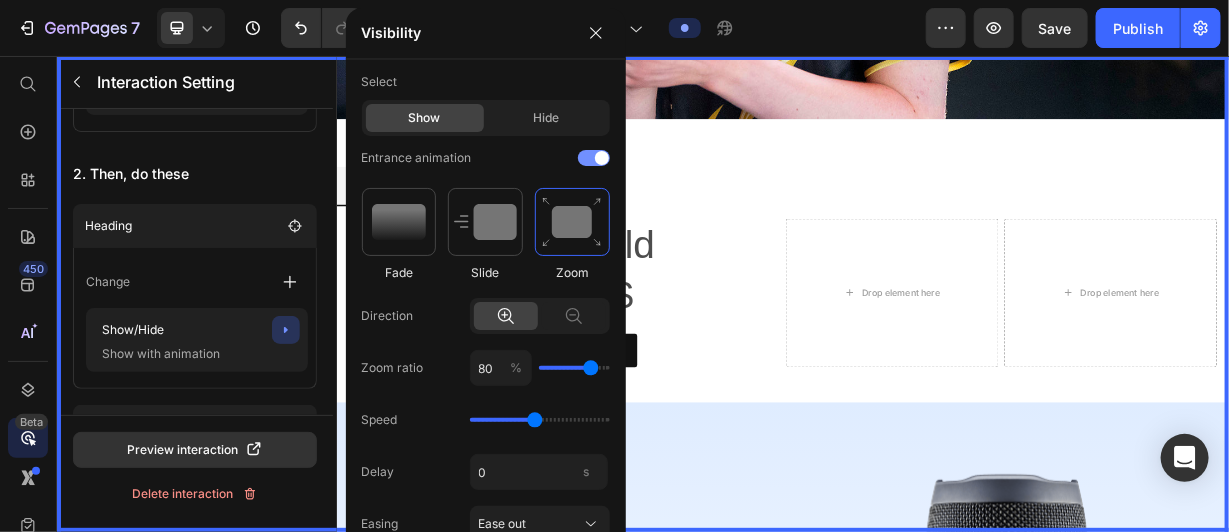 click at bounding box center (602, 158) 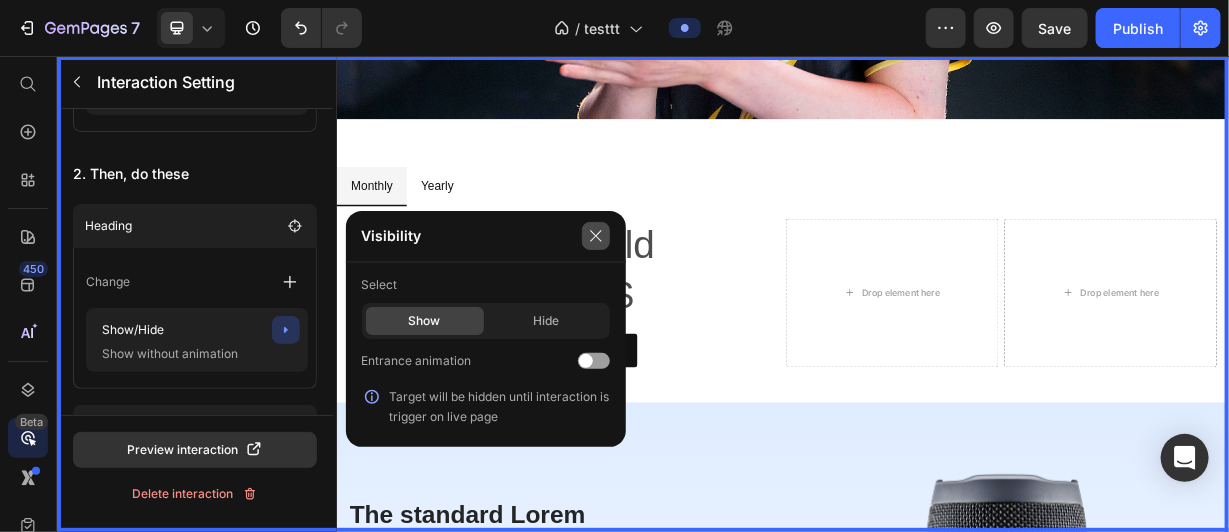 click 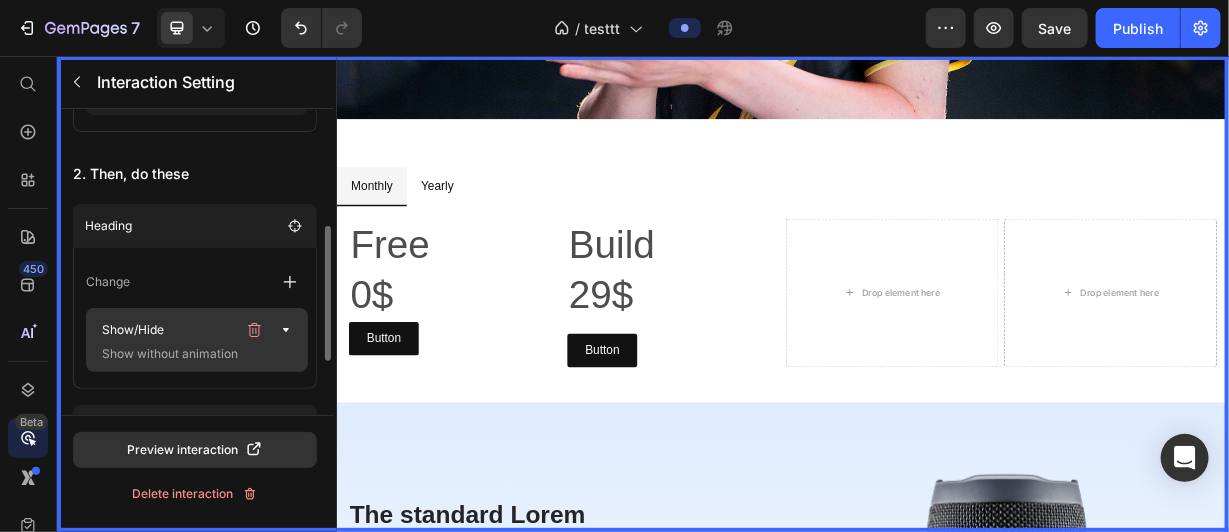 scroll, scrollTop: 386, scrollLeft: 0, axis: vertical 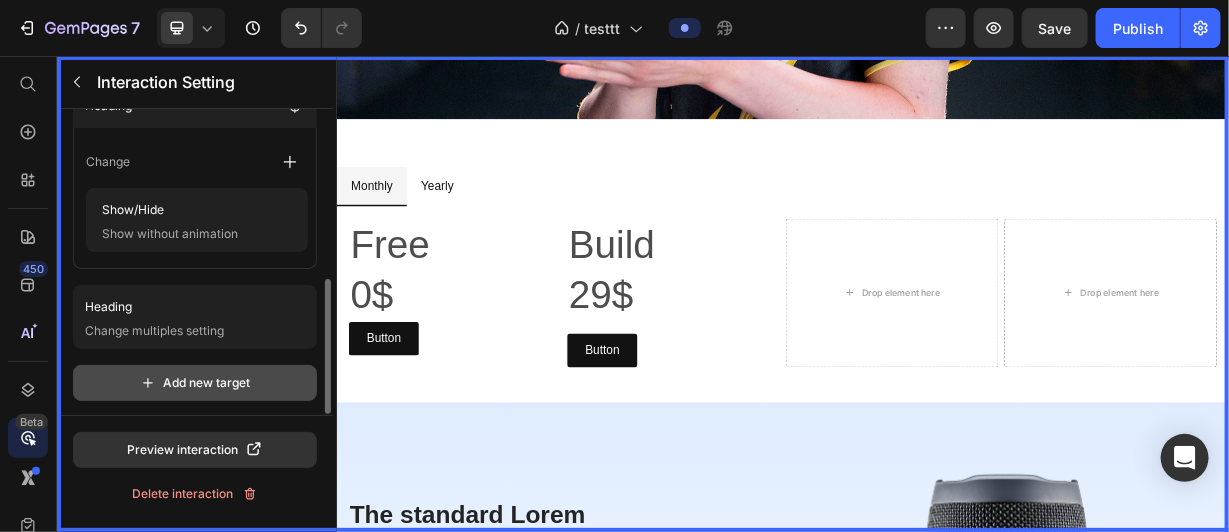 click on "Add new target" at bounding box center (195, 383) 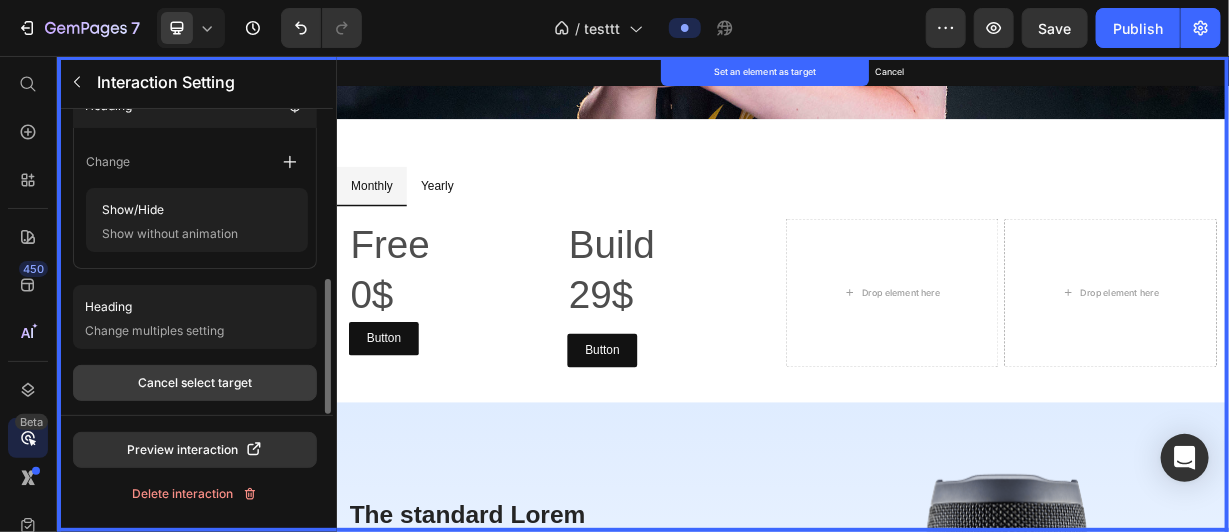 click on "Cancel select target" at bounding box center (195, 383) 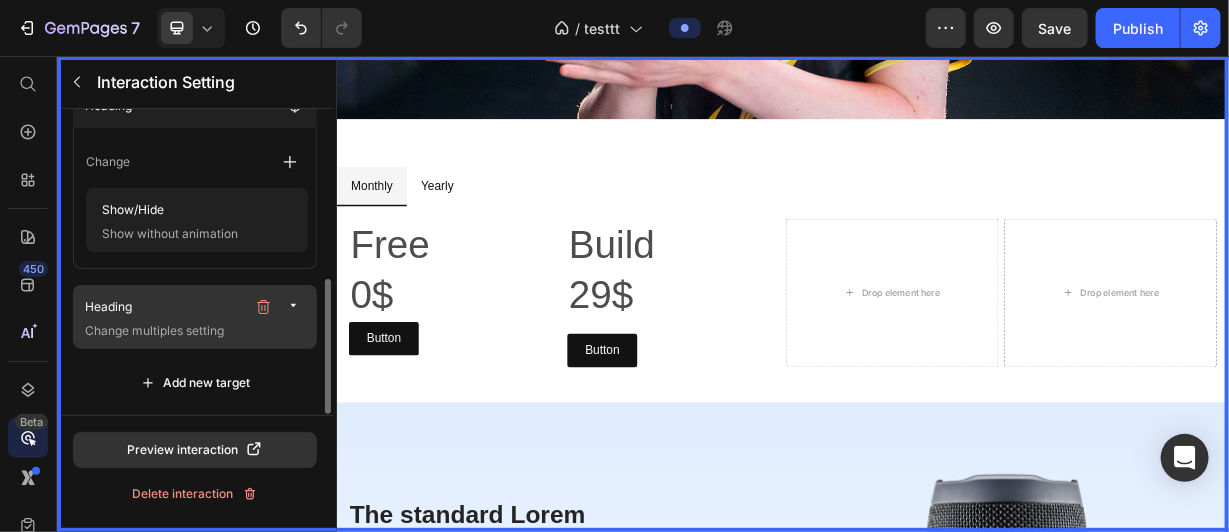 click on "Heading" at bounding box center [165, 307] 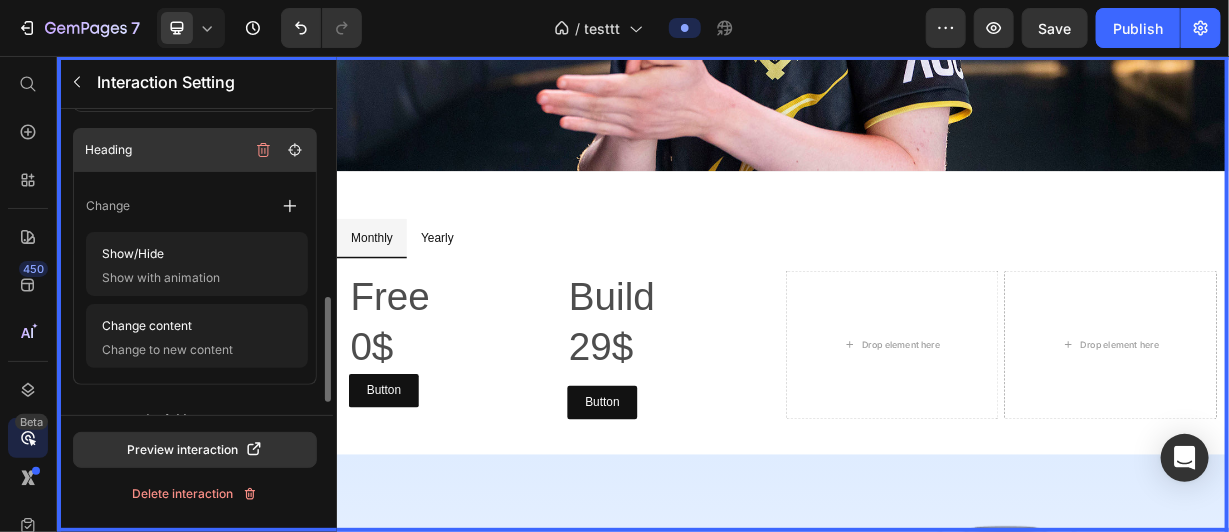 scroll, scrollTop: 579, scrollLeft: 0, axis: vertical 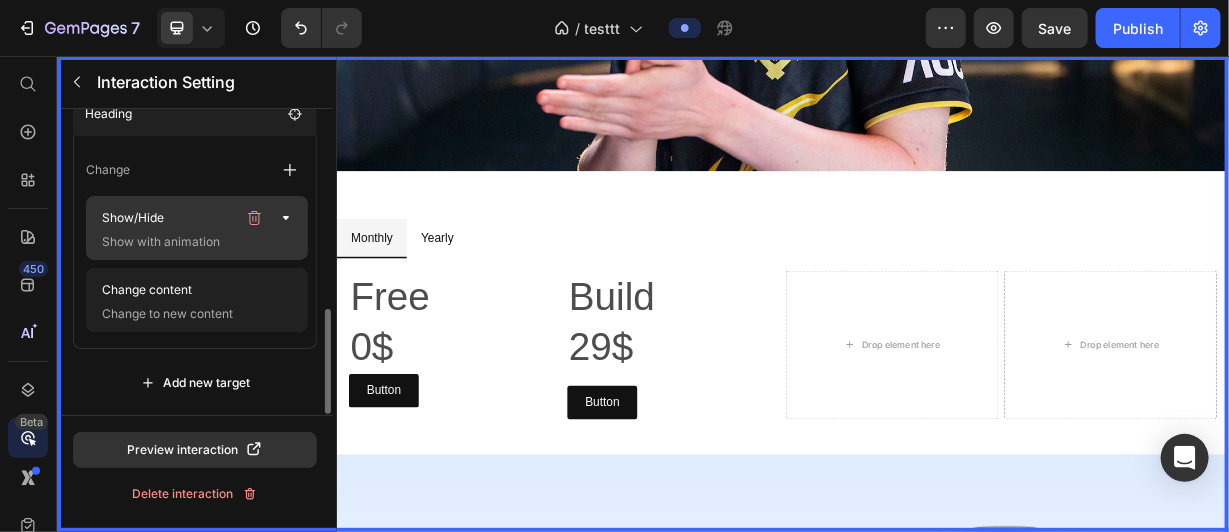 click on "Show with animation" at bounding box center (194, 242) 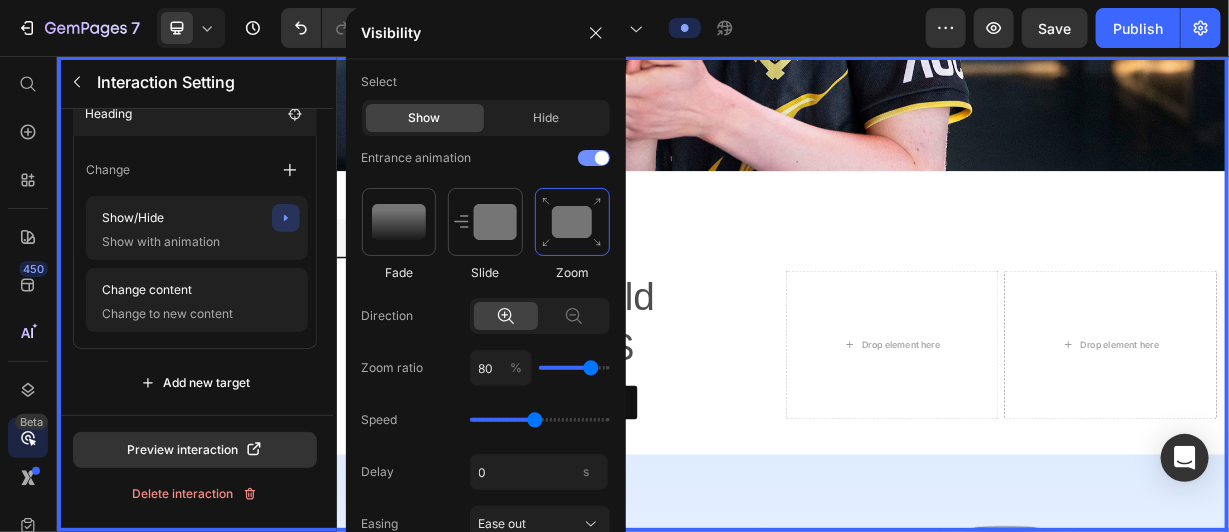 click at bounding box center [594, 158] 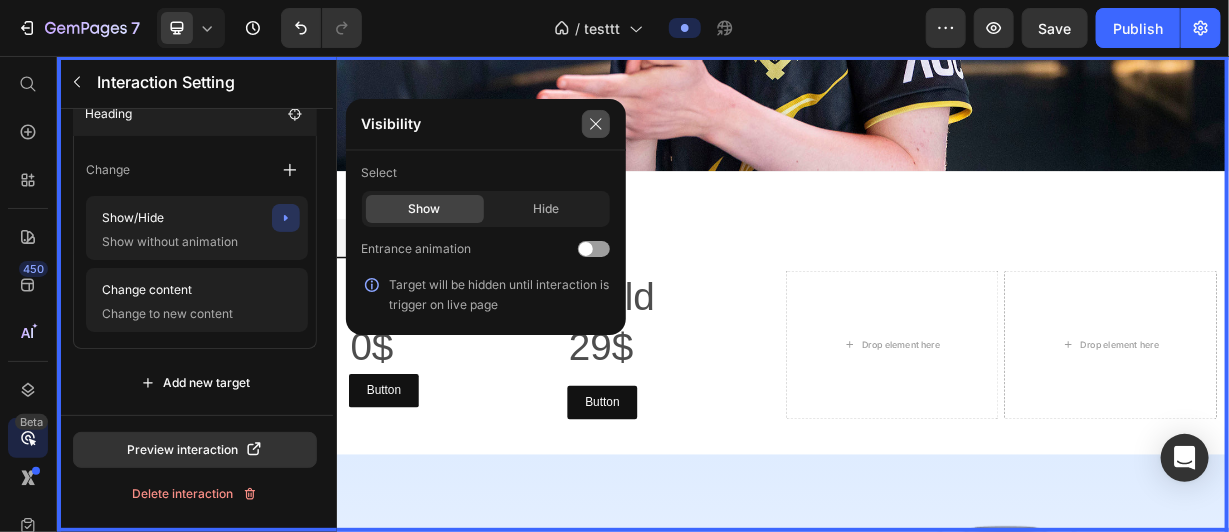 click at bounding box center [596, 124] 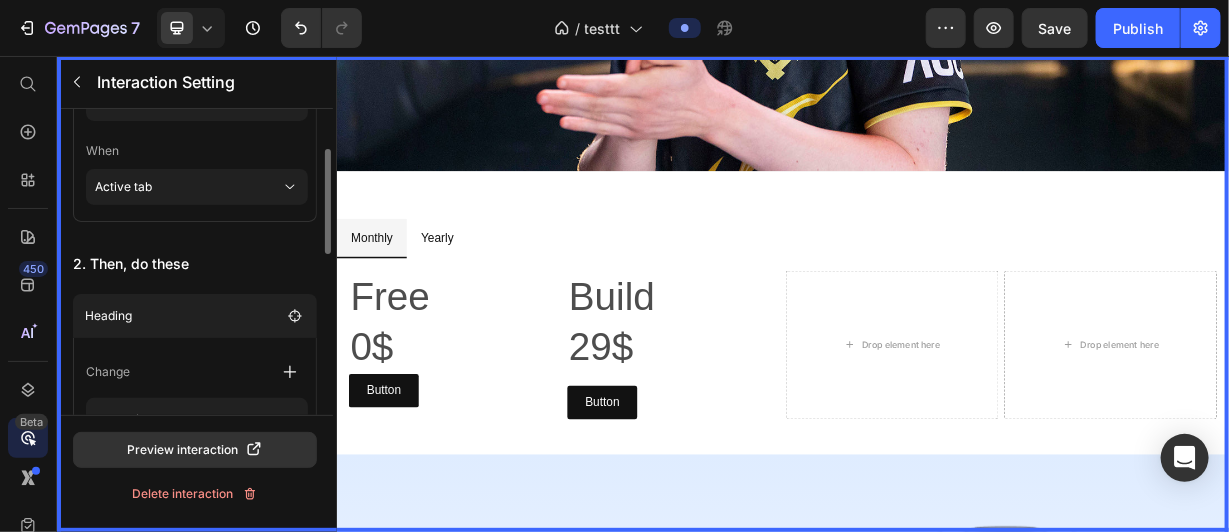 scroll, scrollTop: 0, scrollLeft: 0, axis: both 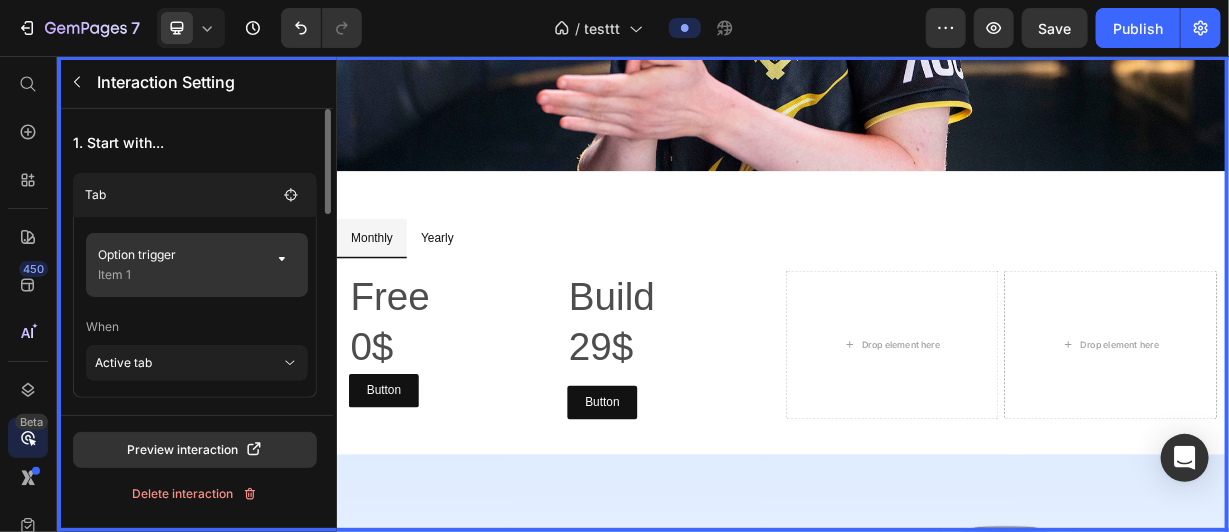 click on "Option trigger Item 1" 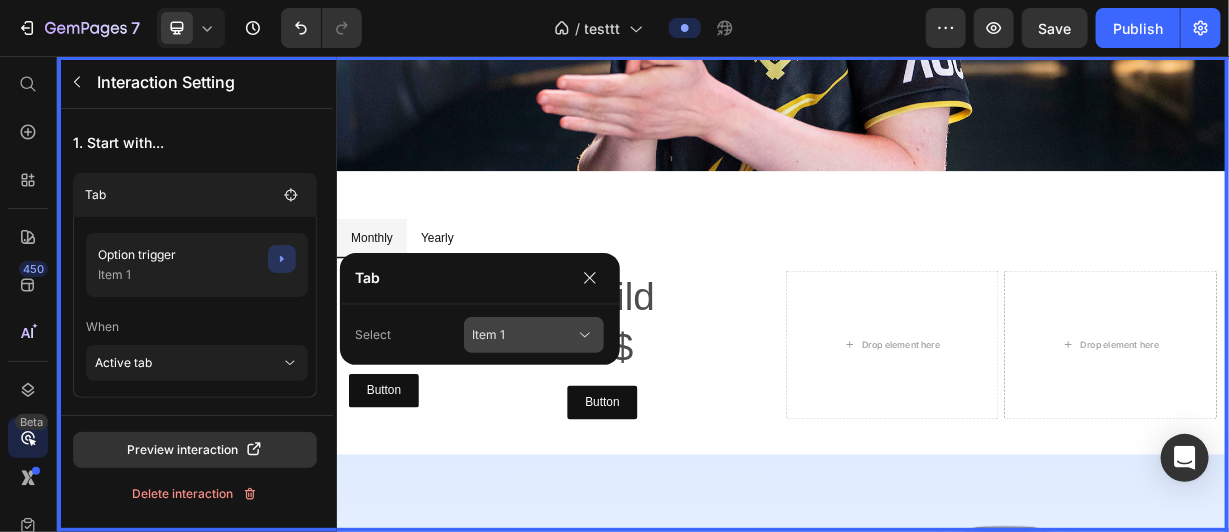 click on "Item 1" 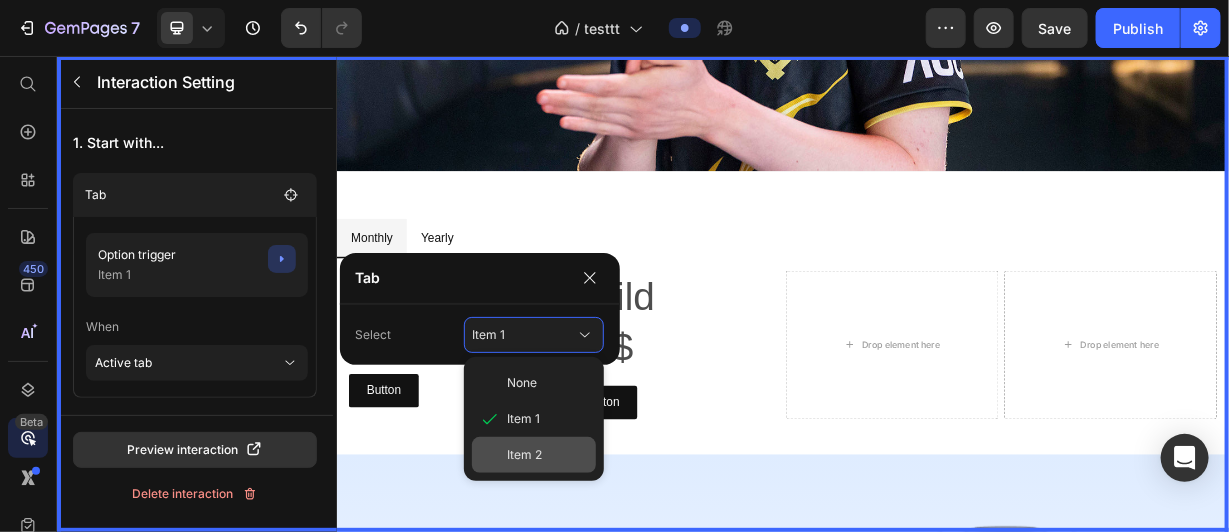 click on "Item 2" at bounding box center [525, 455] 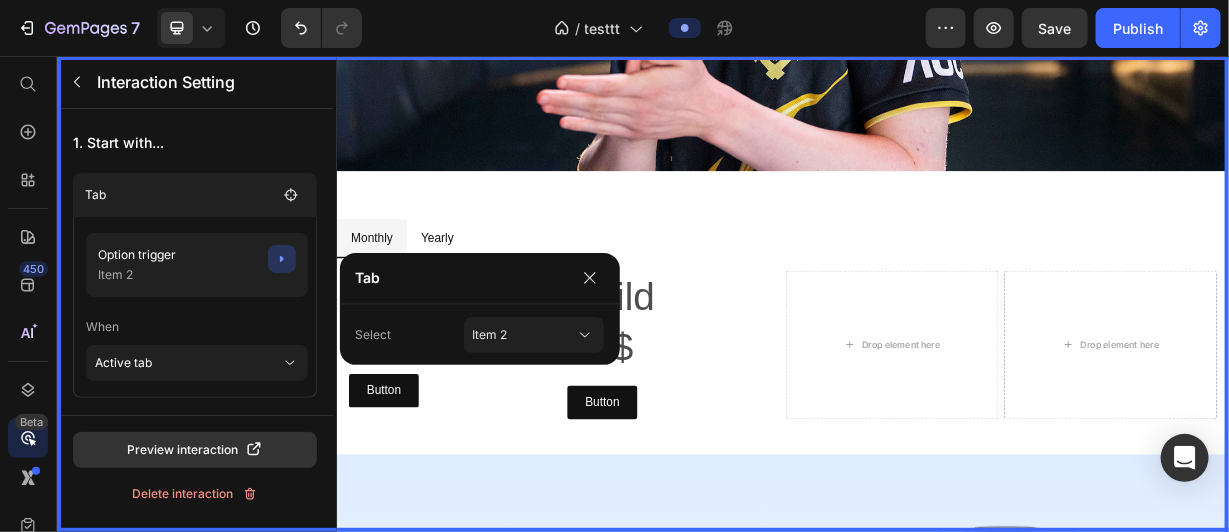 click on "Tab Select Item 2" at bounding box center (480, 265) 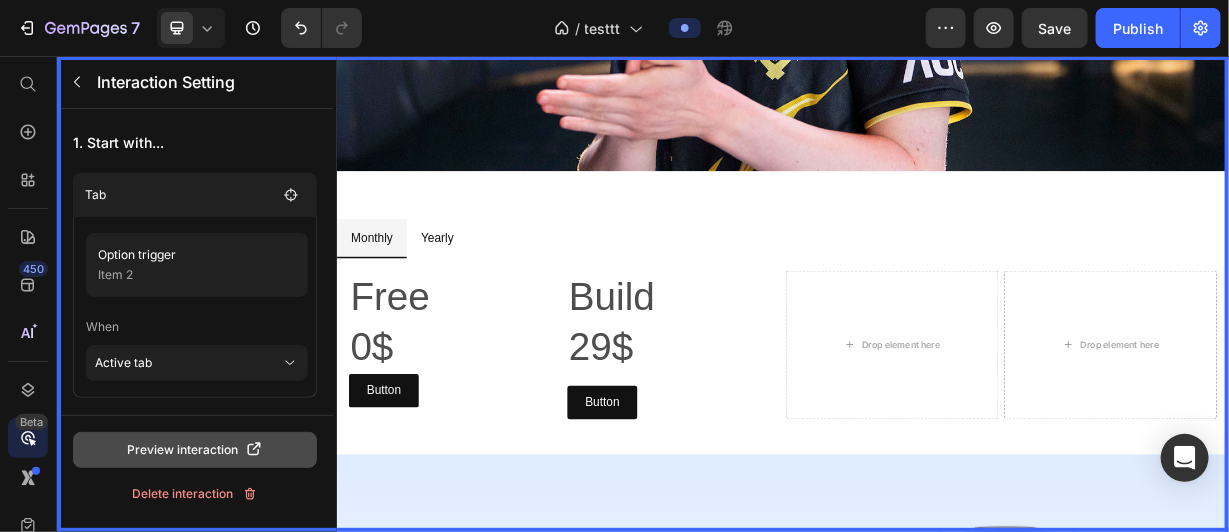 click on "Preview interaction" at bounding box center [195, 450] 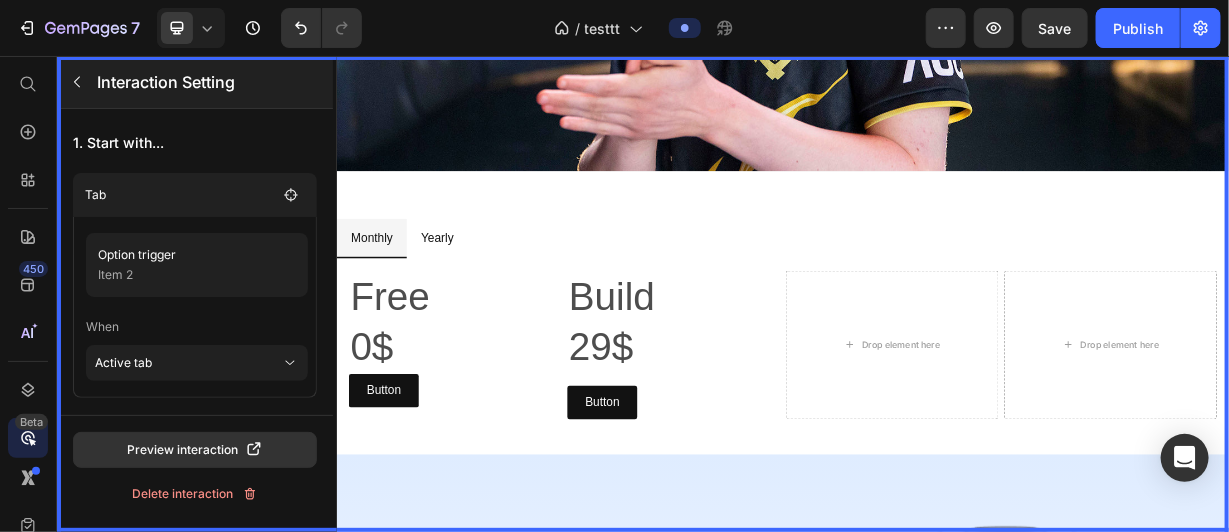 click 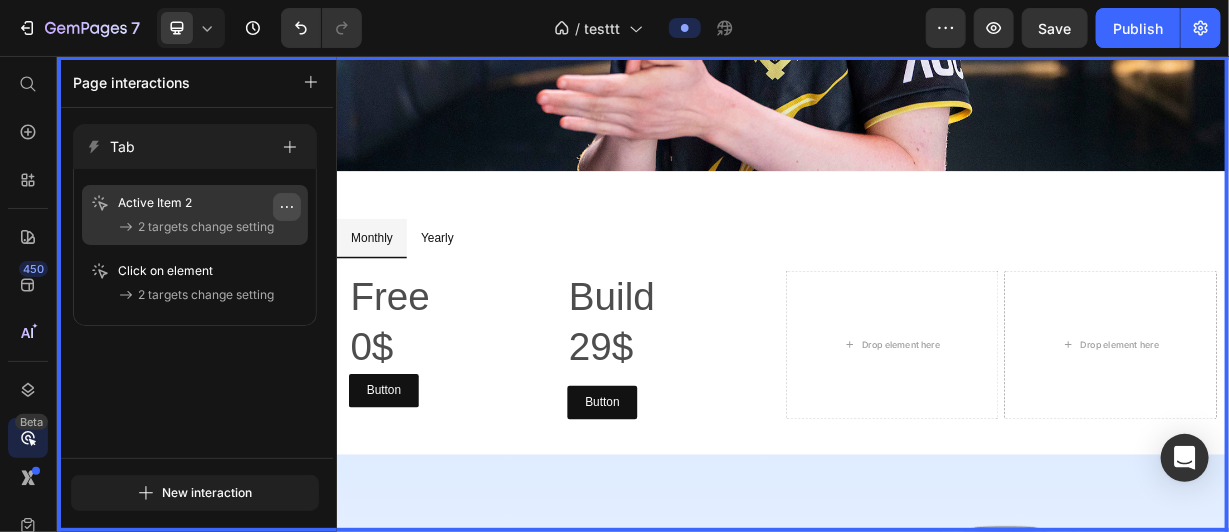 click 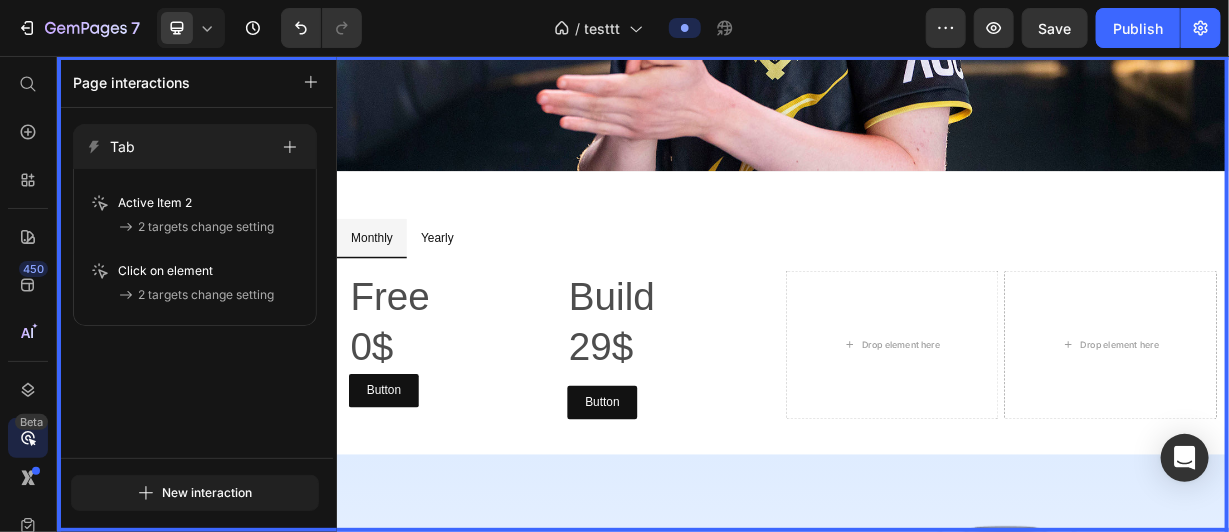 click on "Tab Active Item 2 2 targets change setting Click on element 2 targets change setting Active Item 2 2 targets change setting Click on element 2 targets change setting" at bounding box center (195, 283) 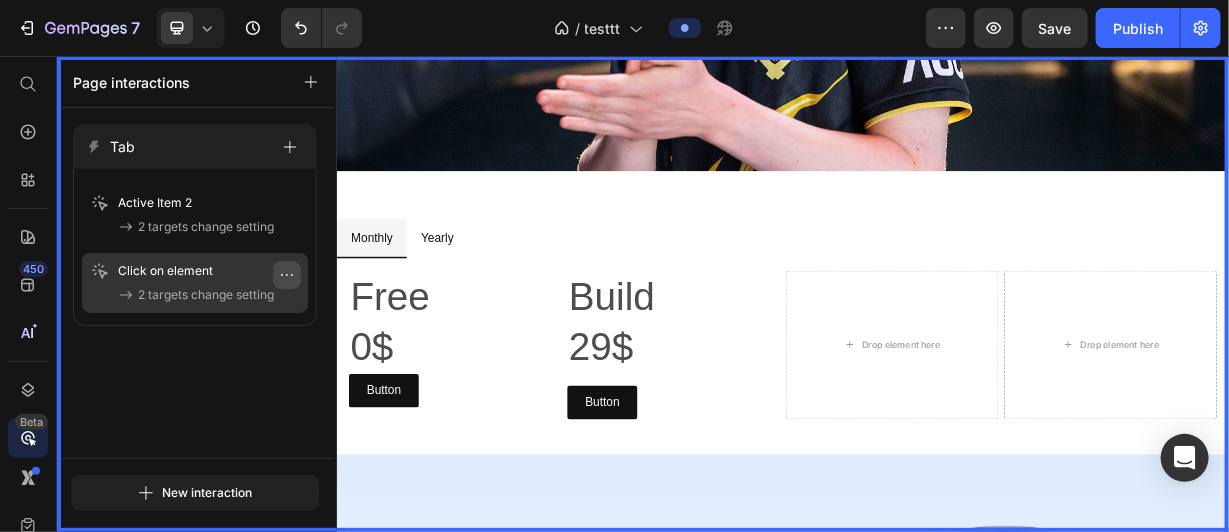 click 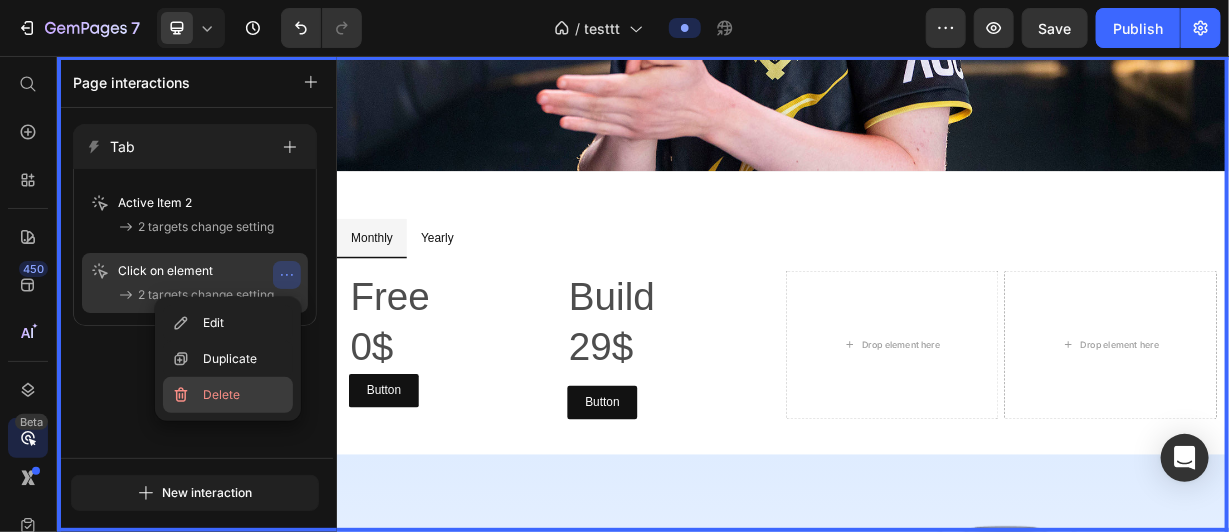 click on "Delete" at bounding box center (228, 395) 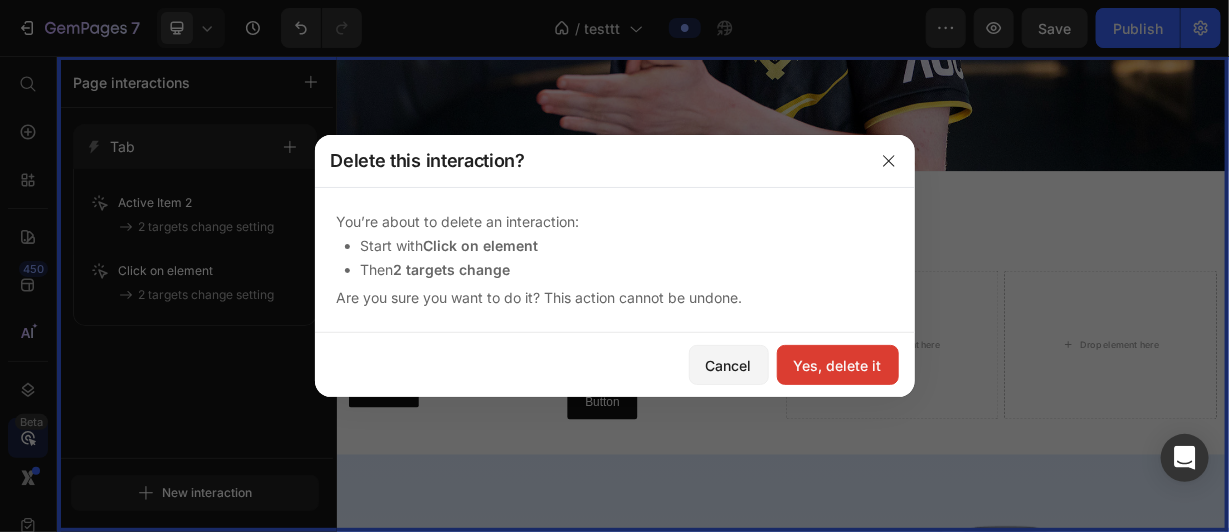 click on "Yes, delete it" at bounding box center (838, 365) 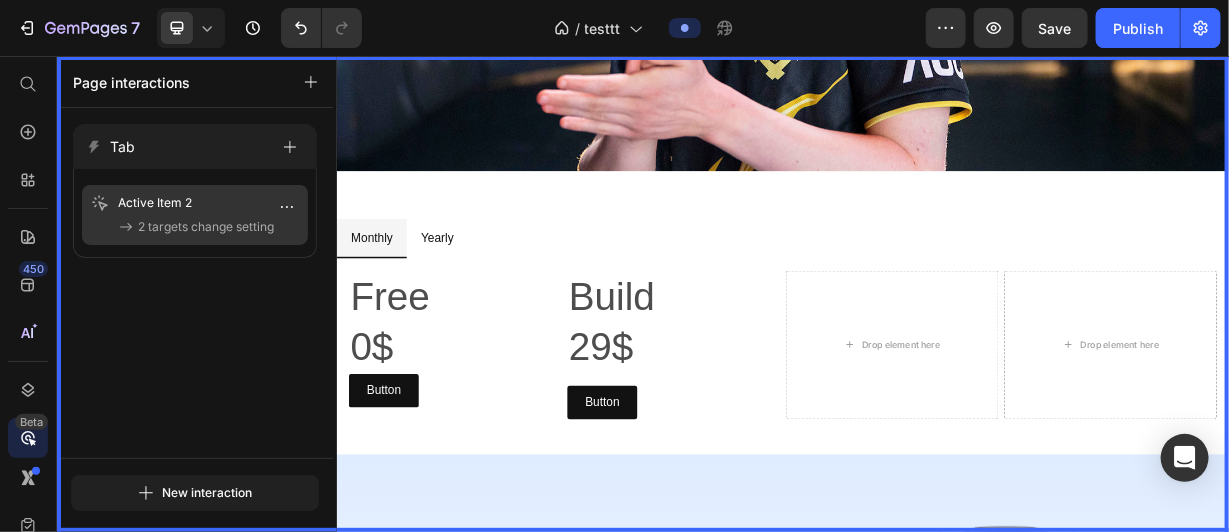click on "Active Item 2 2 targets change setting" at bounding box center (195, 215) 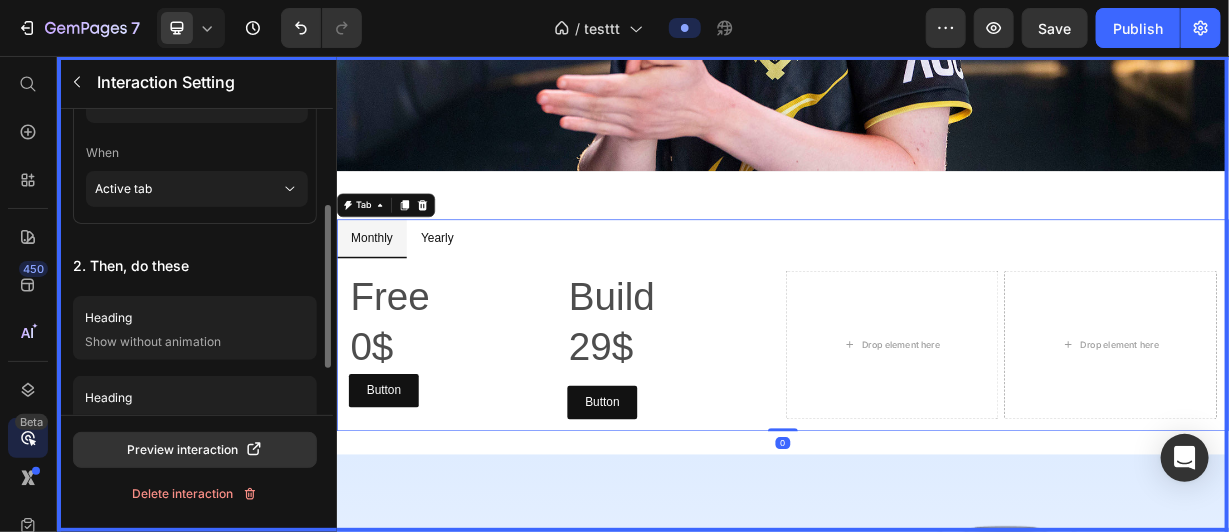 scroll, scrollTop: 177, scrollLeft: 0, axis: vertical 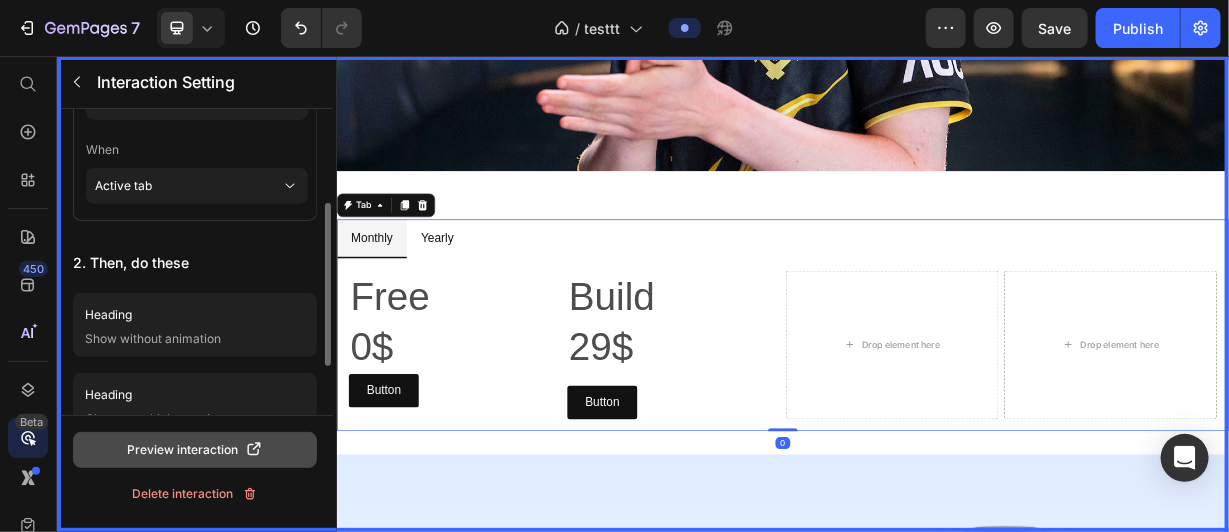 click on "Preview interaction" at bounding box center (195, 450) 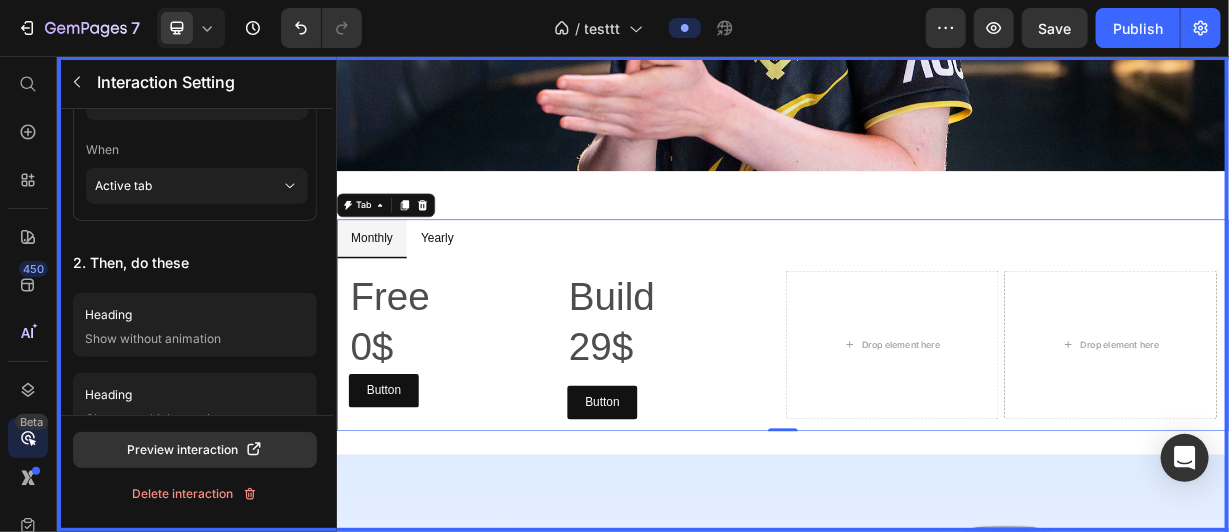 drag, startPoint x: 469, startPoint y: 282, endPoint x: 716, endPoint y: 62, distance: 330.77032 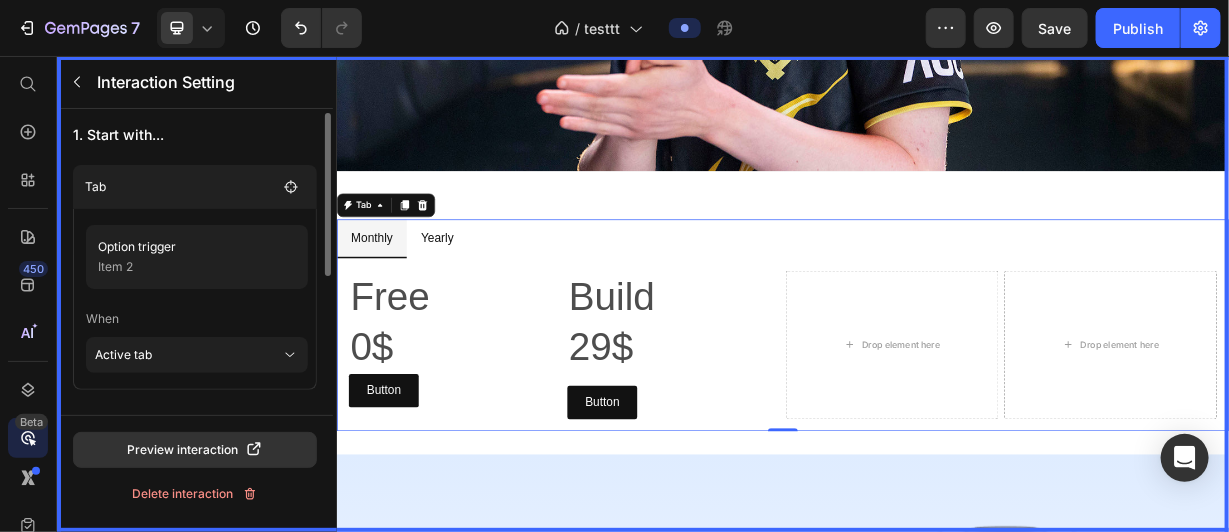 scroll, scrollTop: 0, scrollLeft: 0, axis: both 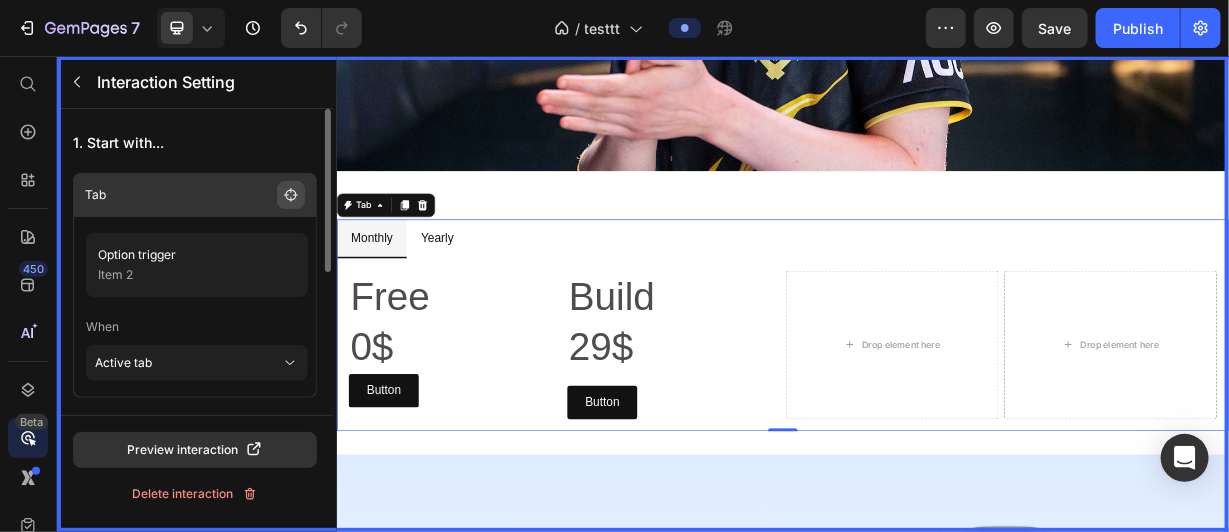 click 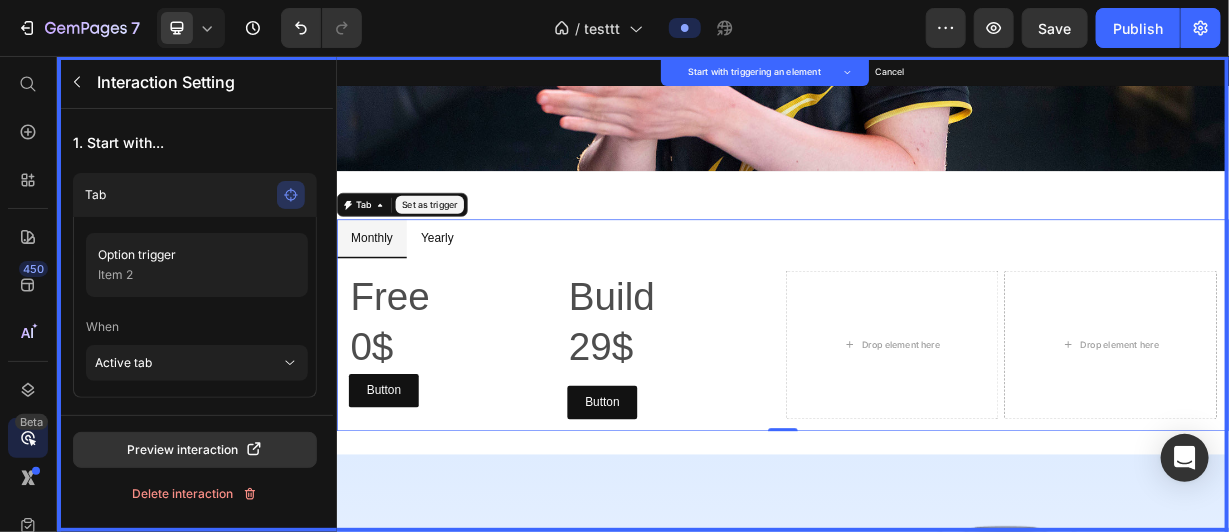 click on "Set as trigger" at bounding box center [461, 255] 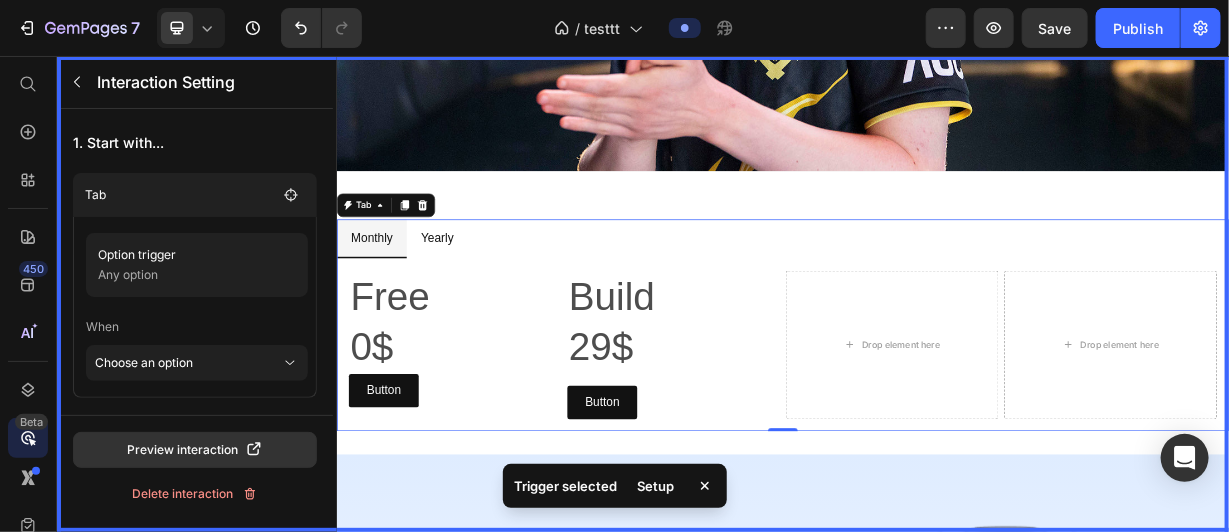 click at bounding box center (936, 375) 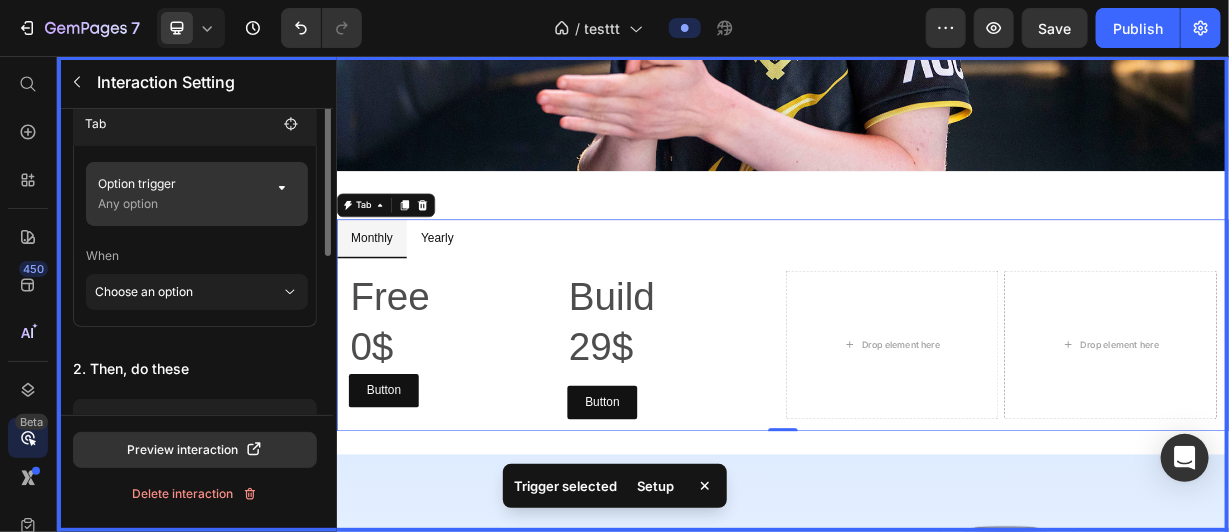 scroll, scrollTop: 72, scrollLeft: 0, axis: vertical 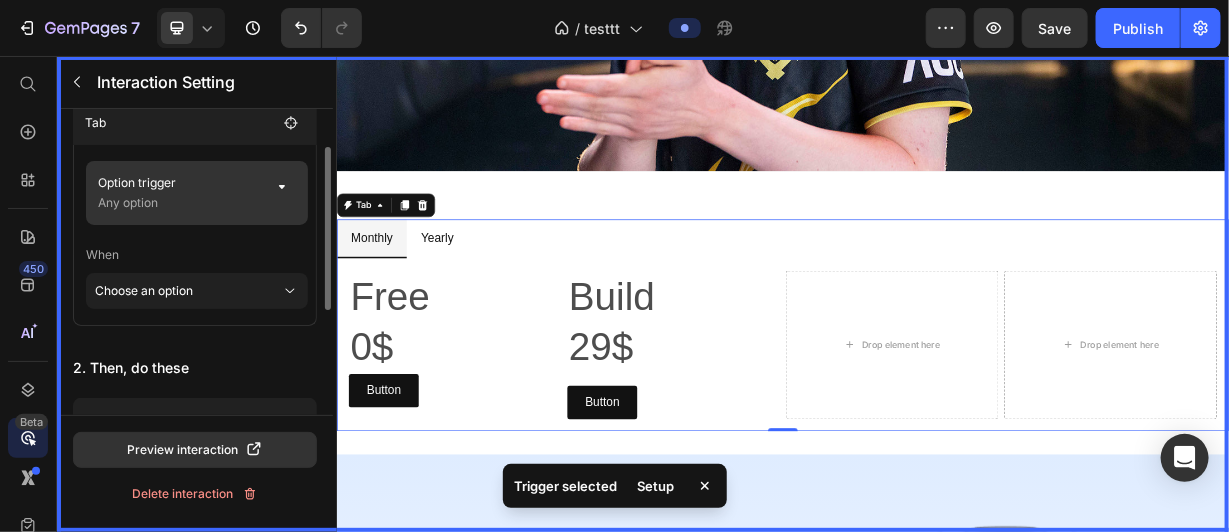 click on "Option trigger" at bounding box center [179, 183] 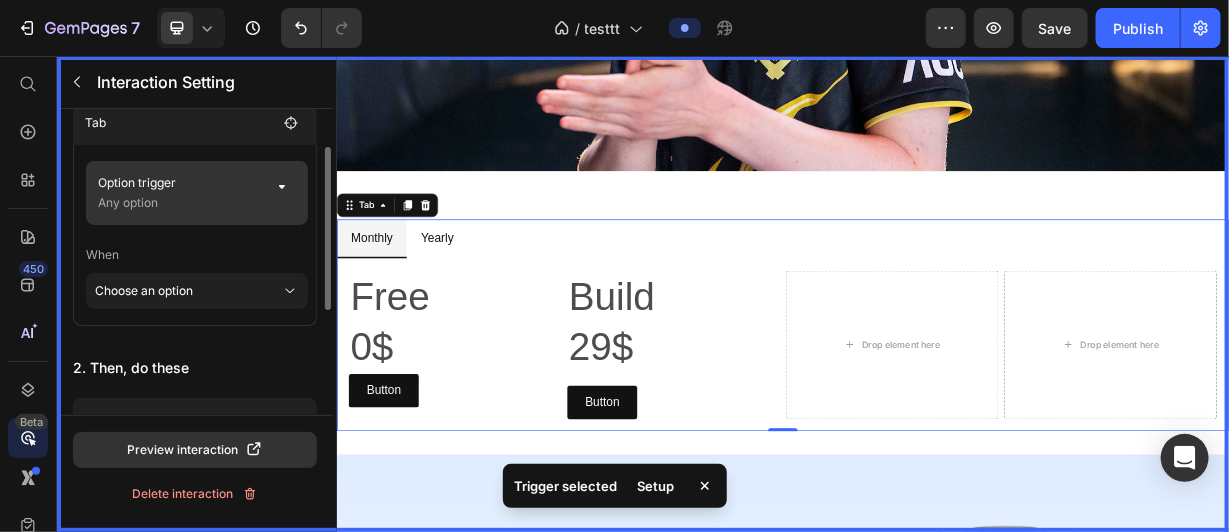 click on "Option trigger" at bounding box center (179, 183) 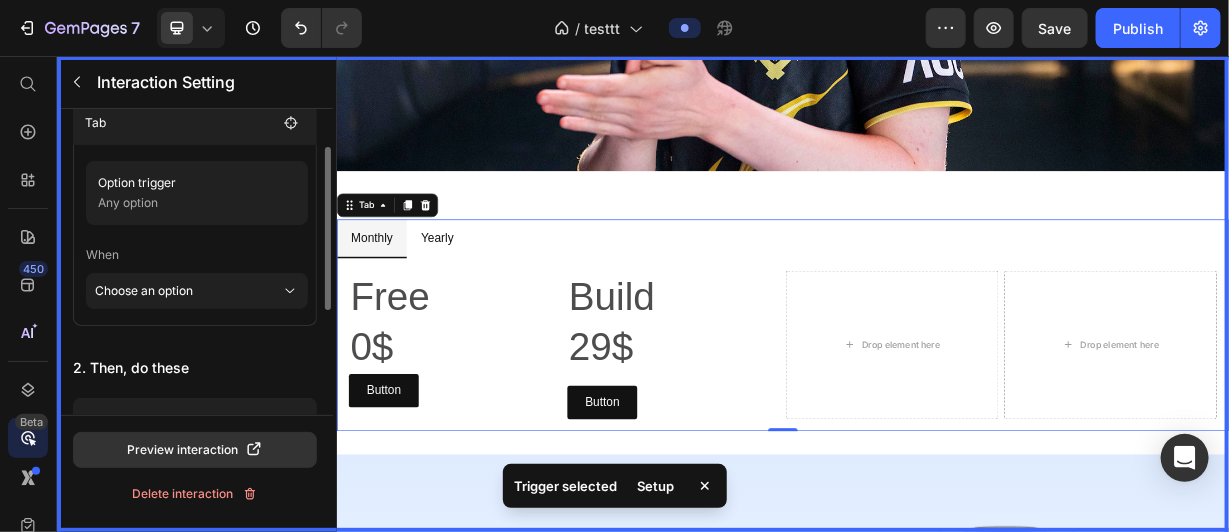 click on "Option trigger Any option When Choose an option" at bounding box center [195, 235] 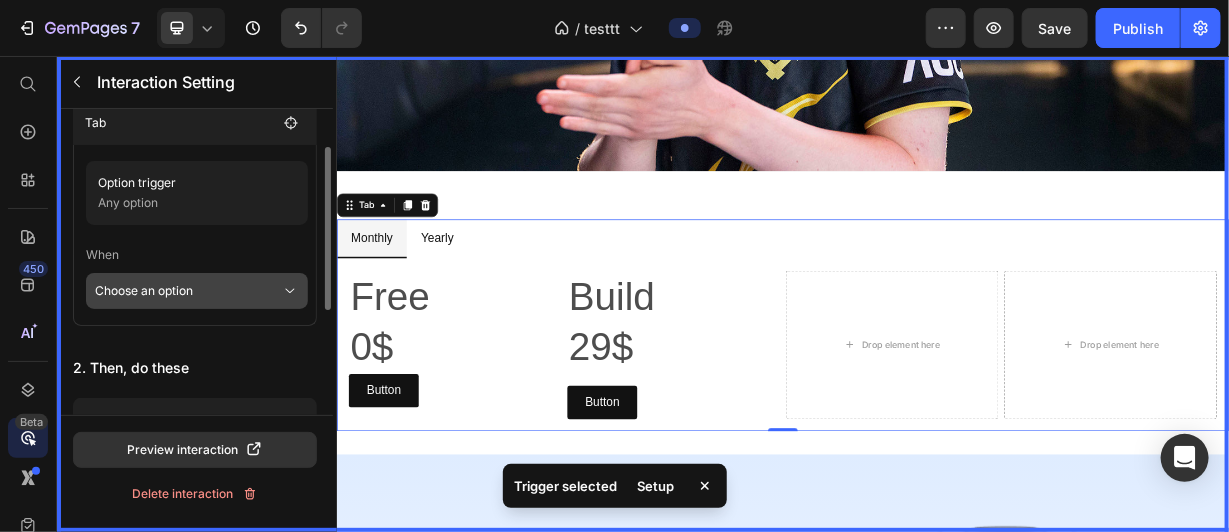 click on "Choose an option" at bounding box center [188, 291] 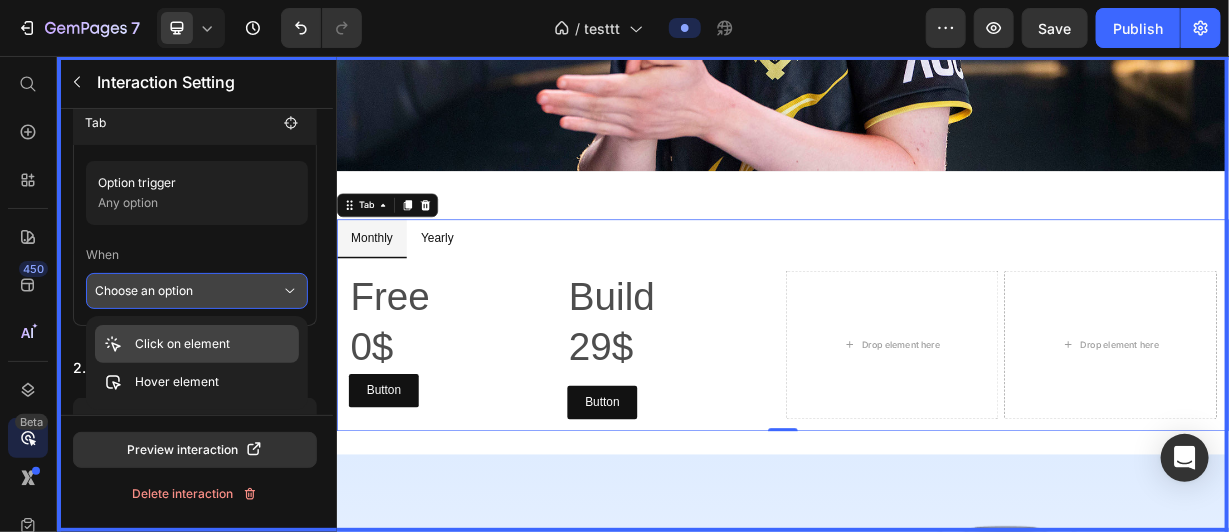 click on "Click on element" at bounding box center [182, 344] 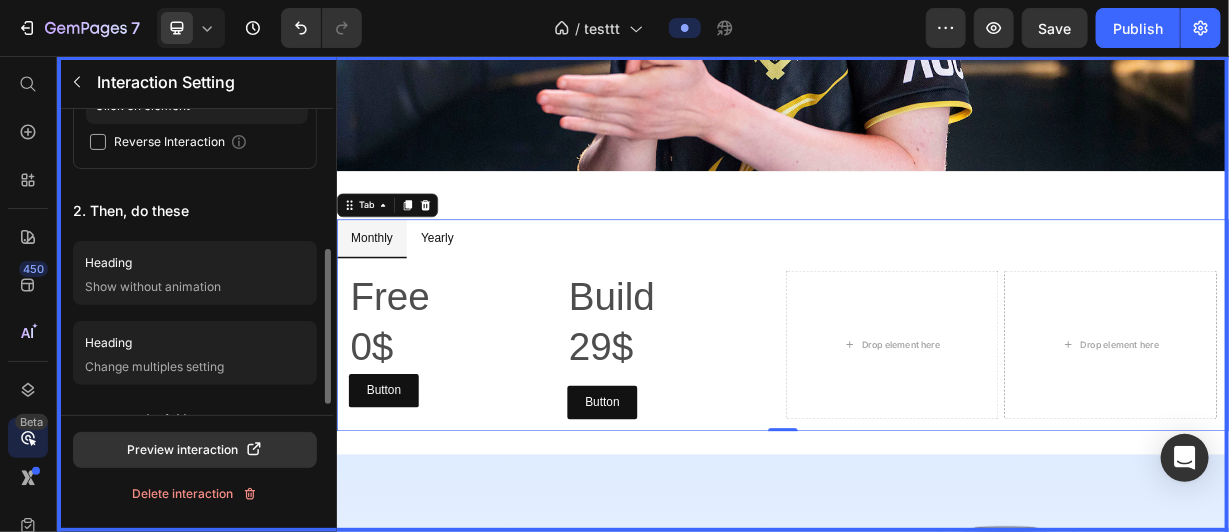scroll, scrollTop: 272, scrollLeft: 0, axis: vertical 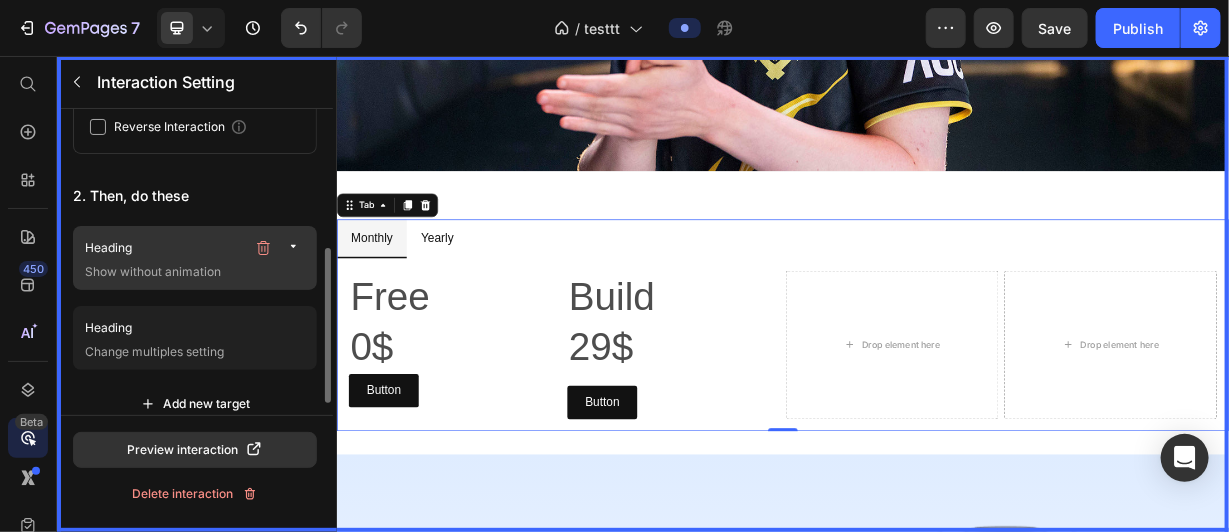 click on "Show without animation" at bounding box center [197, 272] 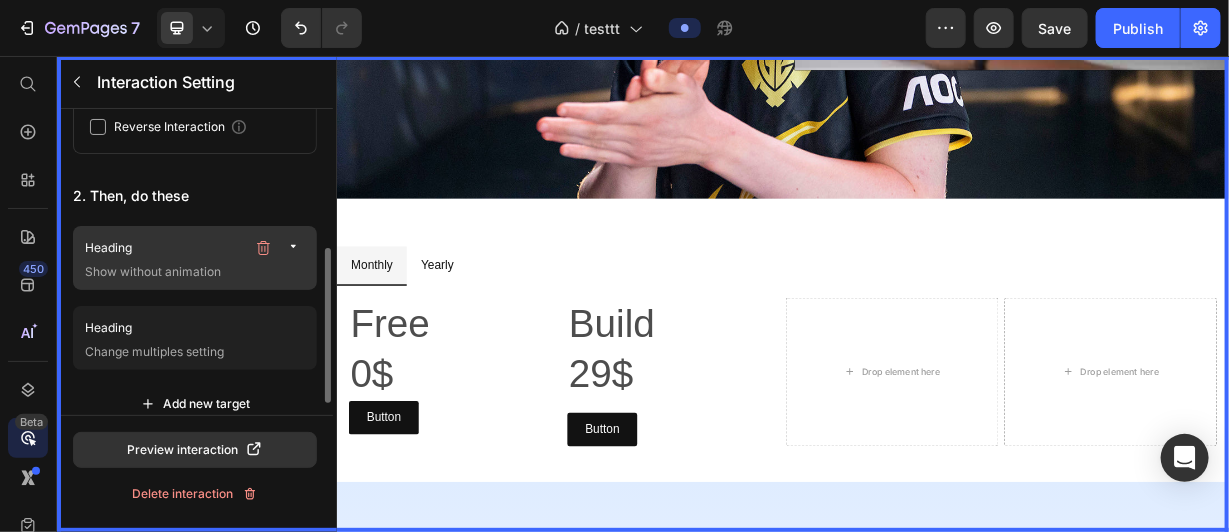 scroll, scrollTop: 524, scrollLeft: 0, axis: vertical 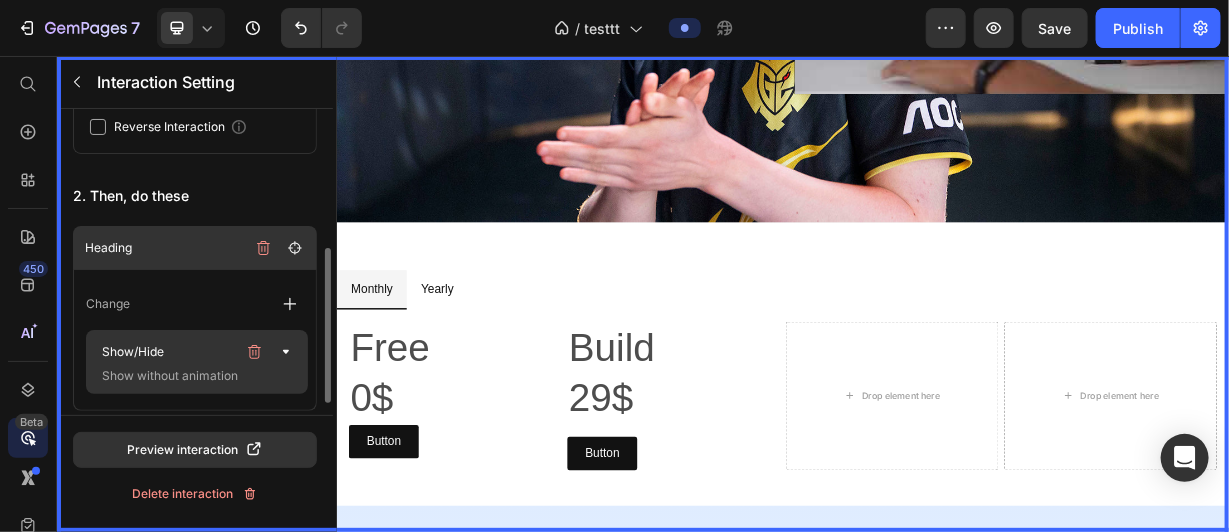 click on "Show/Hide" at bounding box center [165, 352] 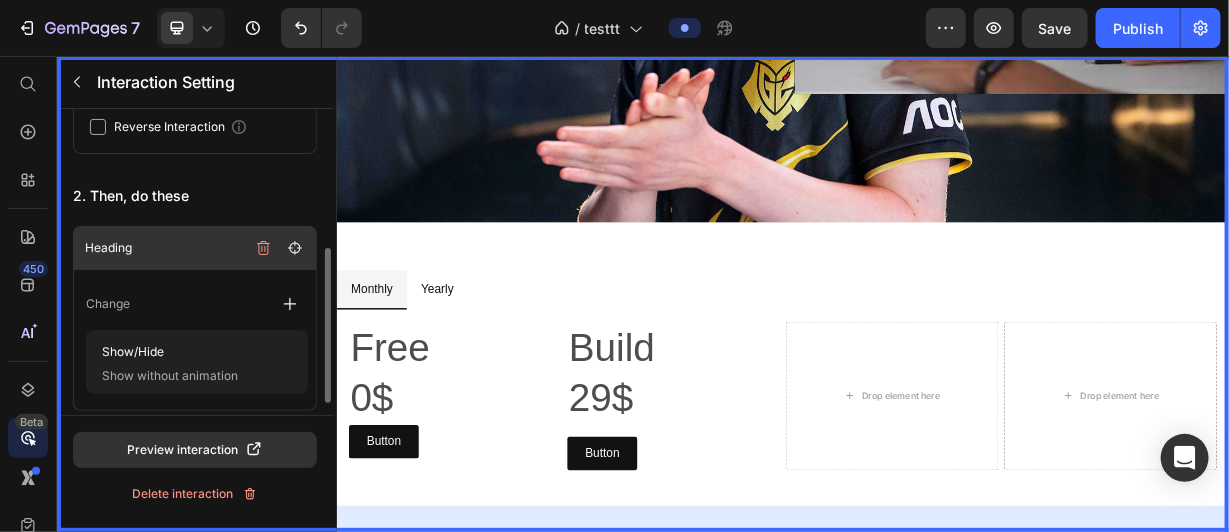 click on "Change" at bounding box center [197, 304] 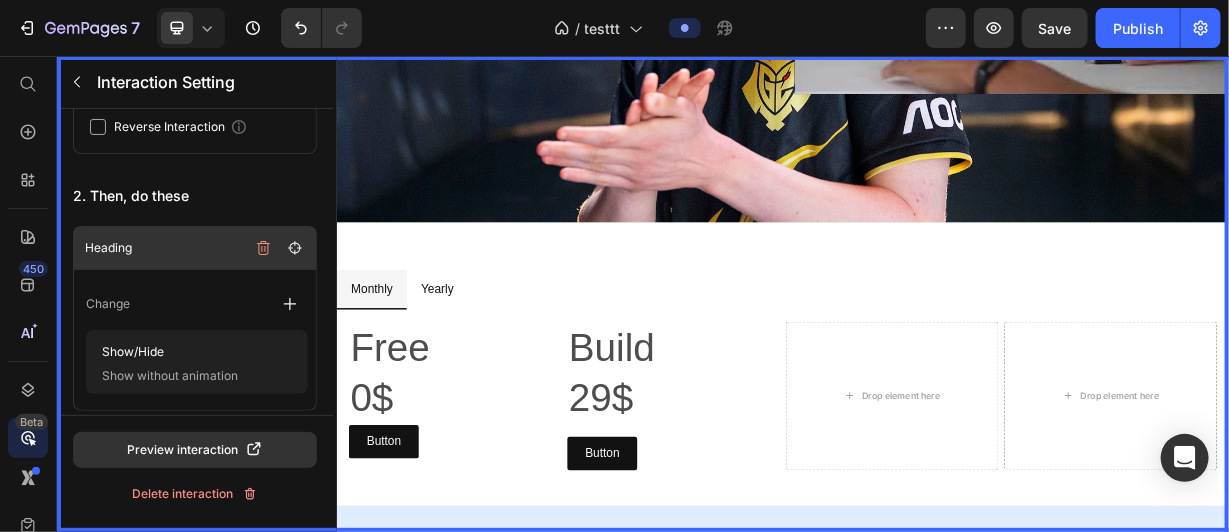 click at bounding box center [936, 375] 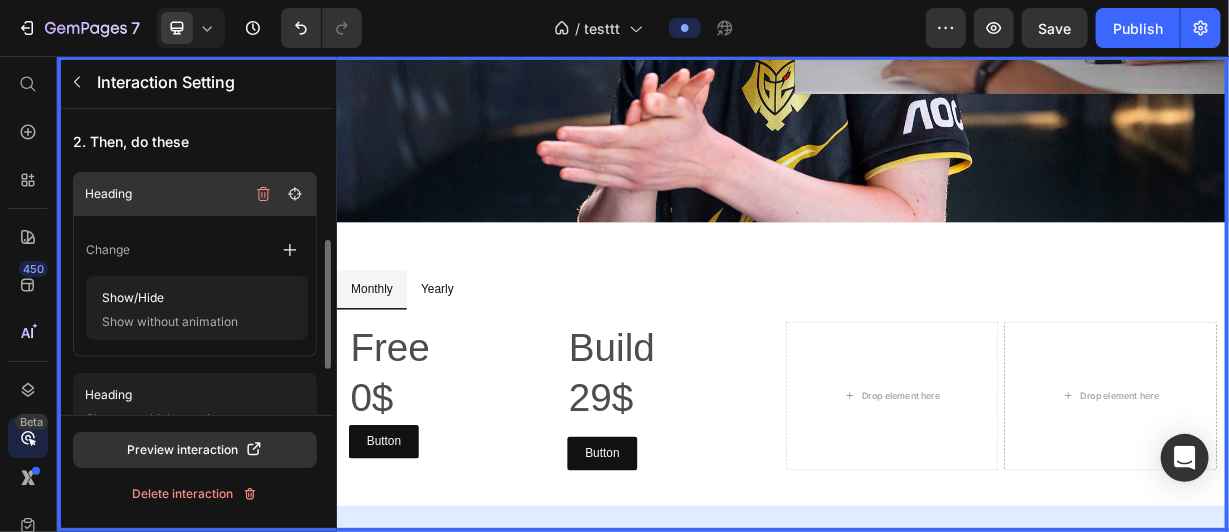 scroll, scrollTop: 328, scrollLeft: 0, axis: vertical 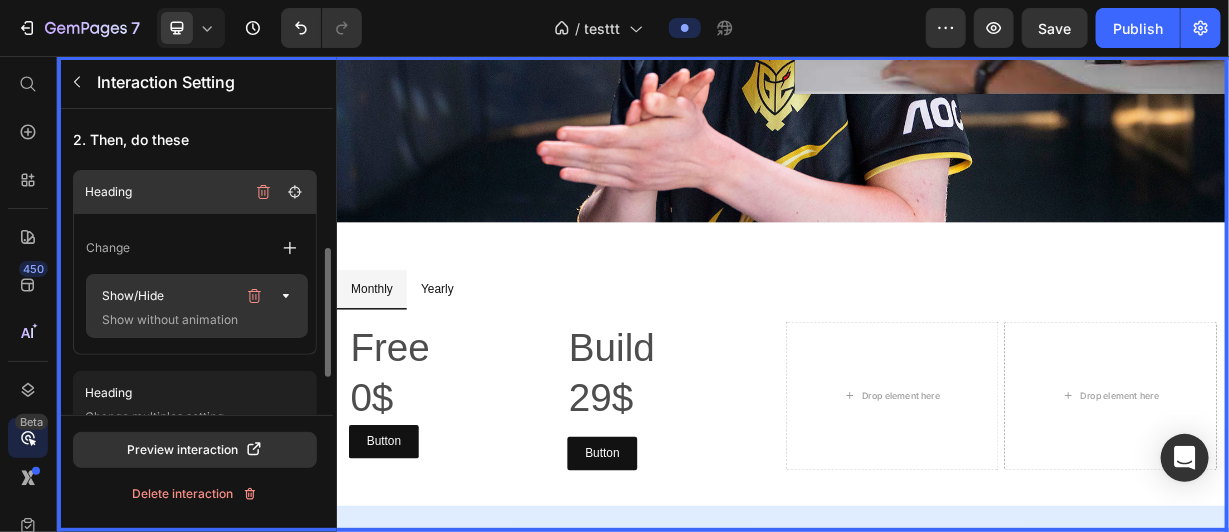 click on "Show/Hide" at bounding box center (165, 296) 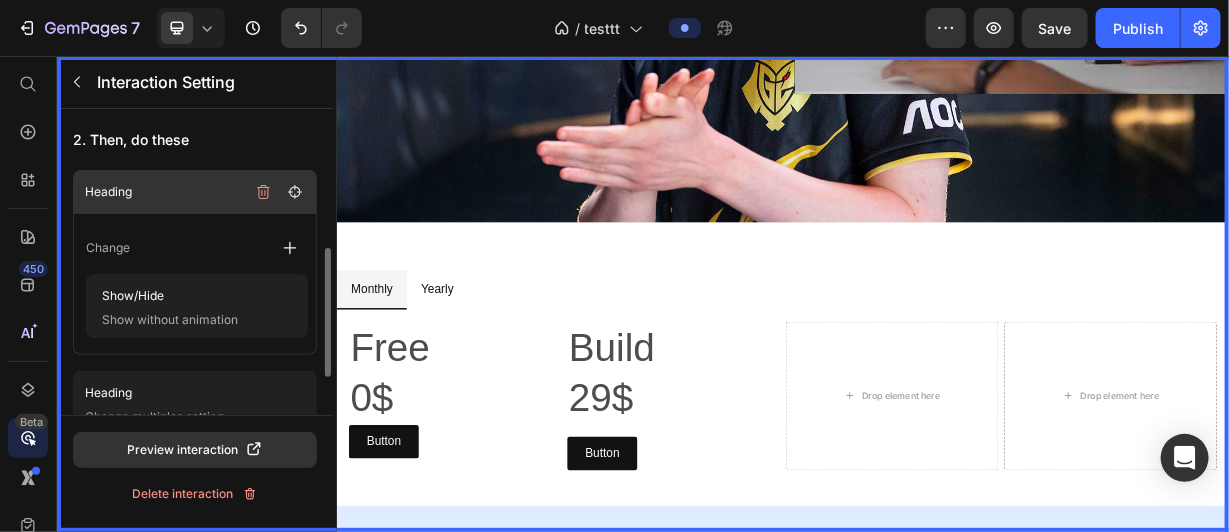 click on "Change Show/Hide Show without animation" at bounding box center (197, 284) 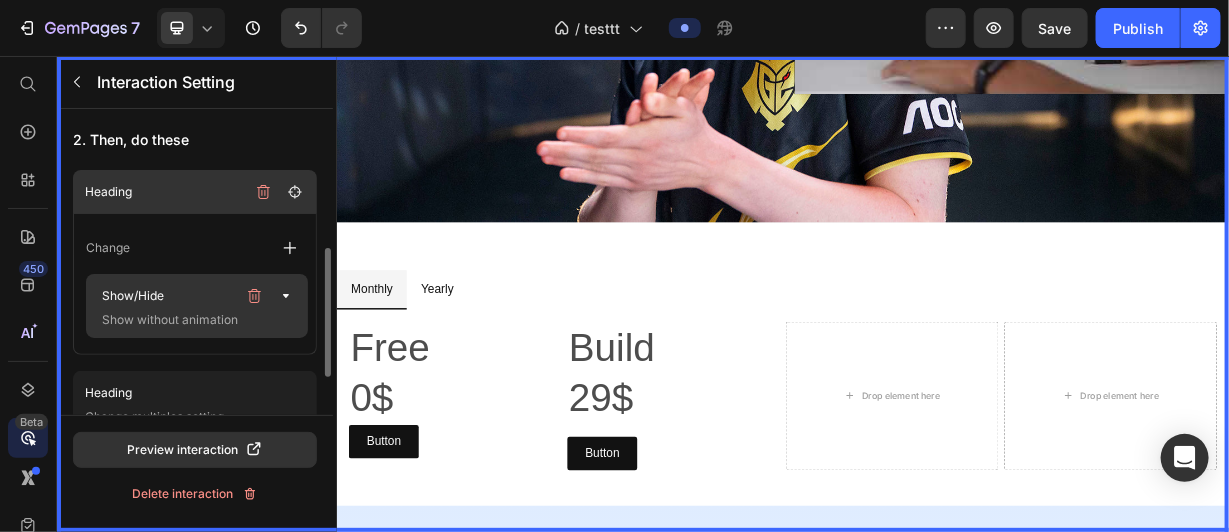 scroll, scrollTop: 414, scrollLeft: 0, axis: vertical 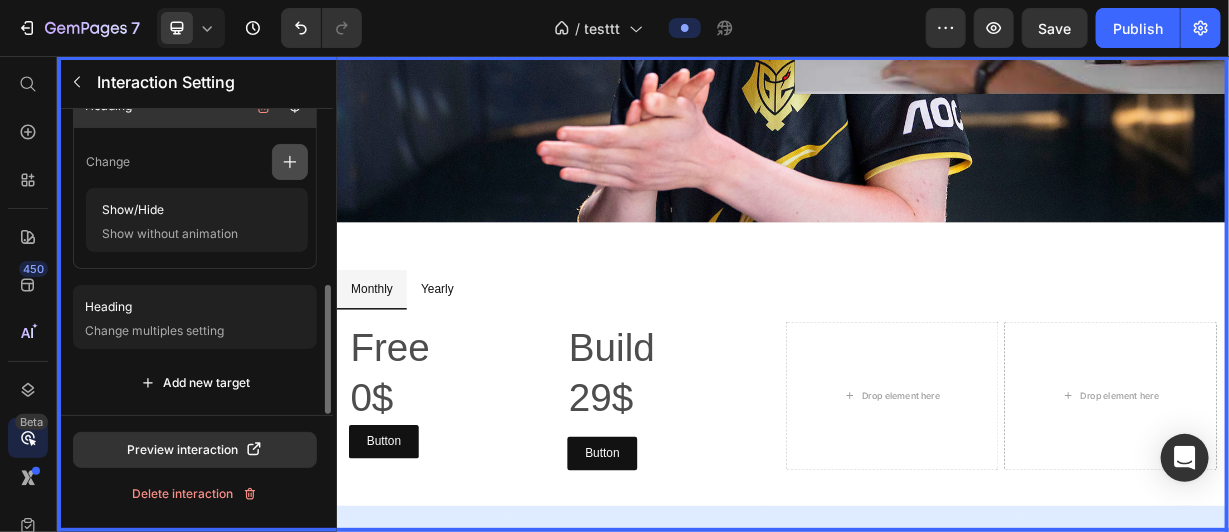 click 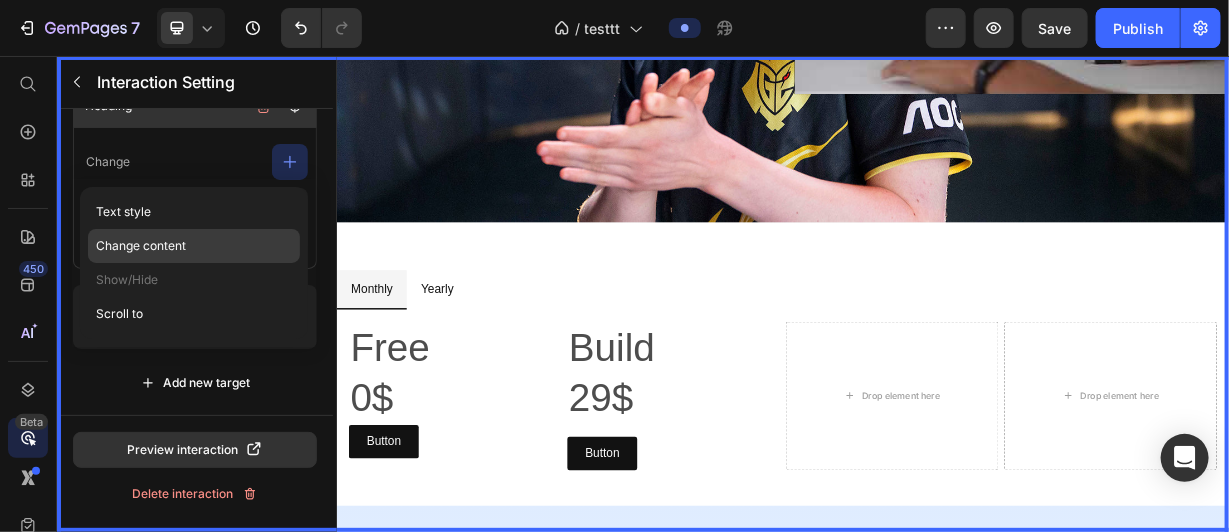 click on "Change content" 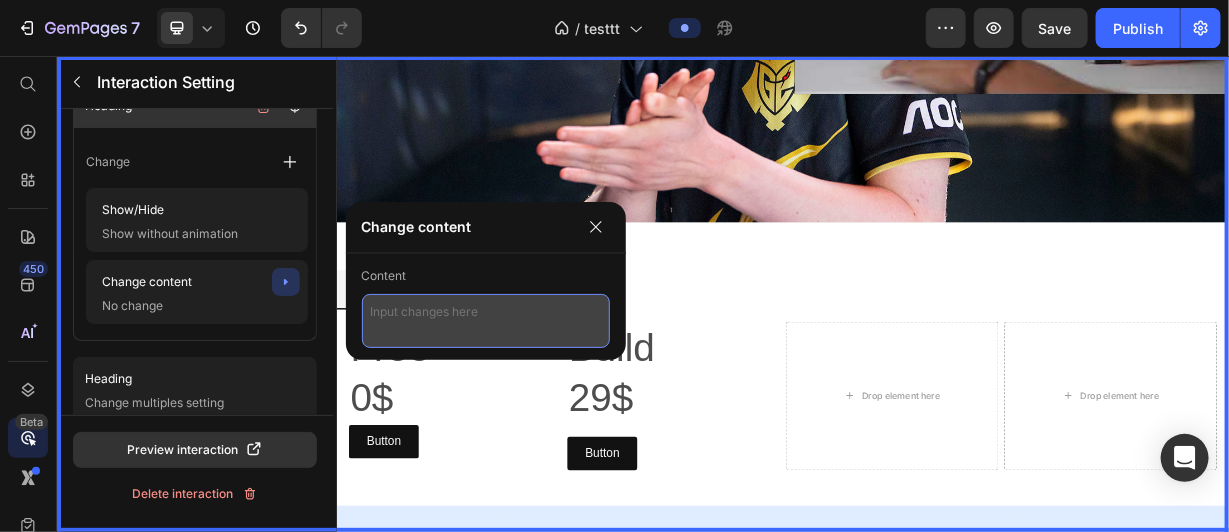 click at bounding box center (486, 321) 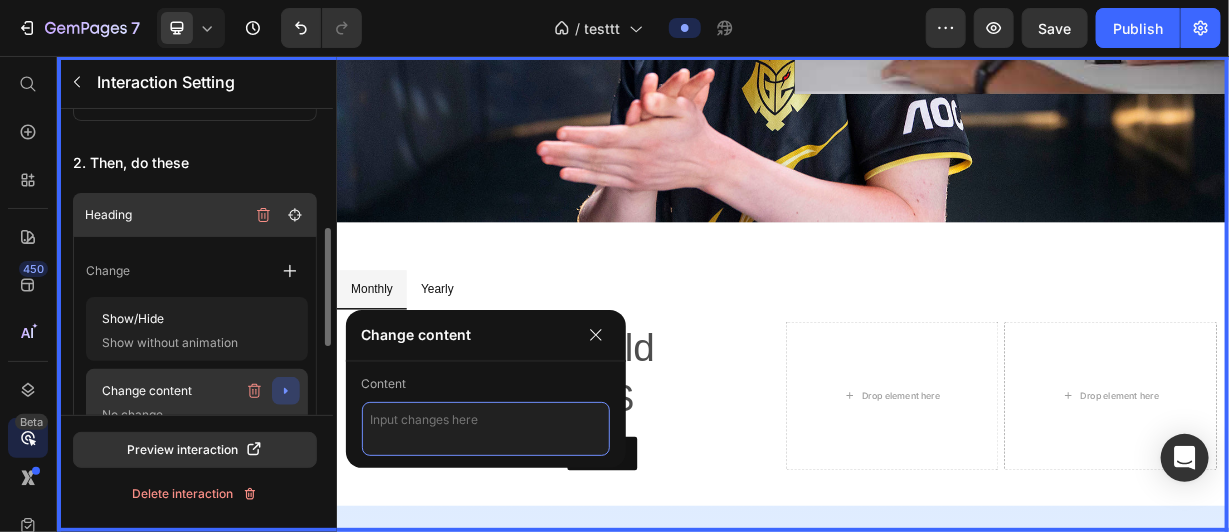 scroll, scrollTop: 306, scrollLeft: 0, axis: vertical 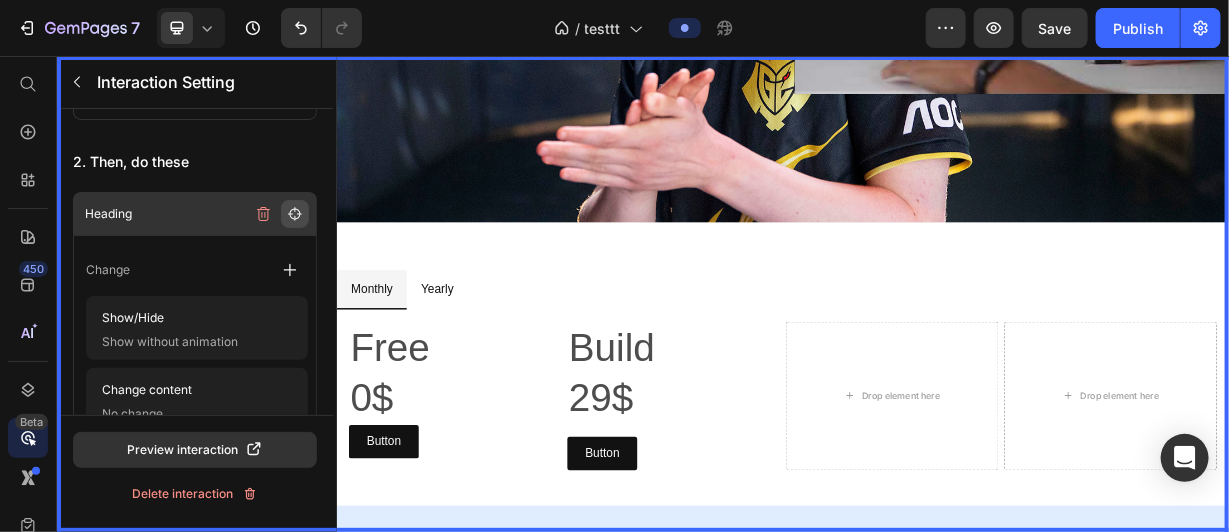 click 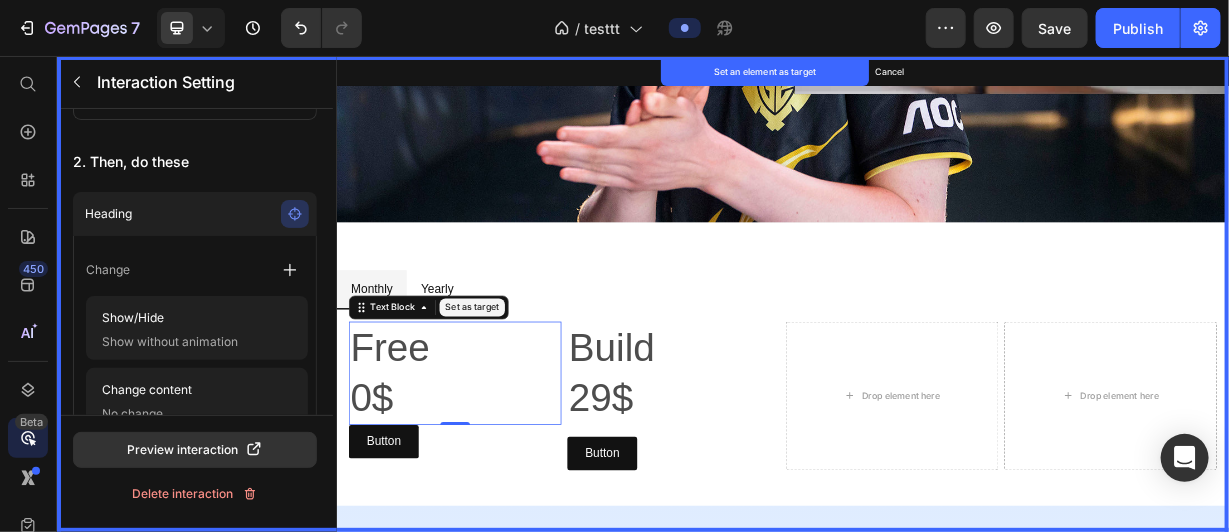 click on "Set as target" at bounding box center [518, 393] 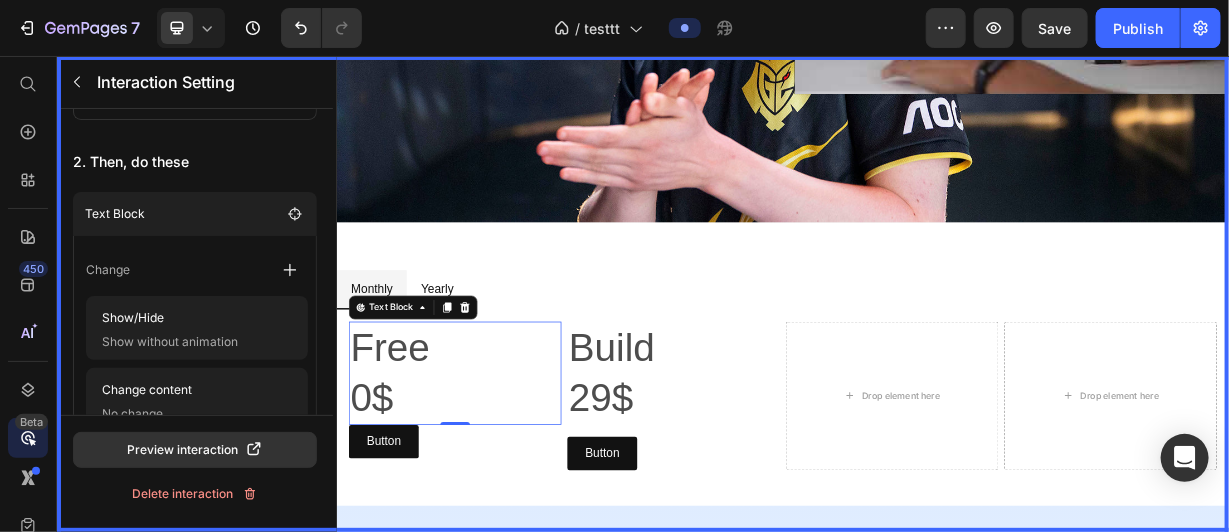 click at bounding box center (936, 375) 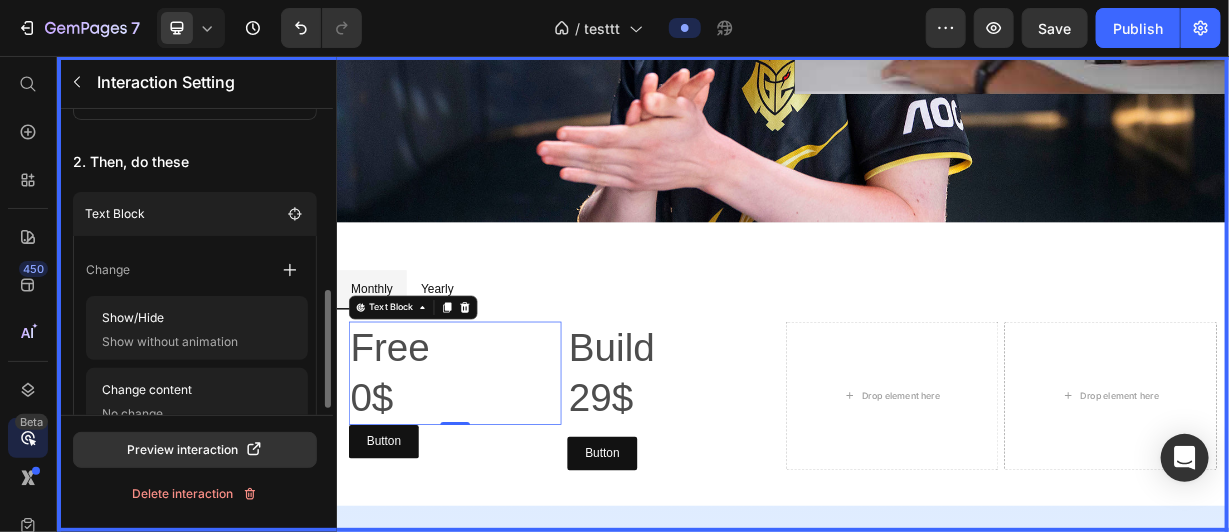 scroll, scrollTop: 467, scrollLeft: 0, axis: vertical 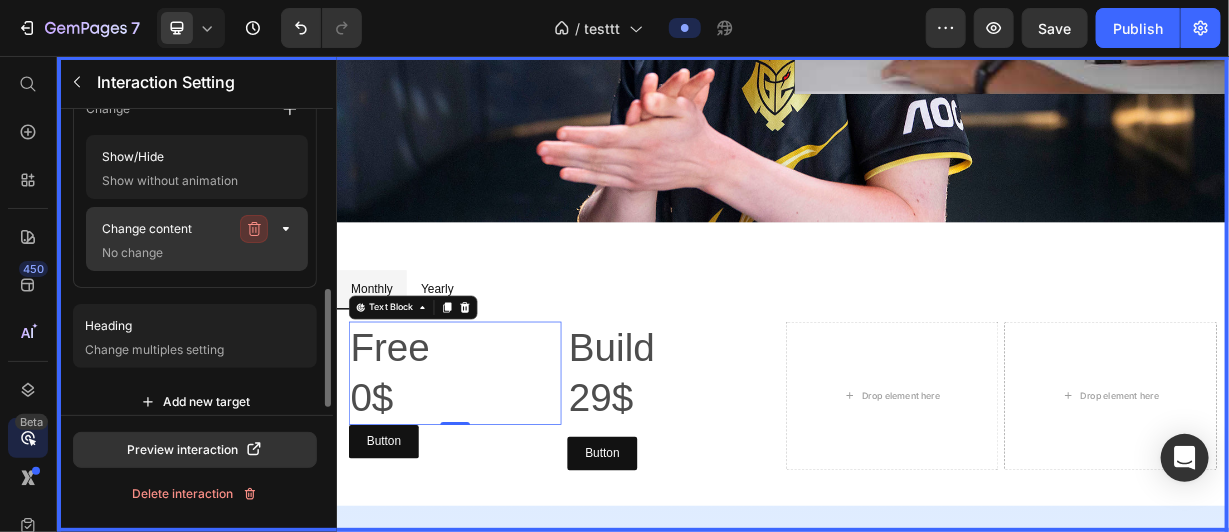click 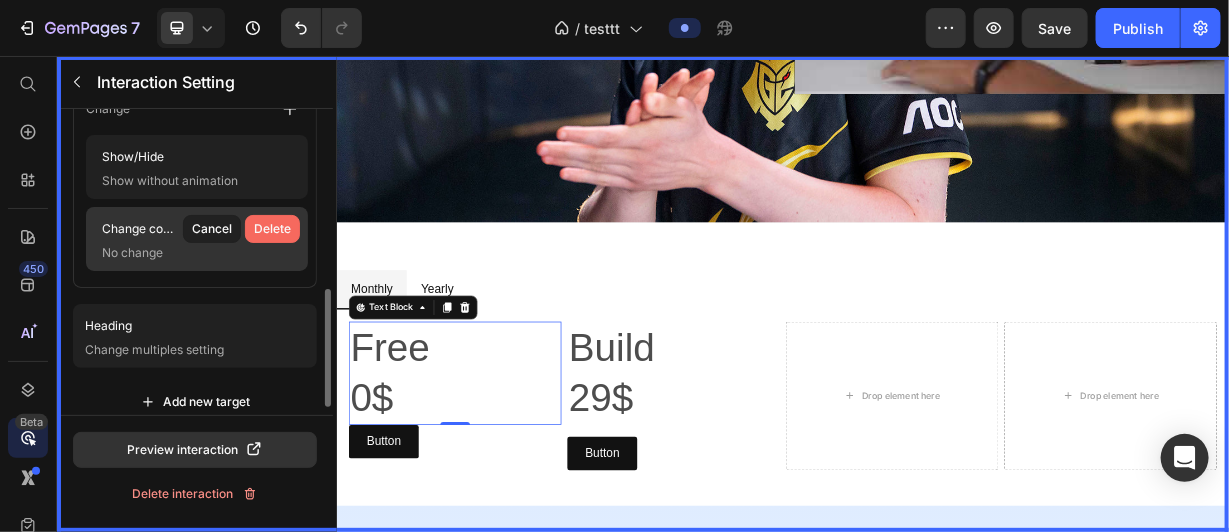click on "Delete" at bounding box center (272, 229) 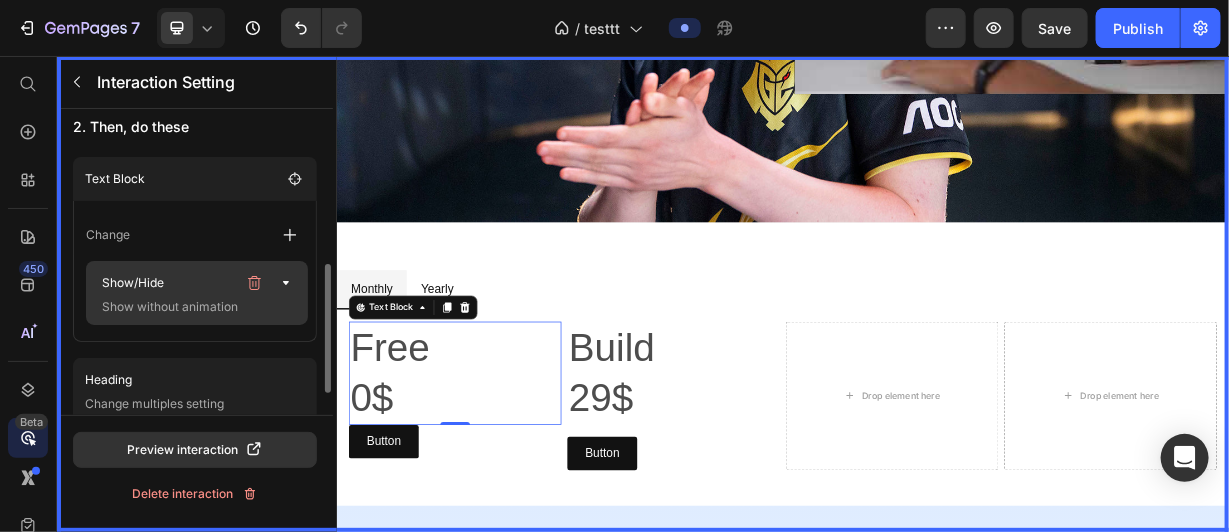 scroll, scrollTop: 340, scrollLeft: 0, axis: vertical 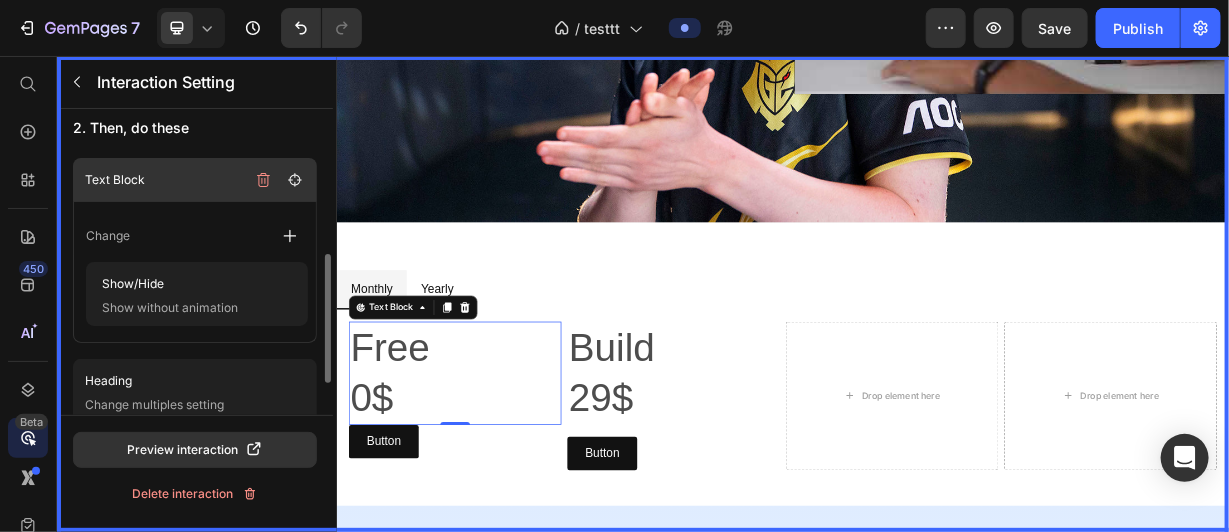 click on "Text Block" at bounding box center (197, 180) 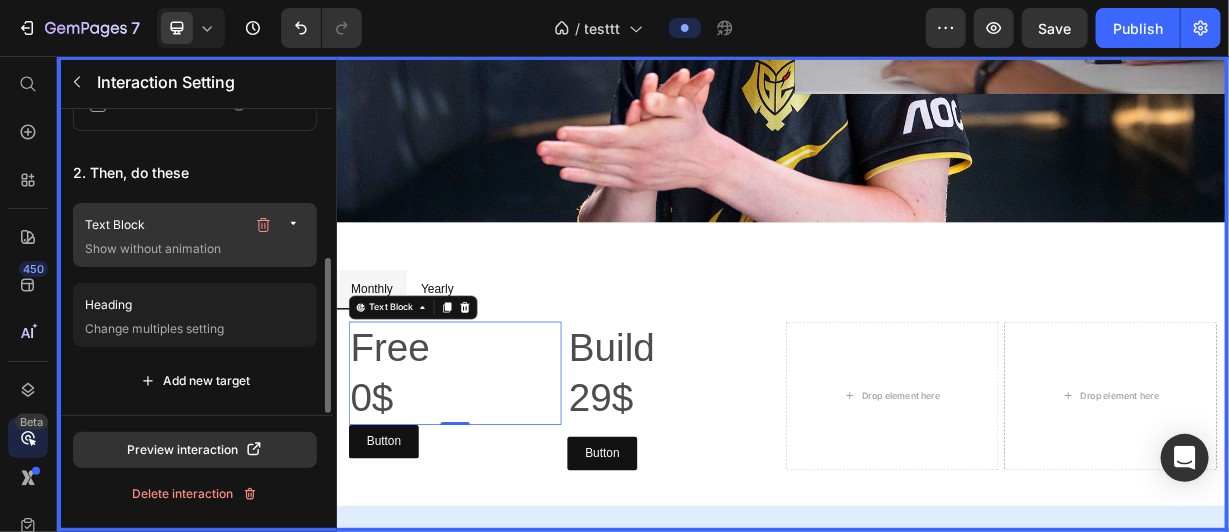 scroll, scrollTop: 294, scrollLeft: 0, axis: vertical 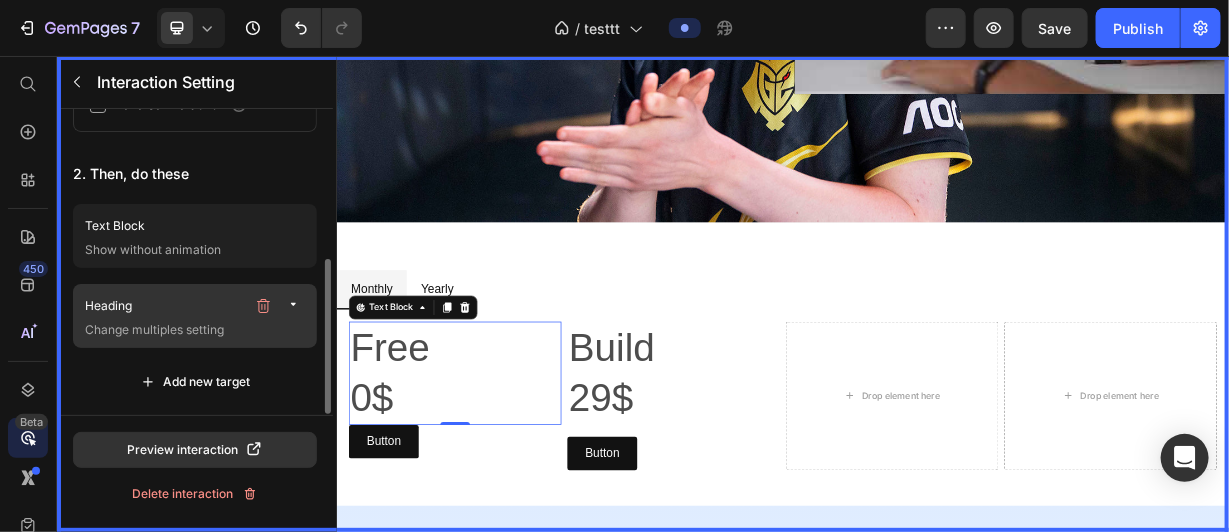 click on "Heading" at bounding box center [165, 306] 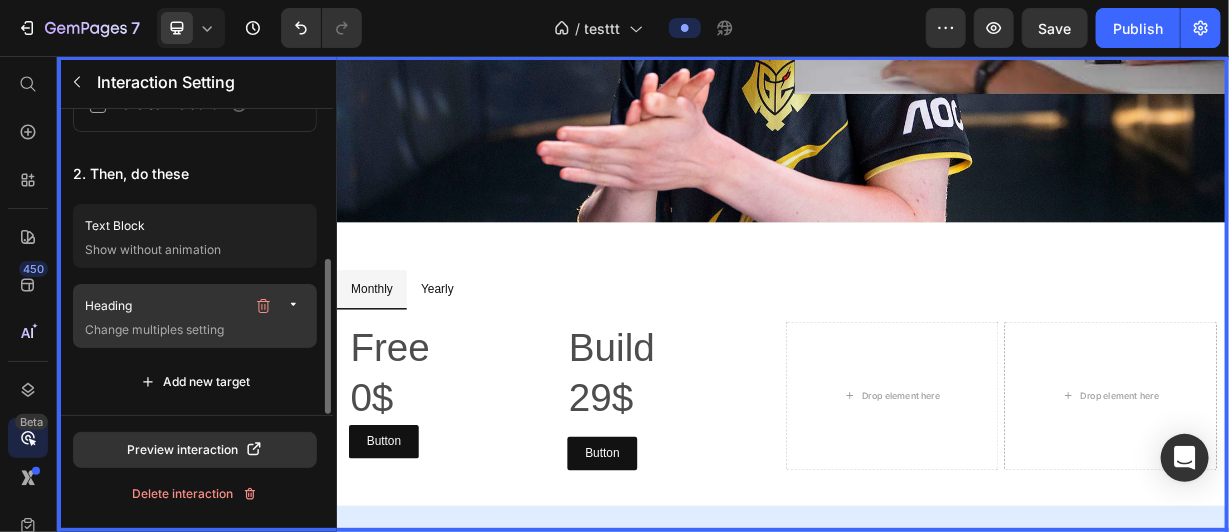 scroll, scrollTop: 454, scrollLeft: 0, axis: vertical 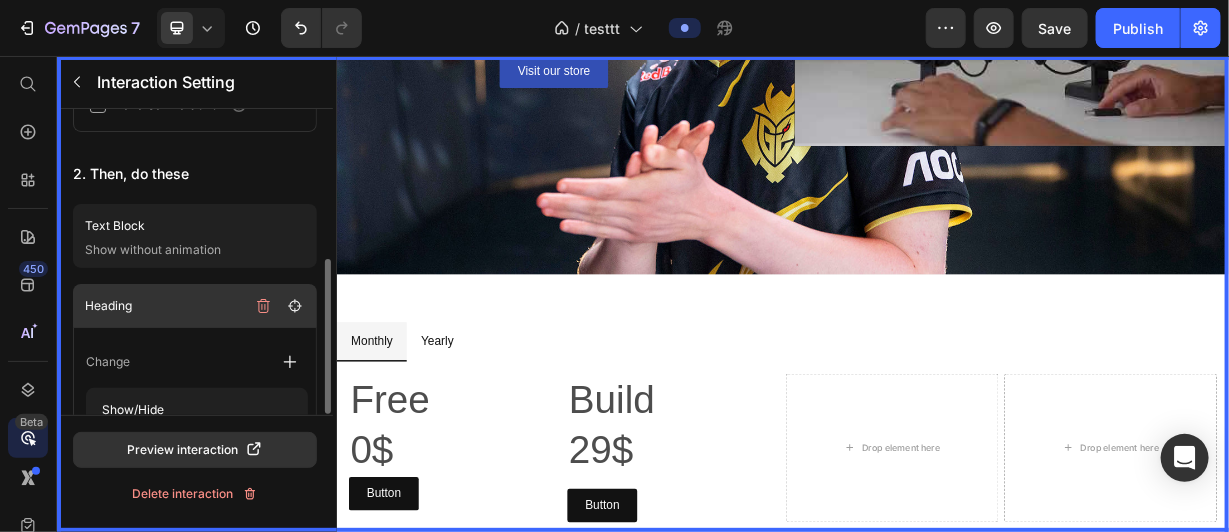 click on "Heading" at bounding box center [165, 306] 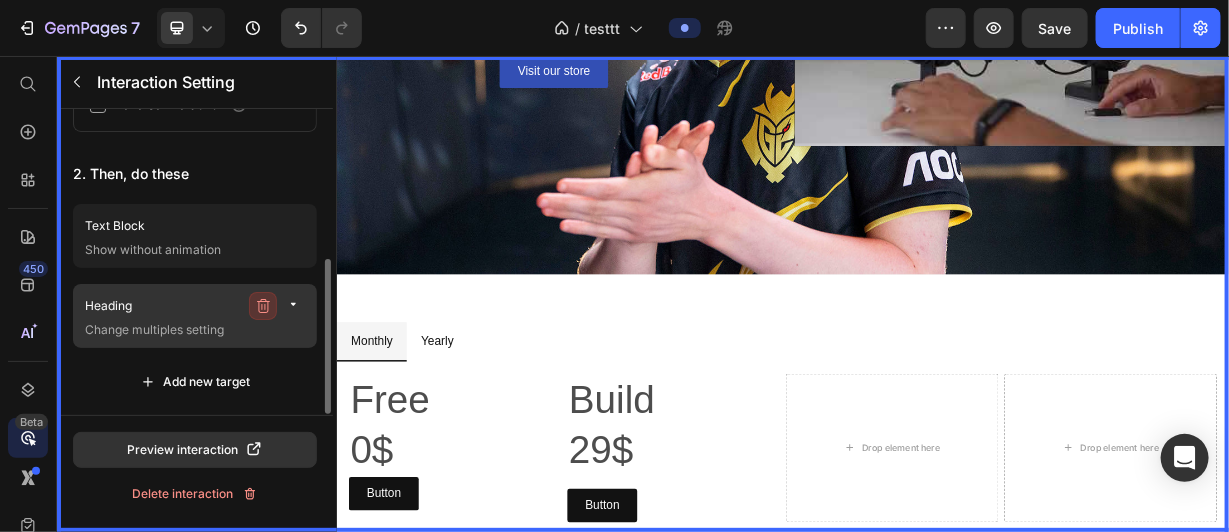 click 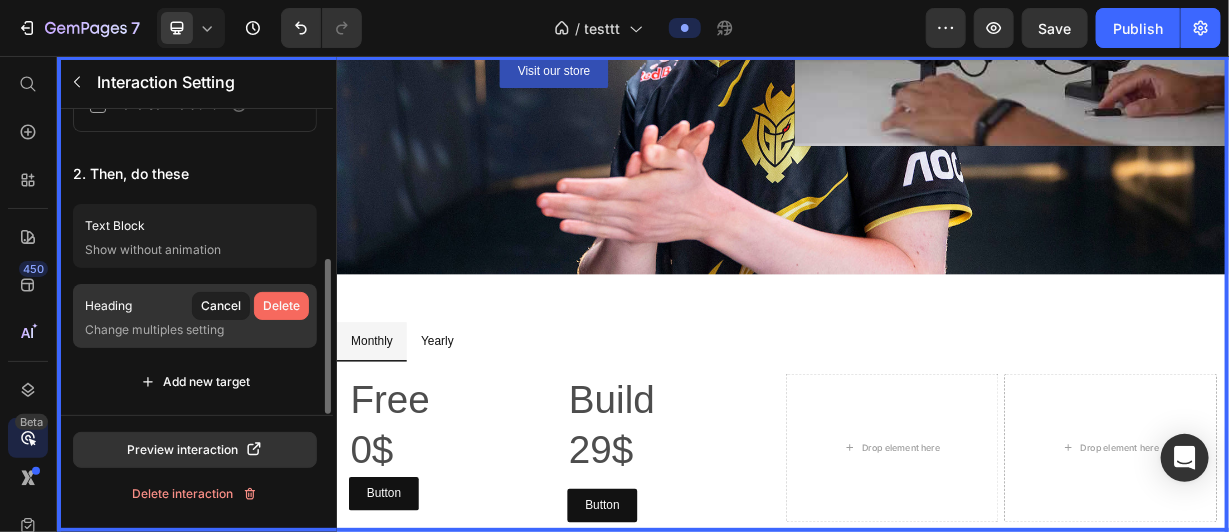 click on "Delete" at bounding box center (281, 306) 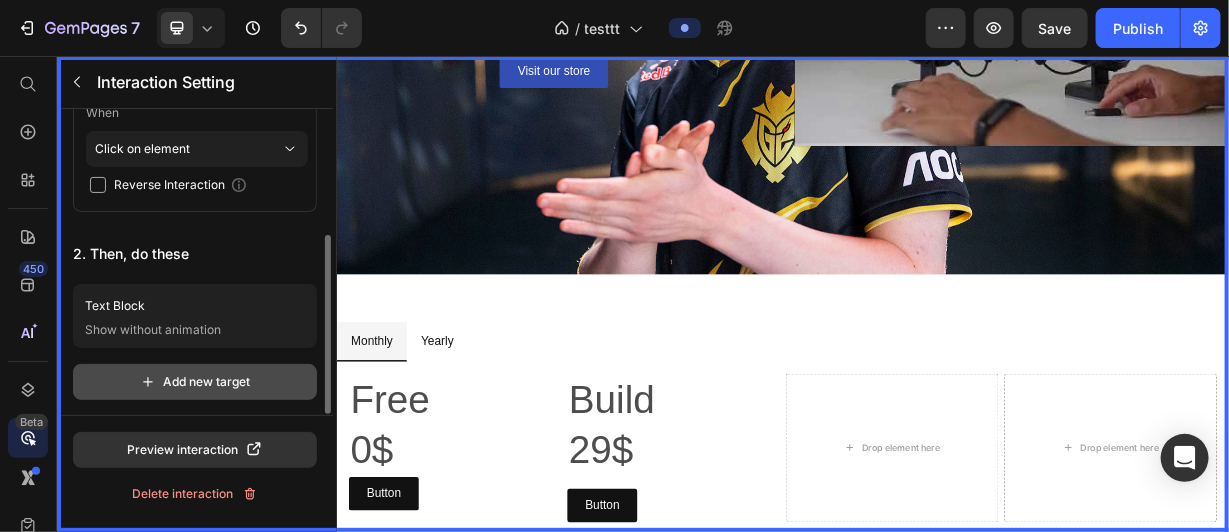 click on "Add new target" at bounding box center [195, 382] 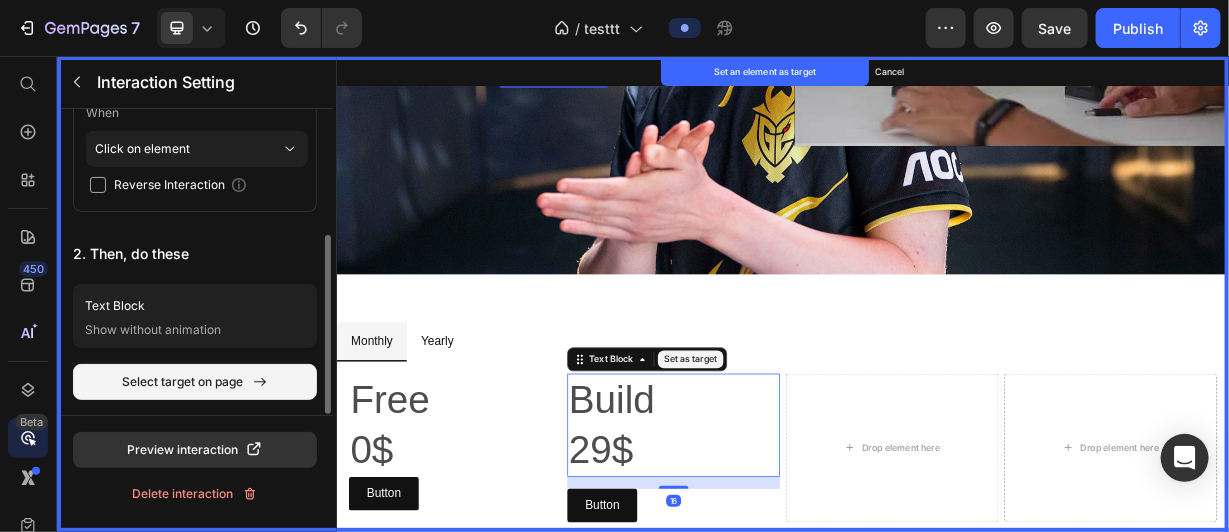 click on "Set as target" at bounding box center (812, 463) 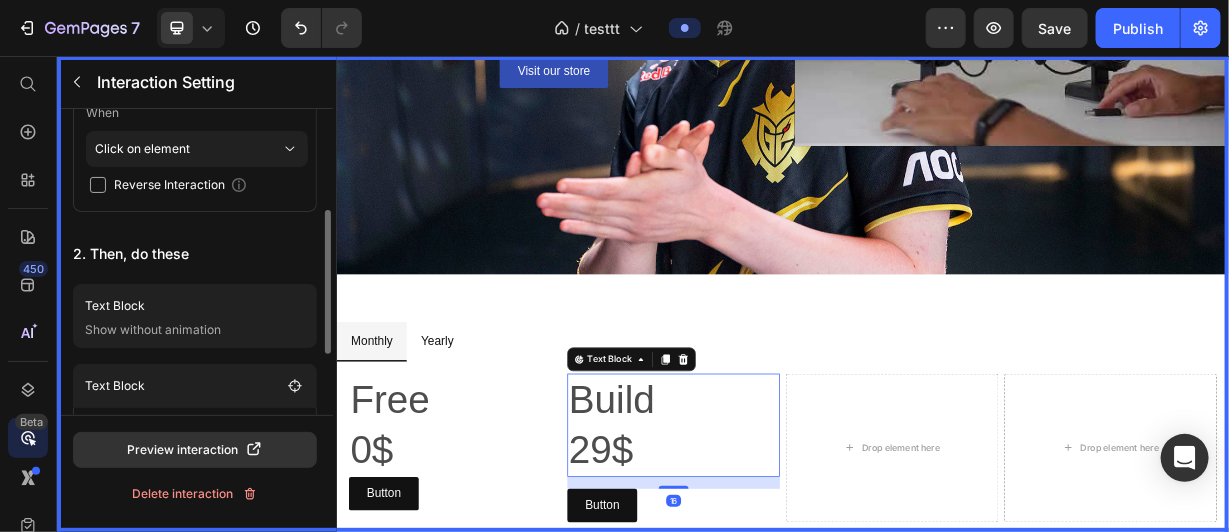 click at bounding box center (936, 375) 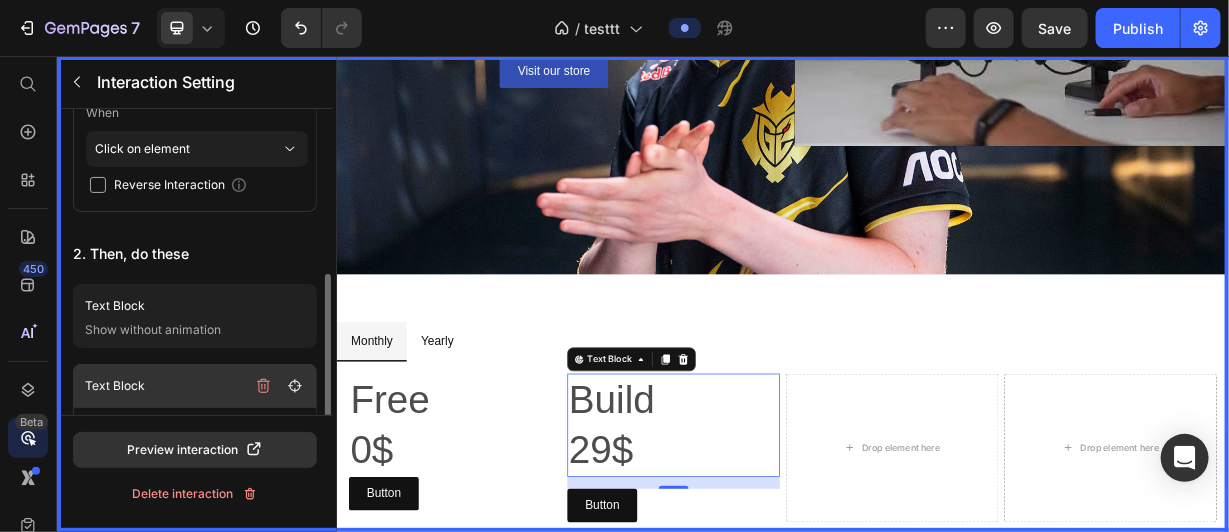 scroll, scrollTop: 343, scrollLeft: 0, axis: vertical 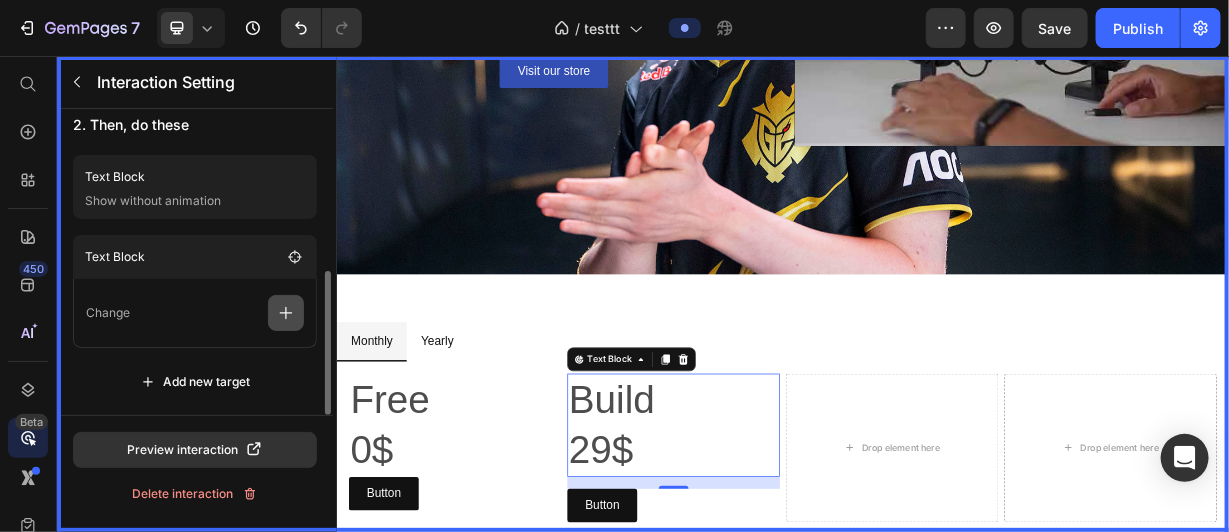 click 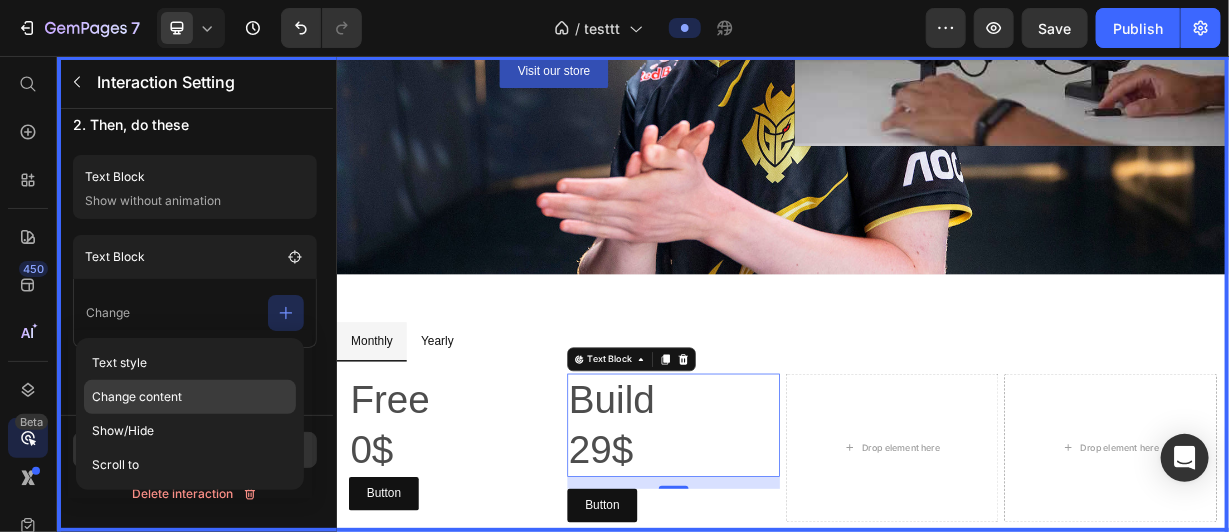 click on "Change content" 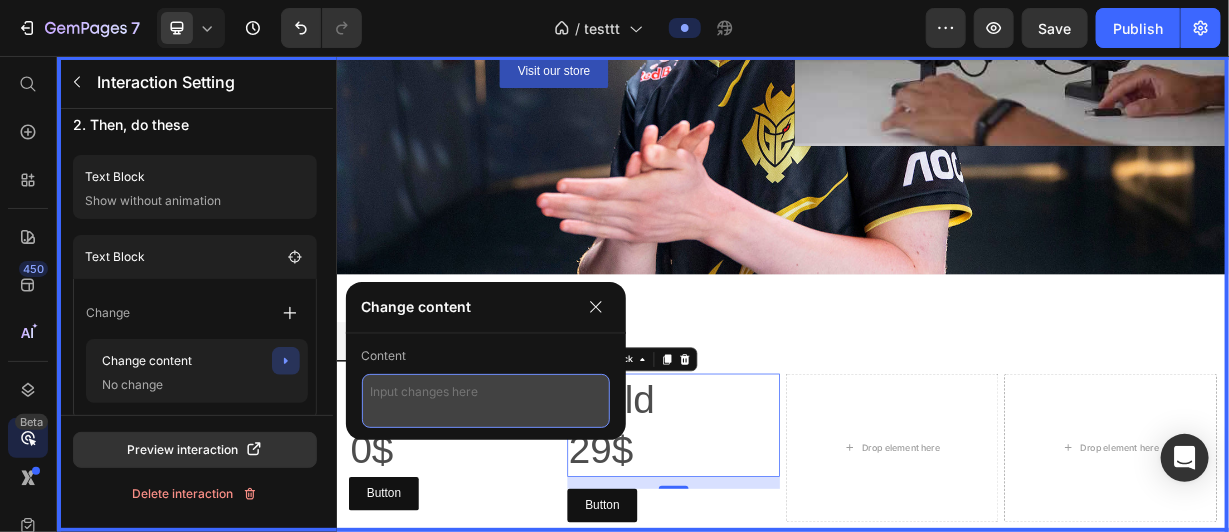 click at bounding box center (486, 401) 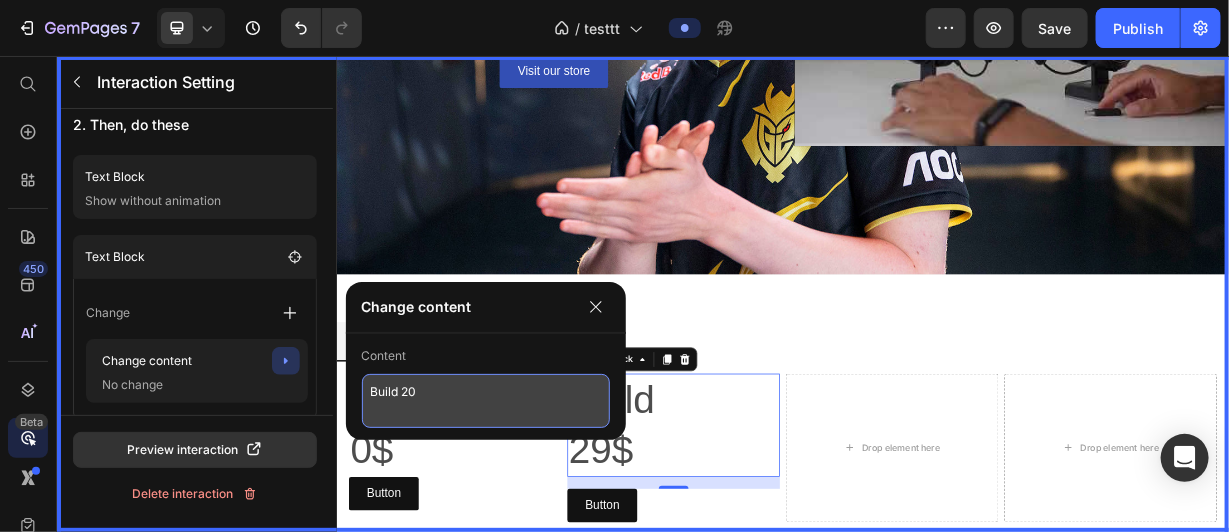 type on "Build 20$" 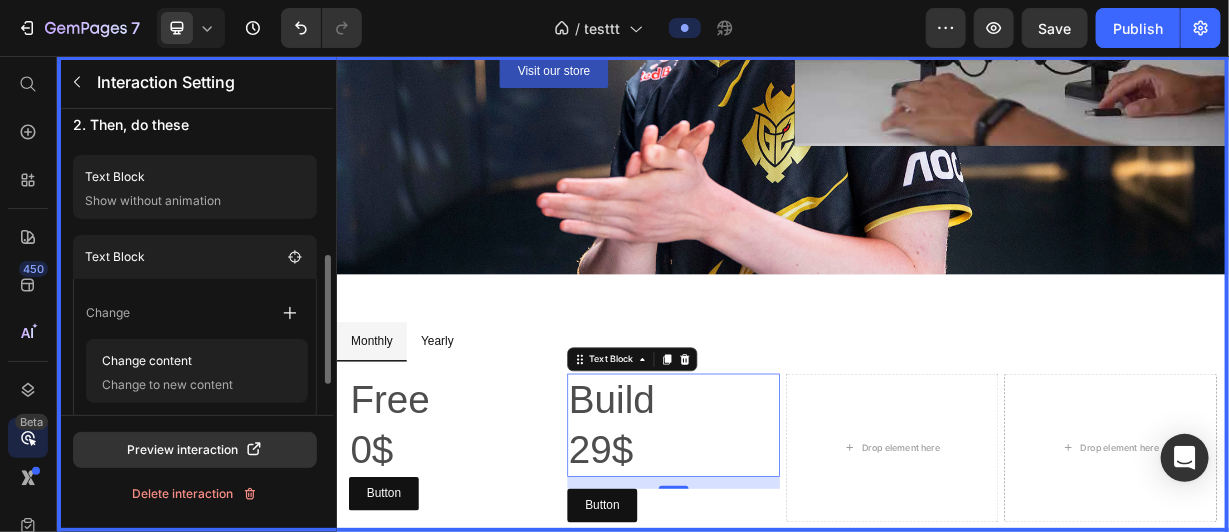 click on "Change Change content Change to new content" at bounding box center (195, 349) 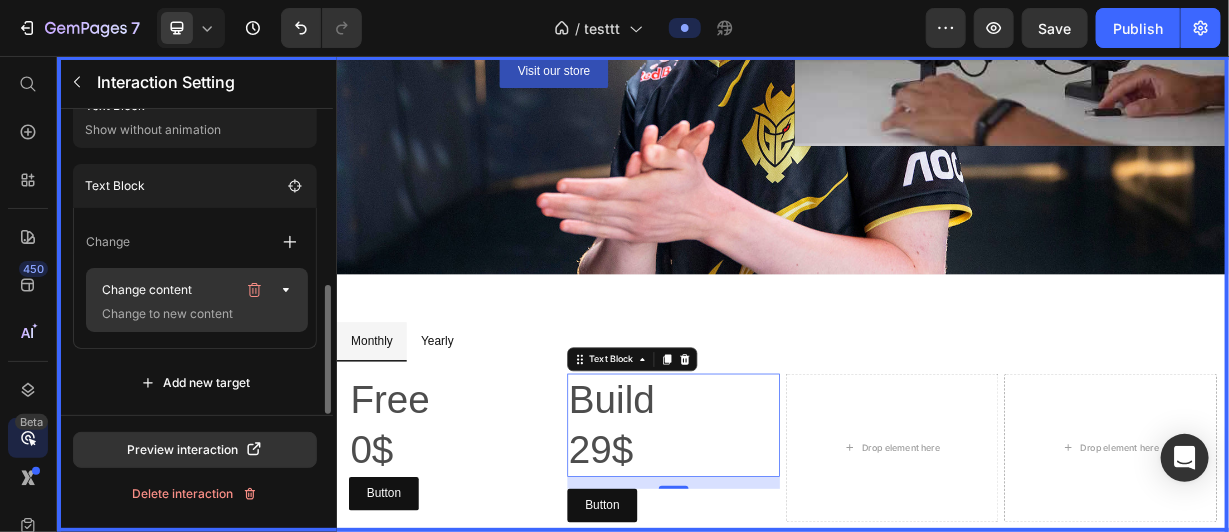 click on "Change to new content" at bounding box center (194, 314) 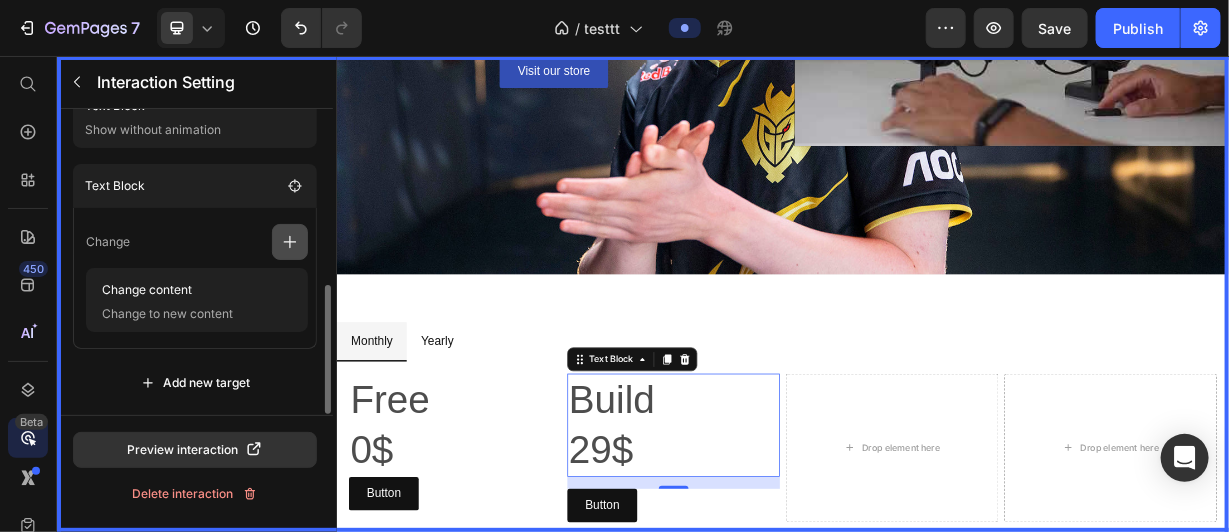 click 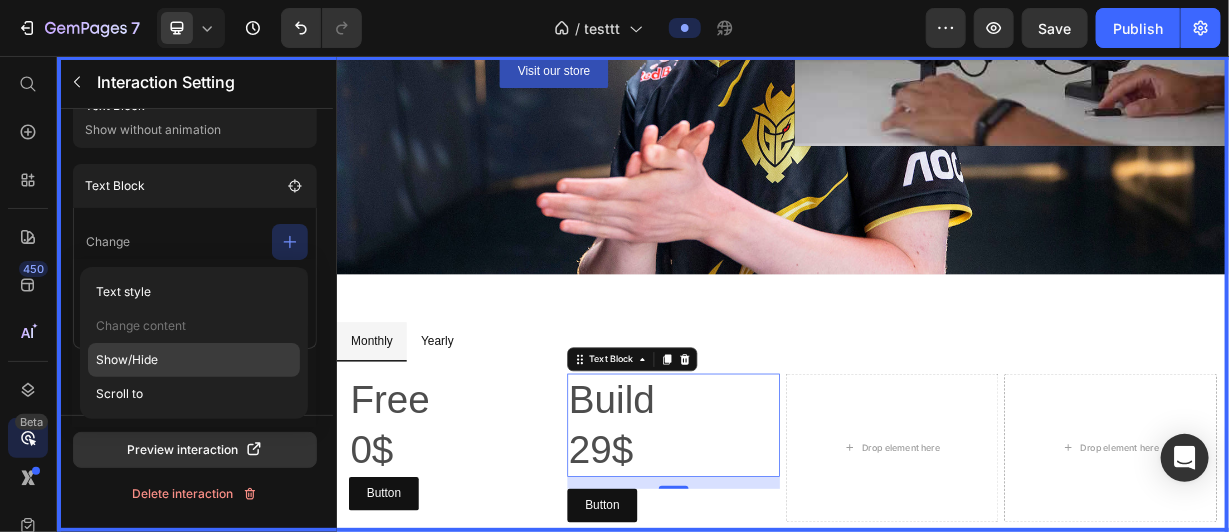 click on "Show/Hide" 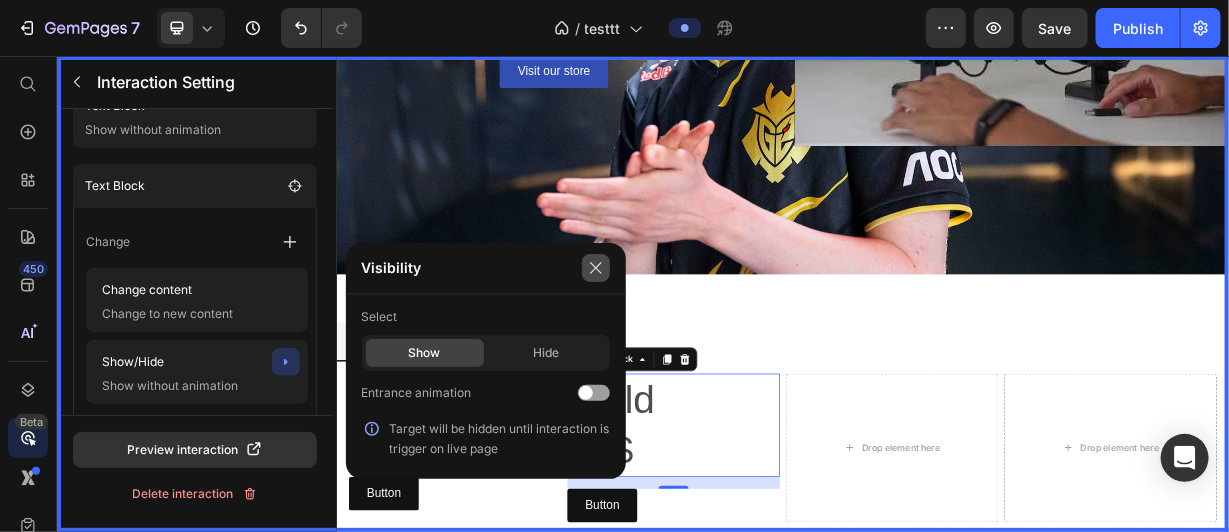 click 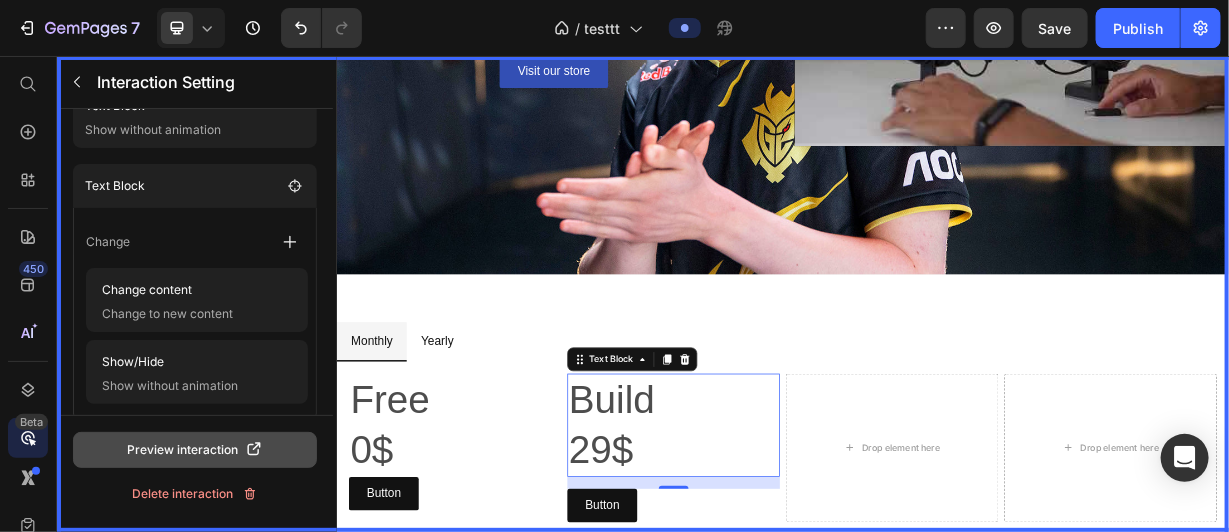 click on "Preview interaction" at bounding box center [195, 450] 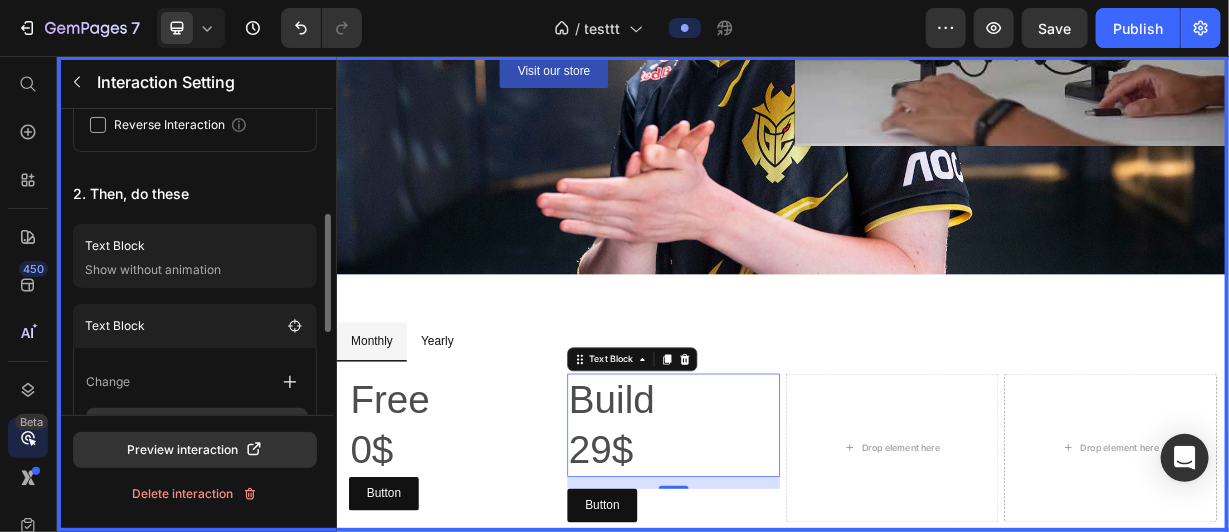 scroll, scrollTop: 487, scrollLeft: 0, axis: vertical 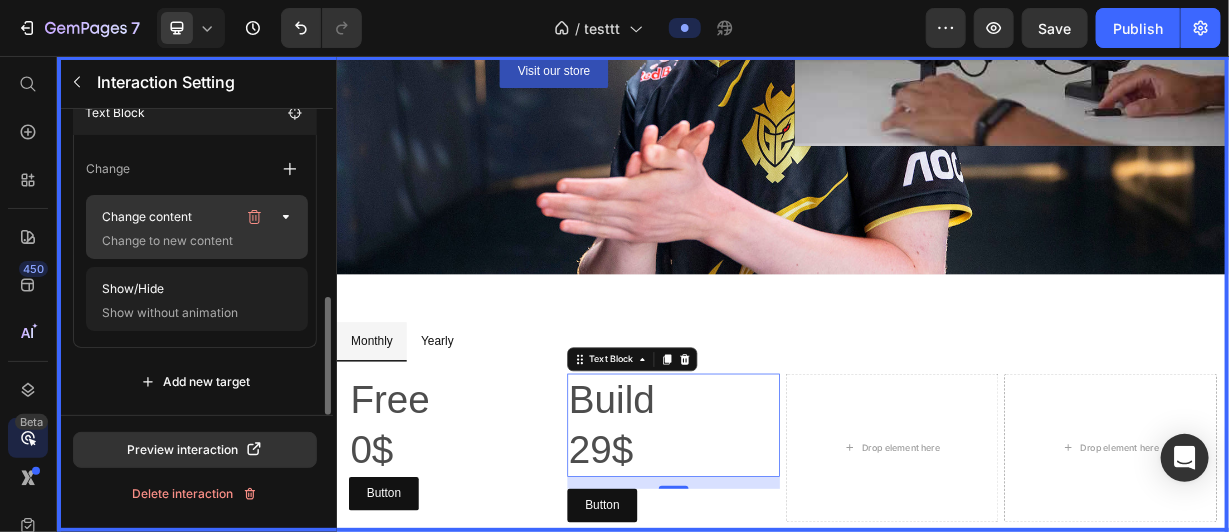 click on "Change to new content" at bounding box center [194, 241] 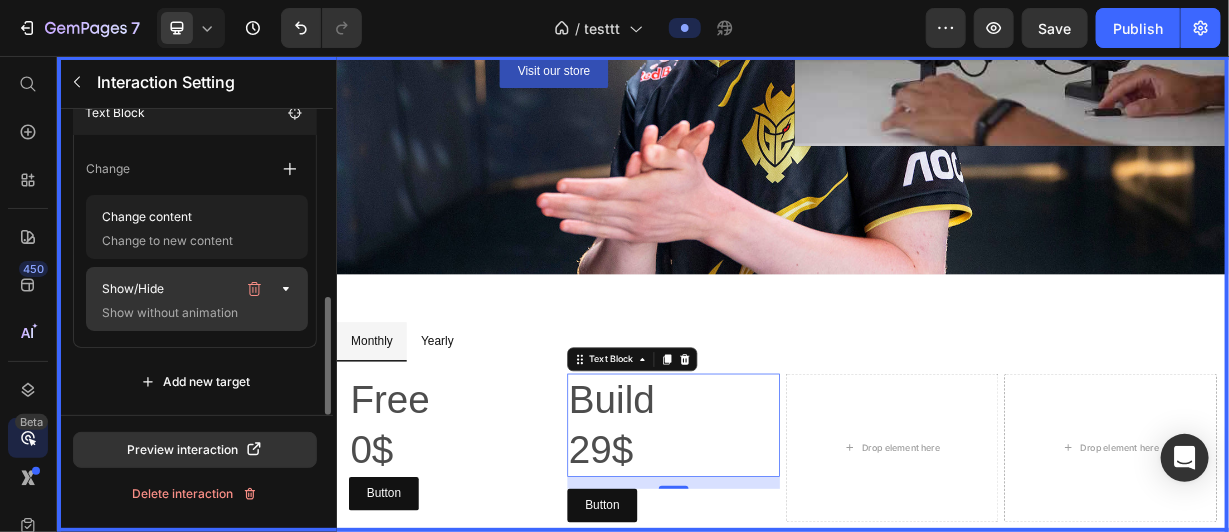 click on "Show/Hide" at bounding box center (165, 289) 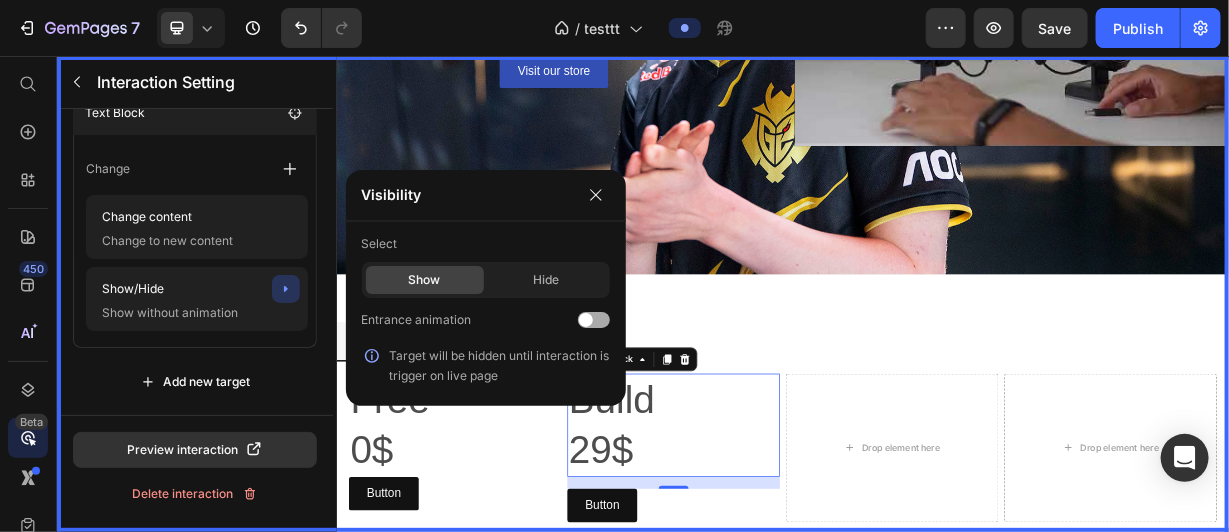 click at bounding box center (594, 320) 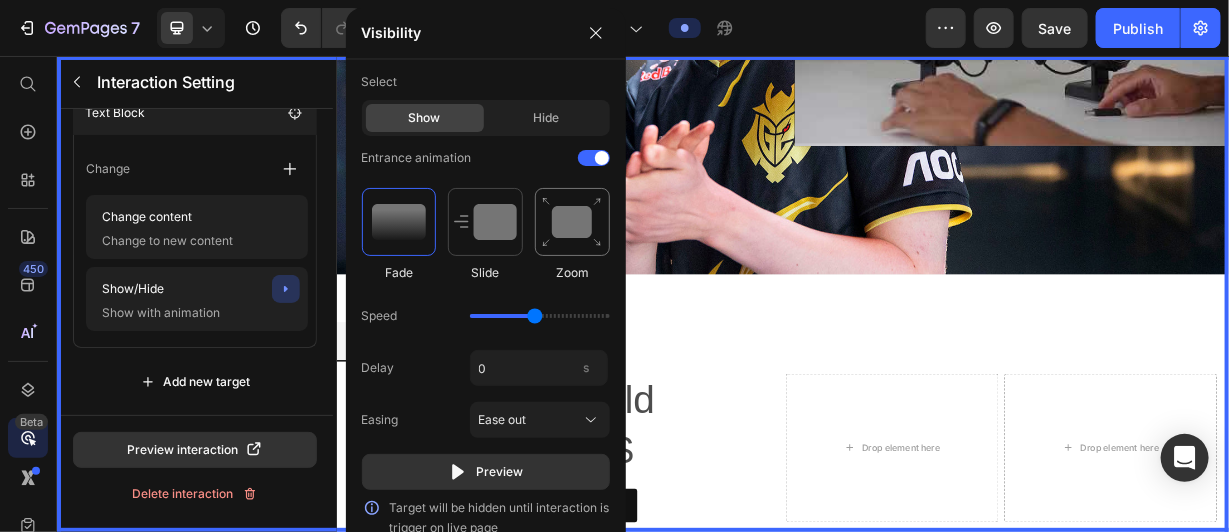 click at bounding box center (572, 222) 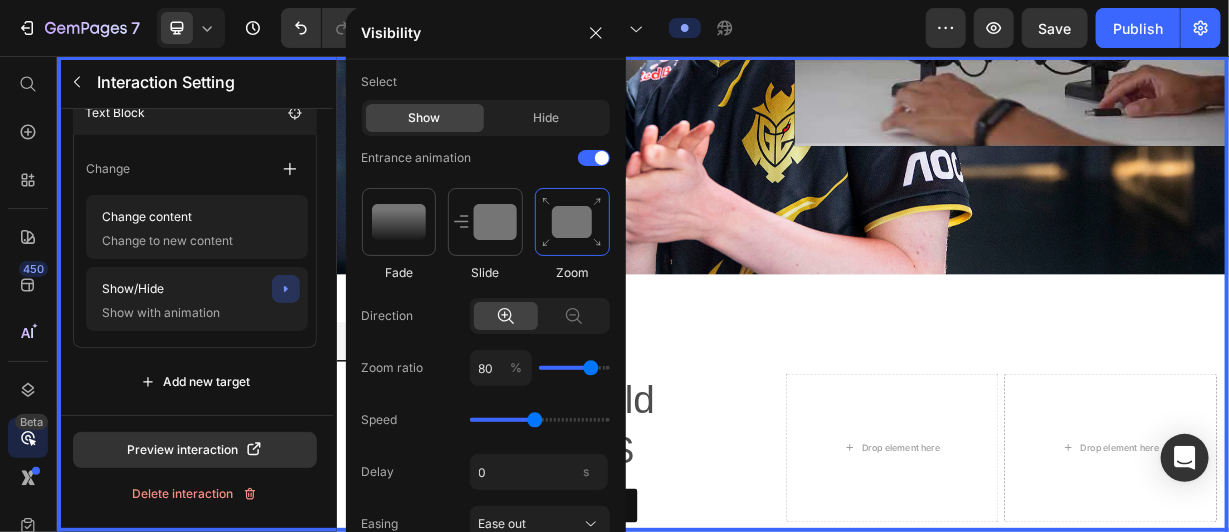 click on "Visibility Select Show Hide Entrance animation Fade Slide Zoom  Direction
Zoom ratio  80 %  Speed   Delay  0 s  Easing  Ease out Preview   Target will be hidden until interaction is trigger on live page" at bounding box center [486, 335] 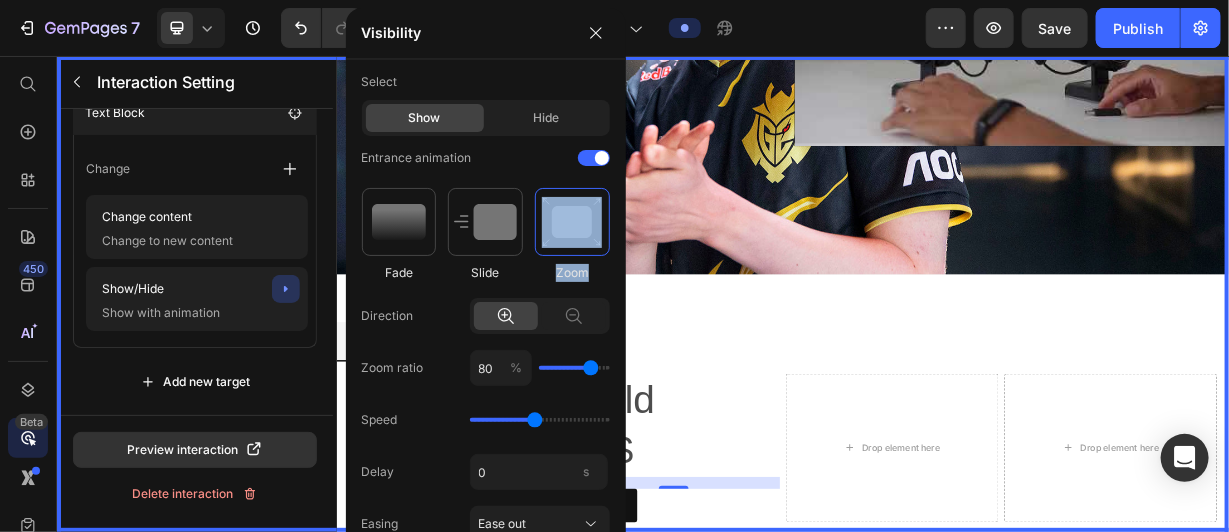 click on "Visibility Select Show Hide Entrance animation Fade Slide Zoom  Direction
Zoom ratio  80 %  Speed   Delay  0 s  Easing  Ease out Preview   Target will be hidden until interaction is trigger on live page" at bounding box center (486, 335) 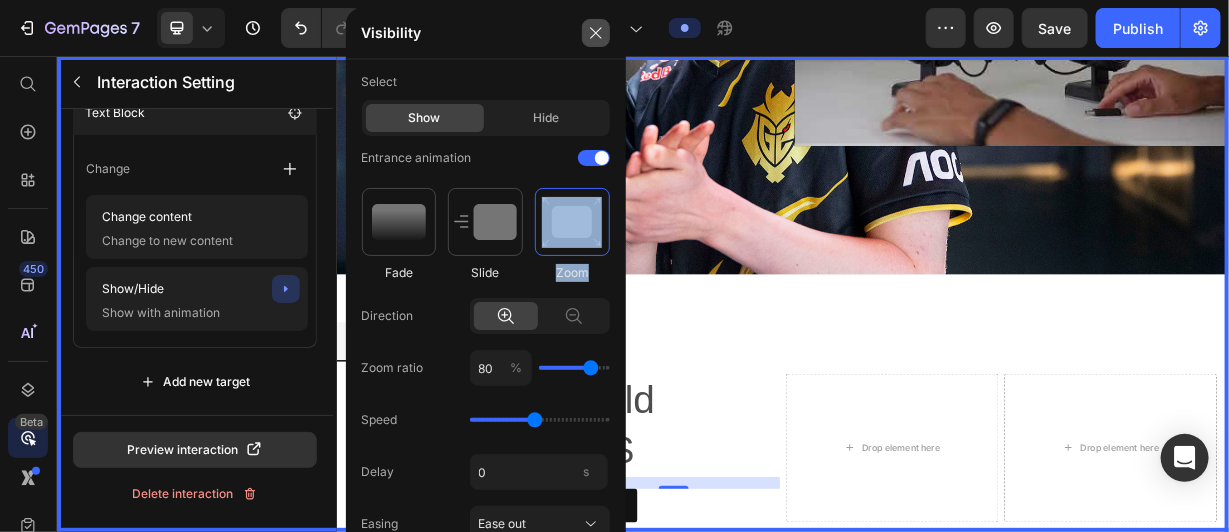 click 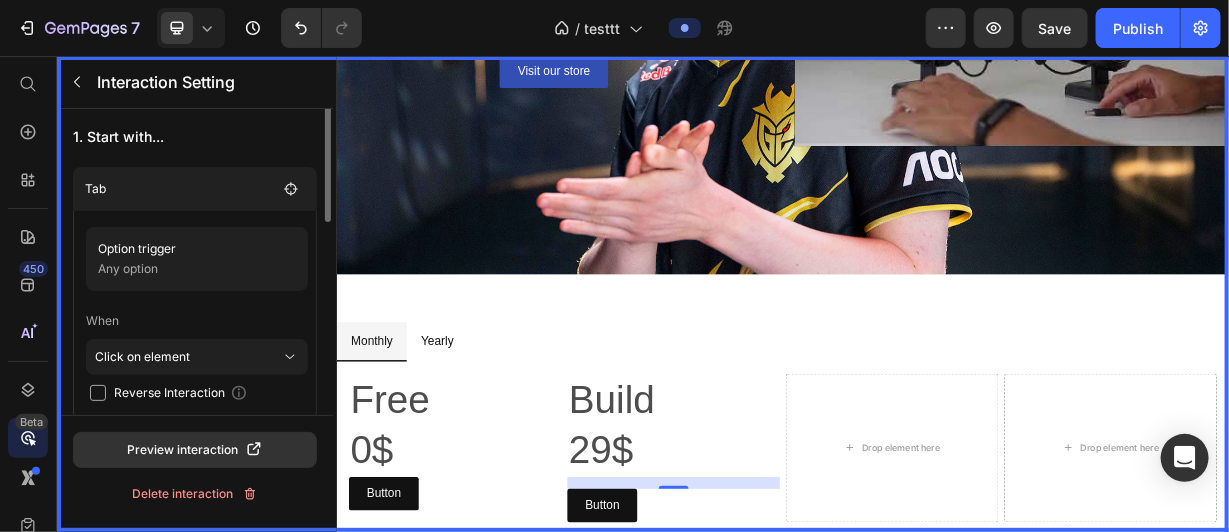 scroll, scrollTop: 0, scrollLeft: 0, axis: both 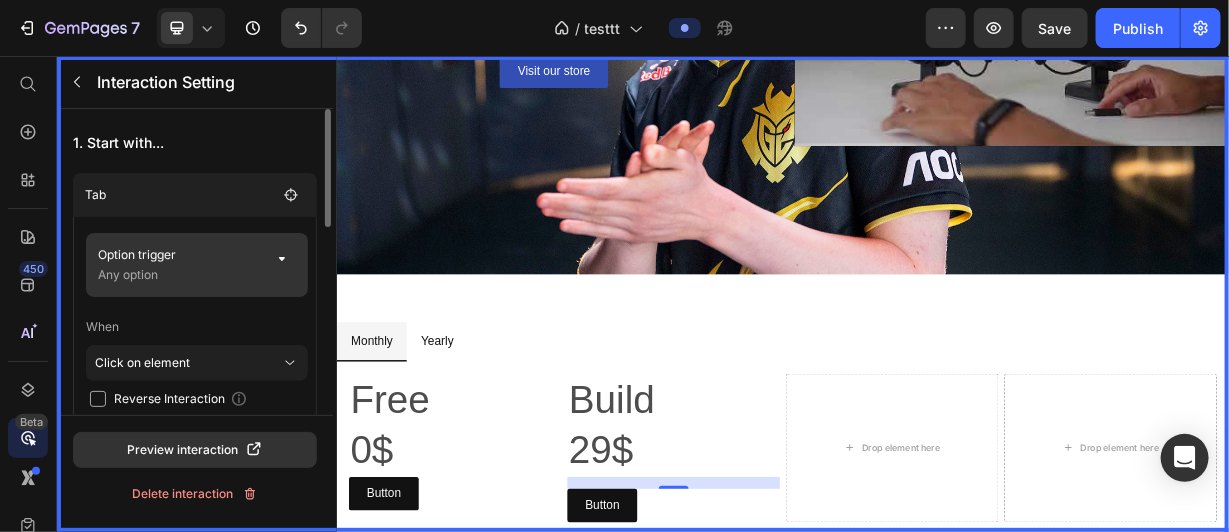 click on "Any option" at bounding box center [179, 275] 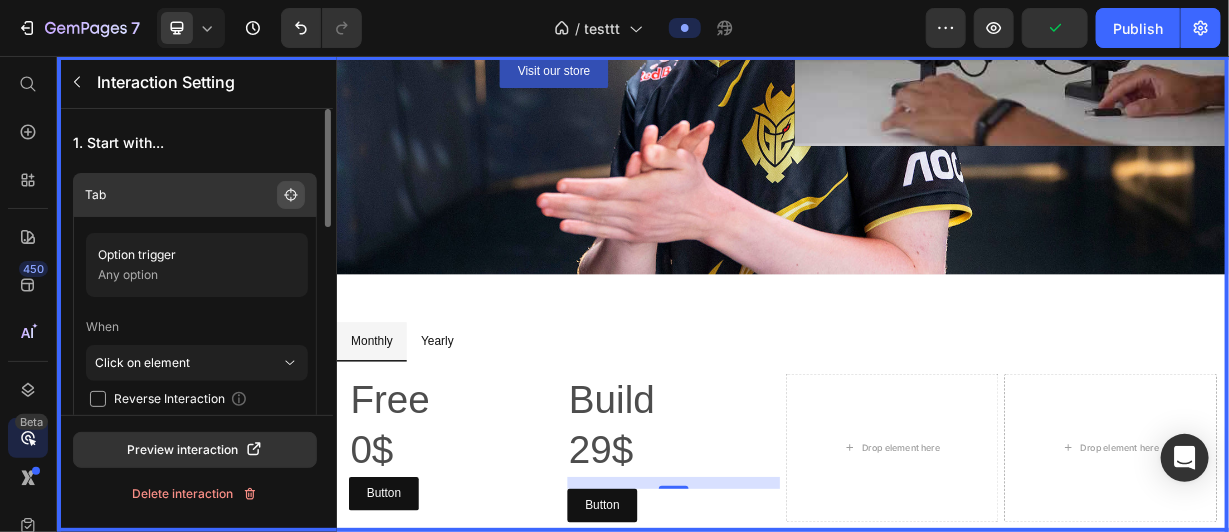 click 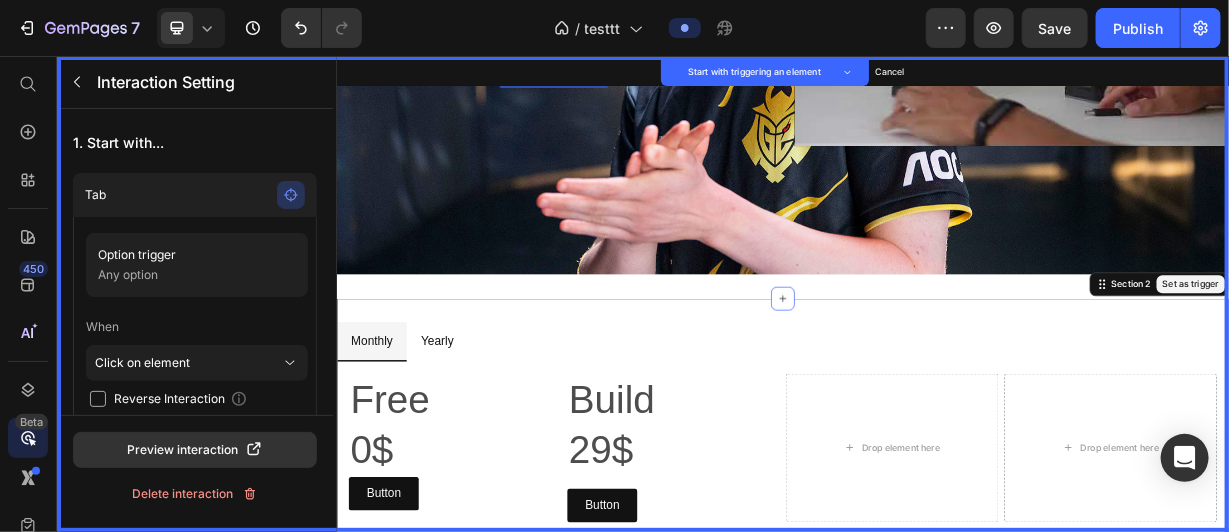 click on "Set as trigger" at bounding box center [1485, 362] 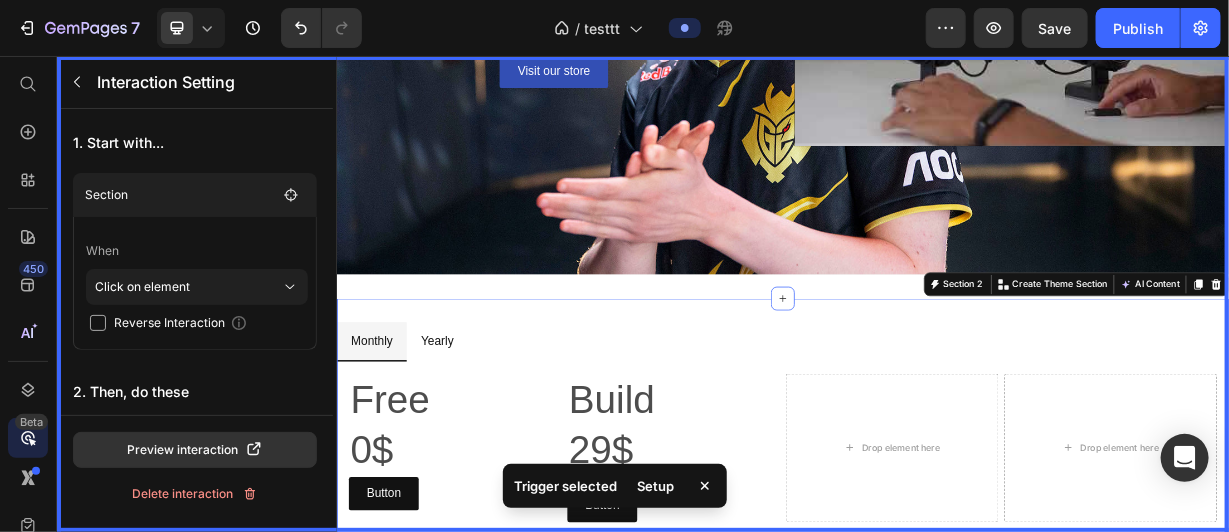 click at bounding box center [936, 375] 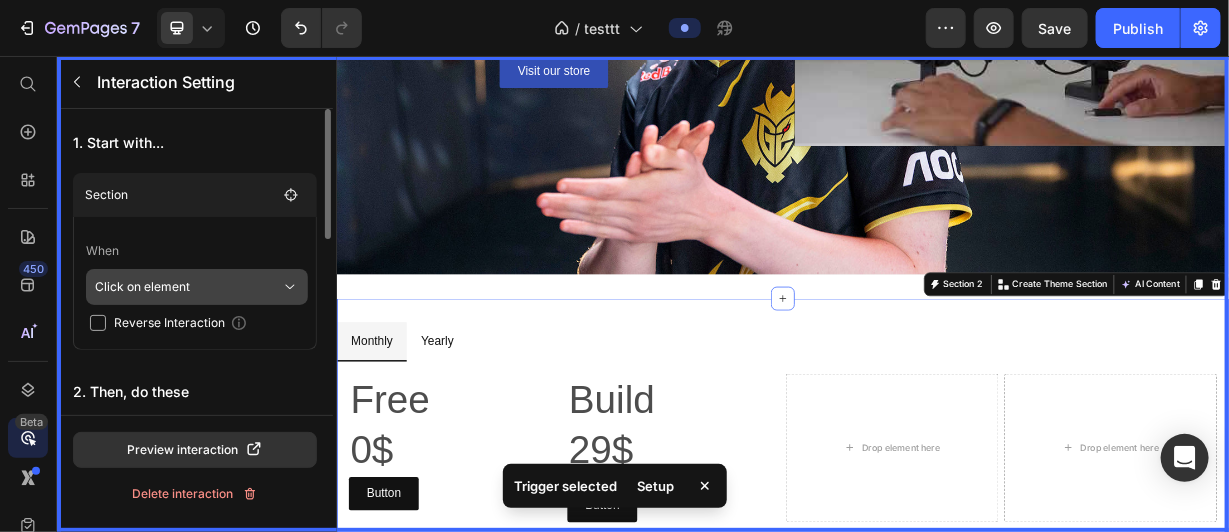 click on "Click on element" at bounding box center [188, 287] 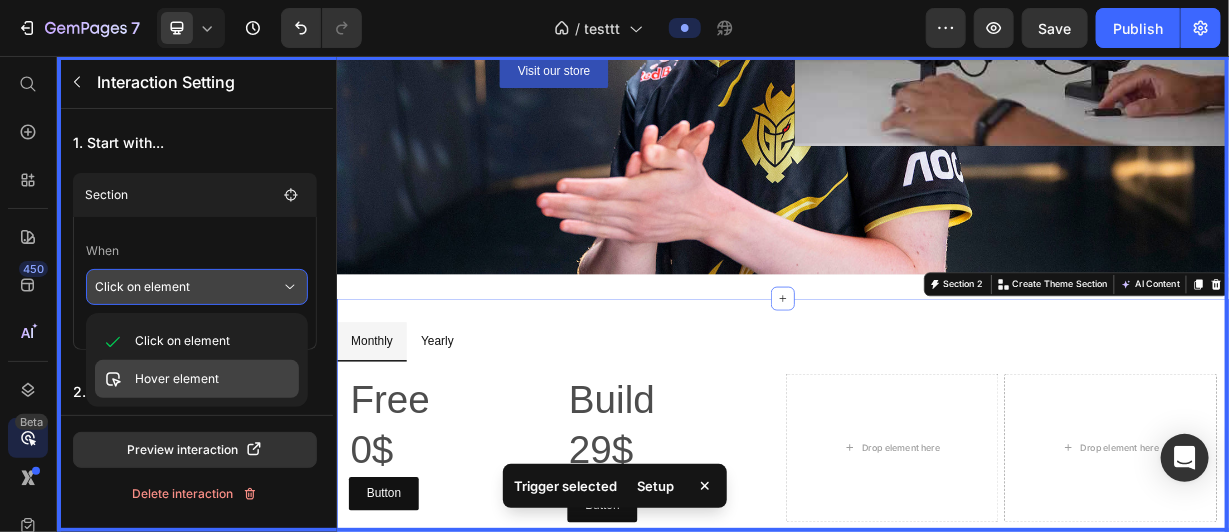 click on "Hover element" at bounding box center (177, 379) 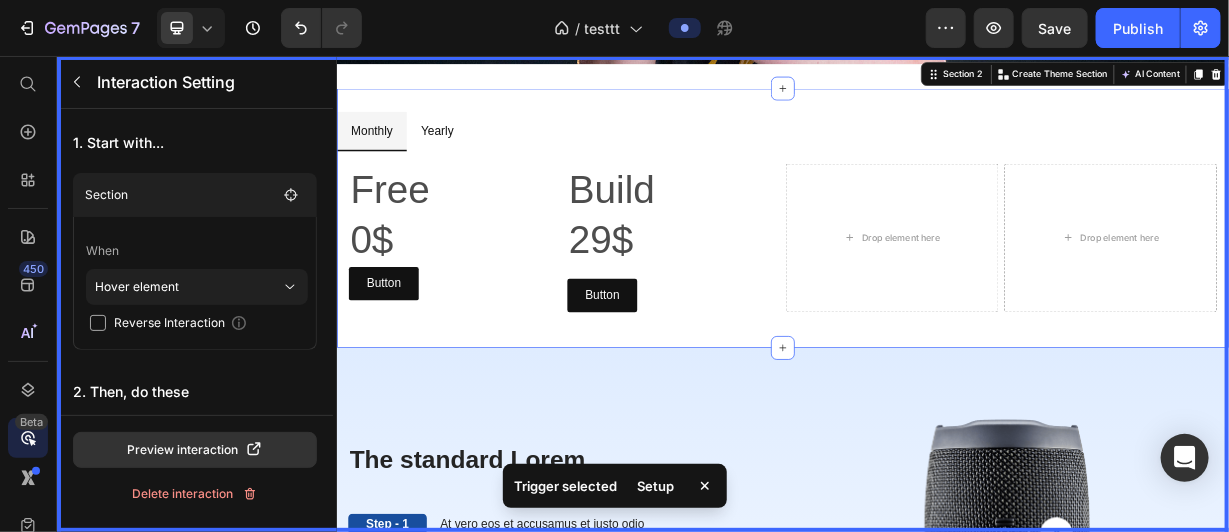 scroll, scrollTop: 750, scrollLeft: 0, axis: vertical 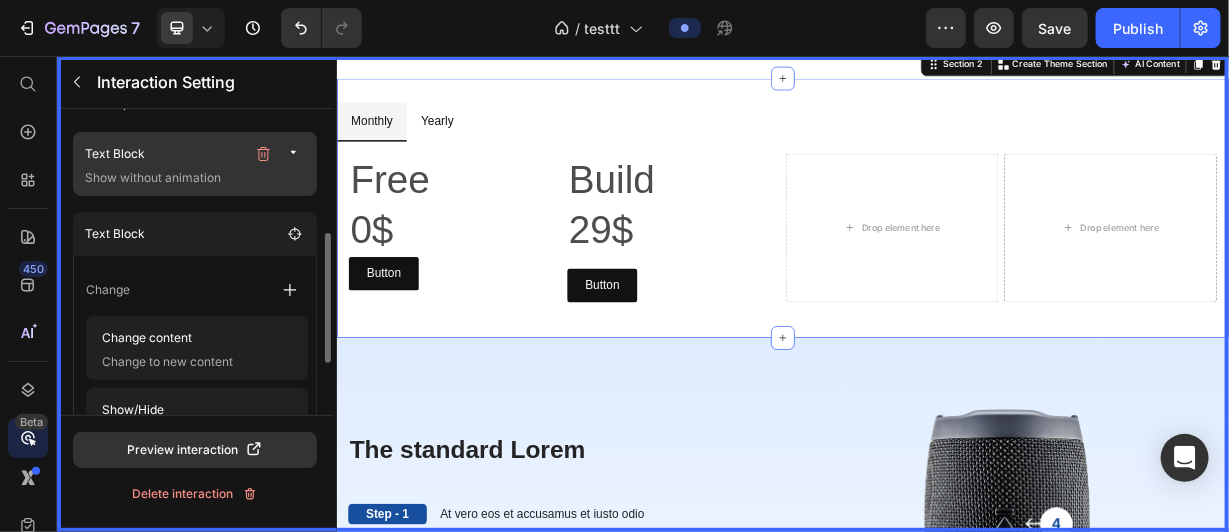 click on "Text Block Show without animation" at bounding box center (195, 164) 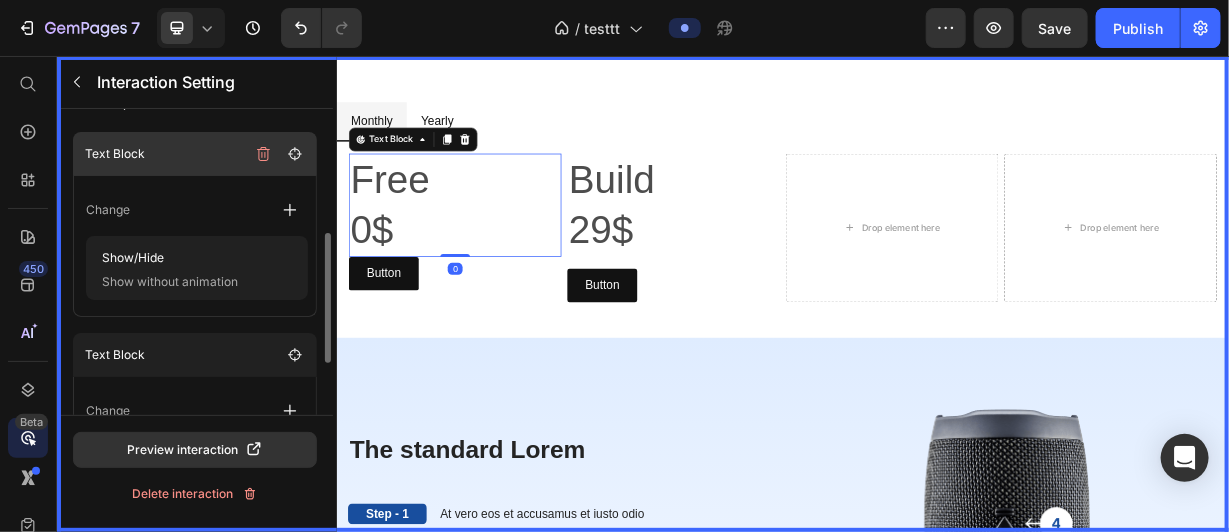 scroll, scrollTop: 801, scrollLeft: 0, axis: vertical 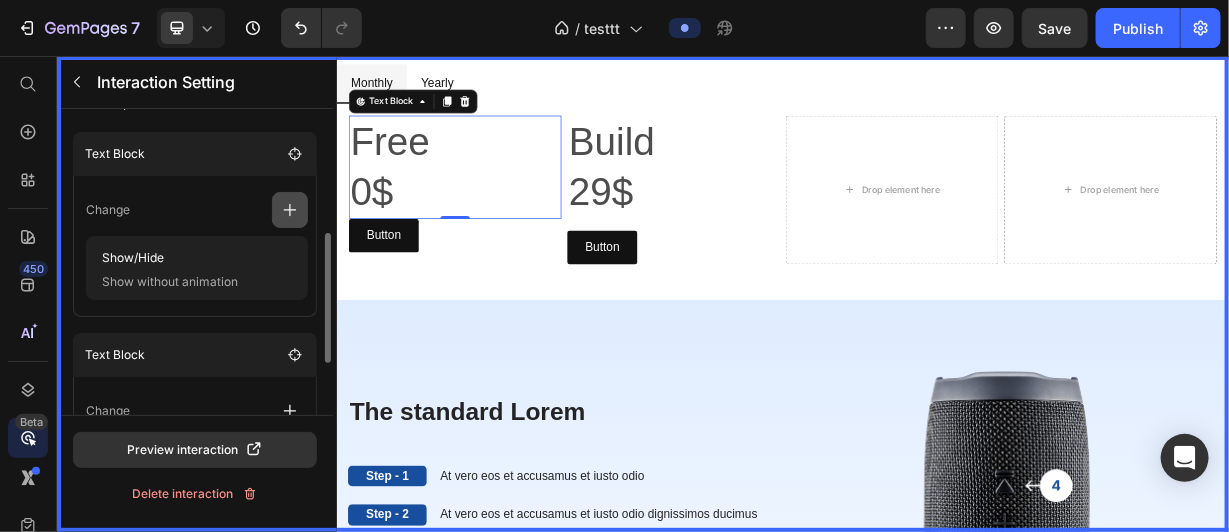 click 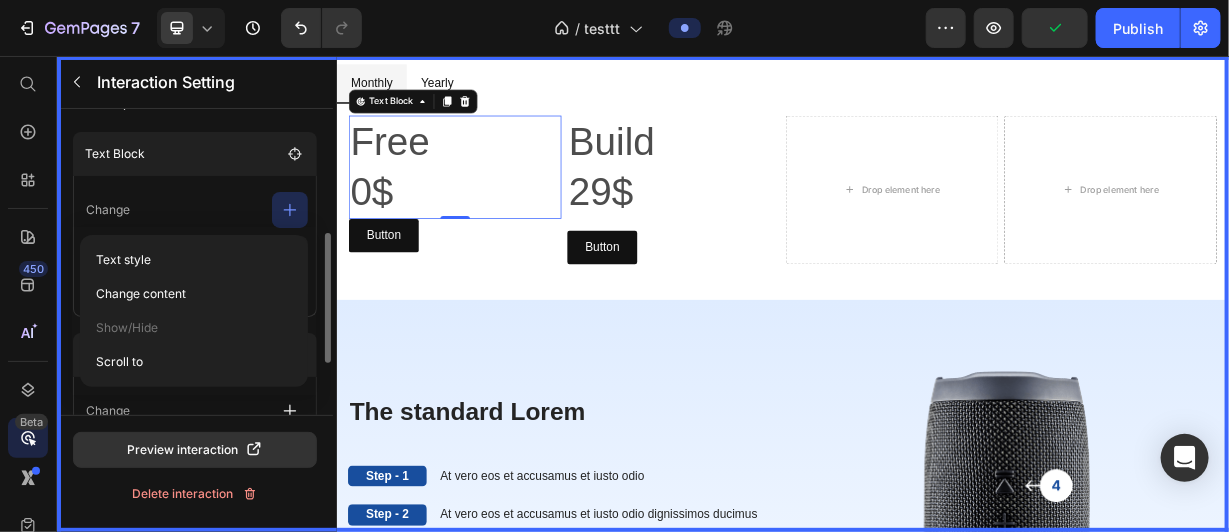 click on "Change" at bounding box center (197, 210) 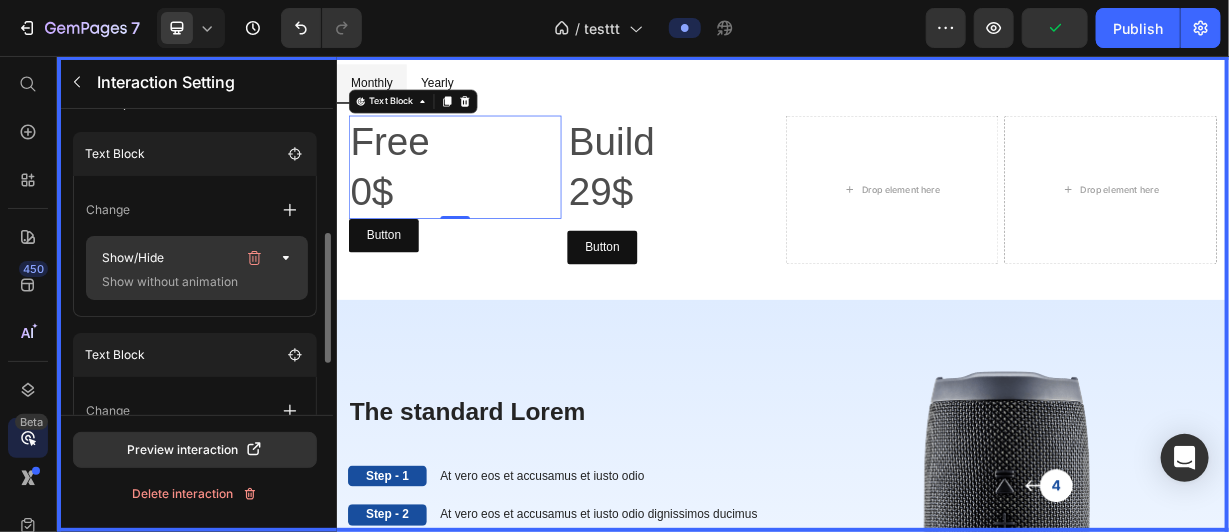 click on "Show/Hide" at bounding box center [165, 258] 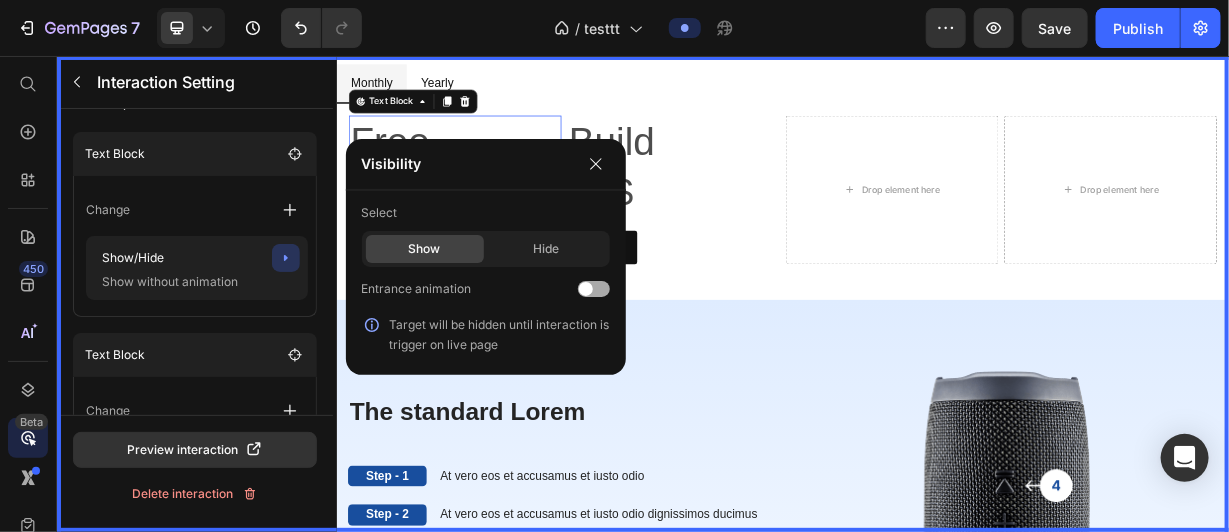 click at bounding box center [594, 289] 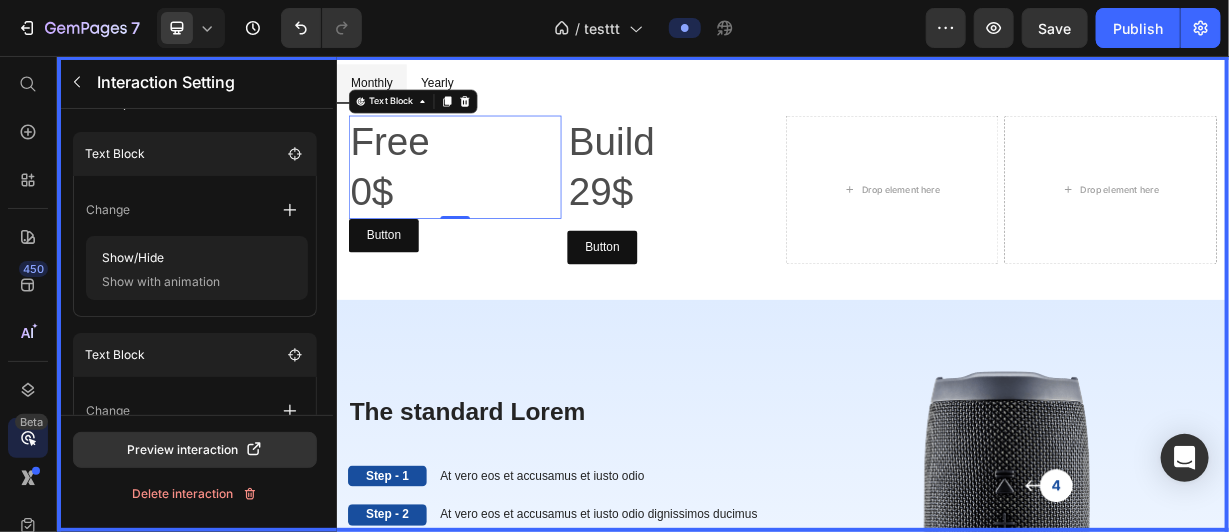 click at bounding box center [936, 375] 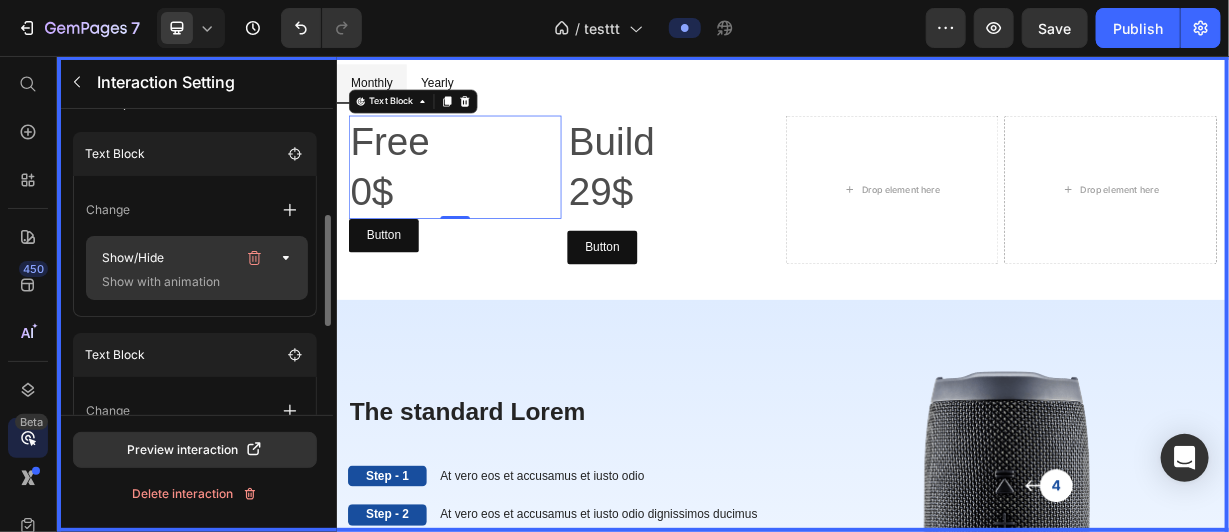 scroll, scrollTop: 376, scrollLeft: 0, axis: vertical 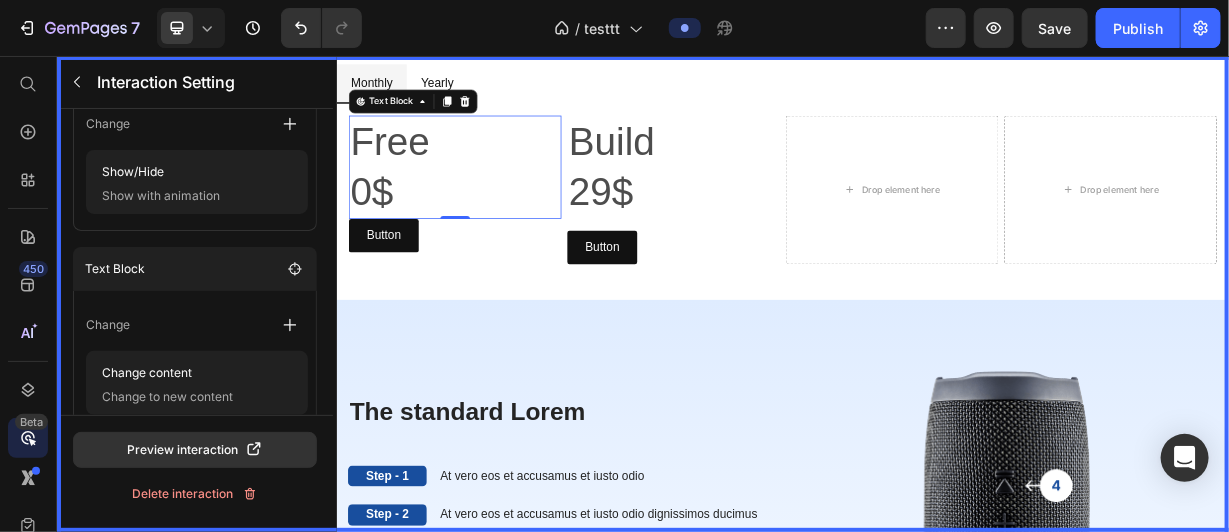 click at bounding box center [936, 375] 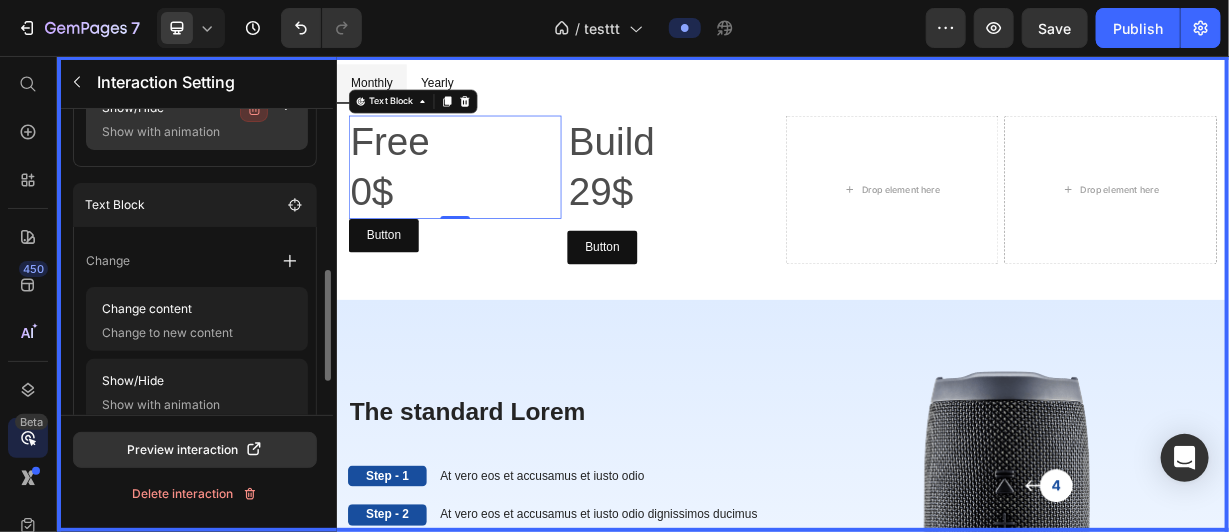 scroll, scrollTop: 487, scrollLeft: 0, axis: vertical 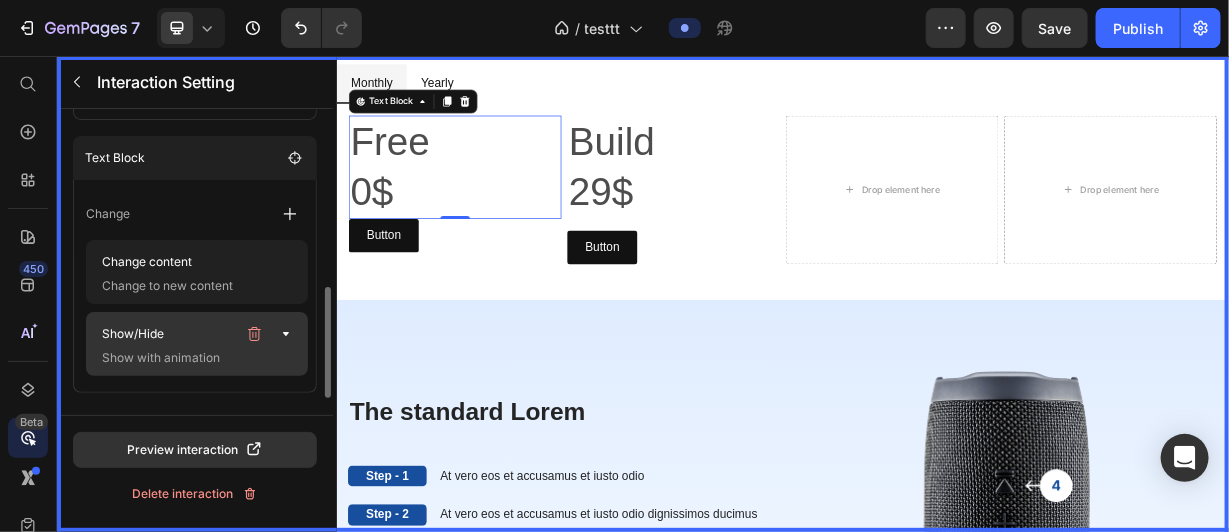click on "Show with animation" at bounding box center (194, 358) 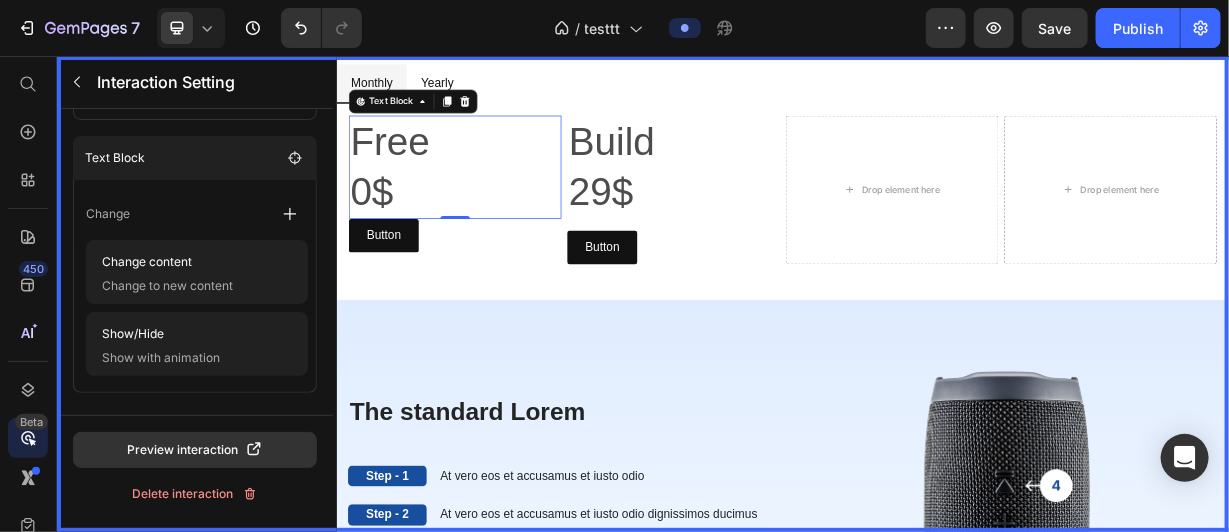 click at bounding box center [936, 375] 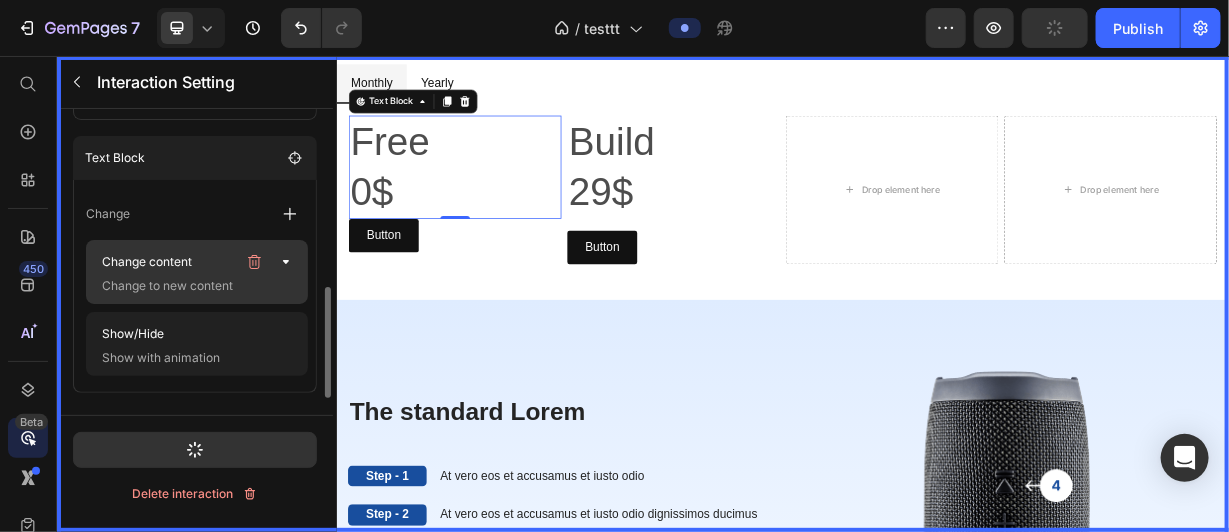 click on "Change to new content" at bounding box center [194, 286] 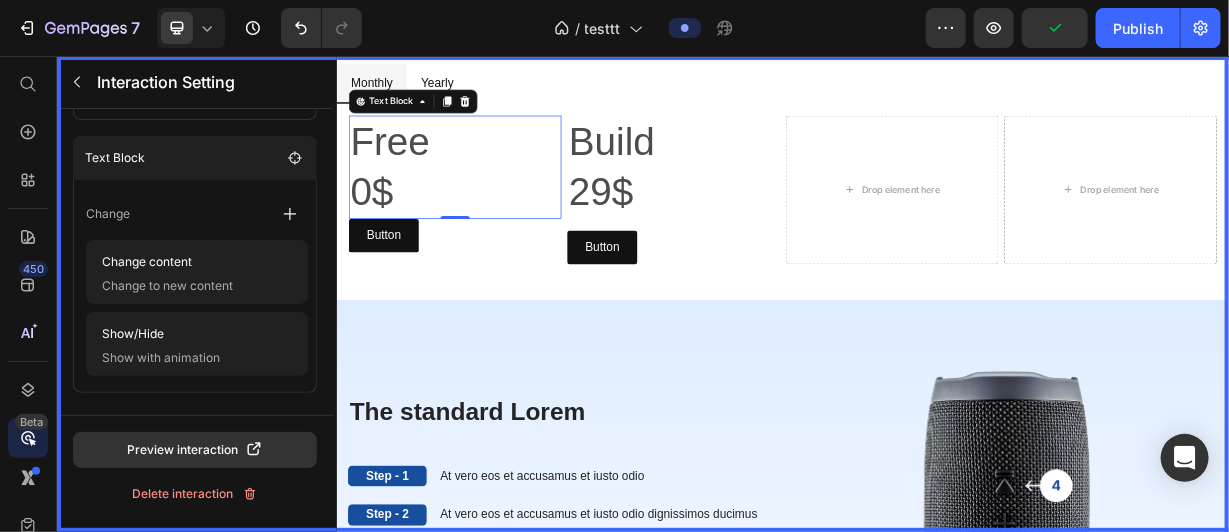 click at bounding box center (936, 375) 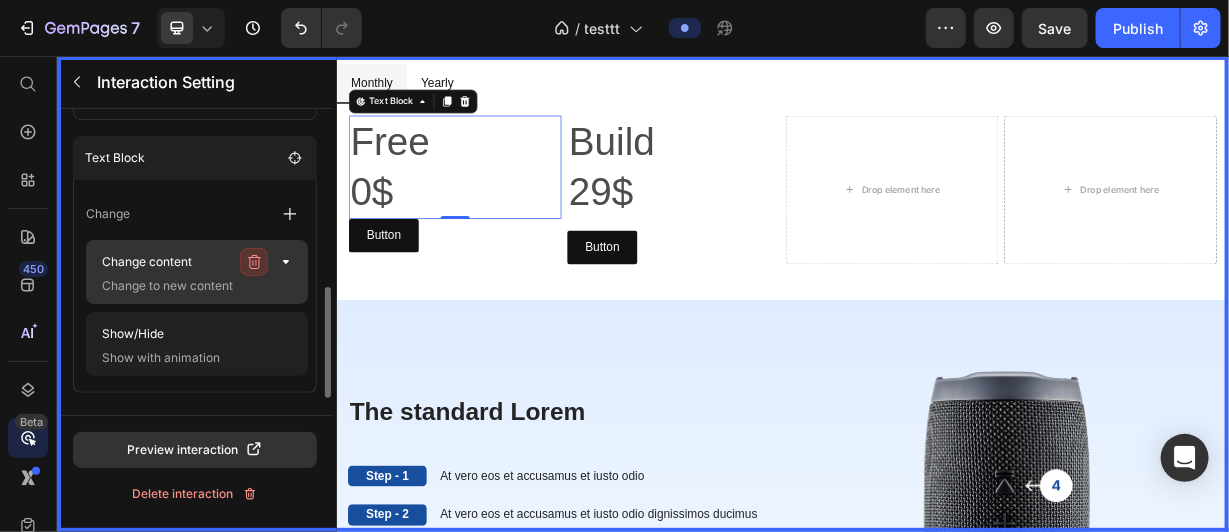 click 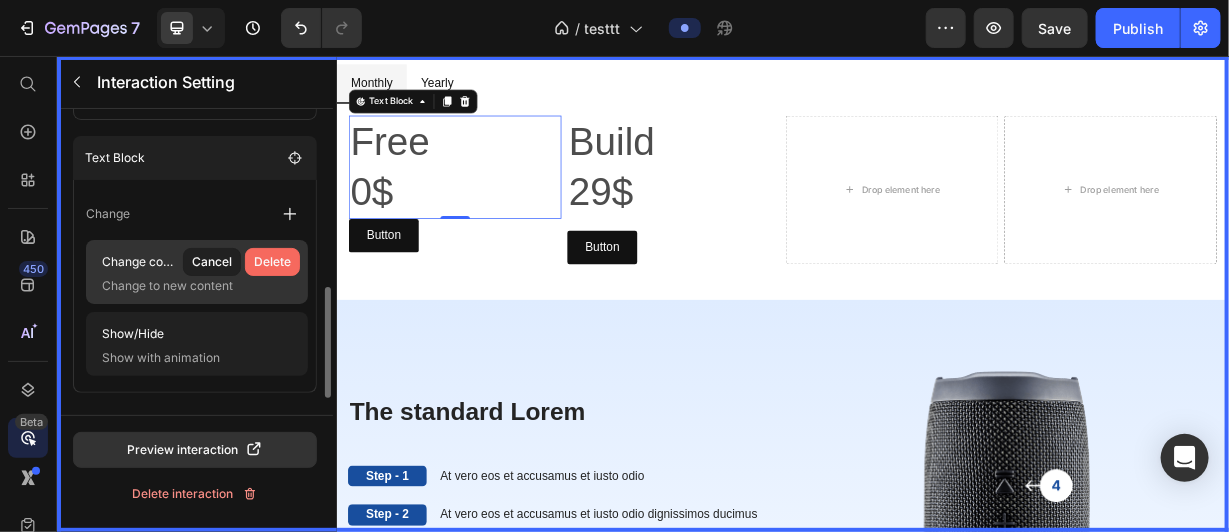 click on "Delete" at bounding box center [272, 262] 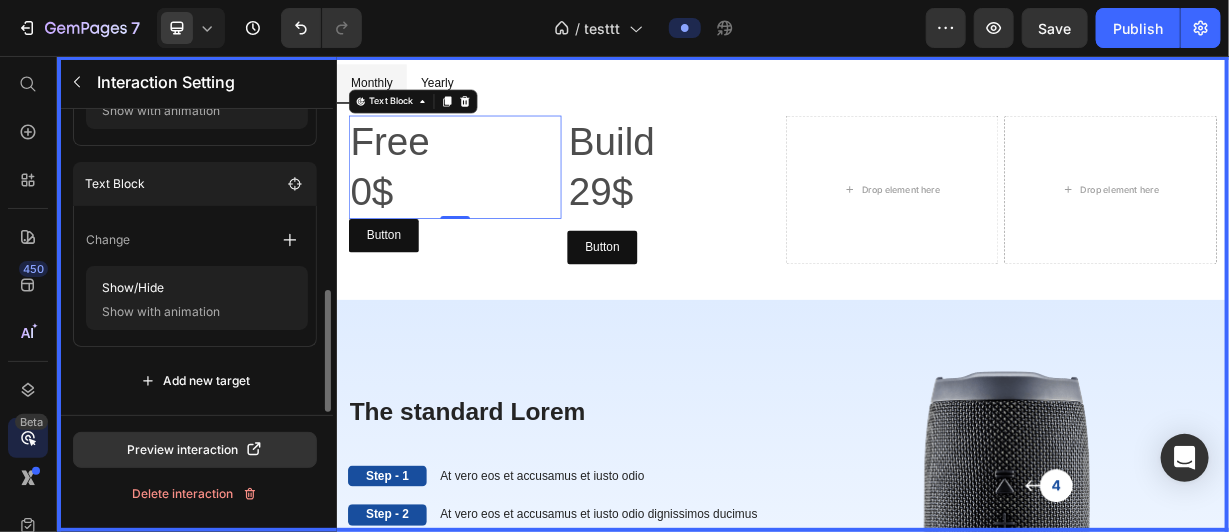 scroll, scrollTop: 459, scrollLeft: 0, axis: vertical 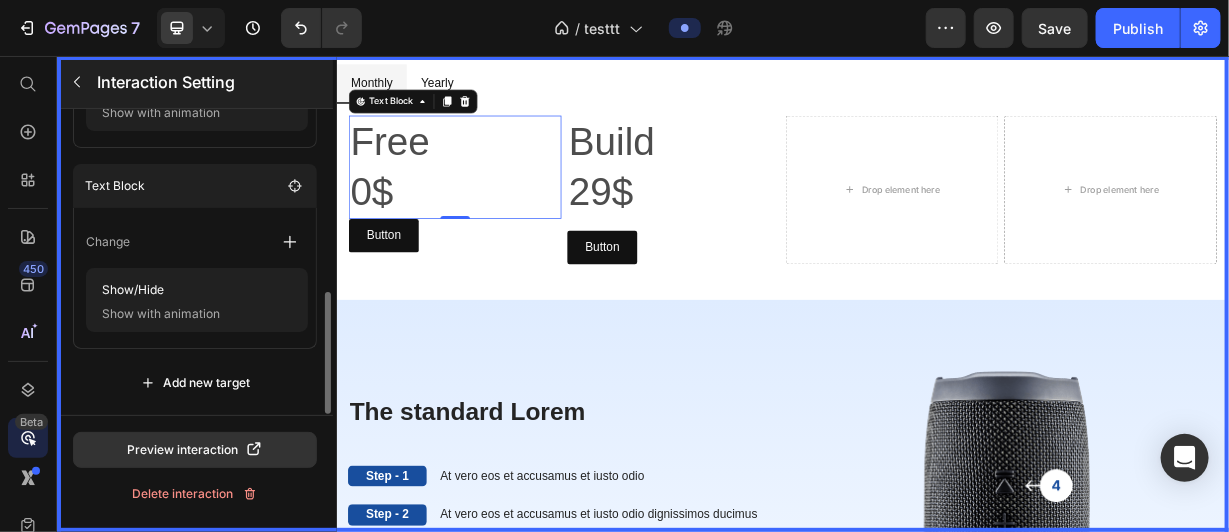 click 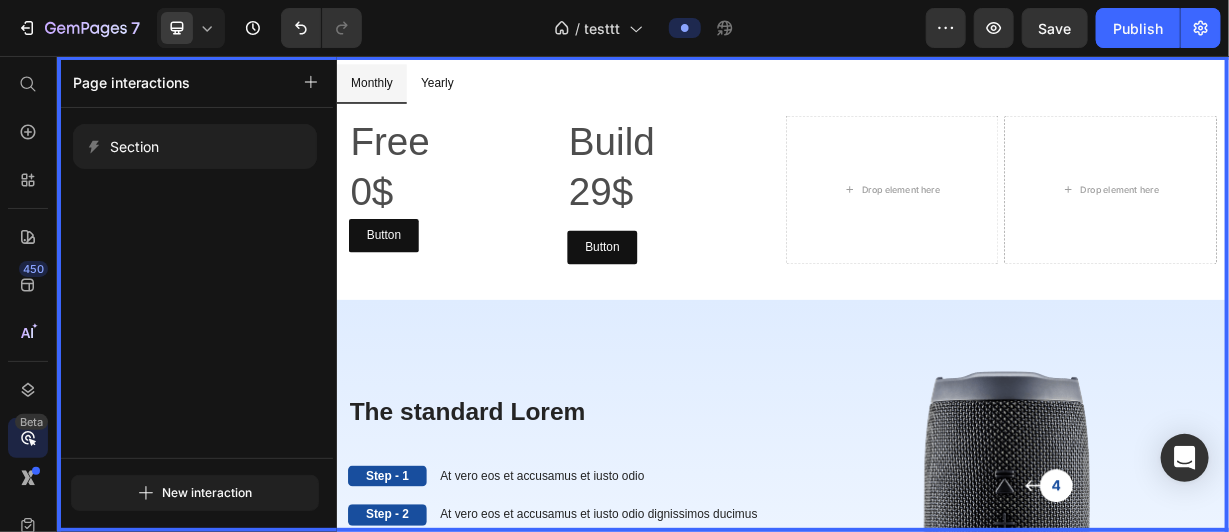 scroll, scrollTop: 643, scrollLeft: 0, axis: vertical 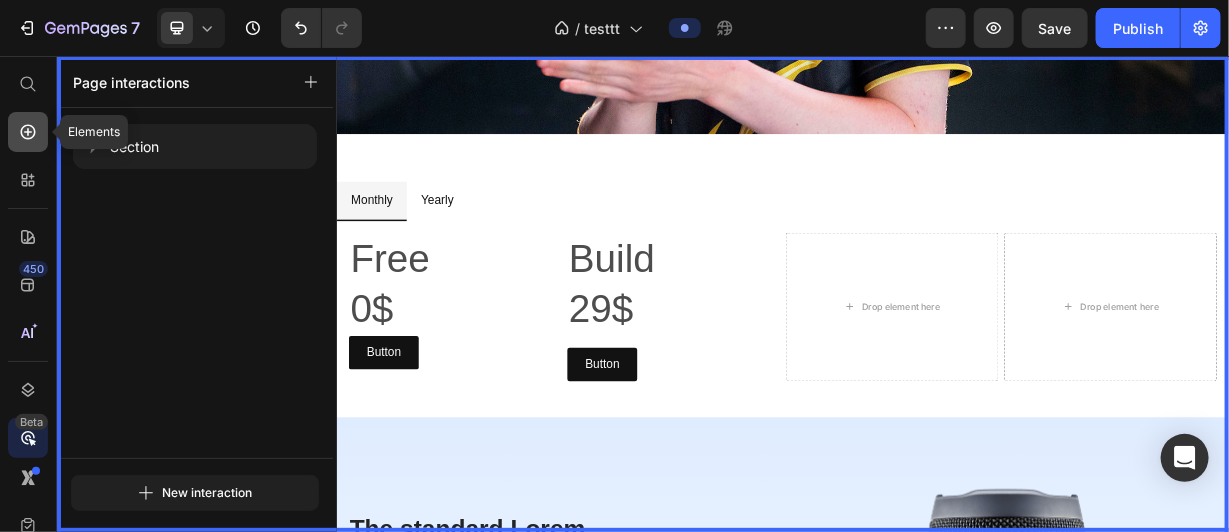 click 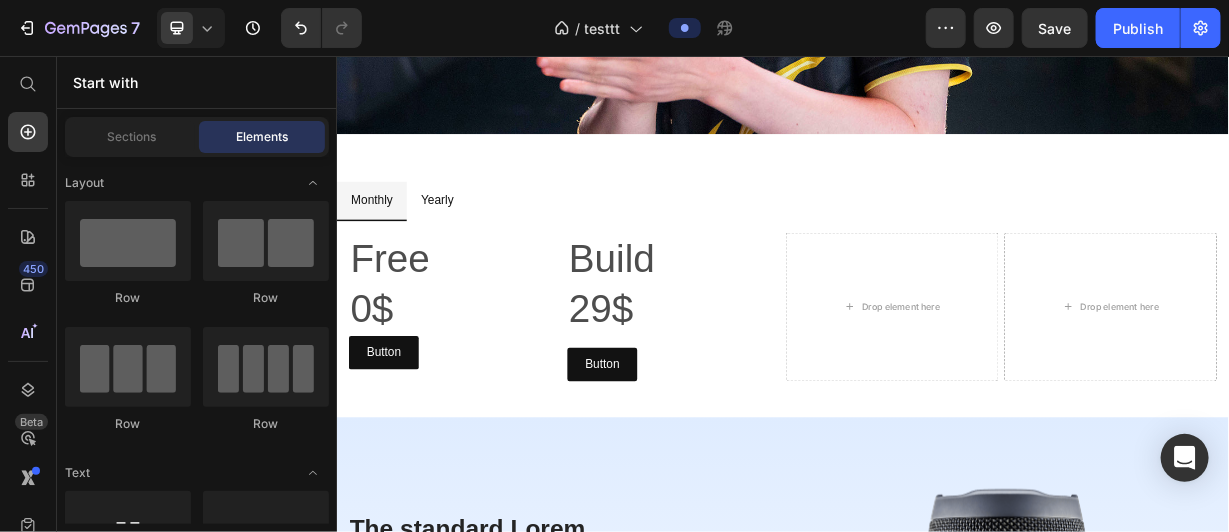 scroll, scrollTop: 368, scrollLeft: 0, axis: vertical 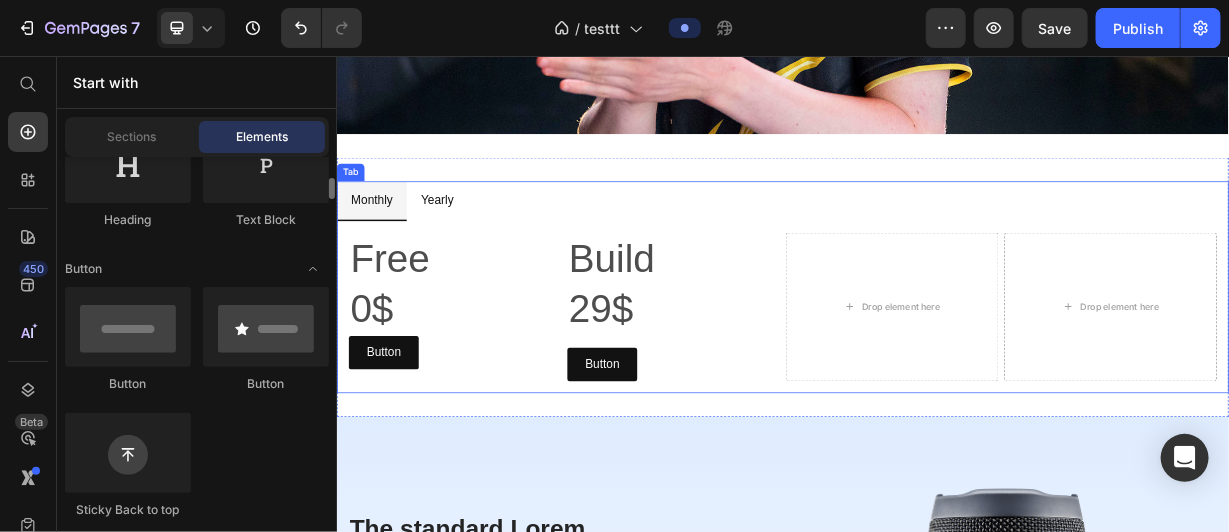 click on "Yearly" at bounding box center (471, 249) 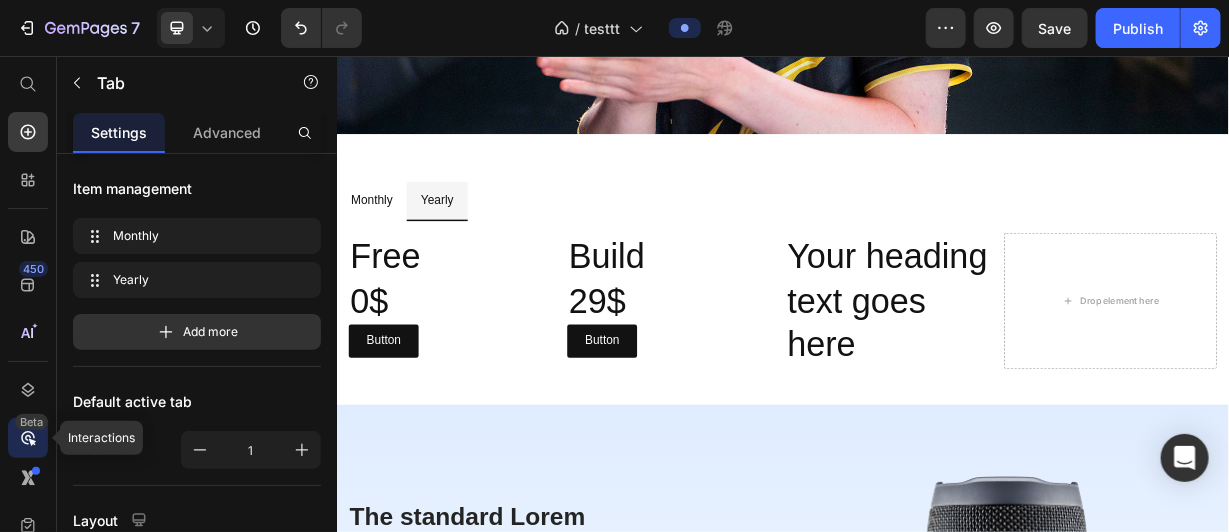 click 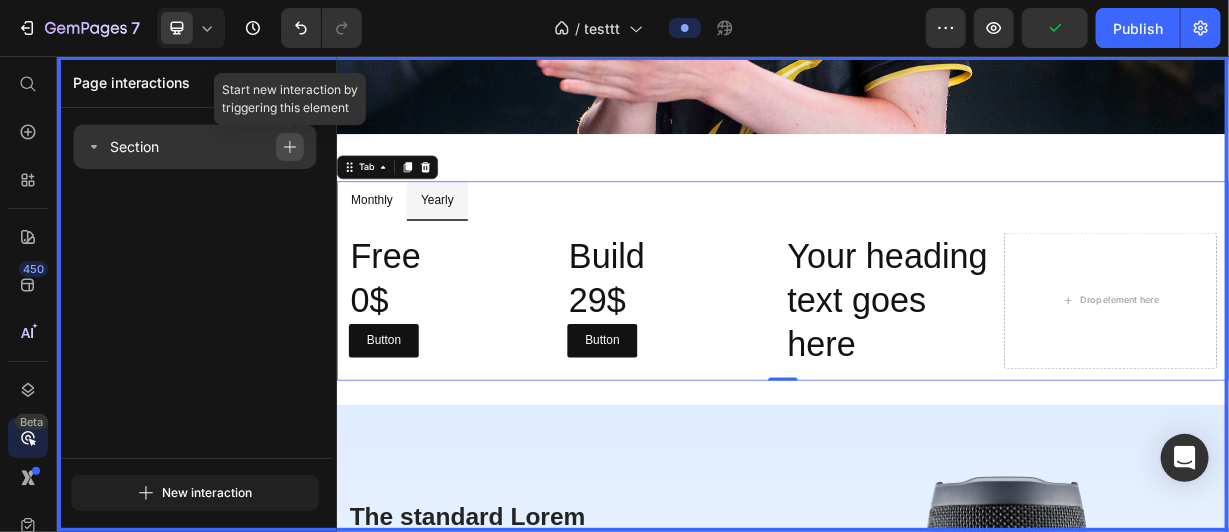 click 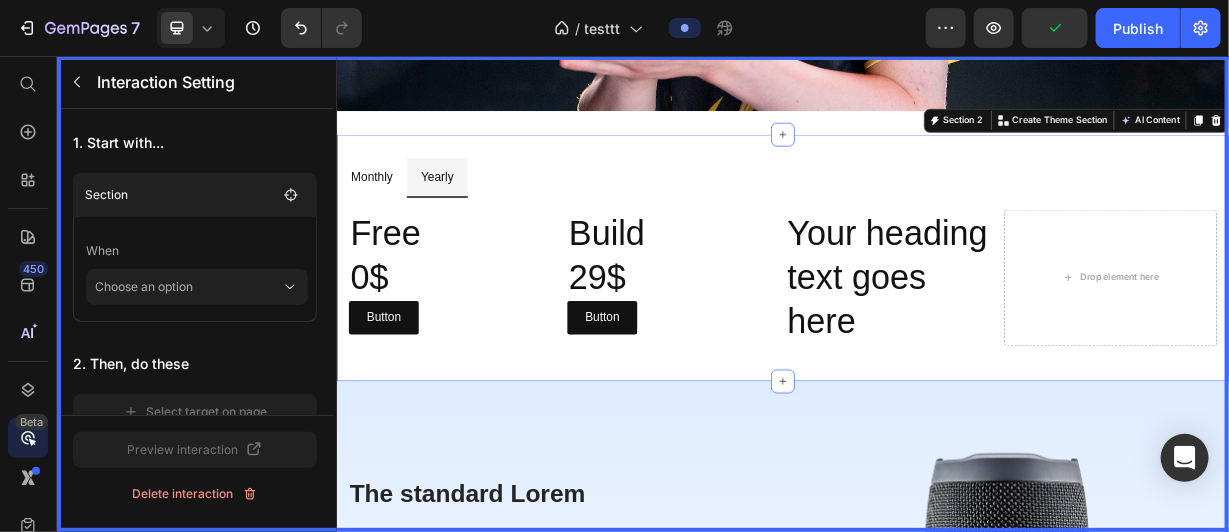 scroll, scrollTop: 701, scrollLeft: 0, axis: vertical 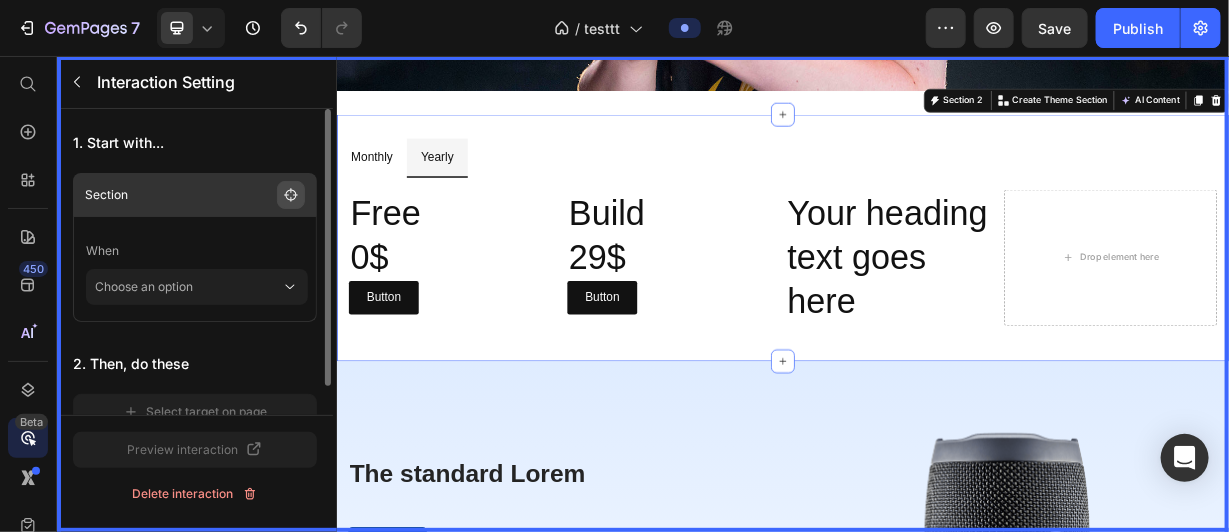 click 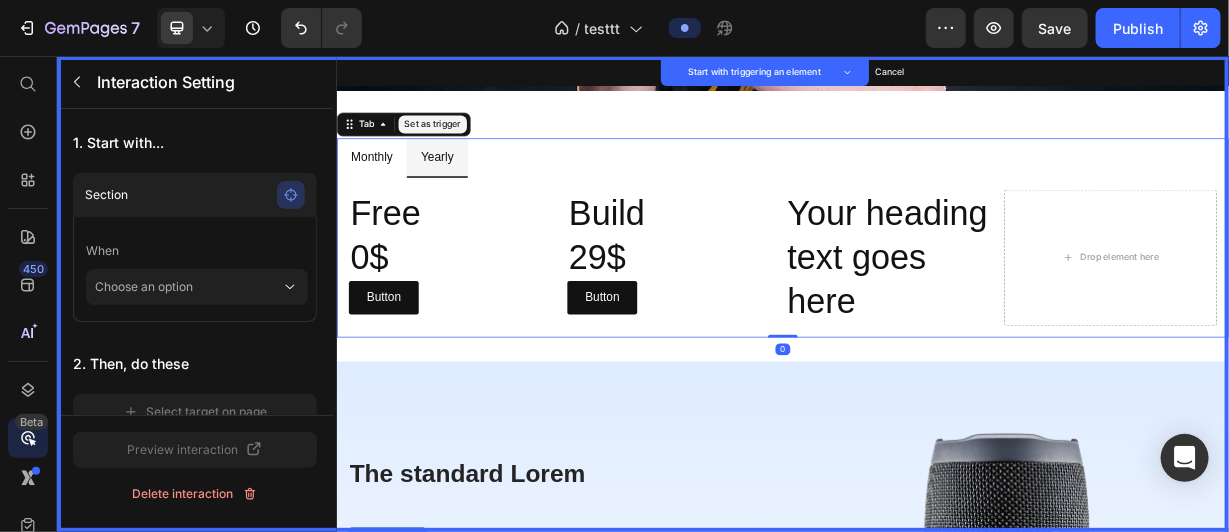 click on "Set as trigger" at bounding box center [465, 147] 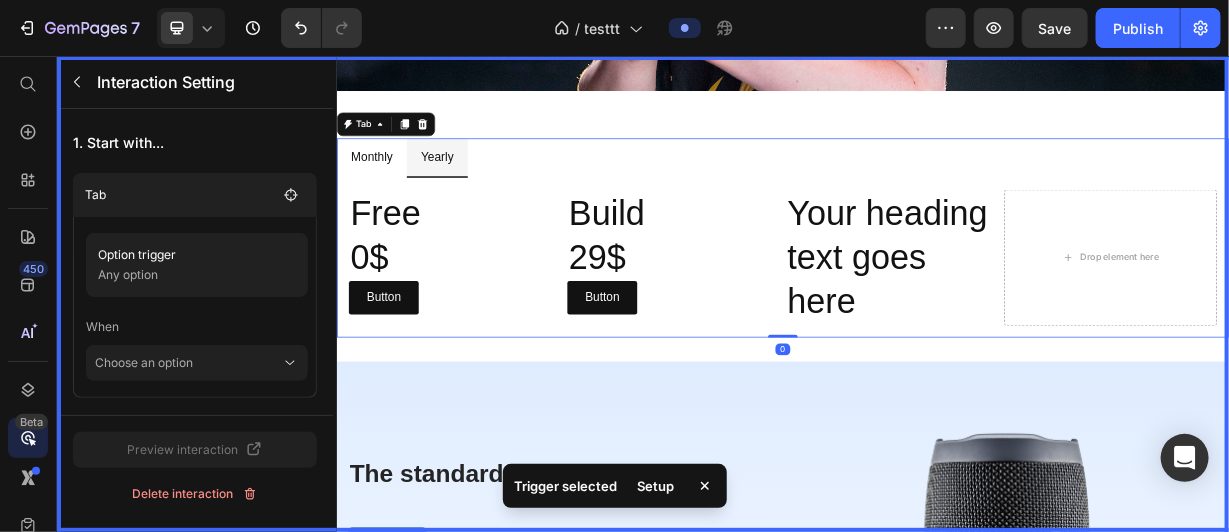 click at bounding box center (936, 375) 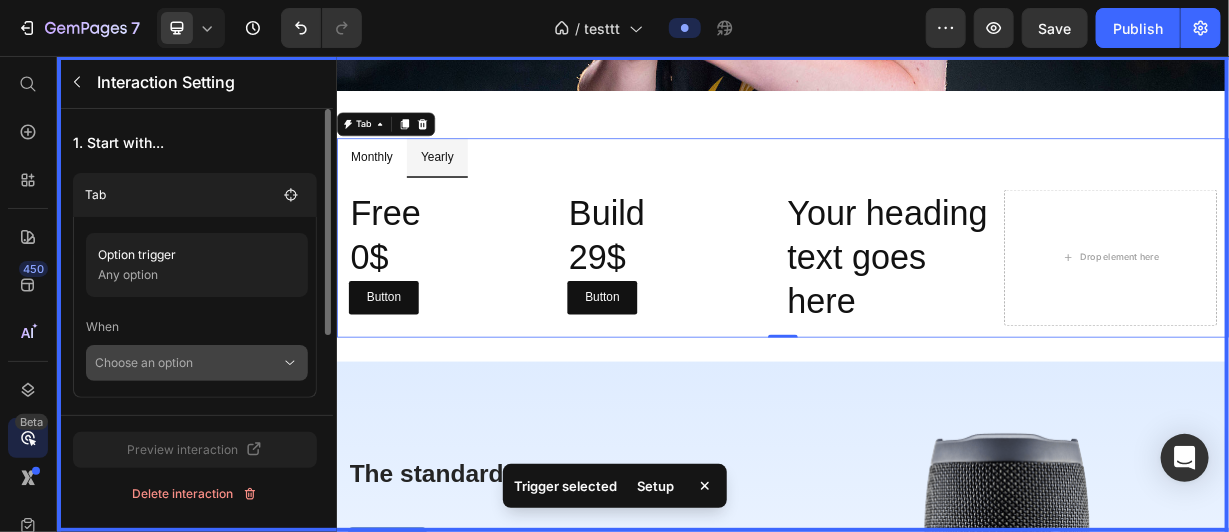 click on "Choose an option" at bounding box center (188, 363) 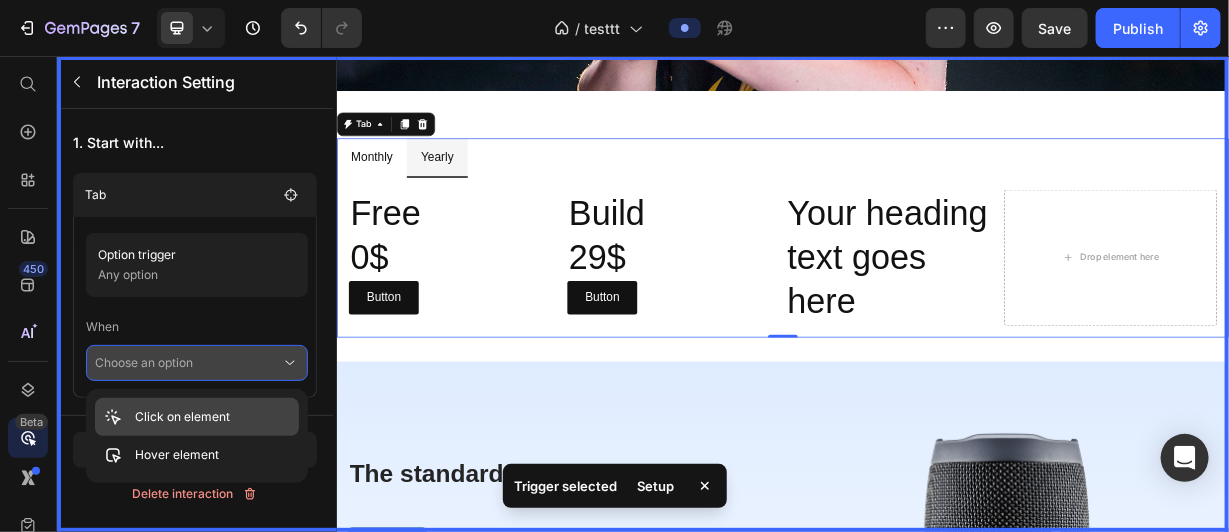 drag, startPoint x: 148, startPoint y: 436, endPoint x: 171, endPoint y: 422, distance: 26.925823 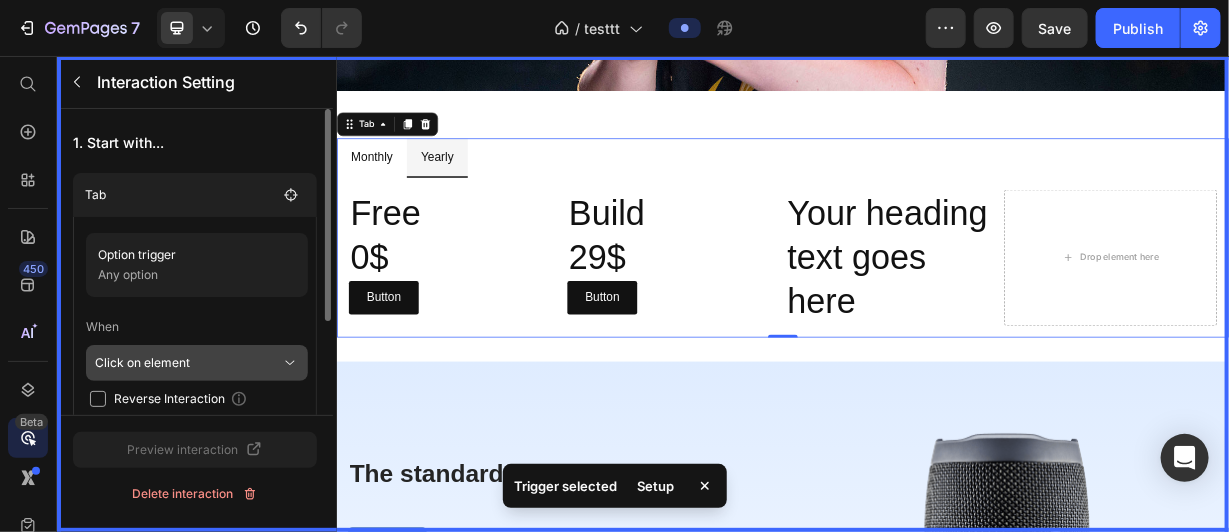 scroll, scrollTop: 134, scrollLeft: 0, axis: vertical 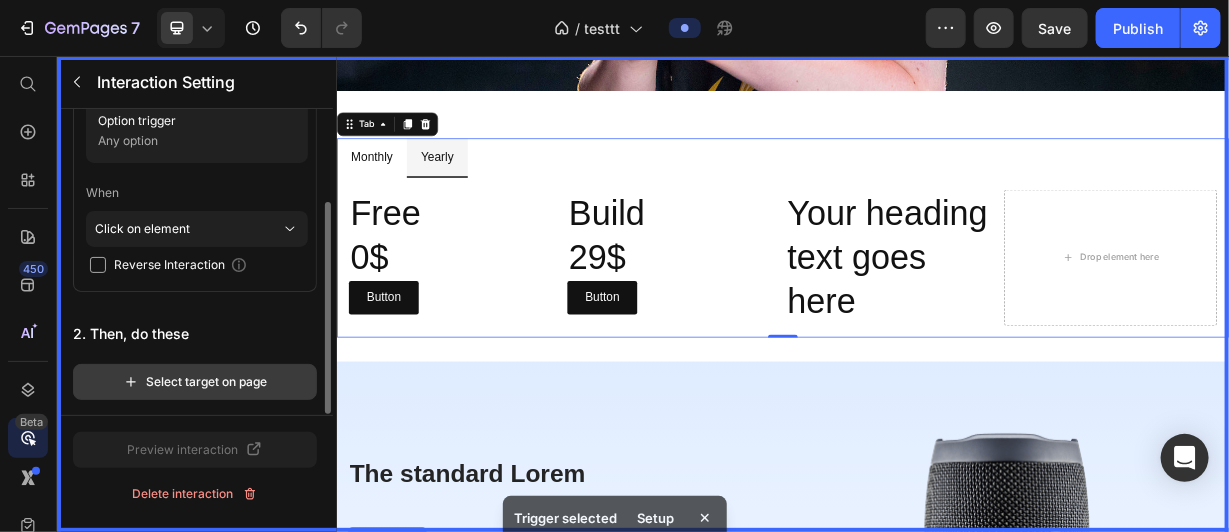 click on "Select target on page" at bounding box center (195, 382) 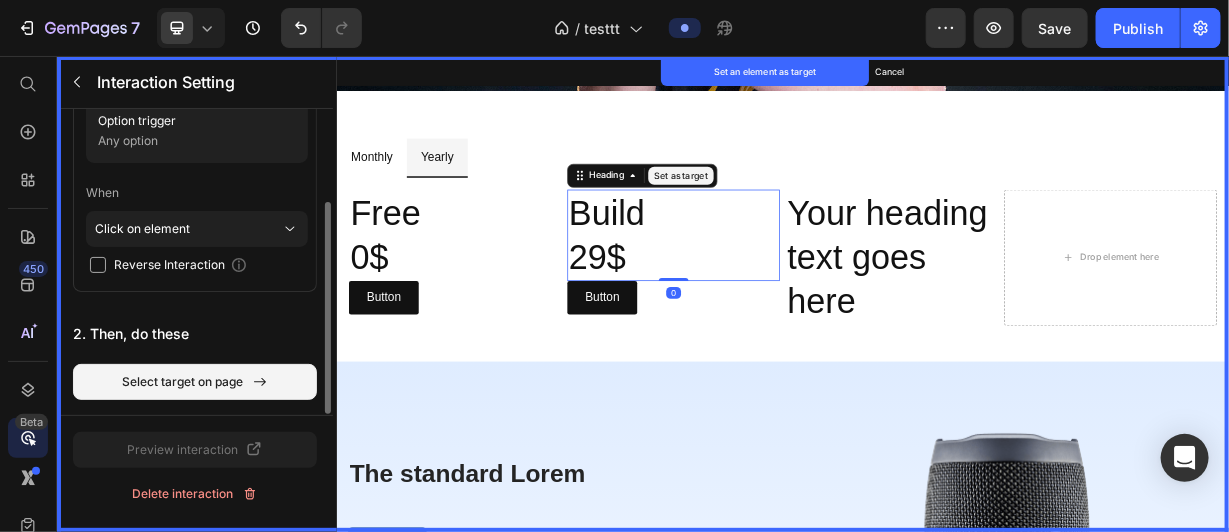 click on "Build 29$" at bounding box center (789, 297) 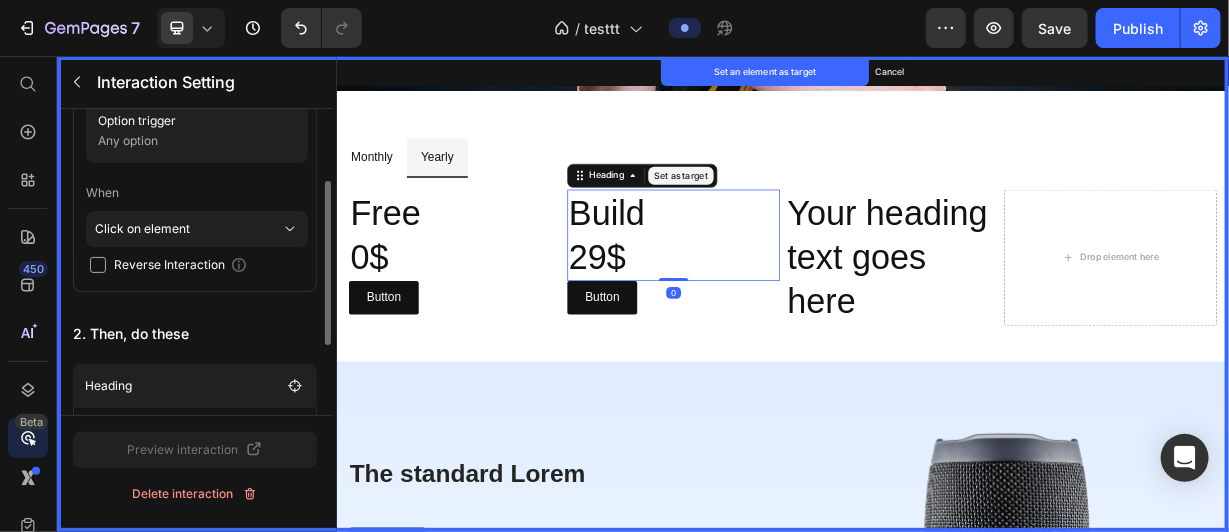 click at bounding box center (936, 375) 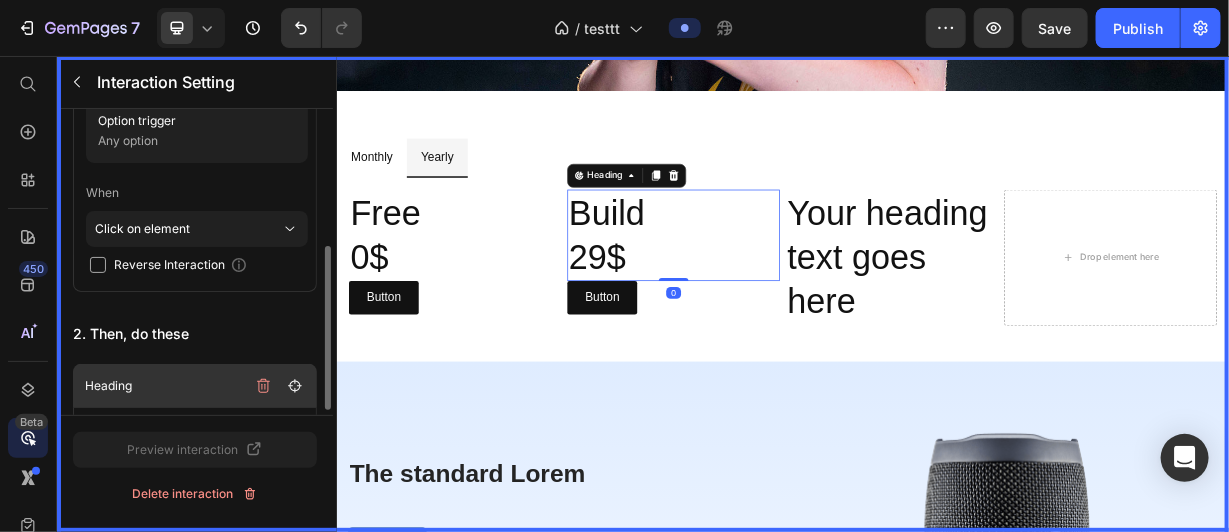 scroll, scrollTop: 263, scrollLeft: 0, axis: vertical 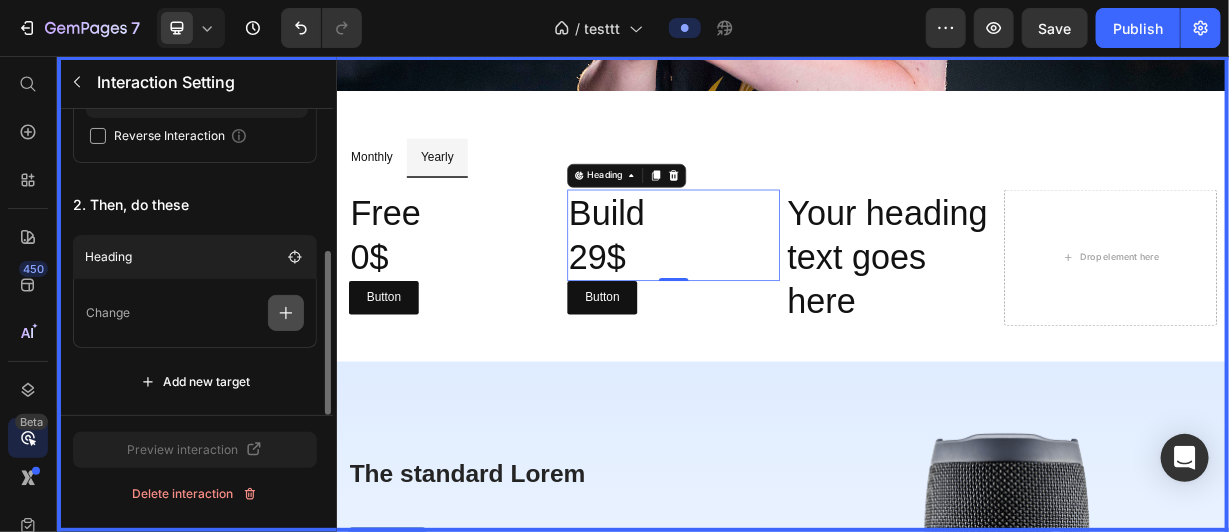 click 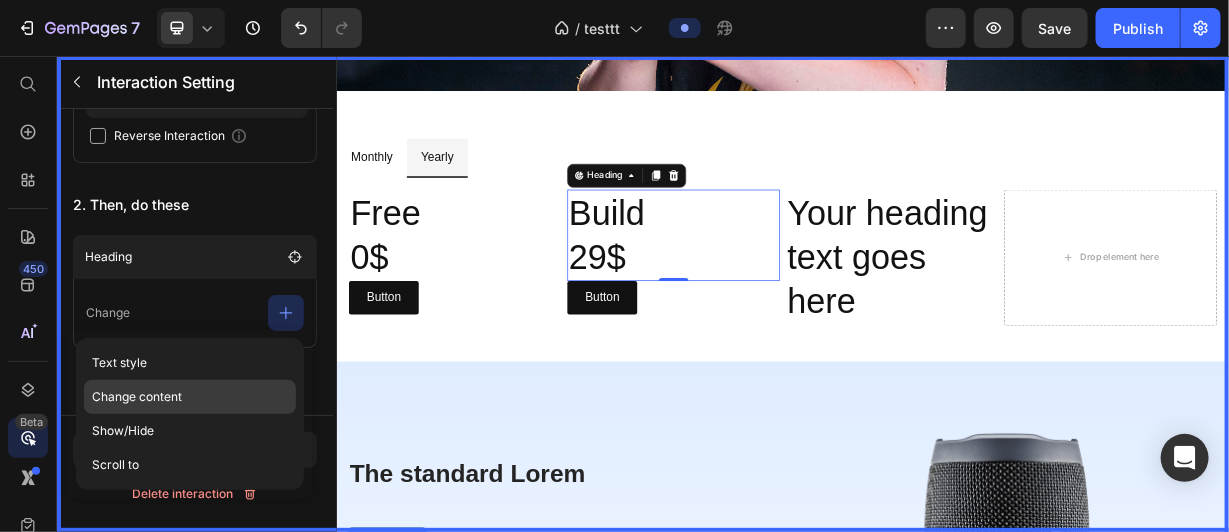 click on "Change content" 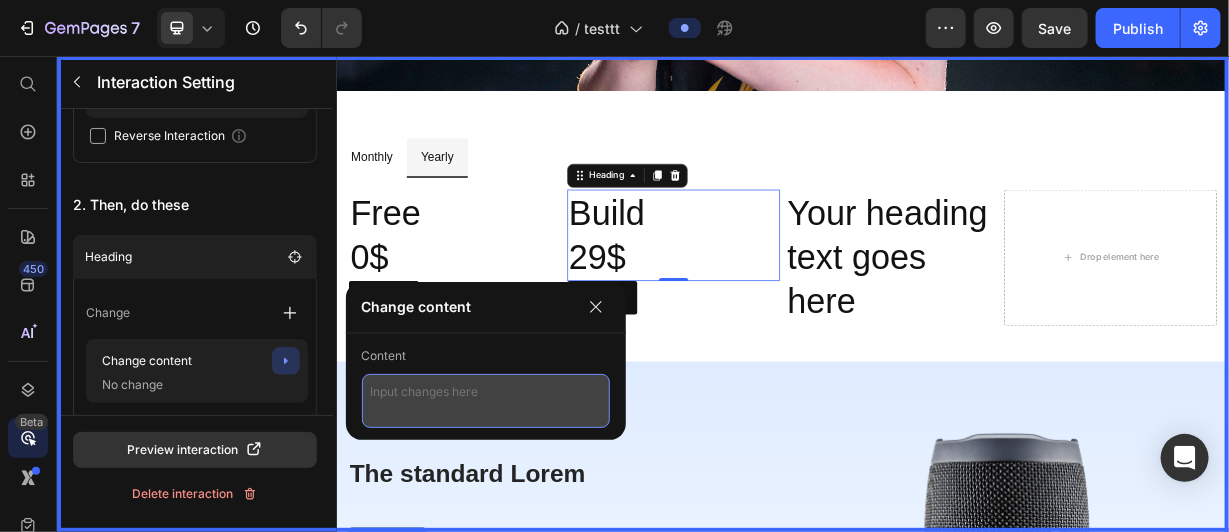 click at bounding box center [486, 401] 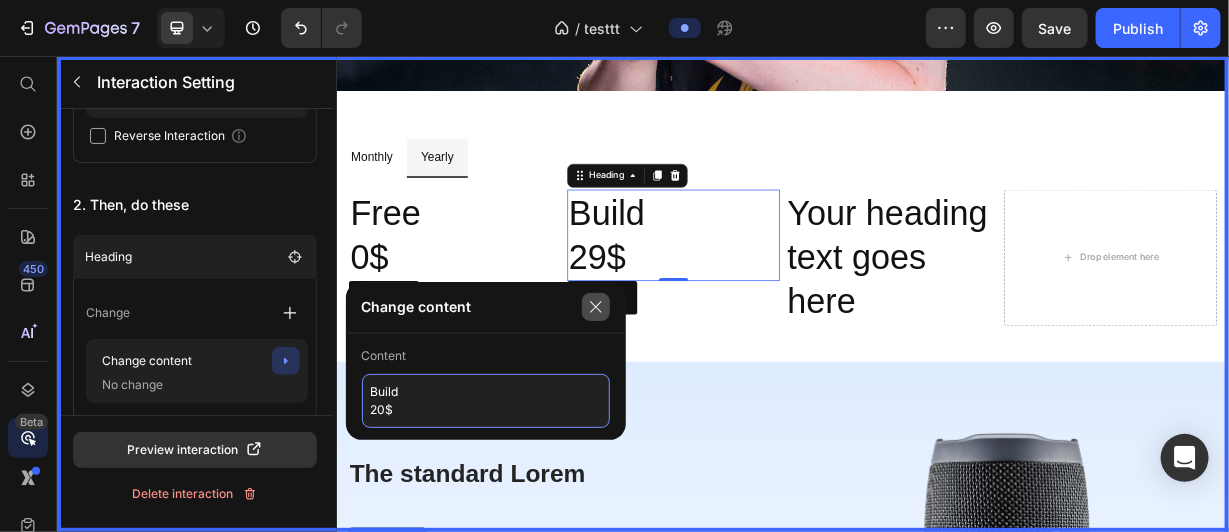 type on "Build
20$" 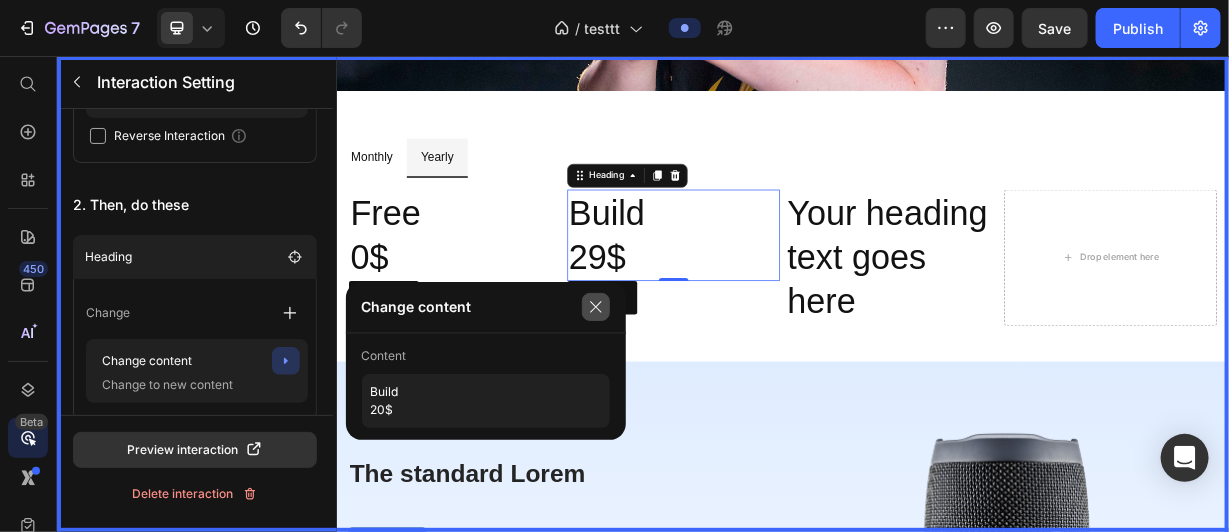 click 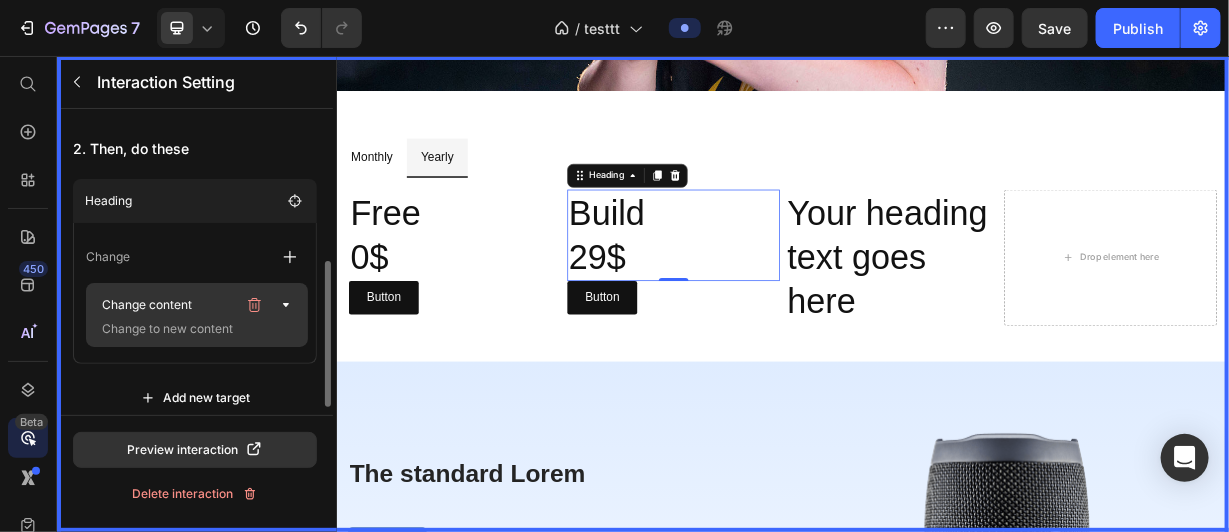 scroll, scrollTop: 334, scrollLeft: 0, axis: vertical 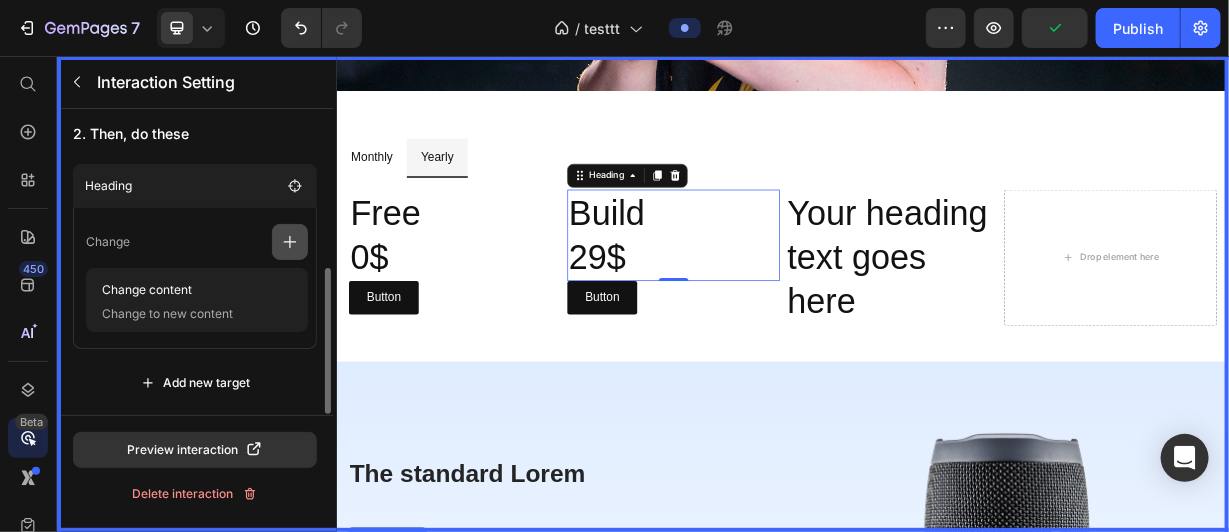 click 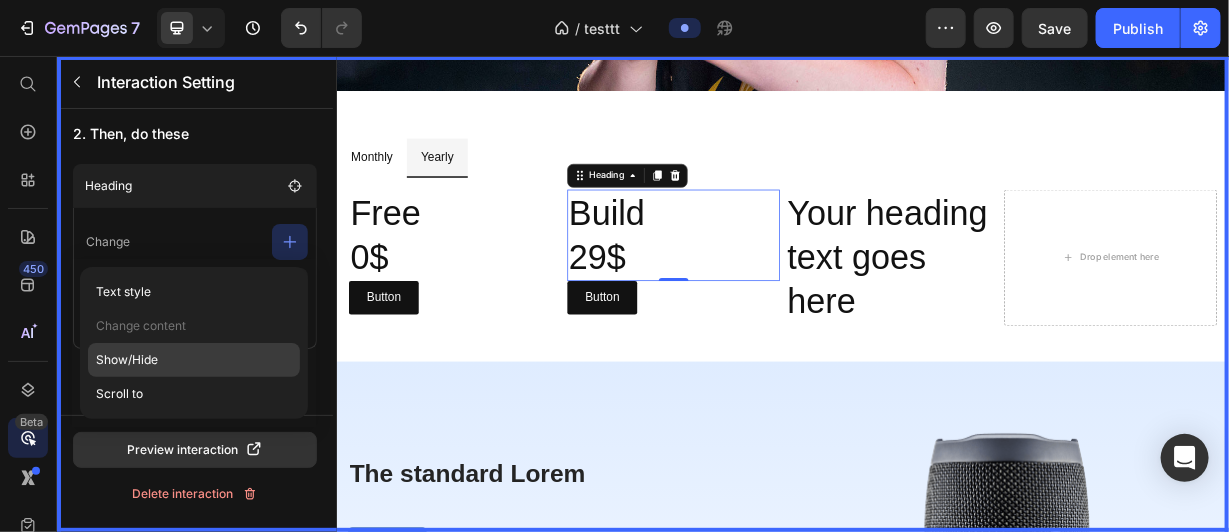 click on "Show/Hide" 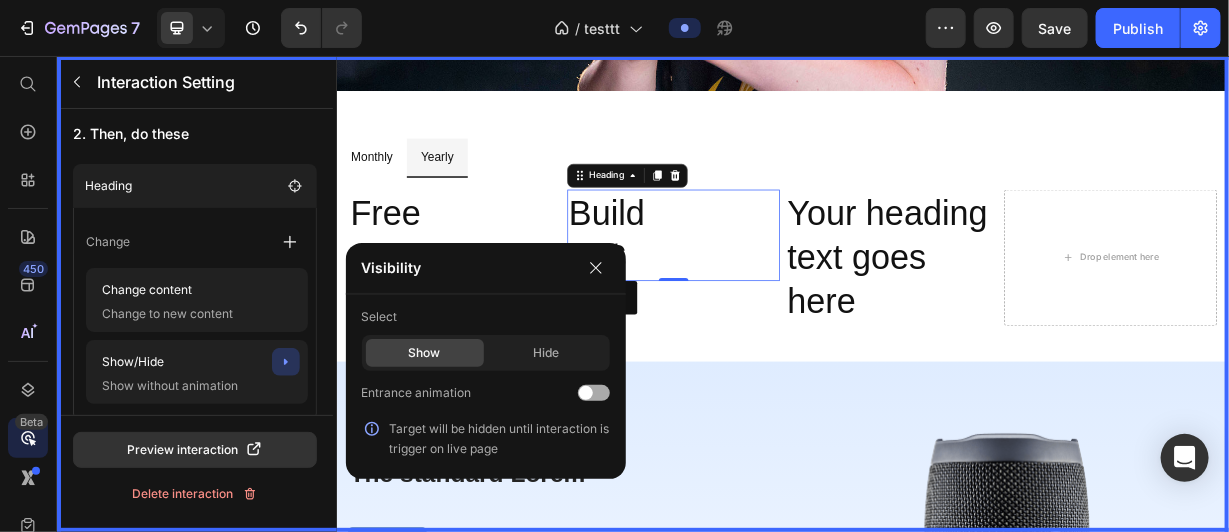 click at bounding box center [594, 393] 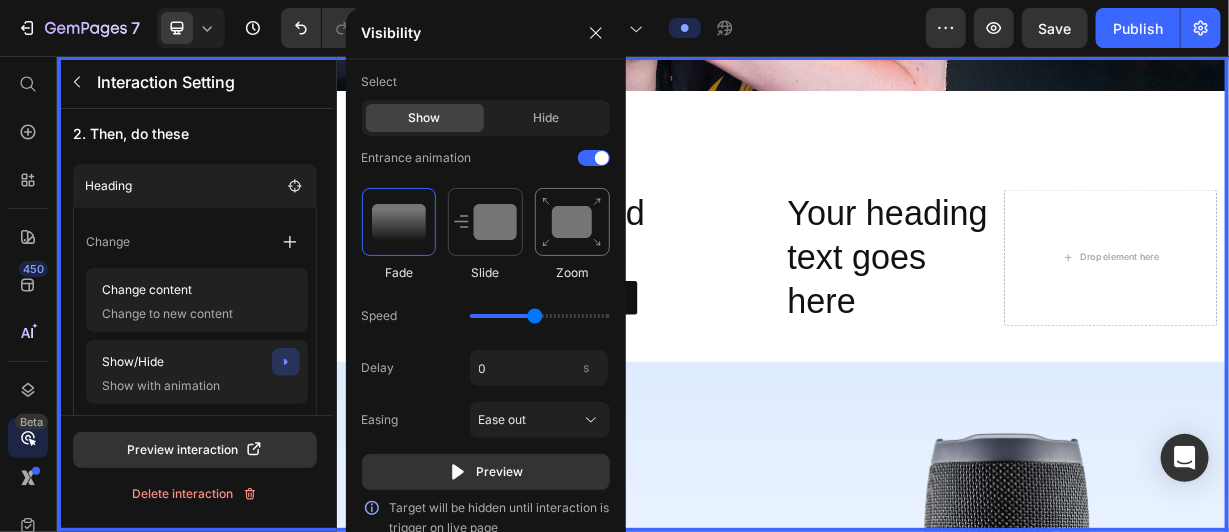 click at bounding box center (572, 222) 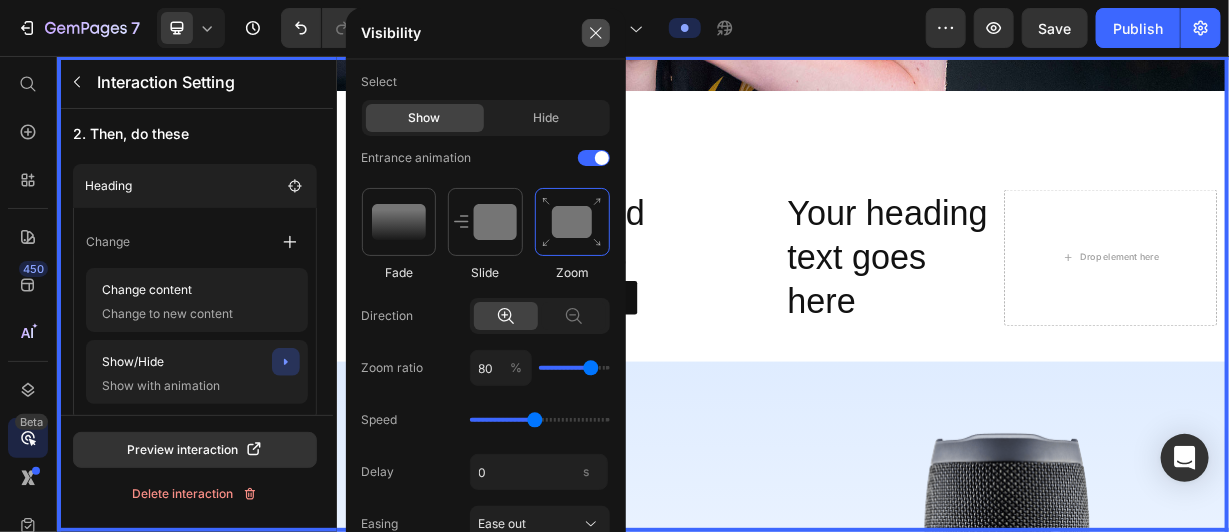 click 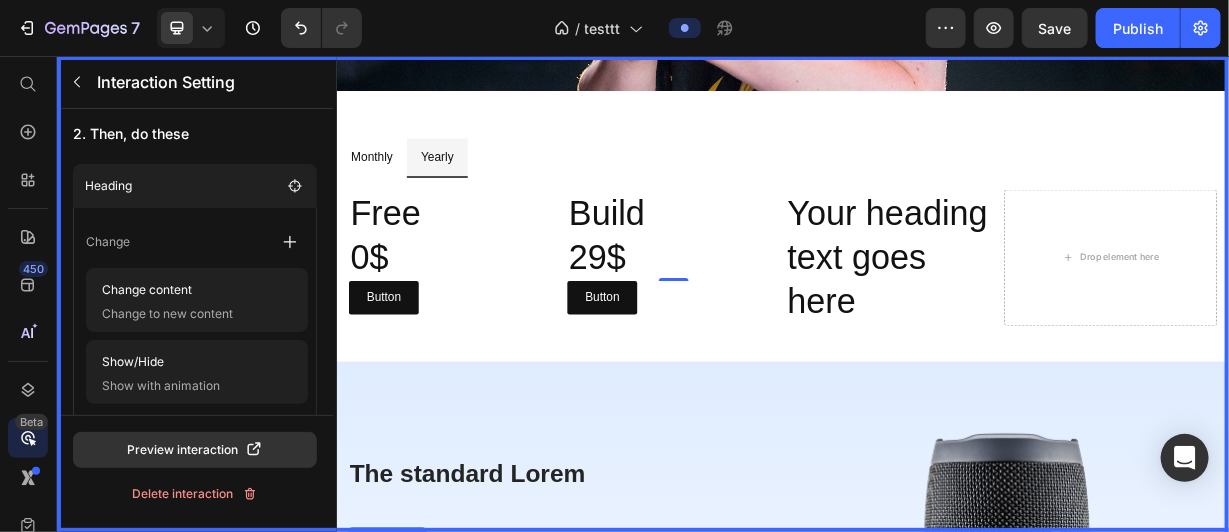 click at bounding box center (936, 375) 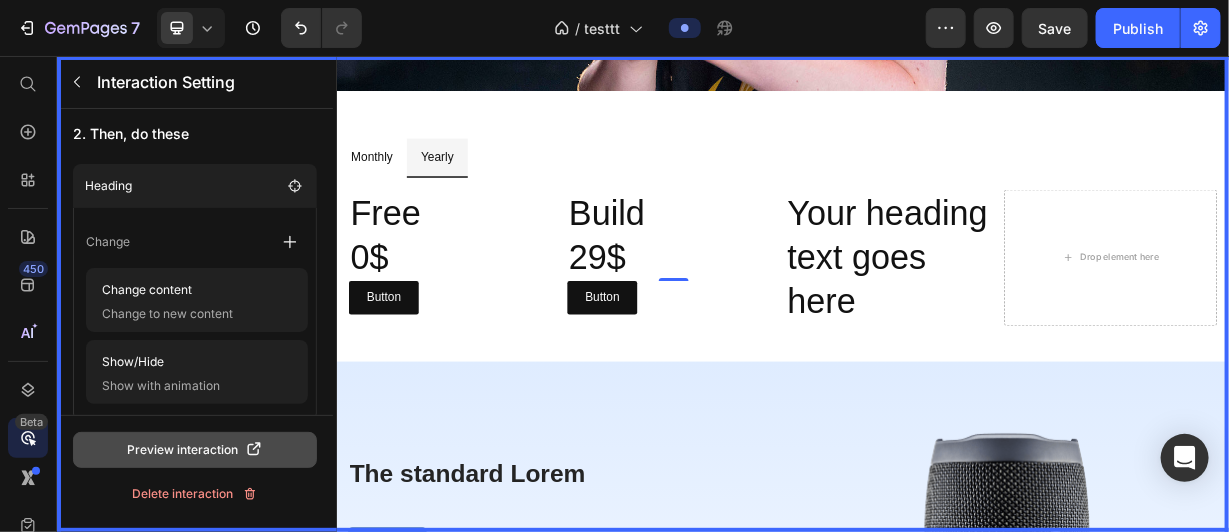 click on "Preview interaction" at bounding box center (195, 450) 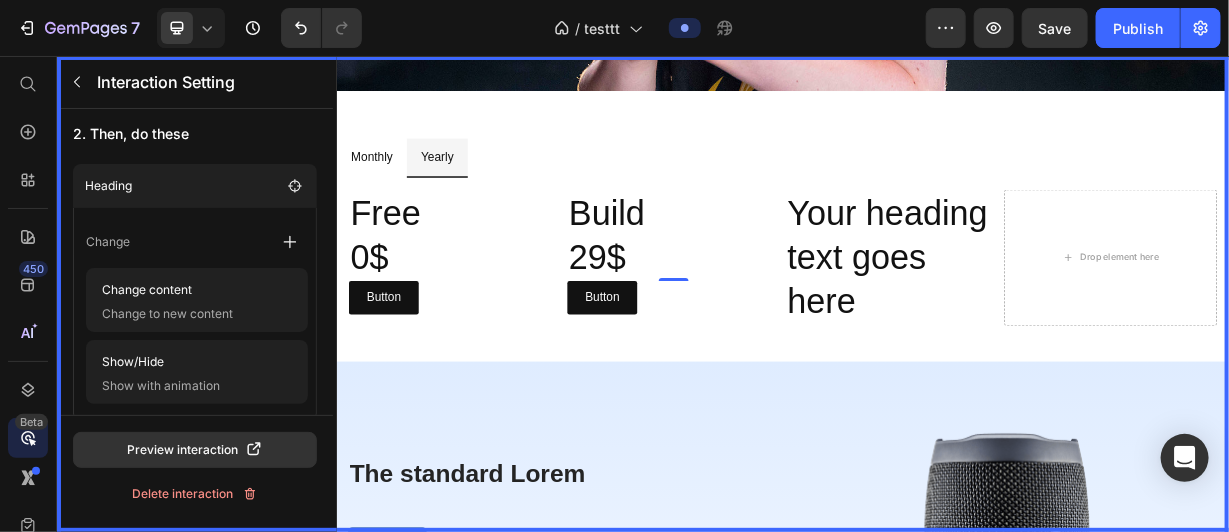 click at bounding box center [936, 375] 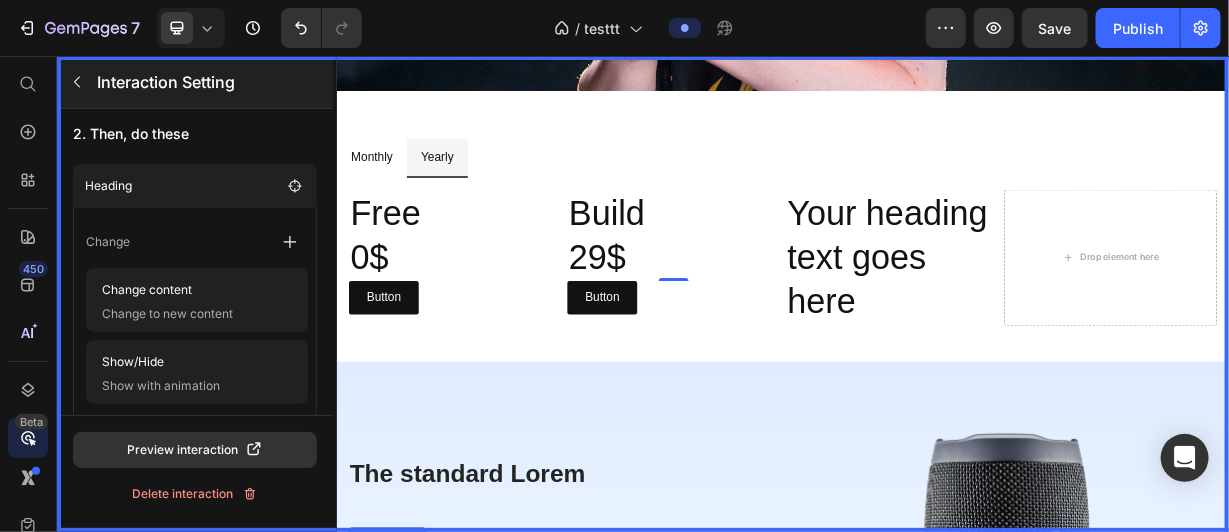 click 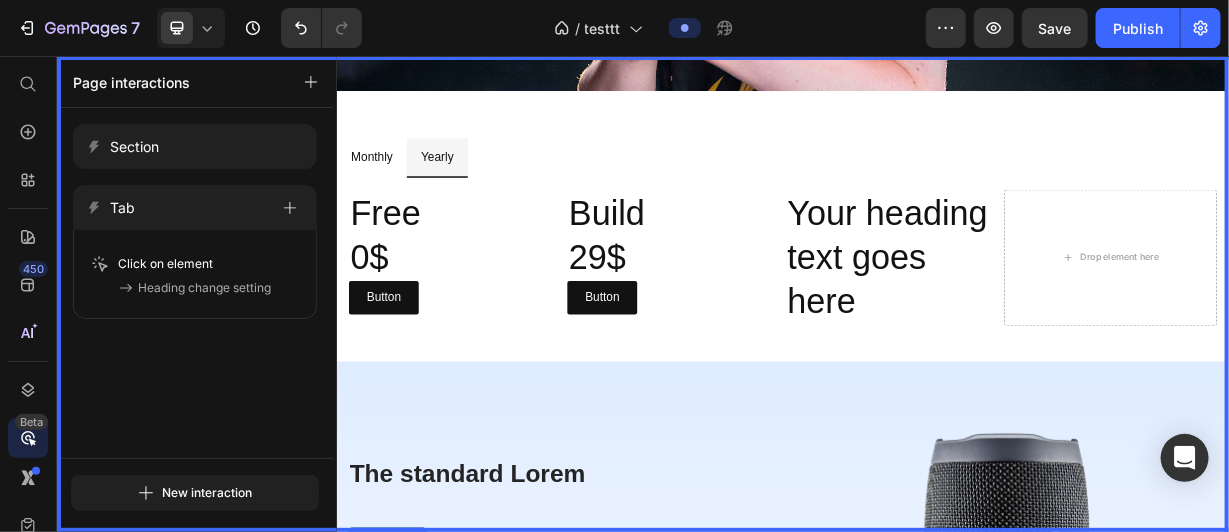 click at bounding box center (936, 375) 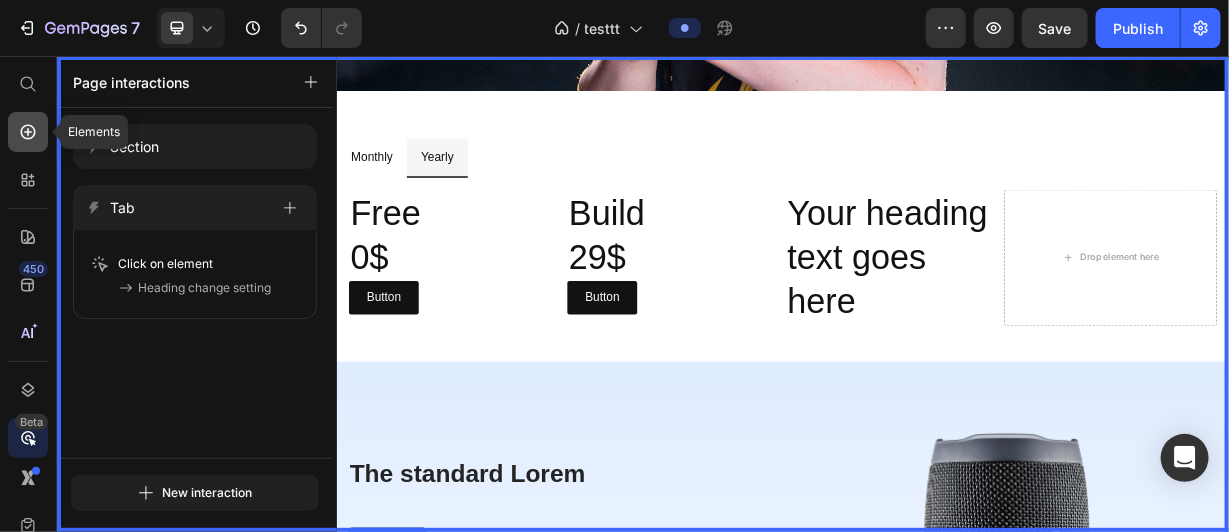 click 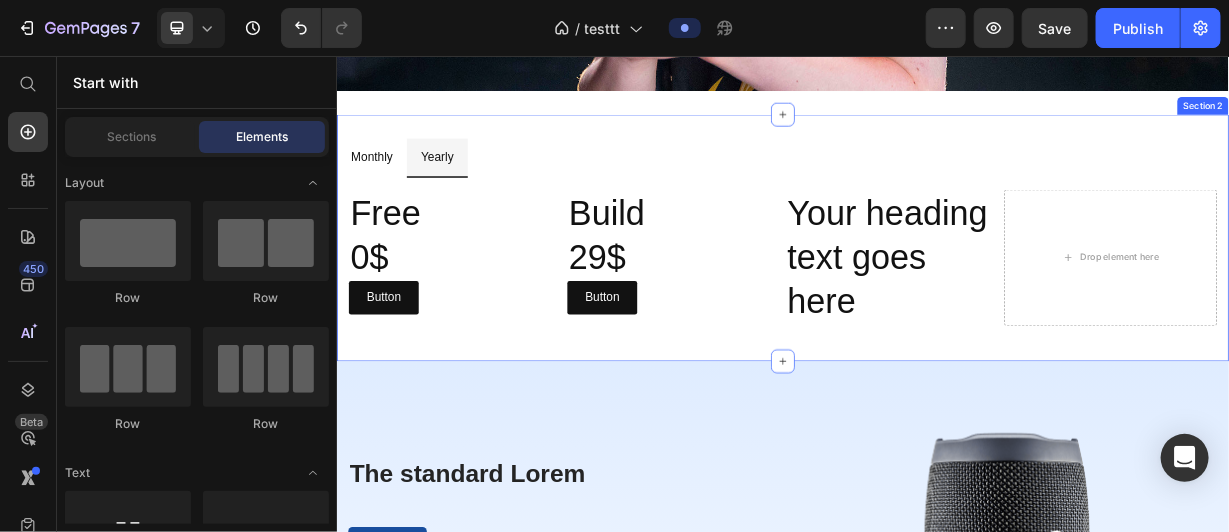 scroll, scrollTop: 368, scrollLeft: 0, axis: vertical 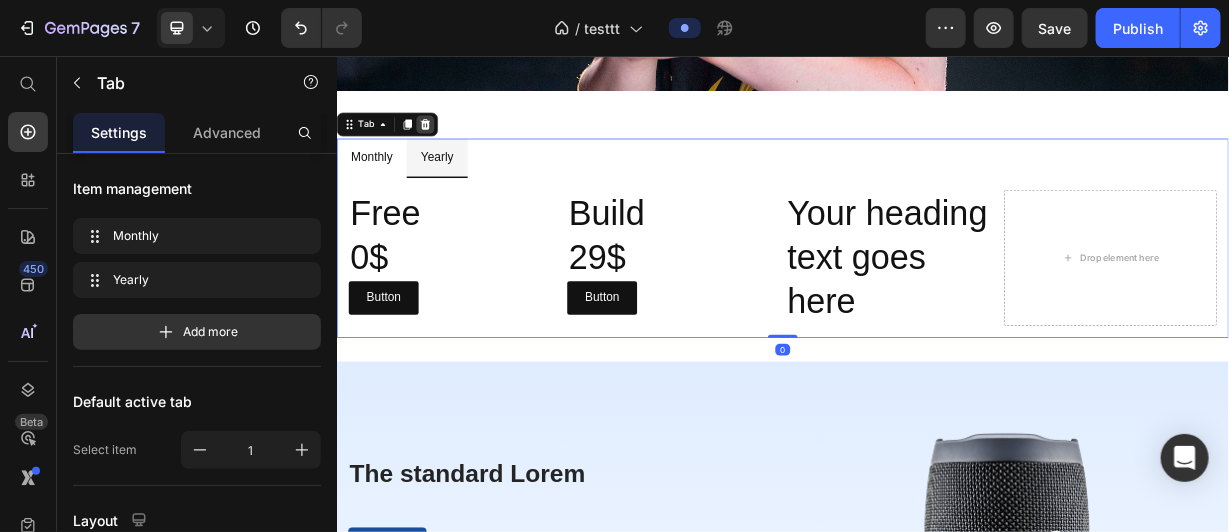 click 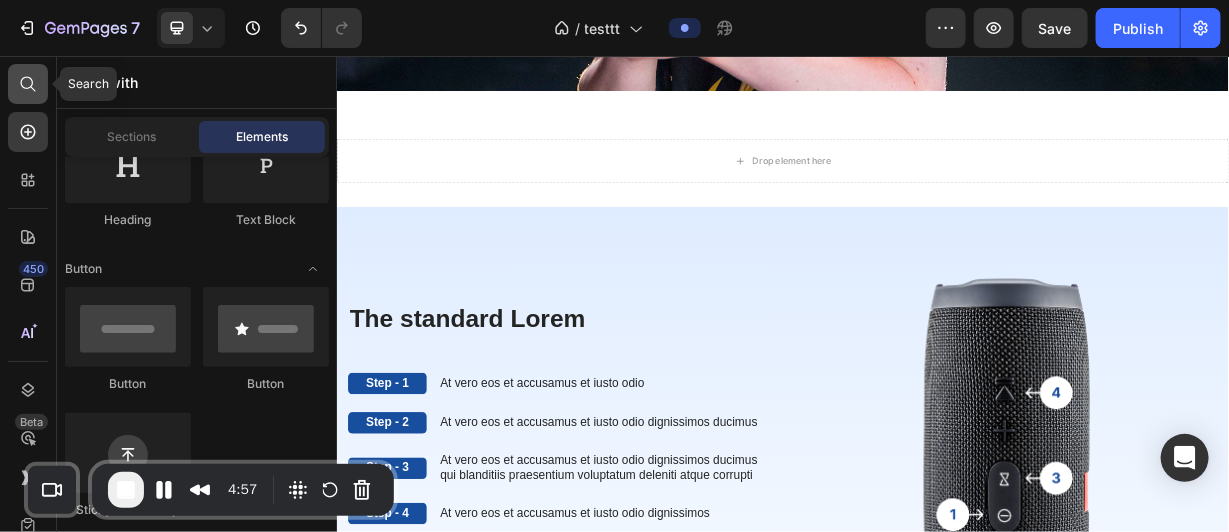 click 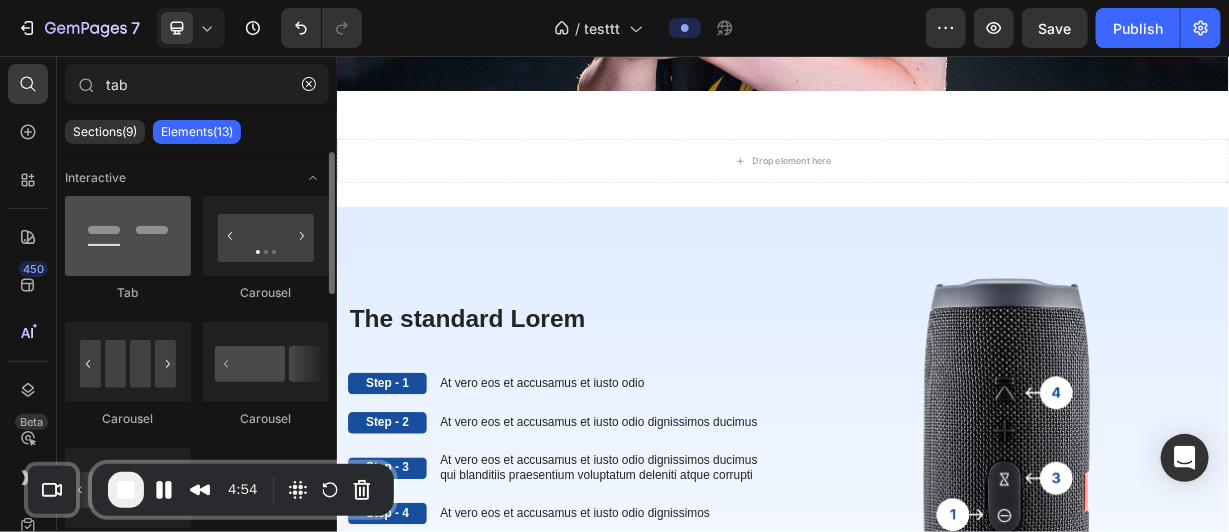 type on "tab" 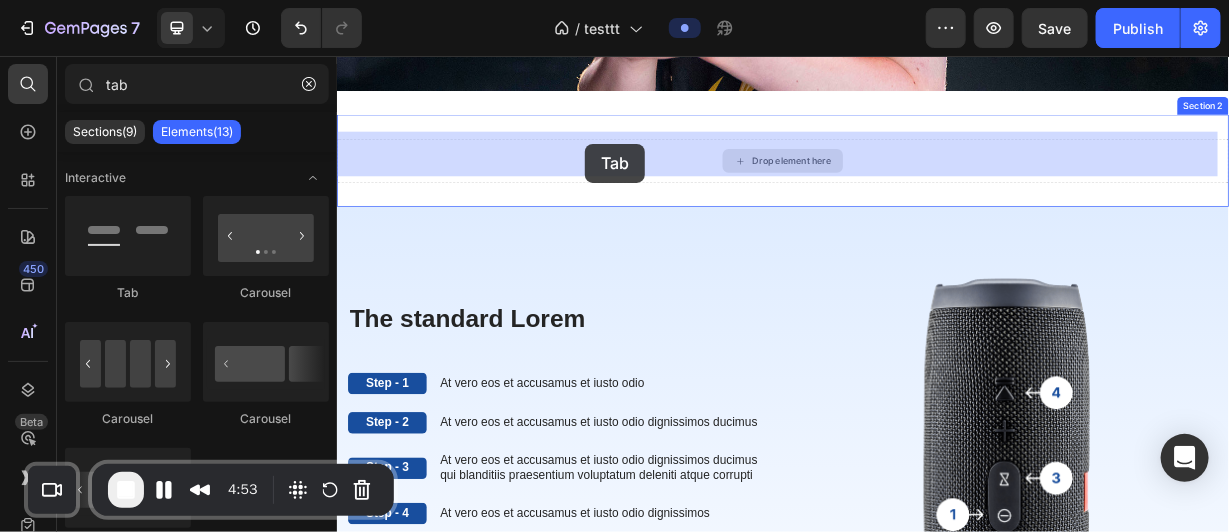drag, startPoint x: 478, startPoint y: 296, endPoint x: 669, endPoint y: 173, distance: 227.17834 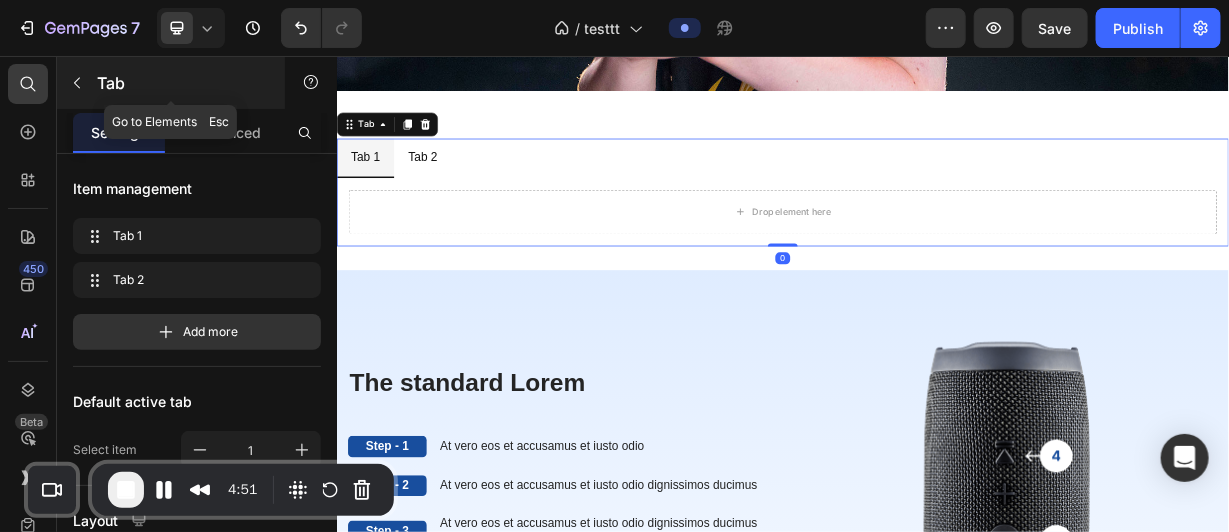 click 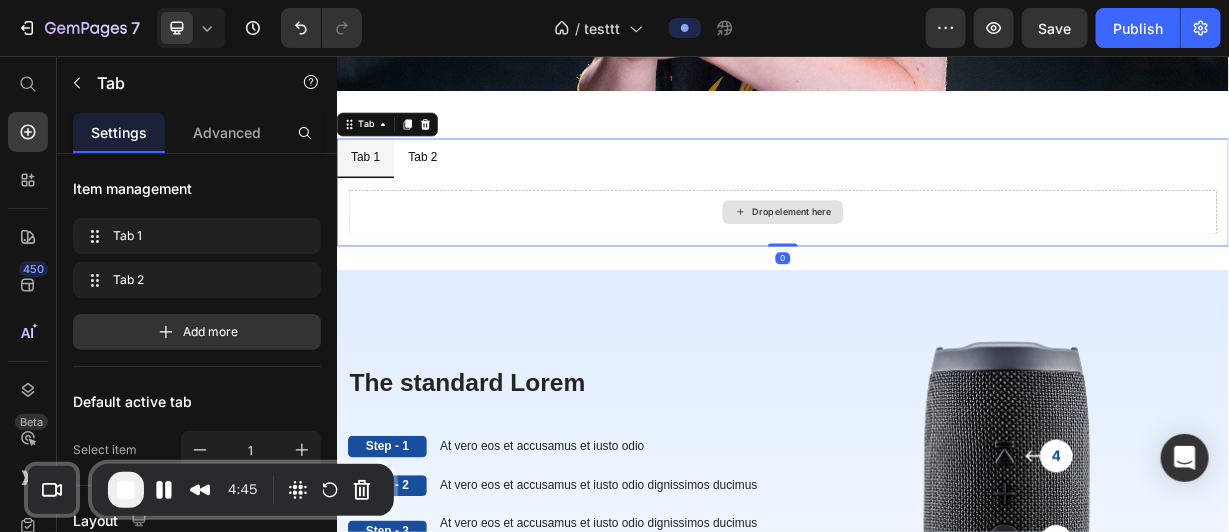 click on "Drop element here" at bounding box center (936, 265) 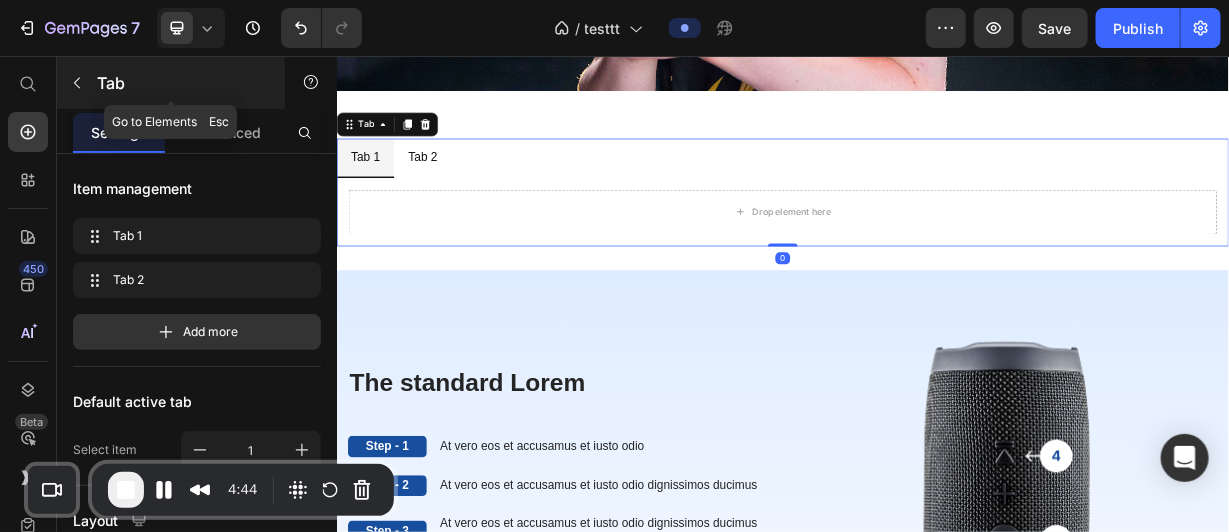 click at bounding box center [77, 83] 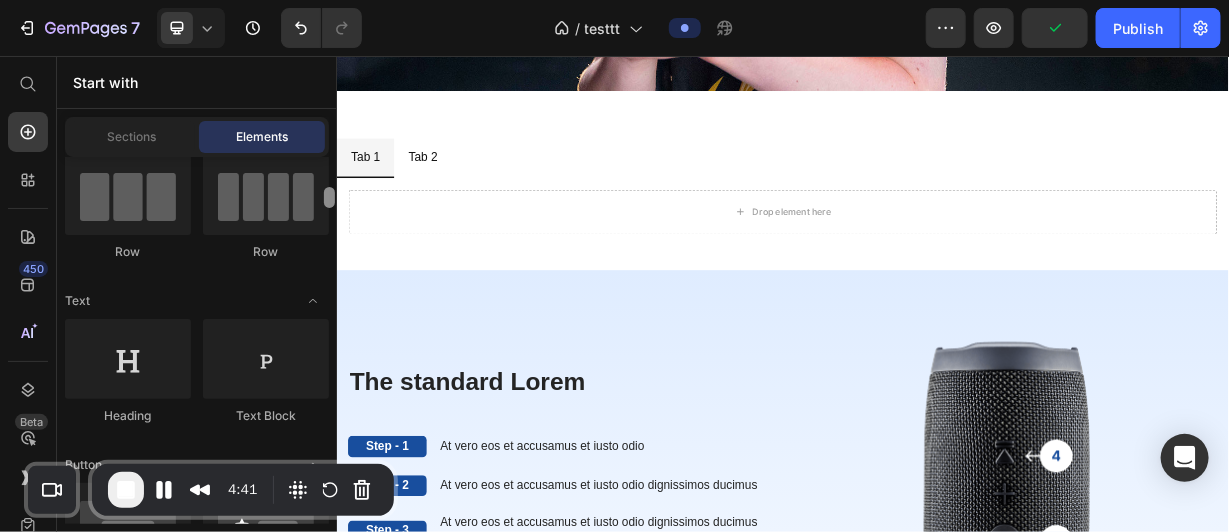 scroll, scrollTop: 203, scrollLeft: 0, axis: vertical 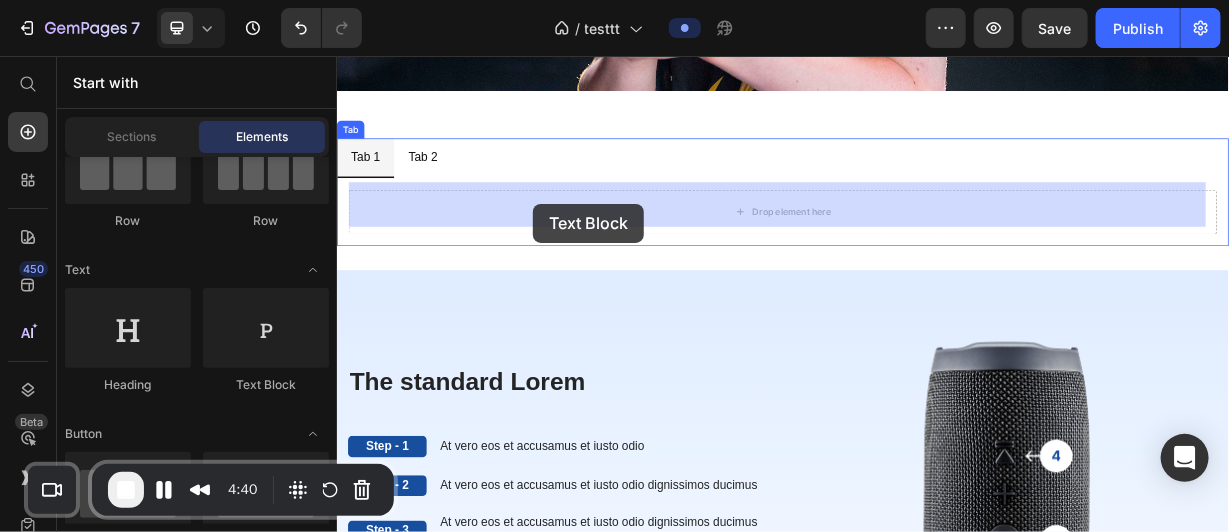 drag, startPoint x: 593, startPoint y: 382, endPoint x: 602, endPoint y: 251, distance: 131.30879 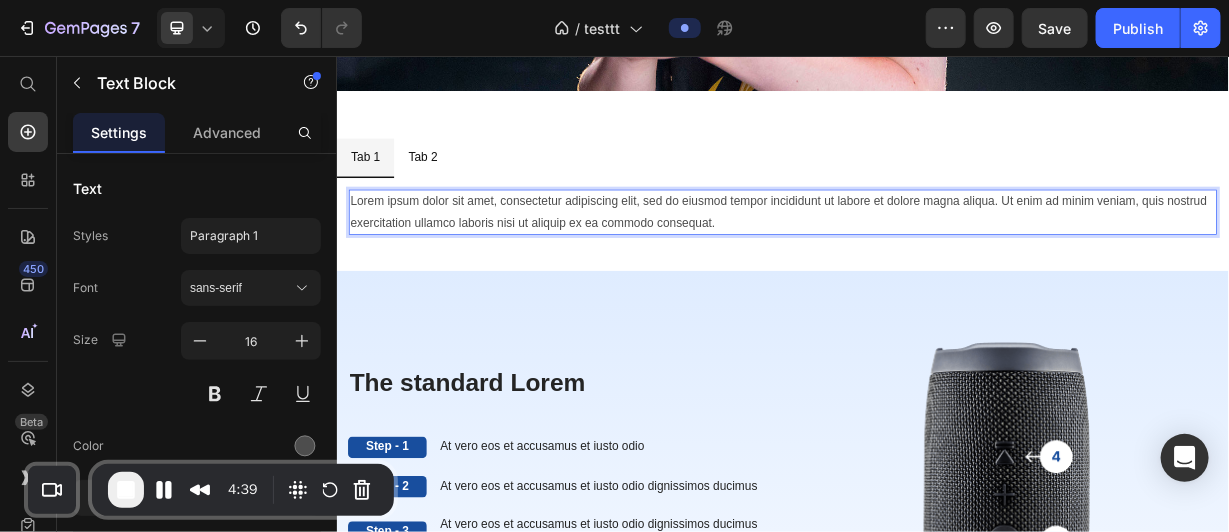 click on "Lorem ipsum dolor sit amet, consectetur adipiscing elit, sed do eiusmod tempor incididunt ut labore et dolore magna aliqua. Ut enim ad minim veniam, quis nostrud exercitation ullamco laboris nisi ut aliquip ex ea commodo consequat." at bounding box center (936, 266) 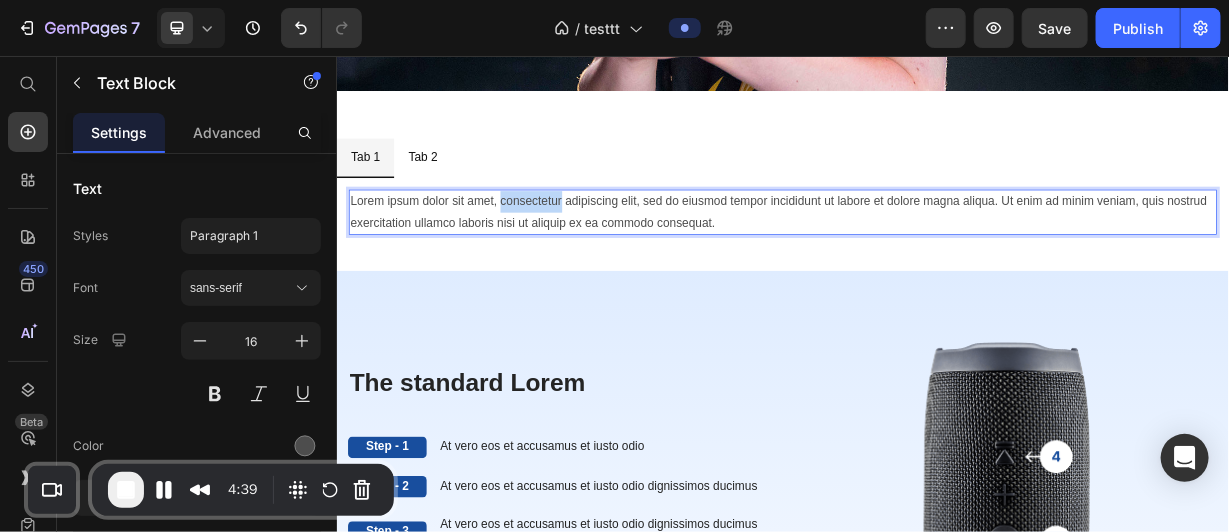click on "Lorem ipsum dolor sit amet, consectetur adipiscing elit, sed do eiusmod tempor incididunt ut labore et dolore magna aliqua. Ut enim ad minim veniam, quis nostrud exercitation ullamco laboris nisi ut aliquip ex ea commodo consequat." at bounding box center (936, 266) 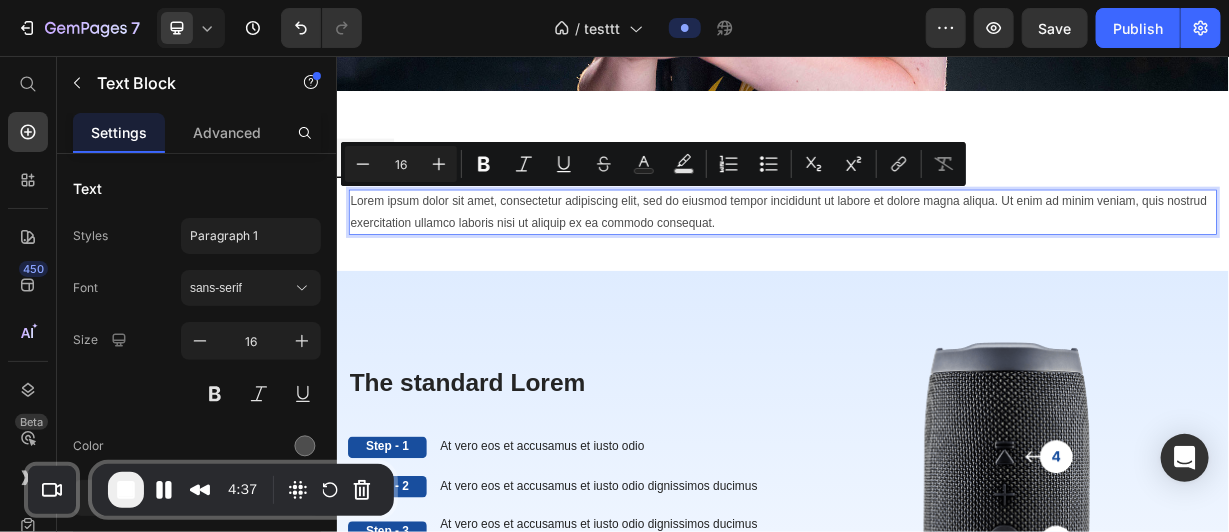 click on "Lorem ipsum dolor sit amet, consectetur adipiscing elit, sed do eiusmod tempor incididunt ut labore et dolore magna aliqua. Ut enim ad minim veniam, quis nostrud exercitation ullamco laboris nisi ut aliquip ex ea commodo consequat." at bounding box center (936, 266) 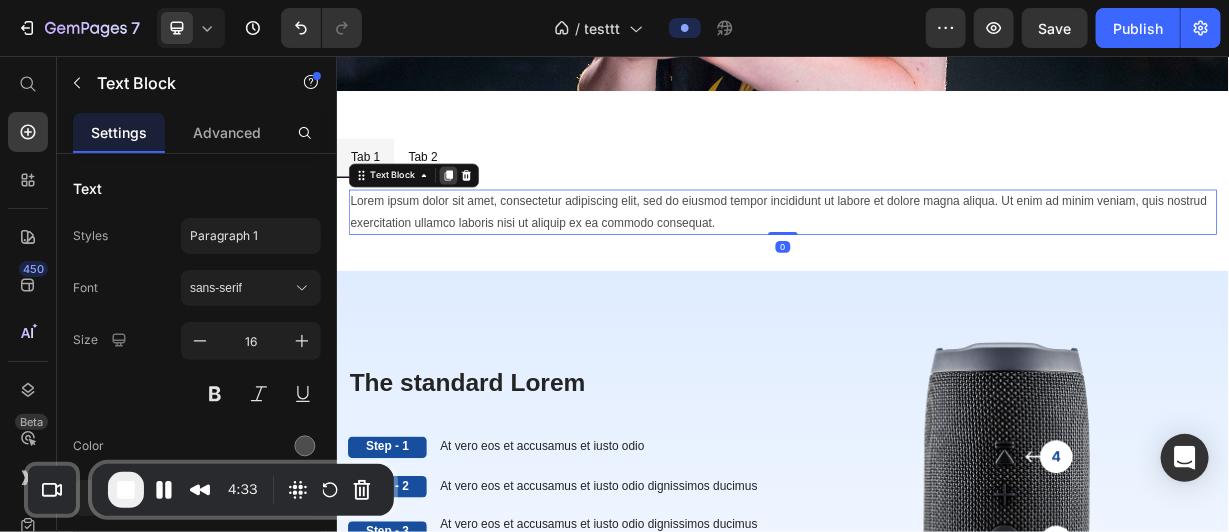 click at bounding box center (486, 216) 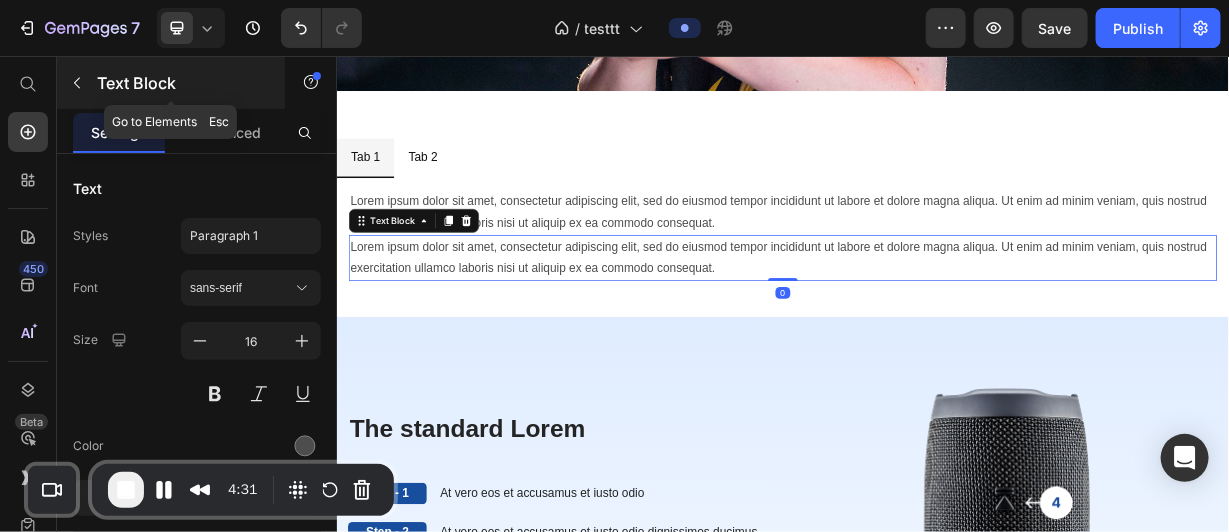 click 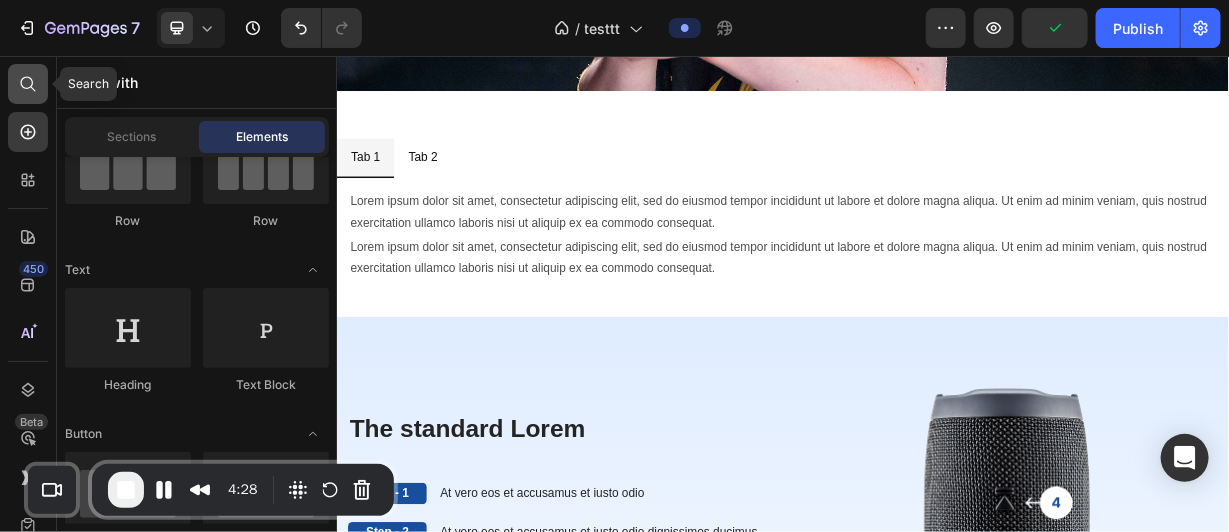 click 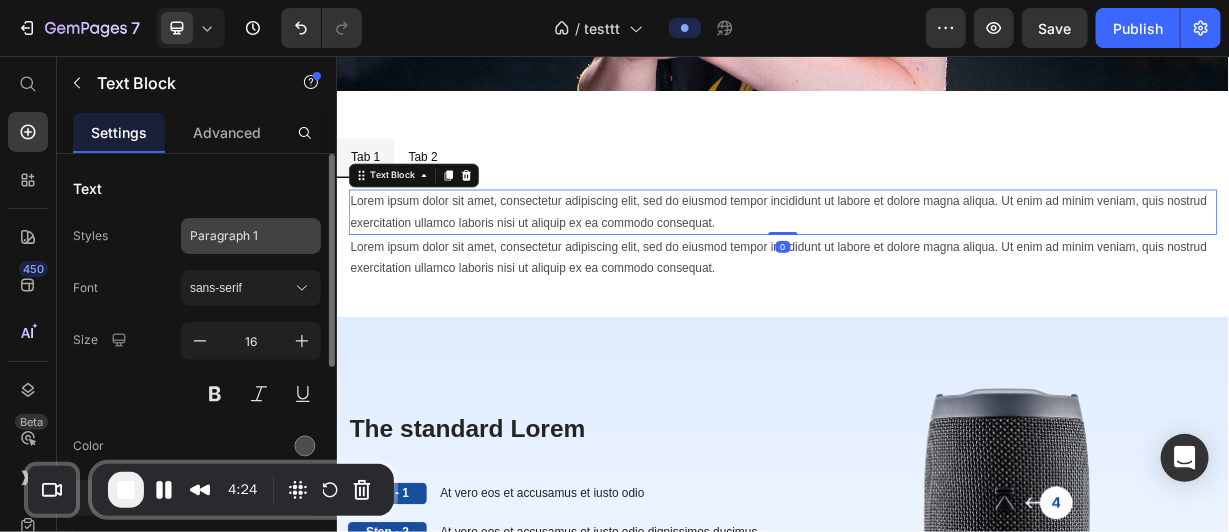 click on "Paragraph 1" at bounding box center (239, 236) 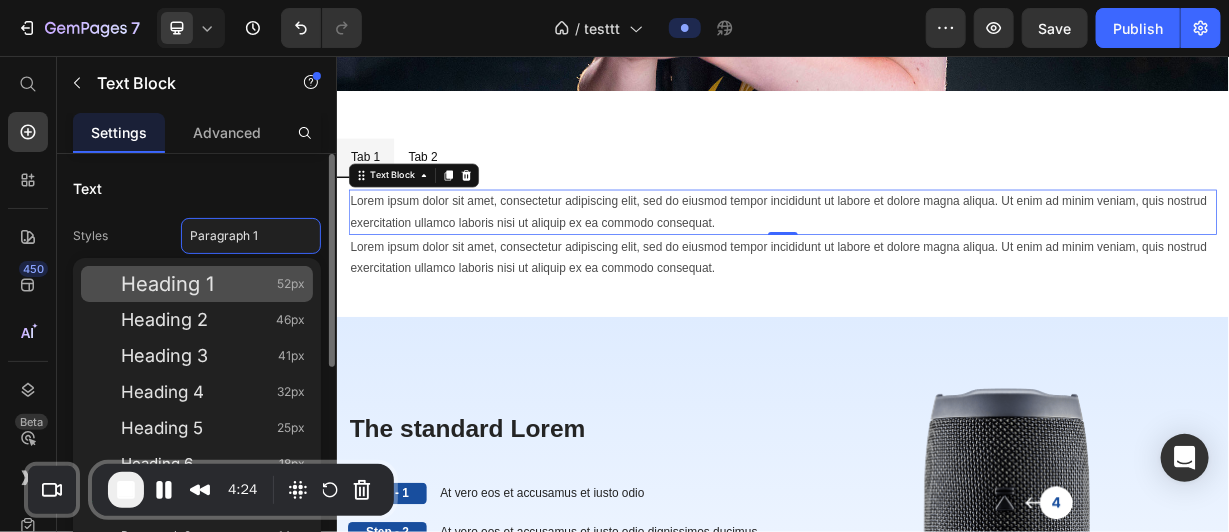 click on "Heading 1 52px" at bounding box center [213, 284] 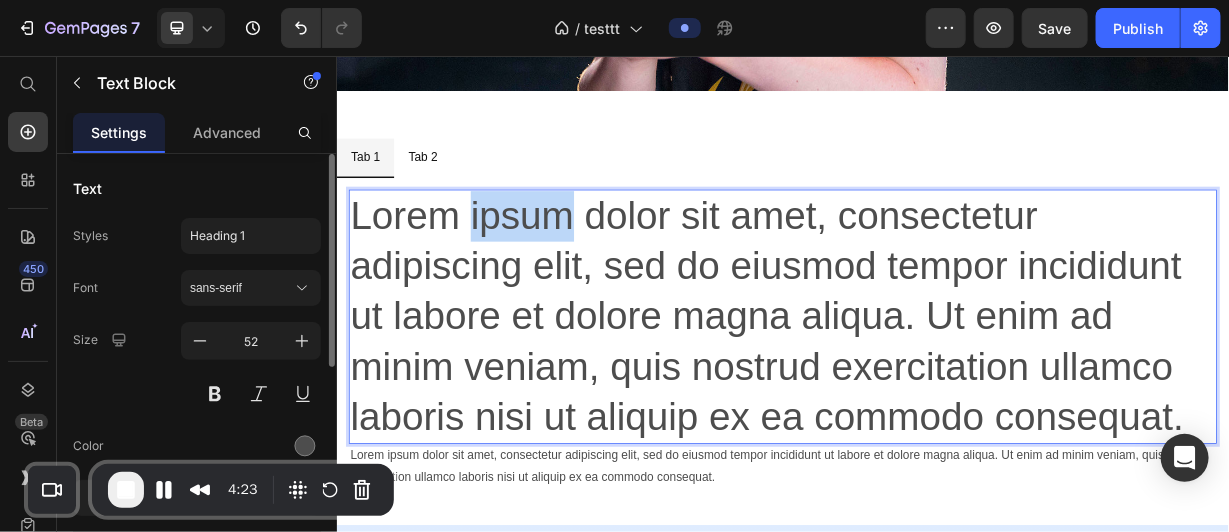 click on "Lorem ipsum dolor sit amet, consectetur adipiscing elit, sed do eiusmod tempor incididunt ut labore et dolore magna aliqua. Ut enim ad minim veniam, quis nostrud exercitation ullamco laboris nisi ut aliquip ex ea commodo consequat." at bounding box center (936, 406) 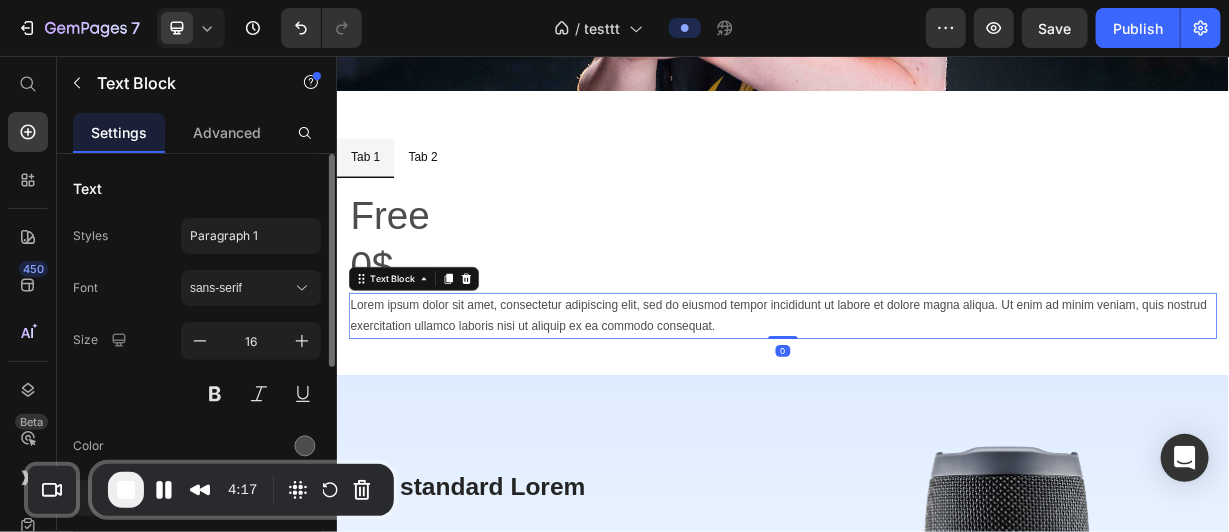click on "Lorem ipsum dolor sit amet, consectetur adipiscing elit, sed do eiusmod tempor incididunt ut labore et dolore magna aliqua. Ut enim ad minim veniam, quis nostrud exercitation ullamco laboris nisi ut aliquip ex ea commodo consequat." at bounding box center (936, 405) 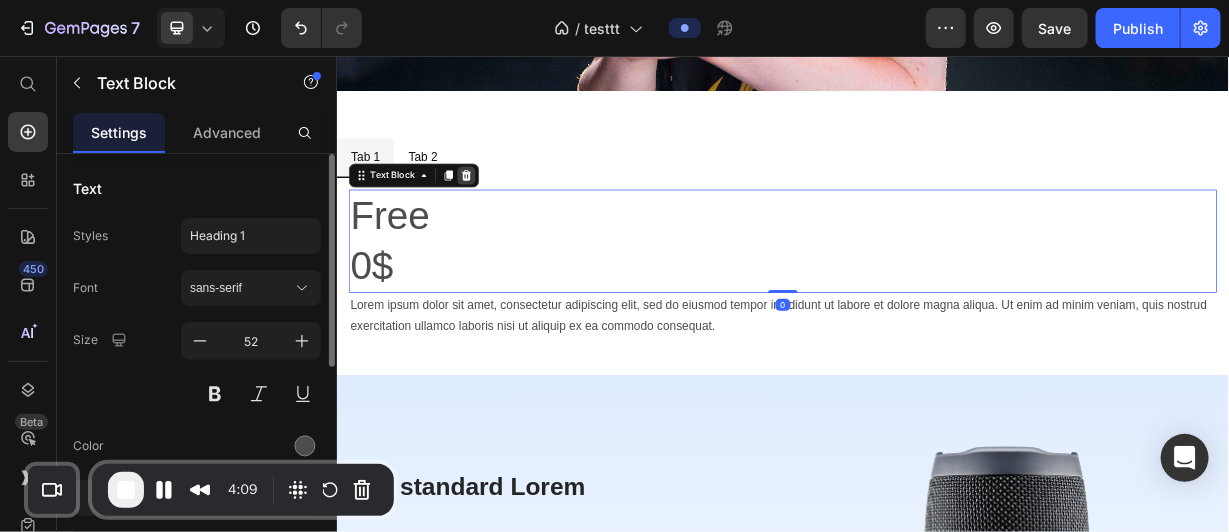 click 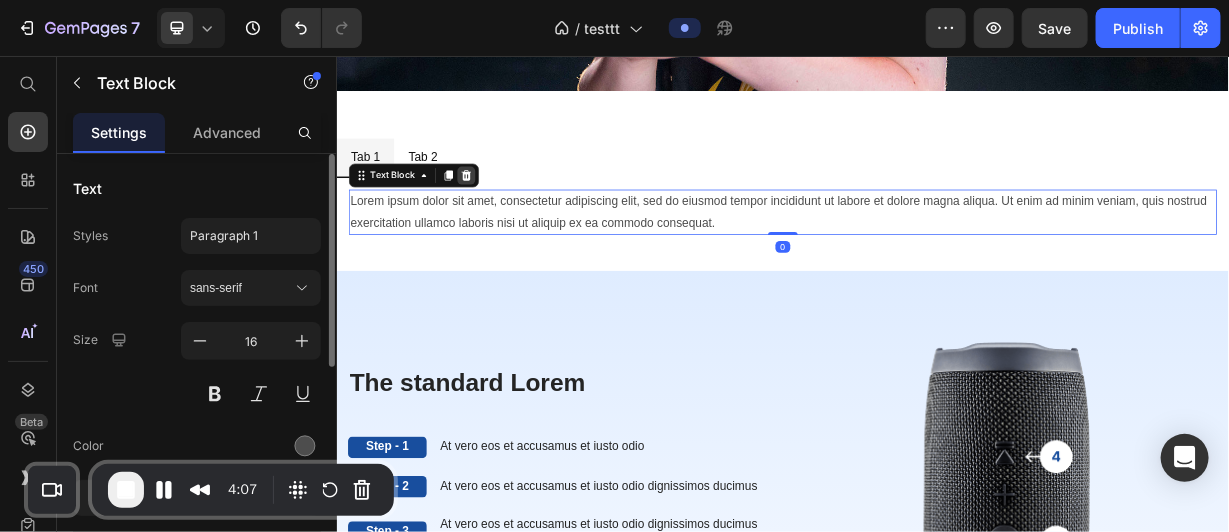 click 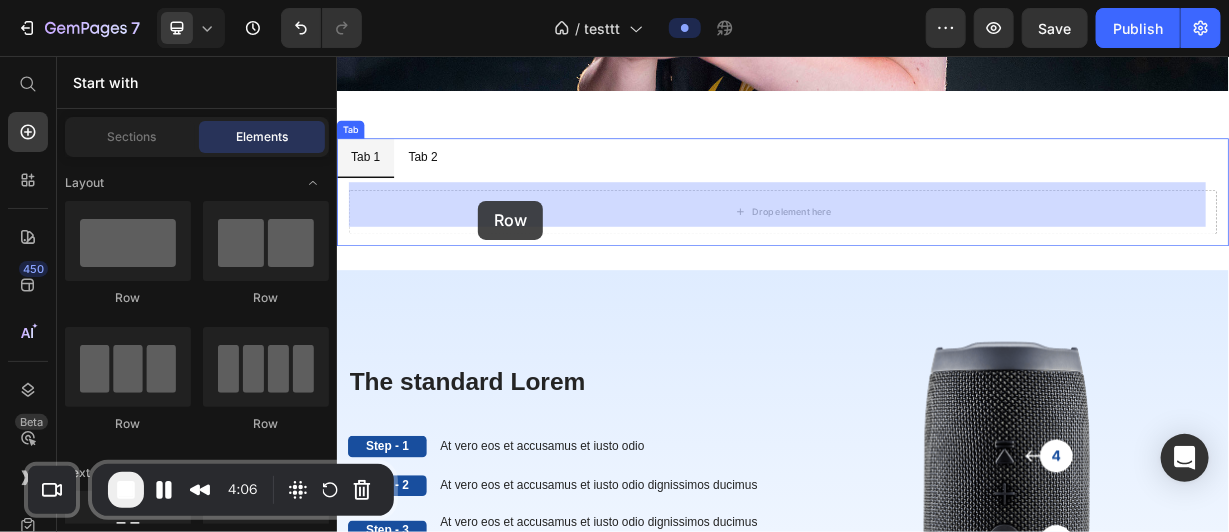 drag, startPoint x: 598, startPoint y: 276, endPoint x: 525, endPoint y: 250, distance: 77.491936 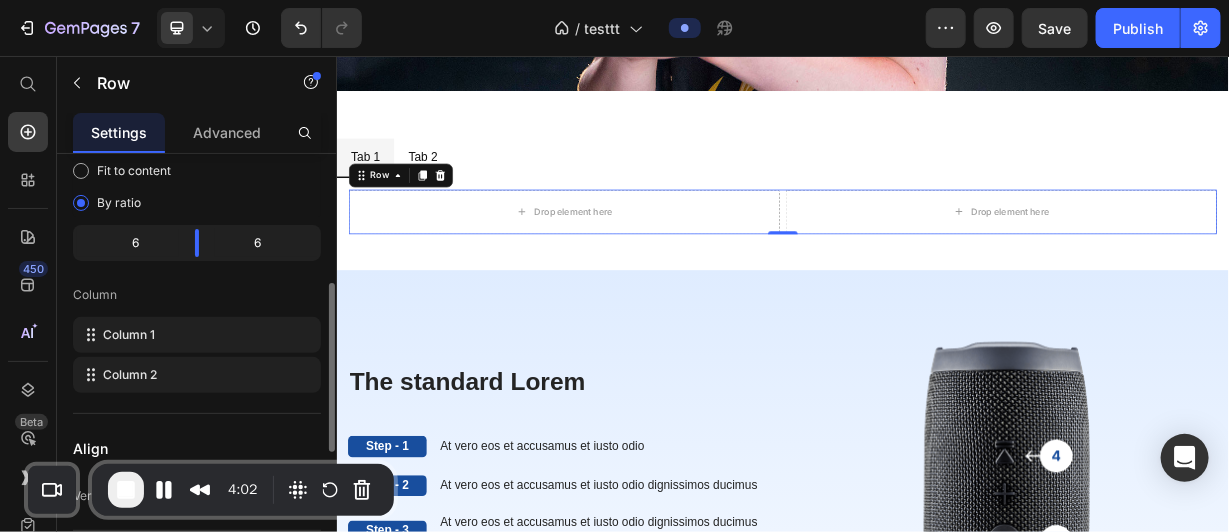 scroll, scrollTop: 291, scrollLeft: 0, axis: vertical 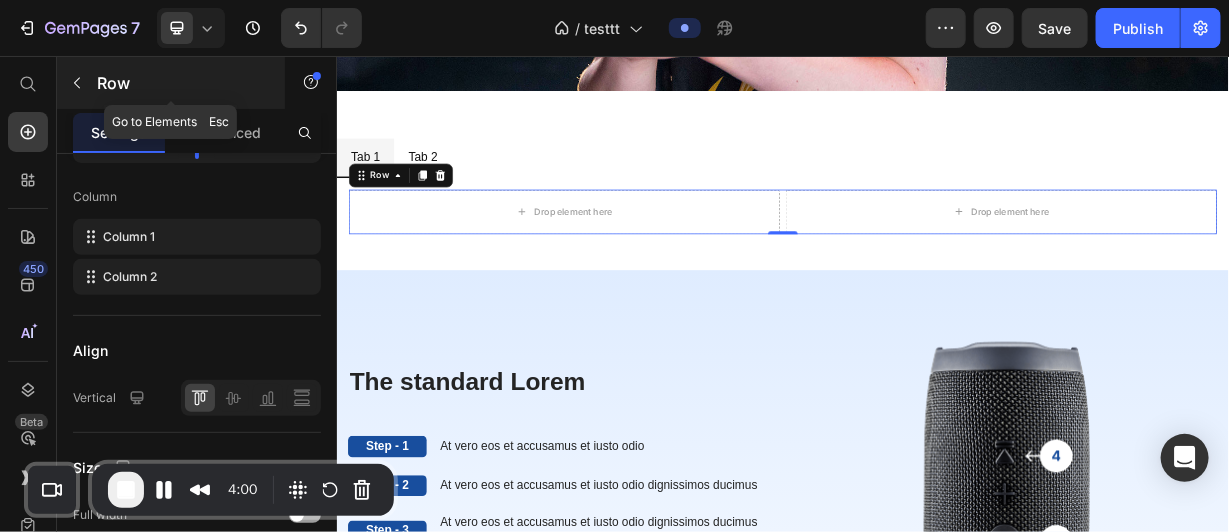 click 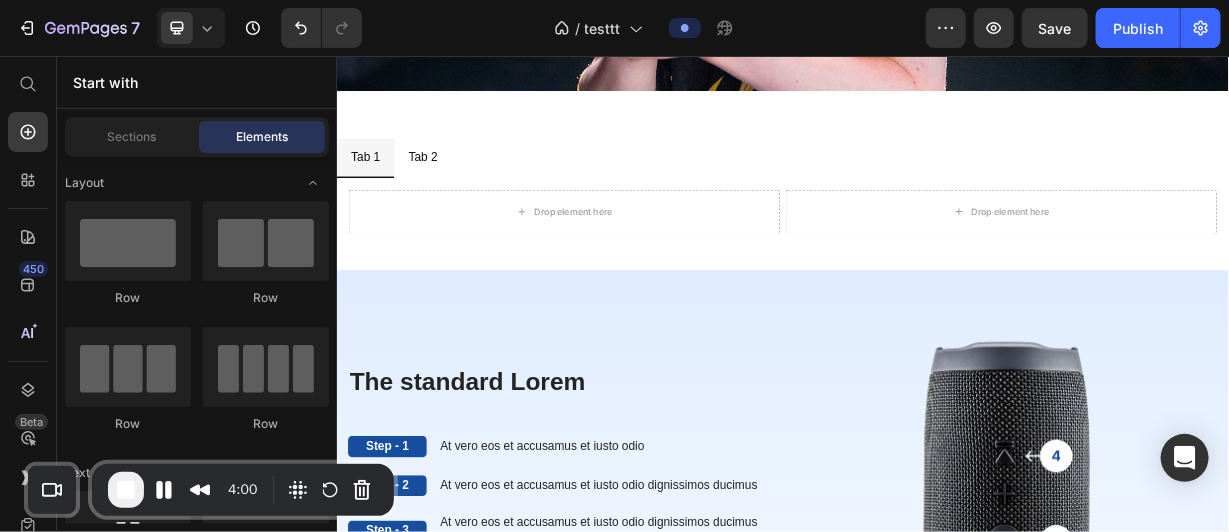scroll, scrollTop: 339, scrollLeft: 0, axis: vertical 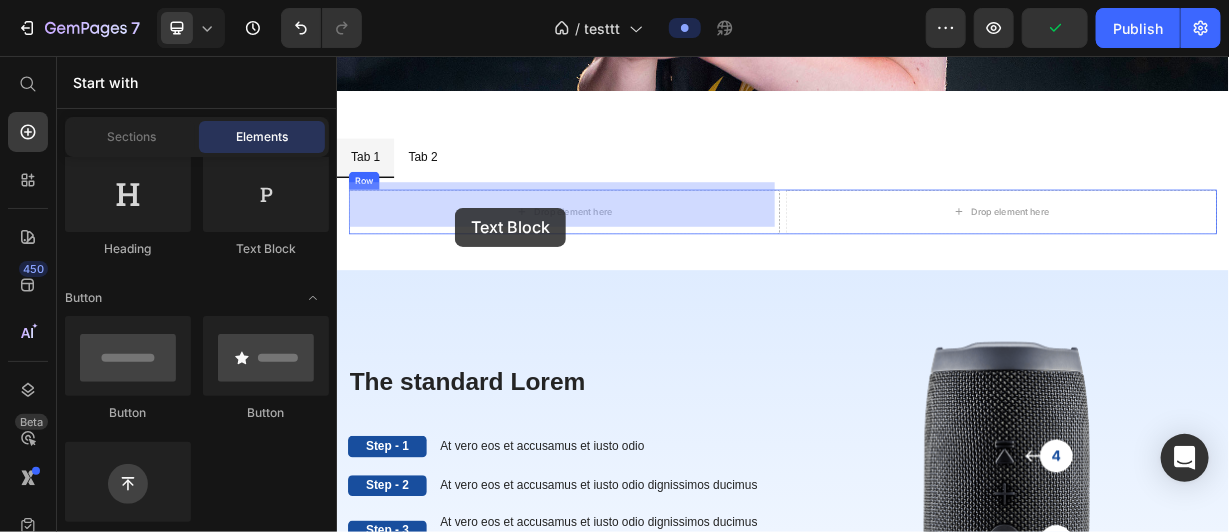 drag, startPoint x: 627, startPoint y: 262, endPoint x: 495, endPoint y: 256, distance: 132.13629 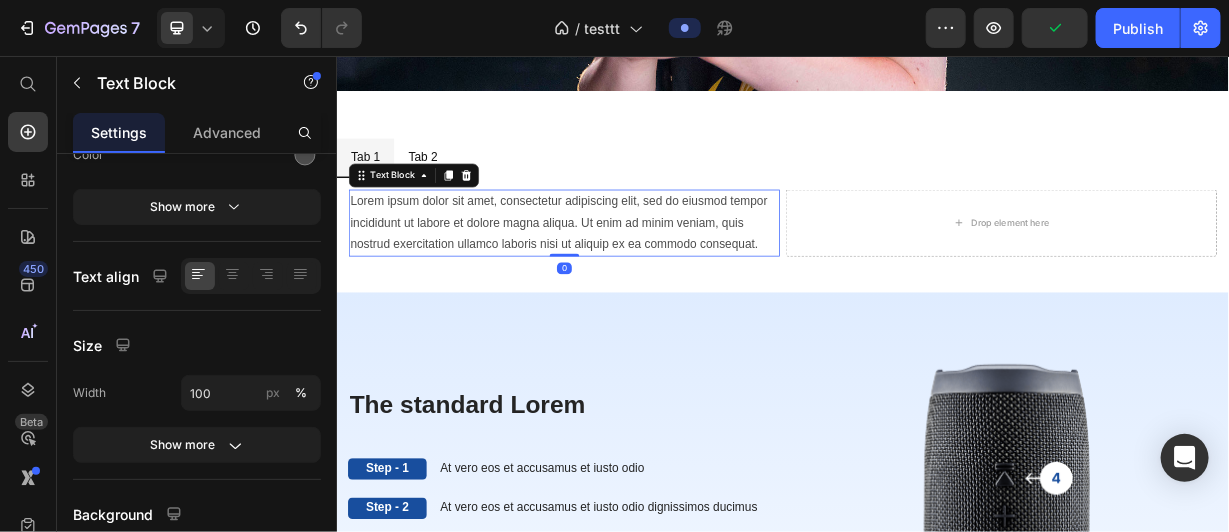 scroll, scrollTop: 0, scrollLeft: 0, axis: both 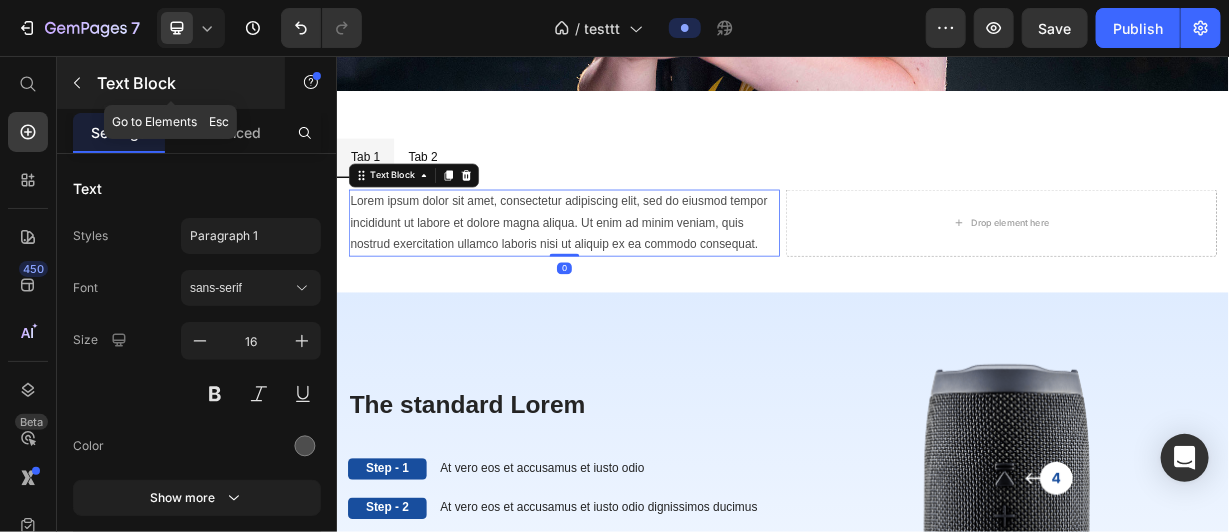 click 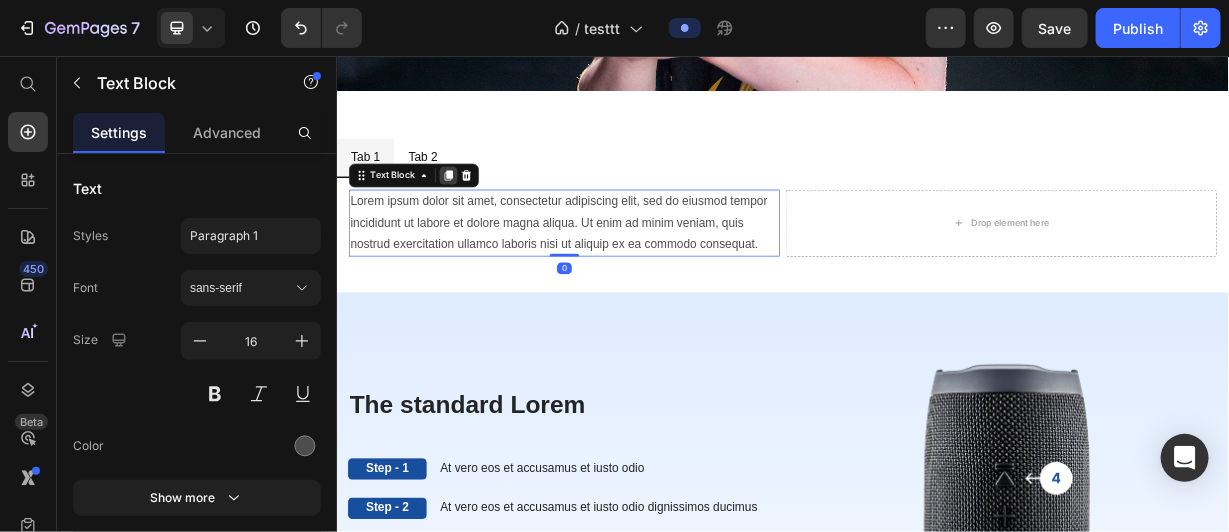 click 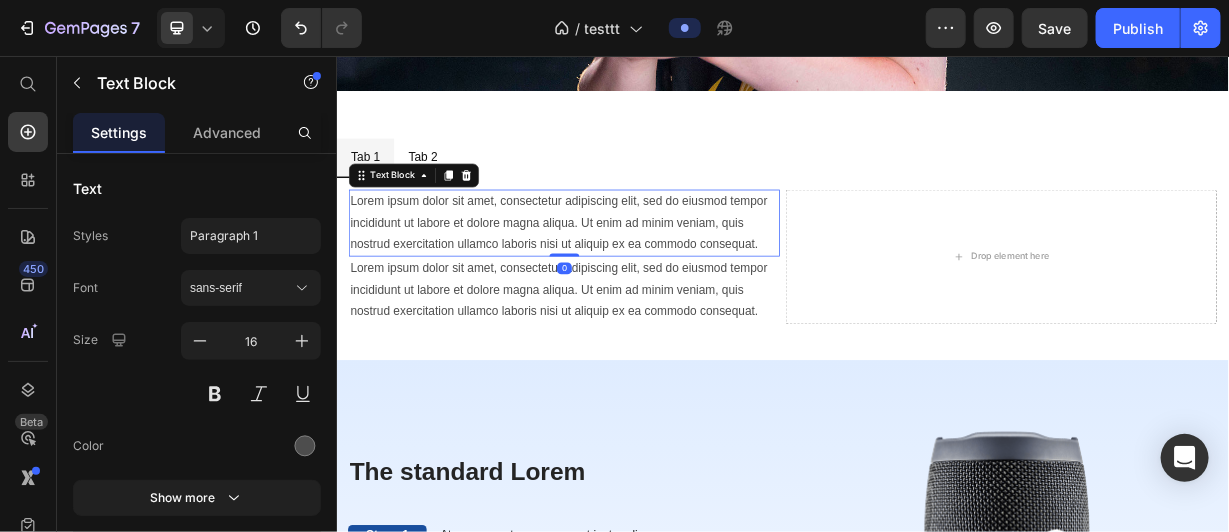 click on "Lorem ipsum dolor sit amet, consectetur adipiscing elit, sed do eiusmod tempor incididunt ut labore et dolore magna aliqua. Ut enim ad minim veniam, quis nostrud exercitation ullamco laboris nisi ut aliquip ex ea commodo consequat." at bounding box center (642, 280) 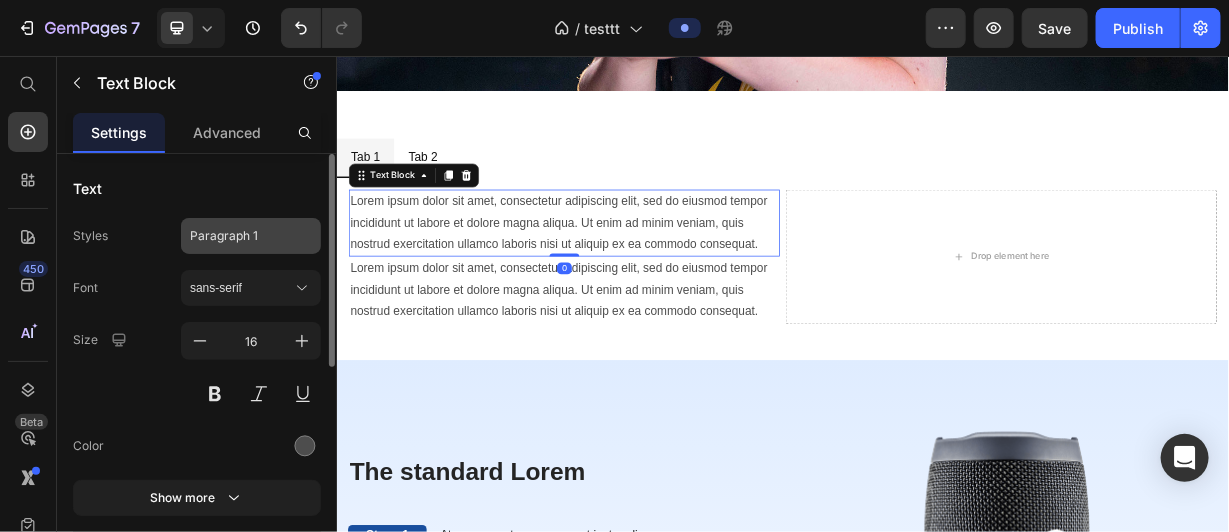 click on "Paragraph 1" at bounding box center [239, 236] 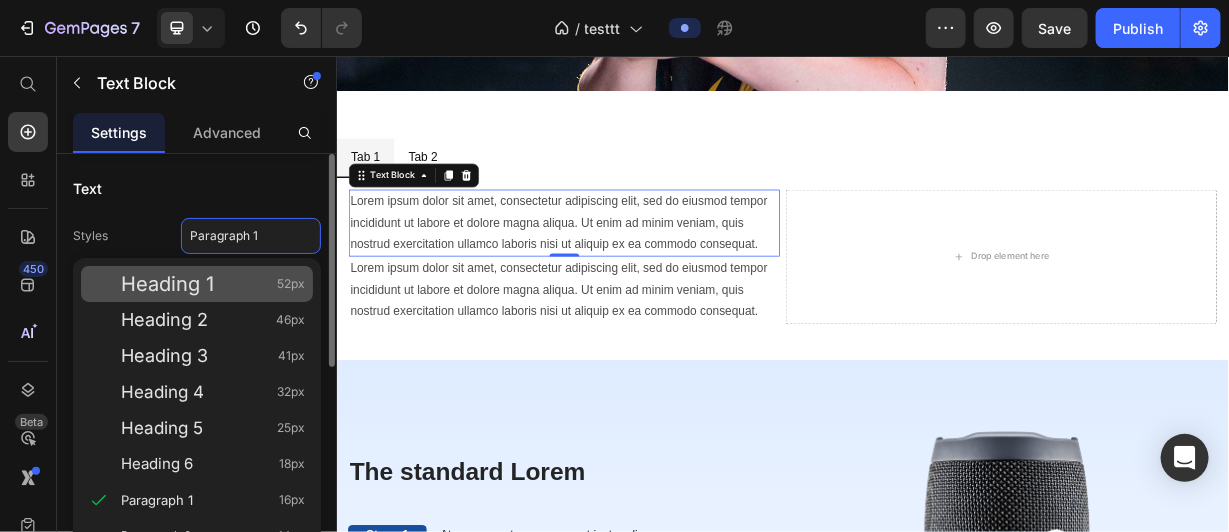 click on "Heading 1" at bounding box center [167, 284] 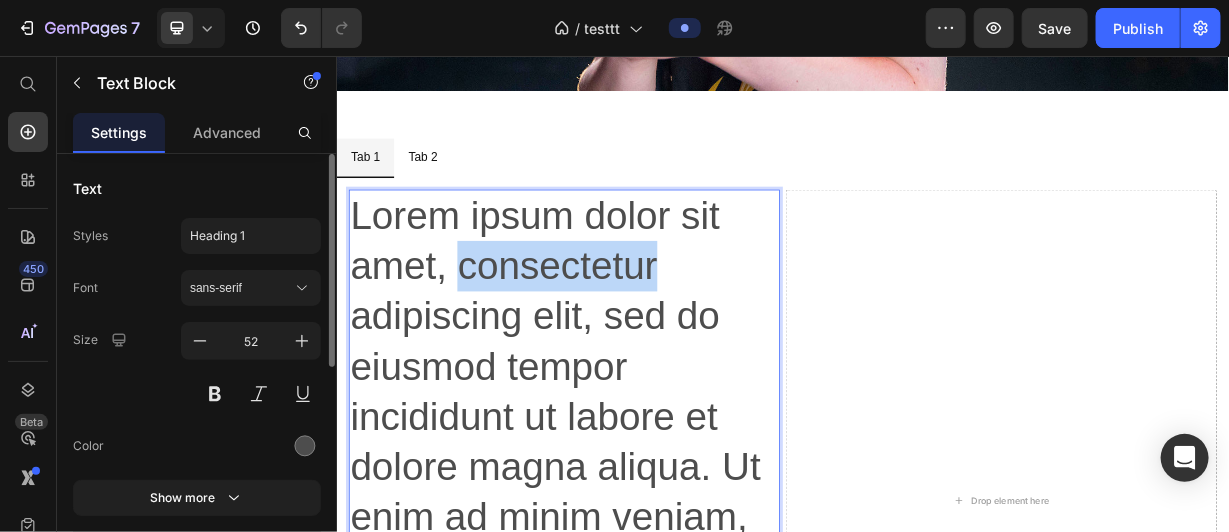 click on "Lorem ipsum dolor sit amet, consectetur adipiscing elit, sed do eiusmod tempor incididunt ut labore et dolore magna aliqua. Ut enim ad minim veniam, quis nostrud exercitation ullamco laboris nisi ut aliquip ex ea commodo consequat." at bounding box center [642, 609] 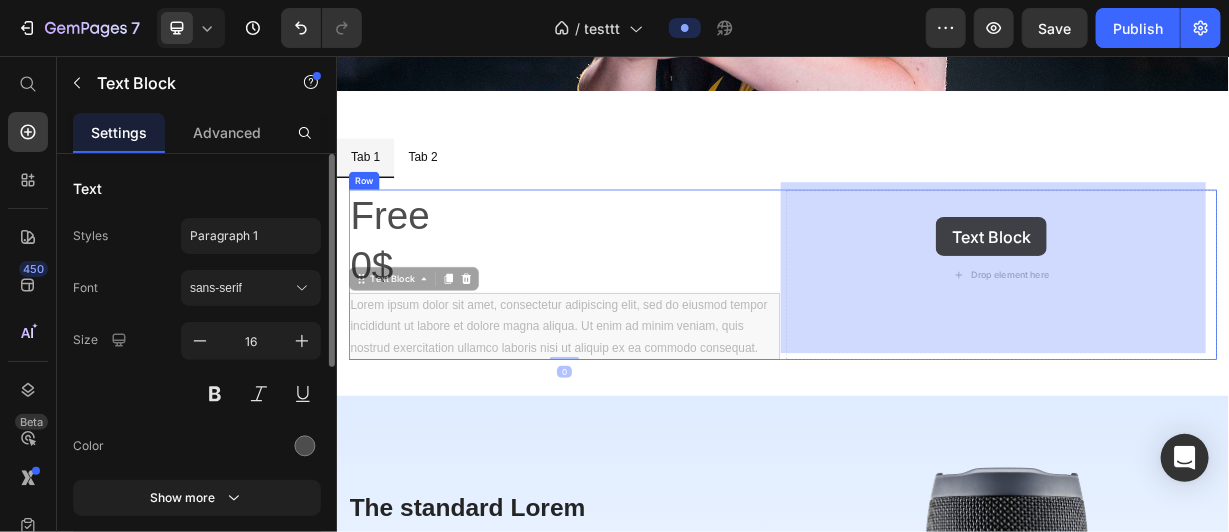 drag, startPoint x: 671, startPoint y: 378, endPoint x: 1032, endPoint y: 295, distance: 370.41867 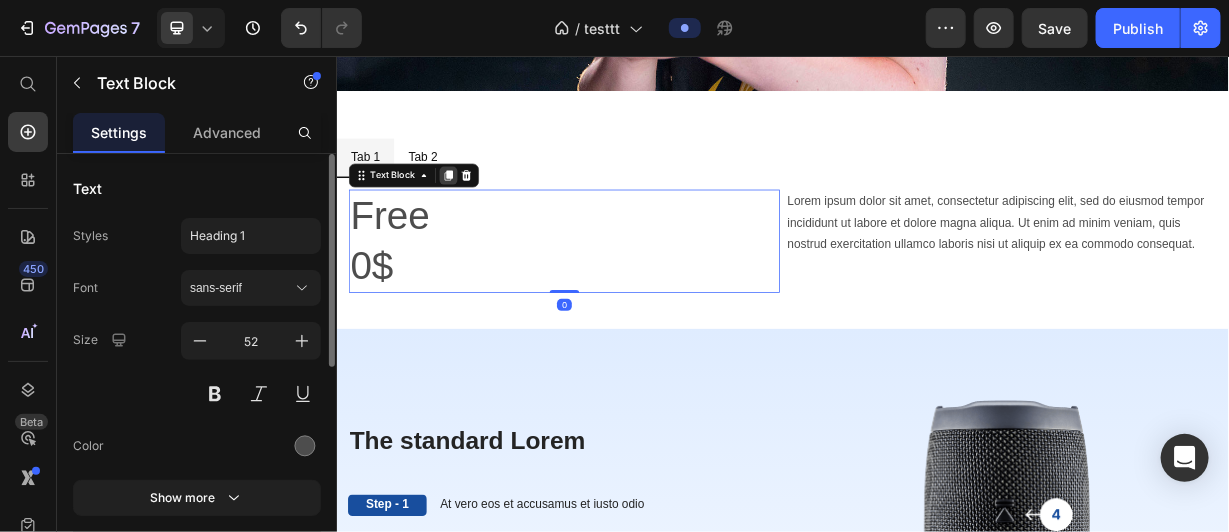 click 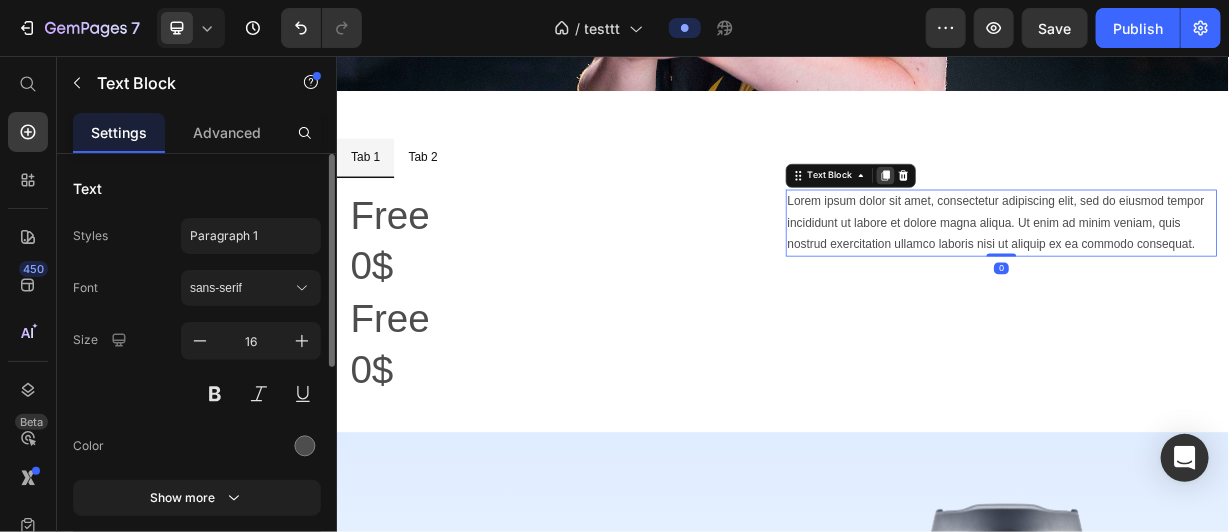 click 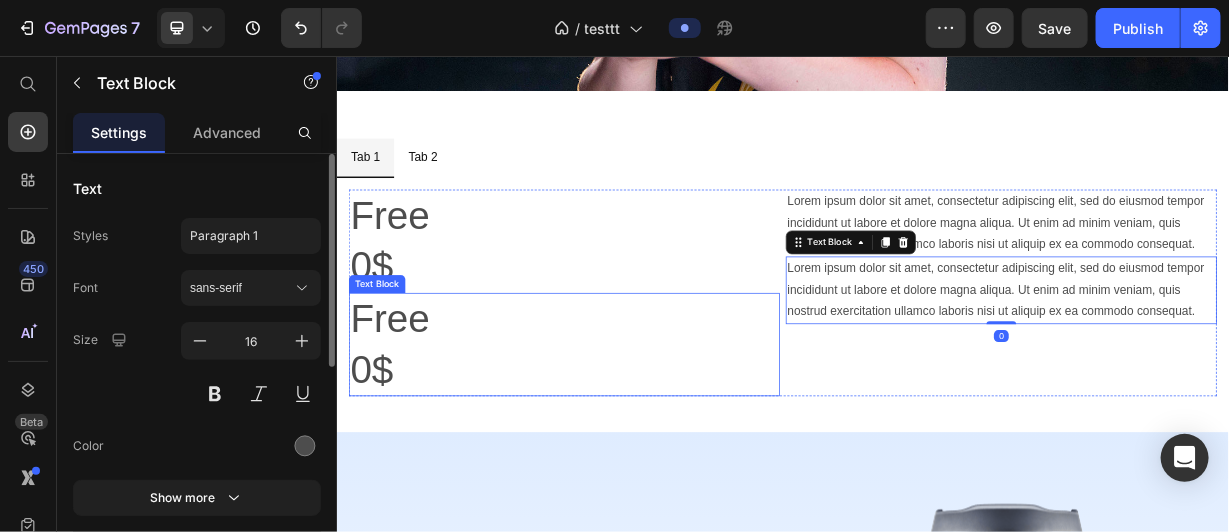 click on "Free  0$" at bounding box center (642, 443) 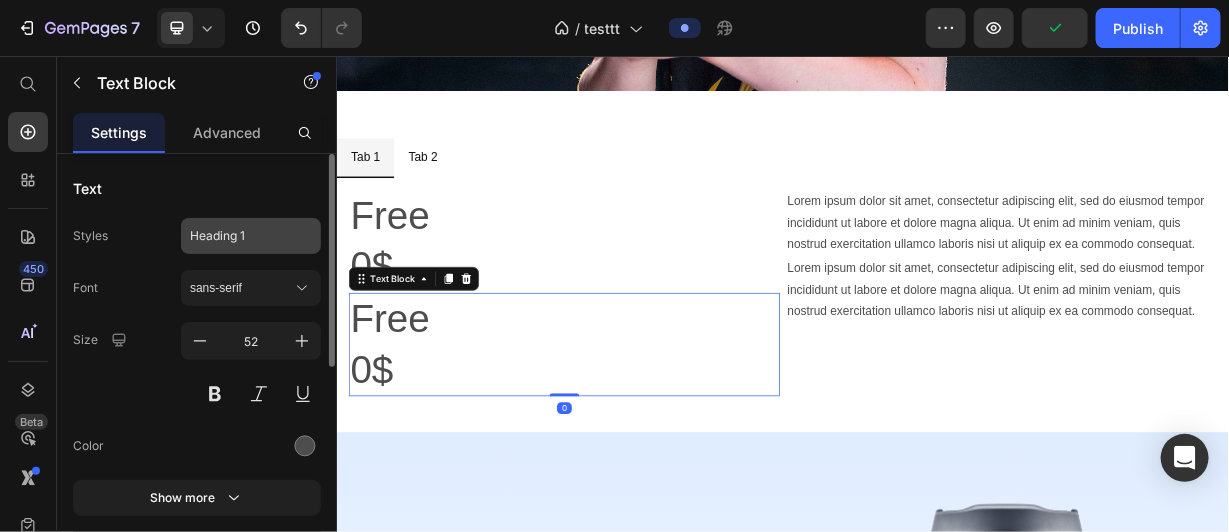 click on "Heading 1" 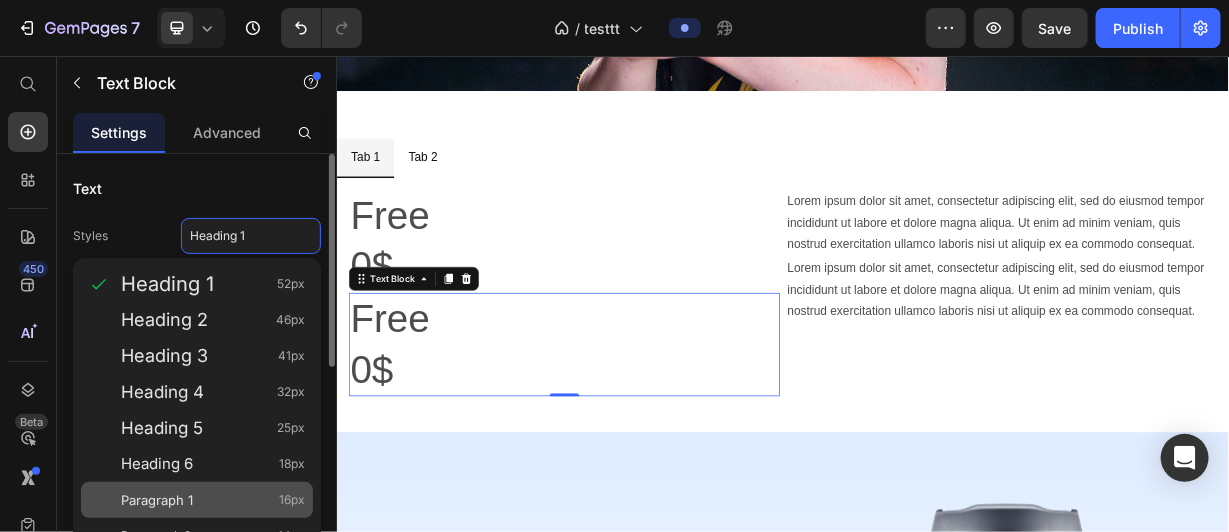 click on "Paragraph 1" at bounding box center [157, 500] 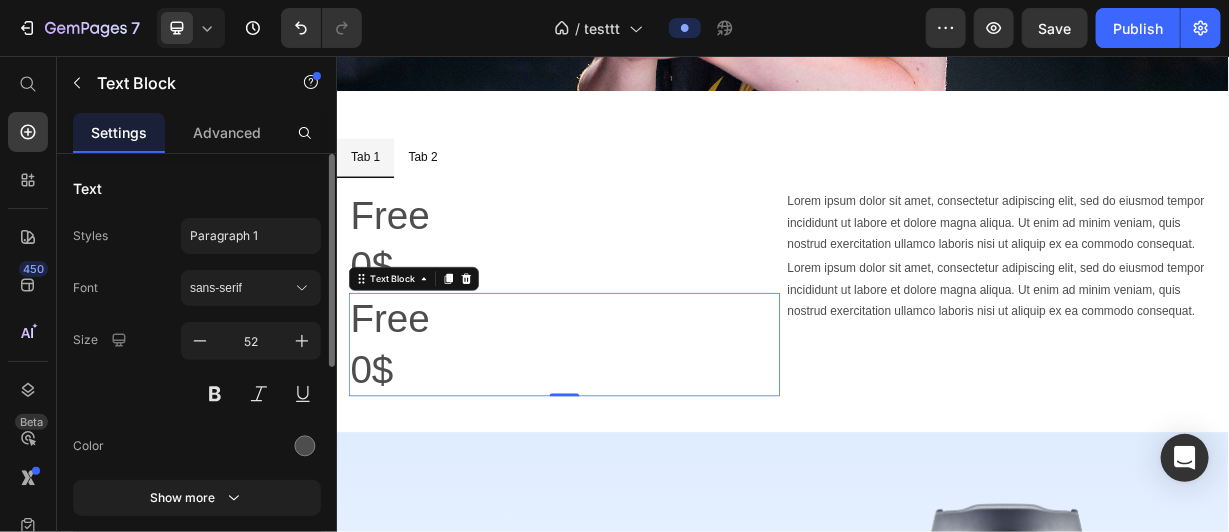 type on "16" 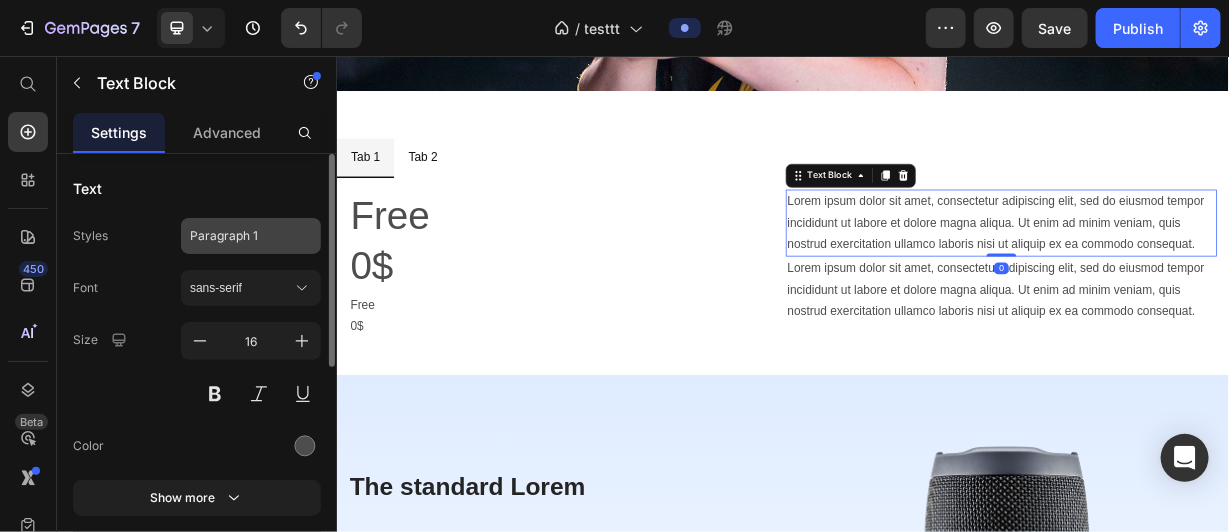 click on "Paragraph 1" at bounding box center (239, 236) 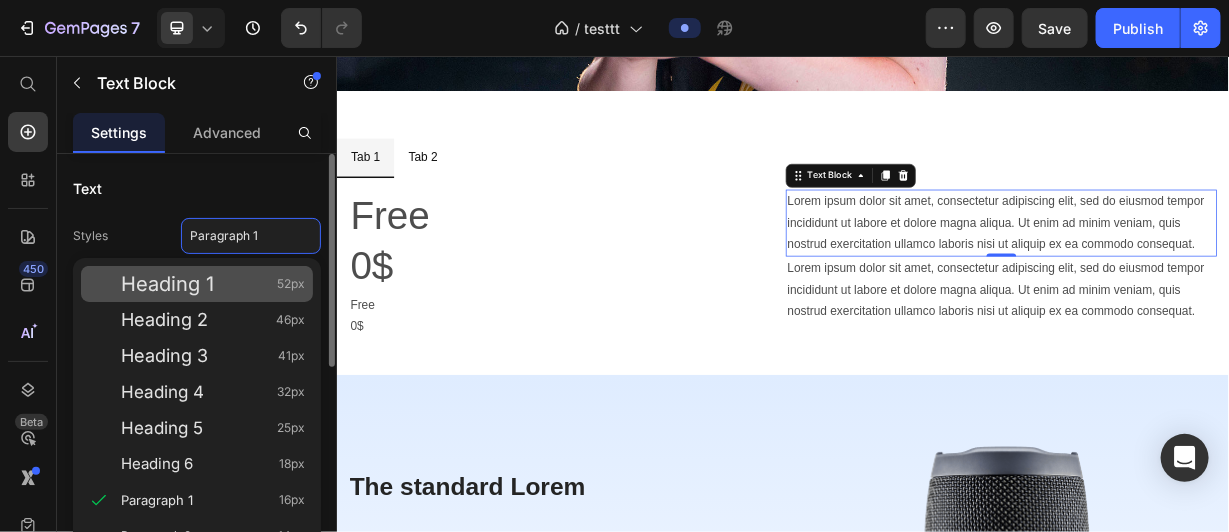 click on "Heading 1 52px" at bounding box center [213, 284] 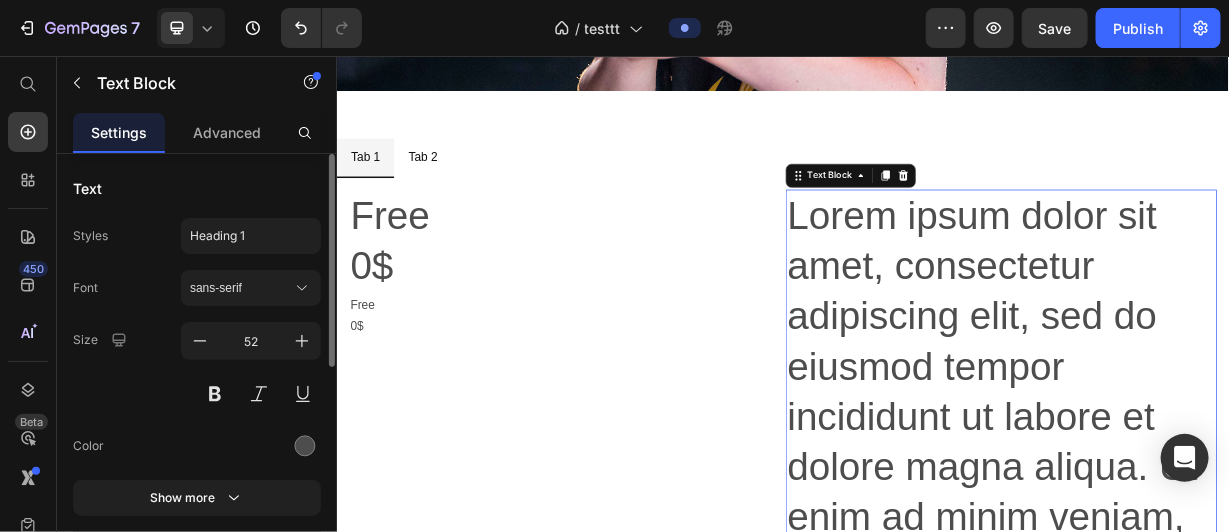 click on "Lorem ipsum dolor sit amet, consectetur adipiscing elit, sed do eiusmod tempor incididunt ut labore et dolore magna aliqua. Ut enim ad minim veniam, quis nostrud exercitation ullamco laboris nisi ut aliquip ex ea commodo consequat." at bounding box center [1230, 609] 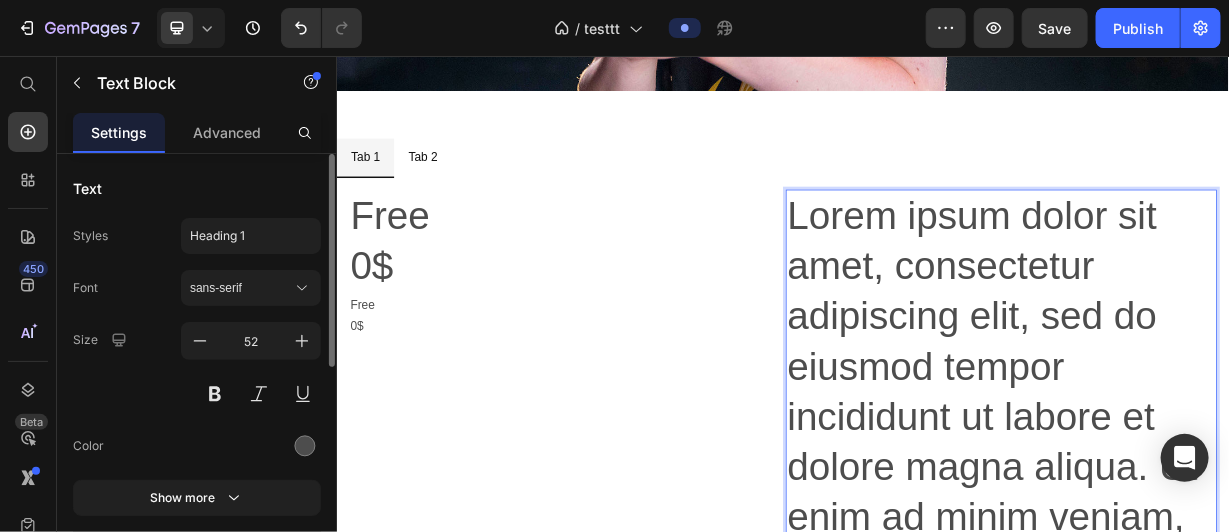 click on "Lorem ipsum dolor sit amet, consectetur adipiscing elit, sed do eiusmod tempor incididunt ut labore et dolore magna aliqua. Ut enim ad minim veniam, quis nostrud exercitation ullamco laboris nisi ut aliquip ex ea commodo consequat." at bounding box center [1230, 609] 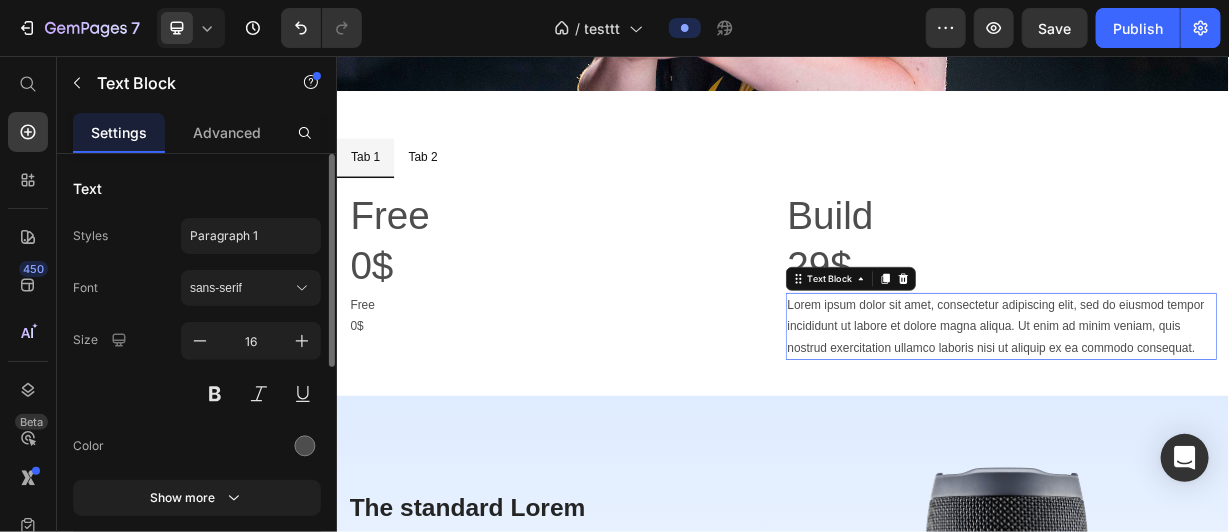 click on "Lorem ipsum dolor sit amet, consectetur adipiscing elit, sed do eiusmod tempor incididunt ut labore et dolore magna aliqua. Ut enim ad minim veniam, quis nostrud exercitation ullamco laboris nisi ut aliquip ex ea commodo consequat." at bounding box center [1230, 419] 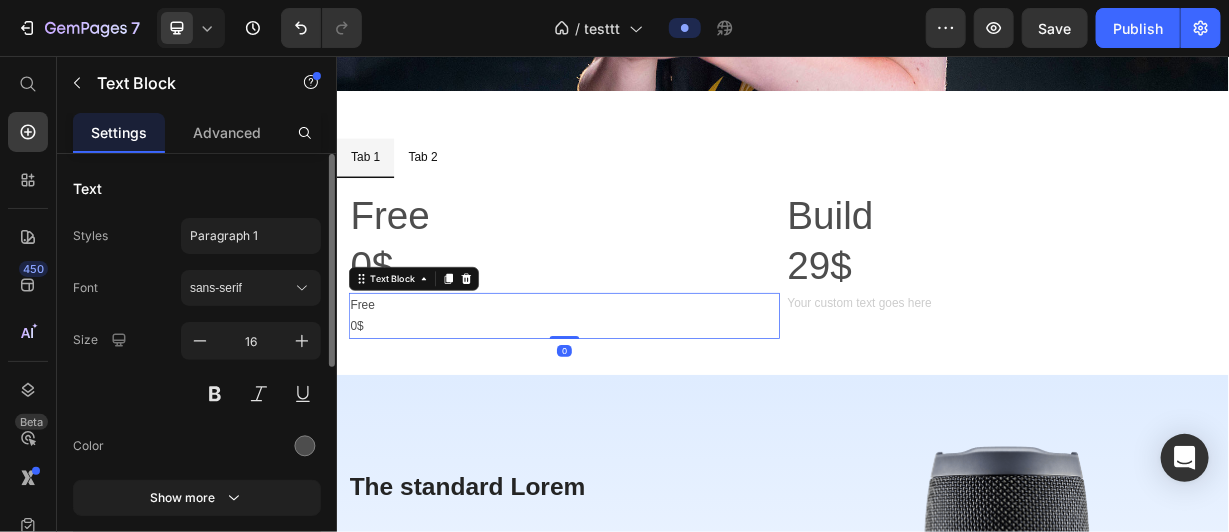 click on "Free  0$" at bounding box center [642, 405] 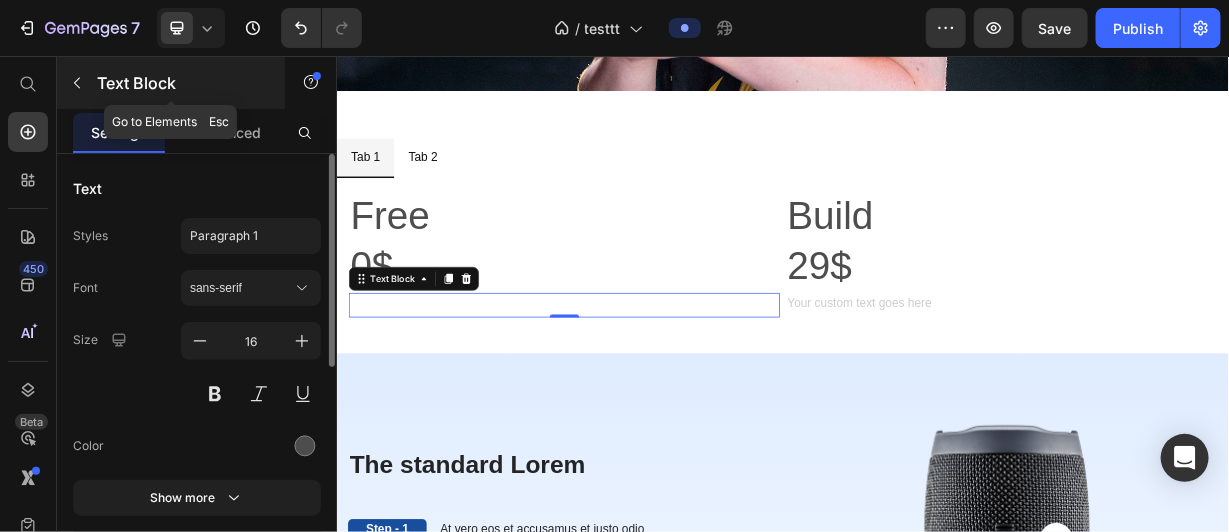 click 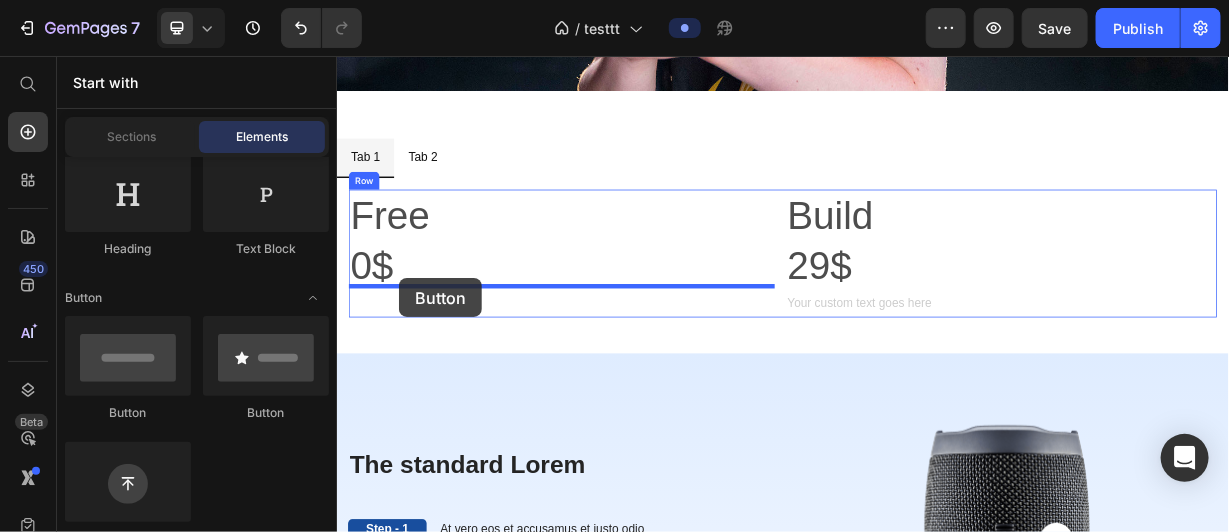 drag, startPoint x: 487, startPoint y: 395, endPoint x: 419, endPoint y: 354, distance: 79.40403 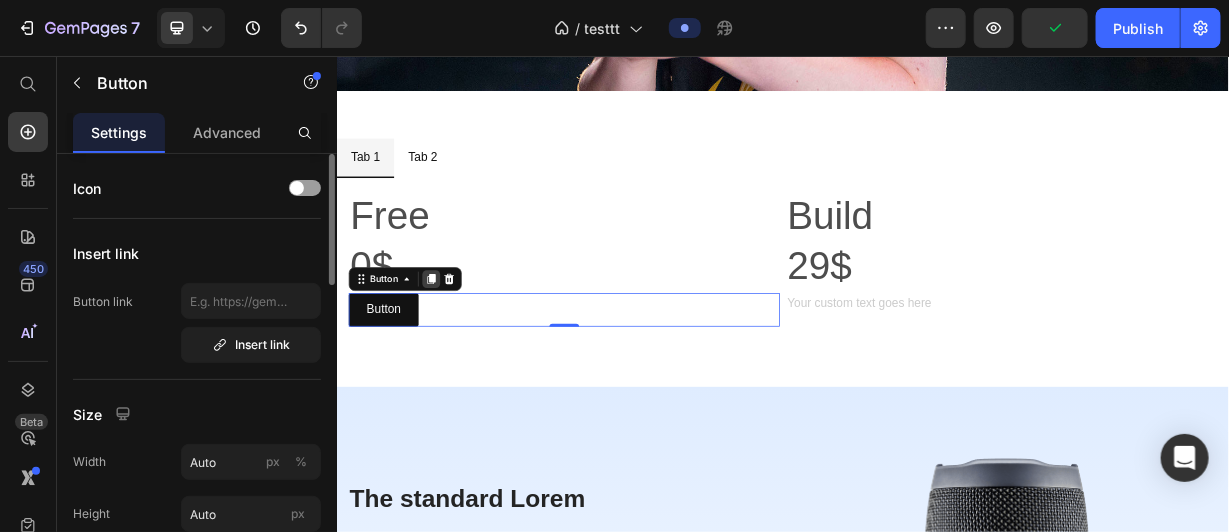 click 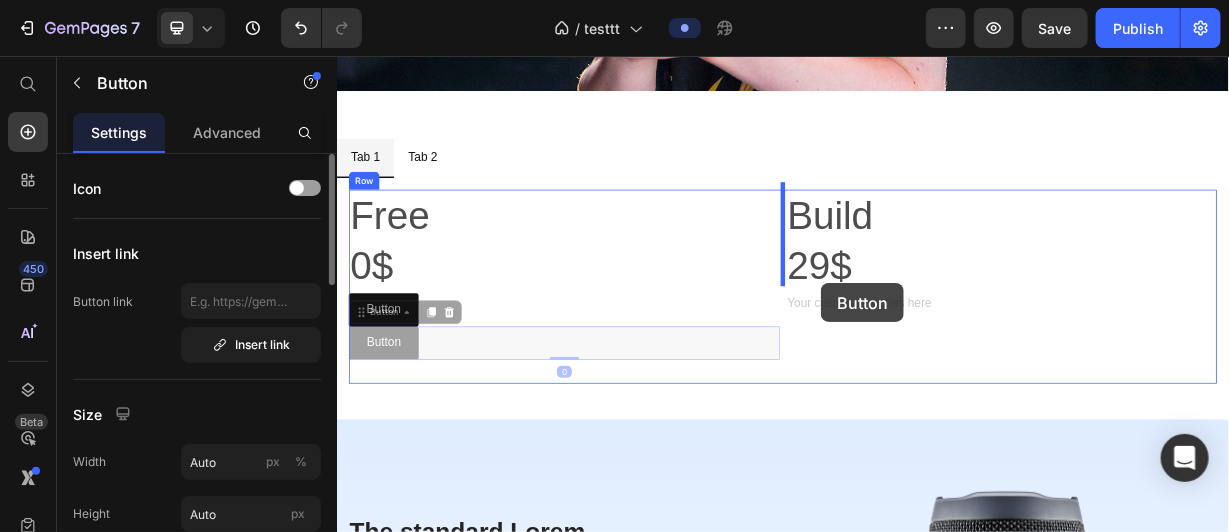 drag, startPoint x: 437, startPoint y: 422, endPoint x: 987, endPoint y: 361, distance: 553.3724 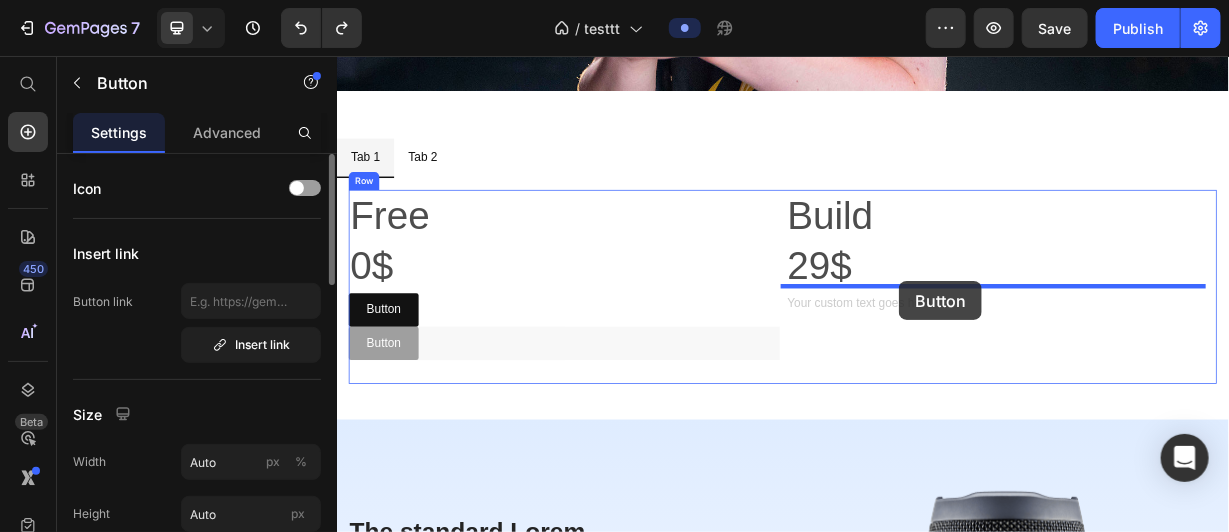 drag, startPoint x: 439, startPoint y: 418, endPoint x: 1092, endPoint y: 358, distance: 655.75073 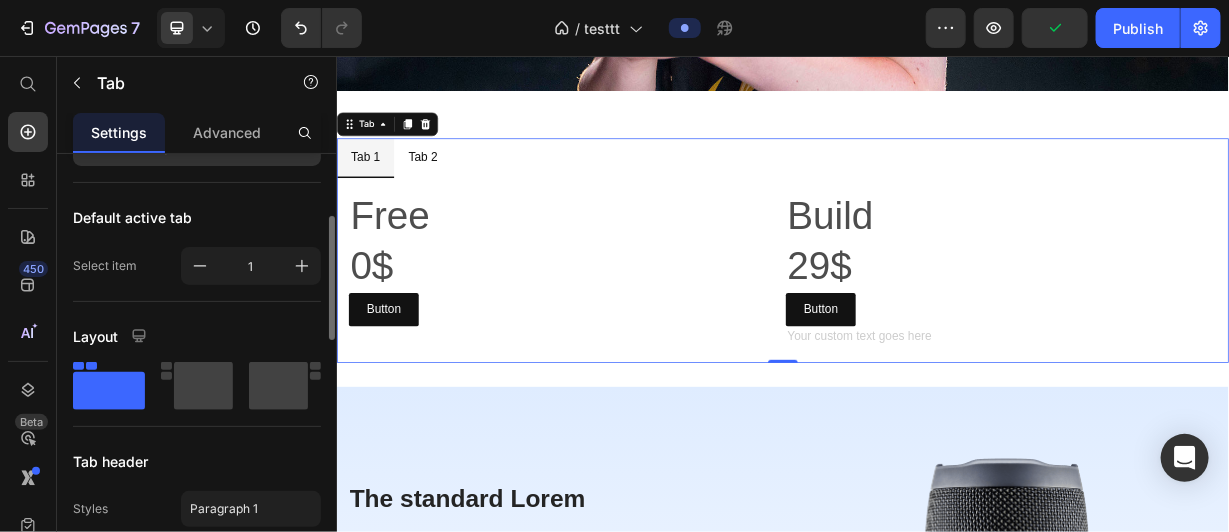 scroll, scrollTop: 182, scrollLeft: 0, axis: vertical 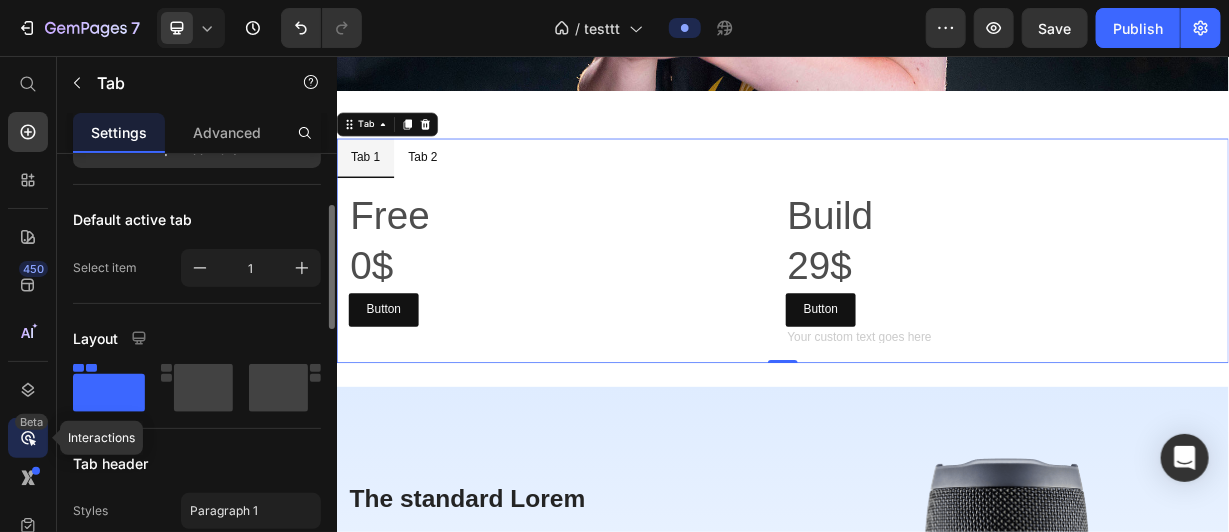 click on "Beta" 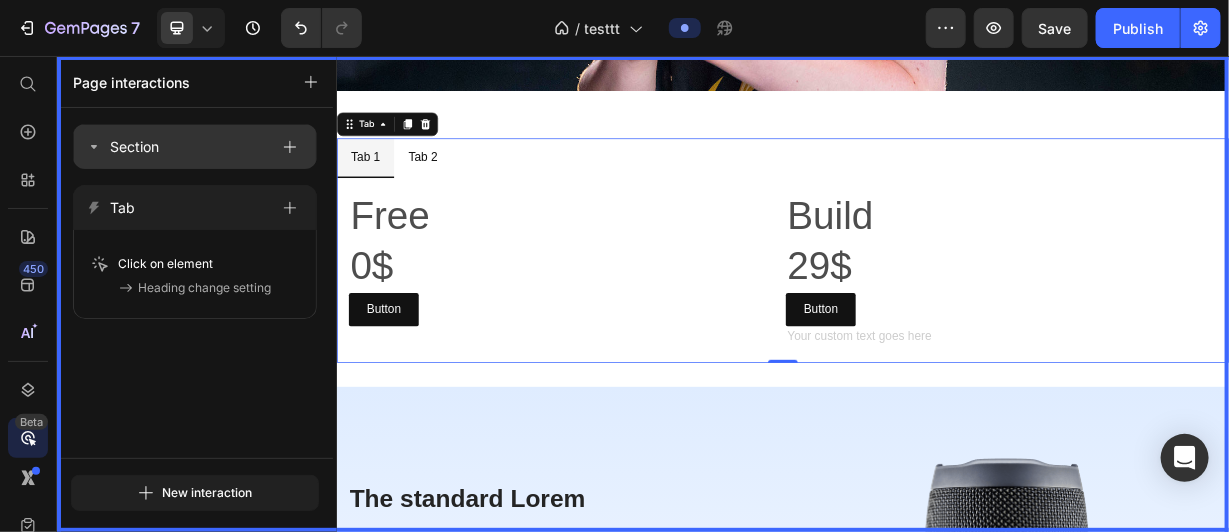 click on "Section" at bounding box center (177, 147) 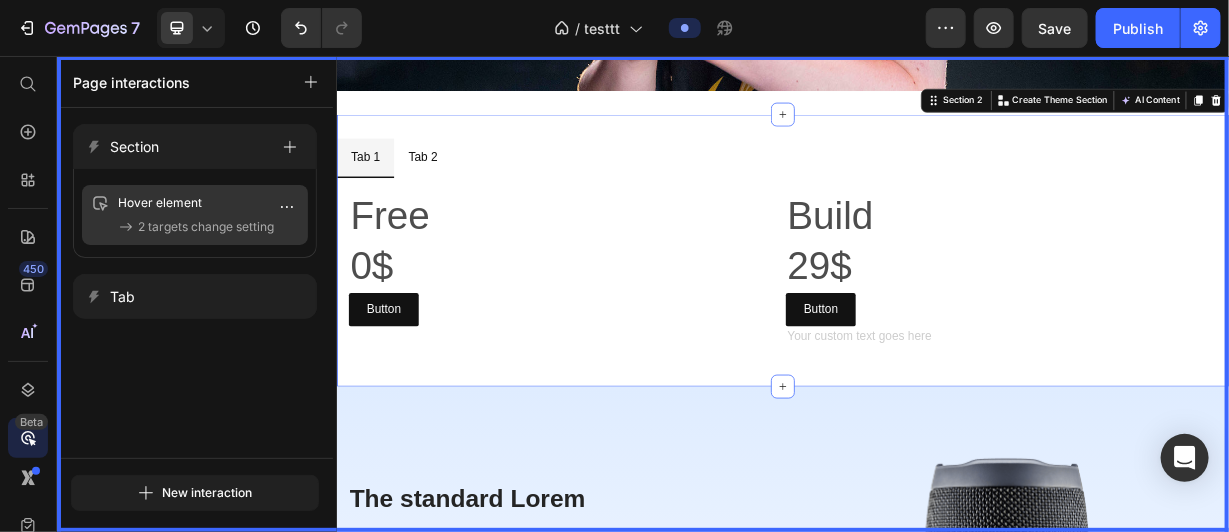click on "2 targets change setting" at bounding box center (206, 227) 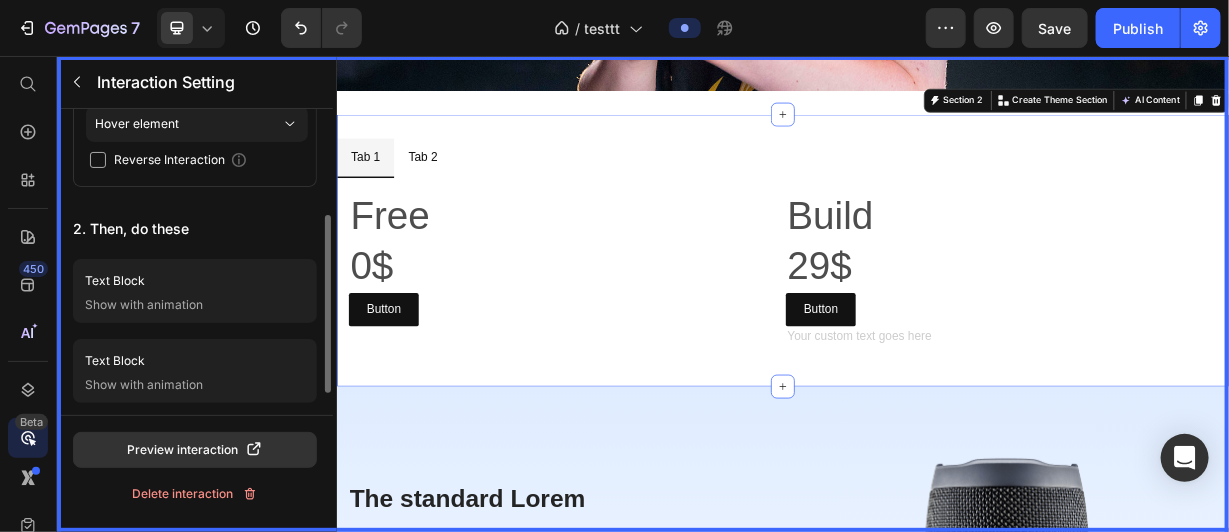 scroll, scrollTop: 190, scrollLeft: 0, axis: vertical 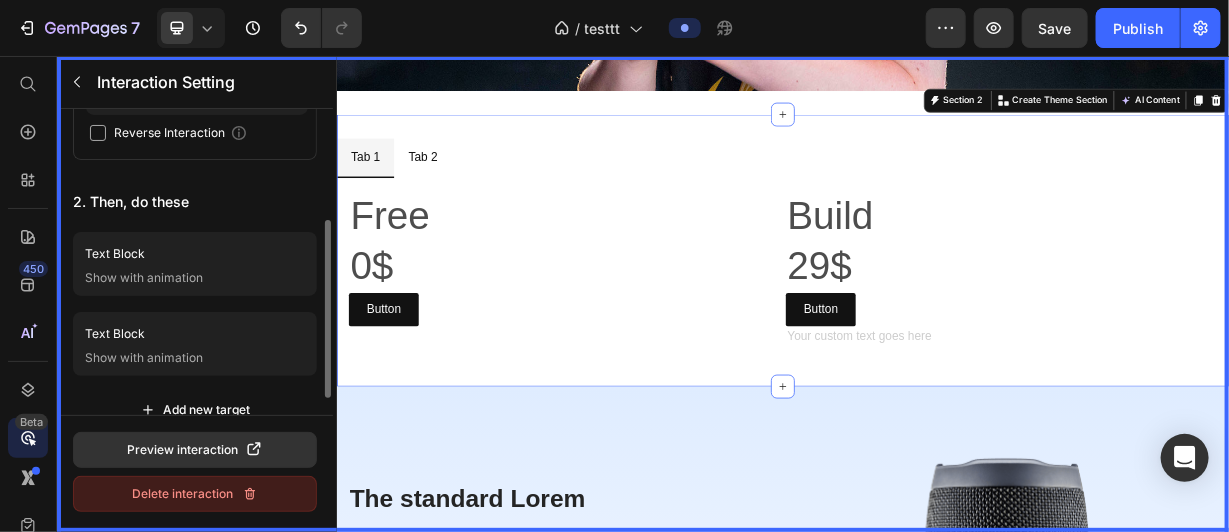click on "Delete interaction" at bounding box center [195, 494] 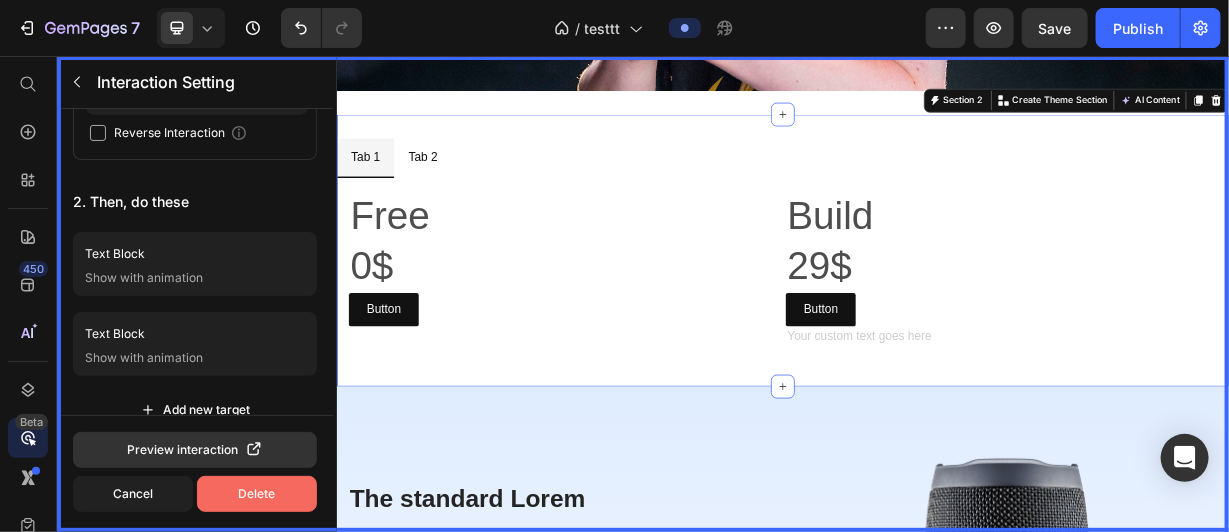 click on "Delete" at bounding box center (257, 494) 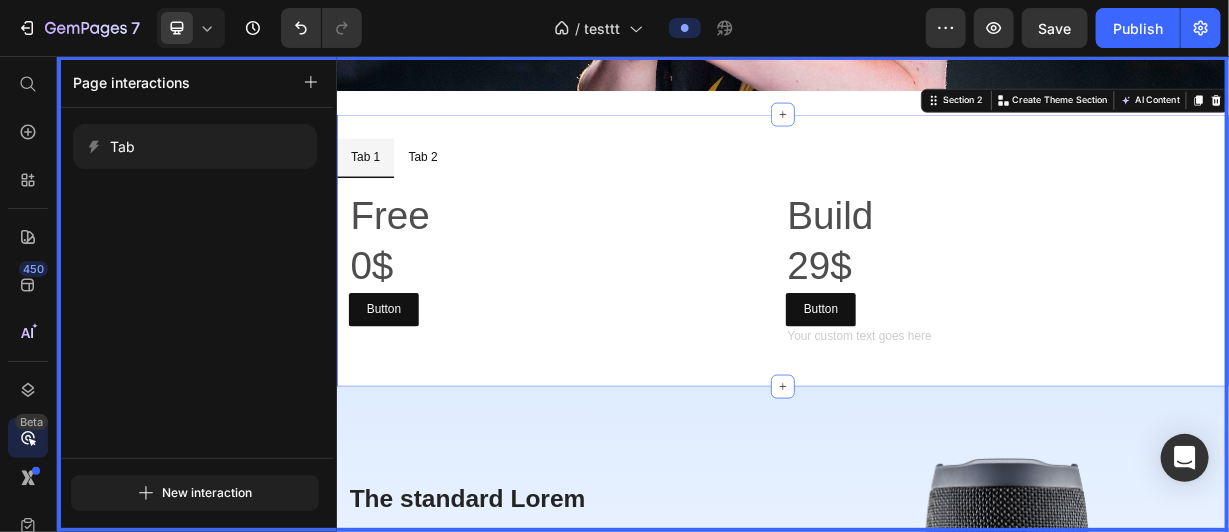 click on "Tab" at bounding box center (195, 146) 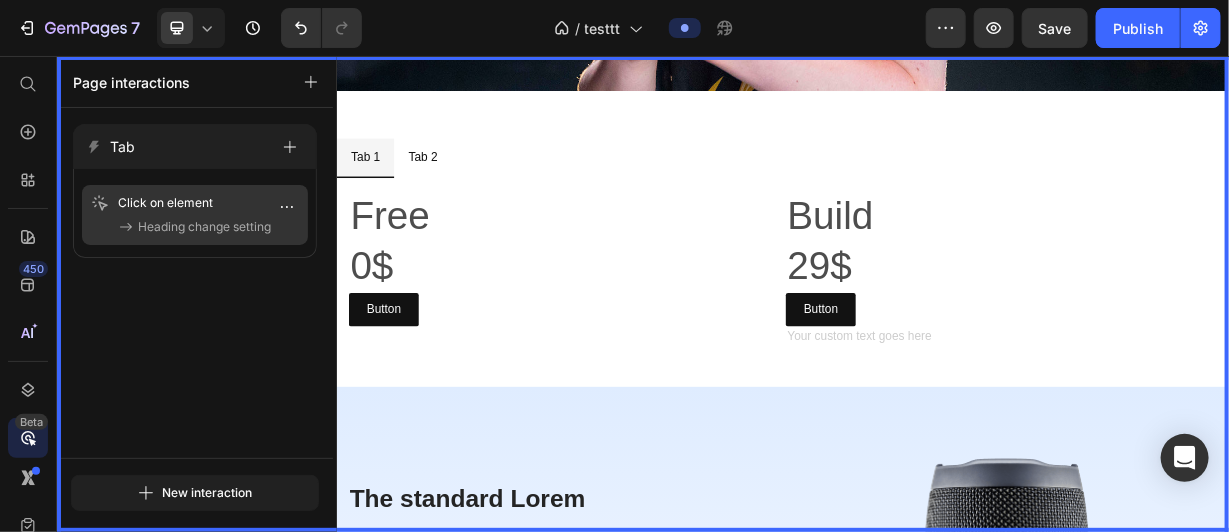 click on "Click on element Heading change setting" at bounding box center [195, 215] 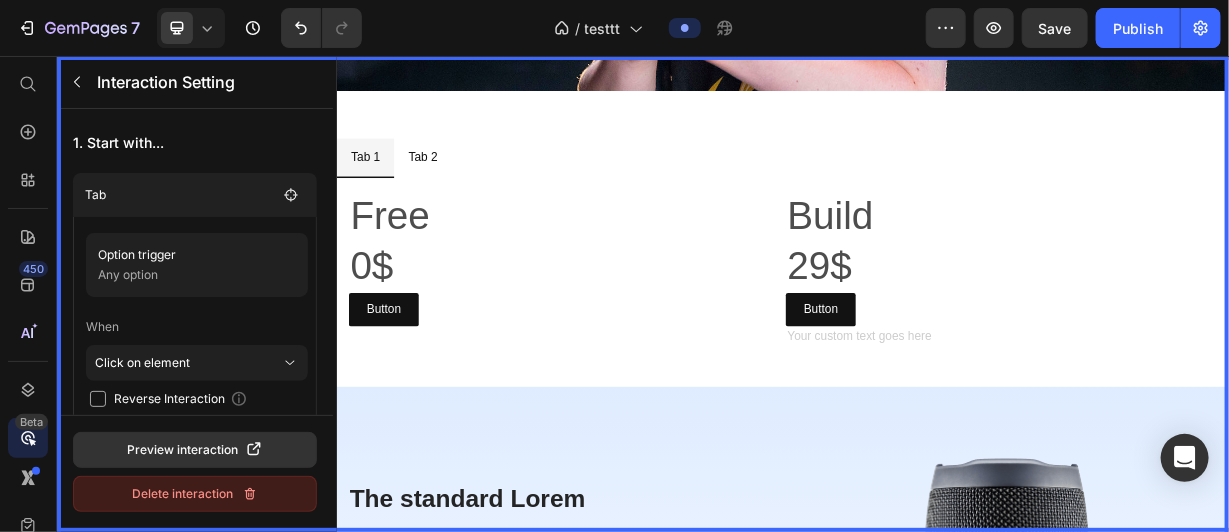 click on "Delete interaction" at bounding box center [195, 494] 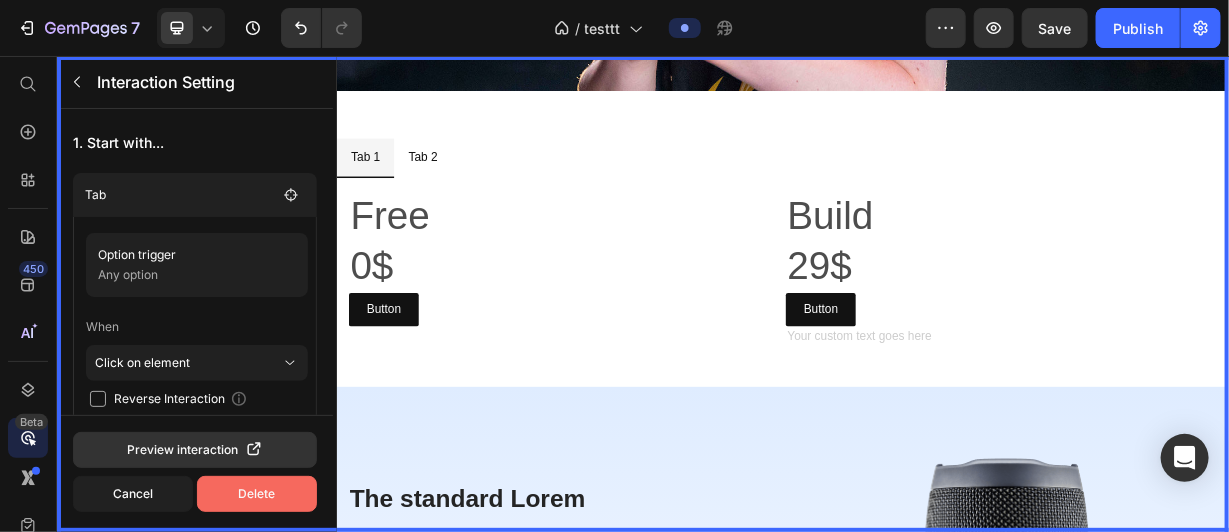 click on "Delete" at bounding box center [257, 494] 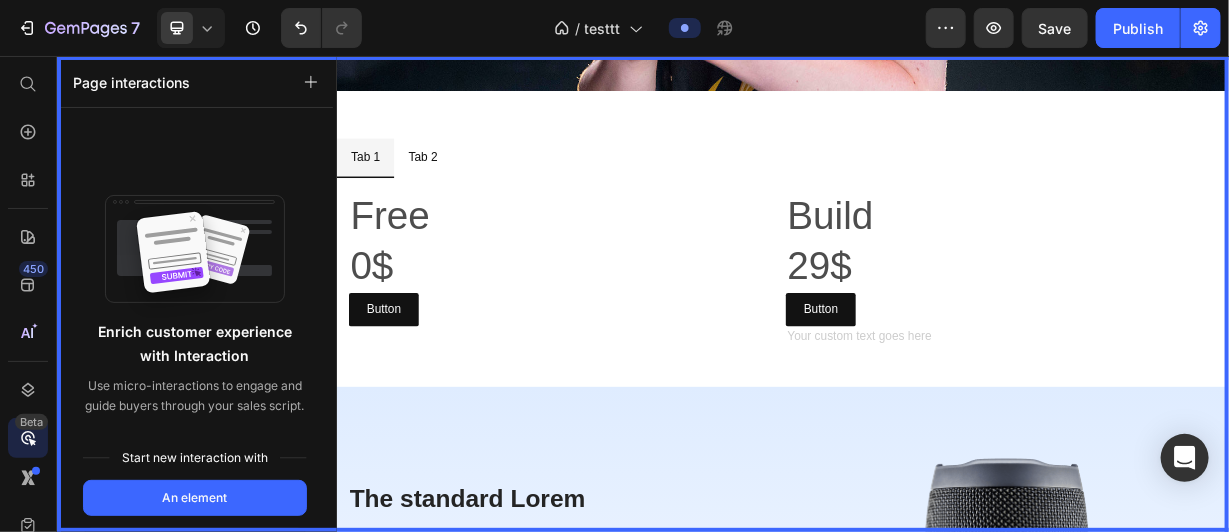 click at bounding box center [936, 375] 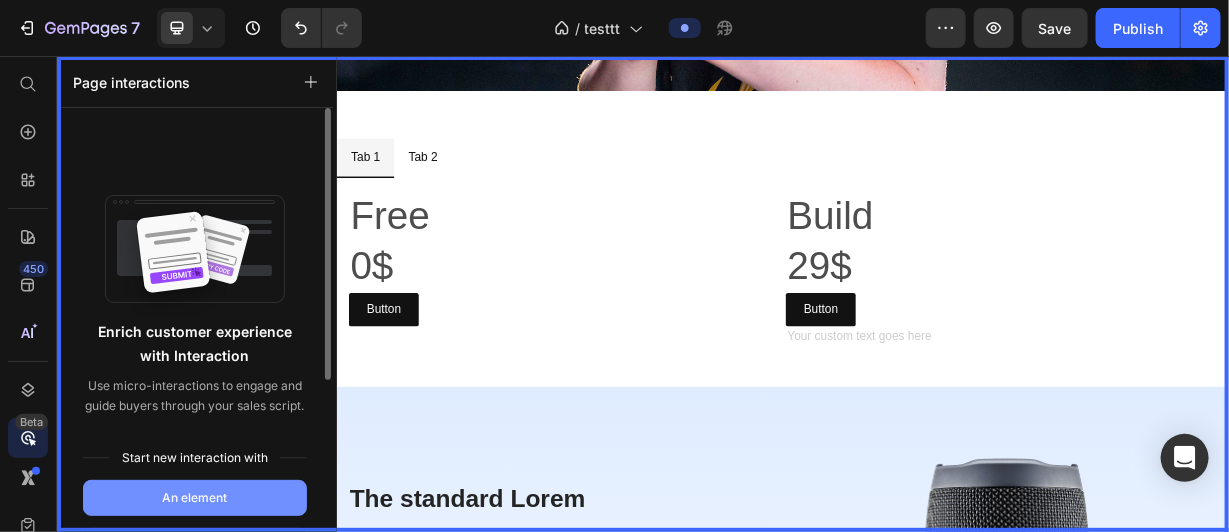 click on "An element" at bounding box center [195, 498] 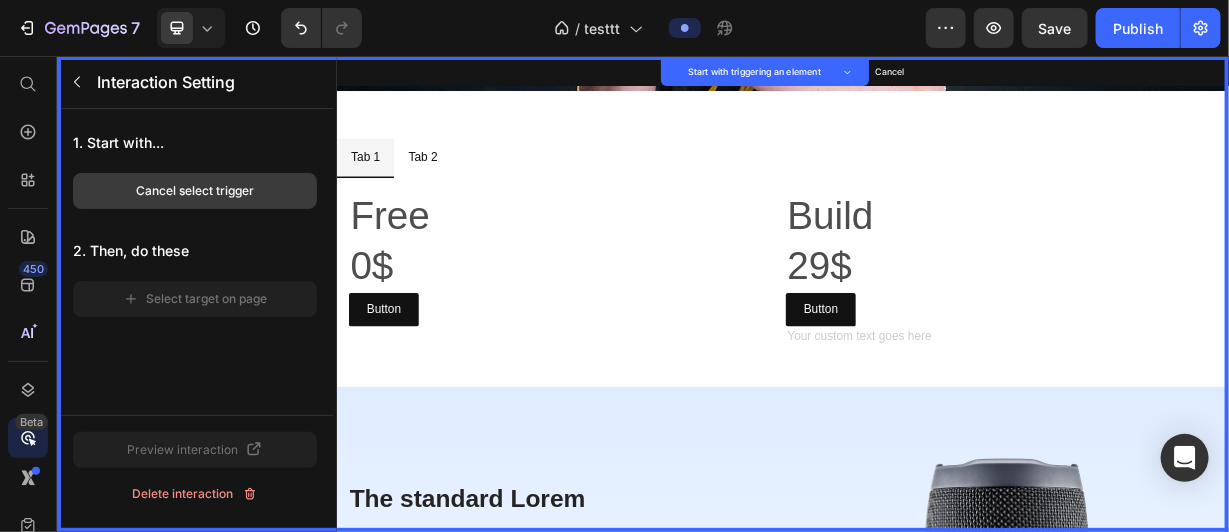 click on "Cancel select trigger" at bounding box center [195, 191] 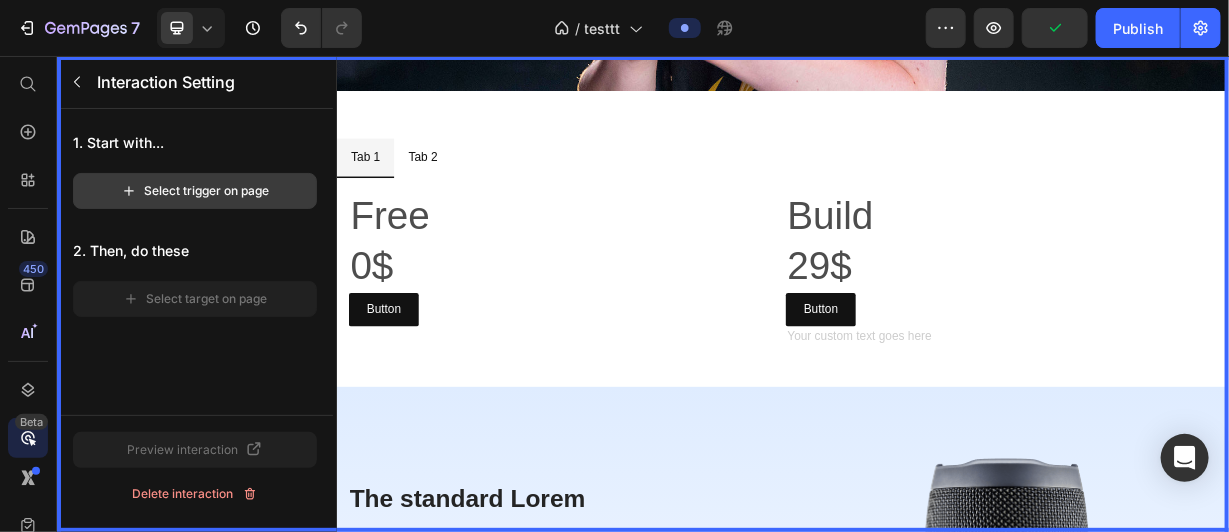 click on "Select trigger on page" 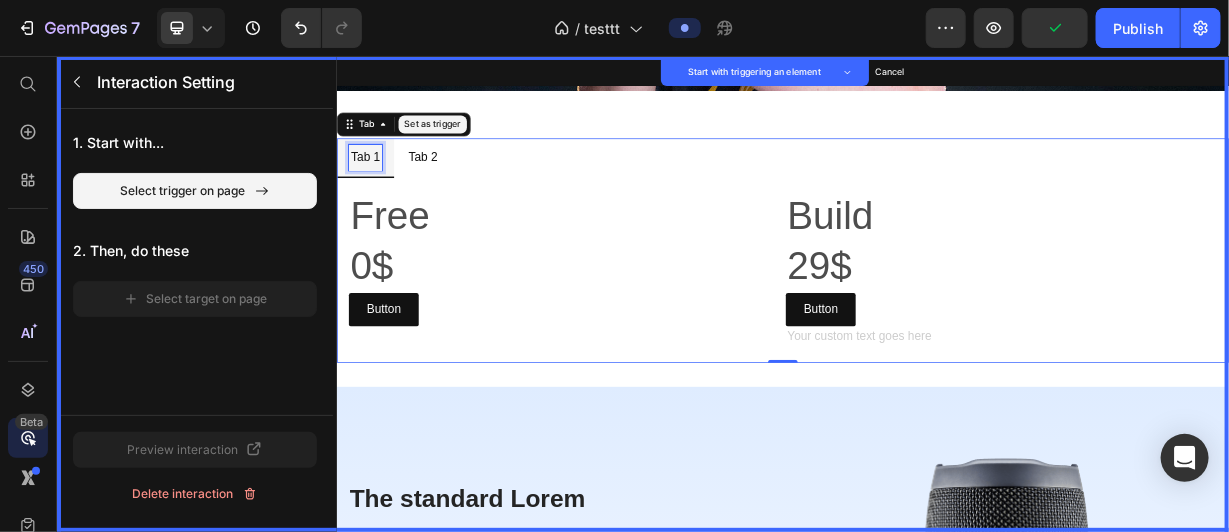 click on "Tab 1" at bounding box center (374, 192) 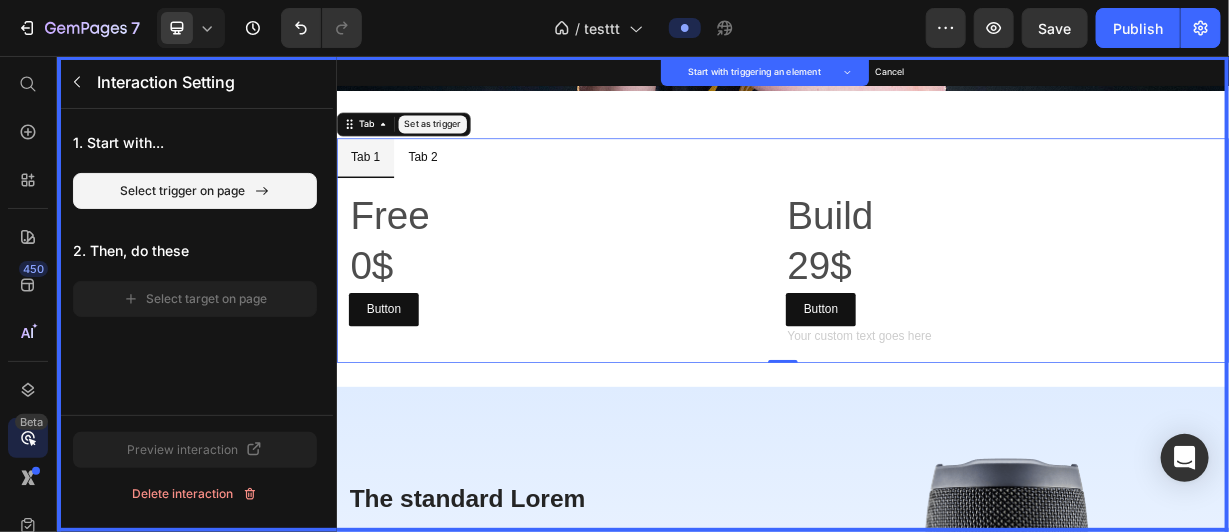 click on "Set as trigger" at bounding box center (465, 147) 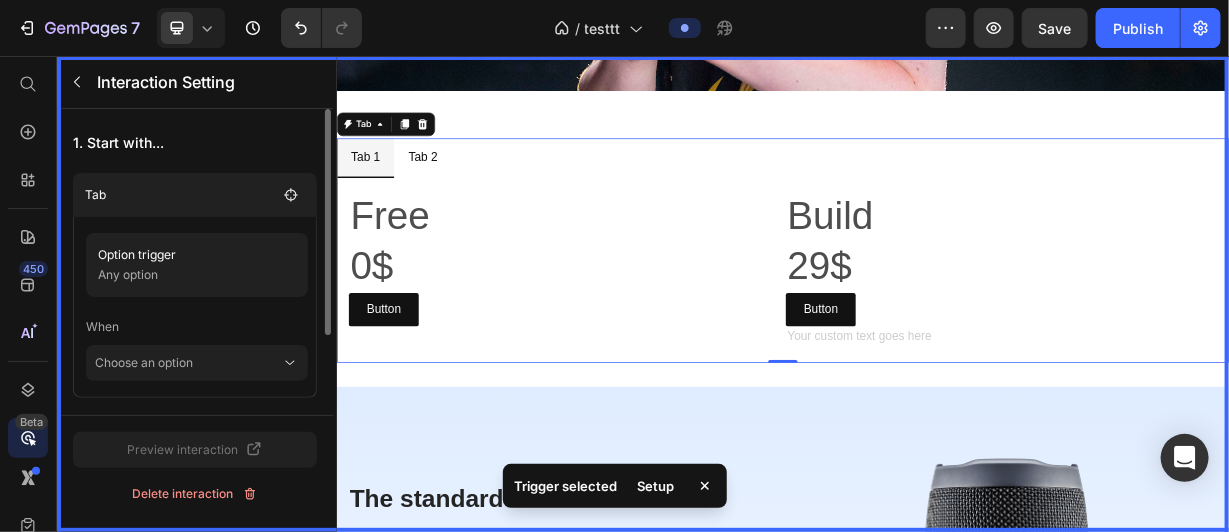 click at bounding box center [936, 375] 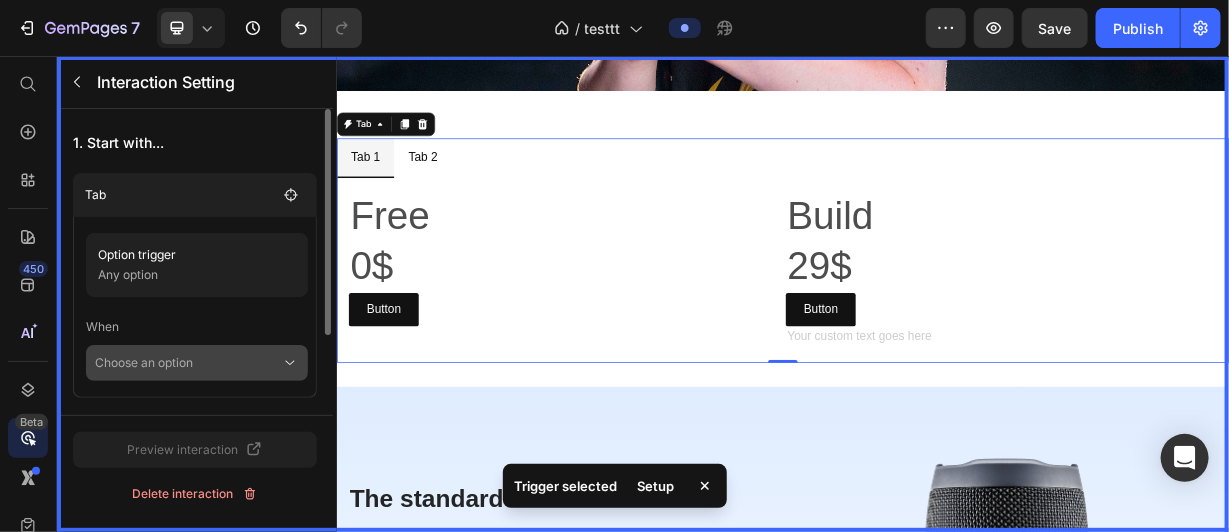 click on "Choose an option" at bounding box center (188, 363) 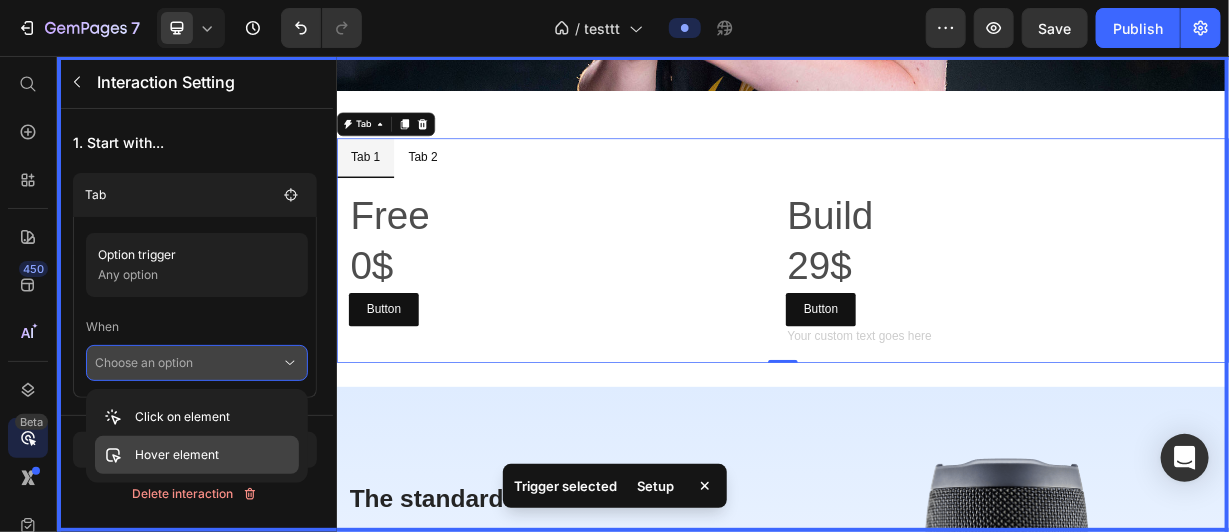 click on "Hover element" at bounding box center (177, 455) 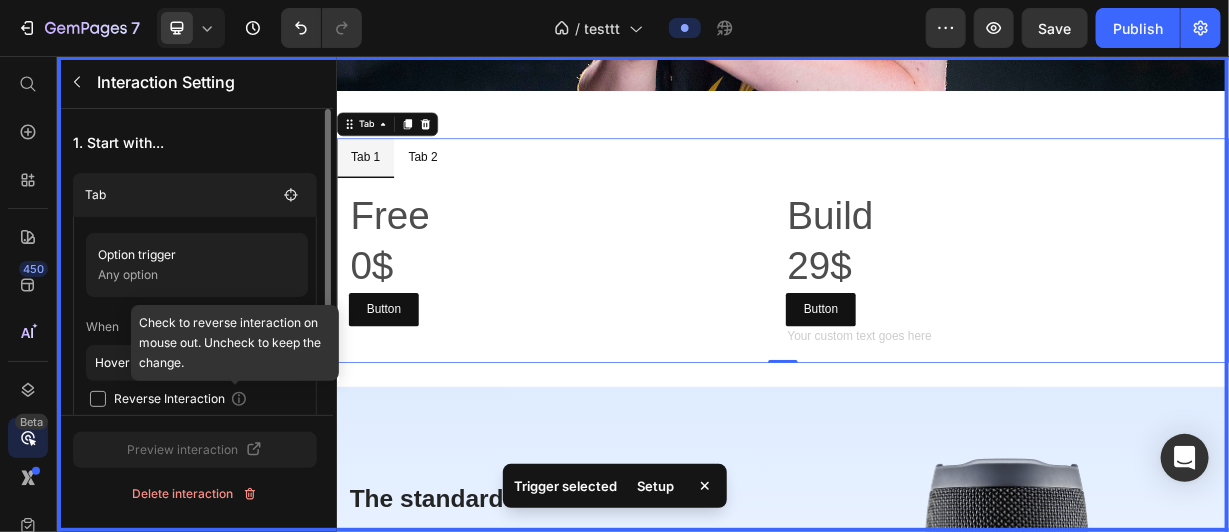 scroll, scrollTop: 134, scrollLeft: 0, axis: vertical 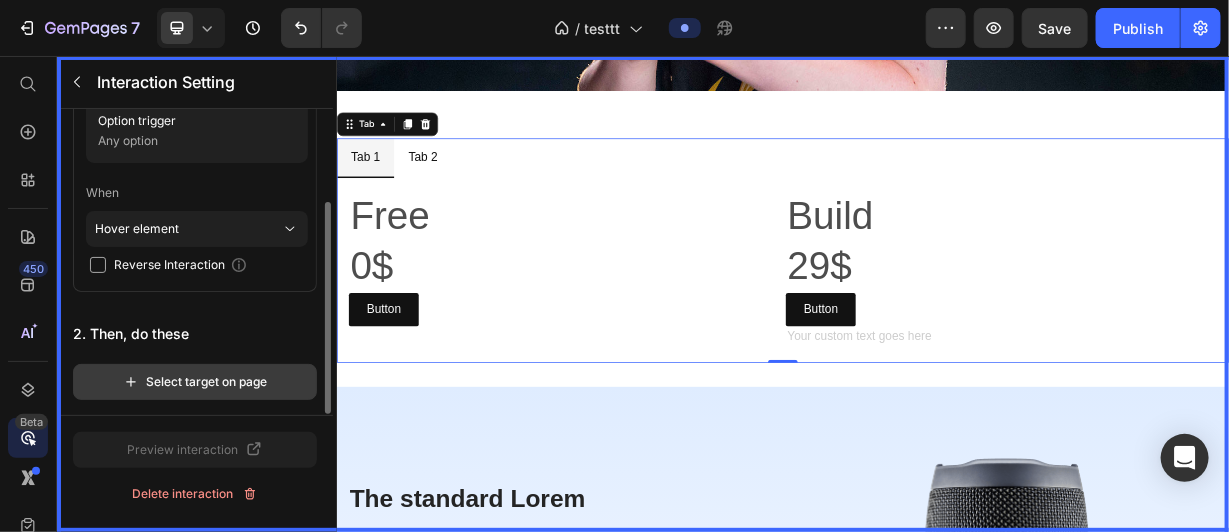 click on "Select target on page" at bounding box center (195, 382) 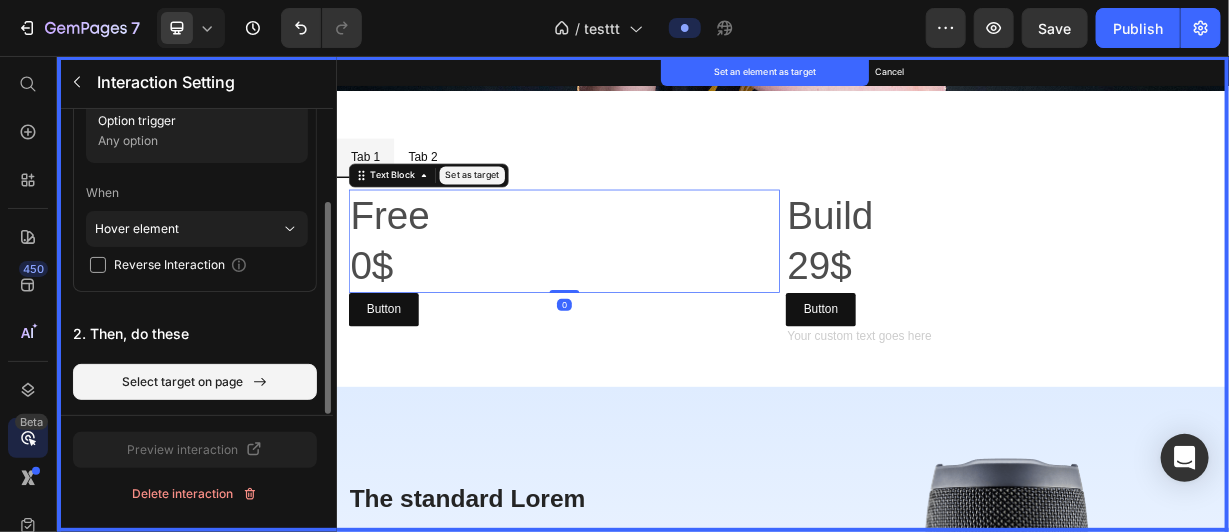 click on "Set as target" at bounding box center [518, 216] 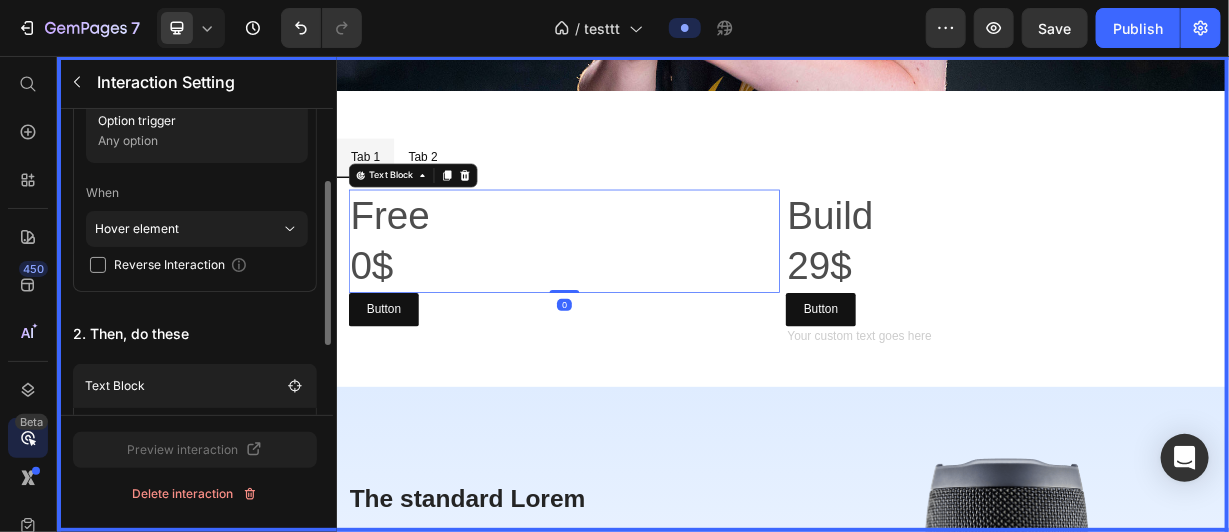 click at bounding box center [936, 375] 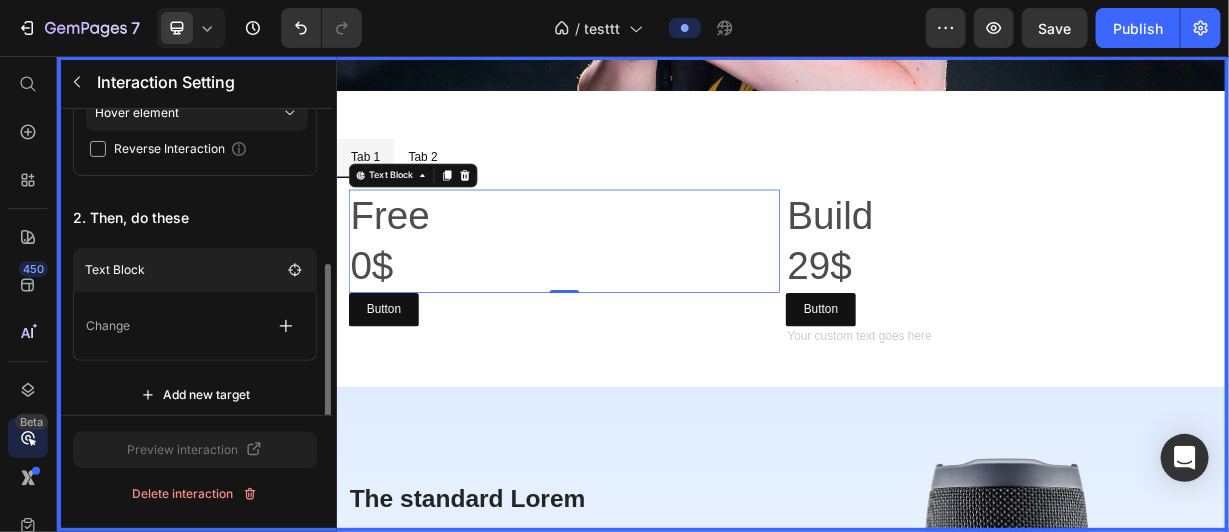 scroll, scrollTop: 263, scrollLeft: 0, axis: vertical 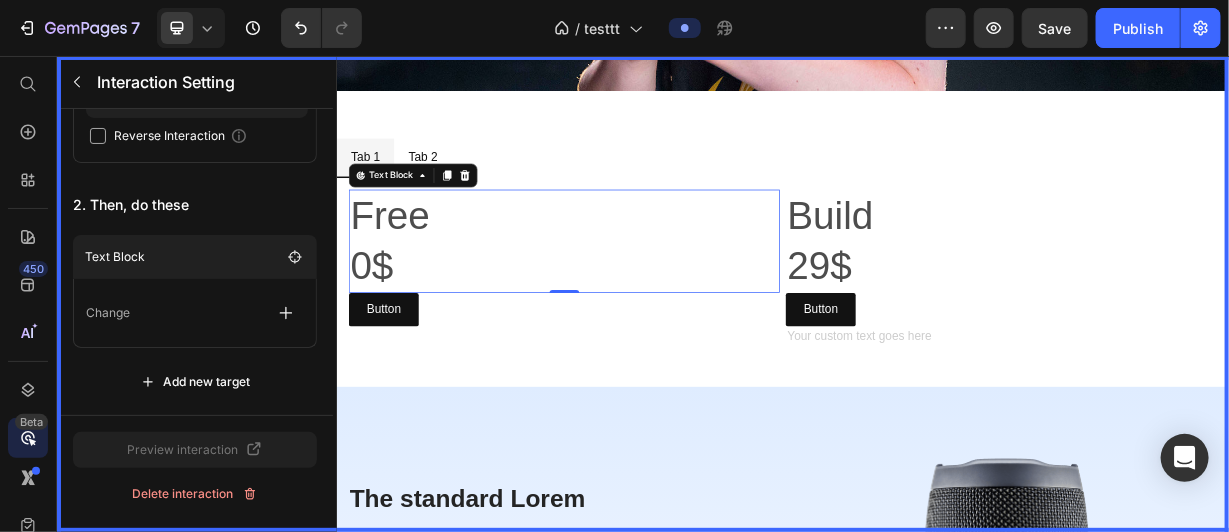 click at bounding box center [936, 375] 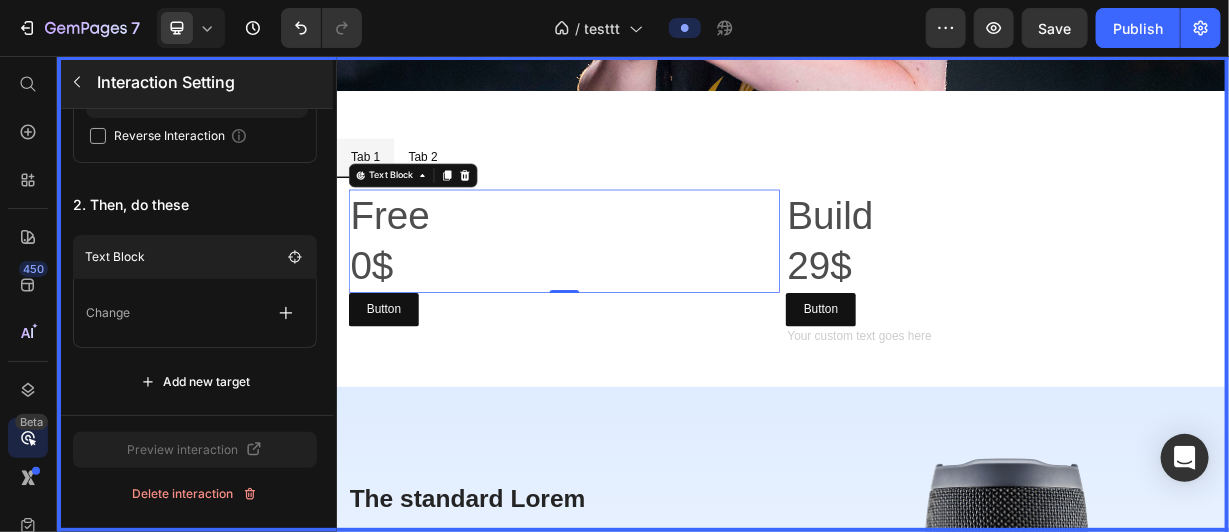 click 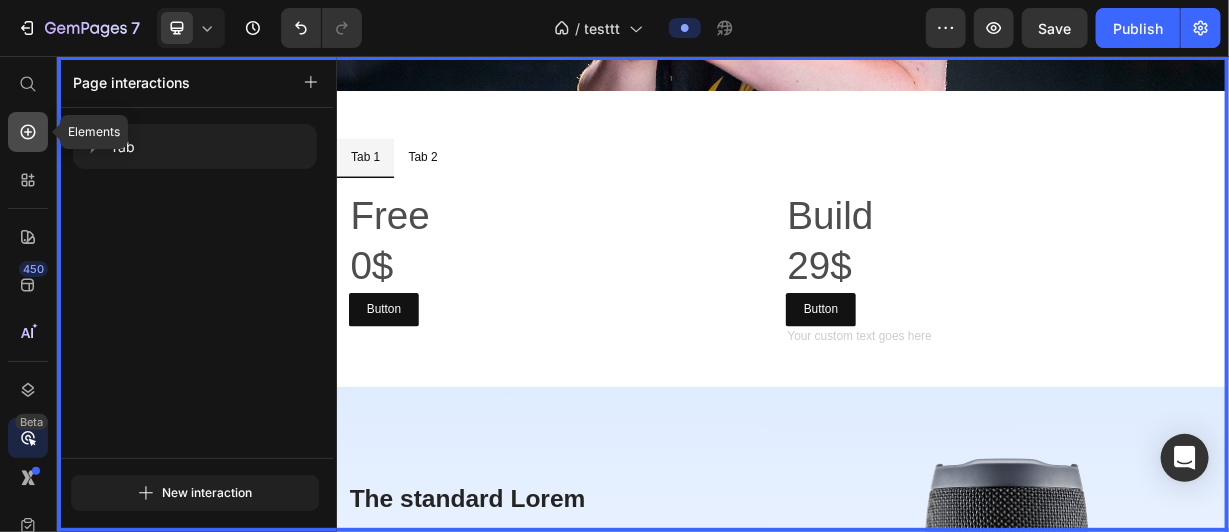 click 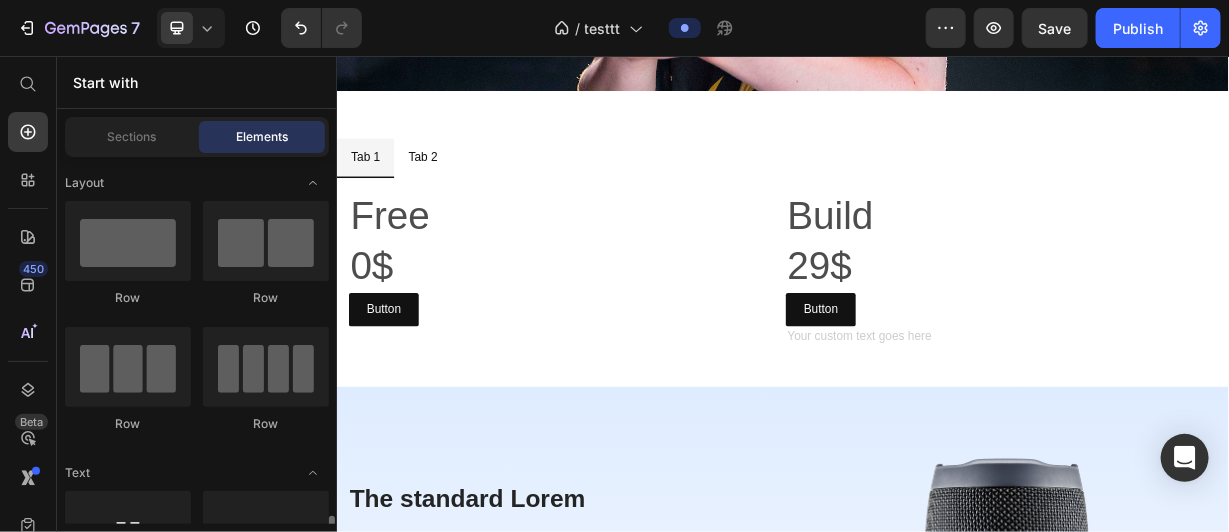 scroll, scrollTop: 339, scrollLeft: 0, axis: vertical 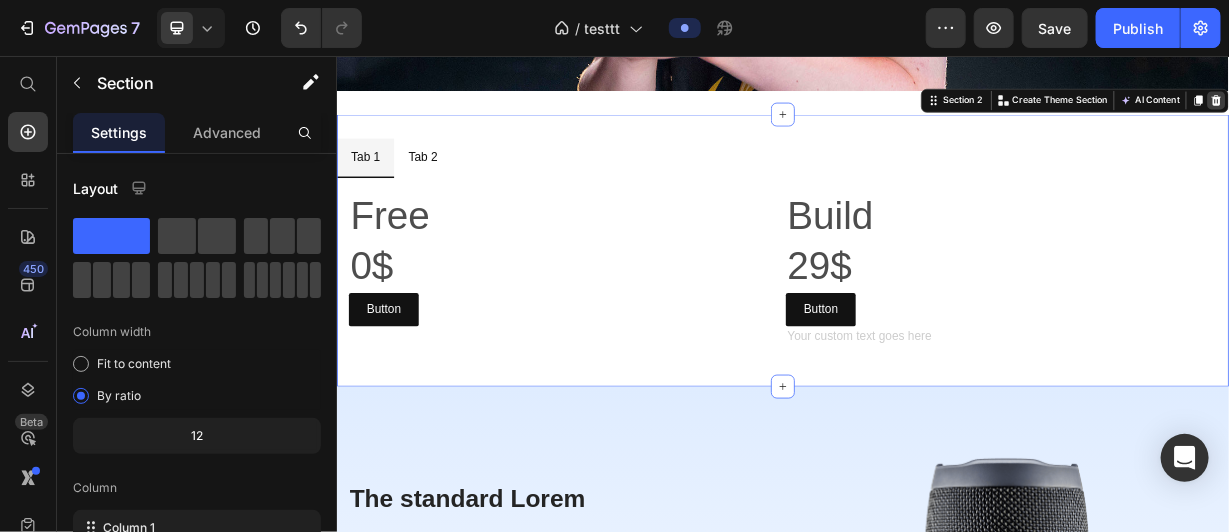 click 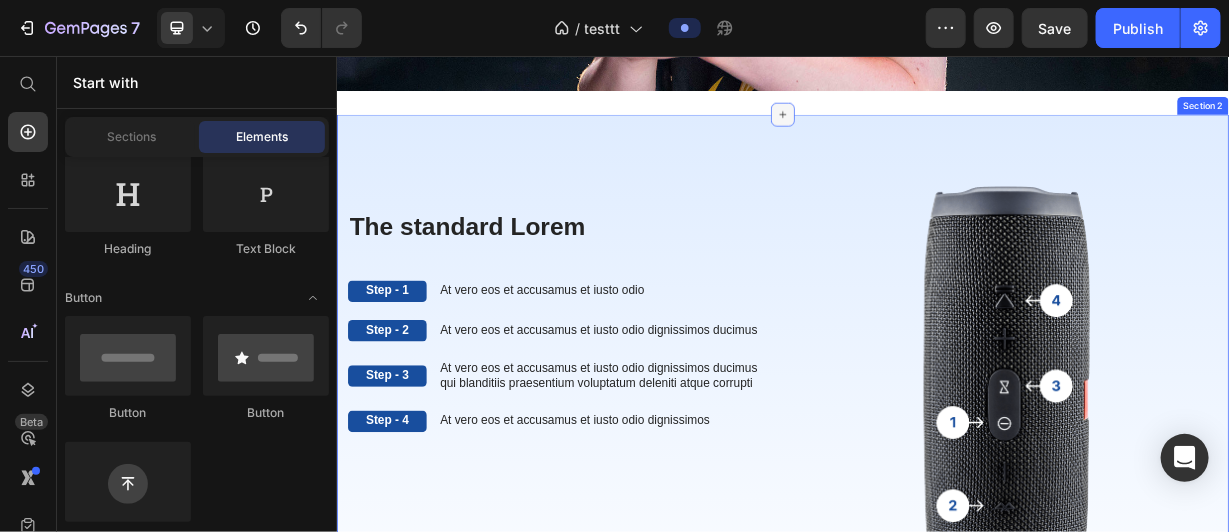 click 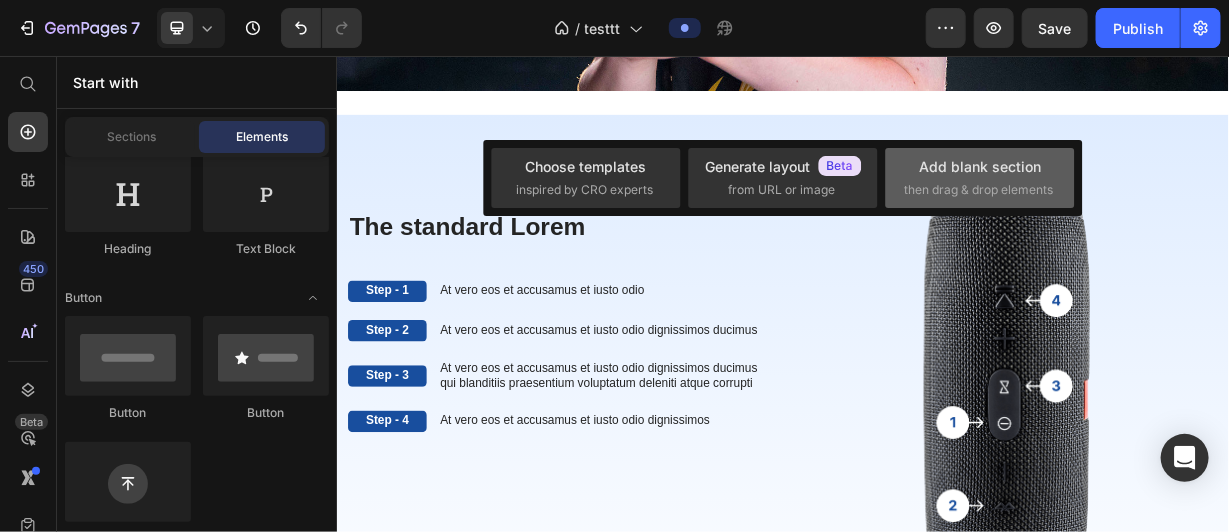 drag, startPoint x: 950, startPoint y: 165, endPoint x: 822, endPoint y: 21, distance: 192.66551 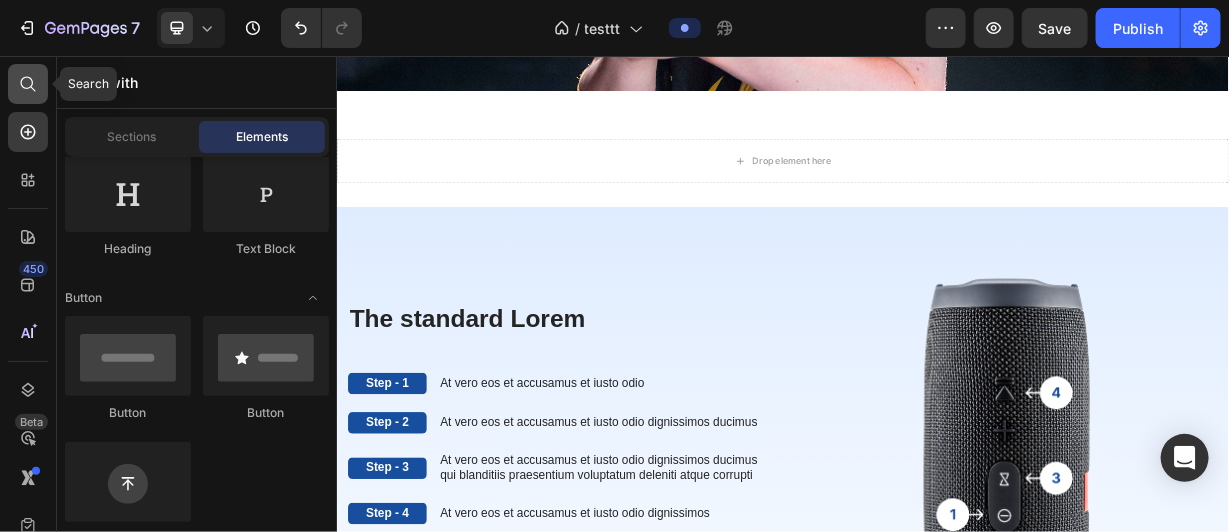 click 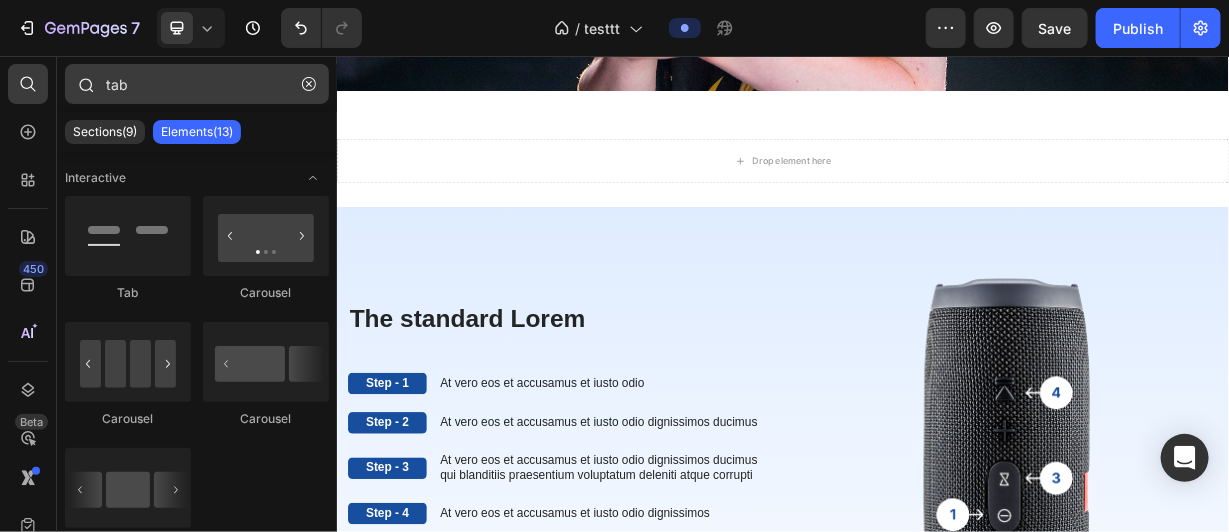 type on "ta" 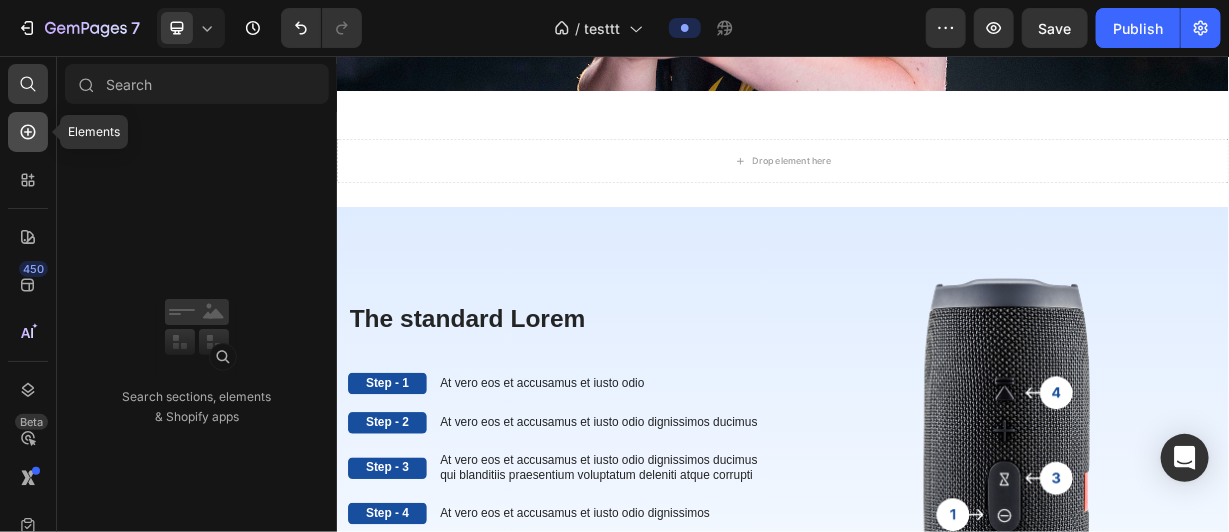 type 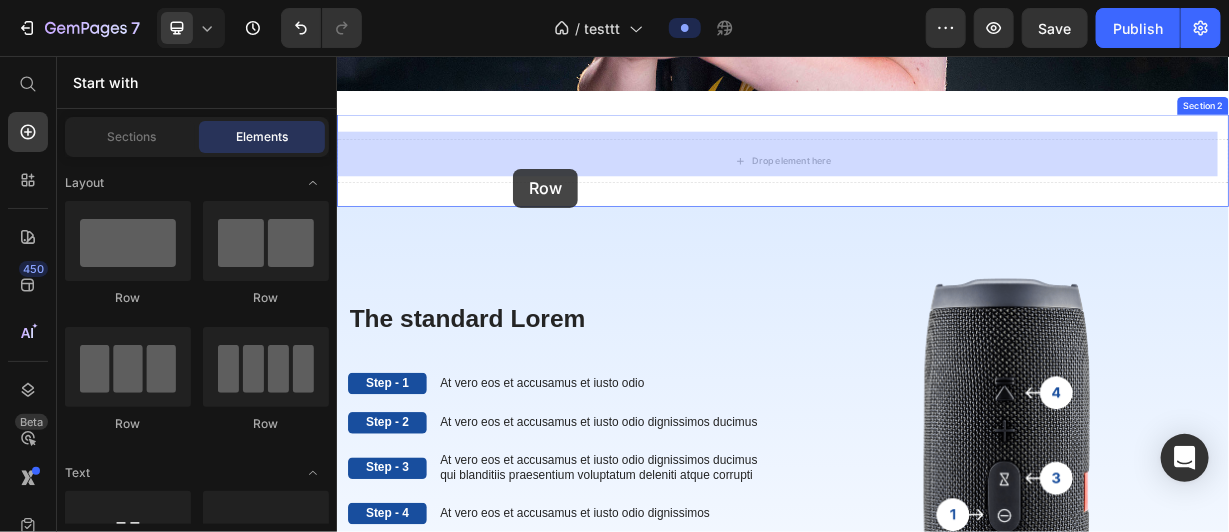 drag, startPoint x: 493, startPoint y: 305, endPoint x: 573, endPoint y: 202, distance: 130.41856 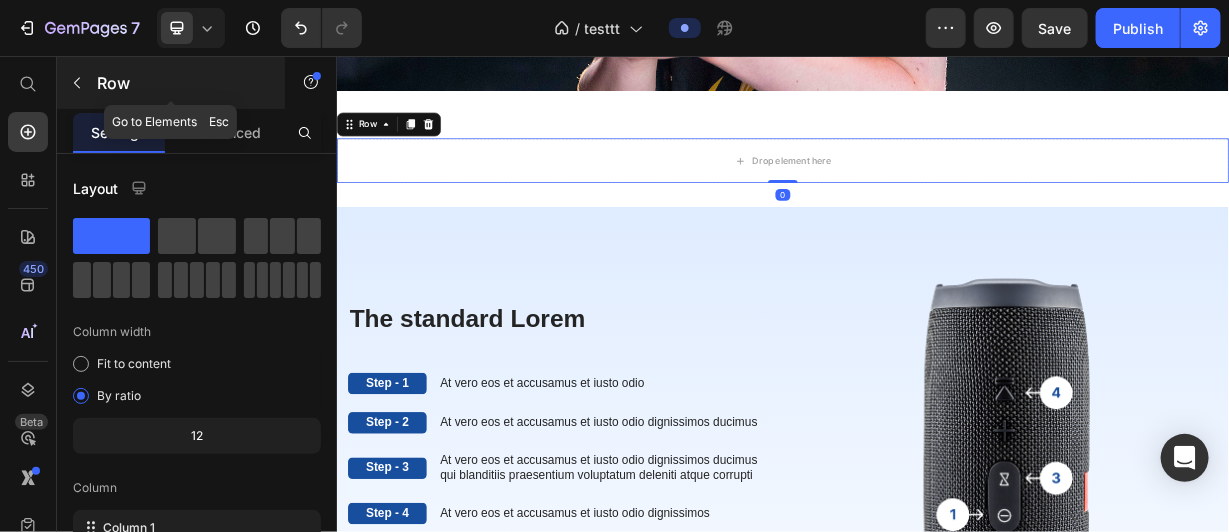 click 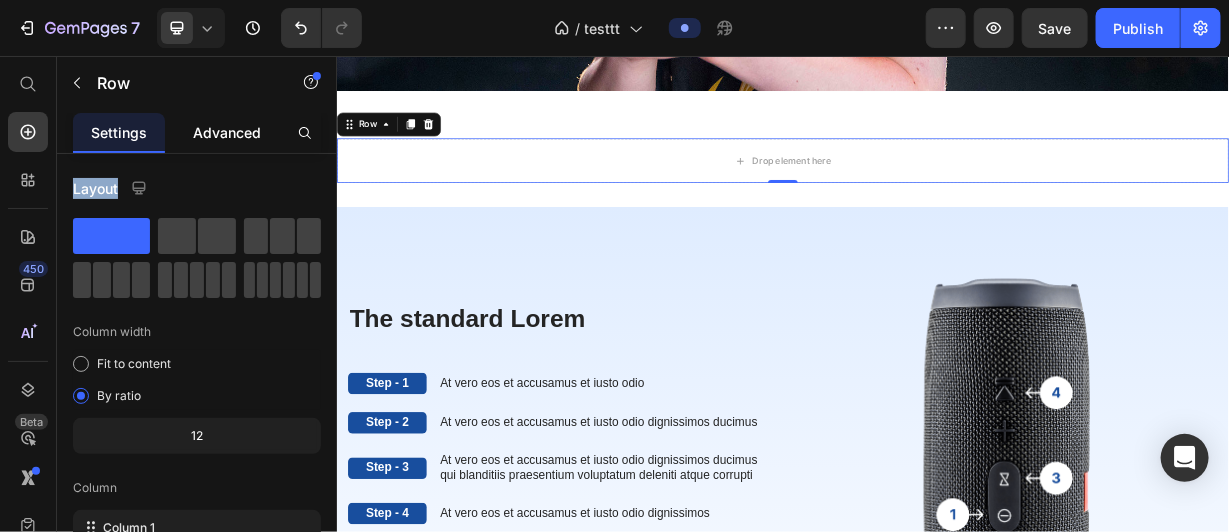 drag, startPoint x: 138, startPoint y: 278, endPoint x: 196, endPoint y: 142, distance: 147.85127 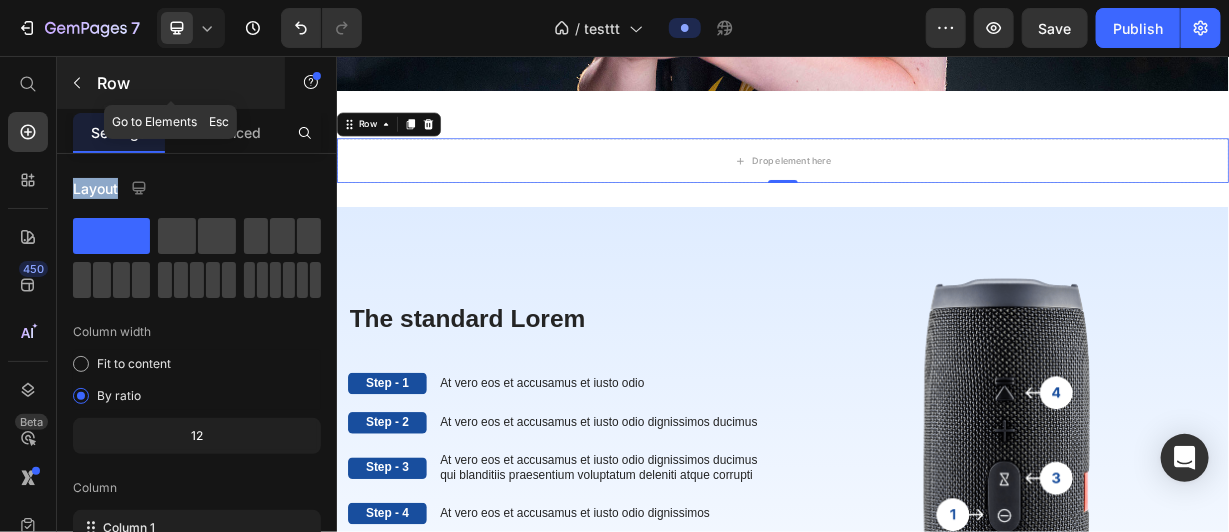 click 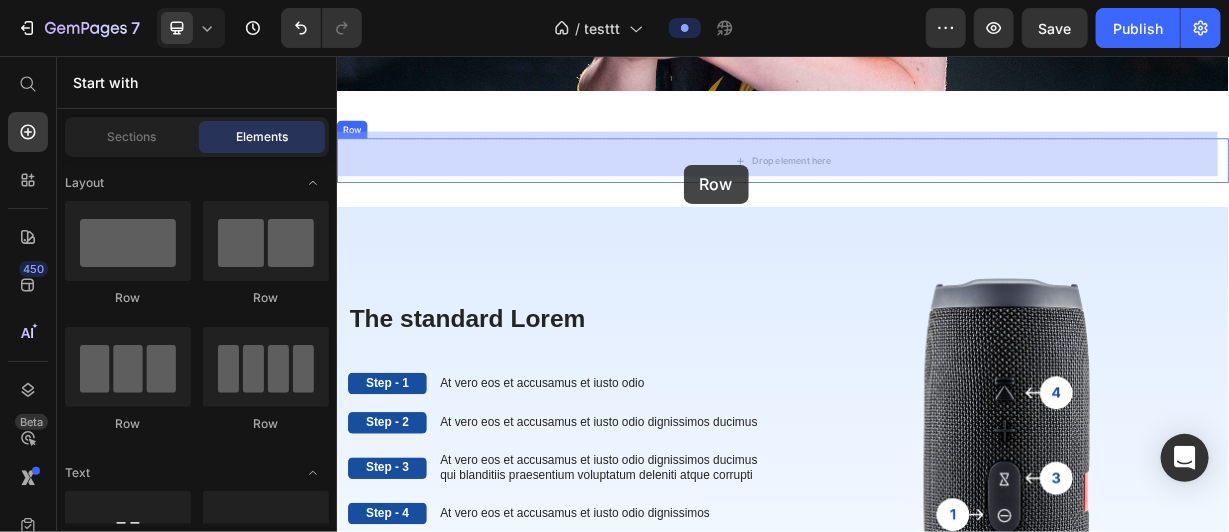 drag, startPoint x: 595, startPoint y: 418, endPoint x: 802, endPoint y: 200, distance: 300.62103 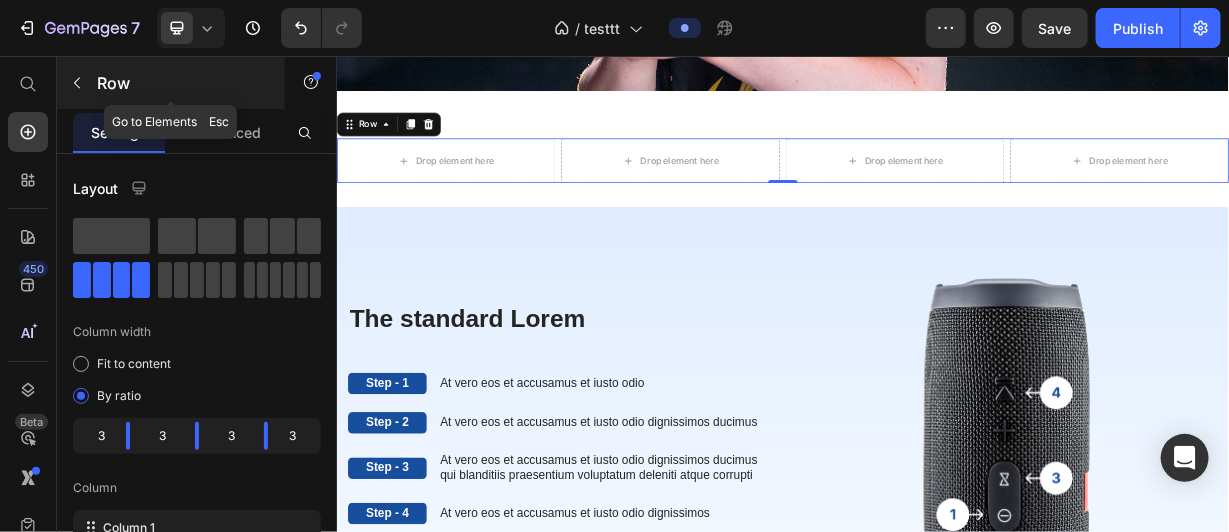 click 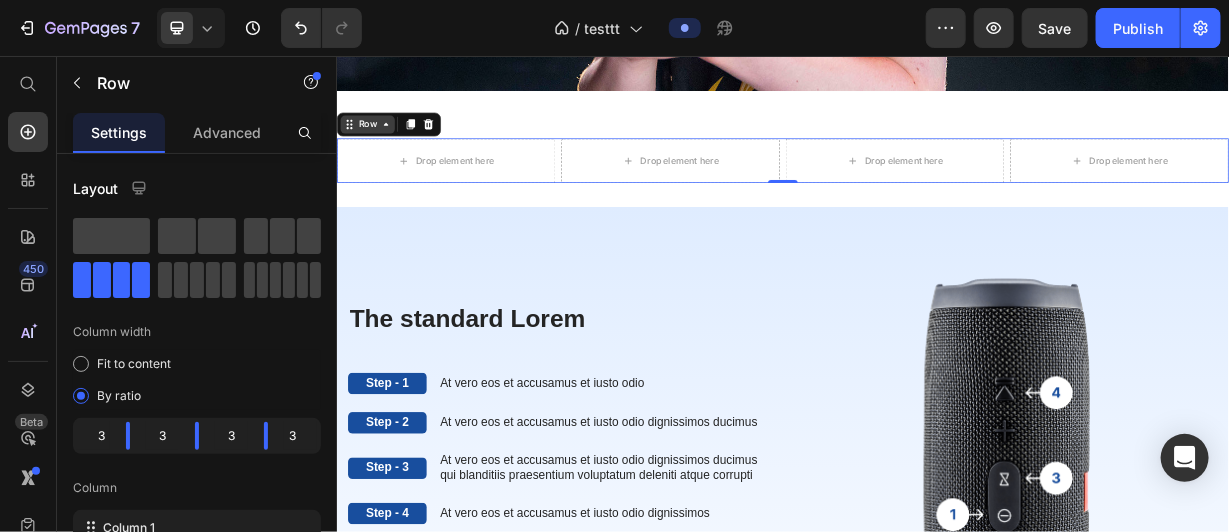 click 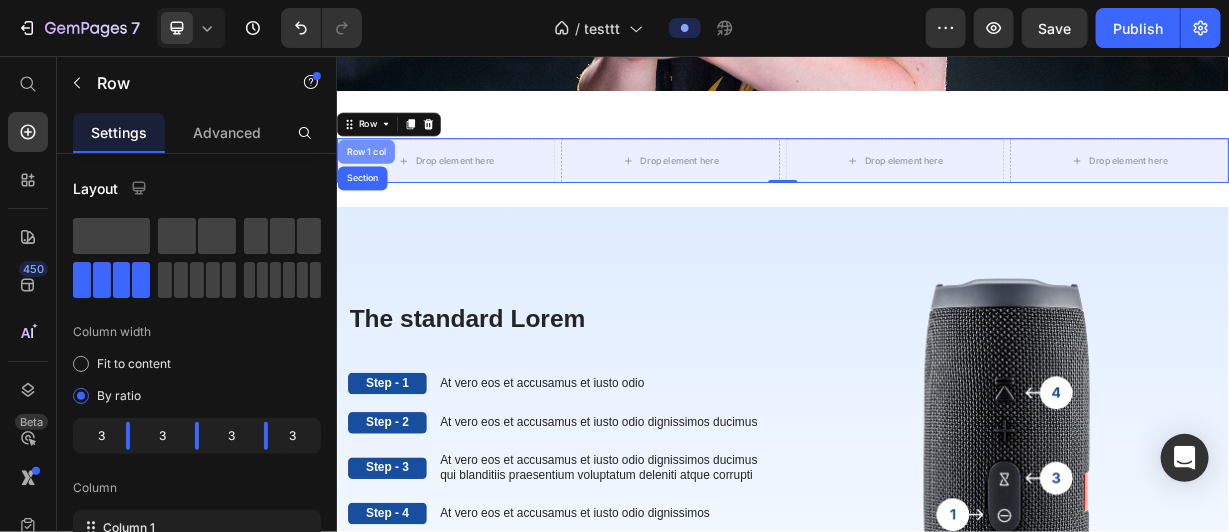 click on "Row 1 col" at bounding box center [375, 184] 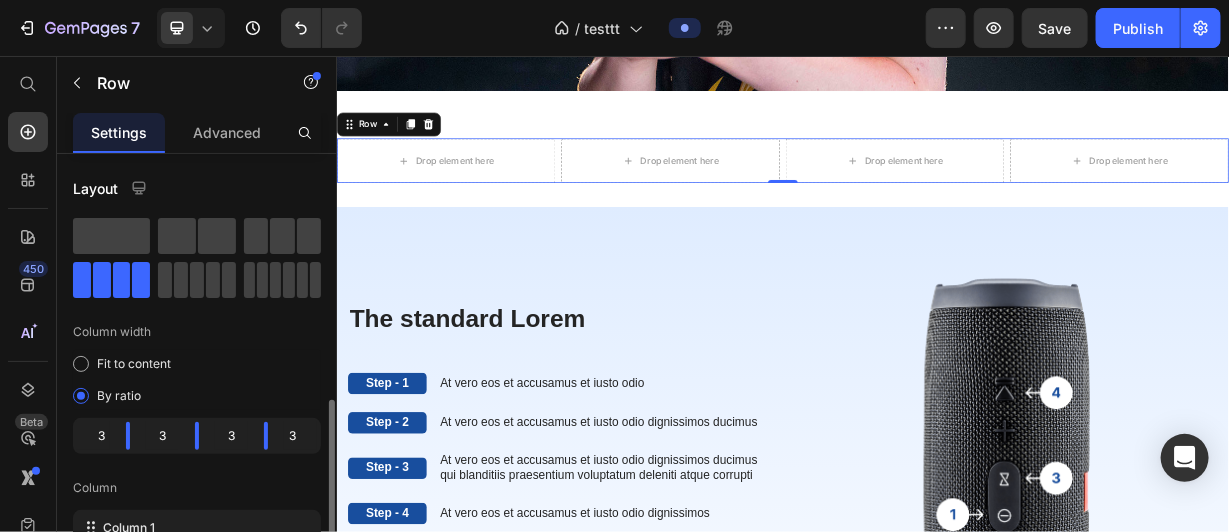scroll, scrollTop: 181, scrollLeft: 0, axis: vertical 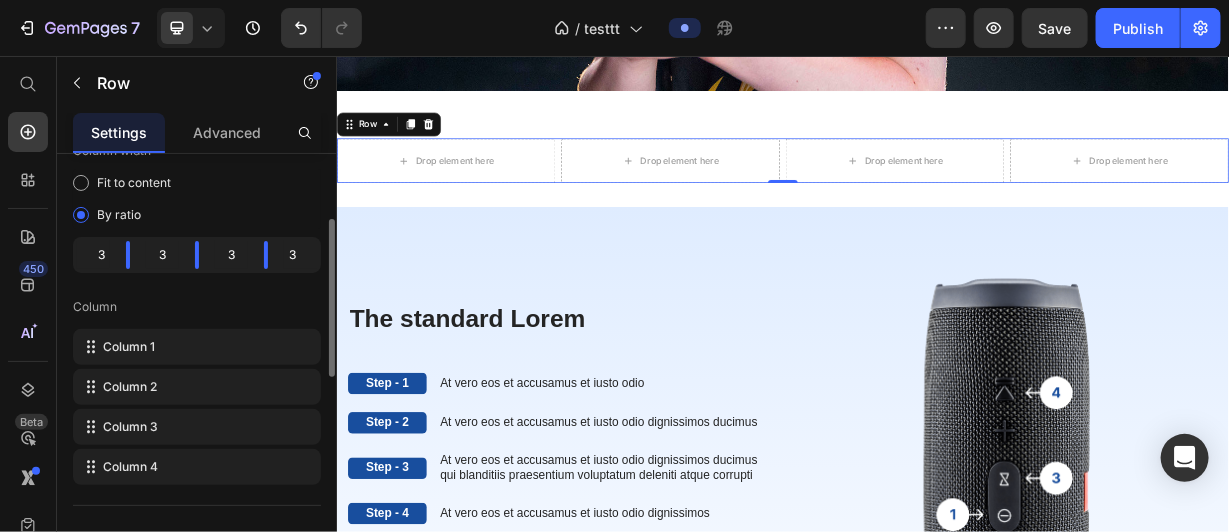 click on "Drop element here" at bounding box center [483, 196] 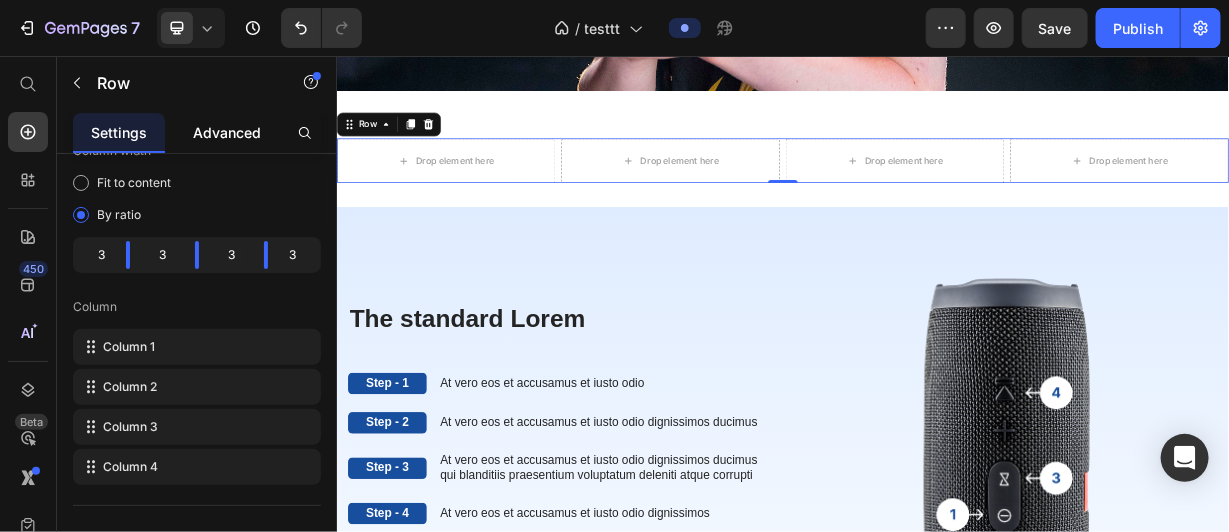 click on "Advanced" at bounding box center (227, 132) 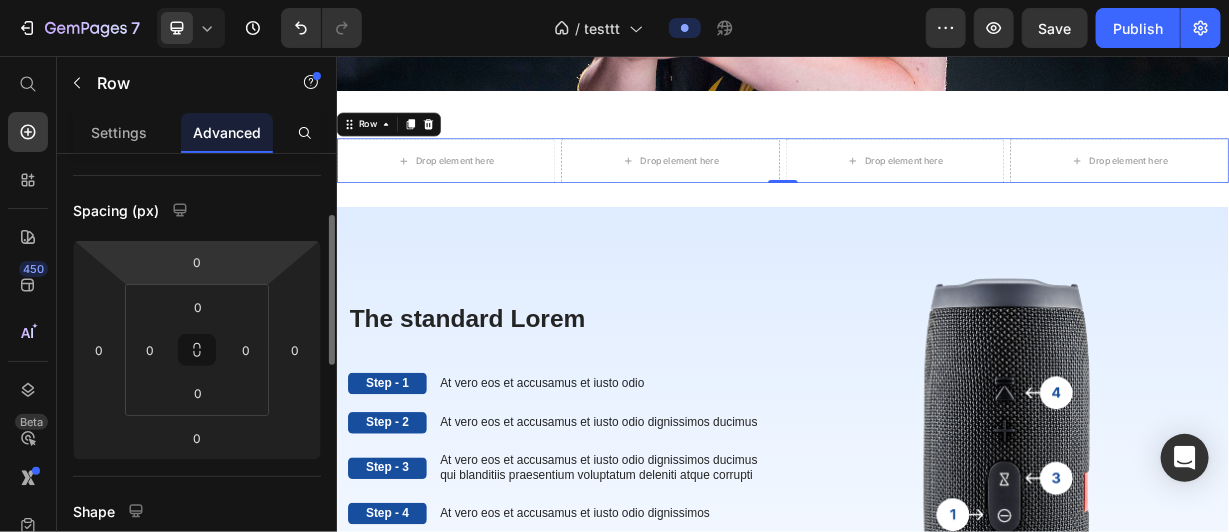 scroll, scrollTop: 176, scrollLeft: 0, axis: vertical 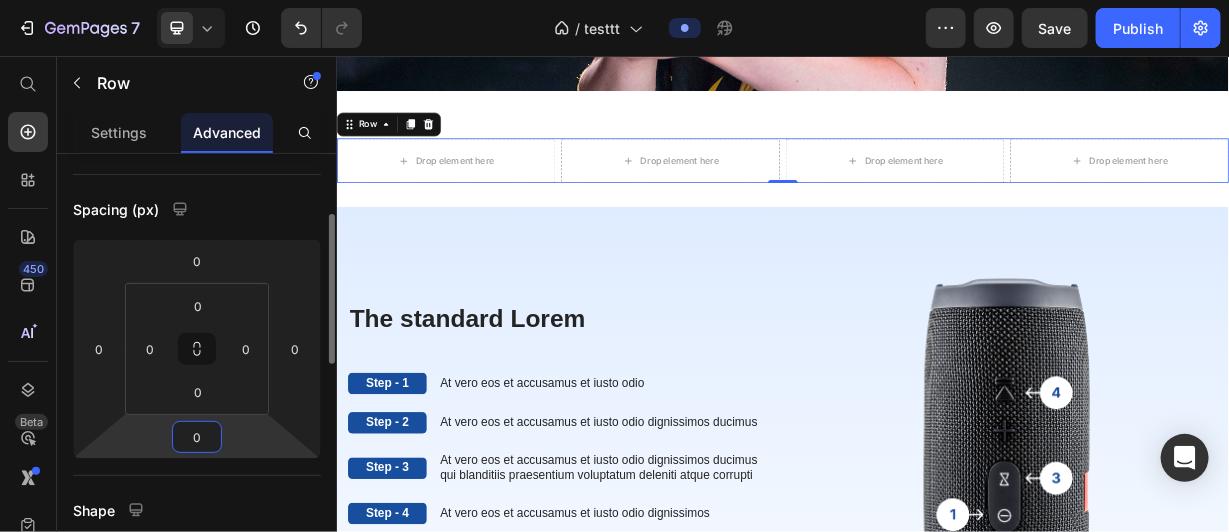 click on "0" at bounding box center (197, 437) 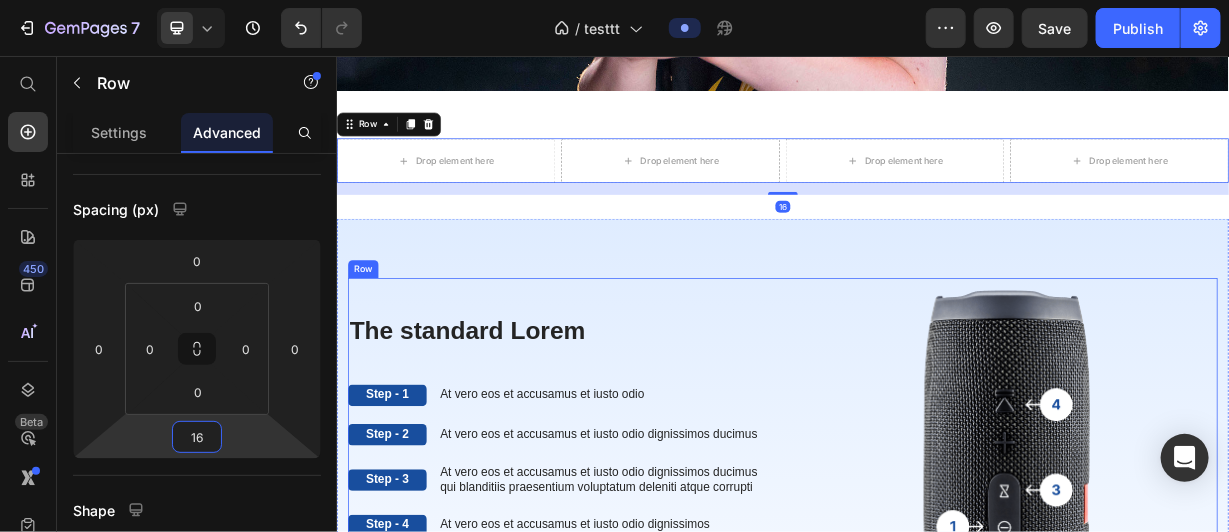 type on "1" 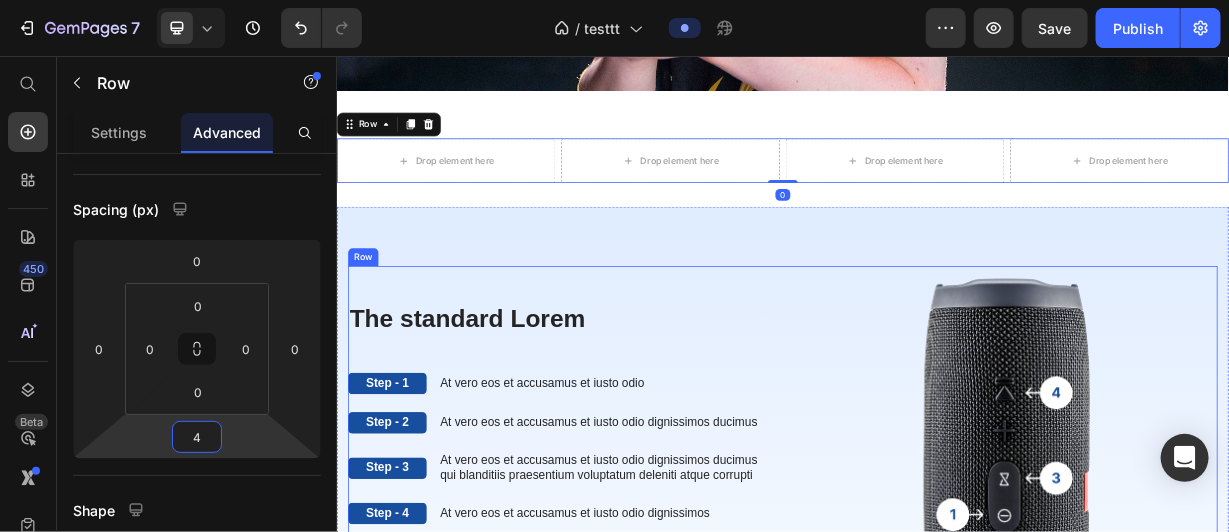type on "40" 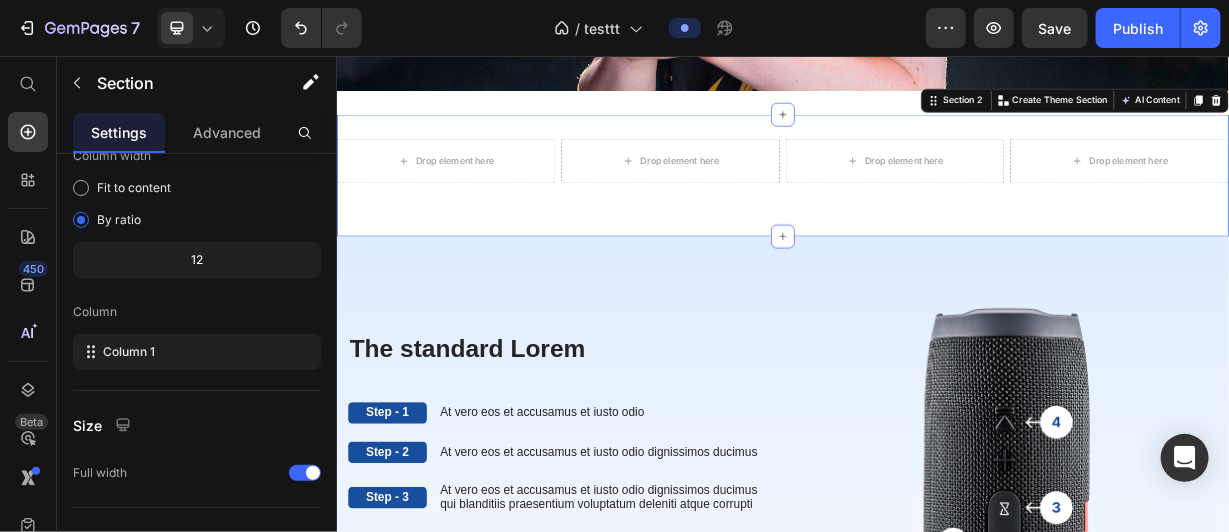 scroll, scrollTop: 0, scrollLeft: 0, axis: both 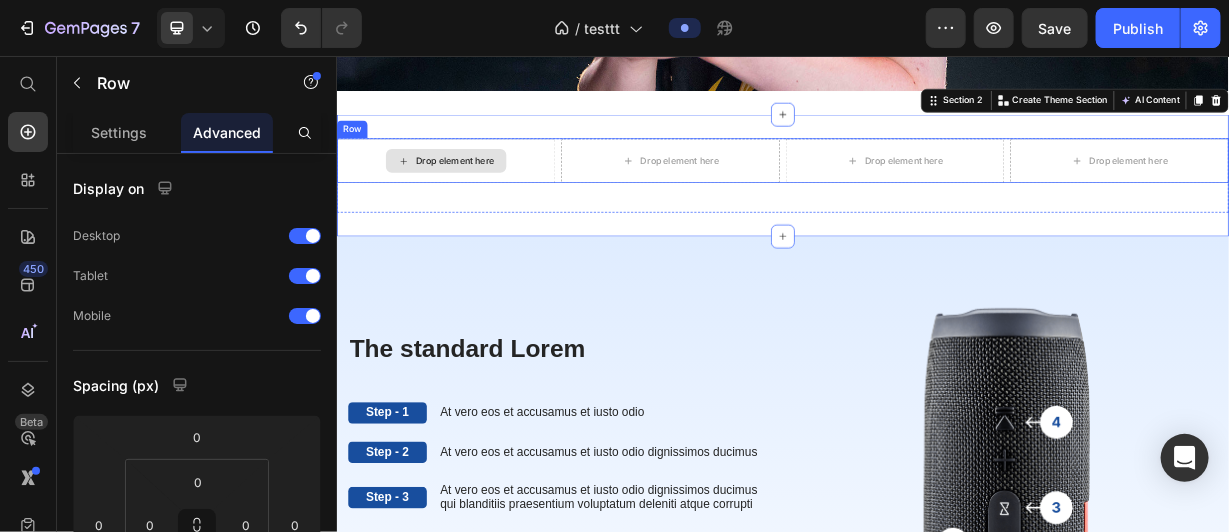 click on "Drop element here" at bounding box center (483, 196) 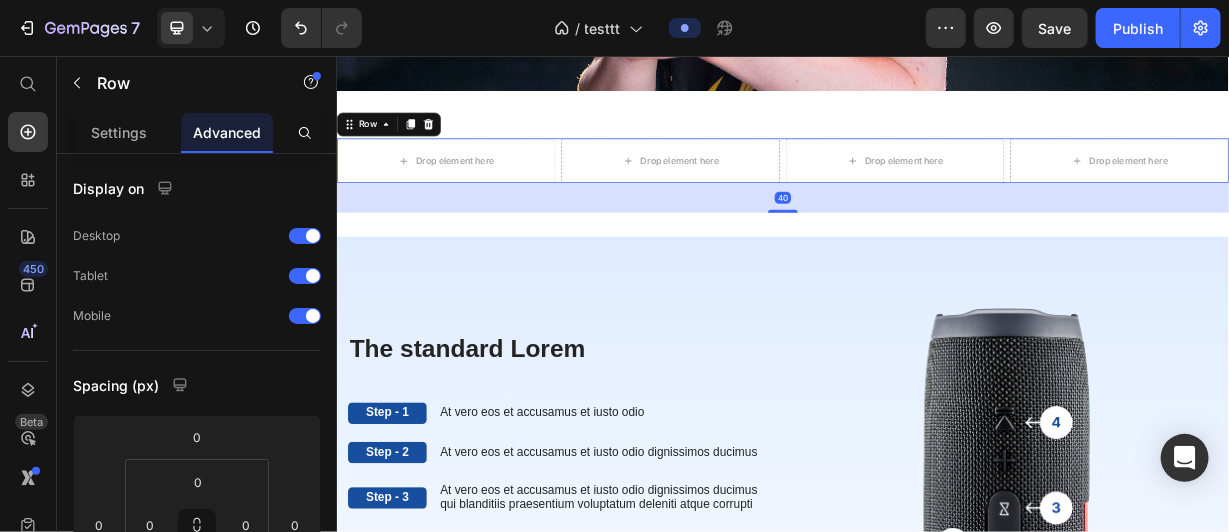 click on "Row" at bounding box center (406, 147) 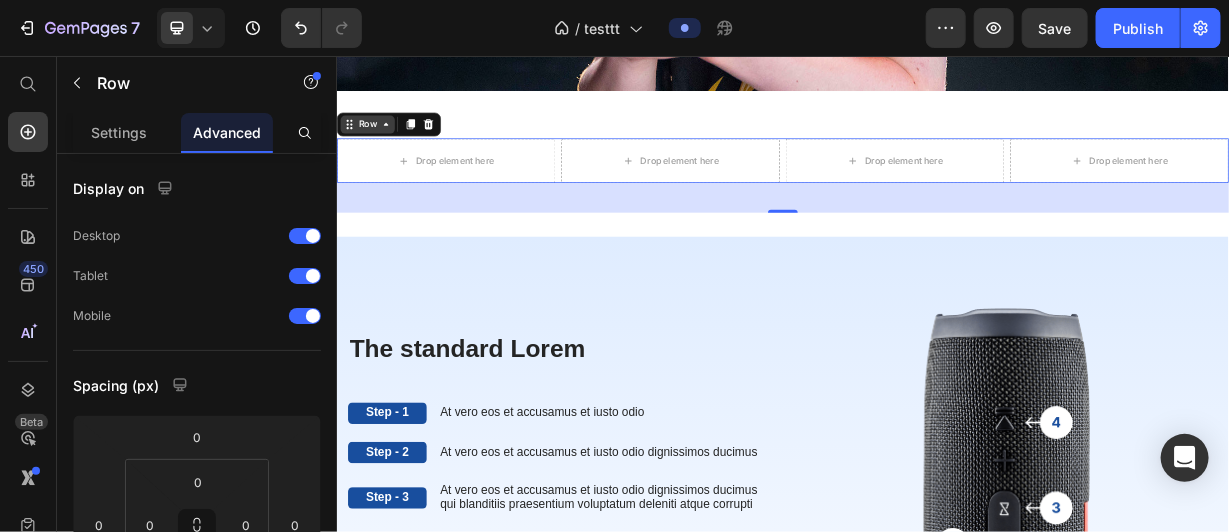 click on "Row" at bounding box center (377, 147) 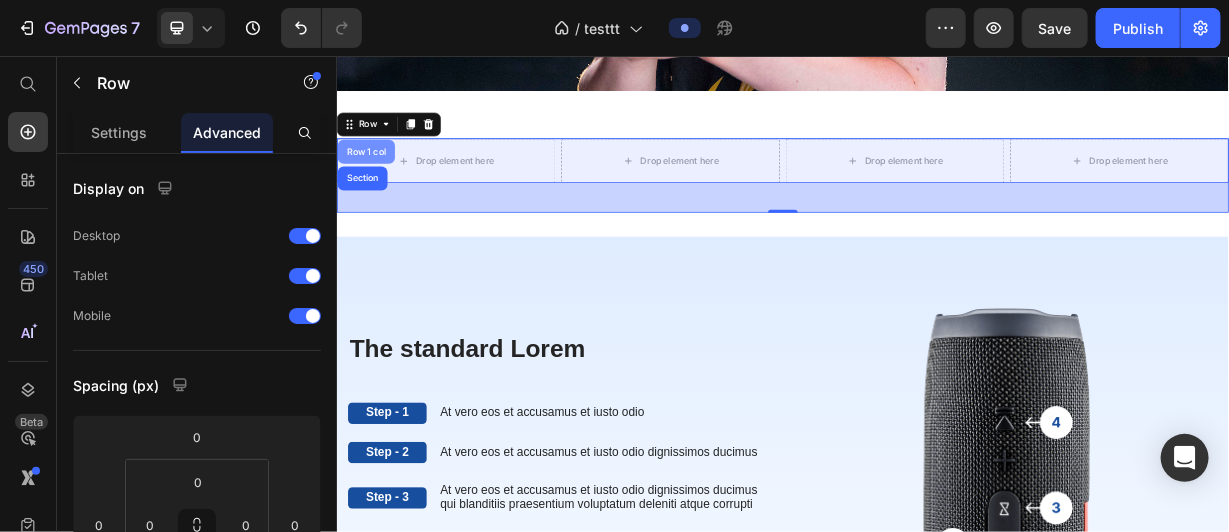 click on "Row 1 col" at bounding box center [375, 184] 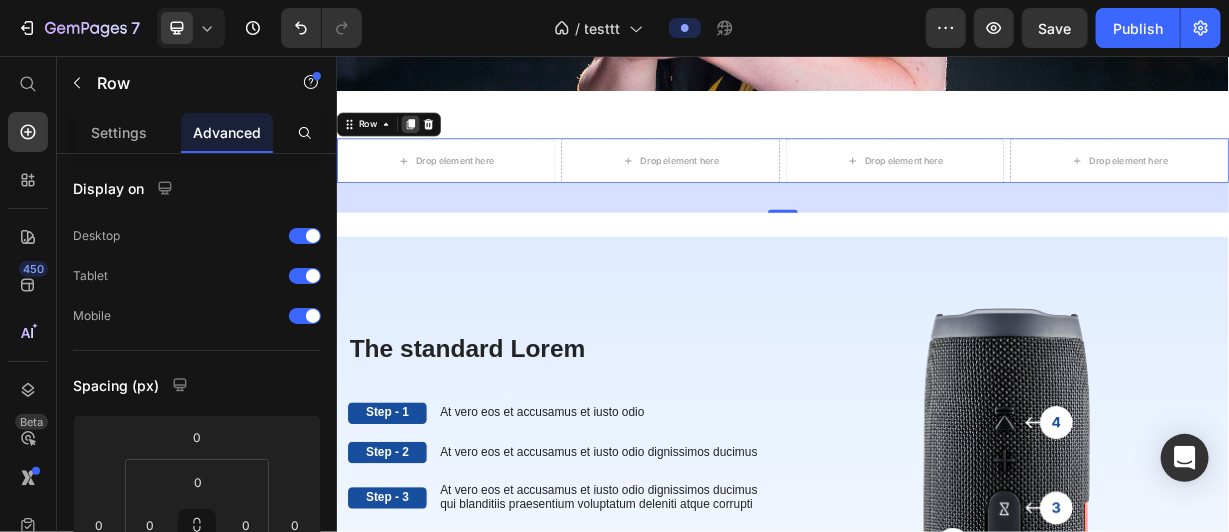 click 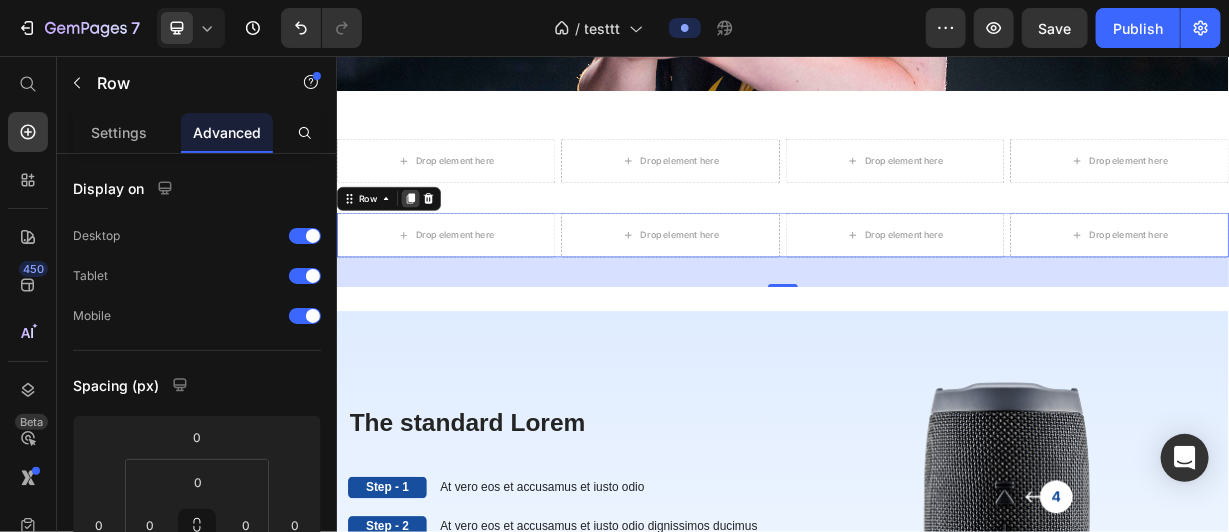 click 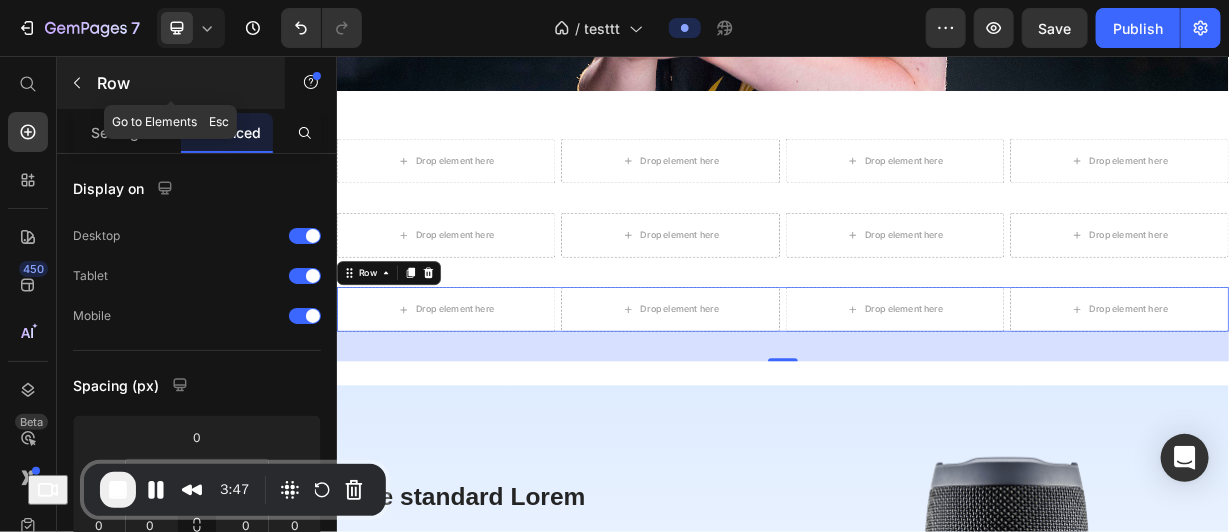 click 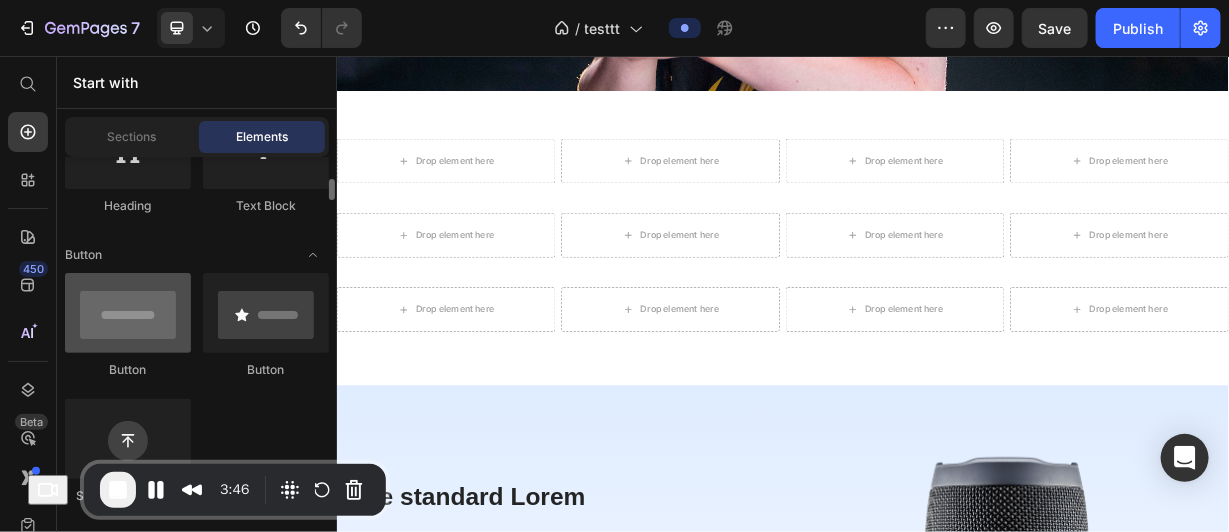 scroll, scrollTop: 310, scrollLeft: 0, axis: vertical 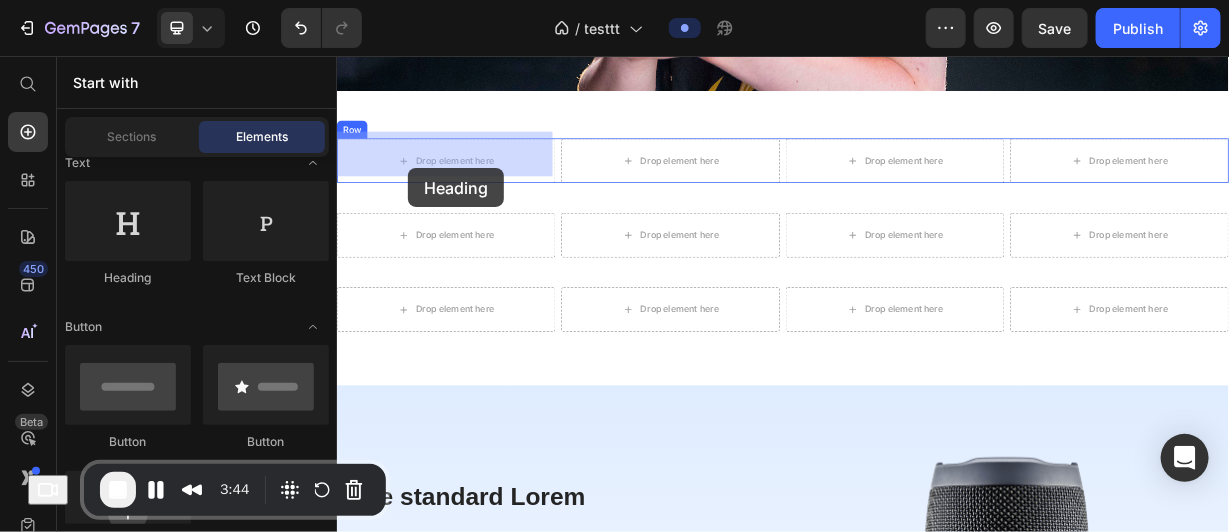 drag, startPoint x: 491, startPoint y: 298, endPoint x: 431, endPoint y: 206, distance: 109.83624 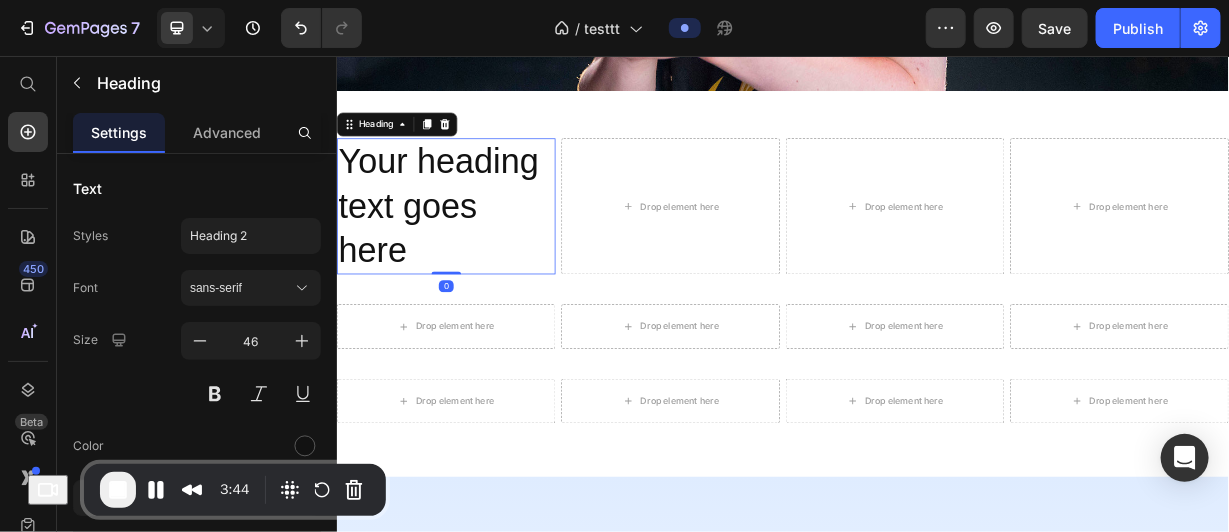 click on "Your heading text goes here" at bounding box center [483, 257] 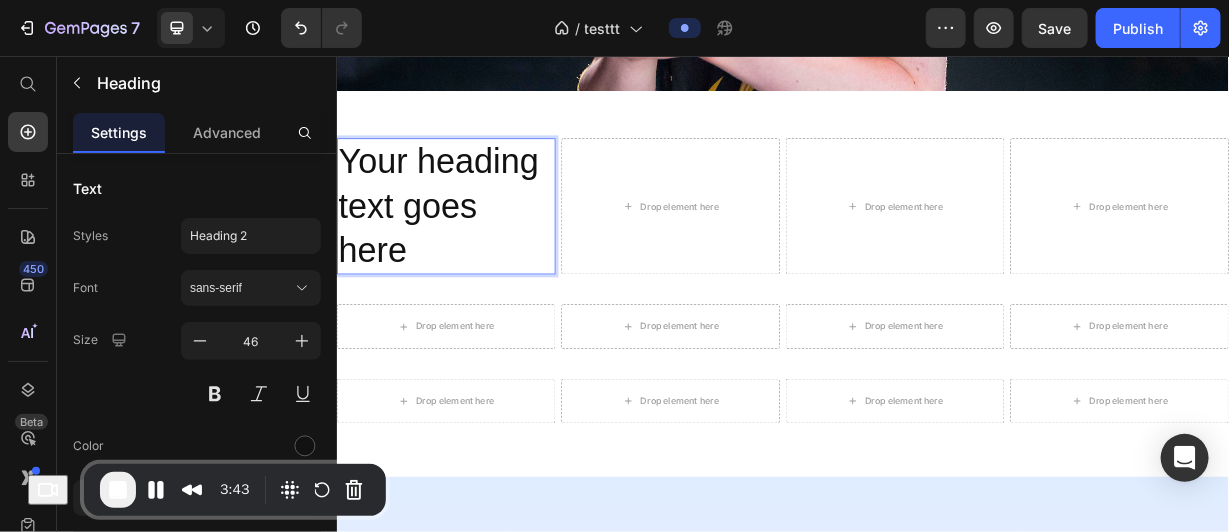 click on "Your heading text goes here" at bounding box center [483, 257] 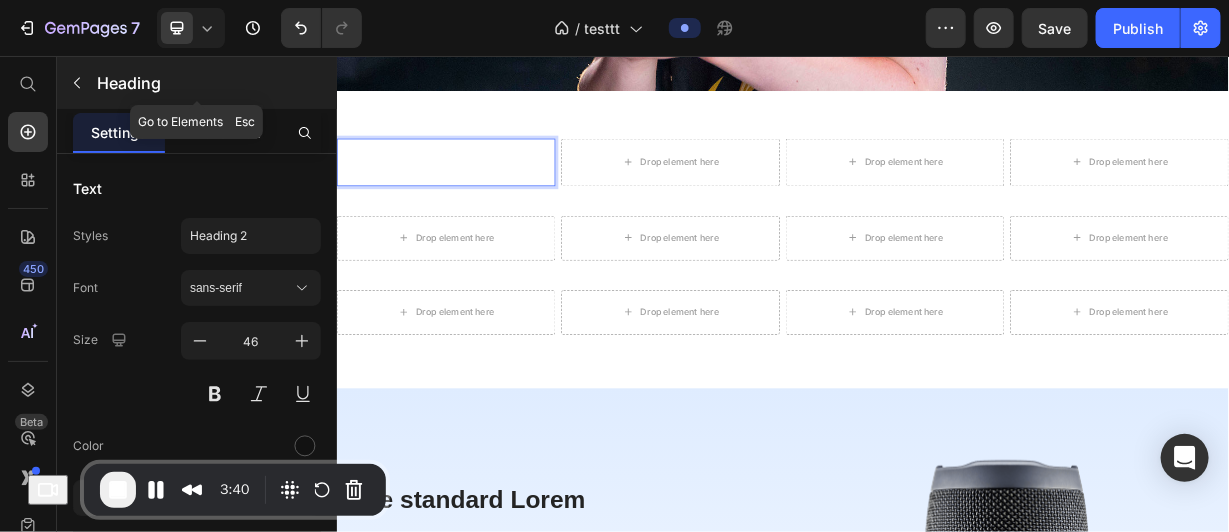click 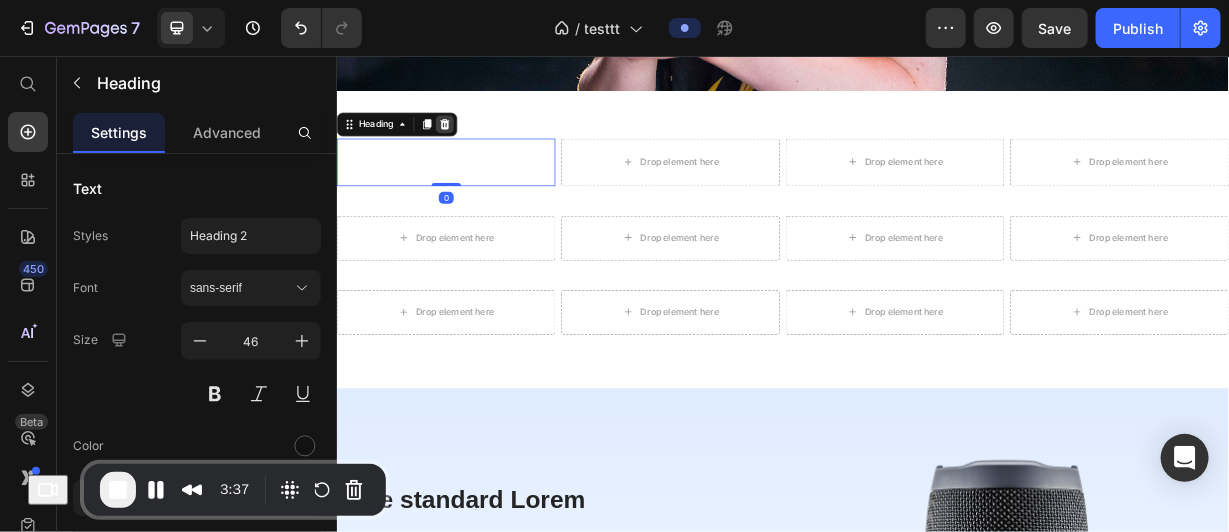 click 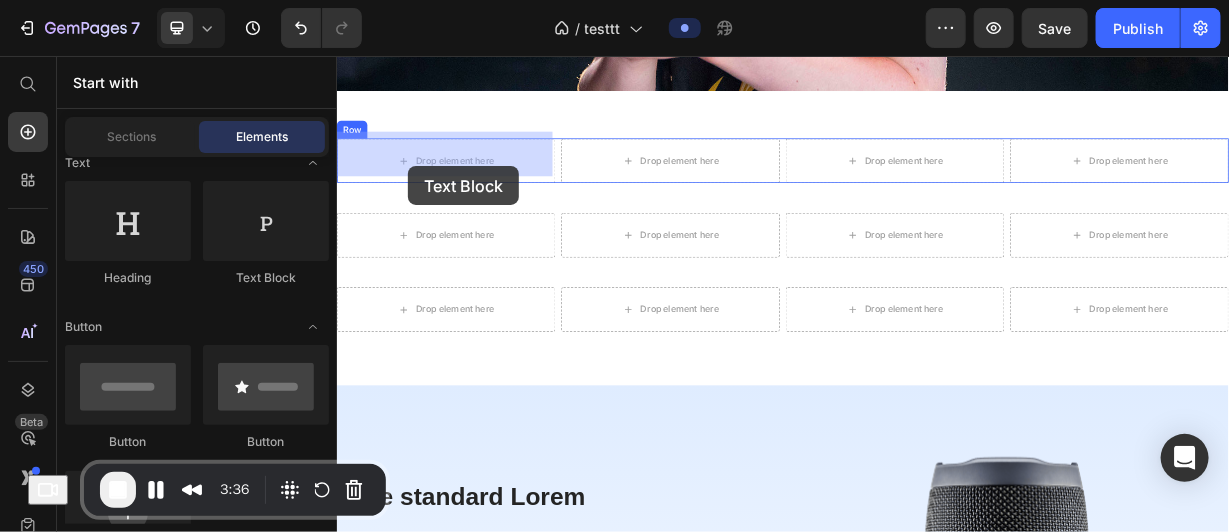 drag, startPoint x: 626, startPoint y: 324, endPoint x: 434, endPoint y: 197, distance: 230.20209 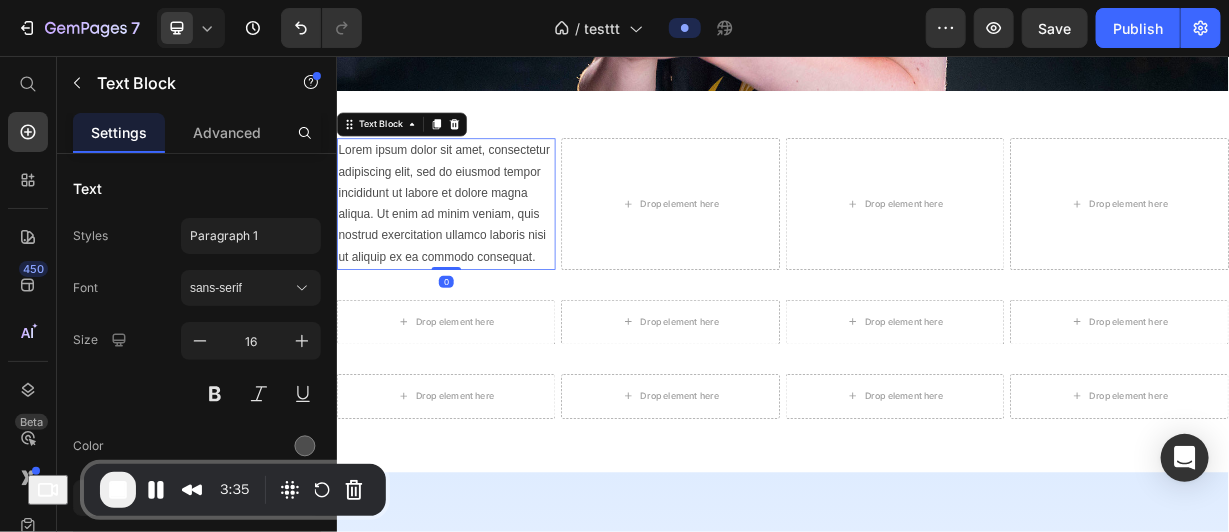 click on "Lorem ipsum dolor sit amet, consectetur adipiscing elit, sed do eiusmod tempor incididunt ut labore et dolore magna aliqua. Ut enim ad minim veniam, quis nostrud exercitation ullamco laboris nisi ut aliquip ex ea commodo consequat." at bounding box center [483, 254] 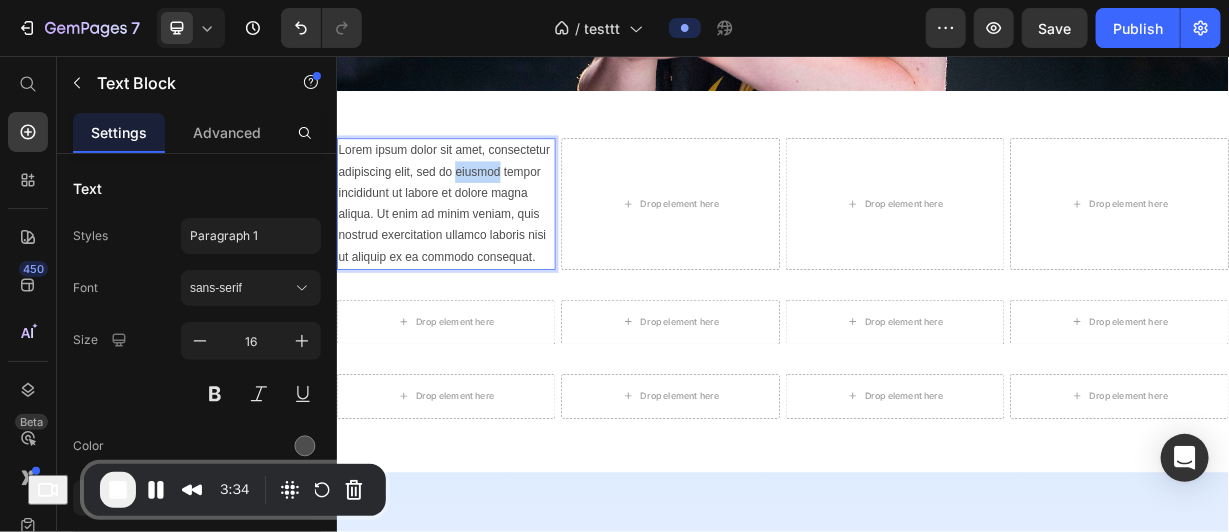 click on "Lorem ipsum dolor sit amet, consectetur adipiscing elit, sed do eiusmod tempor incididunt ut labore et dolore magna aliqua. Ut enim ad minim veniam, quis nostrud exercitation ullamco laboris nisi ut aliquip ex ea commodo consequat." at bounding box center (483, 254) 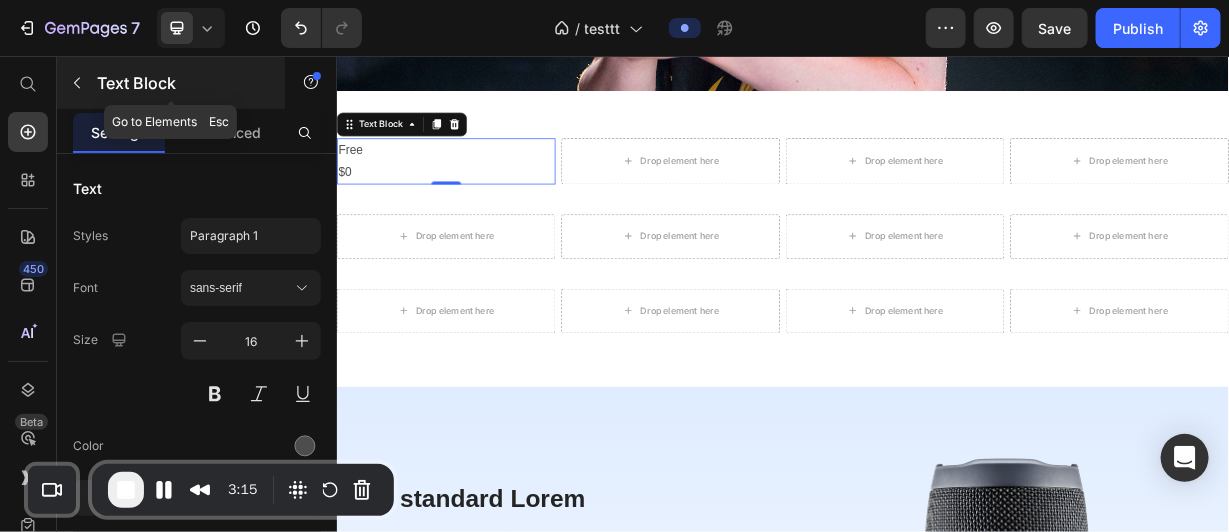 click 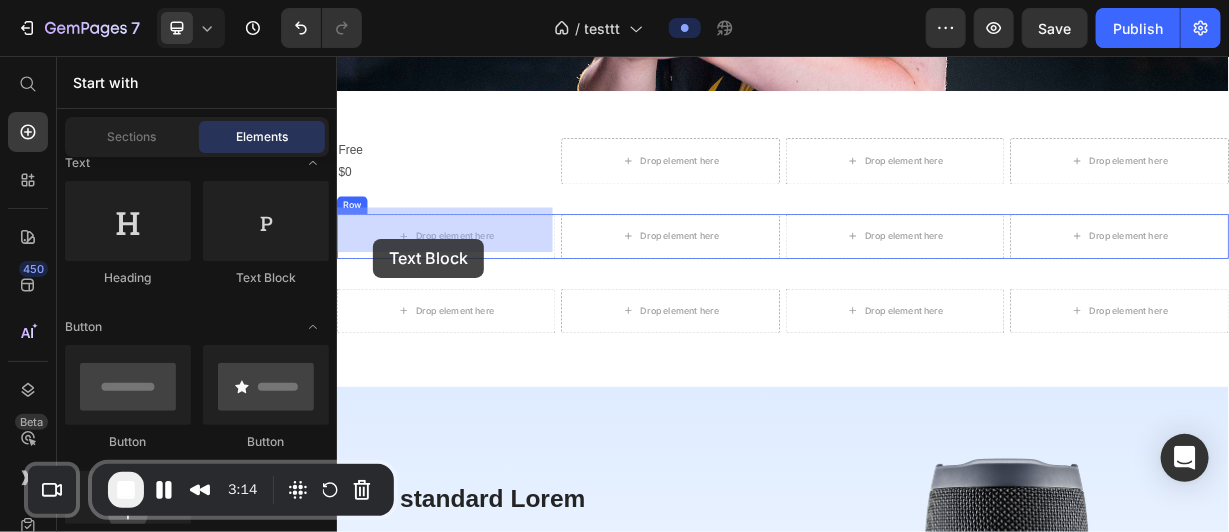 drag, startPoint x: 601, startPoint y: 293, endPoint x: 381, endPoint y: 301, distance: 220.1454 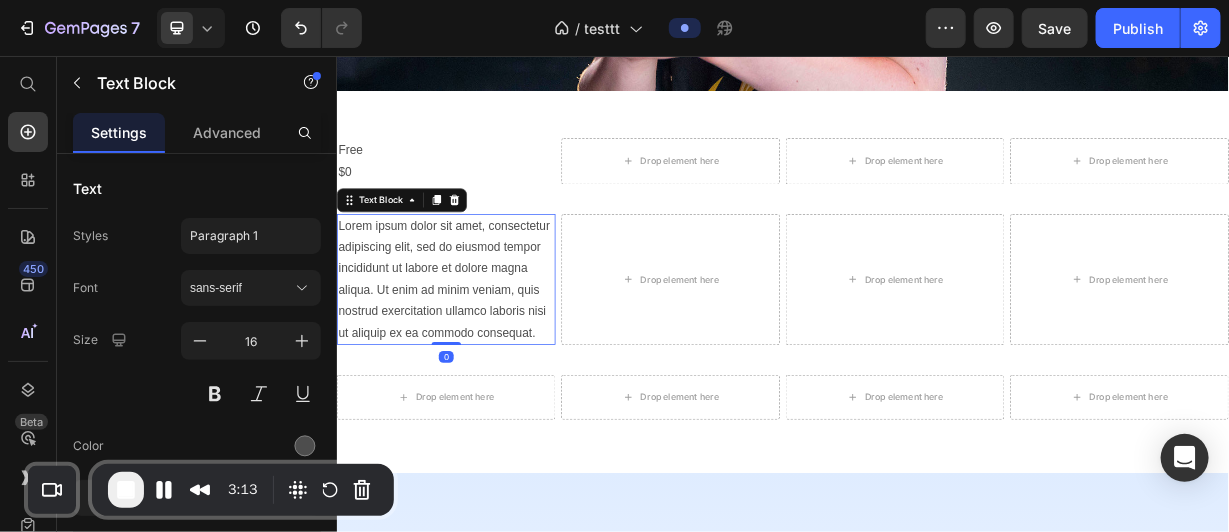 click on "Lorem ipsum dolor sit amet, consectetur adipiscing elit, sed do eiusmod tempor incididunt ut labore et dolore magna aliqua. Ut enim ad minim veniam, quis nostrud exercitation ullamco laboris nisi ut aliquip ex ea commodo consequat." at bounding box center (483, 356) 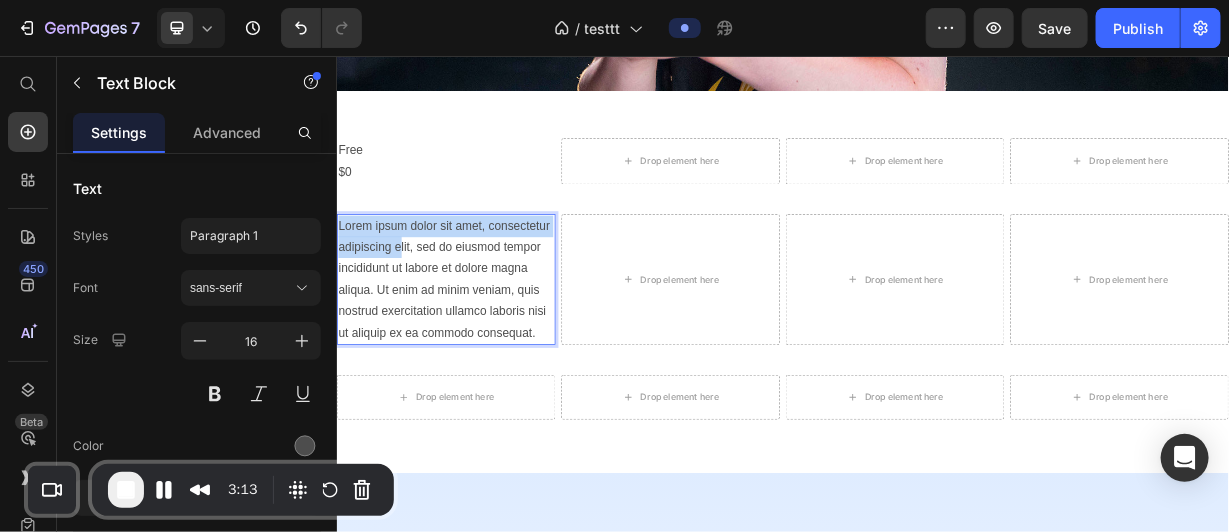 click on "Lorem ipsum dolor sit amet, consectetur adipiscing elit, sed do eiusmod tempor incididunt ut labore et dolore magna aliqua. Ut enim ad minim veniam, quis nostrud exercitation ullamco laboris nisi ut aliquip ex ea commodo consequat." at bounding box center (483, 356) 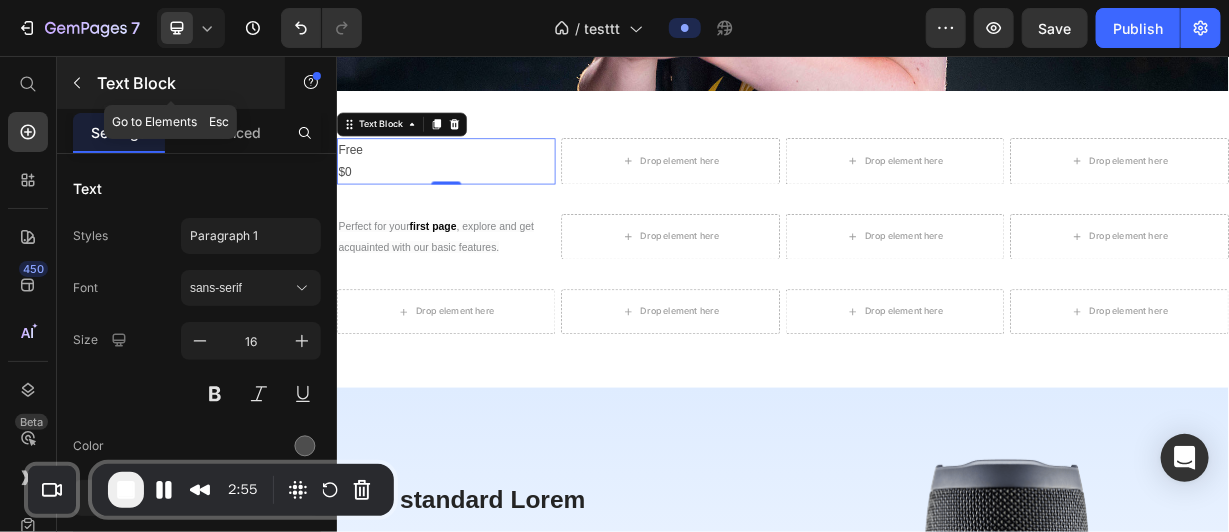 click 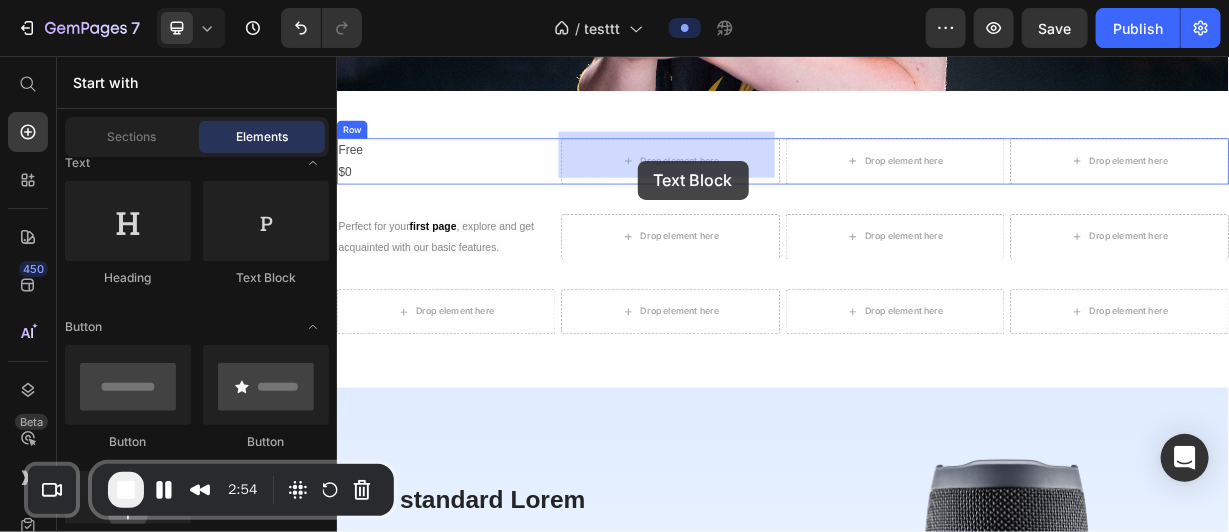 drag, startPoint x: 610, startPoint y: 279, endPoint x: 740, endPoint y: 194, distance: 155.32225 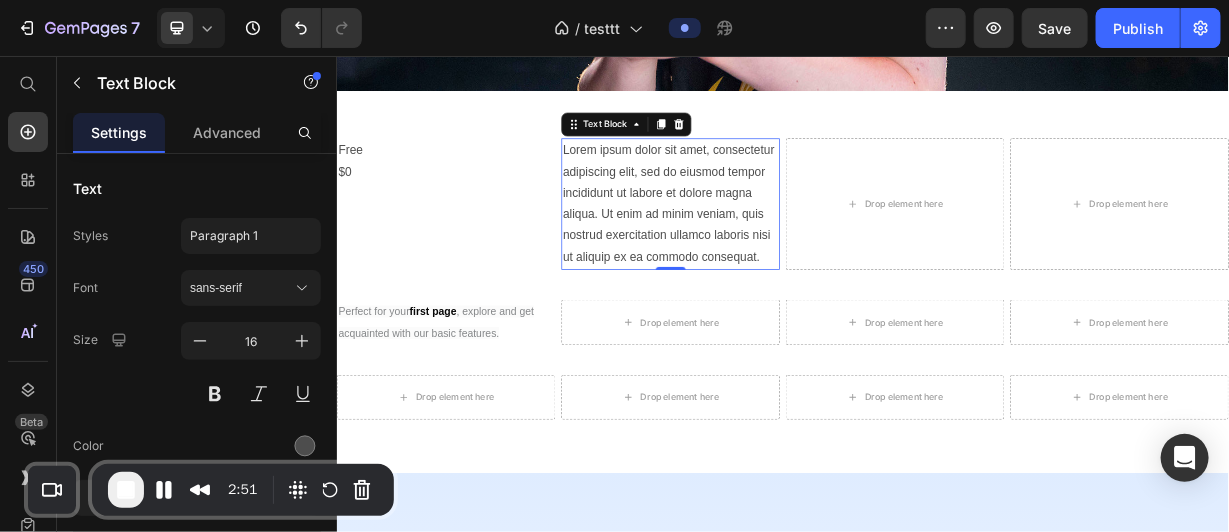 click on "Lorem ipsum dolor sit amet, consectetur adipiscing elit, sed do eiusmod tempor incididunt ut labore et dolore magna aliqua. Ut enim ad minim veniam, quis nostrud exercitation ullamco laboris nisi ut aliquip ex ea commodo consequat." at bounding box center [785, 254] 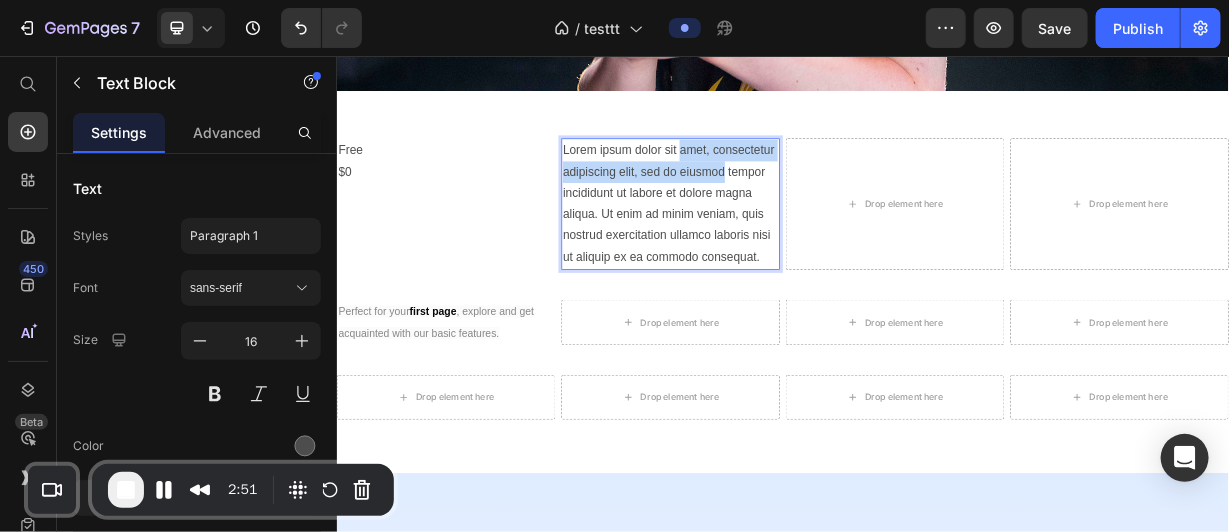 click on "Lorem ipsum dolor sit amet, consectetur adipiscing elit, sed do eiusmod tempor incididunt ut labore et dolore magna aliqua. Ut enim ad minim veniam, quis nostrud exercitation ullamco laboris nisi ut aliquip ex ea commodo consequat." at bounding box center (785, 254) 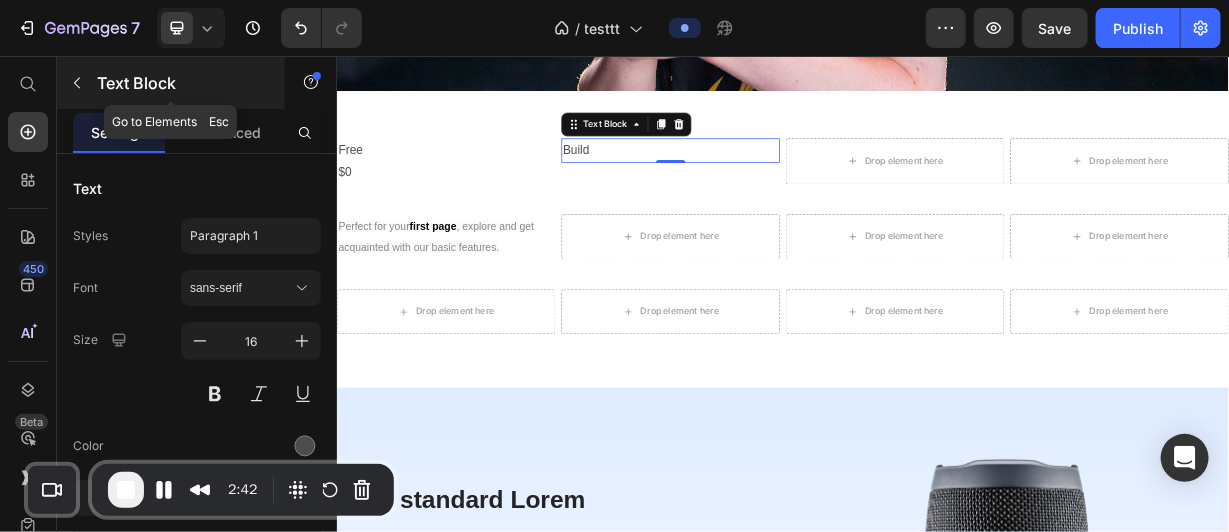 click 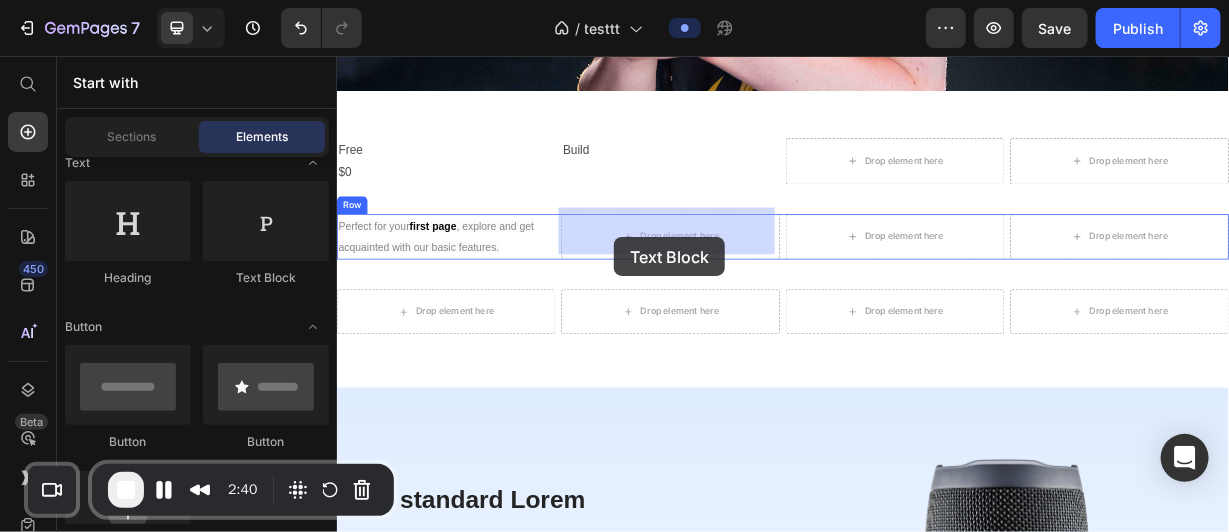 drag, startPoint x: 621, startPoint y: 300, endPoint x: 711, endPoint y: 301, distance: 90.005554 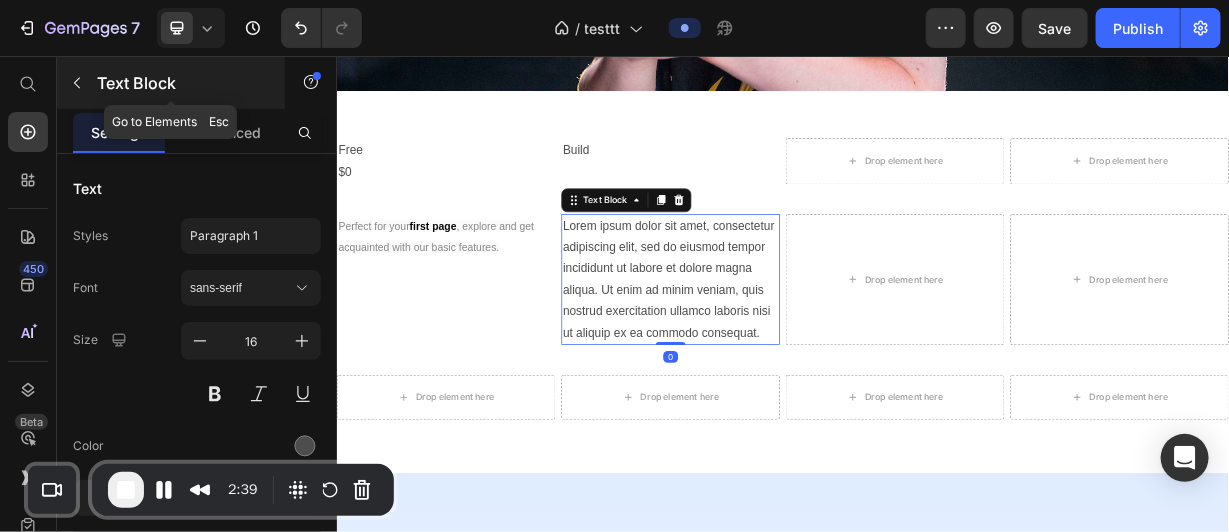 click 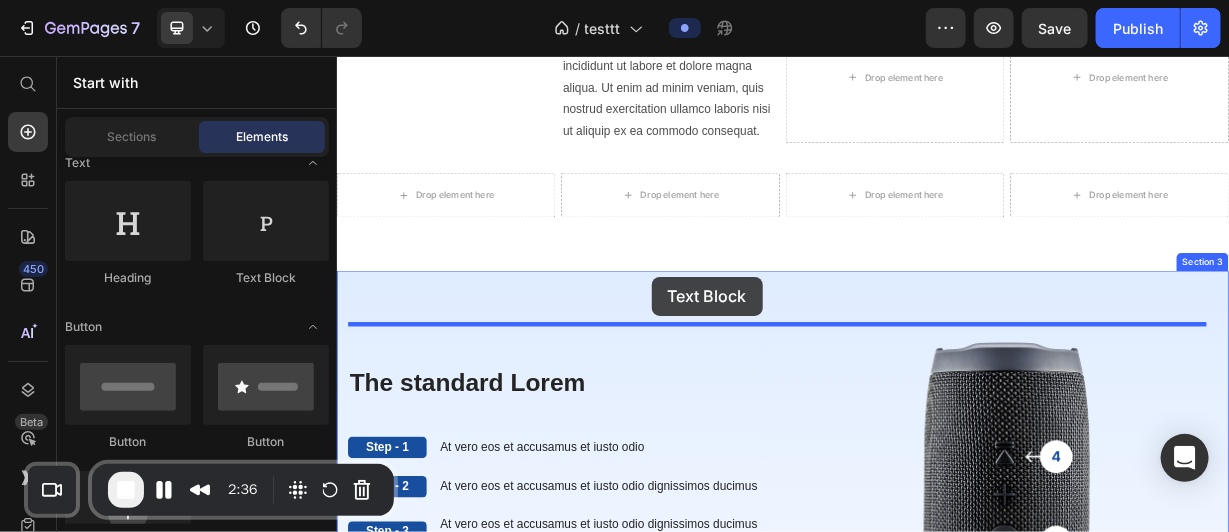 scroll, scrollTop: 1009, scrollLeft: 0, axis: vertical 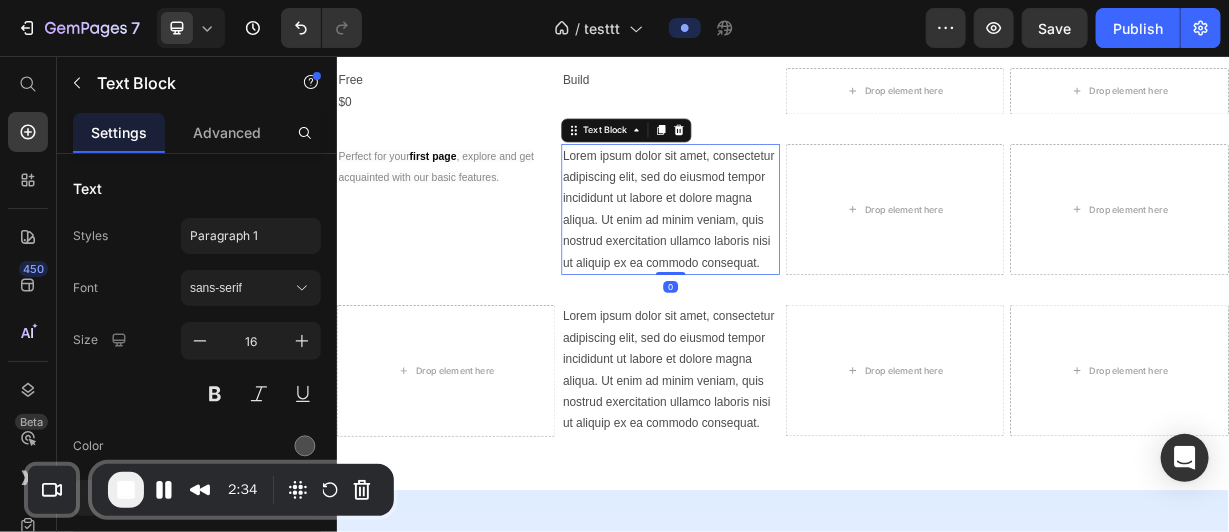 click on "Lorem ipsum dolor sit amet, consectetur adipiscing elit, sed do eiusmod tempor incididunt ut labore et dolore magna aliqua. Ut enim ad minim veniam, quis nostrud exercitation ullamco laboris nisi ut aliquip ex ea commodo consequat." at bounding box center [785, 262] 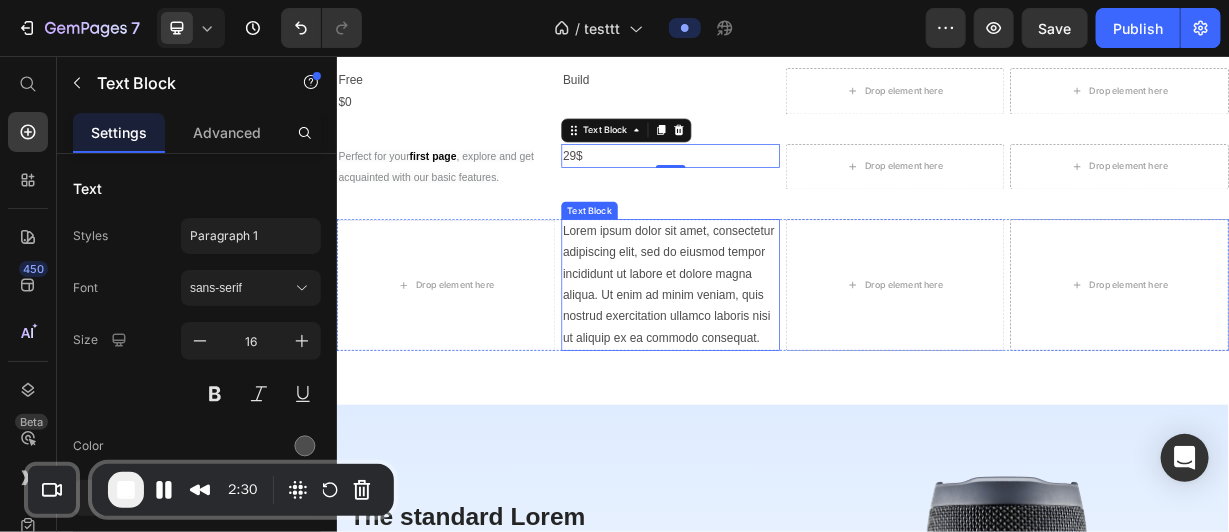 click on "Lorem ipsum dolor sit amet, consectetur adipiscing elit, sed do eiusmod tempor incididunt ut labore et dolore magna aliqua. Ut enim ad minim veniam, quis nostrud exercitation ullamco laboris nisi ut aliquip ex ea commodo consequat." at bounding box center (785, 363) 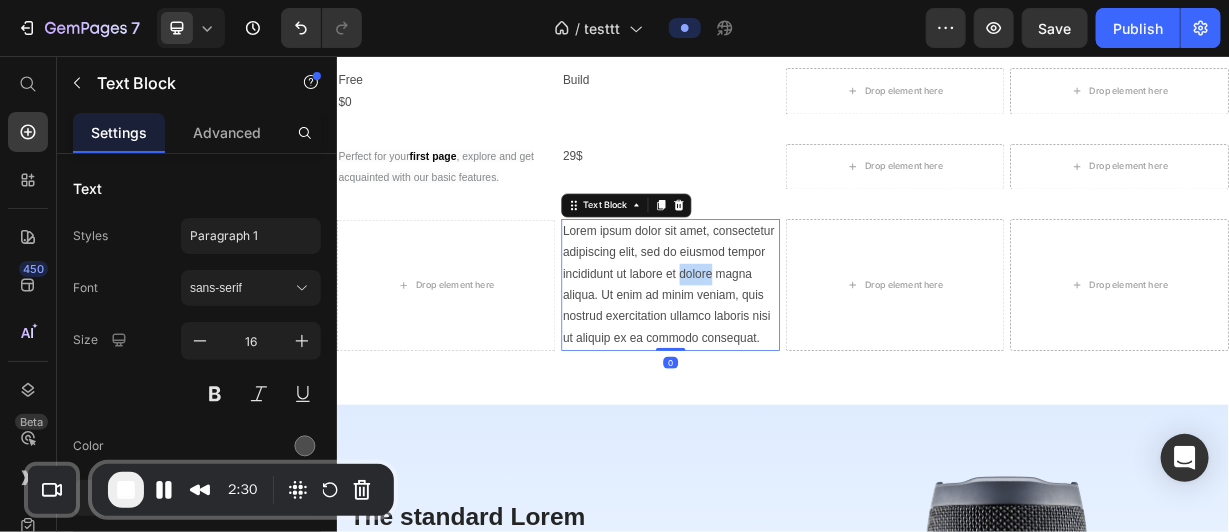click on "Lorem ipsum dolor sit amet, consectetur adipiscing elit, sed do eiusmod tempor incididunt ut labore et dolore magna aliqua. Ut enim ad minim veniam, quis nostrud exercitation ullamco laboris nisi ut aliquip ex ea commodo consequat." at bounding box center (785, 363) 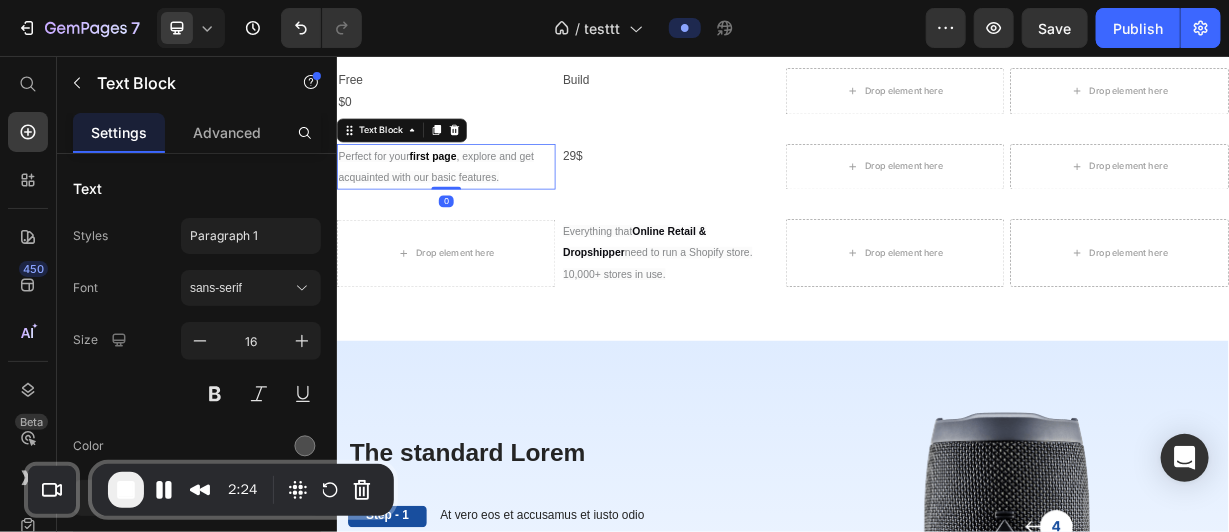 click on "Perfect for your  first page , explore and get acquainted with our basic features." at bounding box center [483, 205] 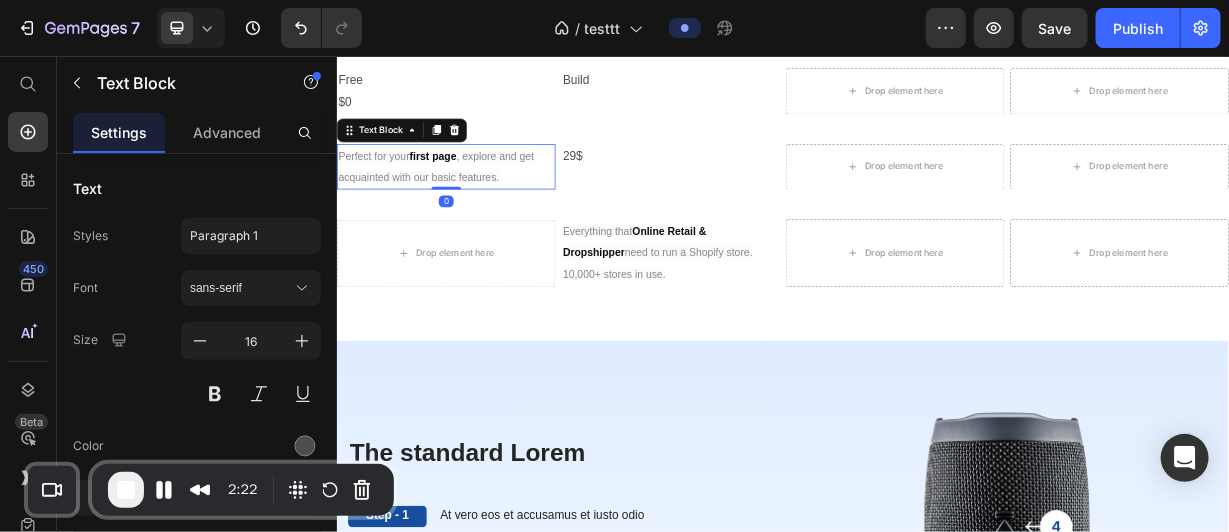 click on ", explore and get acquainted with our basic features." at bounding box center (469, 204) 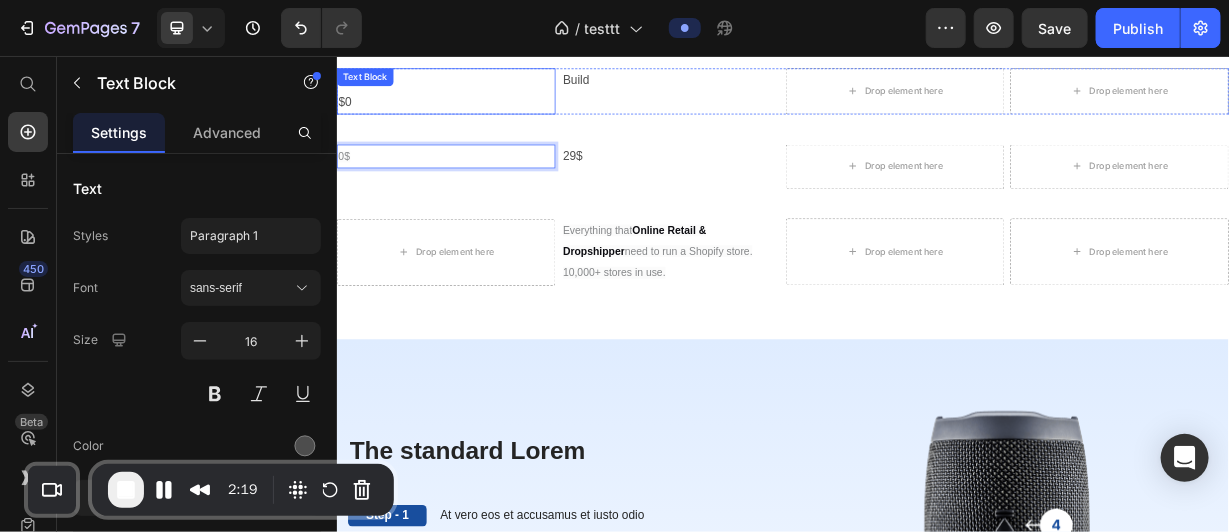 click on "$0" at bounding box center (483, 117) 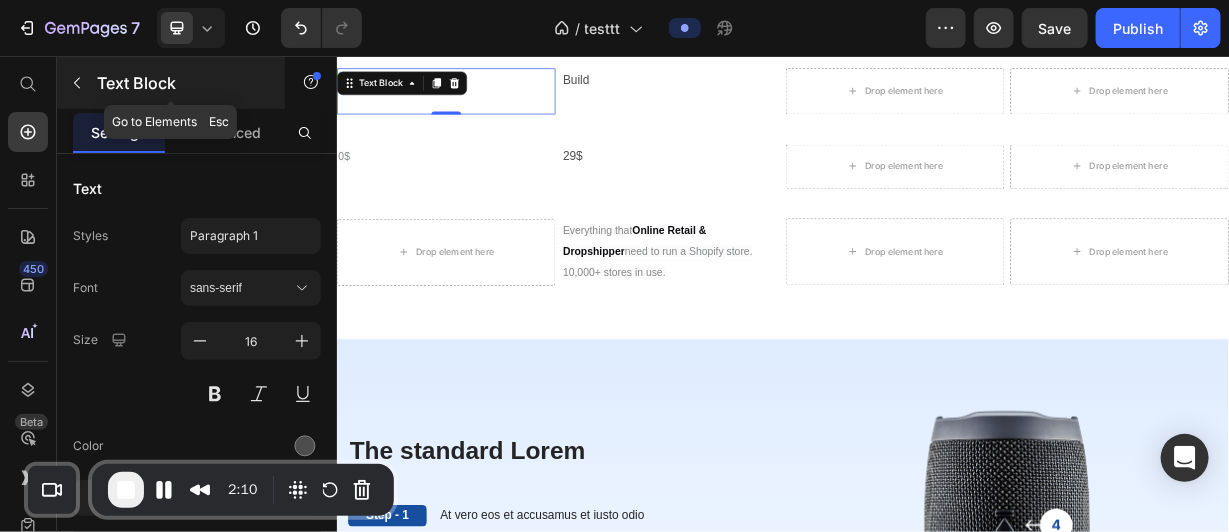 click 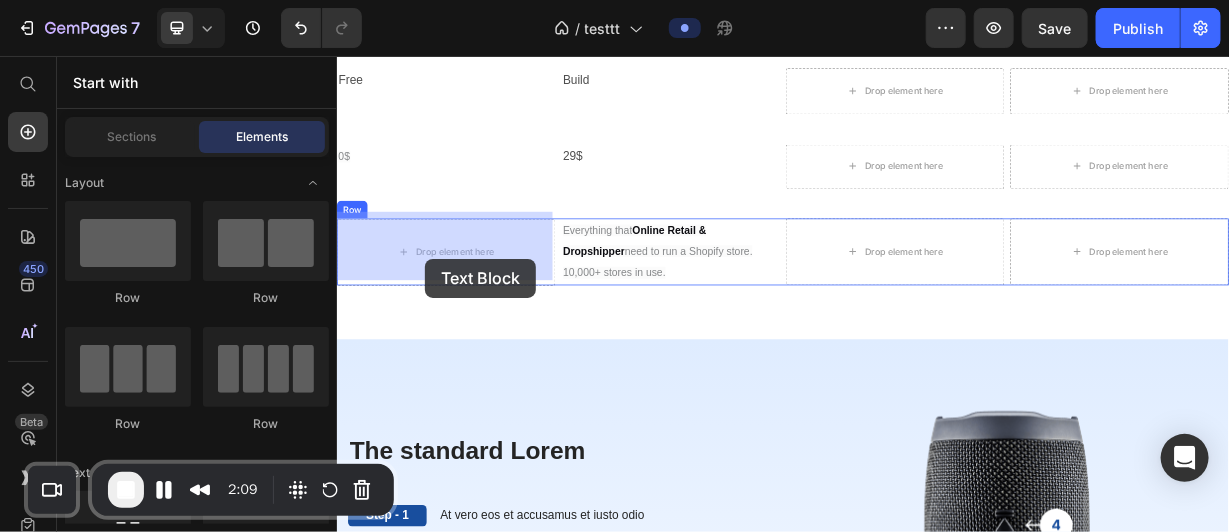 drag, startPoint x: 609, startPoint y: 283, endPoint x: 448, endPoint y: 327, distance: 166.90416 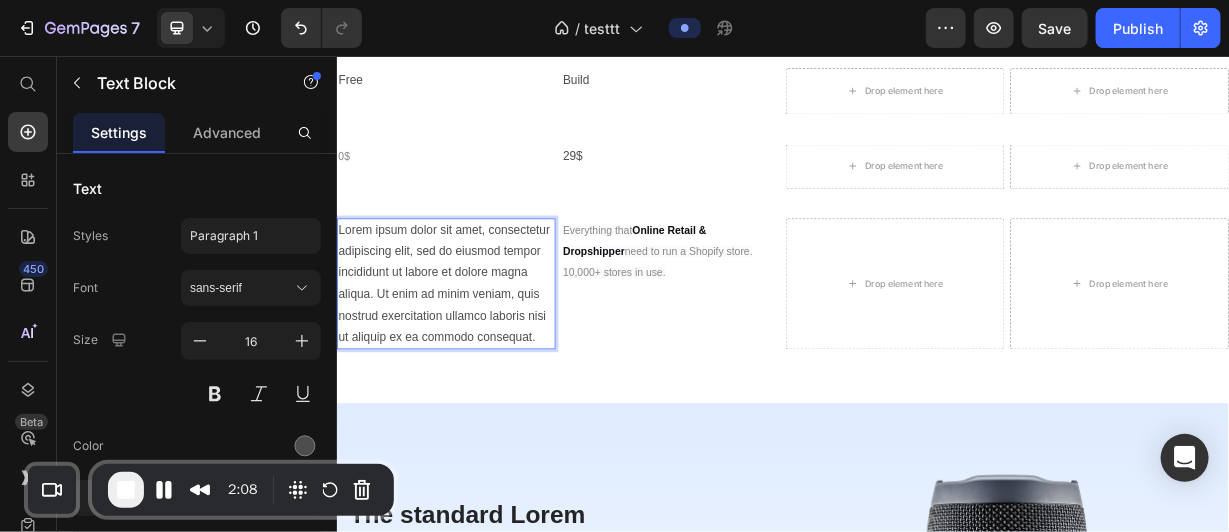 click on "Lorem ipsum dolor sit amet, consectetur adipiscing elit, sed do eiusmod tempor incididunt ut labore et dolore magna aliqua. Ut enim ad minim veniam, quis nostrud exercitation ullamco laboris nisi ut aliquip ex ea commodo consequat." at bounding box center [483, 362] 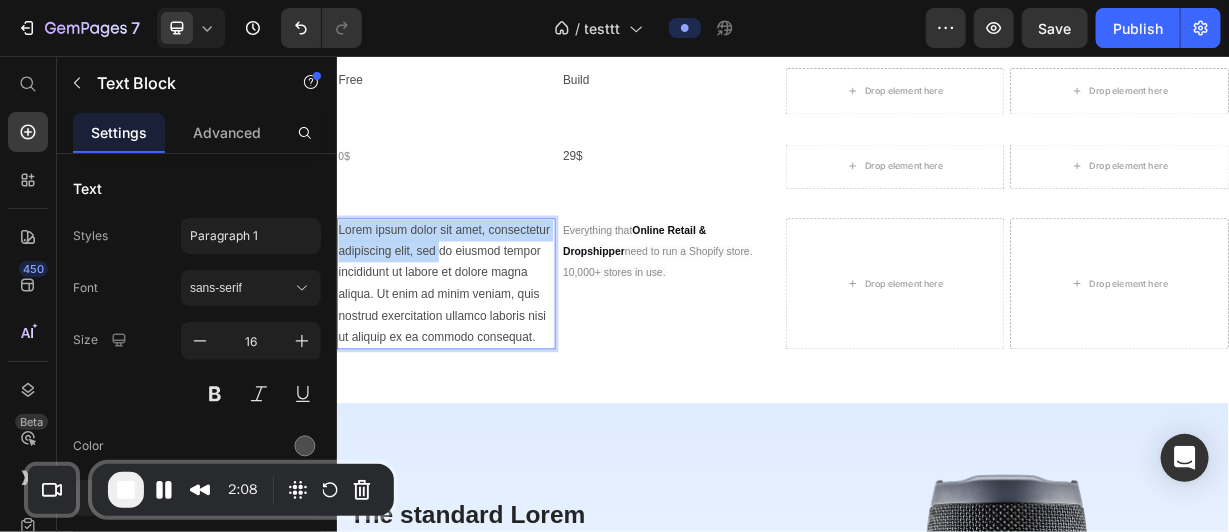 click on "Lorem ipsum dolor sit amet, consectetur adipiscing elit, sed do eiusmod tempor incididunt ut labore et dolore magna aliqua. Ut enim ad minim veniam, quis nostrud exercitation ullamco laboris nisi ut aliquip ex ea commodo consequat." at bounding box center (483, 362) 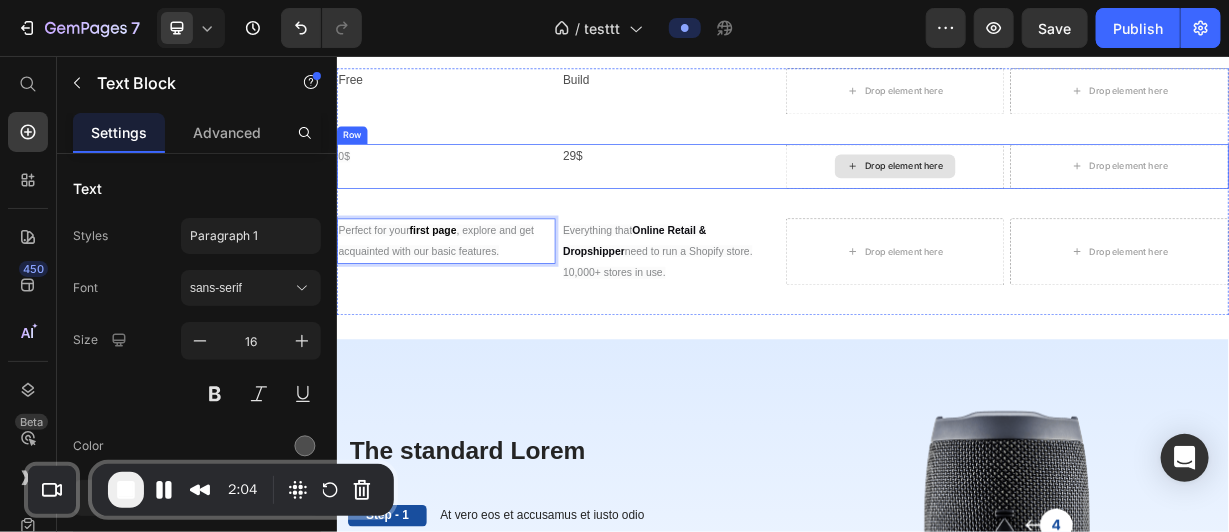 scroll, scrollTop: 647, scrollLeft: 0, axis: vertical 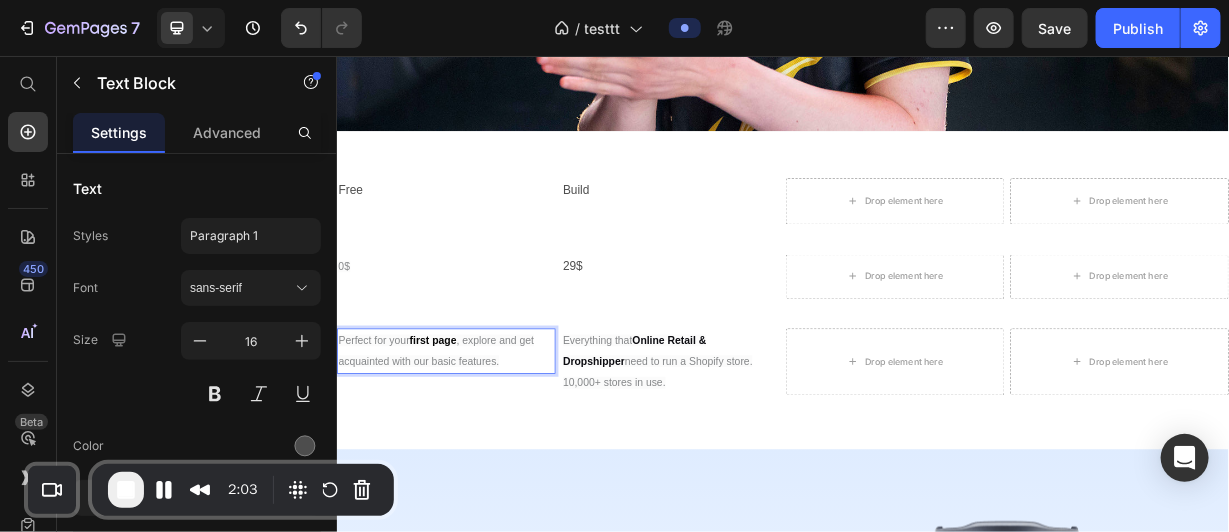 click on "first page" at bounding box center (465, 438) 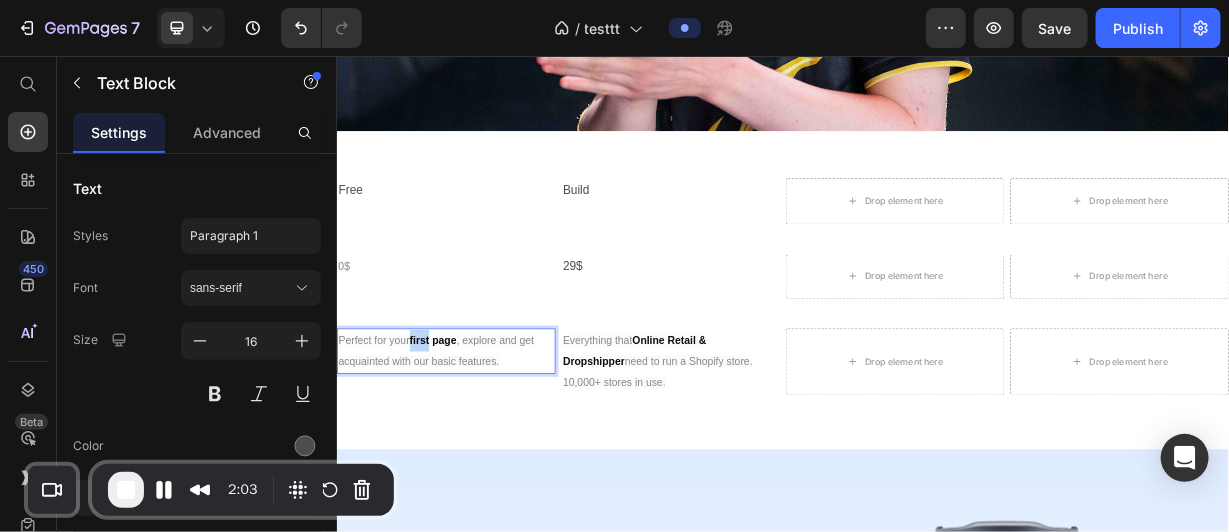 click on "first page" at bounding box center (465, 438) 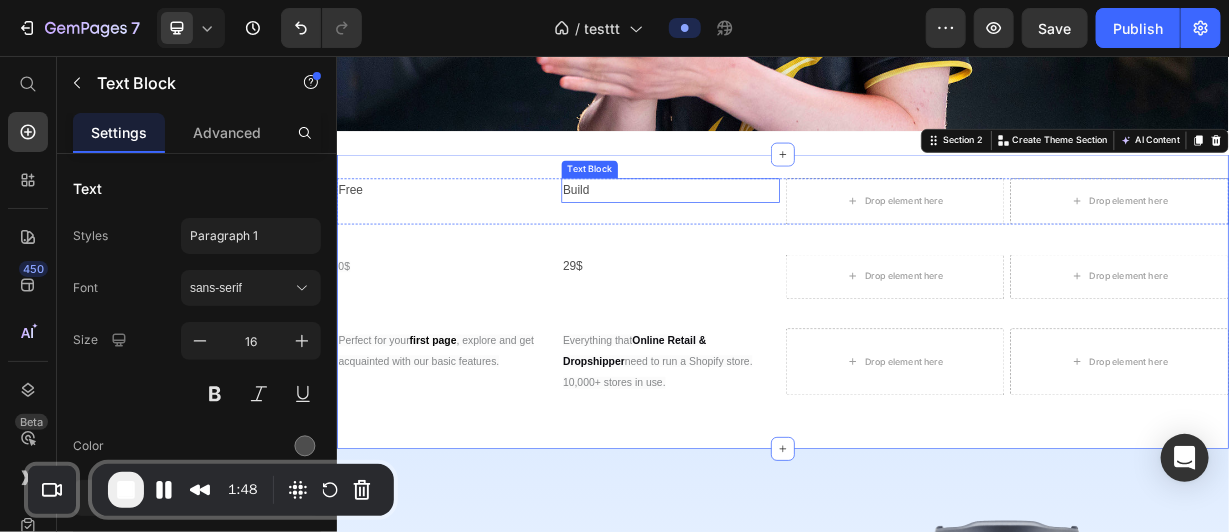 click on "Build" at bounding box center (785, 236) 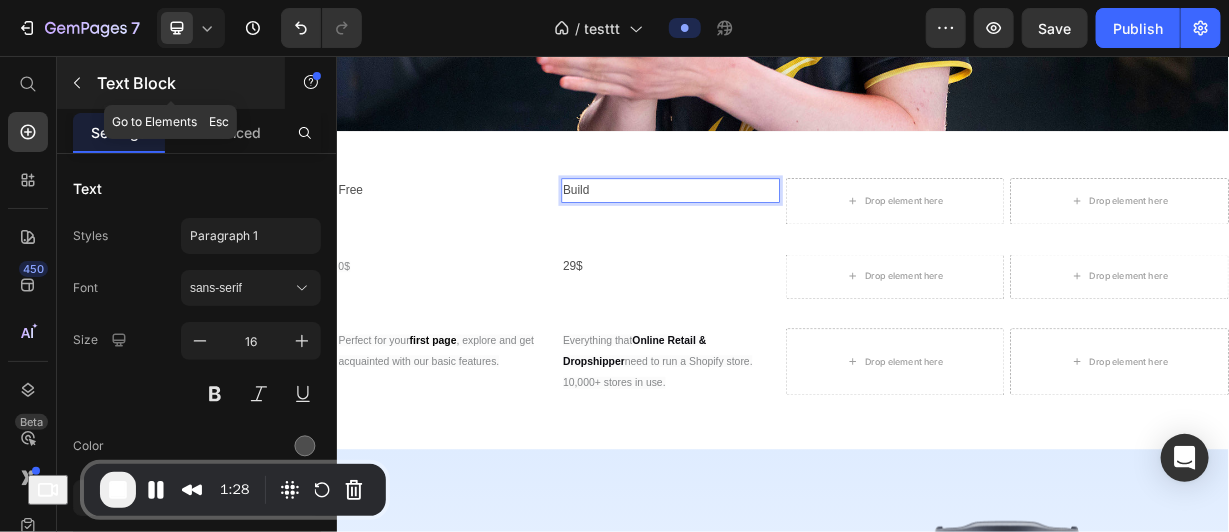 click 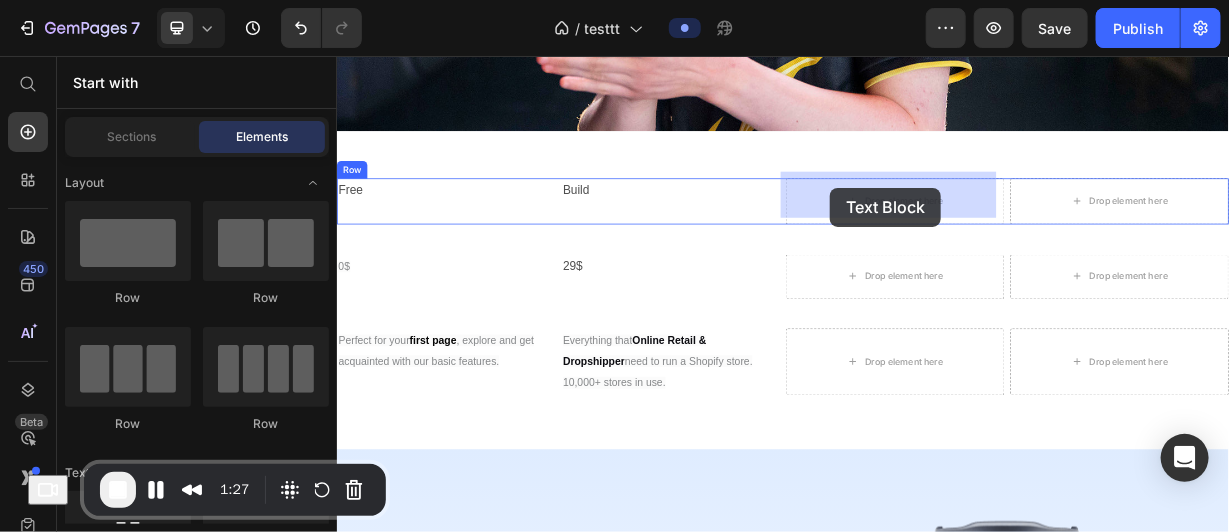 drag, startPoint x: 584, startPoint y: 293, endPoint x: 999, endPoint y: 235, distance: 419.03342 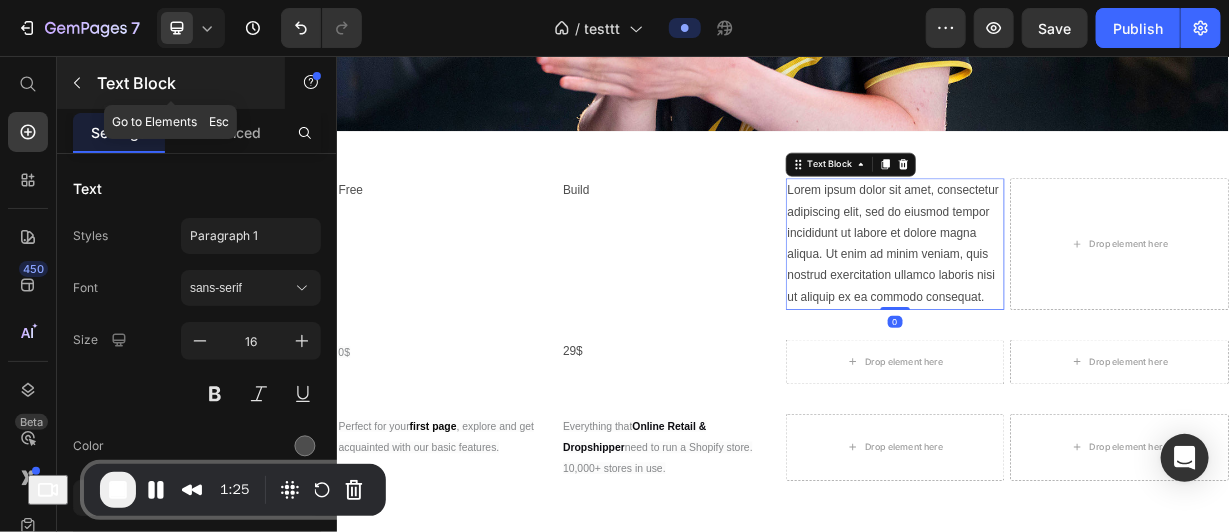 click 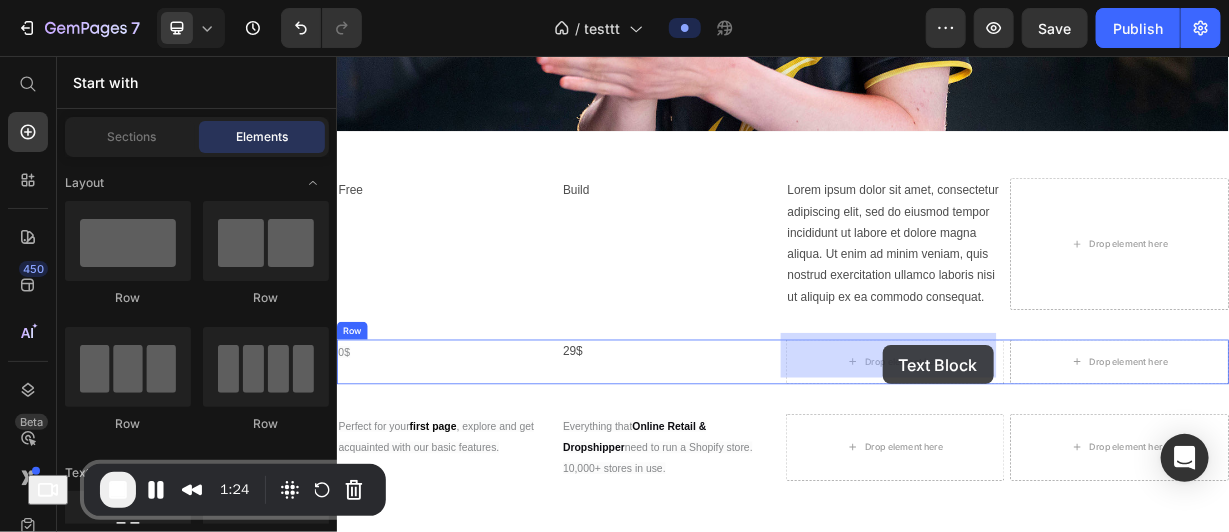 drag, startPoint x: 588, startPoint y: 271, endPoint x: 1070, endPoint y: 445, distance: 512.4451 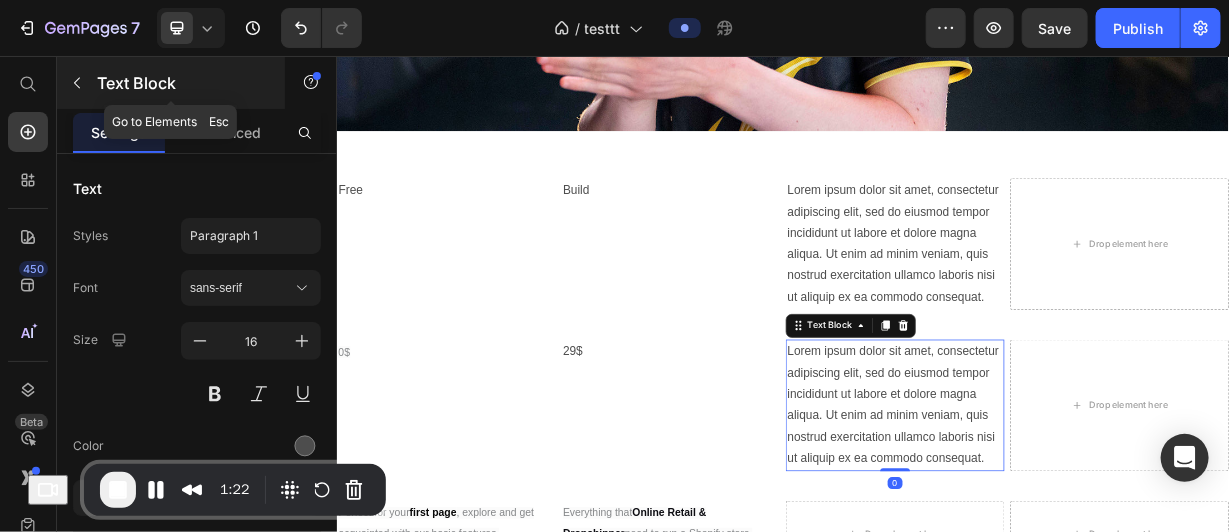 click 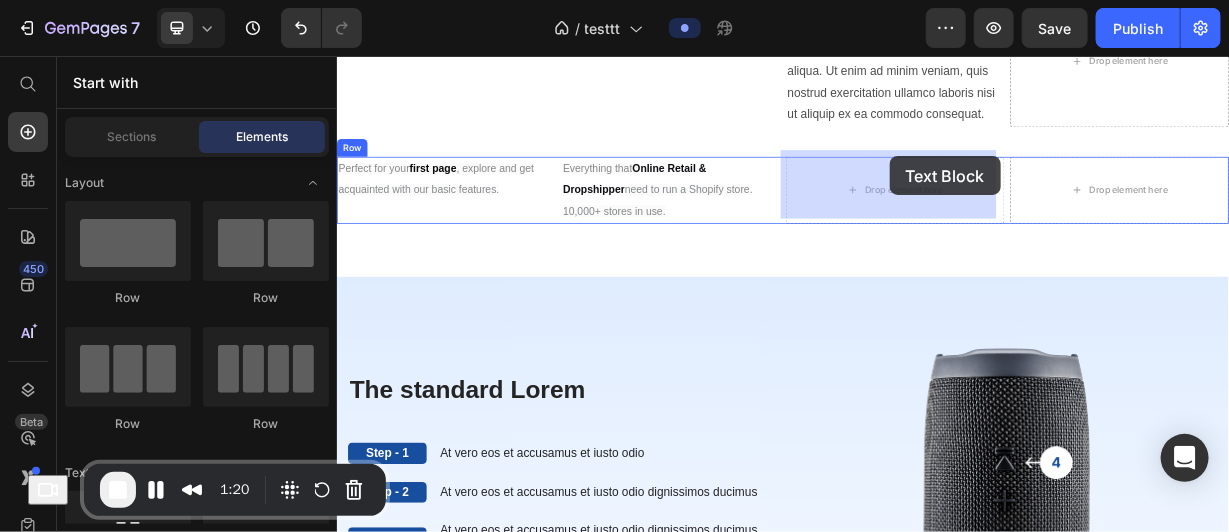 scroll, scrollTop: 1104, scrollLeft: 0, axis: vertical 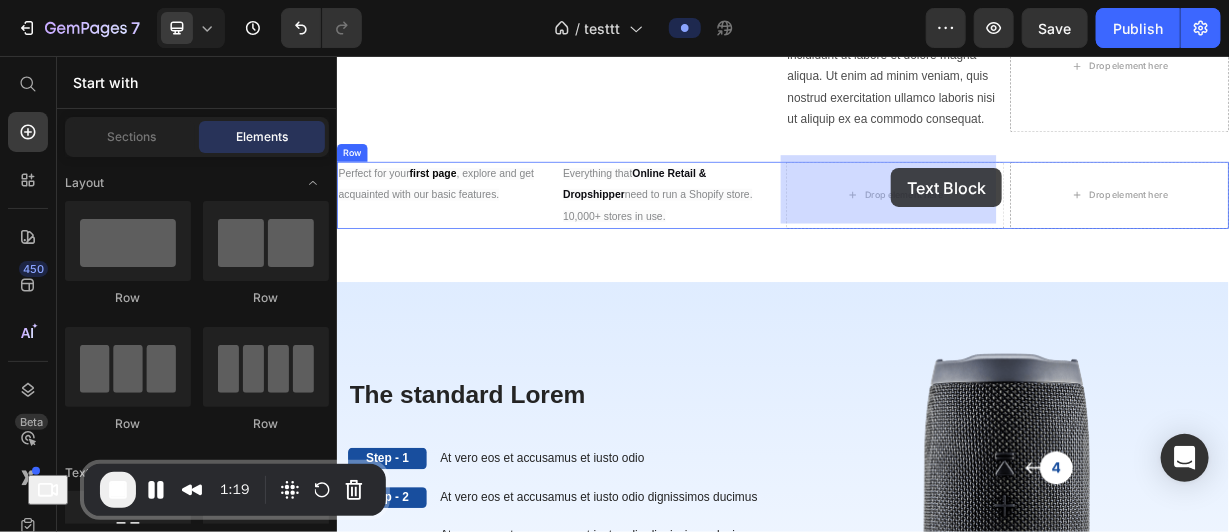 drag, startPoint x: 605, startPoint y: 297, endPoint x: 1081, endPoint y: 206, distance: 484.62048 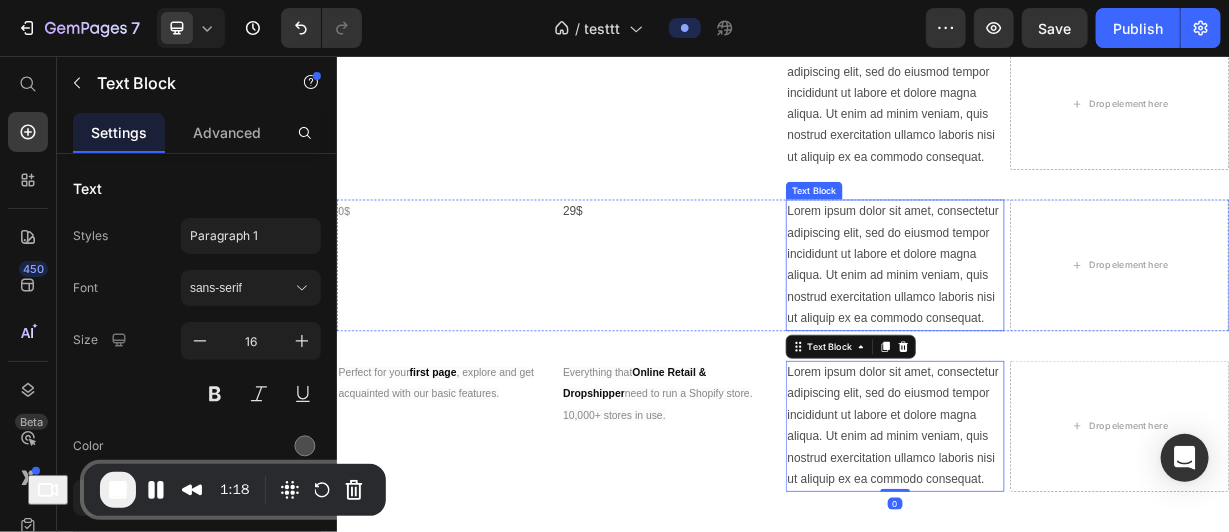 scroll, scrollTop: 695, scrollLeft: 0, axis: vertical 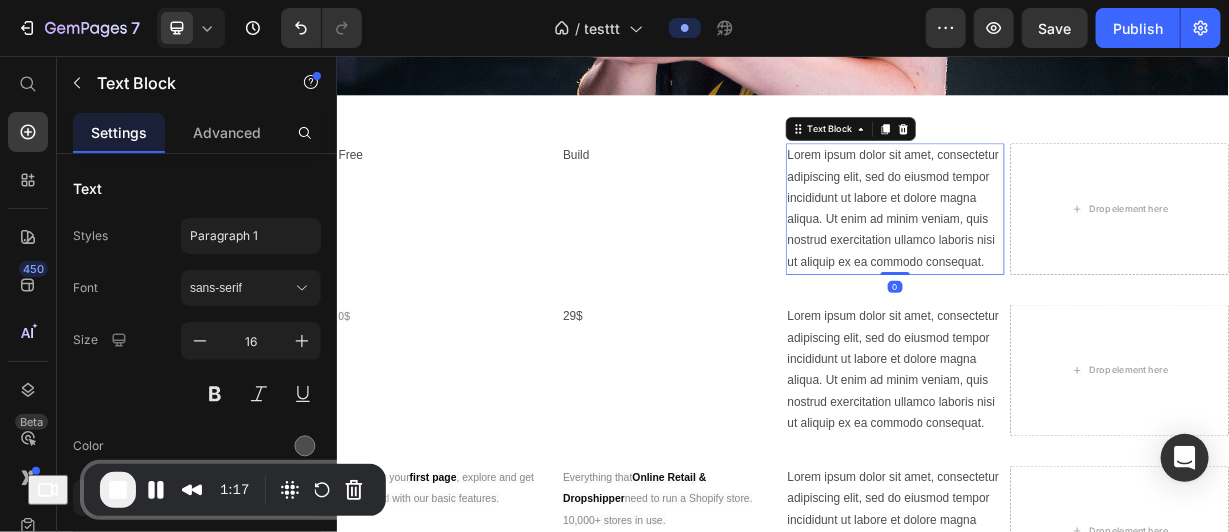 click on "Lorem ipsum dolor sit amet, consectetur adipiscing elit, sed do eiusmod tempor incididunt ut labore et dolore magna aliqua. Ut enim ad minim veniam, quis nostrud exercitation ullamco laboris nisi ut aliquip ex ea commodo consequat." at bounding box center (1087, 260) 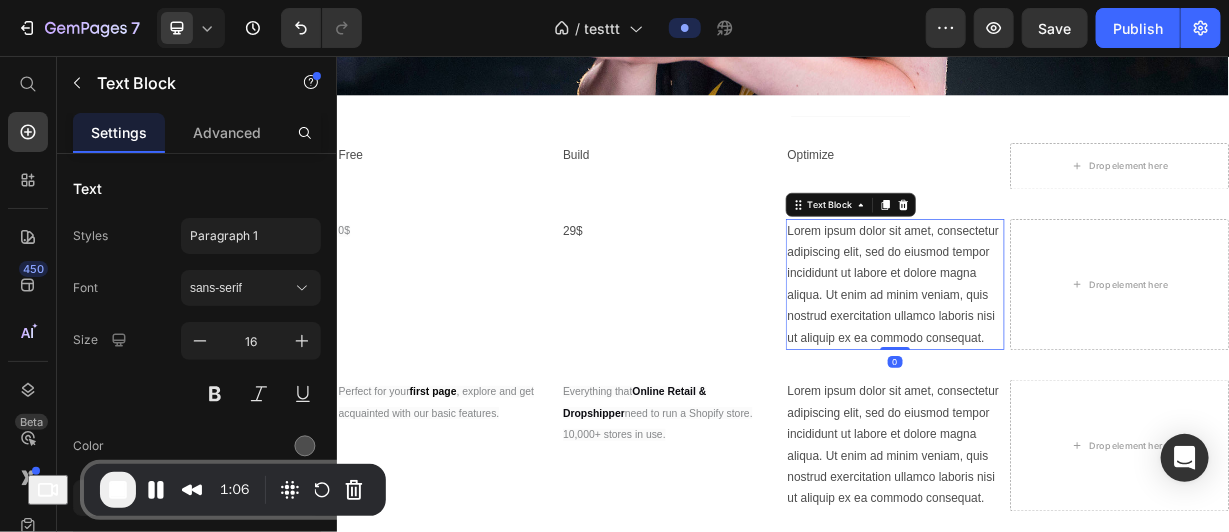 click on "Lorem ipsum dolor sit amet, consectetur adipiscing elit, sed do eiusmod tempor incididunt ut labore et dolore magna aliqua. Ut enim ad minim veniam, quis nostrud exercitation ullamco laboris nisi ut aliquip ex ea commodo consequat." at bounding box center (1087, 362) 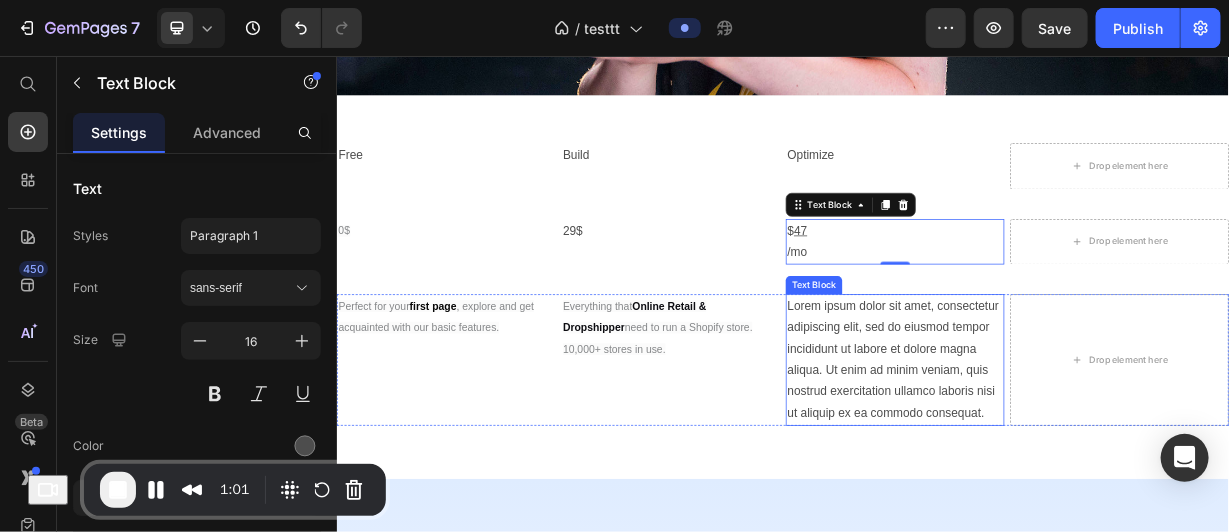 click on "Lorem ipsum dolor sit amet, consectetur adipiscing elit, sed do eiusmod tempor incididunt ut labore et dolore magna aliqua. Ut enim ad minim veniam, quis nostrud exercitation ullamco laboris nisi ut aliquip ex ea commodo consequat." at bounding box center (1087, 463) 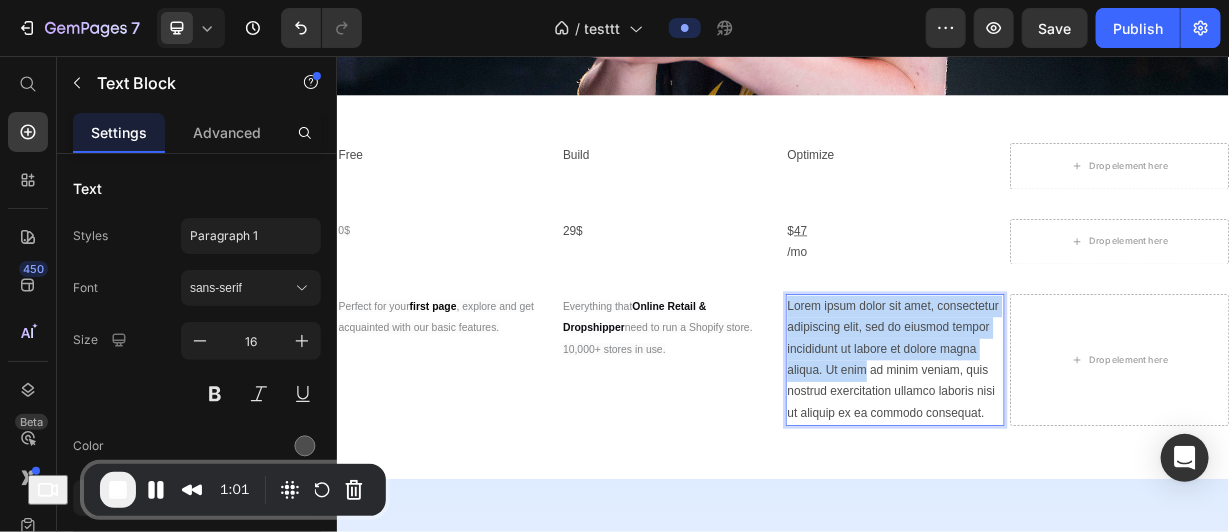 click on "Lorem ipsum dolor sit amet, consectetur adipiscing elit, sed do eiusmod tempor incididunt ut labore et dolore magna aliqua. Ut enim ad minim veniam, quis nostrud exercitation ullamco laboris nisi ut aliquip ex ea commodo consequat." at bounding box center [1087, 463] 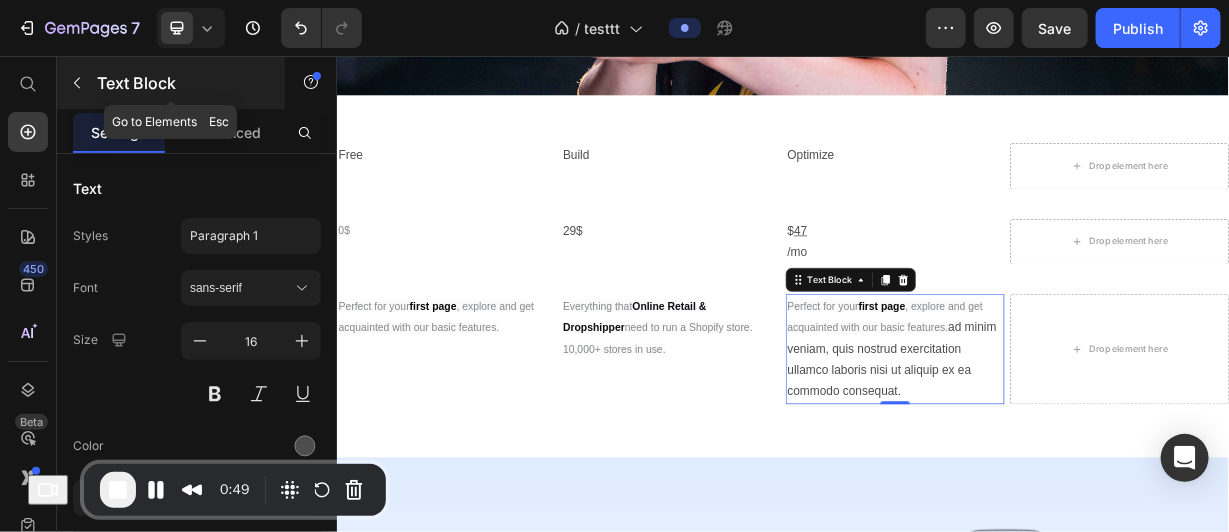 click 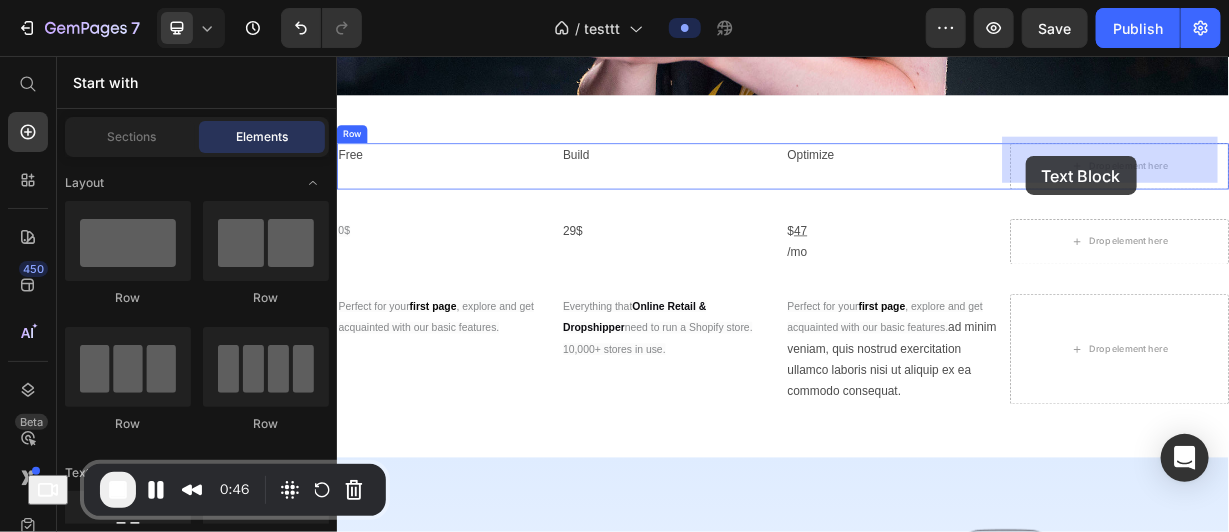 drag, startPoint x: 603, startPoint y: 298, endPoint x: 1263, endPoint y: 191, distance: 668.61725 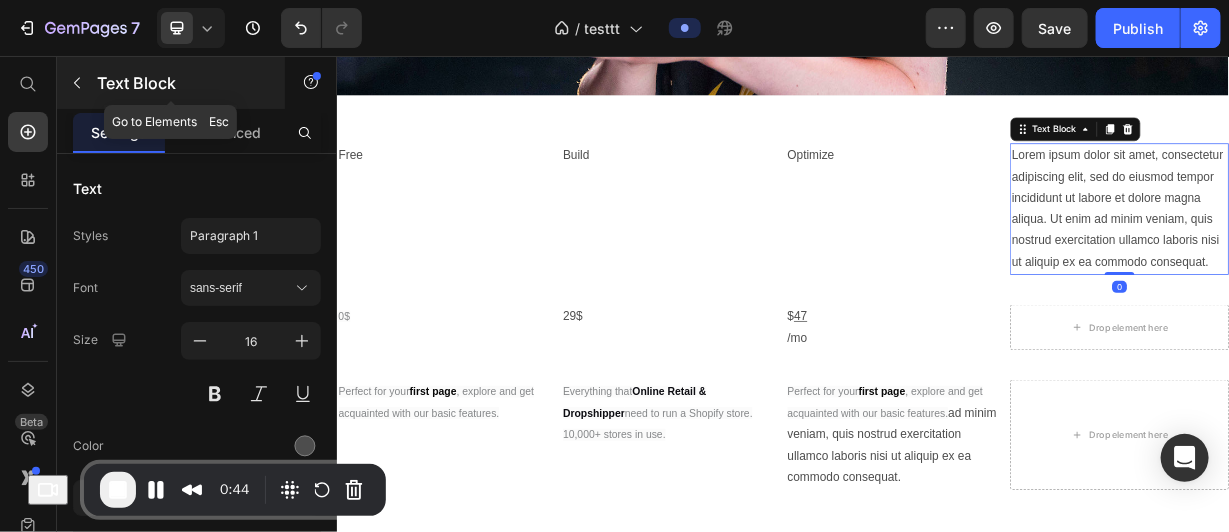 click 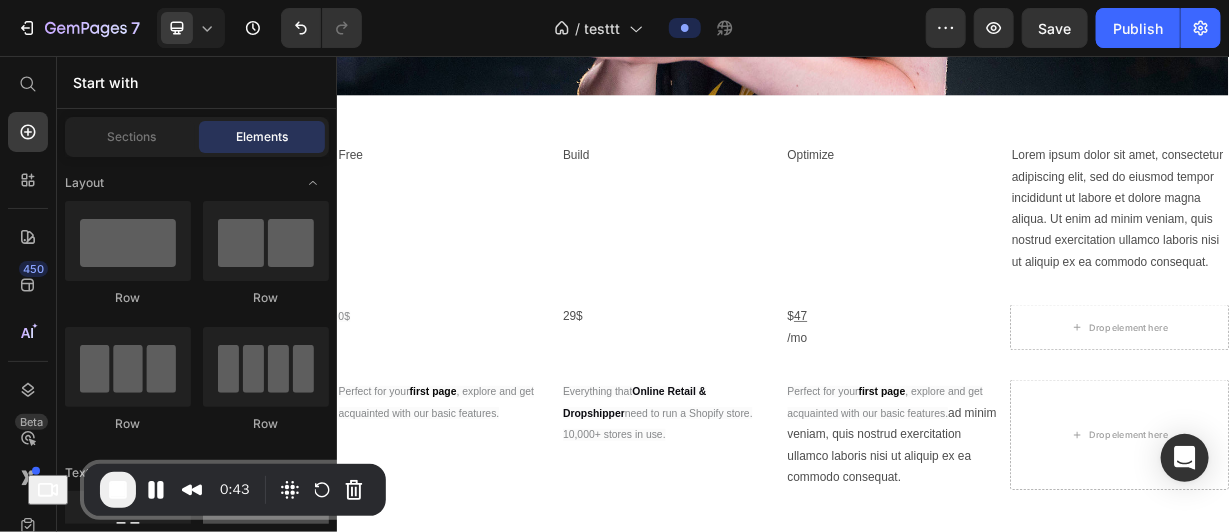 click at bounding box center [266, 531] 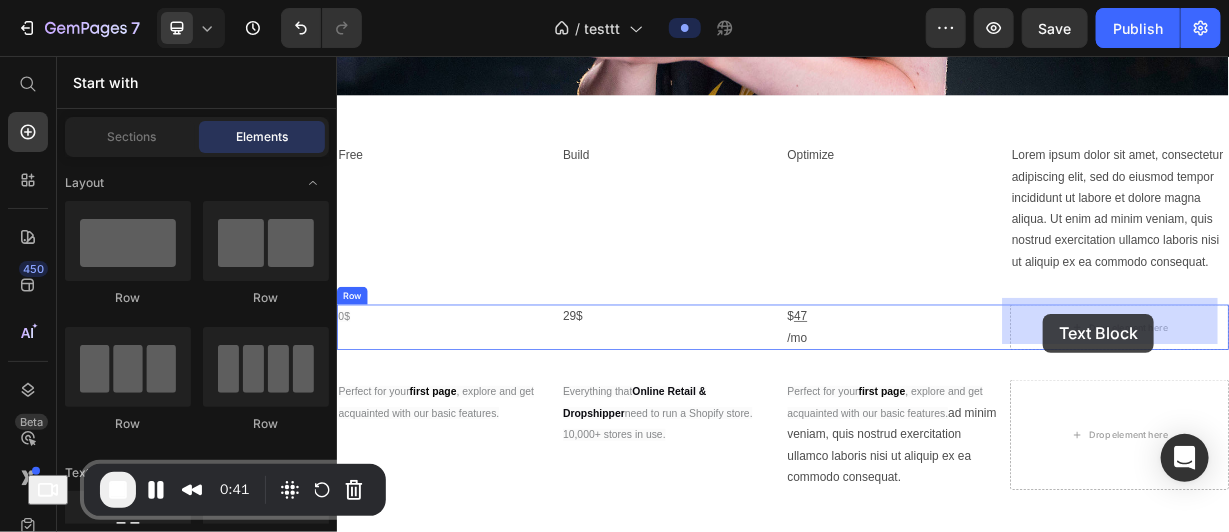 drag, startPoint x: 637, startPoint y: 272, endPoint x: 1286, endPoint y: 405, distance: 662.48773 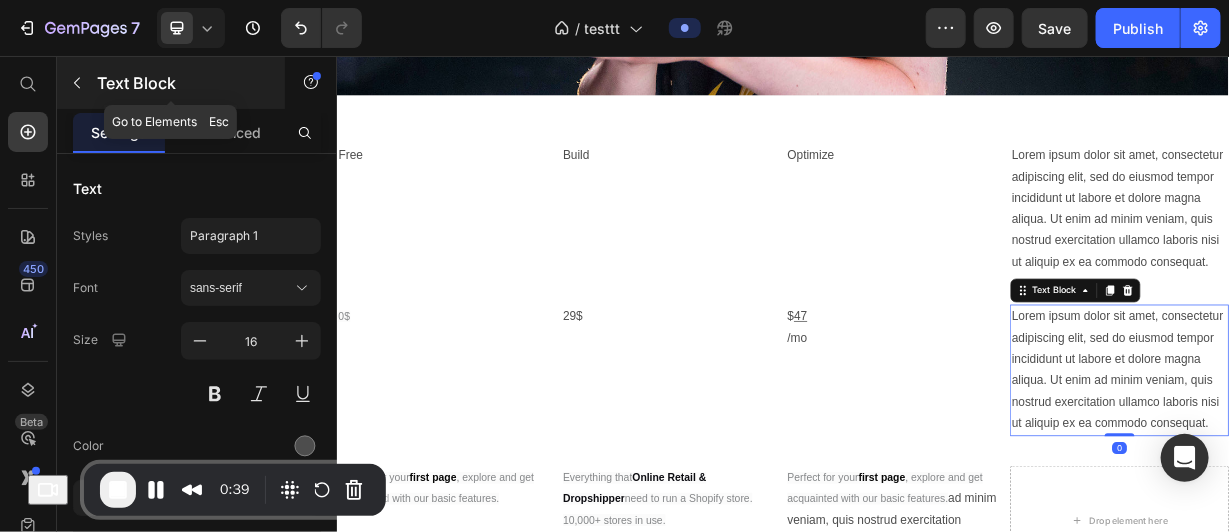 click 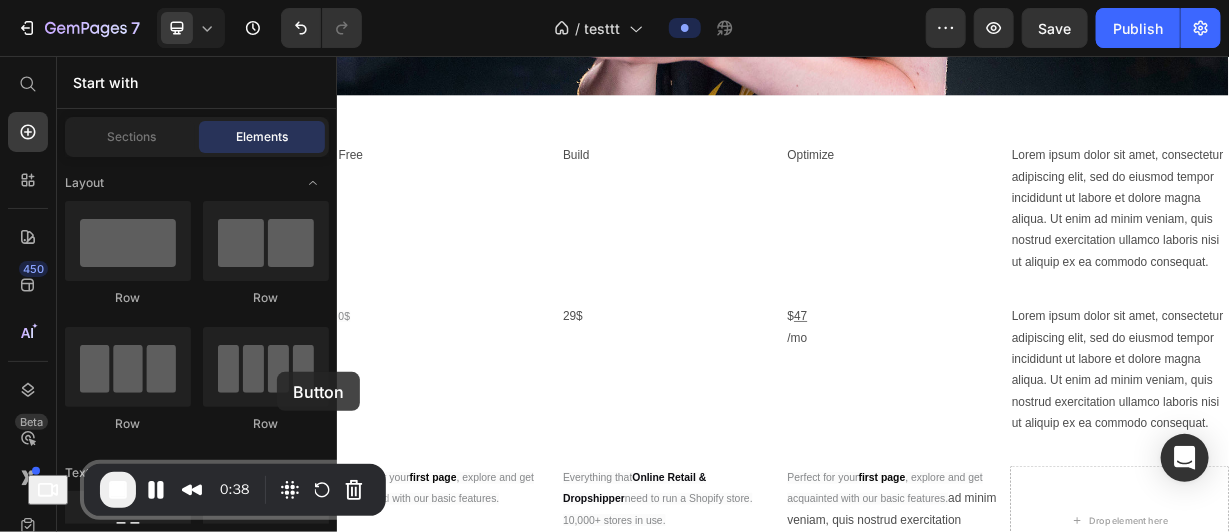 drag, startPoint x: 259, startPoint y: 397, endPoint x: 277, endPoint y: 373, distance: 30 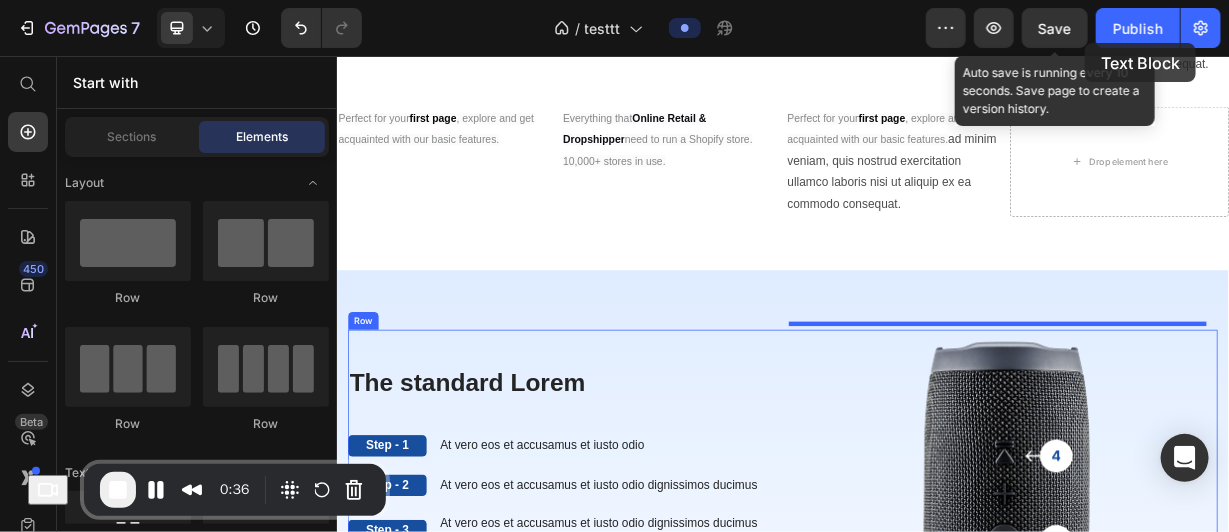 scroll, scrollTop: 1125, scrollLeft: 0, axis: vertical 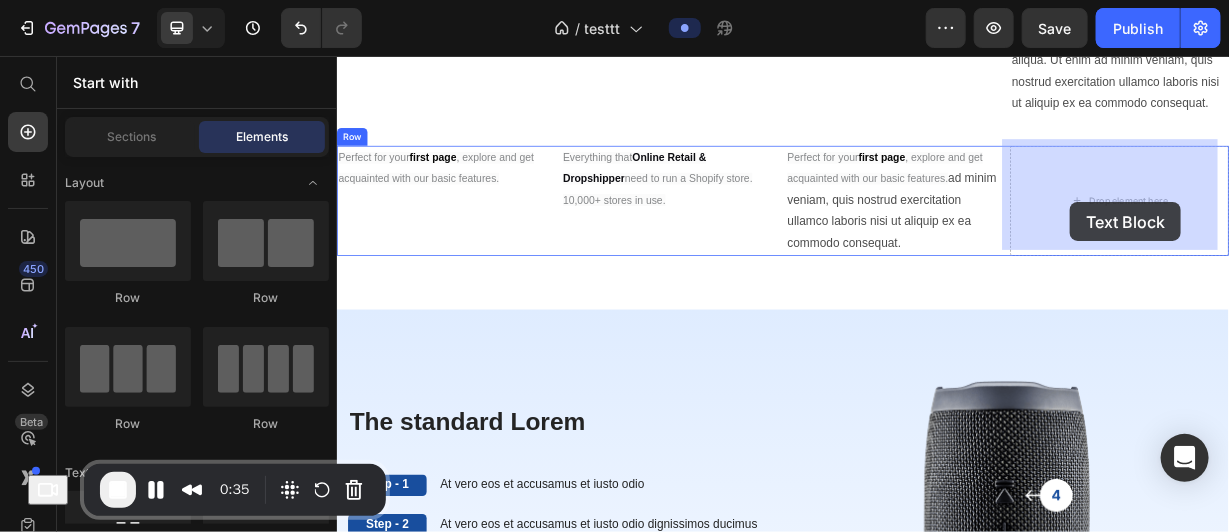 drag, startPoint x: 611, startPoint y: 293, endPoint x: 1322, endPoint y: 252, distance: 712.18115 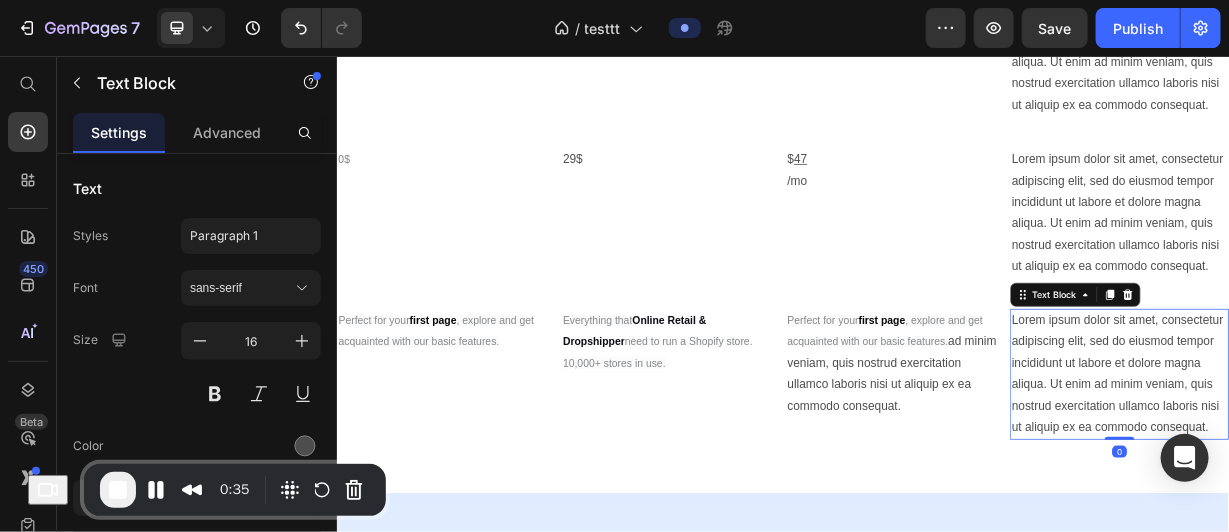 scroll, scrollTop: 907, scrollLeft: 0, axis: vertical 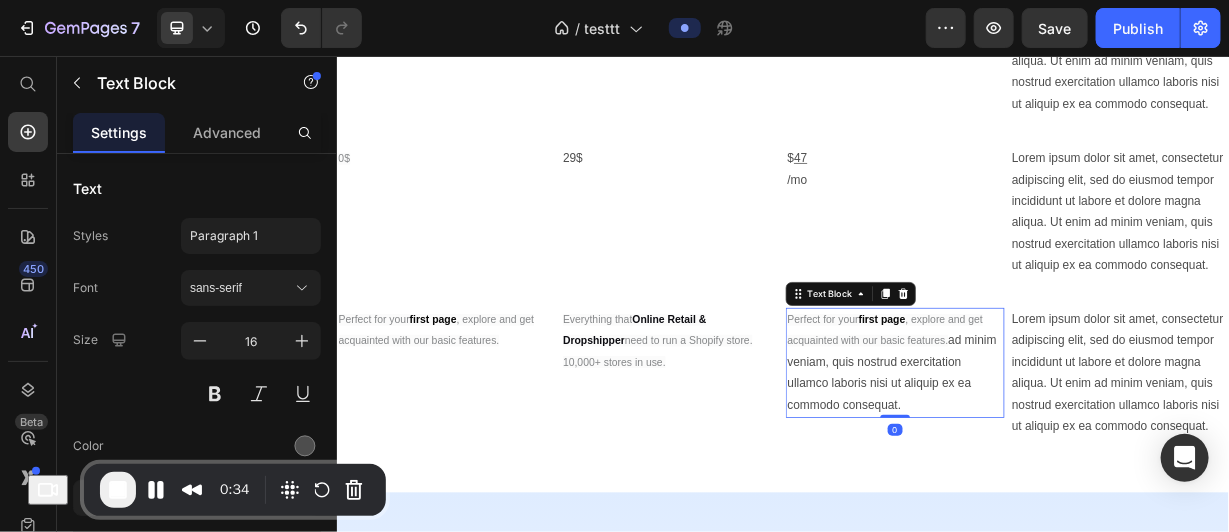 click on "Perfect for your first page , explore and get acquainted with our basic features. ad minim veniam, quis nostrud exercitation ullamco laboris nisi ut aliquip ex ea commodo consequat." at bounding box center (1087, 468) 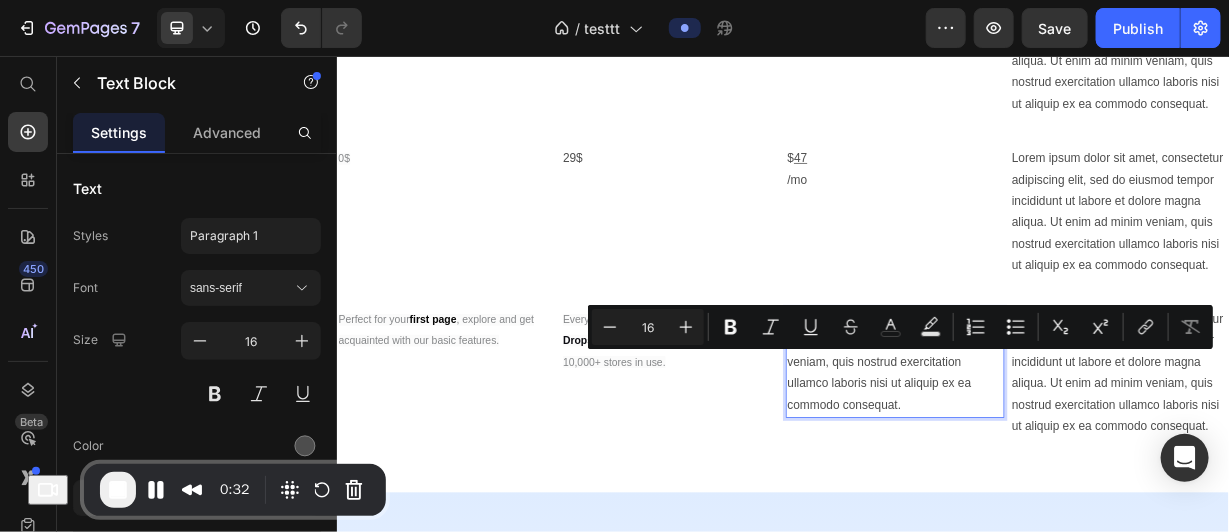 click on "Perfect for your first page , explore and get acquainted with our basic features. ad minim veniam, quis nostrud exercitation ullamco laboris nisi ut aliquip ex ea commodo consequat." at bounding box center [1087, 468] 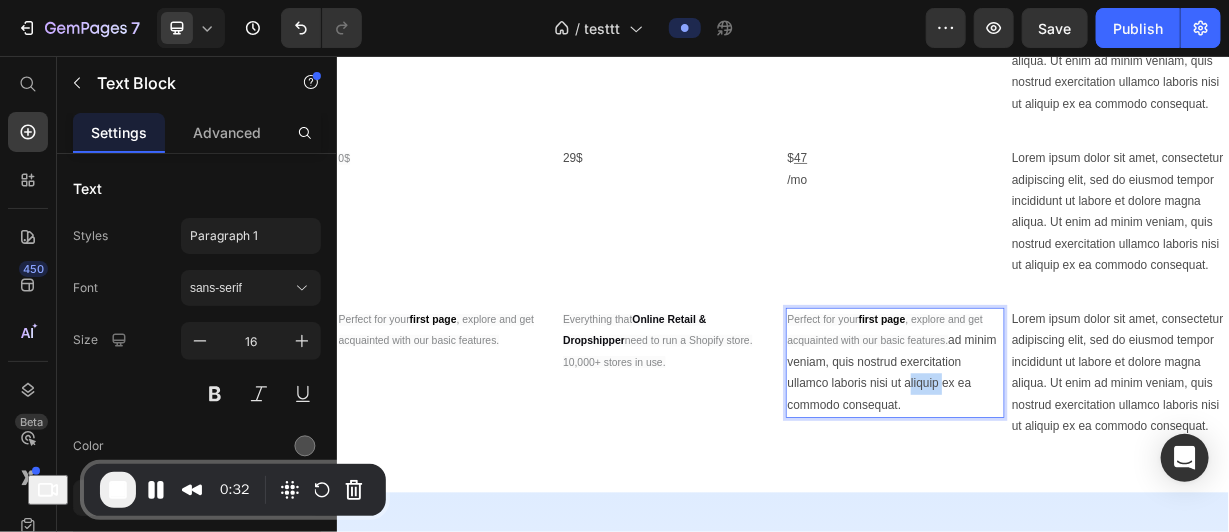 click on "Perfect for your first page , explore and get acquainted with our basic features. ad minim veniam, quis nostrud exercitation ullamco laboris nisi ut aliquip ex ea commodo consequat." at bounding box center (1087, 468) 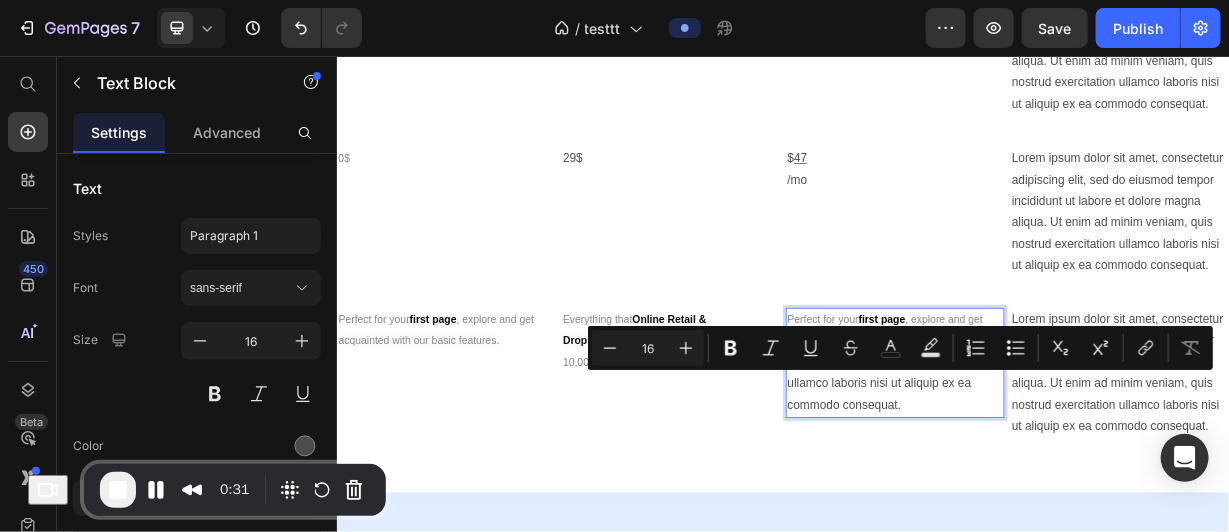 click on "Perfect for your first page , explore and get acquainted with our basic features. ad minim veniam, quis nostrud exercitation ullamco laboris nisi ut aliquip ex ea commodo consequat." at bounding box center [1087, 468] 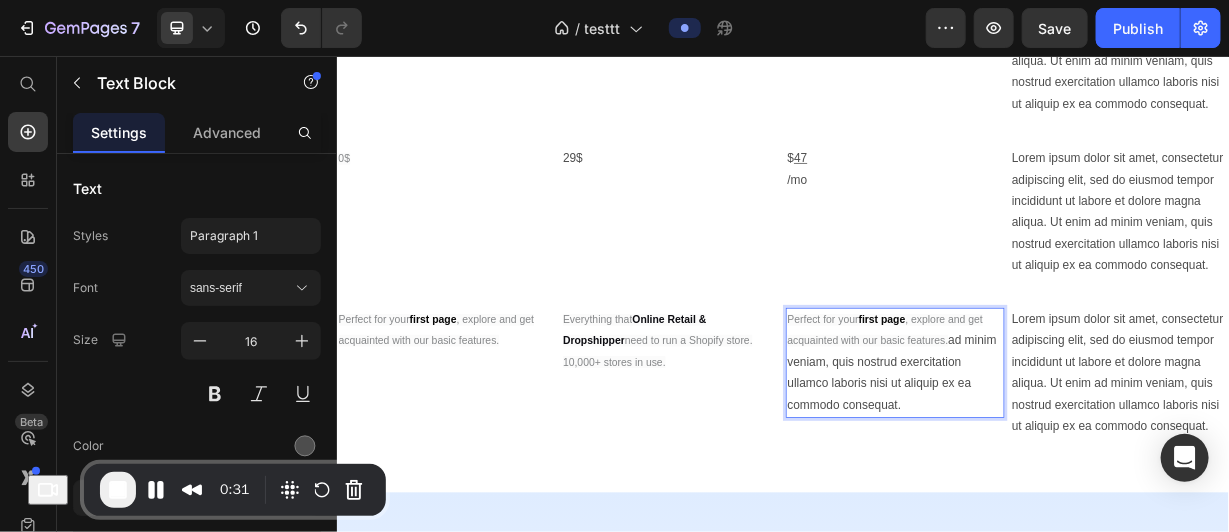 click on "Perfect for your first page , explore and get acquainted with our basic features. ad minim veniam, quis nostrud exercitation ullamco laboris nisi ut aliquip ex ea commodo consequat." at bounding box center [1087, 468] 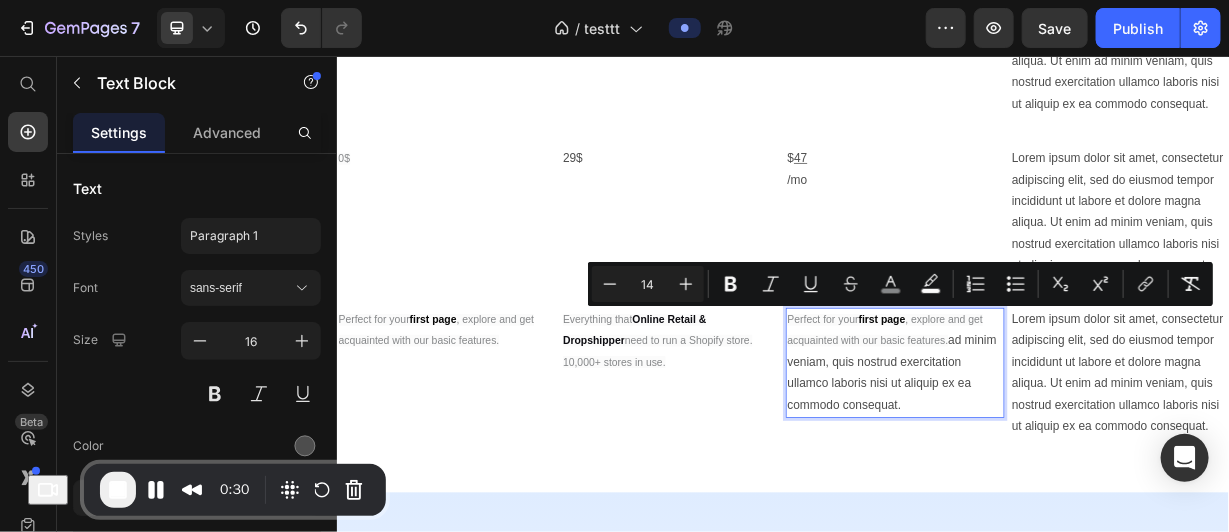click on "Perfect for your first page , explore and get acquainted with our basic features. ad minim veniam, quis nostrud exercitation ullamco laboris nisi ut aliquip ex ea commodo consequat." at bounding box center [1087, 468] 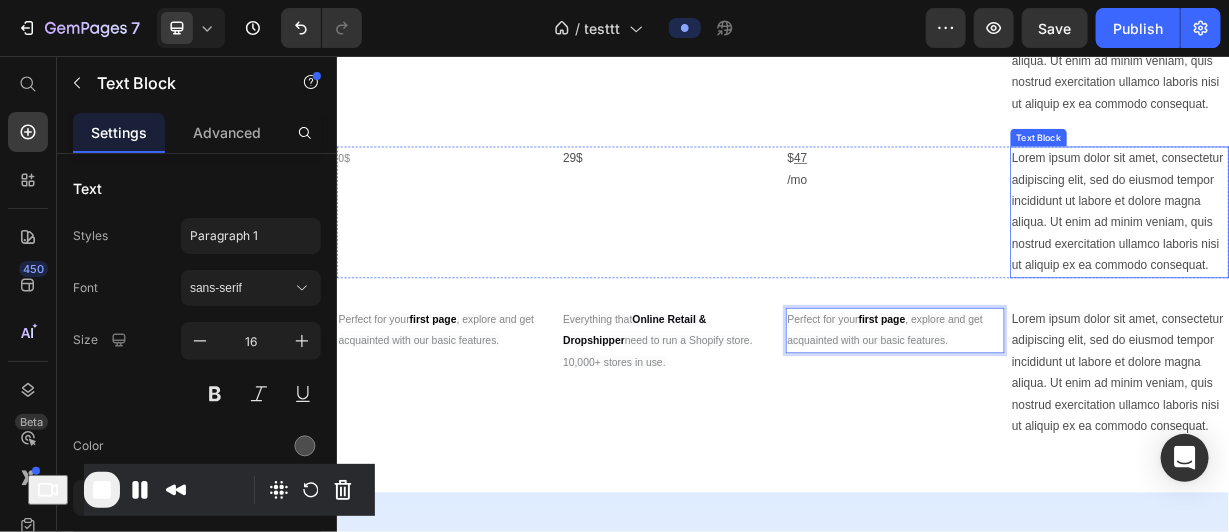 scroll, scrollTop: 797, scrollLeft: 0, axis: vertical 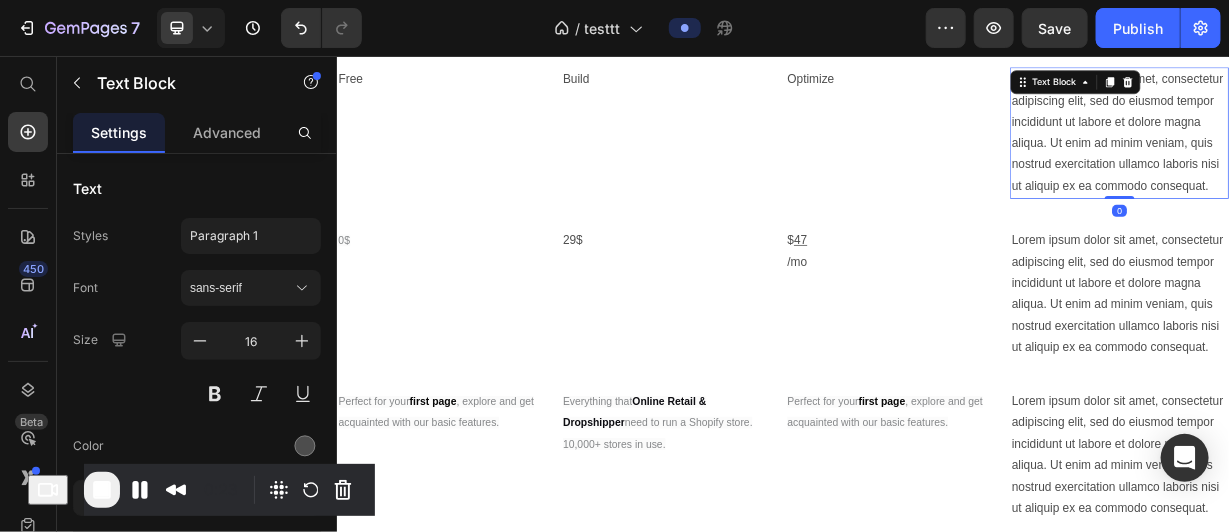 click on "Lorem ipsum dolor sit amet, consectetur adipiscing elit, sed do eiusmod tempor incididunt ut labore et dolore magna aliqua. Ut enim ad minim veniam, quis nostrud exercitation ullamco laboris nisi ut aliquip ex ea commodo consequat." at bounding box center [1389, 158] 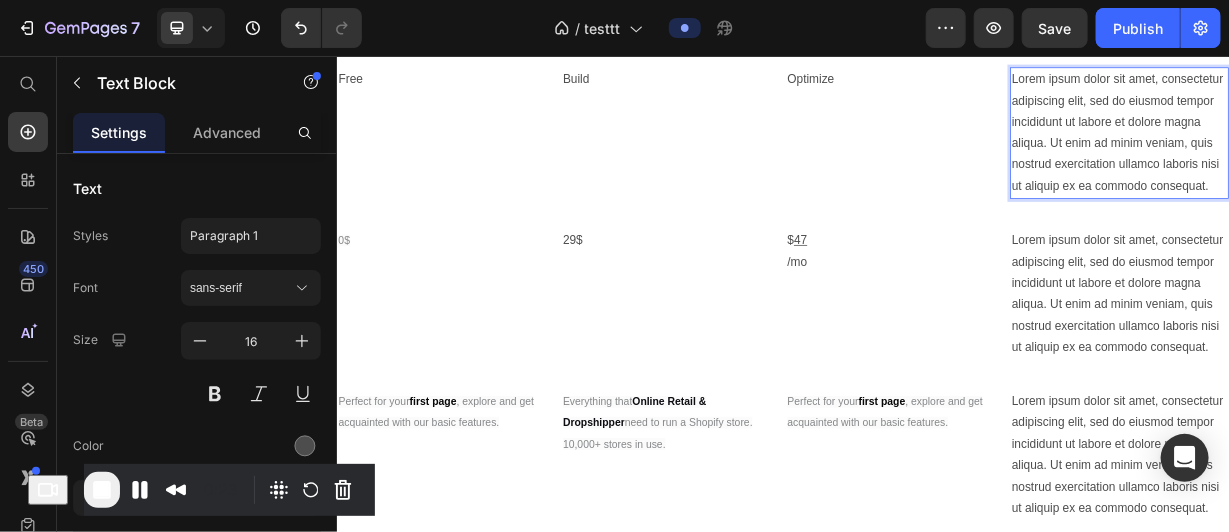 click on "Lorem ipsum dolor sit amet, consectetur adipiscing elit, sed do eiusmod tempor incididunt ut labore et dolore magna aliqua. Ut enim ad minim veniam, quis nostrud exercitation ullamco laboris nisi ut aliquip ex ea commodo consequat." at bounding box center [1389, 158] 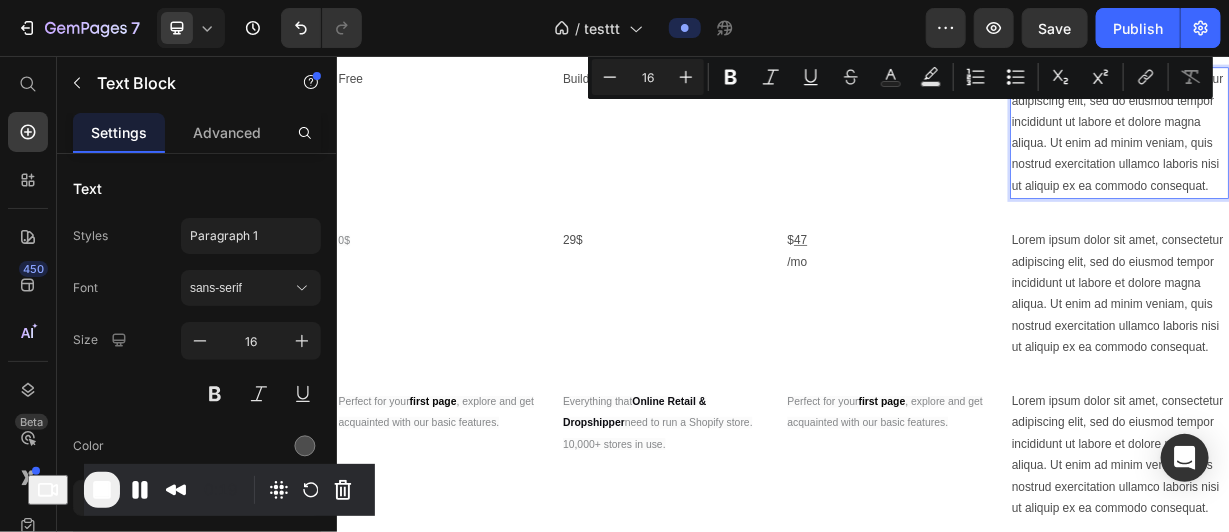 scroll, scrollTop: 790, scrollLeft: 0, axis: vertical 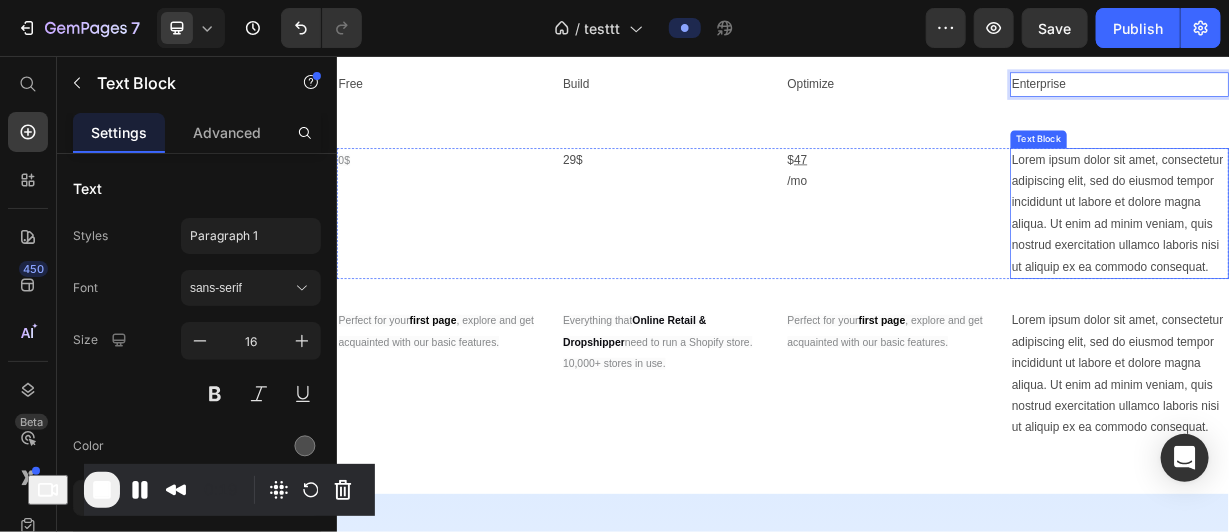 click on "Lorem ipsum dolor sit amet, consectetur adipiscing elit, sed do eiusmod tempor incididunt ut labore et dolore magna aliqua. Ut enim ad minim veniam, quis nostrud exercitation ullamco laboris nisi ut aliquip ex ea commodo consequat." at bounding box center [1389, 267] 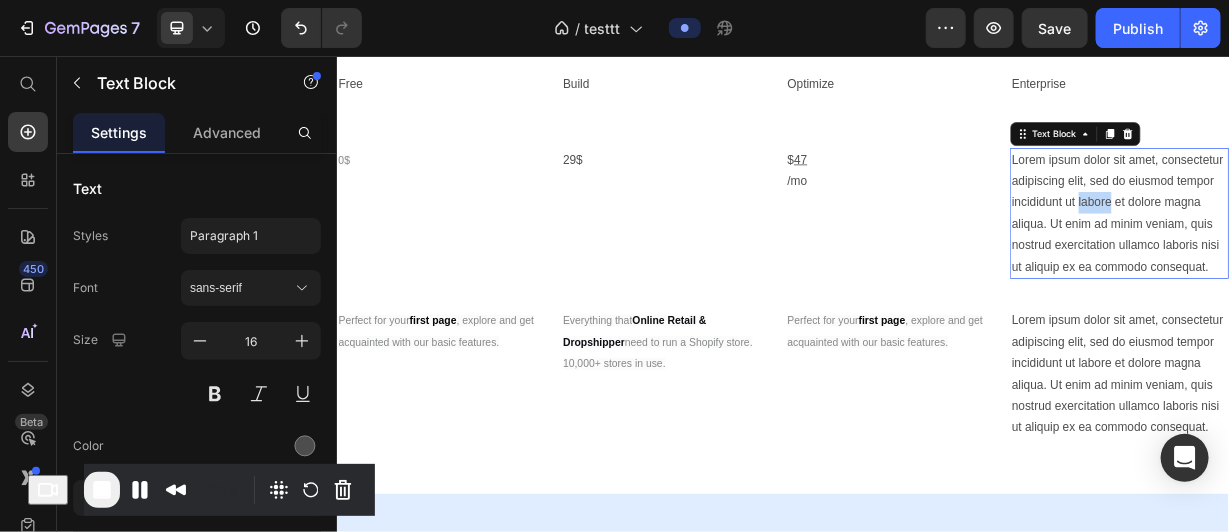 click on "Lorem ipsum dolor sit amet, consectetur adipiscing elit, sed do eiusmod tempor incididunt ut labore et dolore magna aliqua. Ut enim ad minim veniam, quis nostrud exercitation ullamco laboris nisi ut aliquip ex ea commodo consequat." at bounding box center (1389, 267) 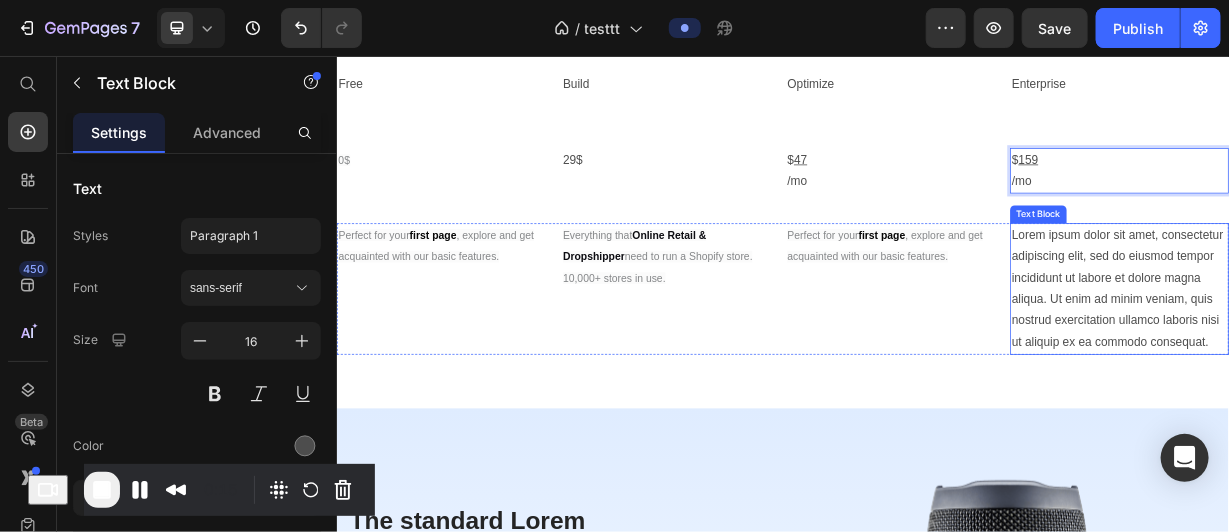 click on "Lorem ipsum dolor sit amet, consectetur adipiscing elit, sed do eiusmod tempor incididunt ut labore et dolore magna aliqua. Ut enim ad minim veniam, quis nostrud exercitation ullamco laboris nisi ut aliquip ex ea commodo consequat." at bounding box center (1389, 368) 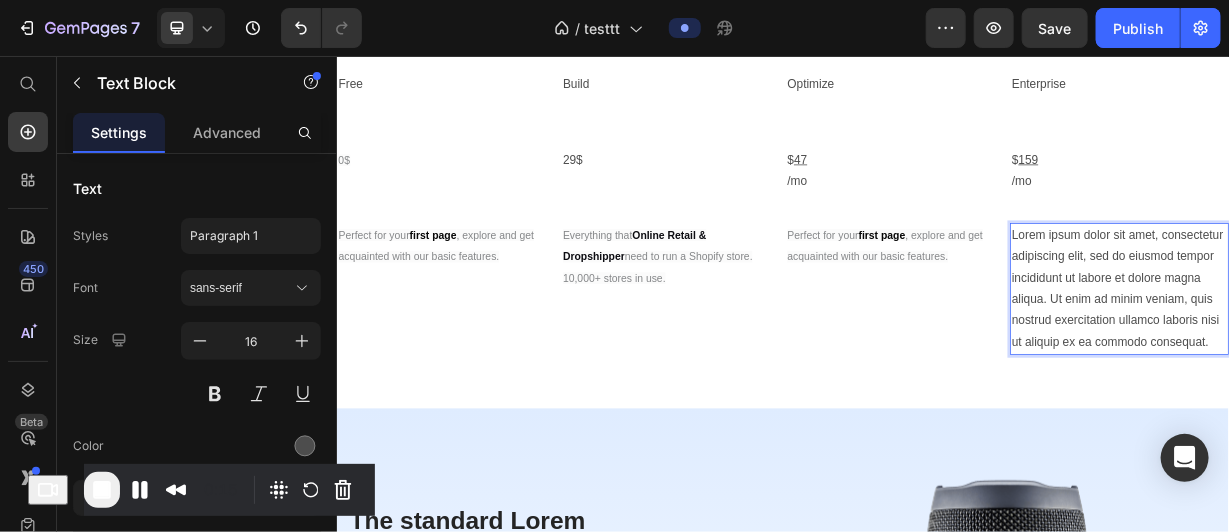 click on "Lorem ipsum dolor sit amet, consectetur adipiscing elit, sed do eiusmod tempor incididunt ut labore et dolore magna aliqua. Ut enim ad minim veniam, quis nostrud exercitation ullamco laboris nisi ut aliquip ex ea commodo consequat." at bounding box center (1389, 368) 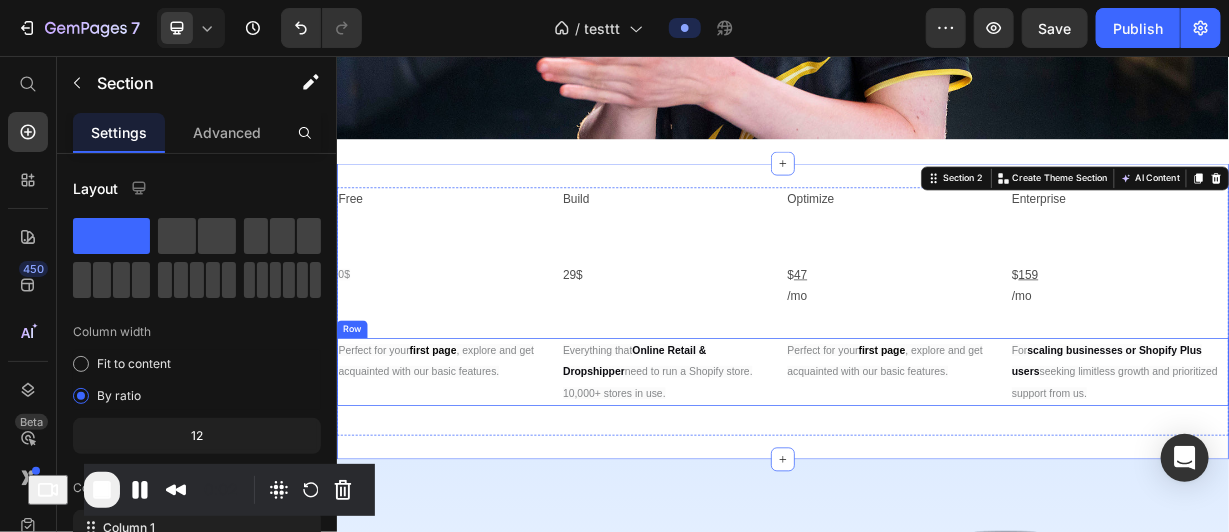 scroll, scrollTop: 635, scrollLeft: 0, axis: vertical 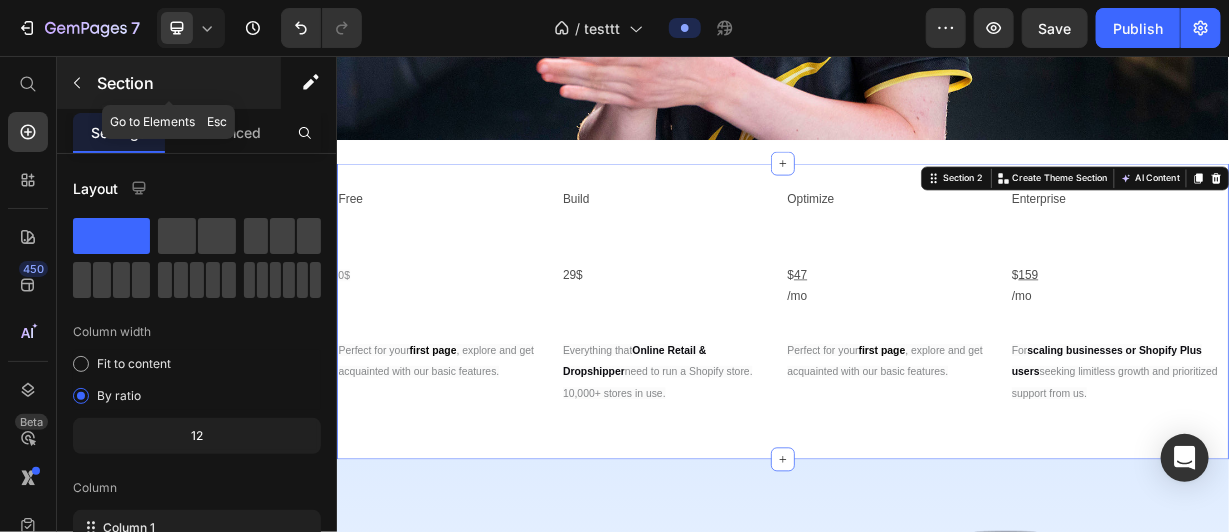 click at bounding box center (77, 83) 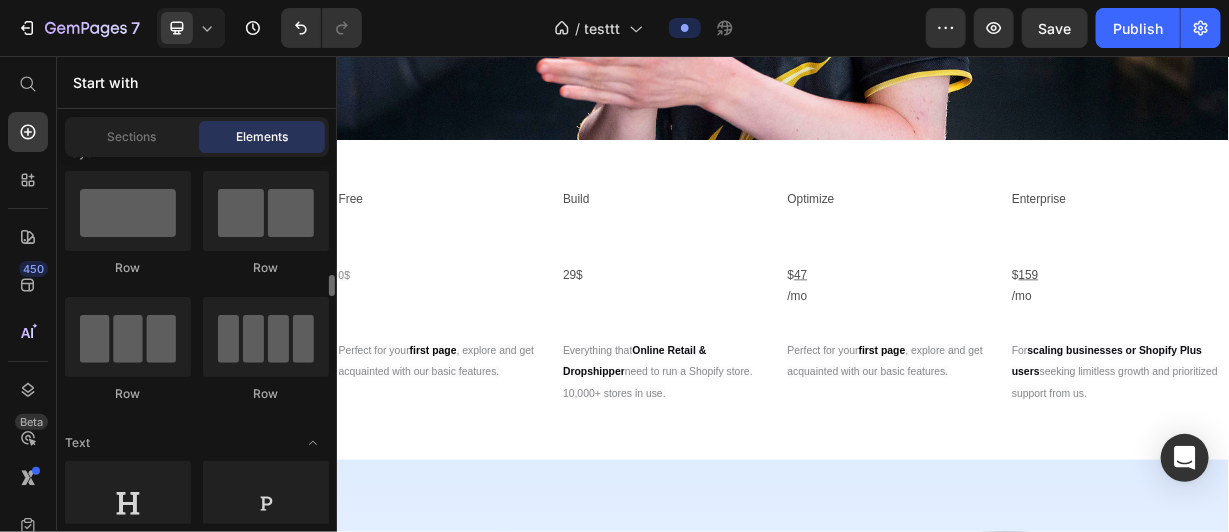 scroll, scrollTop: 0, scrollLeft: 0, axis: both 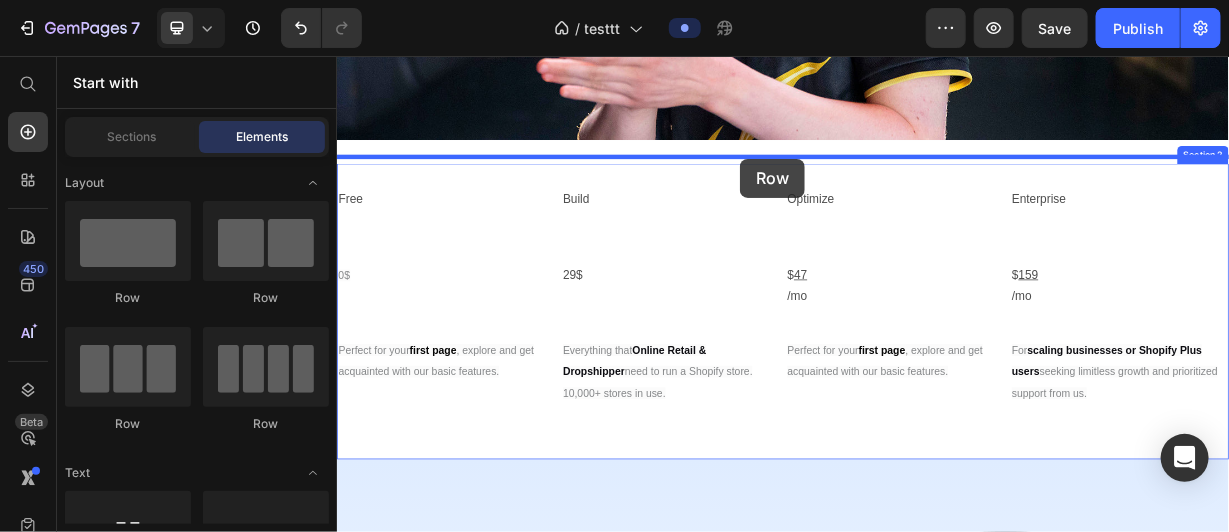 drag, startPoint x: 611, startPoint y: 296, endPoint x: 878, endPoint y: 193, distance: 286.17825 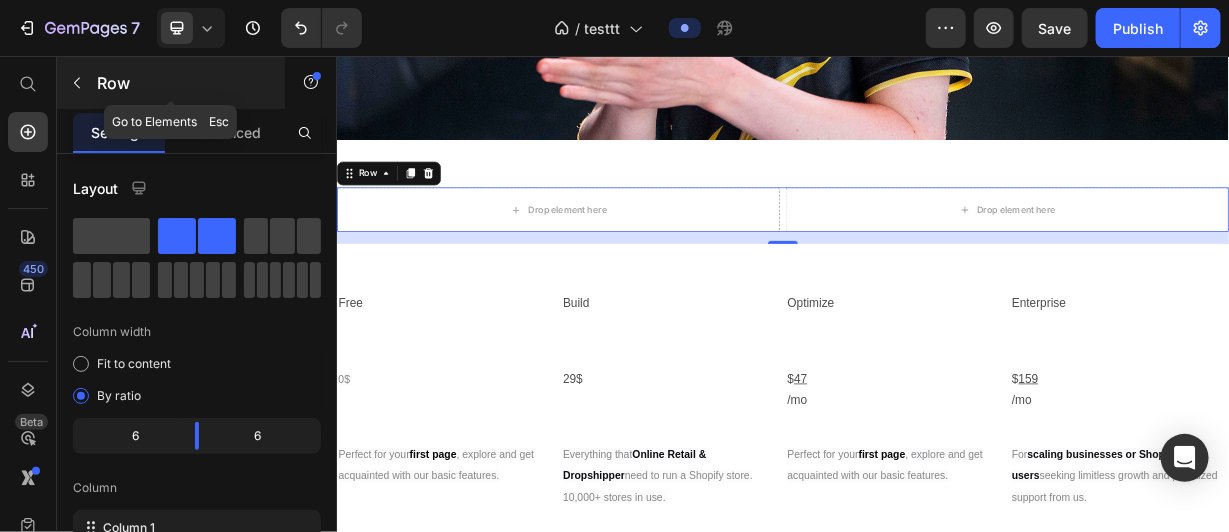 click 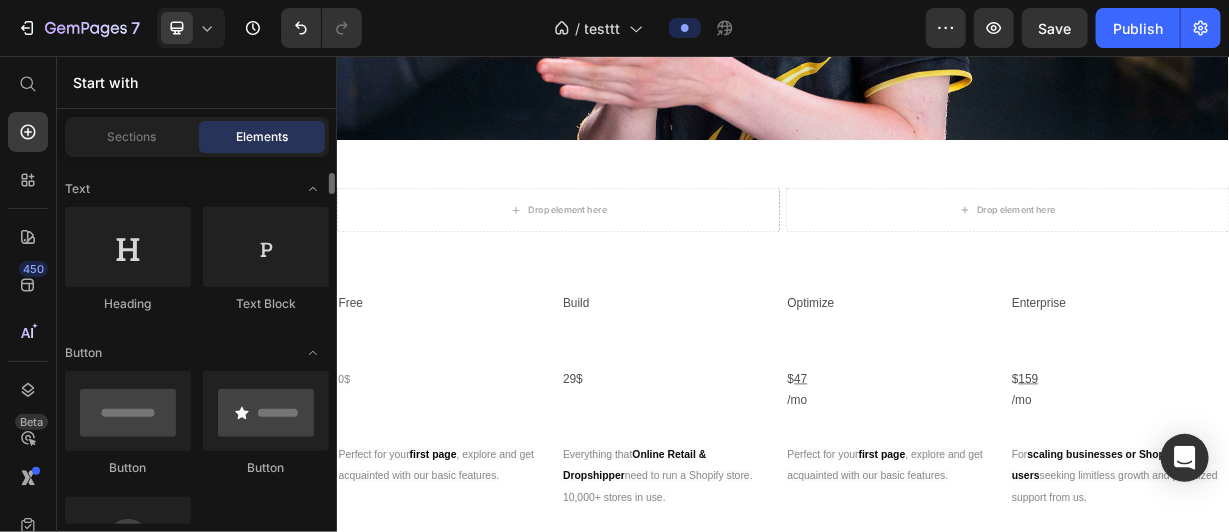 scroll, scrollTop: 371, scrollLeft: 0, axis: vertical 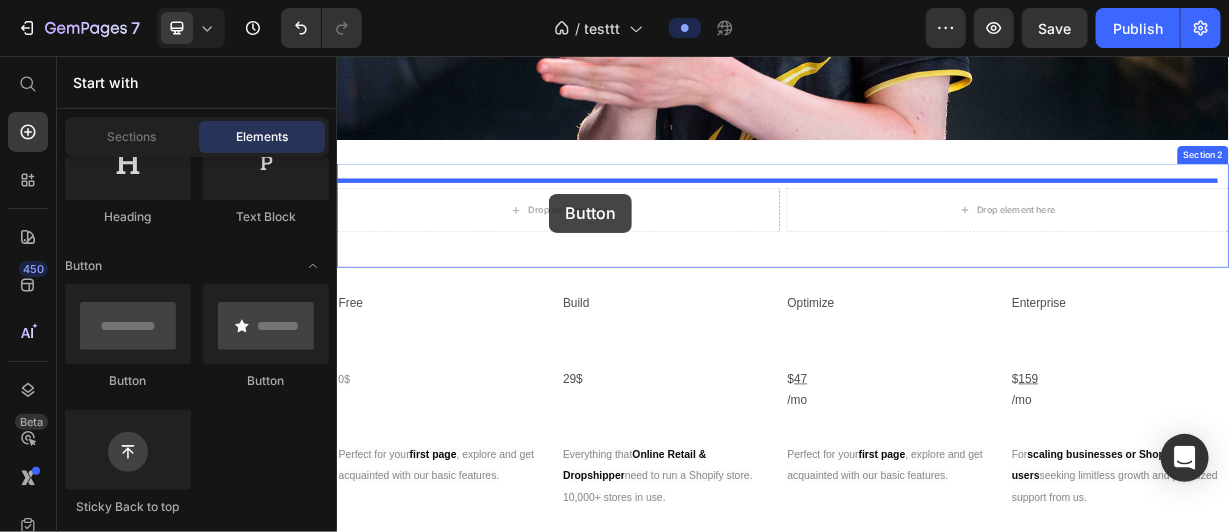 drag, startPoint x: 469, startPoint y: 395, endPoint x: 621, endPoint y: 241, distance: 216.3793 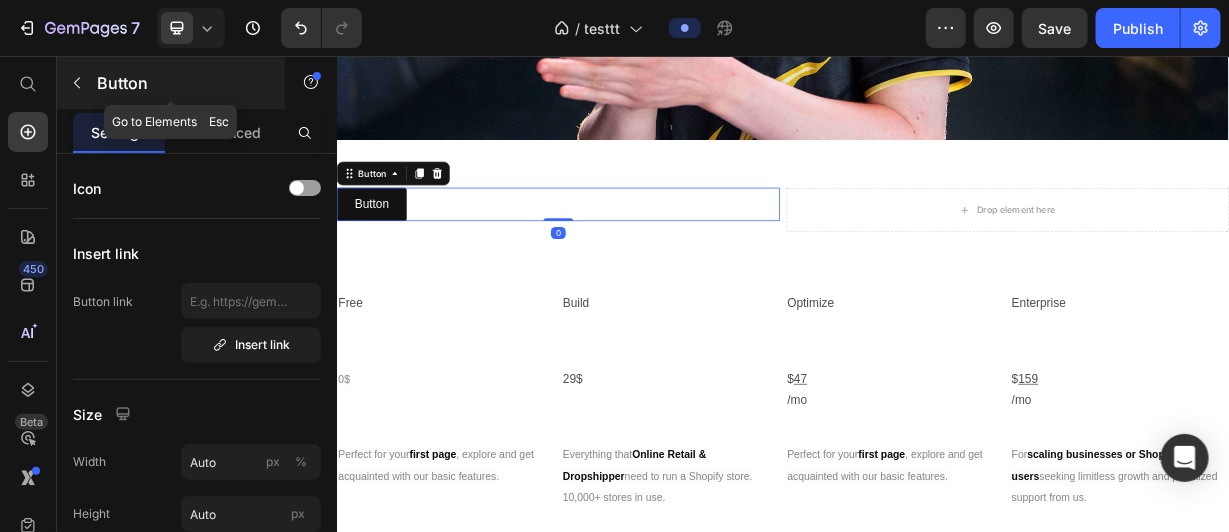 click 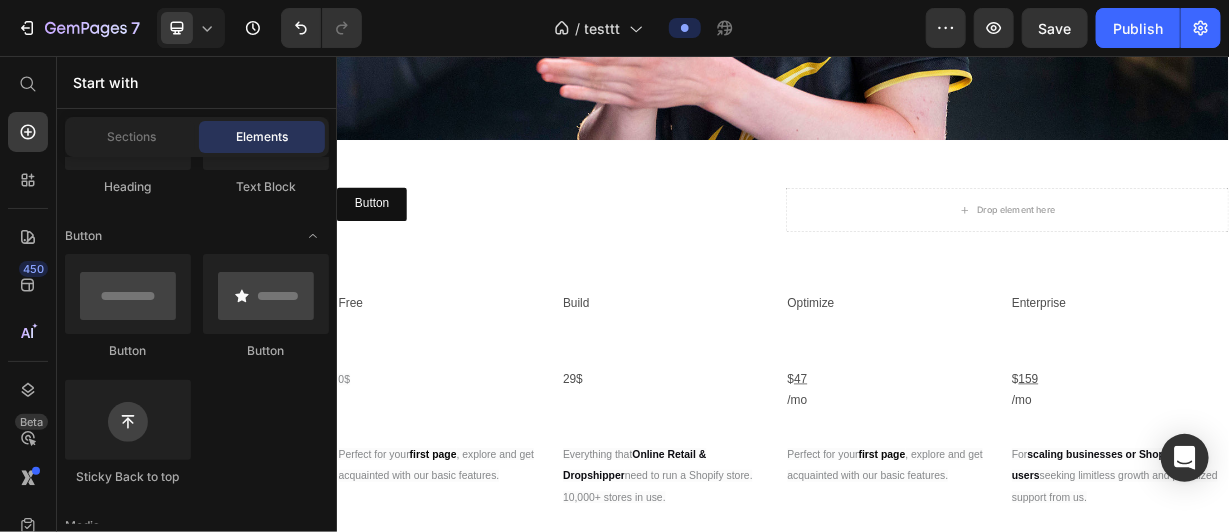 scroll, scrollTop: 416, scrollLeft: 0, axis: vertical 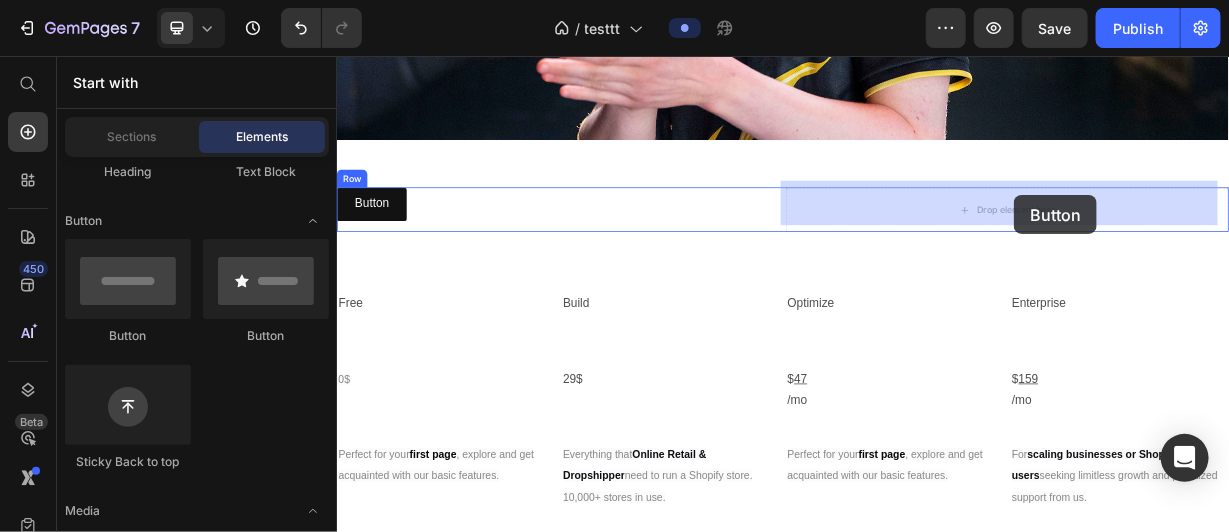drag, startPoint x: 469, startPoint y: 330, endPoint x: 1247, endPoint y: 242, distance: 782.96106 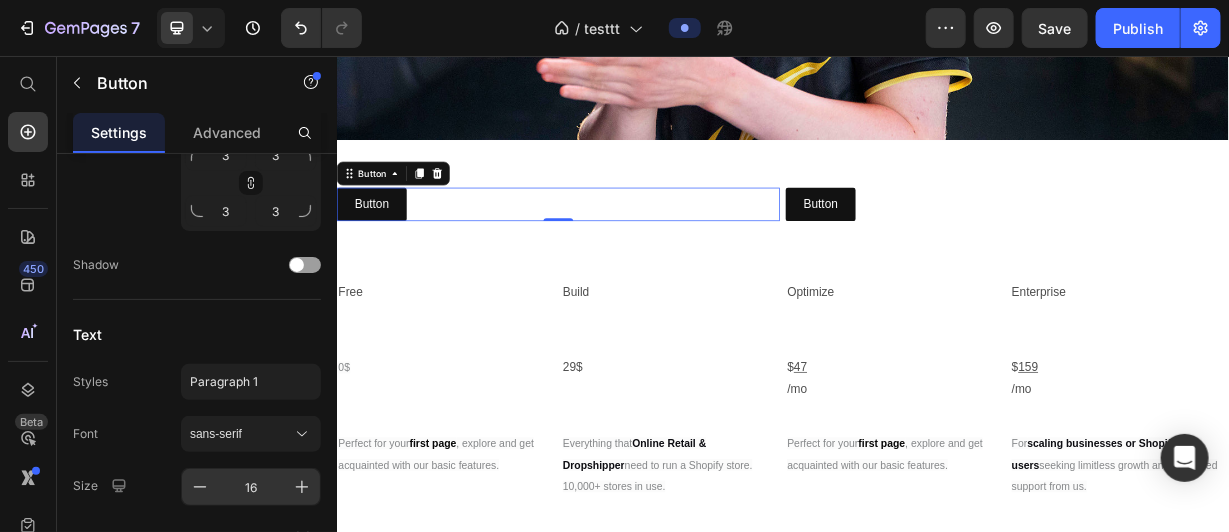 scroll, scrollTop: 1005, scrollLeft: 0, axis: vertical 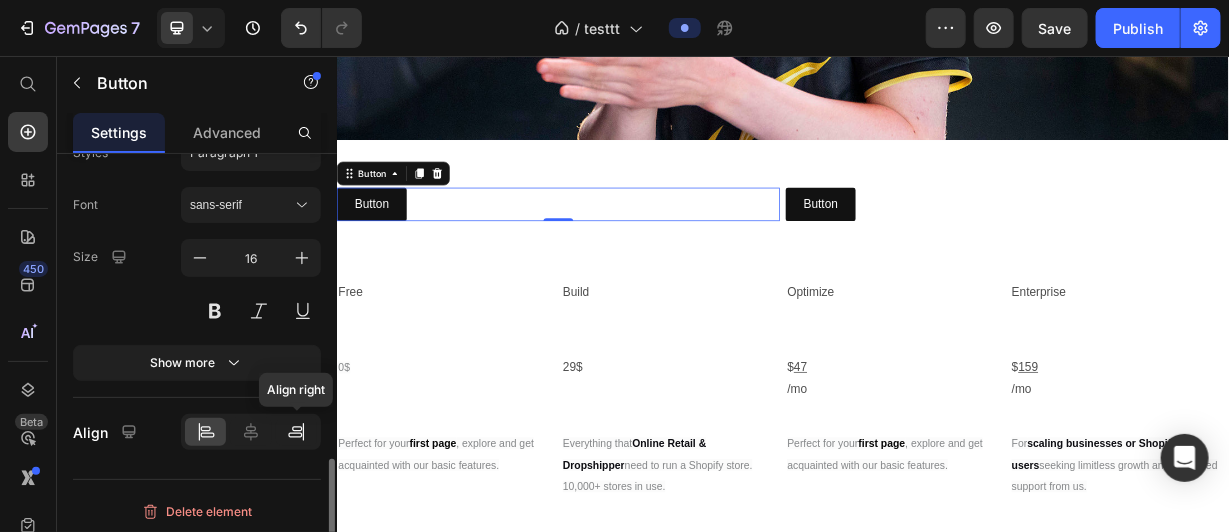 click 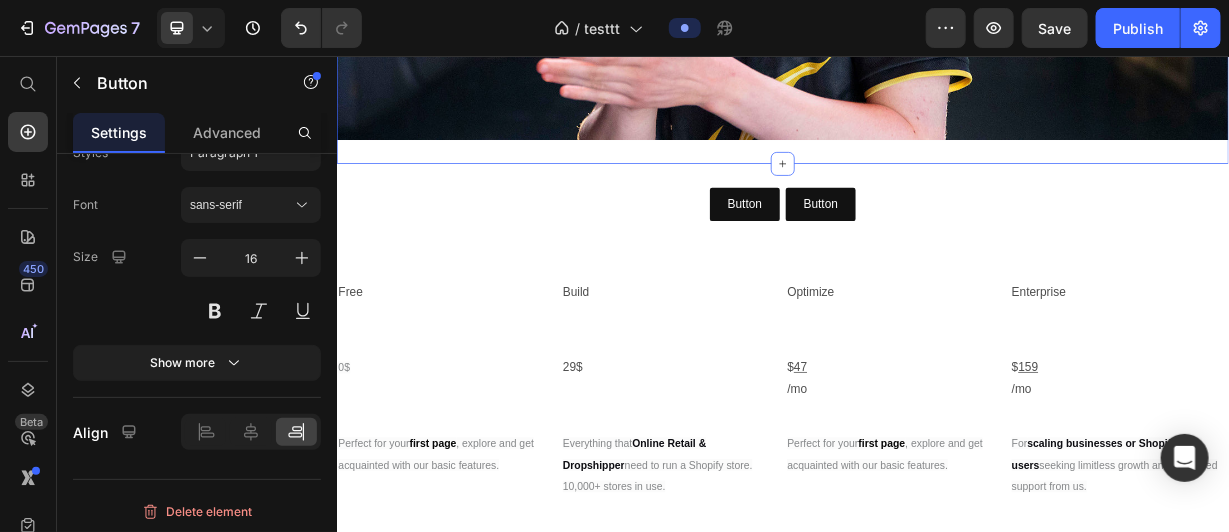scroll, scrollTop: 0, scrollLeft: 0, axis: both 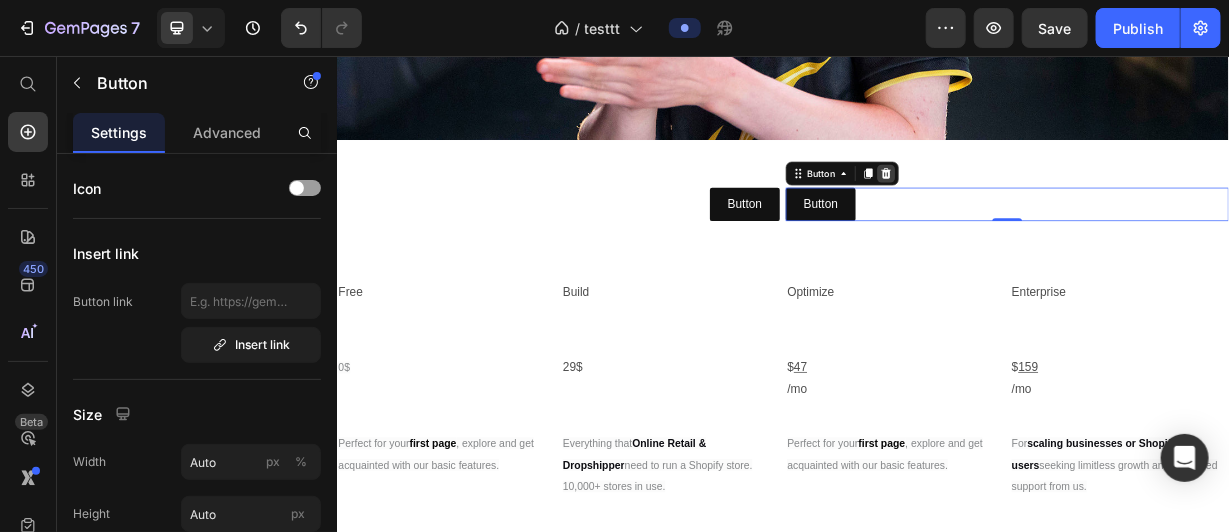 click 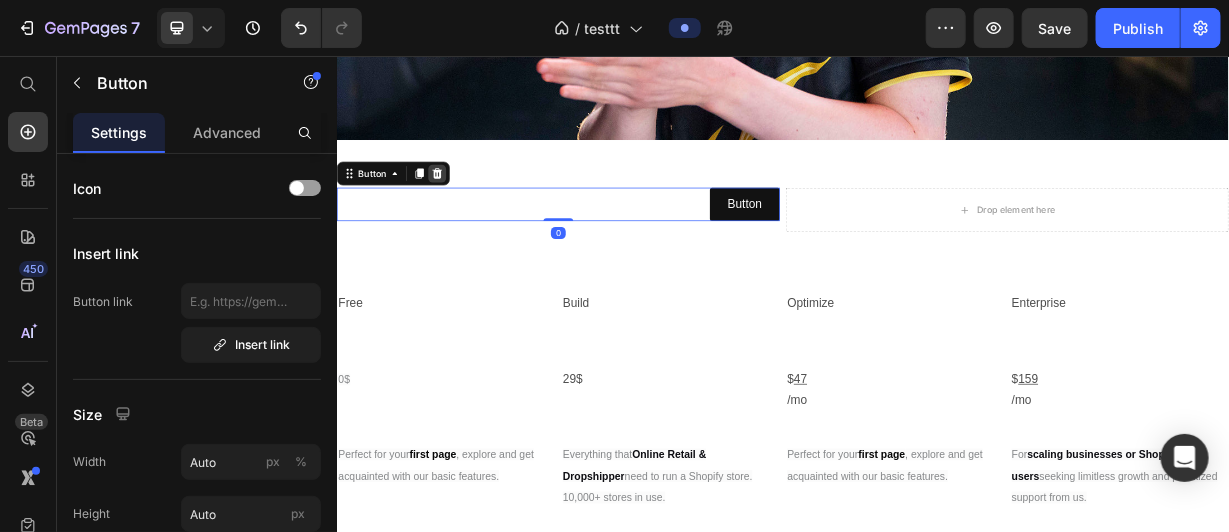 click 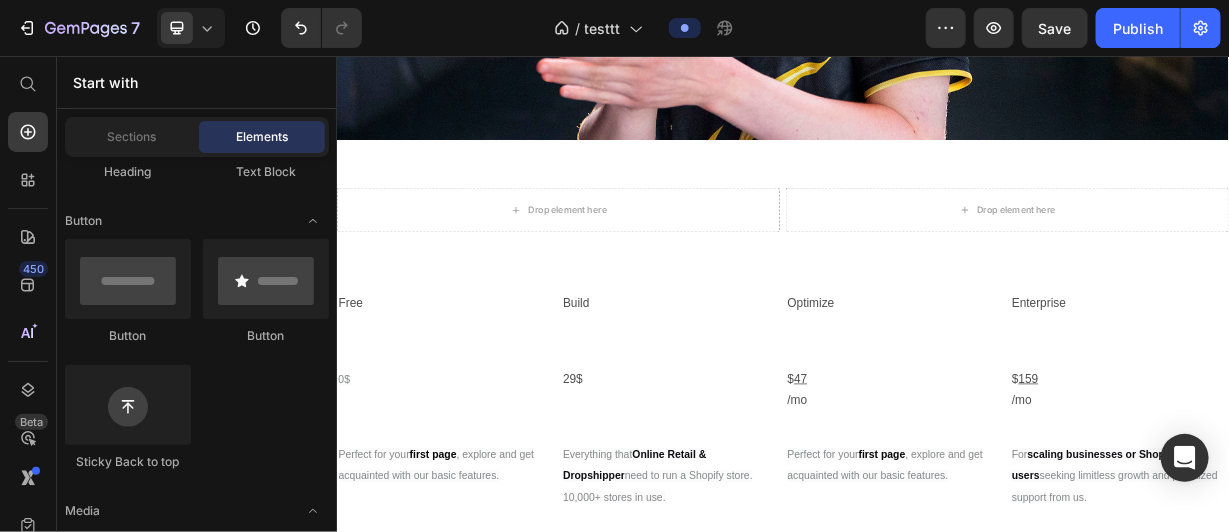 scroll, scrollTop: 389, scrollLeft: 0, axis: vertical 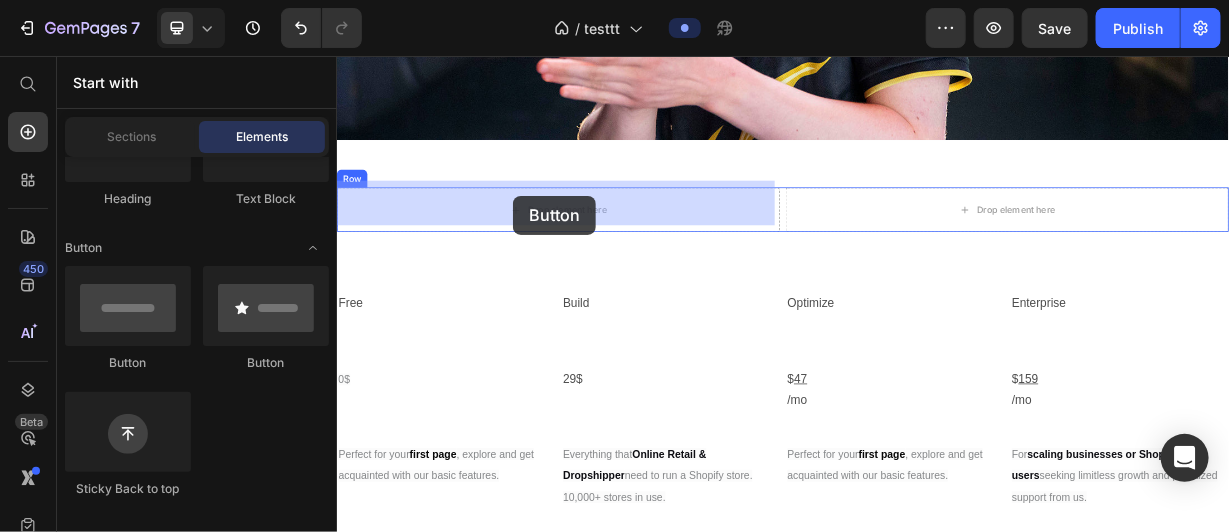 drag, startPoint x: 484, startPoint y: 337, endPoint x: 573, endPoint y: 243, distance: 129.44884 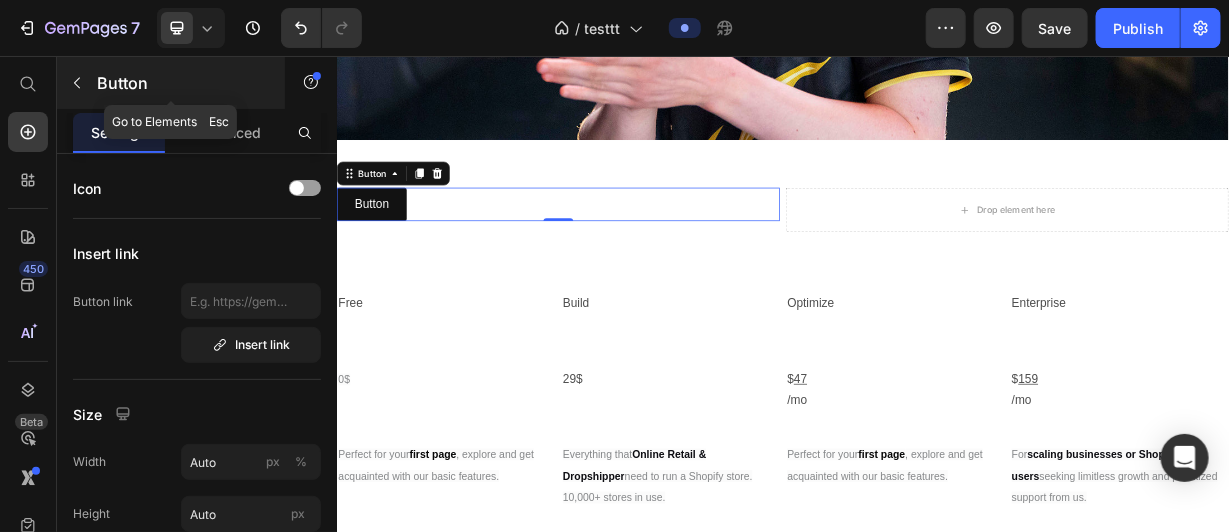 click 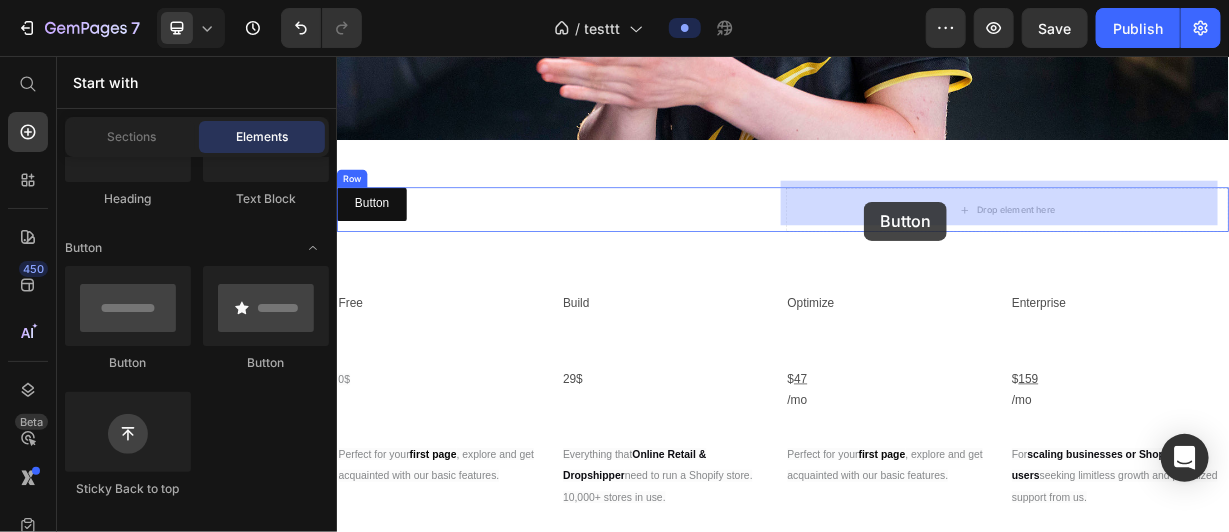 drag, startPoint x: 493, startPoint y: 383, endPoint x: 1045, endPoint y: 251, distance: 567.56323 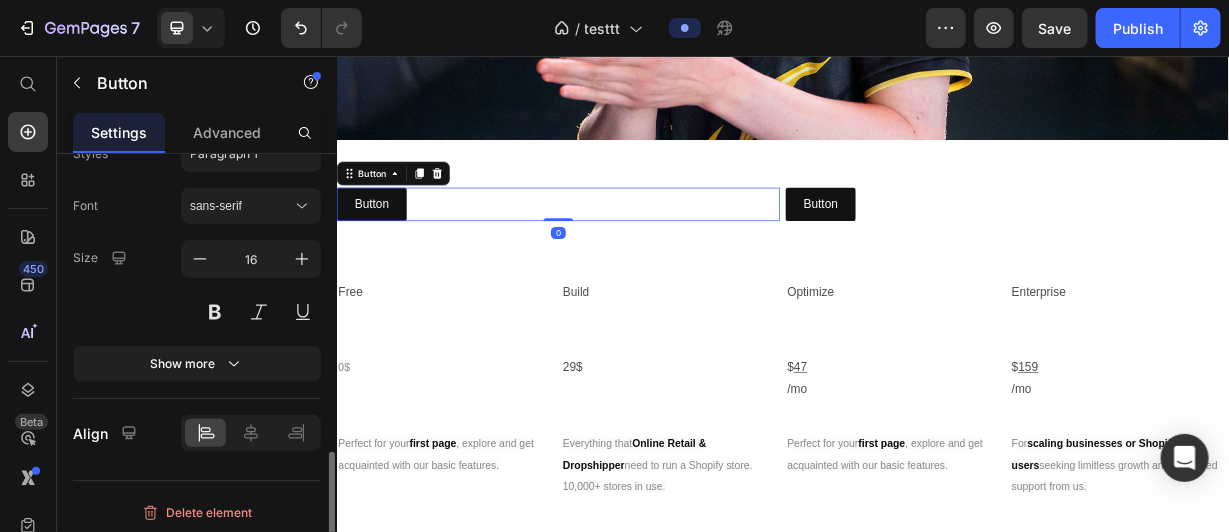scroll, scrollTop: 1005, scrollLeft: 0, axis: vertical 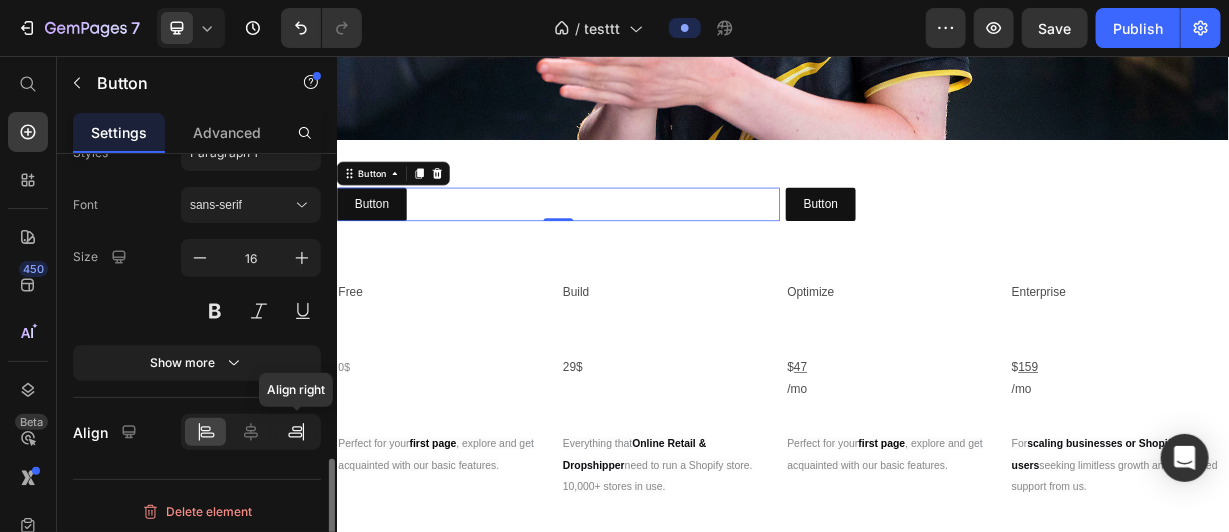 click 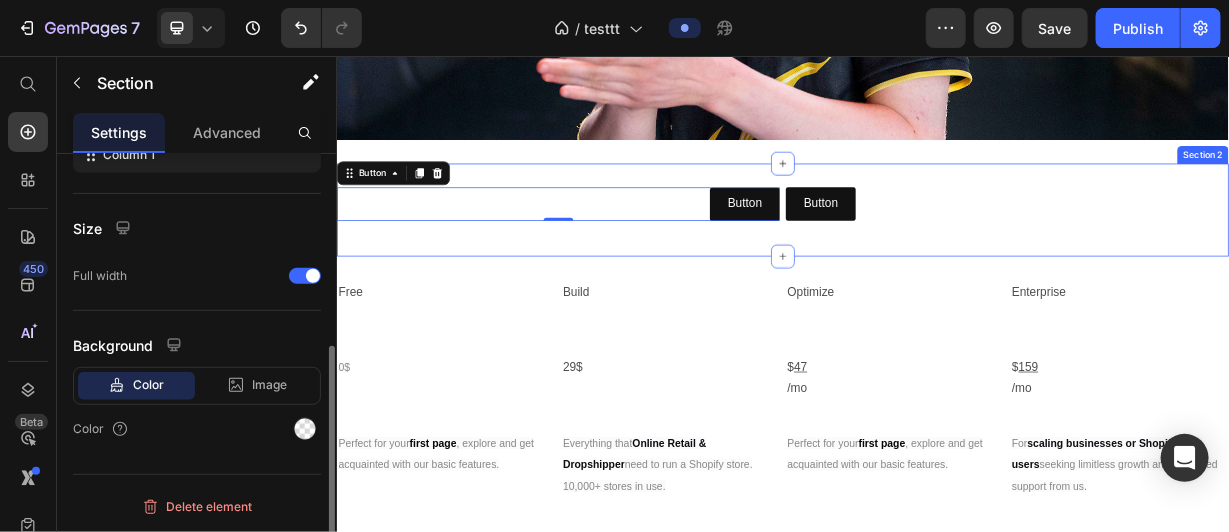 scroll, scrollTop: 0, scrollLeft: 0, axis: both 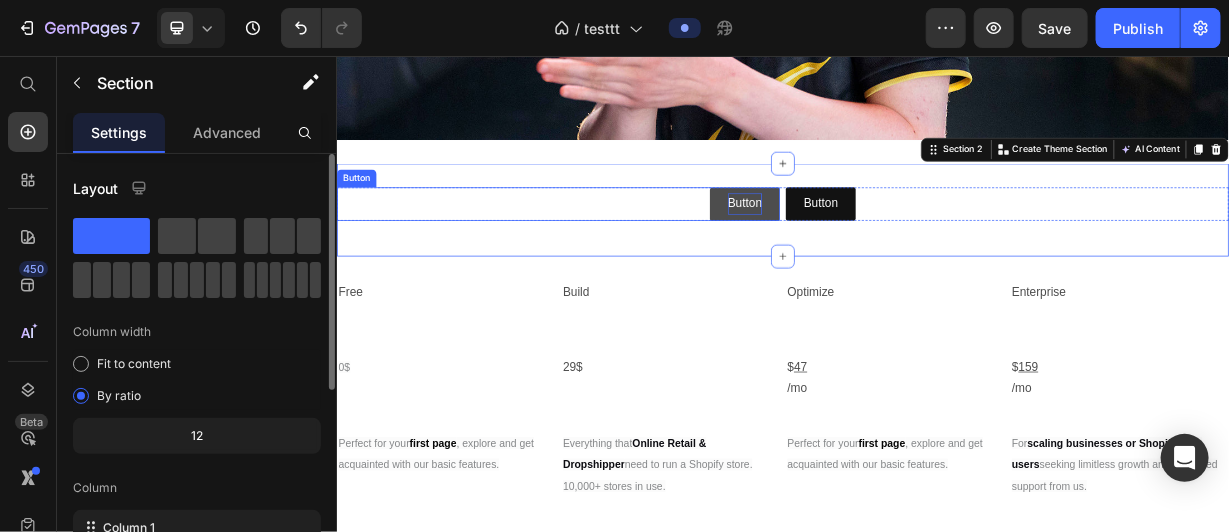 click on "Button" at bounding box center [885, 254] 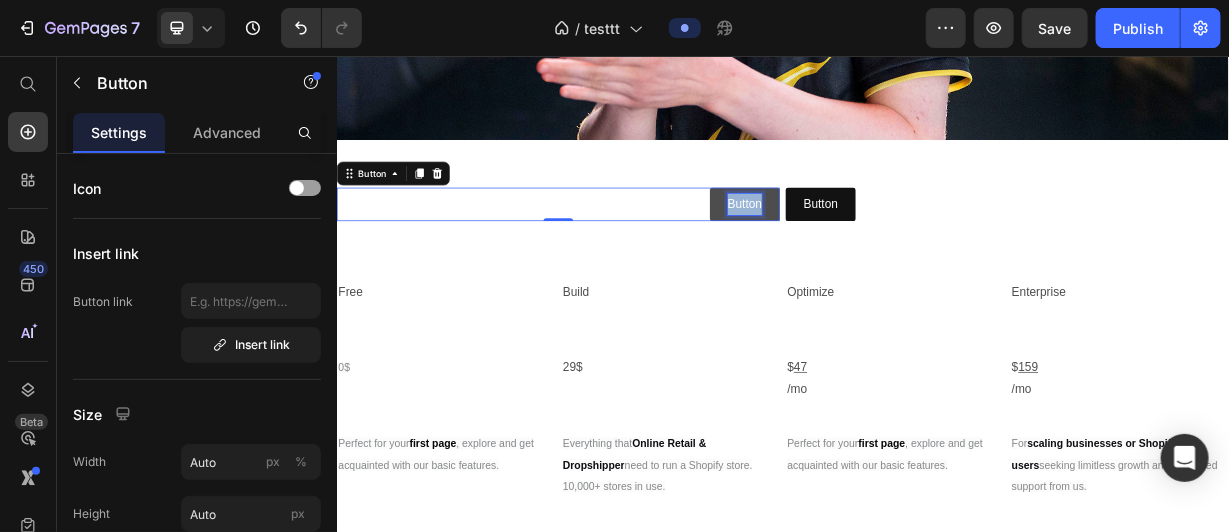click on "Button" at bounding box center [885, 254] 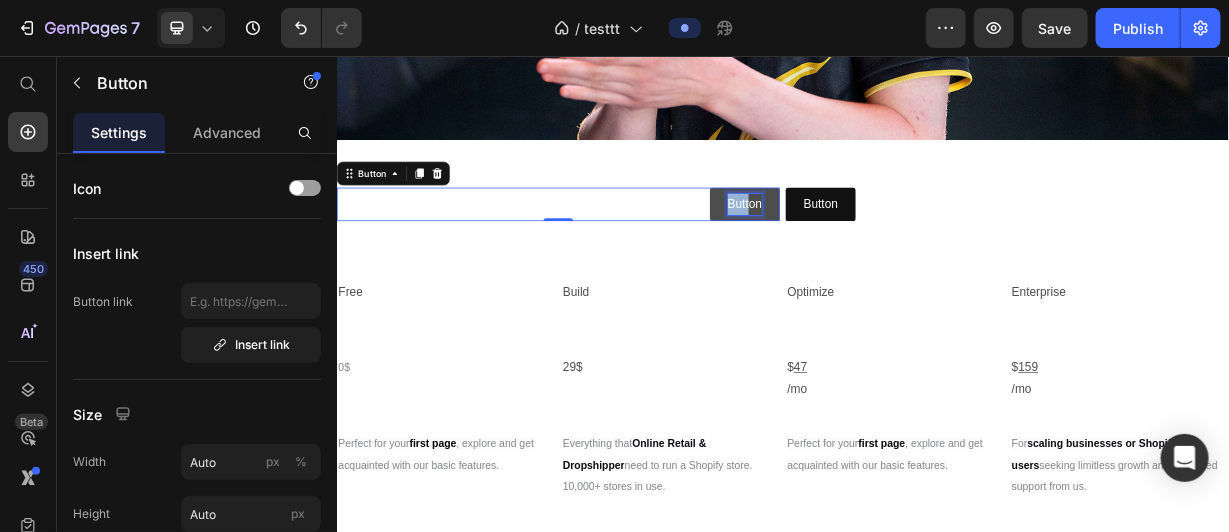 click on "Button" at bounding box center (885, 254) 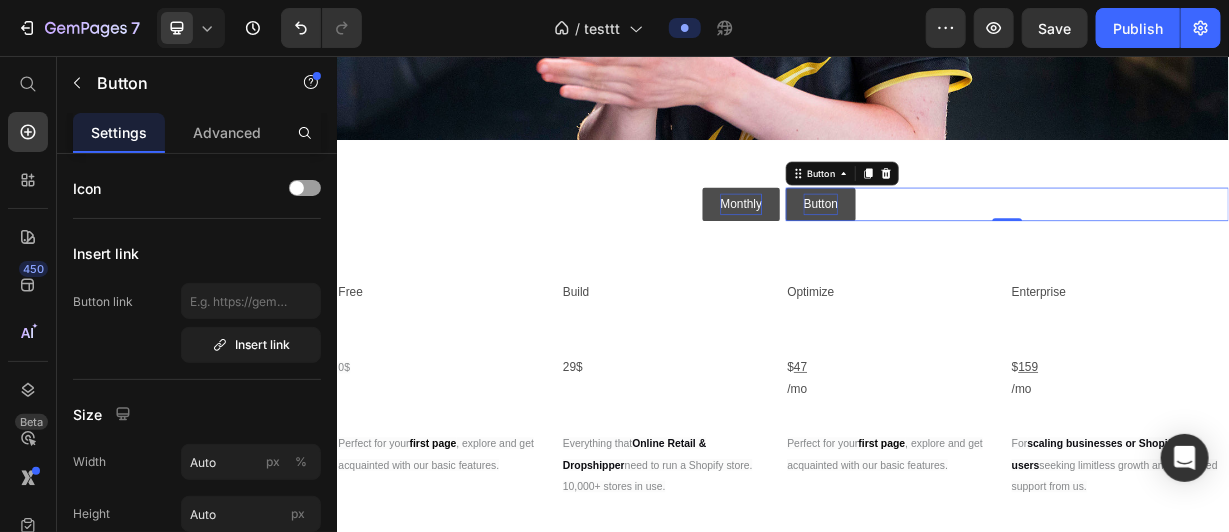 click on "Button" at bounding box center (987, 254) 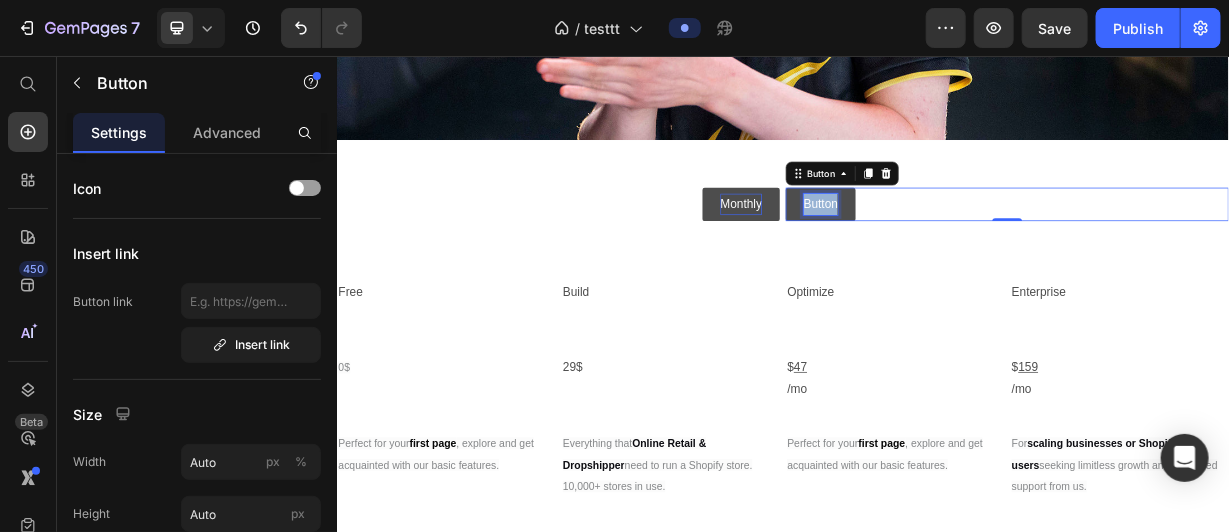 click on "Button" at bounding box center (987, 254) 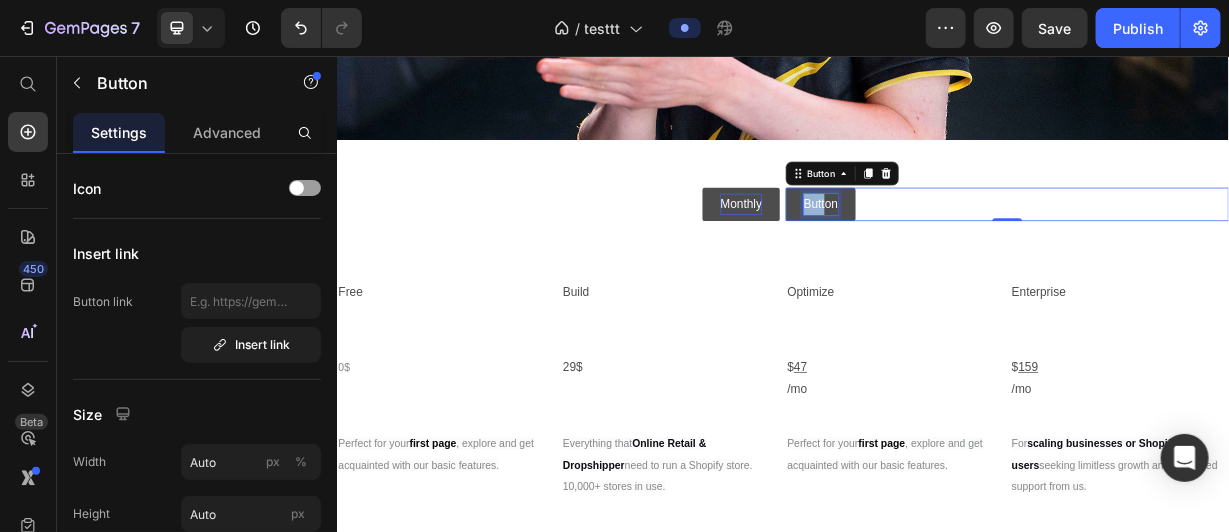 click on "Button" at bounding box center (987, 254) 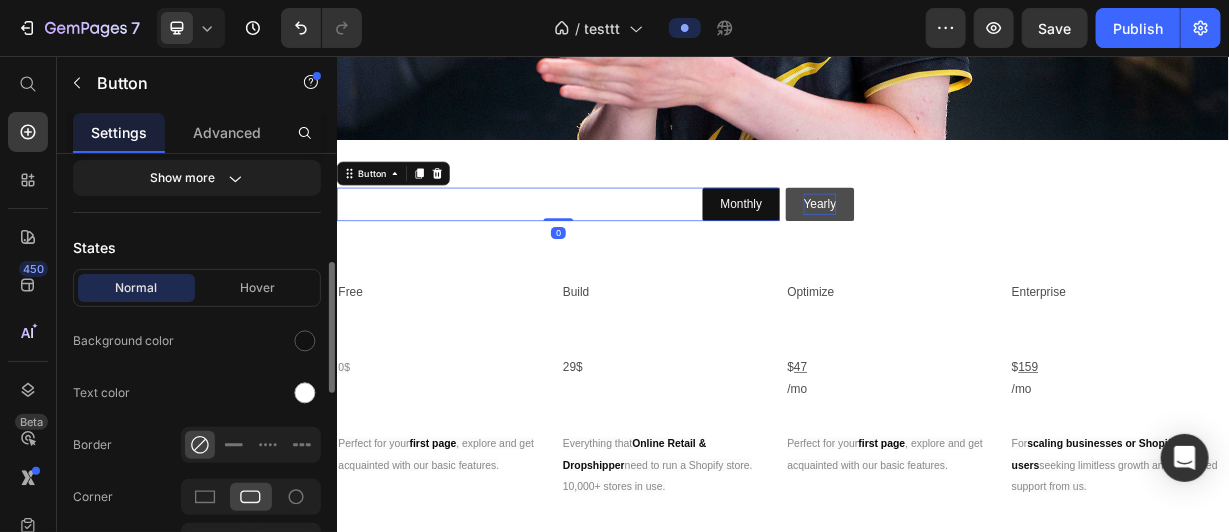 scroll, scrollTop: 413, scrollLeft: 0, axis: vertical 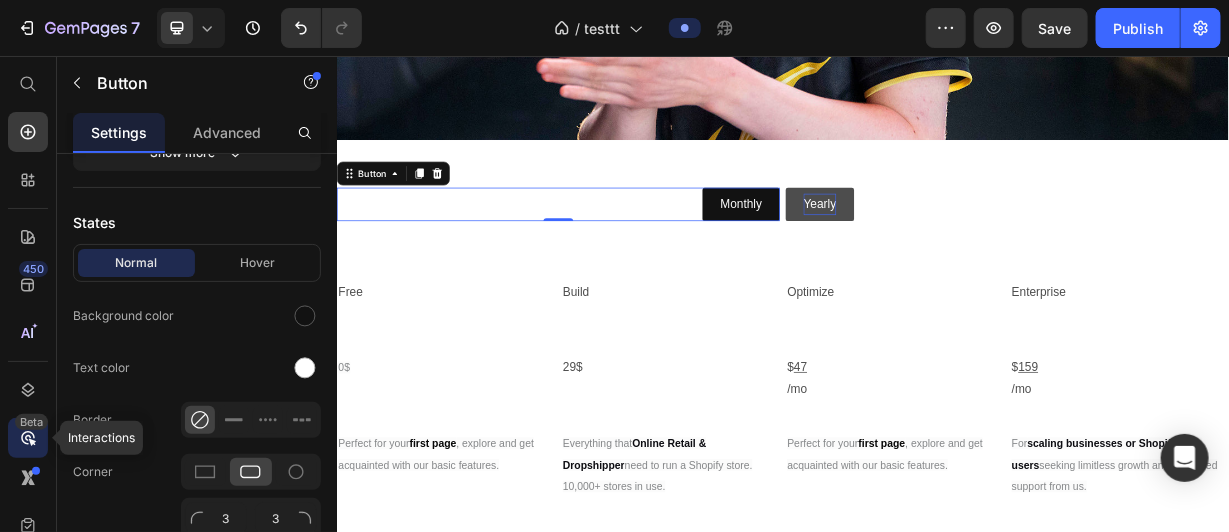 click 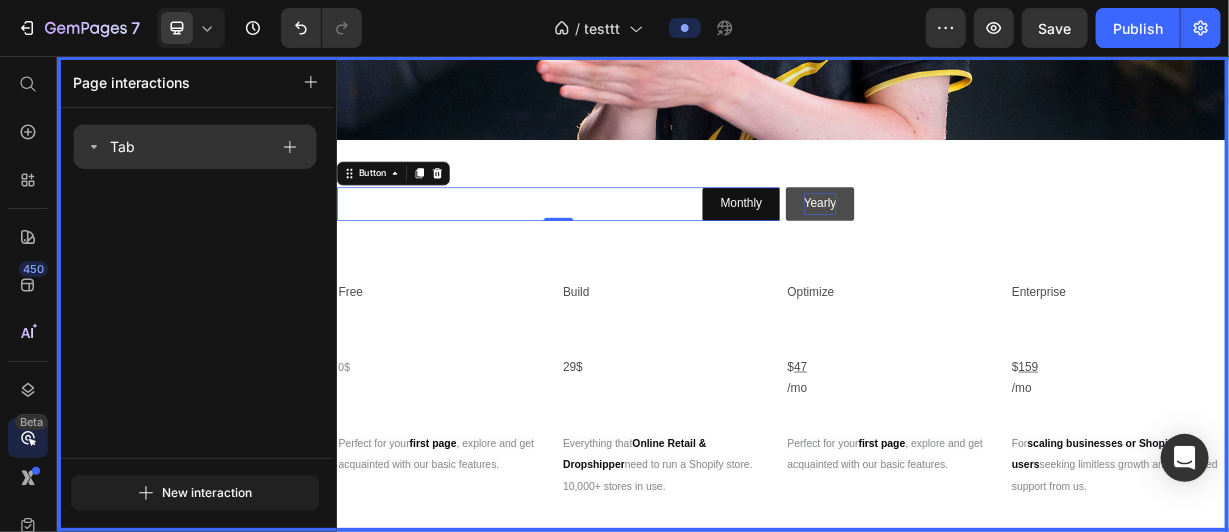 click on "Tab" at bounding box center [195, 146] 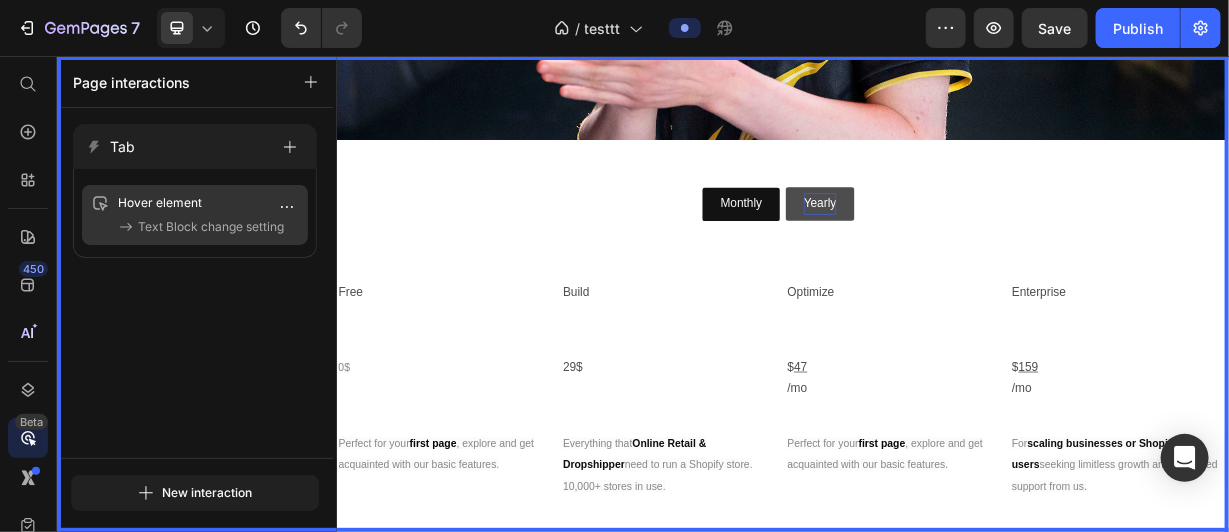 click on "Hover element" at bounding box center [195, 203] 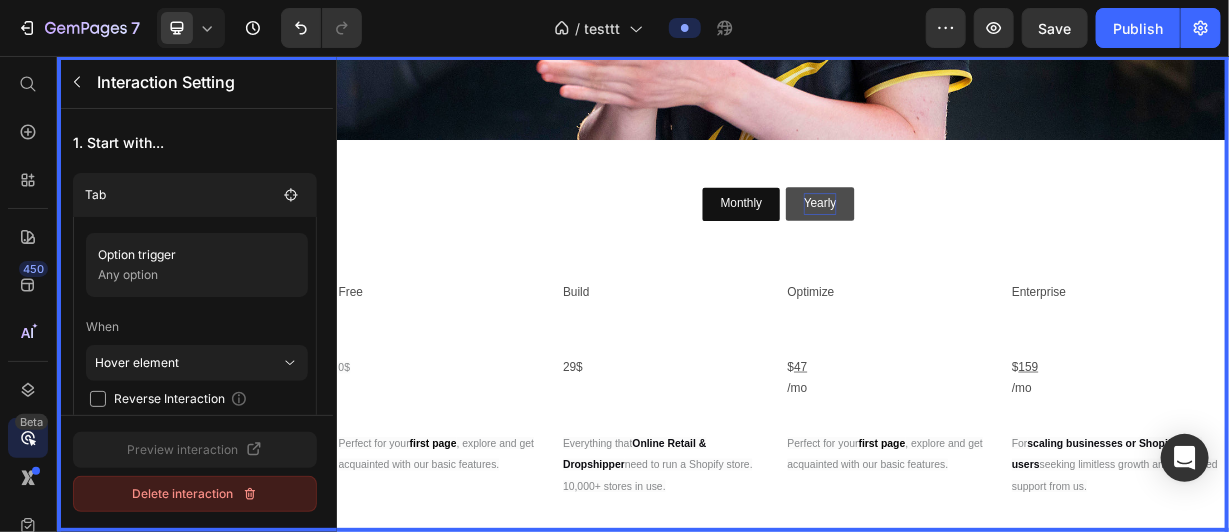 click on "Delete interaction" 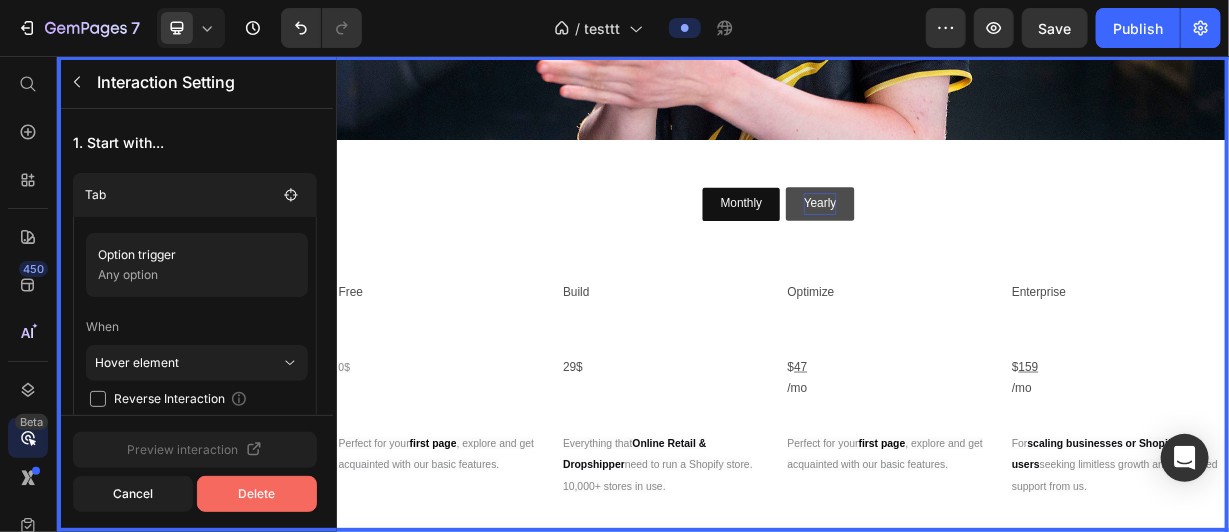 click on "Delete" at bounding box center (257, 494) 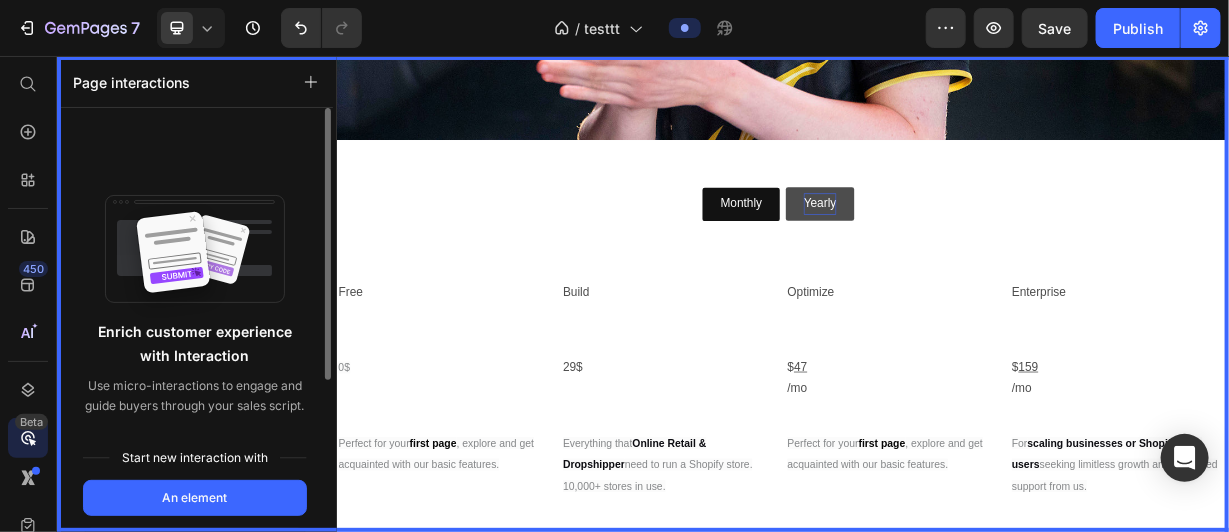 click on "Enrich customer experience with Interaction Use micro-interactions to engage and guide buyers through your sales script. Start new interaction with An element Entire page" at bounding box center [195, 443] 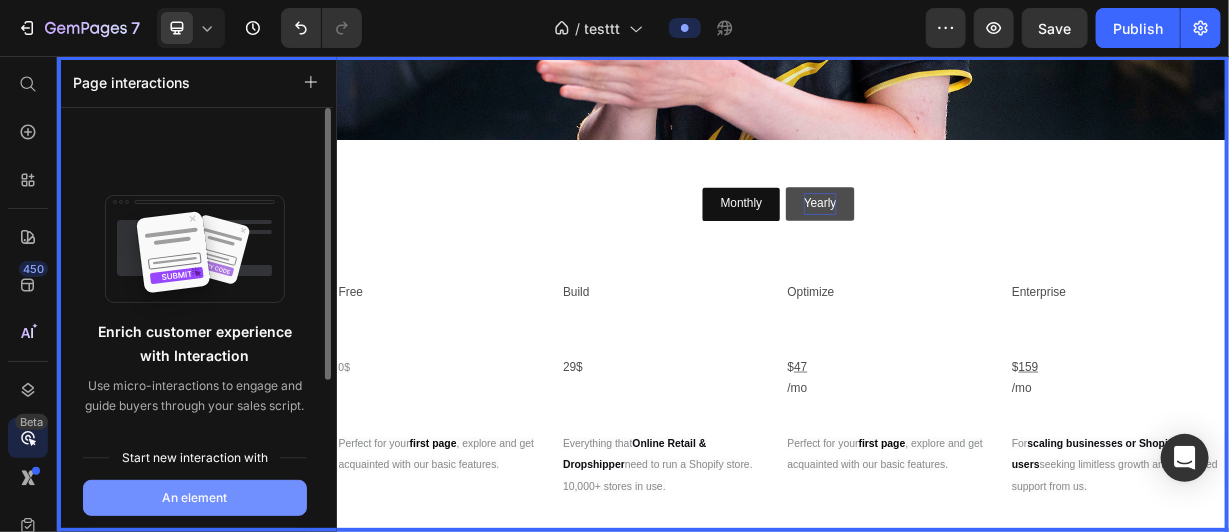 click on "An element" at bounding box center (195, 498) 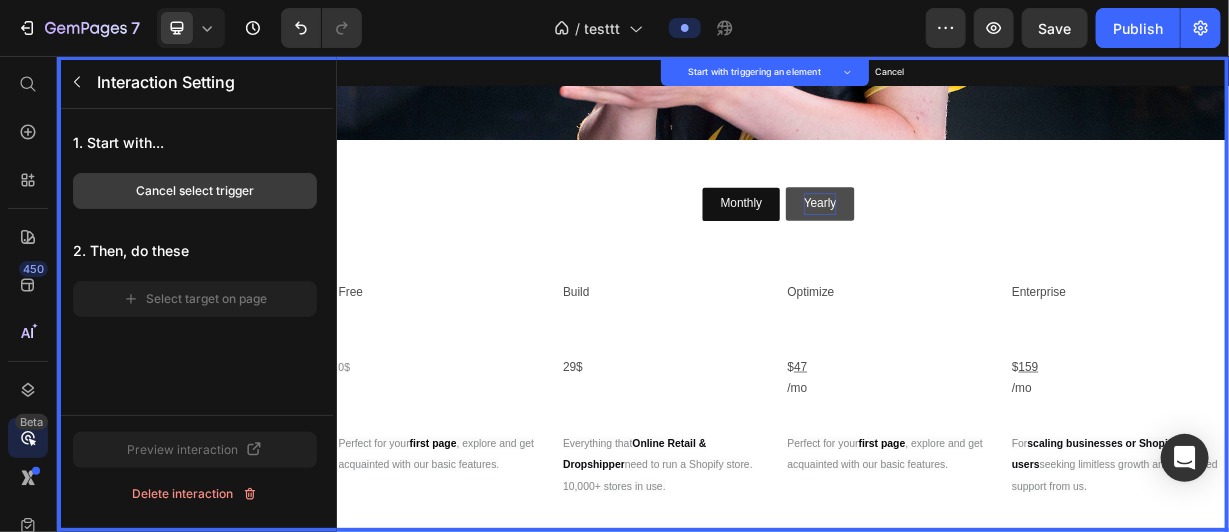 click on "Cancel select trigger" at bounding box center [195, 191] 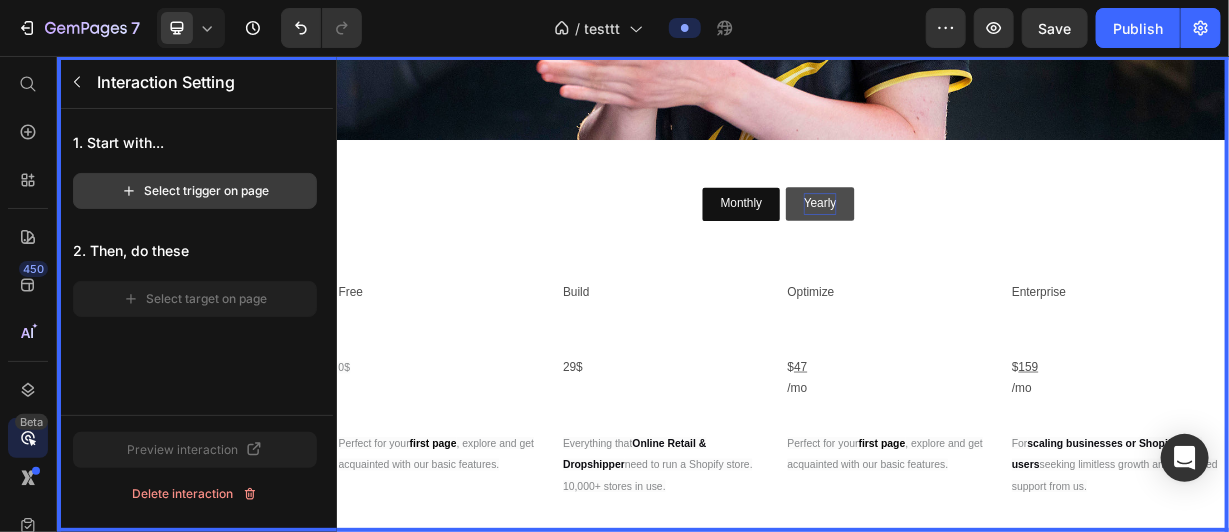 click on "Select trigger on page" at bounding box center [195, 191] 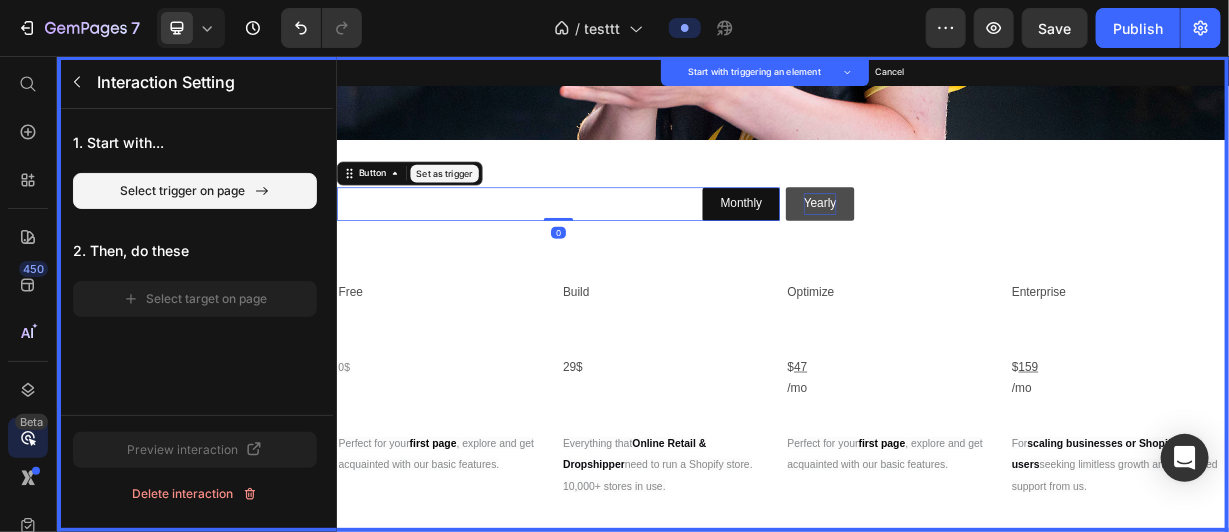 click on "Set as trigger" at bounding box center (481, 213) 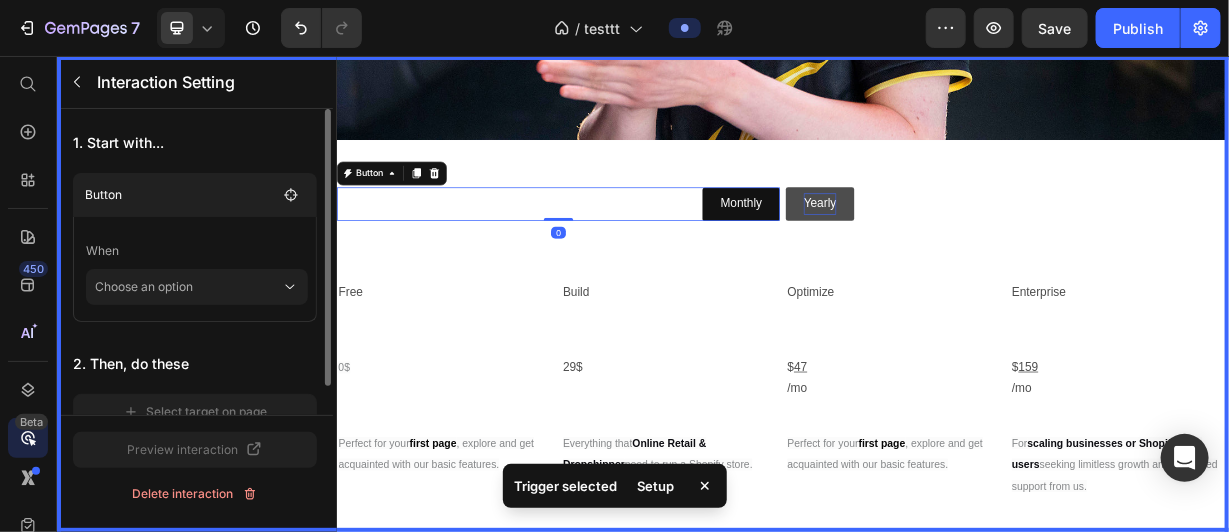 click at bounding box center (936, 375) 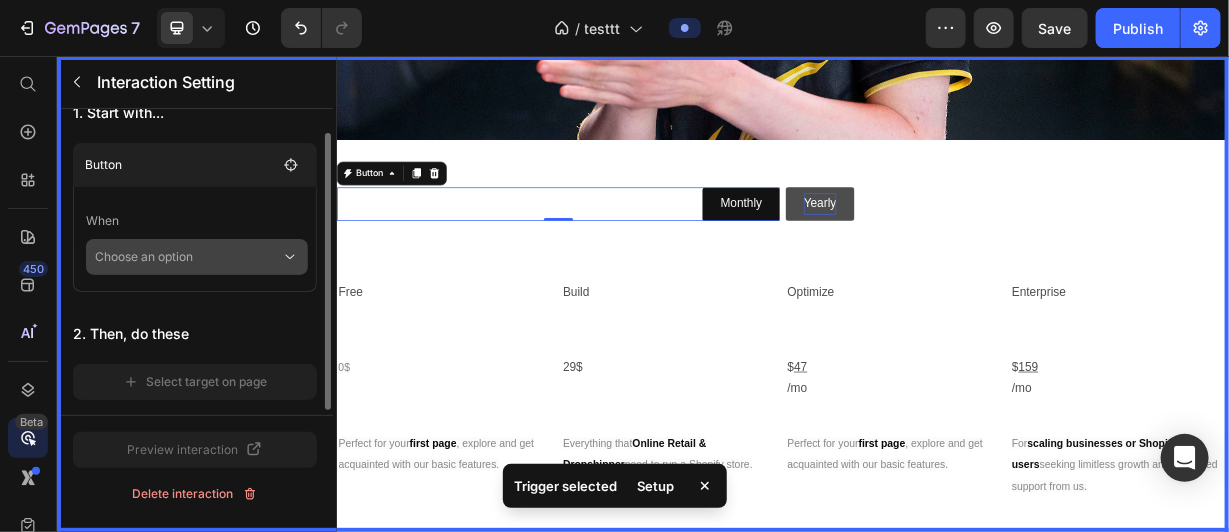 scroll, scrollTop: 28, scrollLeft: 0, axis: vertical 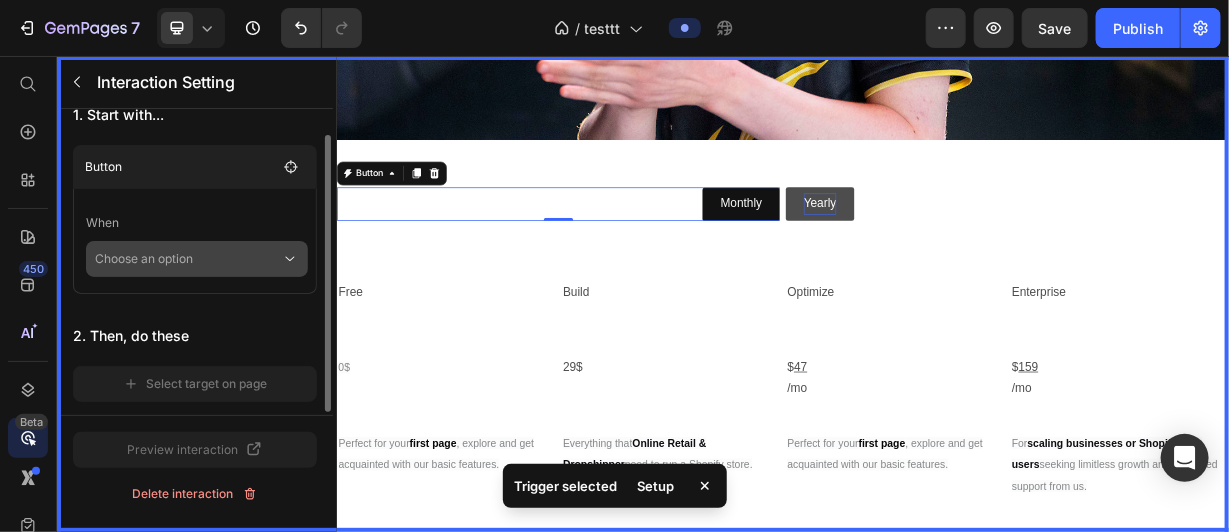 click on "Choose an option" at bounding box center (188, 259) 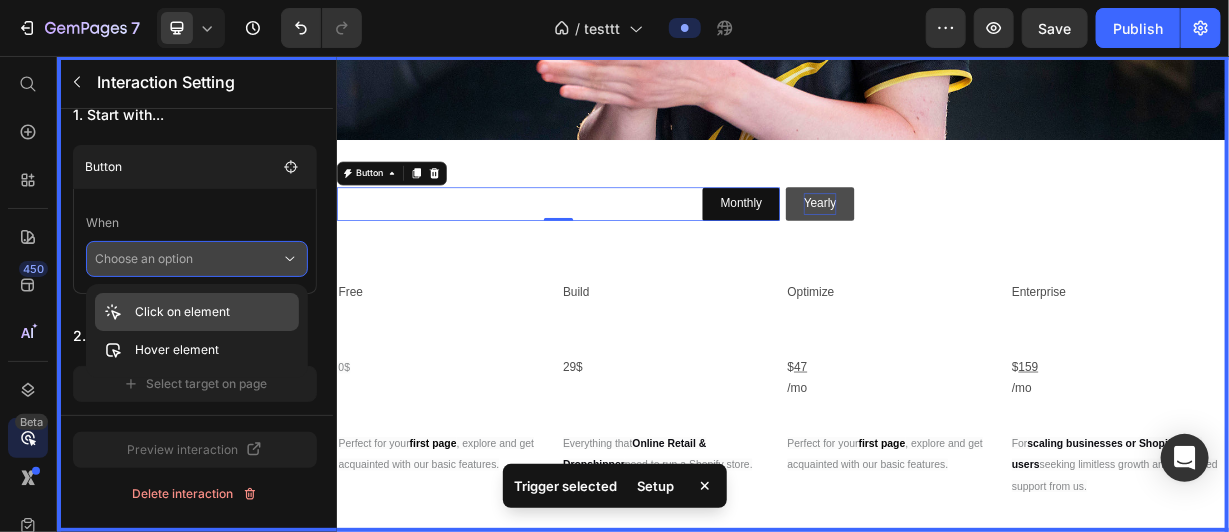 click on "Click on element" 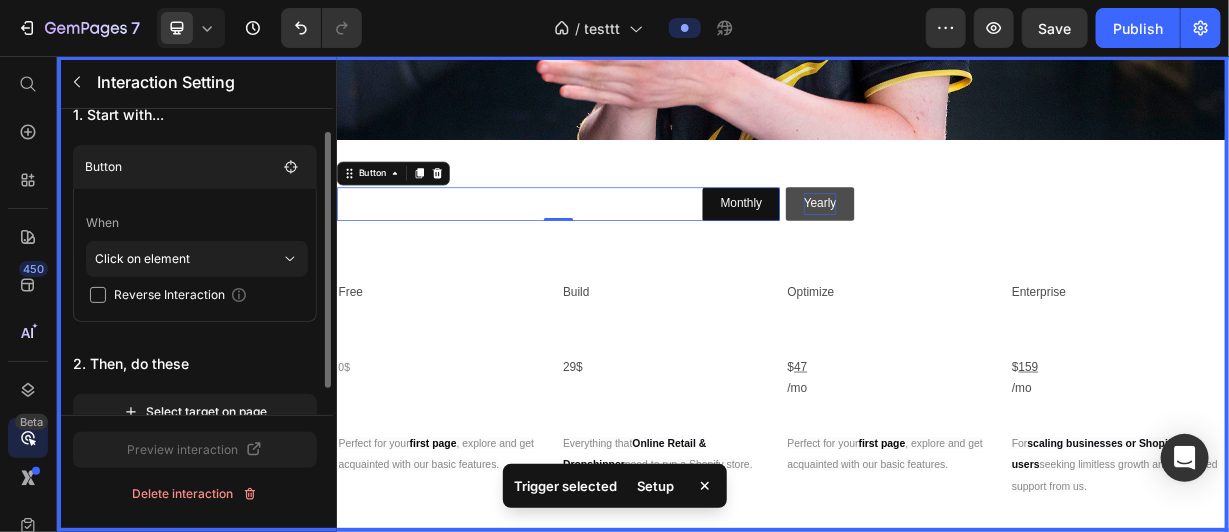 scroll, scrollTop: 58, scrollLeft: 0, axis: vertical 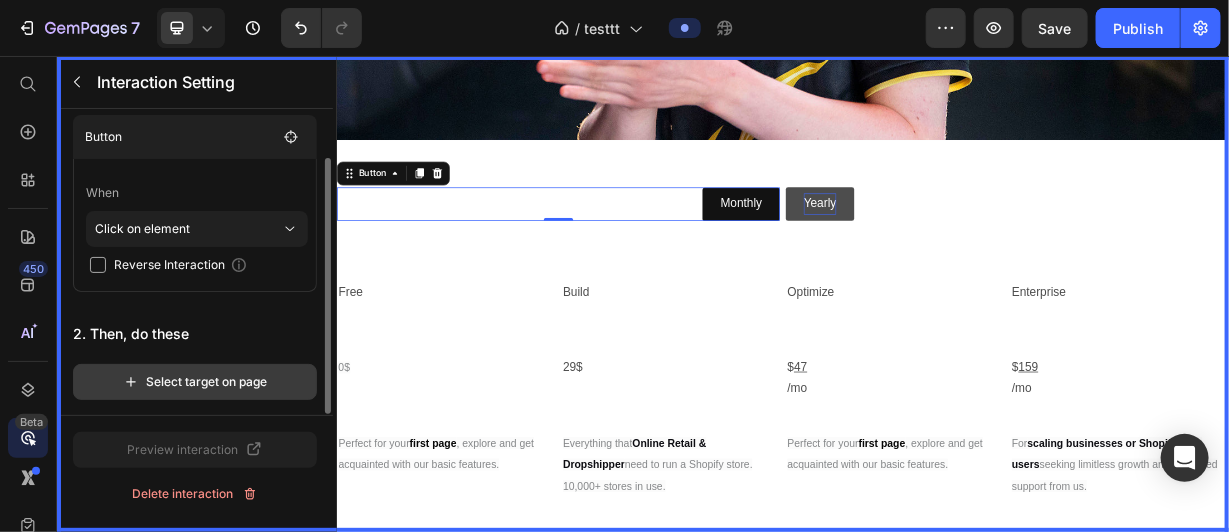 click on "Select target on page" at bounding box center (195, 382) 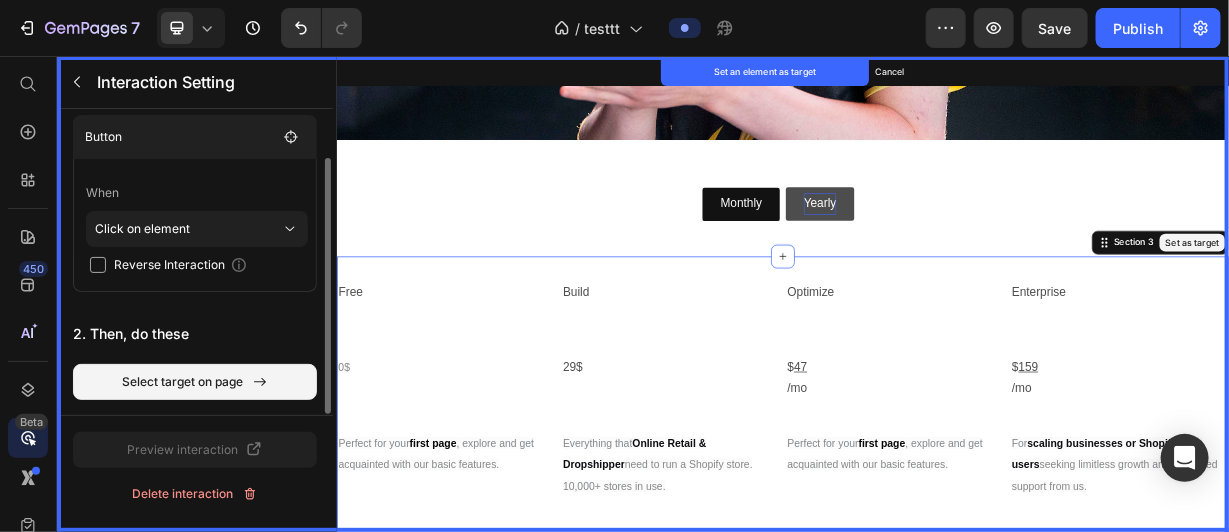click on "Set as target" at bounding box center [1487, 306] 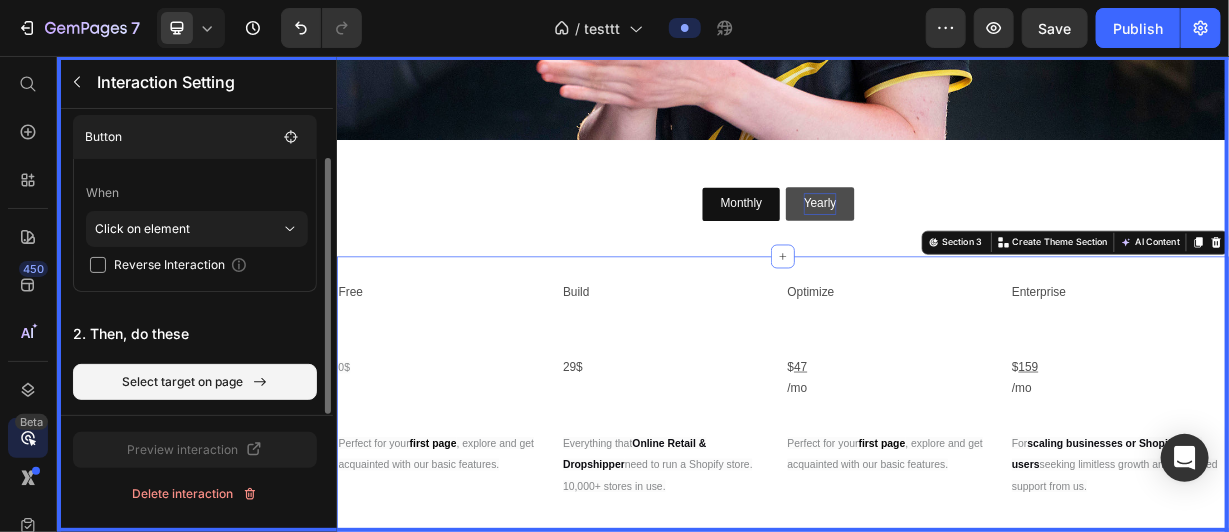 click at bounding box center [936, 375] 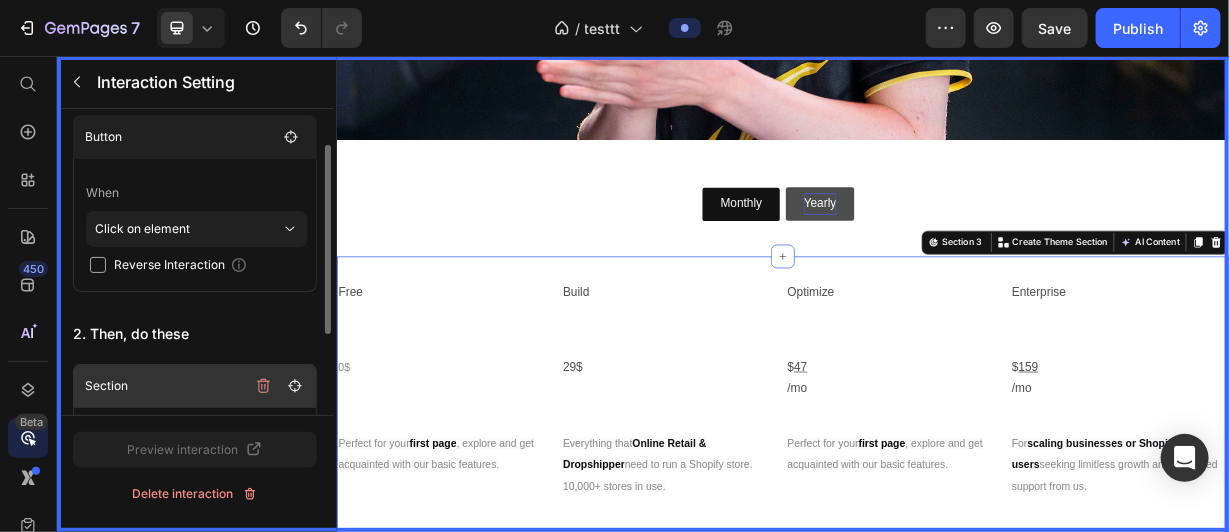 scroll, scrollTop: 186, scrollLeft: 0, axis: vertical 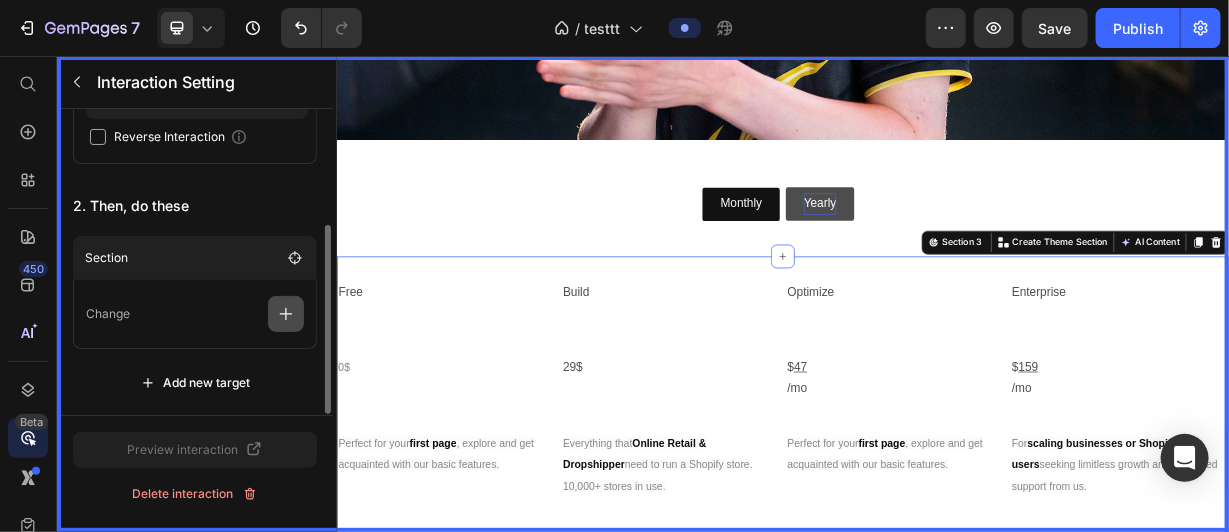 click 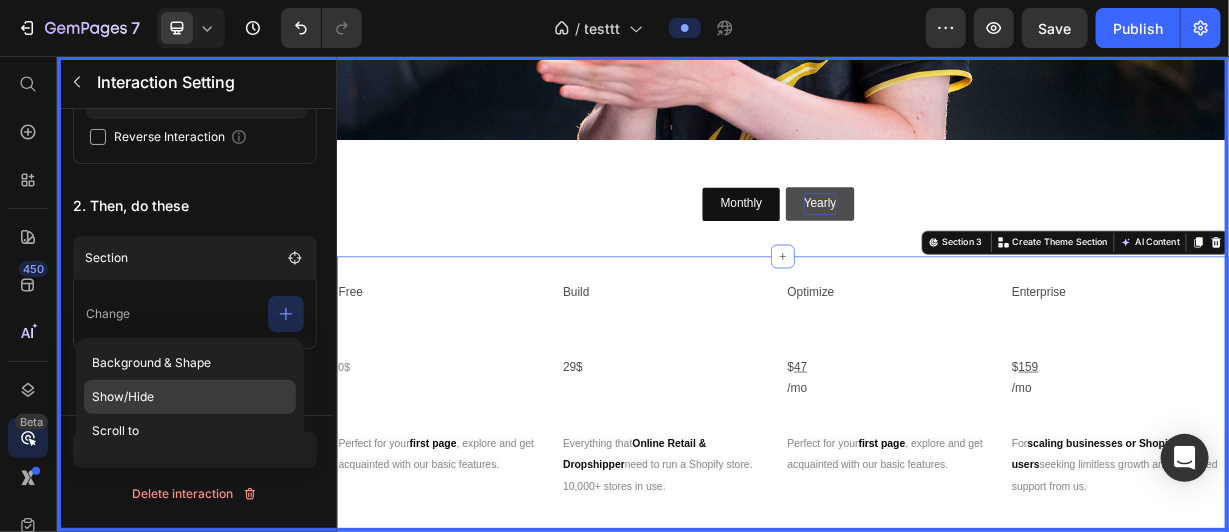 click on "Show/Hide" 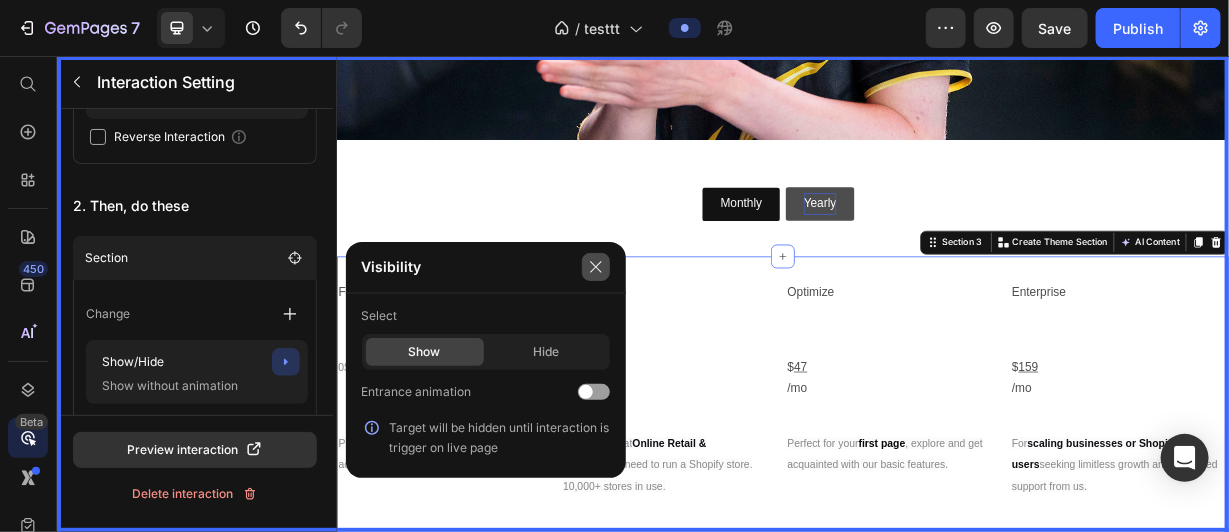 click 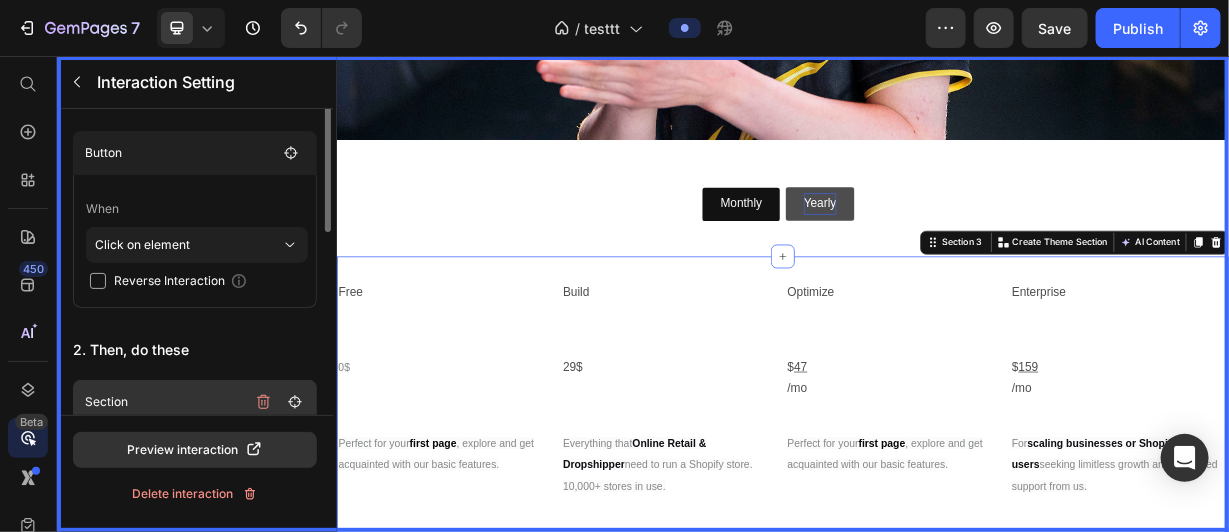 scroll, scrollTop: 0, scrollLeft: 0, axis: both 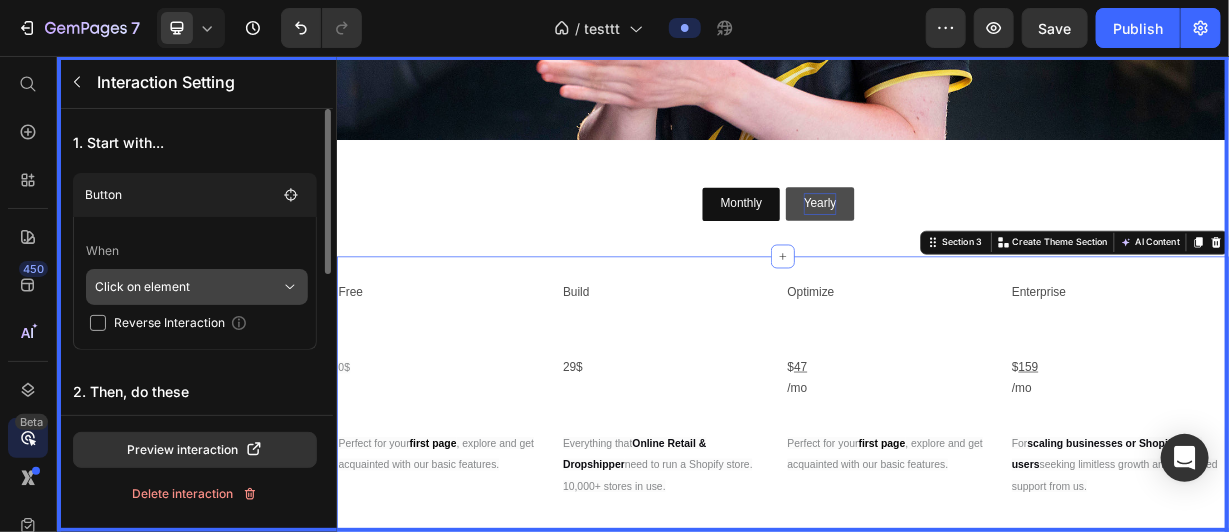 click on "Click on element" at bounding box center (188, 287) 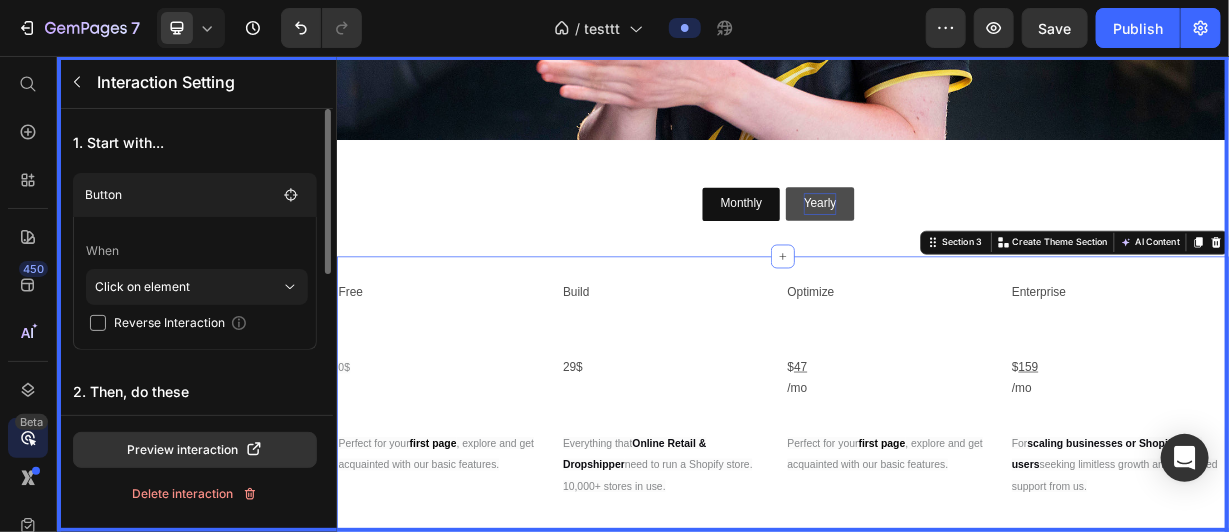click on "When" at bounding box center [197, 251] 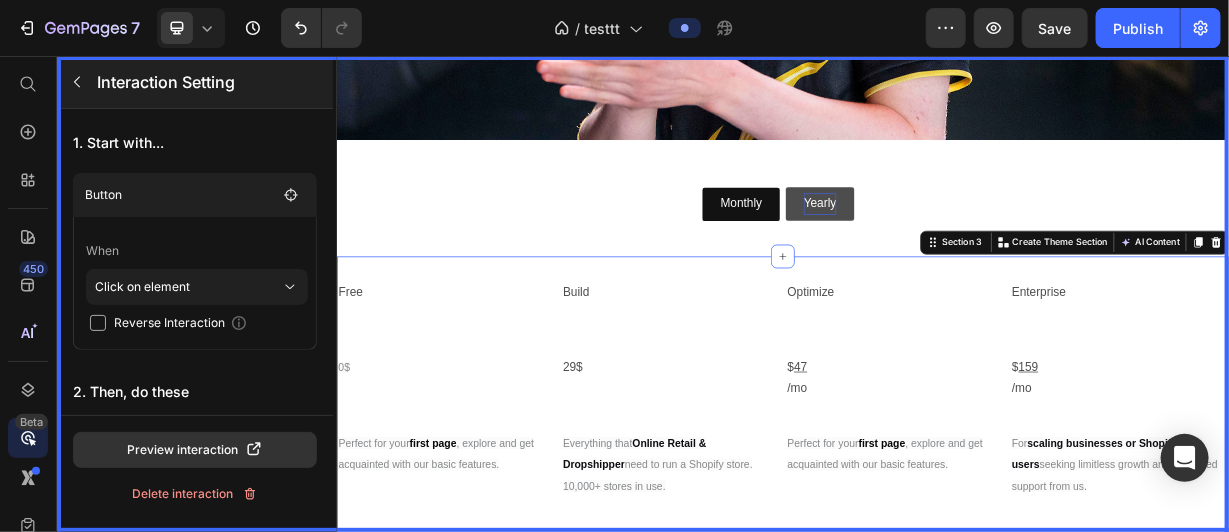 click 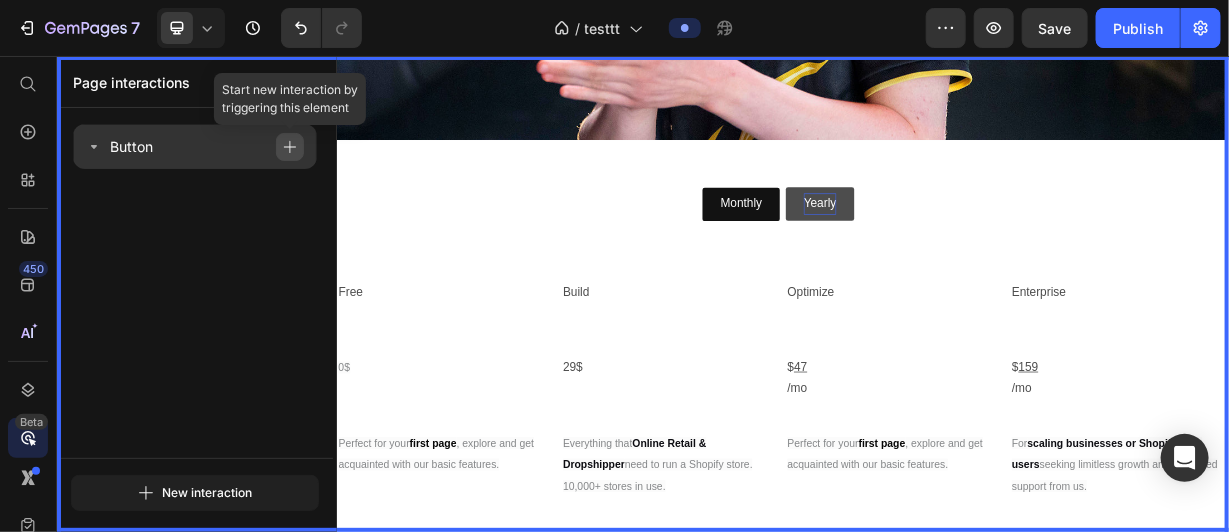 click 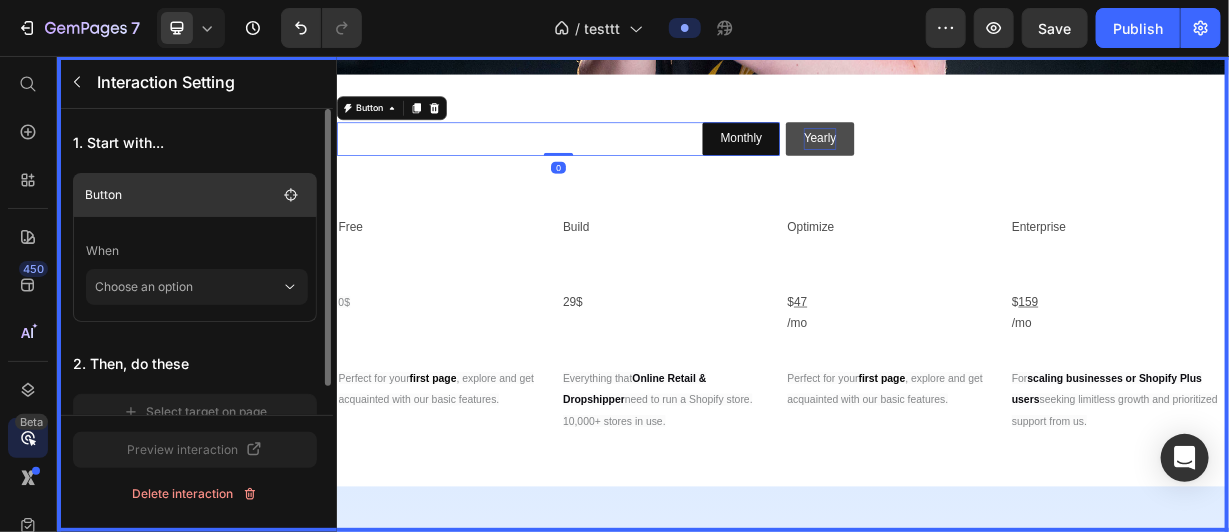 scroll, scrollTop: 733, scrollLeft: 0, axis: vertical 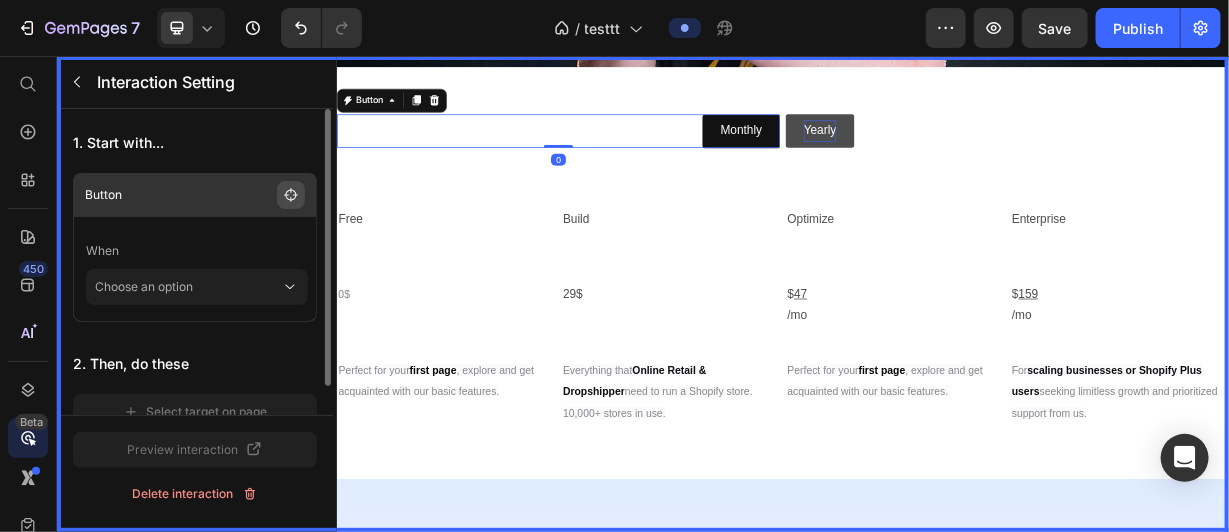 click 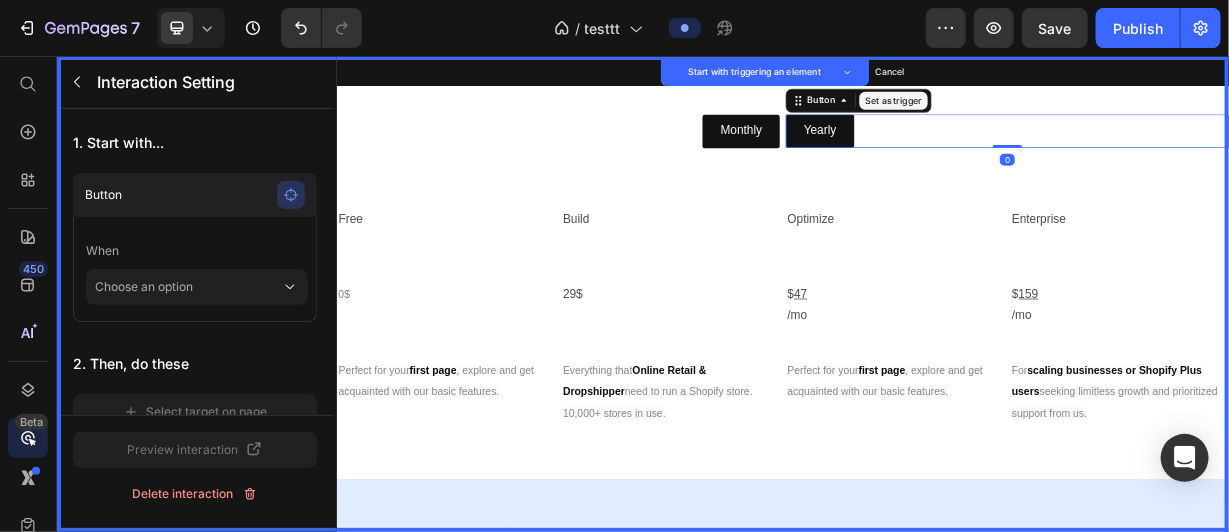click on "Set as trigger" at bounding box center (1085, 115) 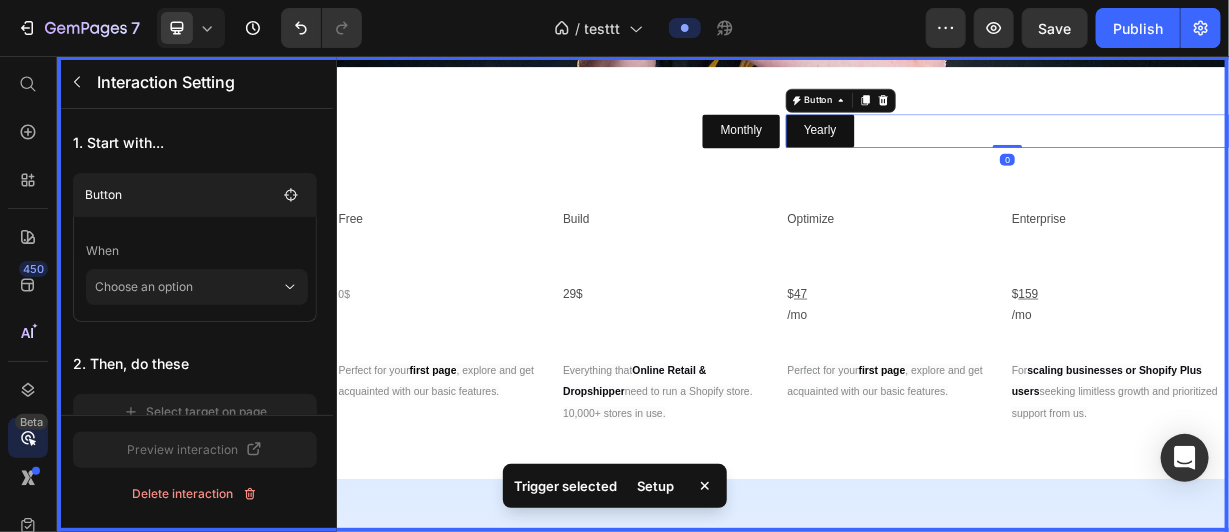 click at bounding box center (936, 375) 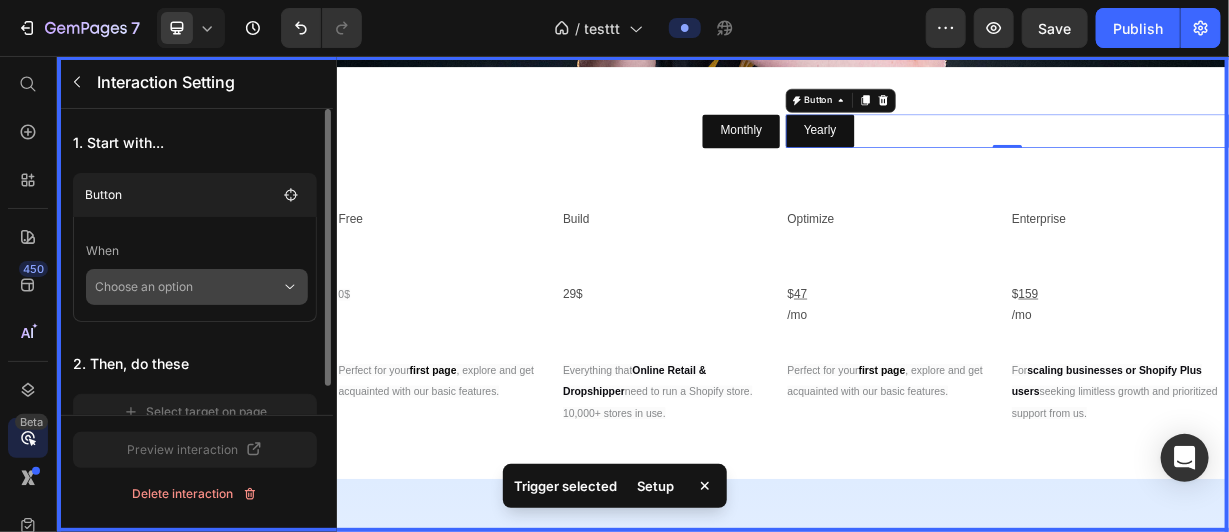 click on "Choose an option" at bounding box center [188, 287] 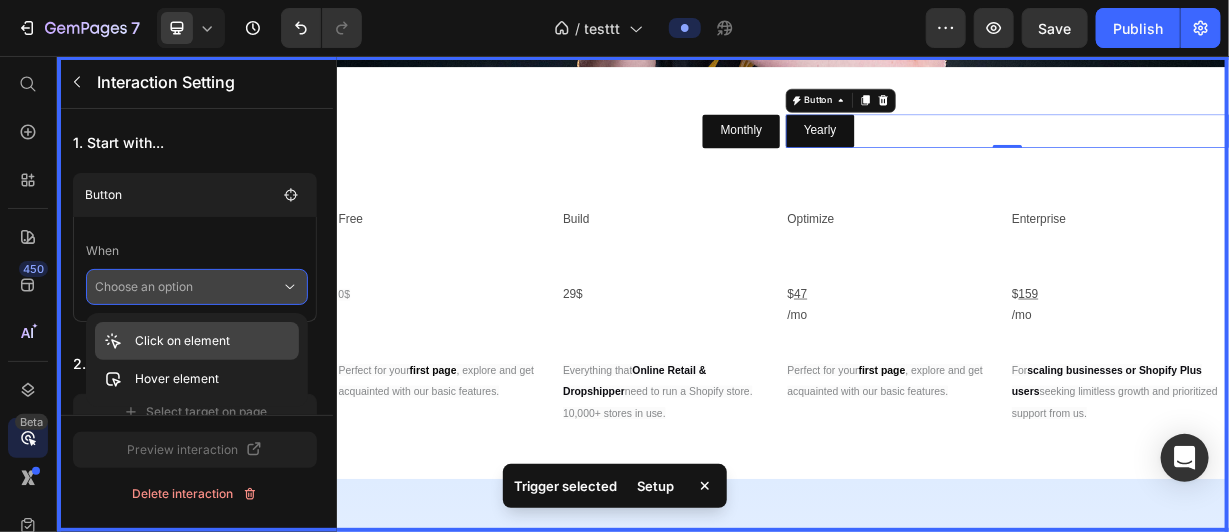 click on "Click on element" at bounding box center [182, 341] 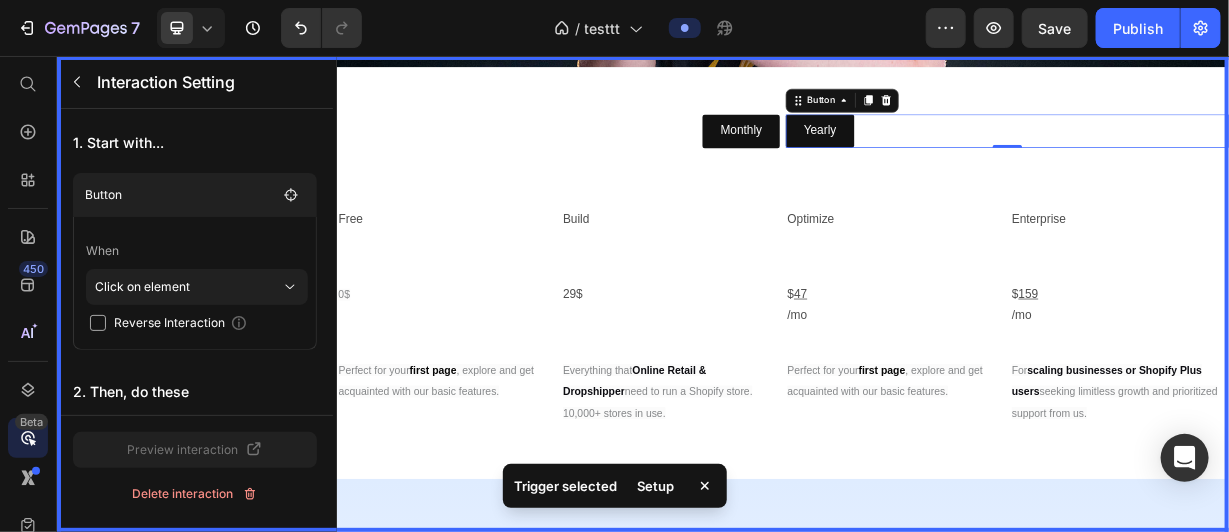 scroll, scrollTop: 58, scrollLeft: 0, axis: vertical 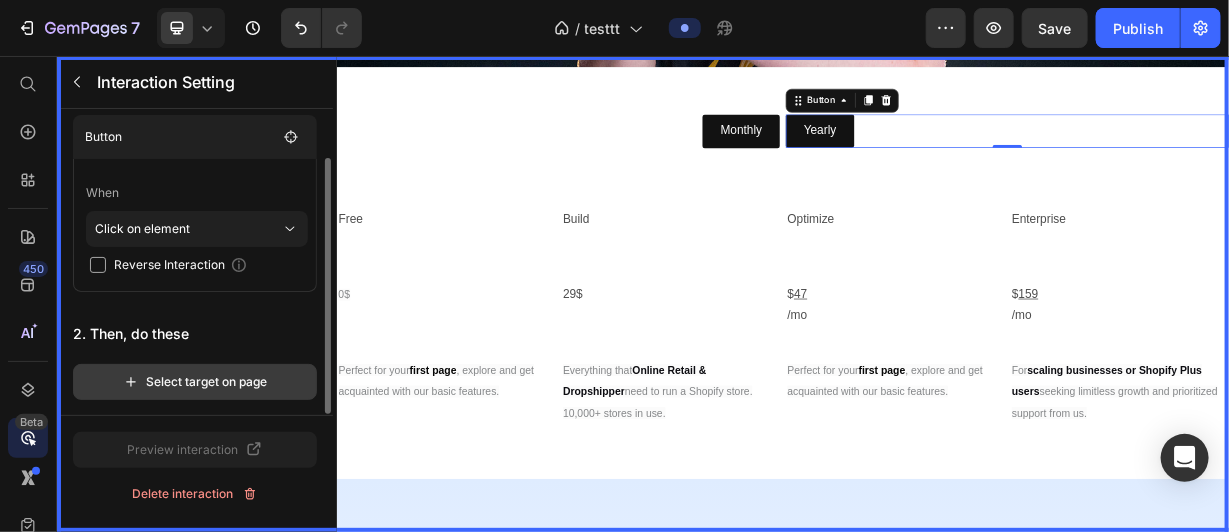 click on "Select target on page" at bounding box center (195, 382) 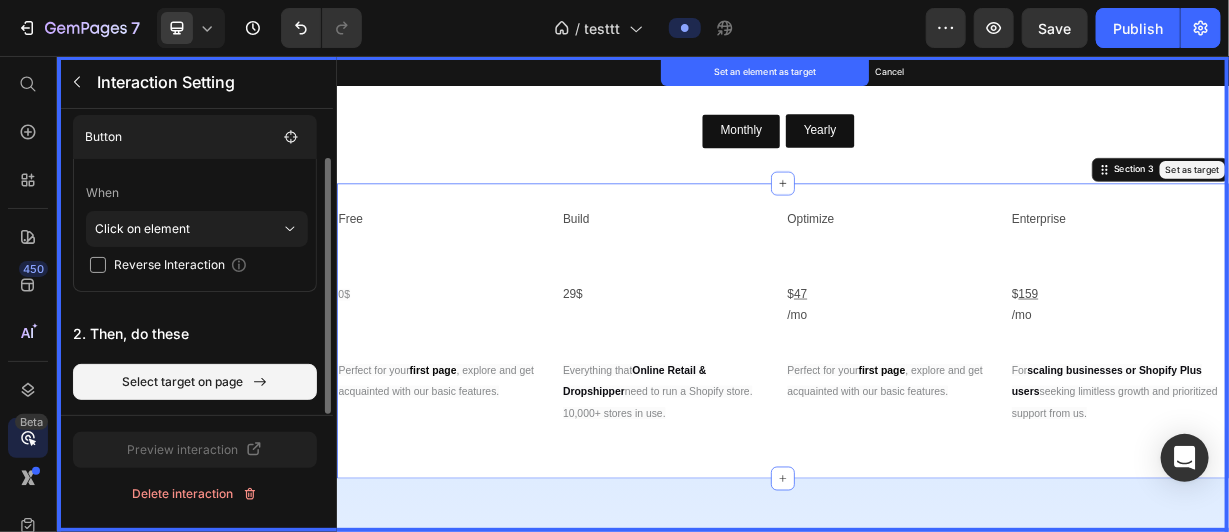 click on "Set as target" at bounding box center (1487, 208) 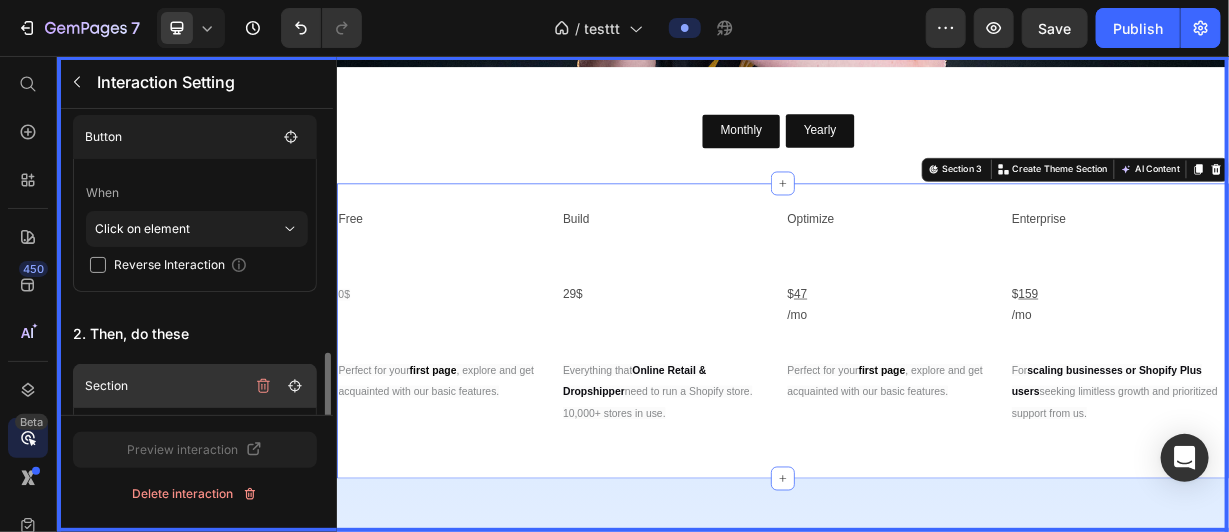 scroll, scrollTop: 186, scrollLeft: 0, axis: vertical 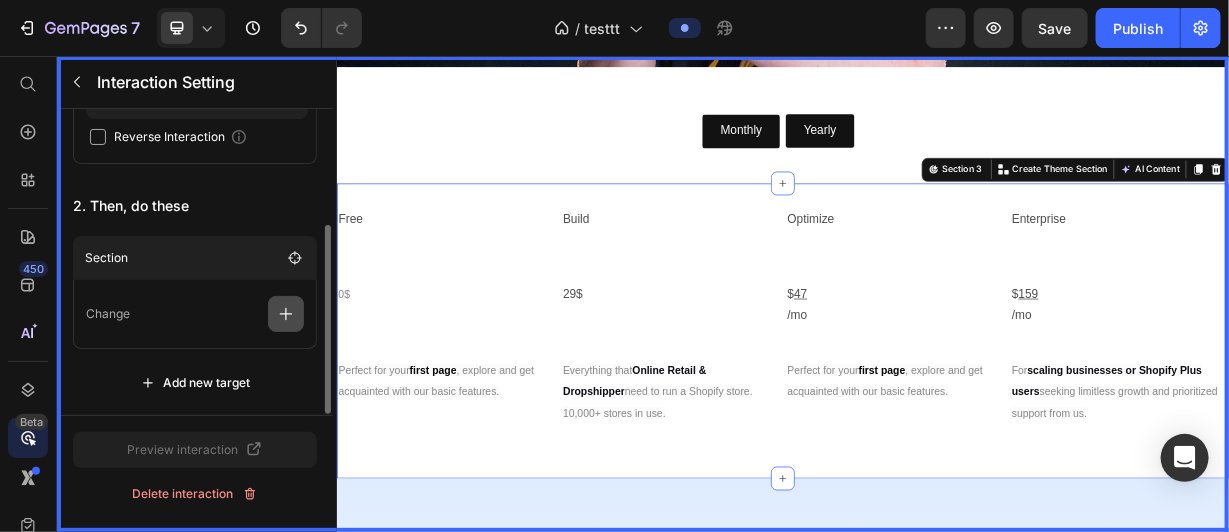 click 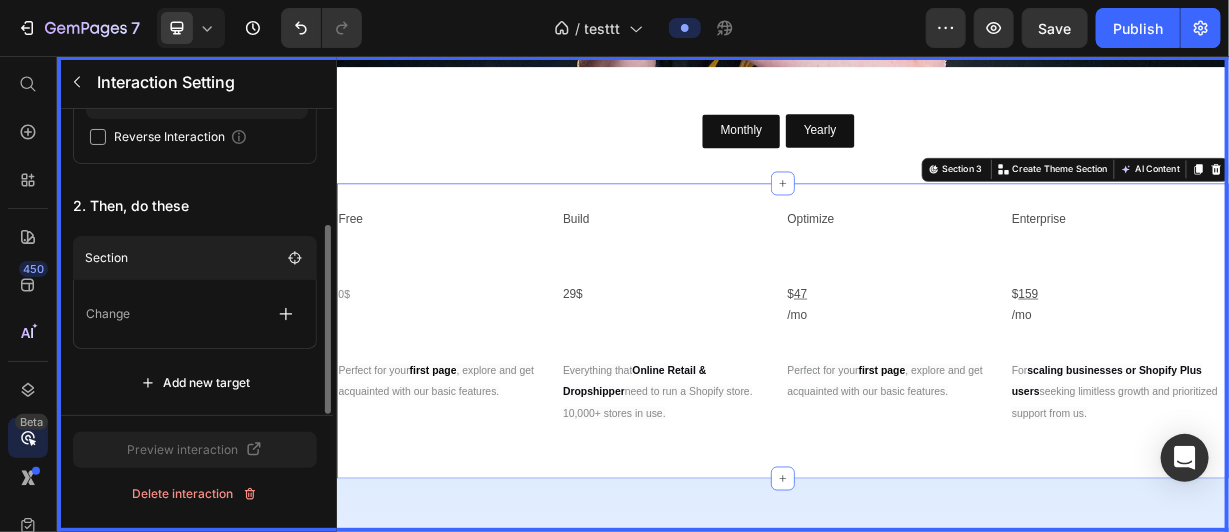 click on "Change" at bounding box center [195, 314] 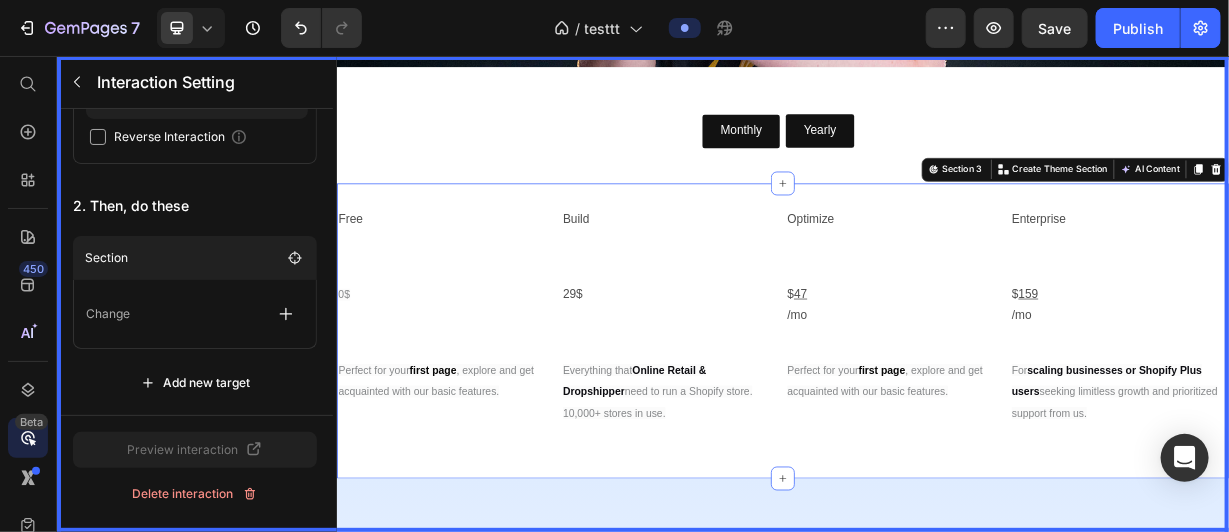 click at bounding box center (936, 375) 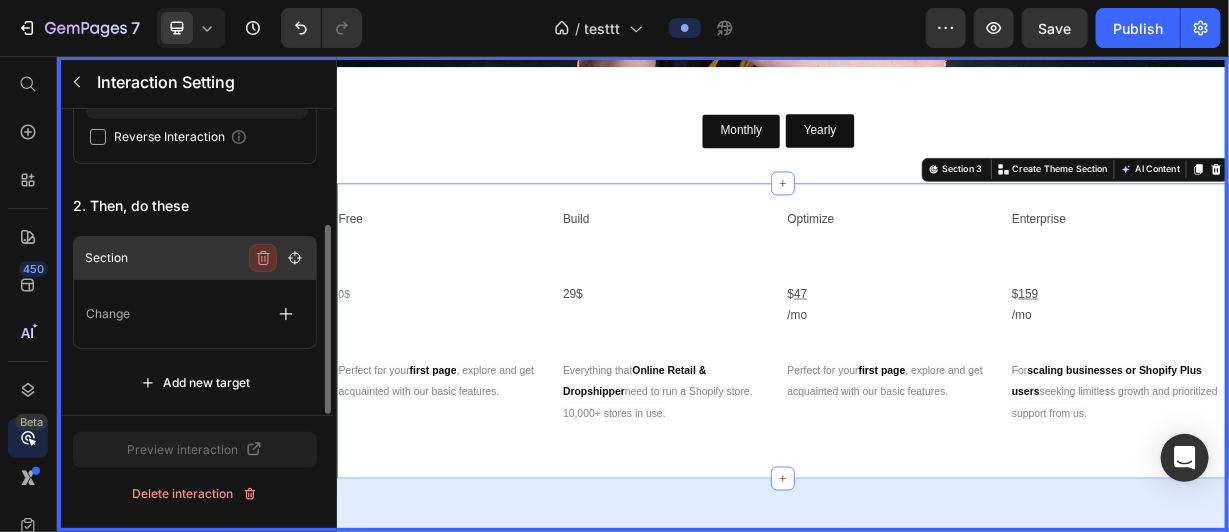 click 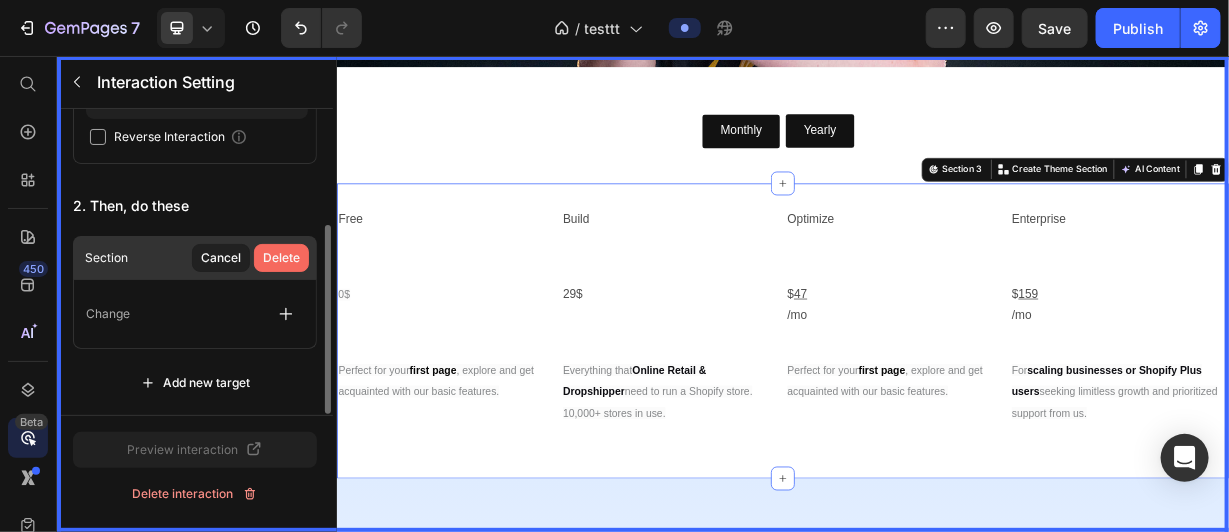 click on "Delete" at bounding box center (281, 258) 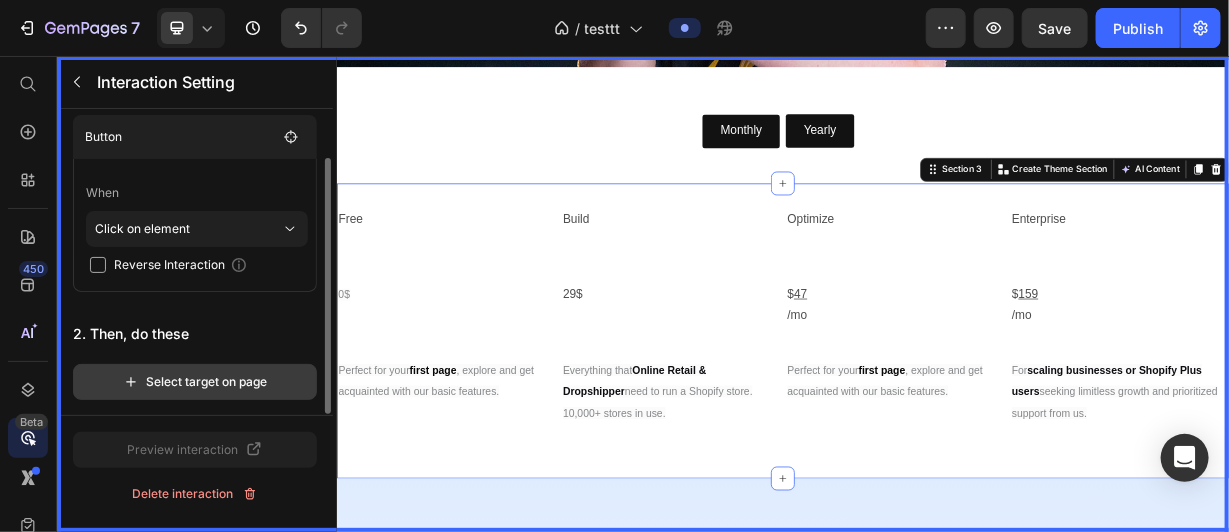 click on "Select target on page" 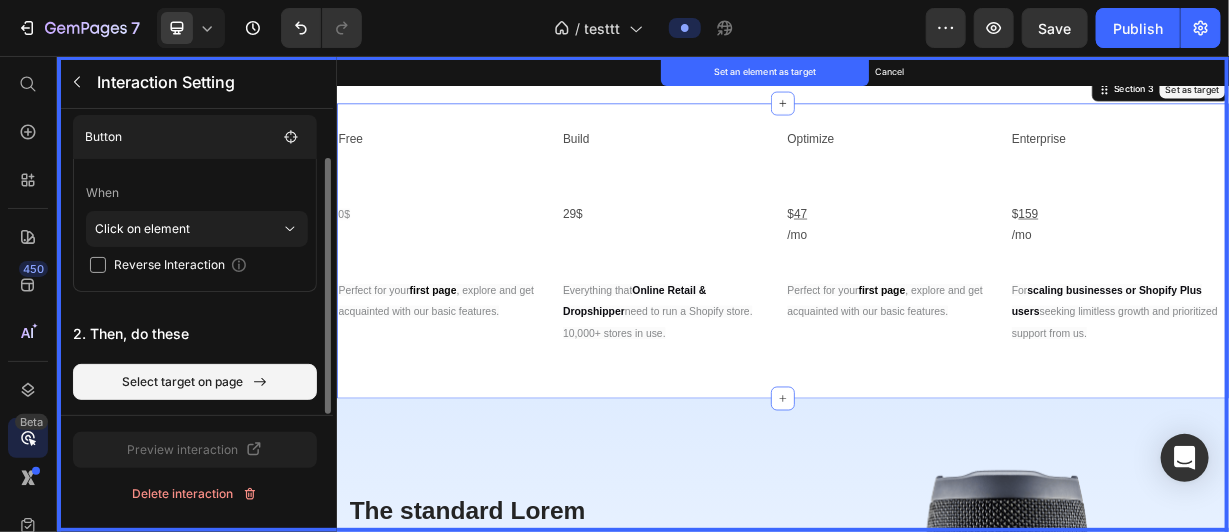 scroll, scrollTop: 744, scrollLeft: 0, axis: vertical 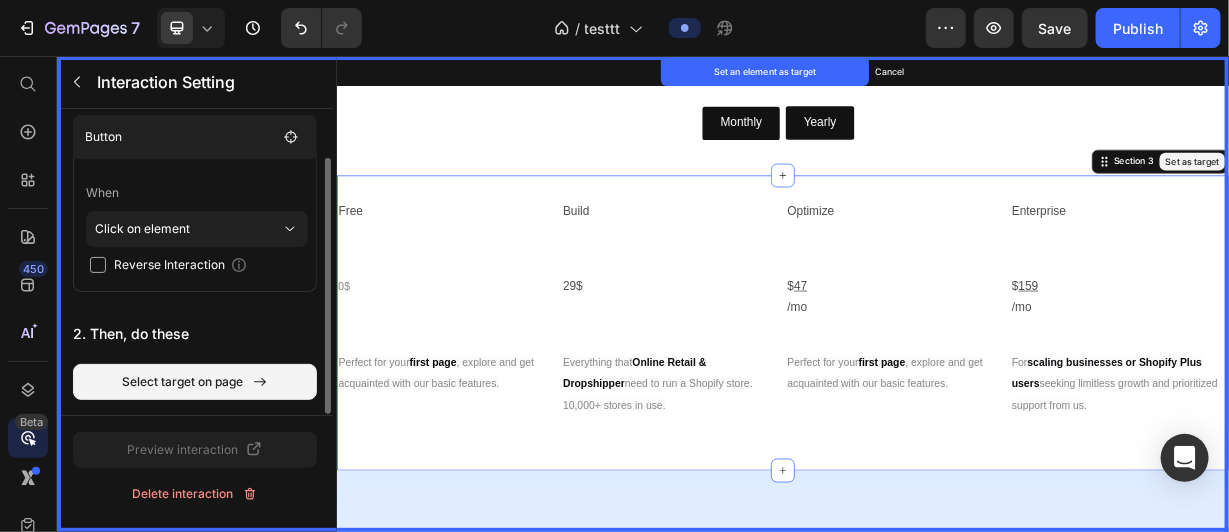 click on "Set as target" at bounding box center [1487, 197] 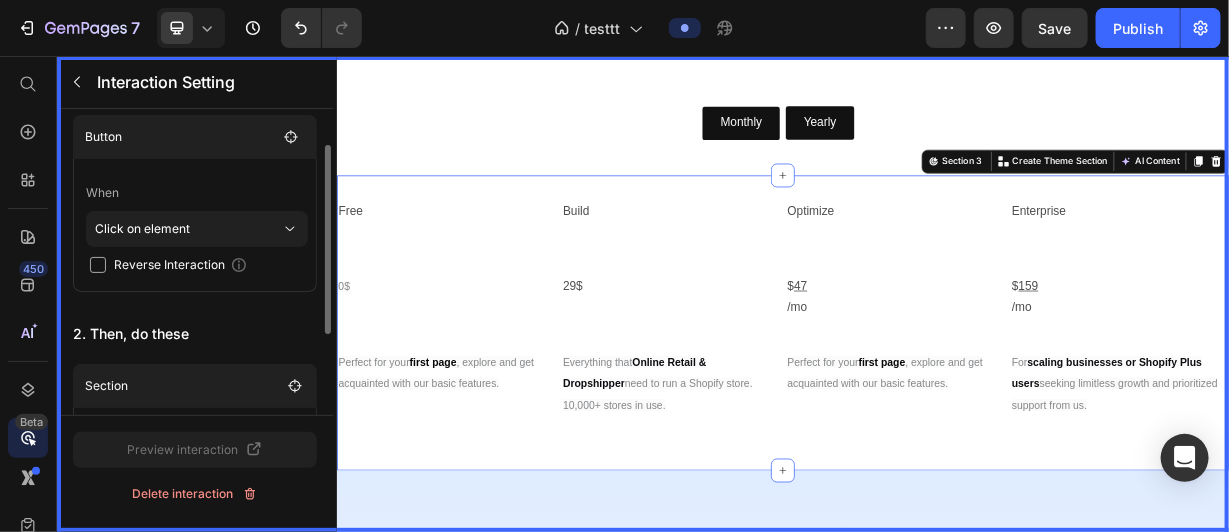 click at bounding box center [936, 375] 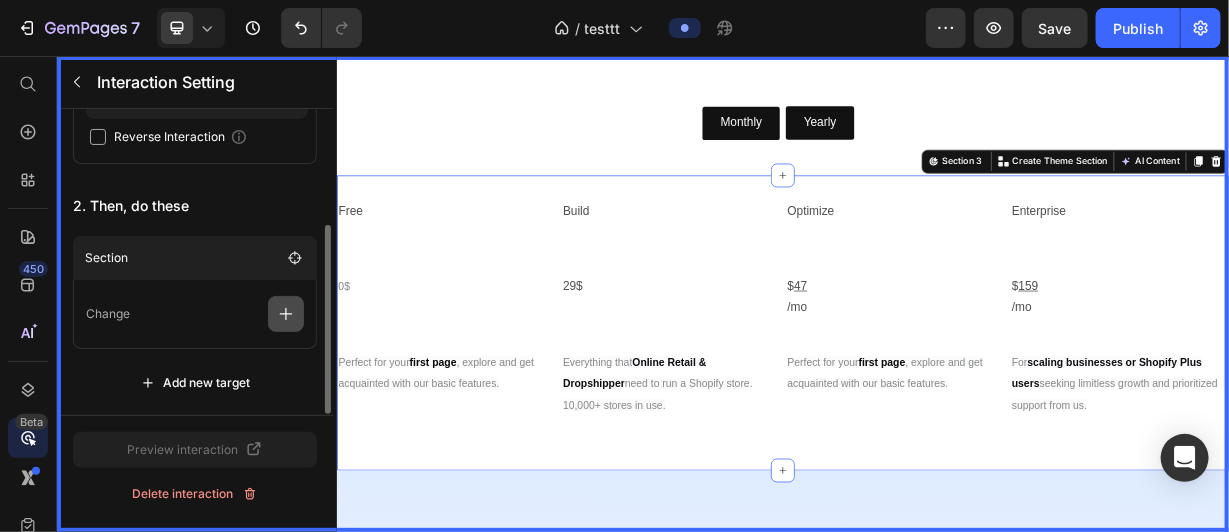 click 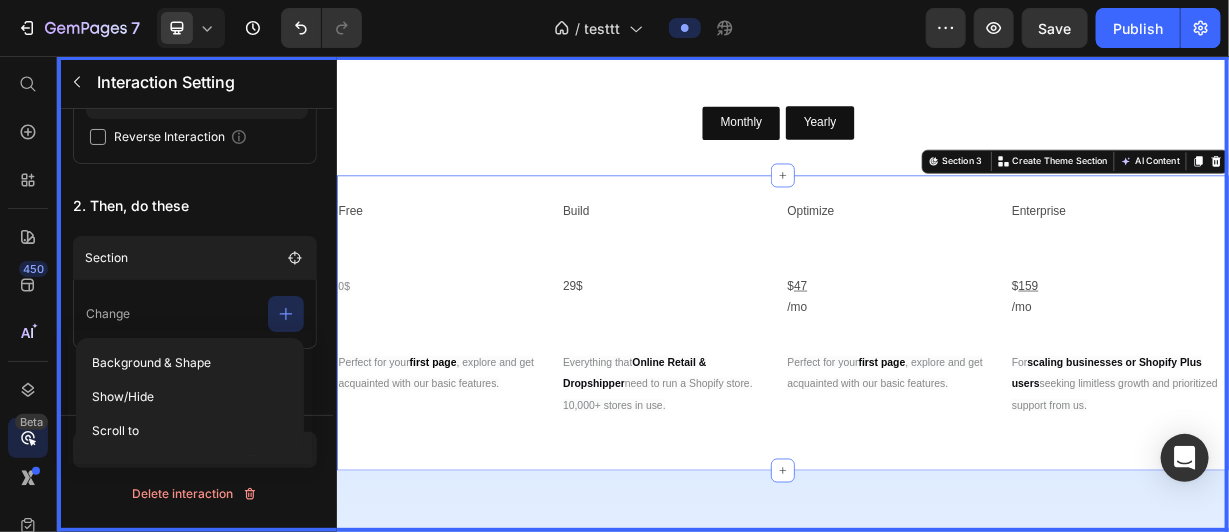 click on "Background & Shape Show/Hide Scroll to" at bounding box center (190, 397) 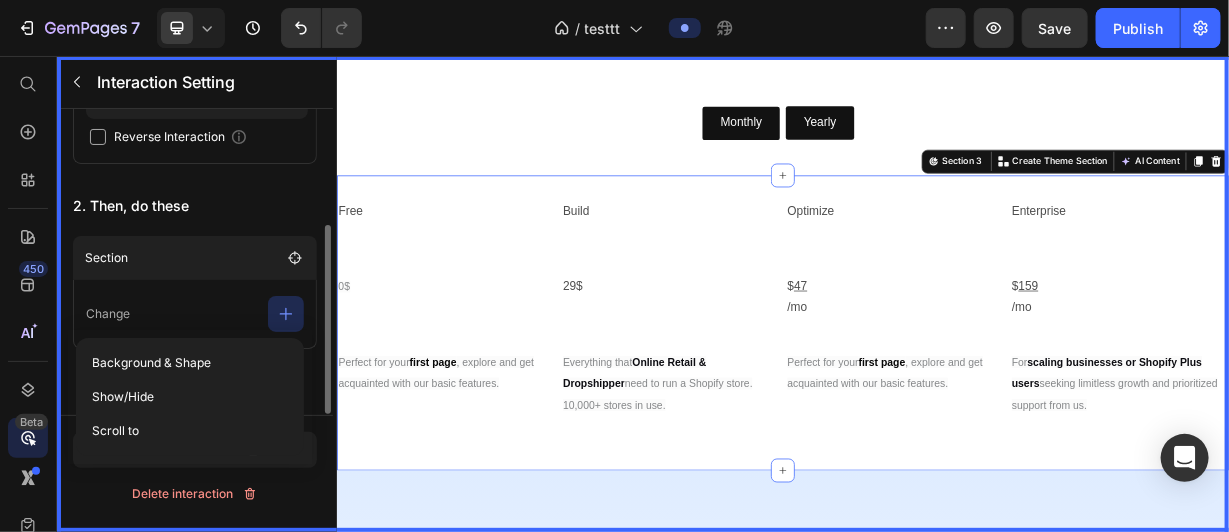 scroll, scrollTop: 0, scrollLeft: 0, axis: both 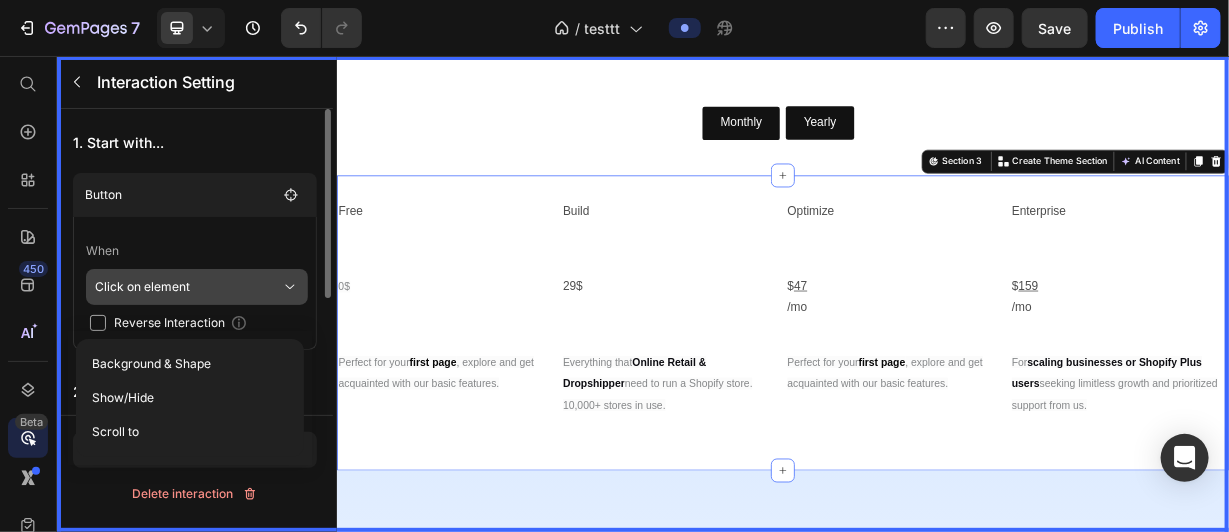 click on "Click on element" at bounding box center (188, 287) 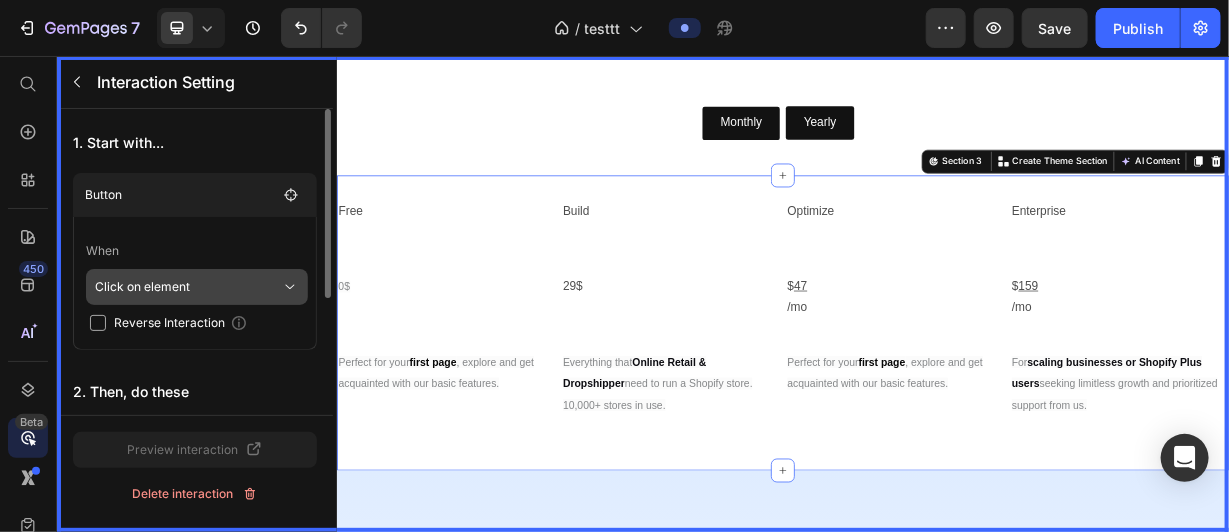 click on "Click on element" at bounding box center [188, 287] 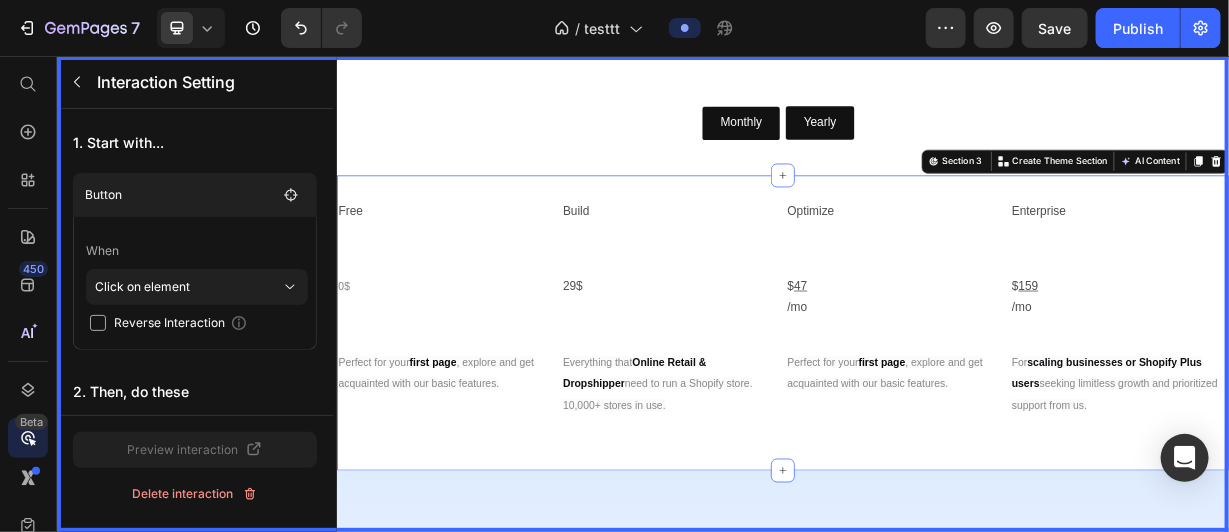 click at bounding box center (936, 375) 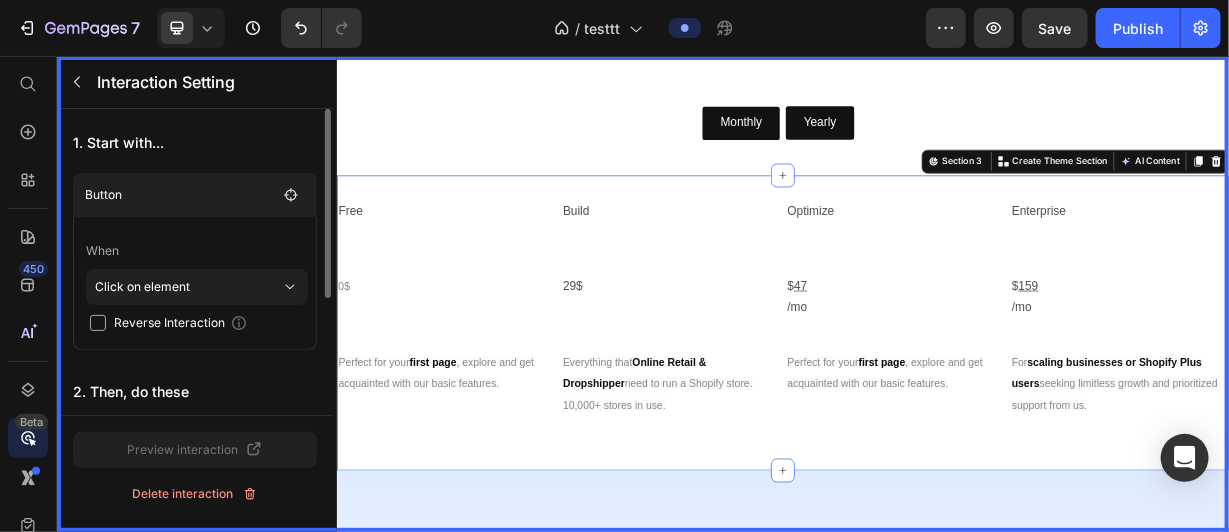 scroll, scrollTop: 186, scrollLeft: 0, axis: vertical 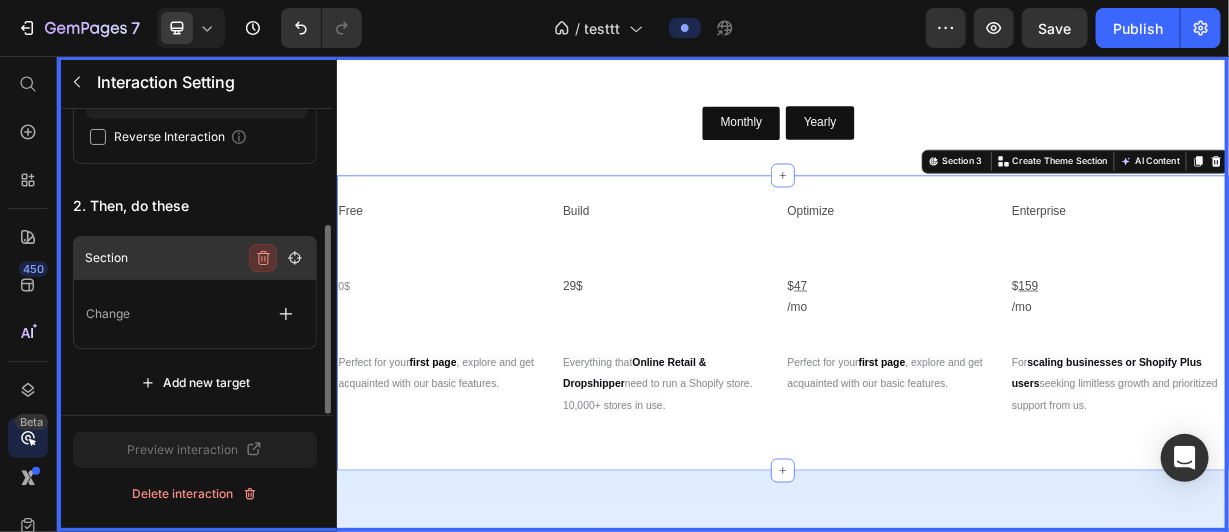 click at bounding box center [263, 258] 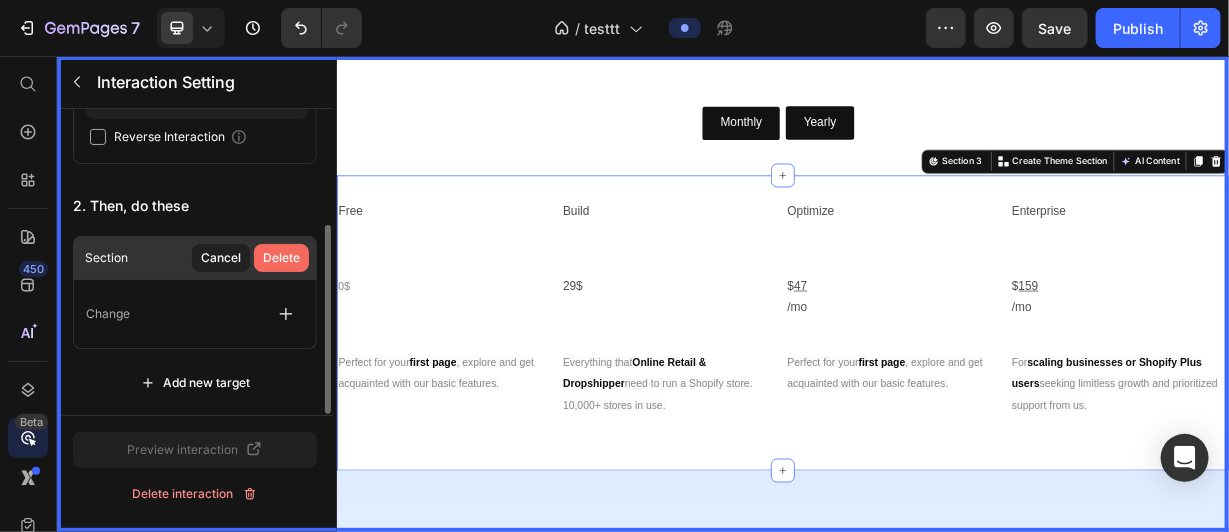 click on "Delete" at bounding box center [281, 258] 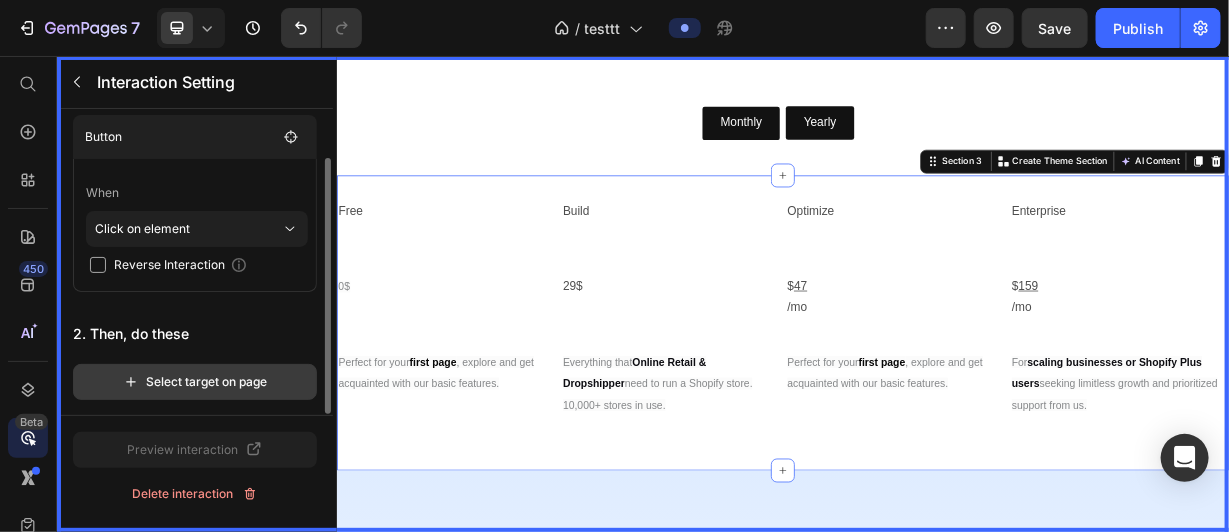 click on "Select target on page" at bounding box center [195, 382] 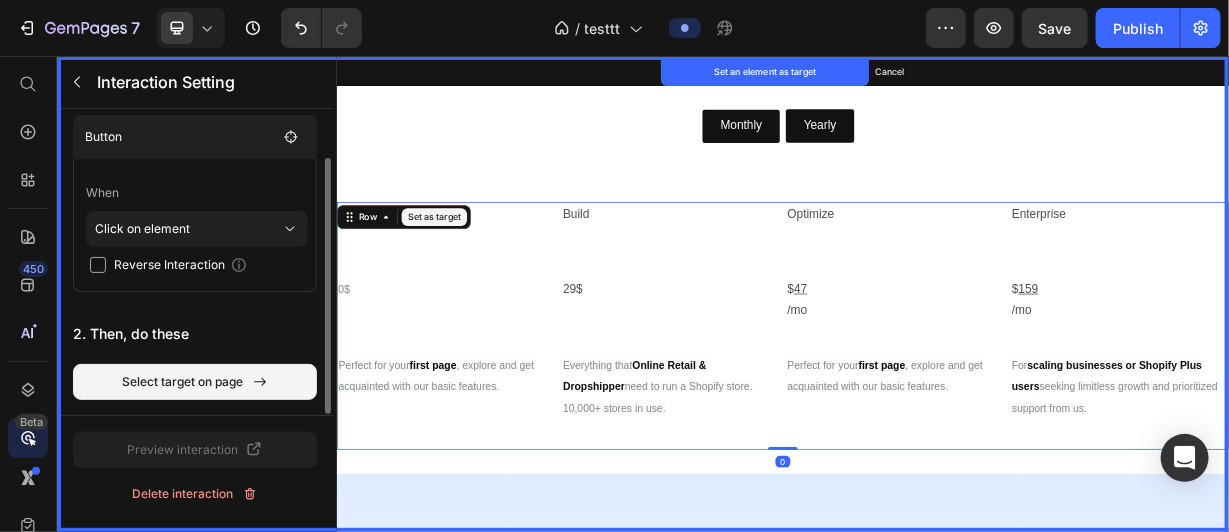 scroll, scrollTop: 739, scrollLeft: 0, axis: vertical 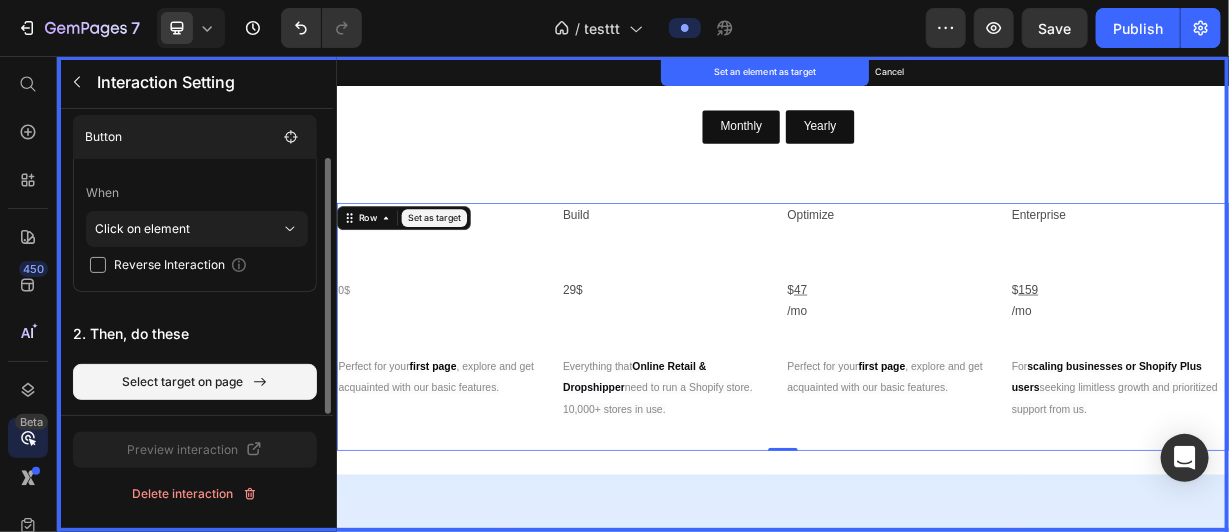 click on "Set as target" at bounding box center (467, 273) 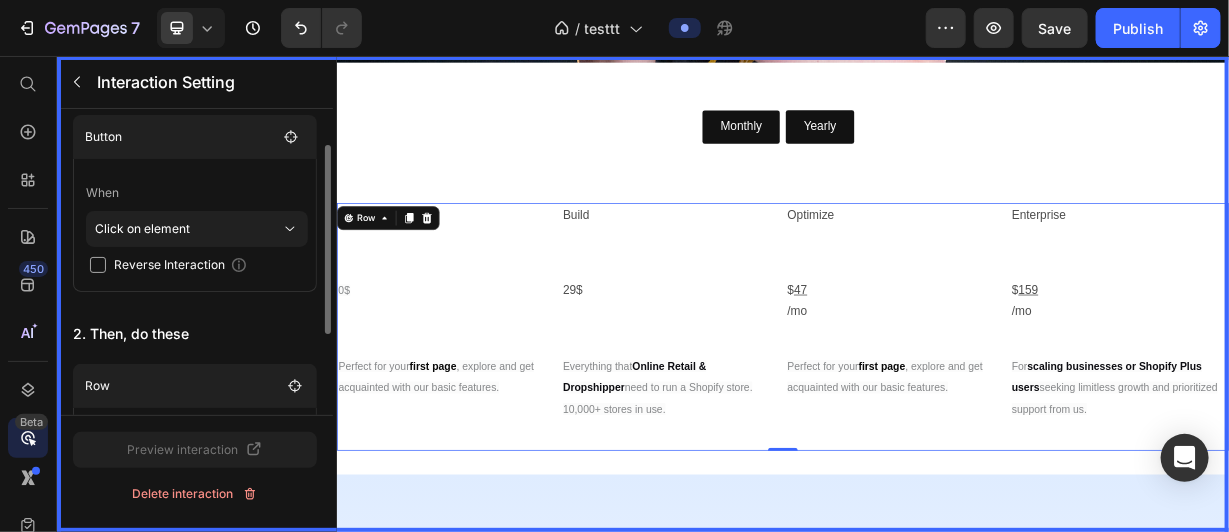 drag, startPoint x: 453, startPoint y: 268, endPoint x: 623, endPoint y: 417, distance: 226.0553 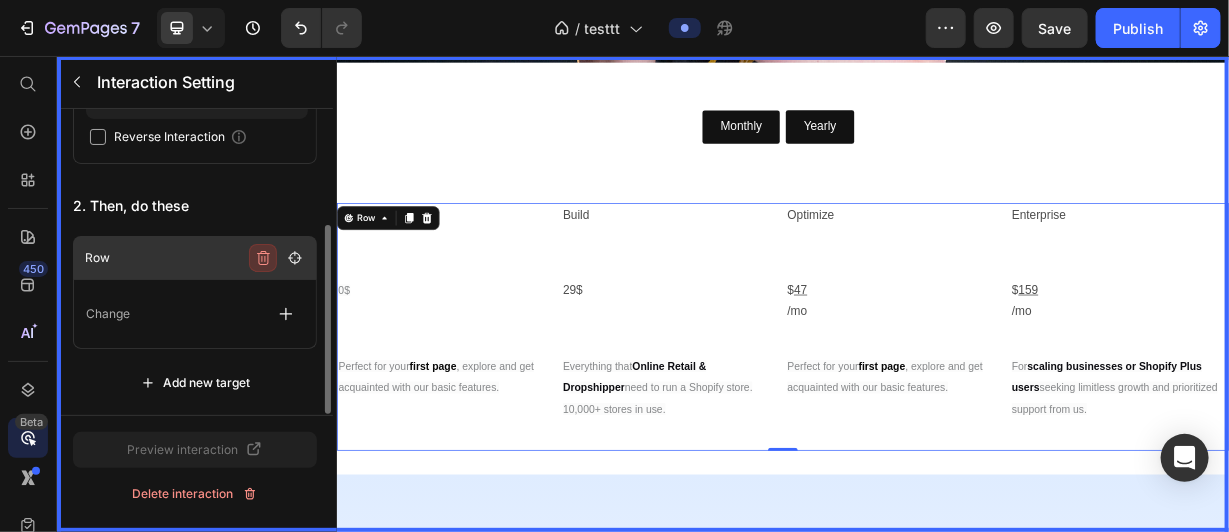 click on "Add new target" at bounding box center [195, 383] 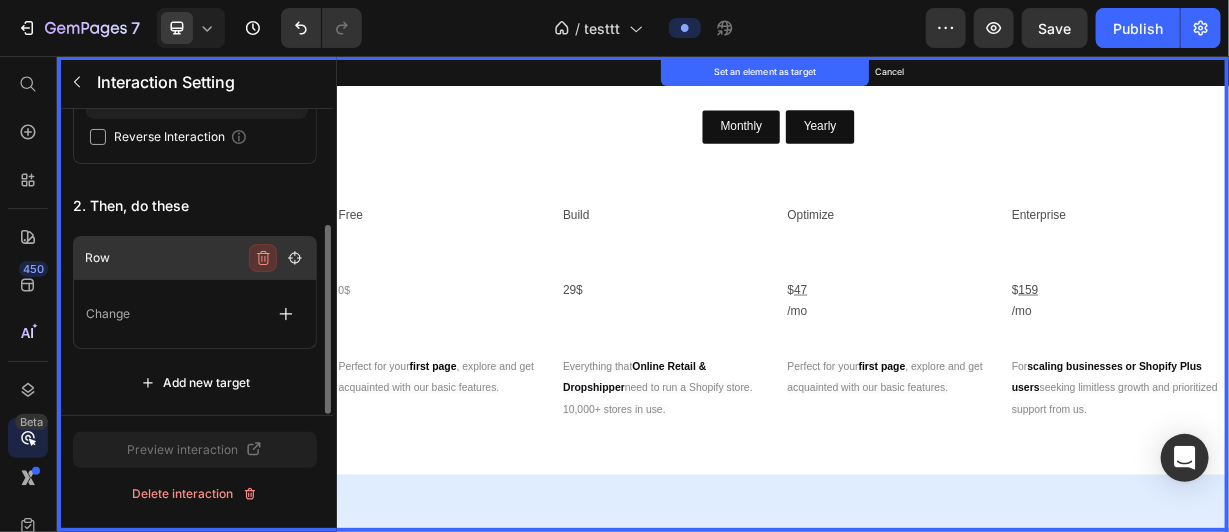 scroll, scrollTop: 138, scrollLeft: 0, axis: vertical 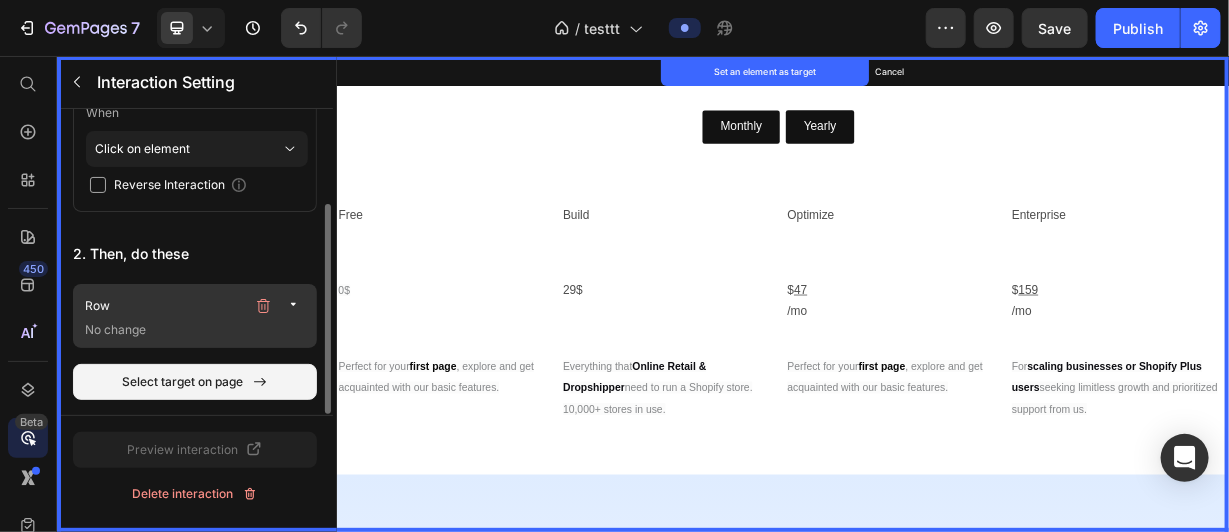 click on "Row" at bounding box center [197, 306] 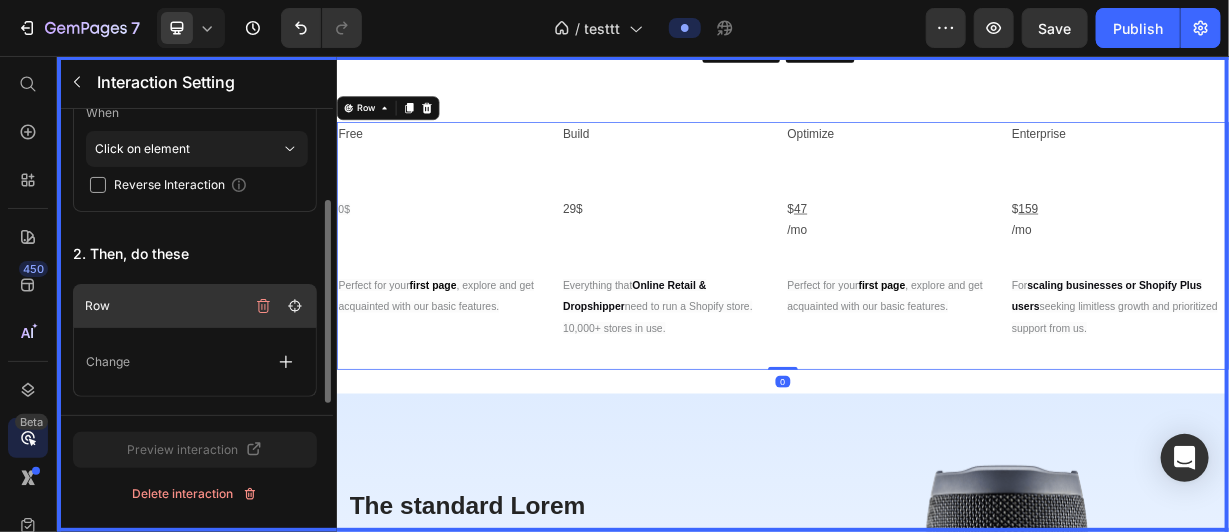 scroll, scrollTop: 858, scrollLeft: 0, axis: vertical 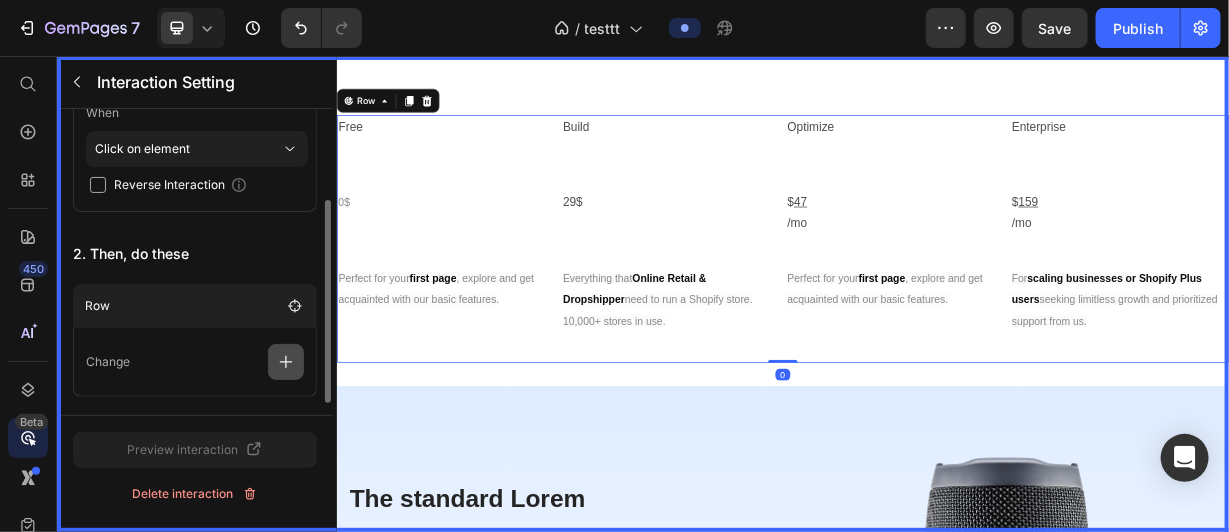 click 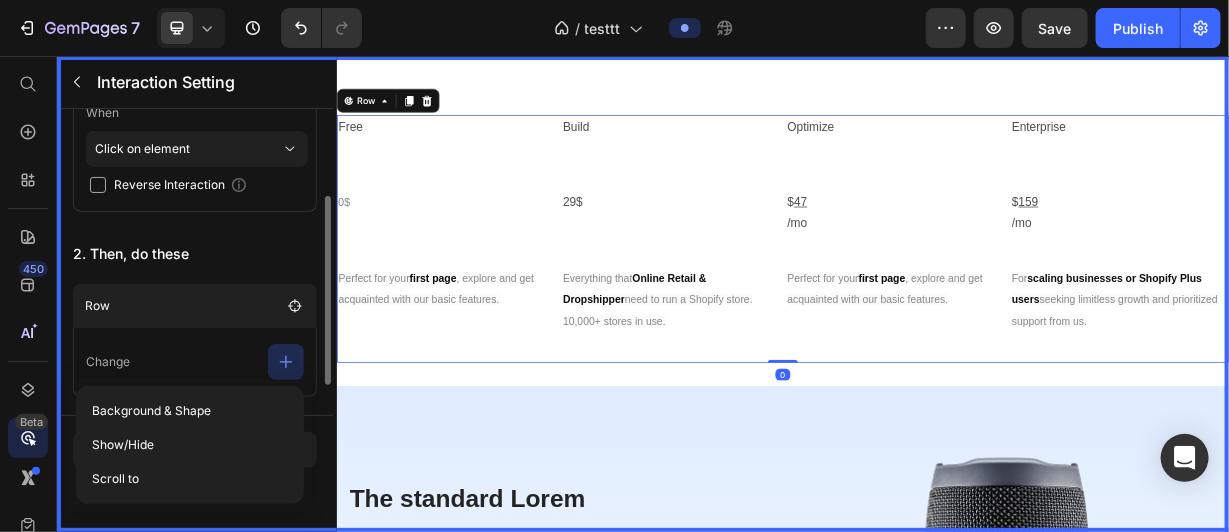 scroll, scrollTop: 139, scrollLeft: 0, axis: vertical 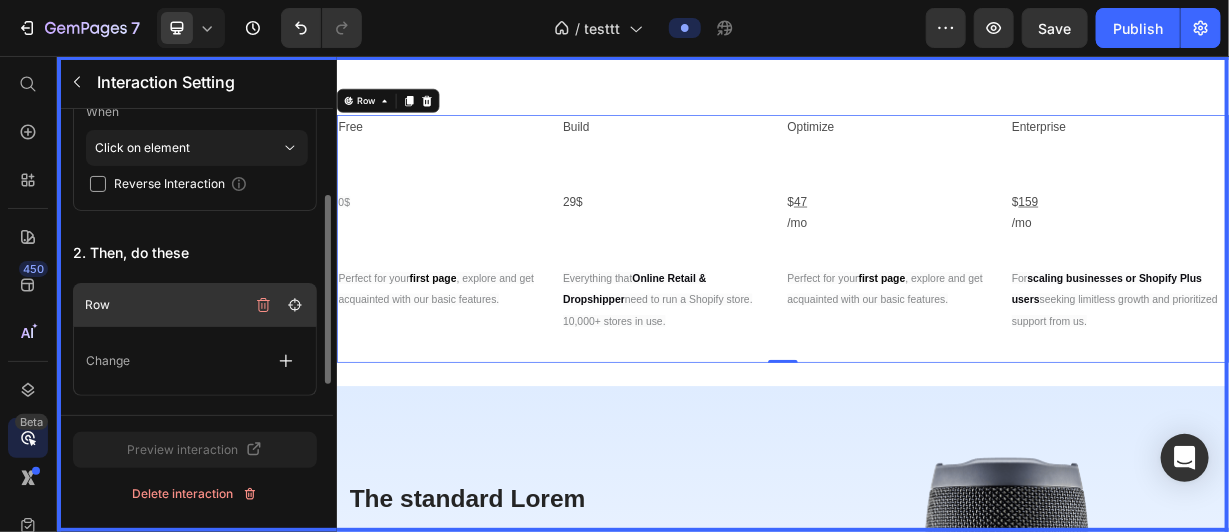 click on "Row" at bounding box center (165, 305) 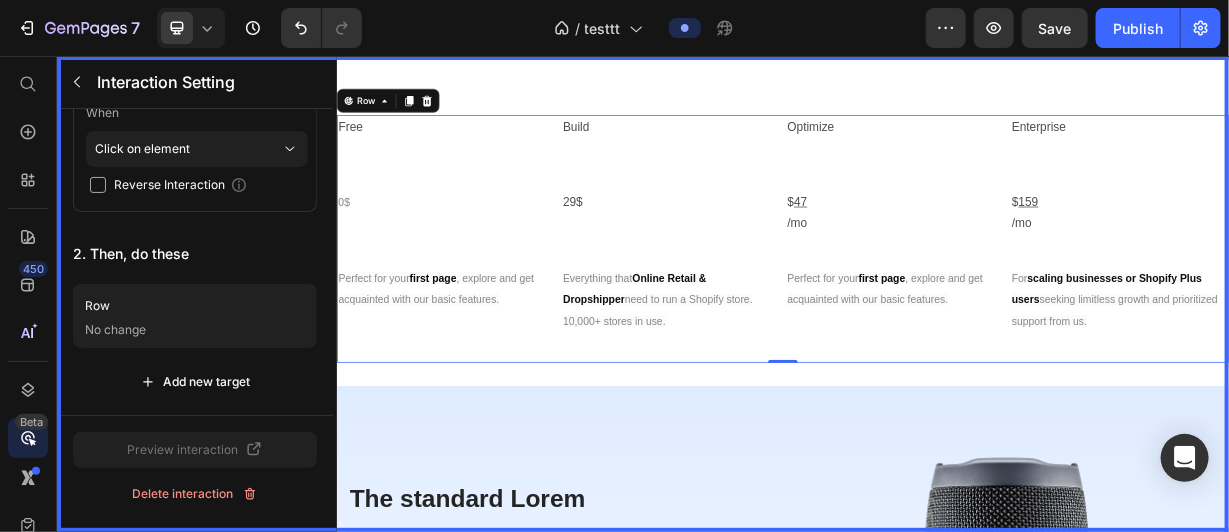 click at bounding box center (936, 375) 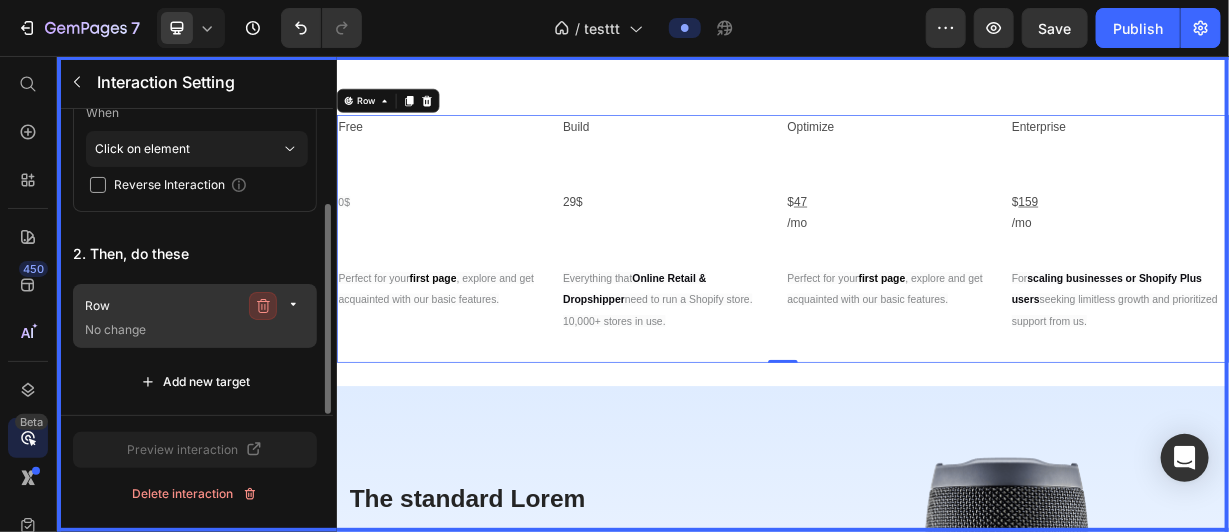 click 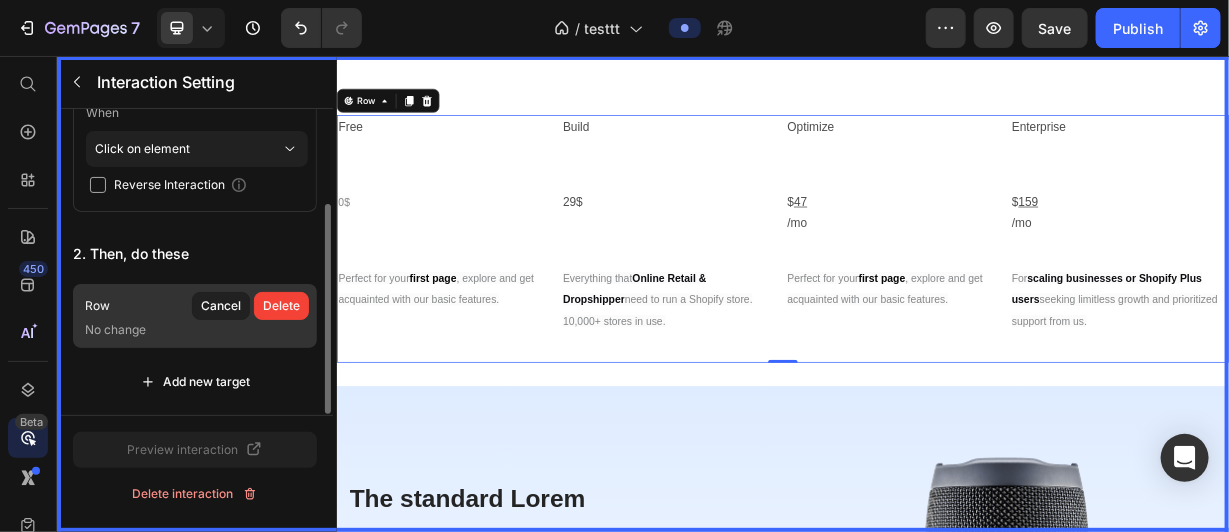 click at bounding box center (936, 375) 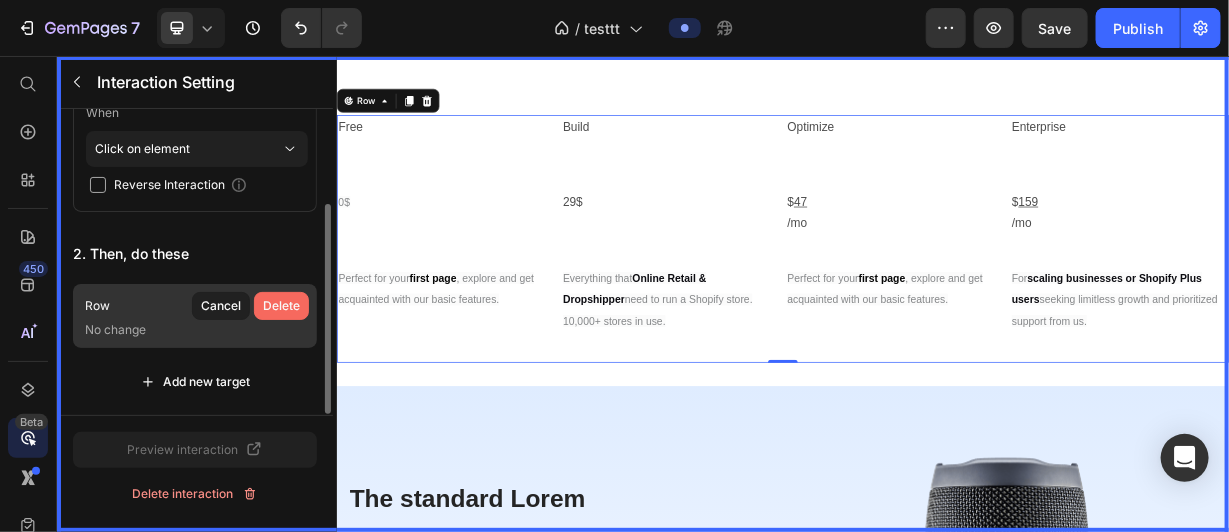 click on "Delete" at bounding box center (281, 306) 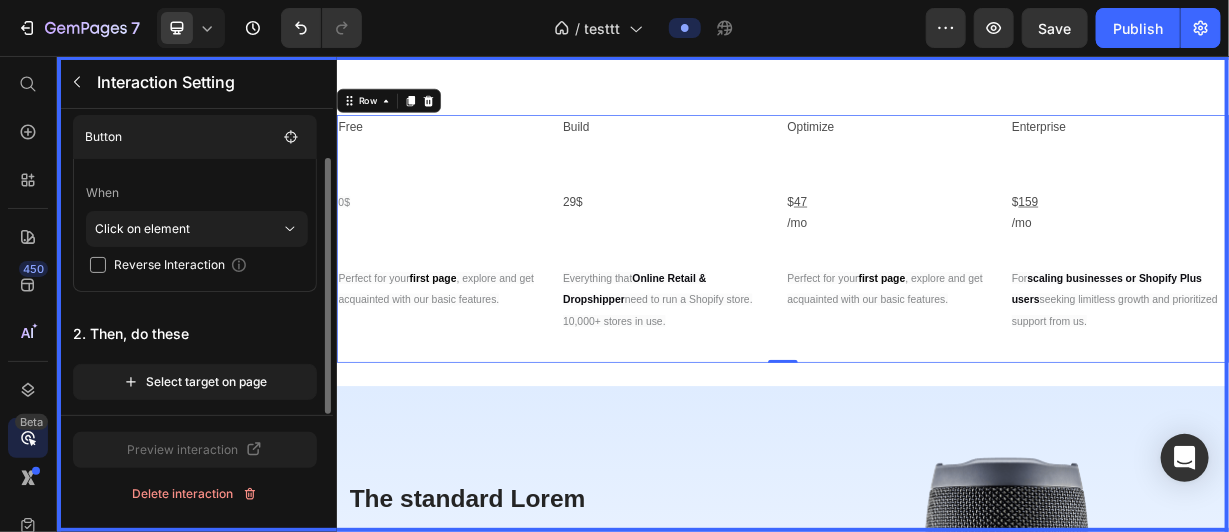 click at bounding box center [936, 375] 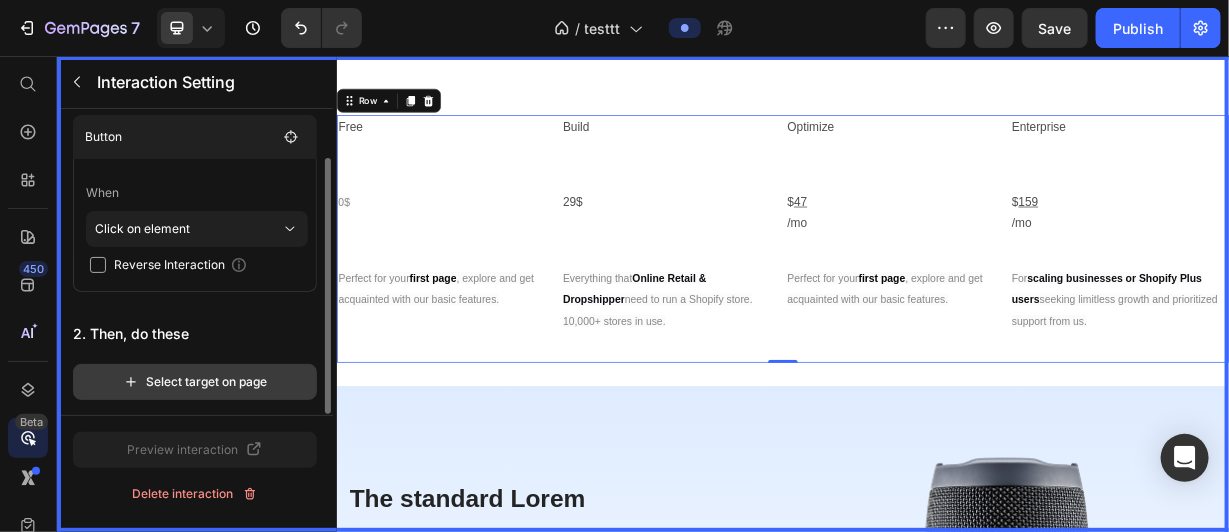 click on "Select target on page" at bounding box center (195, 382) 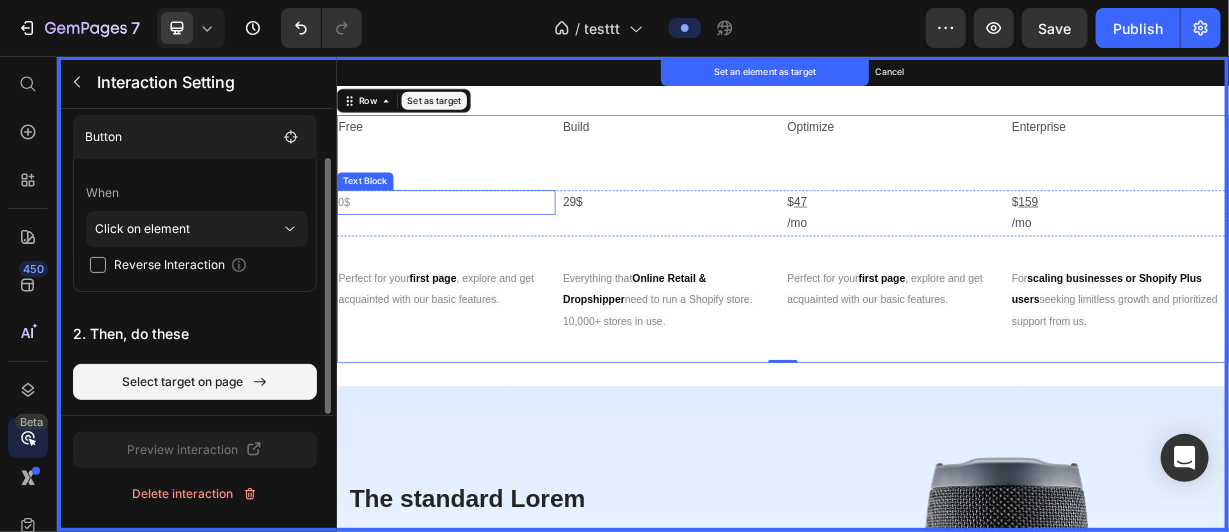 scroll, scrollTop: 702, scrollLeft: 0, axis: vertical 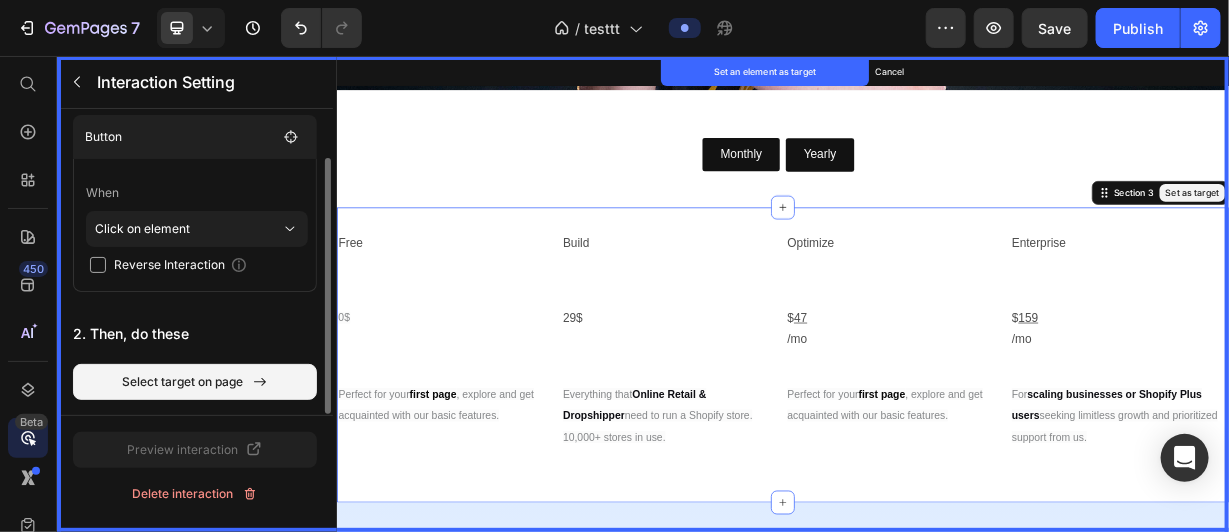 click on "Set as target" at bounding box center (1487, 239) 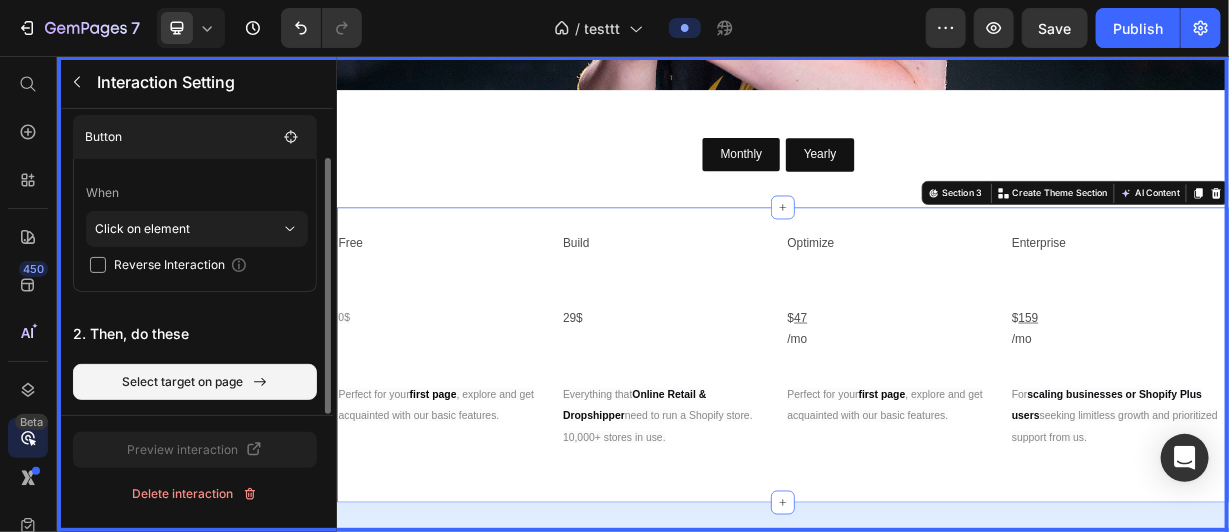 click at bounding box center [936, 375] 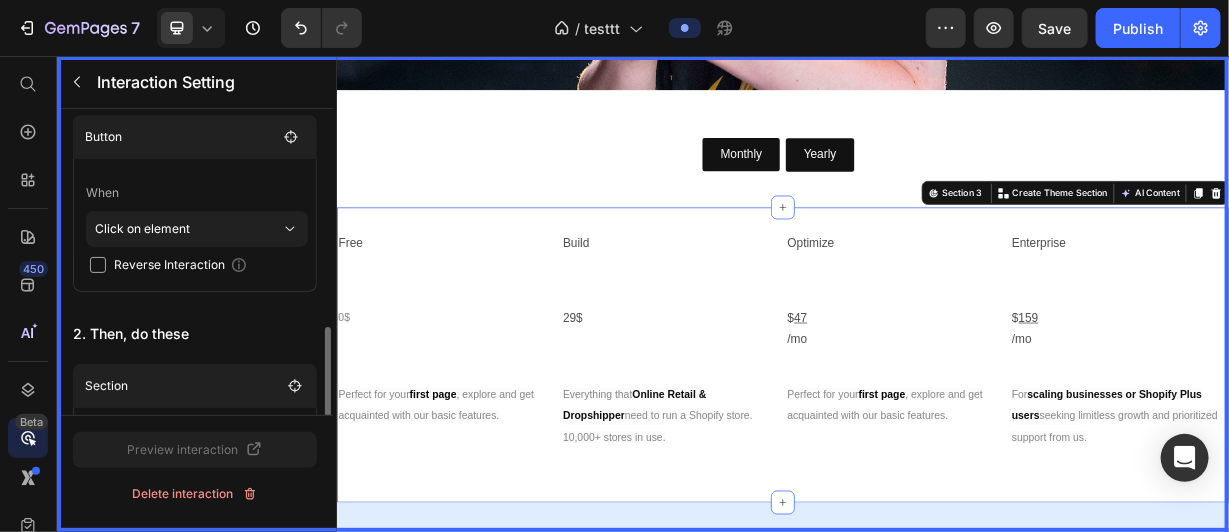scroll, scrollTop: 186, scrollLeft: 0, axis: vertical 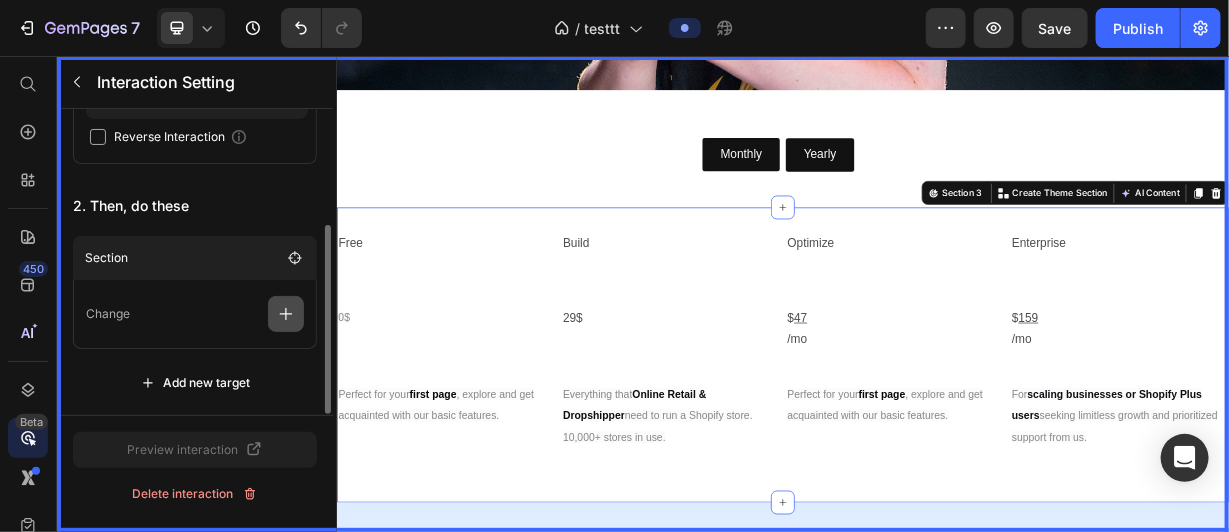 click 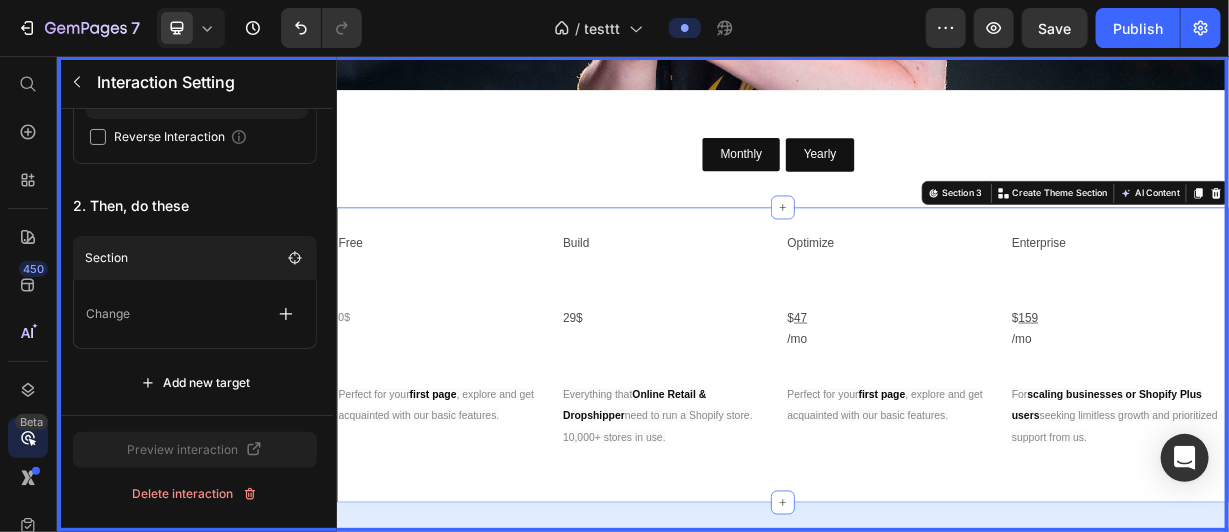 click on "Change" at bounding box center [195, 314] 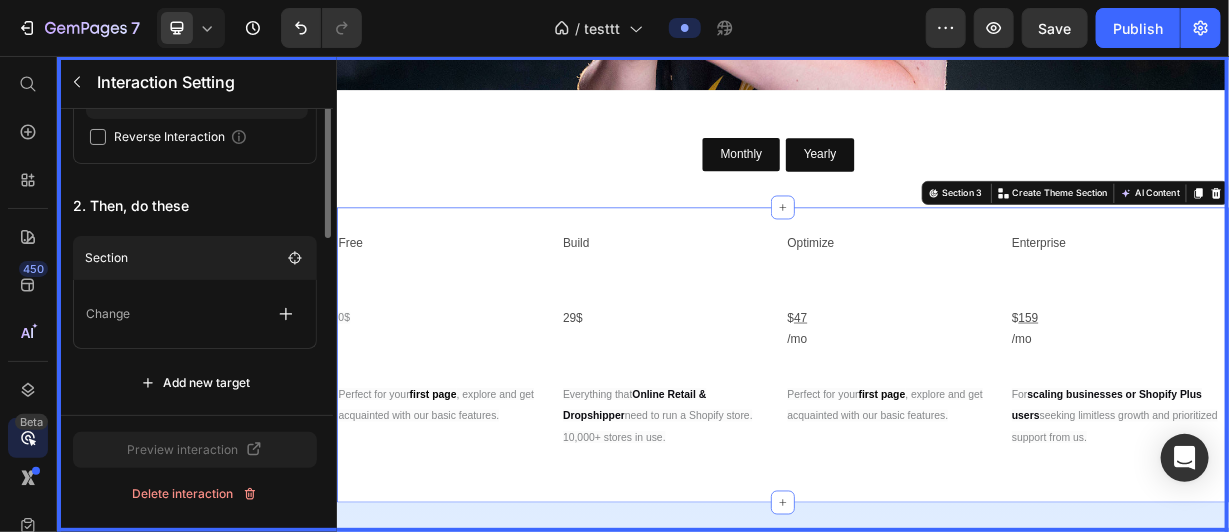 scroll, scrollTop: 0, scrollLeft: 0, axis: both 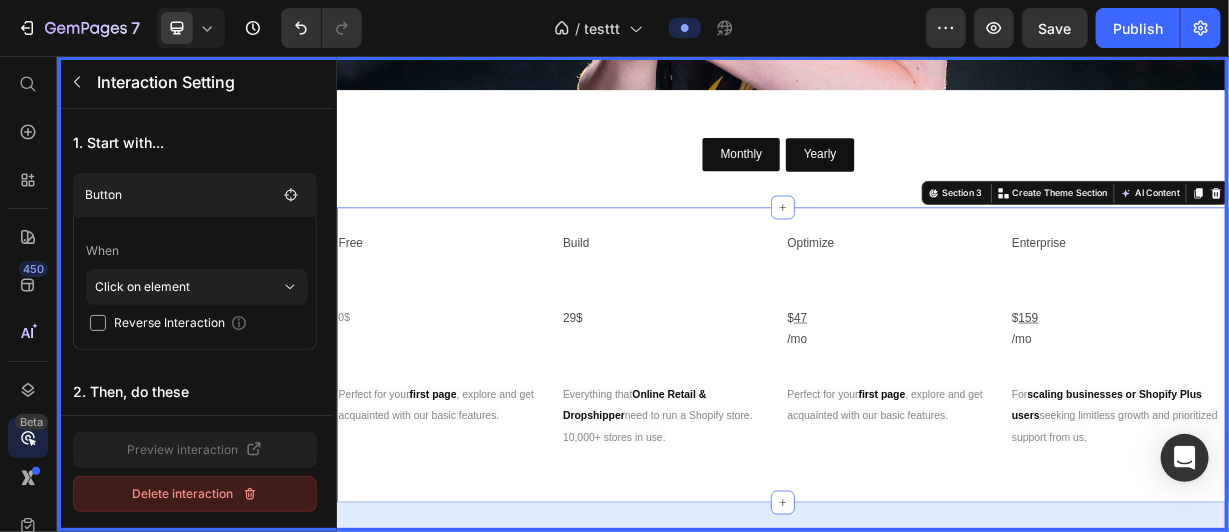 click on "Delete interaction" at bounding box center [195, 494] 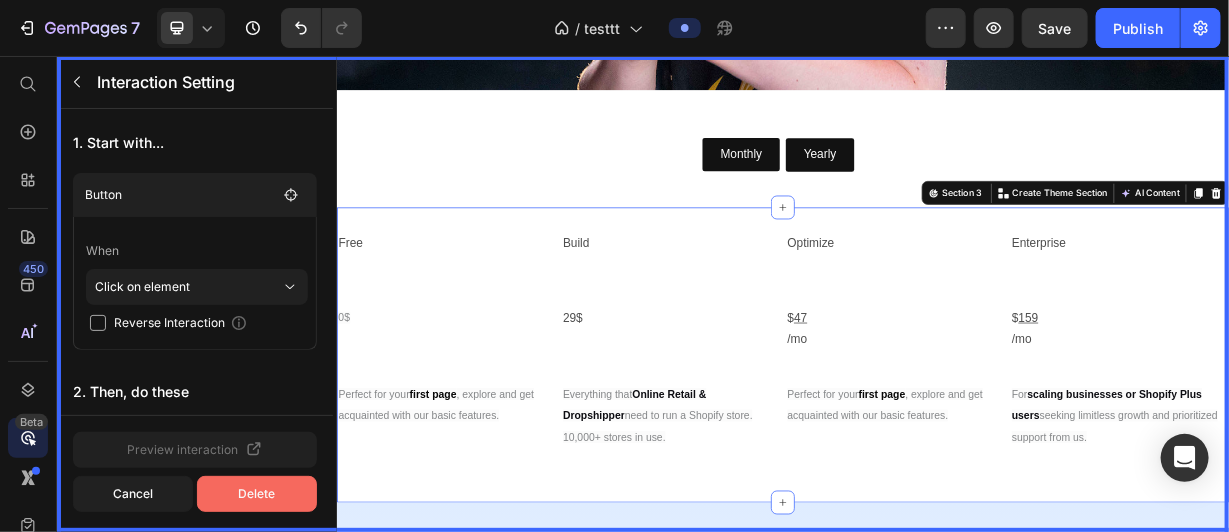 drag, startPoint x: 298, startPoint y: 512, endPoint x: 304, endPoint y: 499, distance: 14.3178215 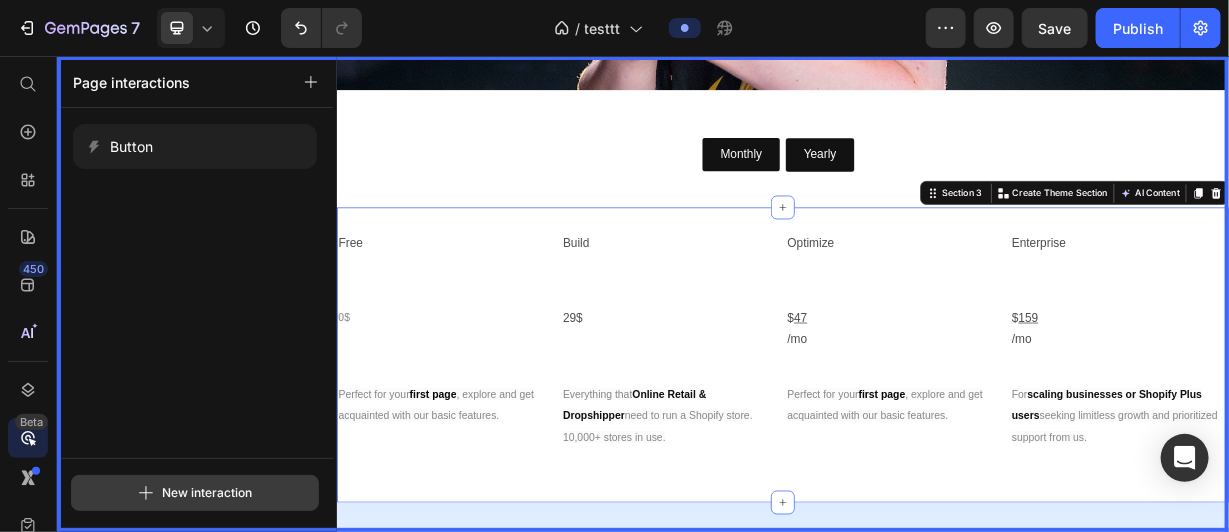 click on "New interaction" at bounding box center [195, 493] 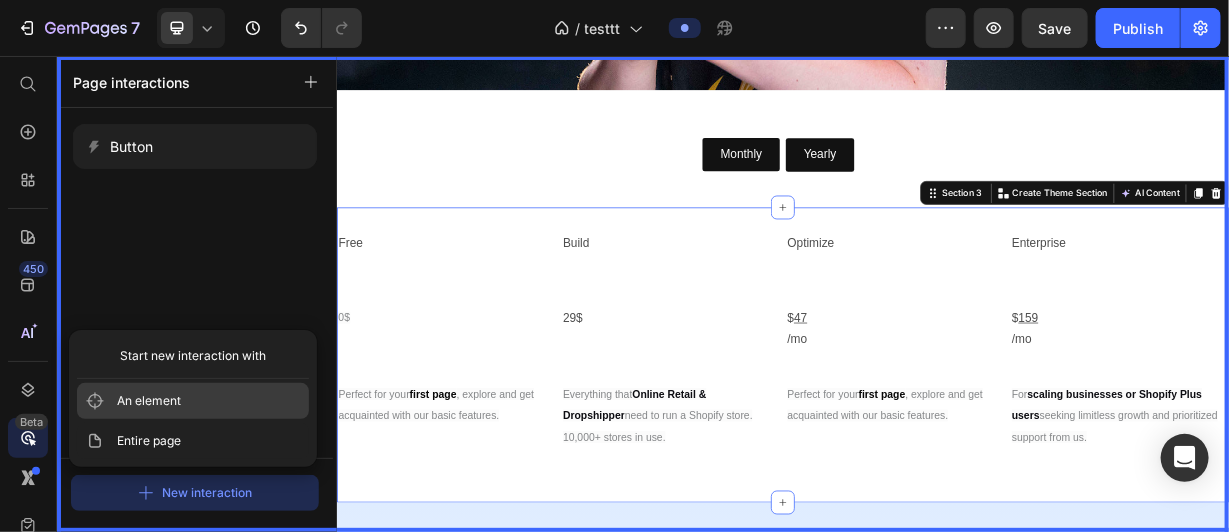 click on "An element" at bounding box center [193, 401] 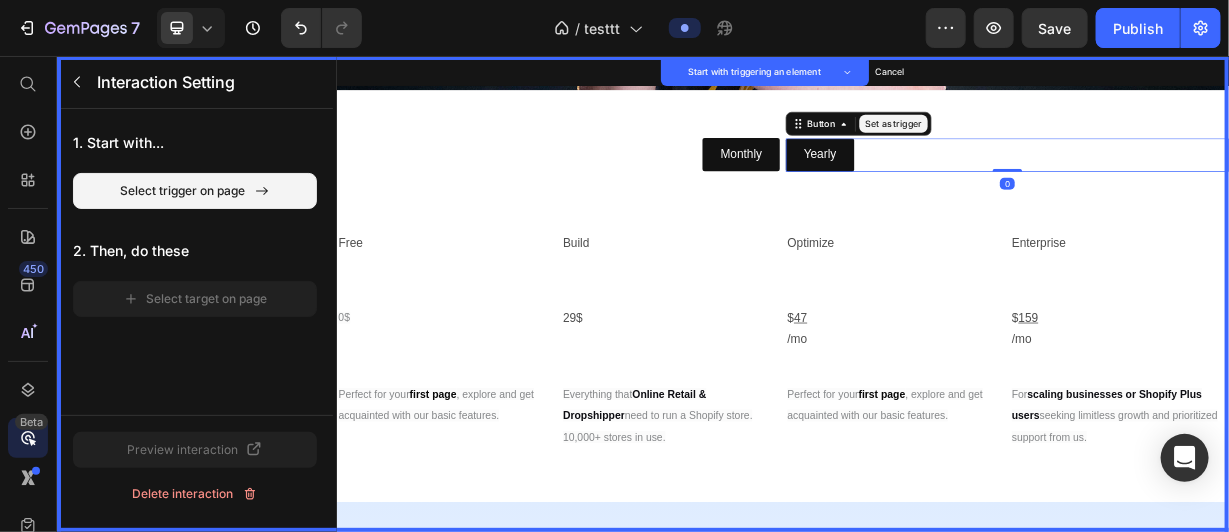 click on "Set as trigger" at bounding box center [1085, 146] 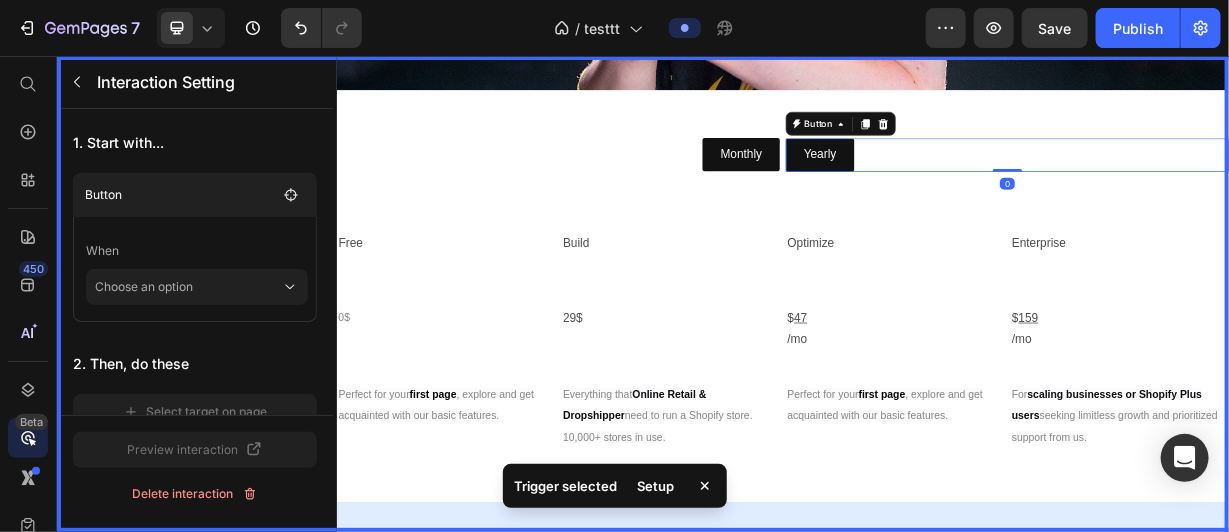 click at bounding box center (936, 375) 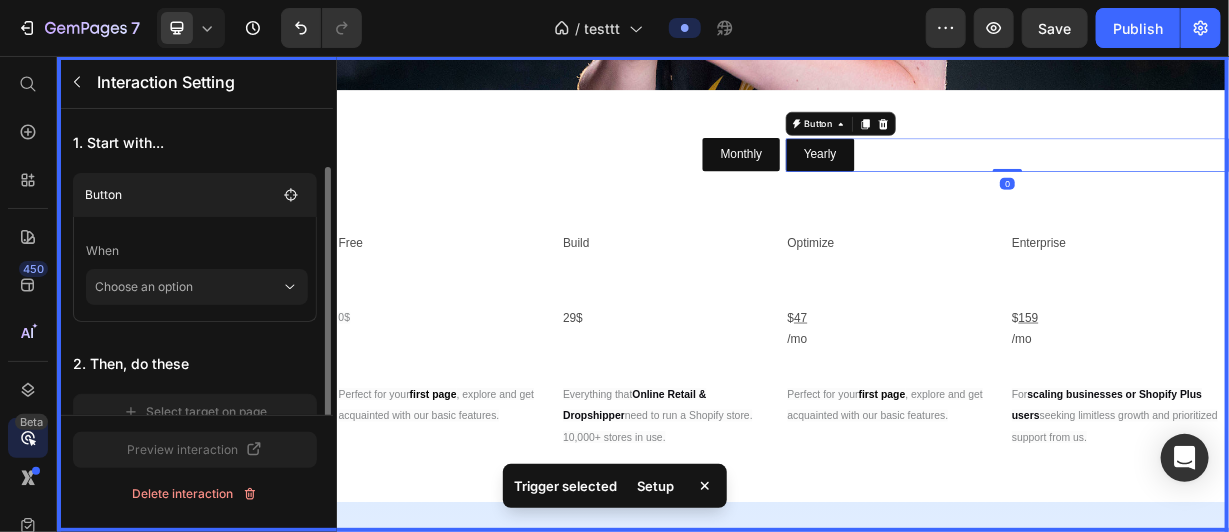 scroll, scrollTop: 30, scrollLeft: 0, axis: vertical 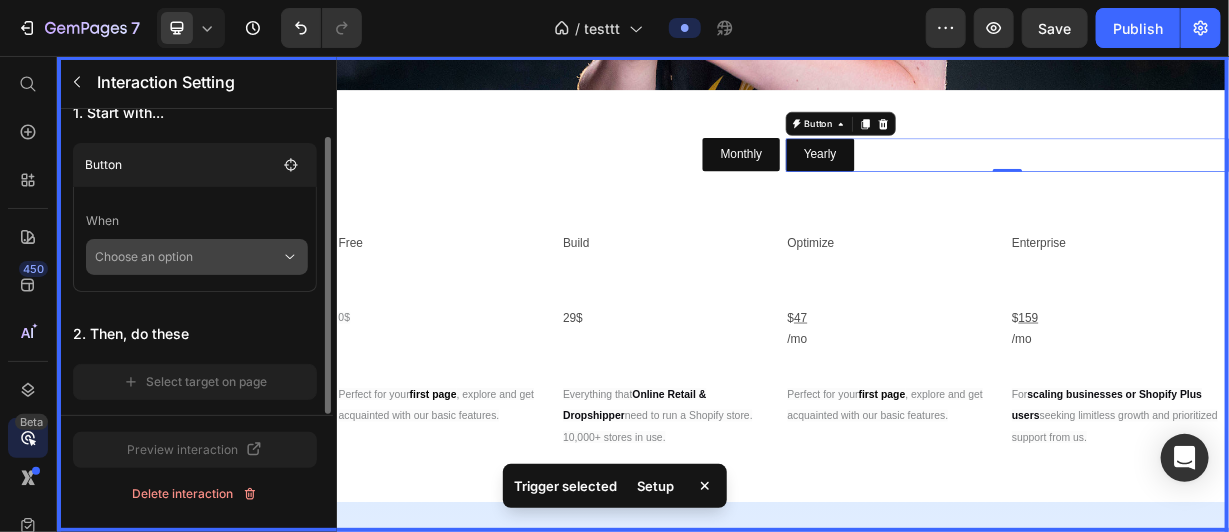 click on "Choose an option" at bounding box center [188, 257] 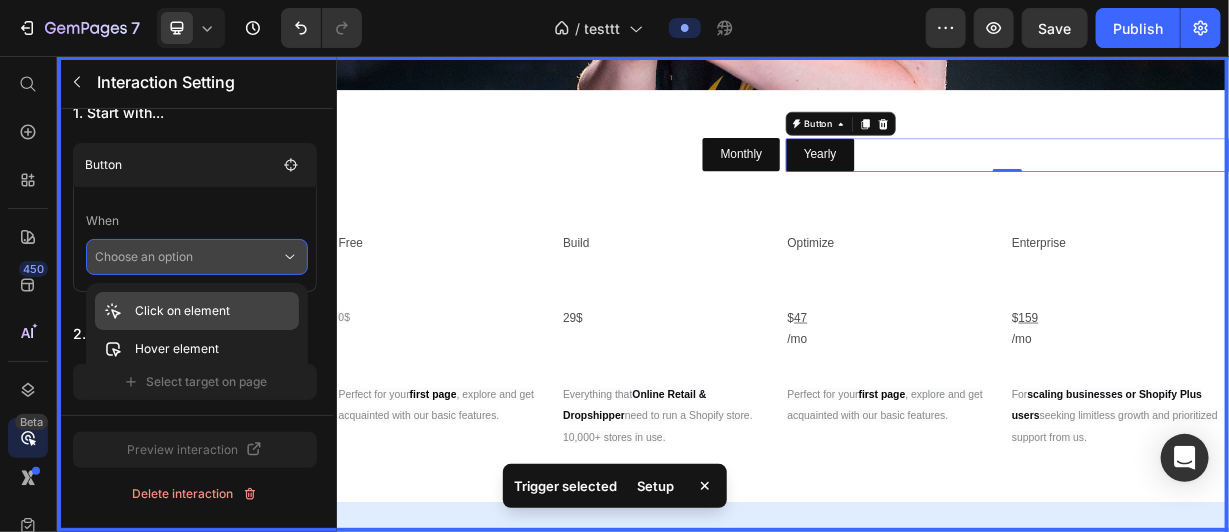 click on "Click on element" 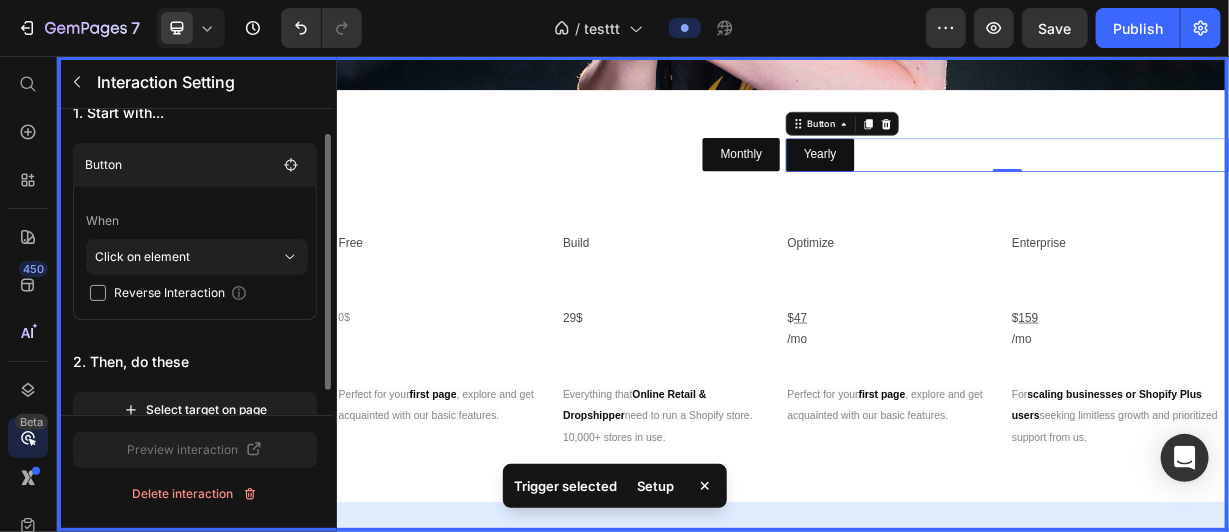 scroll, scrollTop: 58, scrollLeft: 0, axis: vertical 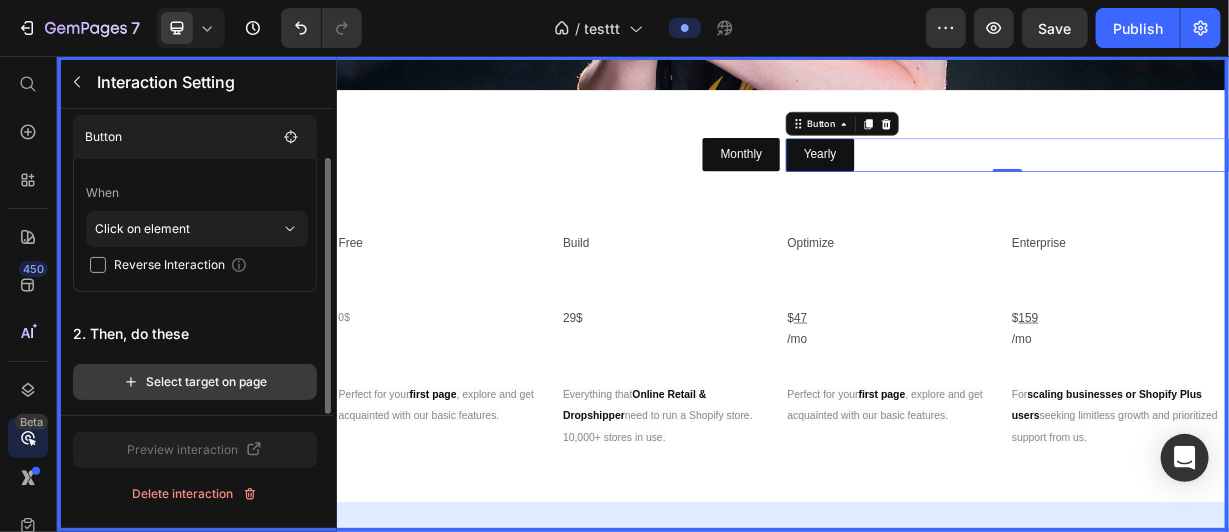 click on "Select target on page" at bounding box center [195, 382] 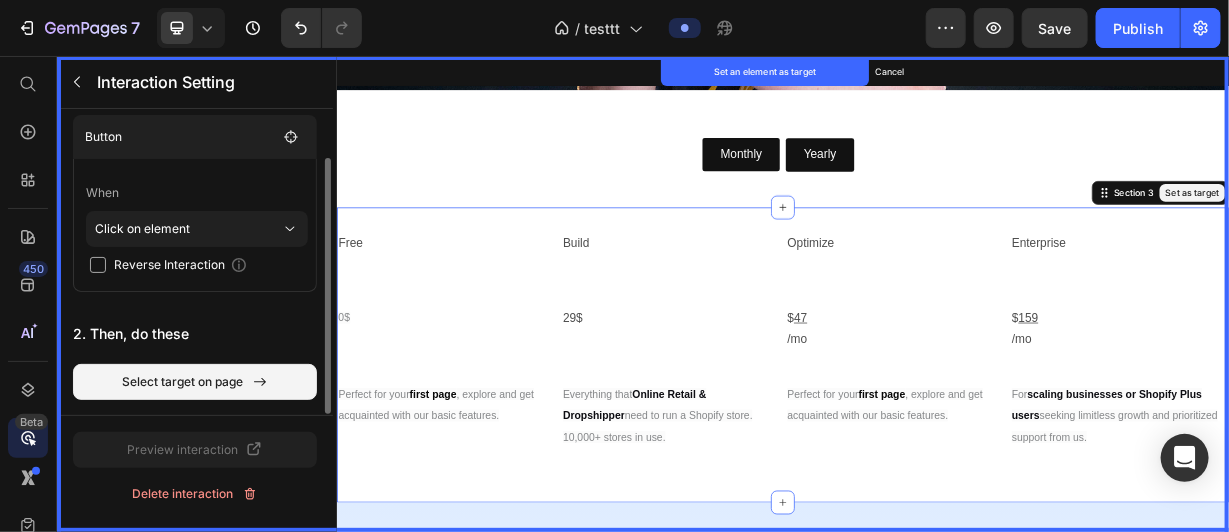 click on "Set as target" at bounding box center [1487, 239] 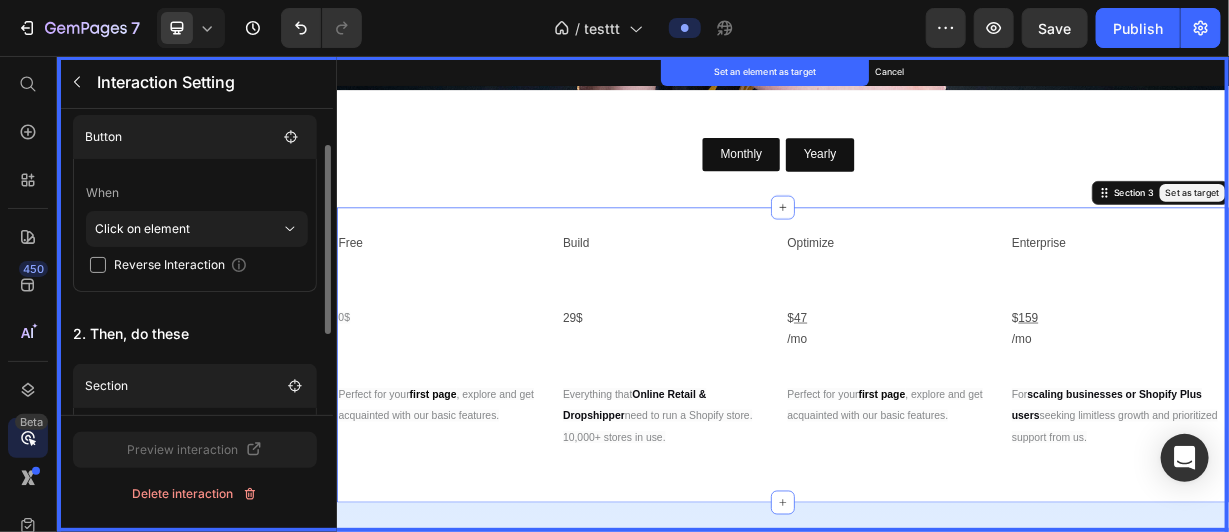 click at bounding box center [936, 375] 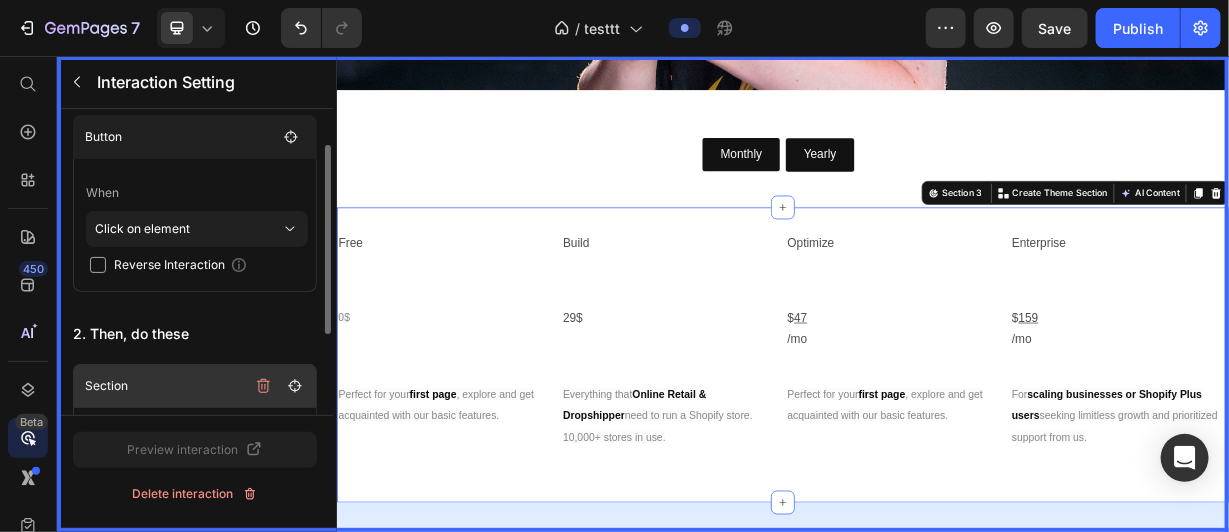 scroll, scrollTop: 186, scrollLeft: 0, axis: vertical 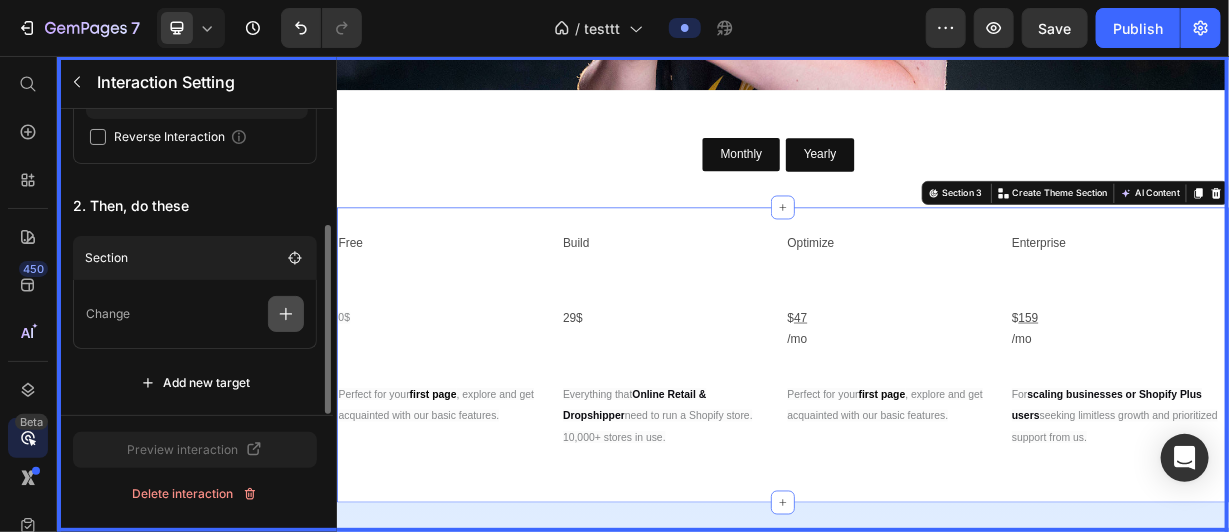 click 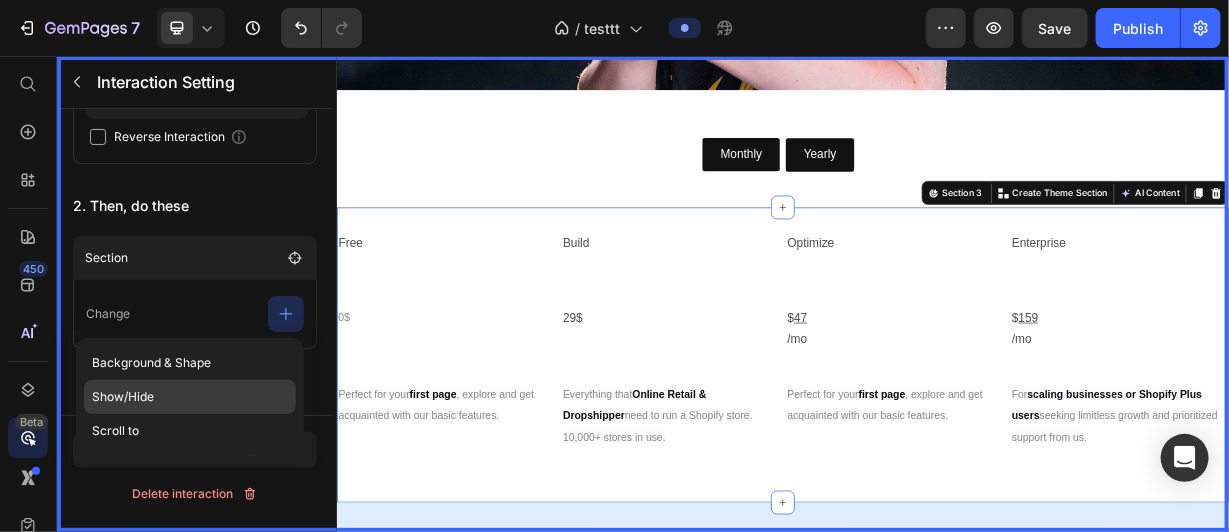 click on "Show/Hide" 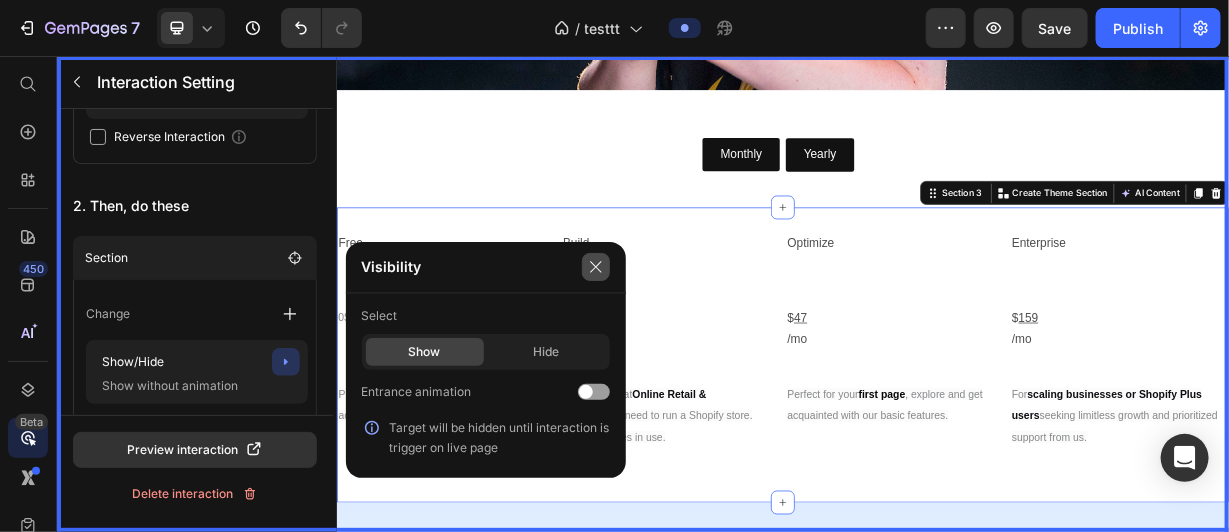 click 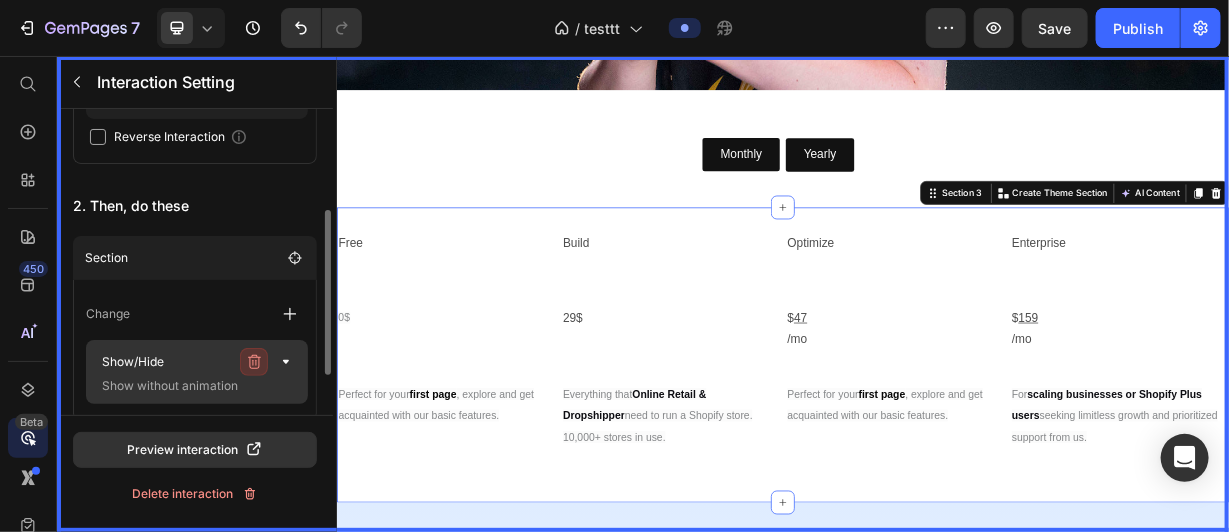 click 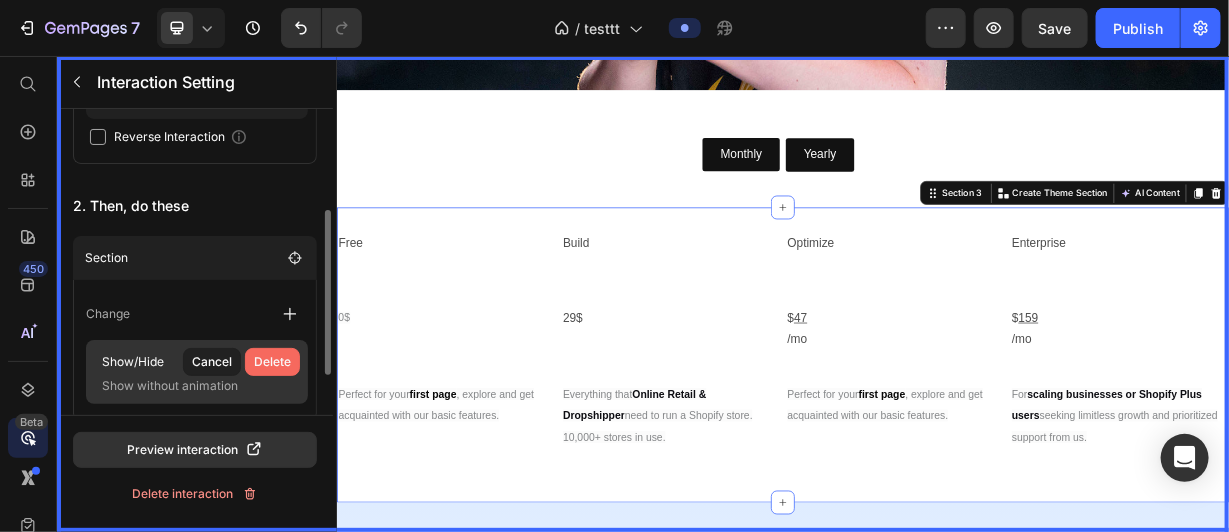 click on "Delete" at bounding box center [272, 362] 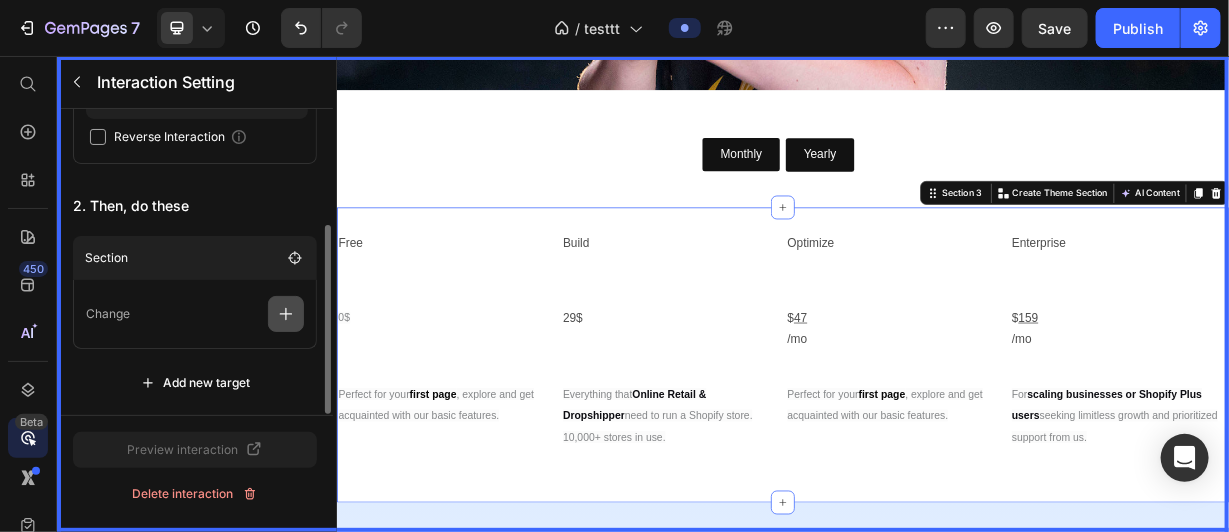 click 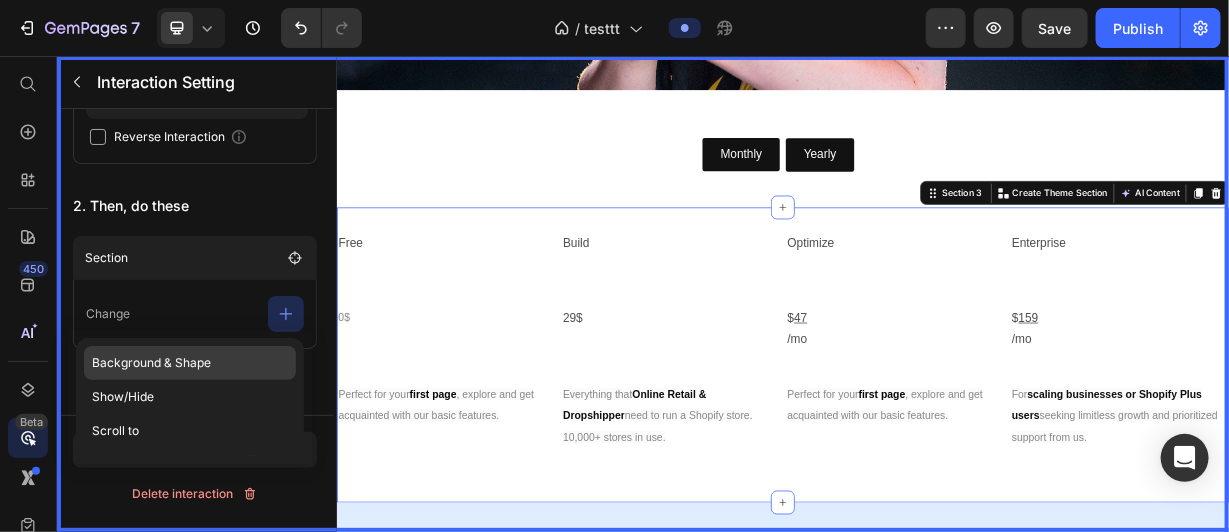 click on "Background & Shape" 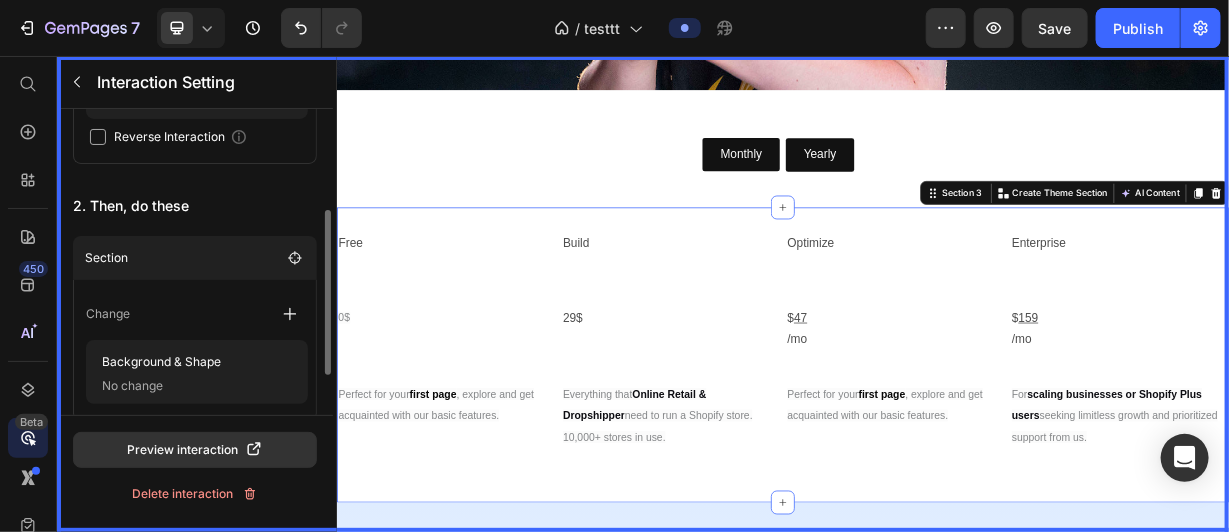 click on "Change" at bounding box center (197, 314) 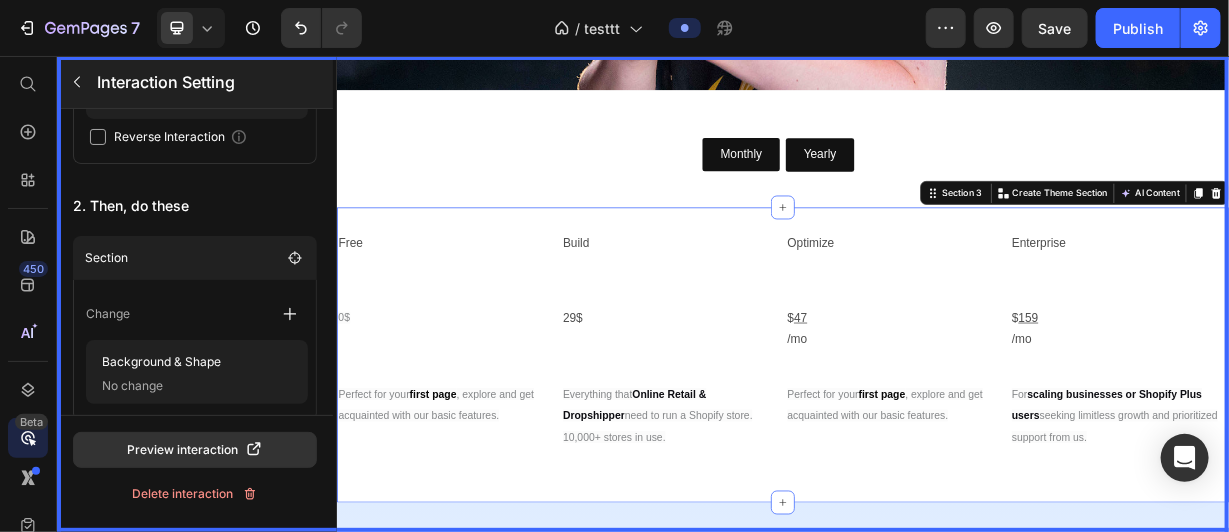 click 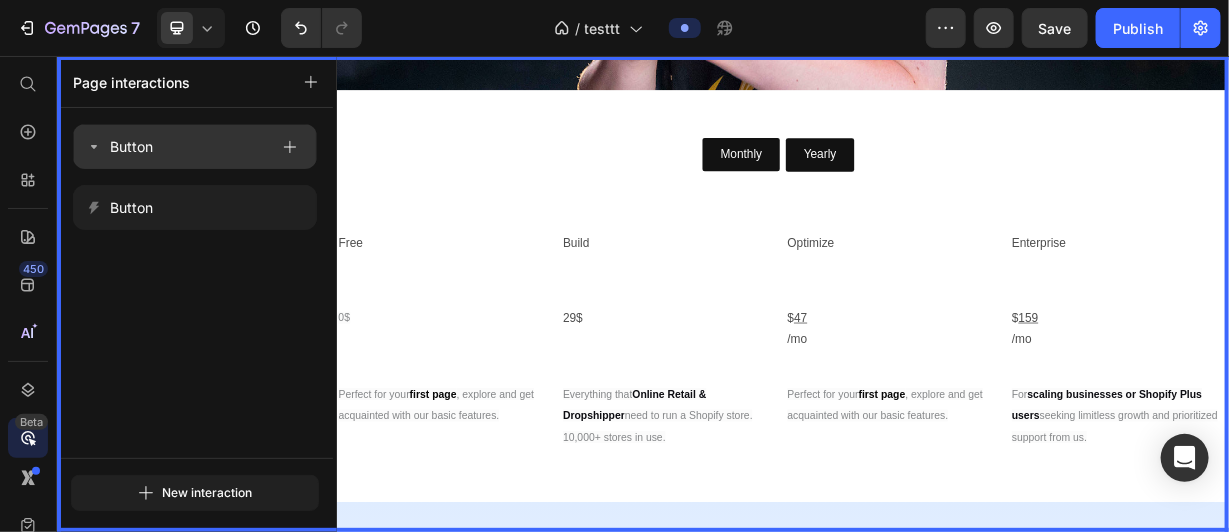 click on "Button" at bounding box center (177, 147) 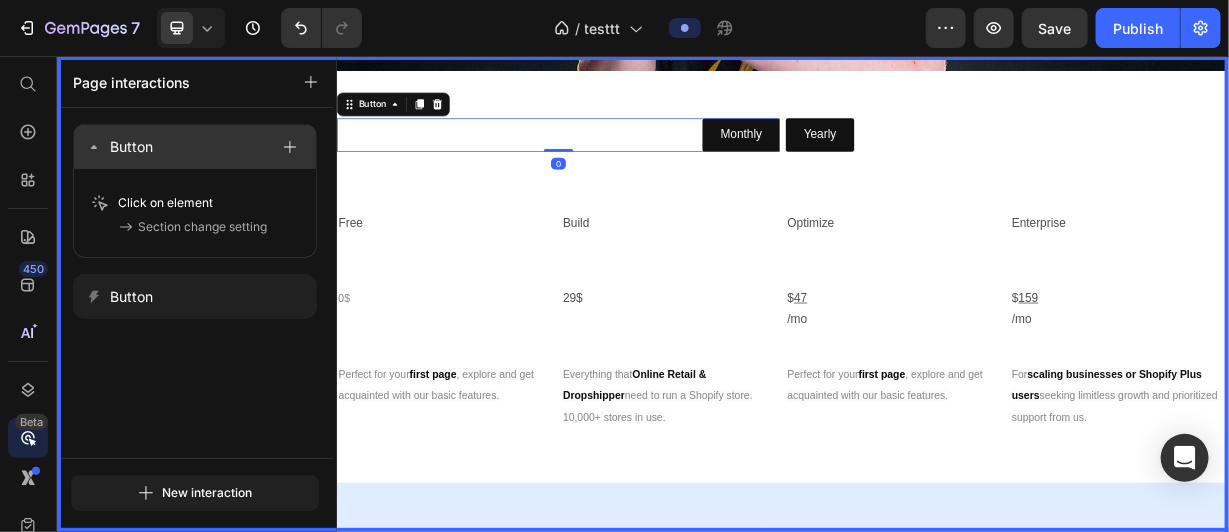 scroll, scrollTop: 733, scrollLeft: 0, axis: vertical 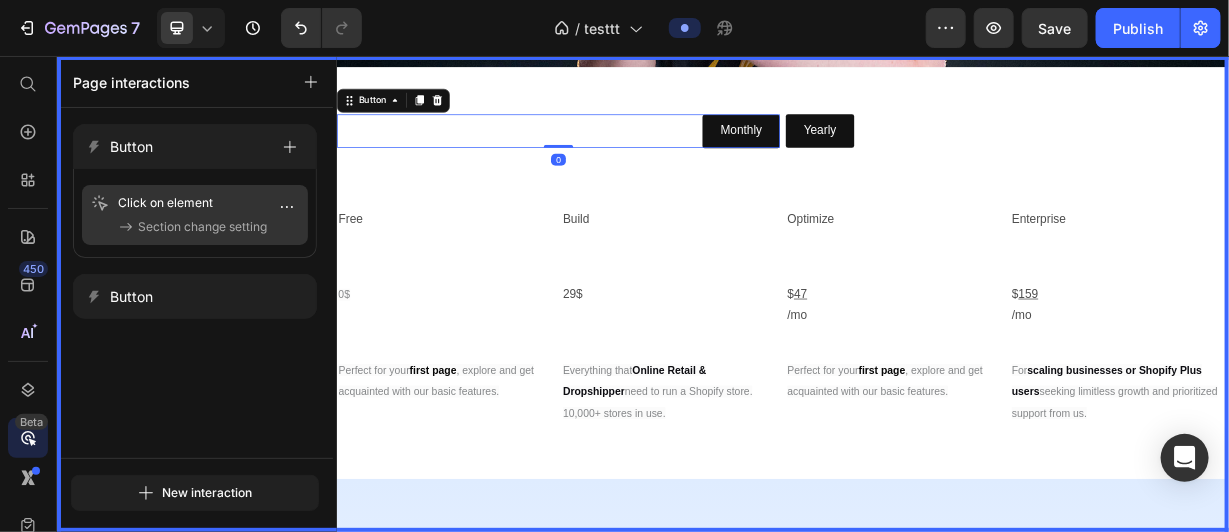 click on "Section change setting" at bounding box center (202, 227) 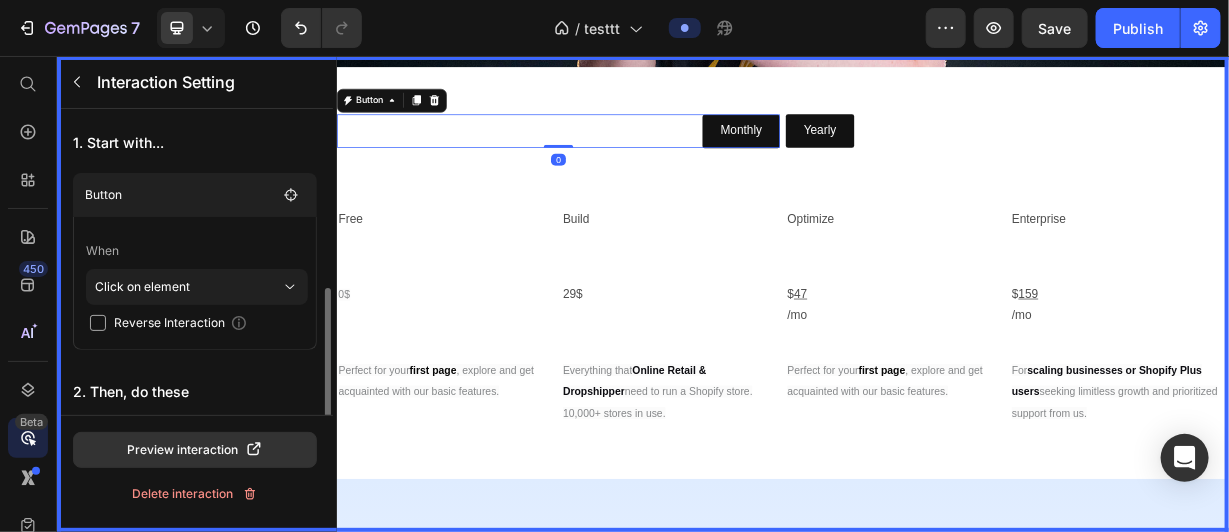 scroll, scrollTop: 138, scrollLeft: 0, axis: vertical 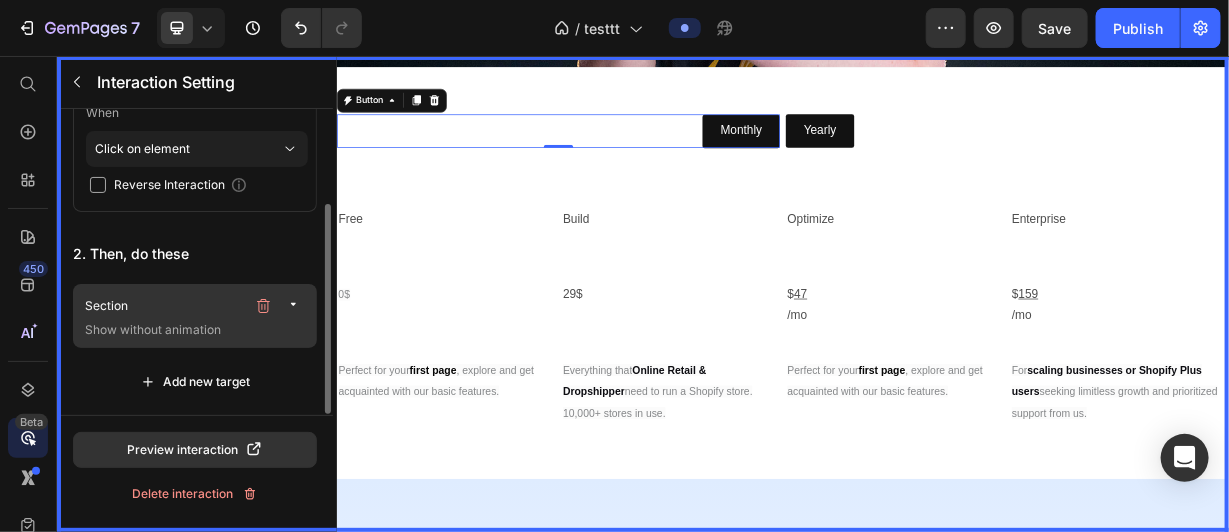 click on "Section" at bounding box center (165, 306) 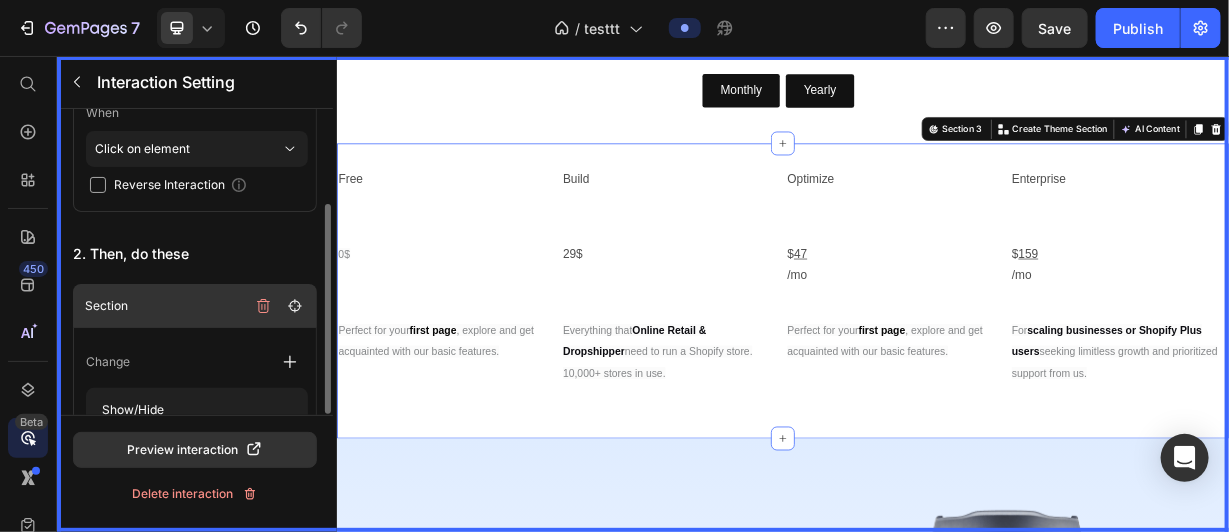 scroll, scrollTop: 826, scrollLeft: 0, axis: vertical 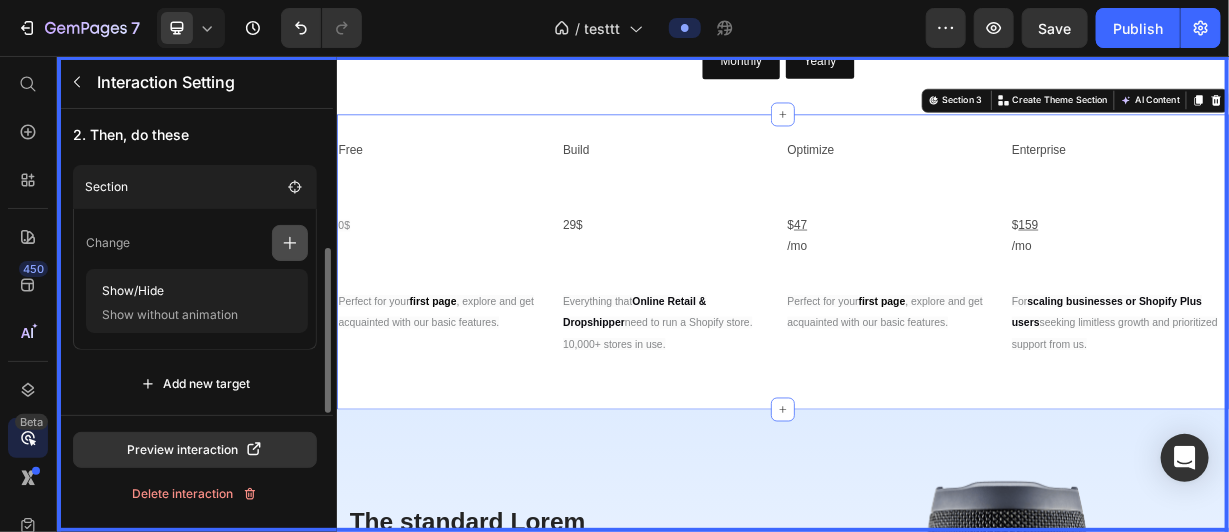 click 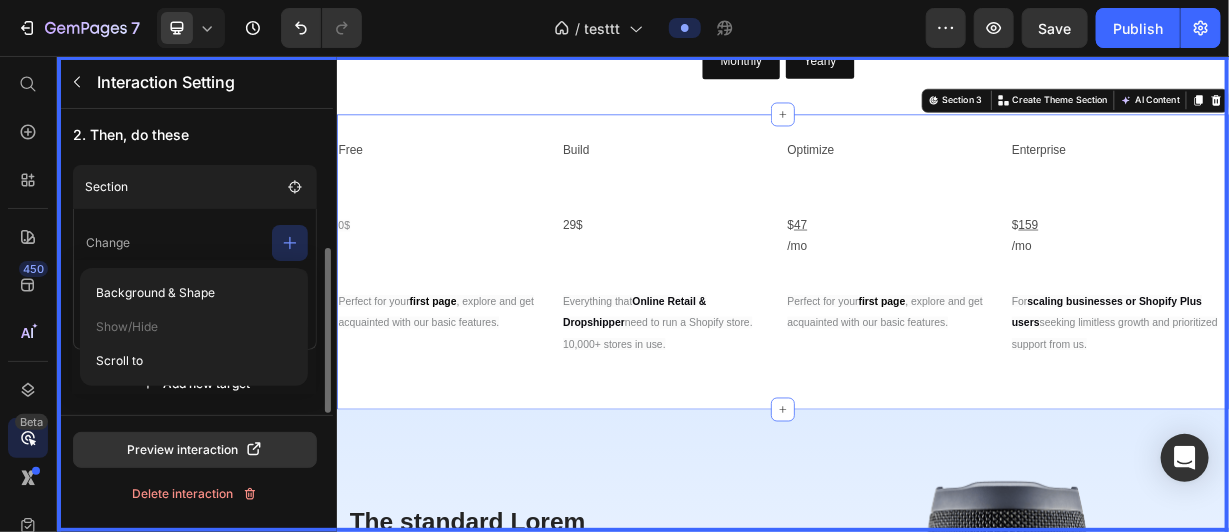 click on "Change" at bounding box center [197, 243] 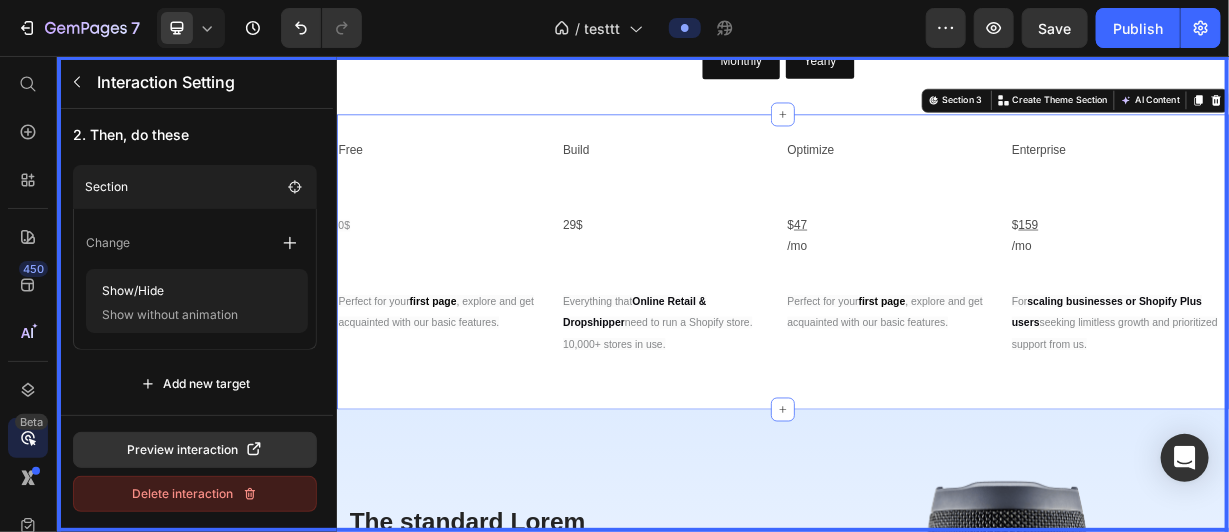 click on "Delete interaction" at bounding box center (195, 494) 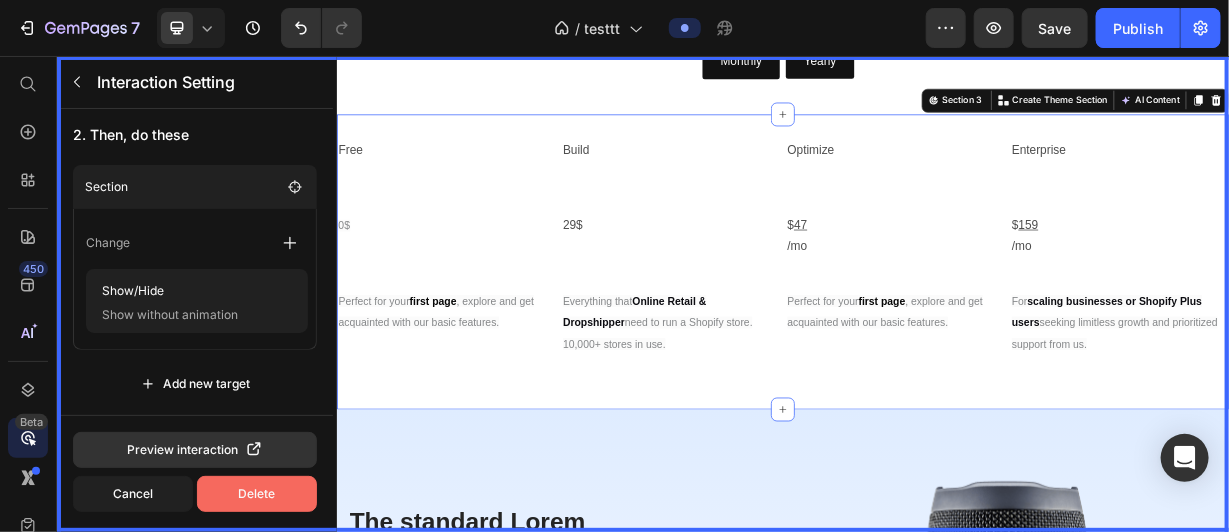 click on "Delete" at bounding box center (257, 494) 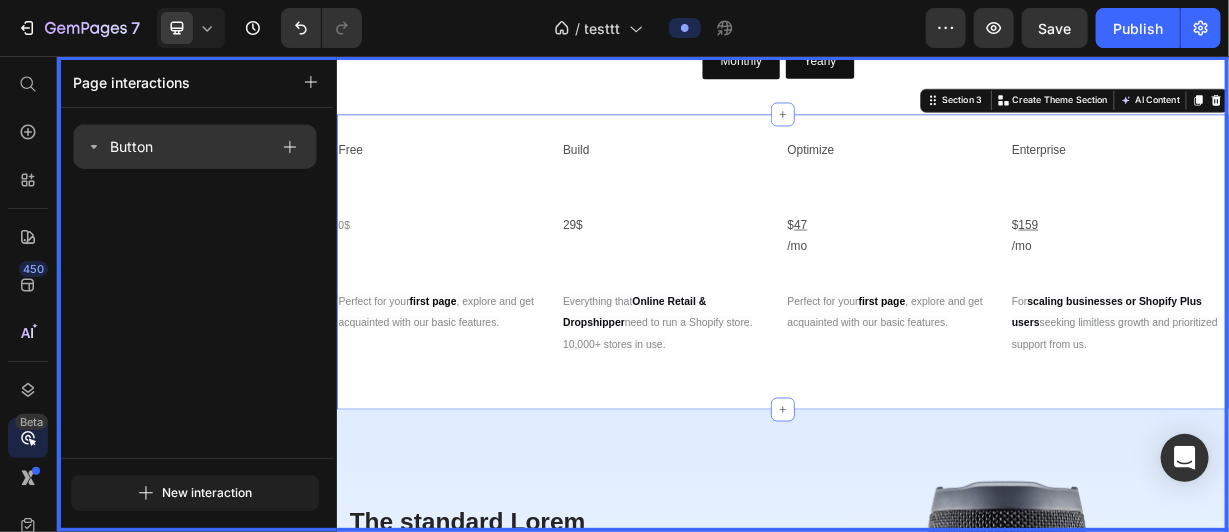 click on "Button" at bounding box center (177, 147) 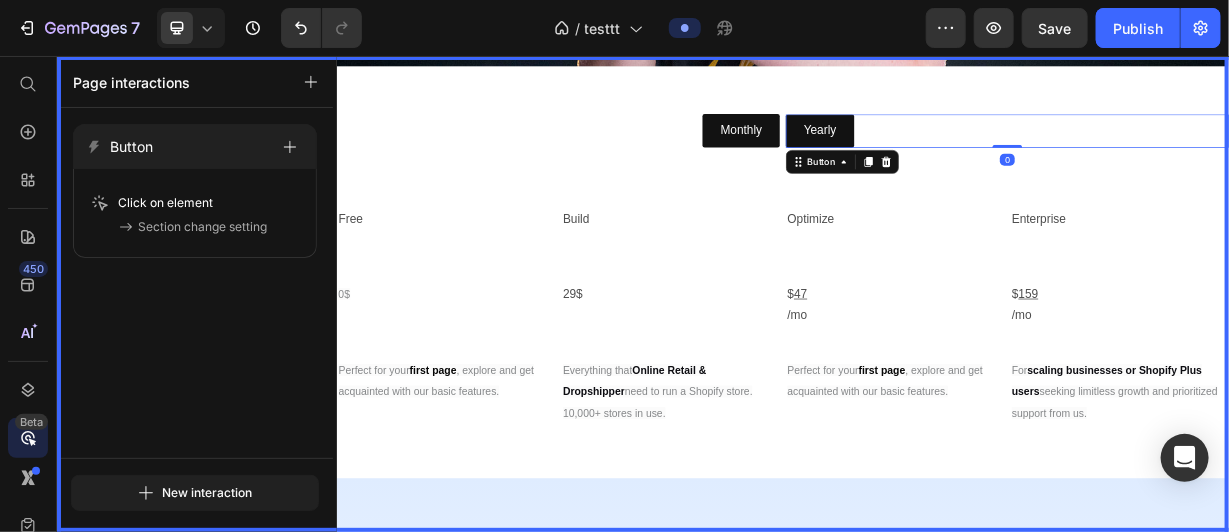 scroll, scrollTop: 733, scrollLeft: 0, axis: vertical 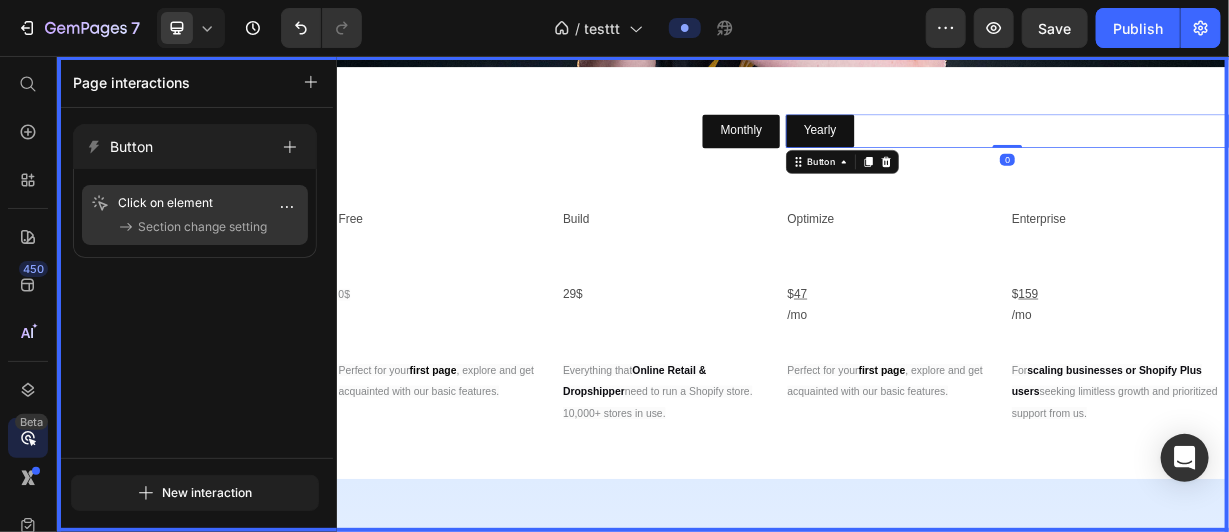 click on "Section change setting" at bounding box center [202, 227] 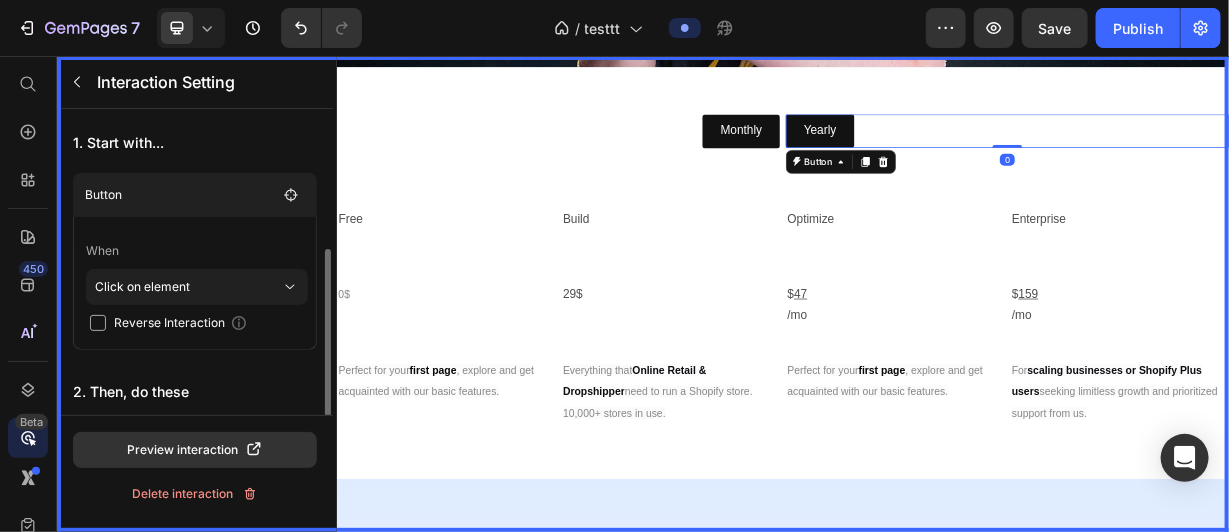 scroll, scrollTop: 138, scrollLeft: 0, axis: vertical 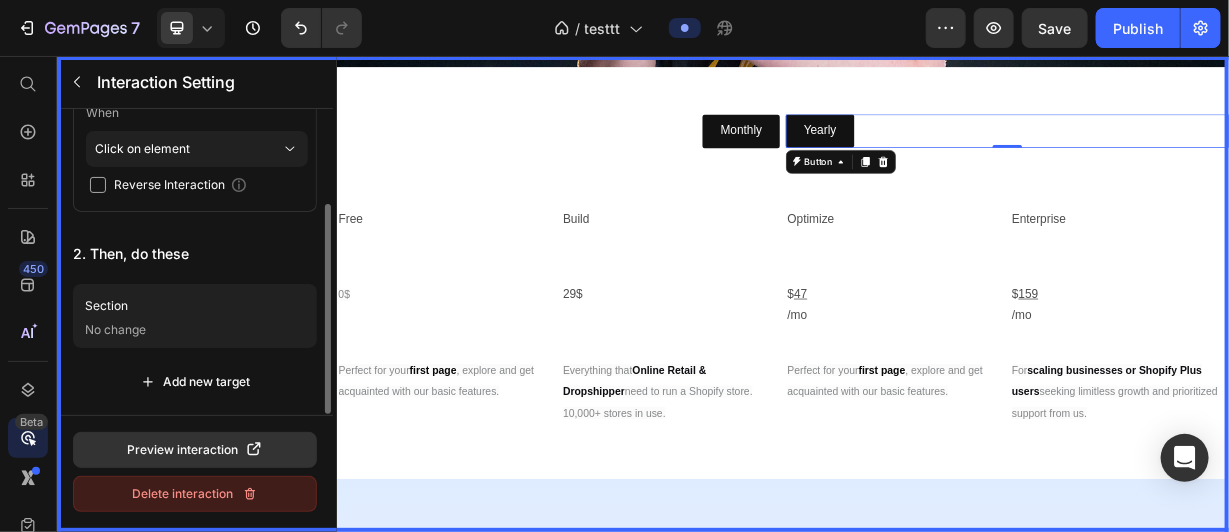 click on "Delete interaction" at bounding box center (195, 494) 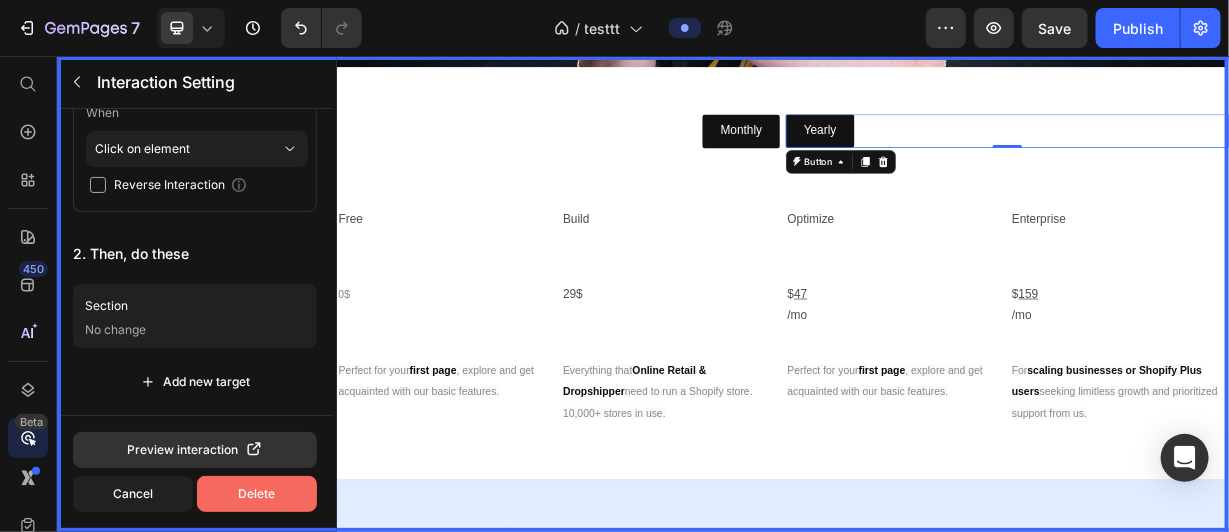 click on "Delete" at bounding box center [257, 494] 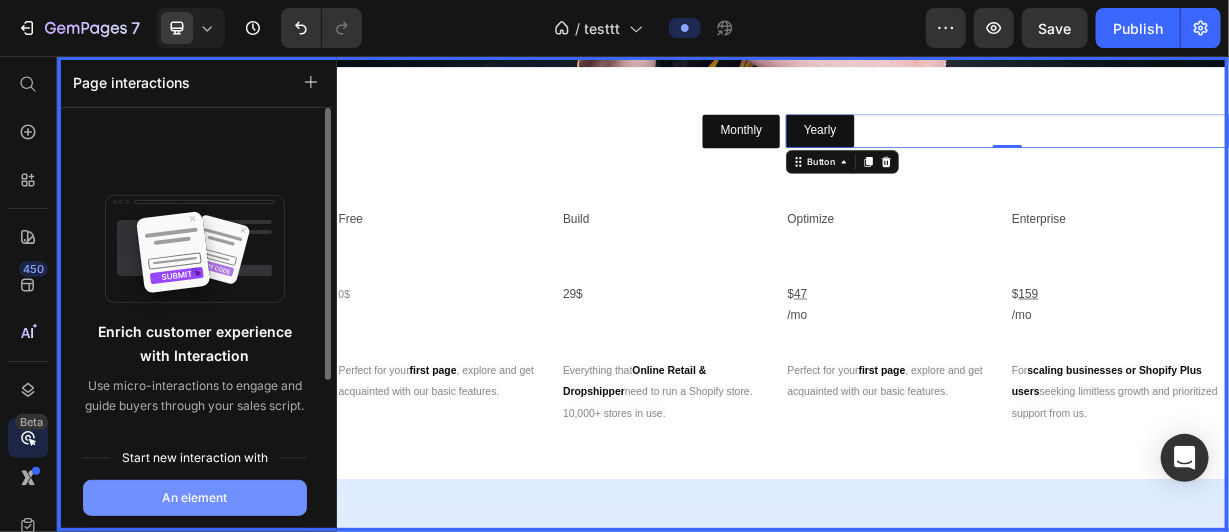 click on "An element" at bounding box center (195, 498) 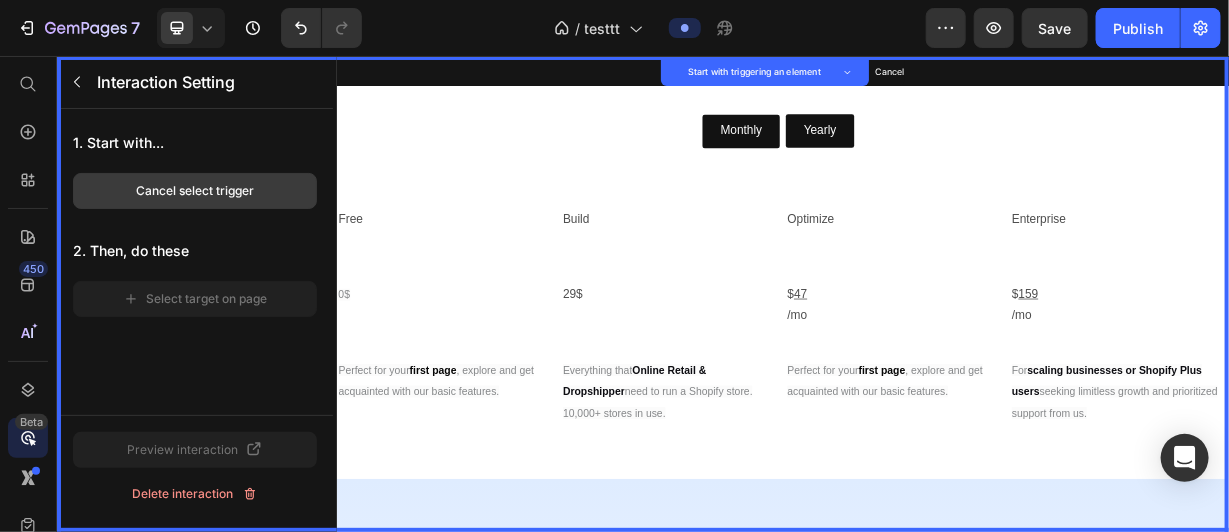 click on "Cancel select trigger" at bounding box center [195, 191] 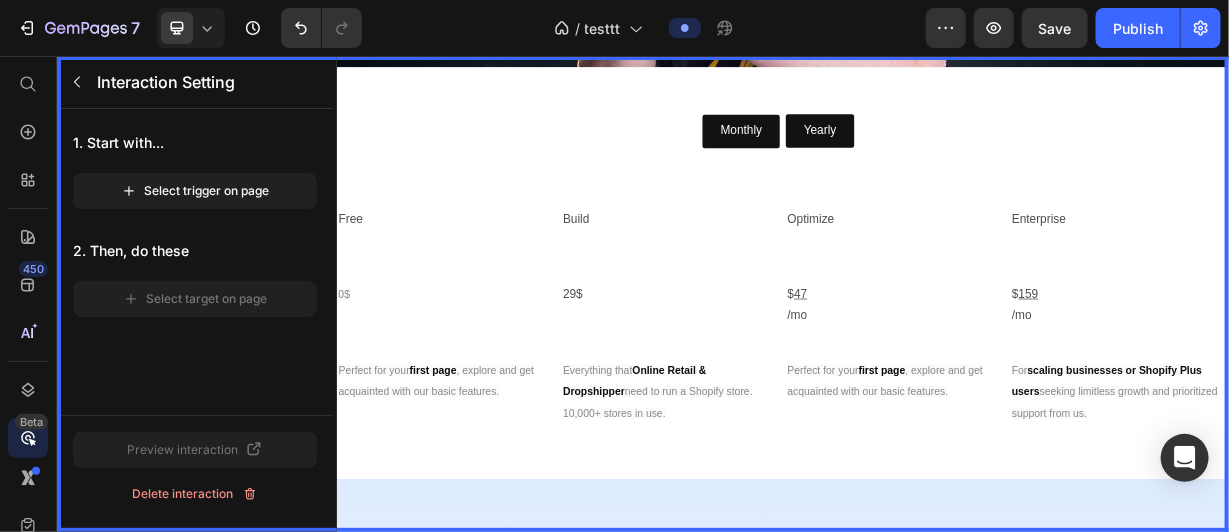 click at bounding box center (936, 375) 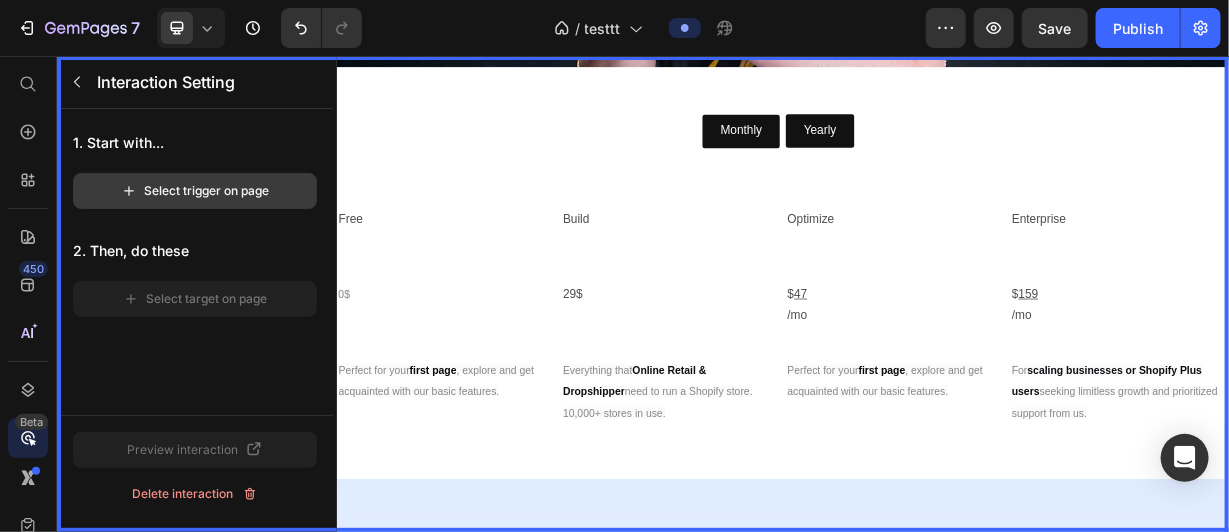 click on "Select trigger on page" at bounding box center (195, 191) 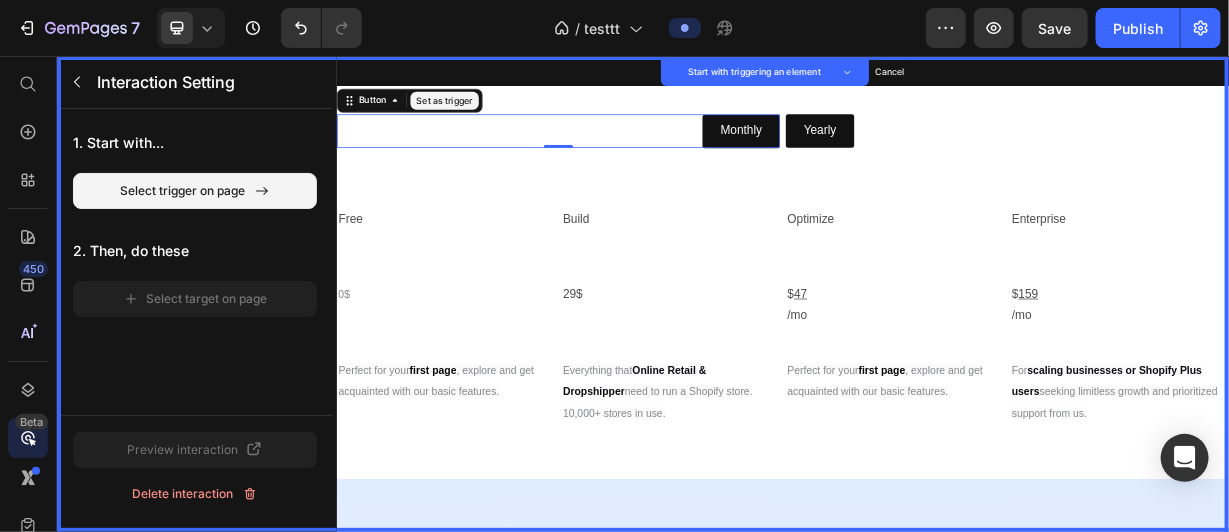 click on "Set as trigger" at bounding box center (481, 115) 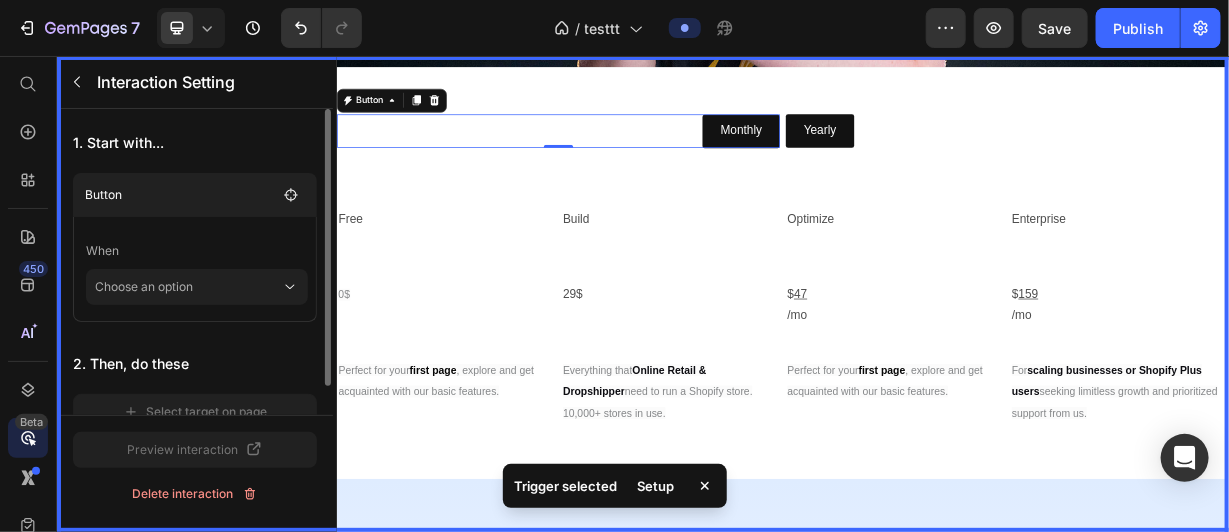 click at bounding box center [936, 375] 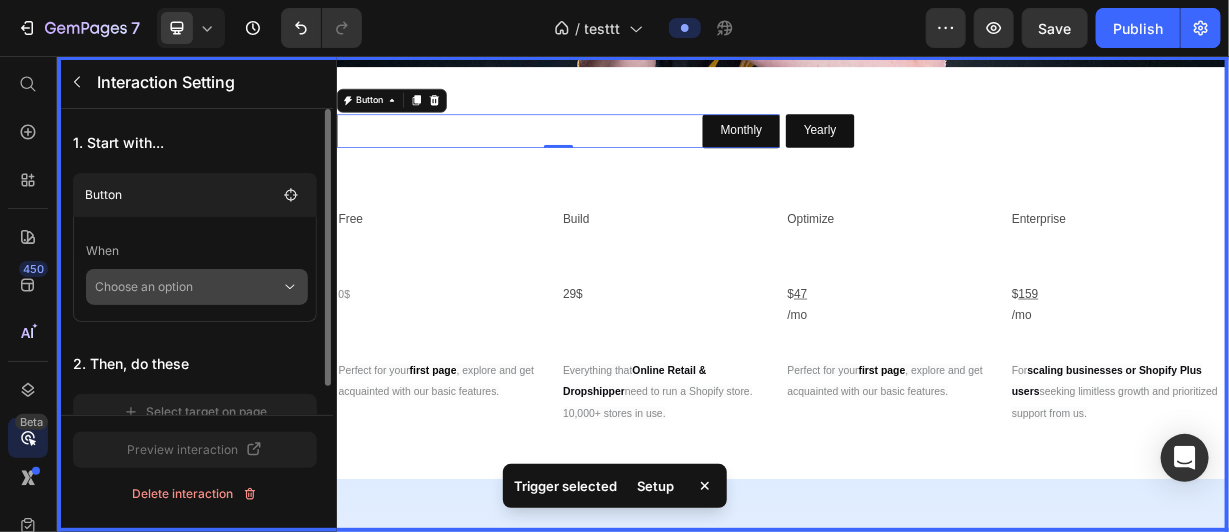 click on "Choose an option" at bounding box center [188, 287] 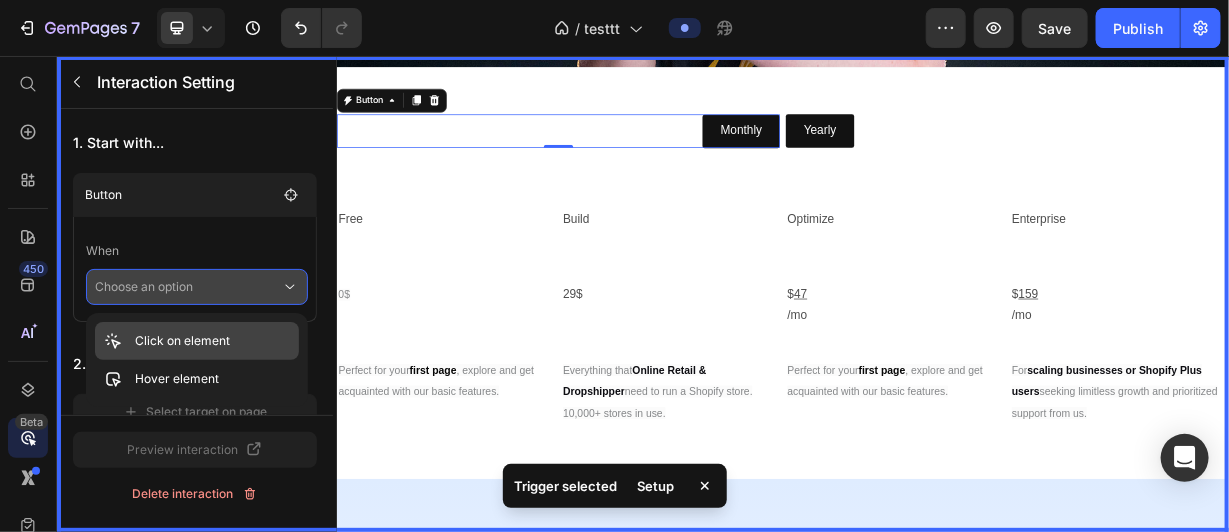 click on "Click on element" at bounding box center (182, 341) 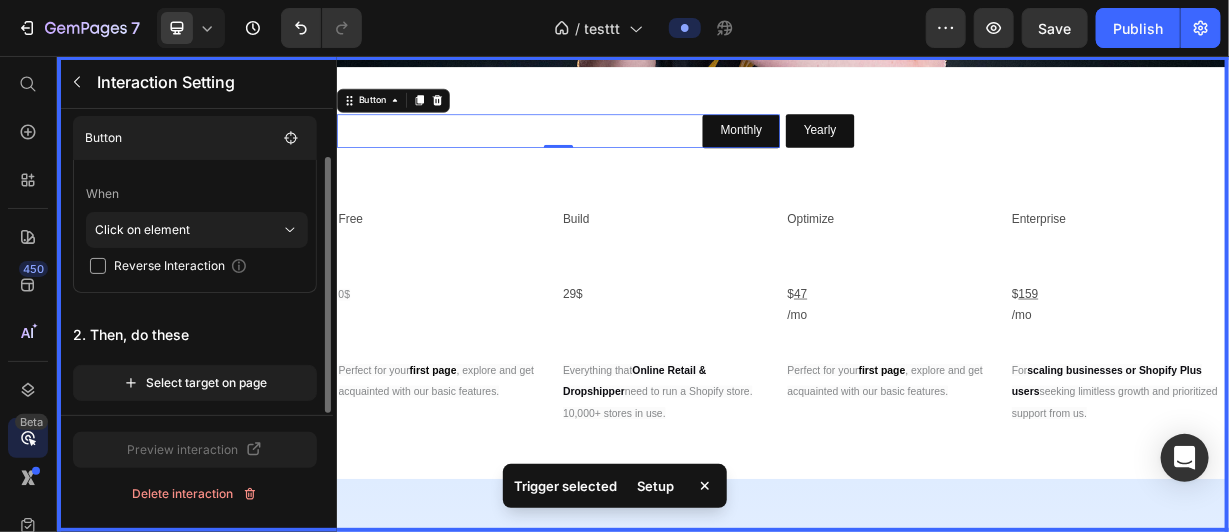 scroll, scrollTop: 58, scrollLeft: 0, axis: vertical 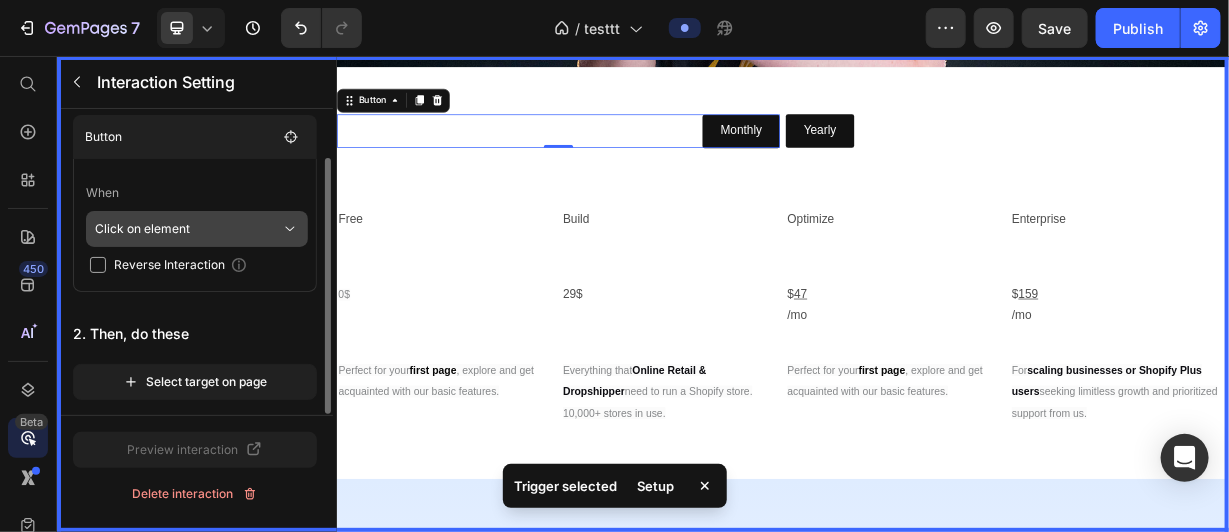 click on "Click on element" at bounding box center (188, 229) 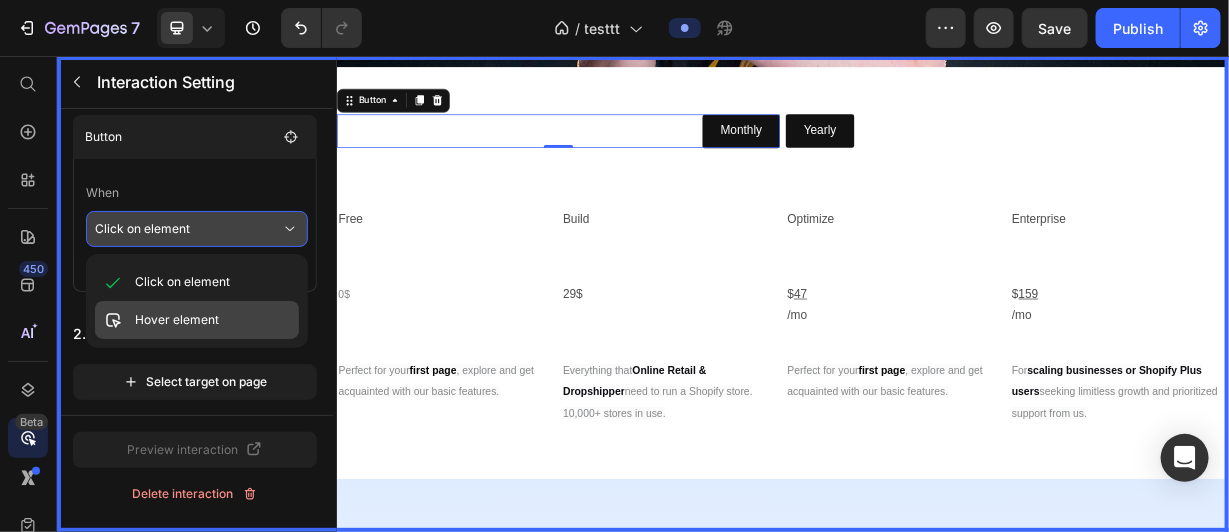 click on "Hover element" at bounding box center [177, 320] 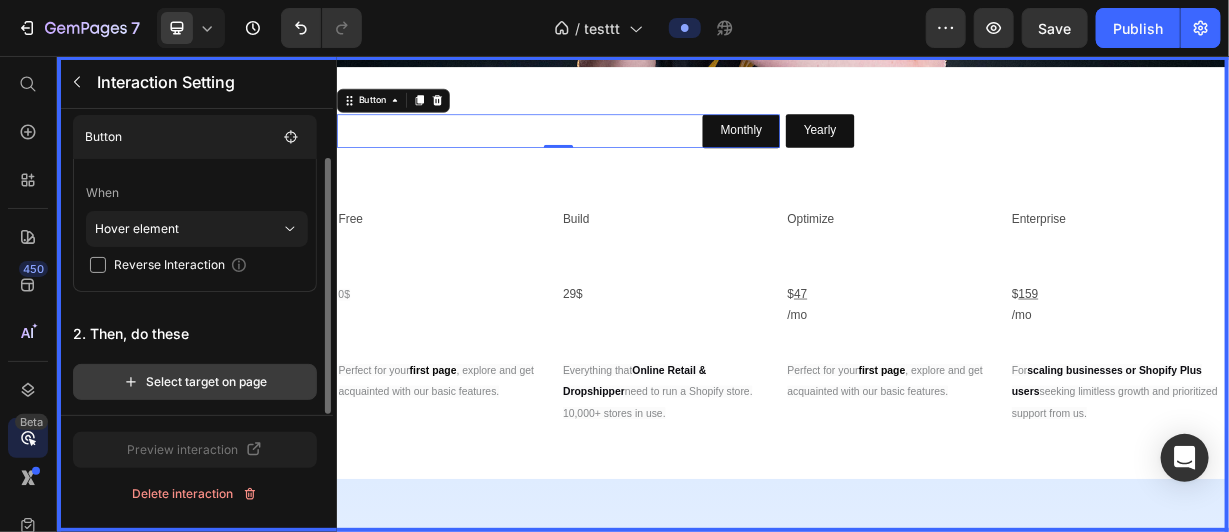 click on "Select target on page" at bounding box center (195, 382) 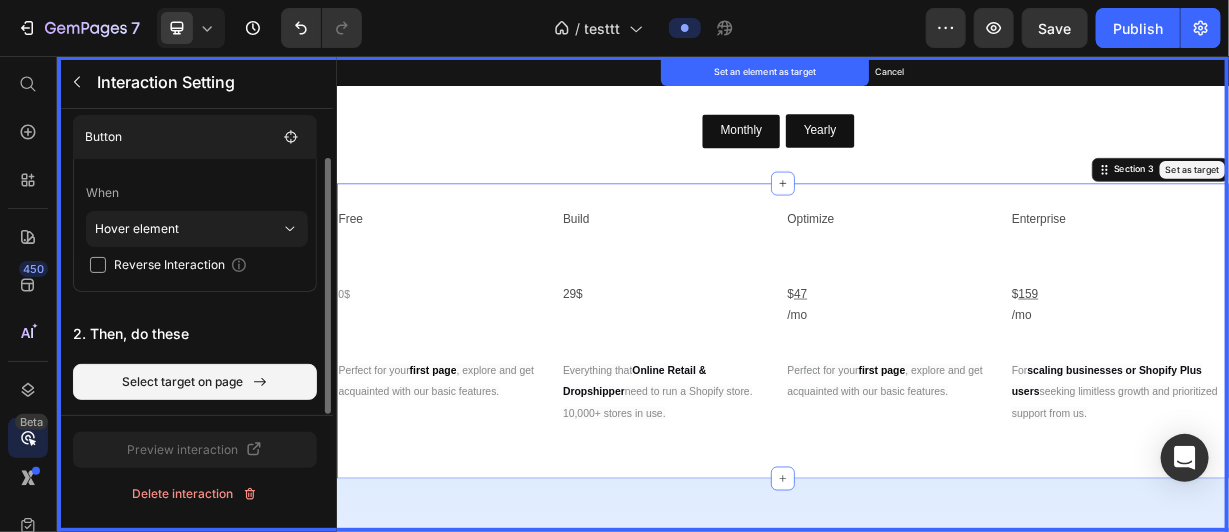 click on "Set as target" at bounding box center (1487, 208) 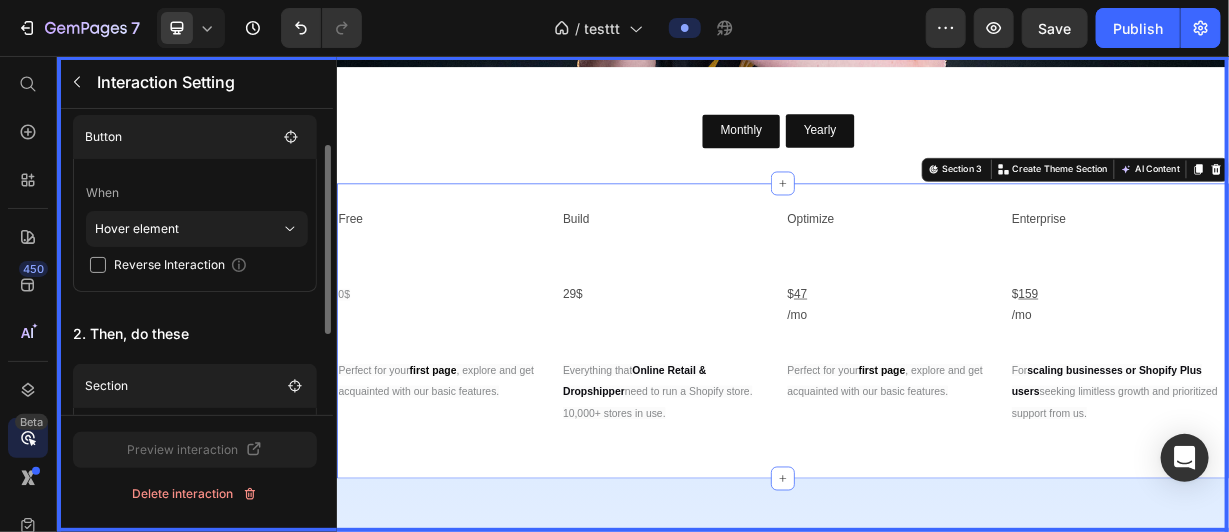 click at bounding box center [936, 375] 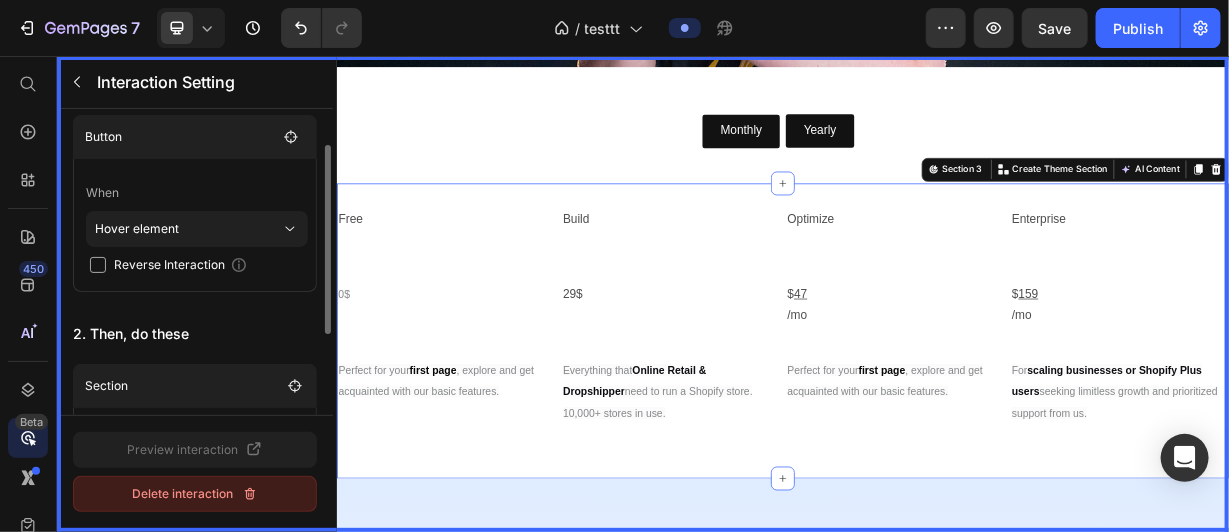 click on "Delete interaction" 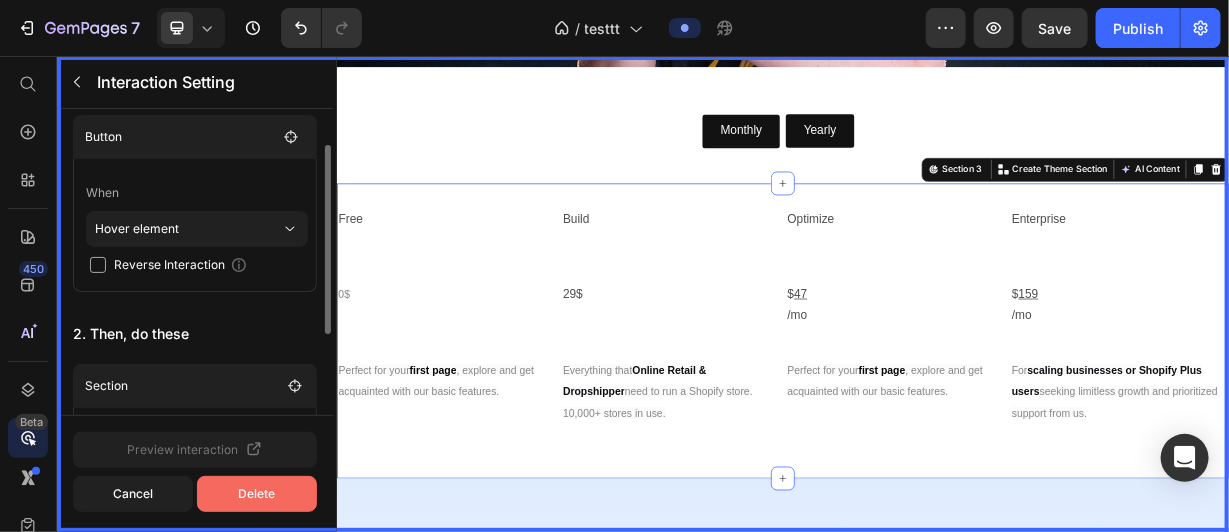 click on "Delete" at bounding box center (257, 494) 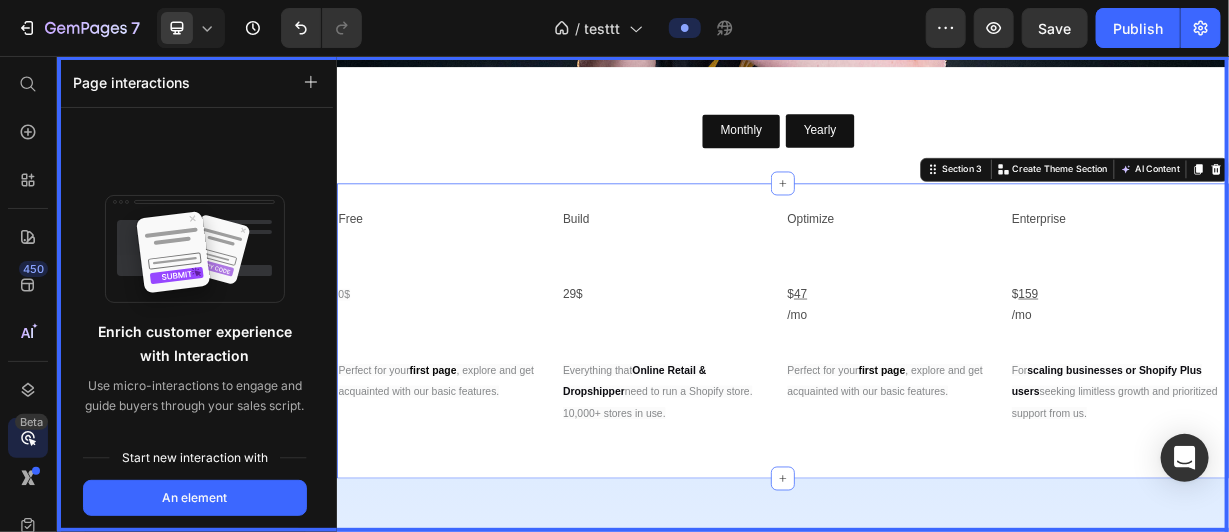 click at bounding box center [936, 375] 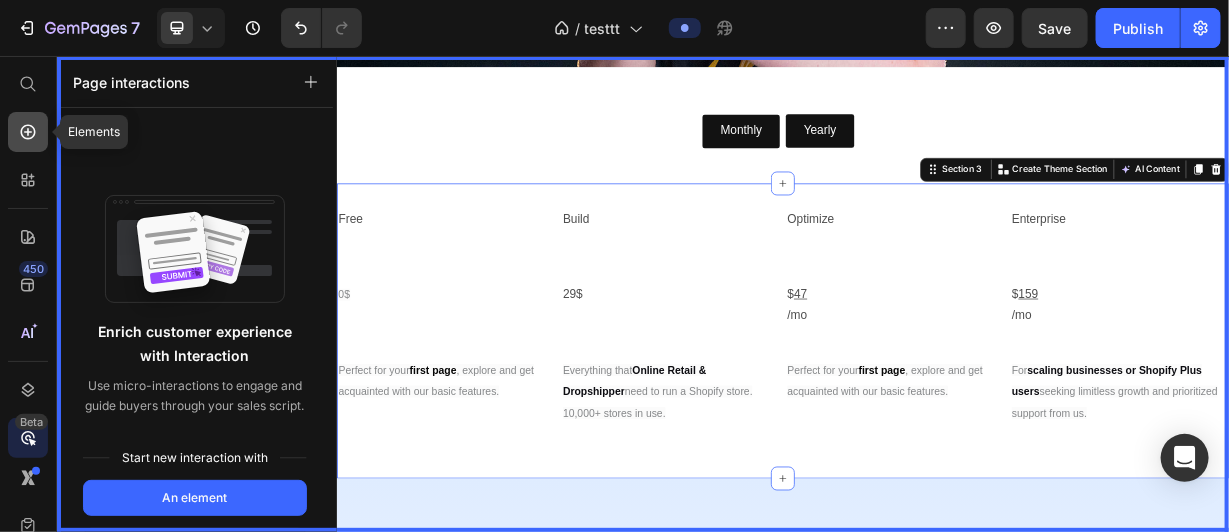 click 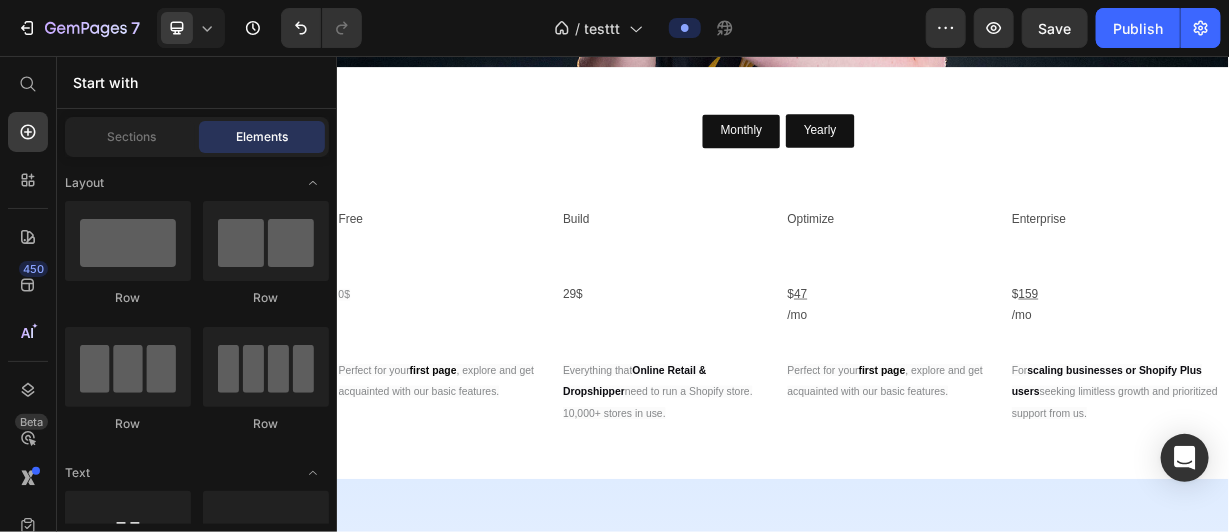 scroll, scrollTop: 389, scrollLeft: 0, axis: vertical 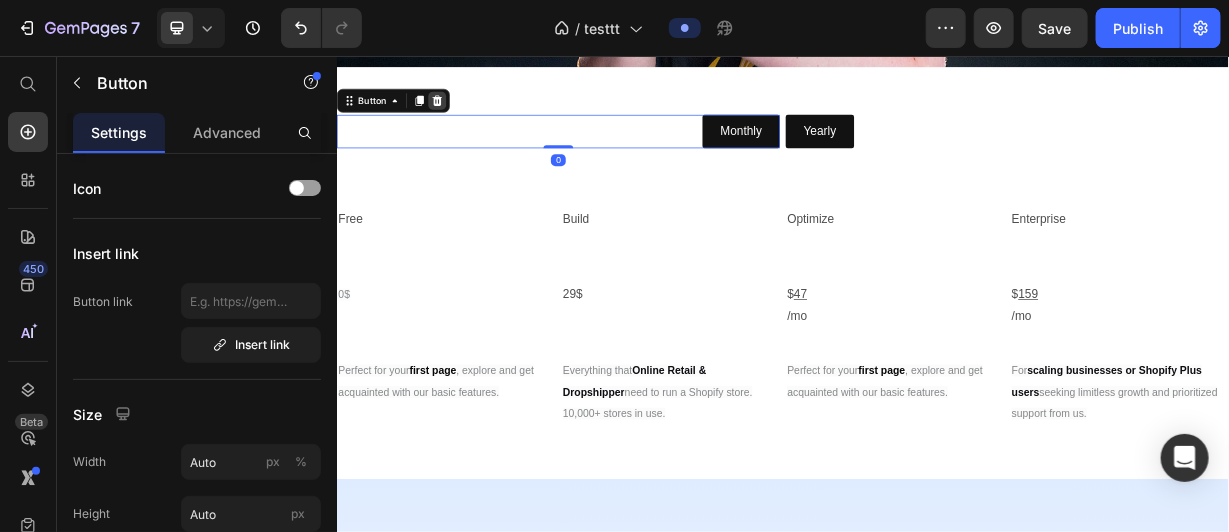 click 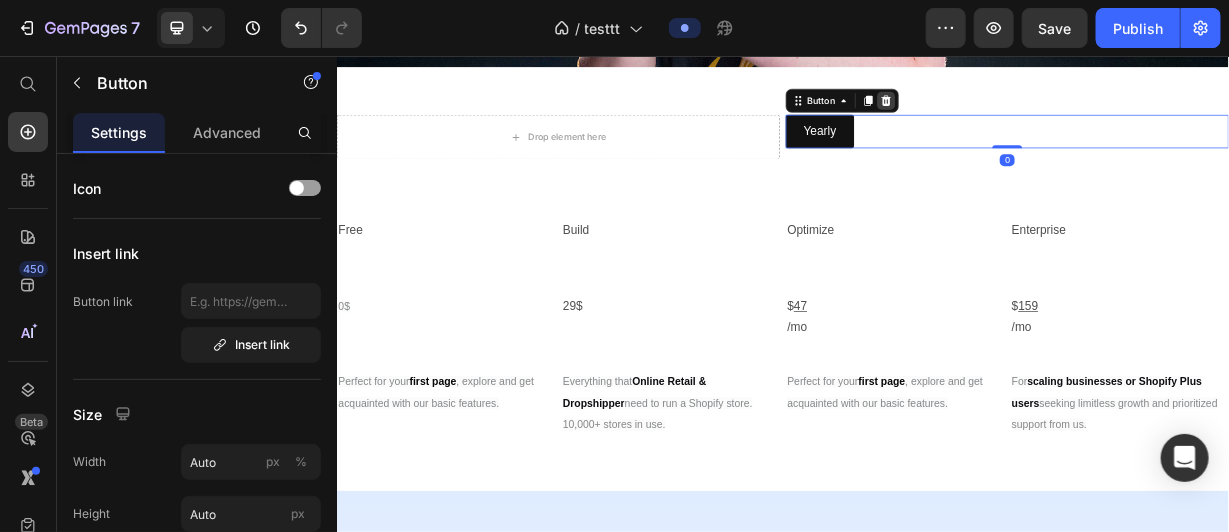 click 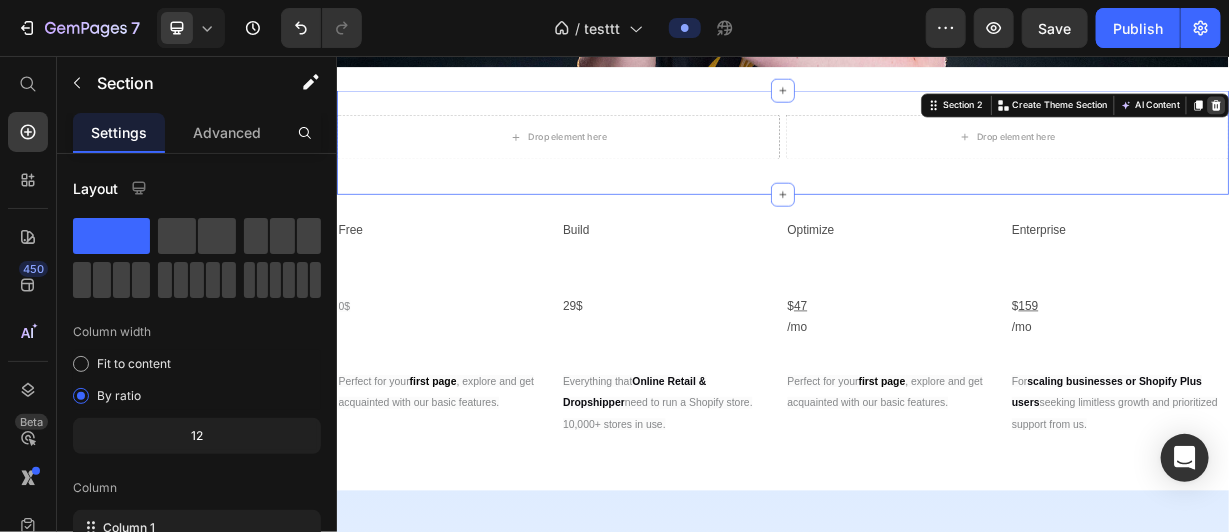 drag, startPoint x: 1513, startPoint y: 115, endPoint x: 1406, endPoint y: 70, distance: 116.07756 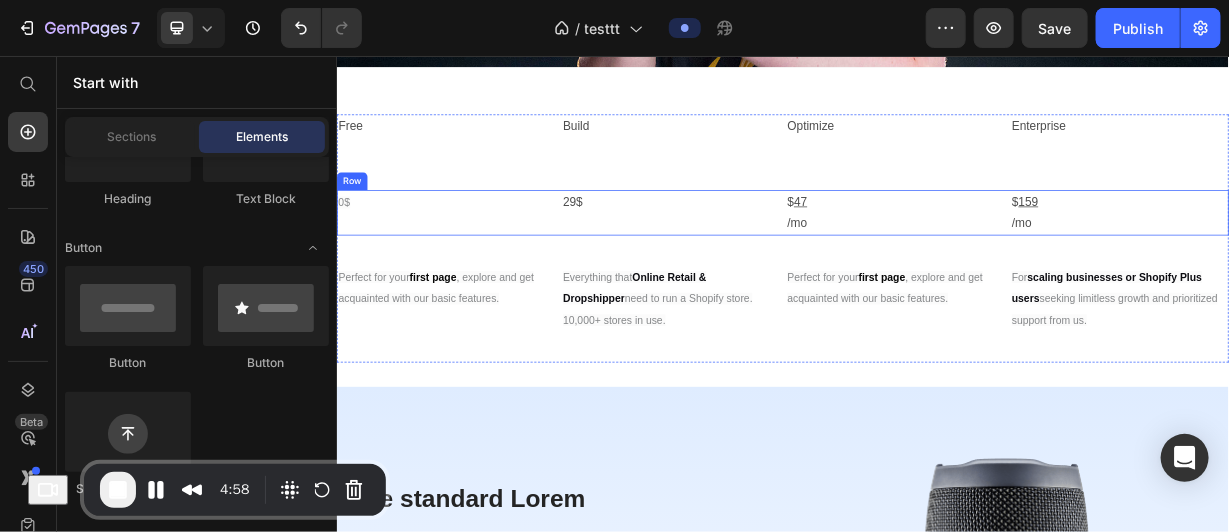 scroll, scrollTop: 596, scrollLeft: 0, axis: vertical 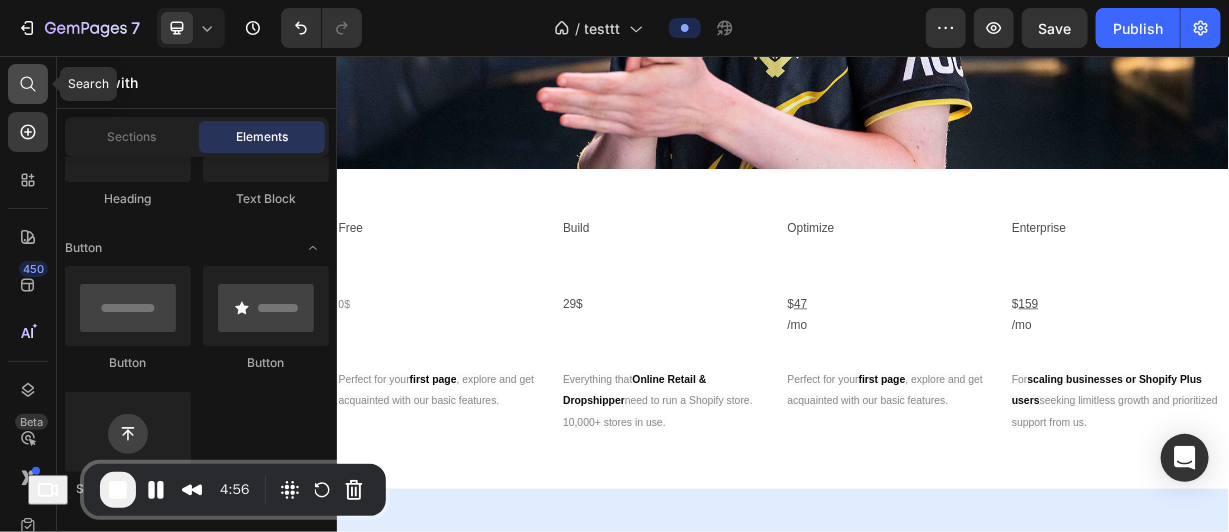 click 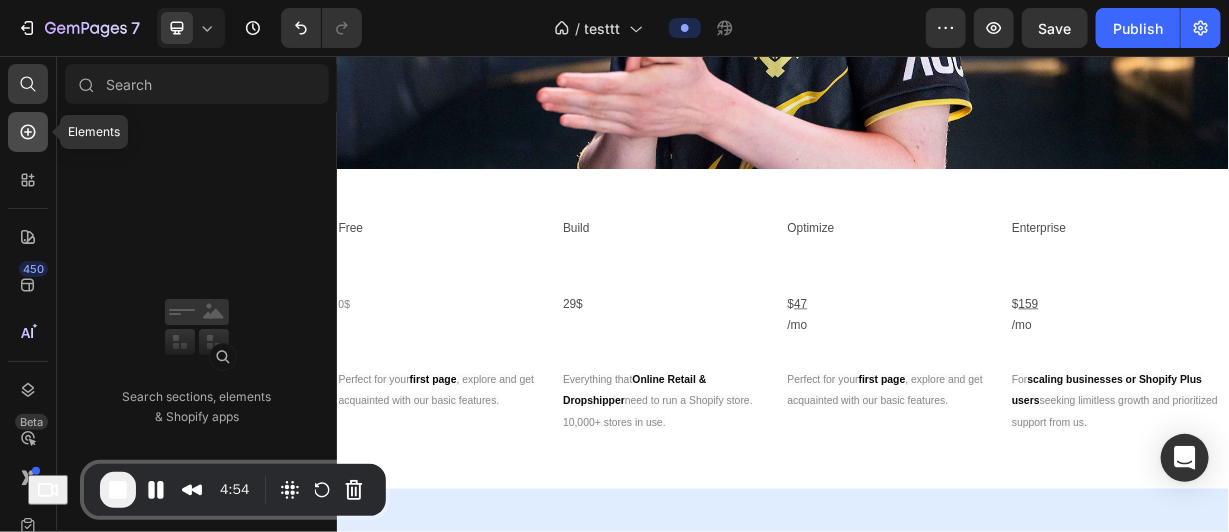 click 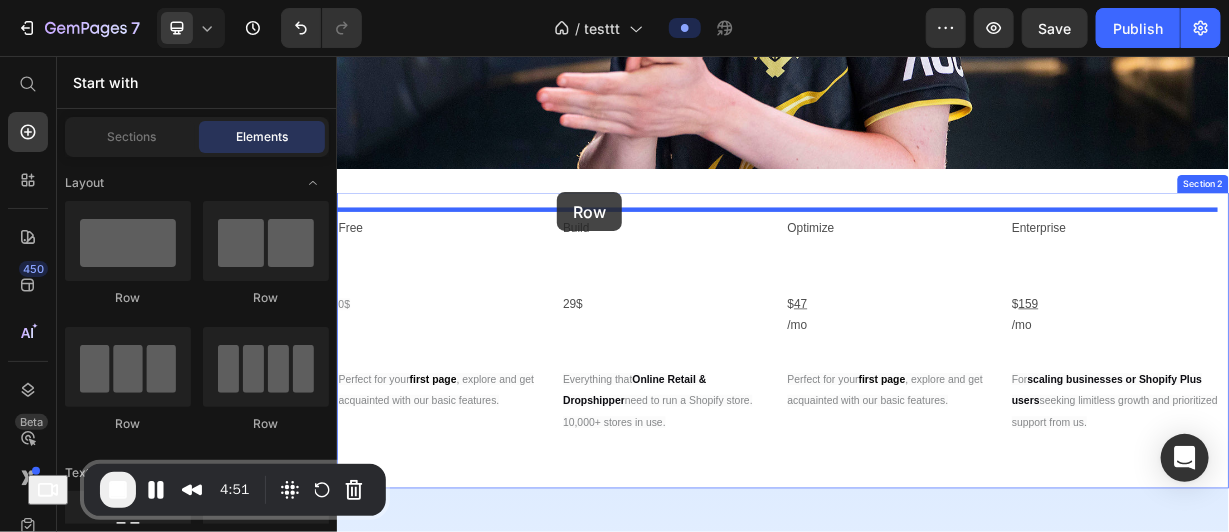 drag, startPoint x: 622, startPoint y: 306, endPoint x: 632, endPoint y: 238, distance: 68.73136 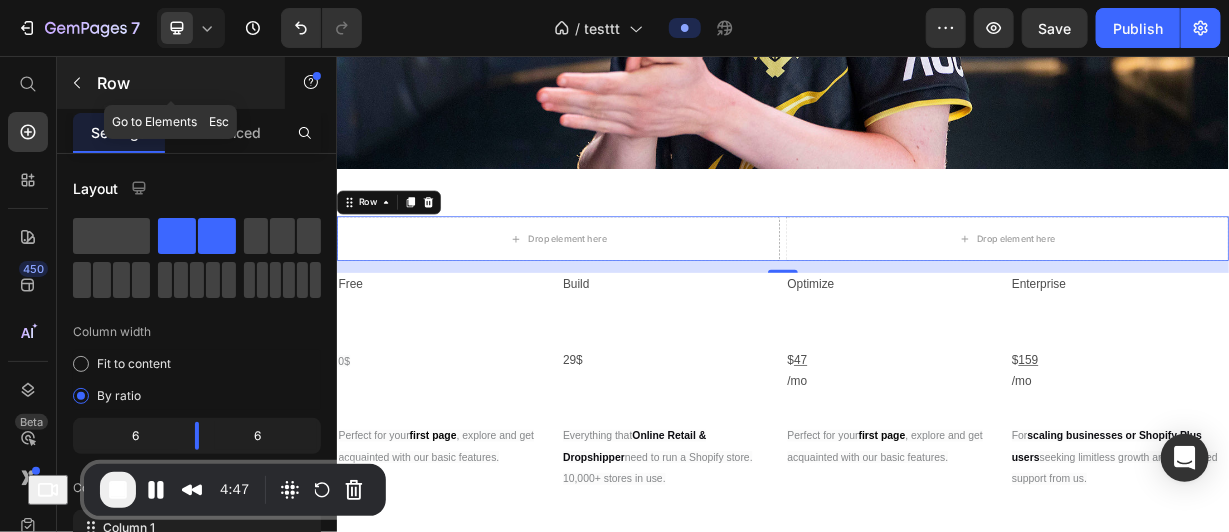 click 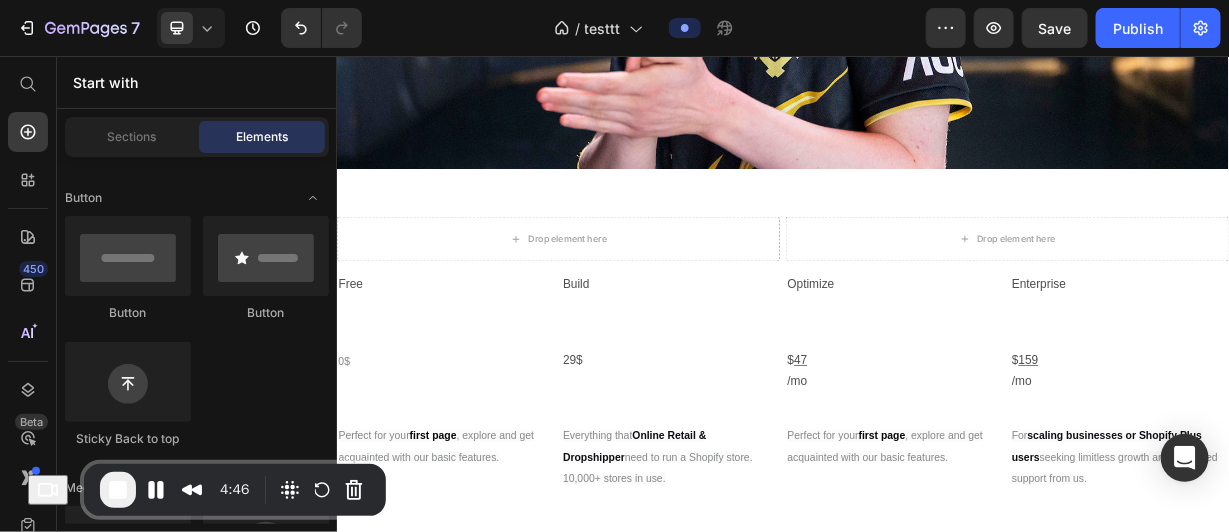 scroll, scrollTop: 449, scrollLeft: 0, axis: vertical 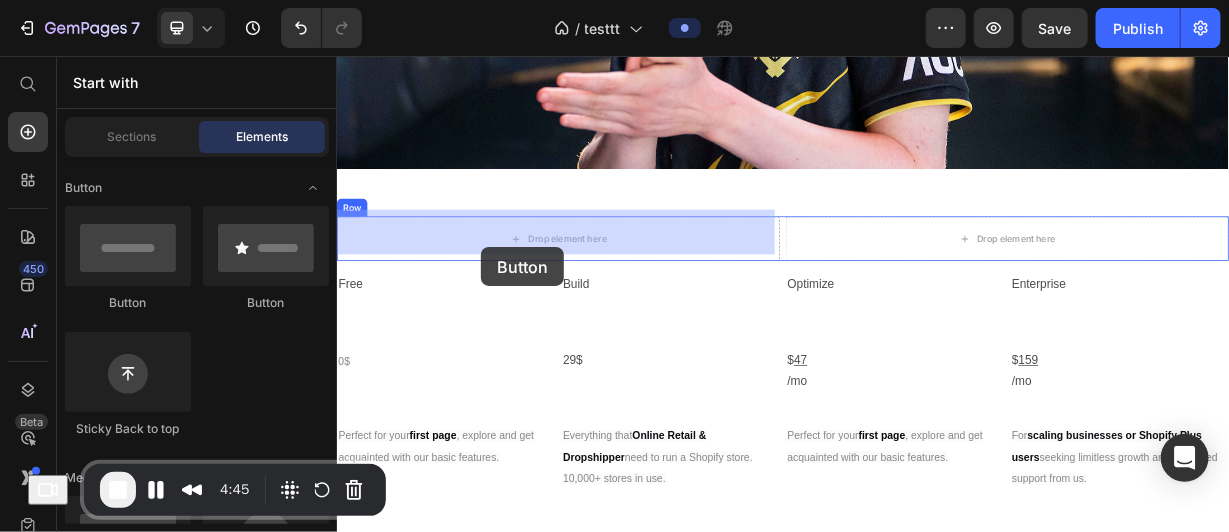 drag, startPoint x: 475, startPoint y: 319, endPoint x: 530, endPoint y: 305, distance: 56.753853 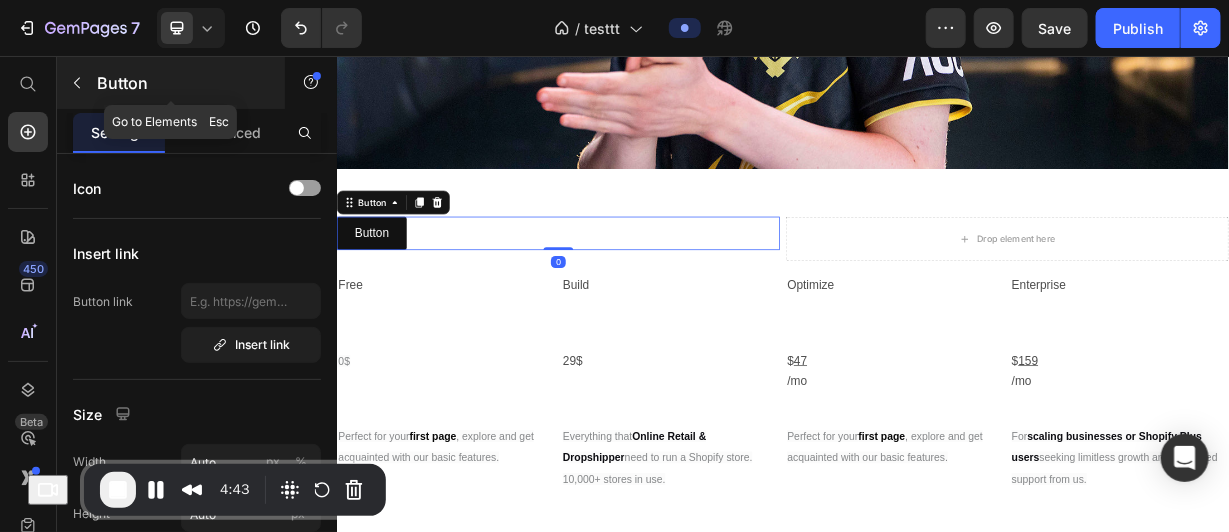 click at bounding box center (77, 83) 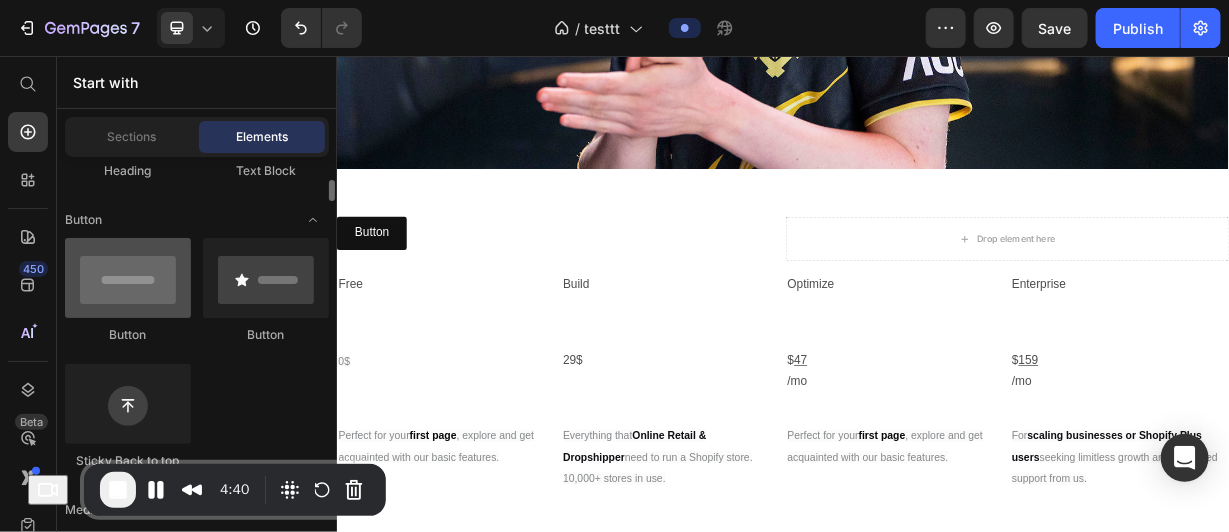 scroll, scrollTop: 416, scrollLeft: 0, axis: vertical 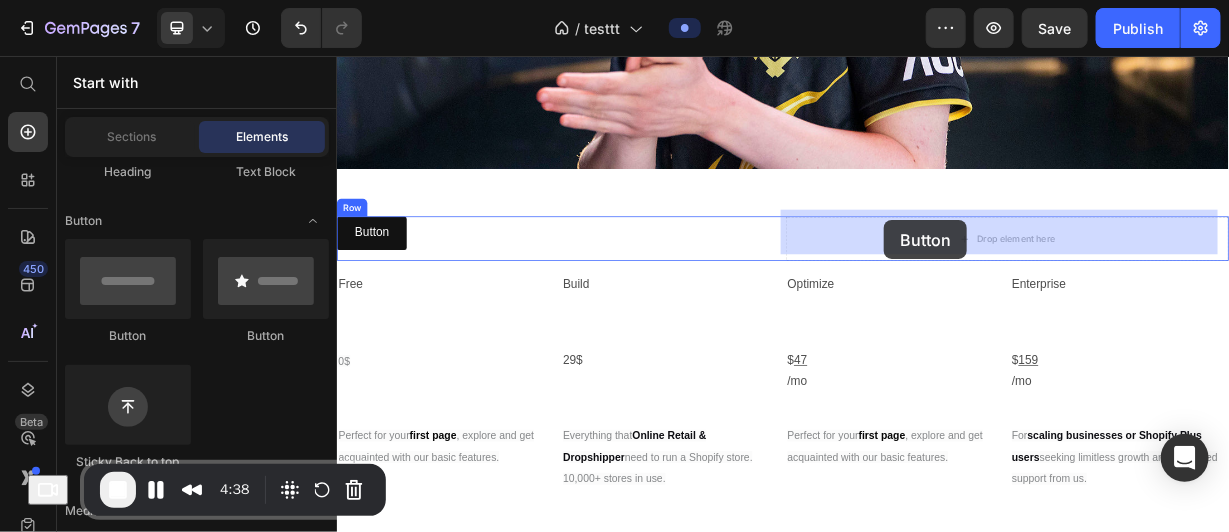 drag, startPoint x: 483, startPoint y: 314, endPoint x: 1072, endPoint y: 276, distance: 590.22455 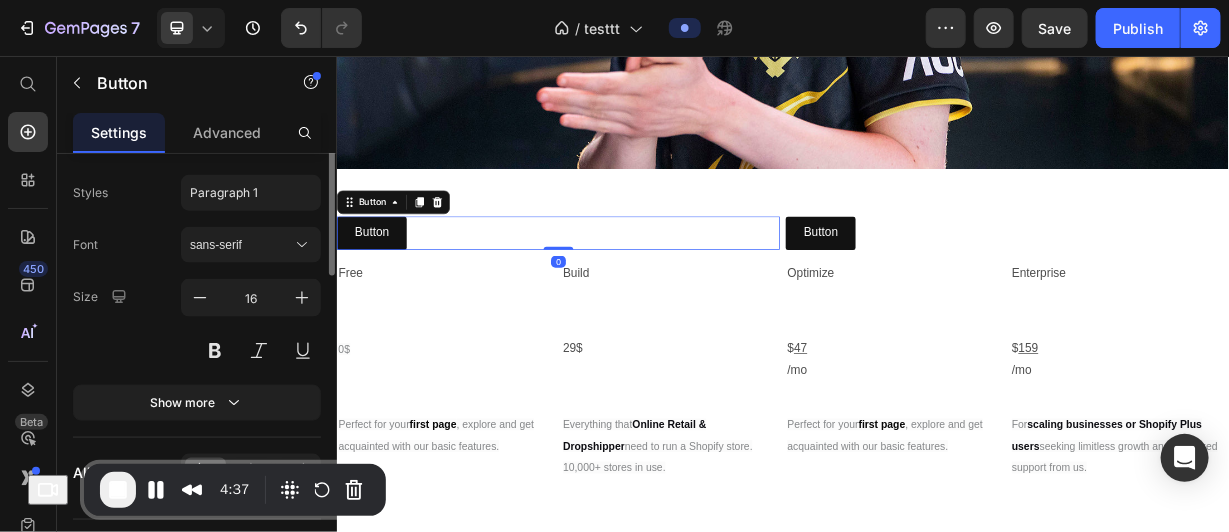 scroll, scrollTop: 1005, scrollLeft: 0, axis: vertical 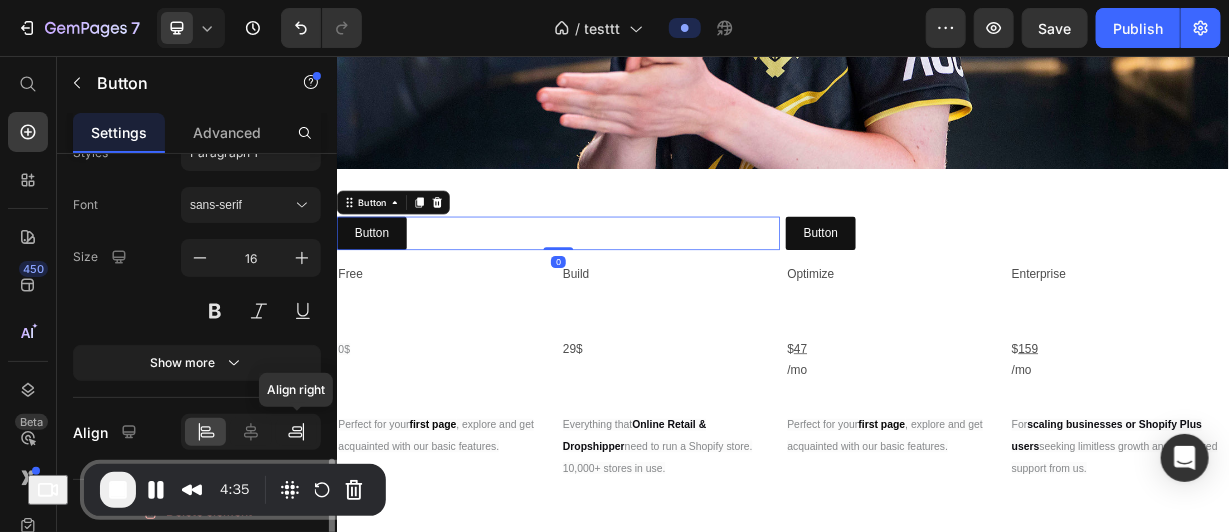 click 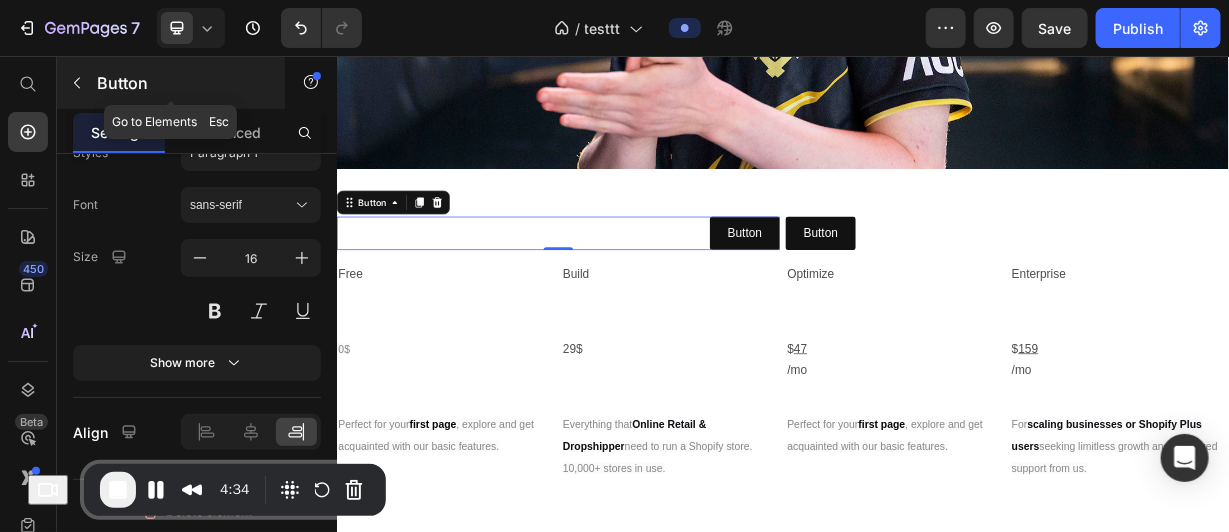 click 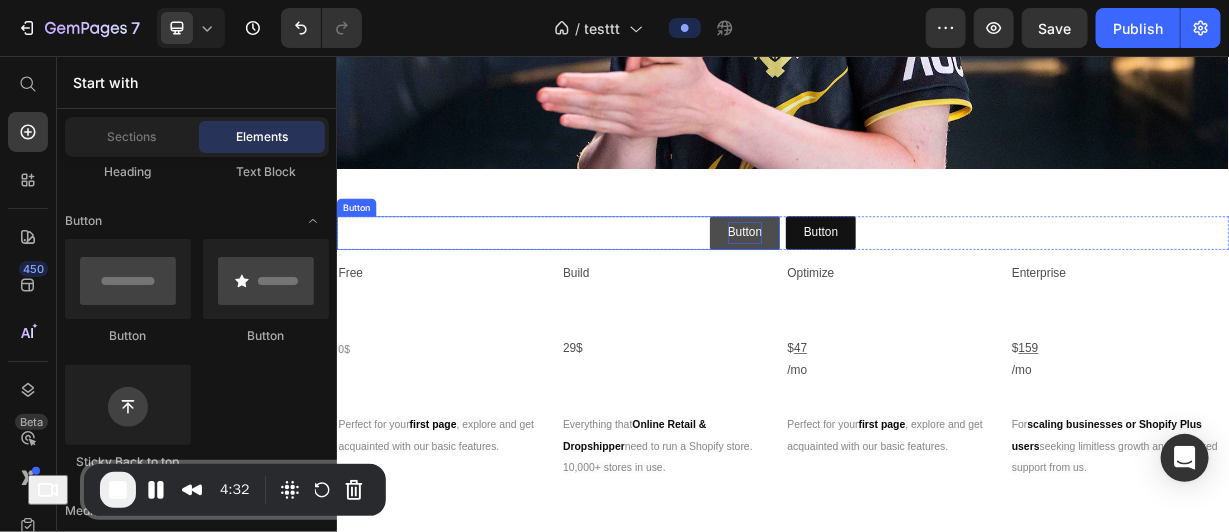 click on "Button" at bounding box center [885, 293] 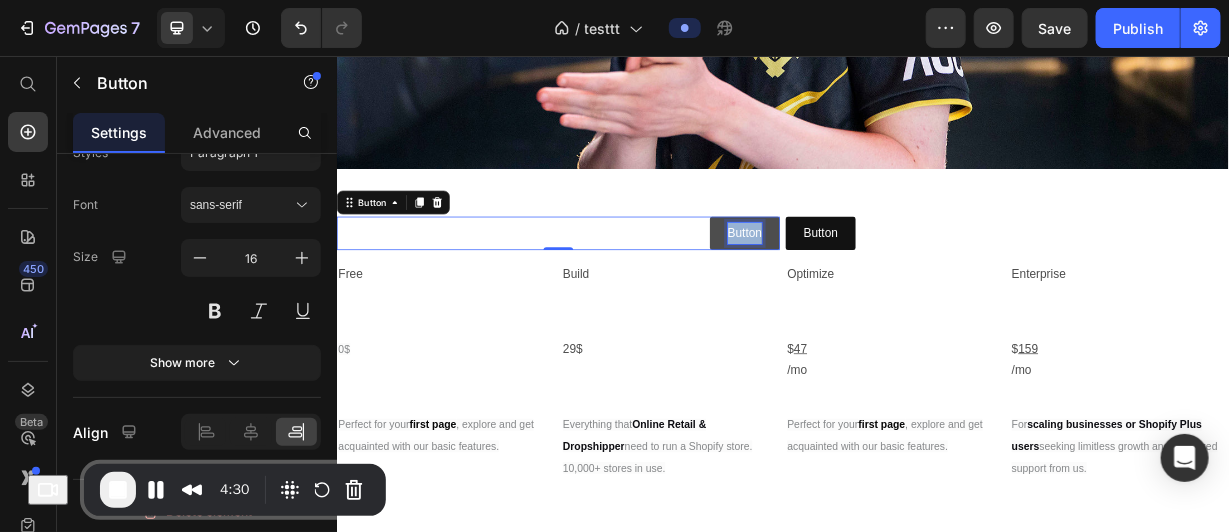 click on "Button" at bounding box center (885, 293) 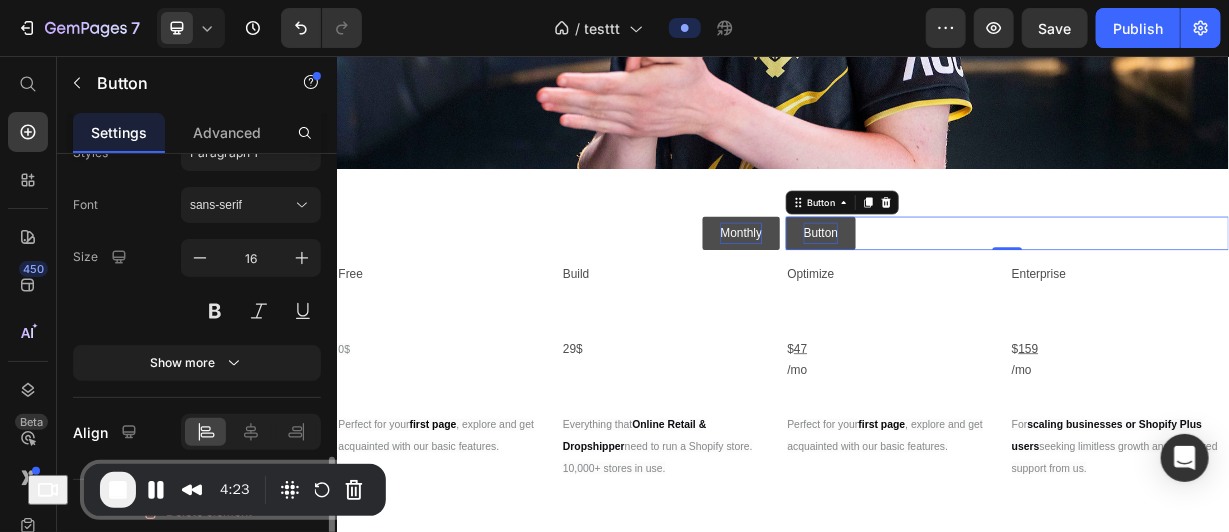 click on "Button" at bounding box center (987, 293) 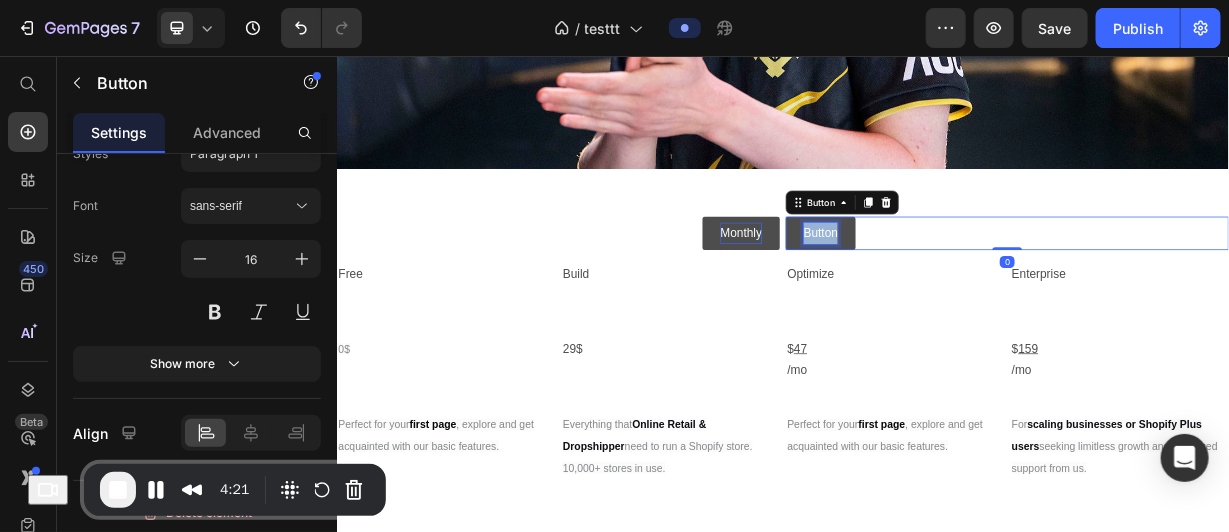 click on "Button" at bounding box center [987, 293] 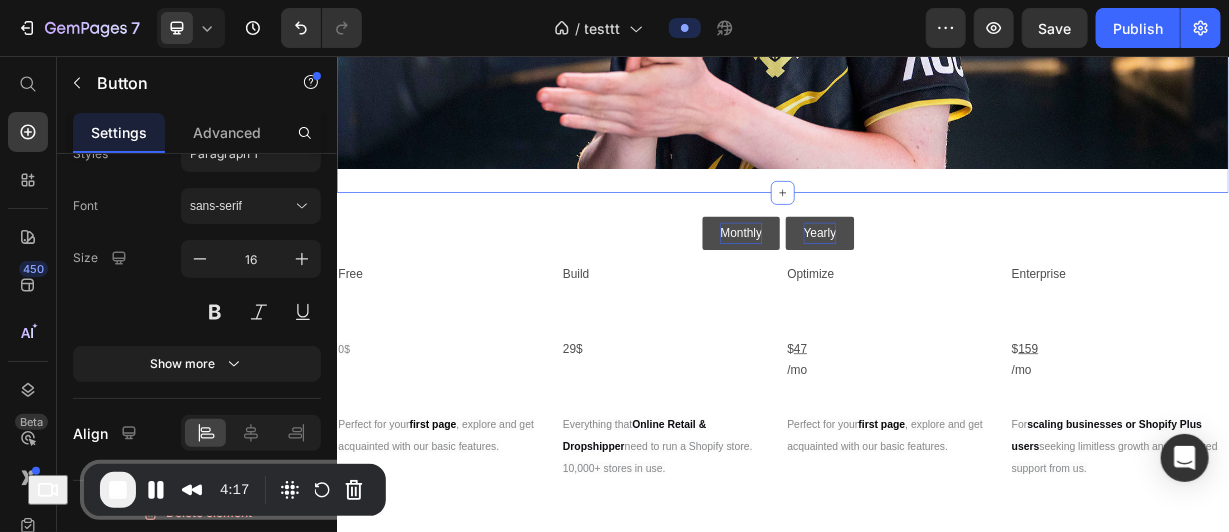 scroll, scrollTop: 0, scrollLeft: 0, axis: both 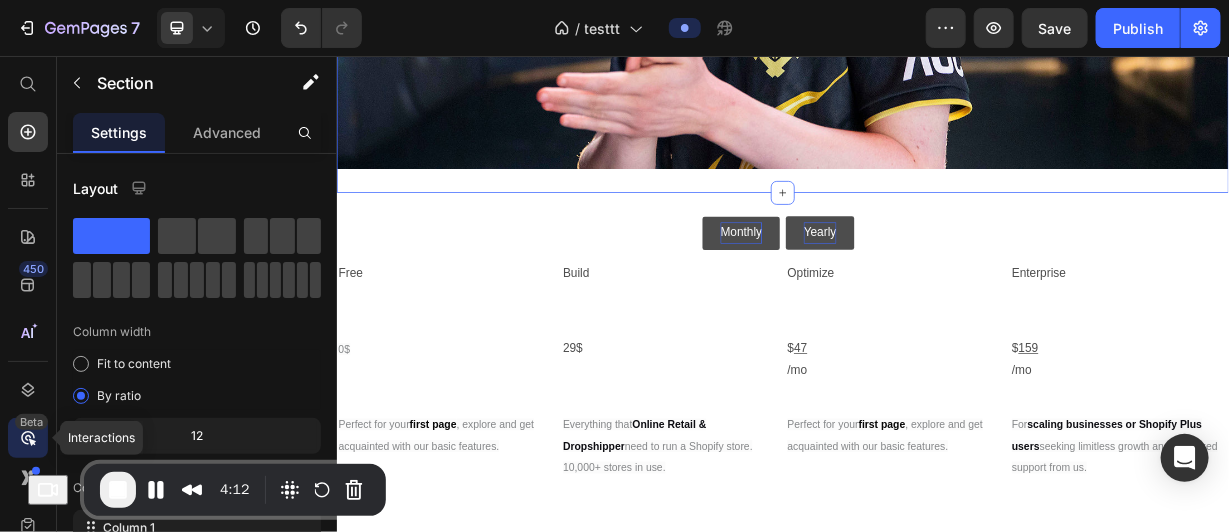 click 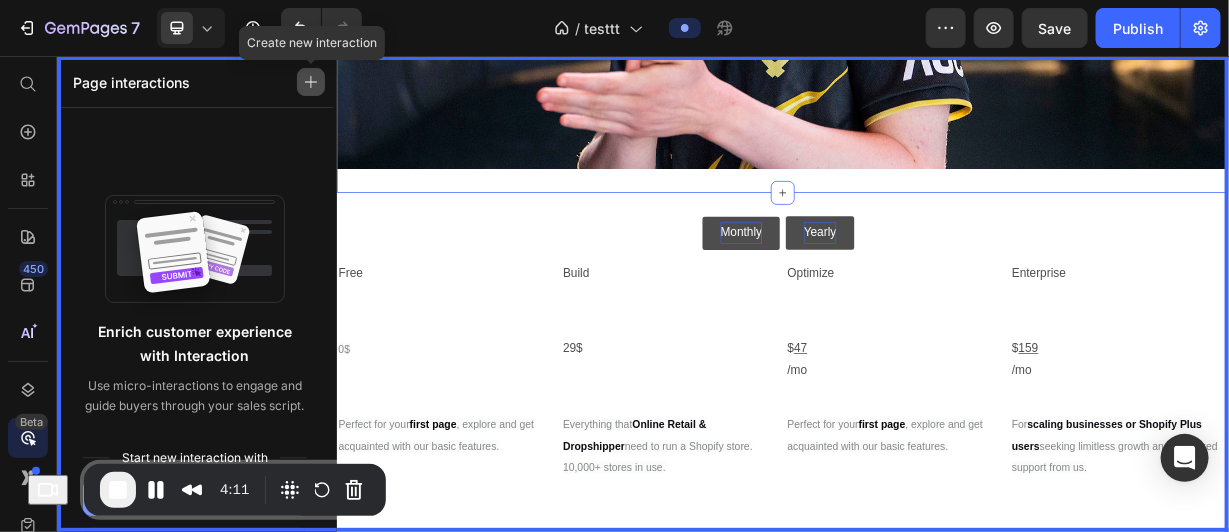 click 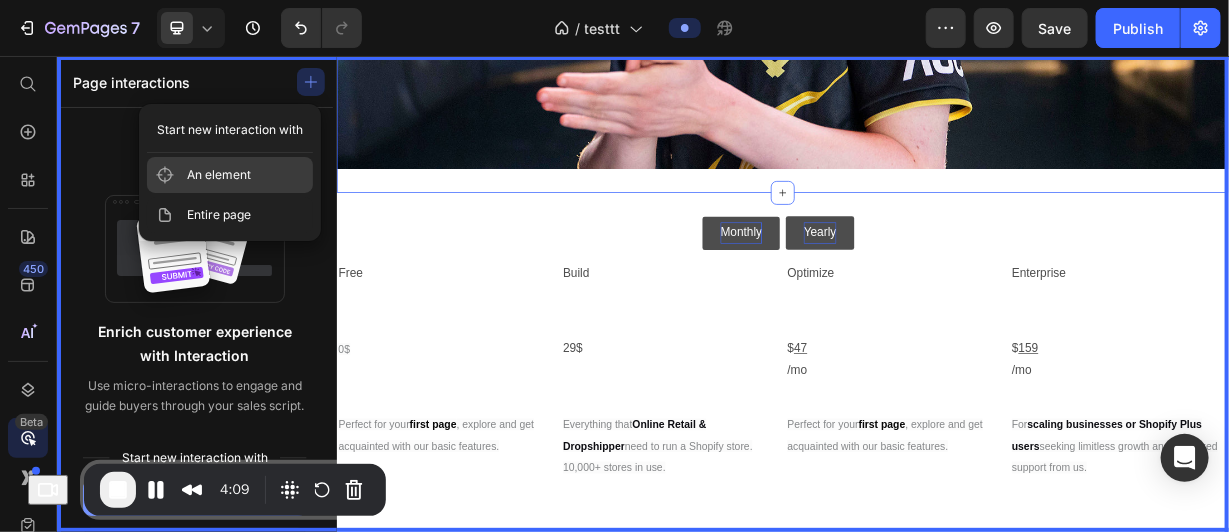 click on "An element" at bounding box center (230, 175) 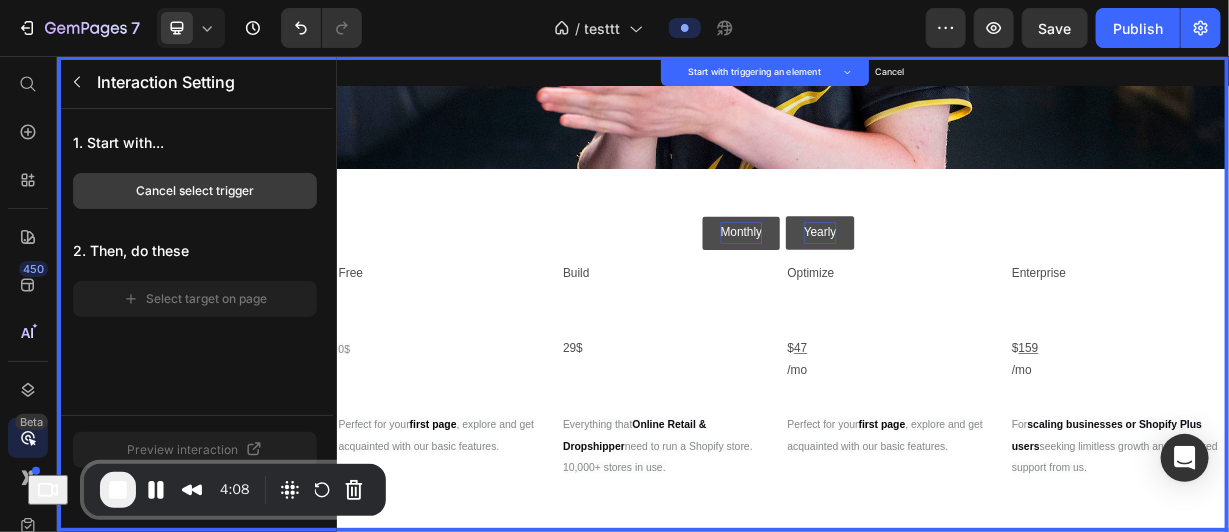 click on "Cancel select trigger" at bounding box center (195, 191) 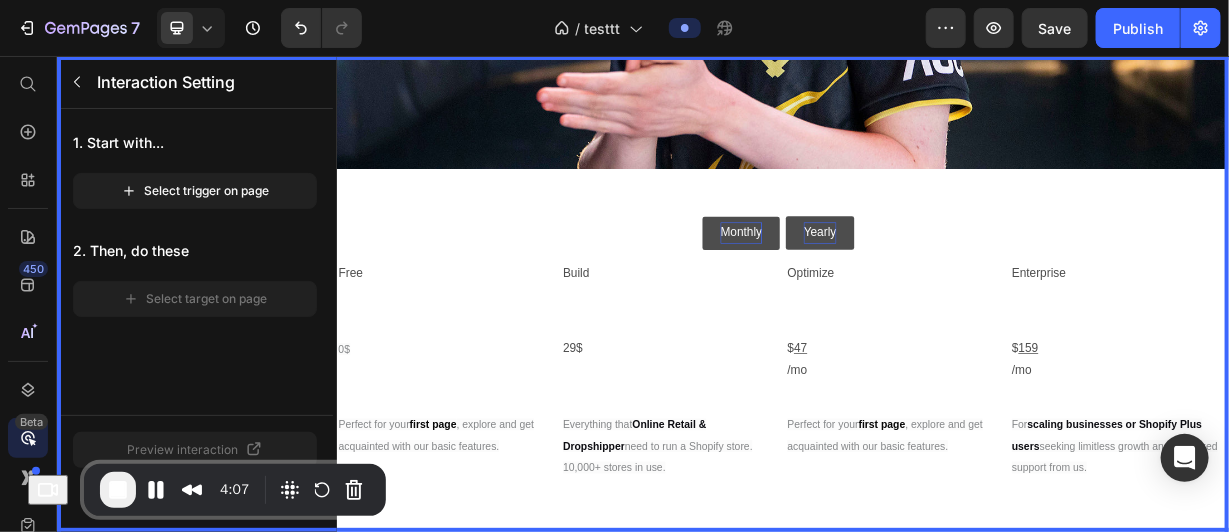 click at bounding box center (936, 375) 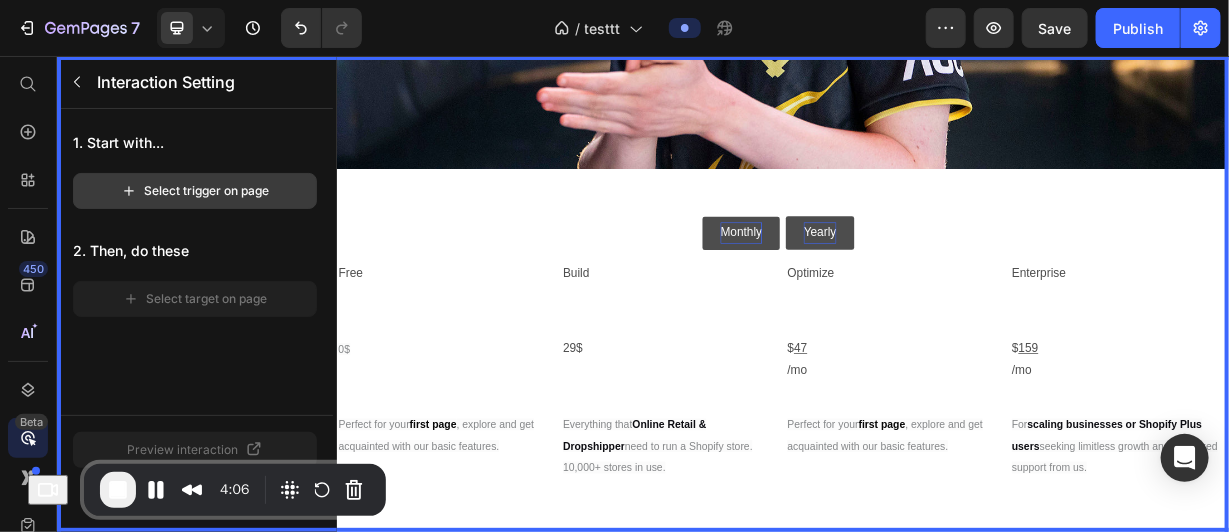 click on "Select trigger on page" at bounding box center [195, 191] 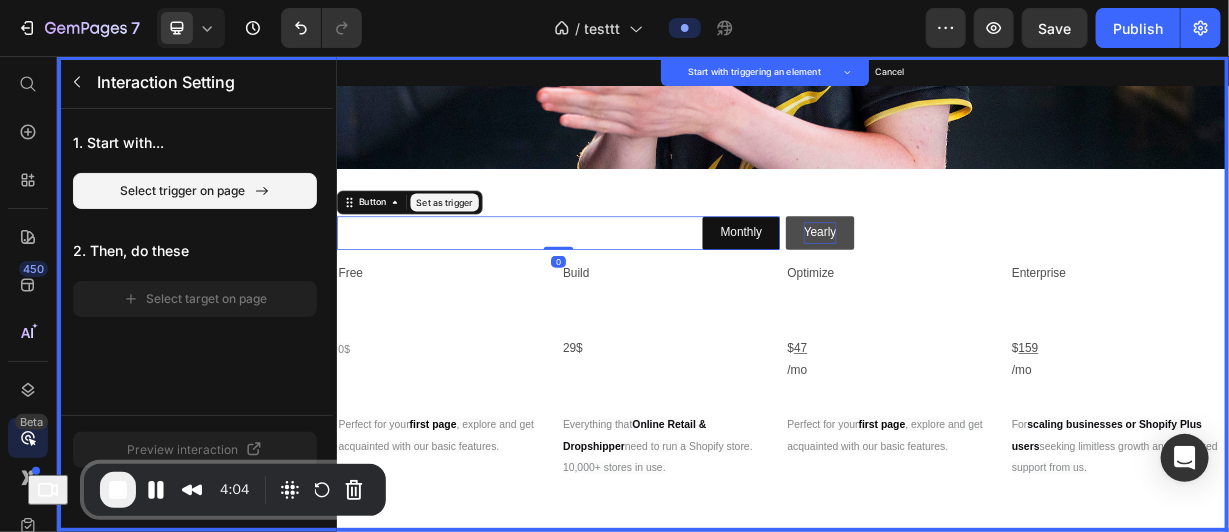 click on "Set as trigger" at bounding box center (481, 252) 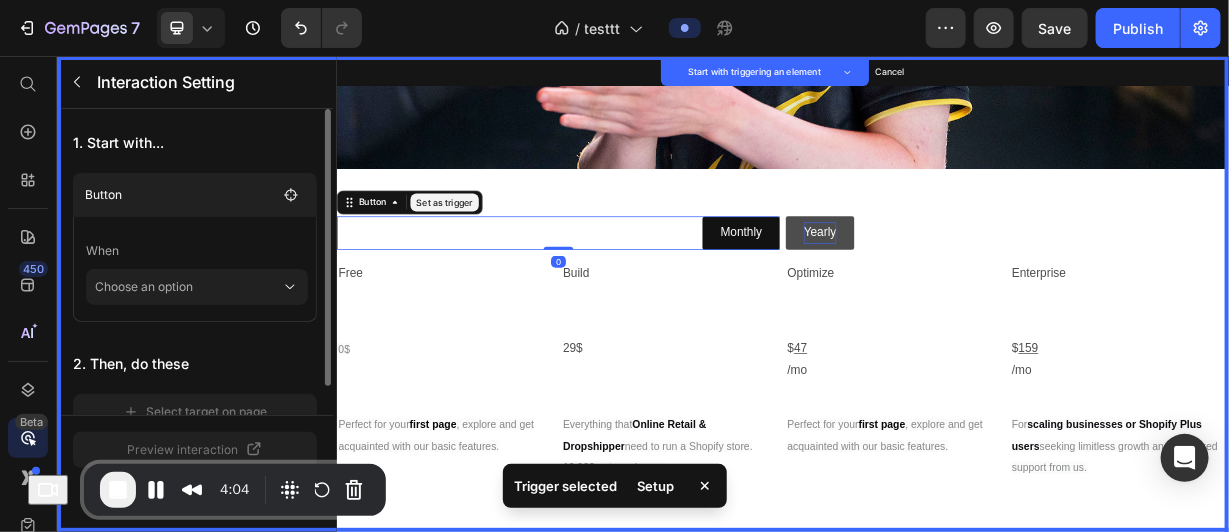 click at bounding box center [936, 375] 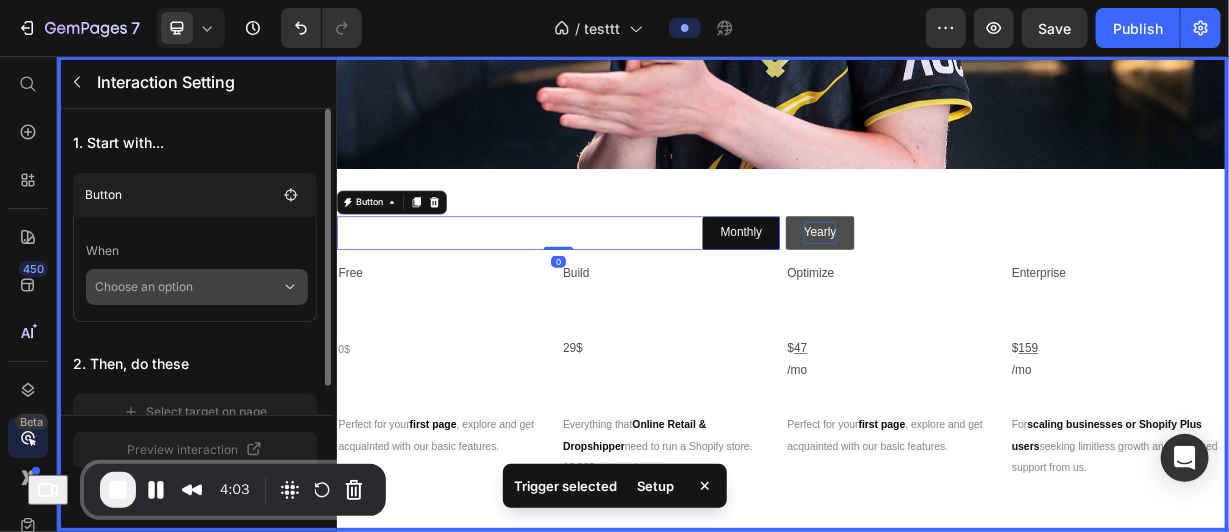 scroll, scrollTop: 30, scrollLeft: 0, axis: vertical 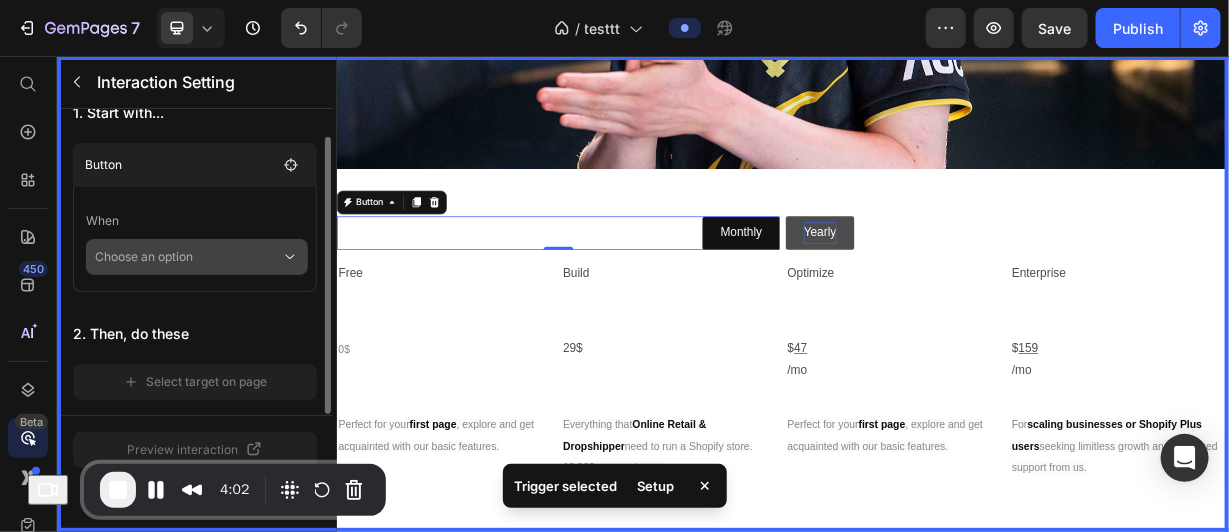 click on "Choose an option" at bounding box center (188, 257) 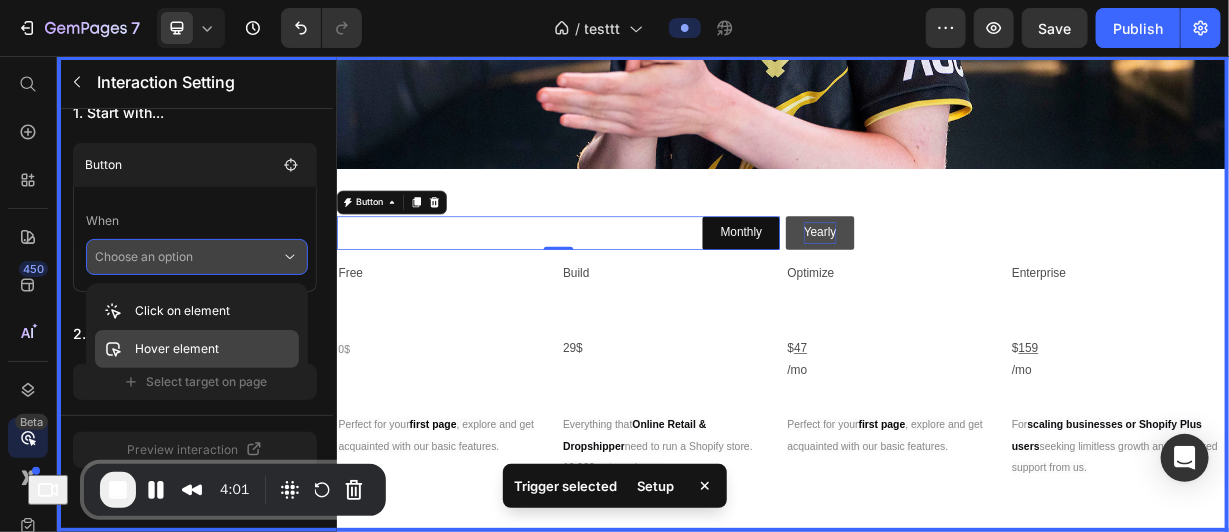 click on "Hover element" at bounding box center [177, 349] 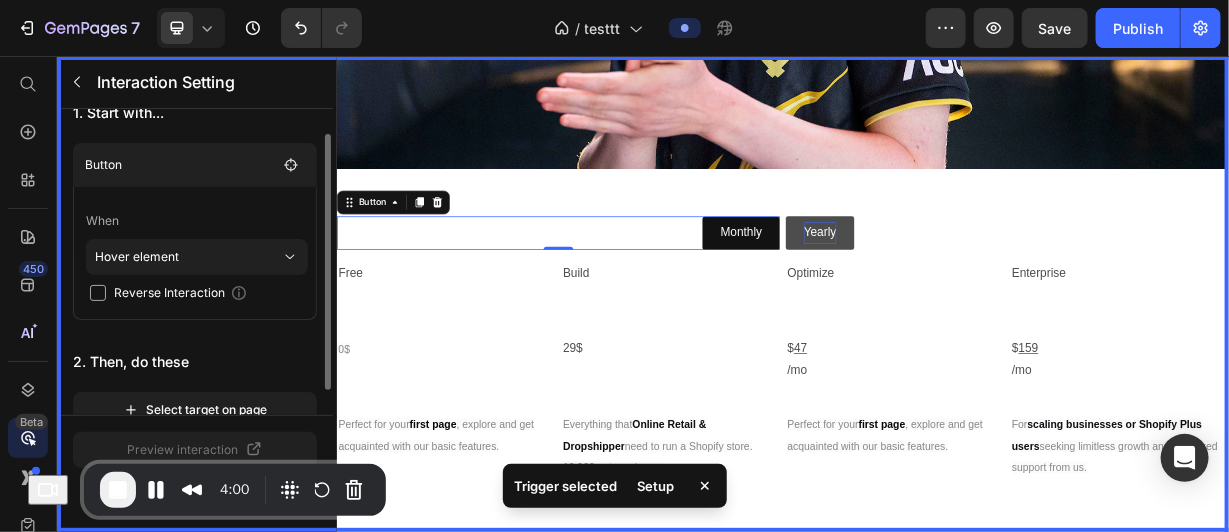 scroll, scrollTop: 58, scrollLeft: 0, axis: vertical 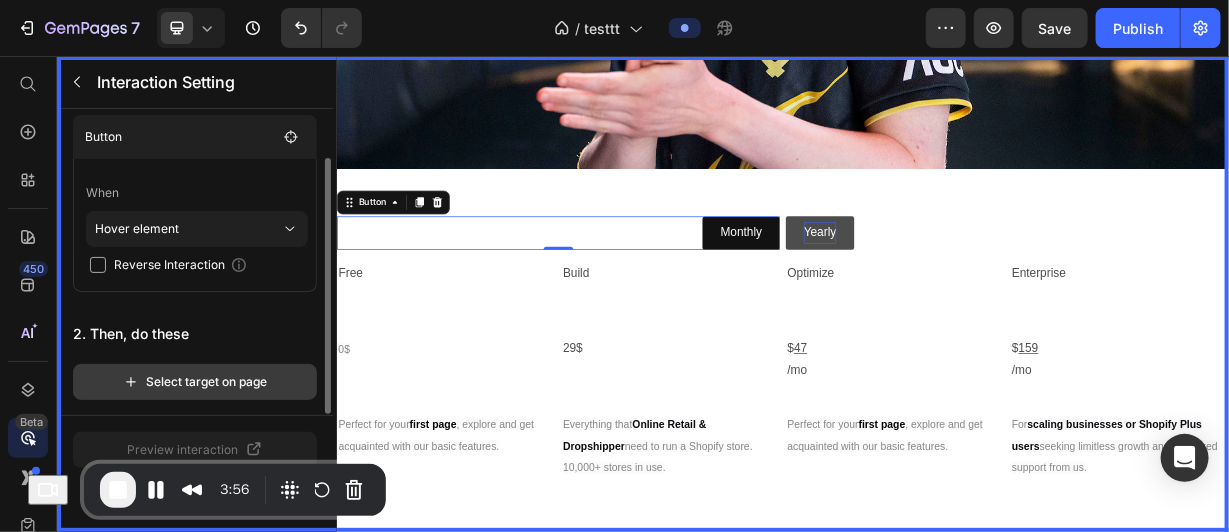 click on "Select target on page" at bounding box center [195, 382] 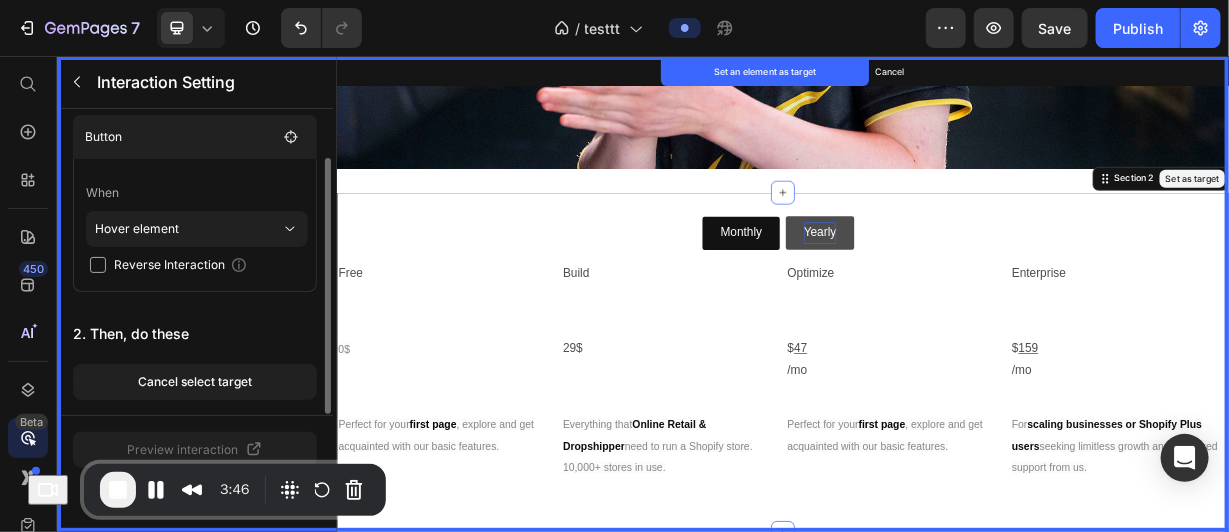 click on "Cancel select target" at bounding box center [195, 382] 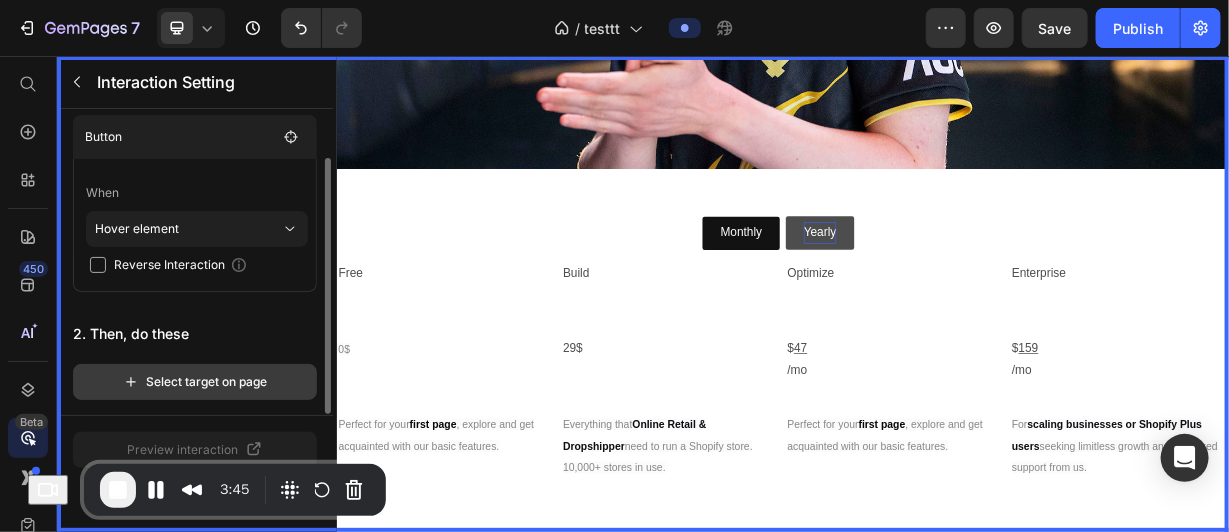 click on "Select target on page" 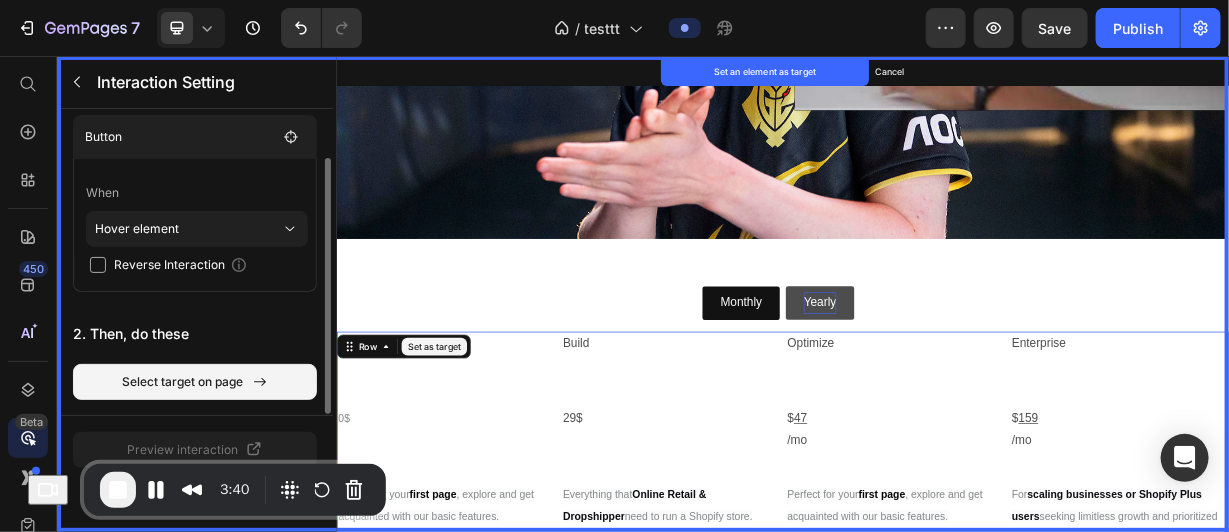 scroll, scrollTop: 500, scrollLeft: 0, axis: vertical 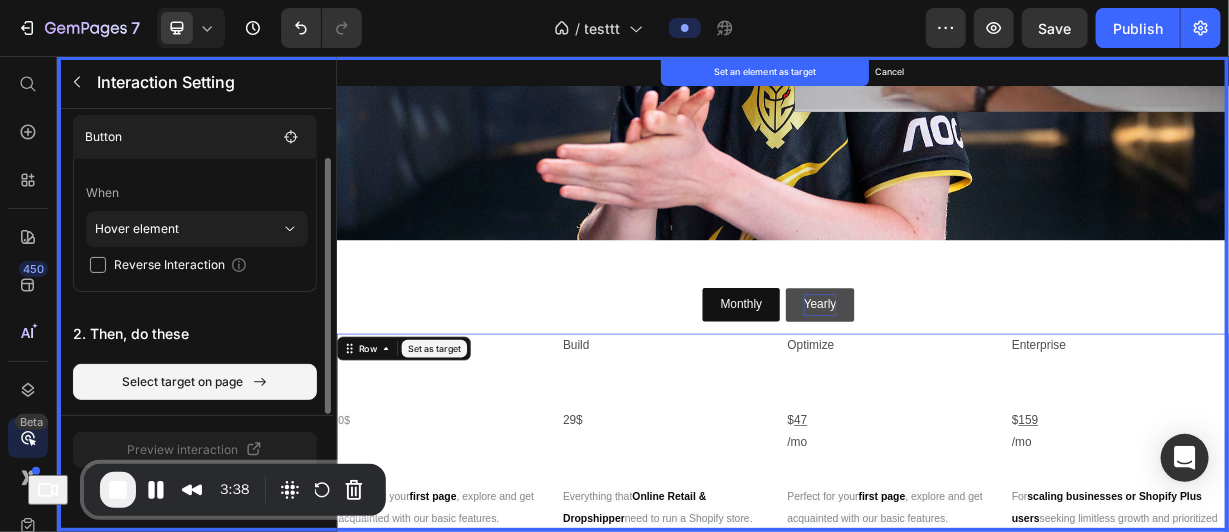 click on "Set as target" at bounding box center (467, 448) 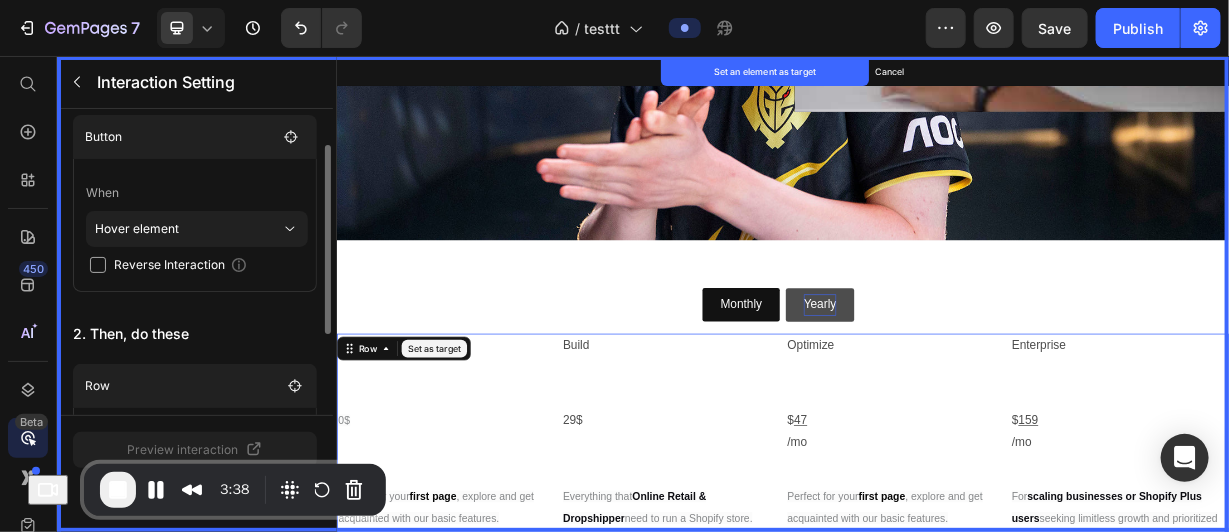 click at bounding box center [936, 375] 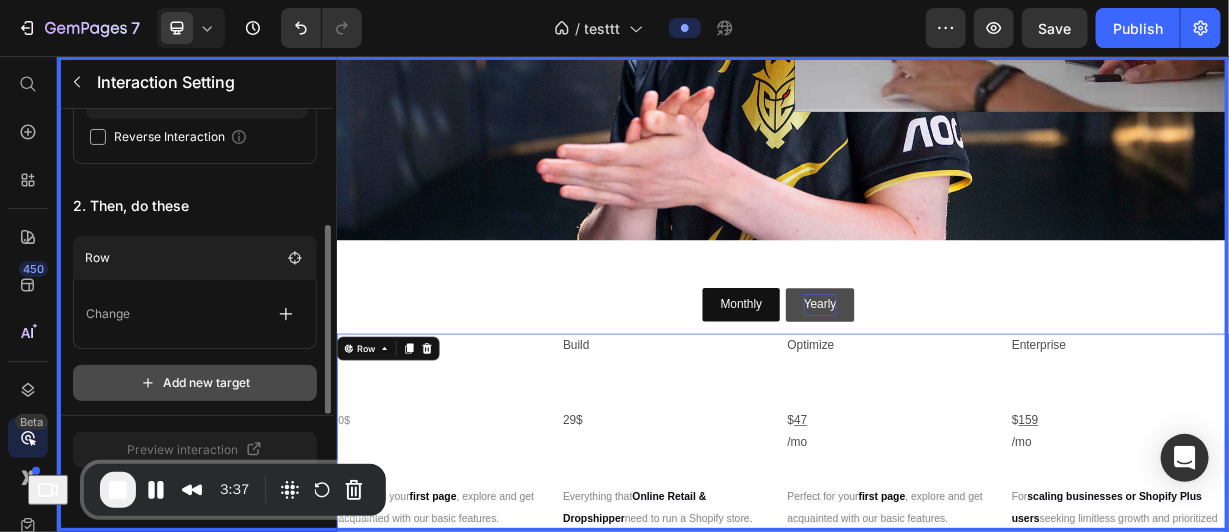 click on "Add new target" at bounding box center (195, 383) 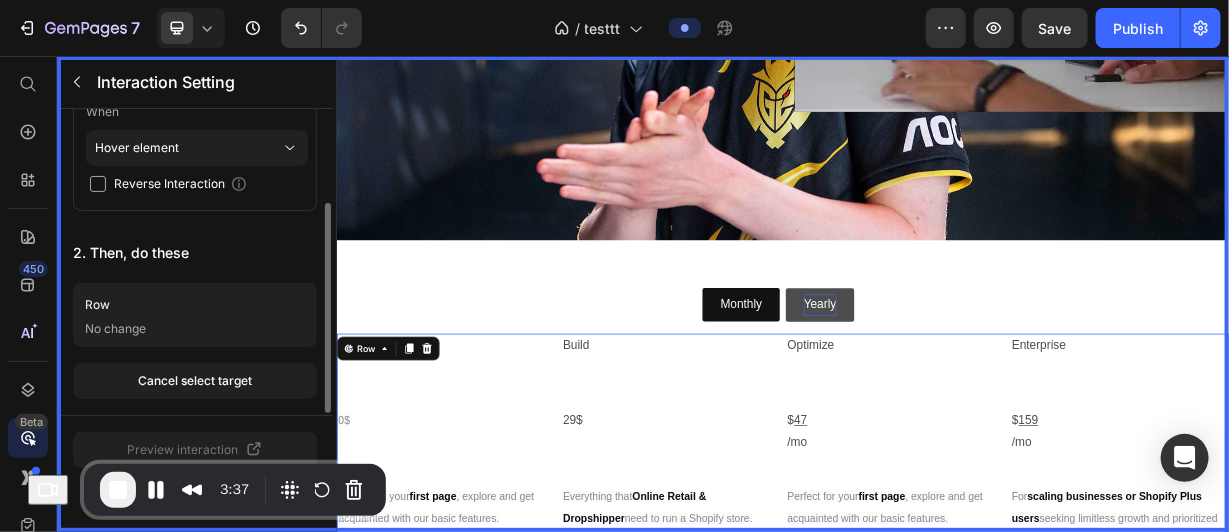 scroll, scrollTop: 138, scrollLeft: 0, axis: vertical 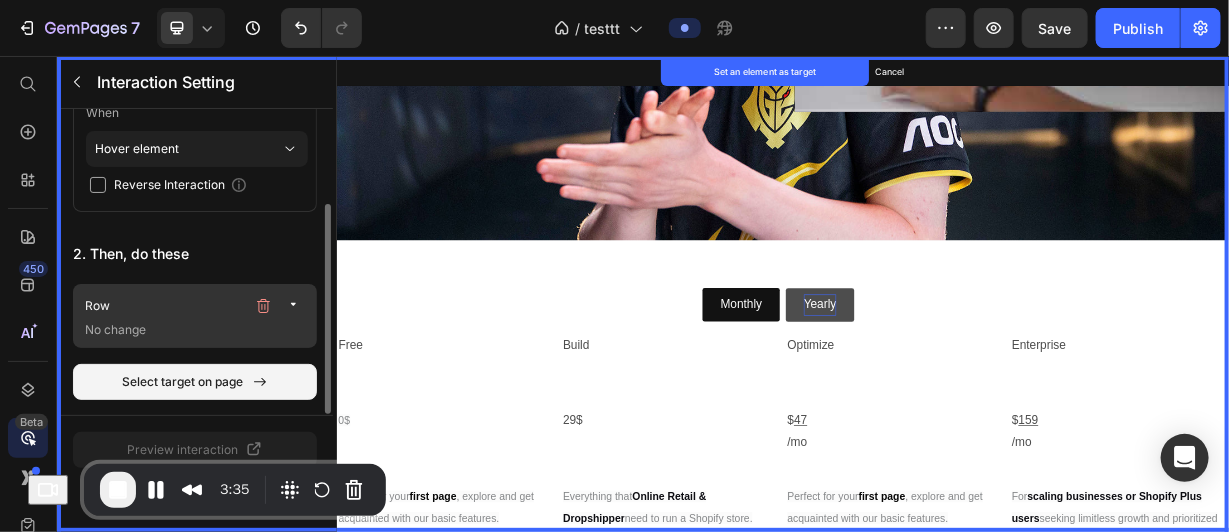 click on "No change" at bounding box center (197, 330) 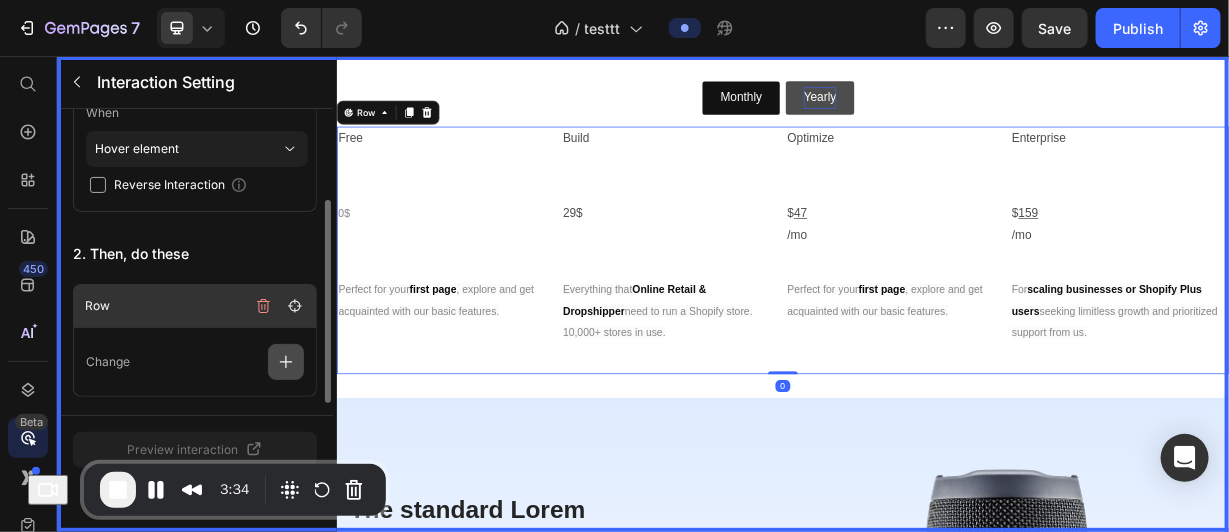 scroll, scrollTop: 794, scrollLeft: 0, axis: vertical 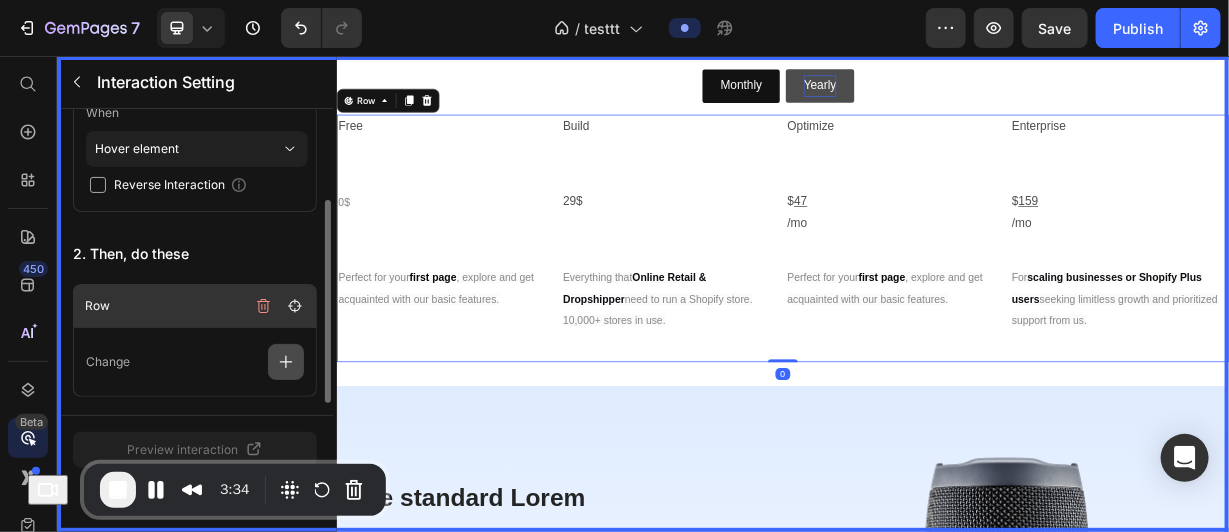 click 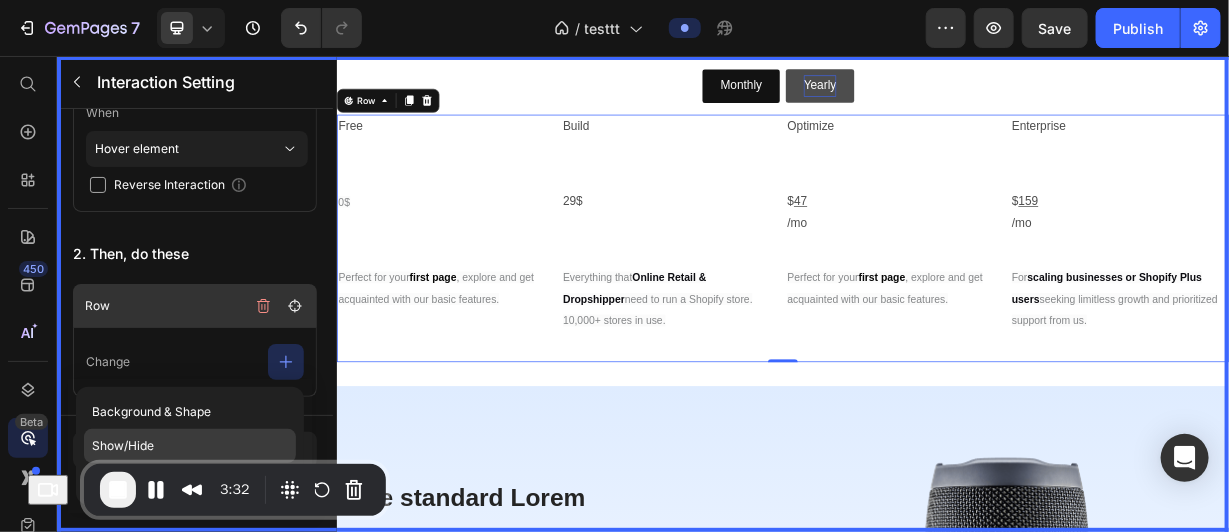 click on "Show/Hide" 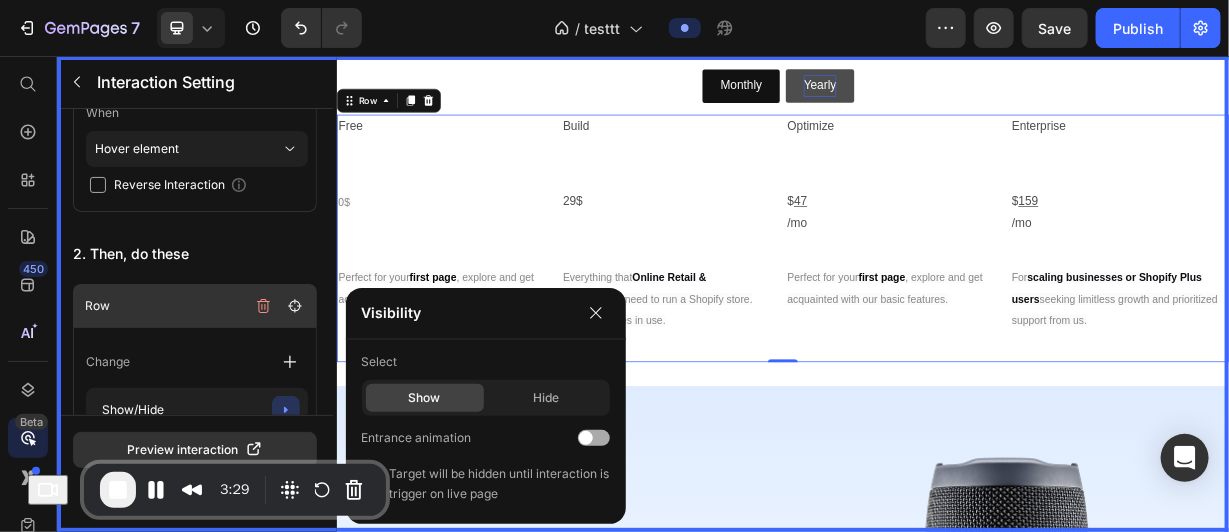 click at bounding box center (594, 438) 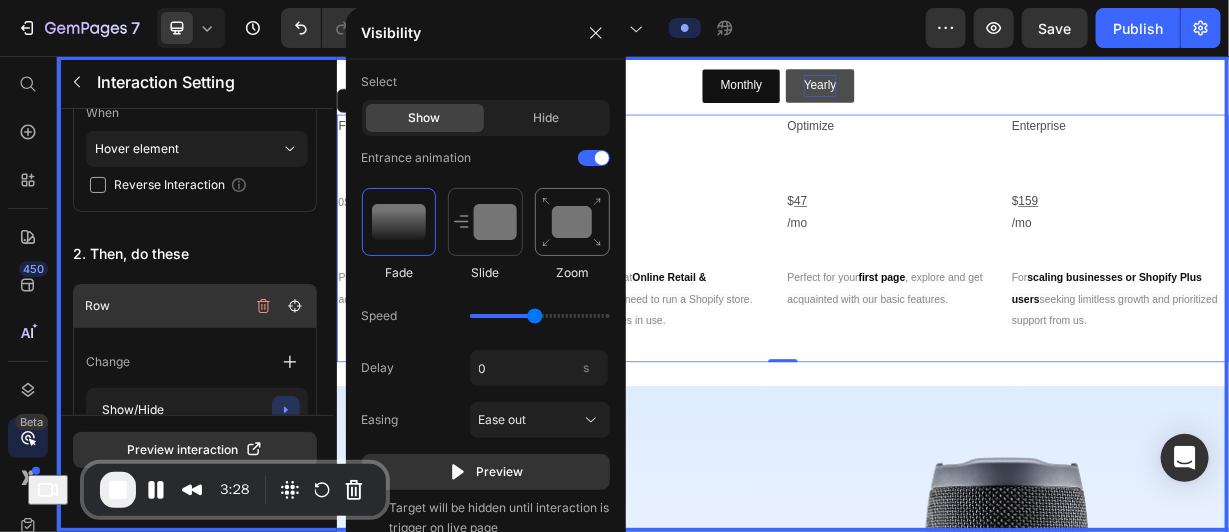 click at bounding box center (572, 222) 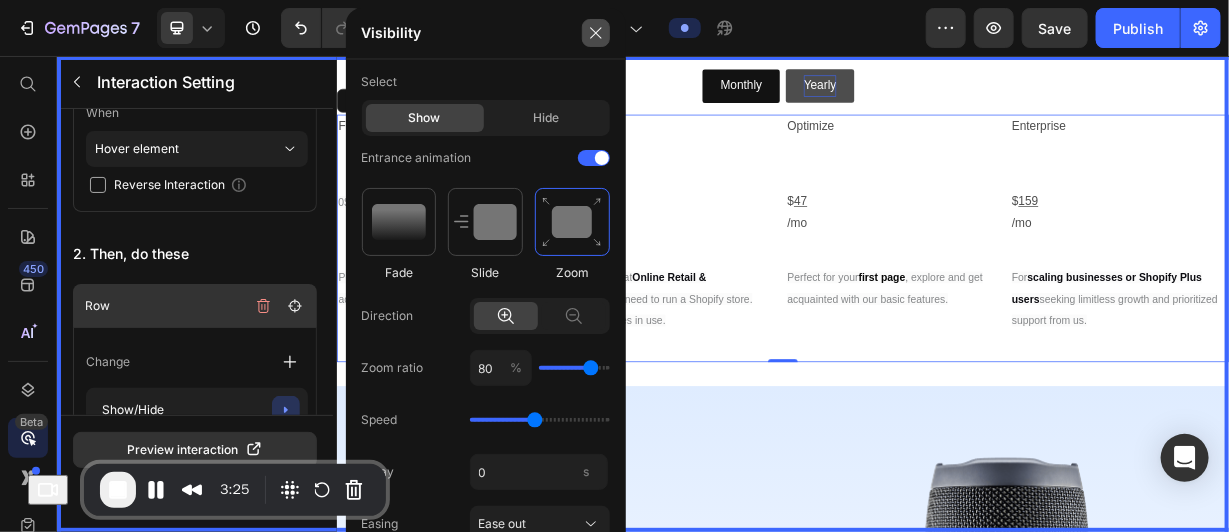 click 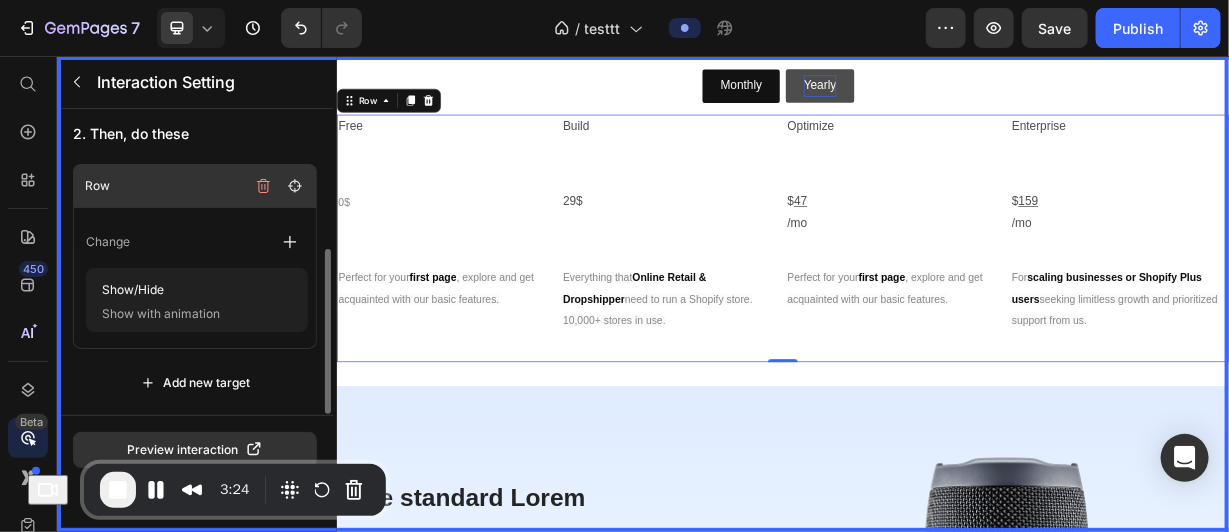 scroll, scrollTop: 0, scrollLeft: 0, axis: both 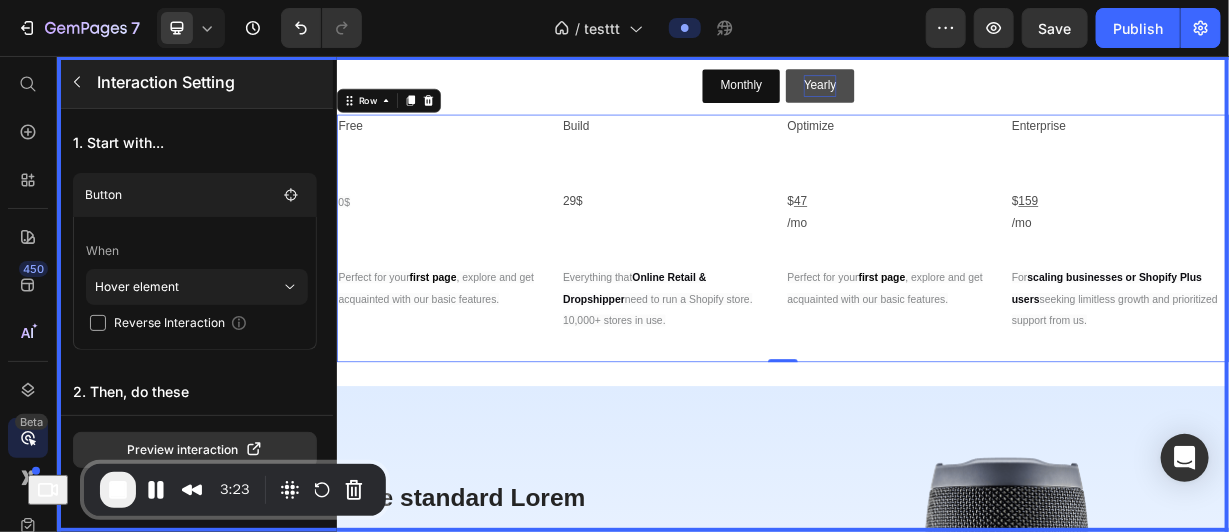 click 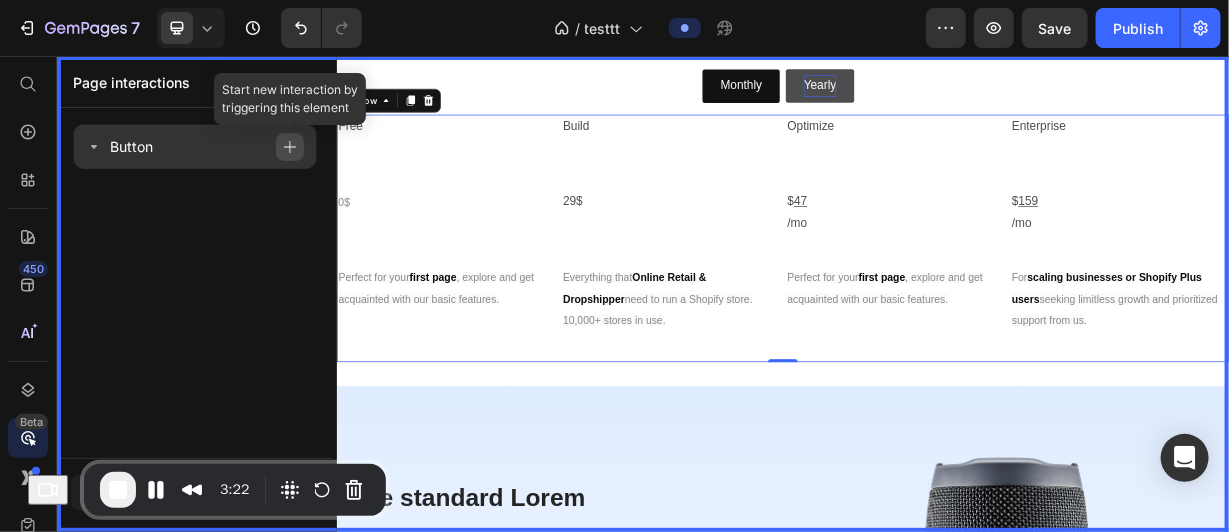 click 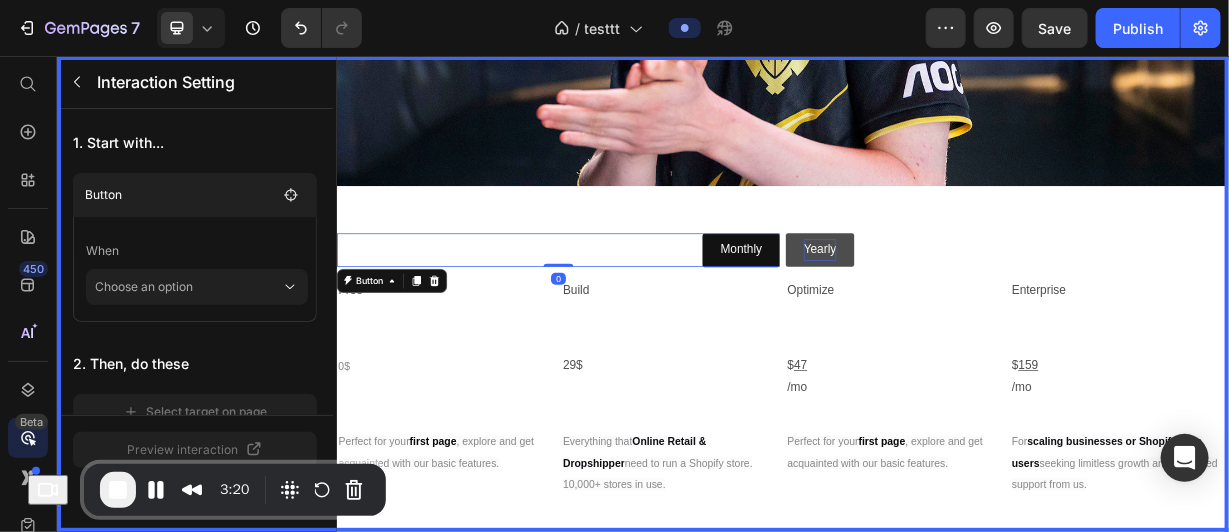 scroll, scrollTop: 536, scrollLeft: 0, axis: vertical 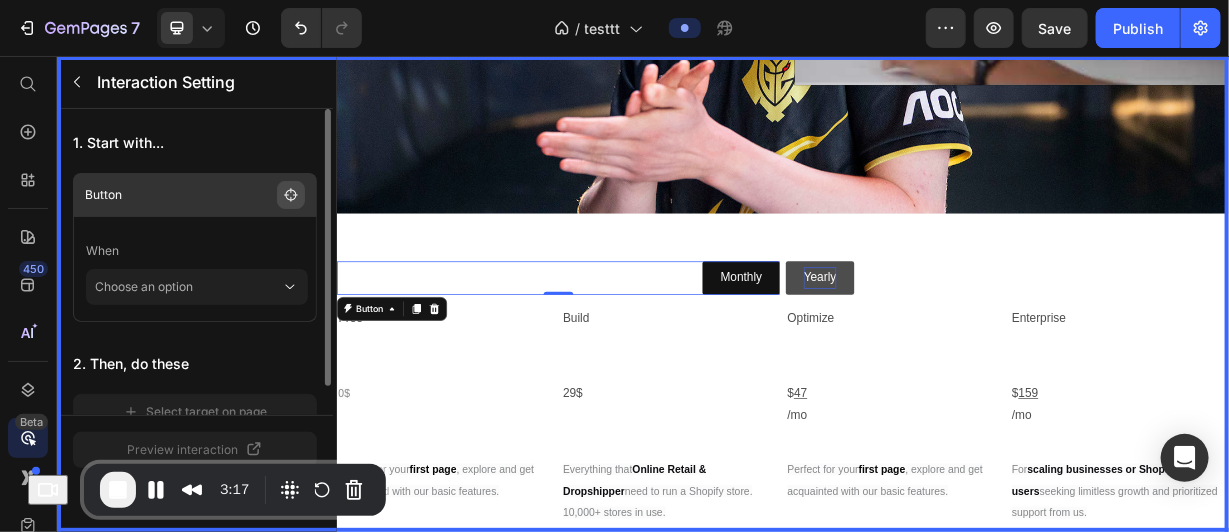 click 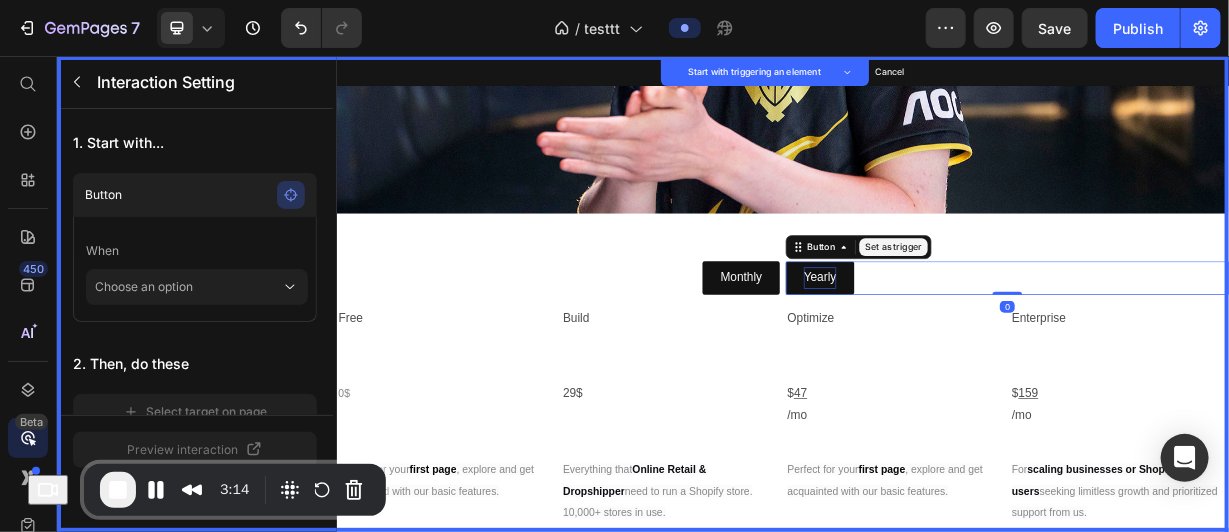 click on "Set as trigger" at bounding box center [1085, 312] 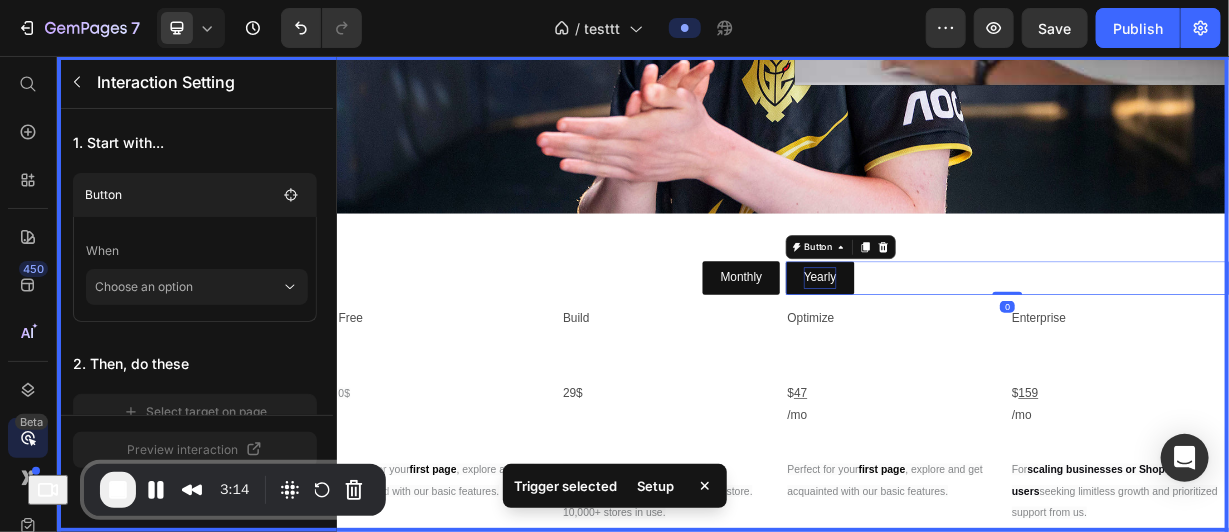 click at bounding box center [936, 375] 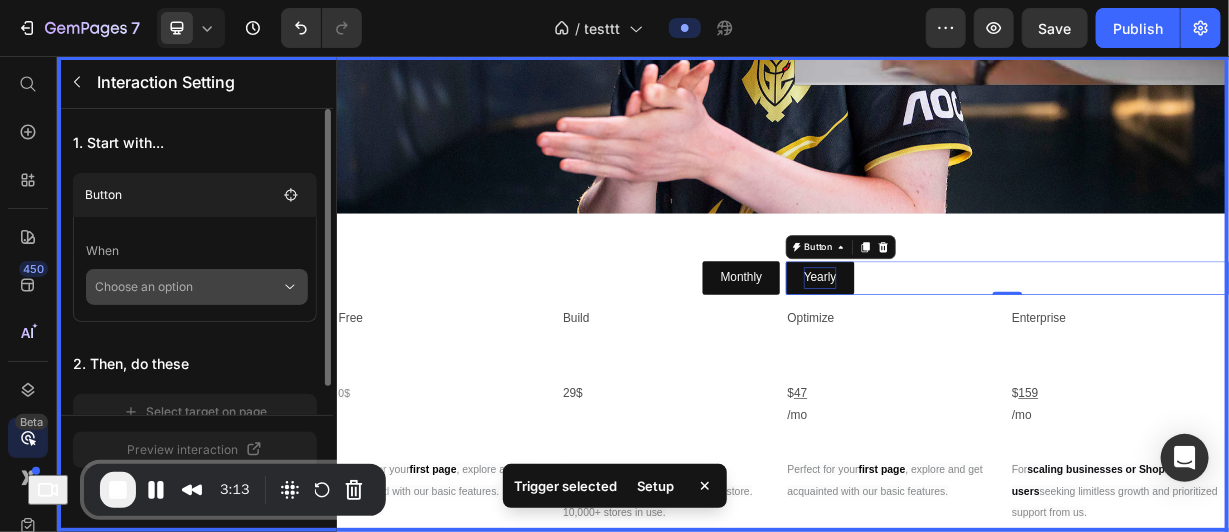 click on "Choose an option" at bounding box center [188, 287] 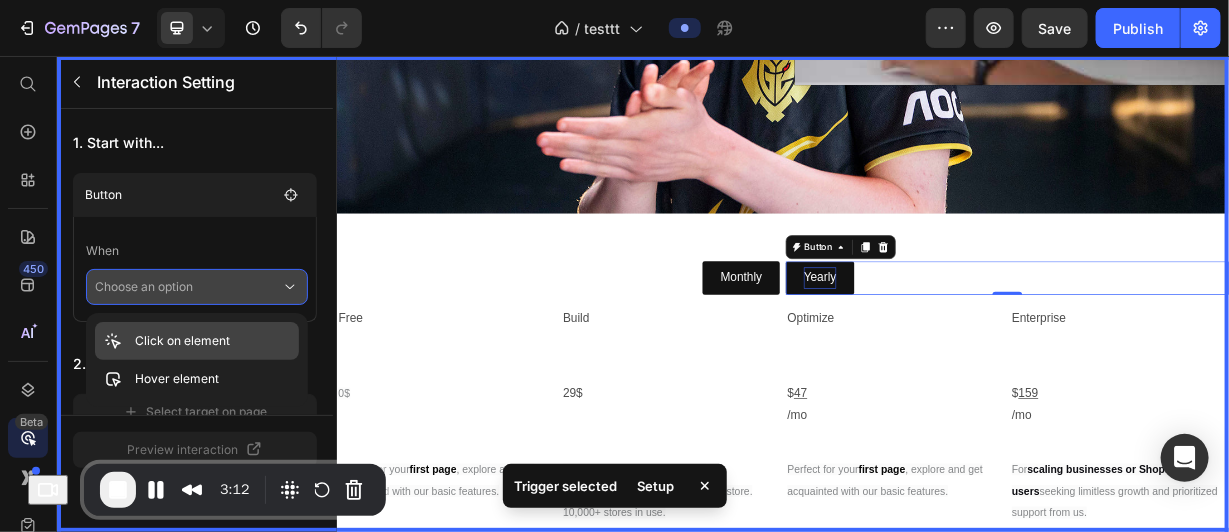 click on "Click on element" at bounding box center (182, 341) 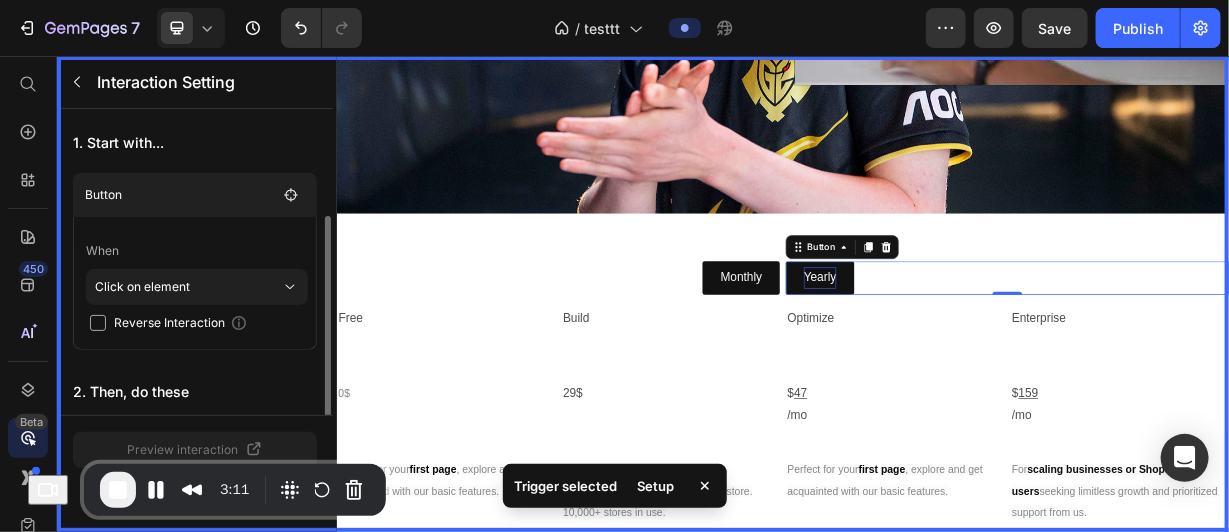 scroll, scrollTop: 58, scrollLeft: 0, axis: vertical 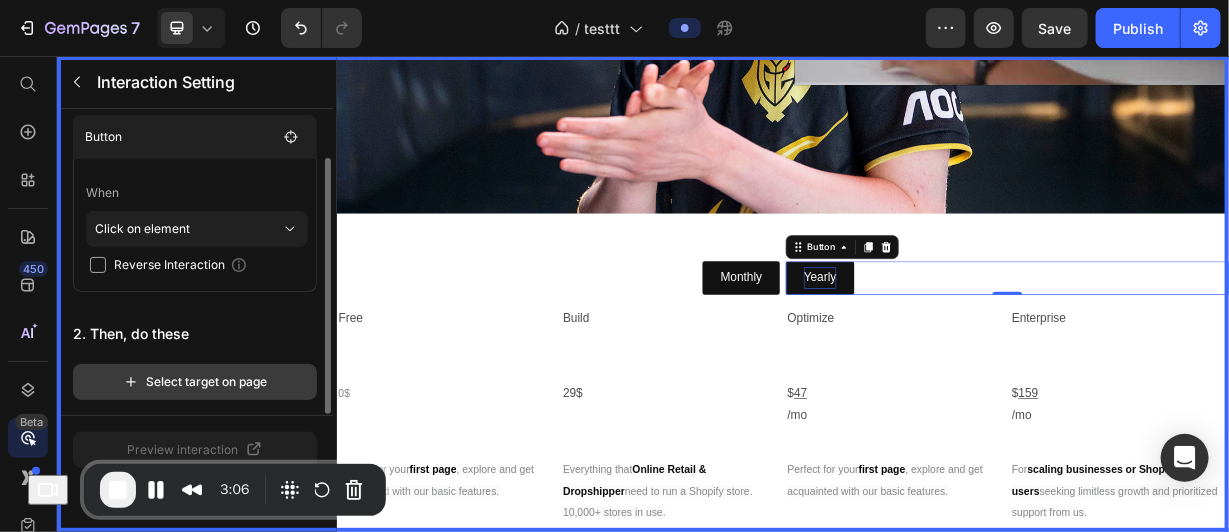 click on "Select target on page" at bounding box center [195, 382] 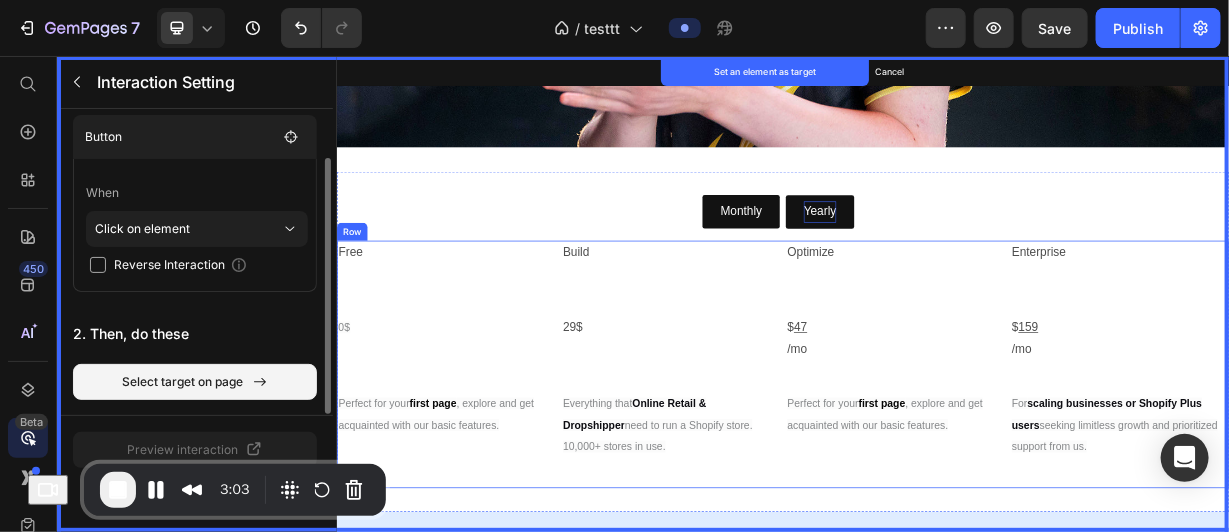 scroll, scrollTop: 647, scrollLeft: 0, axis: vertical 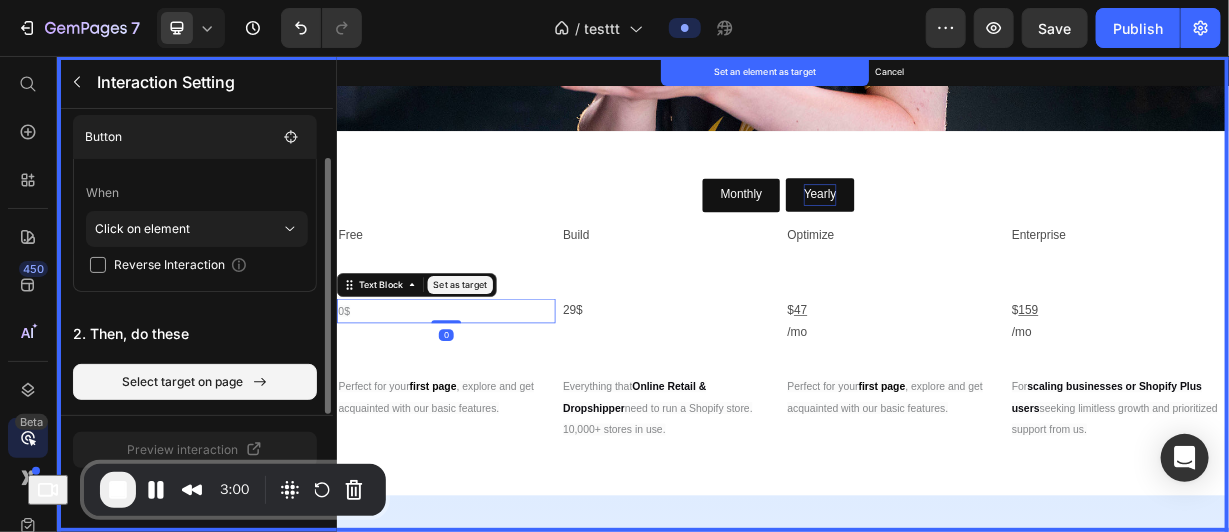 click on "Set as target" at bounding box center [502, 363] 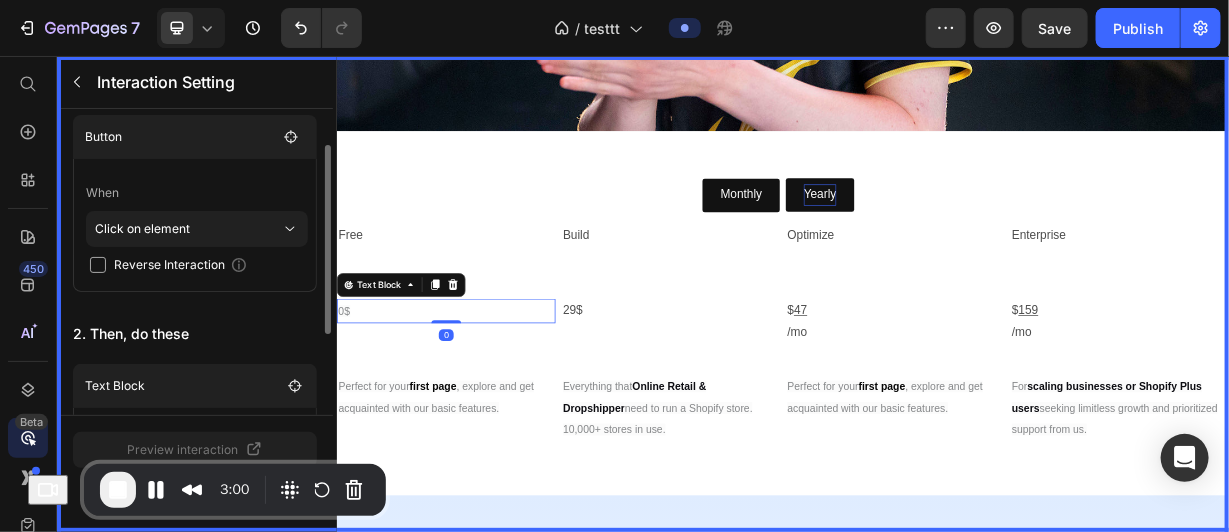 click at bounding box center [936, 375] 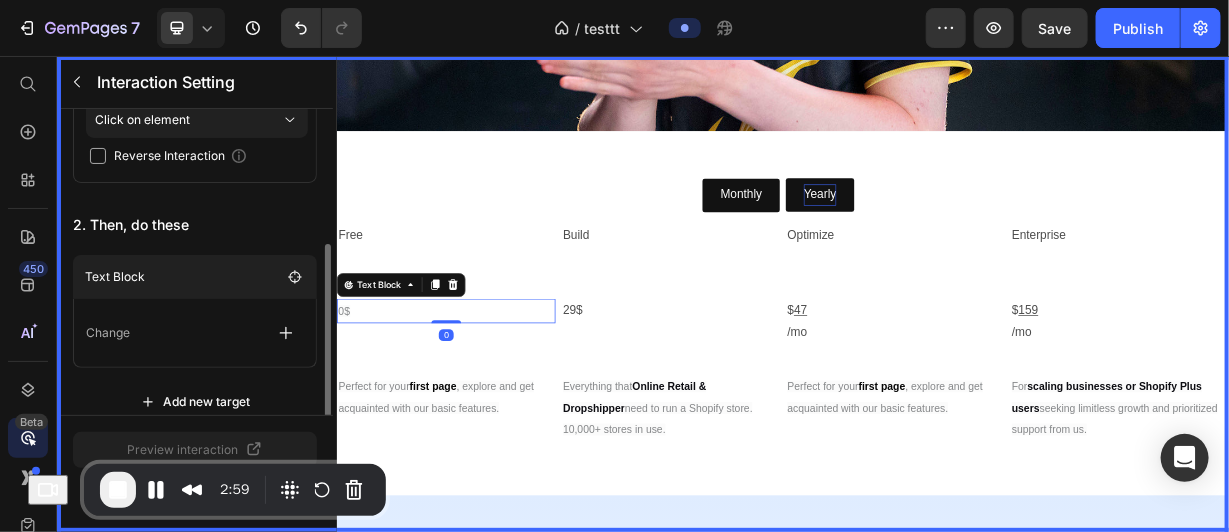 scroll, scrollTop: 186, scrollLeft: 0, axis: vertical 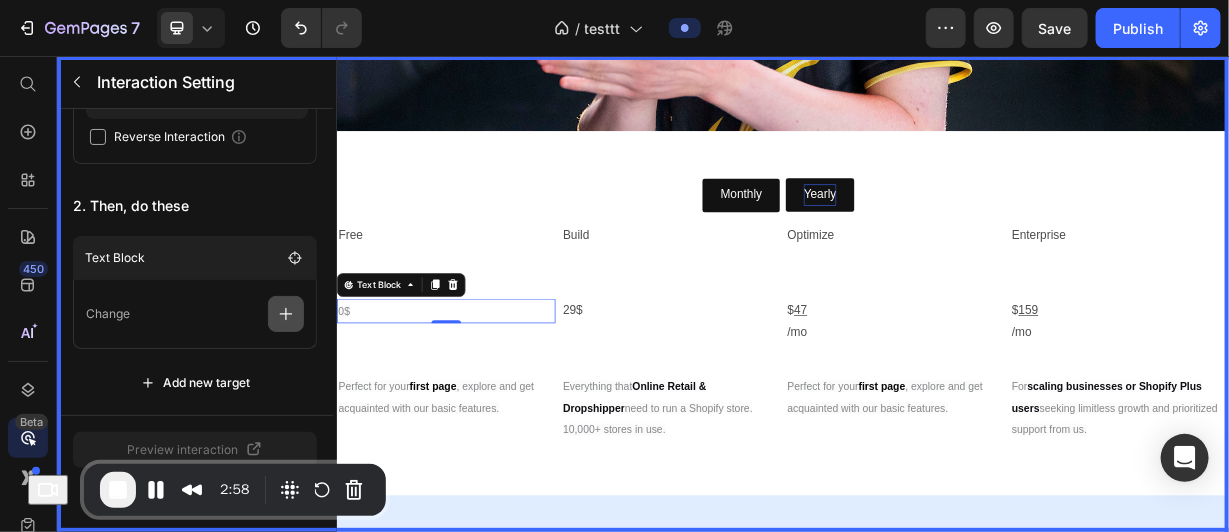 click 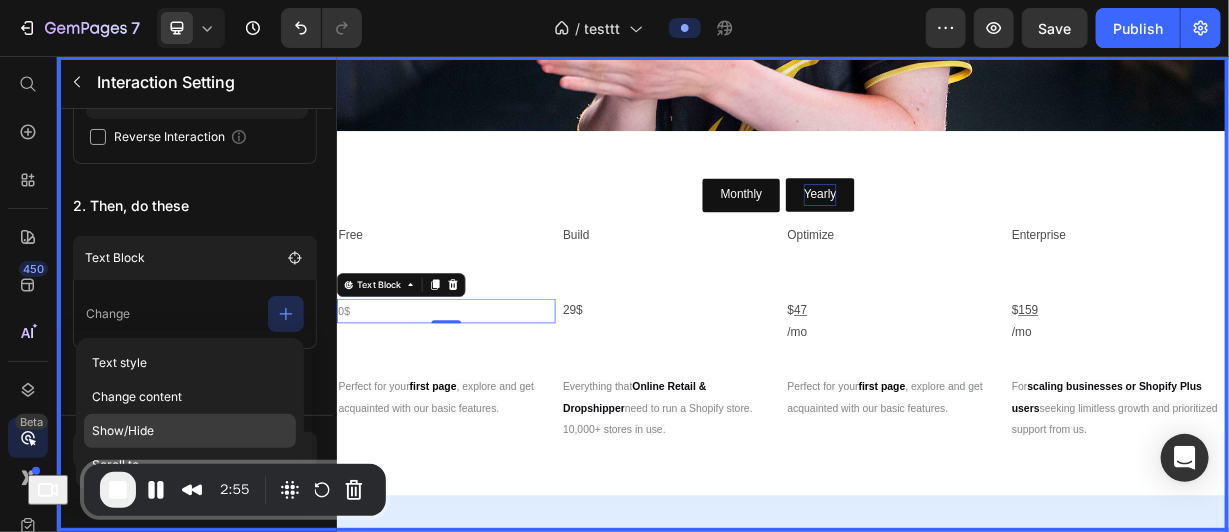 click on "Show/Hide" 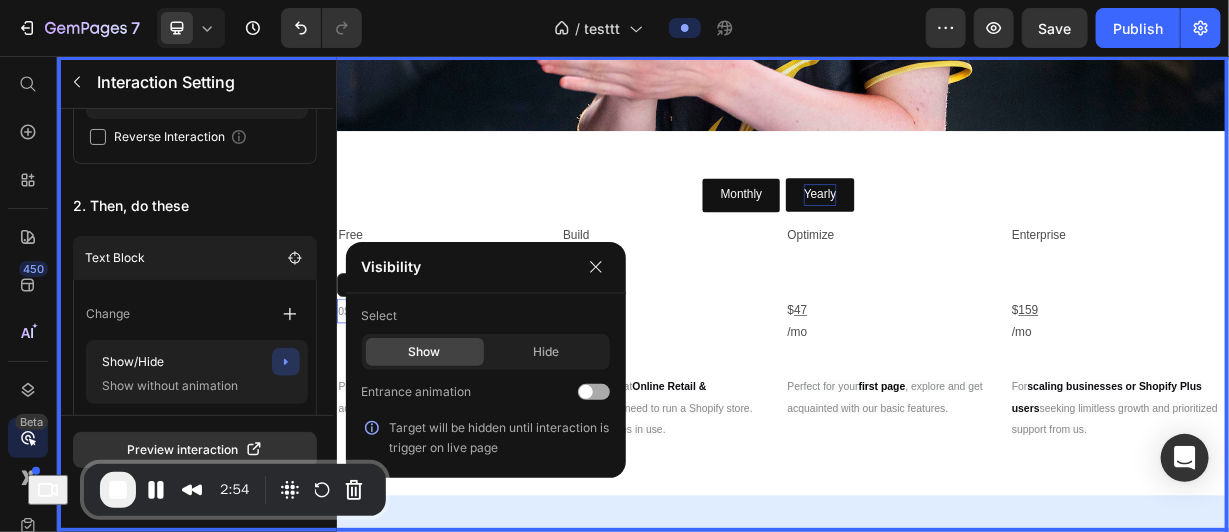 click at bounding box center [594, 392] 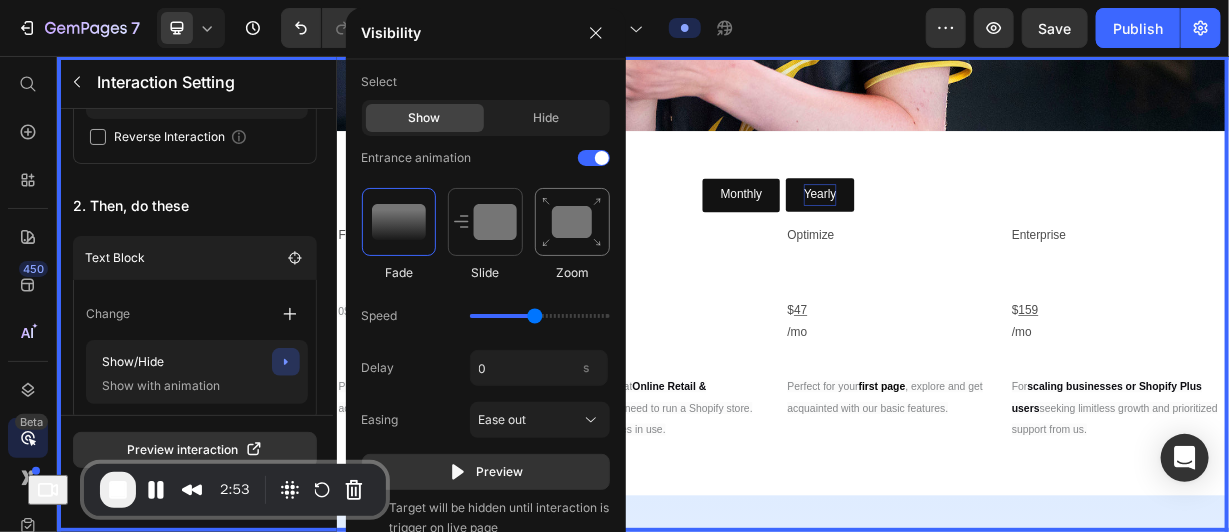 click at bounding box center [572, 222] 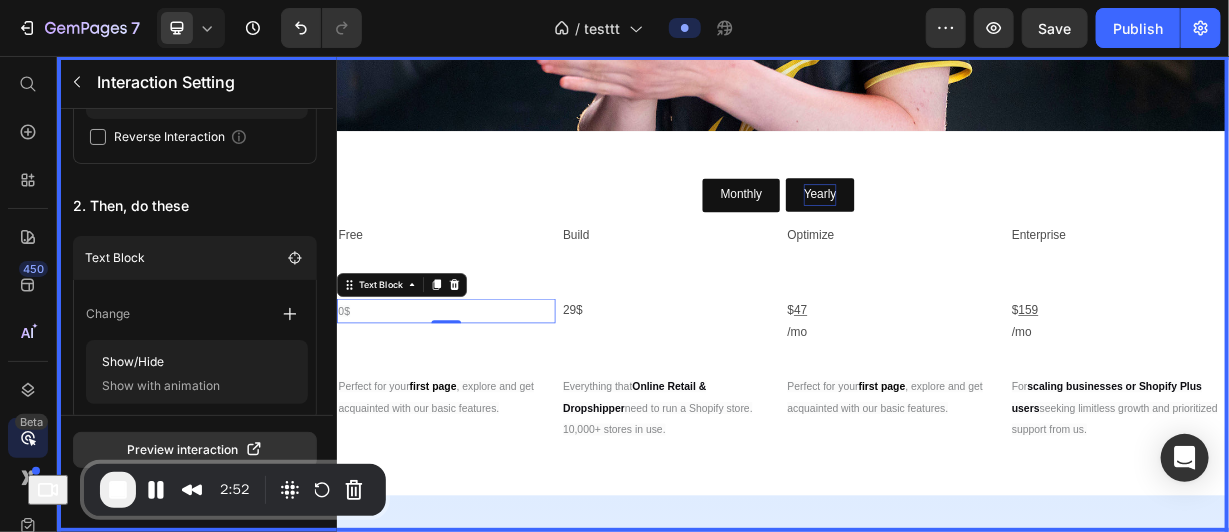 click at bounding box center [936, 375] 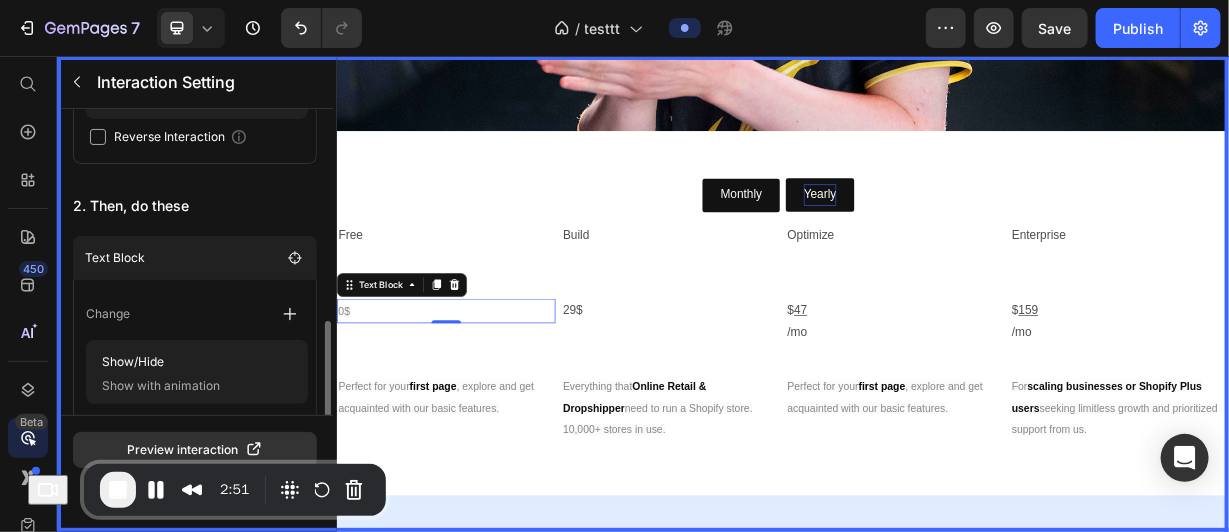 scroll, scrollTop: 258, scrollLeft: 0, axis: vertical 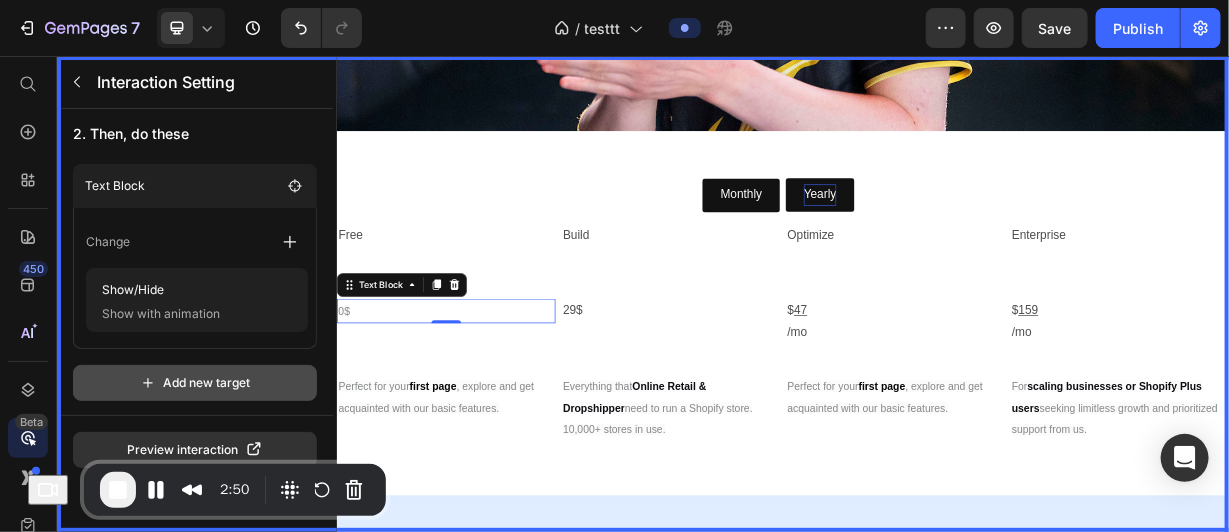 click on "Add new target" at bounding box center [195, 383] 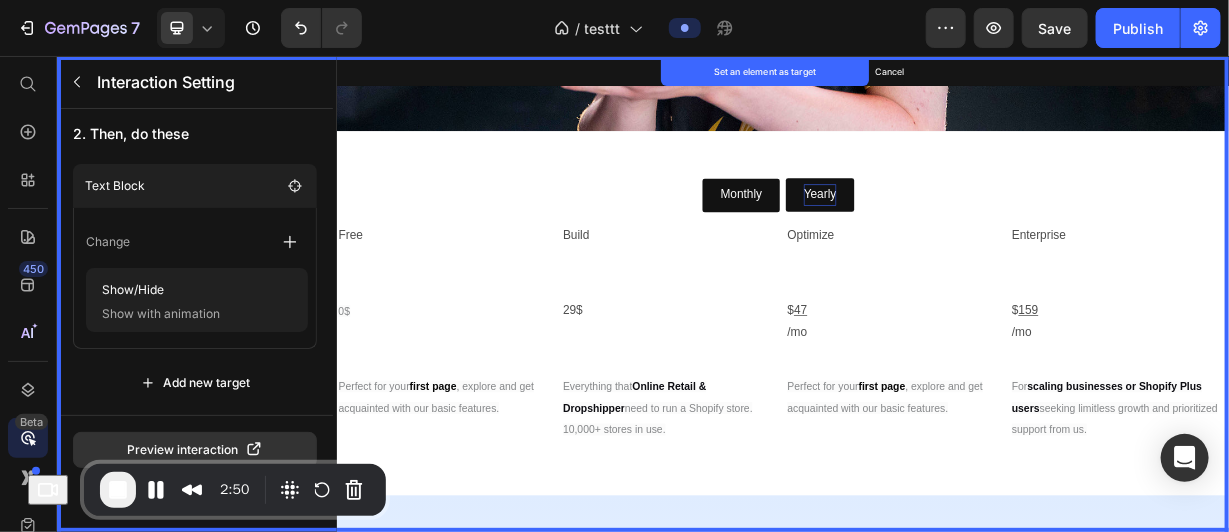 scroll, scrollTop: 138, scrollLeft: 0, axis: vertical 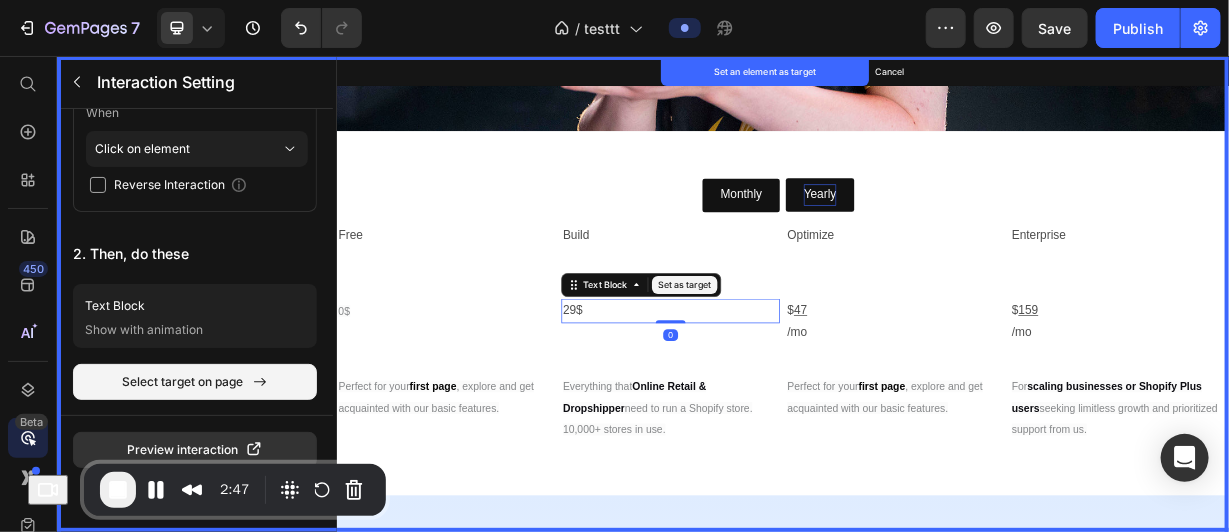 click on "Set as target" at bounding box center (804, 363) 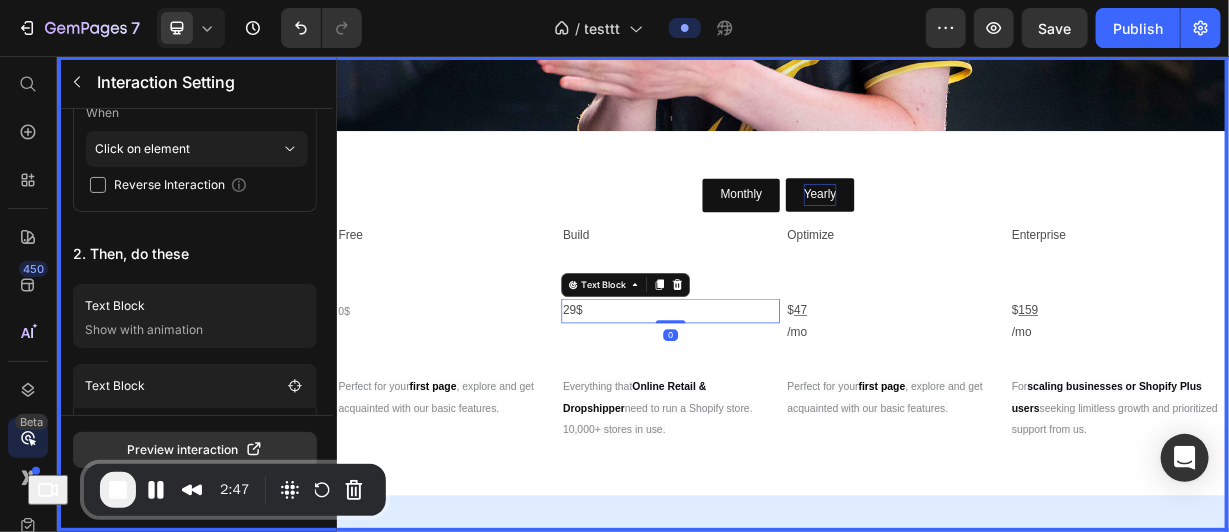 click at bounding box center [936, 375] 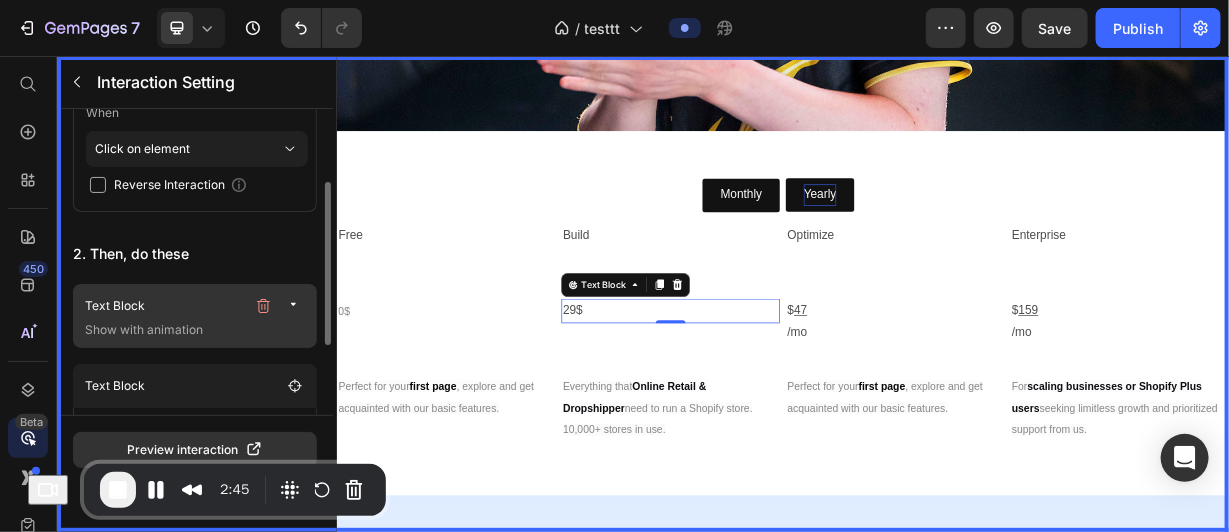 scroll, scrollTop: 266, scrollLeft: 0, axis: vertical 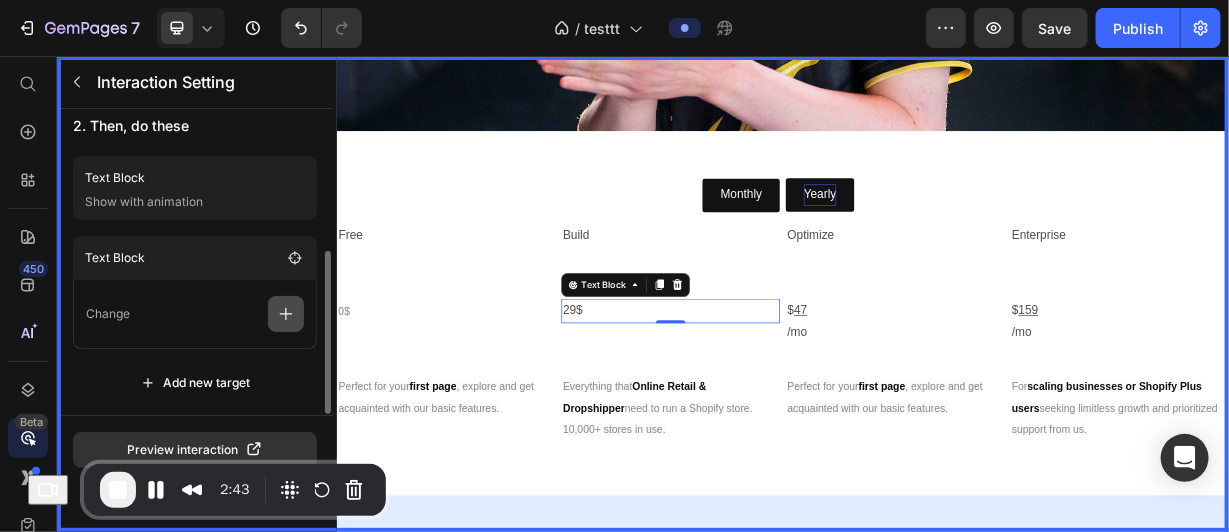 click 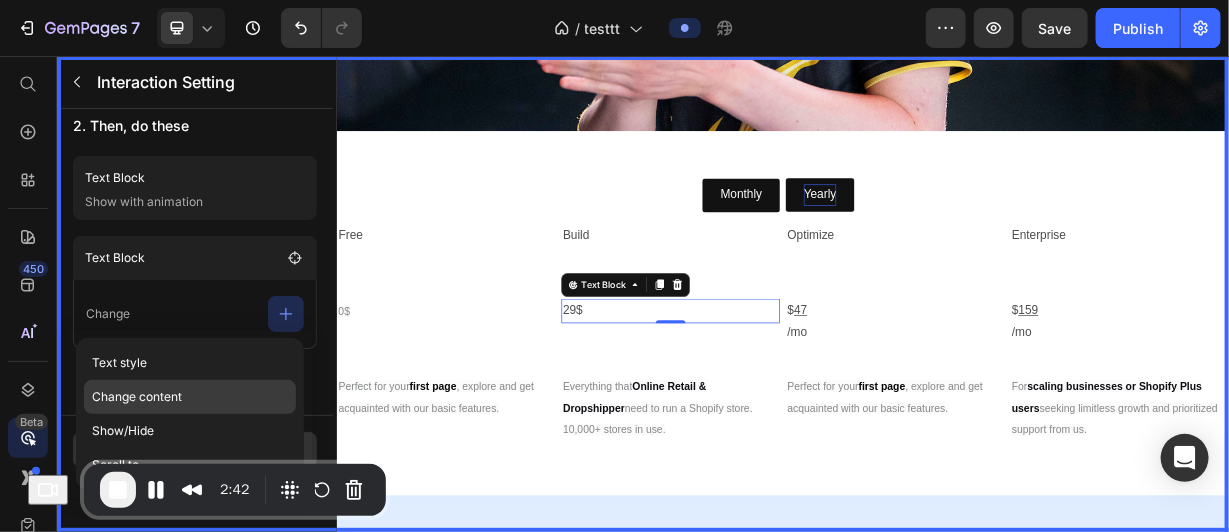 click on "Change content" 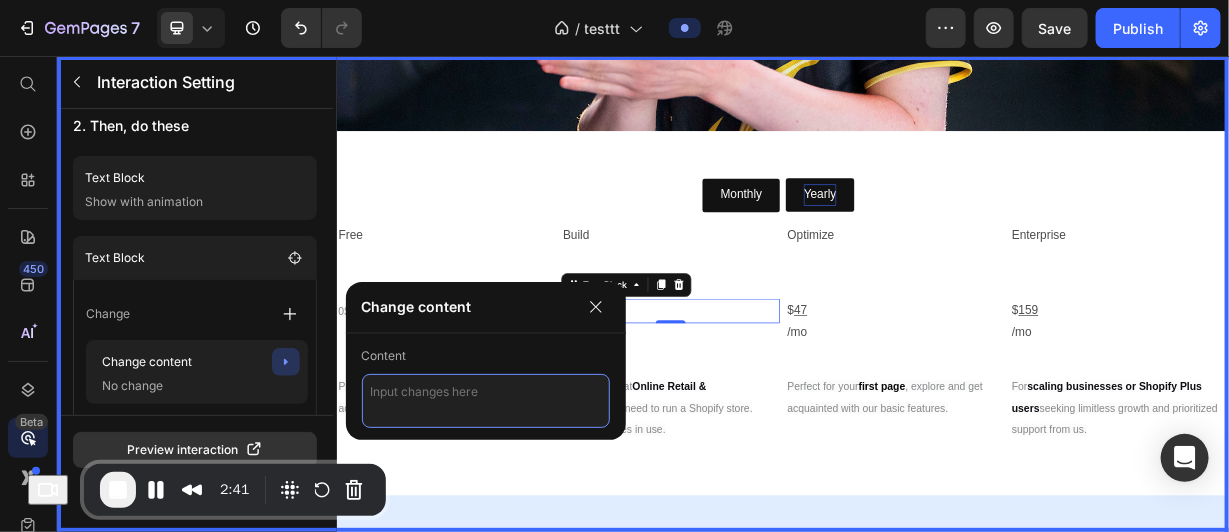 drag, startPoint x: 799, startPoint y: 449, endPoint x: 1122, endPoint y: 66, distance: 501.01697 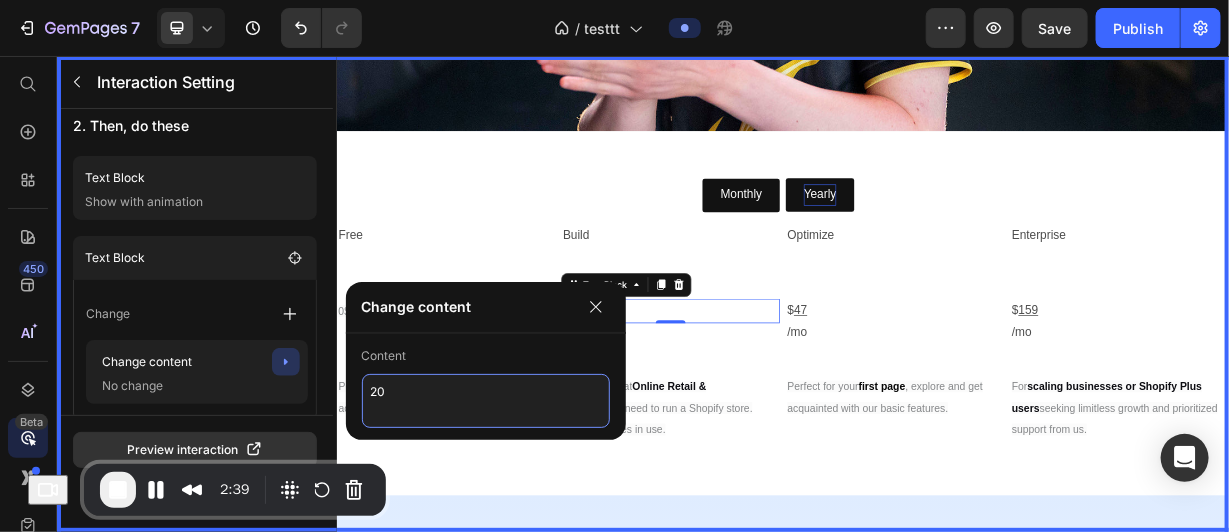 type on "20$" 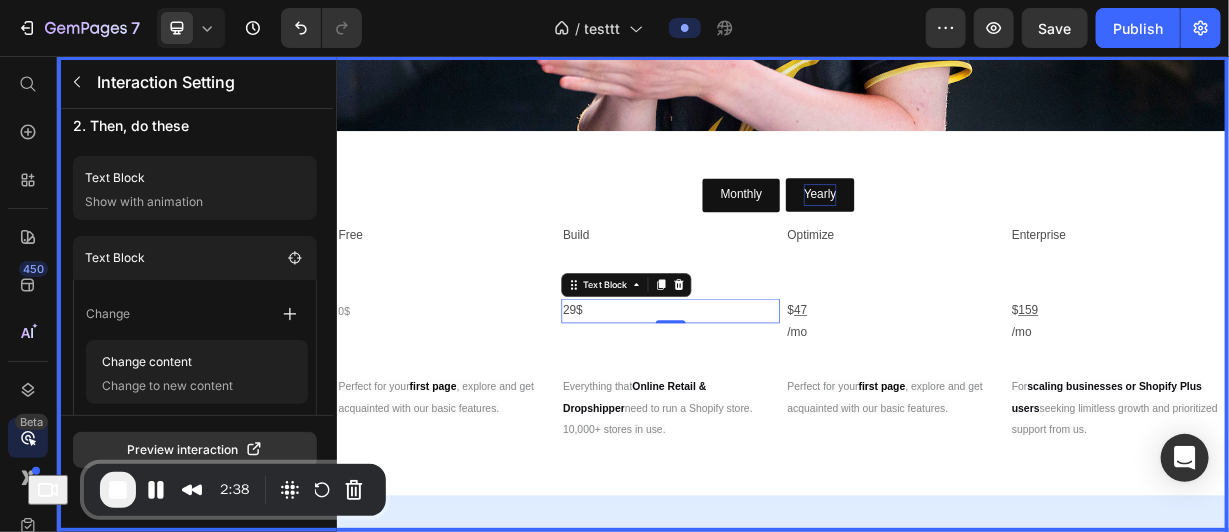 click at bounding box center (936, 375) 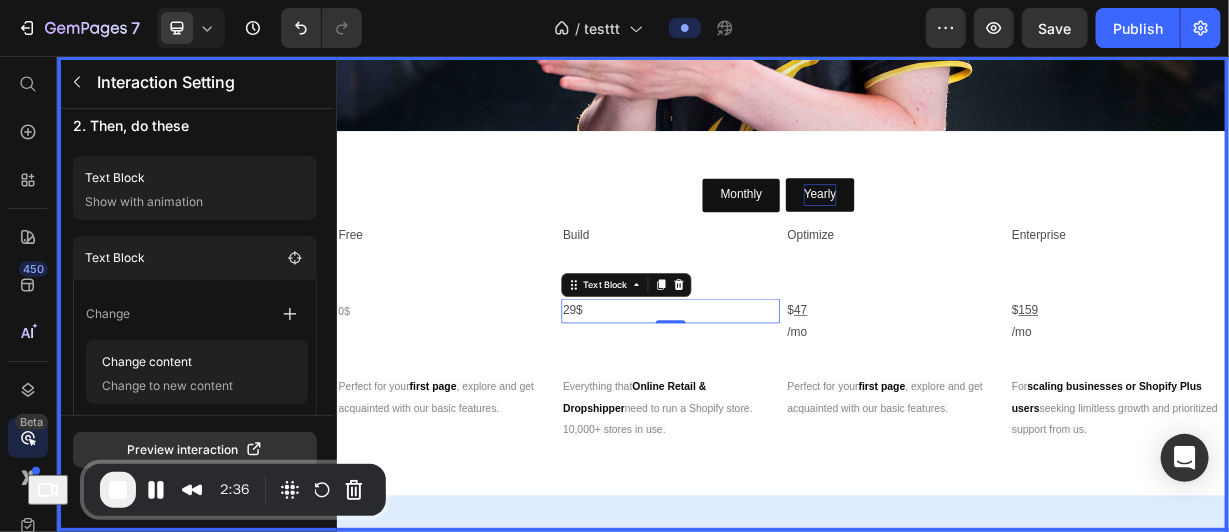 click at bounding box center (936, 375) 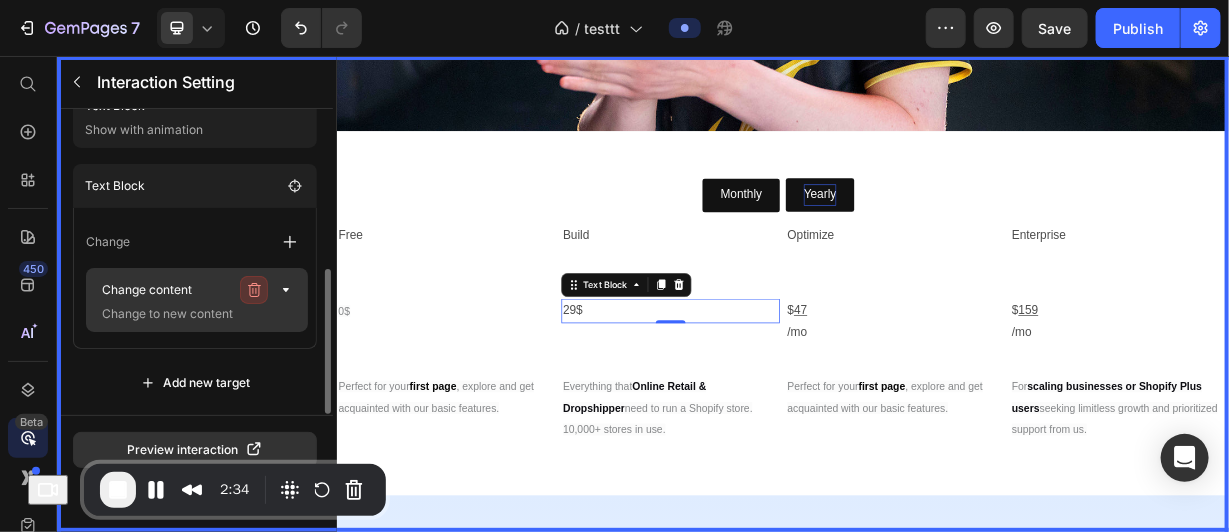 scroll, scrollTop: 337, scrollLeft: 0, axis: vertical 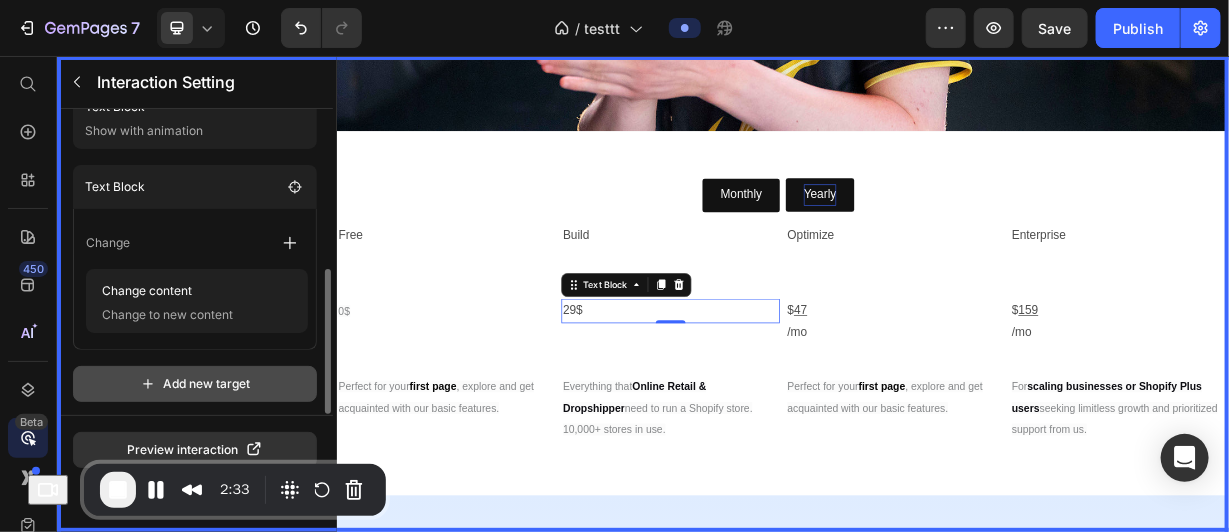 click on "Add new target" at bounding box center (195, 384) 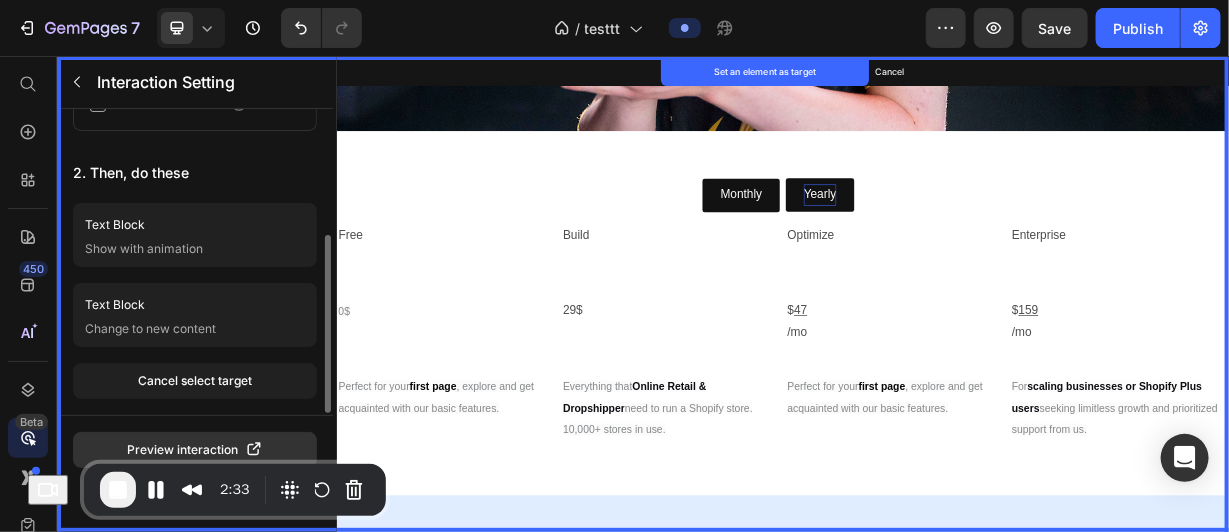 scroll, scrollTop: 218, scrollLeft: 0, axis: vertical 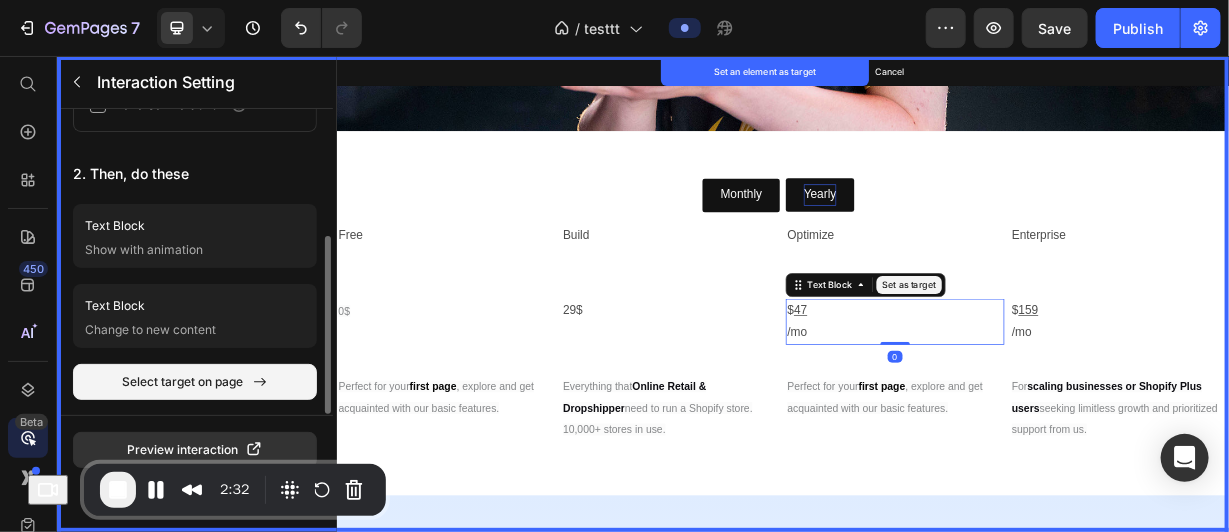 click on "$ 47" at bounding box center (1087, 398) 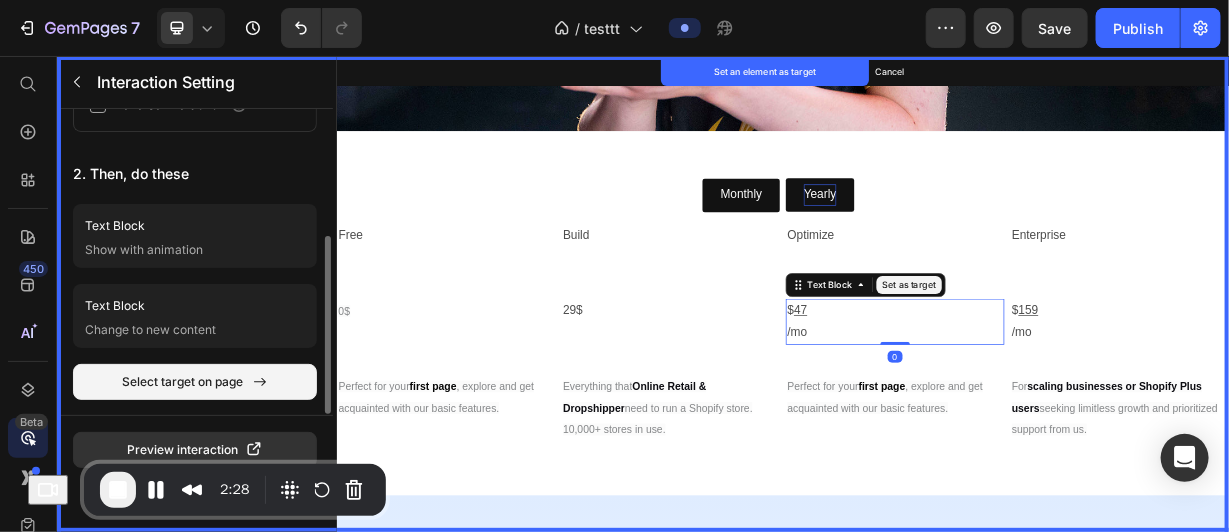 click on "Set as target" at bounding box center [1106, 363] 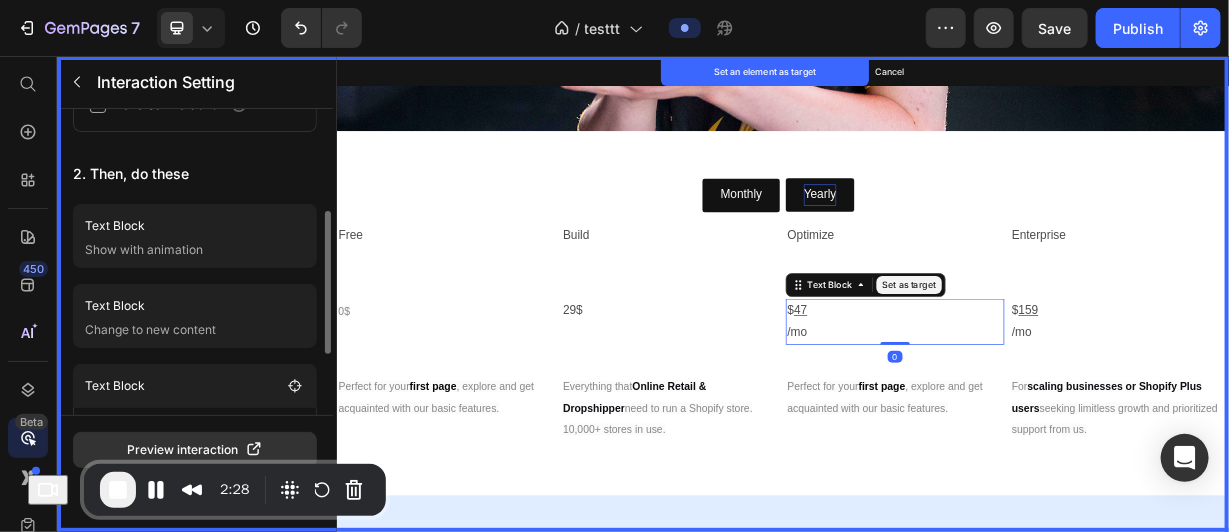 click at bounding box center (936, 375) 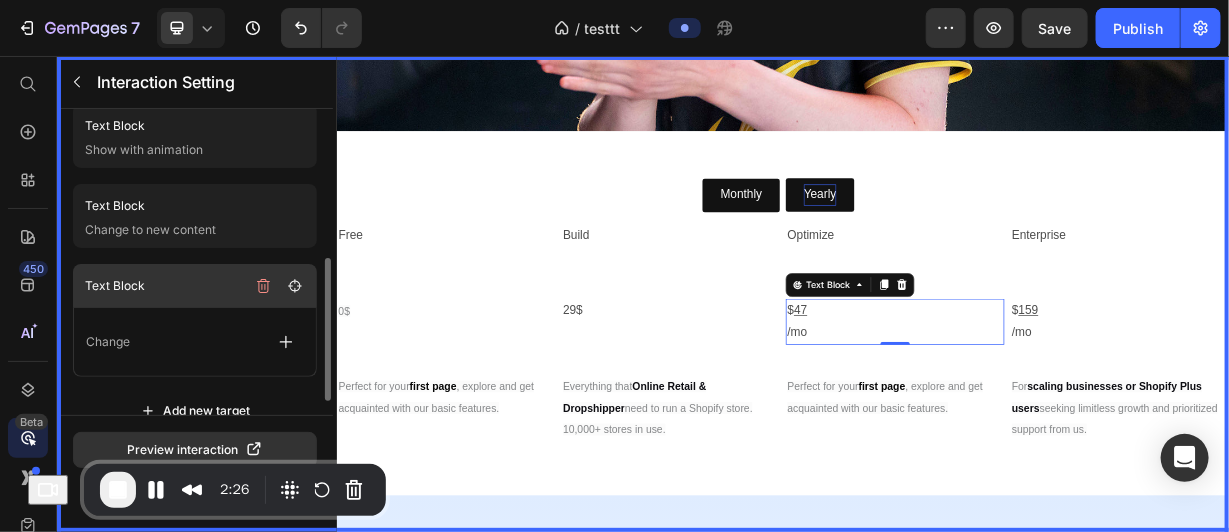 scroll, scrollTop: 317, scrollLeft: 0, axis: vertical 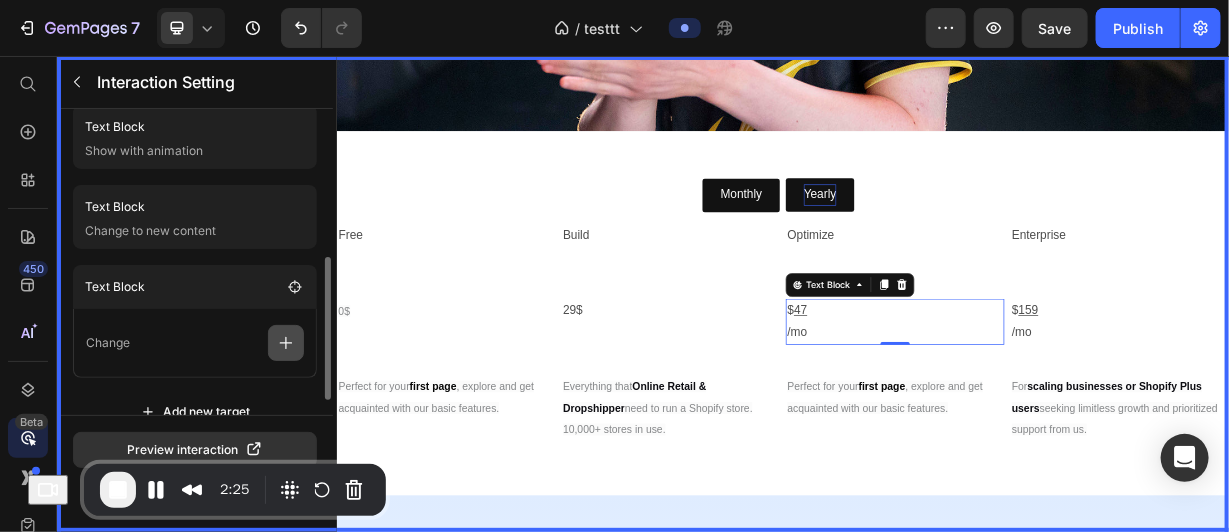 click 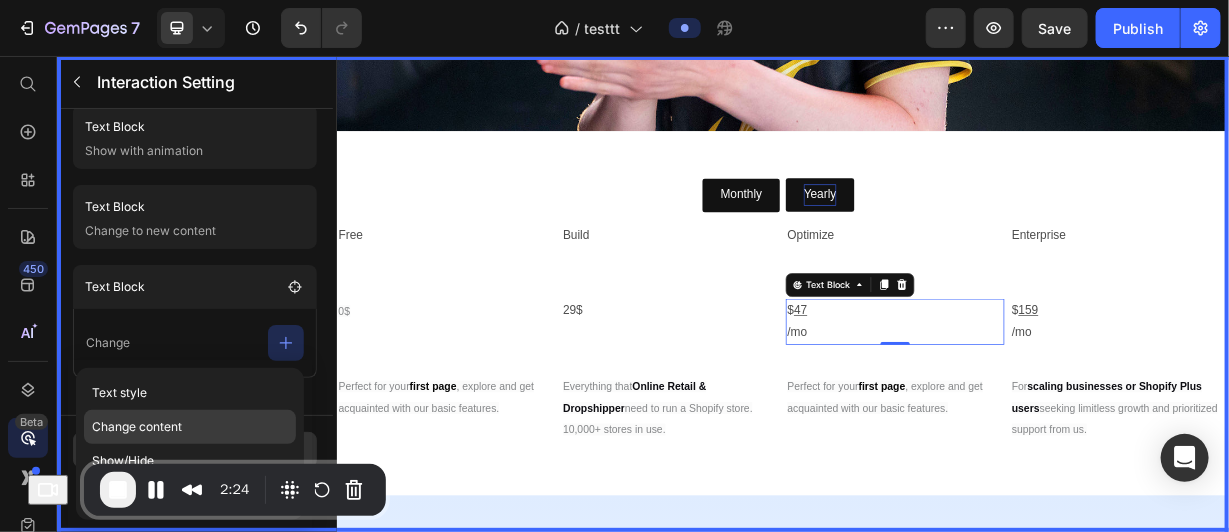 click on "Change content" 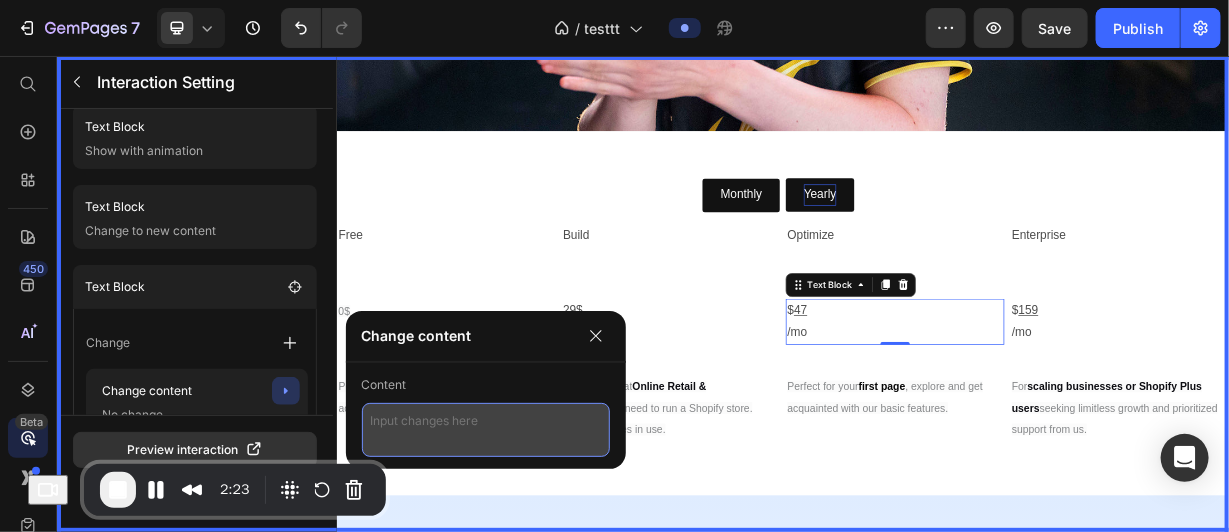 click at bounding box center [486, 430] 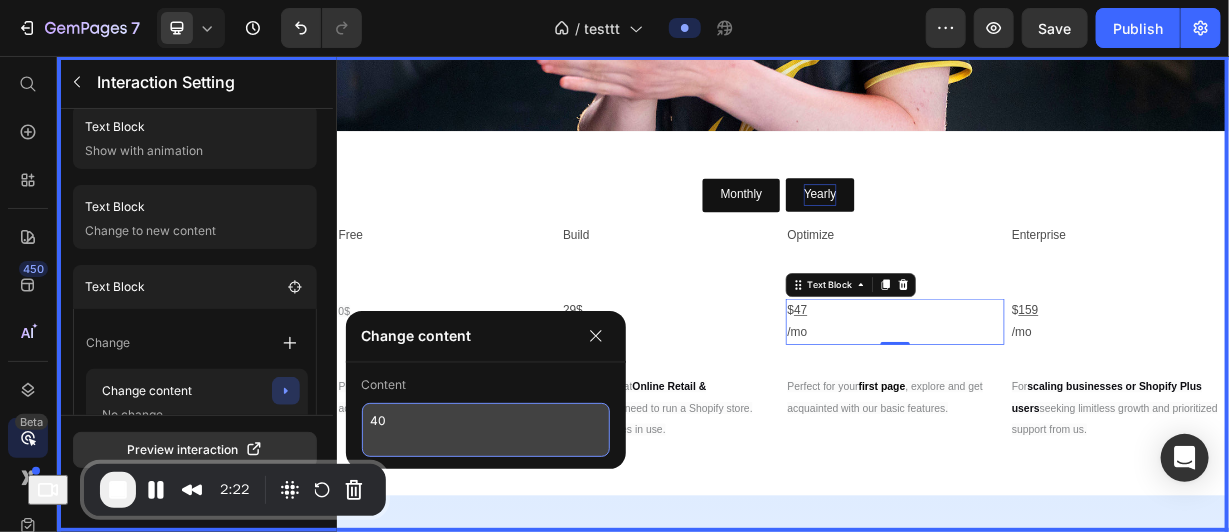 type on "40$" 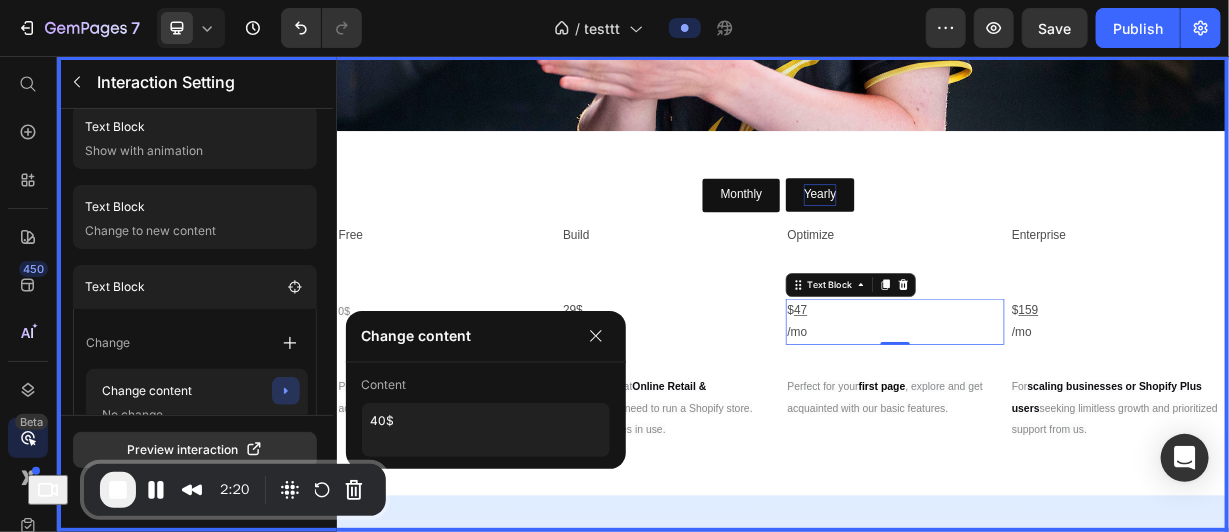 click at bounding box center (936, 375) 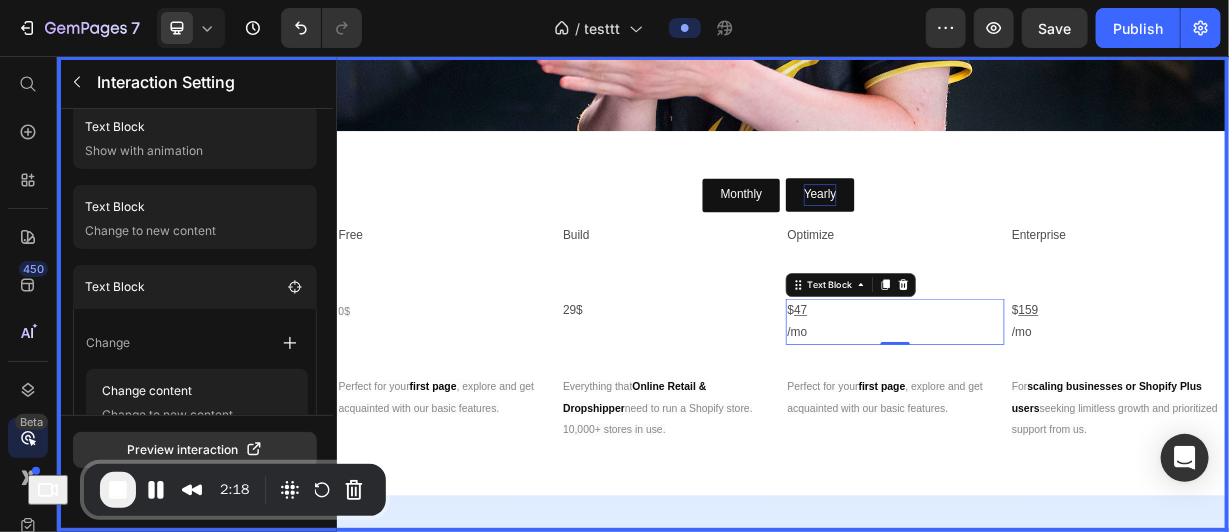 click at bounding box center (936, 375) 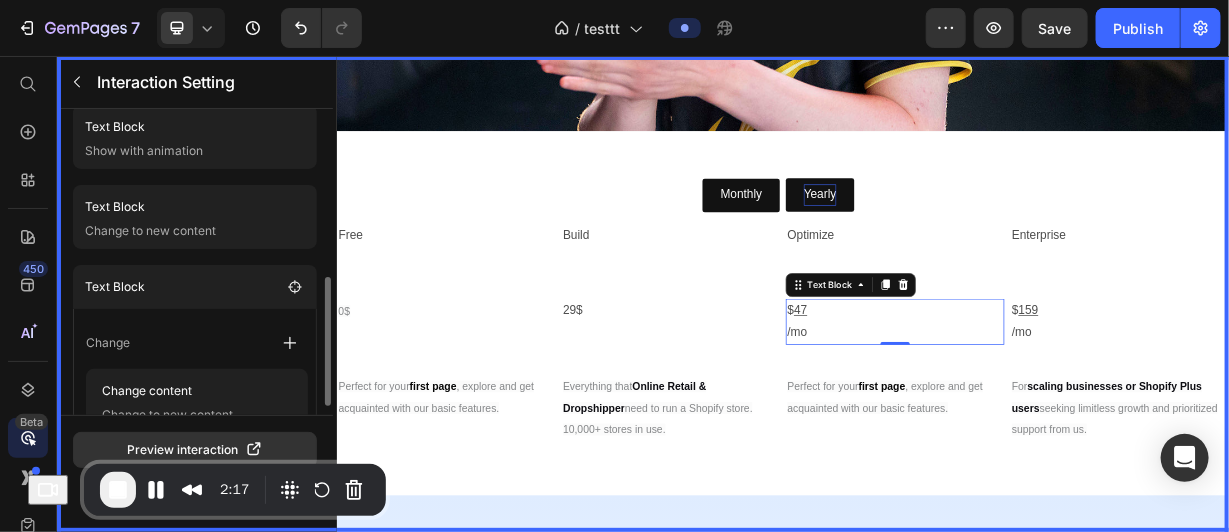 scroll, scrollTop: 418, scrollLeft: 0, axis: vertical 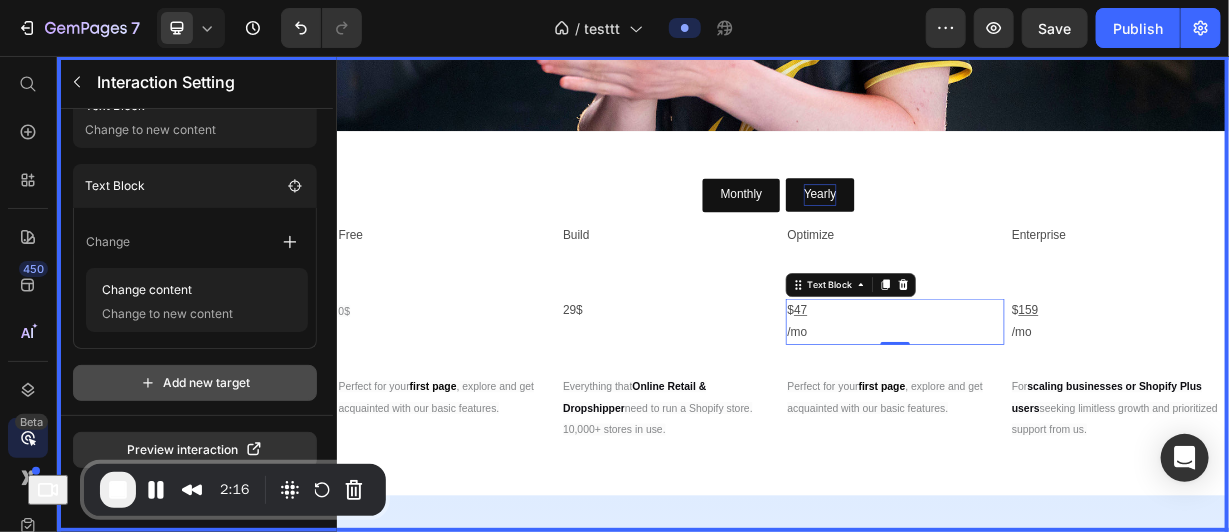 click on "Add new target" at bounding box center [195, 383] 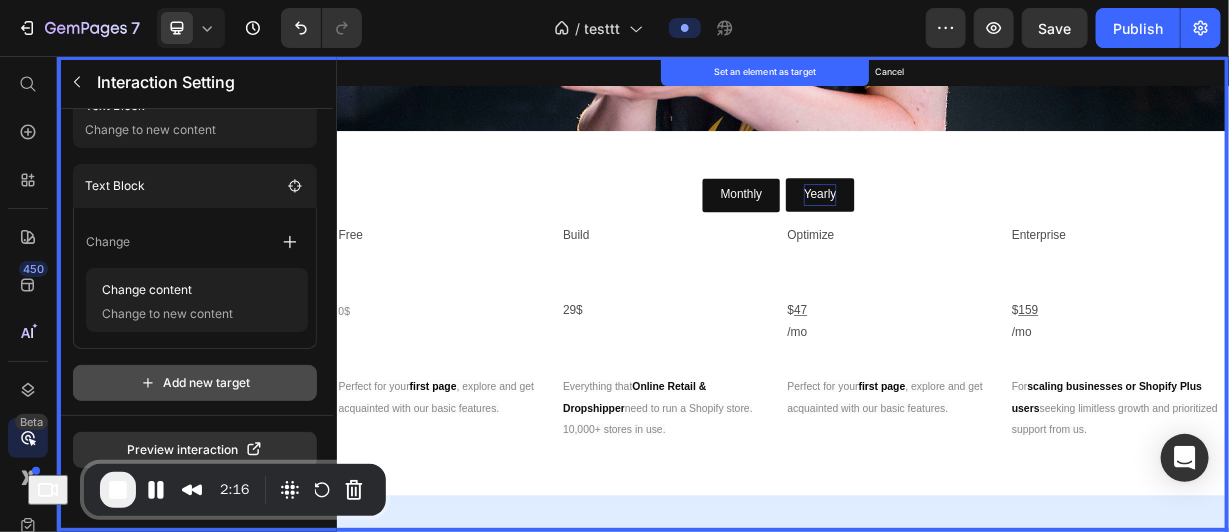 scroll, scrollTop: 298, scrollLeft: 0, axis: vertical 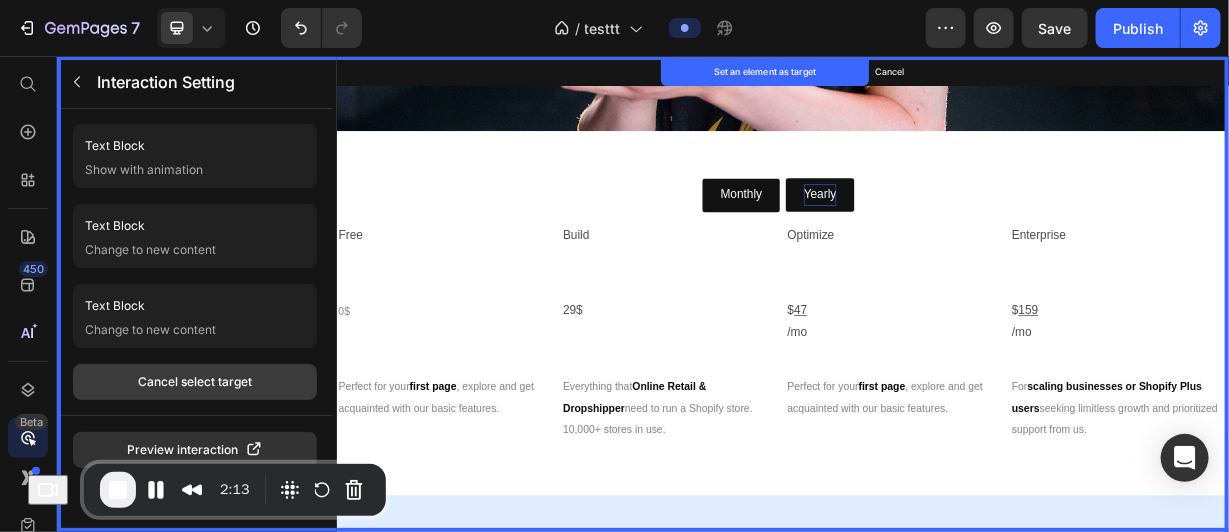 click on "Cancel select target" at bounding box center [195, 382] 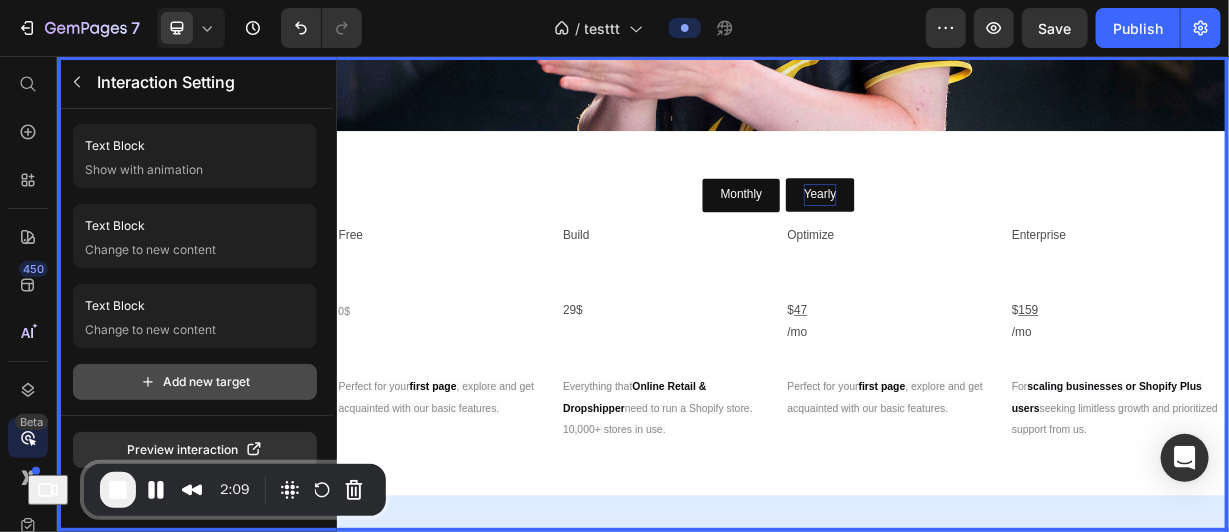 click on "Add new target" at bounding box center (195, 382) 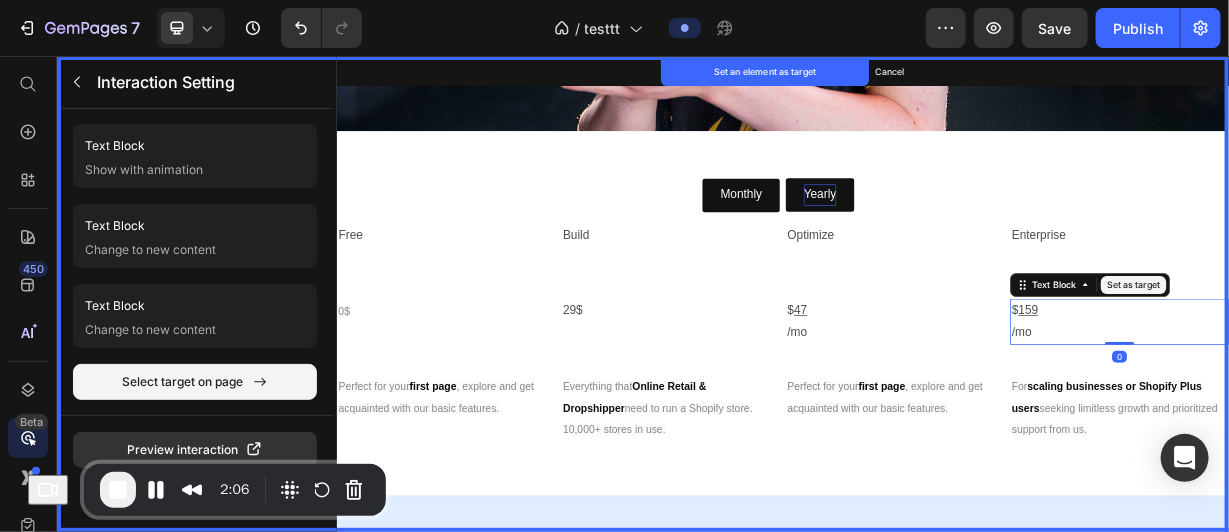 click on "Set as target" at bounding box center (1408, 363) 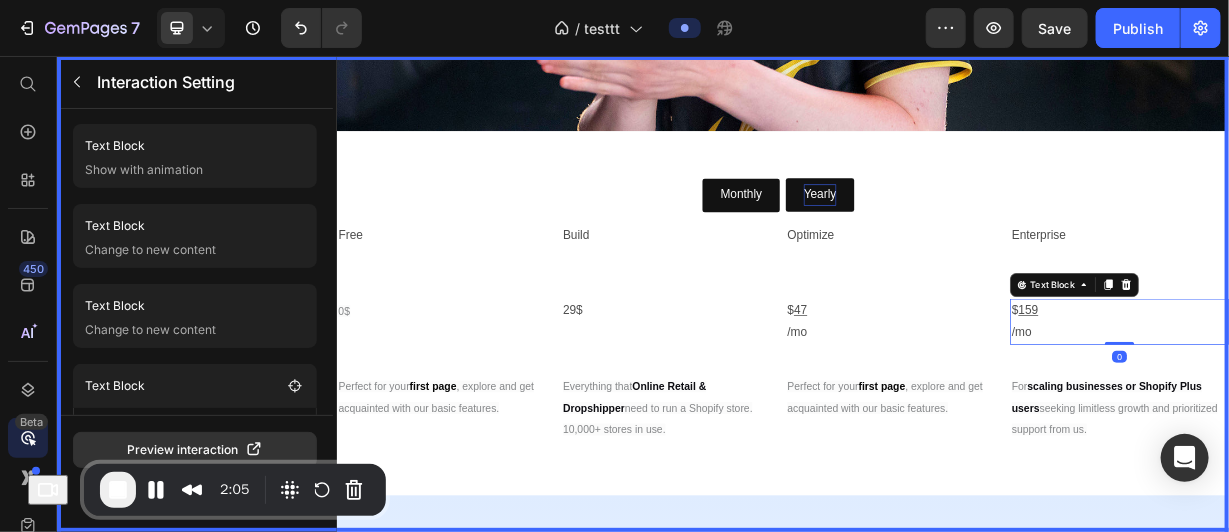 click at bounding box center (936, 375) 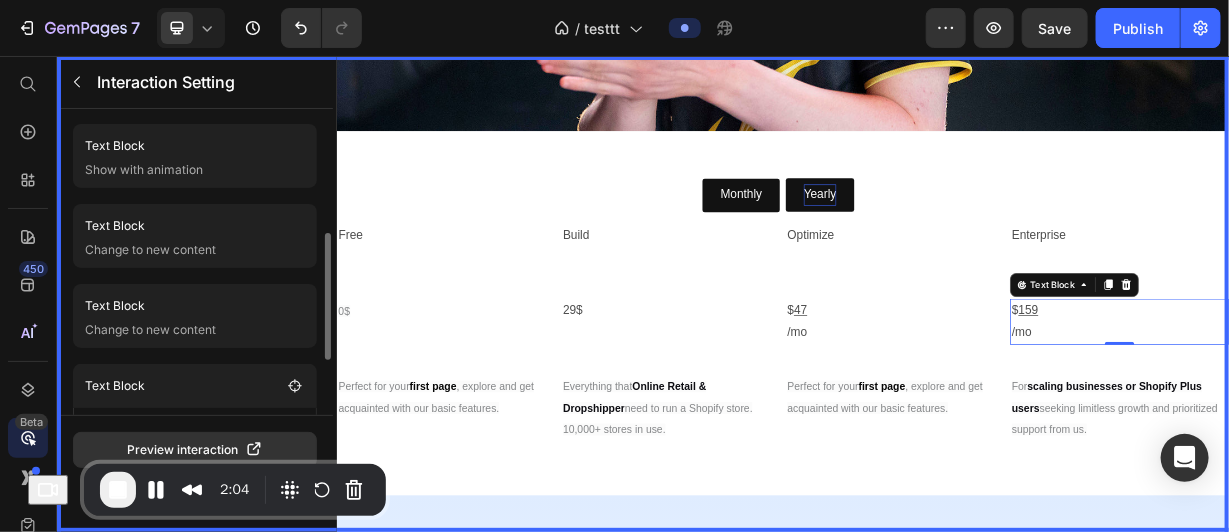 scroll, scrollTop: 426, scrollLeft: 0, axis: vertical 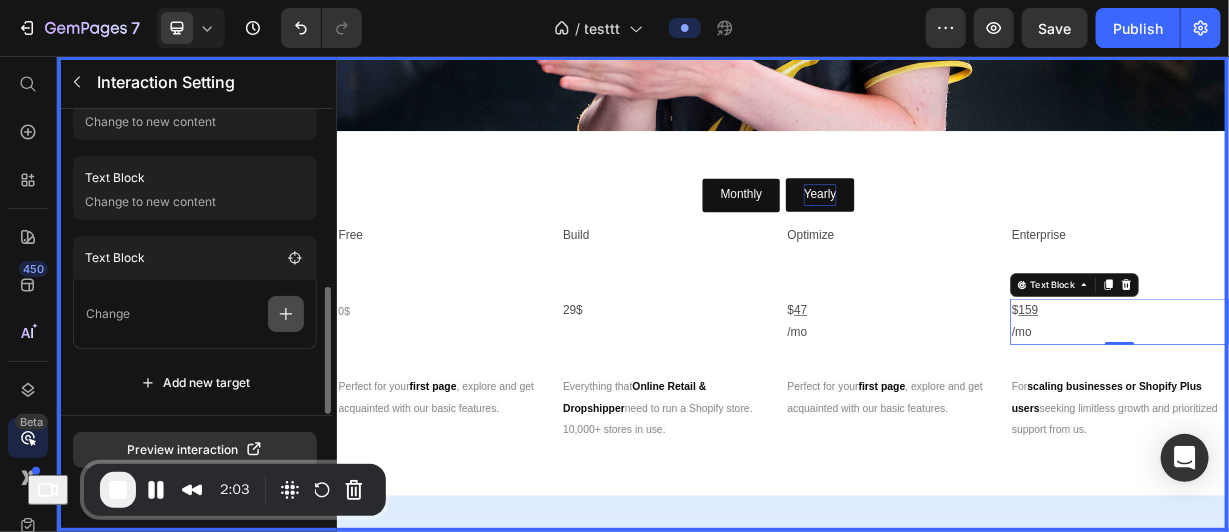 click 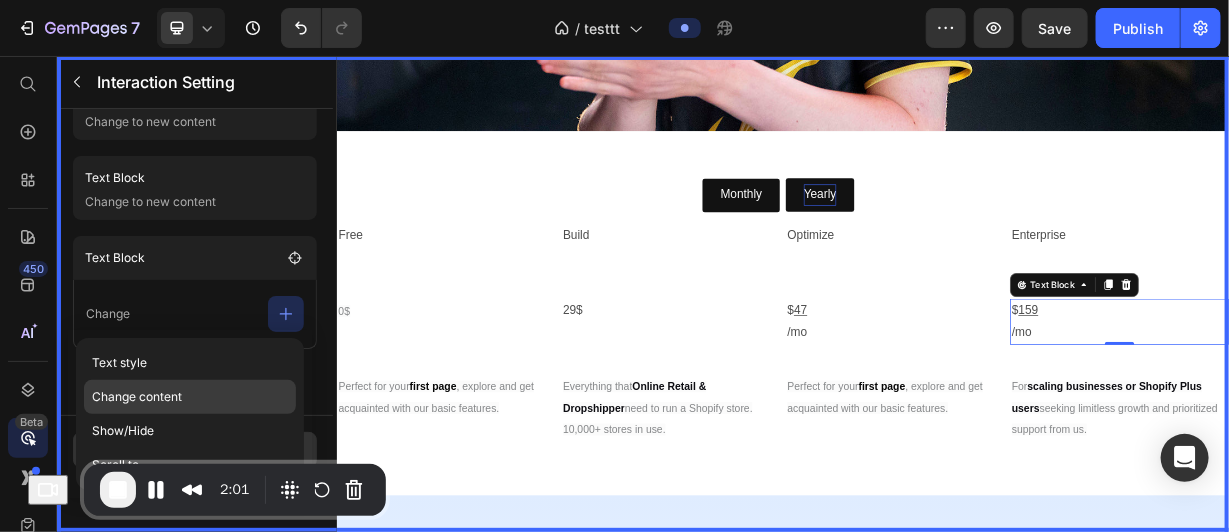 click on "Change content" 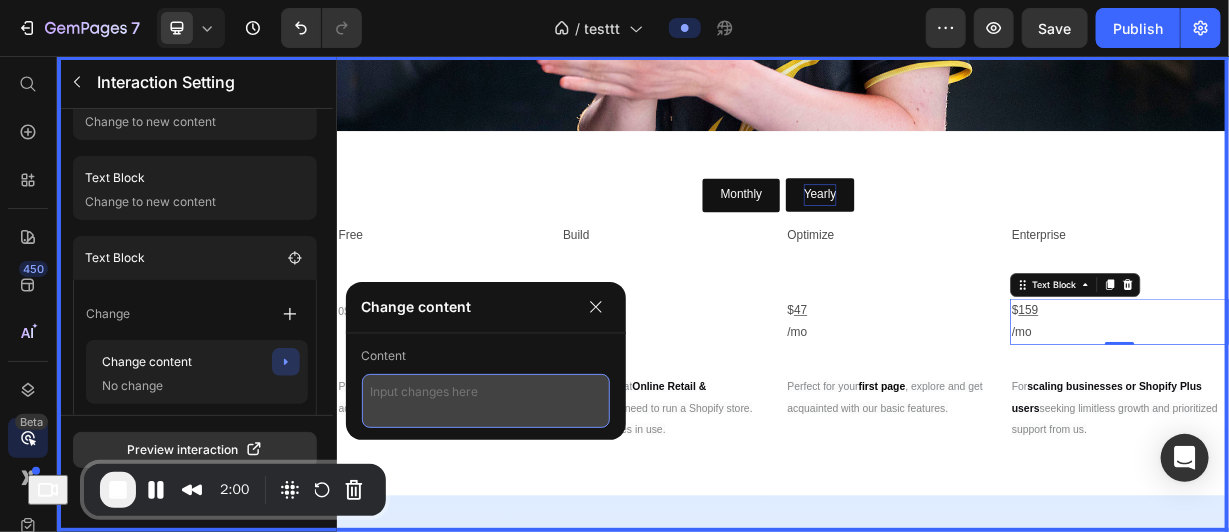 click at bounding box center (486, 401) 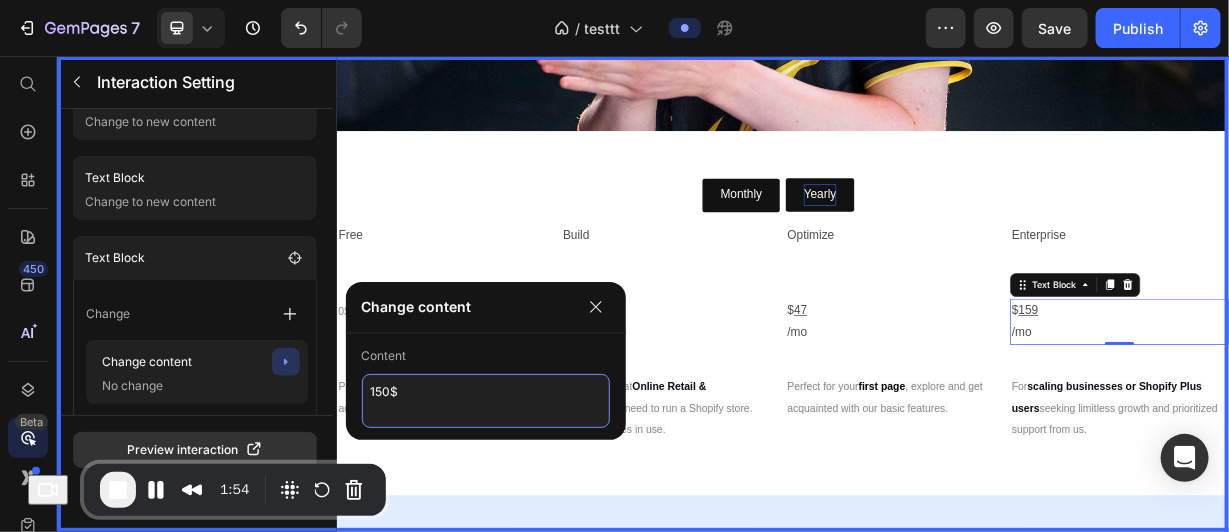 type on "150$" 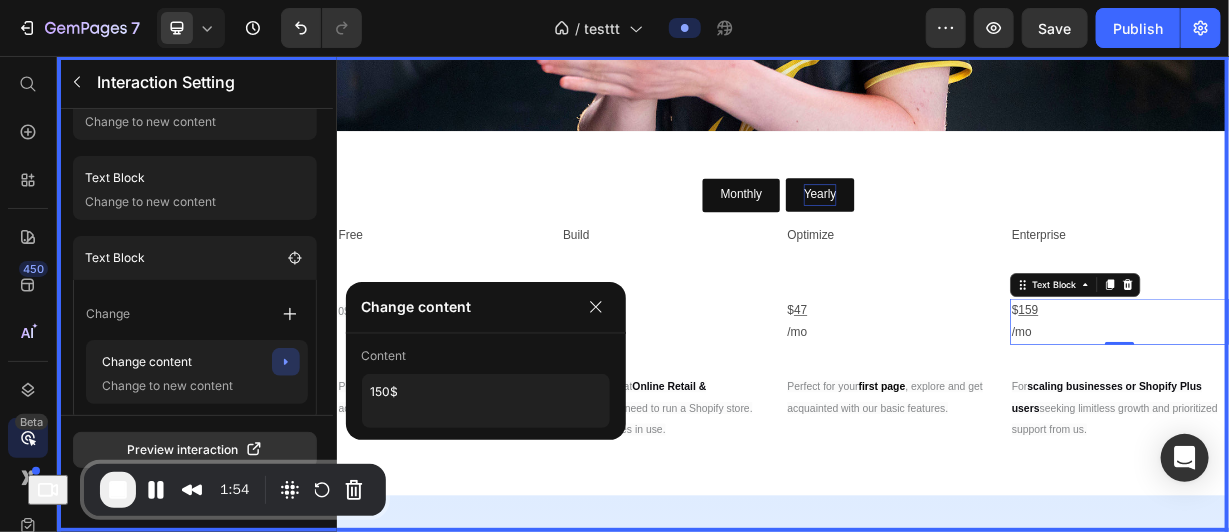 click on "Change content" at bounding box center (486, 308) 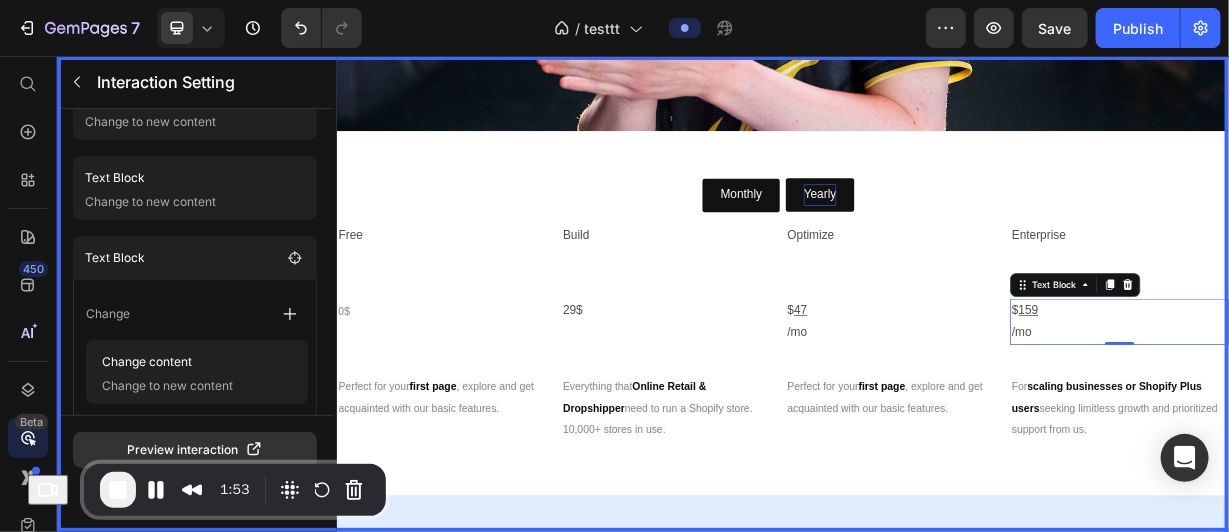 click at bounding box center [936, 375] 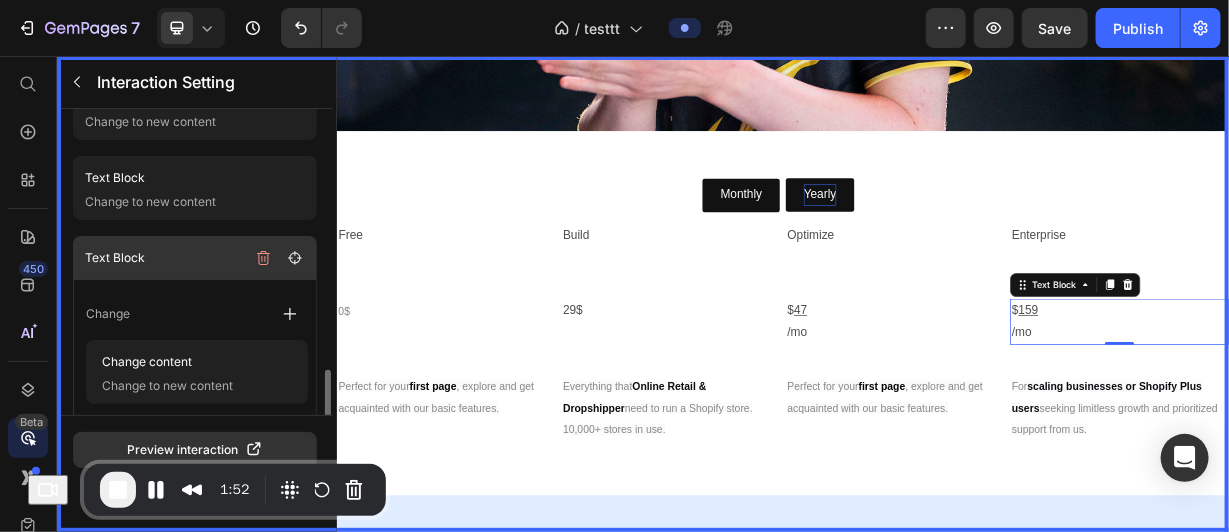 scroll, scrollTop: 498, scrollLeft: 0, axis: vertical 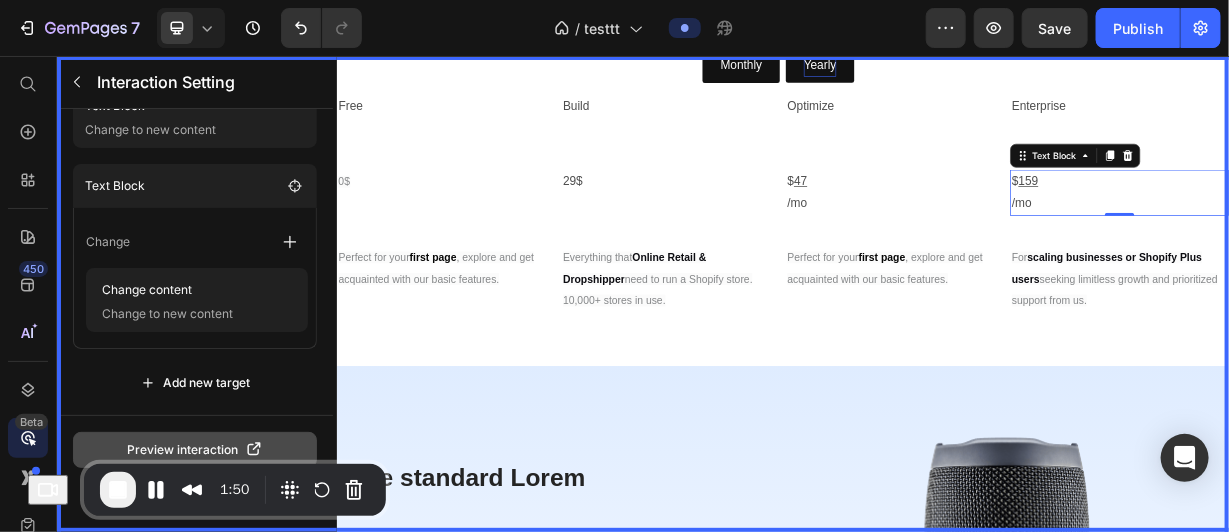 click on "Preview interaction" at bounding box center (195, 450) 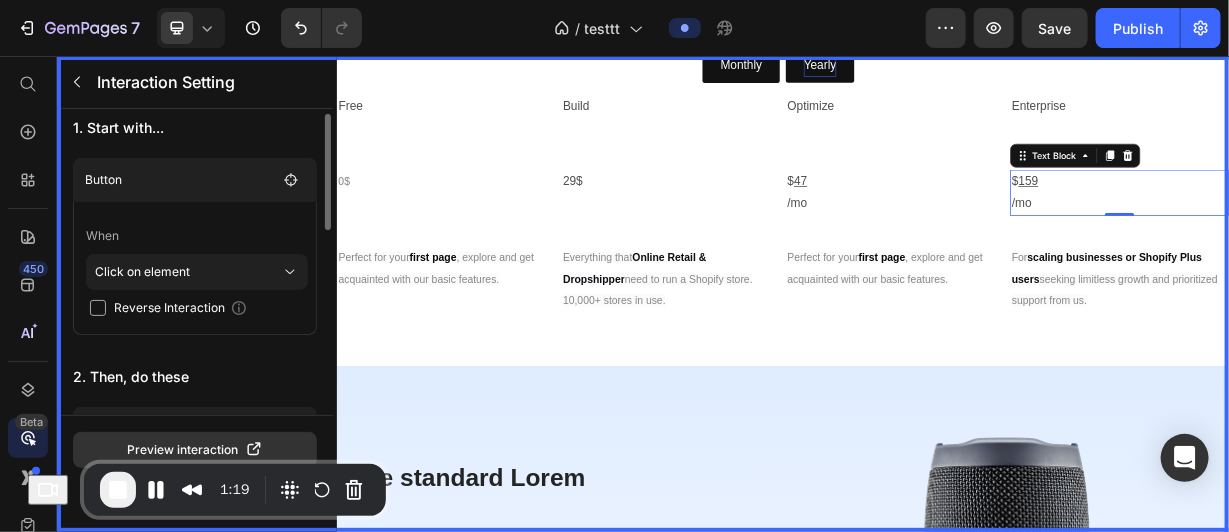 scroll, scrollTop: 14, scrollLeft: 0, axis: vertical 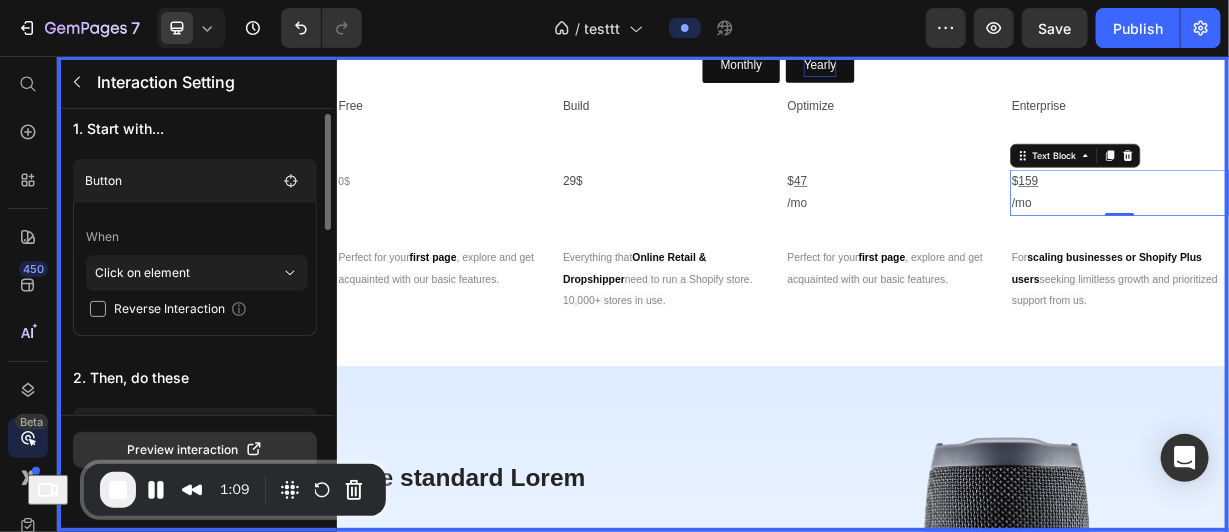 click at bounding box center (98, 309) 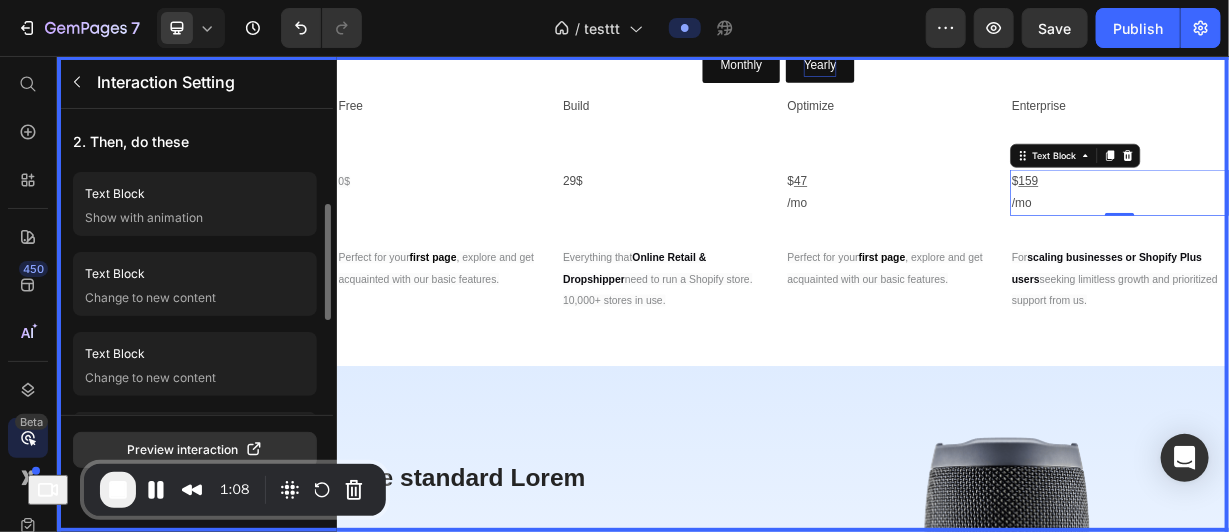 scroll, scrollTop: 498, scrollLeft: 0, axis: vertical 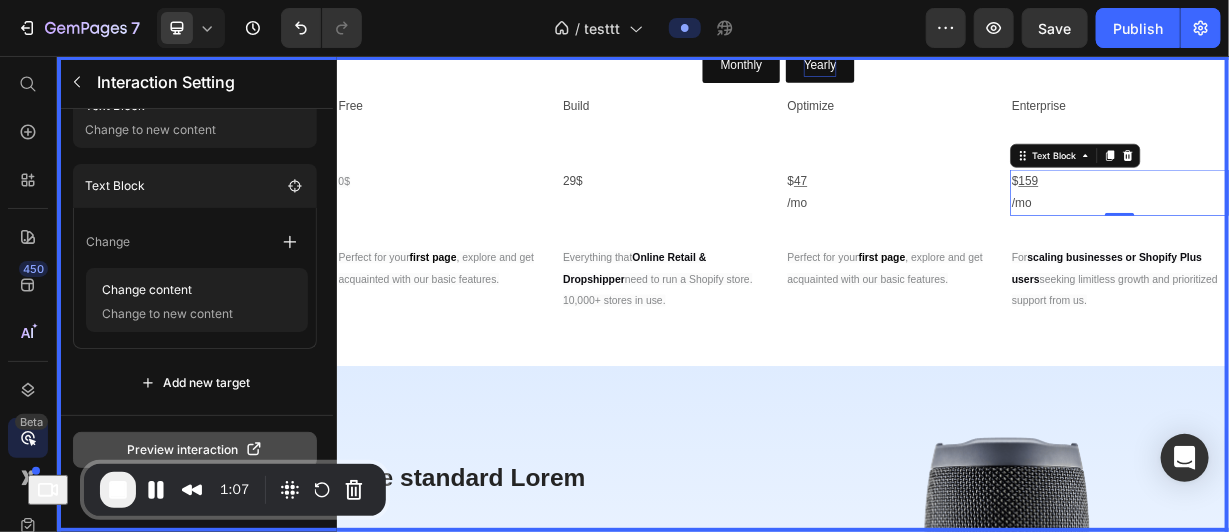 click on "Preview interaction" at bounding box center [195, 450] 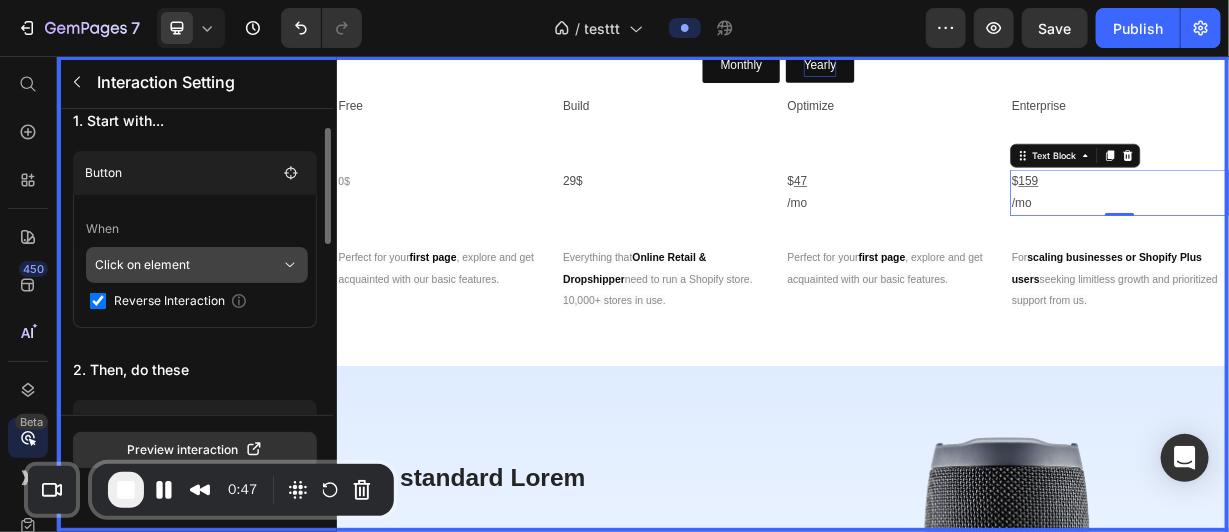 scroll, scrollTop: 22, scrollLeft: 0, axis: vertical 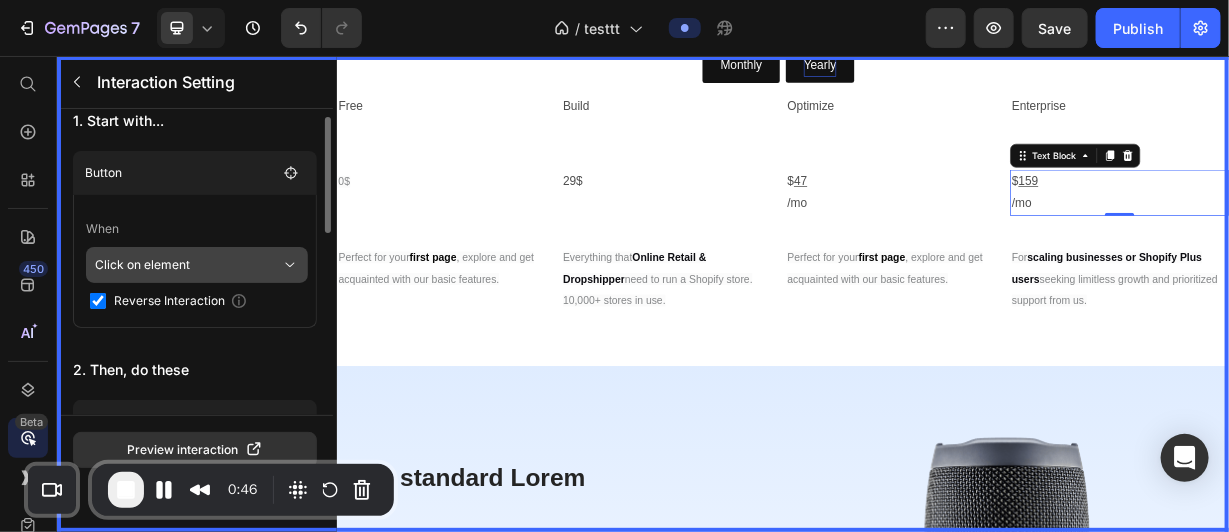 click on "Click on element" at bounding box center [188, 265] 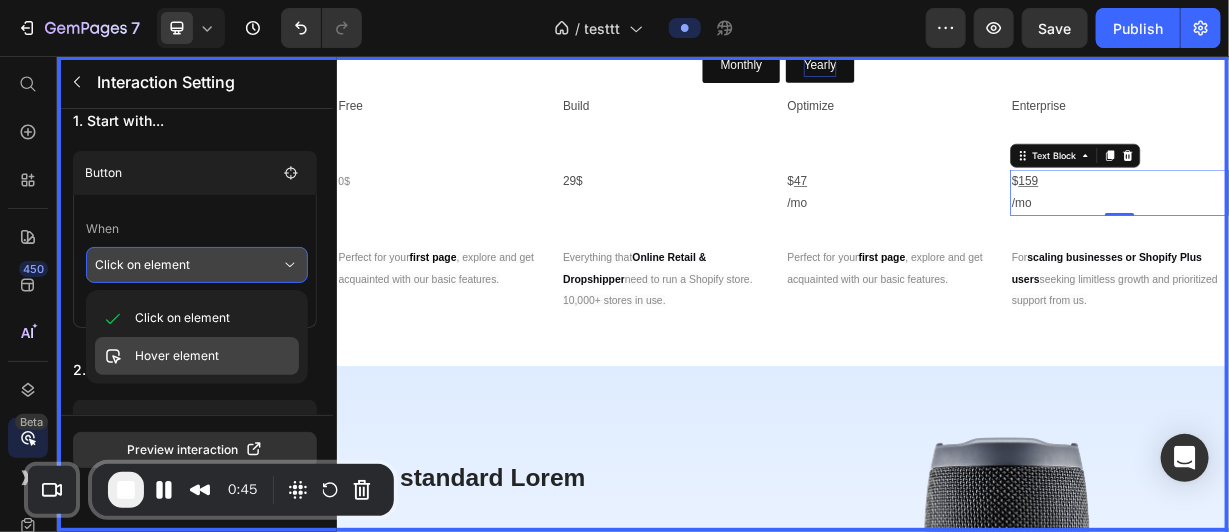 click on "Hover element" at bounding box center (177, 356) 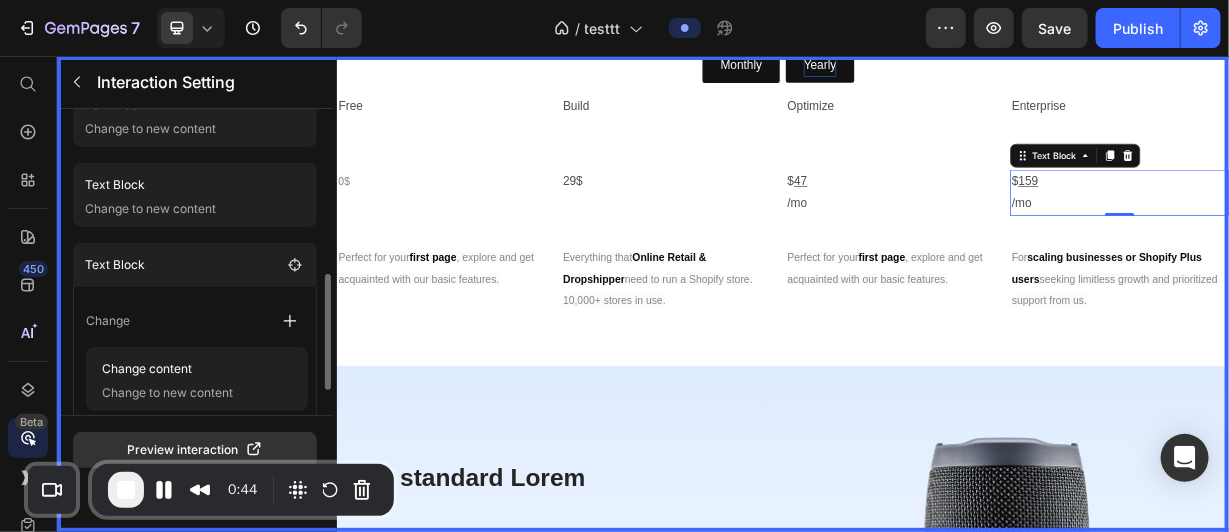 scroll, scrollTop: 462, scrollLeft: 0, axis: vertical 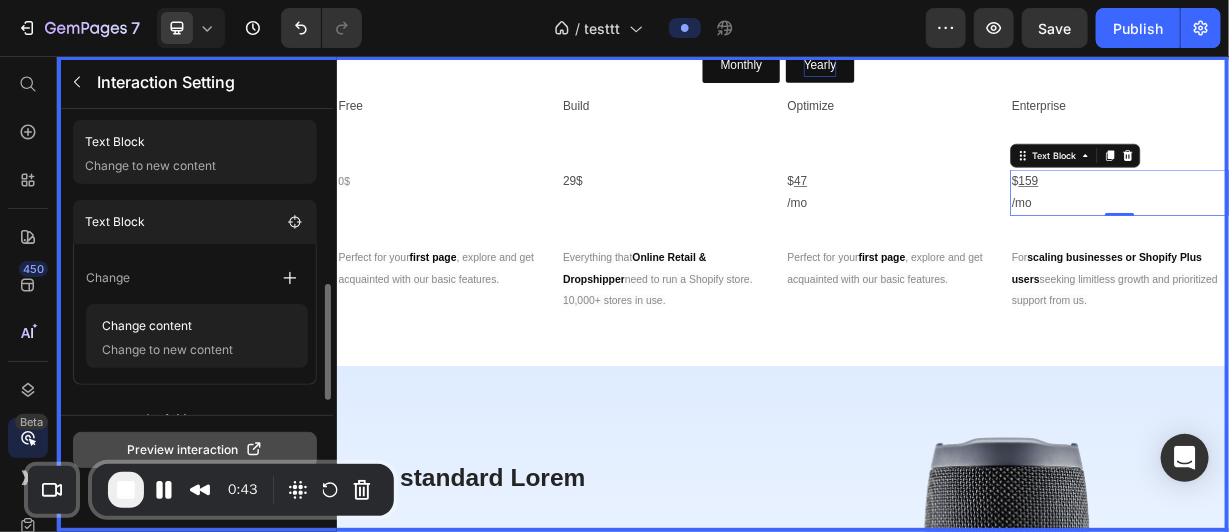 click on "Preview interaction" at bounding box center [195, 450] 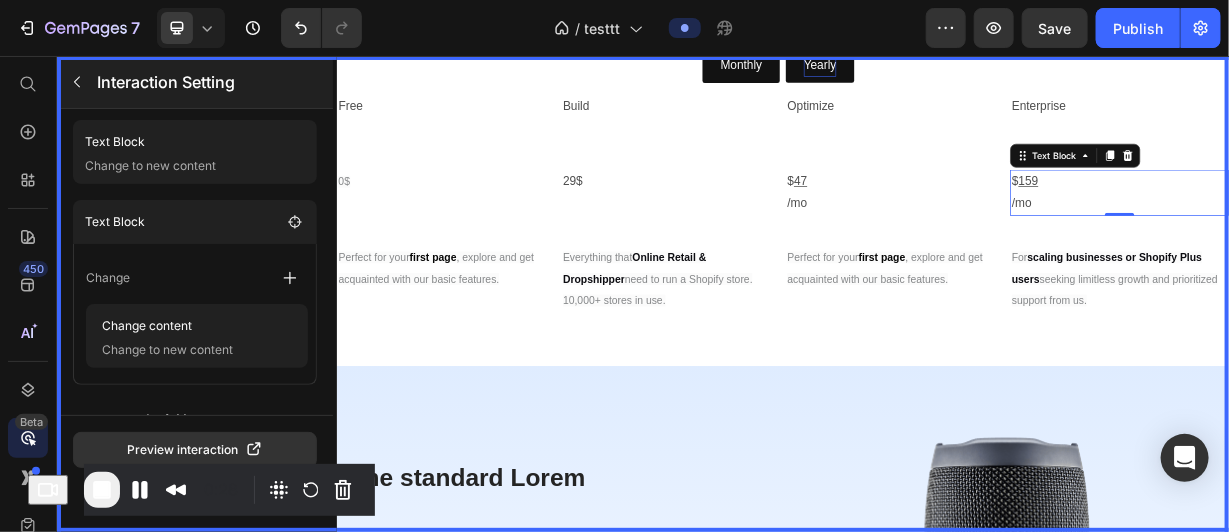 click at bounding box center [77, 82] 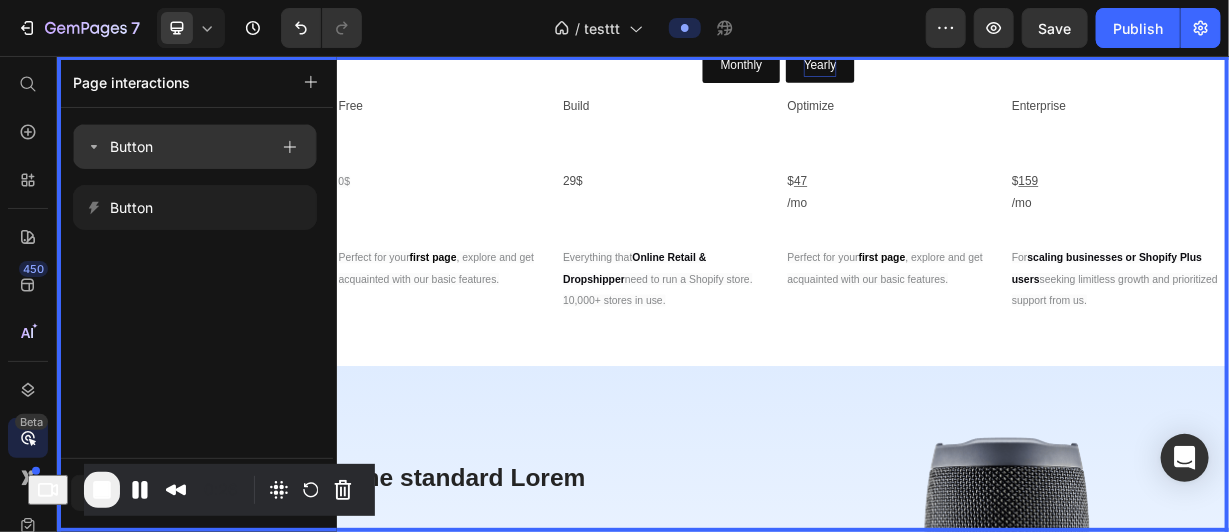 click on "Button" at bounding box center [177, 147] 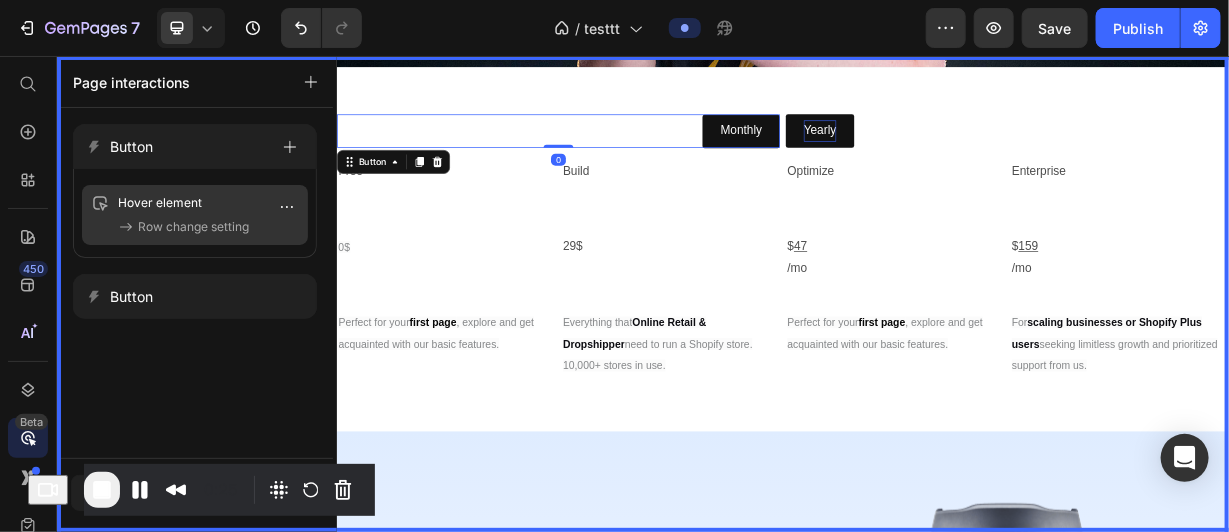 click on "Row change setting" at bounding box center [193, 227] 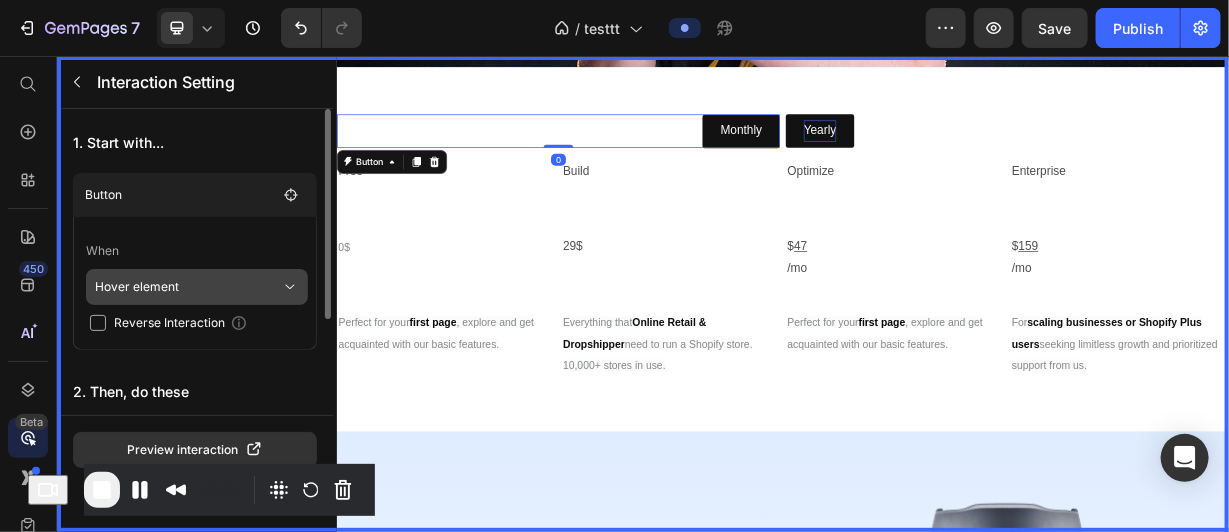 scroll, scrollTop: 52, scrollLeft: 0, axis: vertical 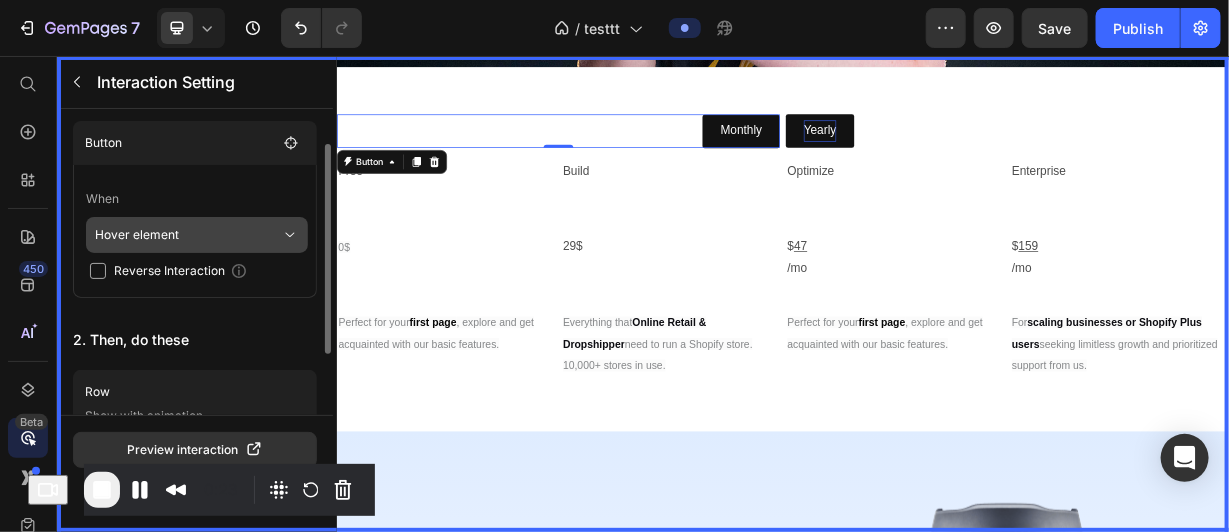 click on "Hover element" at bounding box center [188, 235] 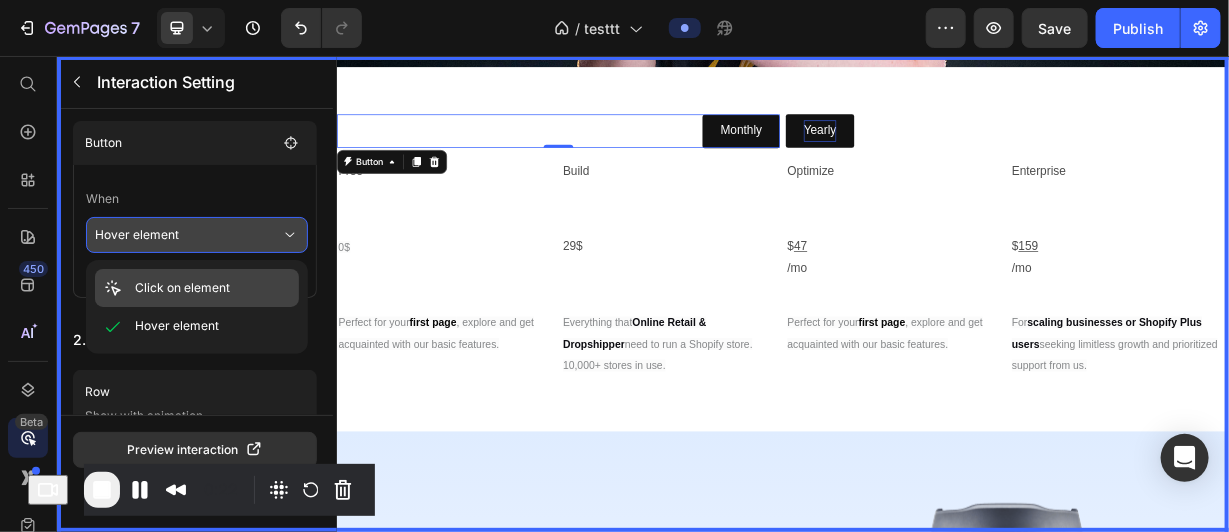 click on "Click on element" at bounding box center (182, 288) 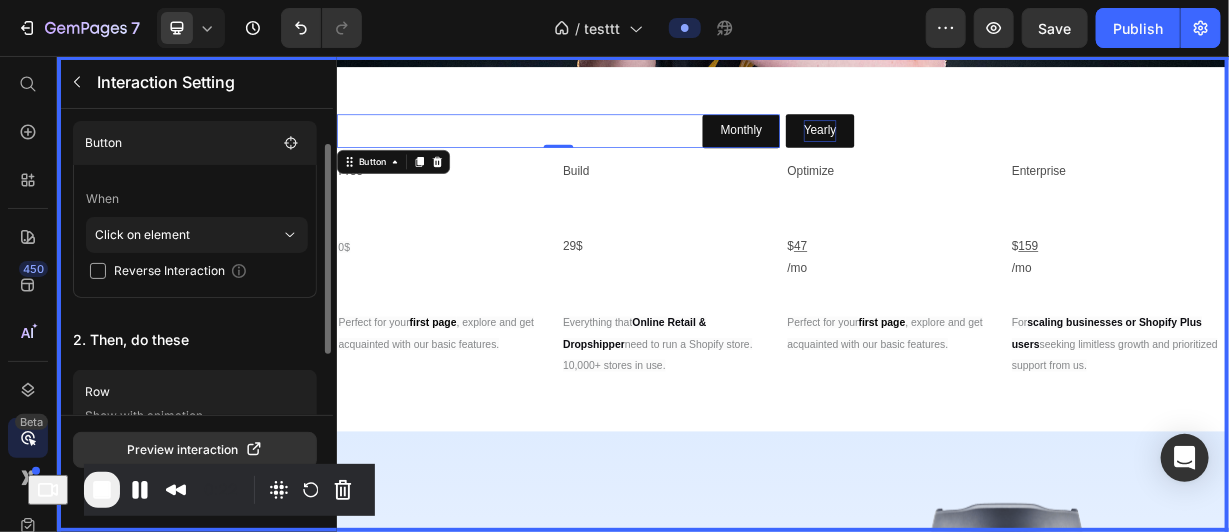 scroll, scrollTop: 138, scrollLeft: 0, axis: vertical 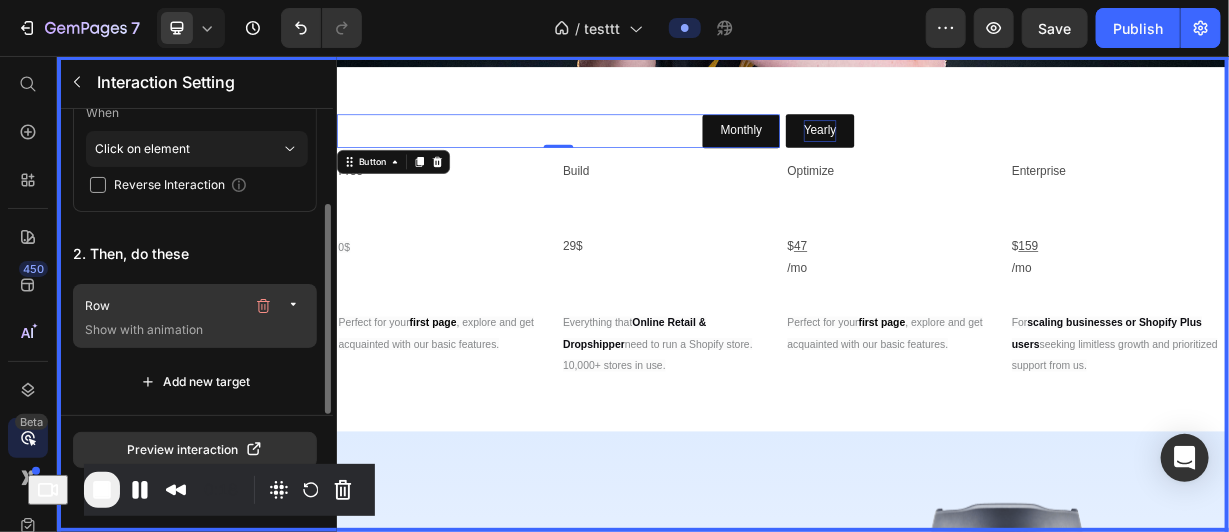 click on "Row" at bounding box center (165, 306) 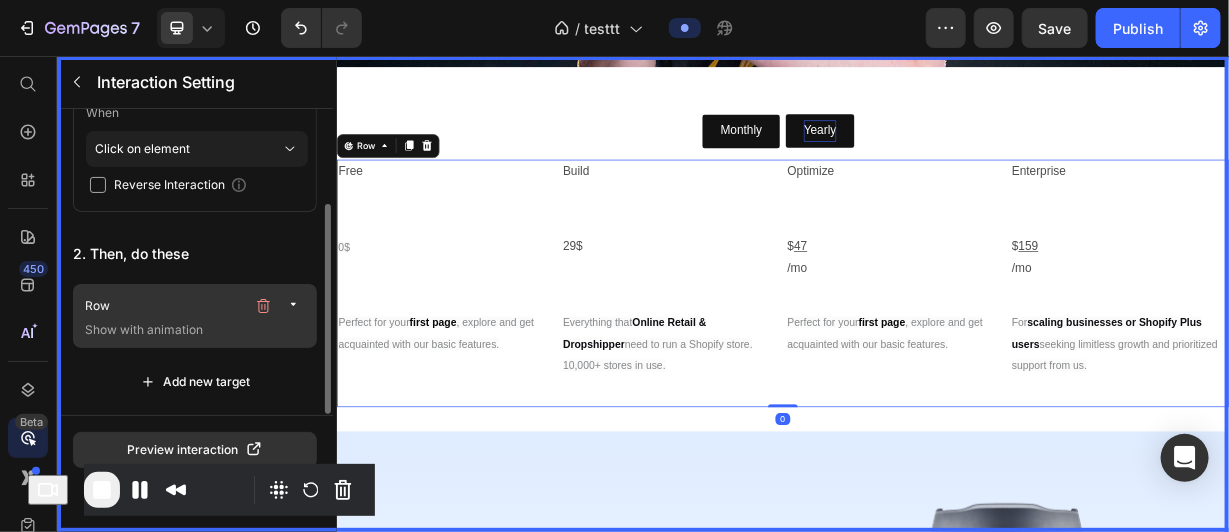 scroll, scrollTop: 794, scrollLeft: 0, axis: vertical 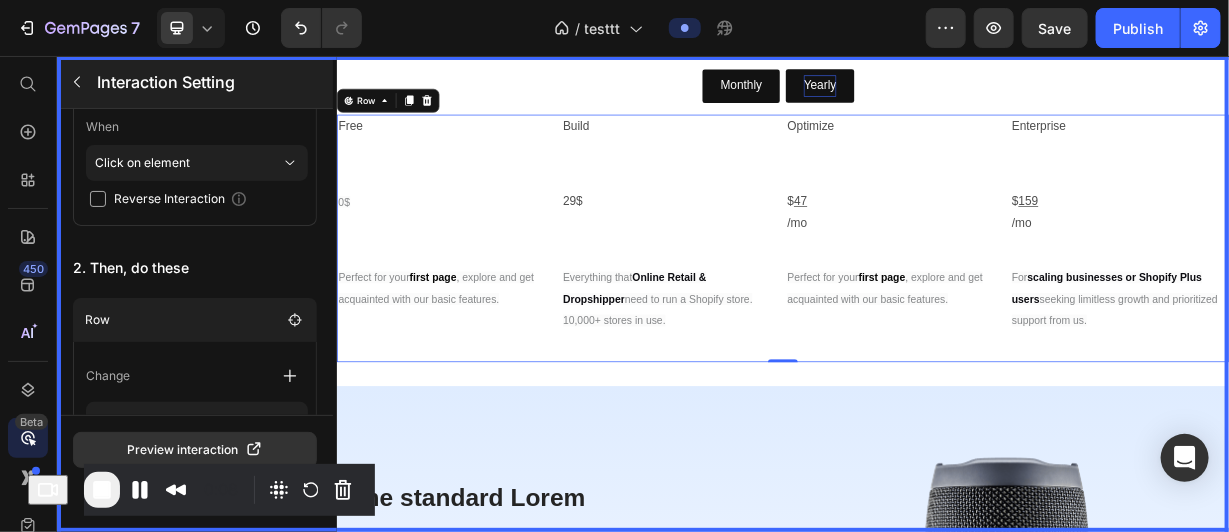 click 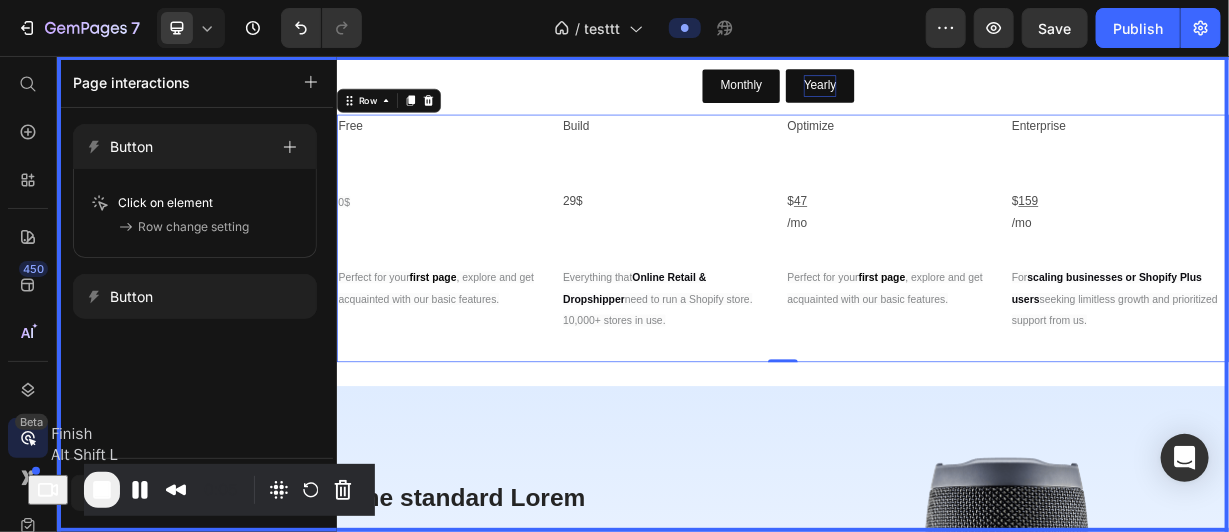 click at bounding box center (102, 490) 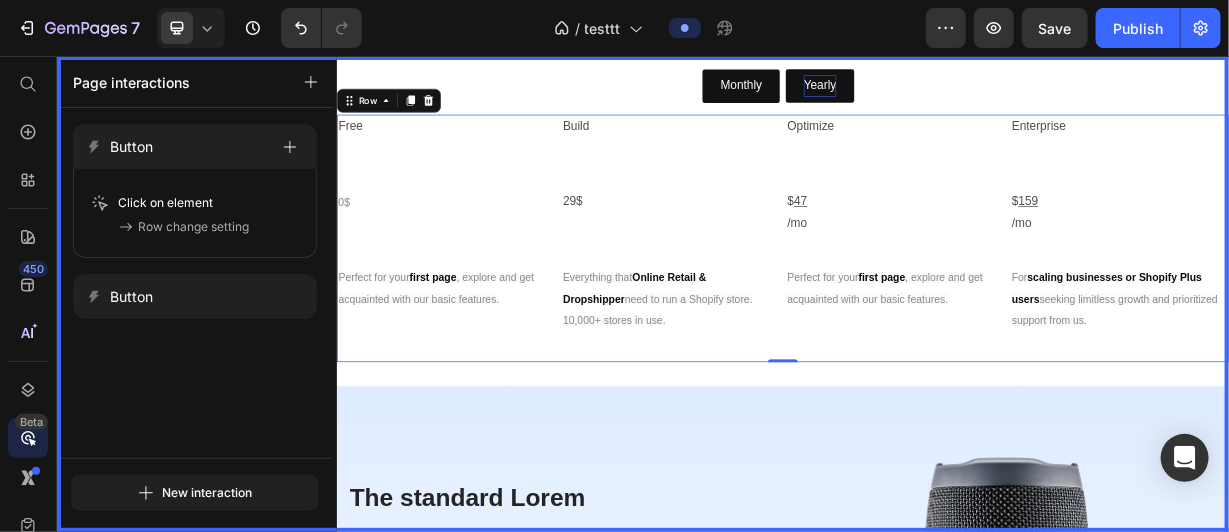 scroll, scrollTop: 536, scrollLeft: 0, axis: vertical 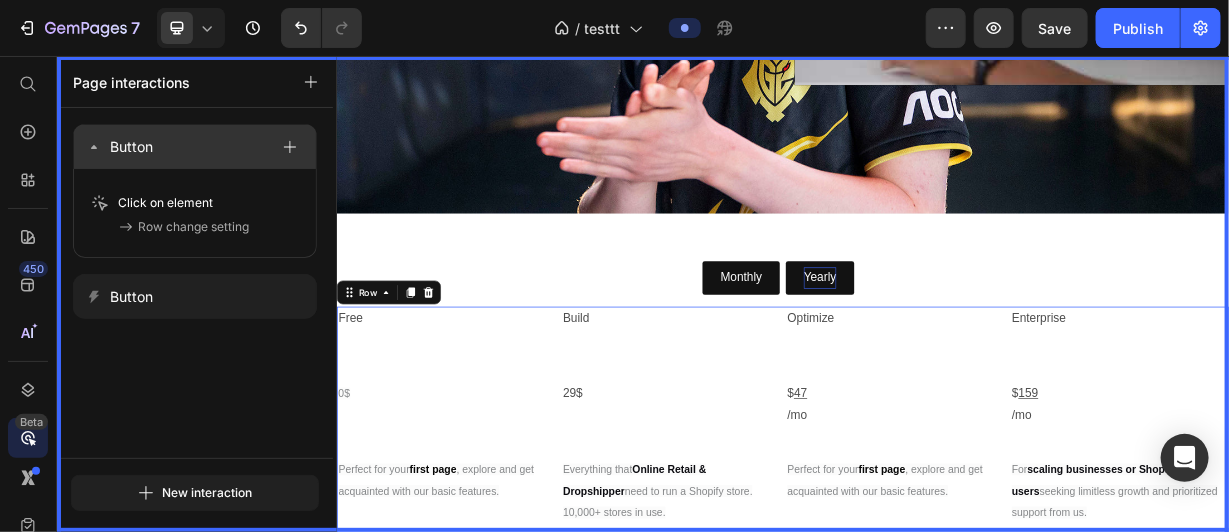 click on "Button" at bounding box center (177, 147) 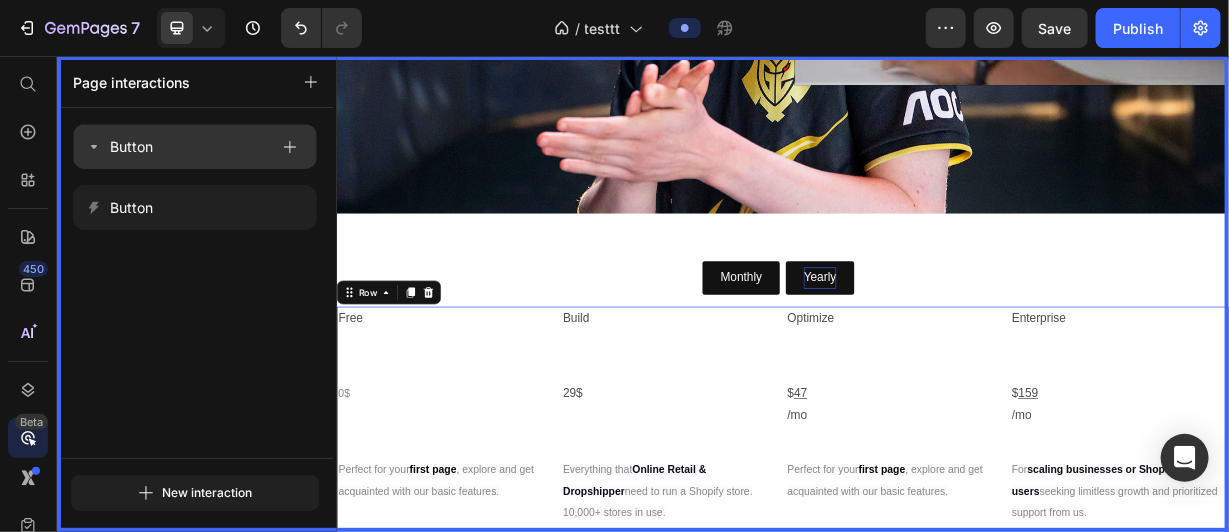 click on "Button" at bounding box center (195, 146) 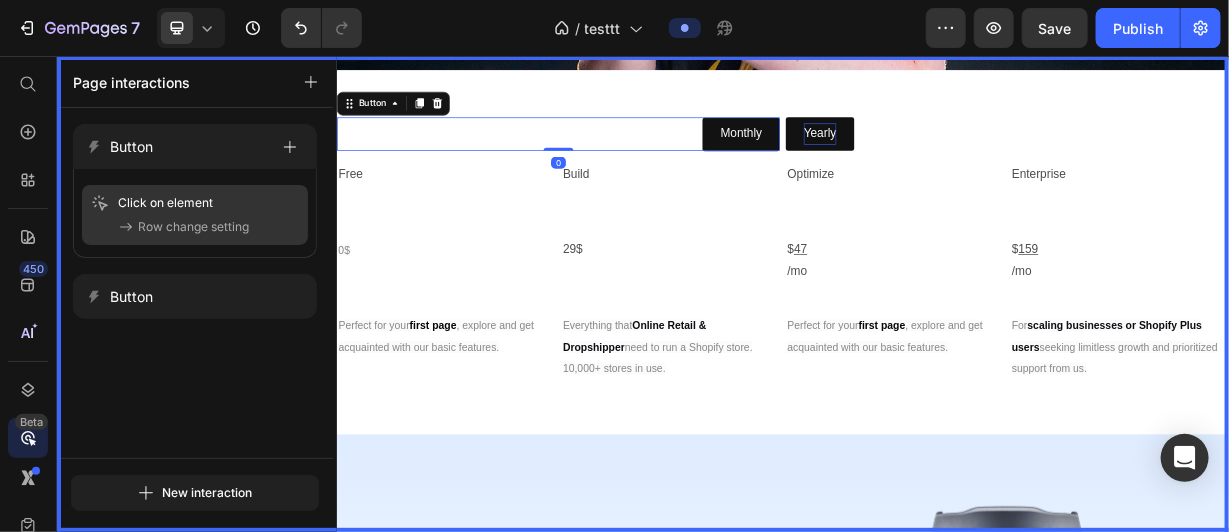 scroll, scrollTop: 733, scrollLeft: 0, axis: vertical 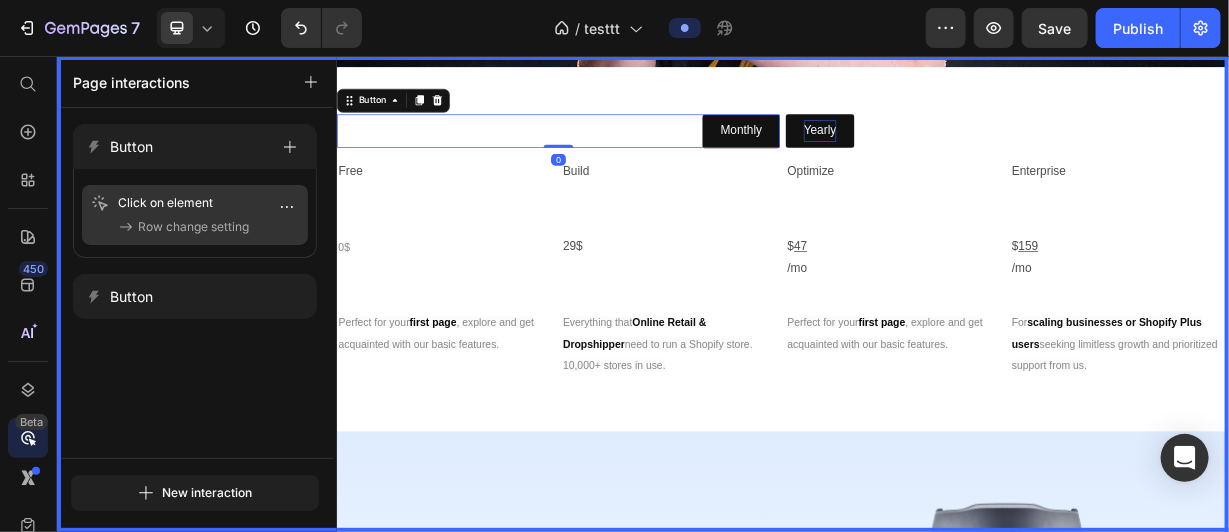click on "Row change setting" at bounding box center [193, 227] 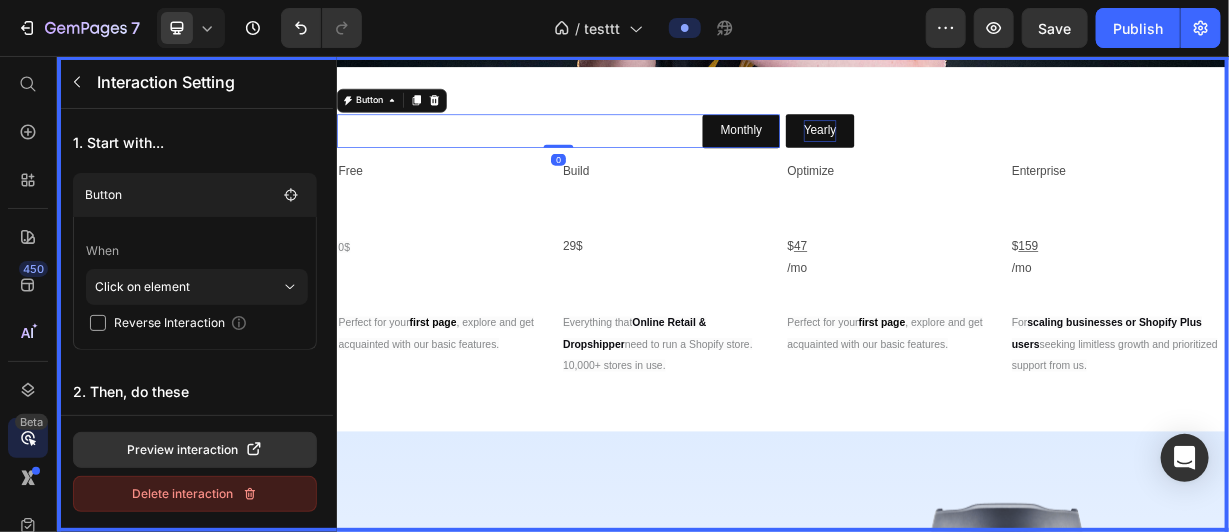 click on "Delete interaction" at bounding box center [195, 494] 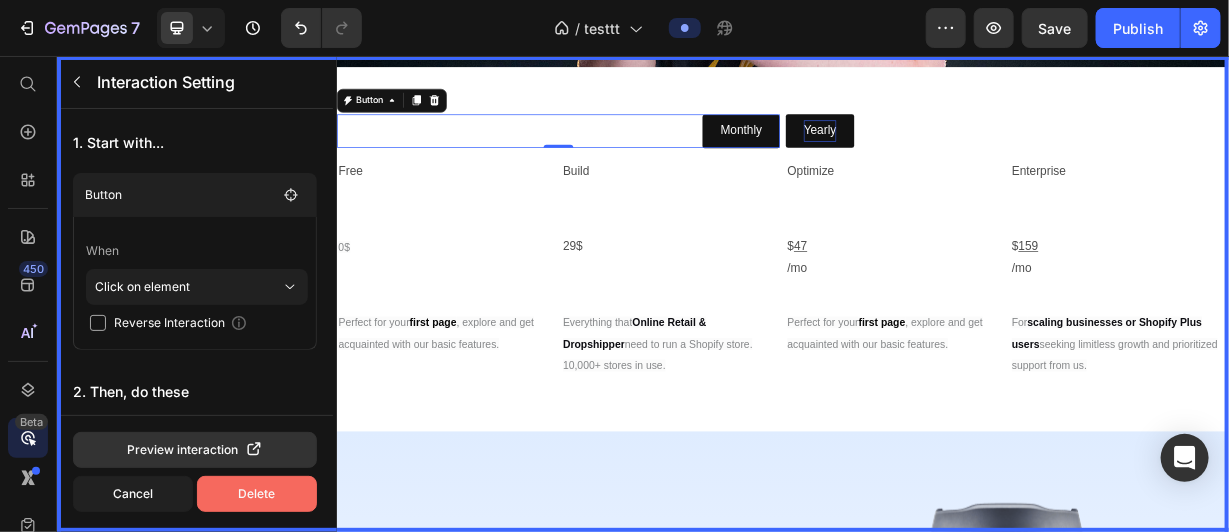 click on "Delete" at bounding box center (257, 494) 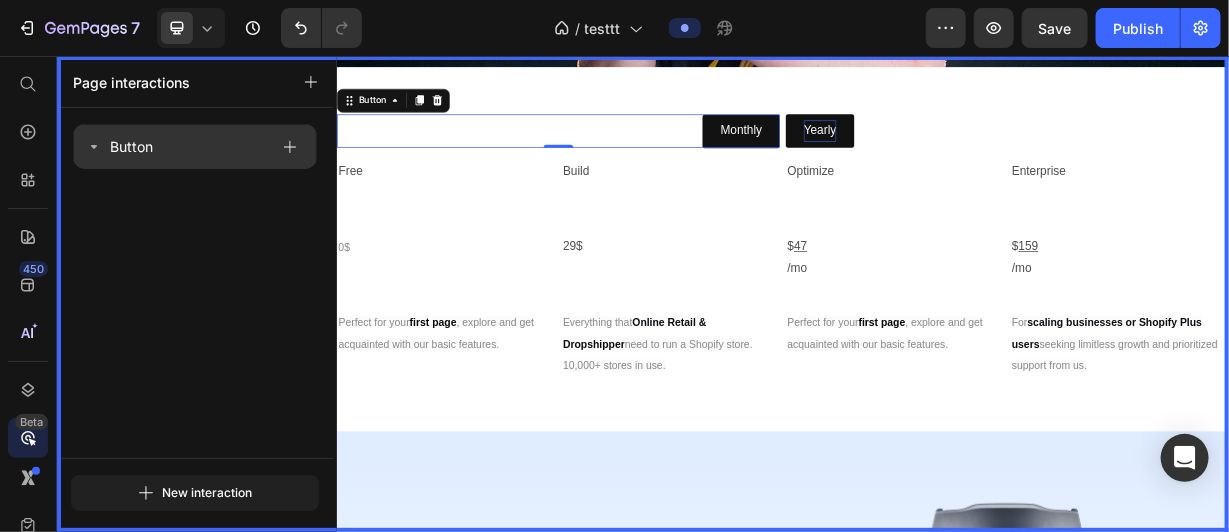 click on "Button" at bounding box center (195, 146) 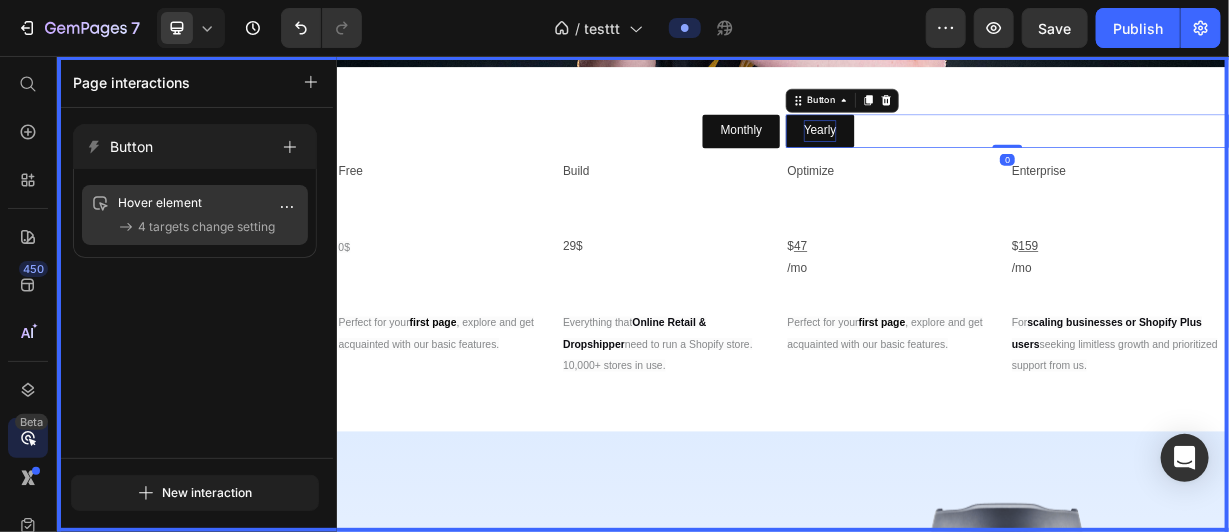 click on "4 targets change setting" at bounding box center (206, 227) 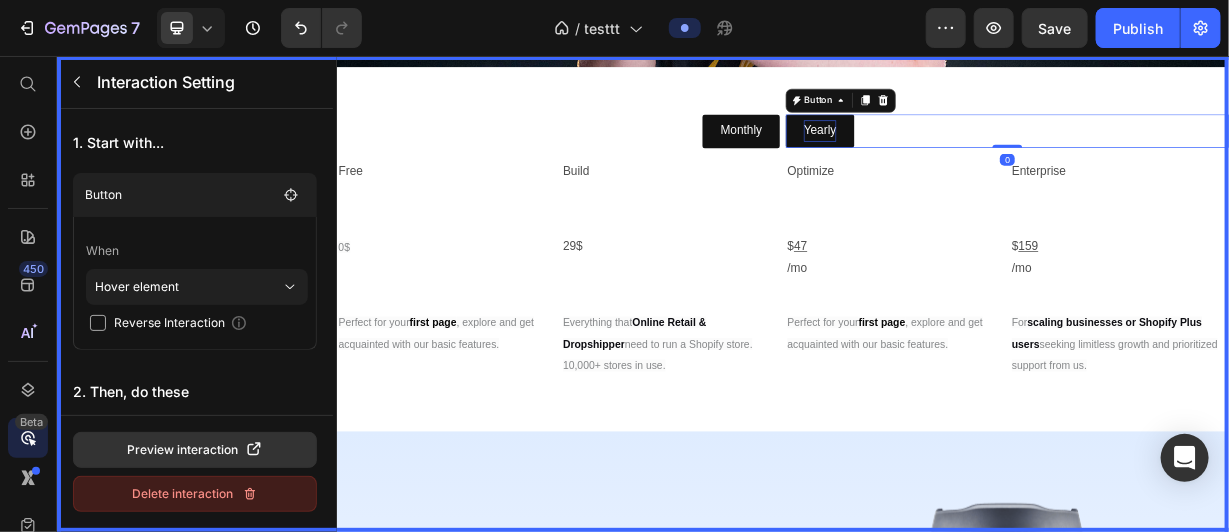 click on "Delete interaction" at bounding box center [195, 494] 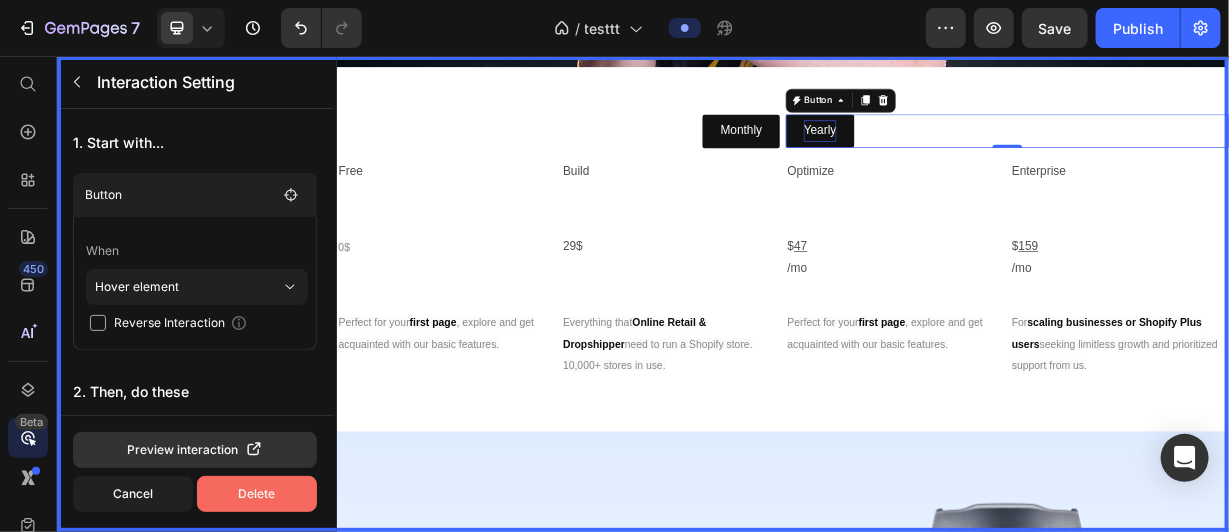 click on "Delete" at bounding box center [257, 494] 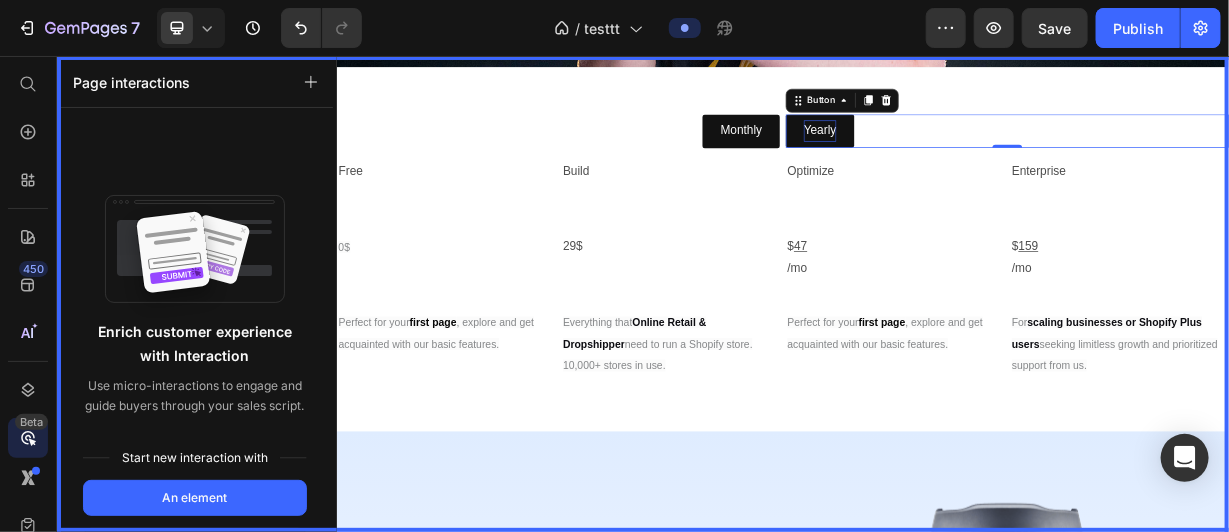 click at bounding box center [936, 375] 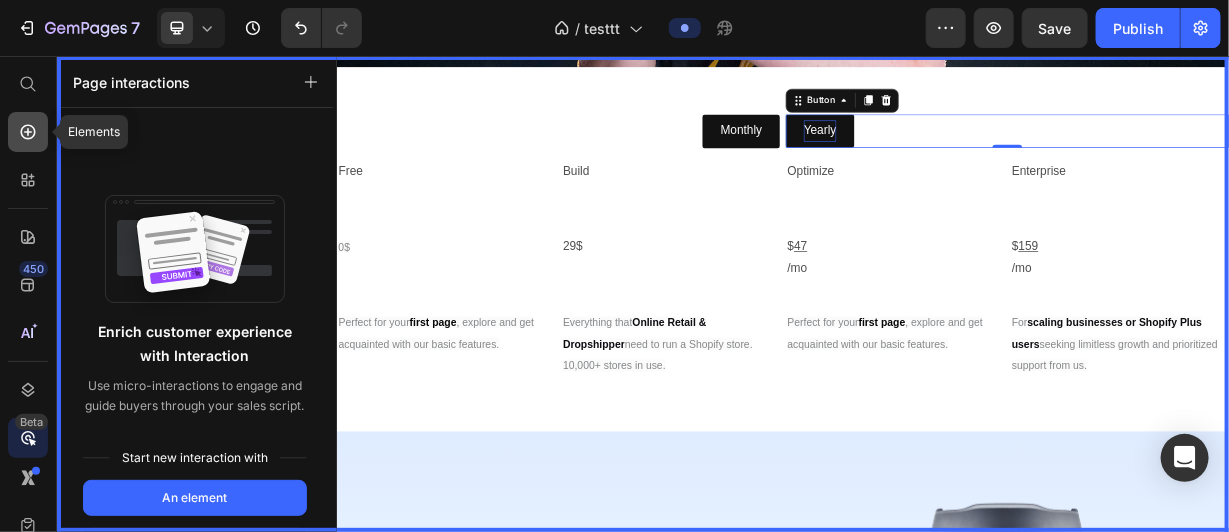 click 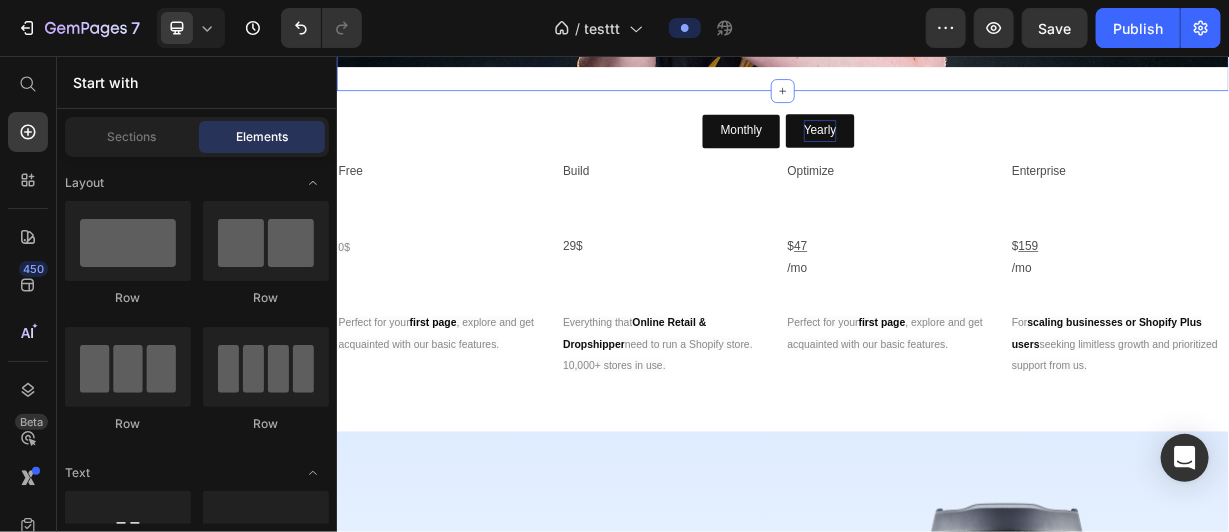 scroll, scrollTop: 416, scrollLeft: 0, axis: vertical 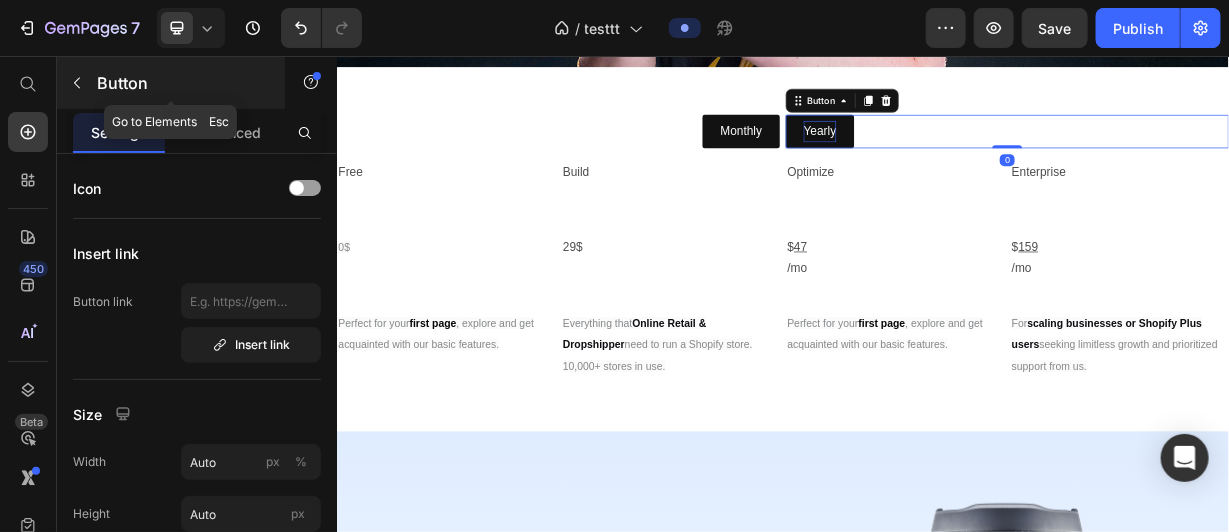 click 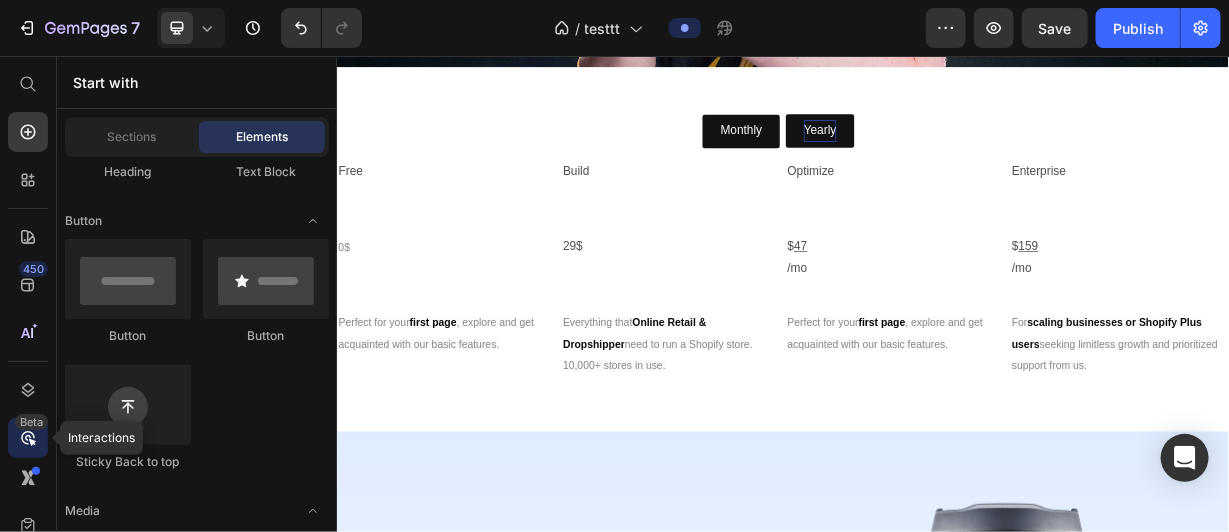 click on "Beta" 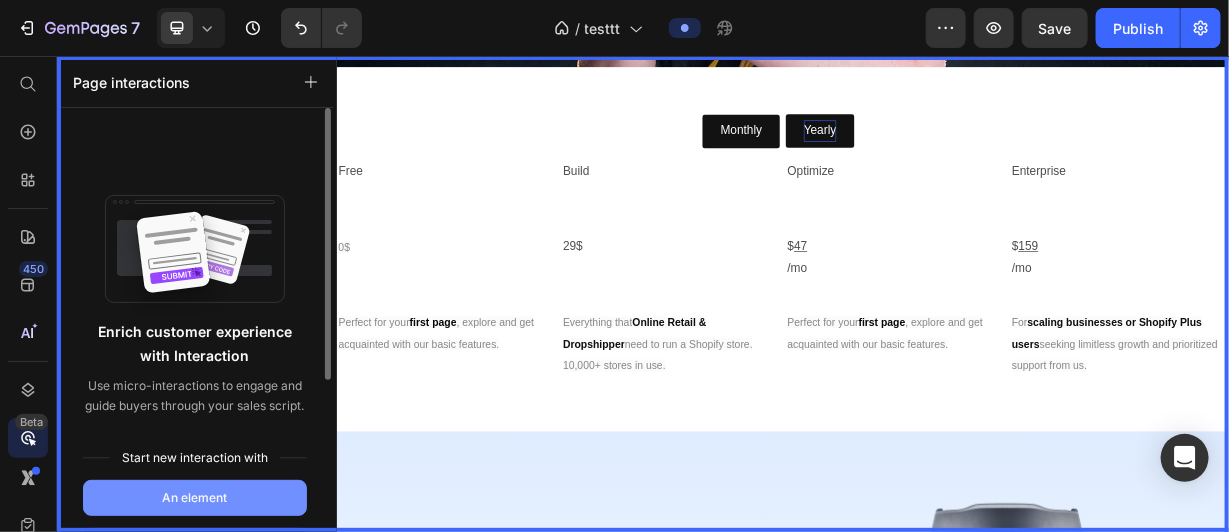 click on "An element" at bounding box center (195, 498) 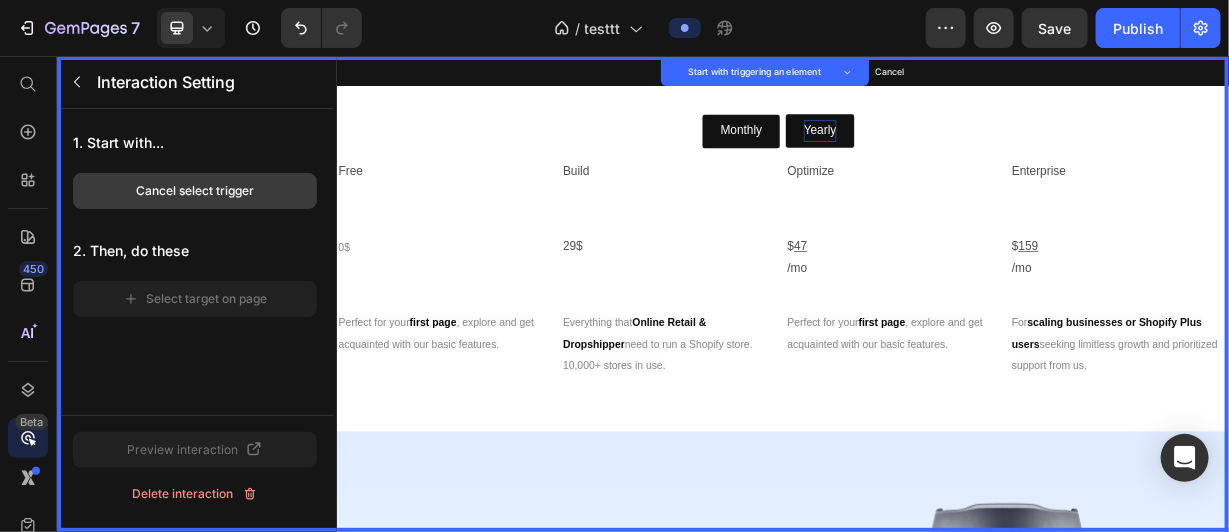 click on "Cancel select trigger" at bounding box center (195, 191) 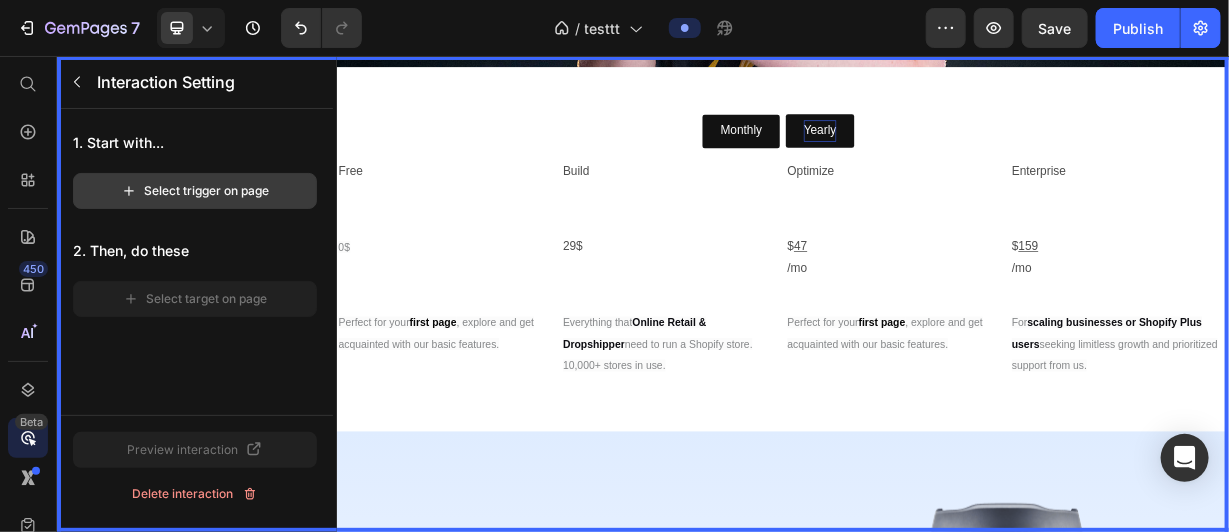 click on "Select trigger on page" 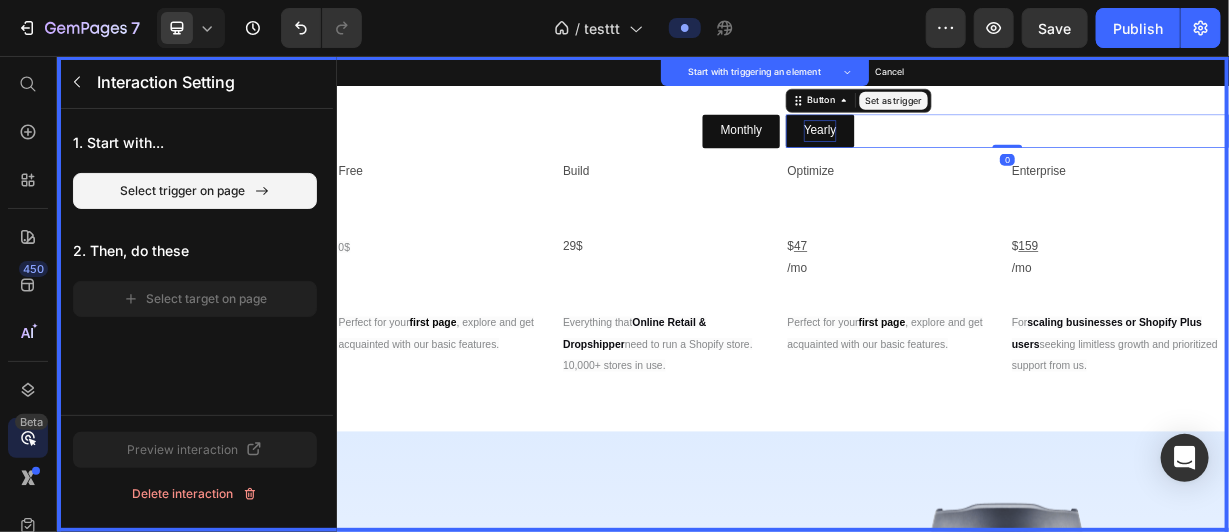 click on "Set as trigger" at bounding box center [1085, 115] 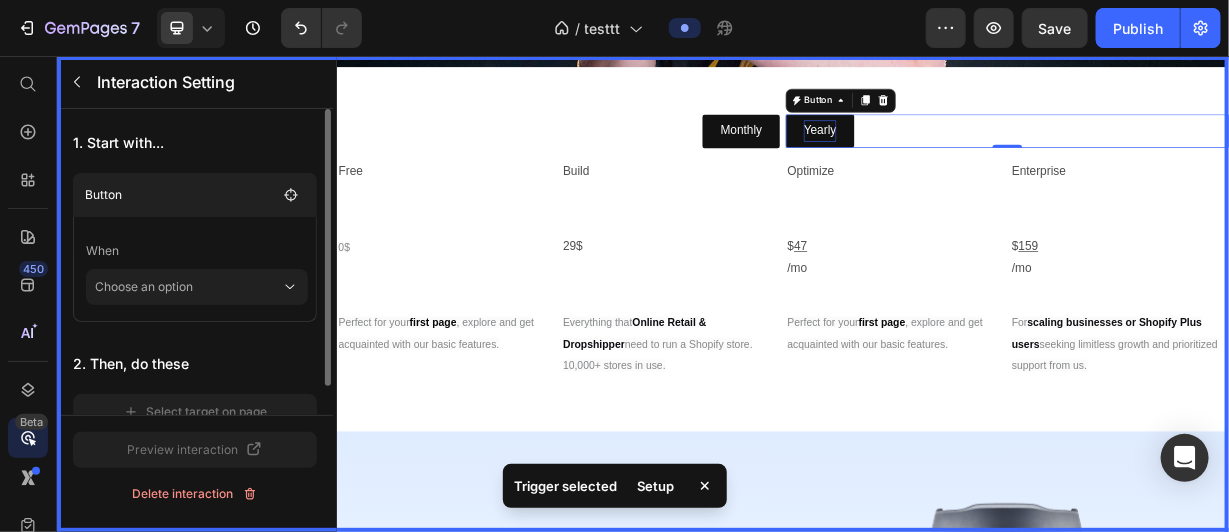 click at bounding box center (936, 375) 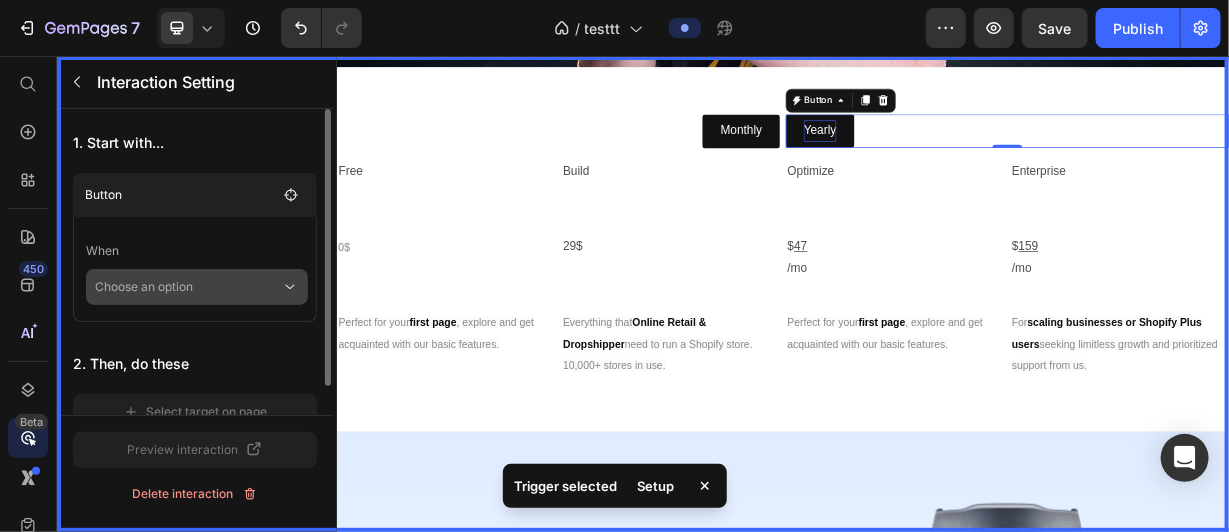 click on "Choose an option" at bounding box center [188, 287] 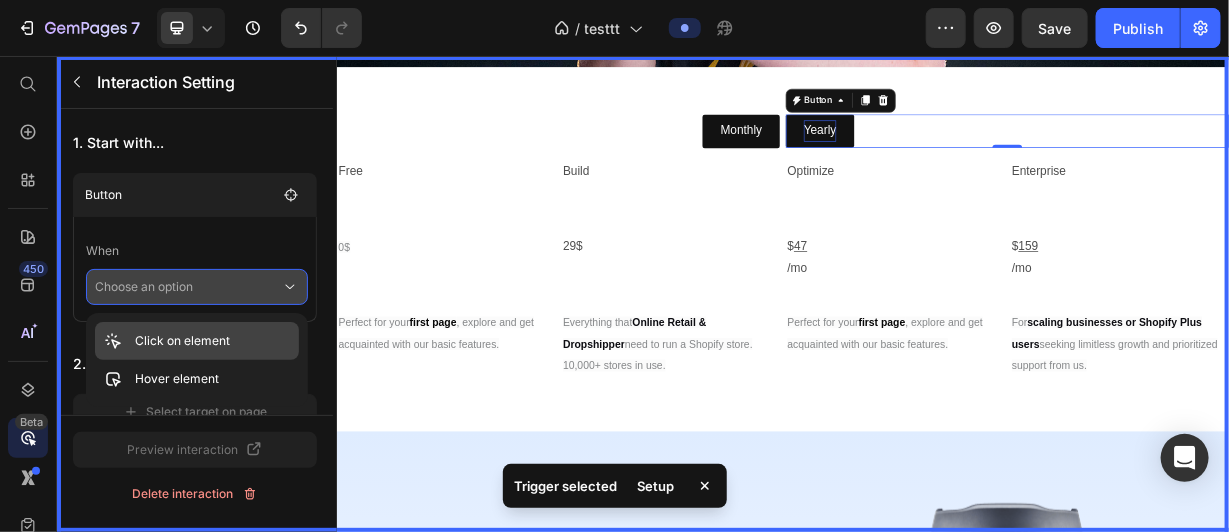 click on "Click on element" at bounding box center (182, 341) 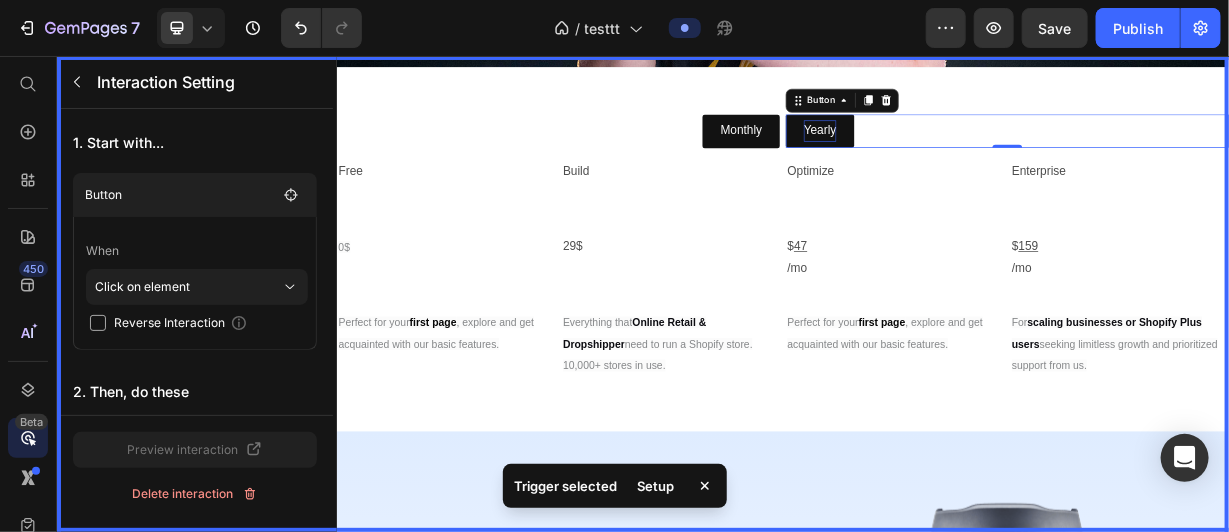 scroll, scrollTop: 58, scrollLeft: 0, axis: vertical 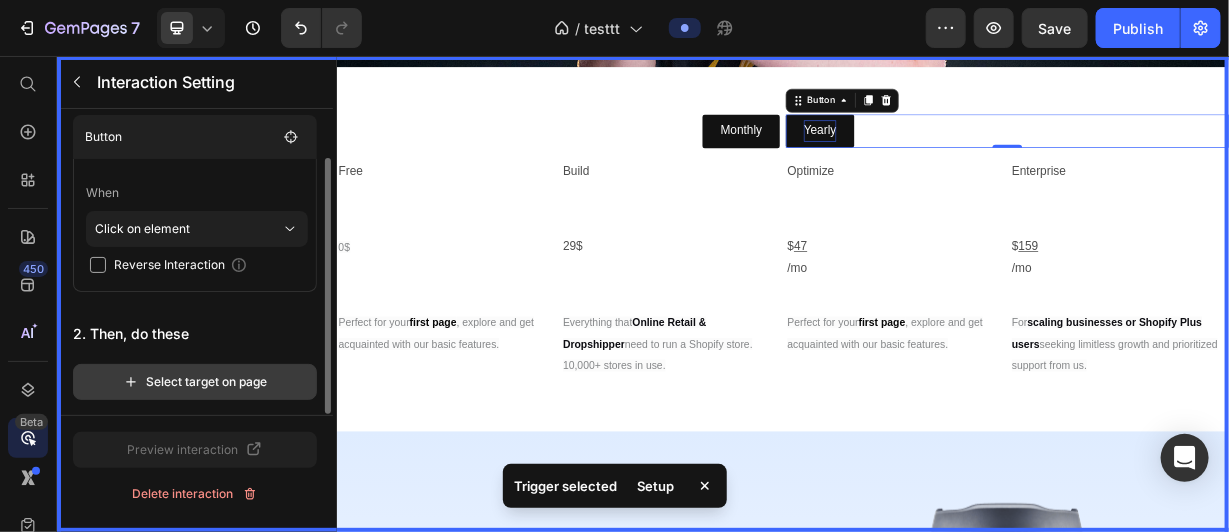 click on "Select target on page" at bounding box center (195, 382) 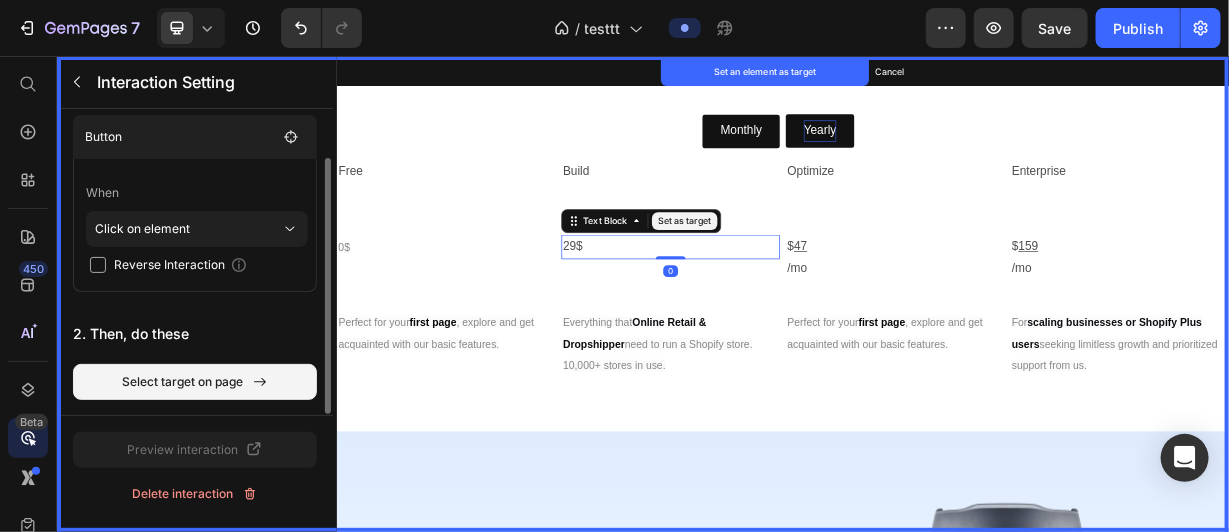 click on "Set as target" at bounding box center (804, 277) 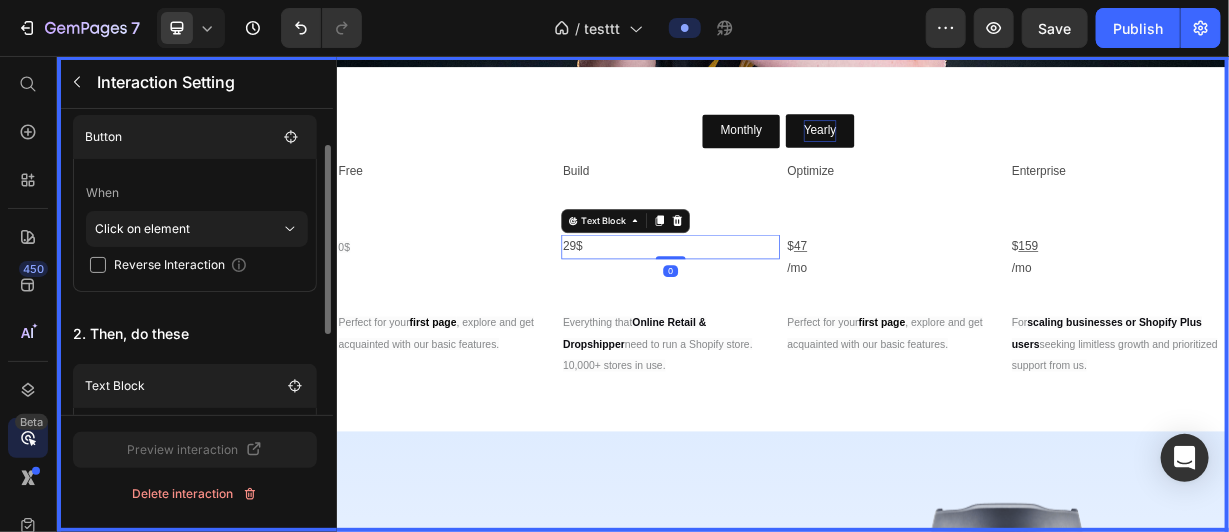 click at bounding box center (936, 375) 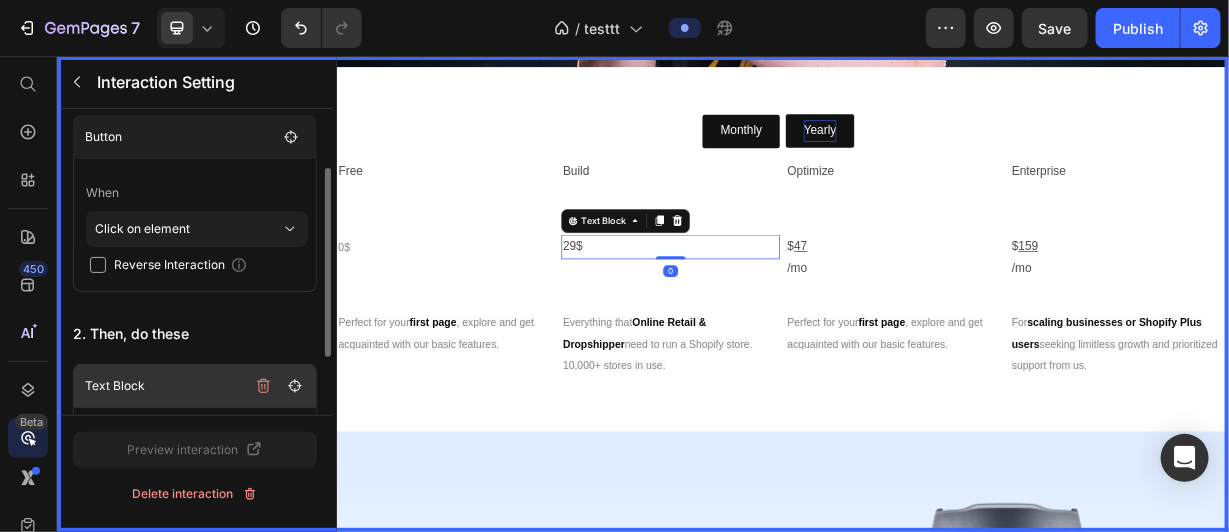 scroll, scrollTop: 186, scrollLeft: 0, axis: vertical 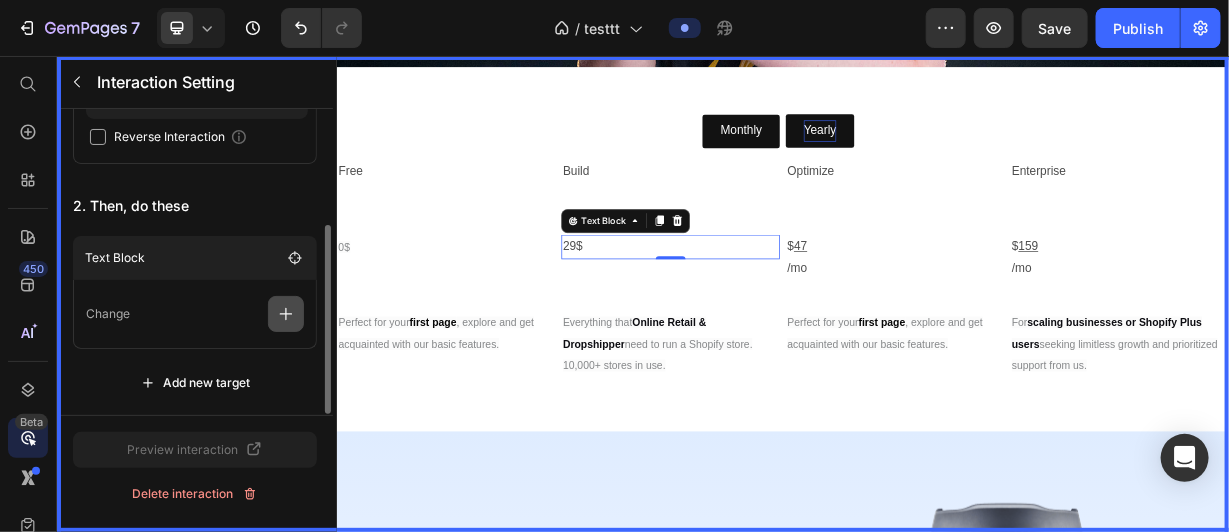 click 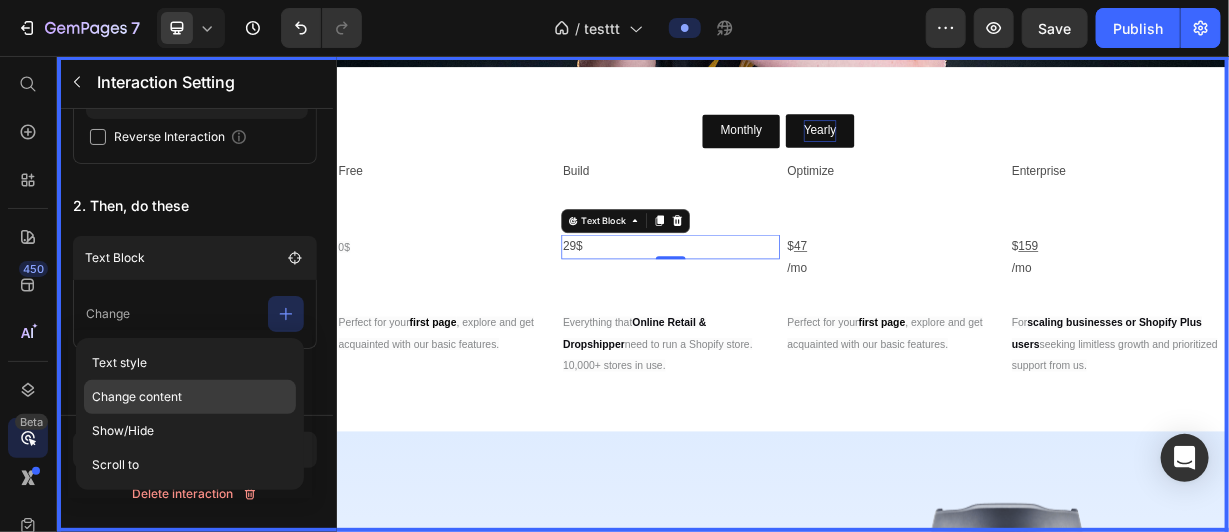 click on "Change content" 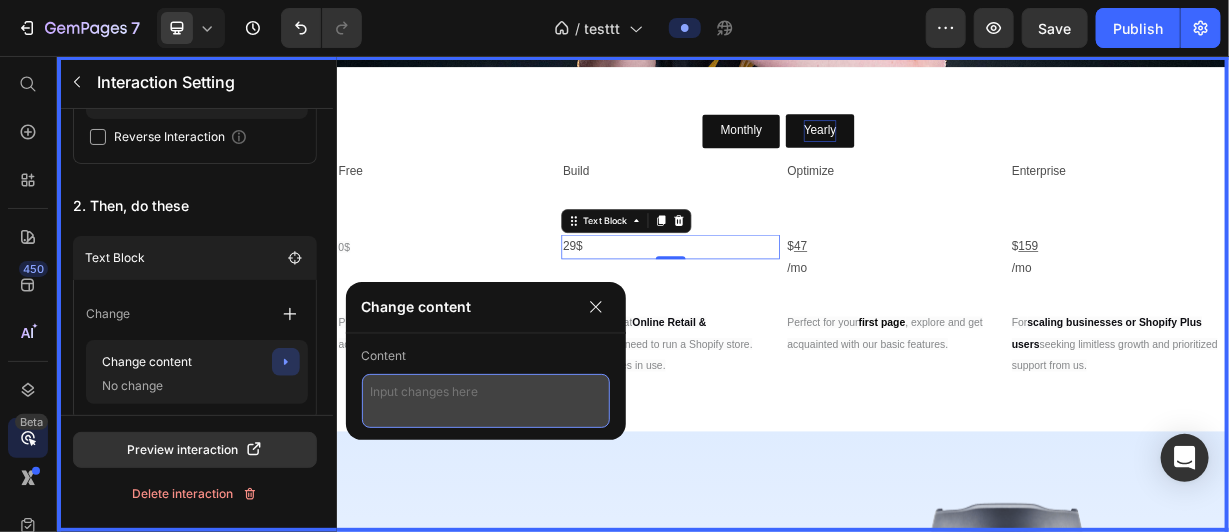 click at bounding box center (486, 401) 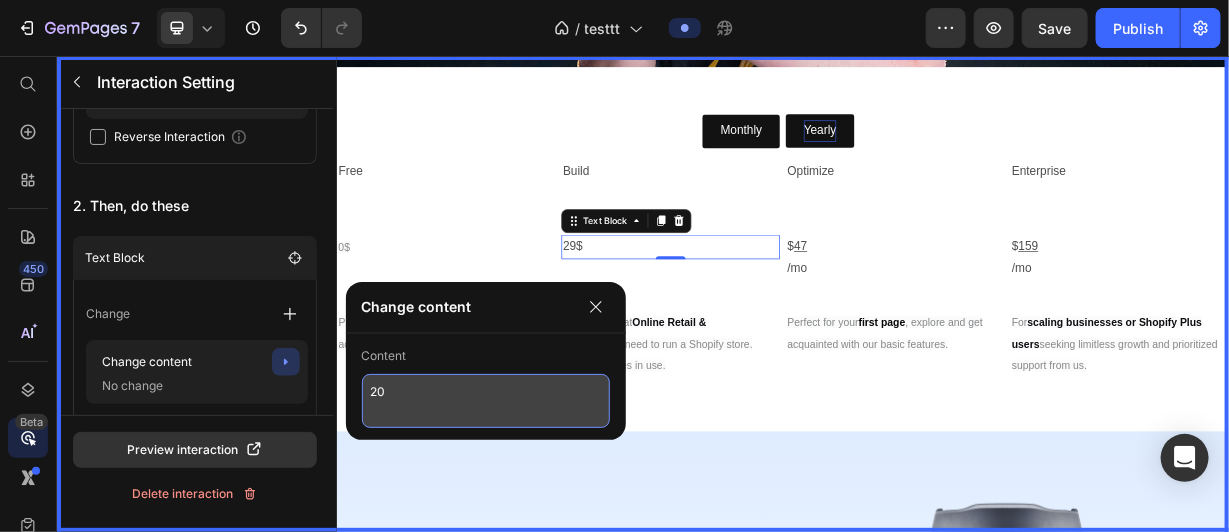 type on "20$" 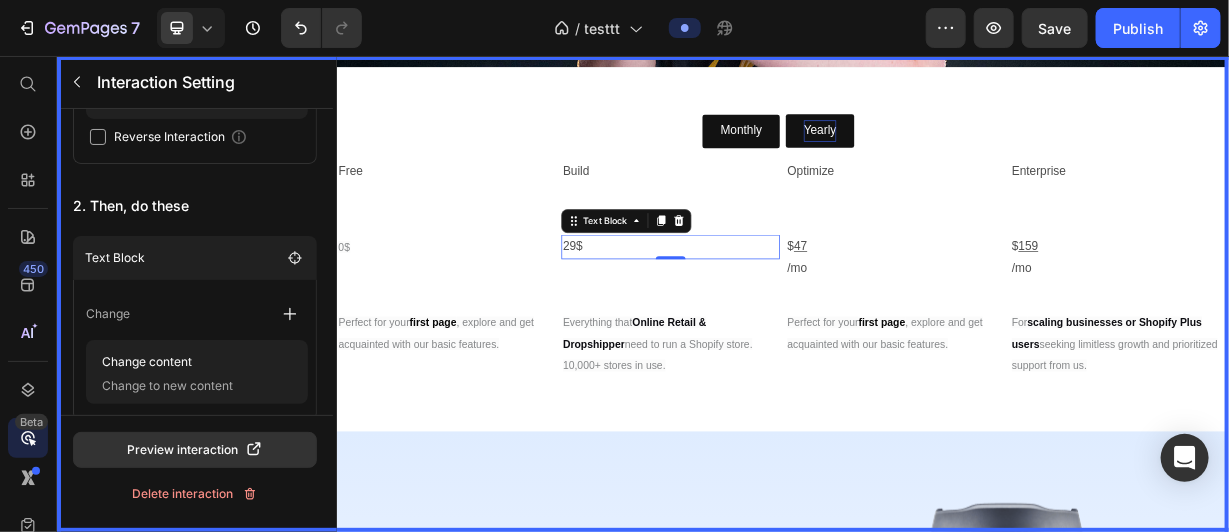 click at bounding box center (936, 375) 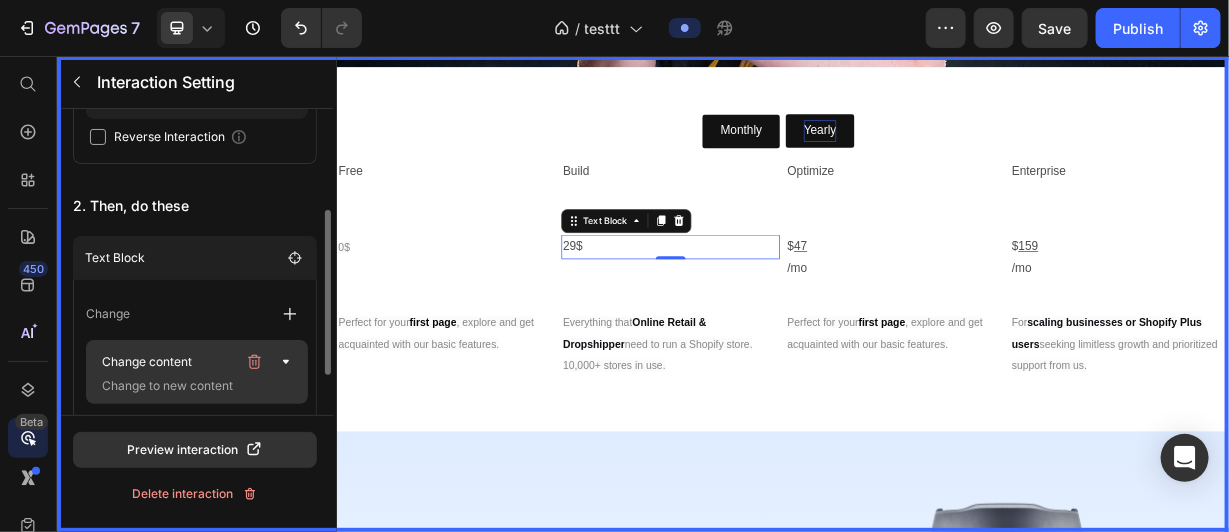 scroll, scrollTop: 258, scrollLeft: 0, axis: vertical 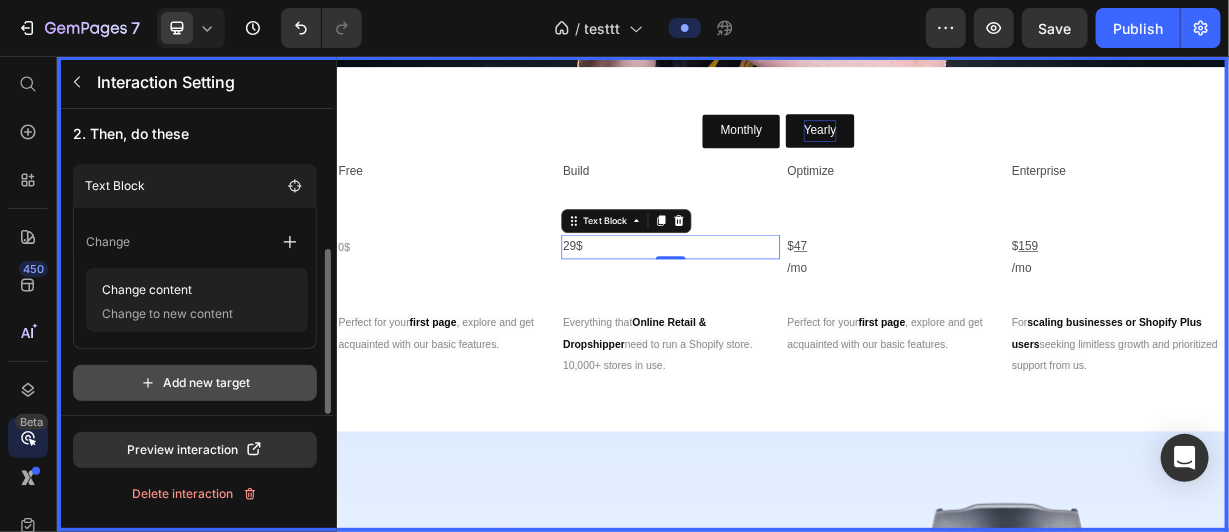 click on "Add new target" at bounding box center (195, 383) 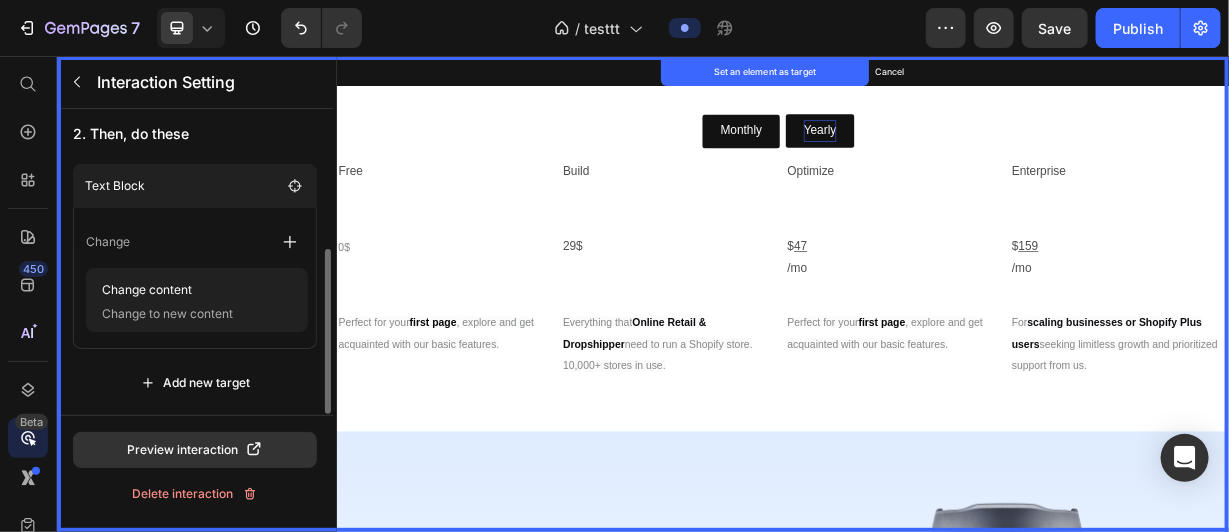 scroll, scrollTop: 138, scrollLeft: 0, axis: vertical 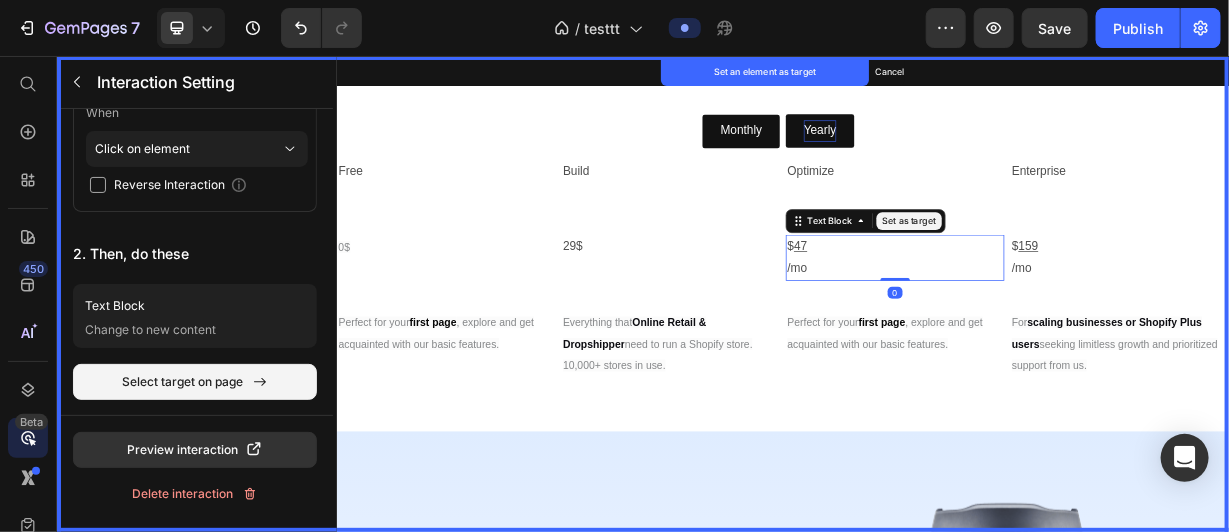 click on "Set as target" at bounding box center (1106, 277) 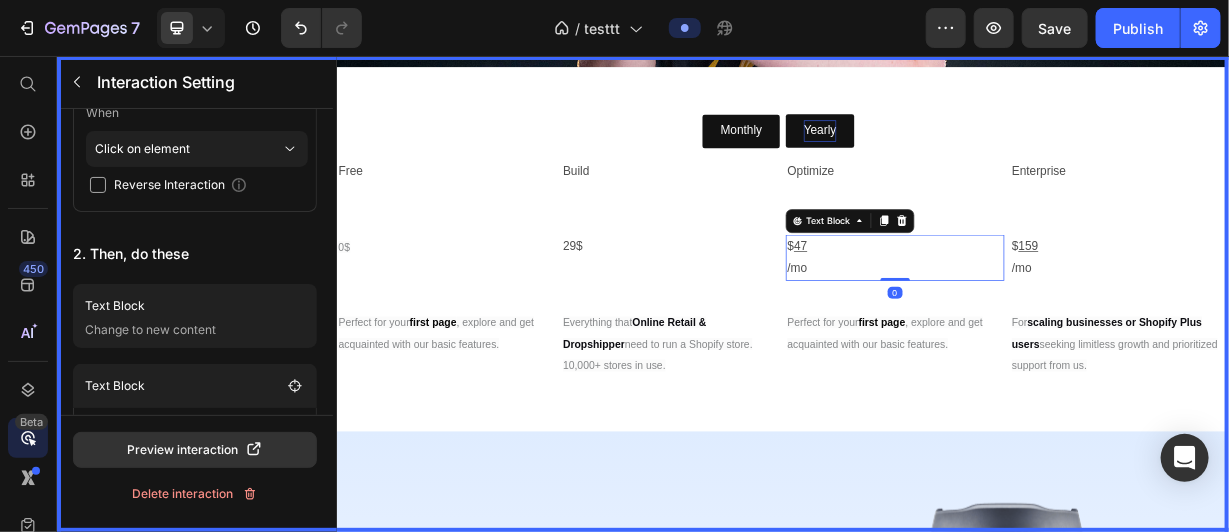 drag, startPoint x: 1115, startPoint y: 262, endPoint x: 584, endPoint y: 419, distance: 553.72375 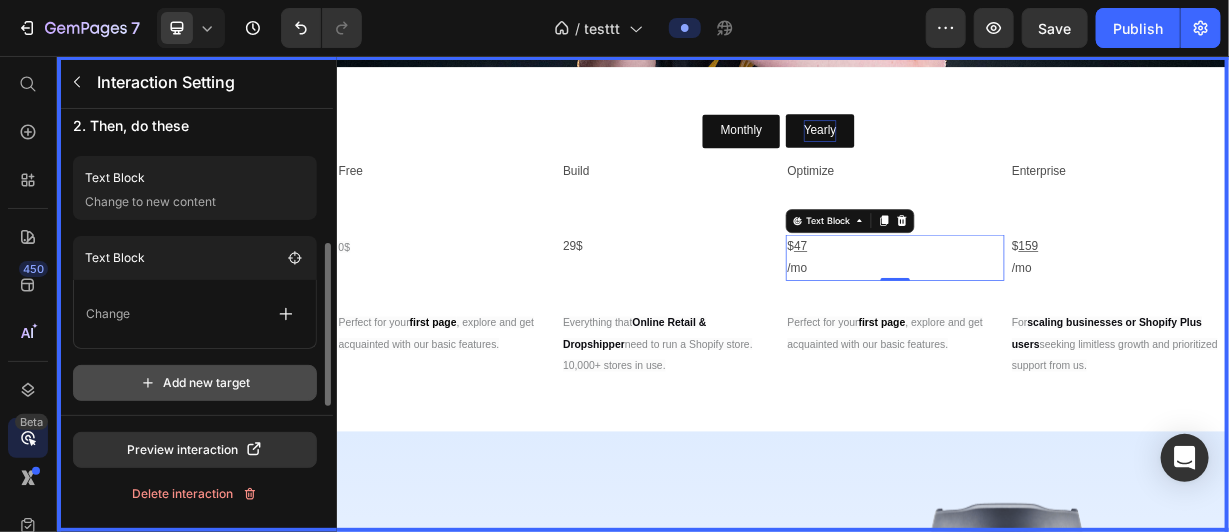 scroll, scrollTop: 170, scrollLeft: 0, axis: vertical 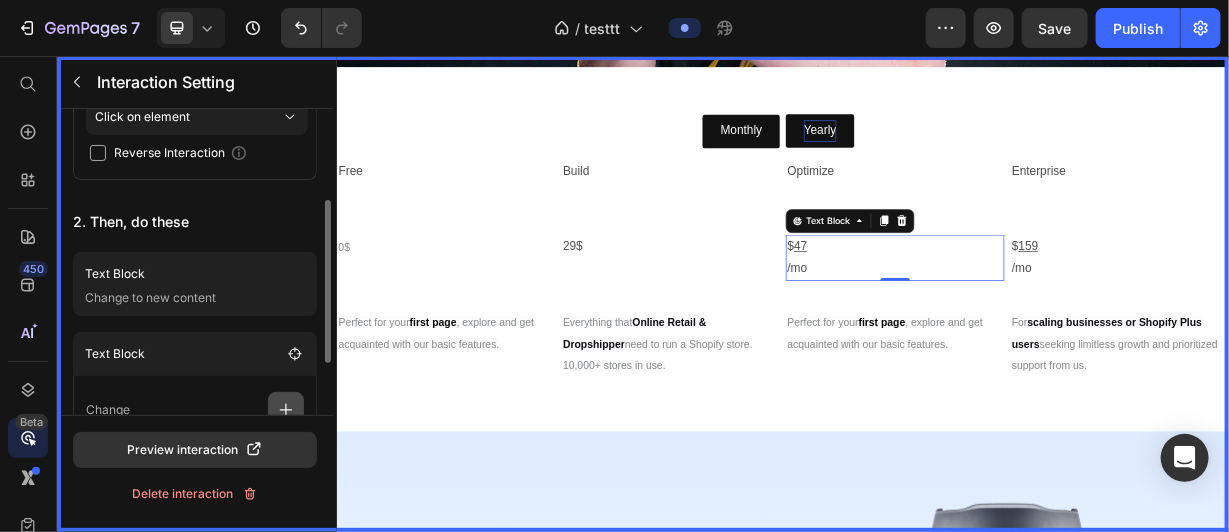 click 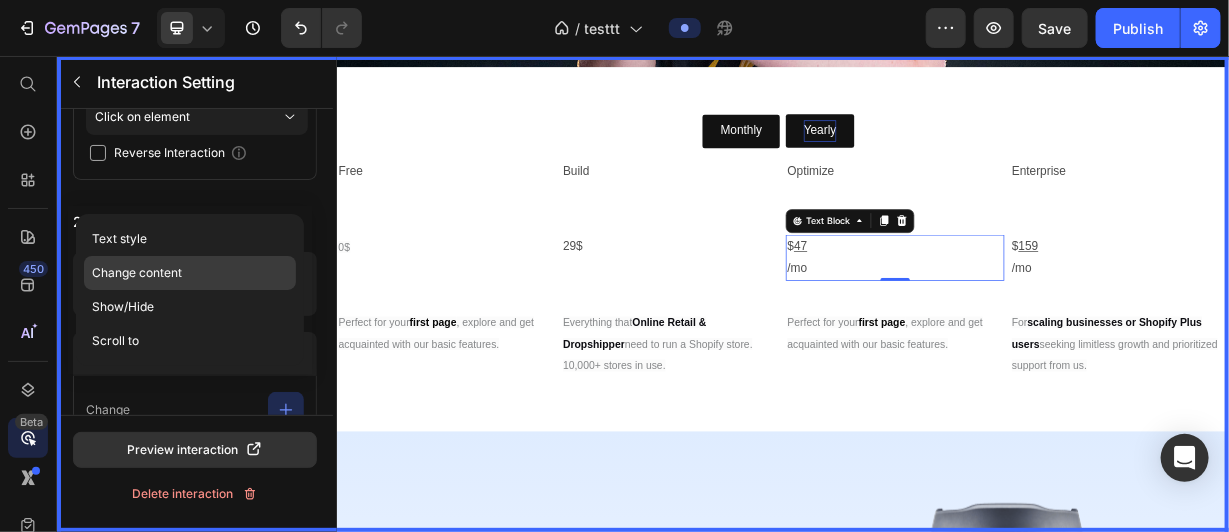 click on "Change content" 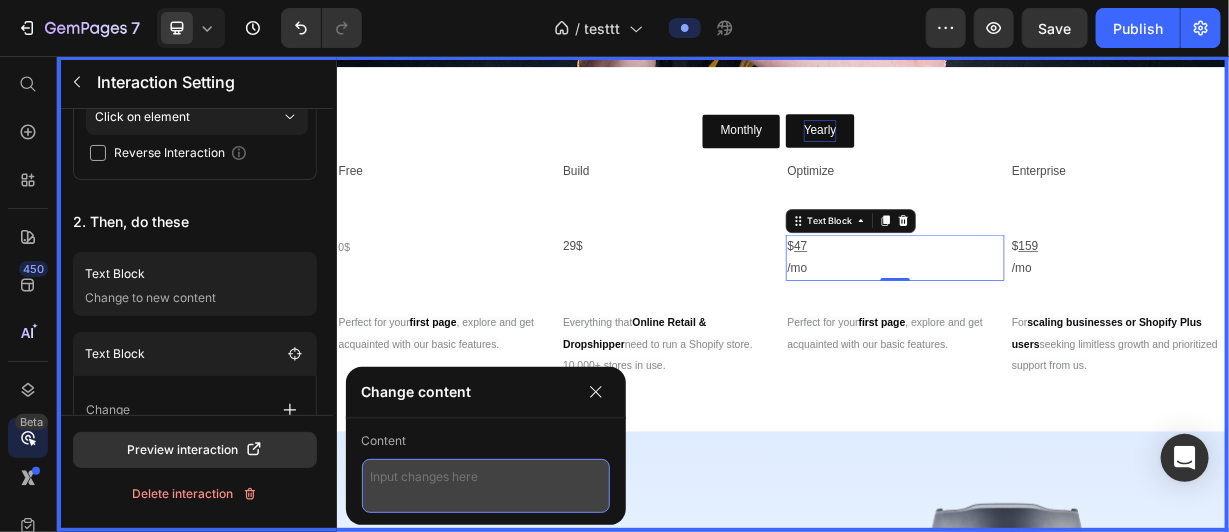 click at bounding box center [486, 486] 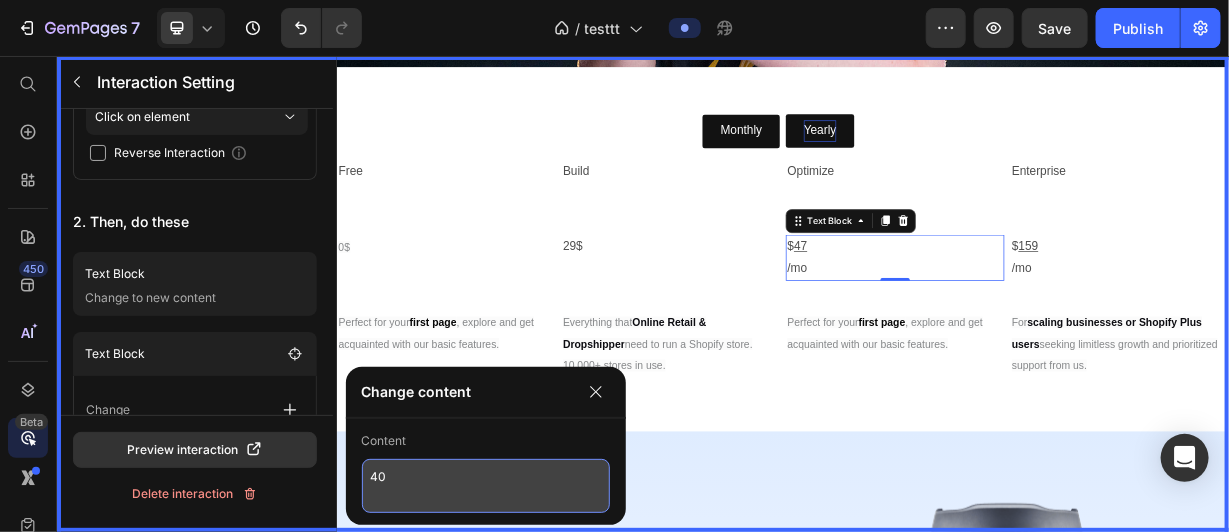 type on "40$" 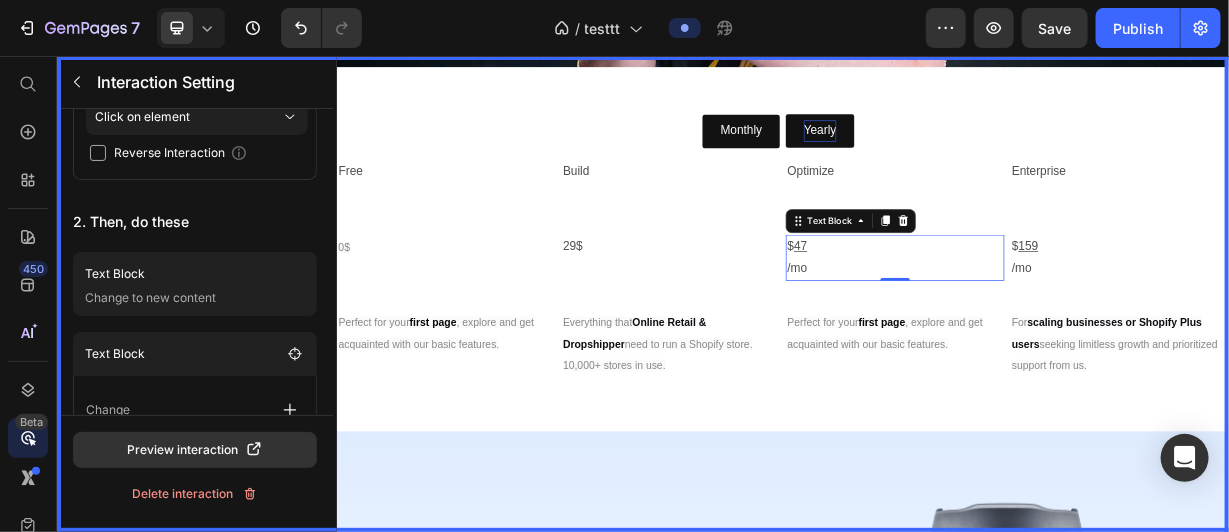 click at bounding box center (936, 375) 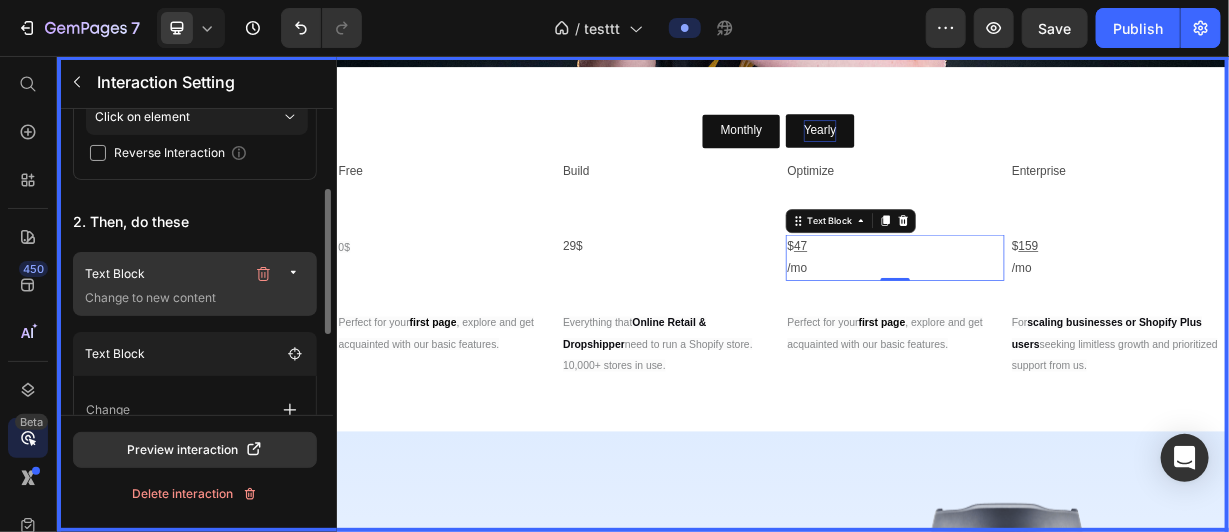 scroll, scrollTop: 338, scrollLeft: 0, axis: vertical 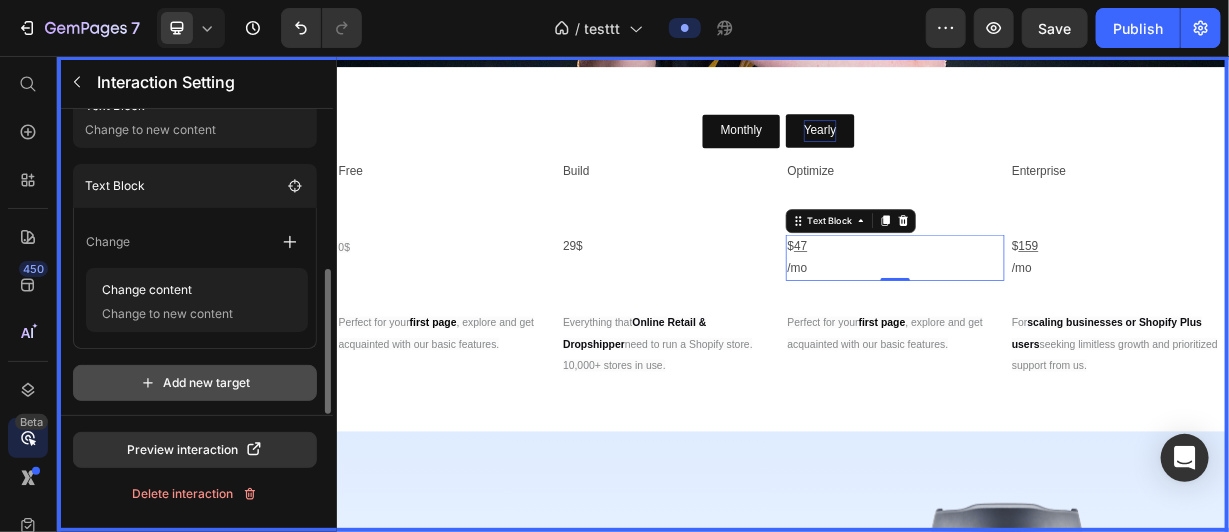 click on "Add new target" at bounding box center [195, 383] 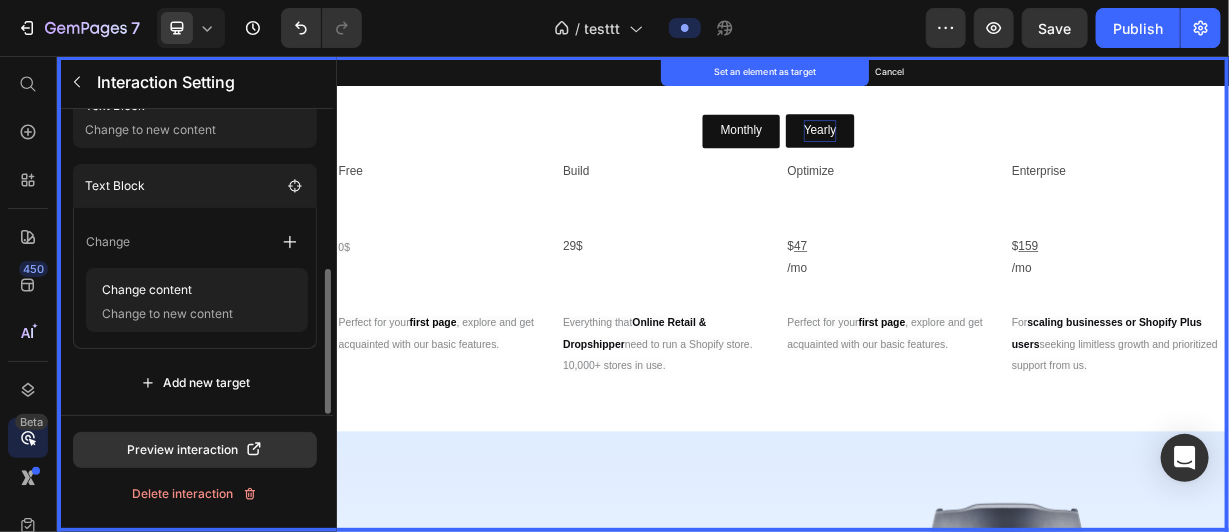 scroll, scrollTop: 218, scrollLeft: 0, axis: vertical 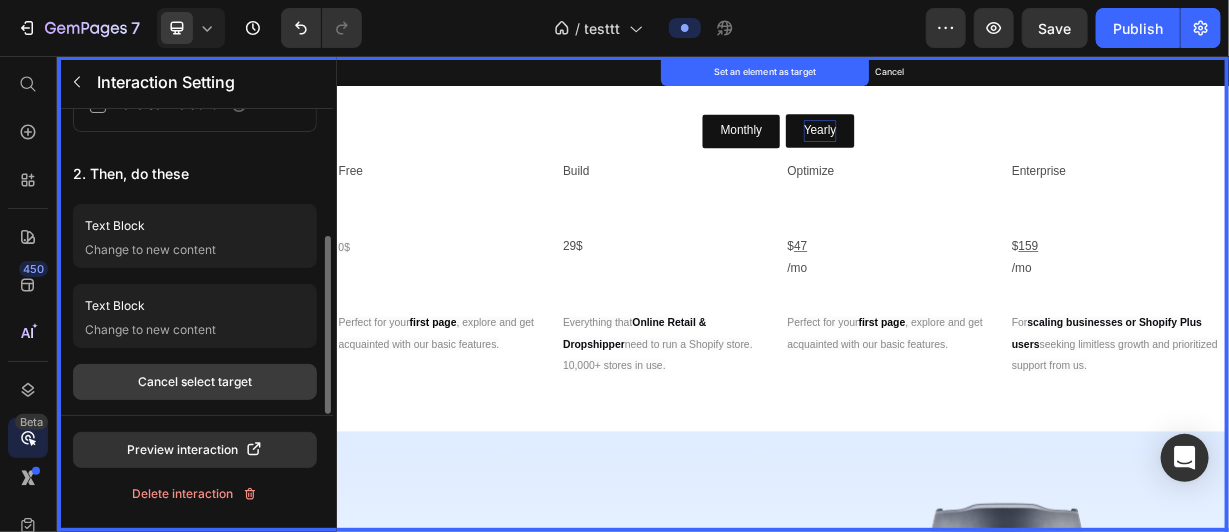 click on "Cancel select target" at bounding box center [195, 382] 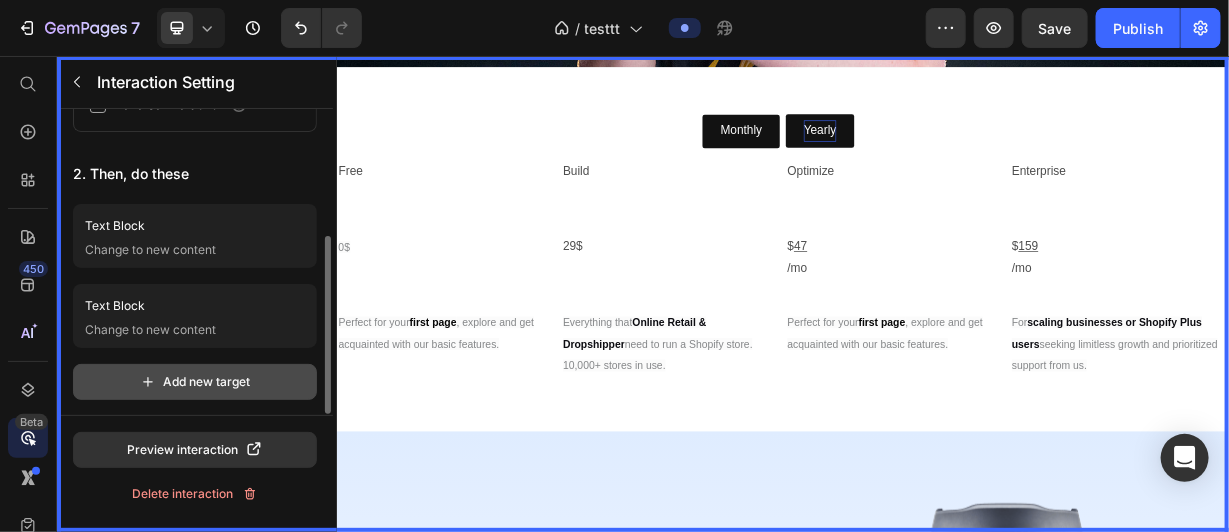 click on "Add new target" at bounding box center (195, 382) 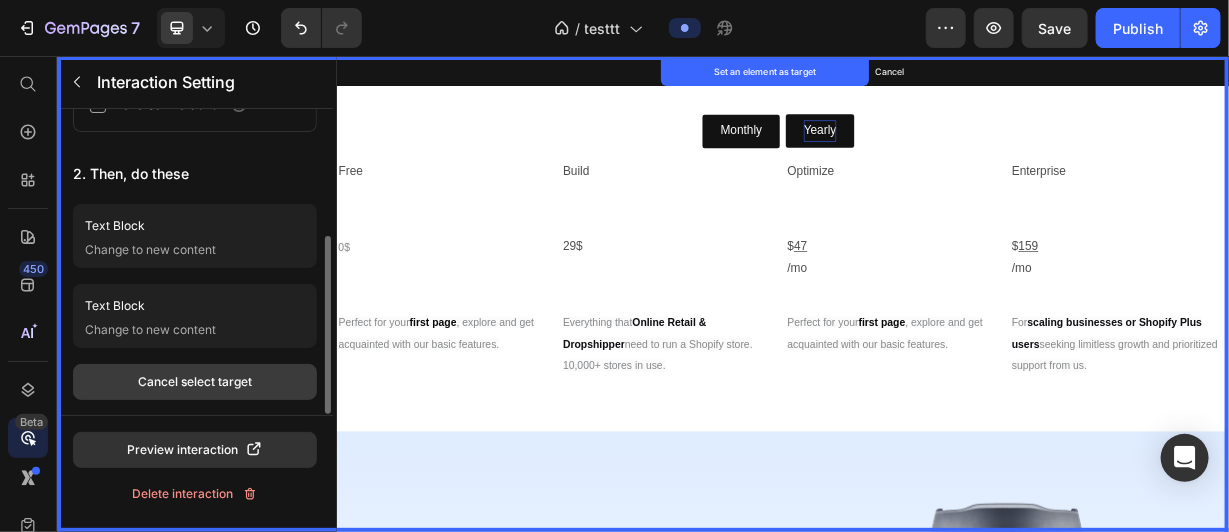 click on "Cancel select target" at bounding box center [195, 382] 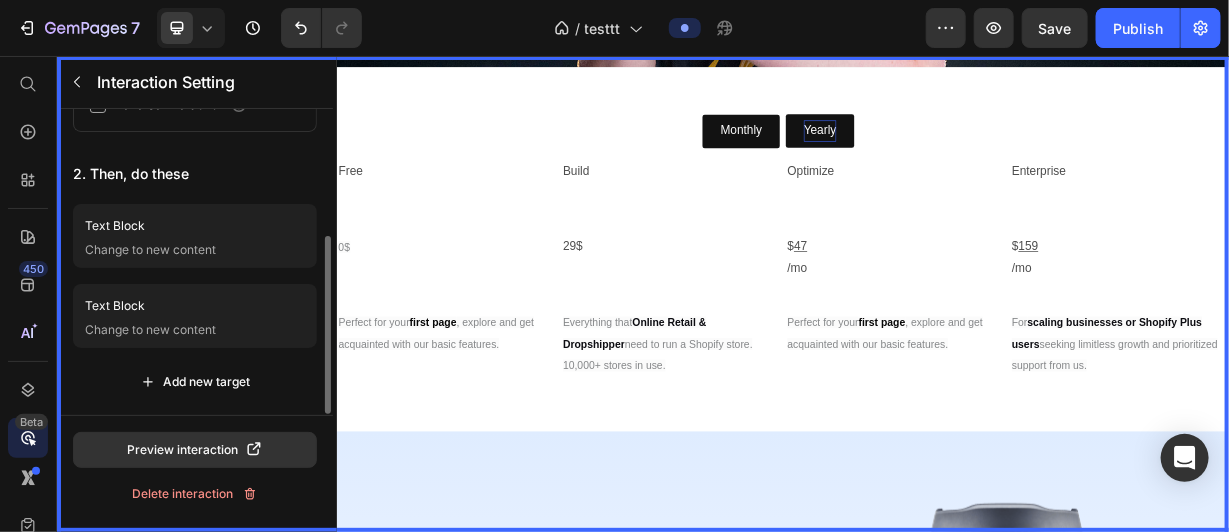 click at bounding box center (936, 375) 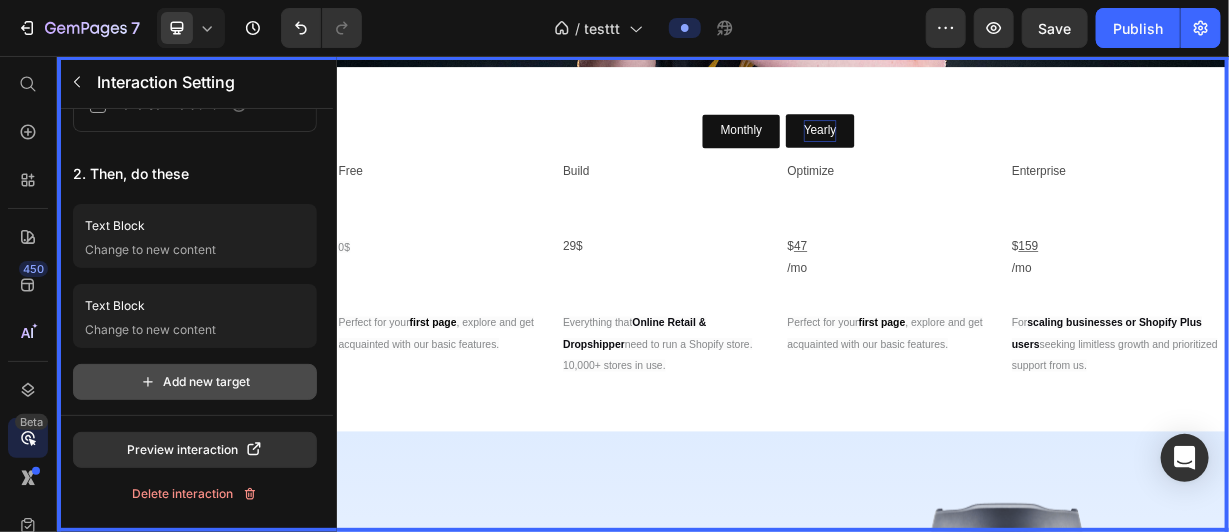 click on "Add new target" at bounding box center [195, 382] 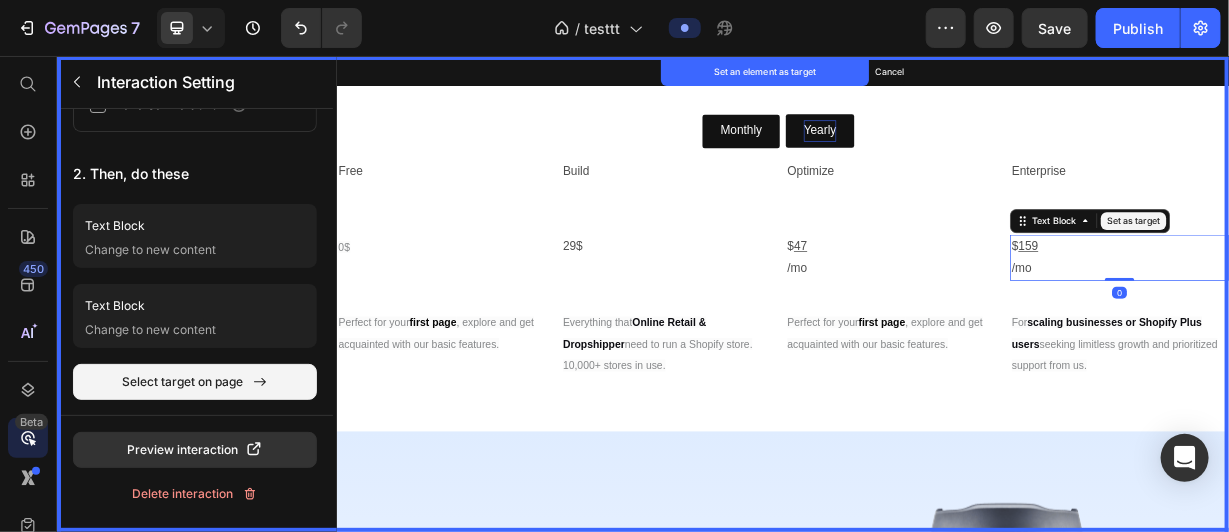 click on "Set as target" at bounding box center (1408, 277) 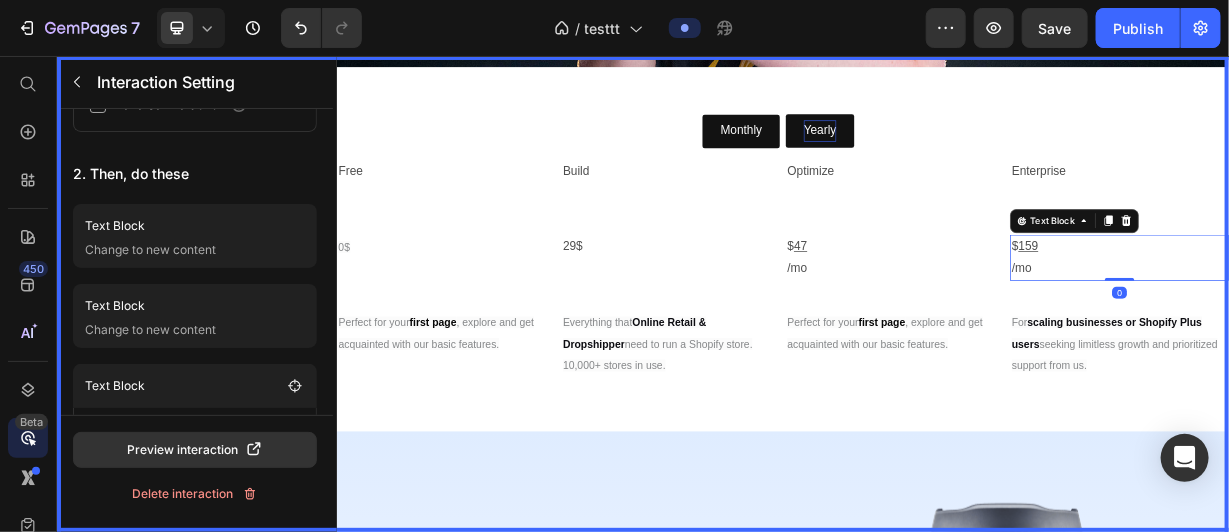 click at bounding box center (936, 375) 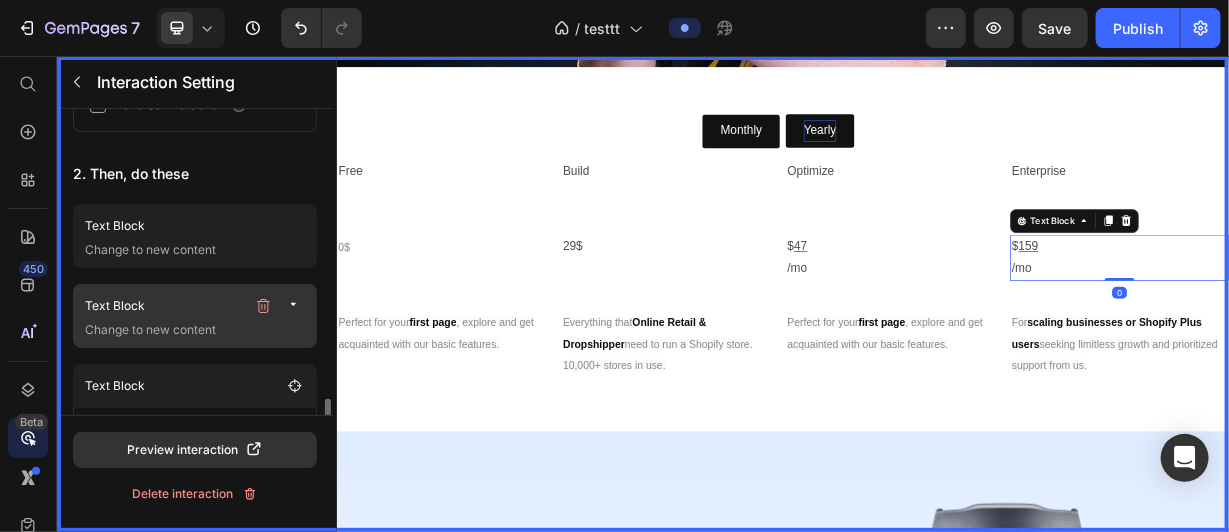 scroll, scrollTop: 346, scrollLeft: 0, axis: vertical 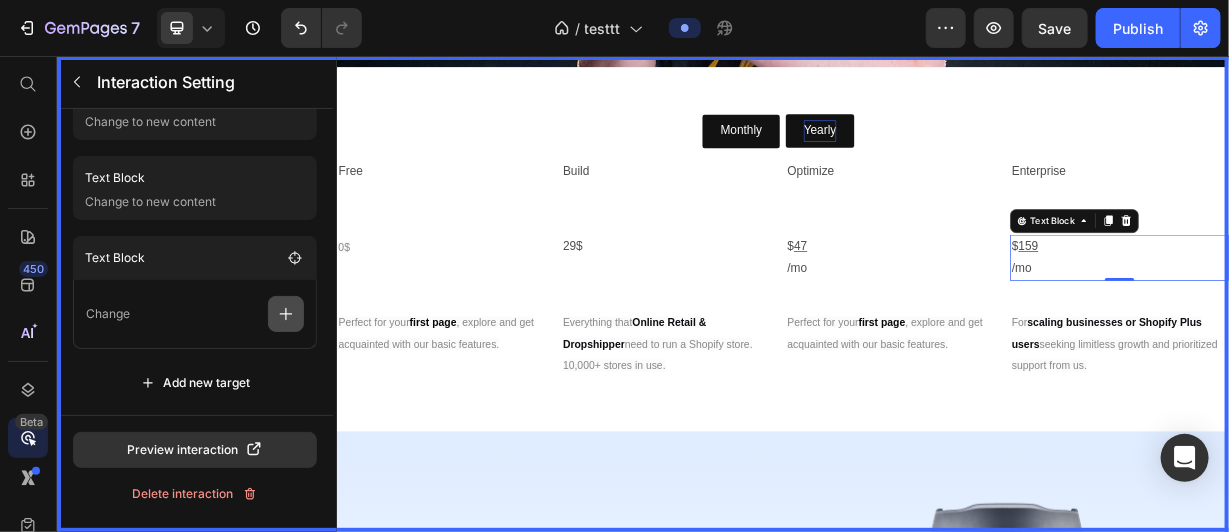 click 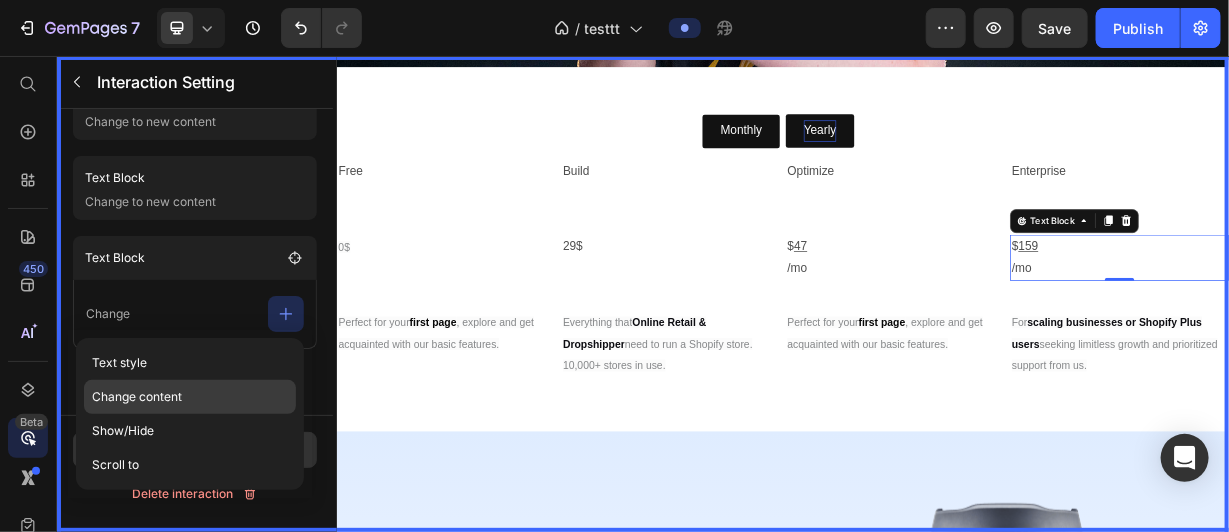 click on "Change content" 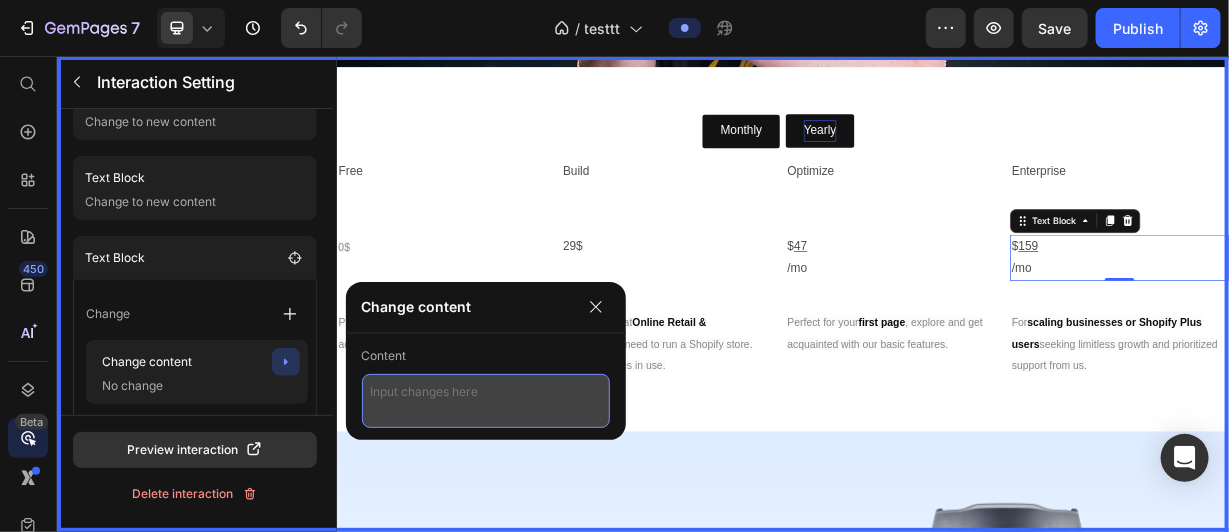 click at bounding box center (486, 401) 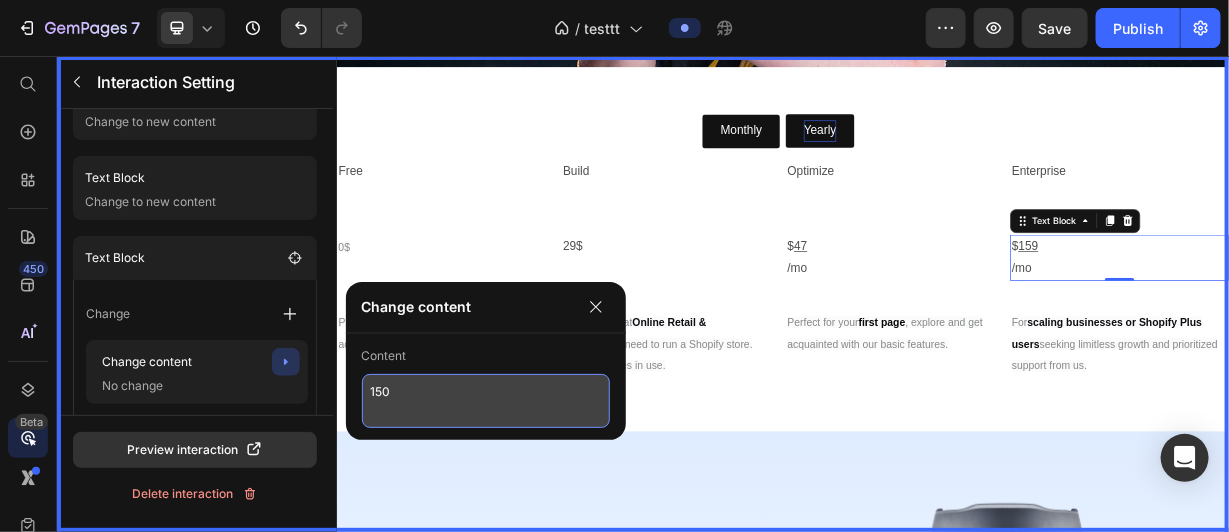 type on "150$" 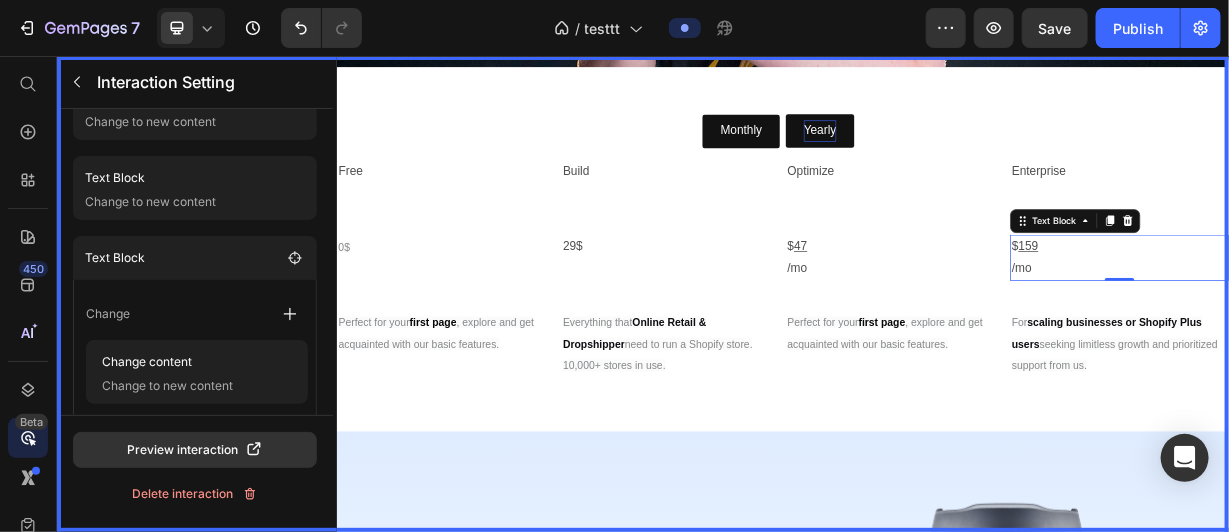 drag, startPoint x: 451, startPoint y: 331, endPoint x: 560, endPoint y: 418, distance: 139.46326 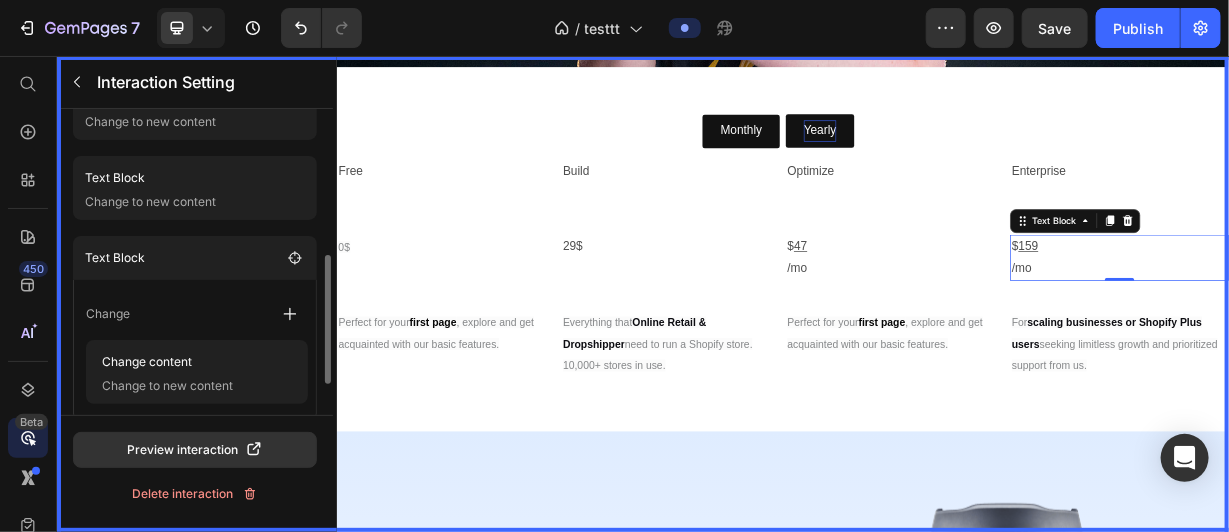 scroll, scrollTop: 418, scrollLeft: 0, axis: vertical 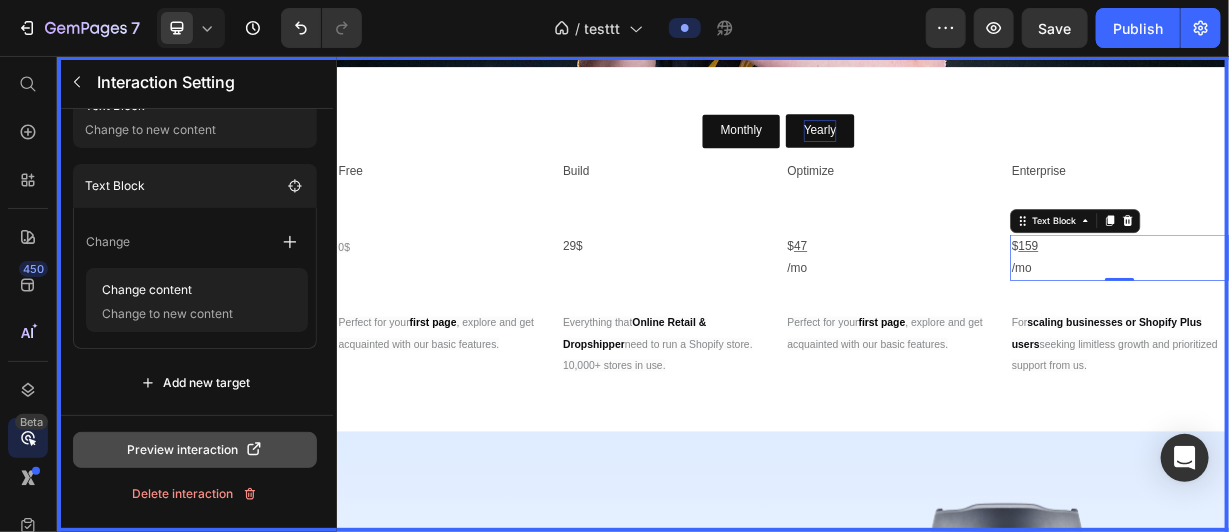 click on "Preview interaction" at bounding box center [195, 450] 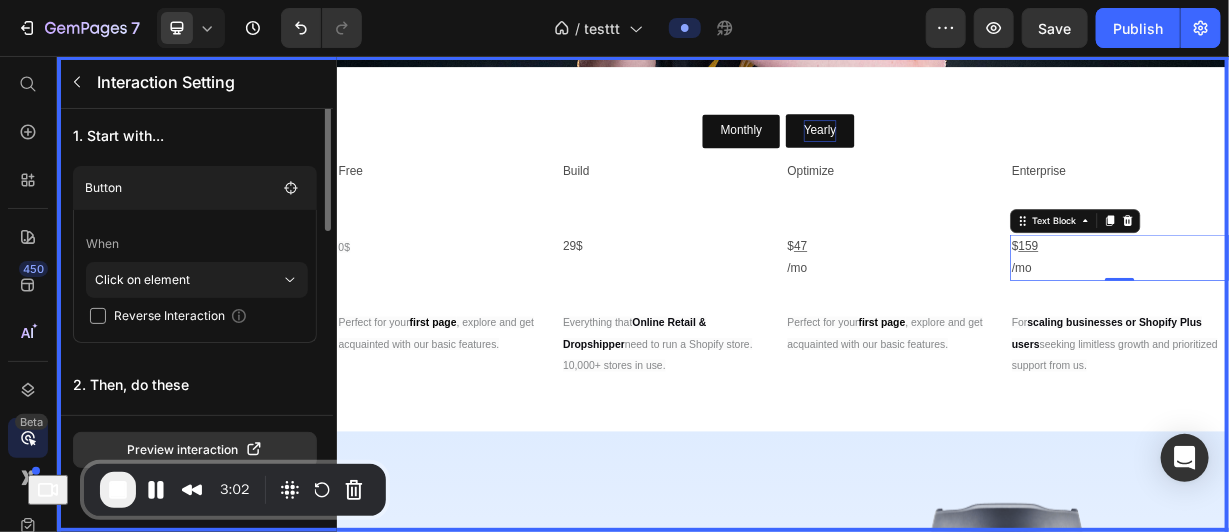 scroll, scrollTop: 0, scrollLeft: 0, axis: both 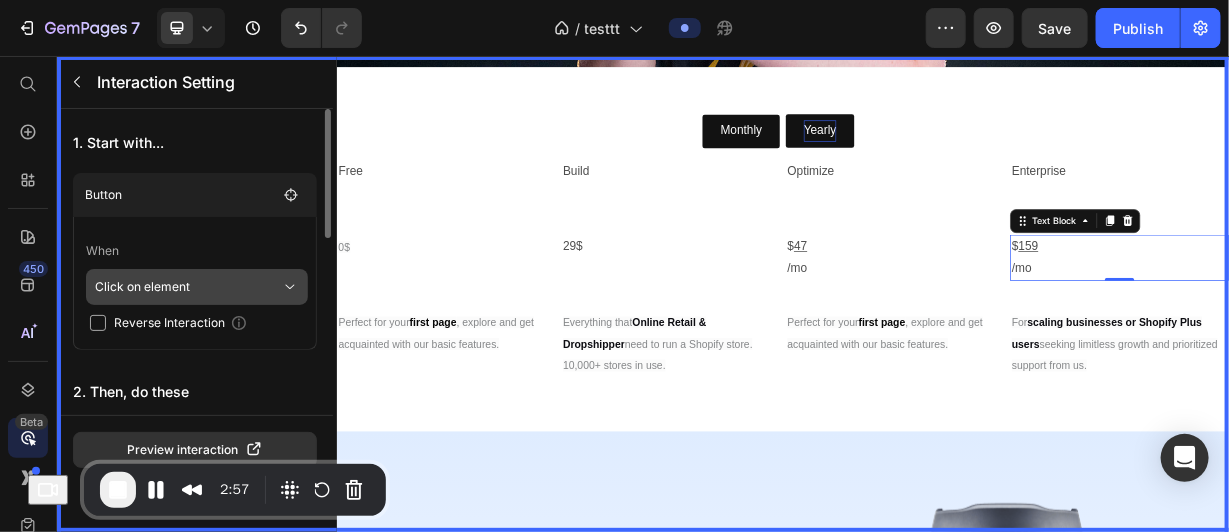 click on "Click on element" at bounding box center [188, 287] 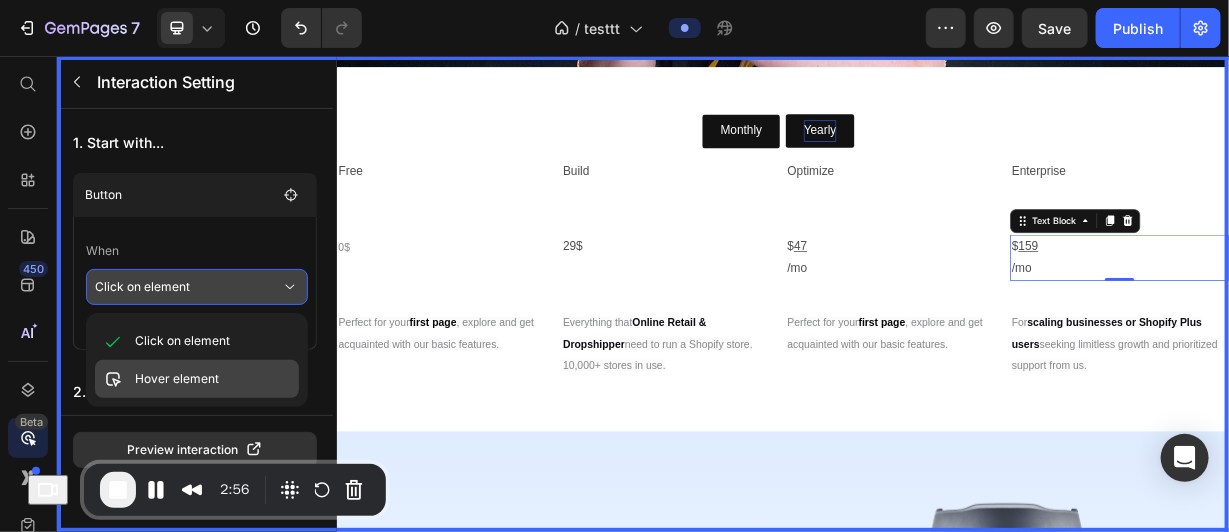 click on "Hover element" at bounding box center (177, 379) 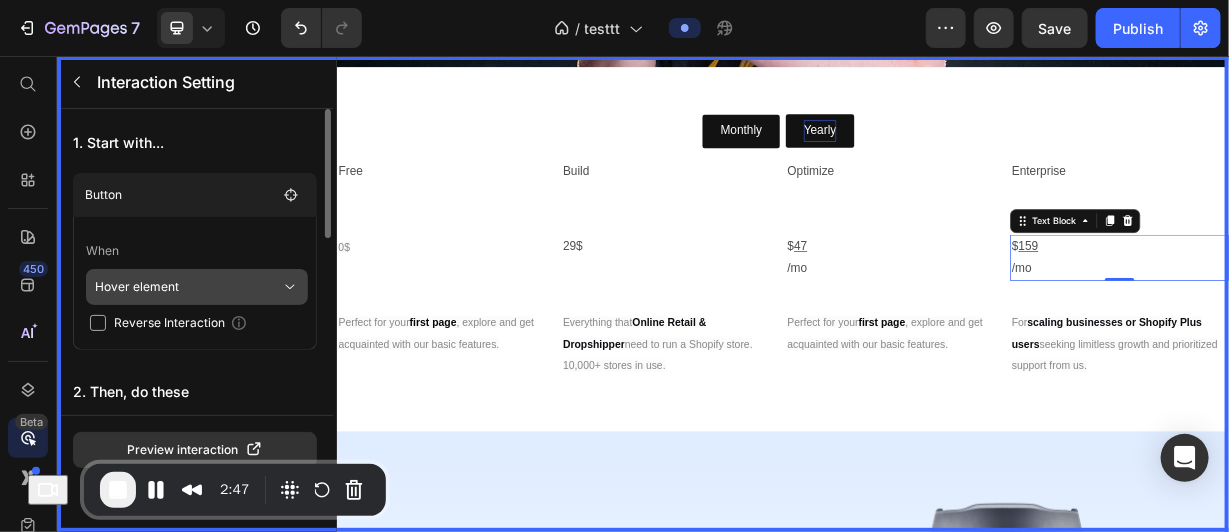 click on "Hover element" at bounding box center [188, 287] 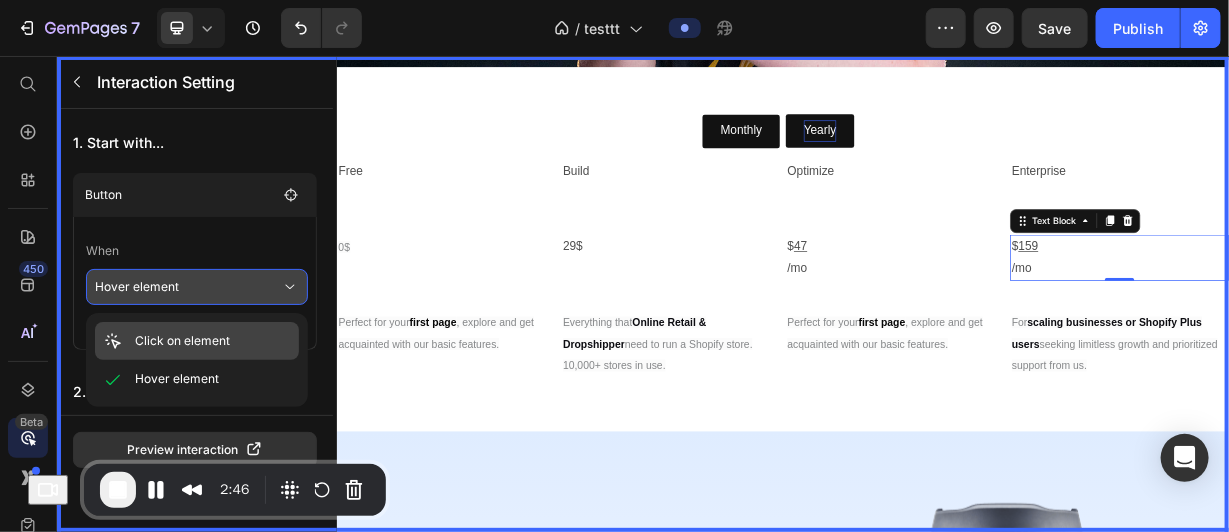 click on "Click on element" 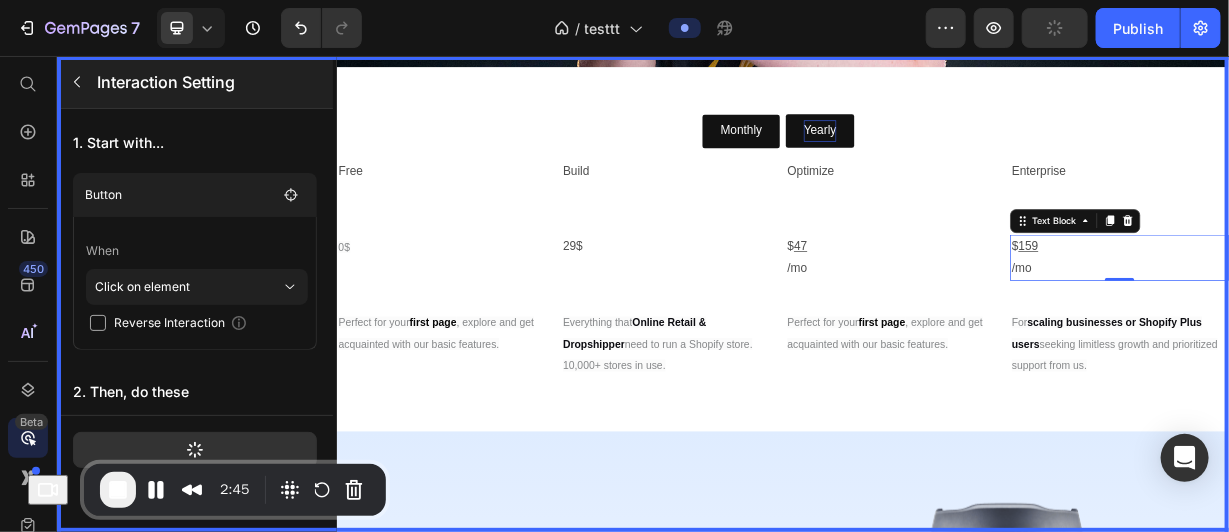 click 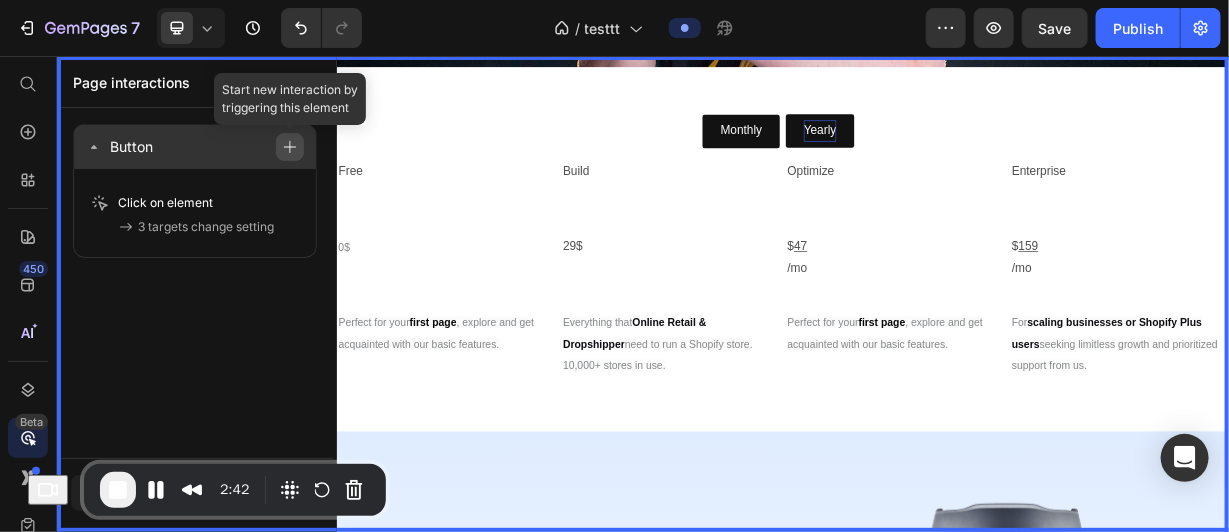 click 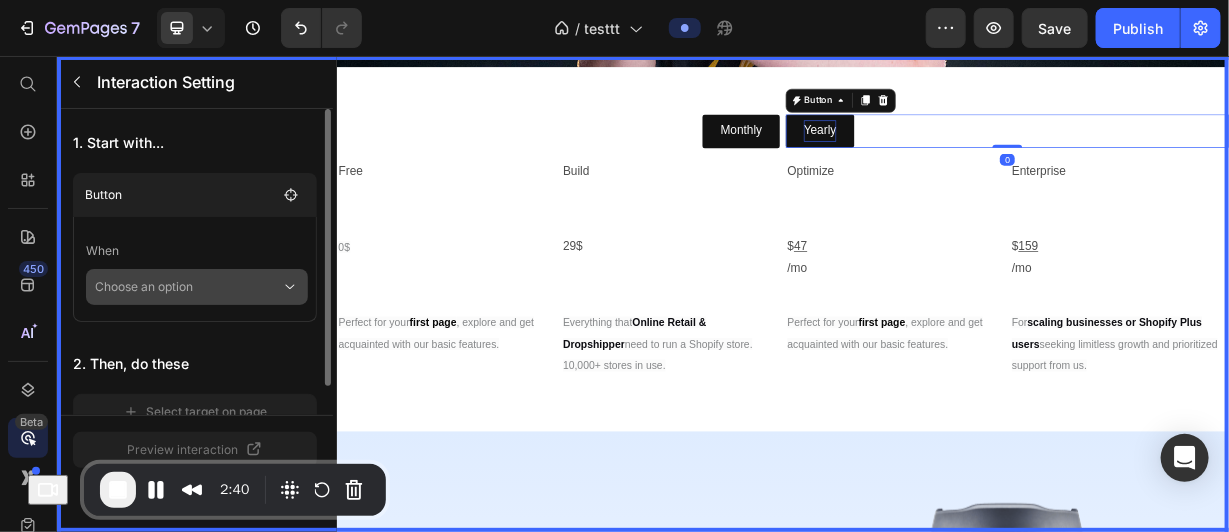 click on "Choose an option" at bounding box center [188, 287] 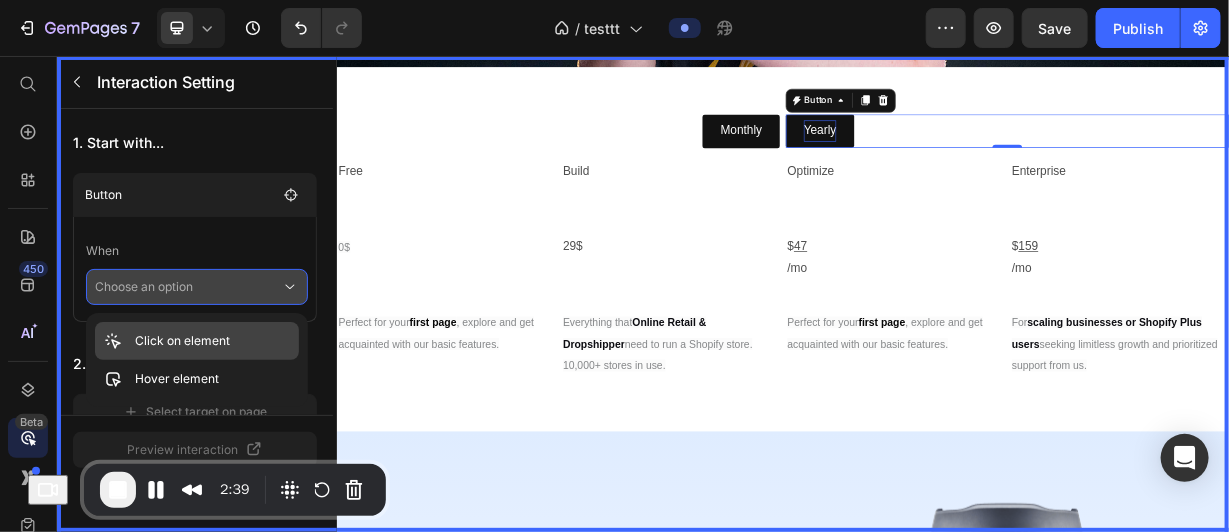 click on "Click on element" 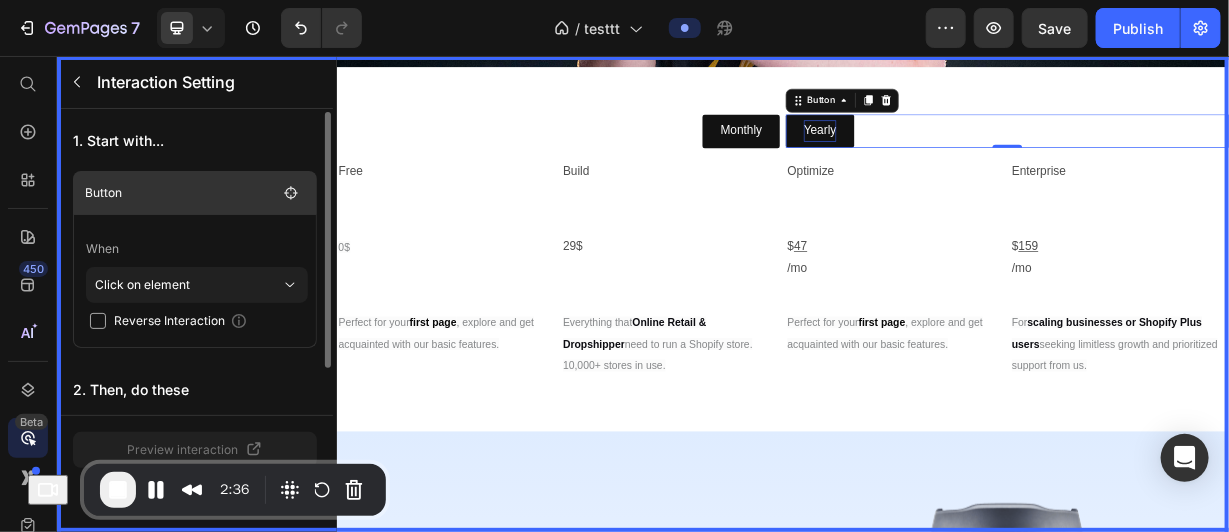 scroll, scrollTop: 3, scrollLeft: 0, axis: vertical 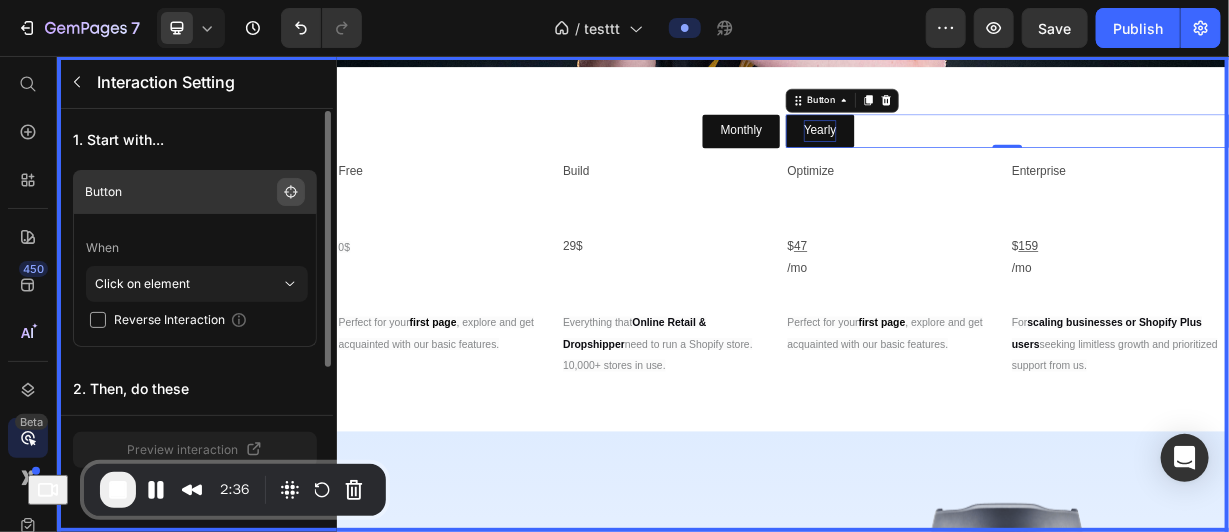 click 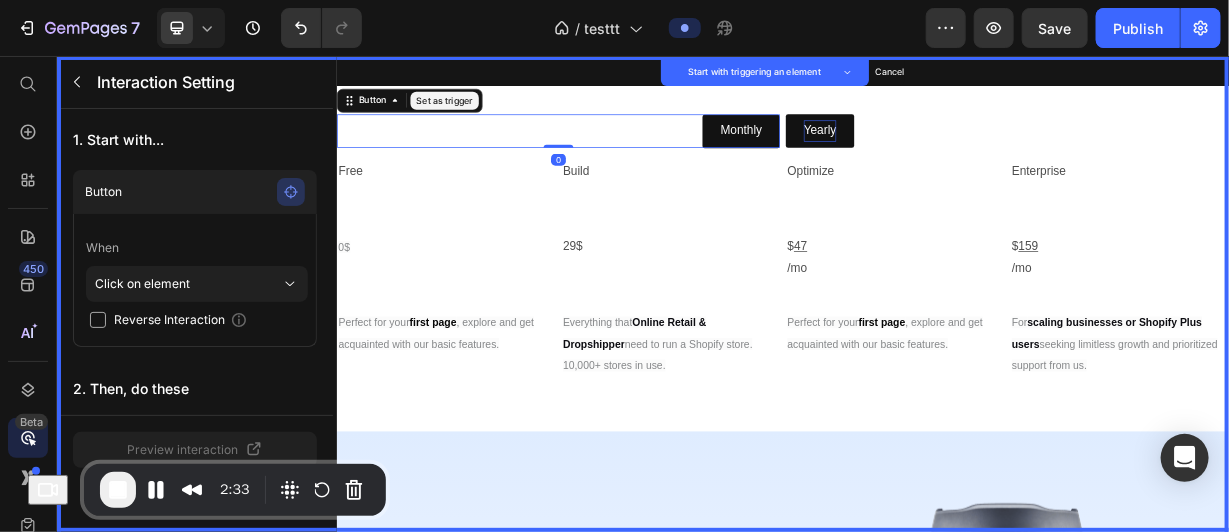 click on "Set as trigger" at bounding box center [481, 115] 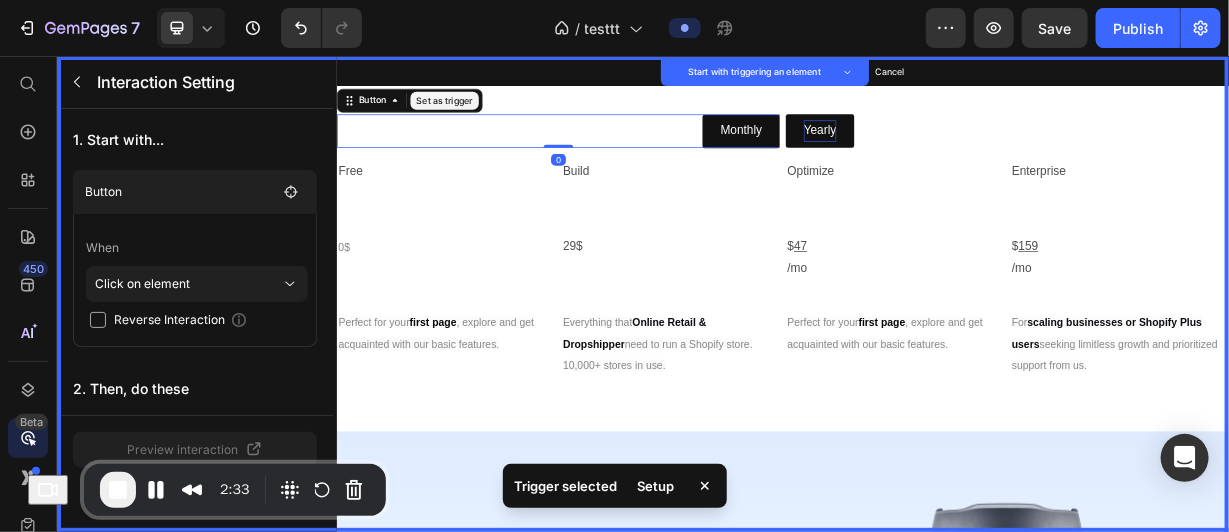 click at bounding box center (936, 375) 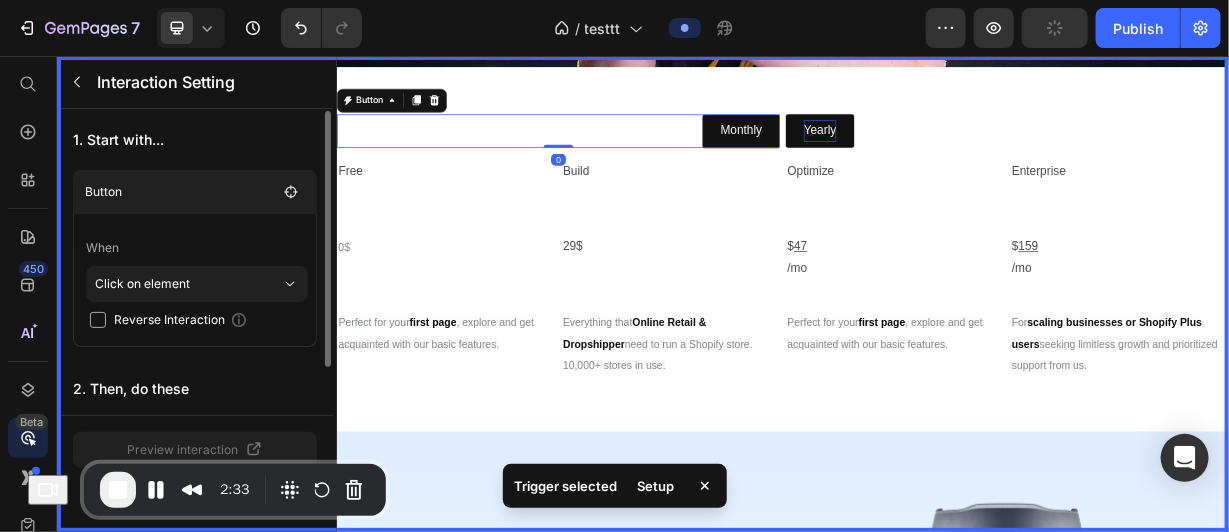 scroll, scrollTop: 58, scrollLeft: 0, axis: vertical 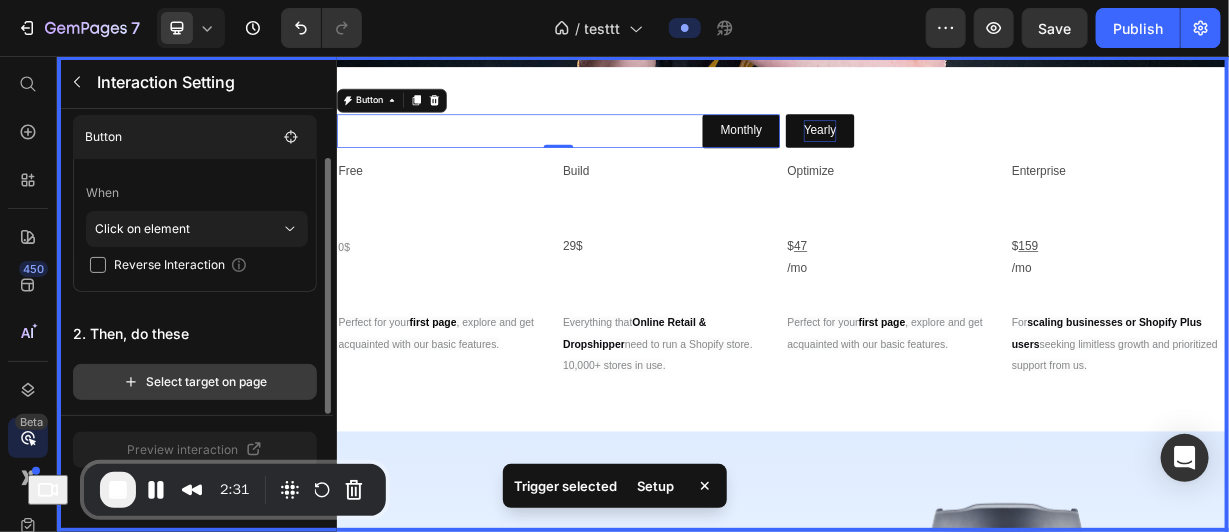 click on "Select target on page" at bounding box center (195, 382) 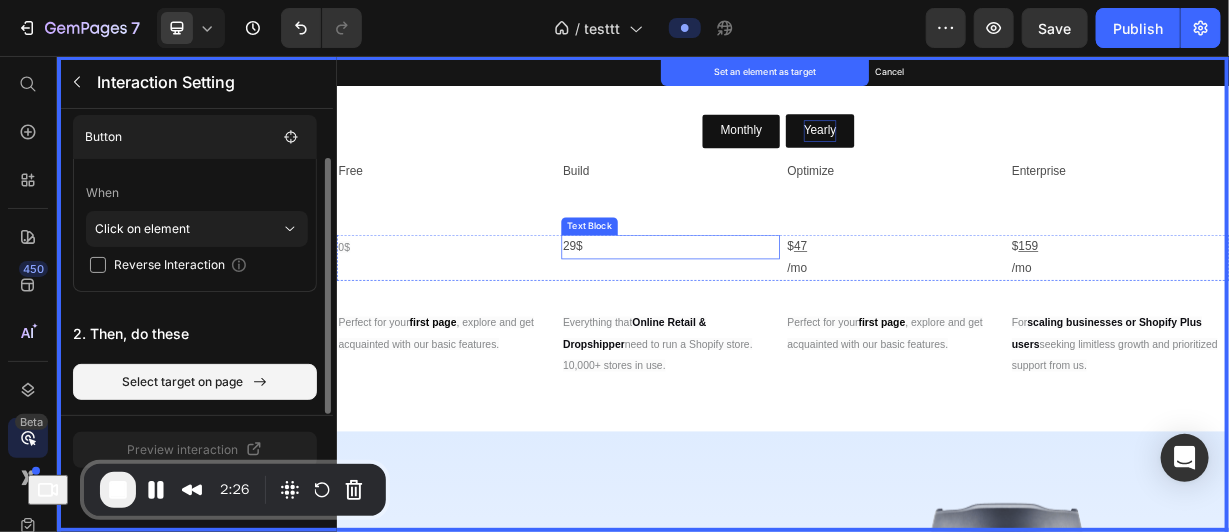 click on "29$" at bounding box center (785, 312) 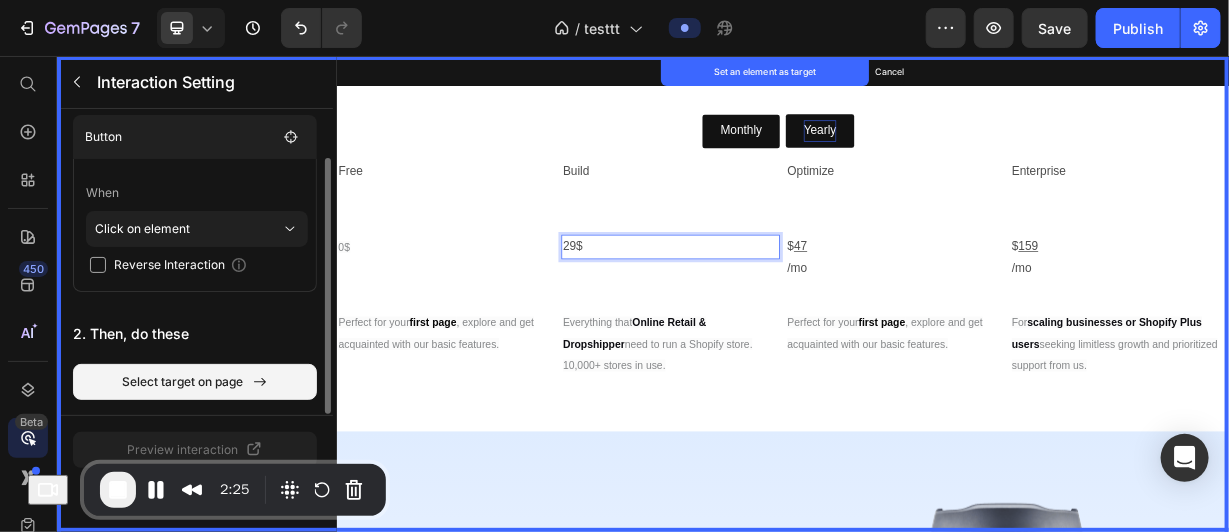 click on "29$" at bounding box center [785, 312] 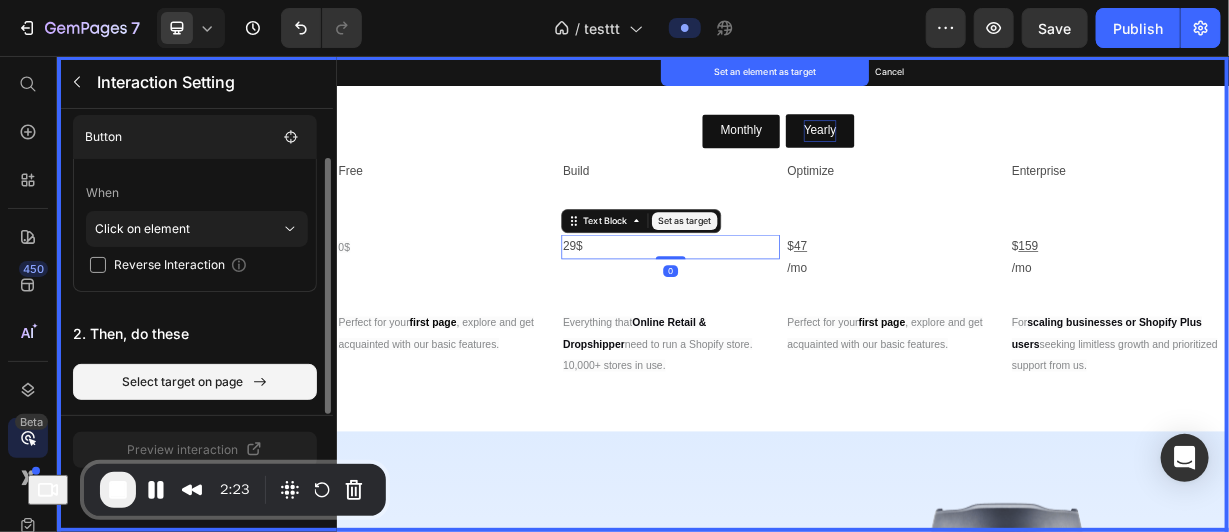 click on "Set as target" at bounding box center [804, 277] 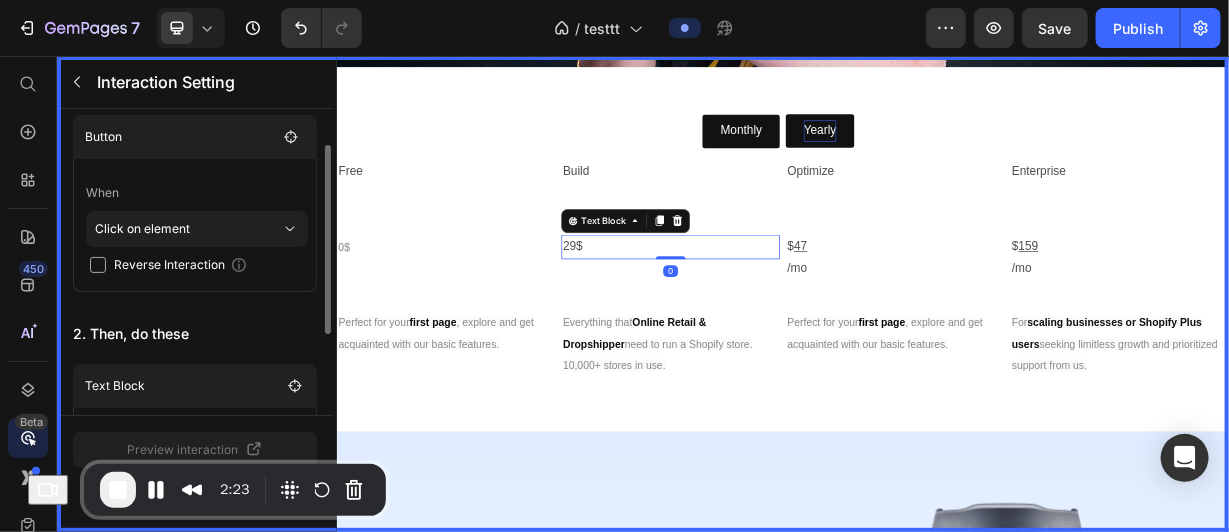 drag, startPoint x: 802, startPoint y: 272, endPoint x: 656, endPoint y: 341, distance: 161.48375 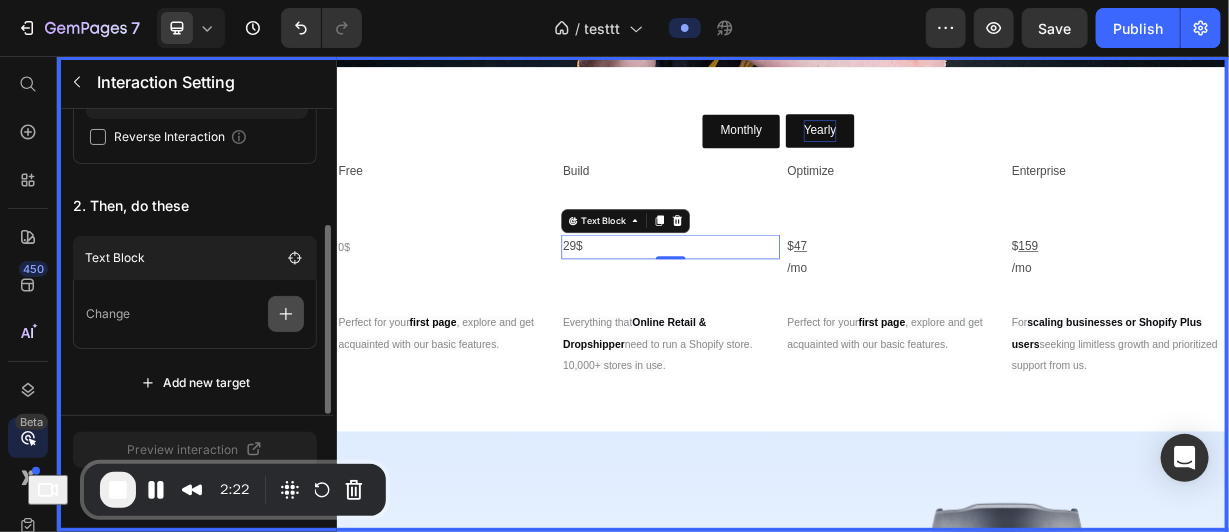 click 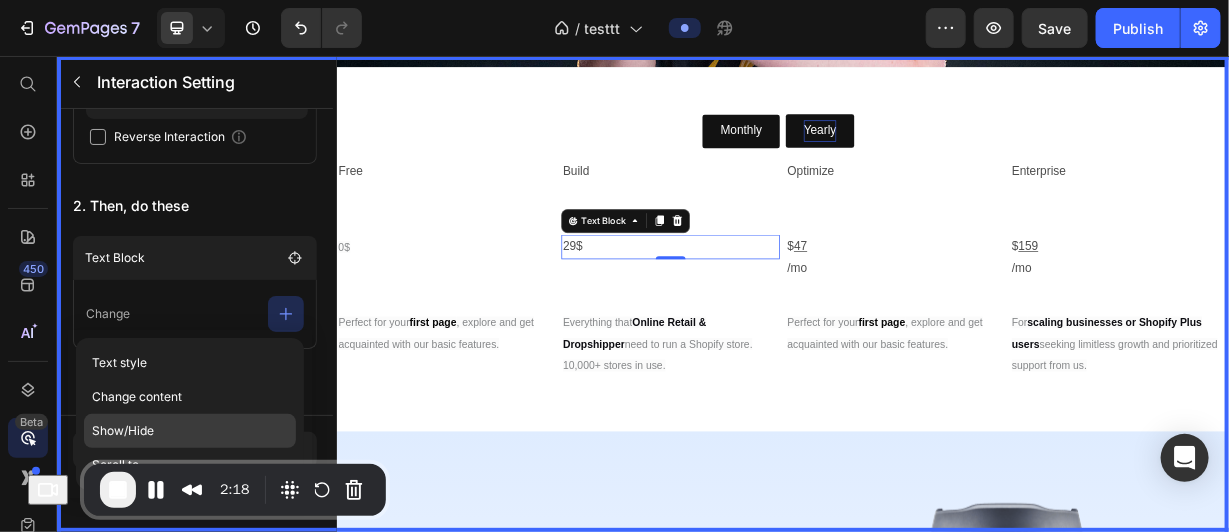 click on "Show/Hide" 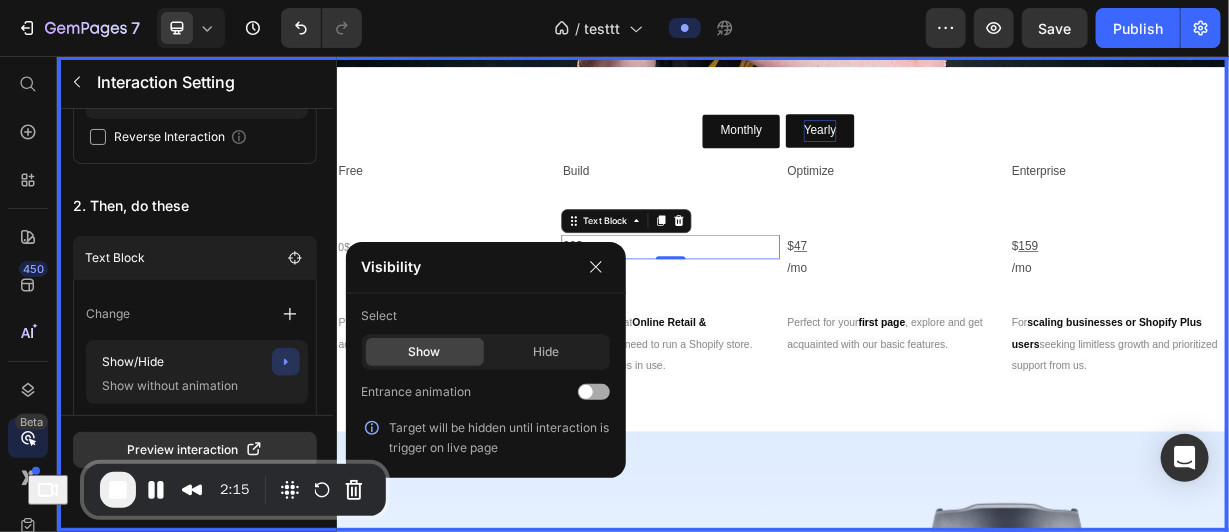 click at bounding box center (594, 392) 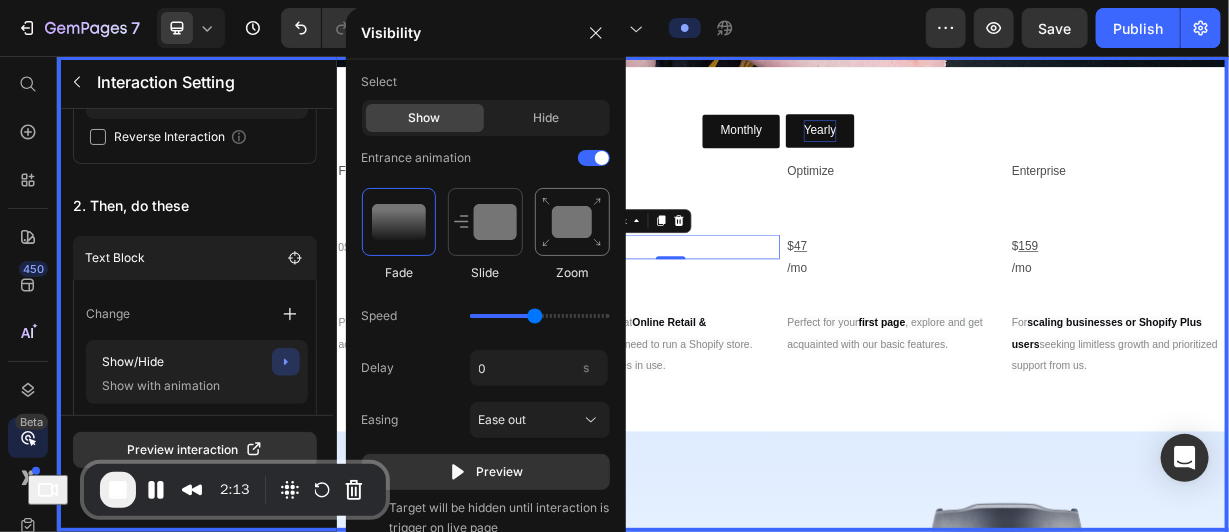click at bounding box center [572, 222] 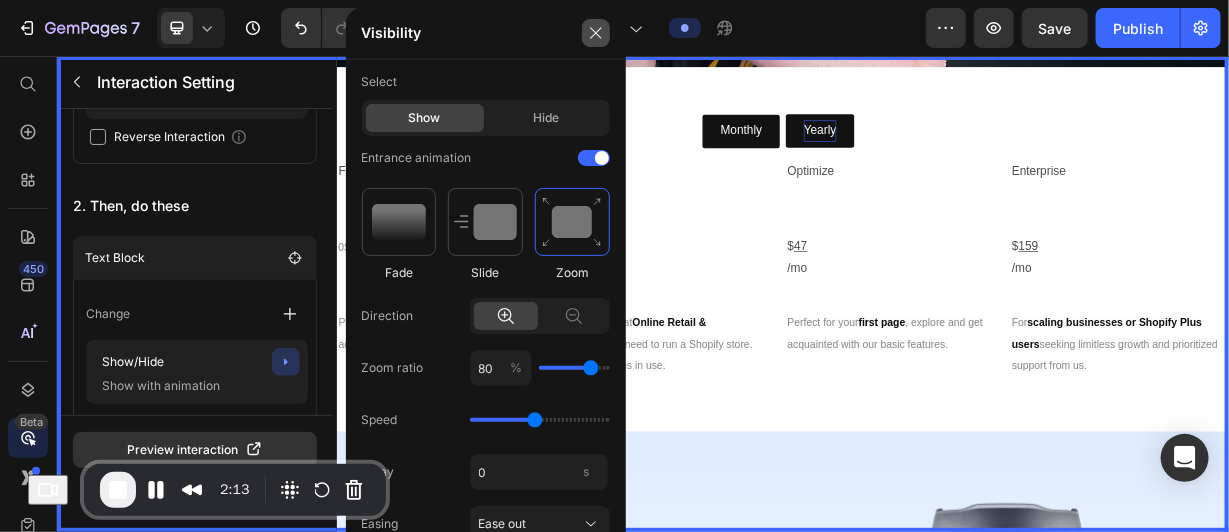 click at bounding box center (596, 33) 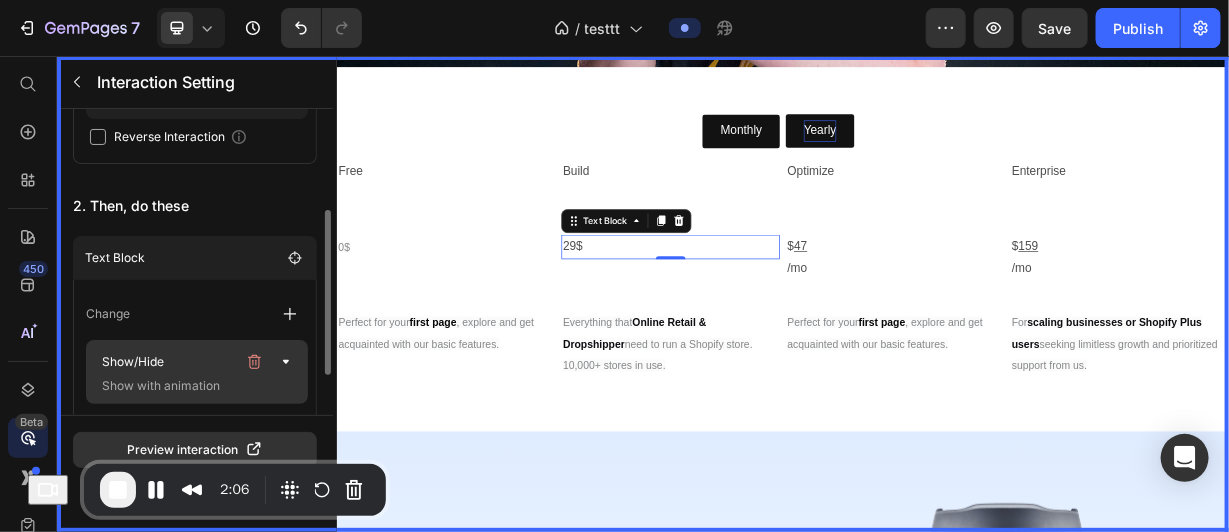 scroll, scrollTop: 258, scrollLeft: 0, axis: vertical 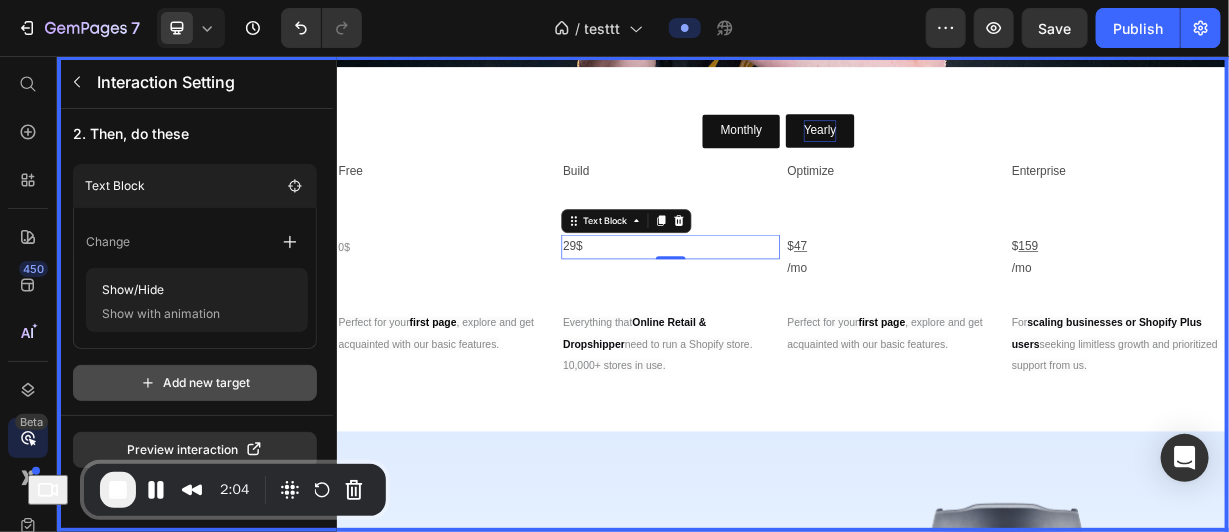 click on "Add new target" at bounding box center (195, 383) 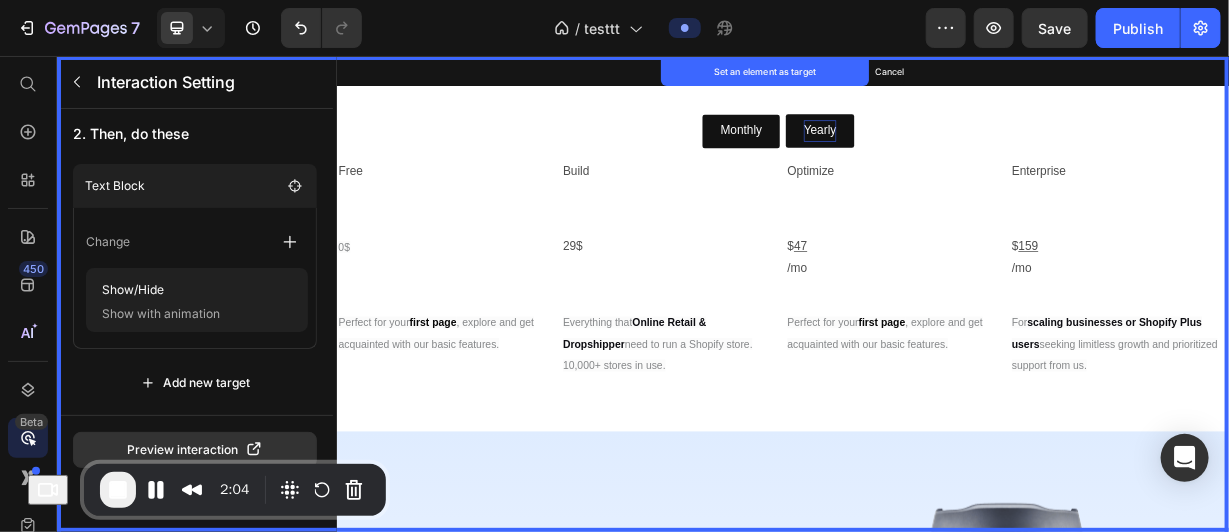 scroll, scrollTop: 138, scrollLeft: 0, axis: vertical 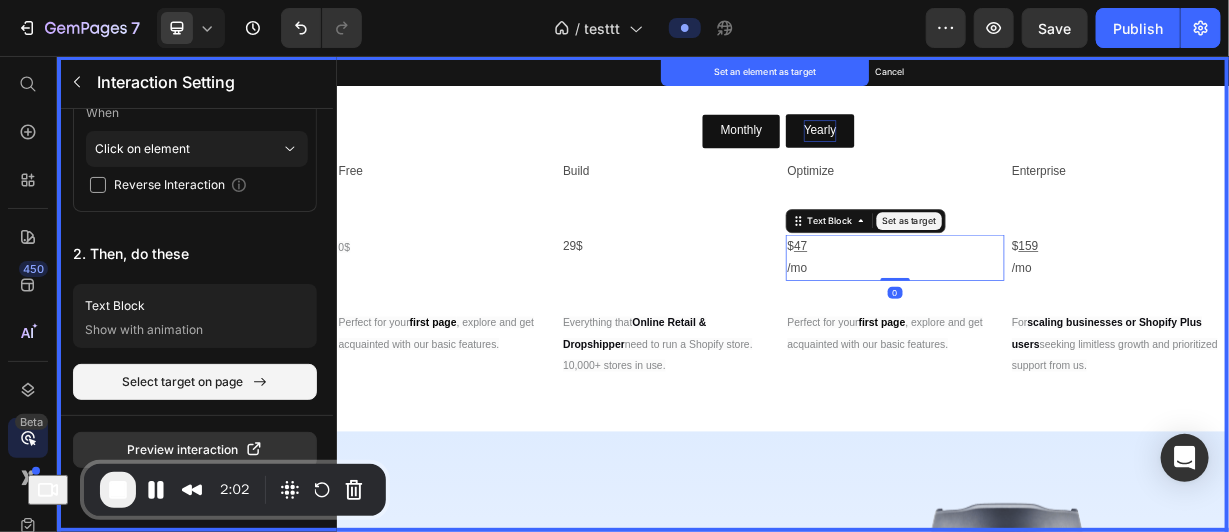 click on "Set as target" at bounding box center (1106, 277) 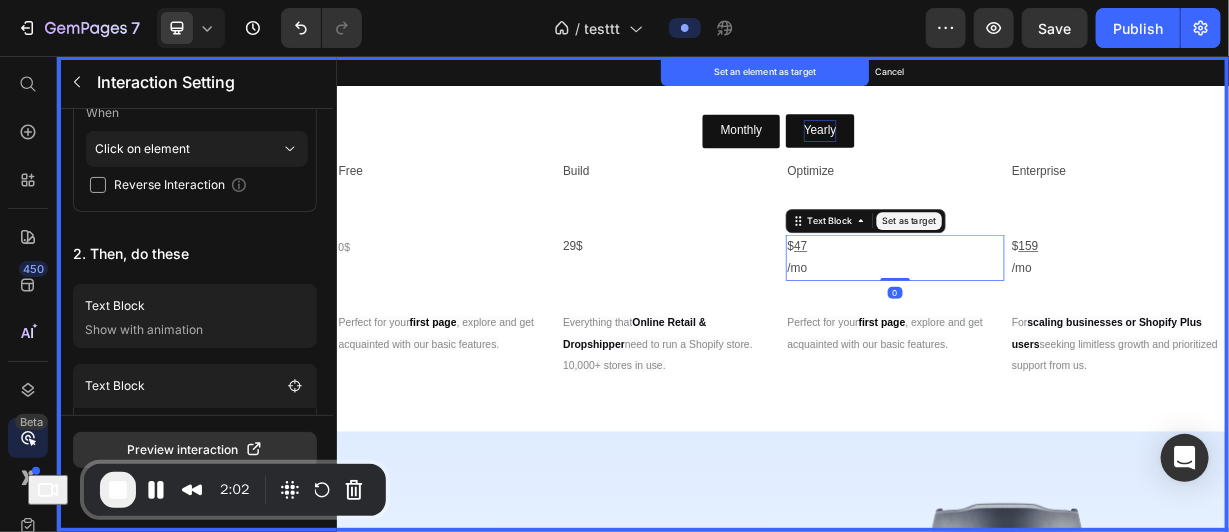 click at bounding box center [936, 375] 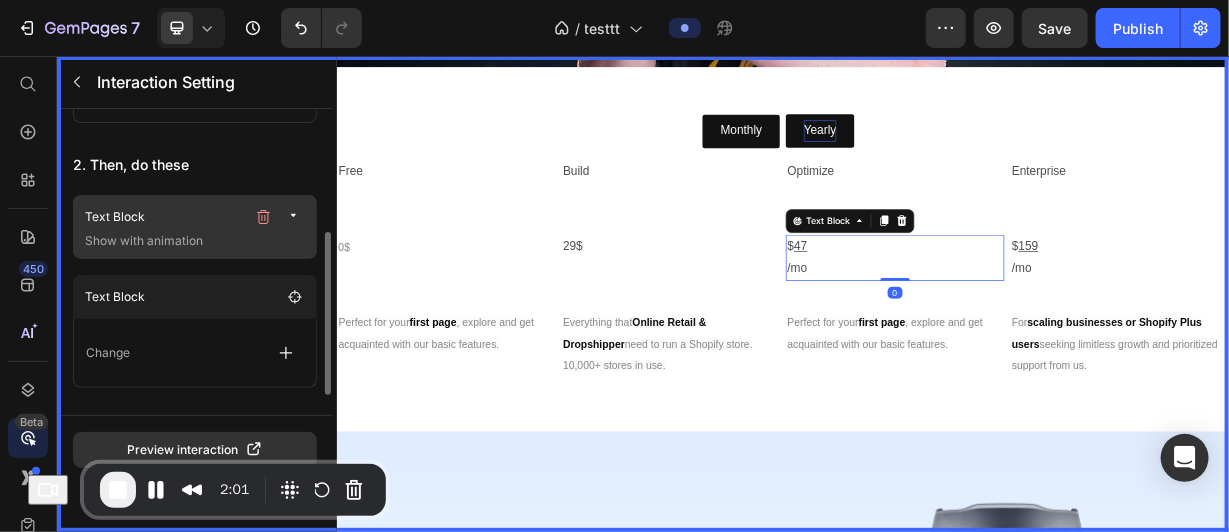 scroll, scrollTop: 229, scrollLeft: 0, axis: vertical 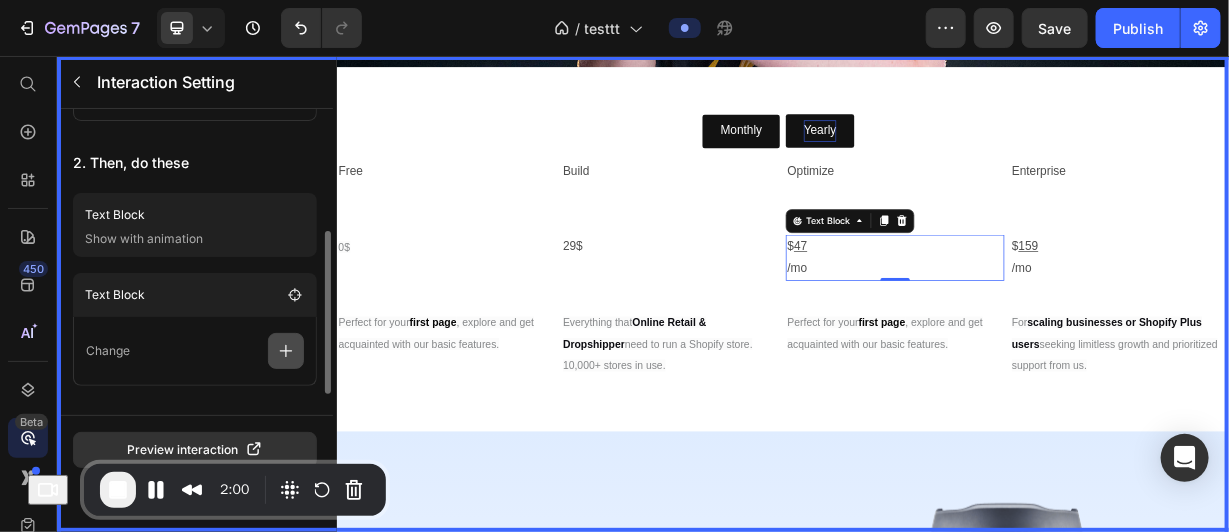 click on "Change" at bounding box center [195, 351] 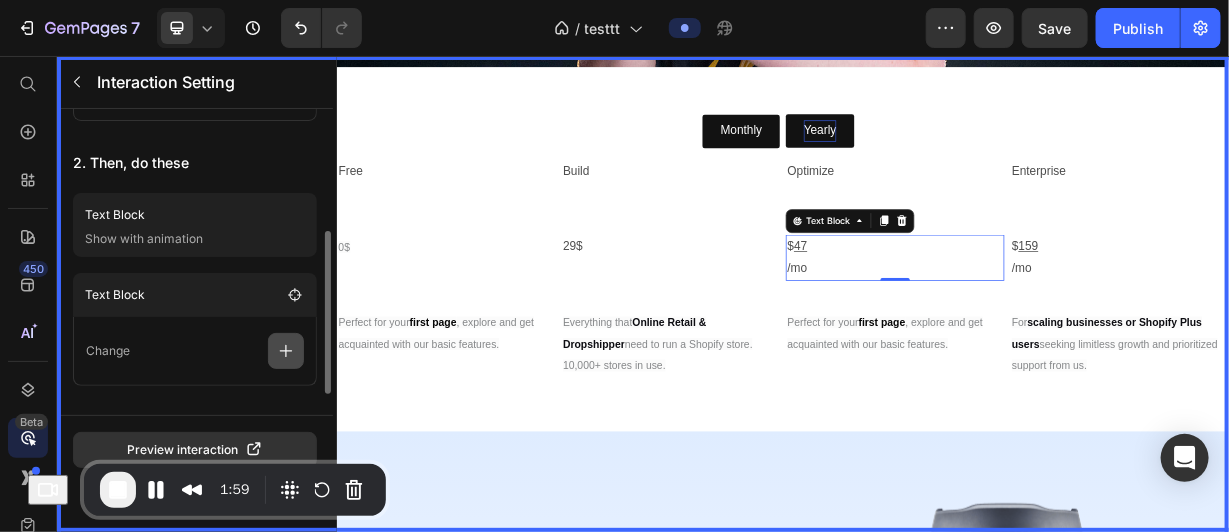 click on "Change" at bounding box center [195, 351] 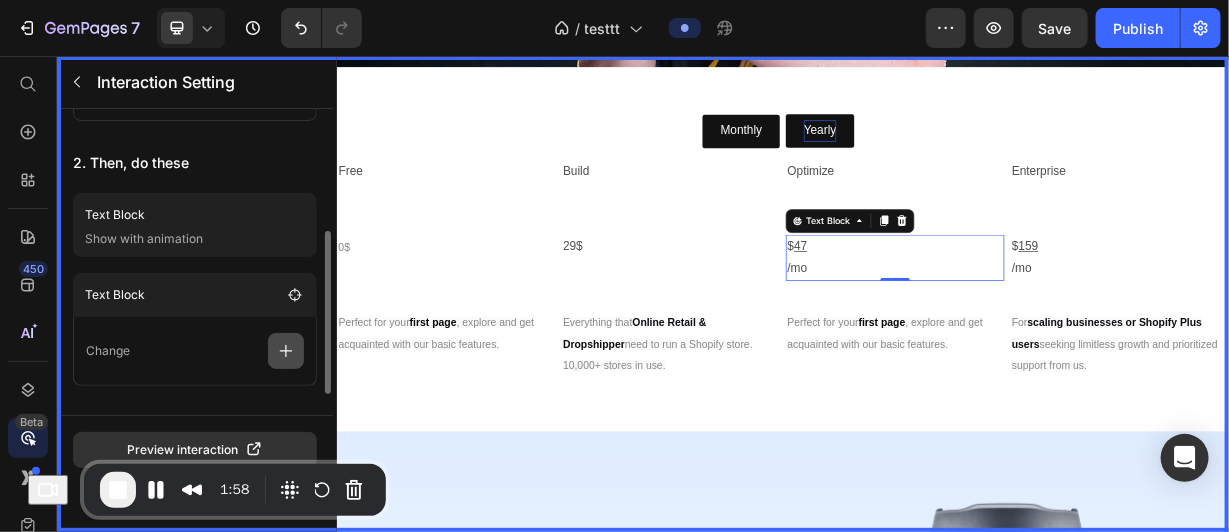 click 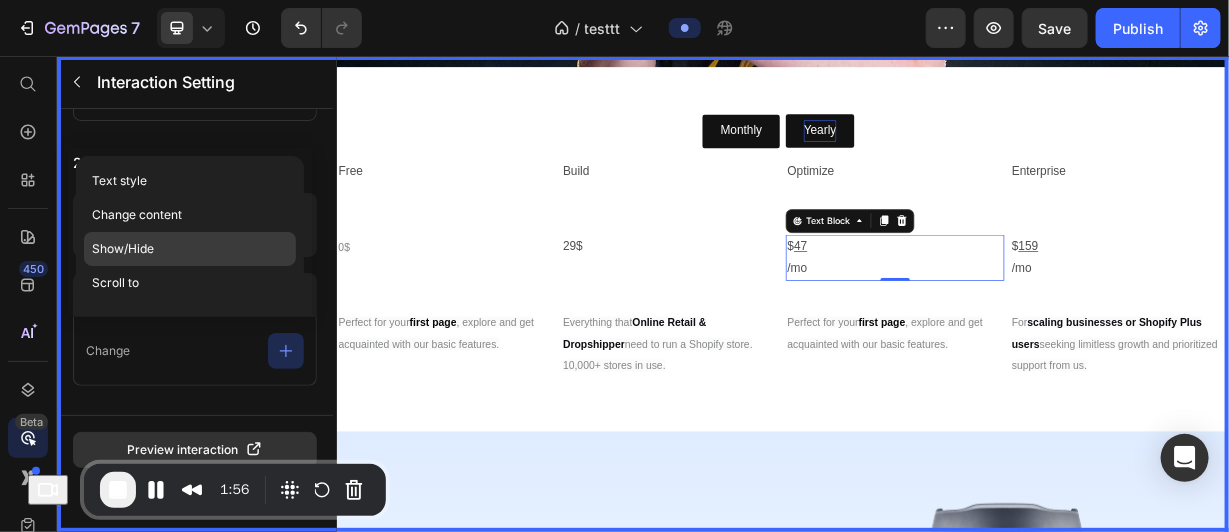 click on "Show/Hide" 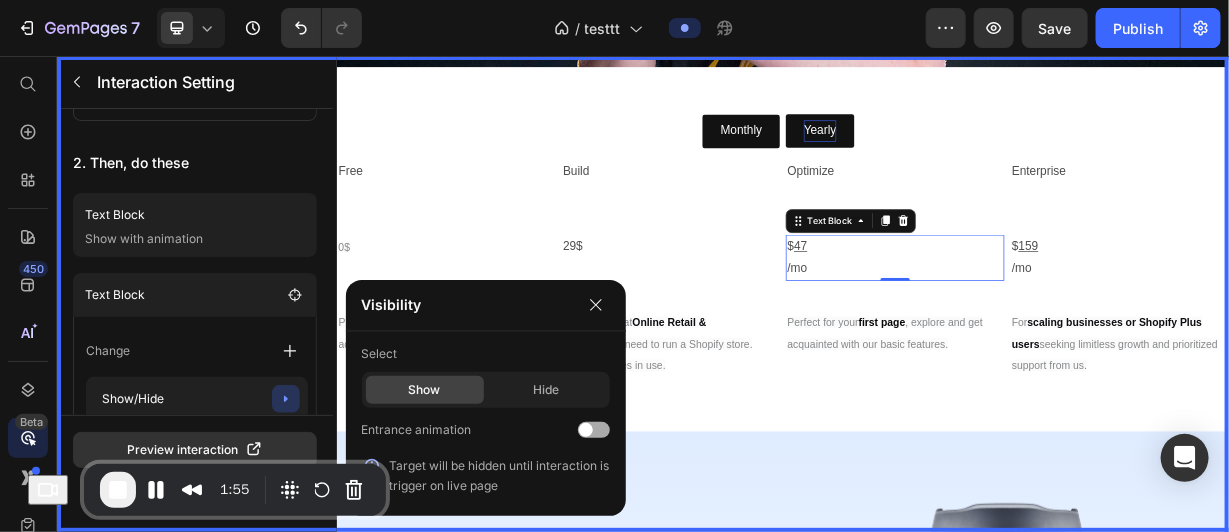 click at bounding box center (586, 430) 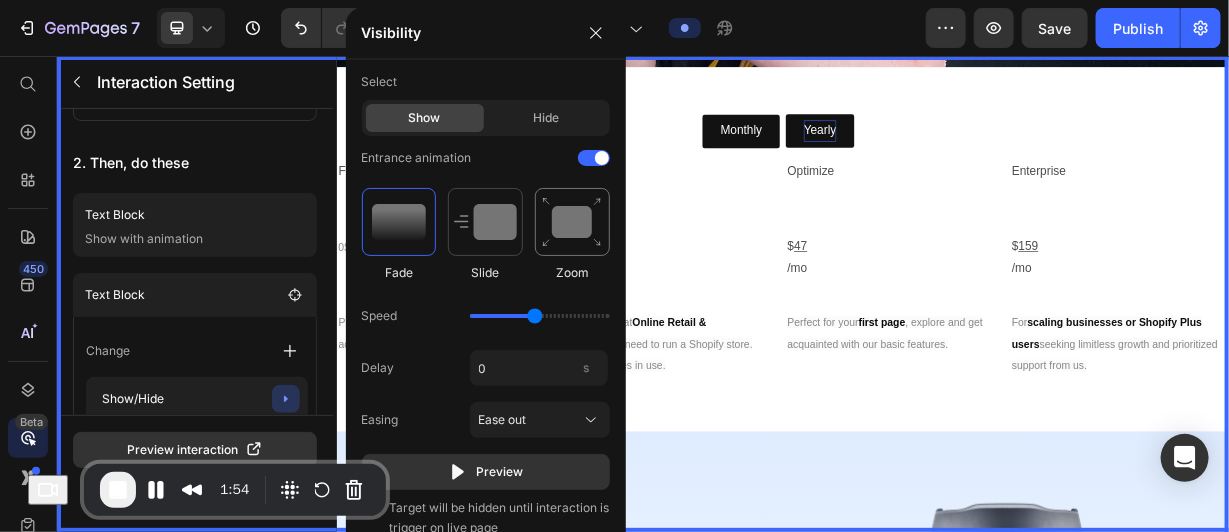 click at bounding box center (572, 222) 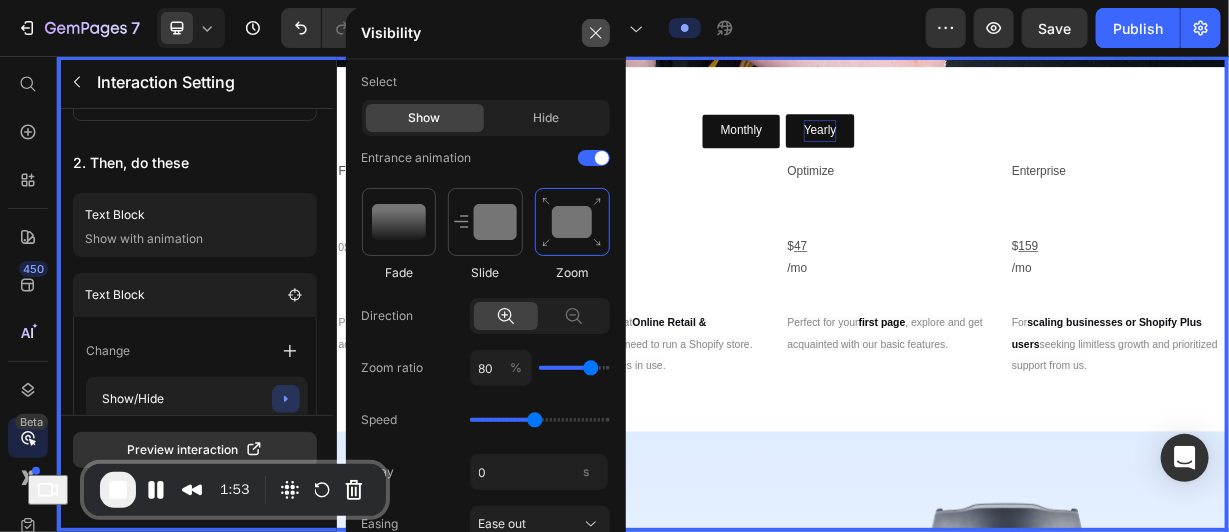 click at bounding box center (596, 33) 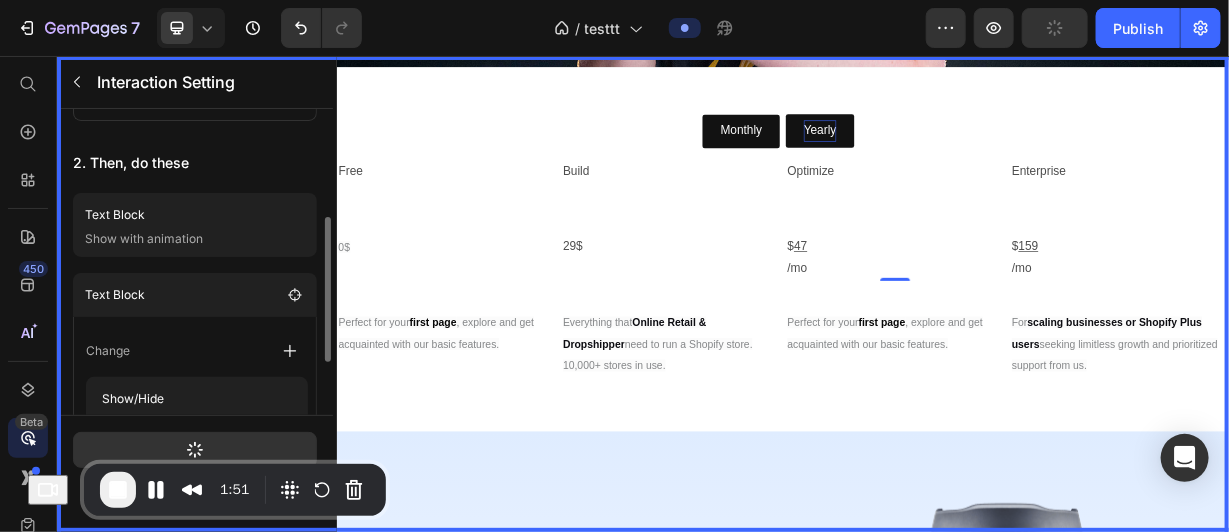 scroll, scrollTop: 338, scrollLeft: 0, axis: vertical 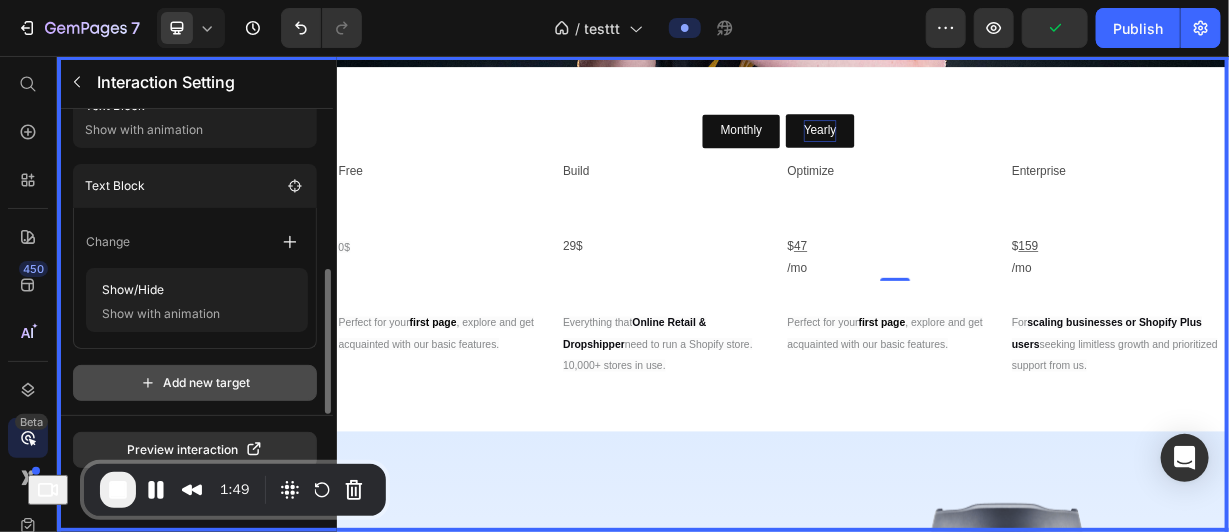 click on "Add new target" at bounding box center [195, 383] 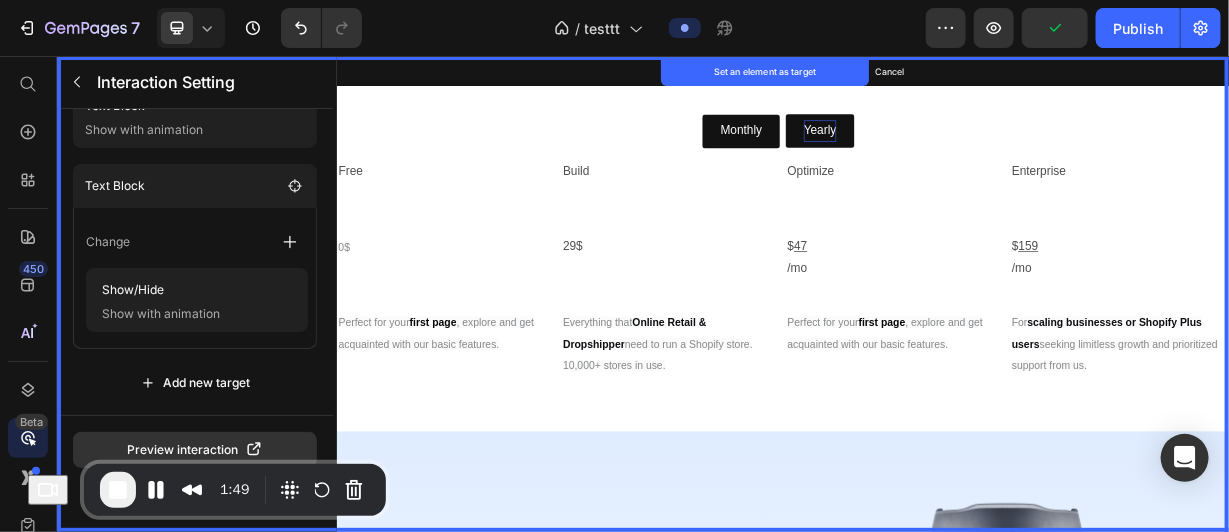 scroll, scrollTop: 218, scrollLeft: 0, axis: vertical 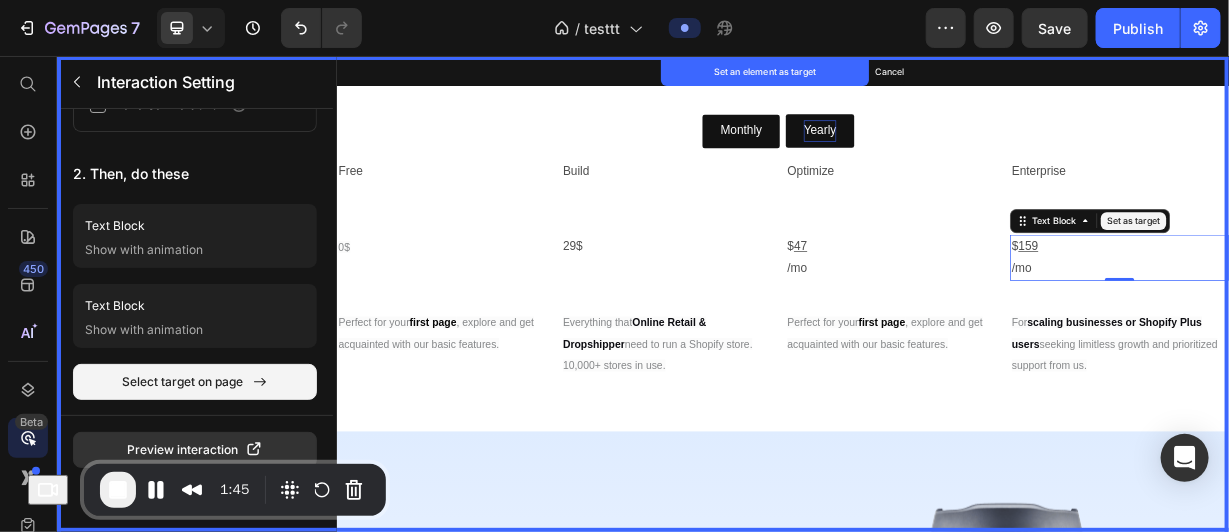 click on "Set as target" at bounding box center (1408, 277) 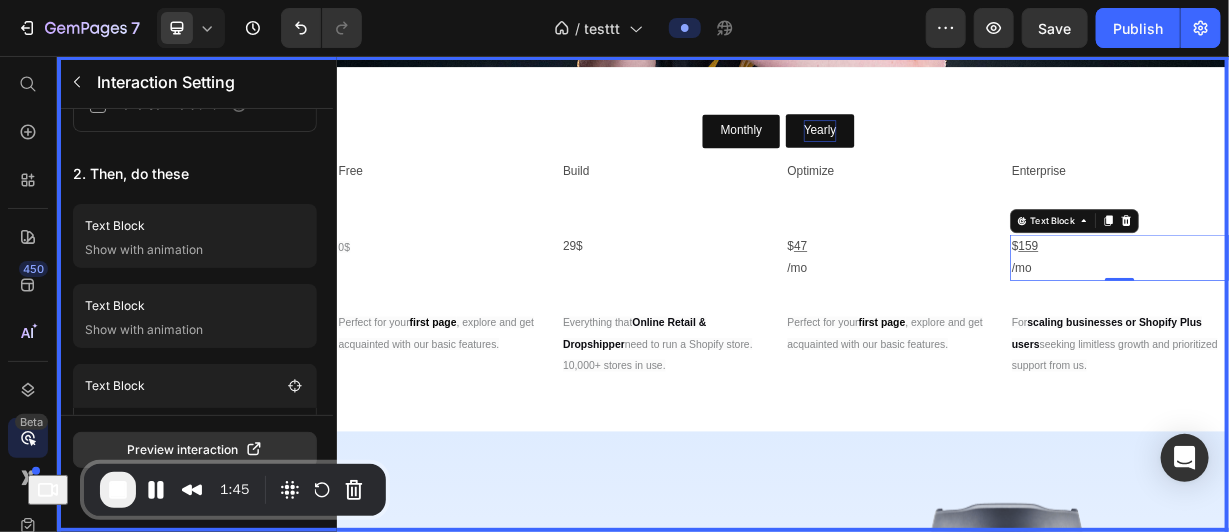 click at bounding box center [936, 375] 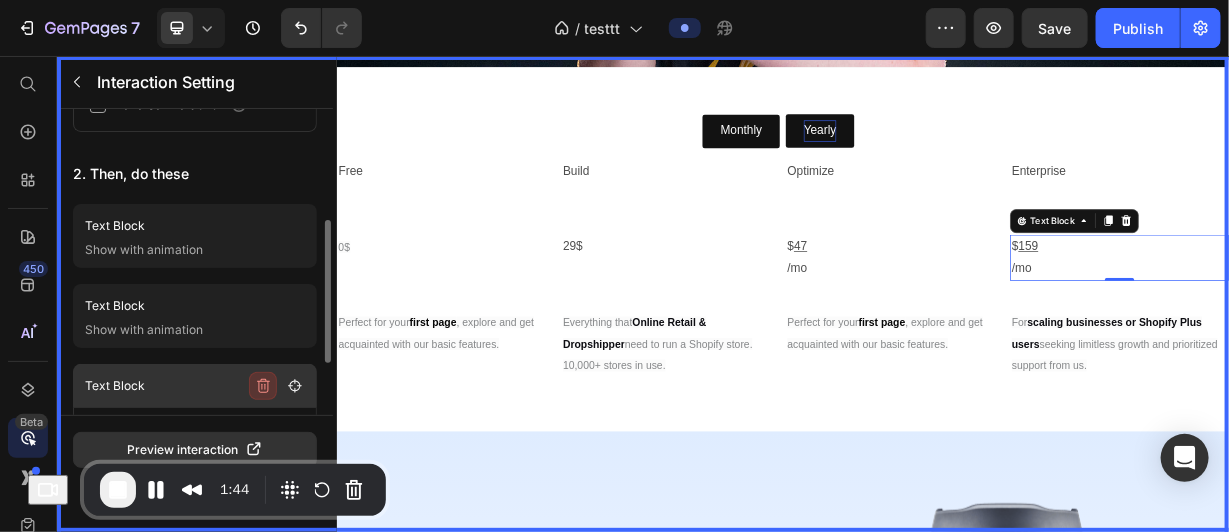 scroll, scrollTop: 346, scrollLeft: 0, axis: vertical 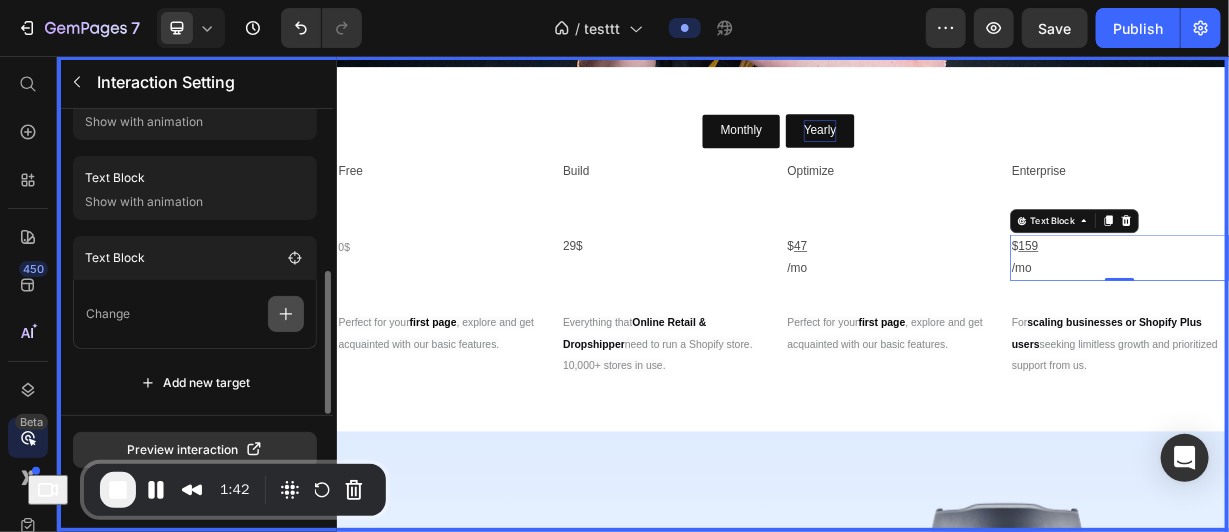 click 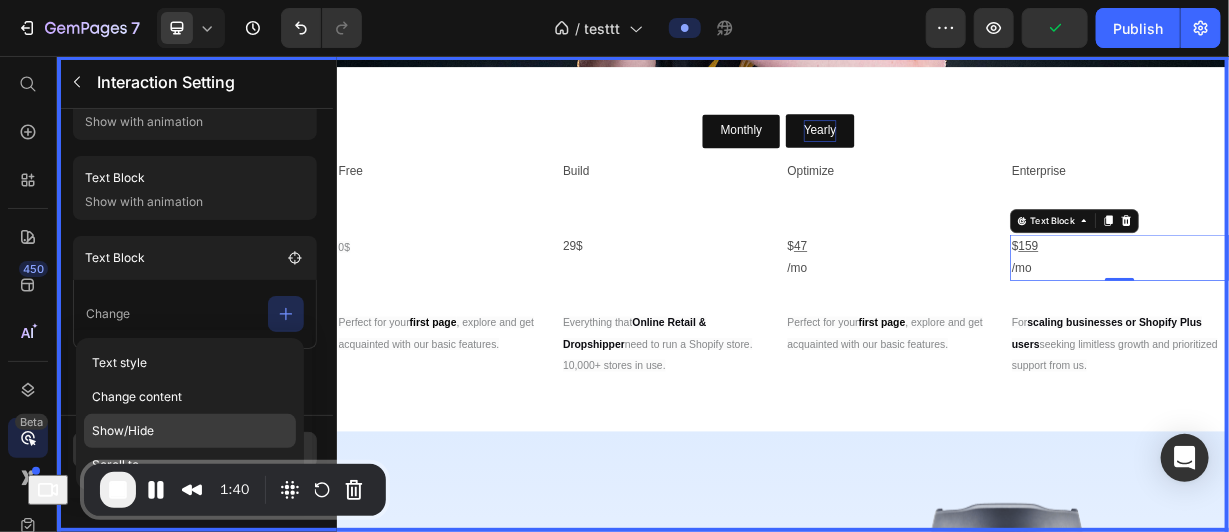click on "Show/Hide" 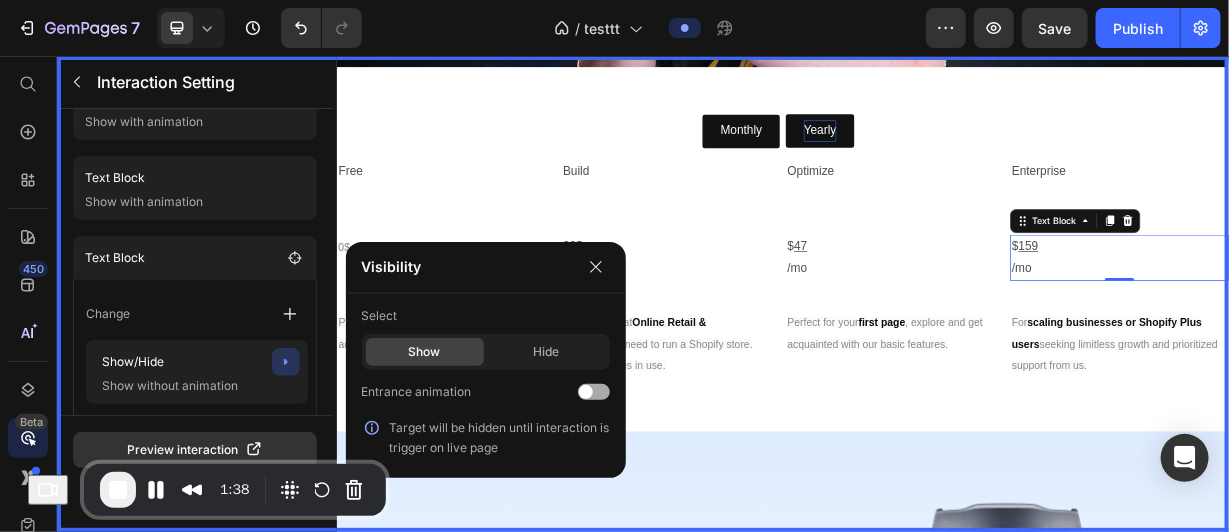 click at bounding box center [586, 392] 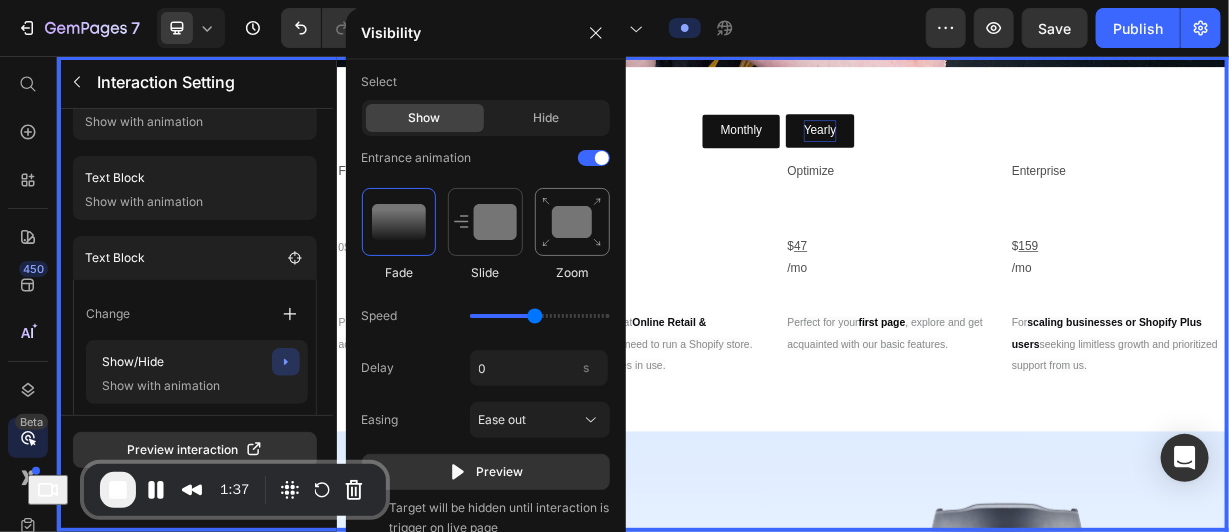 click at bounding box center [572, 222] 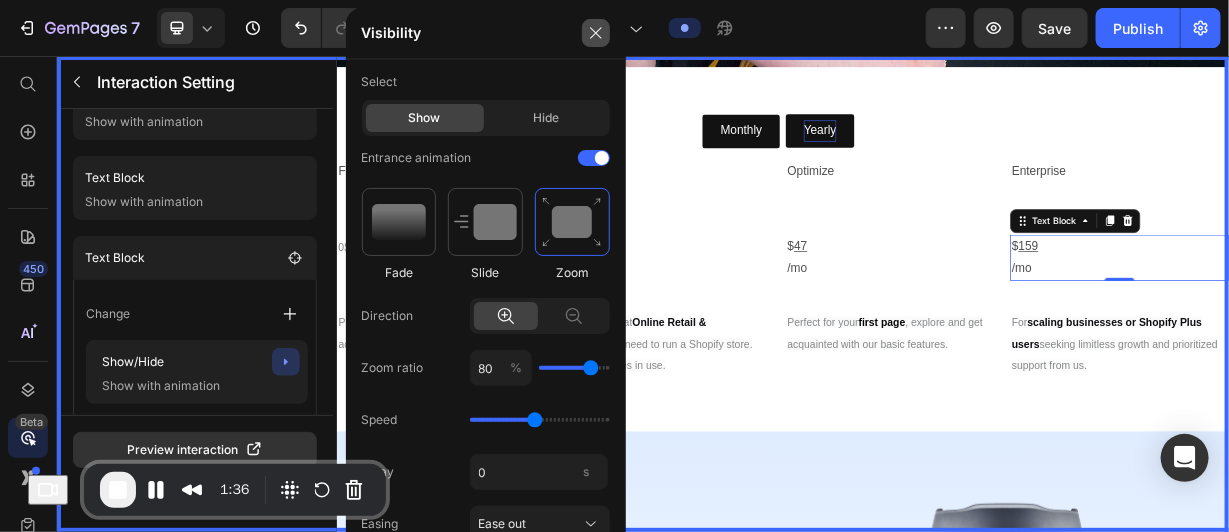 click 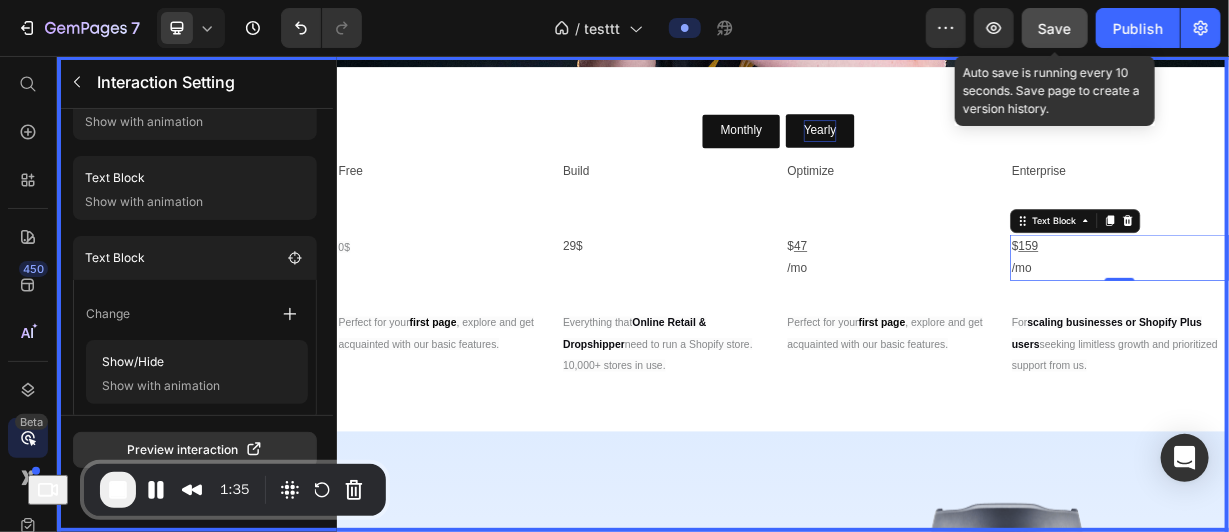 click on "Save" 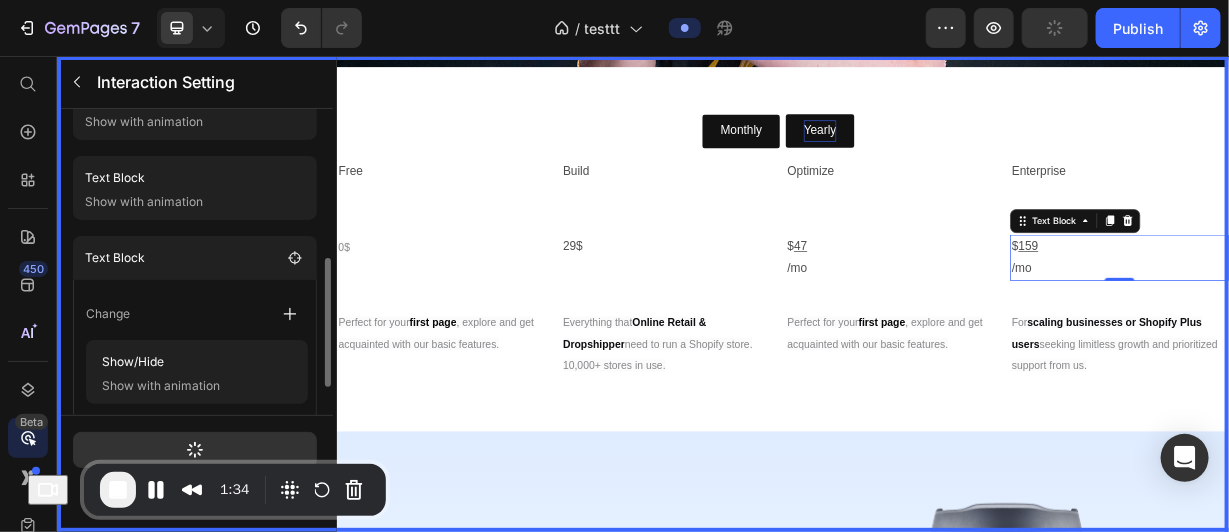 scroll, scrollTop: 418, scrollLeft: 0, axis: vertical 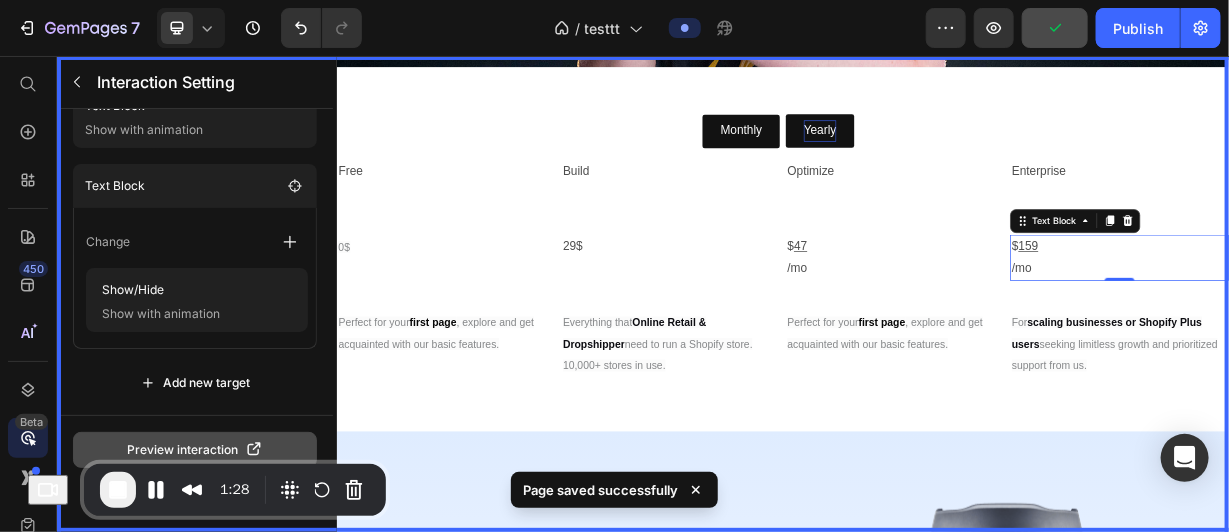 click on "Preview interaction" at bounding box center (195, 450) 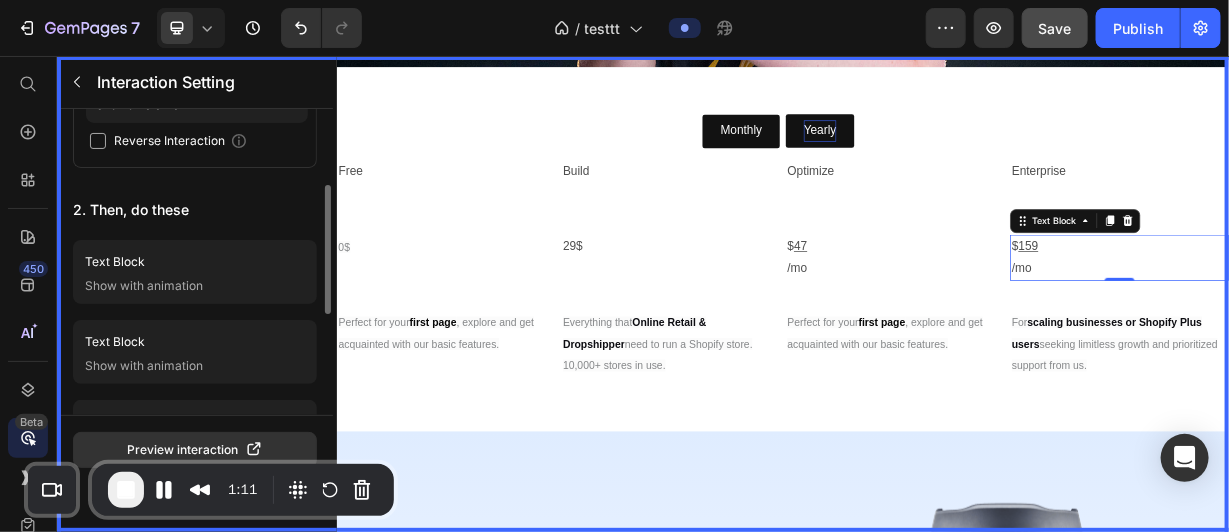 scroll, scrollTop: 65, scrollLeft: 0, axis: vertical 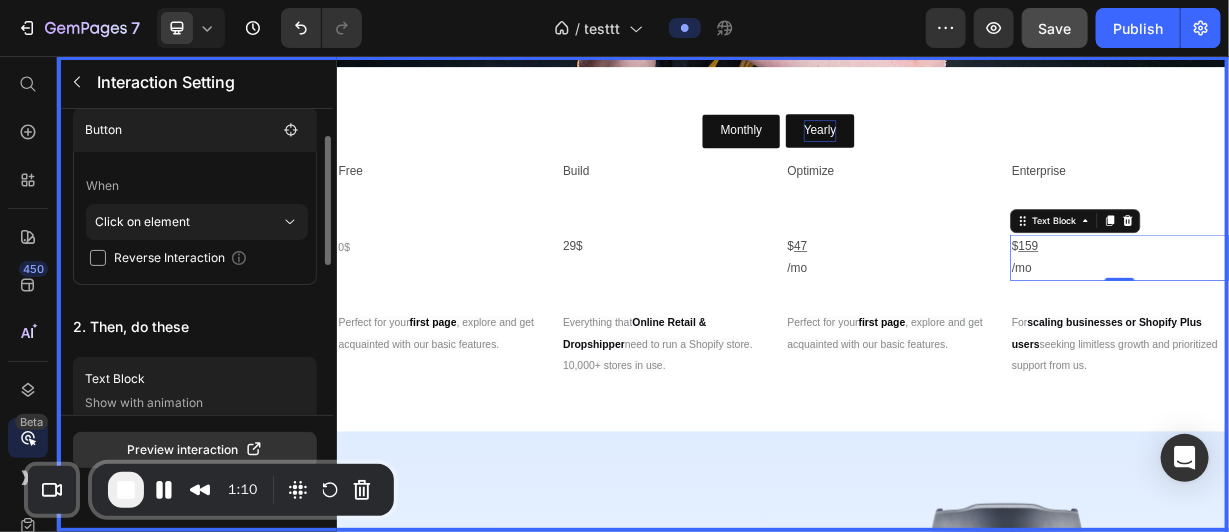 click at bounding box center [98, 258] 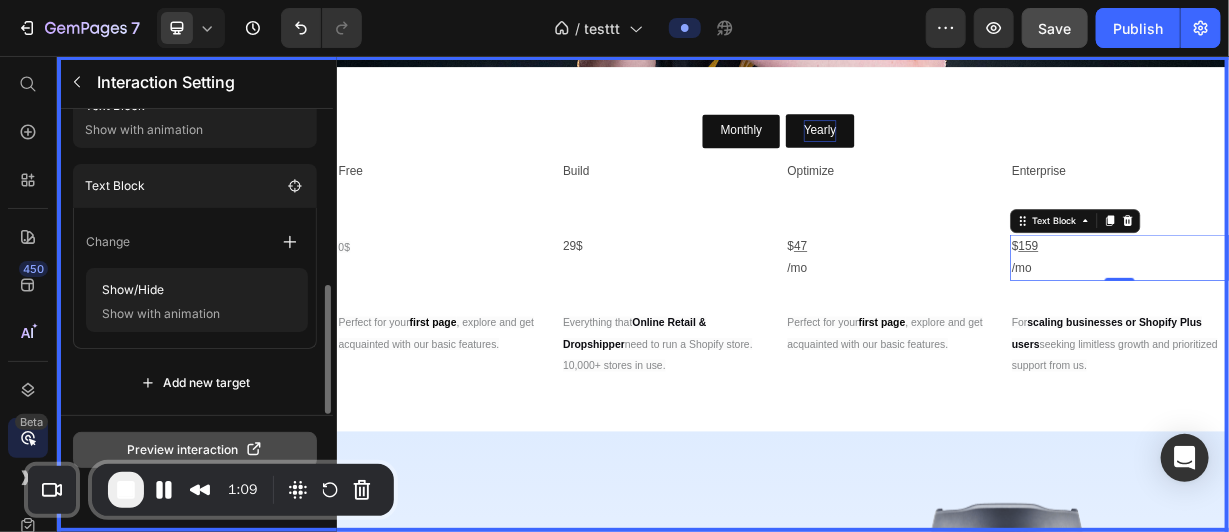 scroll, scrollTop: 417, scrollLeft: 0, axis: vertical 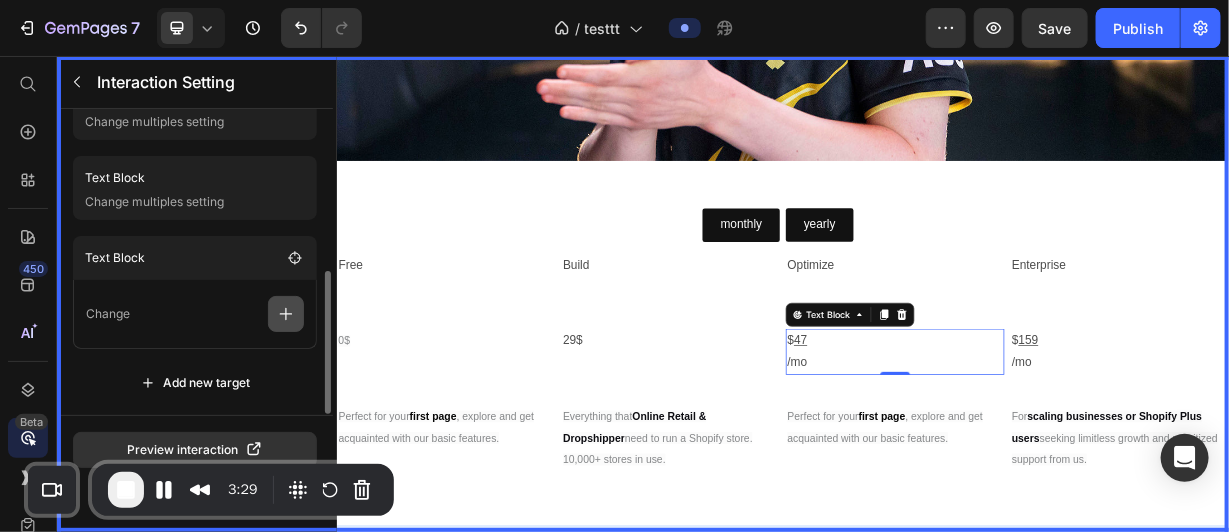 click 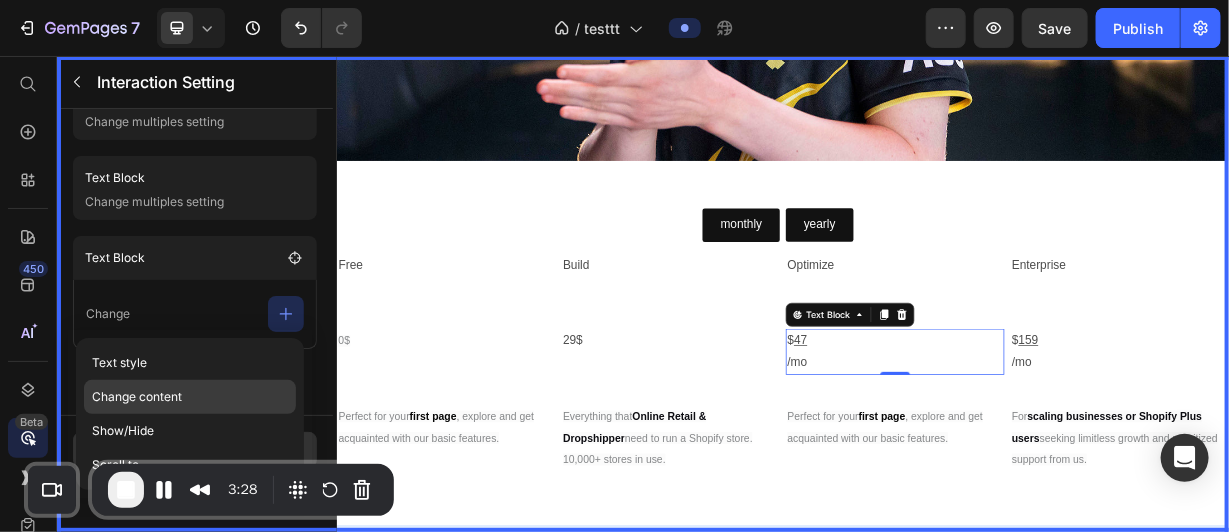 click on "Change content" 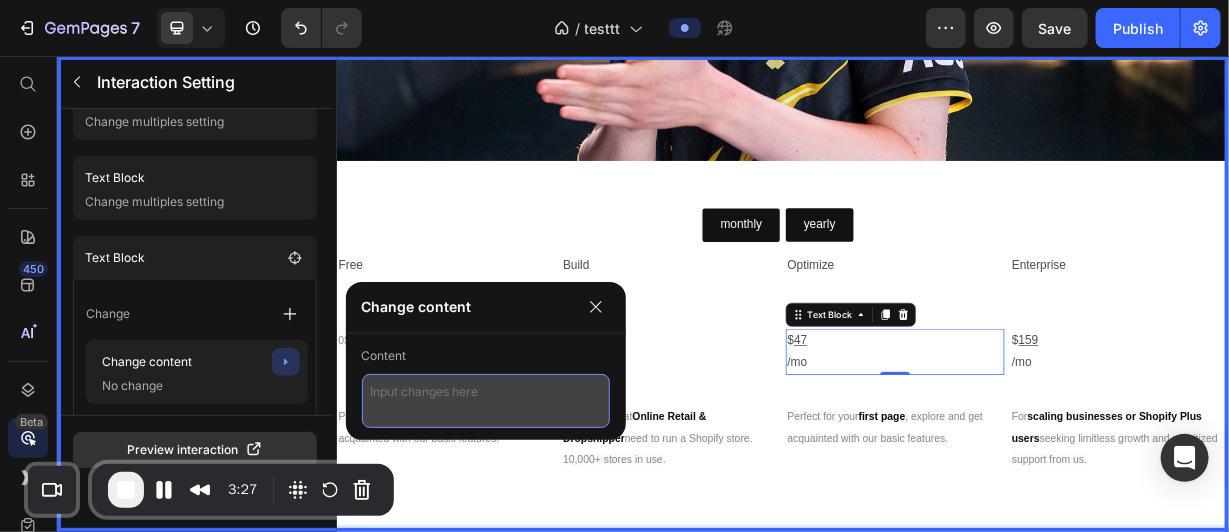 click at bounding box center (486, 401) 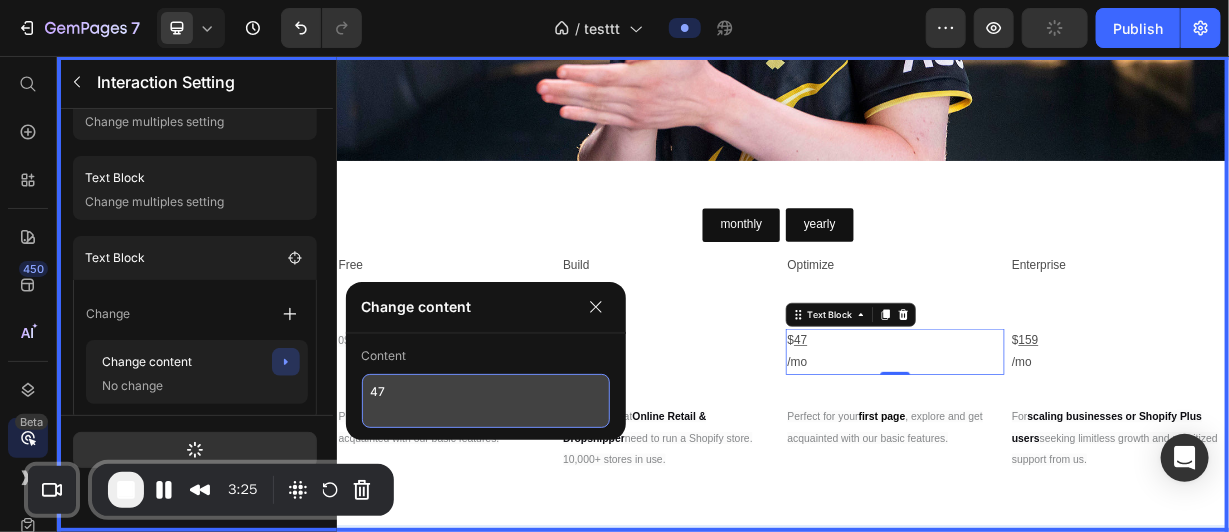 type on "4" 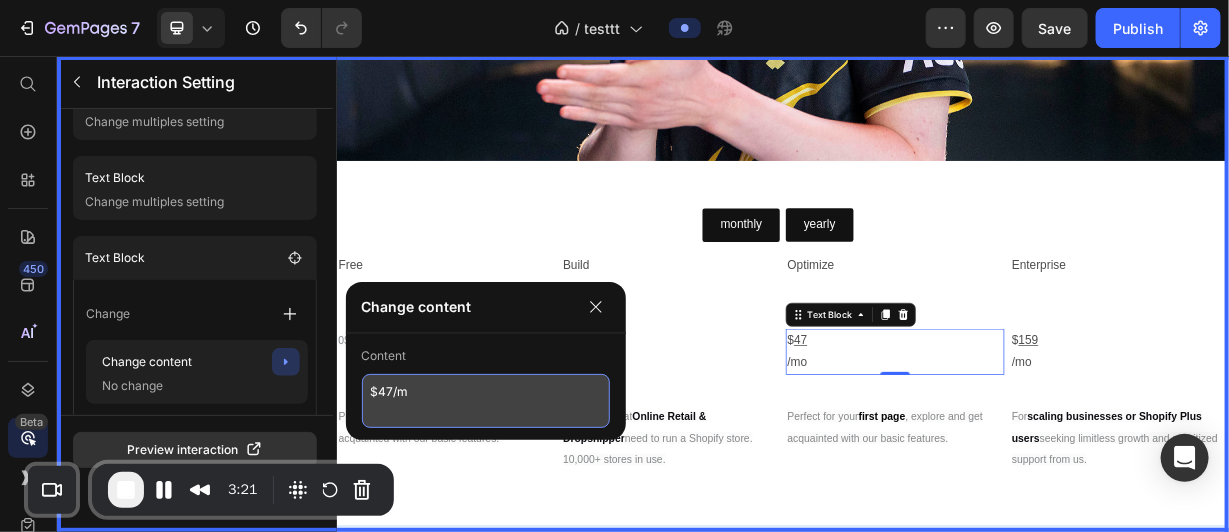 type on "$47/mo" 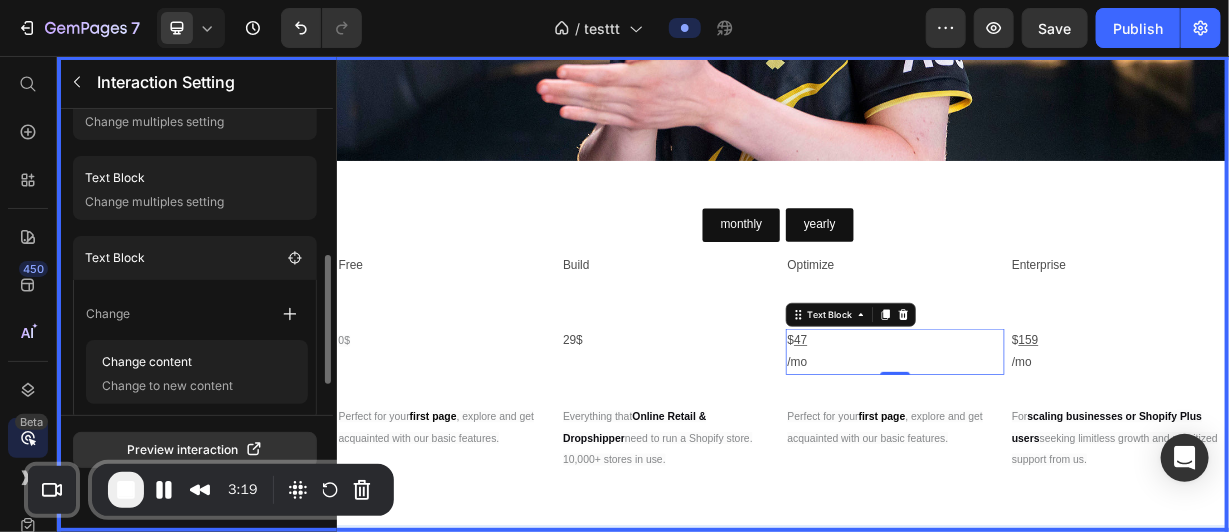 click on "Change Change content Change to new content" at bounding box center [195, 350] 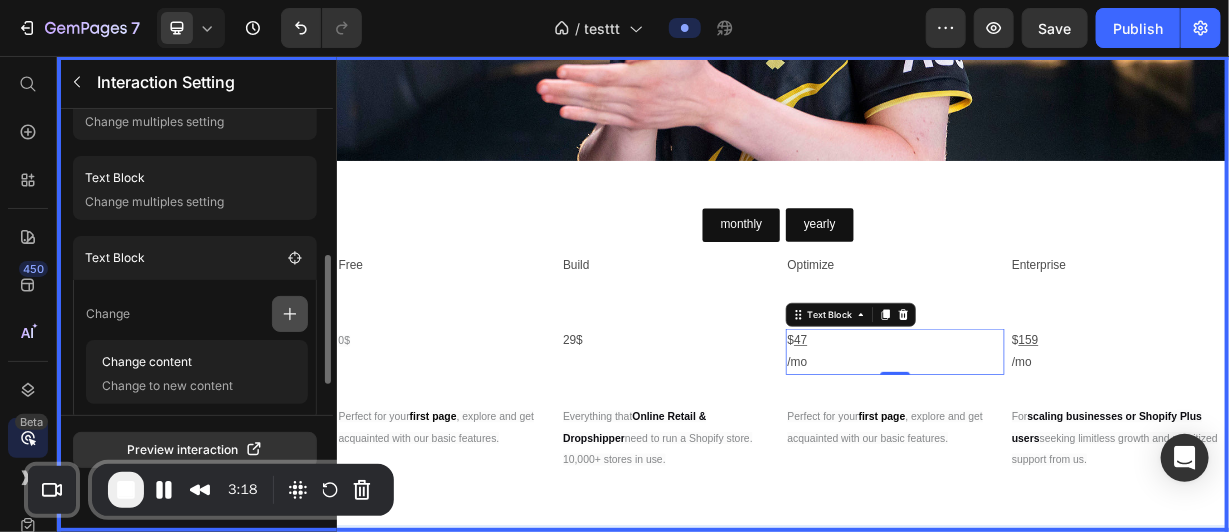 click 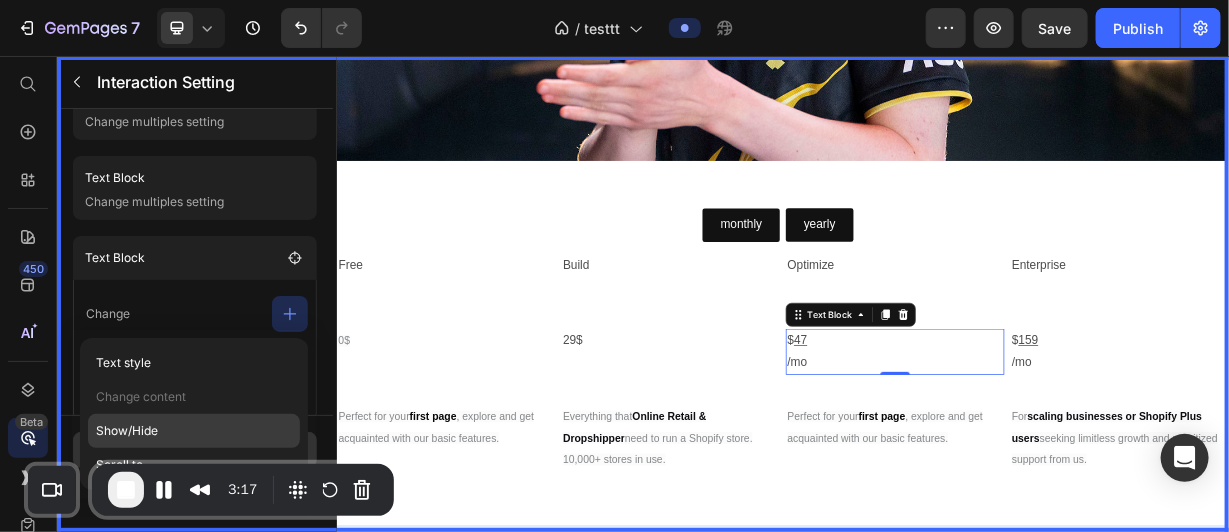 click on "Show/Hide" 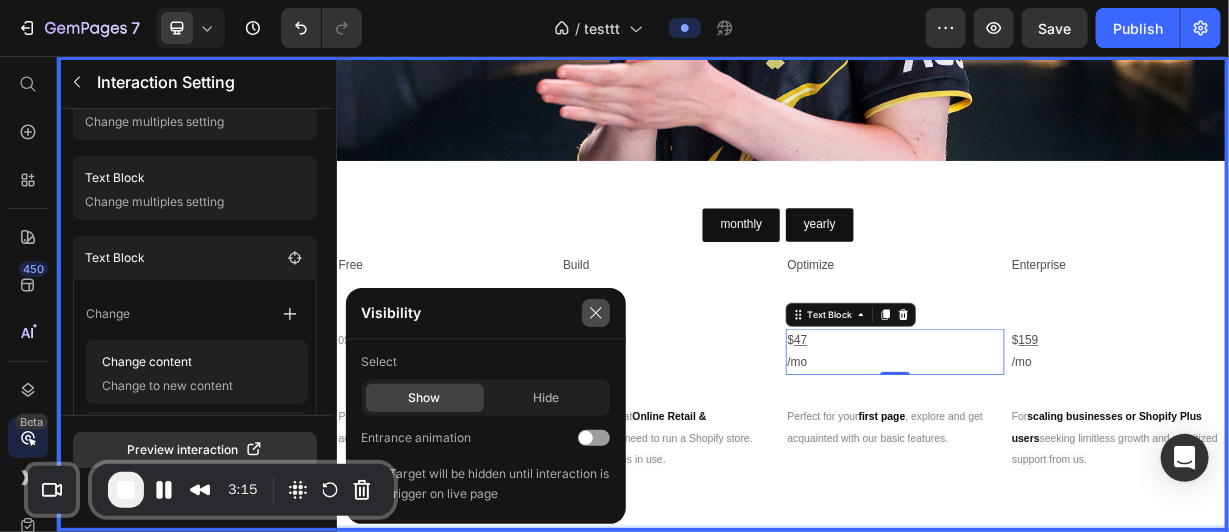 click at bounding box center (596, 313) 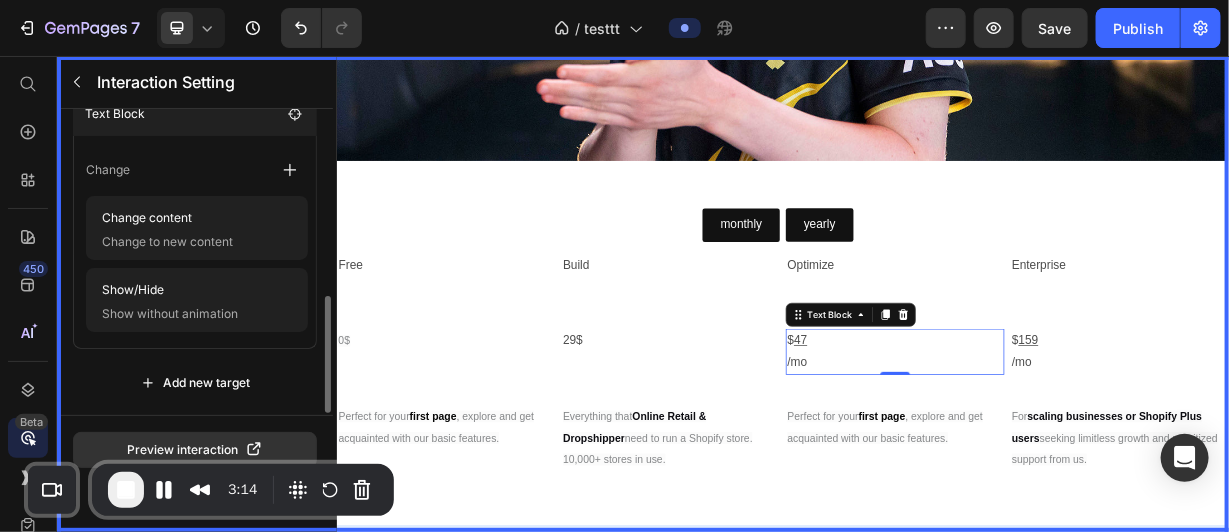 scroll, scrollTop: 489, scrollLeft: 0, axis: vertical 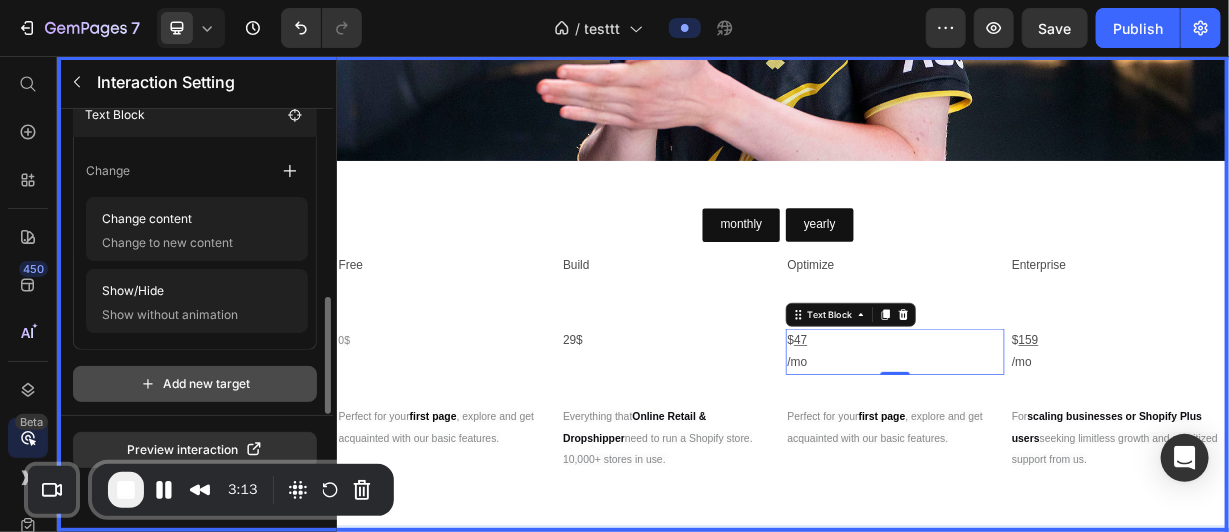 click on "Add new target" at bounding box center (195, 384) 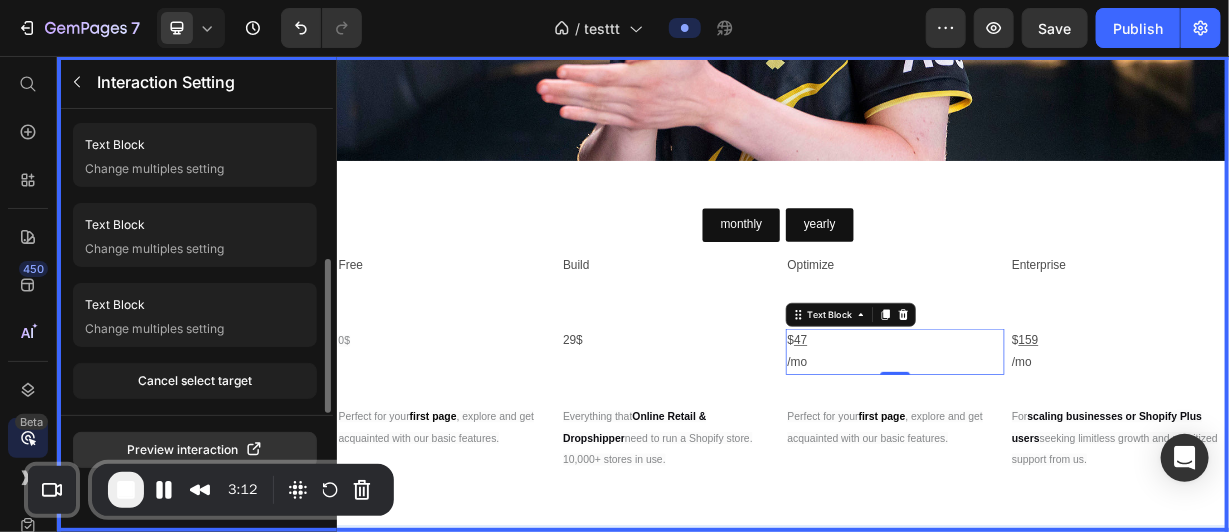 scroll, scrollTop: 298, scrollLeft: 0, axis: vertical 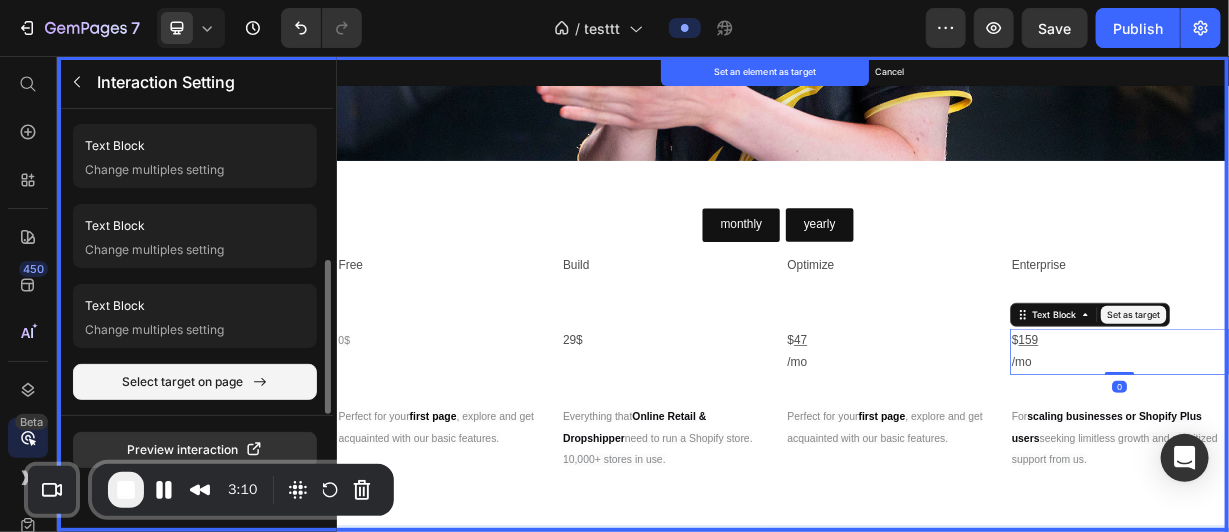 click on "Set as target" at bounding box center [1408, 403] 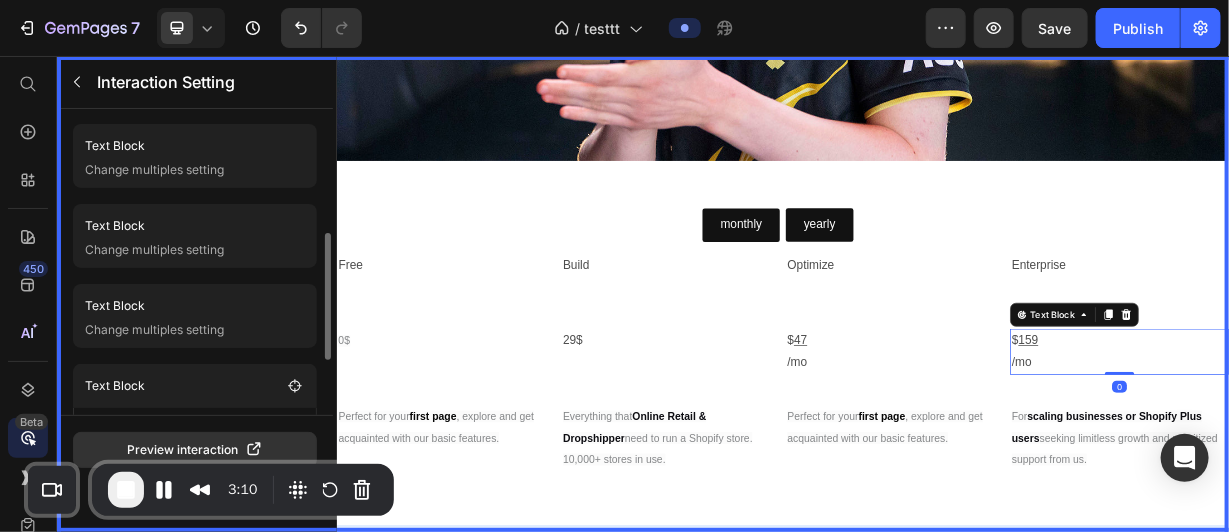 click at bounding box center (936, 375) 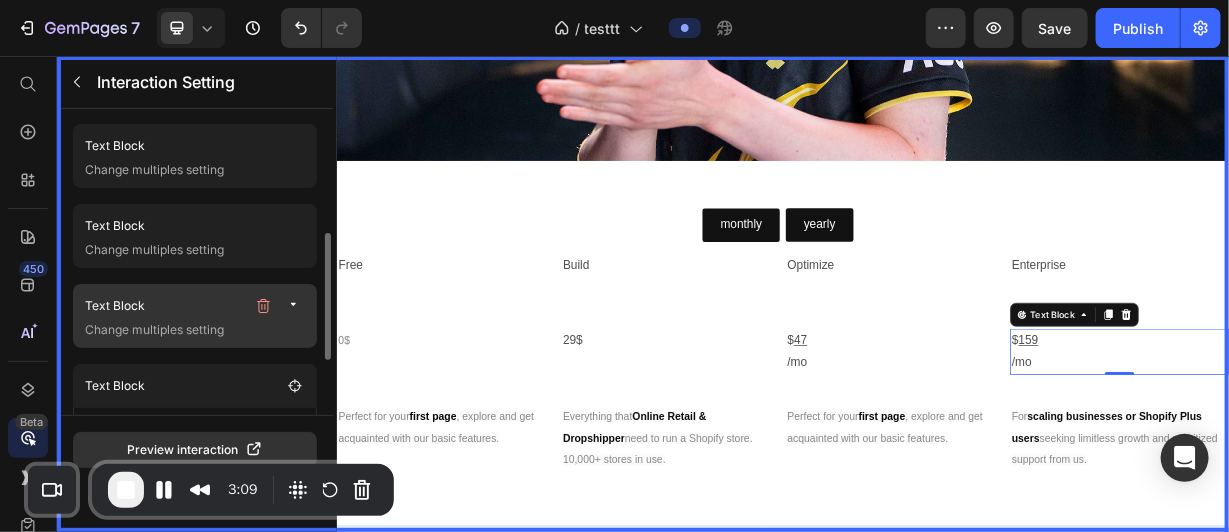 scroll, scrollTop: 426, scrollLeft: 0, axis: vertical 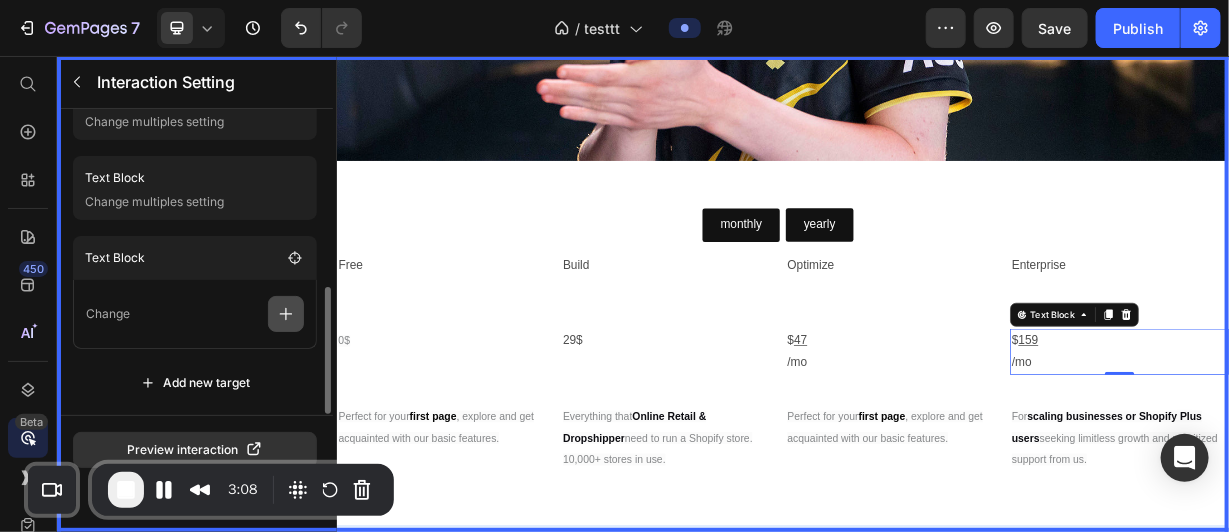 click 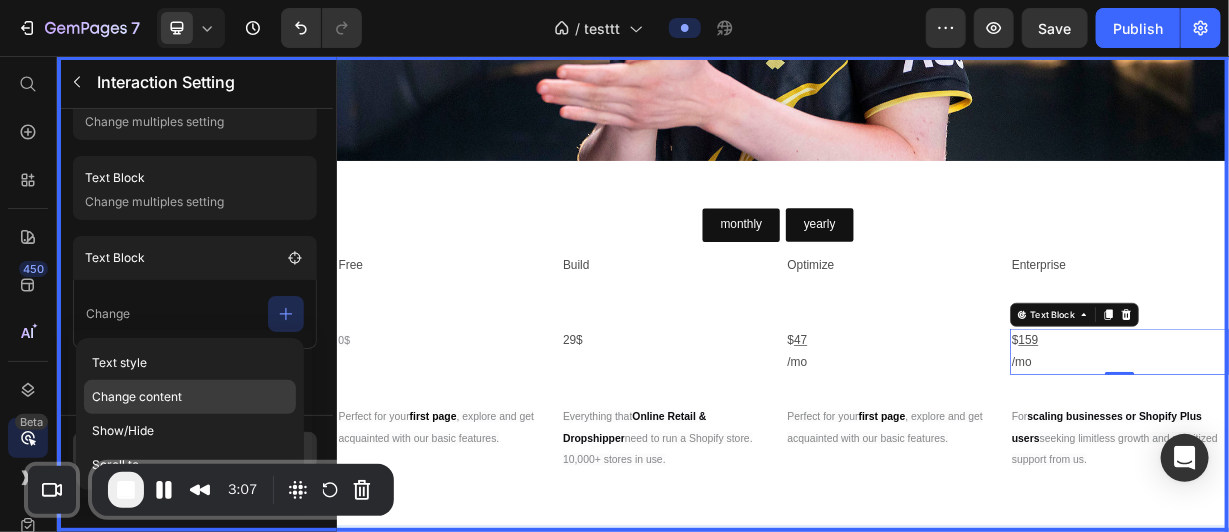 click on "Change content" 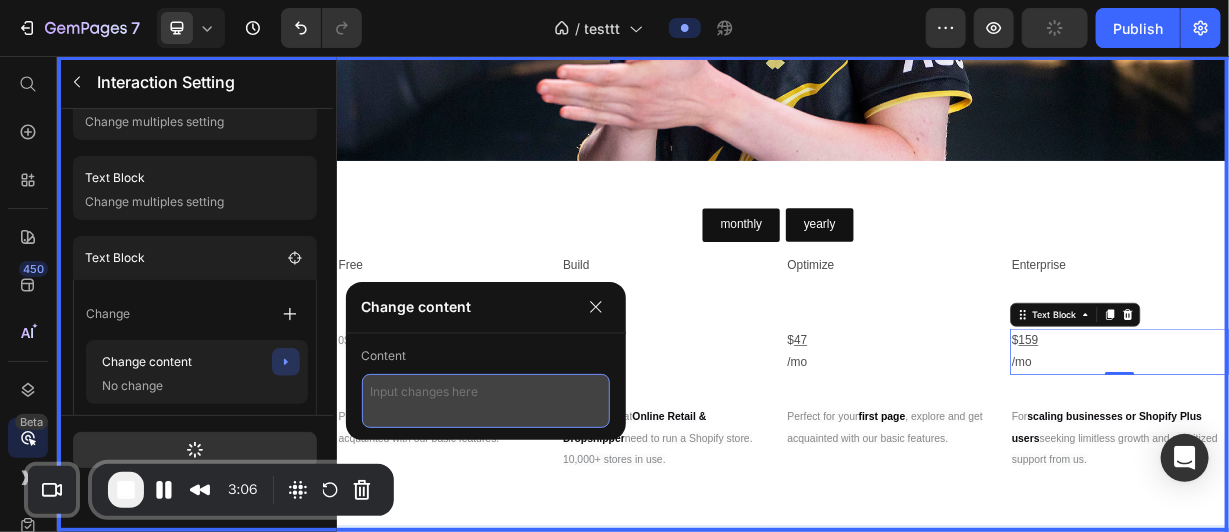 click at bounding box center (486, 401) 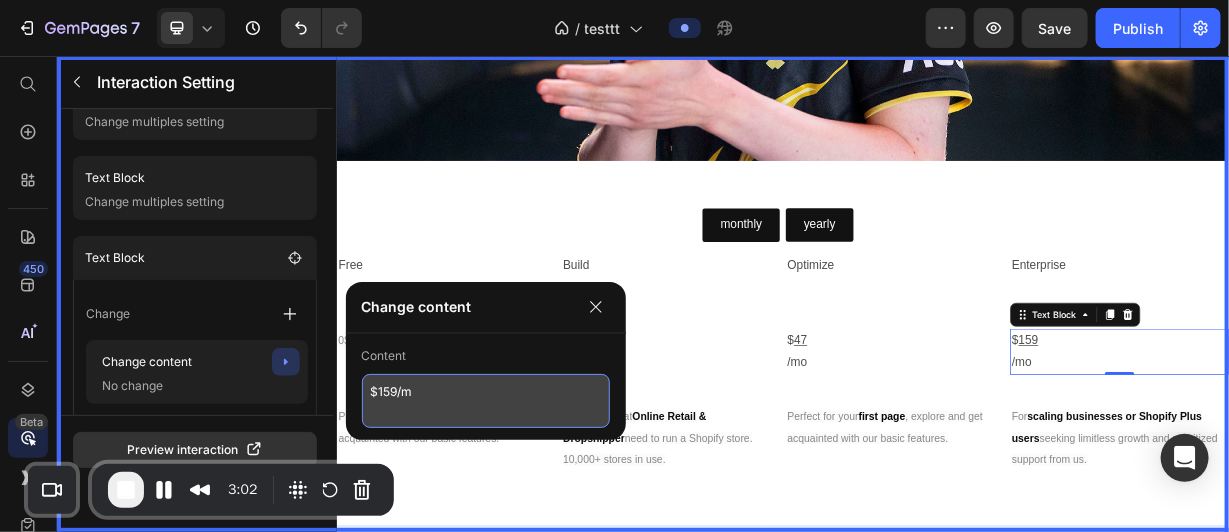 type on "$159/mo" 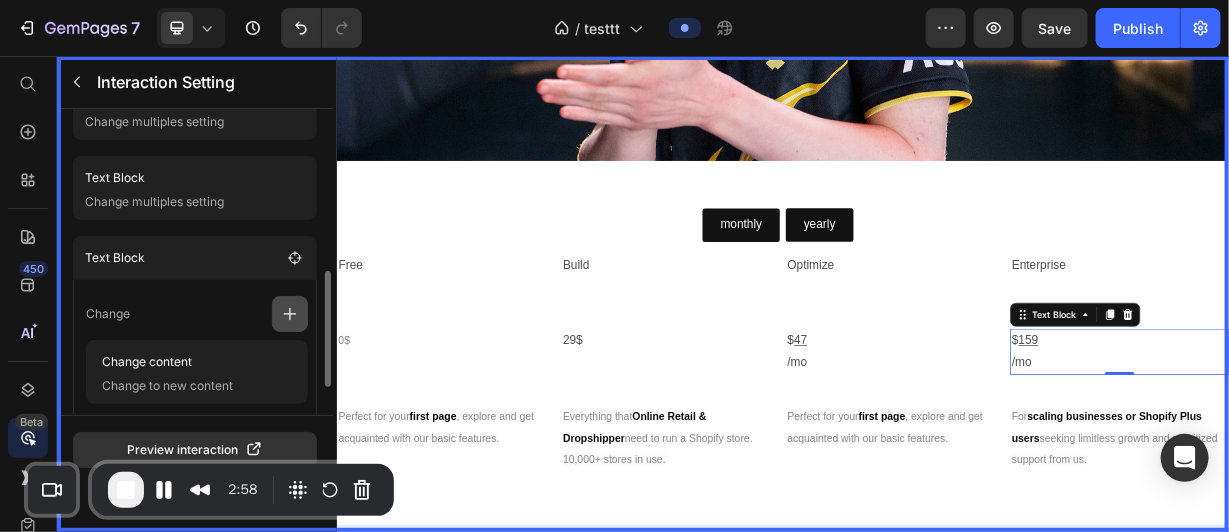 click 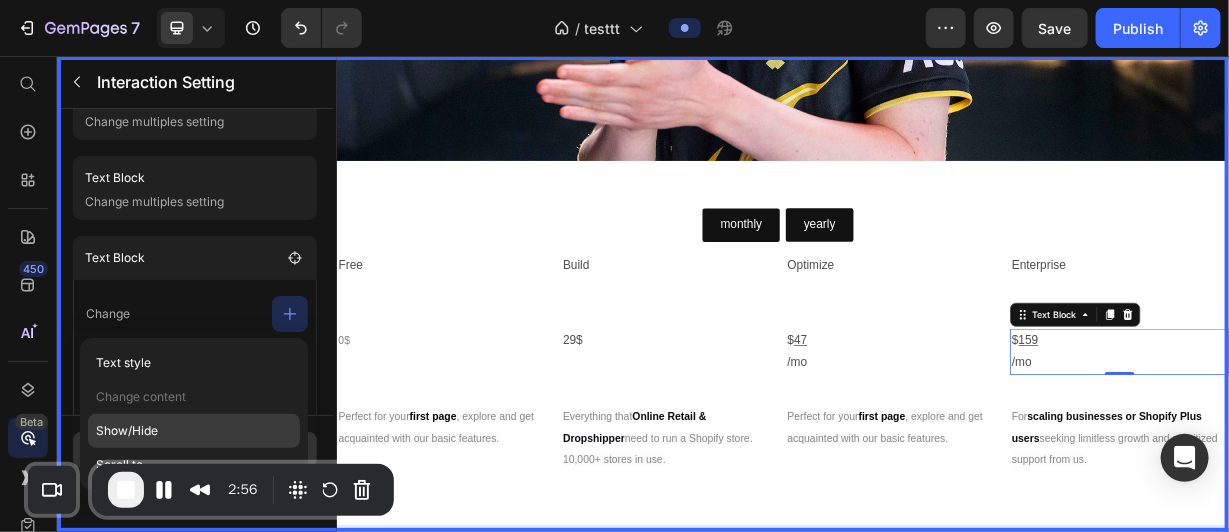 click on "Show/Hide" 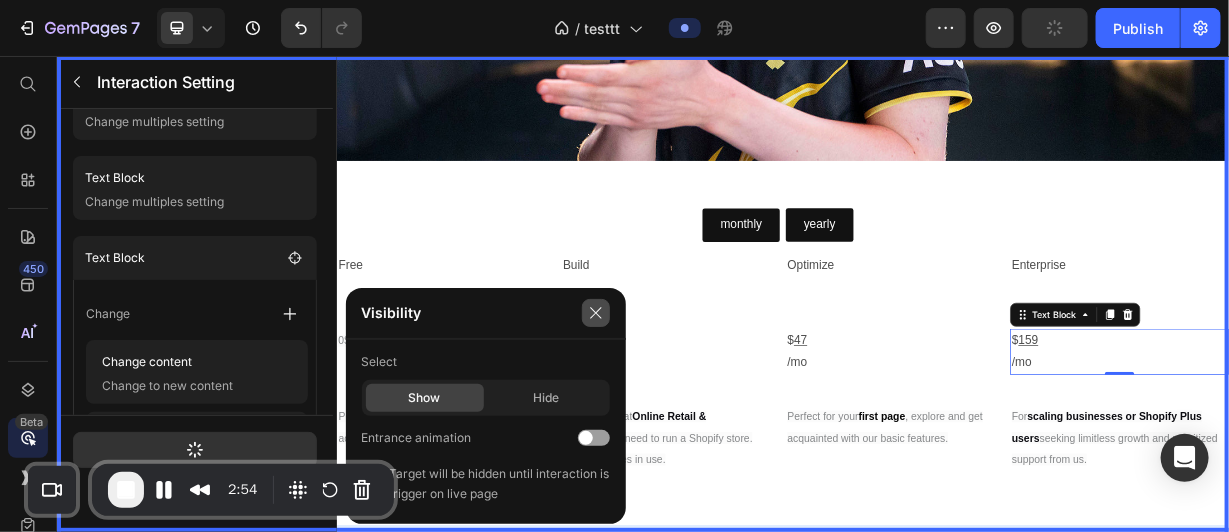 click 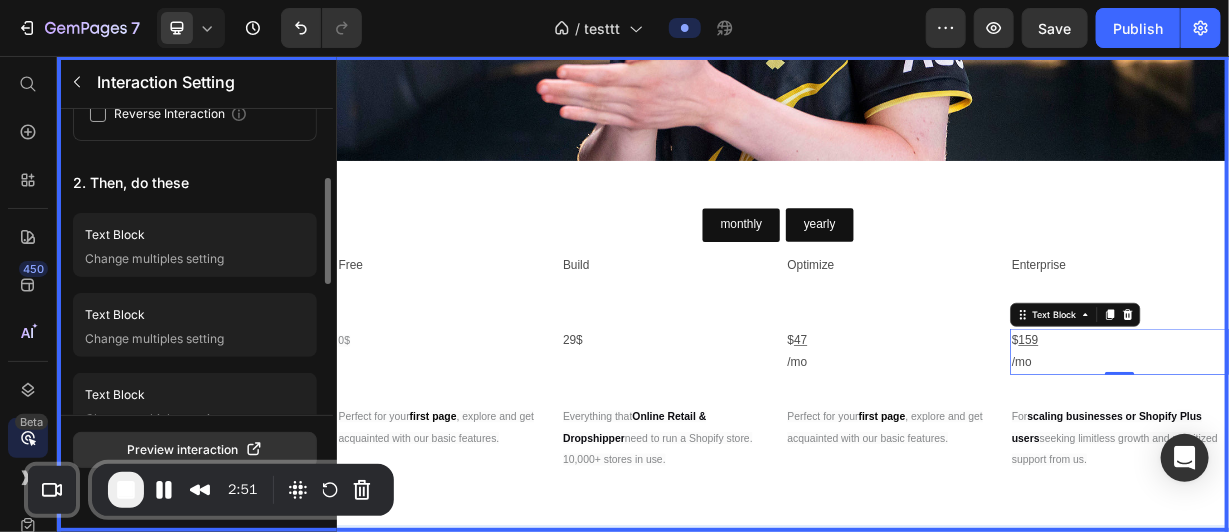 scroll, scrollTop: 195, scrollLeft: 0, axis: vertical 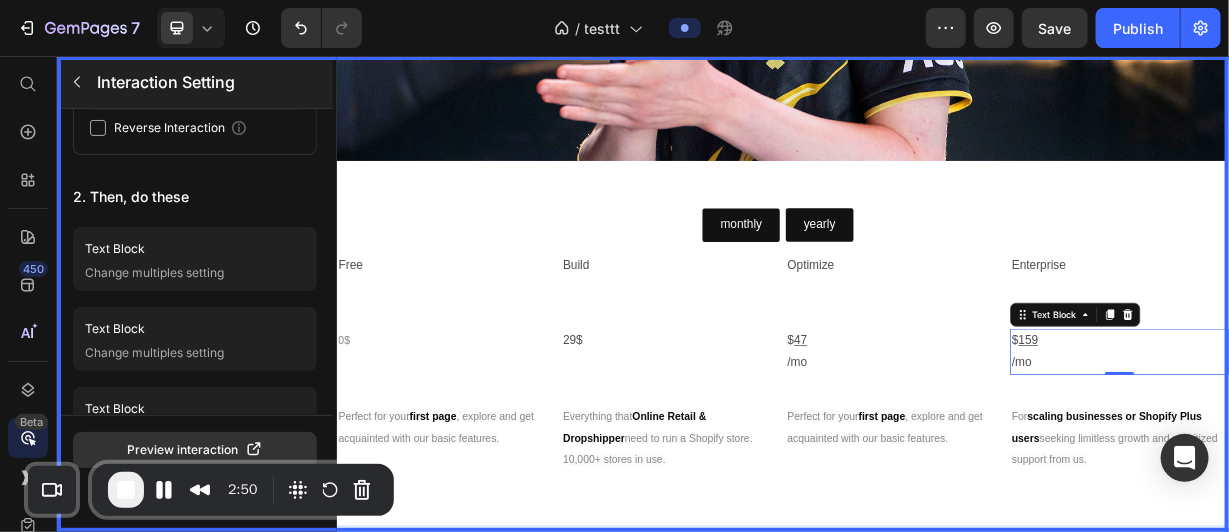 click 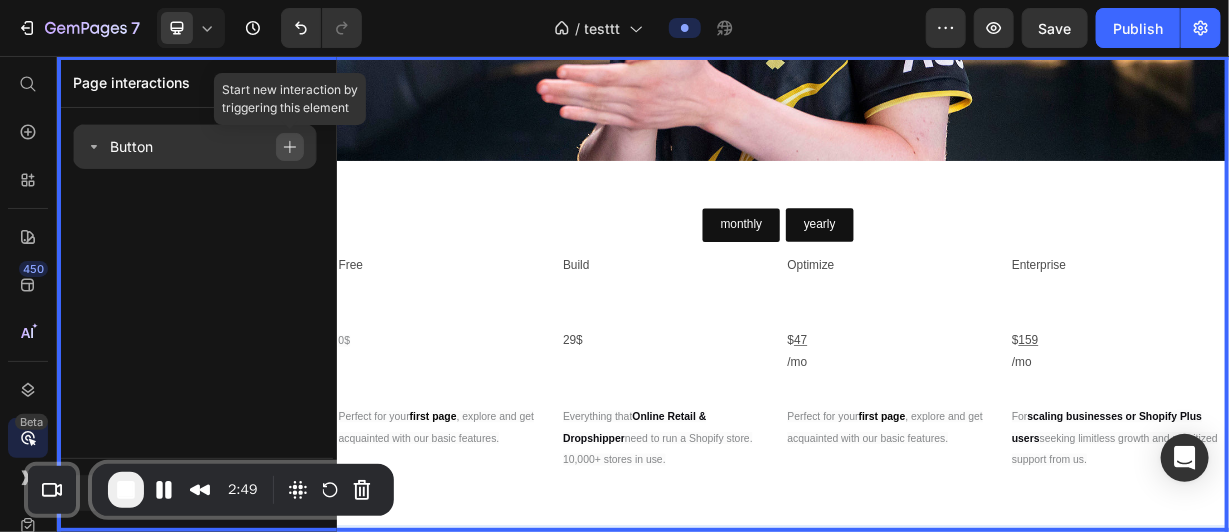 click 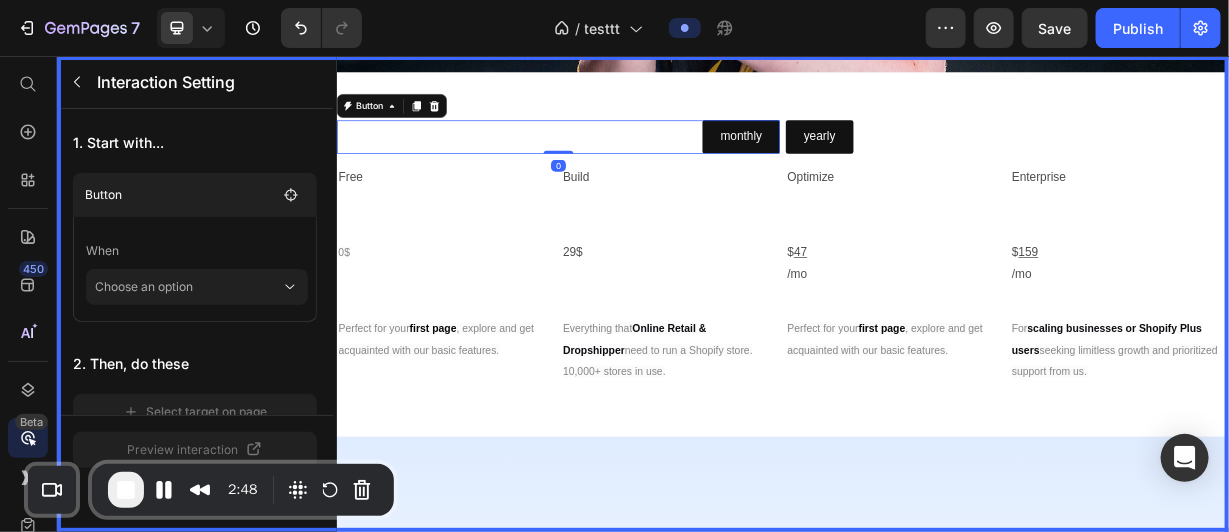 scroll, scrollTop: 733, scrollLeft: 0, axis: vertical 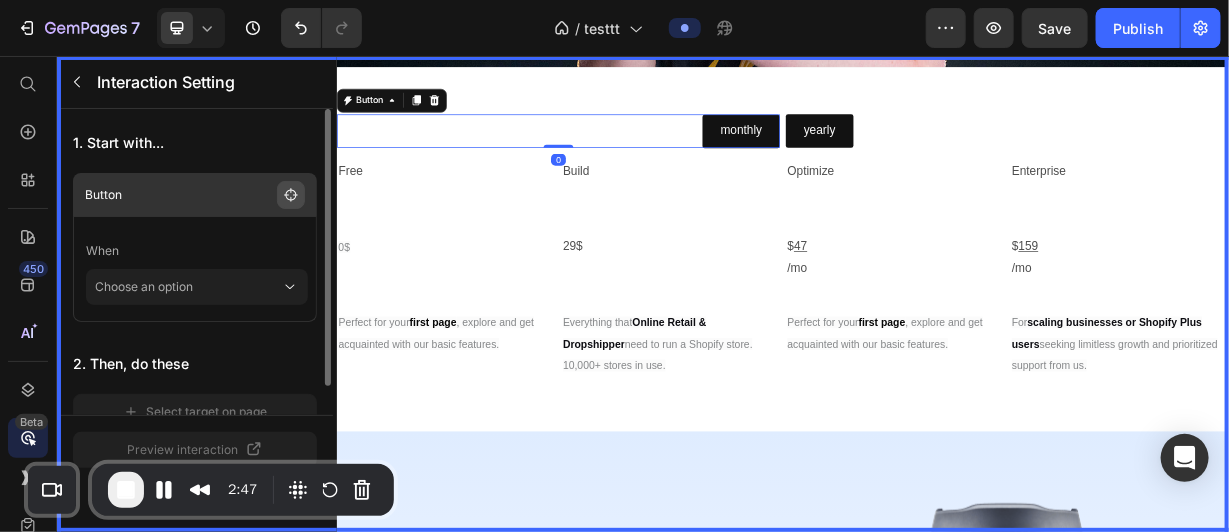 click 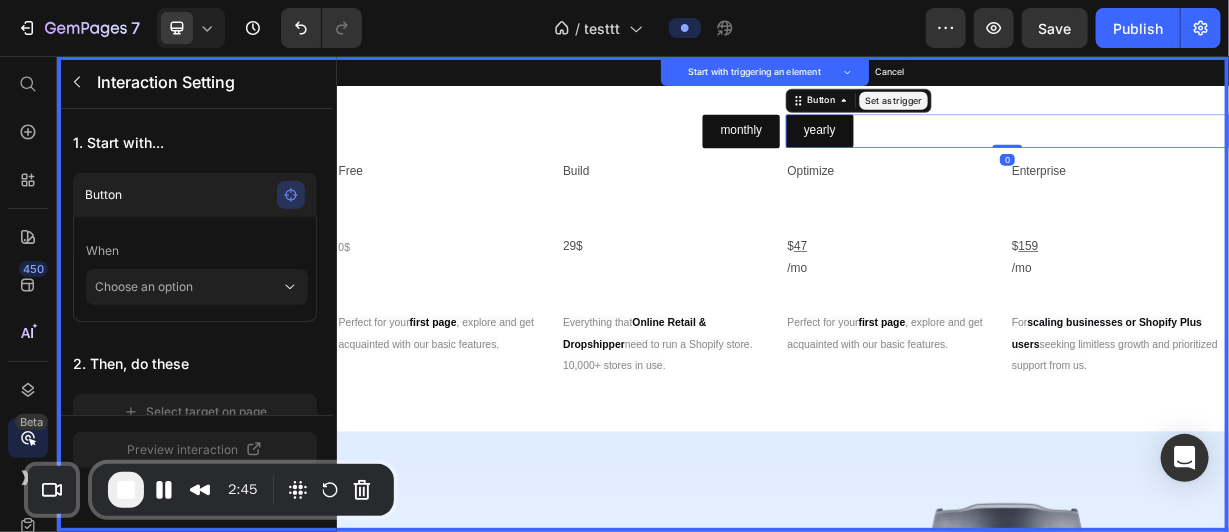 click on "Set as trigger" at bounding box center [1085, 115] 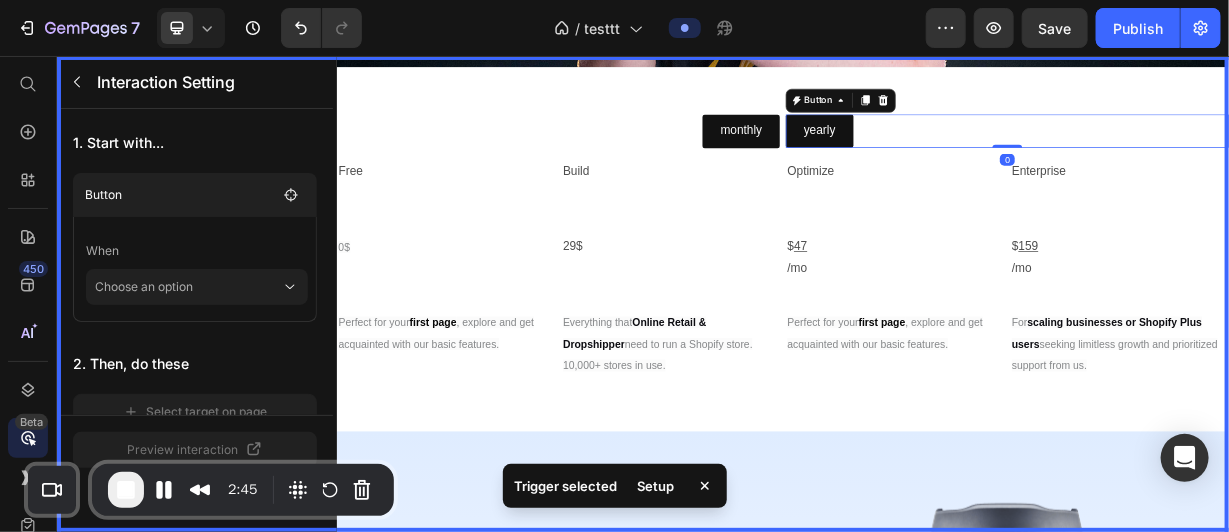 click at bounding box center (936, 375) 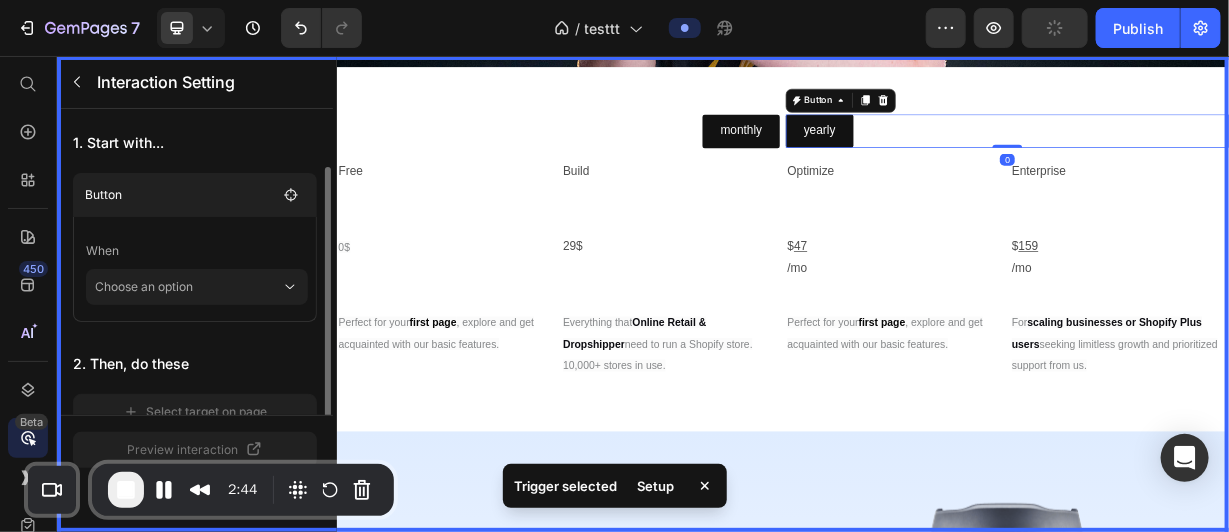 scroll, scrollTop: 30, scrollLeft: 0, axis: vertical 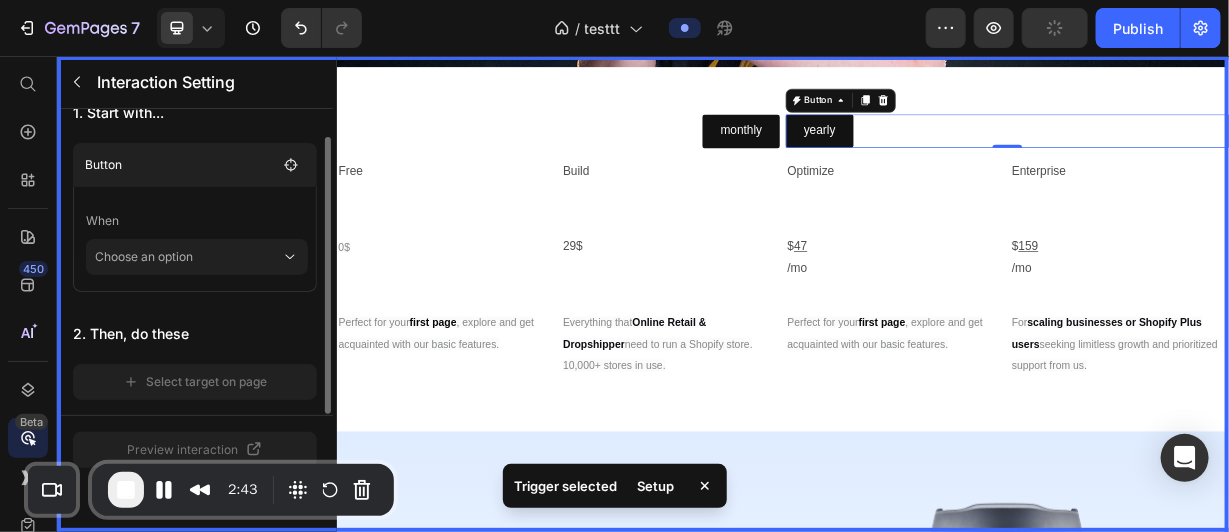 click on "Choose an option" at bounding box center [188, 257] 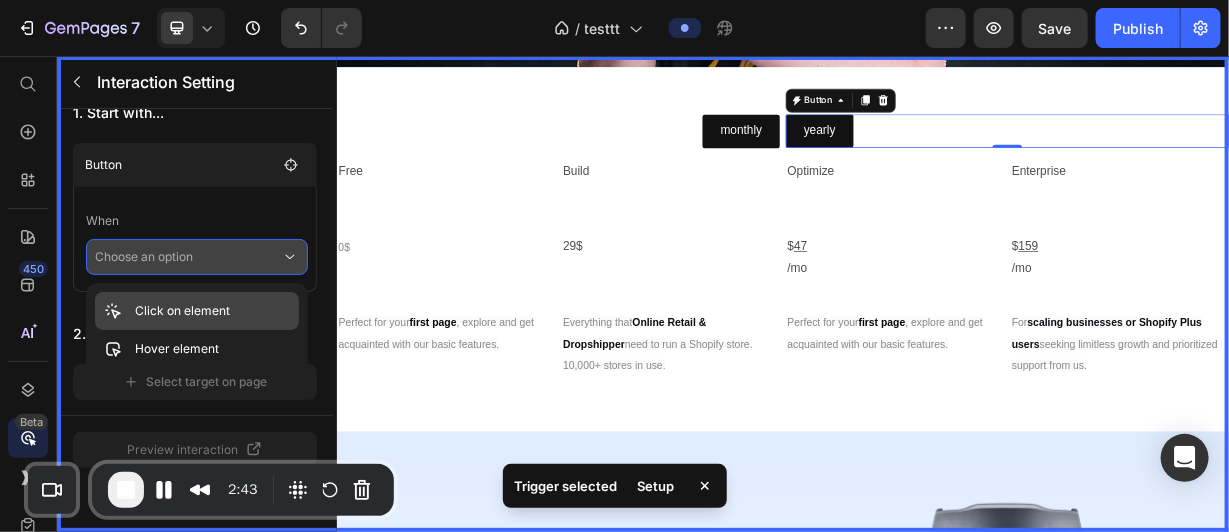 click on "Click on element" at bounding box center [182, 311] 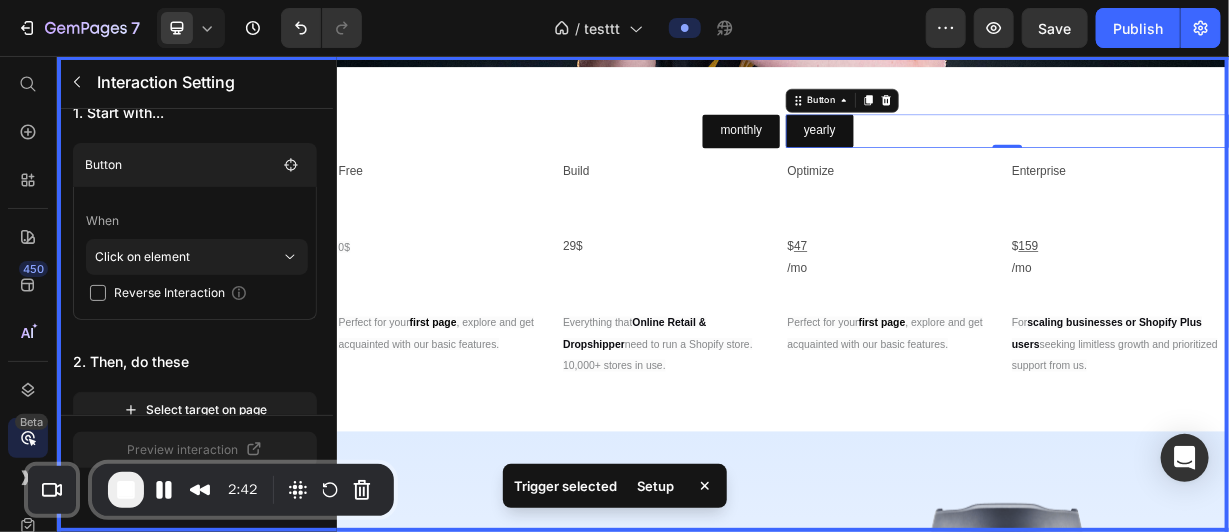 scroll, scrollTop: 58, scrollLeft: 0, axis: vertical 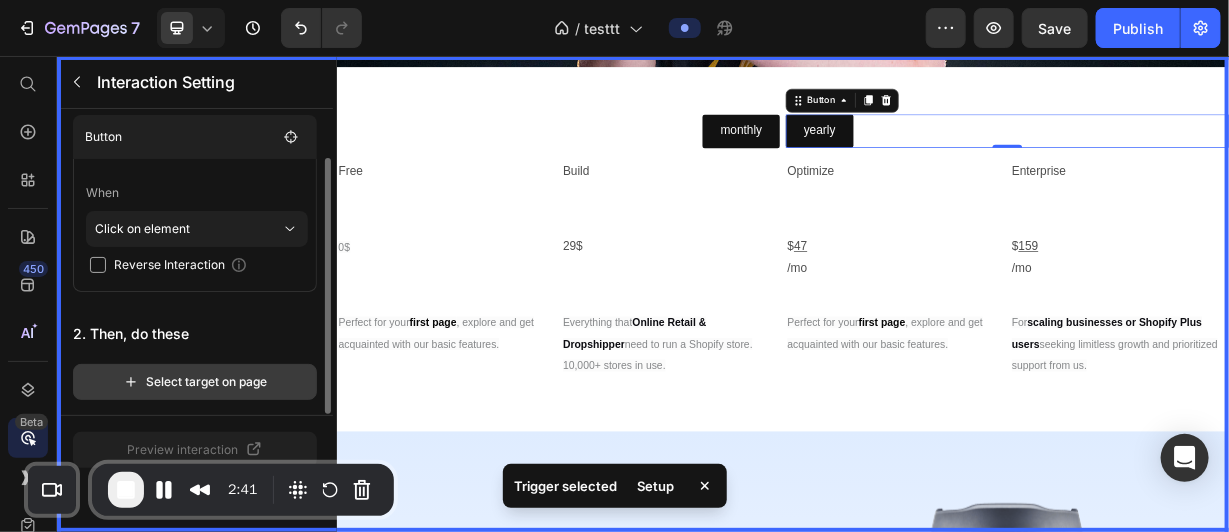 click on "Select target on page" 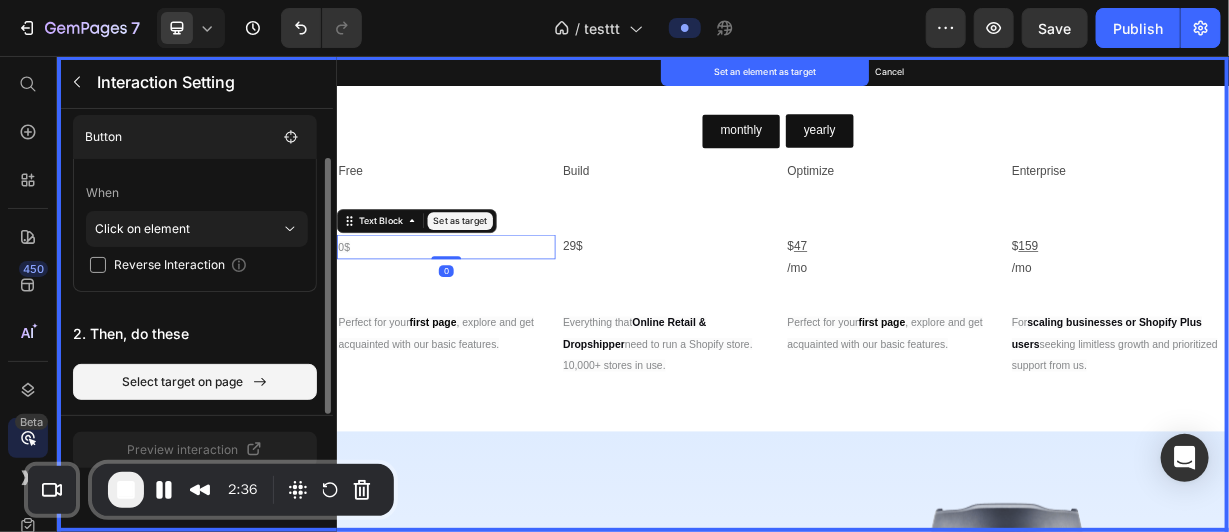 click on "Set as target" at bounding box center [502, 277] 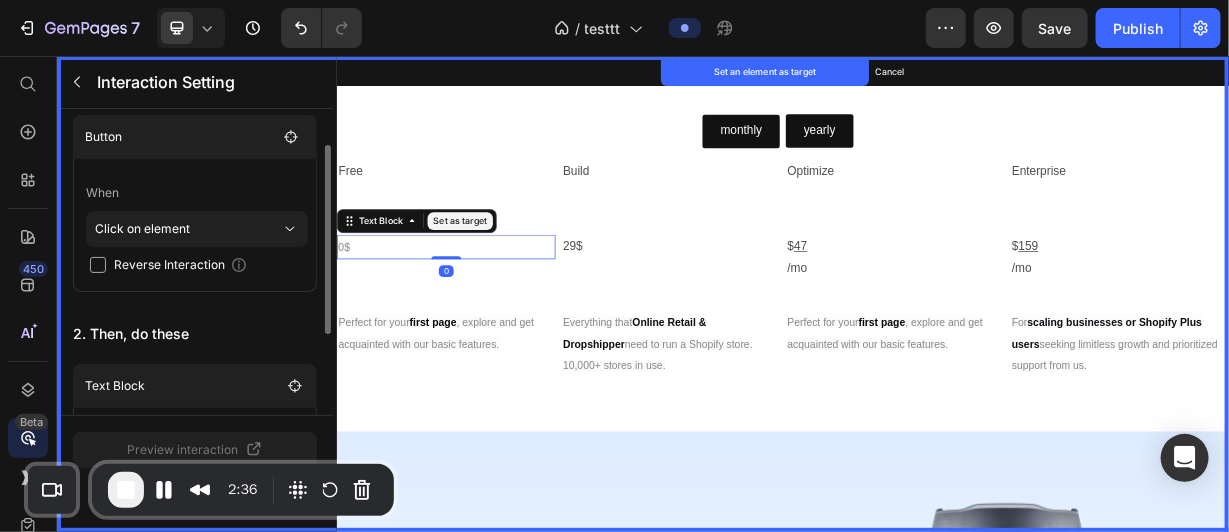click at bounding box center [936, 375] 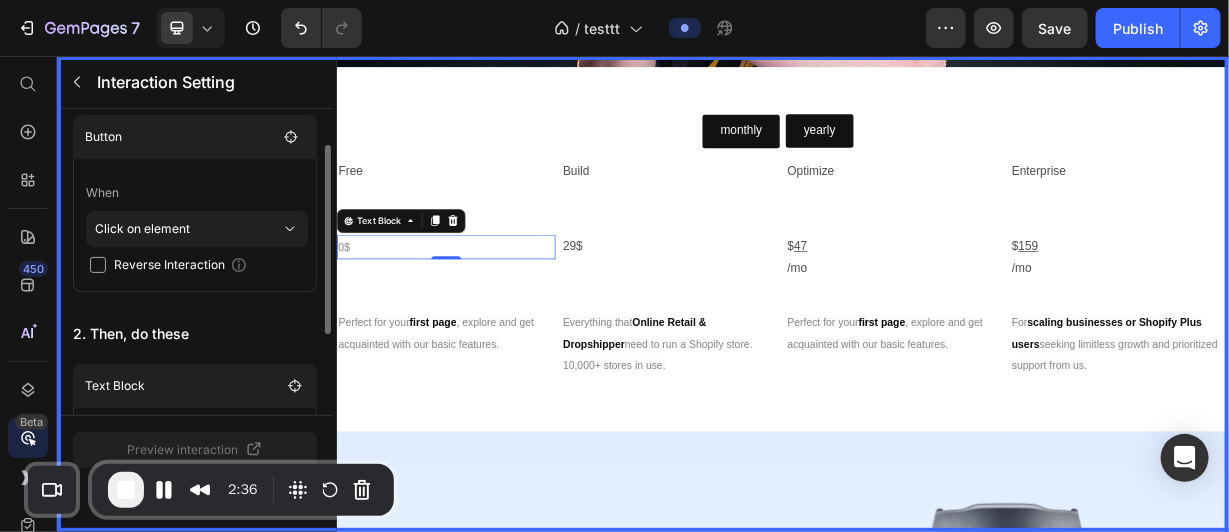 scroll, scrollTop: 186, scrollLeft: 0, axis: vertical 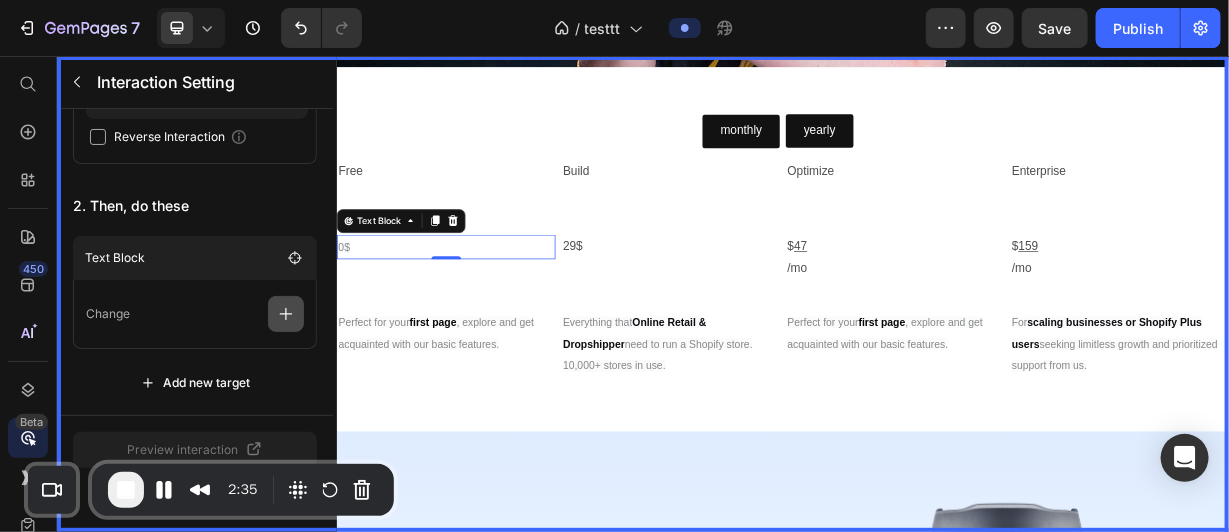 click 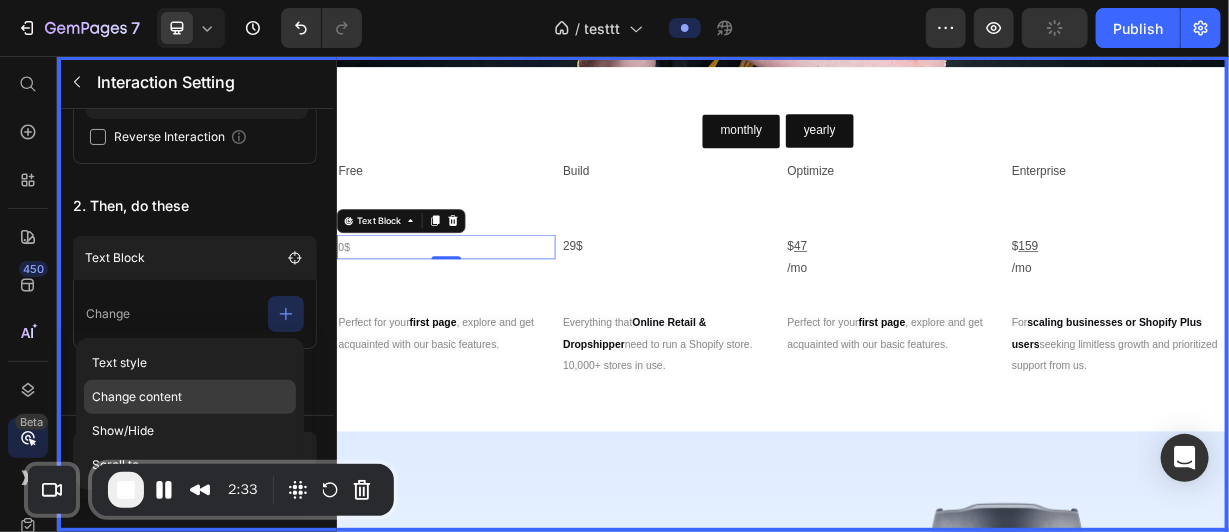 click on "Change content" 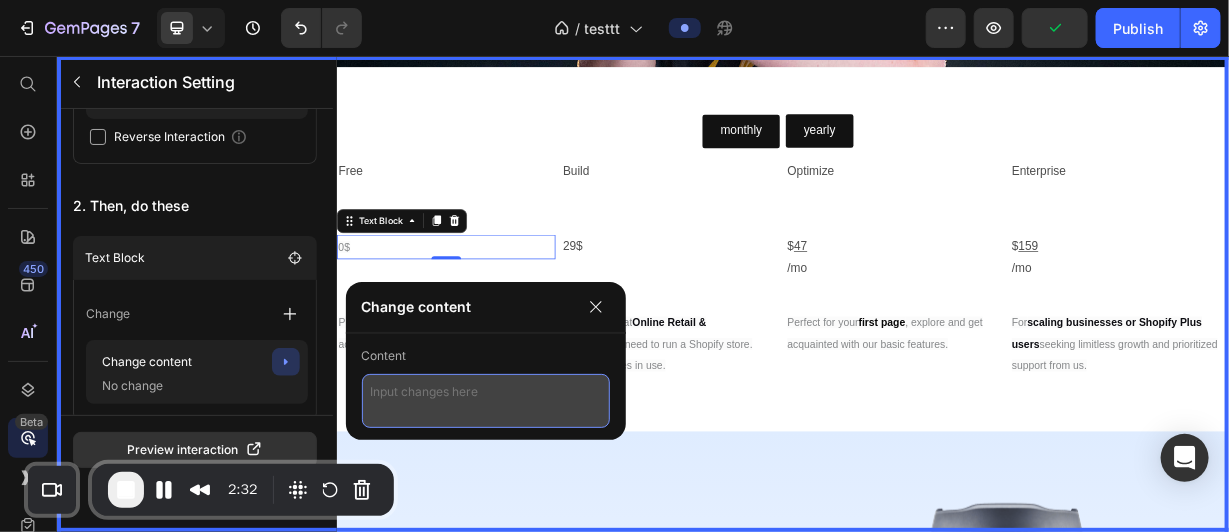 click at bounding box center [486, 401] 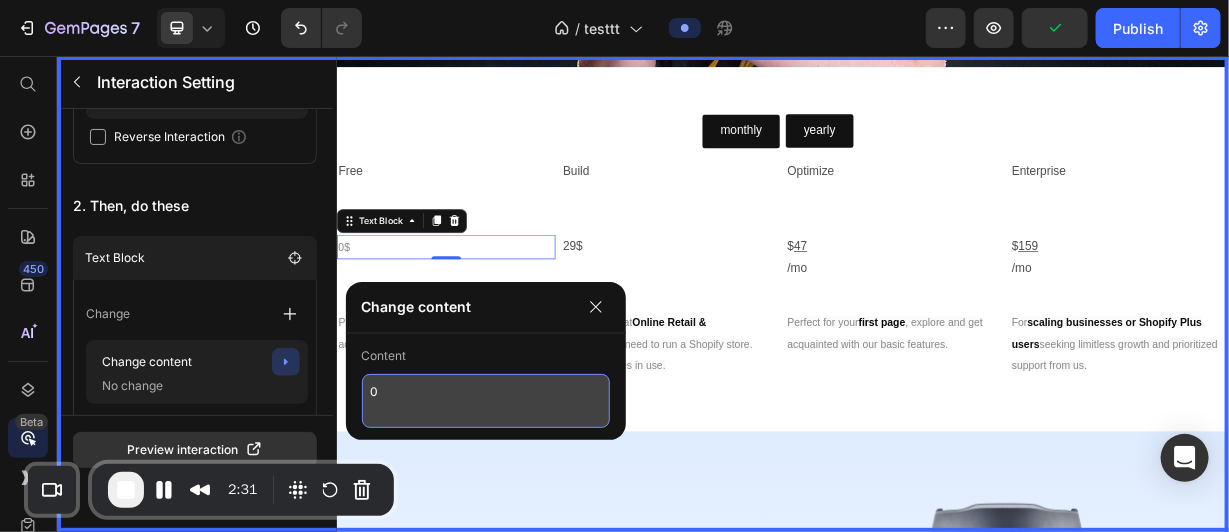 type on "0$" 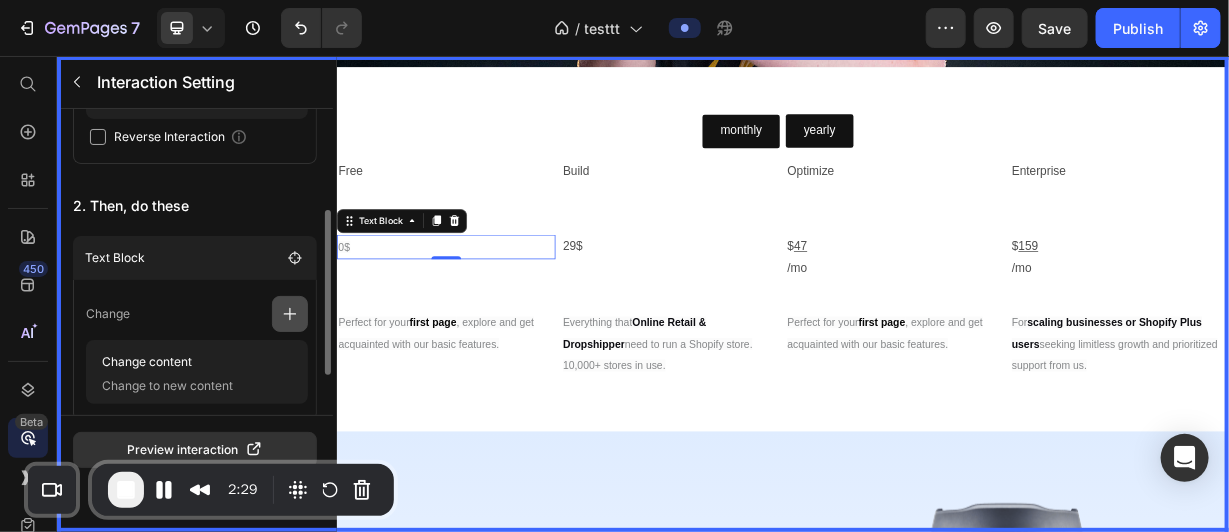 click 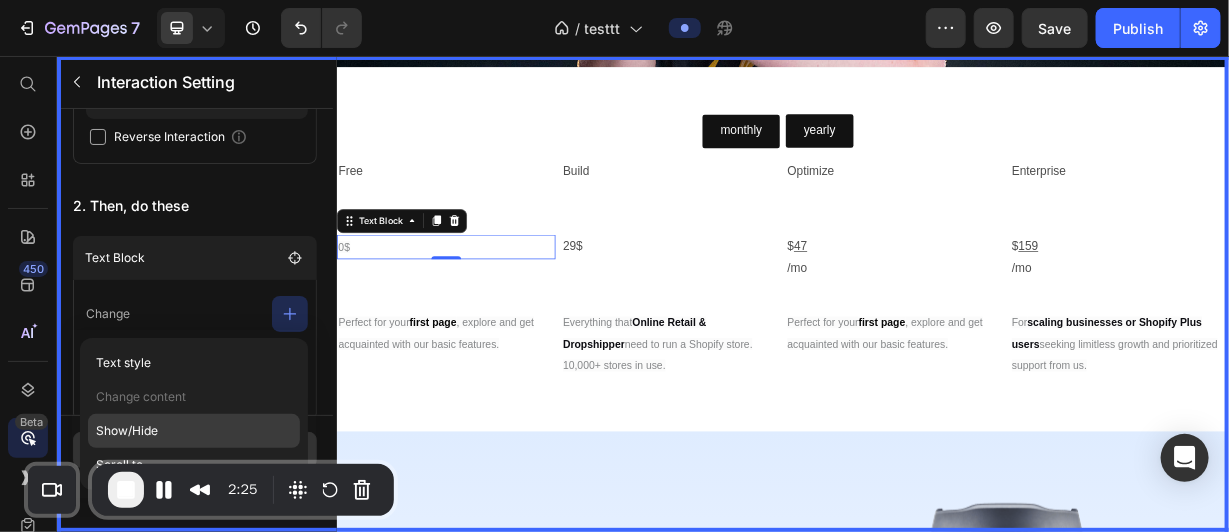 click on "Show/Hide" 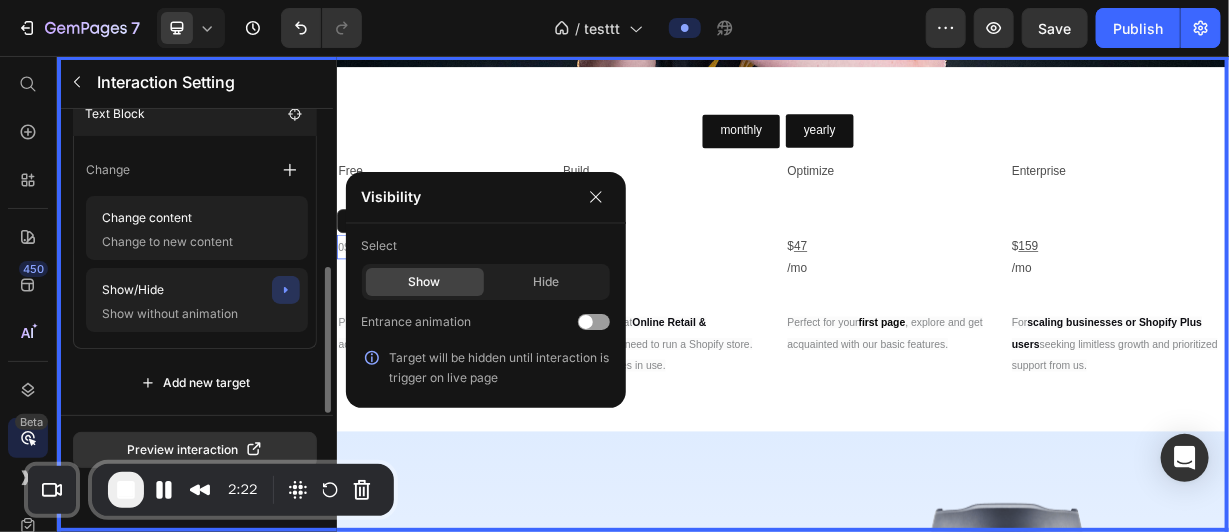 scroll, scrollTop: 329, scrollLeft: 0, axis: vertical 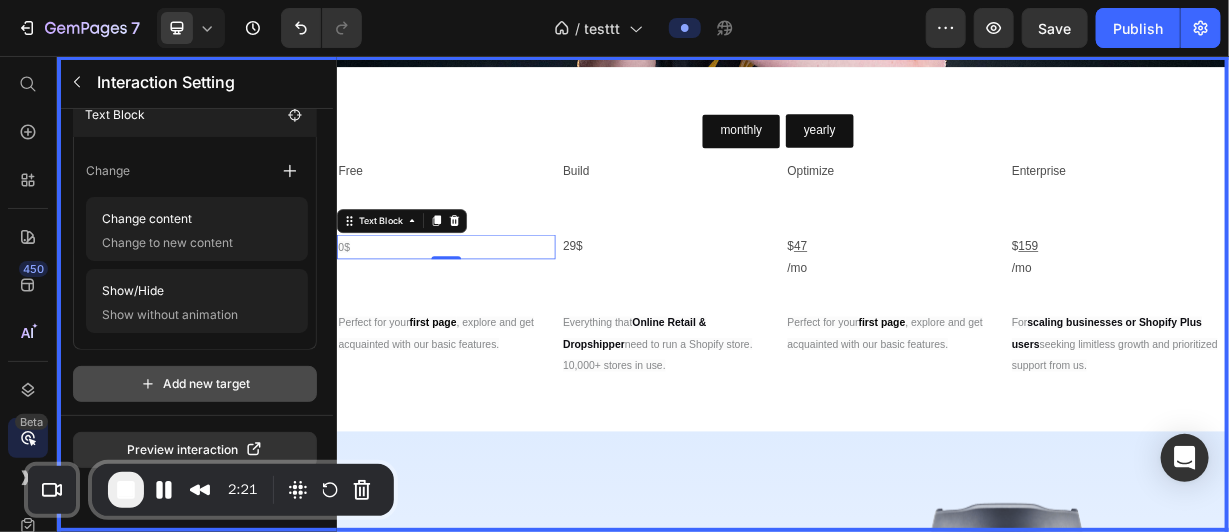 click on "Add new target" at bounding box center [195, 384] 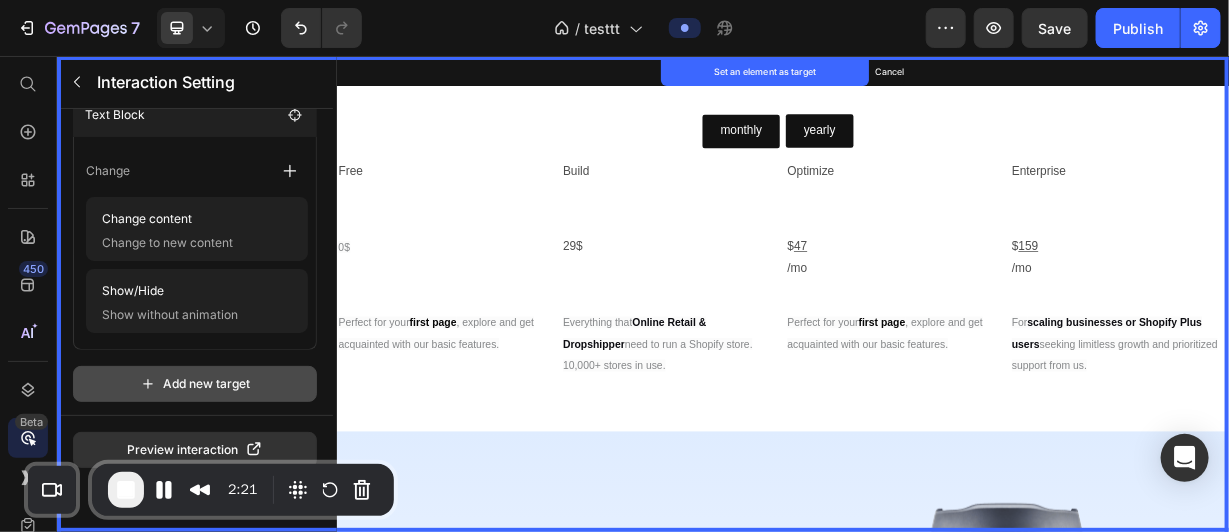 scroll, scrollTop: 138, scrollLeft: 0, axis: vertical 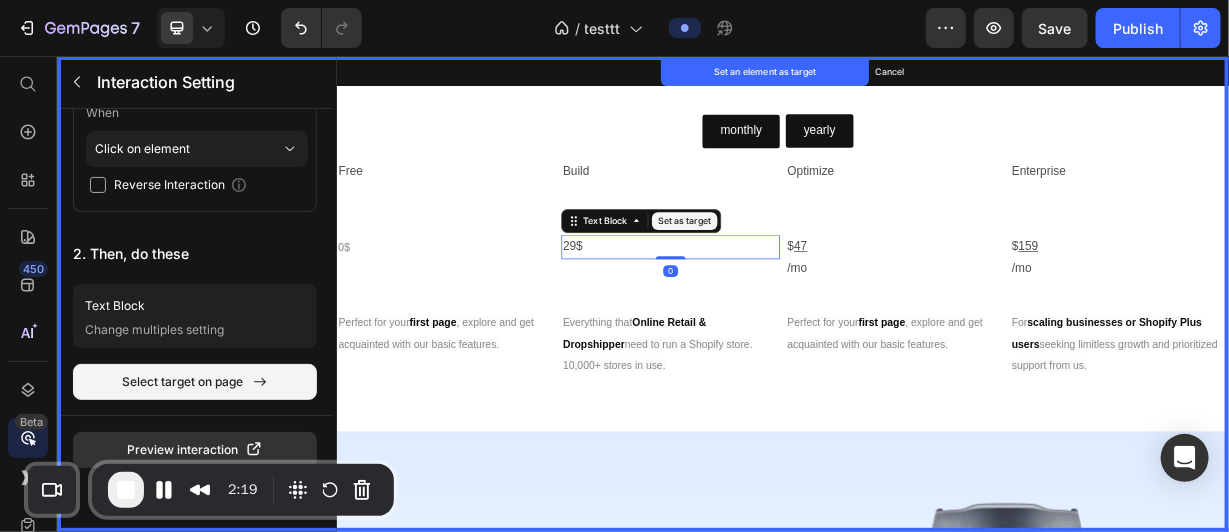 click on "Set as target" at bounding box center [804, 277] 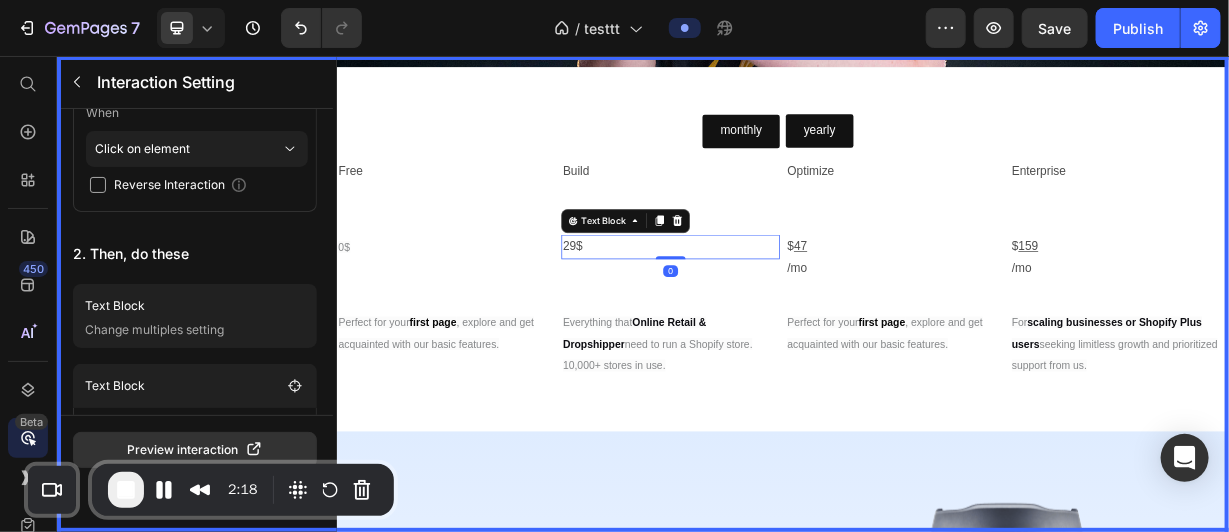 click at bounding box center (936, 375) 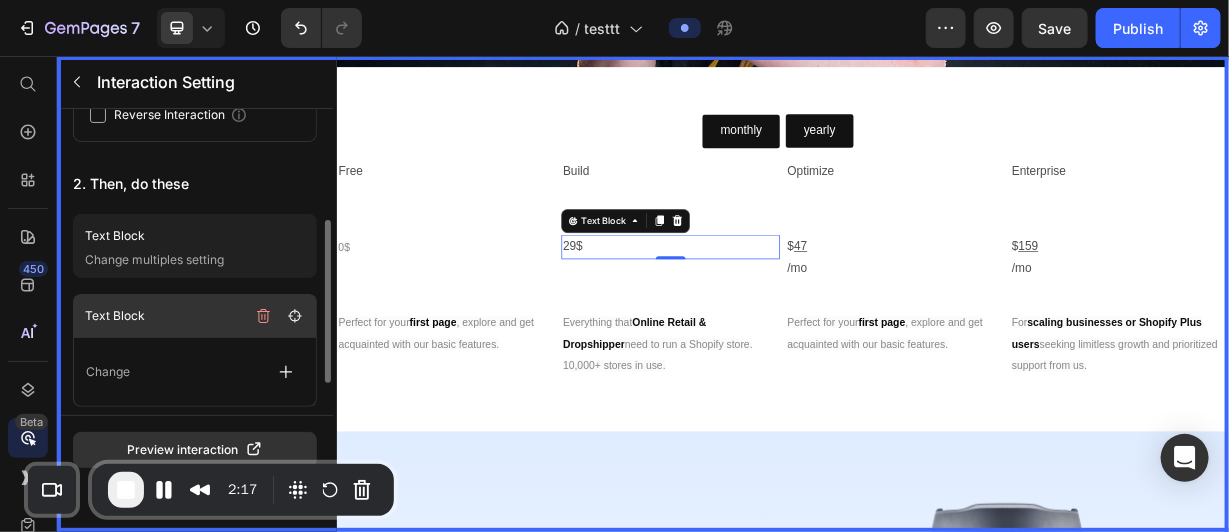 scroll, scrollTop: 213, scrollLeft: 0, axis: vertical 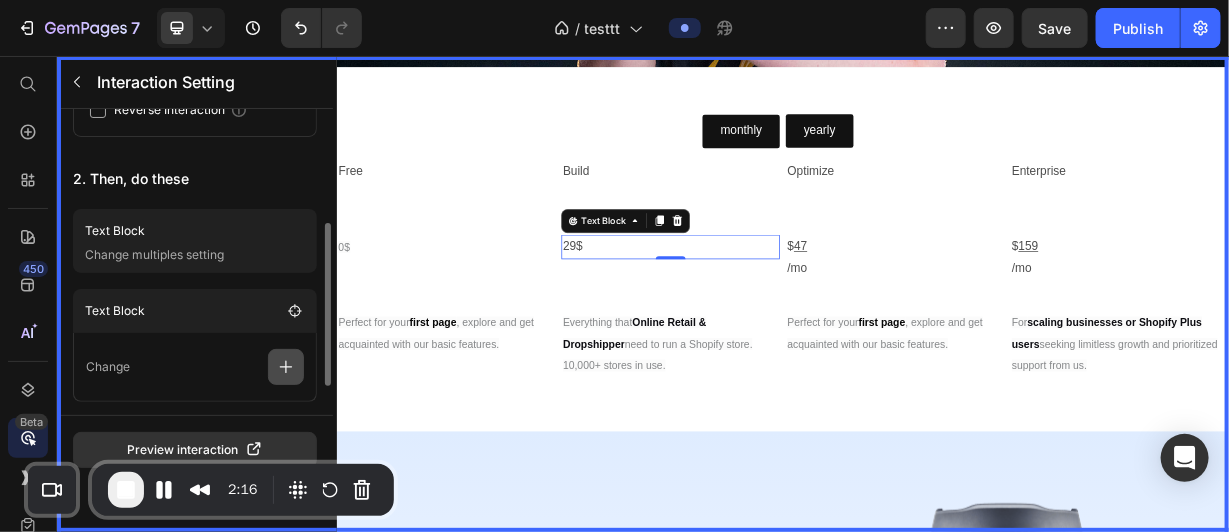 click 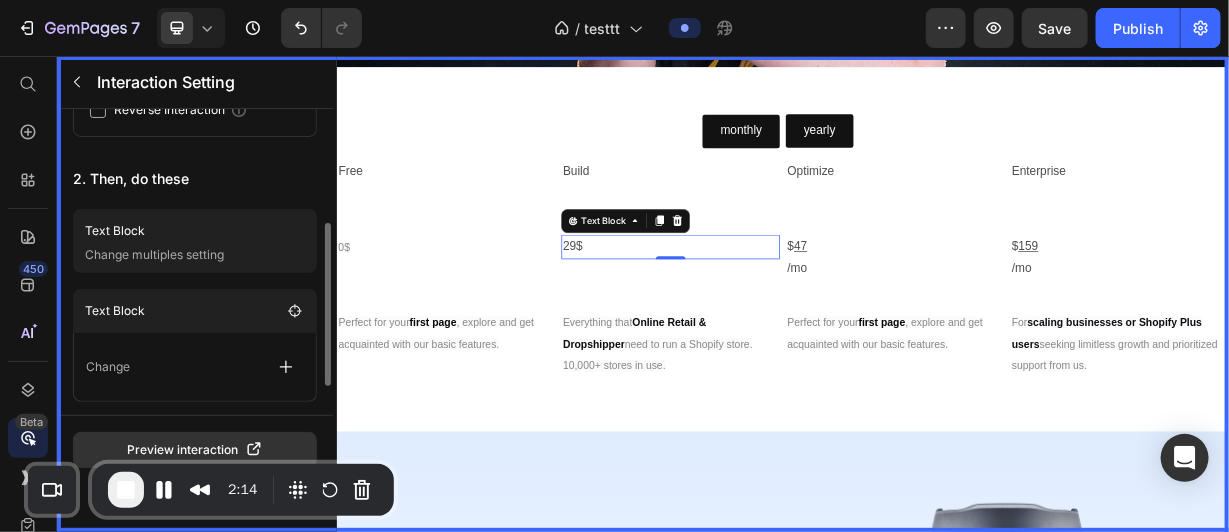 click on "Change" at bounding box center (195, 367) 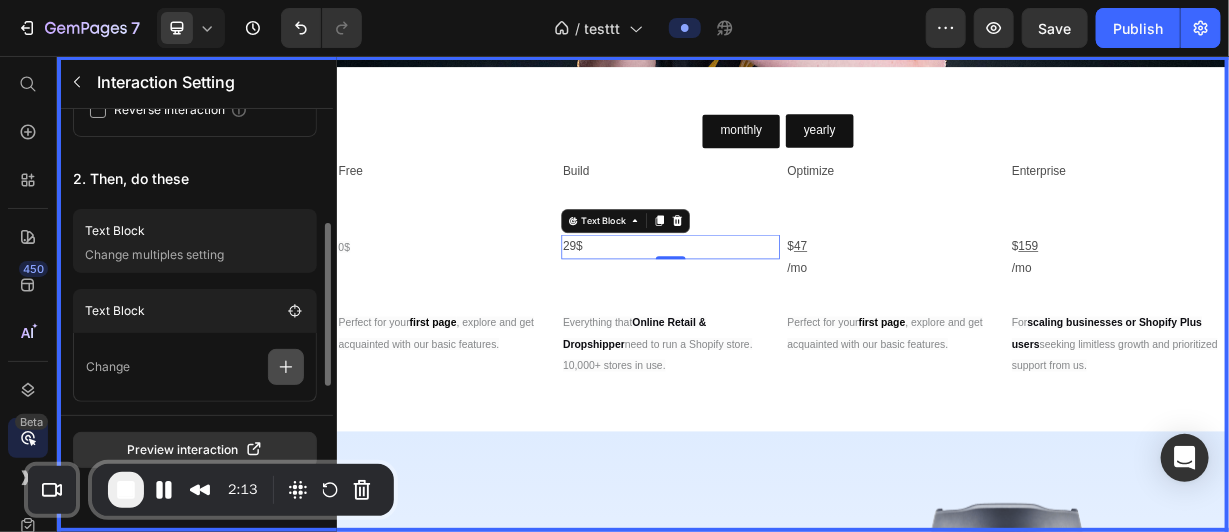 click 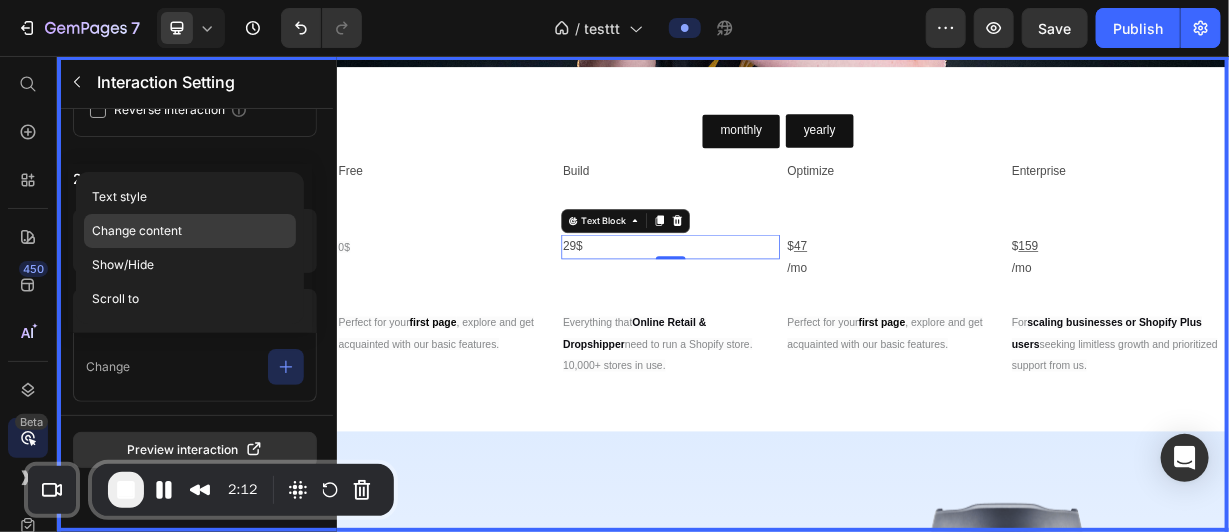 click on "Change content" 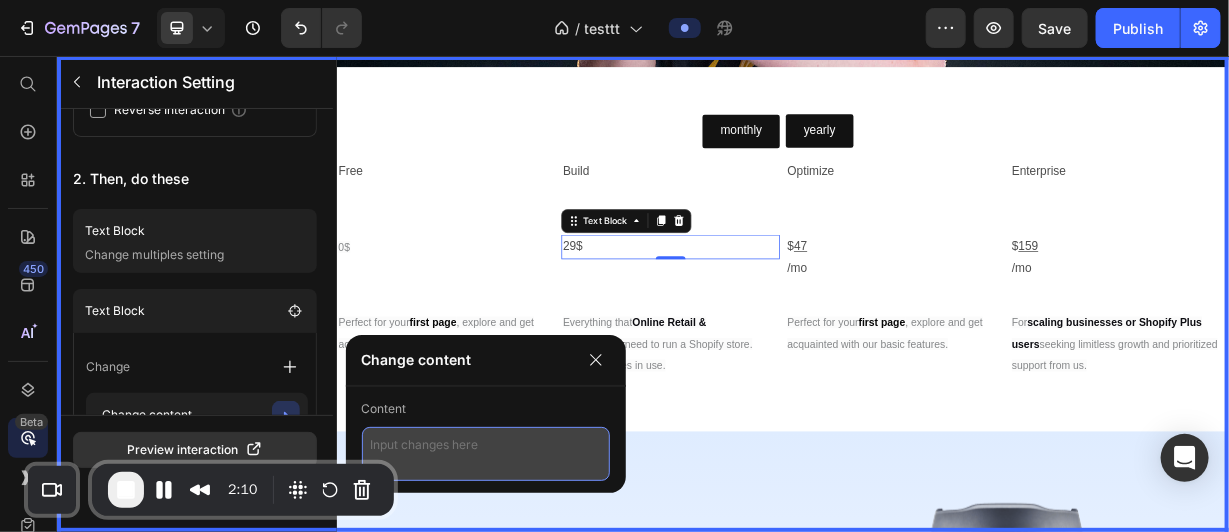 click at bounding box center [486, 454] 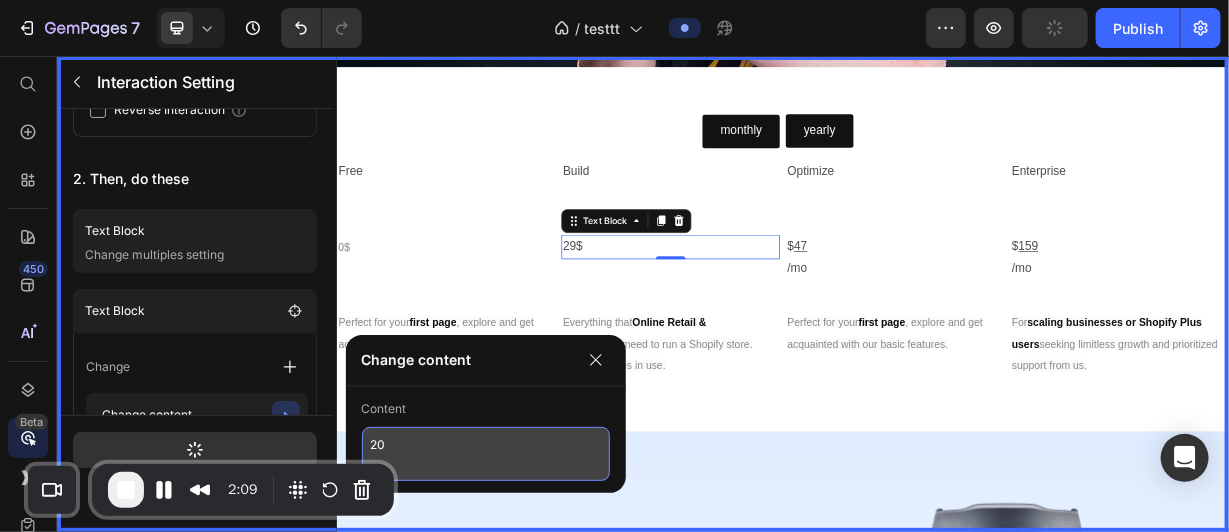 type on "20$" 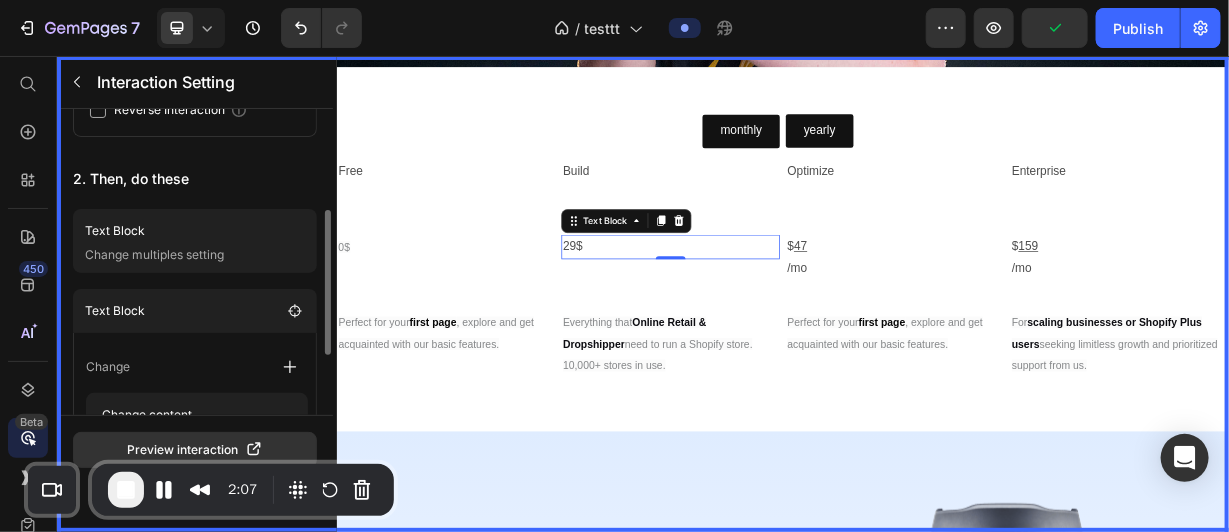 click on "Change" at bounding box center (197, 367) 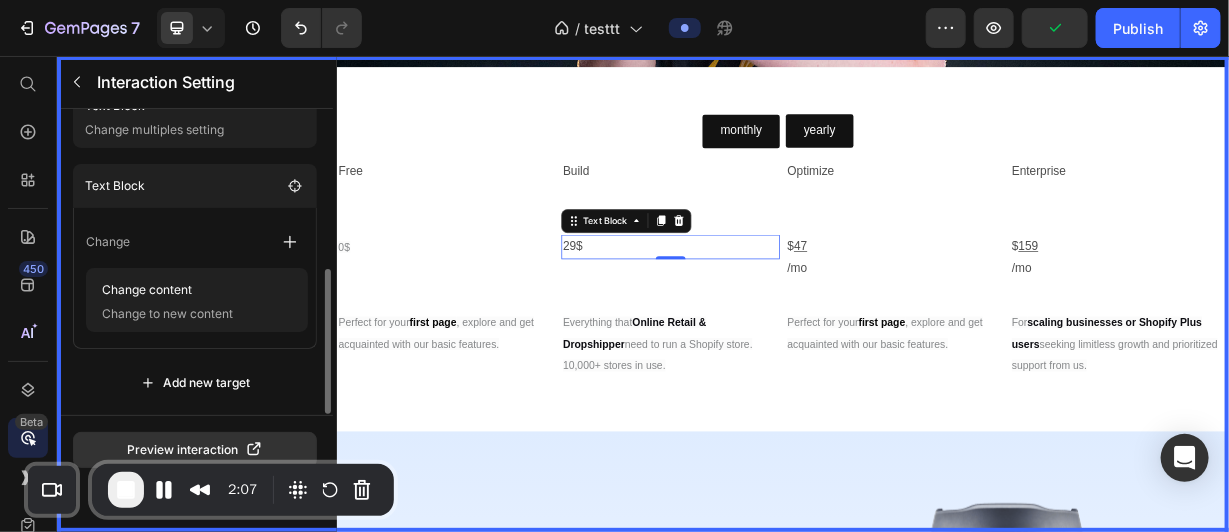 scroll, scrollTop: 337, scrollLeft: 0, axis: vertical 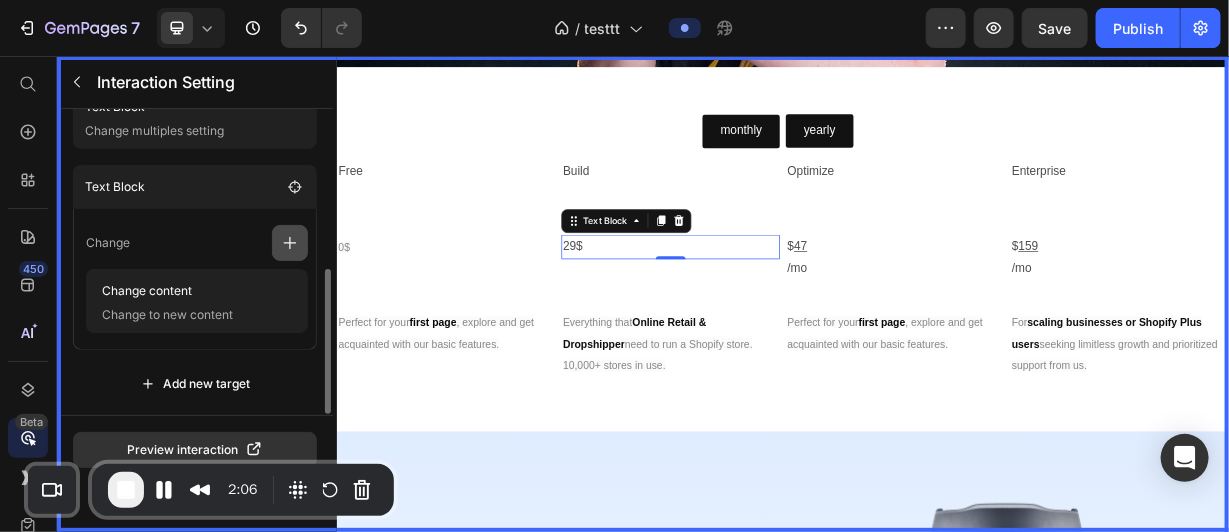 click 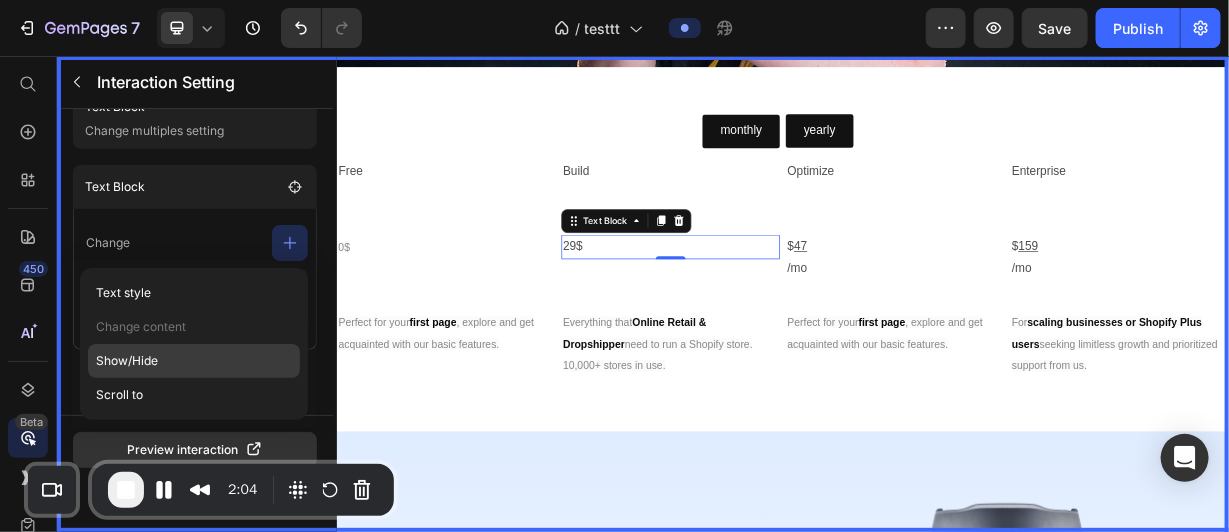 click on "Show/Hide" 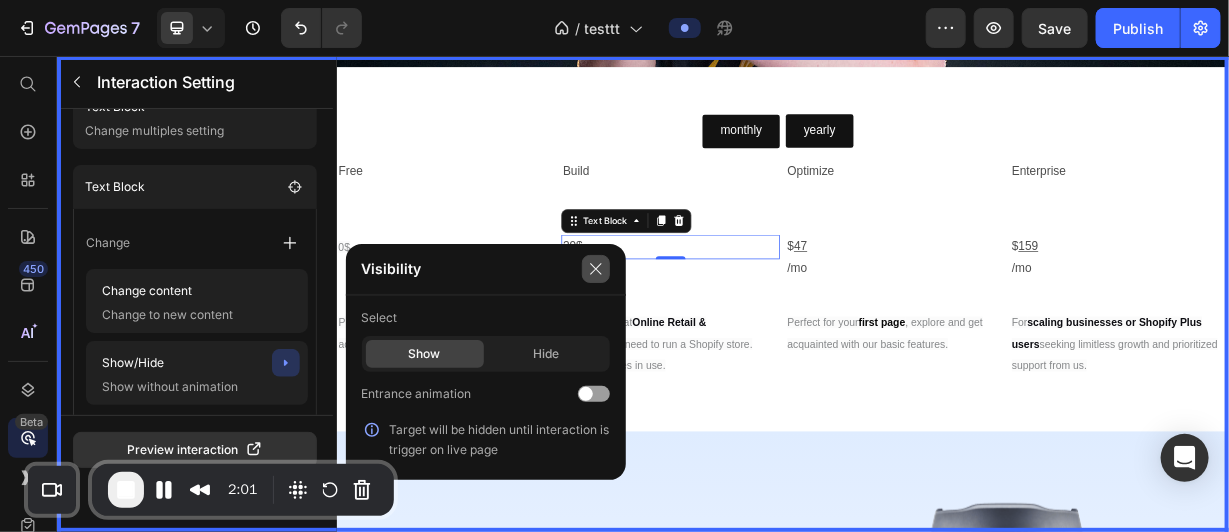 click 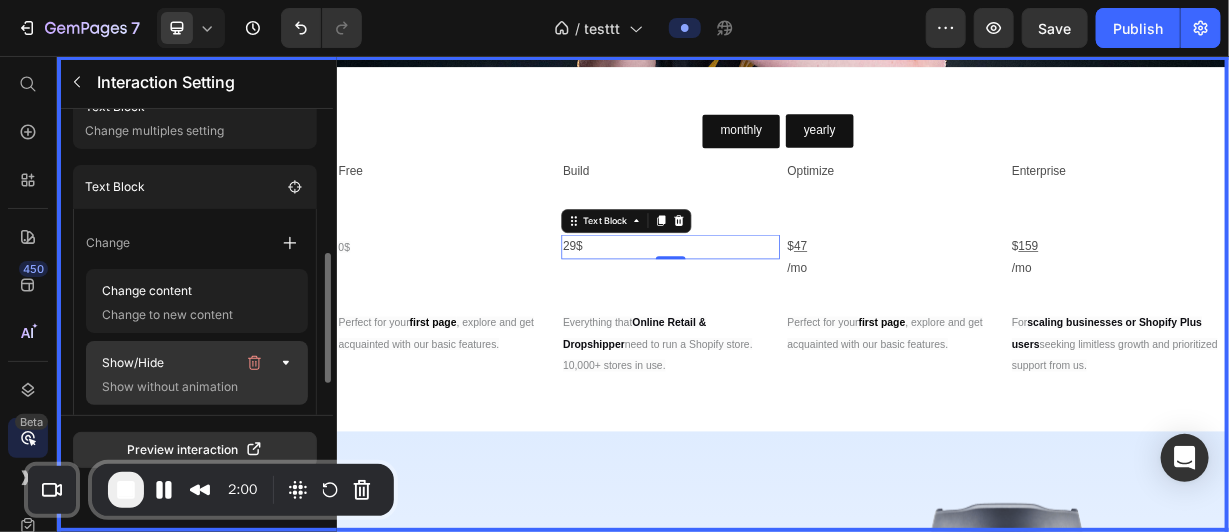 scroll, scrollTop: 410, scrollLeft: 0, axis: vertical 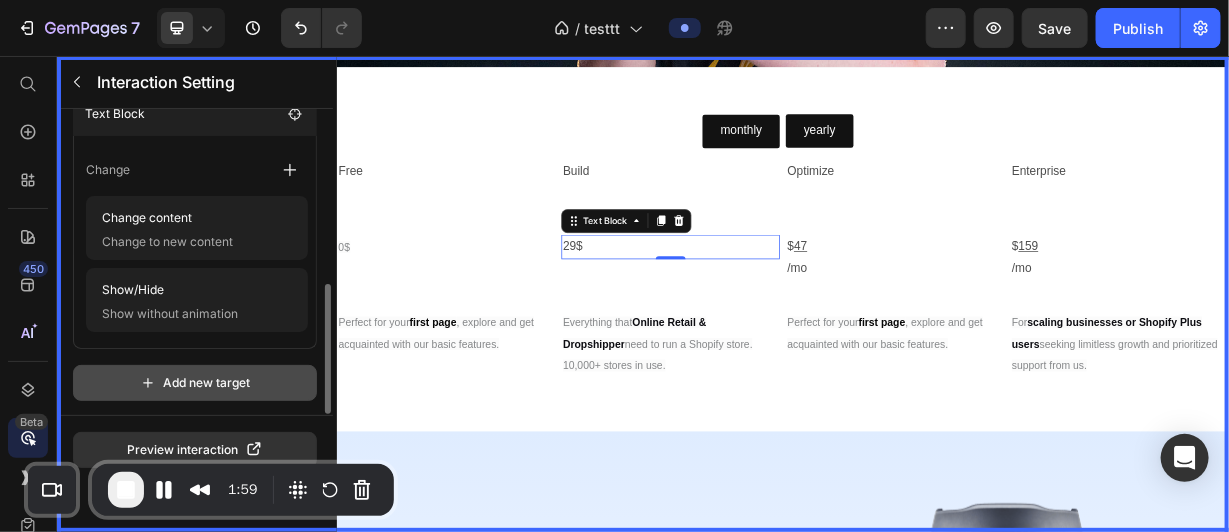 click on "Add new target" at bounding box center [195, 383] 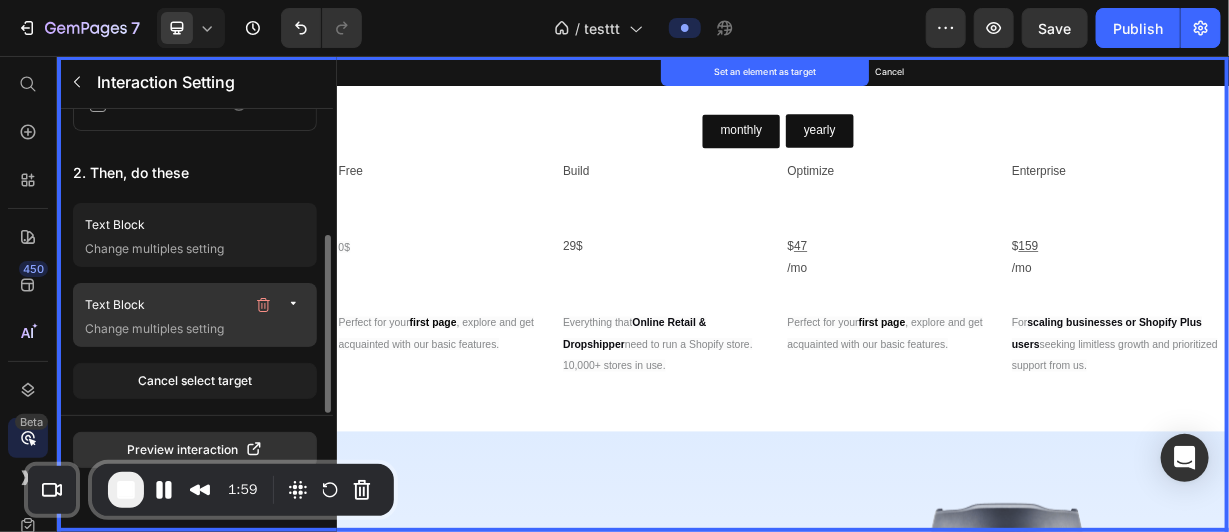 scroll, scrollTop: 218, scrollLeft: 0, axis: vertical 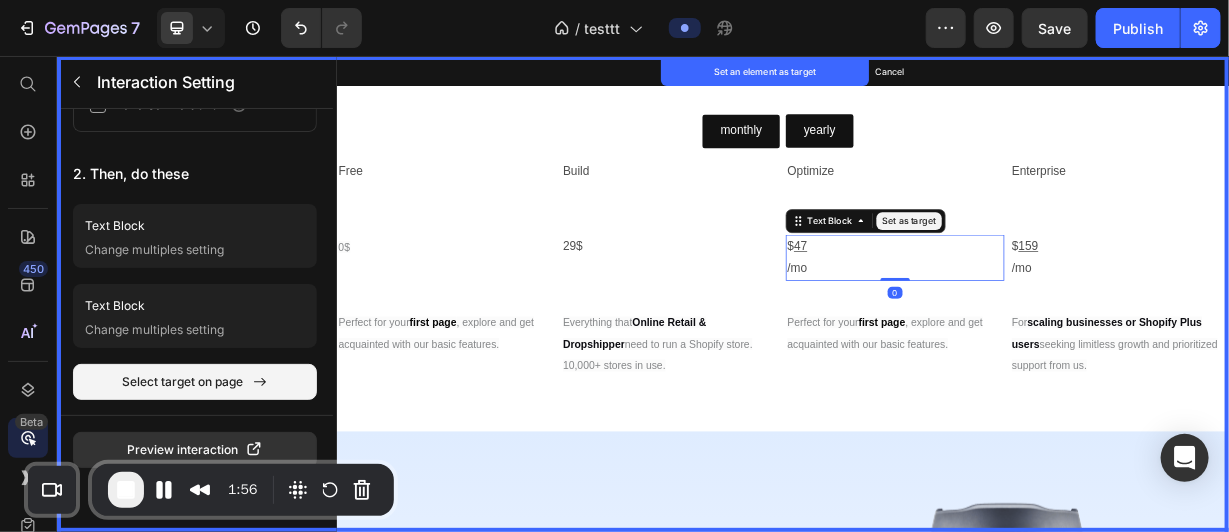 click on "Set as target" at bounding box center (1106, 277) 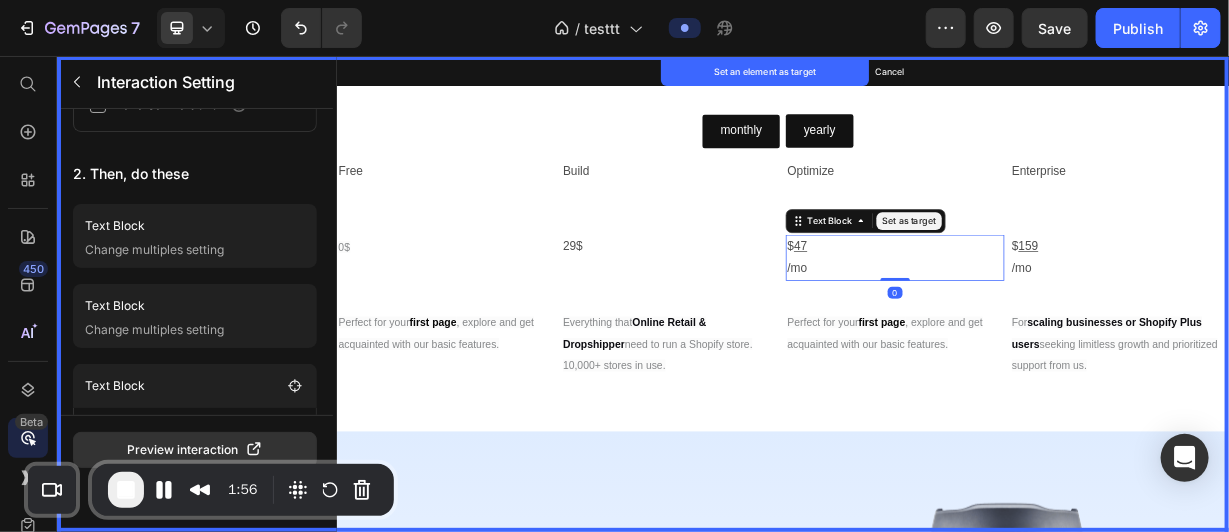 click at bounding box center [936, 375] 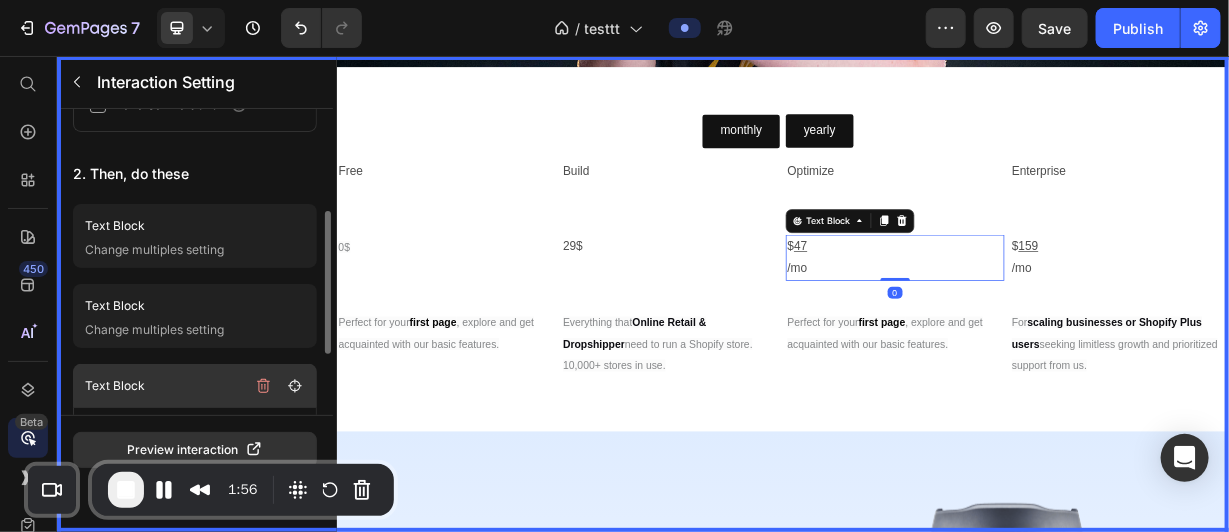 scroll, scrollTop: 346, scrollLeft: 0, axis: vertical 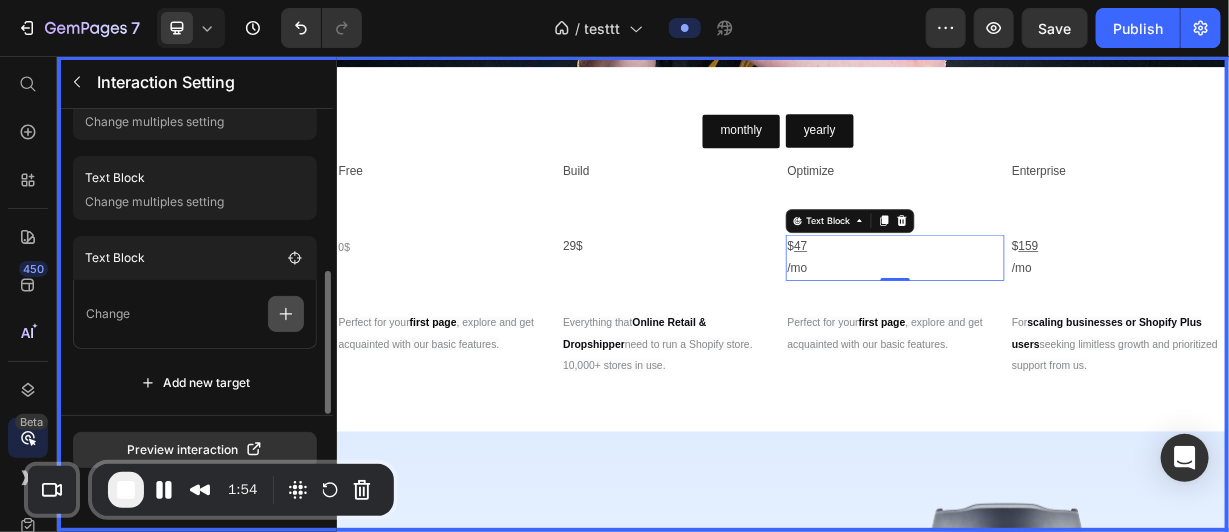 click 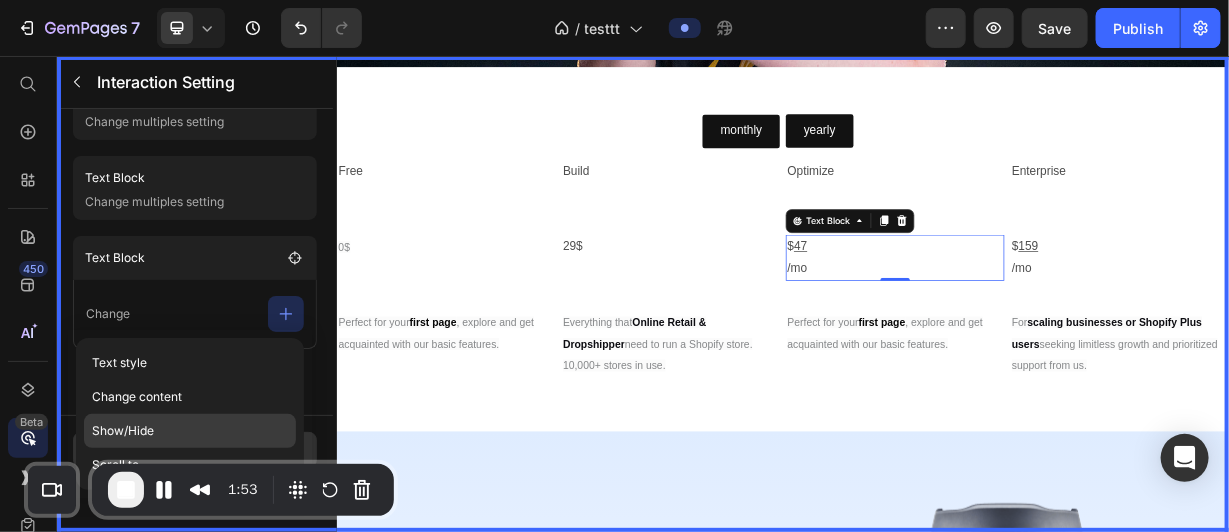 click on "Show/Hide" 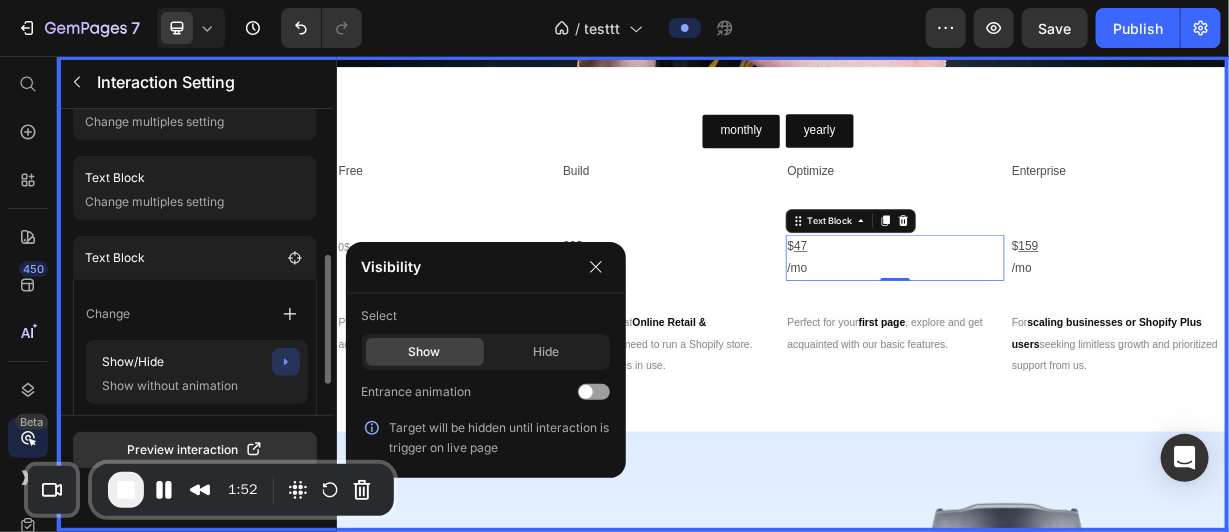 click on "Change" at bounding box center (197, 314) 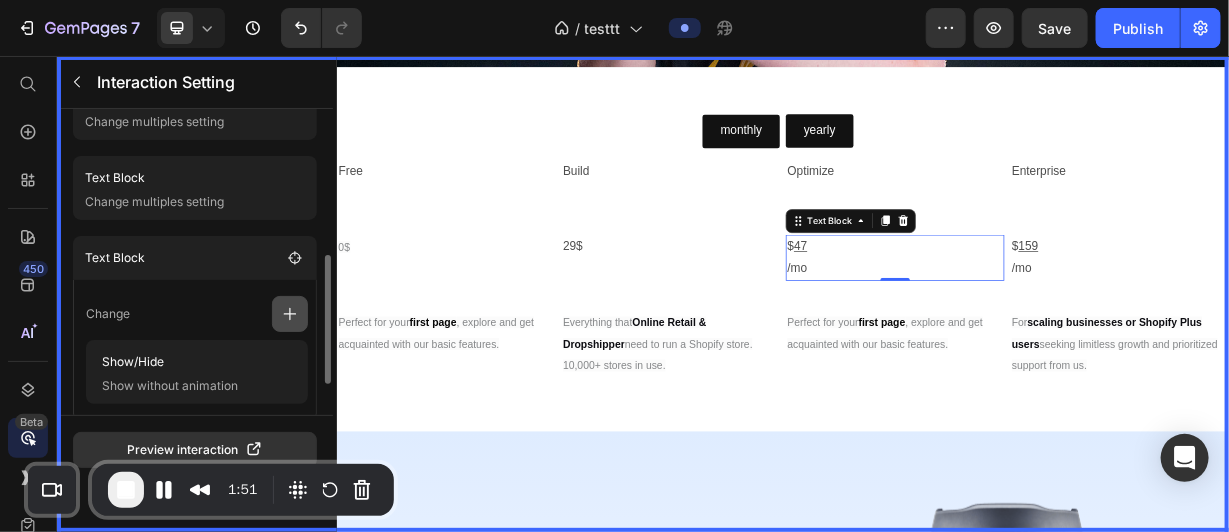 click 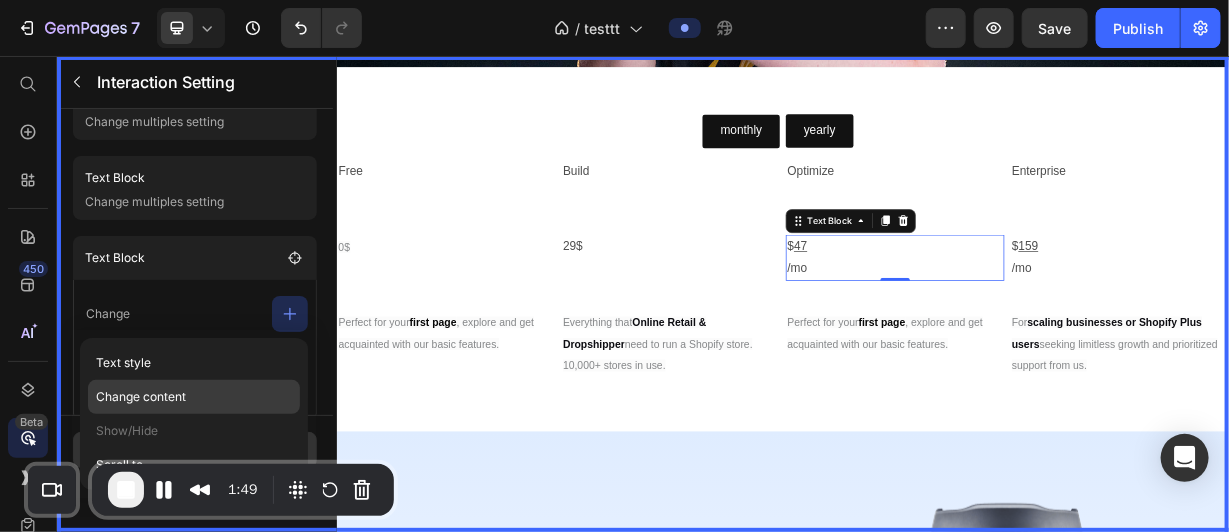click on "Change content" 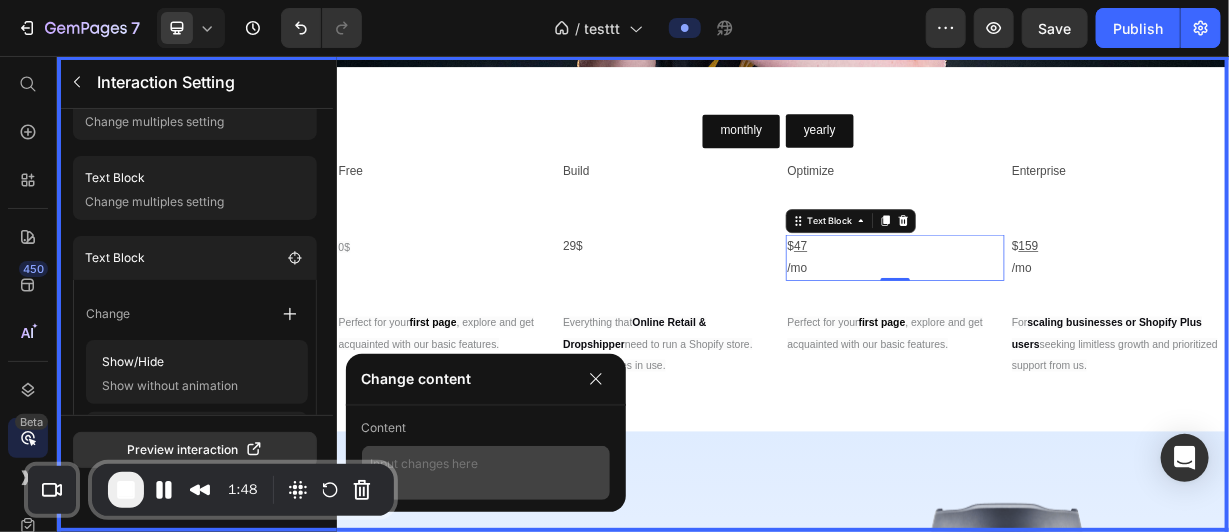 drag, startPoint x: 445, startPoint y: 443, endPoint x: 449, endPoint y: 460, distance: 17.464249 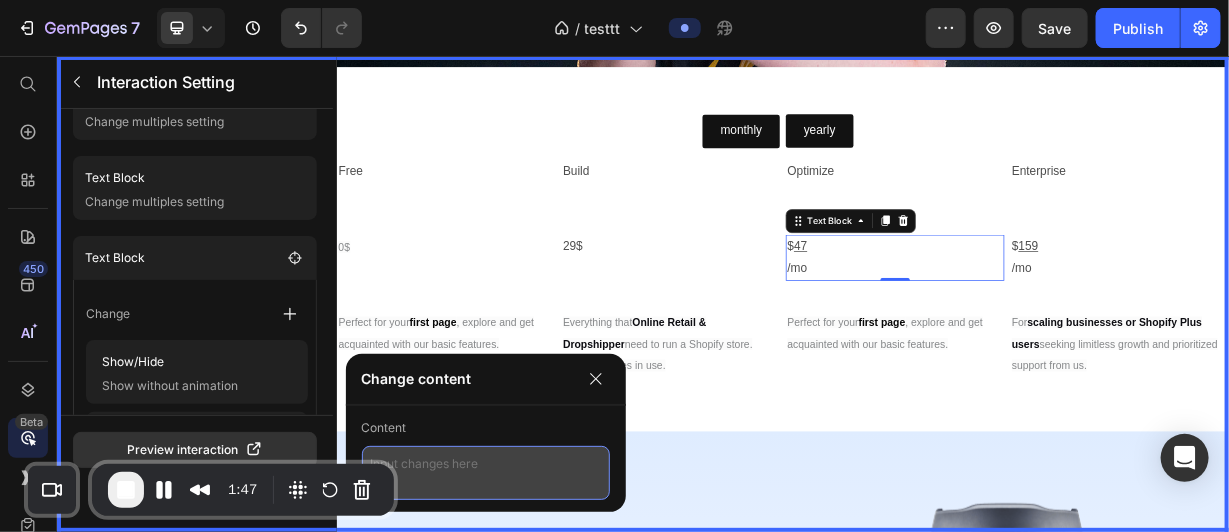 click at bounding box center [486, 473] 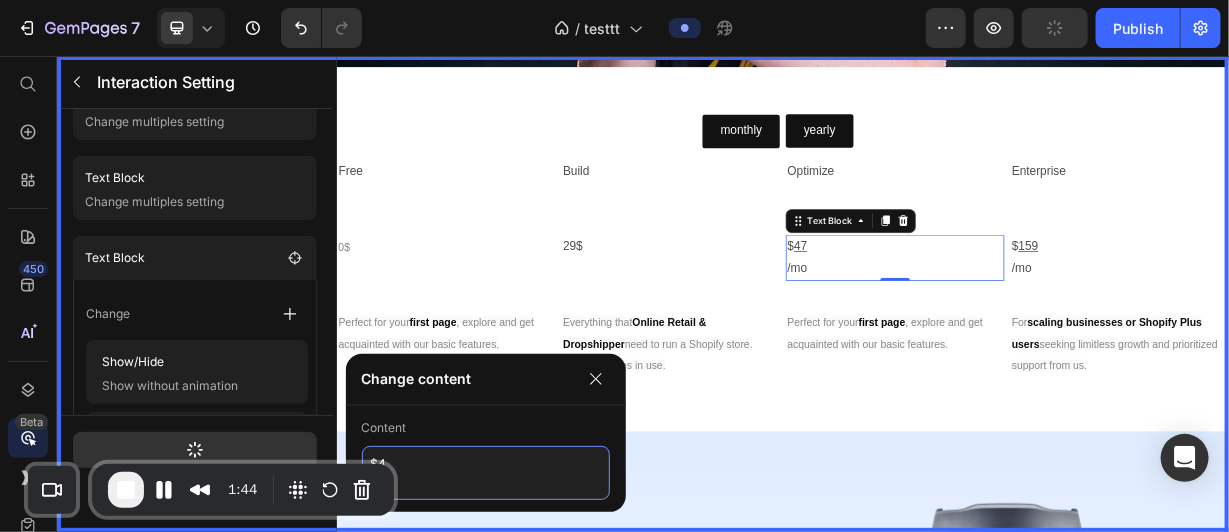 type on "$40" 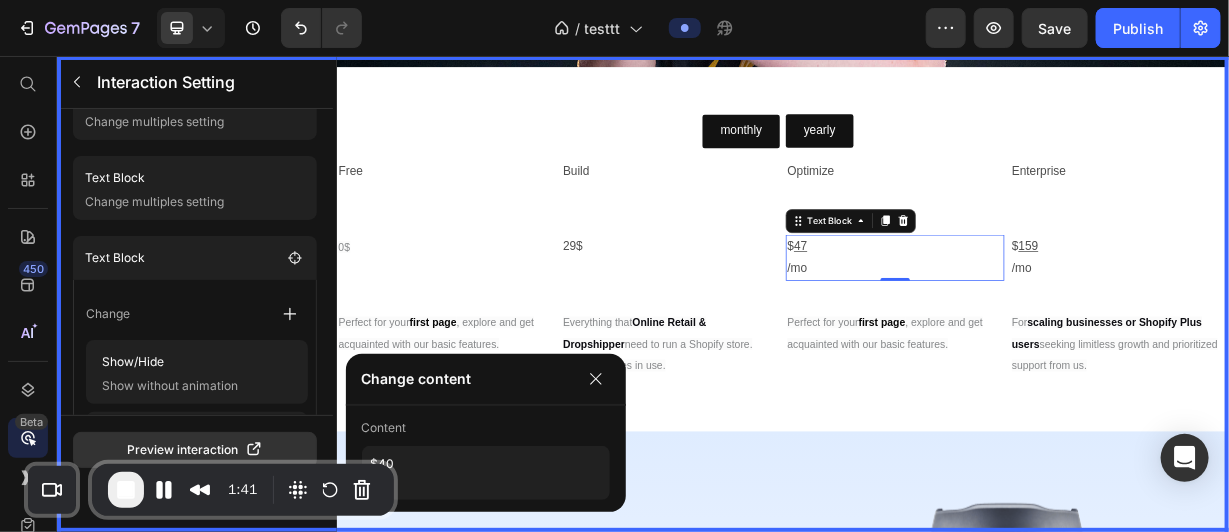 click at bounding box center [936, 375] 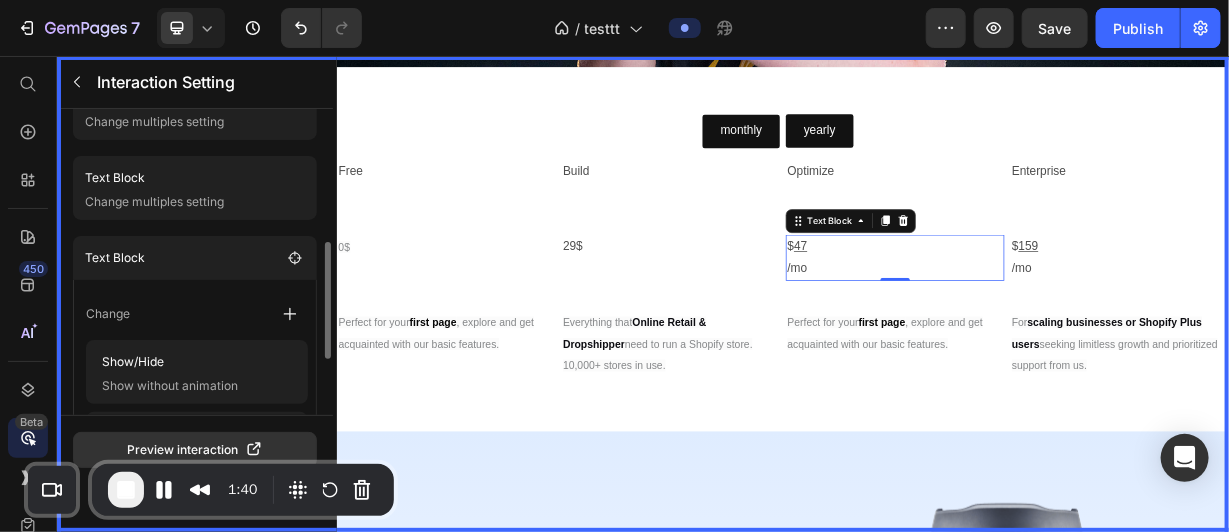 scroll, scrollTop: 490, scrollLeft: 0, axis: vertical 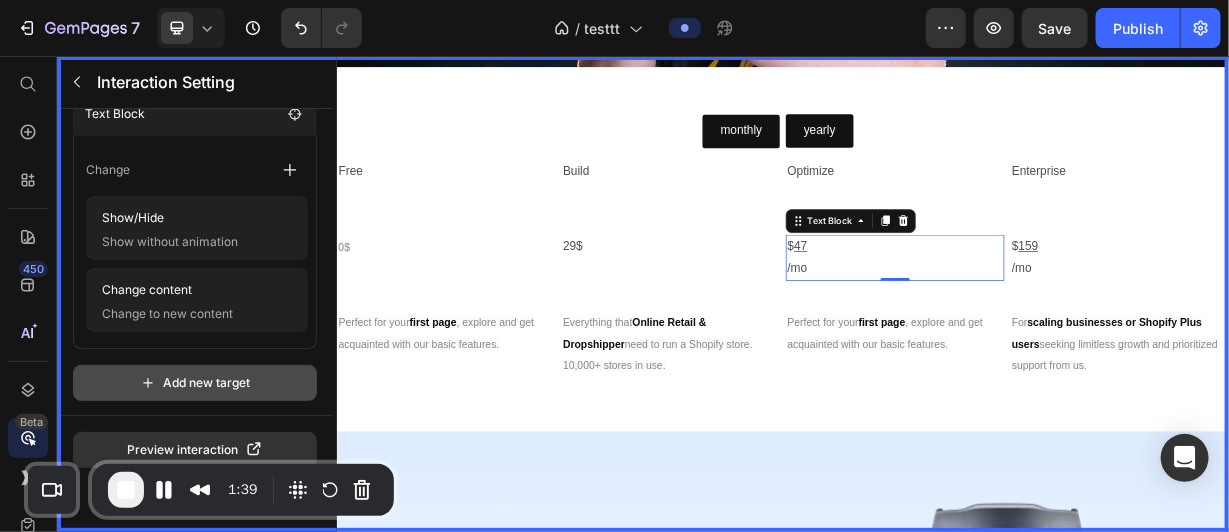 click on "Add new target" at bounding box center [195, 383] 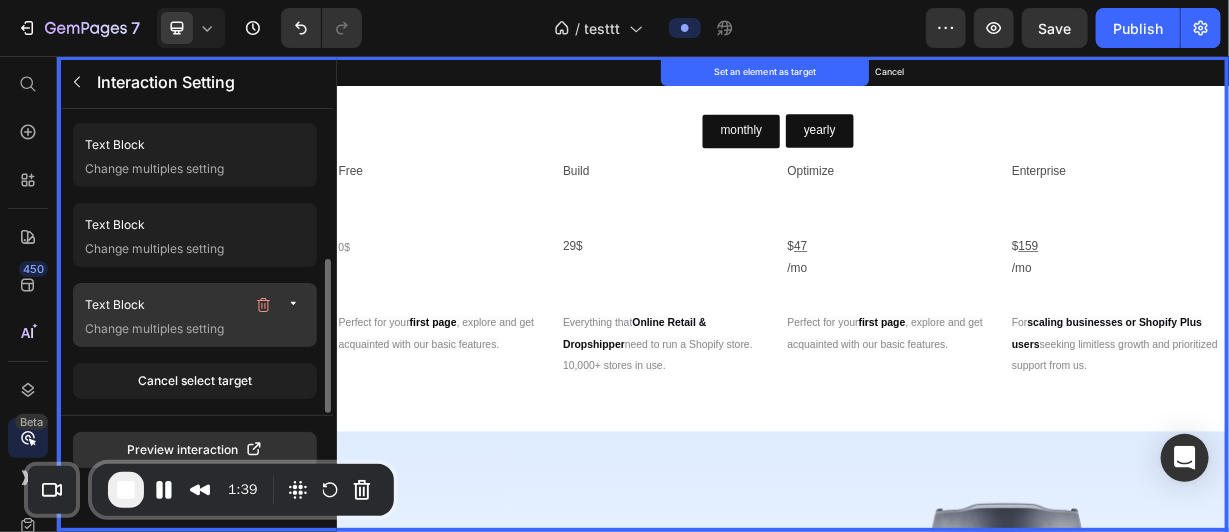 scroll, scrollTop: 298, scrollLeft: 0, axis: vertical 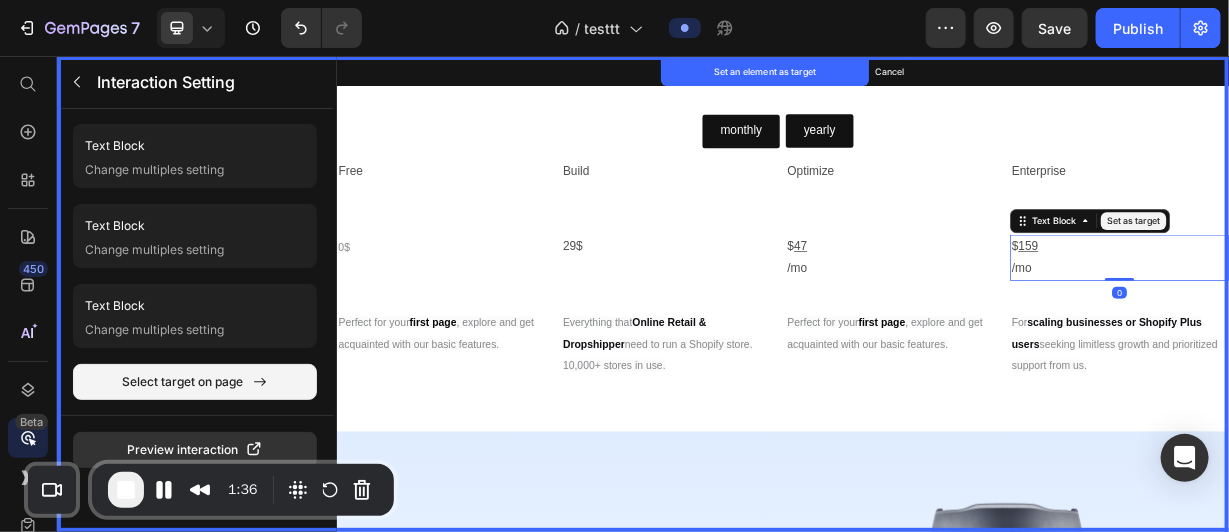 click on "Set as target" at bounding box center (1408, 277) 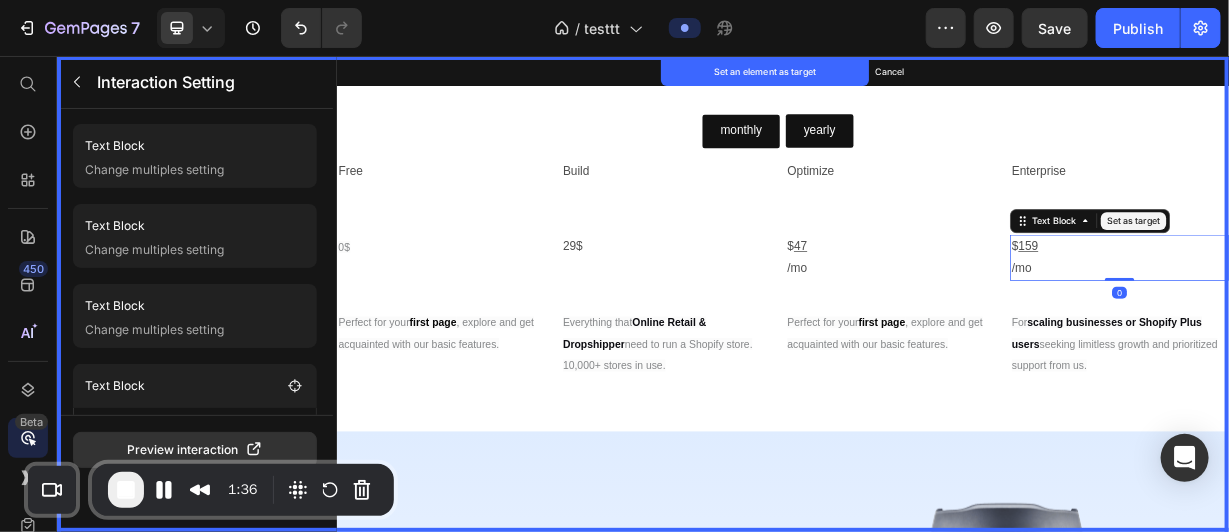 click at bounding box center (936, 375) 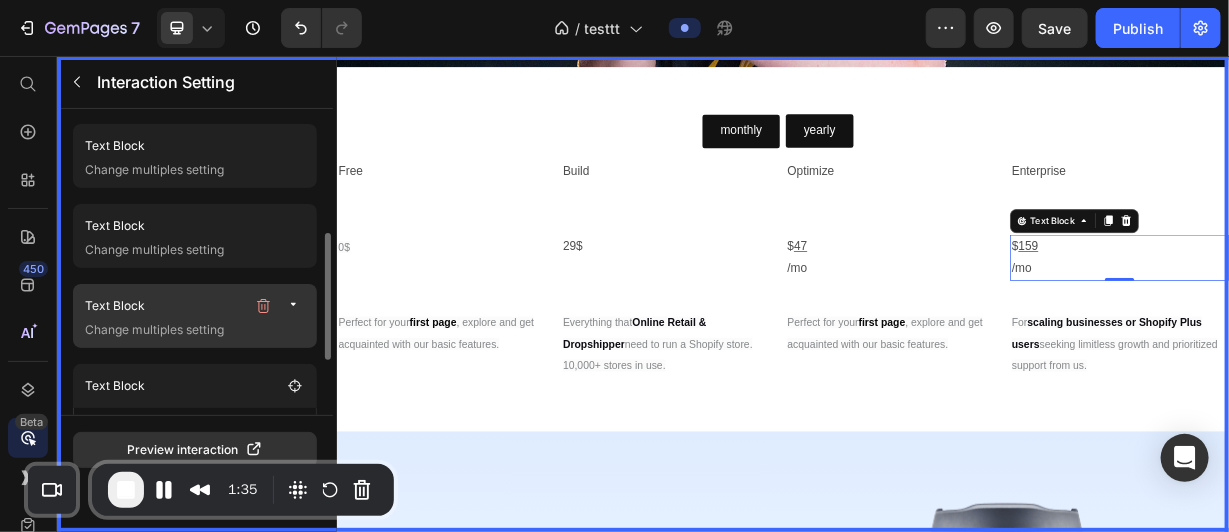 scroll, scrollTop: 426, scrollLeft: 0, axis: vertical 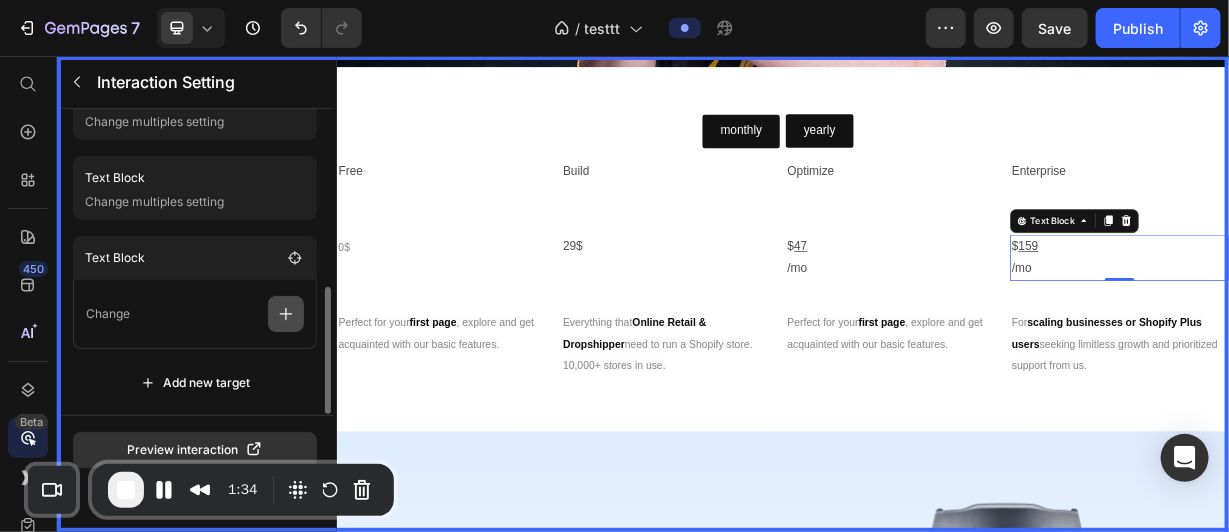 click 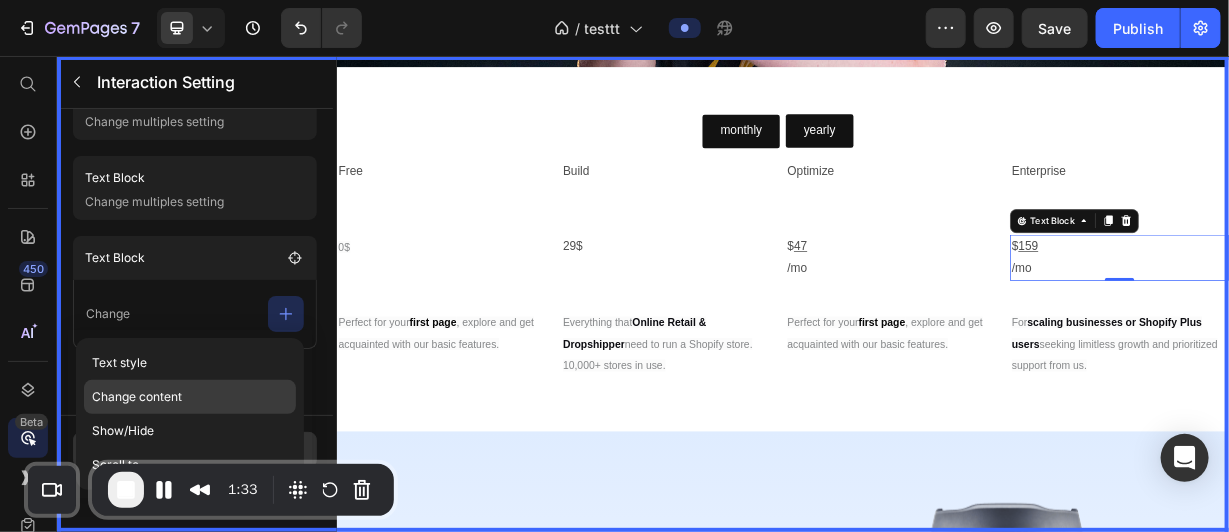 click on "Change content" 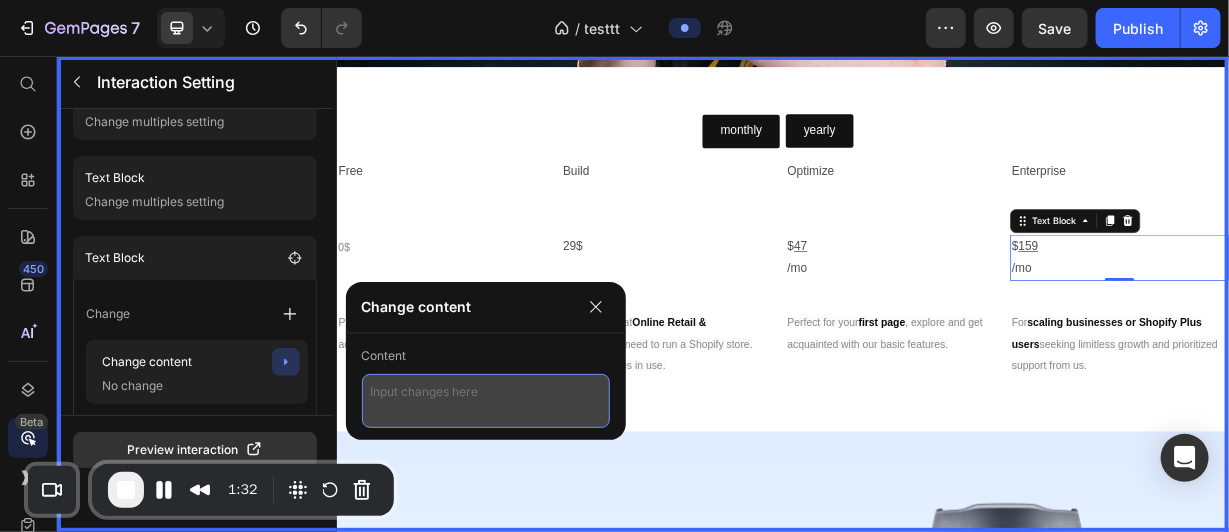 click at bounding box center [486, 401] 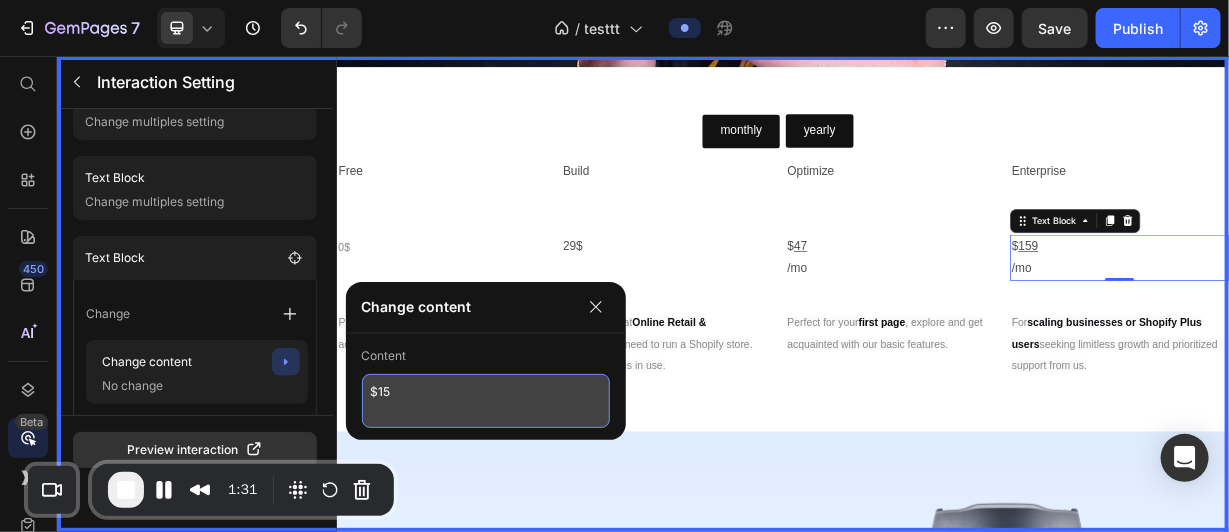 type on "$150" 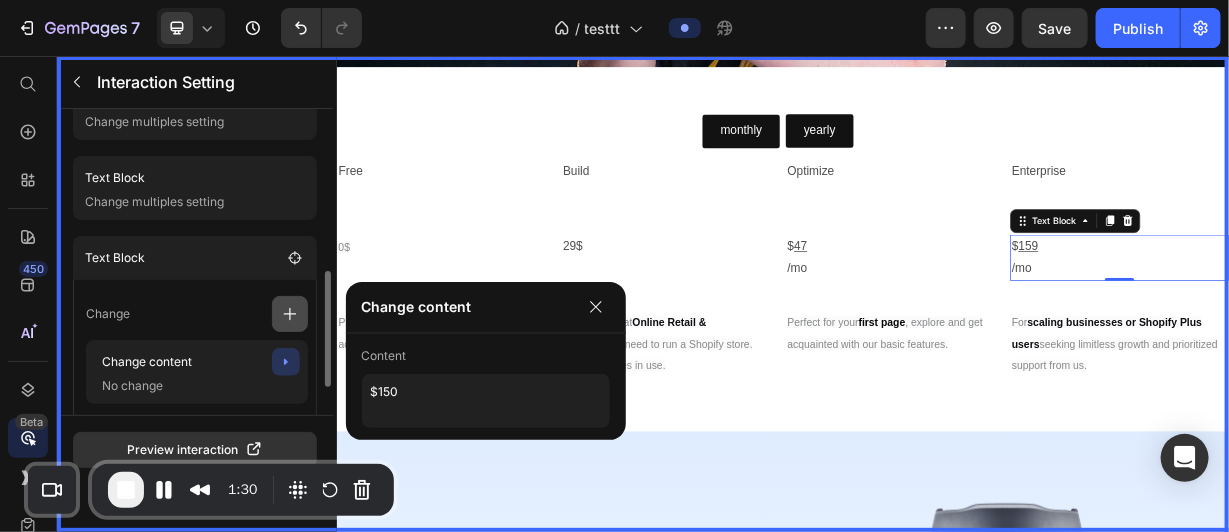 click 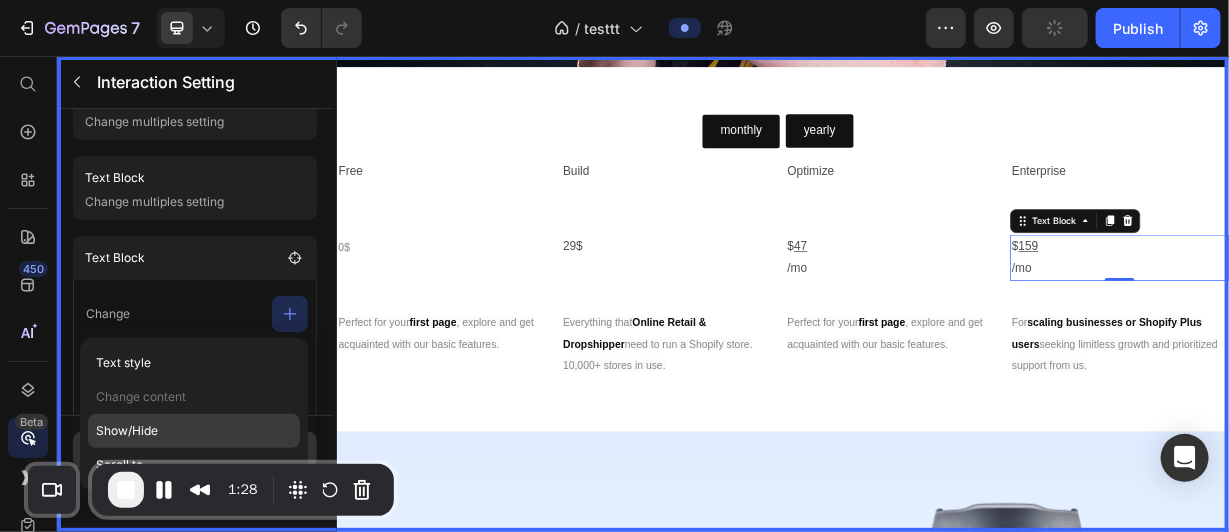 click on "Show/Hide" 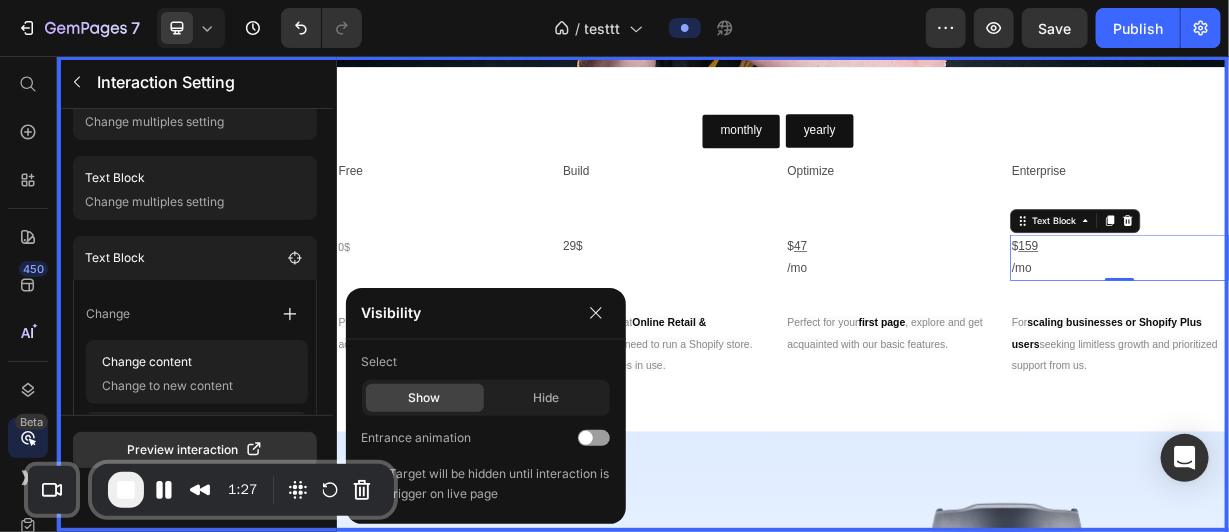 click at bounding box center [936, 375] 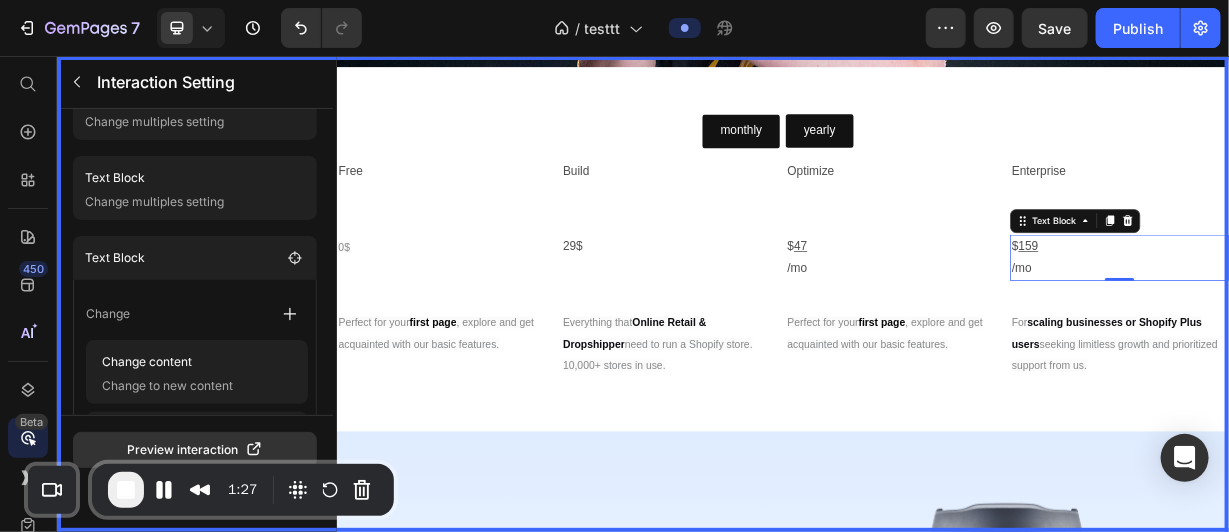 click at bounding box center (936, 375) 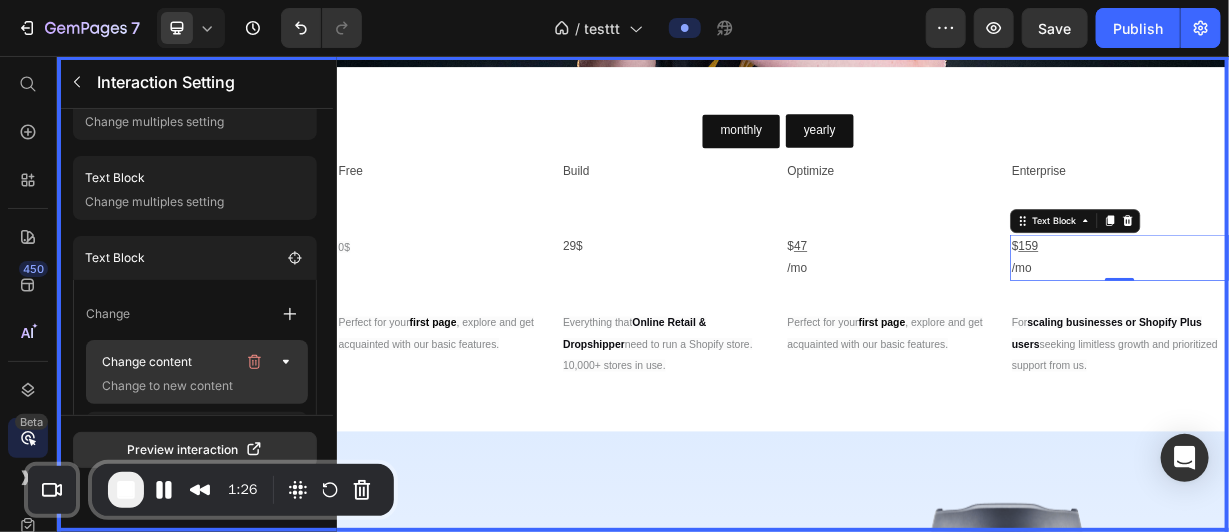 scroll, scrollTop: 570, scrollLeft: 0, axis: vertical 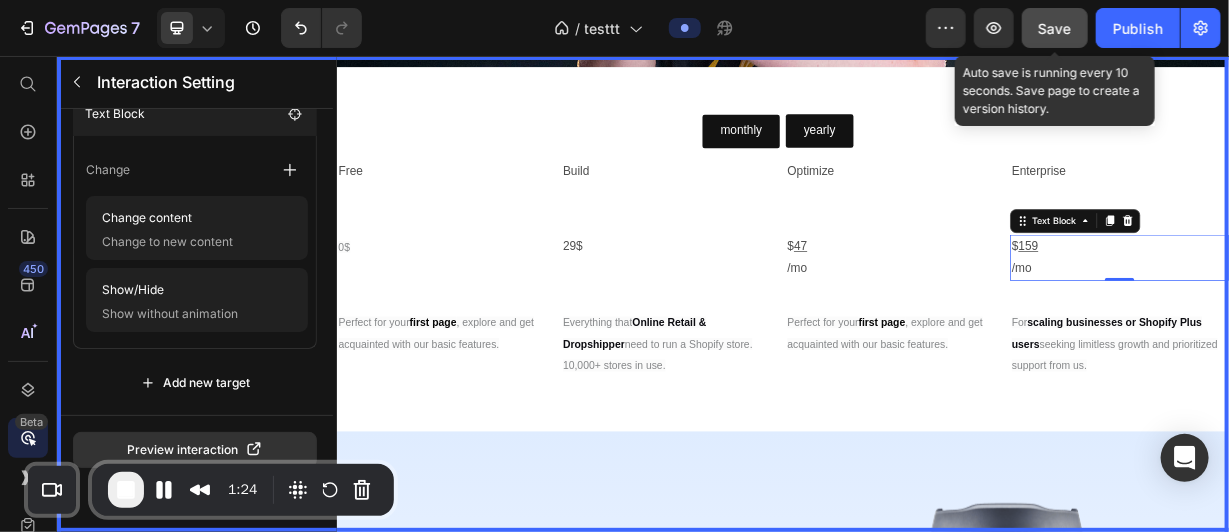 click on "Save" at bounding box center (1055, 28) 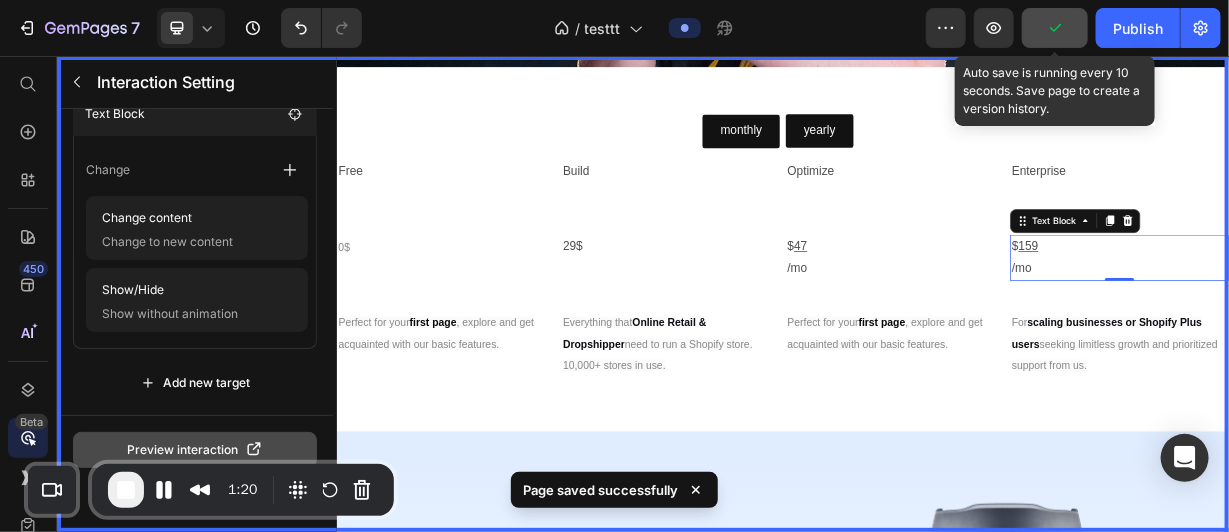 click on "Preview interaction" at bounding box center (195, 450) 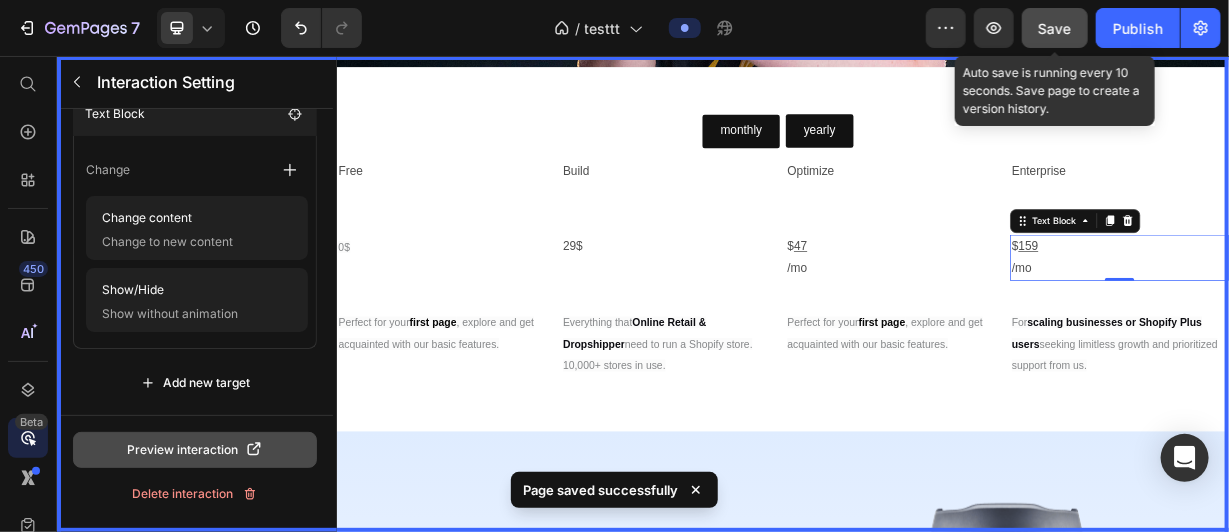 type 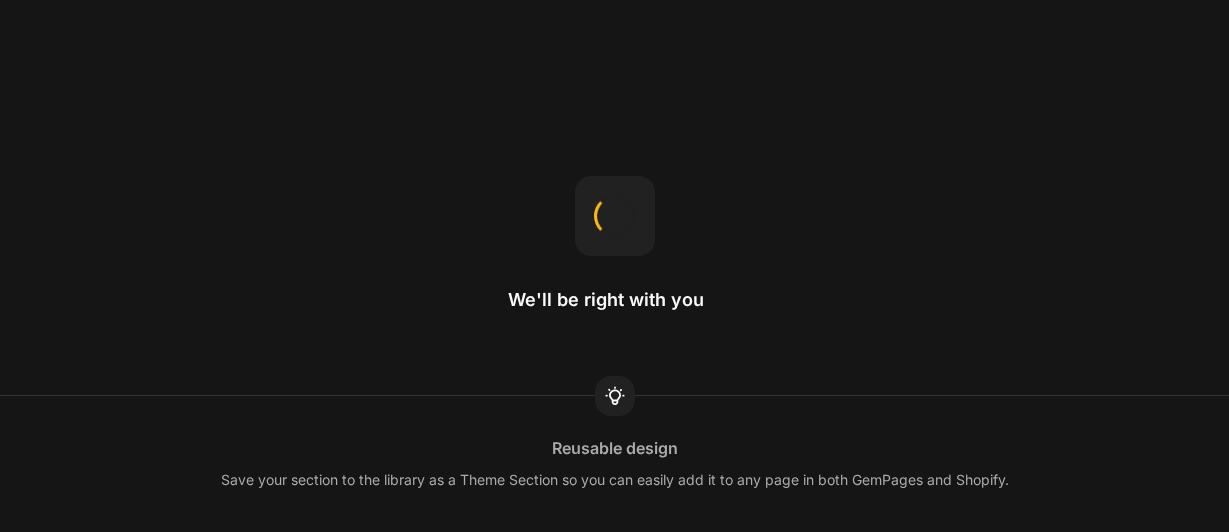 scroll, scrollTop: 0, scrollLeft: 0, axis: both 